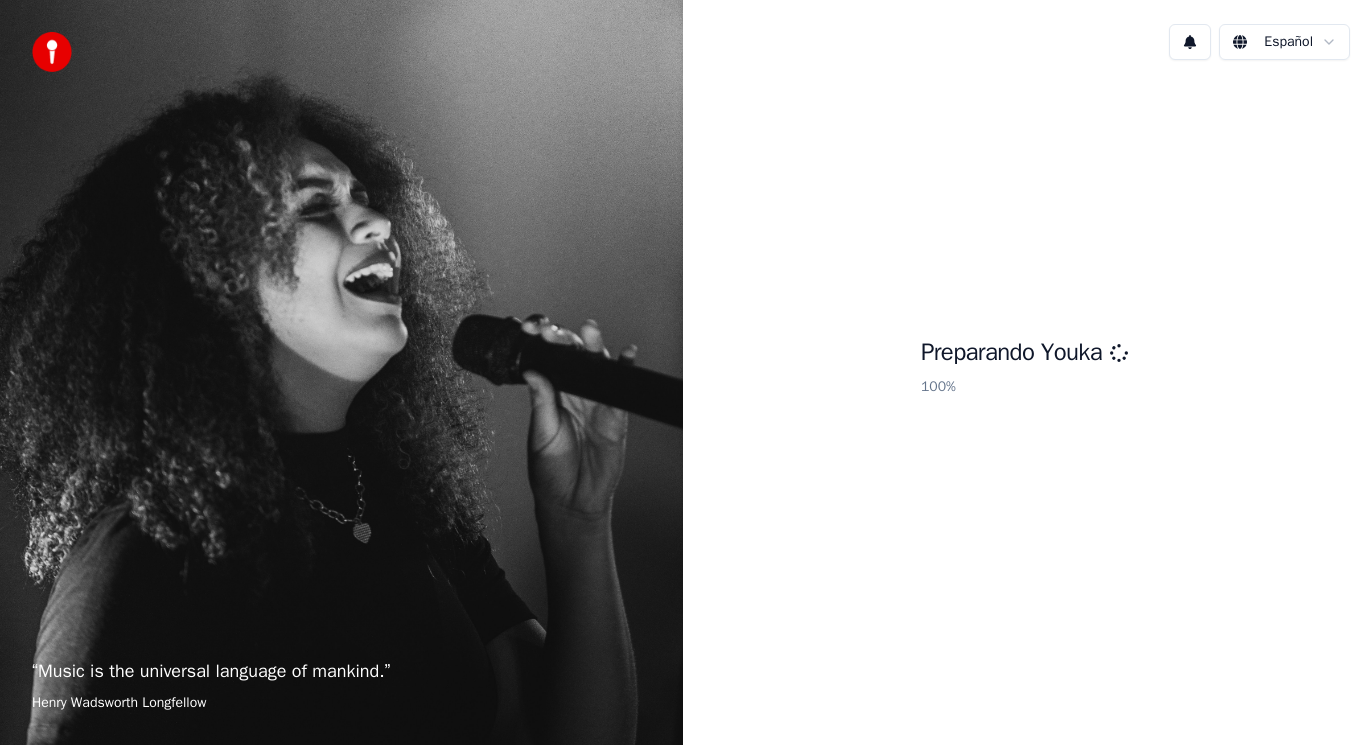 scroll, scrollTop: 0, scrollLeft: 0, axis: both 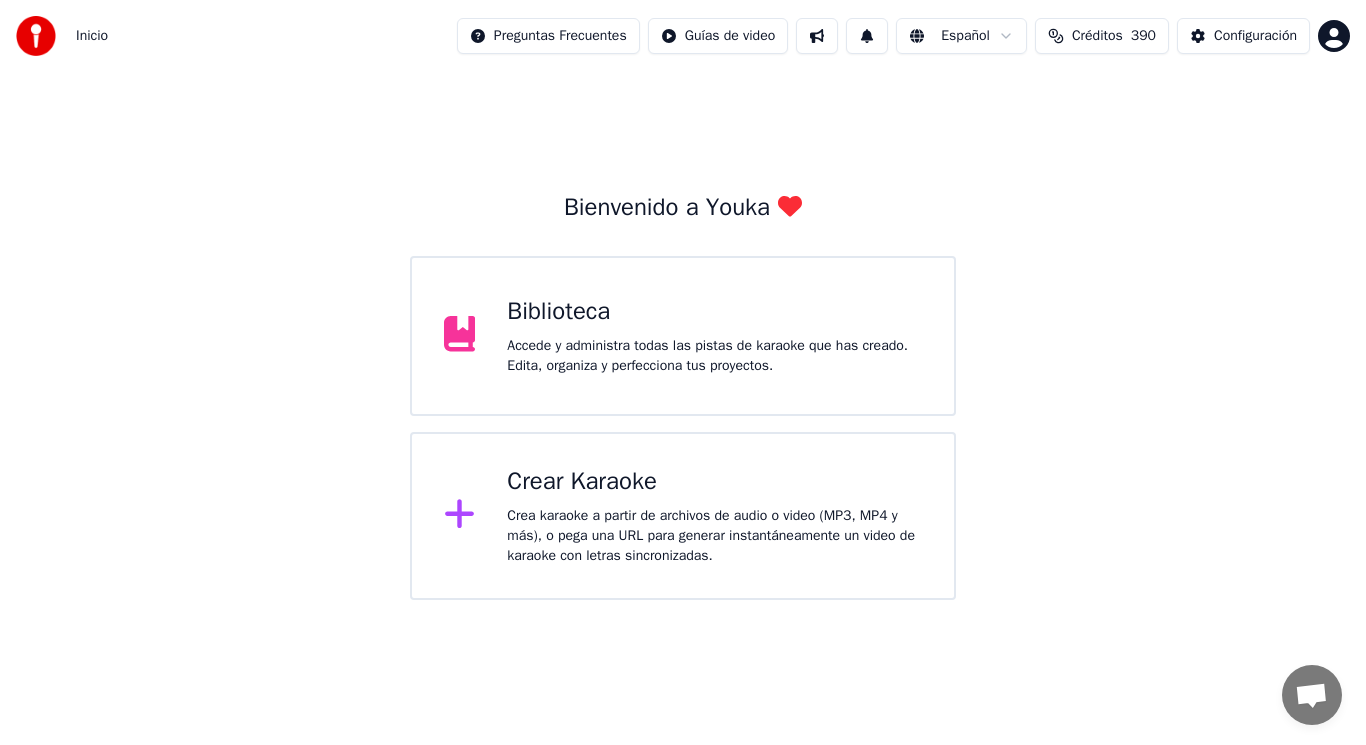 click on "Accede y administra todas las pistas de karaoke que has creado. Edita, organiza y perfecciona tus proyectos." at bounding box center (714, 356) 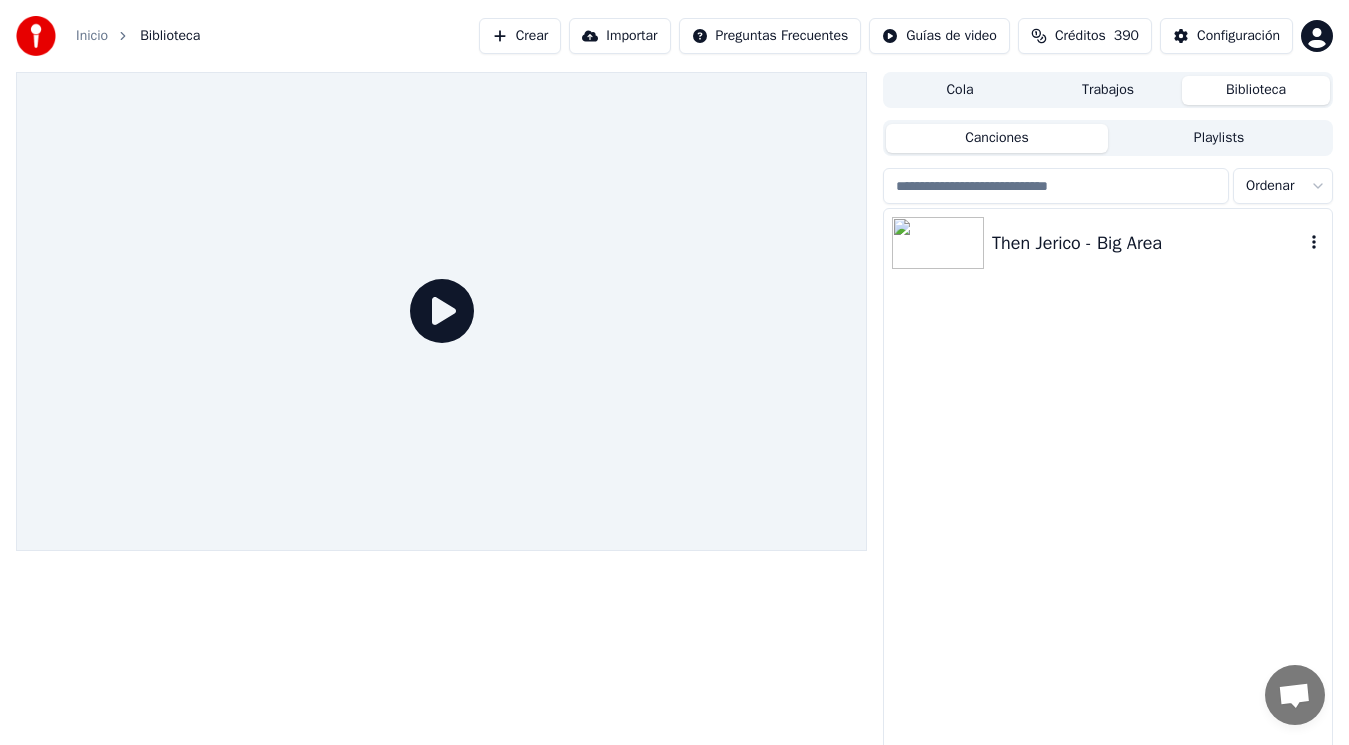 click on "Then Jerico - Big Area" at bounding box center (1148, 243) 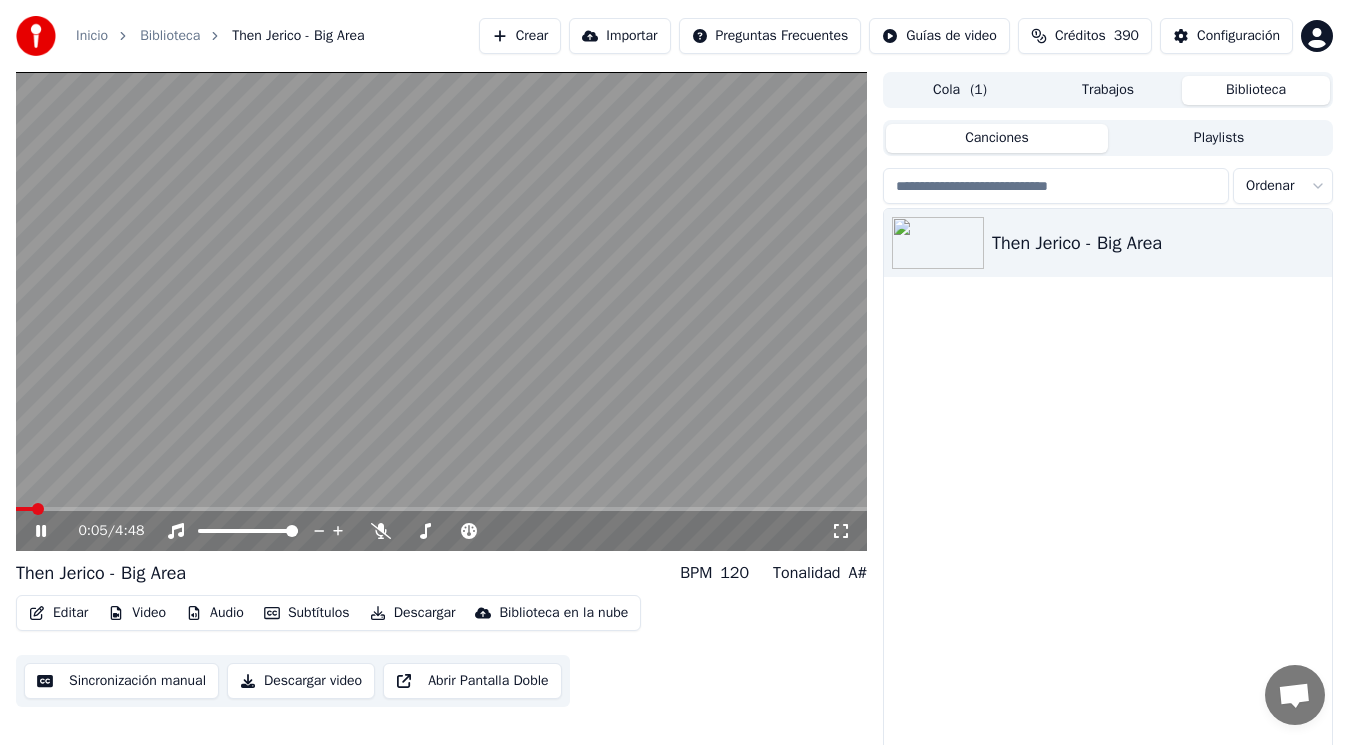 click 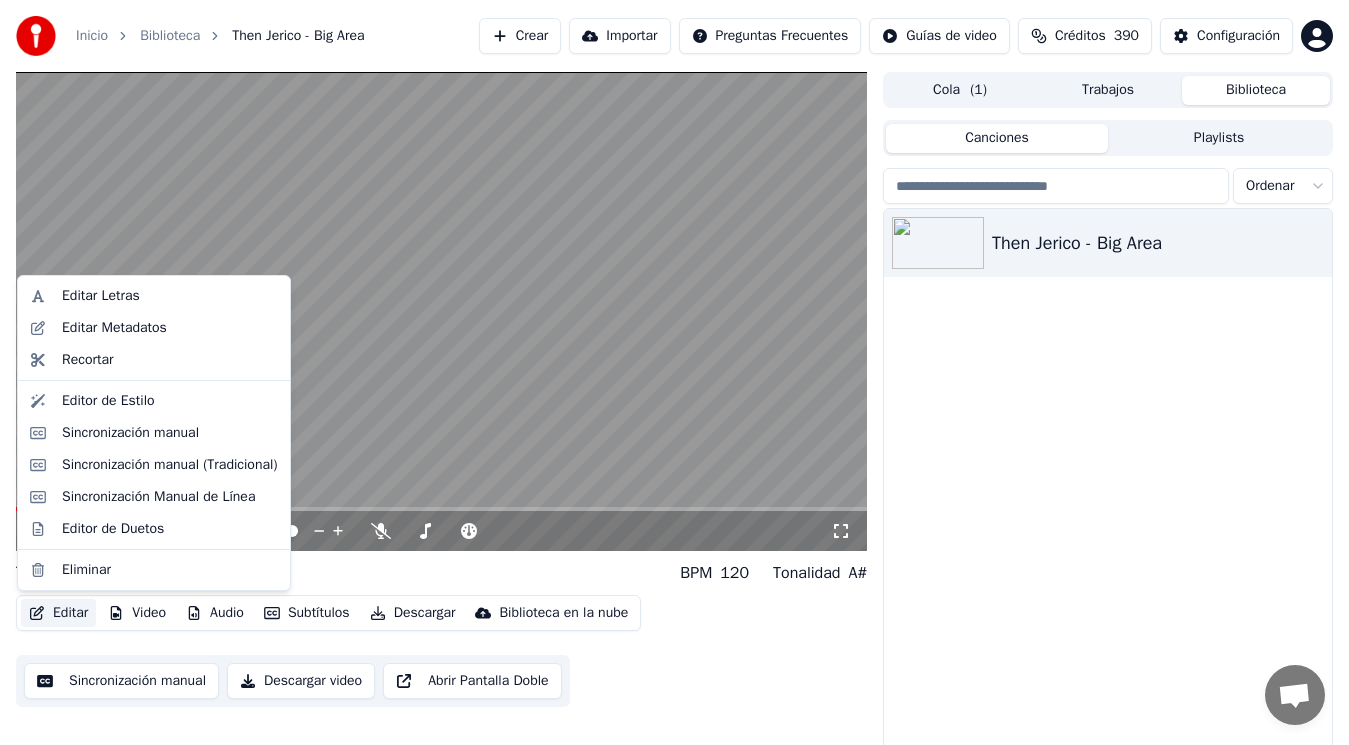 click on "Editar" at bounding box center [58, 613] 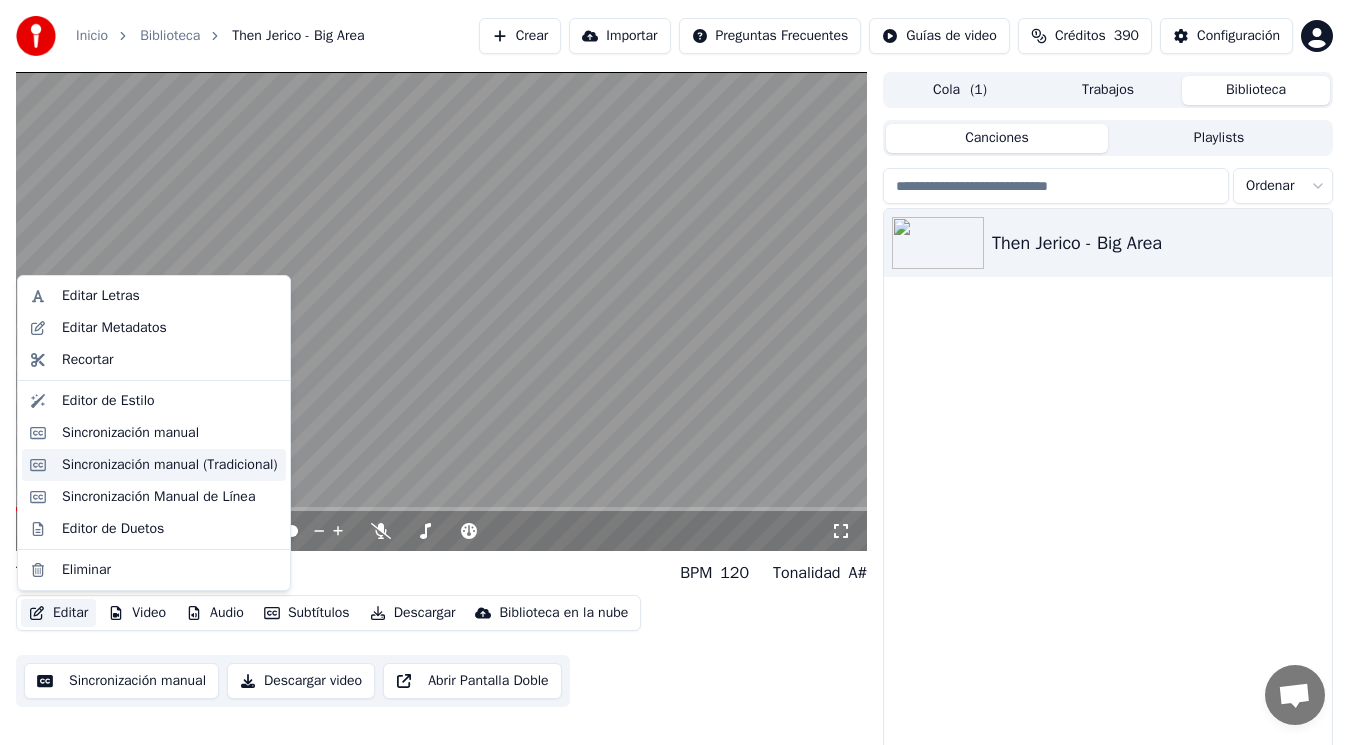 click on "Sincronización manual (Tradicional)" at bounding box center [170, 465] 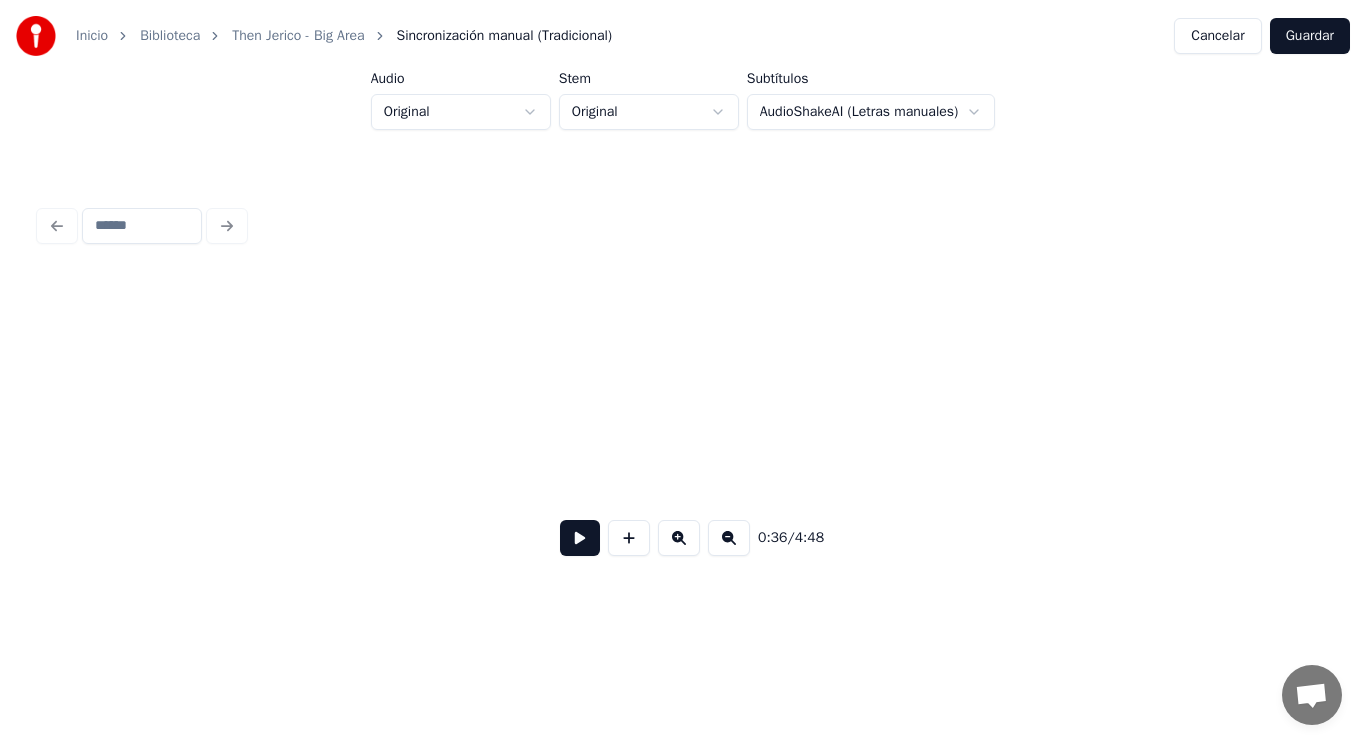 scroll, scrollTop: 0, scrollLeft: 50679, axis: horizontal 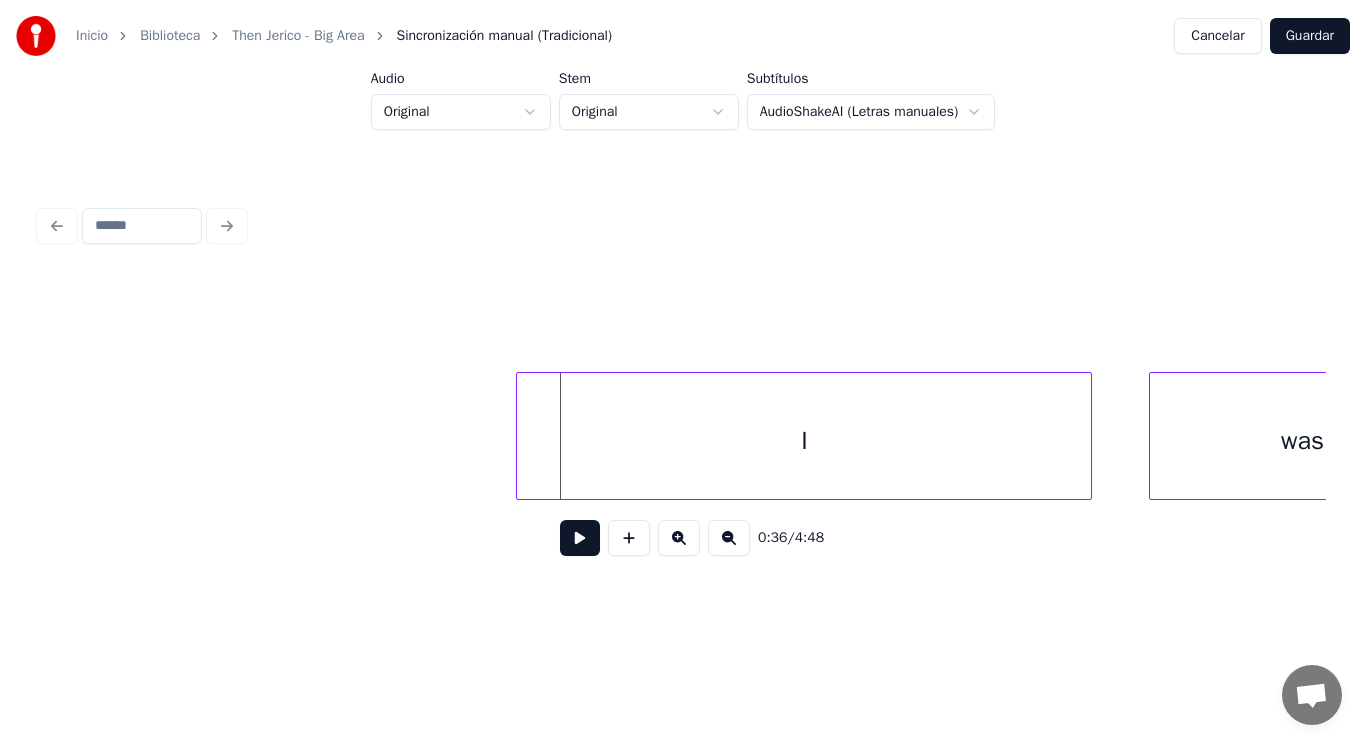 click at bounding box center [520, 436] 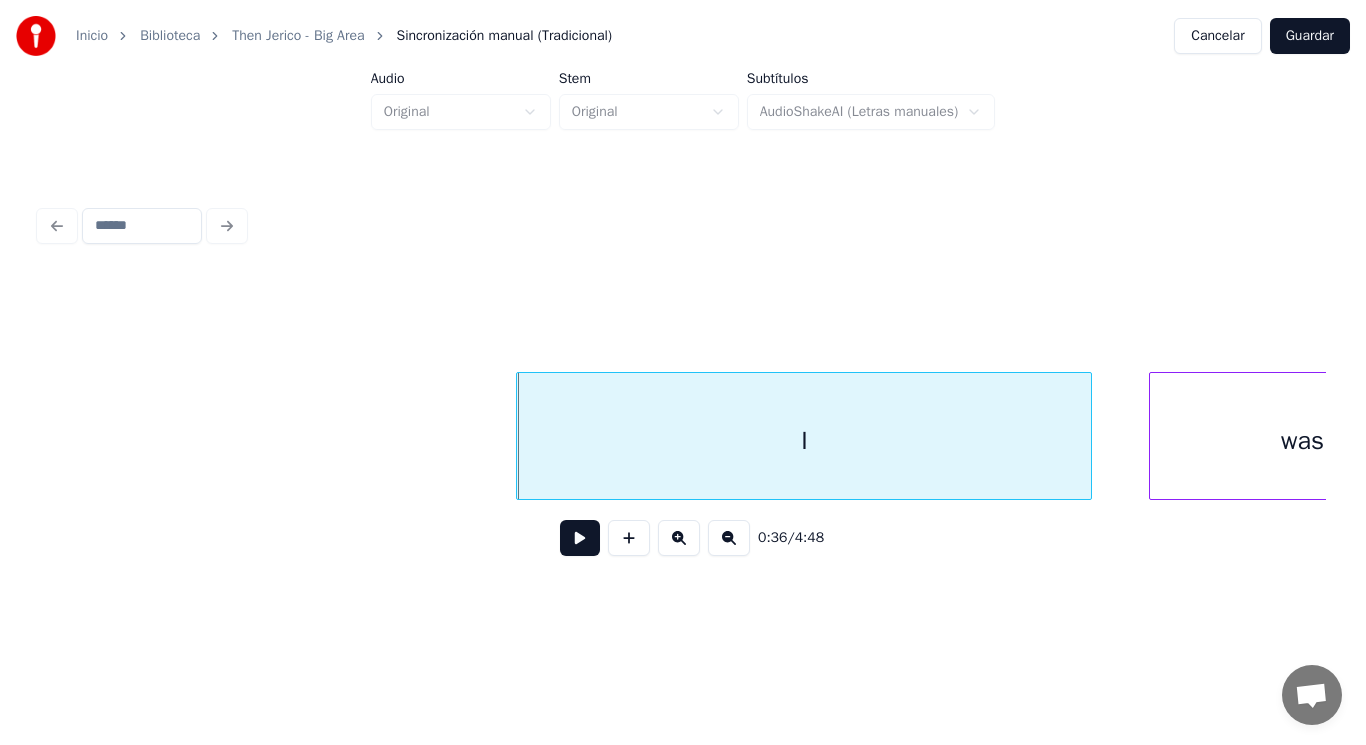 click on "I was" at bounding box center [151886, 436] 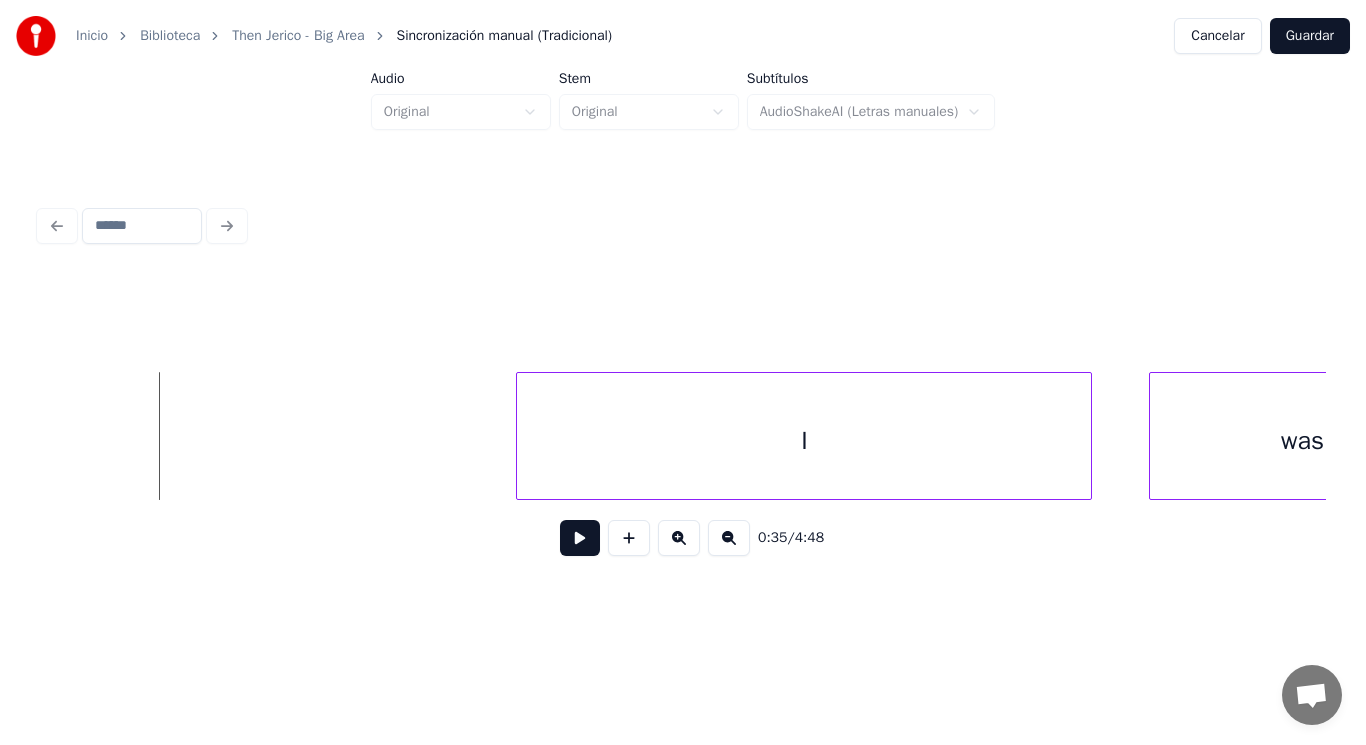 click at bounding box center (580, 538) 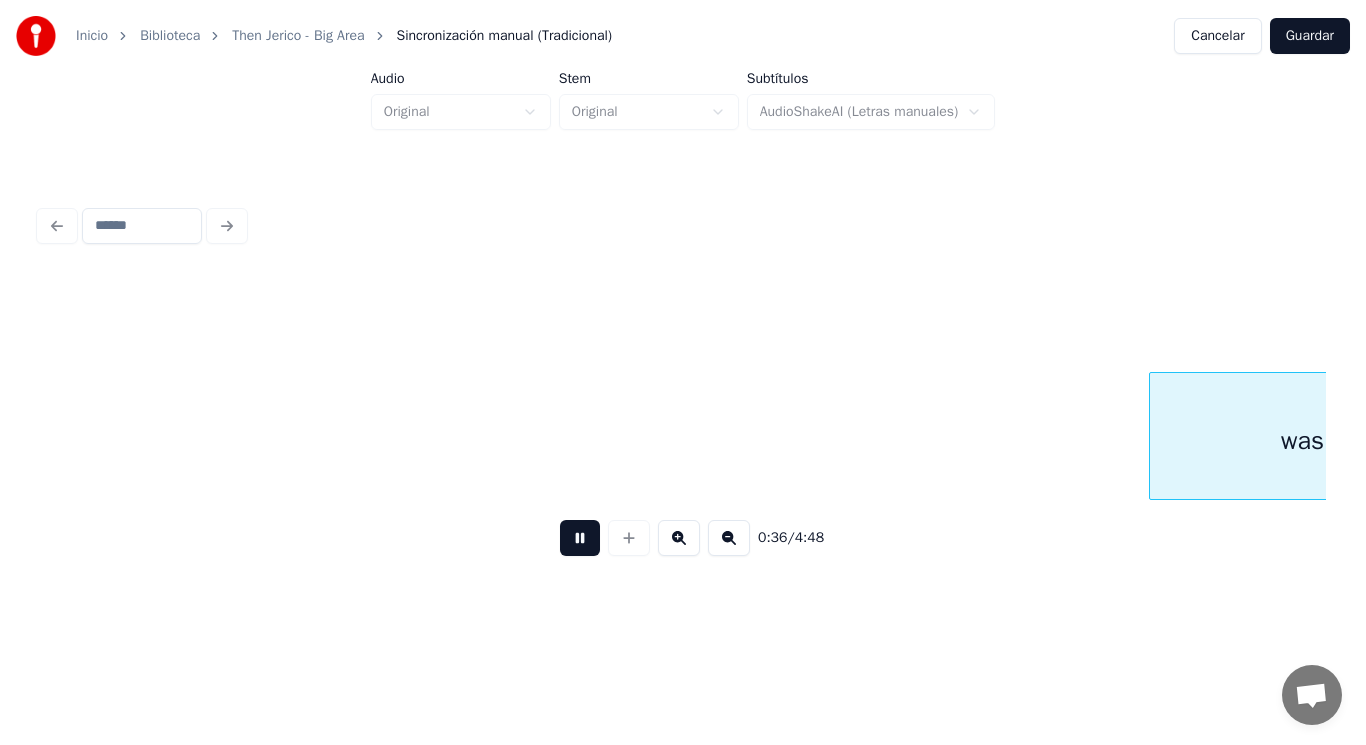 scroll, scrollTop: 0, scrollLeft: 51450, axis: horizontal 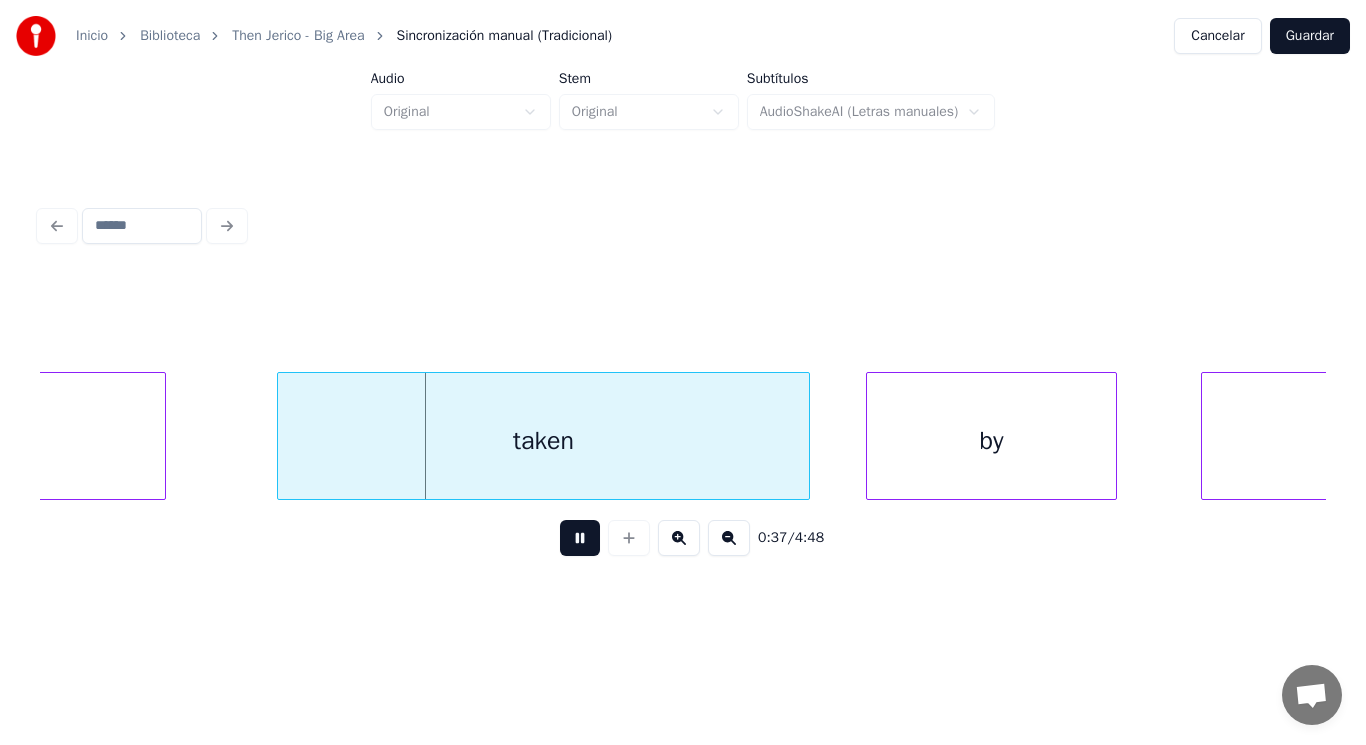 click at bounding box center [580, 538] 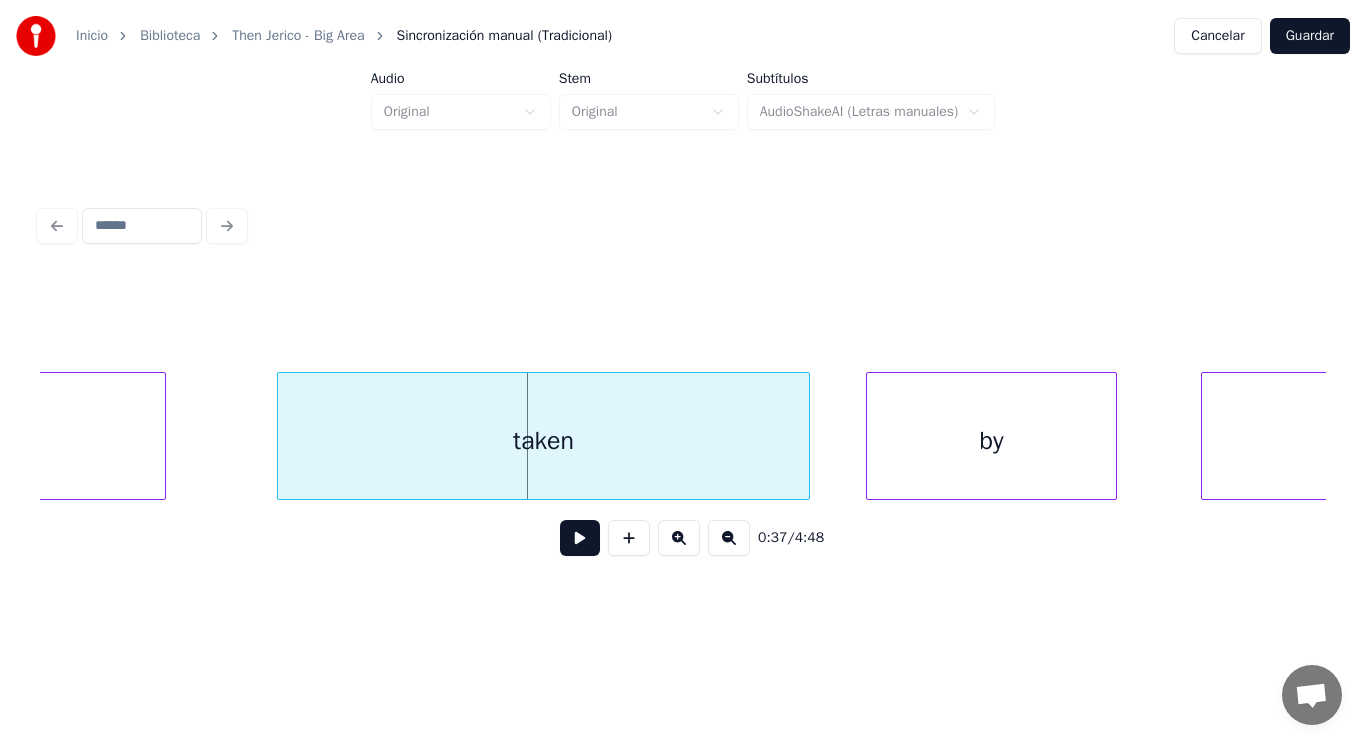 click on "was" at bounding box center [12, 441] 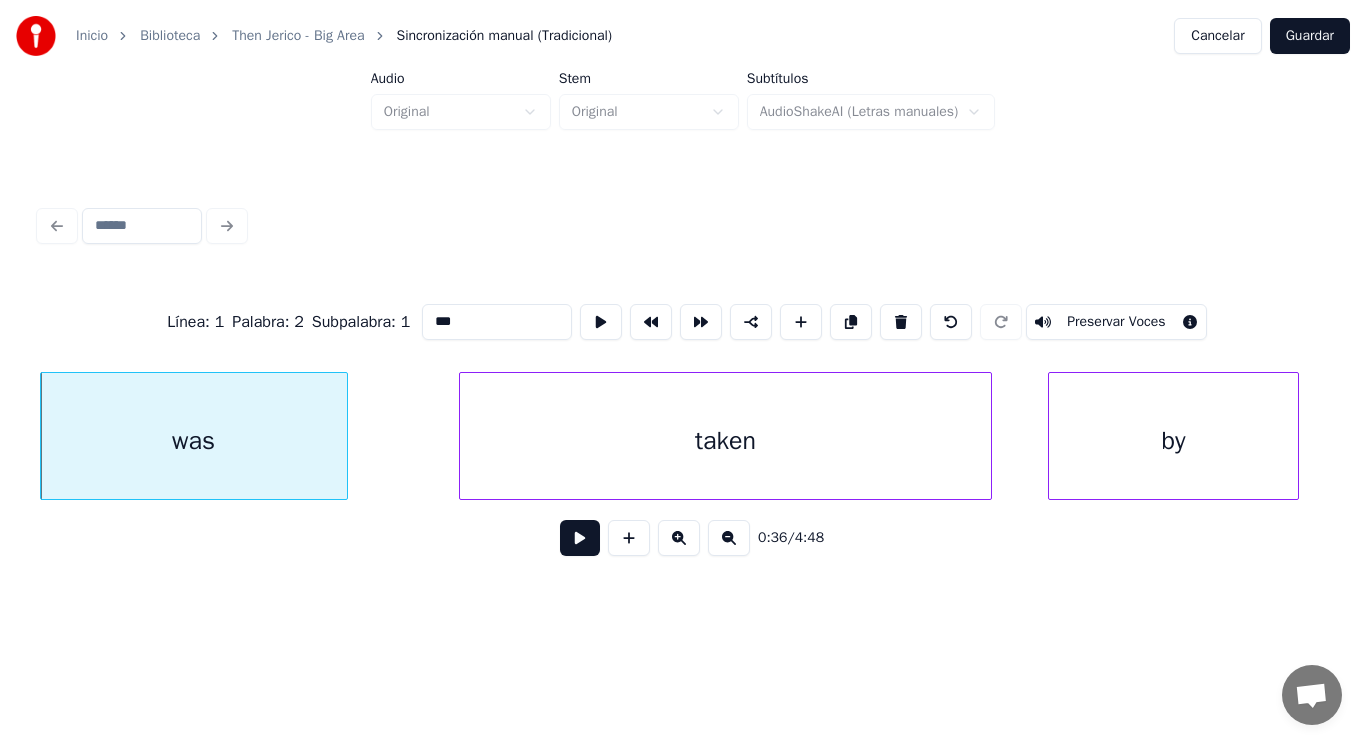 click at bounding box center (580, 538) 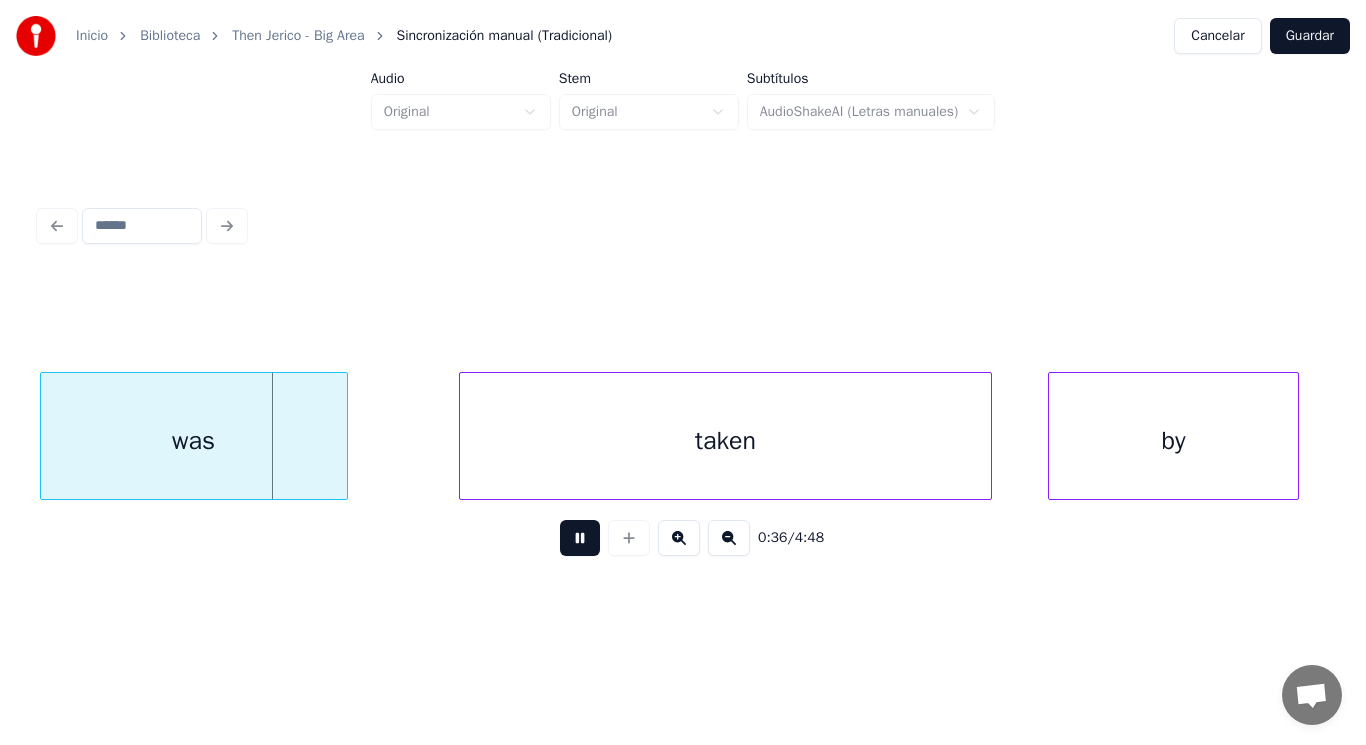 click at bounding box center [580, 538] 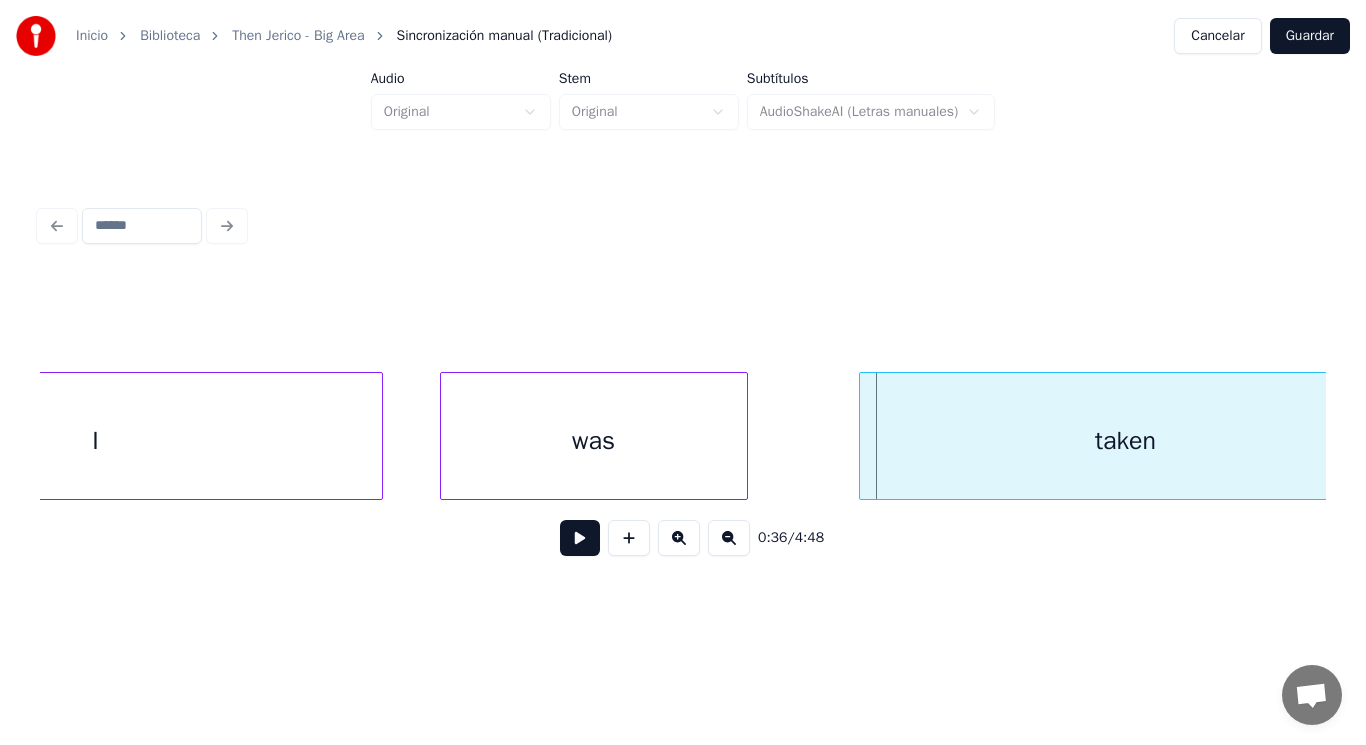 click on "I" at bounding box center (95, 441) 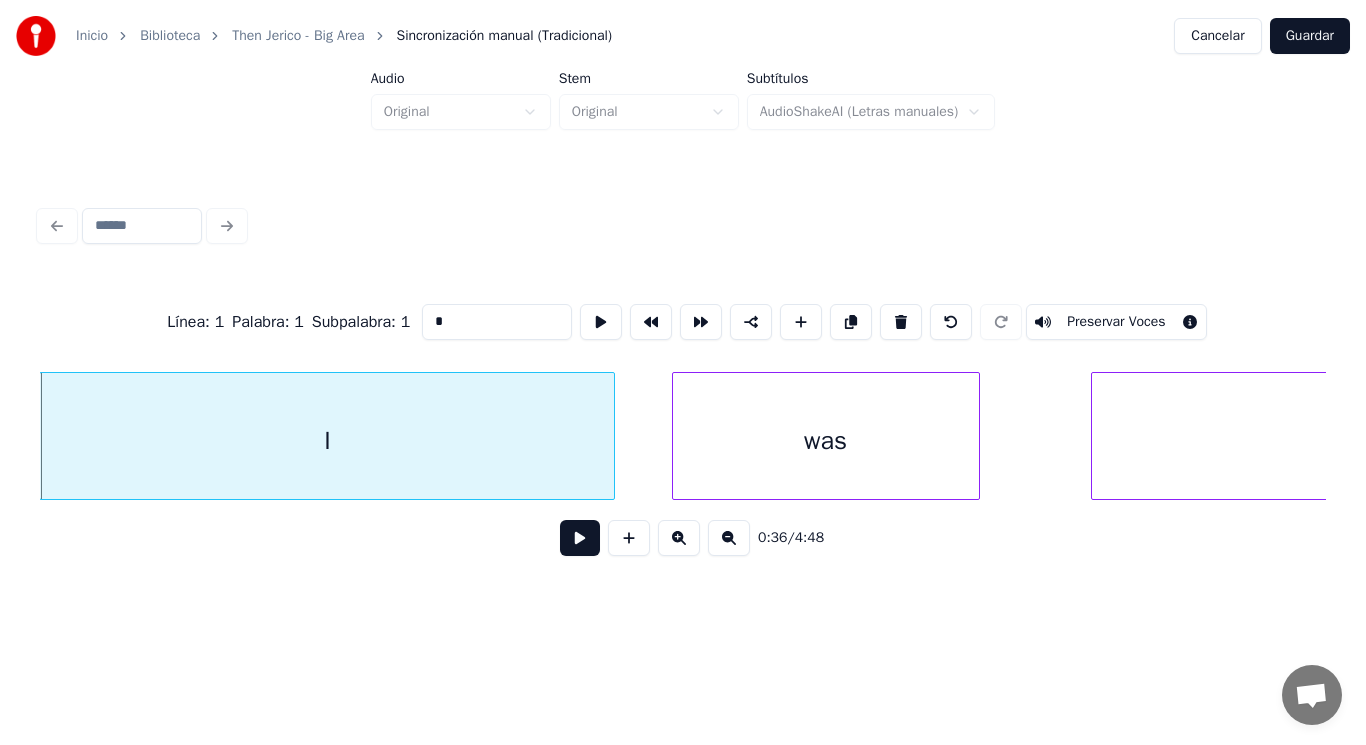 click at bounding box center [580, 538] 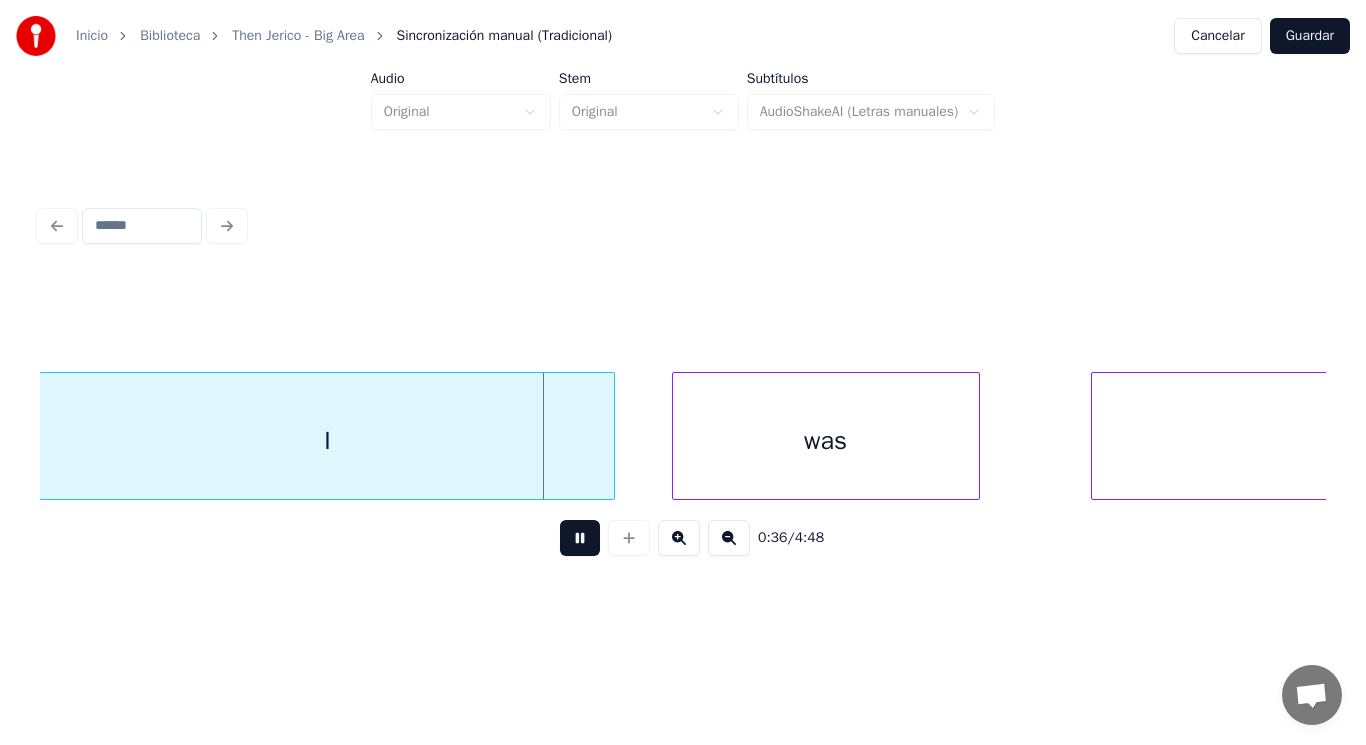 click at bounding box center (580, 538) 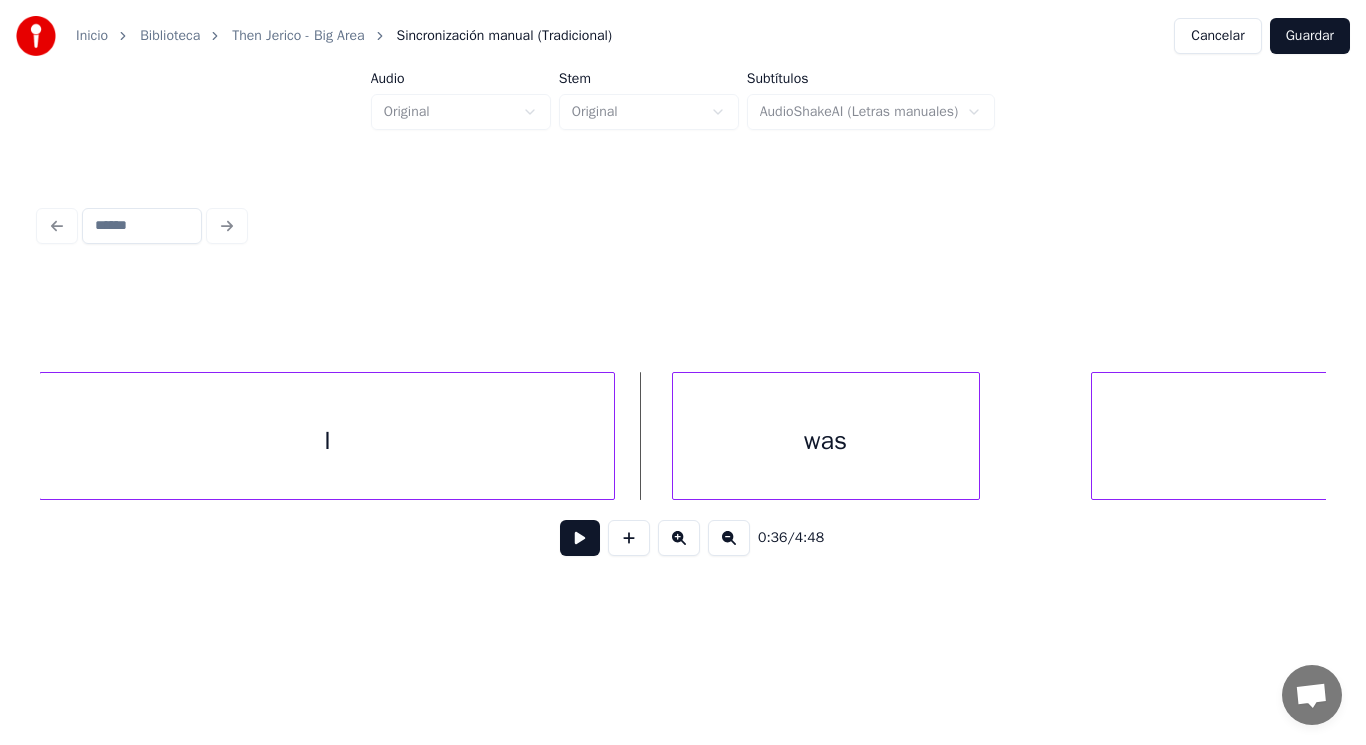 click on "was" at bounding box center [826, 441] 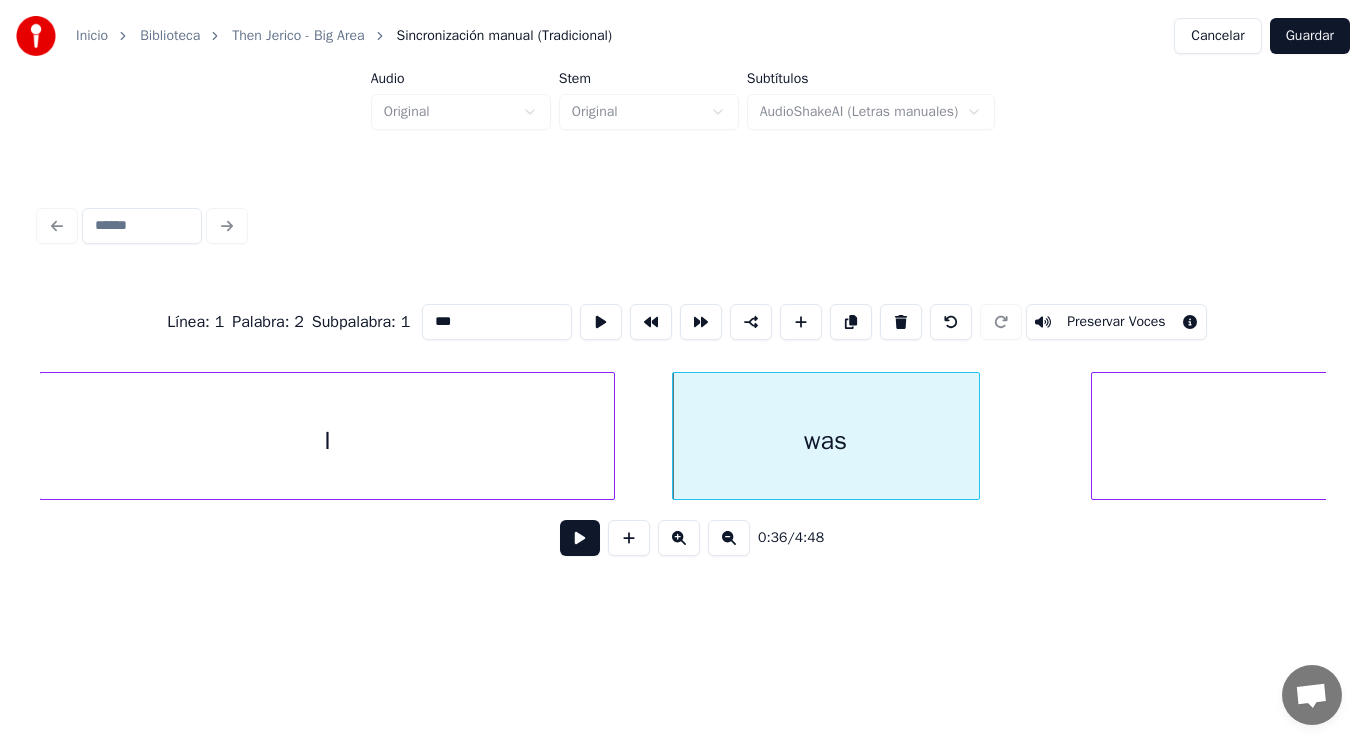 click at bounding box center (580, 538) 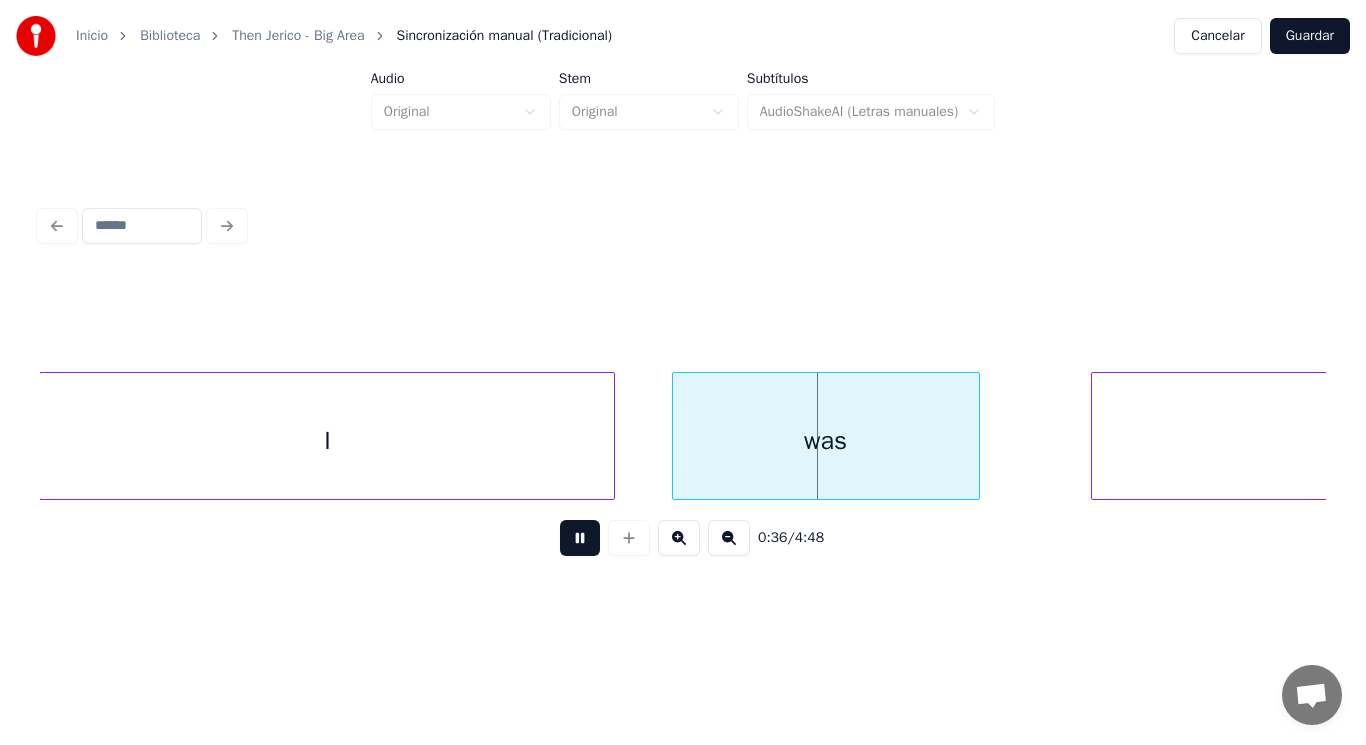 click at bounding box center (580, 538) 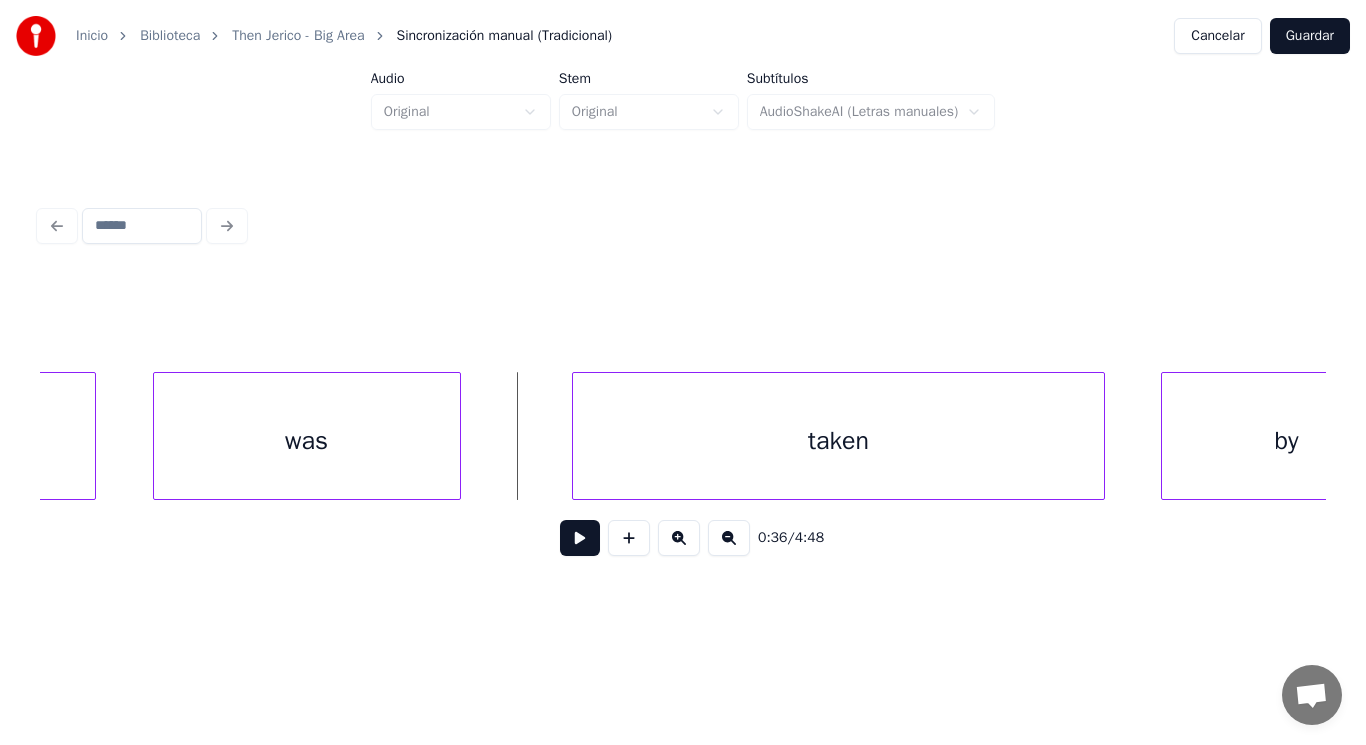 scroll, scrollTop: 0, scrollLeft: 51156, axis: horizontal 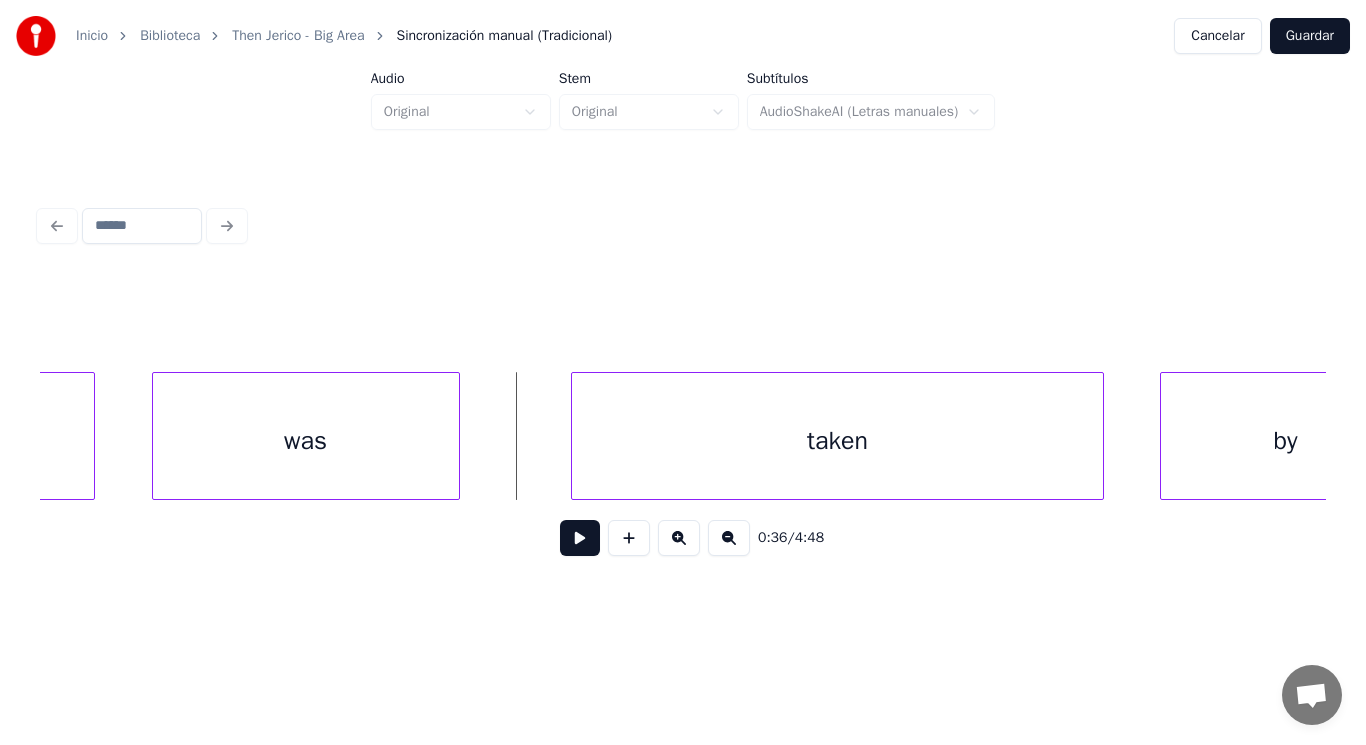 click at bounding box center (580, 538) 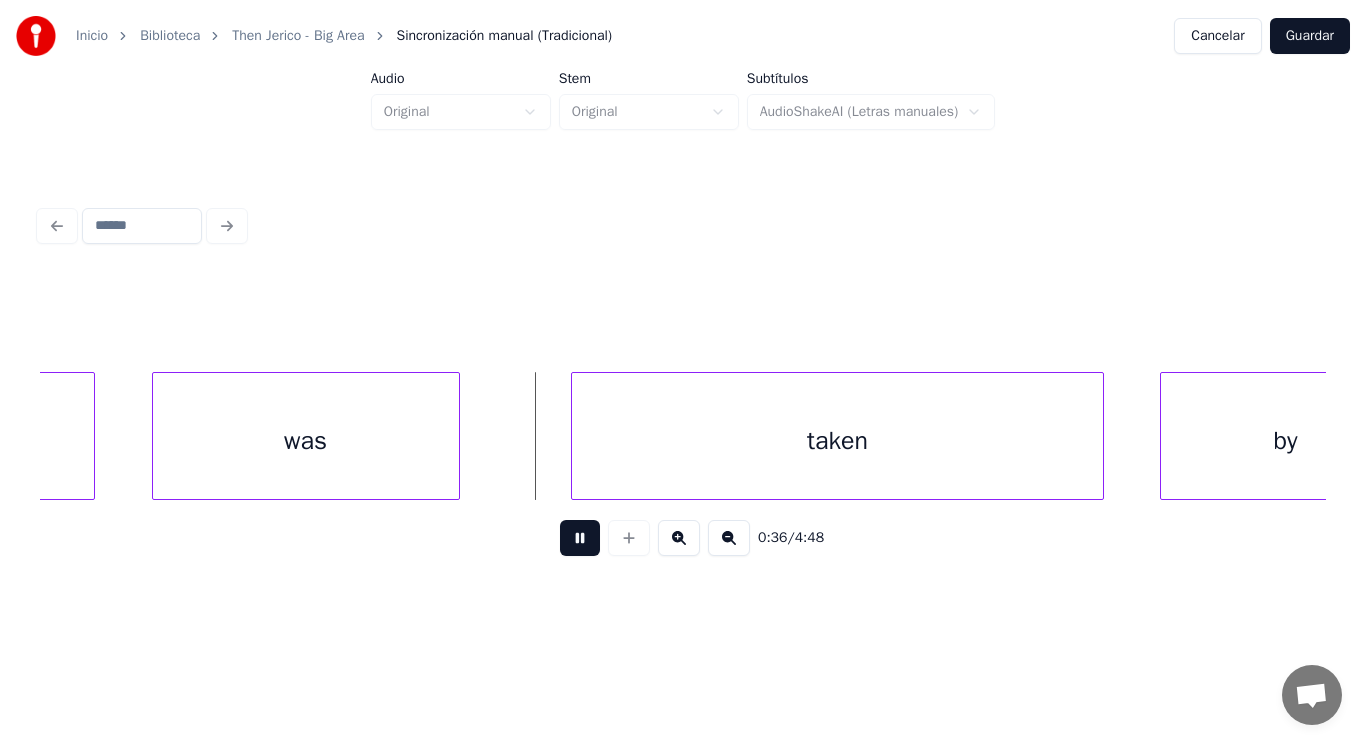 click at bounding box center [580, 538] 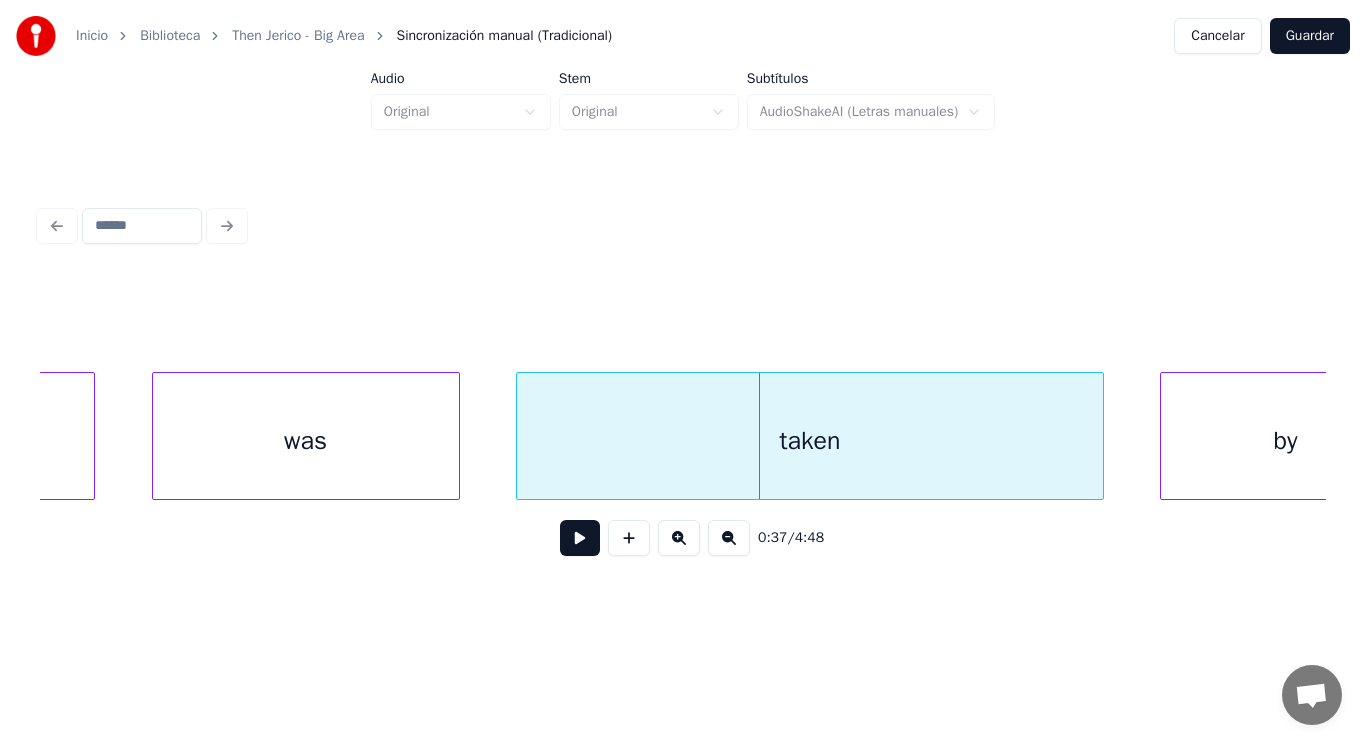 click at bounding box center [520, 436] 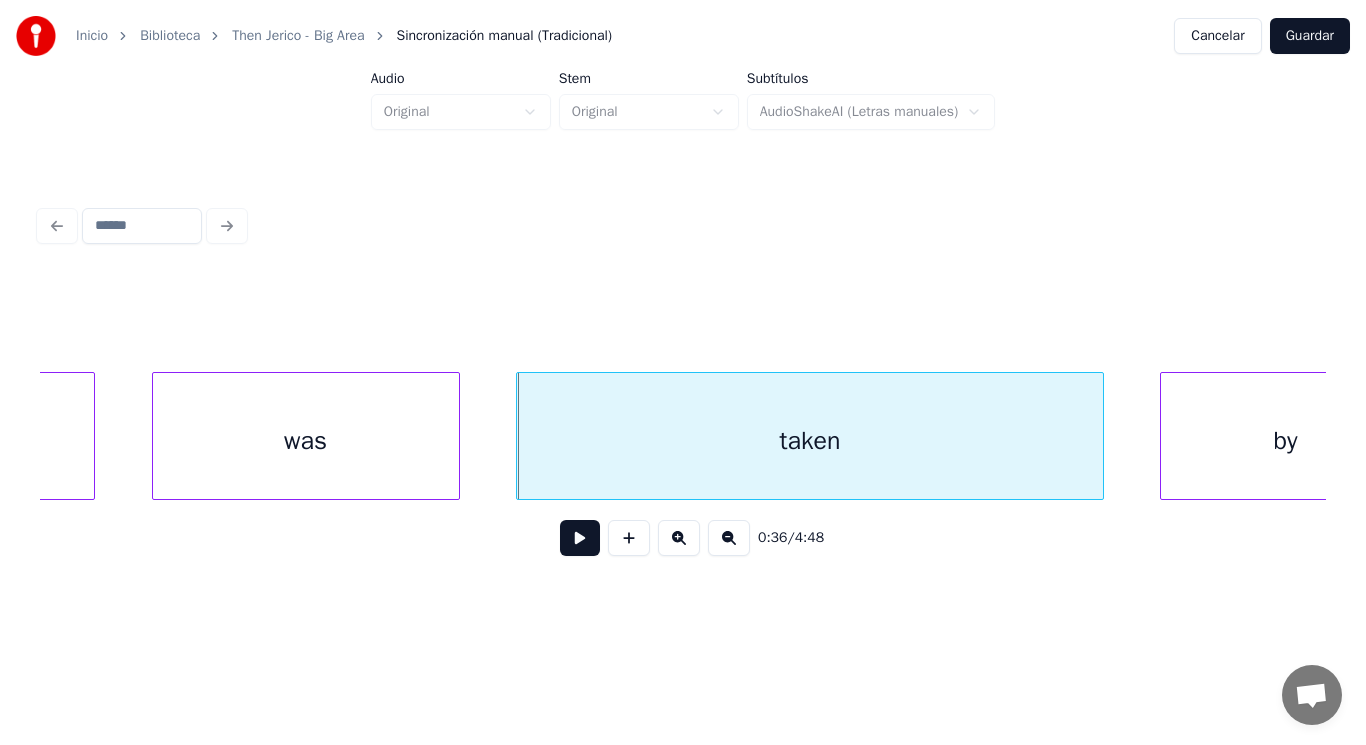 click at bounding box center (580, 538) 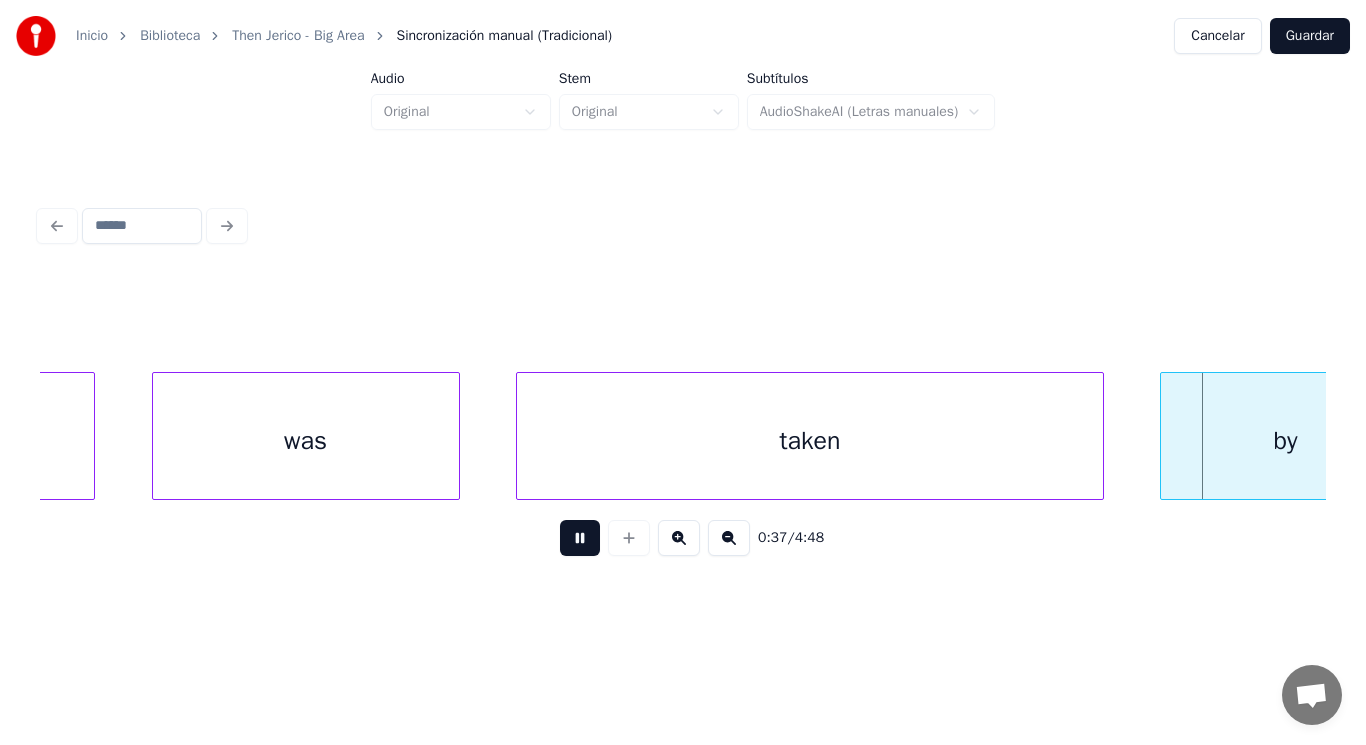 scroll, scrollTop: 0, scrollLeft: 52463, axis: horizontal 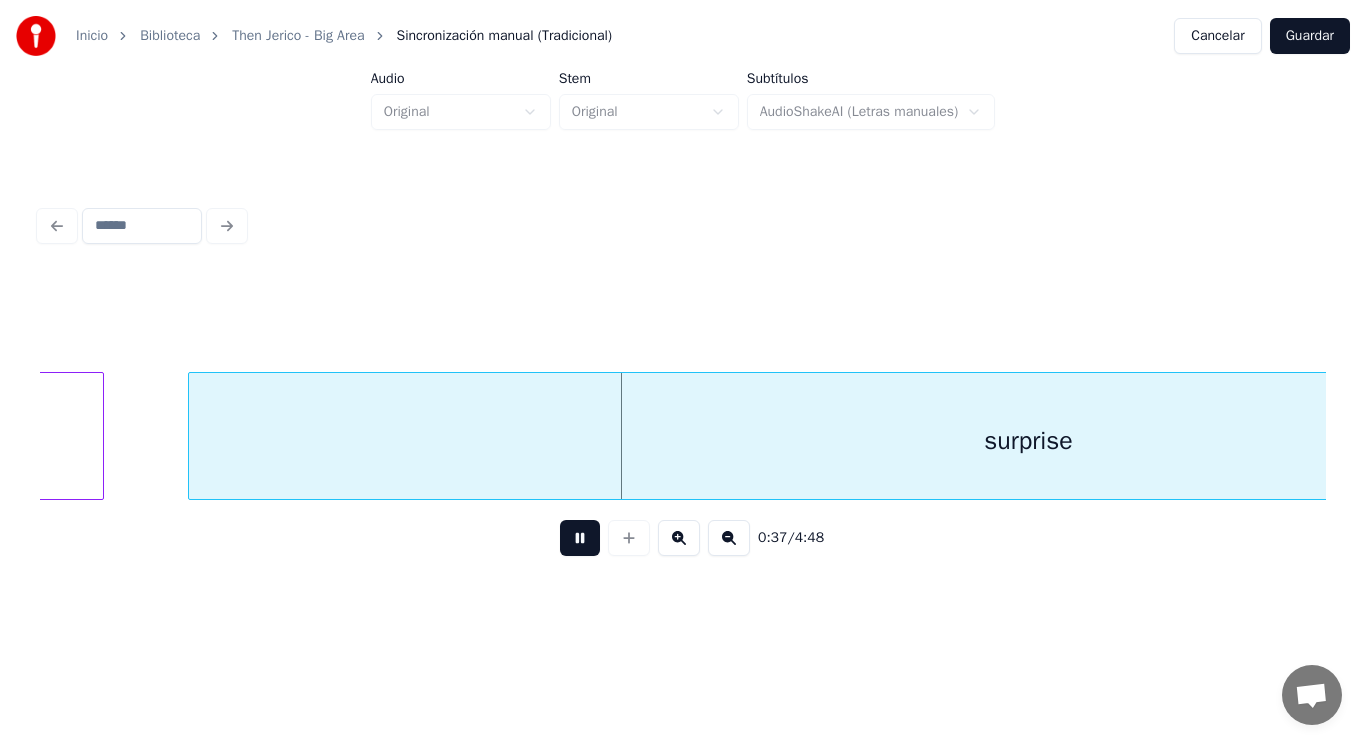 click at bounding box center [580, 538] 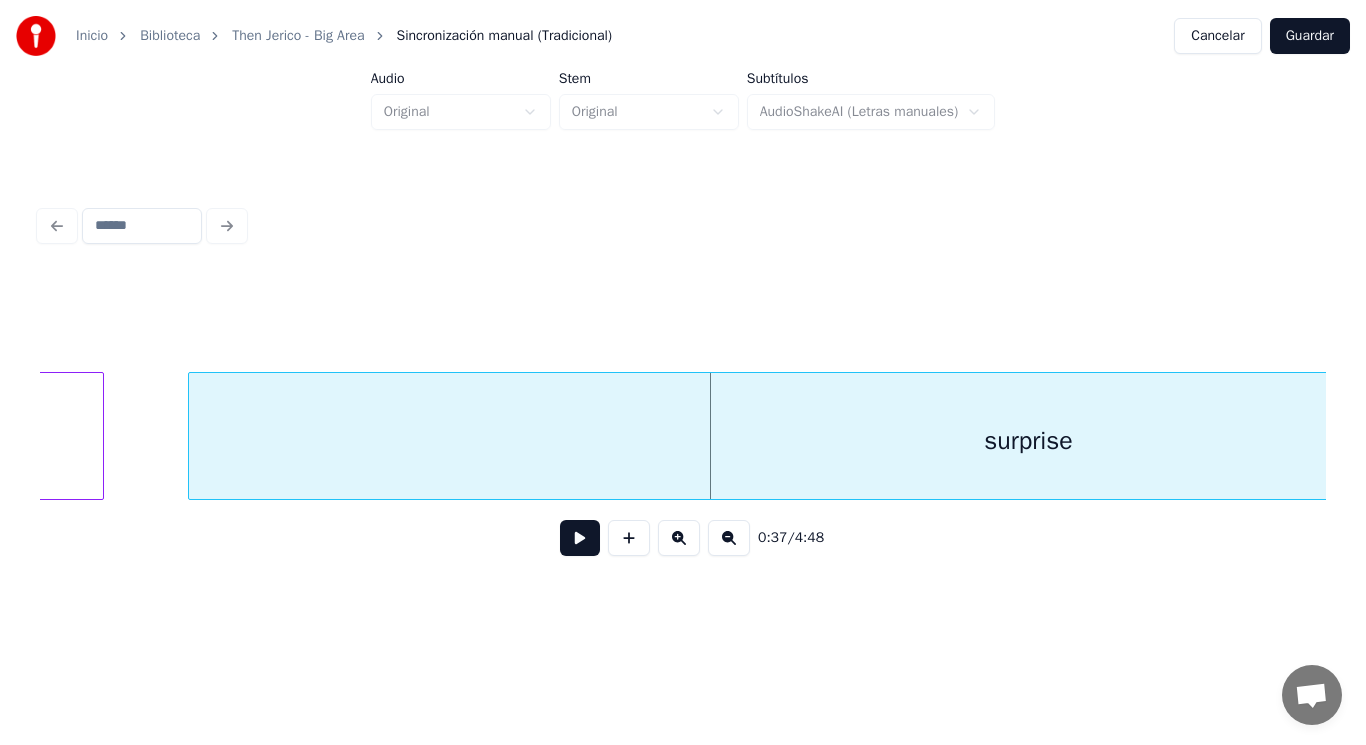 click on "surprise" at bounding box center [1028, 441] 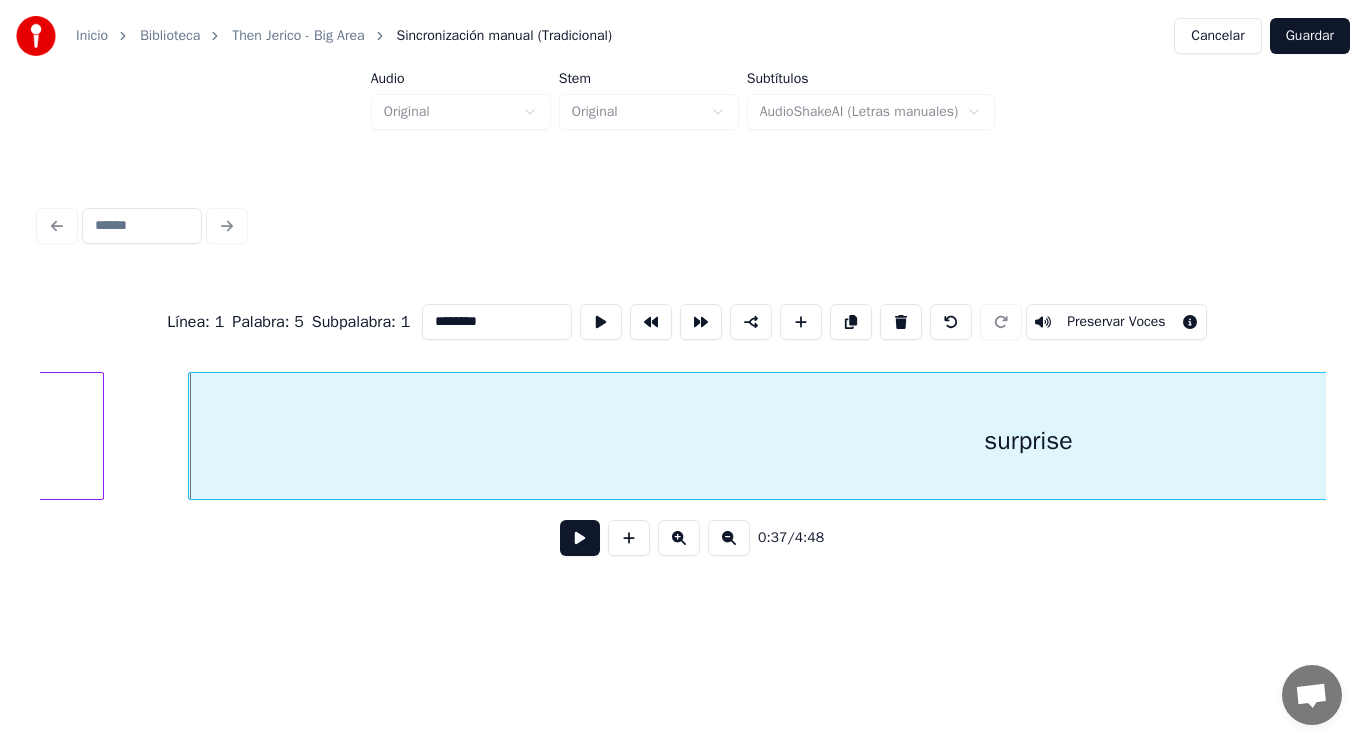 click at bounding box center [580, 538] 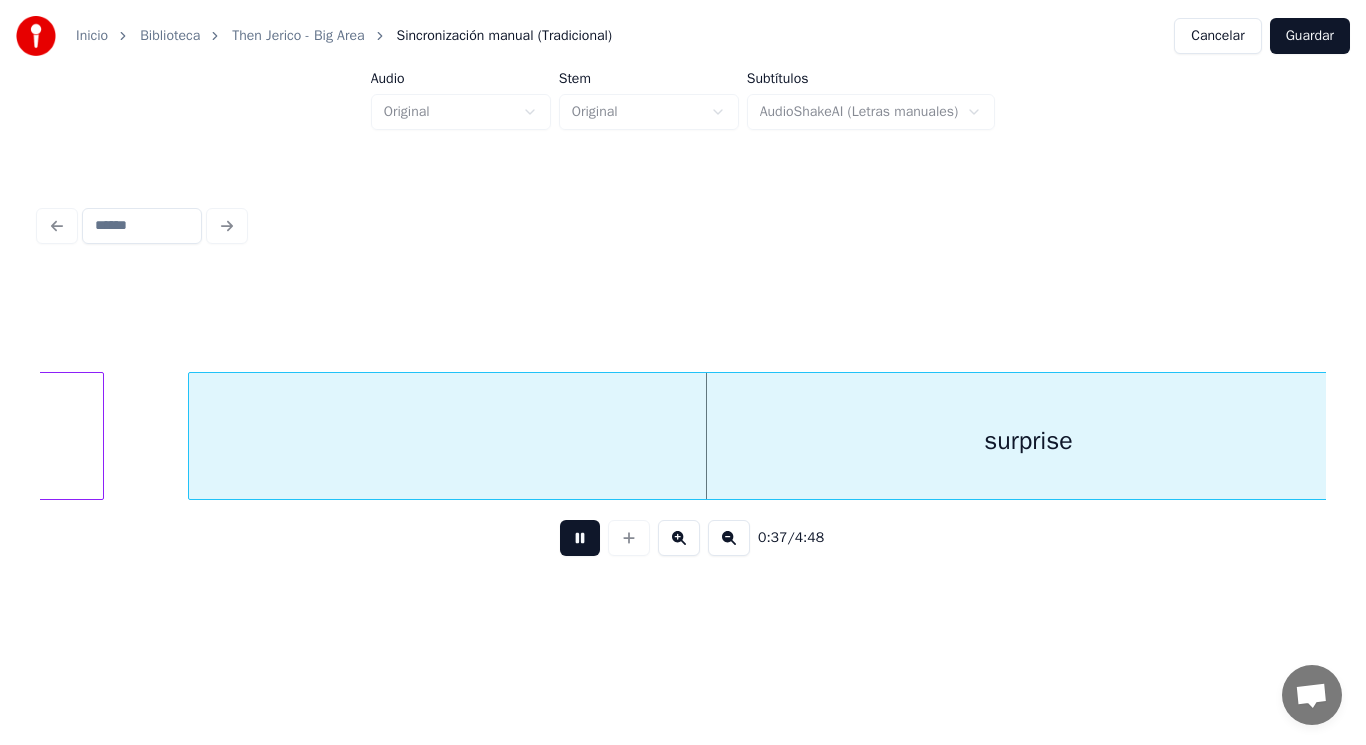 click at bounding box center (580, 538) 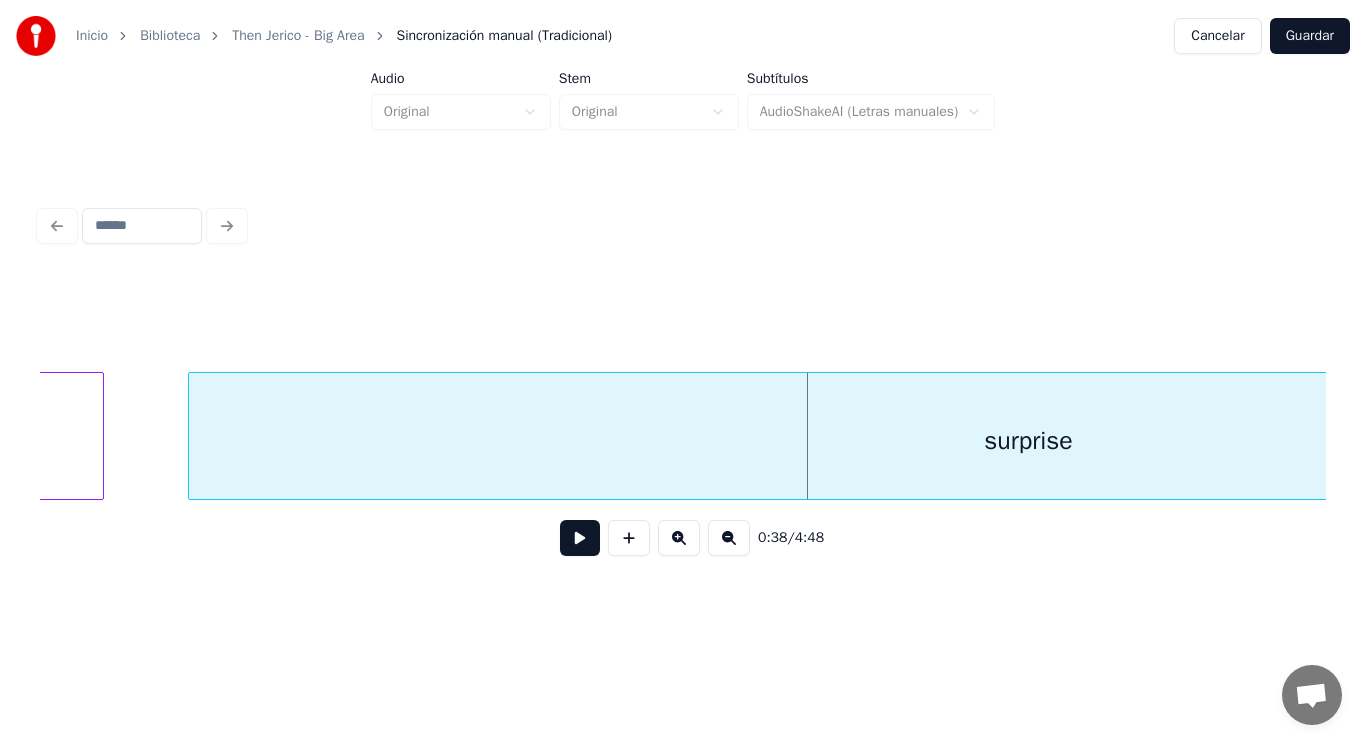 click on "by" at bounding box center [-21, 441] 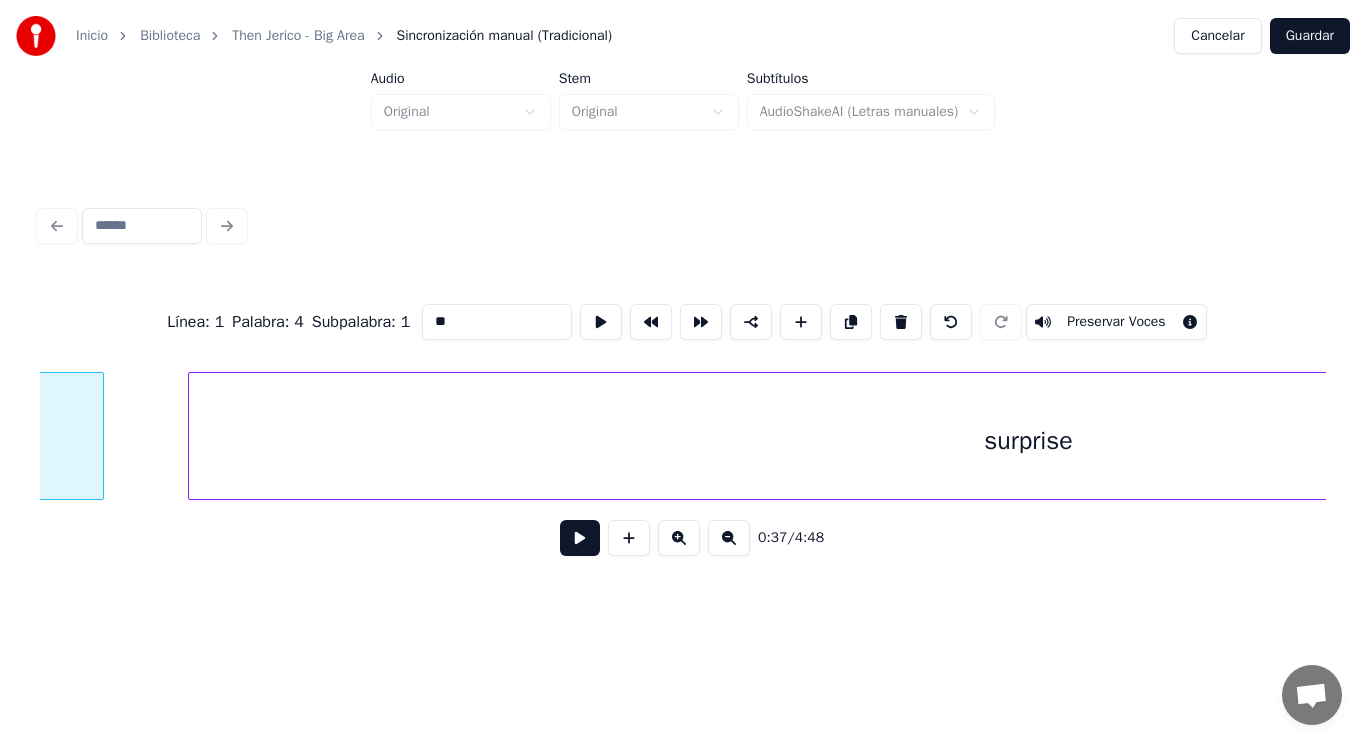 scroll, scrollTop: 0, scrollLeft: 52276, axis: horizontal 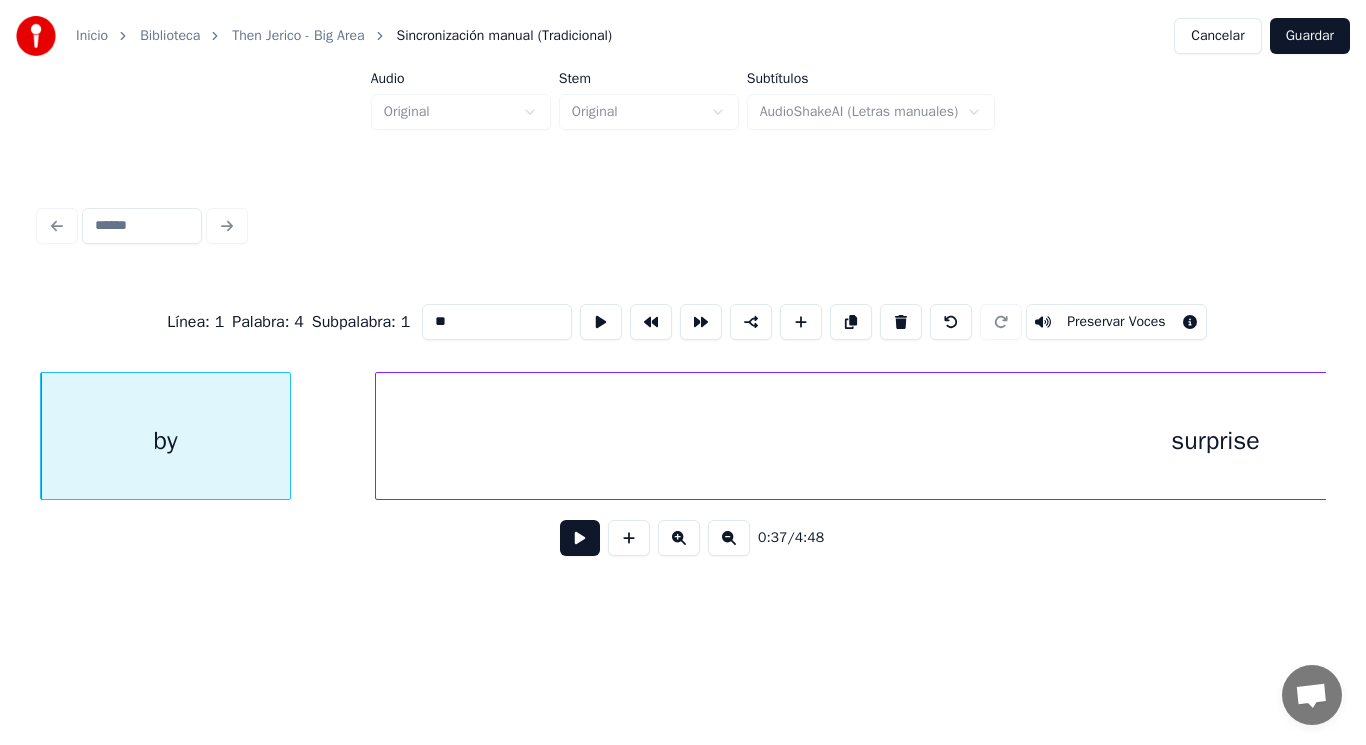 click at bounding box center [580, 538] 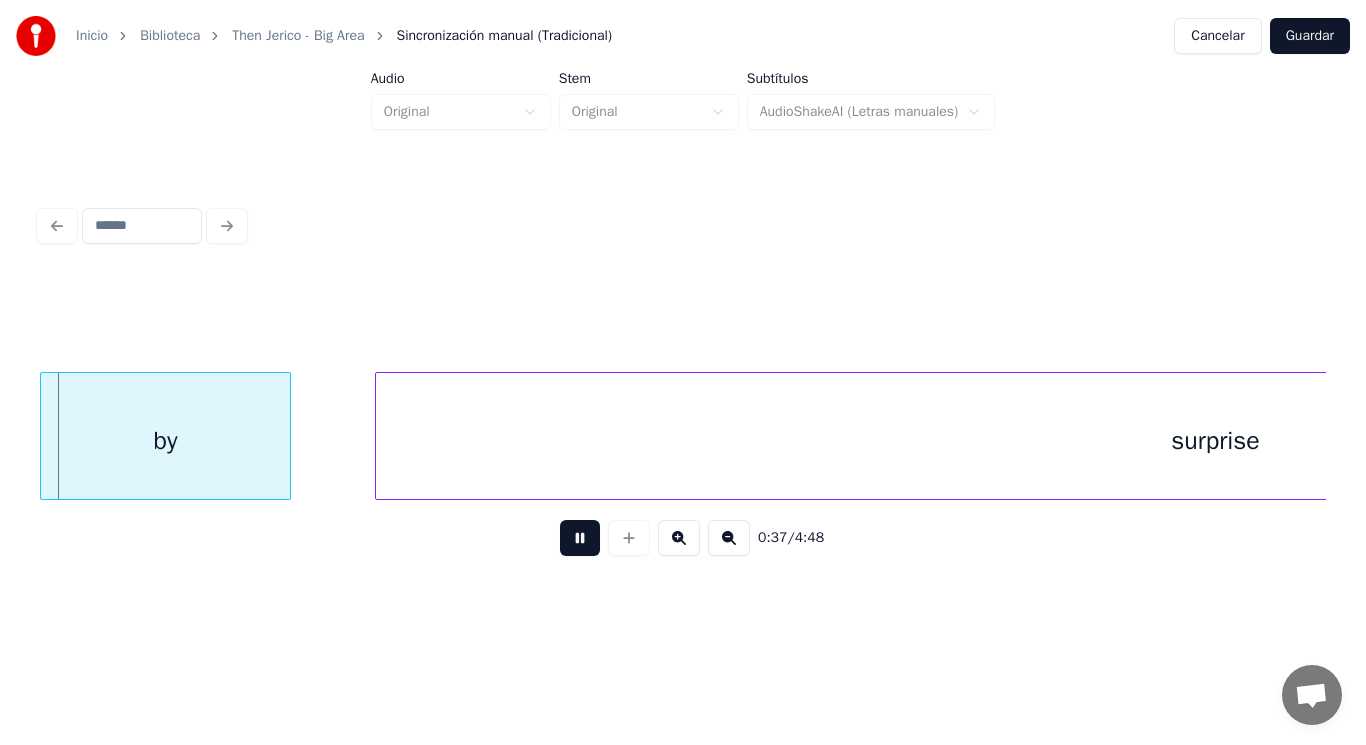 click at bounding box center (580, 538) 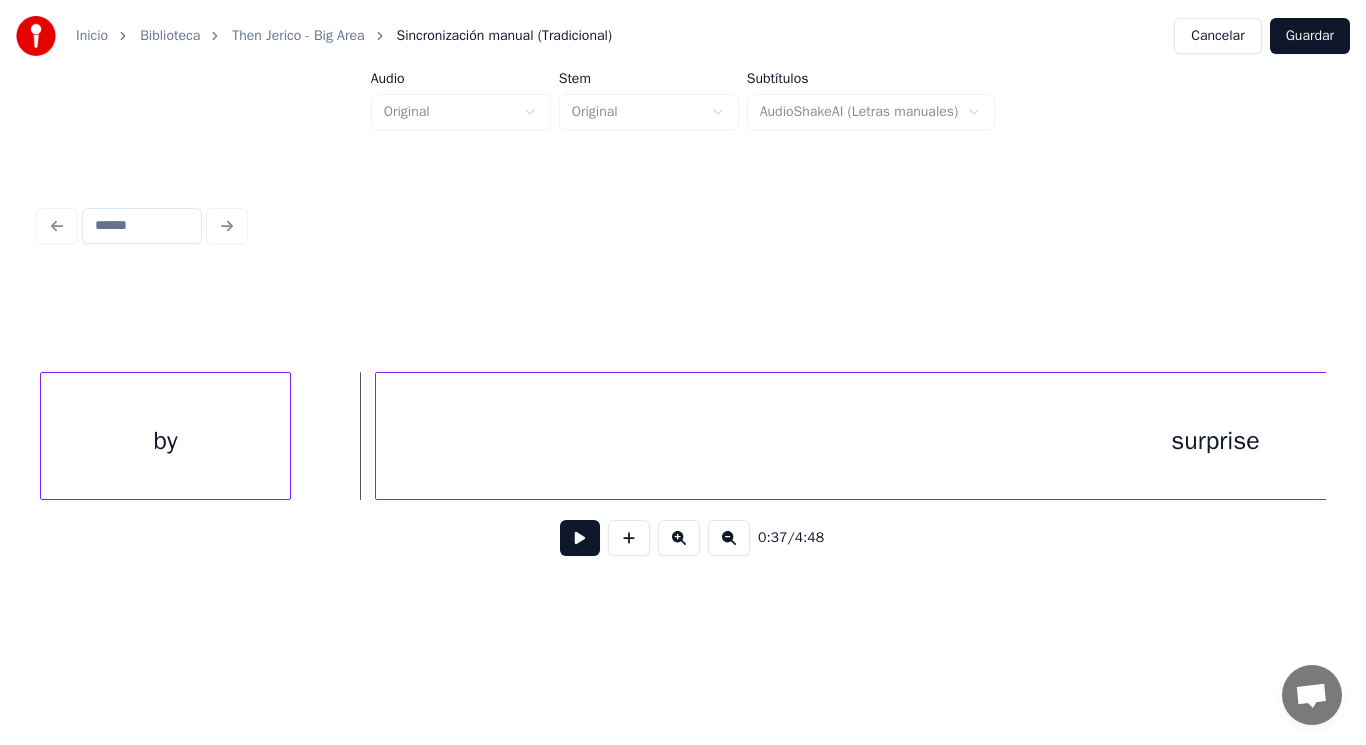 click on "by" at bounding box center (166, 441) 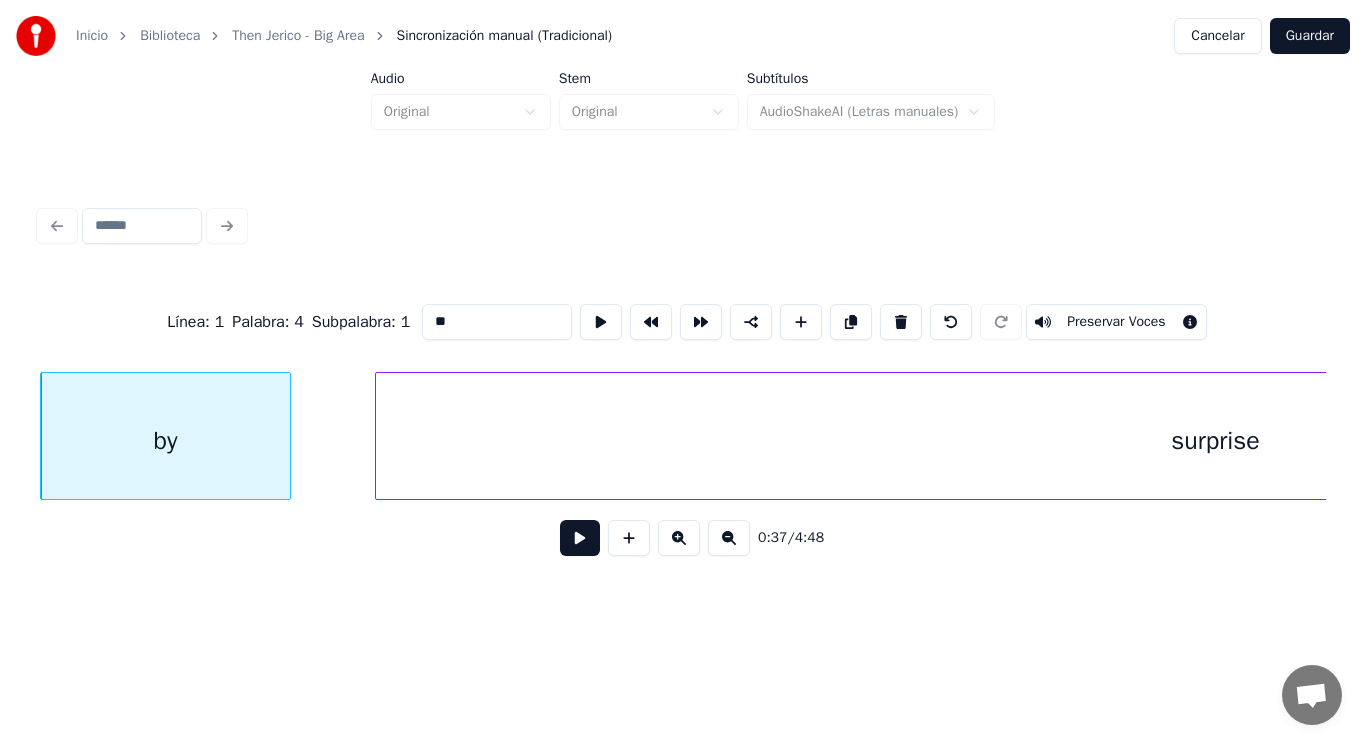 click at bounding box center (580, 538) 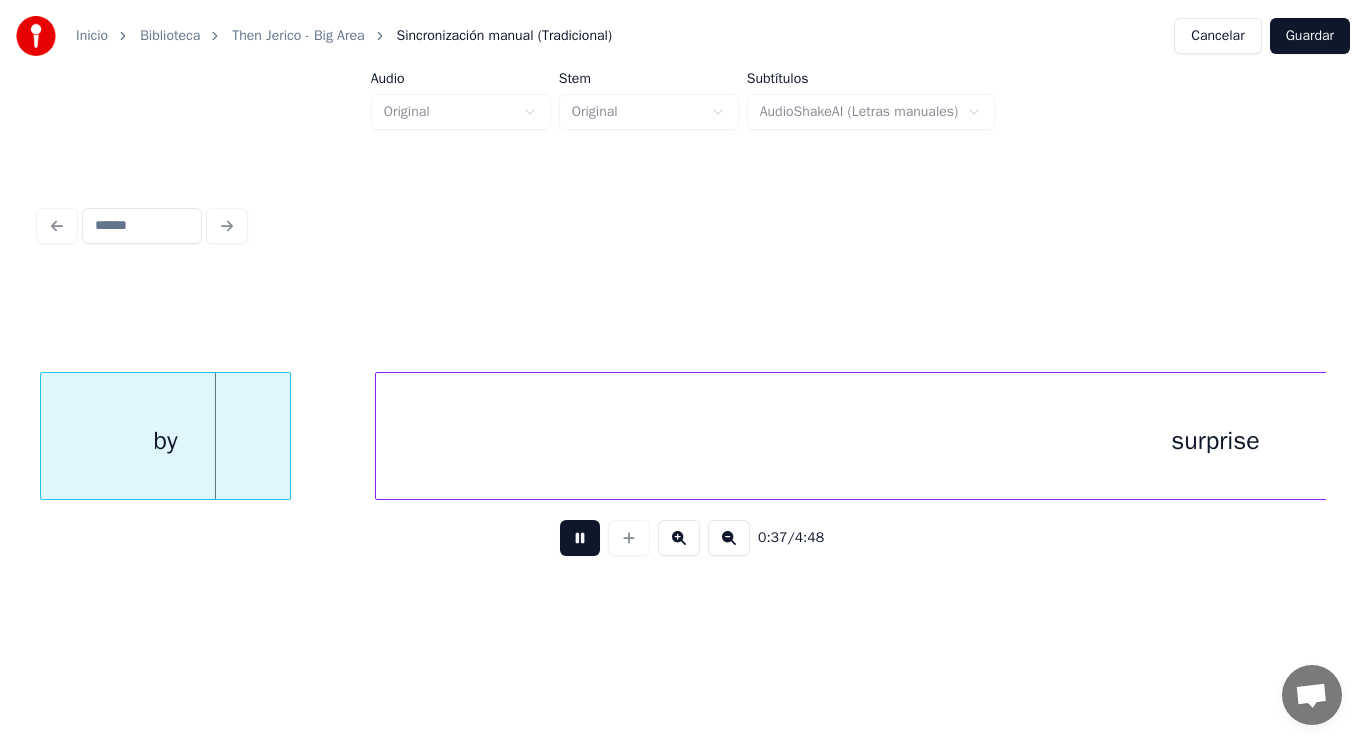 click at bounding box center [580, 538] 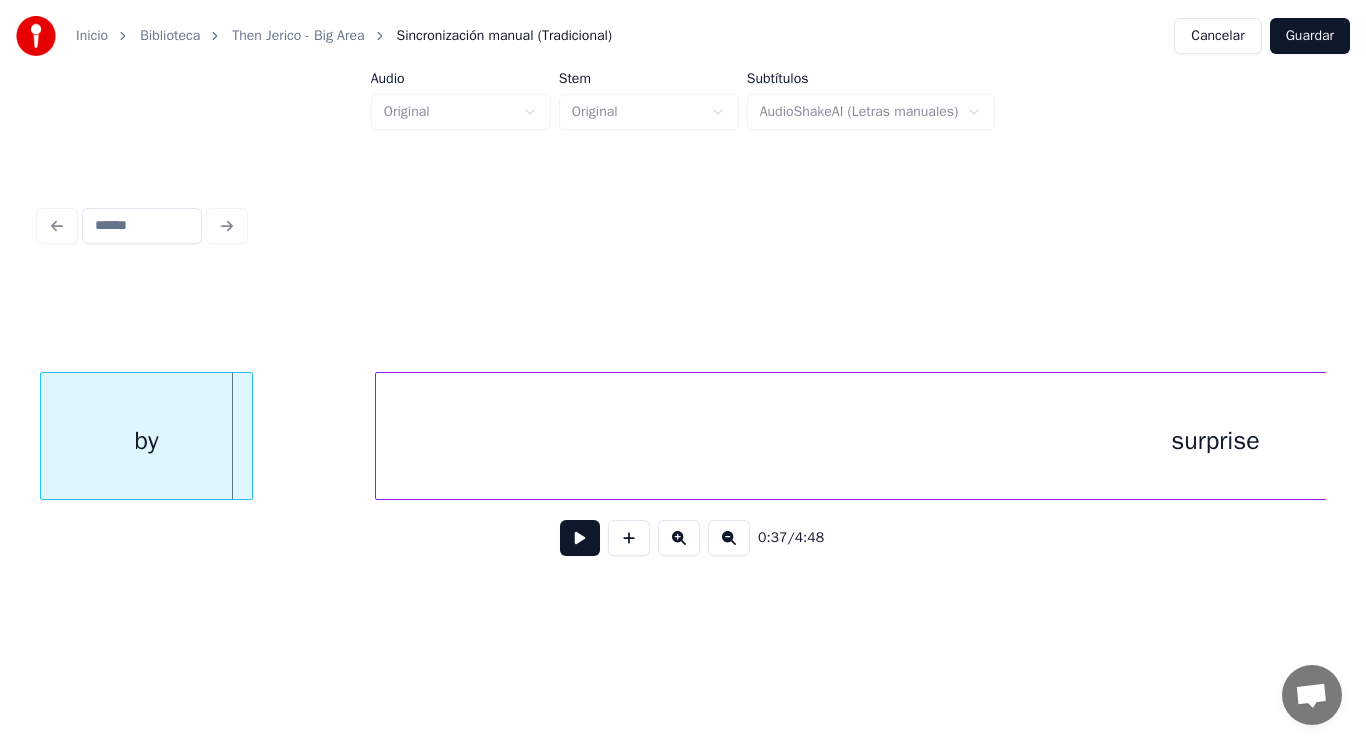 click at bounding box center (249, 436) 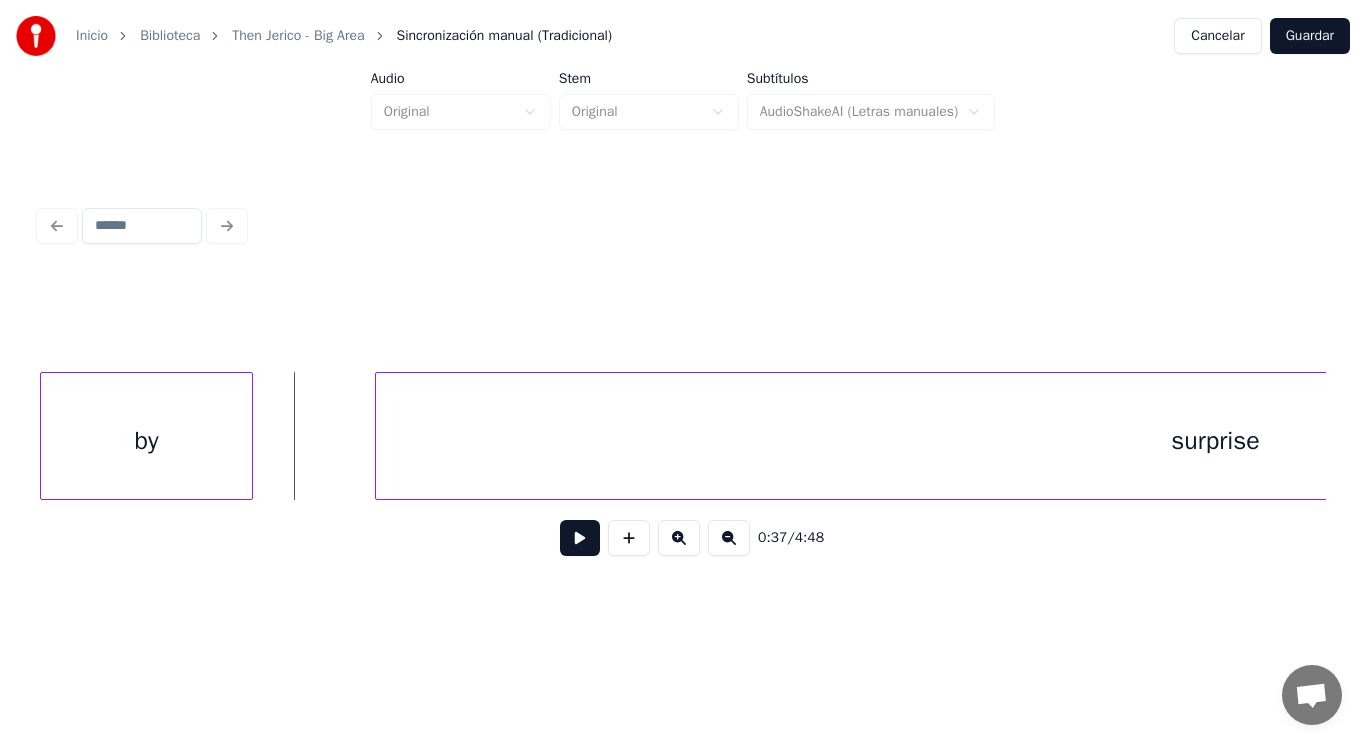 click at bounding box center (580, 538) 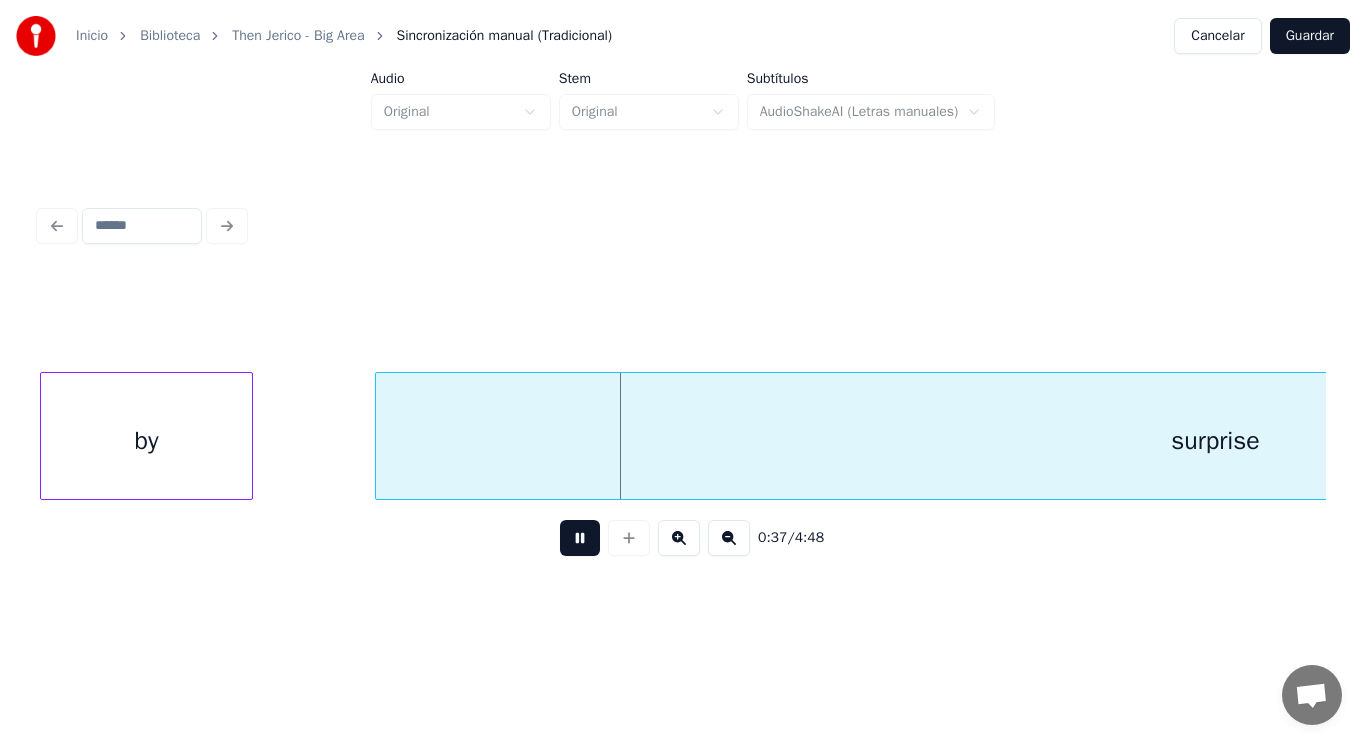 click at bounding box center (580, 538) 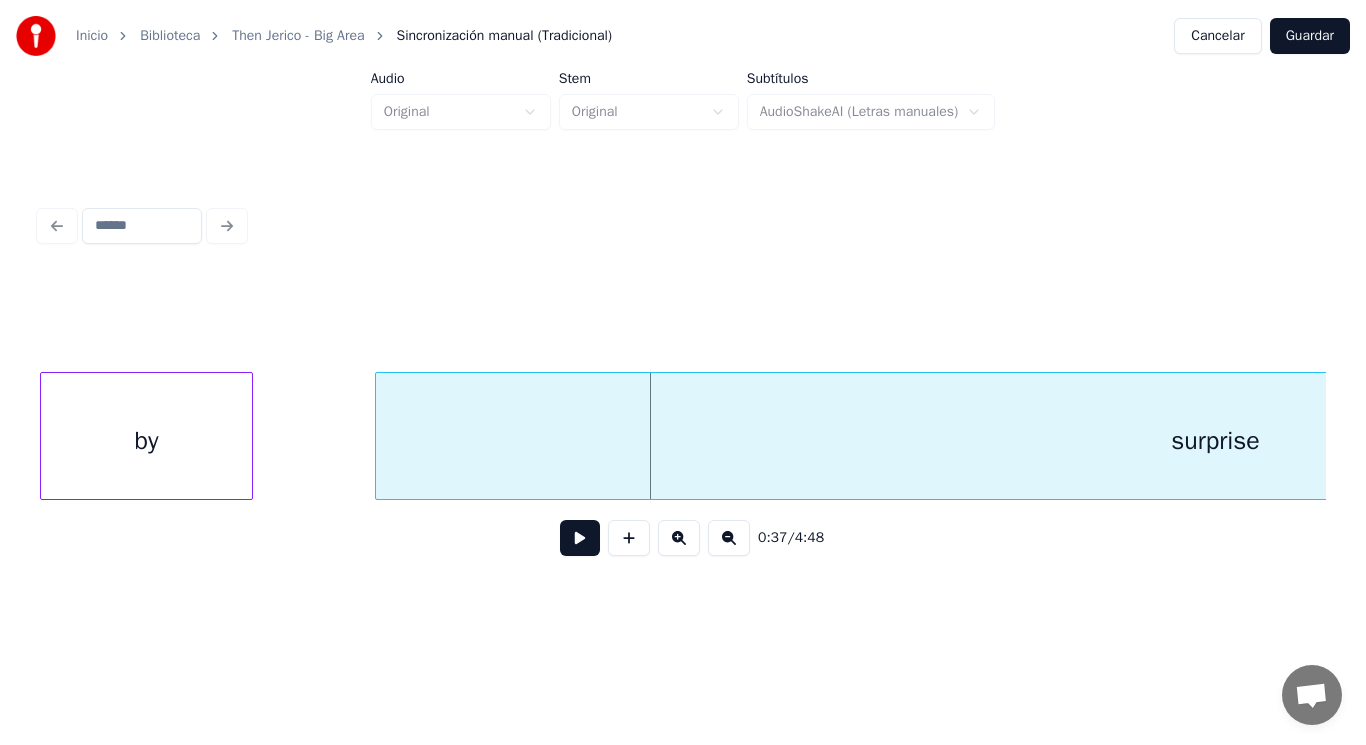 type 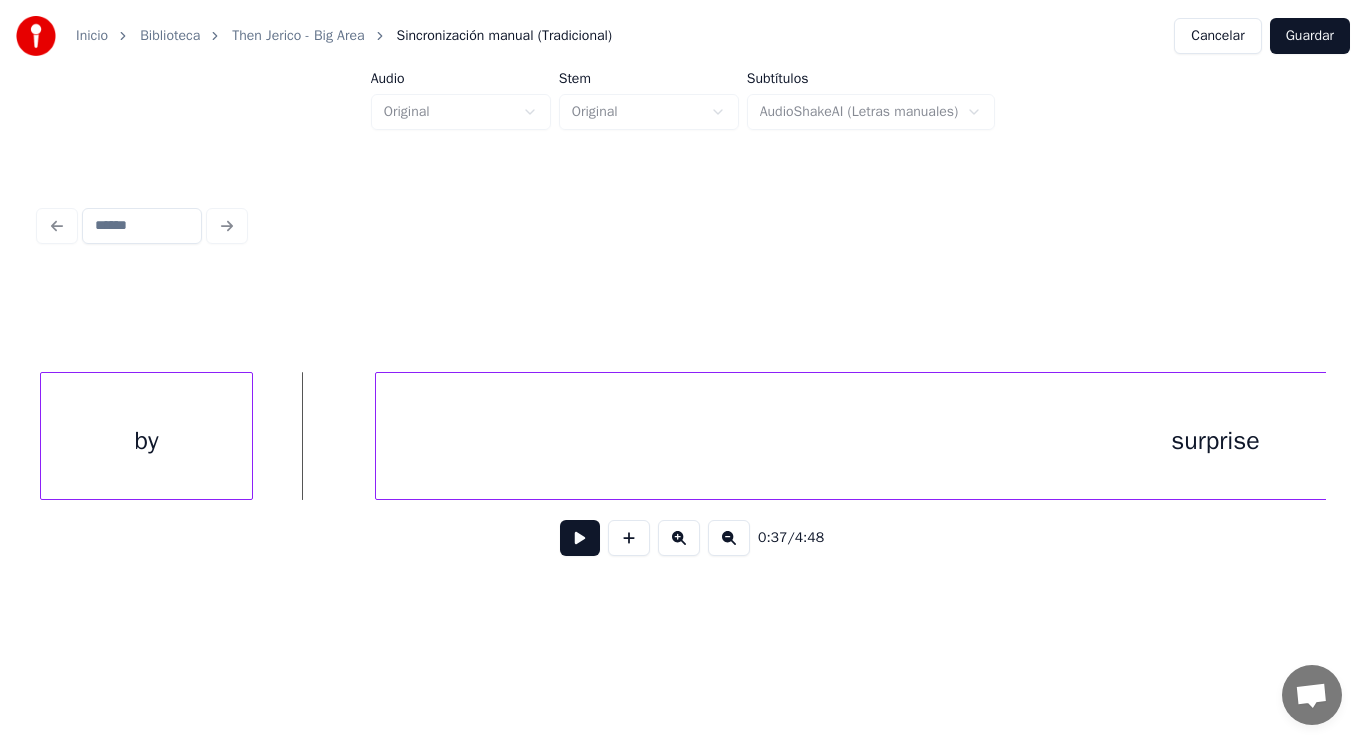 click at bounding box center (580, 538) 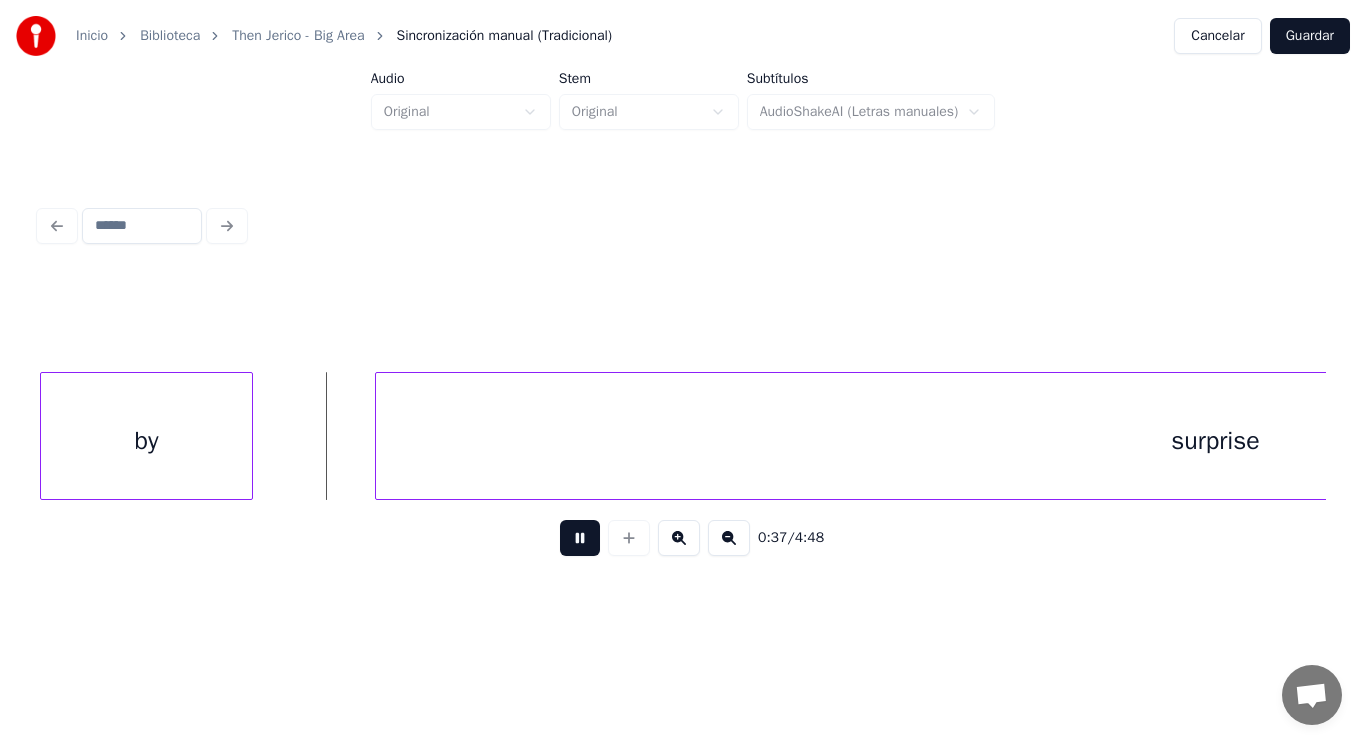 click at bounding box center (580, 538) 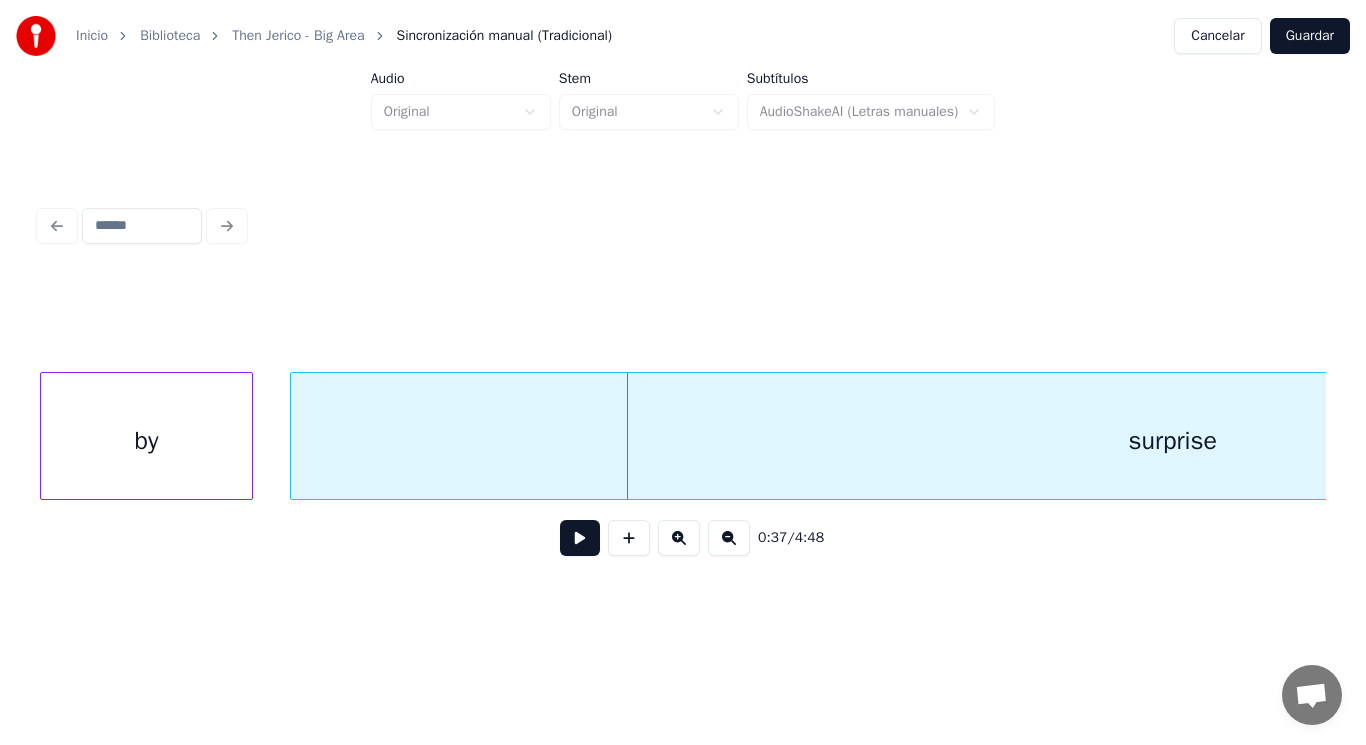 click at bounding box center (294, 436) 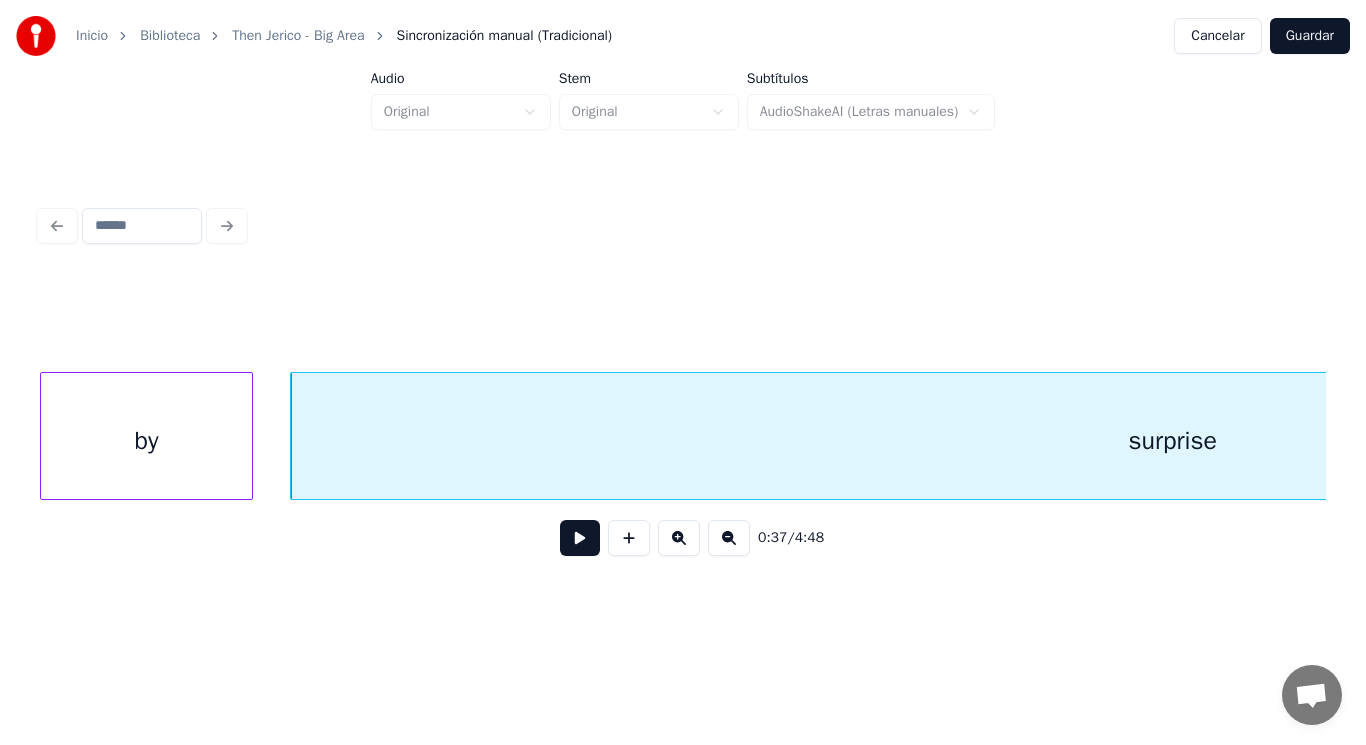 click at bounding box center [580, 538] 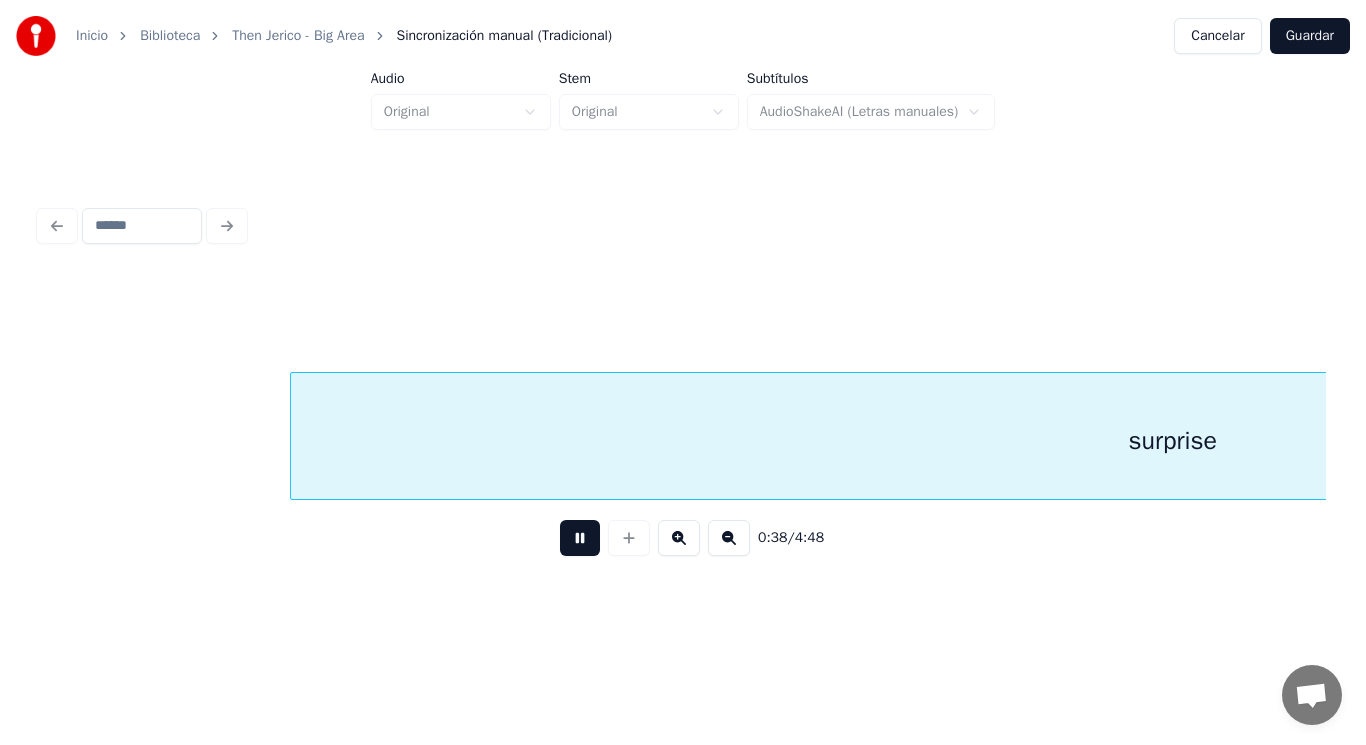 scroll, scrollTop: 0, scrollLeft: 53579, axis: horizontal 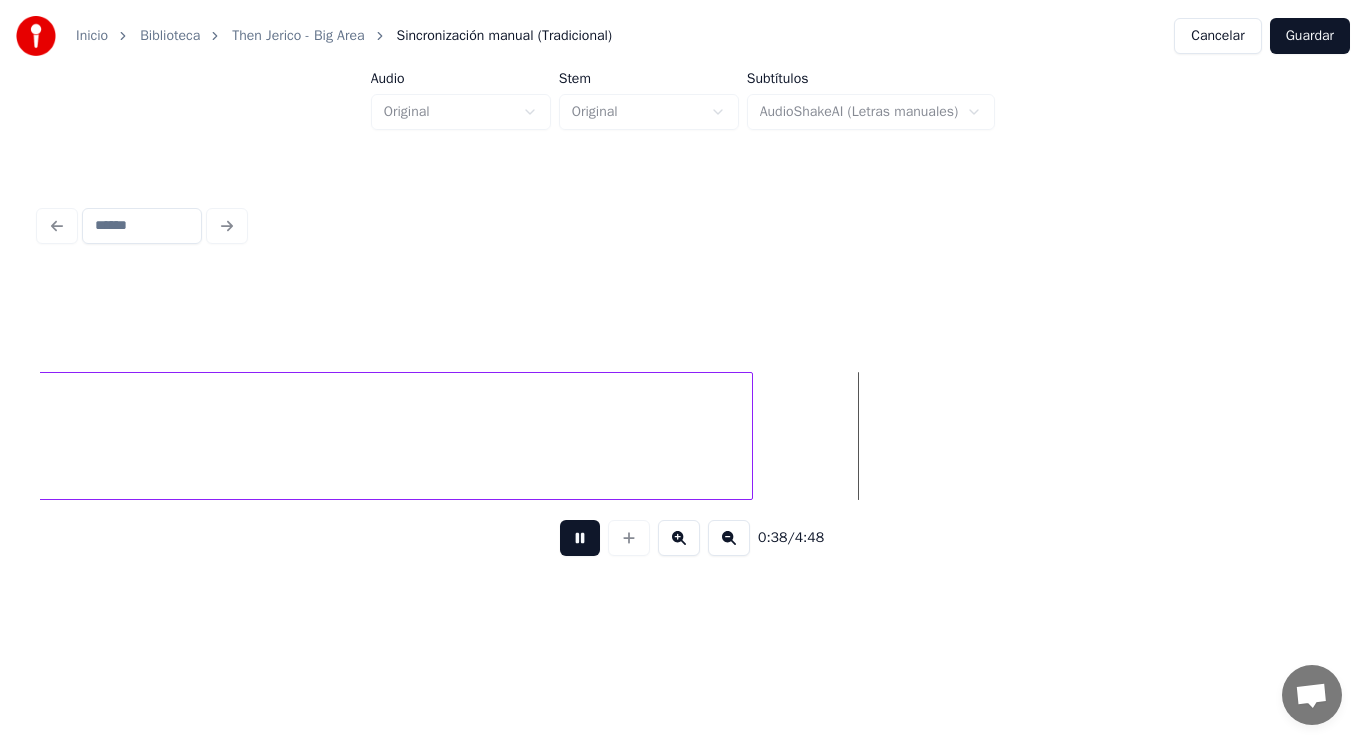 click at bounding box center [580, 538] 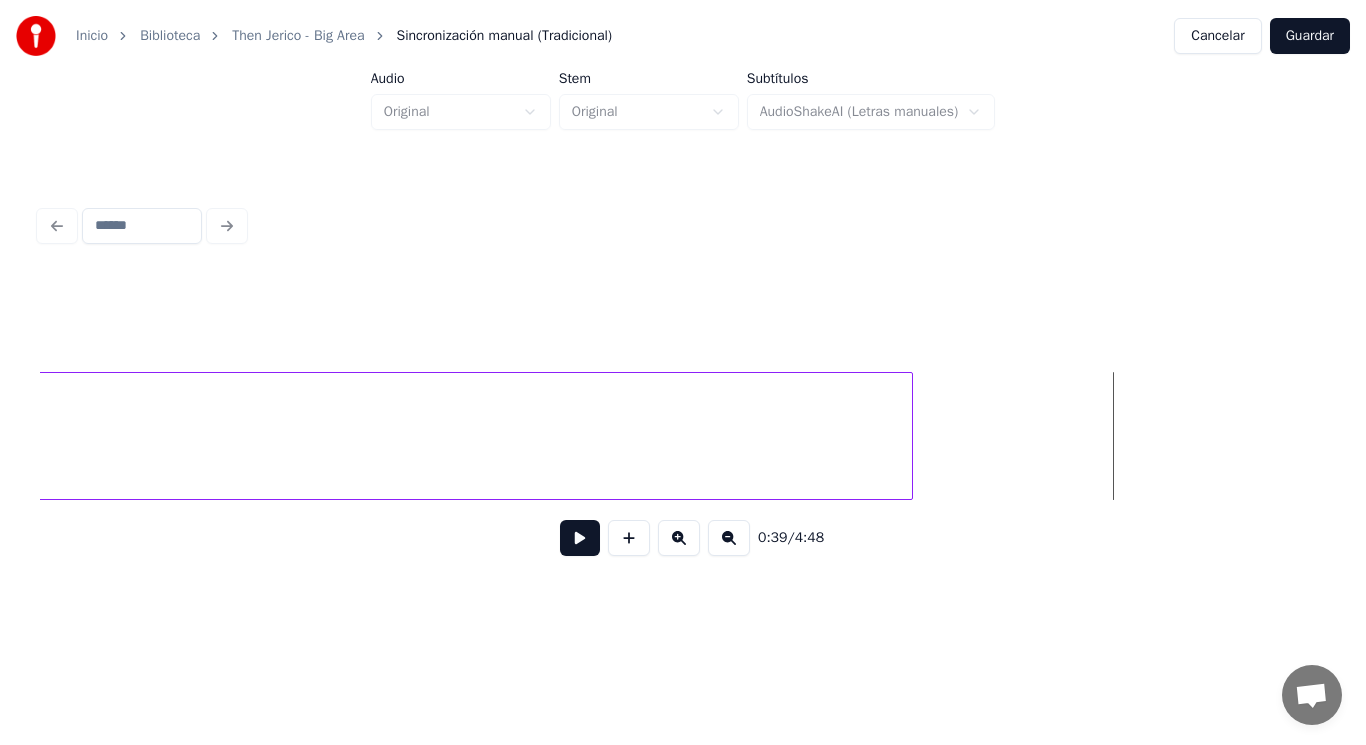 click at bounding box center [909, 436] 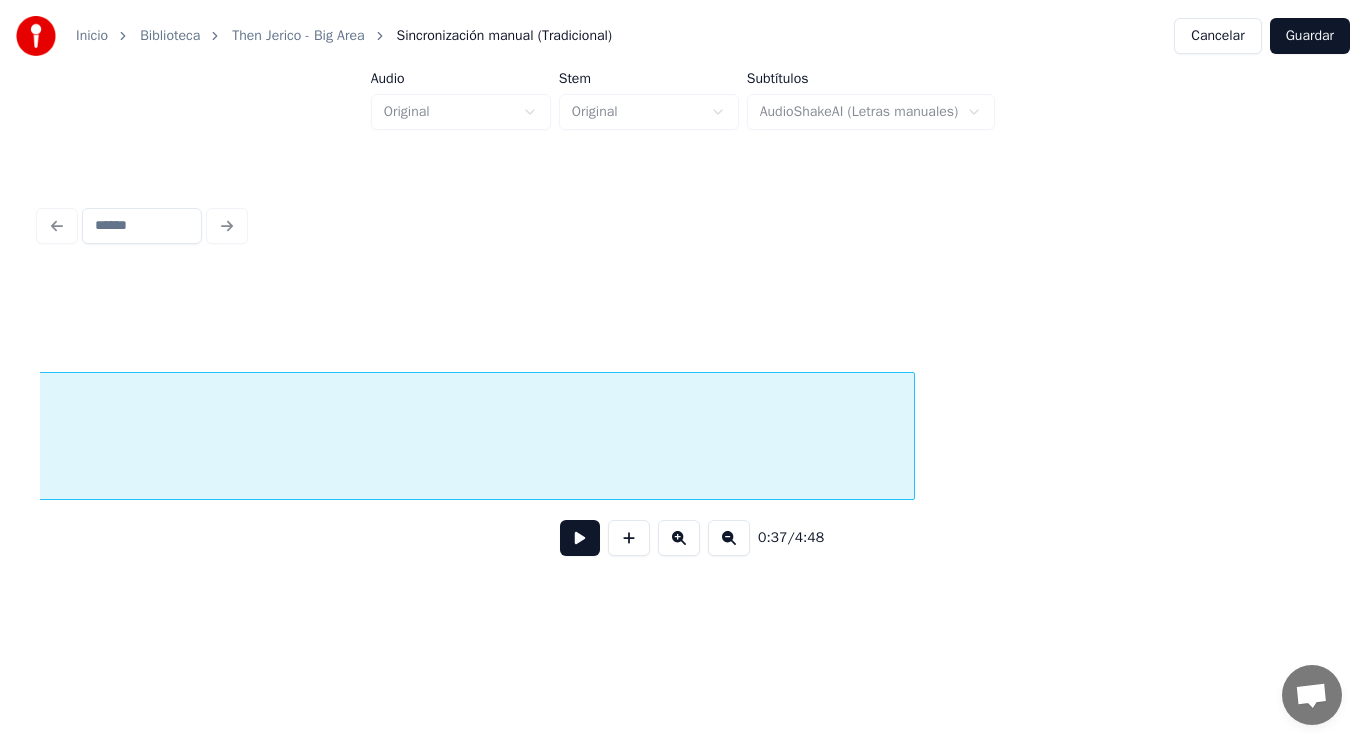scroll, scrollTop: 0, scrollLeft: 52526, axis: horizontal 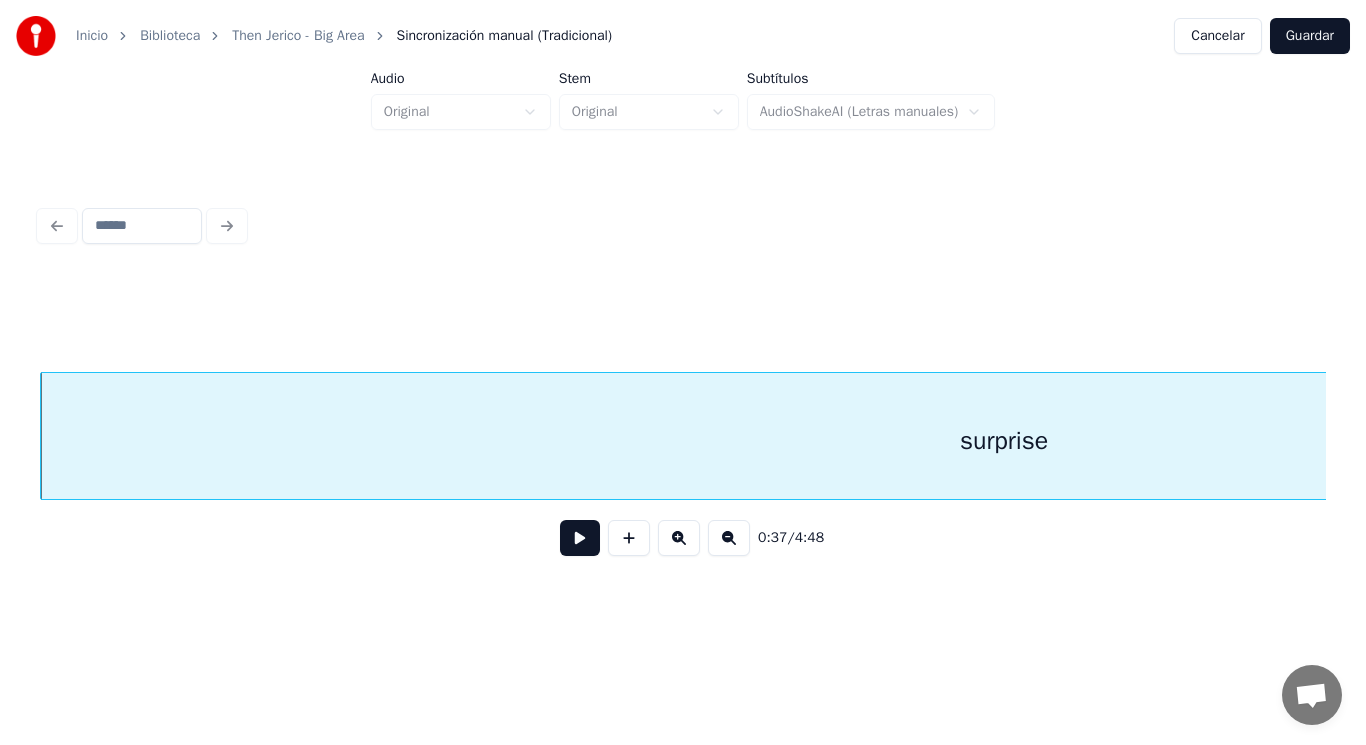 click at bounding box center [580, 538] 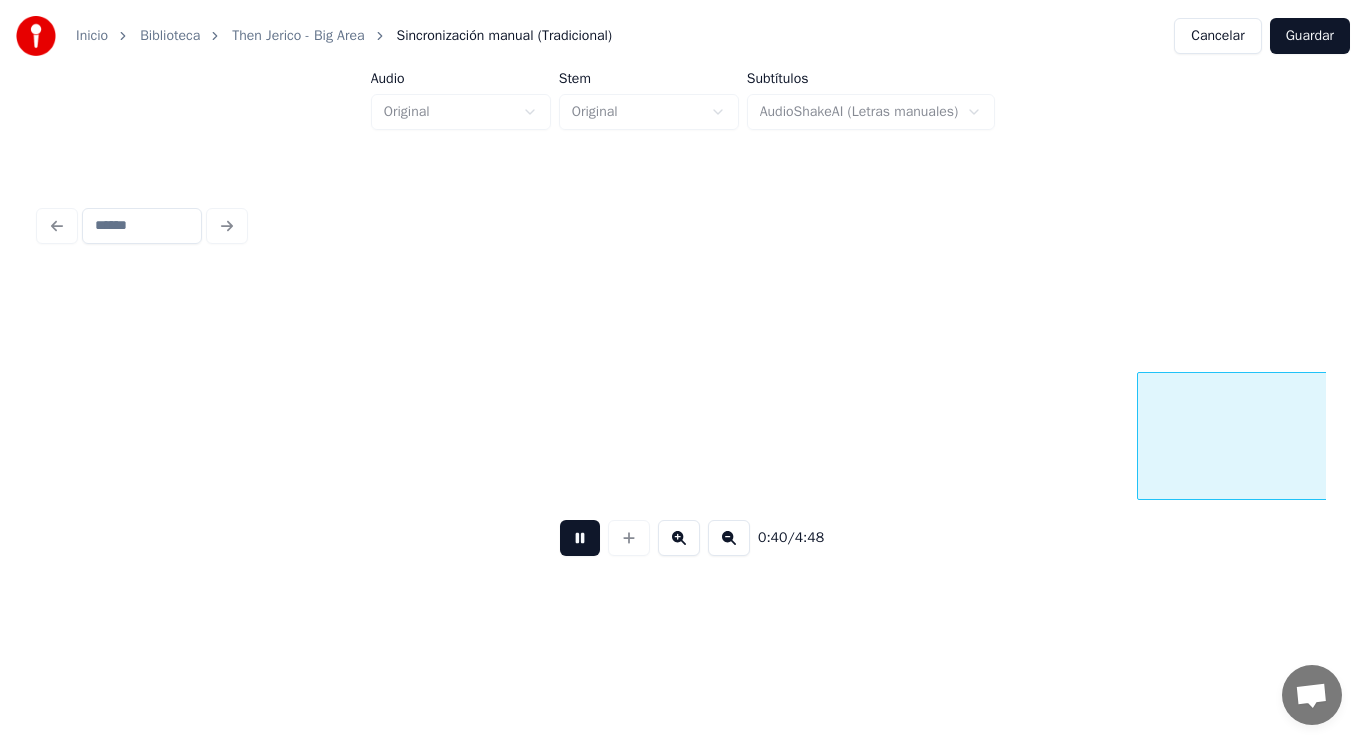 scroll, scrollTop: 0, scrollLeft: 56428, axis: horizontal 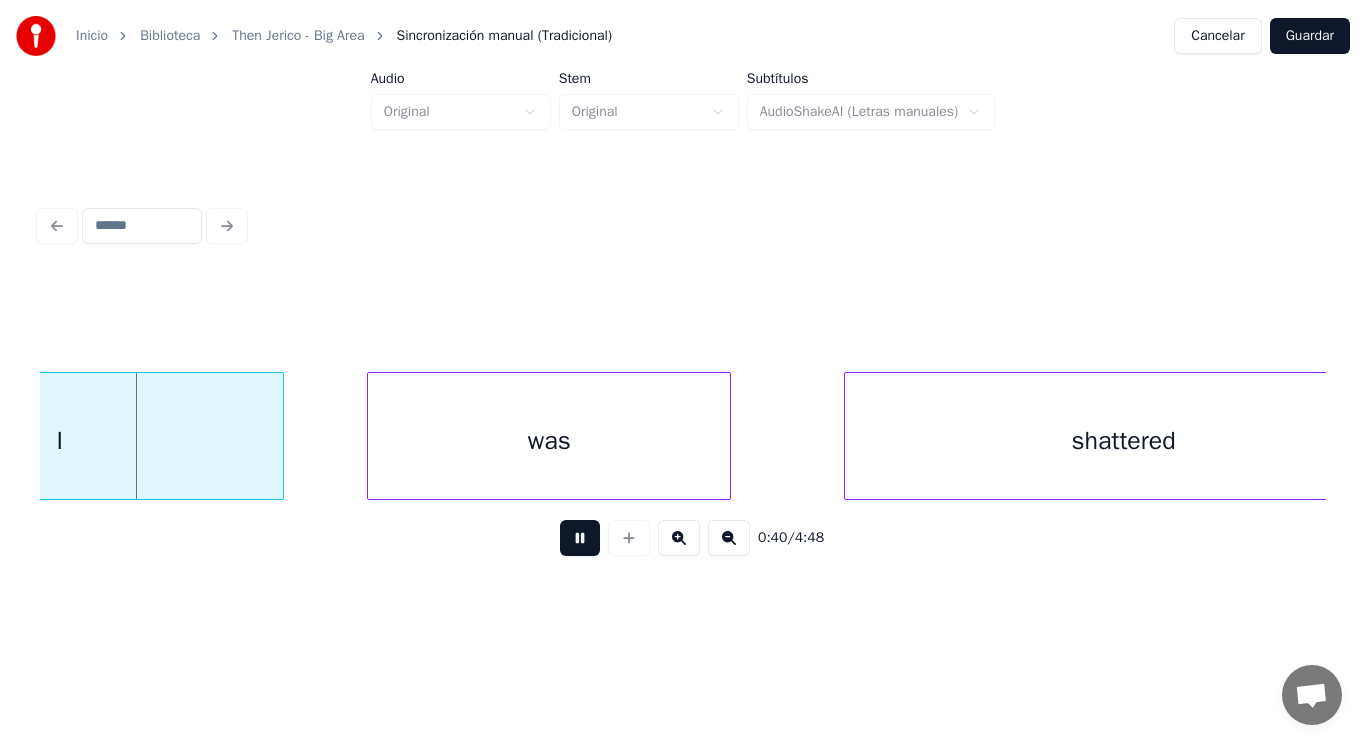 click at bounding box center (580, 538) 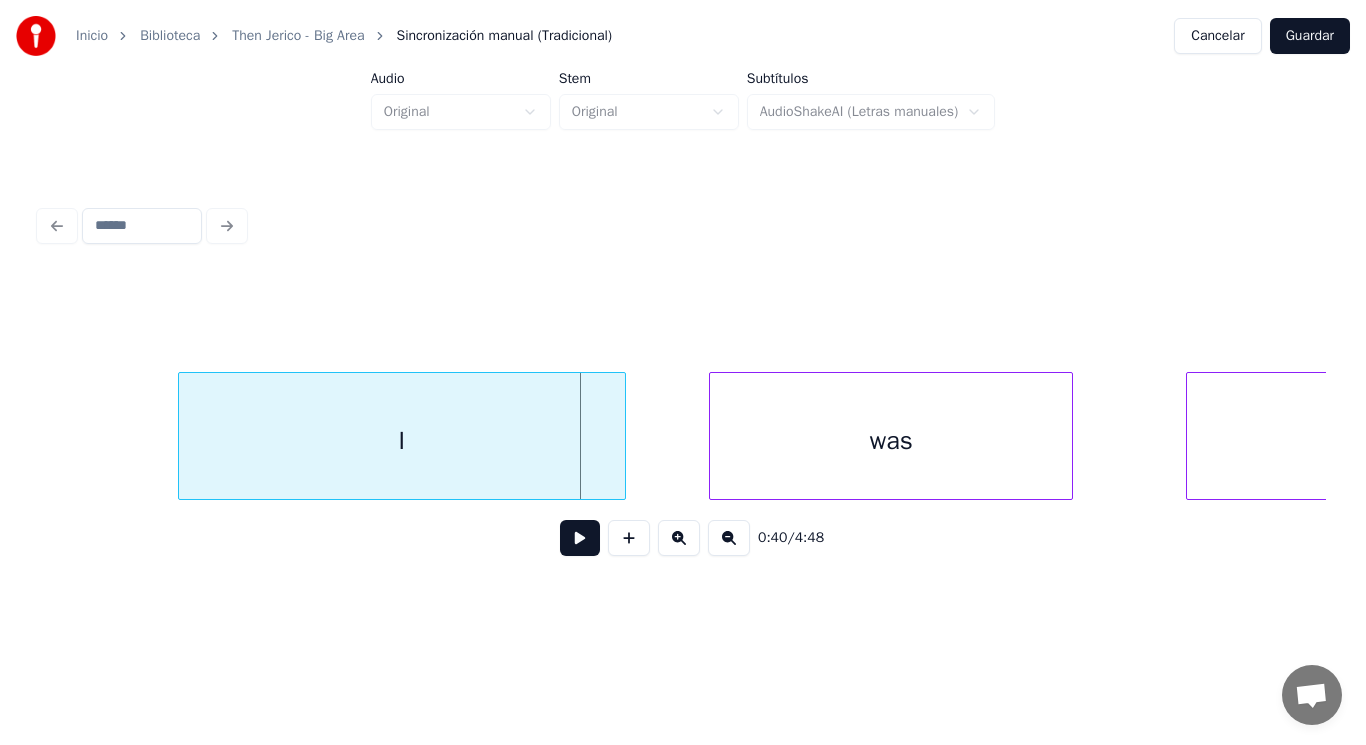 scroll, scrollTop: 0, scrollLeft: 56068, axis: horizontal 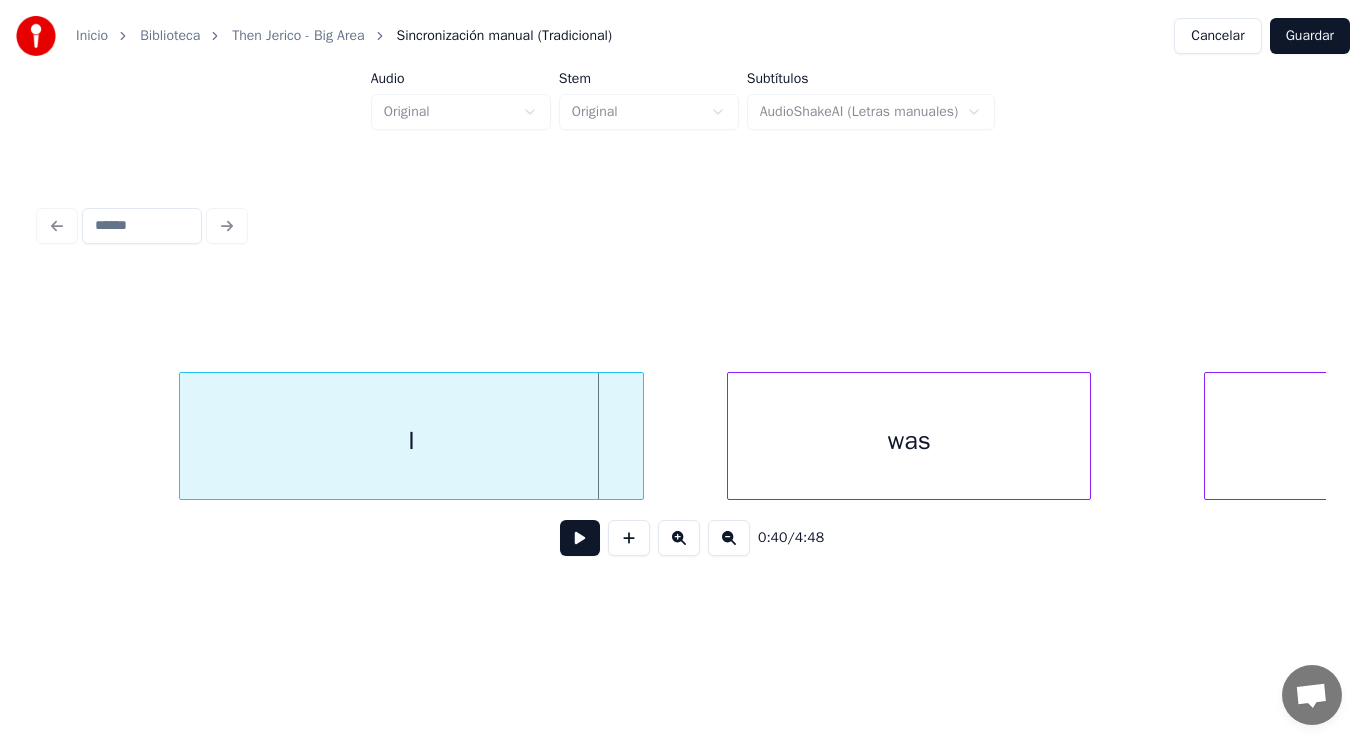 click at bounding box center [183, 436] 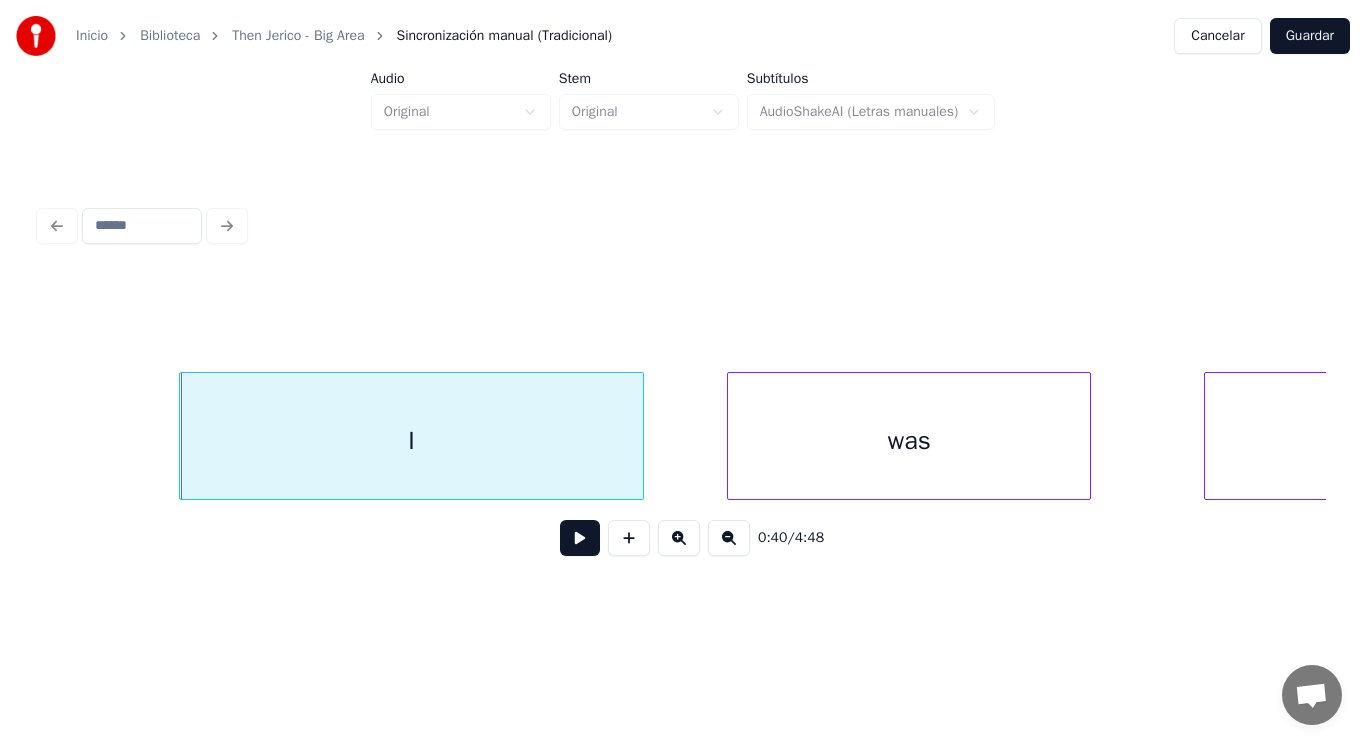 click at bounding box center [580, 538] 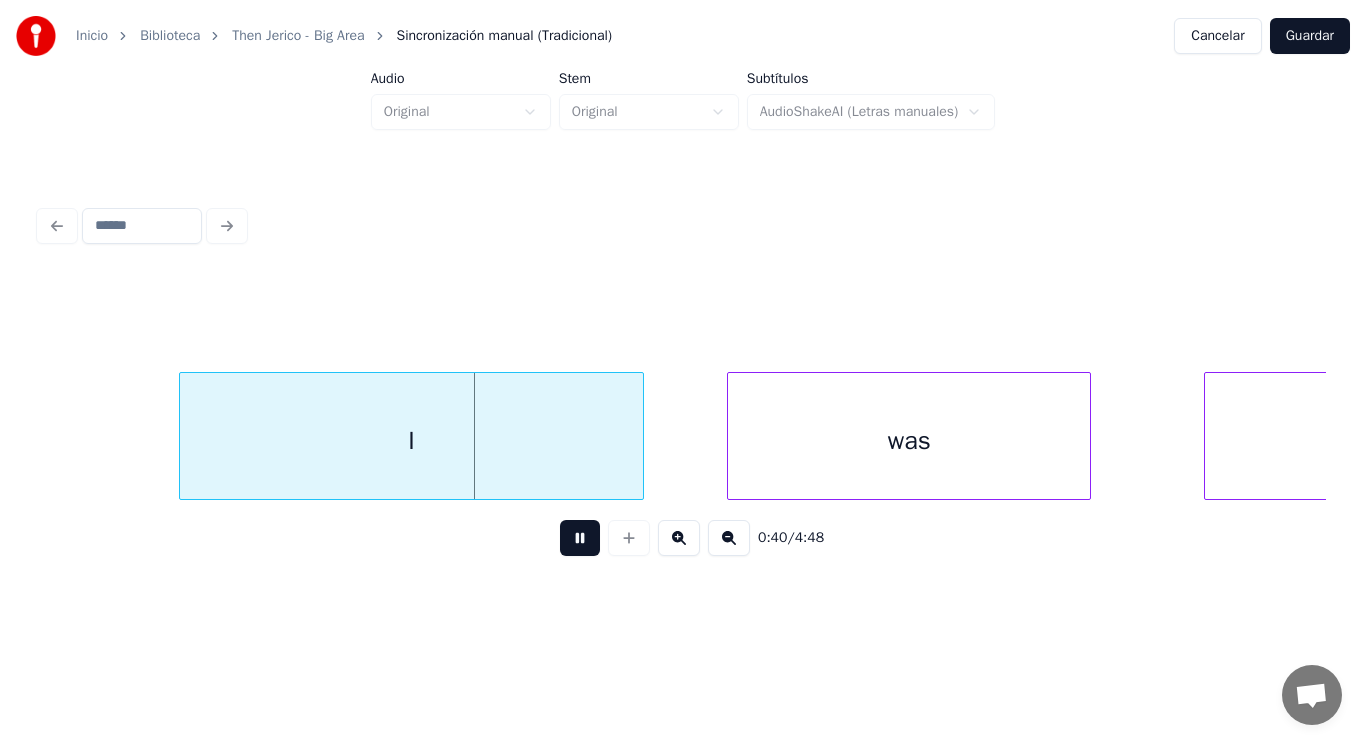 click at bounding box center (580, 538) 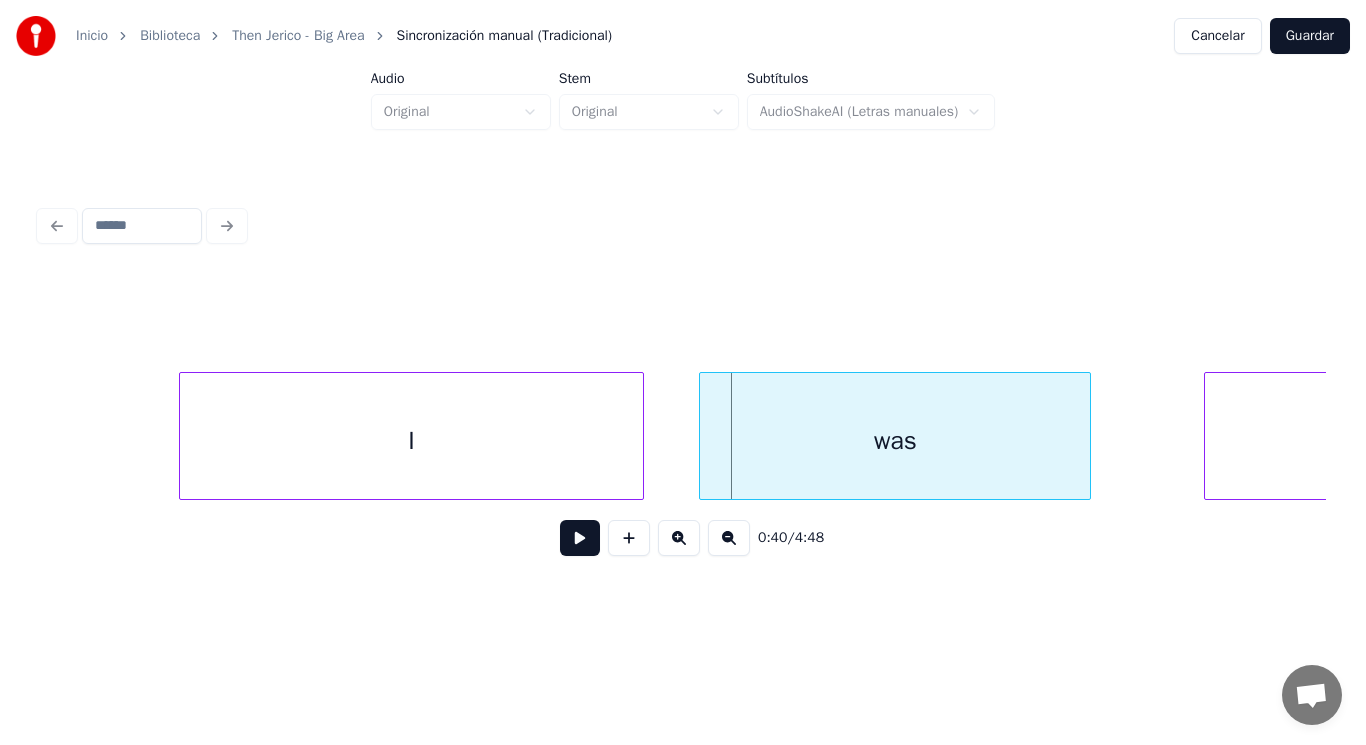 click at bounding box center [703, 436] 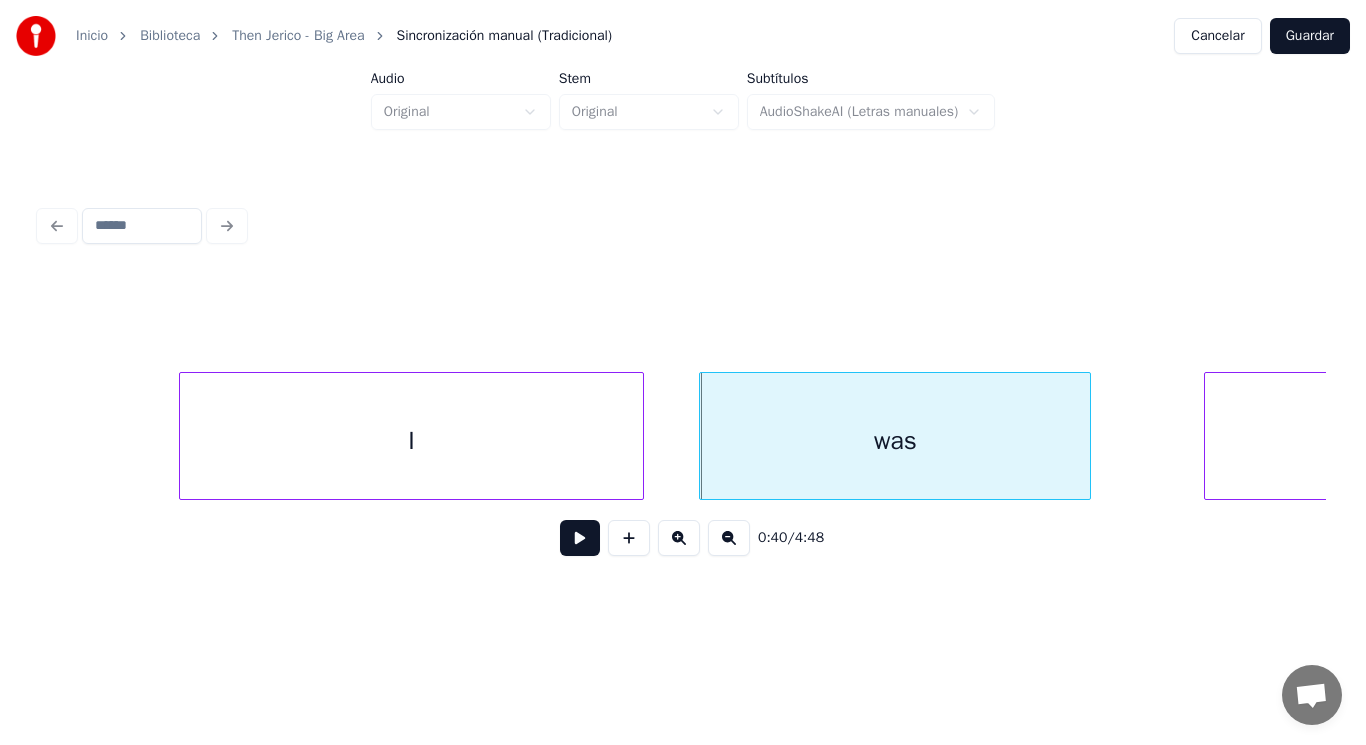 click at bounding box center (580, 538) 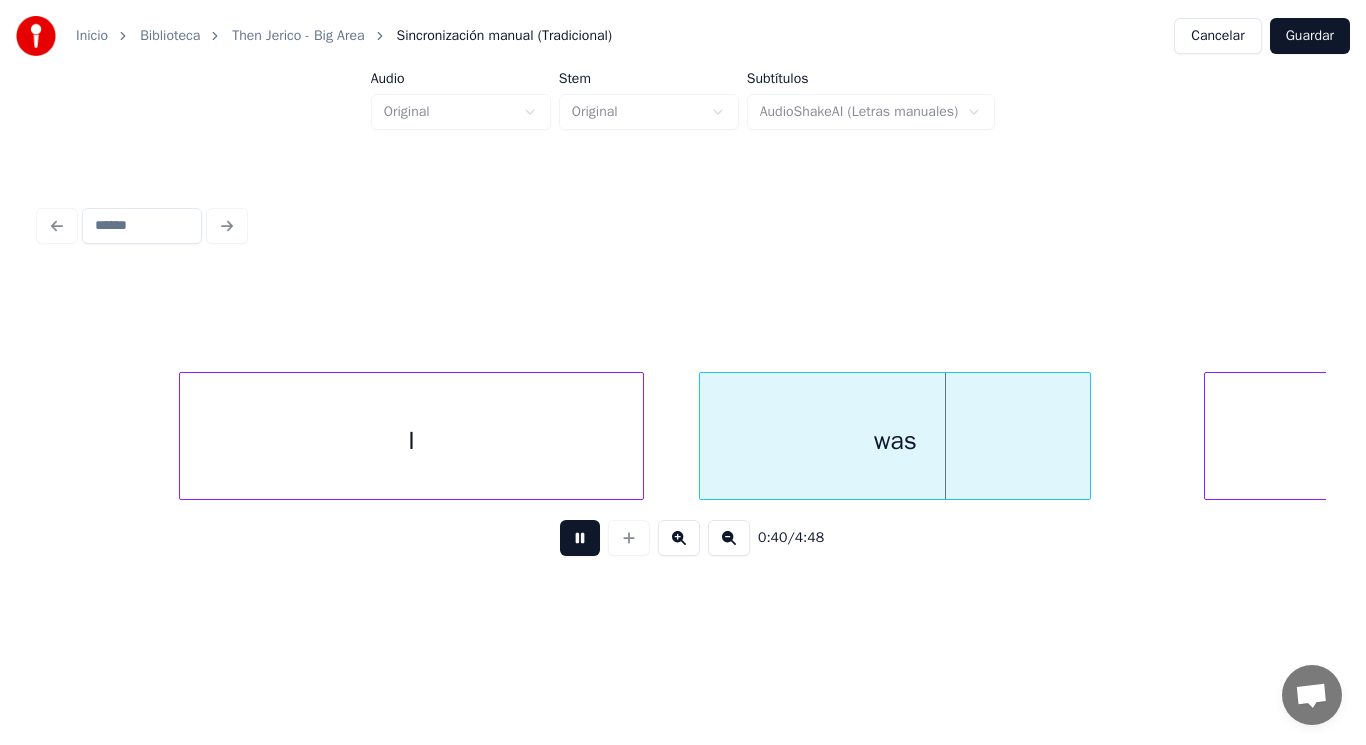 click at bounding box center [580, 538] 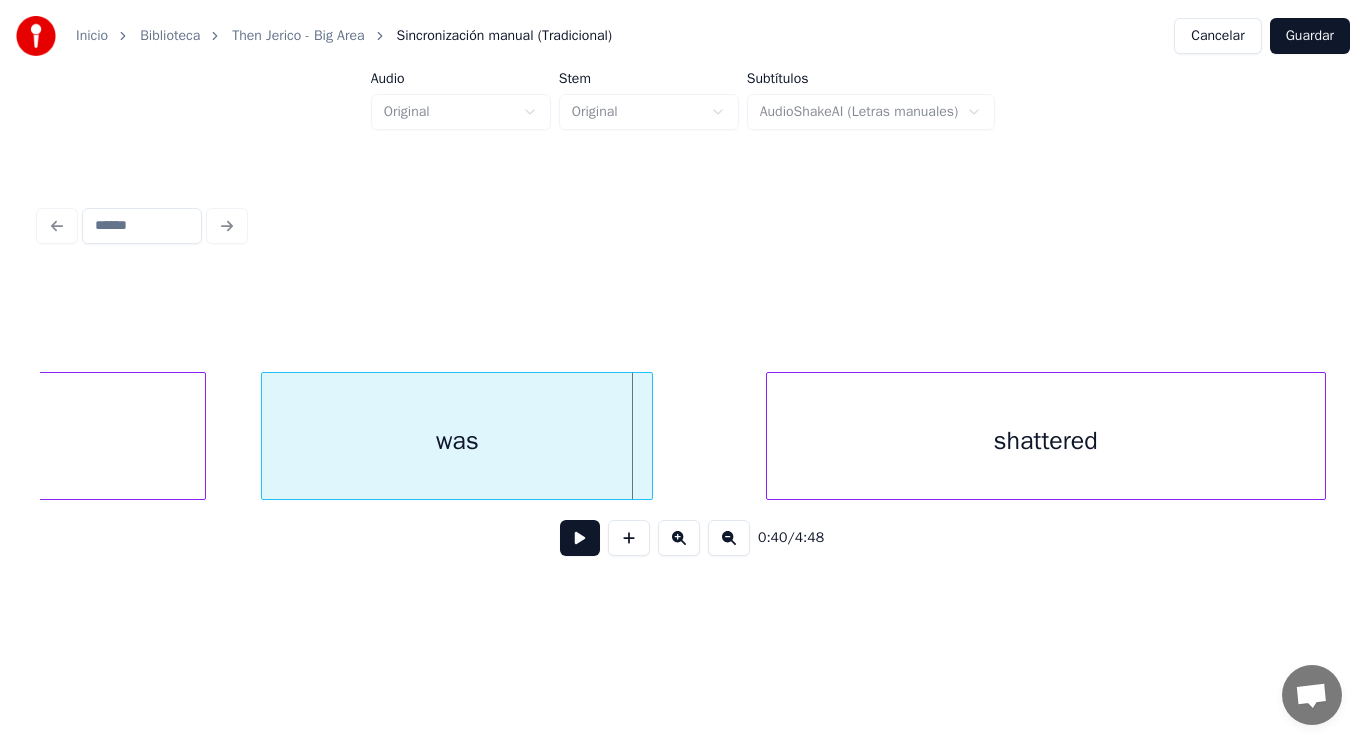 scroll, scrollTop: 0, scrollLeft: 56508, axis: horizontal 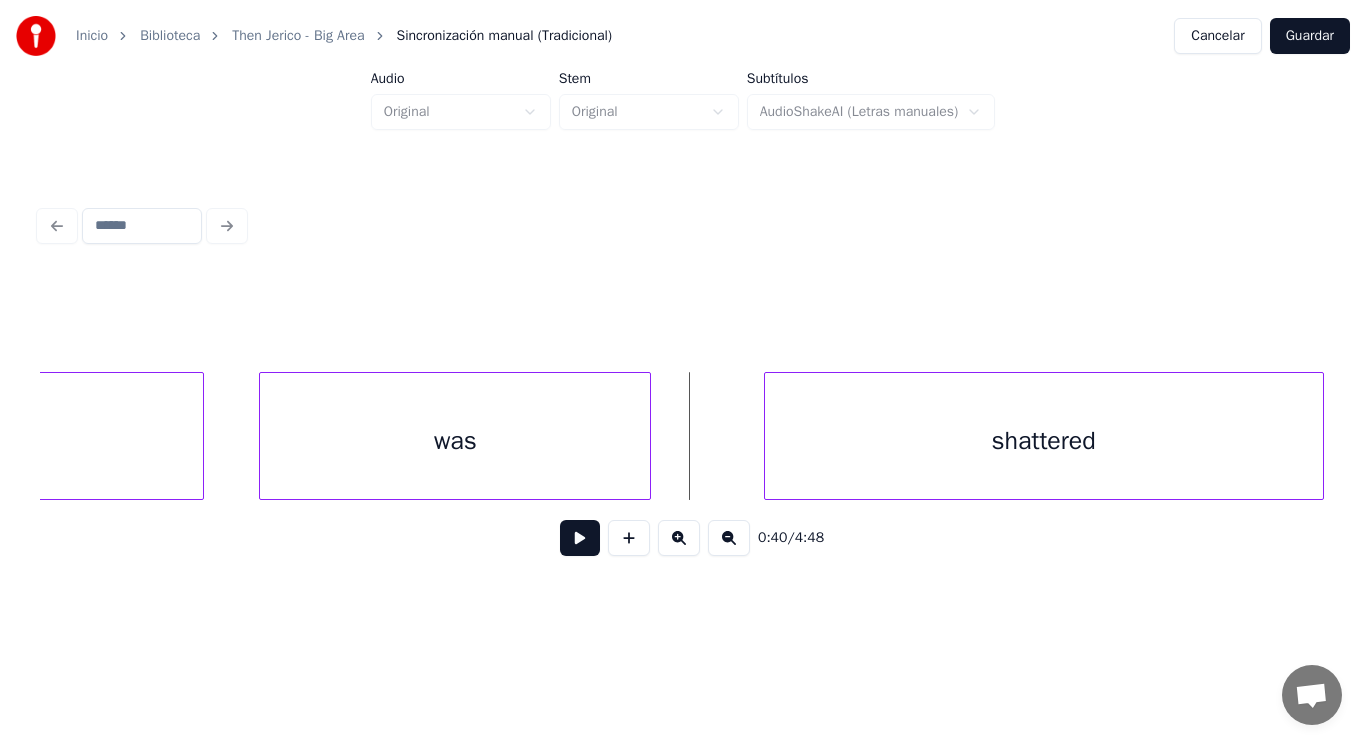 click at bounding box center [580, 538] 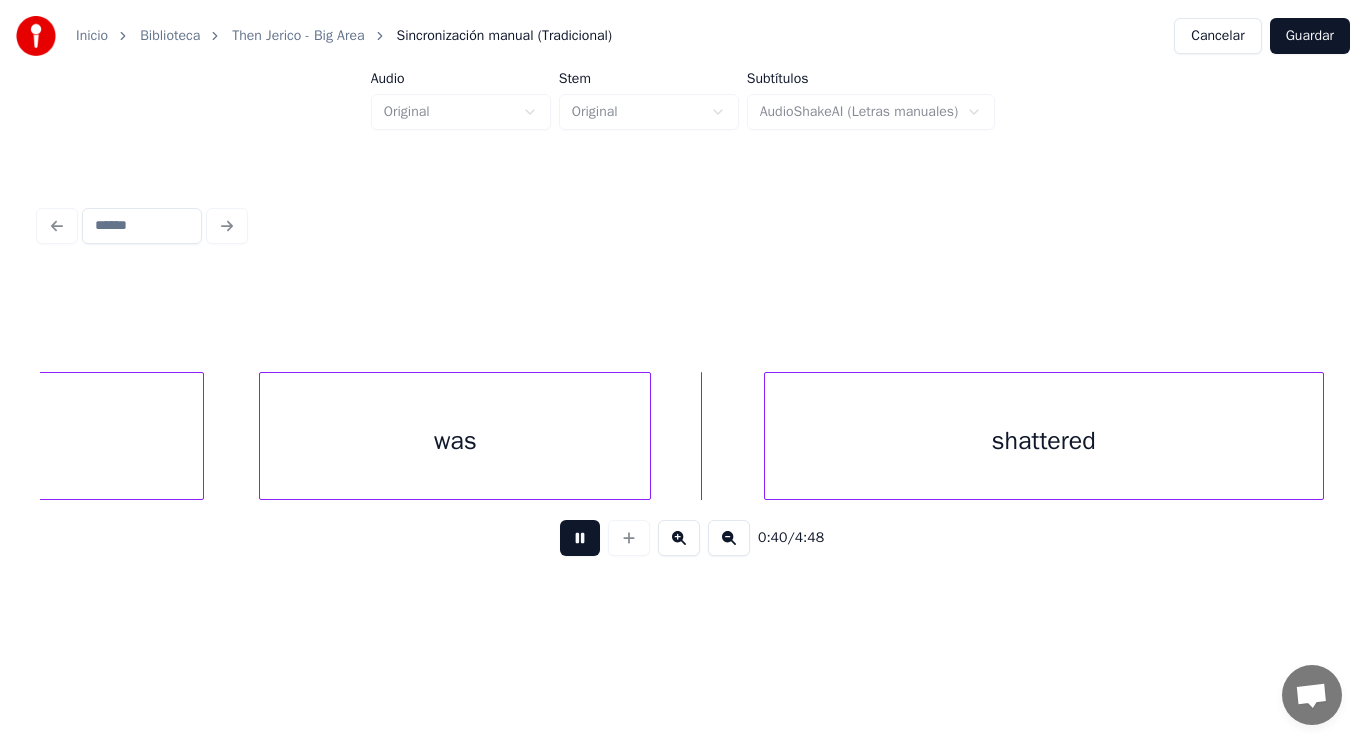 click at bounding box center [580, 538] 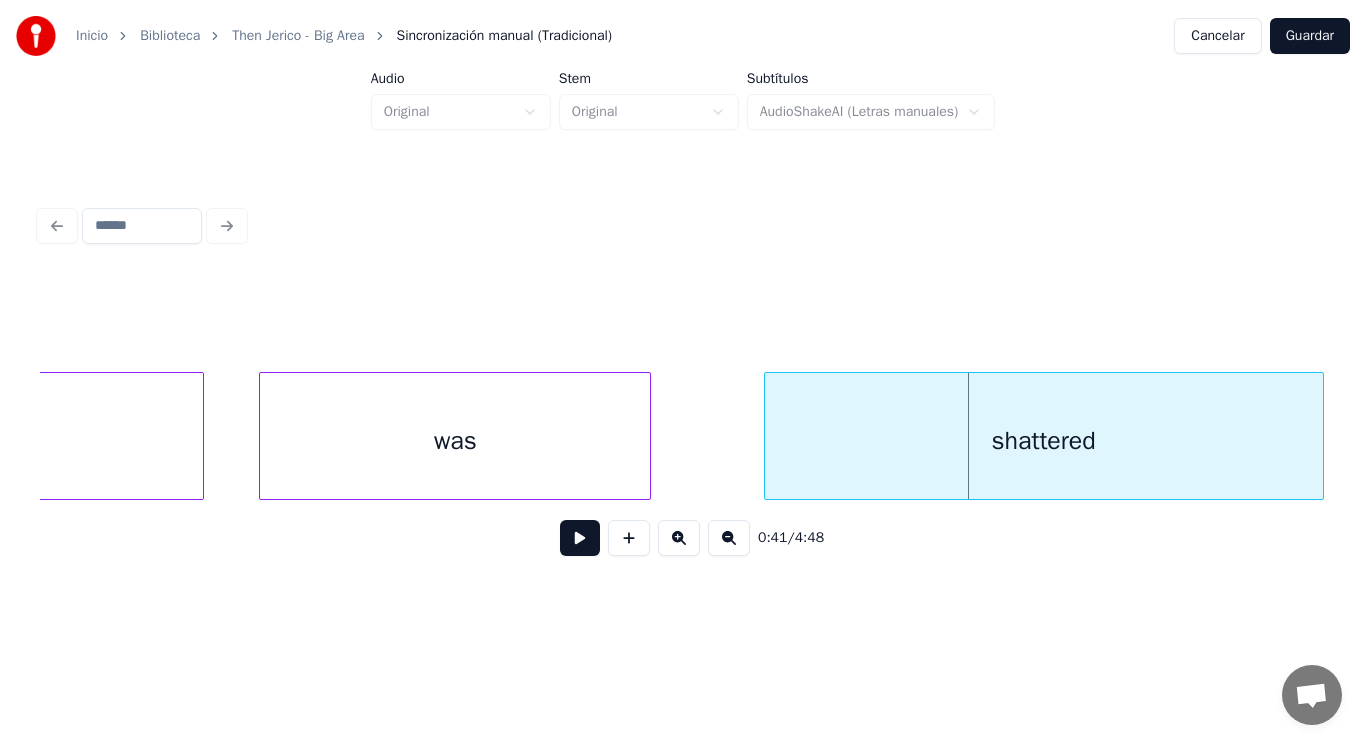 click on "was" at bounding box center [455, 441] 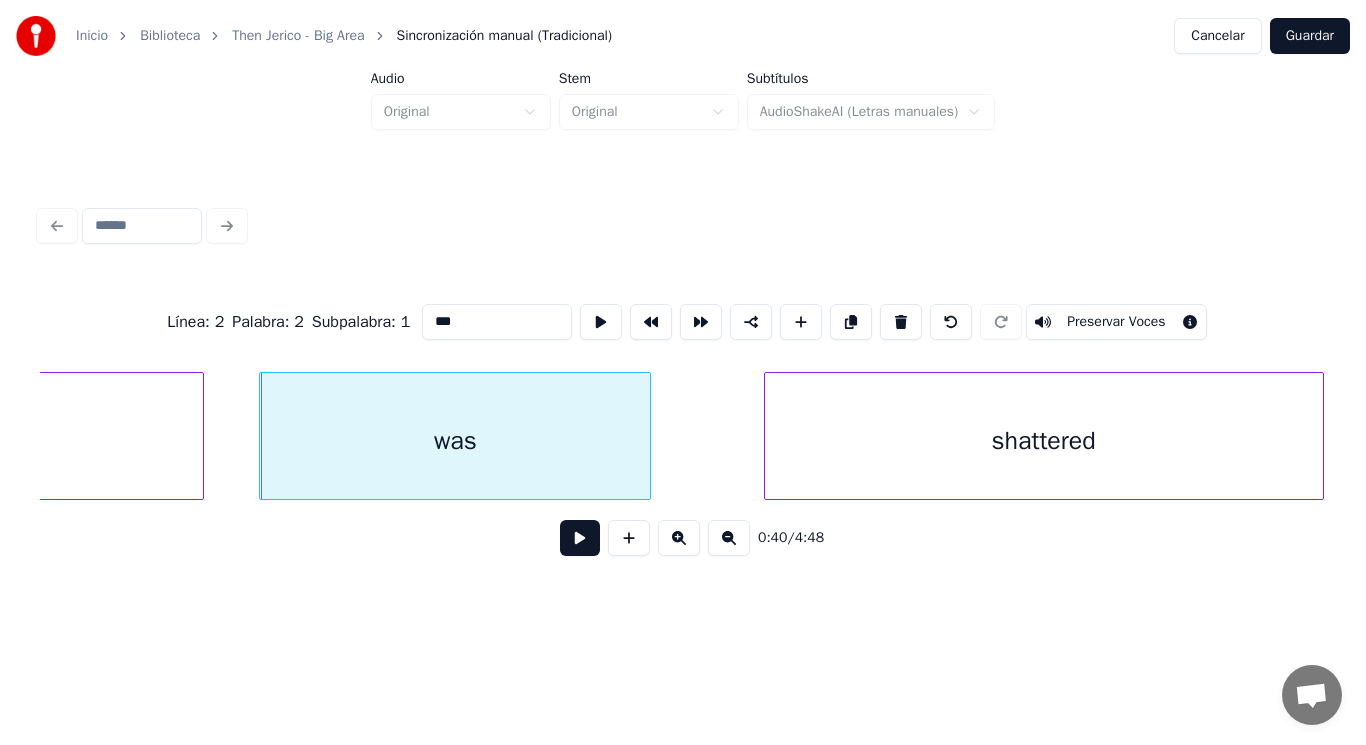 click at bounding box center [580, 538] 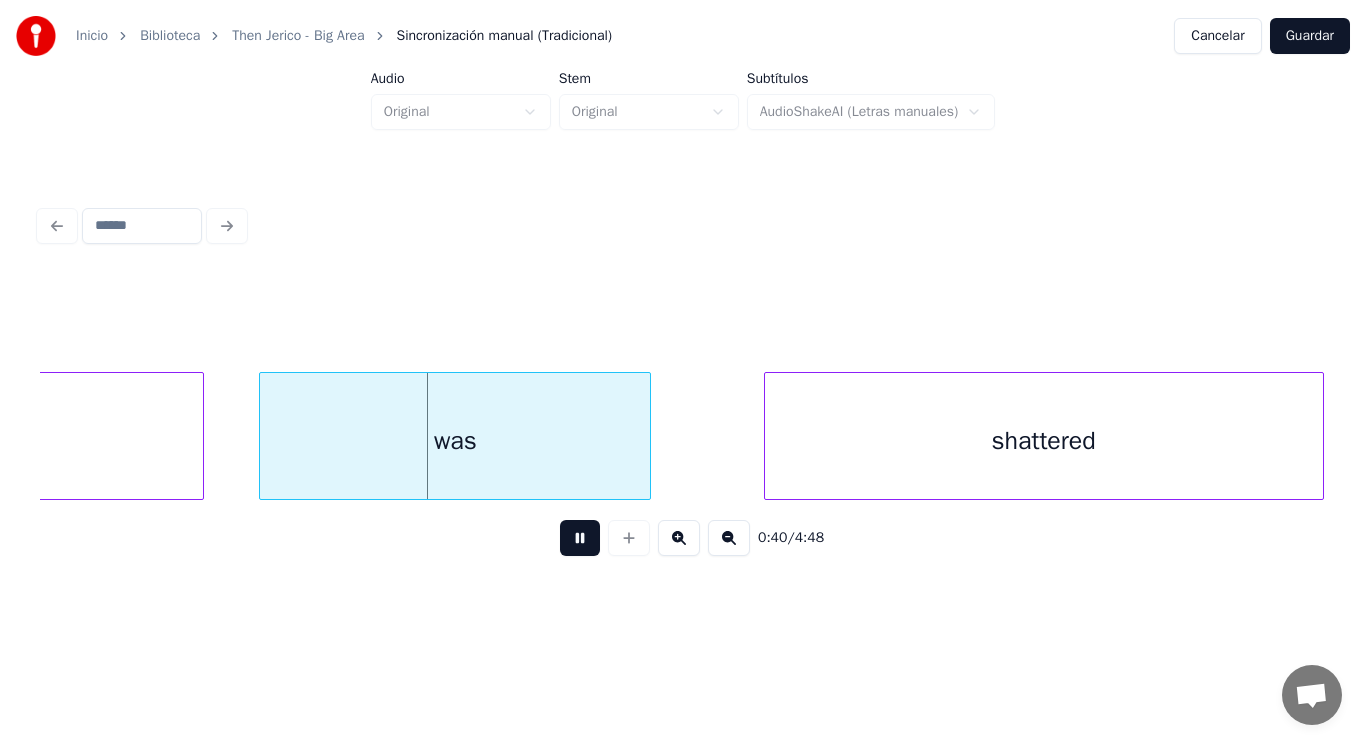 click at bounding box center [580, 538] 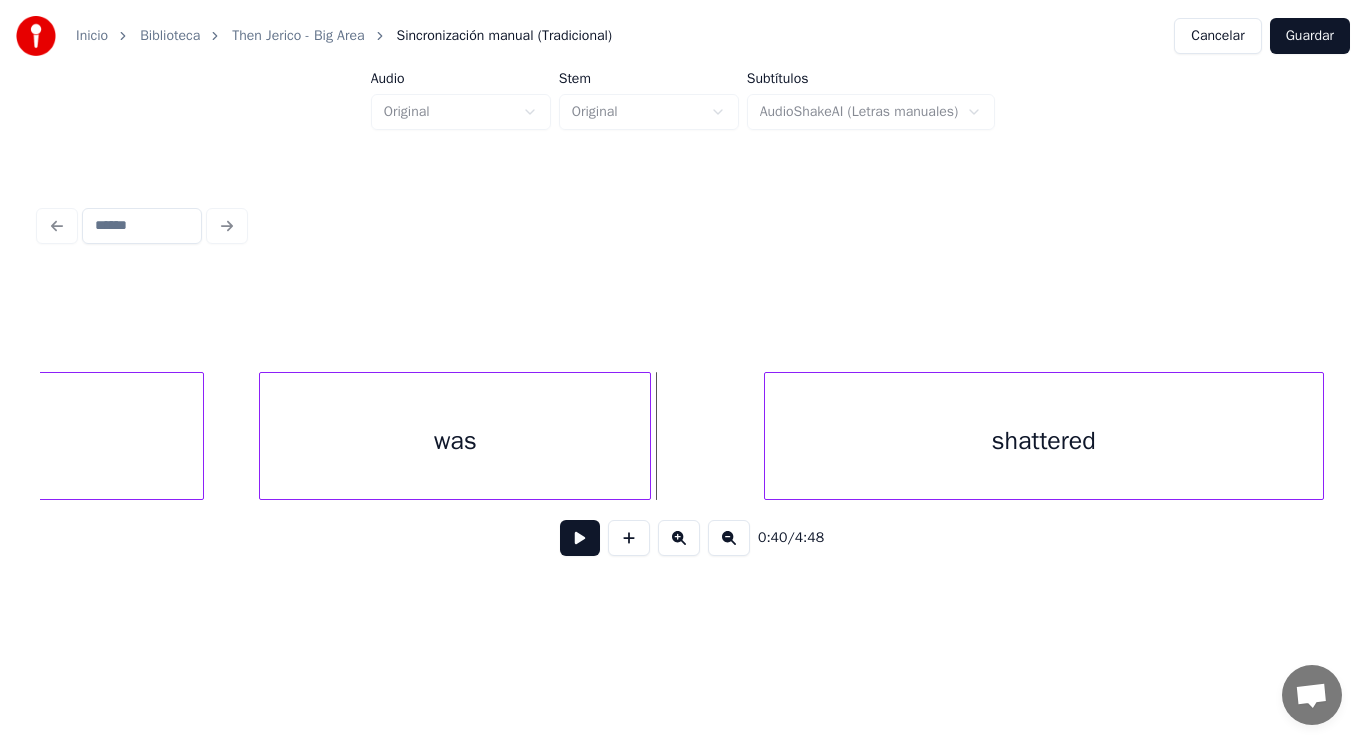 click on "was" at bounding box center [455, 441] 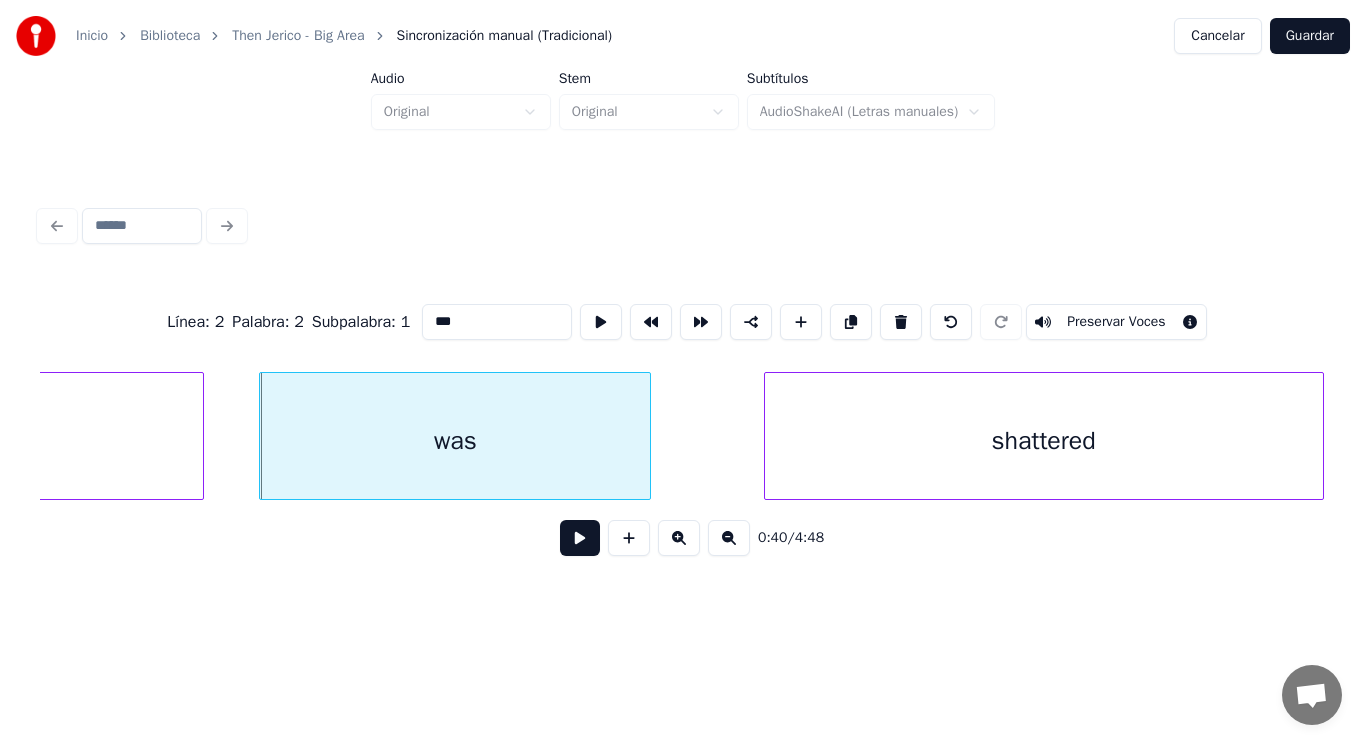 click at bounding box center (580, 538) 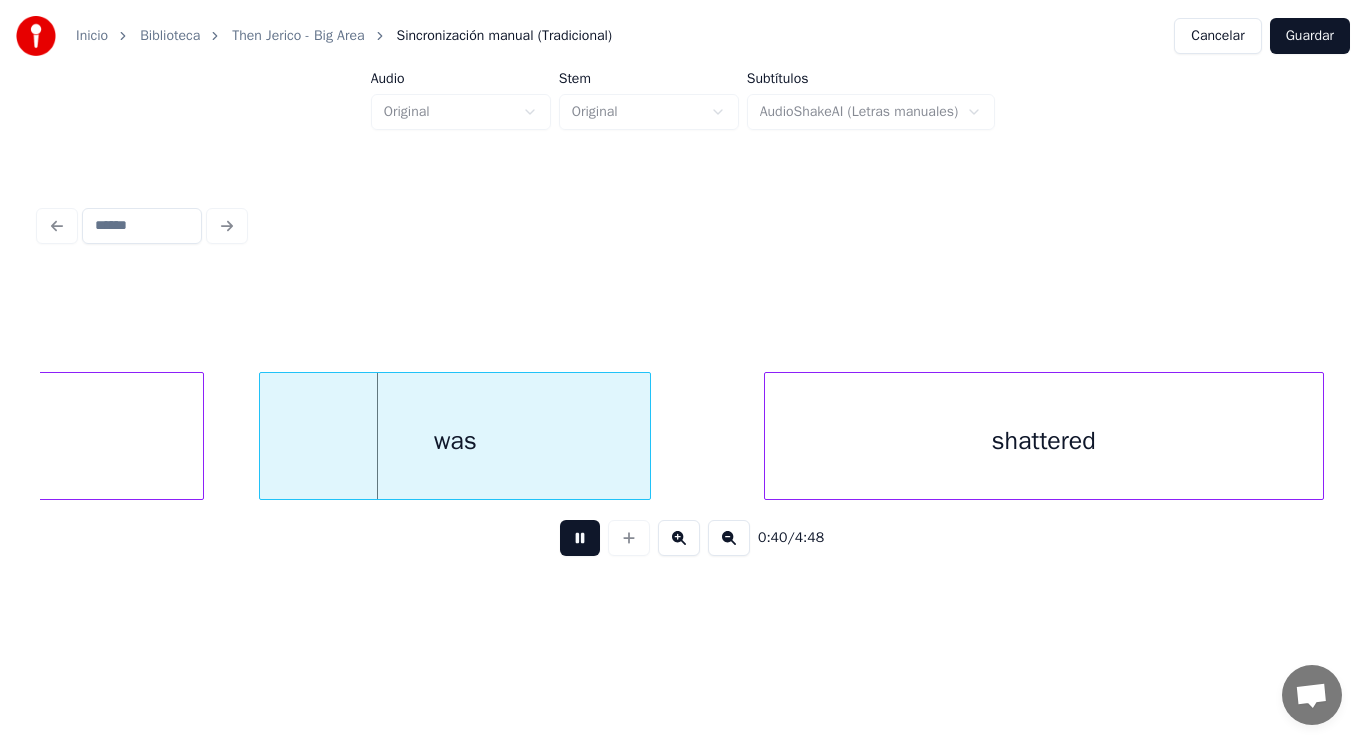 click at bounding box center (580, 538) 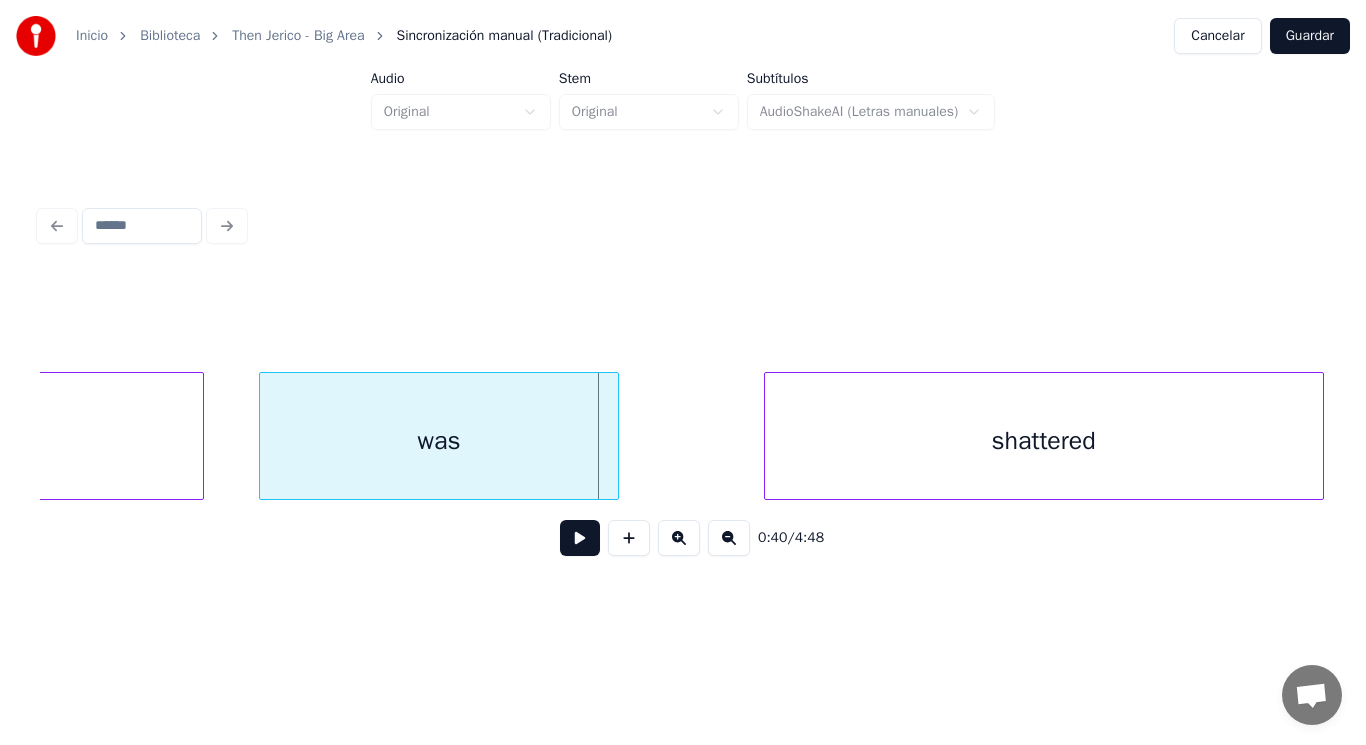 click at bounding box center (615, 436) 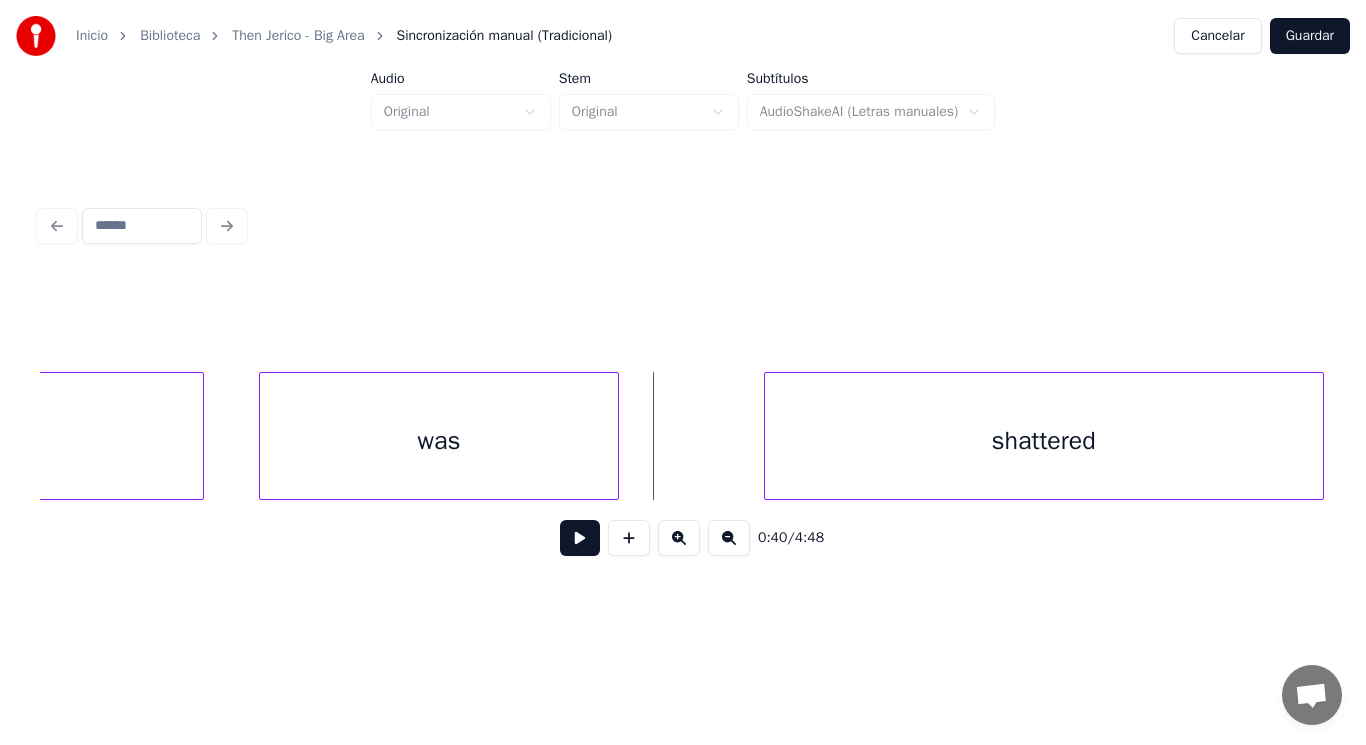 click at bounding box center (580, 538) 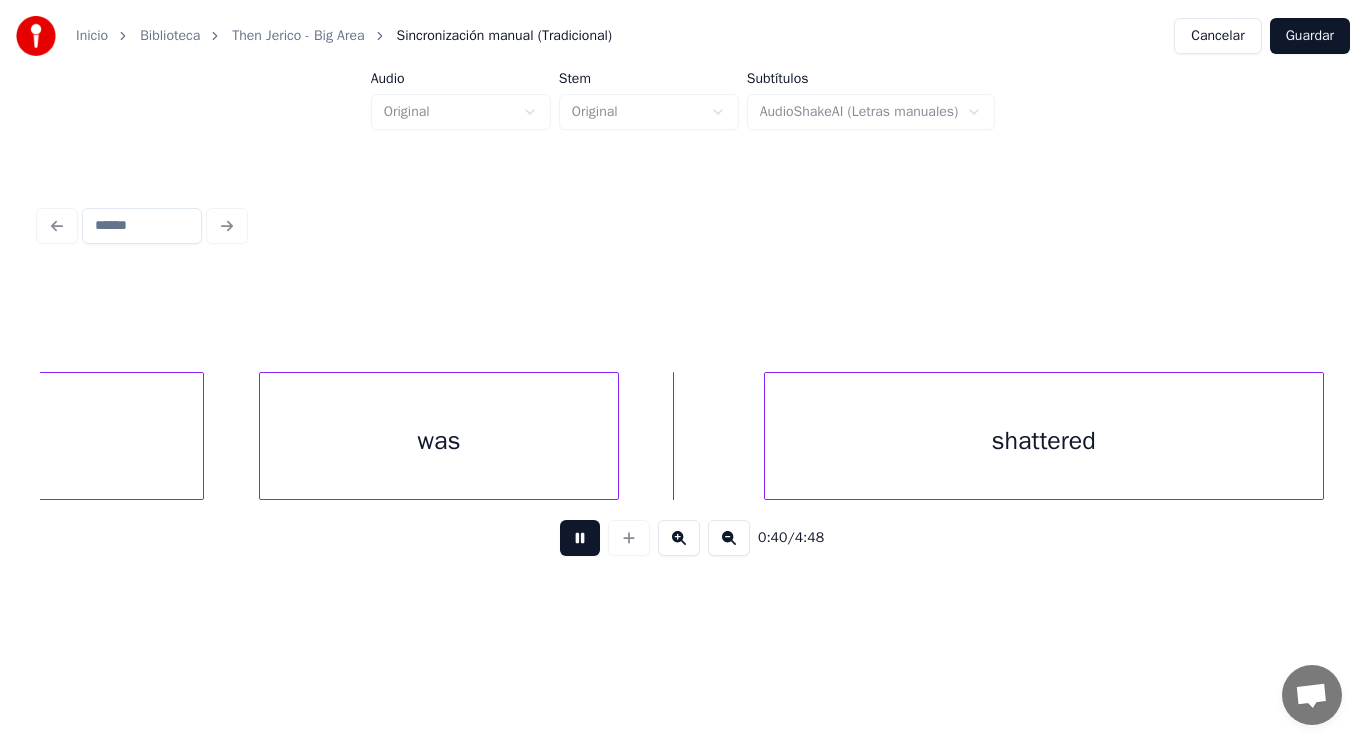 click at bounding box center (580, 538) 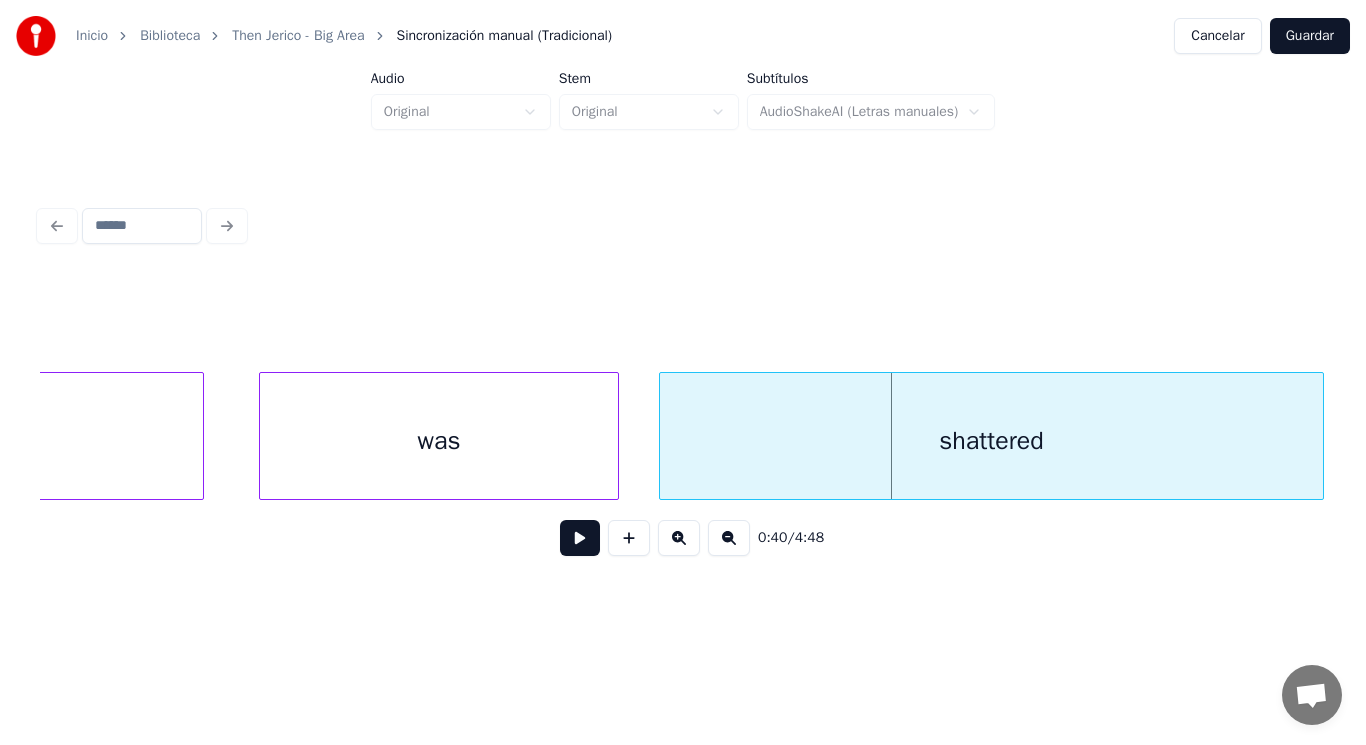click at bounding box center (663, 436) 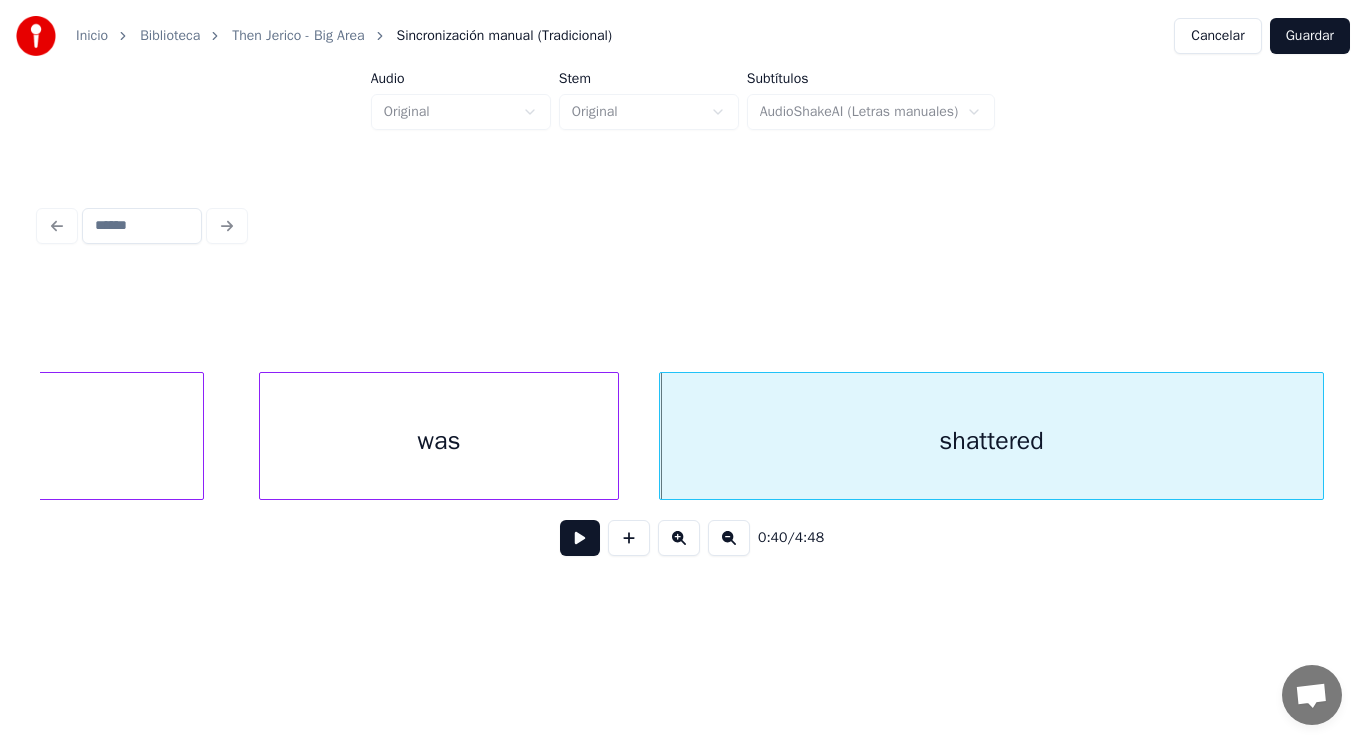 click at bounding box center (580, 538) 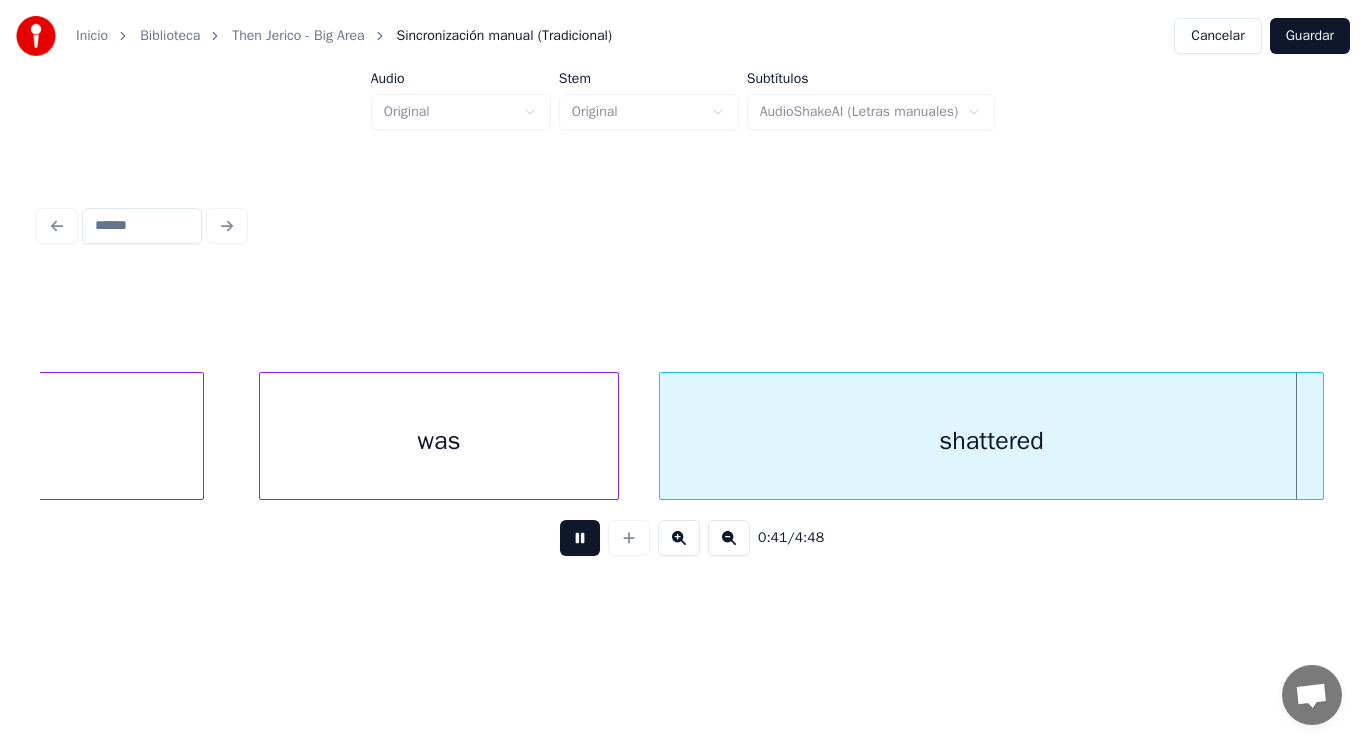 scroll, scrollTop: 0, scrollLeft: 57796, axis: horizontal 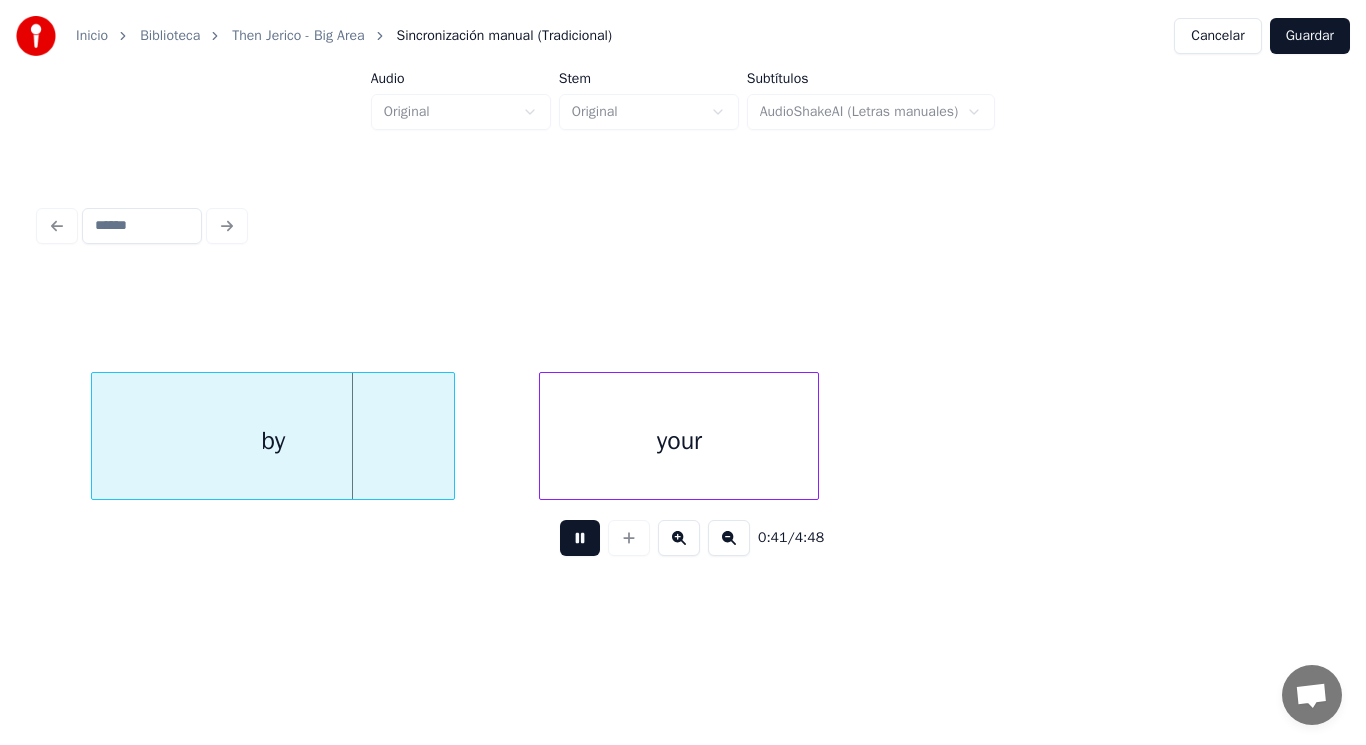 click at bounding box center (580, 538) 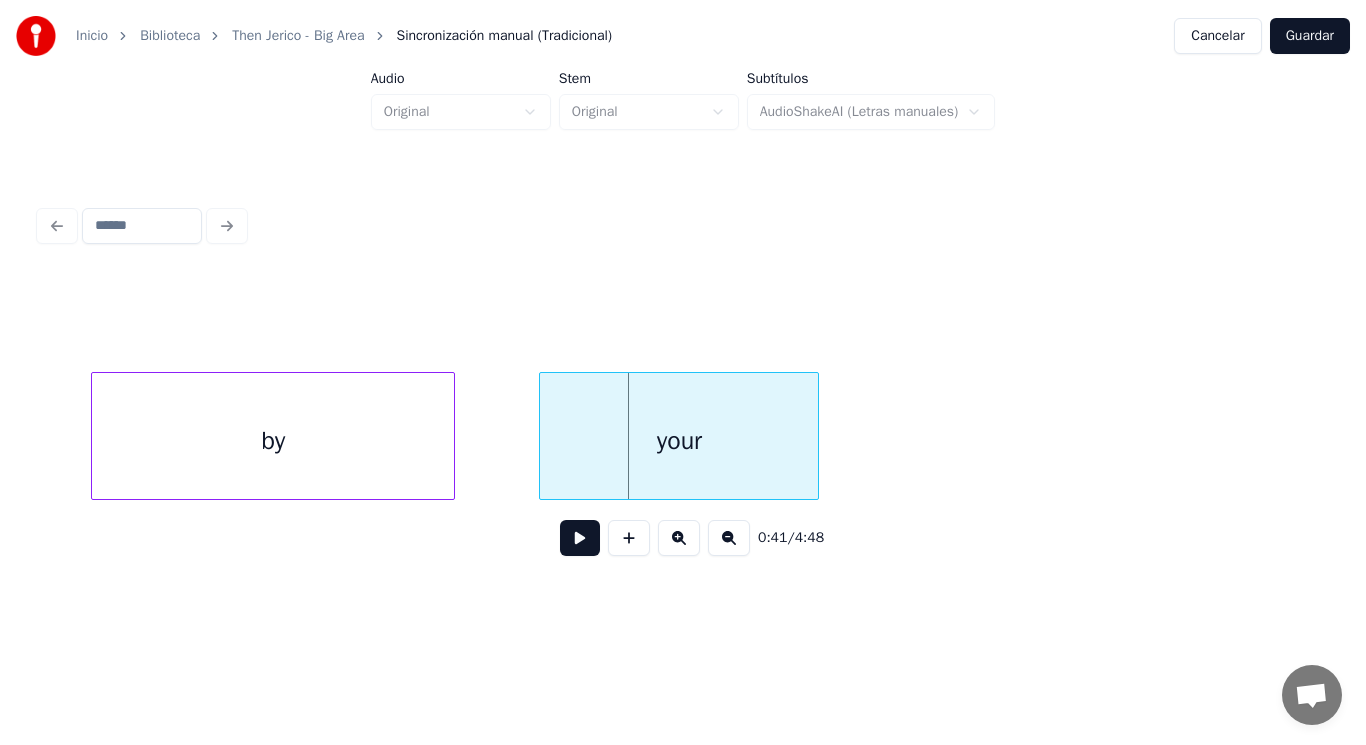 click on "by" at bounding box center [273, 441] 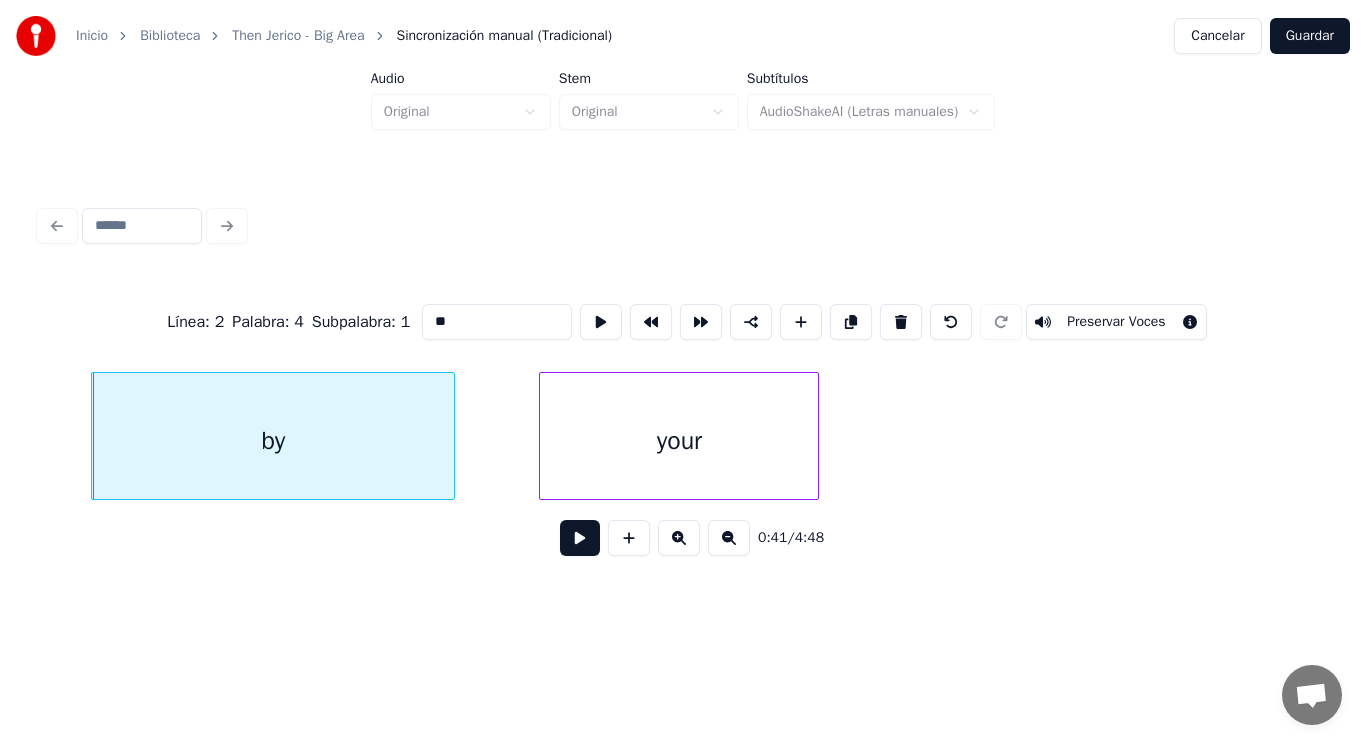 click at bounding box center [580, 538] 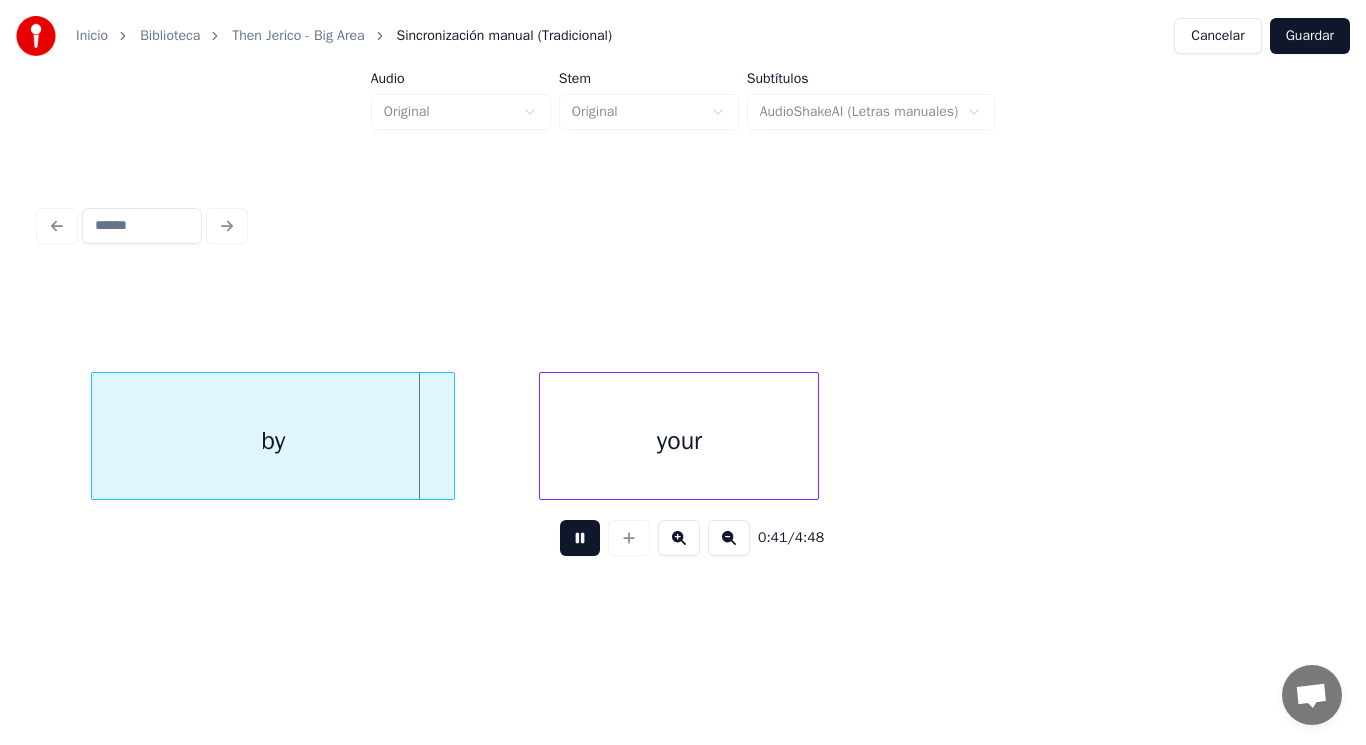 click at bounding box center (580, 538) 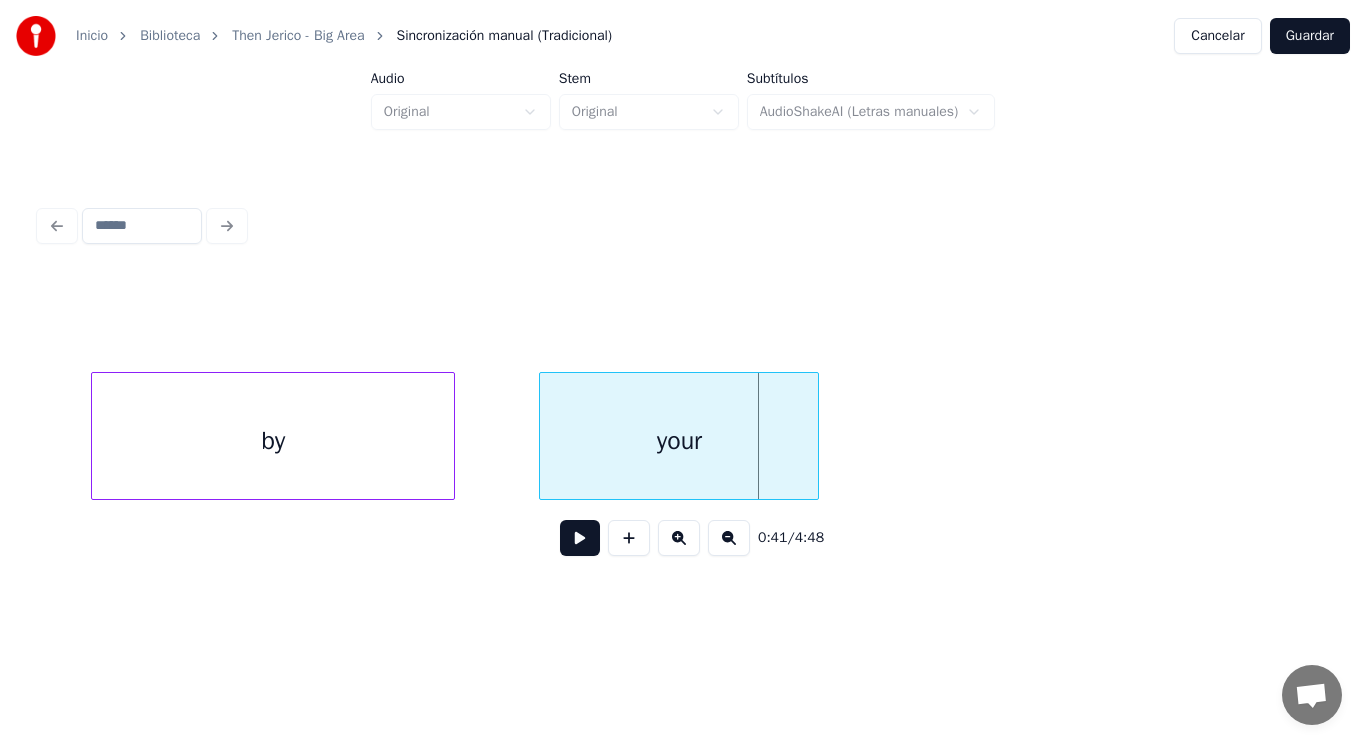 click on "your" at bounding box center (679, 441) 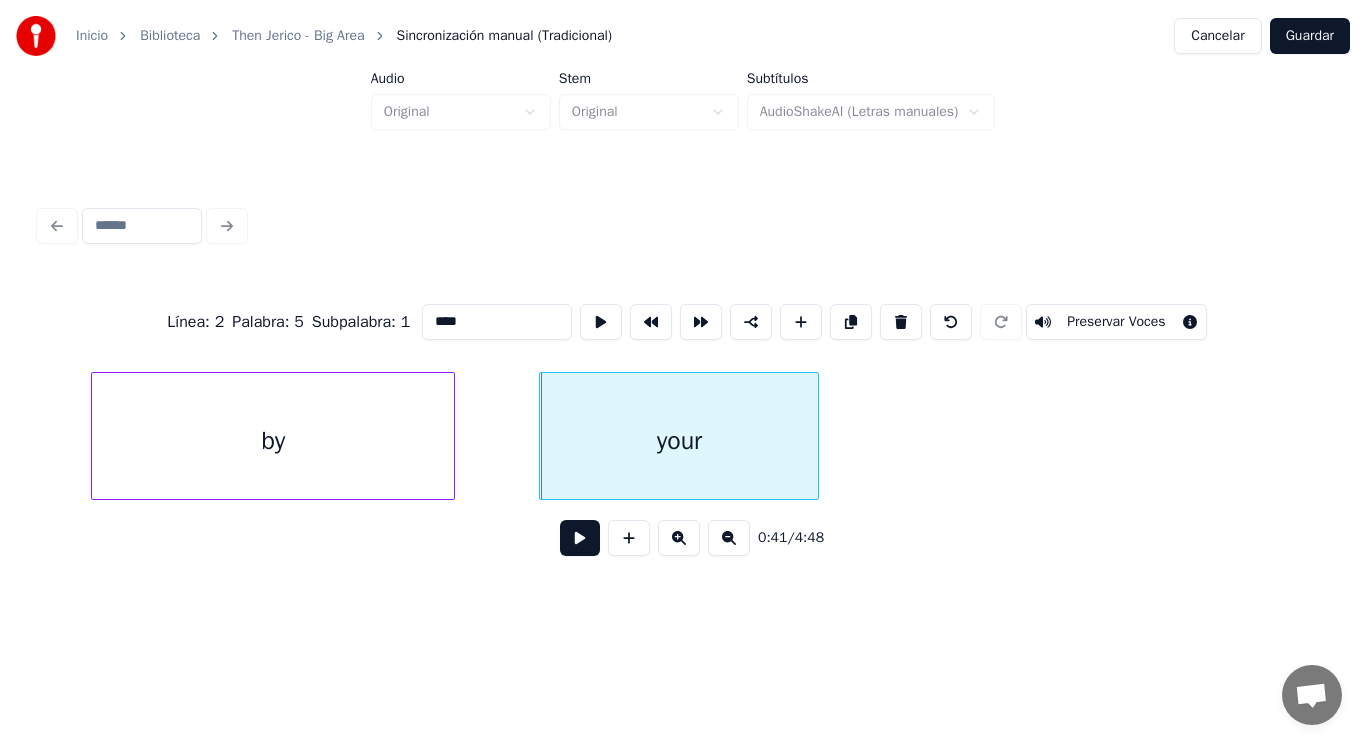 click at bounding box center [580, 538] 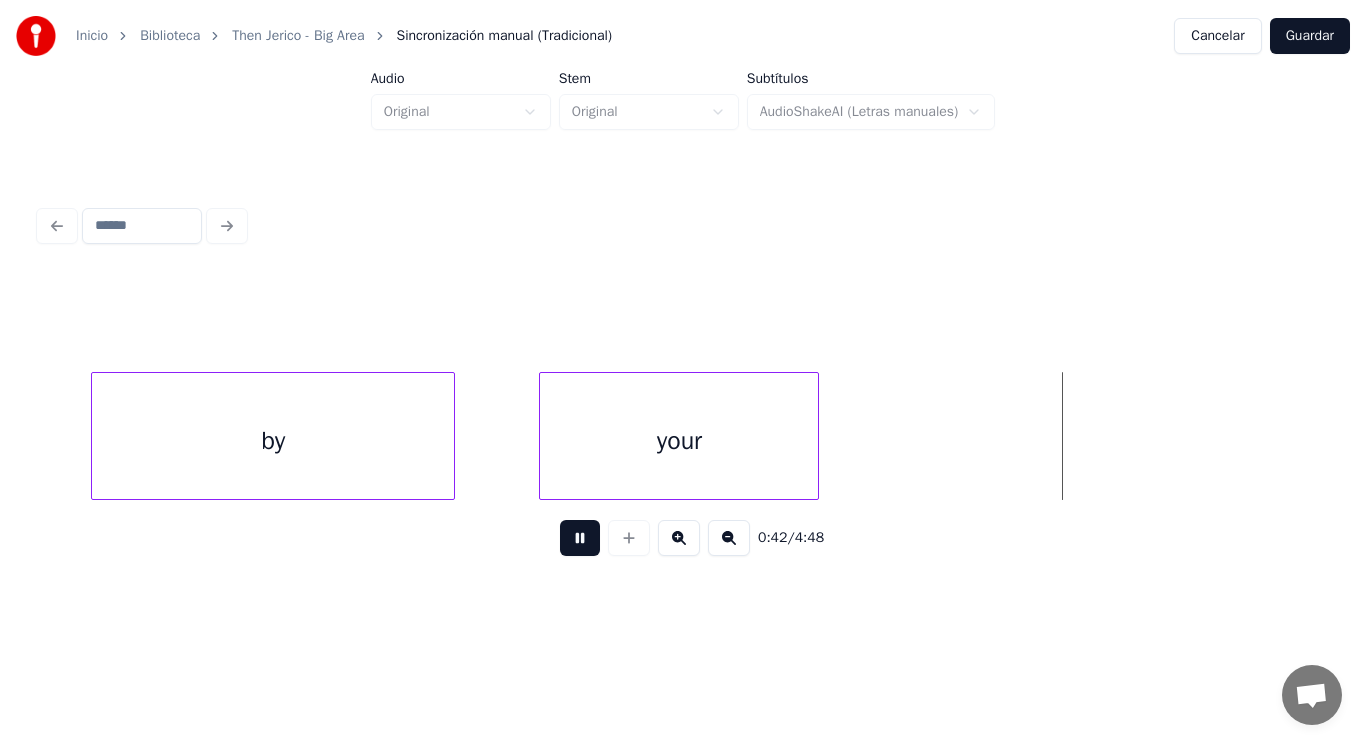 click at bounding box center [580, 538] 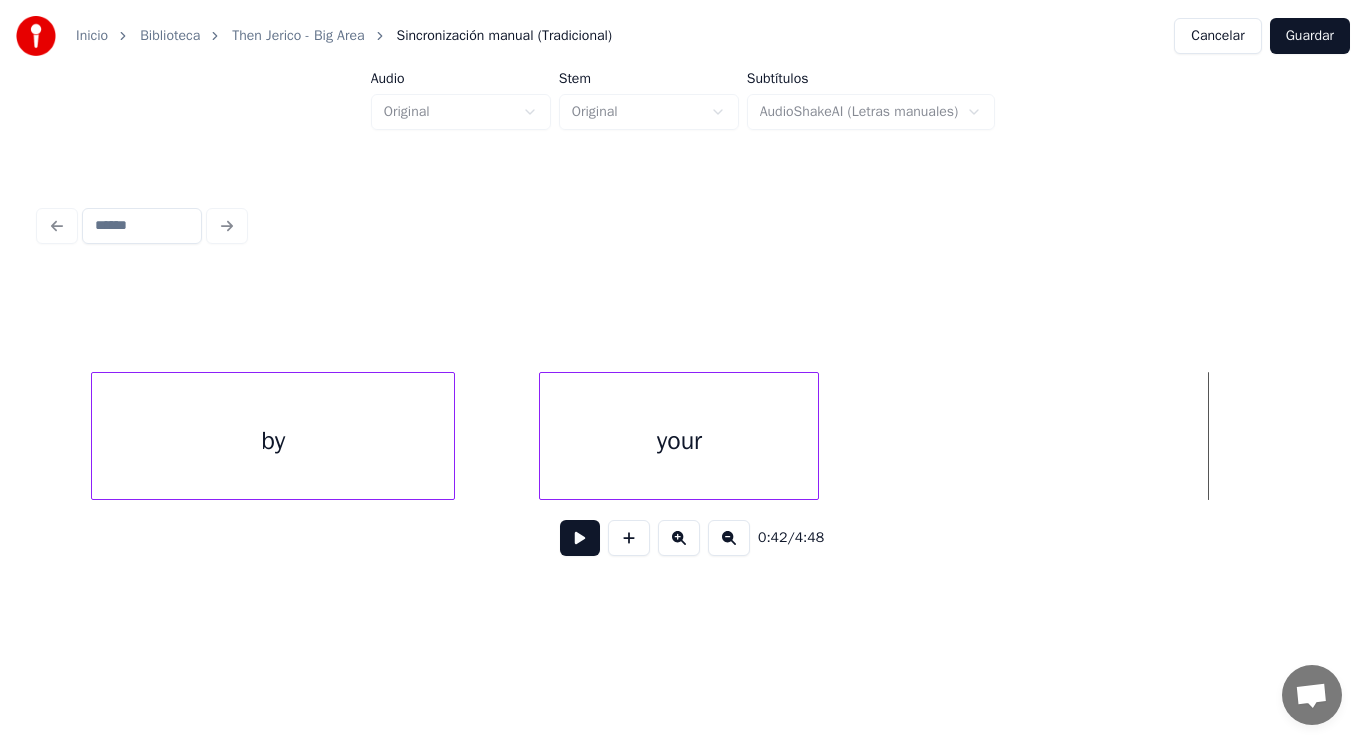 click on "your" at bounding box center (679, 436) 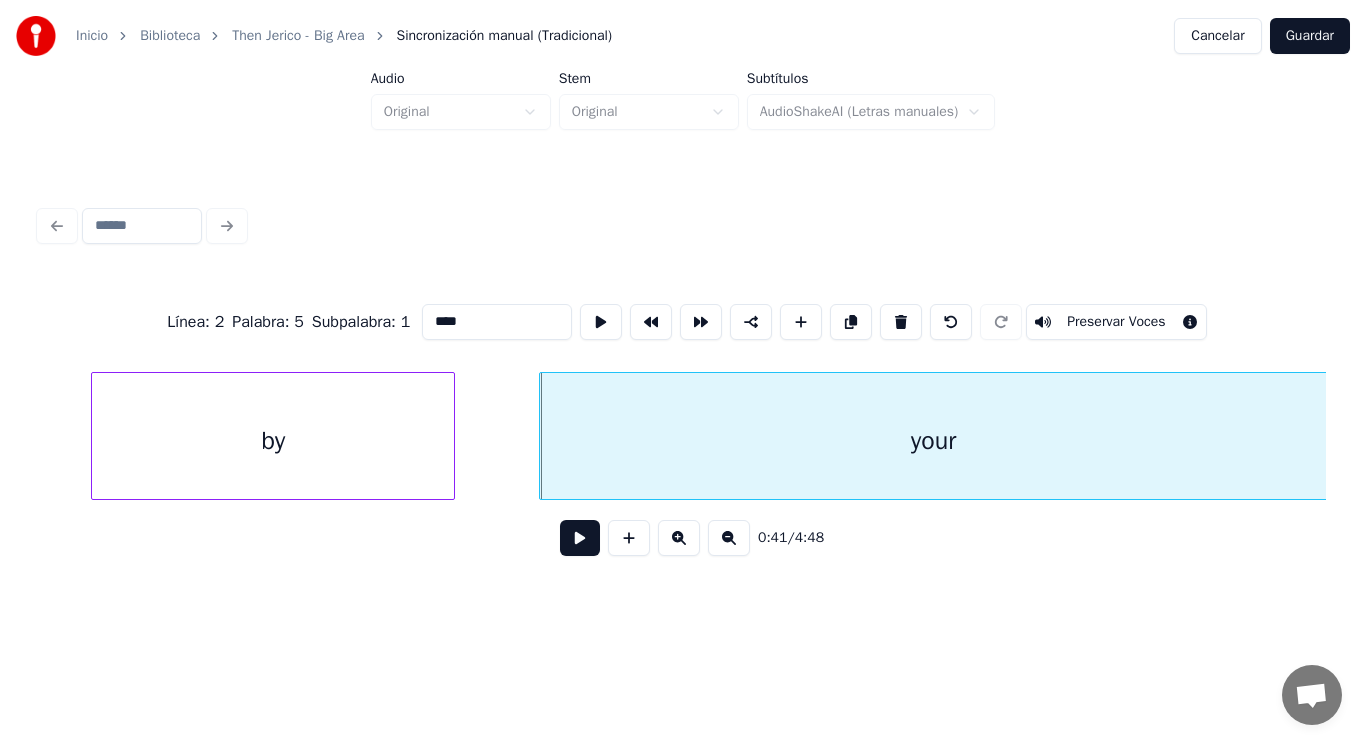 click on "Línea :   2 Palabra :   5 Subpalabra :   1 **** Preservar Voces 0:41  /  4:48" at bounding box center [683, 386] 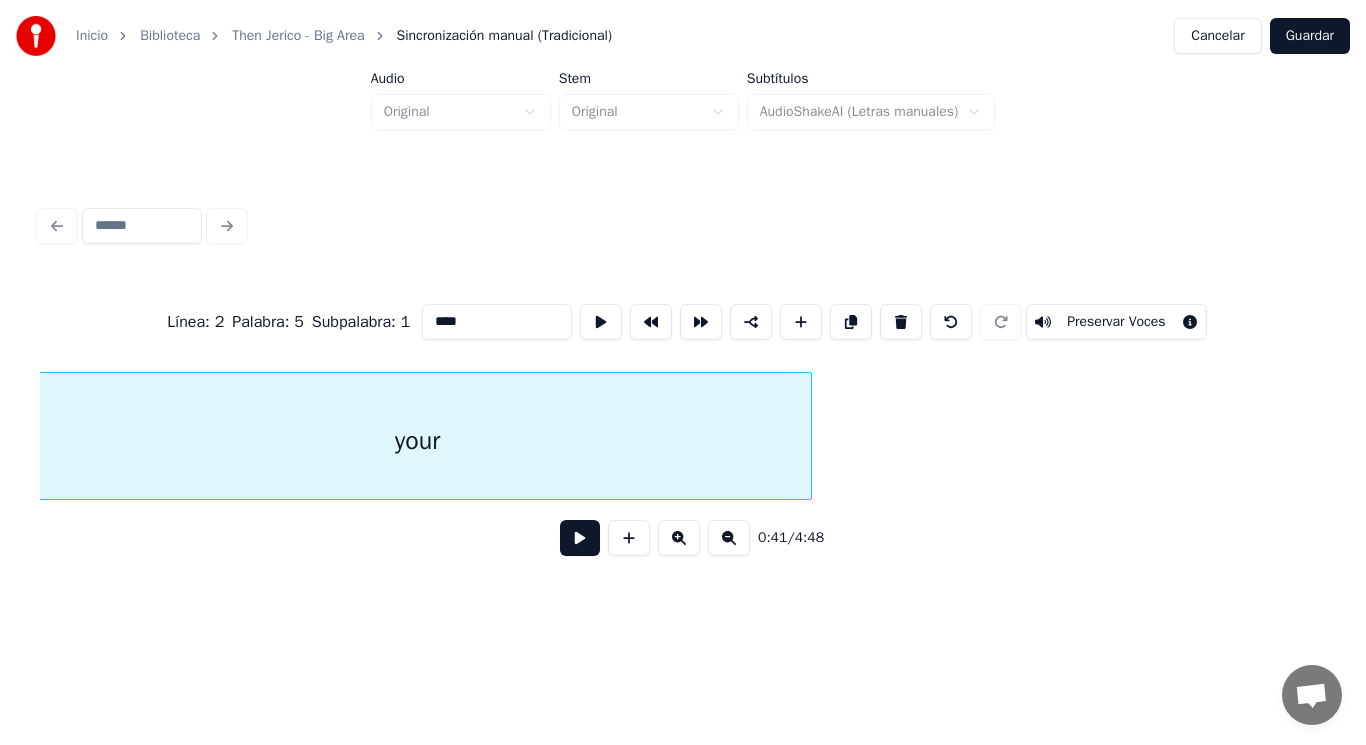 scroll, scrollTop: 0, scrollLeft: 58316, axis: horizontal 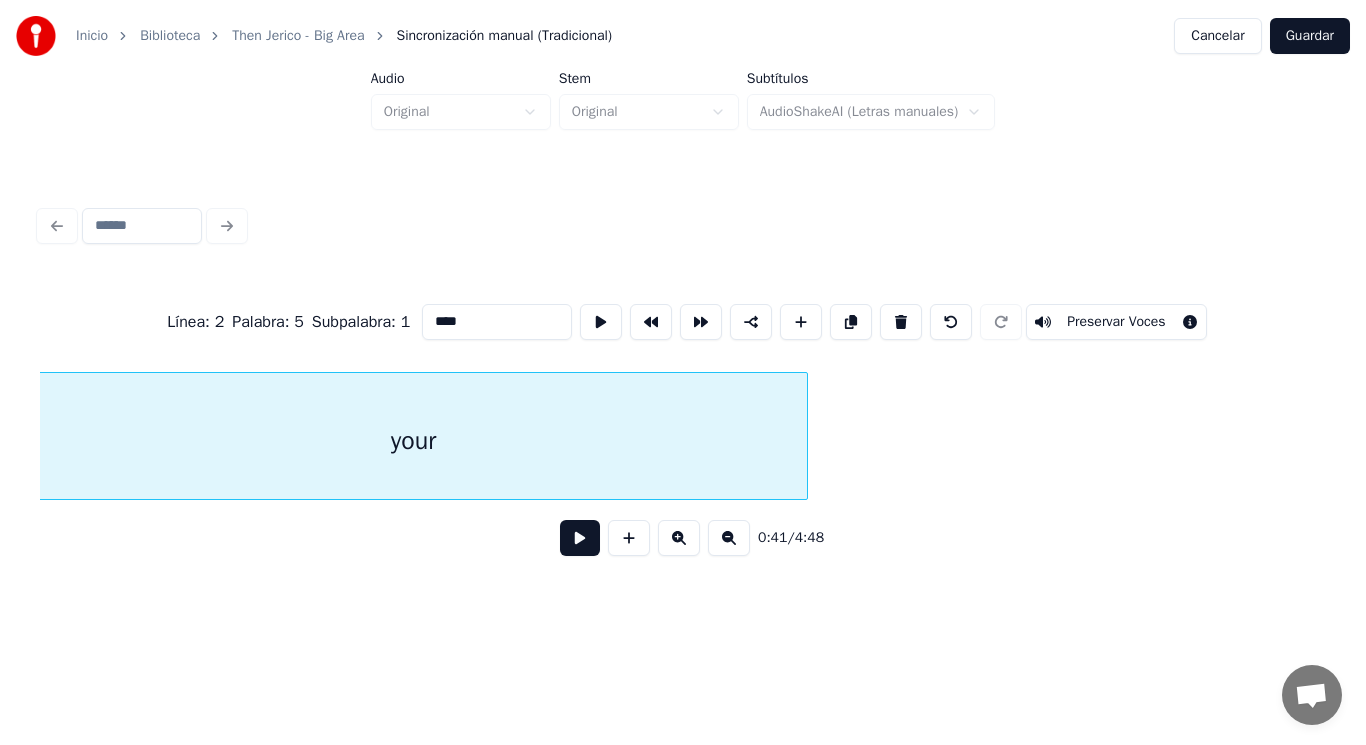 click on "your" at bounding box center (413, 441) 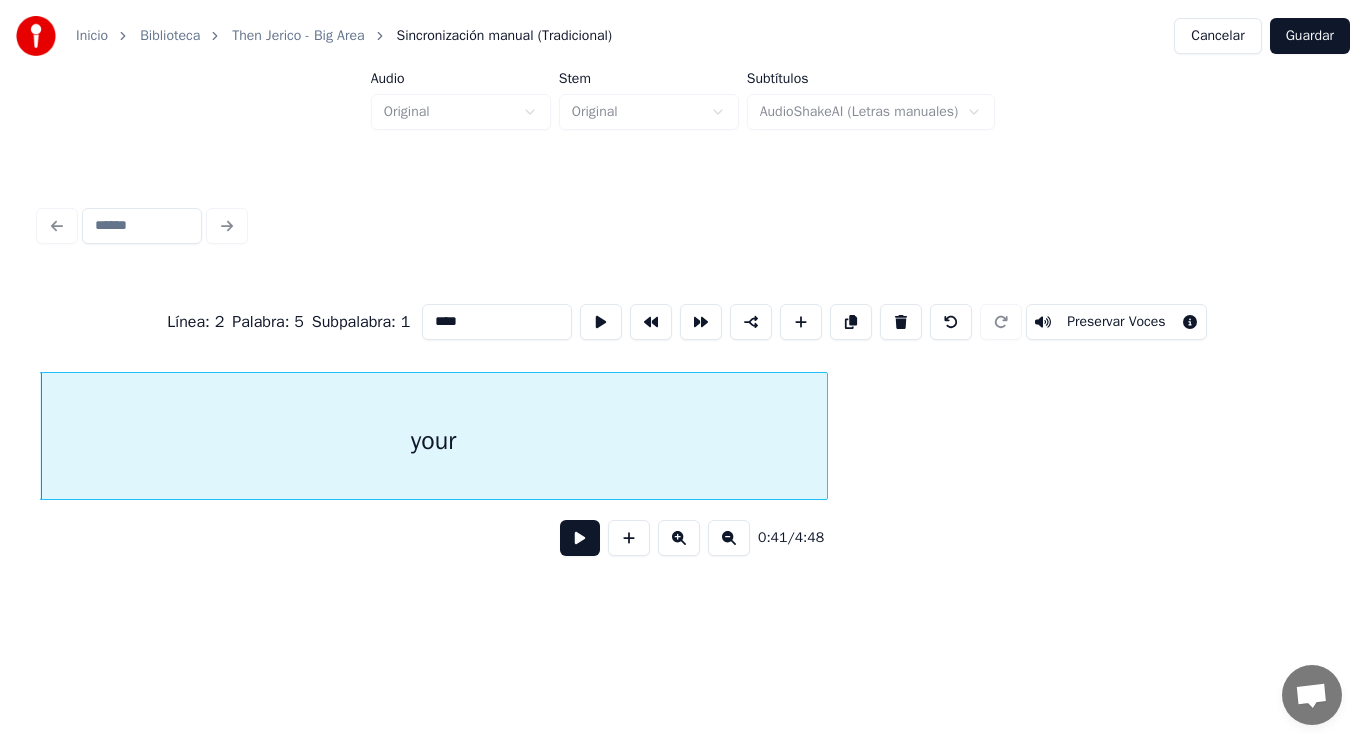 click at bounding box center [580, 538] 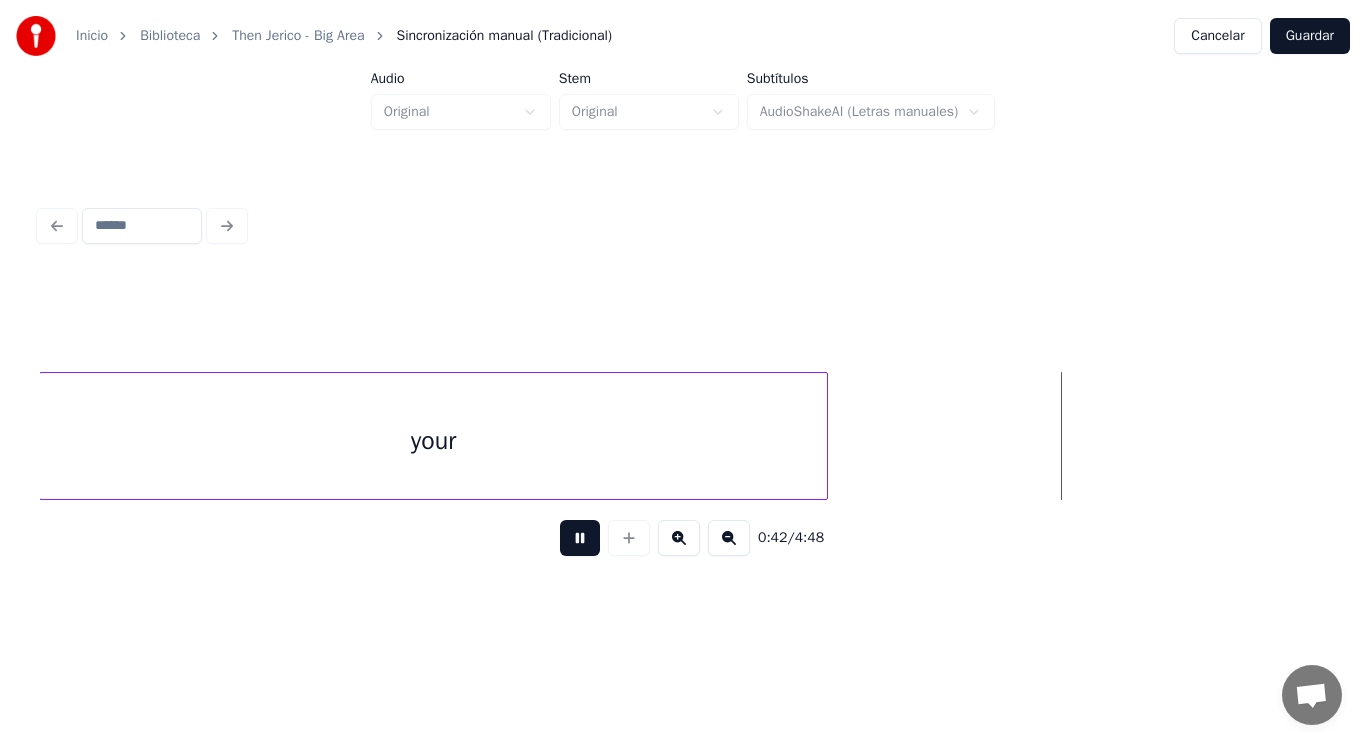 click at bounding box center (580, 538) 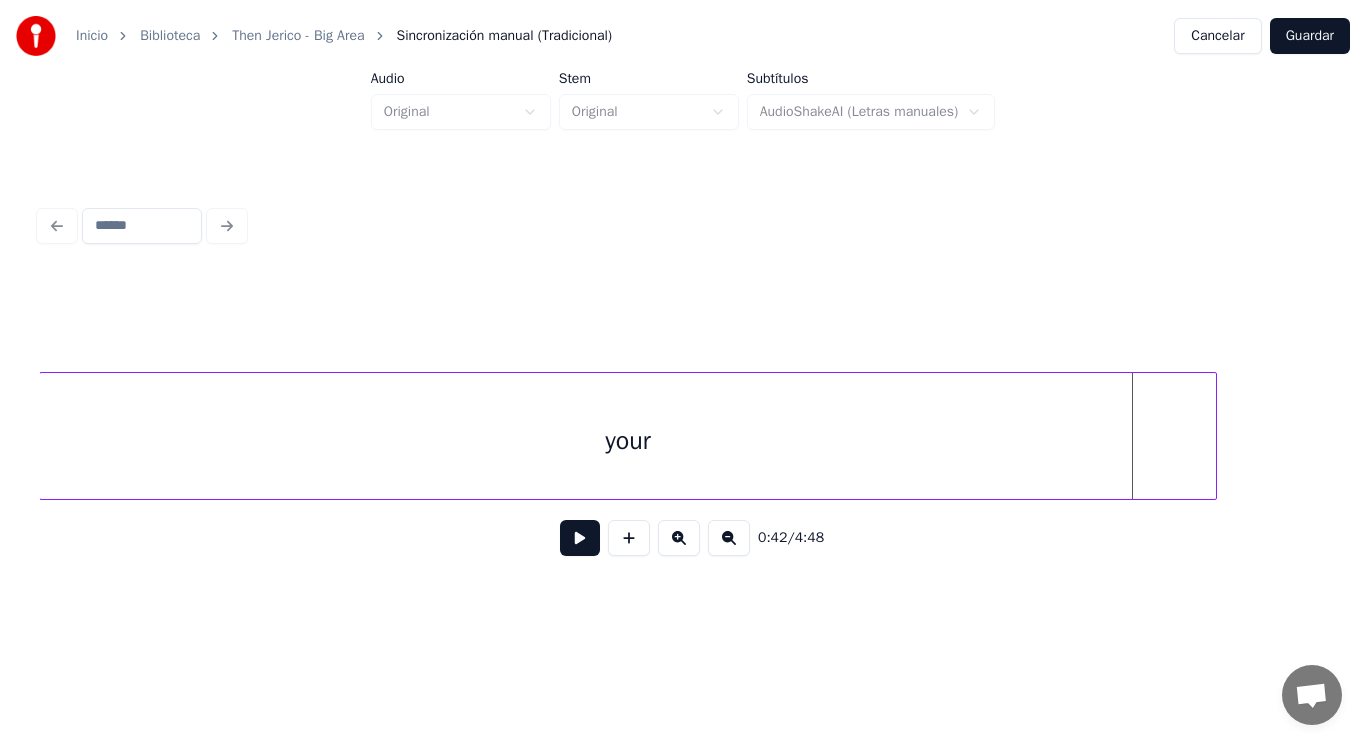 click at bounding box center [1213, 436] 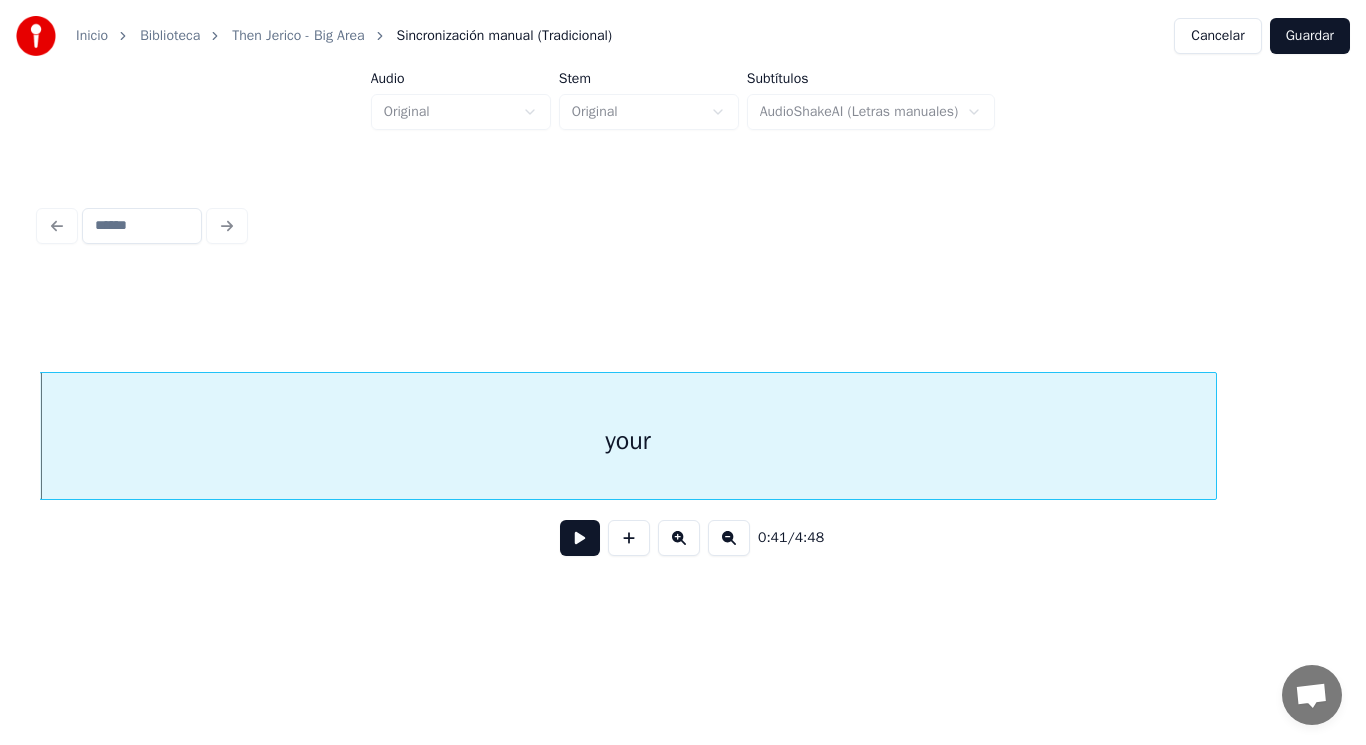 click at bounding box center [580, 538] 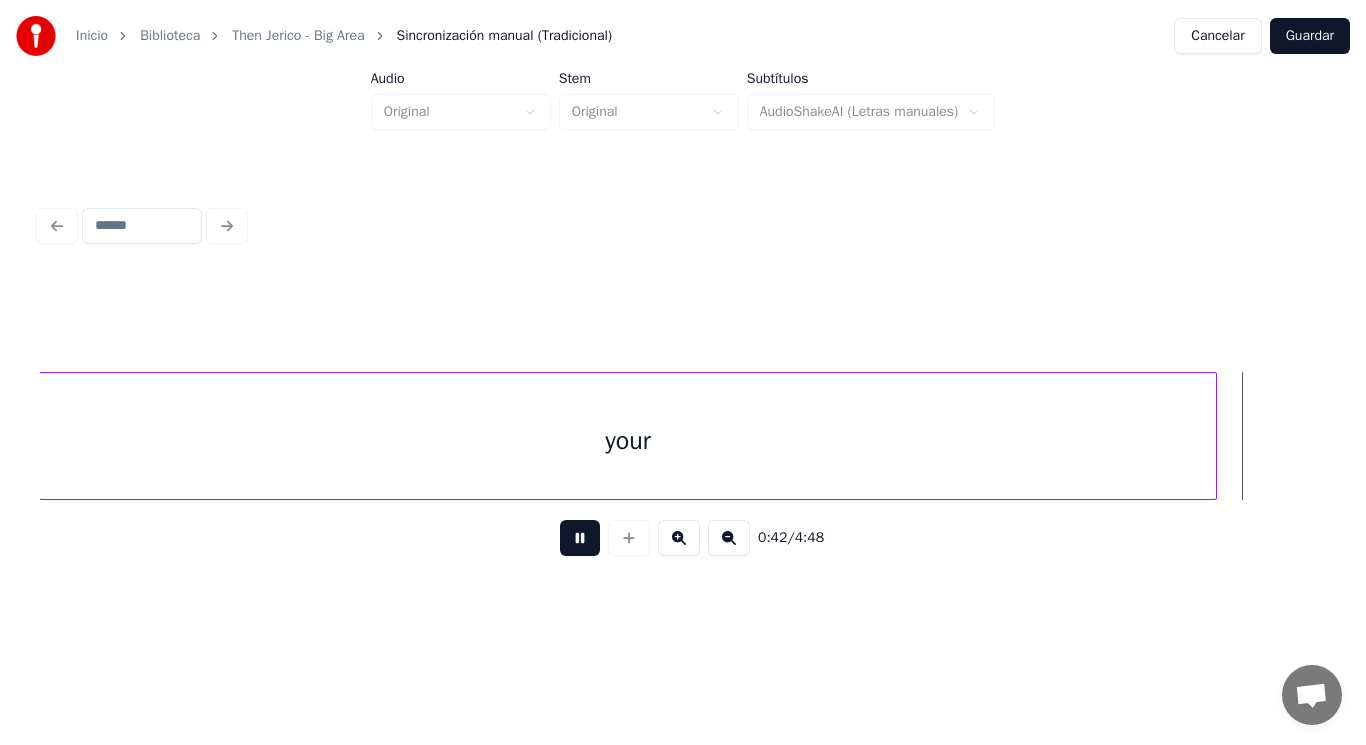 click at bounding box center (580, 538) 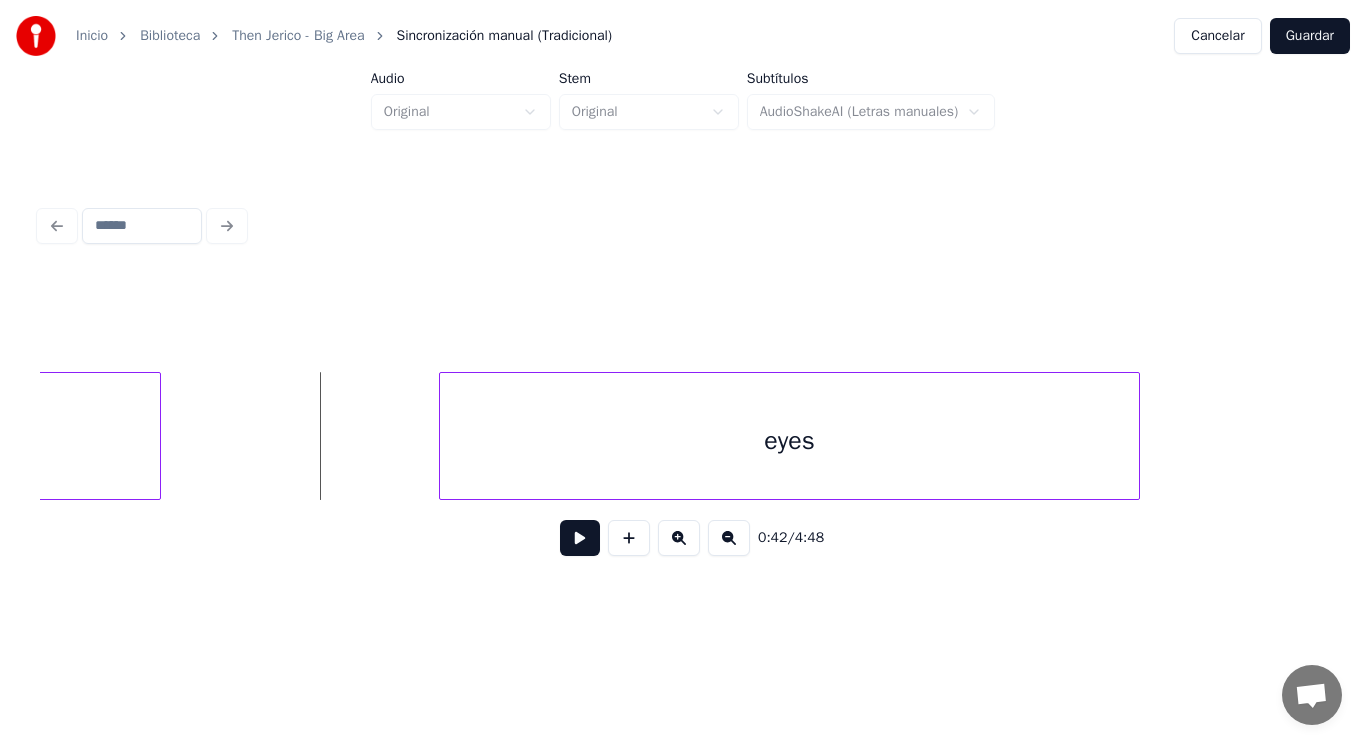 scroll, scrollTop: 0, scrollLeft: 59348, axis: horizontal 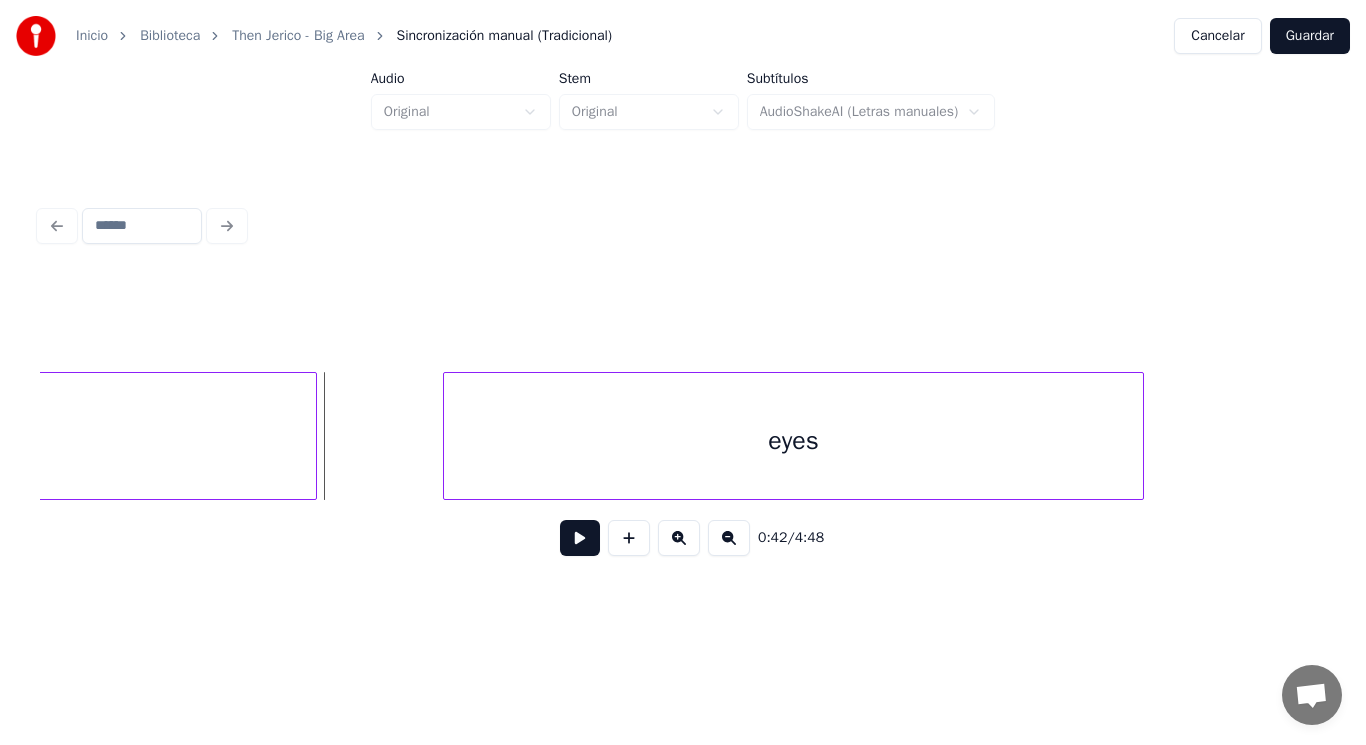 click at bounding box center (313, 436) 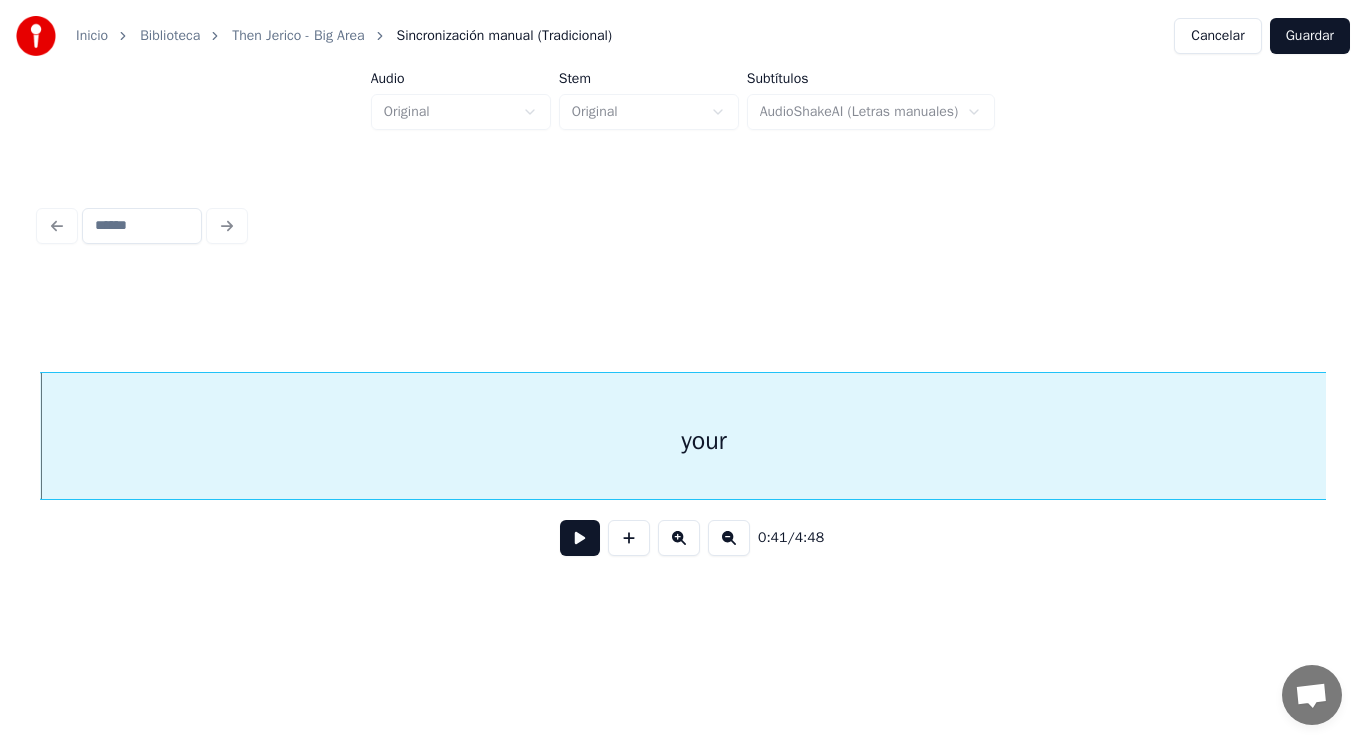 click at bounding box center [580, 538] 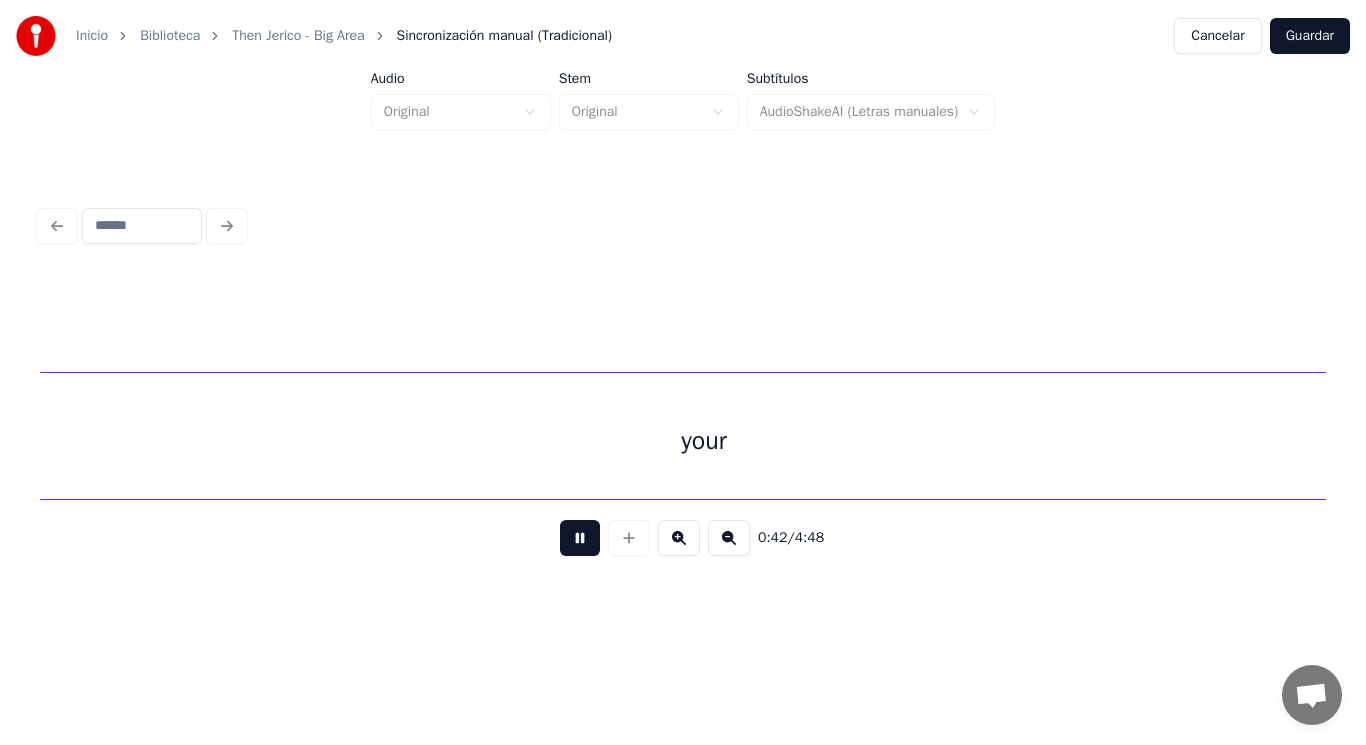 scroll, scrollTop: 0, scrollLeft: 59593, axis: horizontal 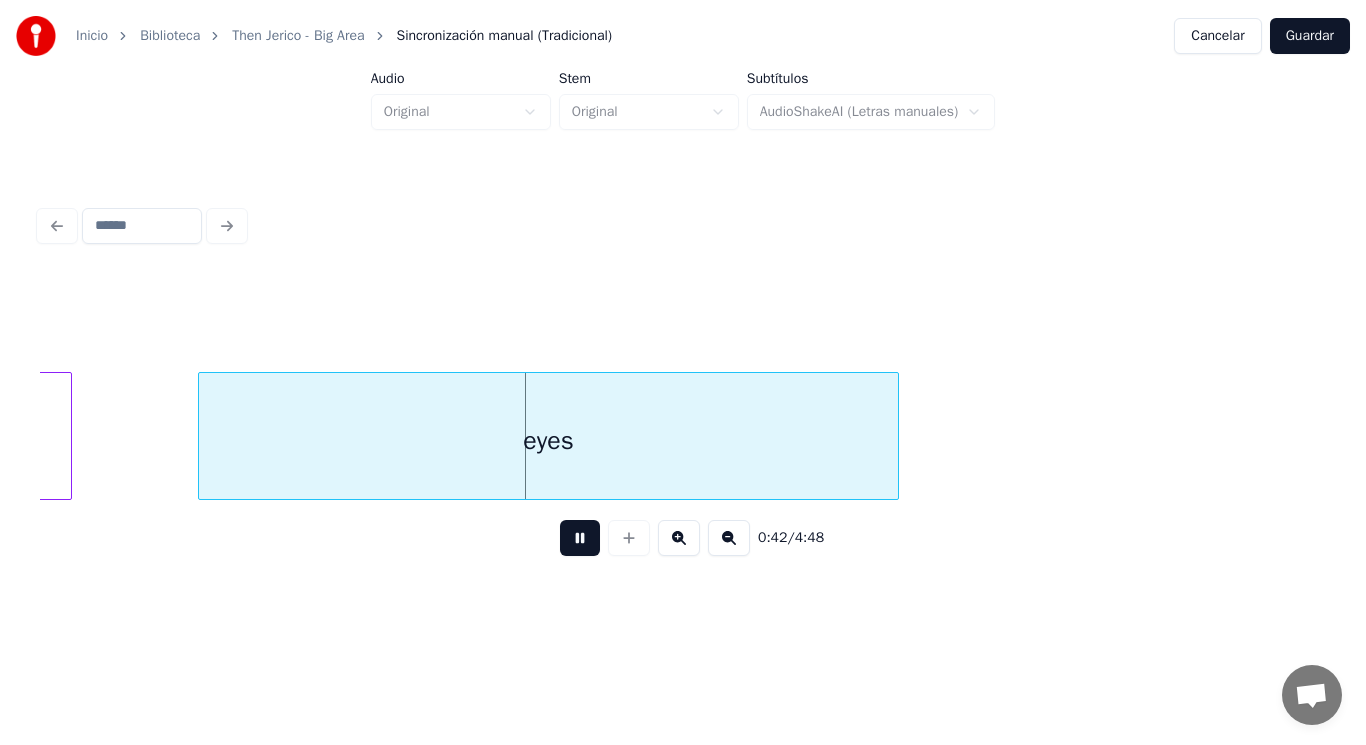 click at bounding box center (580, 538) 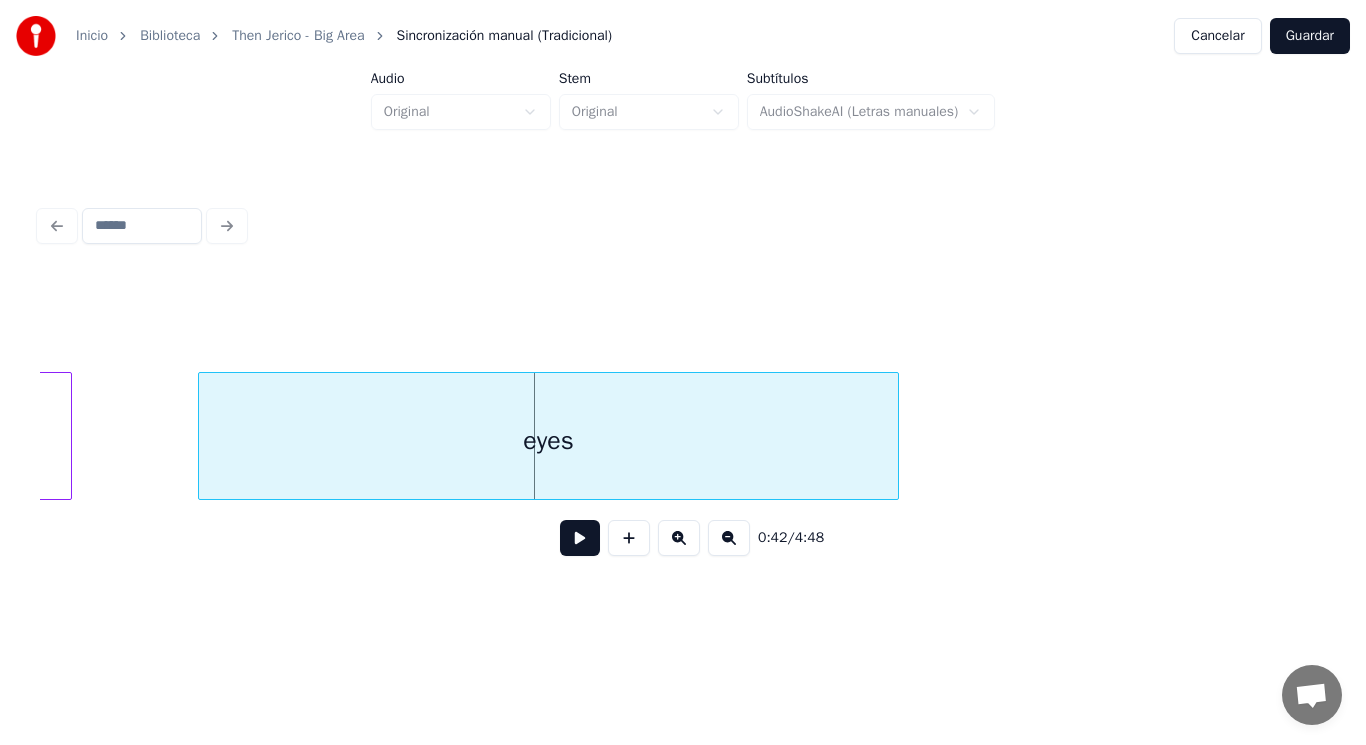 click on "your eyes" at bounding box center [142452, 436] 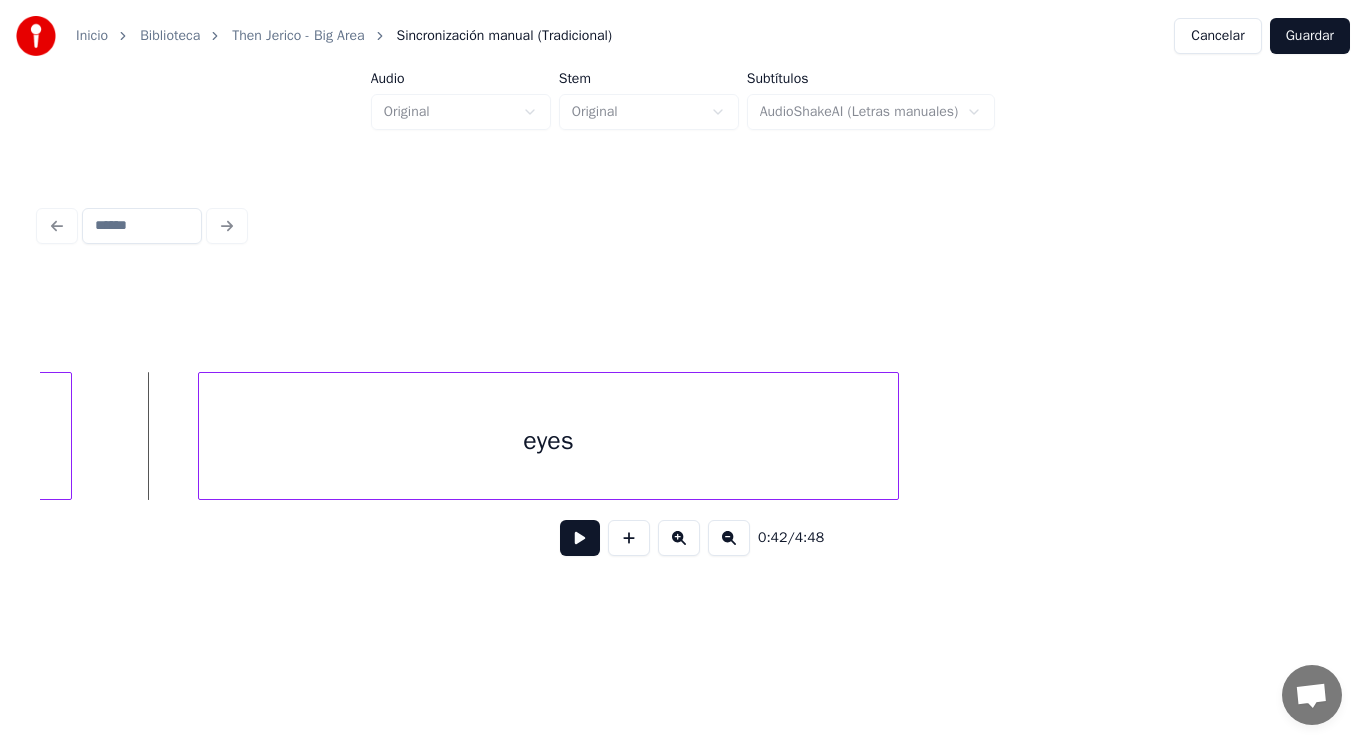 click at bounding box center [580, 538] 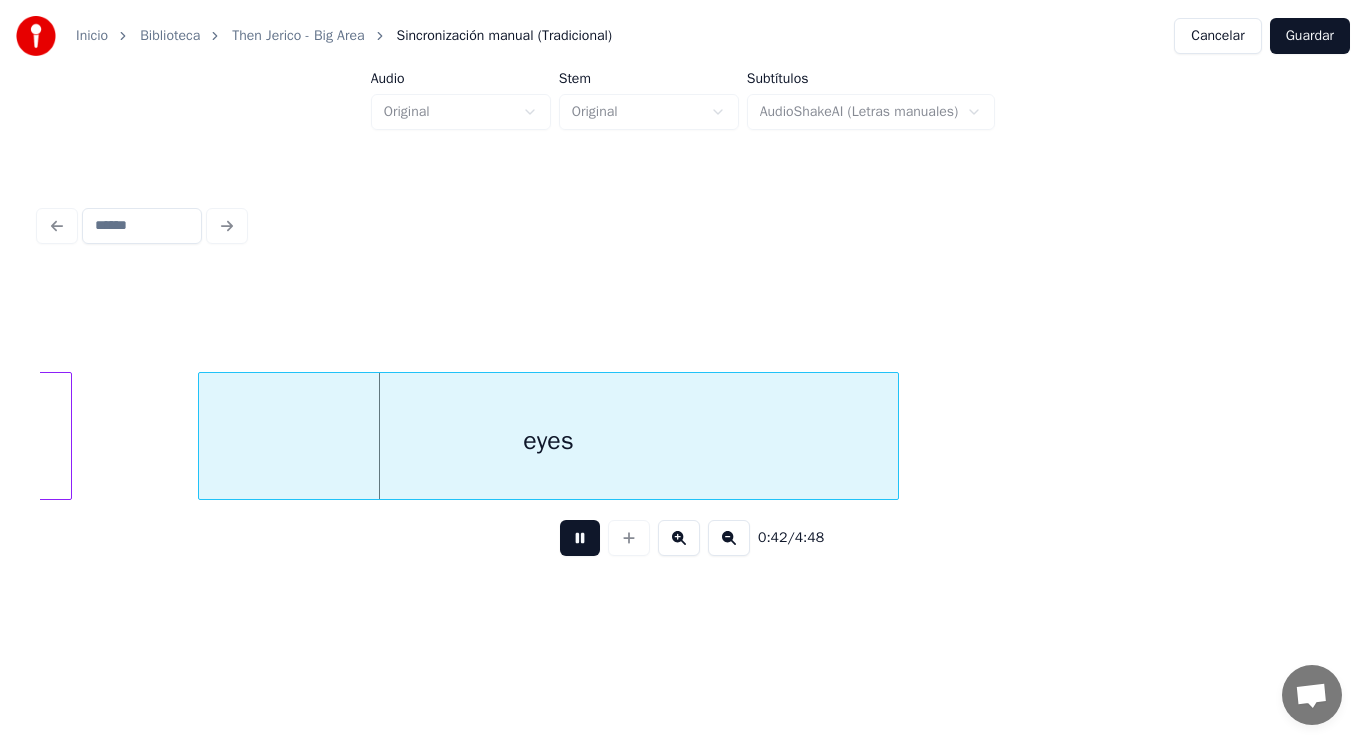 click at bounding box center [580, 538] 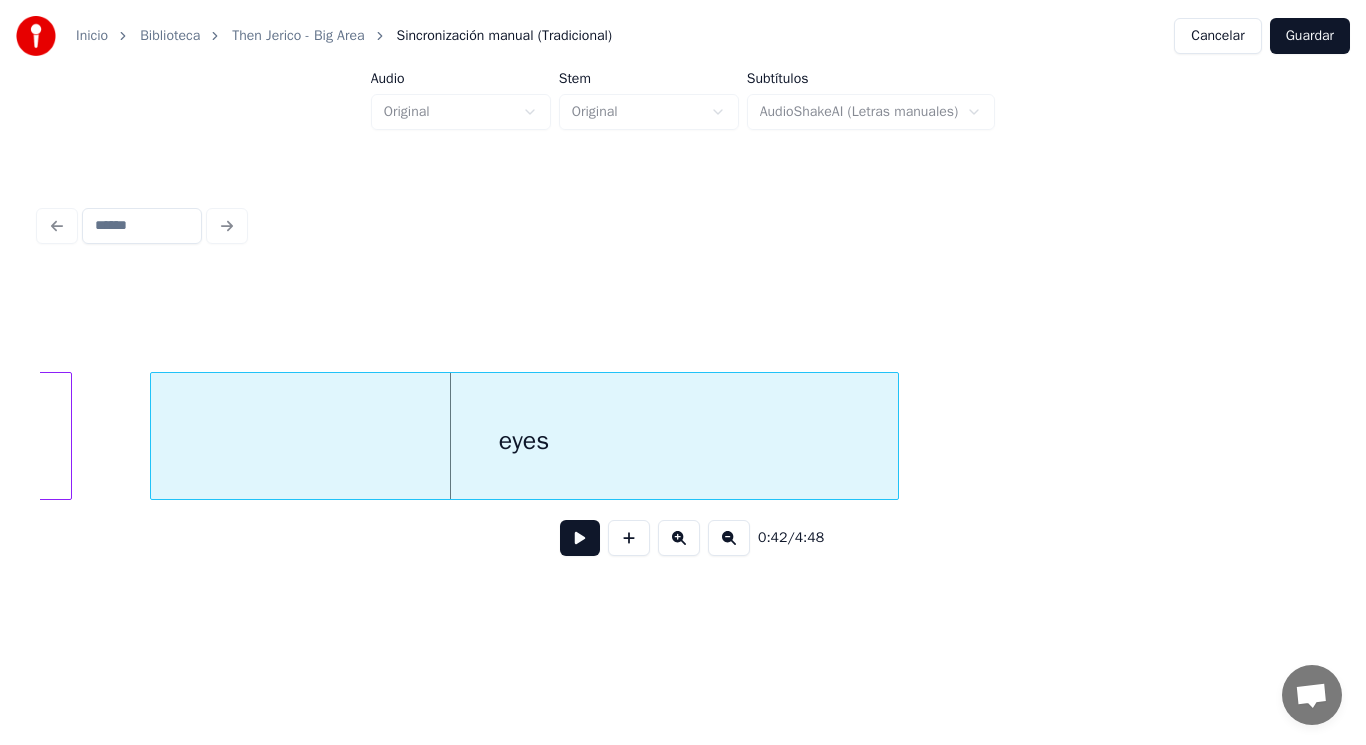 click at bounding box center [154, 436] 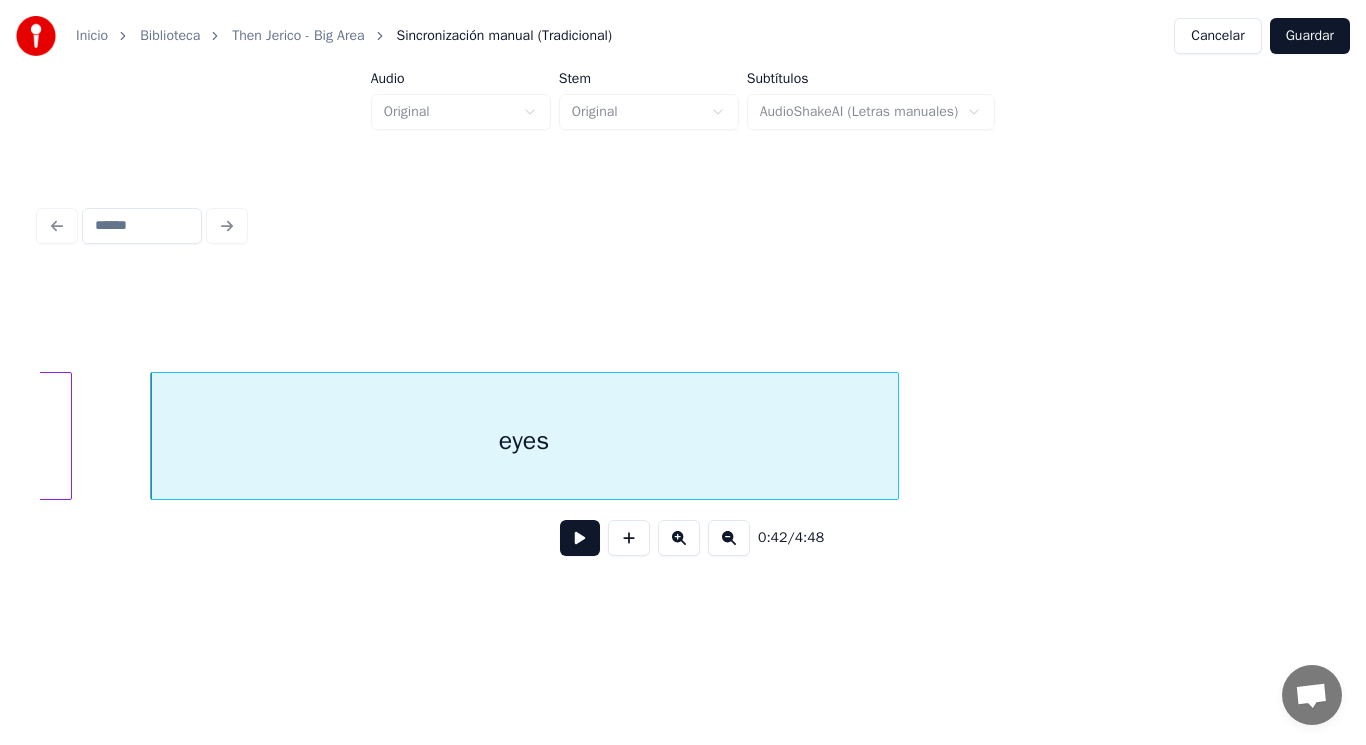 click at bounding box center [580, 538] 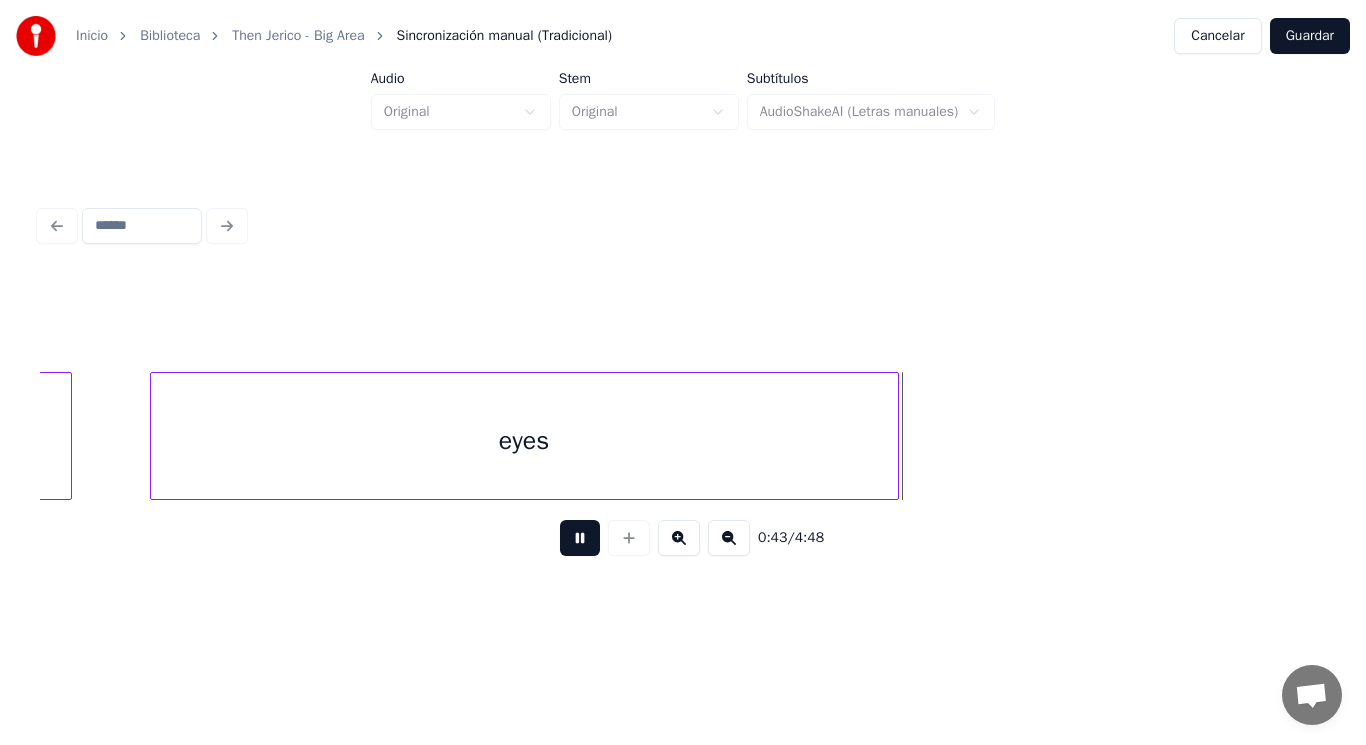 click at bounding box center [580, 538] 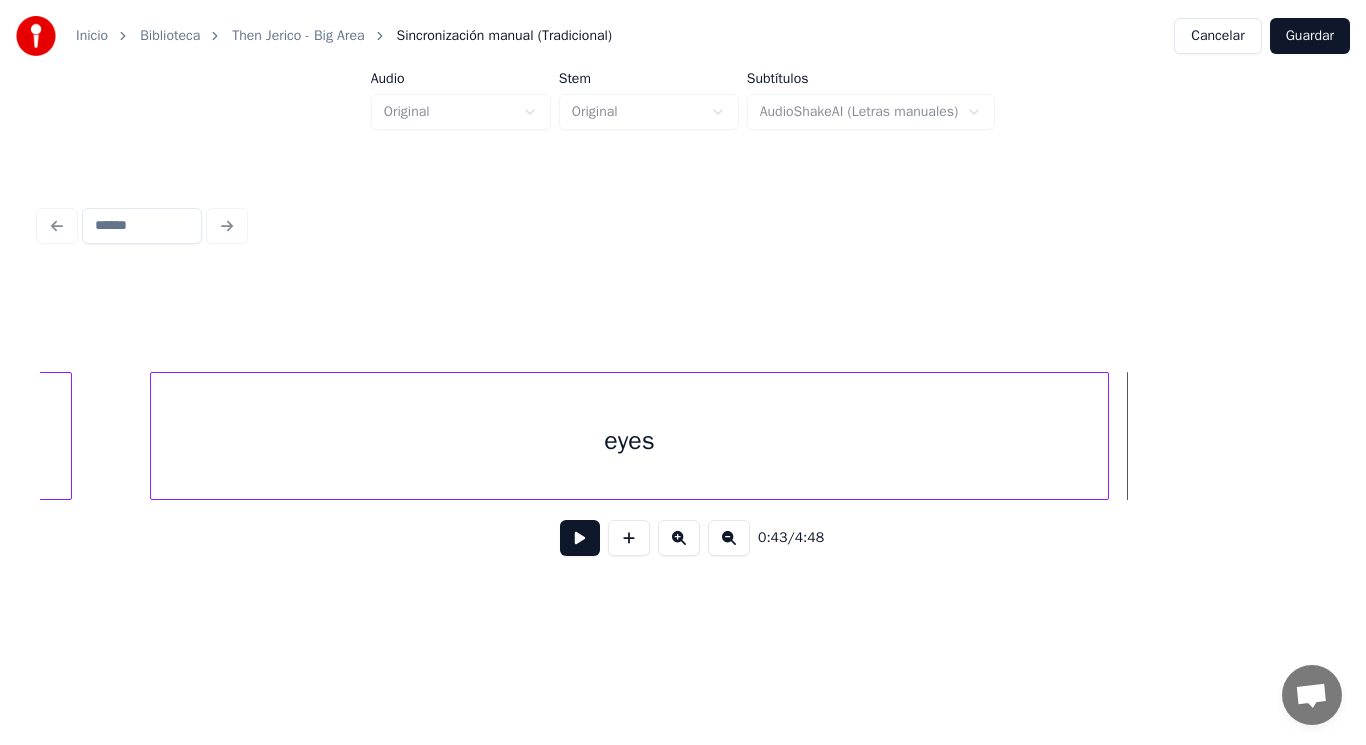 click at bounding box center (1105, 436) 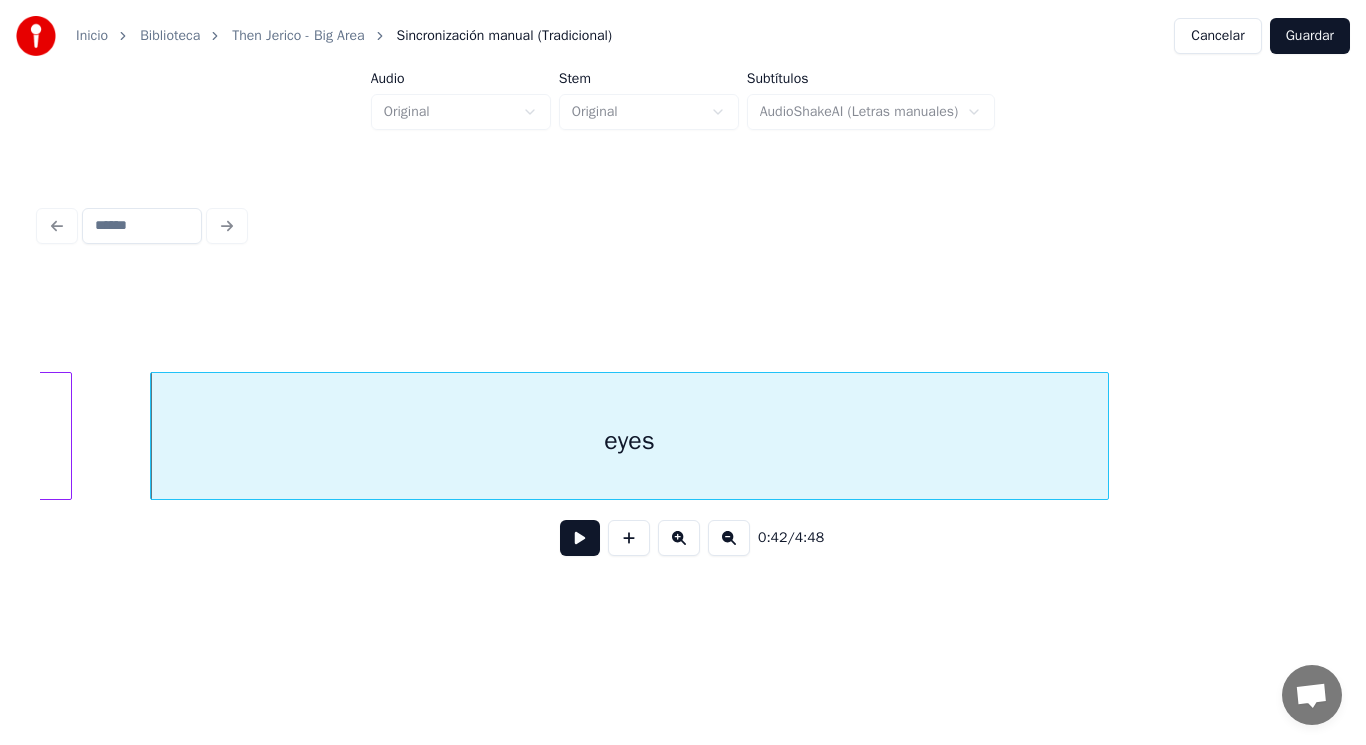 click at bounding box center [580, 538] 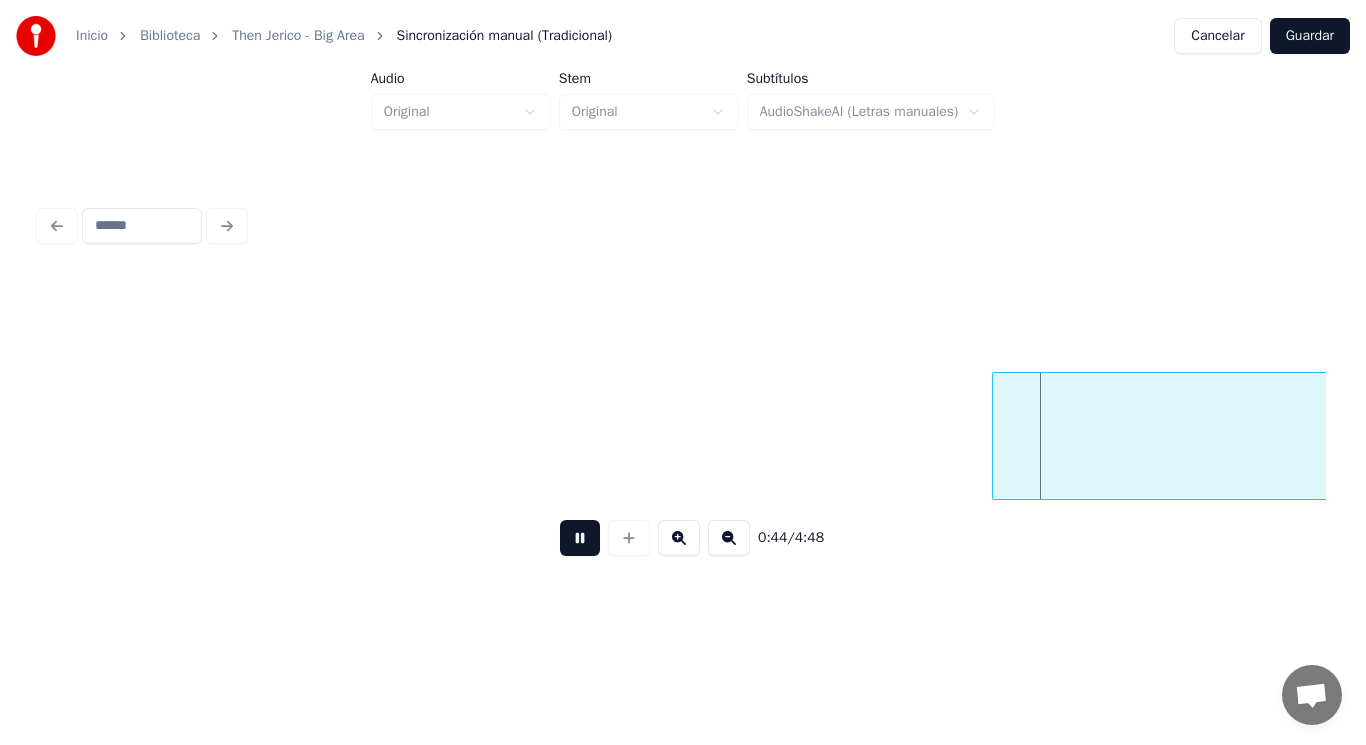 click at bounding box center [580, 538] 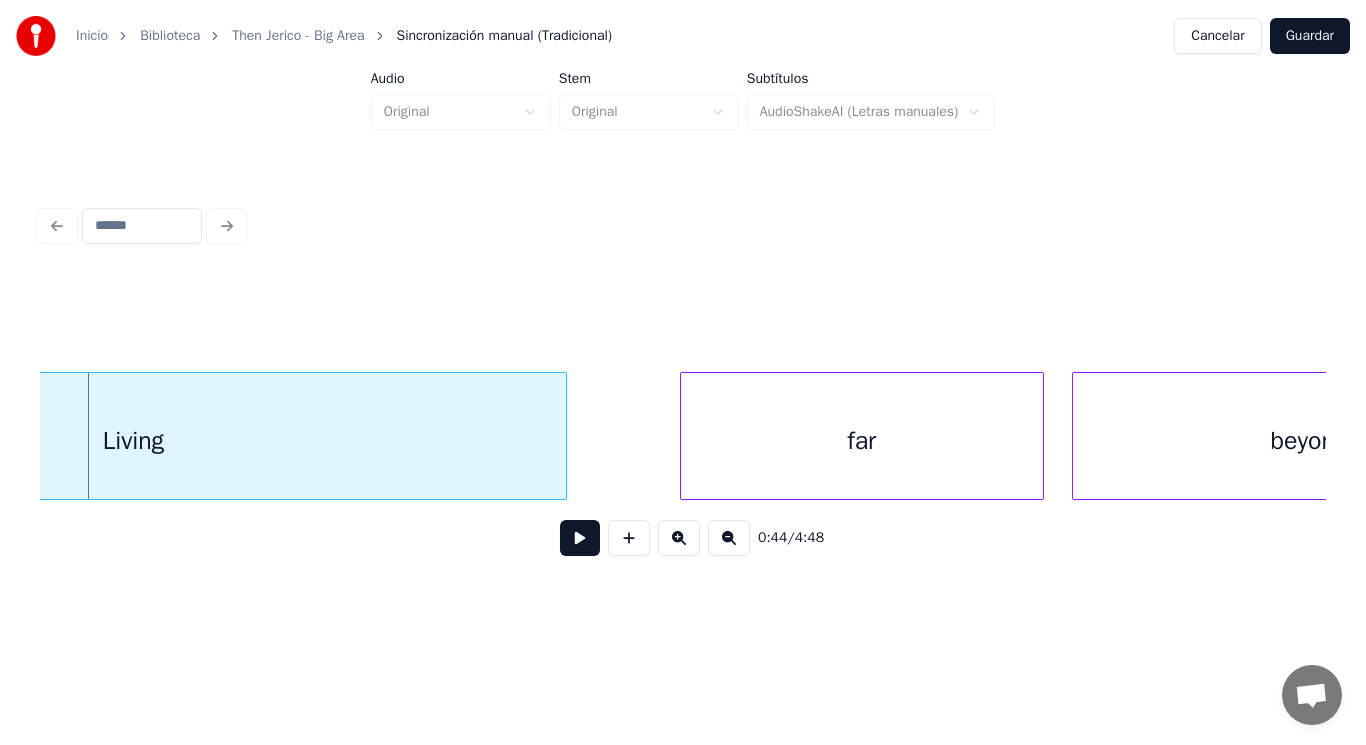 click on "Living" at bounding box center [134, 441] 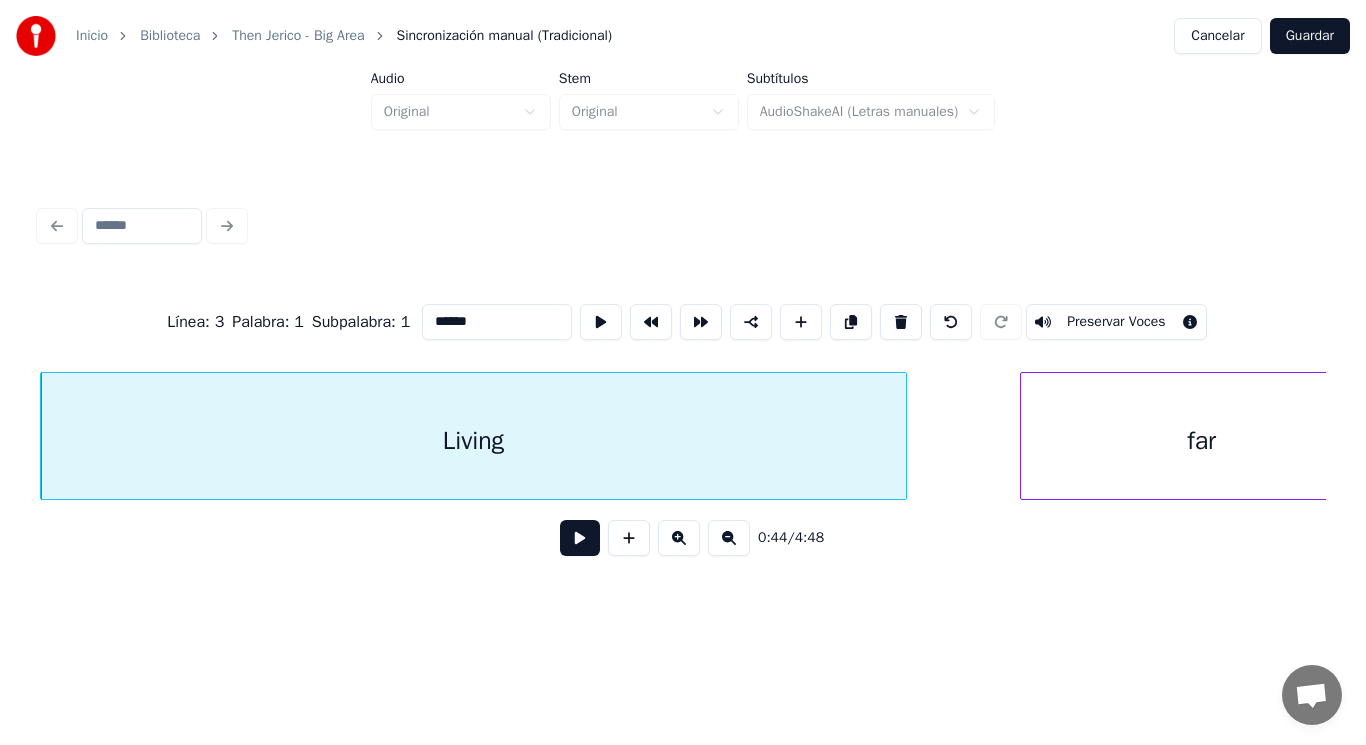 click at bounding box center (580, 538) 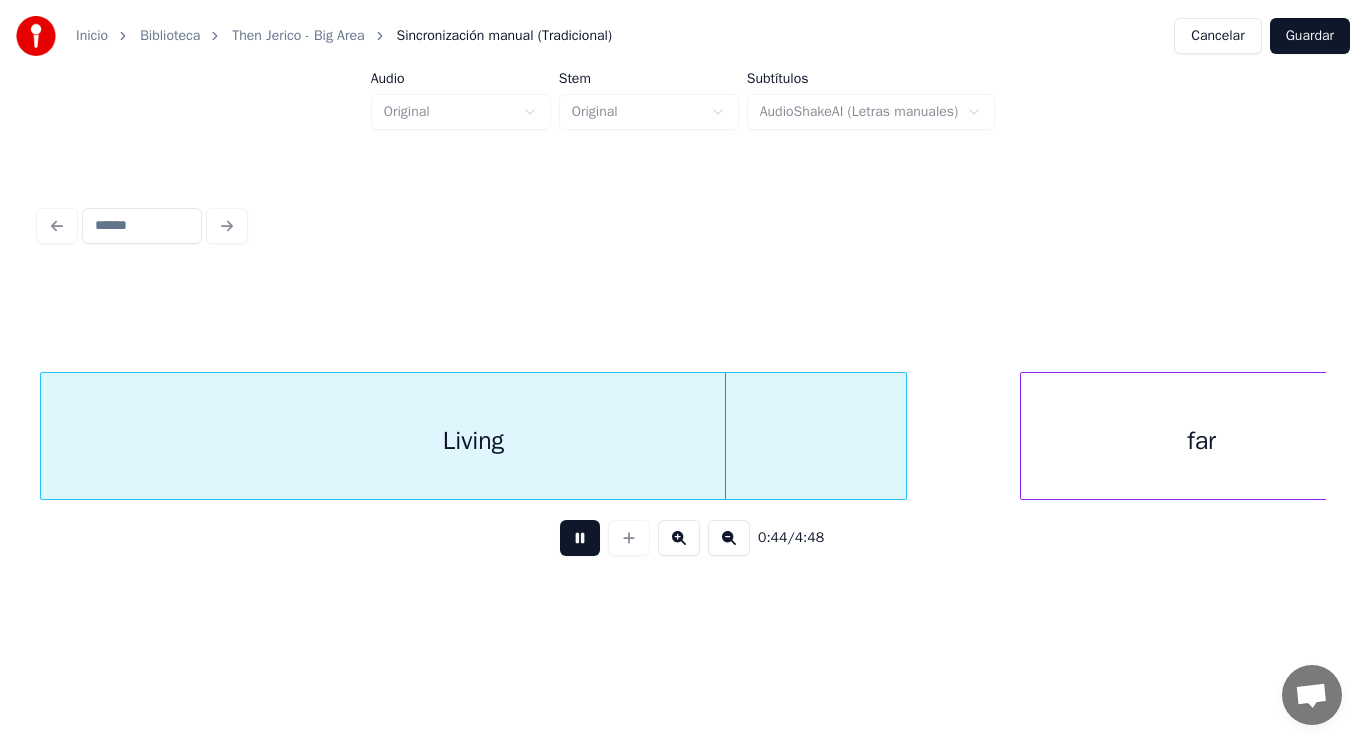 click at bounding box center [580, 538] 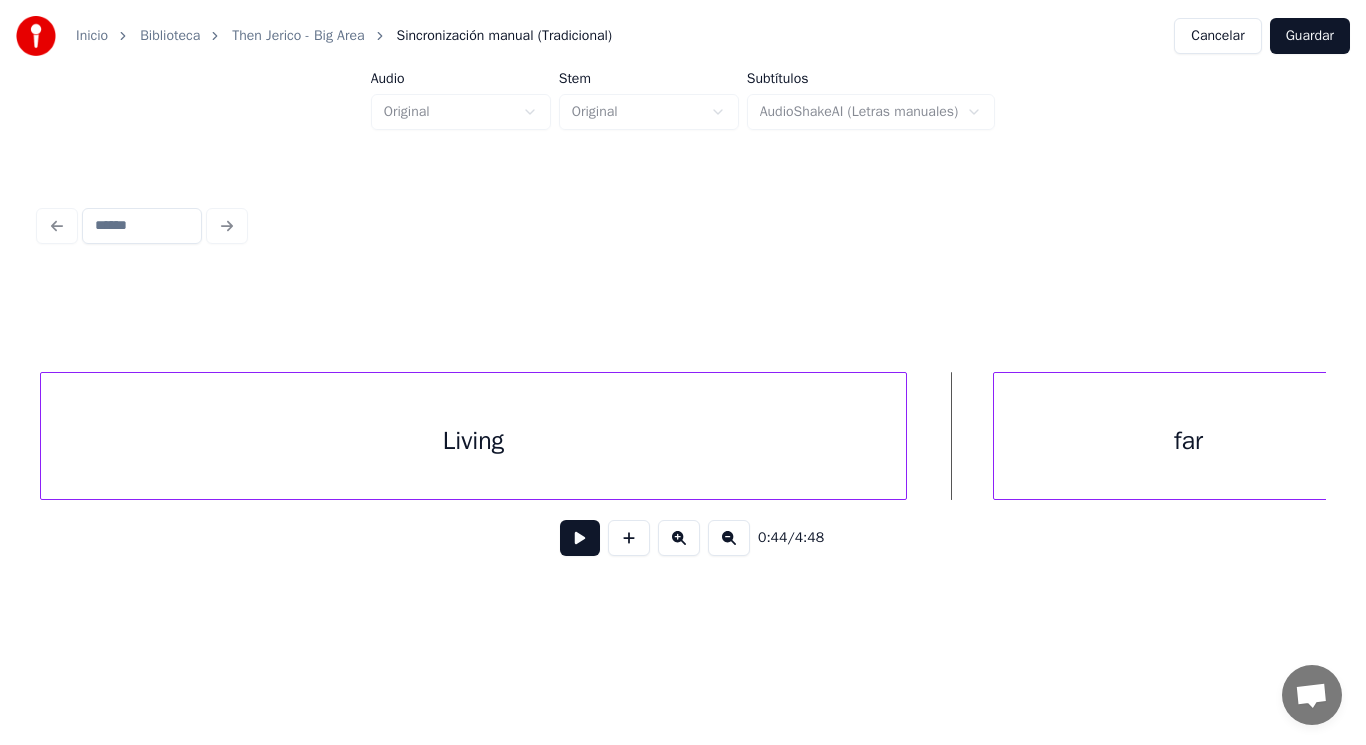 click at bounding box center [997, 436] 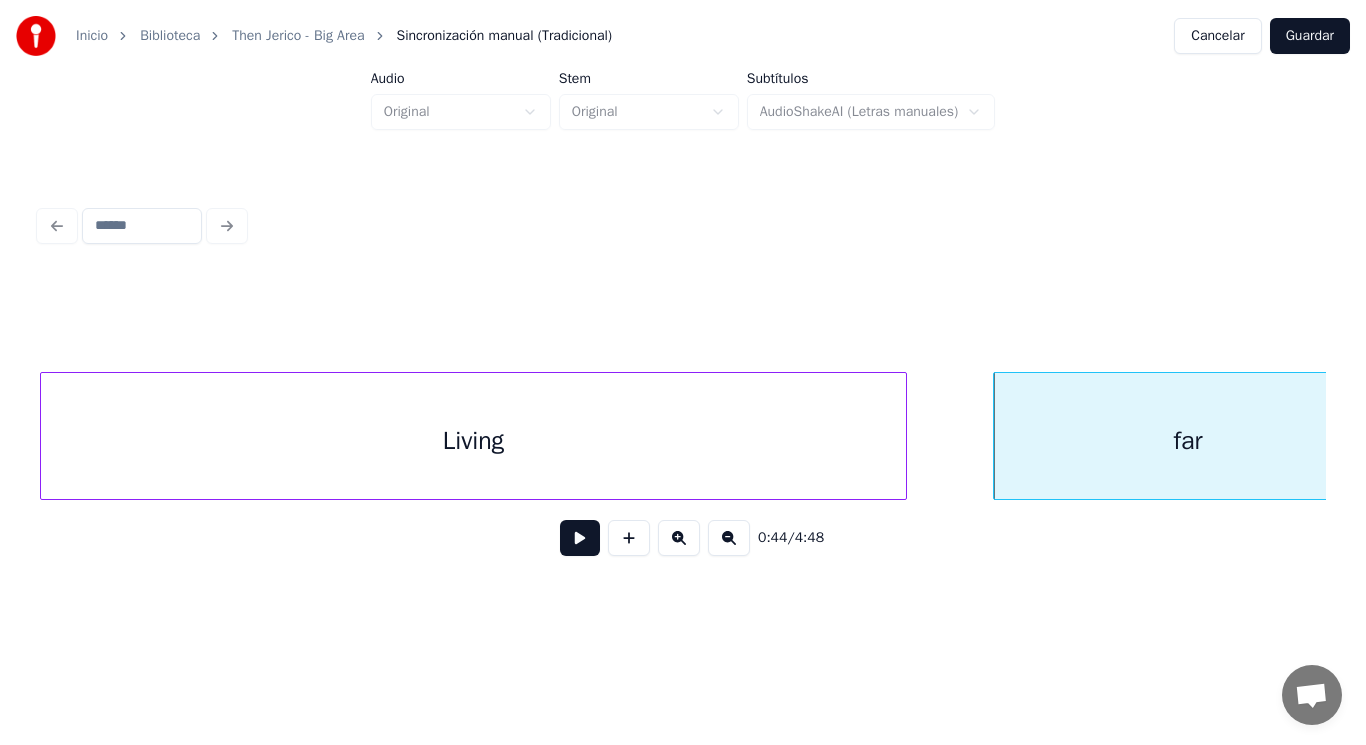 click on "Living" at bounding box center [474, 441] 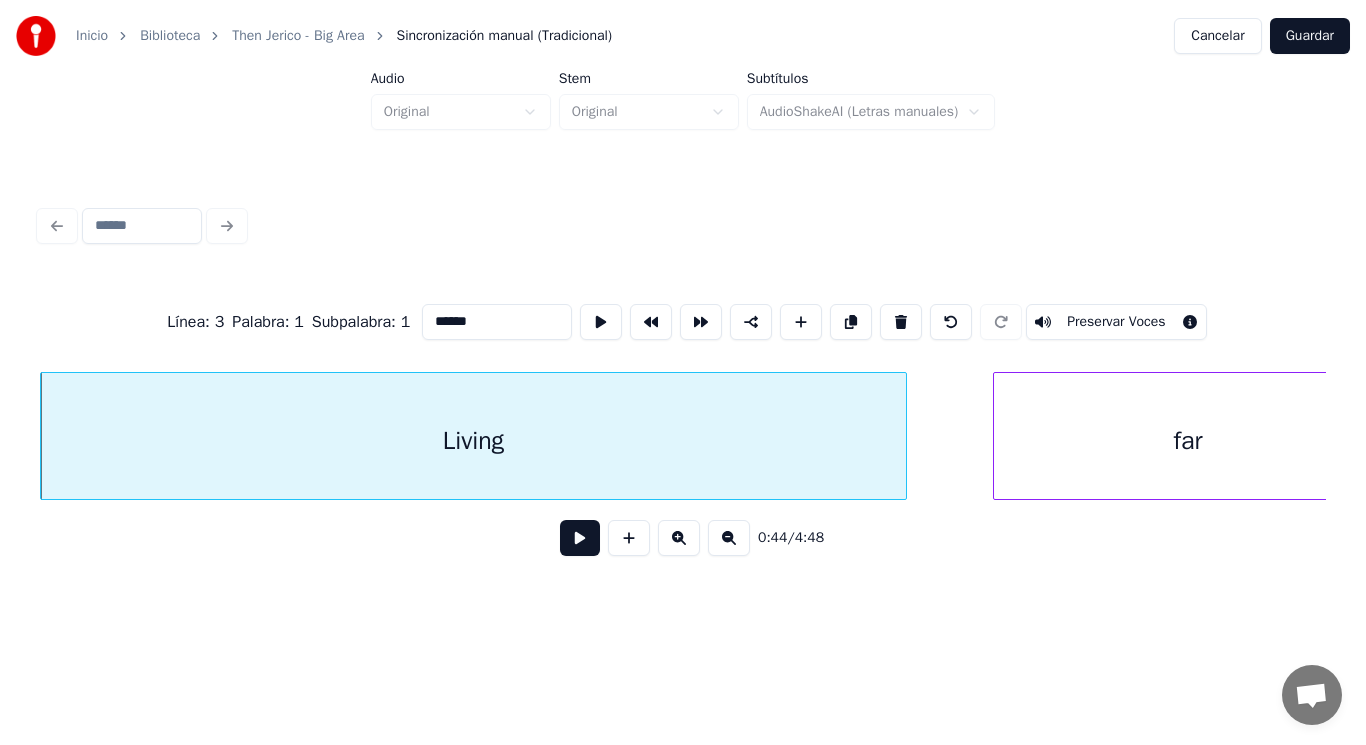 click at bounding box center [580, 538] 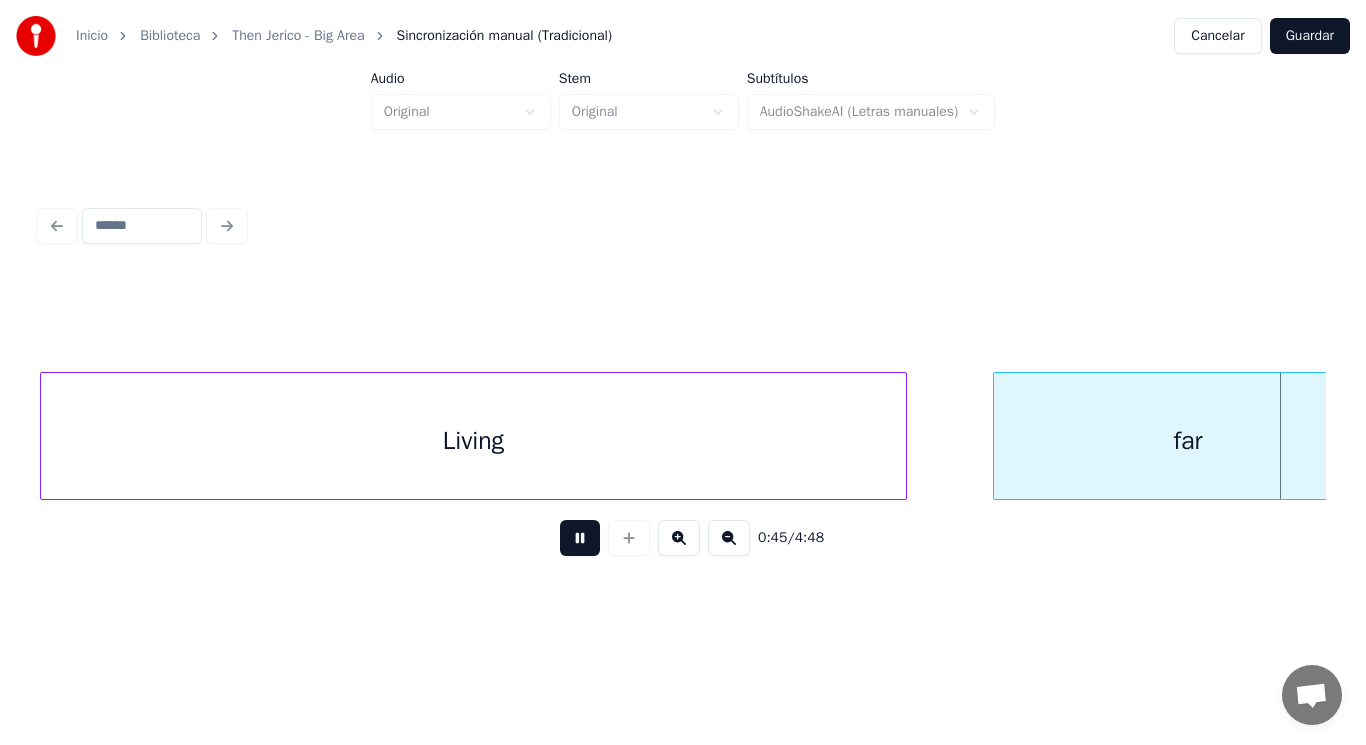 scroll, scrollTop: 0, scrollLeft: 63154, axis: horizontal 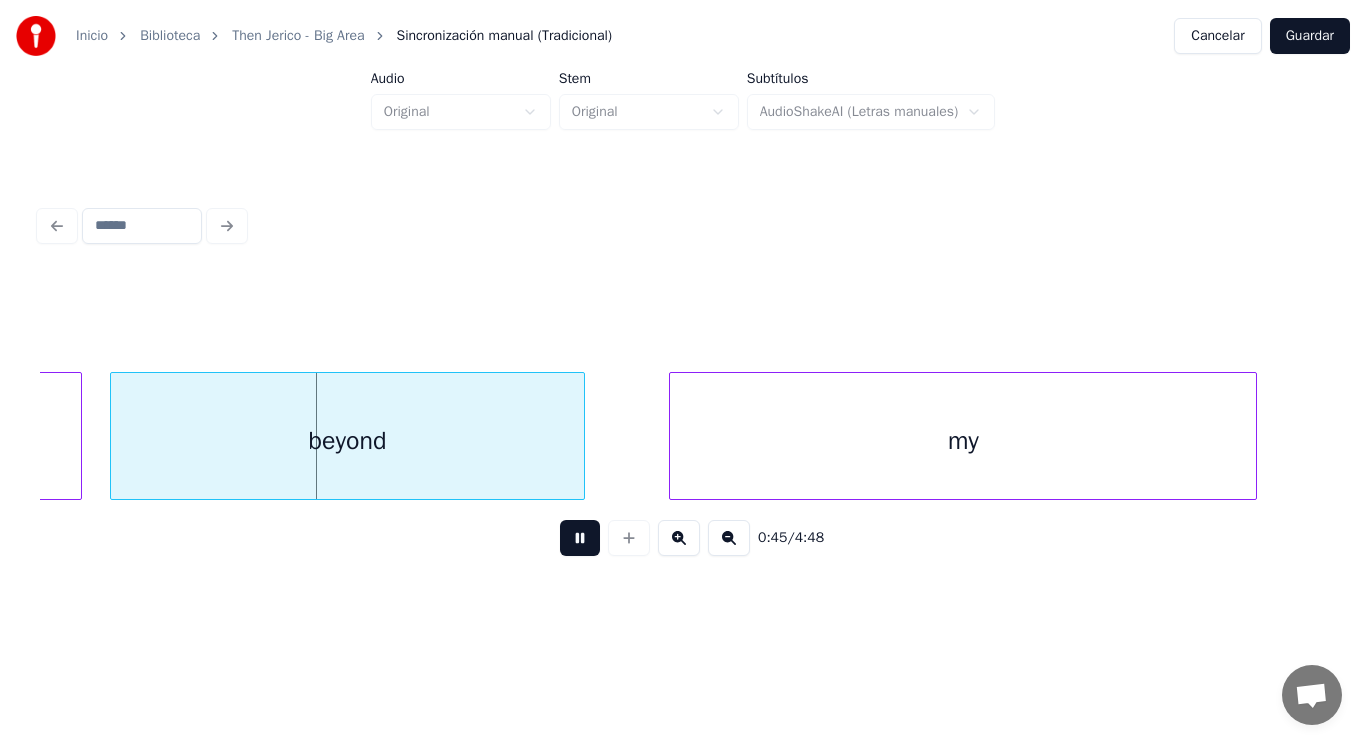 click at bounding box center (580, 538) 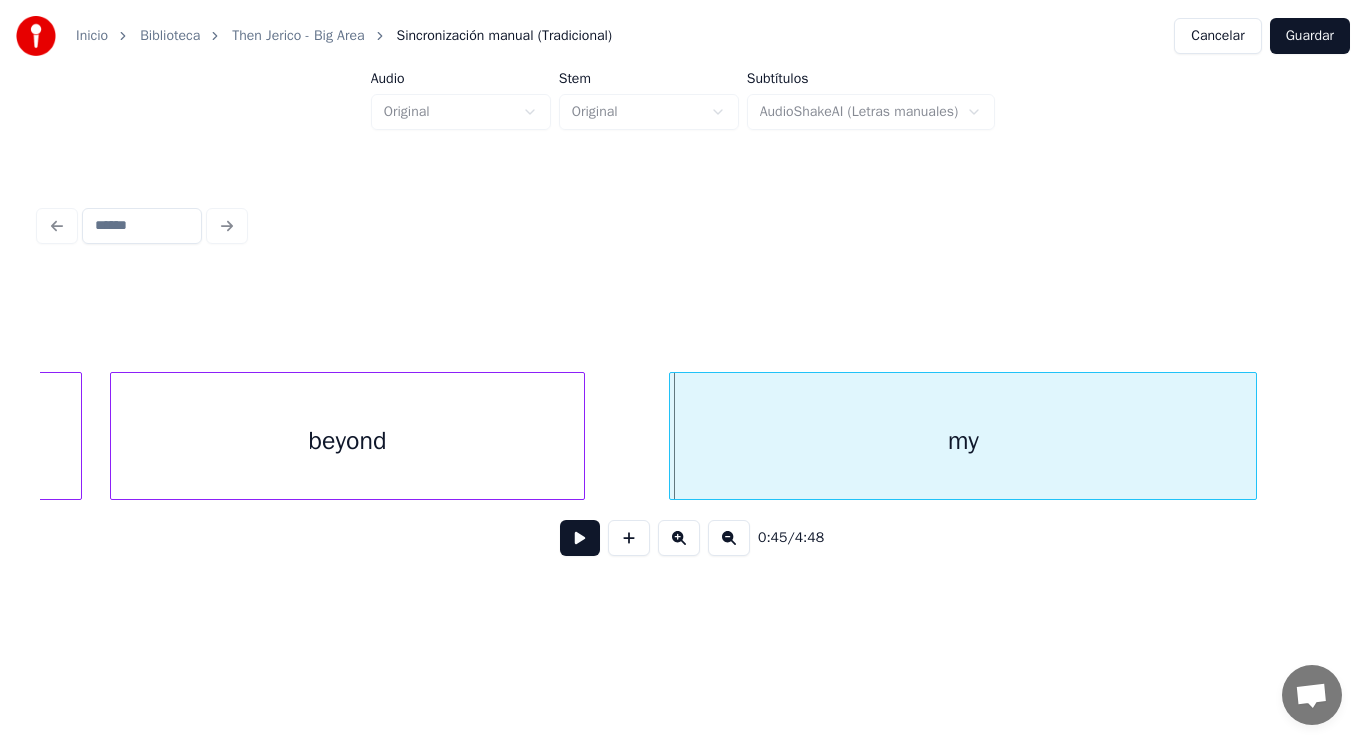 click on "beyond" at bounding box center (348, 441) 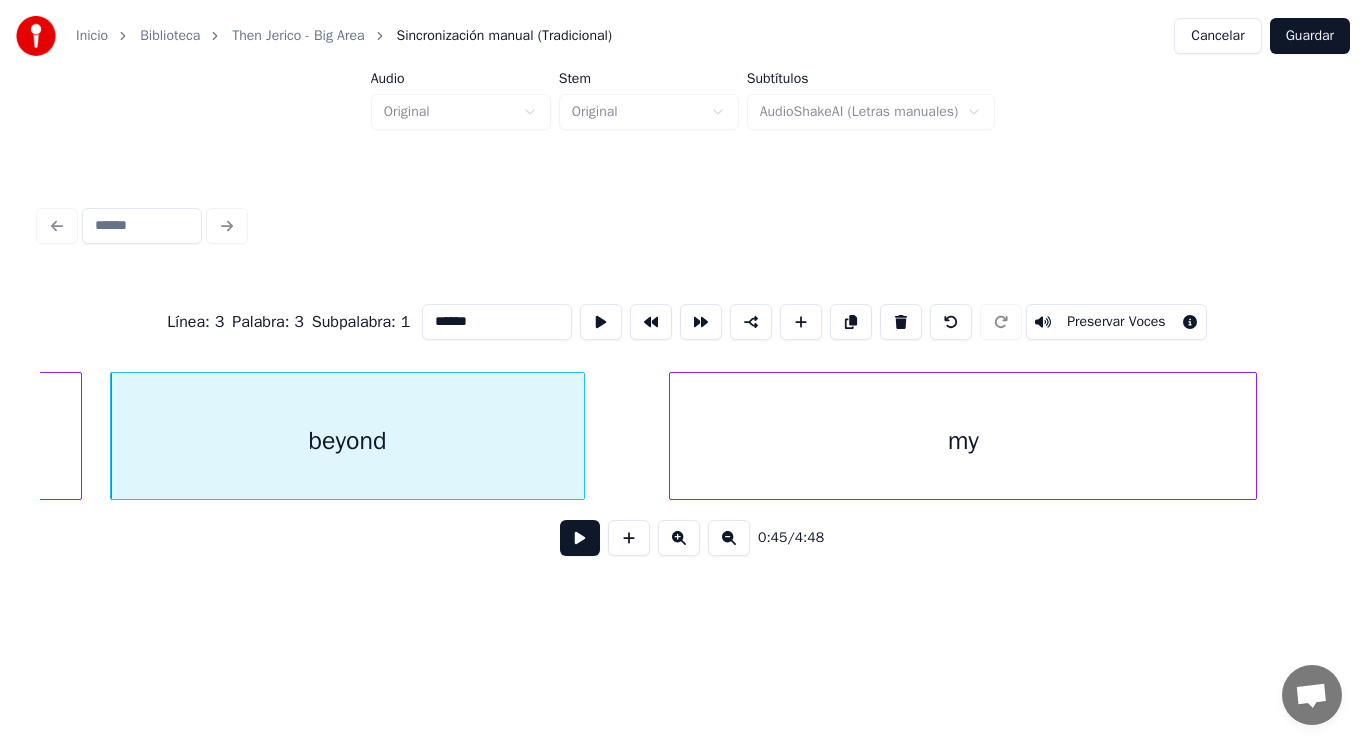 click at bounding box center (580, 538) 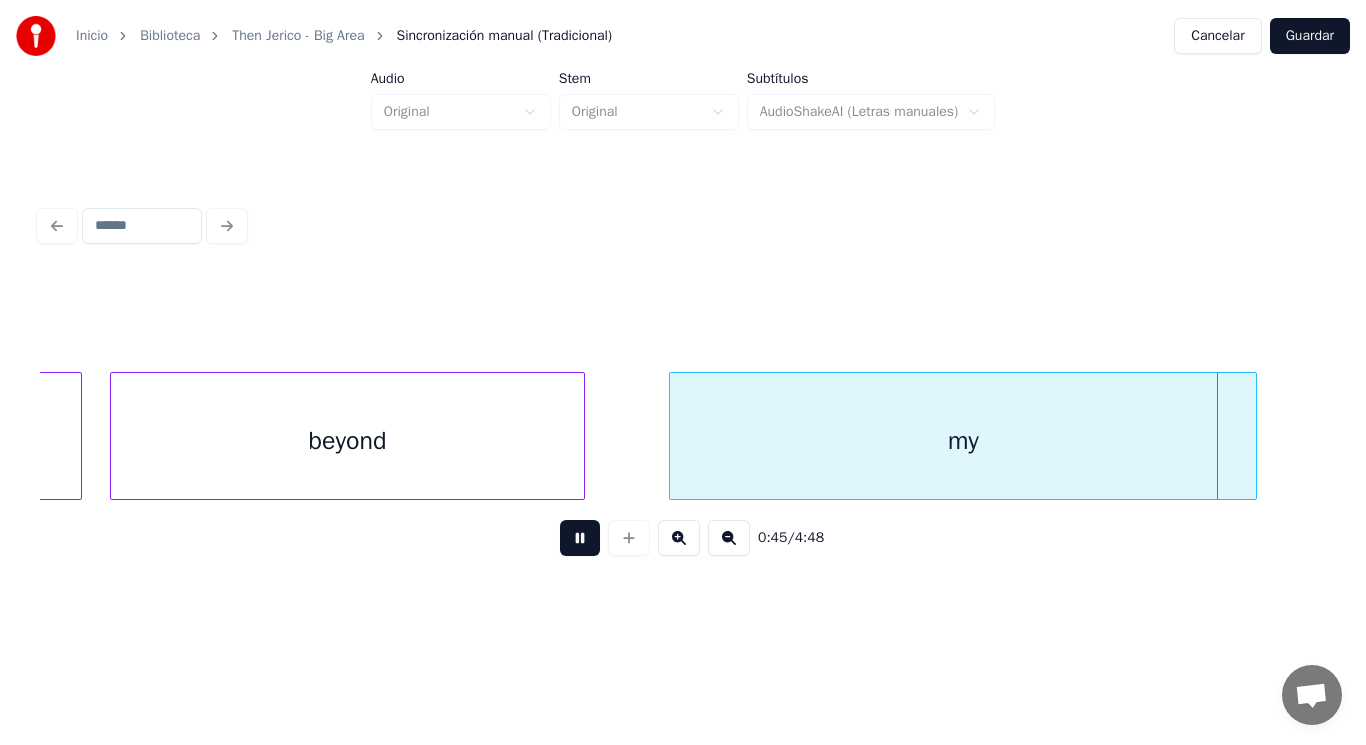 scroll, scrollTop: 0, scrollLeft: 64454, axis: horizontal 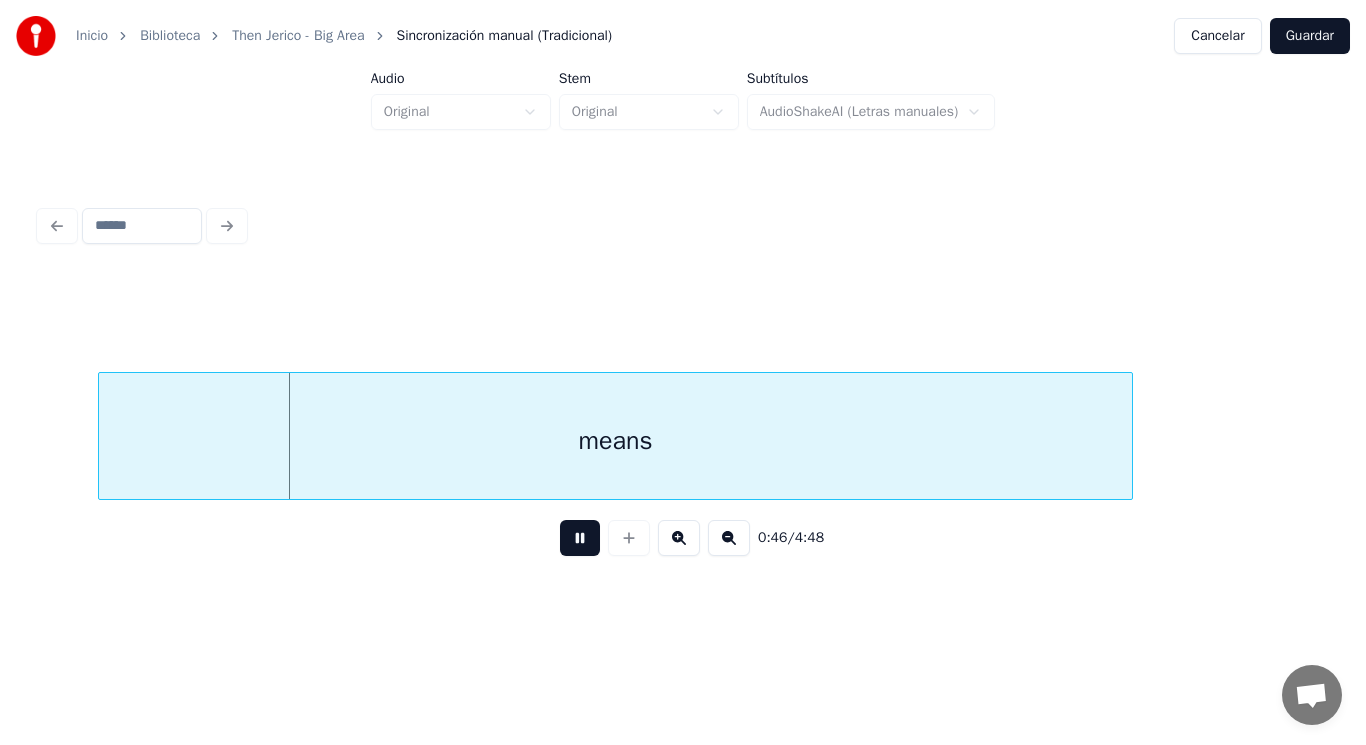 click at bounding box center (580, 538) 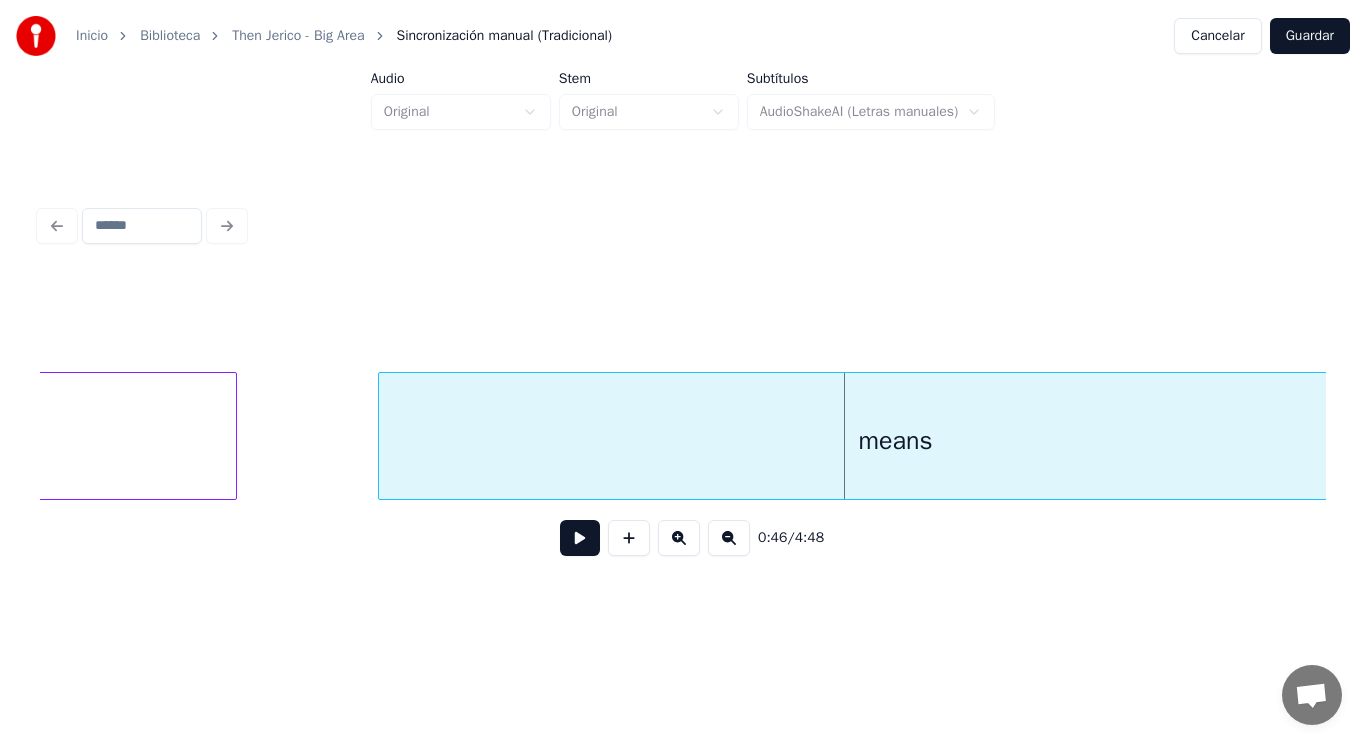click on "my" at bounding box center (-57, 441) 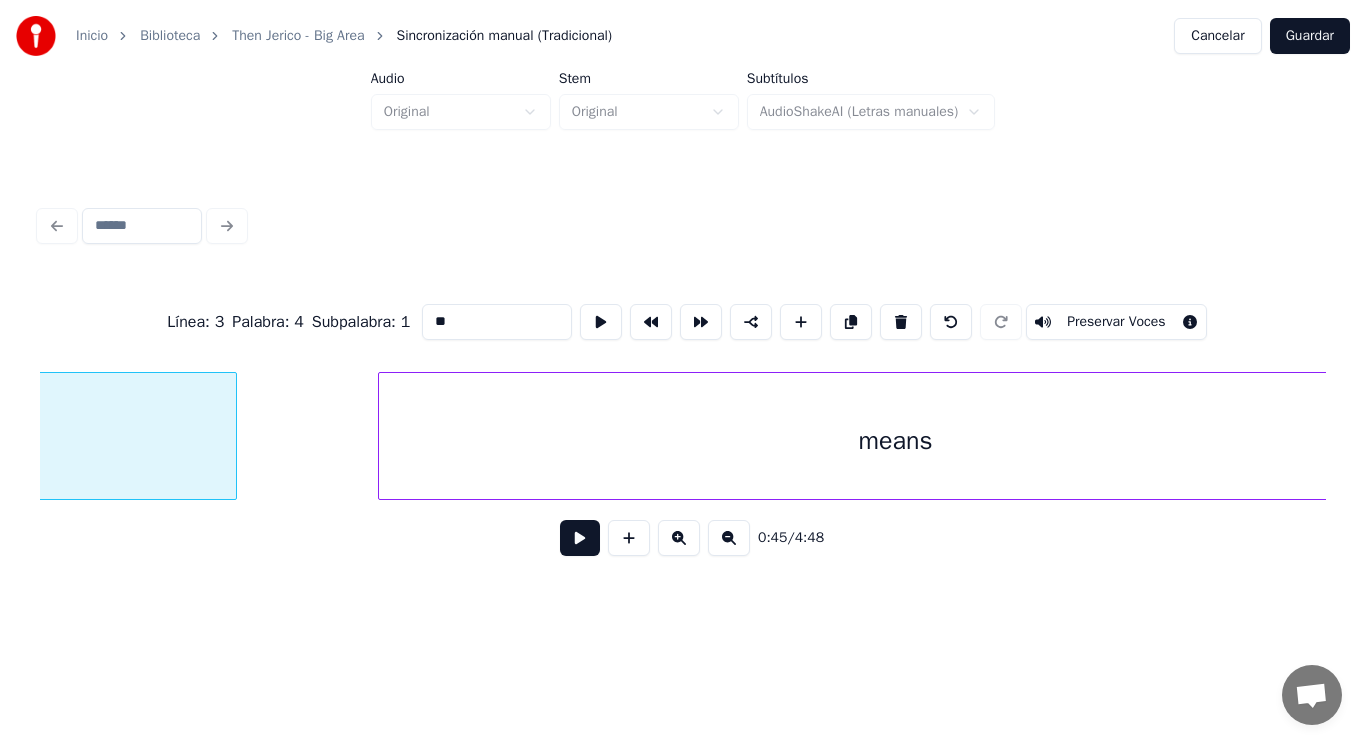 scroll, scrollTop: 0, scrollLeft: 63784, axis: horizontal 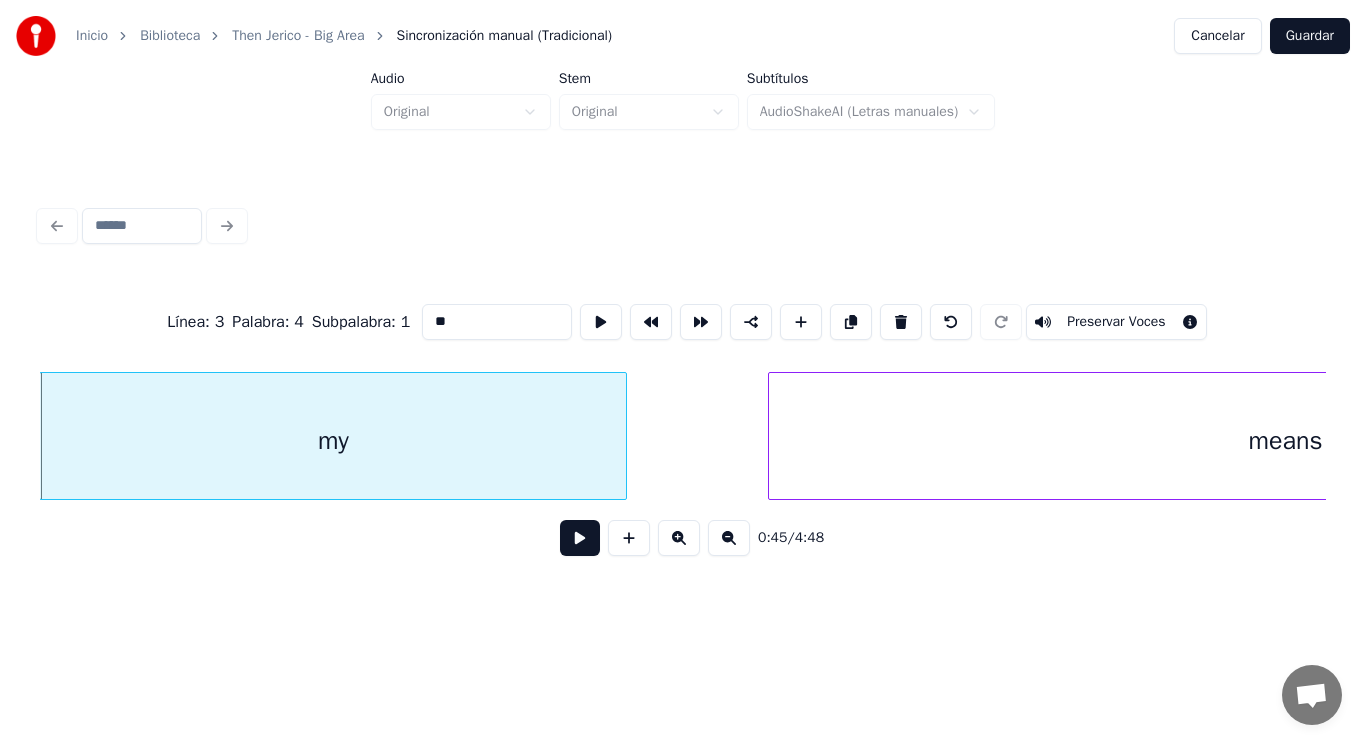 click at bounding box center [580, 538] 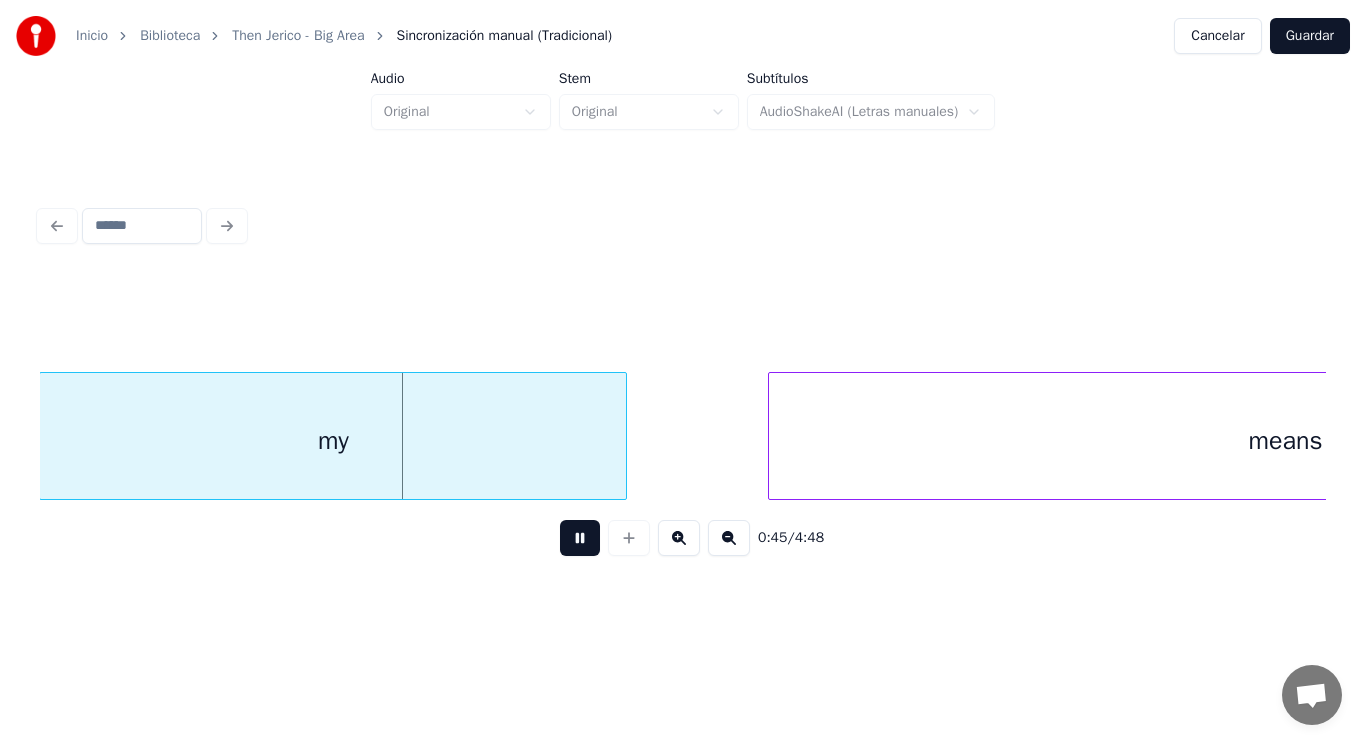 click at bounding box center (580, 538) 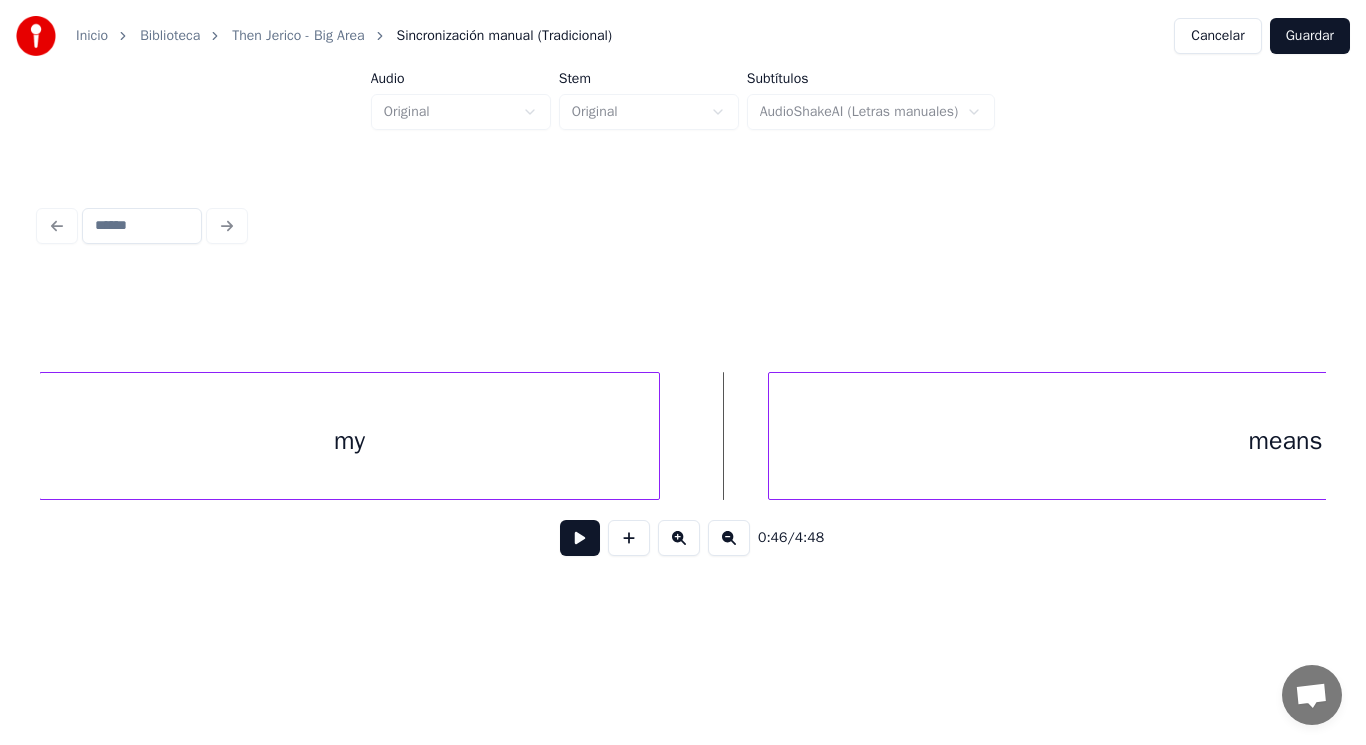 click at bounding box center (656, 436) 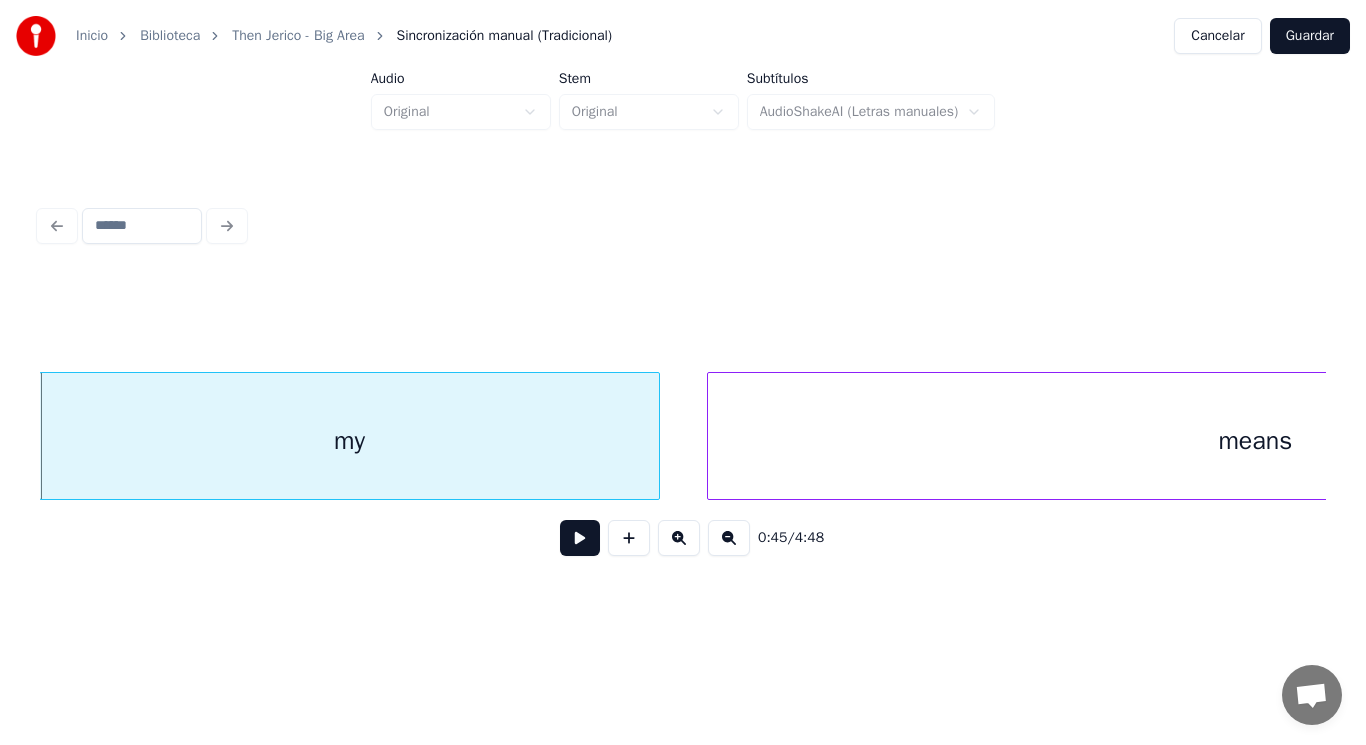 click at bounding box center (711, 436) 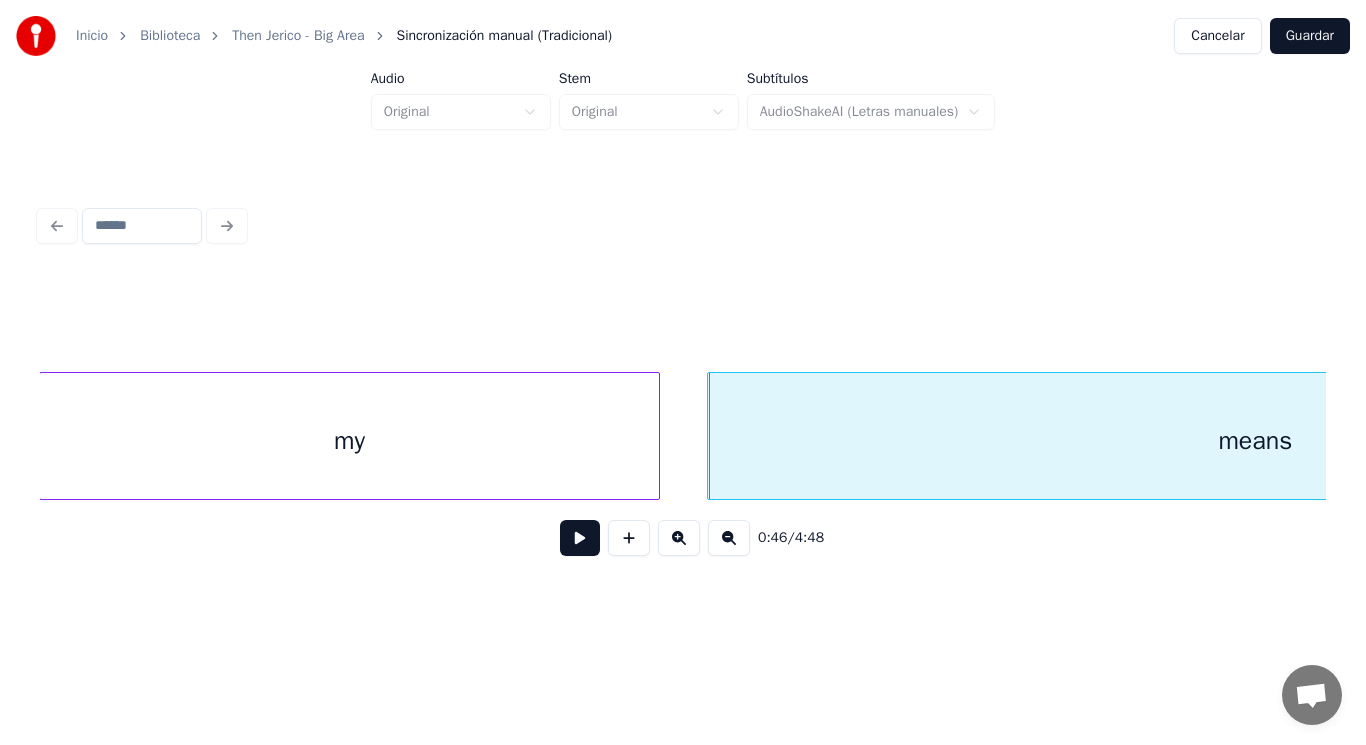 click at bounding box center [580, 538] 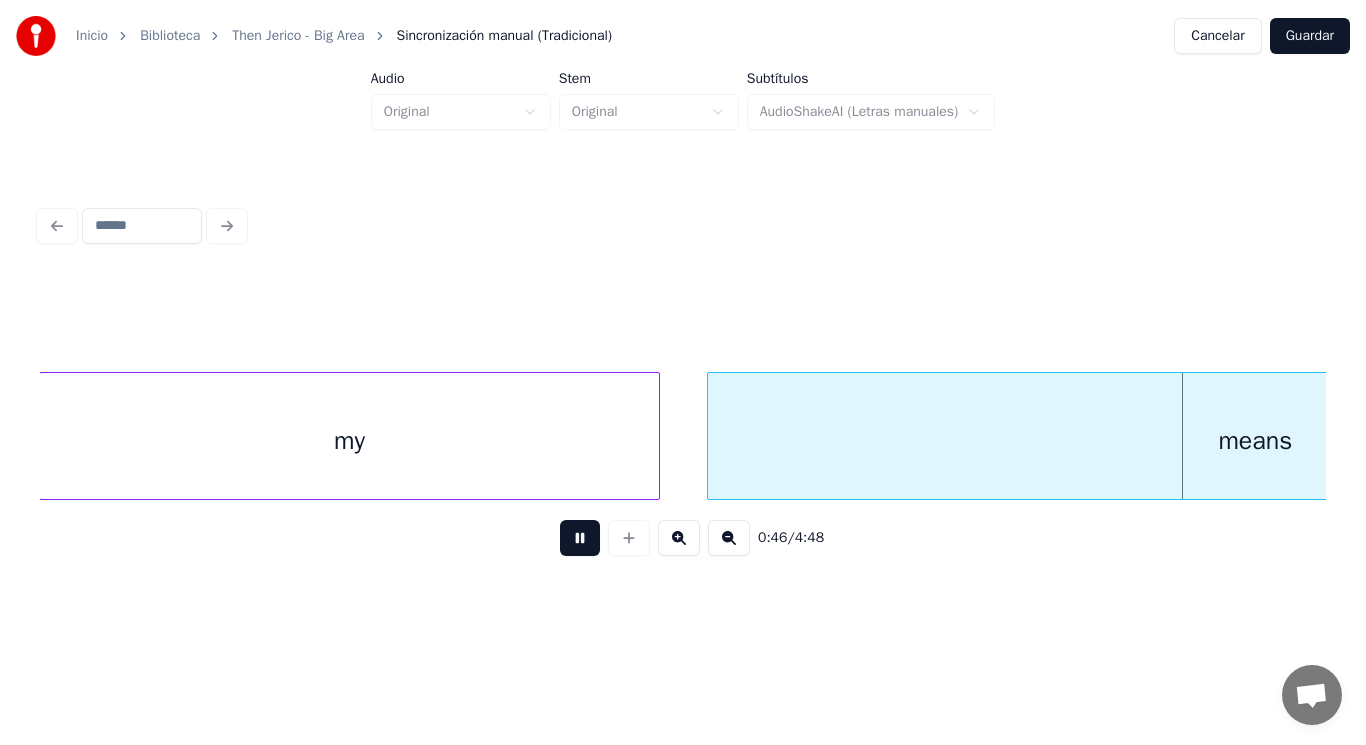scroll, scrollTop: 0, scrollLeft: 65083, axis: horizontal 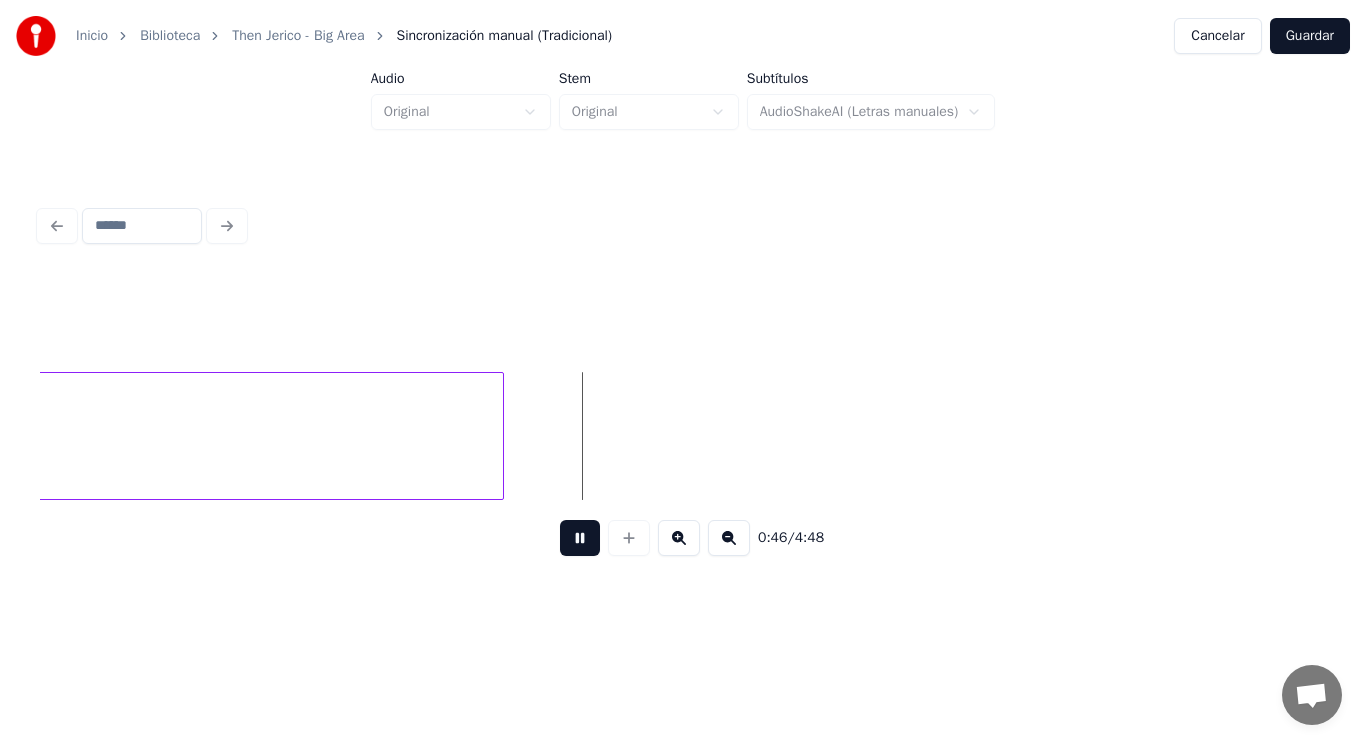 click at bounding box center [580, 538] 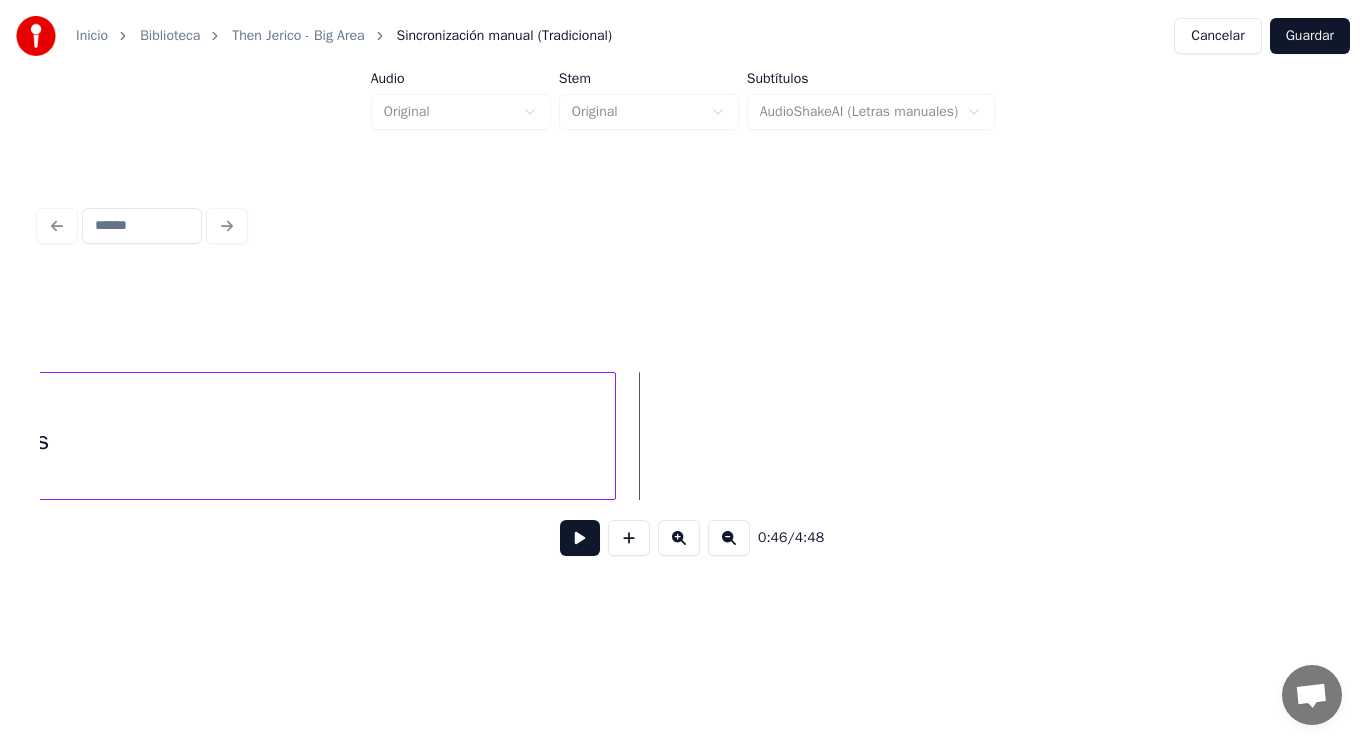 click at bounding box center [612, 436] 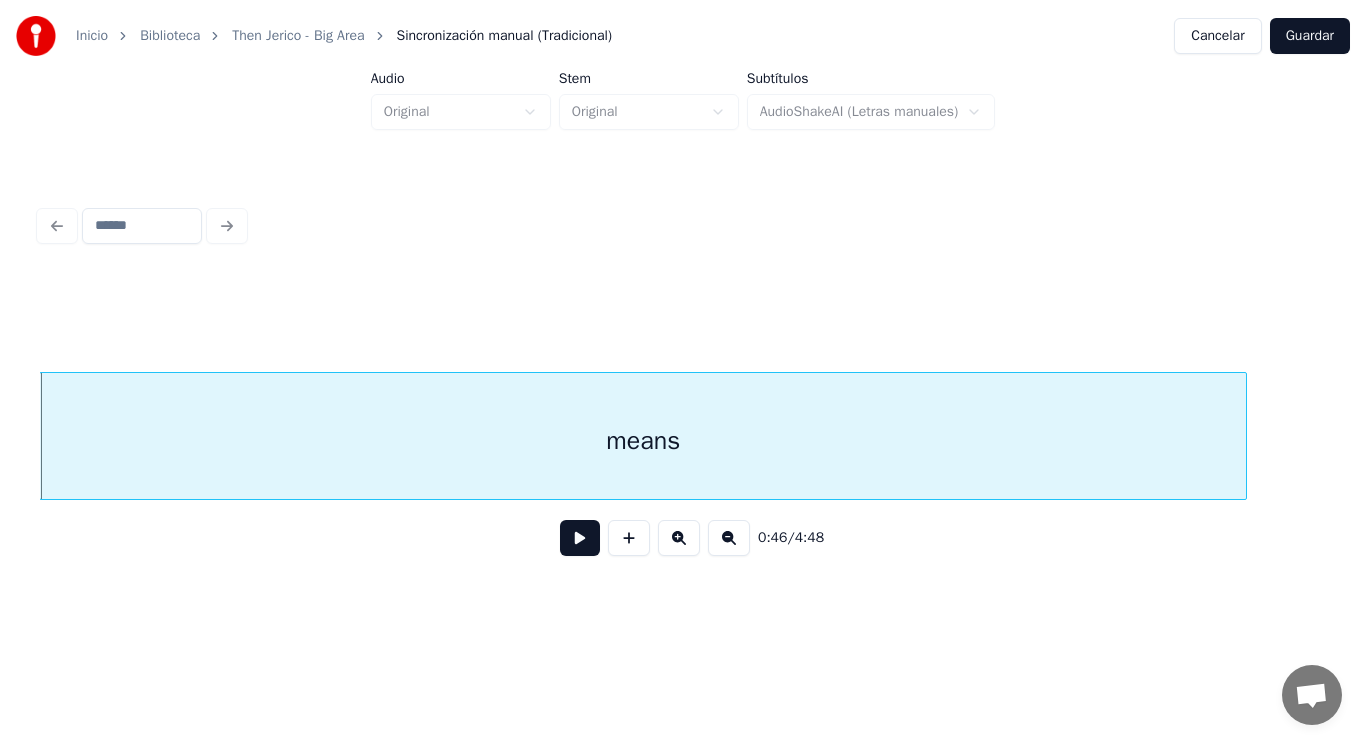 click at bounding box center (580, 538) 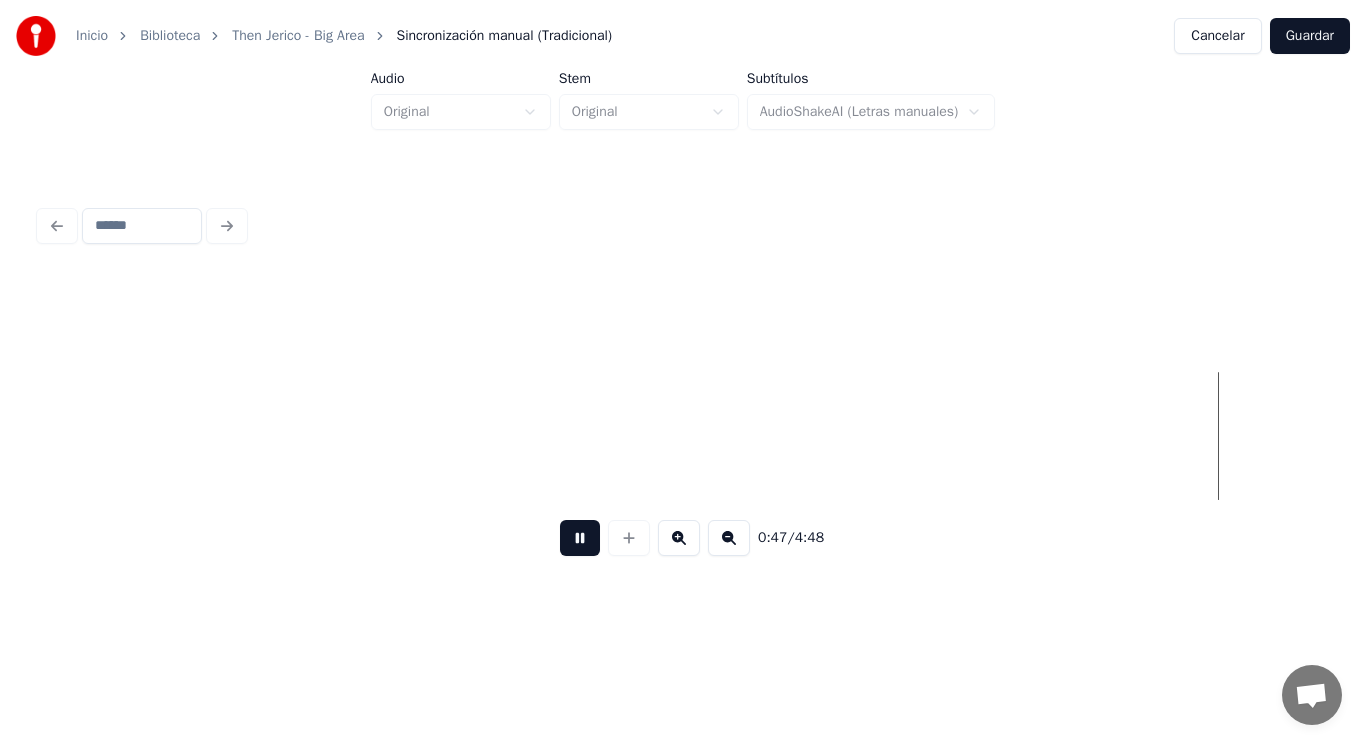 scroll, scrollTop: 0, scrollLeft: 67056, axis: horizontal 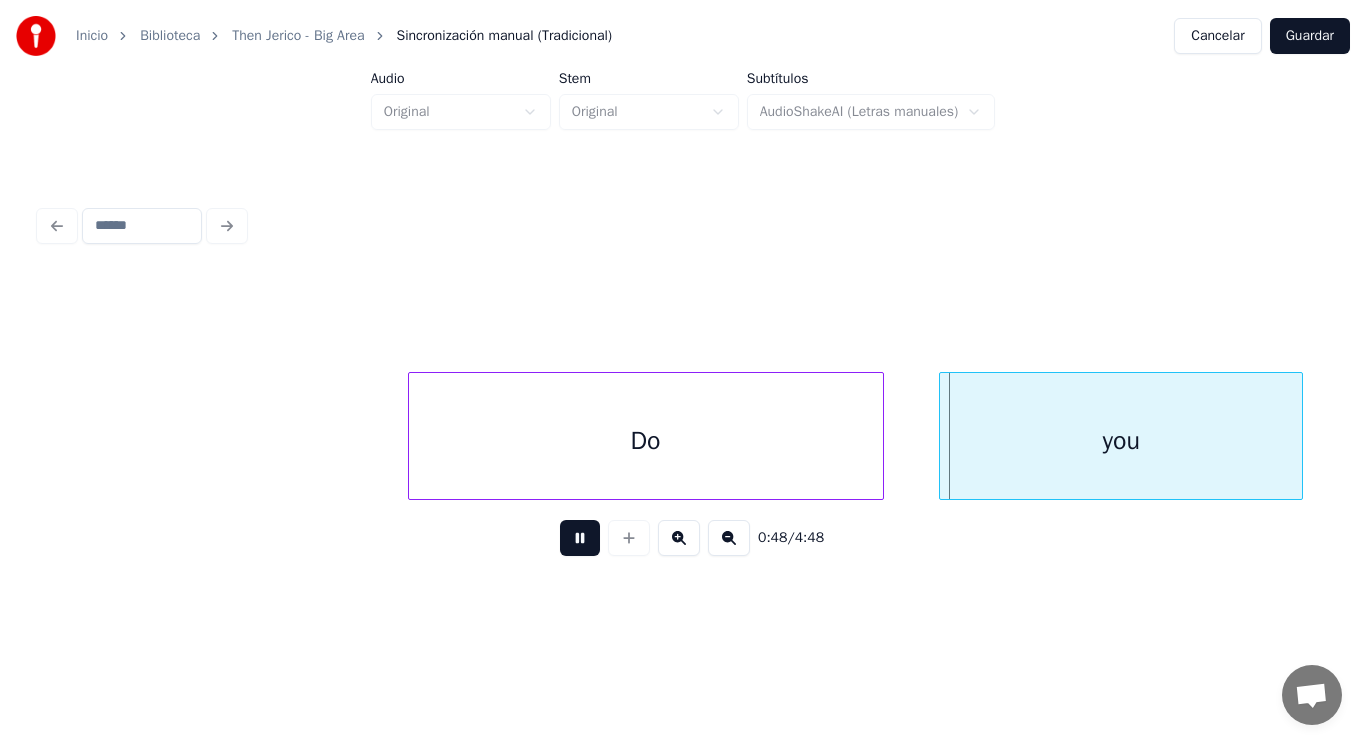 click at bounding box center (580, 538) 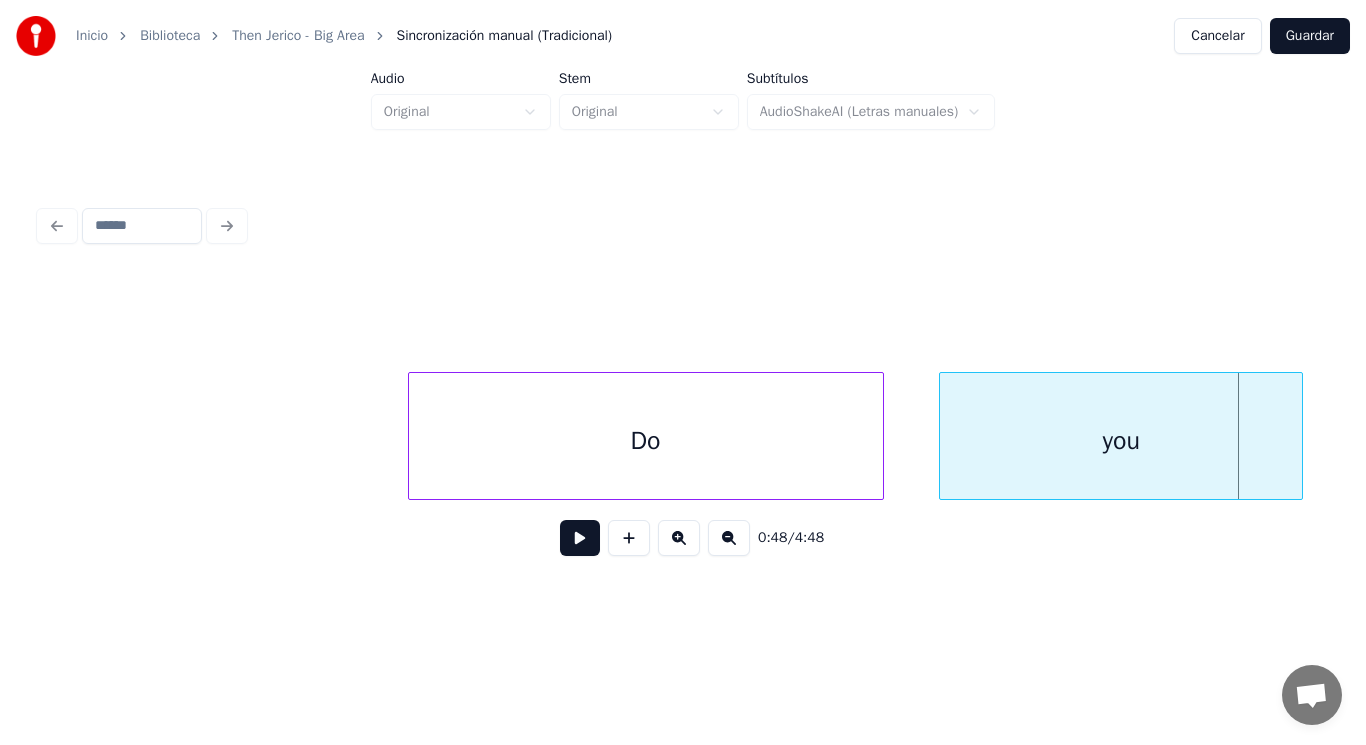 click on "Do" at bounding box center [646, 441] 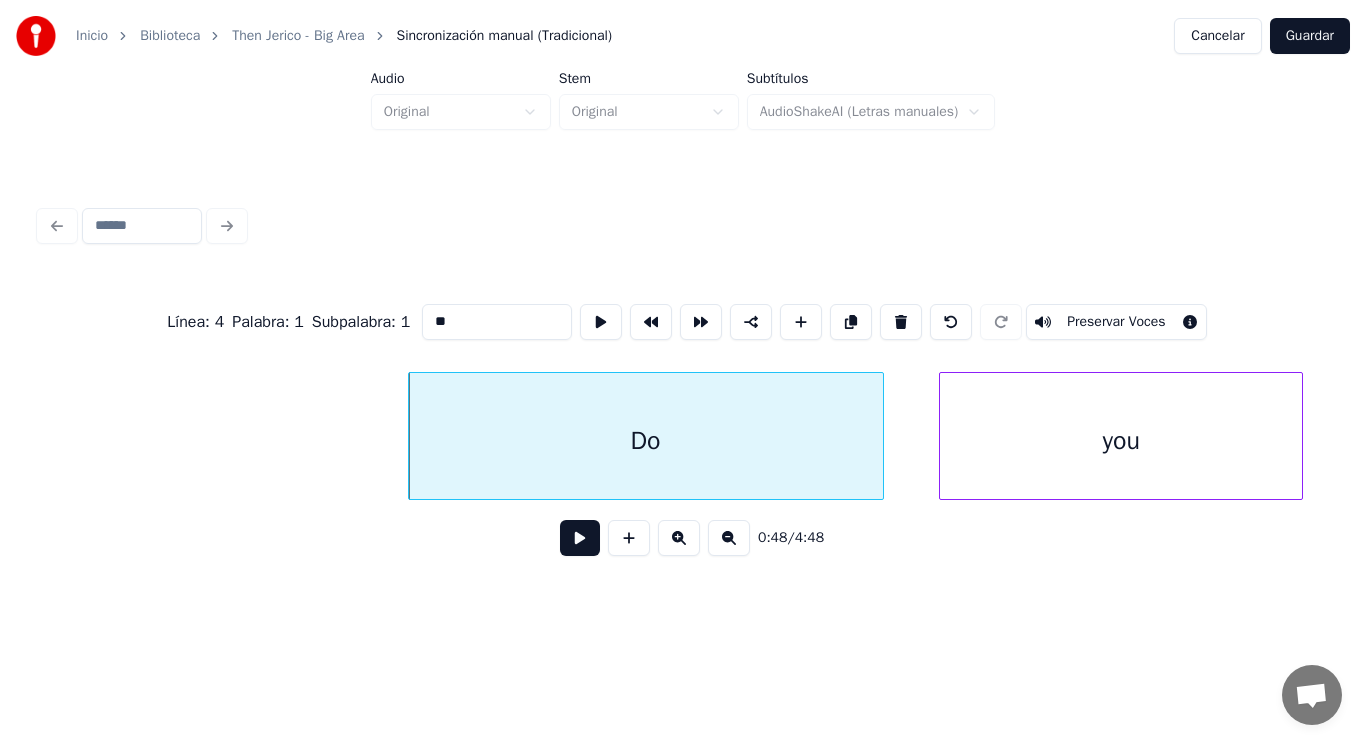 click at bounding box center (580, 538) 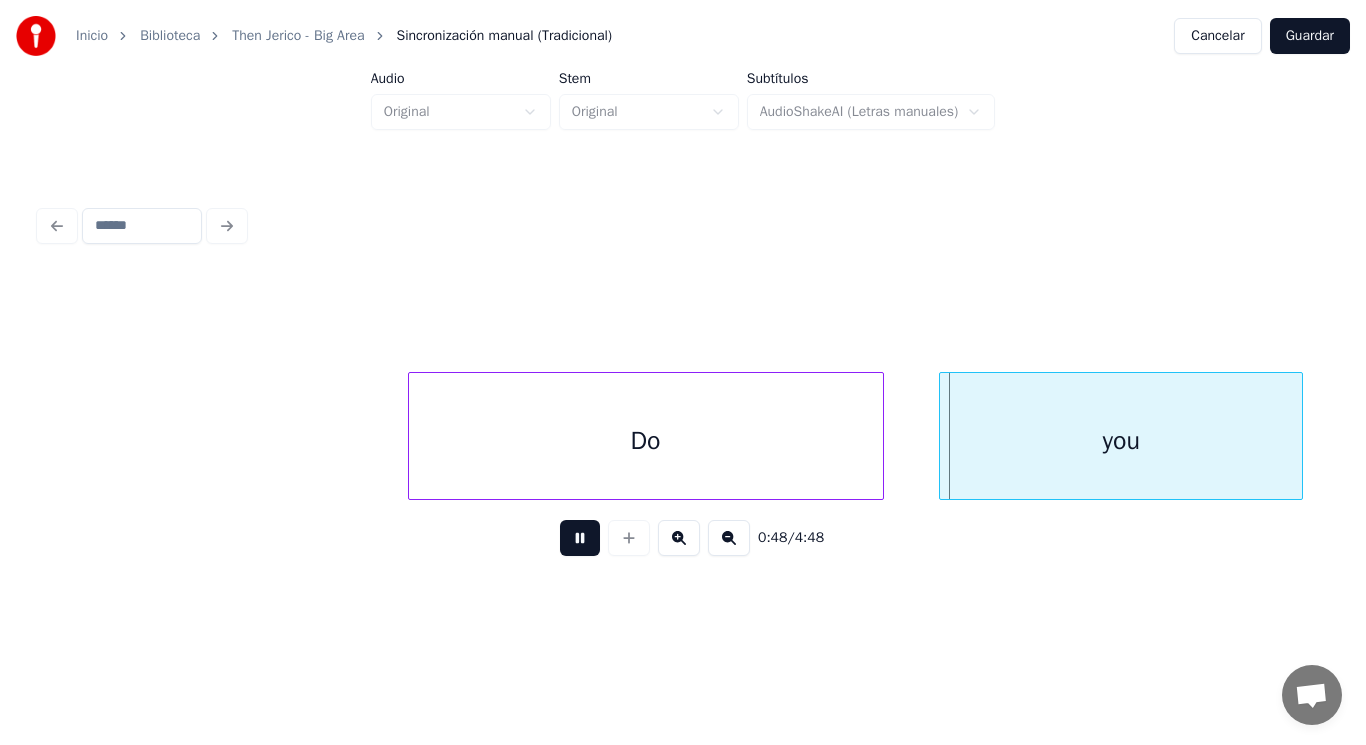 click at bounding box center (580, 538) 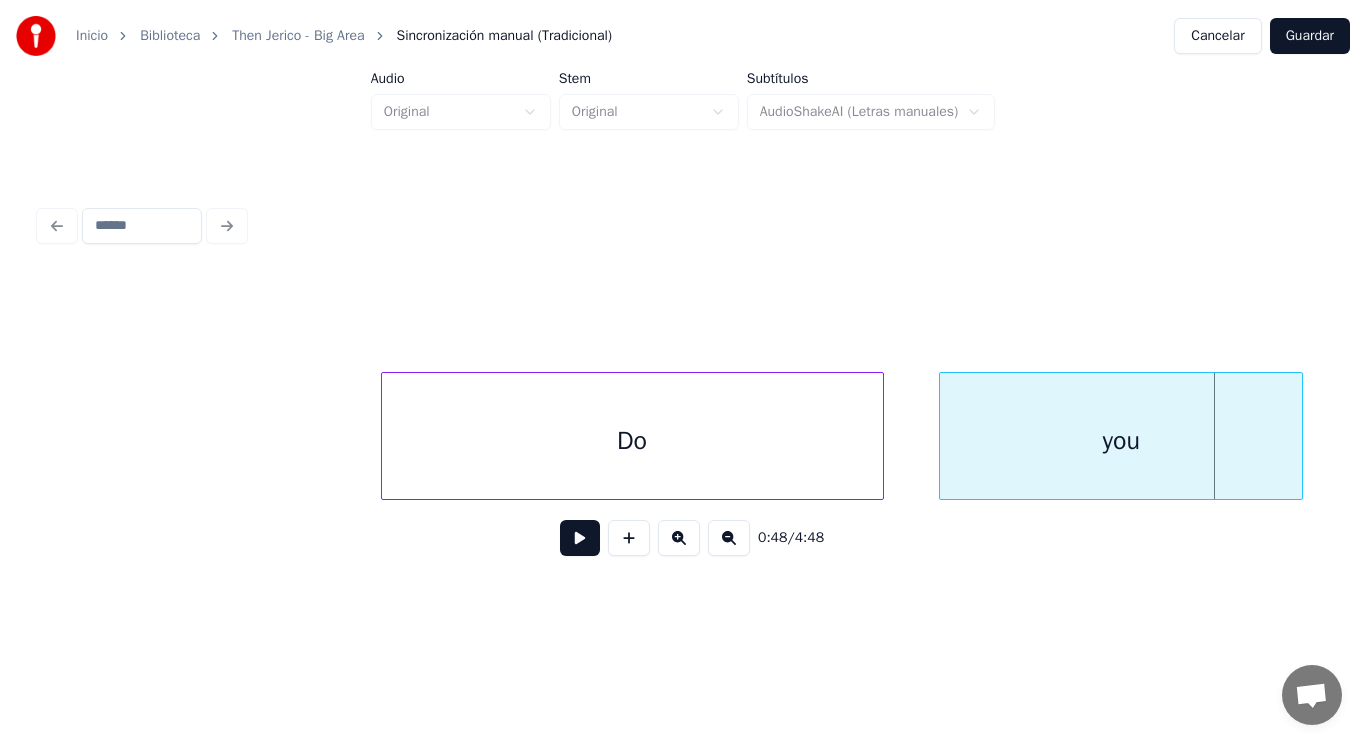 click at bounding box center [385, 436] 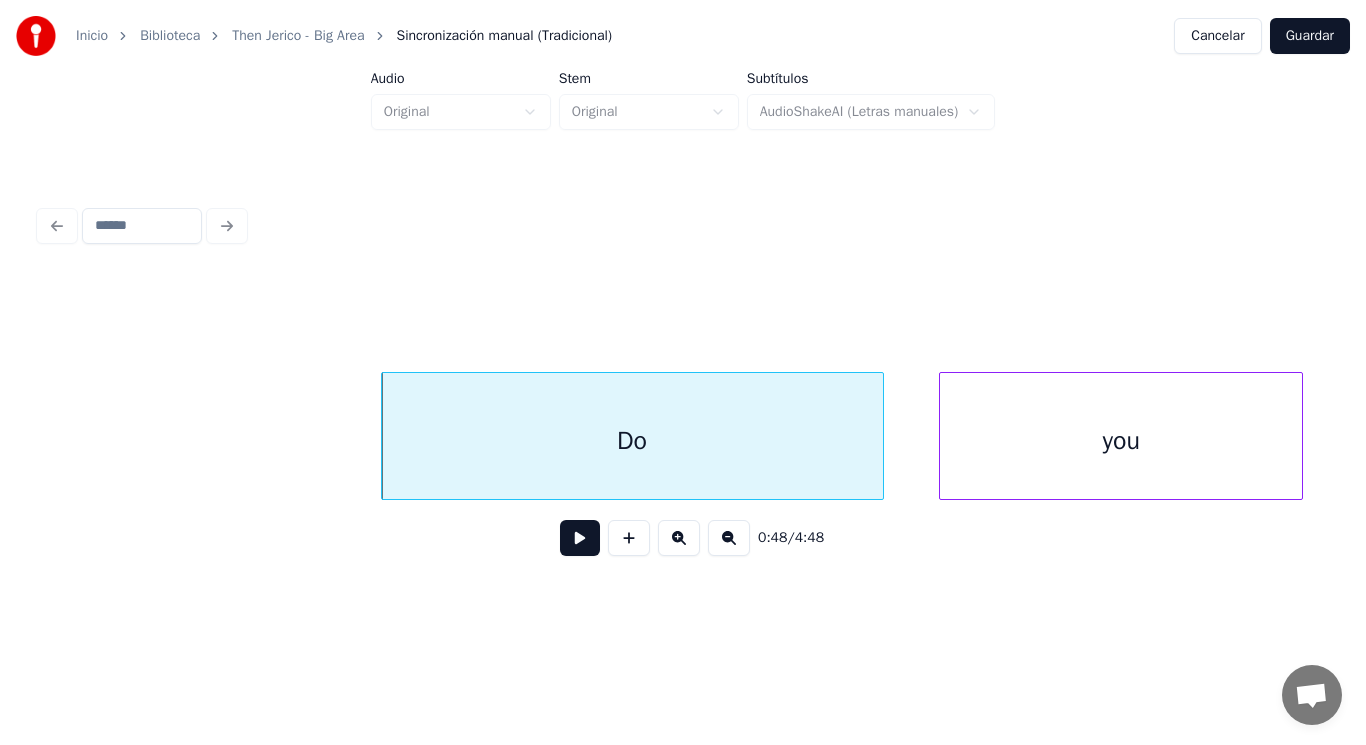 click at bounding box center (580, 538) 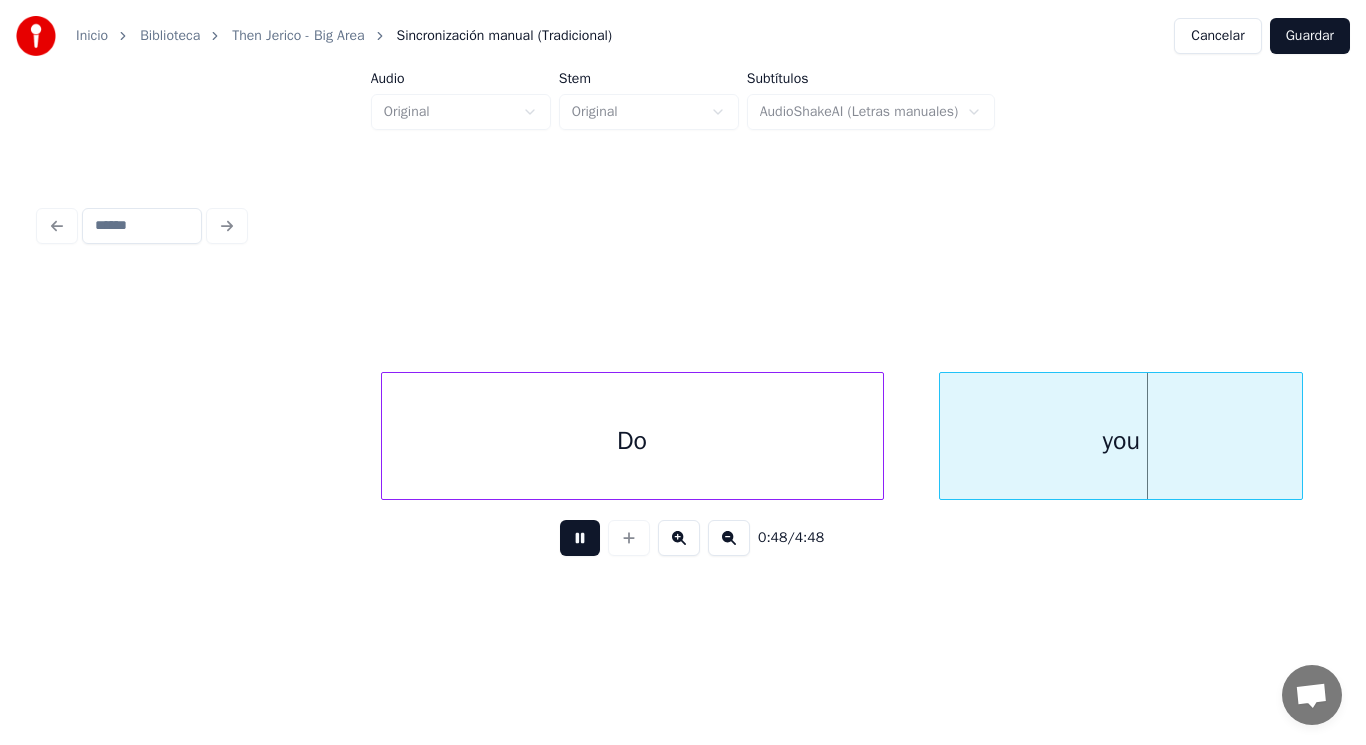 scroll, scrollTop: 0, scrollLeft: 68365, axis: horizontal 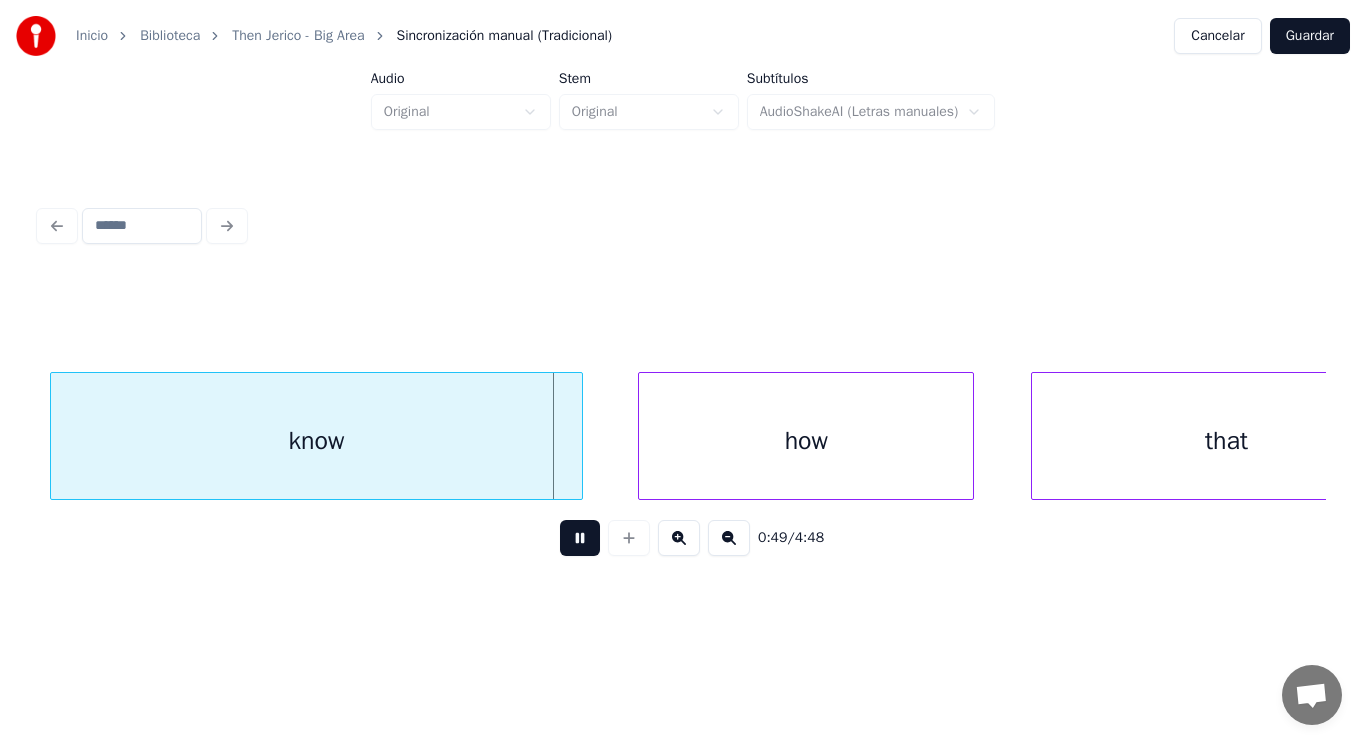 click at bounding box center [580, 538] 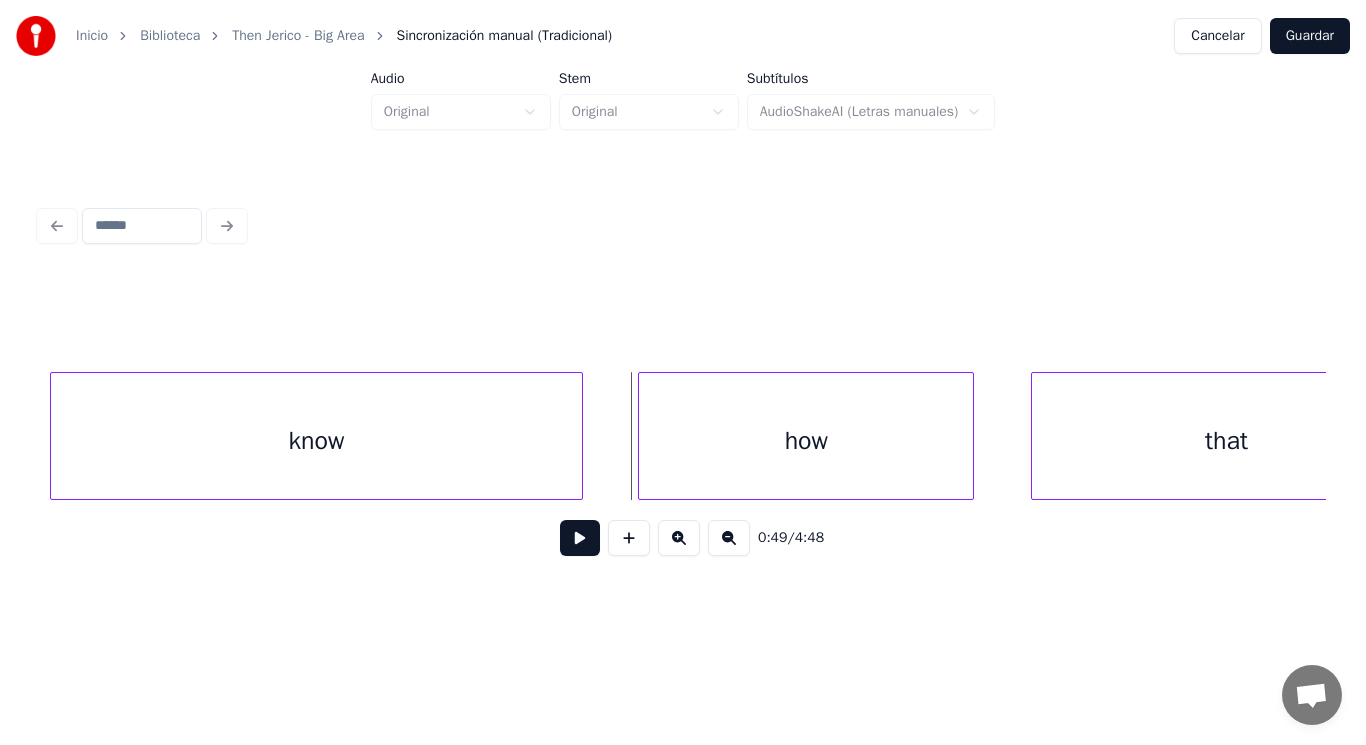 click on "know" at bounding box center [316, 441] 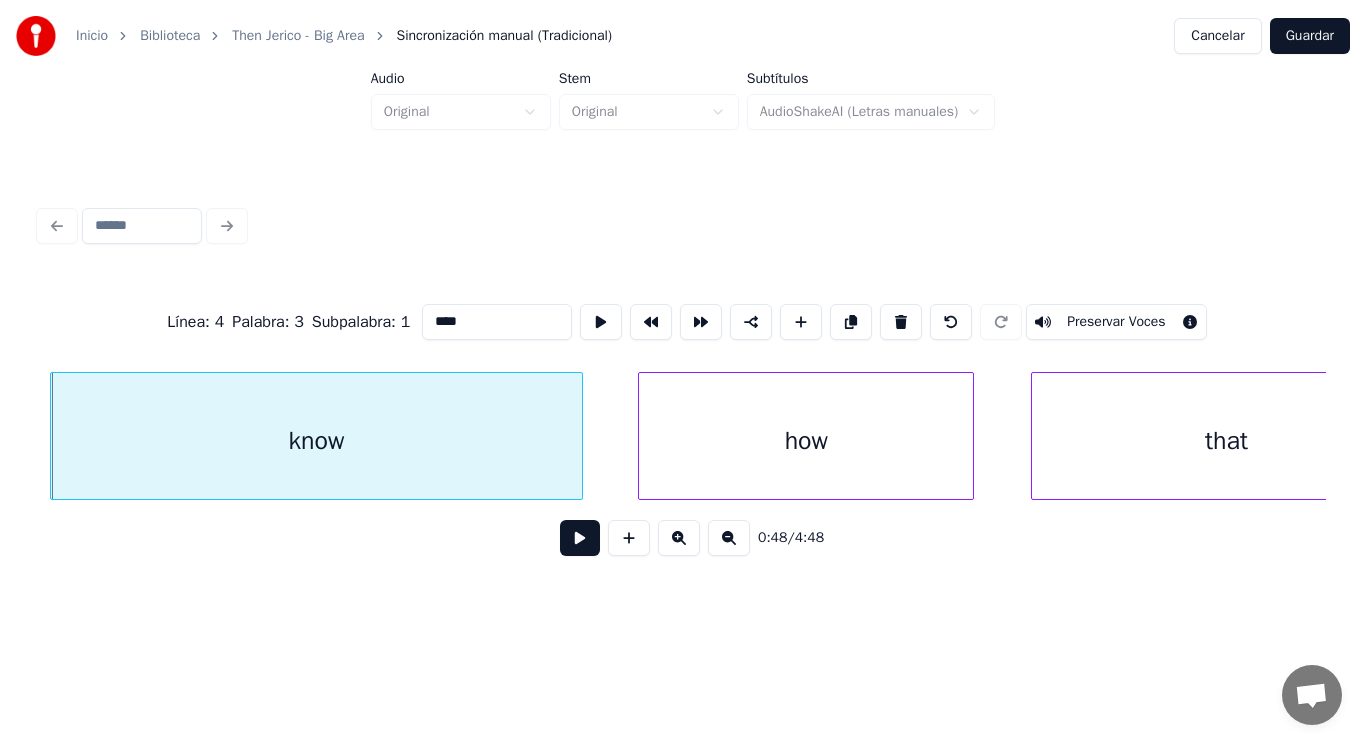 click at bounding box center [580, 538] 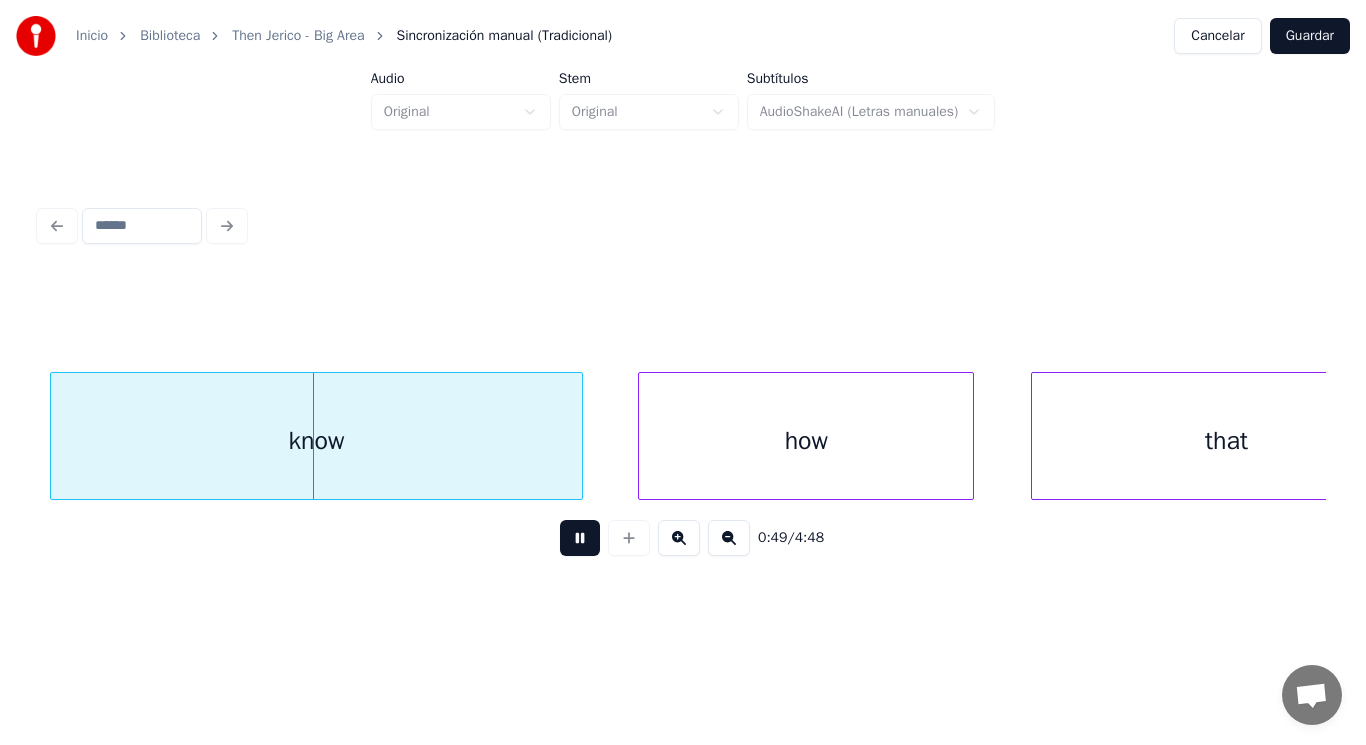 click at bounding box center (580, 538) 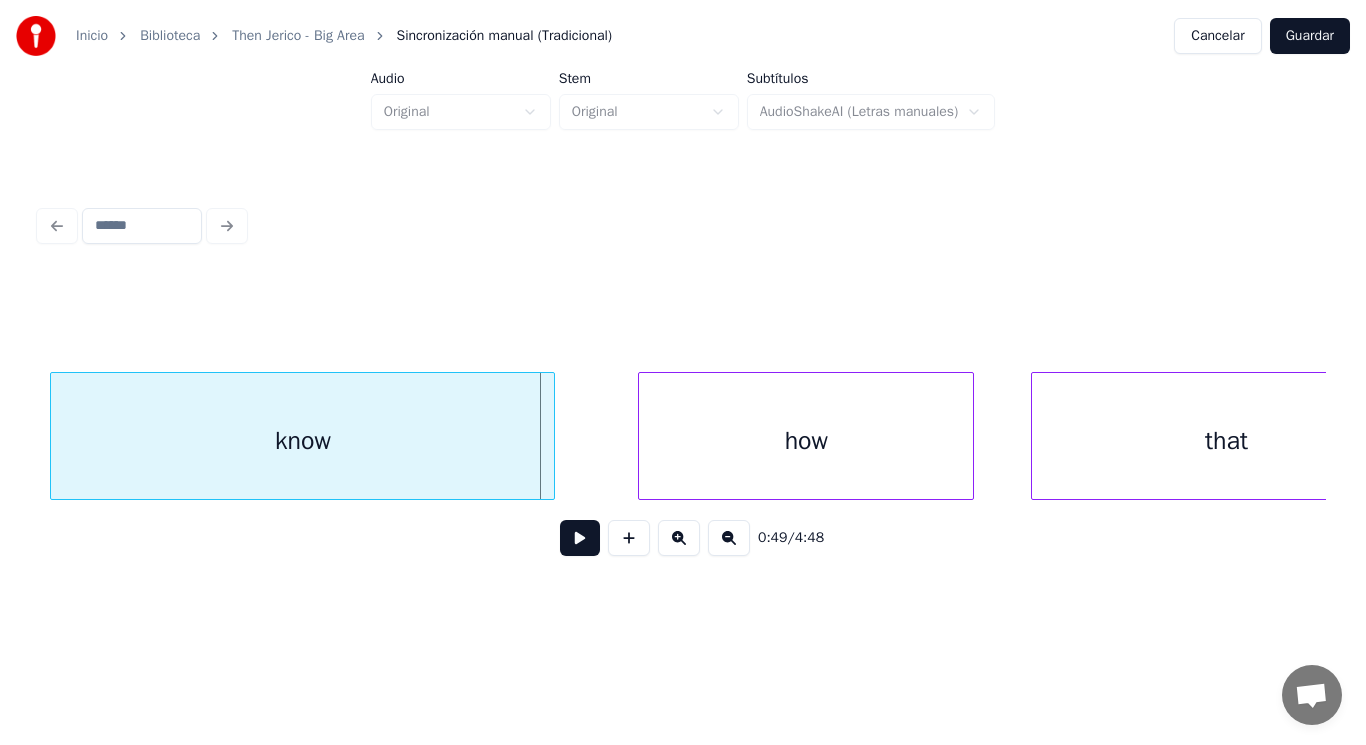 click at bounding box center (551, 436) 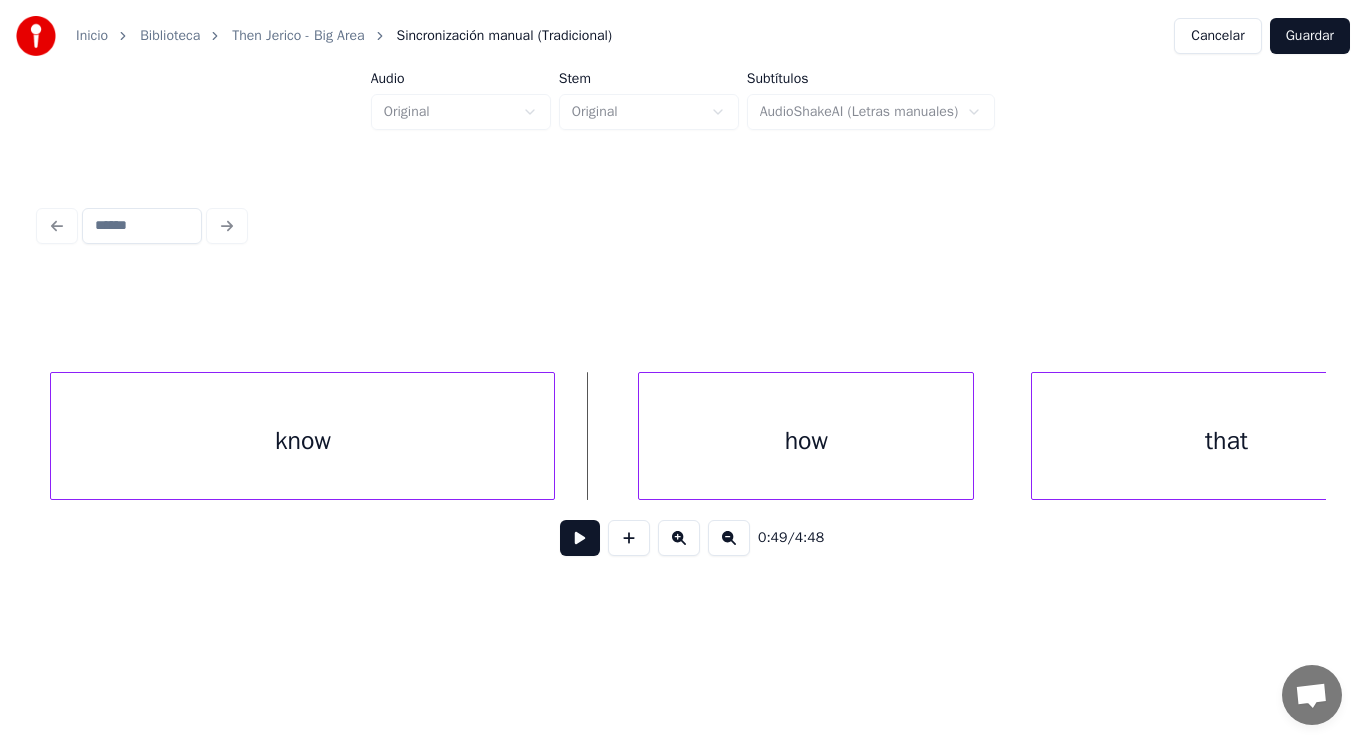 click at bounding box center [580, 538] 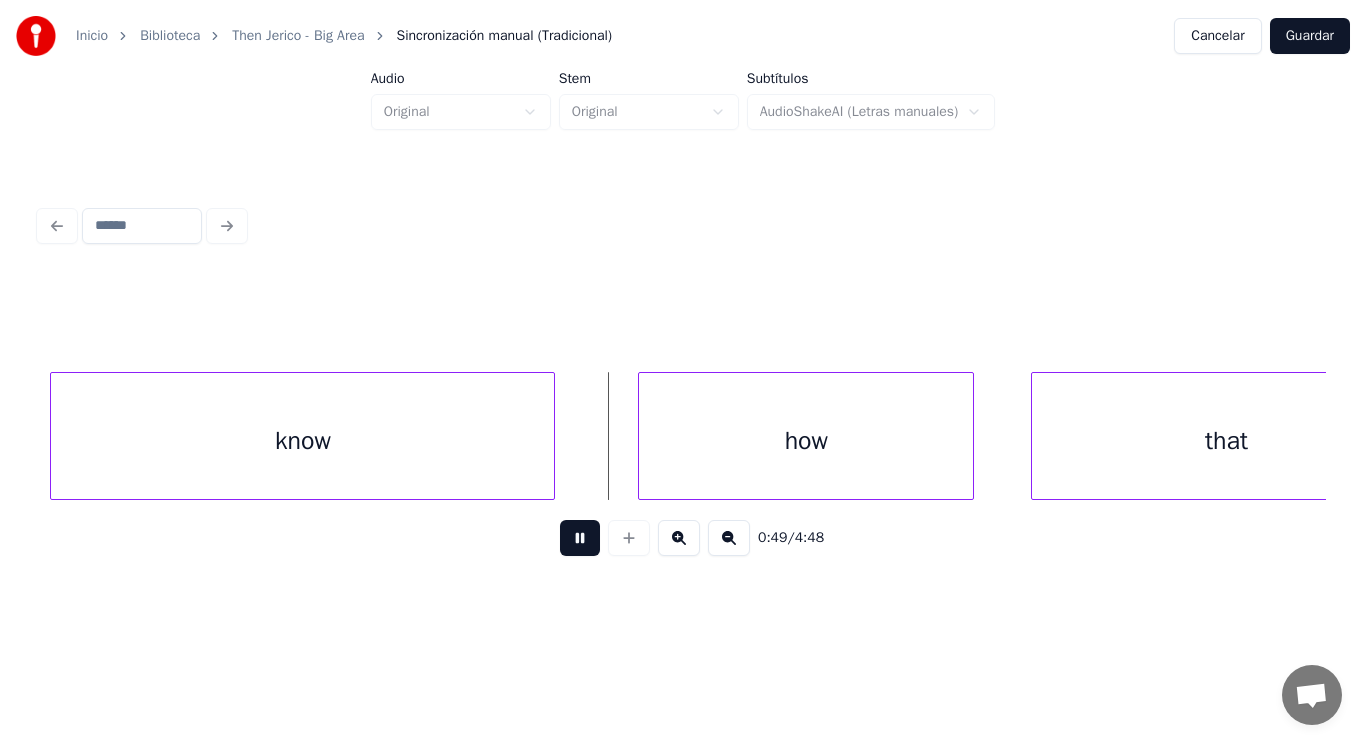 drag, startPoint x: 570, startPoint y: 544, endPoint x: 646, endPoint y: 468, distance: 107.48023 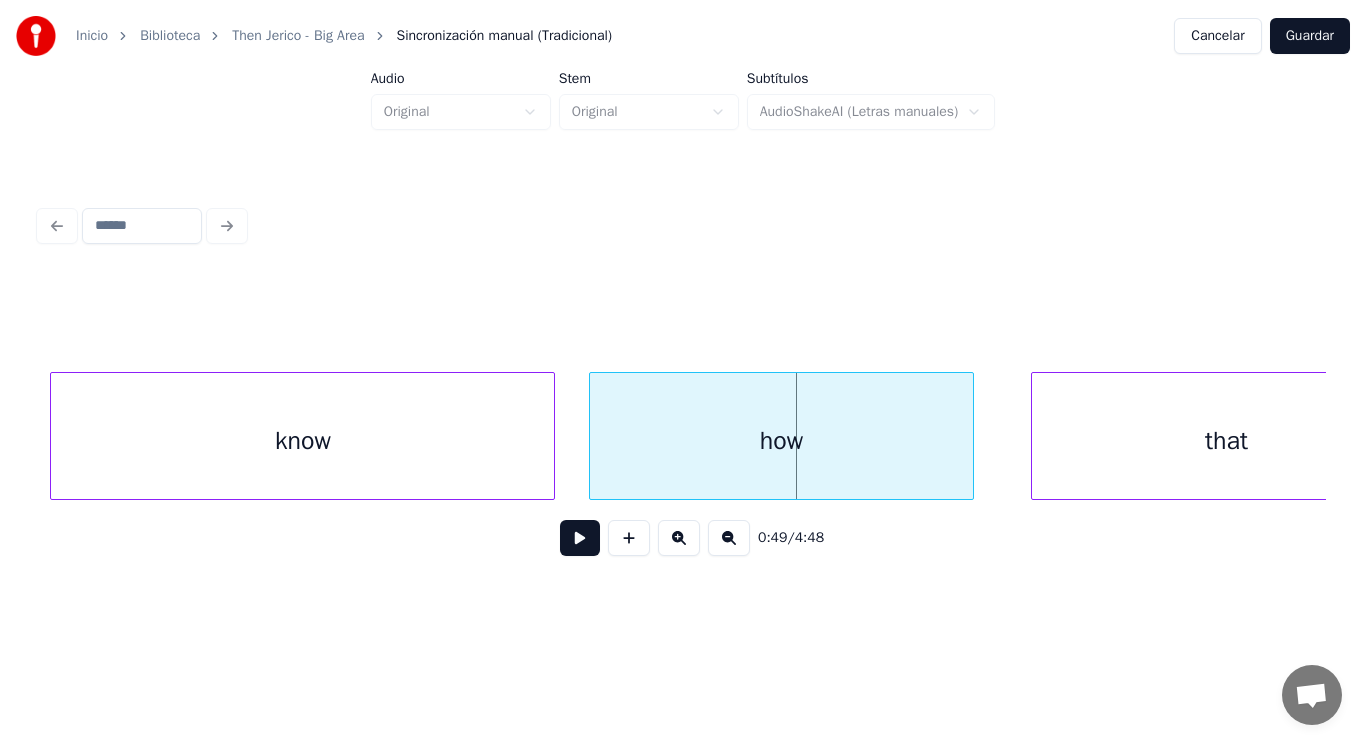 click at bounding box center [593, 436] 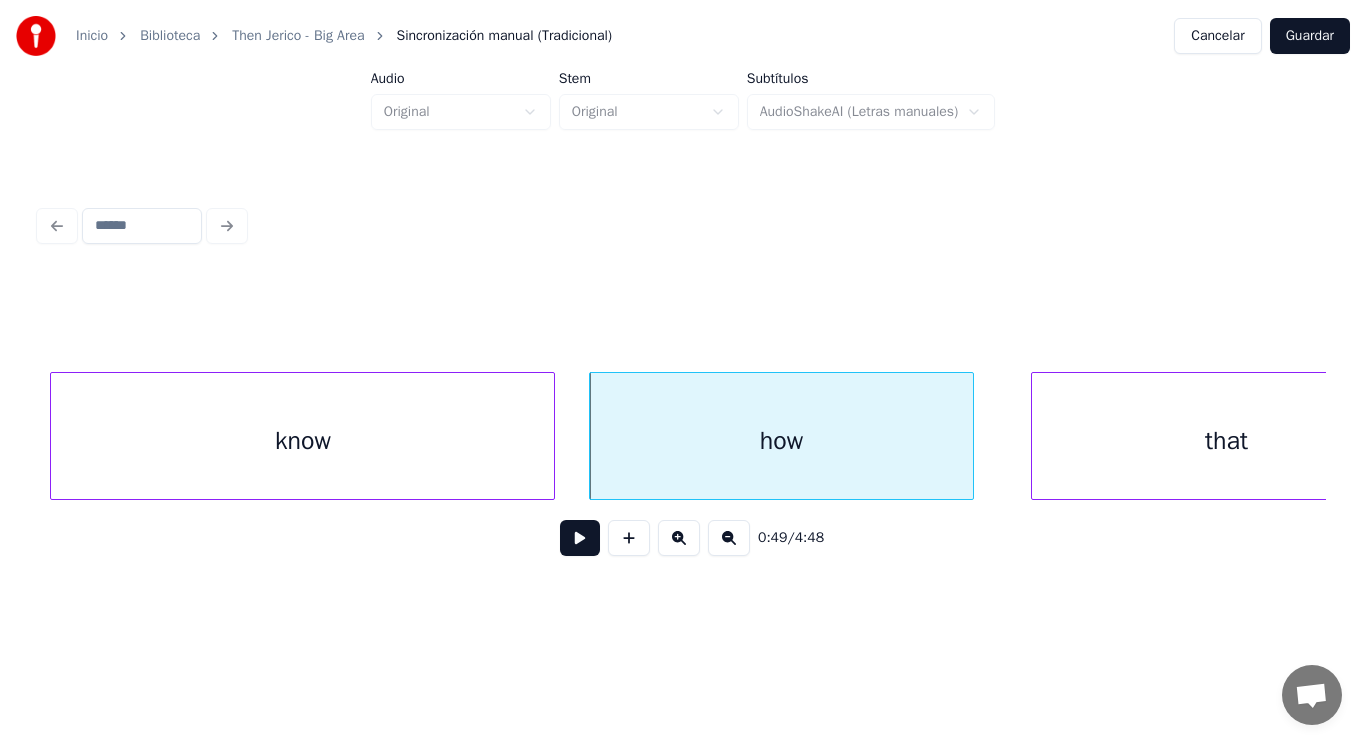 click at bounding box center [580, 538] 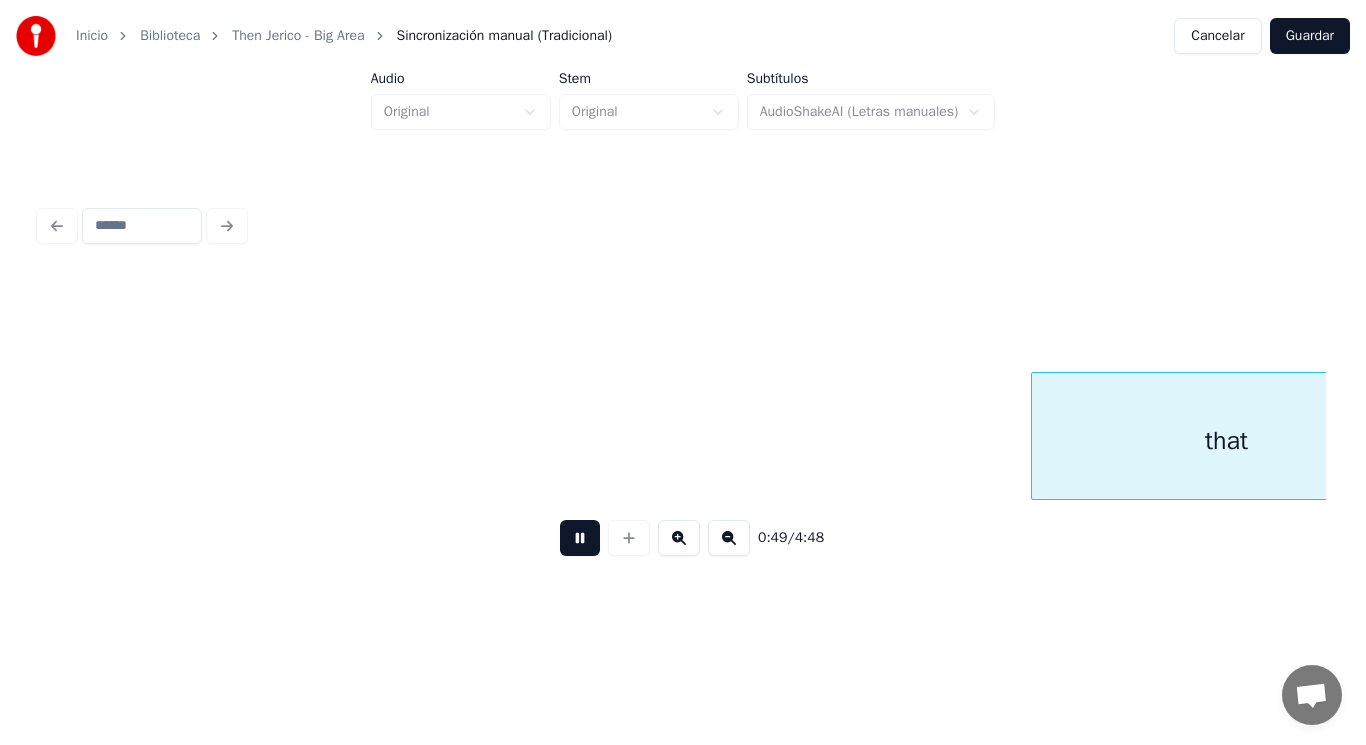 scroll, scrollTop: 0, scrollLeft: 69663, axis: horizontal 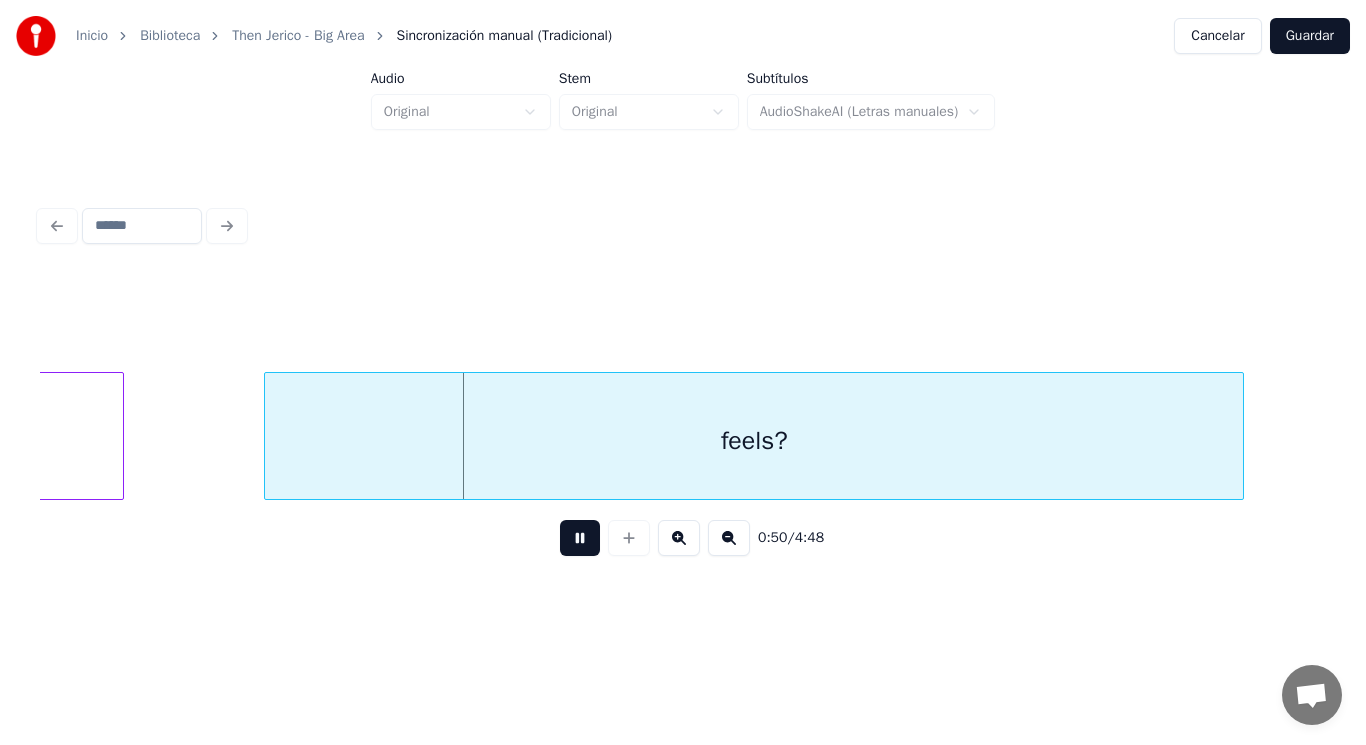 click at bounding box center [580, 538] 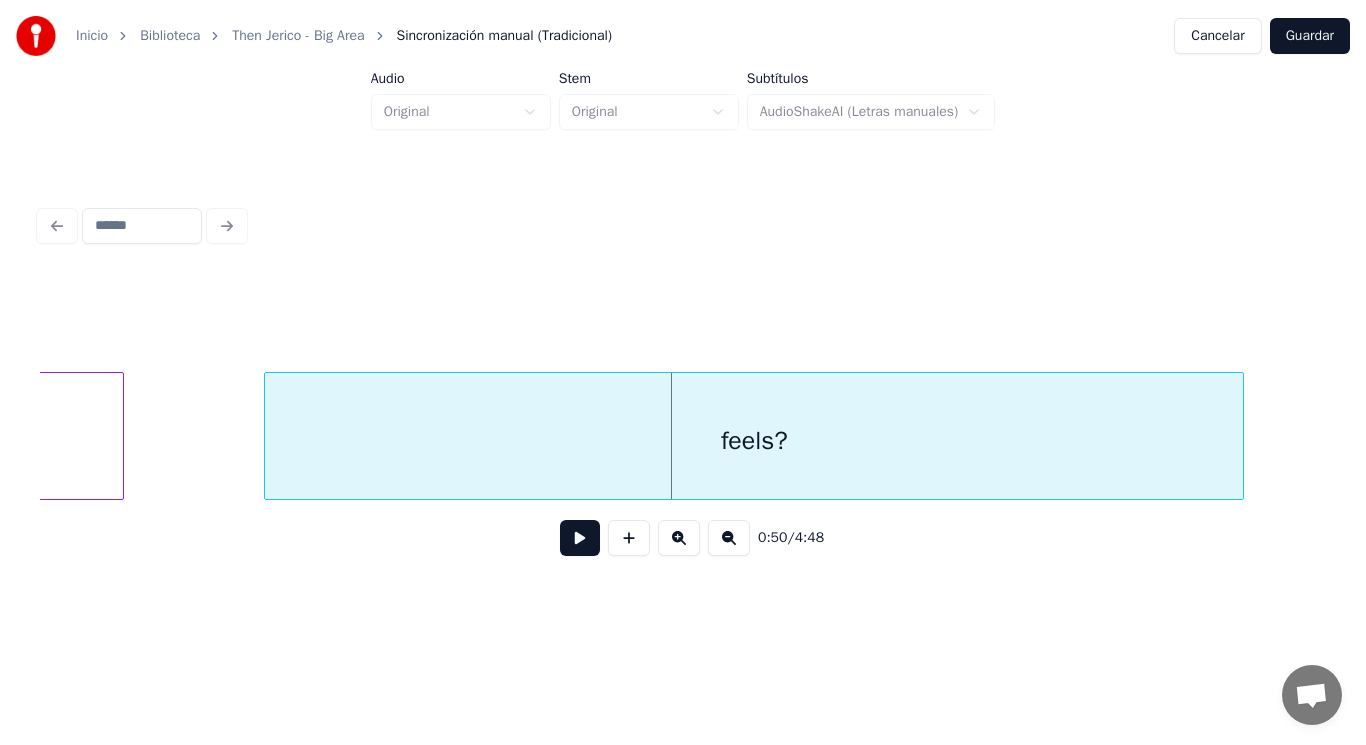 click at bounding box center [120, 436] 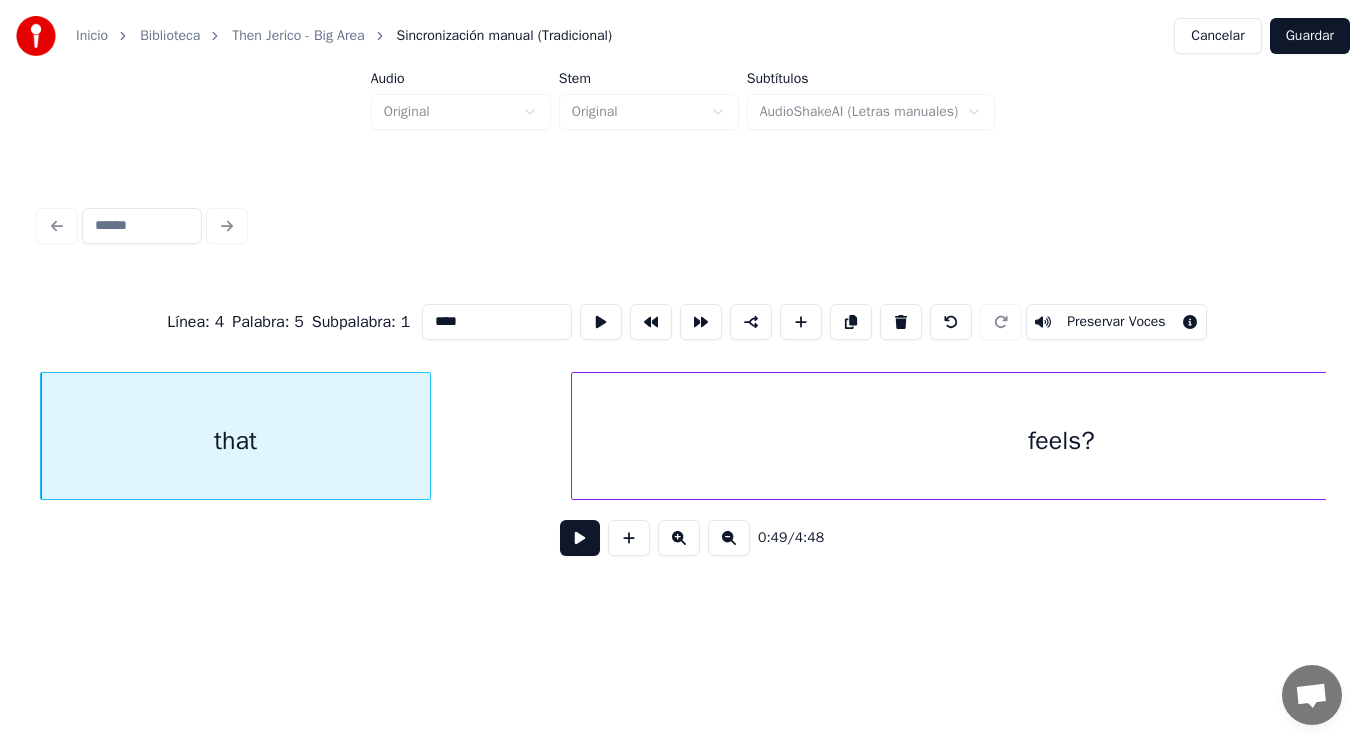 click at bounding box center [580, 538] 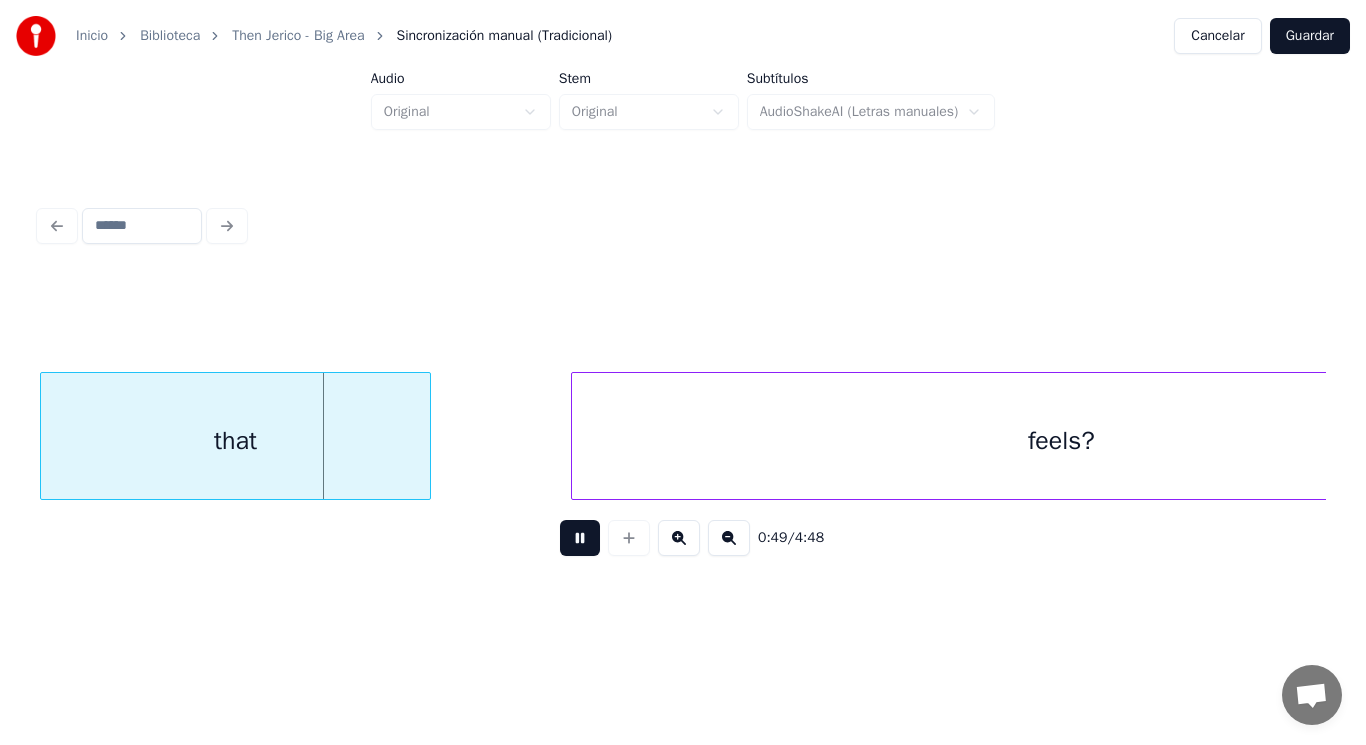 click at bounding box center (580, 538) 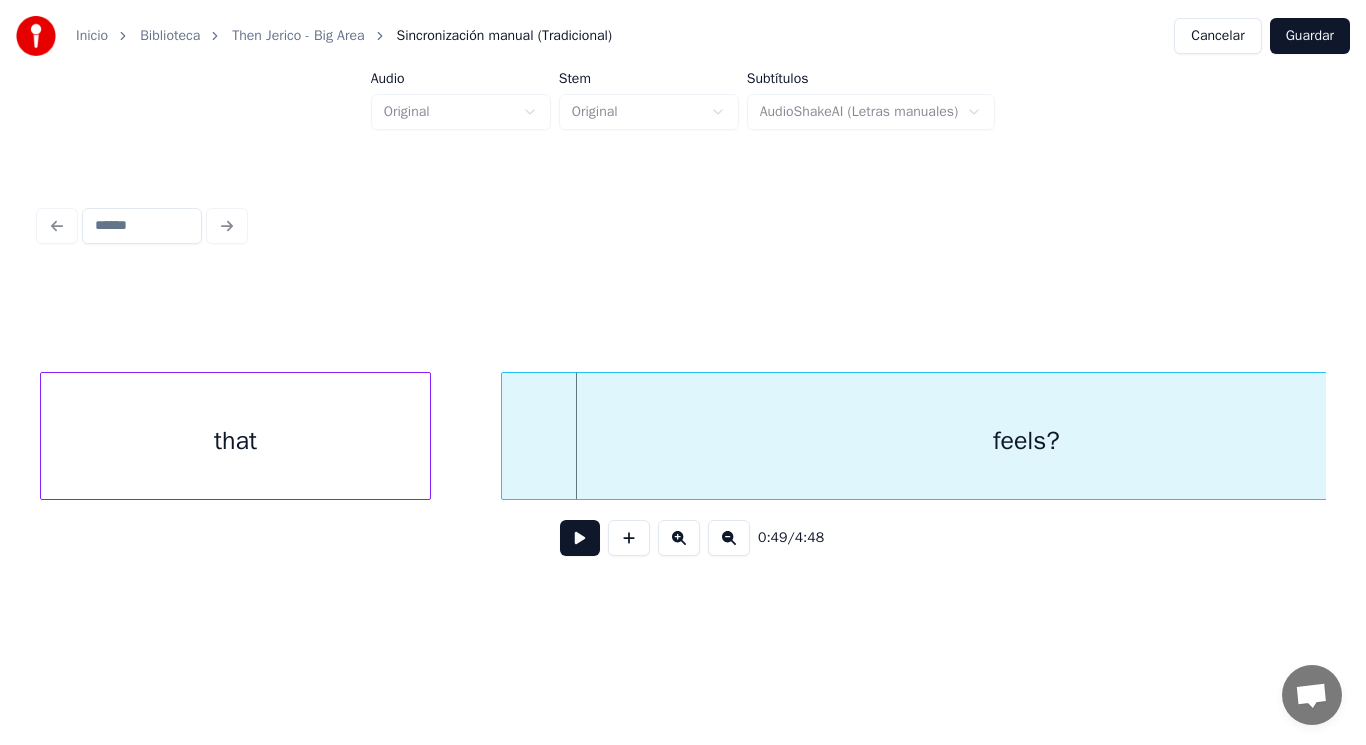 click at bounding box center [505, 436] 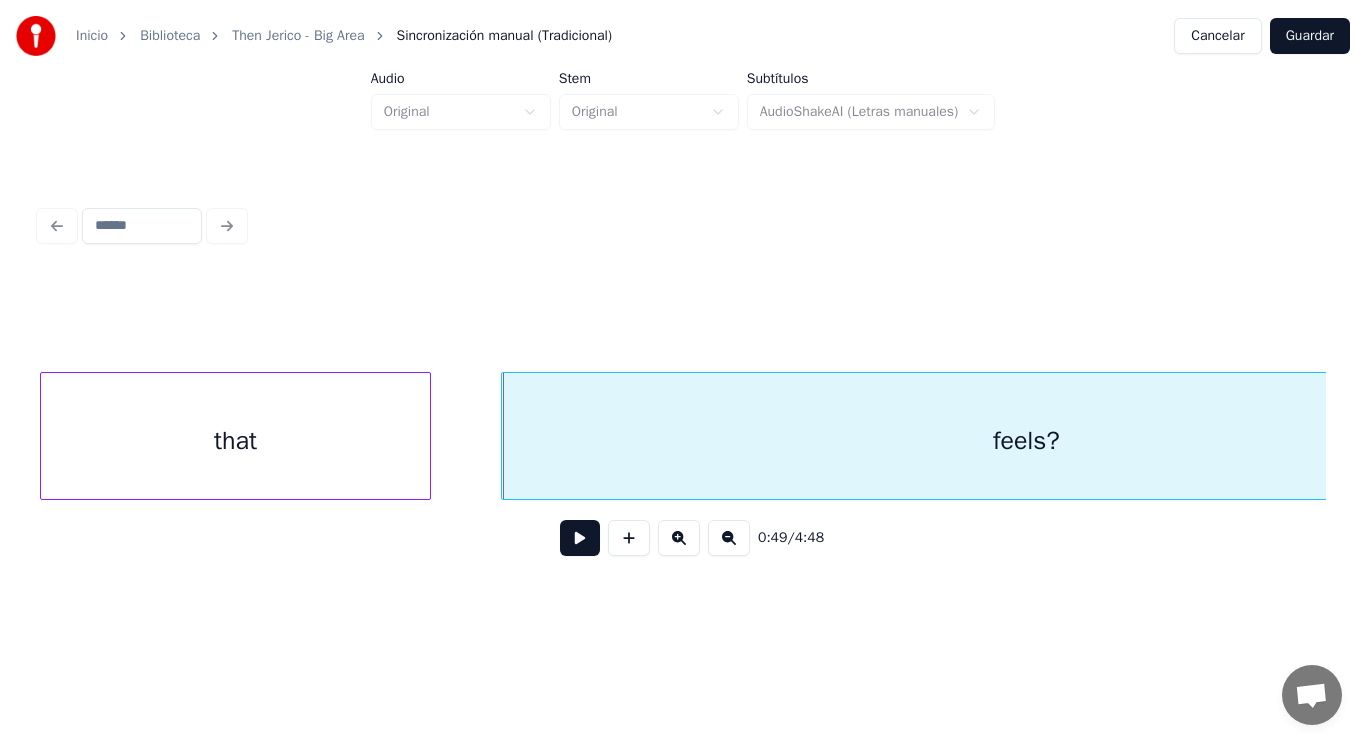click at bounding box center [580, 538] 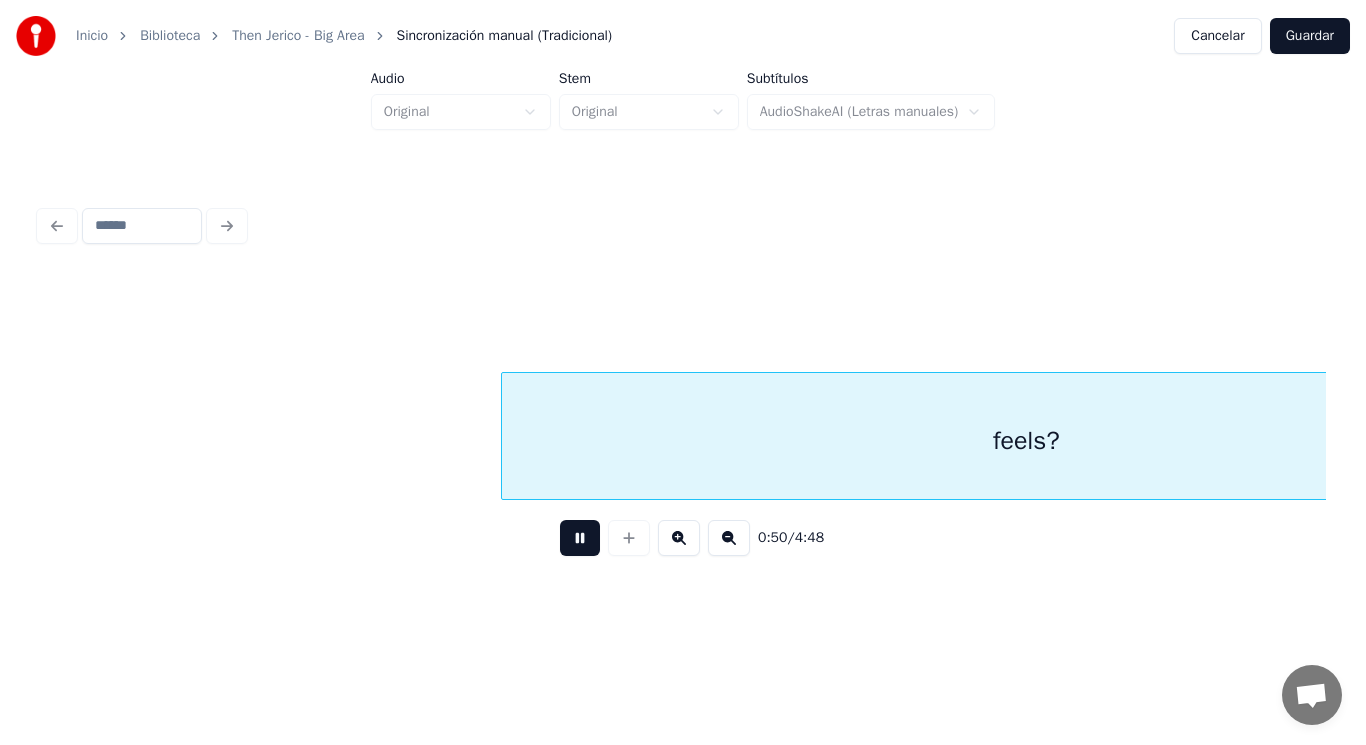 scroll, scrollTop: 0, scrollLeft: 70644, axis: horizontal 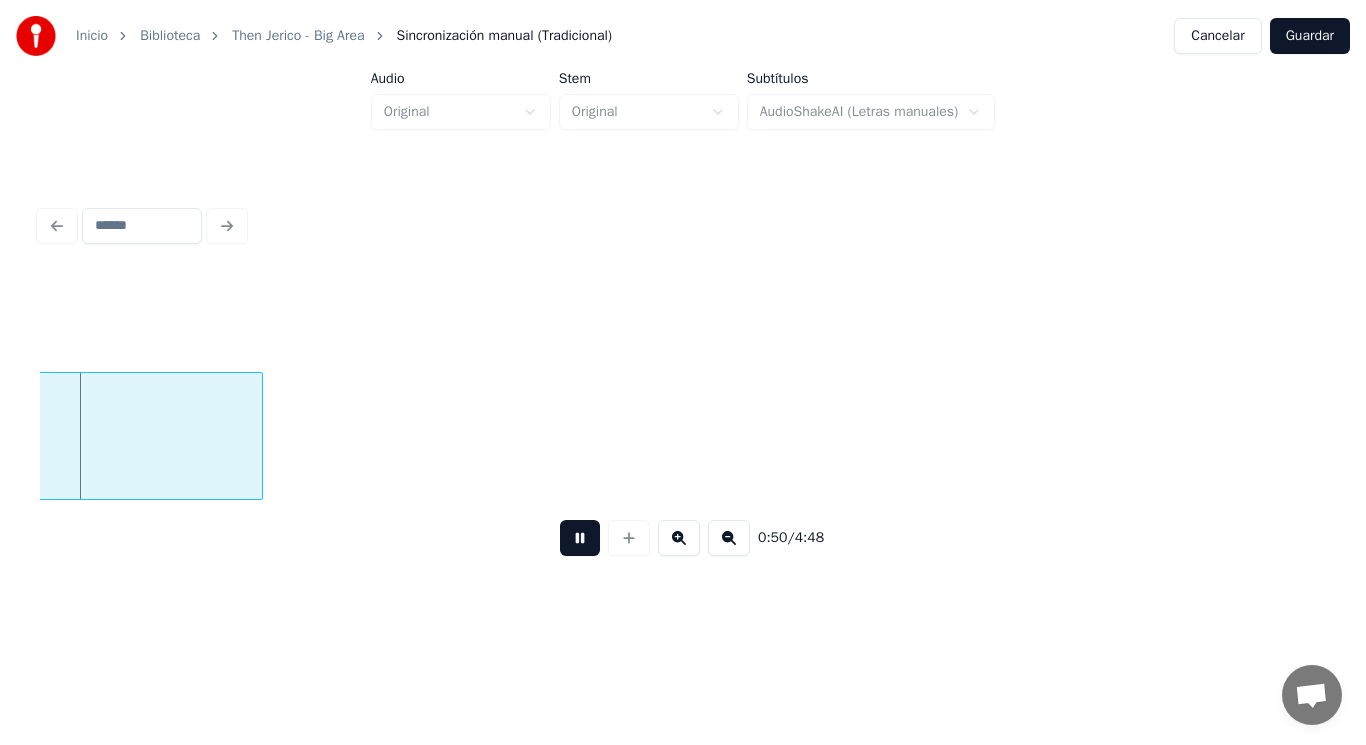 click at bounding box center [580, 538] 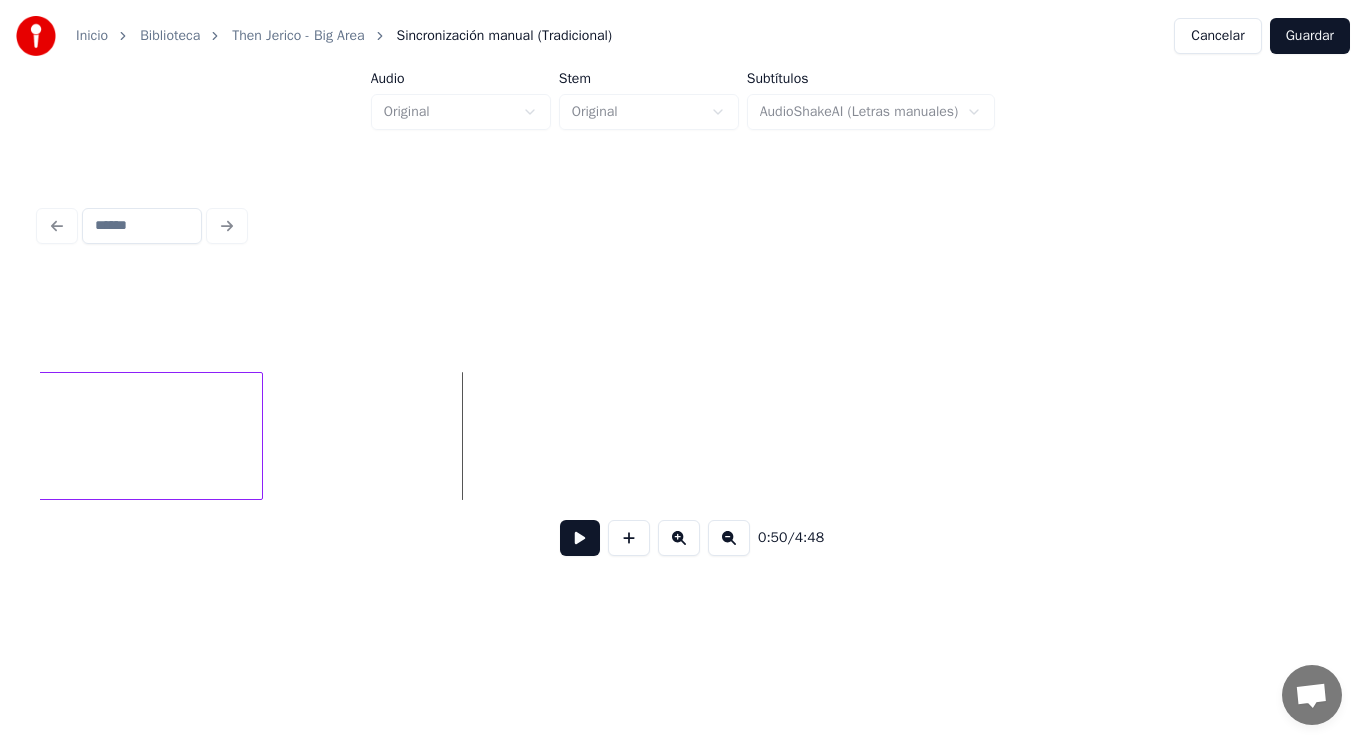 click on "feels?" at bounding box center [-262, 441] 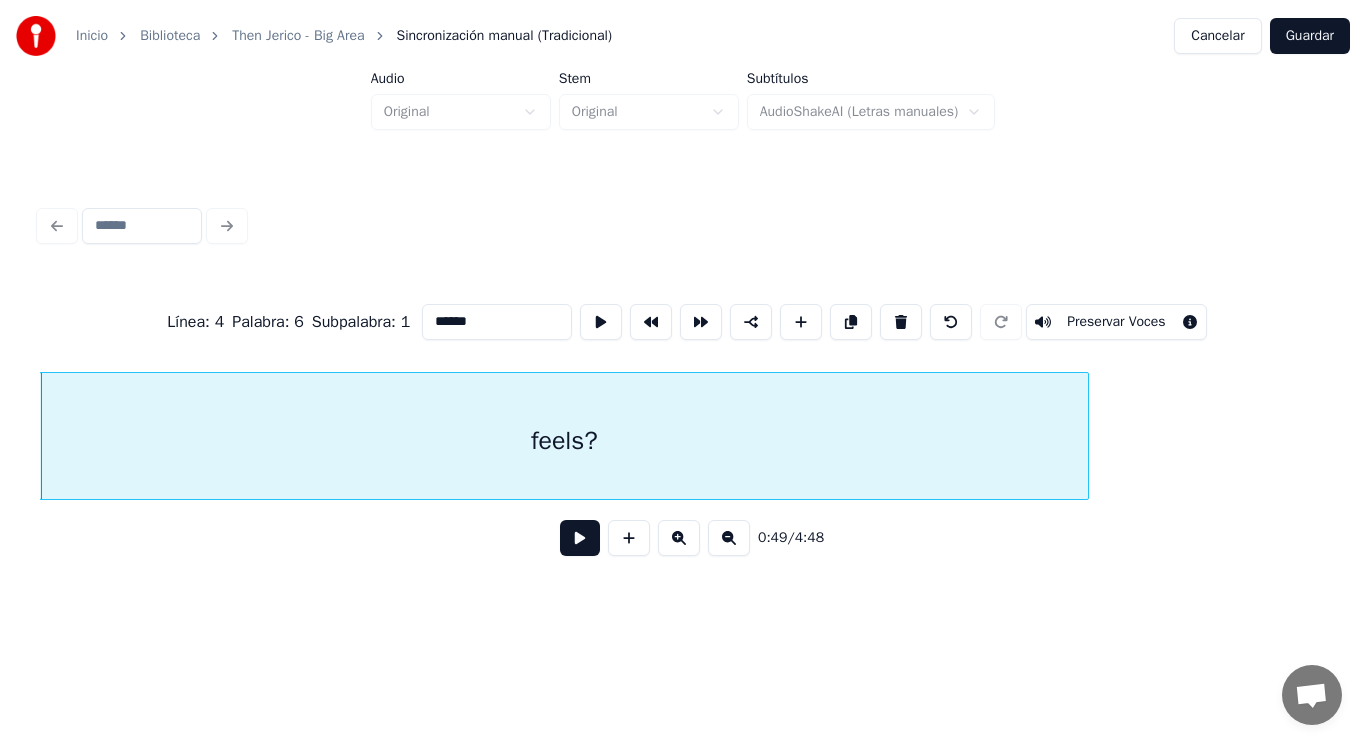 click at bounding box center [580, 538] 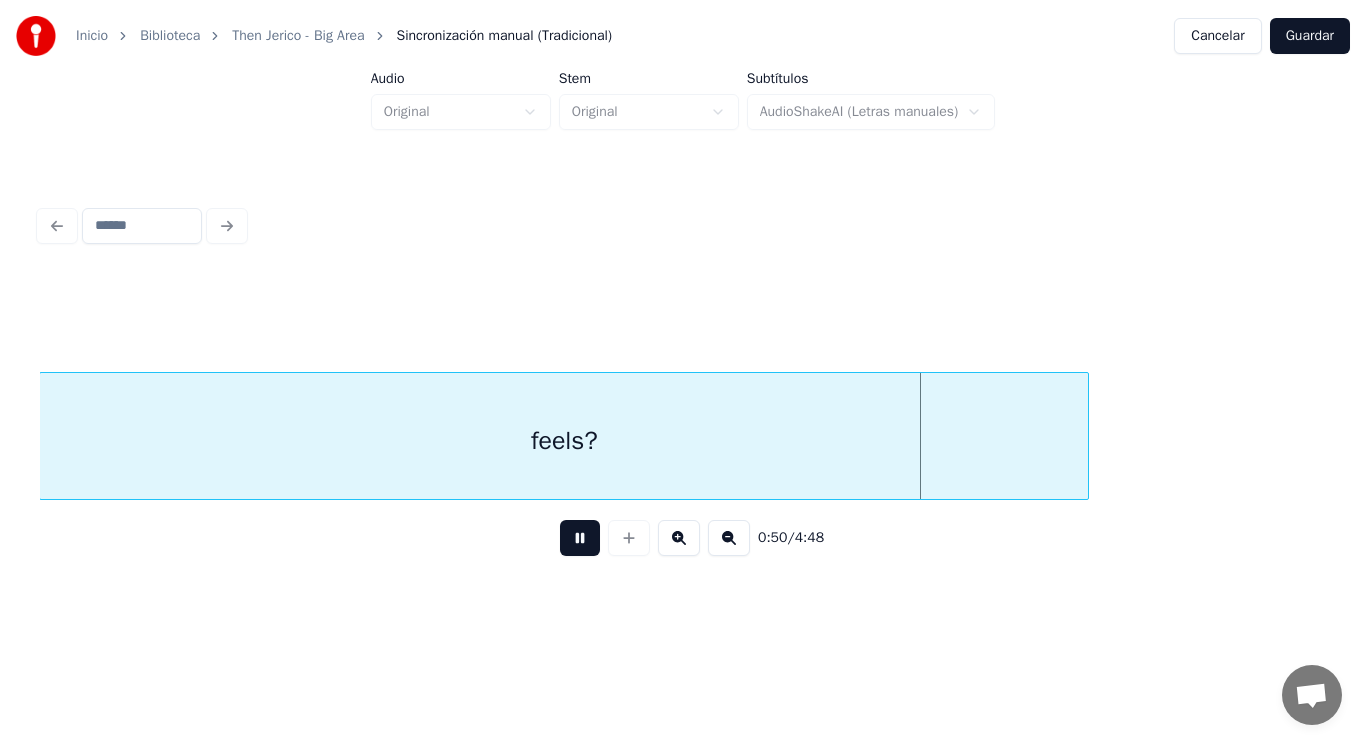 click at bounding box center (580, 538) 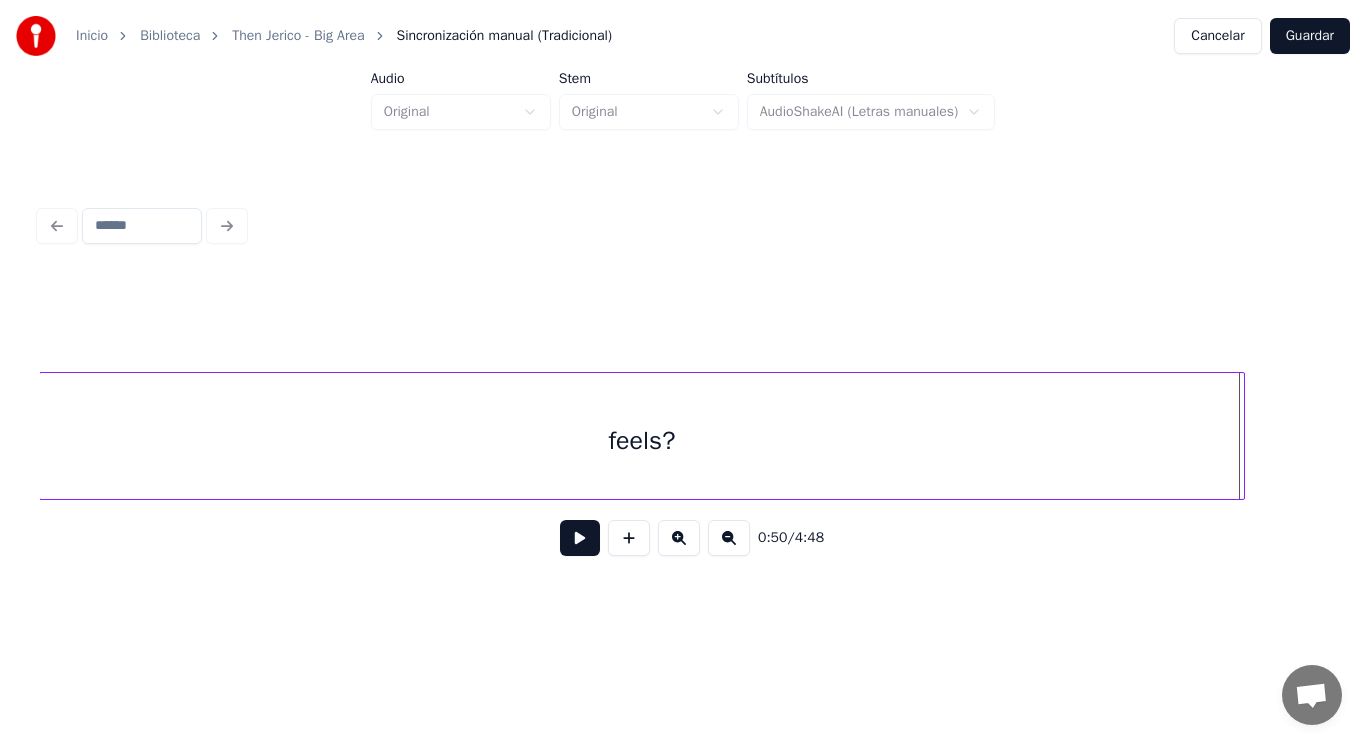 click at bounding box center (1241, 436) 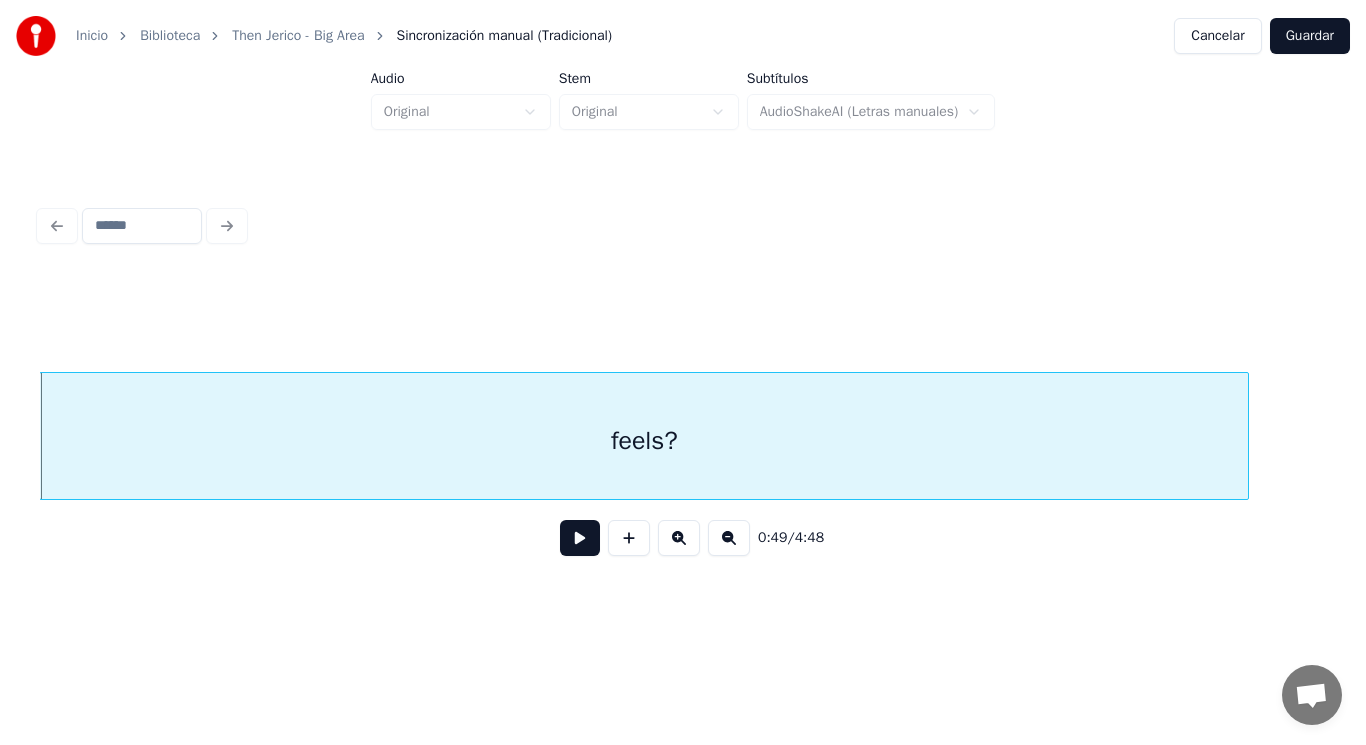 click at bounding box center [580, 538] 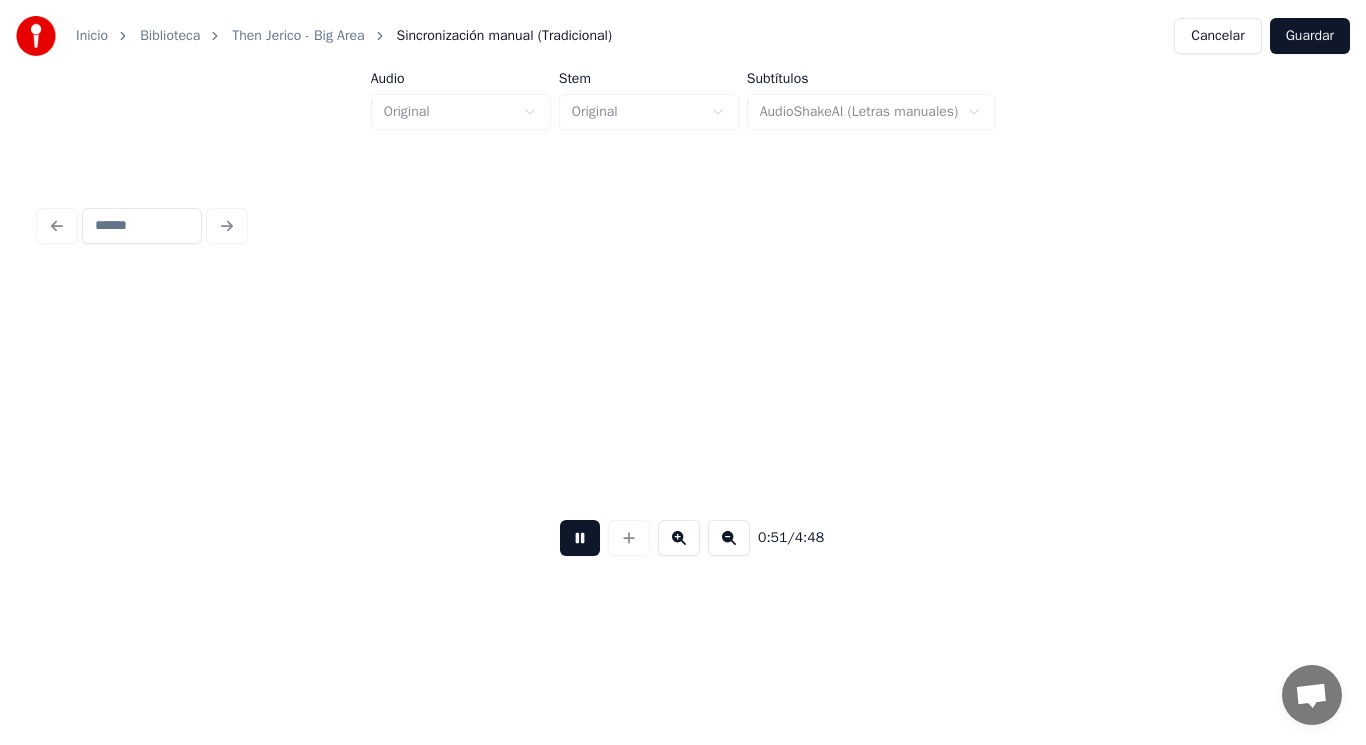 scroll, scrollTop: 0, scrollLeft: 72418, axis: horizontal 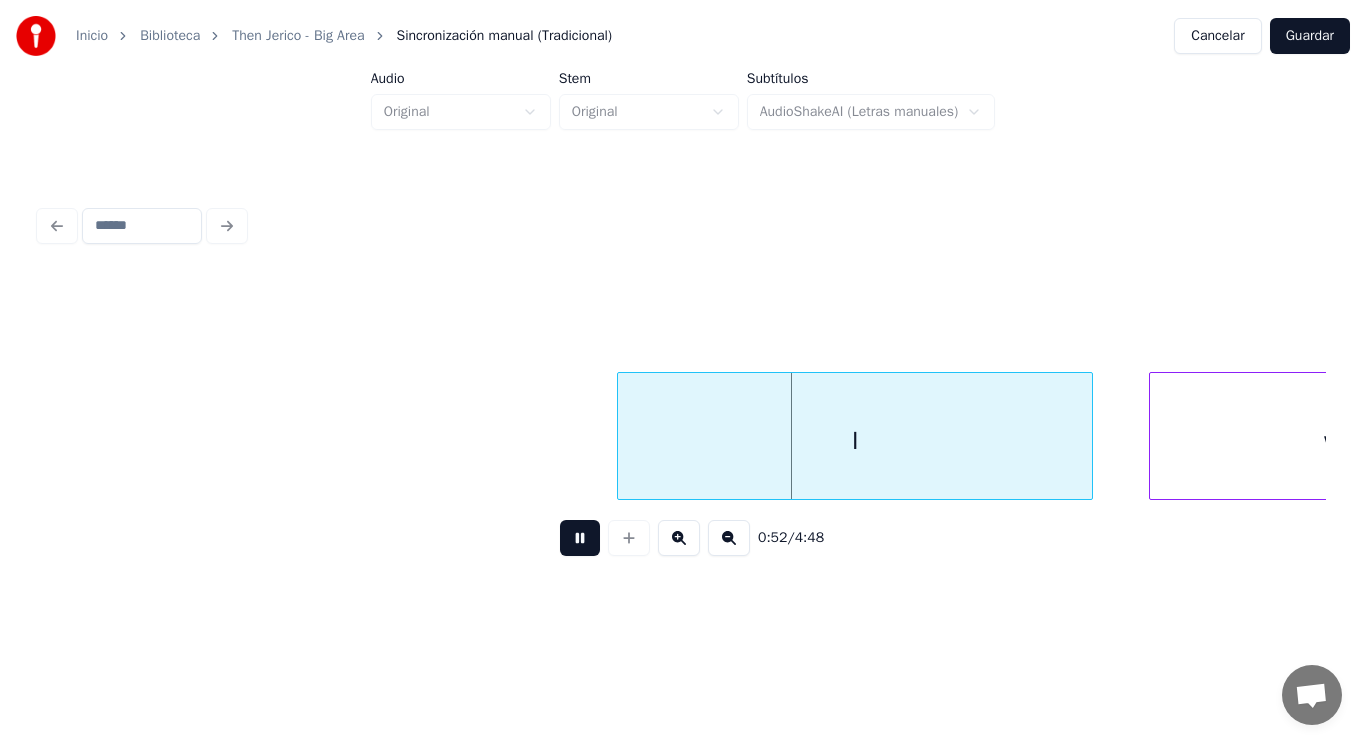 click at bounding box center (580, 538) 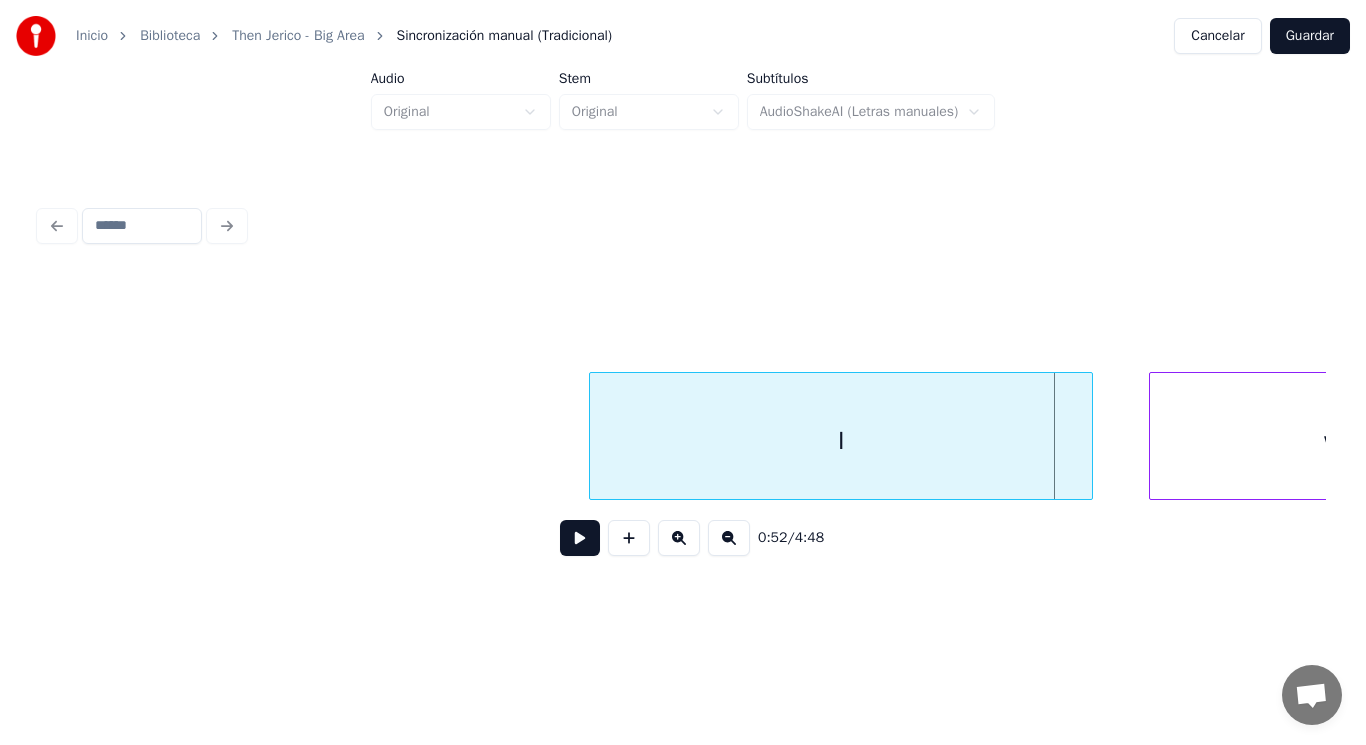 click at bounding box center [593, 436] 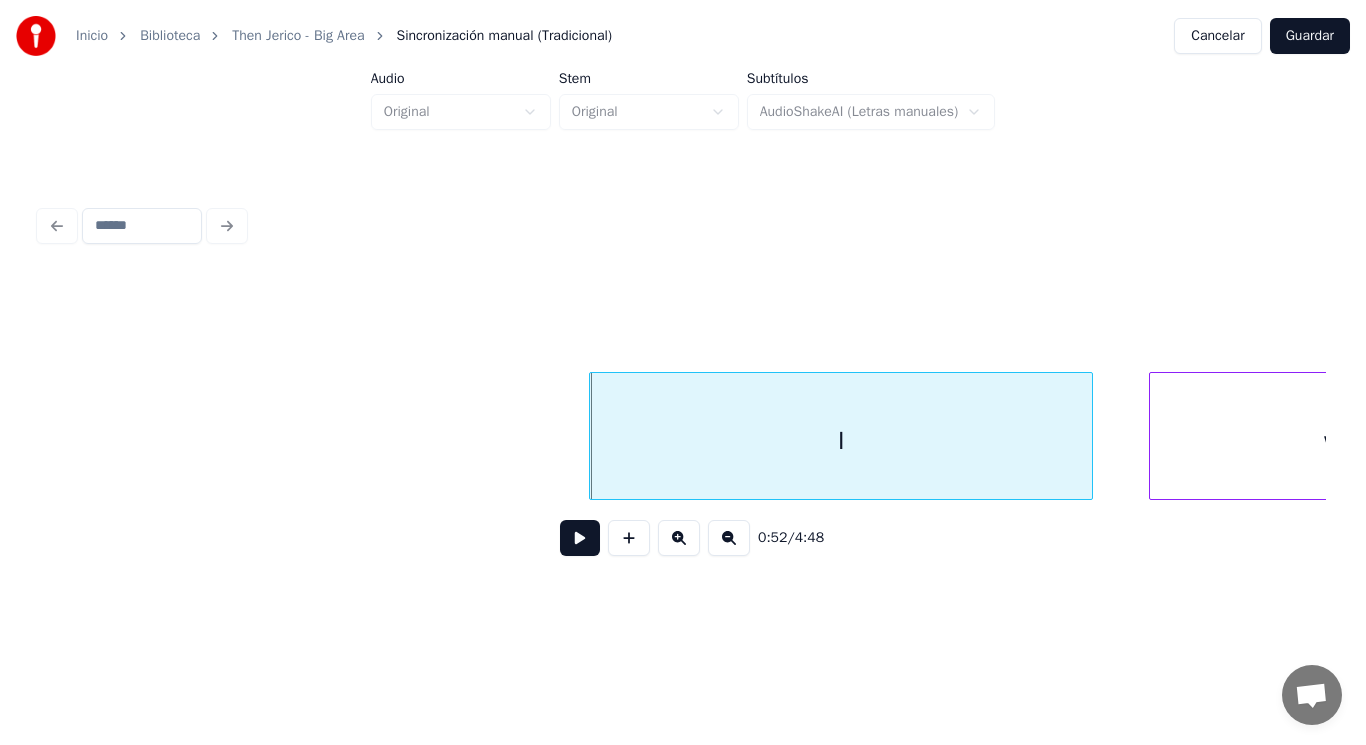 click at bounding box center [580, 538] 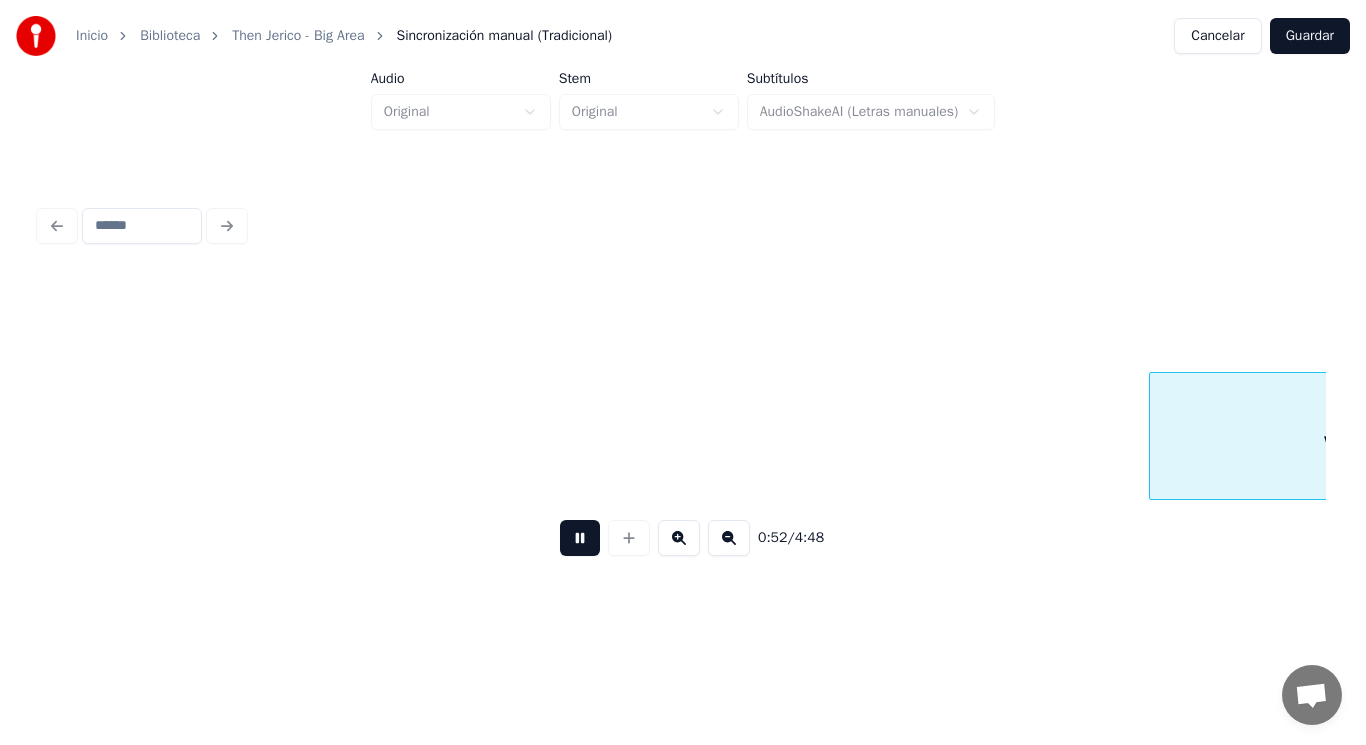scroll, scrollTop: 0, scrollLeft: 73712, axis: horizontal 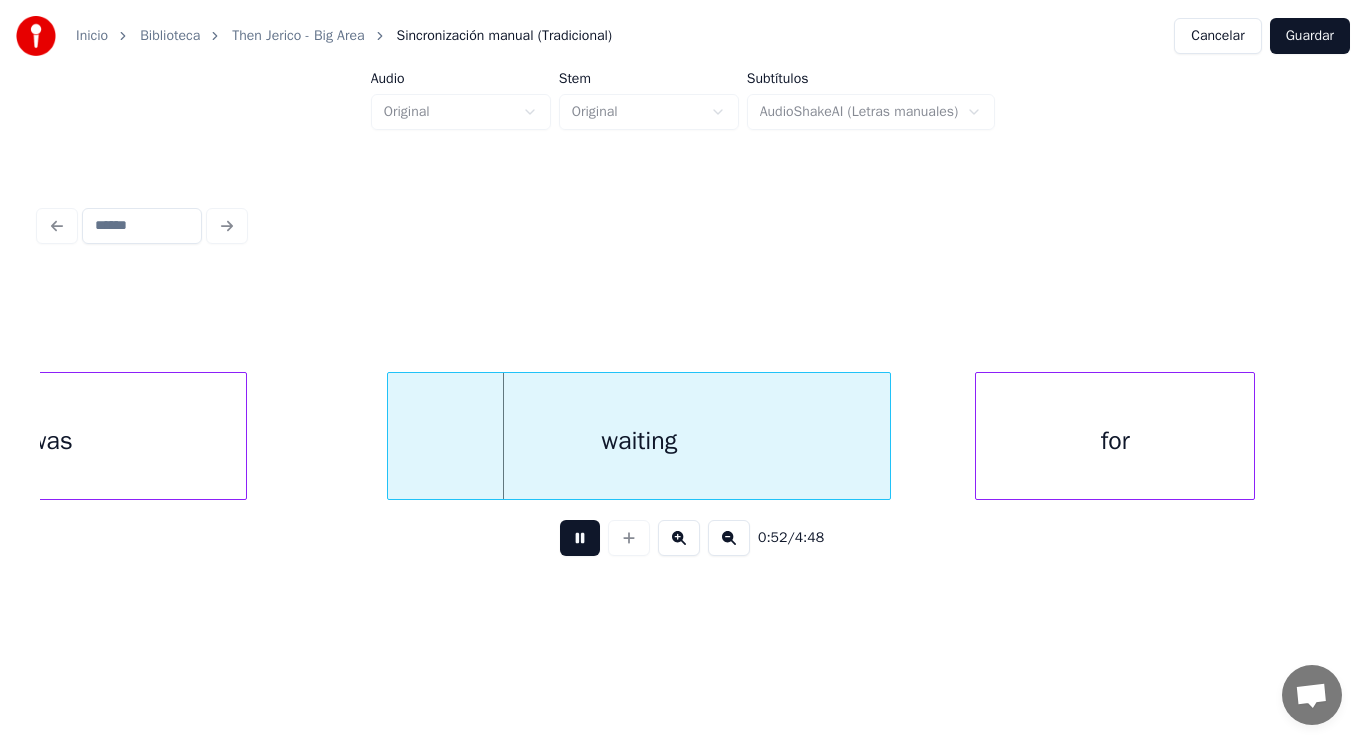 click at bounding box center (580, 538) 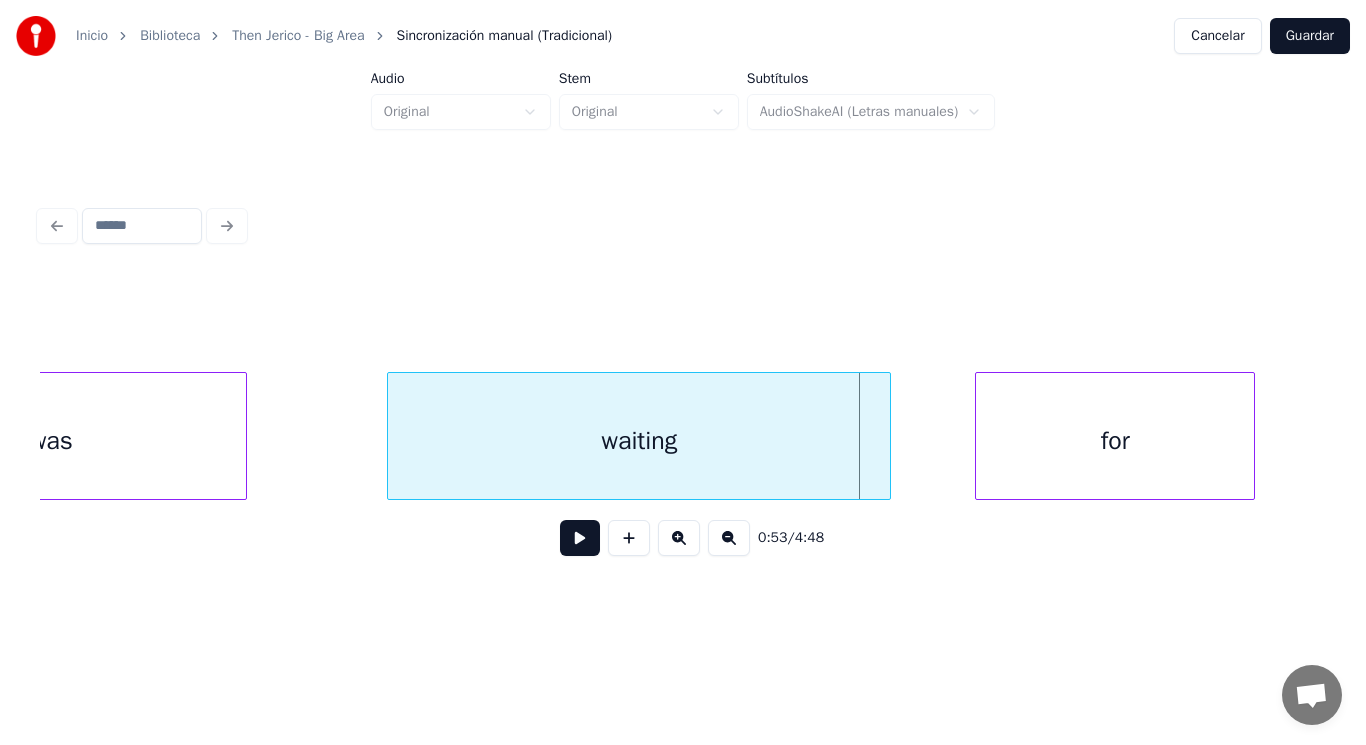 click on "was" at bounding box center (51, 441) 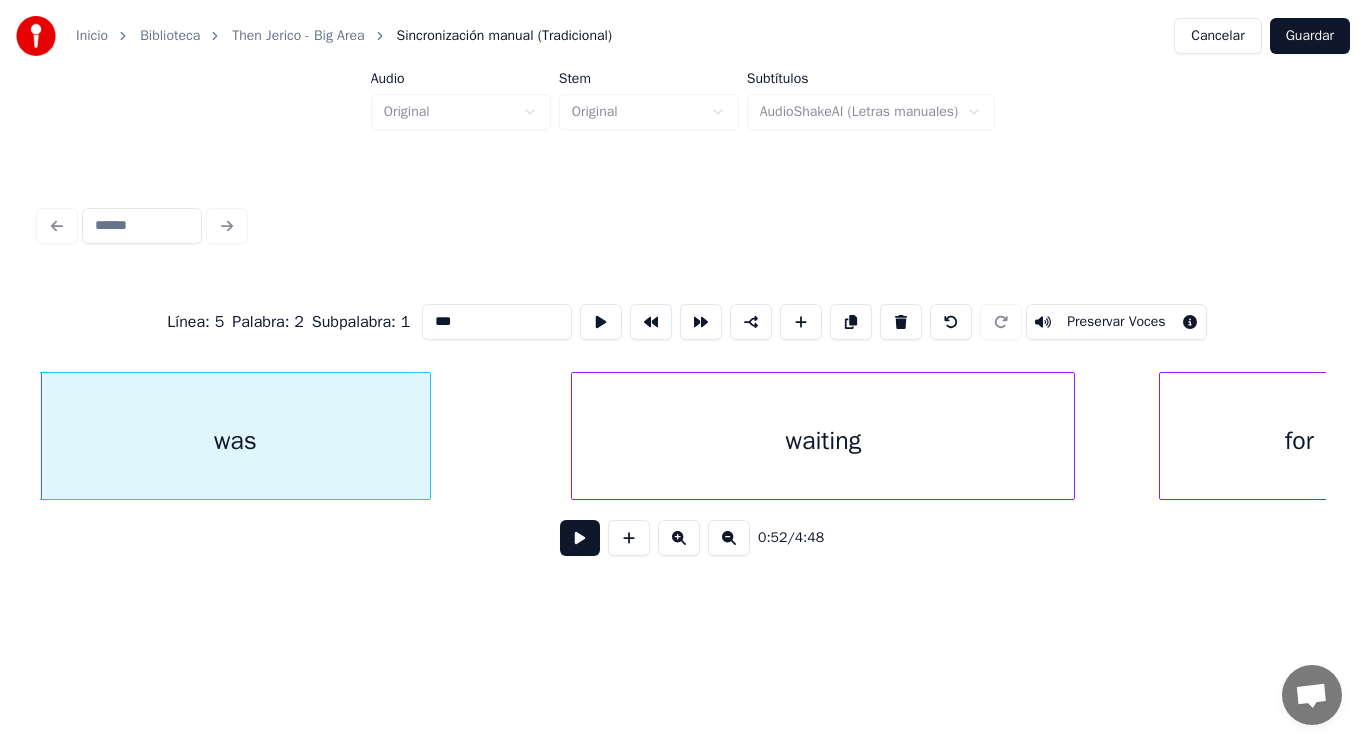 click at bounding box center (580, 538) 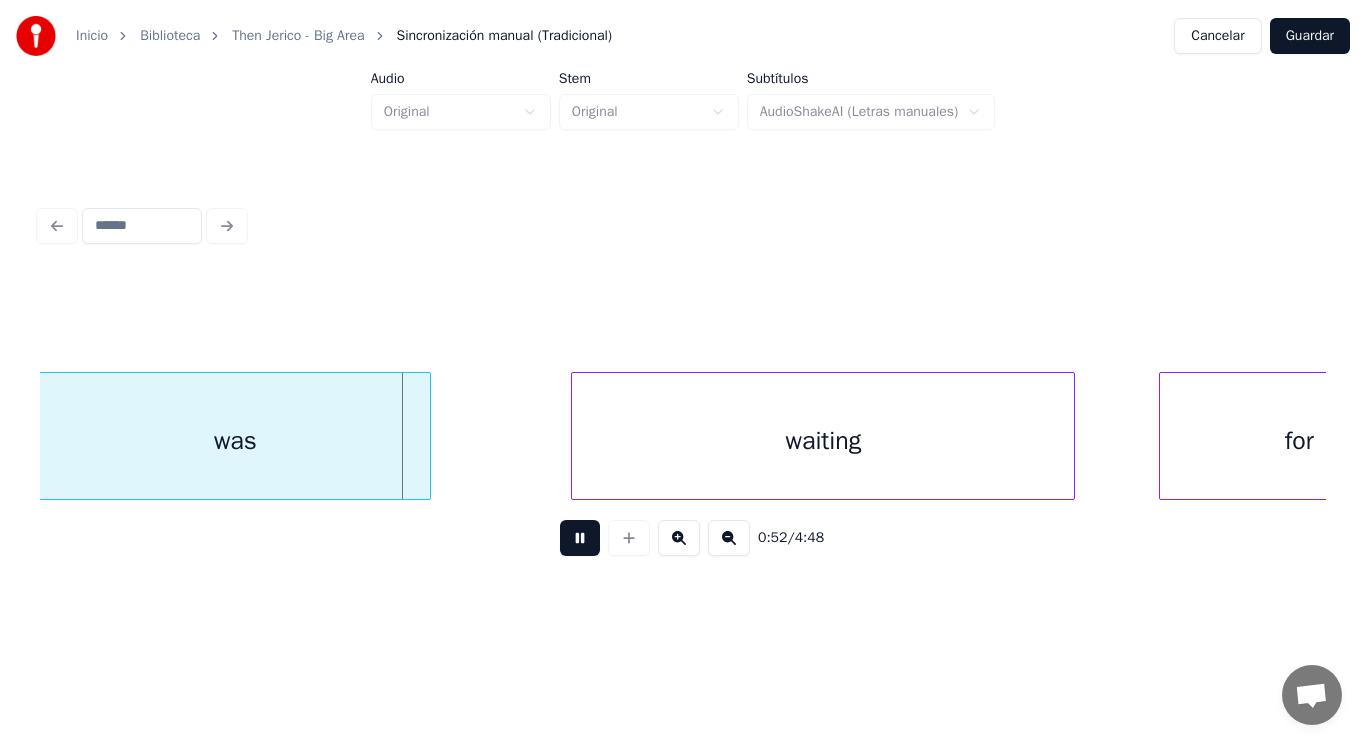 click at bounding box center (580, 538) 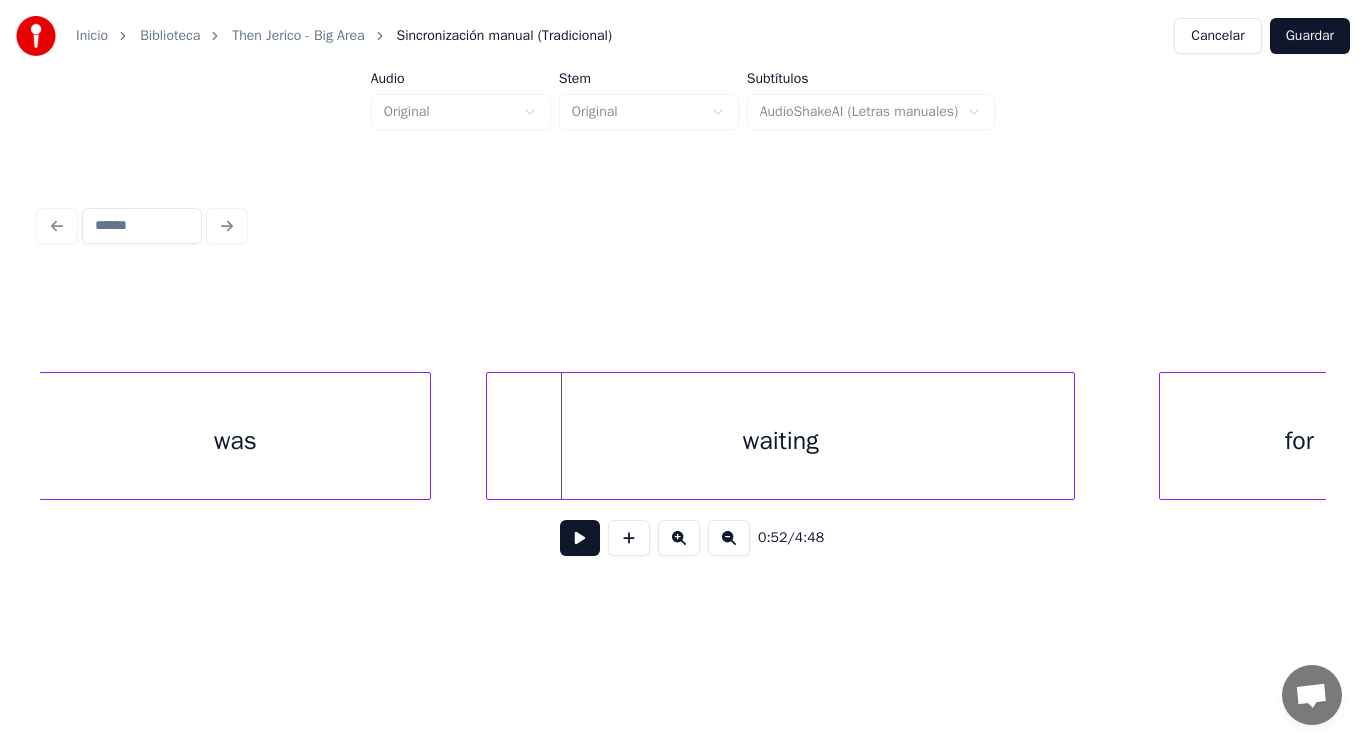 click at bounding box center (490, 436) 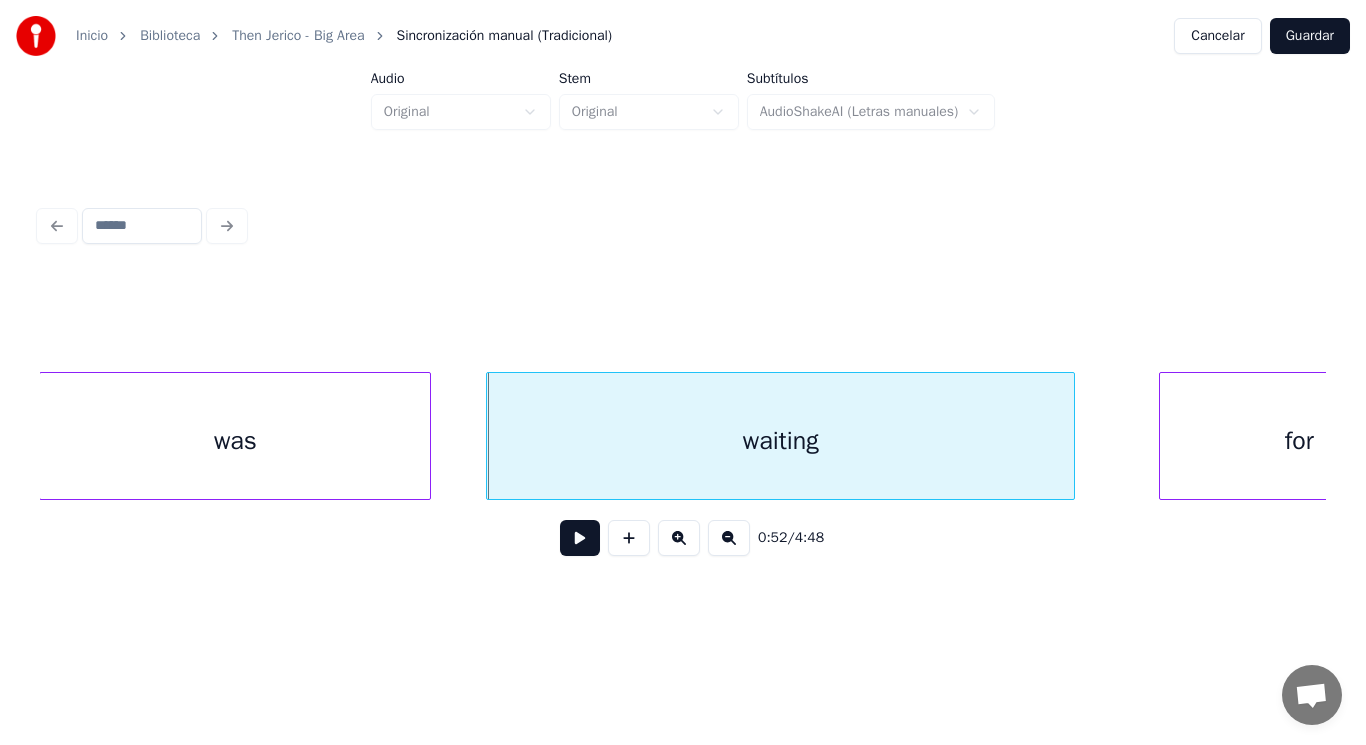 click at bounding box center (580, 538) 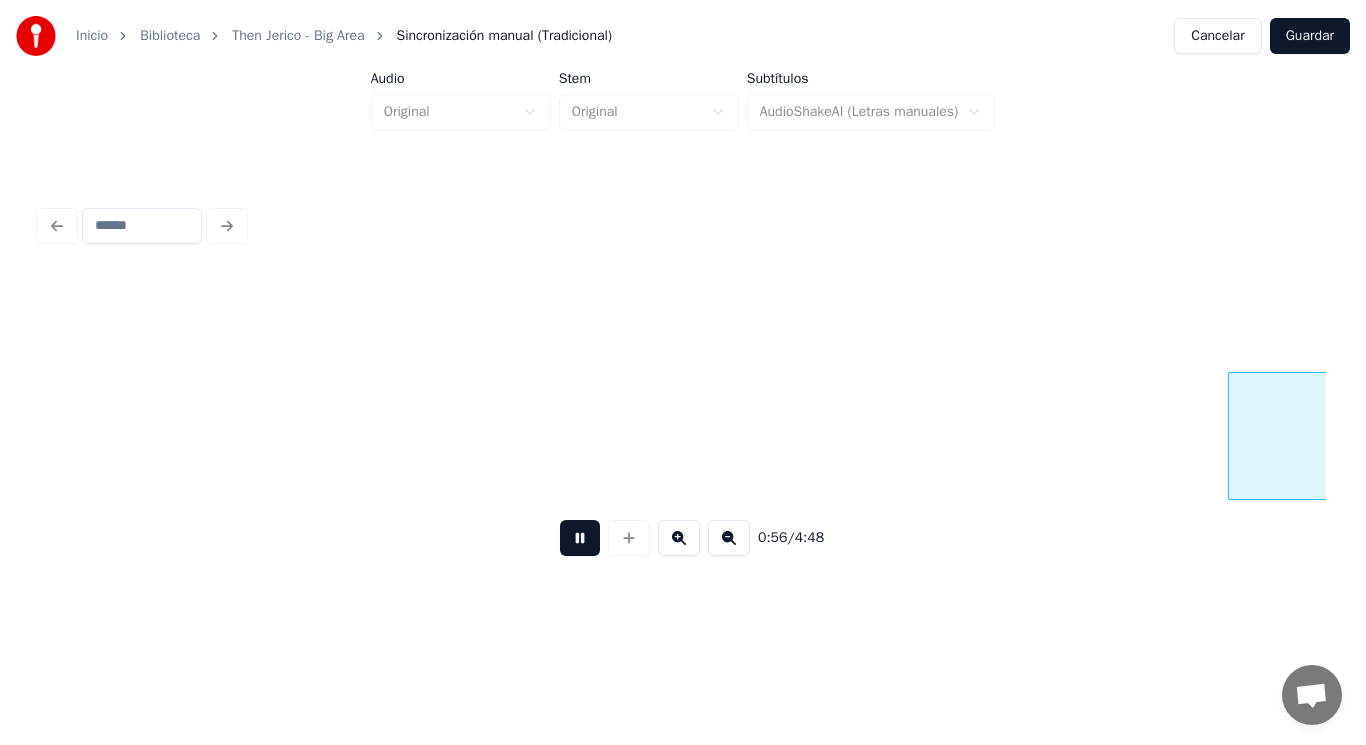 scroll, scrollTop: 0, scrollLeft: 78714, axis: horizontal 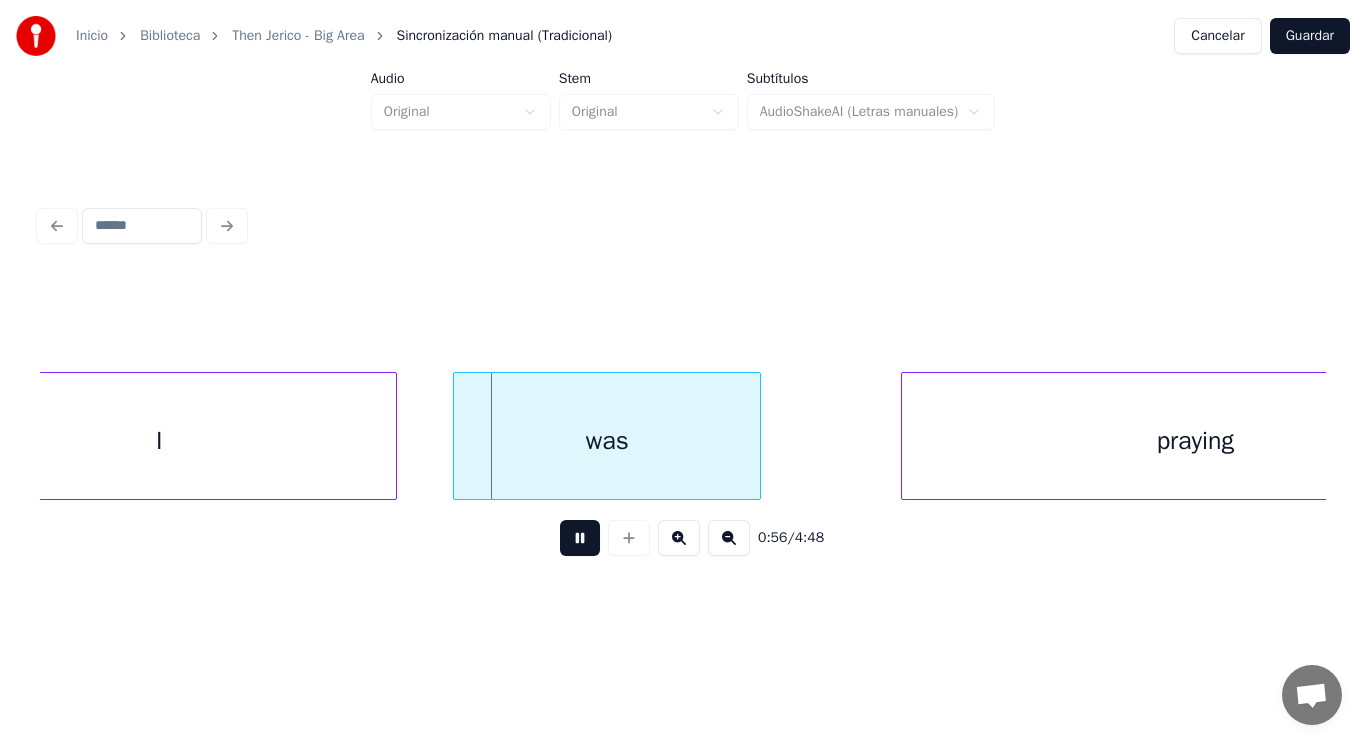 click at bounding box center [580, 538] 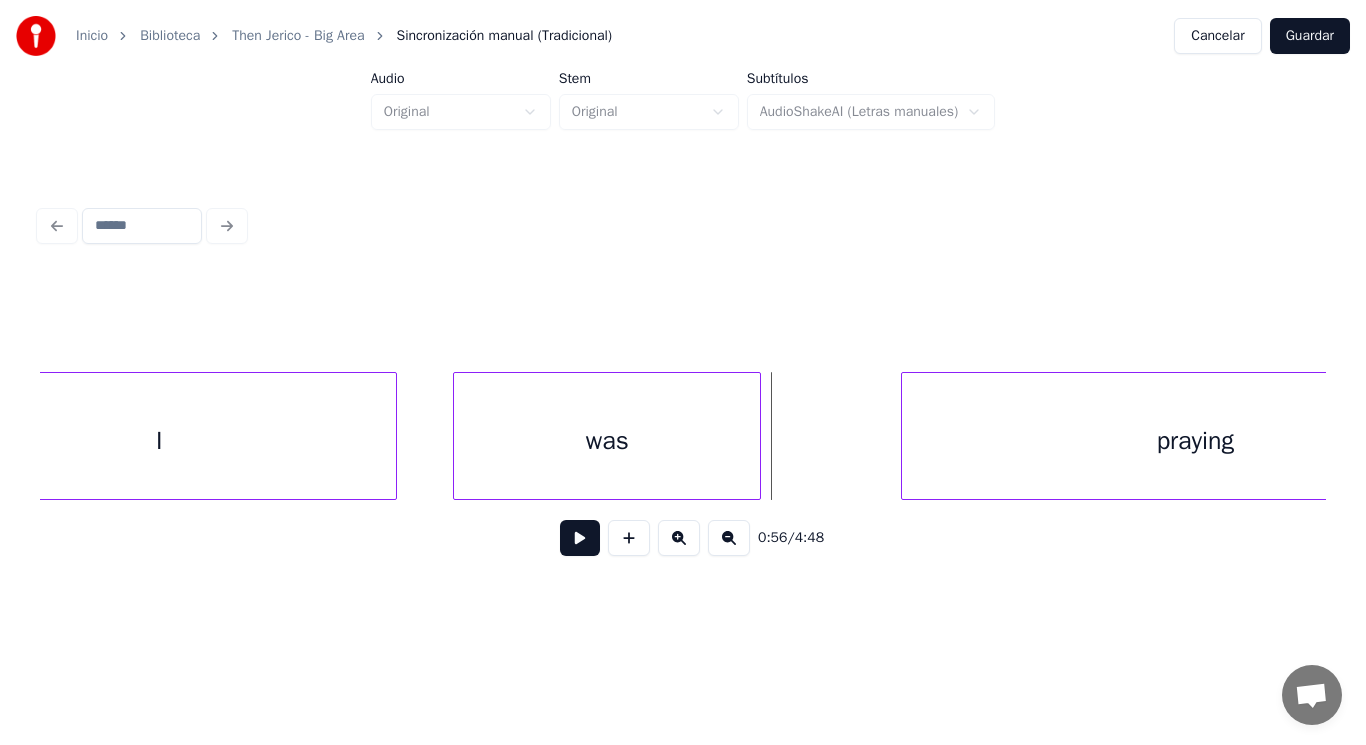 click on "I" at bounding box center [159, 441] 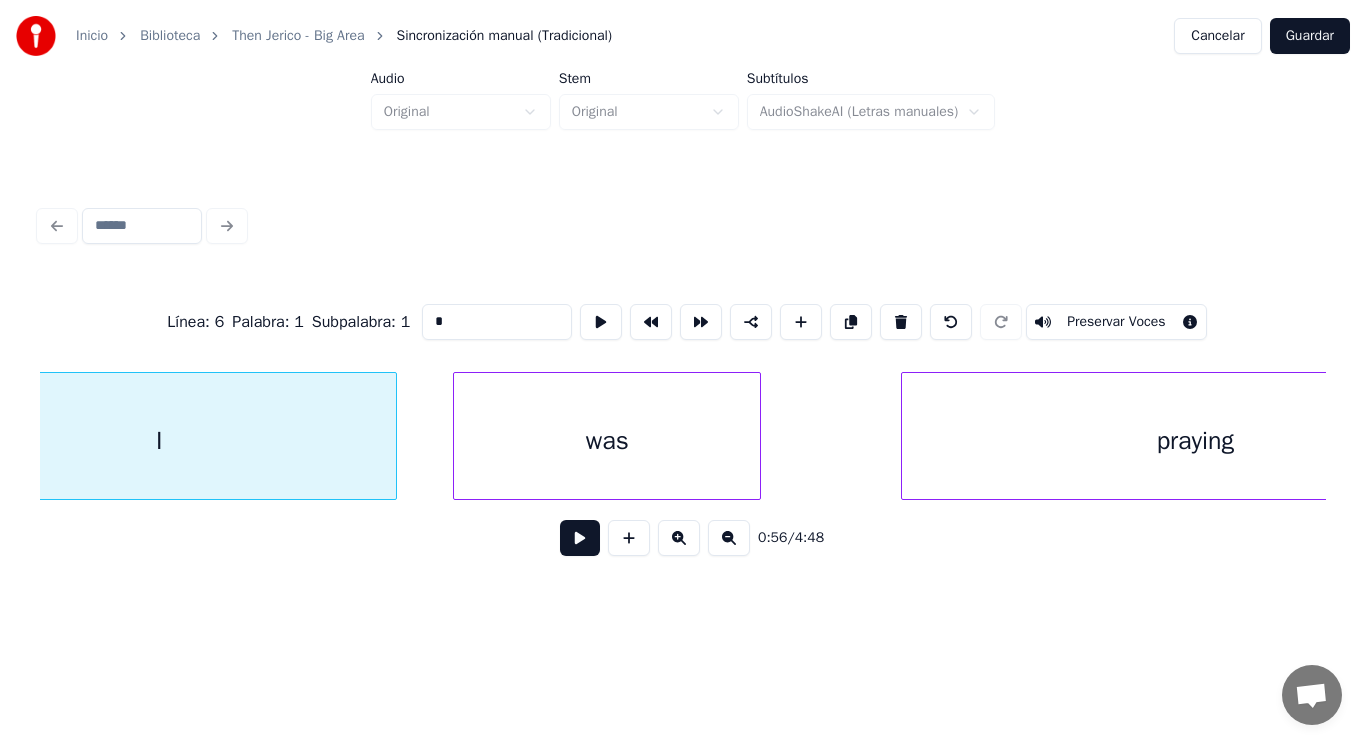 scroll, scrollTop: 0, scrollLeft: 78596, axis: horizontal 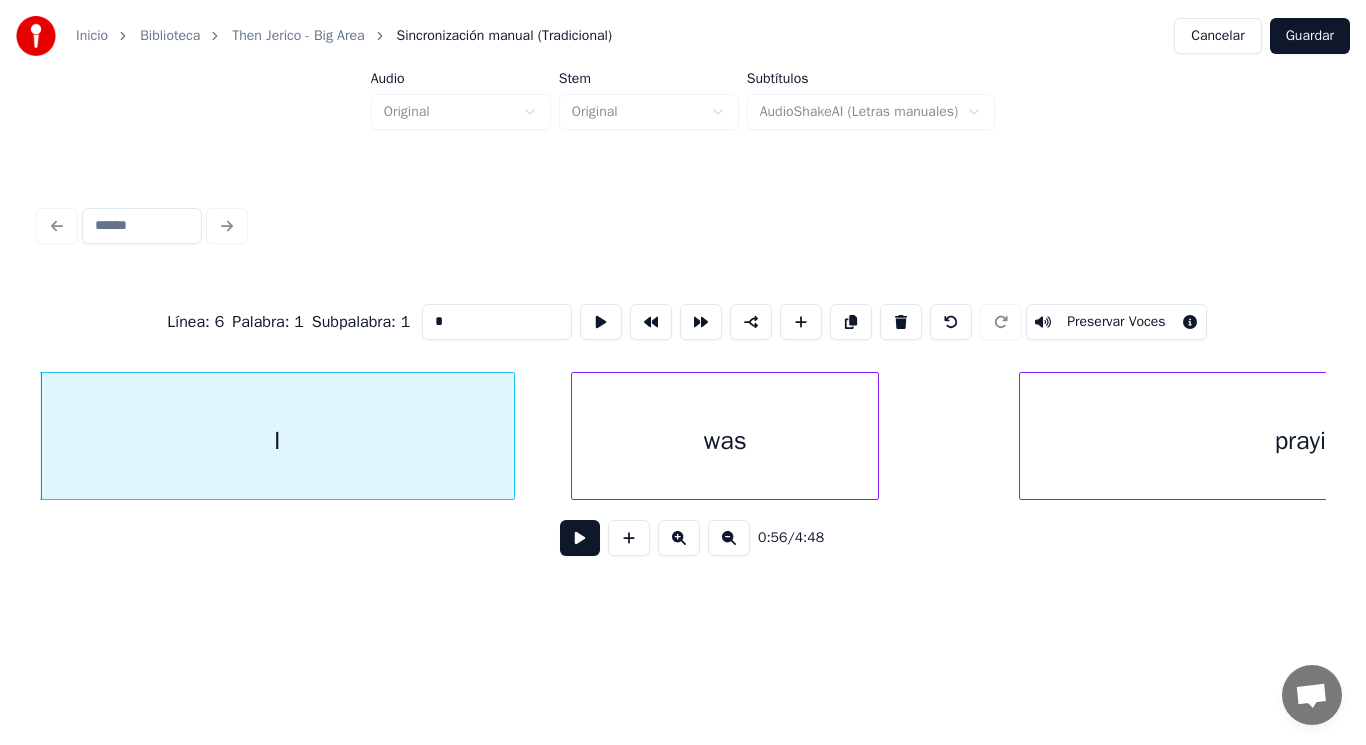 click at bounding box center [580, 538] 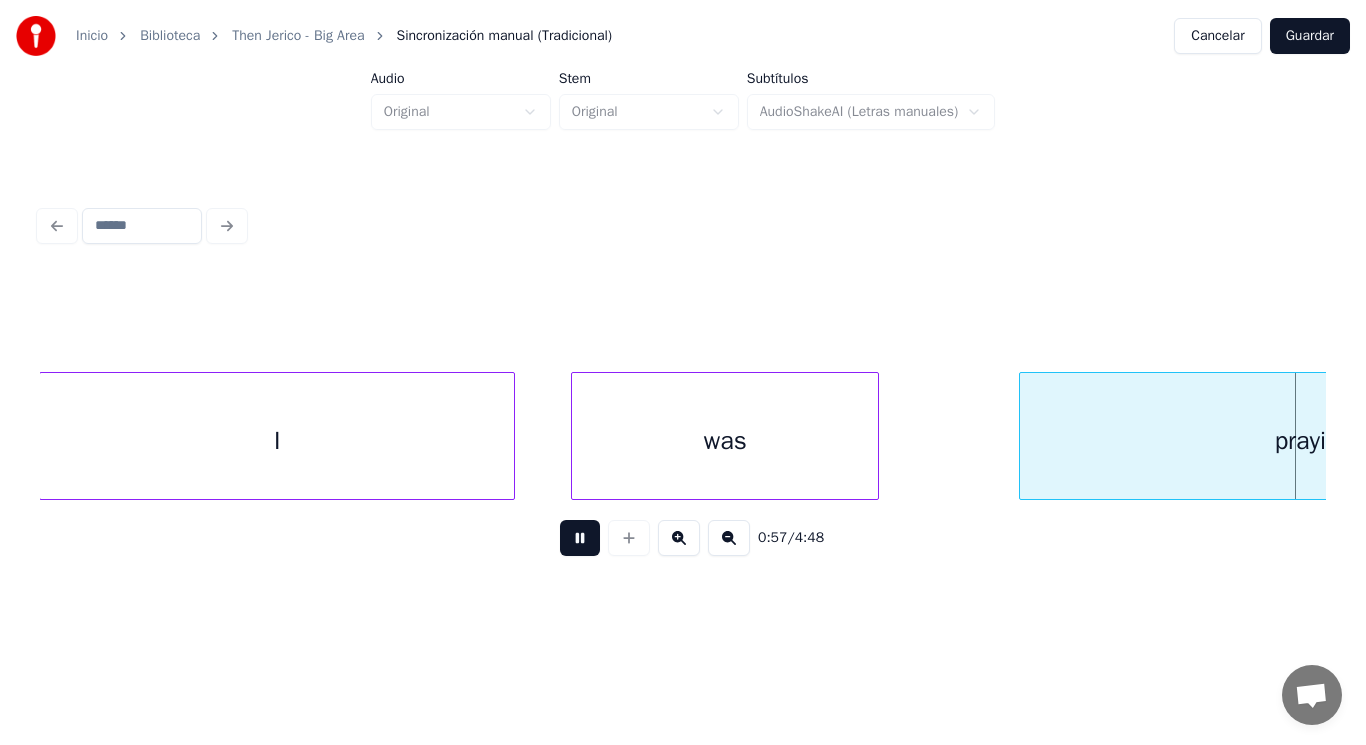 scroll, scrollTop: 0, scrollLeft: 79889, axis: horizontal 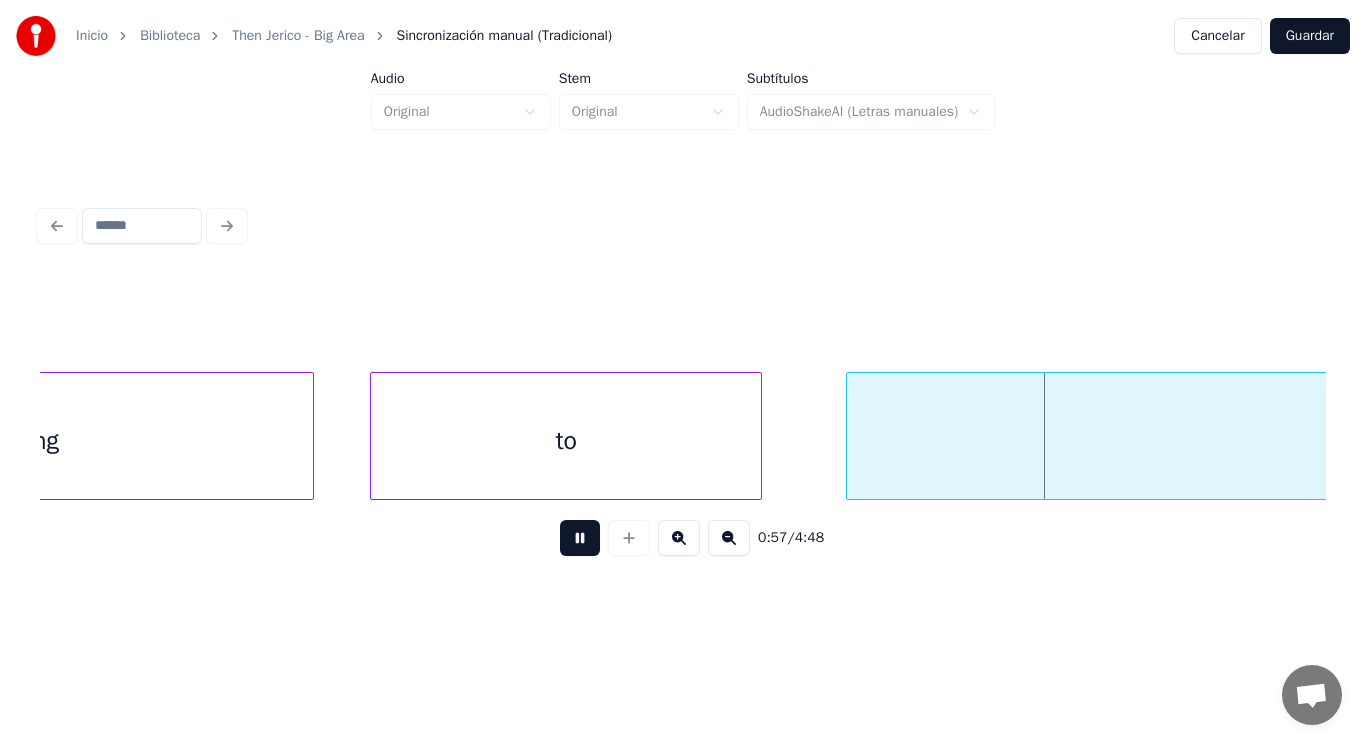 click at bounding box center (580, 538) 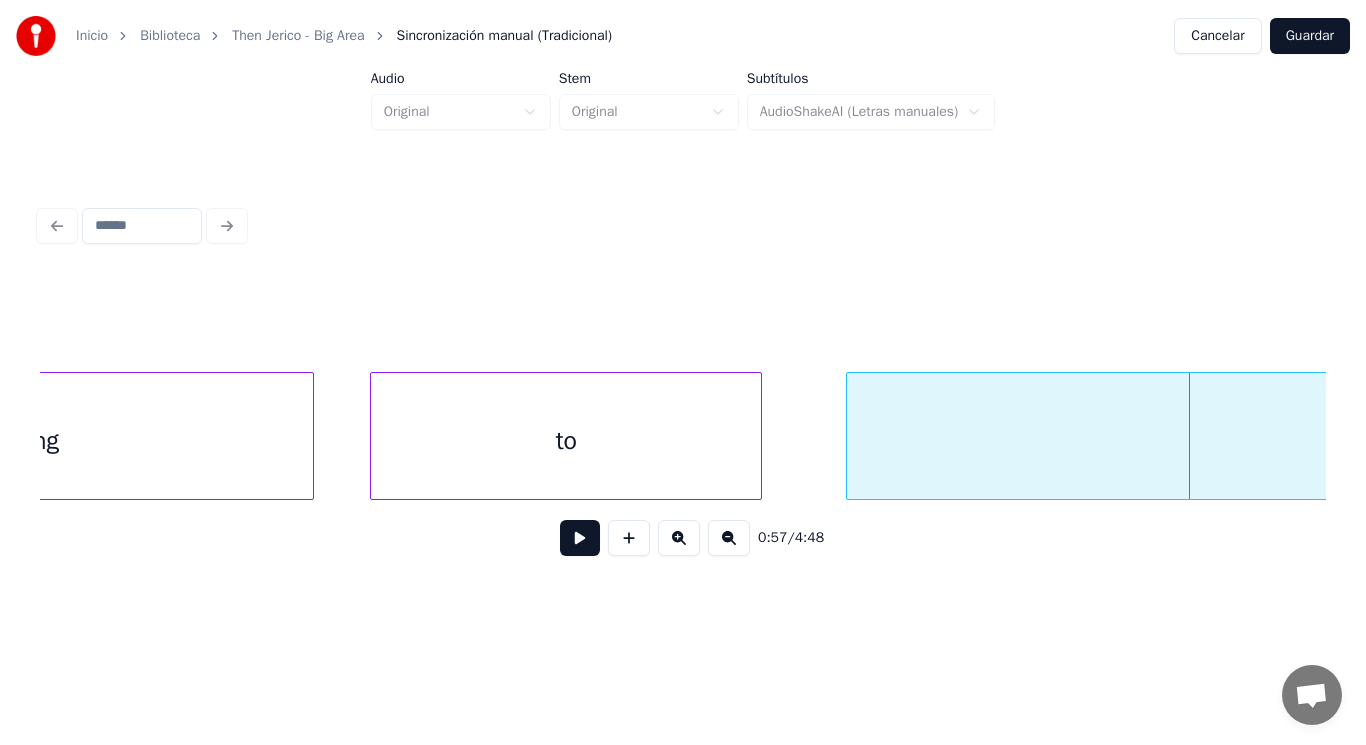click at bounding box center [580, 538] 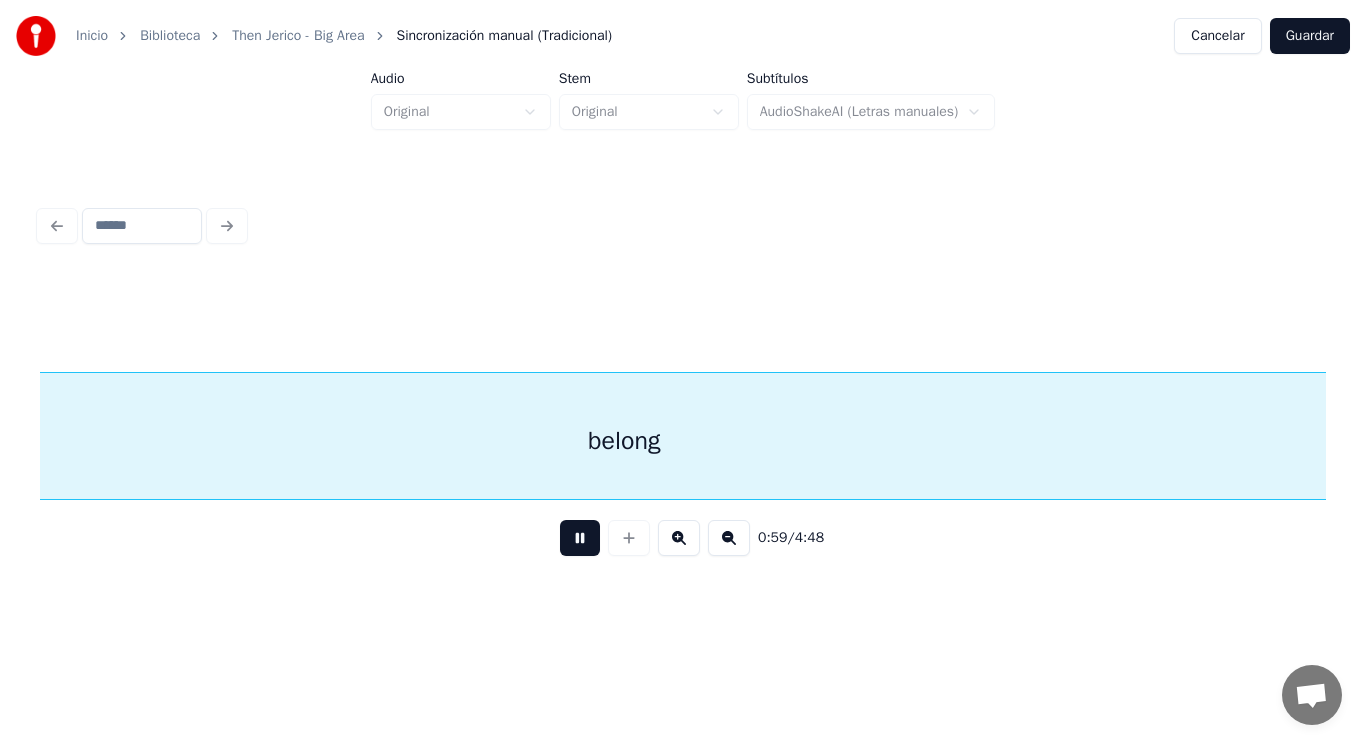 scroll, scrollTop: 0, scrollLeft: 82467, axis: horizontal 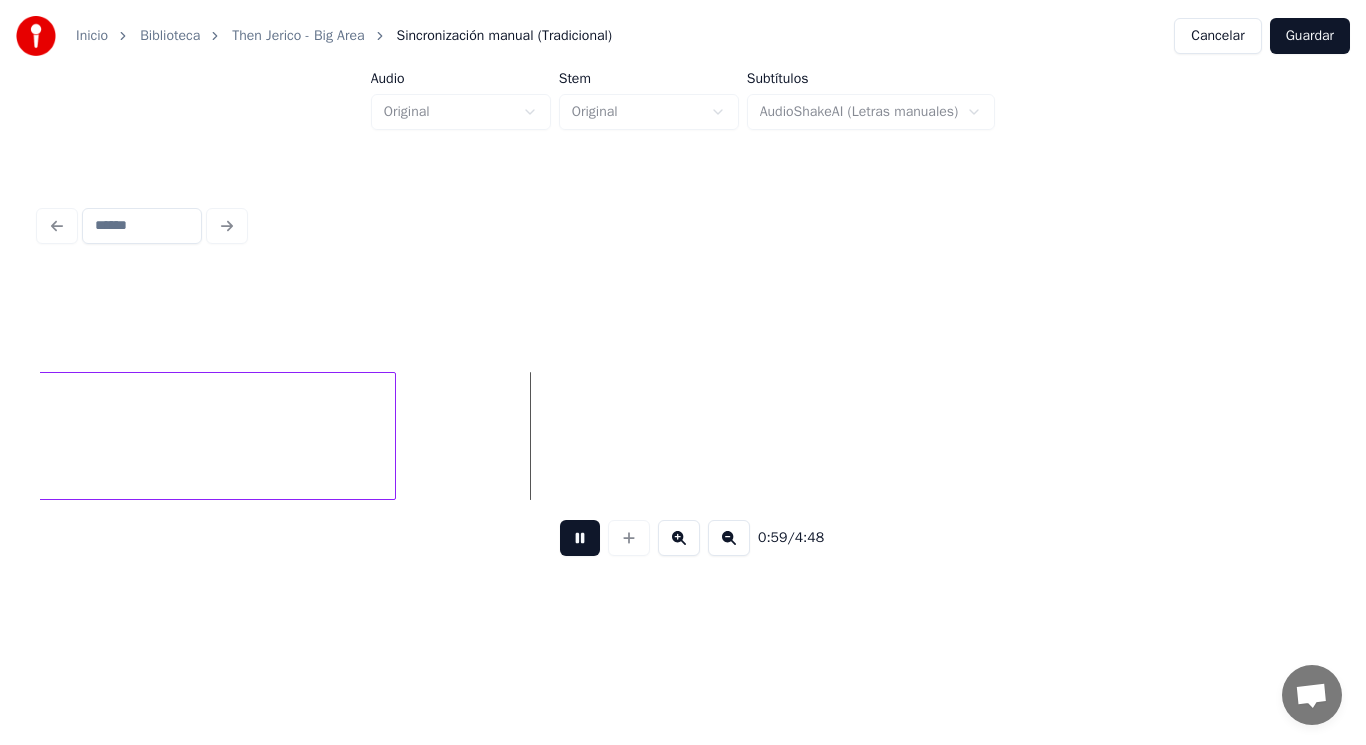 click at bounding box center [580, 538] 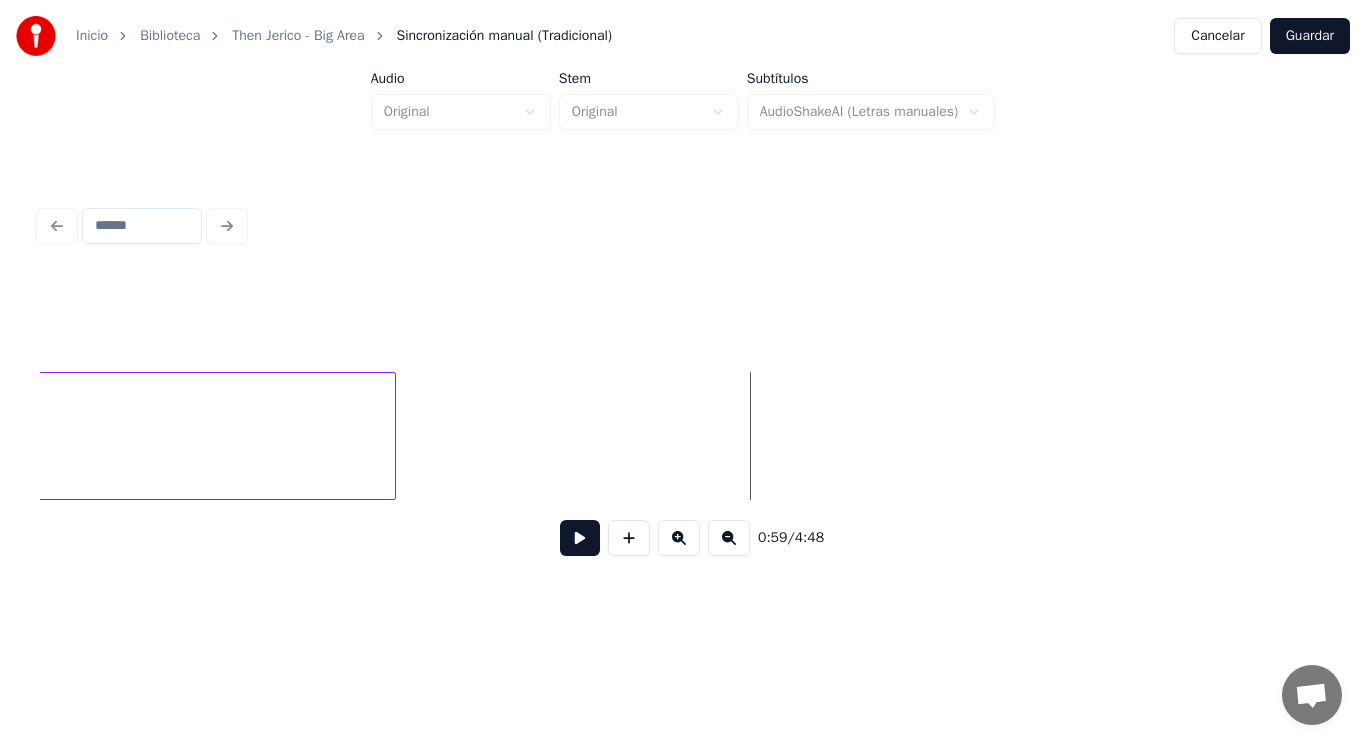 click on "belong" at bounding box center (-668, 441) 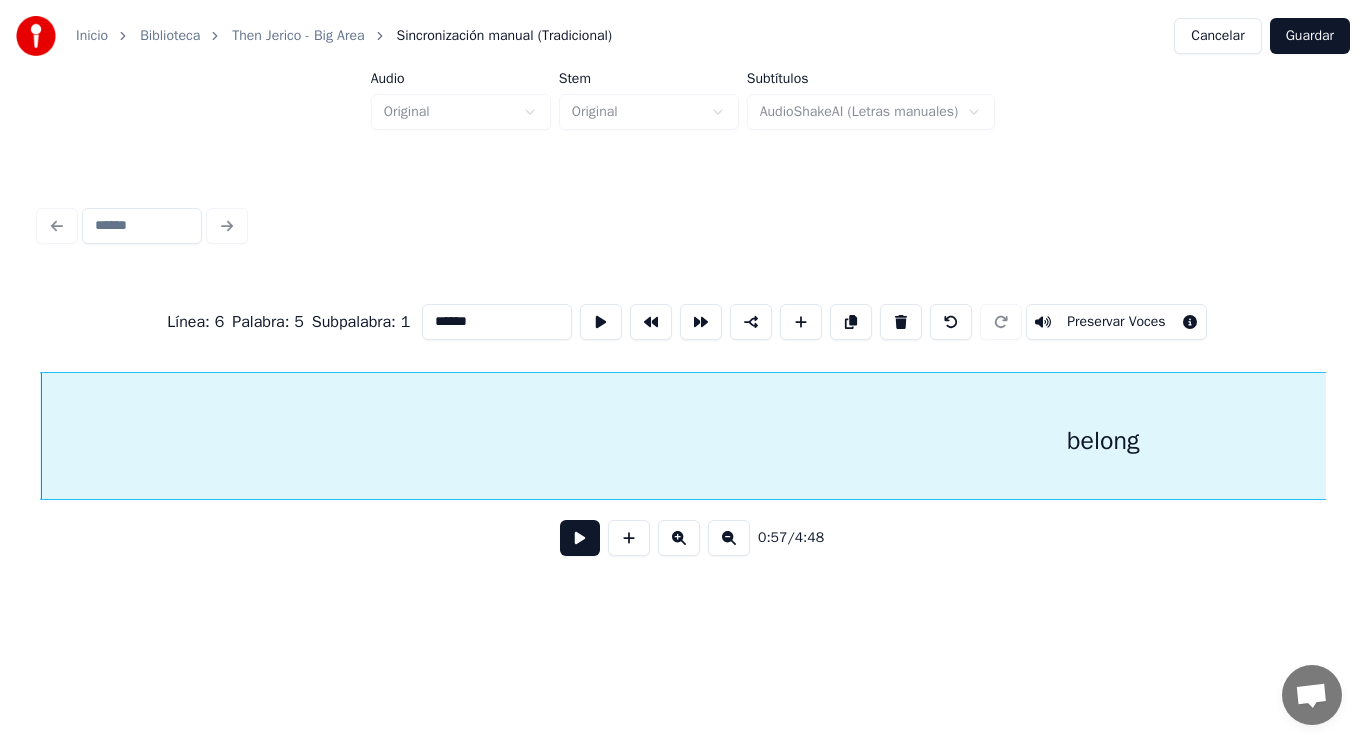click at bounding box center [580, 538] 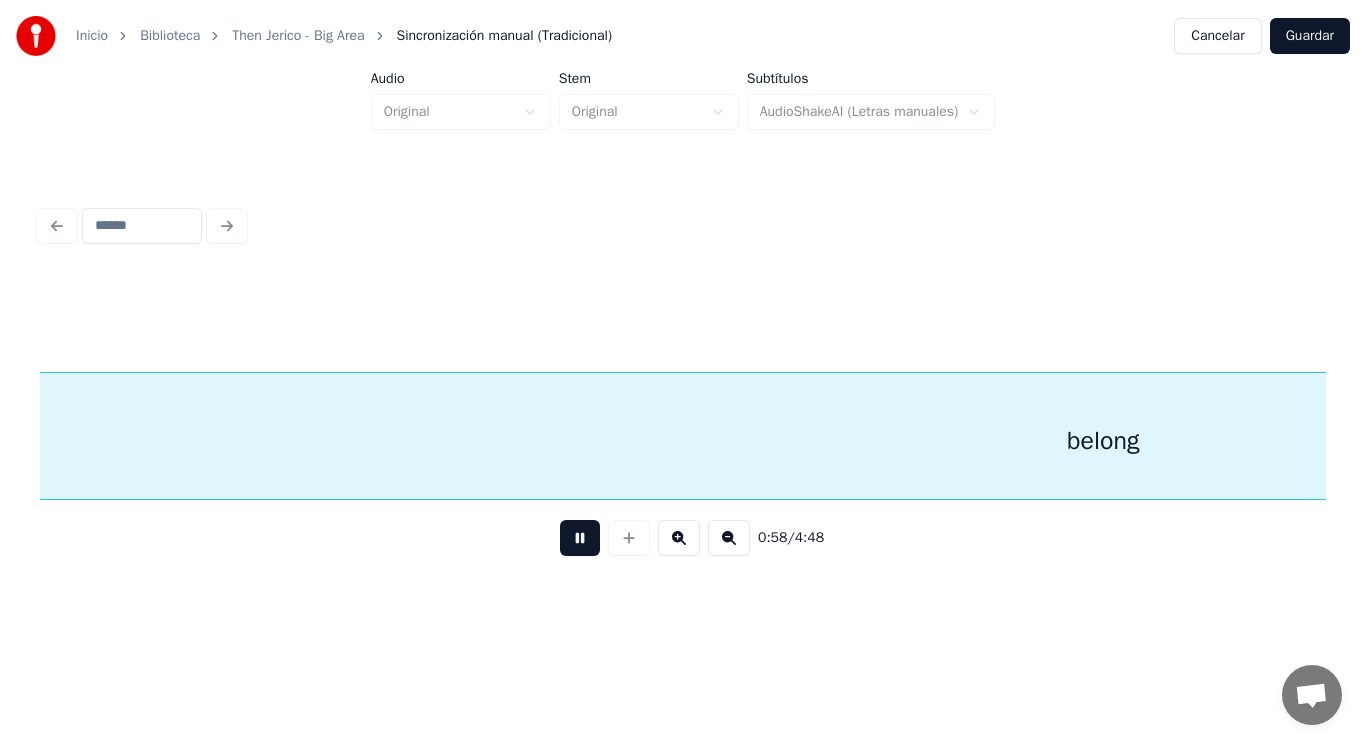 scroll, scrollTop: 0, scrollLeft: 82007, axis: horizontal 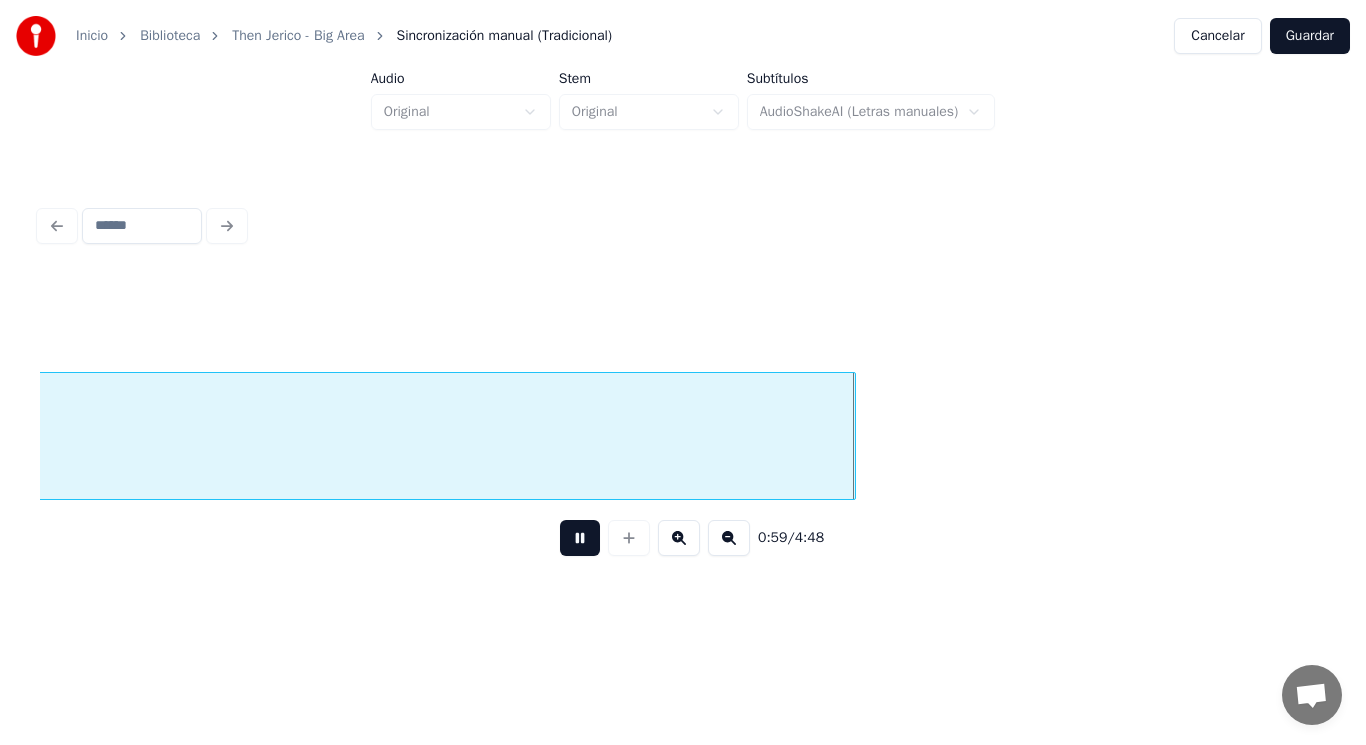 click at bounding box center (580, 538) 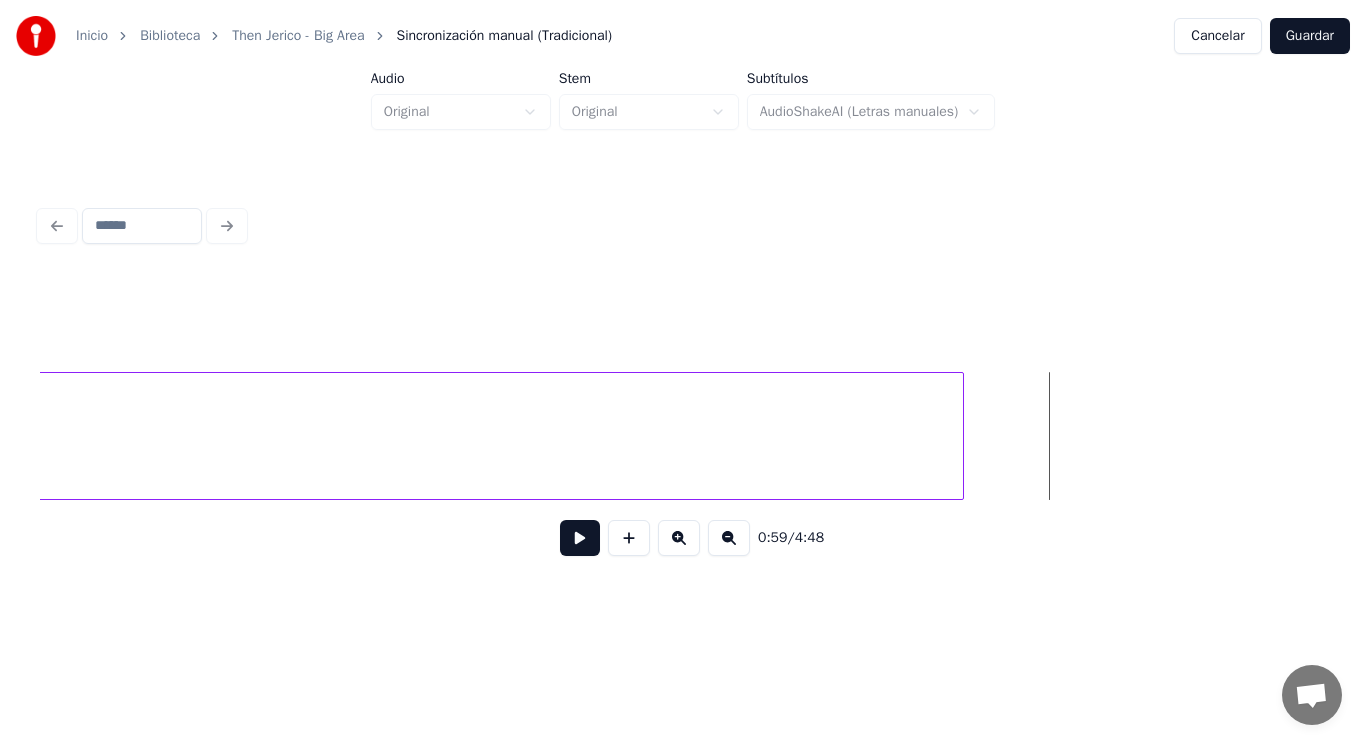 click at bounding box center (960, 436) 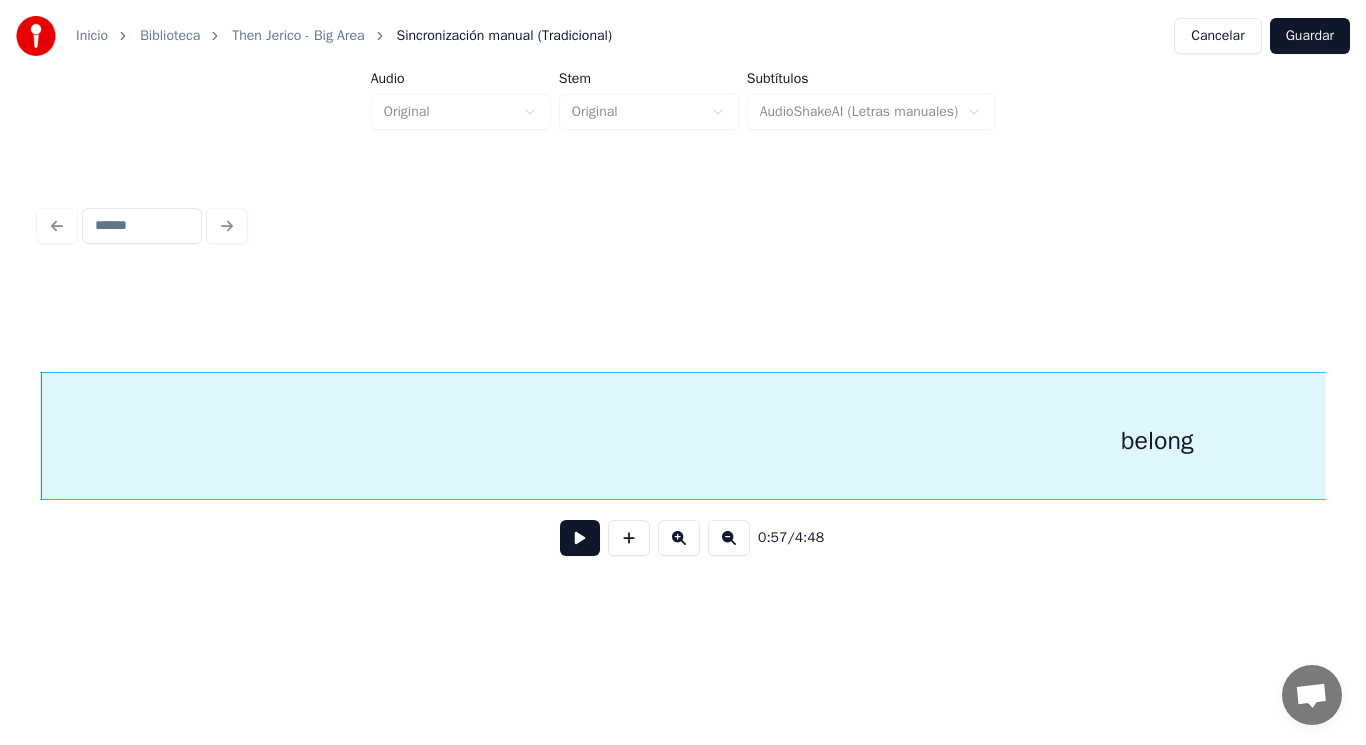 click at bounding box center [580, 538] 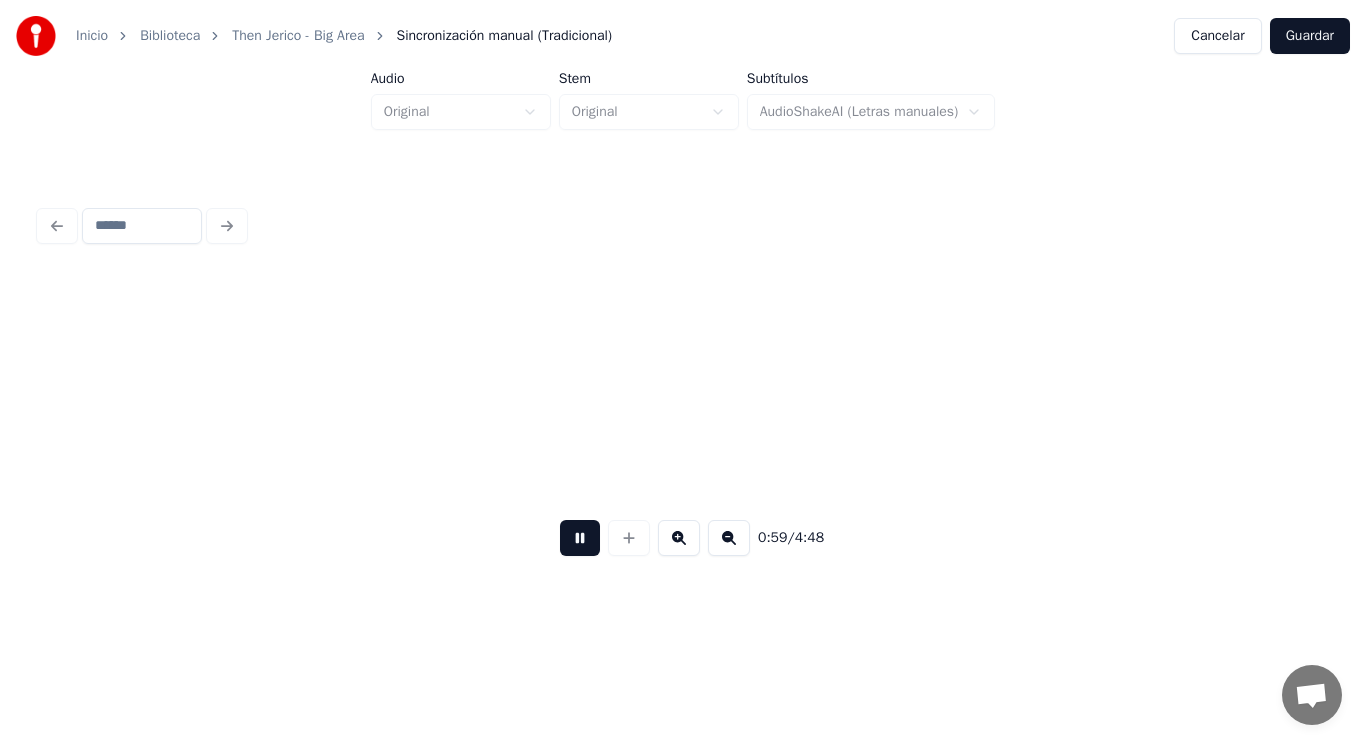 scroll, scrollTop: 0, scrollLeft: 83301, axis: horizontal 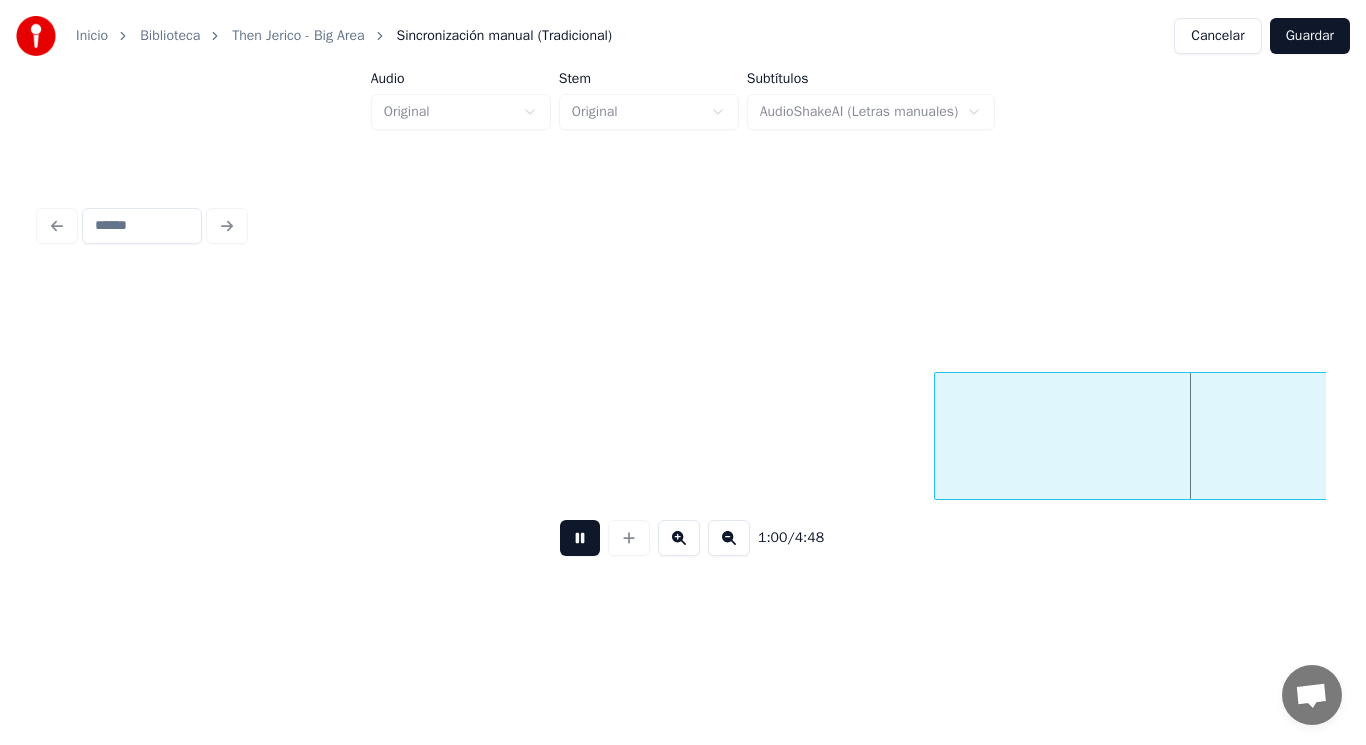 click at bounding box center [580, 538] 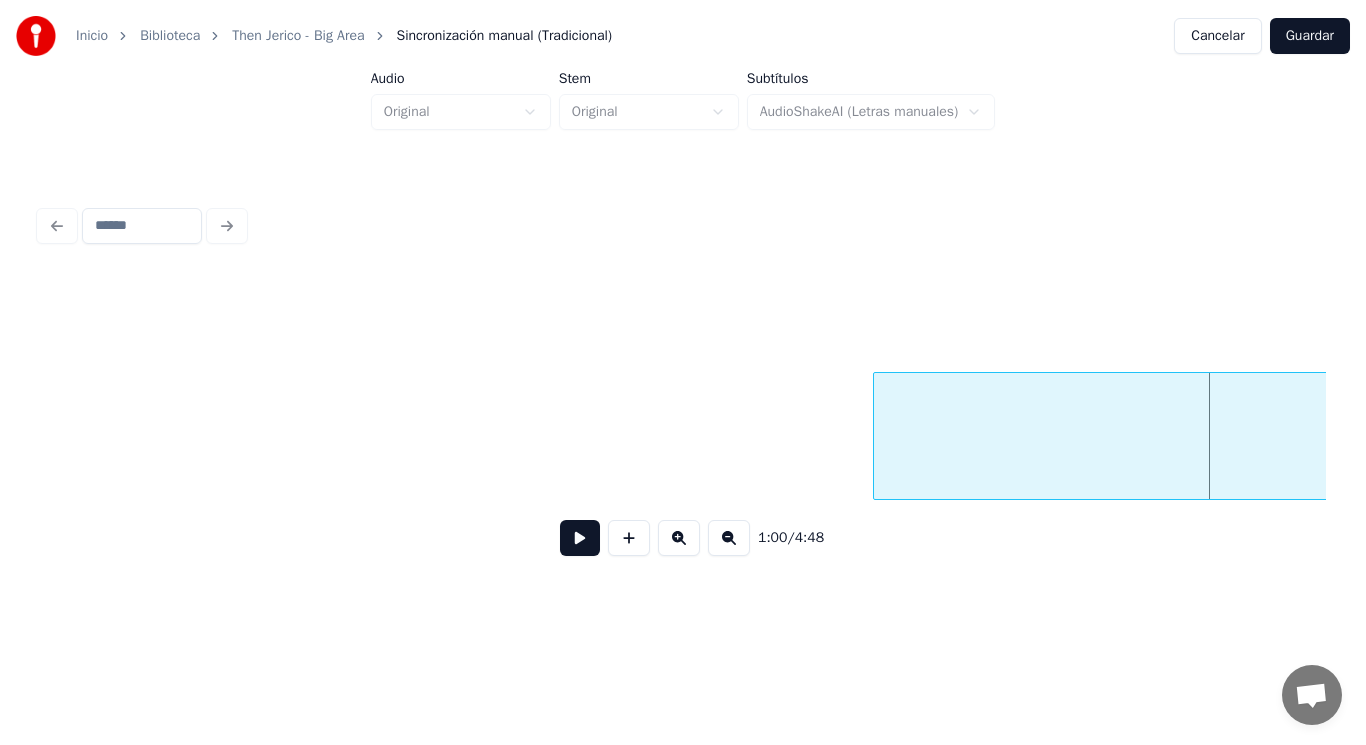 click at bounding box center [877, 436] 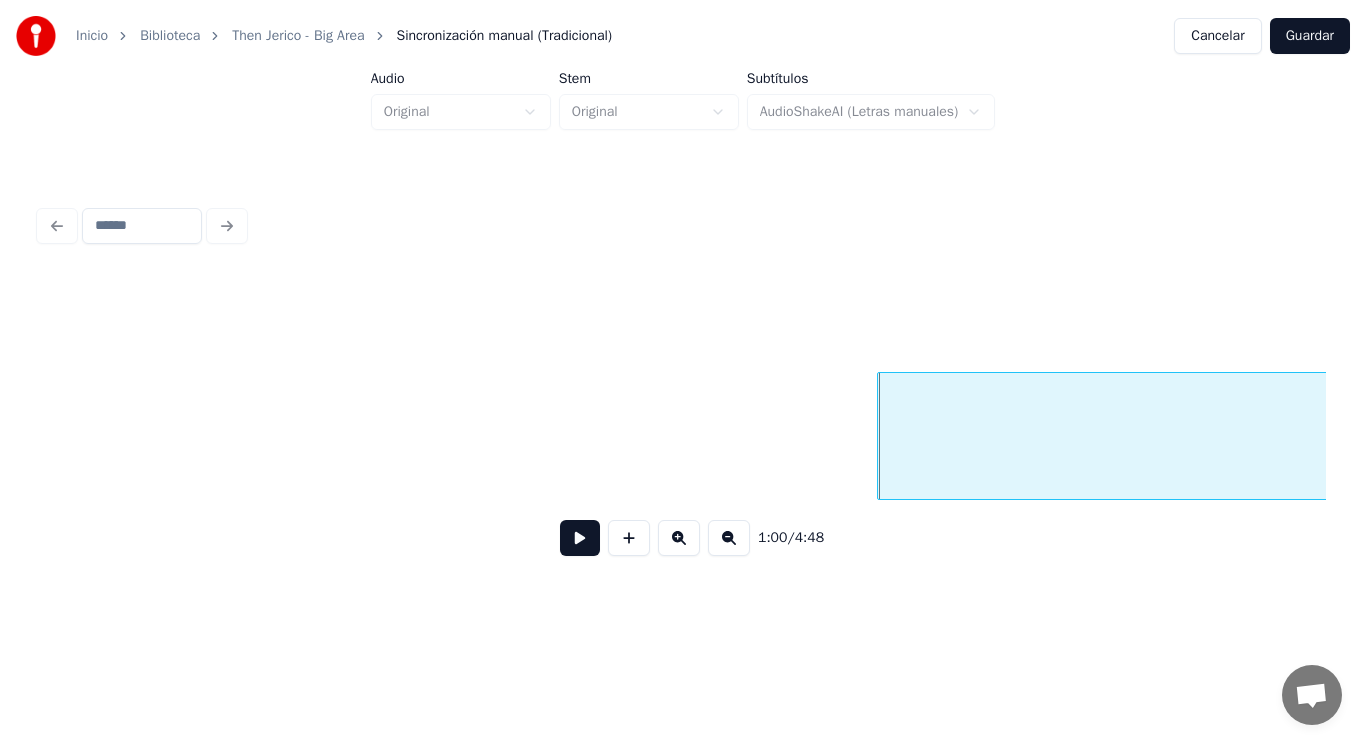 click at bounding box center [580, 538] 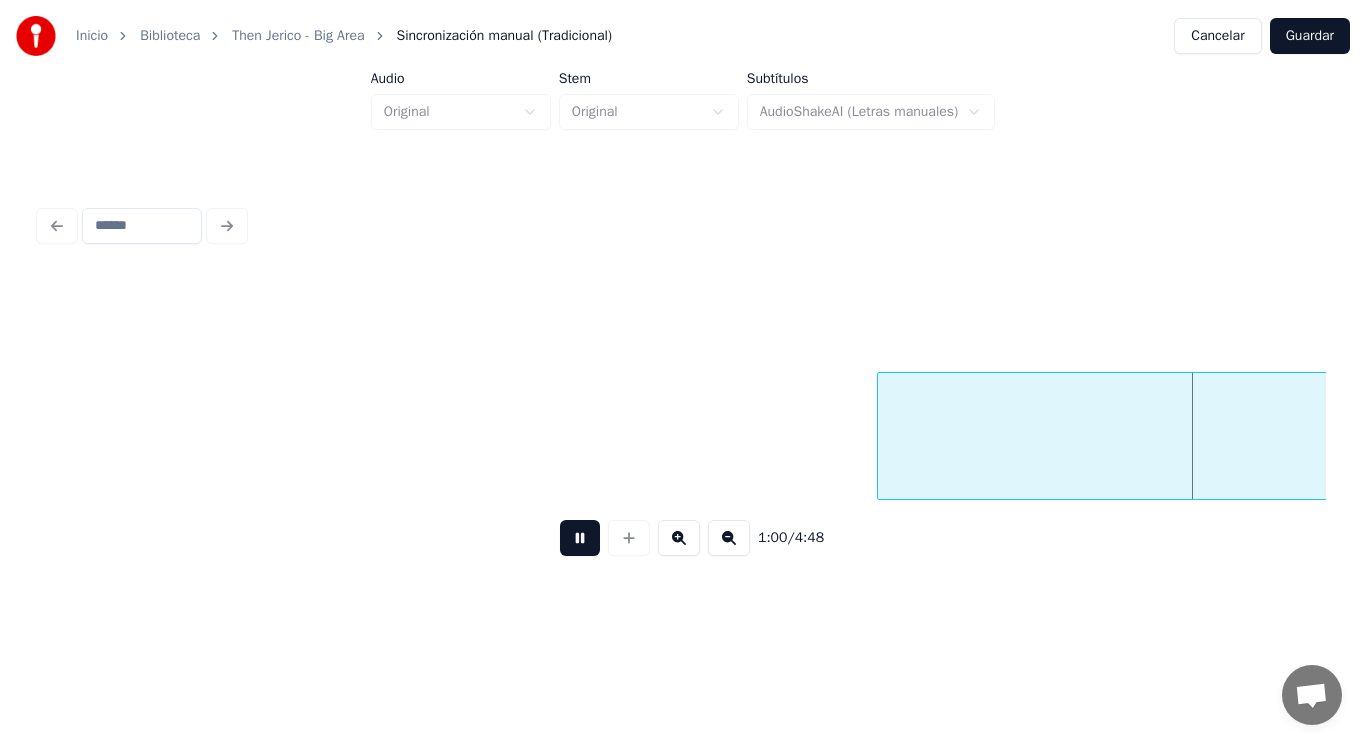 scroll, scrollTop: 0, scrollLeft: 84598, axis: horizontal 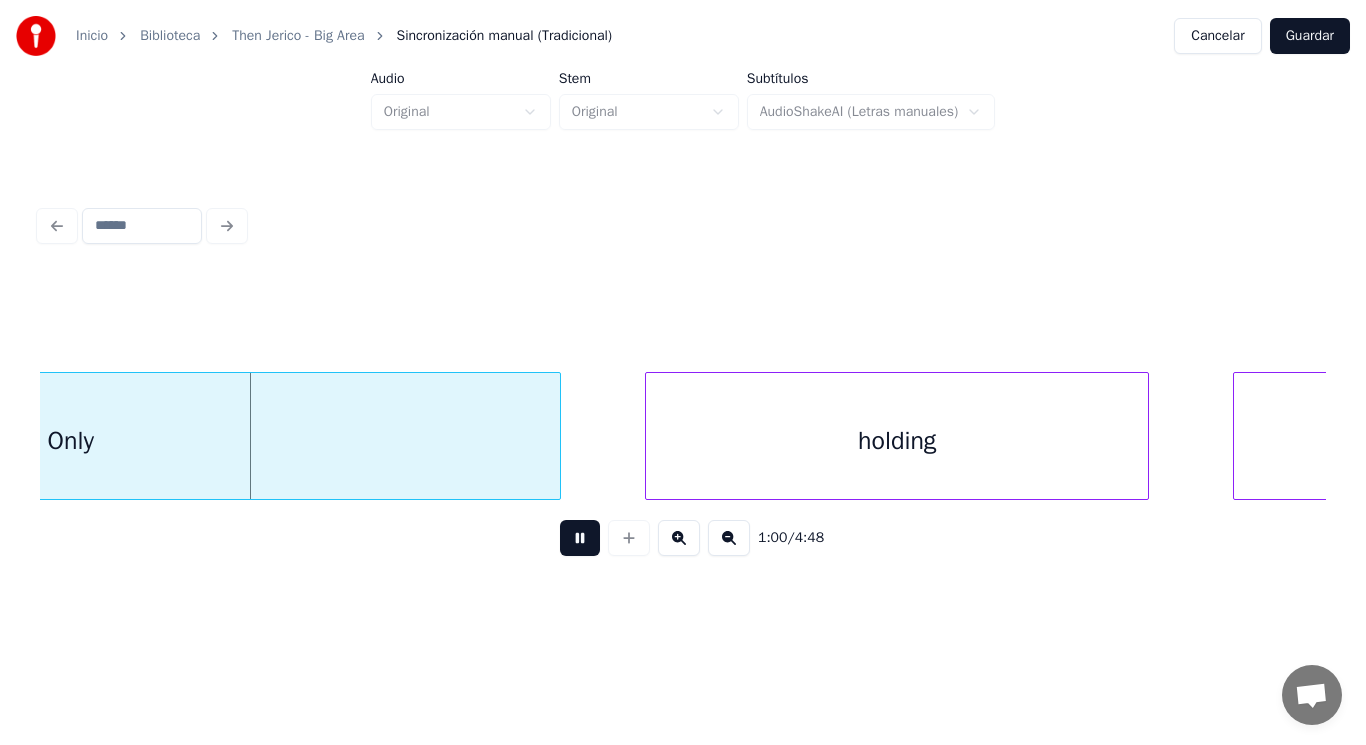 click at bounding box center (580, 538) 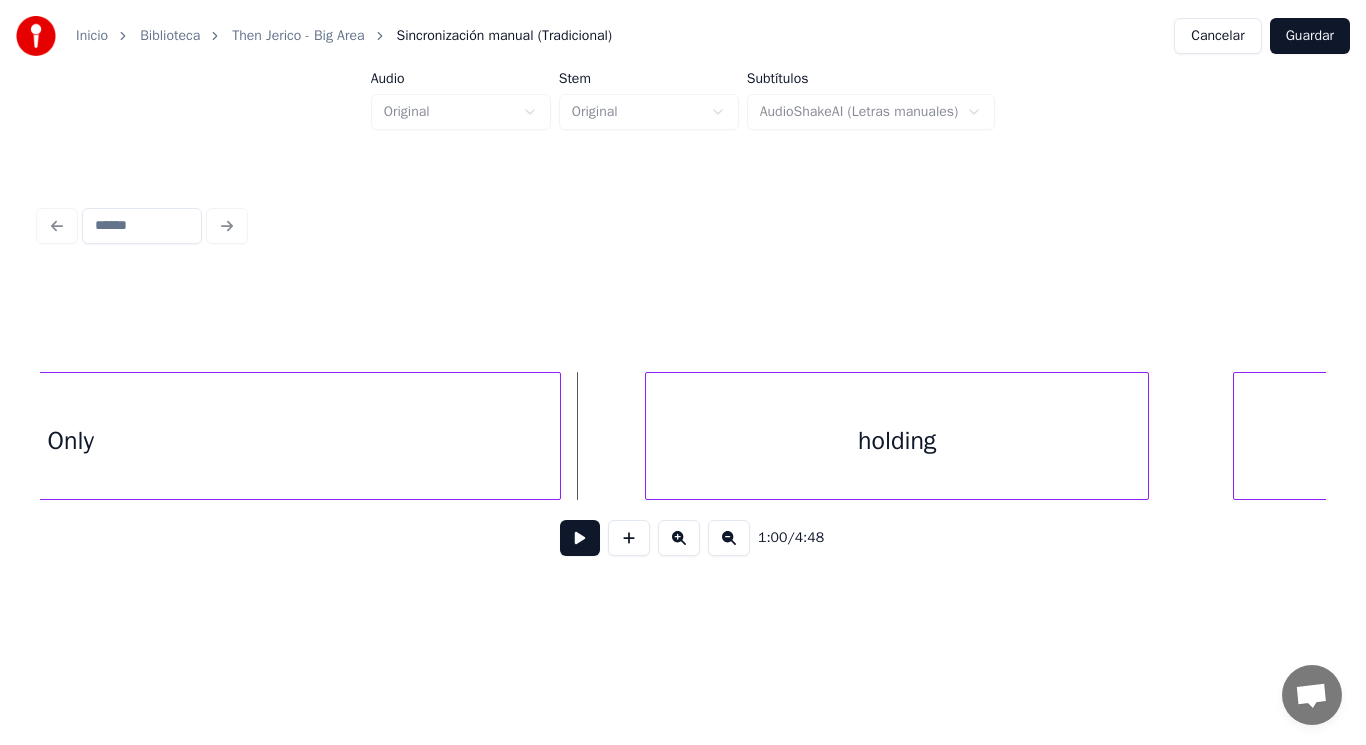 click on "Only" at bounding box center [70, 441] 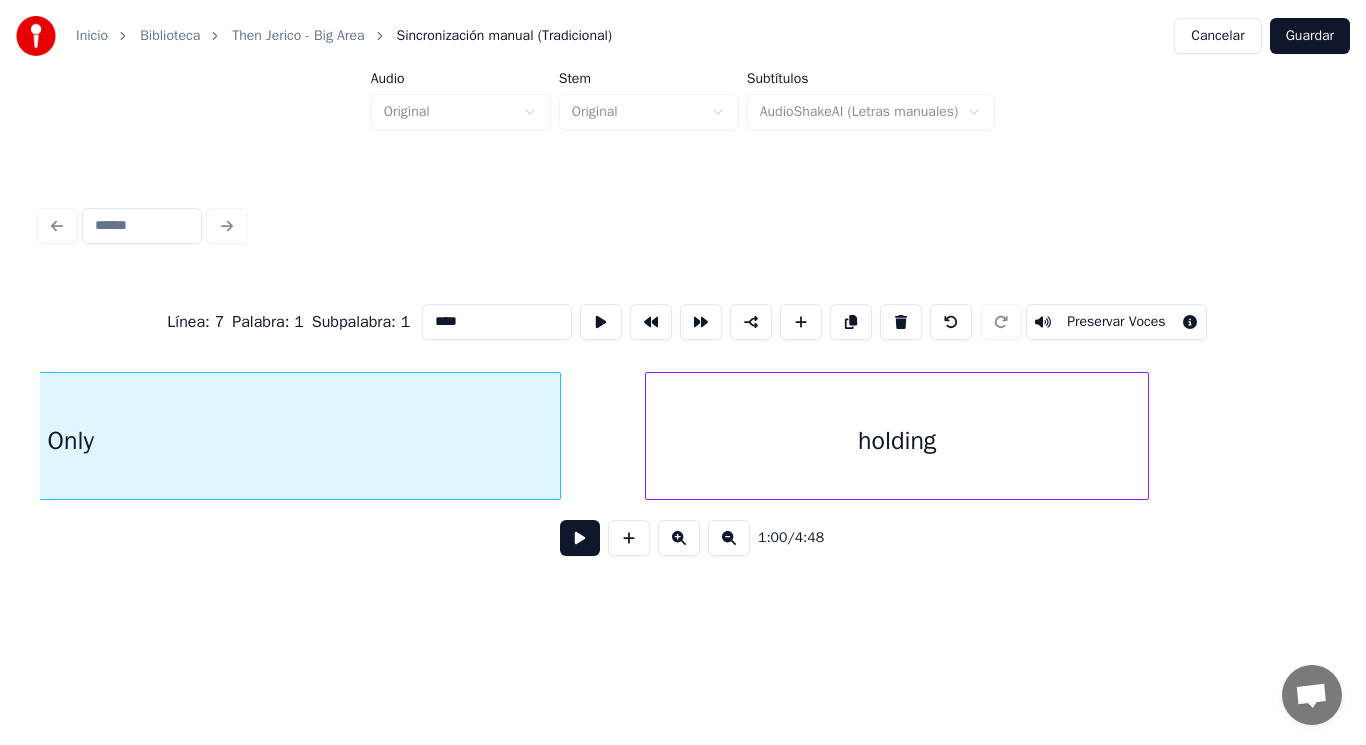 scroll, scrollTop: 0, scrollLeft: 84139, axis: horizontal 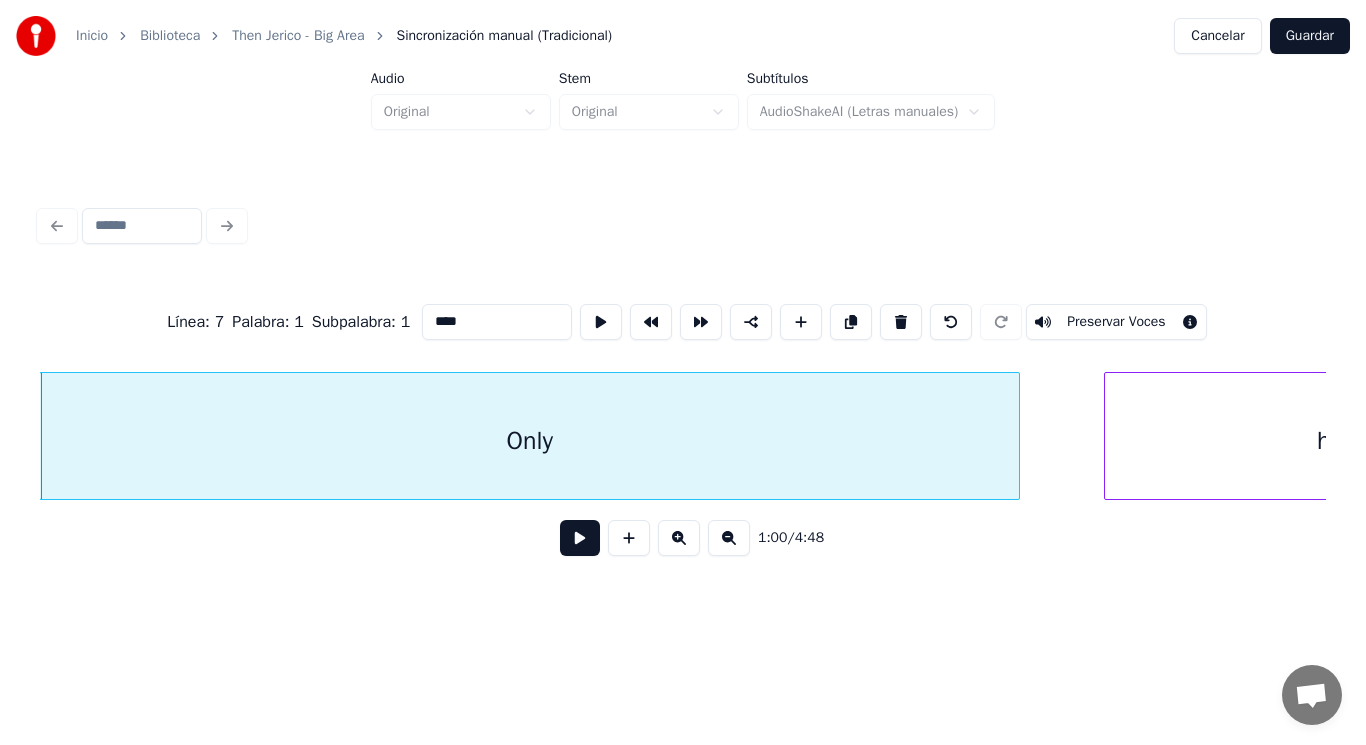 click at bounding box center [580, 538] 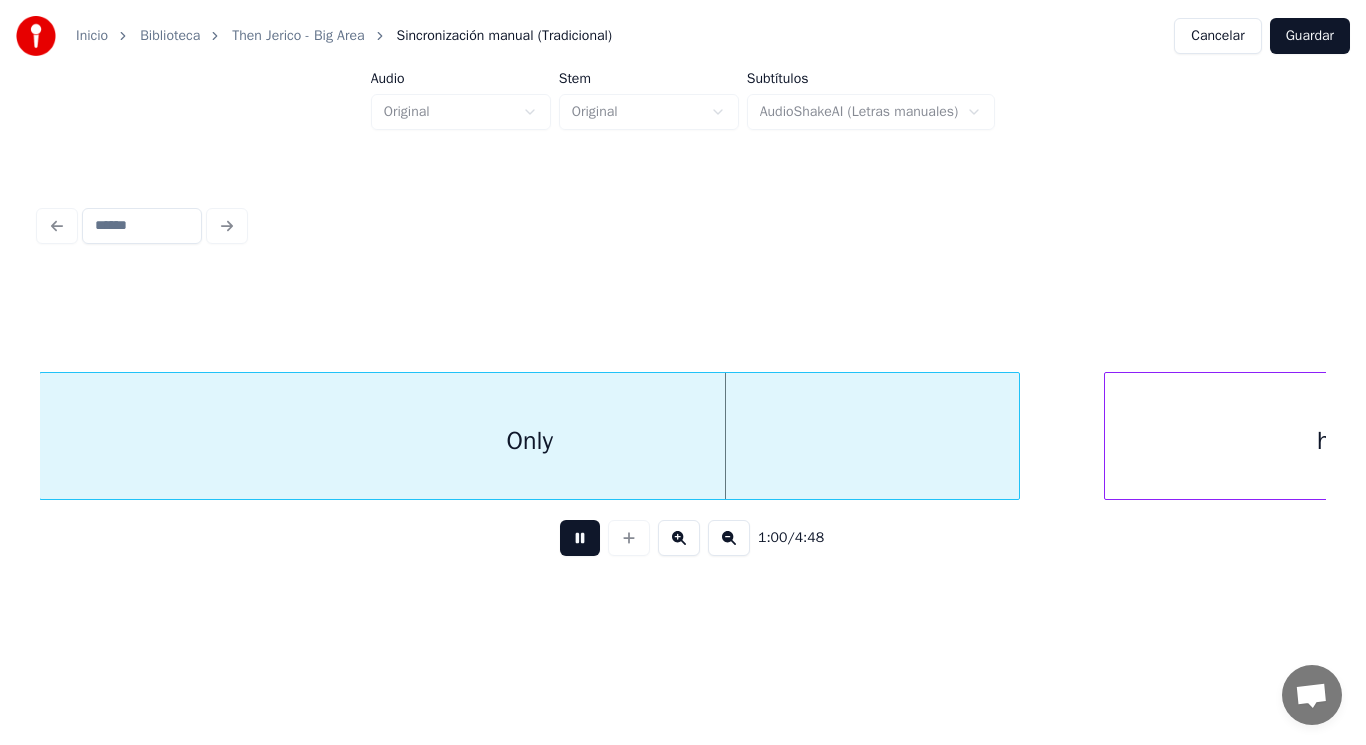 click at bounding box center [580, 538] 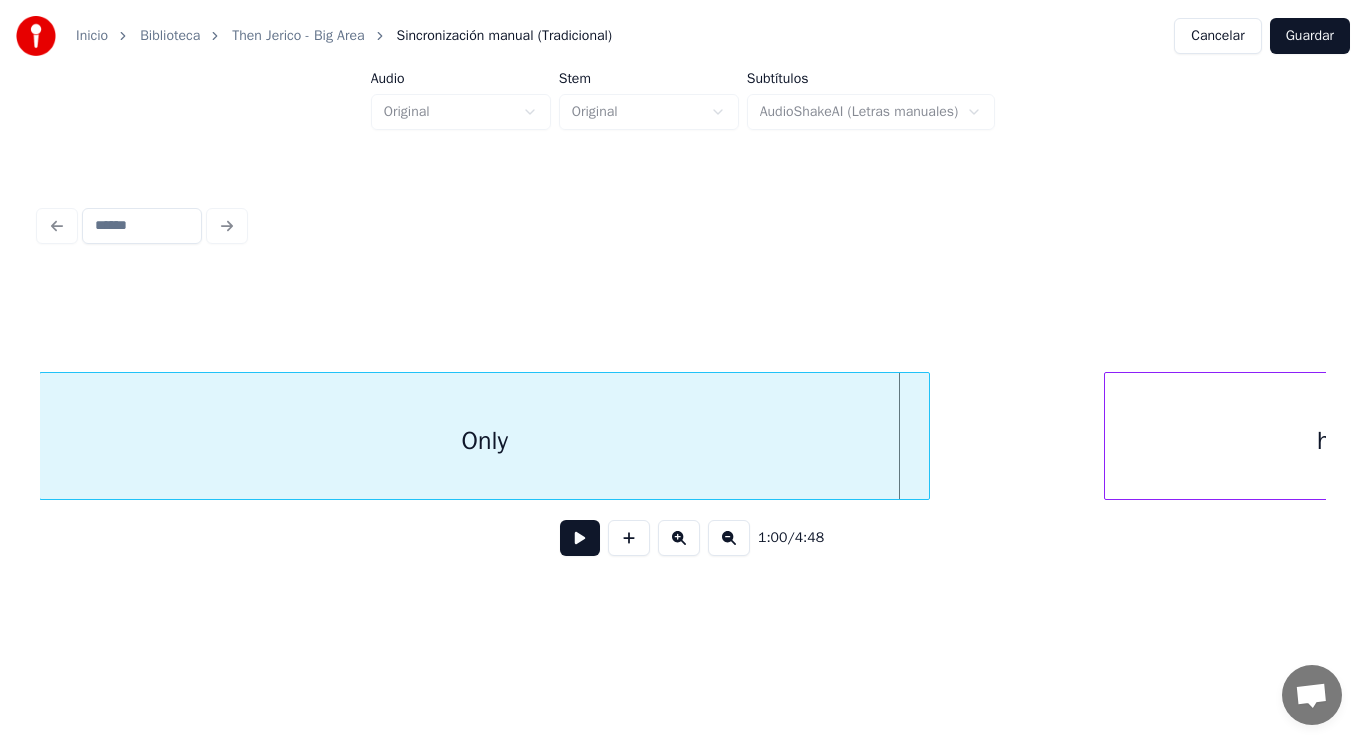 click at bounding box center (926, 436) 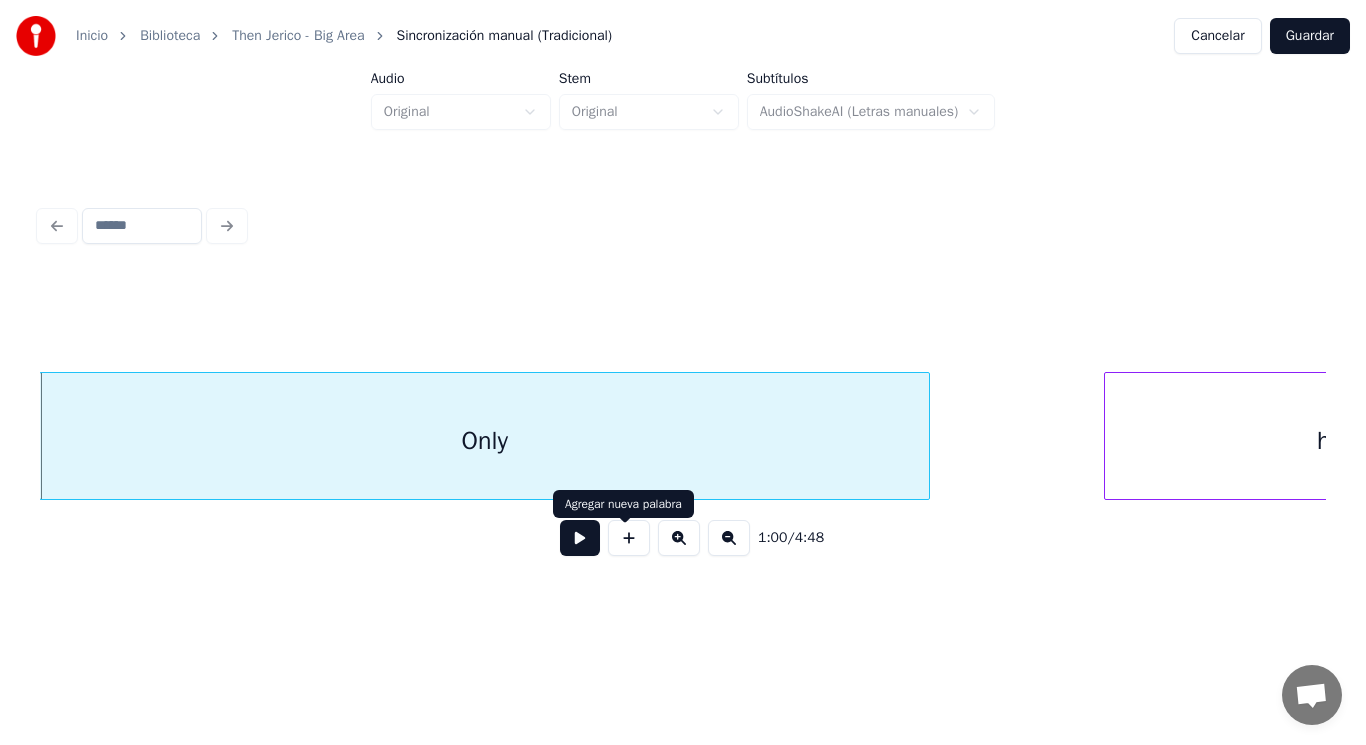 click at bounding box center [580, 538] 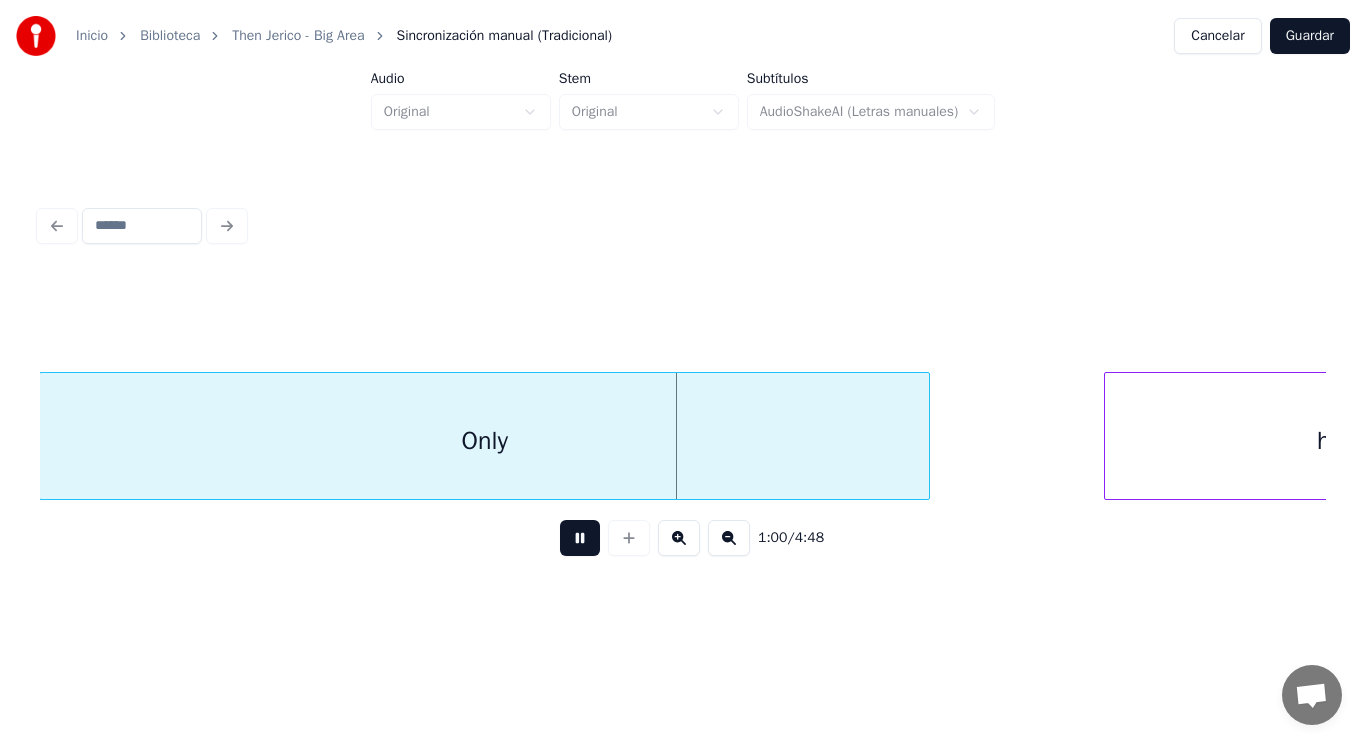 click at bounding box center (580, 538) 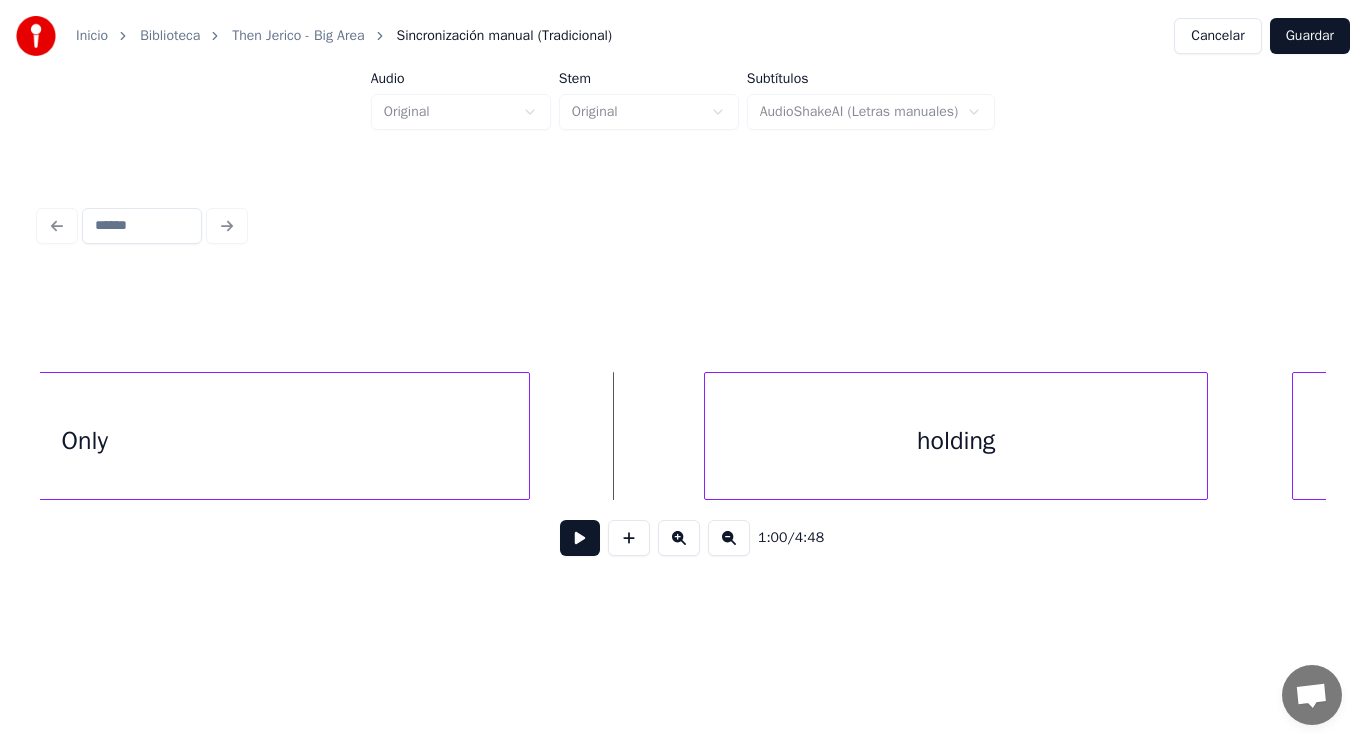 click on "Only" at bounding box center (84, 441) 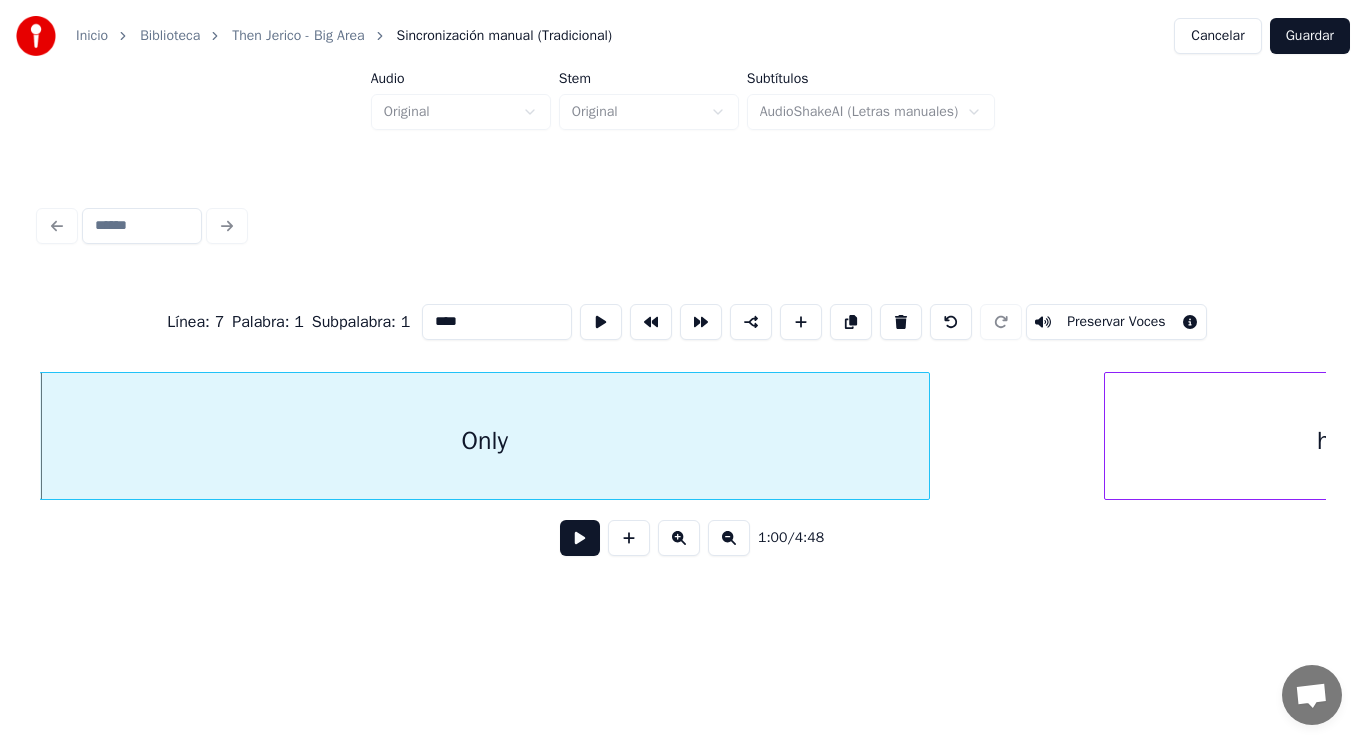 click at bounding box center (580, 538) 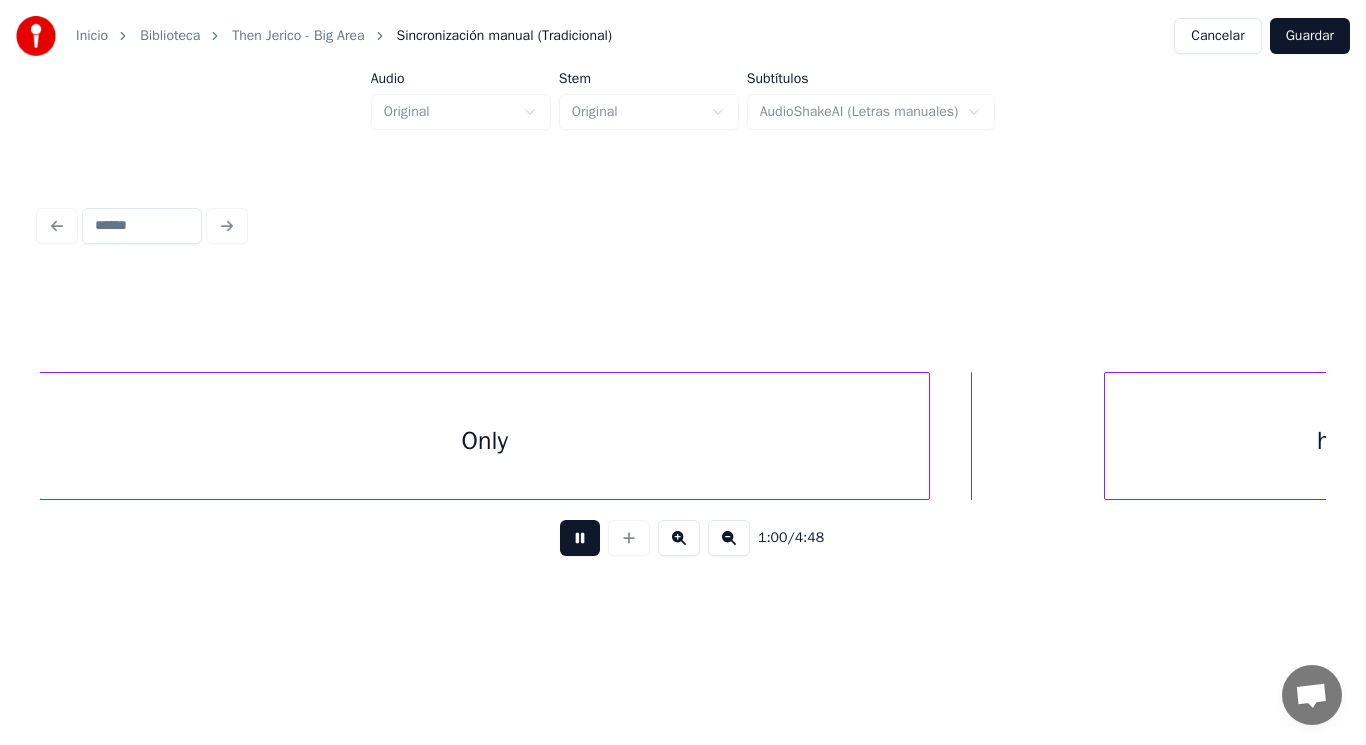 click at bounding box center [580, 538] 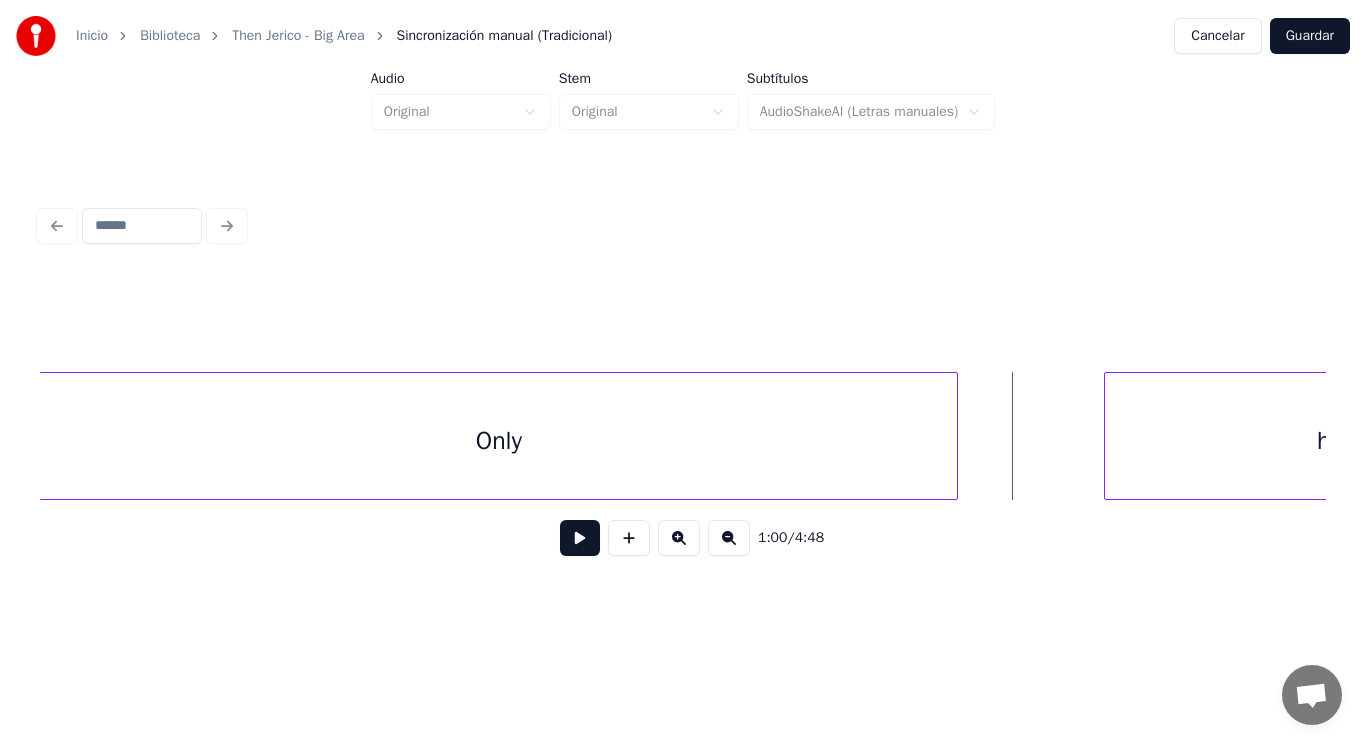 click at bounding box center [954, 436] 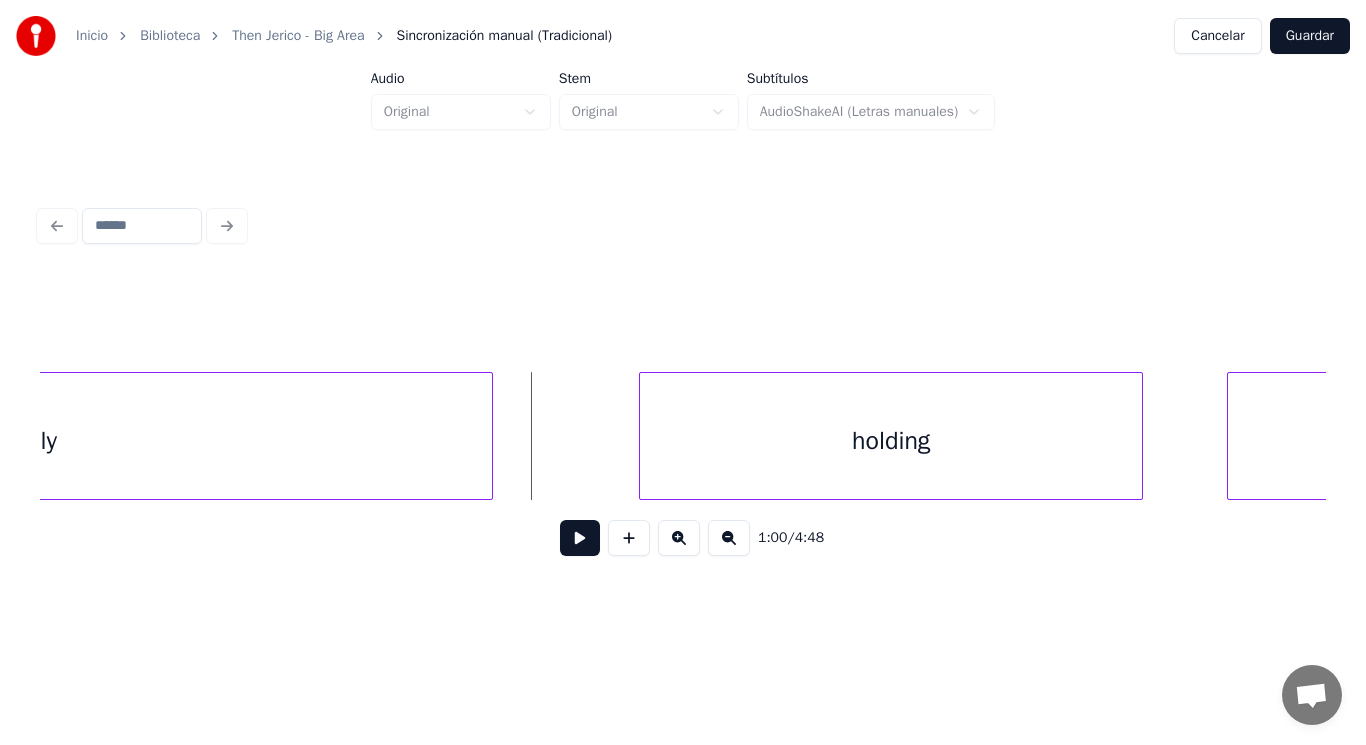 scroll, scrollTop: 0, scrollLeft: 84659, axis: horizontal 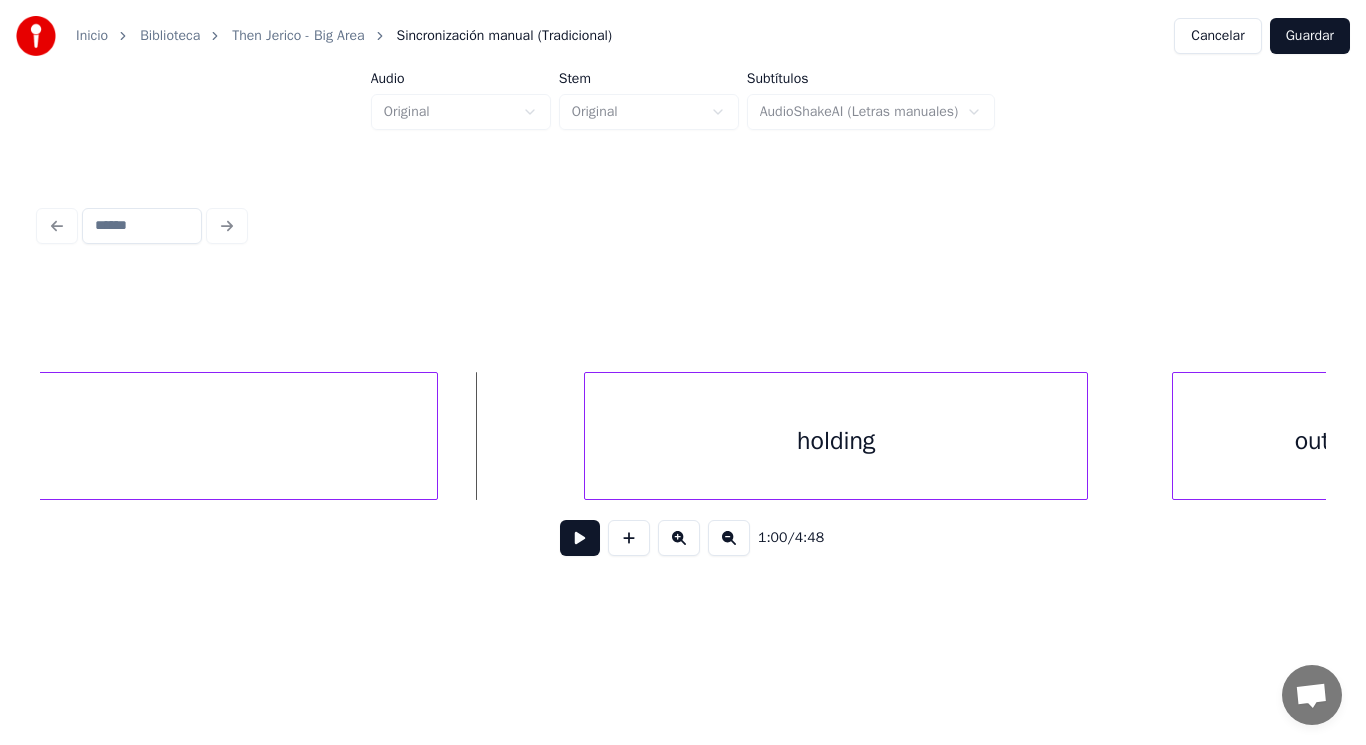 click at bounding box center (580, 538) 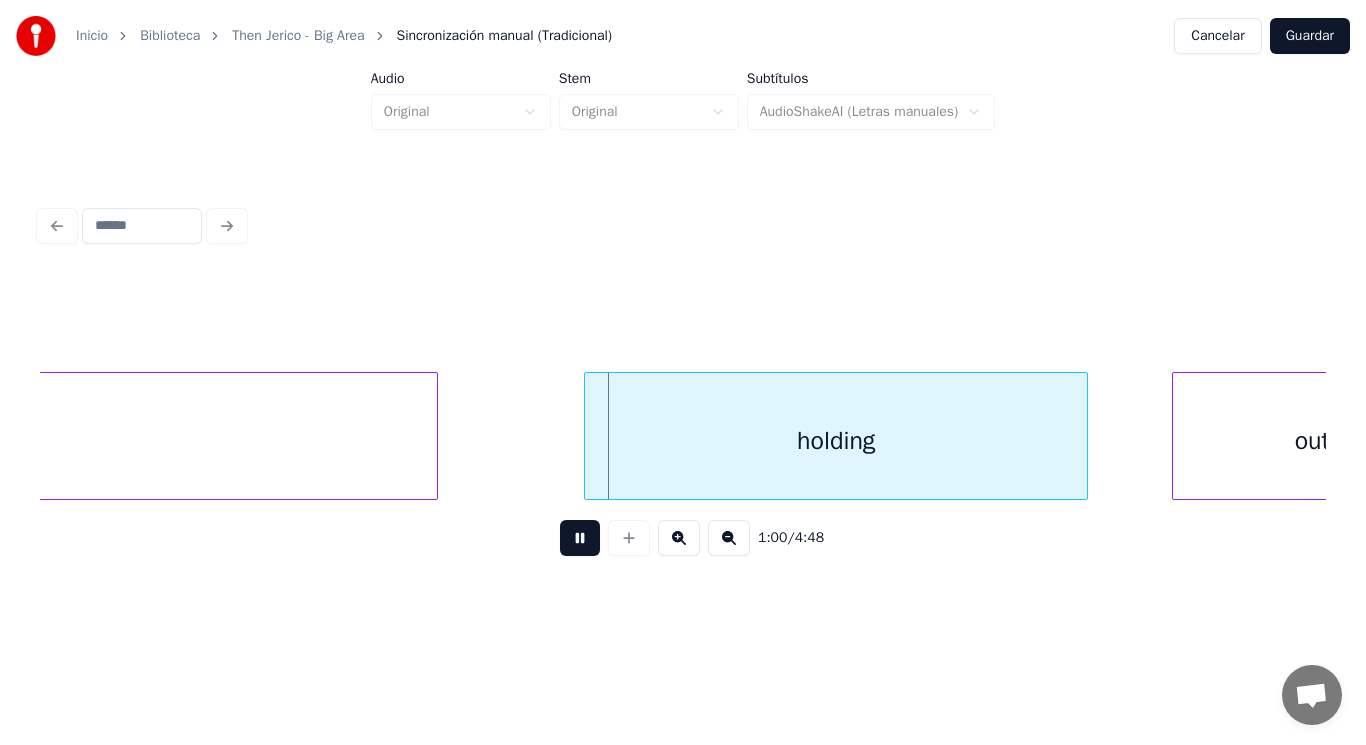 click at bounding box center [580, 538] 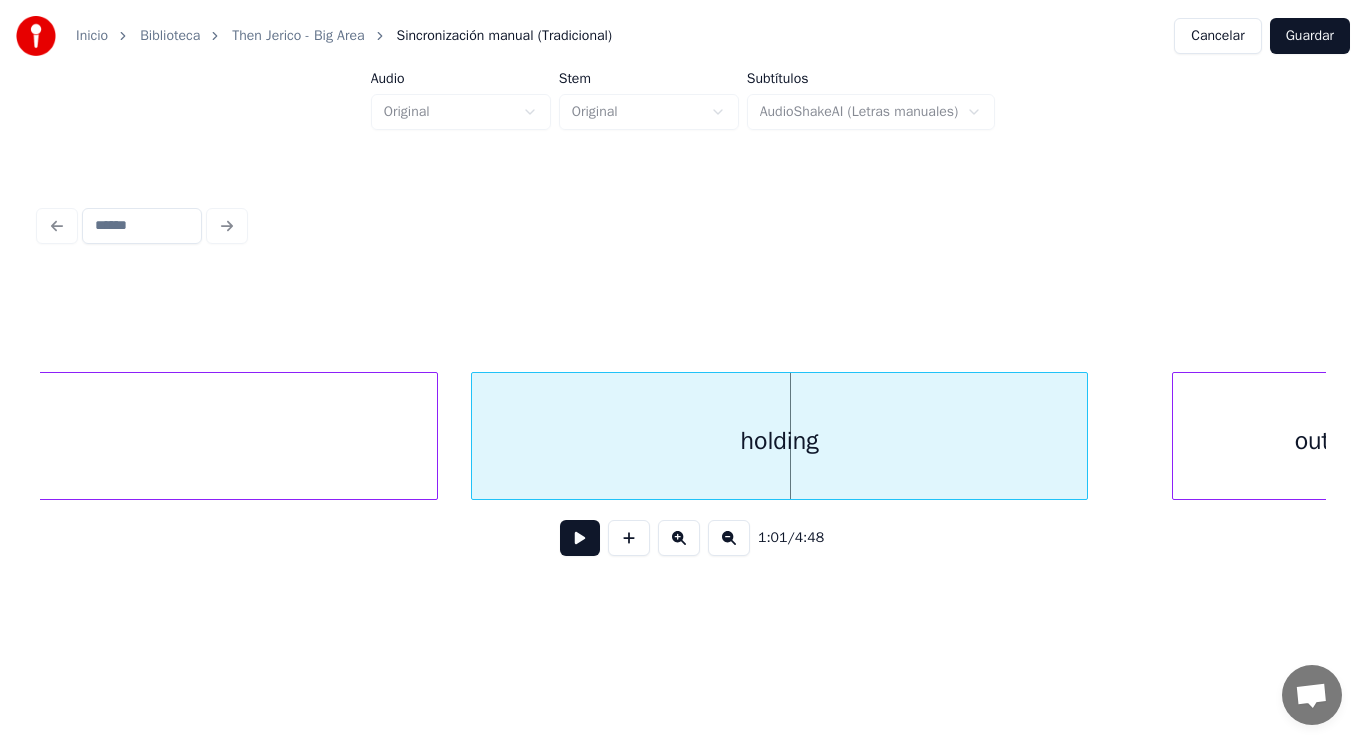 click at bounding box center (475, 436) 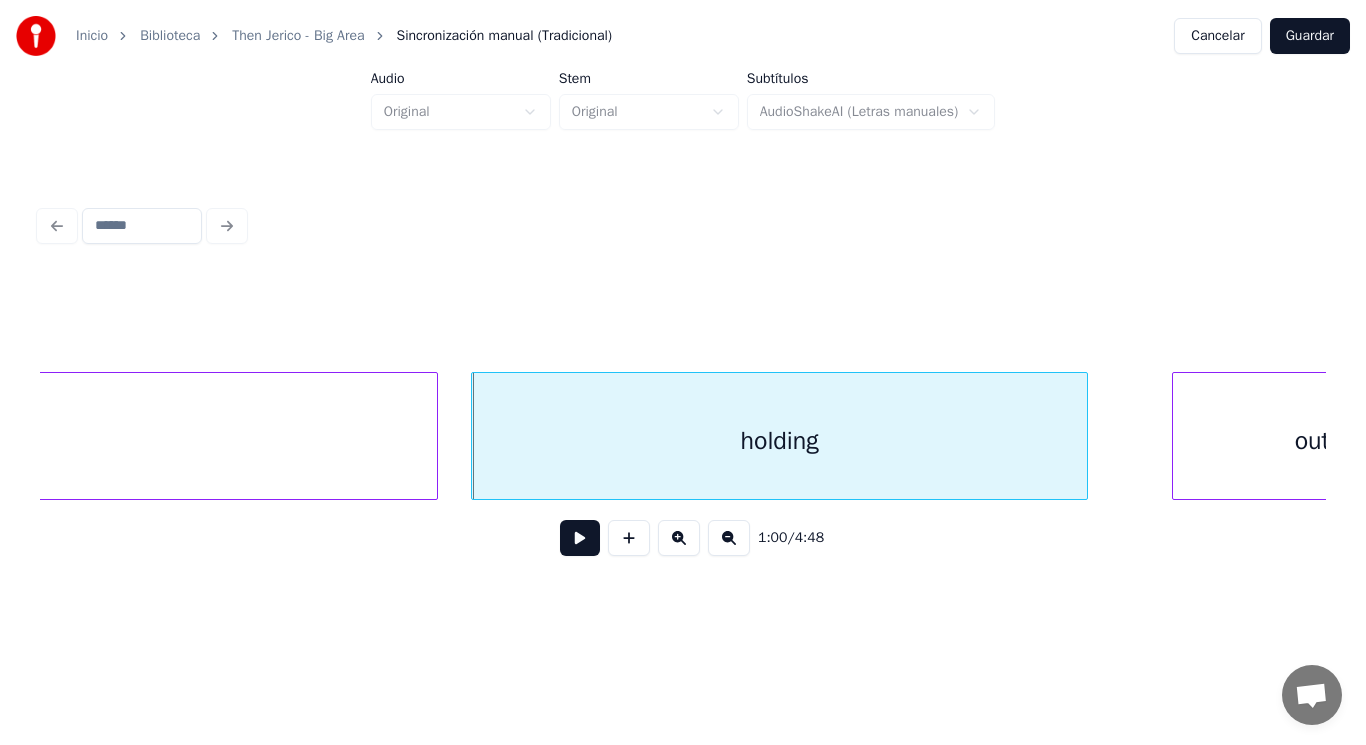 click at bounding box center [580, 538] 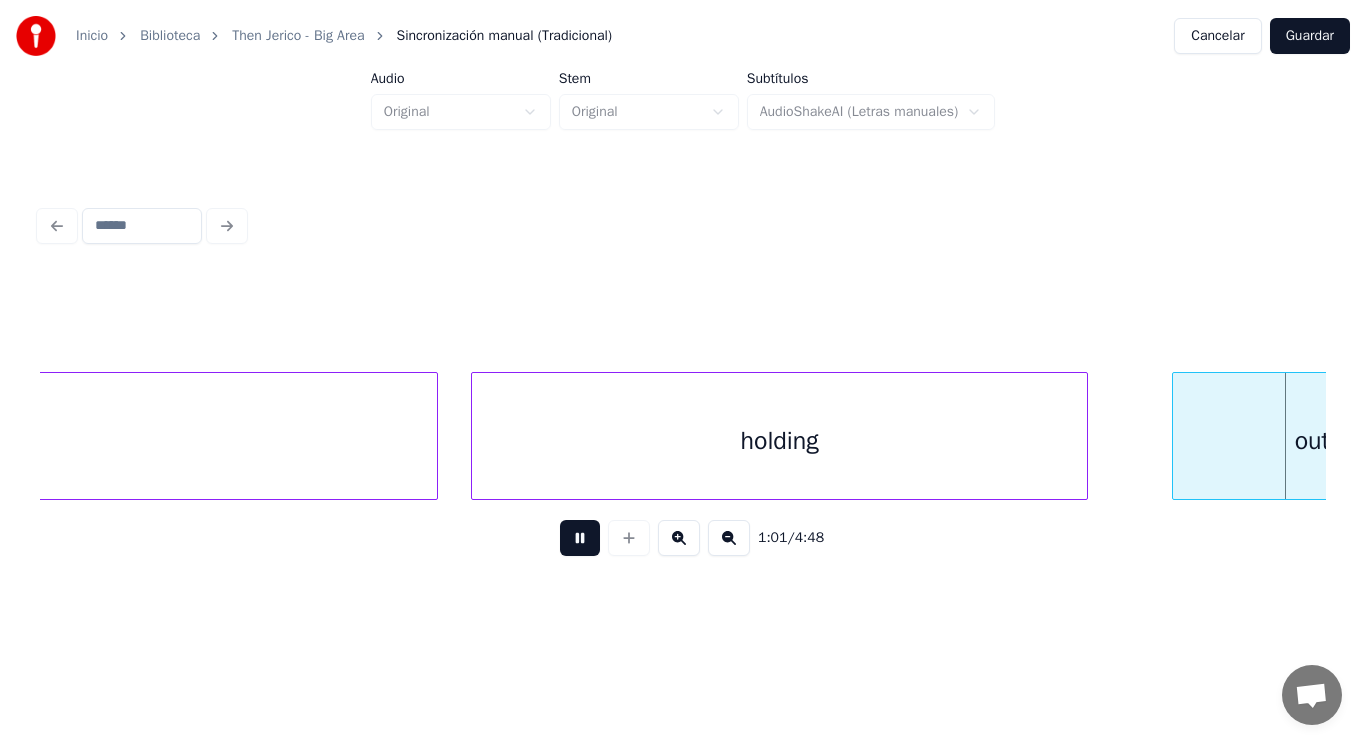 click at bounding box center [580, 538] 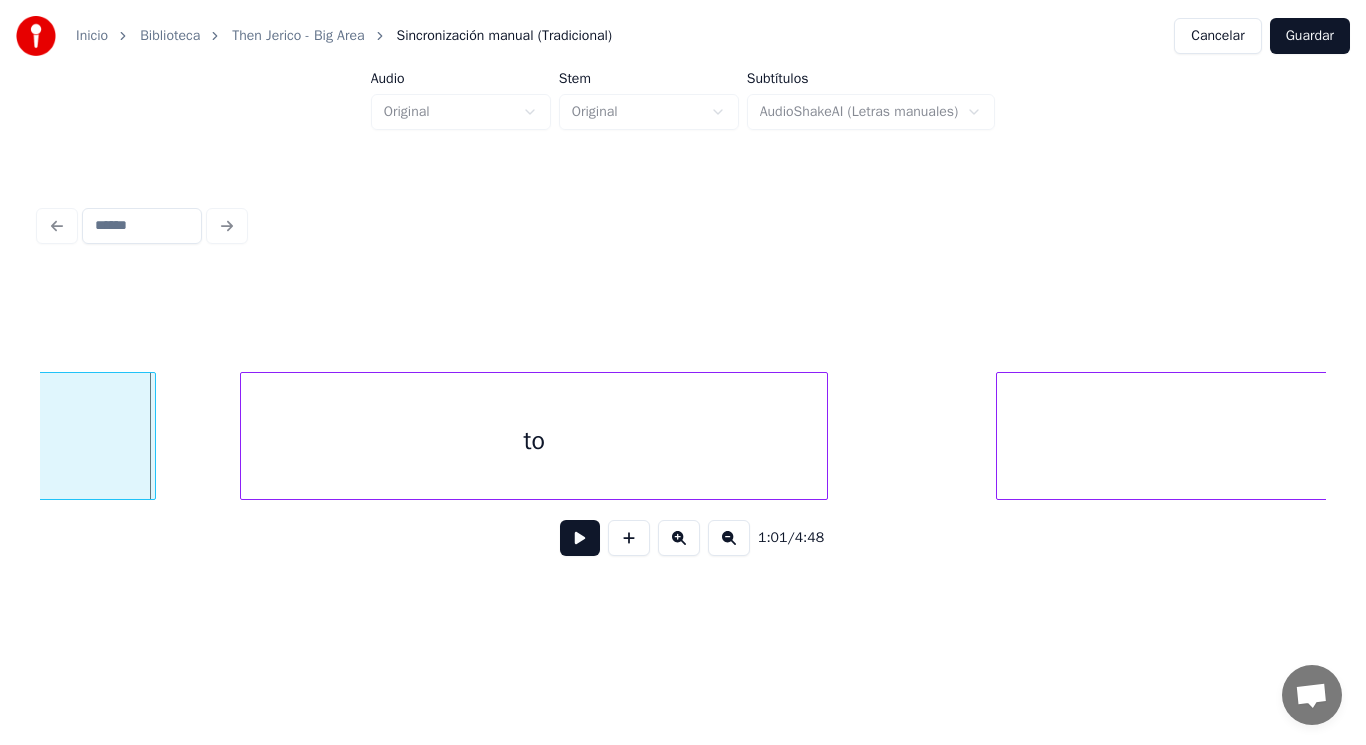 click on "out" at bounding box center (16, 441) 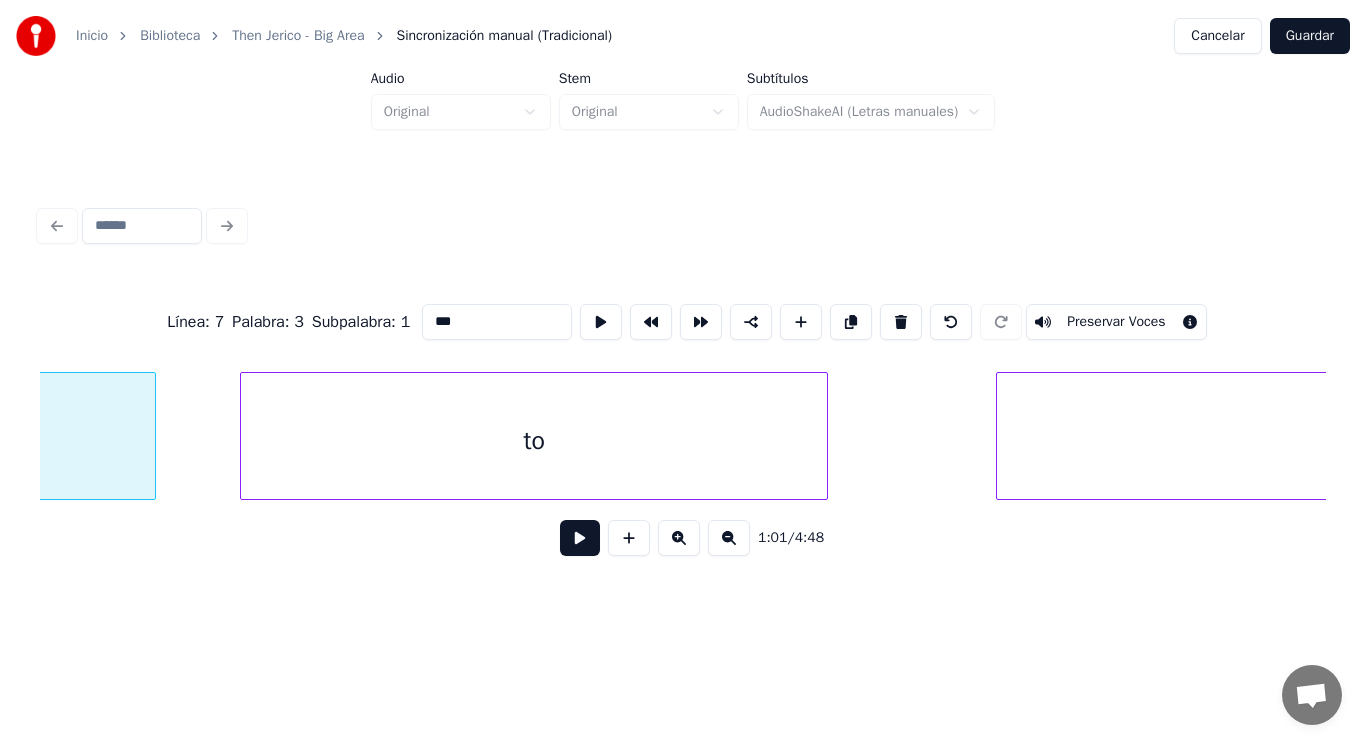 scroll, scrollTop: 0, scrollLeft: 85792, axis: horizontal 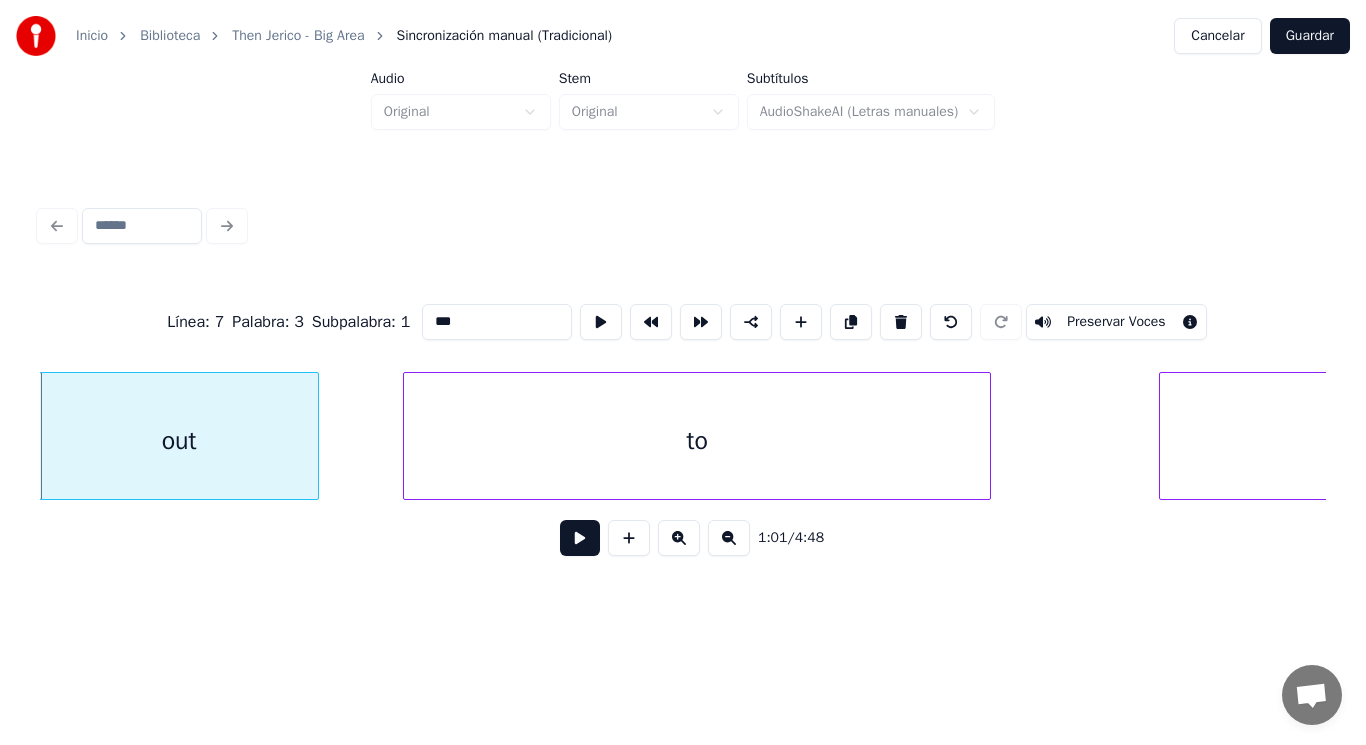 click at bounding box center [580, 538] 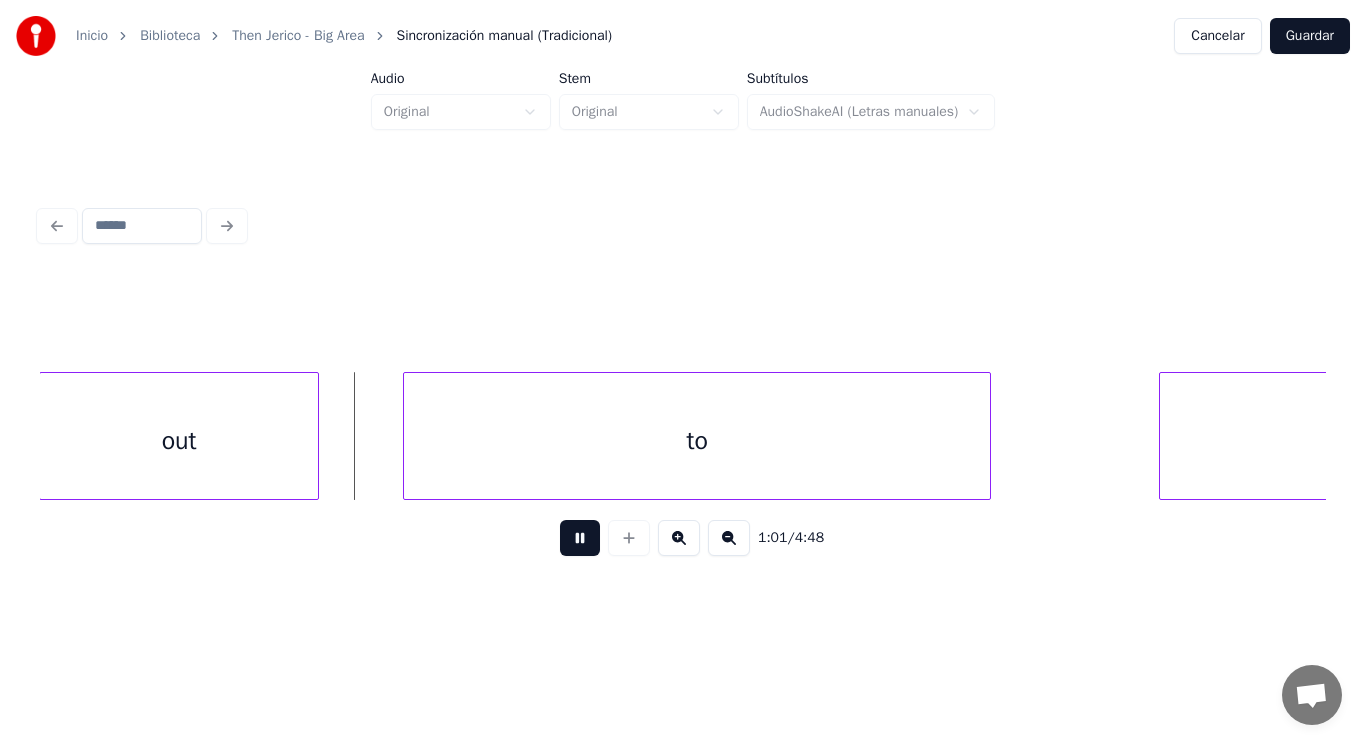 click at bounding box center (580, 538) 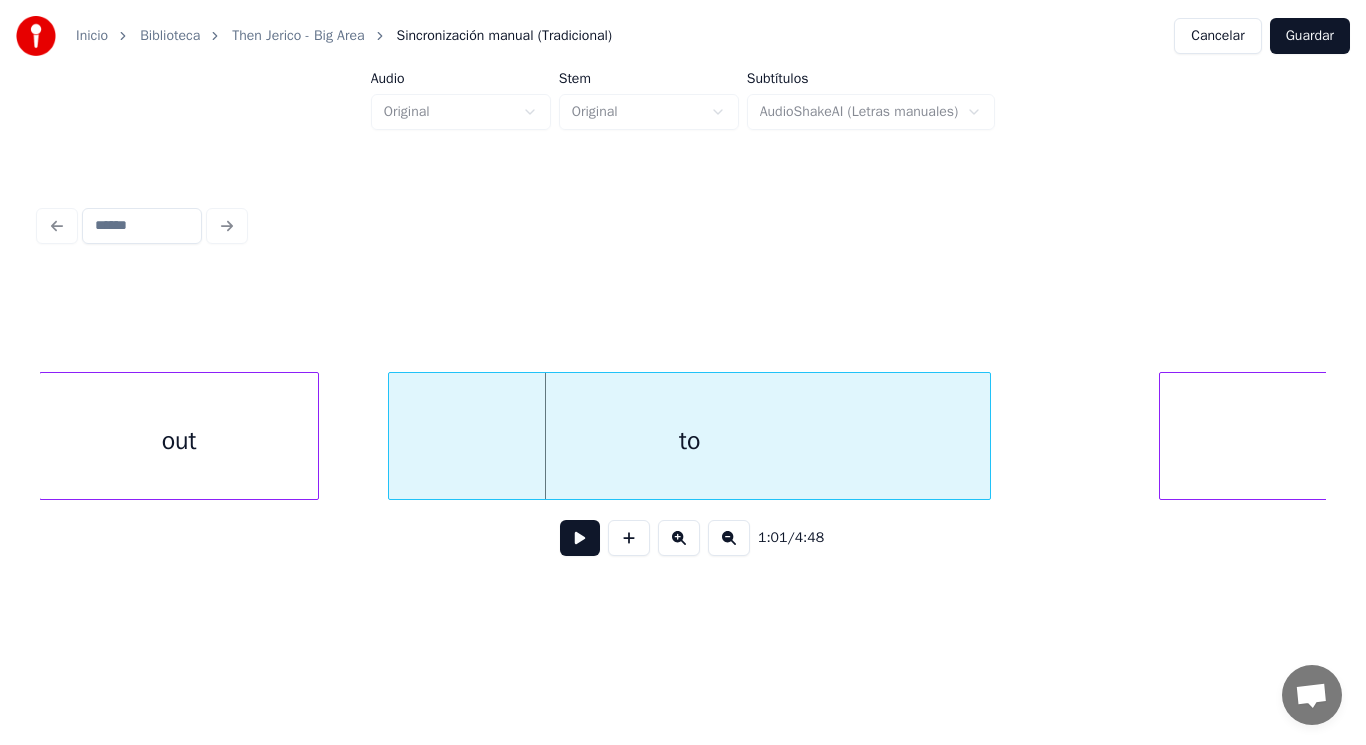 click at bounding box center [392, 436] 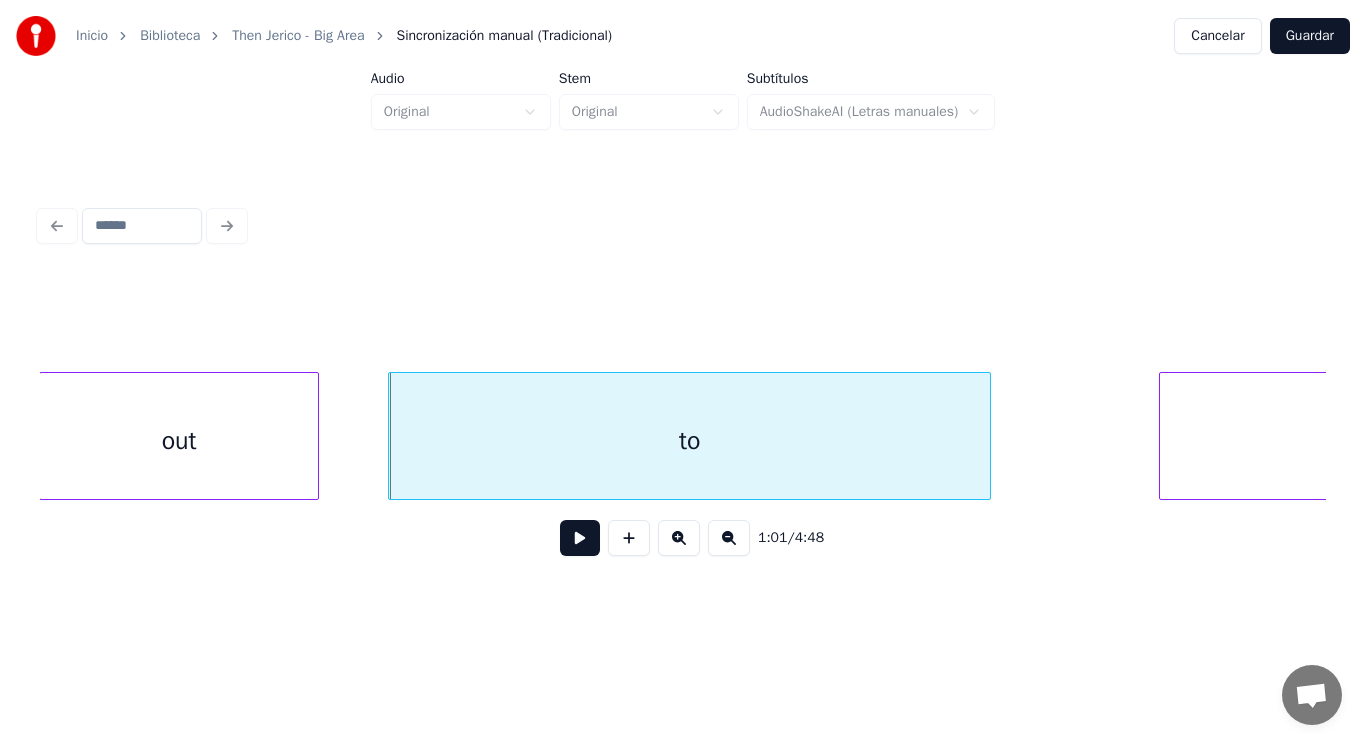 click at bounding box center (580, 538) 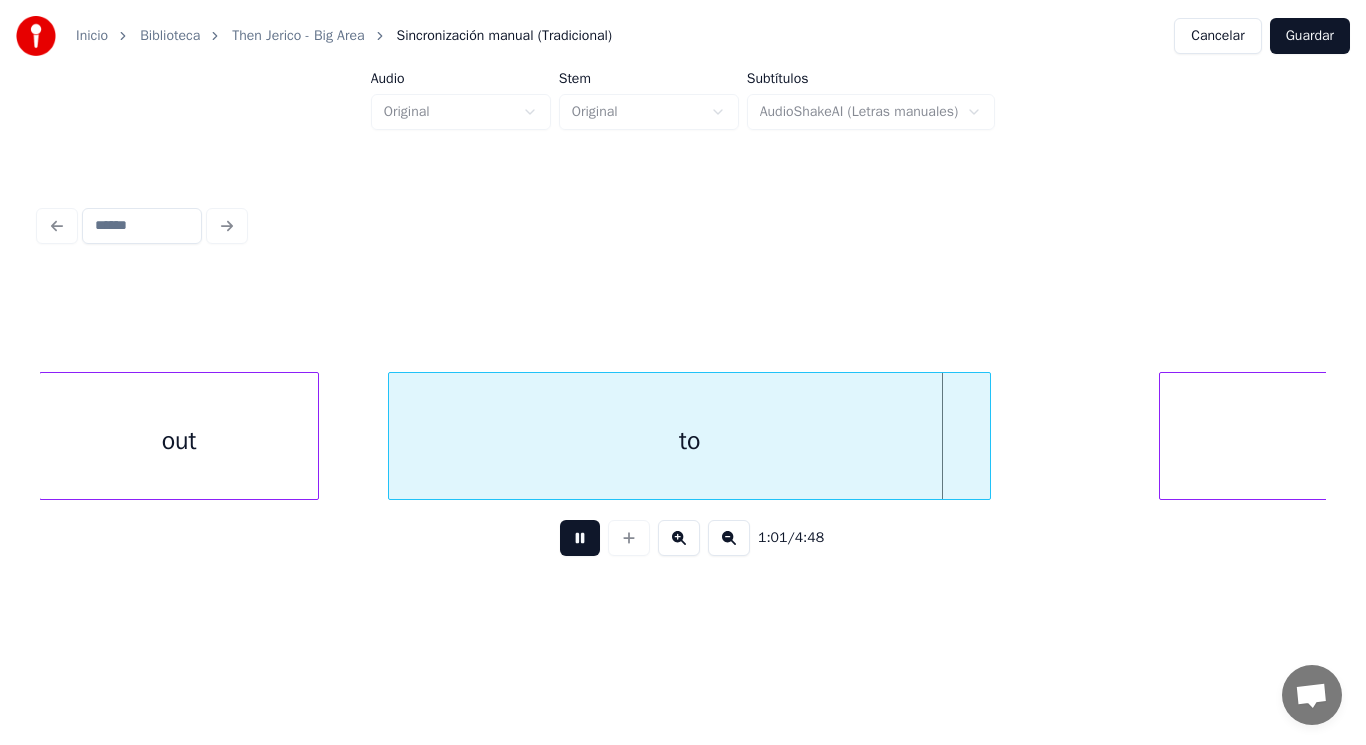 click at bounding box center [580, 538] 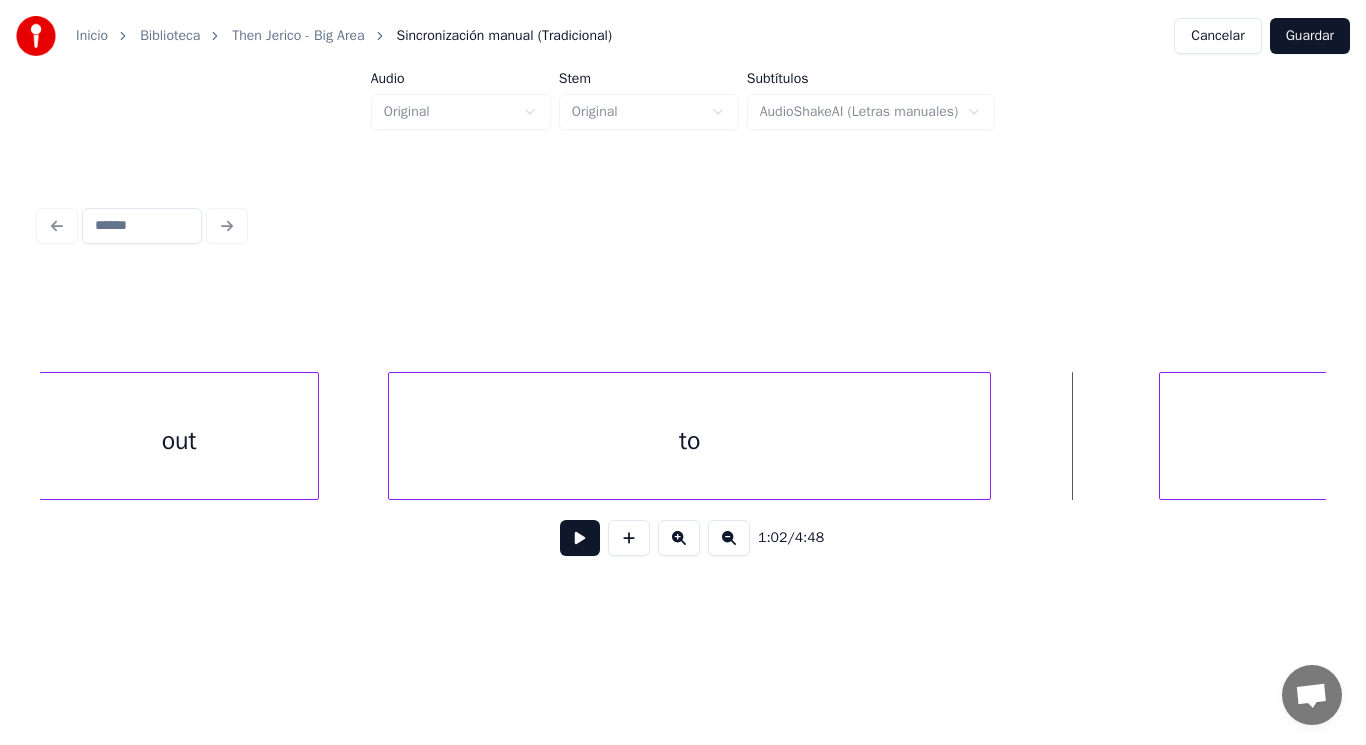 click on "see" at bounding box center (1691, 441) 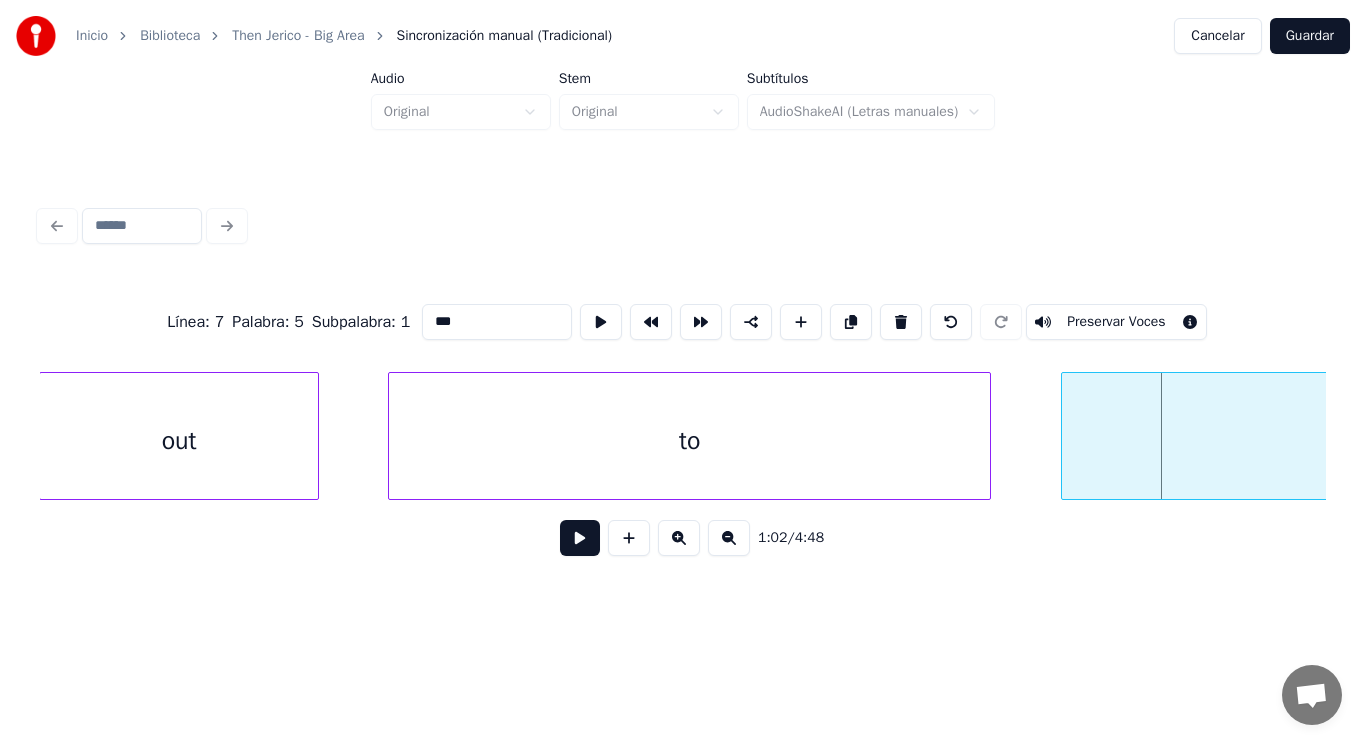click at bounding box center (1065, 436) 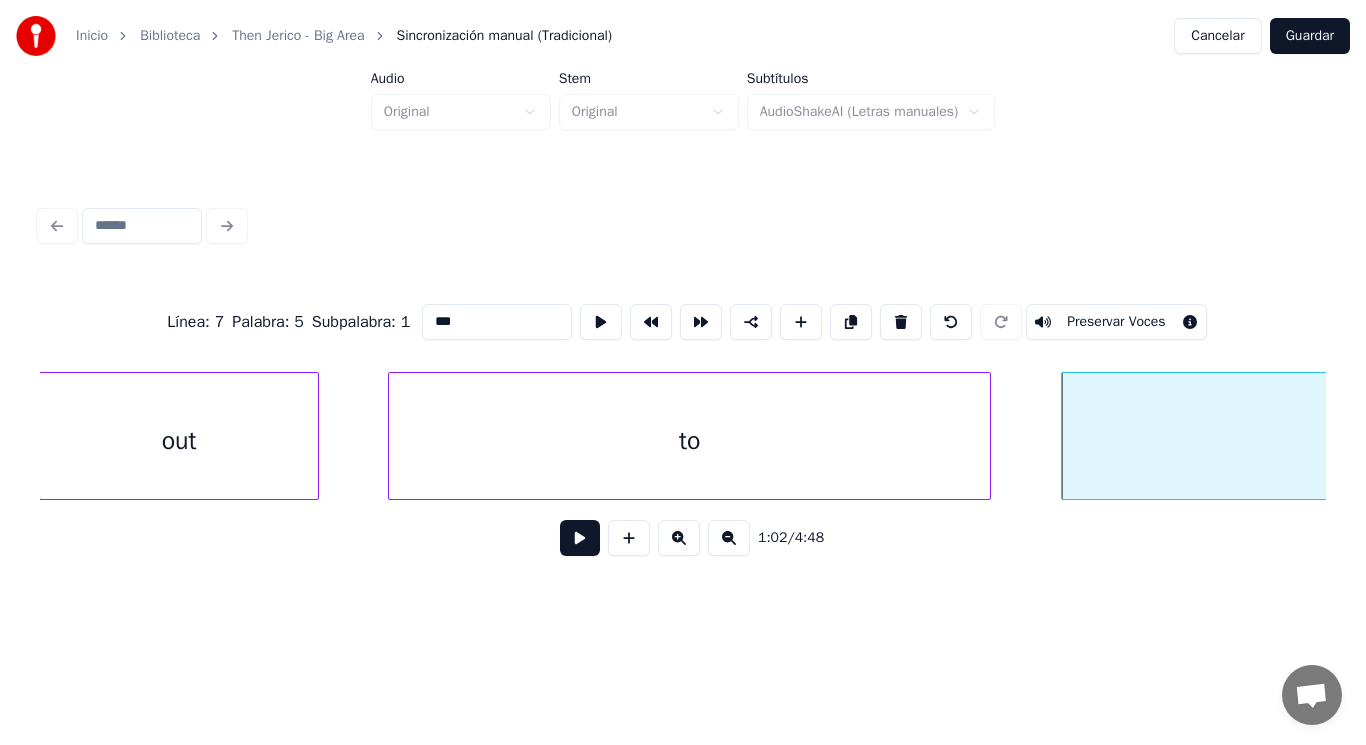 click on "to" at bounding box center (689, 441) 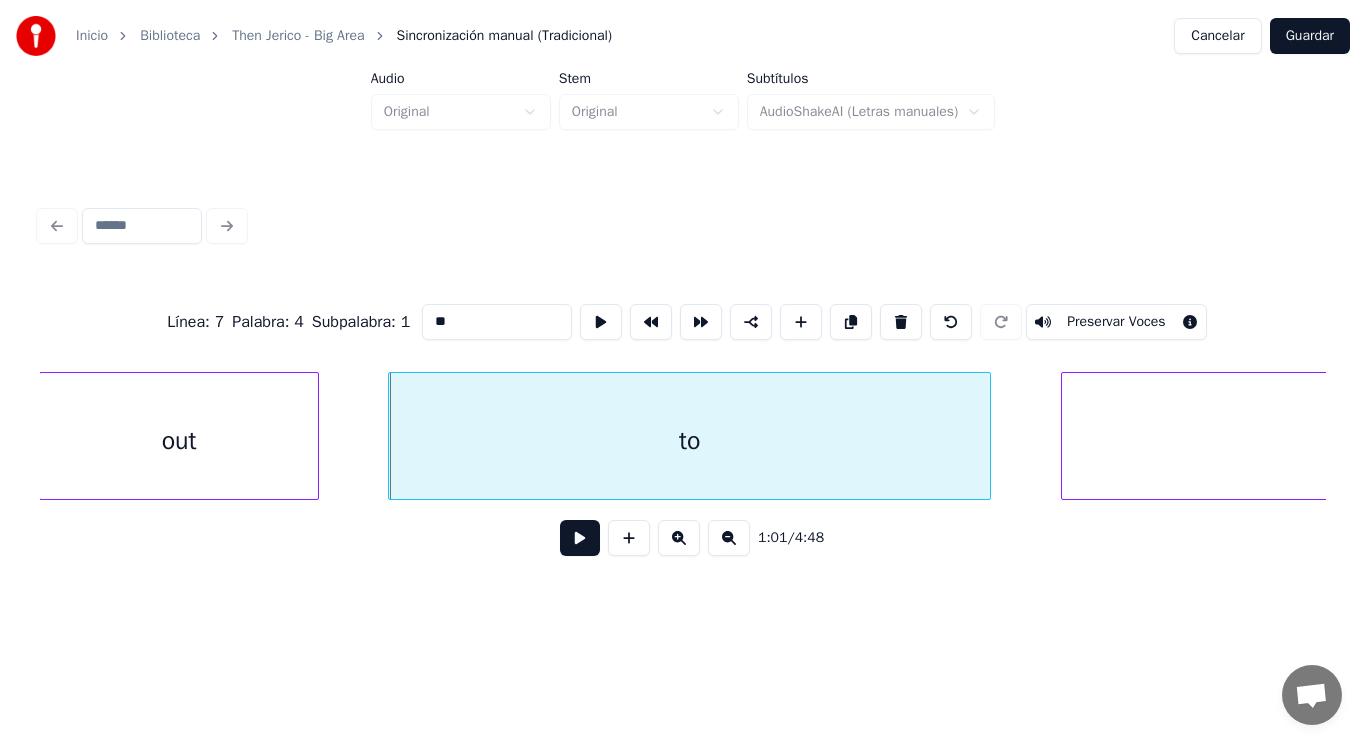 click at bounding box center [580, 538] 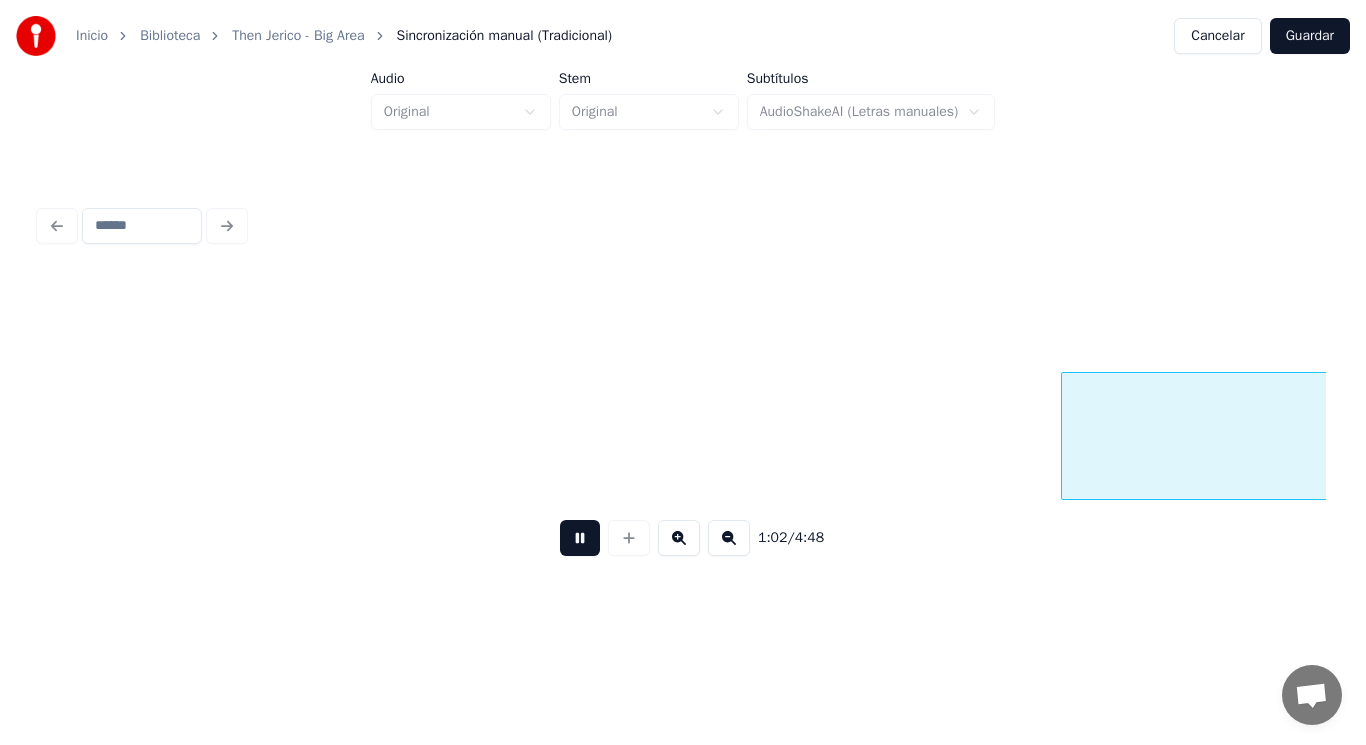 scroll, scrollTop: 0, scrollLeft: 87086, axis: horizontal 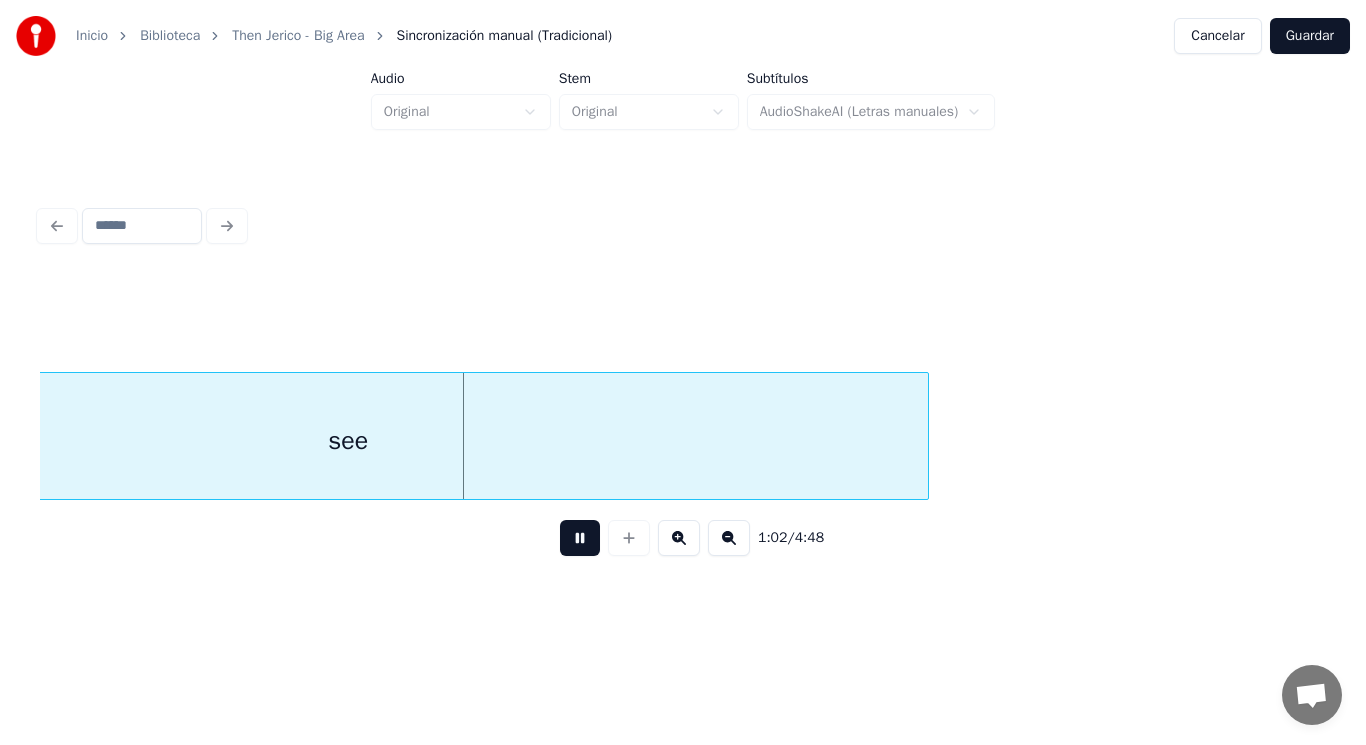 click at bounding box center [580, 538] 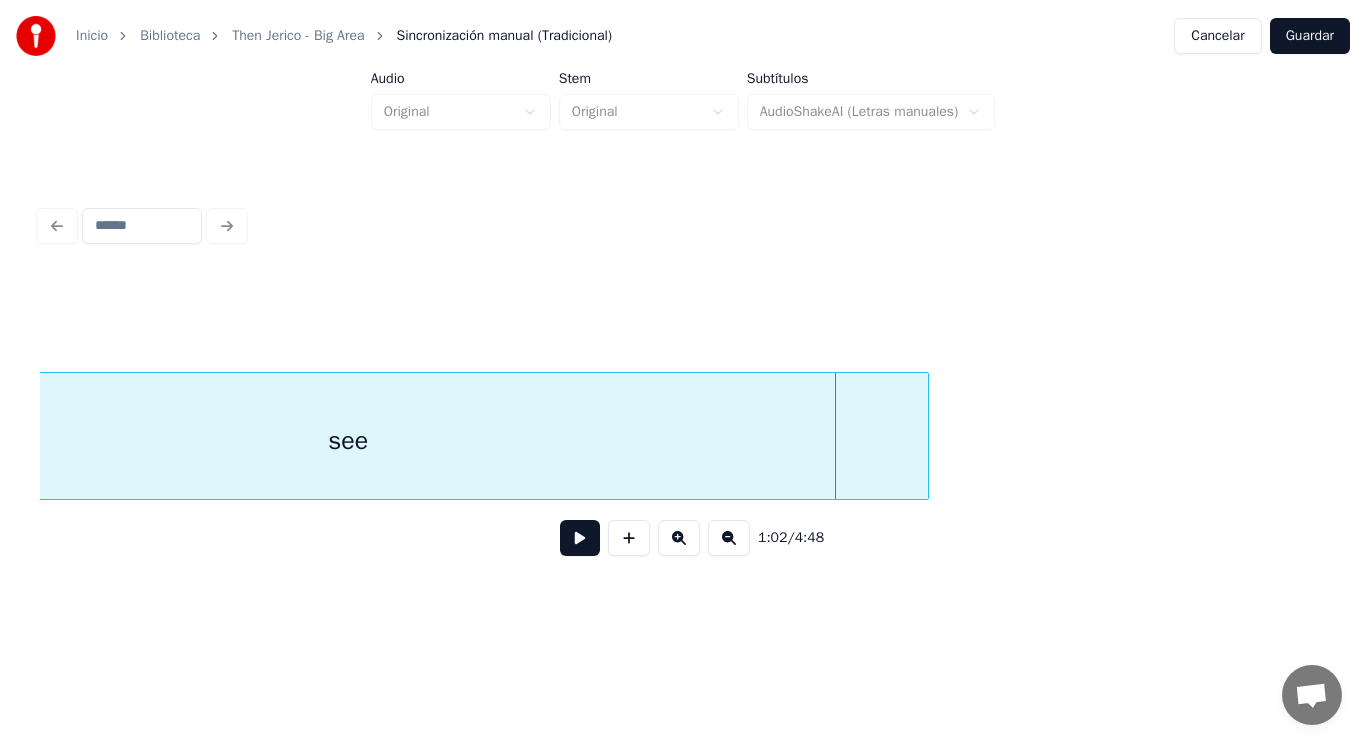 click on "see" at bounding box center (348, 441) 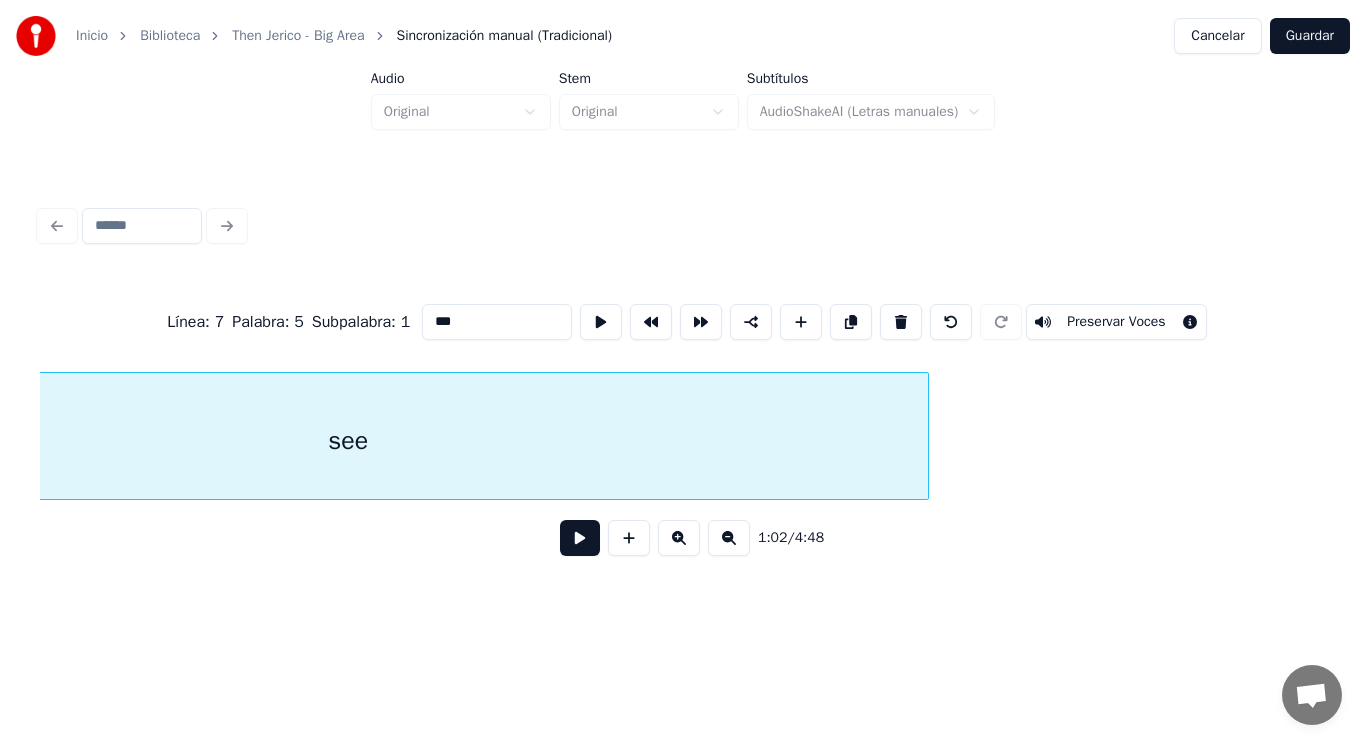 scroll, scrollTop: 0, scrollLeft: 86814, axis: horizontal 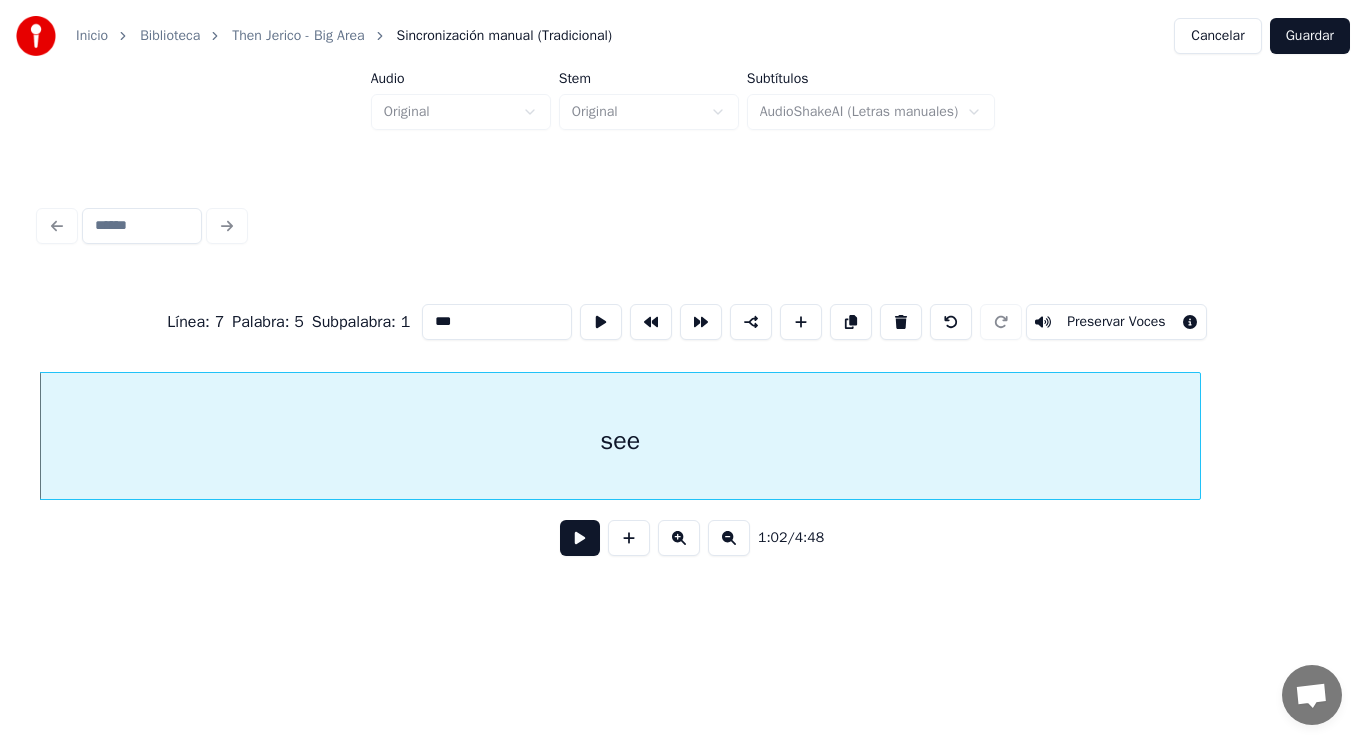 click at bounding box center [580, 538] 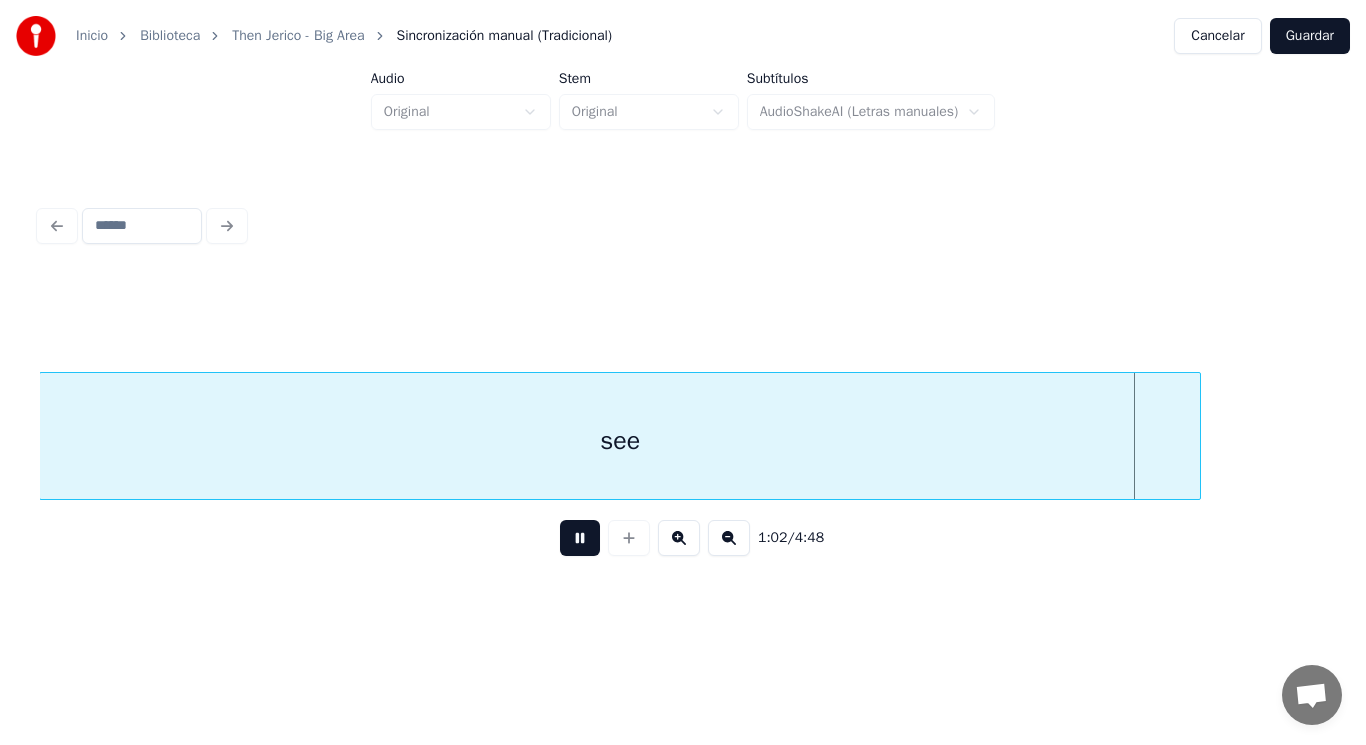 click at bounding box center [580, 538] 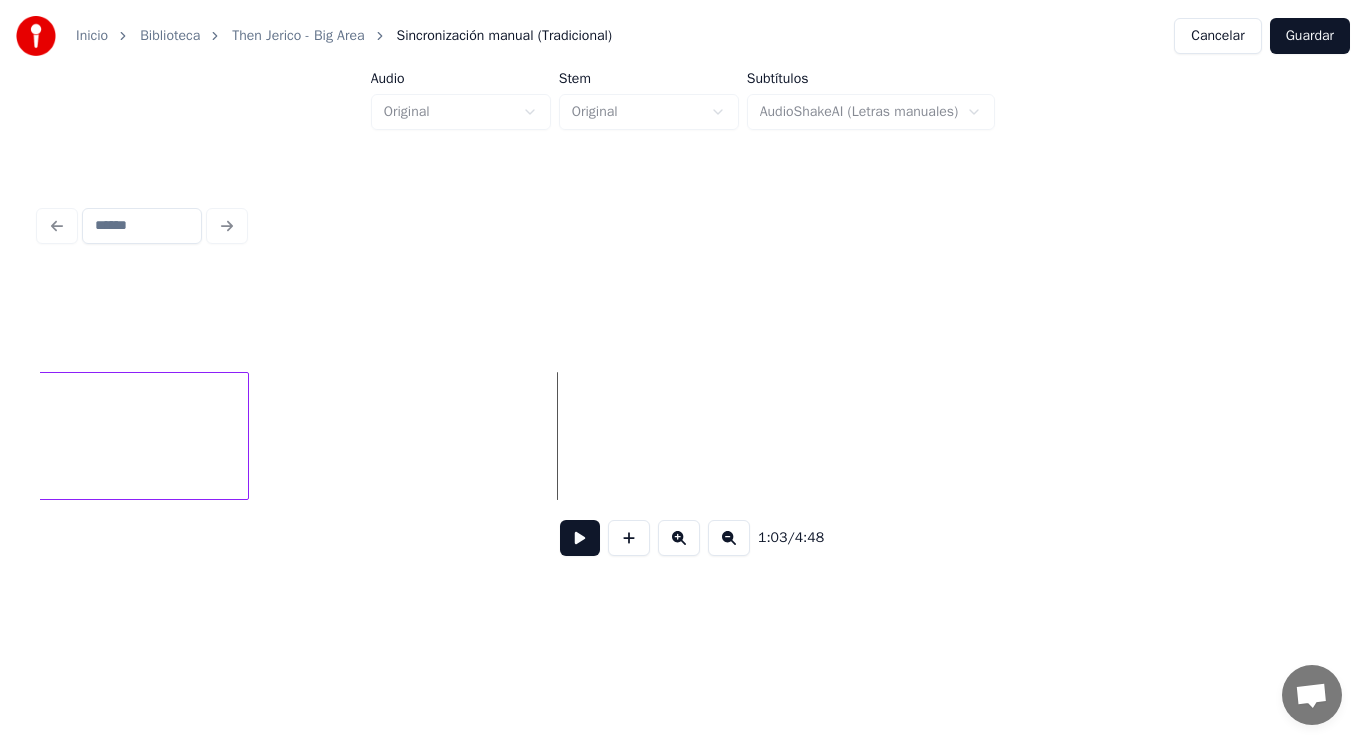 scroll, scrollTop: 0, scrollLeft: 87756, axis: horizontal 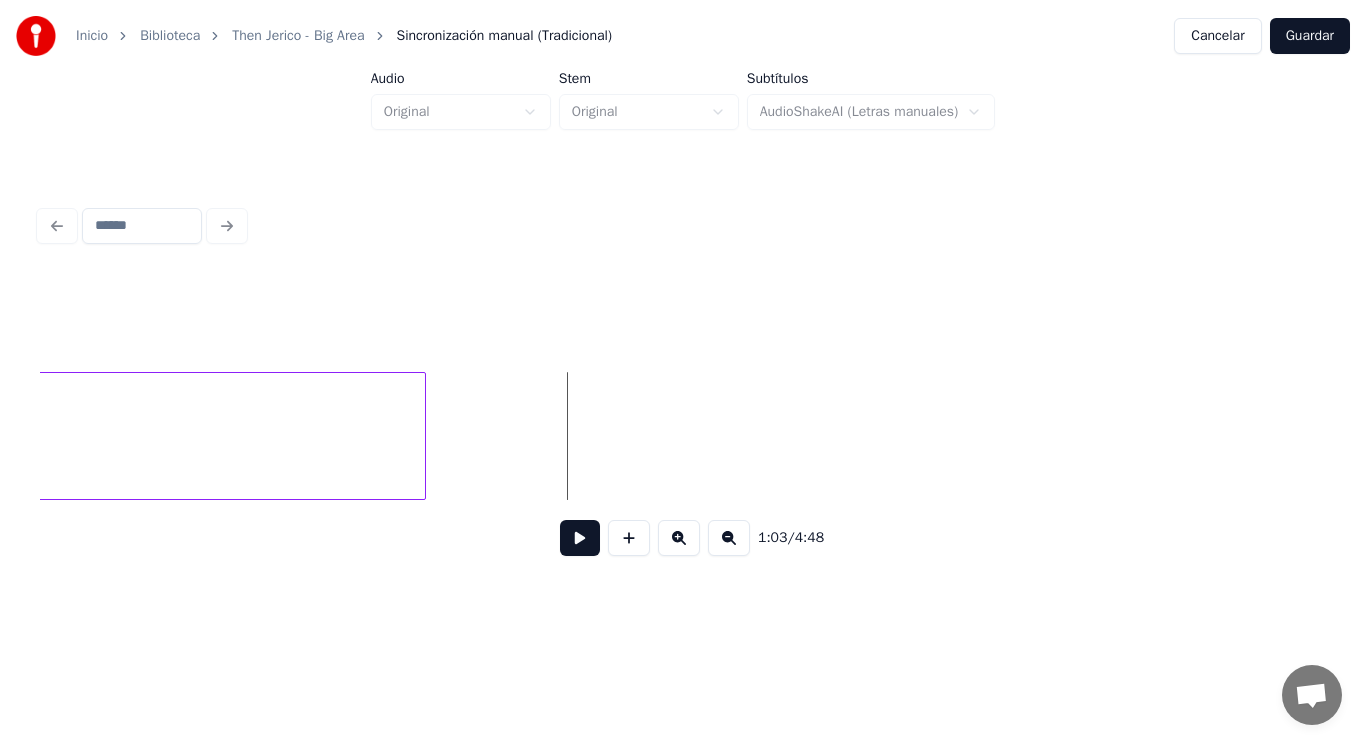 click at bounding box center [422, 436] 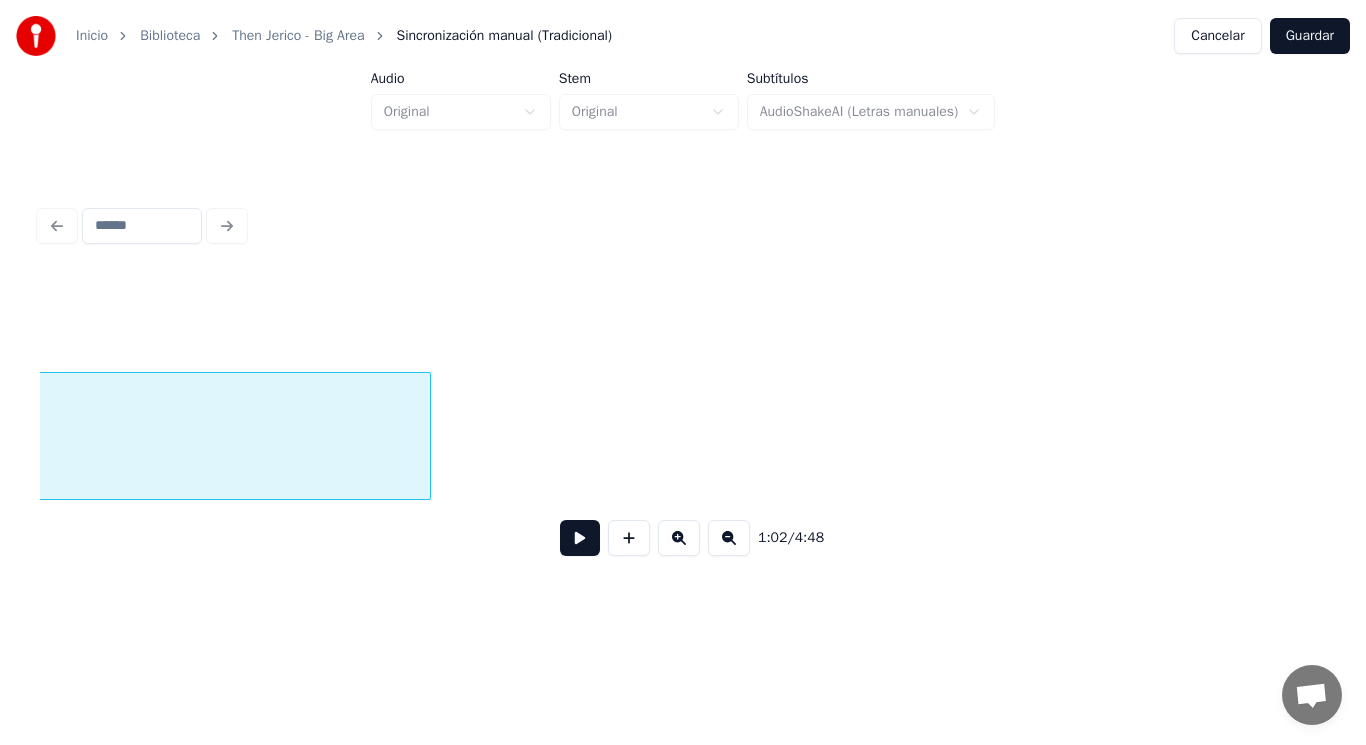 scroll, scrollTop: 0, scrollLeft: 86814, axis: horizontal 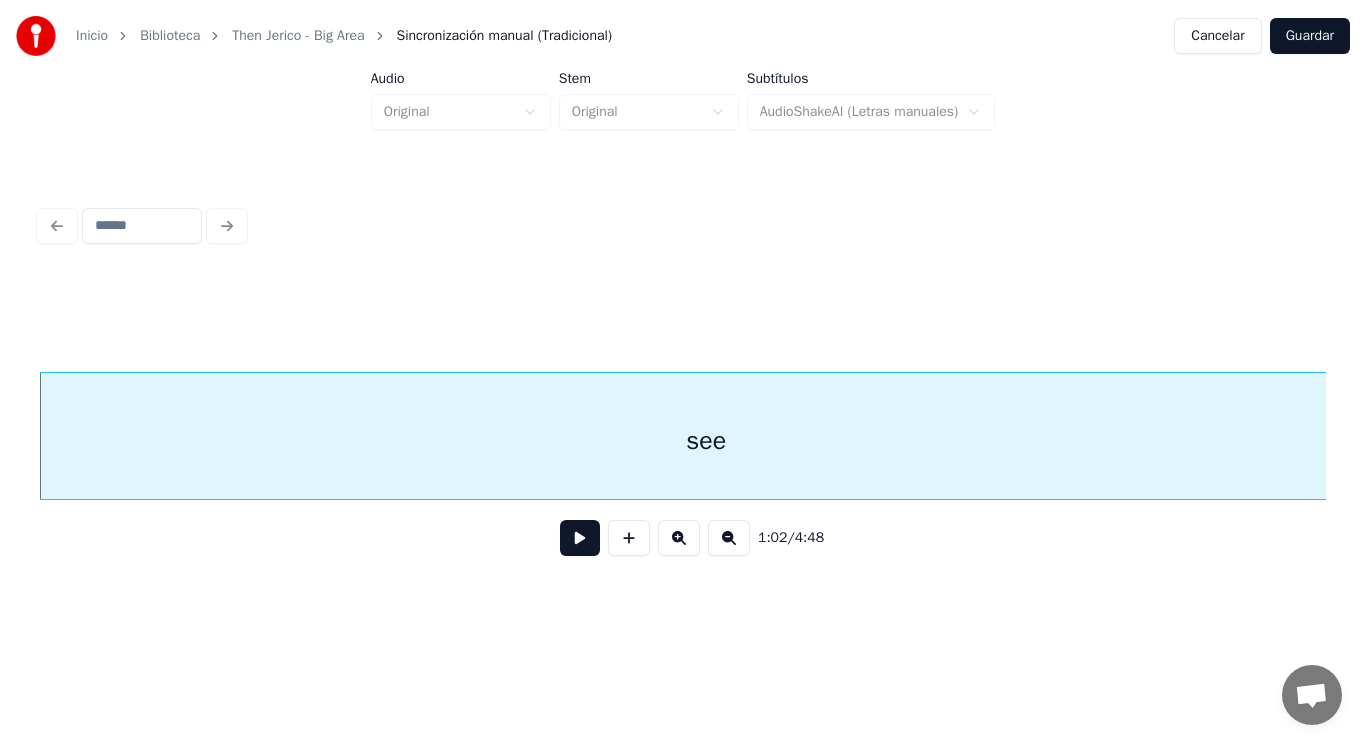 click at bounding box center (580, 538) 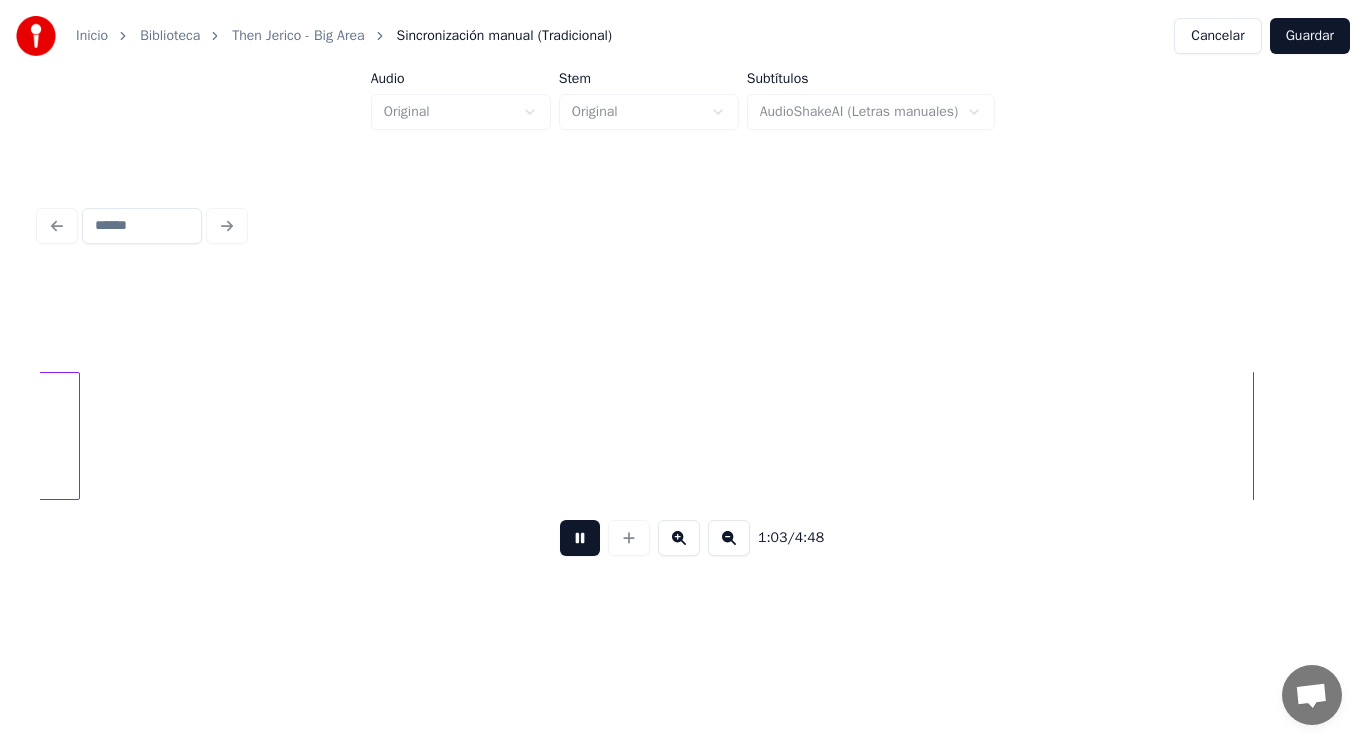 scroll, scrollTop: 0, scrollLeft: 89415, axis: horizontal 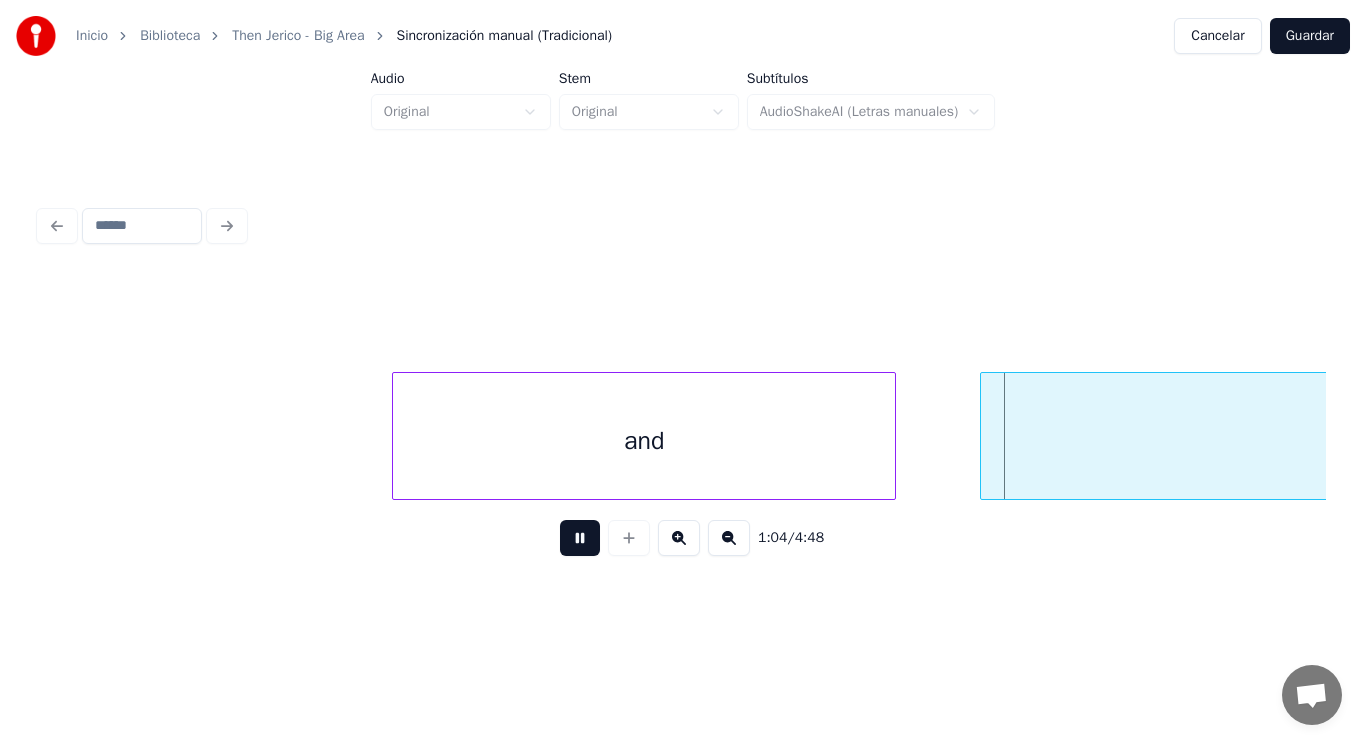 click at bounding box center [580, 538] 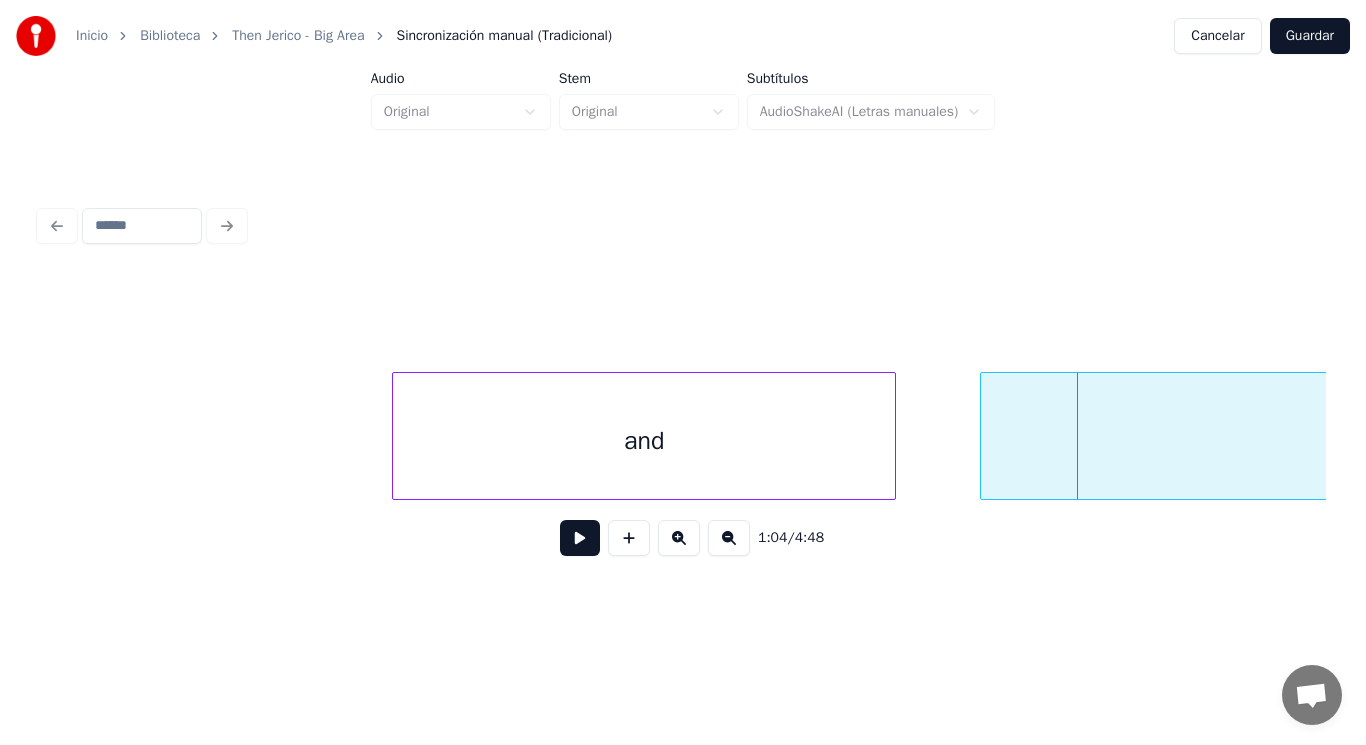 click on "and" at bounding box center (644, 441) 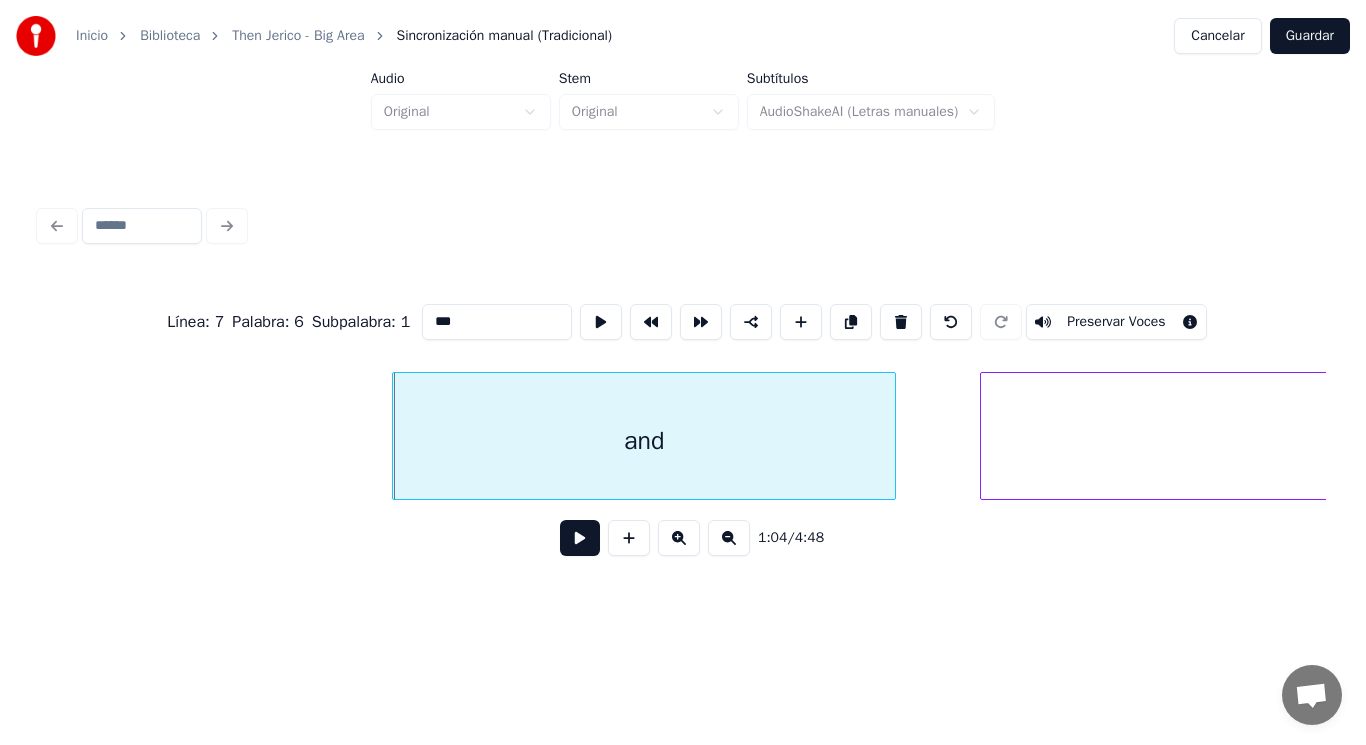 click at bounding box center [580, 538] 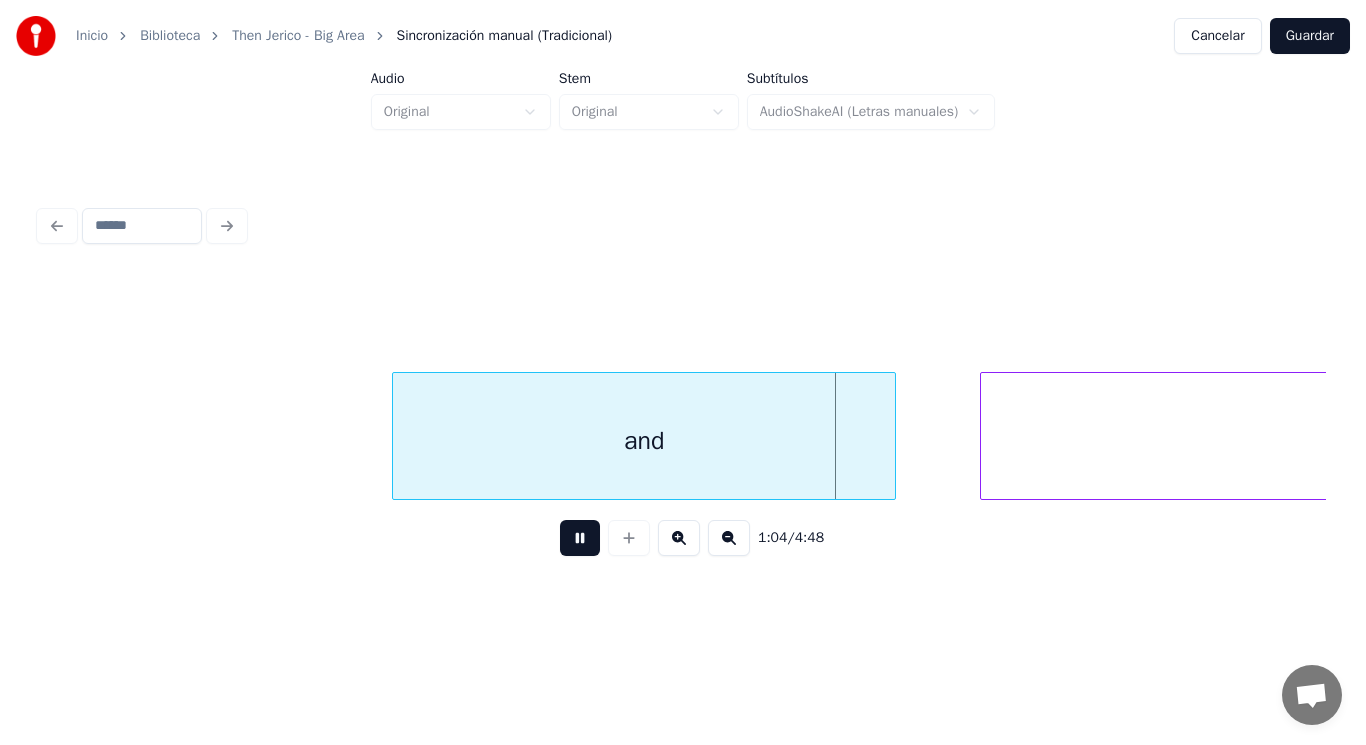 click at bounding box center [580, 538] 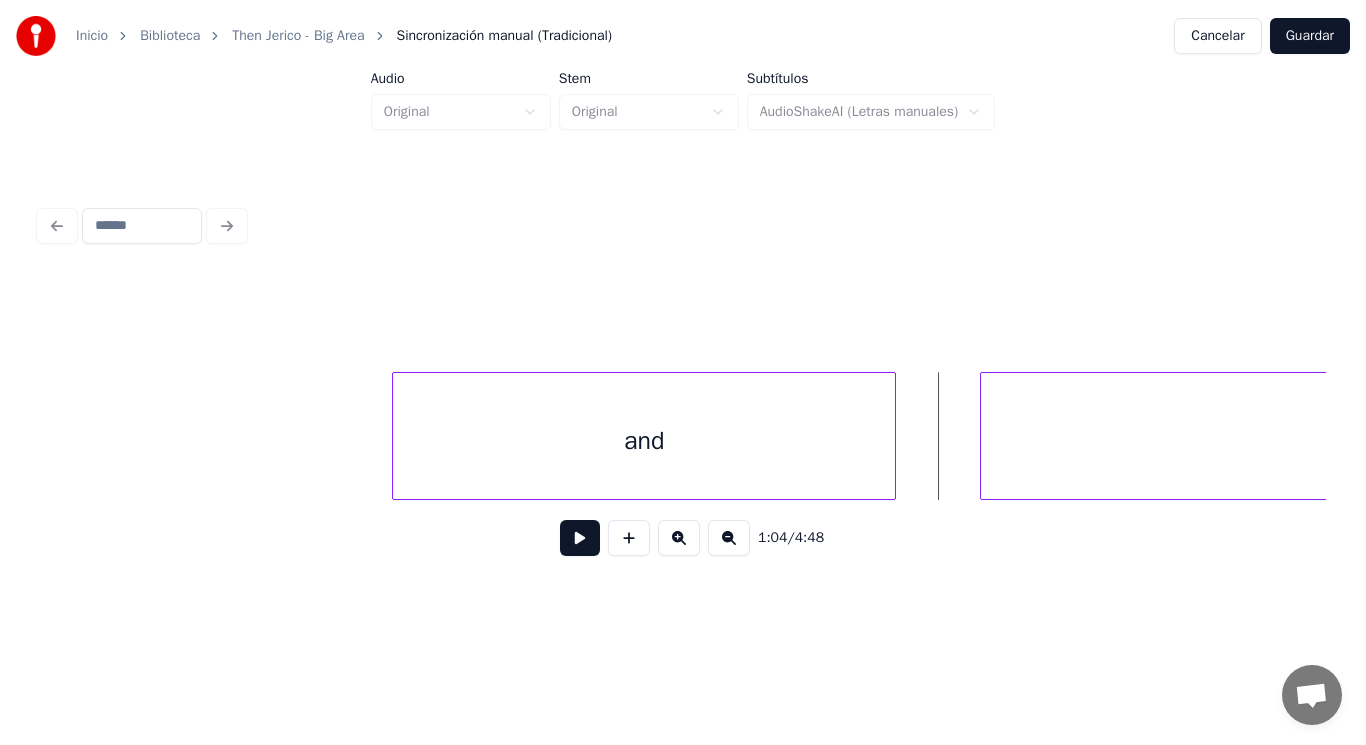 click at bounding box center (892, 436) 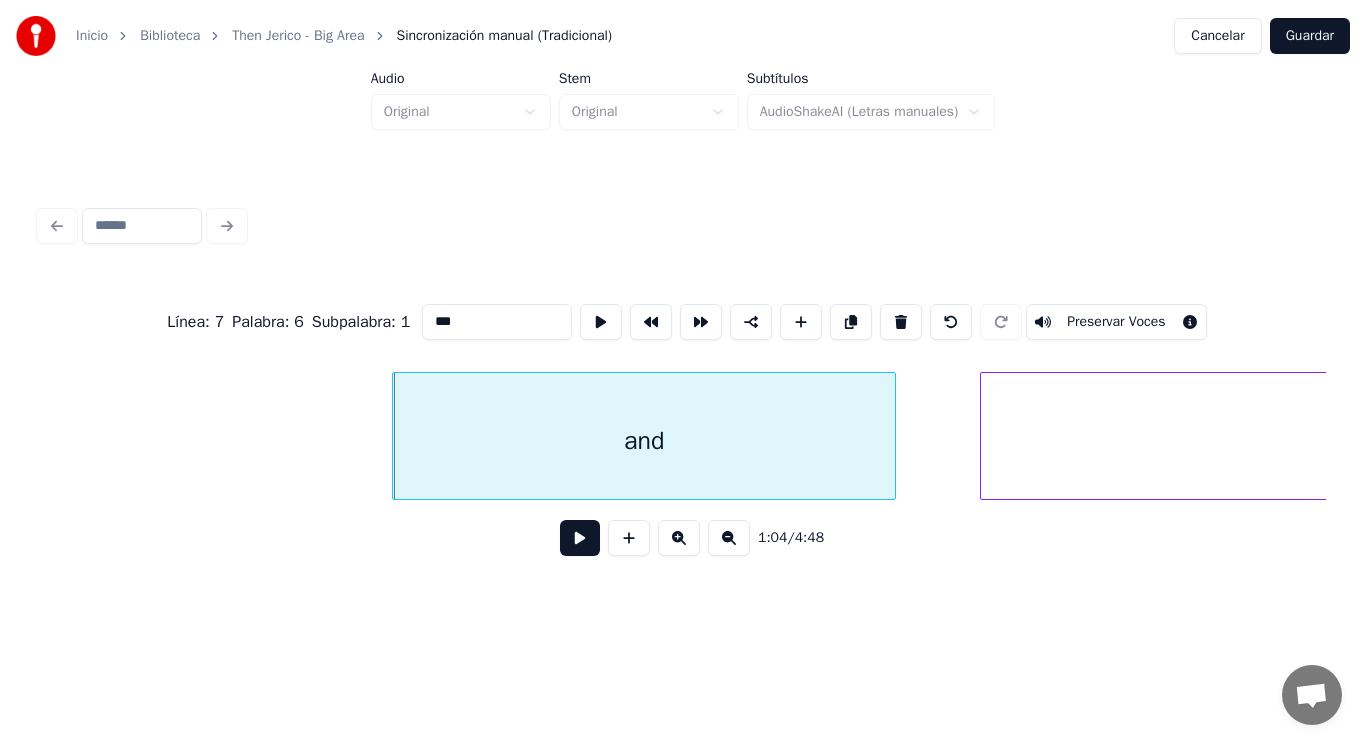 click at bounding box center [580, 538] 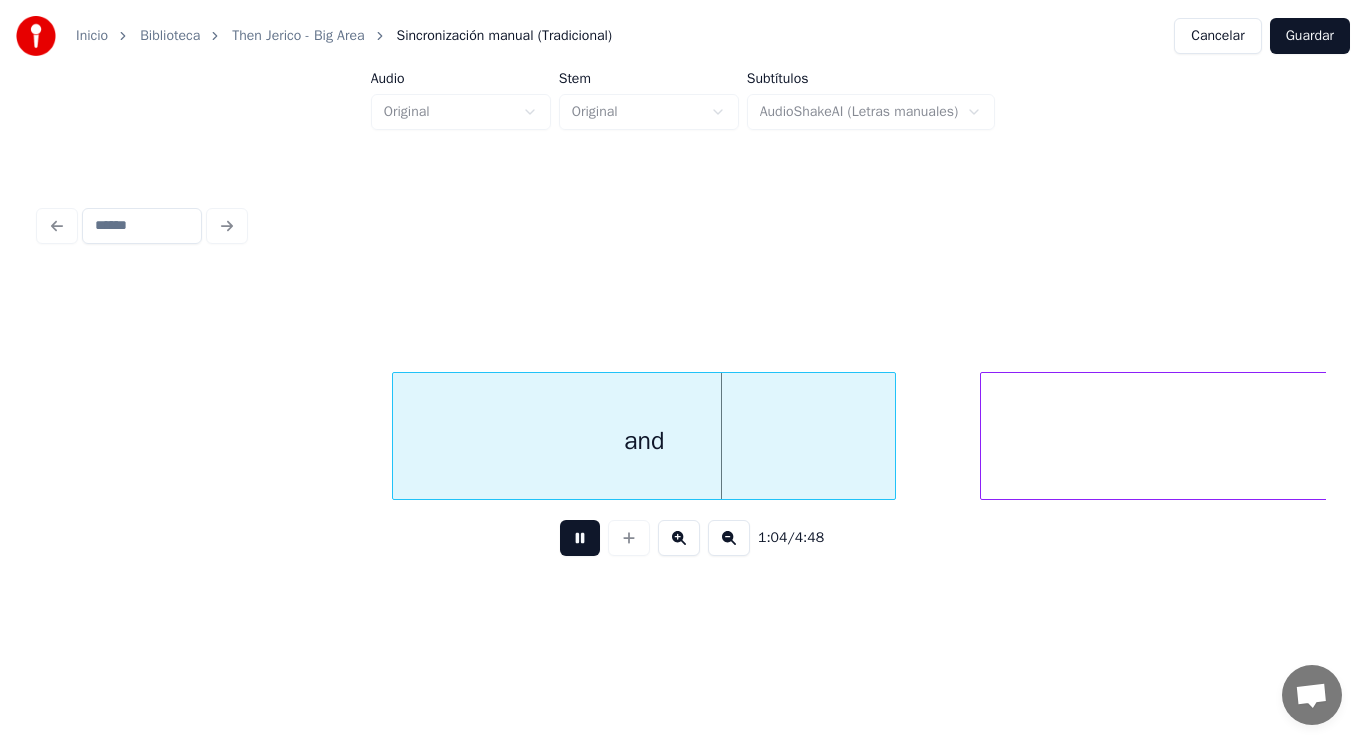 click at bounding box center [580, 538] 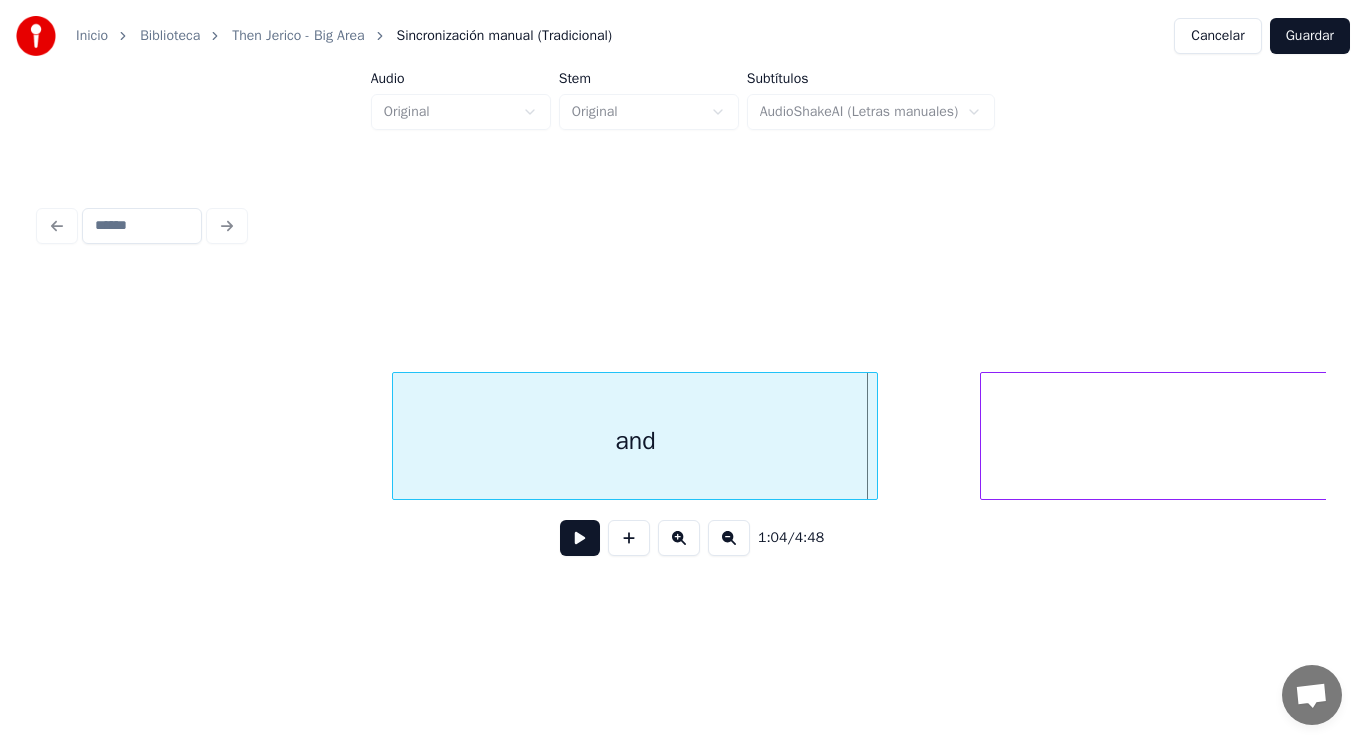 click at bounding box center [874, 436] 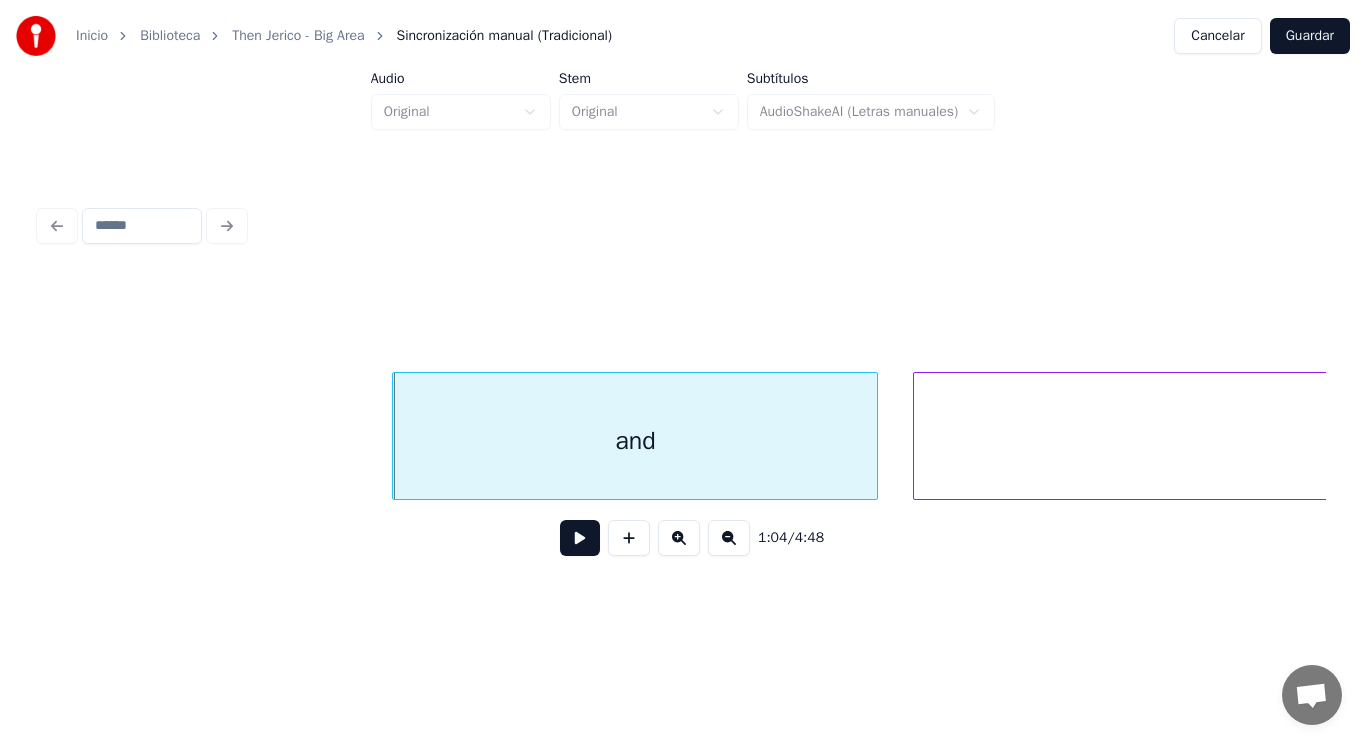 click at bounding box center (917, 436) 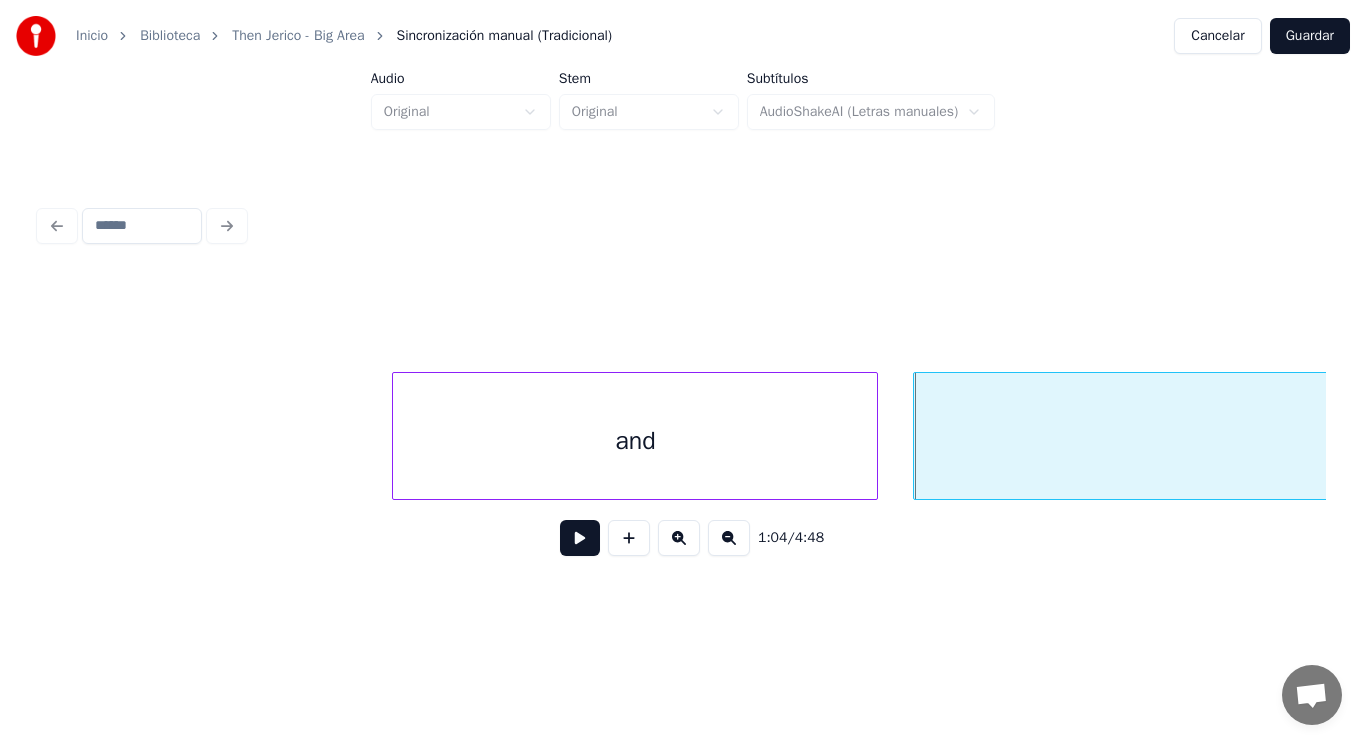 click on "believing" at bounding box center (1590, 441) 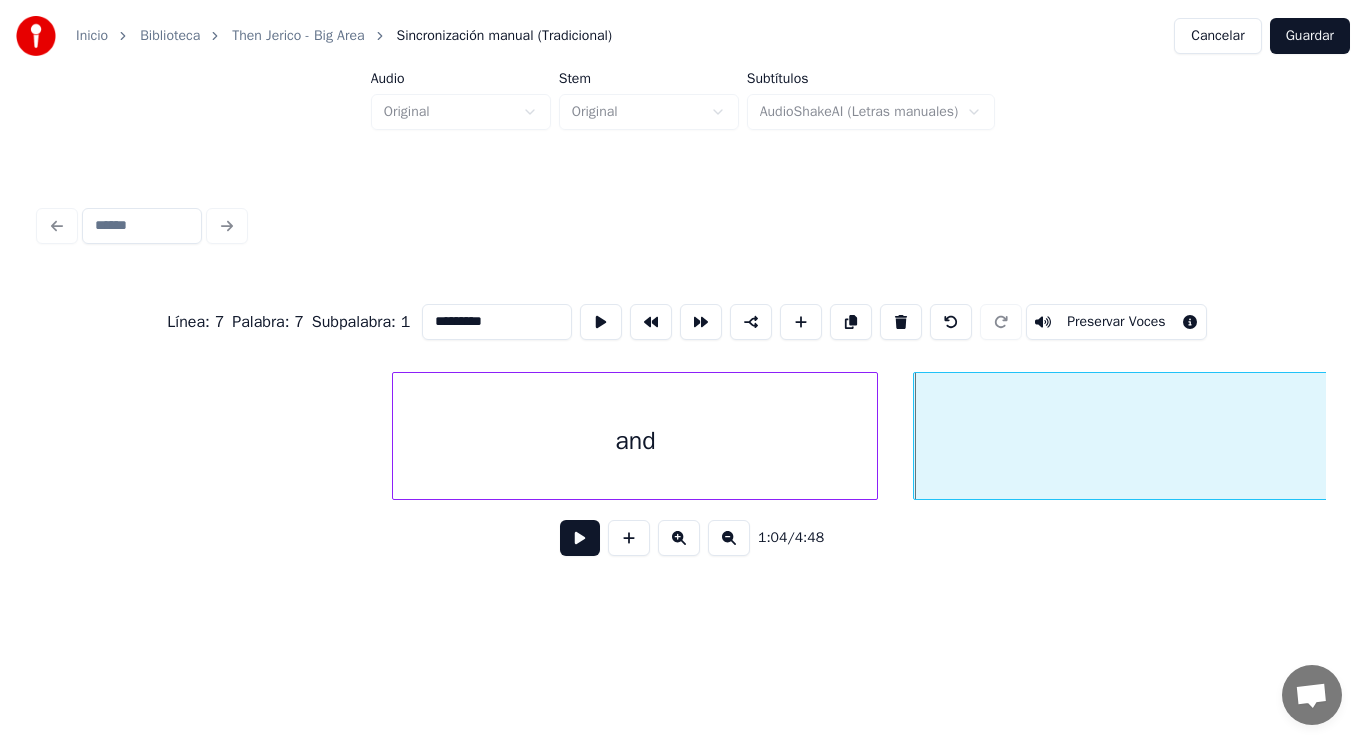 click at bounding box center [580, 538] 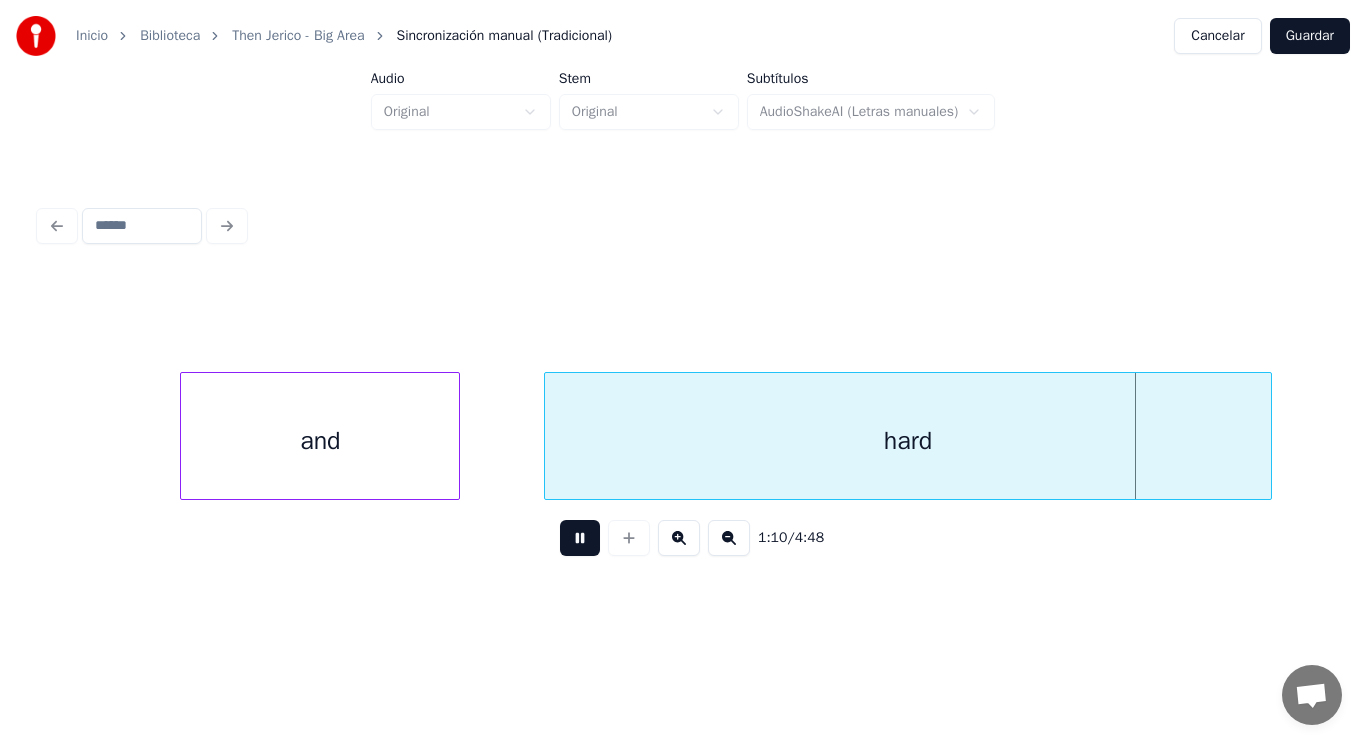 click at bounding box center [580, 538] 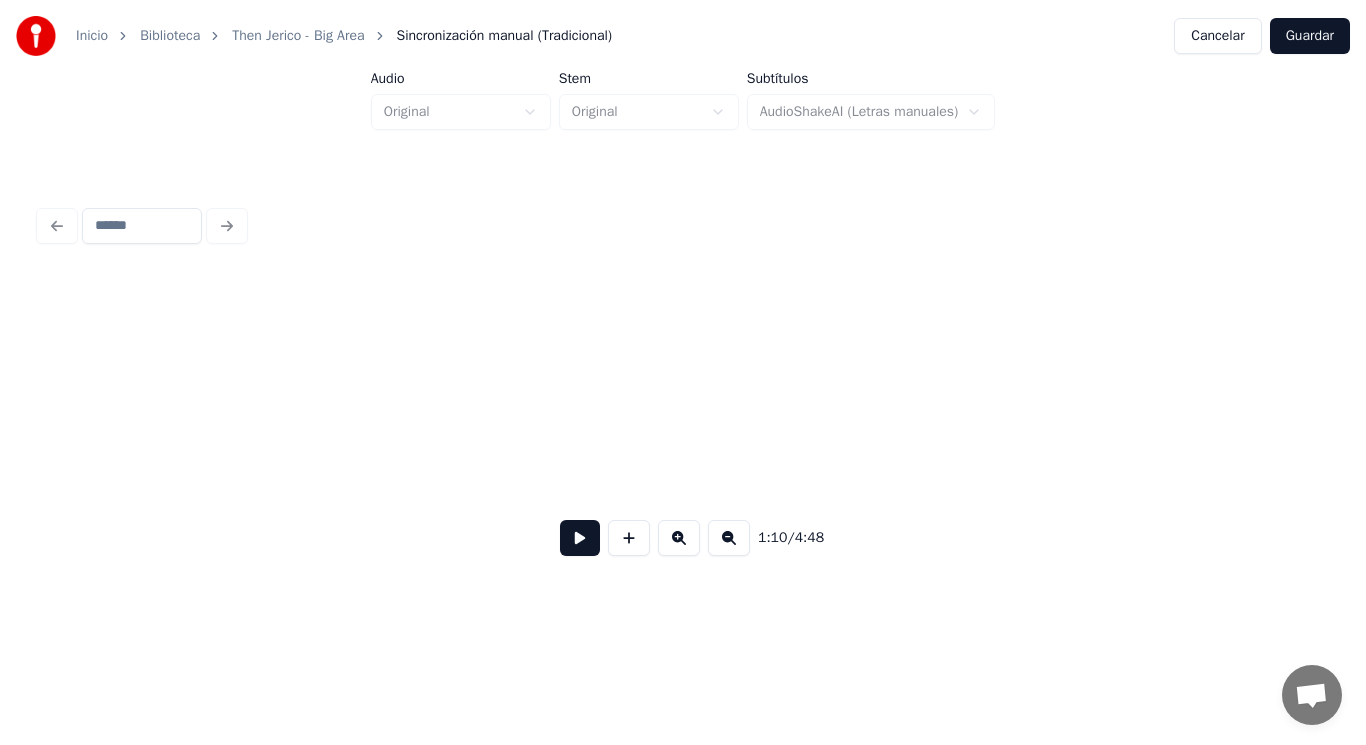 scroll, scrollTop: 0, scrollLeft: 98551, axis: horizontal 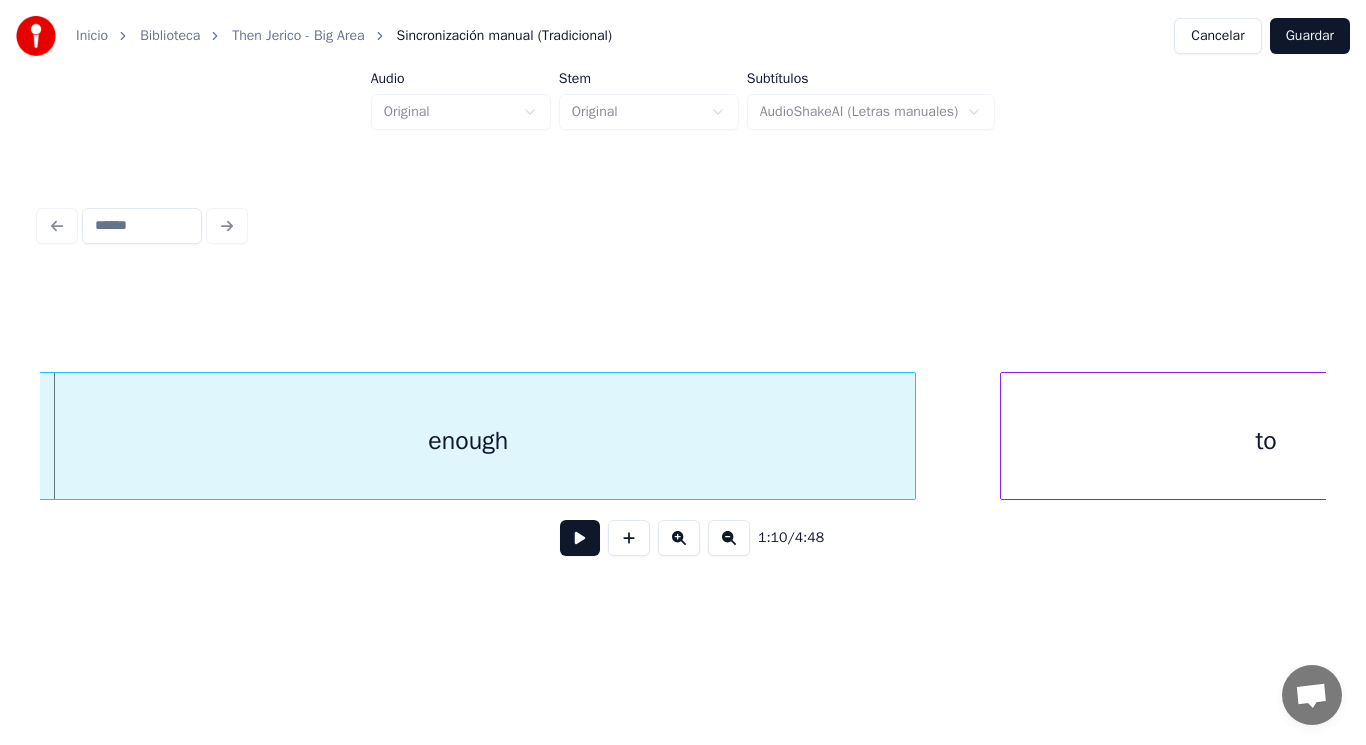 click on "enough" at bounding box center [468, 441] 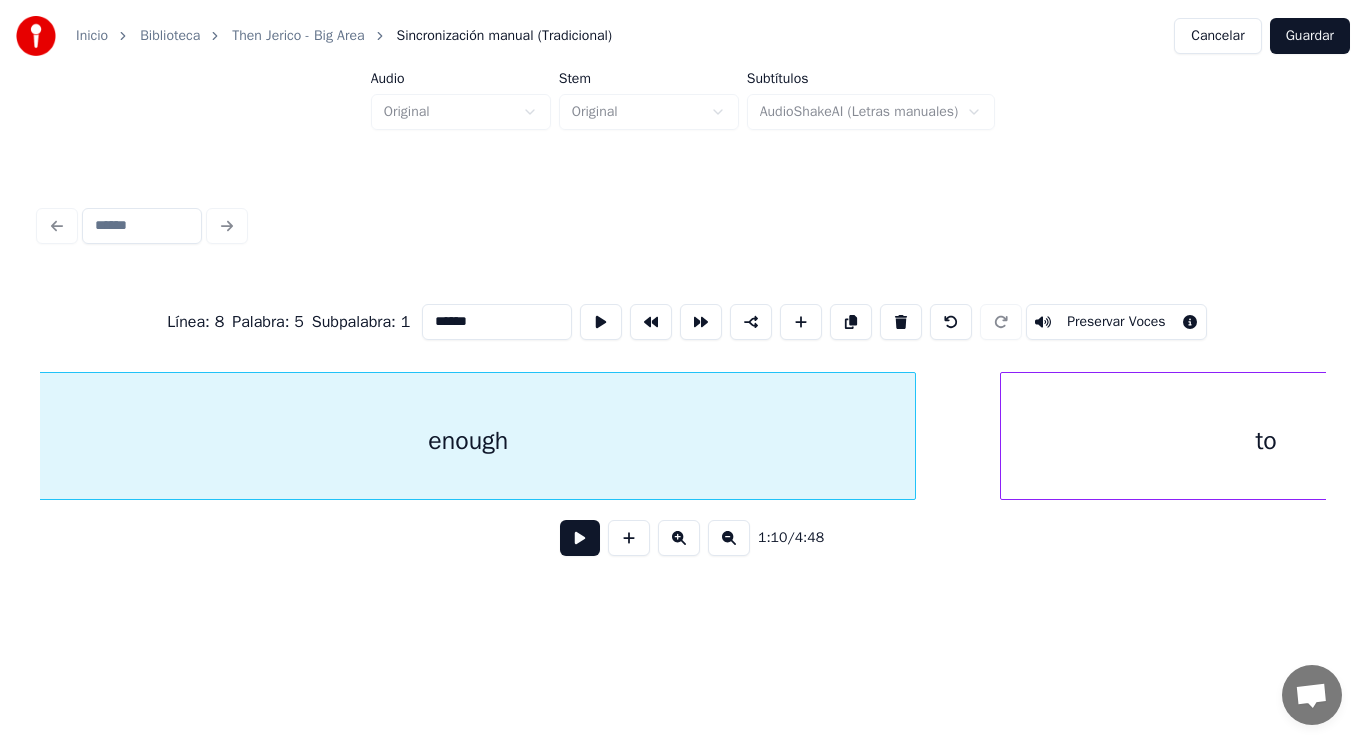 scroll, scrollTop: 0, scrollLeft: 98532, axis: horizontal 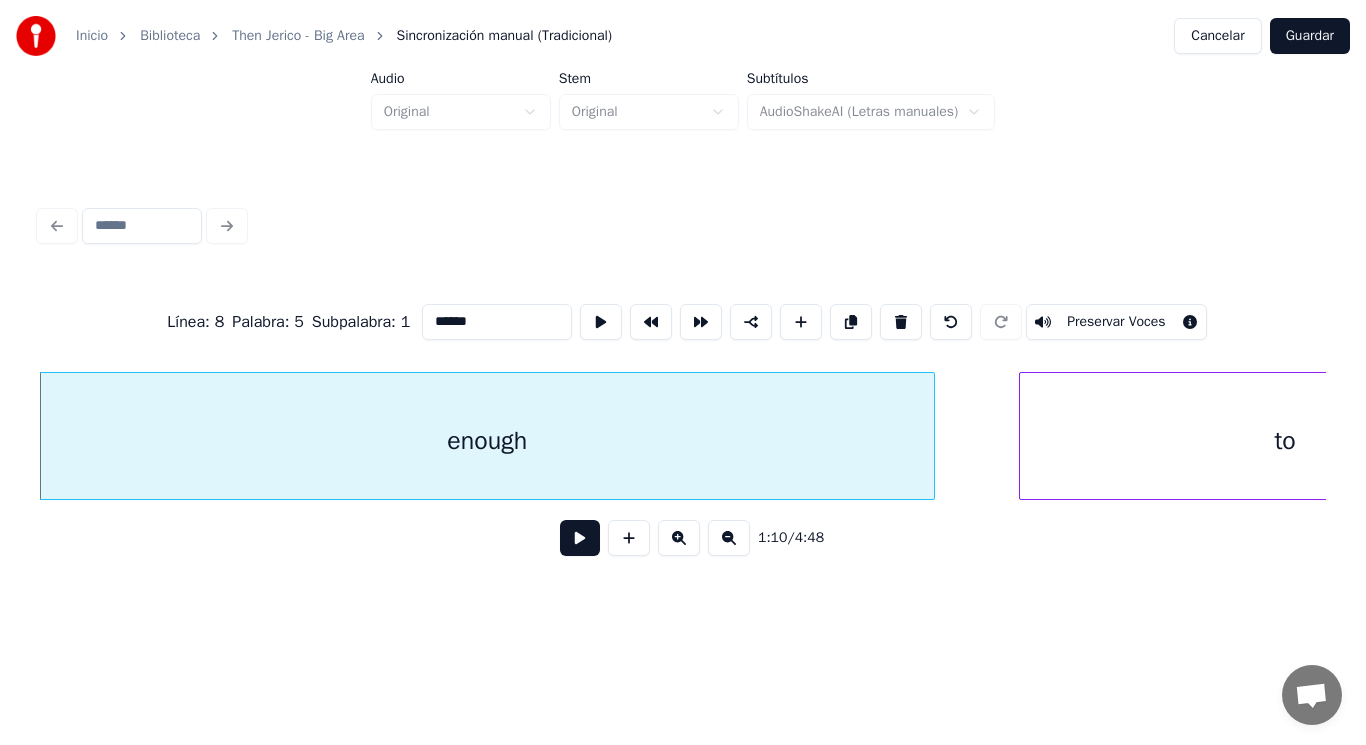 click at bounding box center [580, 538] 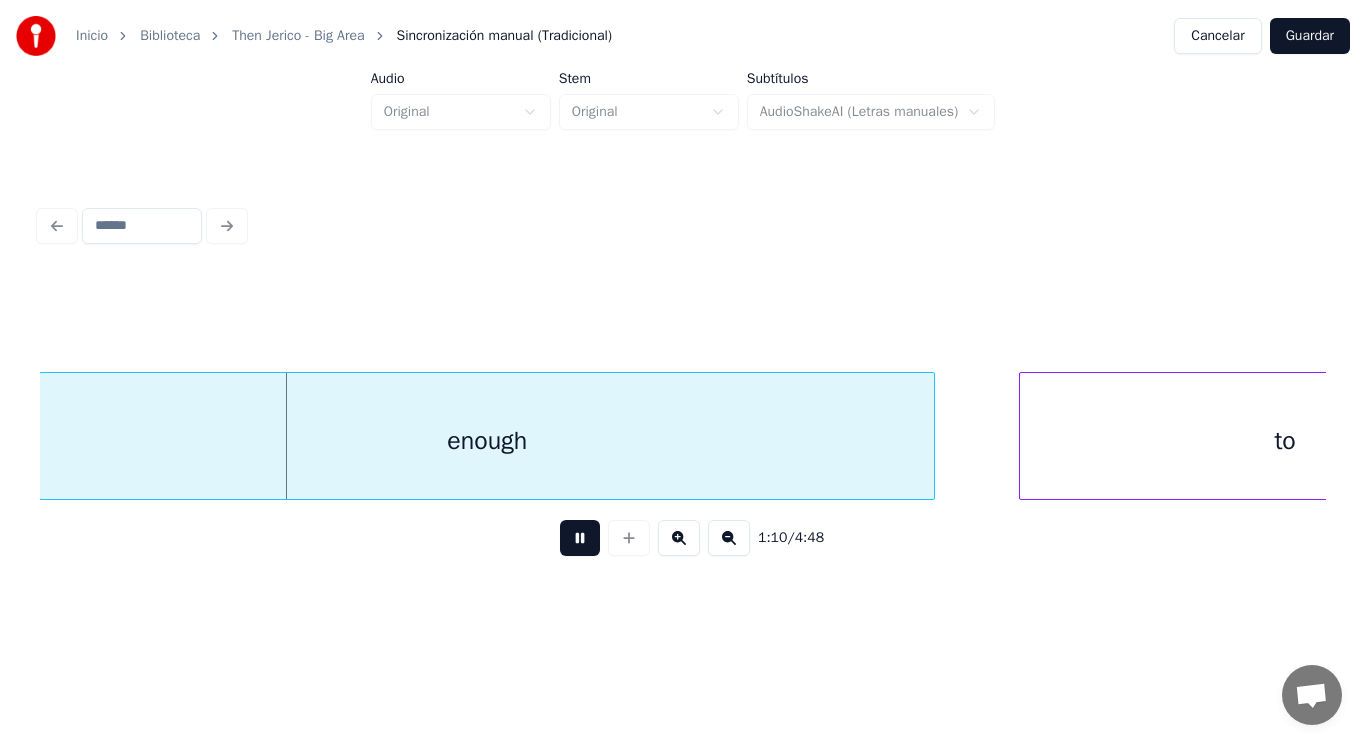 click at bounding box center (580, 538) 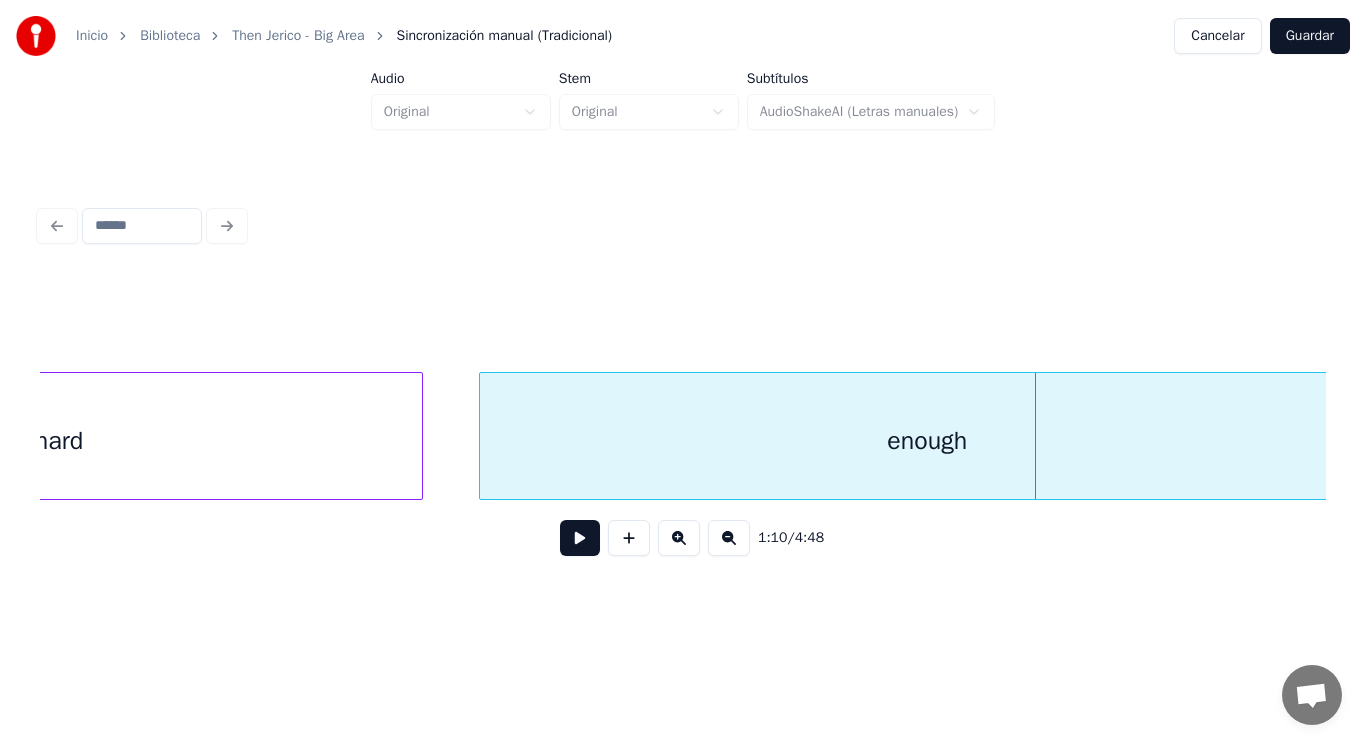 click on "hard" at bounding box center (59, 441) 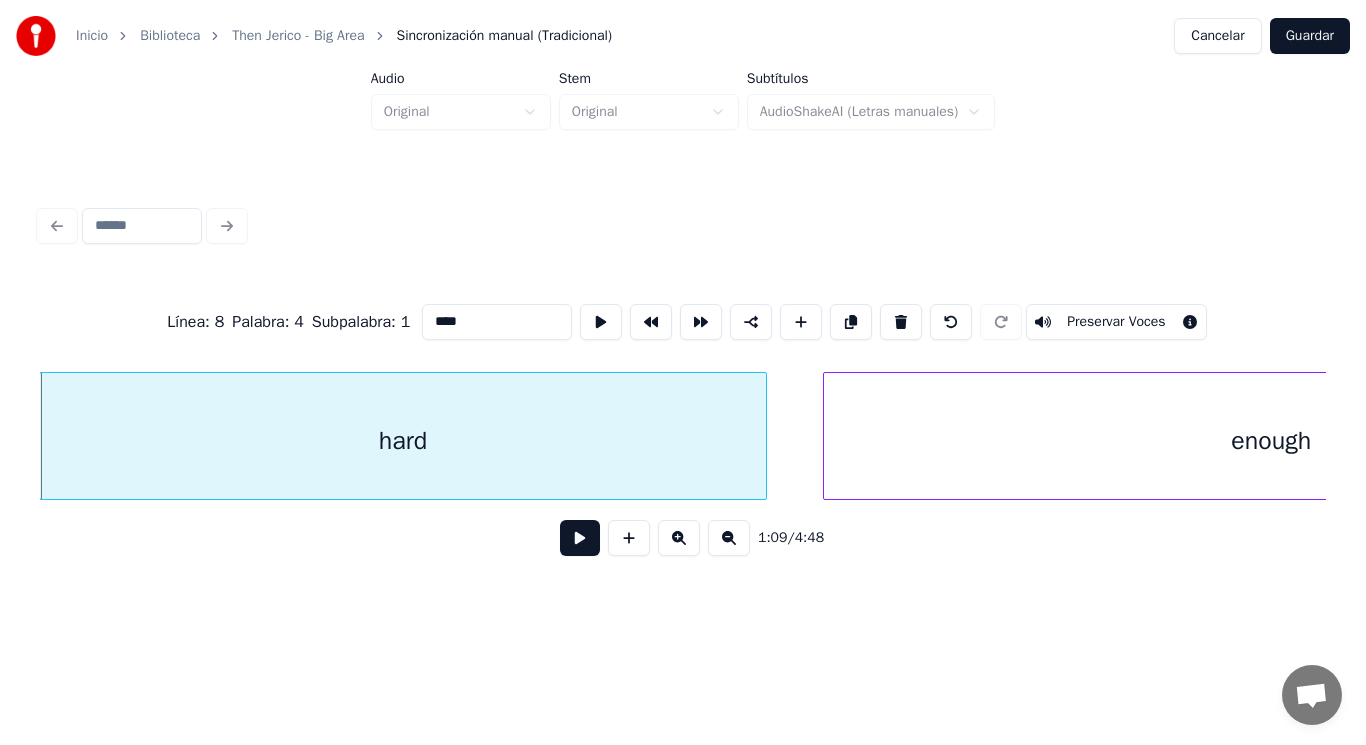 click at bounding box center (580, 538) 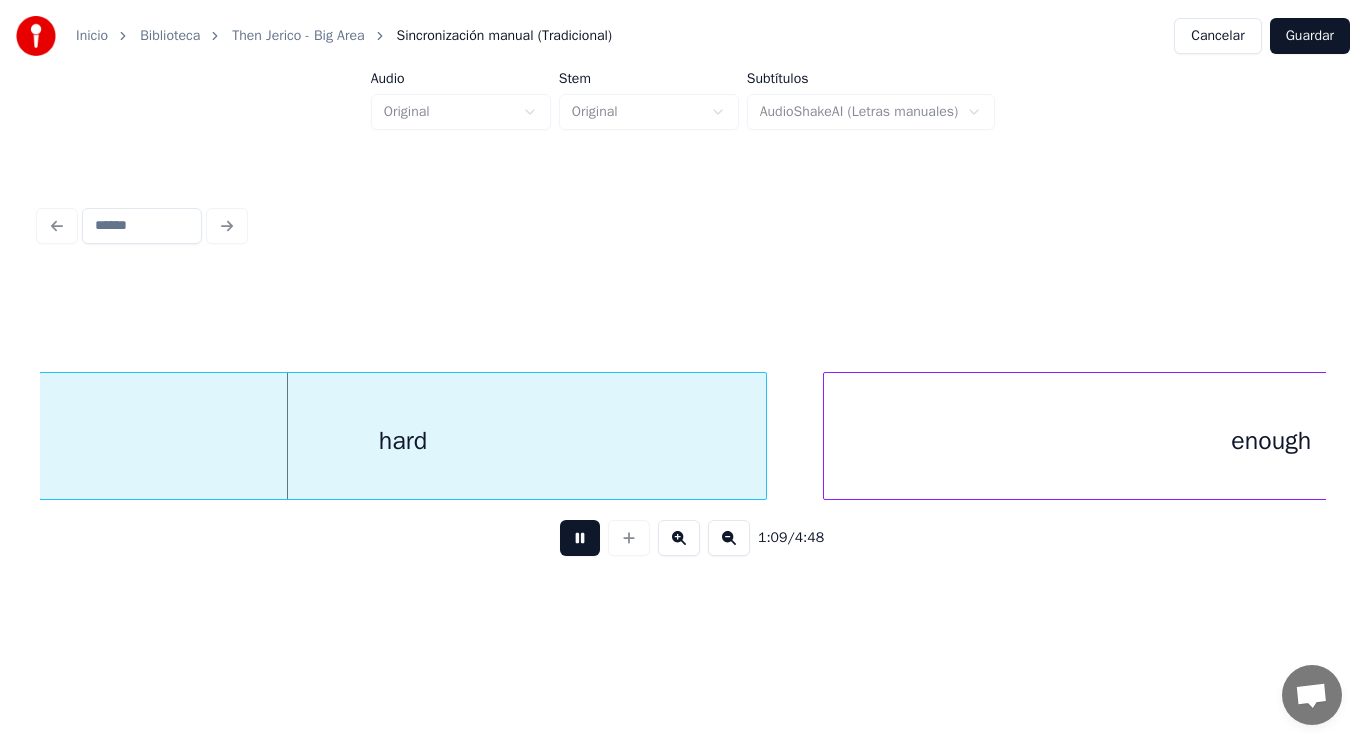 click at bounding box center (580, 538) 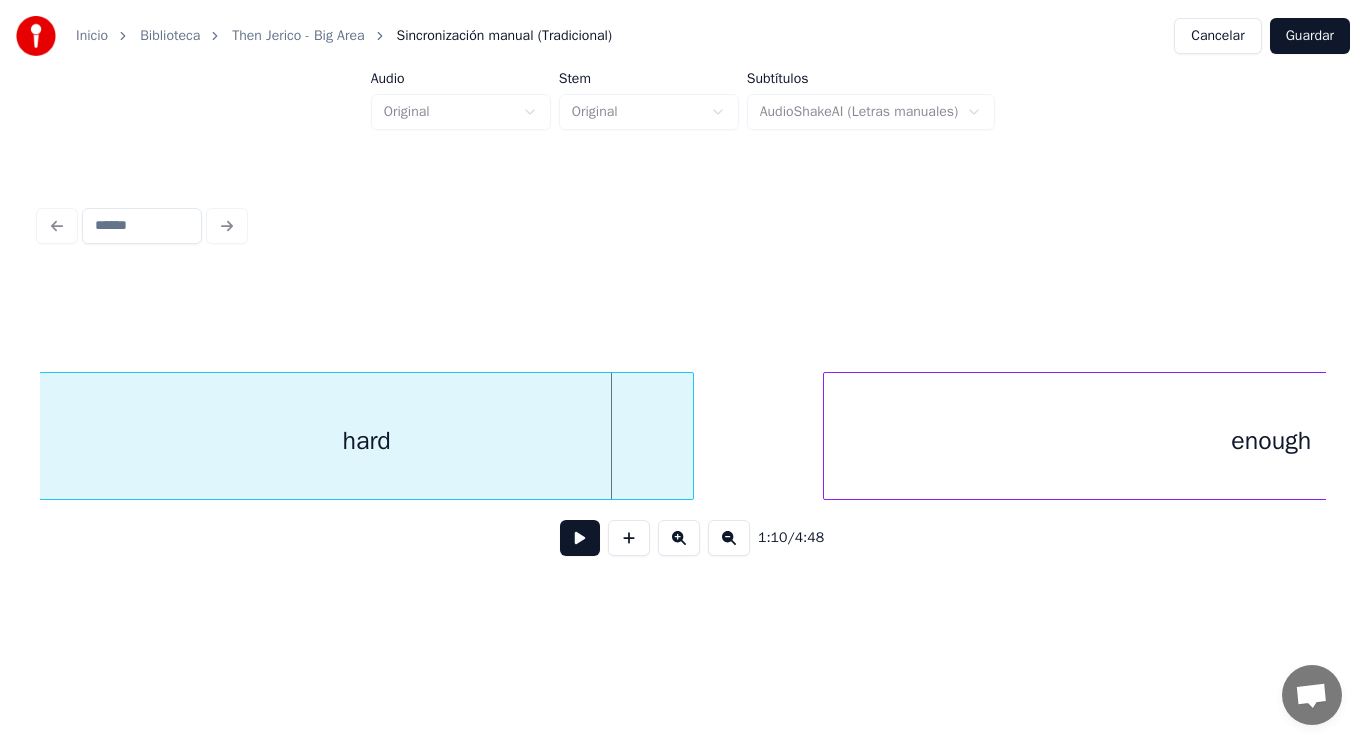 click at bounding box center [690, 436] 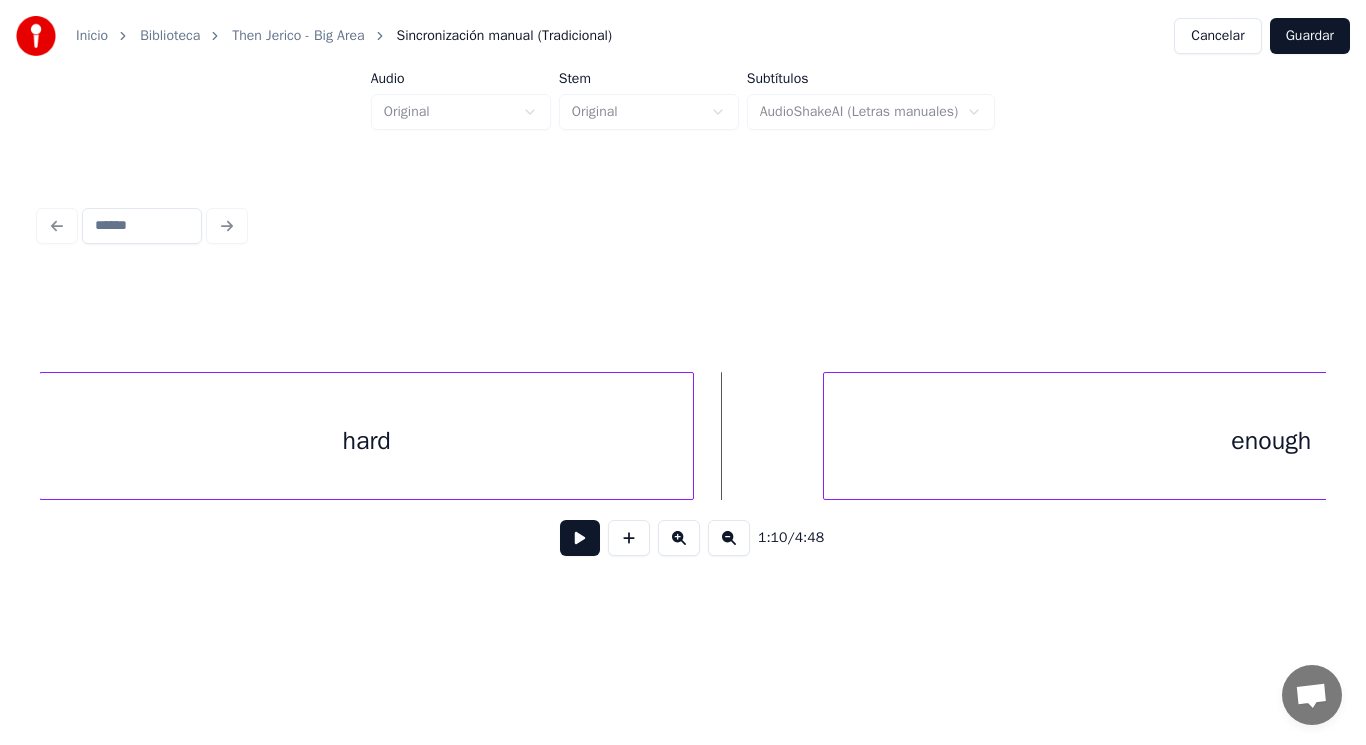 click at bounding box center (580, 538) 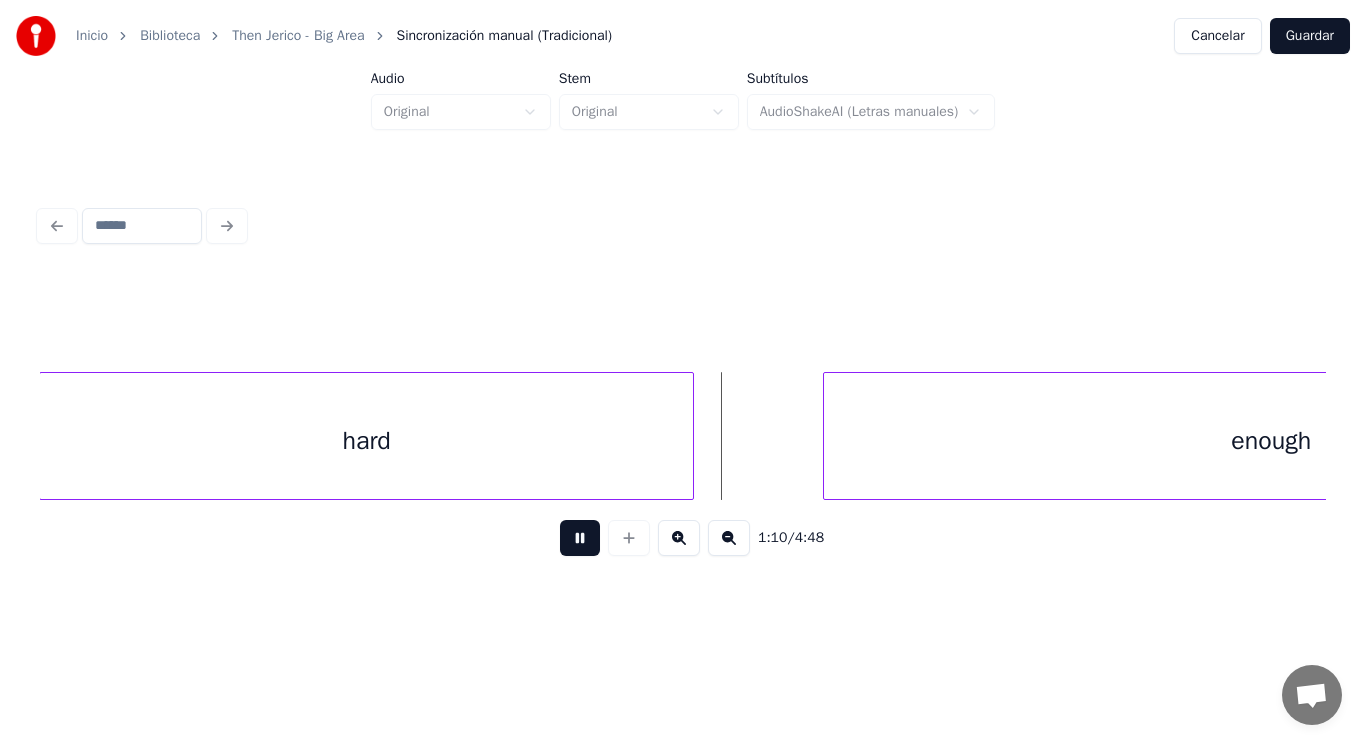 click at bounding box center (580, 538) 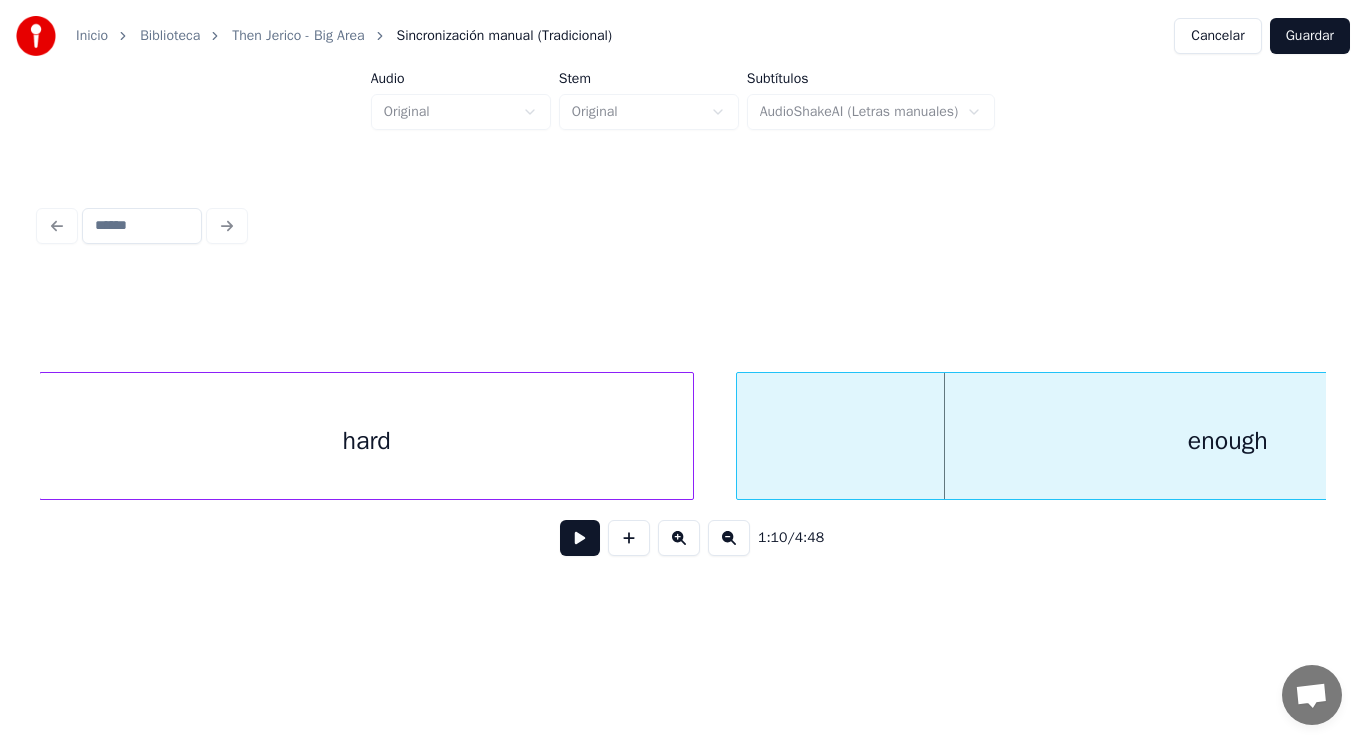 click at bounding box center [740, 436] 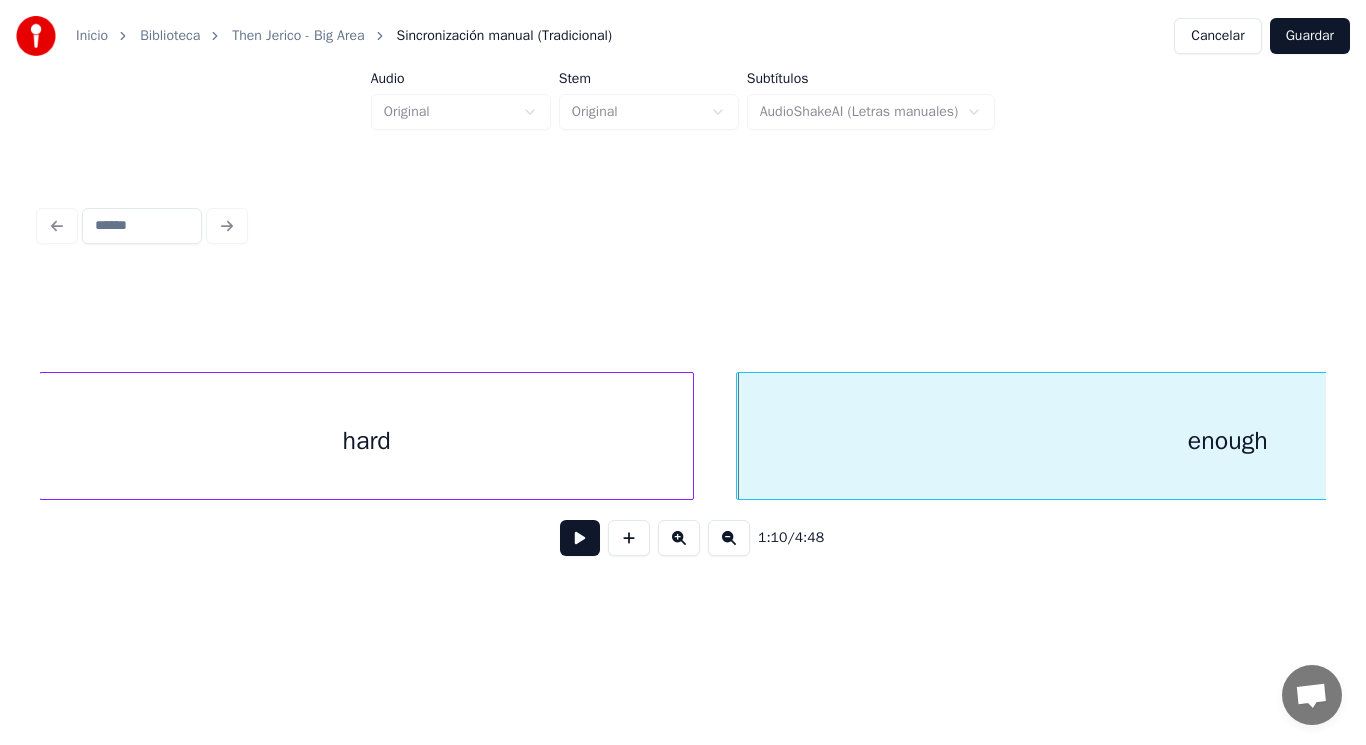 click at bounding box center [580, 538] 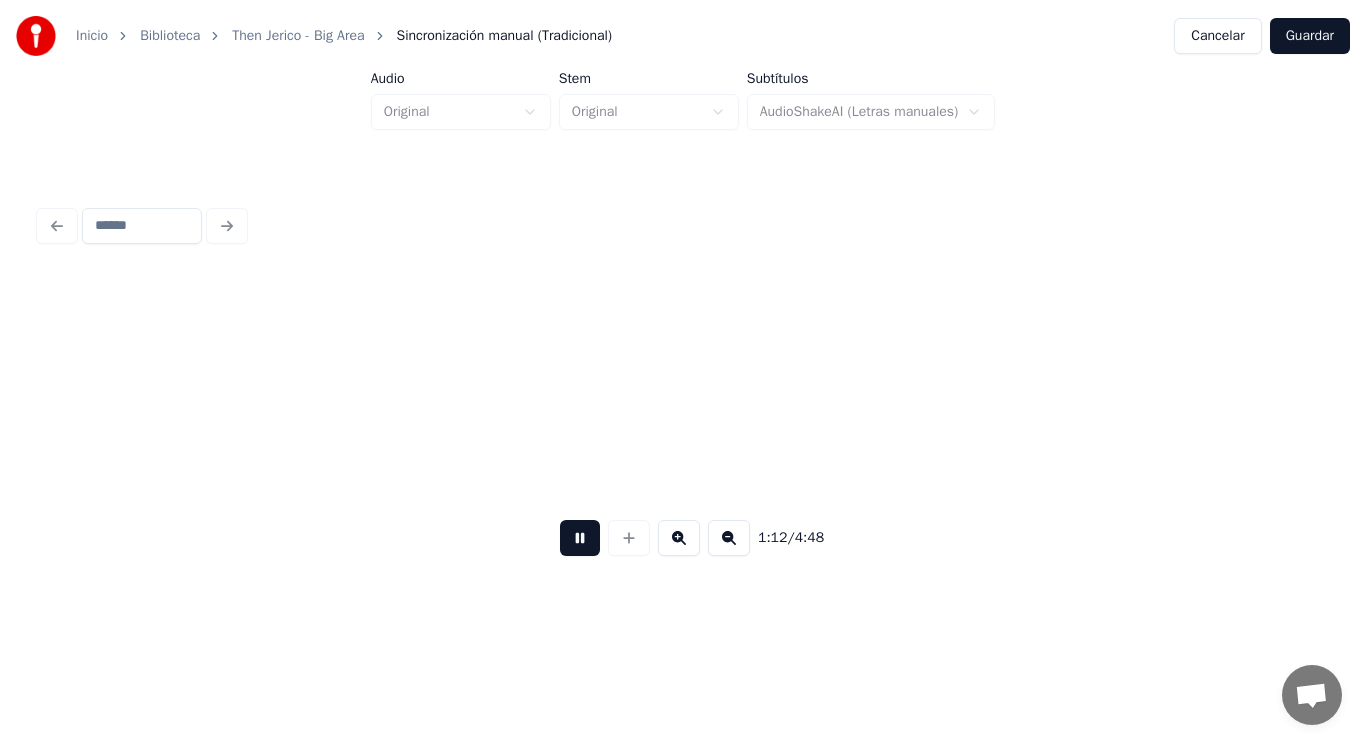 scroll, scrollTop: 0, scrollLeft: 101659, axis: horizontal 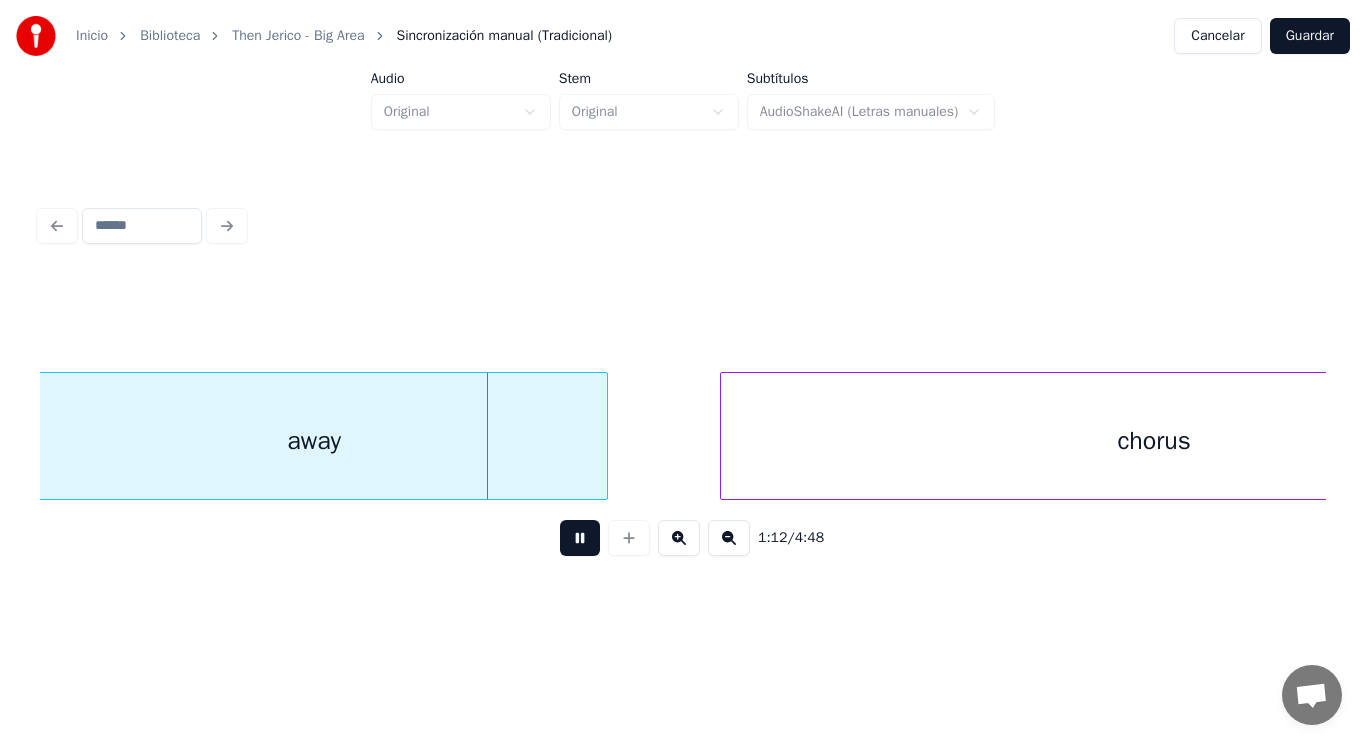 click at bounding box center [580, 538] 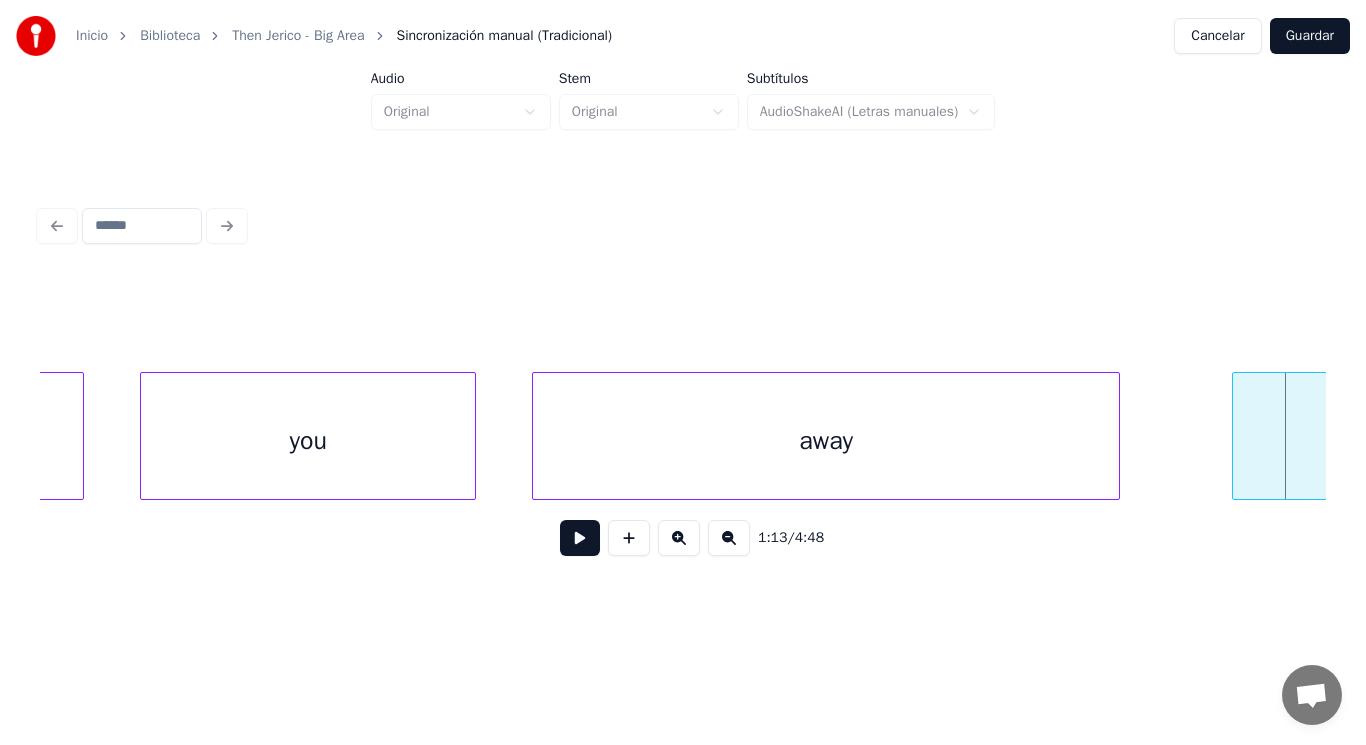 scroll, scrollTop: 0, scrollLeft: 101139, axis: horizontal 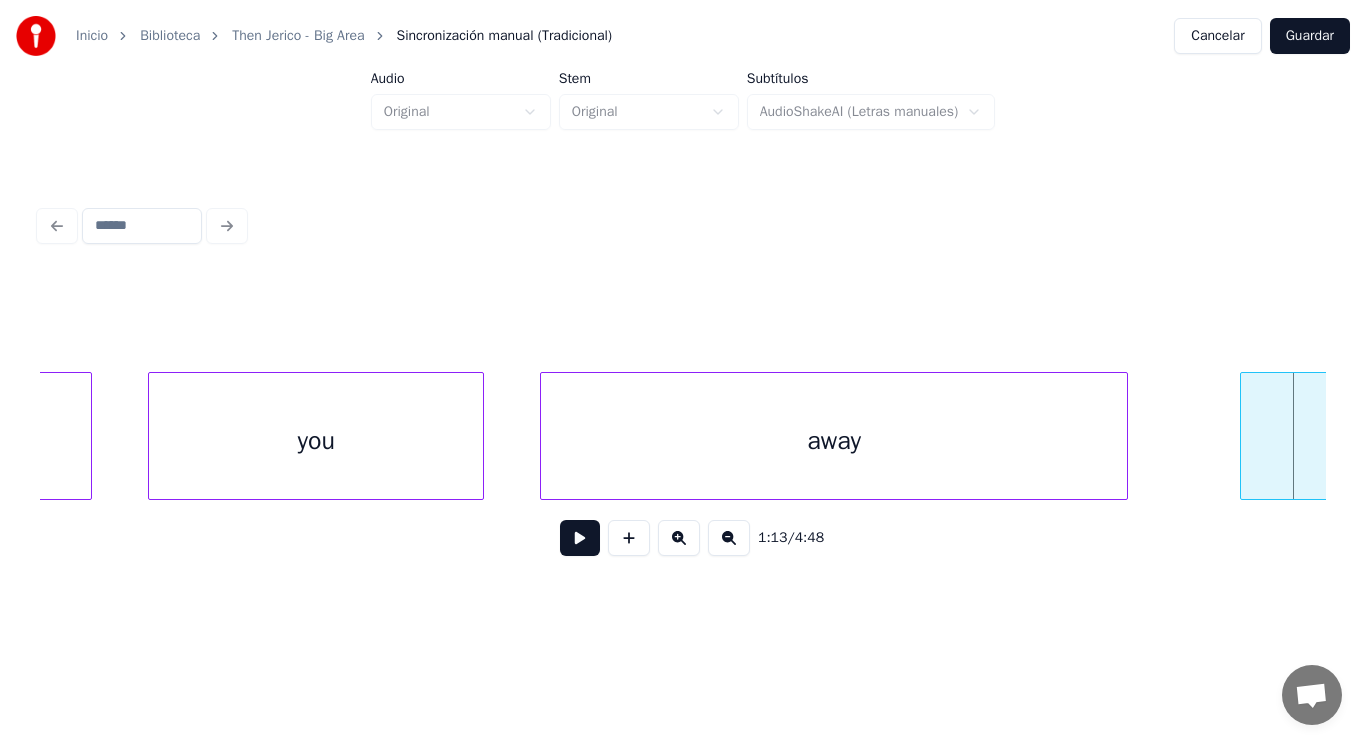 click on "you" at bounding box center (316, 441) 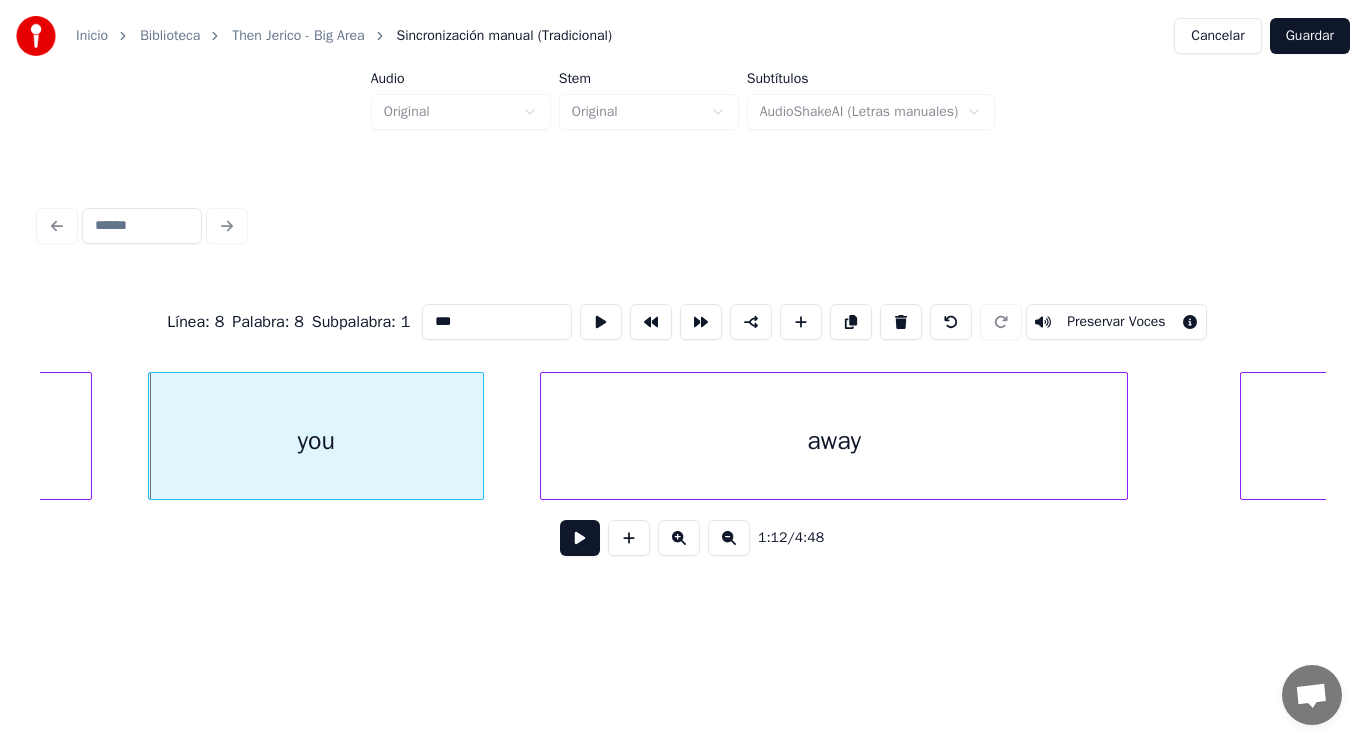 click at bounding box center (580, 538) 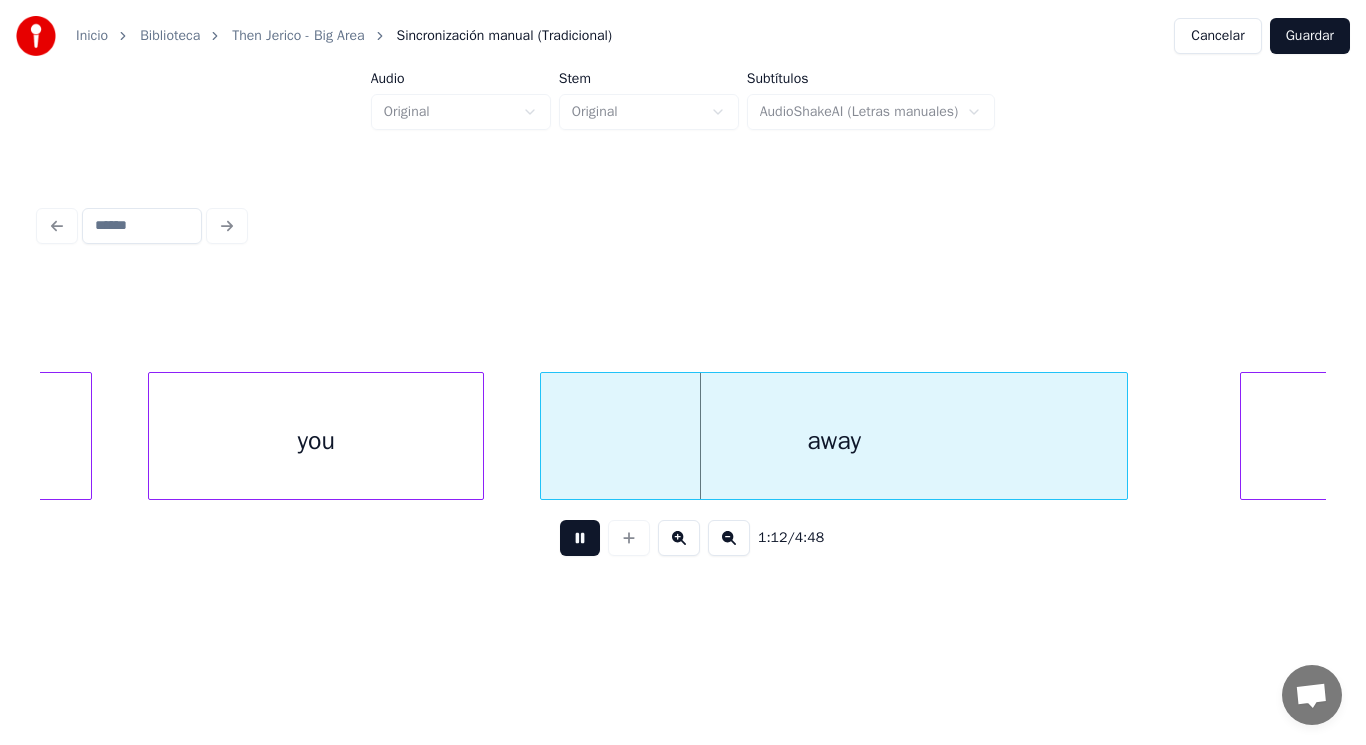 click at bounding box center (580, 538) 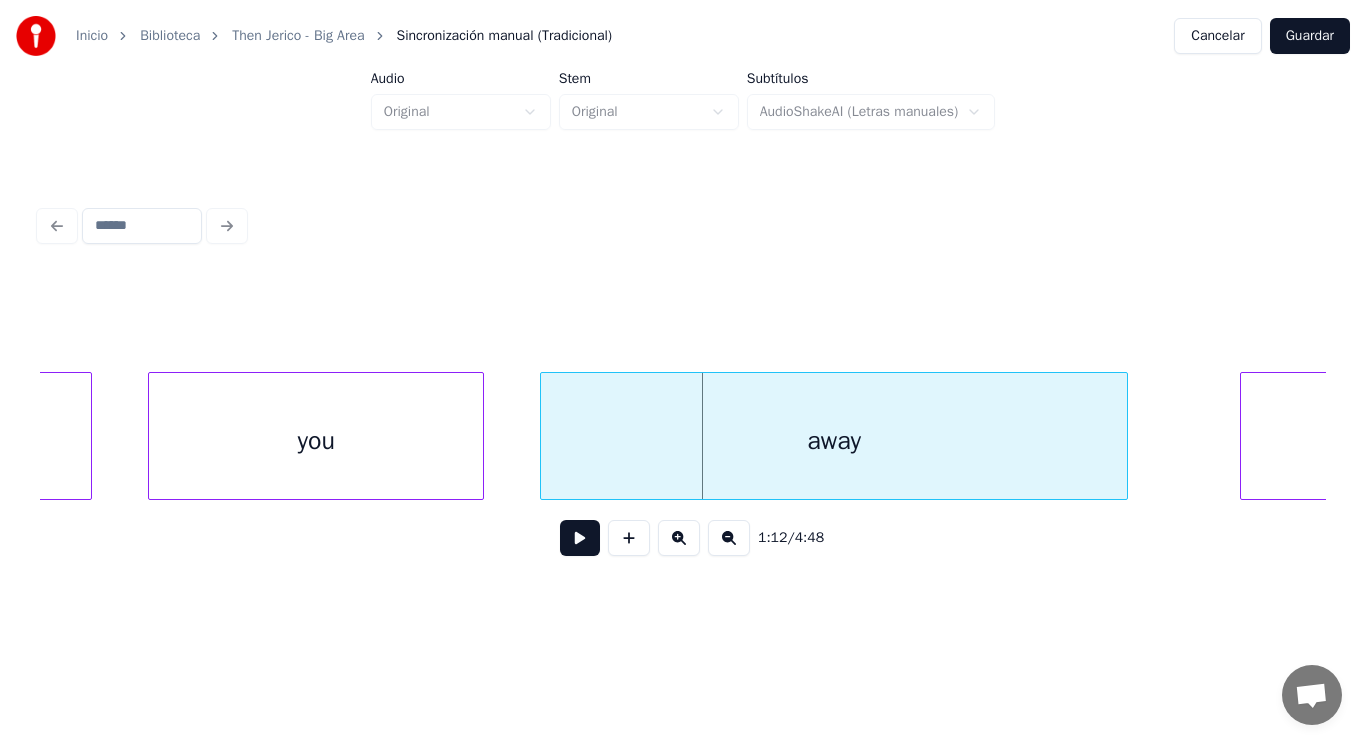click at bounding box center (480, 436) 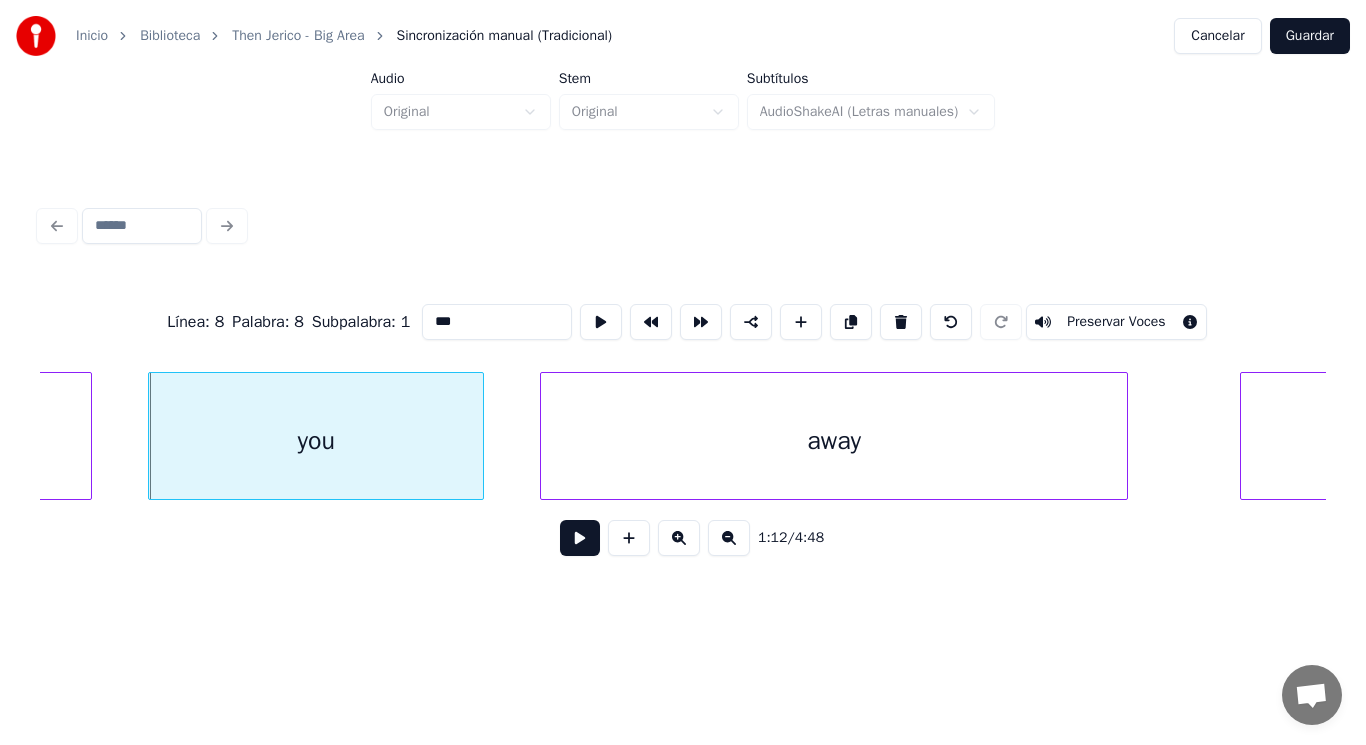 click at bounding box center [580, 538] 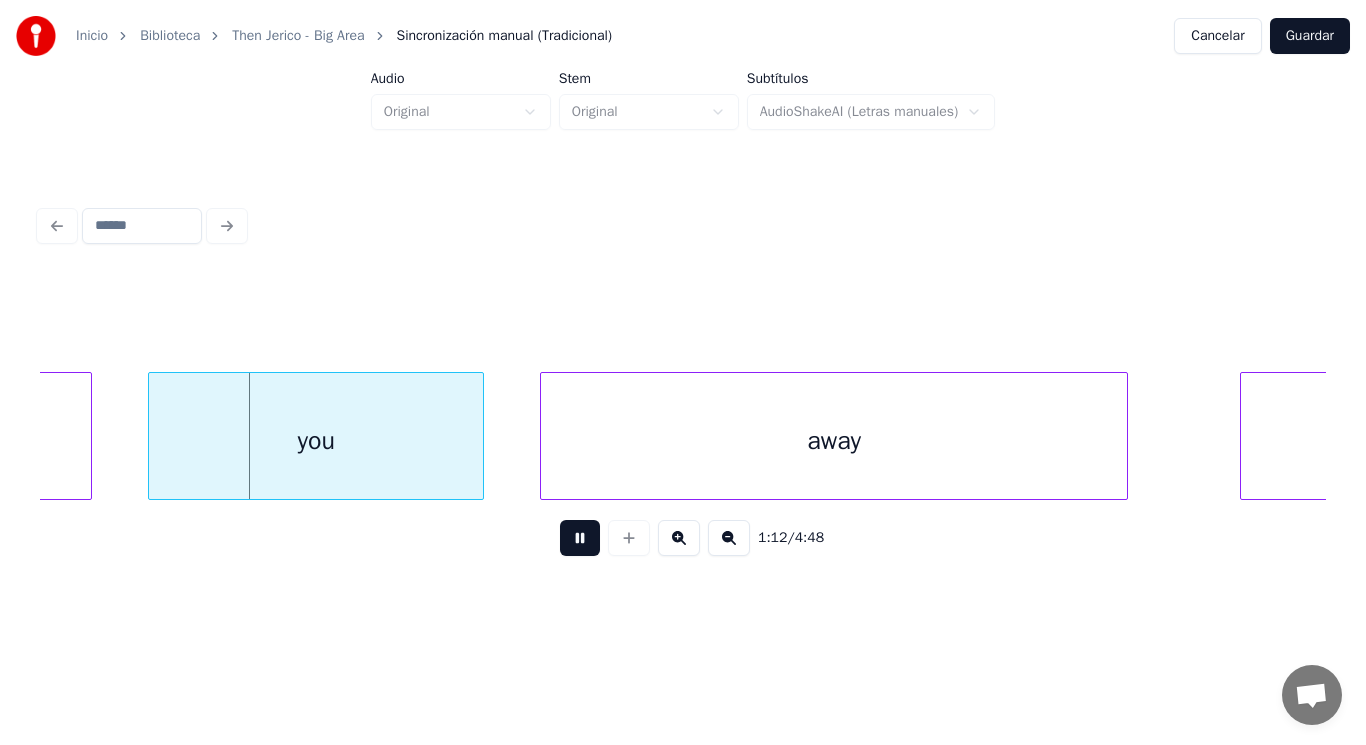 click at bounding box center [580, 538] 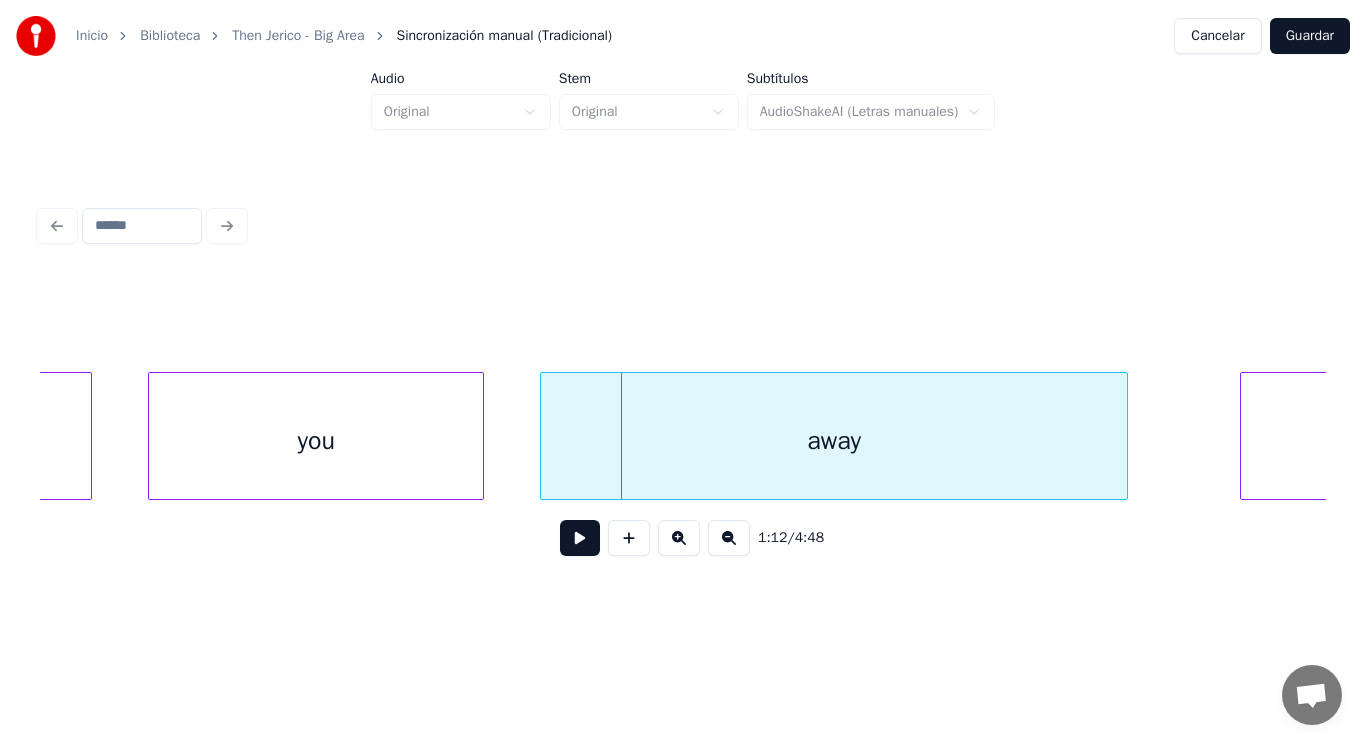 click on "away" at bounding box center [834, 441] 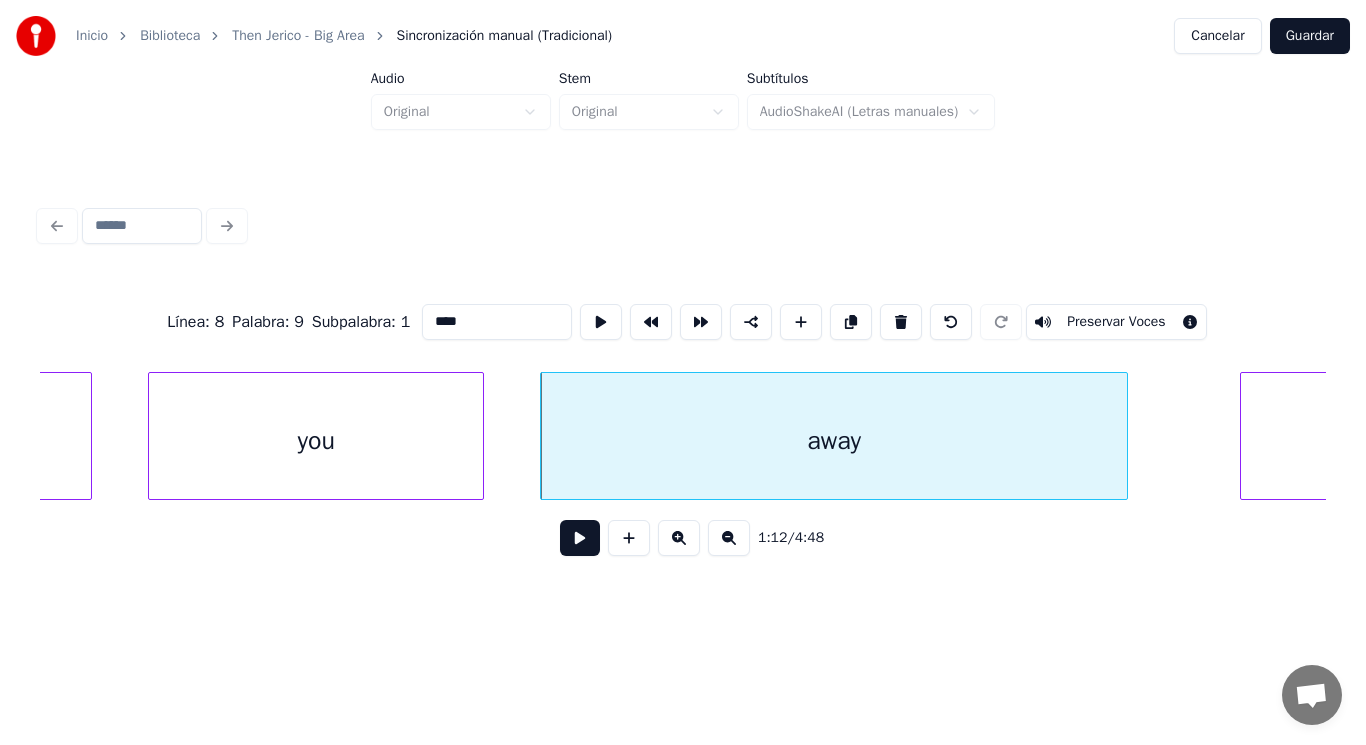 click at bounding box center [580, 538] 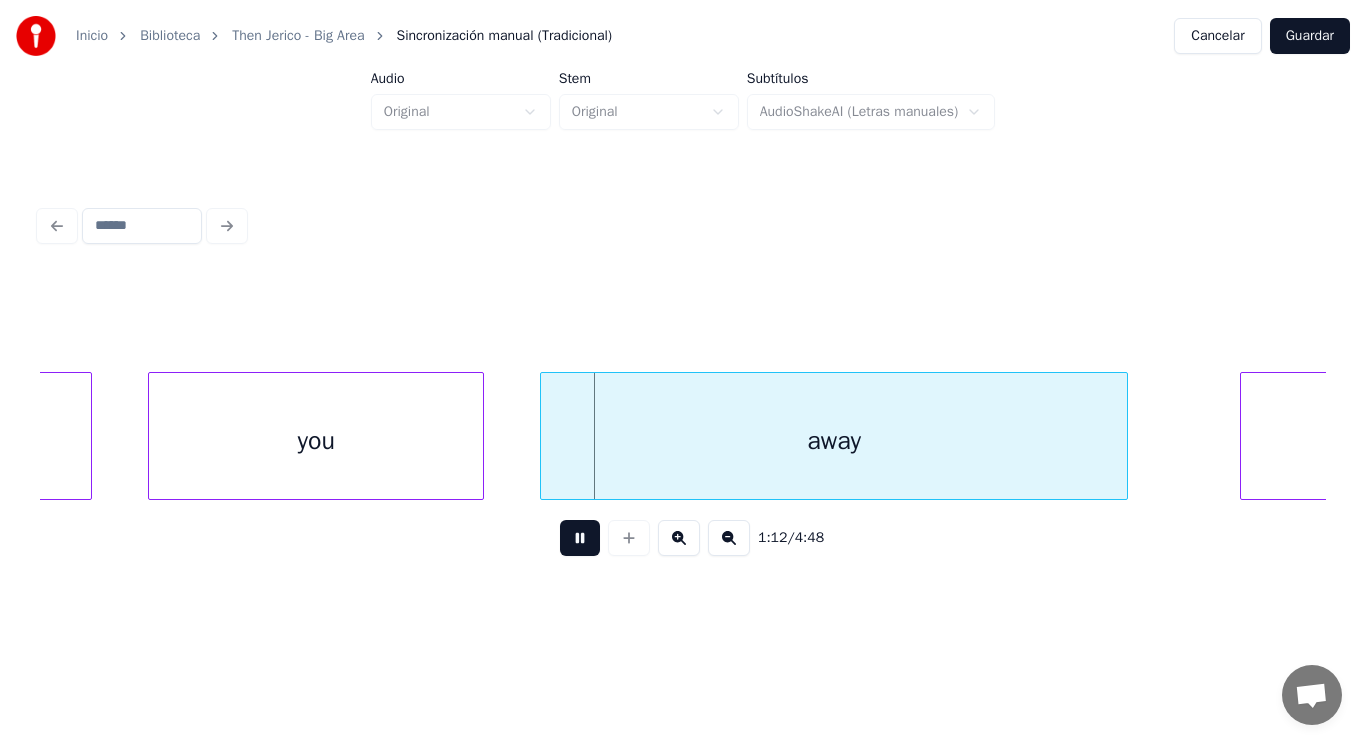 click at bounding box center [580, 538] 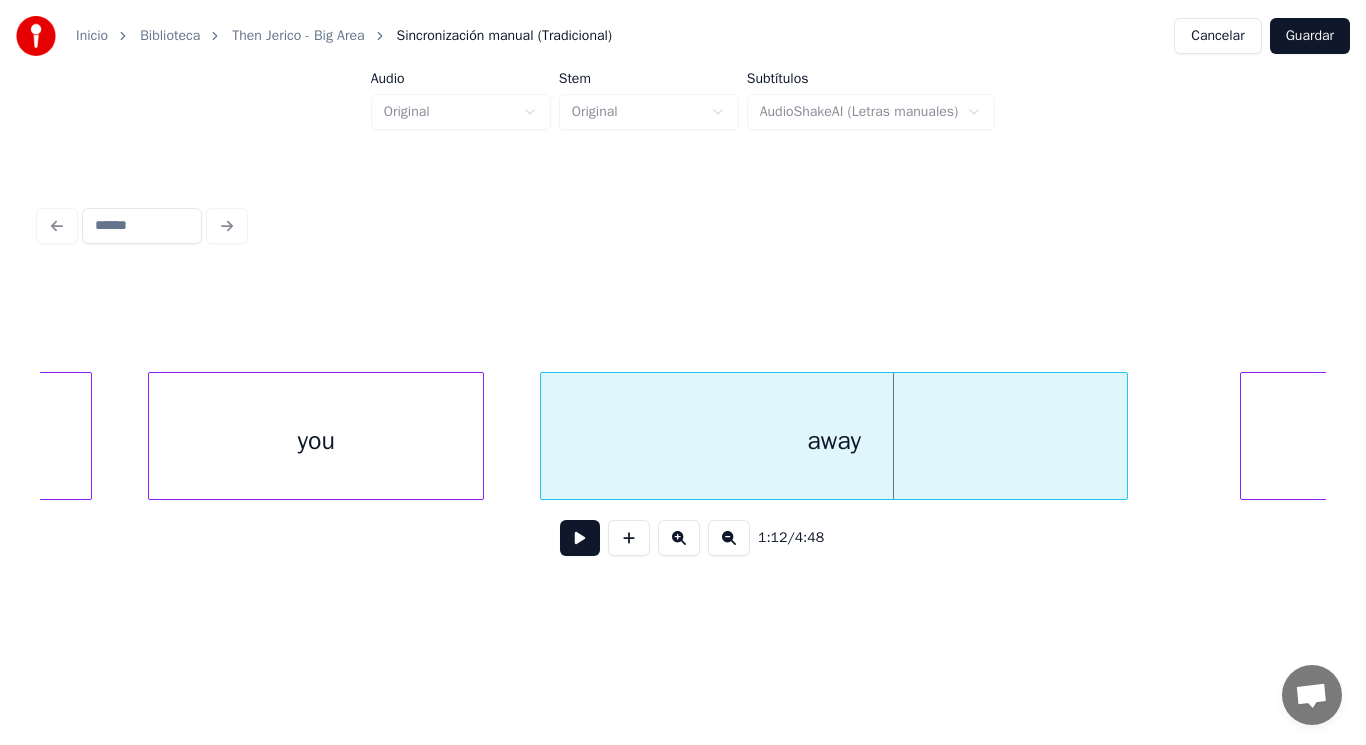 click on "away" at bounding box center [834, 441] 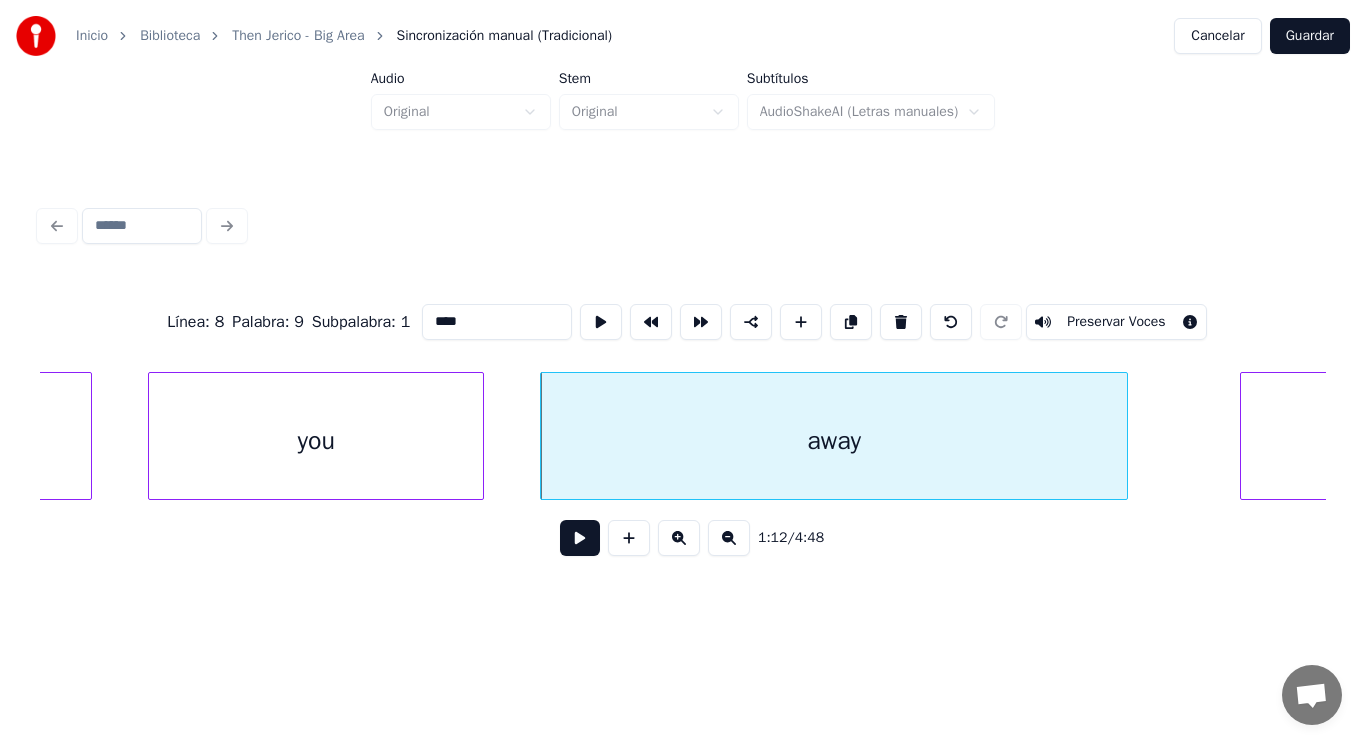 click at bounding box center (580, 538) 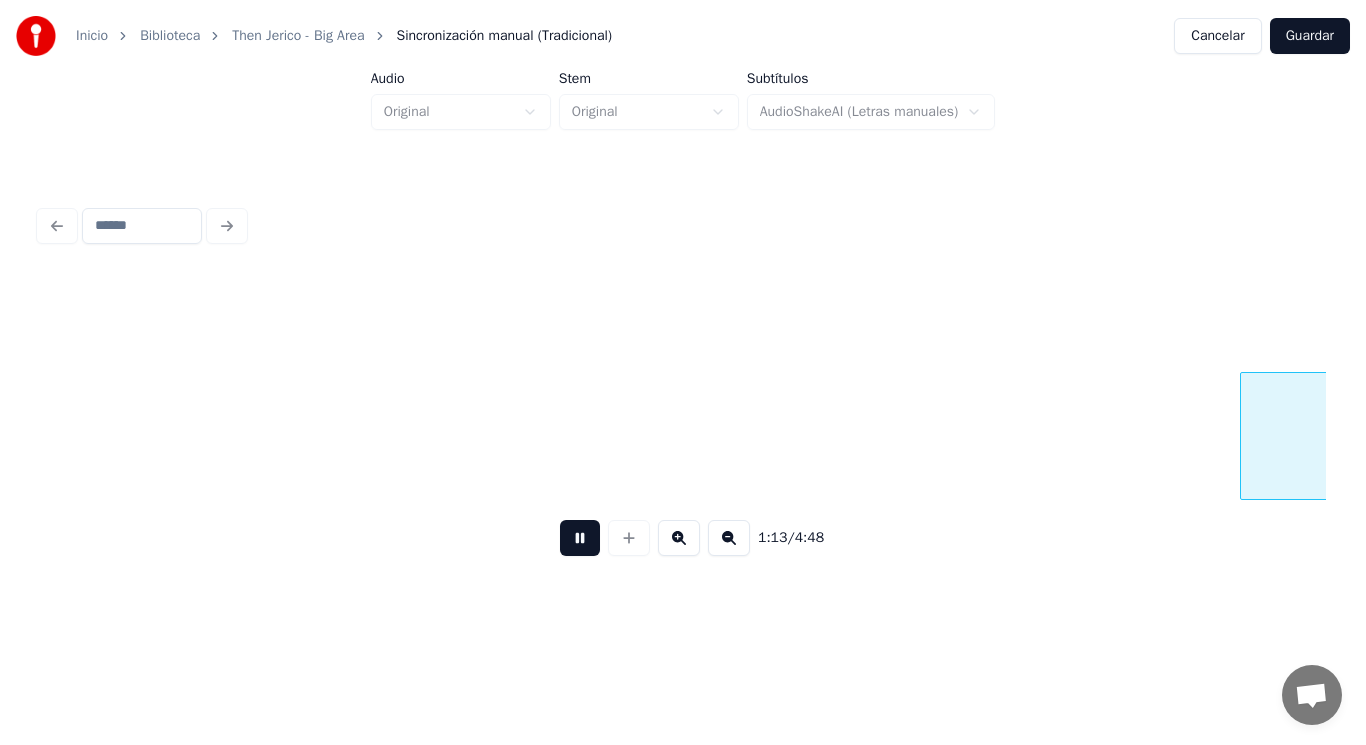 scroll, scrollTop: 0, scrollLeft: 102448, axis: horizontal 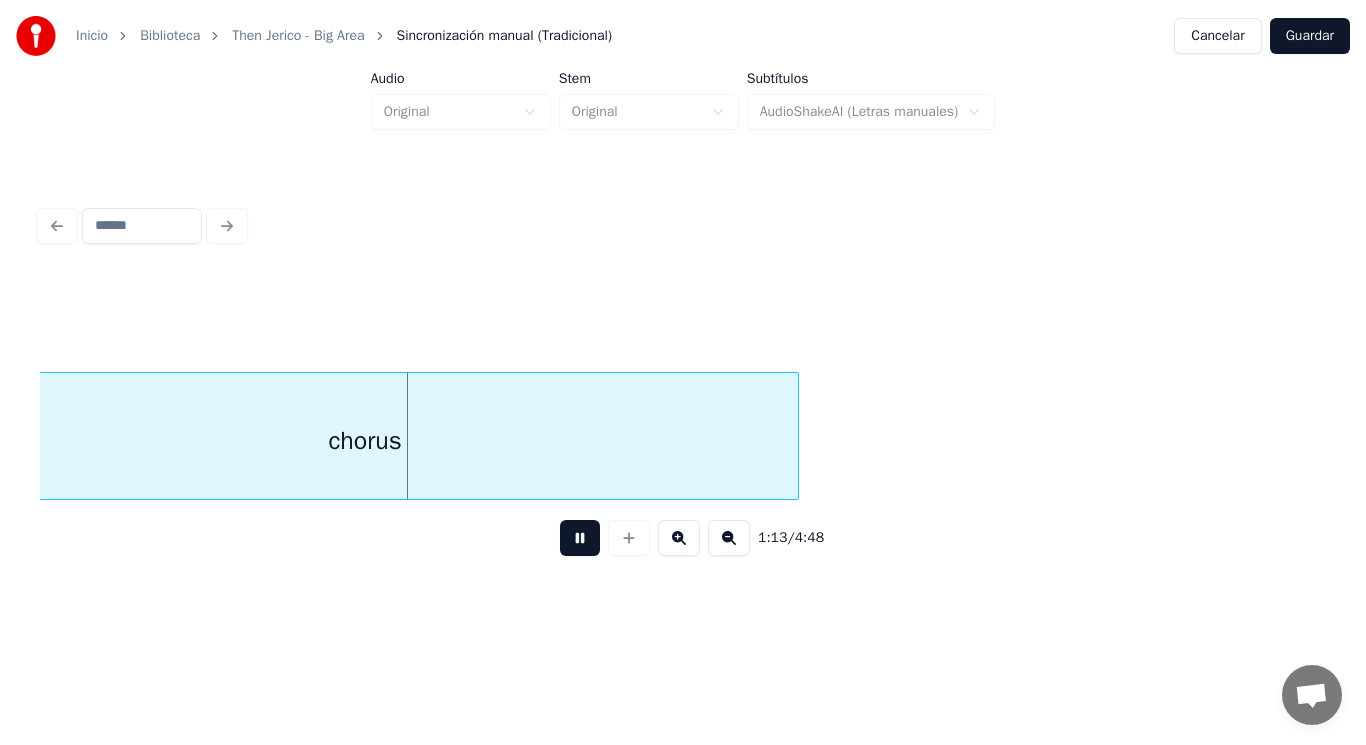 click at bounding box center [580, 538] 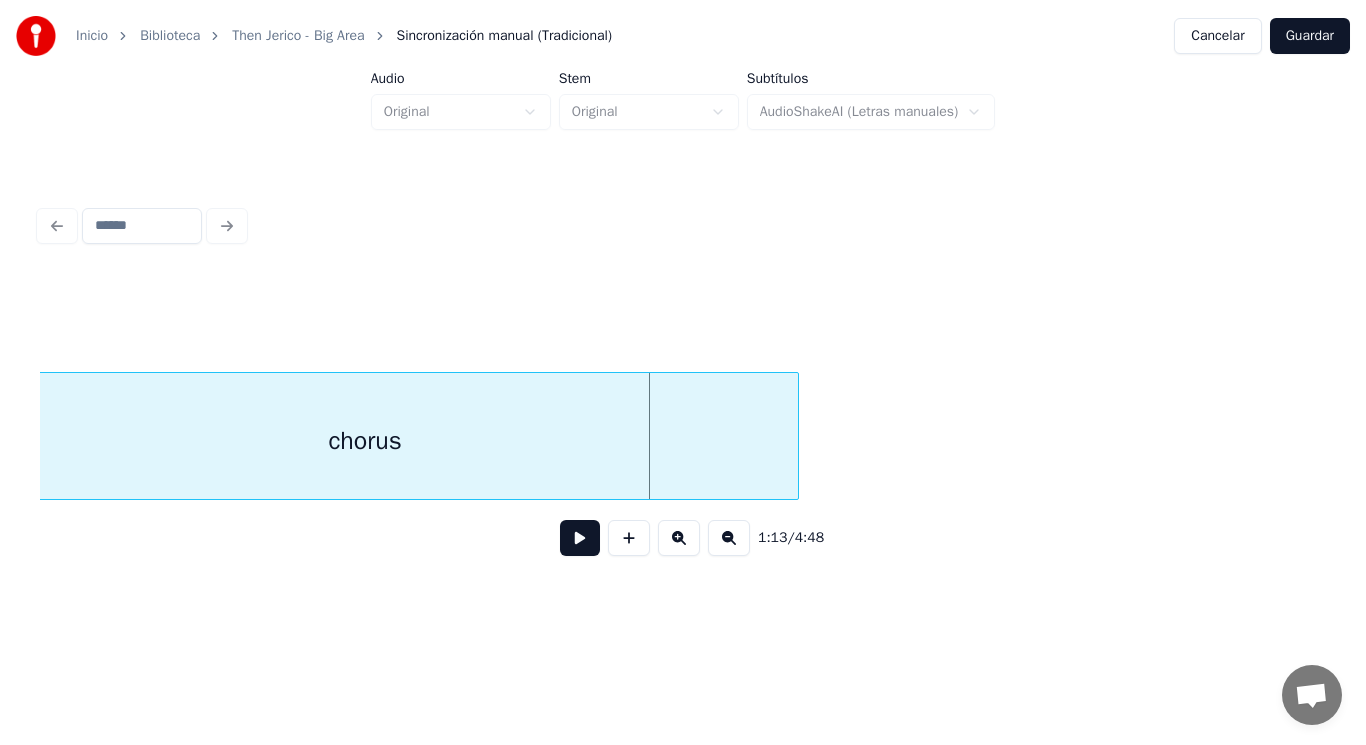 click on "chorus" at bounding box center [365, 441] 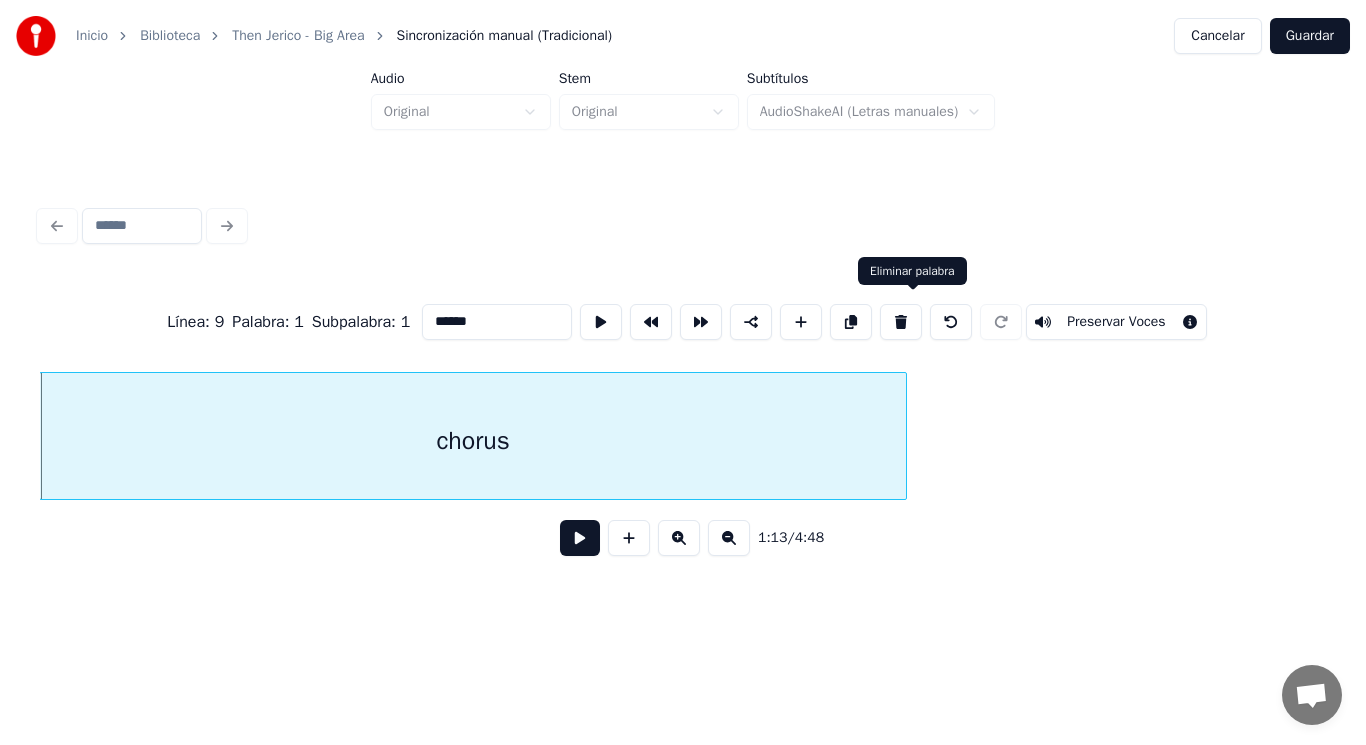 click at bounding box center [901, 322] 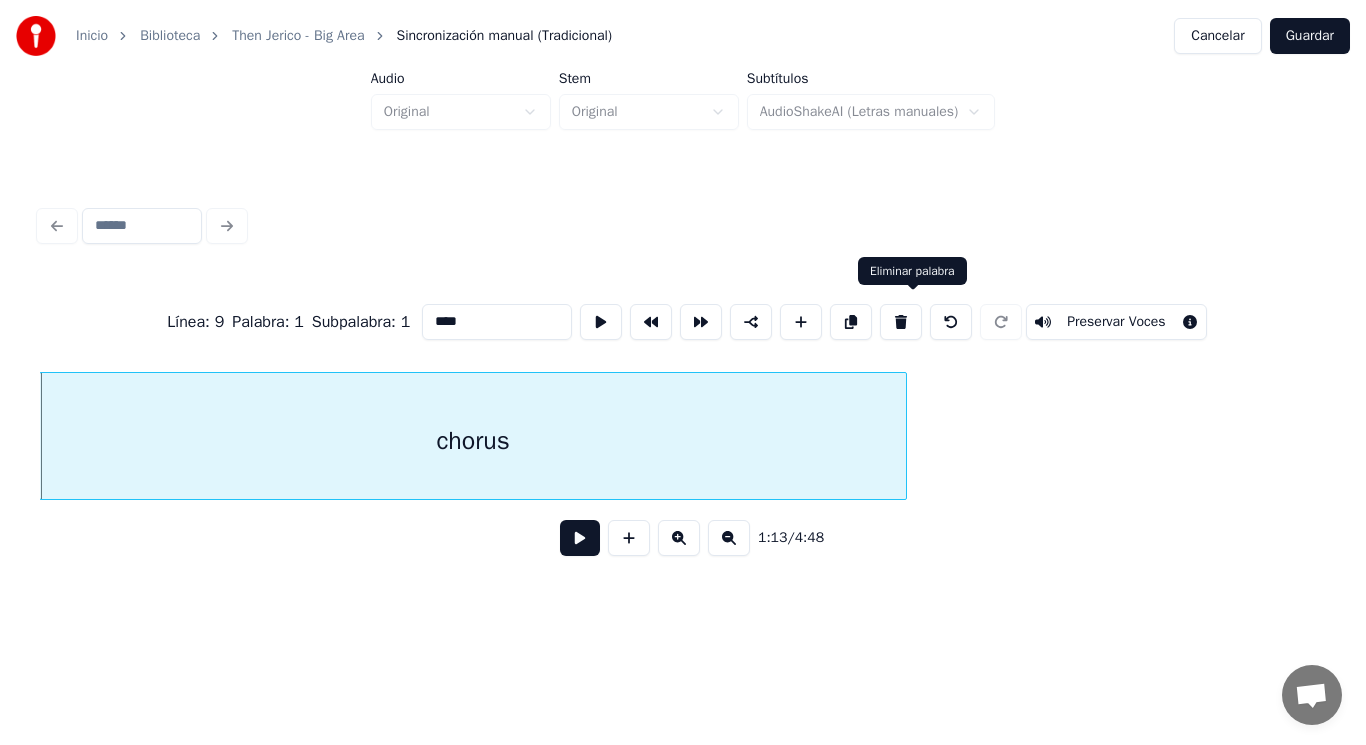 scroll, scrollTop: 0, scrollLeft: 101640, axis: horizontal 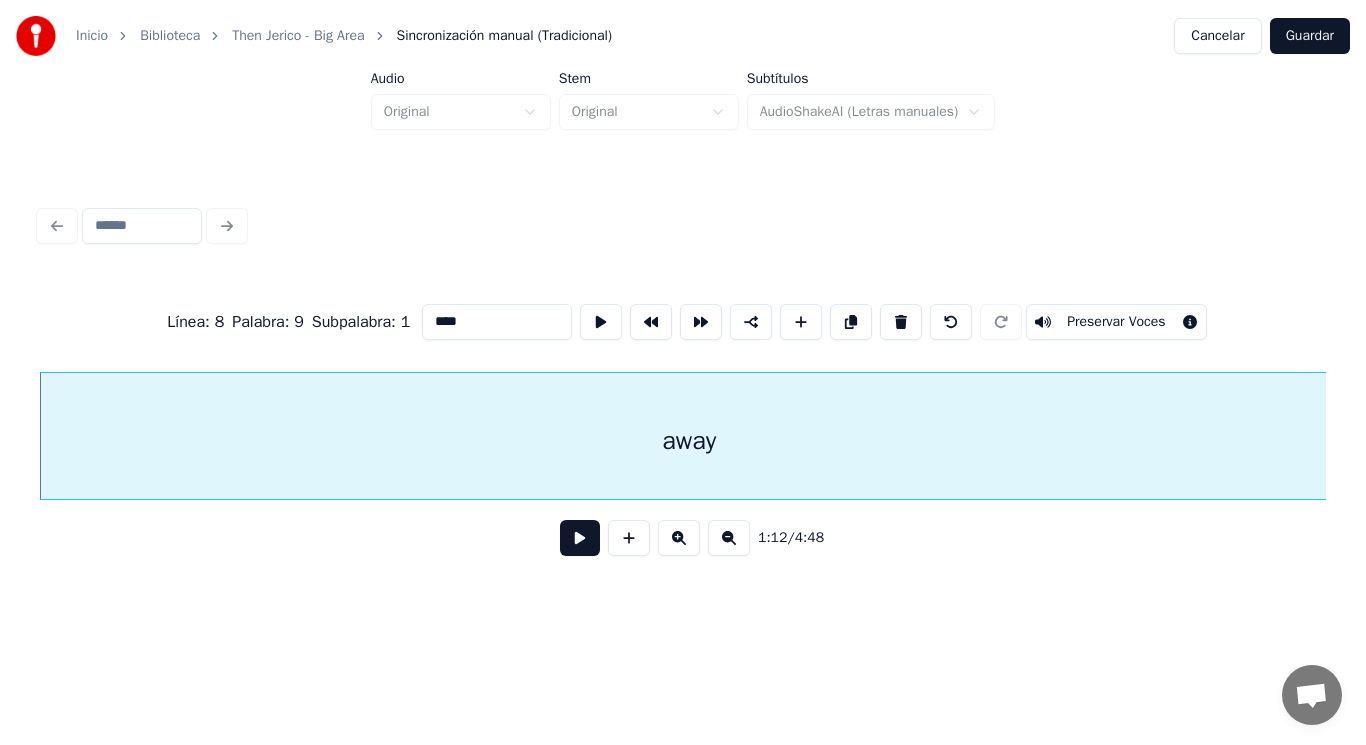 click on "Inicio Biblioteca Then Jerico - Big Area Sincronización manual (Tradicional) Cancelar Guardar Audio Original Stem Original Subtítulos AudioShakeAI (Letras manuales) Línea :   8 Palabra :   9 Subpalabra :   1 **** Preservar Voces 1:12  /  4:48" at bounding box center (683, 304) 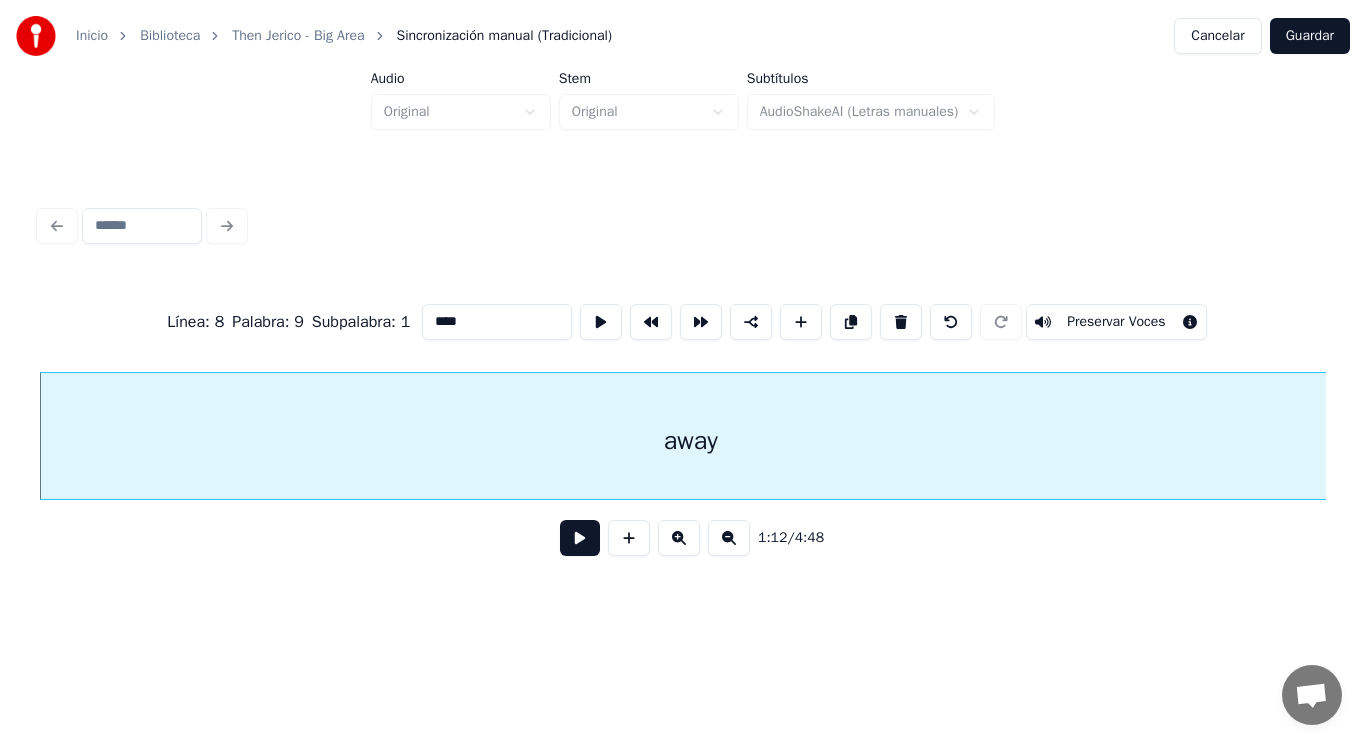 click at bounding box center [580, 538] 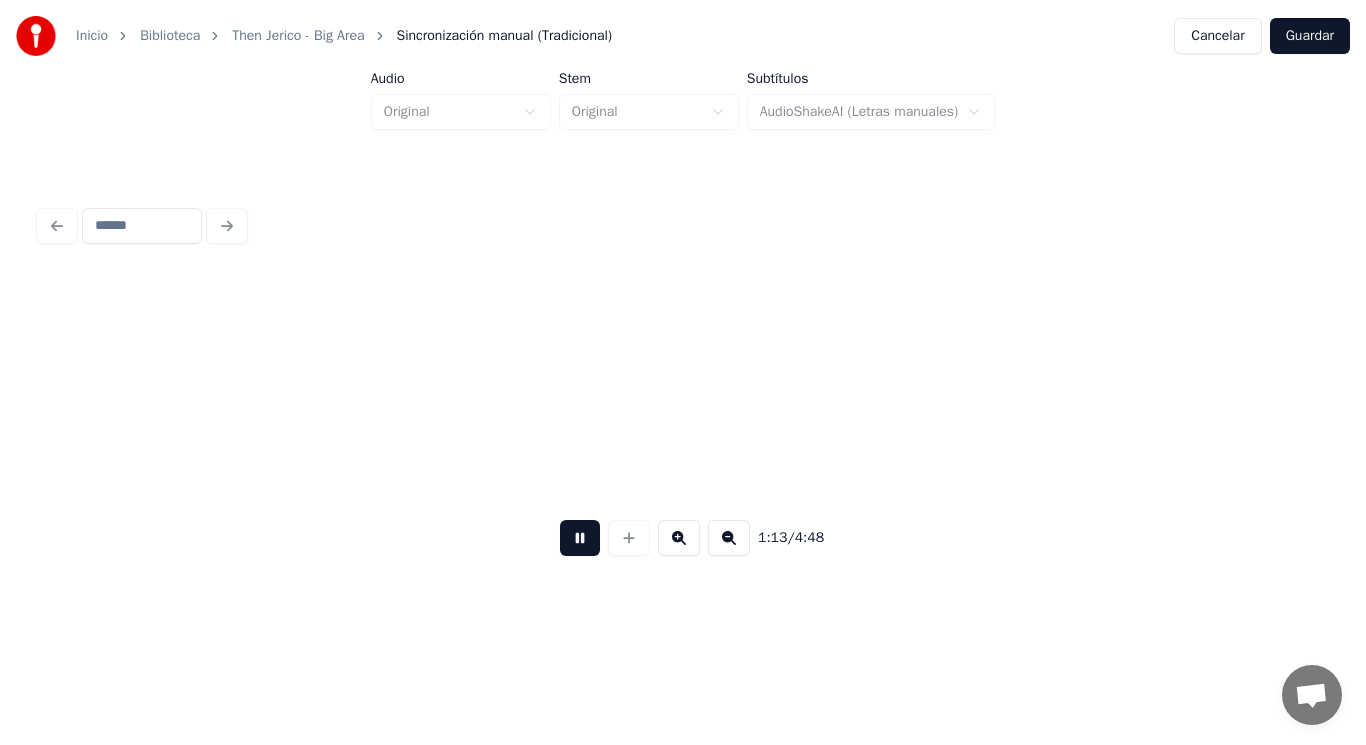 scroll, scrollTop: 0, scrollLeft: 102952, axis: horizontal 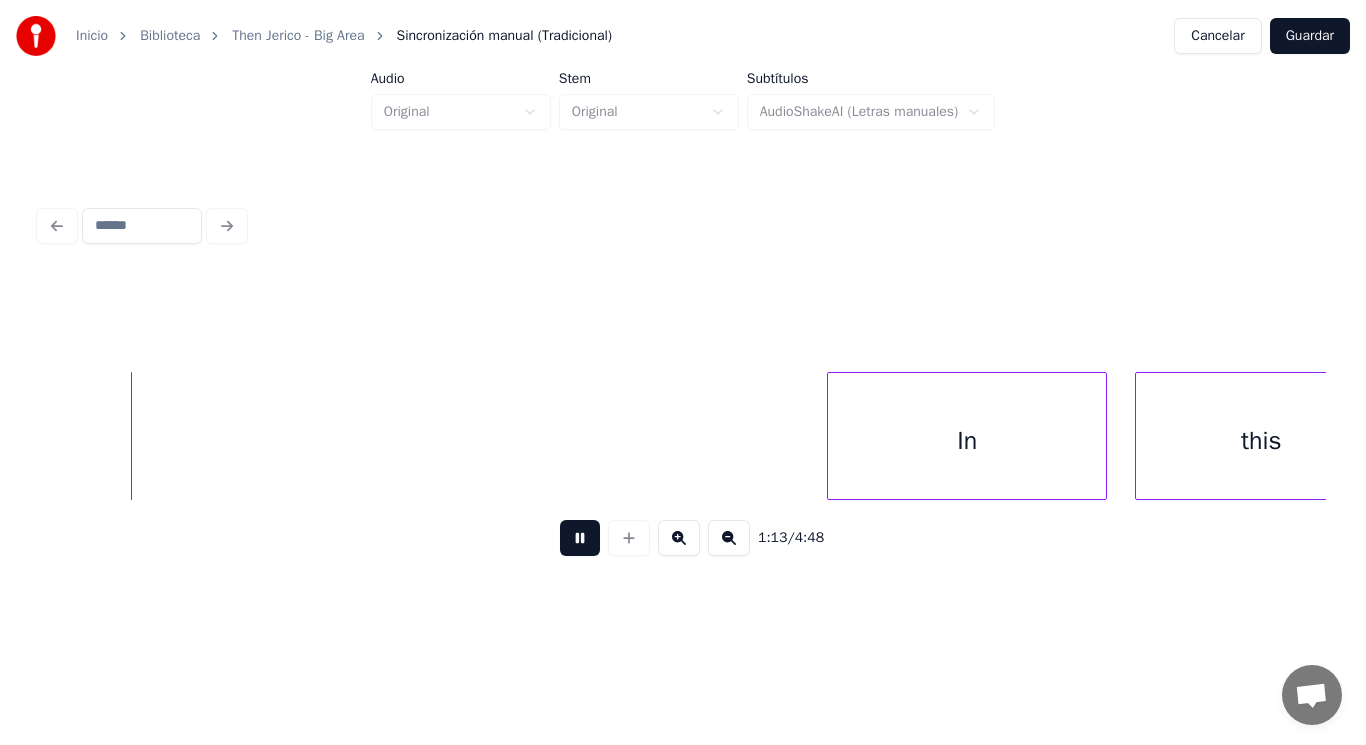 click at bounding box center [580, 538] 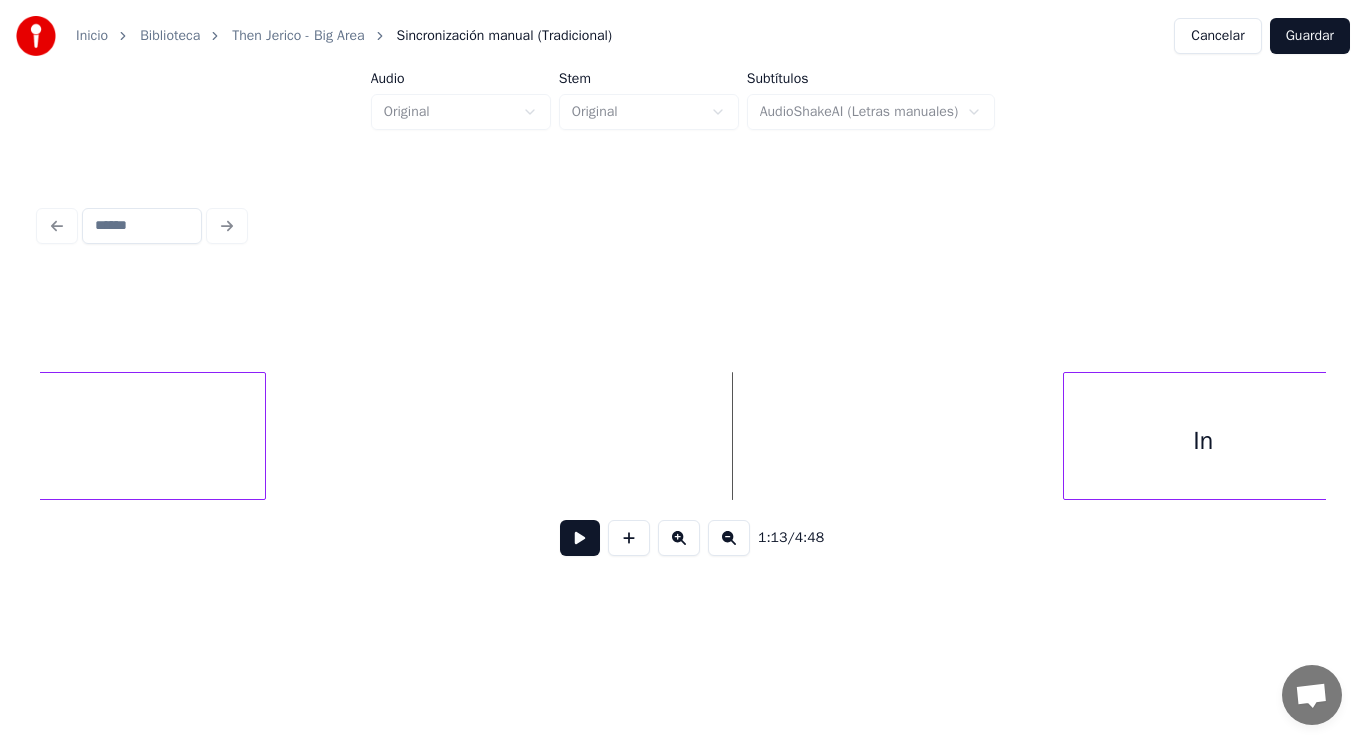 scroll, scrollTop: 0, scrollLeft: 102712, axis: horizontal 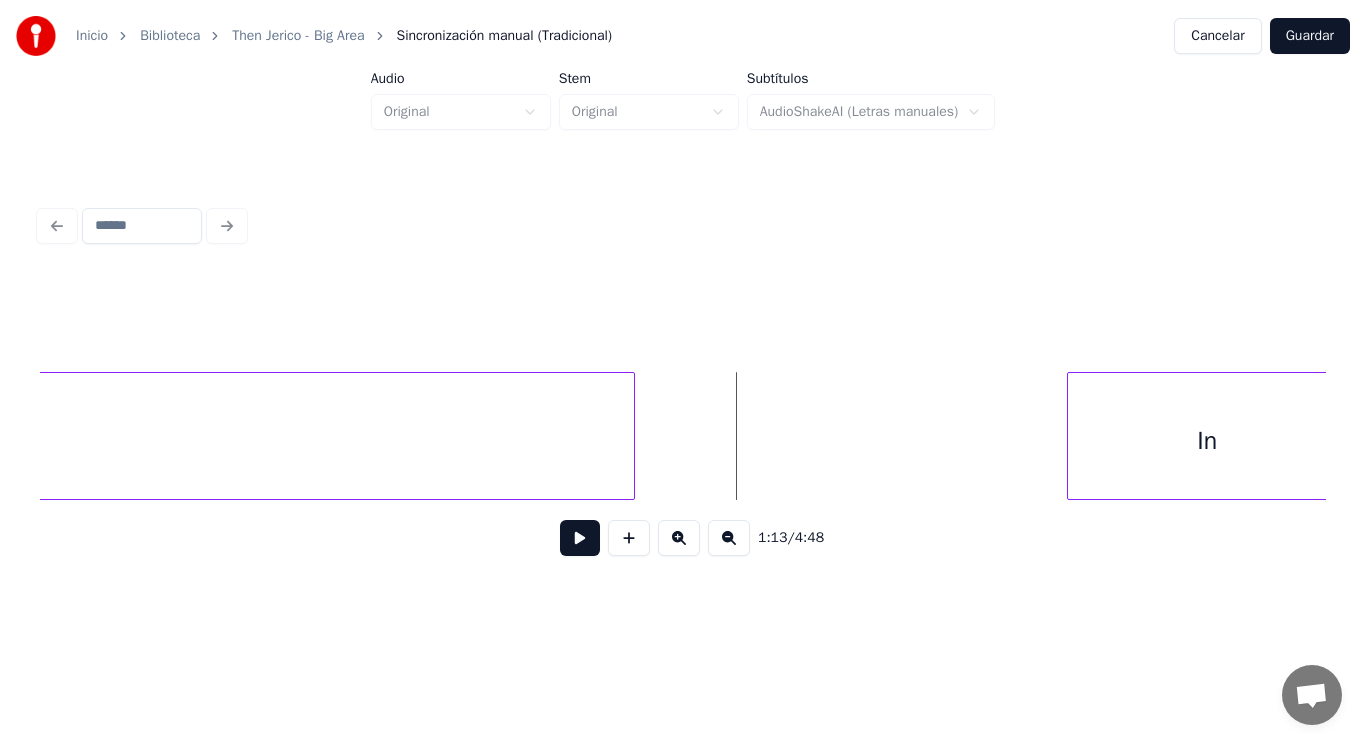 click at bounding box center [631, 436] 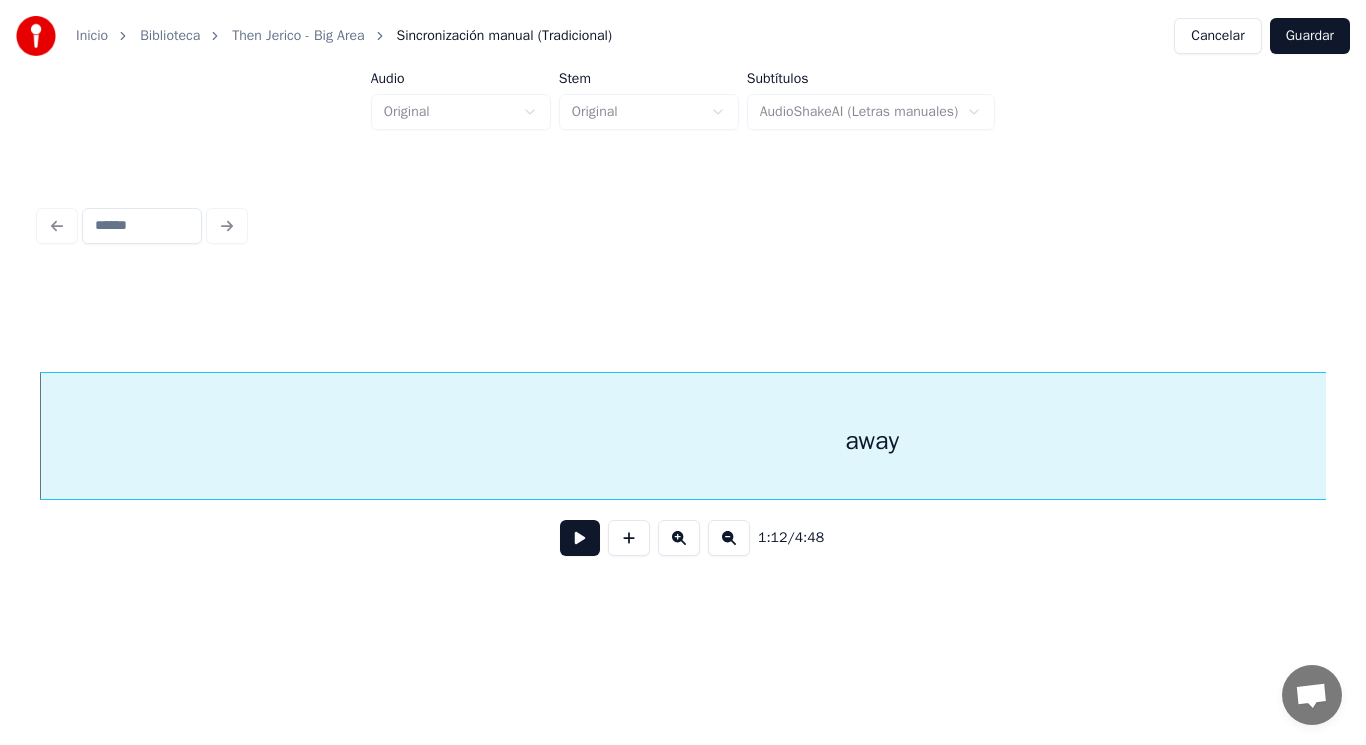 click at bounding box center (580, 538) 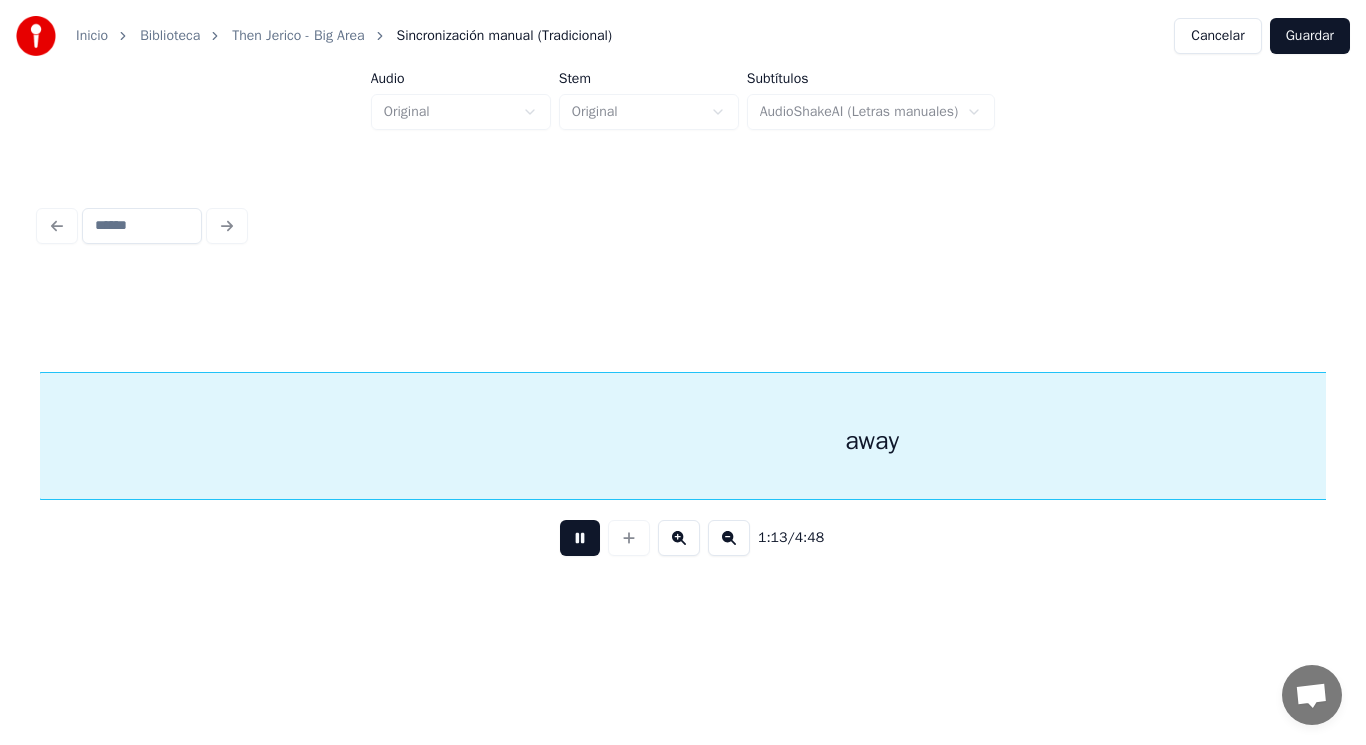 scroll, scrollTop: 0, scrollLeft: 102928, axis: horizontal 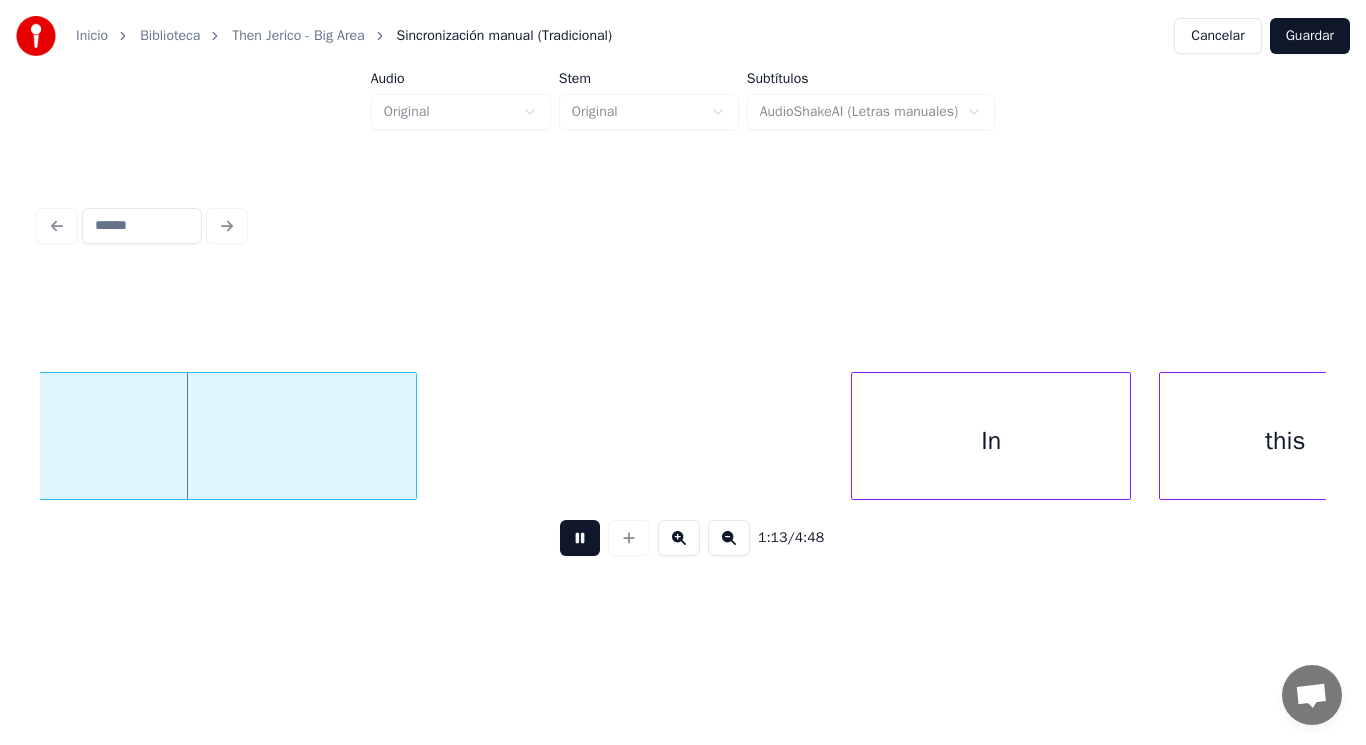 click at bounding box center [580, 538] 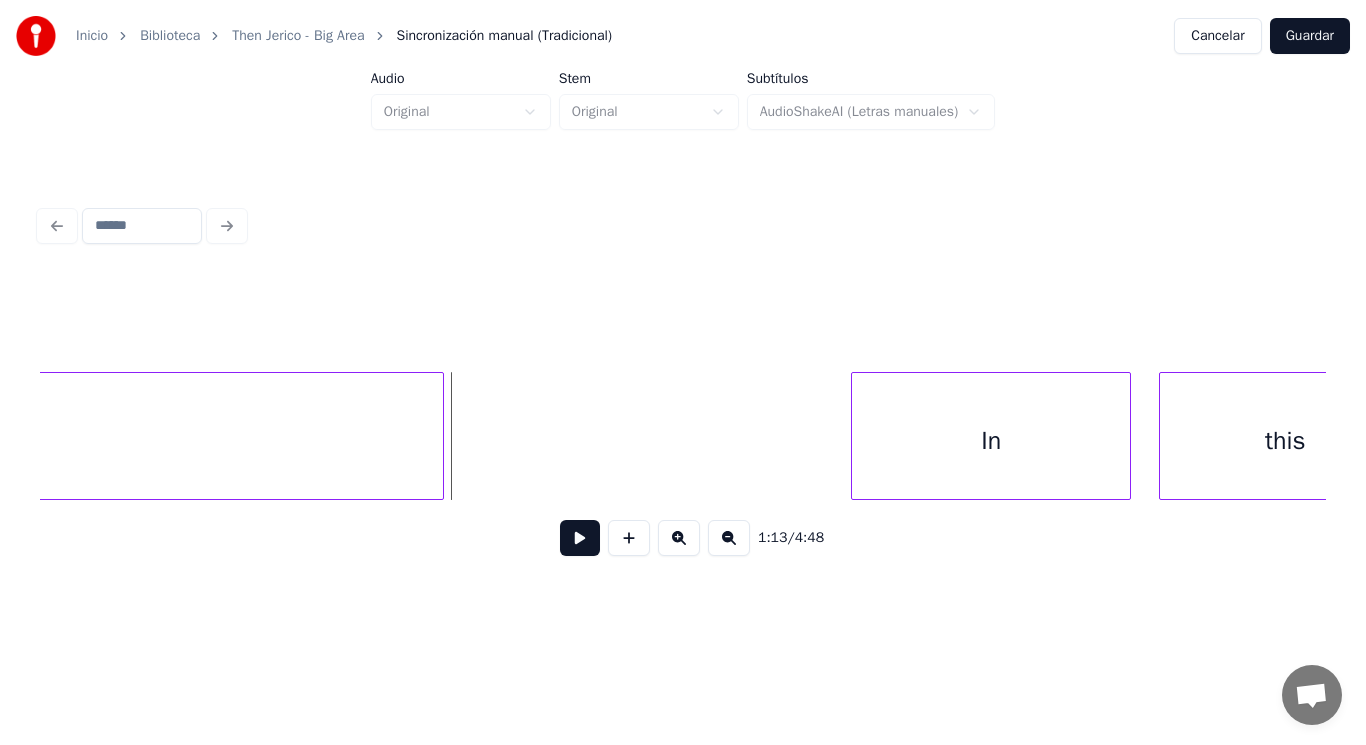 click at bounding box center (440, 436) 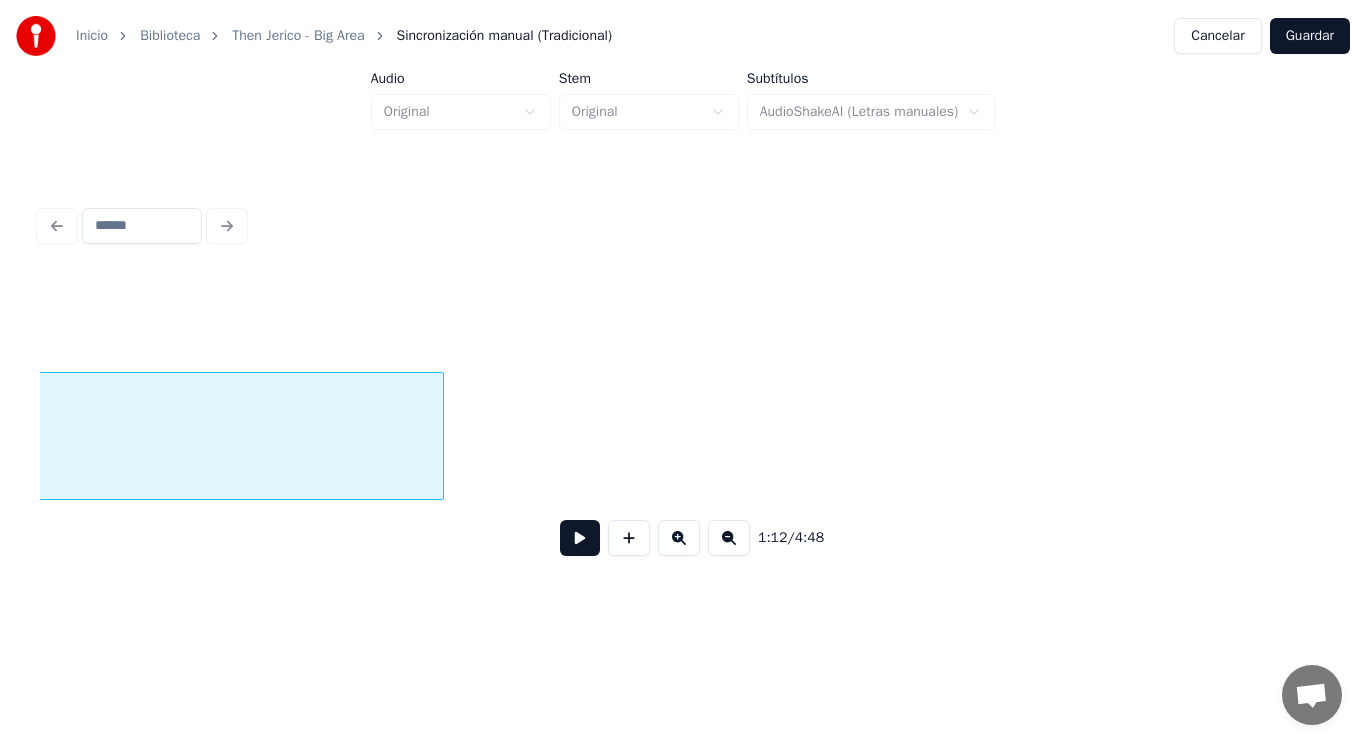 scroll, scrollTop: 0, scrollLeft: 101640, axis: horizontal 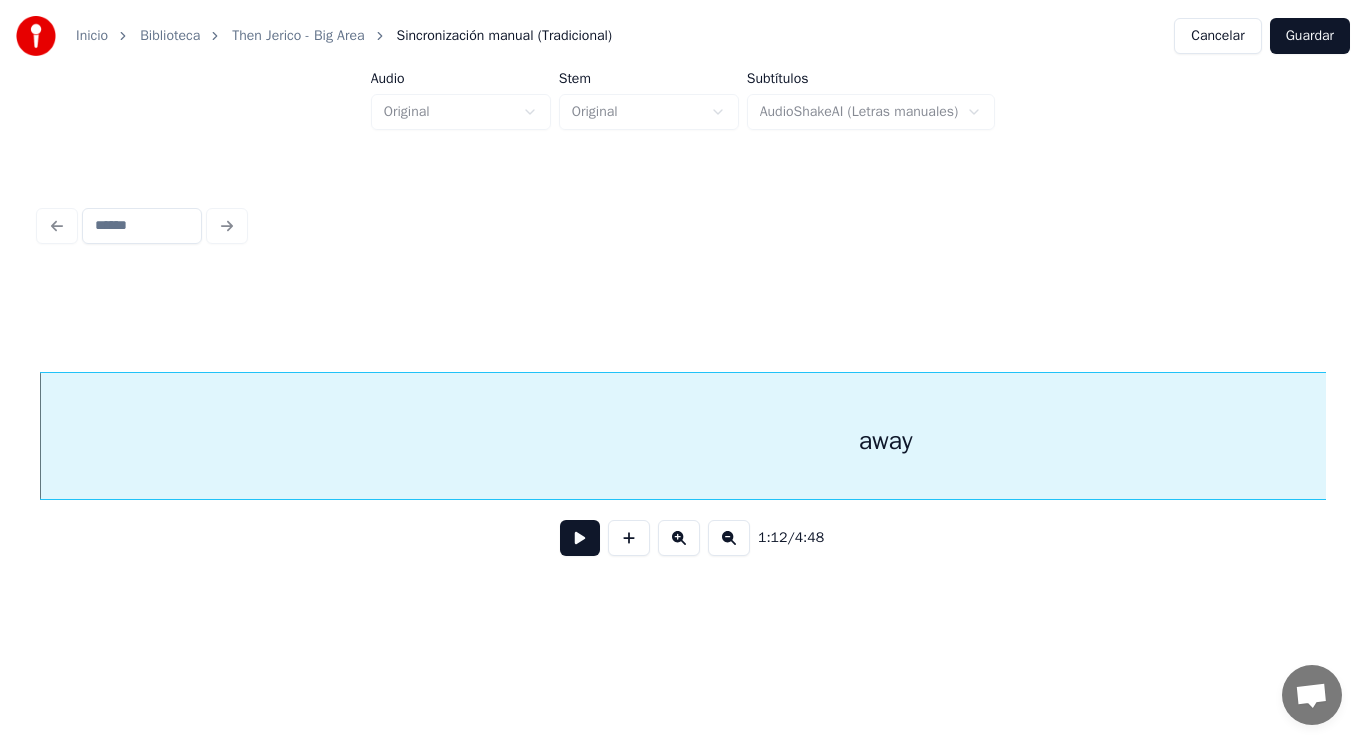 click at bounding box center [580, 538] 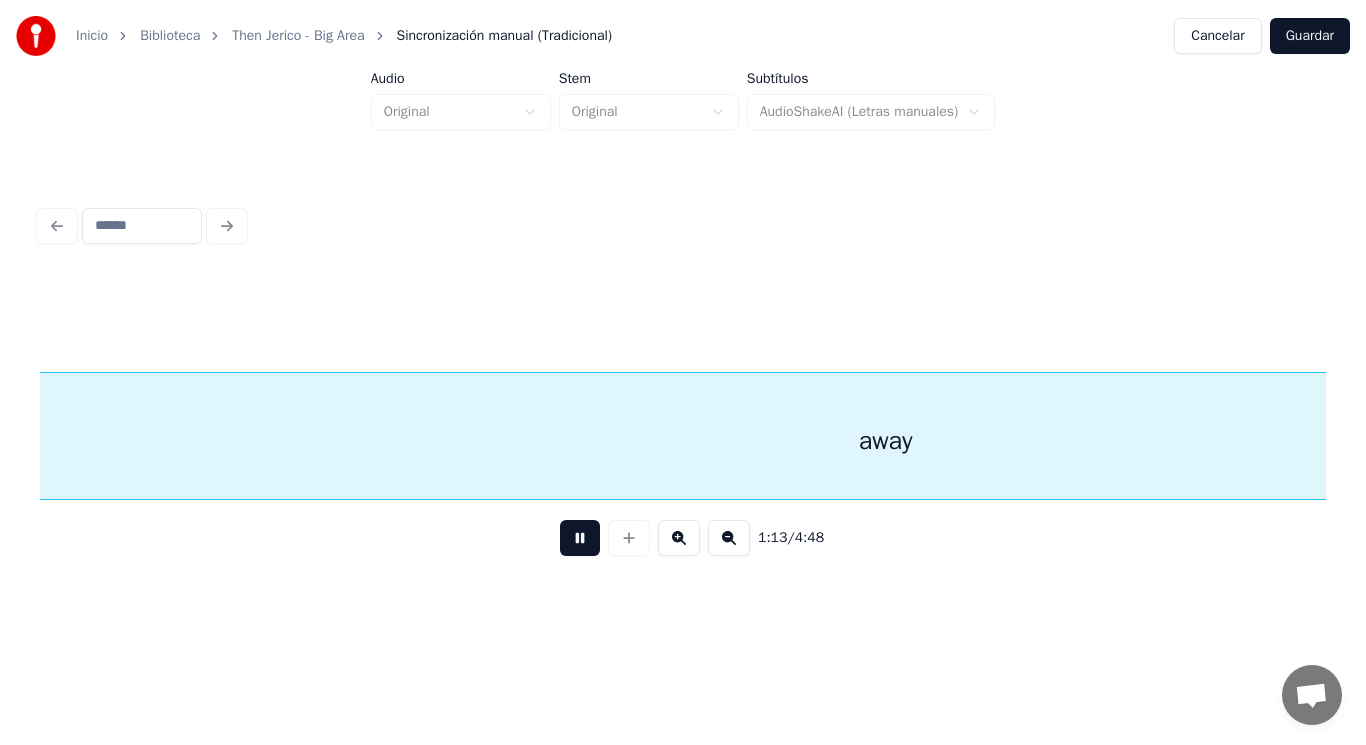 scroll, scrollTop: 0, scrollLeft: 102928, axis: horizontal 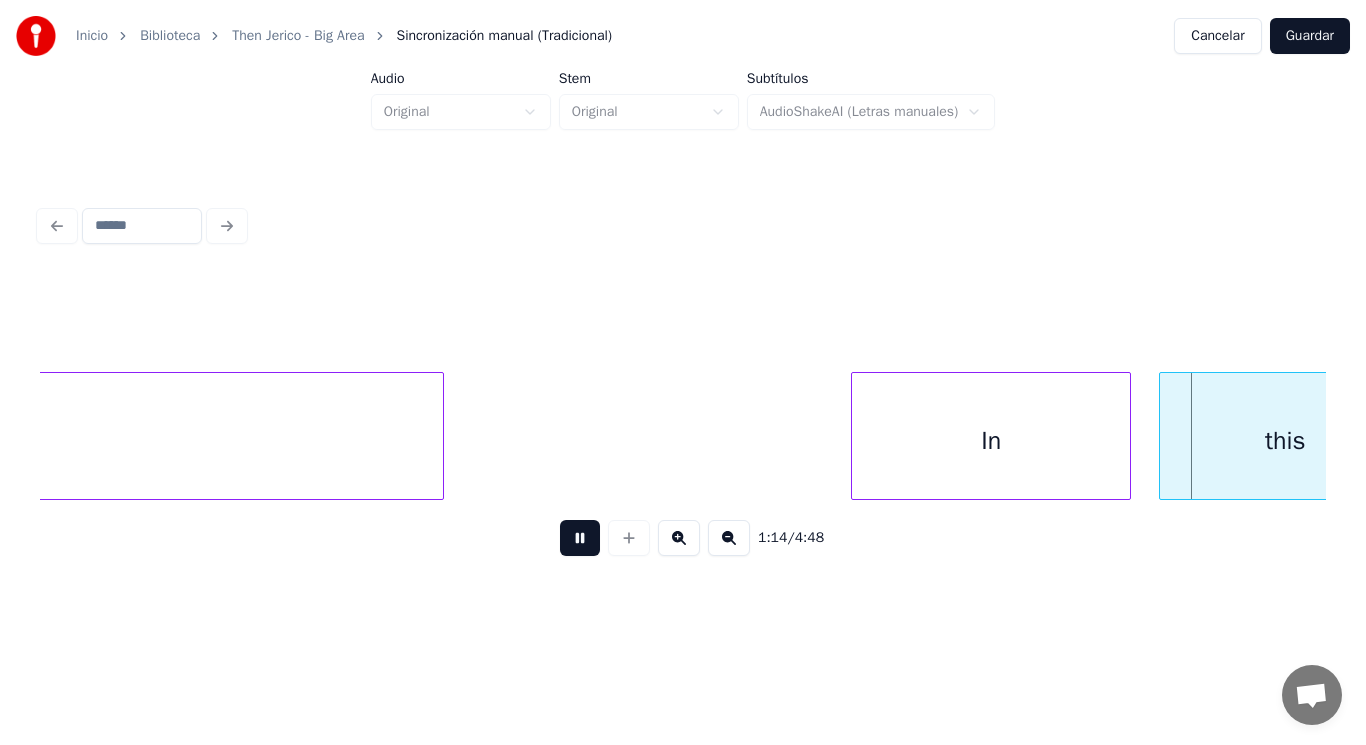 click at bounding box center [580, 538] 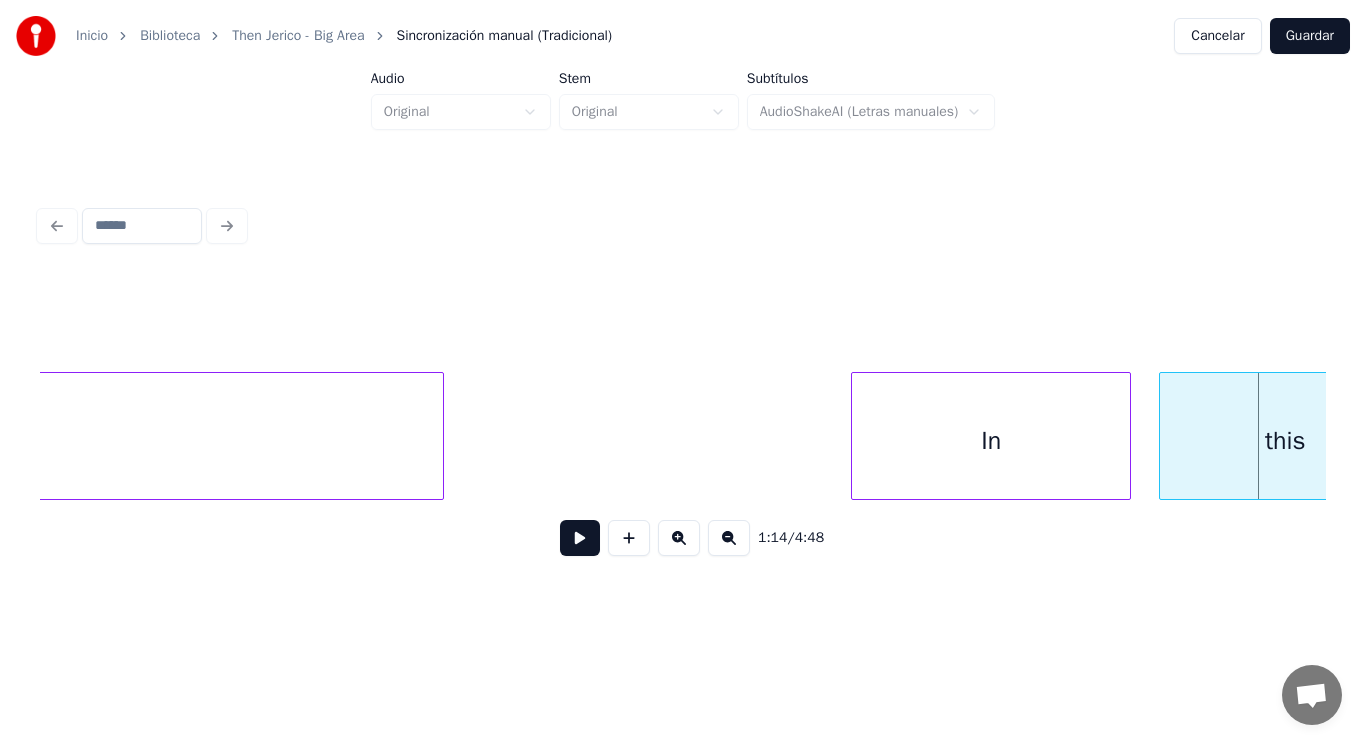 click on "away In this" at bounding box center (99117, 436) 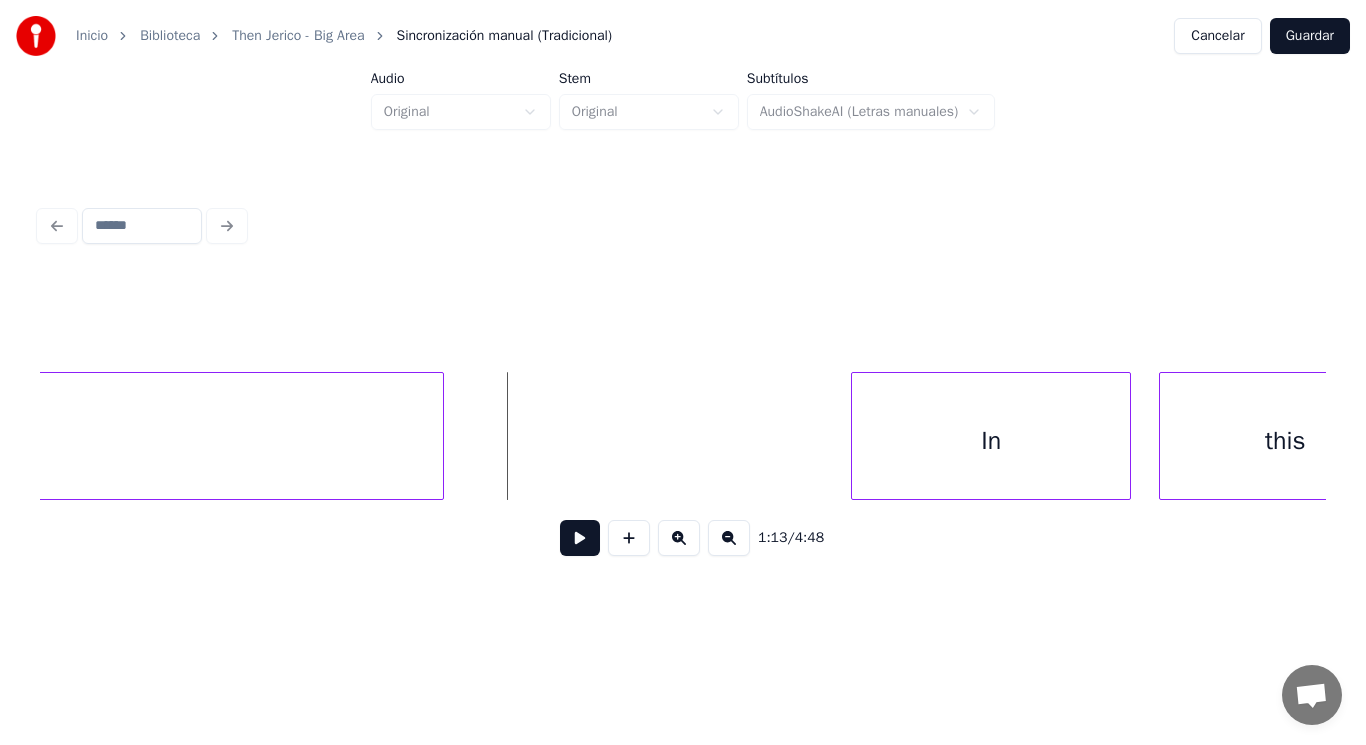 click at bounding box center (580, 538) 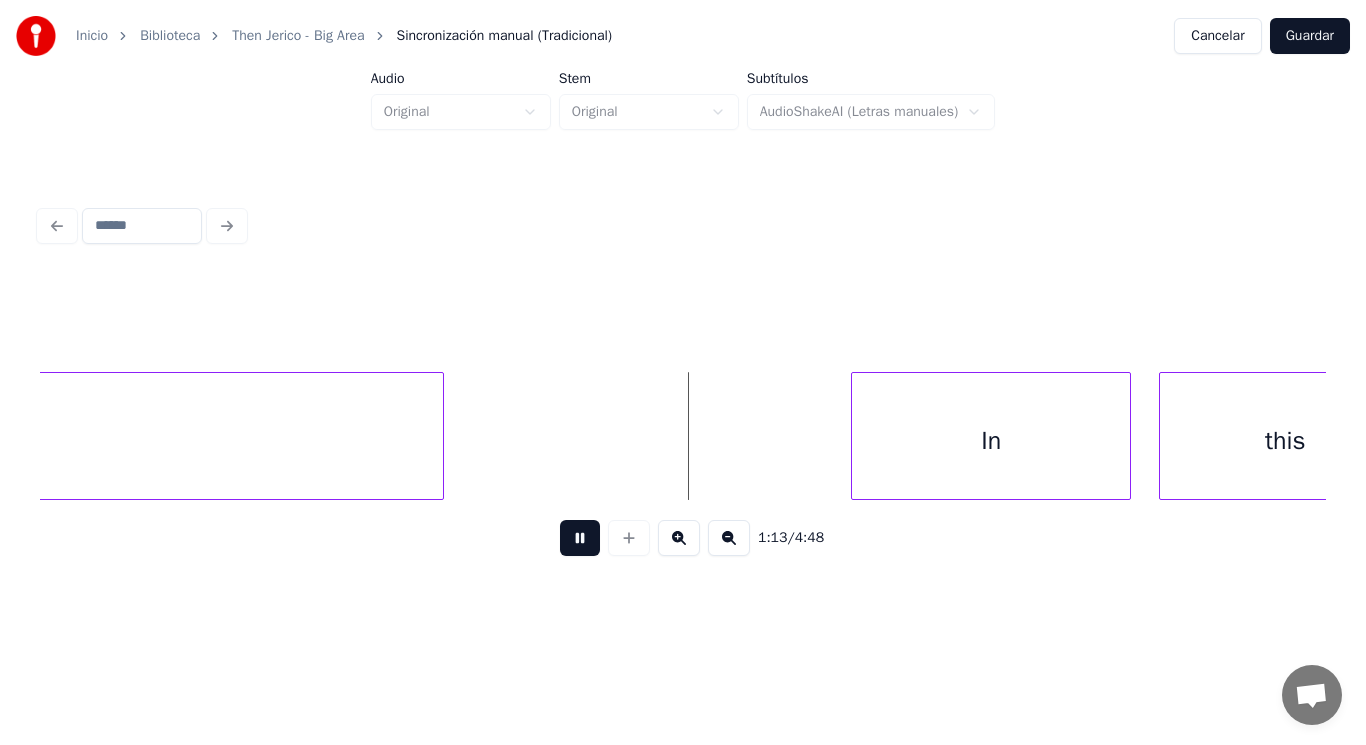 click at bounding box center (580, 538) 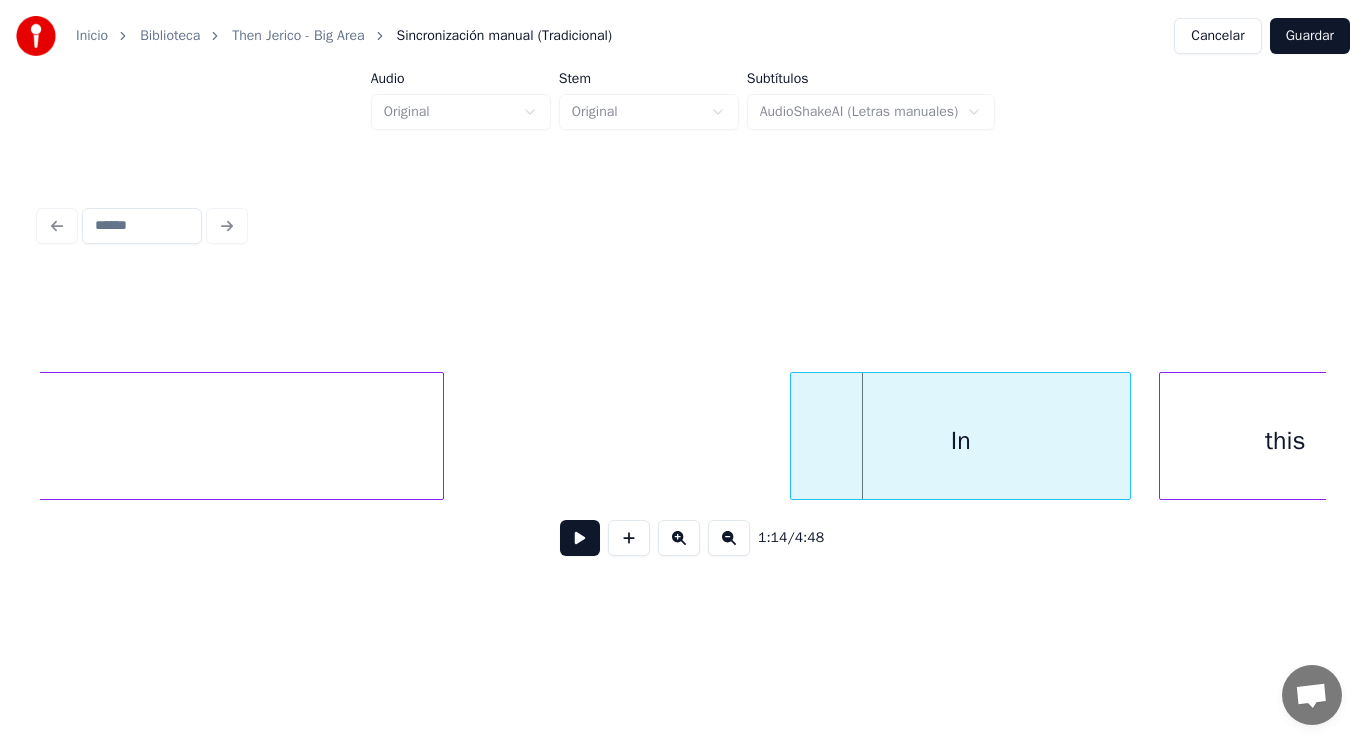 click at bounding box center (794, 436) 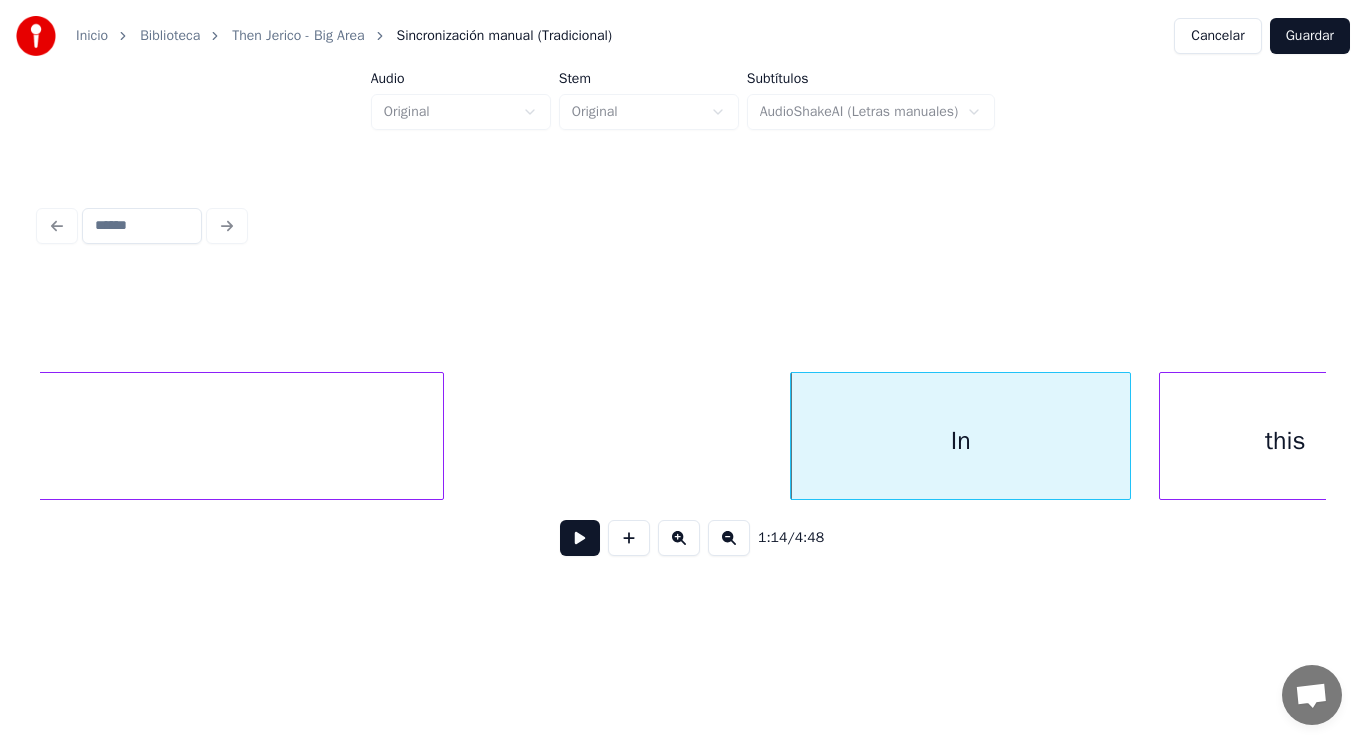 click at bounding box center [580, 538] 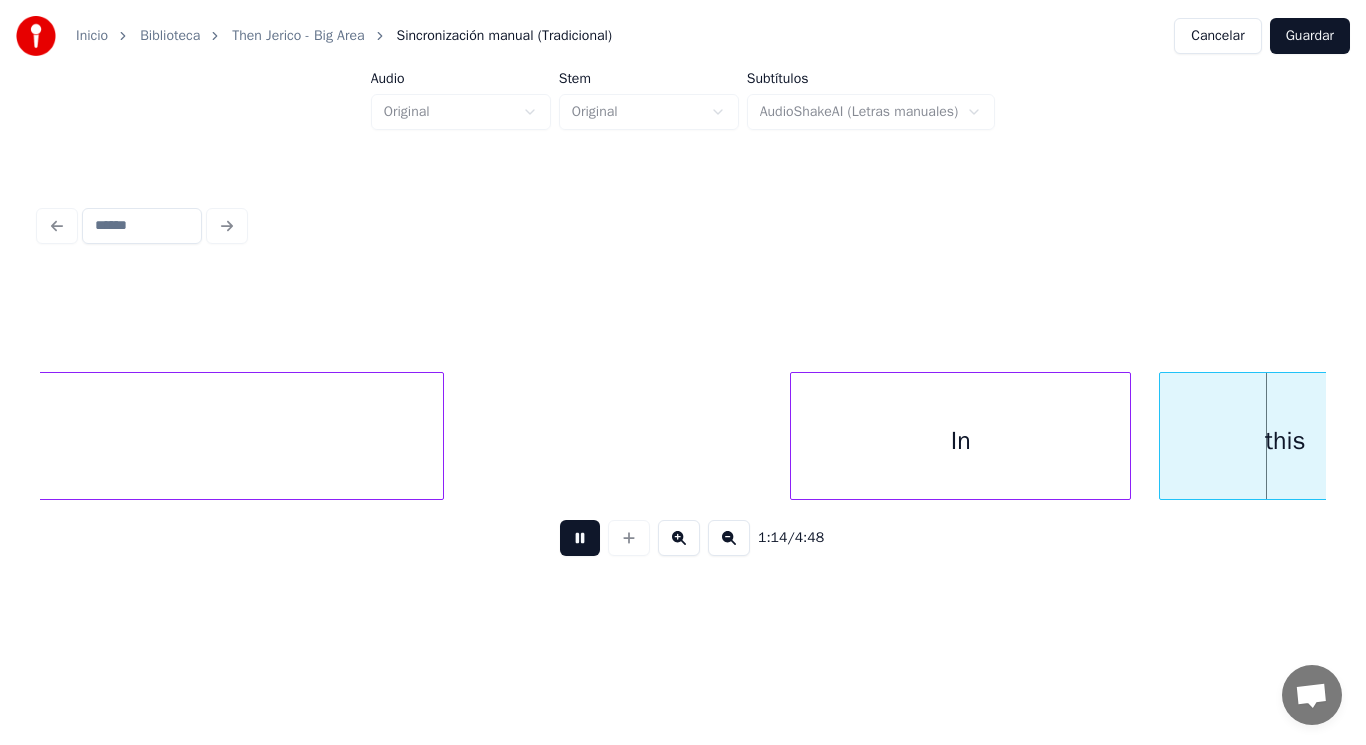scroll, scrollTop: 0, scrollLeft: 104221, axis: horizontal 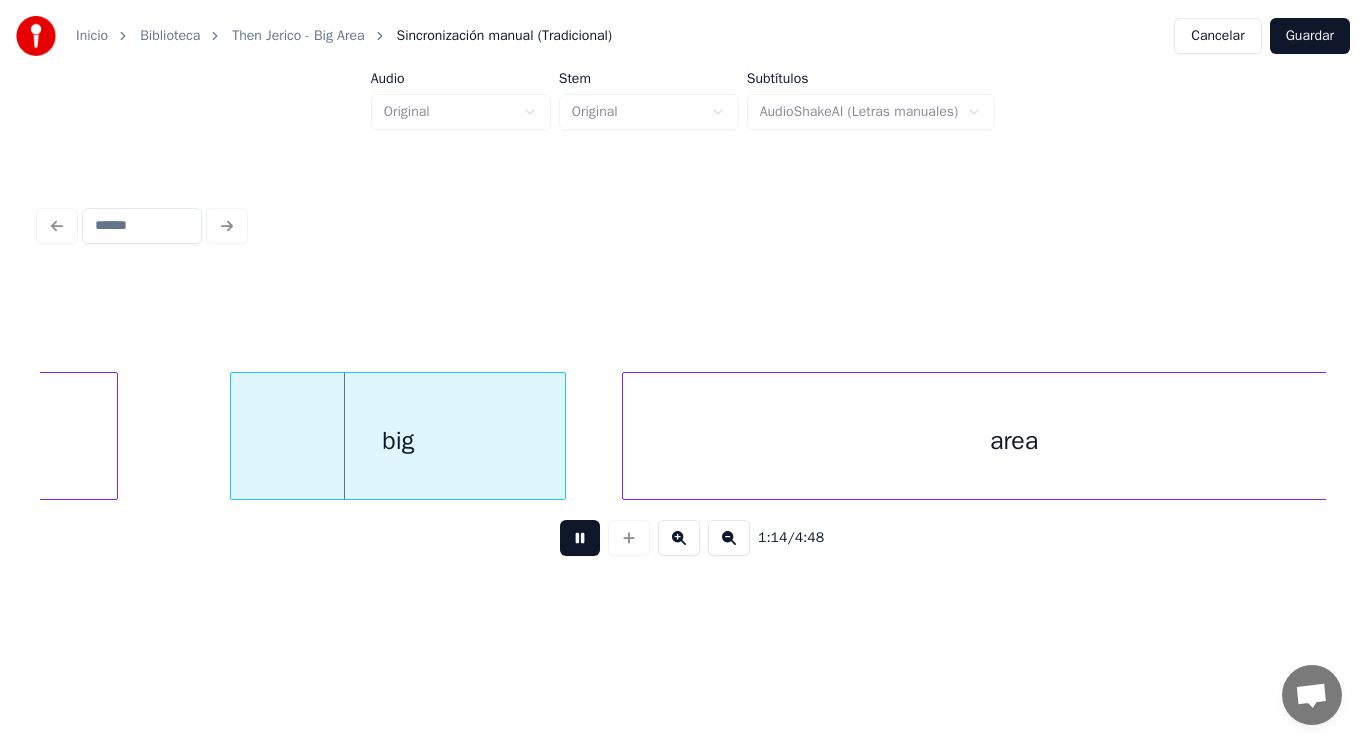 click at bounding box center (580, 538) 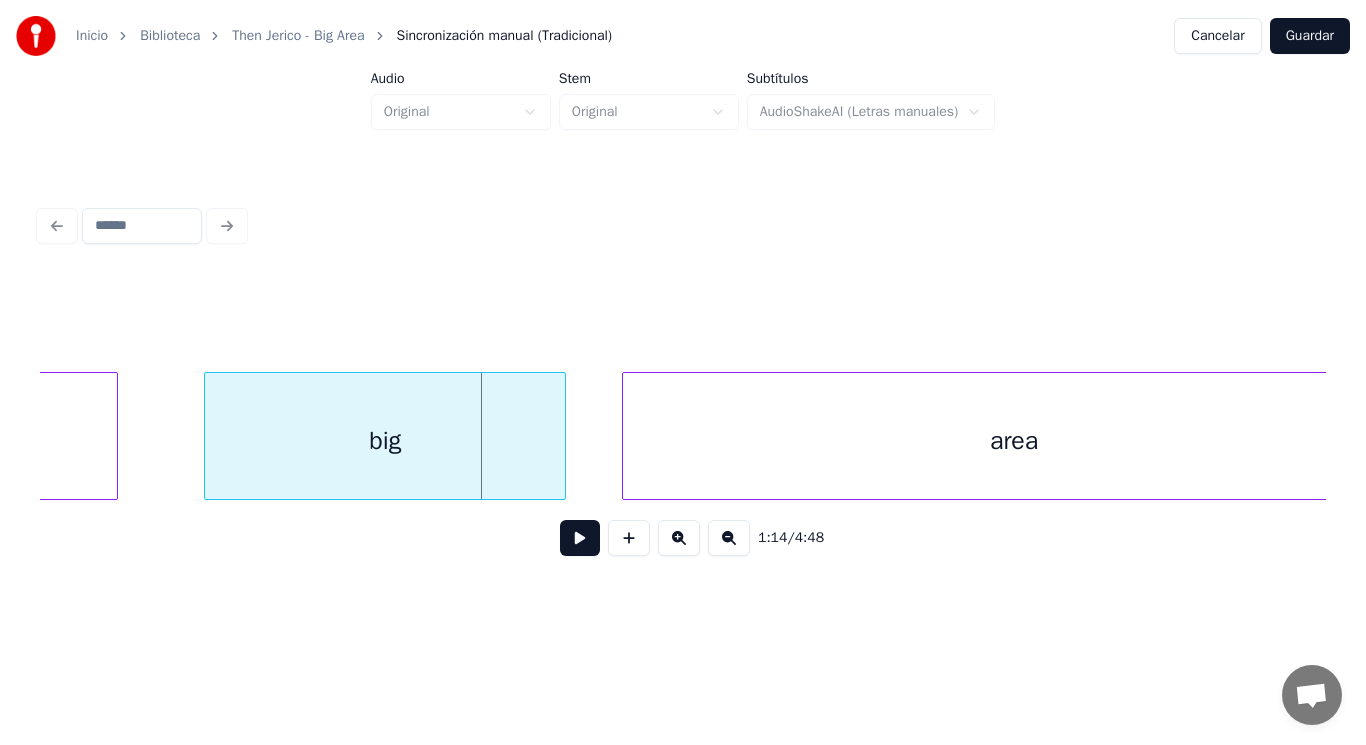click at bounding box center (208, 436) 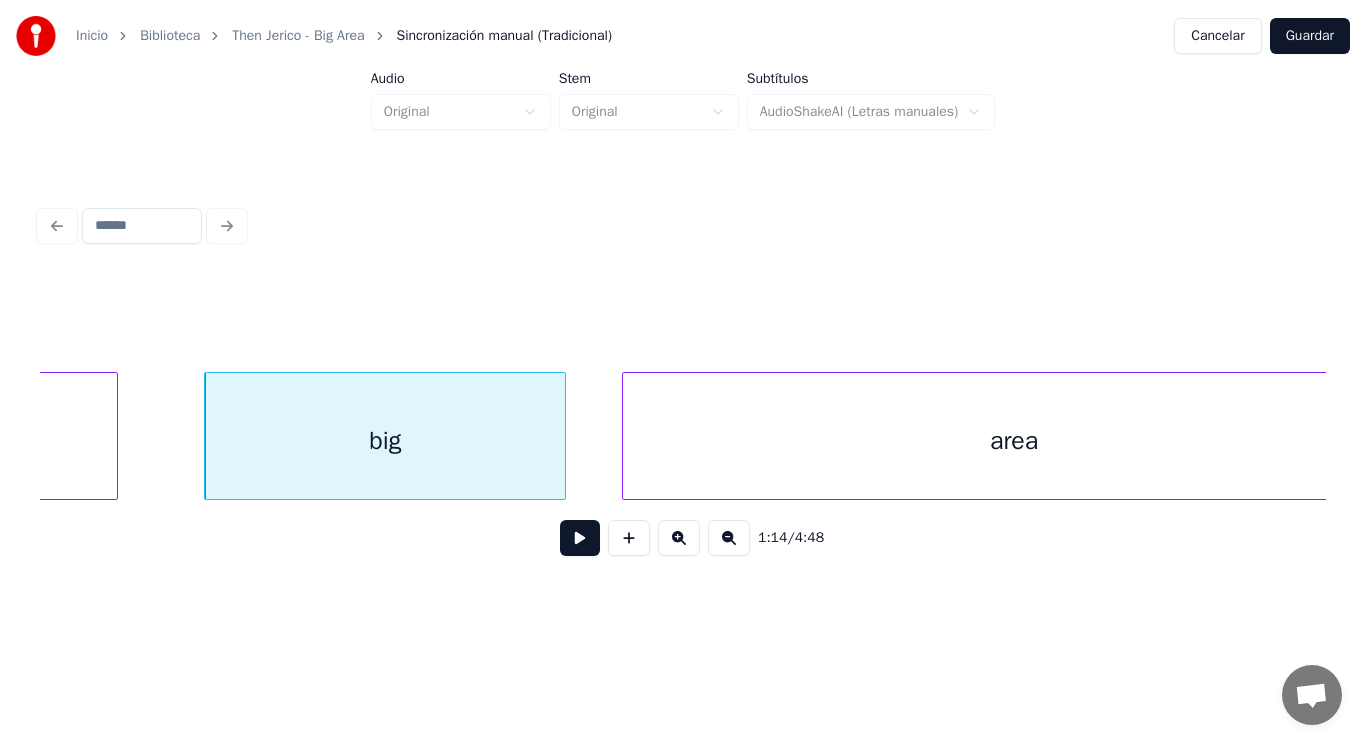 click on "big" at bounding box center [385, 441] 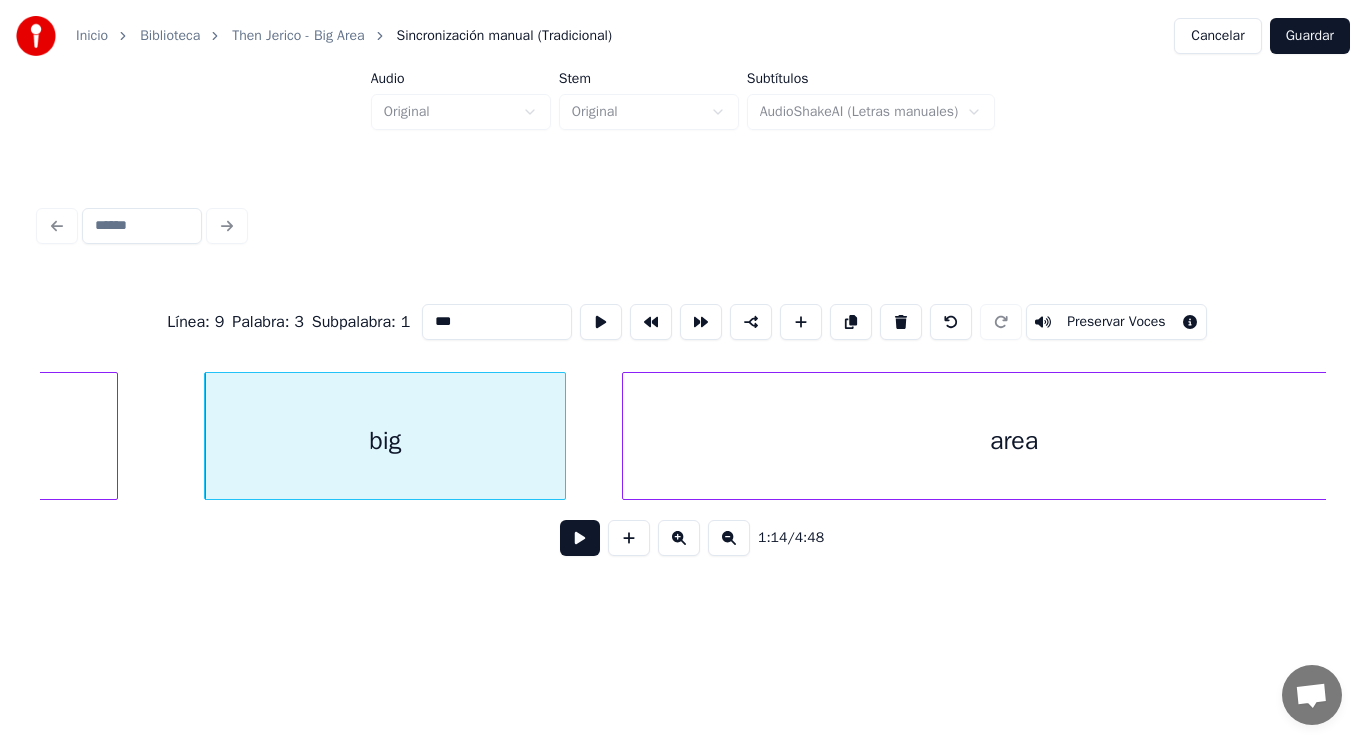 click on "***" at bounding box center (497, 322) 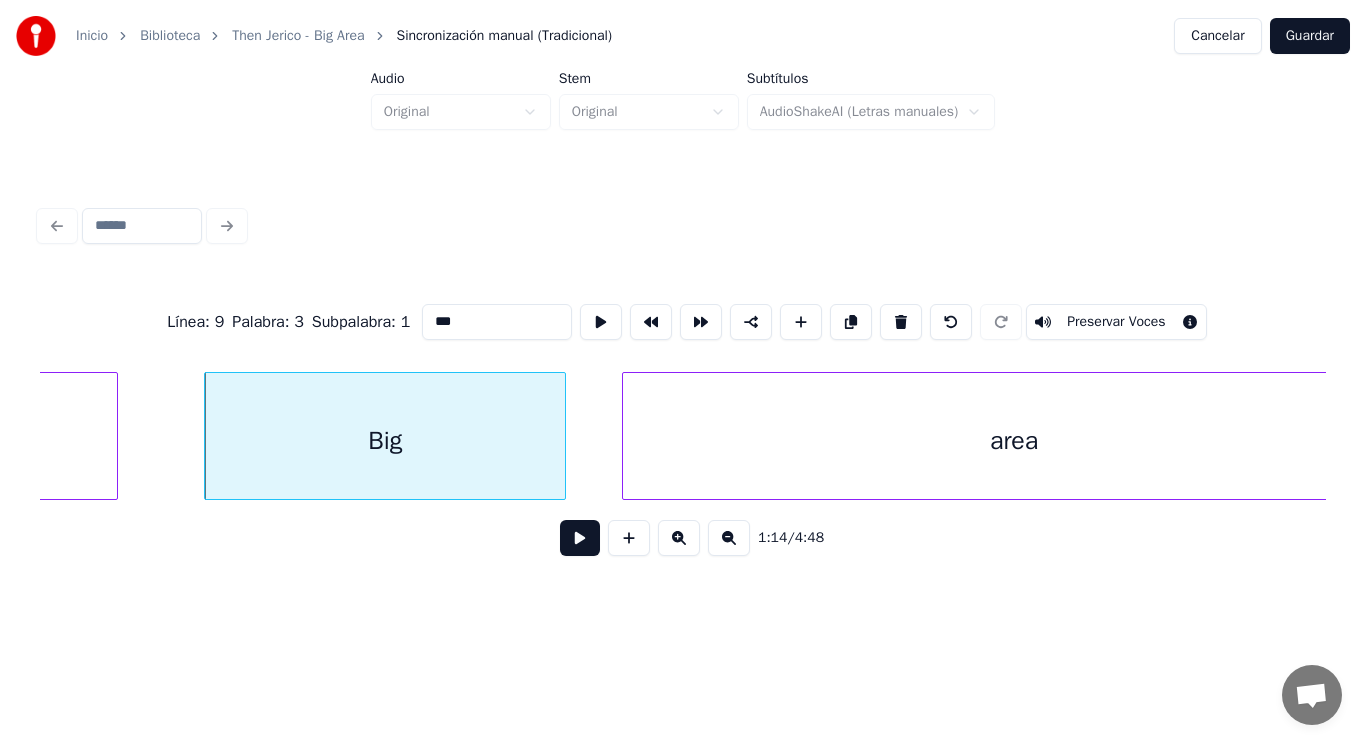 type on "***" 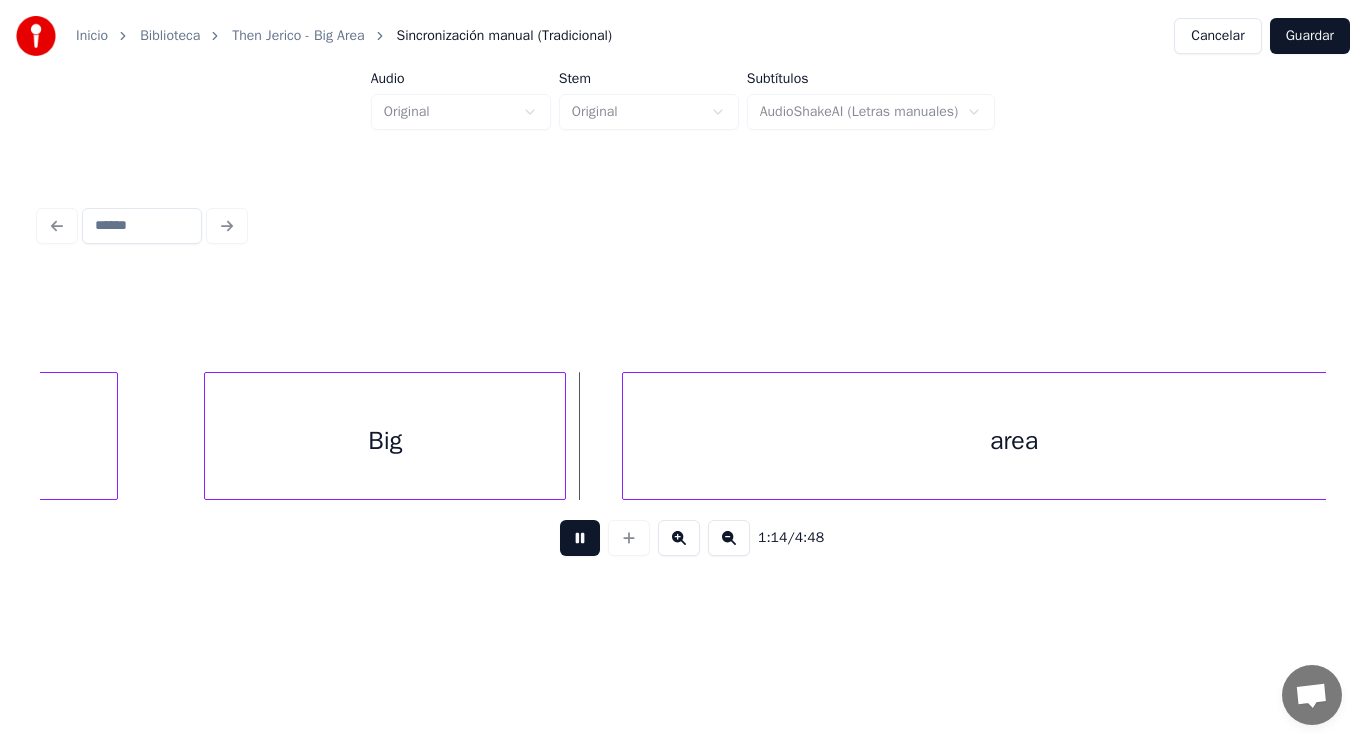 click at bounding box center [580, 538] 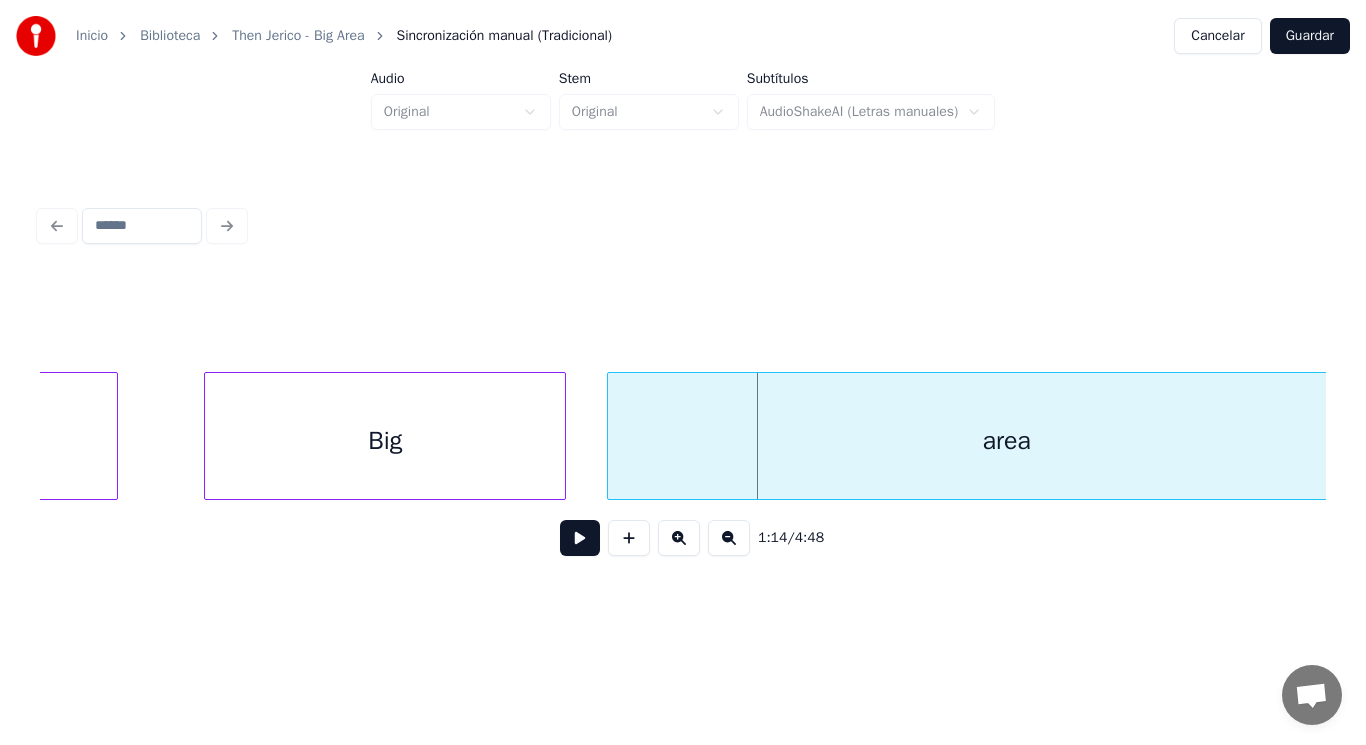 click at bounding box center [611, 436] 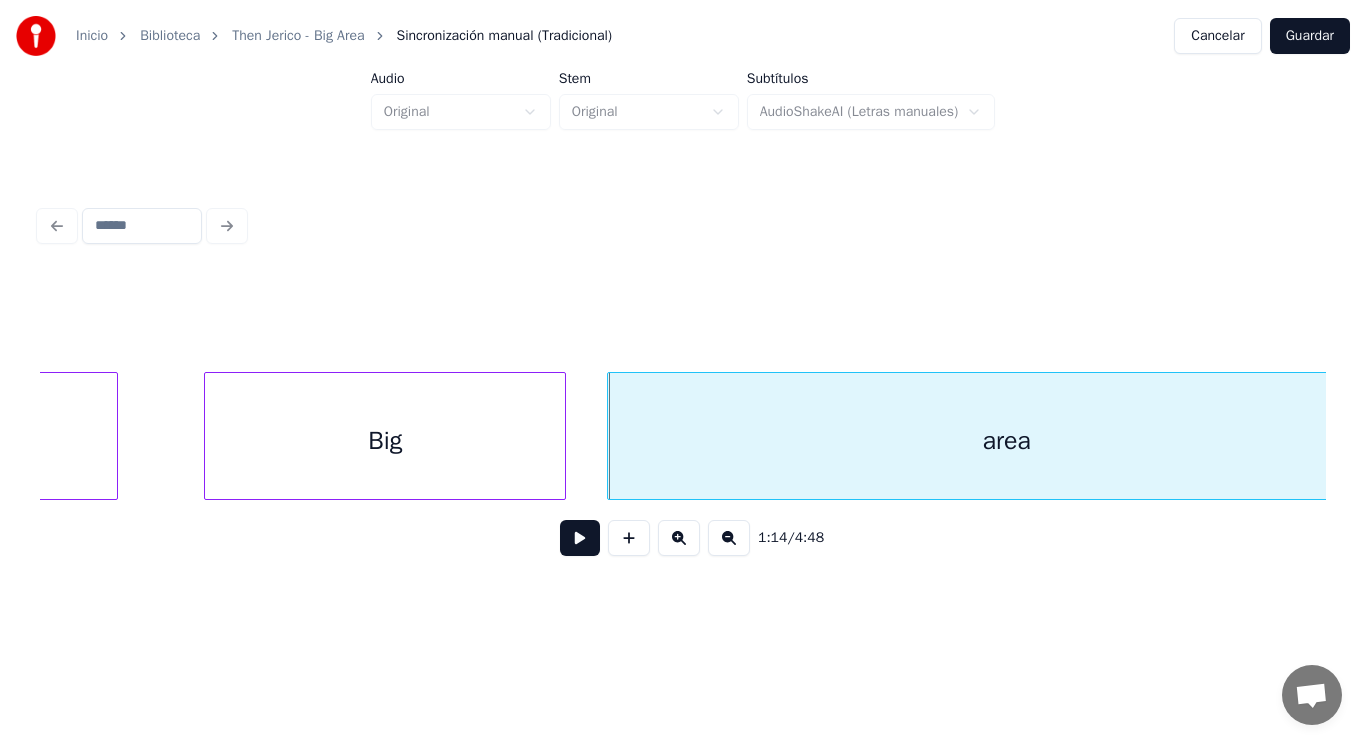 click on "area" at bounding box center [1006, 441] 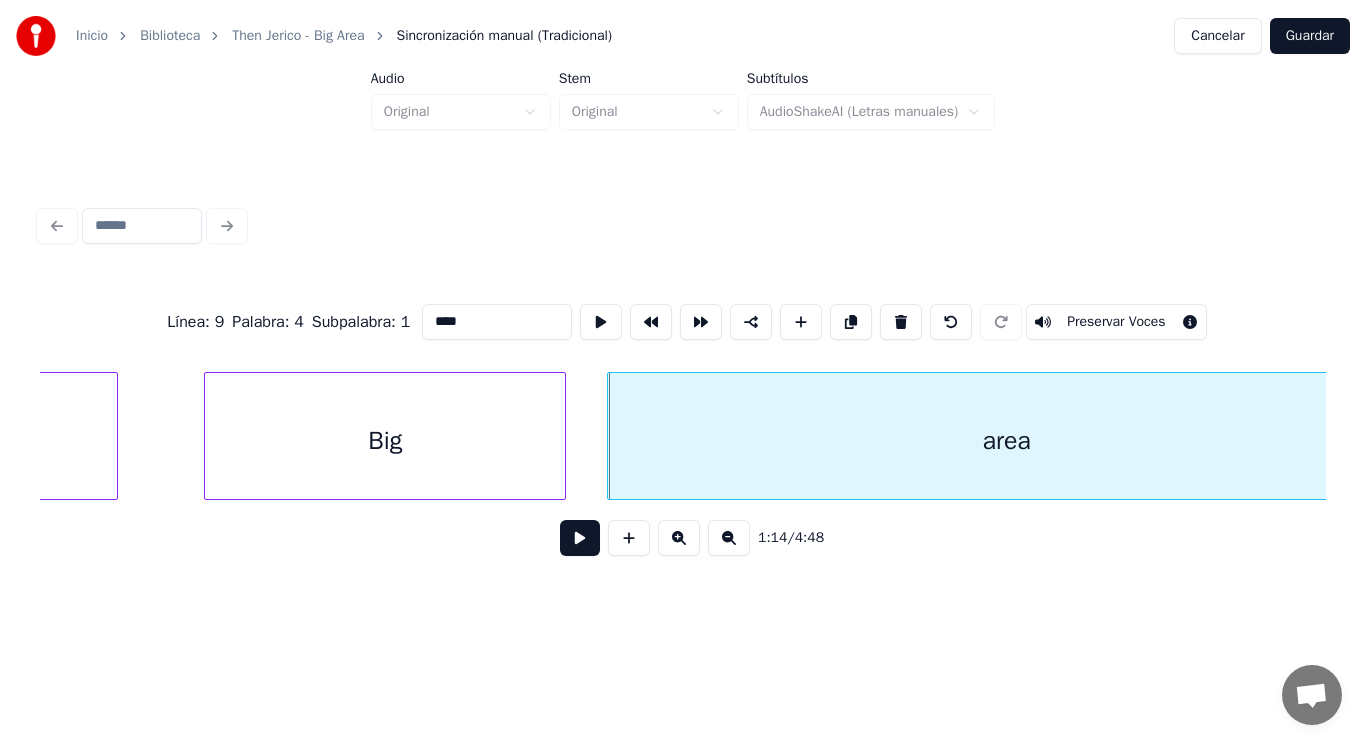 click on "****" at bounding box center (497, 322) 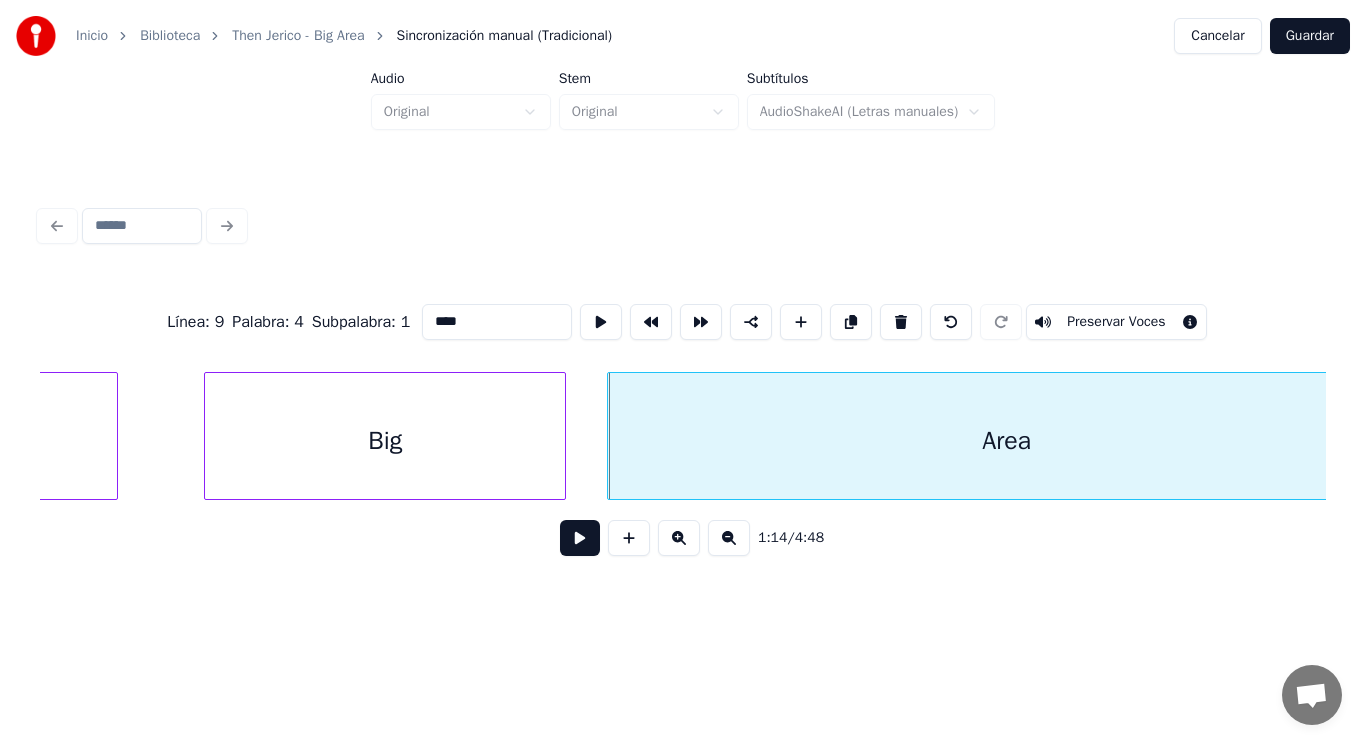 click on "Big" at bounding box center [385, 441] 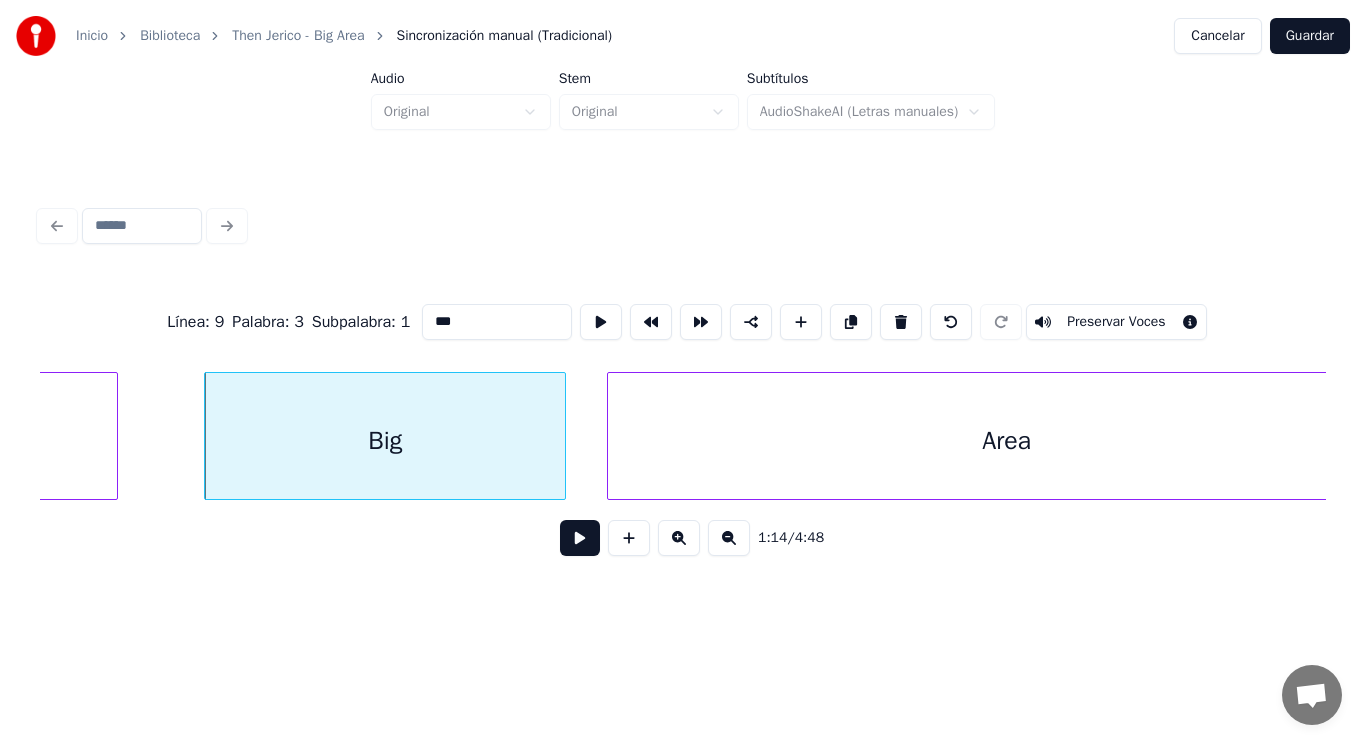 type on "***" 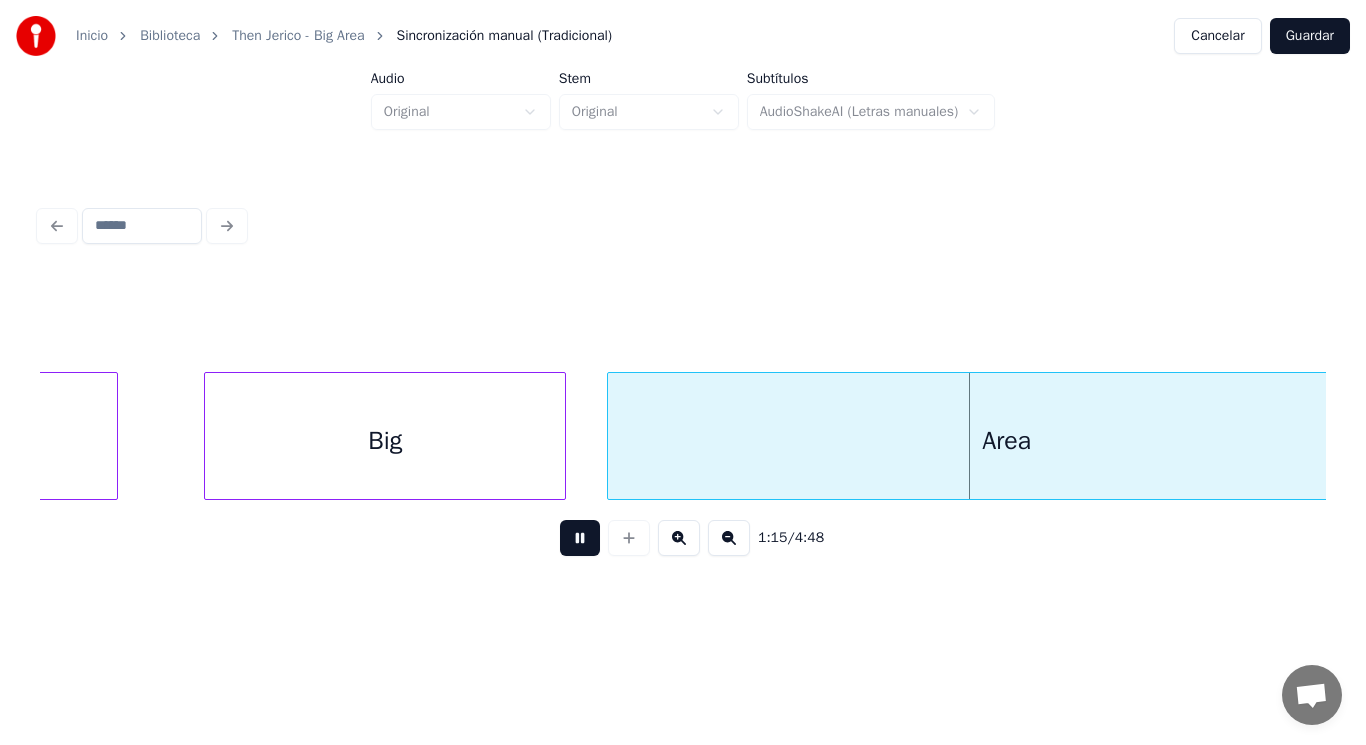 click at bounding box center (580, 538) 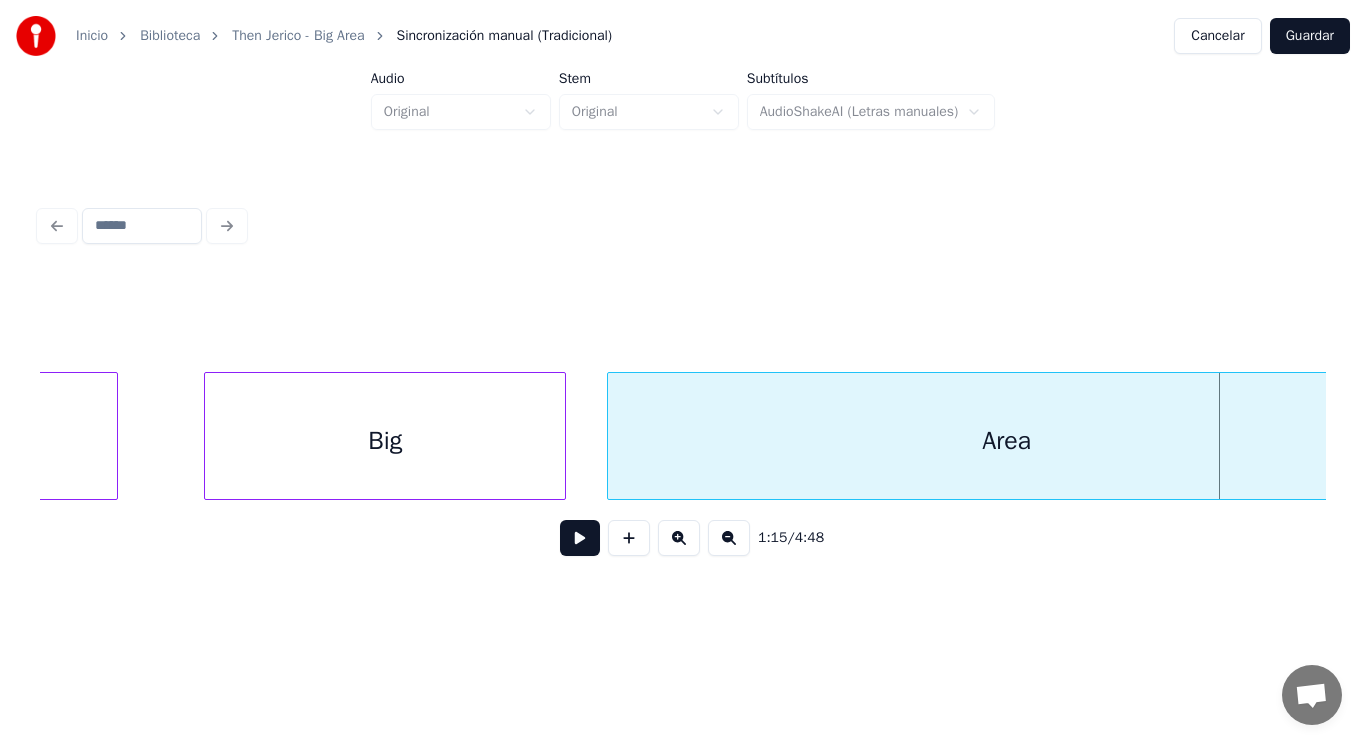 click on "Big" at bounding box center [385, 441] 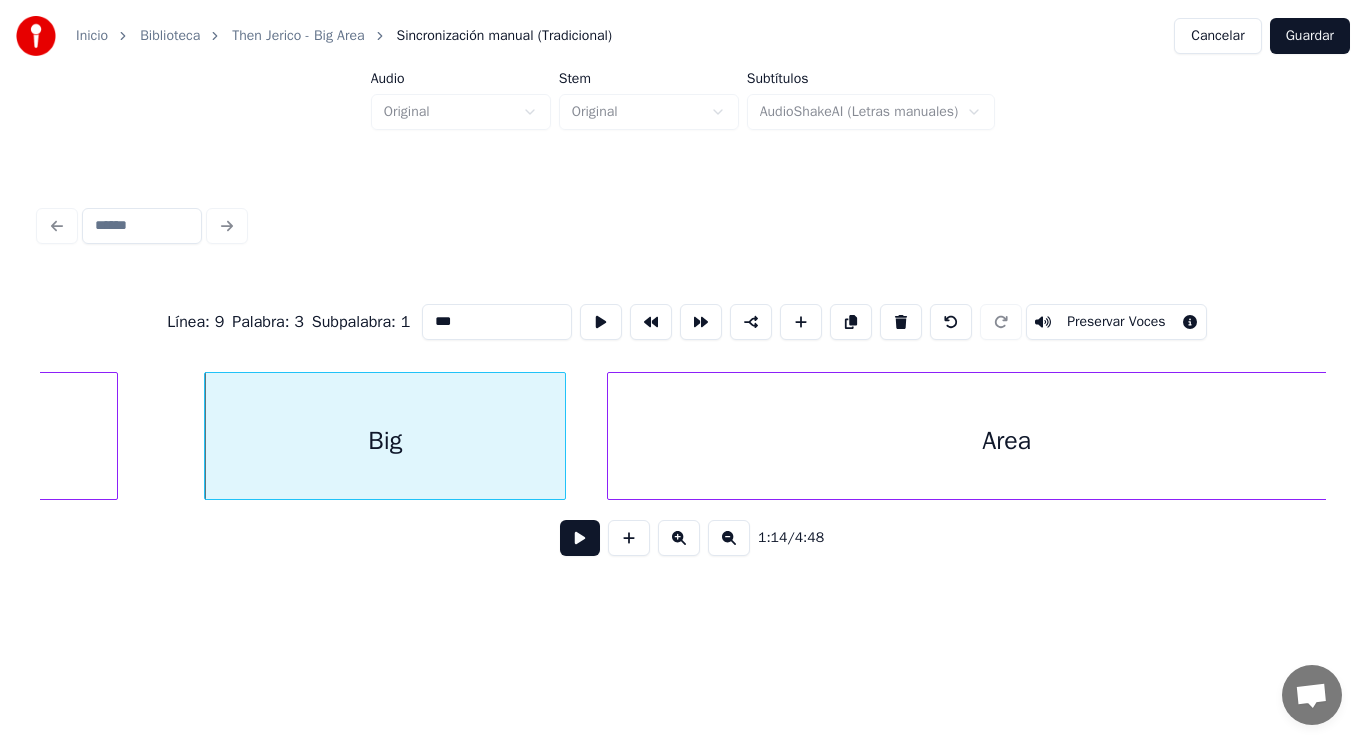 click at bounding box center (580, 538) 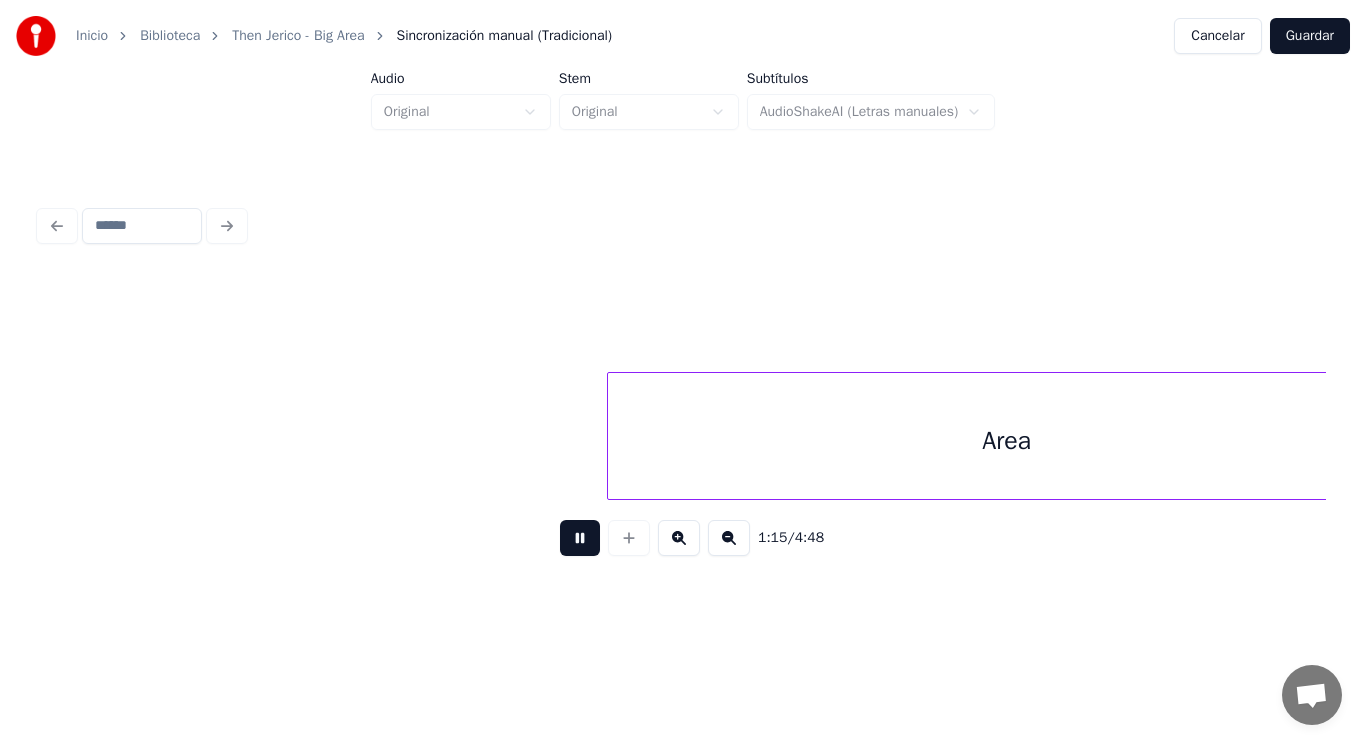 scroll, scrollTop: 0, scrollLeft: 105513, axis: horizontal 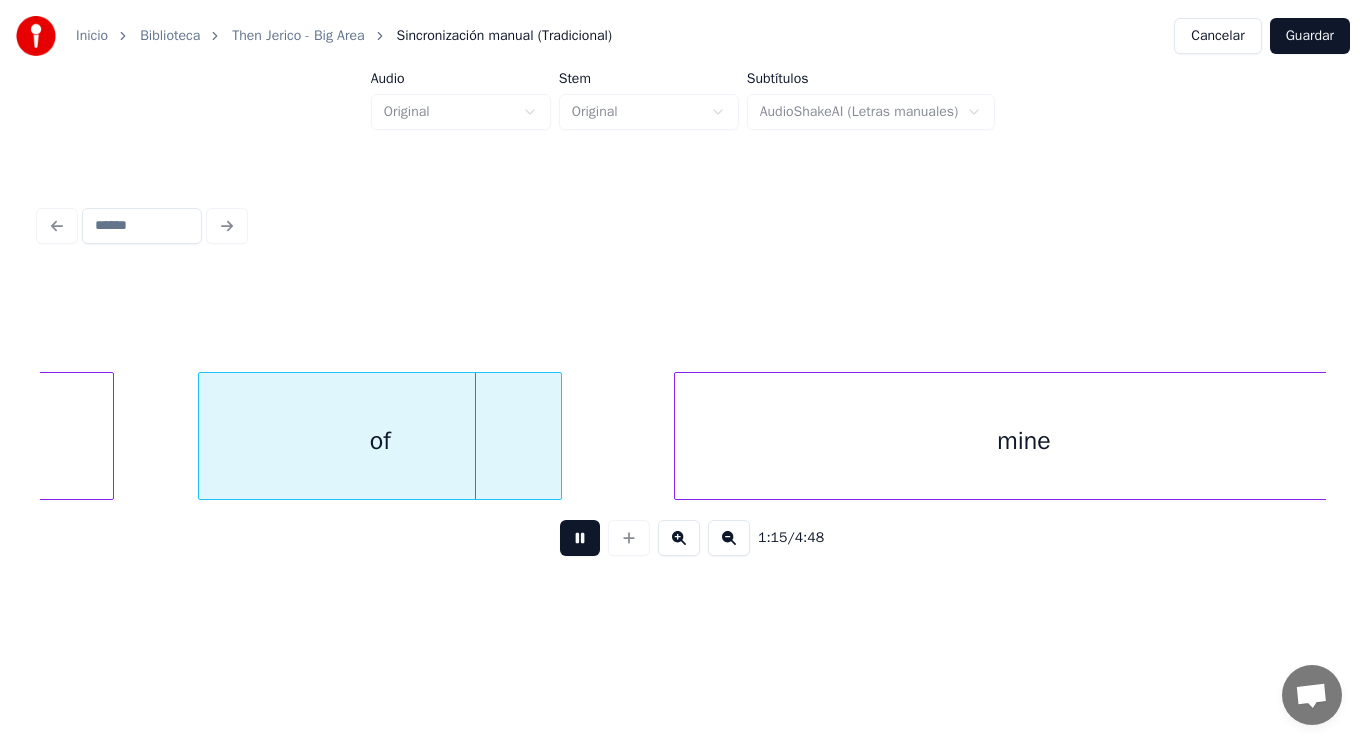 click at bounding box center [580, 538] 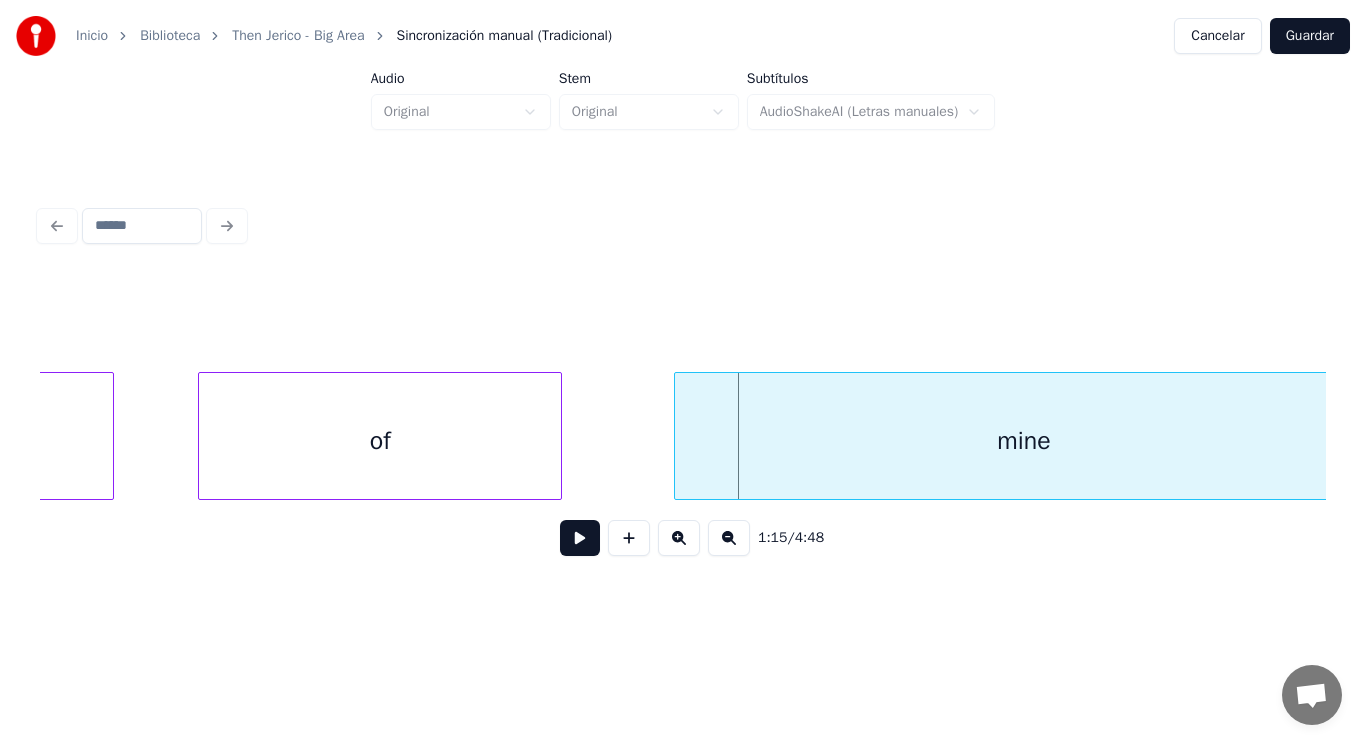 click on "Area" at bounding box center (-286, 441) 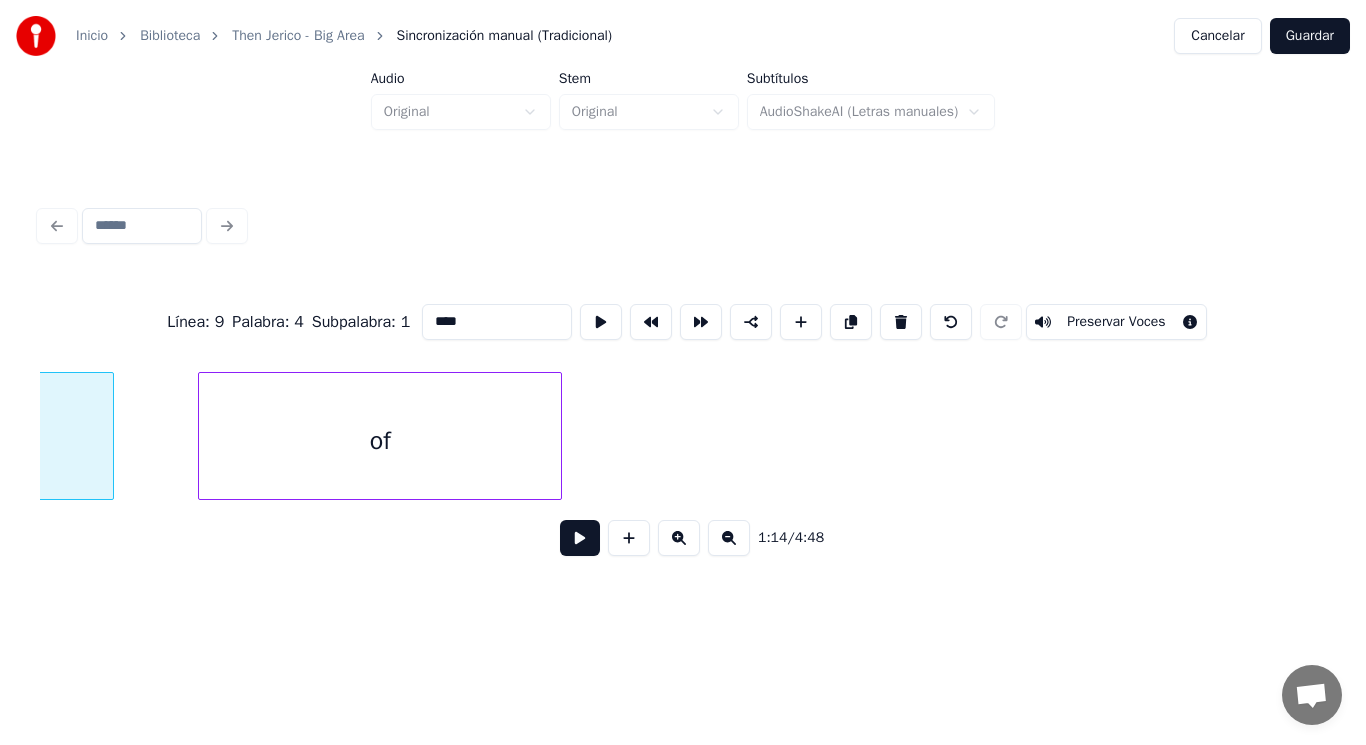 scroll, scrollTop: 0, scrollLeft: 104789, axis: horizontal 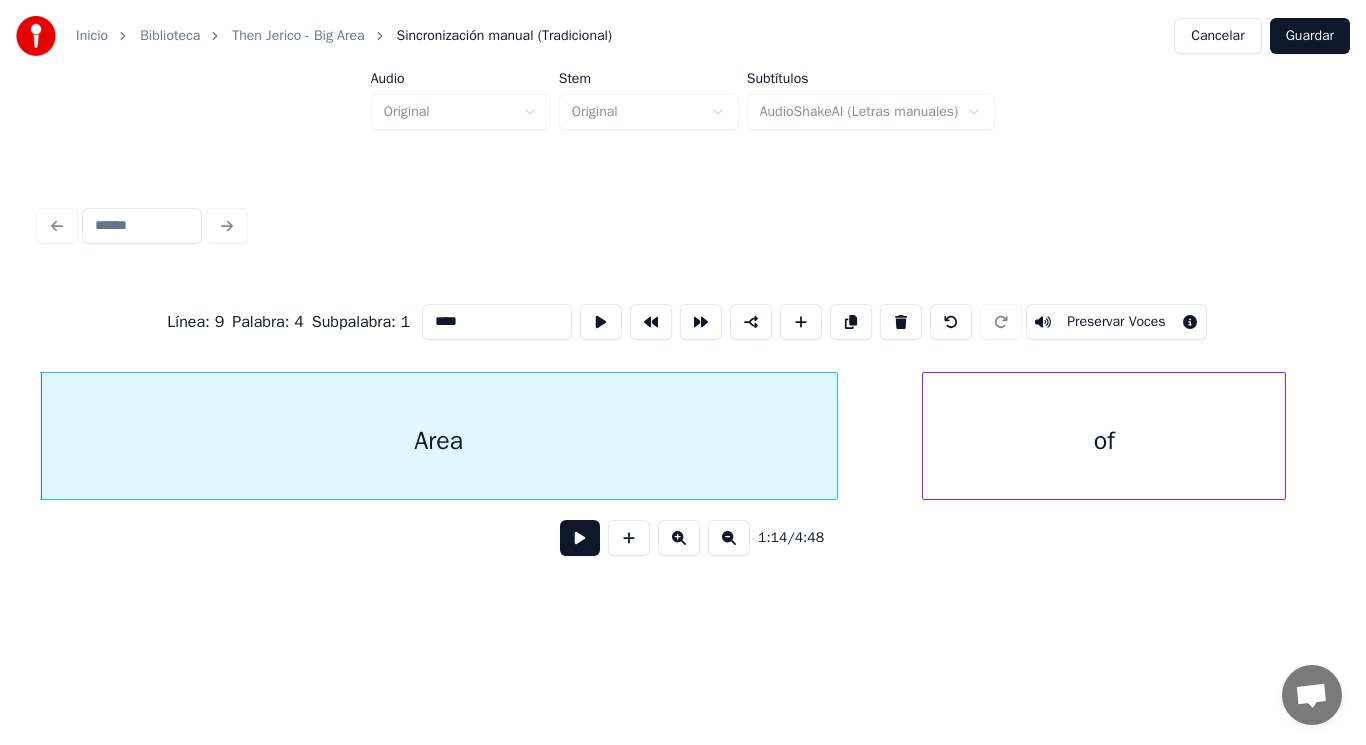 click at bounding box center [580, 538] 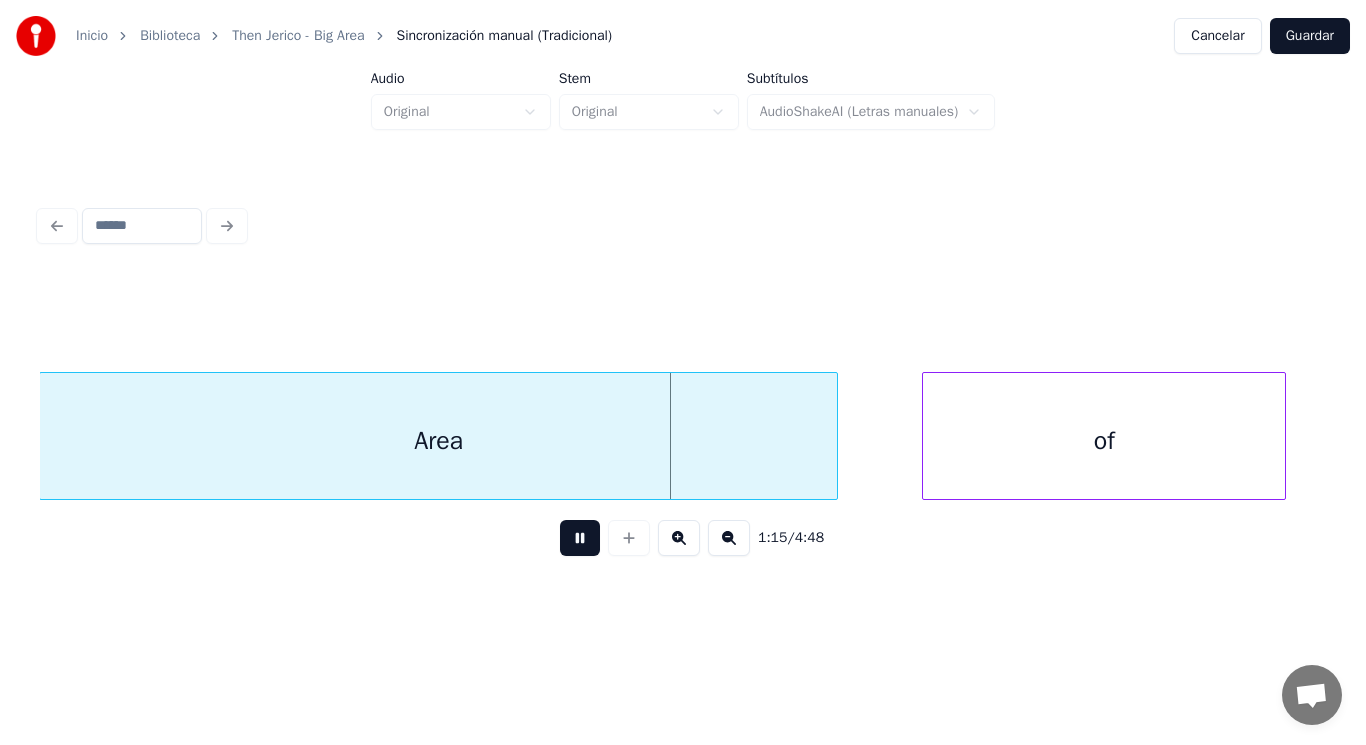 click at bounding box center [580, 538] 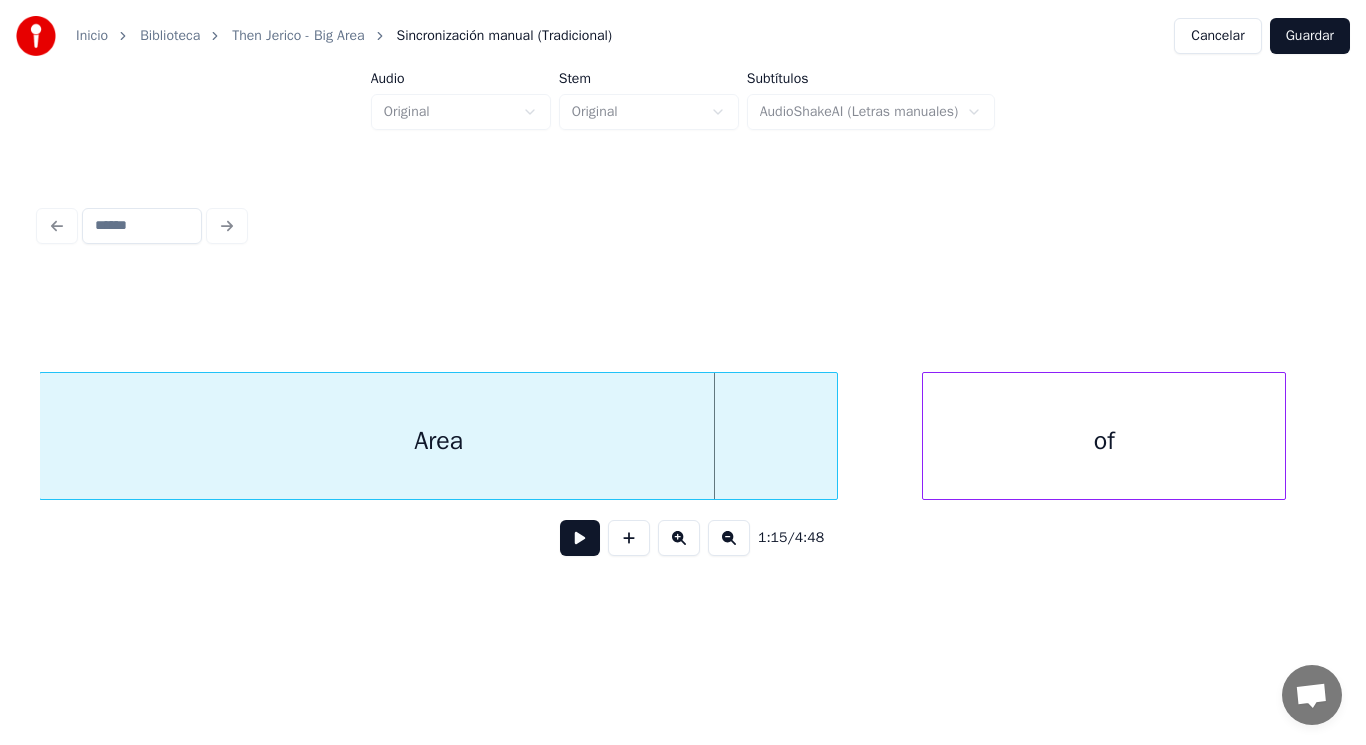 click on "Area" at bounding box center [438, 441] 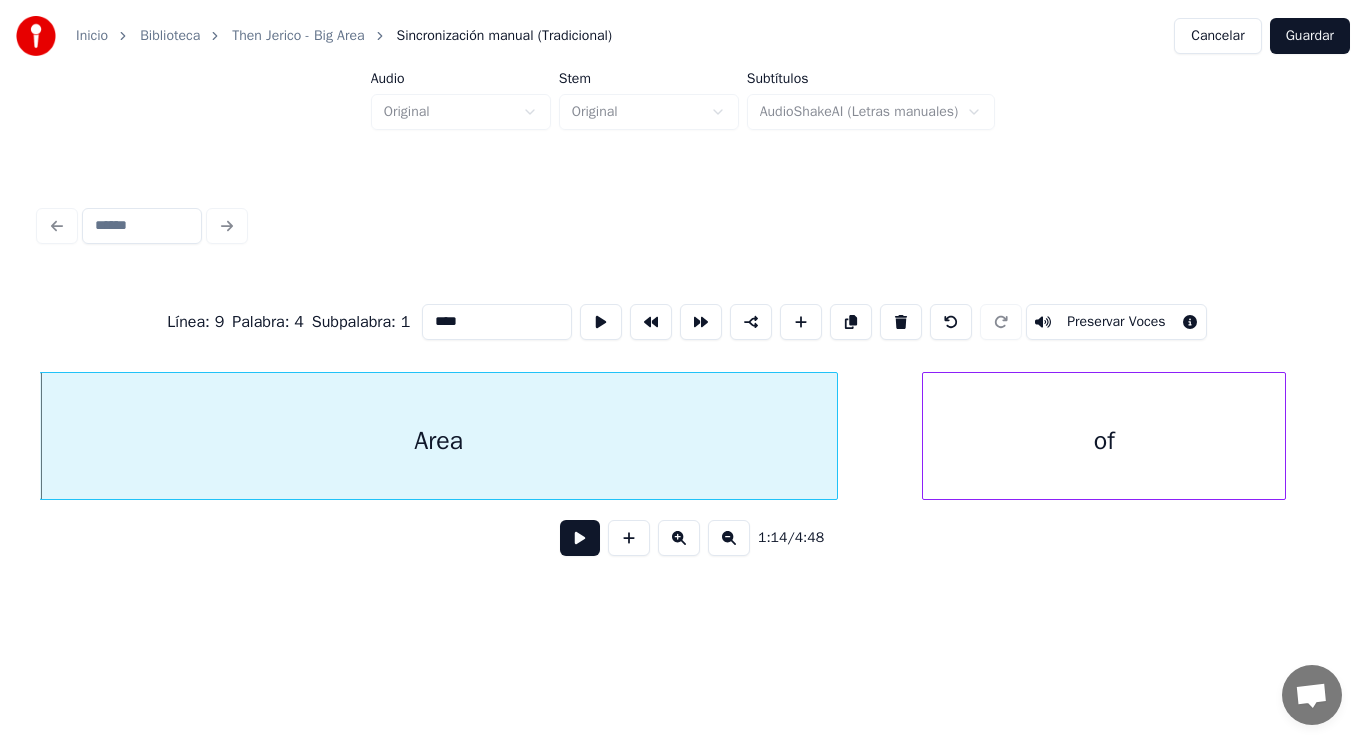 click at bounding box center [580, 538] 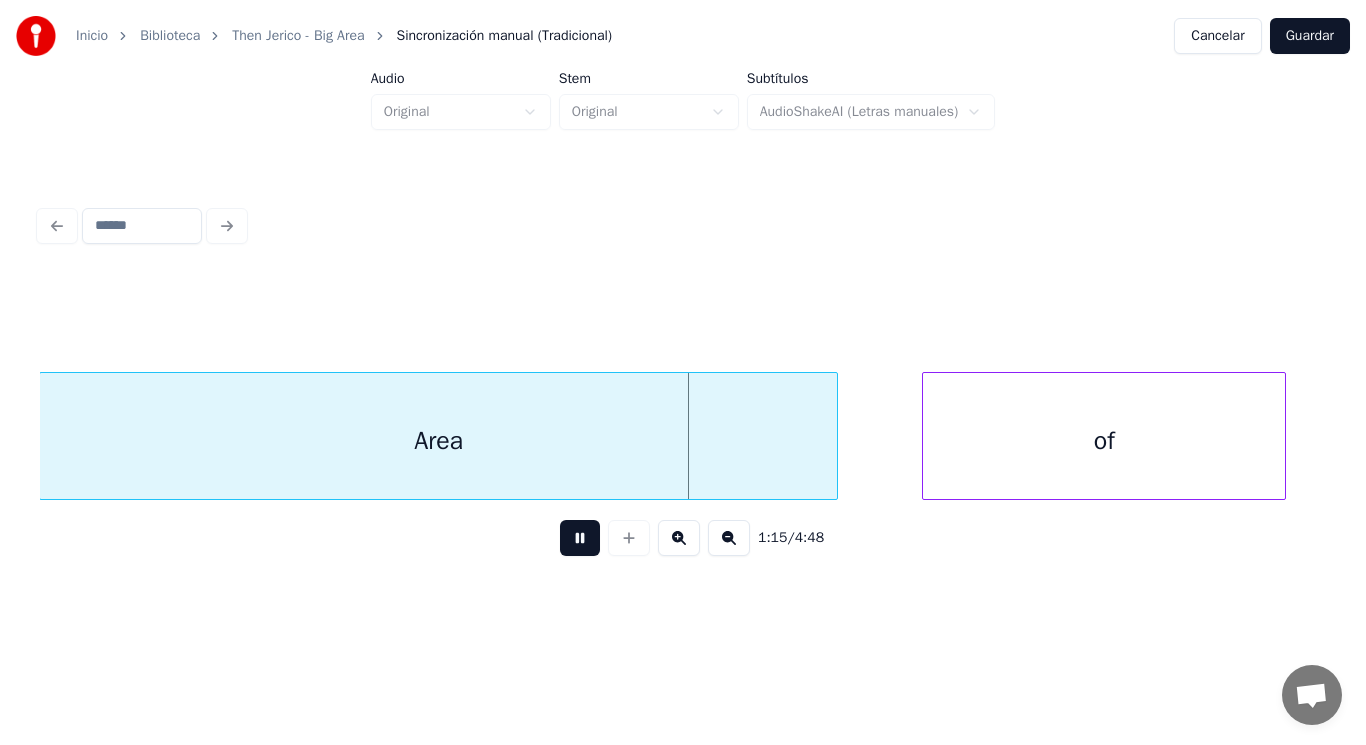 click at bounding box center (580, 538) 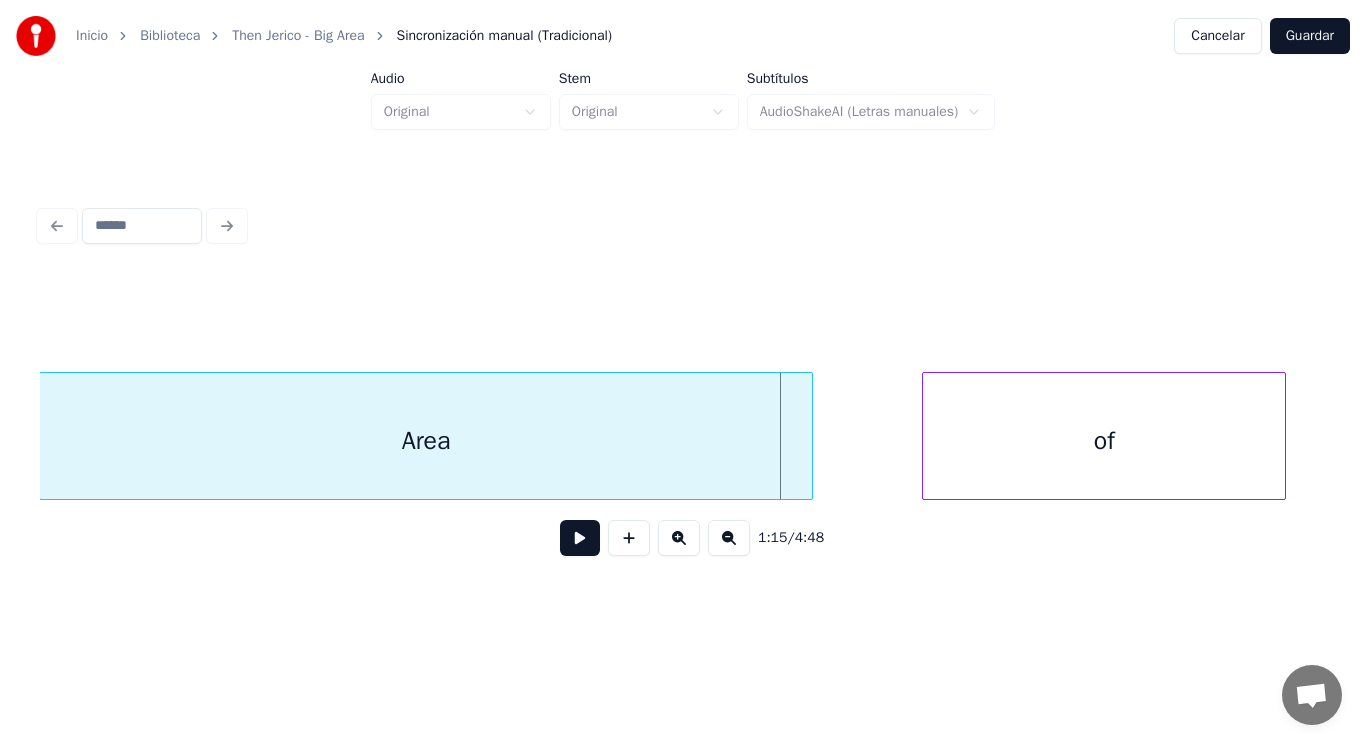 click at bounding box center [809, 436] 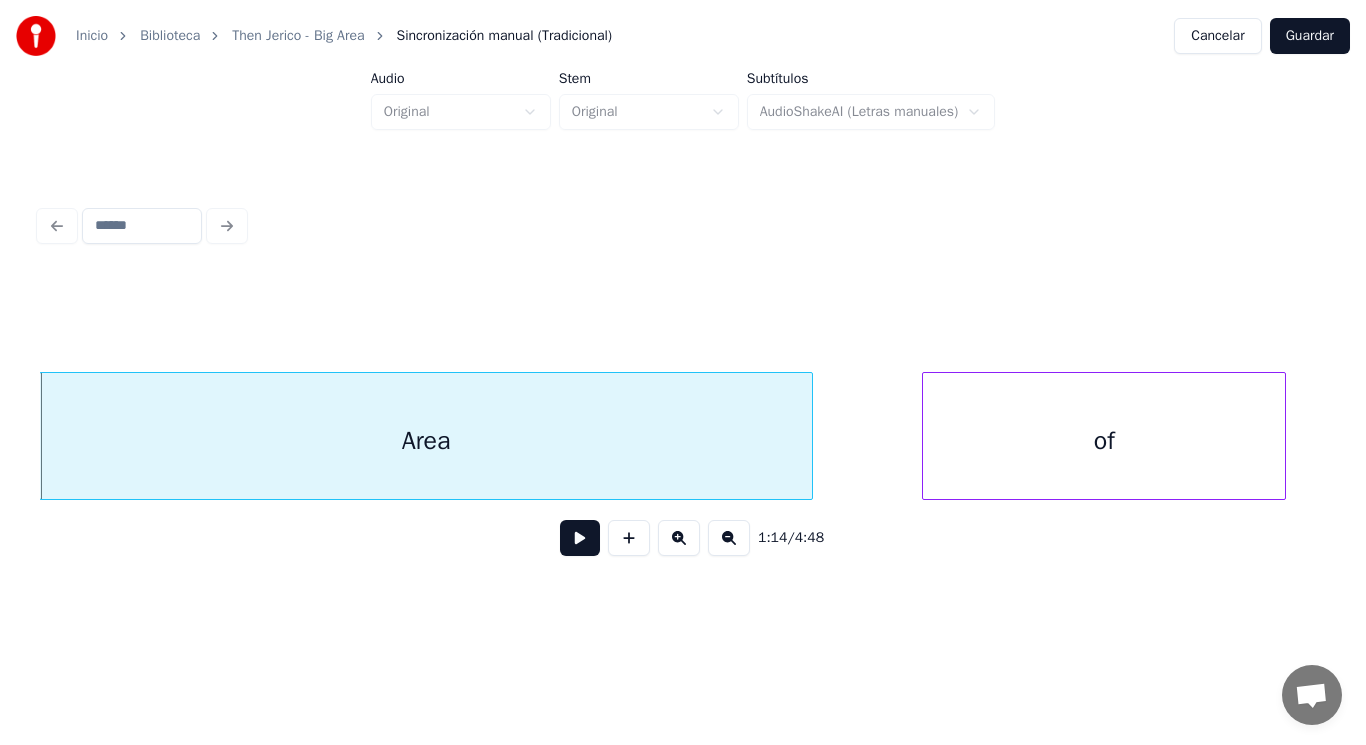 click at bounding box center [580, 538] 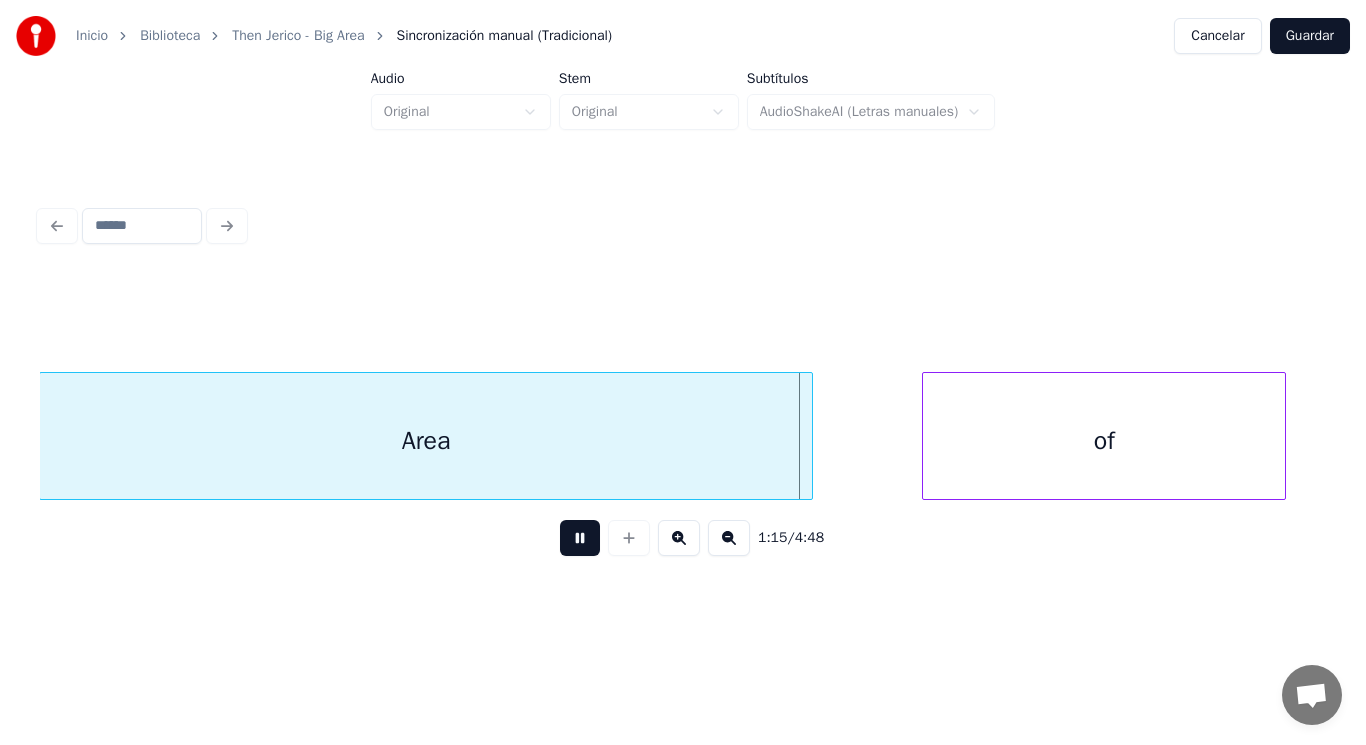 click at bounding box center (580, 538) 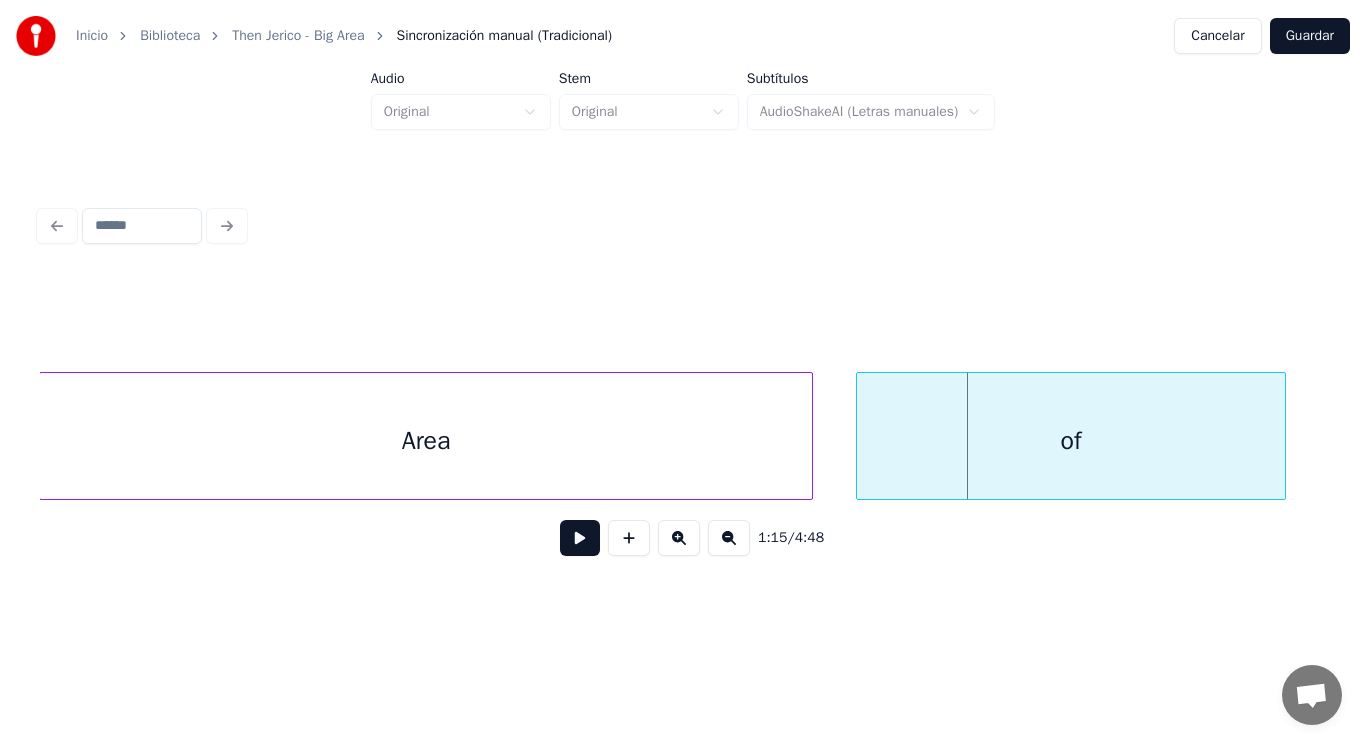 click at bounding box center [860, 436] 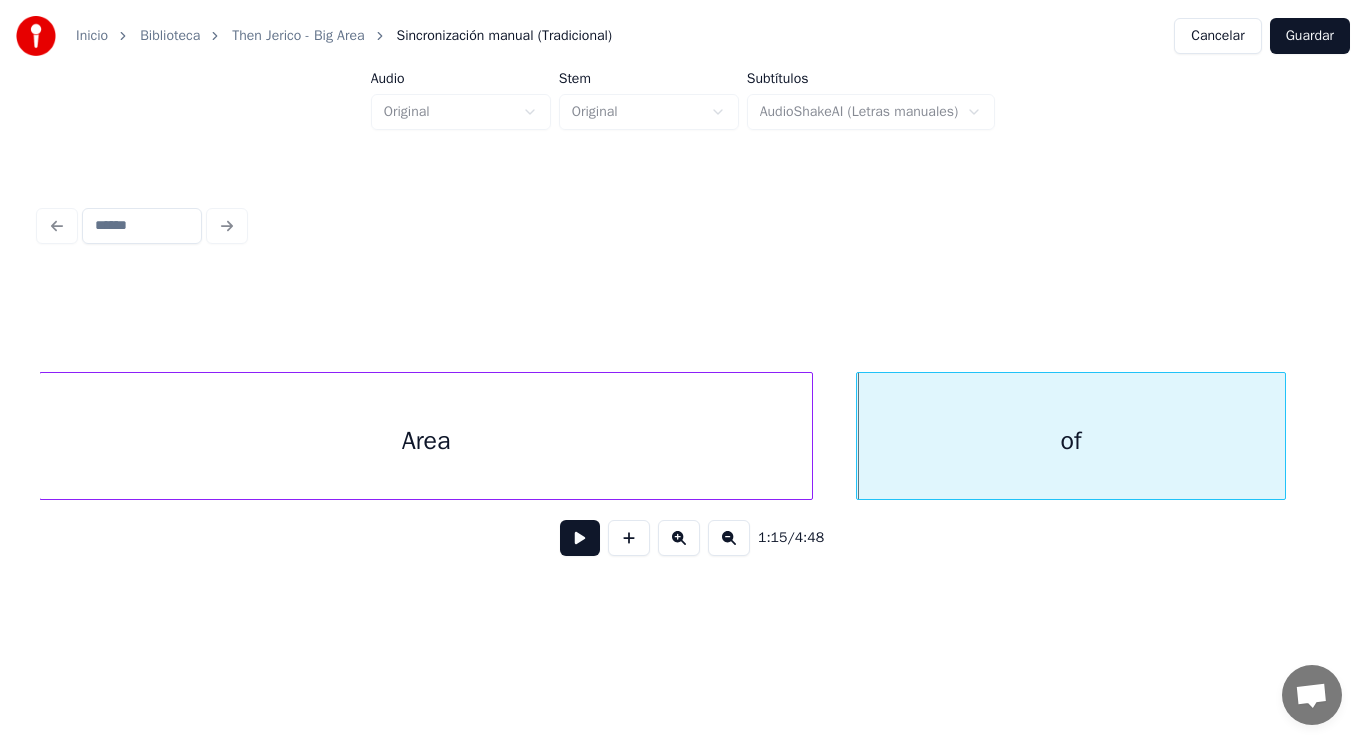 click at bounding box center [580, 538] 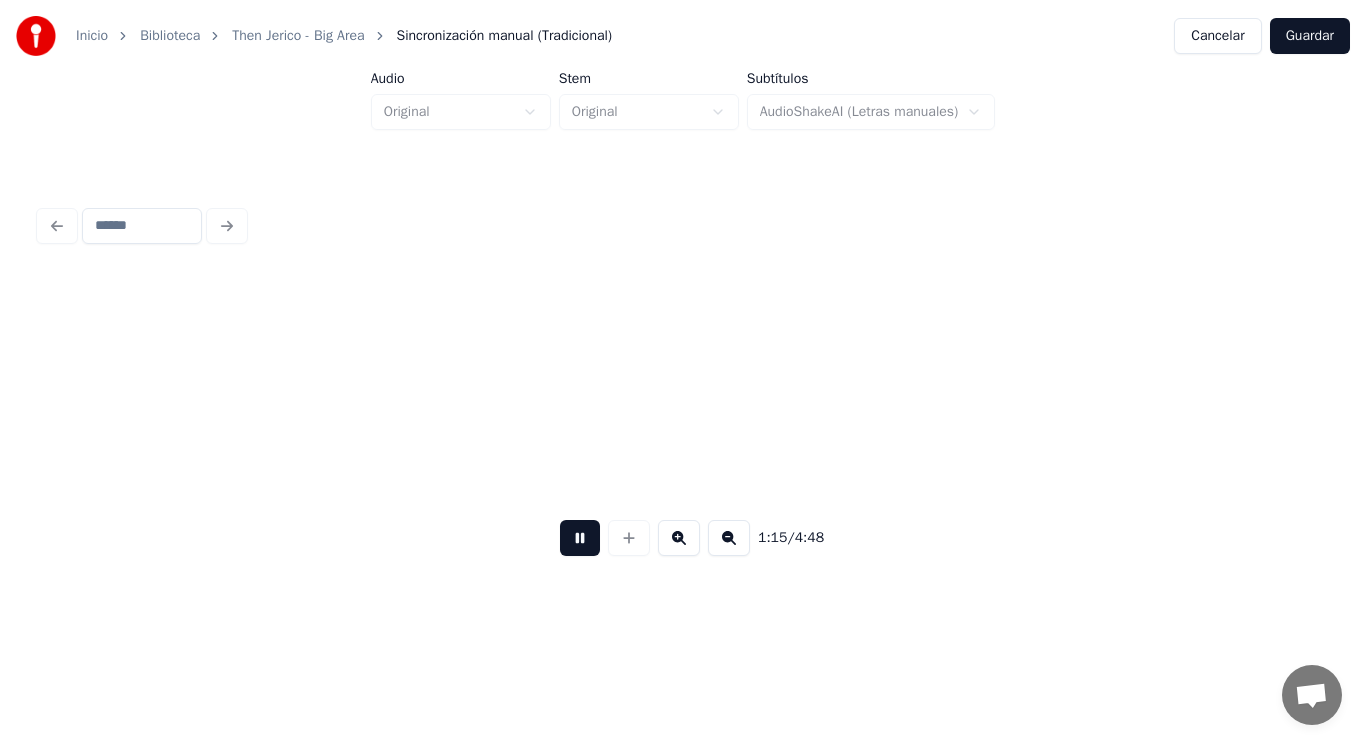 scroll, scrollTop: 0, scrollLeft: 106093, axis: horizontal 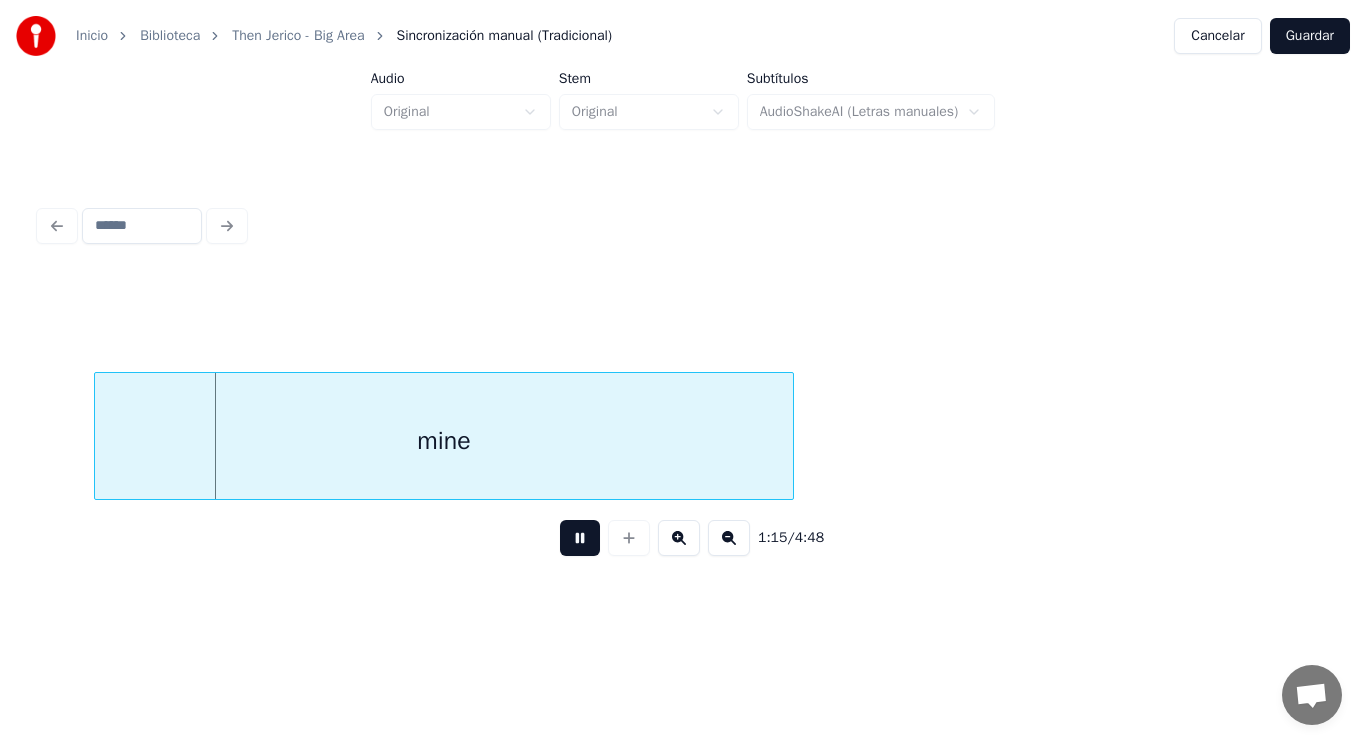 click at bounding box center (580, 538) 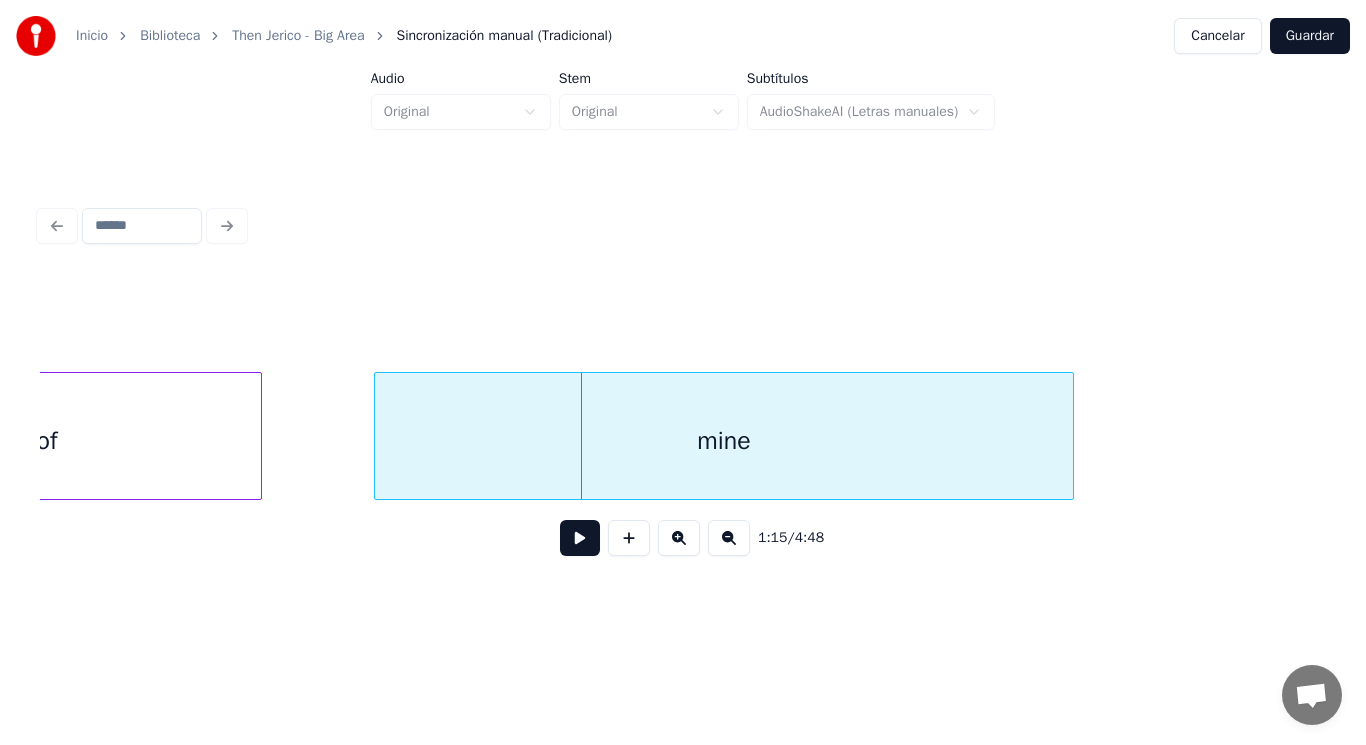 click on "of" at bounding box center (47, 441) 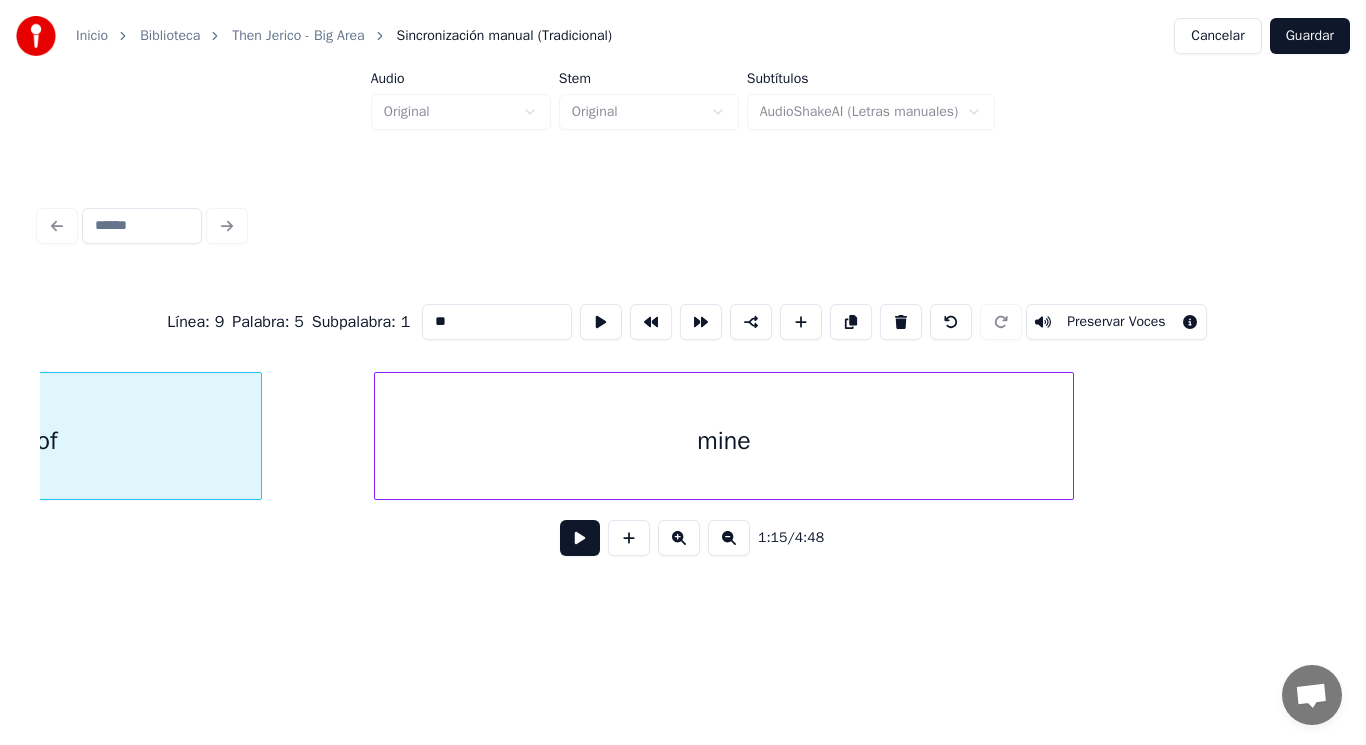 scroll, scrollTop: 0, scrollLeft: 105606, axis: horizontal 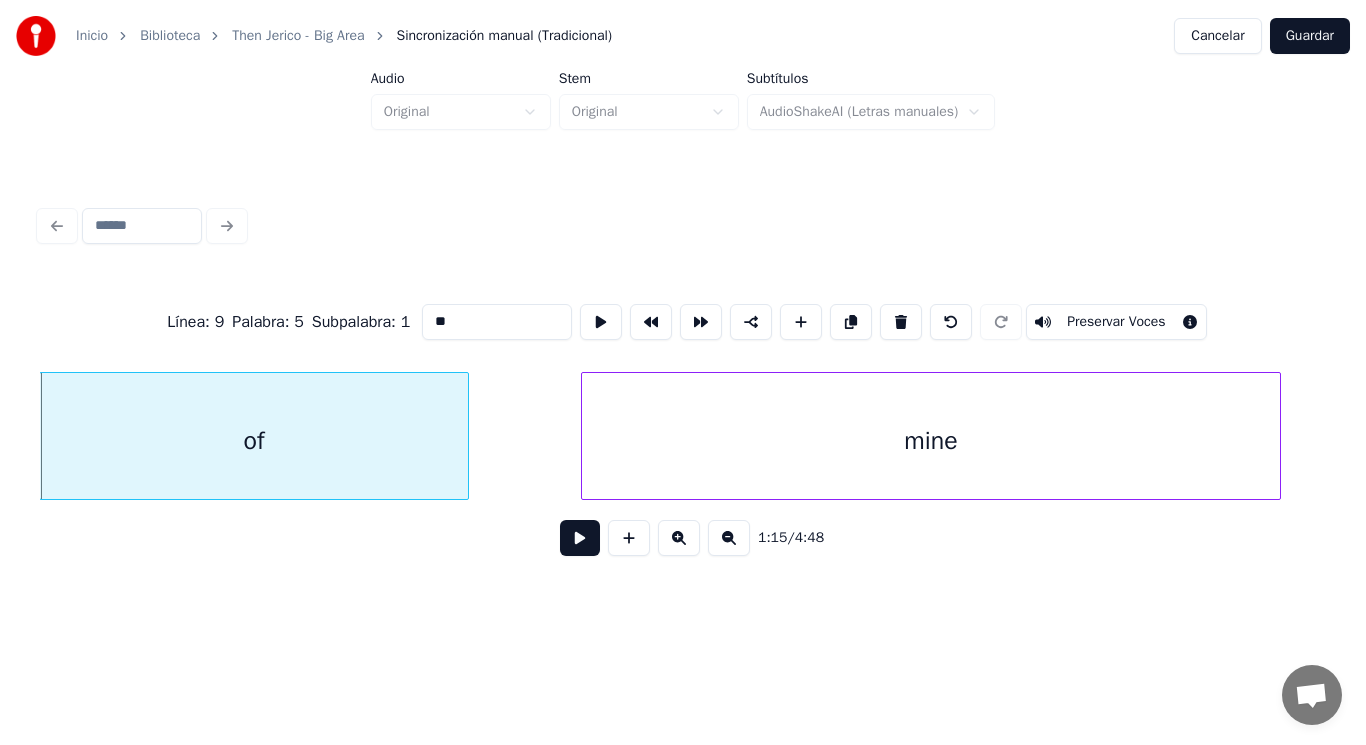 click at bounding box center [580, 538] 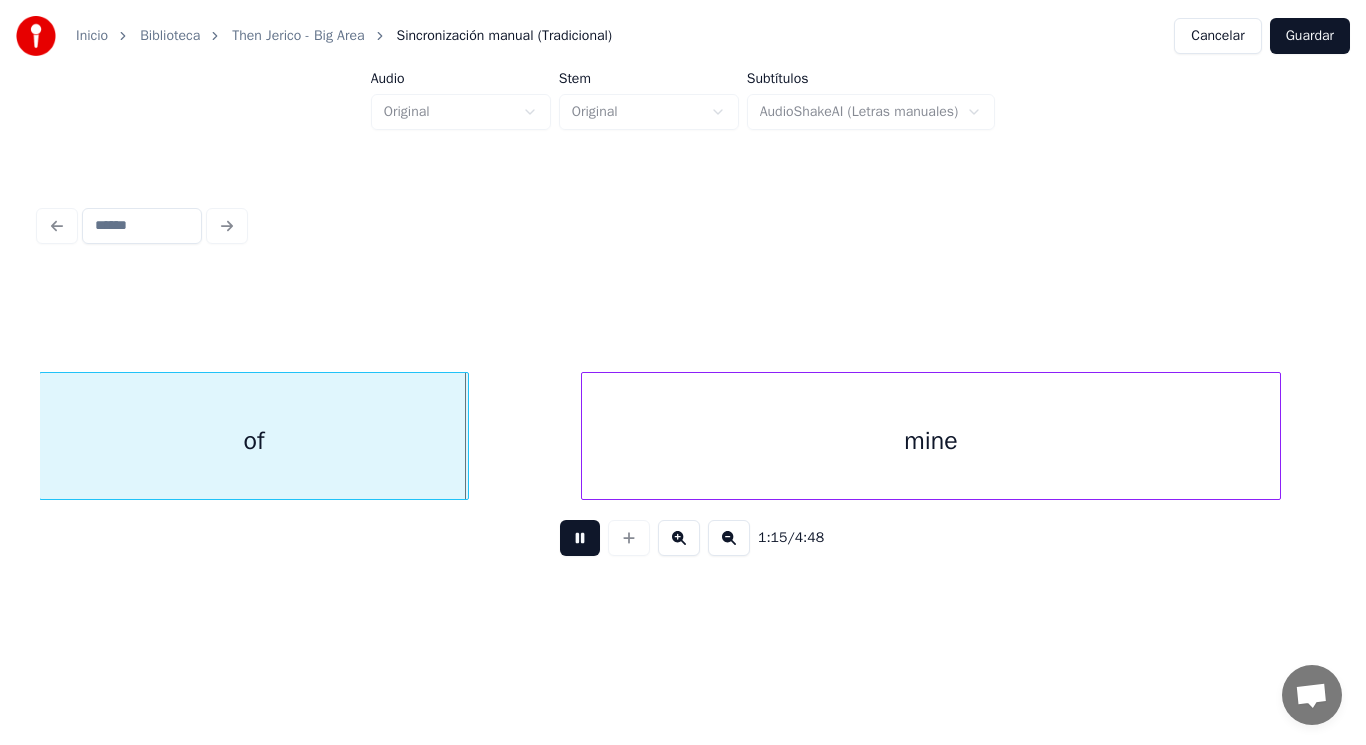 click at bounding box center [580, 538] 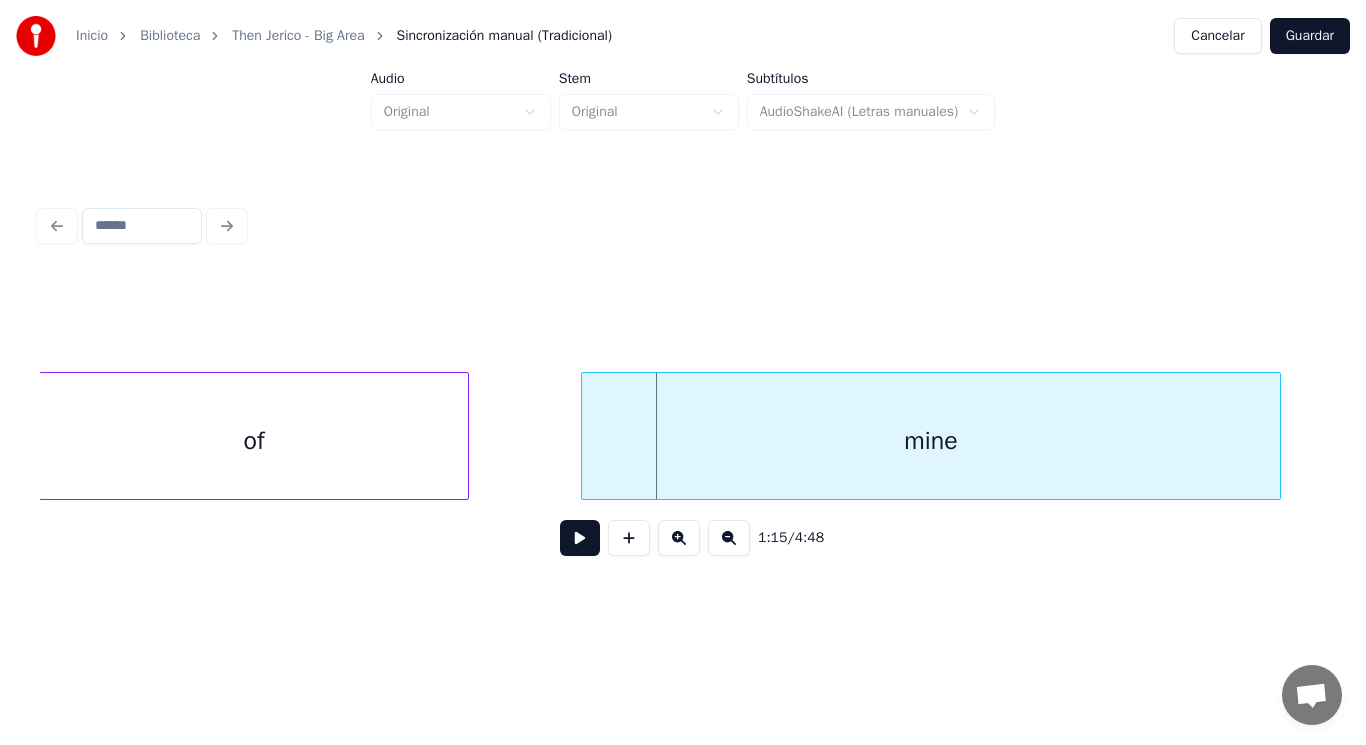 click on "mine of" at bounding box center [96439, 436] 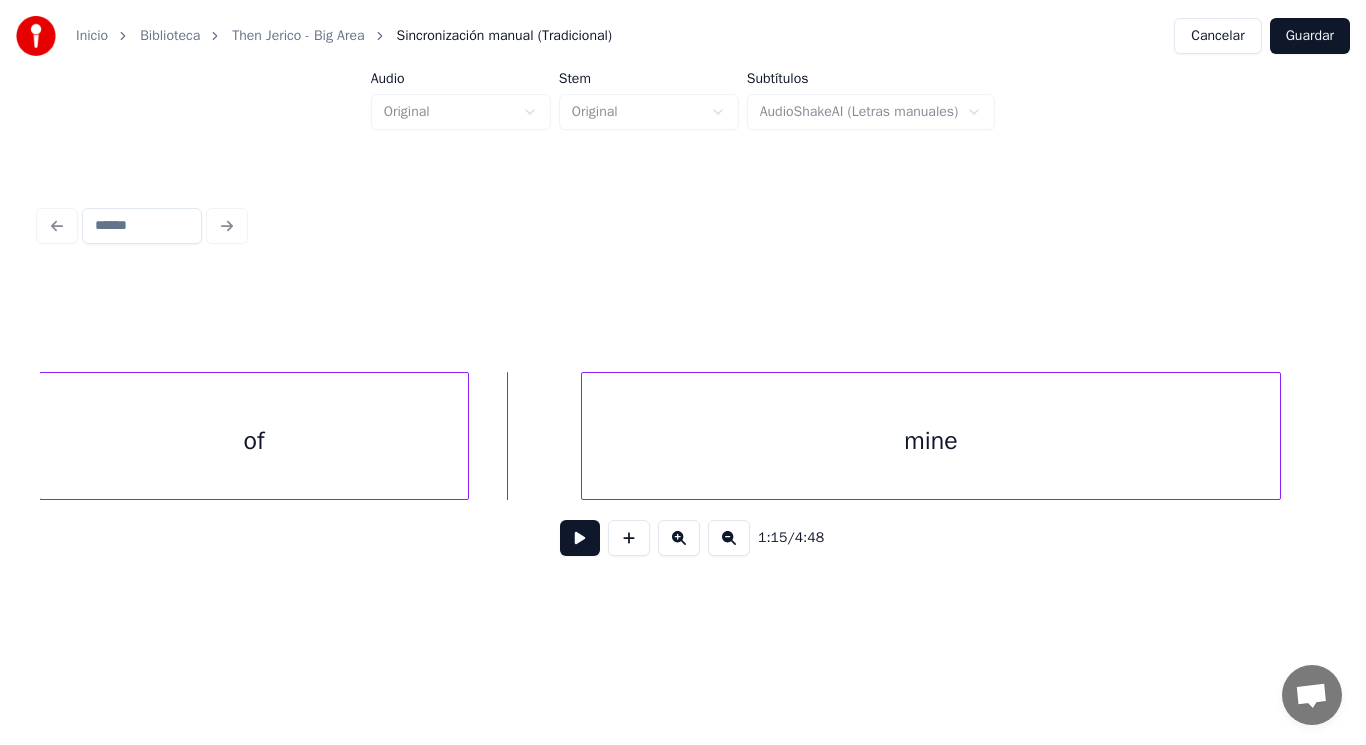 click at bounding box center [580, 538] 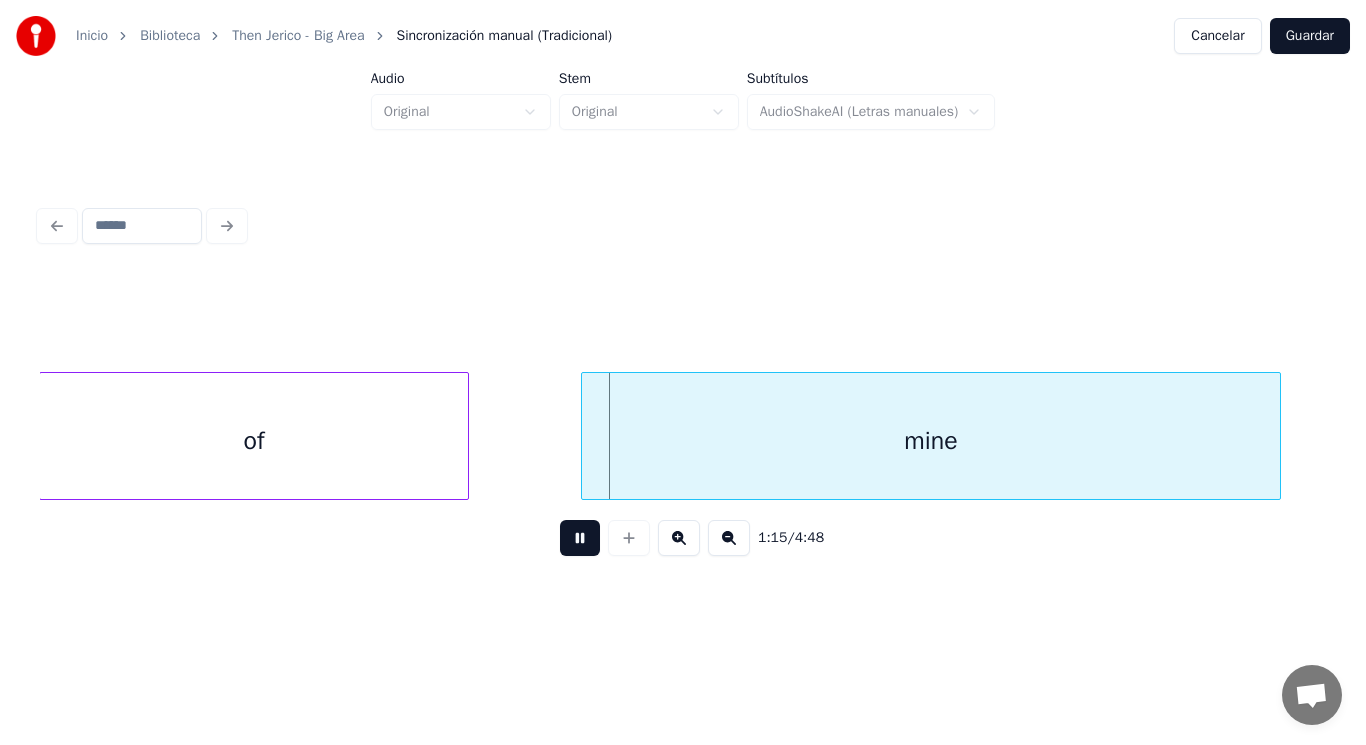 click at bounding box center (580, 538) 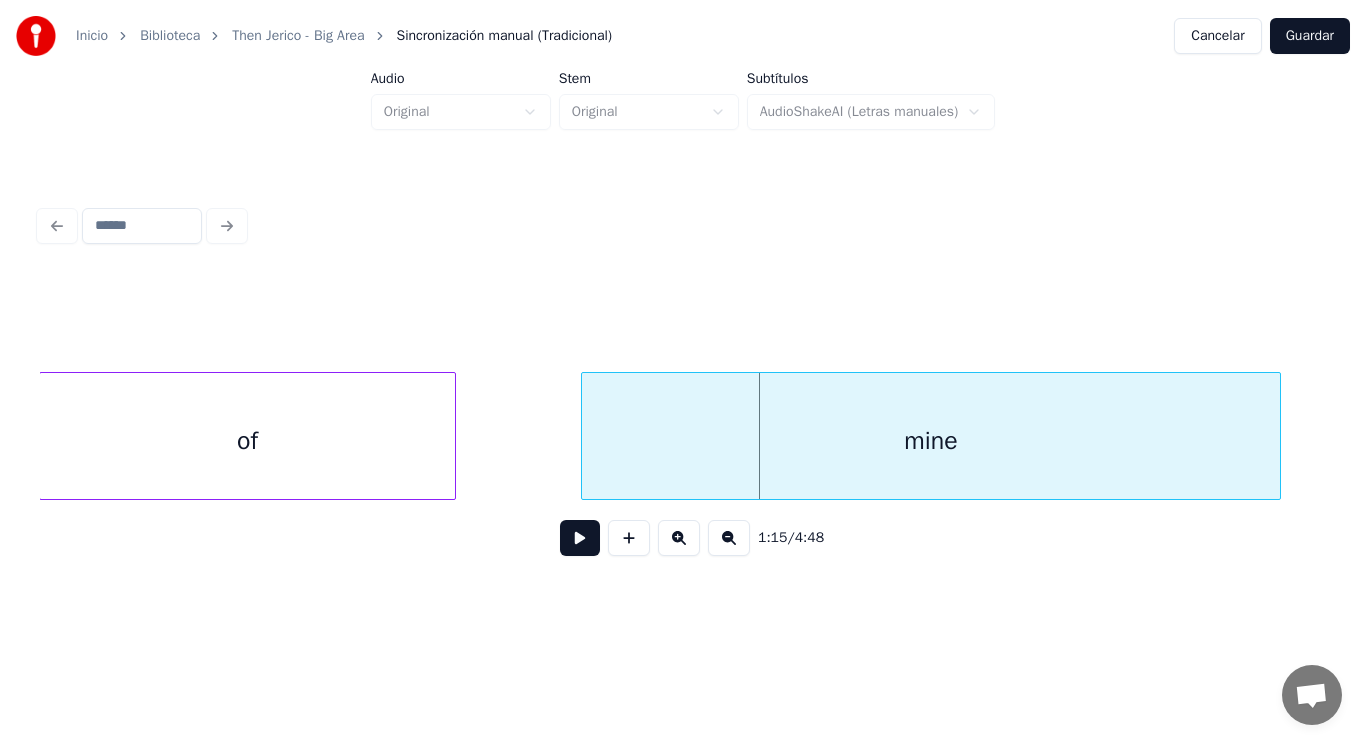 click at bounding box center (452, 436) 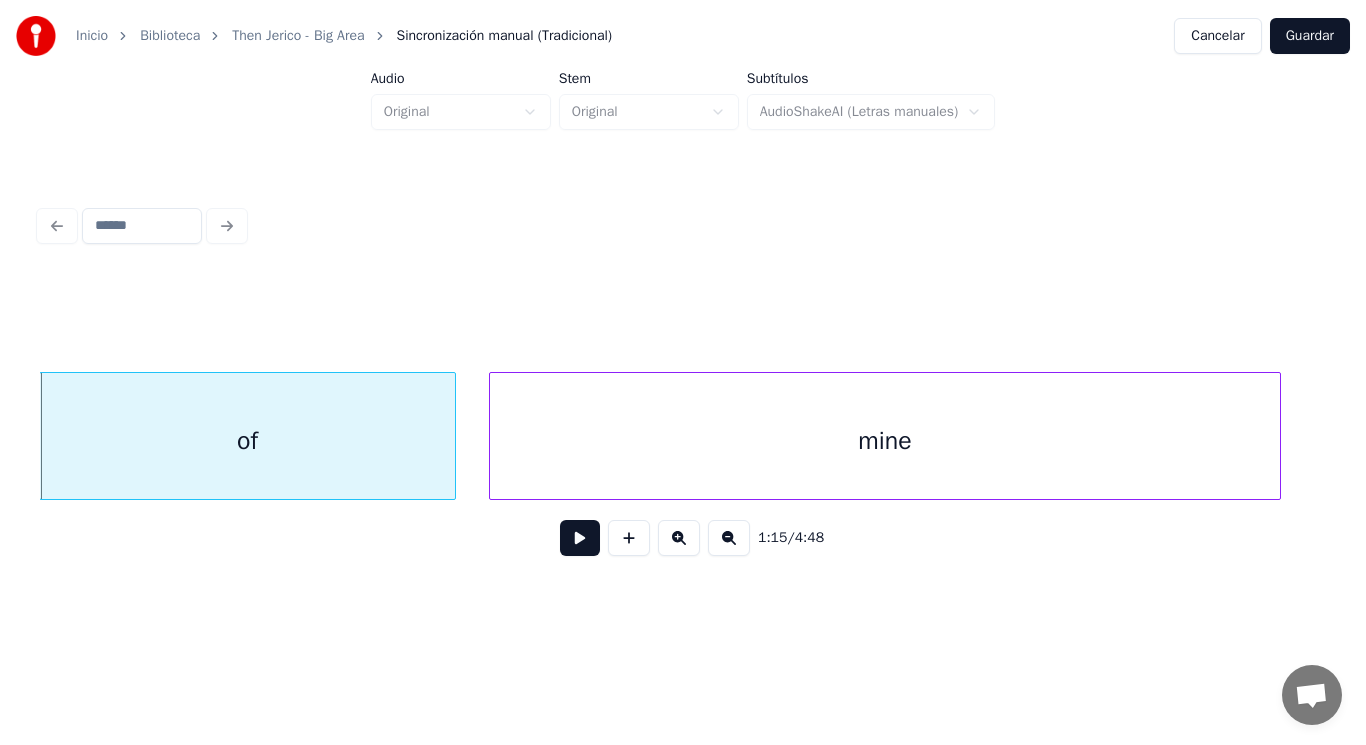 click at bounding box center [493, 436] 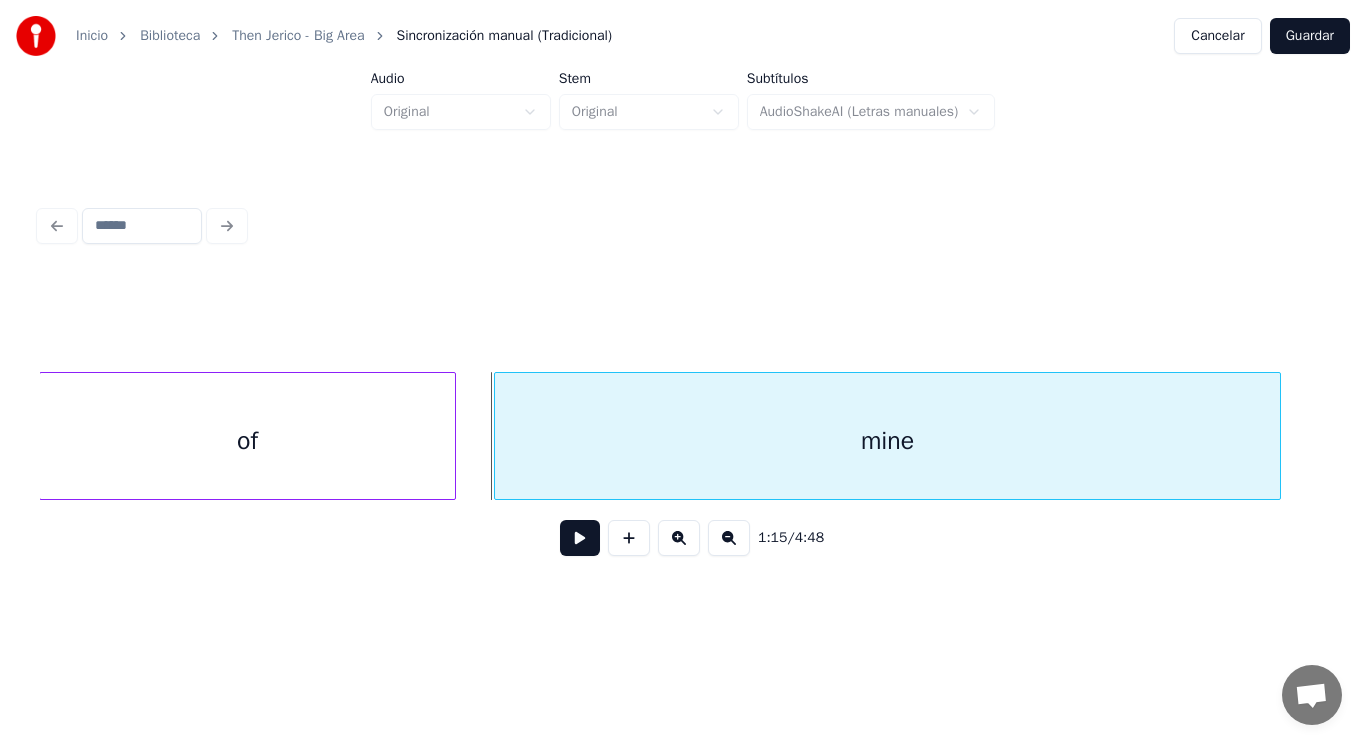 click at bounding box center (498, 436) 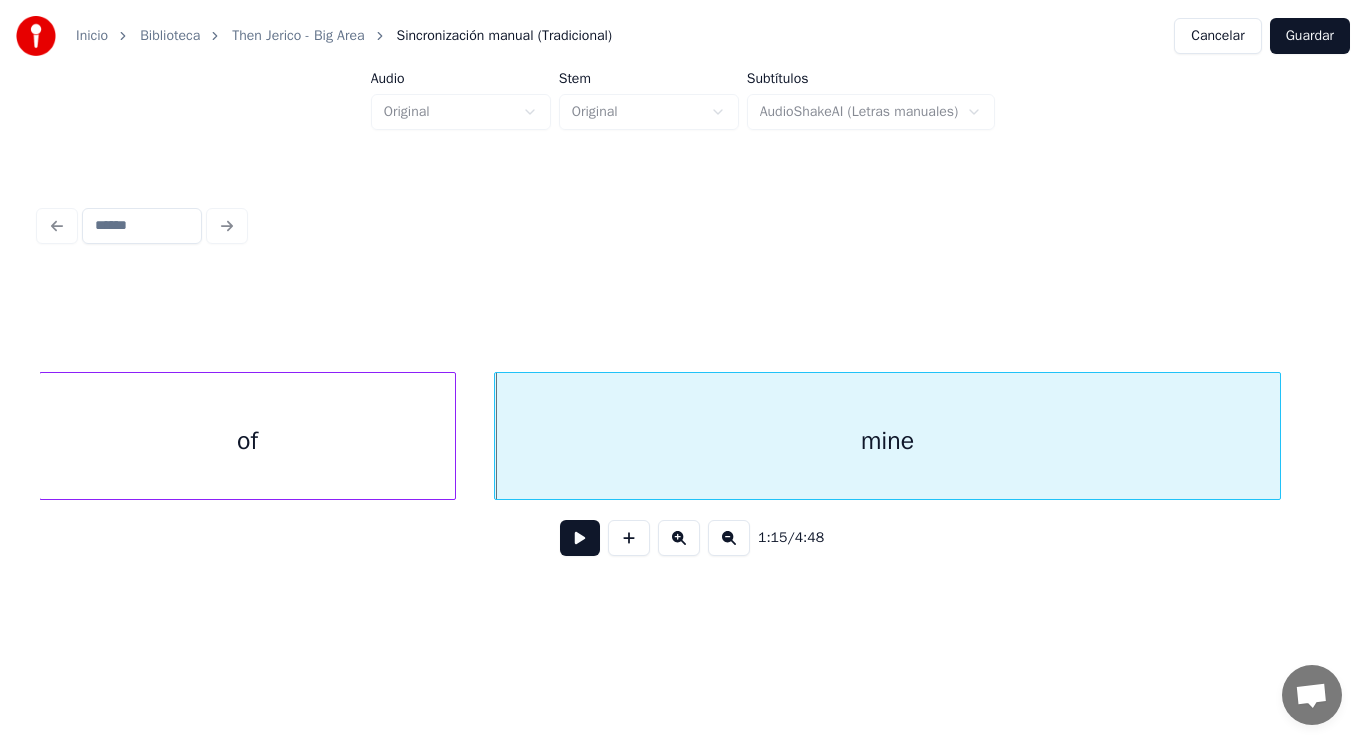 click at bounding box center [580, 538] 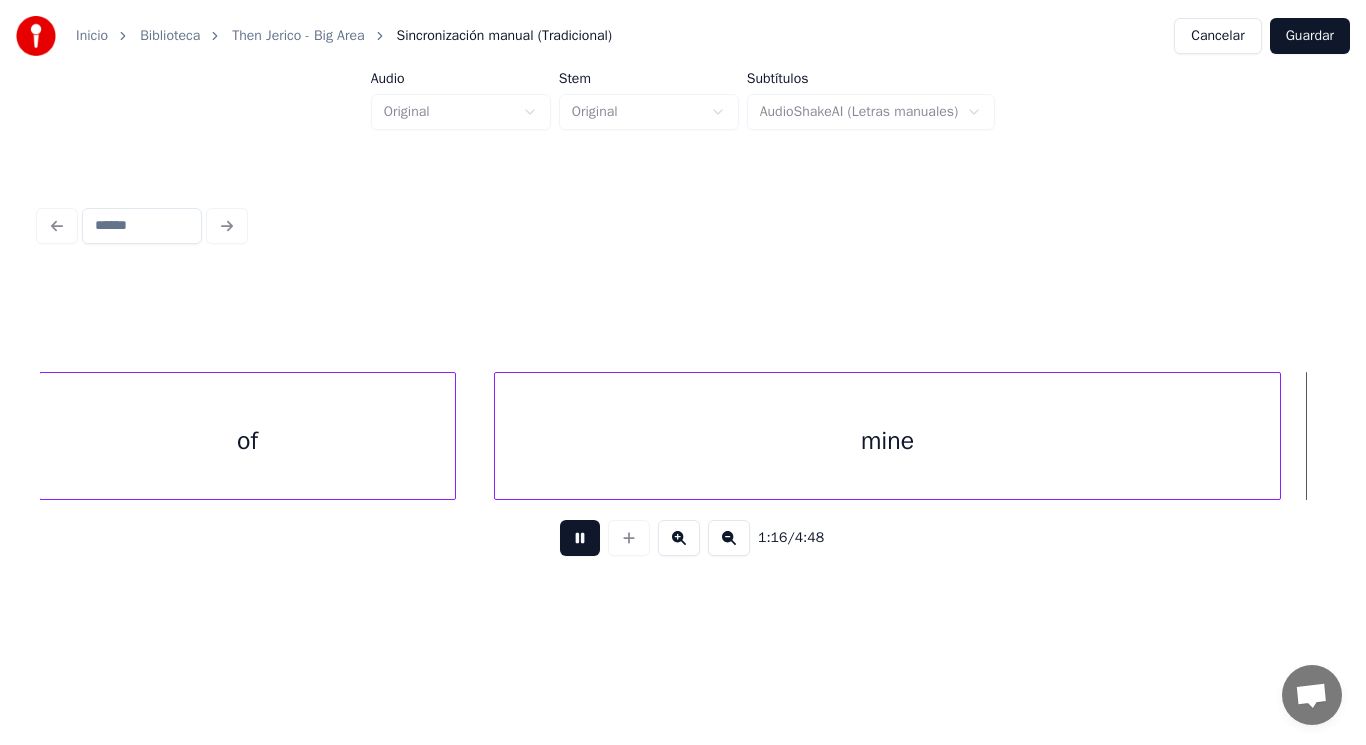 click at bounding box center (580, 538) 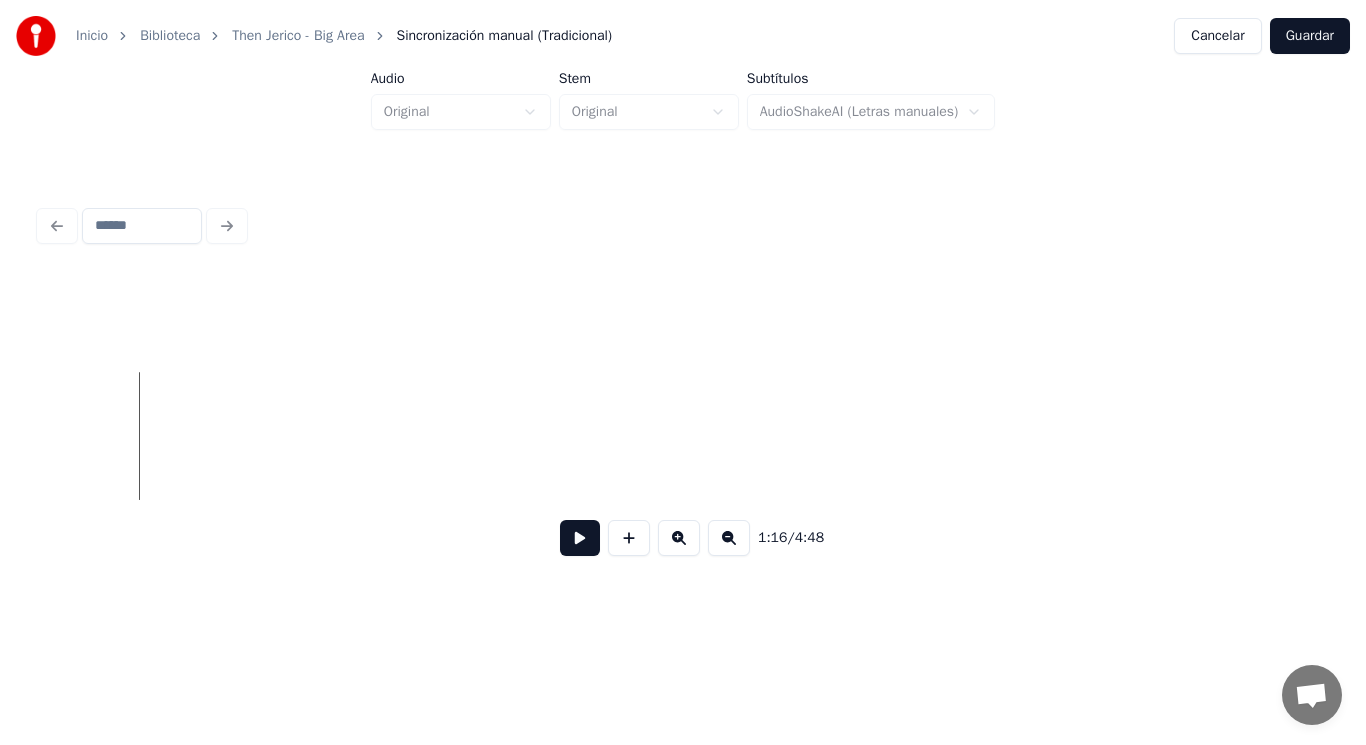 click at bounding box center [95146, 436] 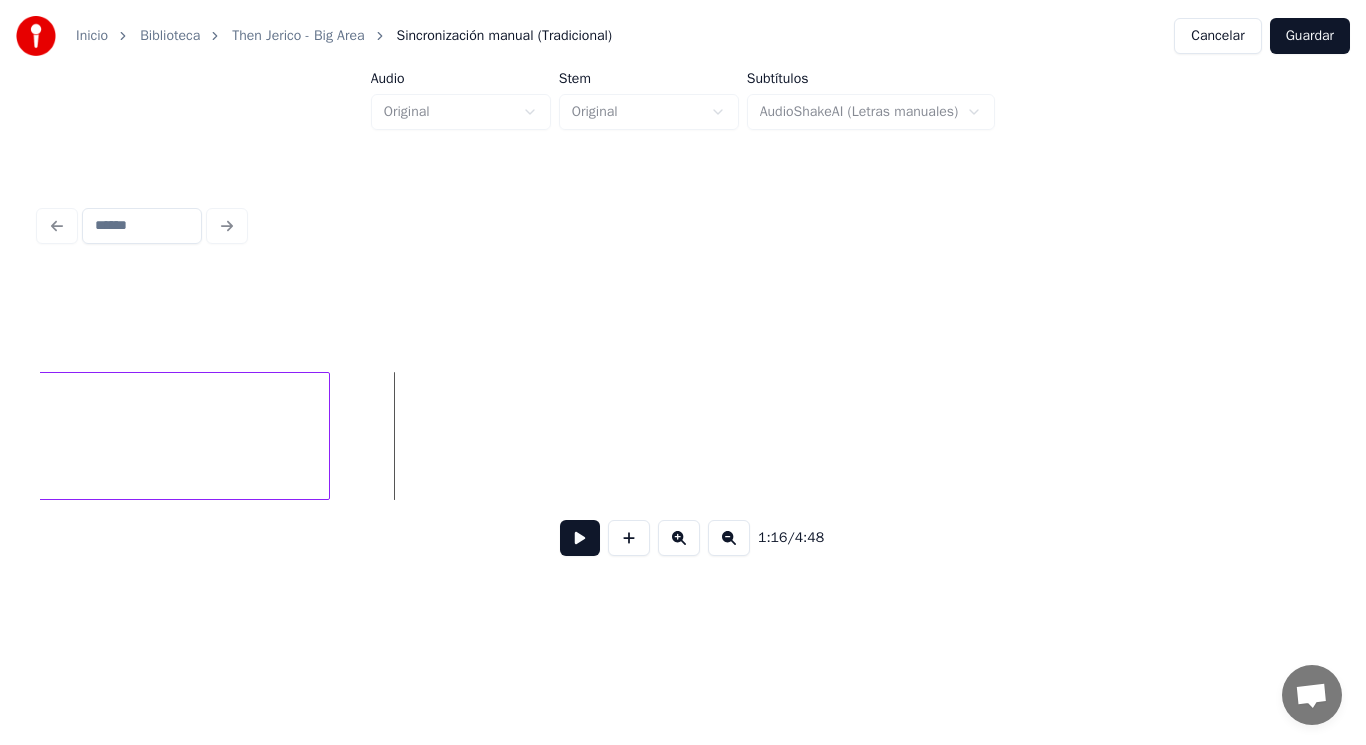 scroll, scrollTop: 0, scrollLeft: 106499, axis: horizontal 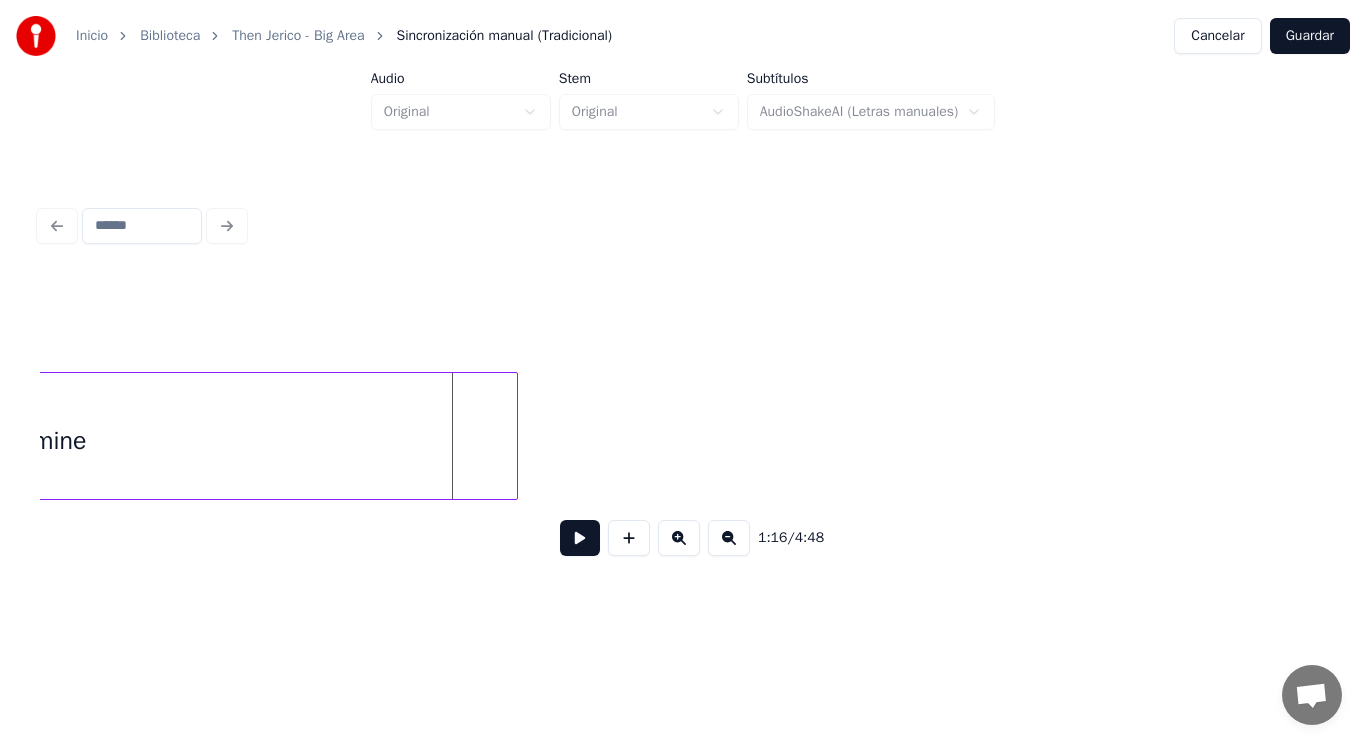 click at bounding box center [514, 436] 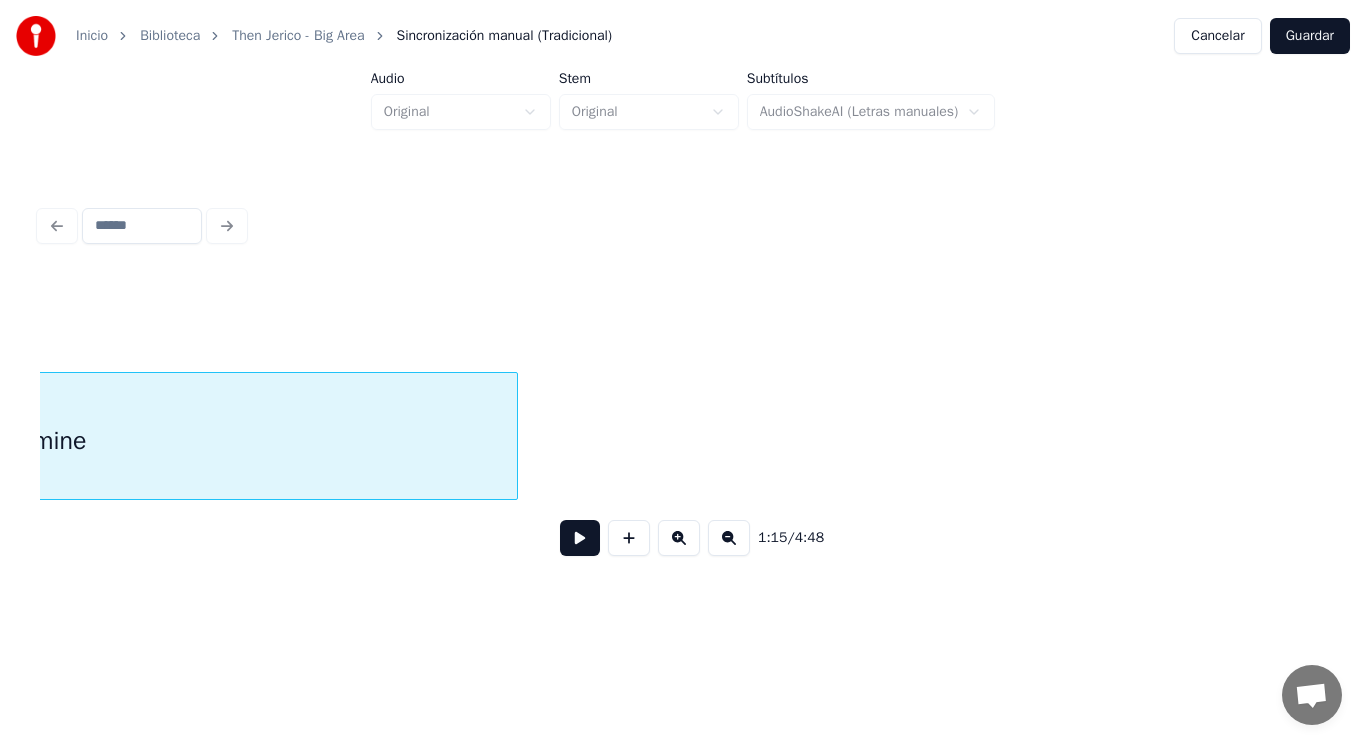 scroll, scrollTop: 0, scrollLeft: 106061, axis: horizontal 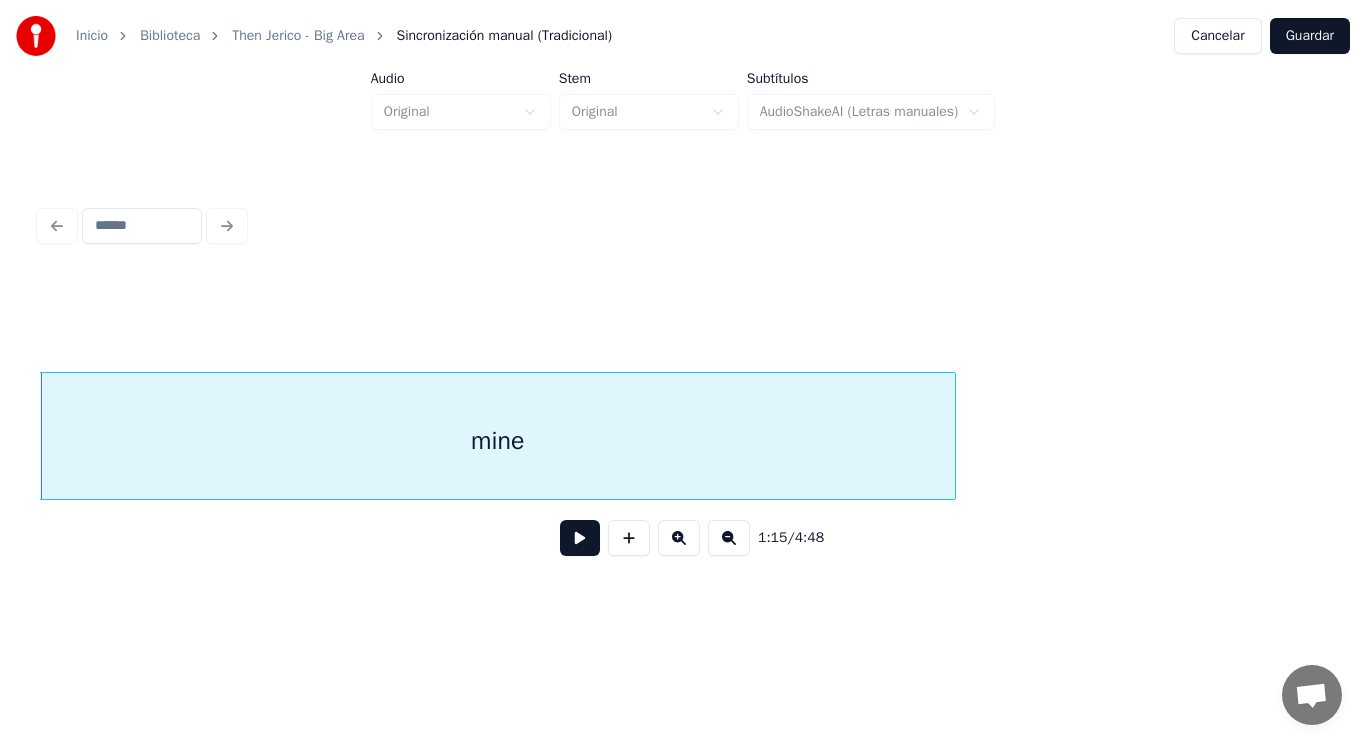click at bounding box center (580, 538) 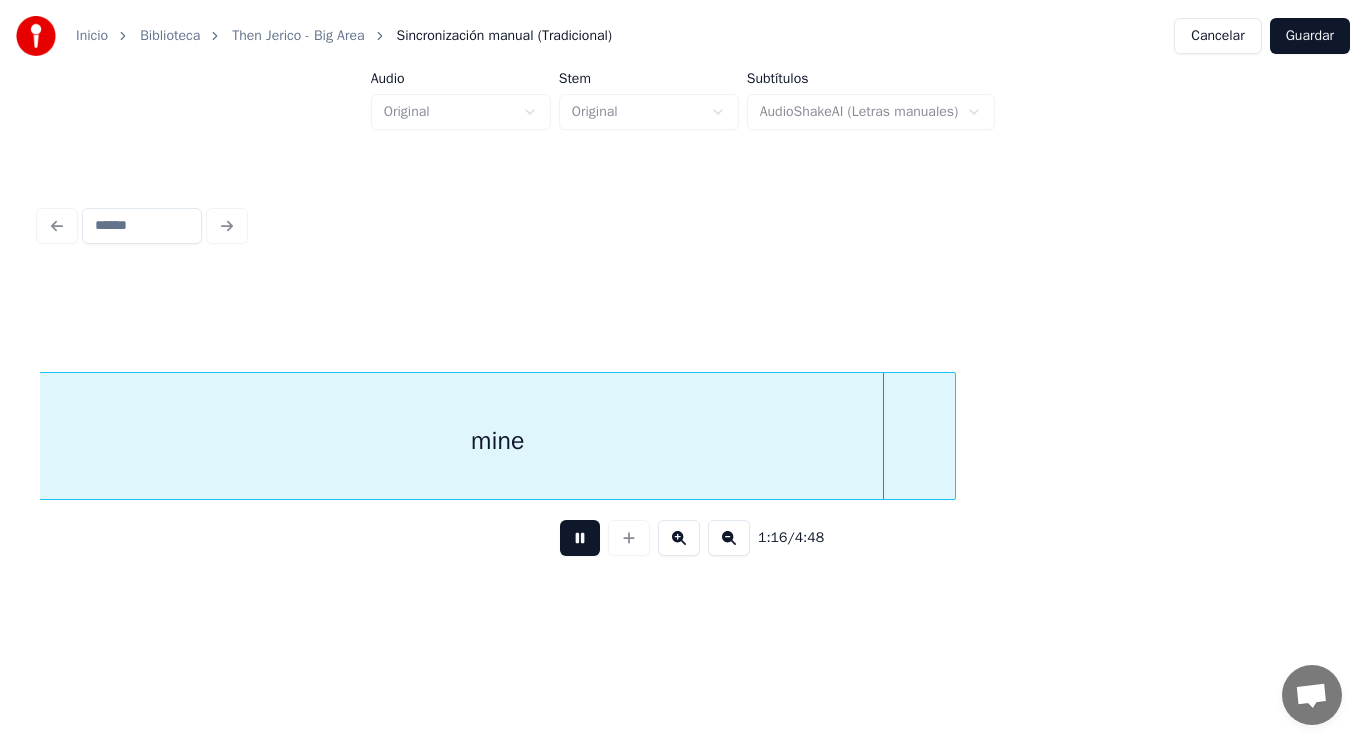 click at bounding box center (580, 538) 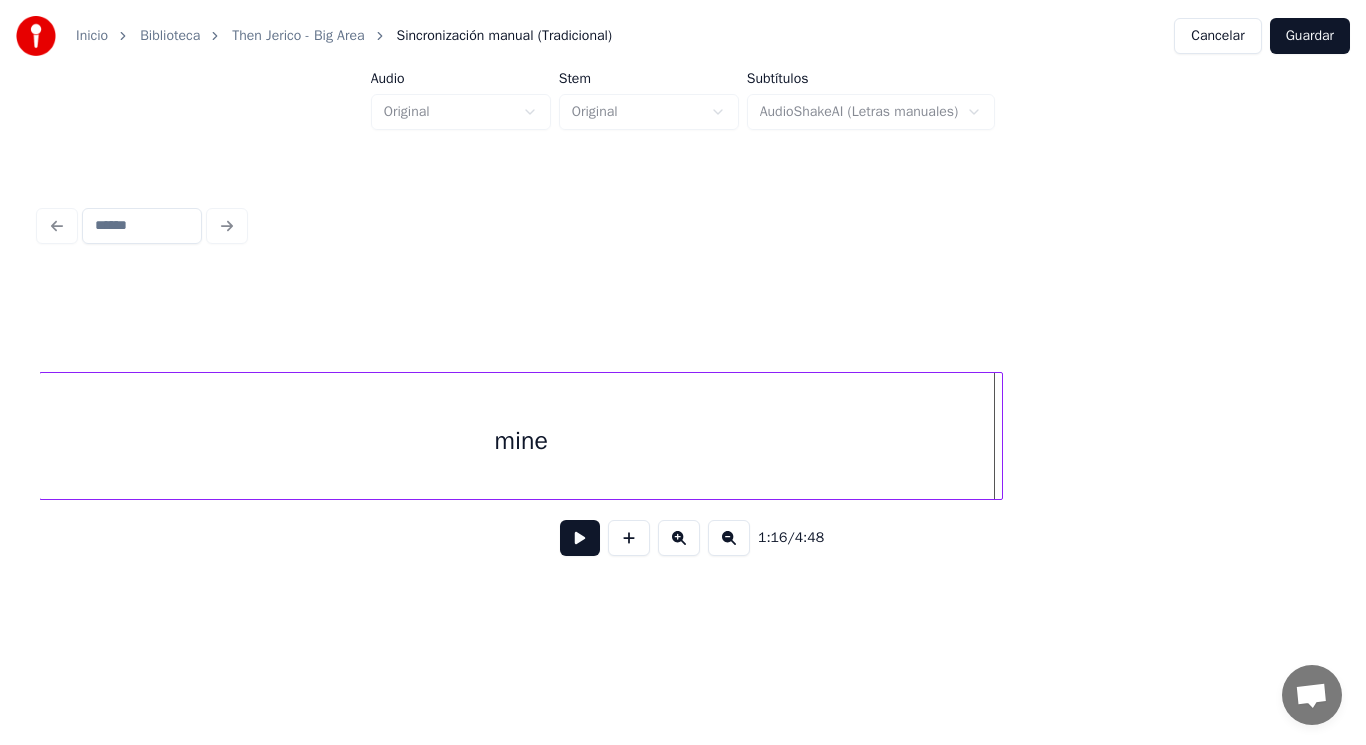 click at bounding box center [999, 436] 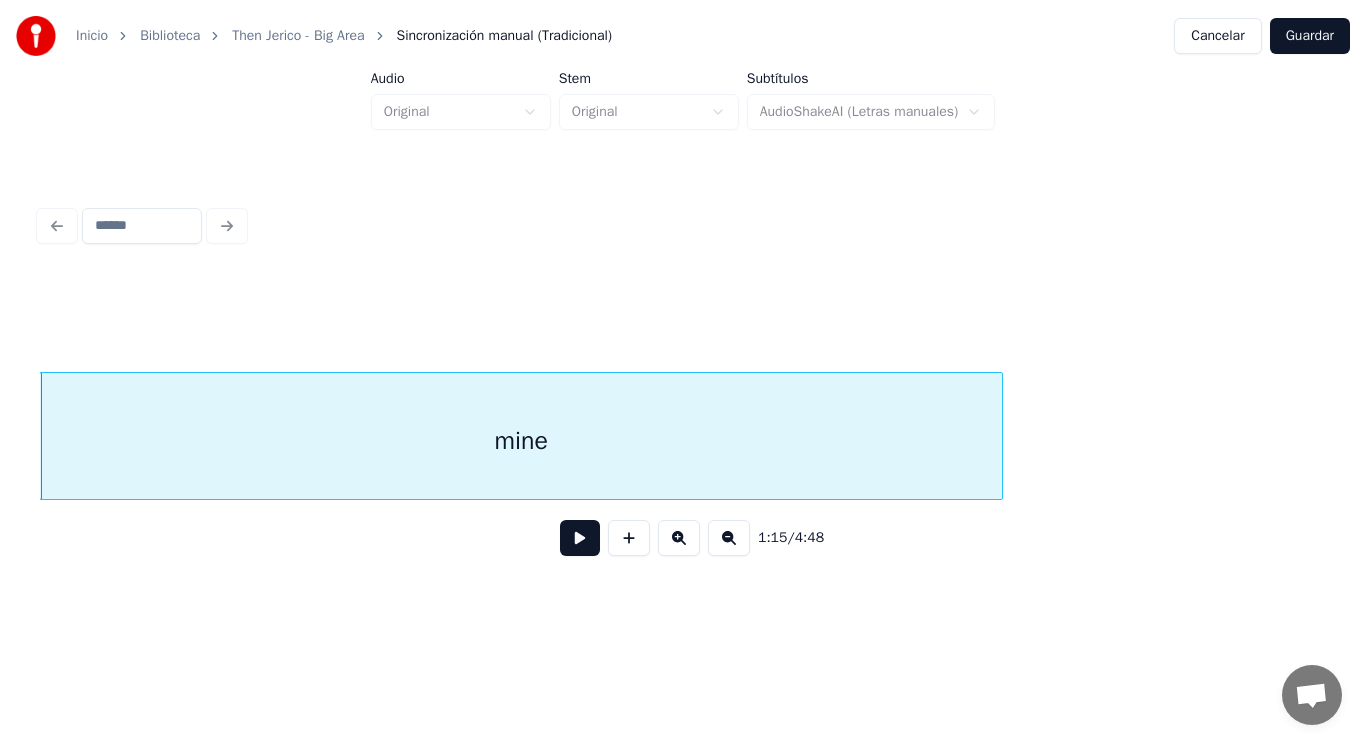 click at bounding box center (580, 538) 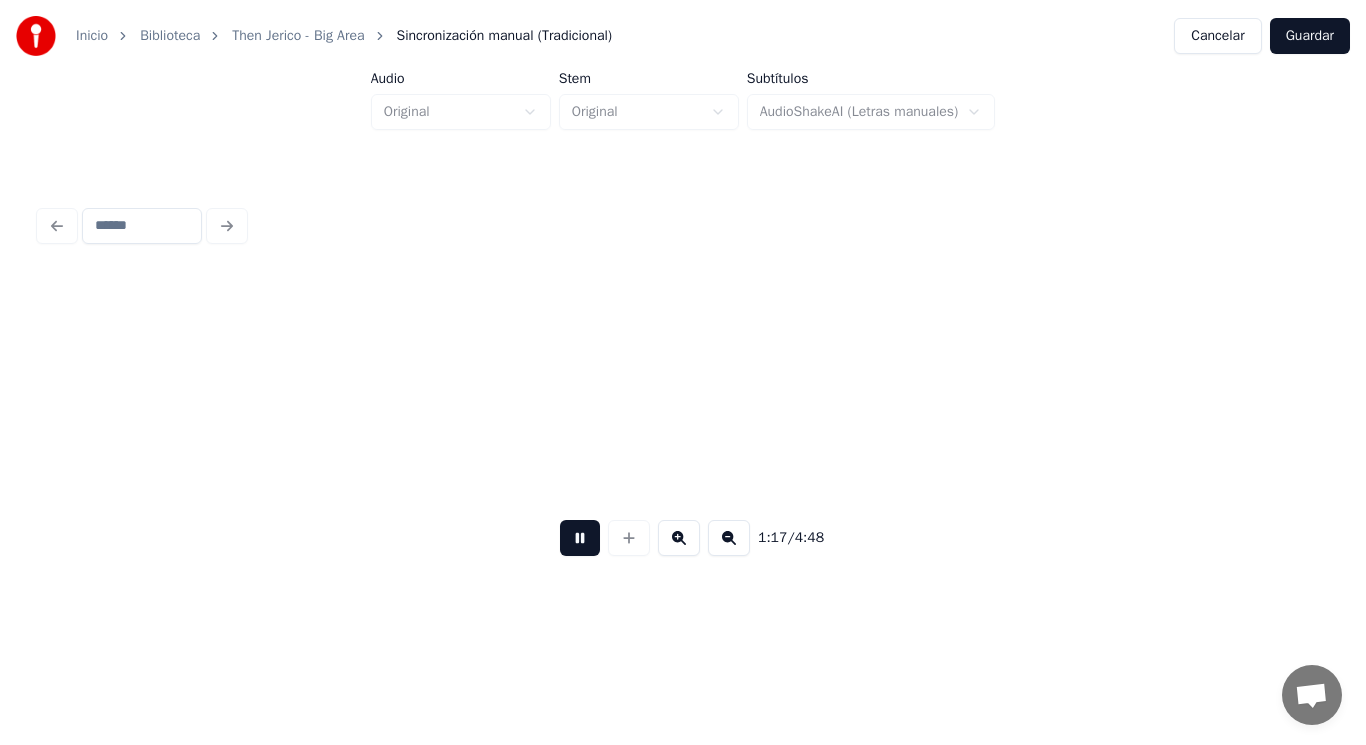 scroll, scrollTop: 0, scrollLeft: 108668, axis: horizontal 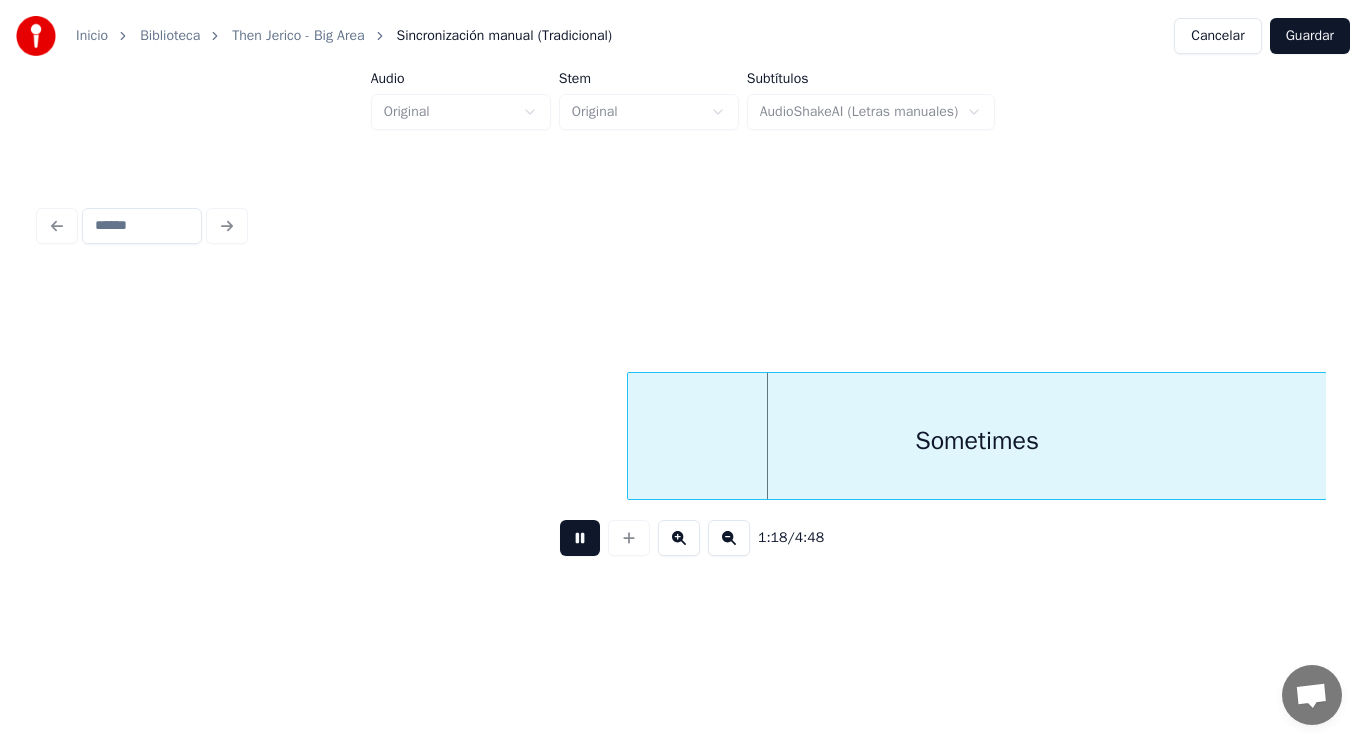 click at bounding box center [580, 538] 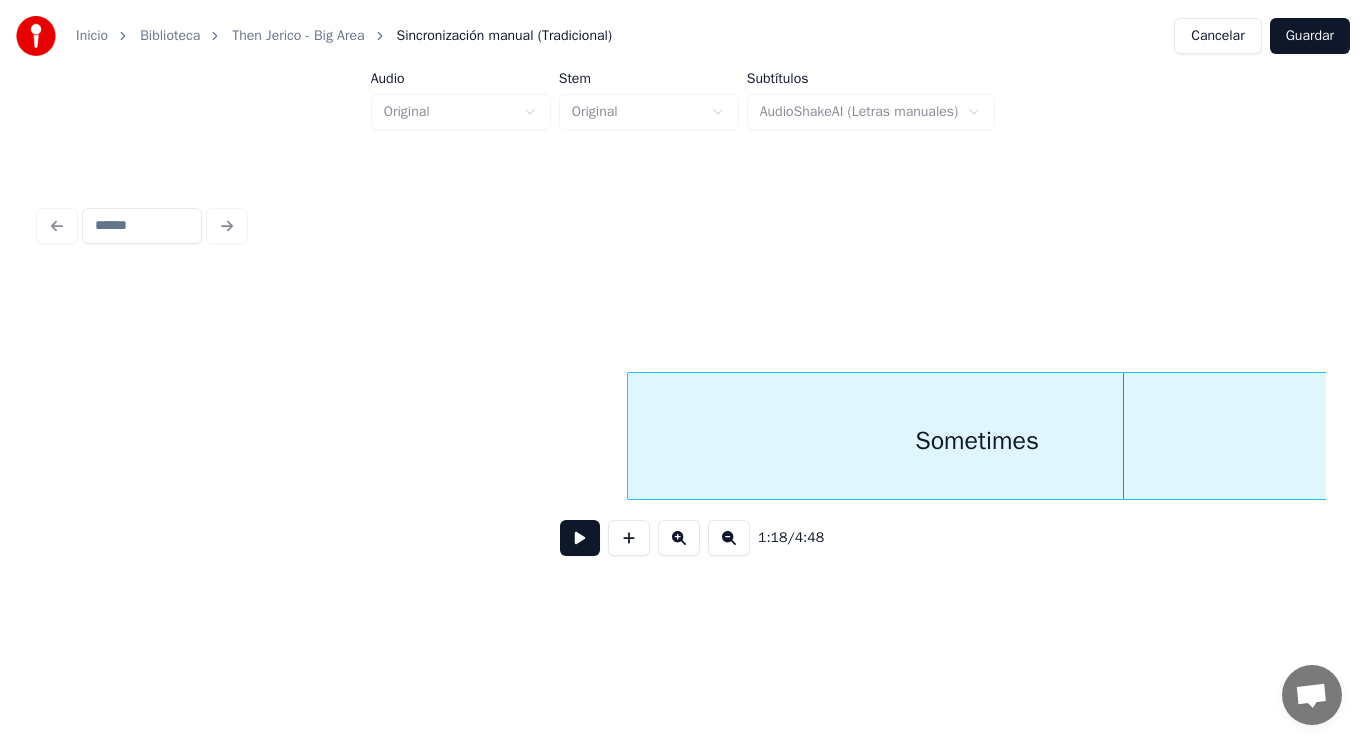 click on "Sometimes" at bounding box center (93377, 436) 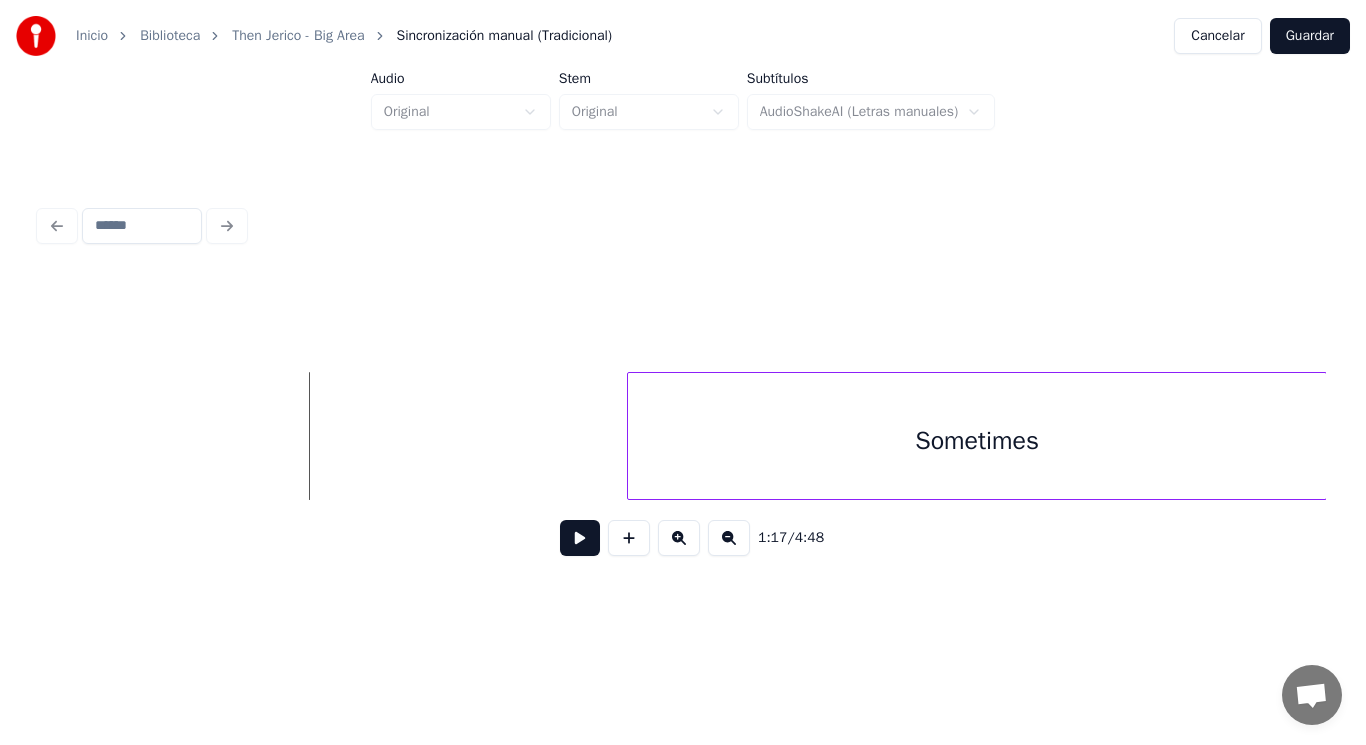 click at bounding box center [580, 538] 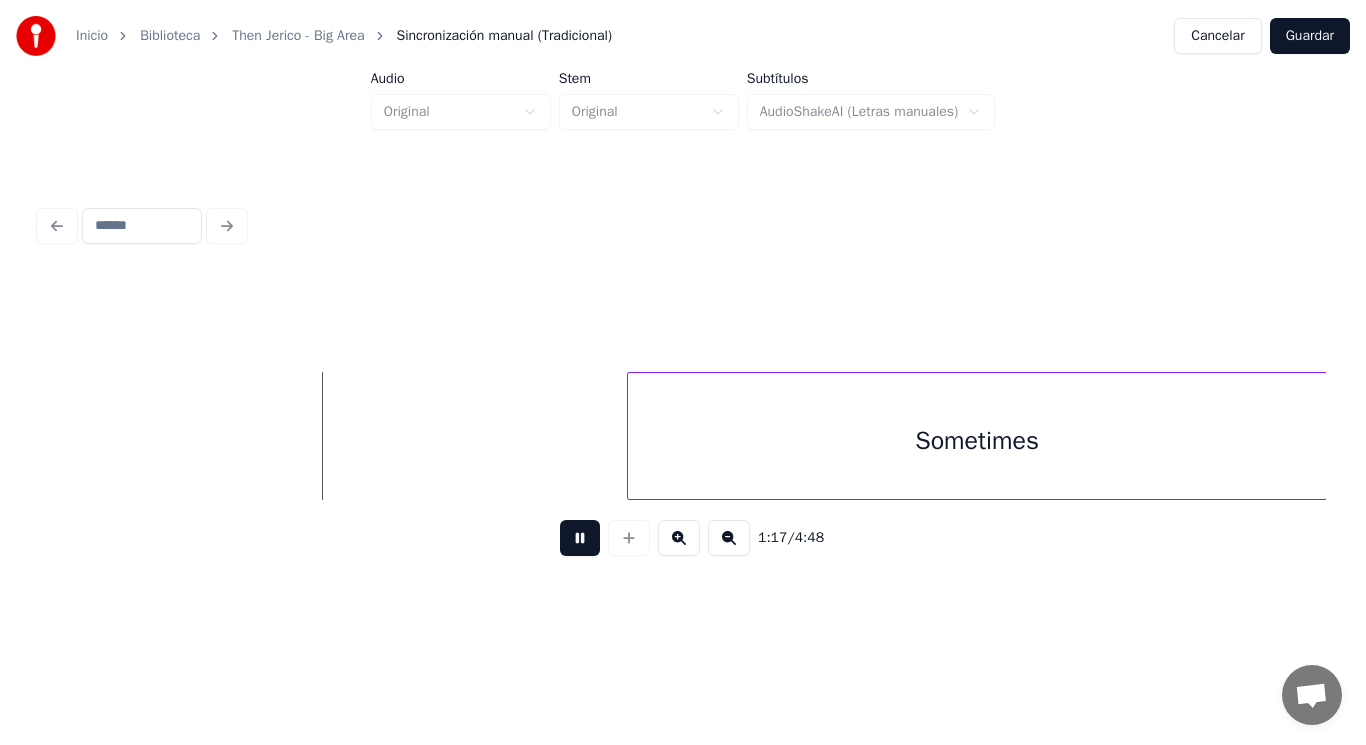 click at bounding box center (580, 538) 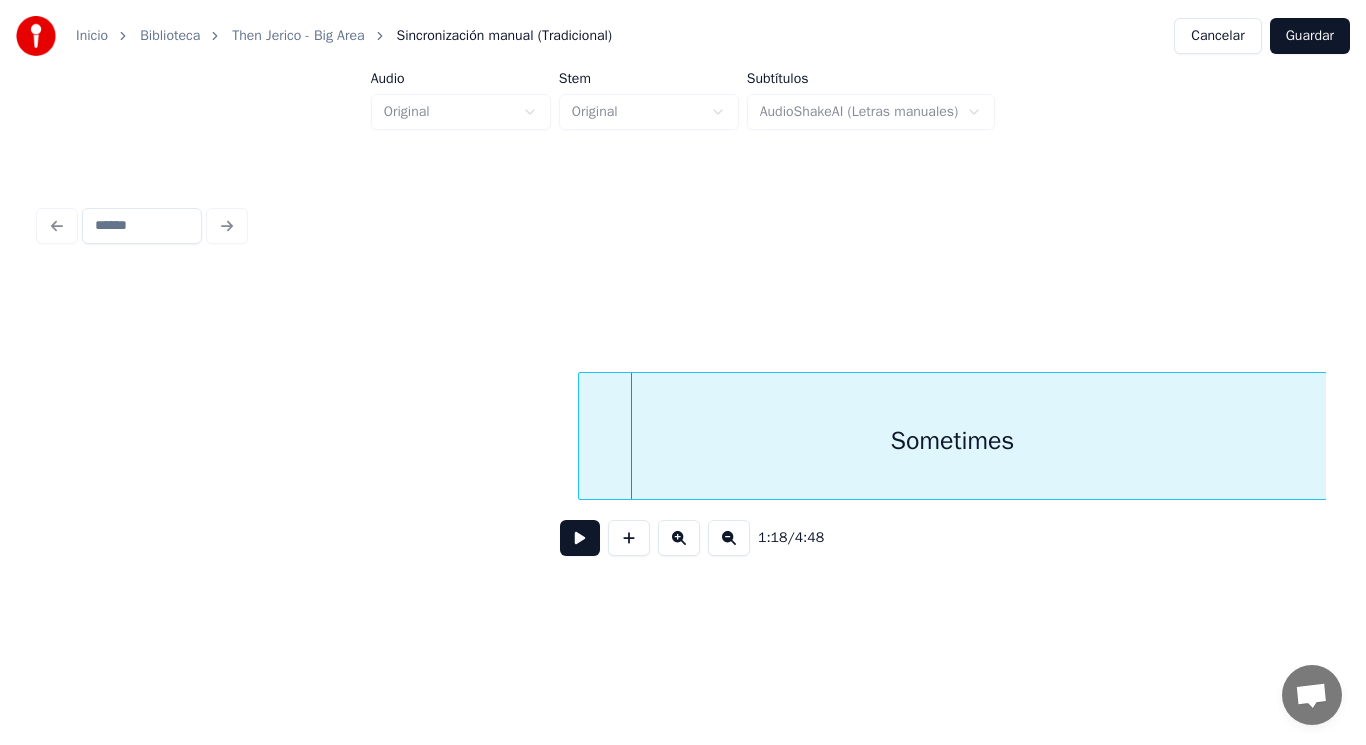 click at bounding box center [582, 436] 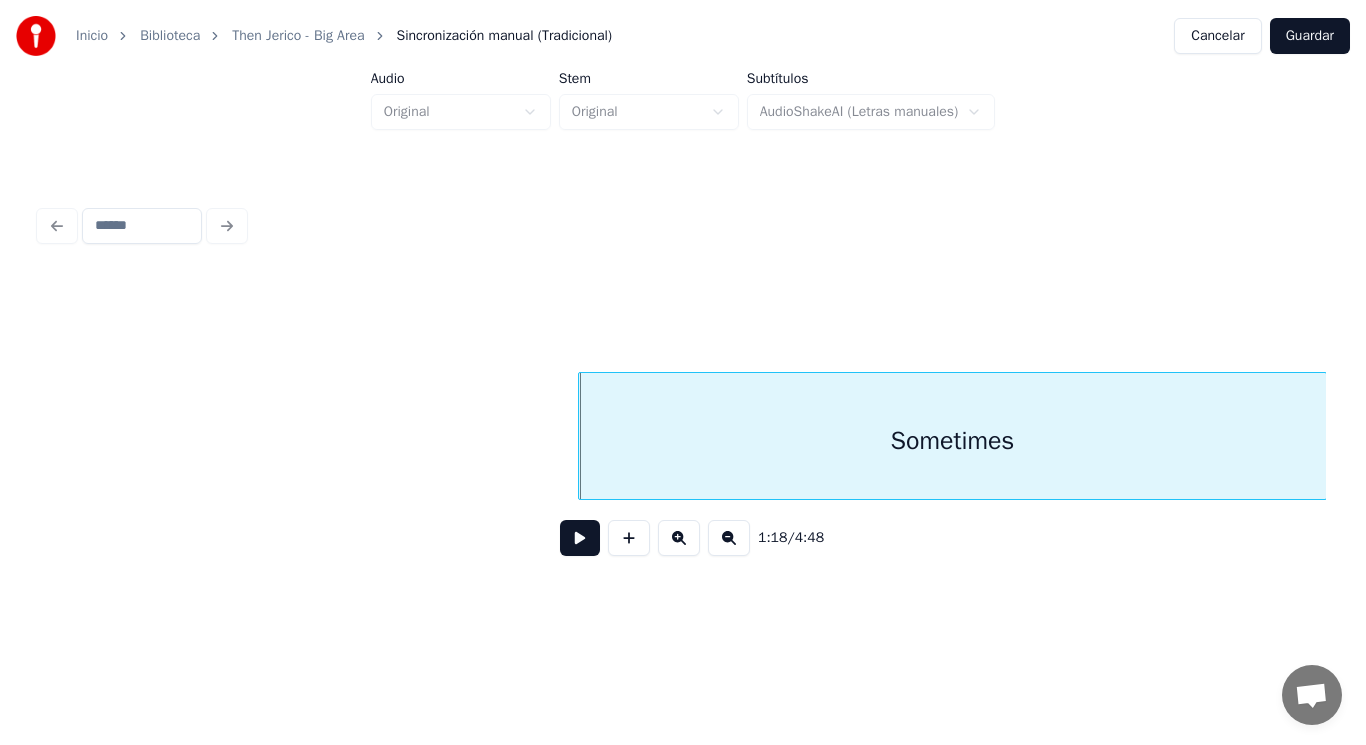 click at bounding box center [580, 538] 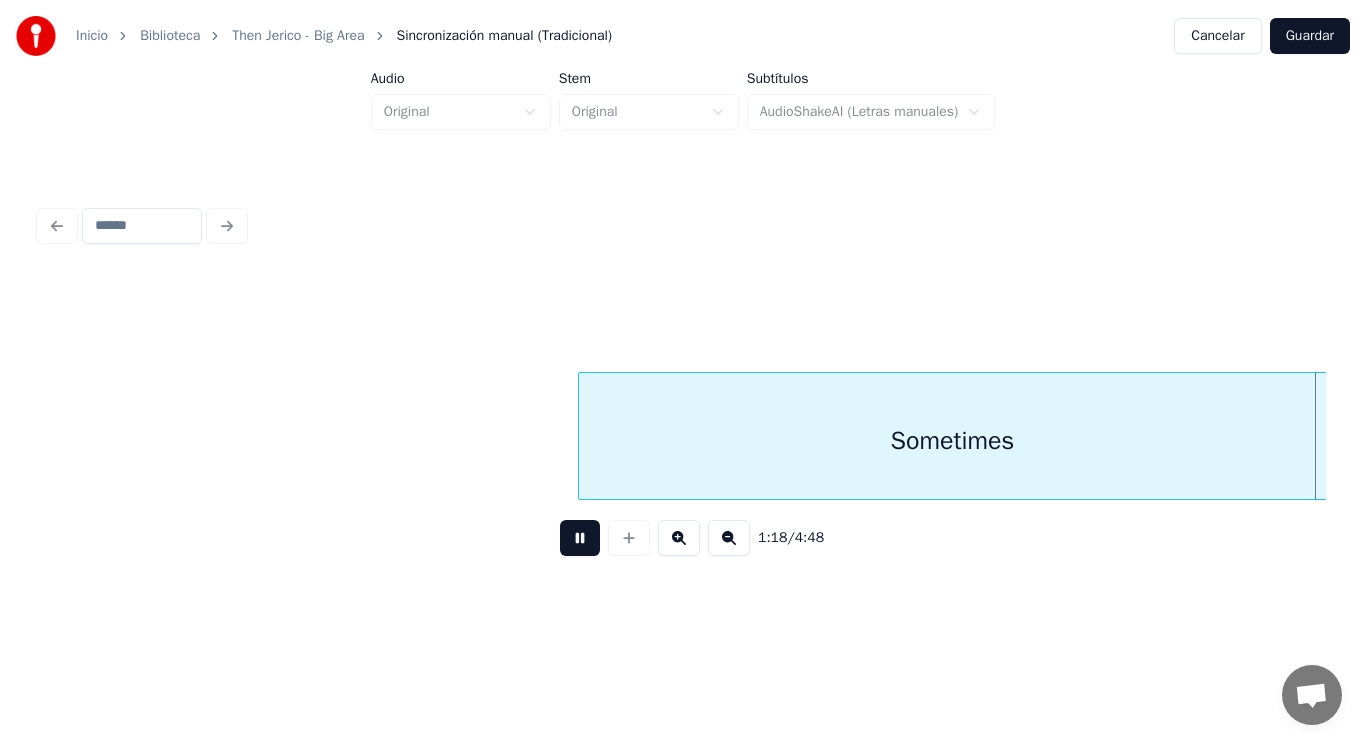 scroll, scrollTop: 0, scrollLeft: 109967, axis: horizontal 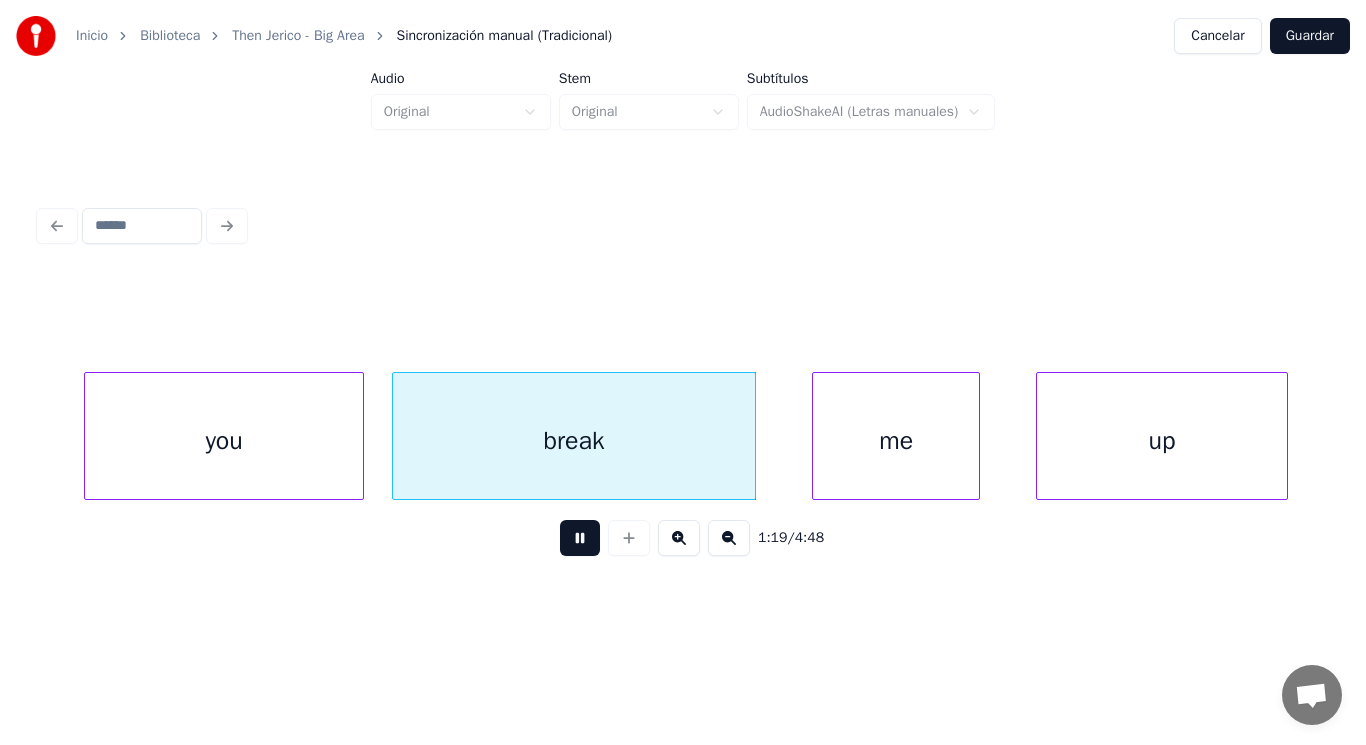 click at bounding box center [580, 538] 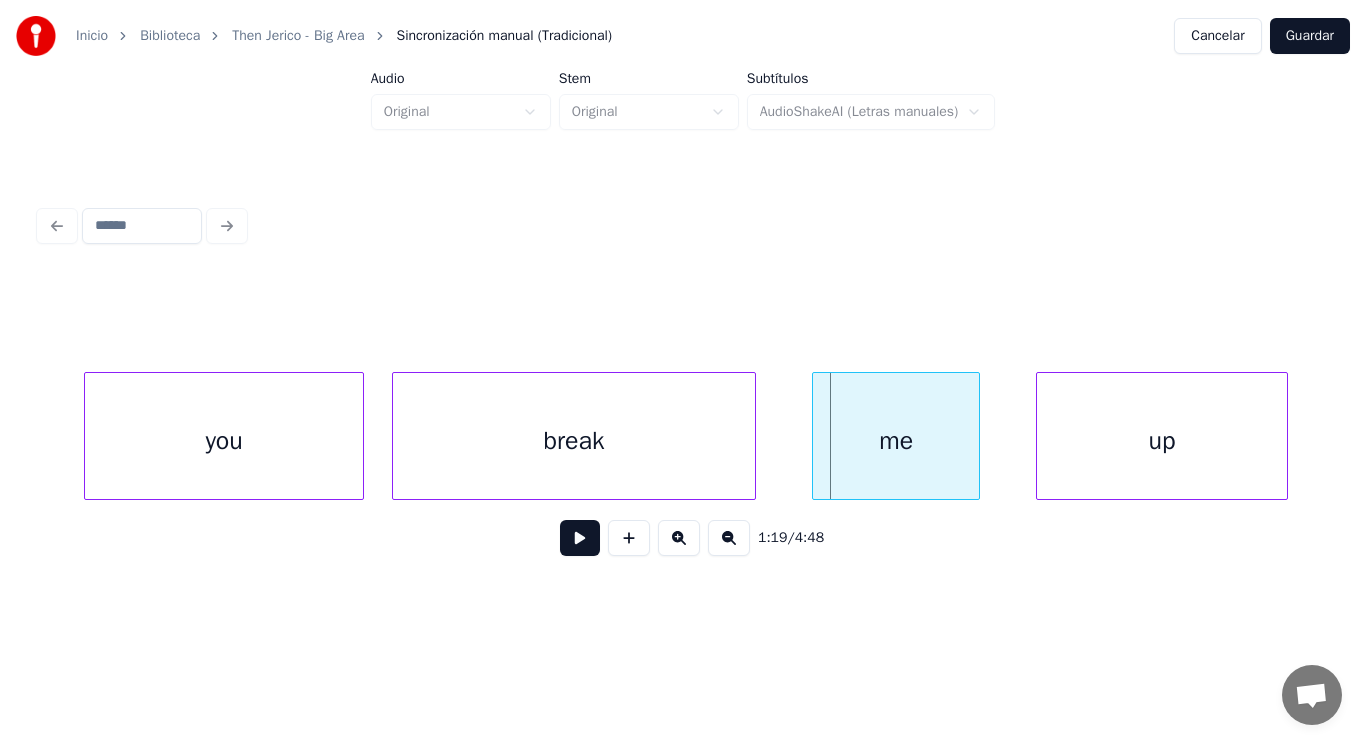 click on "you" at bounding box center [224, 441] 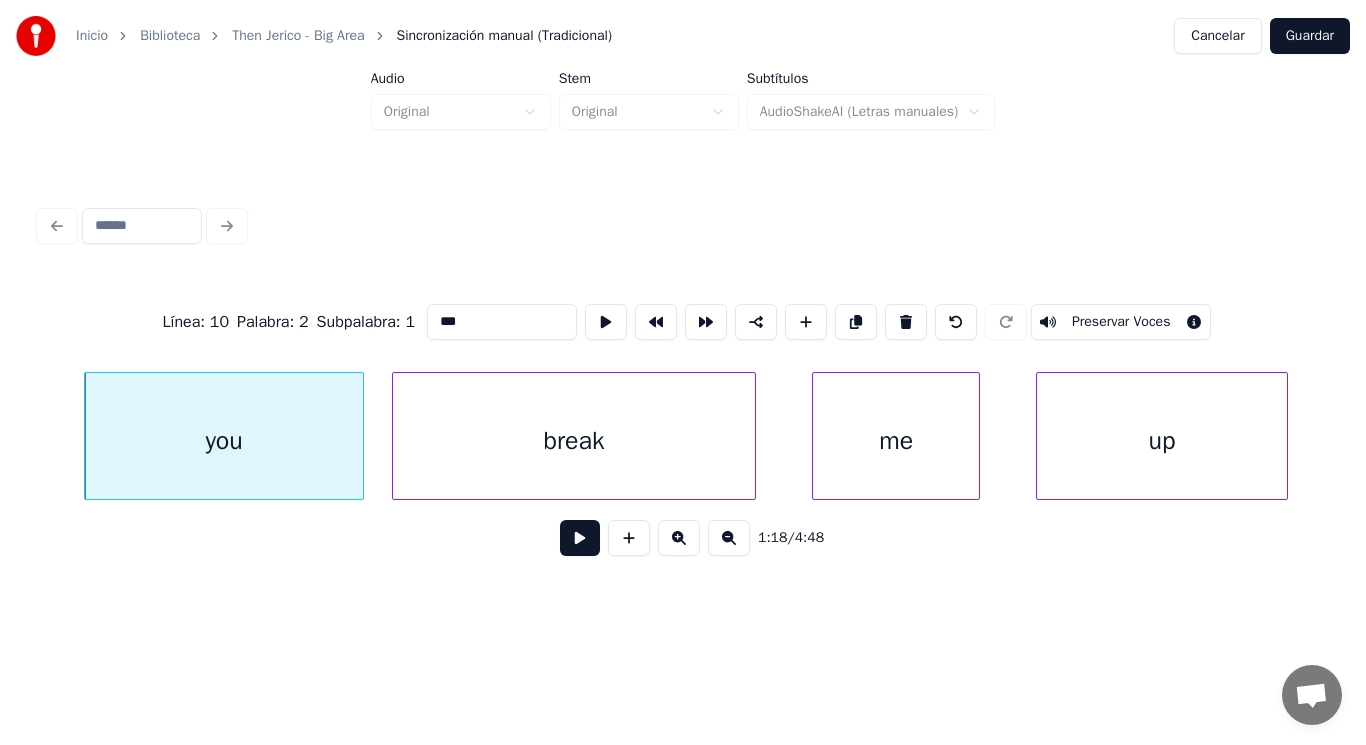click at bounding box center (580, 538) 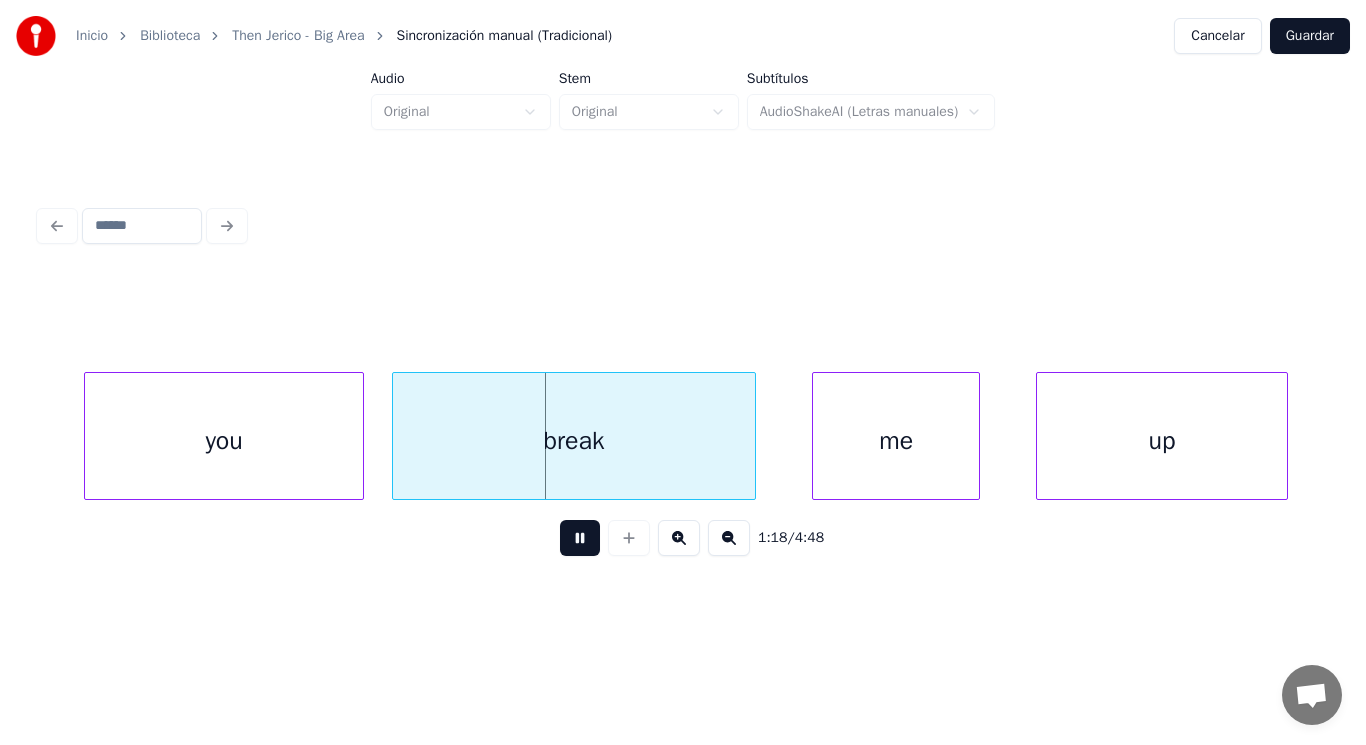 click at bounding box center (580, 538) 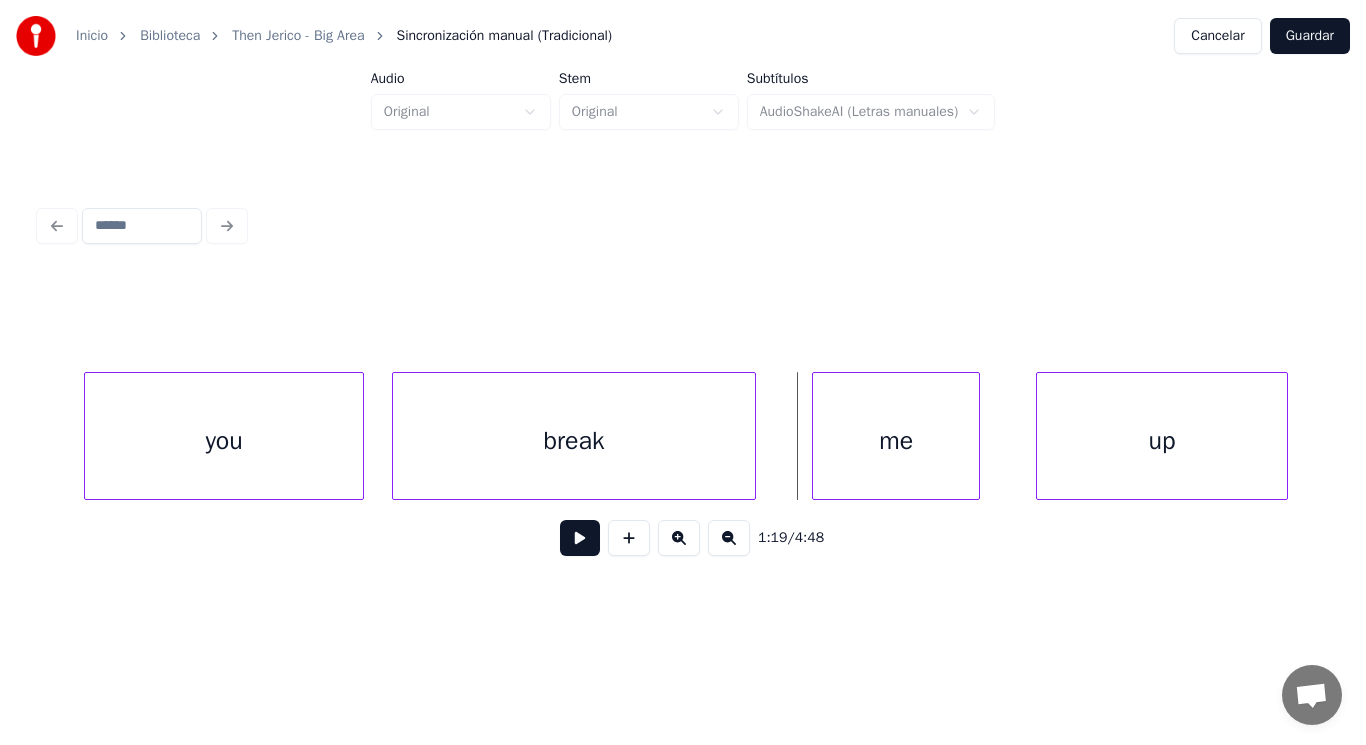 click on "break" at bounding box center (574, 441) 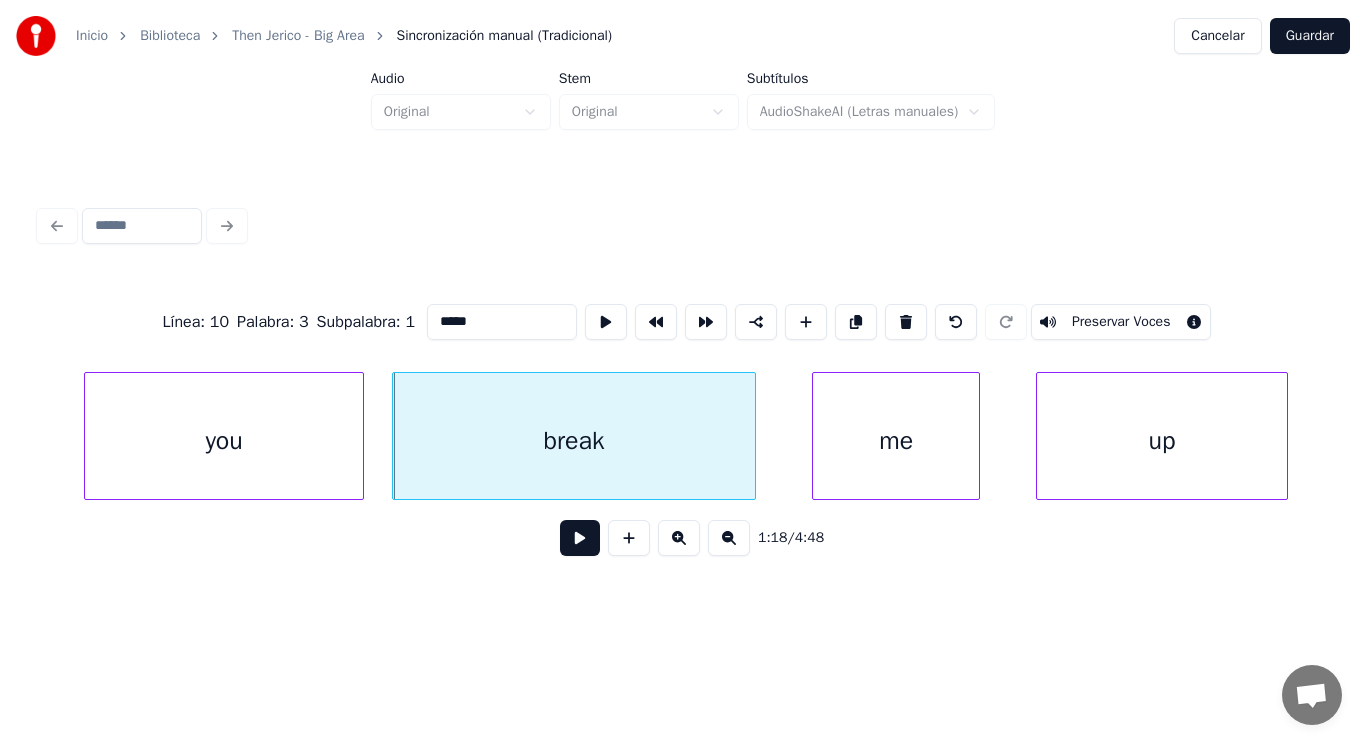 click at bounding box center (580, 538) 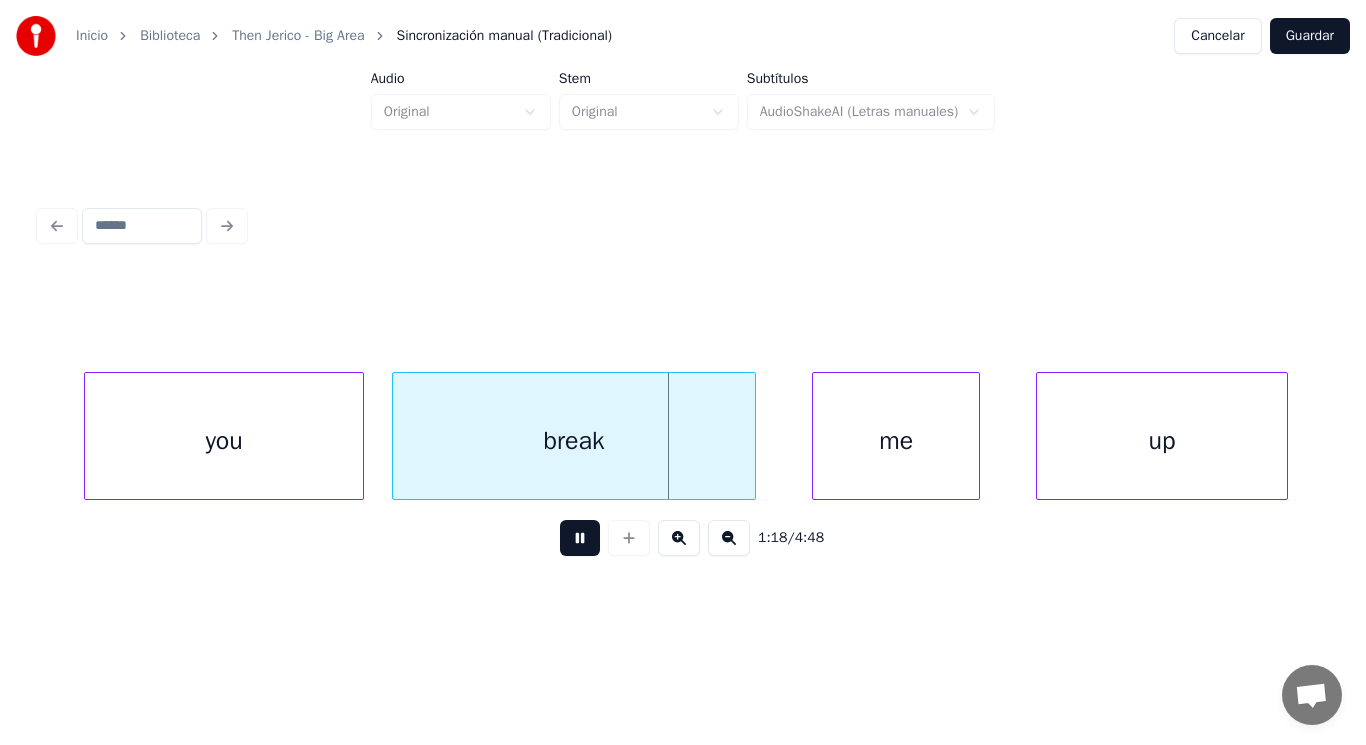 click at bounding box center [580, 538] 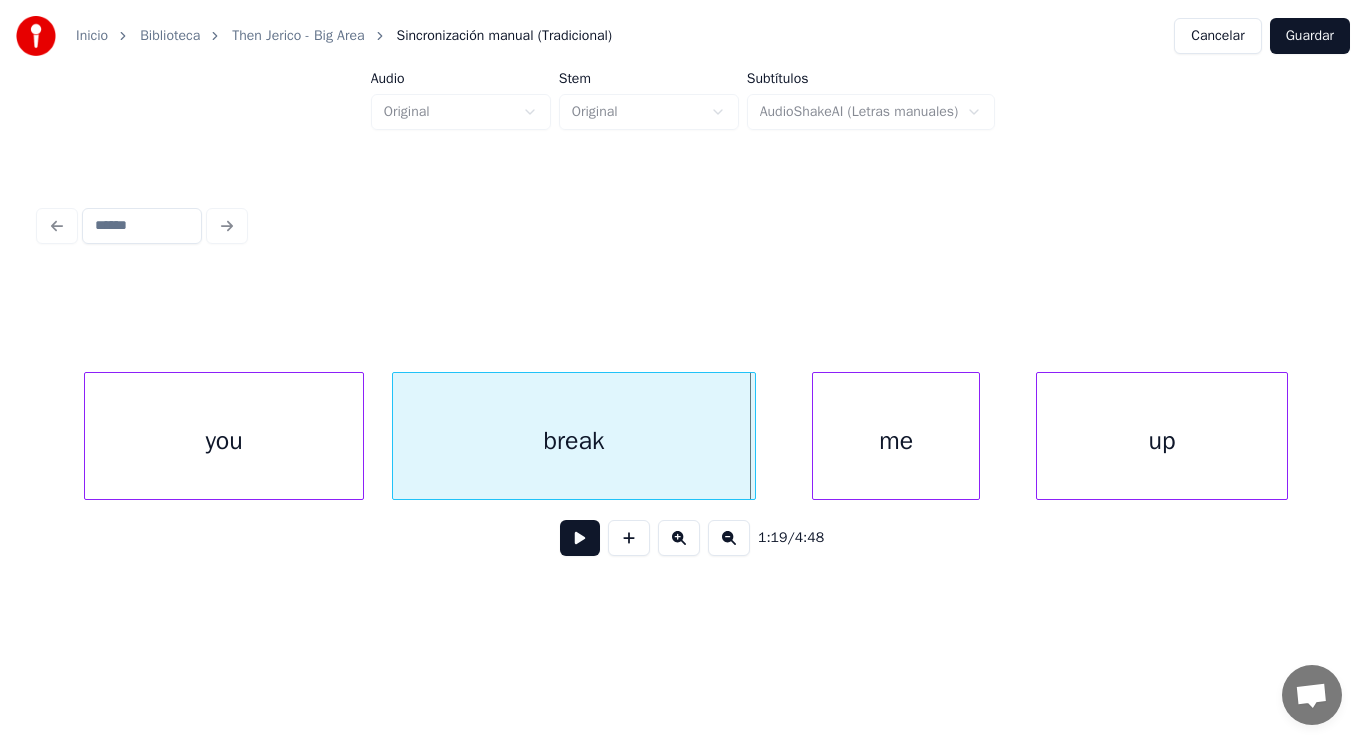 click on "break" at bounding box center [574, 441] 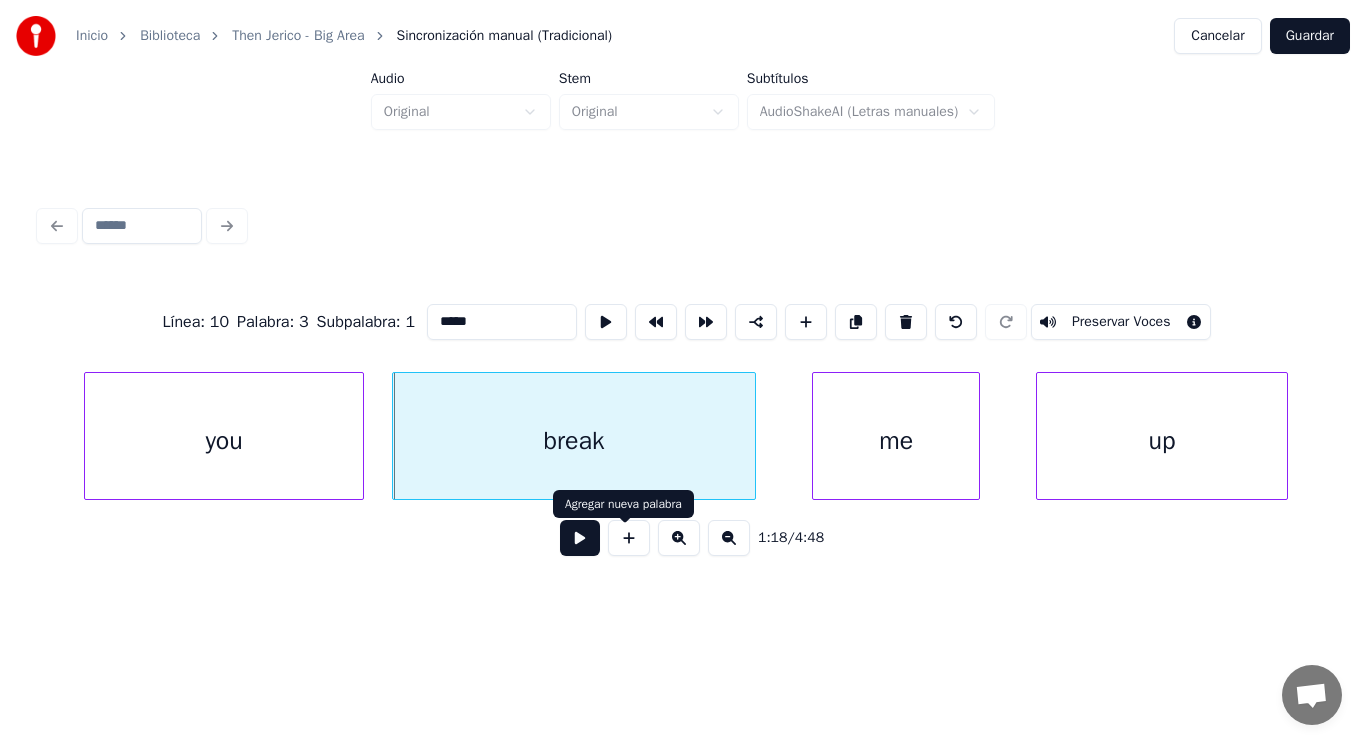 click at bounding box center (580, 538) 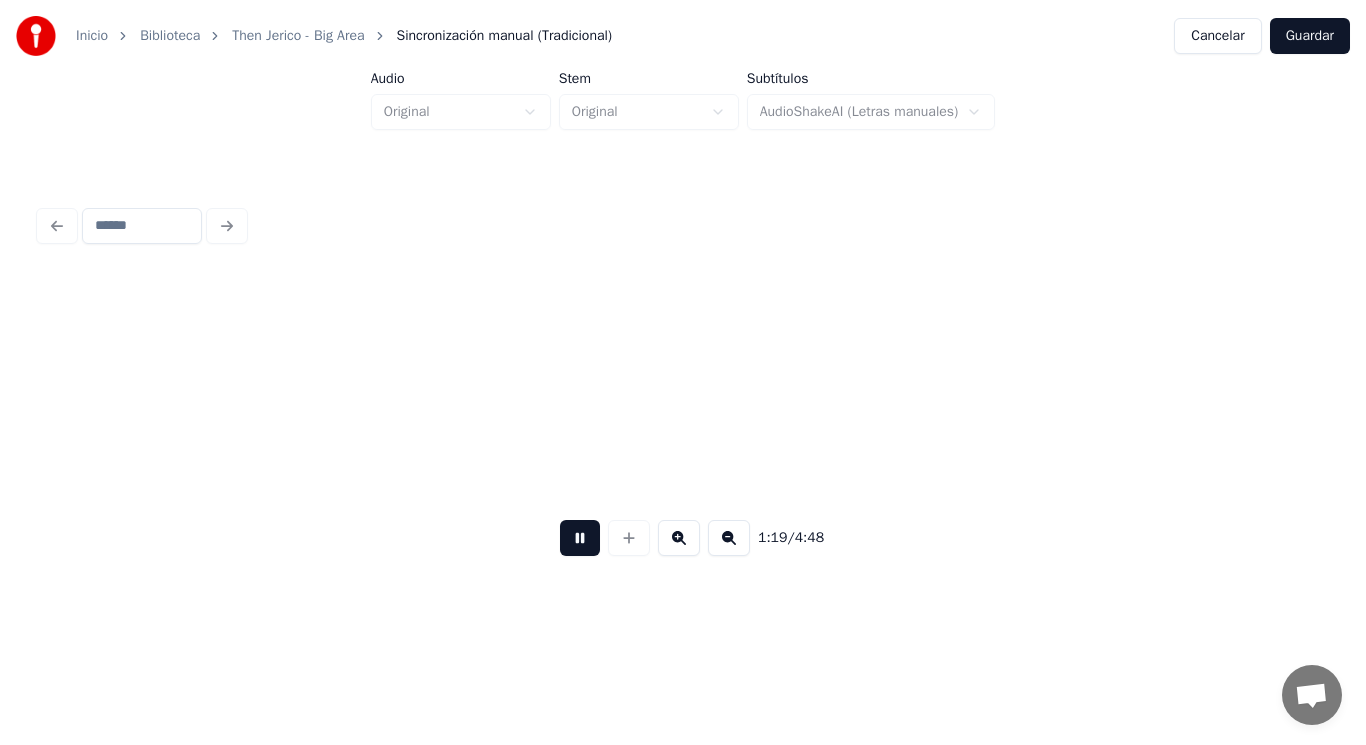 scroll, scrollTop: 0, scrollLeft: 111267, axis: horizontal 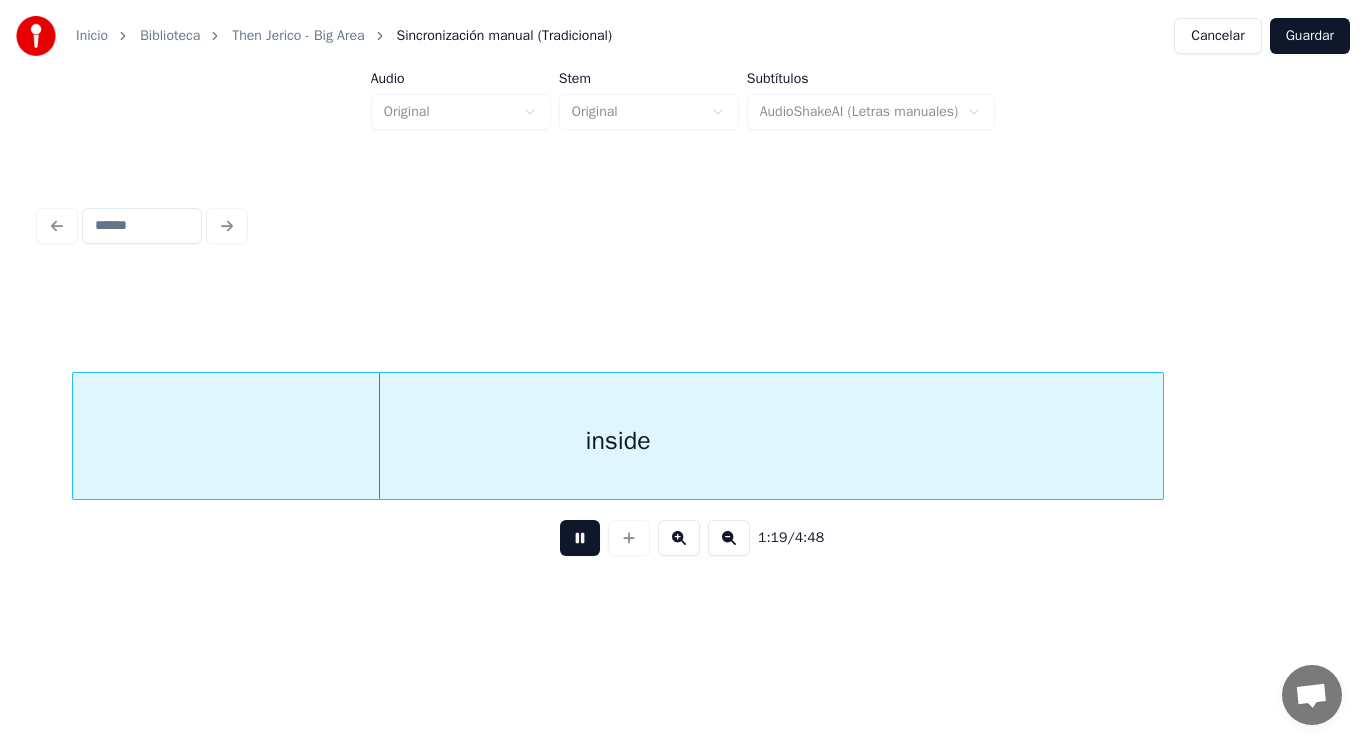 click at bounding box center (580, 538) 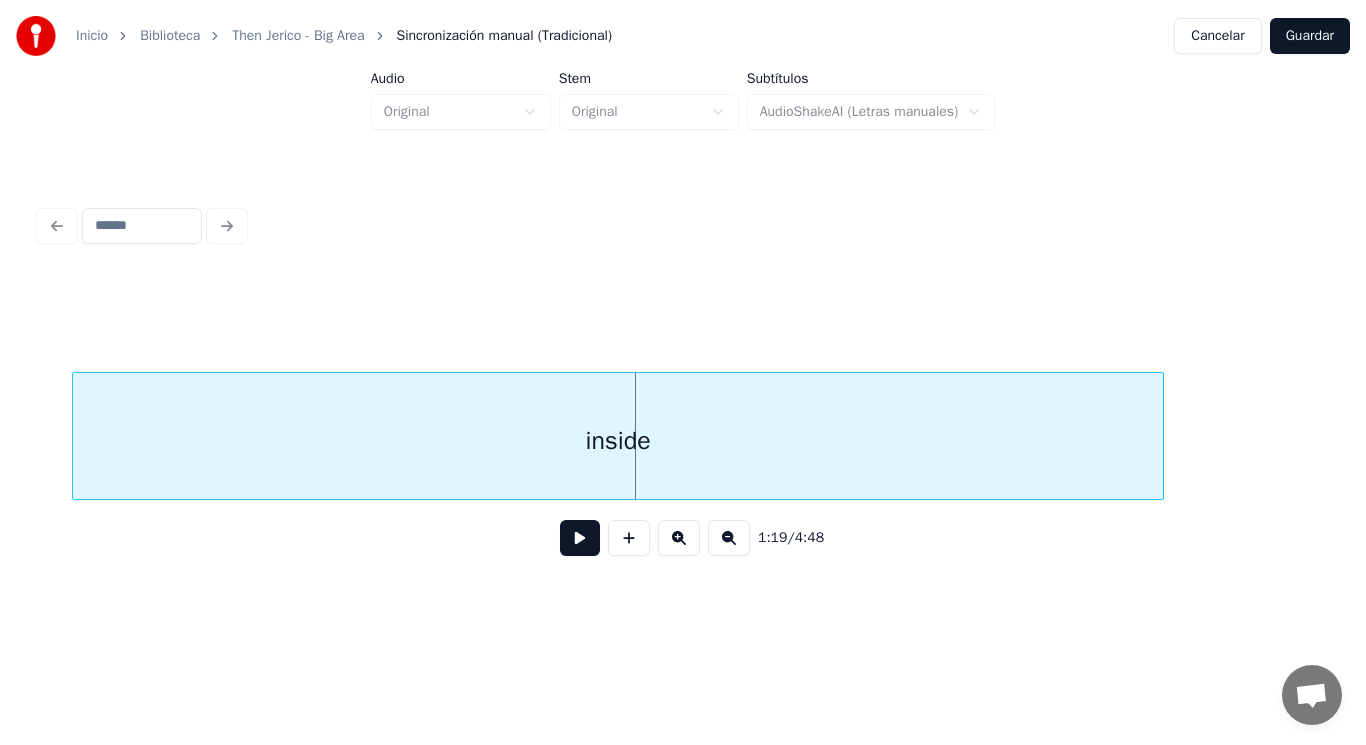 click on "inside" at bounding box center [618, 441] 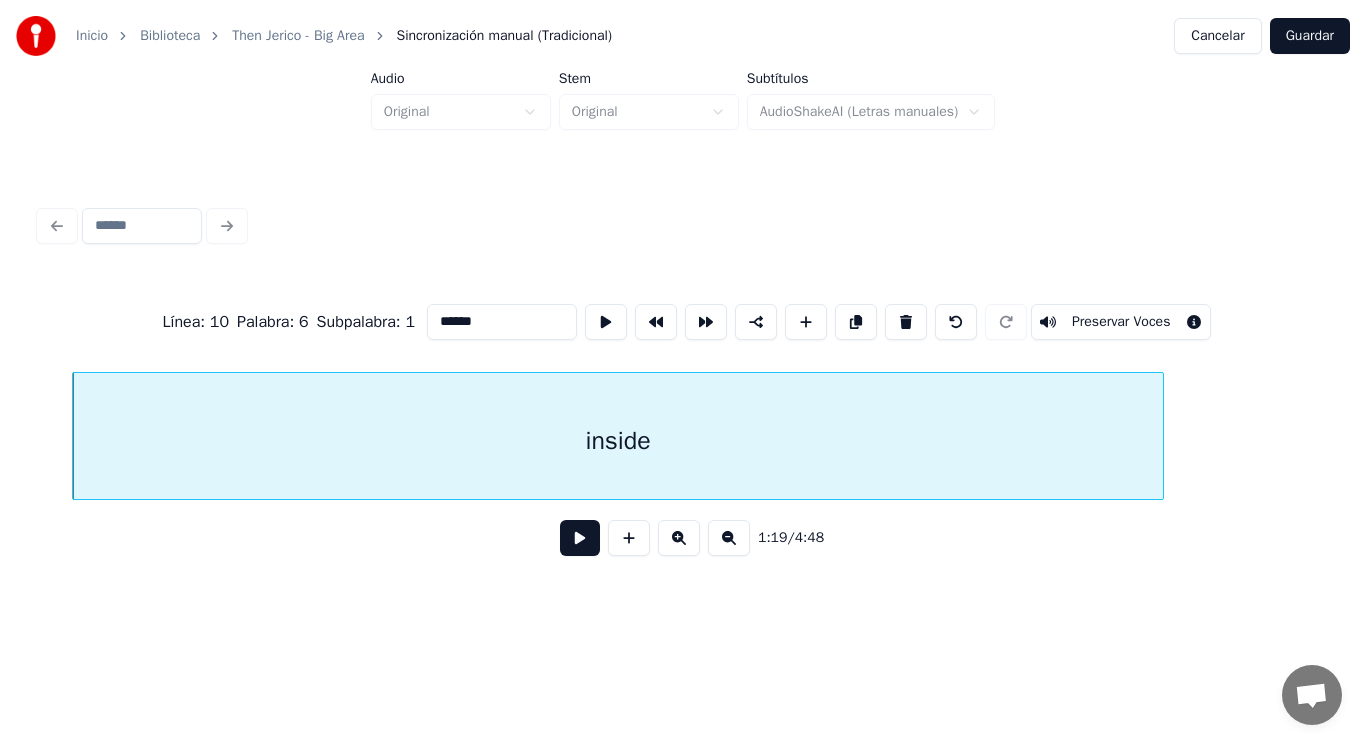 click at bounding box center [580, 538] 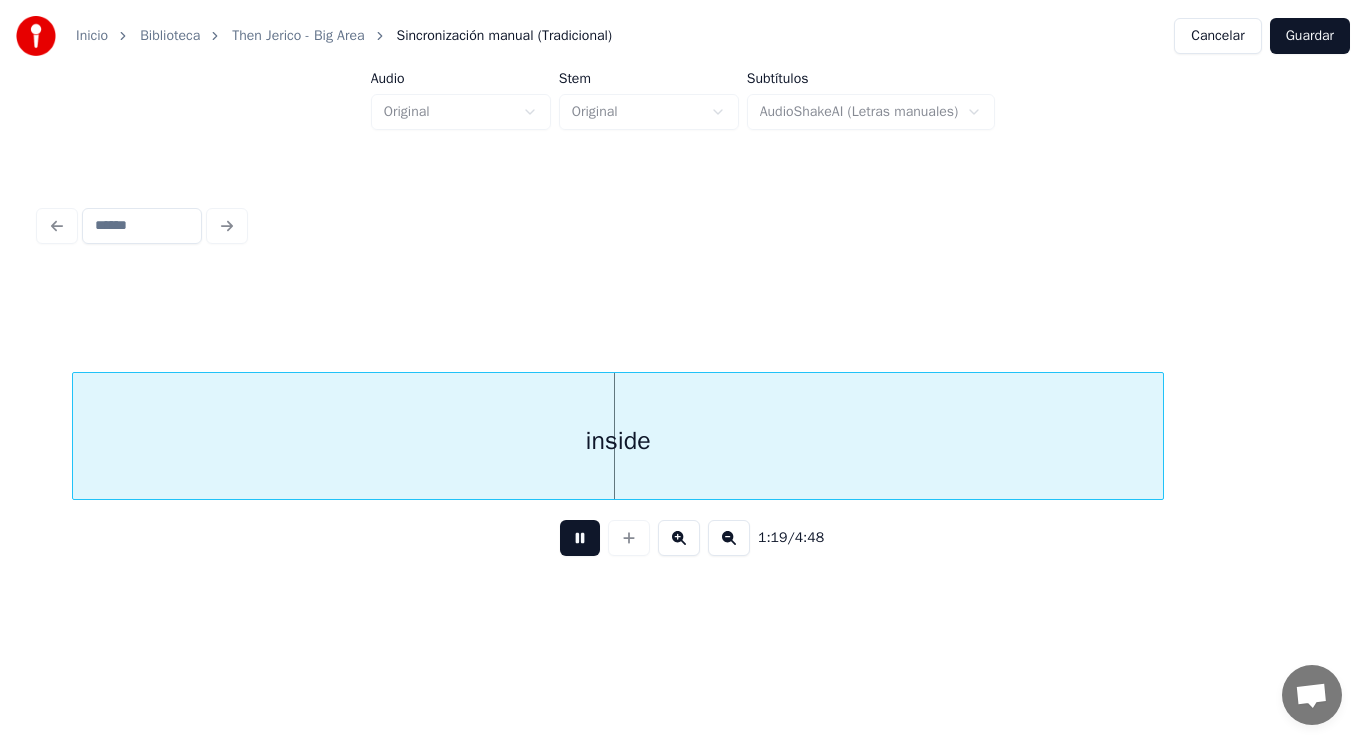 click at bounding box center (580, 538) 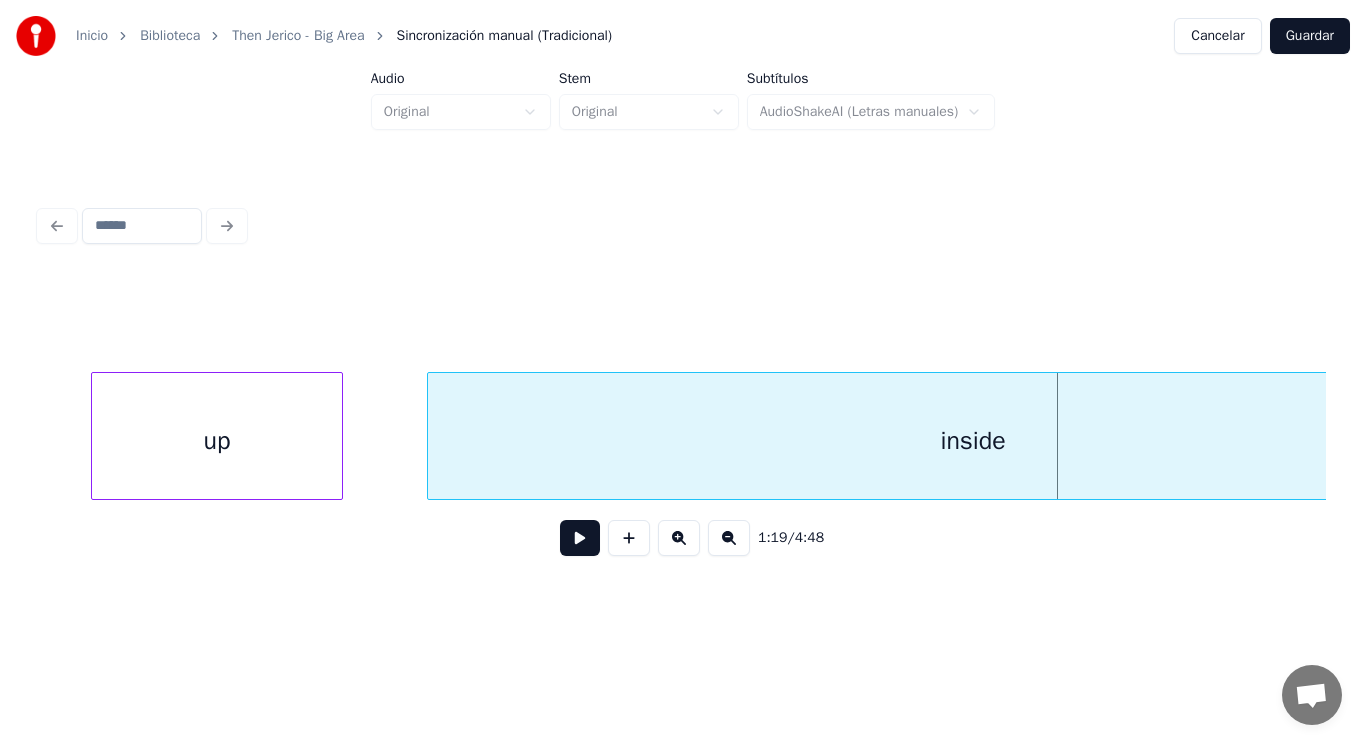 scroll, scrollTop: 0, scrollLeft: 110907, axis: horizontal 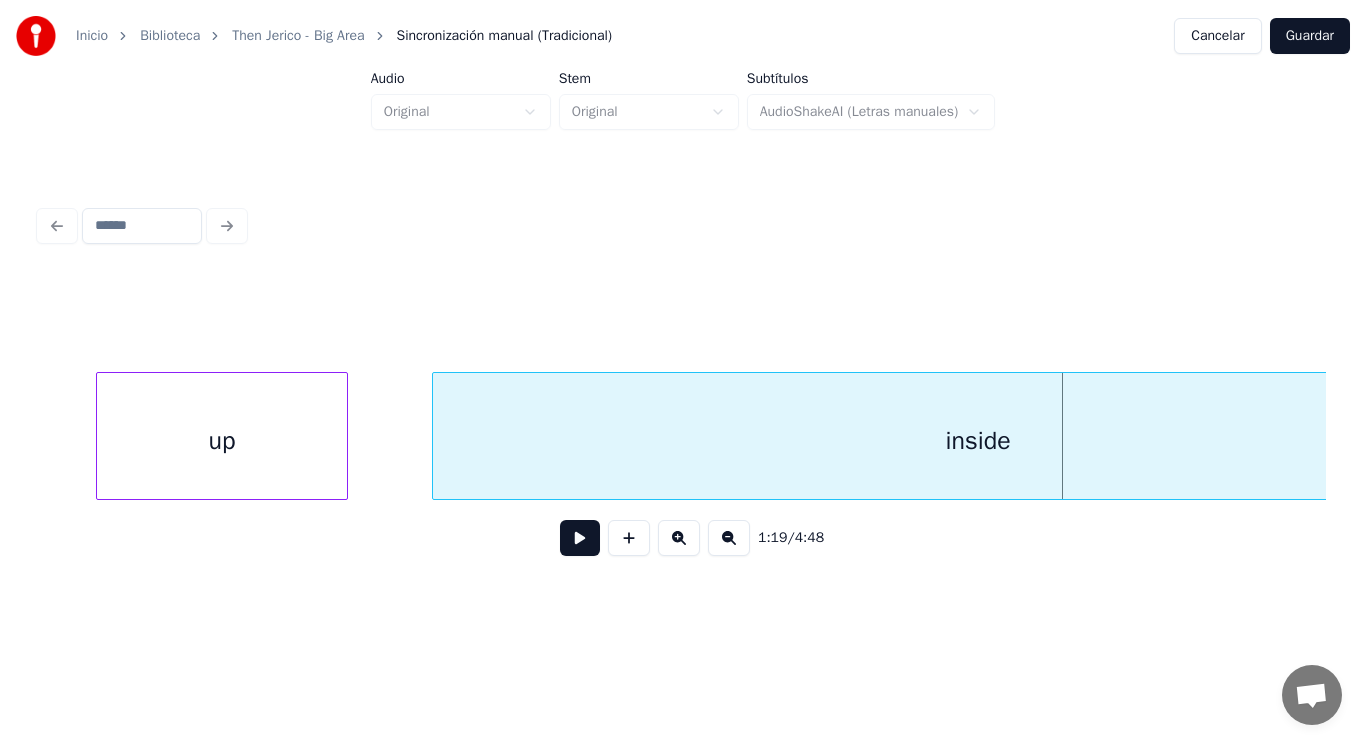 click on "up" at bounding box center [222, 441] 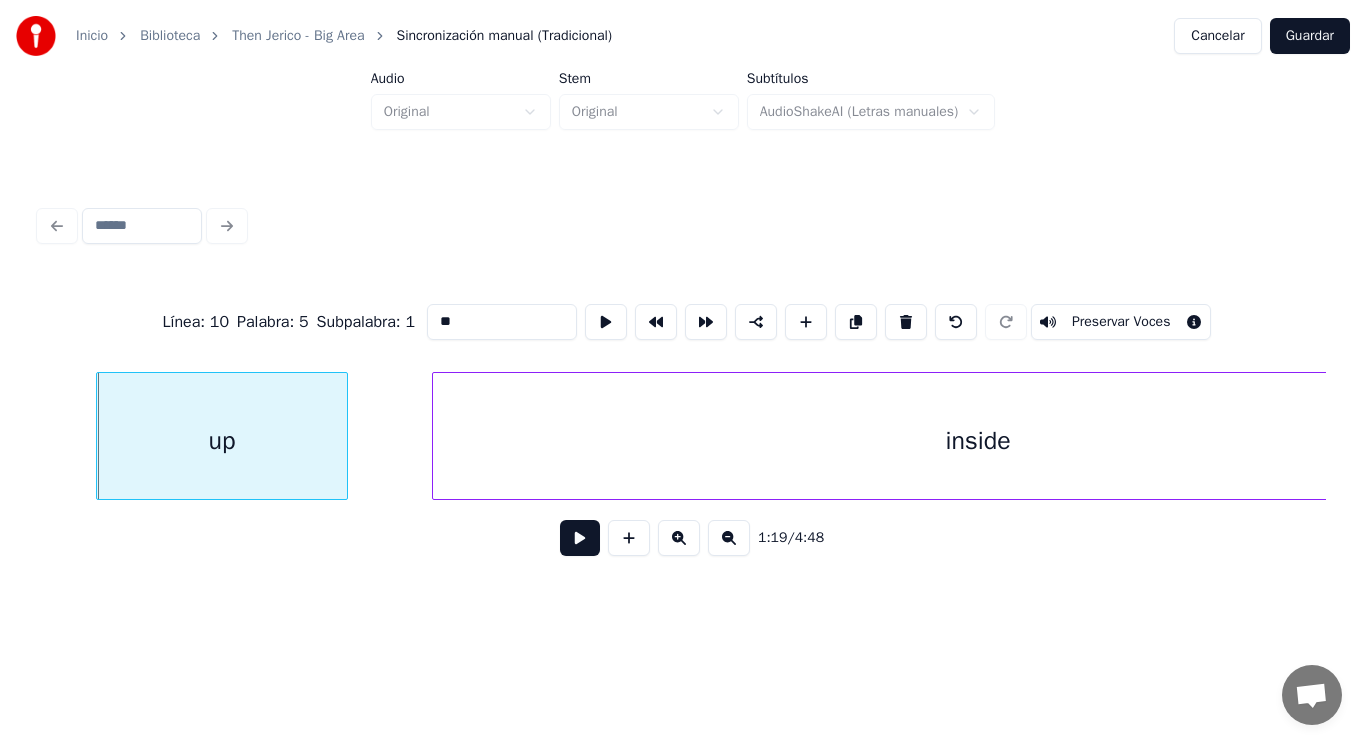 click at bounding box center (580, 538) 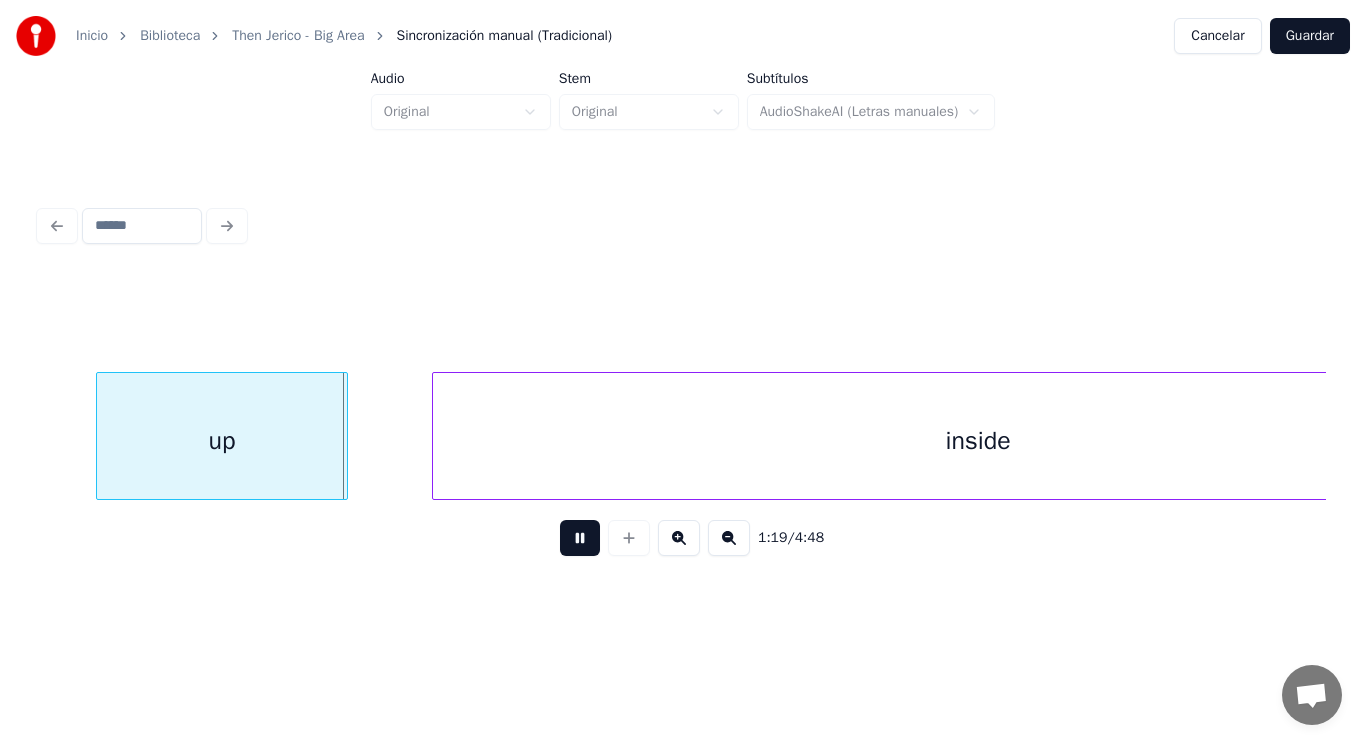 click at bounding box center (580, 538) 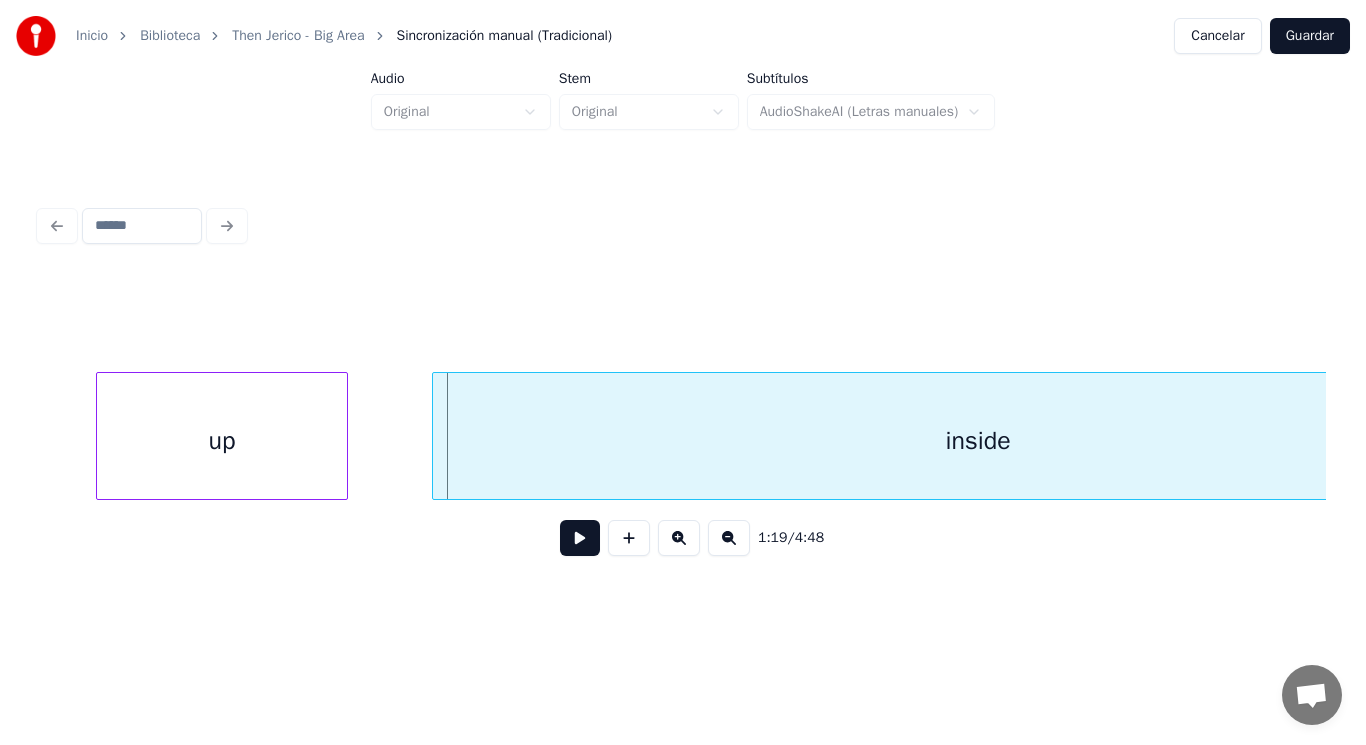 click on "up" at bounding box center [222, 441] 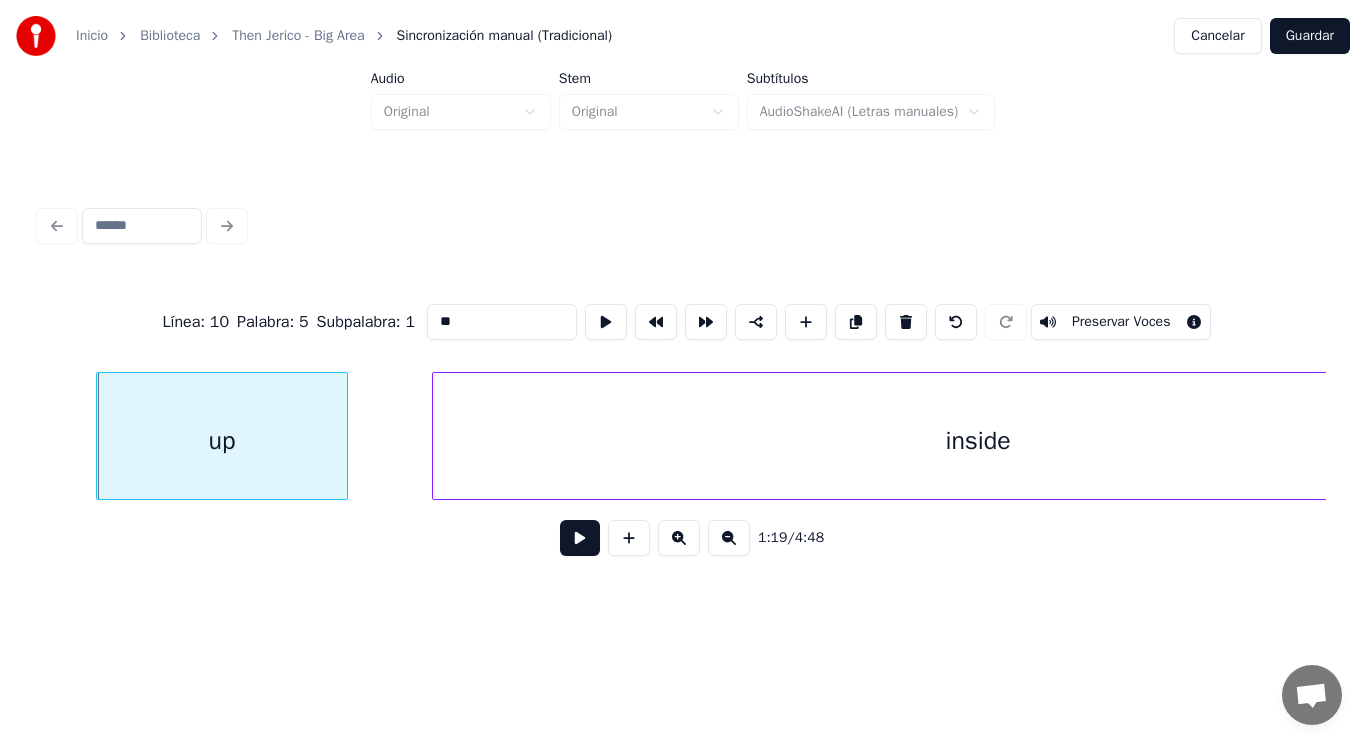 click at bounding box center [580, 538] 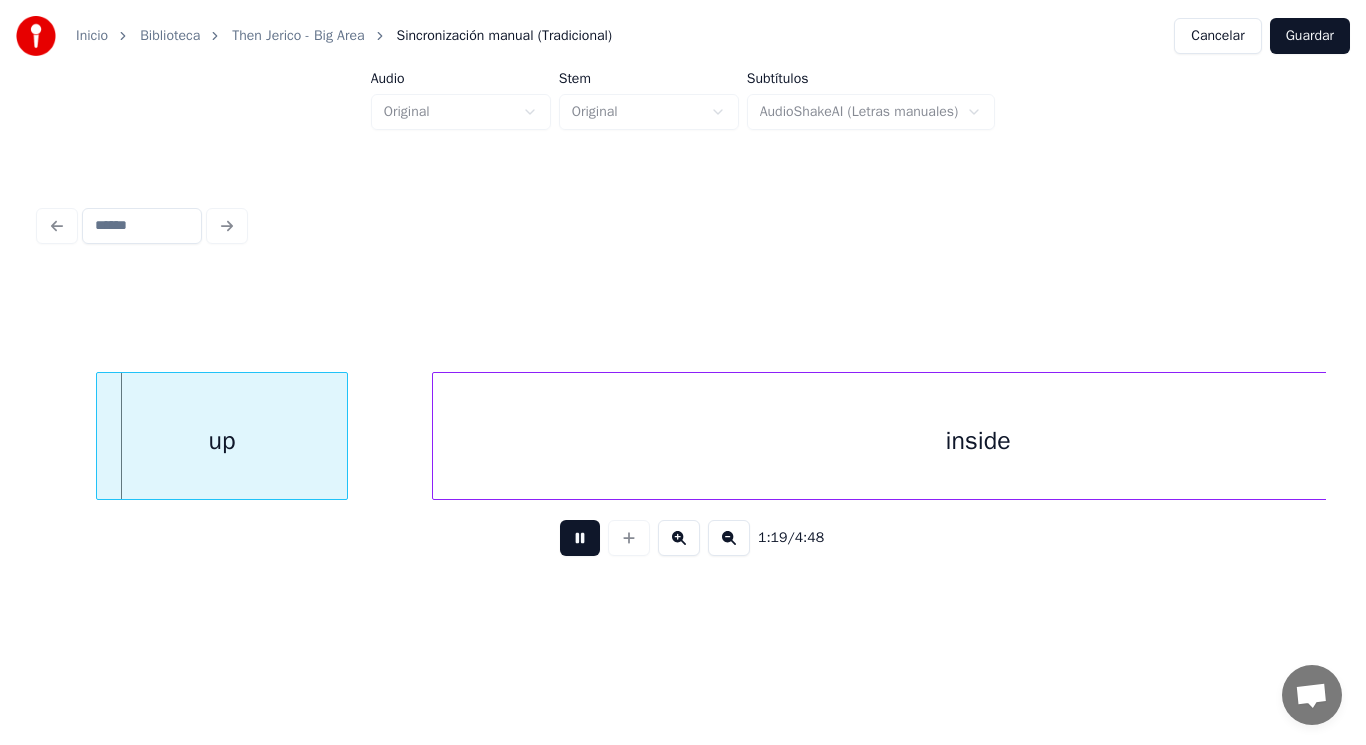 click at bounding box center (580, 538) 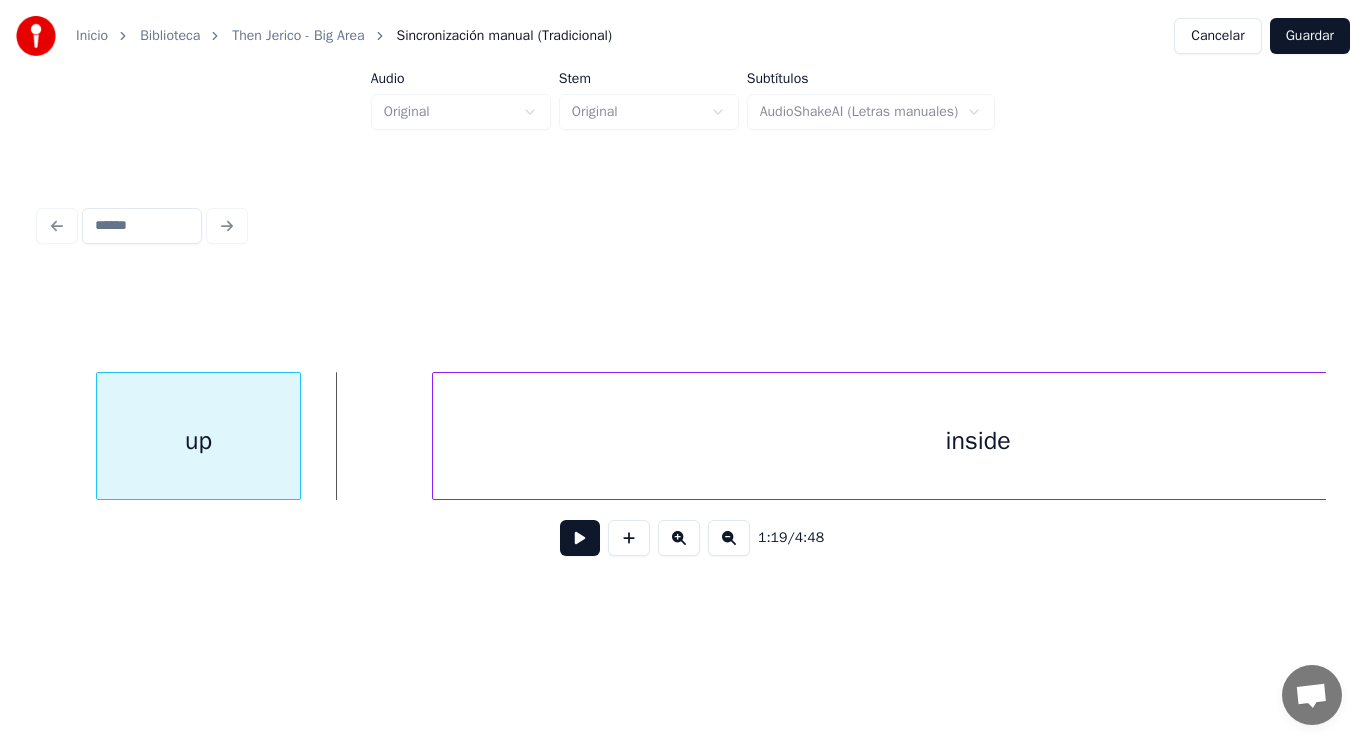 click at bounding box center [297, 436] 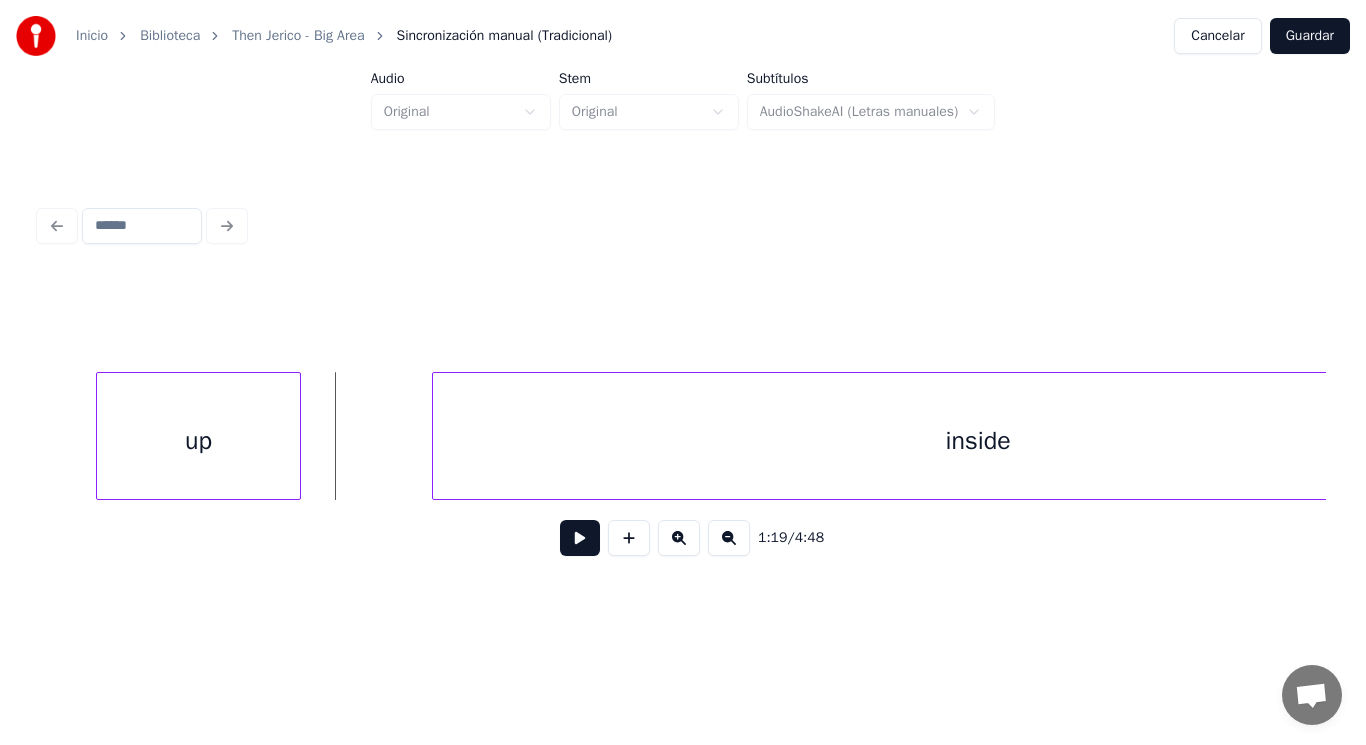 click at bounding box center [580, 538] 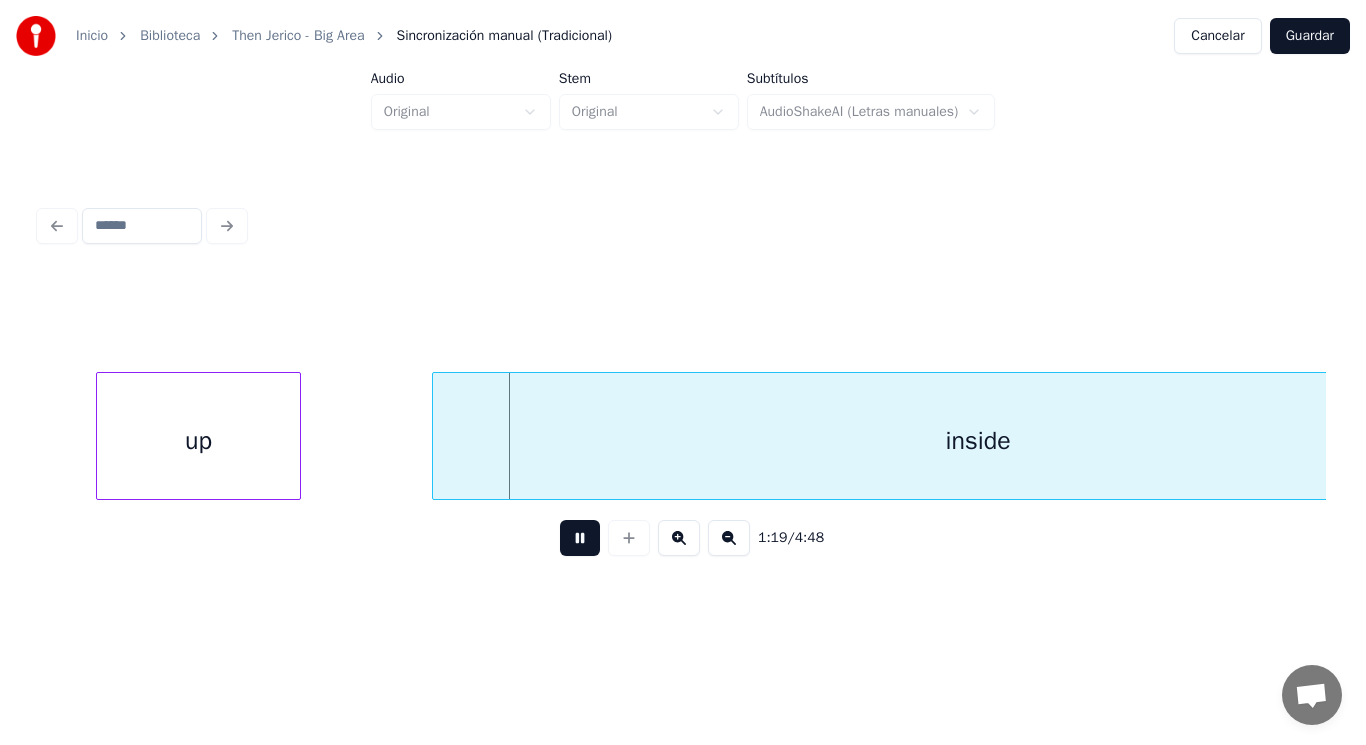 click at bounding box center (580, 538) 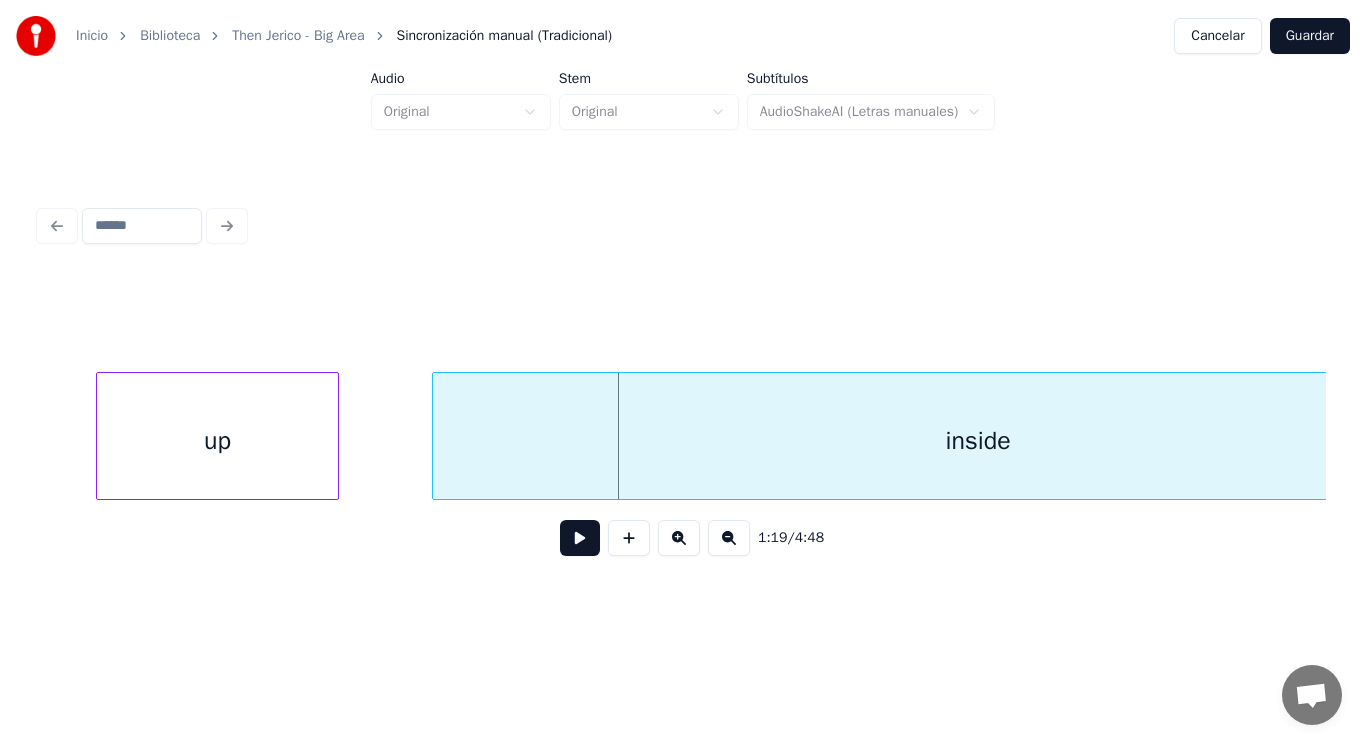 click at bounding box center [335, 436] 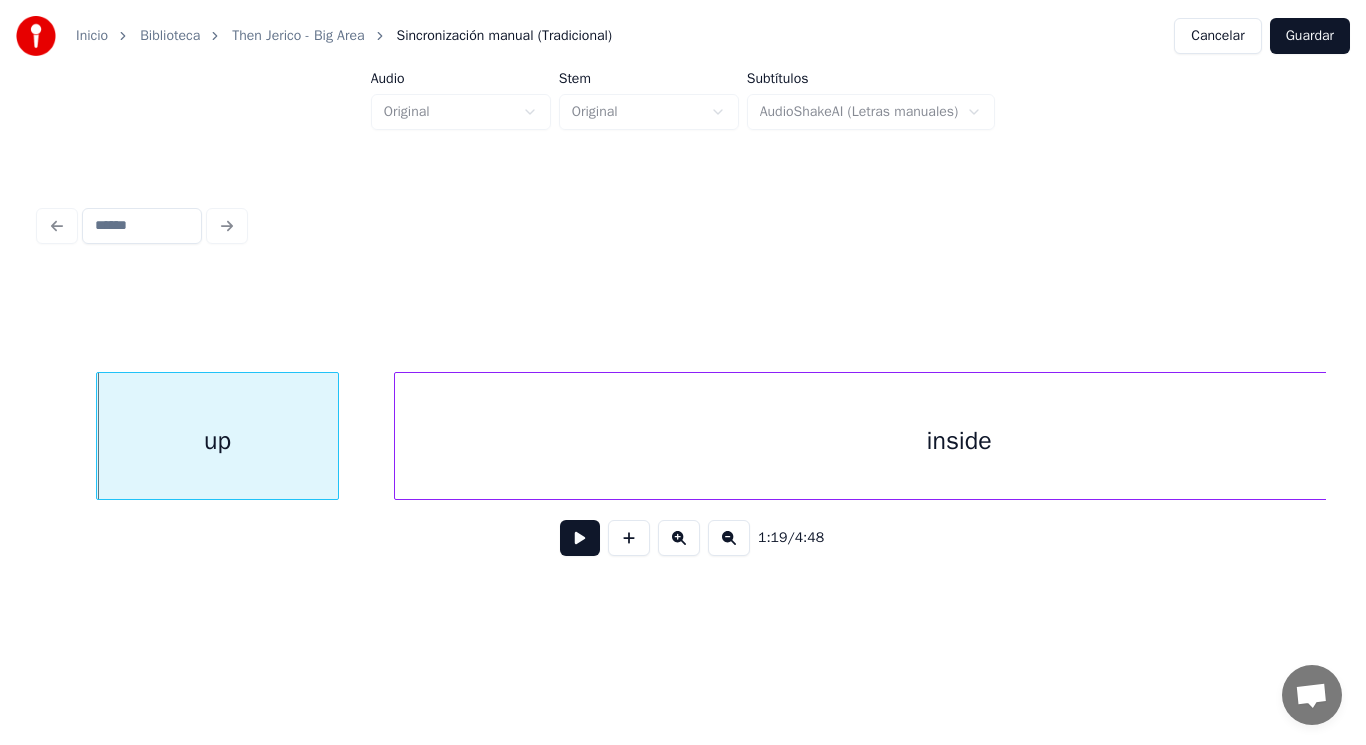 click at bounding box center [398, 436] 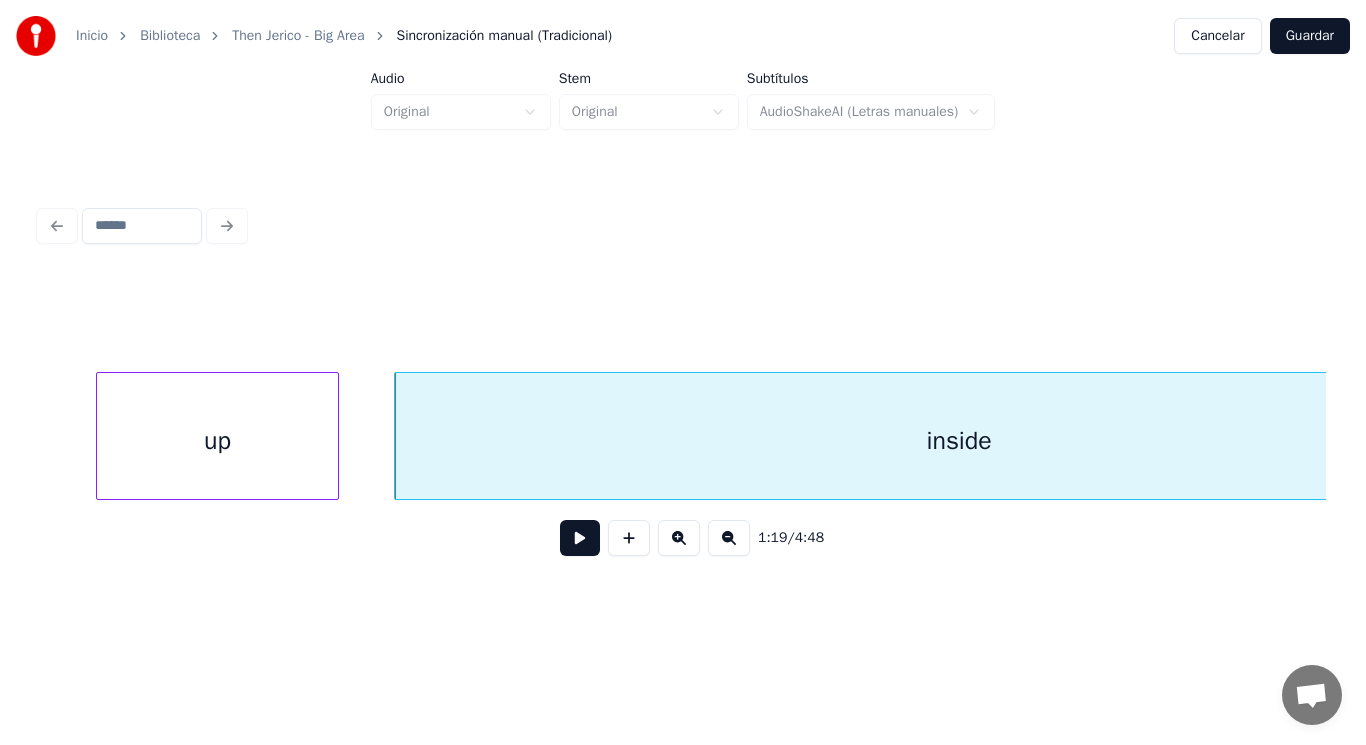 click on "up" at bounding box center [217, 441] 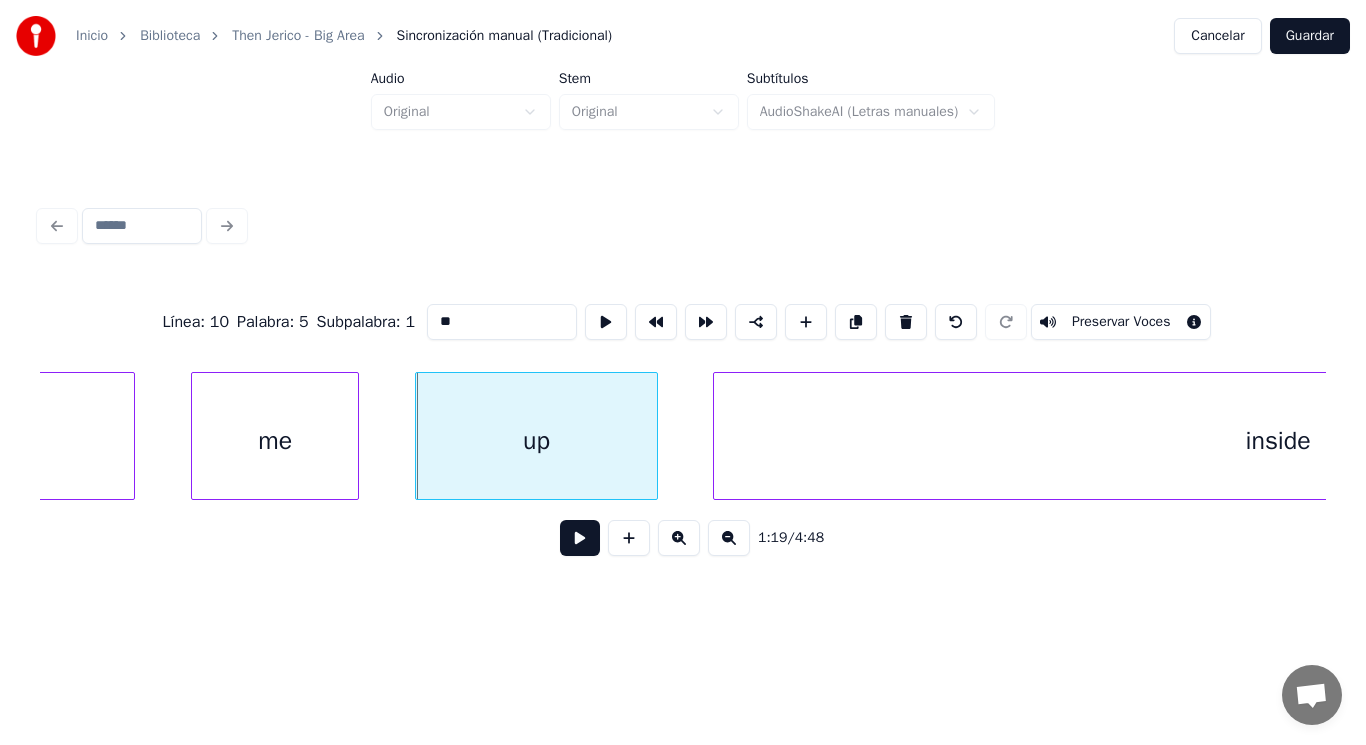 scroll, scrollTop: 0, scrollLeft: 110587, axis: horizontal 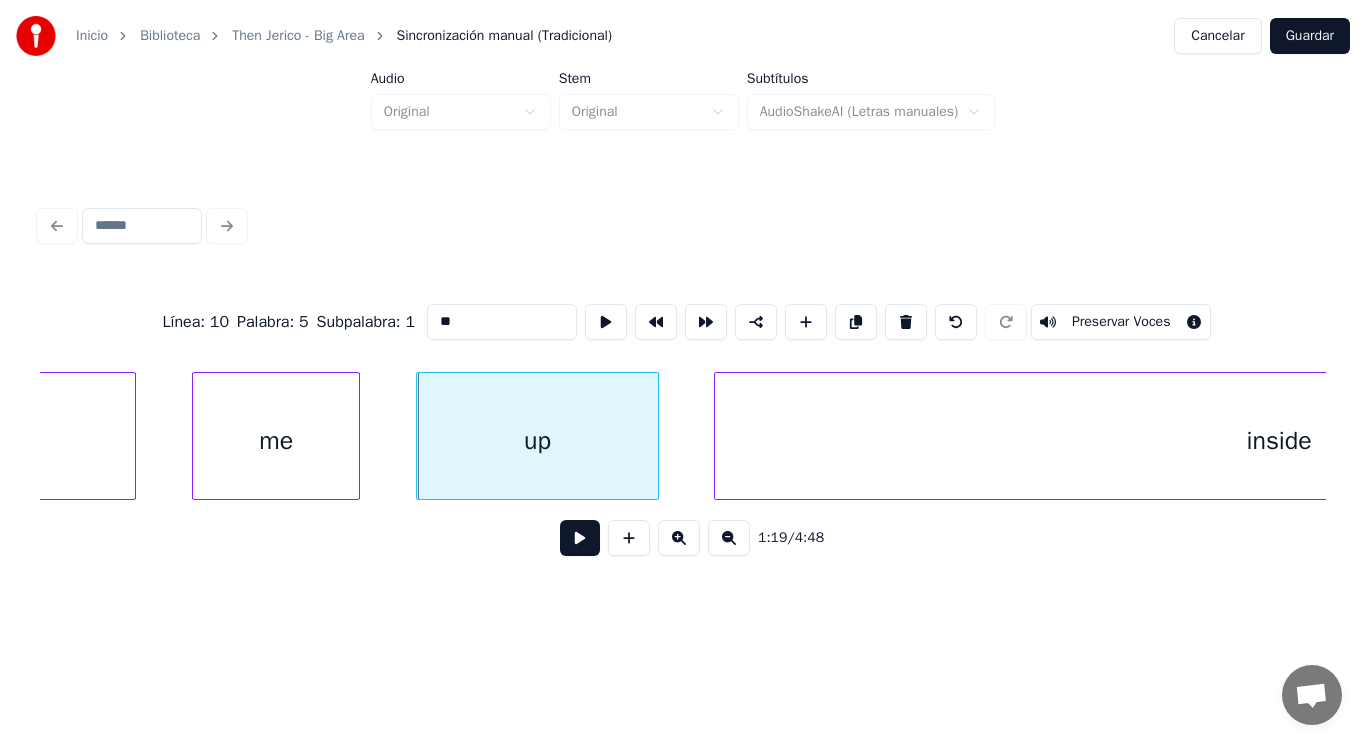 click on "inside up me break" at bounding box center [91458, 436] 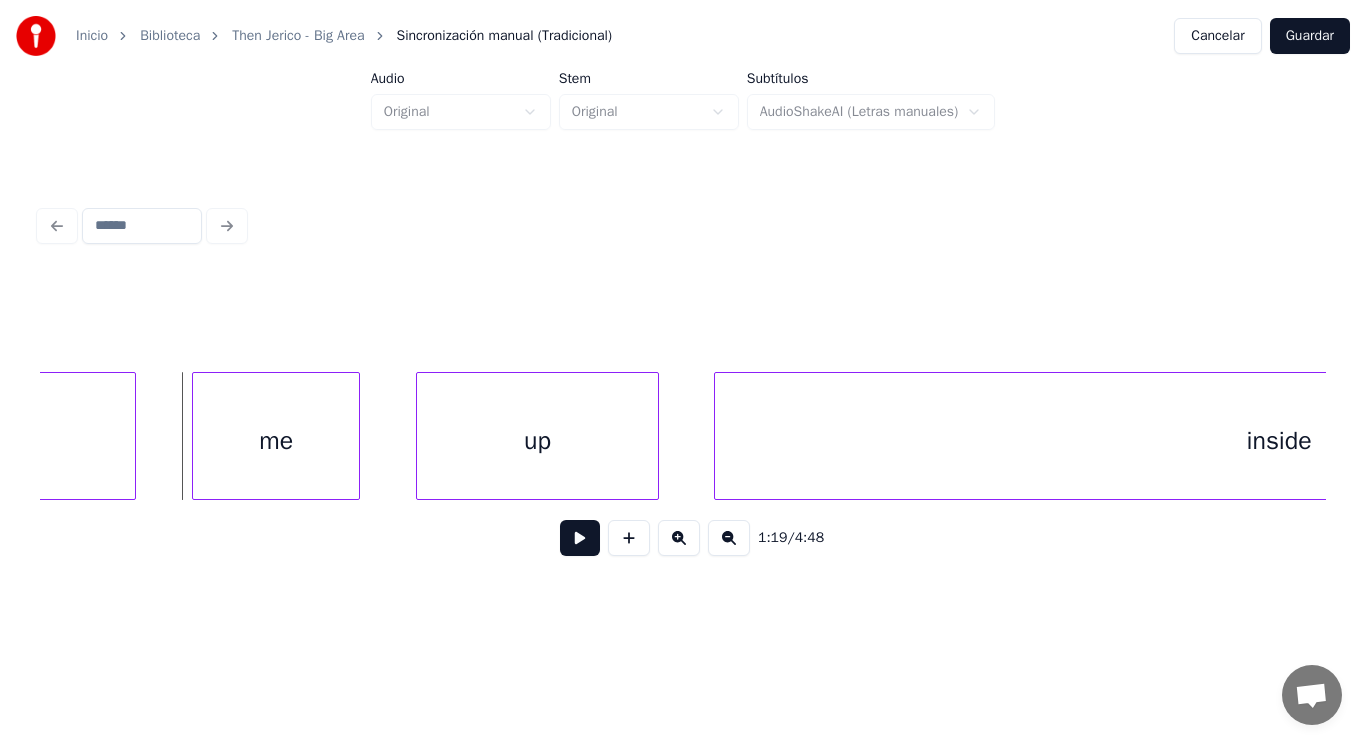 click on "me" at bounding box center [276, 441] 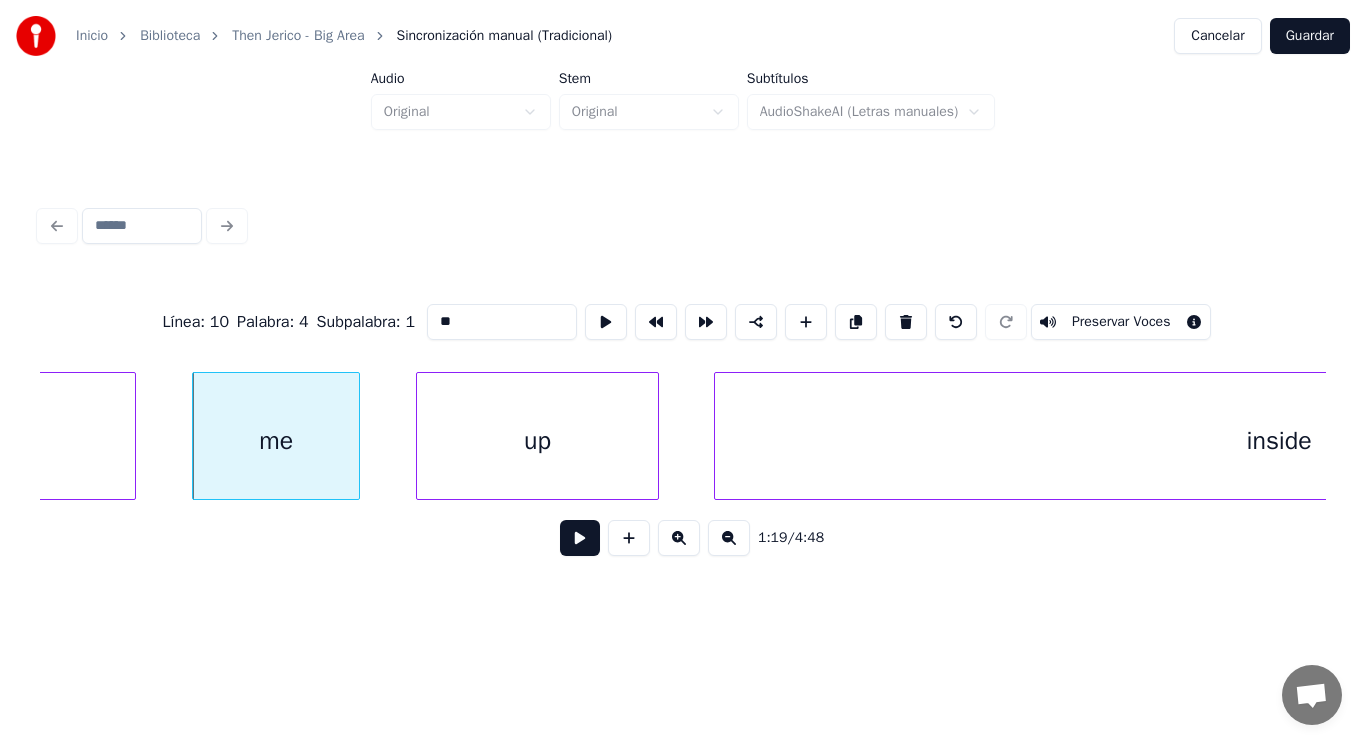 click at bounding box center (580, 538) 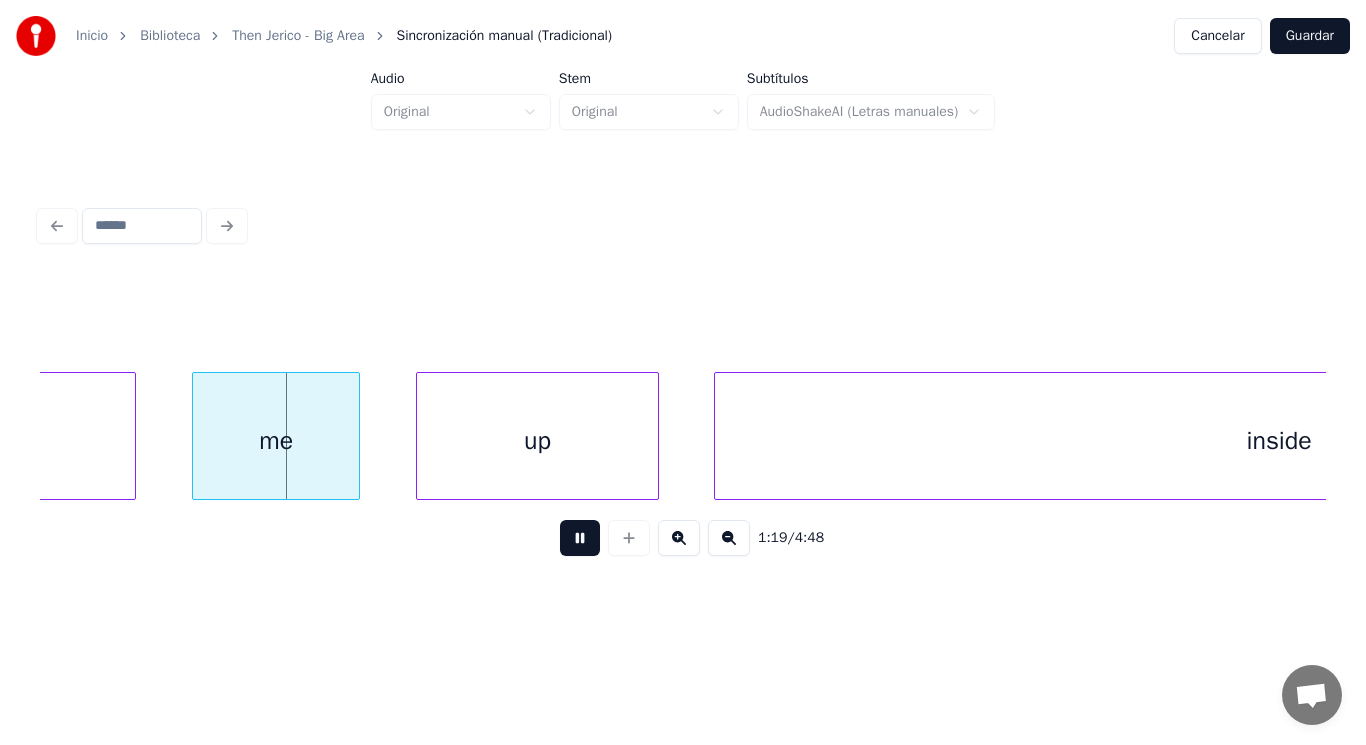 click at bounding box center [580, 538] 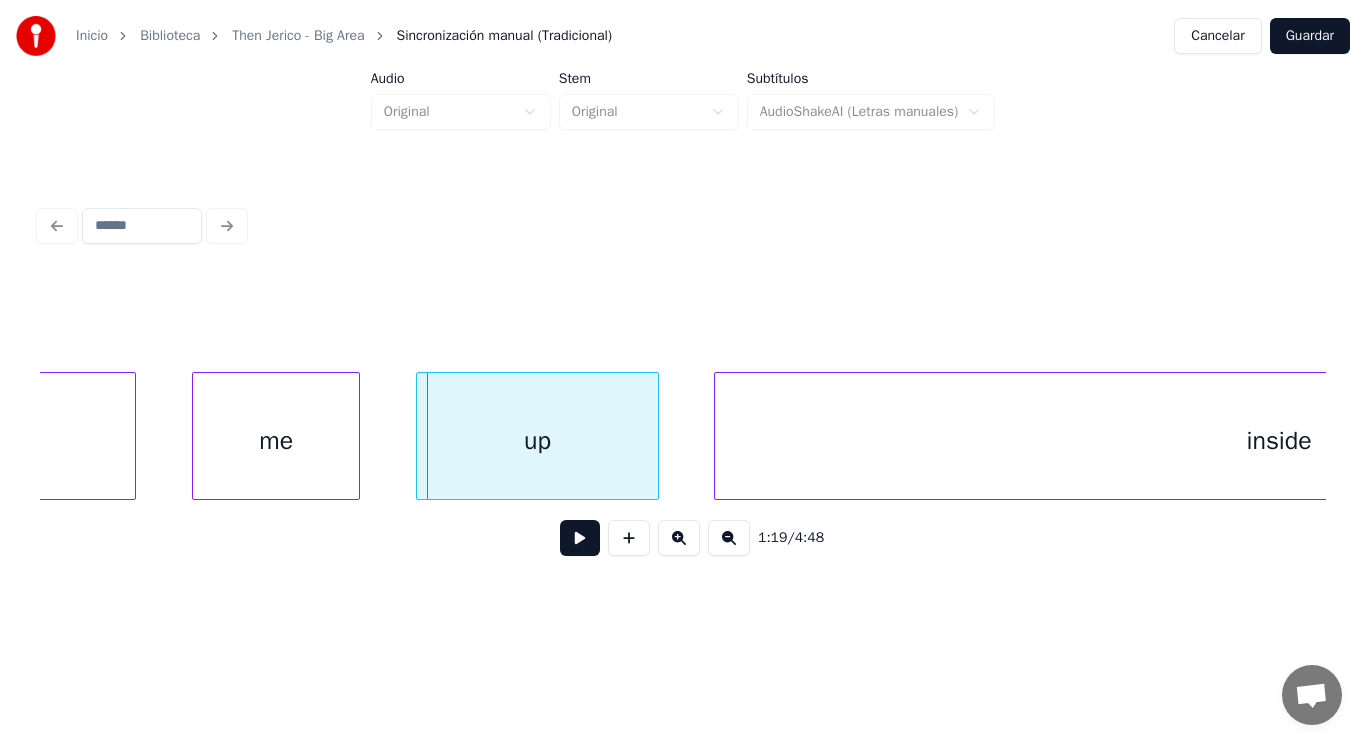 click on "inside up me break" at bounding box center [91458, 436] 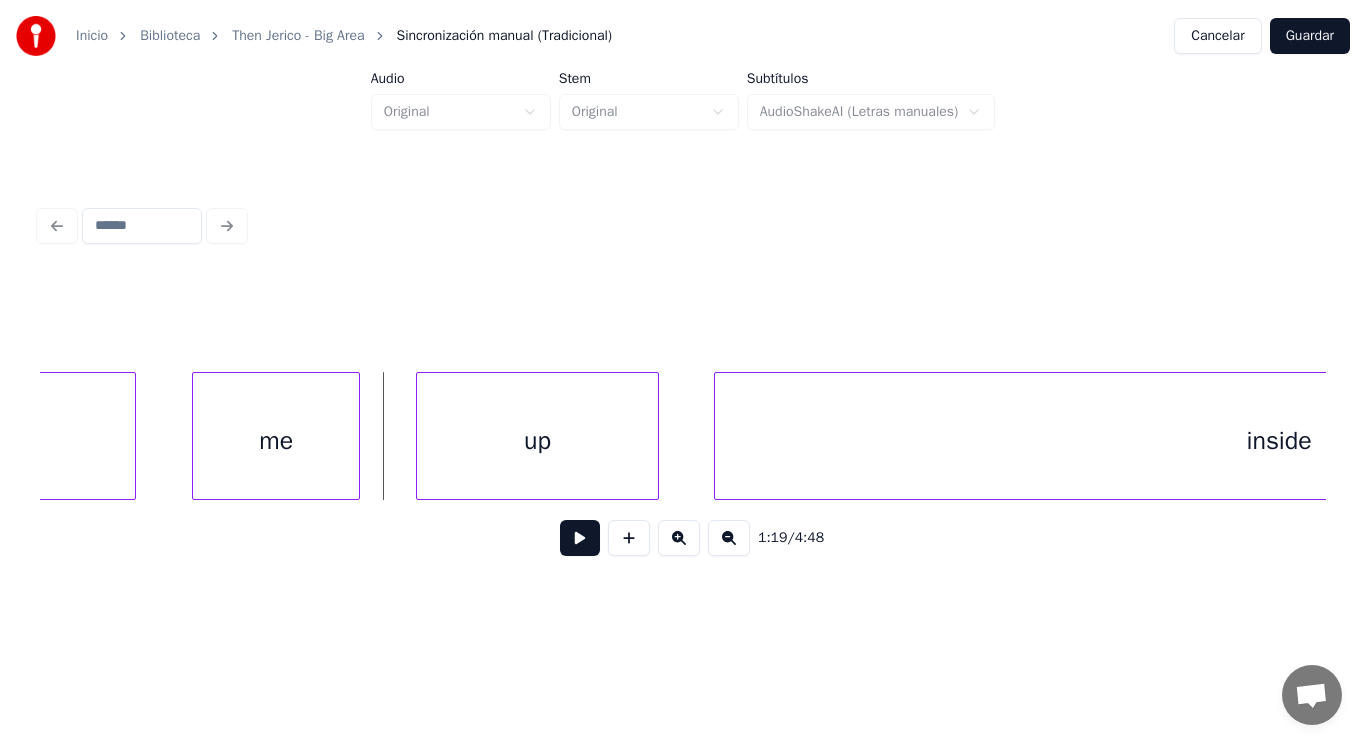 click at bounding box center (580, 538) 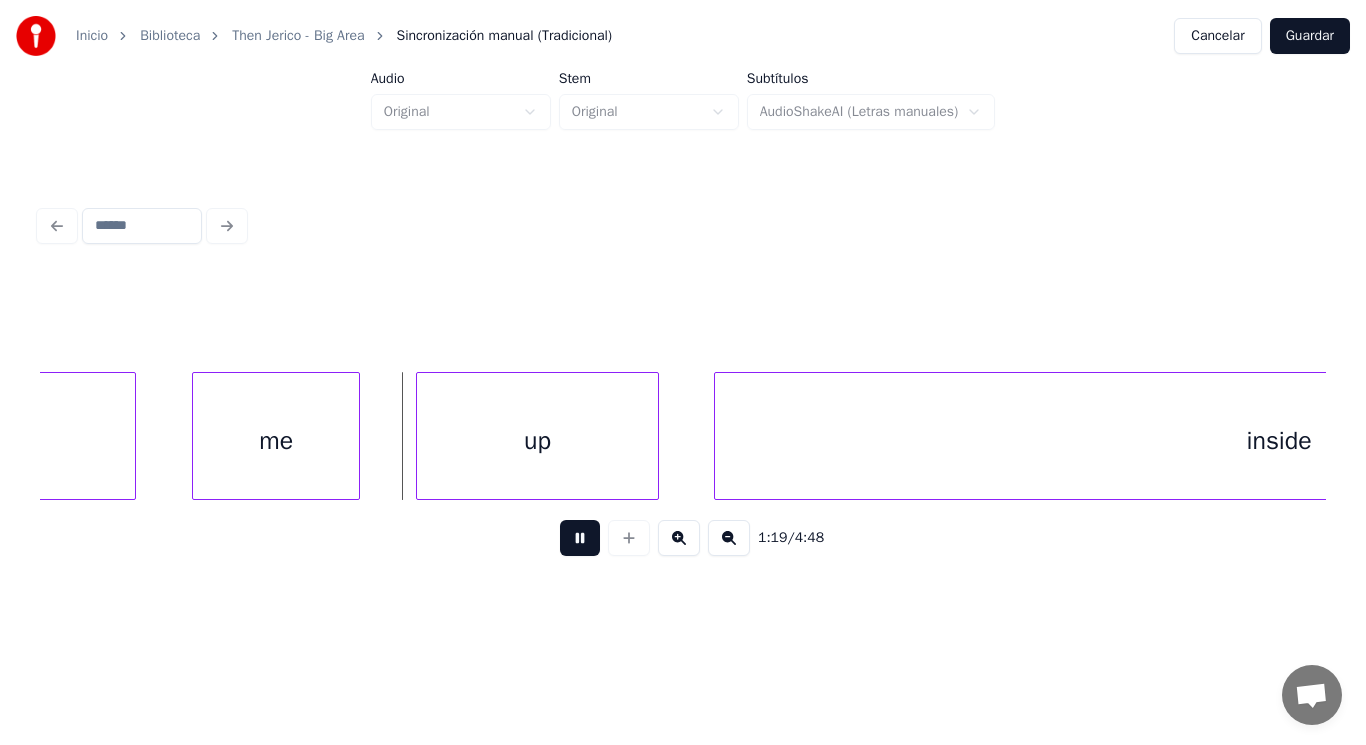 click at bounding box center (580, 538) 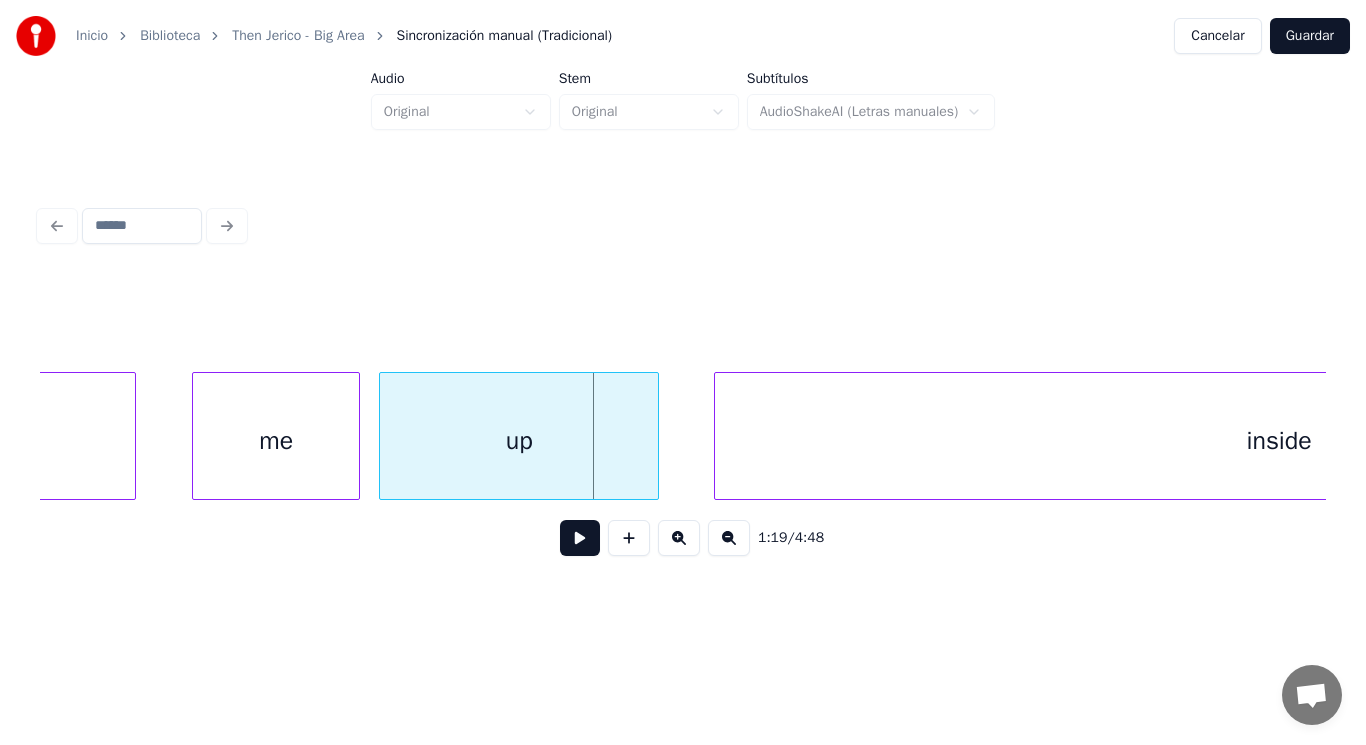click at bounding box center (383, 436) 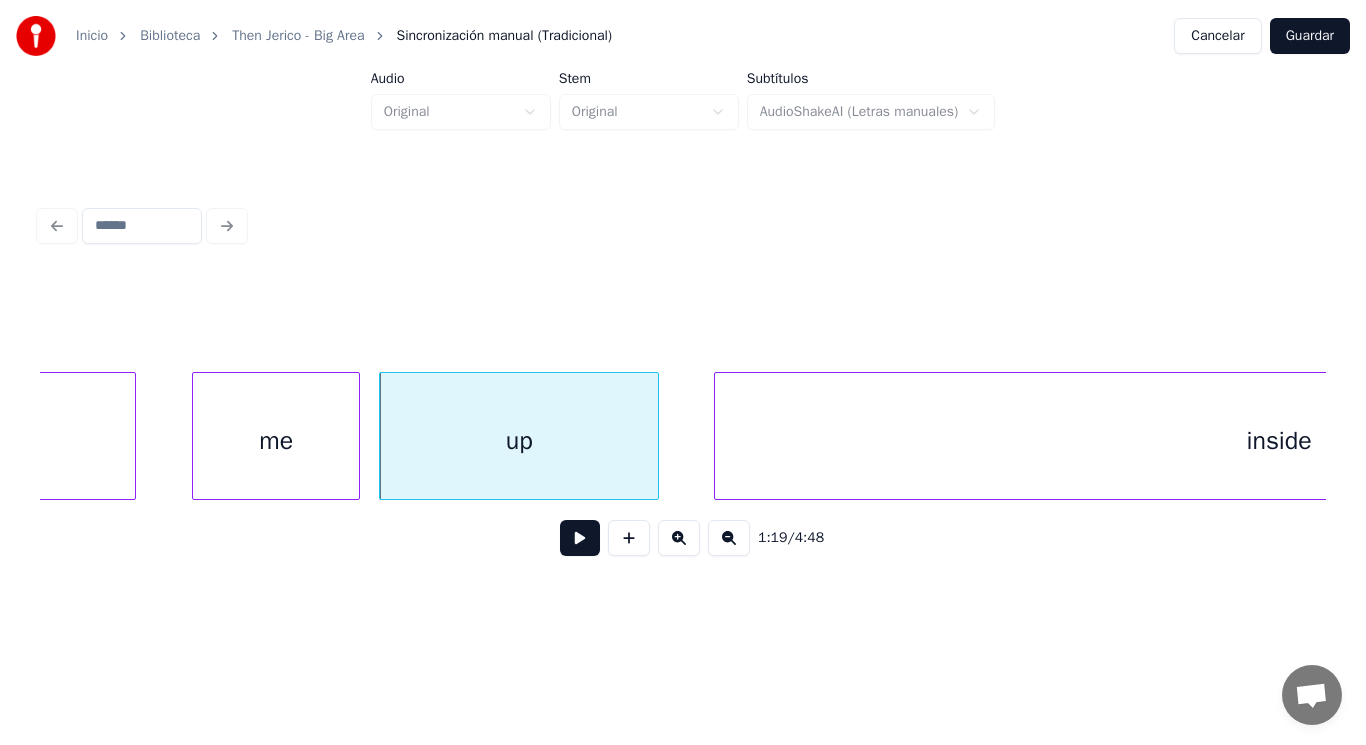 click at bounding box center (580, 538) 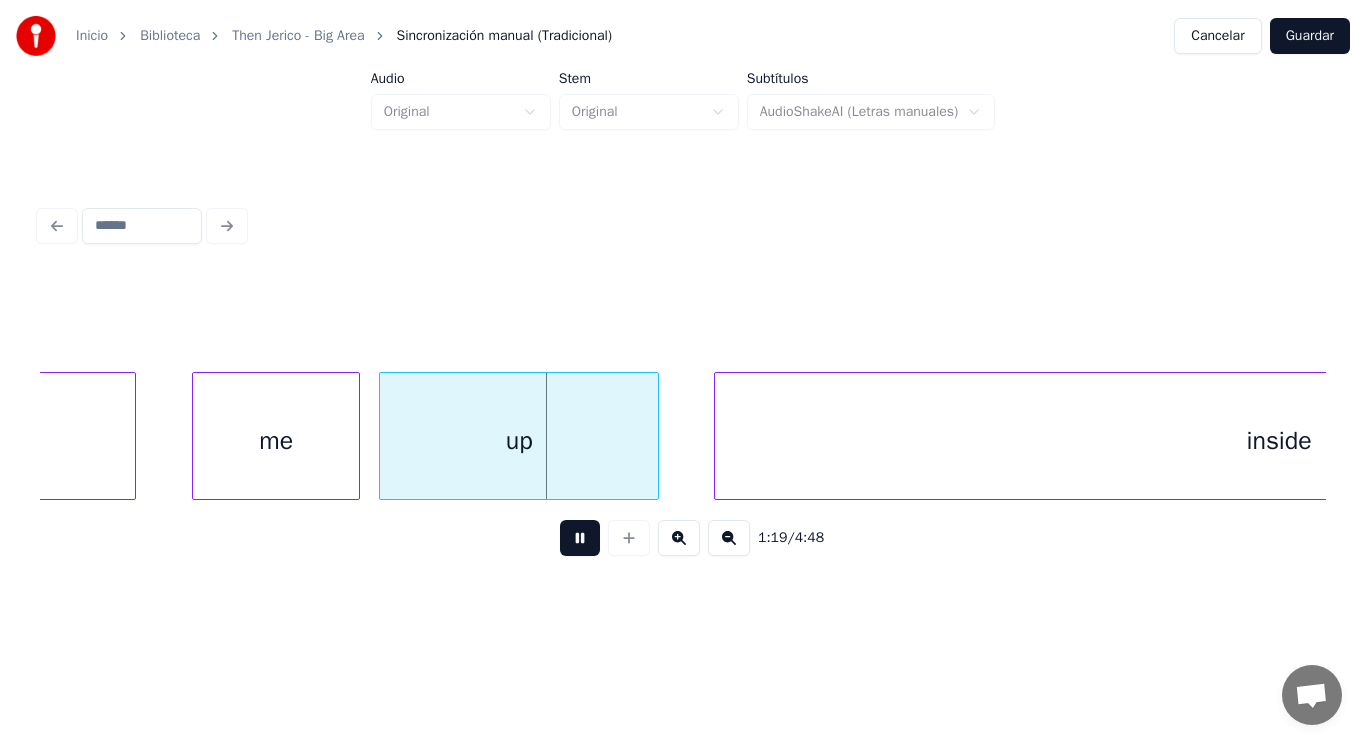 click at bounding box center (580, 538) 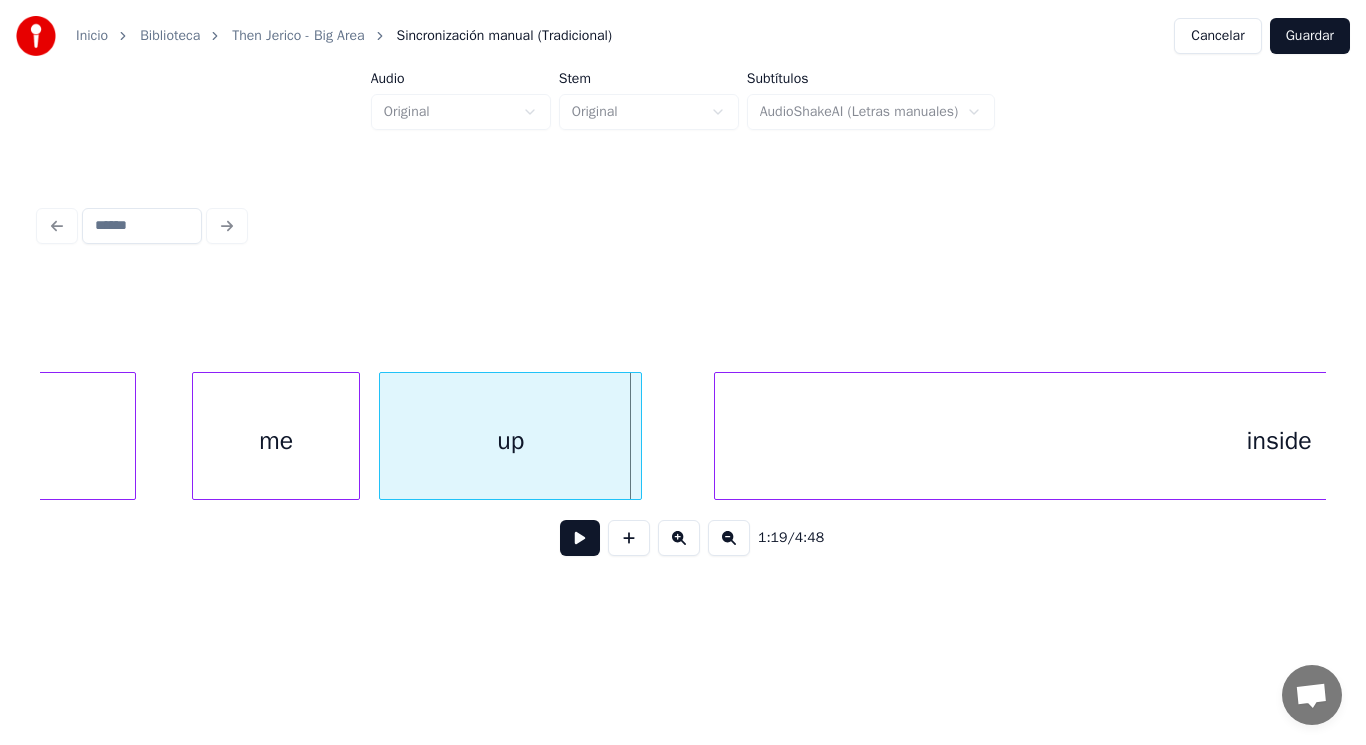 click at bounding box center (638, 436) 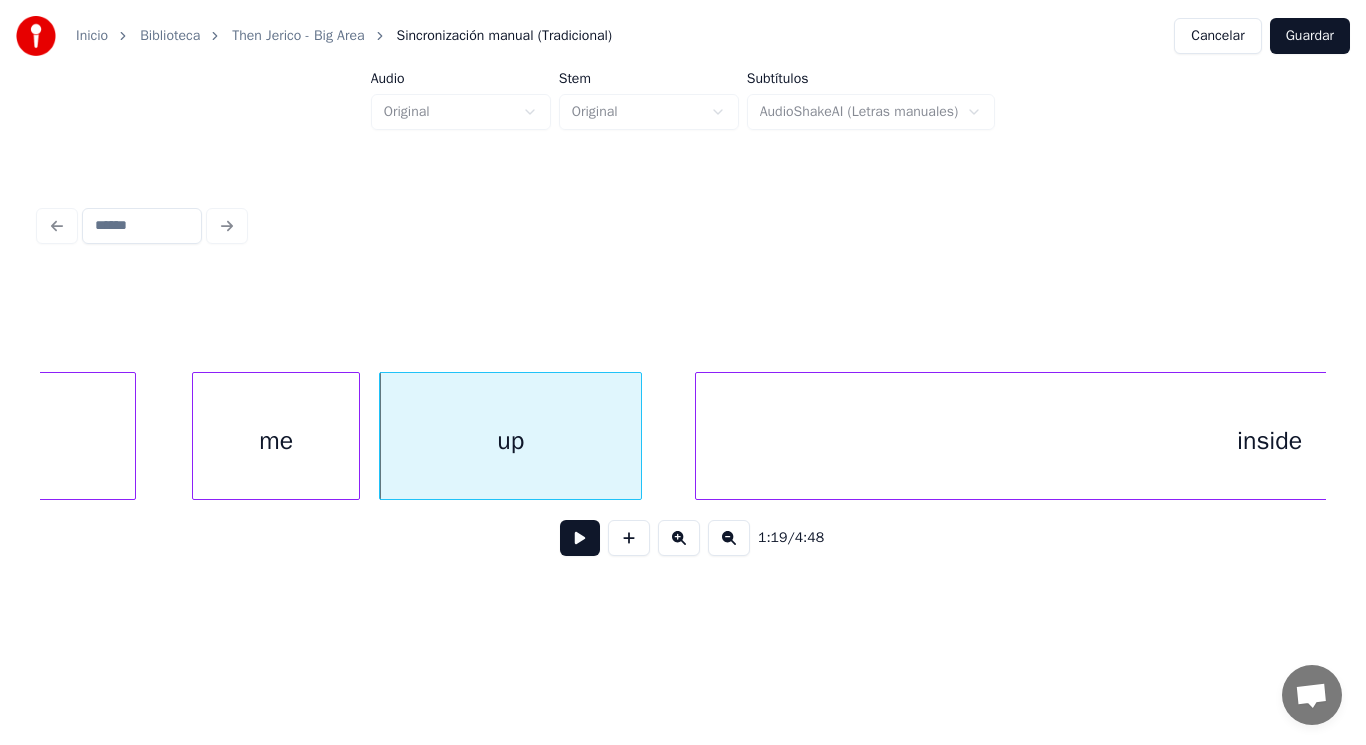 click at bounding box center [699, 436] 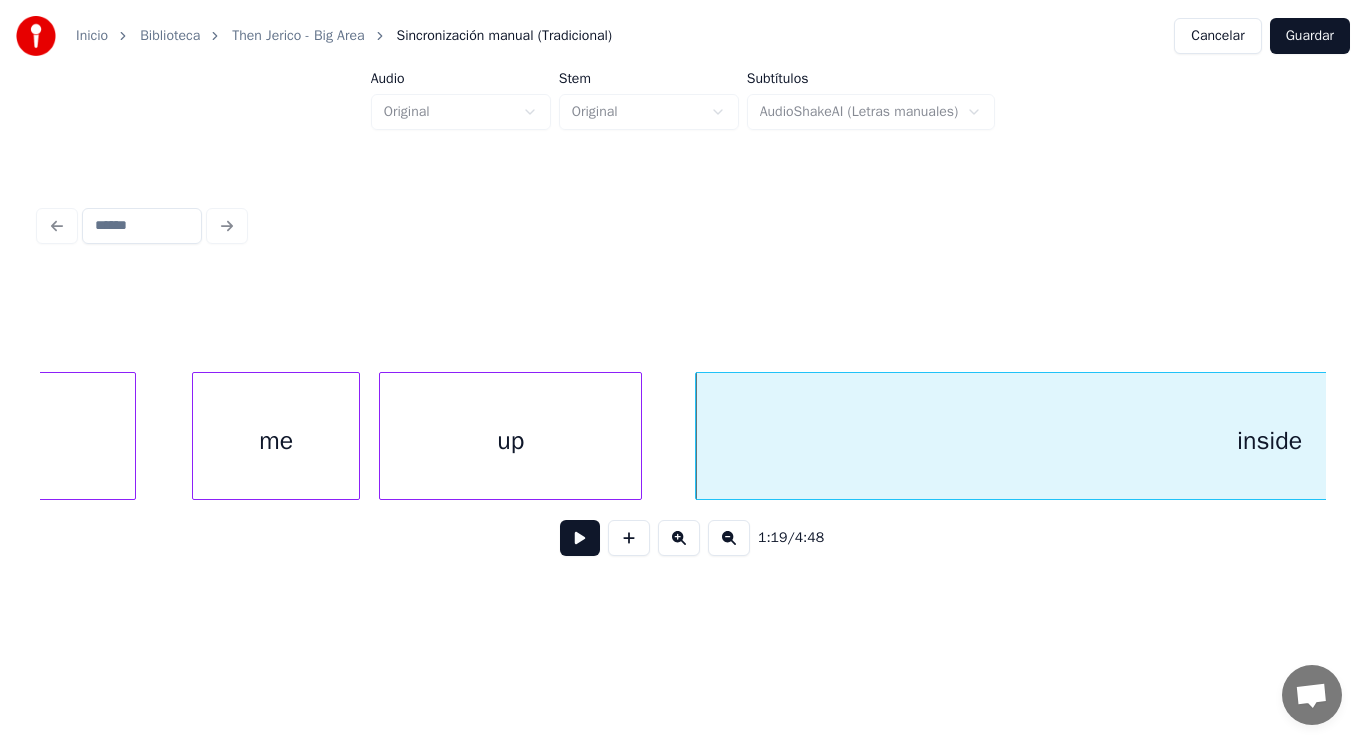 click on "up" at bounding box center (510, 441) 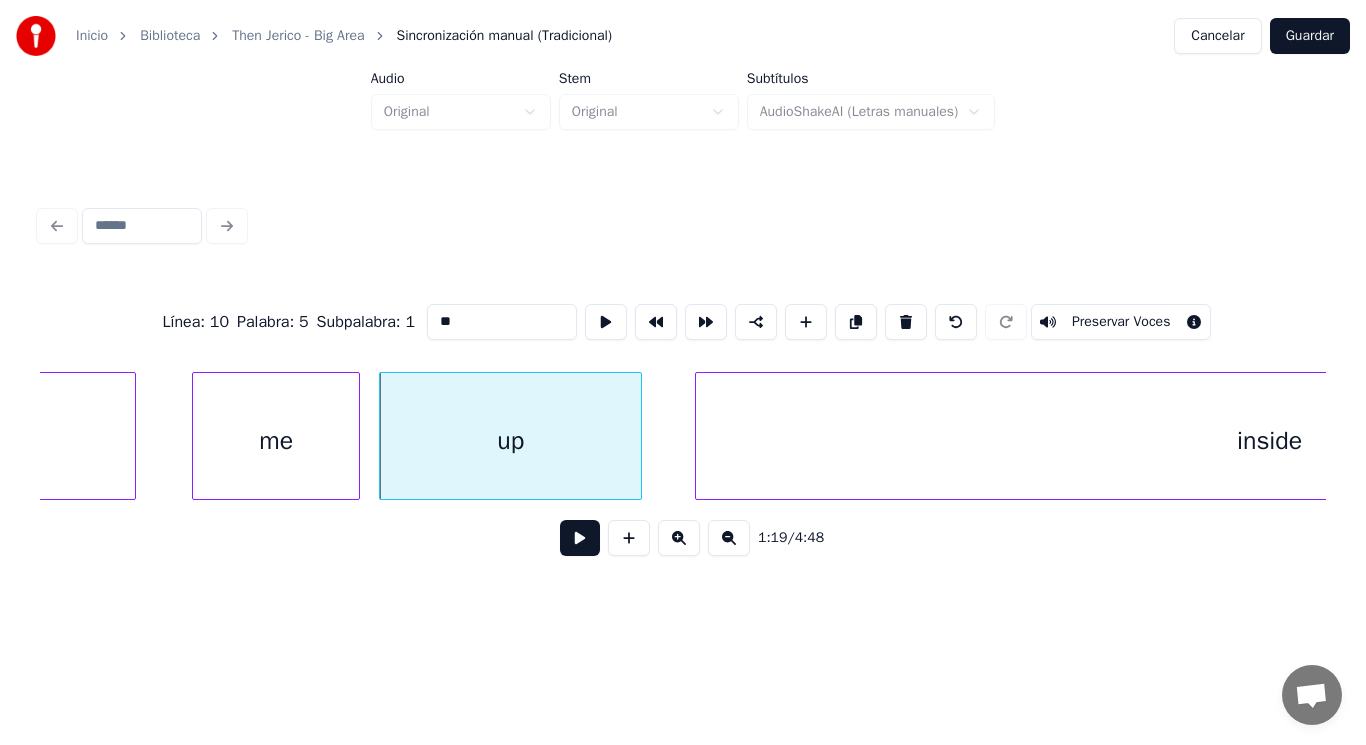 click at bounding box center [580, 538] 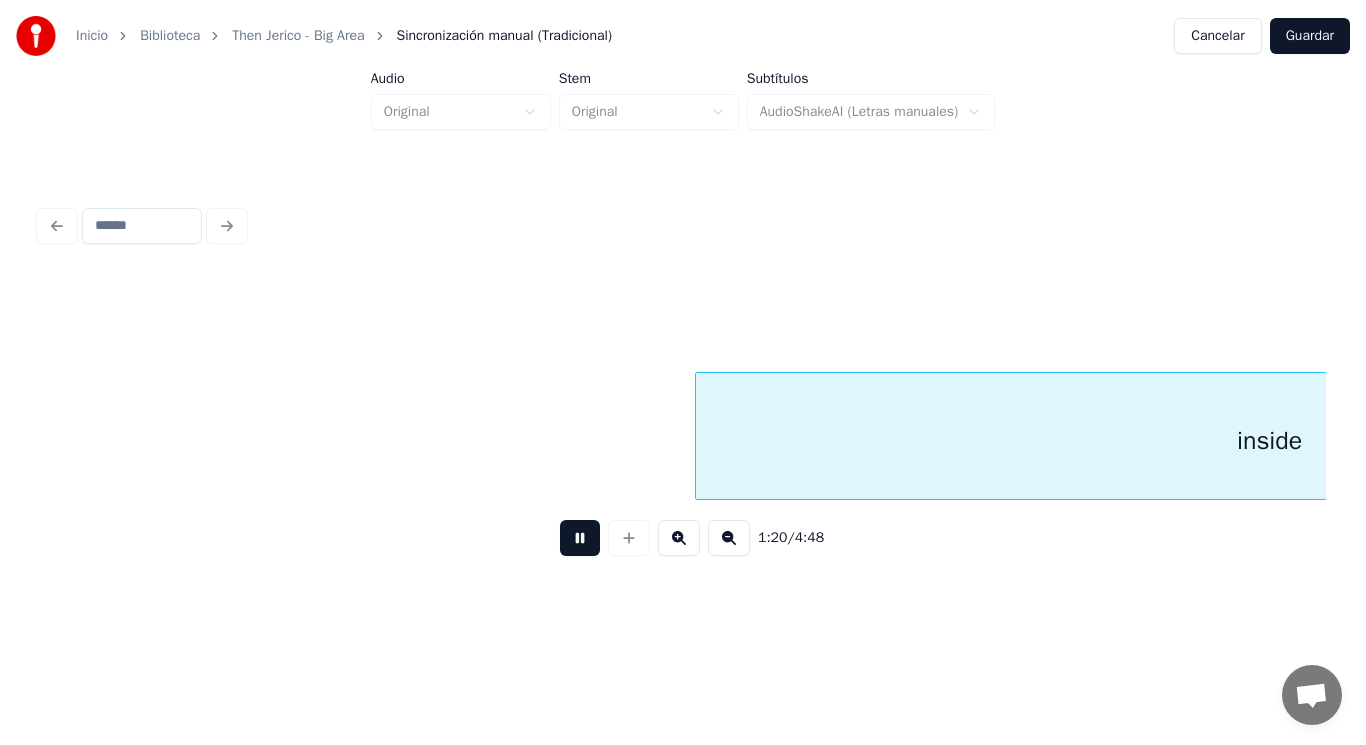 scroll, scrollTop: 0, scrollLeft: 111888, axis: horizontal 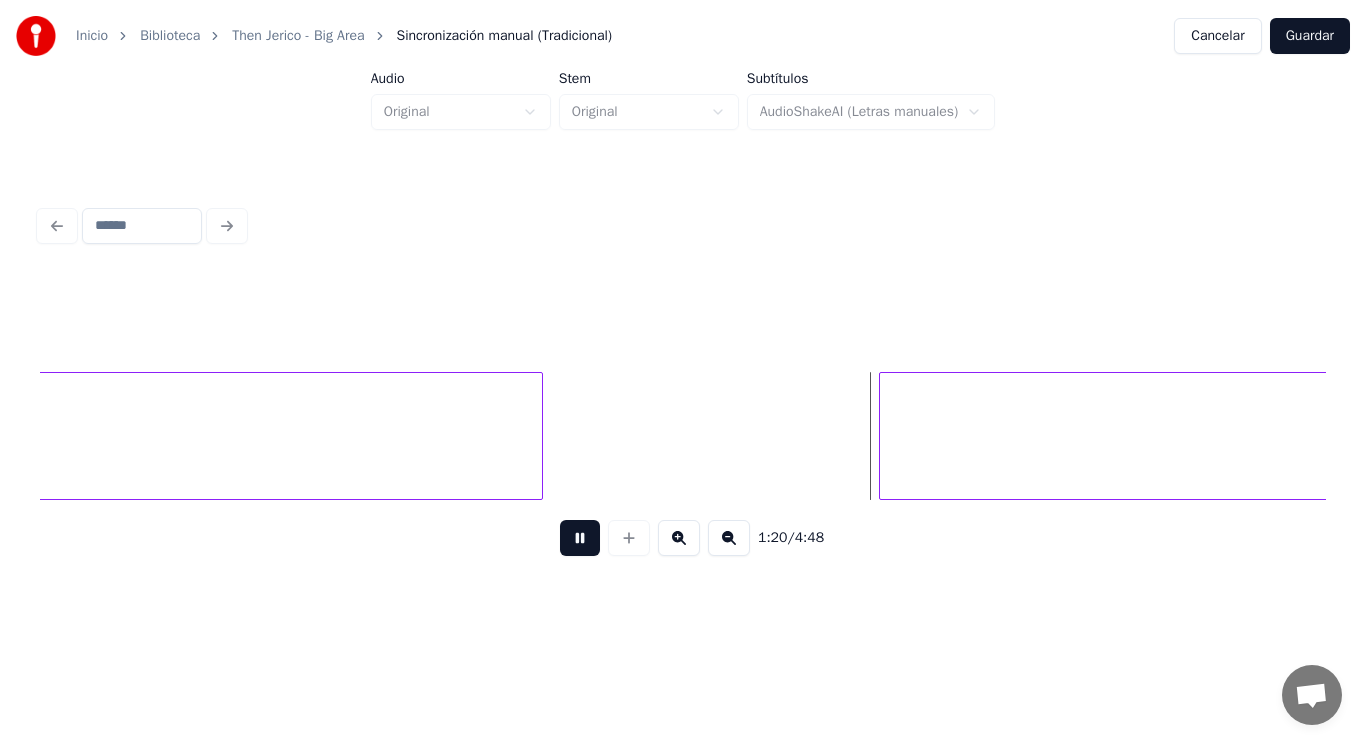 click at bounding box center (580, 538) 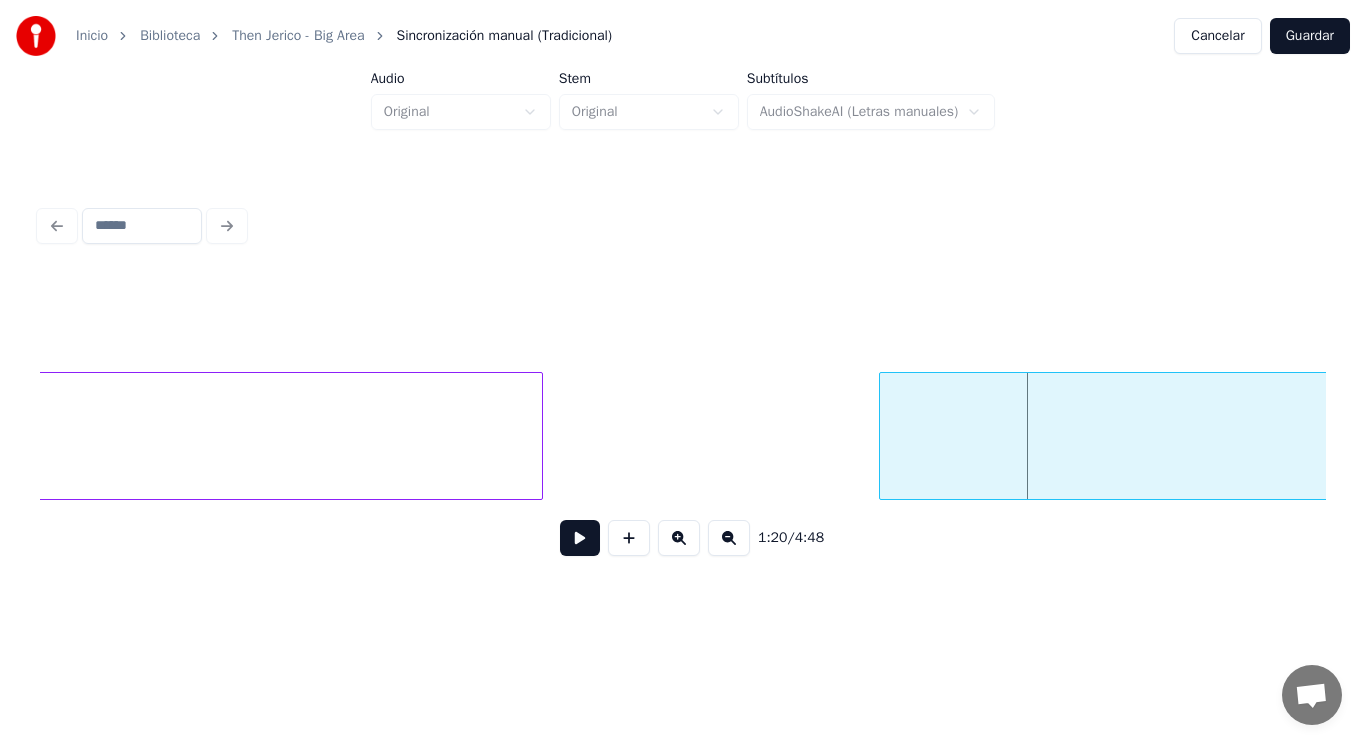 click on "inside Saying" at bounding box center (90157, 436) 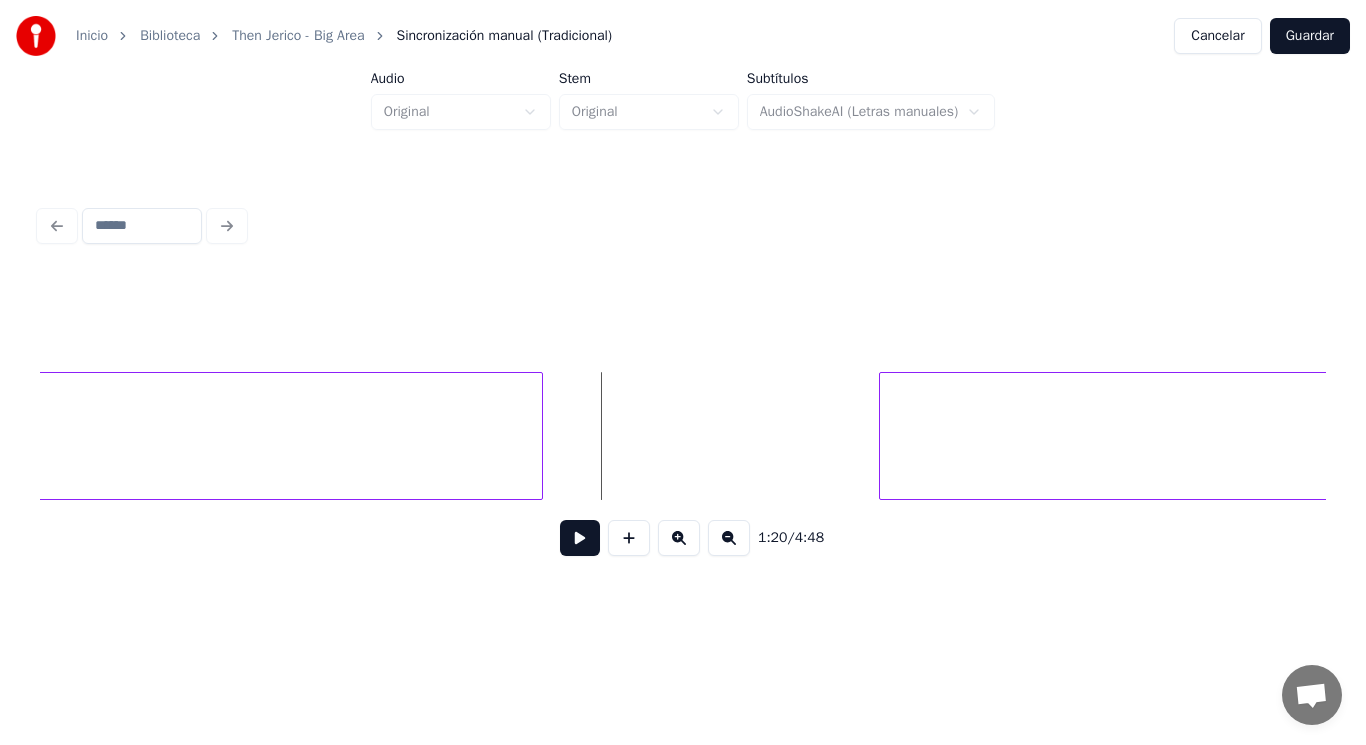 click at bounding box center [580, 538] 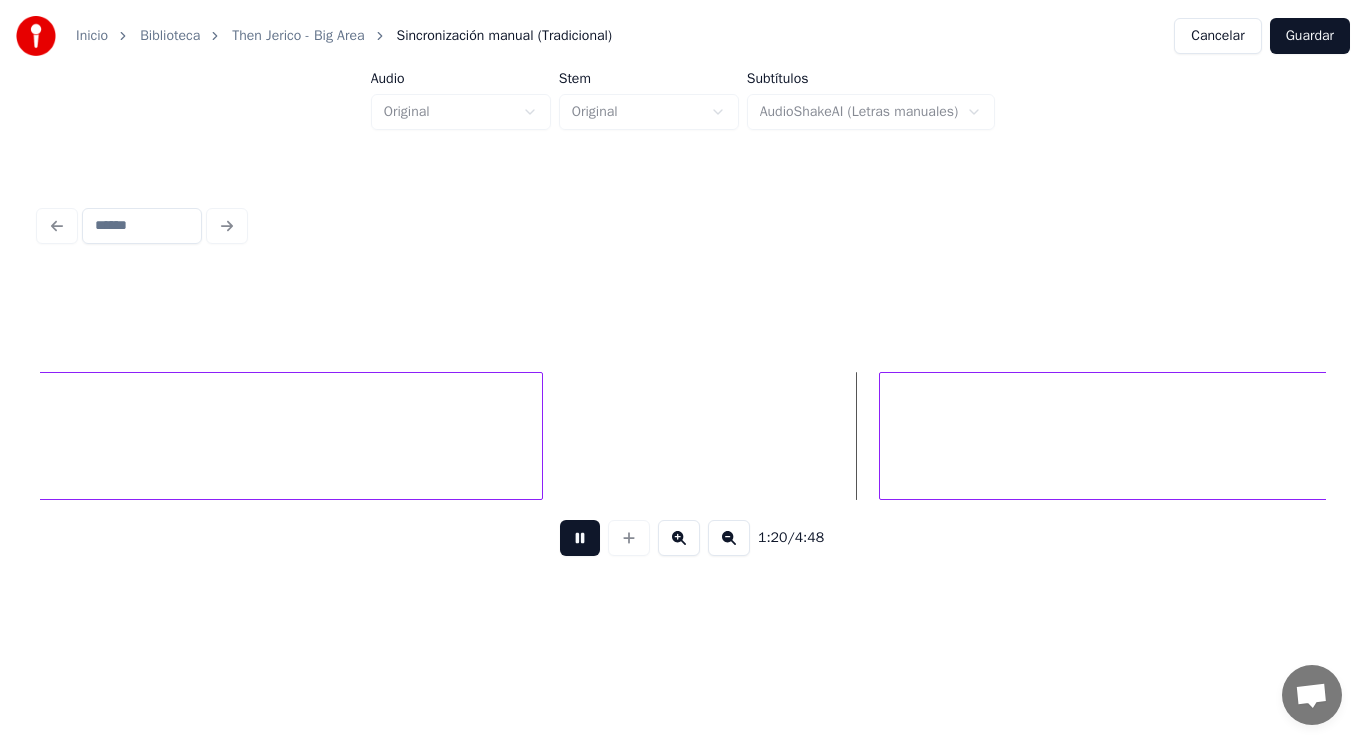click at bounding box center [580, 538] 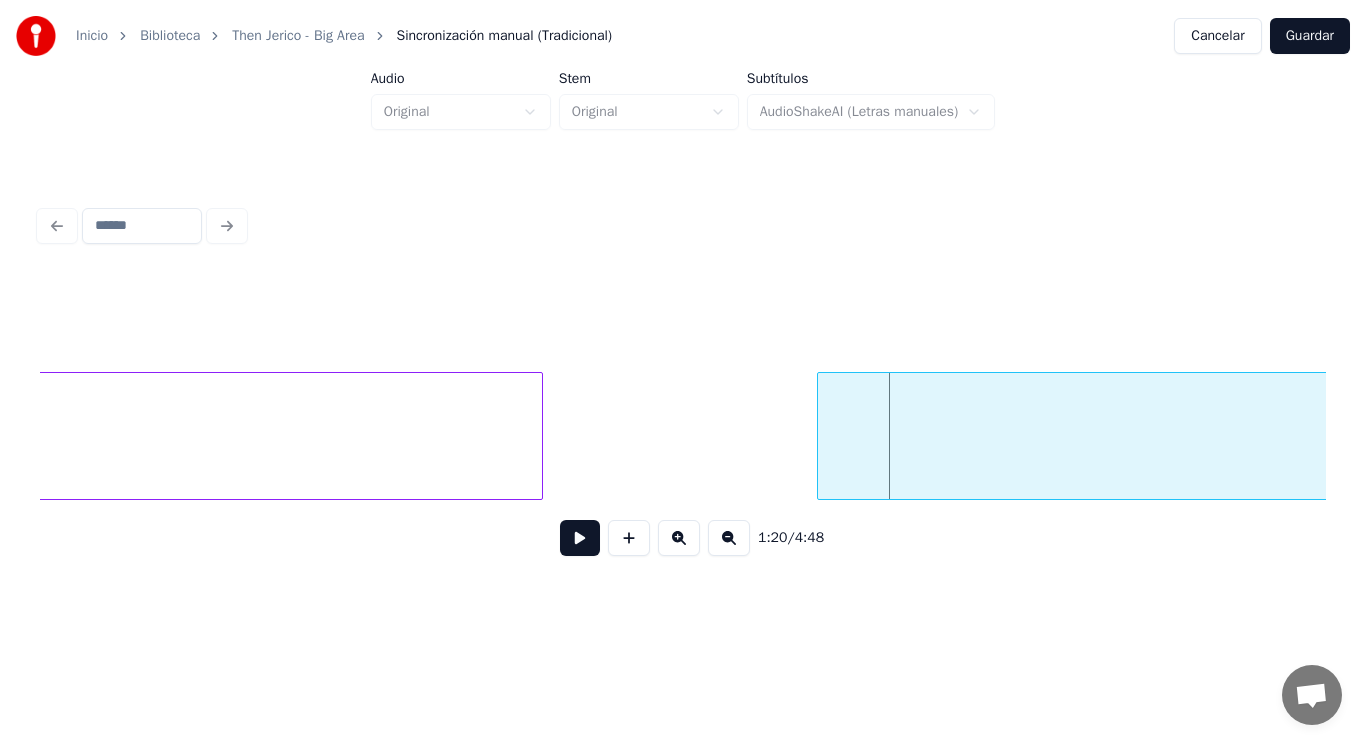 click at bounding box center [821, 436] 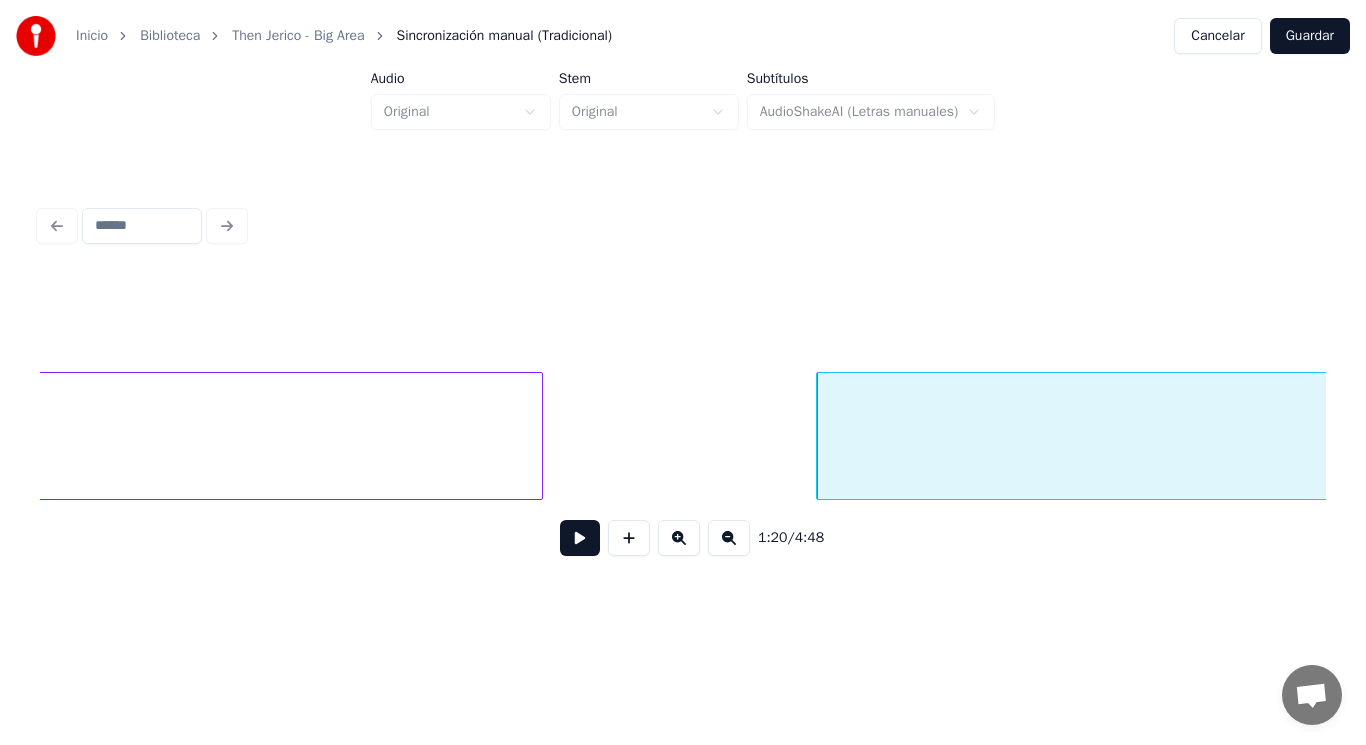 click at bounding box center (580, 538) 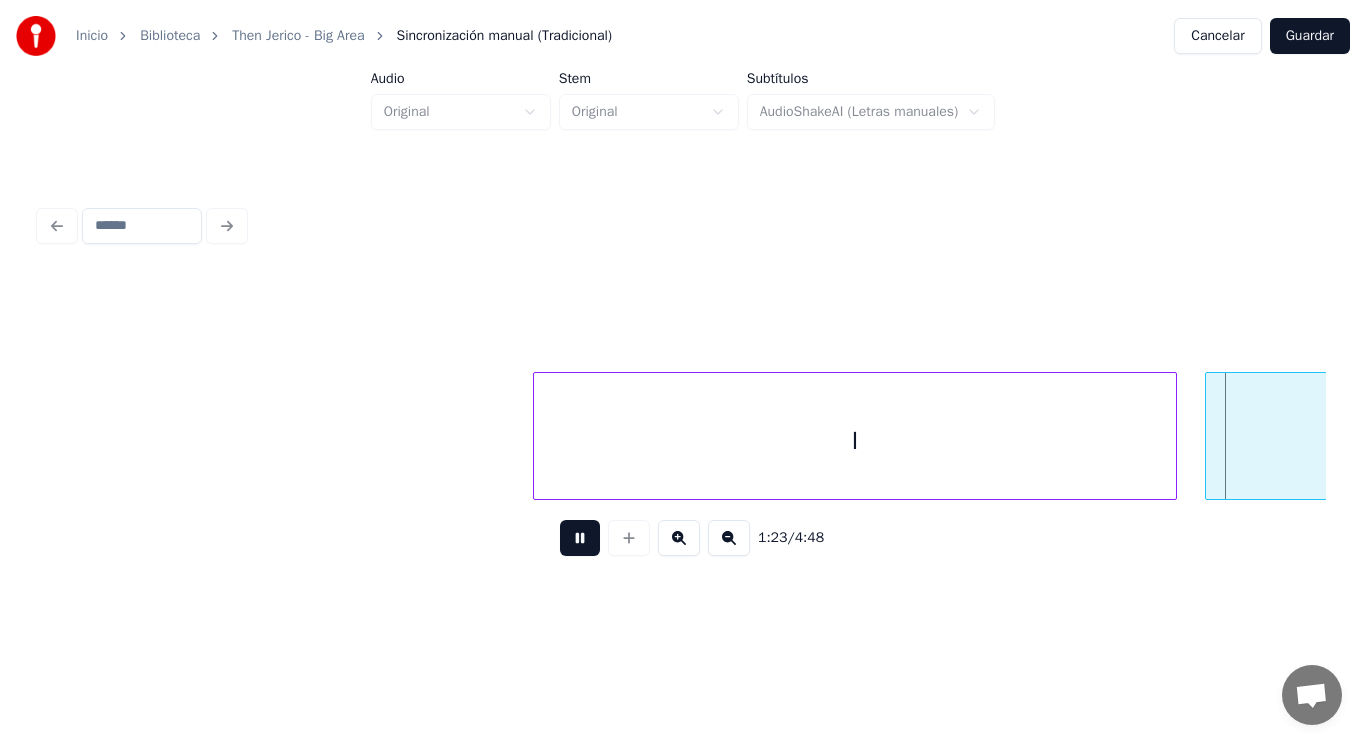 click at bounding box center (580, 538) 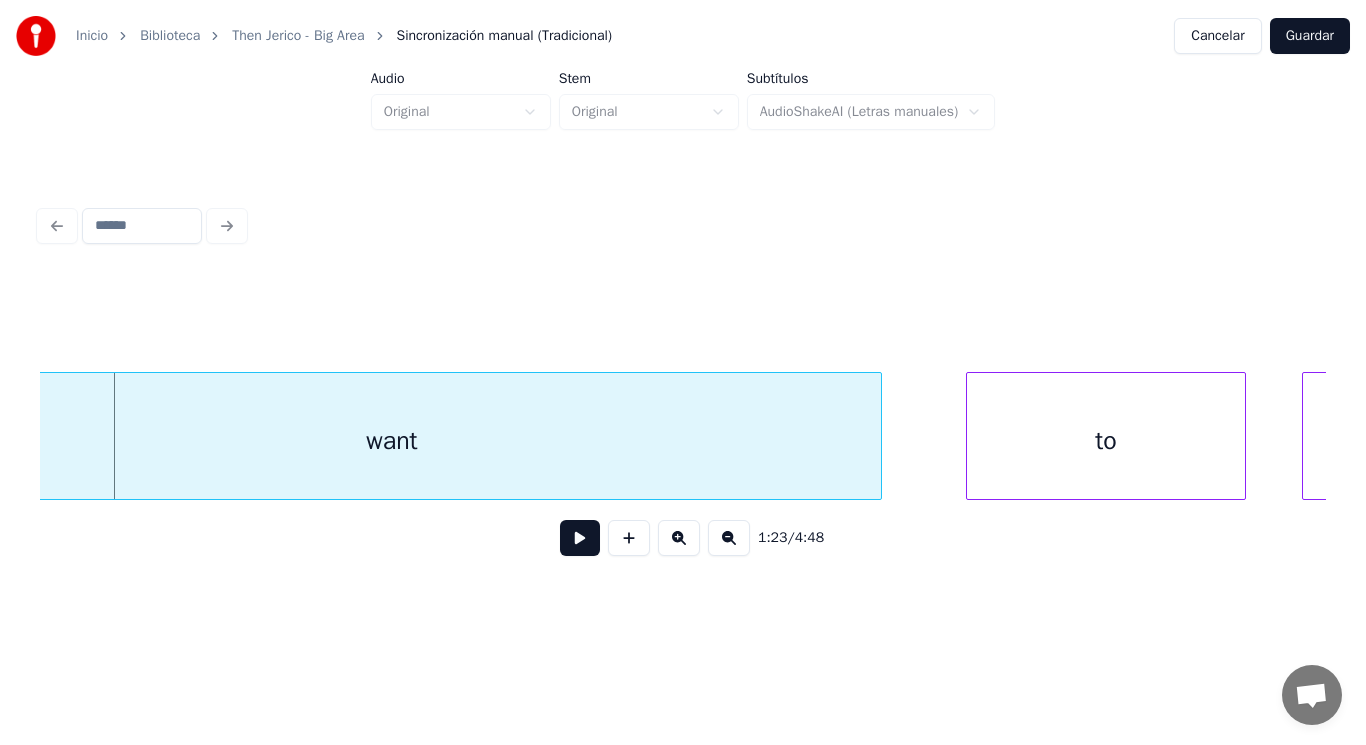 click at bounding box center (580, 538) 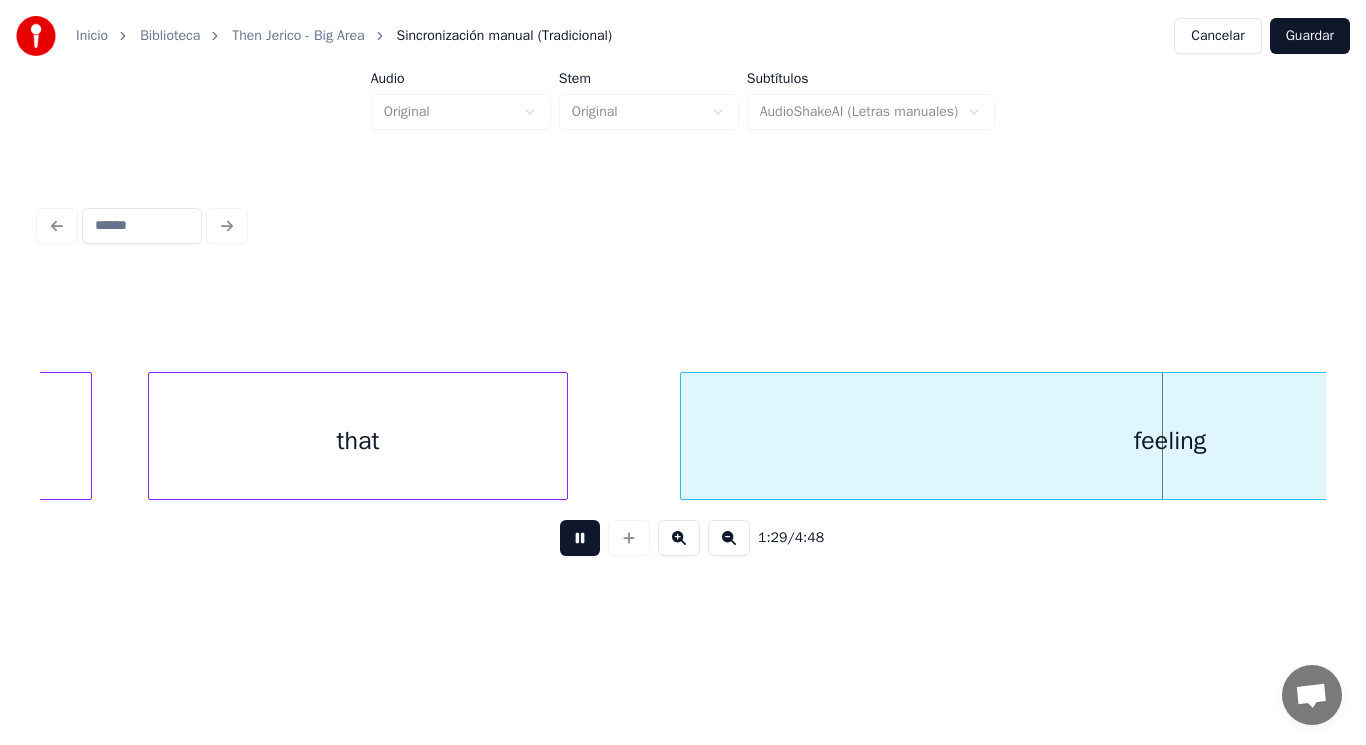 scroll, scrollTop: 0, scrollLeft: 124930, axis: horizontal 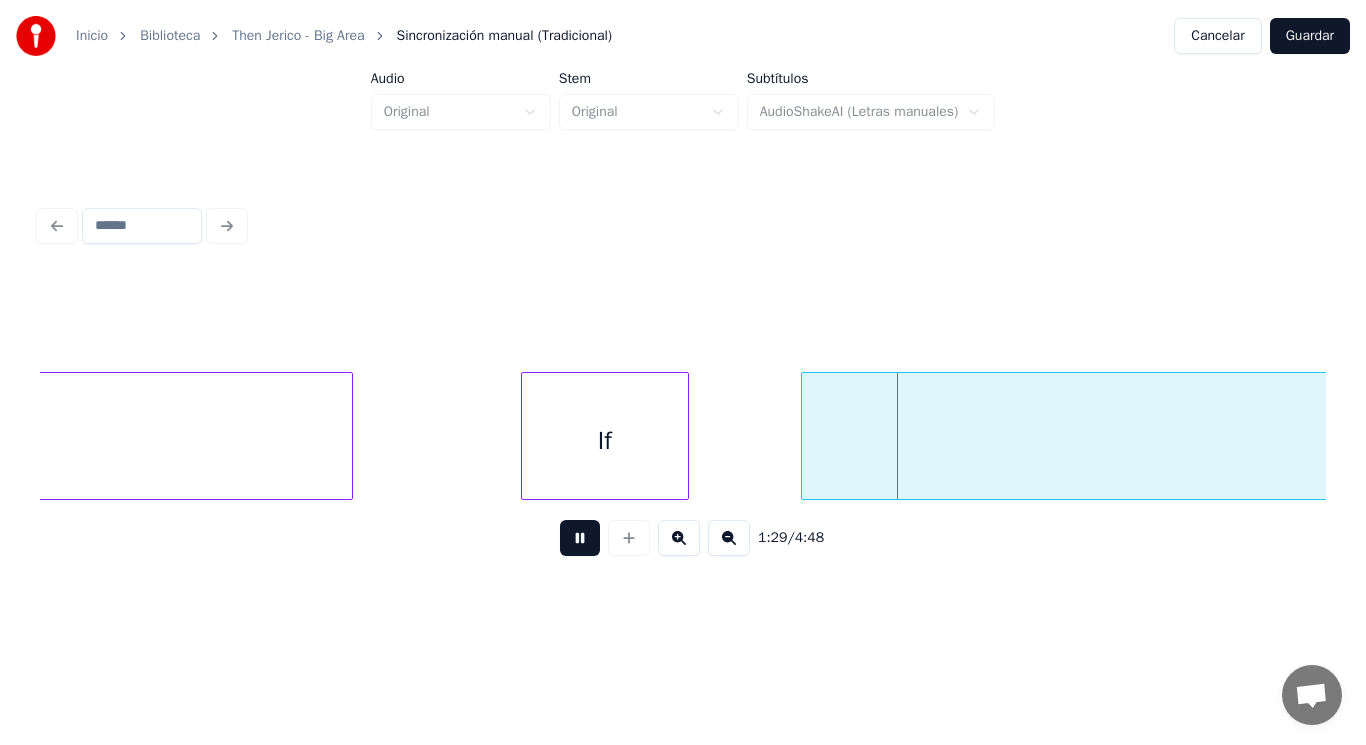 click at bounding box center [580, 538] 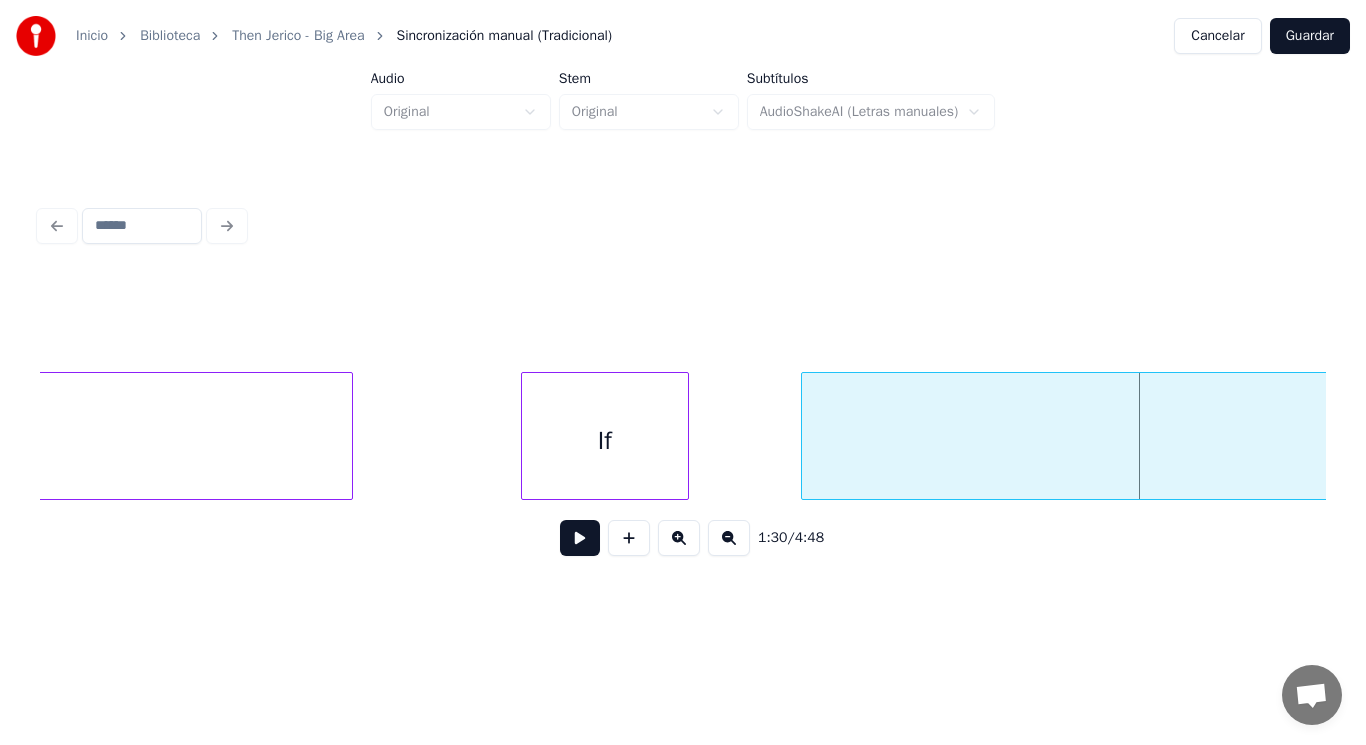 click on "feeling" at bounding box center (-137, 441) 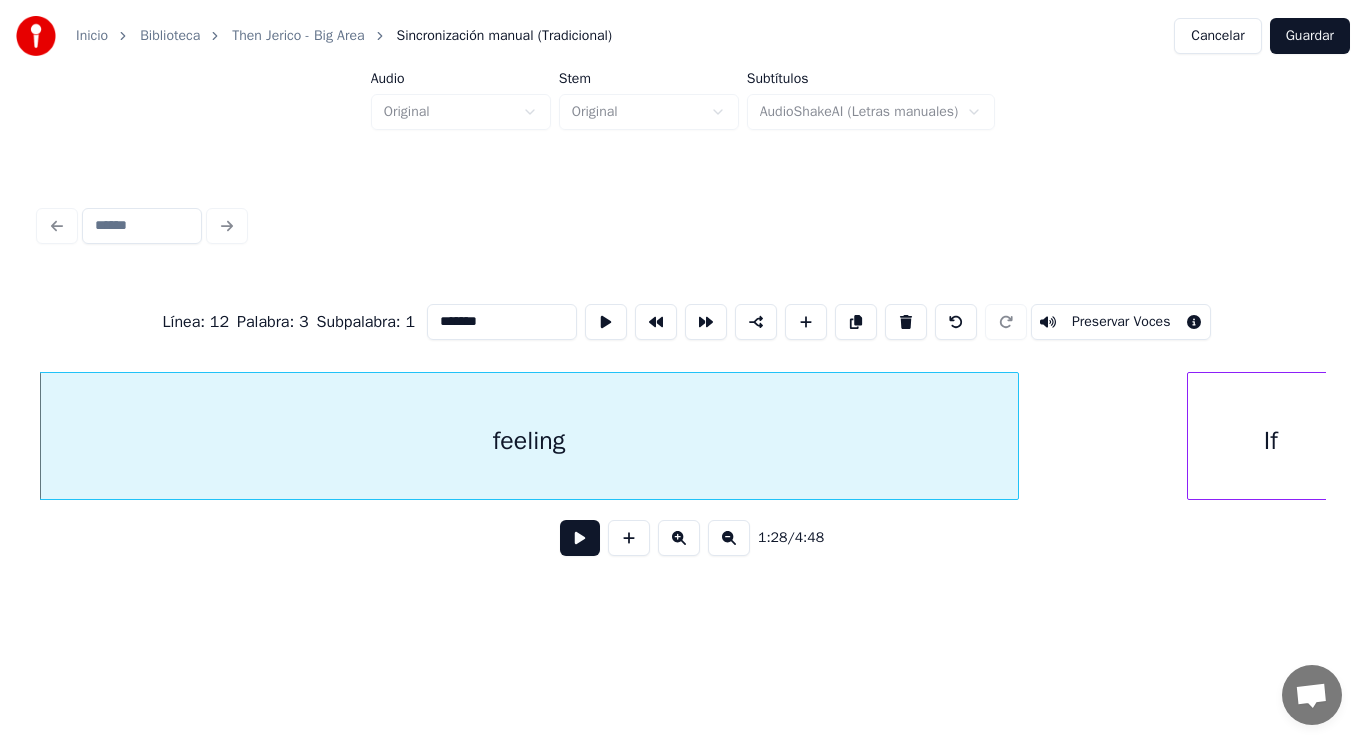 click at bounding box center (580, 538) 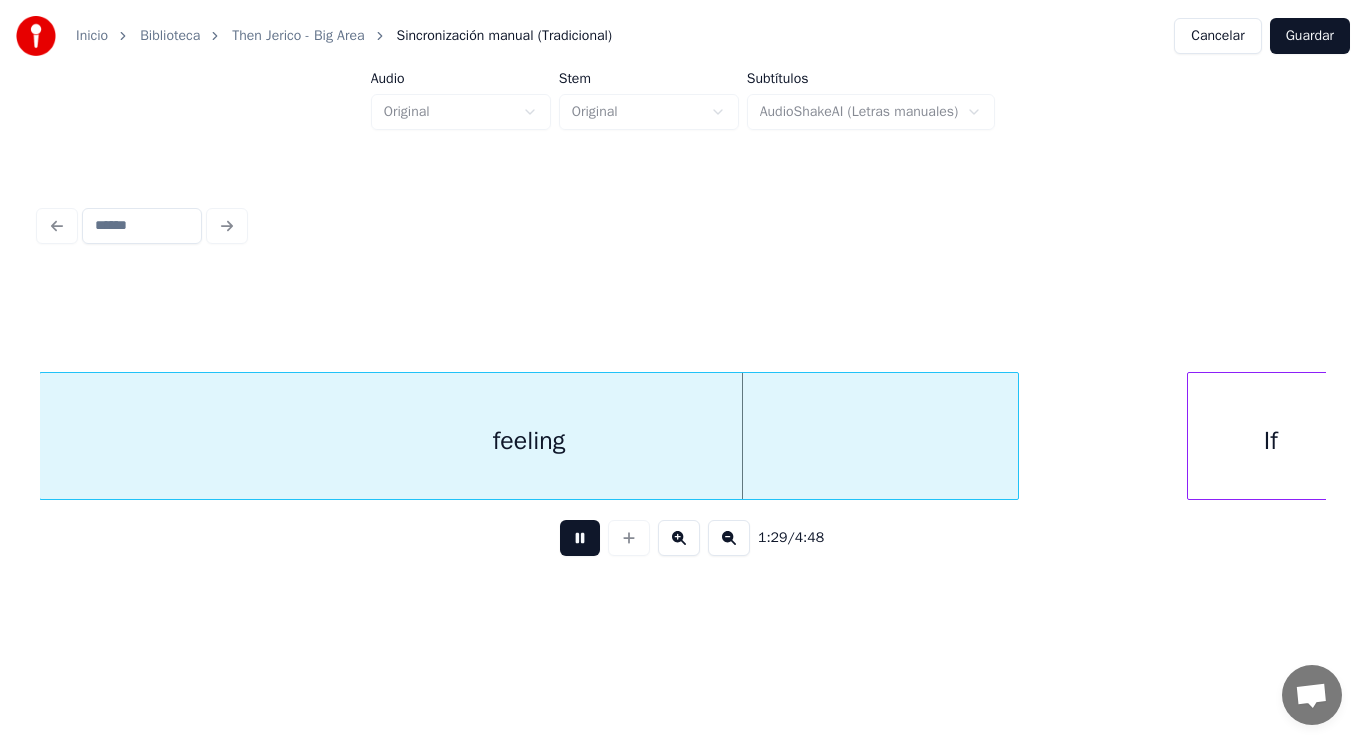 click at bounding box center (580, 538) 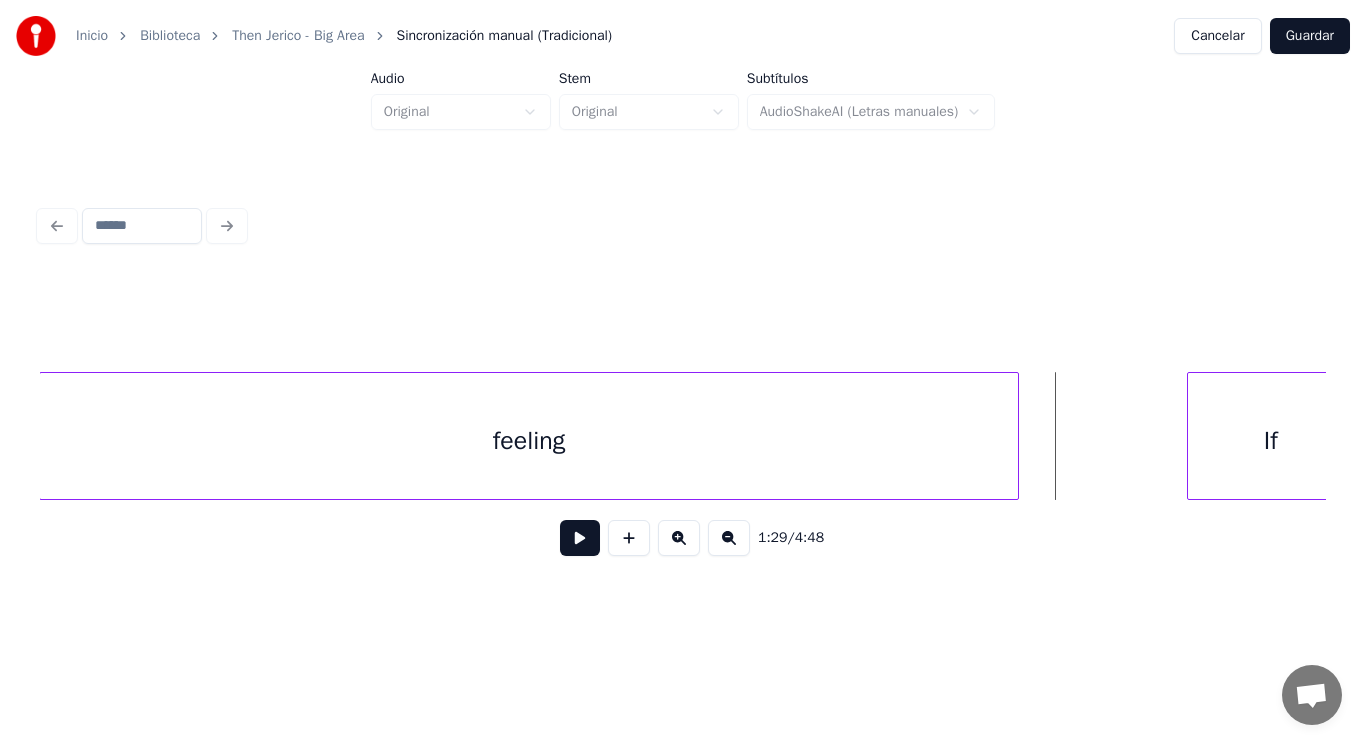 click at bounding box center [1015, 436] 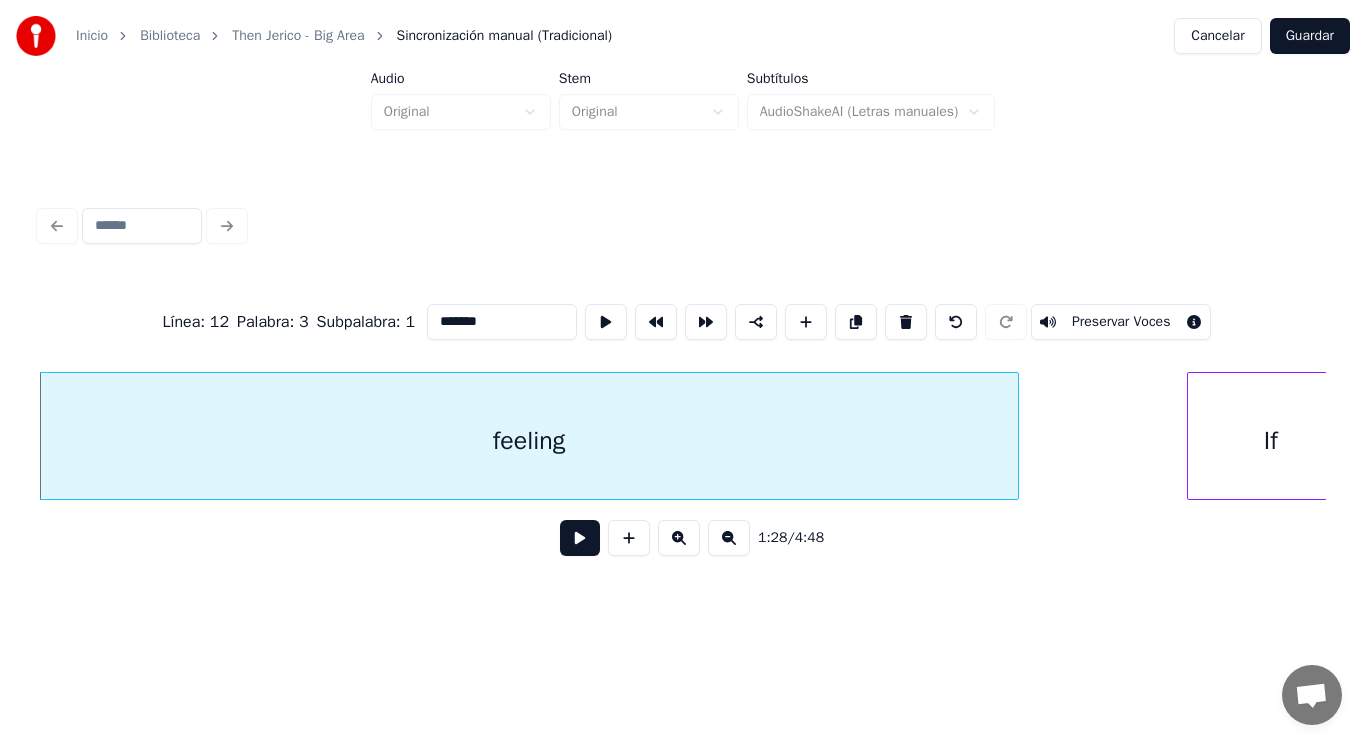 click at bounding box center [580, 538] 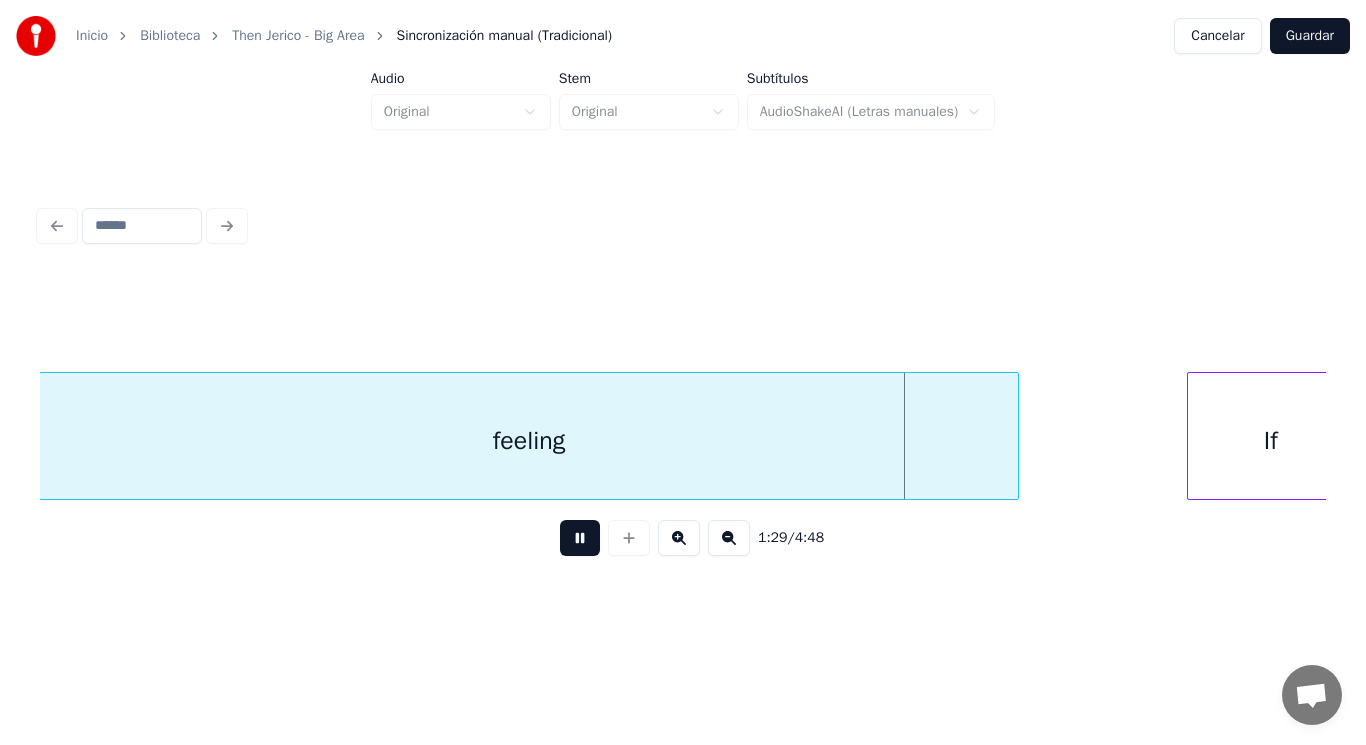 click at bounding box center (580, 538) 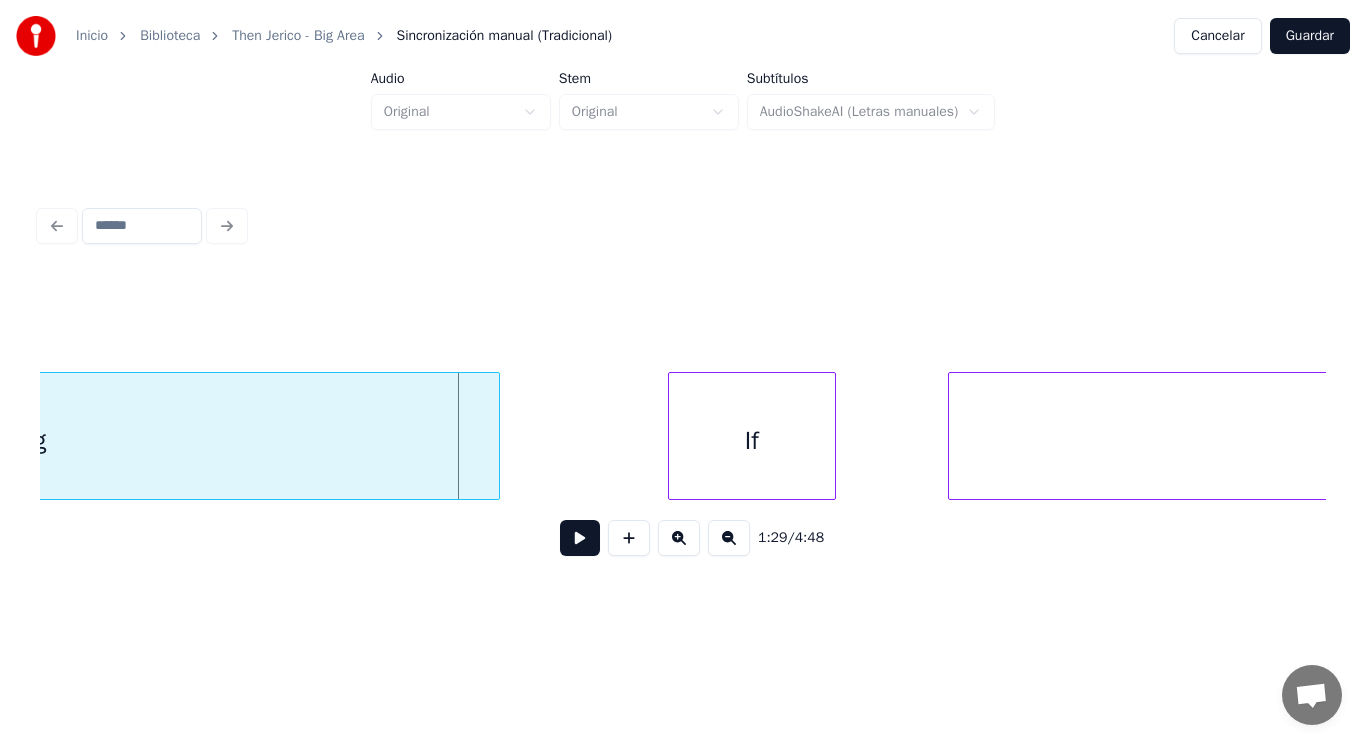scroll, scrollTop: 0, scrollLeft: 124784, axis: horizontal 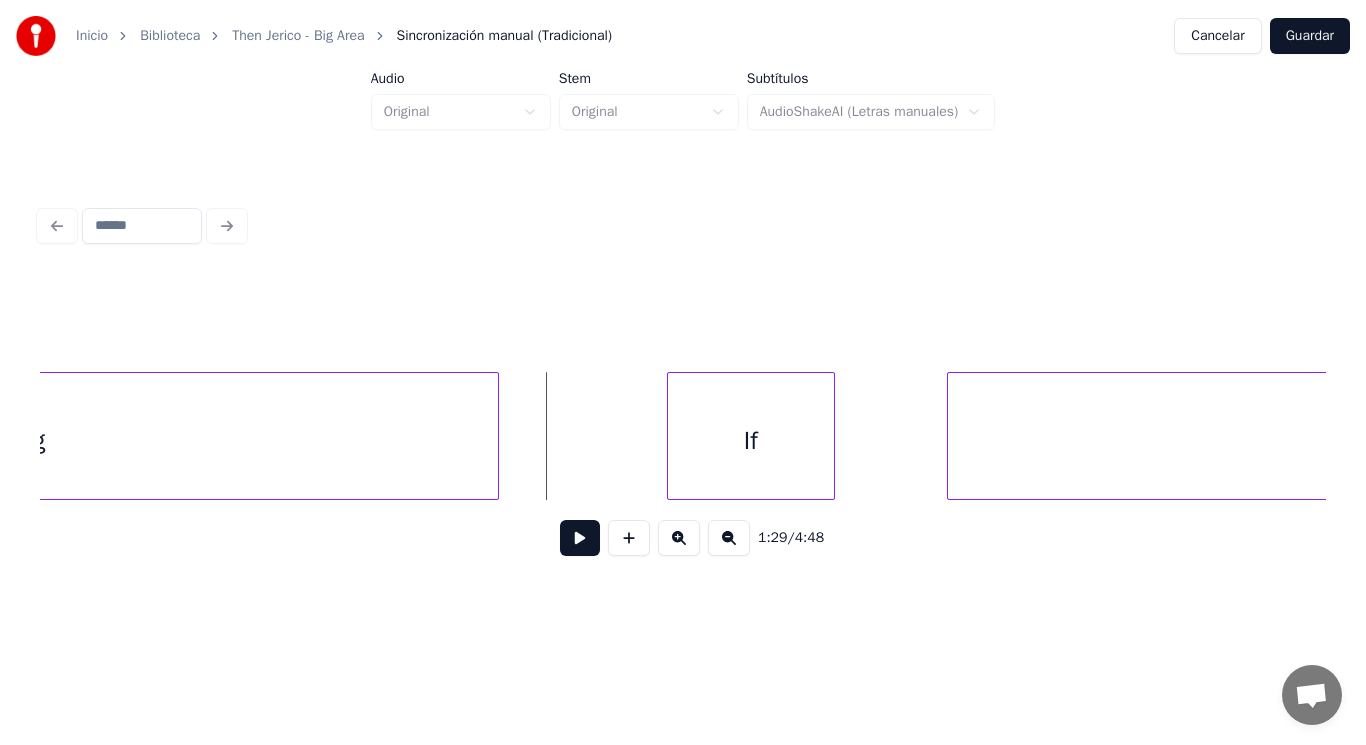 click at bounding box center (580, 538) 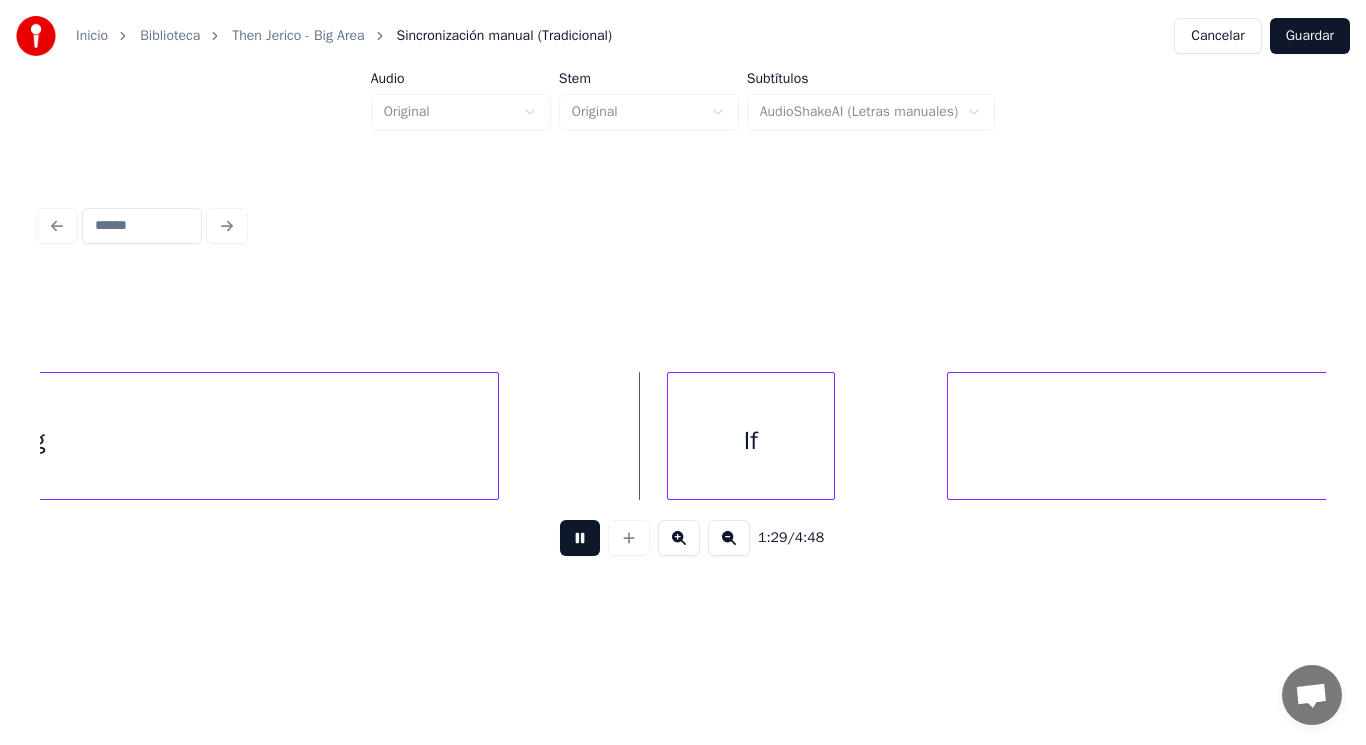 click at bounding box center [580, 538] 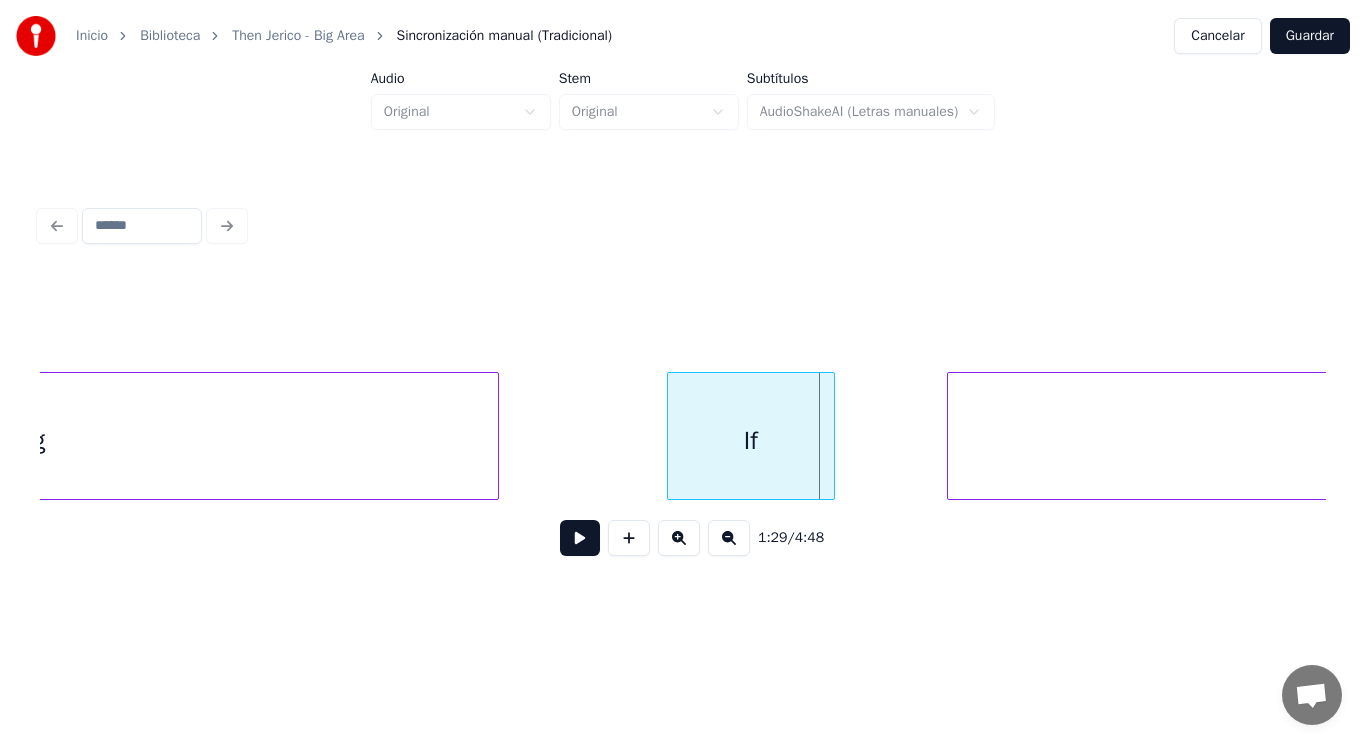 click on "feeling" at bounding box center (9, 441) 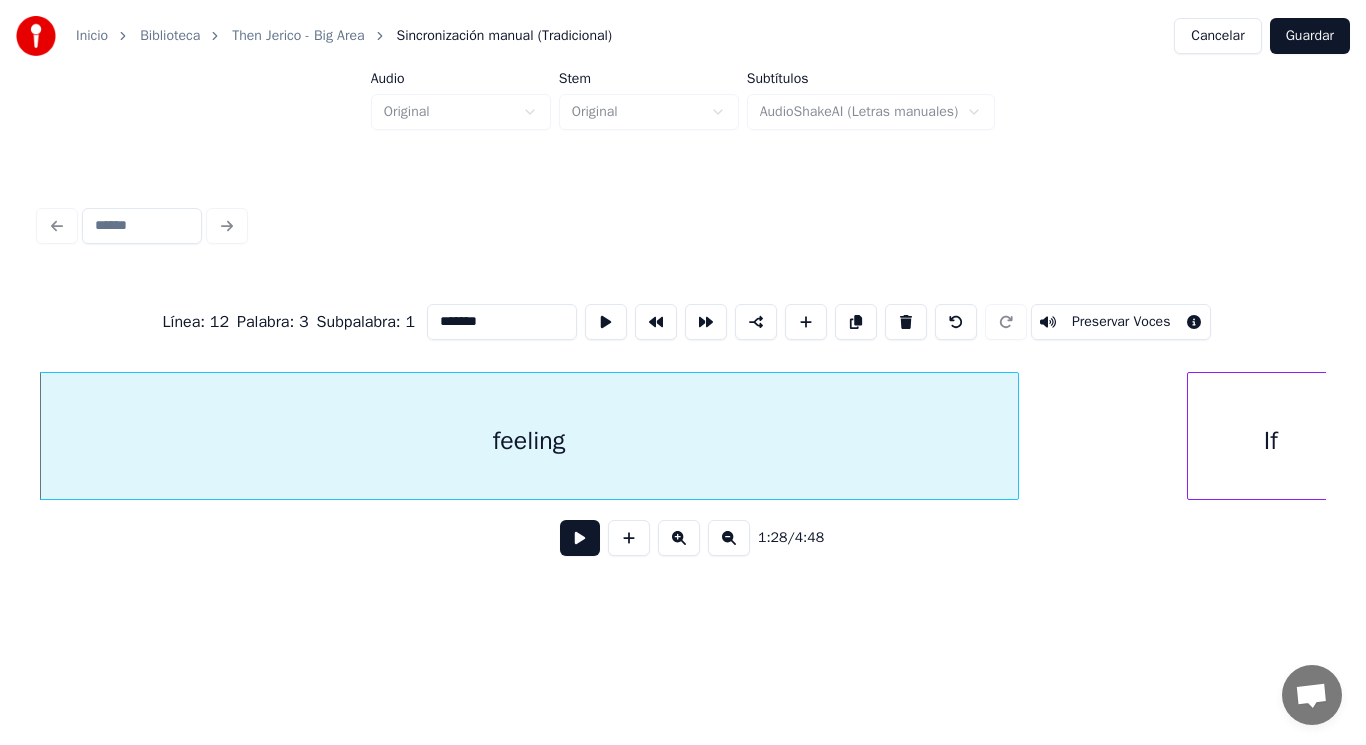 click at bounding box center (580, 538) 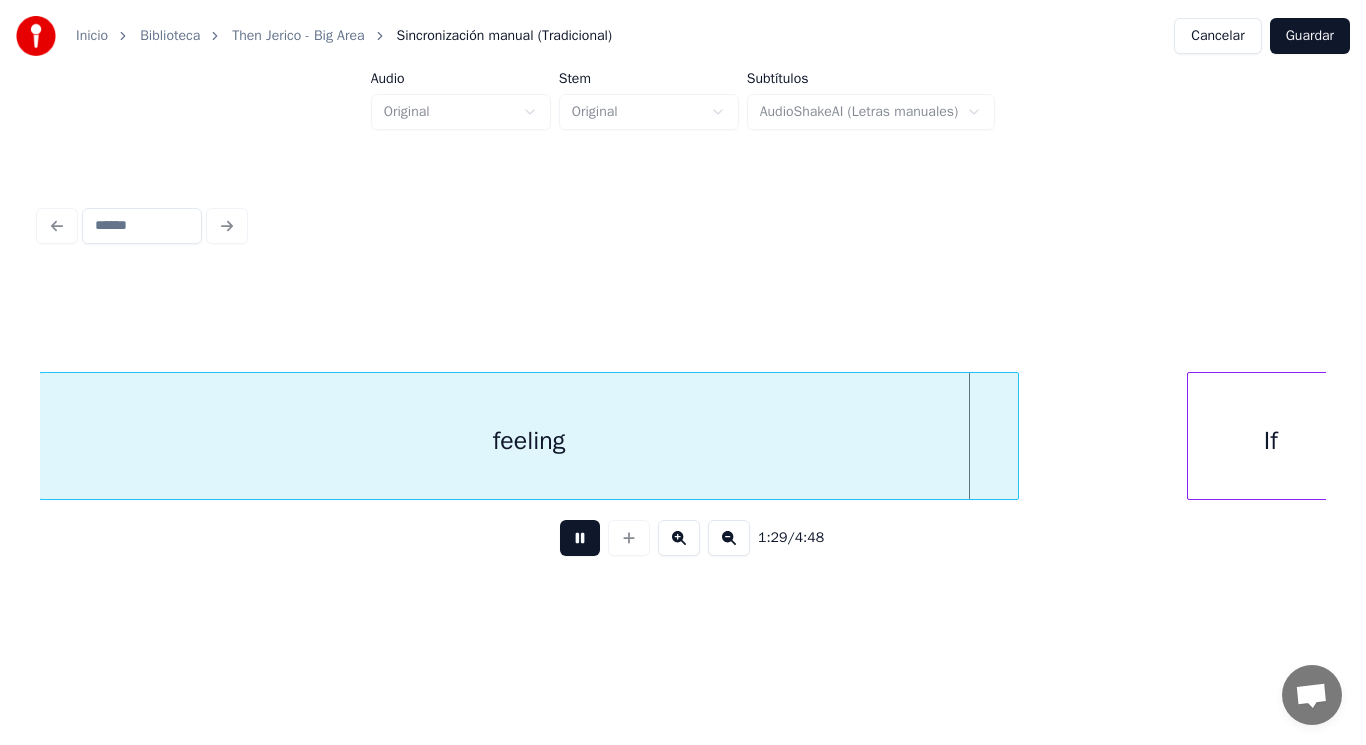 click at bounding box center (580, 538) 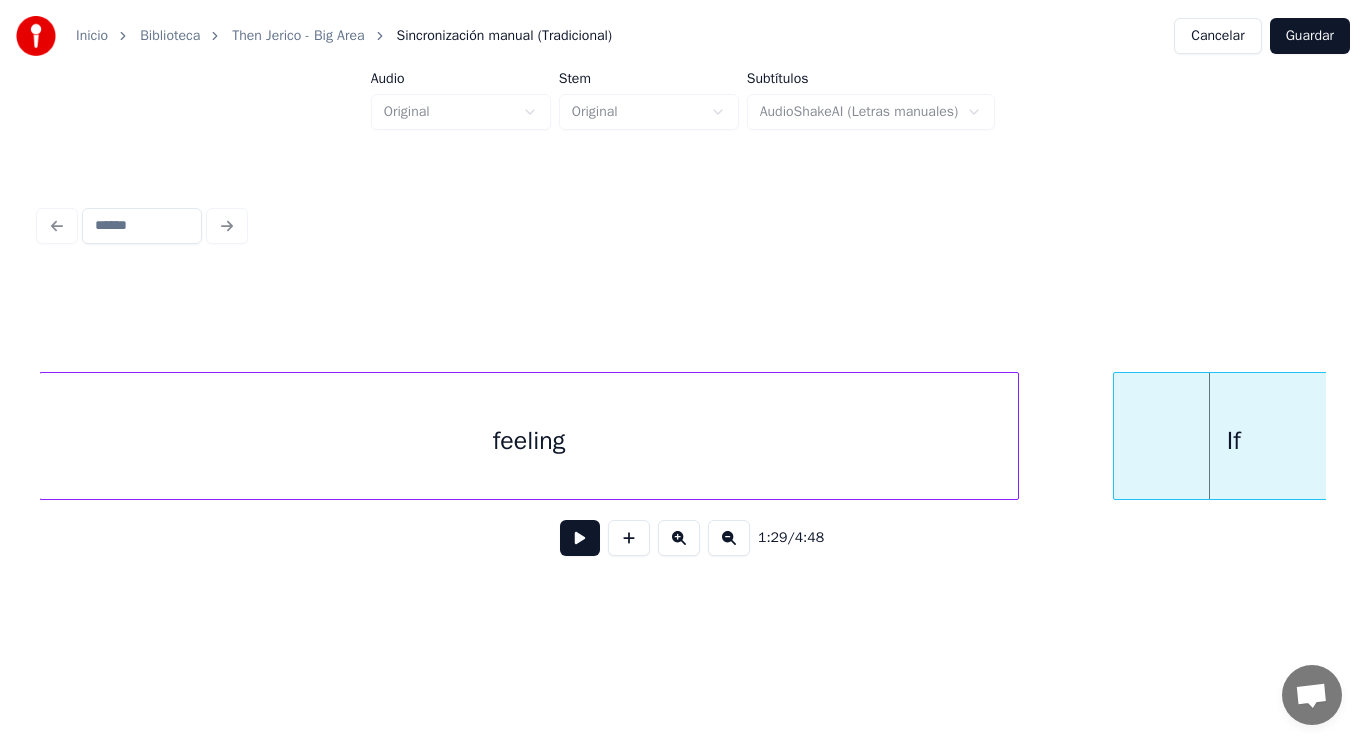 click at bounding box center (1117, 436) 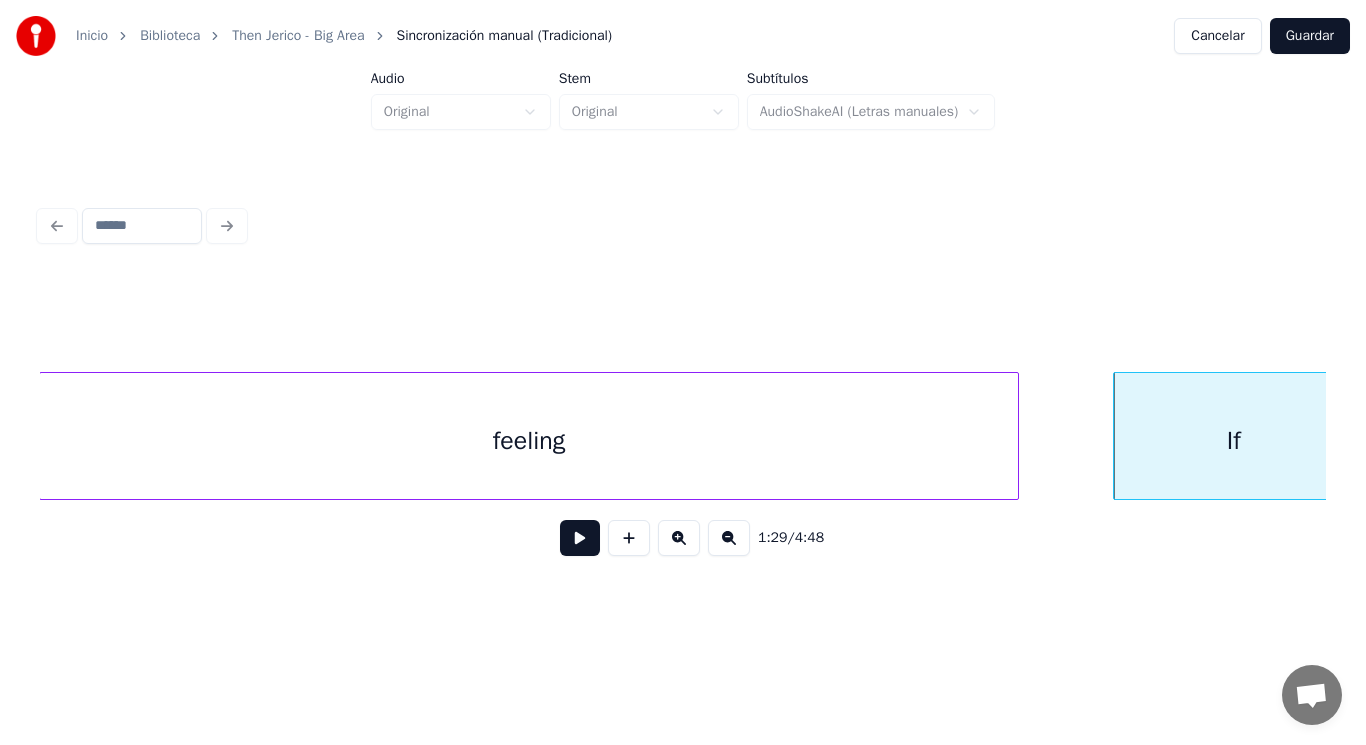 click at bounding box center (580, 538) 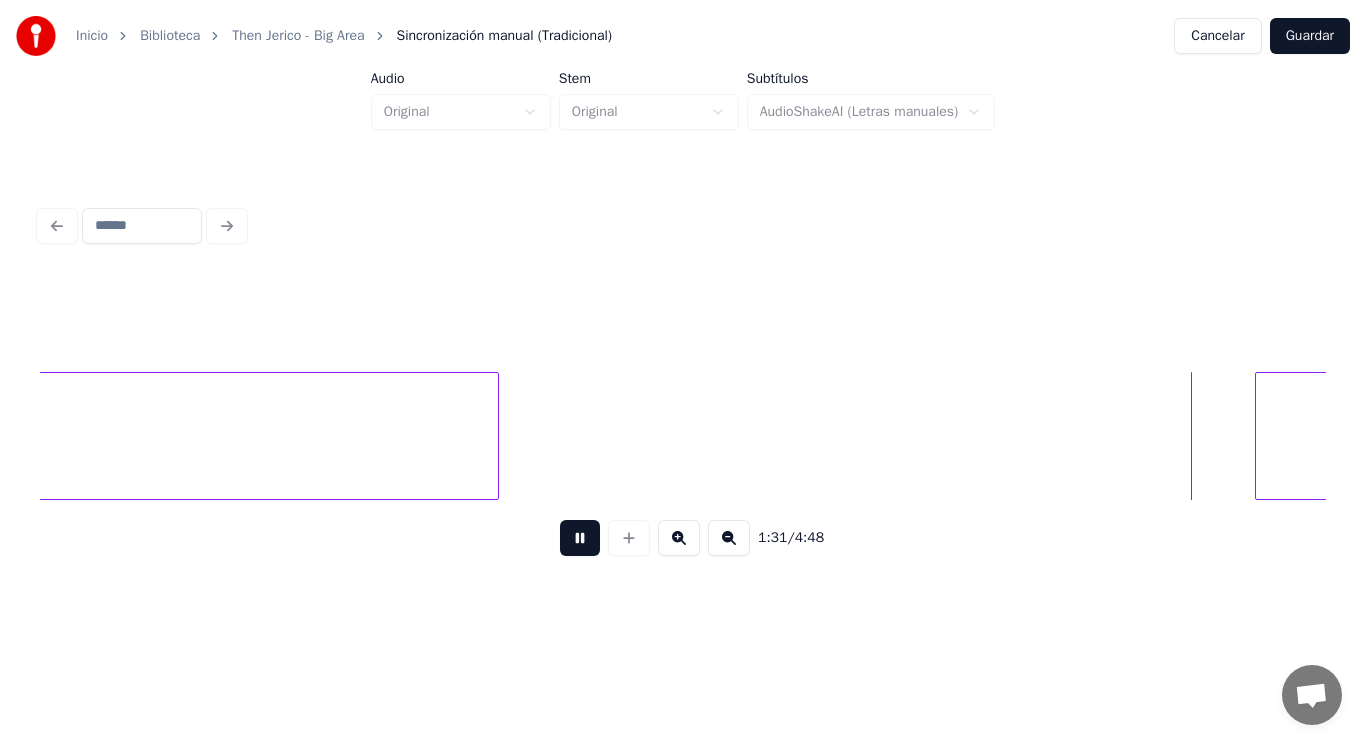 scroll, scrollTop: 0, scrollLeft: 128164, axis: horizontal 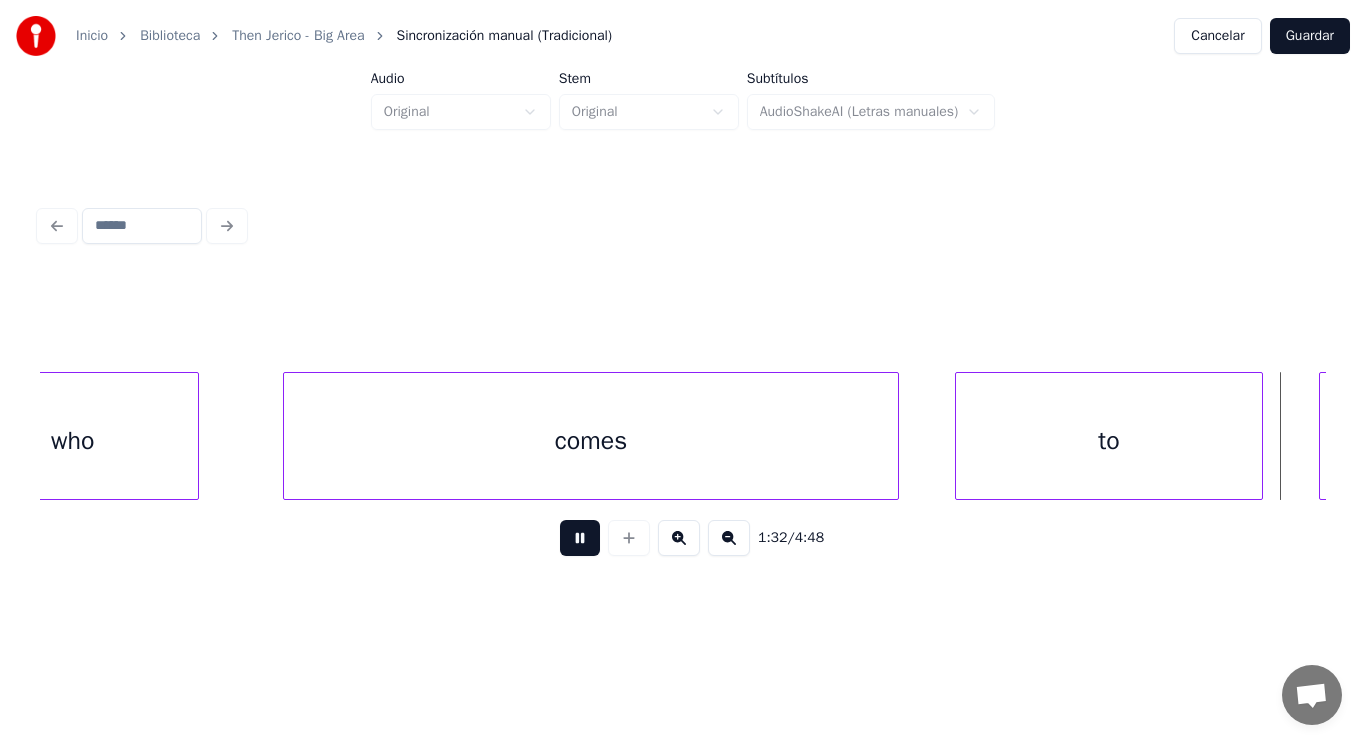 click at bounding box center [580, 538] 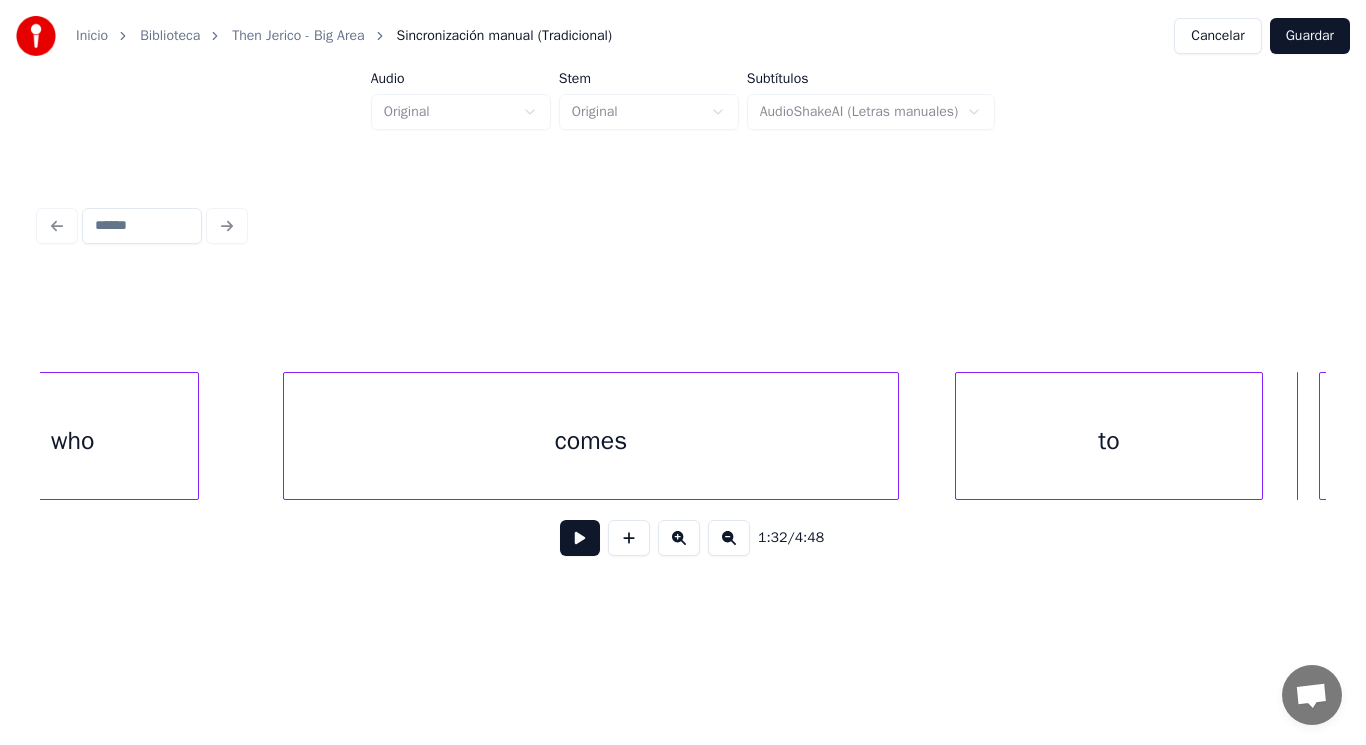 click on "who" at bounding box center (73, 441) 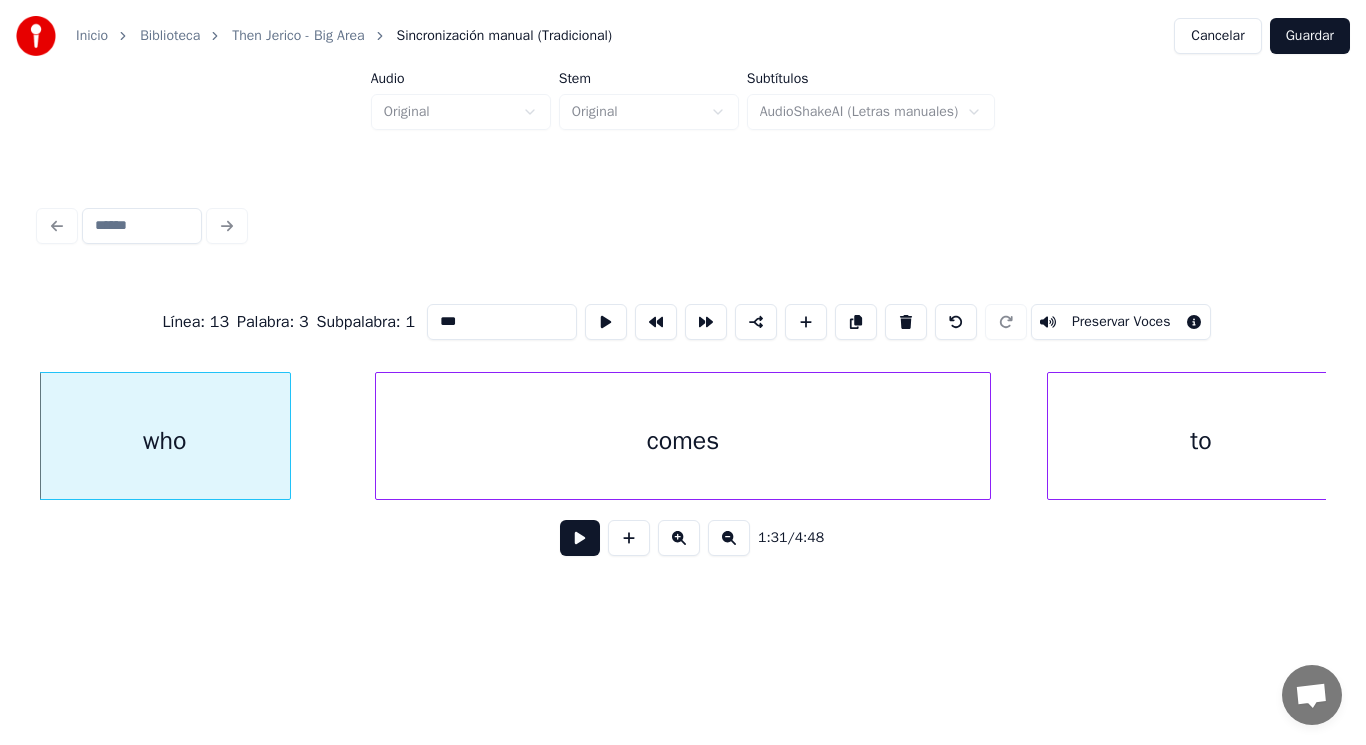 click at bounding box center [580, 538] 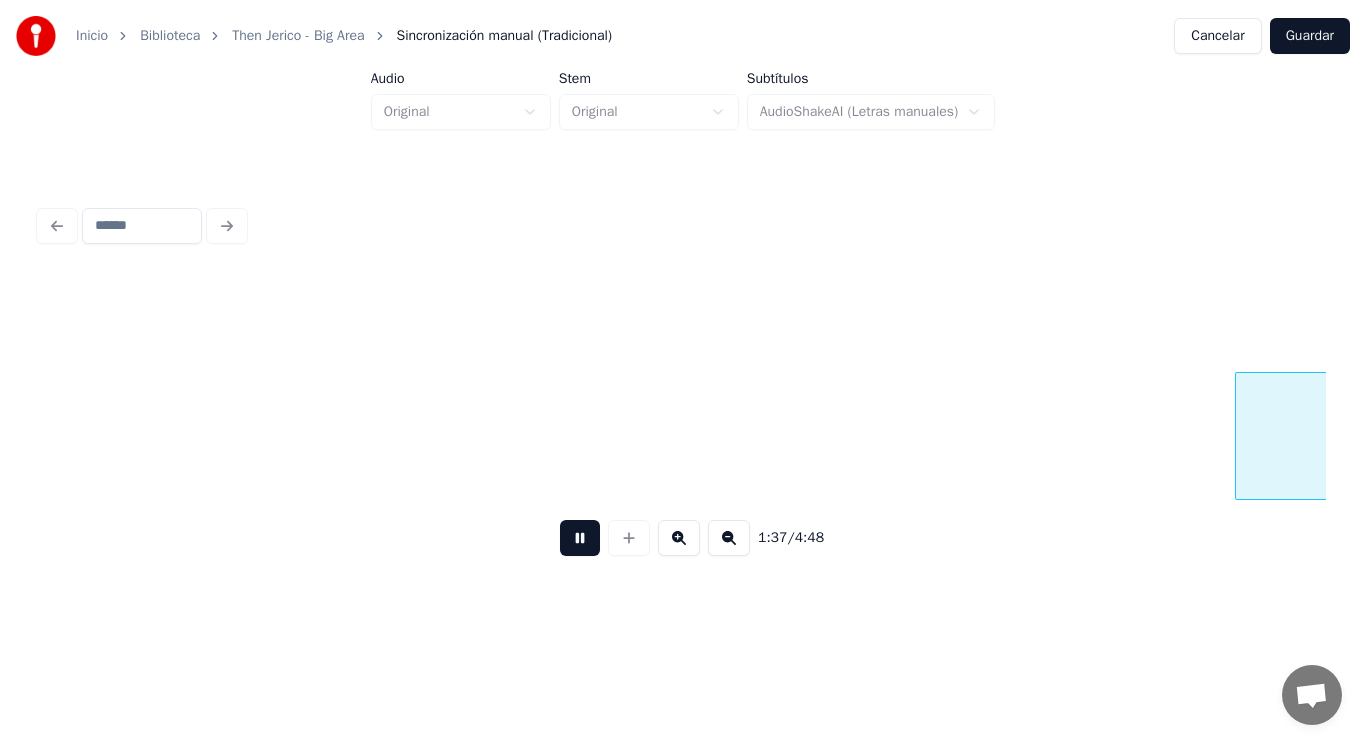 scroll, scrollTop: 0, scrollLeft: 135883, axis: horizontal 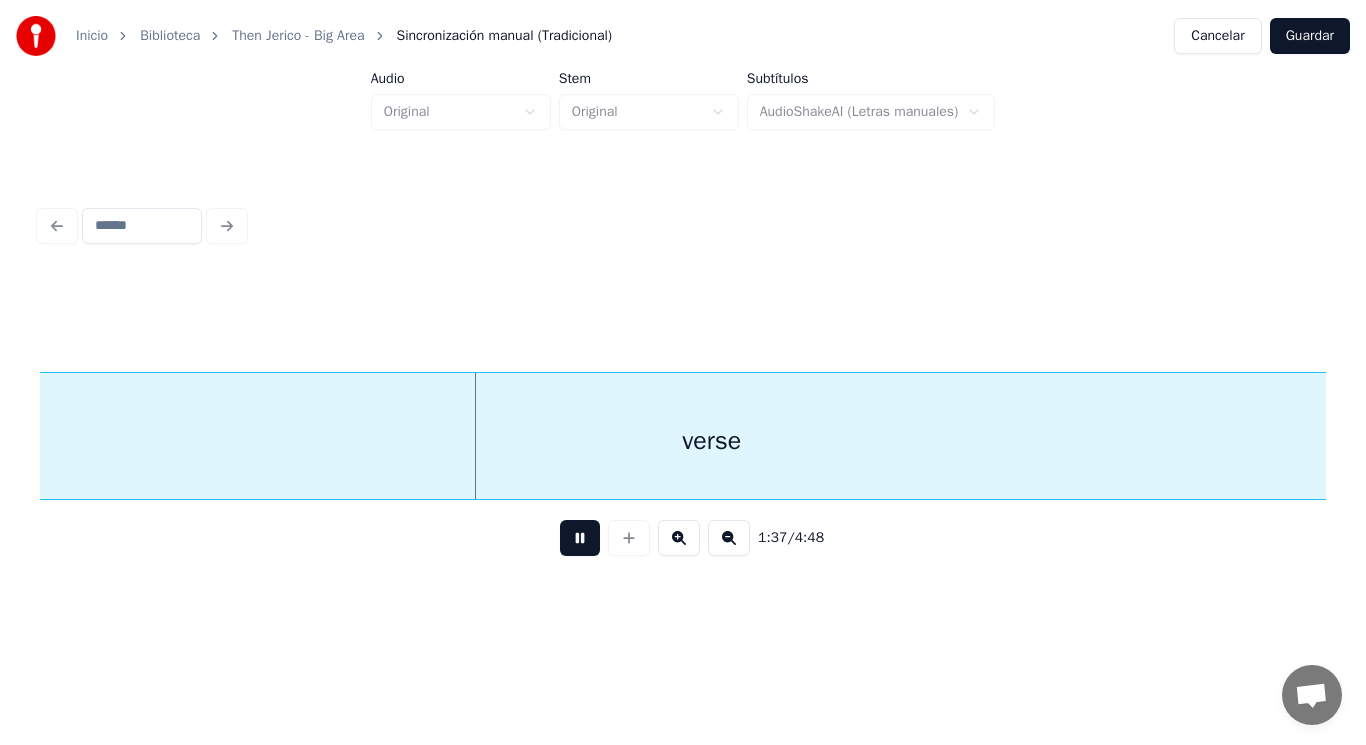 click at bounding box center [580, 538] 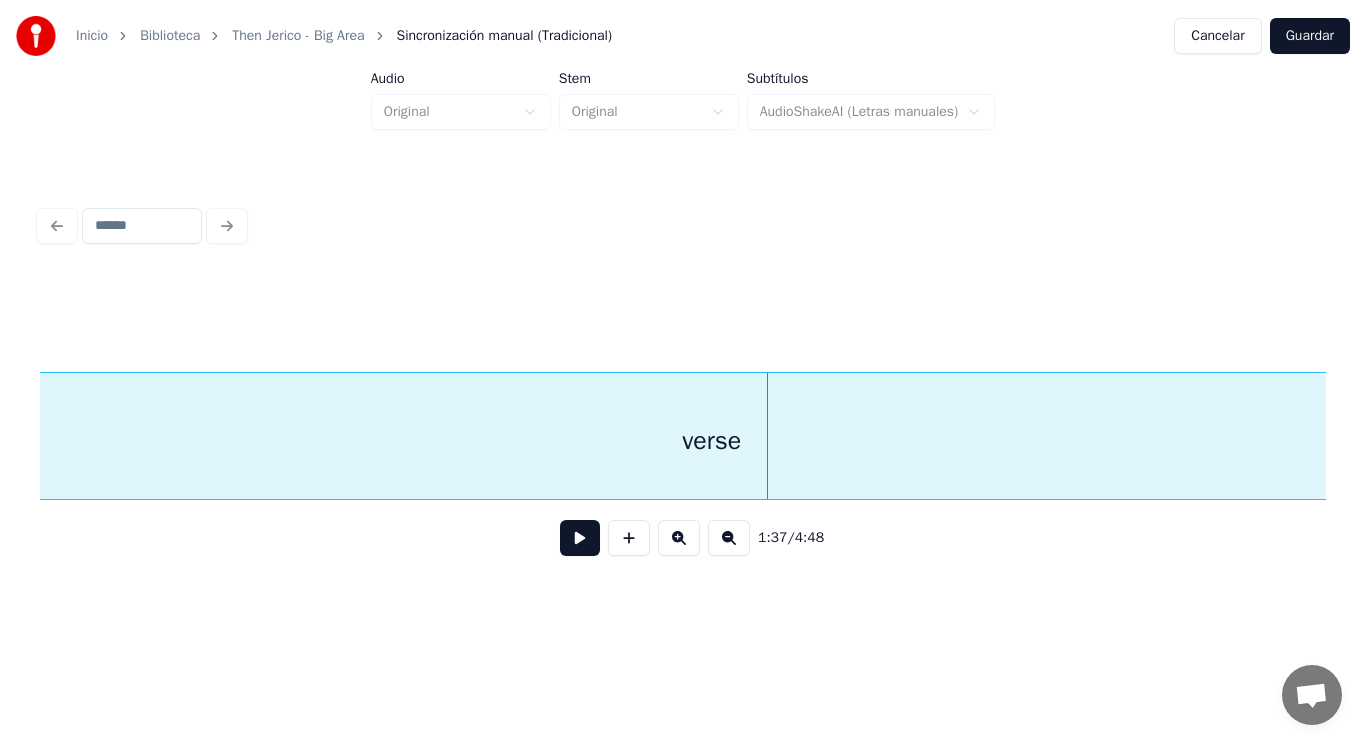 click on "verse" at bounding box center [712, 441] 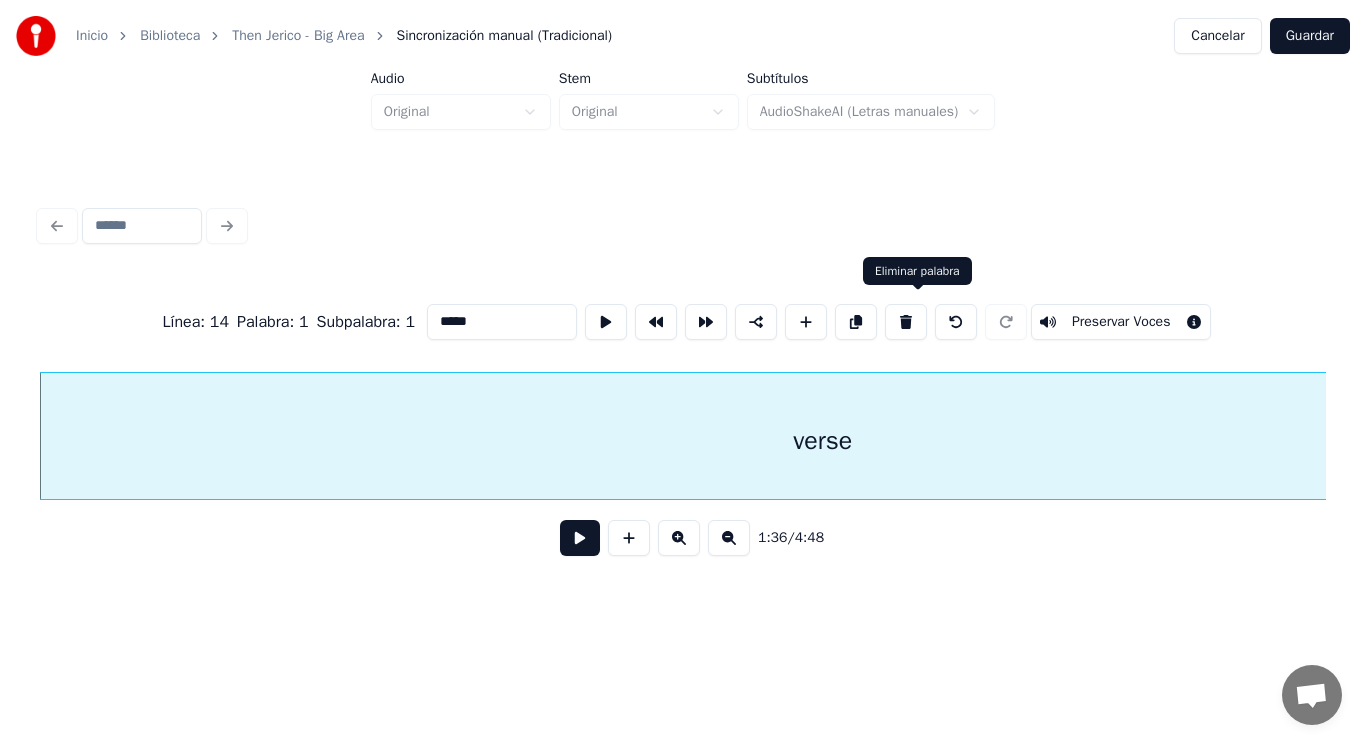click at bounding box center (906, 322) 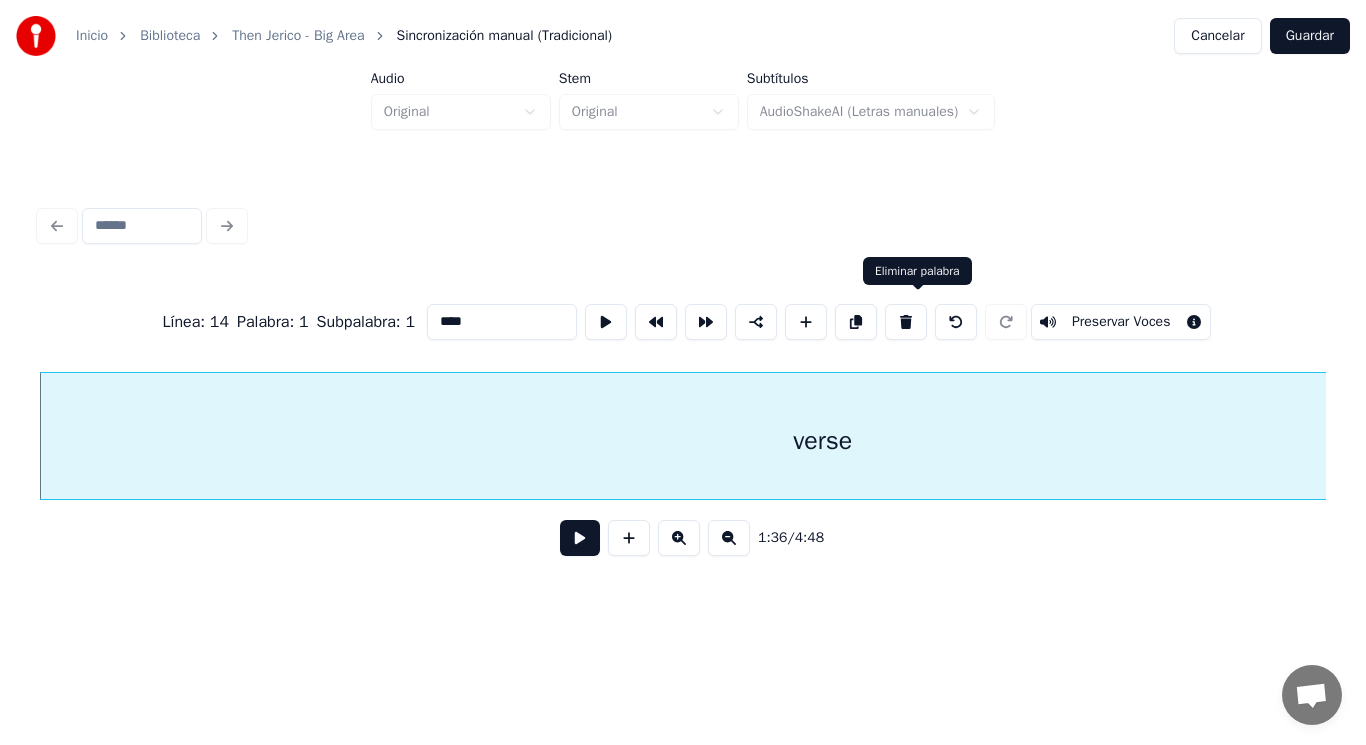 scroll, scrollTop: 0, scrollLeft: 135184, axis: horizontal 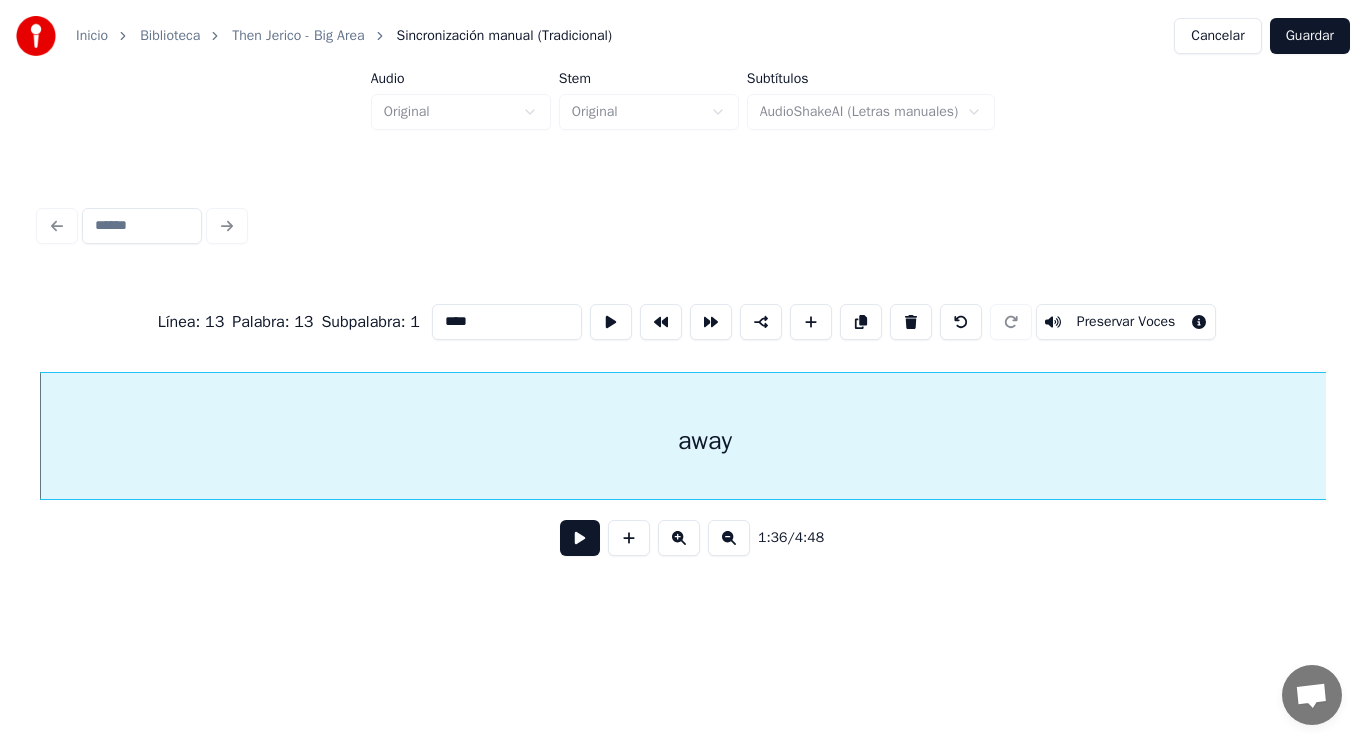 click on "Inicio Biblioteca Then Jerico - Big Area Sincronización manual (Tradicional) Cancelar Guardar Audio Original Stem Original Subtítulos AudioShakeAI (Letras manuales) Línea :   13 Palabra :   13 Subpalabra :   1 **** Preservar Voces 1:36  /  4:48" at bounding box center (683, 304) 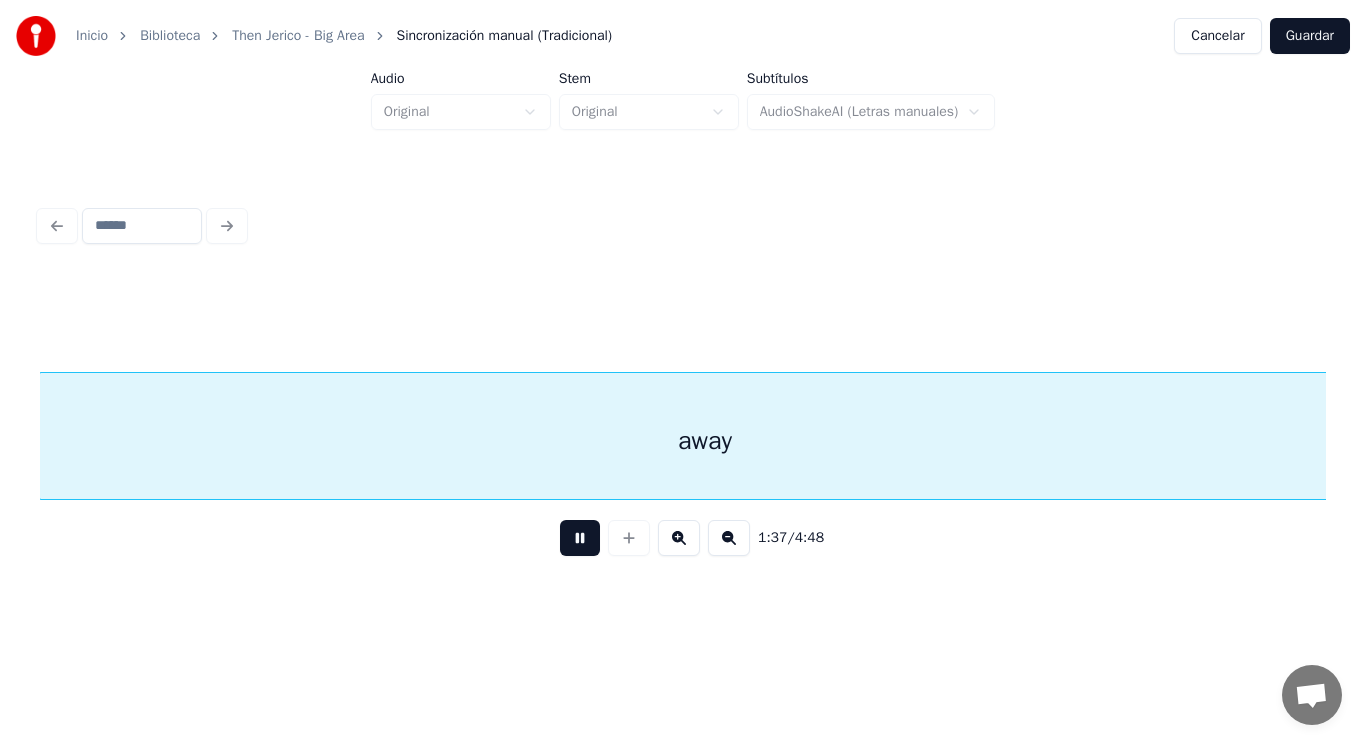 scroll, scrollTop: 0, scrollLeft: 136489, axis: horizontal 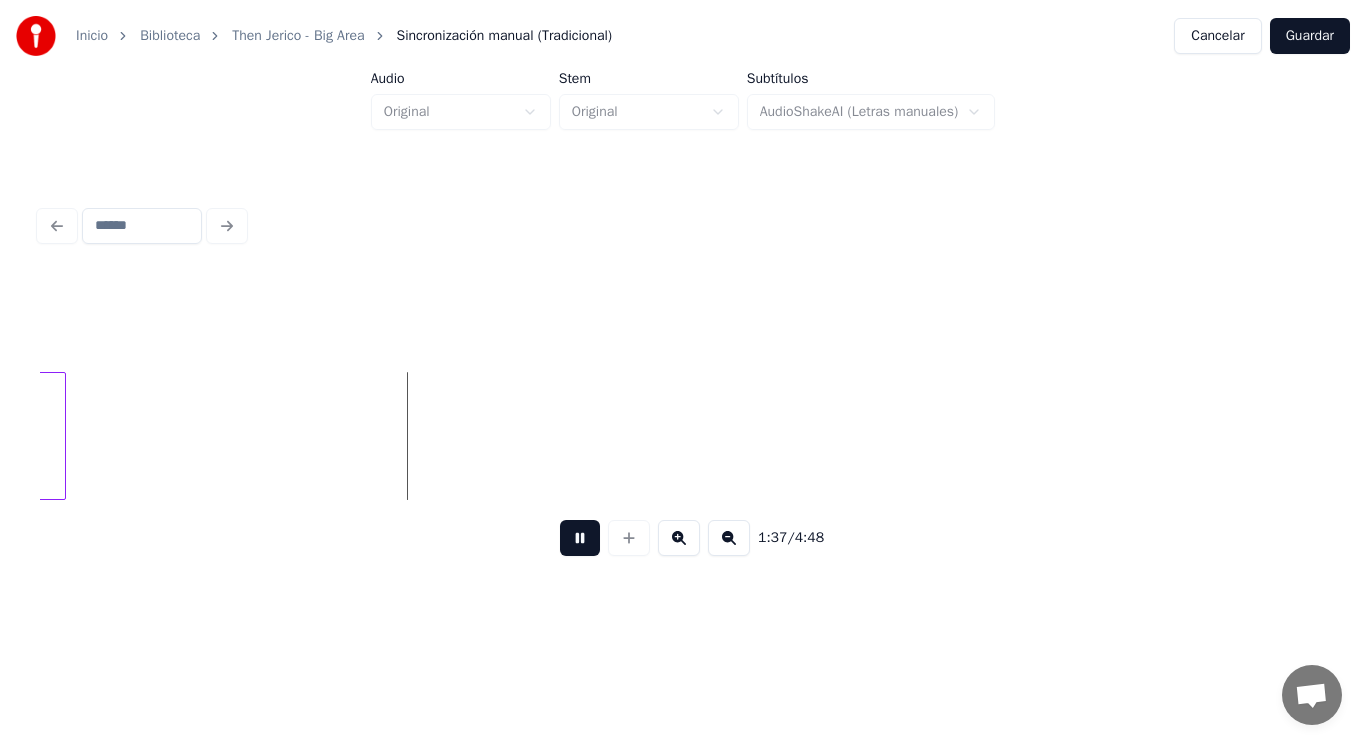 click at bounding box center (580, 538) 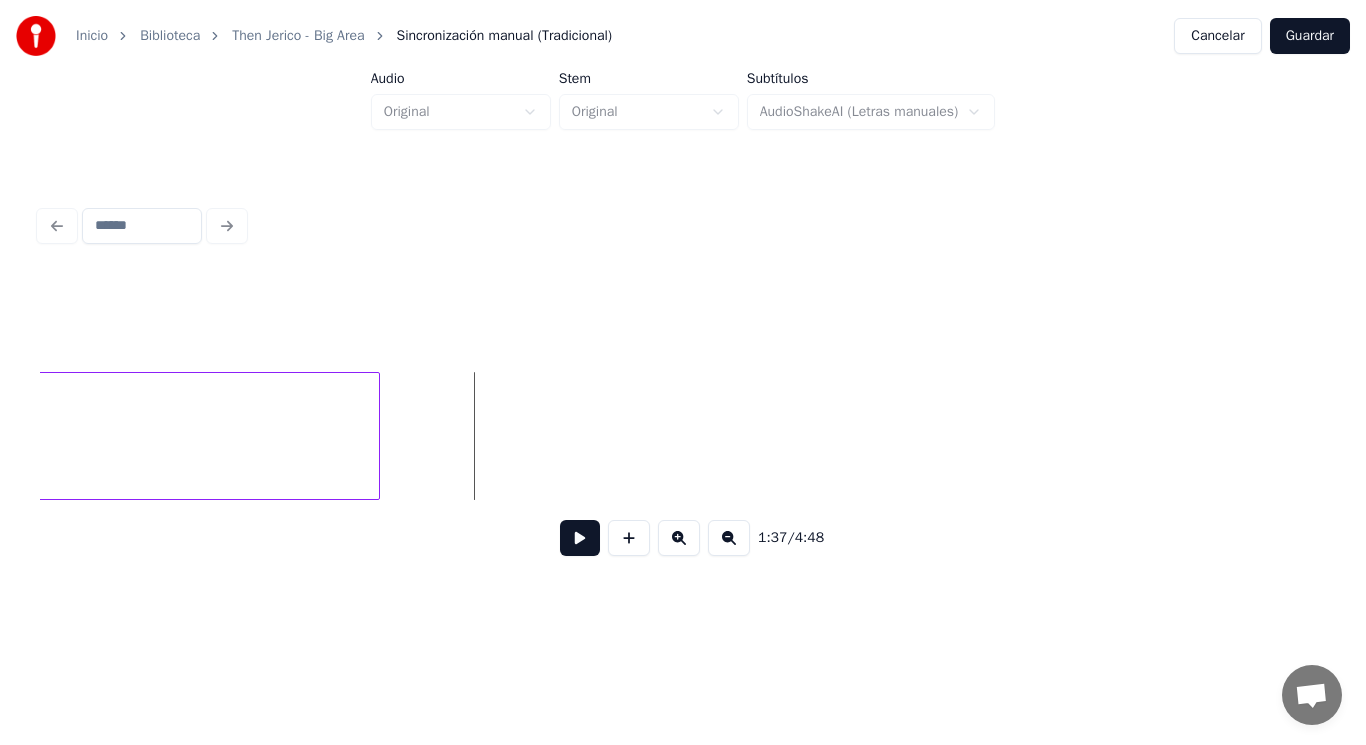 click at bounding box center (376, 436) 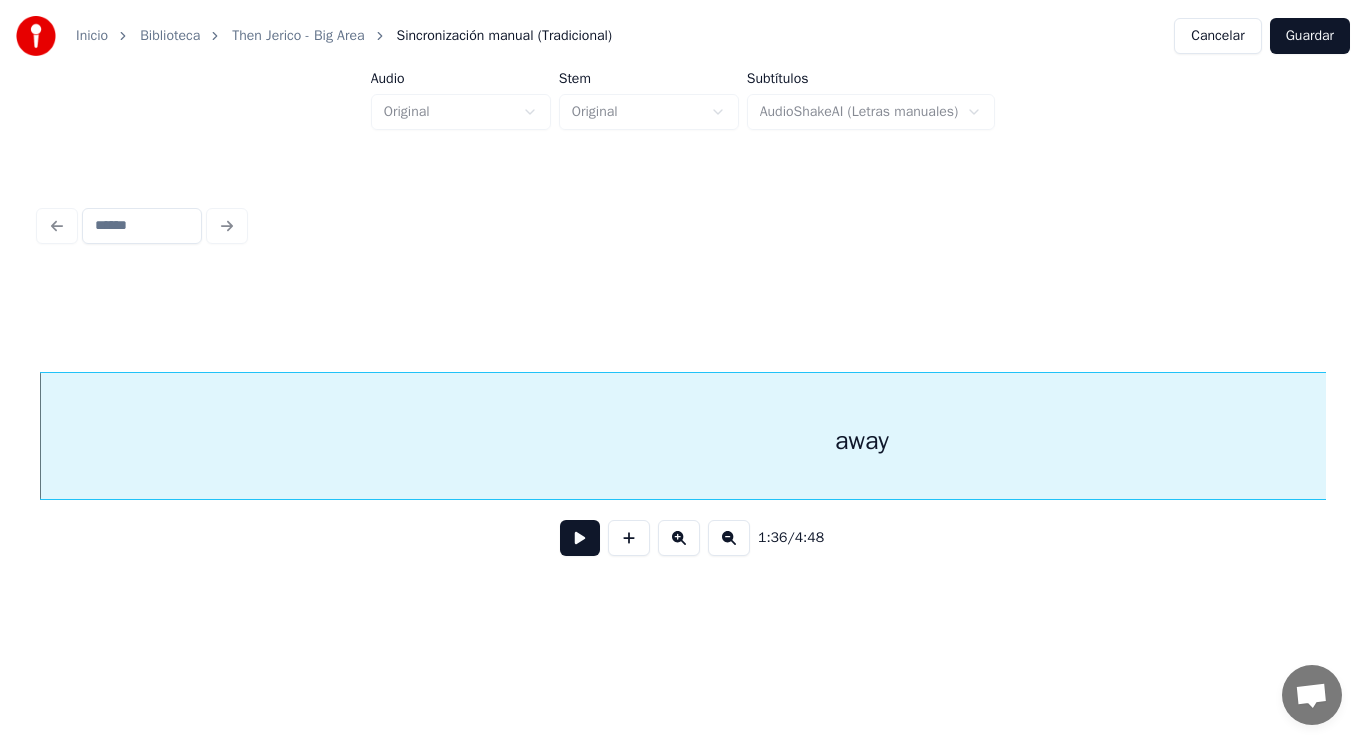 click at bounding box center [580, 538] 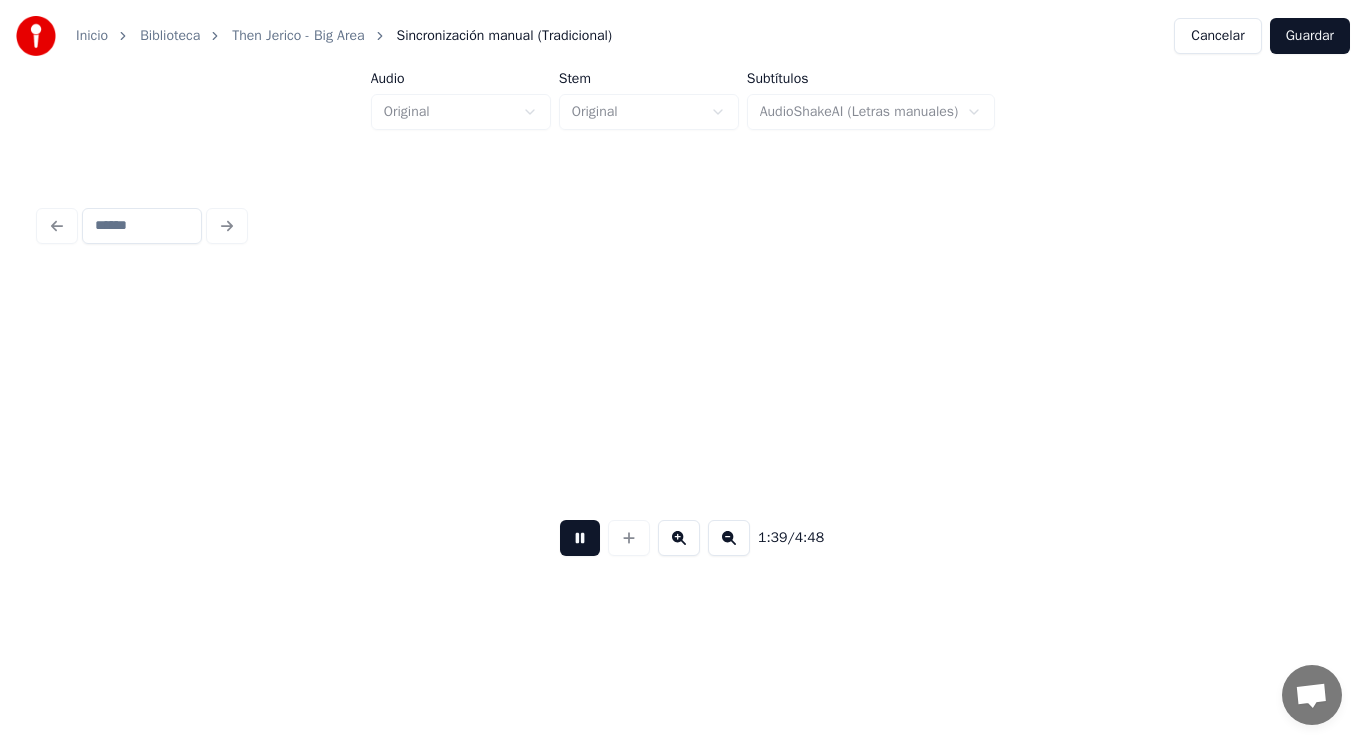scroll, scrollTop: 0, scrollLeft: 139089, axis: horizontal 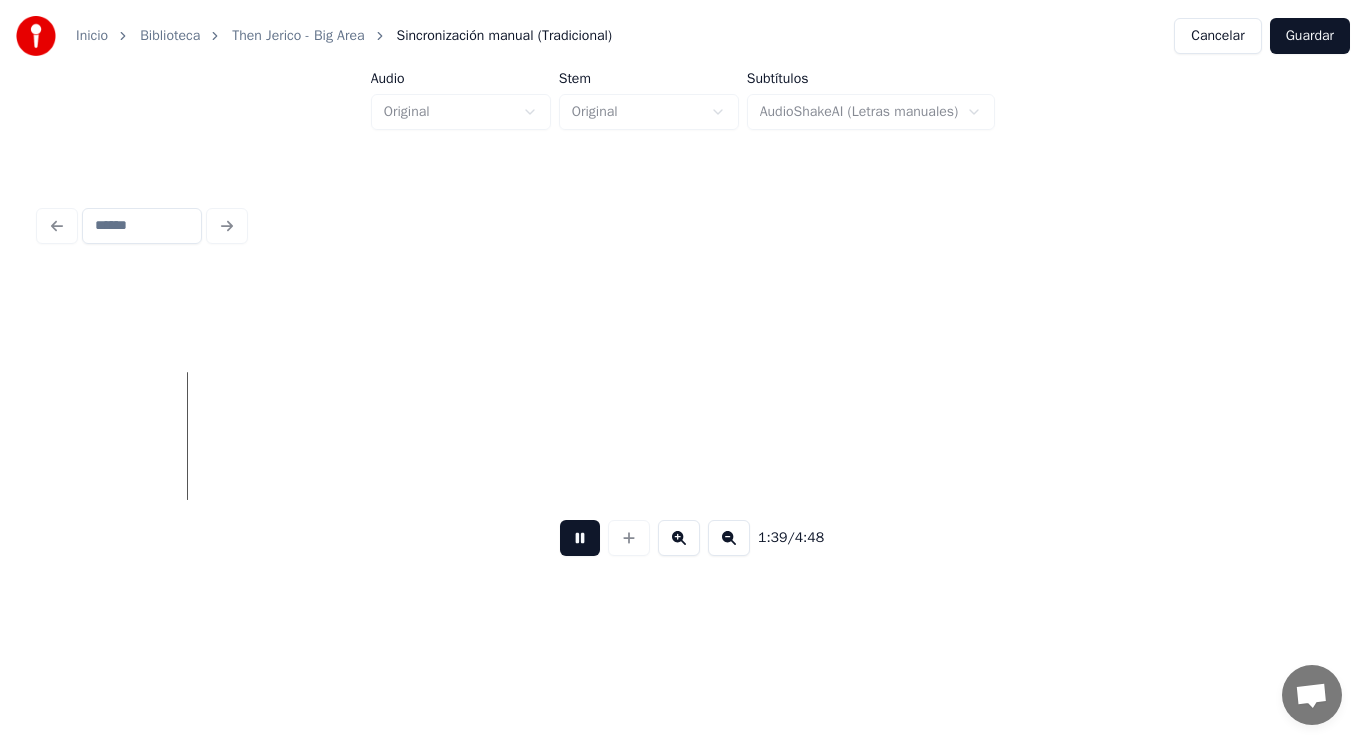 click at bounding box center (580, 538) 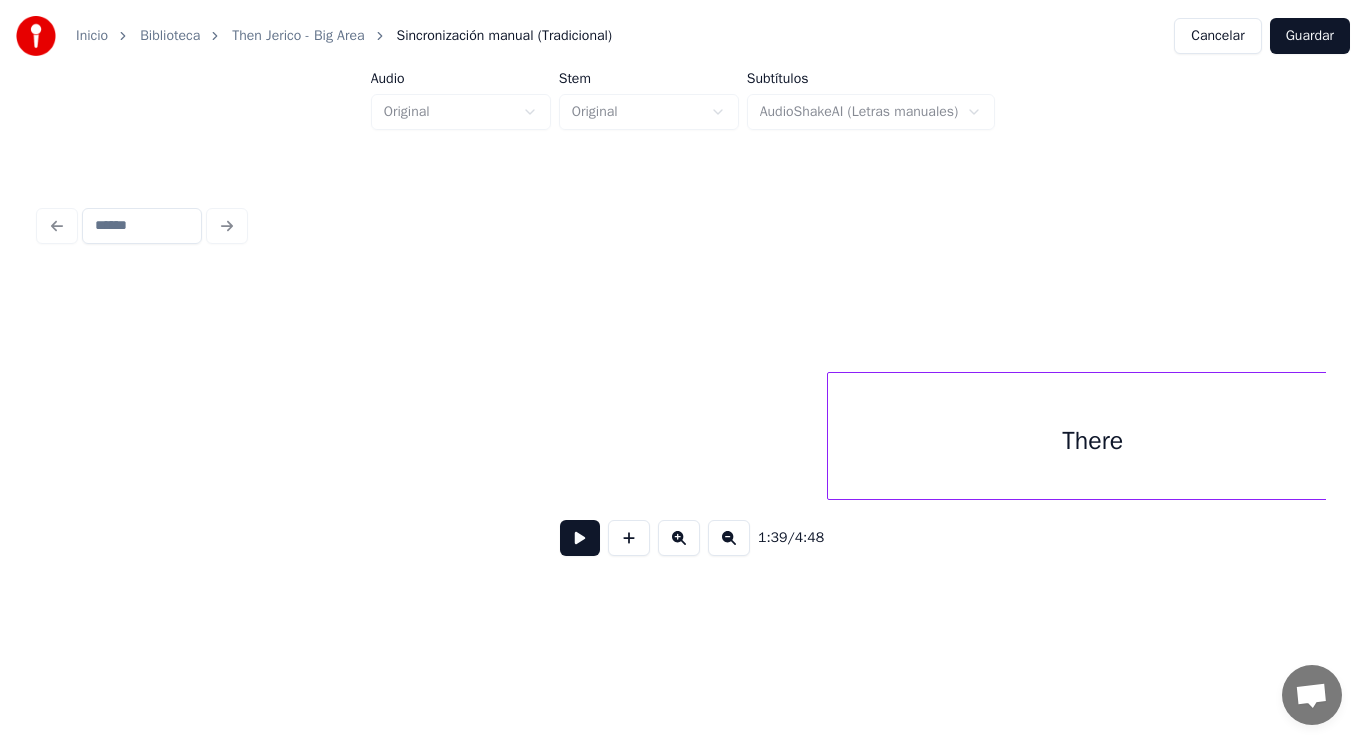 scroll, scrollTop: 0, scrollLeft: 150654, axis: horizontal 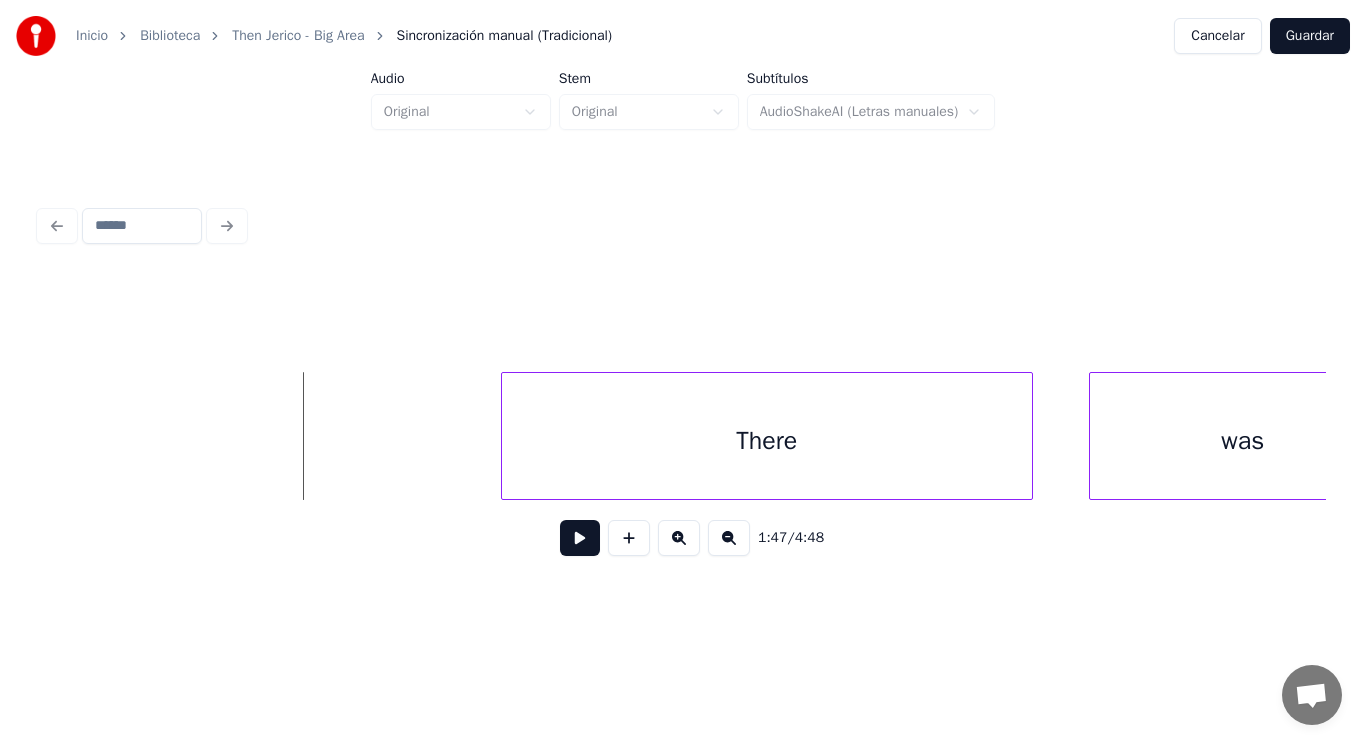 click at bounding box center [580, 538] 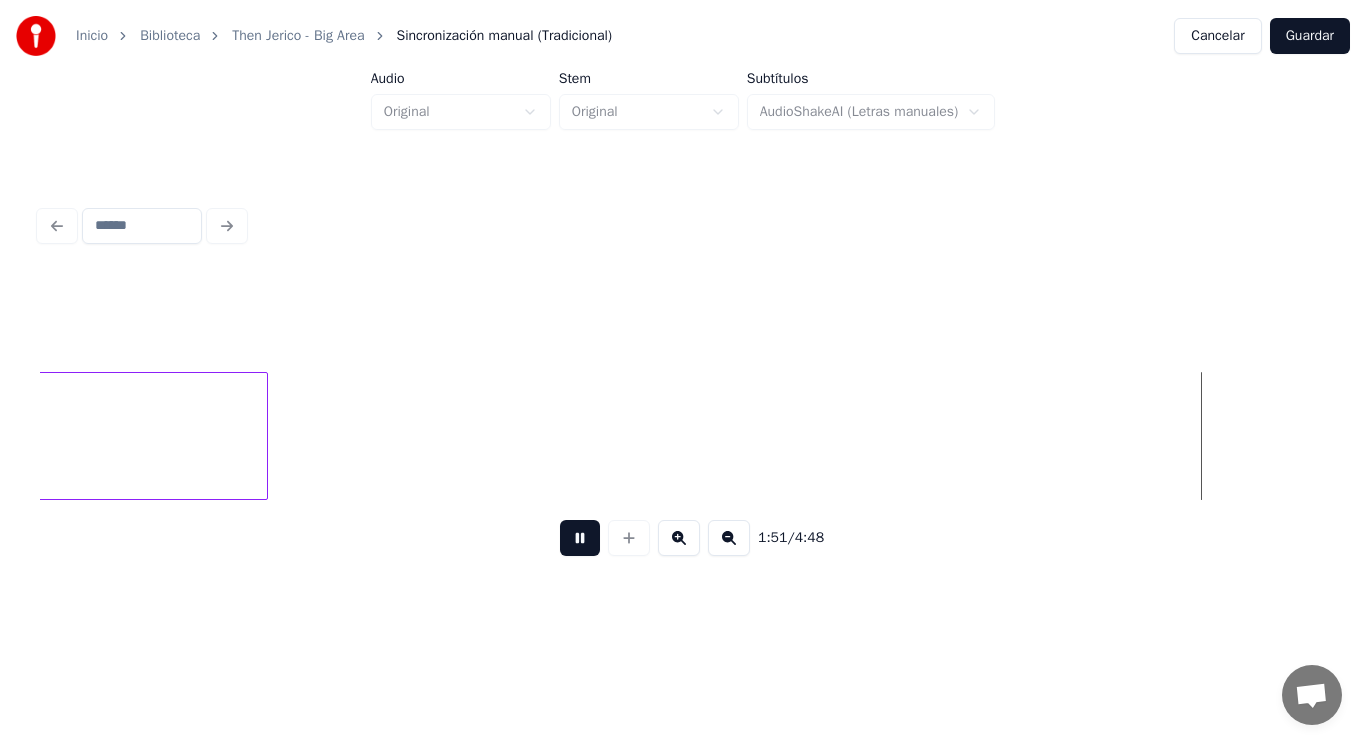 scroll, scrollTop: 0, scrollLeft: 155863, axis: horizontal 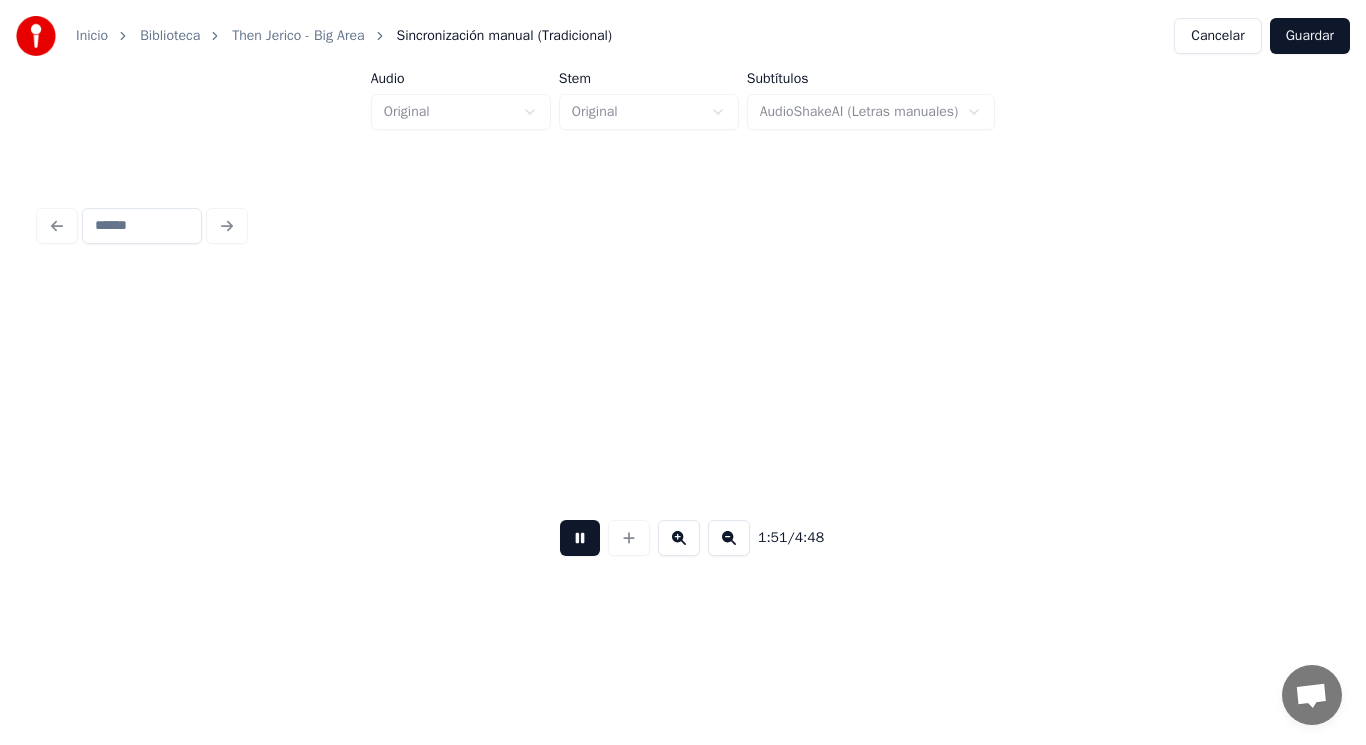 click at bounding box center (580, 538) 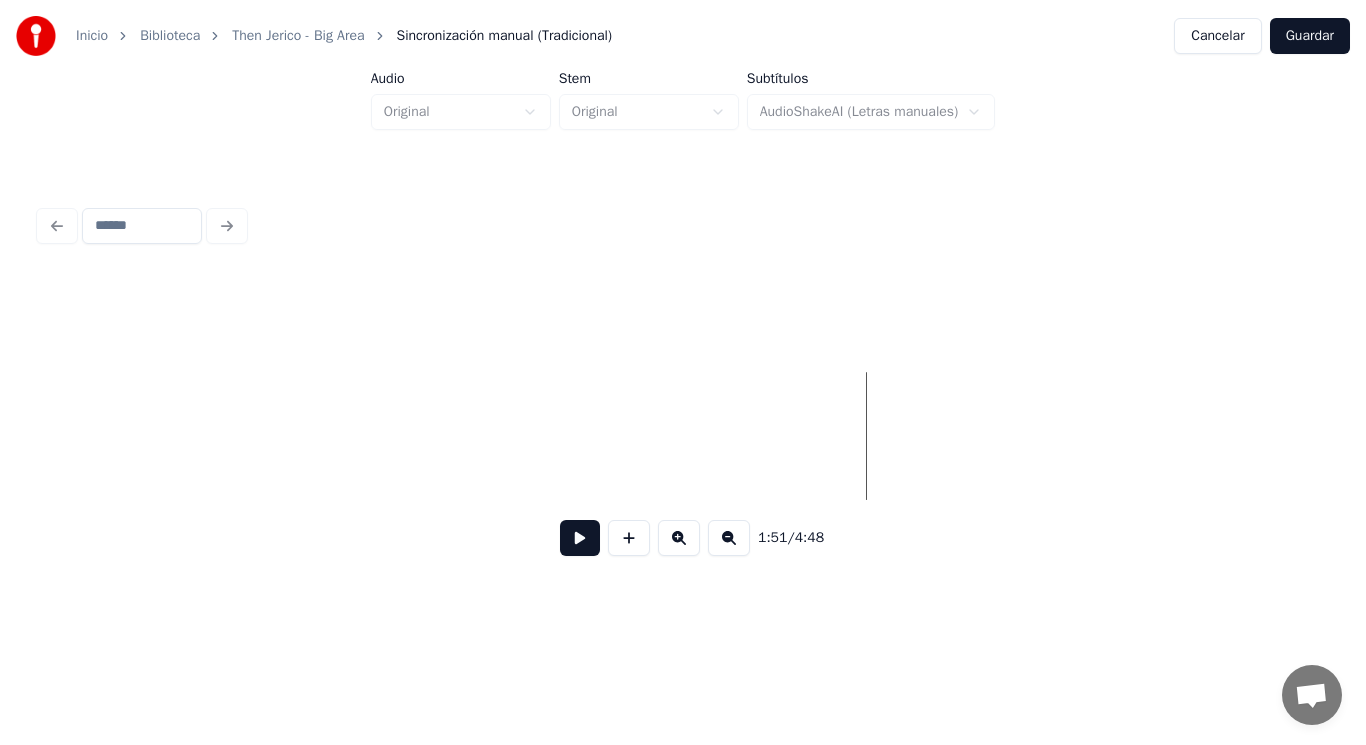 scroll, scrollTop: 0, scrollLeft: 154567, axis: horizontal 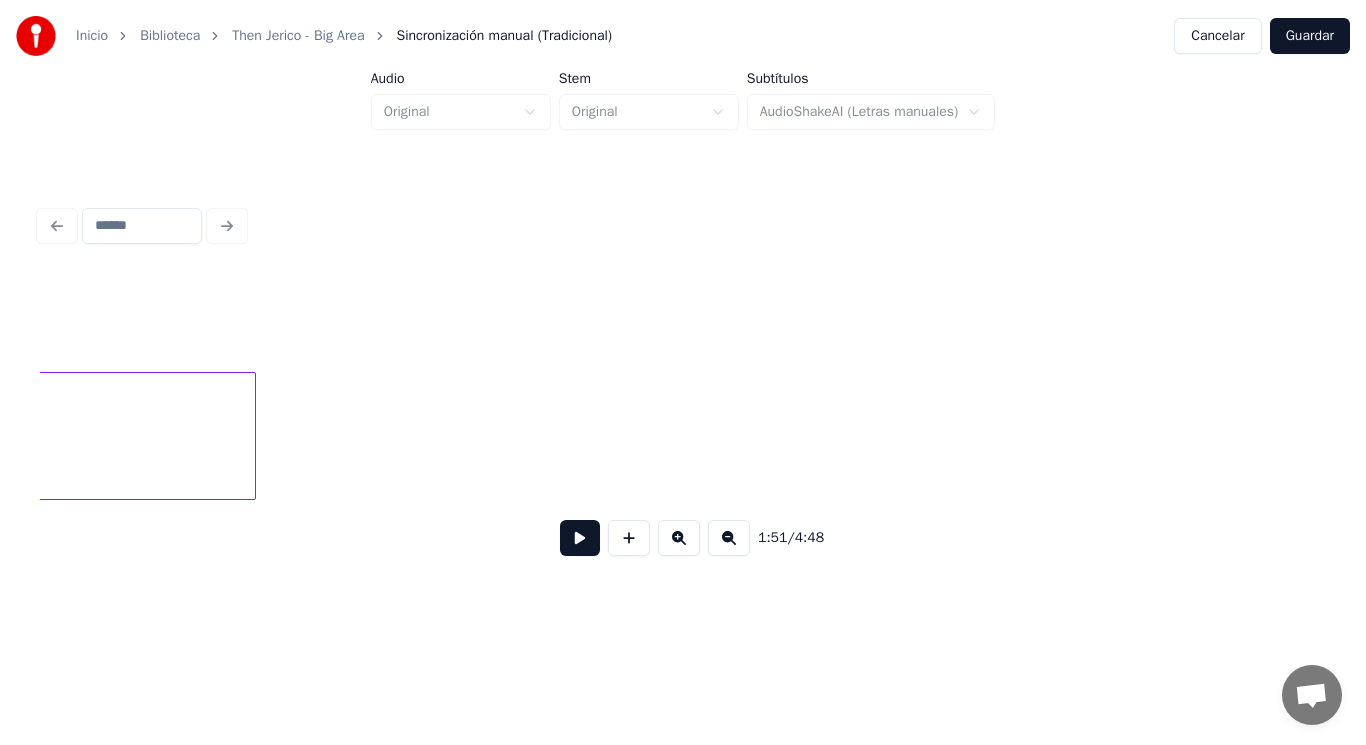 click on "I" at bounding box center (-192, 441) 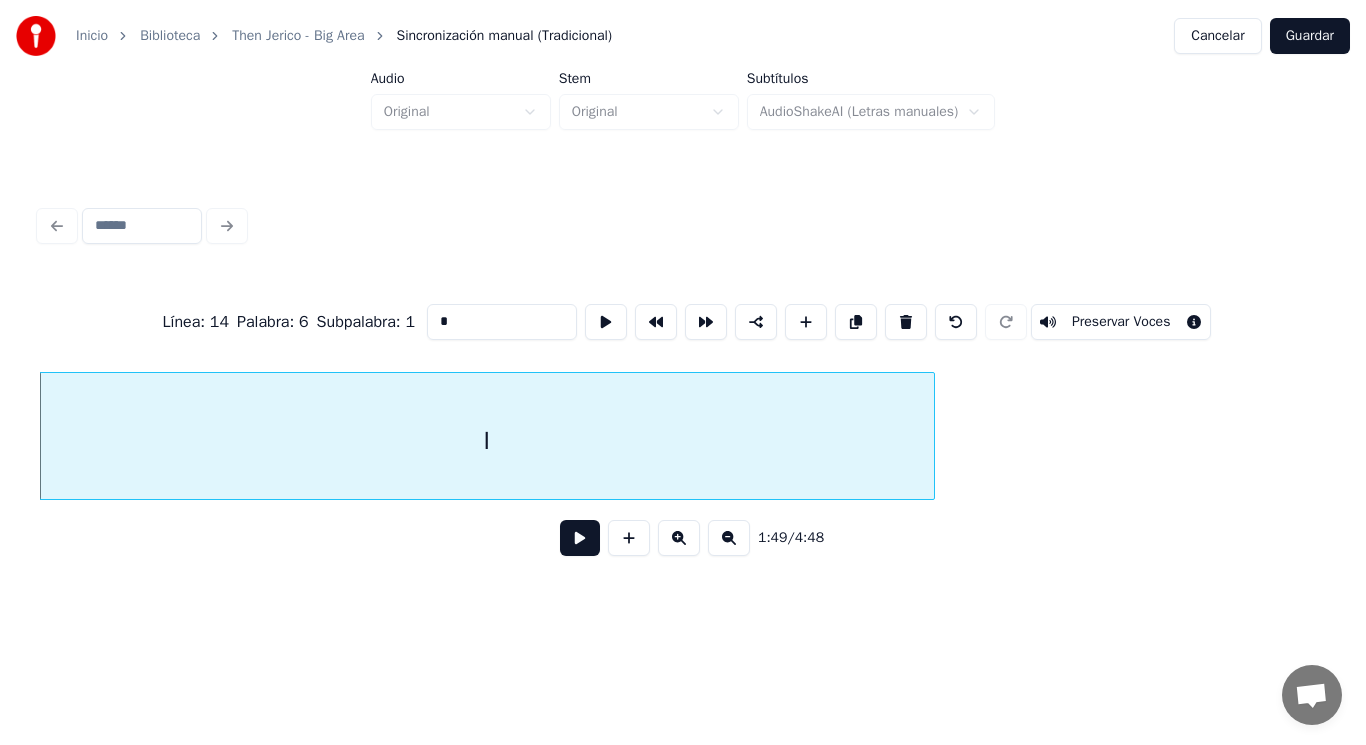 click at bounding box center [580, 538] 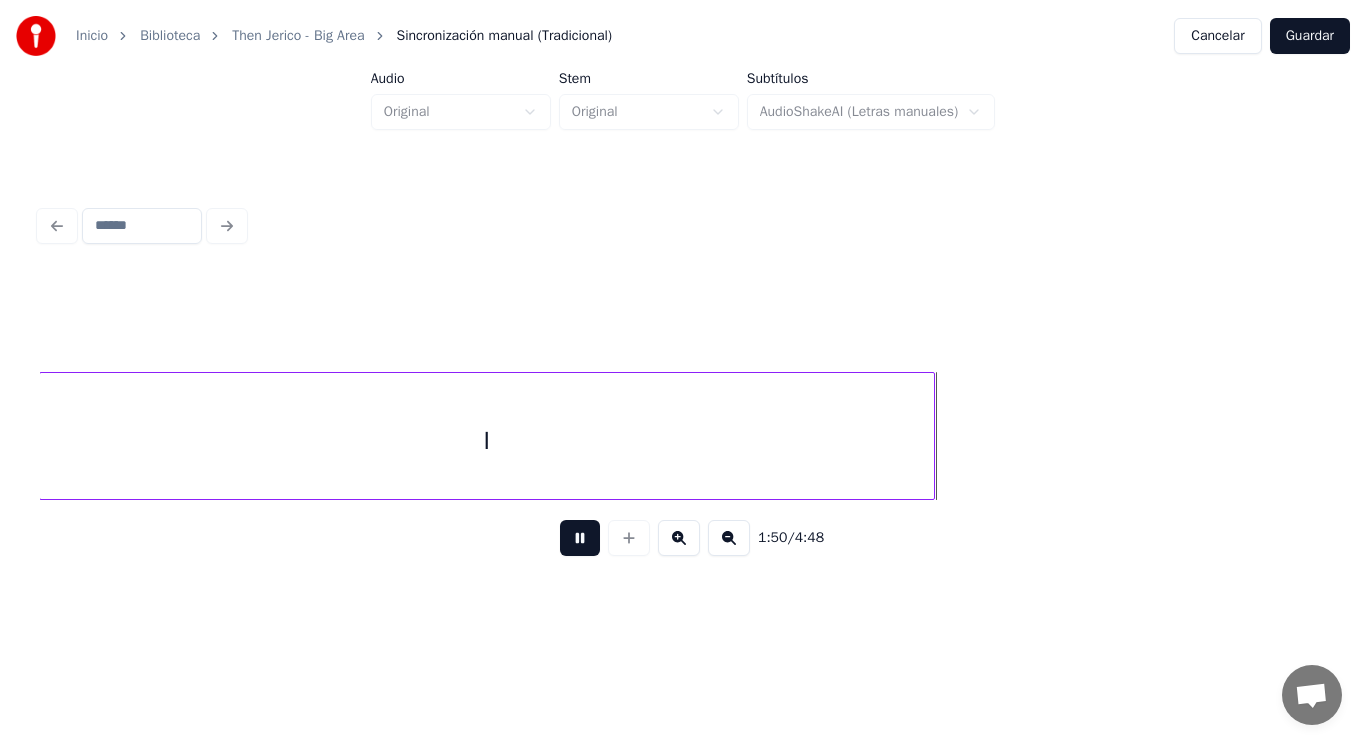 click at bounding box center (580, 538) 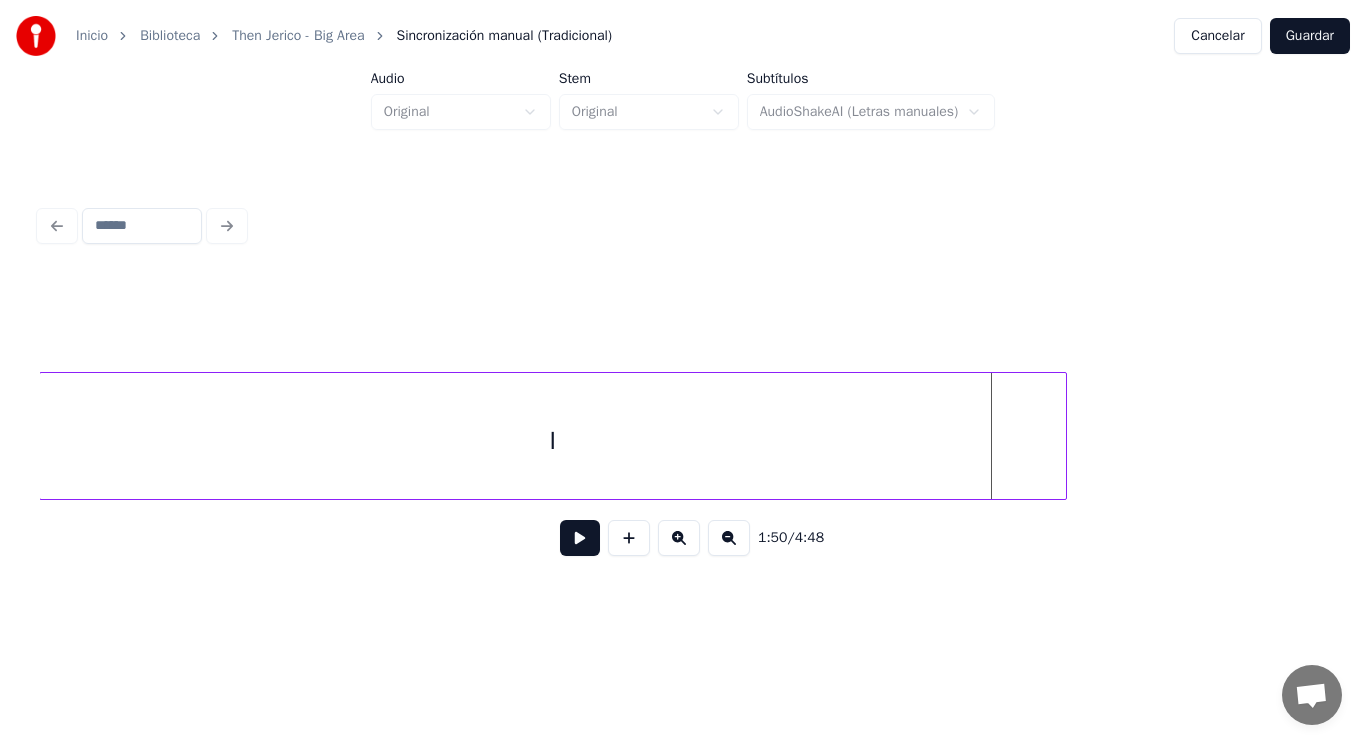 click at bounding box center (1063, 436) 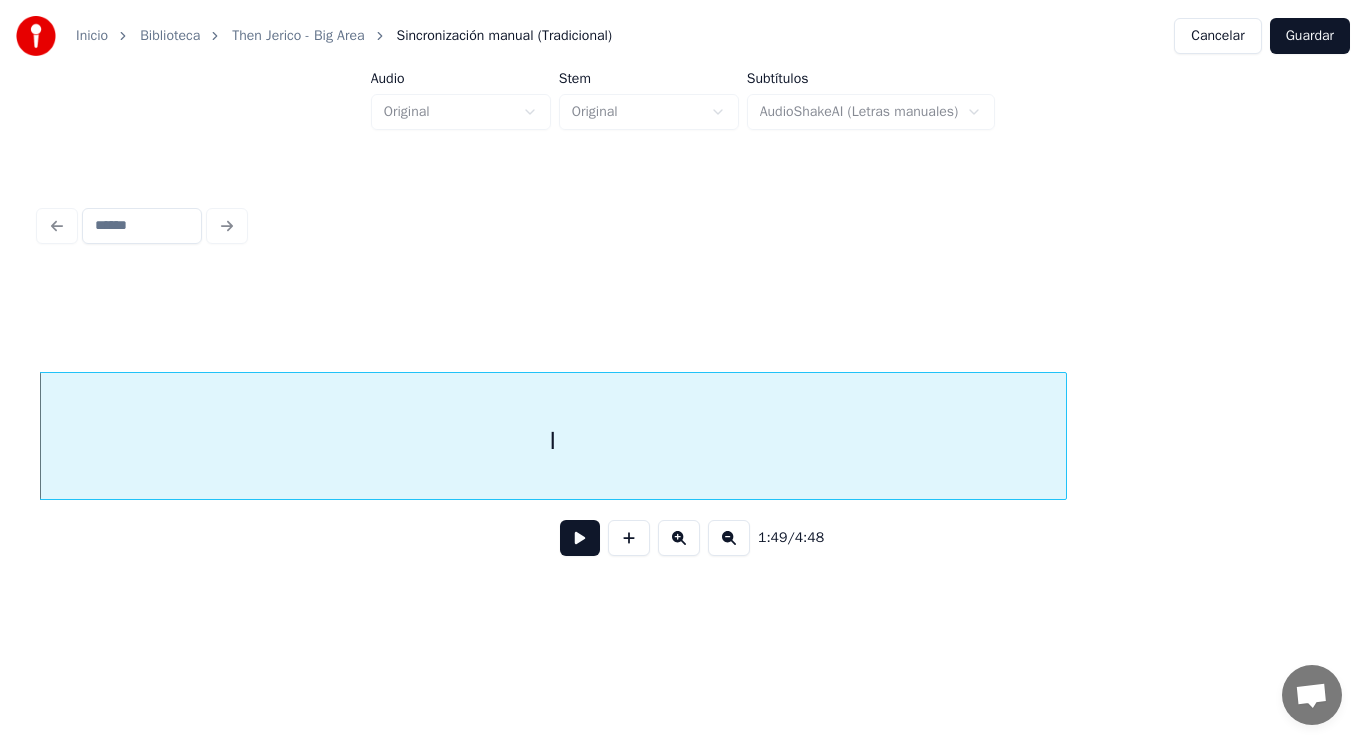 click at bounding box center [580, 538] 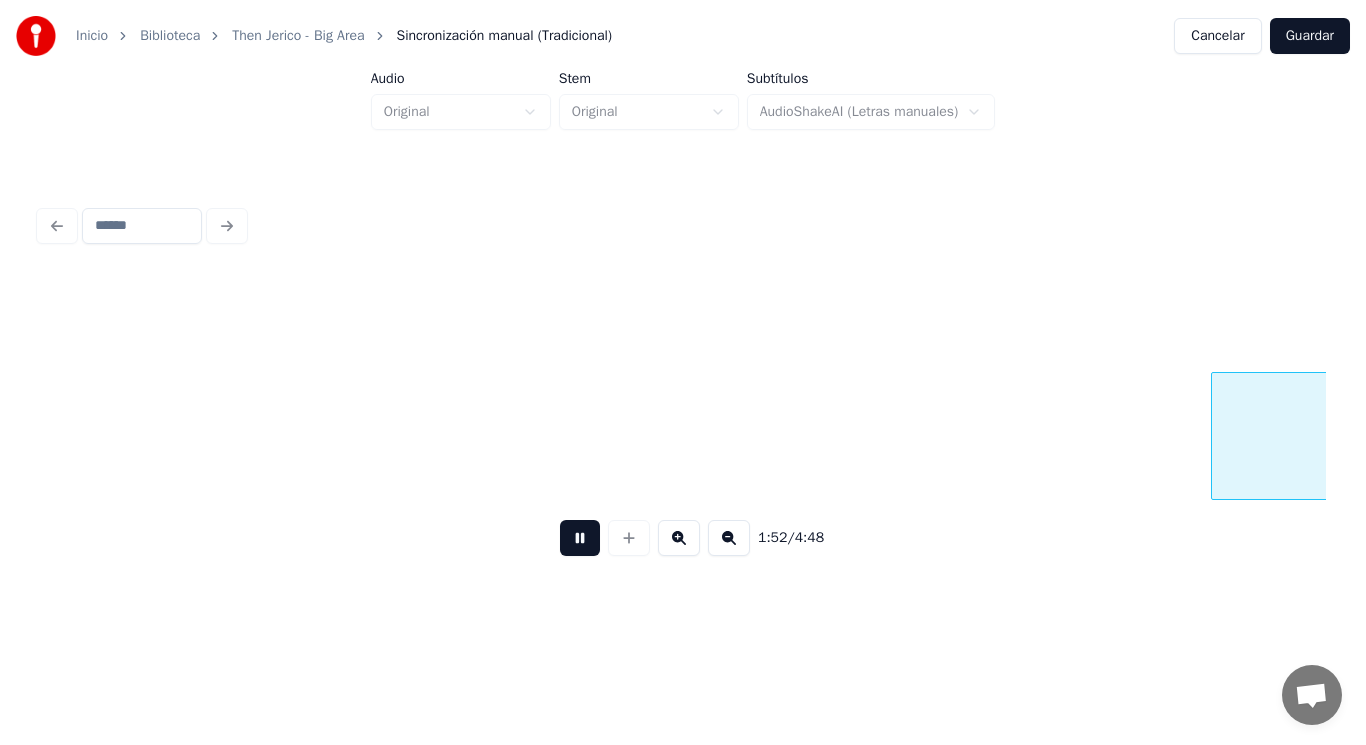 scroll, scrollTop: 0, scrollLeft: 157803, axis: horizontal 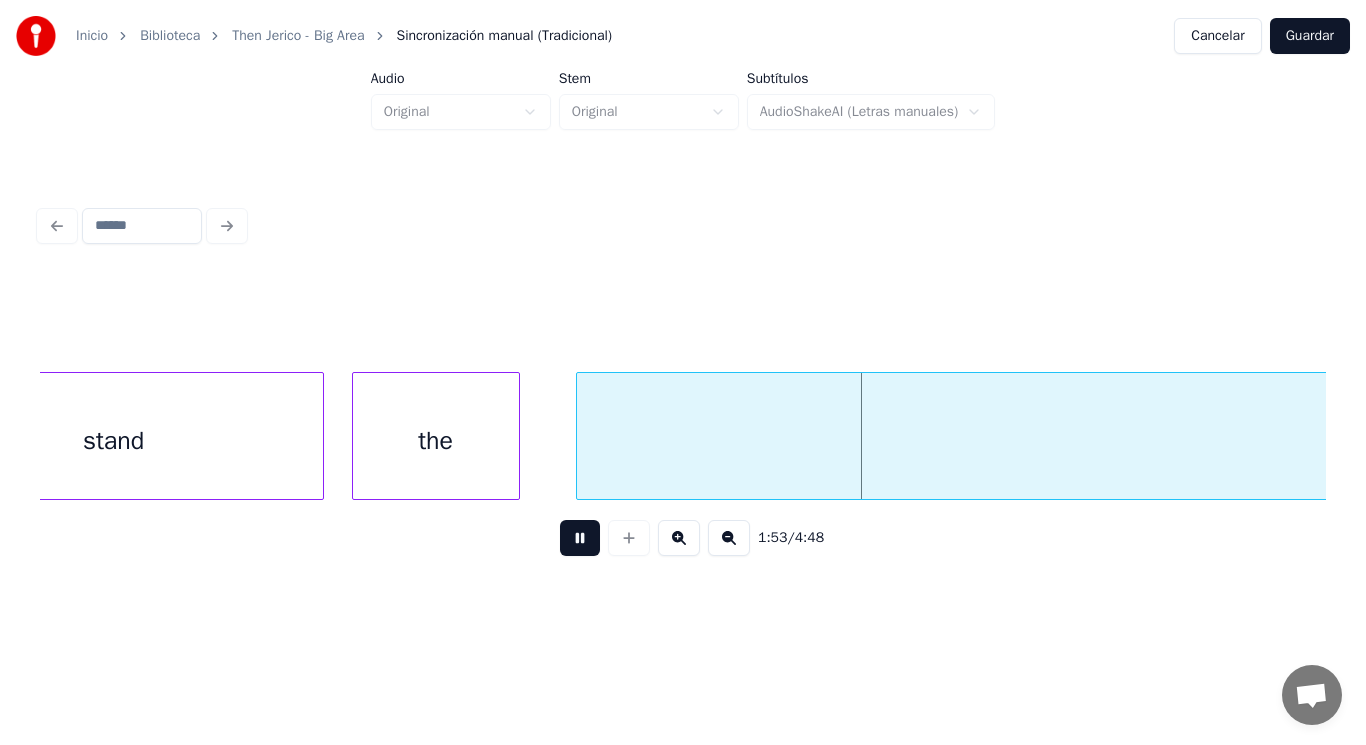 click at bounding box center (580, 538) 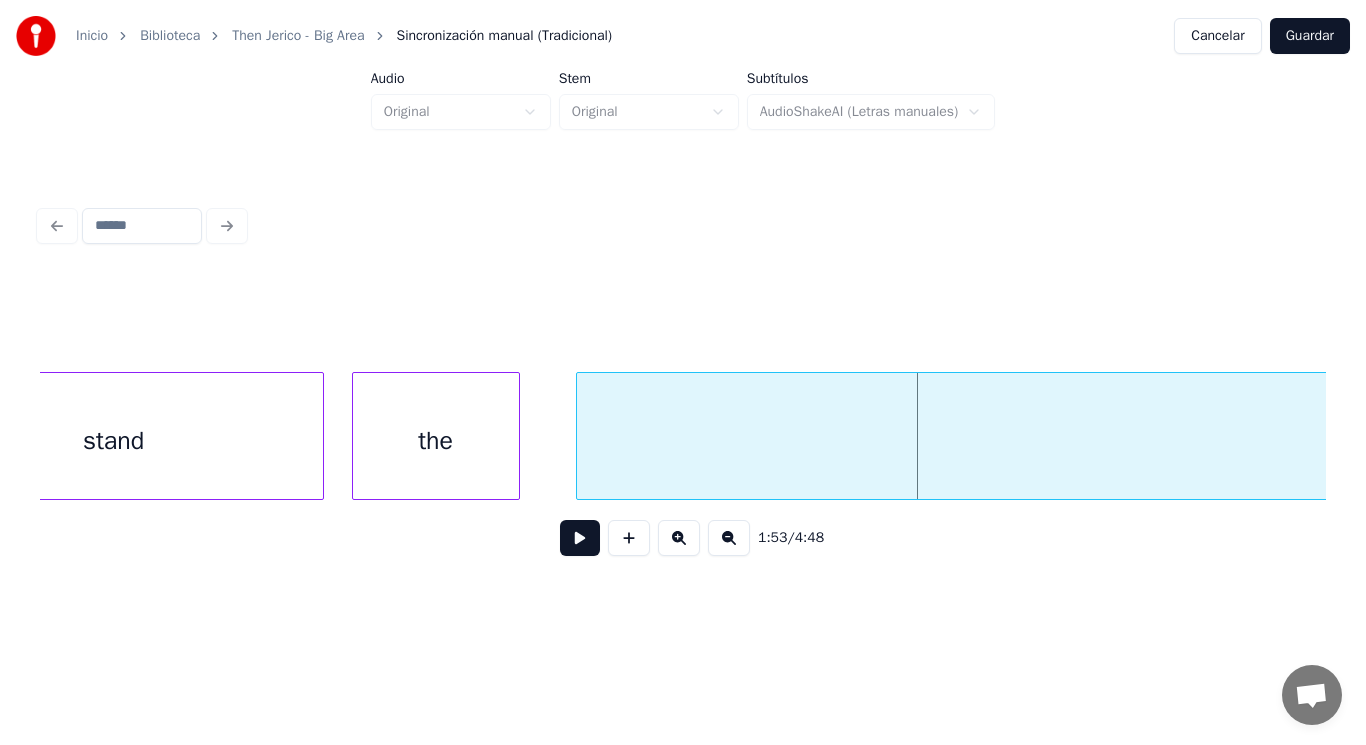 click at bounding box center (580, 538) 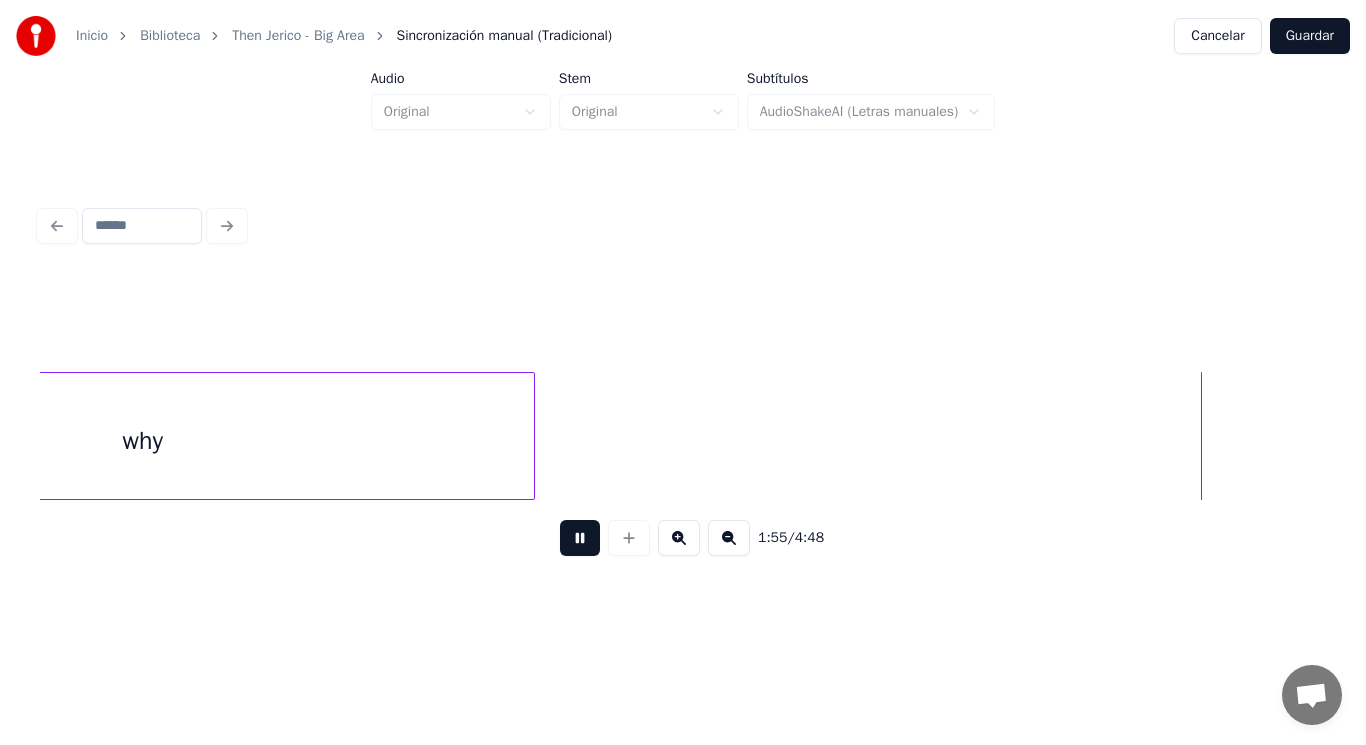 click at bounding box center (580, 538) 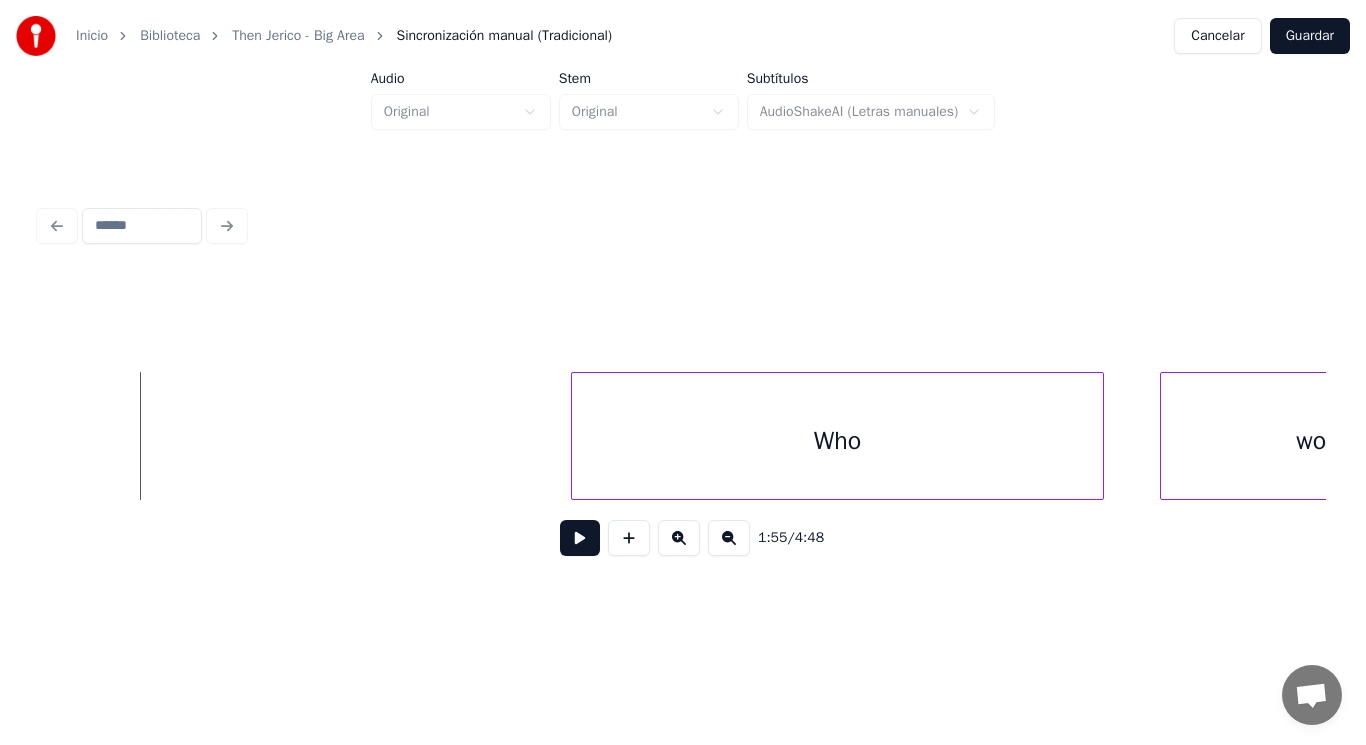 click at bounding box center (580, 538) 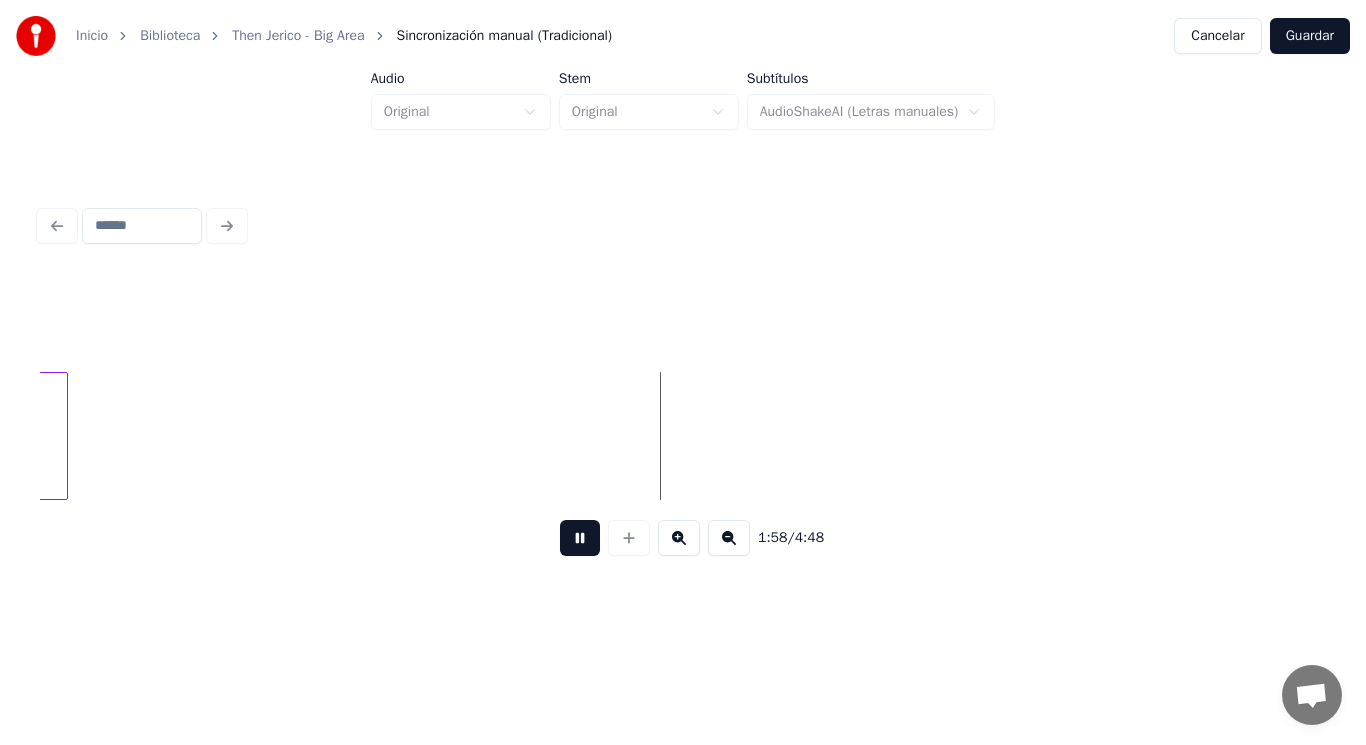 drag, startPoint x: 559, startPoint y: 547, endPoint x: 104, endPoint y: 486, distance: 459.0708 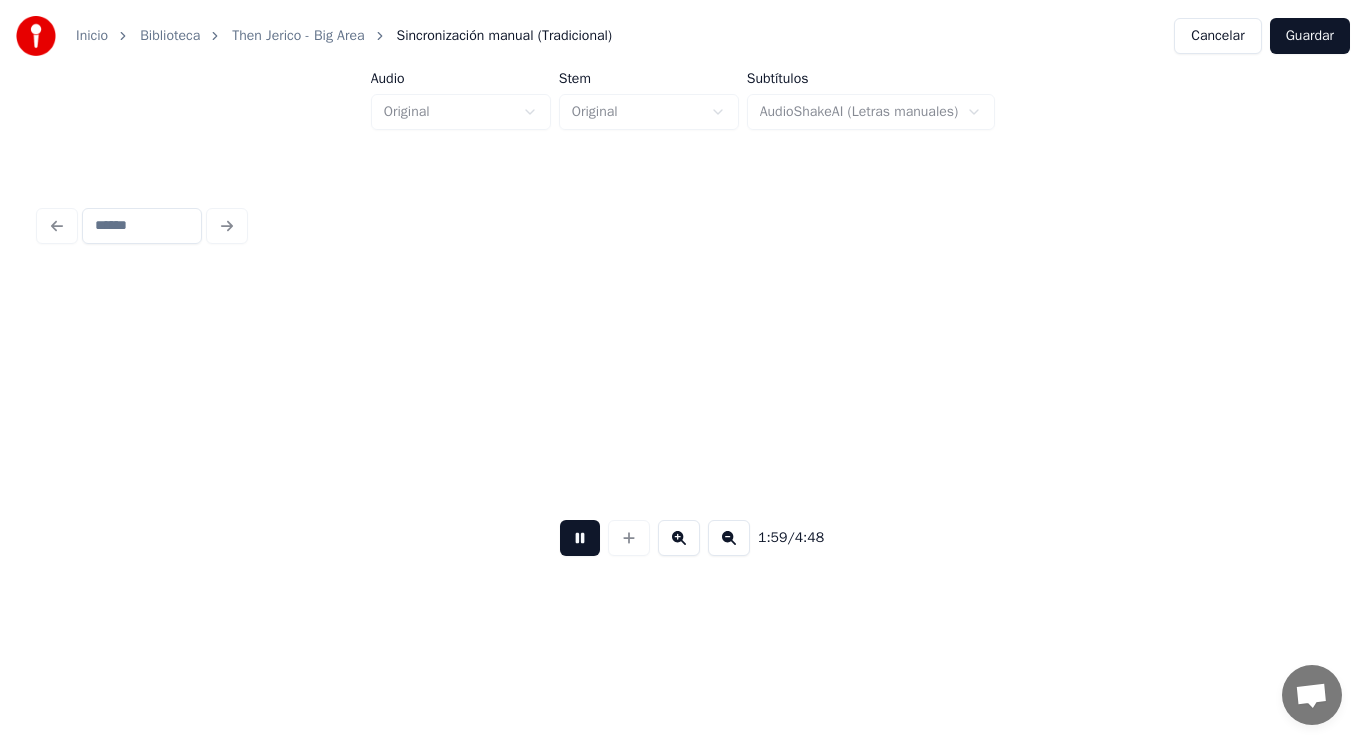 scroll, scrollTop: 0, scrollLeft: 166926, axis: horizontal 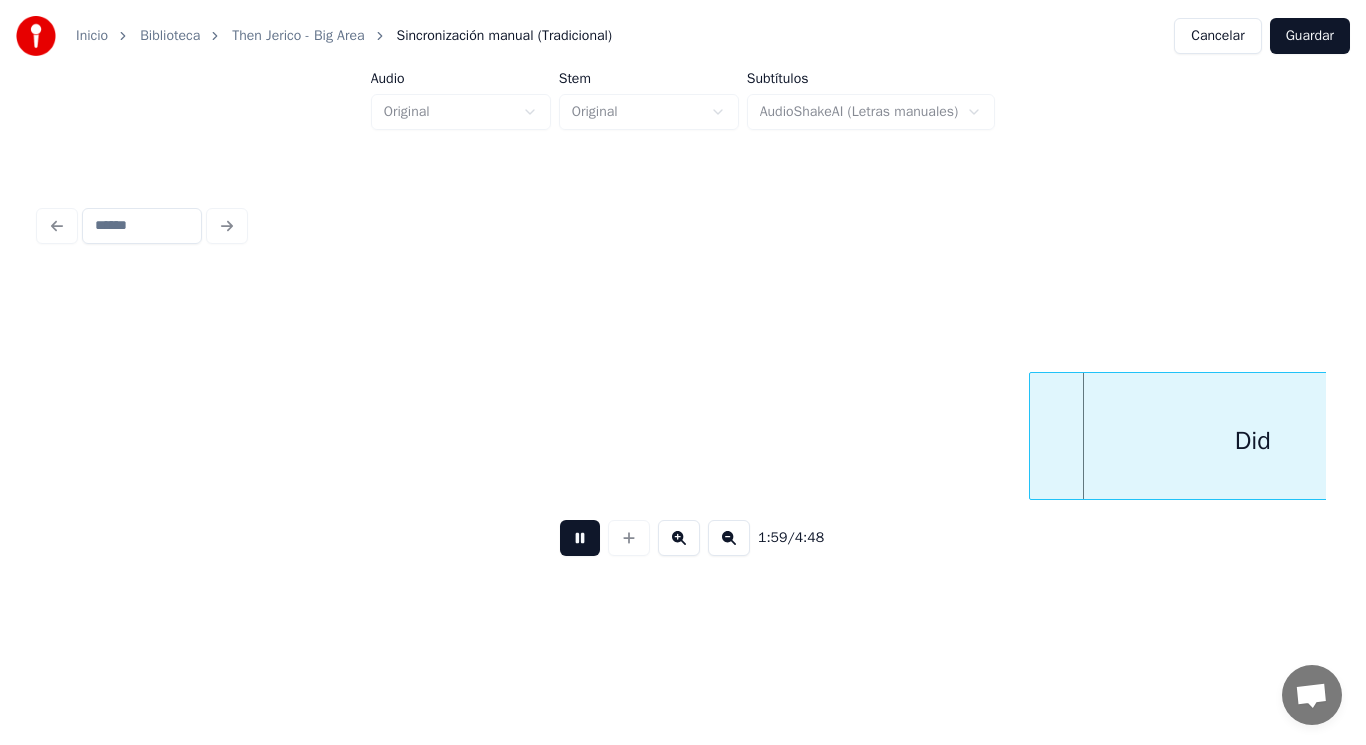 click at bounding box center (580, 538) 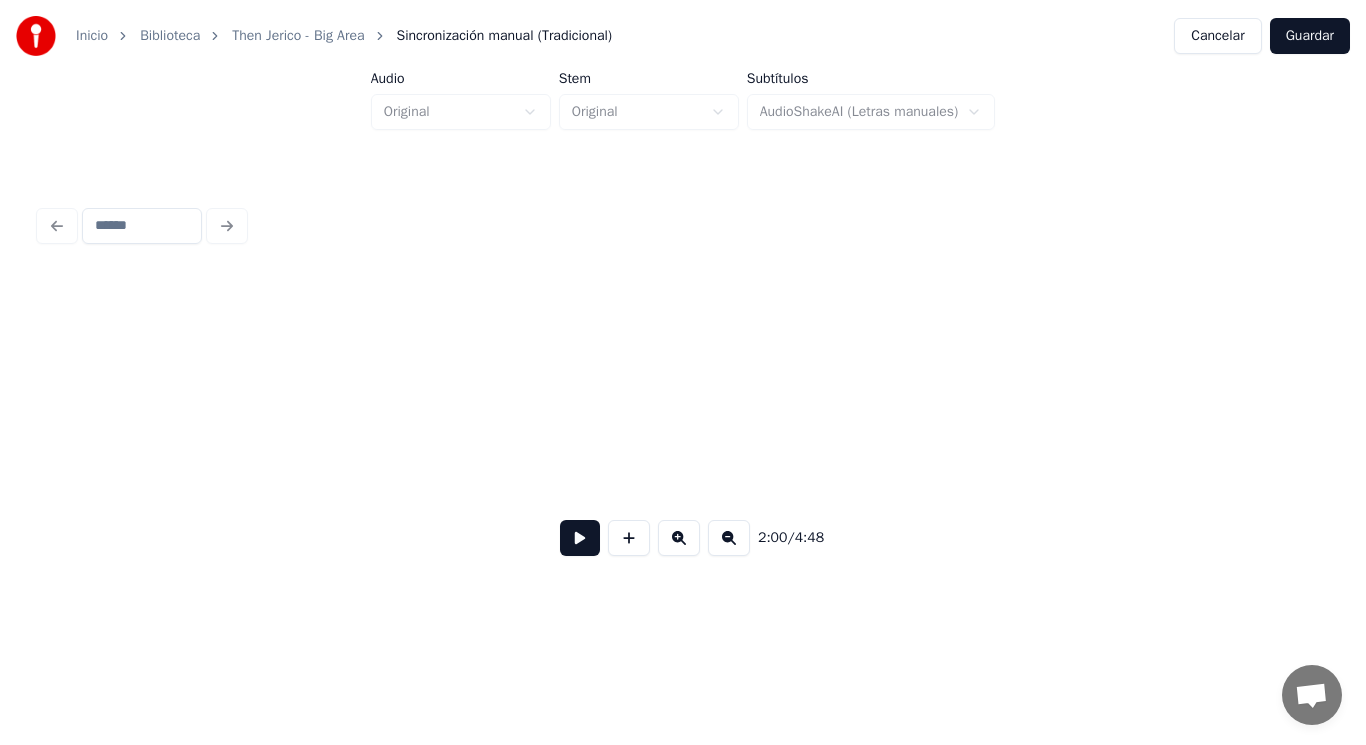 scroll, scrollTop: 0, scrollLeft: 165002, axis: horizontal 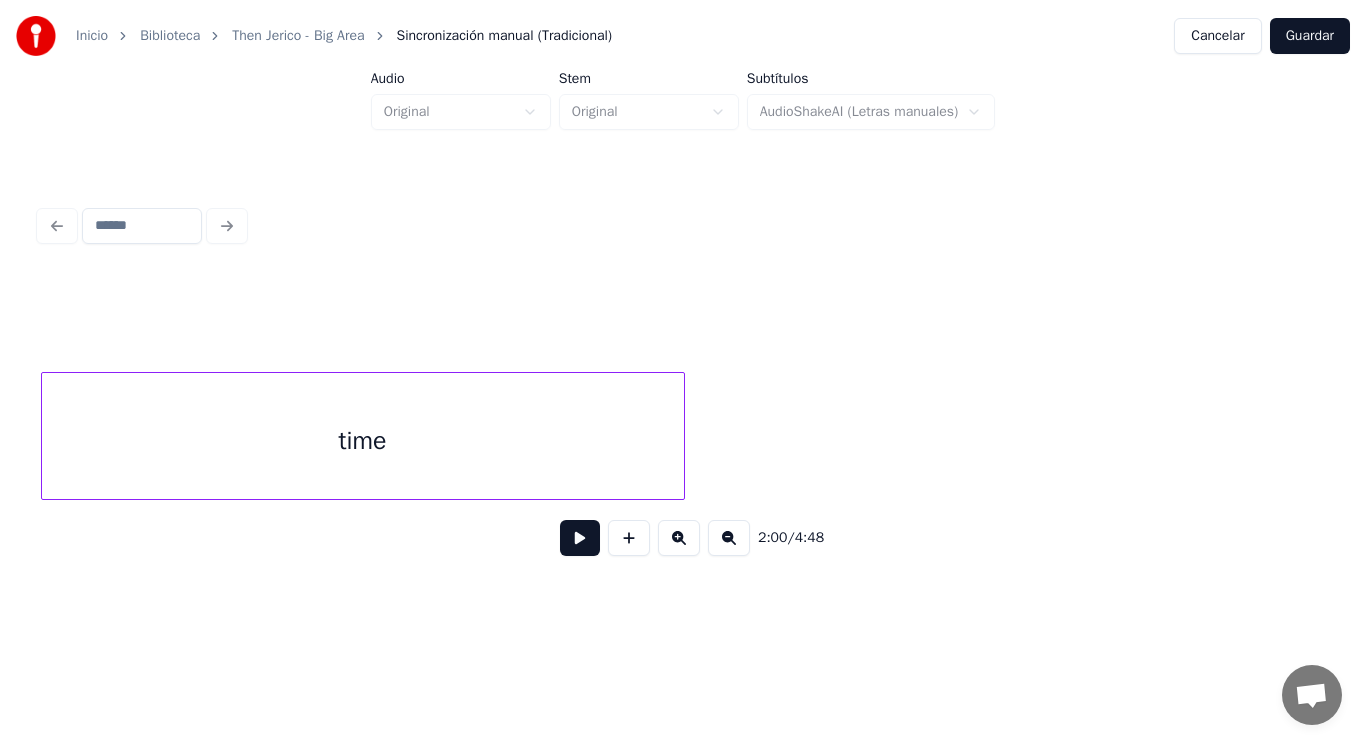 click on "time" at bounding box center [363, 441] 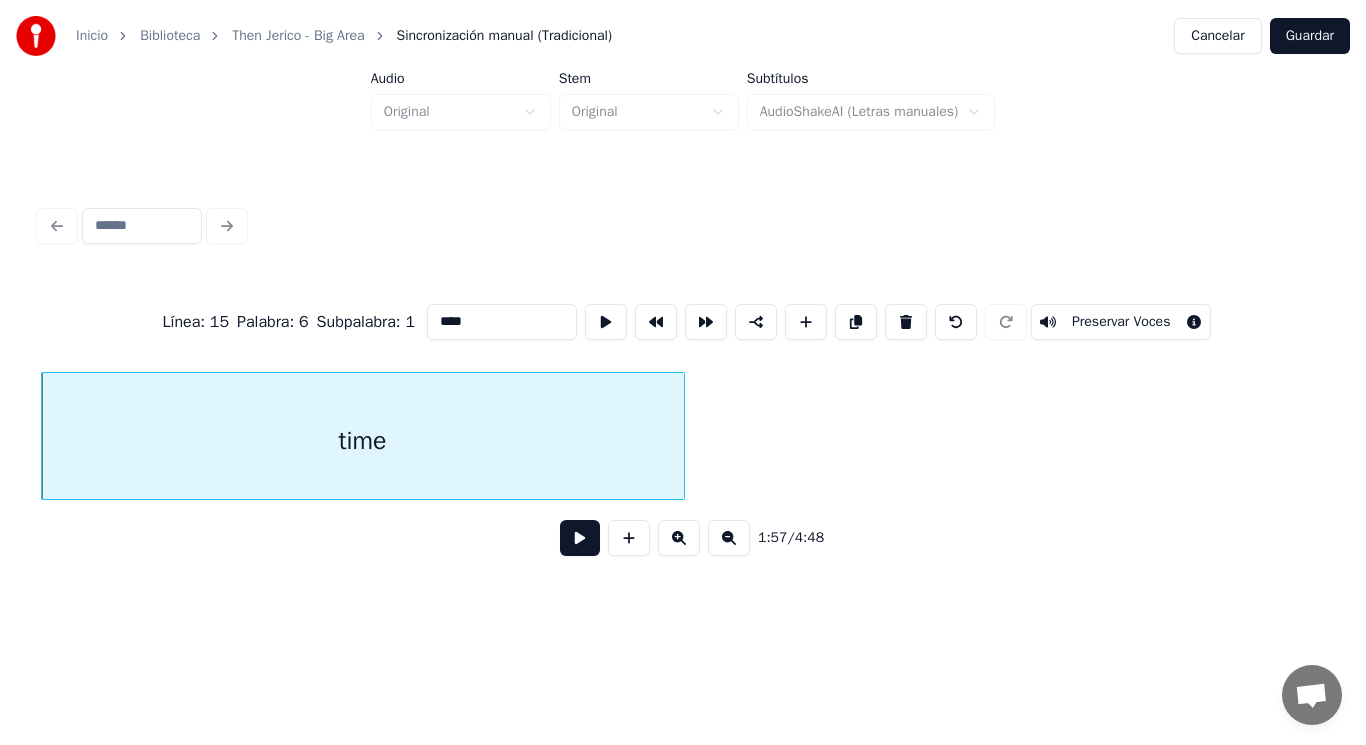 click at bounding box center [580, 538] 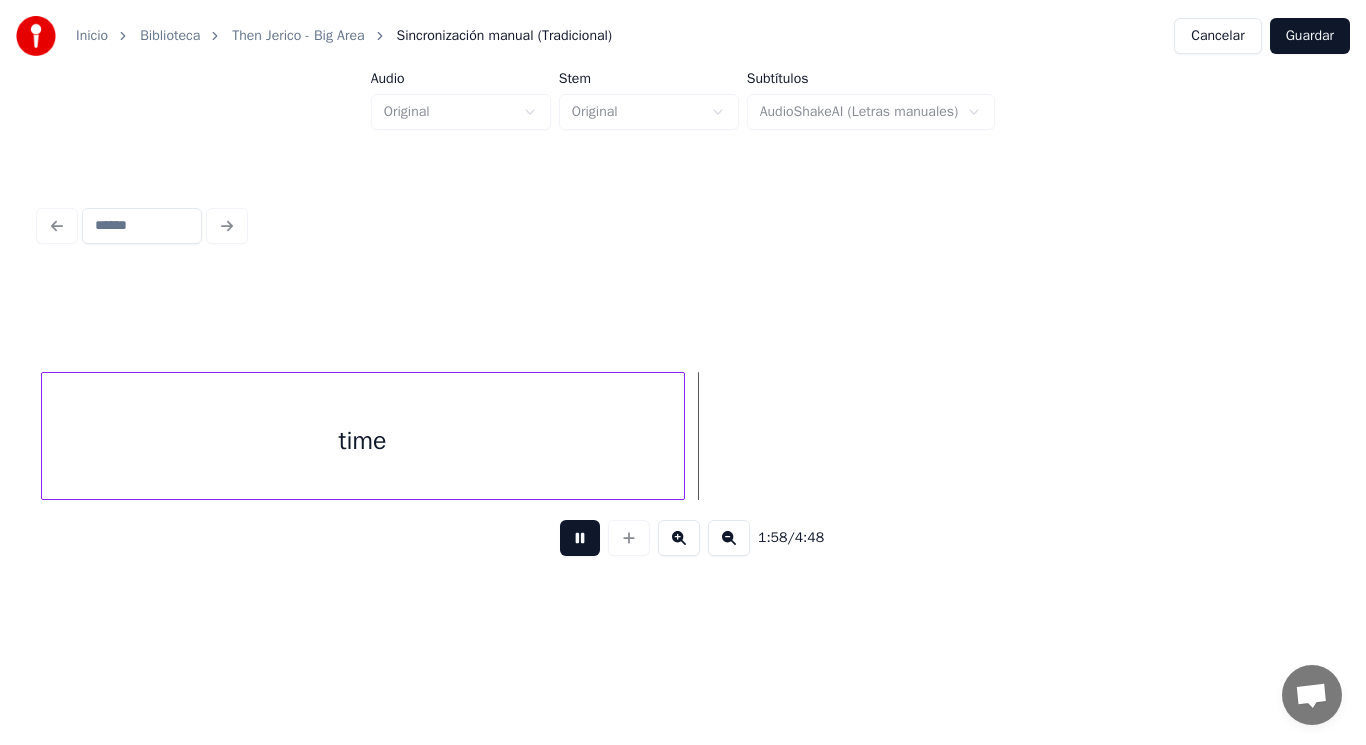 click at bounding box center (580, 538) 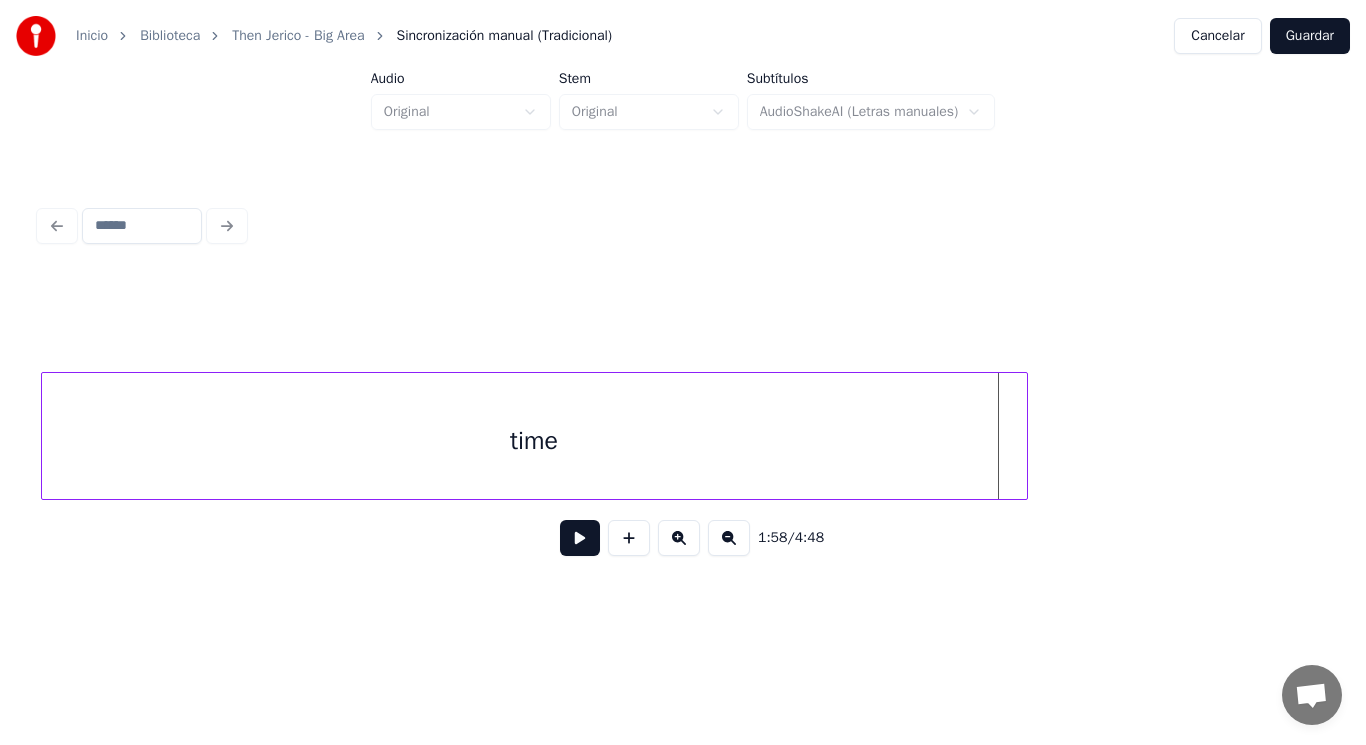 click at bounding box center [1024, 436] 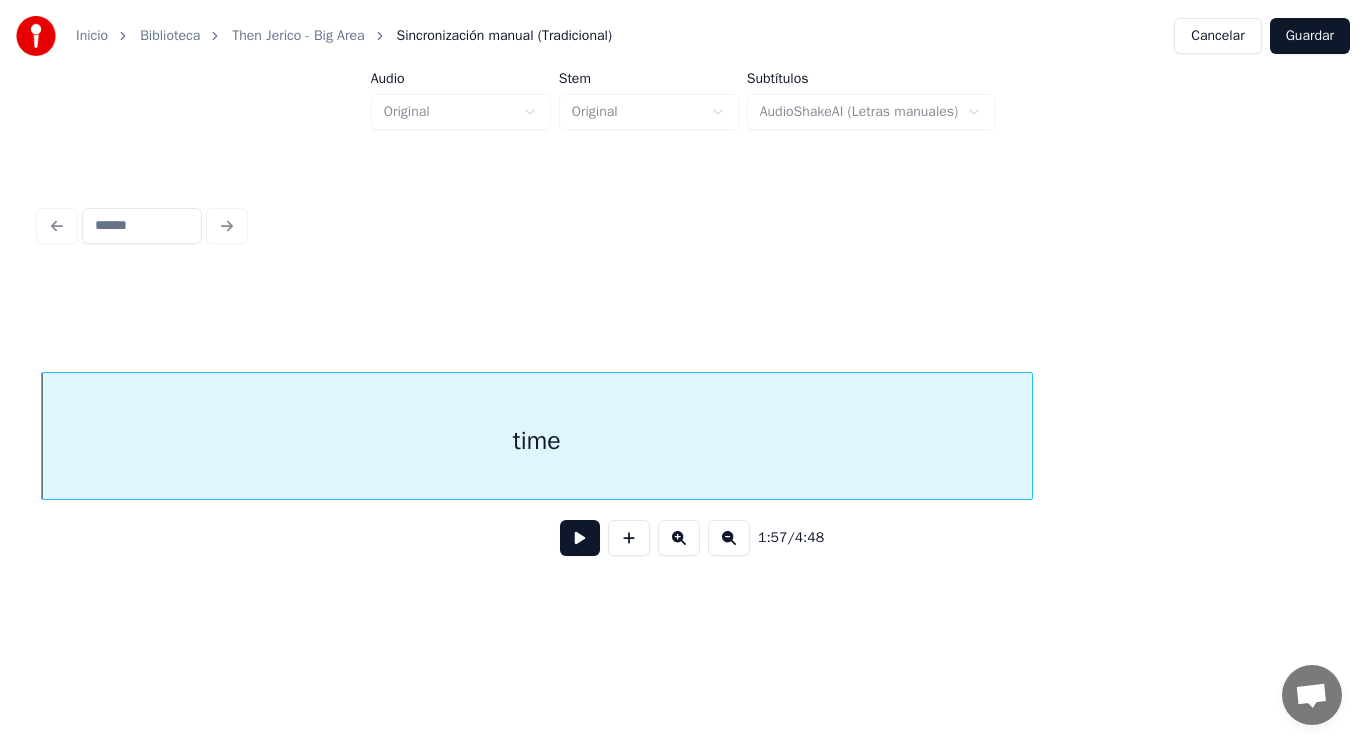 click at bounding box center [580, 538] 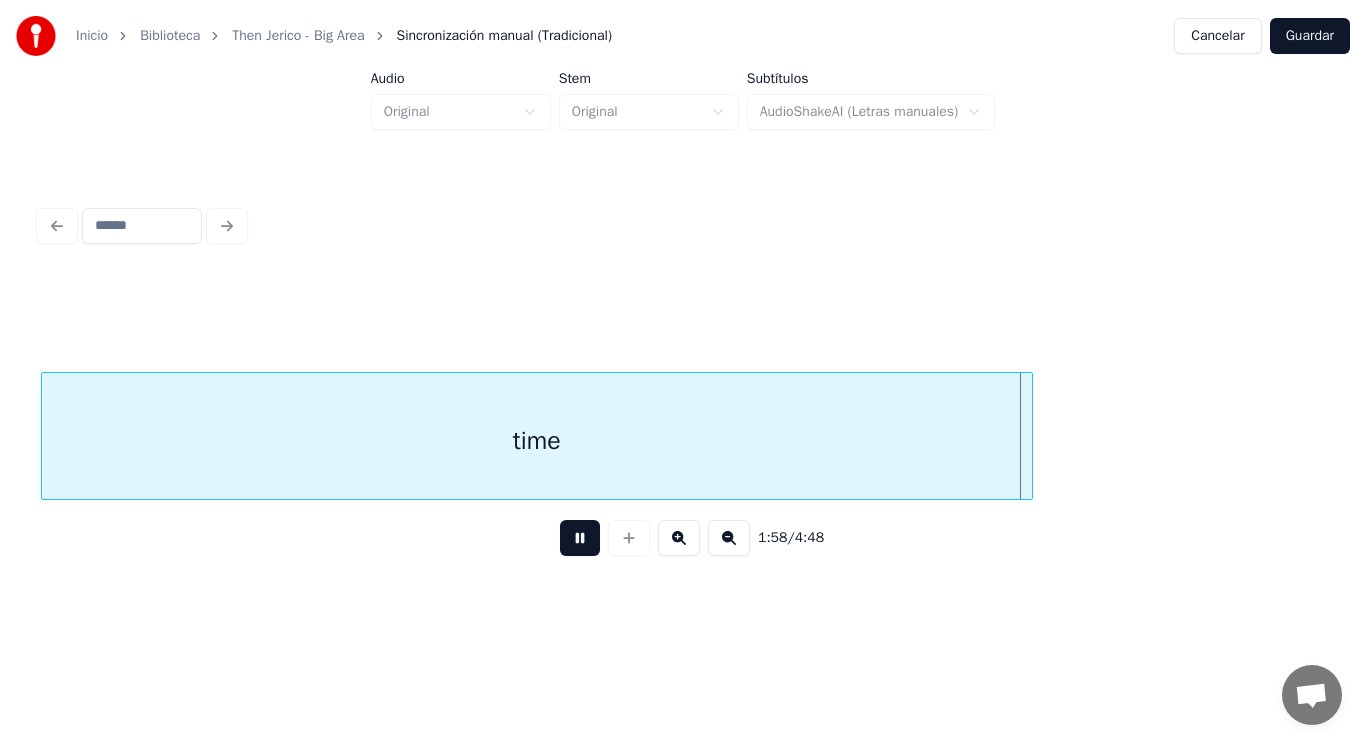 click at bounding box center [580, 538] 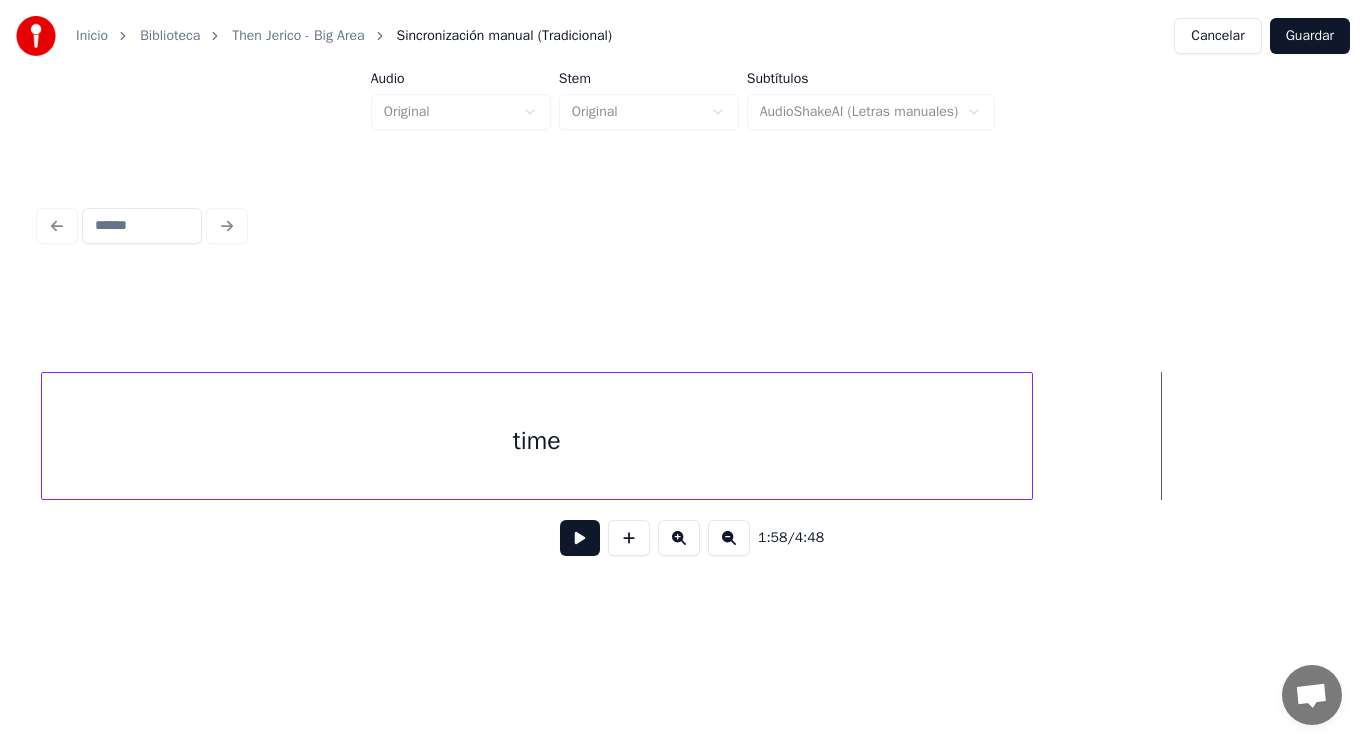 scroll, scrollTop: 0, scrollLeft: 164350, axis: horizontal 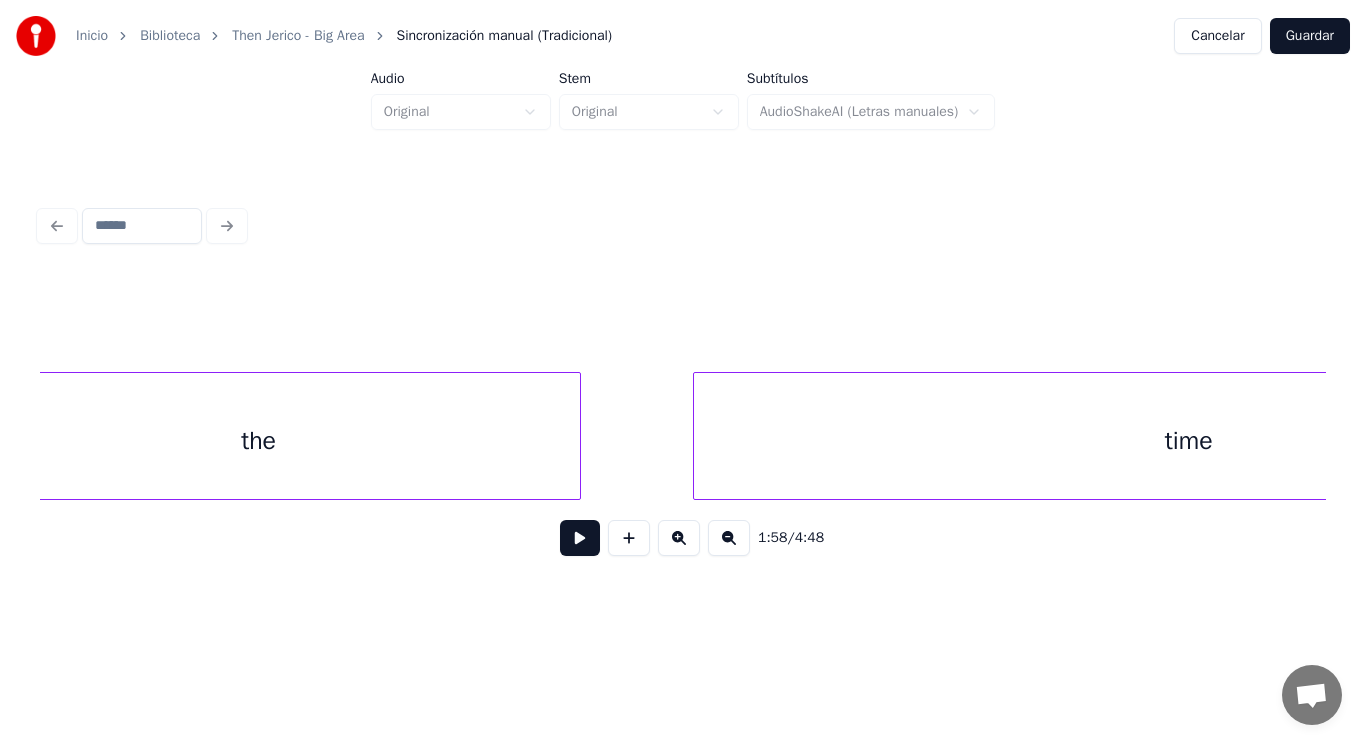 click on "the" at bounding box center [259, 441] 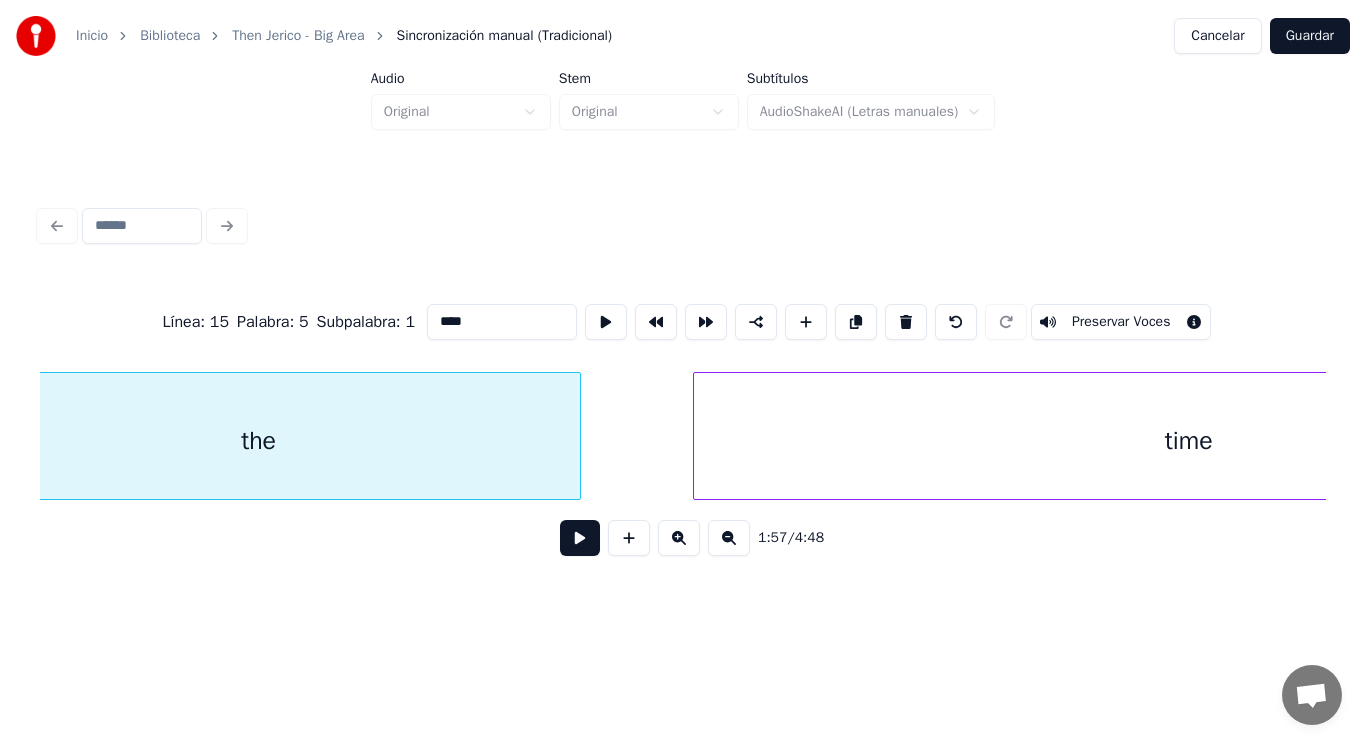 type on "***" 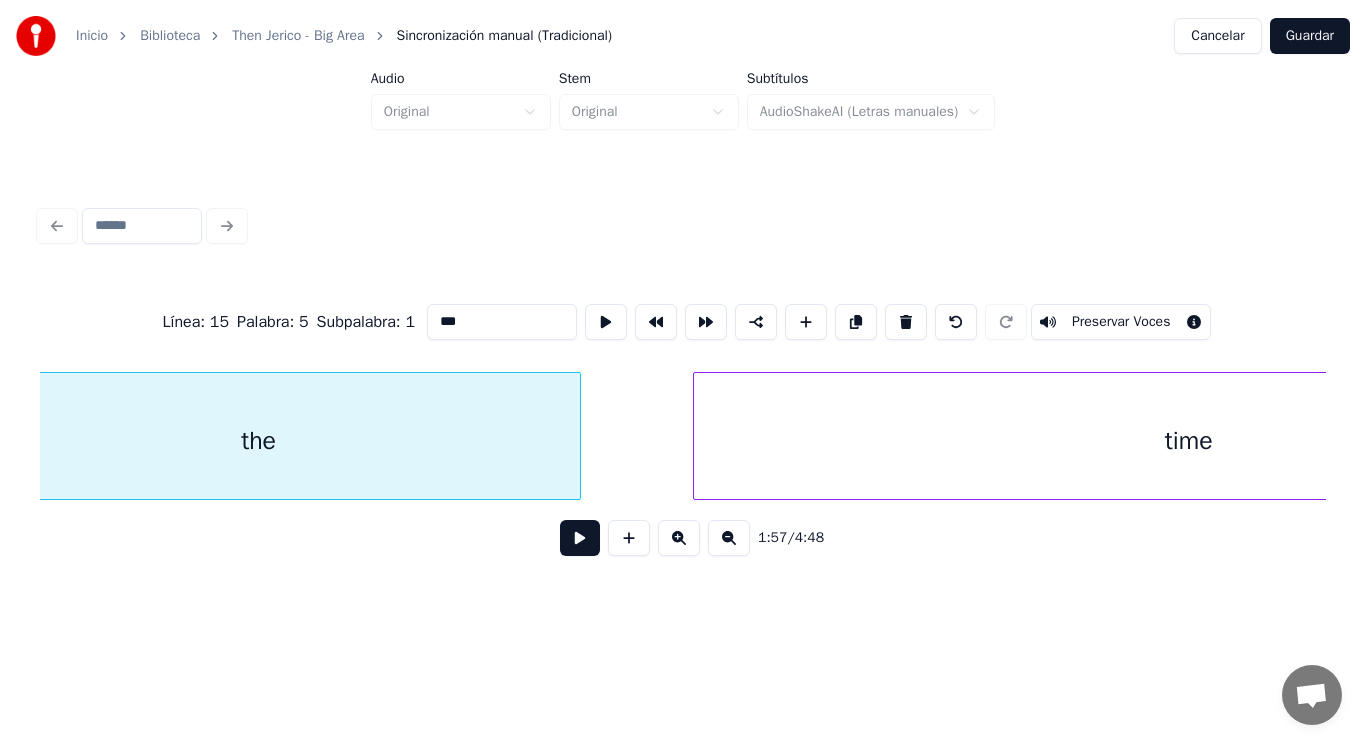 scroll, scrollTop: 0, scrollLeft: 164248, axis: horizontal 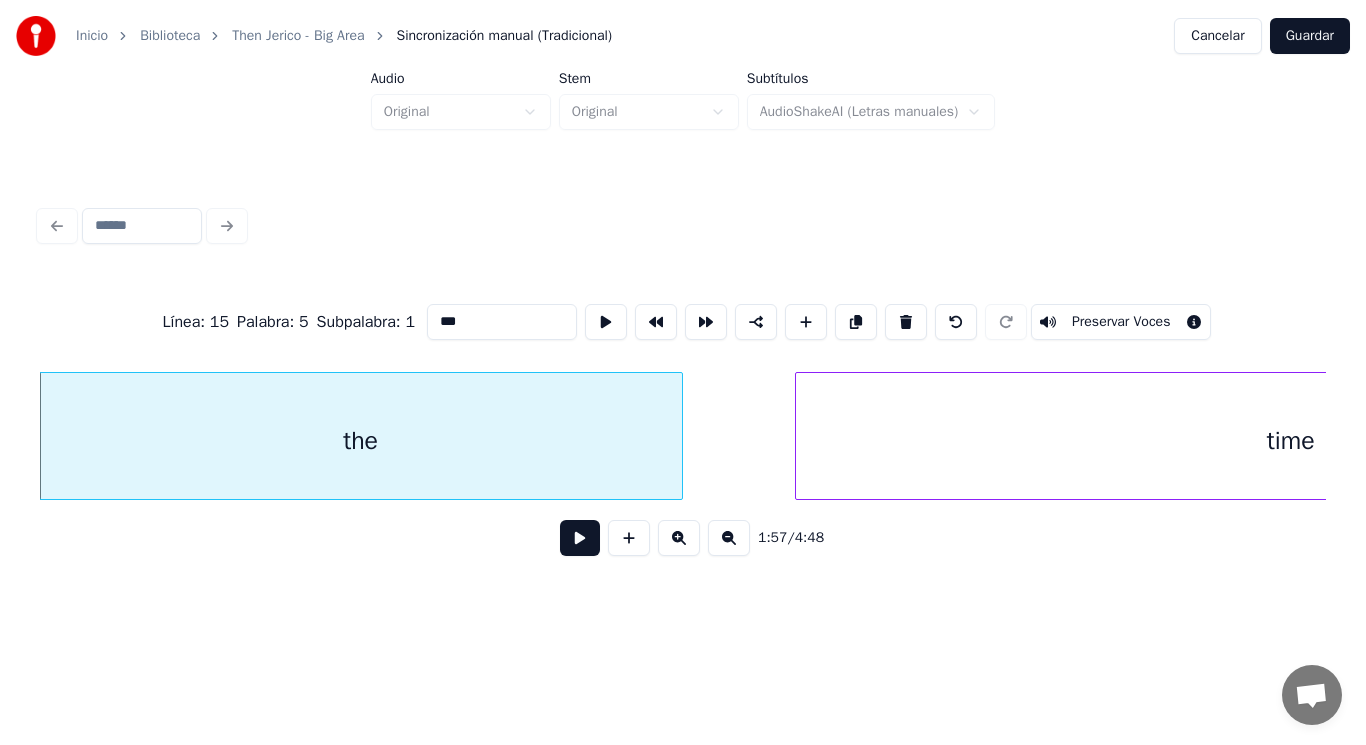 click at bounding box center (580, 538) 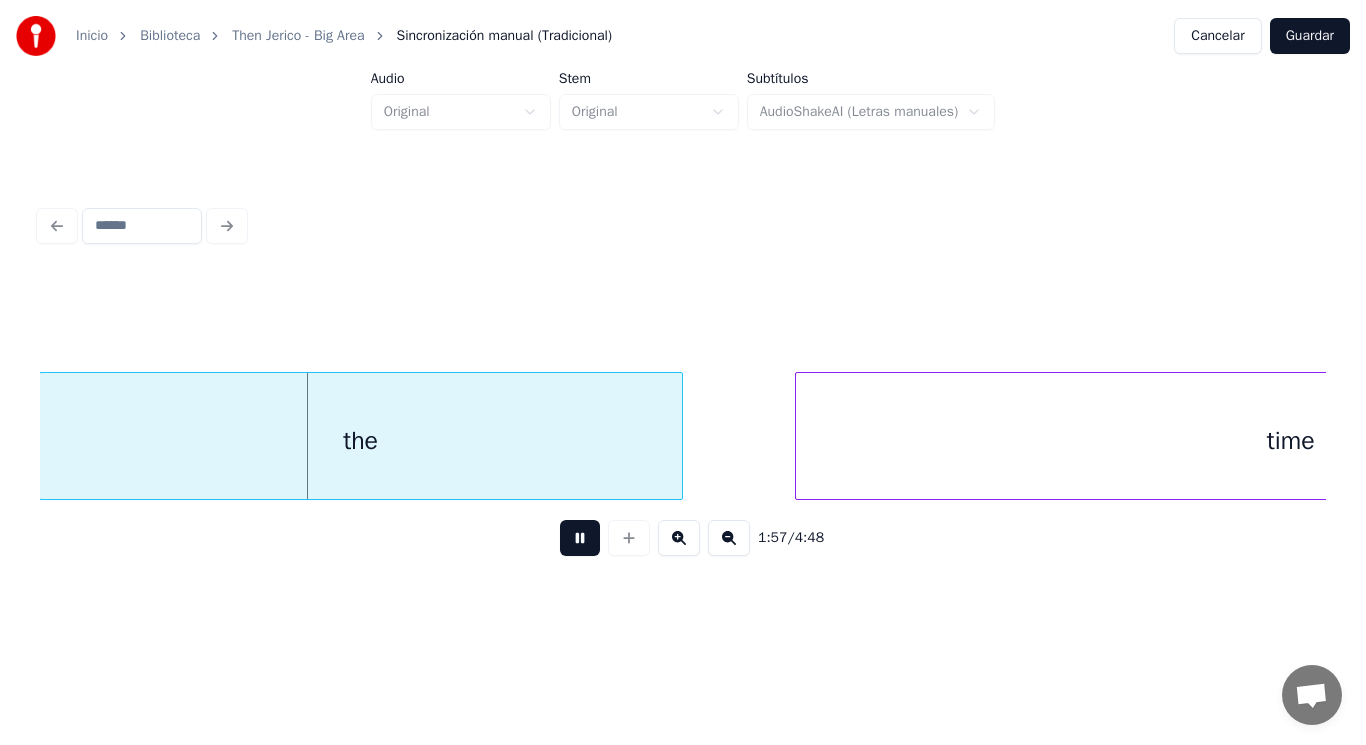 click at bounding box center (580, 538) 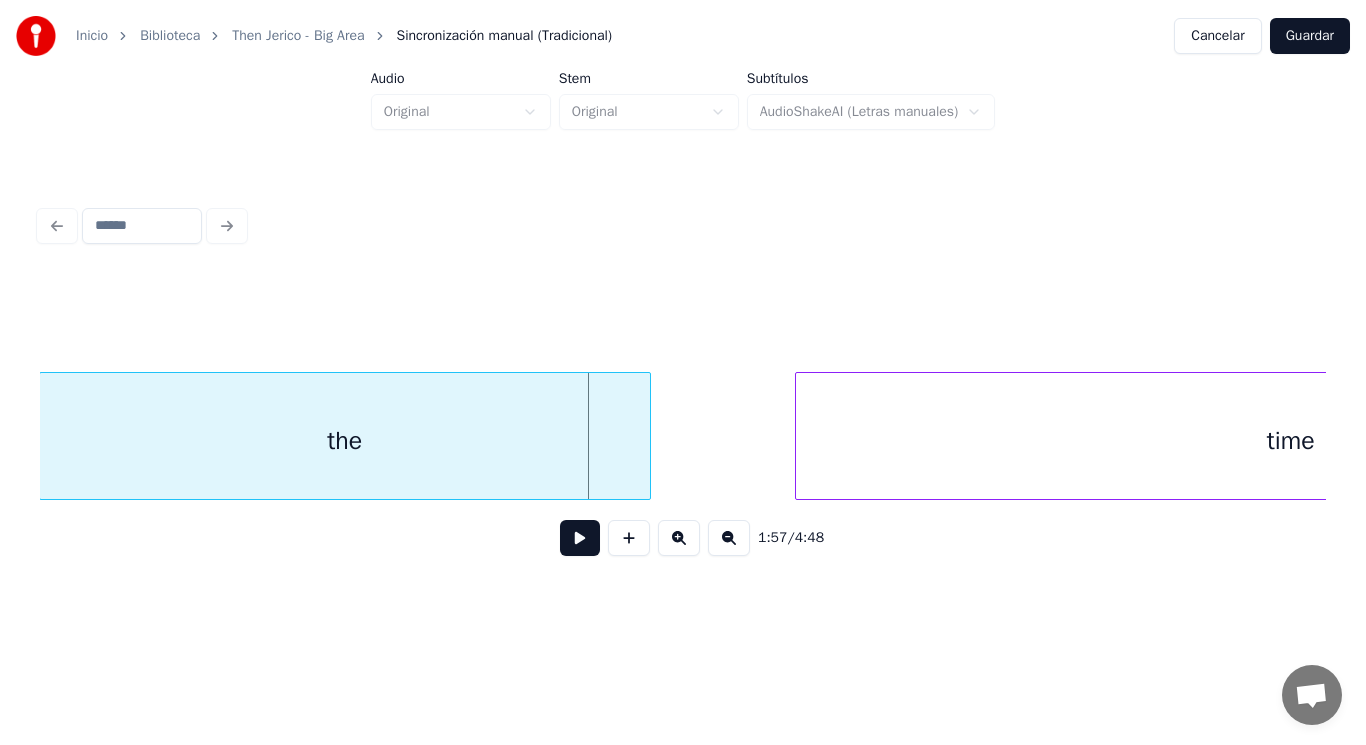 click at bounding box center (647, 436) 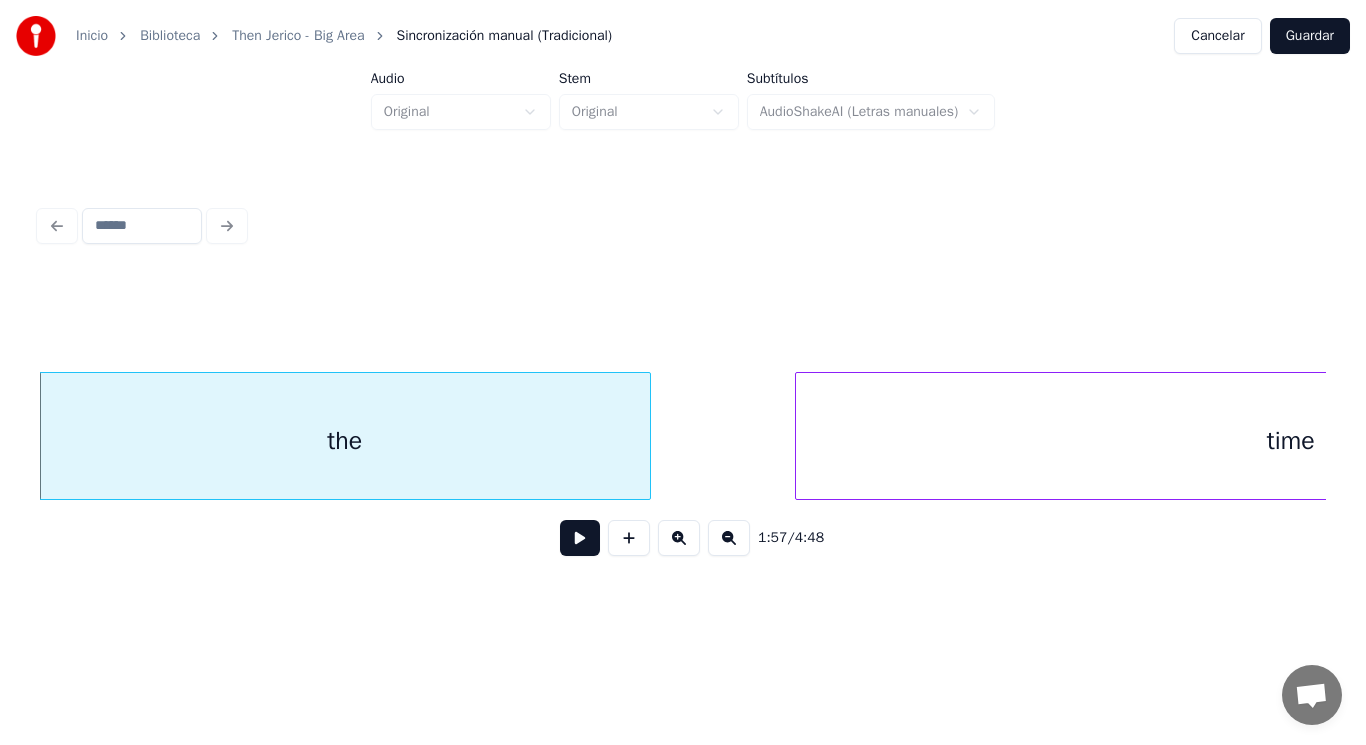 click at bounding box center (580, 538) 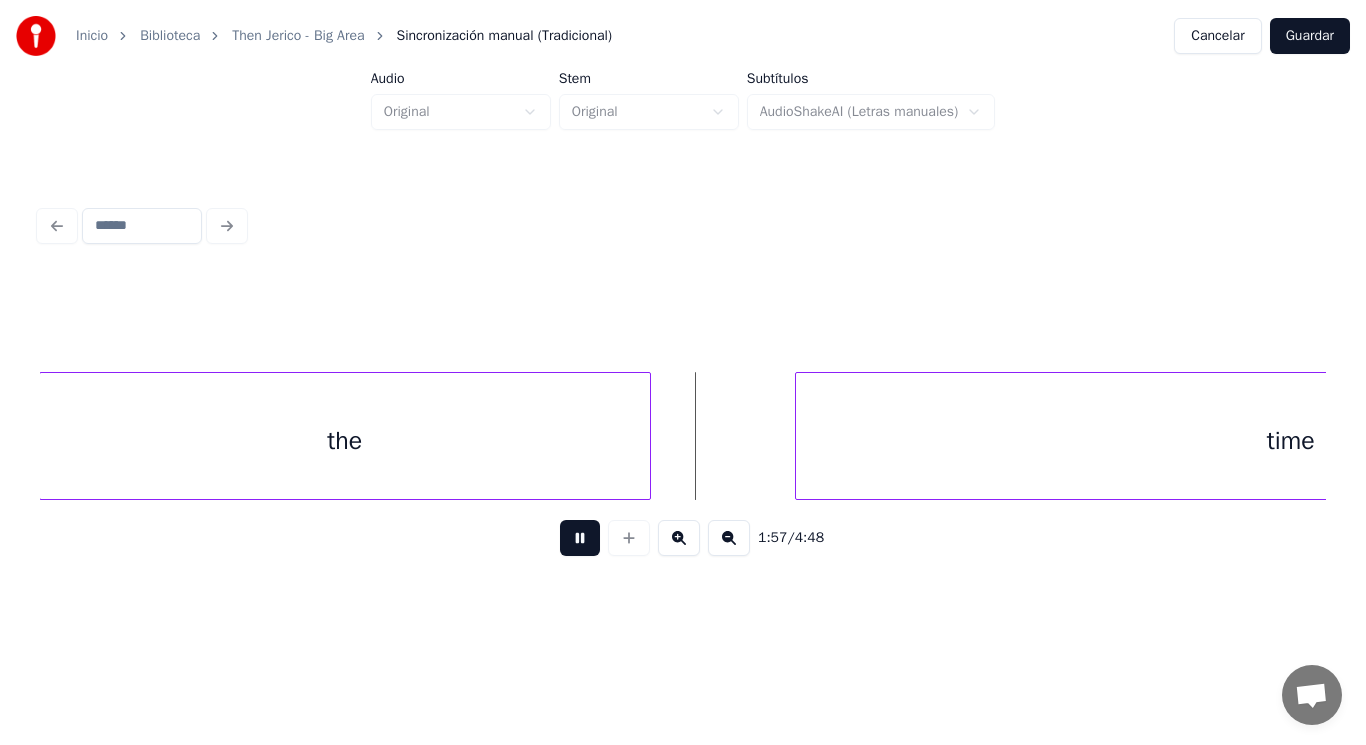 click at bounding box center (580, 538) 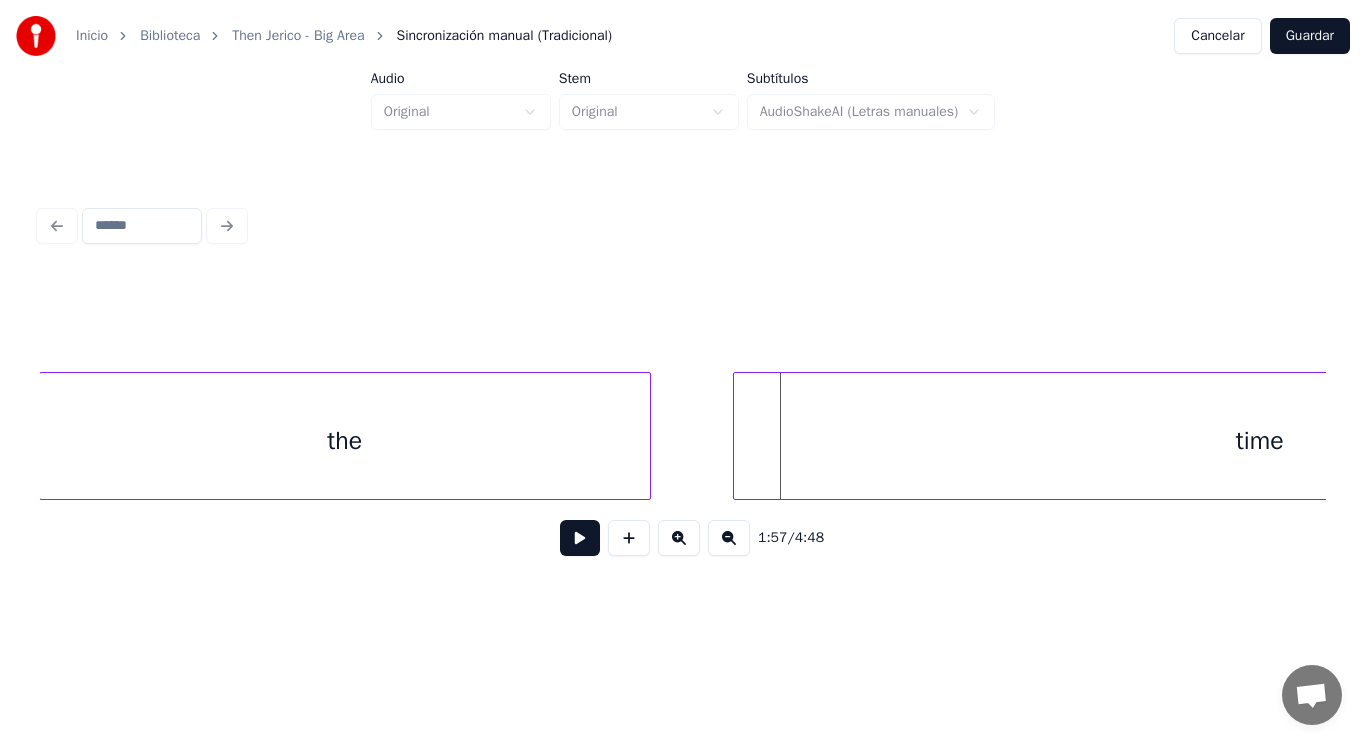 click at bounding box center (737, 436) 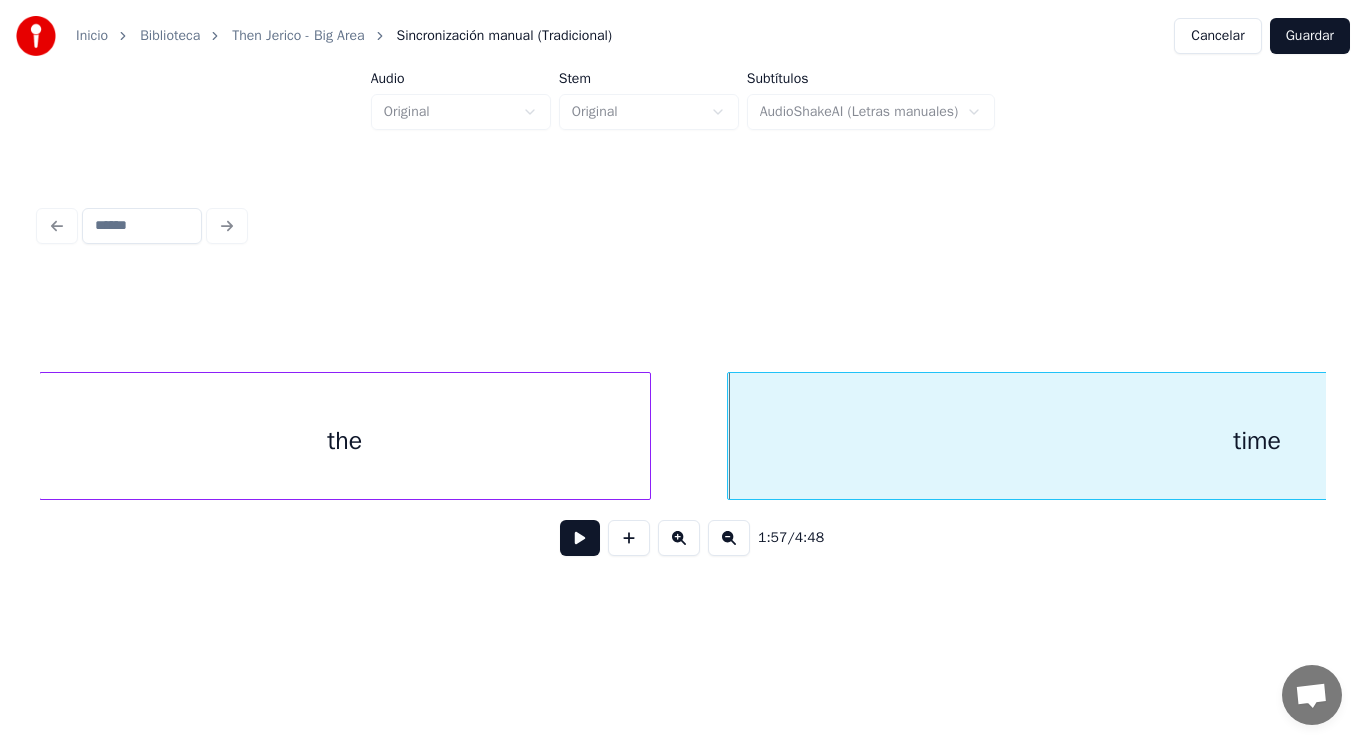 click on "1:57  /  4:48" at bounding box center (683, 538) 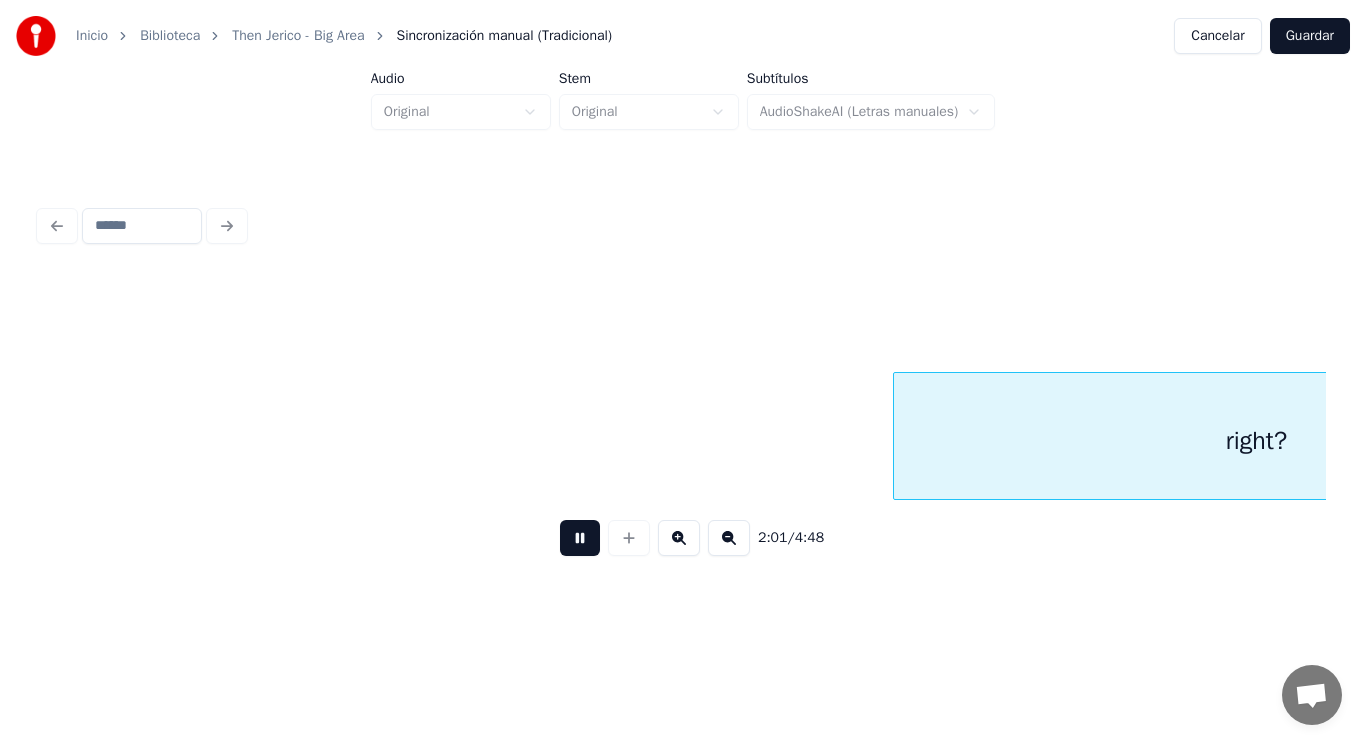 scroll, scrollTop: 0, scrollLeft: 170777, axis: horizontal 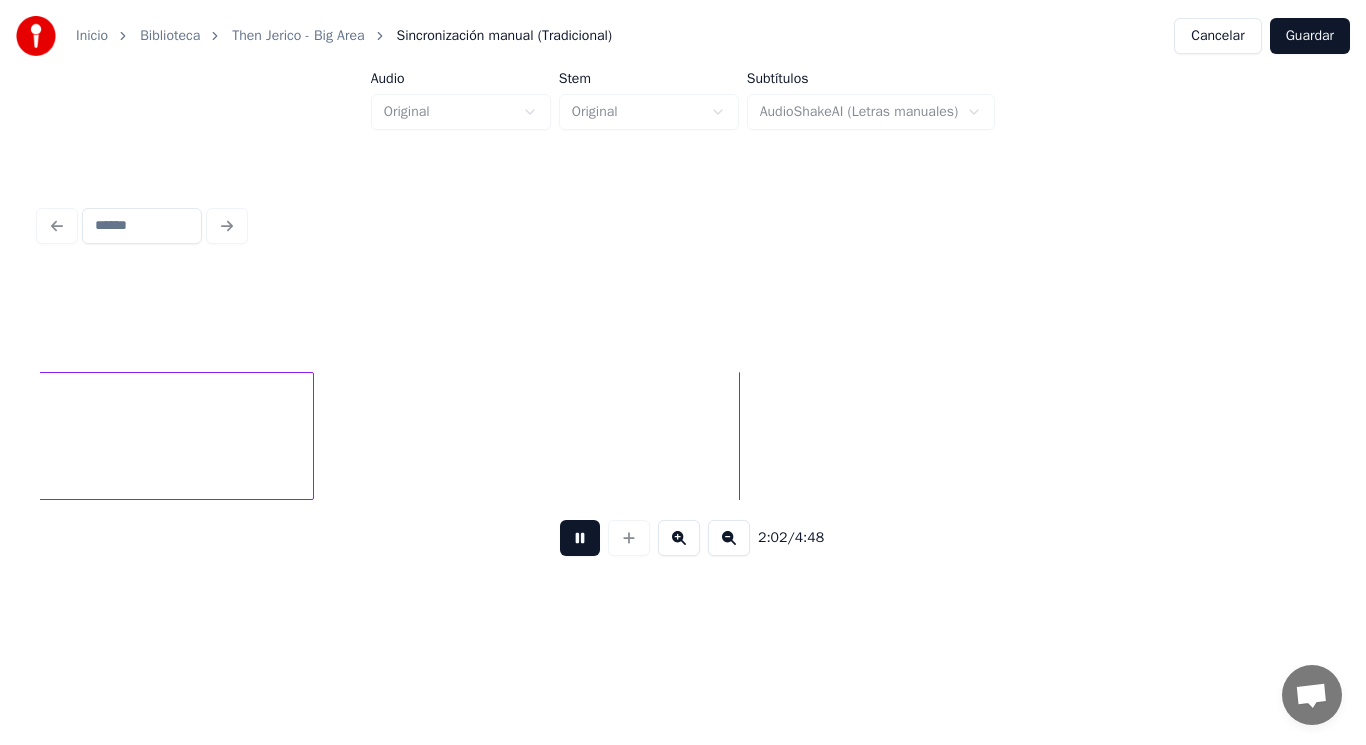 click at bounding box center (580, 538) 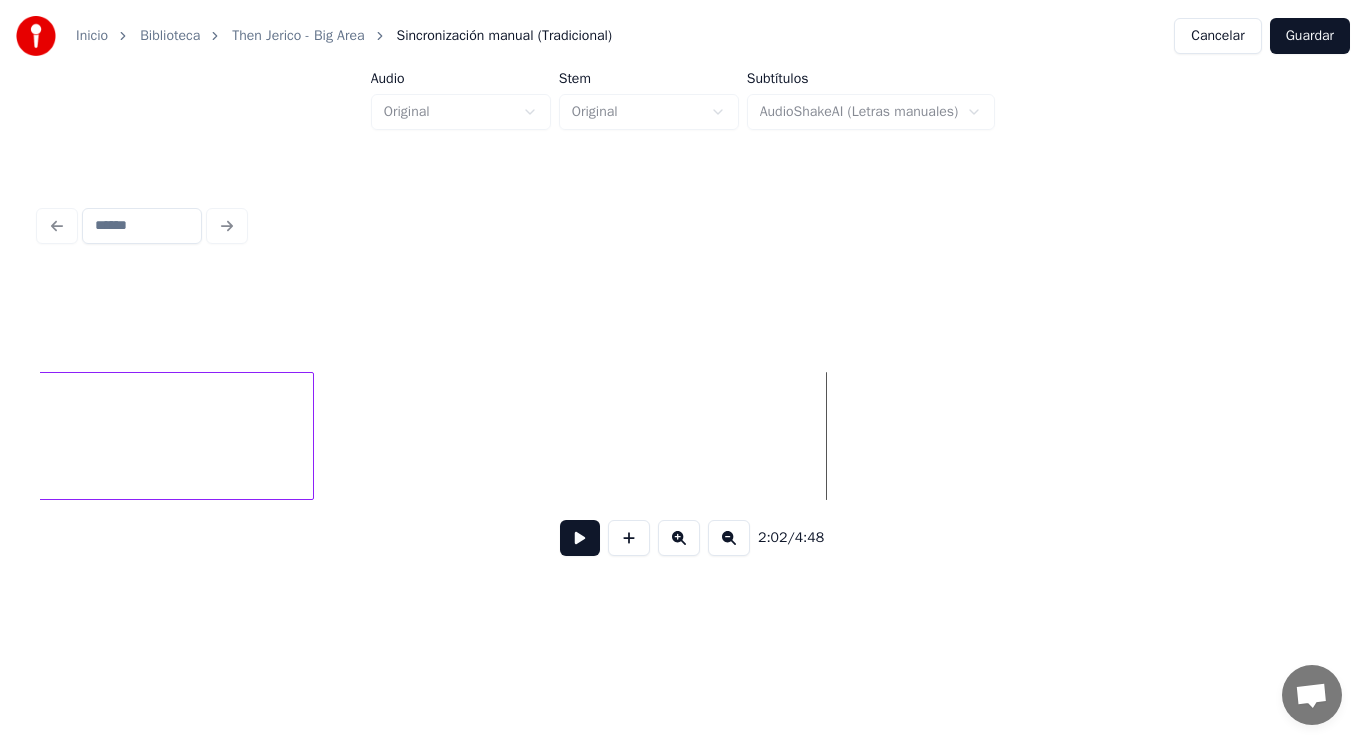 click on "right?" at bounding box center (-50, 441) 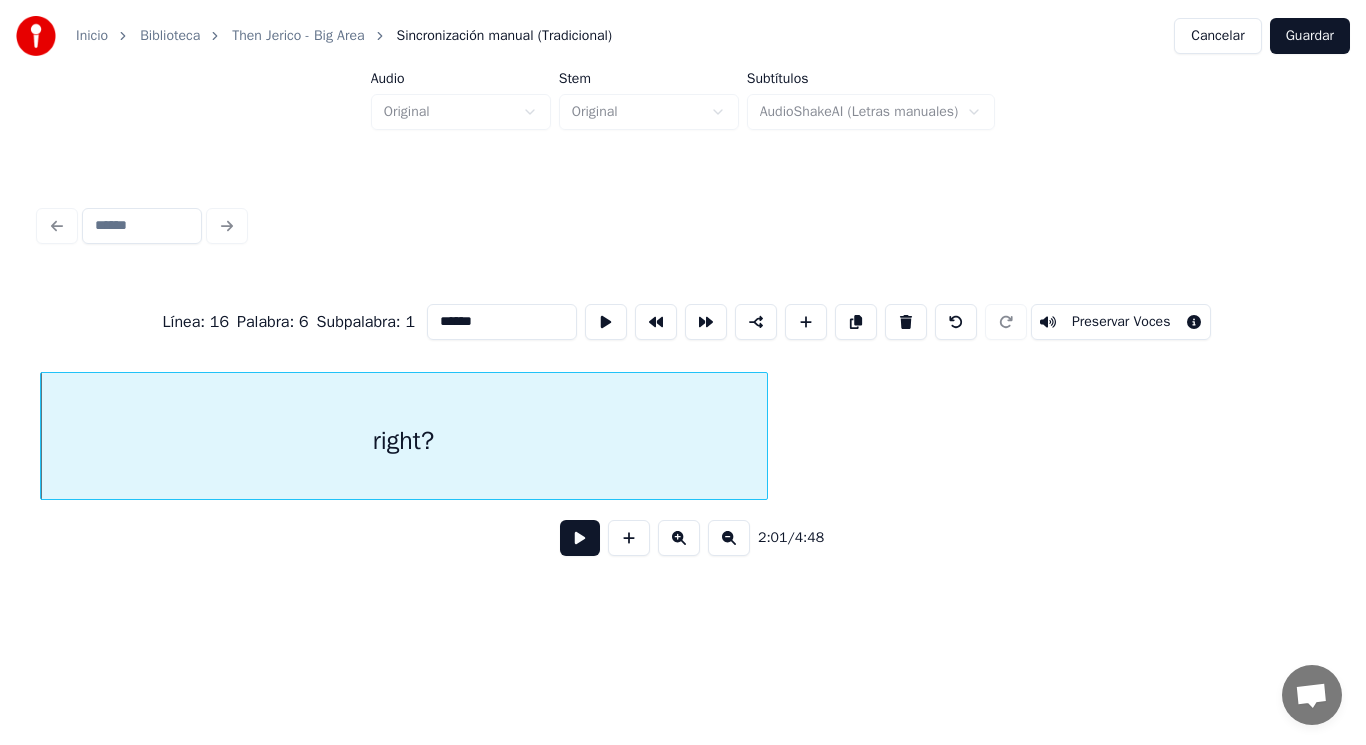 click at bounding box center [580, 538] 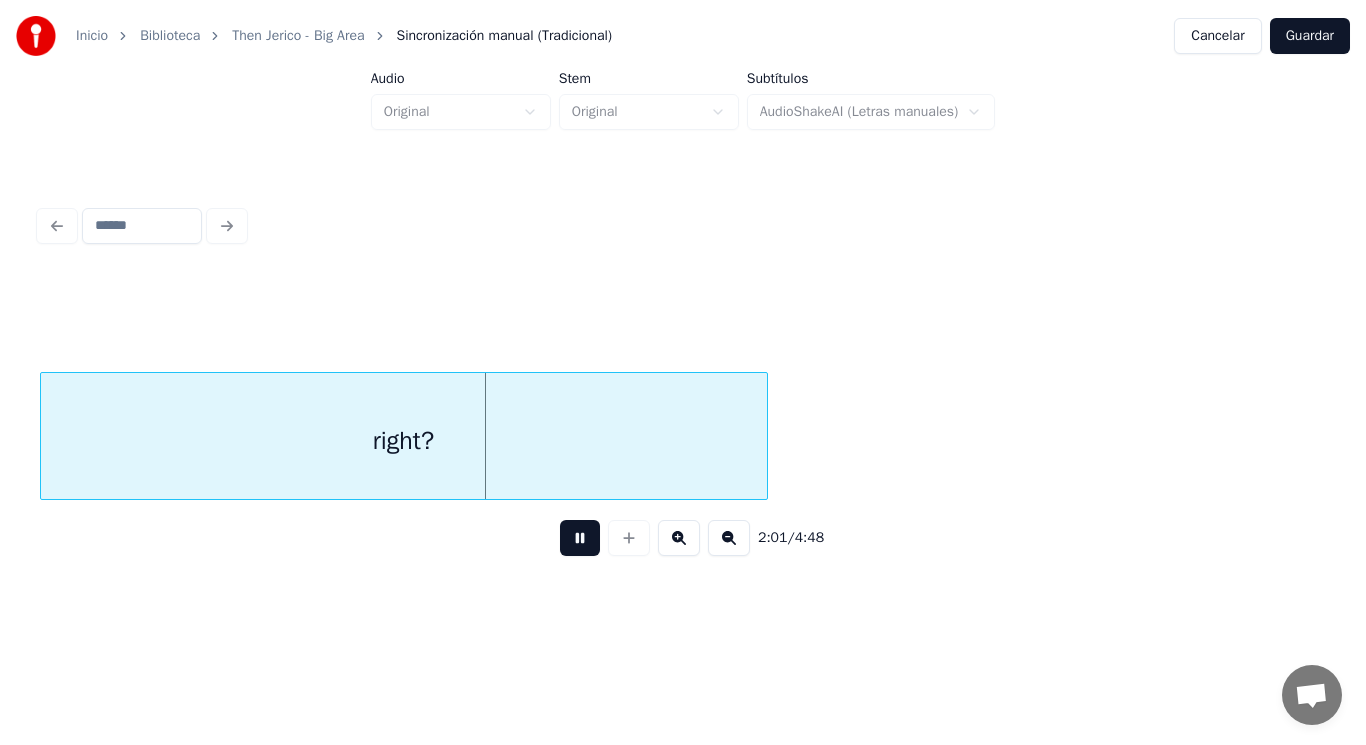 click at bounding box center (580, 538) 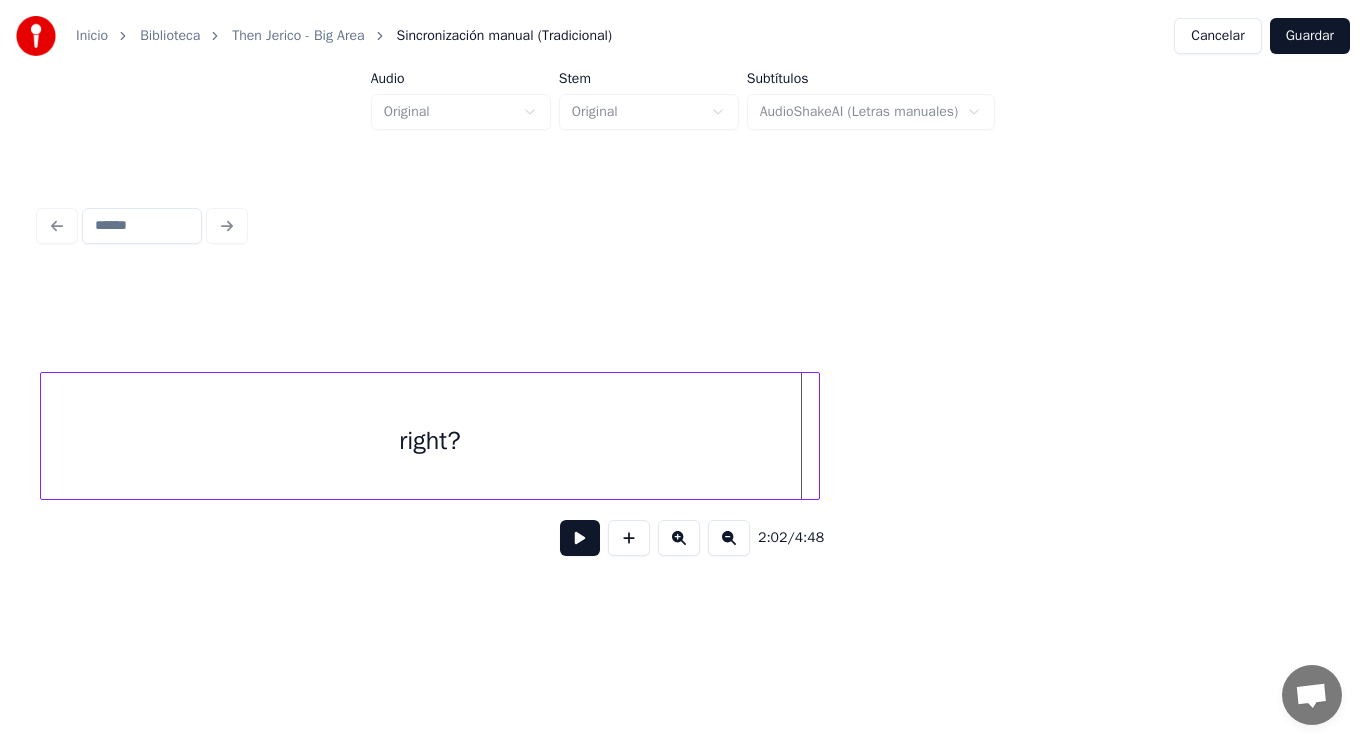 click at bounding box center (816, 436) 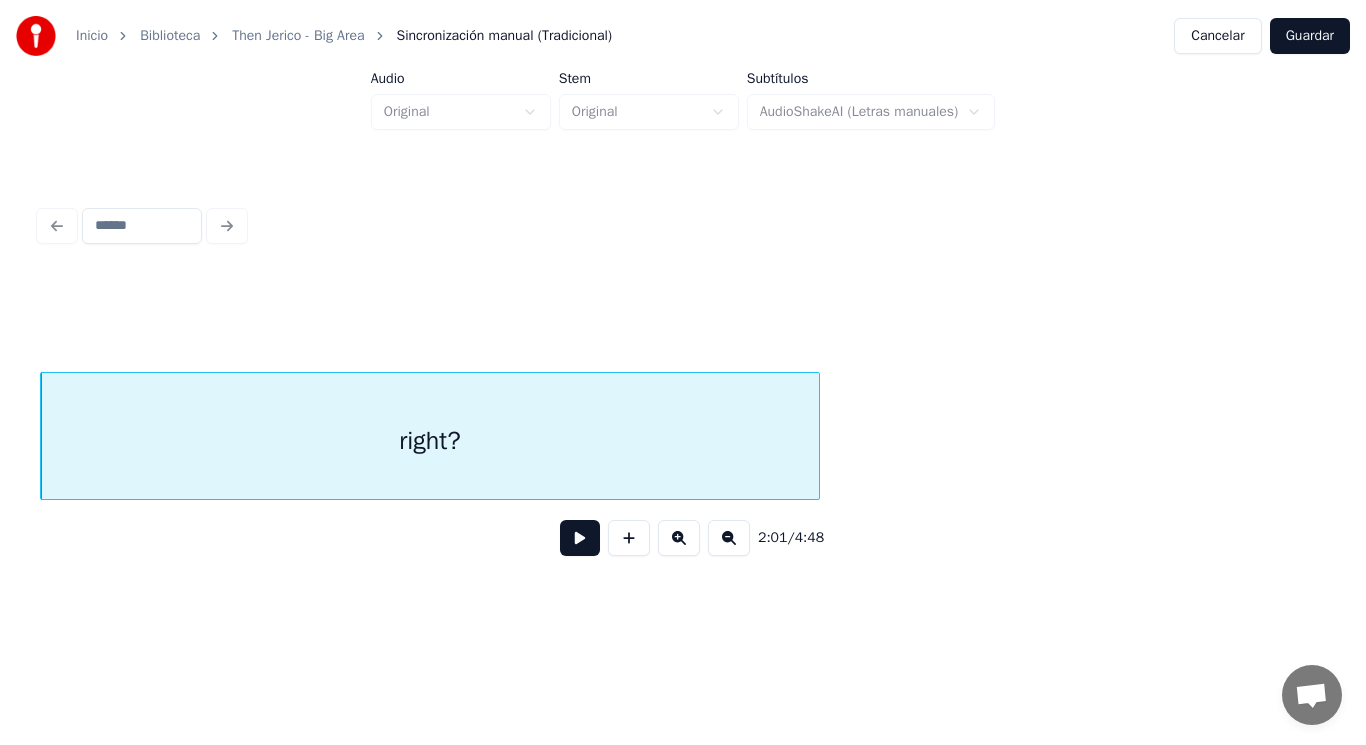 click at bounding box center (580, 538) 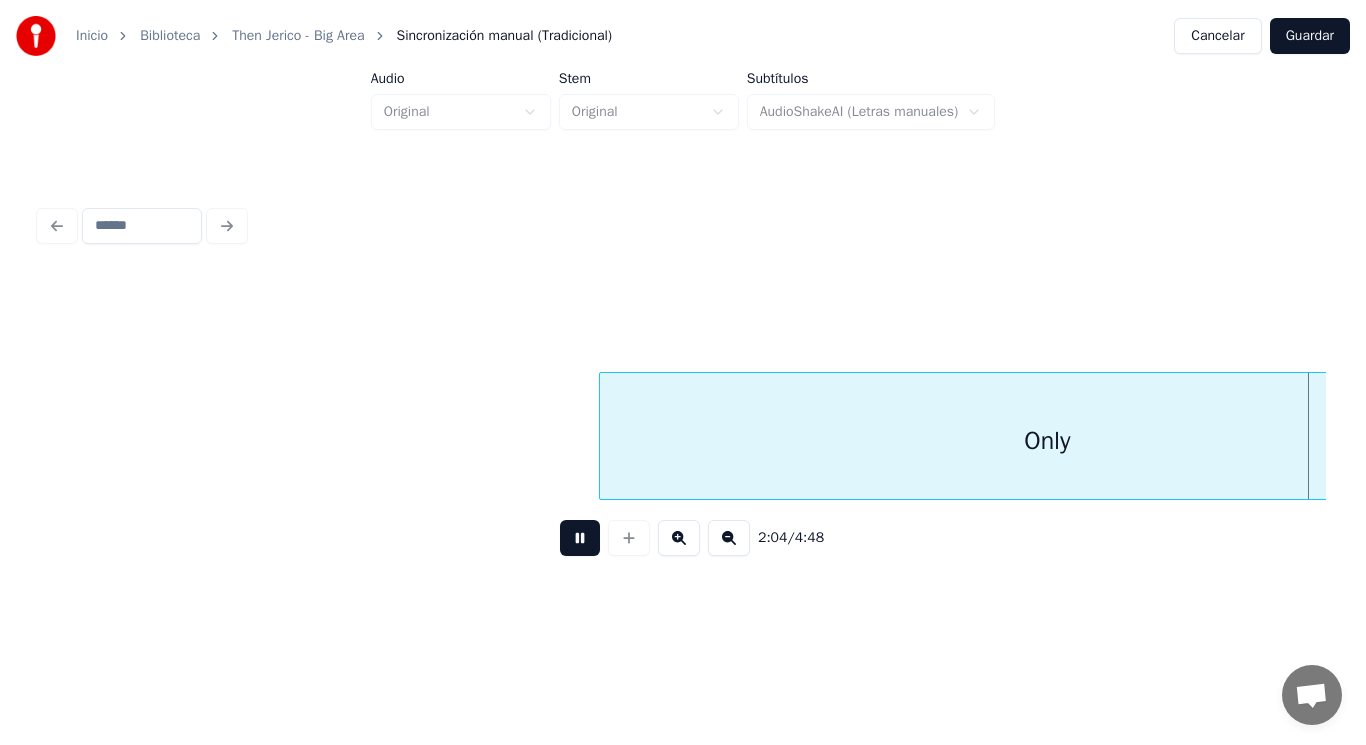 scroll, scrollTop: 0, scrollLeft: 174235, axis: horizontal 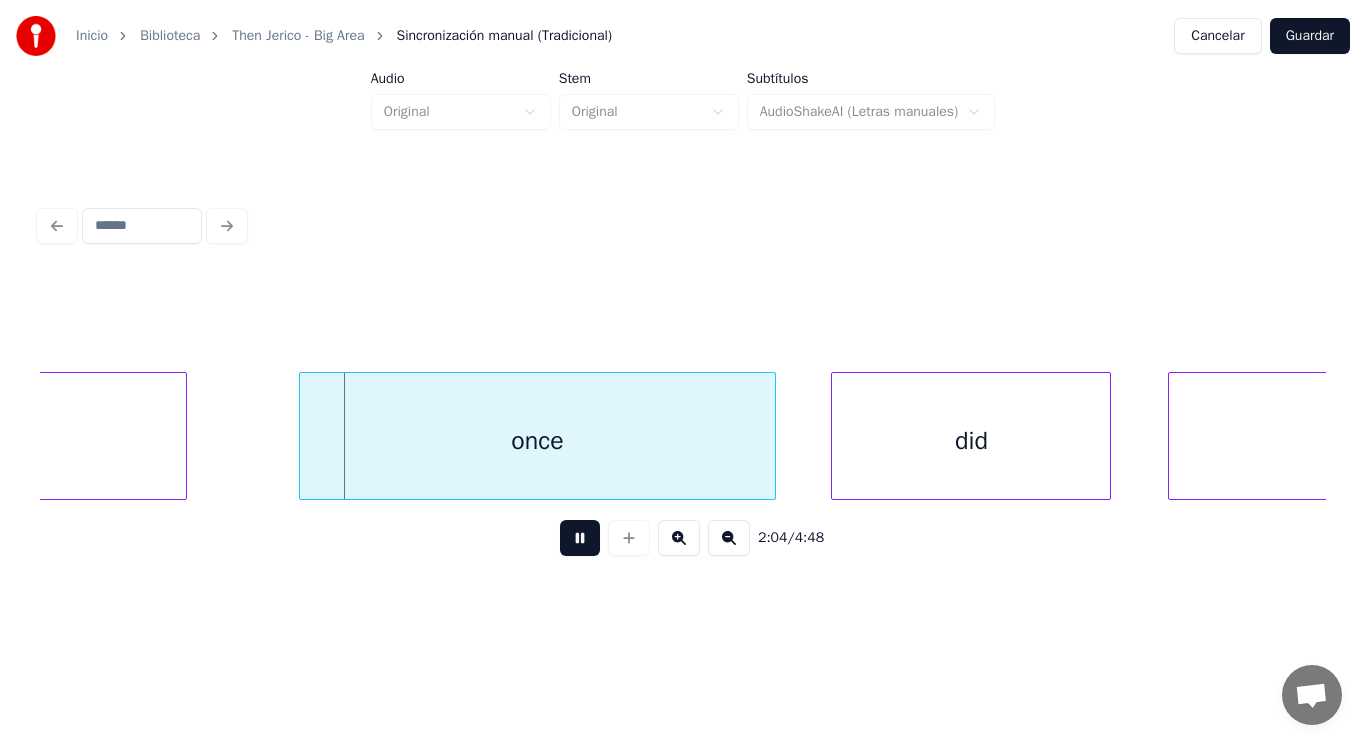 click at bounding box center (580, 538) 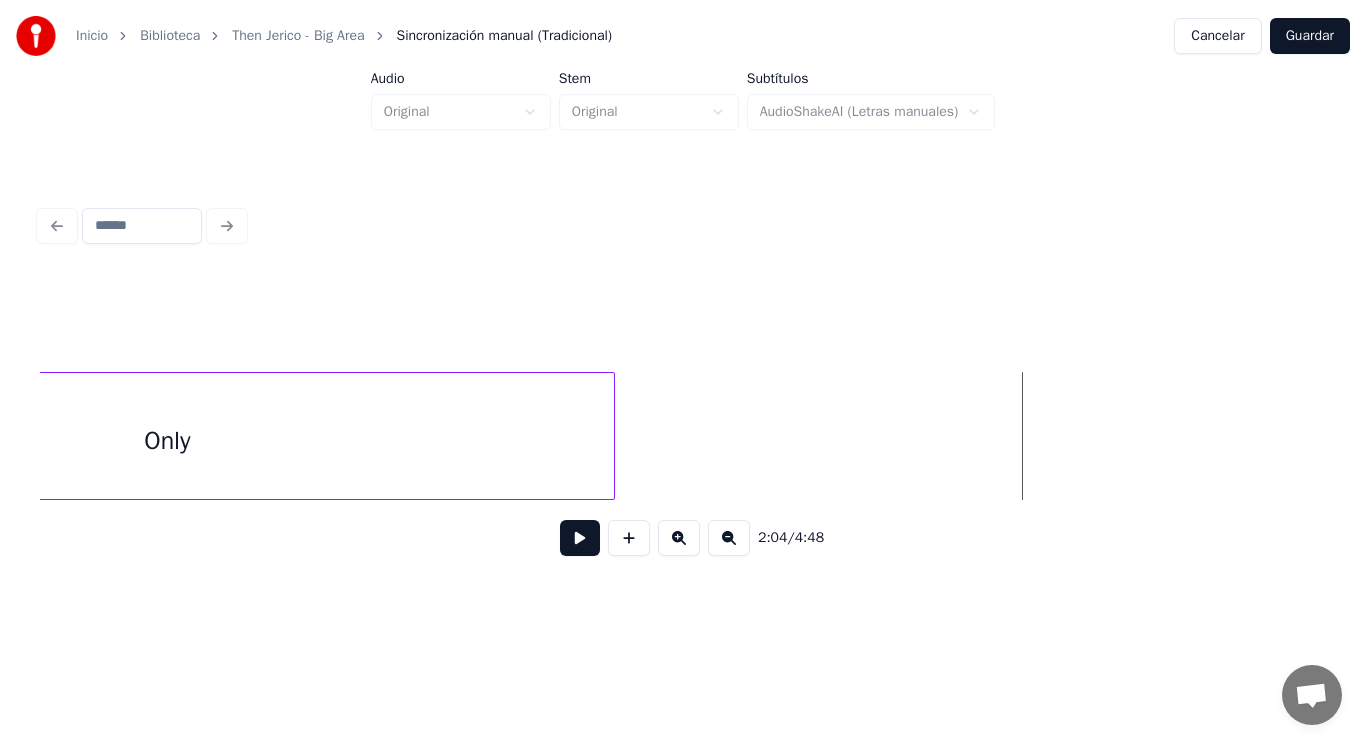 scroll, scrollTop: 0, scrollLeft: 172828, axis: horizontal 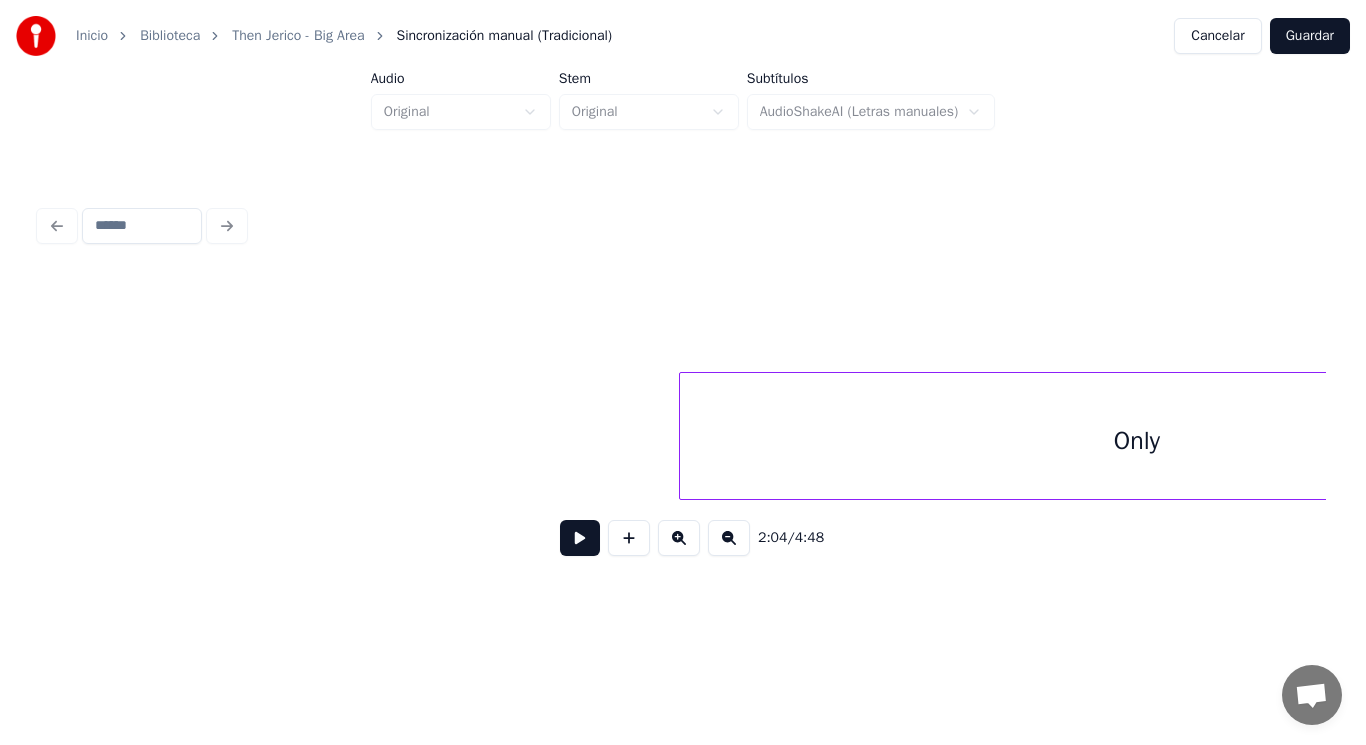 click at bounding box center [683, 436] 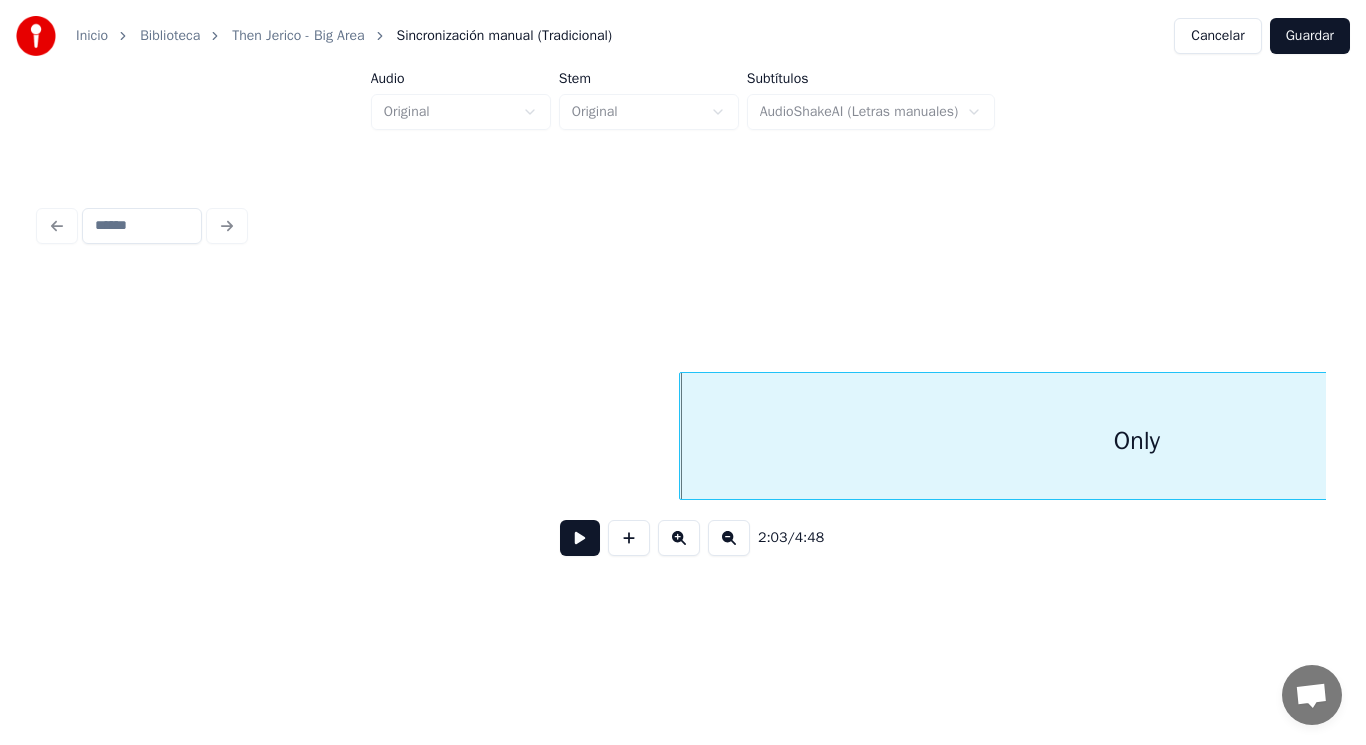 click at bounding box center (580, 538) 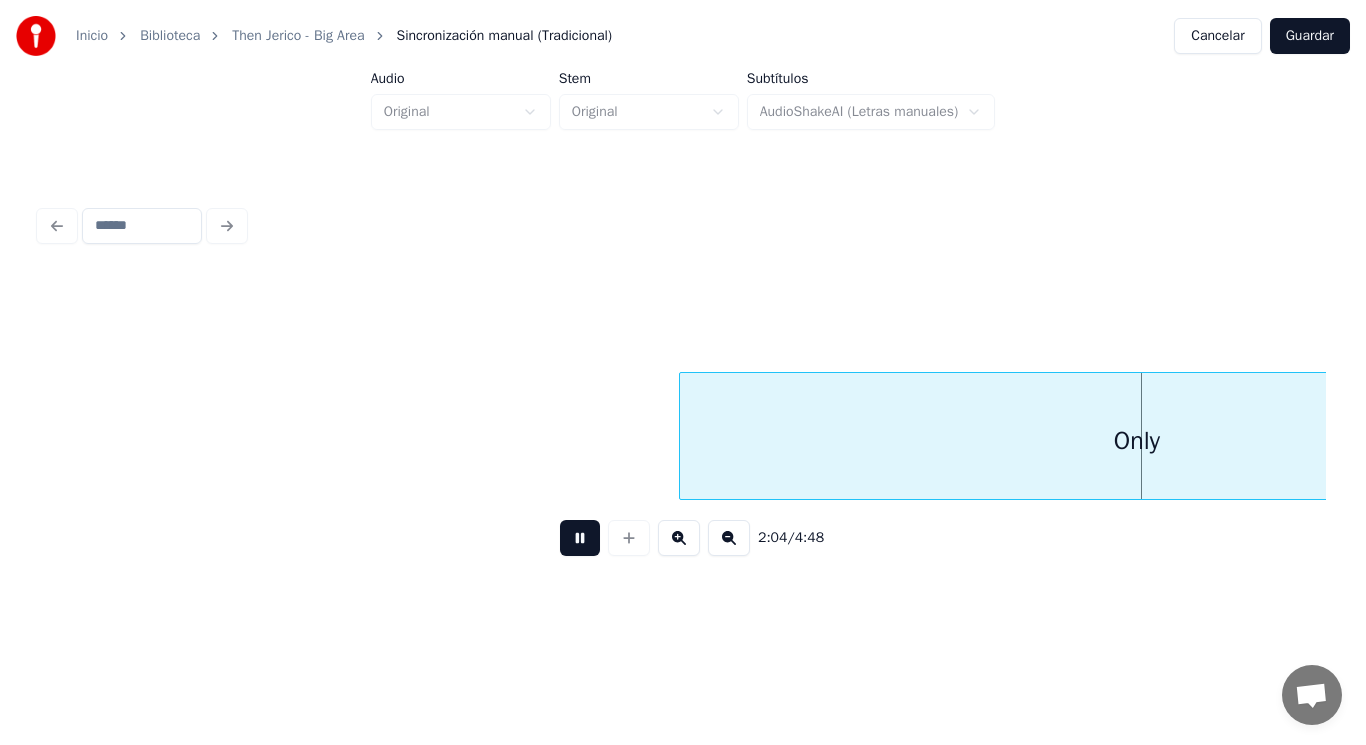 scroll, scrollTop: 0, scrollLeft: 174127, axis: horizontal 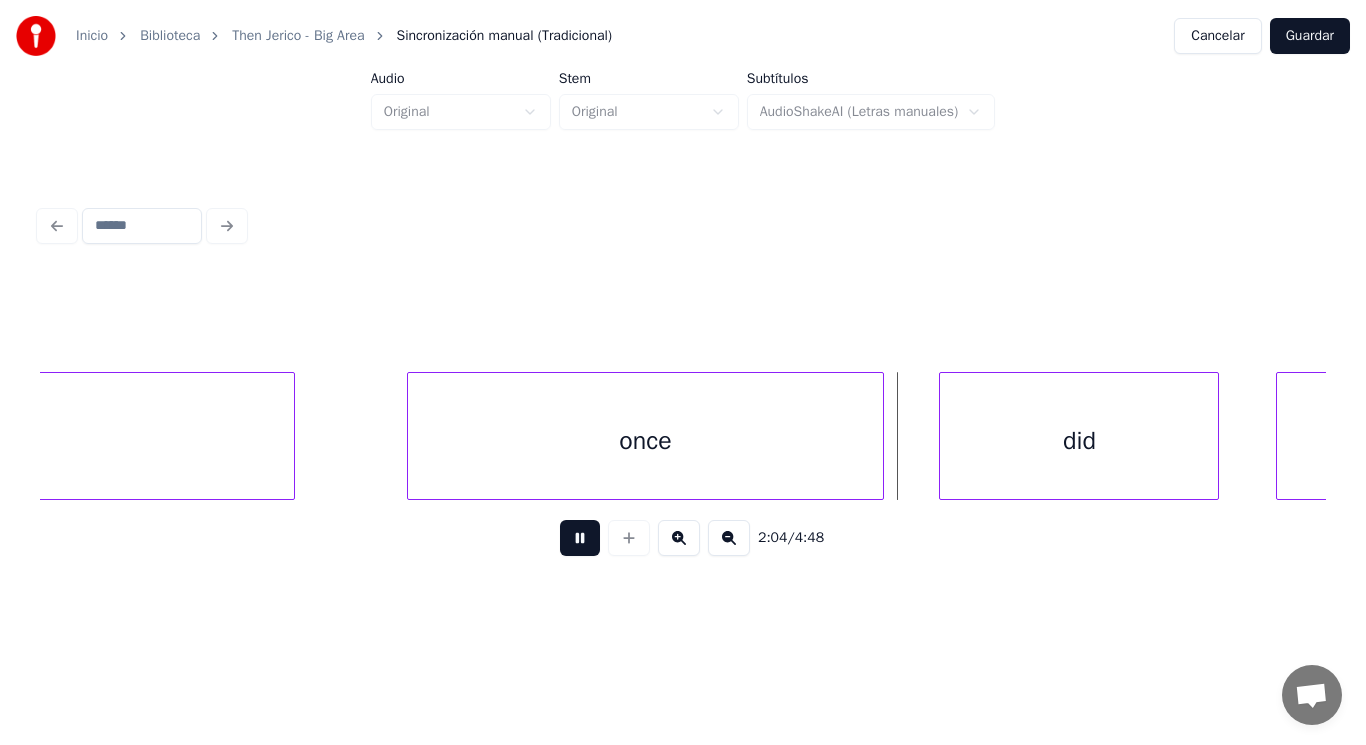 click at bounding box center [580, 538] 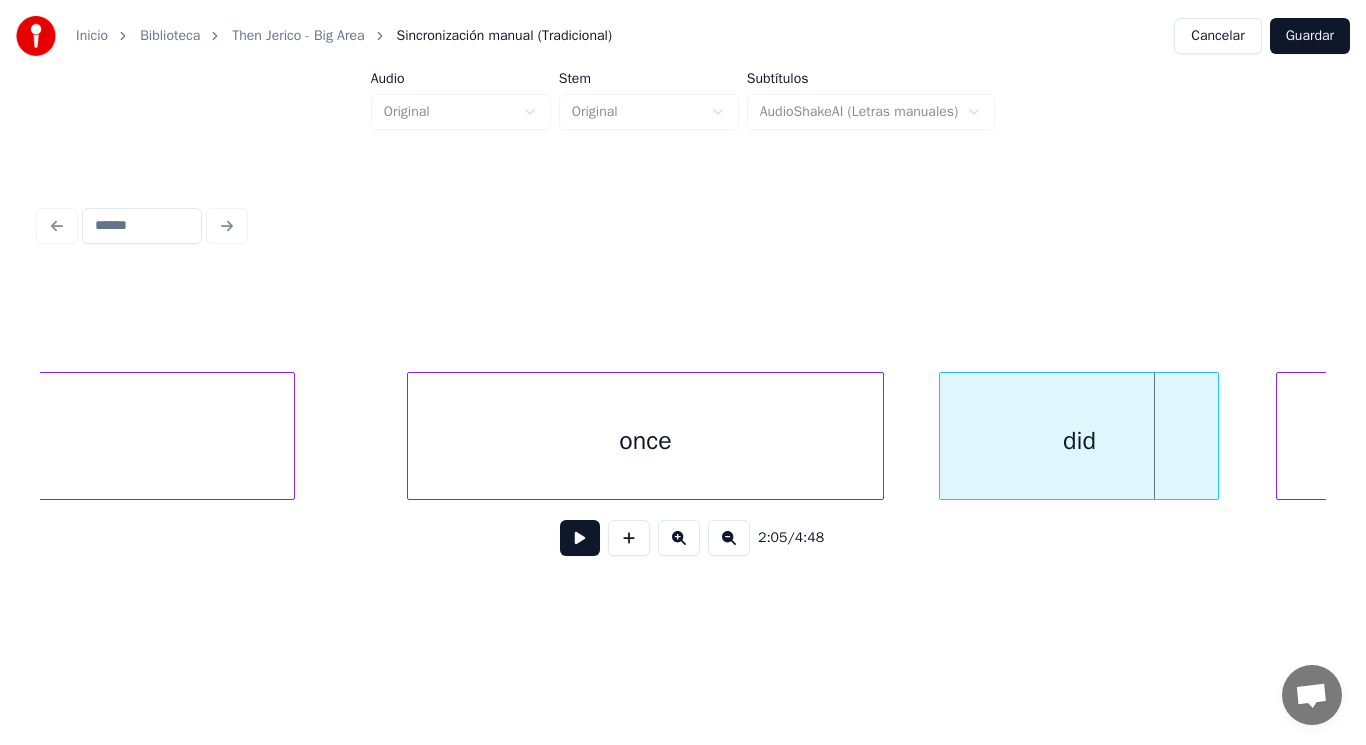 click on "once" at bounding box center [645, 441] 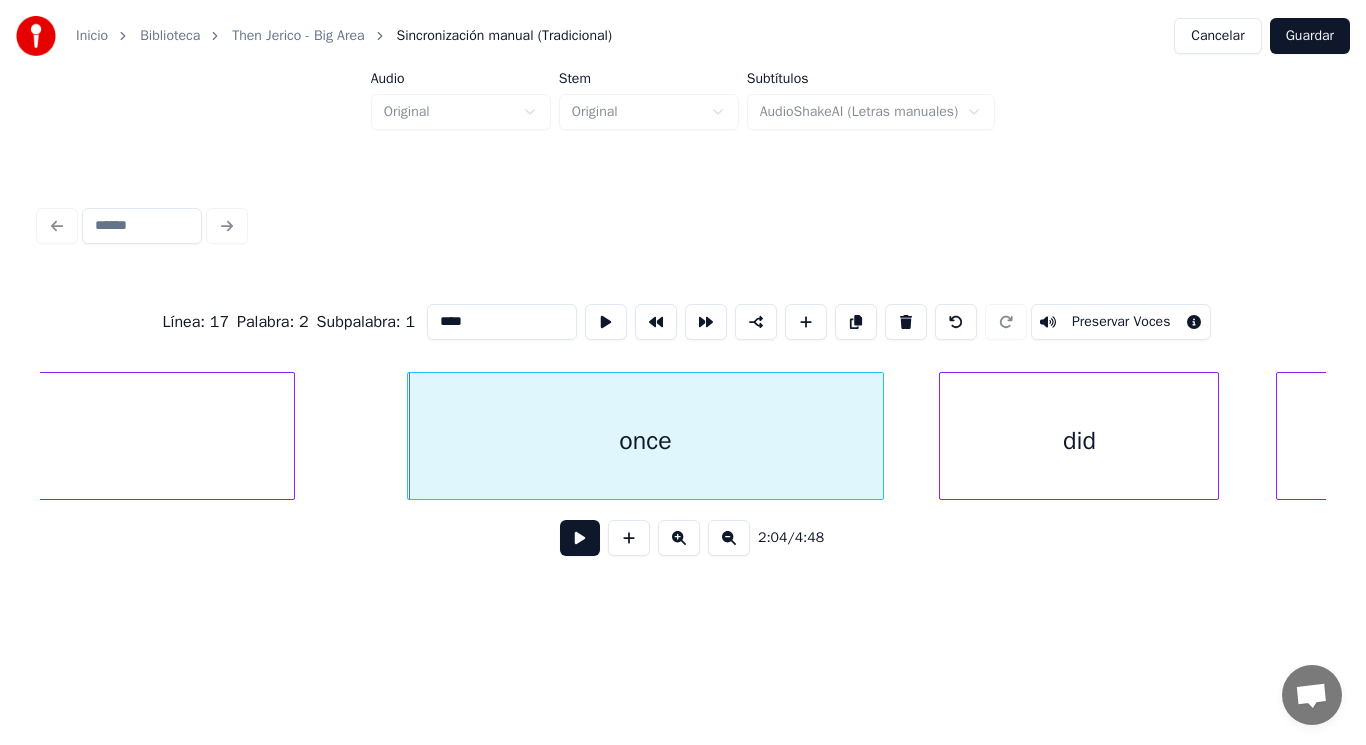 click at bounding box center [580, 538] 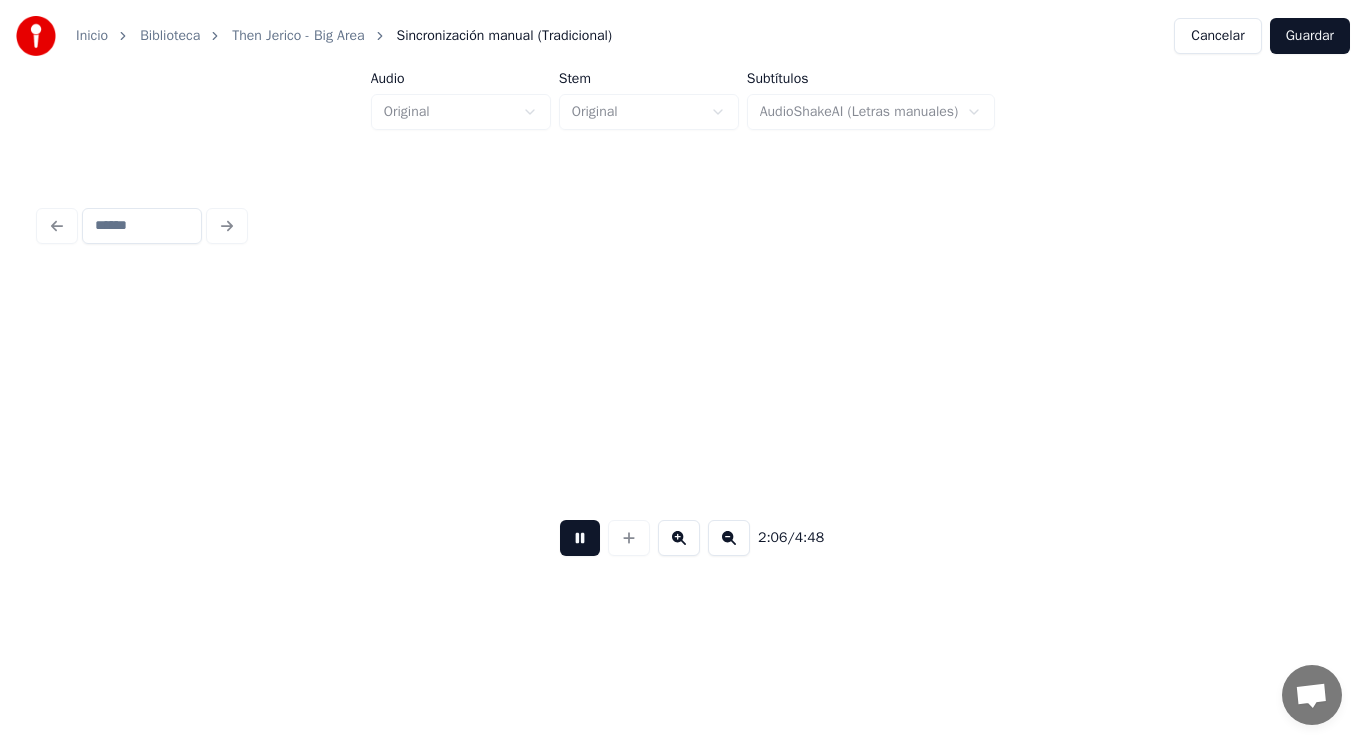 scroll, scrollTop: 0, scrollLeft: 176742, axis: horizontal 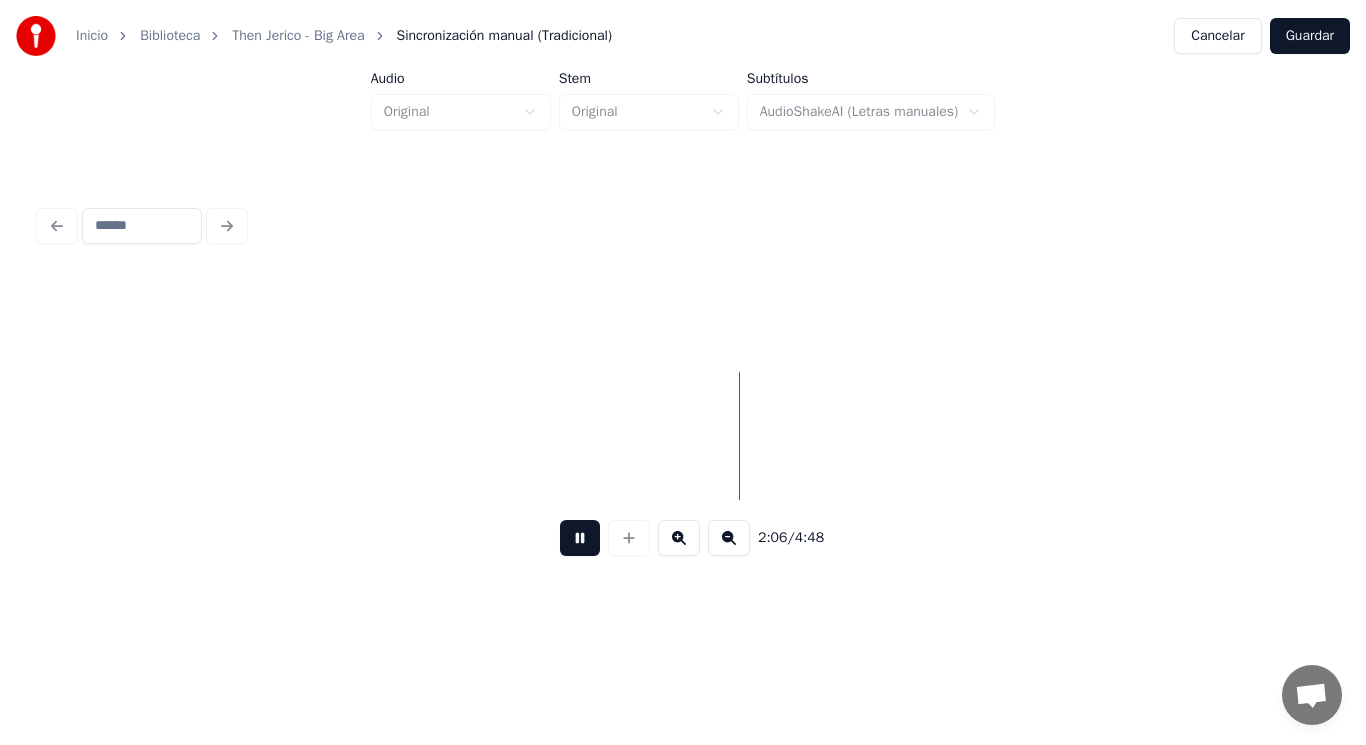click at bounding box center [580, 538] 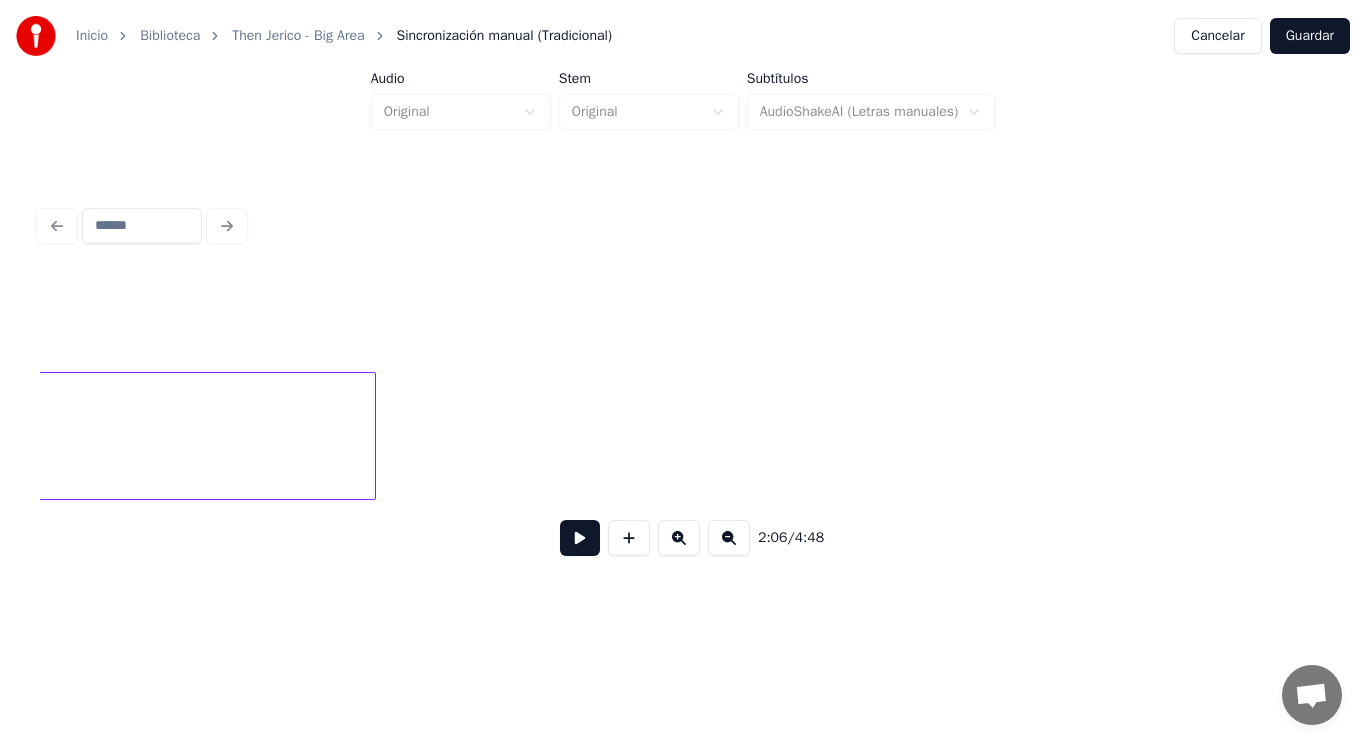 click on "try" at bounding box center [-44, 441] 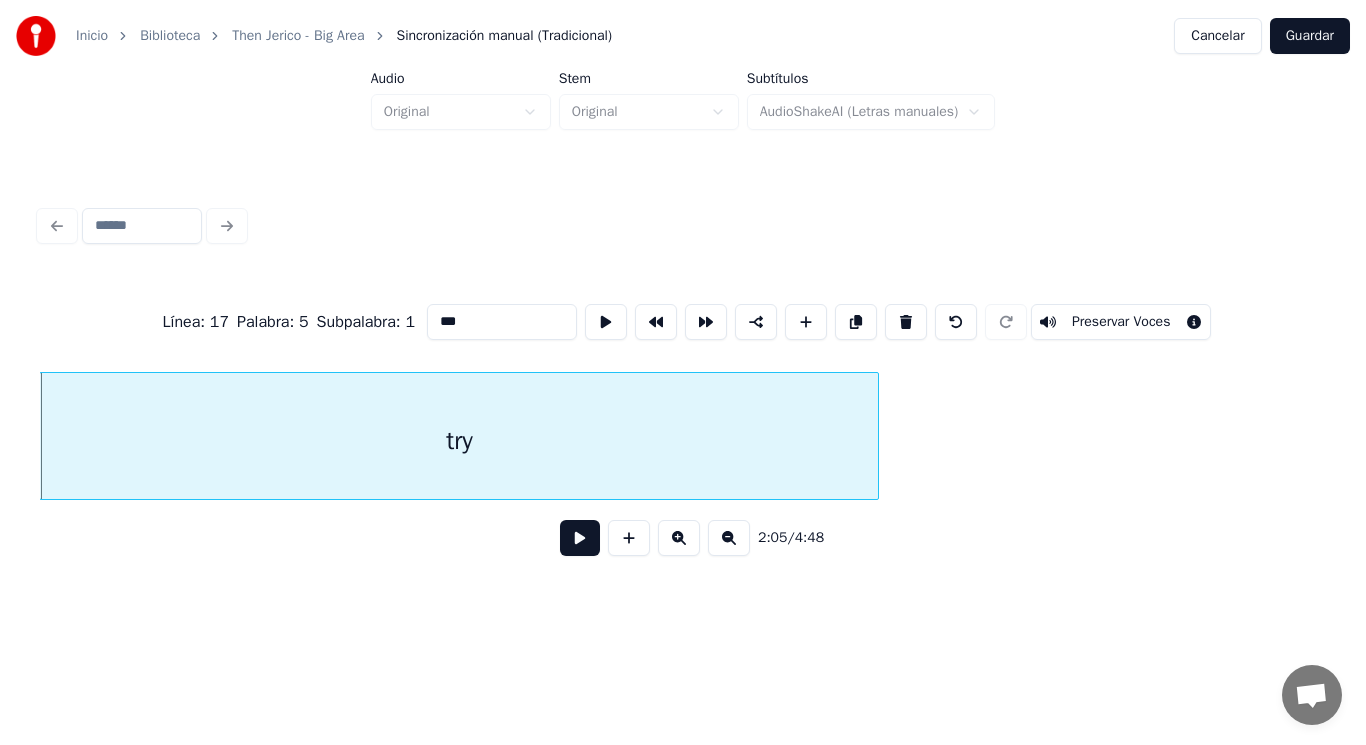 click at bounding box center [580, 538] 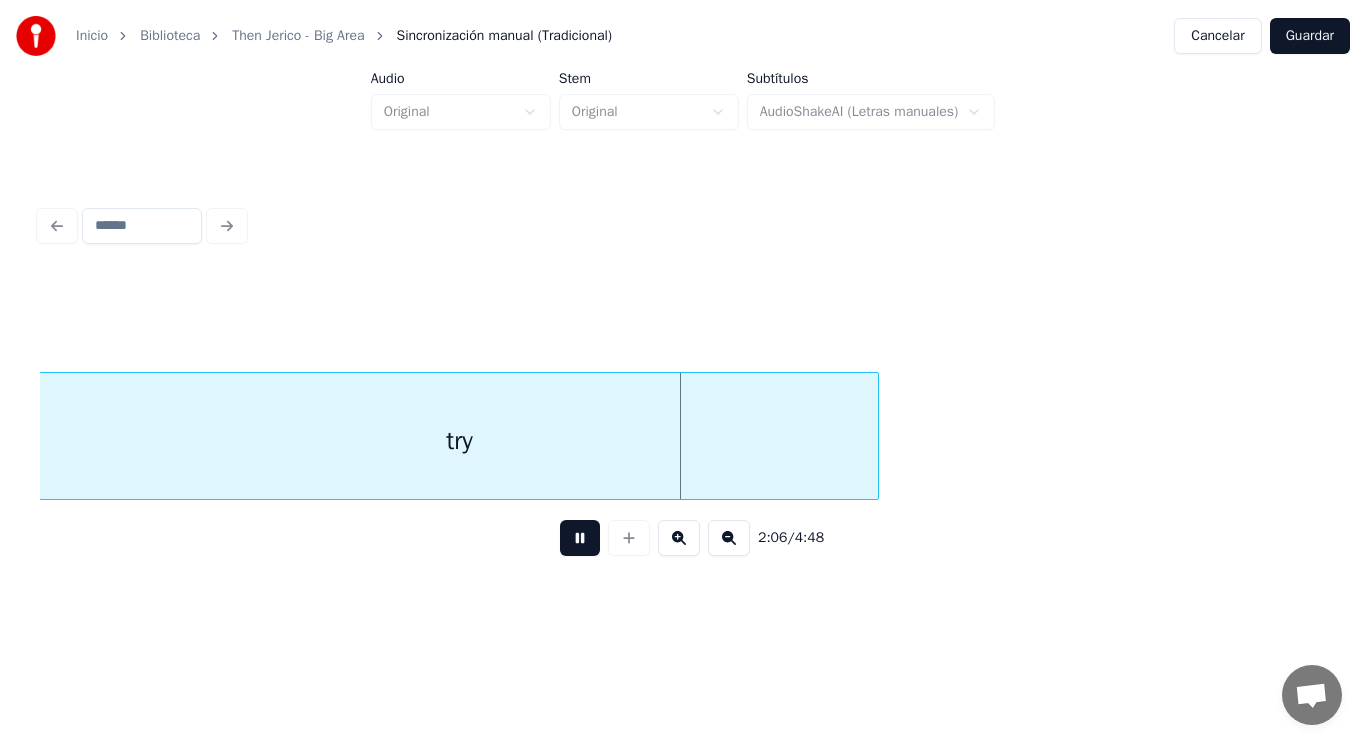 click at bounding box center [580, 538] 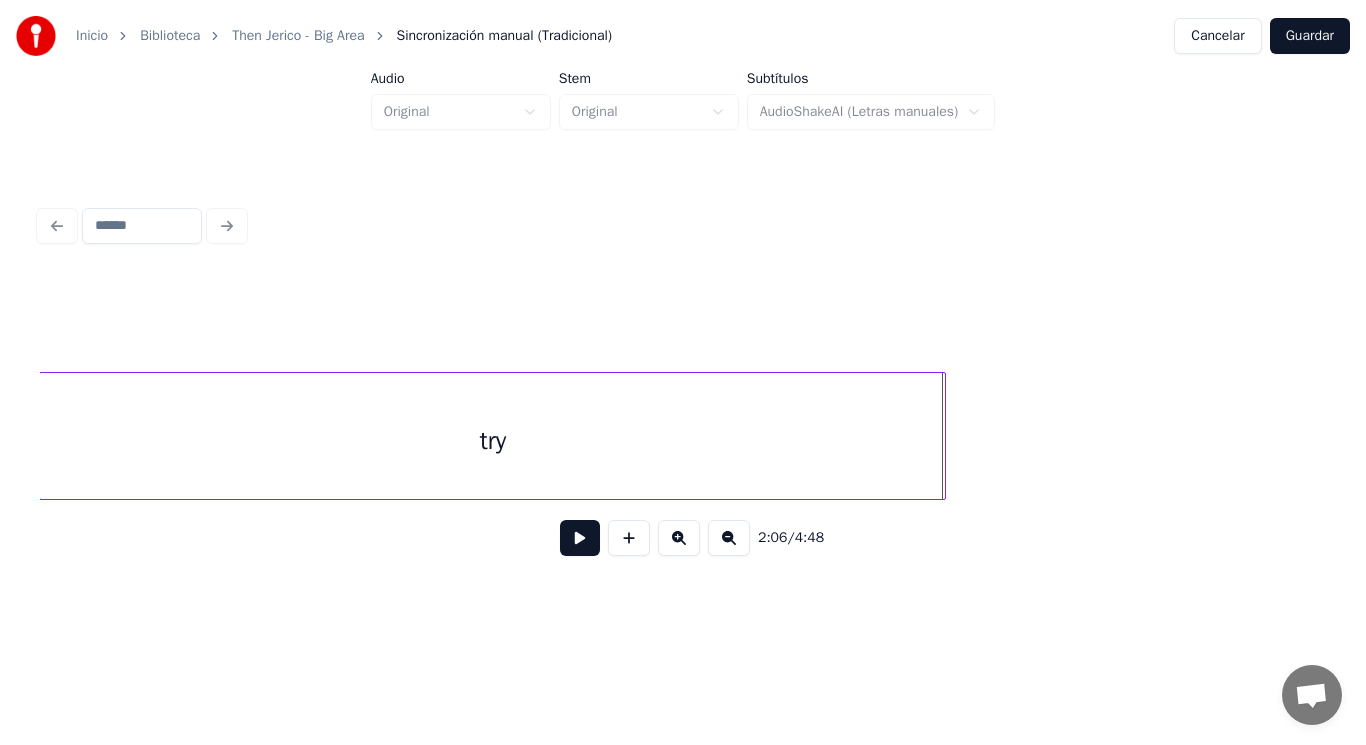 click at bounding box center (942, 436) 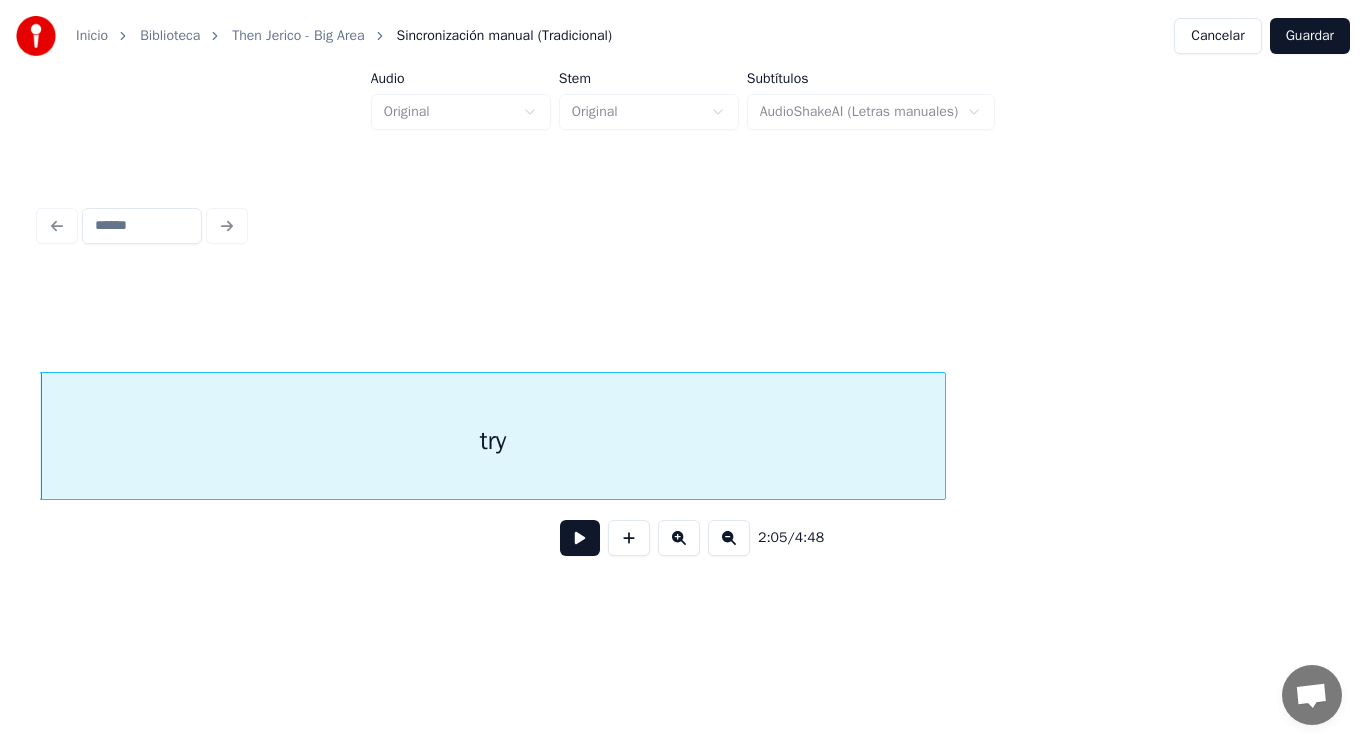 click at bounding box center [580, 538] 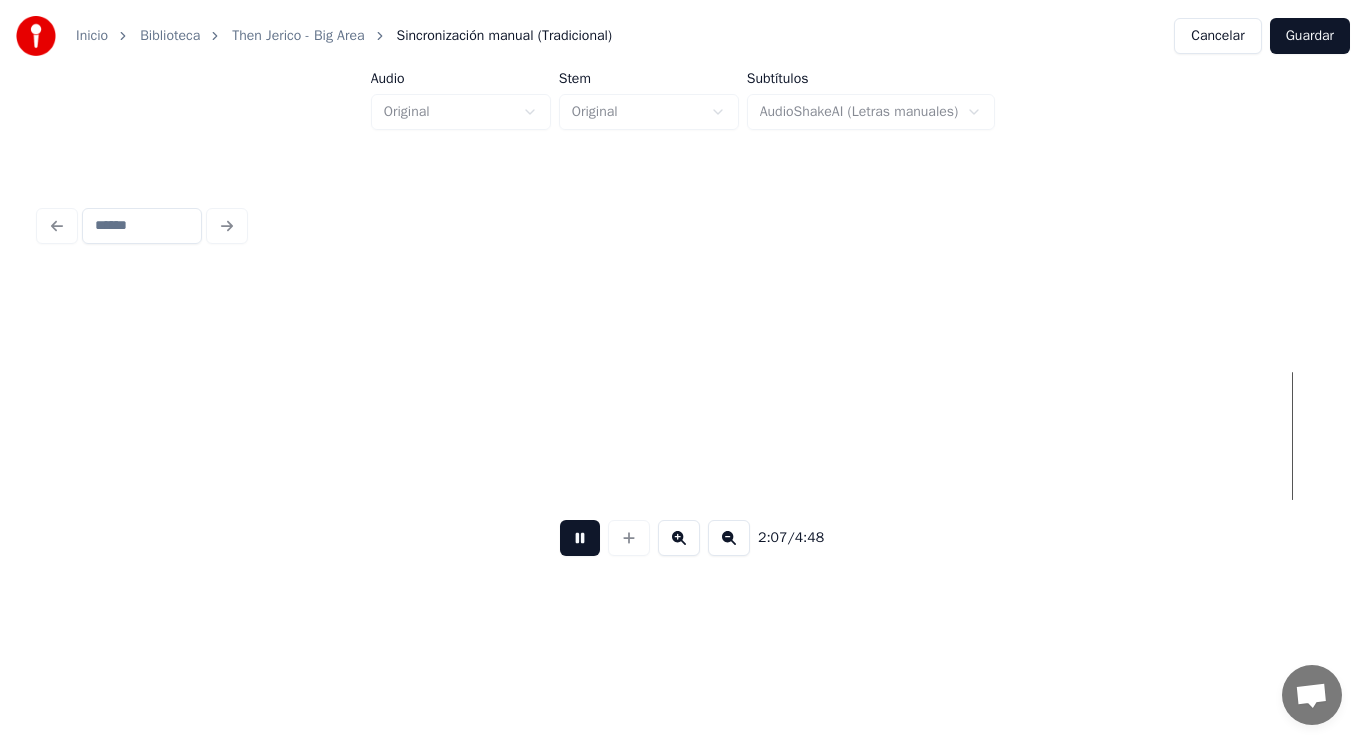 scroll, scrollTop: 0, scrollLeft: 178448, axis: horizontal 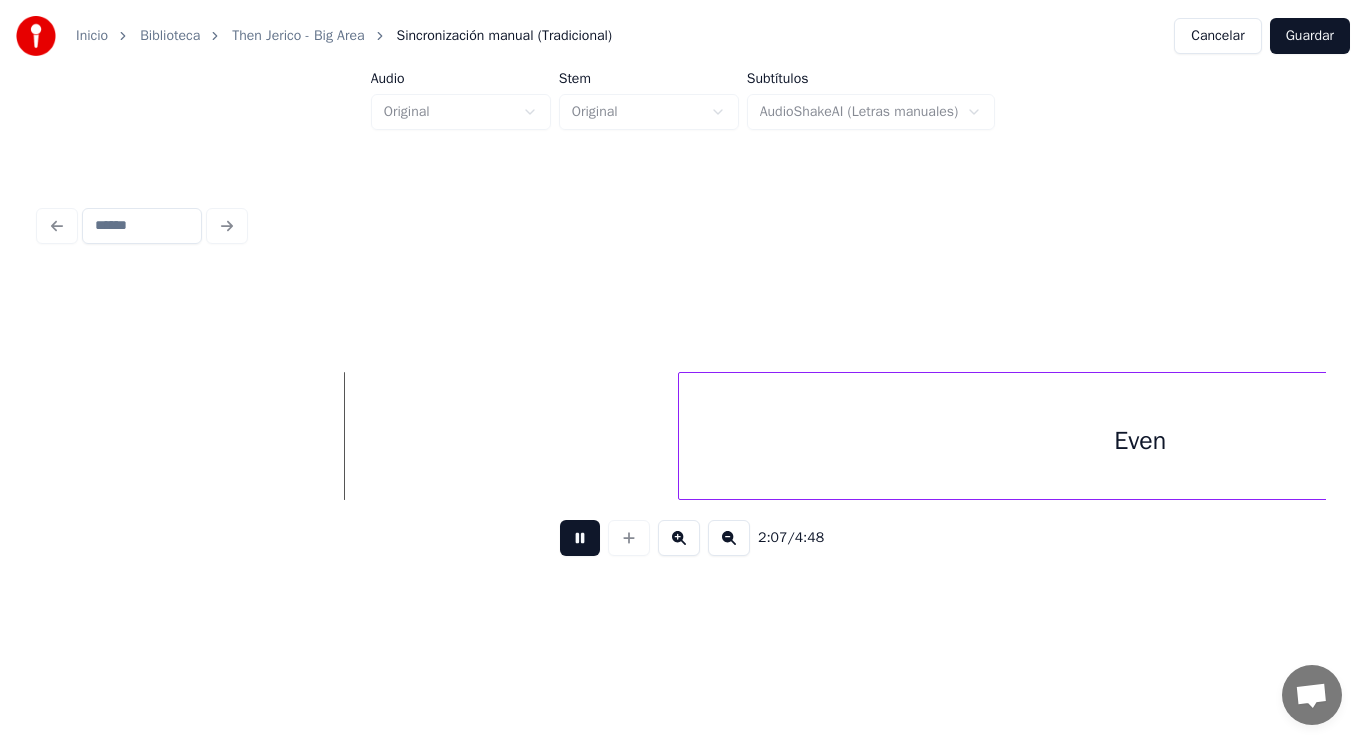 click at bounding box center [580, 538] 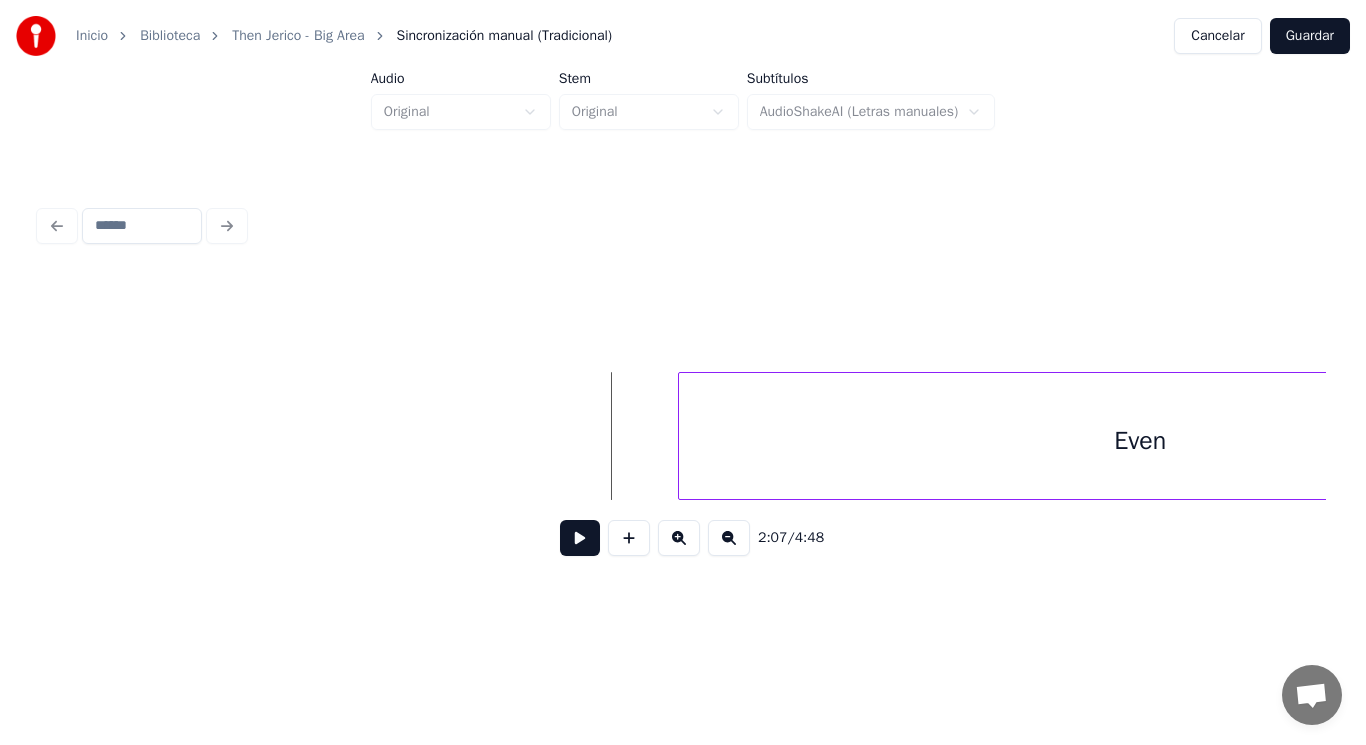 click on "Even" at bounding box center [23597, 436] 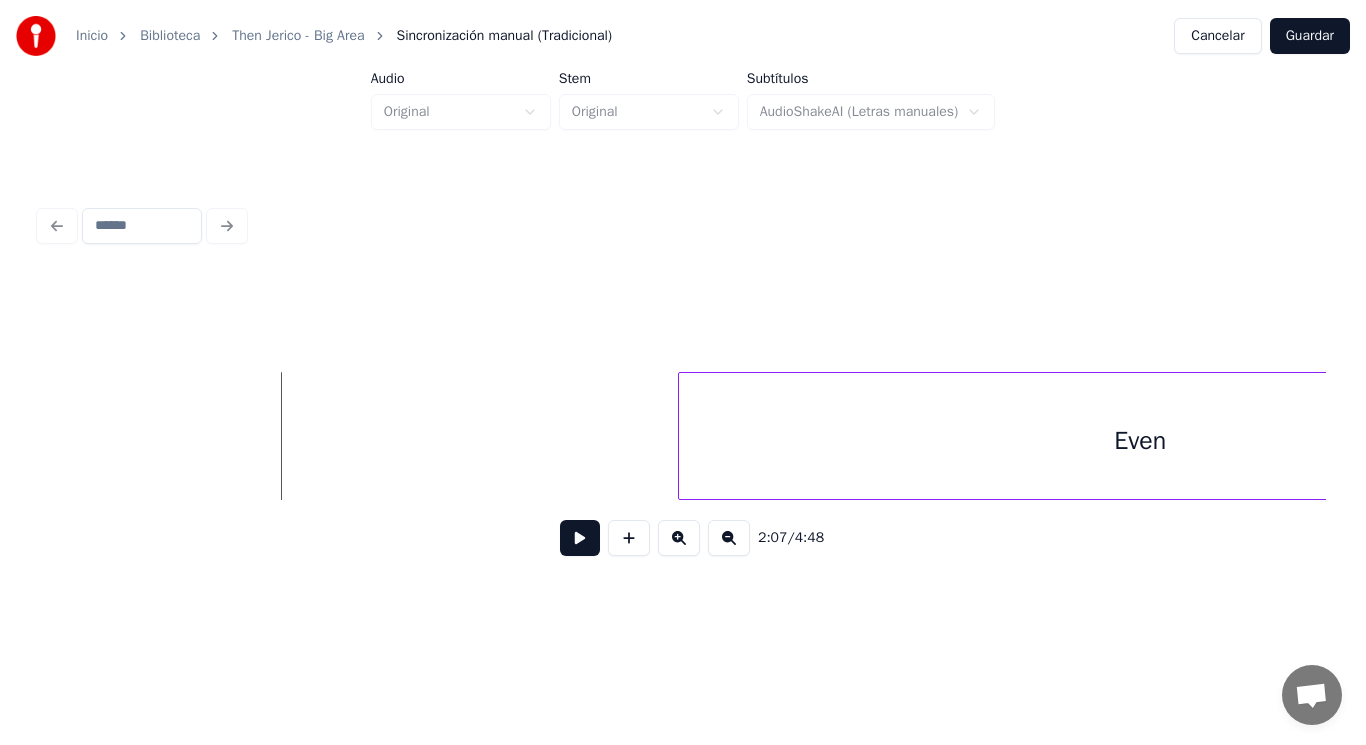 click at bounding box center (580, 538) 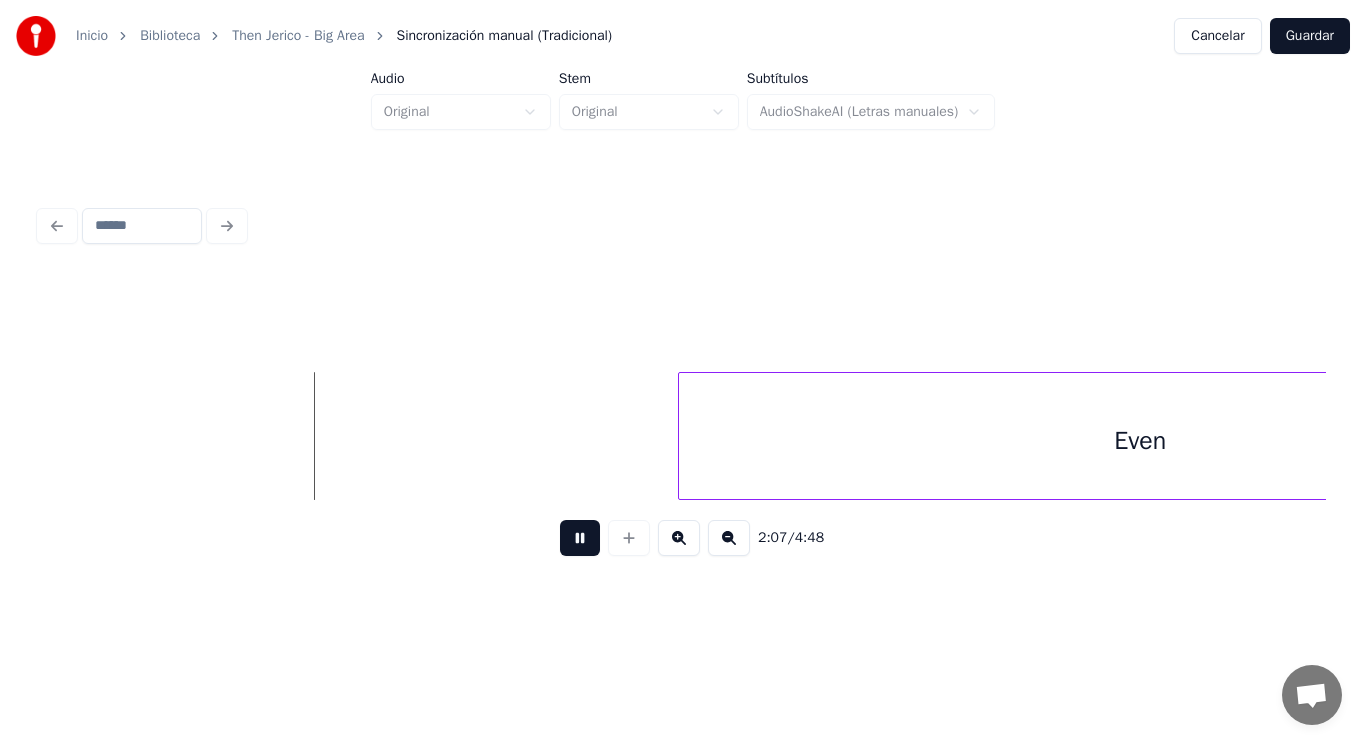 click at bounding box center [580, 538] 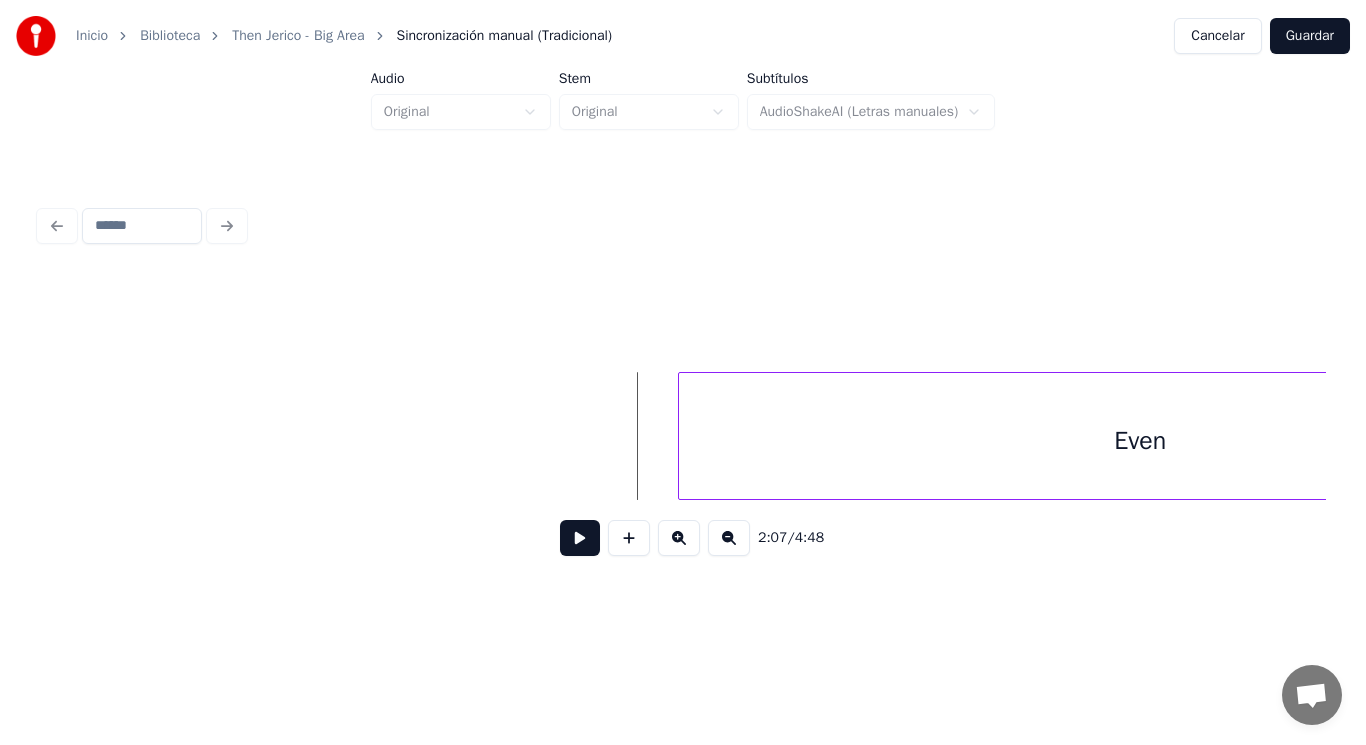 click on "Even" at bounding box center (23597, 436) 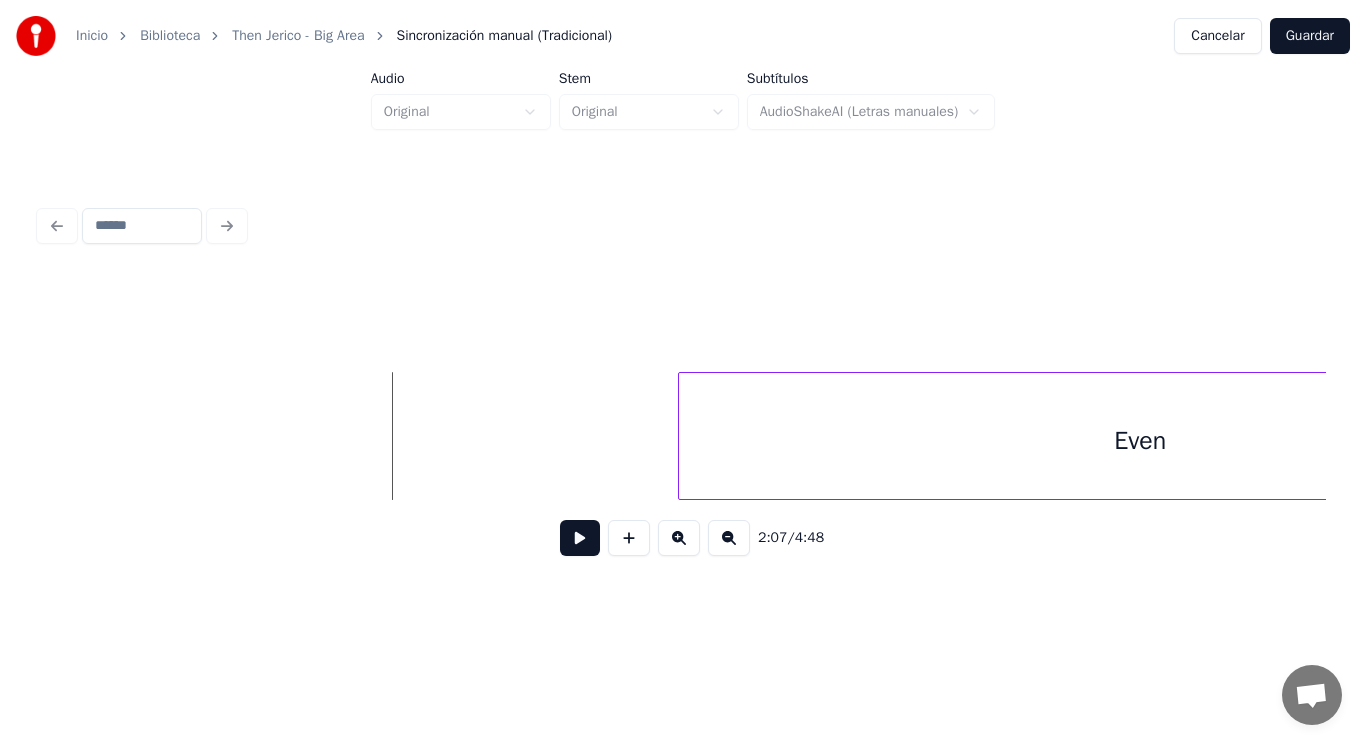 click at bounding box center [580, 538] 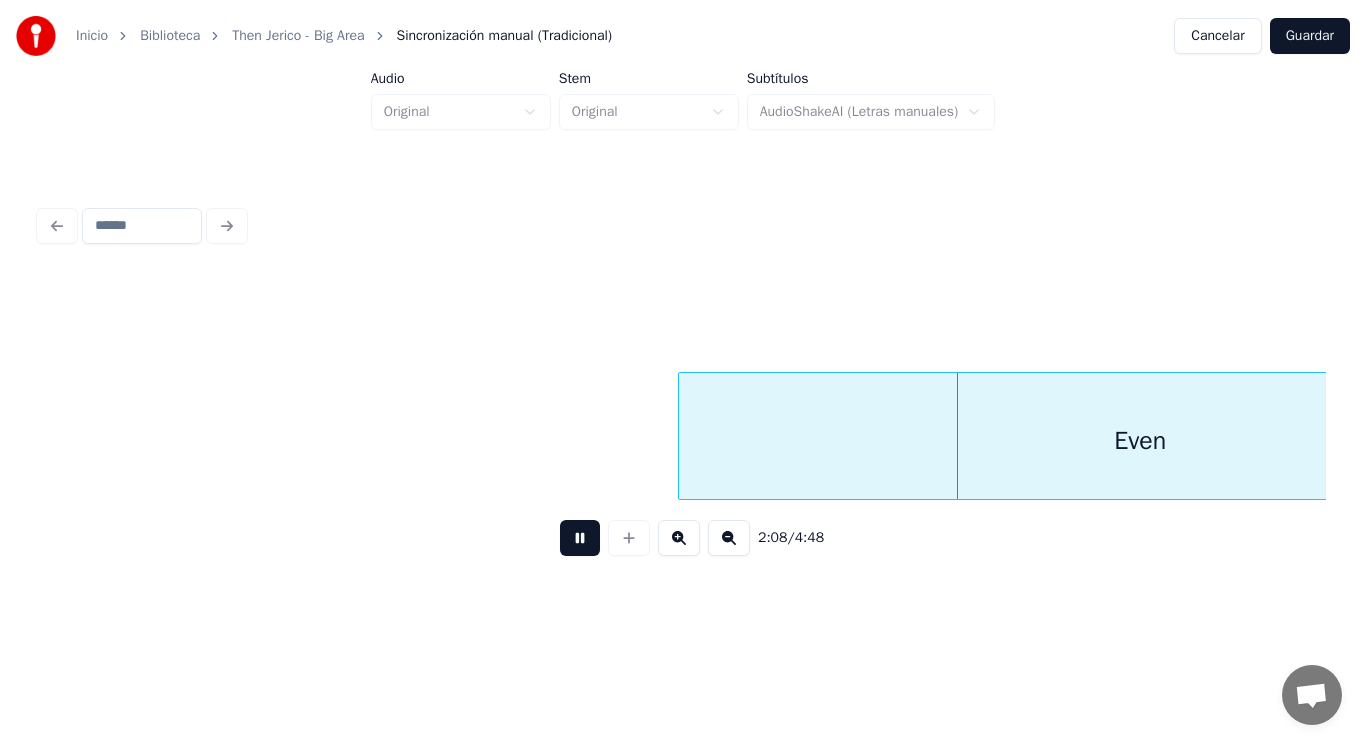click at bounding box center (580, 538) 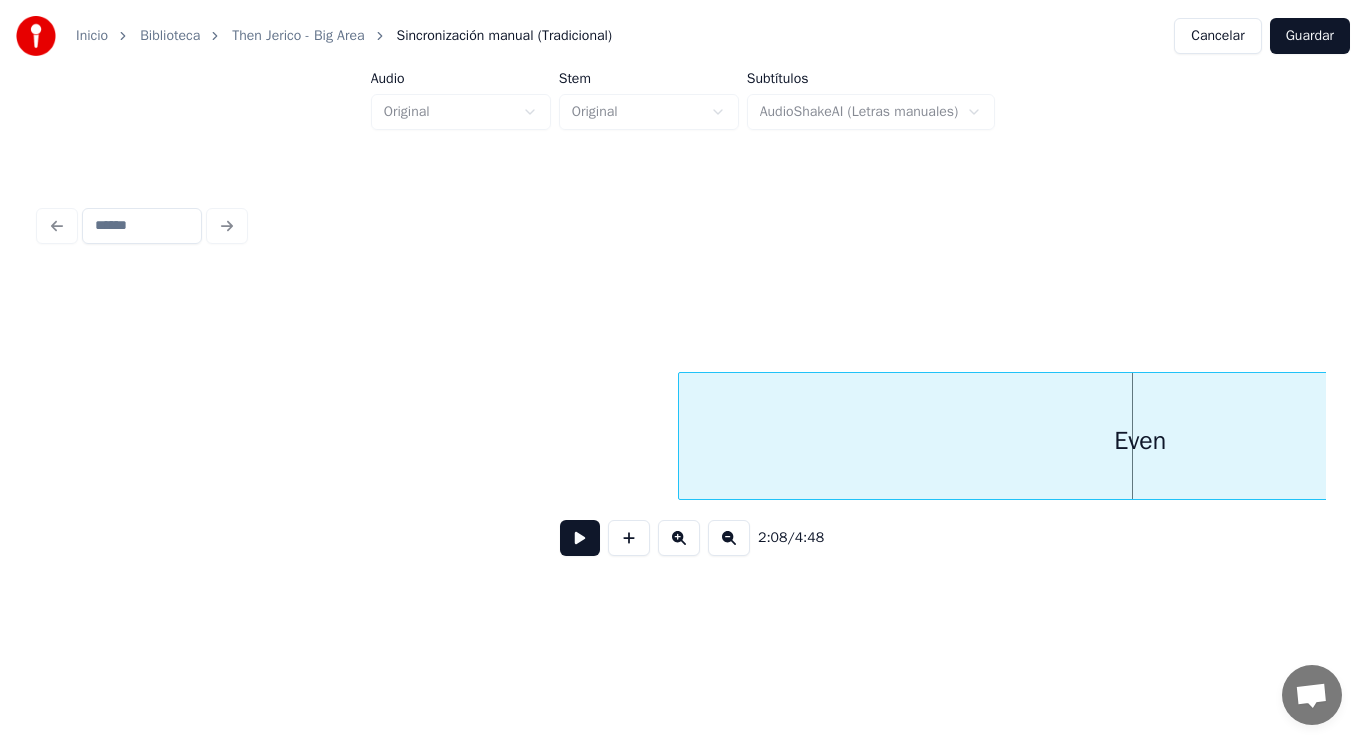 click on "Even" at bounding box center [23597, 436] 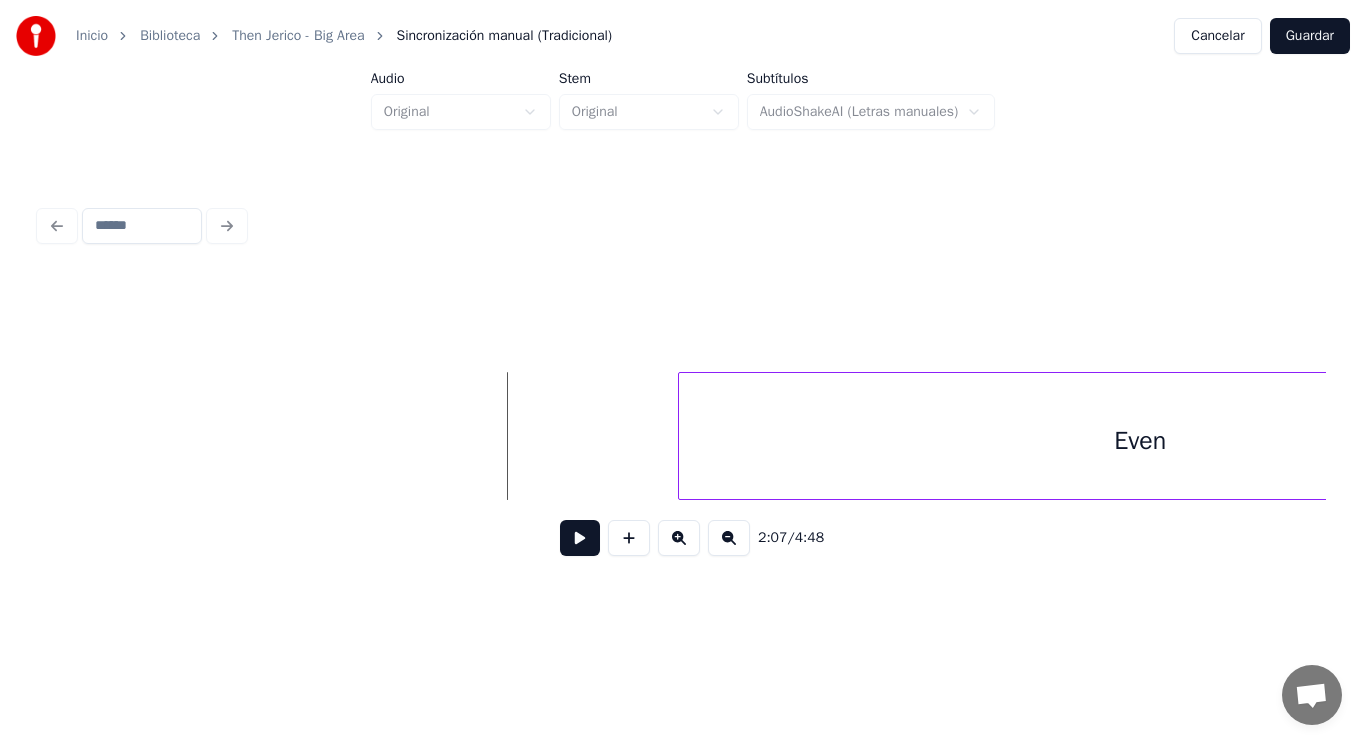 click at bounding box center (580, 538) 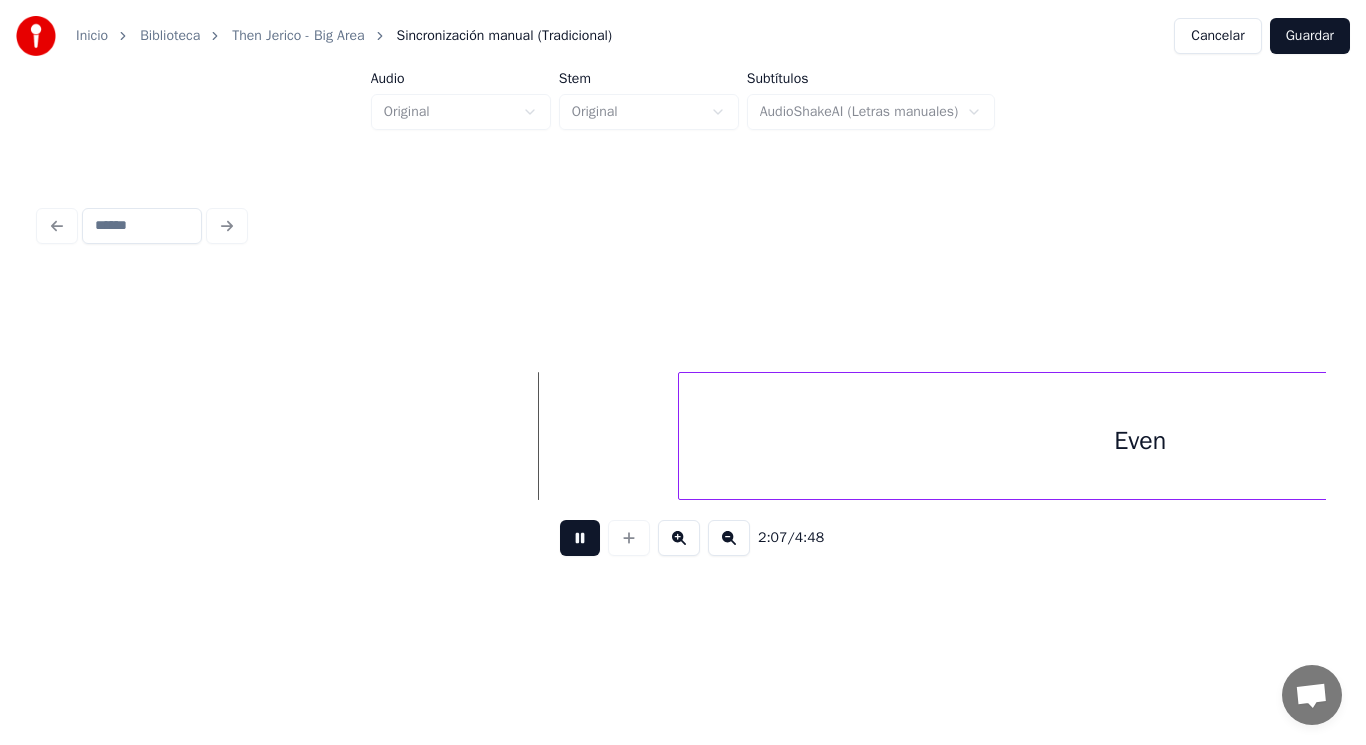 click at bounding box center [580, 538] 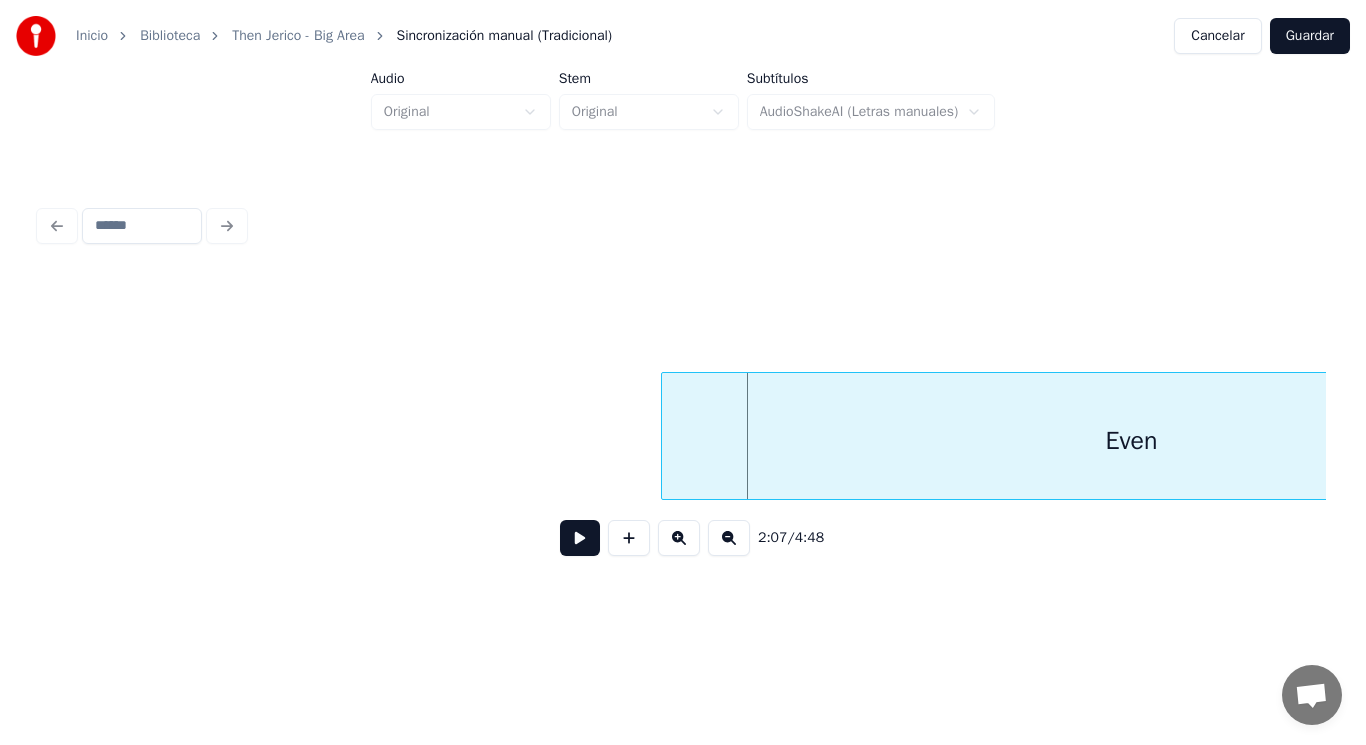 click at bounding box center [665, 436] 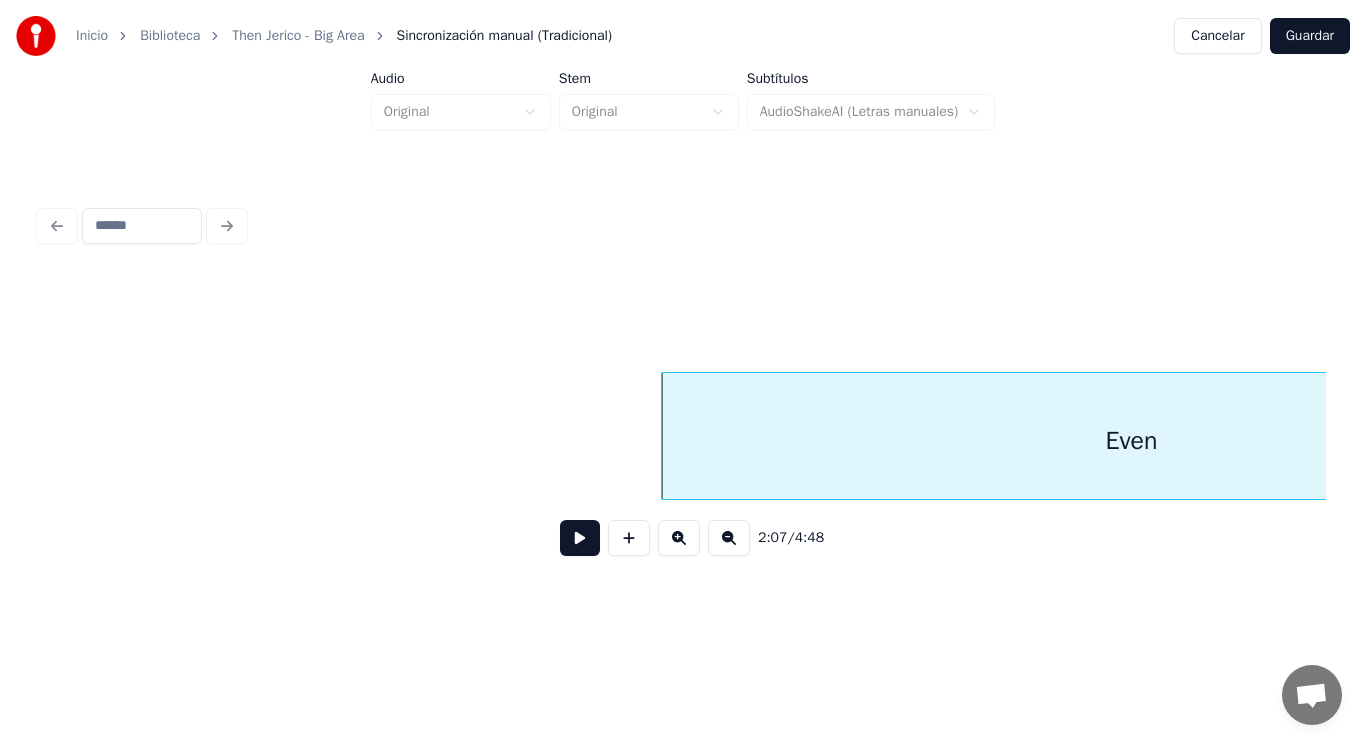 click at bounding box center (580, 538) 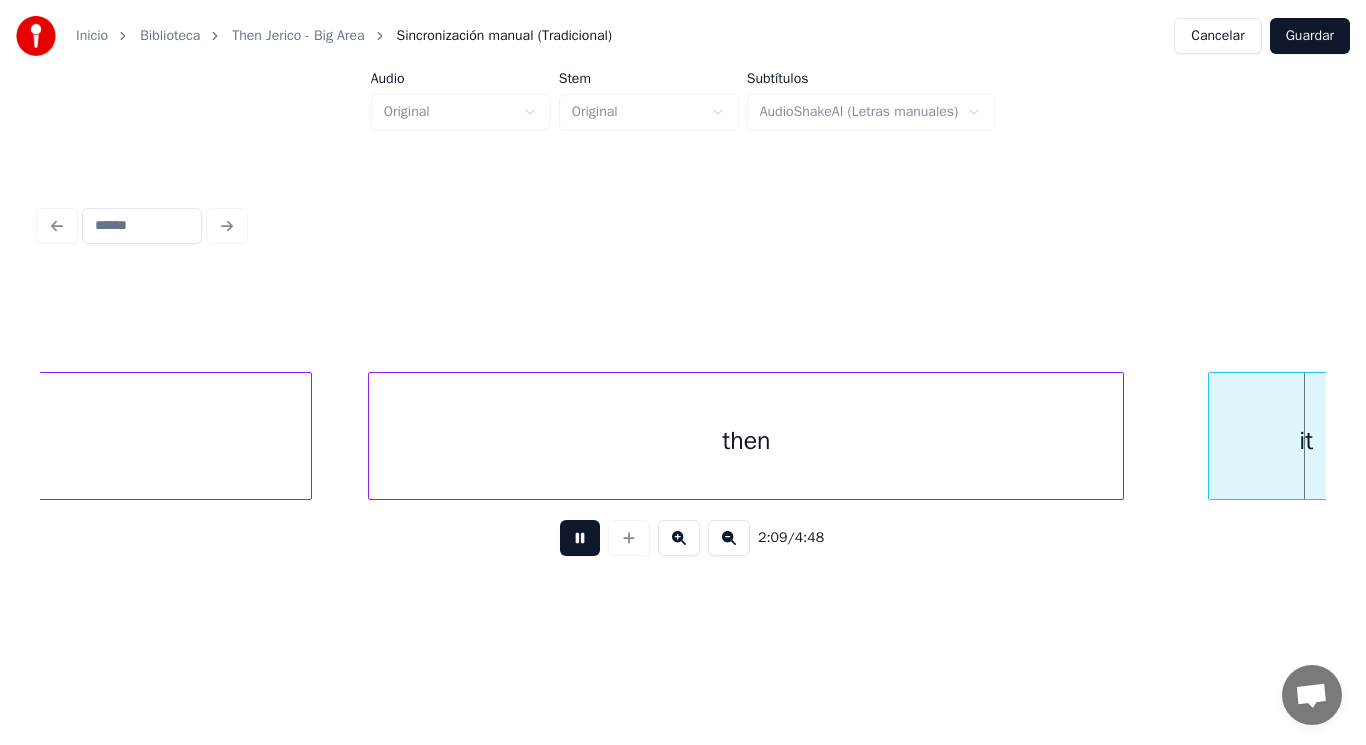 scroll, scrollTop: 0, scrollLeft: 181031, axis: horizontal 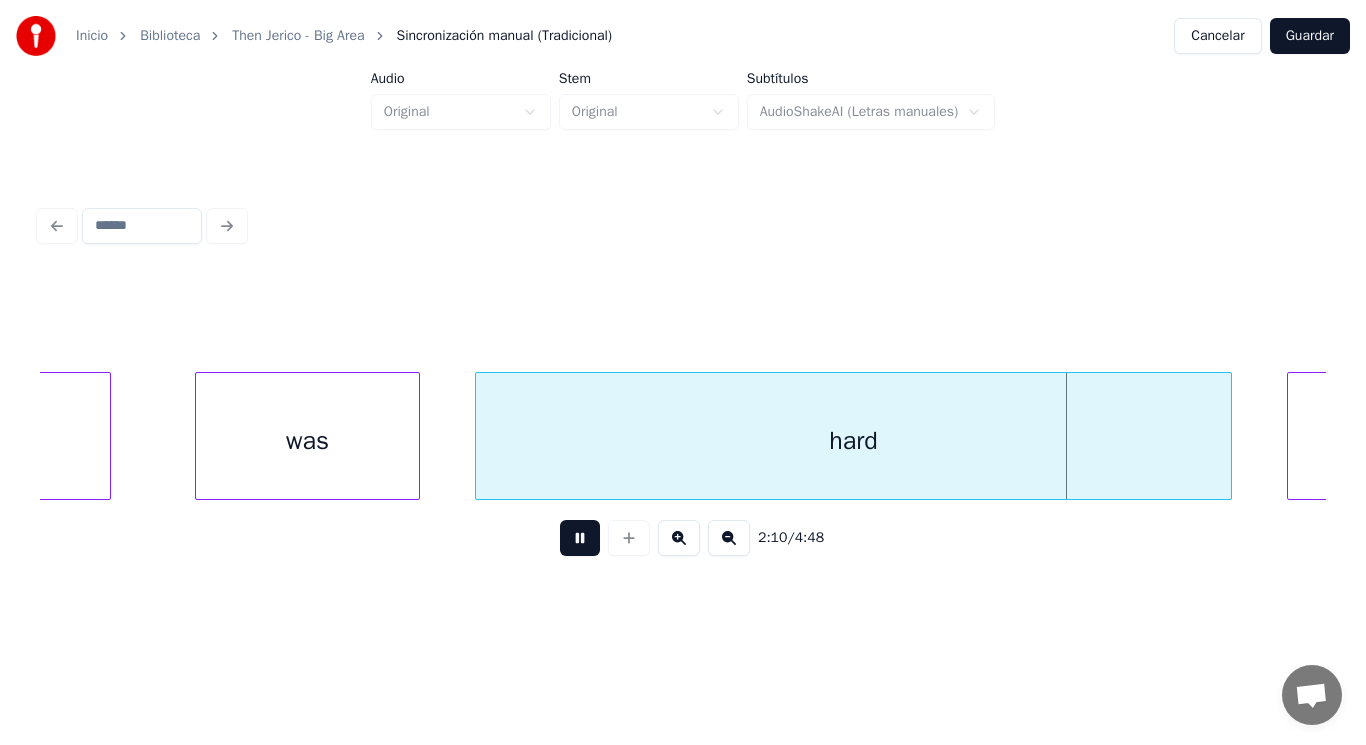 click at bounding box center [580, 538] 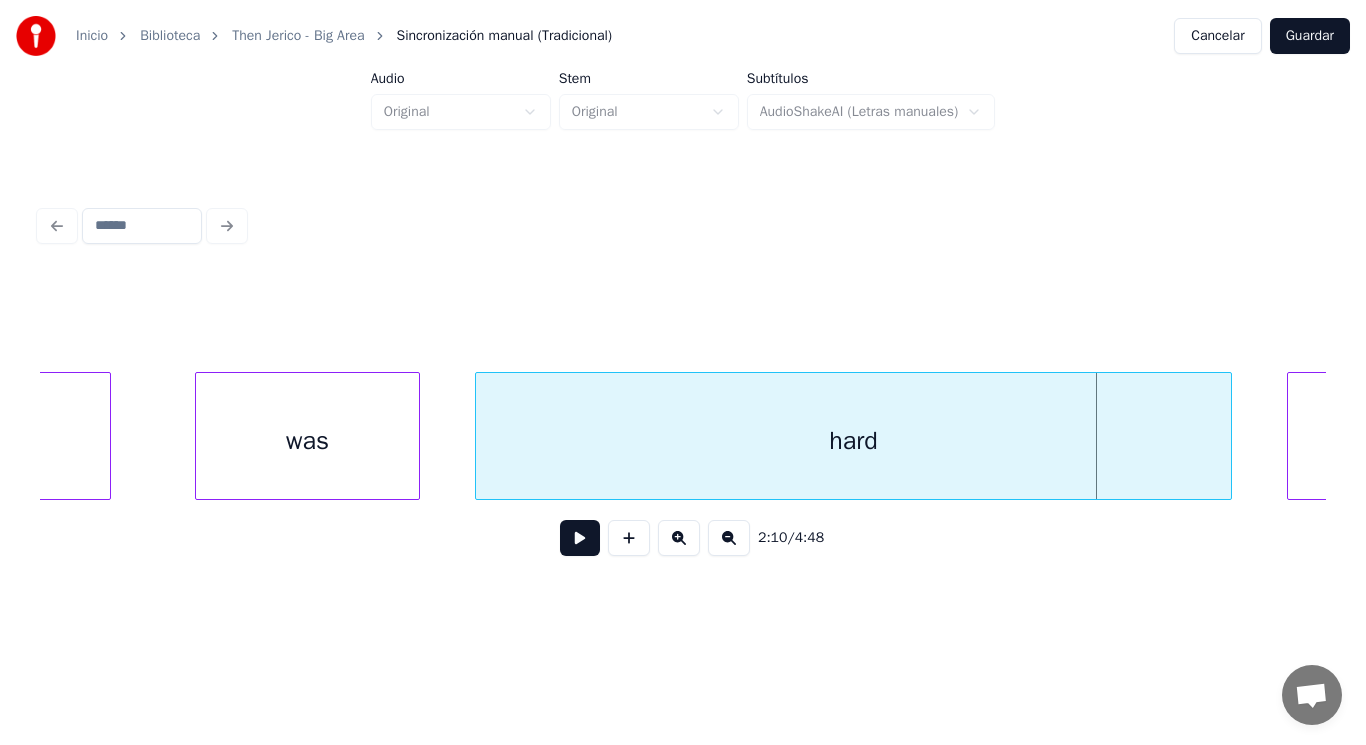 click at bounding box center [580, 538] 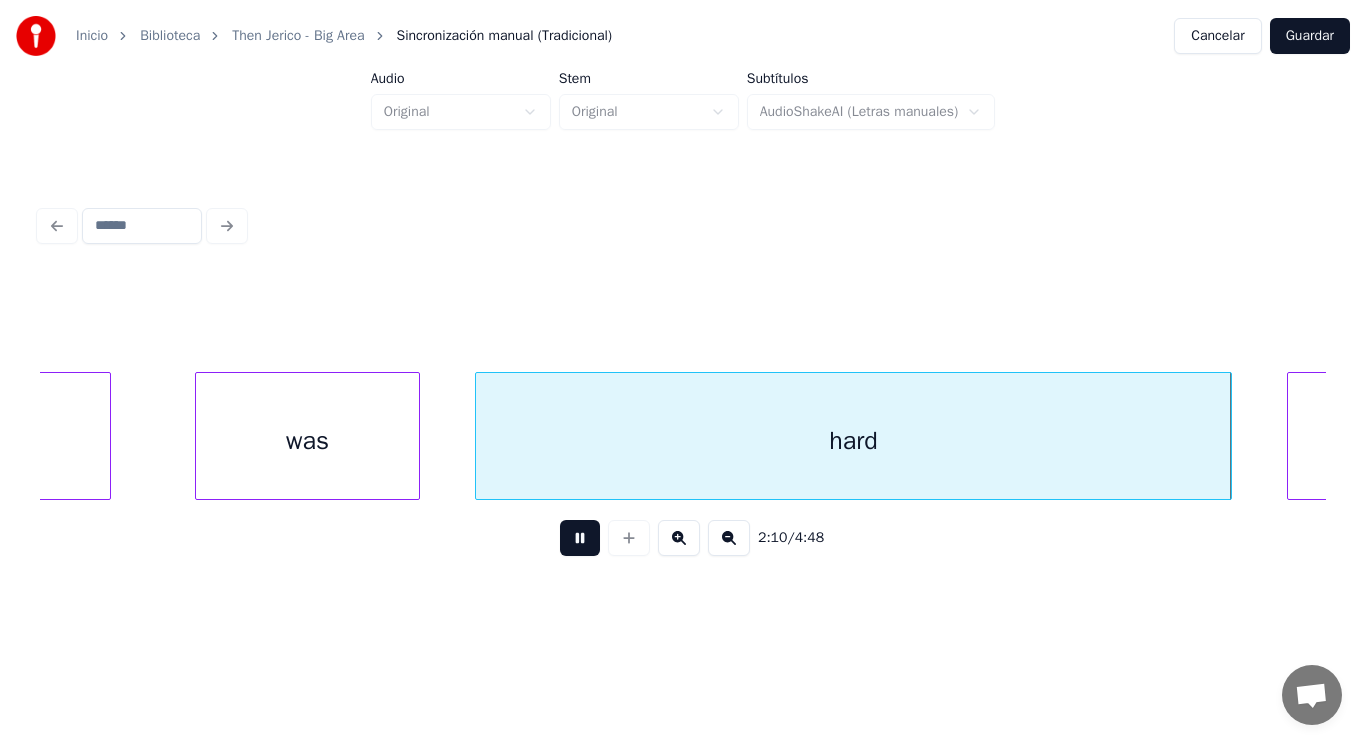 scroll, scrollTop: 0, scrollLeft: 182339, axis: horizontal 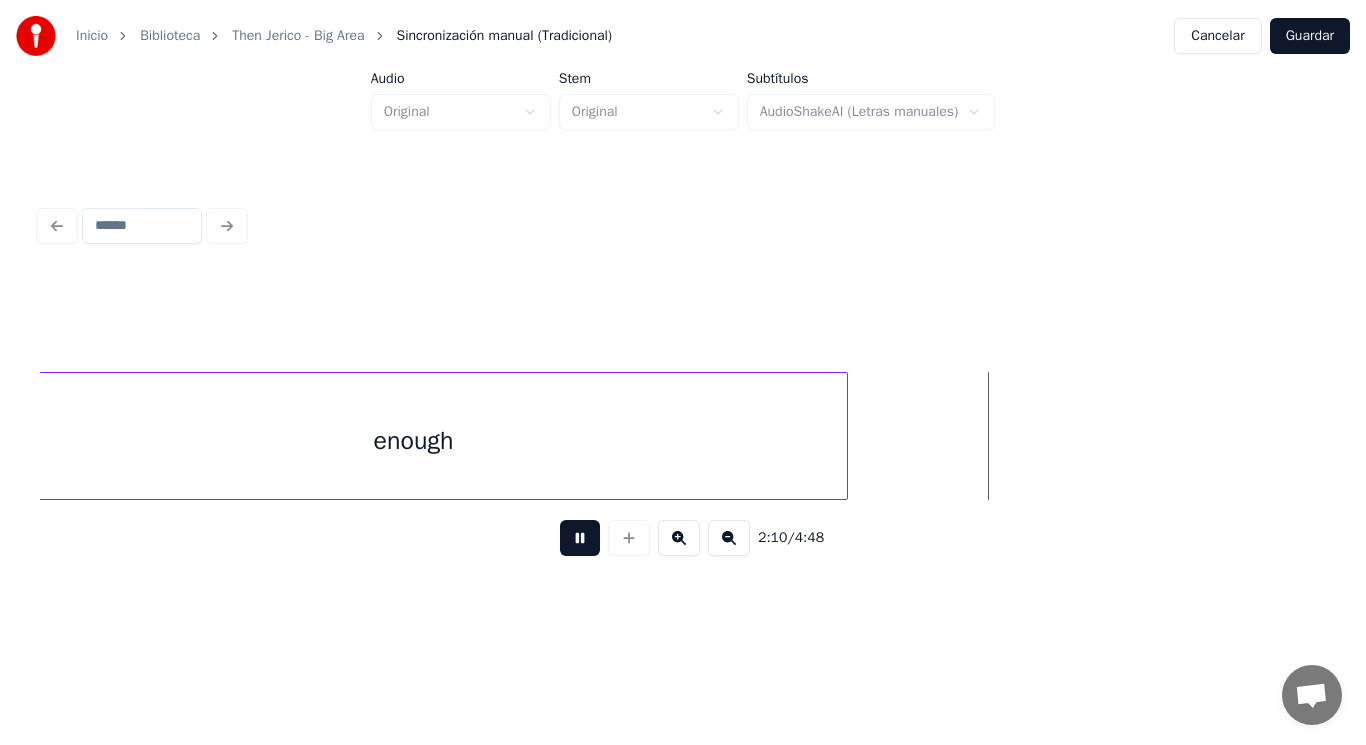 click at bounding box center [580, 538] 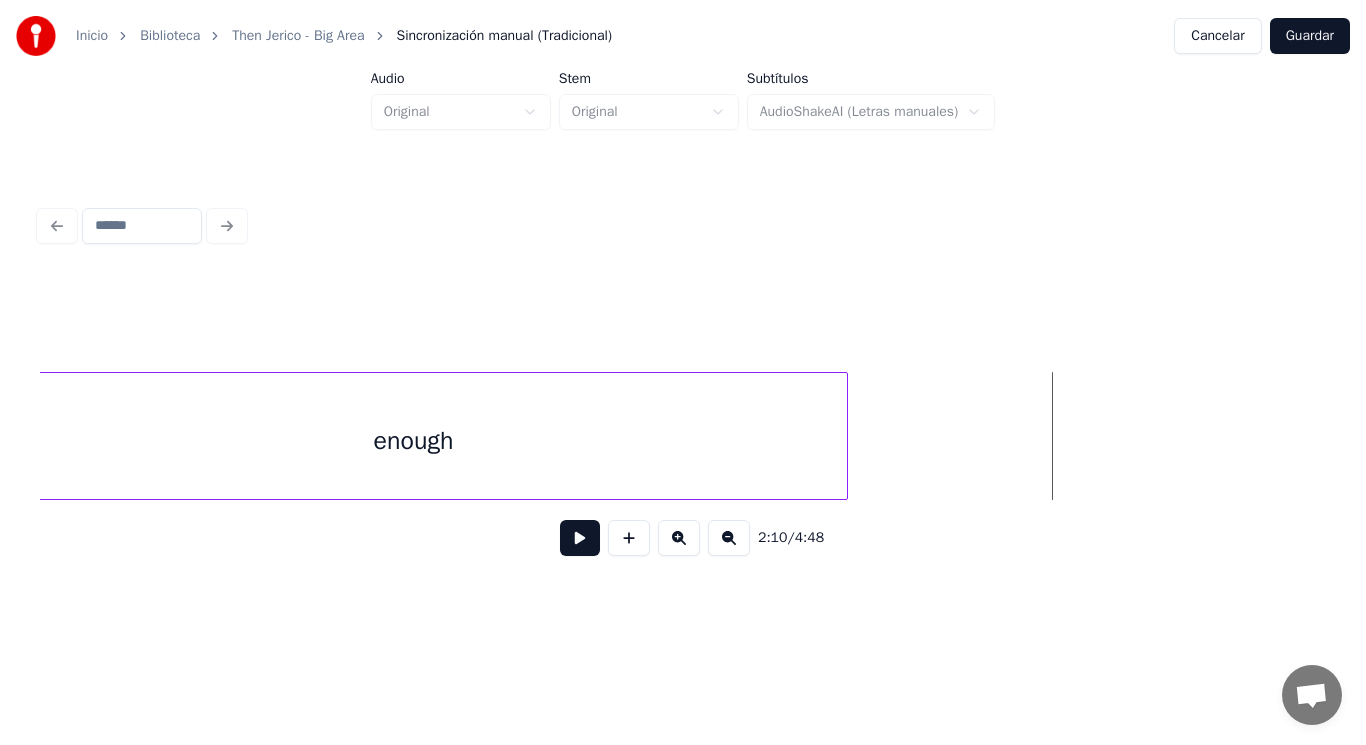 click on "enough" at bounding box center (413, 441) 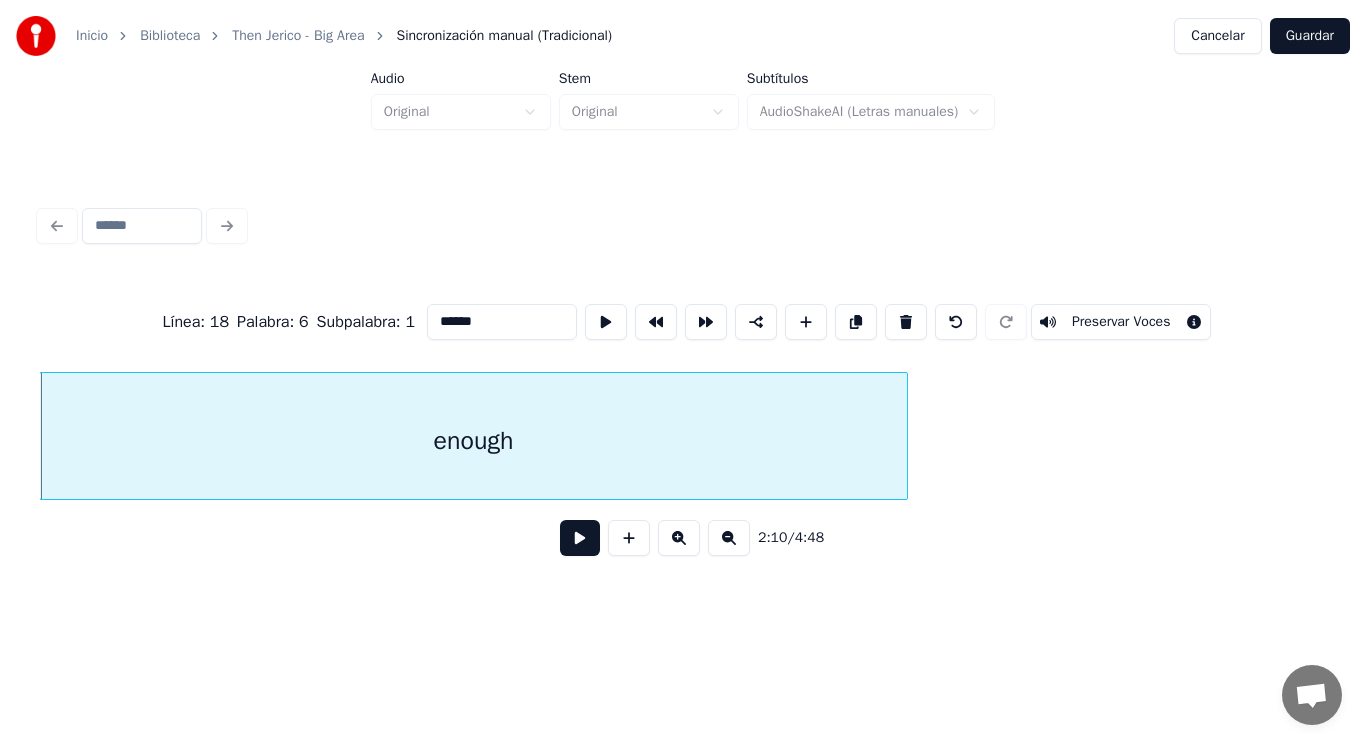 click at bounding box center [580, 538] 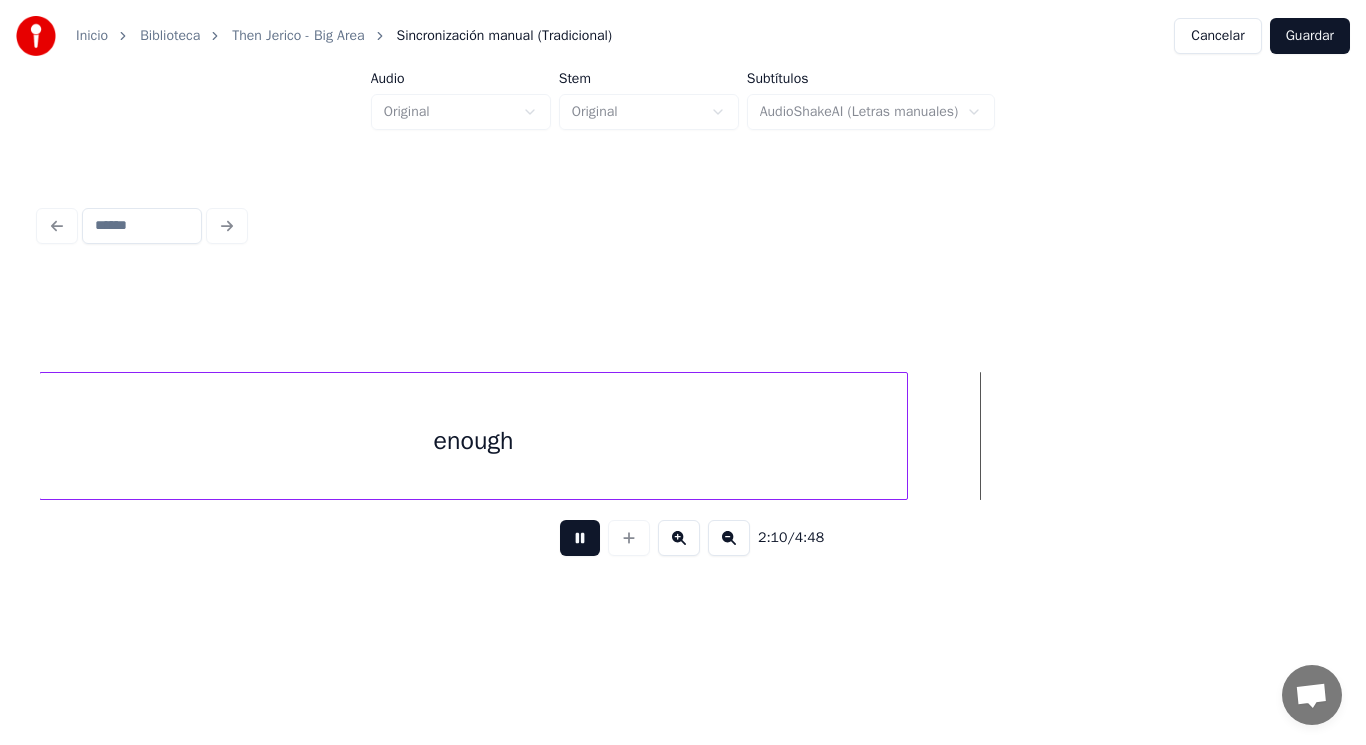click at bounding box center [580, 538] 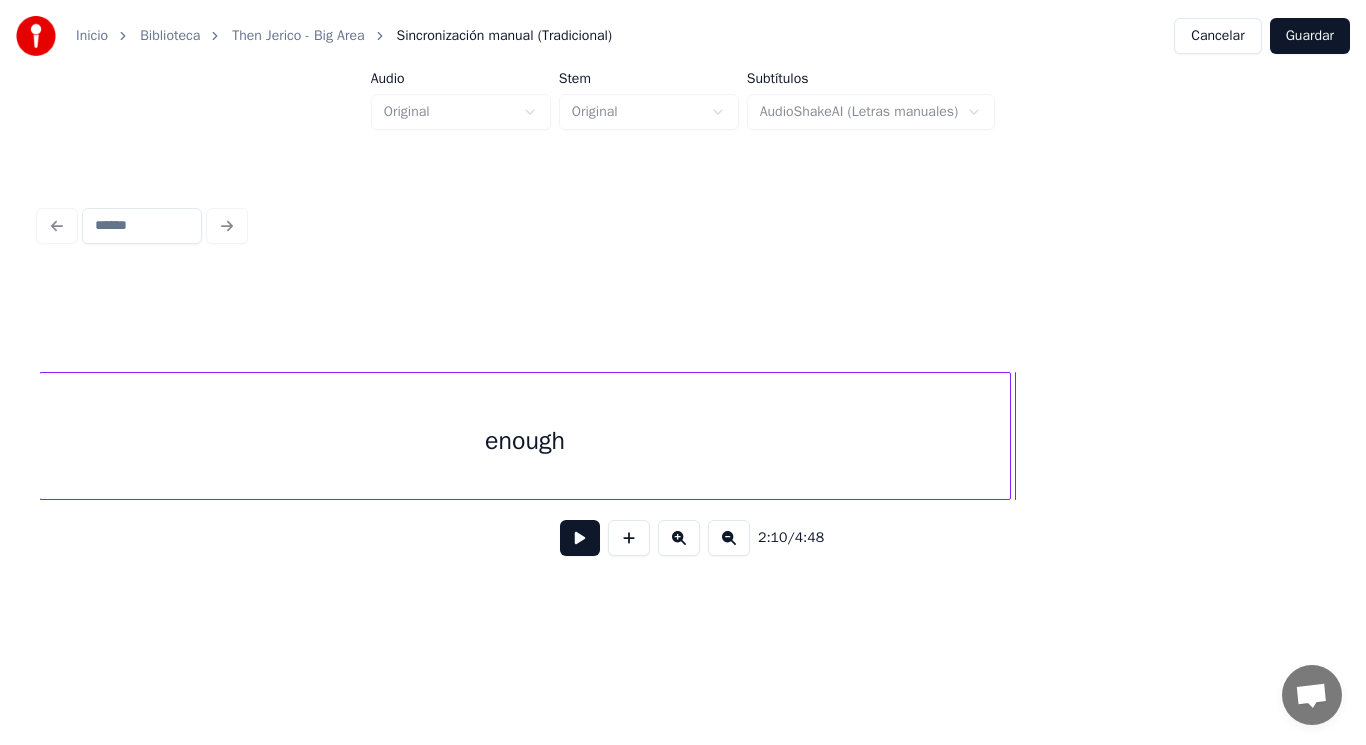 click at bounding box center (1007, 436) 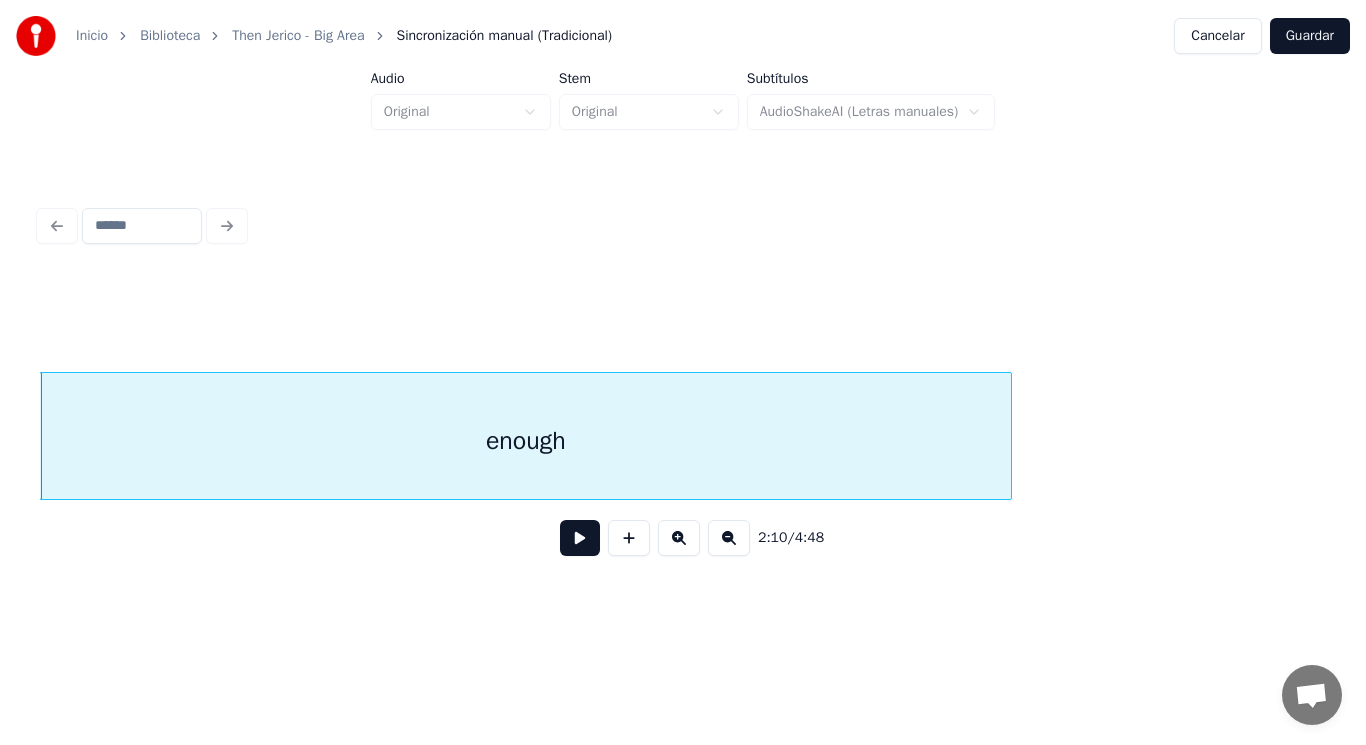 click at bounding box center [580, 538] 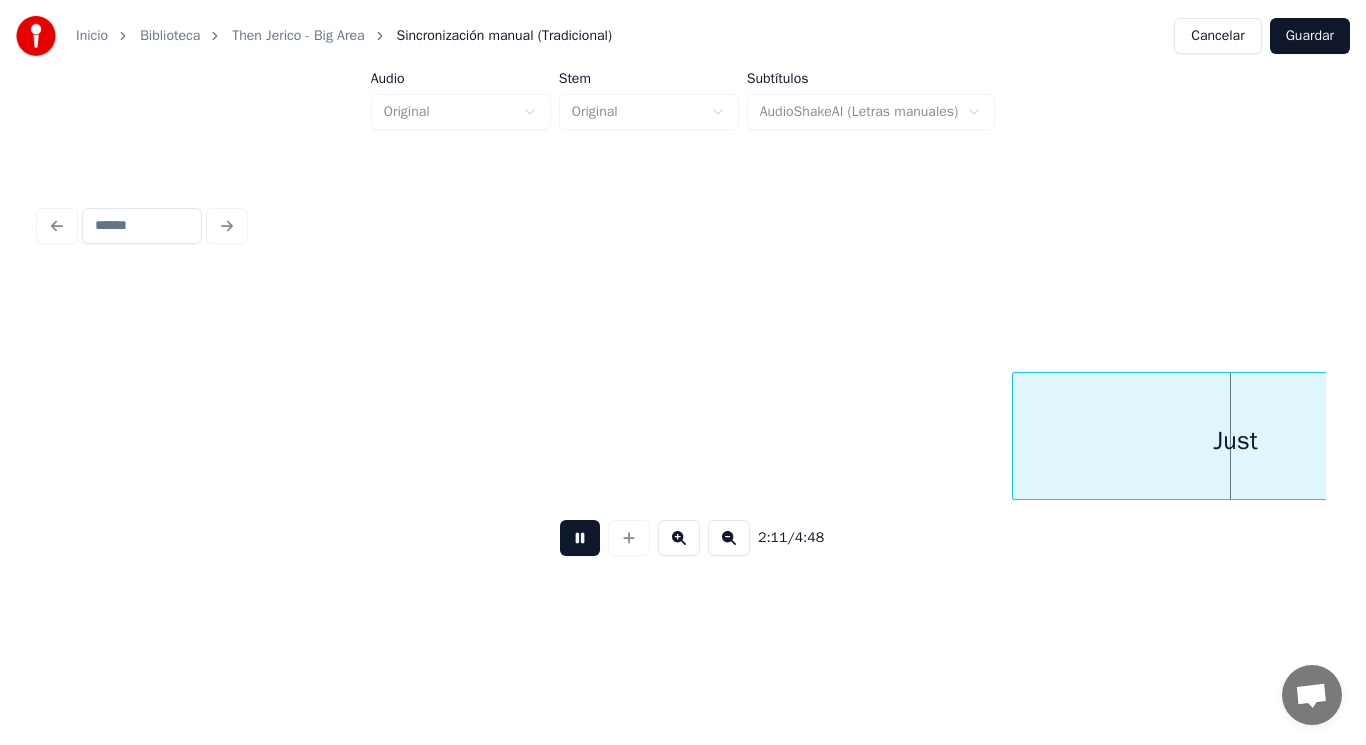 scroll, scrollTop: 0, scrollLeft: 184883, axis: horizontal 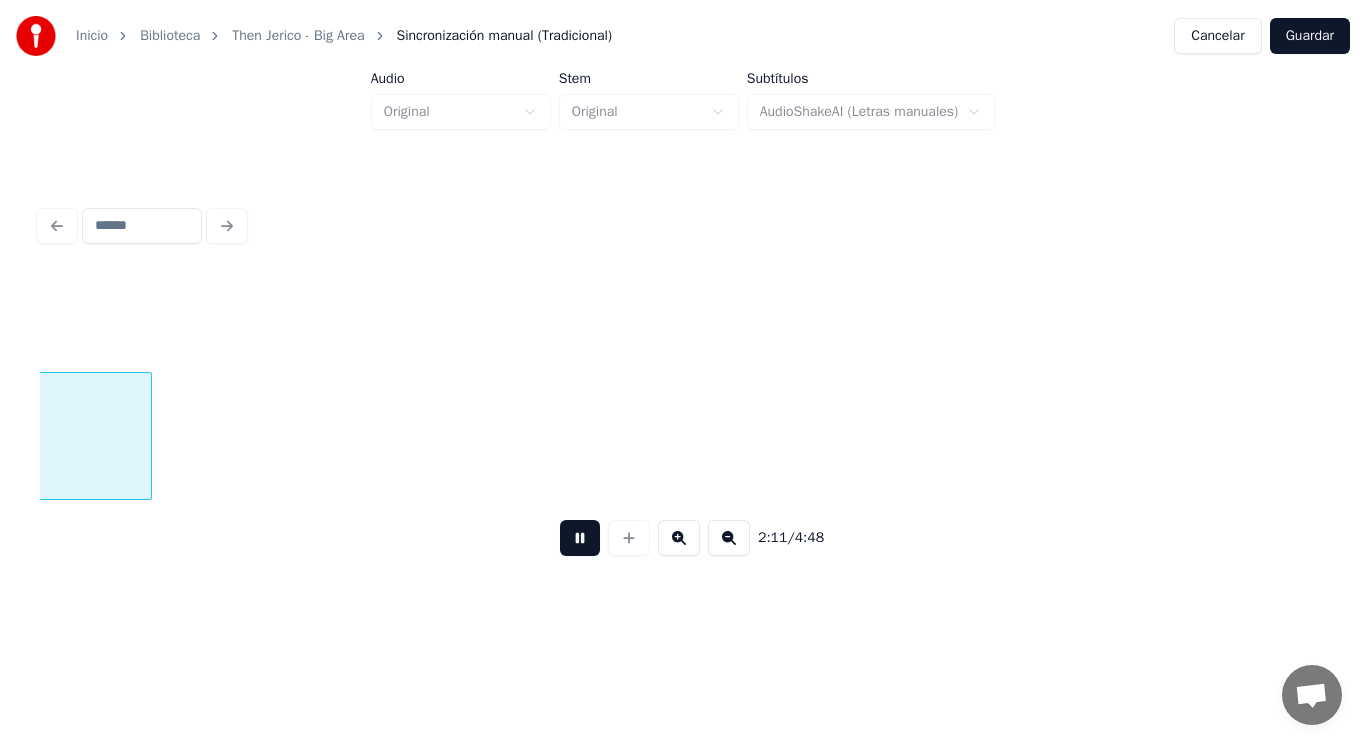 click at bounding box center (580, 538) 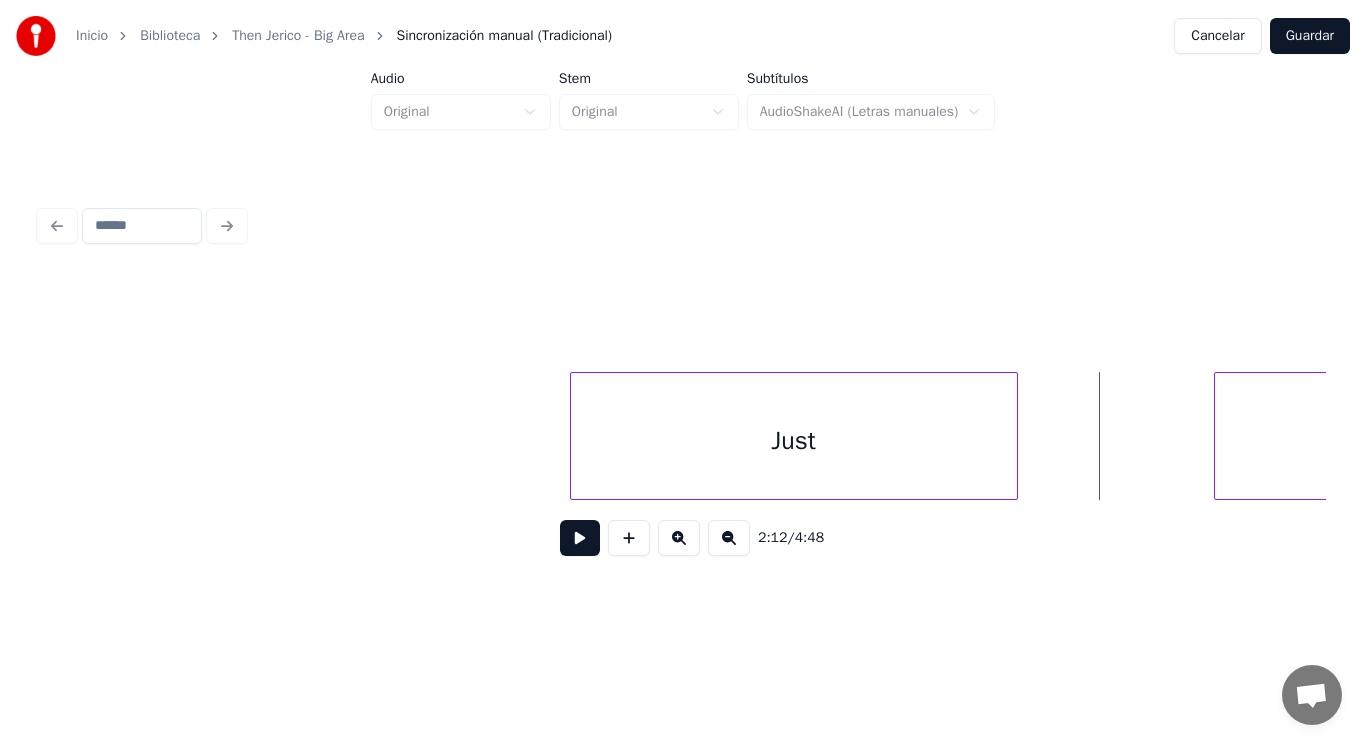 scroll, scrollTop: 0, scrollLeft: 183963, axis: horizontal 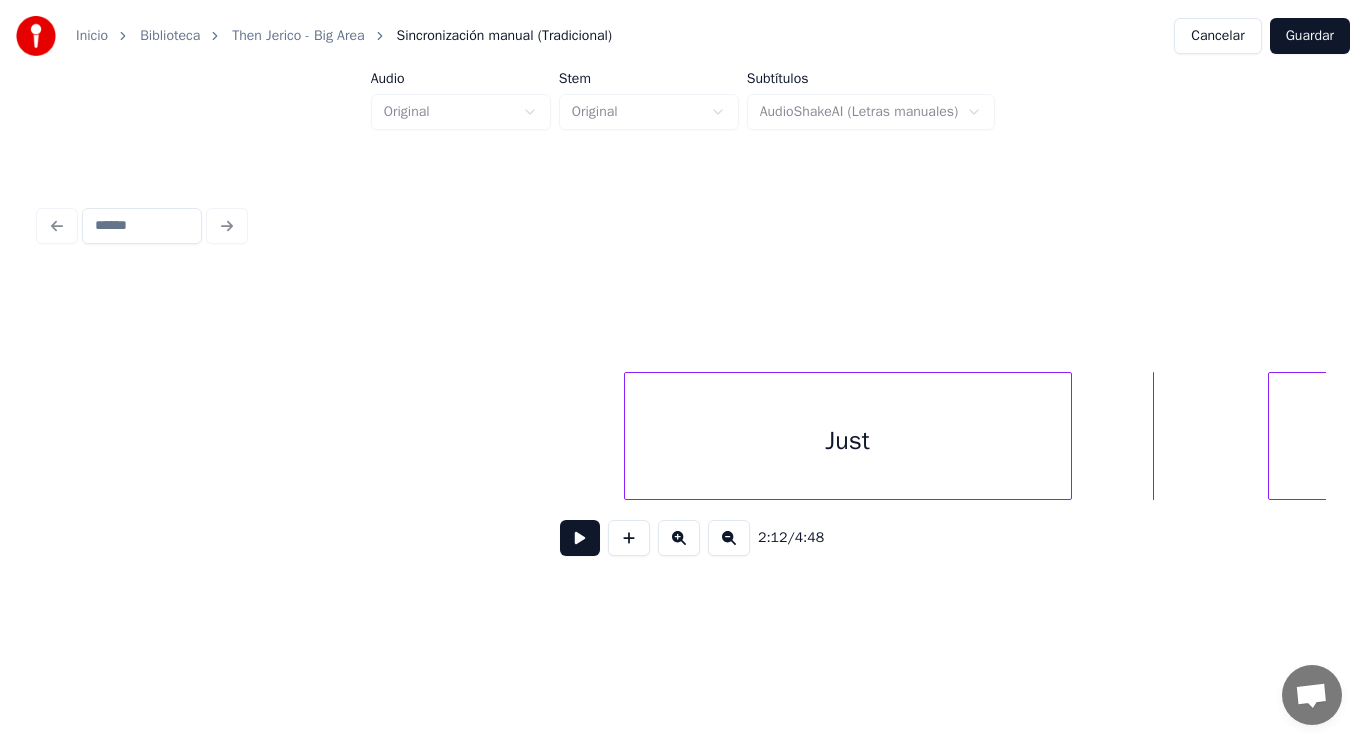 click on "Just for" at bounding box center (18082, 436) 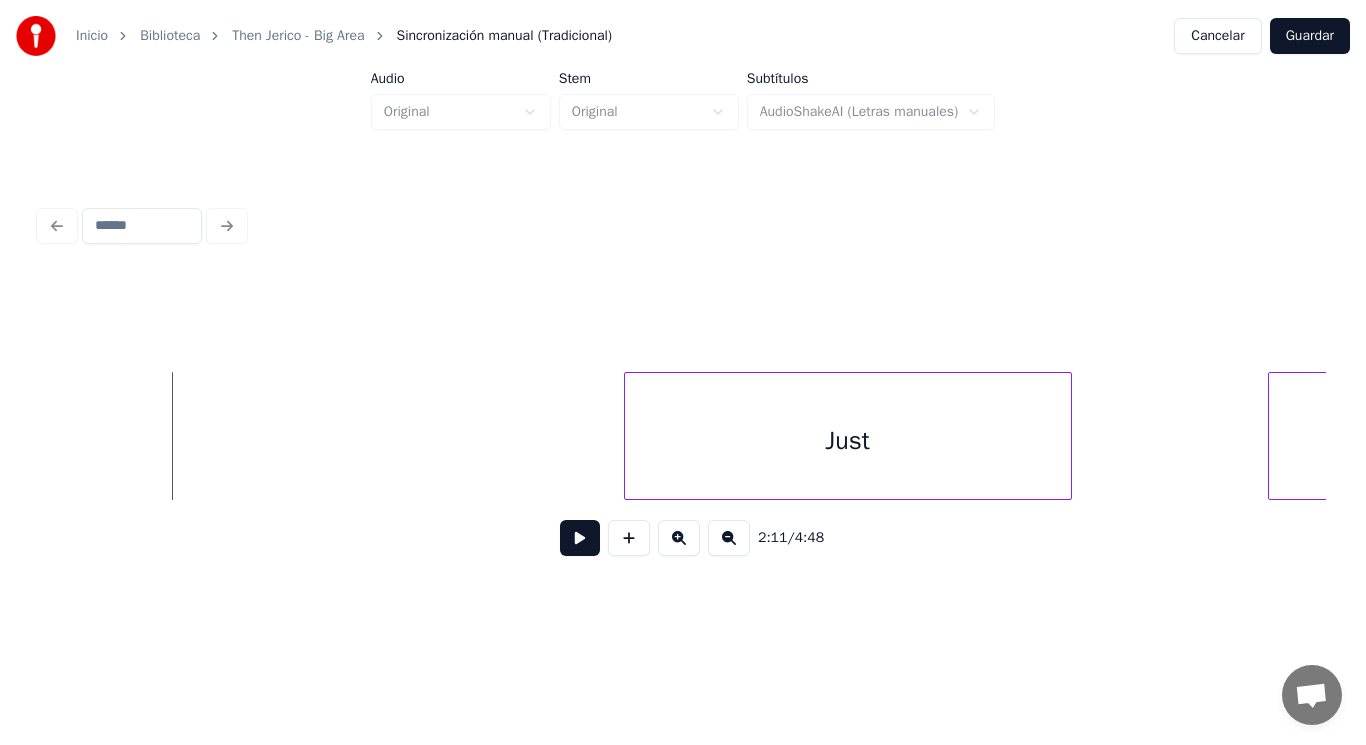 click at bounding box center [580, 538] 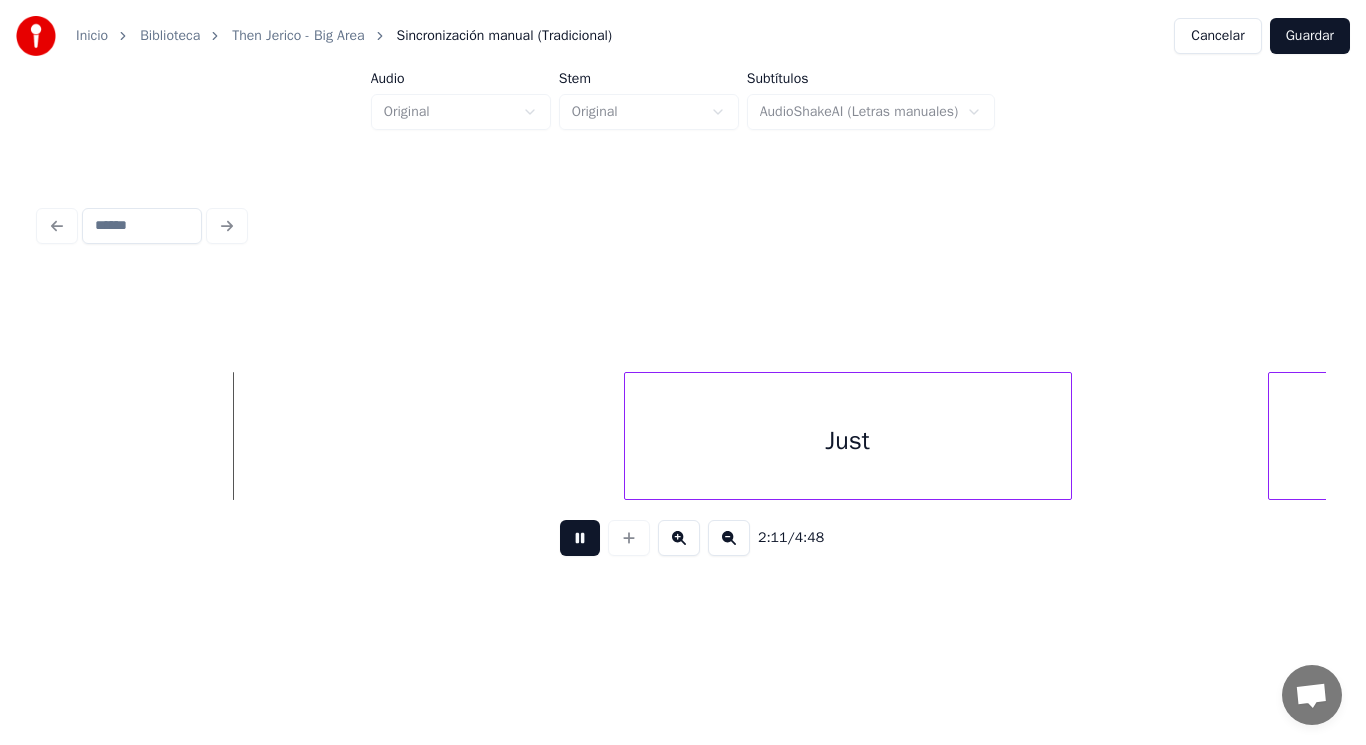 click at bounding box center (580, 538) 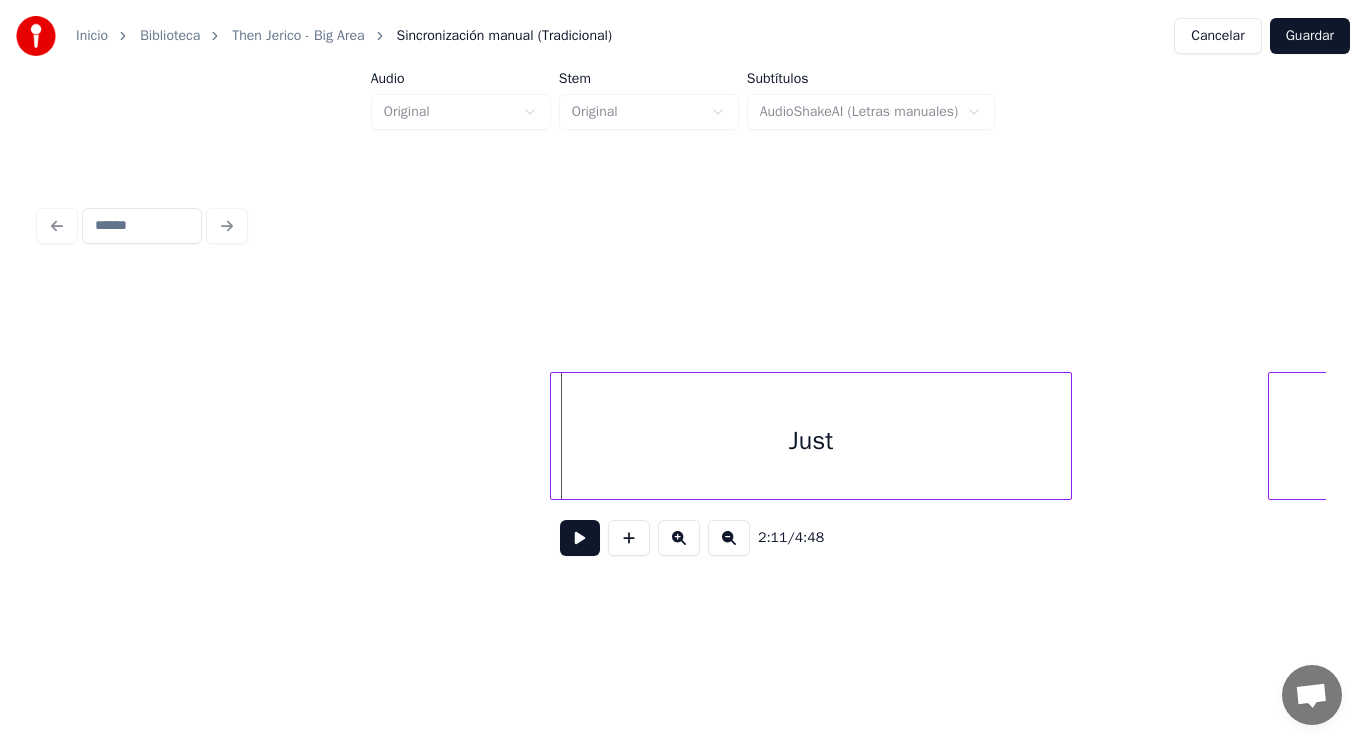 click at bounding box center [554, 436] 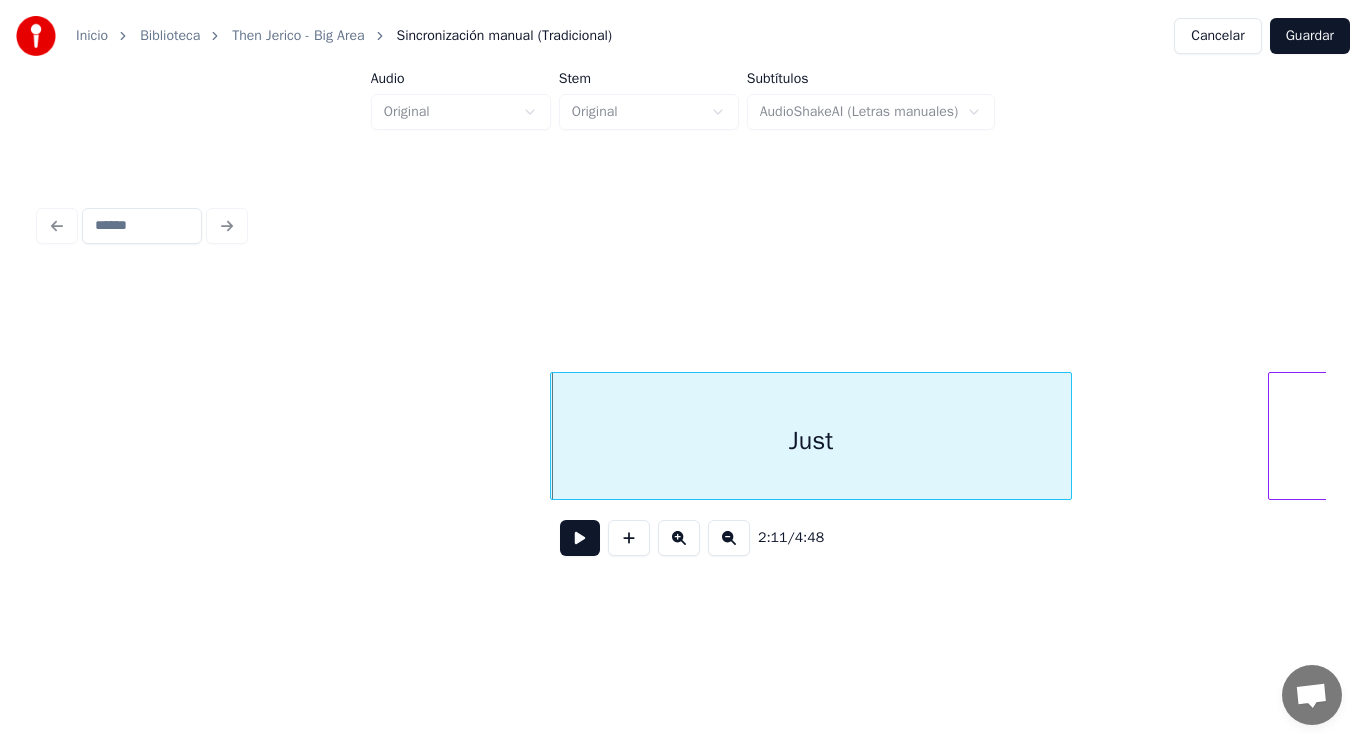 click at bounding box center [580, 538] 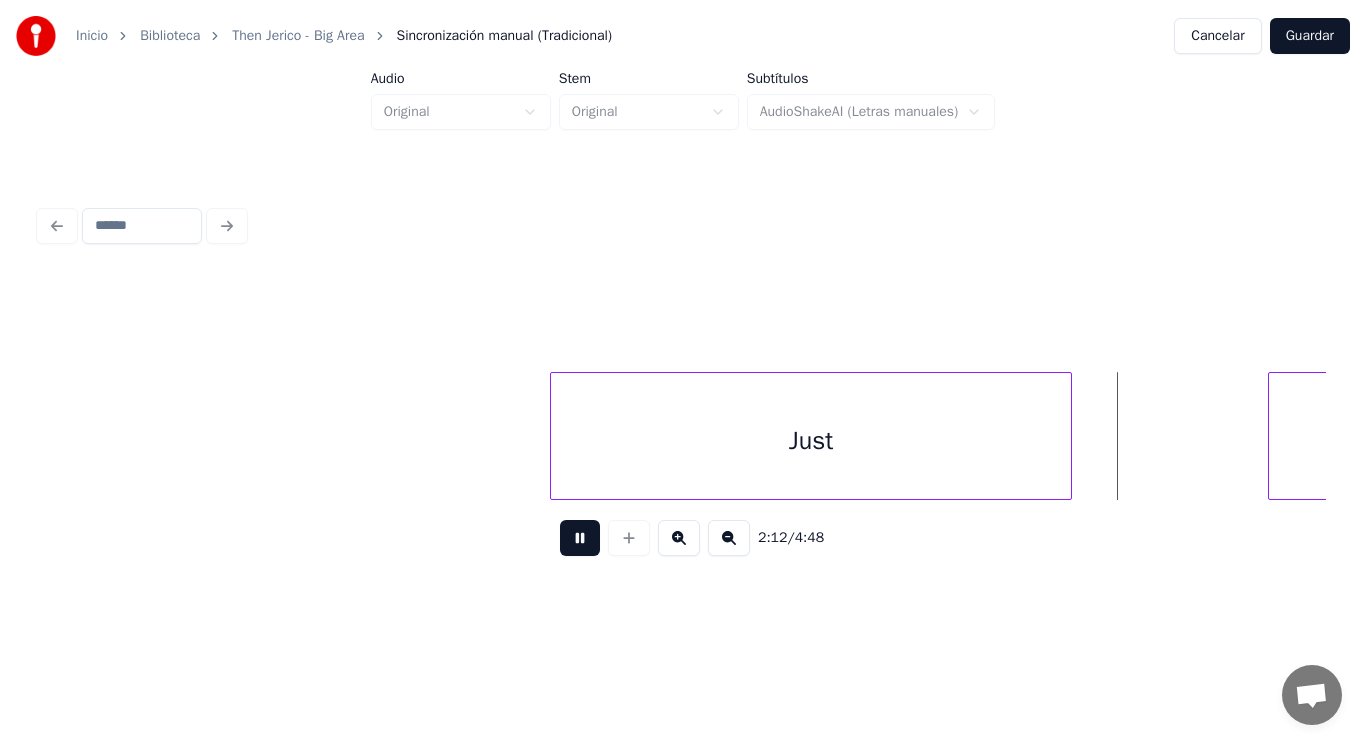 click at bounding box center [580, 538] 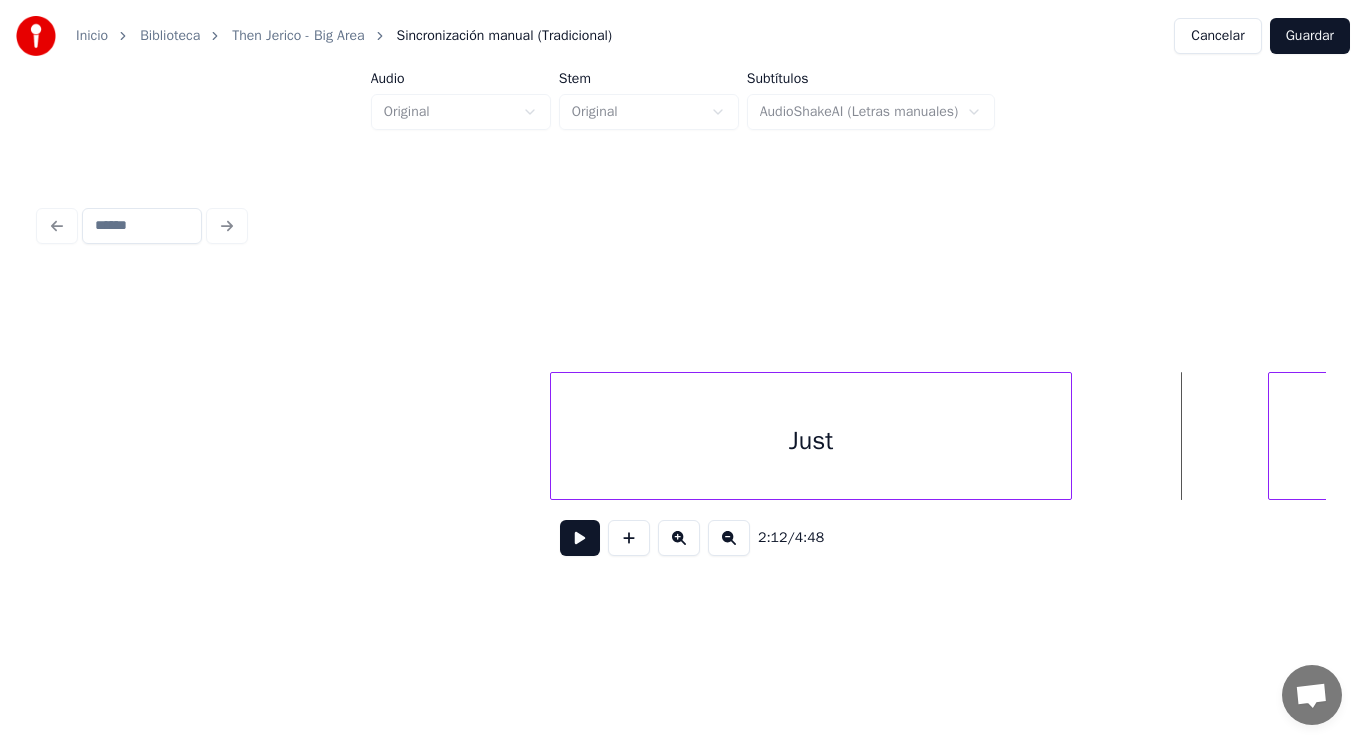 click on "Just" at bounding box center [810, 441] 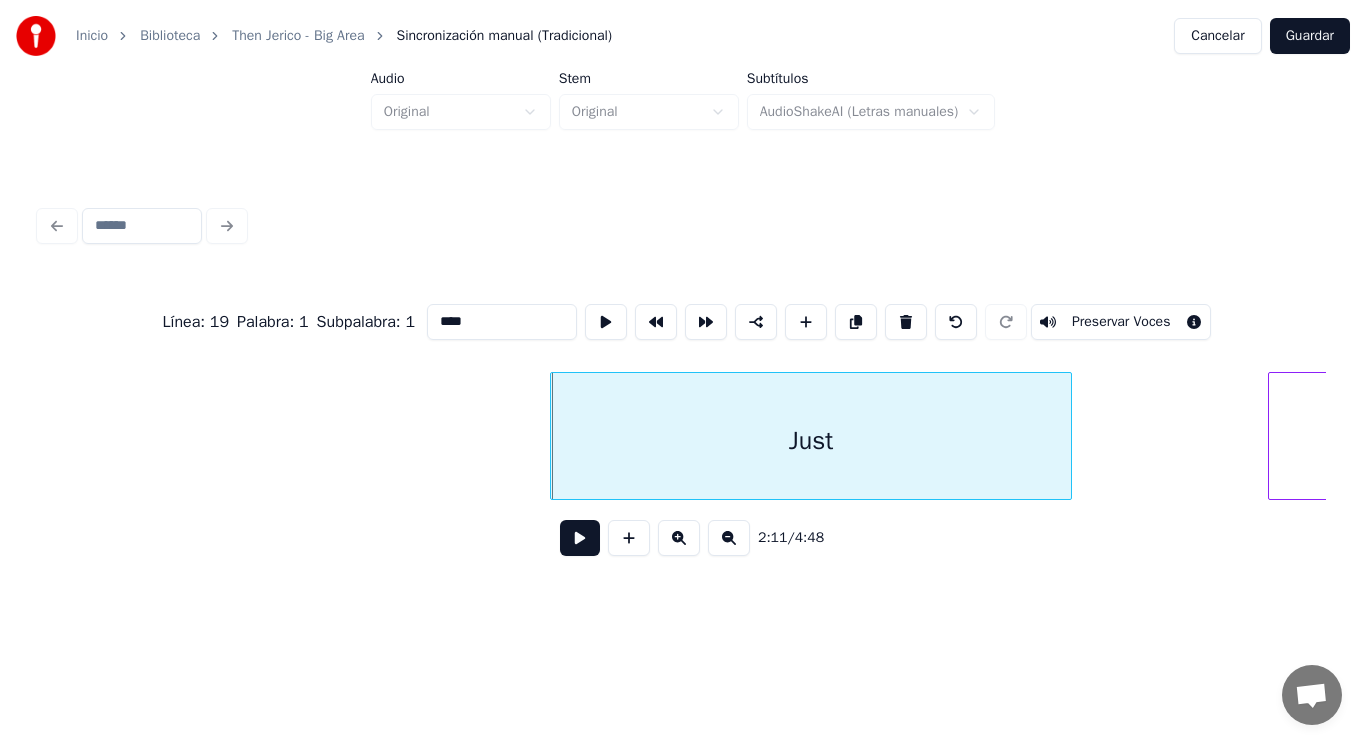 click at bounding box center (580, 538) 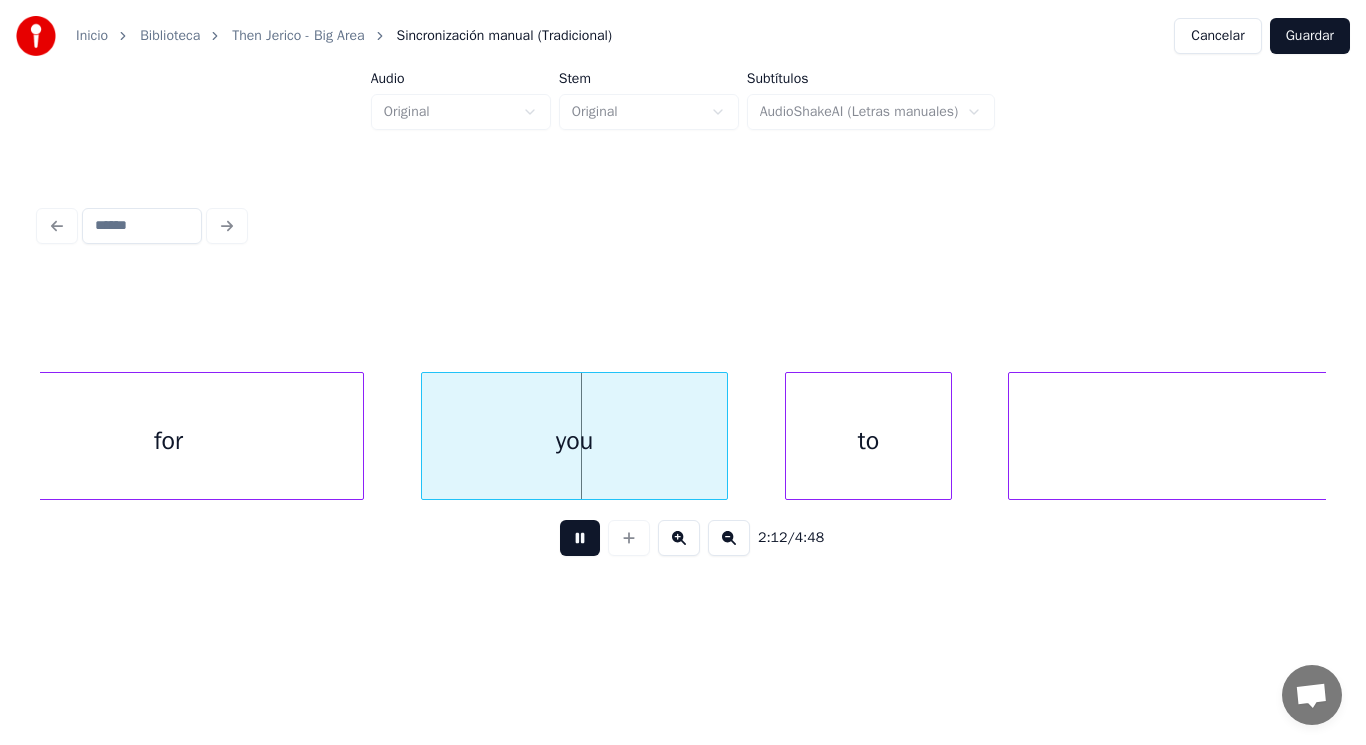 drag, startPoint x: 563, startPoint y: 553, endPoint x: 259, endPoint y: 452, distance: 320.3389 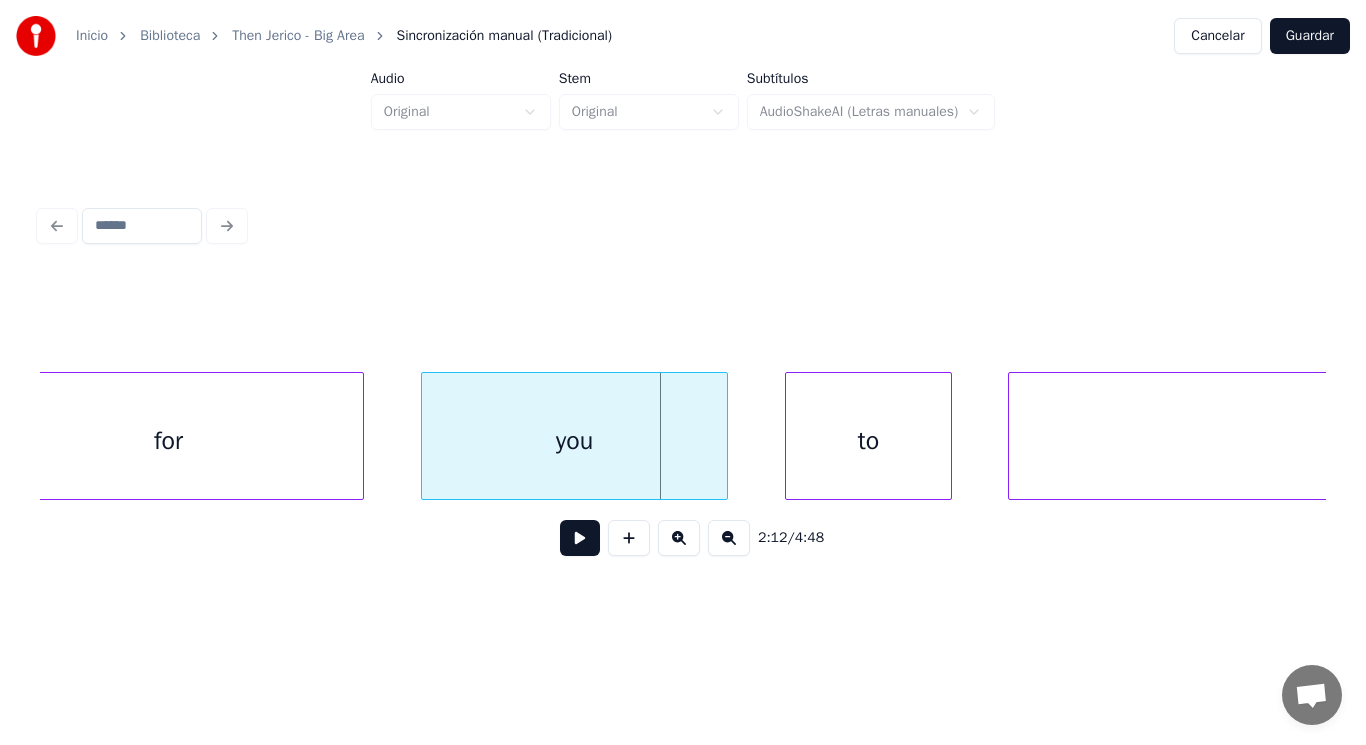 click on "for" at bounding box center (169, 441) 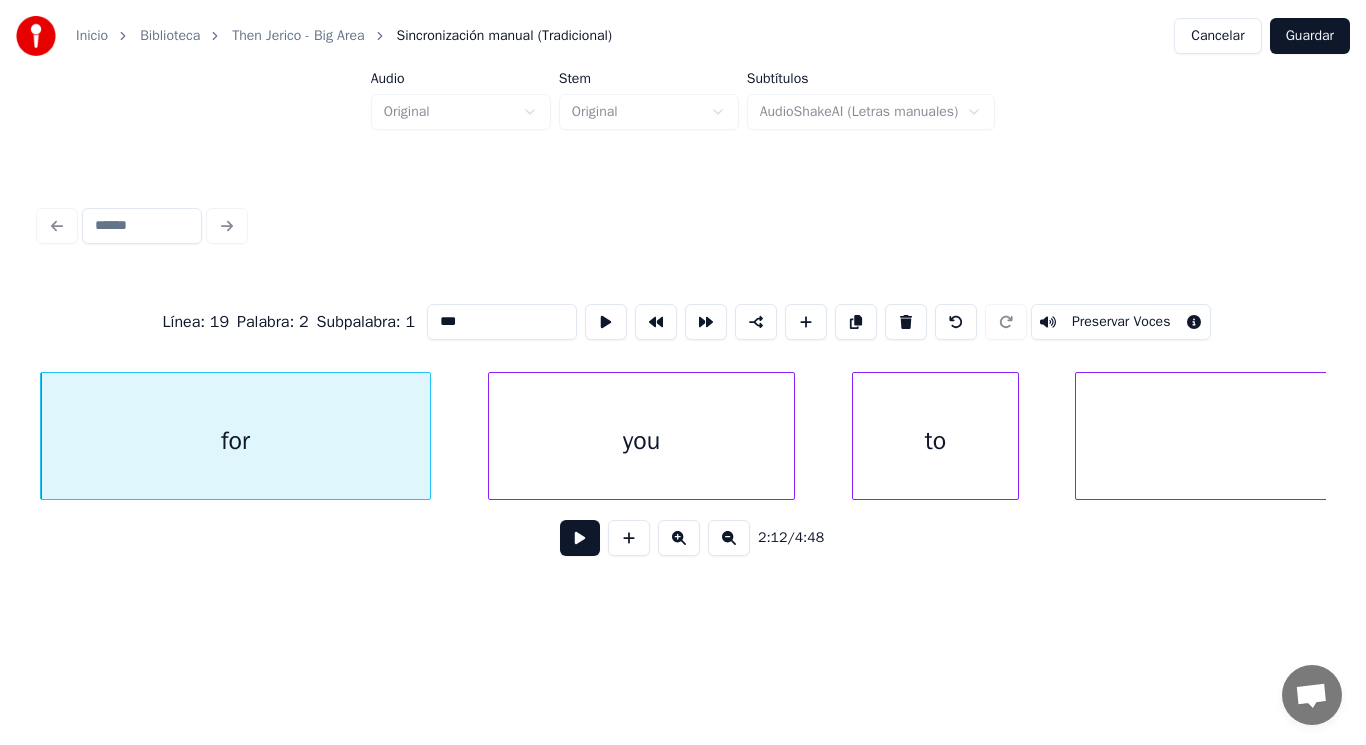 click at bounding box center [580, 538] 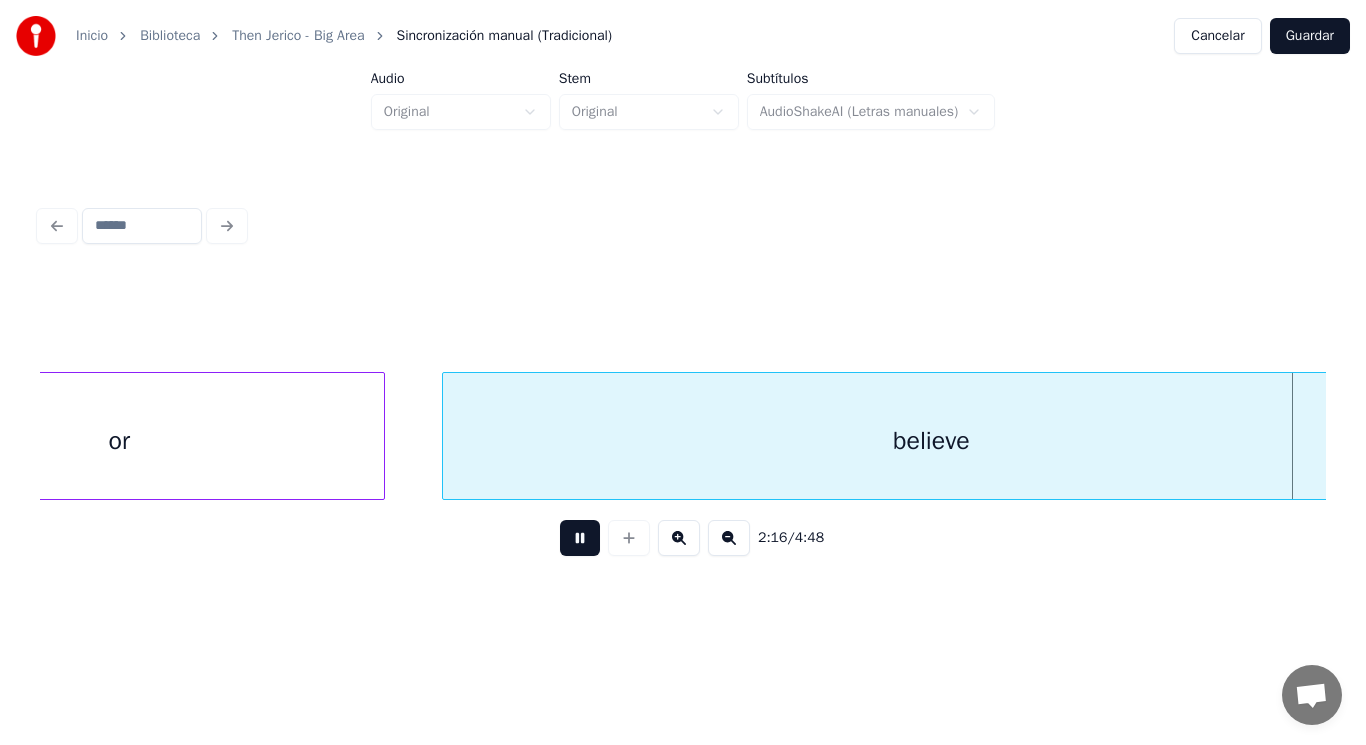 click at bounding box center (580, 538) 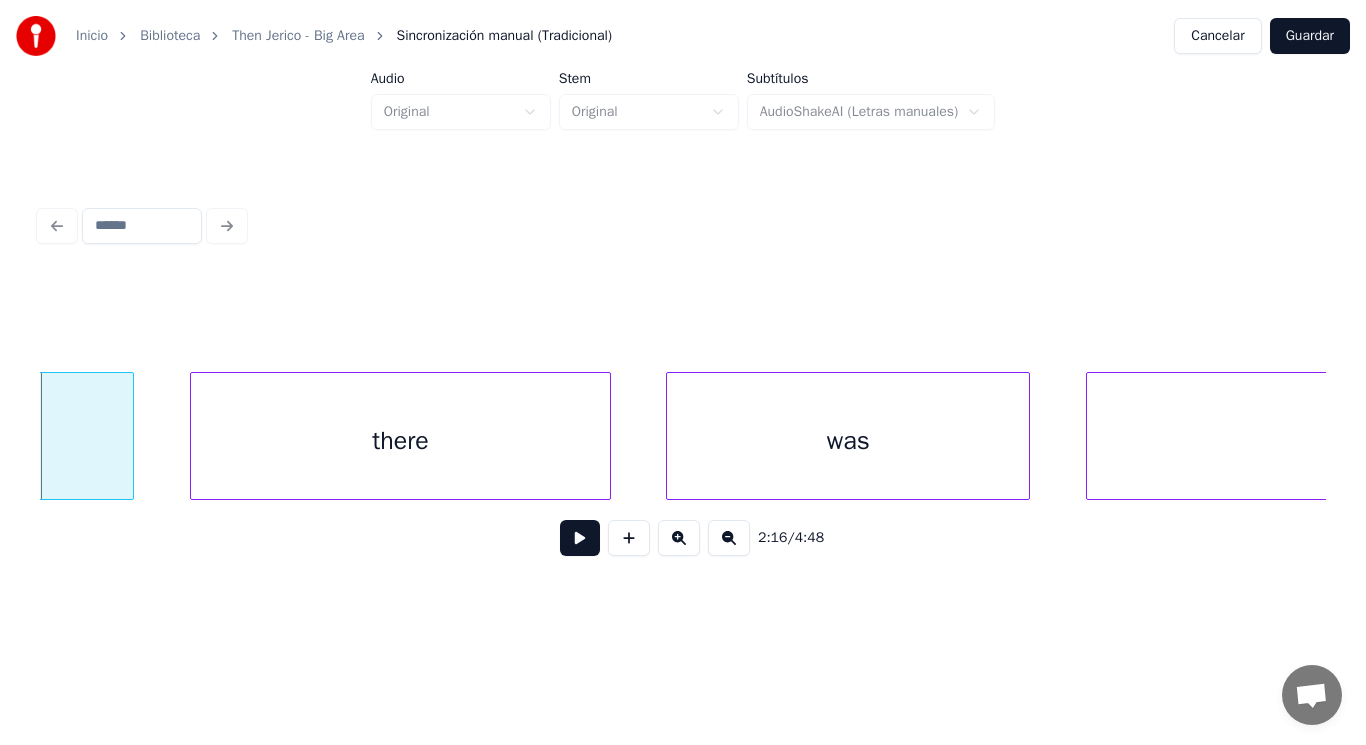click at bounding box center (580, 538) 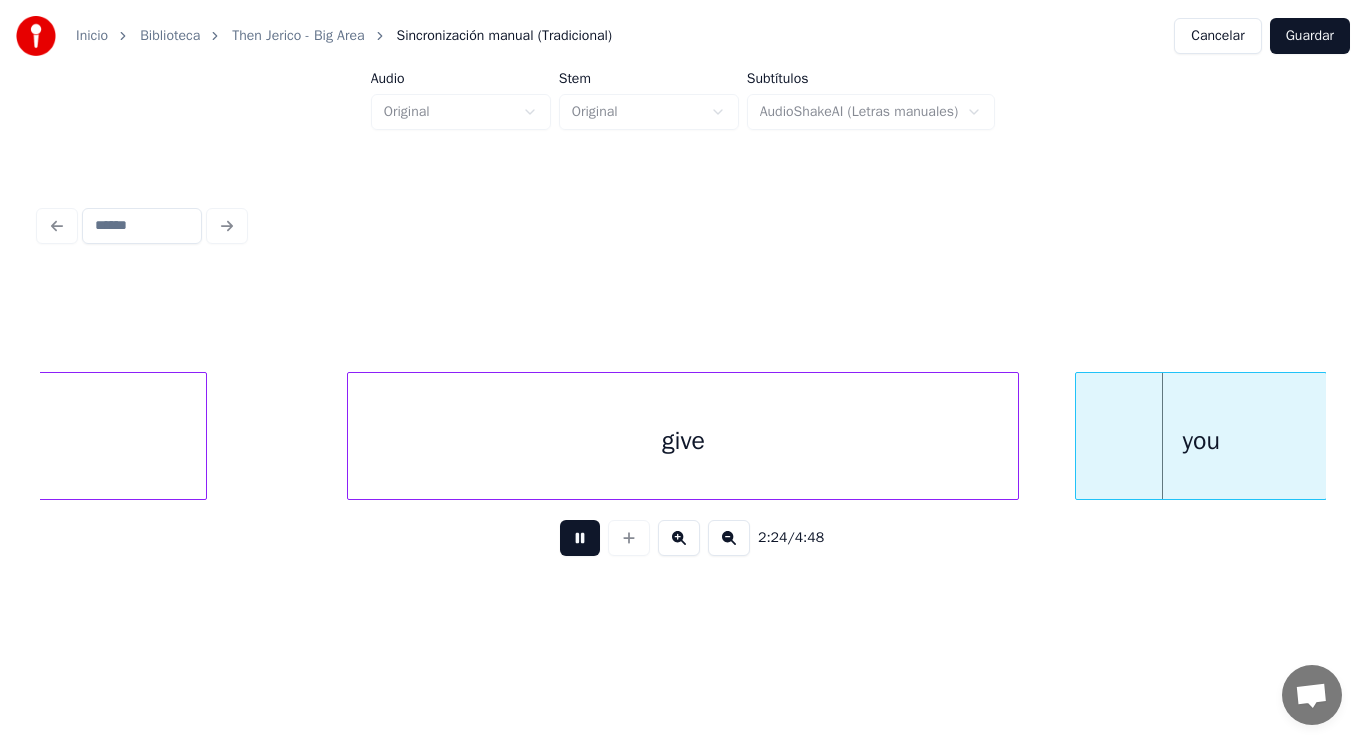scroll, scrollTop: 0, scrollLeft: 202066, axis: horizontal 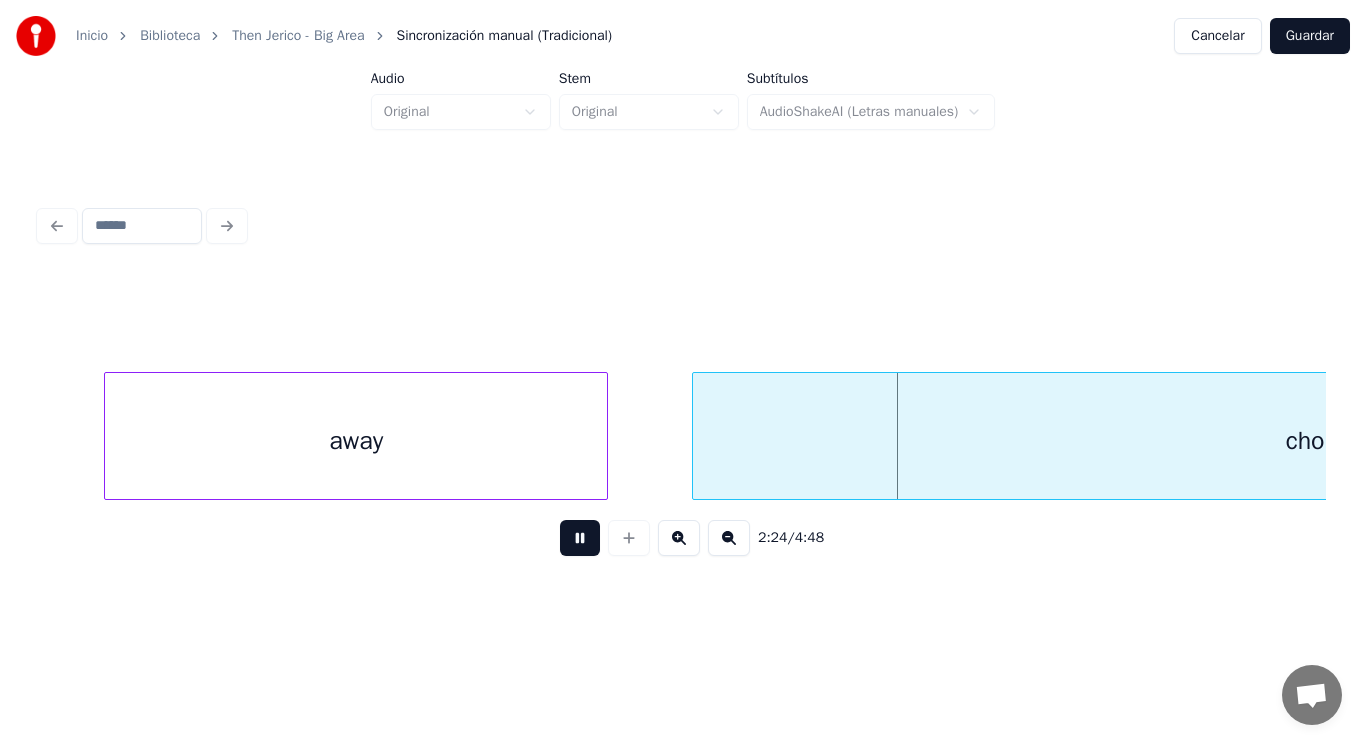 click at bounding box center (580, 538) 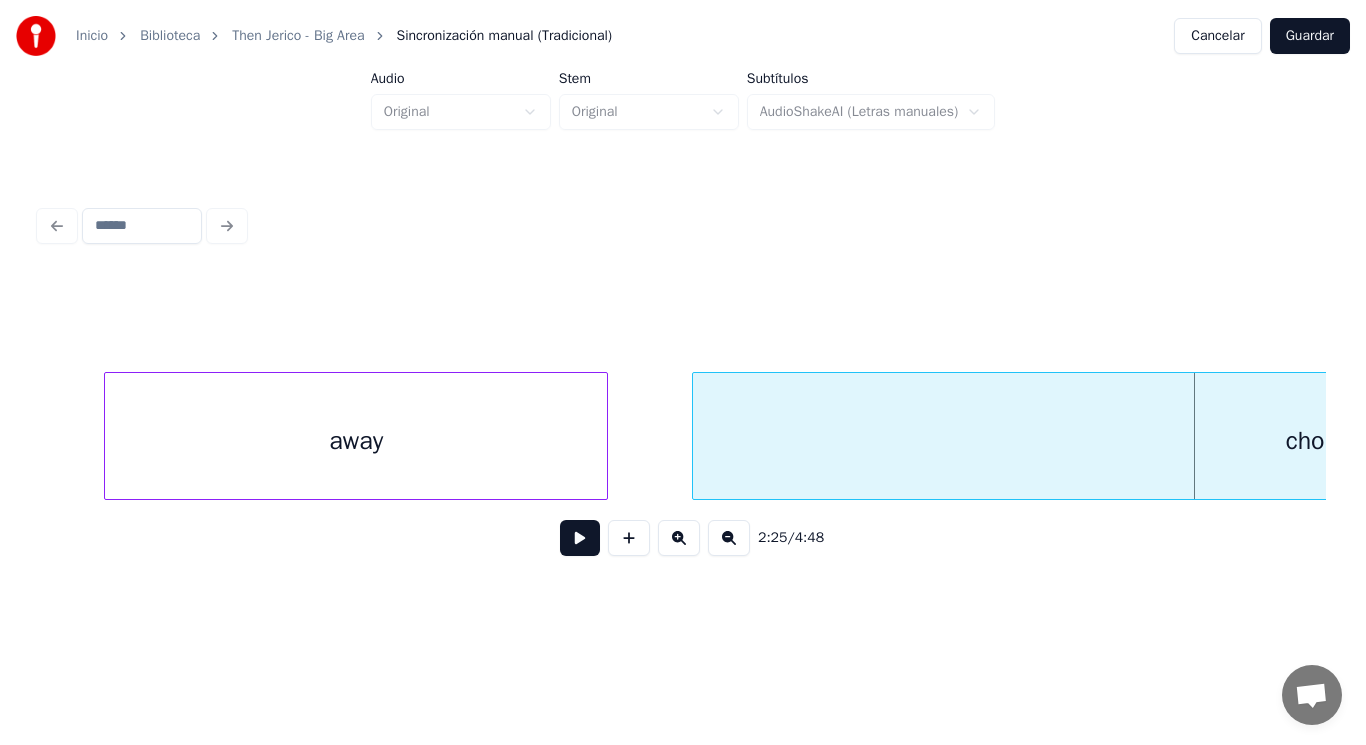 click on "chorus" at bounding box center [1322, 441] 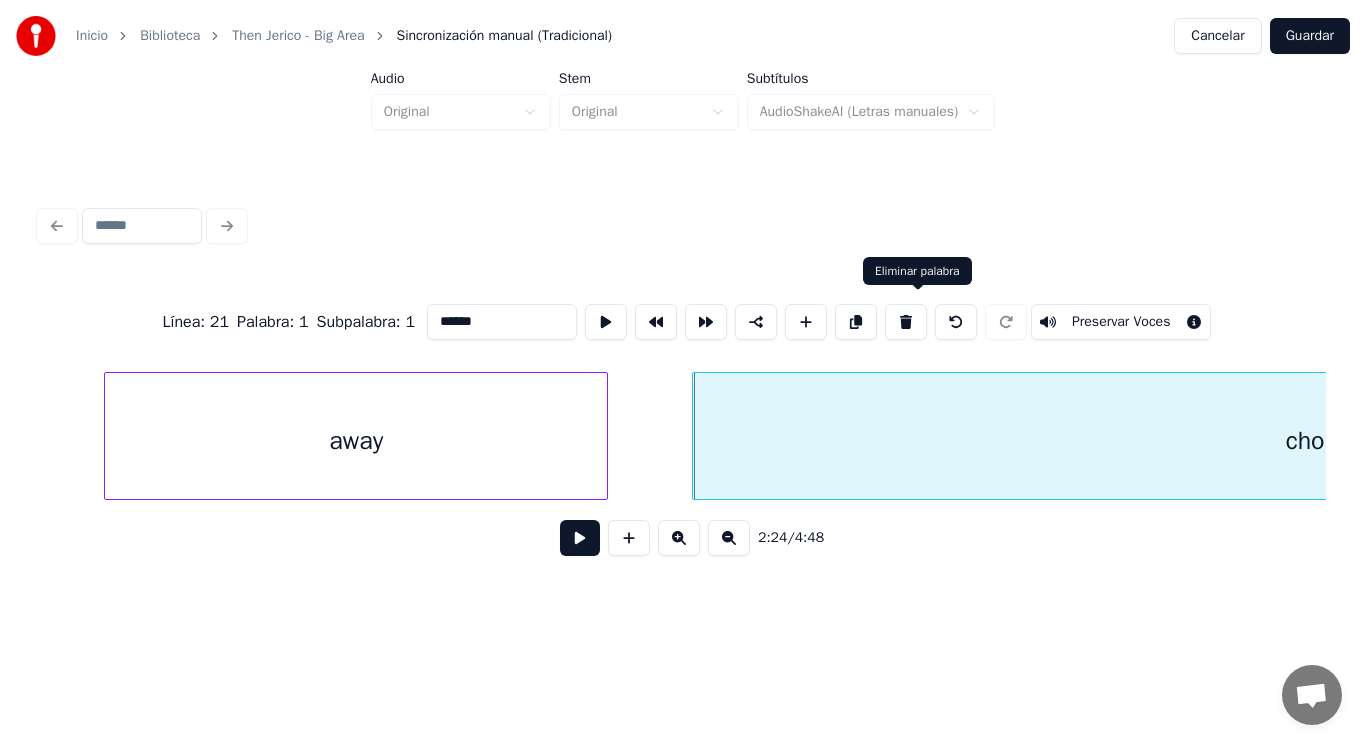 click at bounding box center (906, 322) 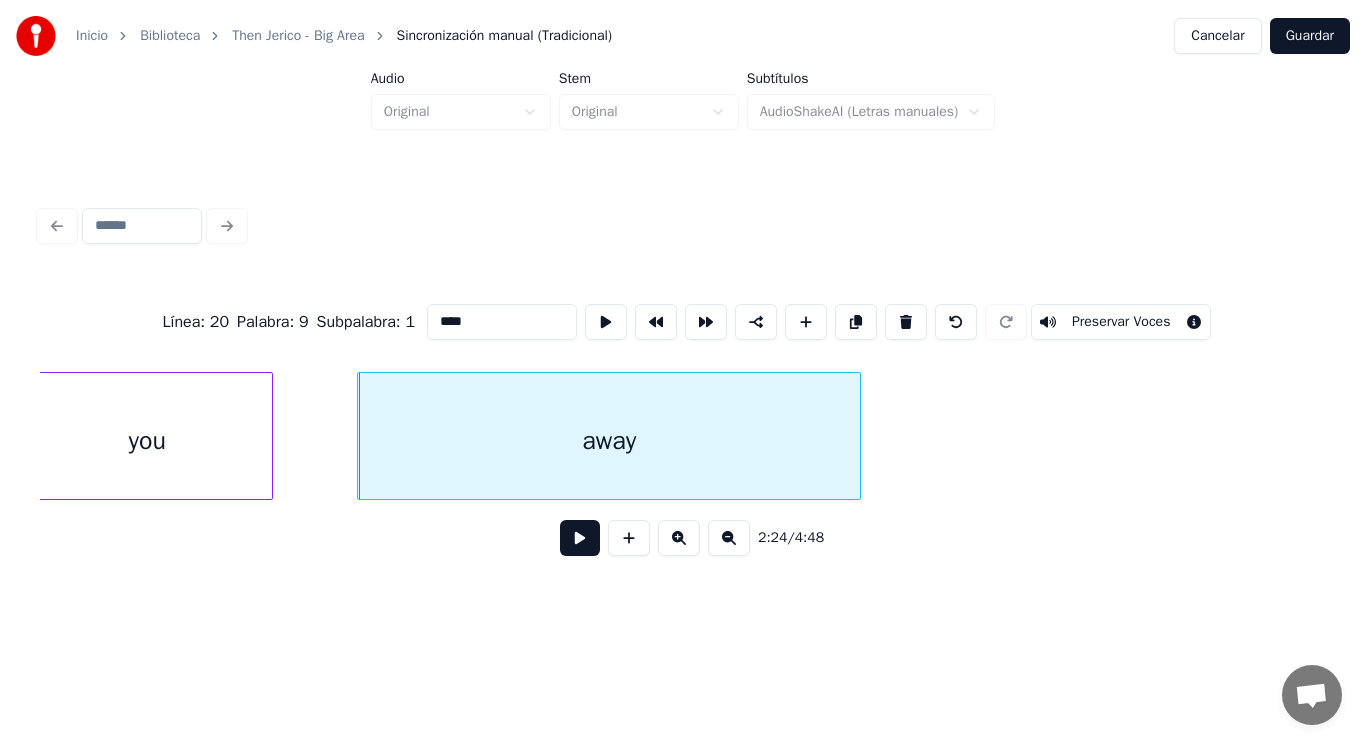 scroll, scrollTop: 0, scrollLeft: 201786, axis: horizontal 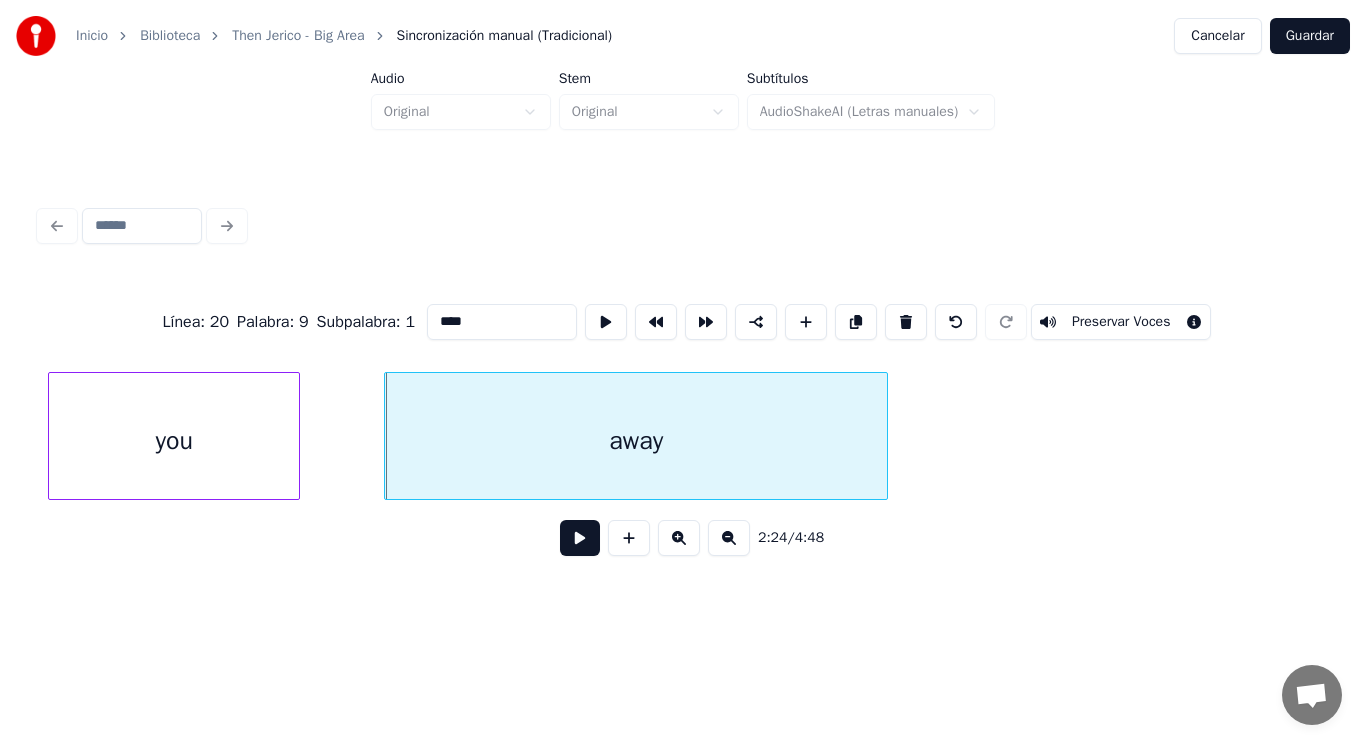 click on "you" at bounding box center (174, 441) 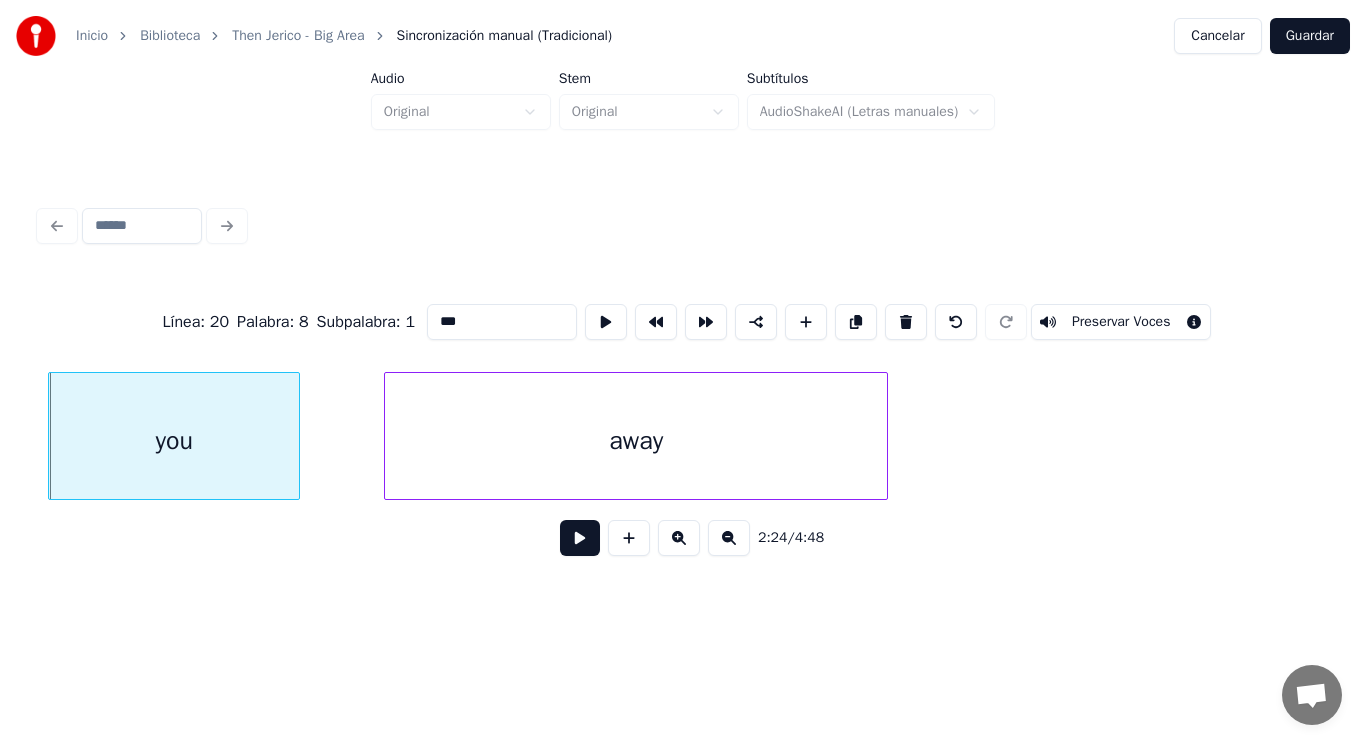click at bounding box center (580, 538) 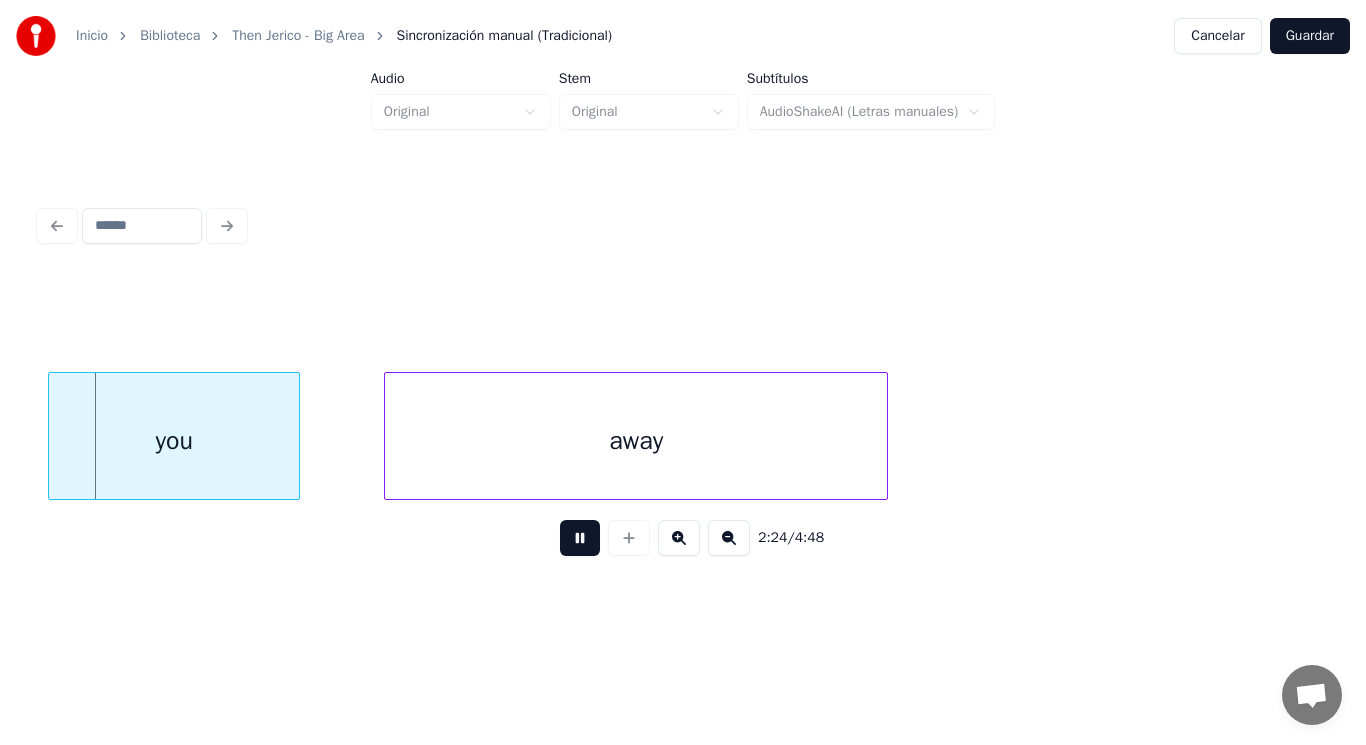 click at bounding box center [580, 538] 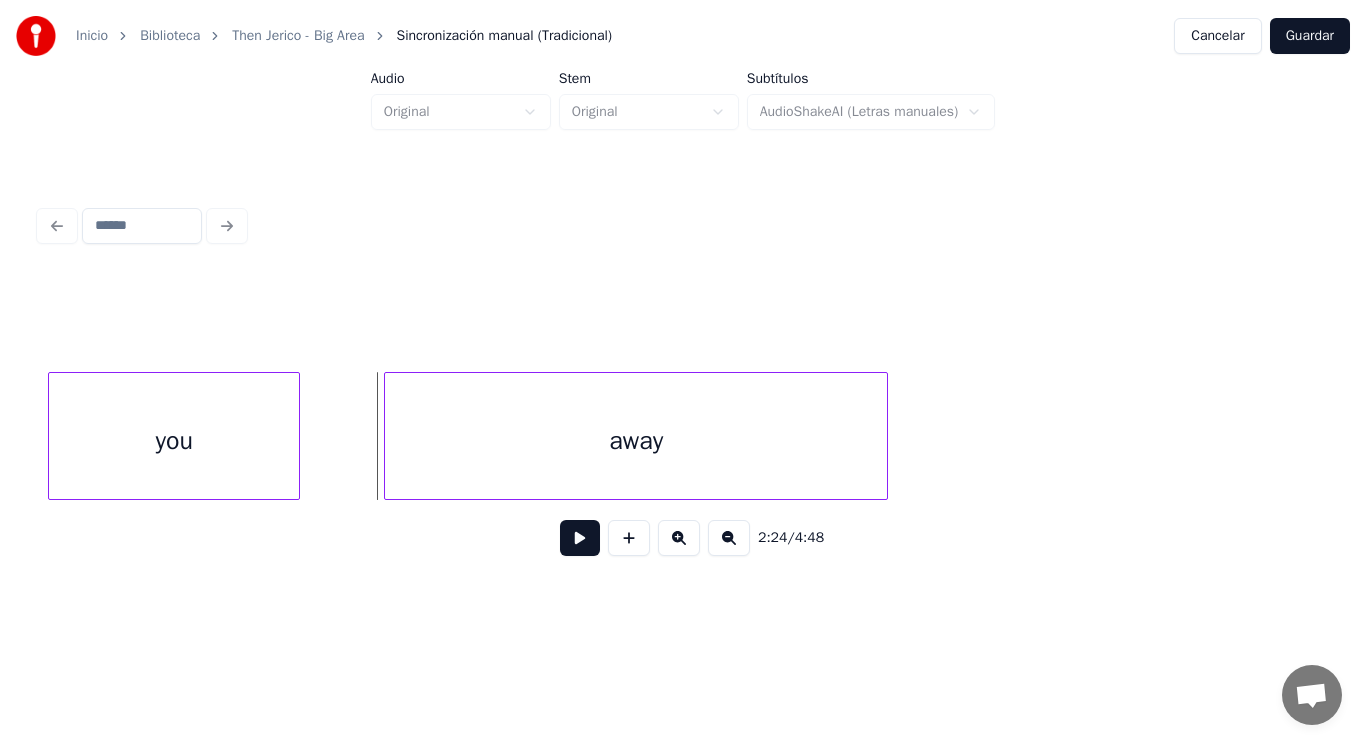 click on "away you" at bounding box center (259, 436) 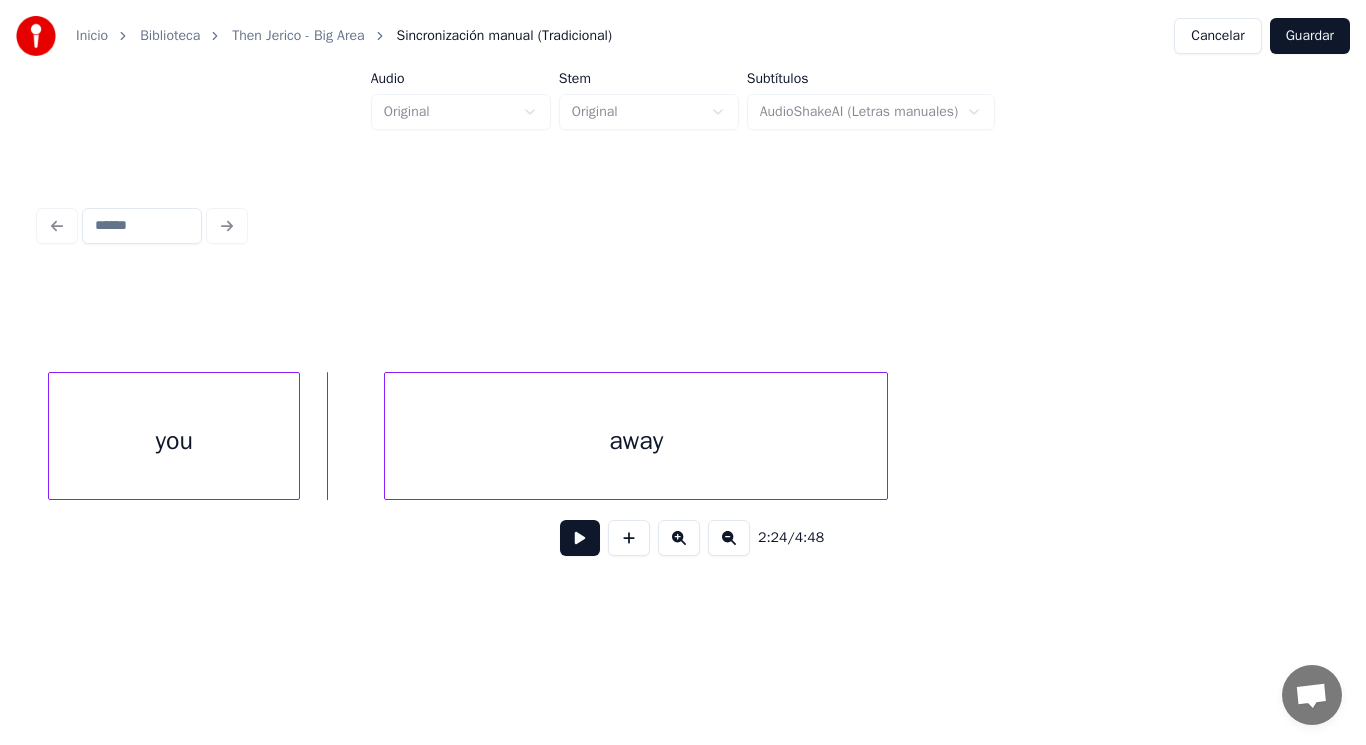 click at bounding box center [580, 538] 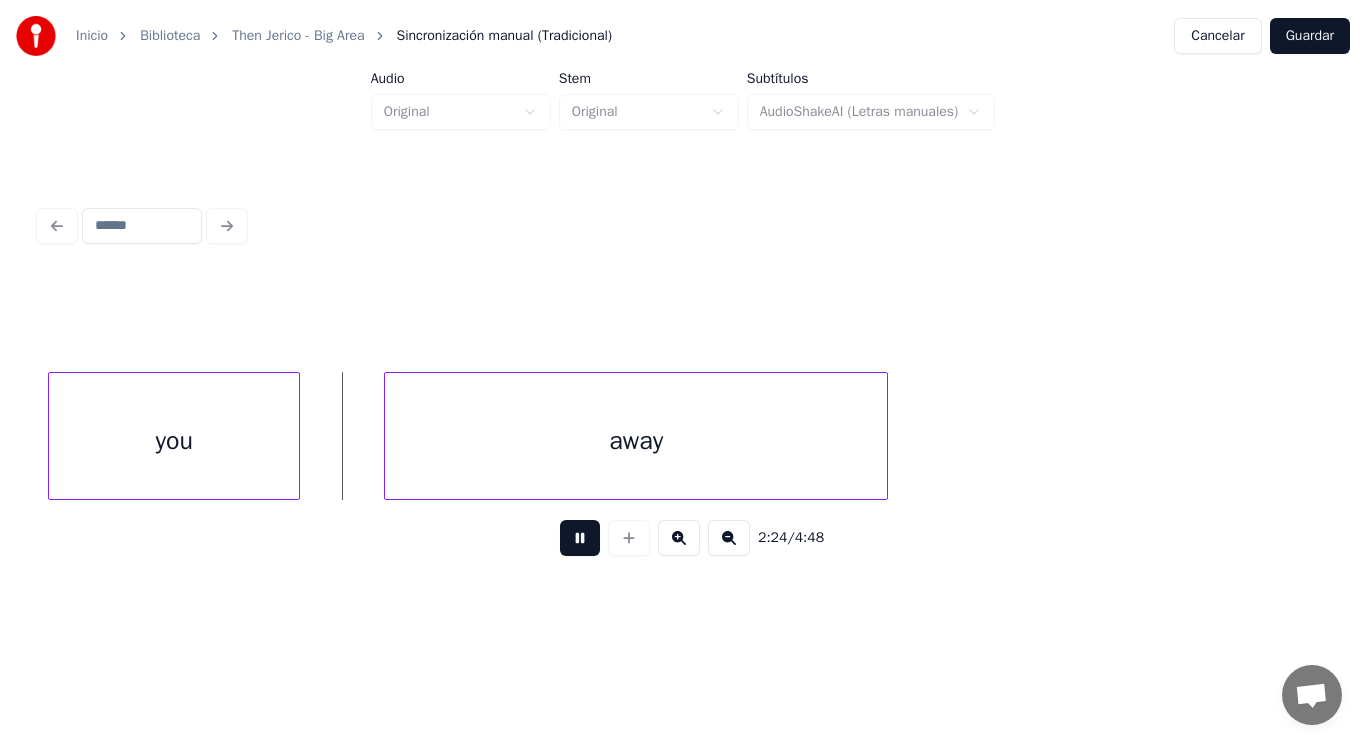 click at bounding box center (580, 538) 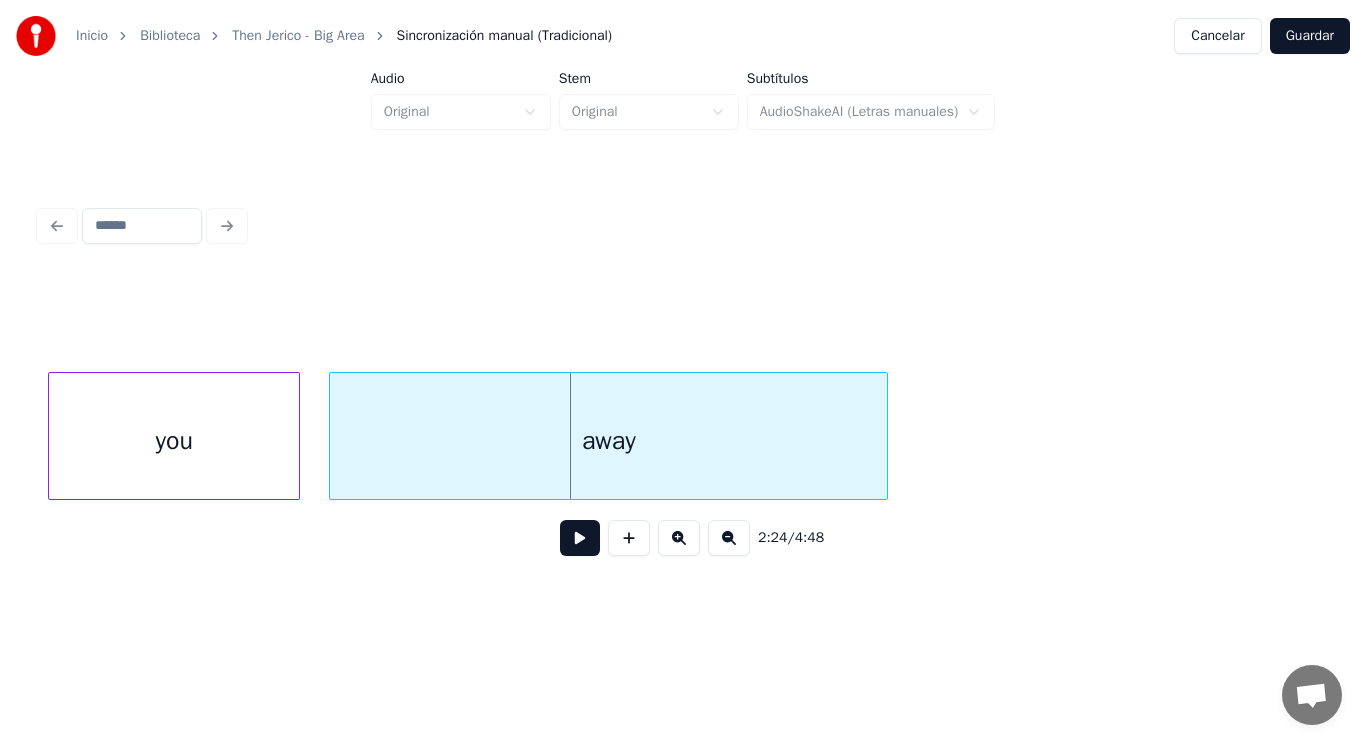 click at bounding box center (333, 436) 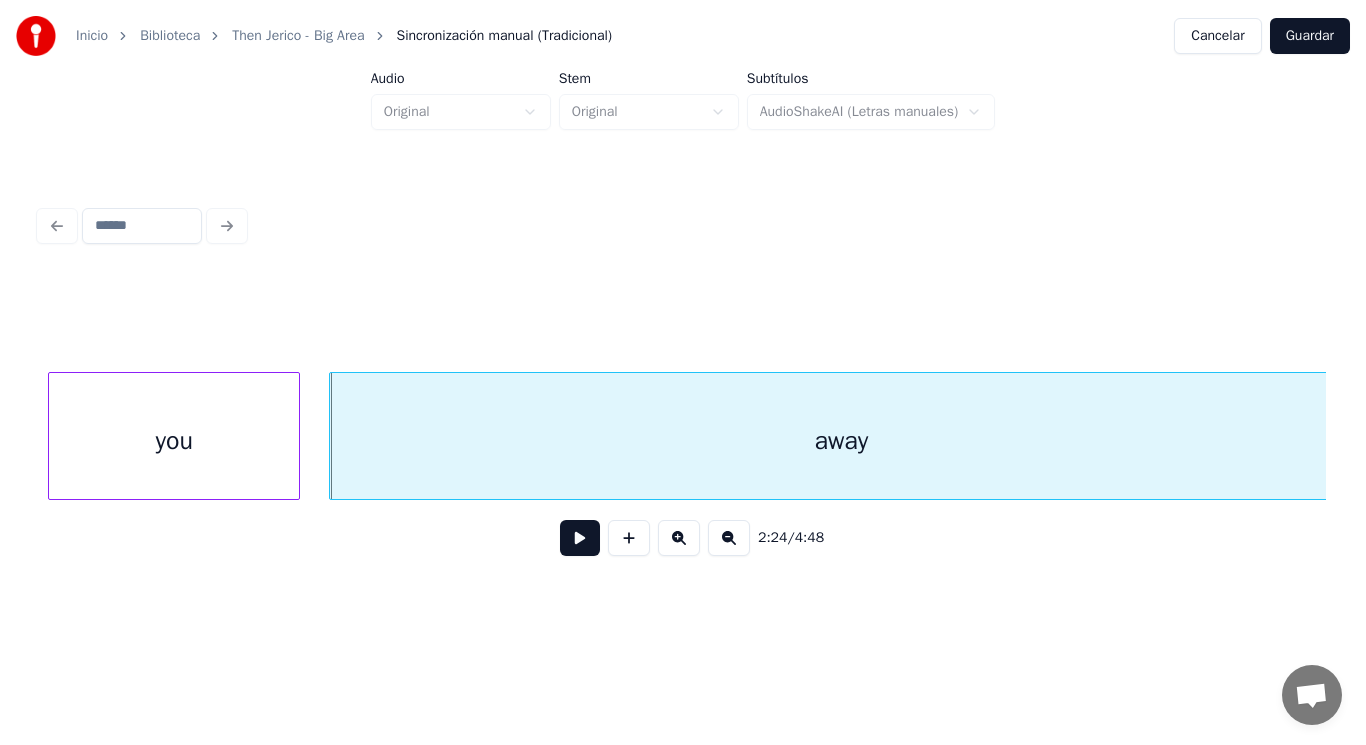 click on "Inicio Biblioteca Then Jerico - Big Area Sincronización manual (Tradicional) Cancelar Guardar Audio Original Stem Original Subtítulos AudioShakeAI (Letras manuales) 2:24  /  4:48" at bounding box center (683, 304) 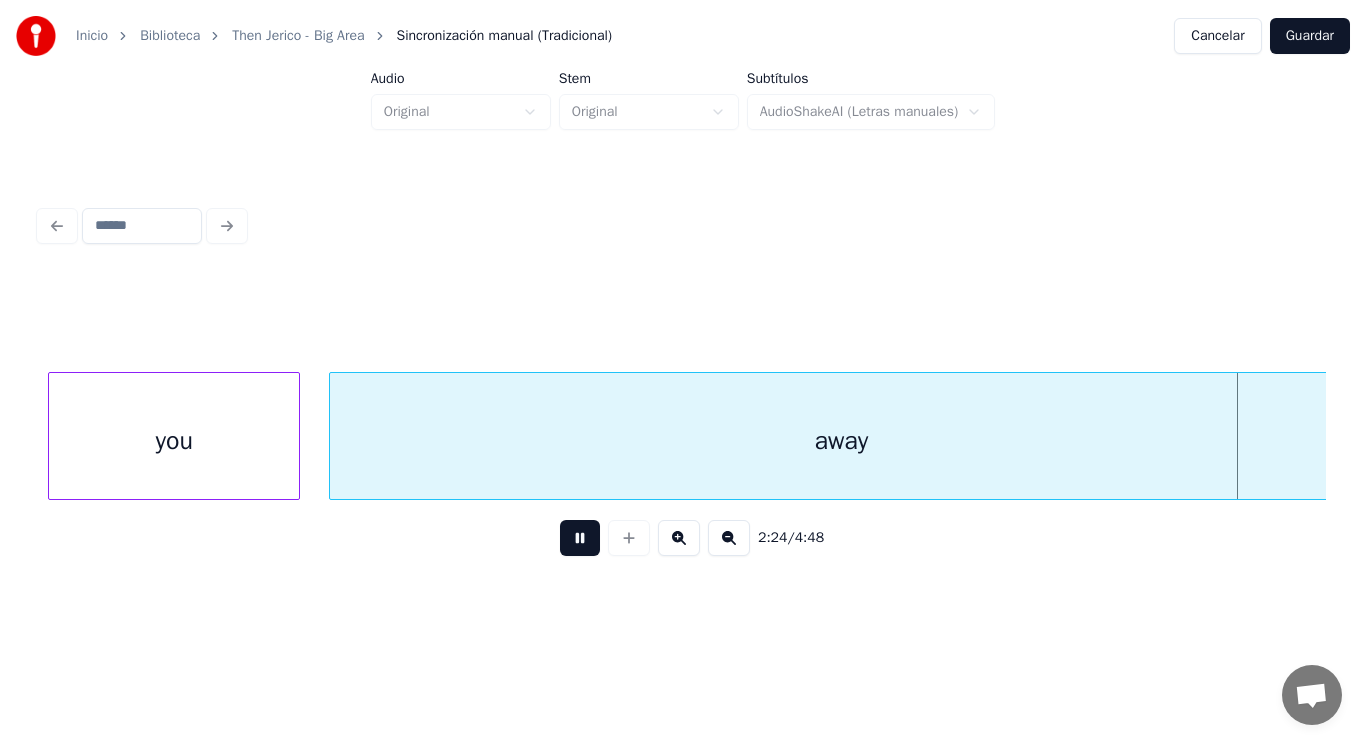 scroll, scrollTop: 0, scrollLeft: 203078, axis: horizontal 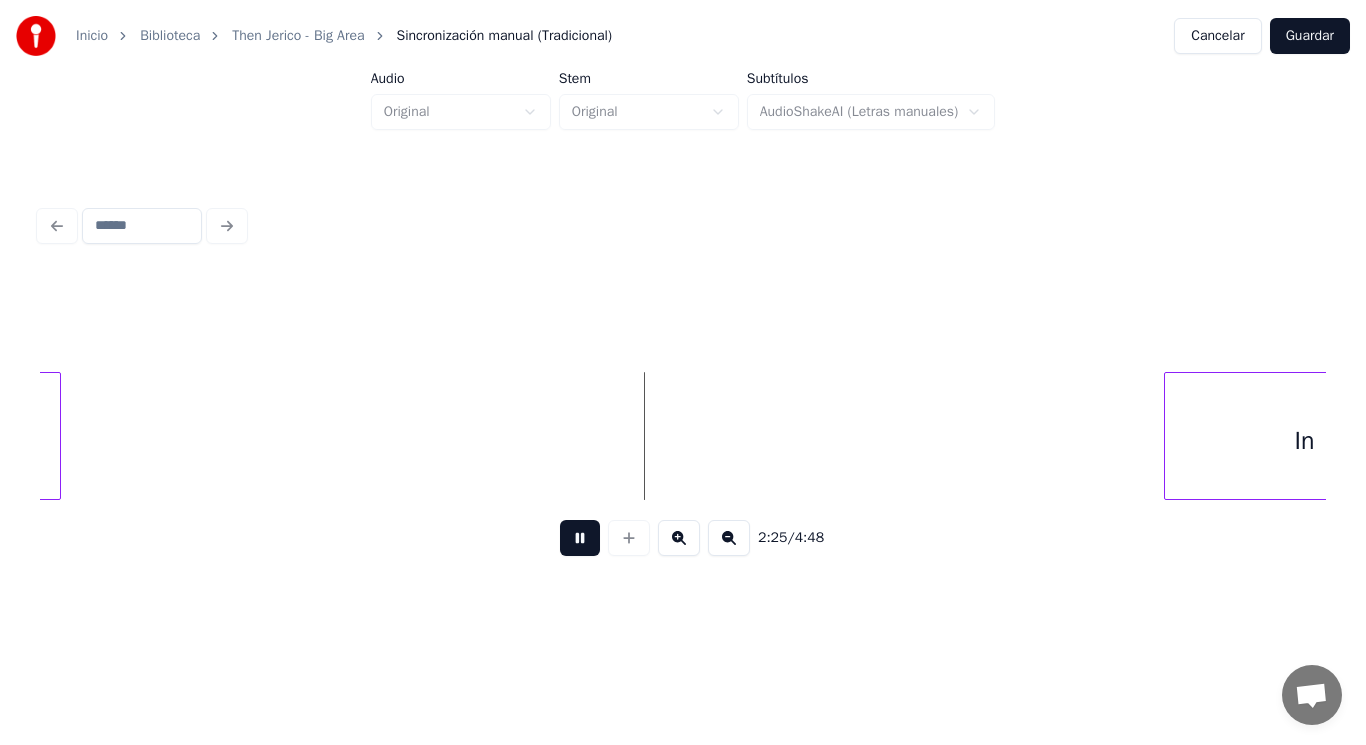 click at bounding box center (580, 538) 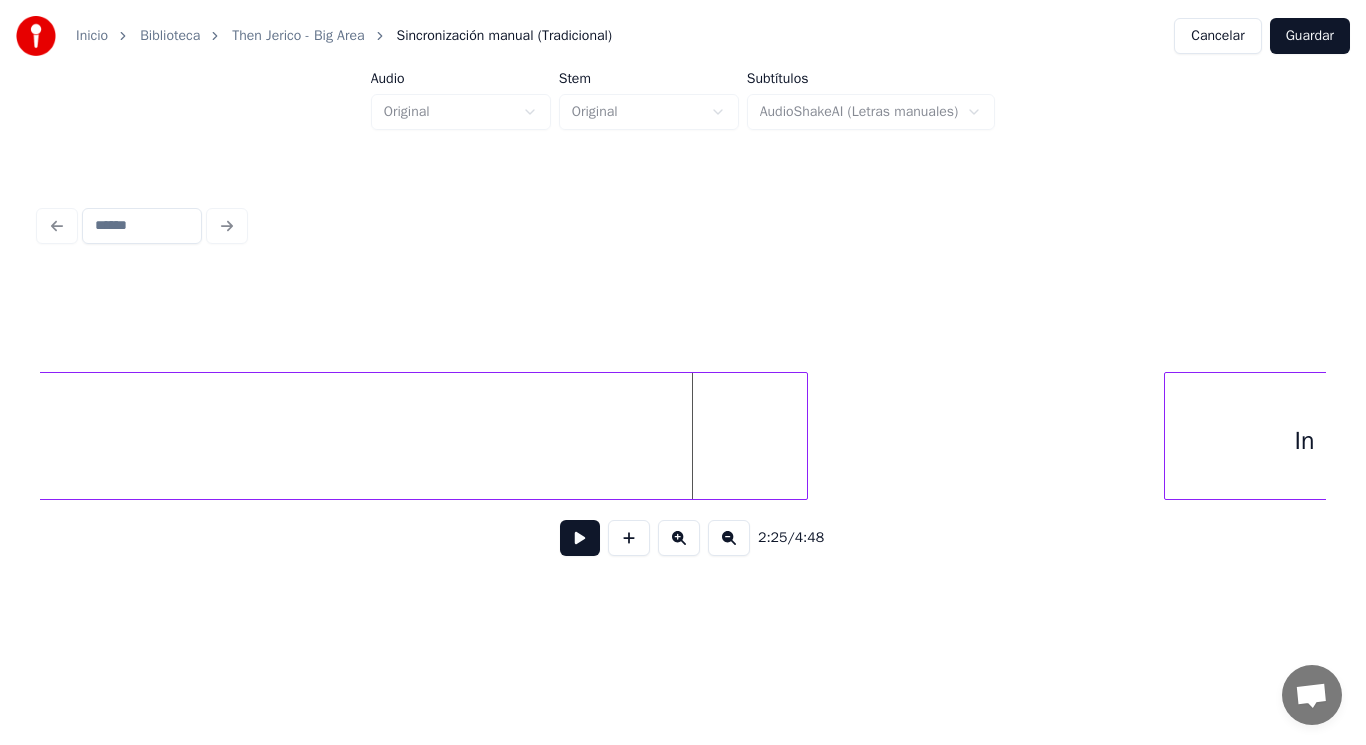 click at bounding box center [804, 436] 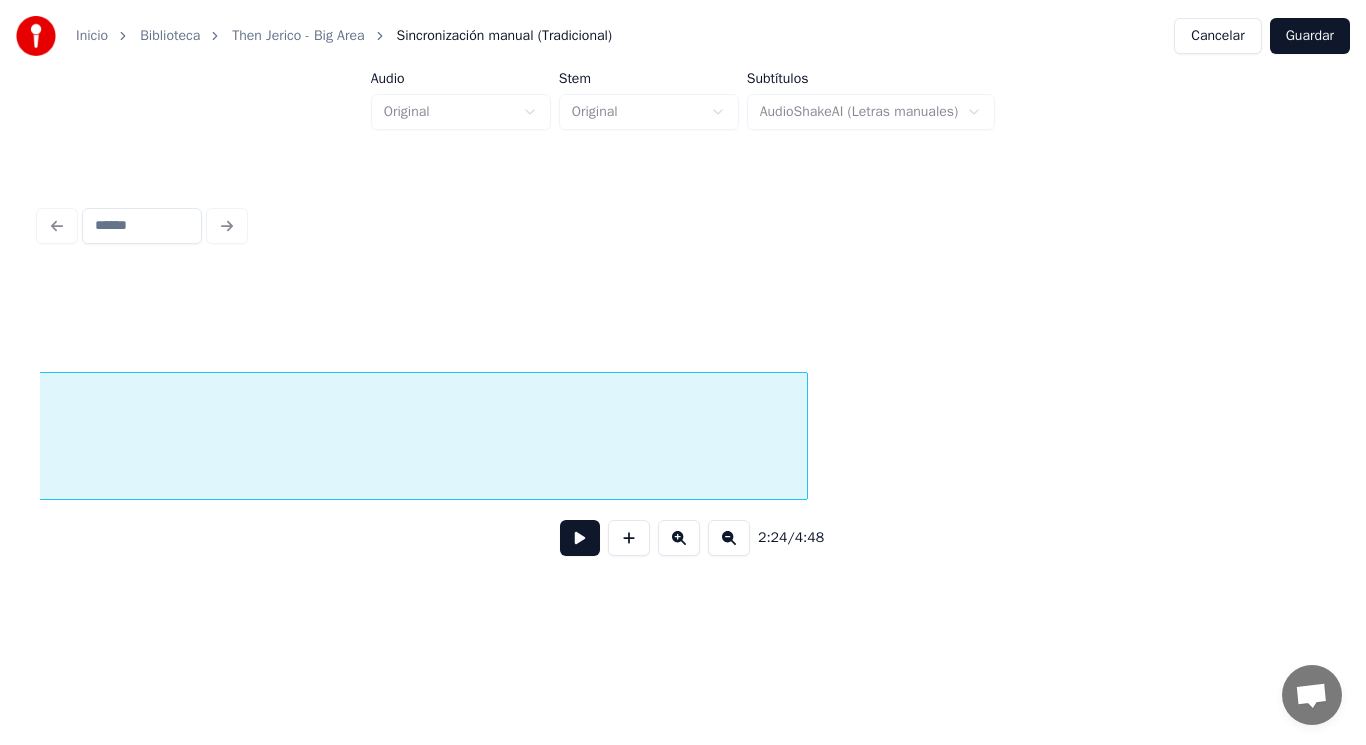 scroll, scrollTop: 0, scrollLeft: 202076, axis: horizontal 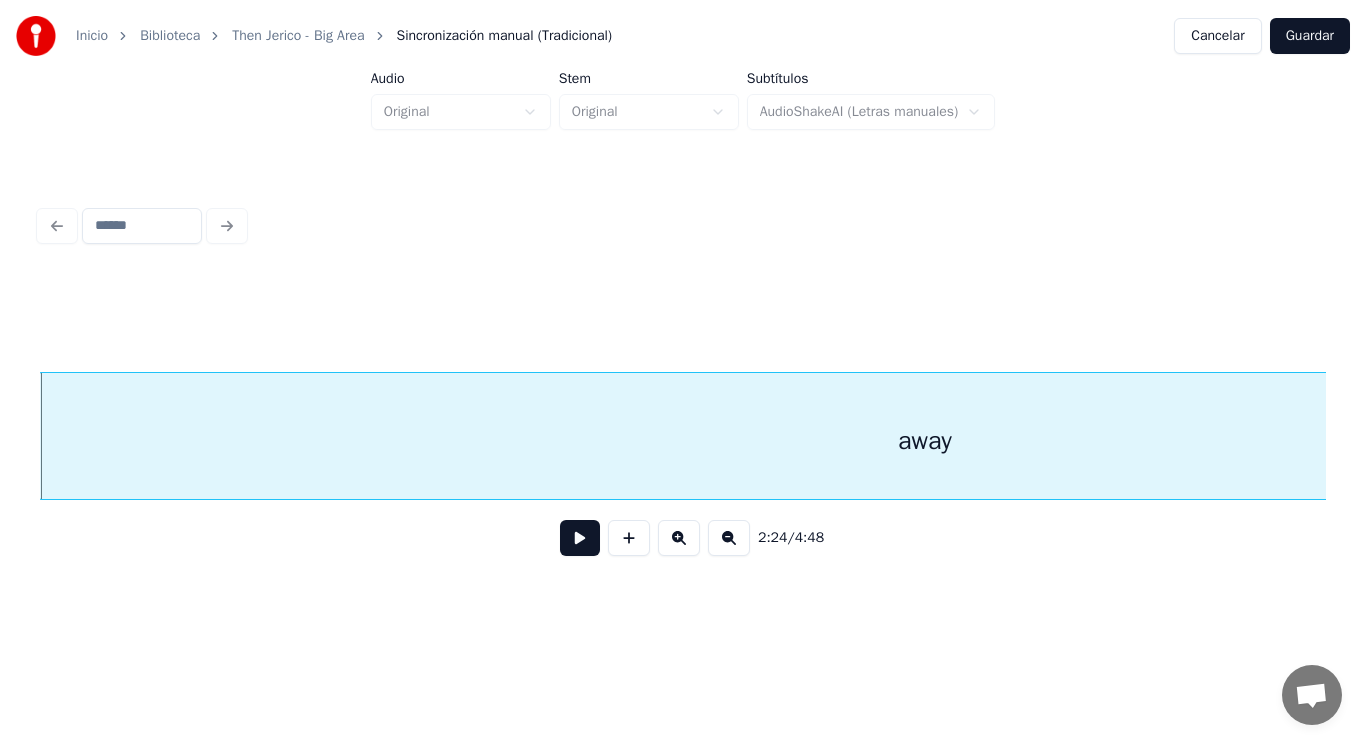 click at bounding box center [580, 538] 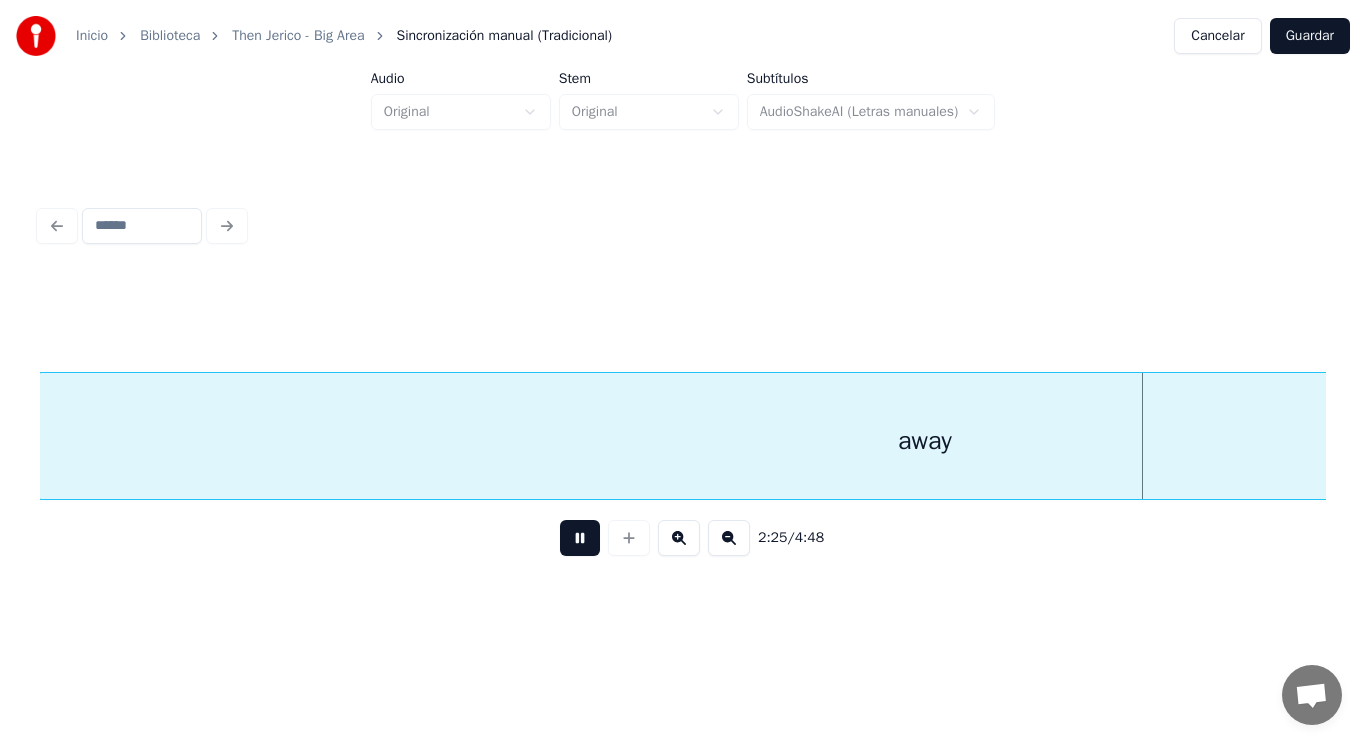 scroll, scrollTop: 0, scrollLeft: 203364, axis: horizontal 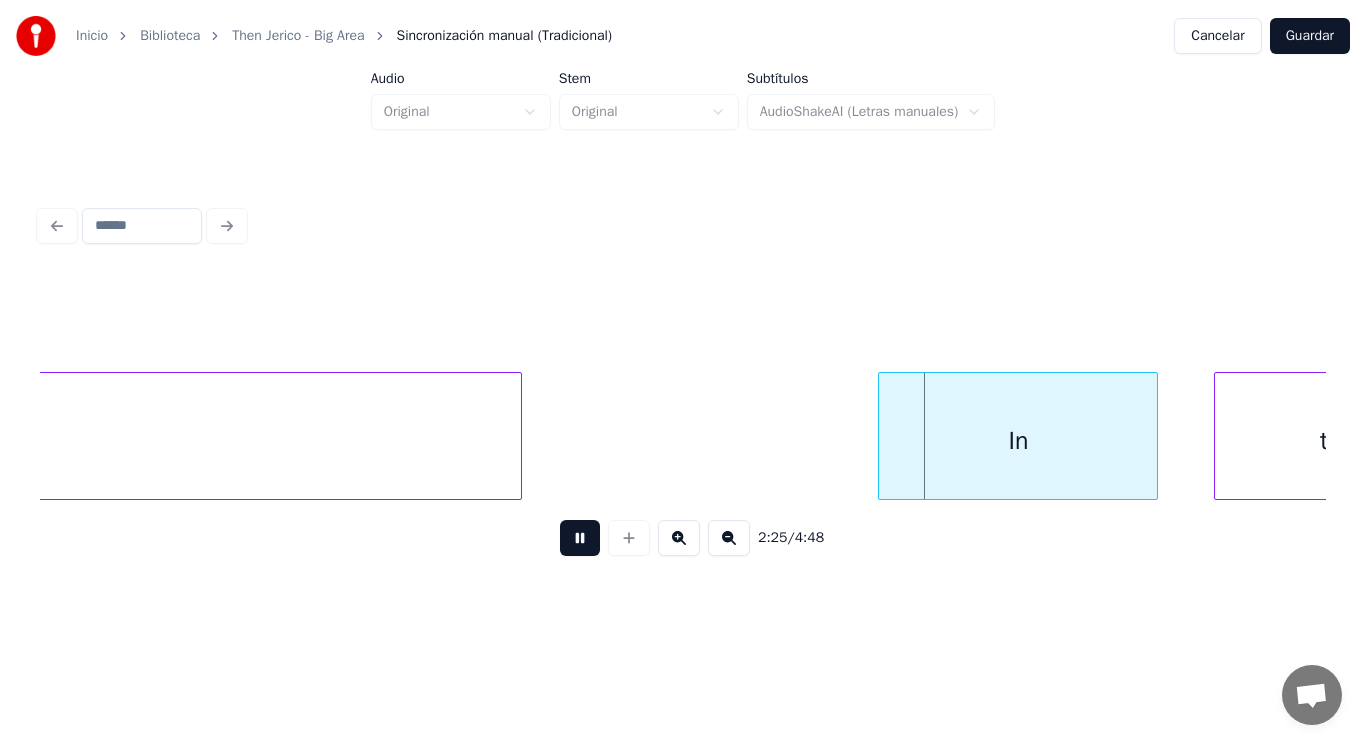 click at bounding box center [580, 538] 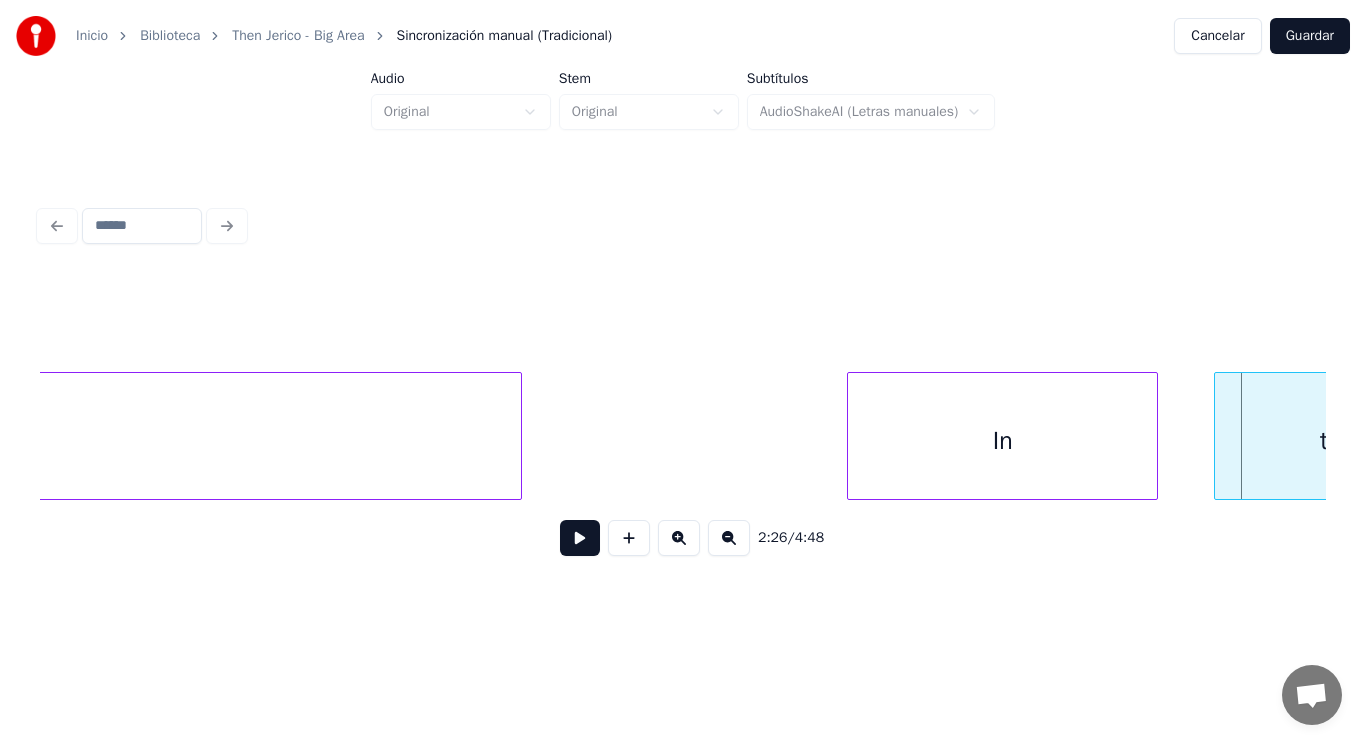 click at bounding box center (851, 436) 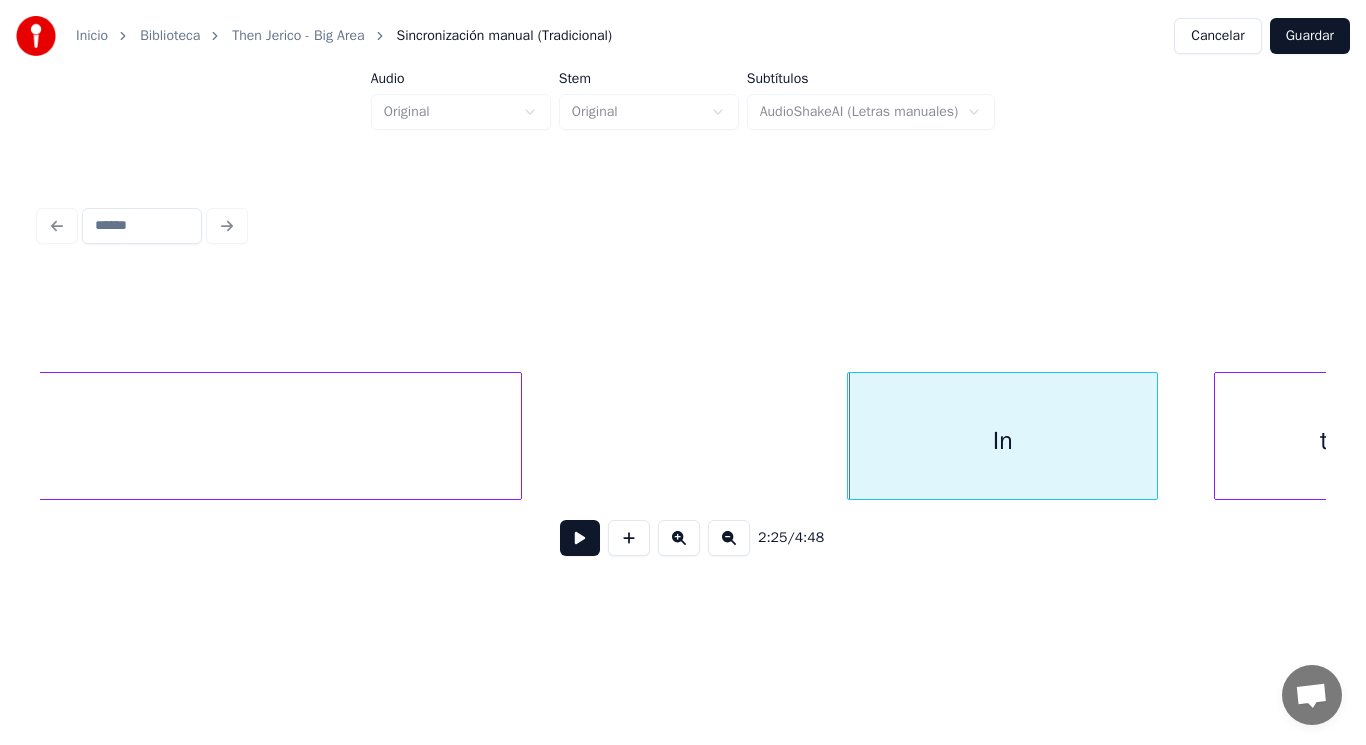 click at bounding box center (580, 538) 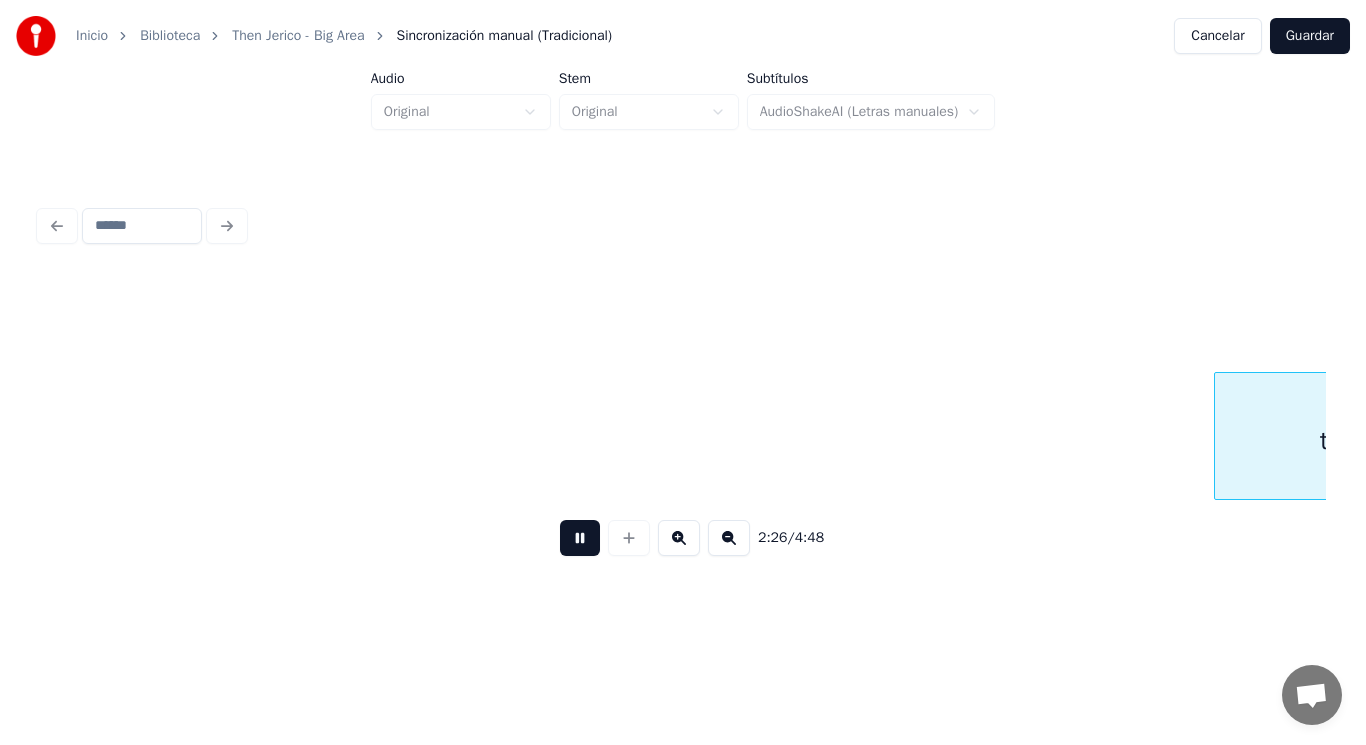 scroll, scrollTop: 0, scrollLeft: 204670, axis: horizontal 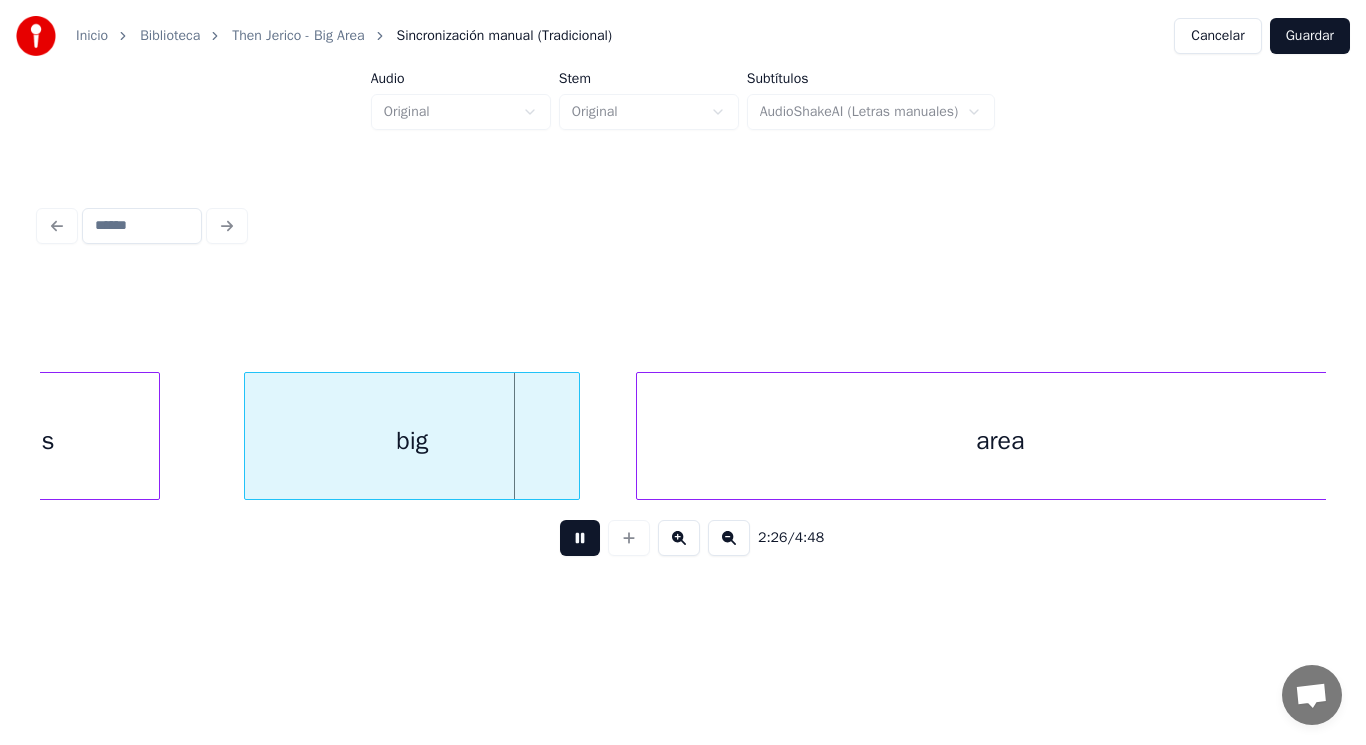 click at bounding box center [580, 538] 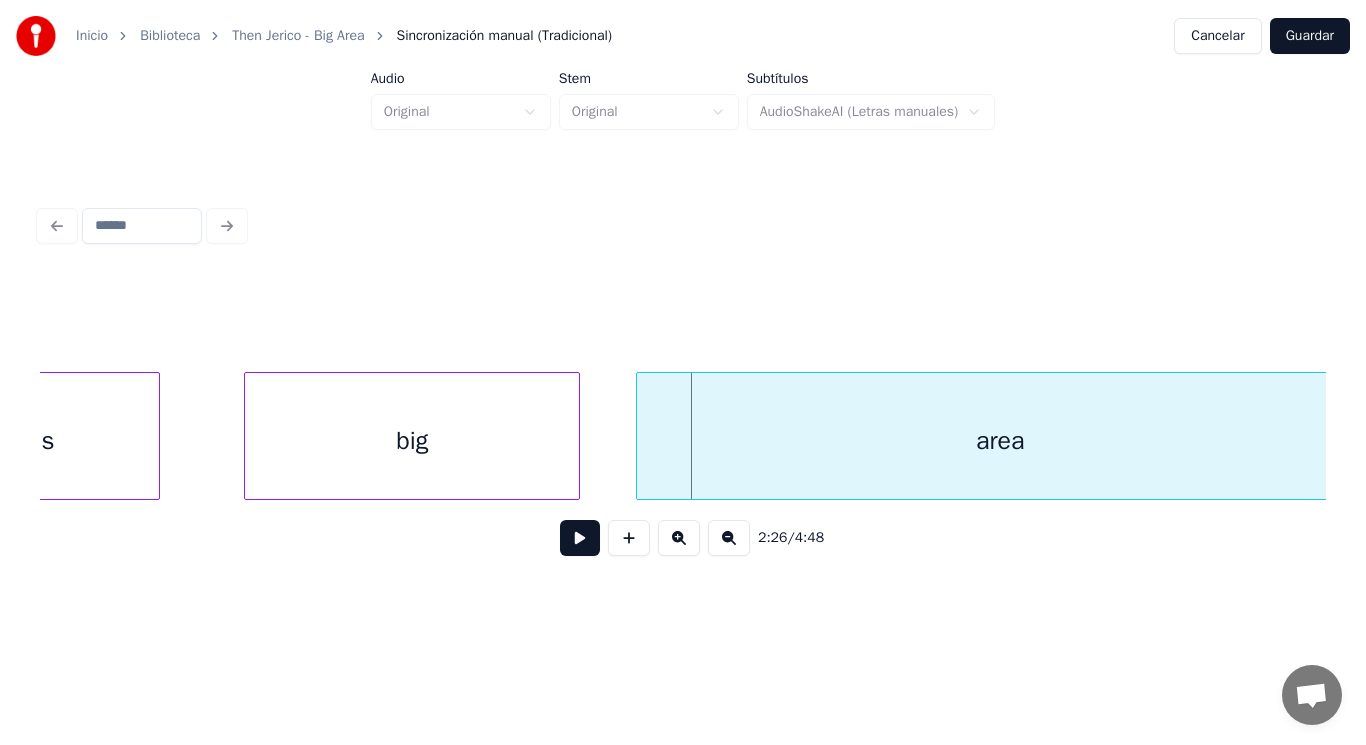 click on "big" at bounding box center (412, 441) 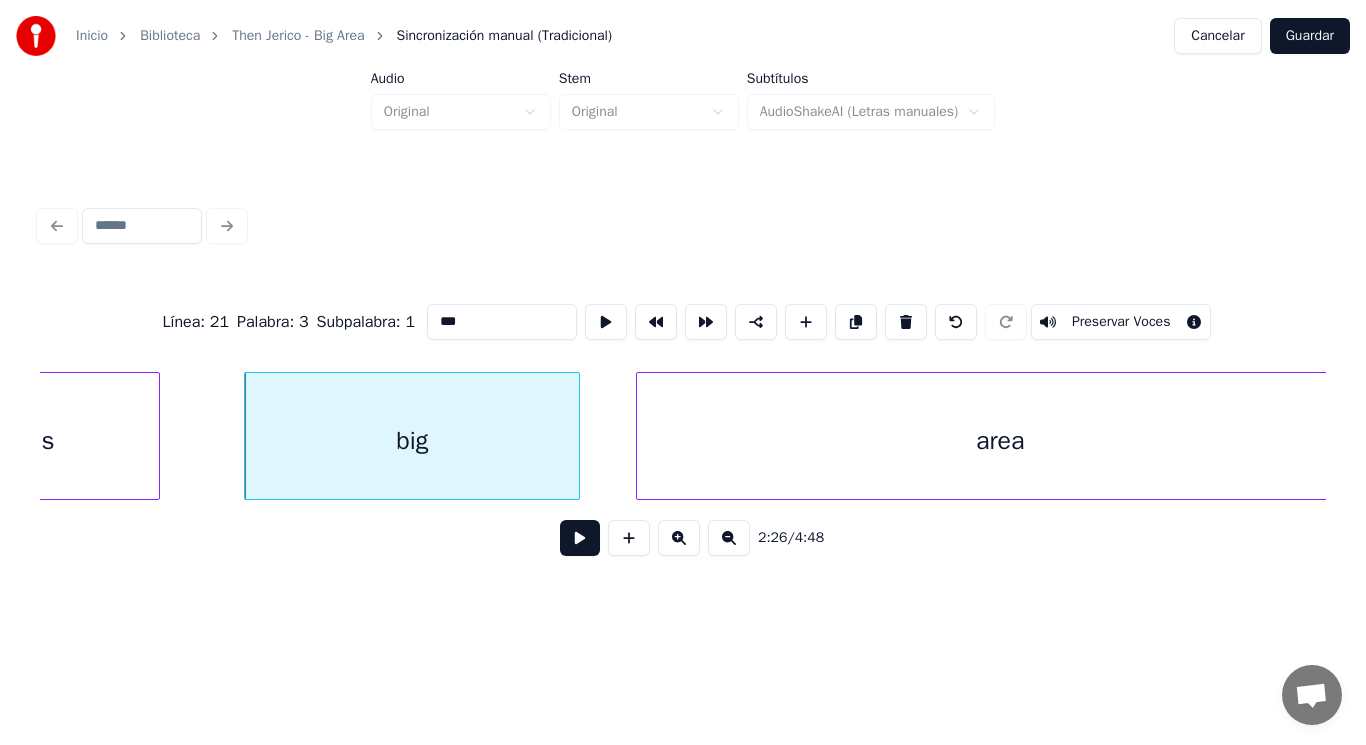 click on "***" at bounding box center [502, 322] 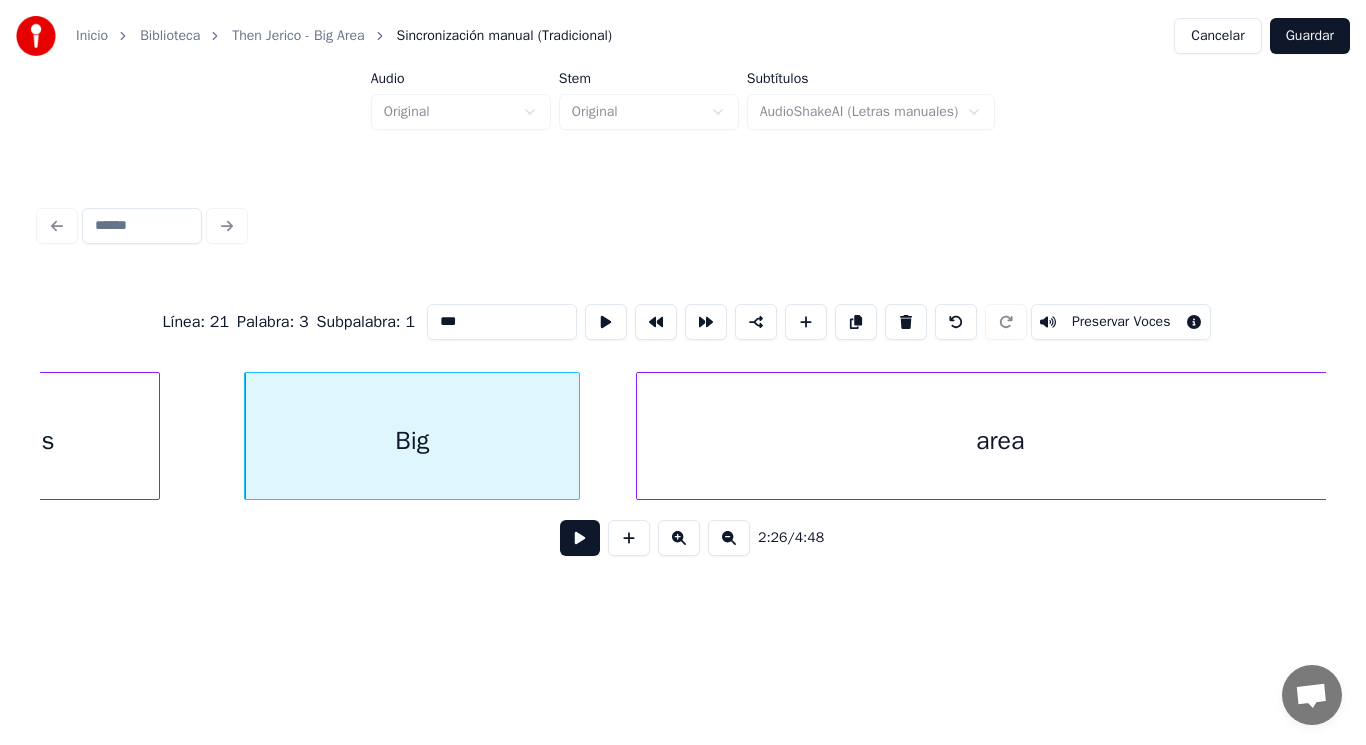 click on "area" at bounding box center [1000, 441] 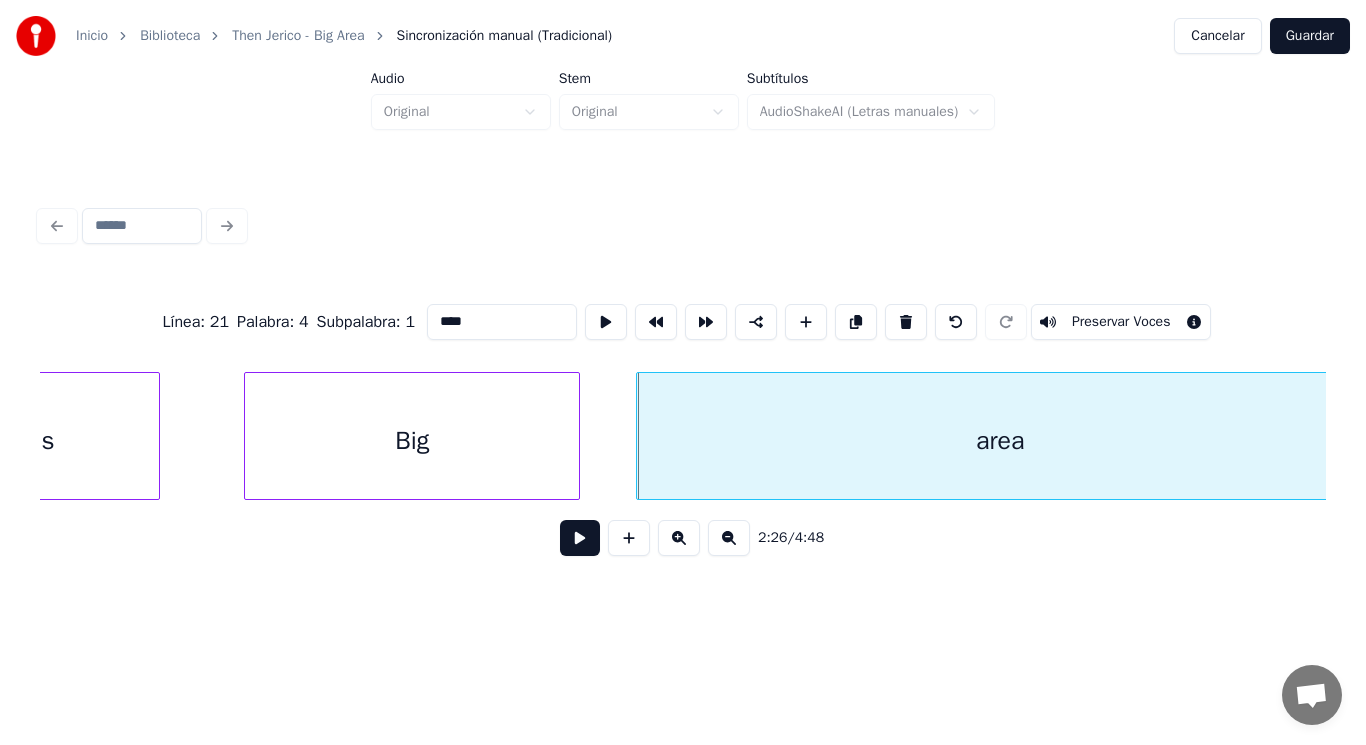click on "****" at bounding box center (502, 322) 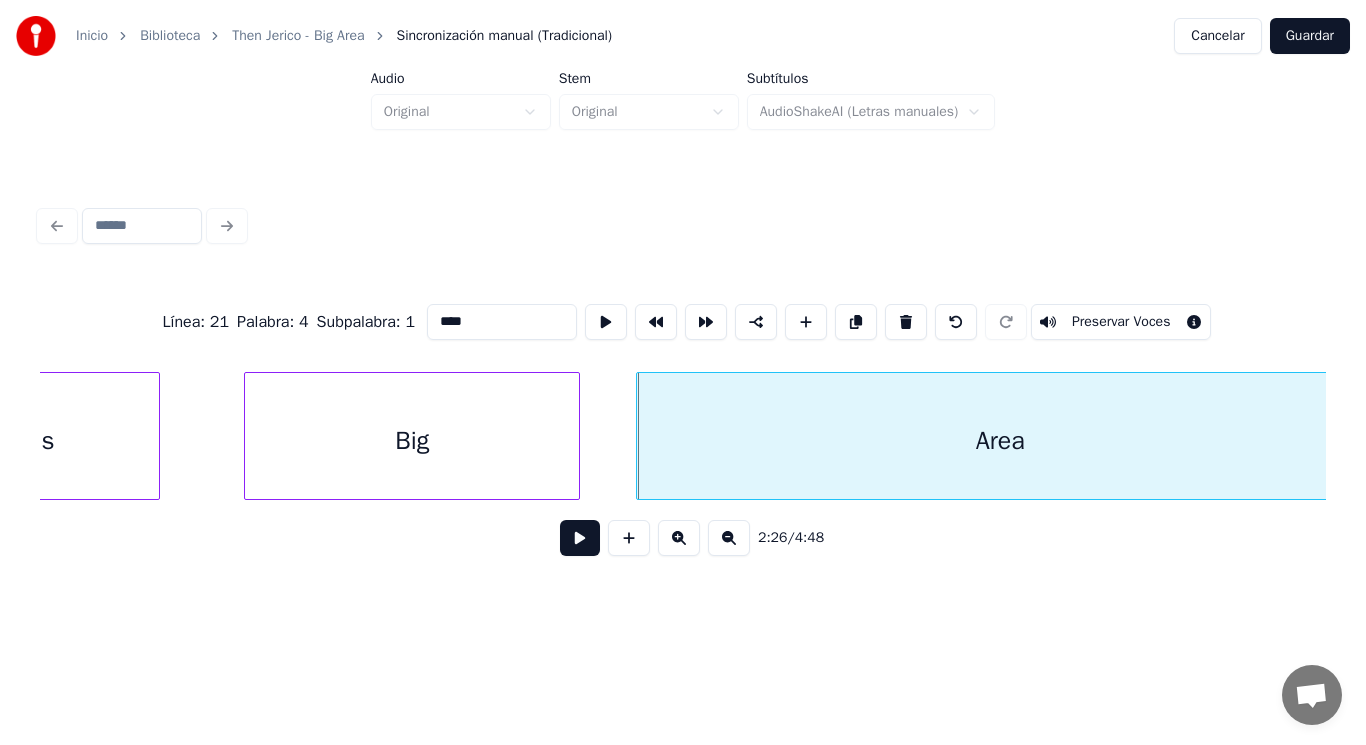 click on "Big" at bounding box center (412, 441) 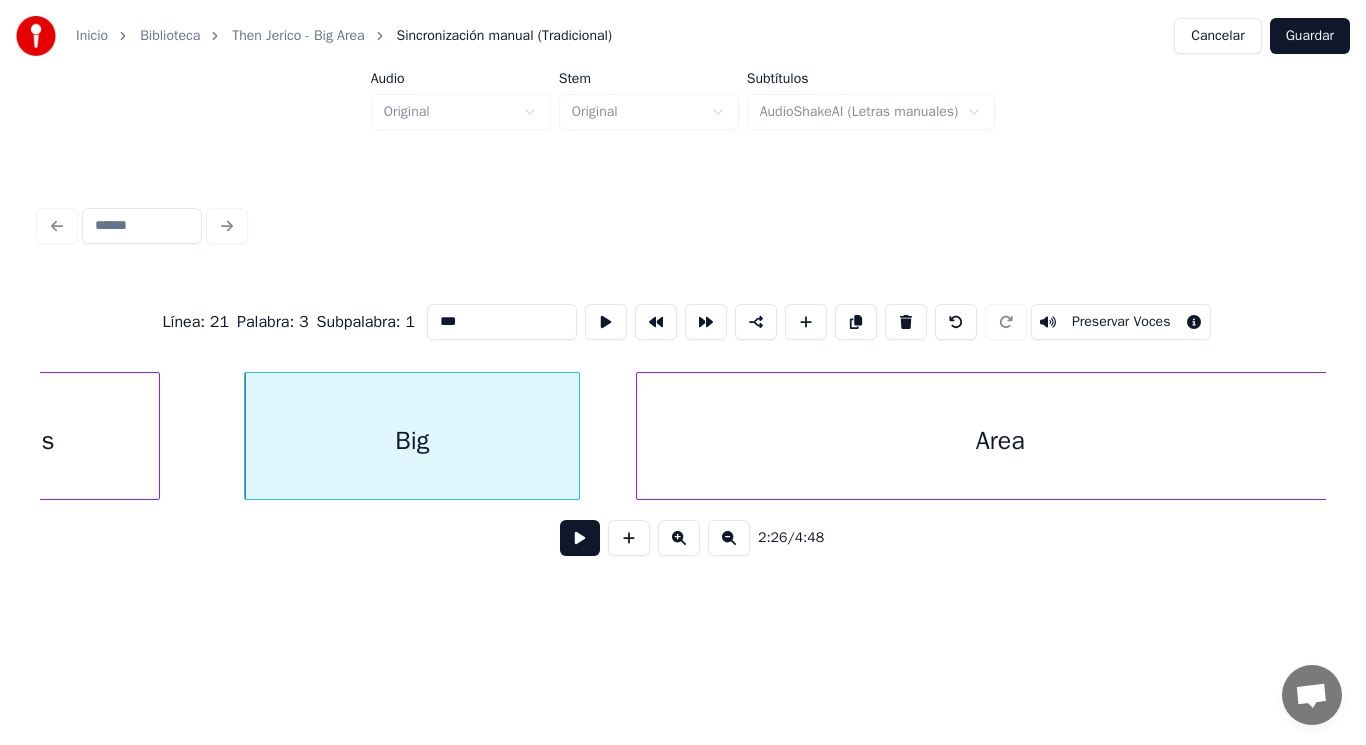 type on "***" 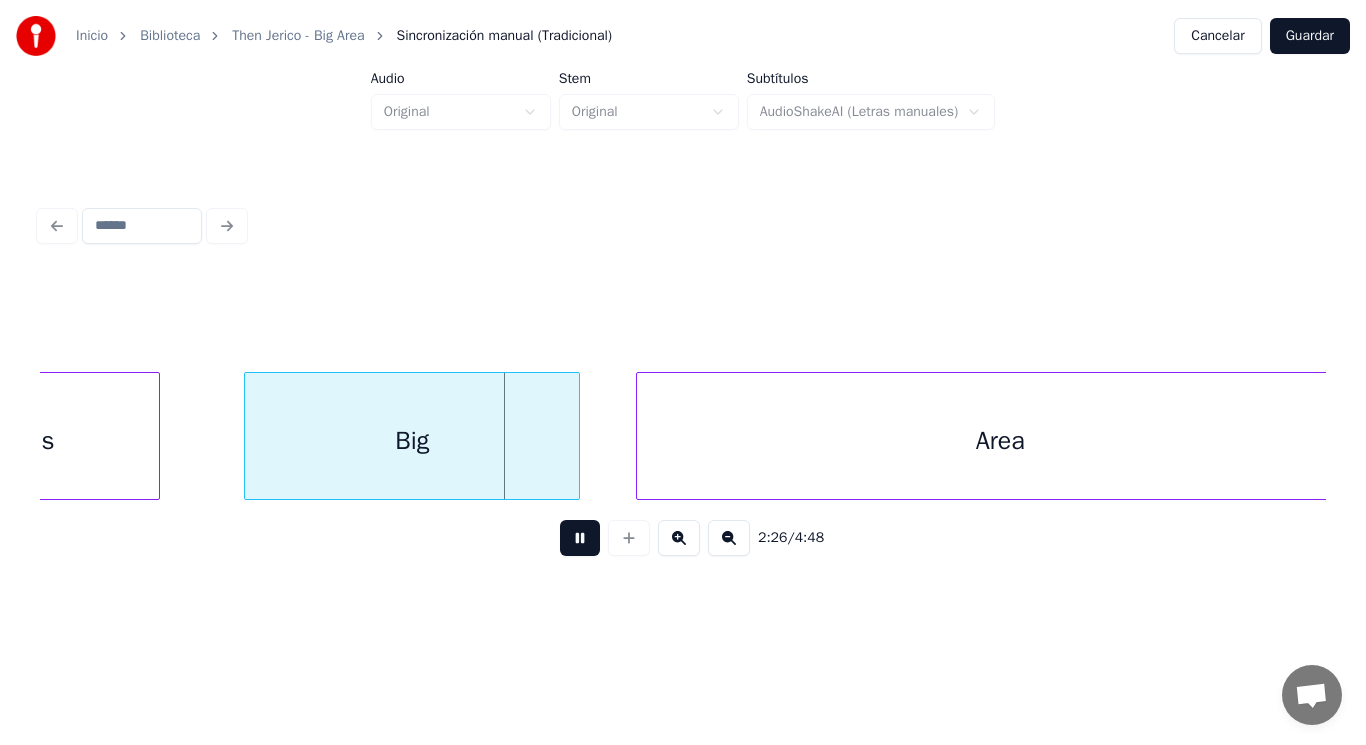 click at bounding box center [580, 538] 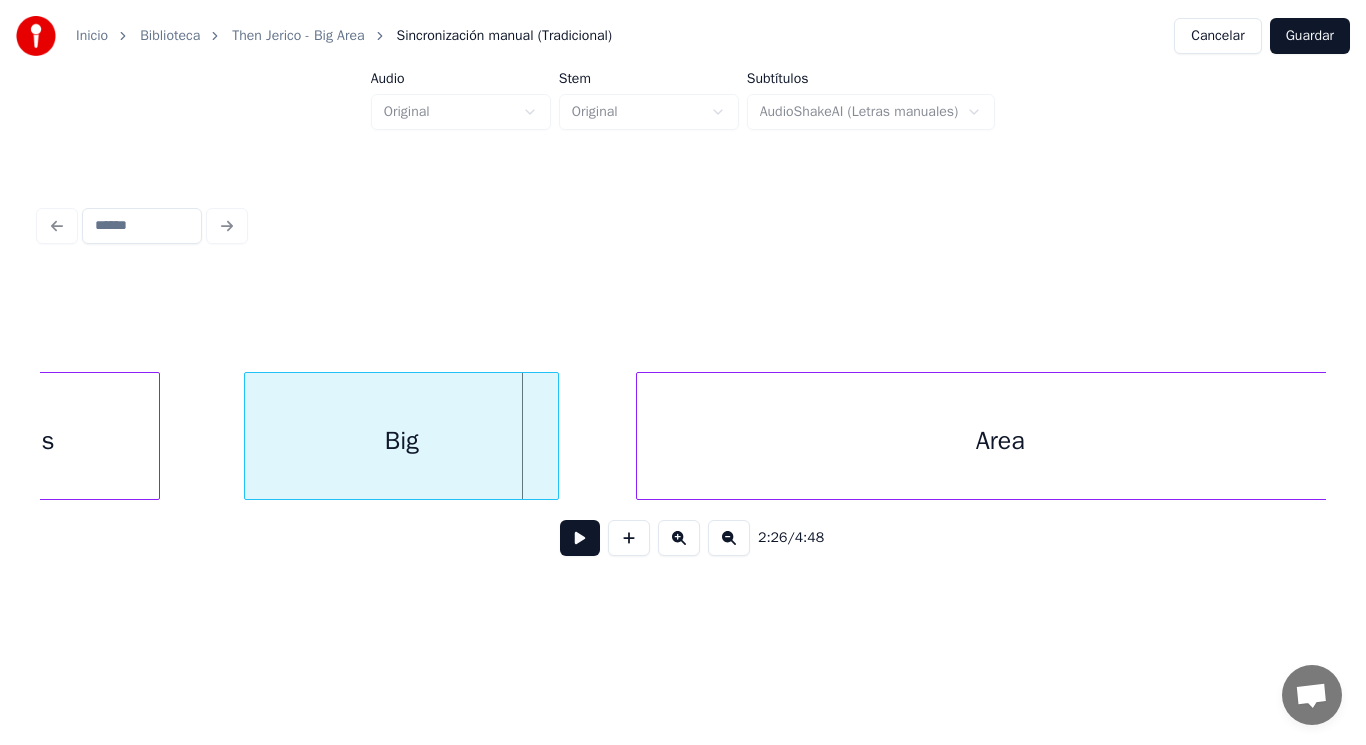click at bounding box center (555, 436) 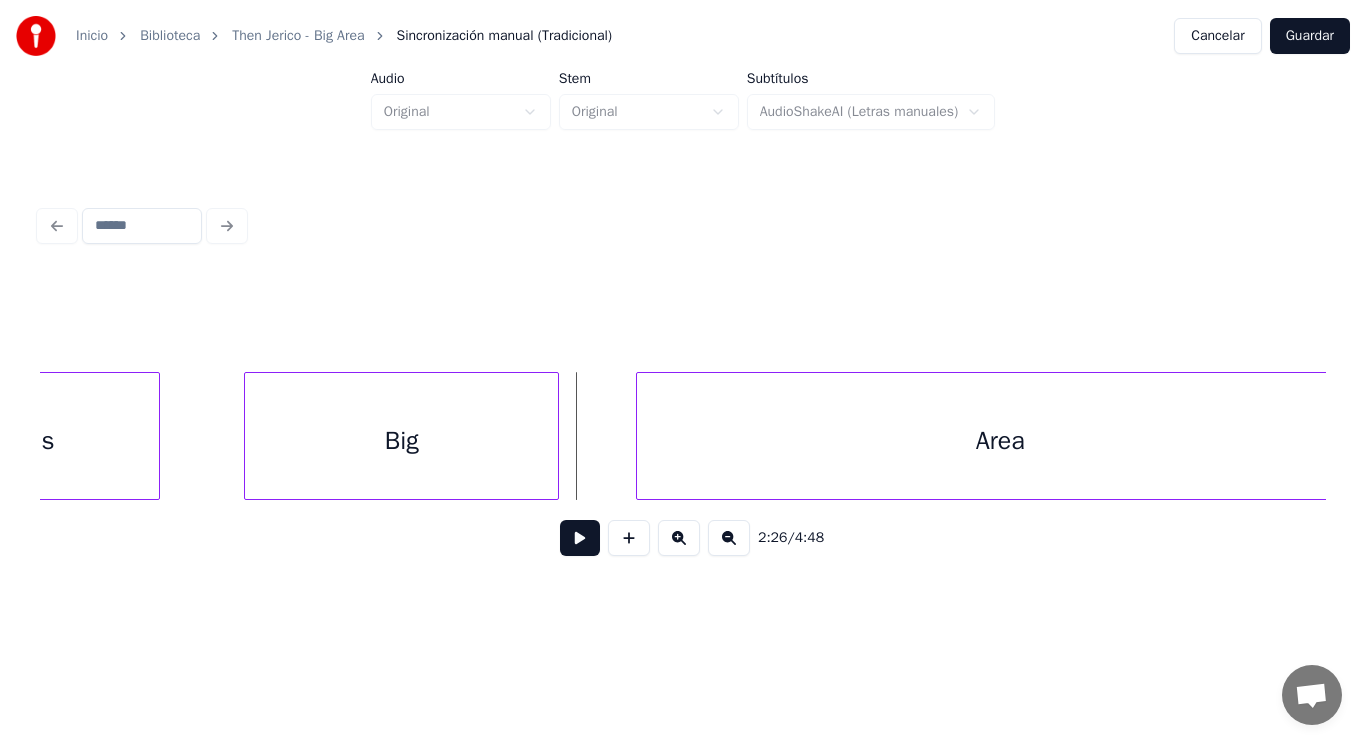 click at bounding box center [580, 538] 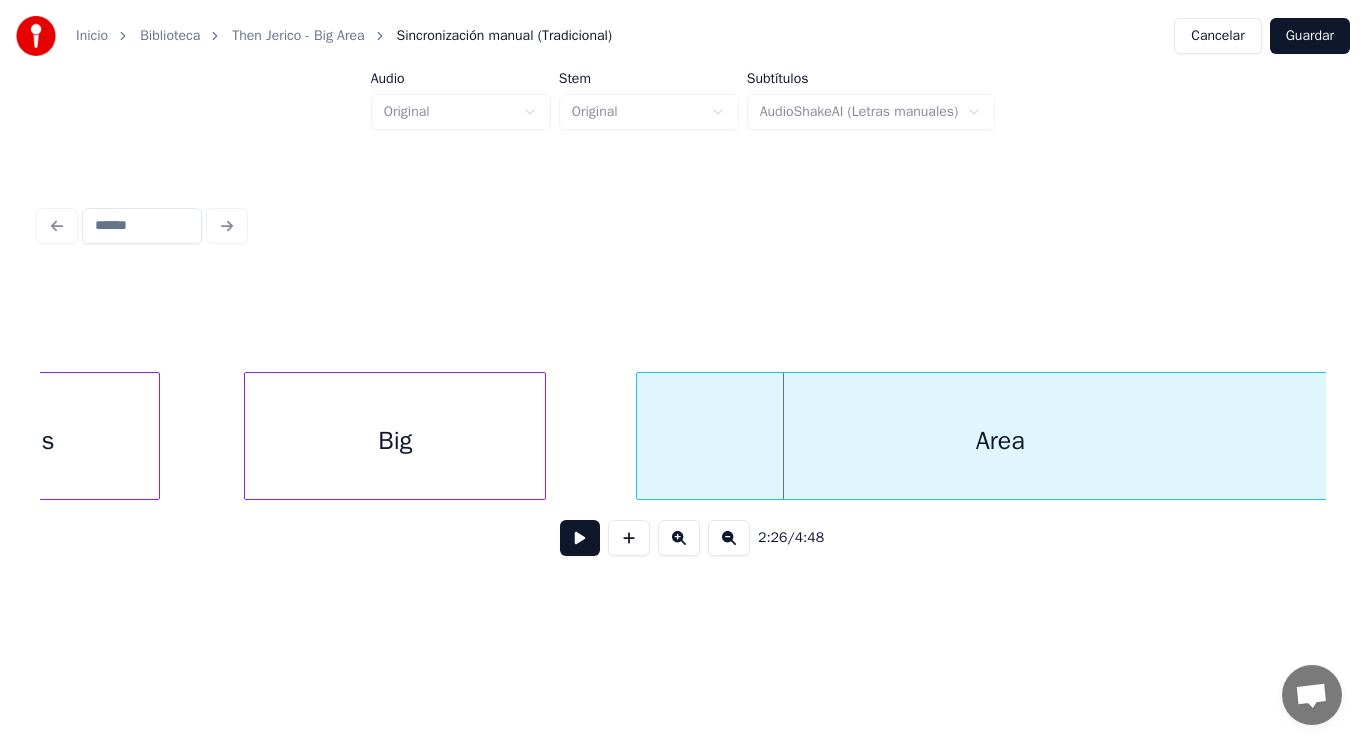 click at bounding box center (542, 436) 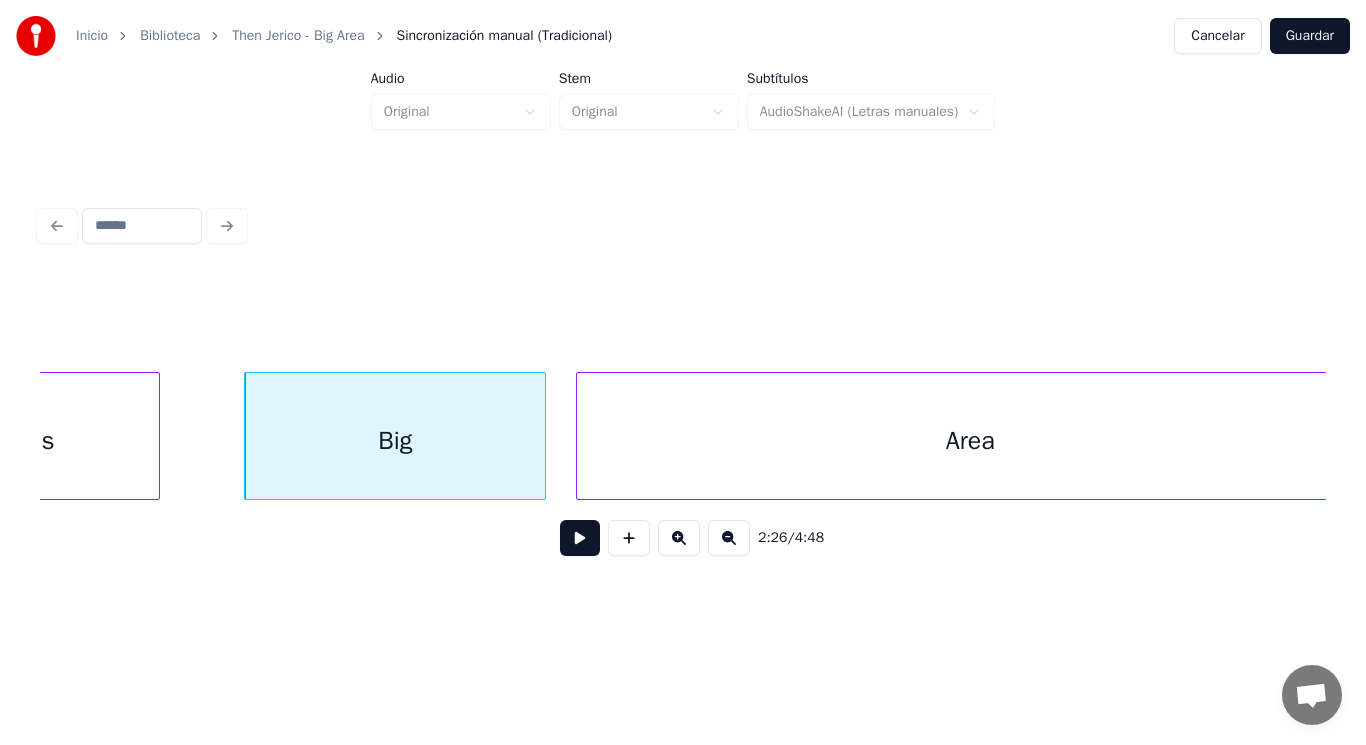 click at bounding box center [580, 436] 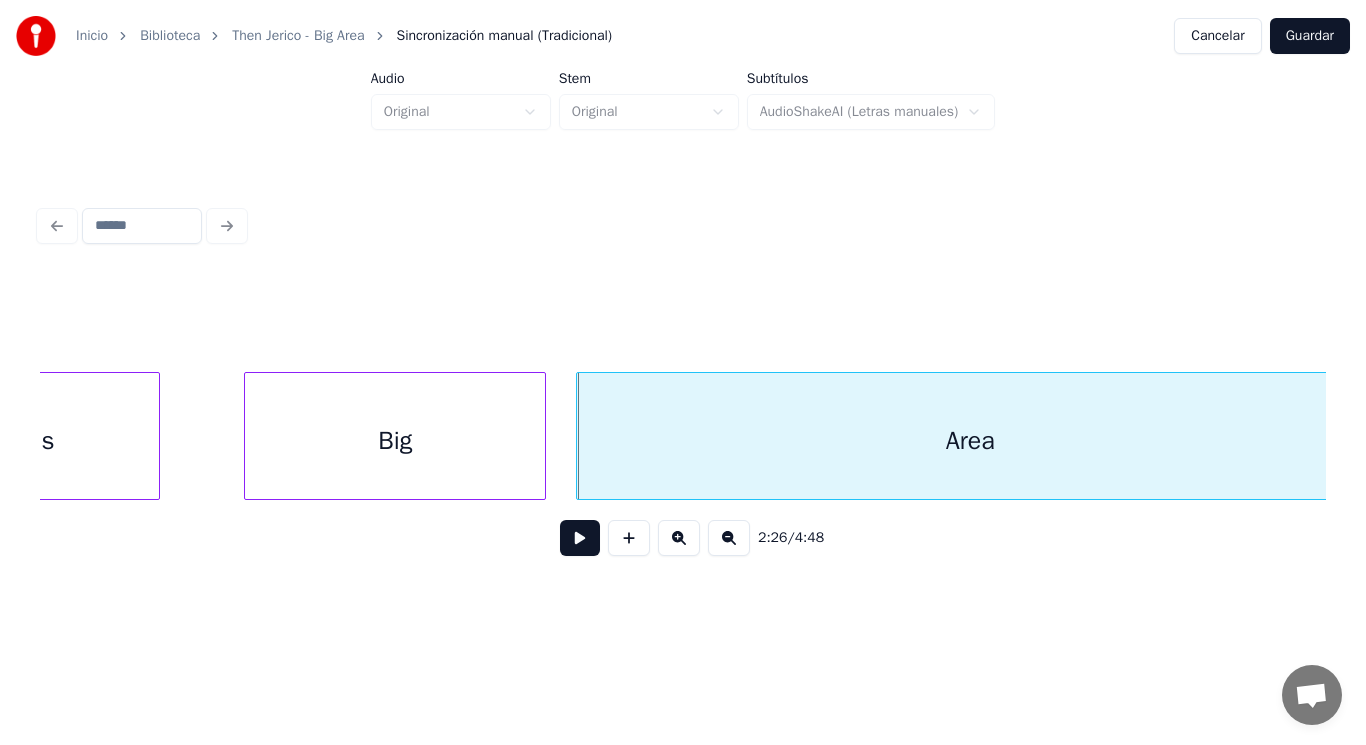click at bounding box center [580, 538] 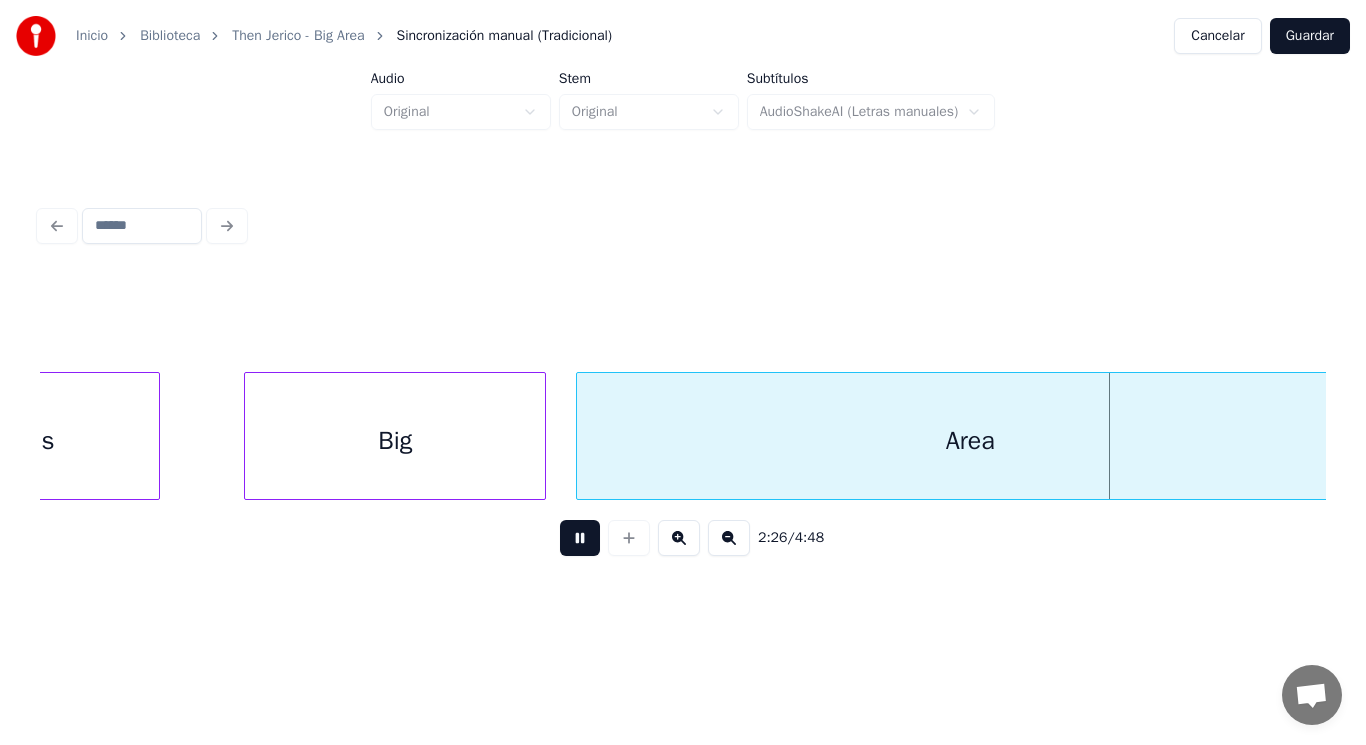 click at bounding box center (580, 538) 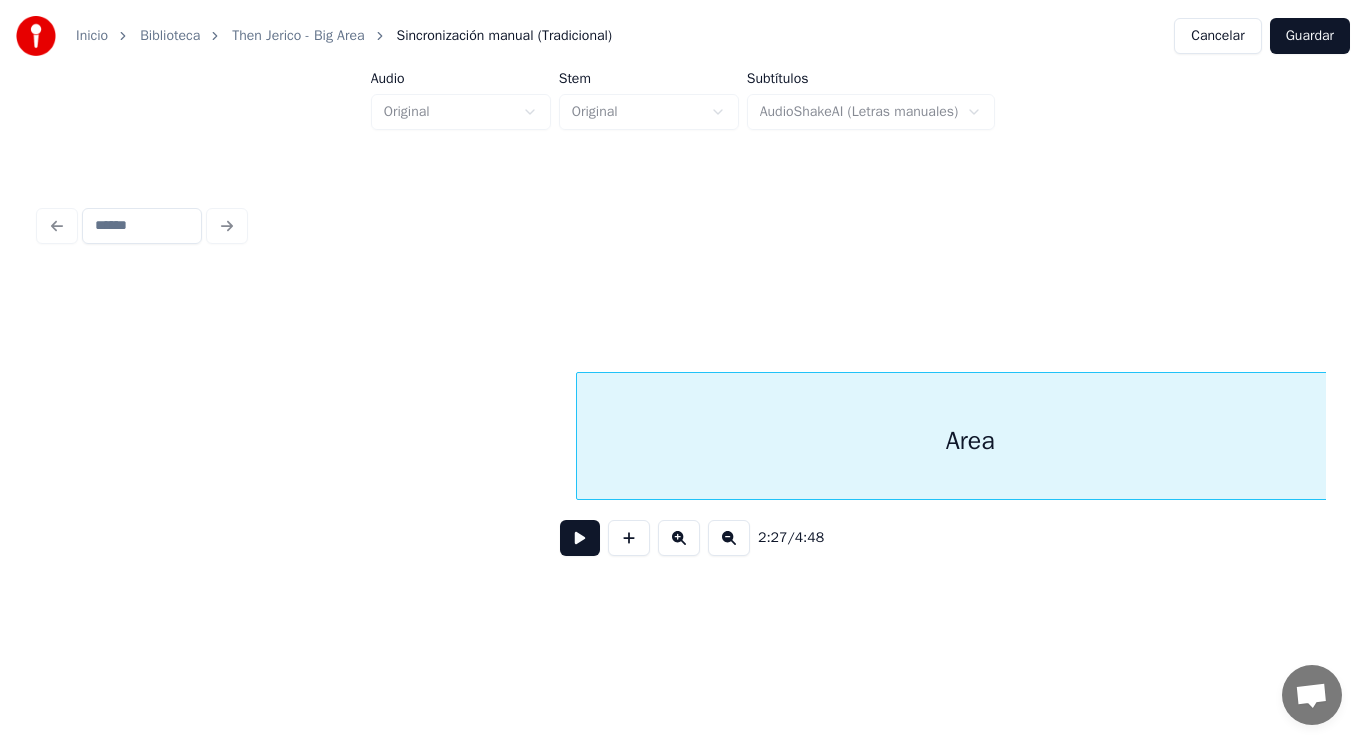scroll, scrollTop: 0, scrollLeft: 205958, axis: horizontal 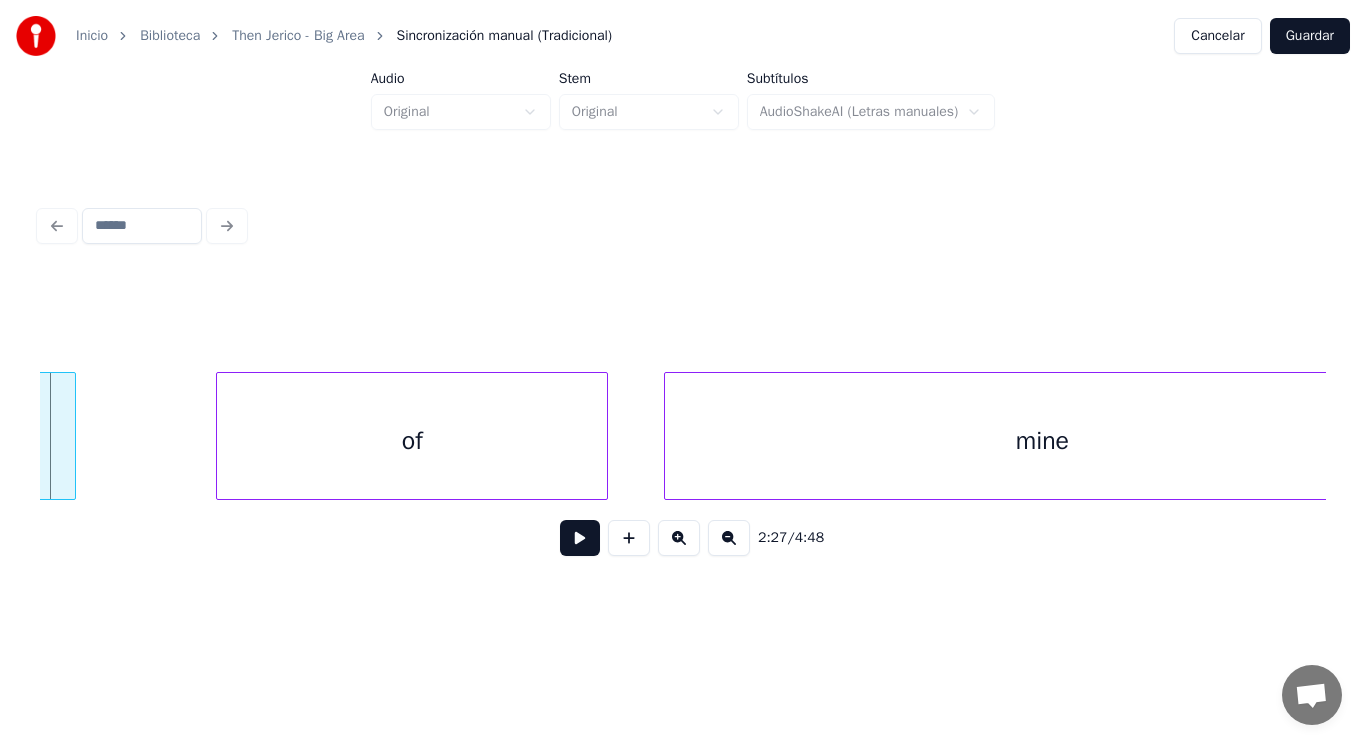 click at bounding box center [580, 538] 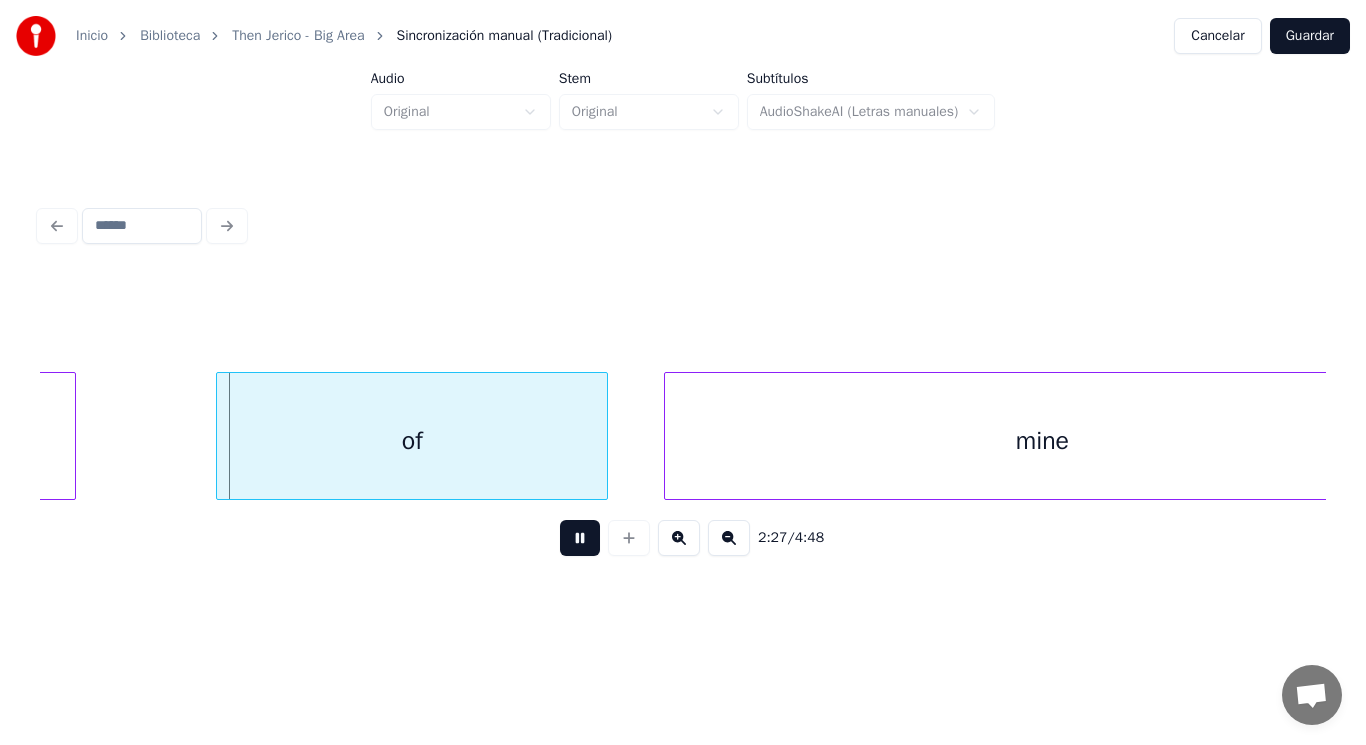 click at bounding box center (580, 538) 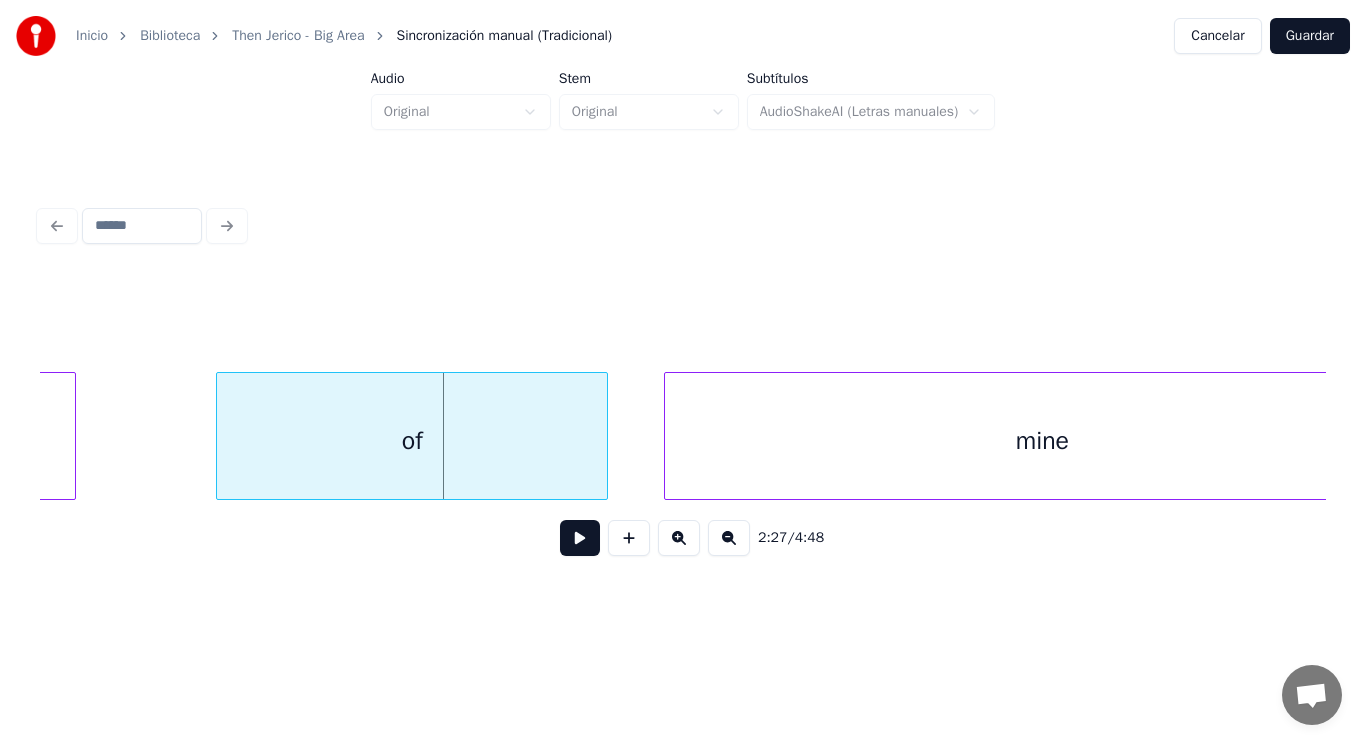 click on "of" at bounding box center [412, 441] 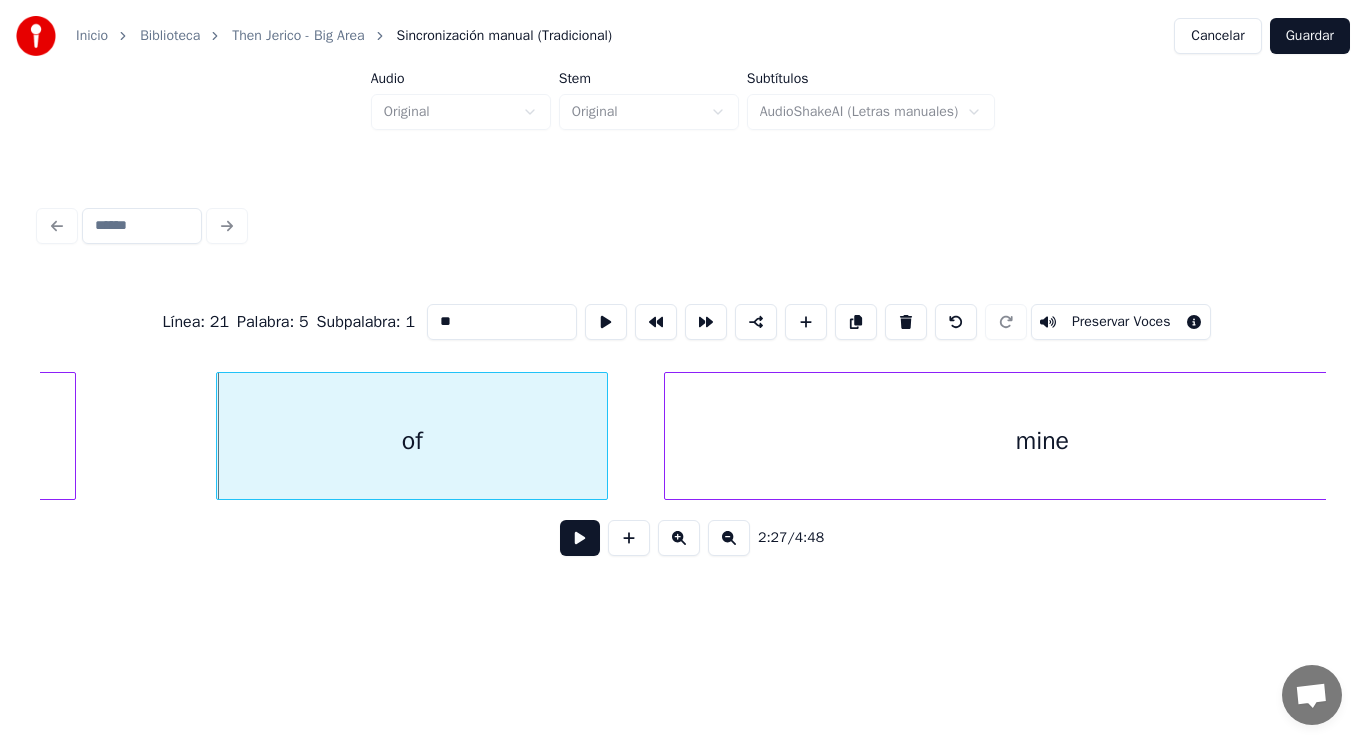 click on "Area of mine" at bounding box center (-3913, 436) 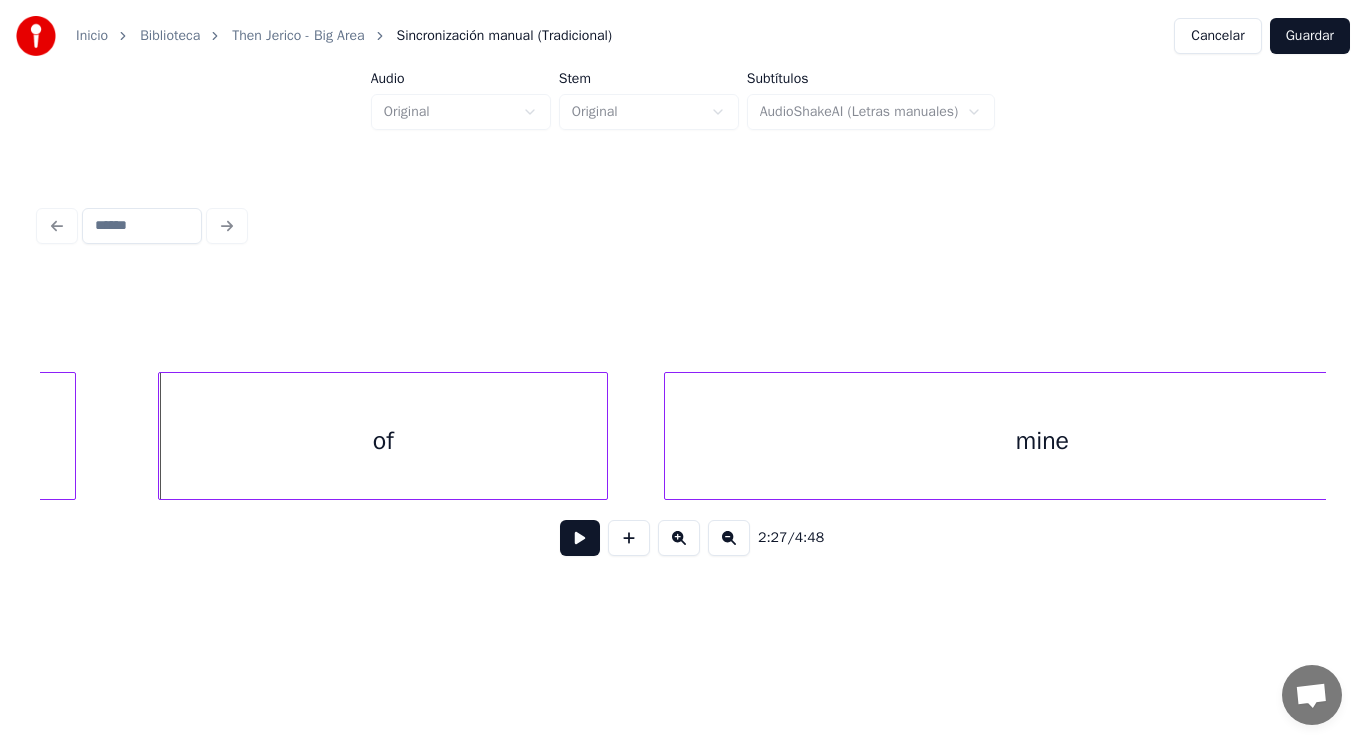 click at bounding box center (162, 436) 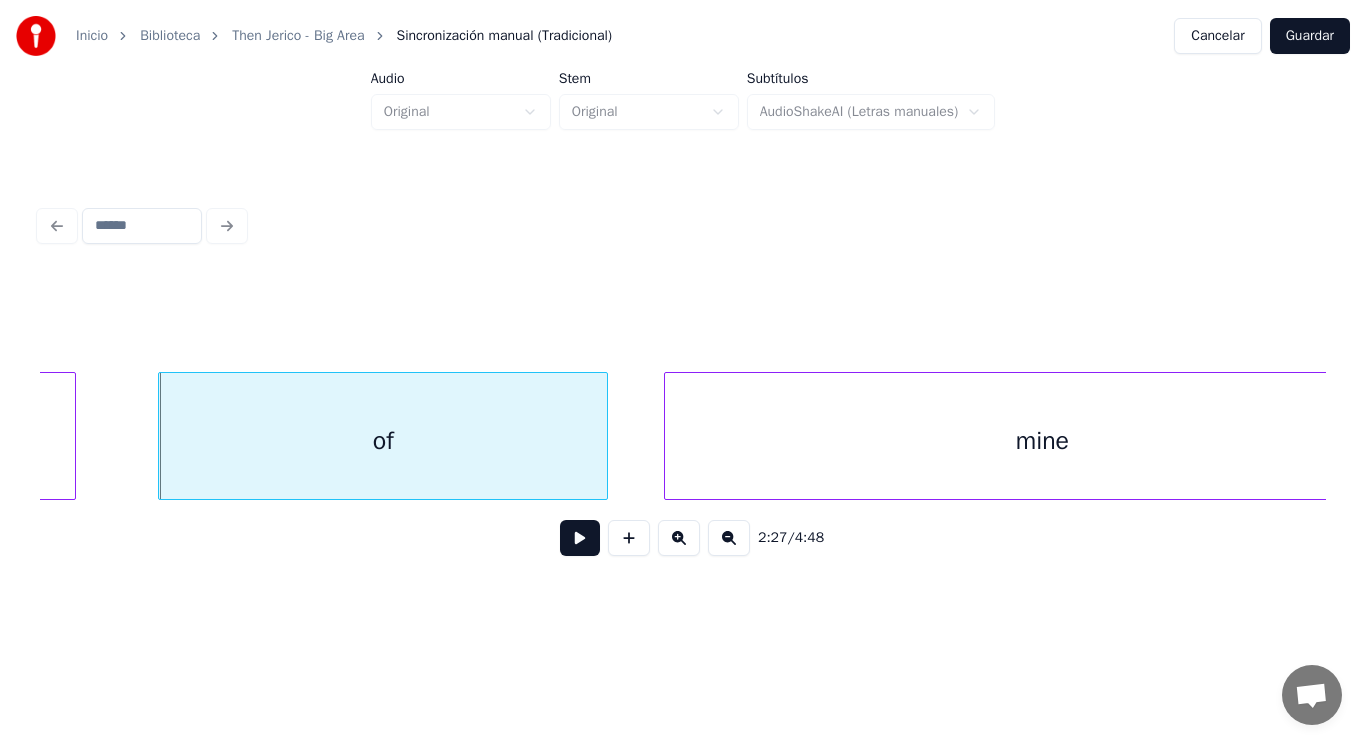 click at bounding box center [580, 538] 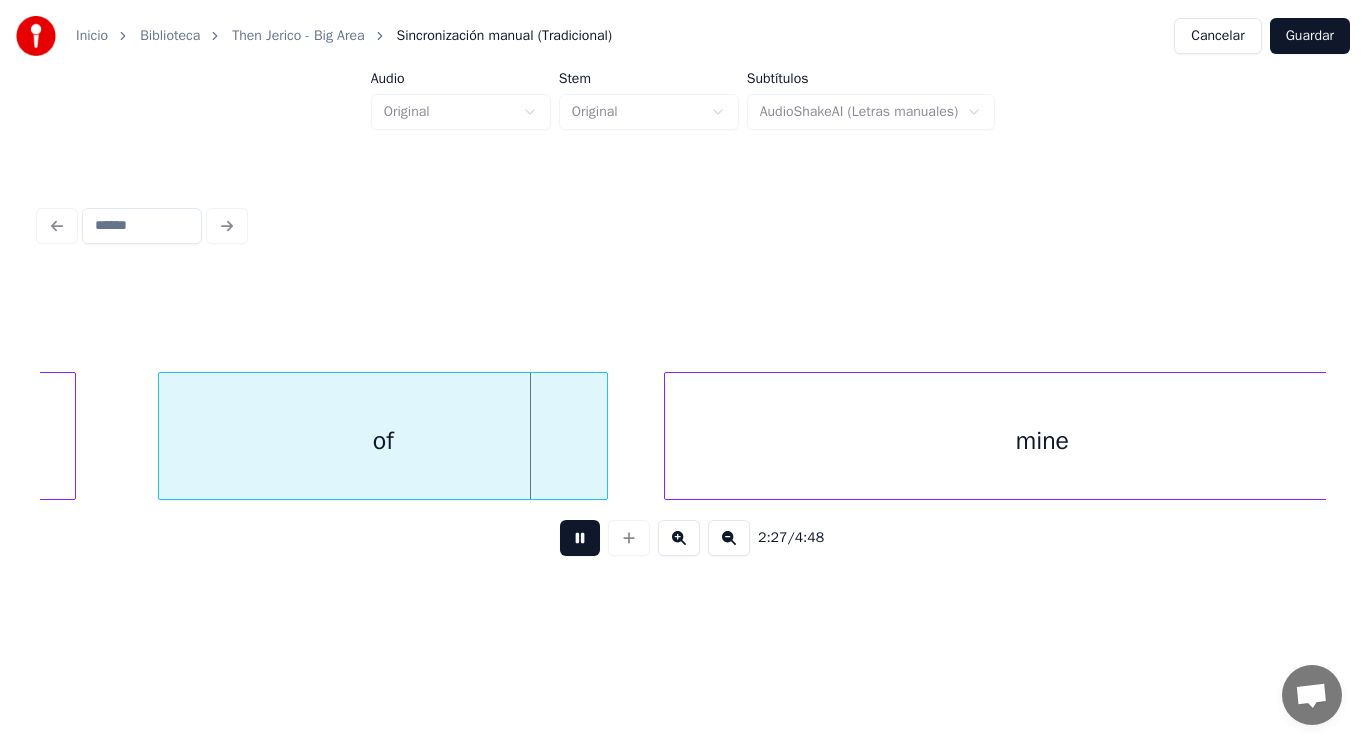 click at bounding box center (580, 538) 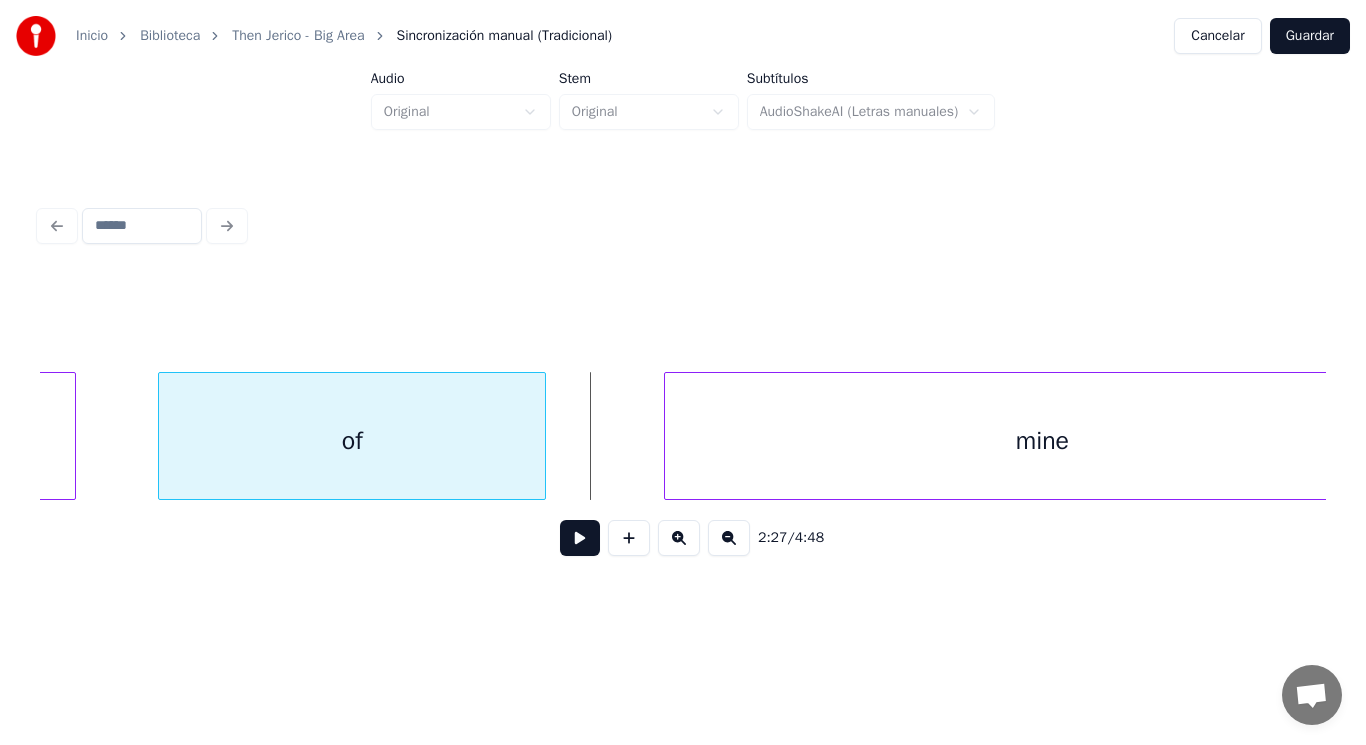 click at bounding box center [542, 436] 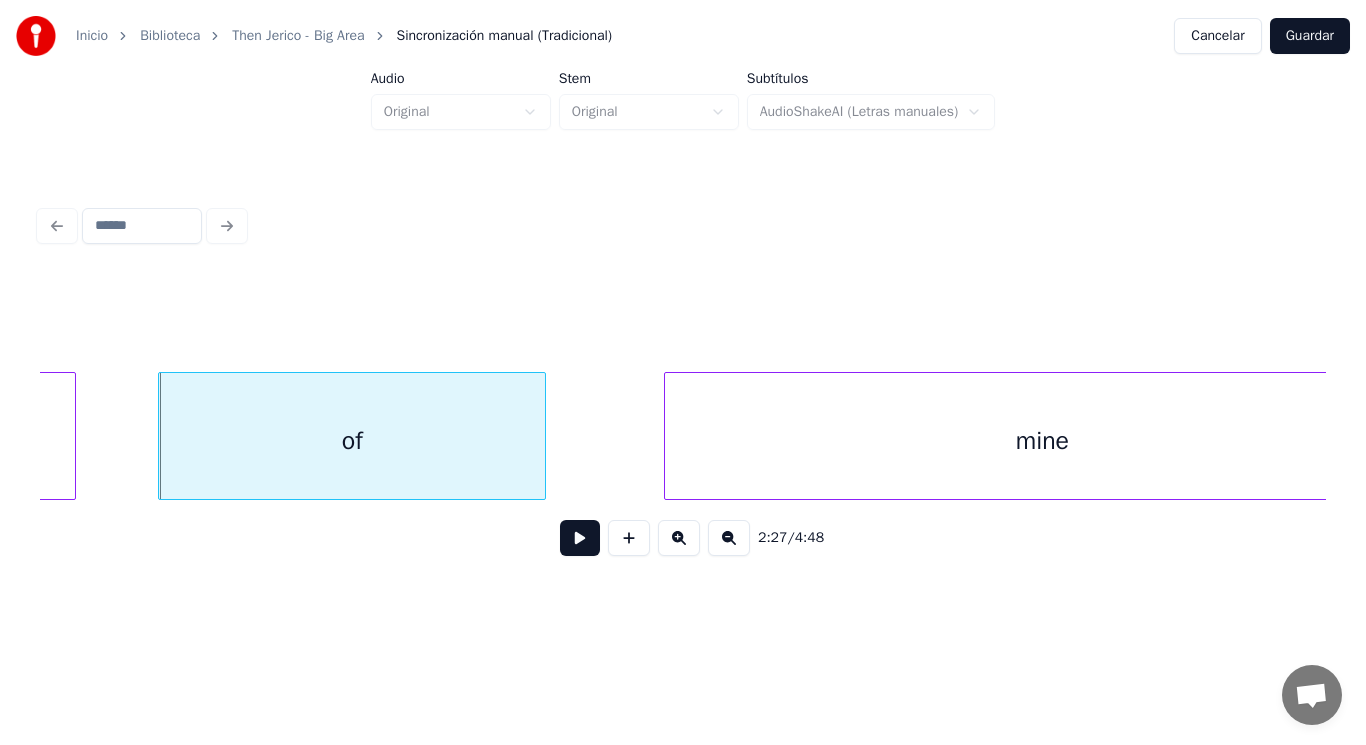 click at bounding box center [580, 538] 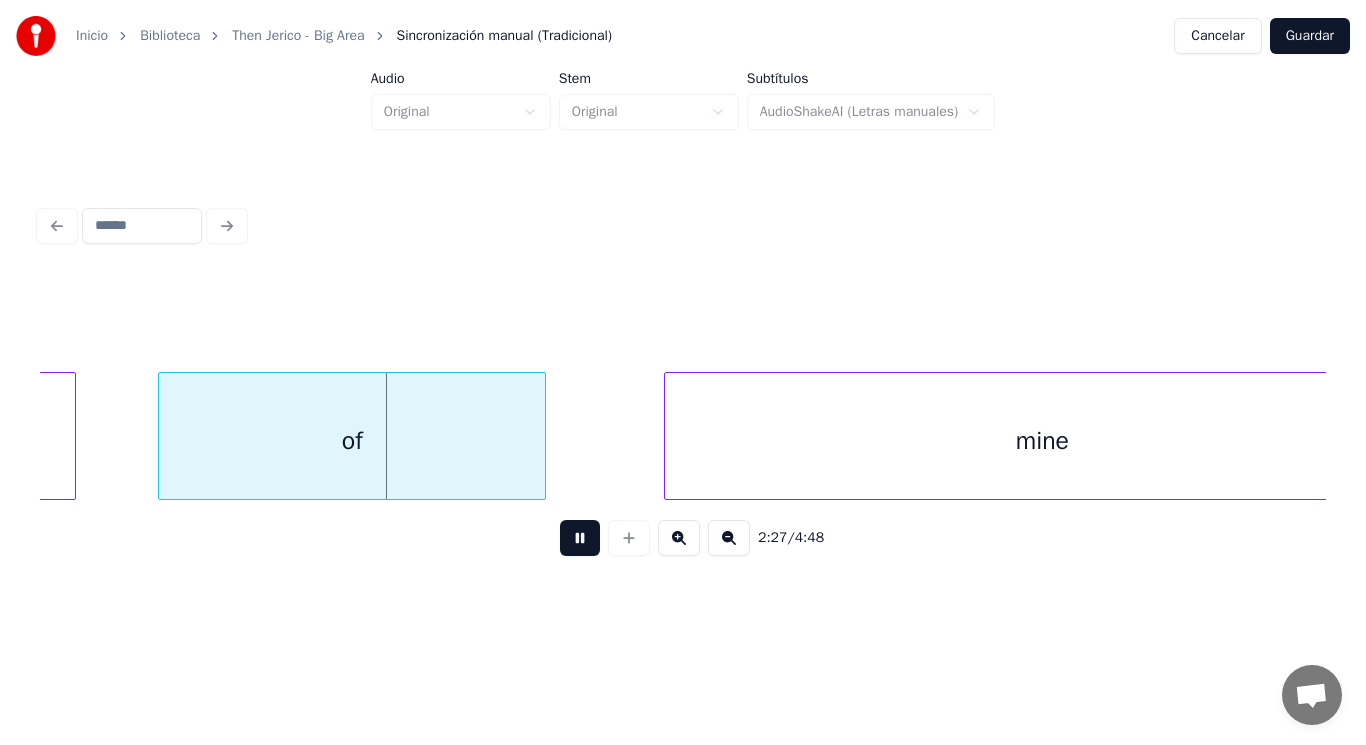 click at bounding box center [580, 538] 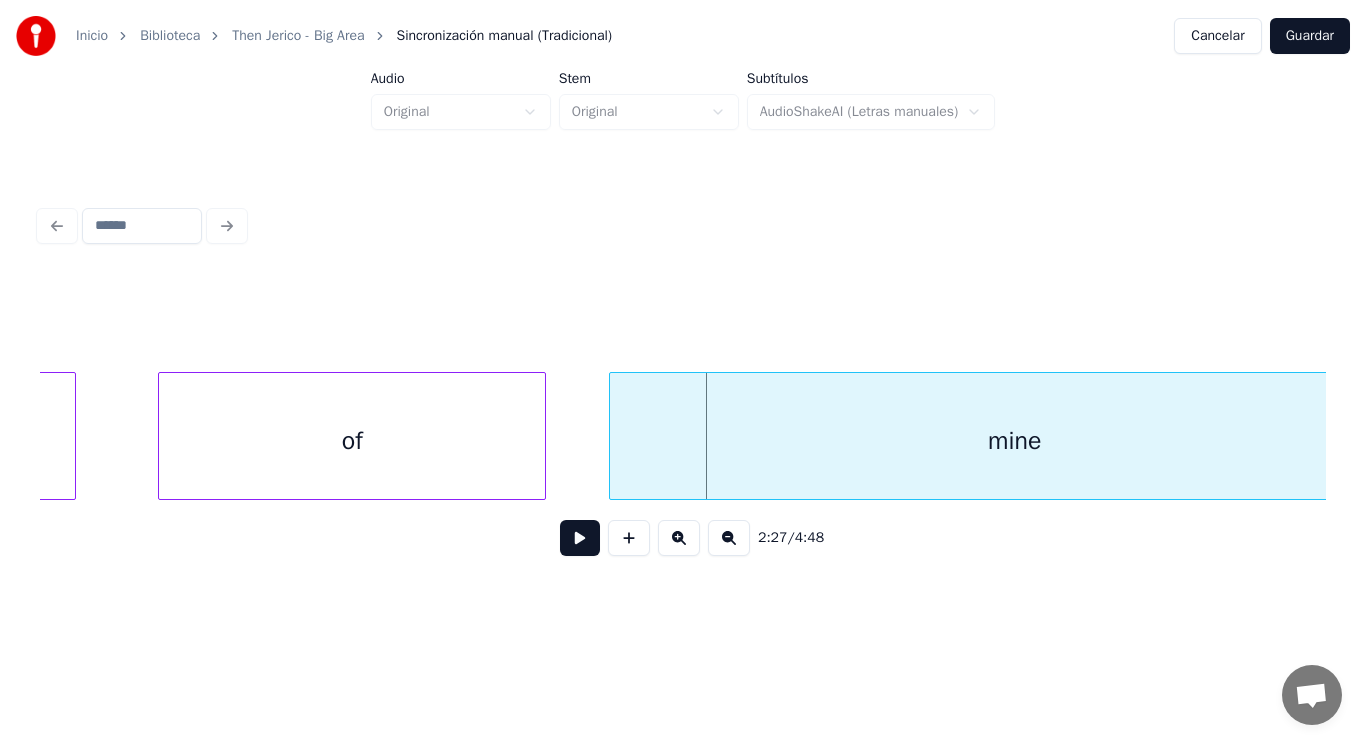 click at bounding box center [613, 436] 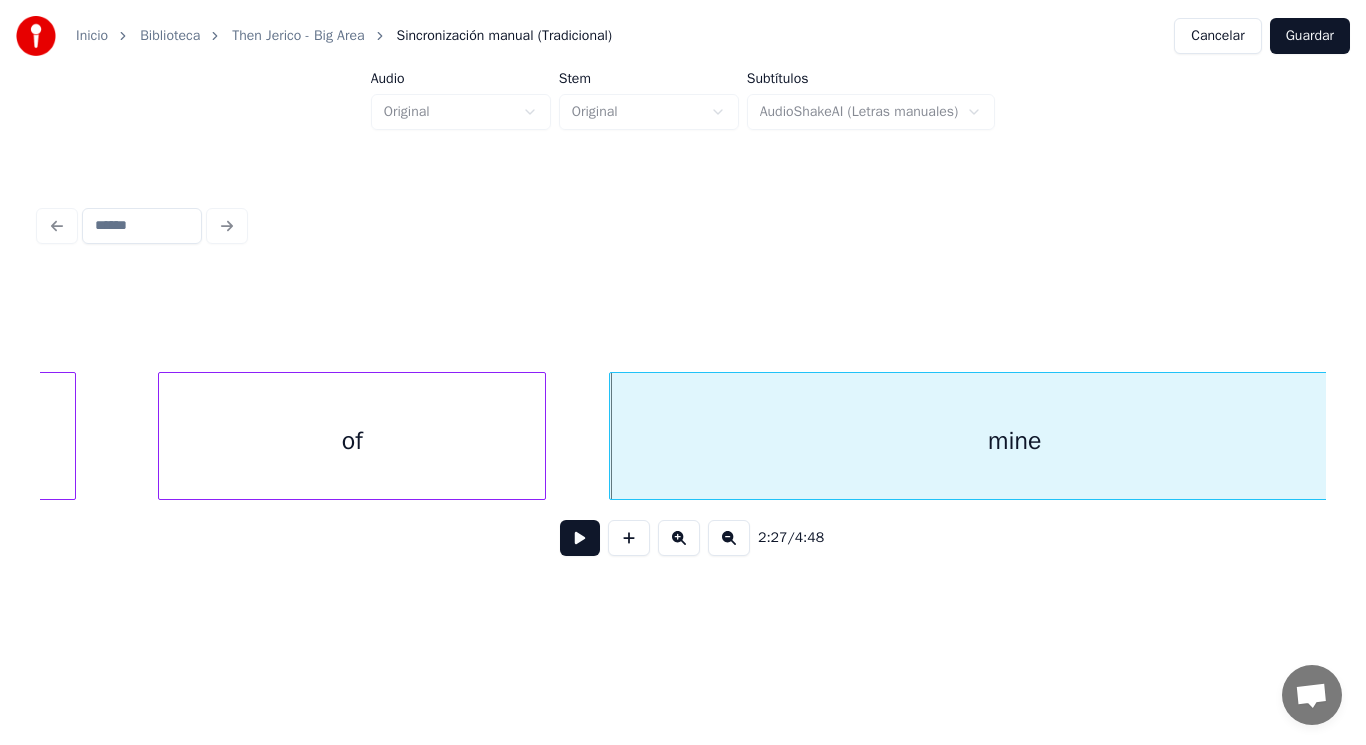 click at bounding box center (580, 538) 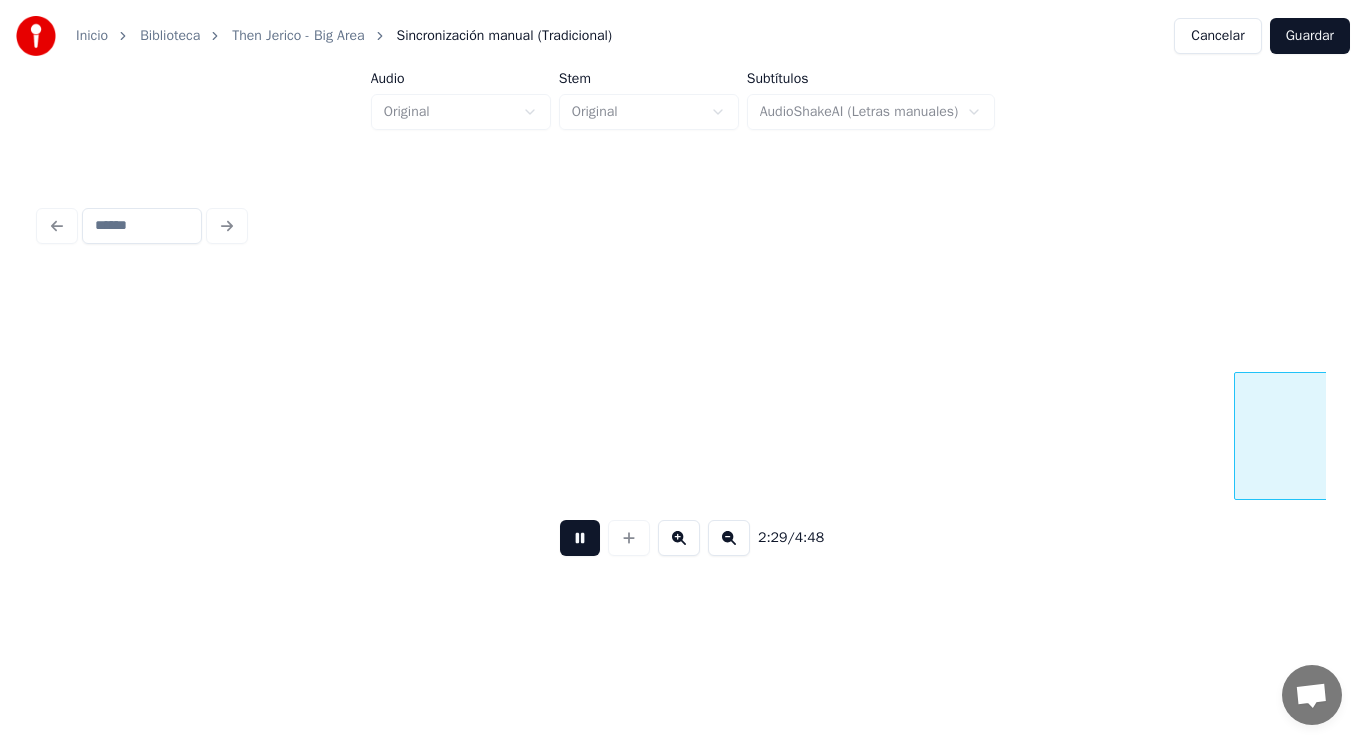scroll, scrollTop: 0, scrollLeft: 209859, axis: horizontal 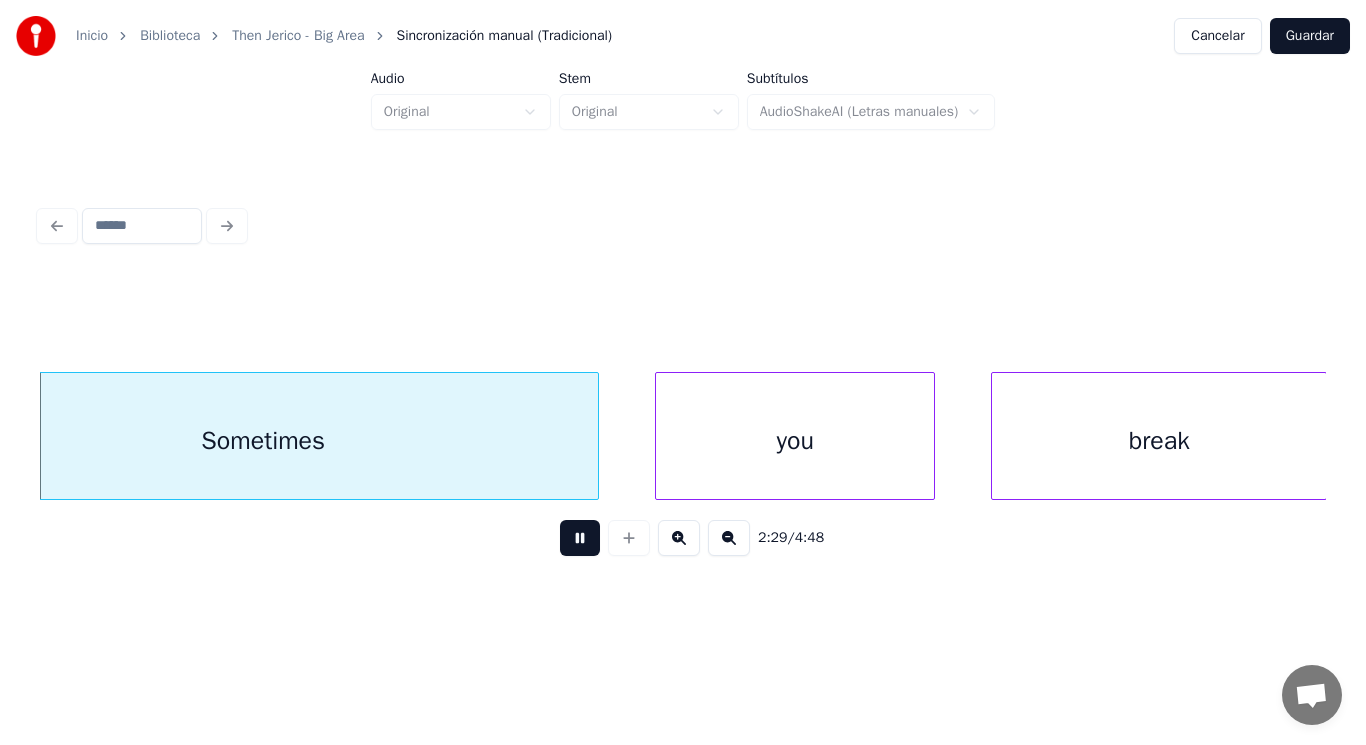 click at bounding box center (580, 538) 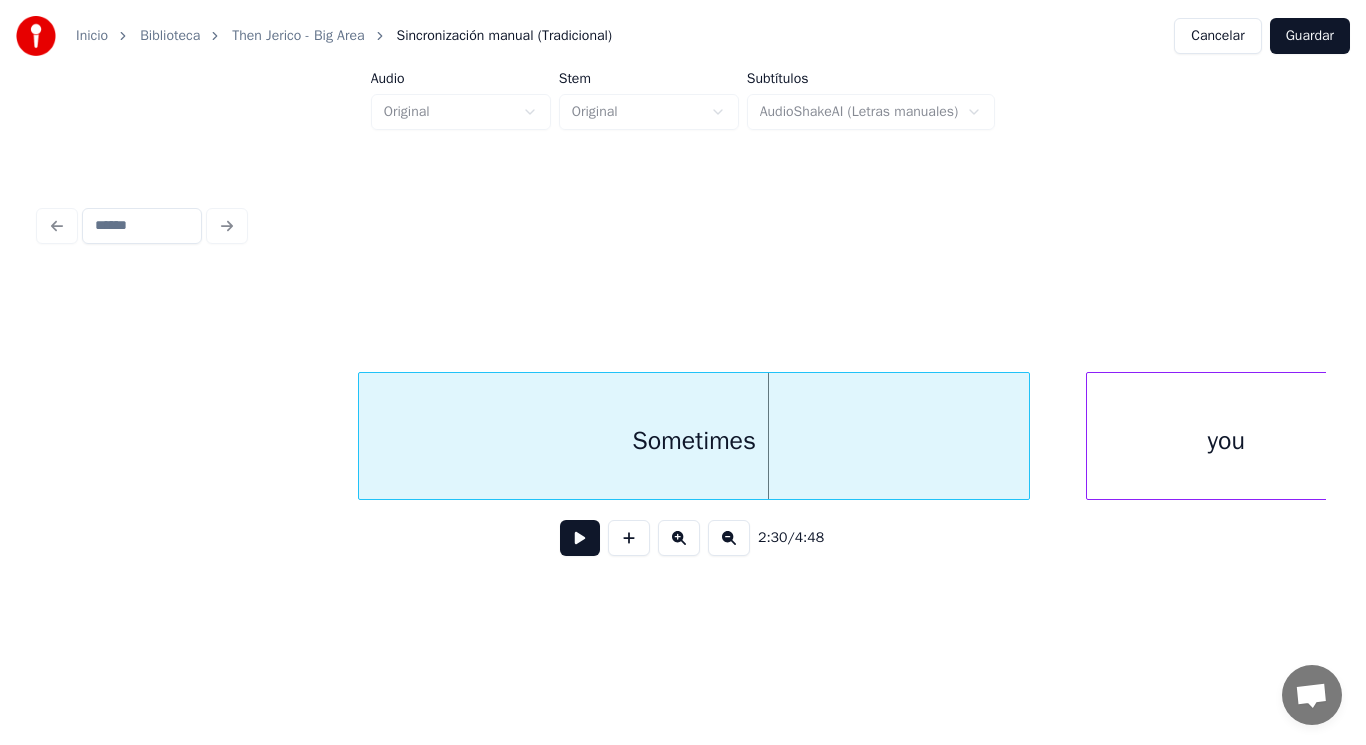 scroll, scrollTop: 0, scrollLeft: 209379, axis: horizontal 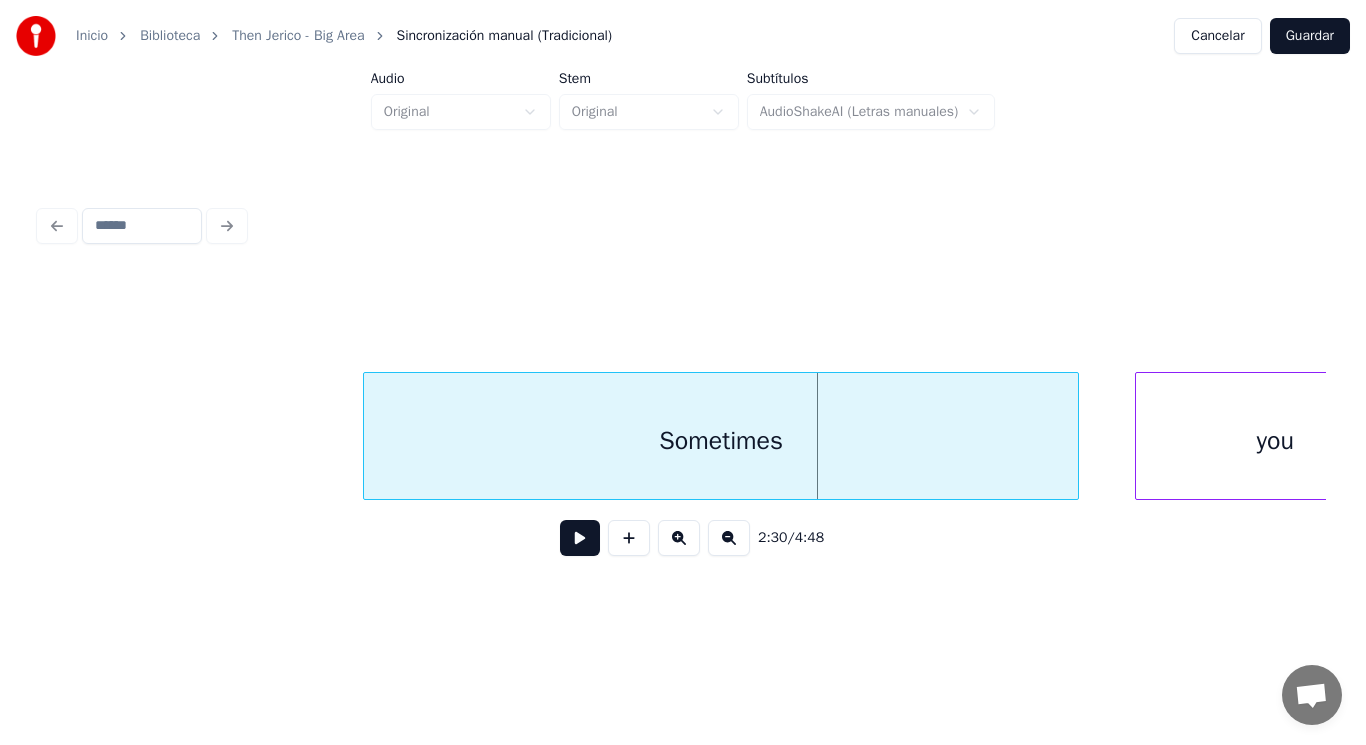 click at bounding box center [367, 436] 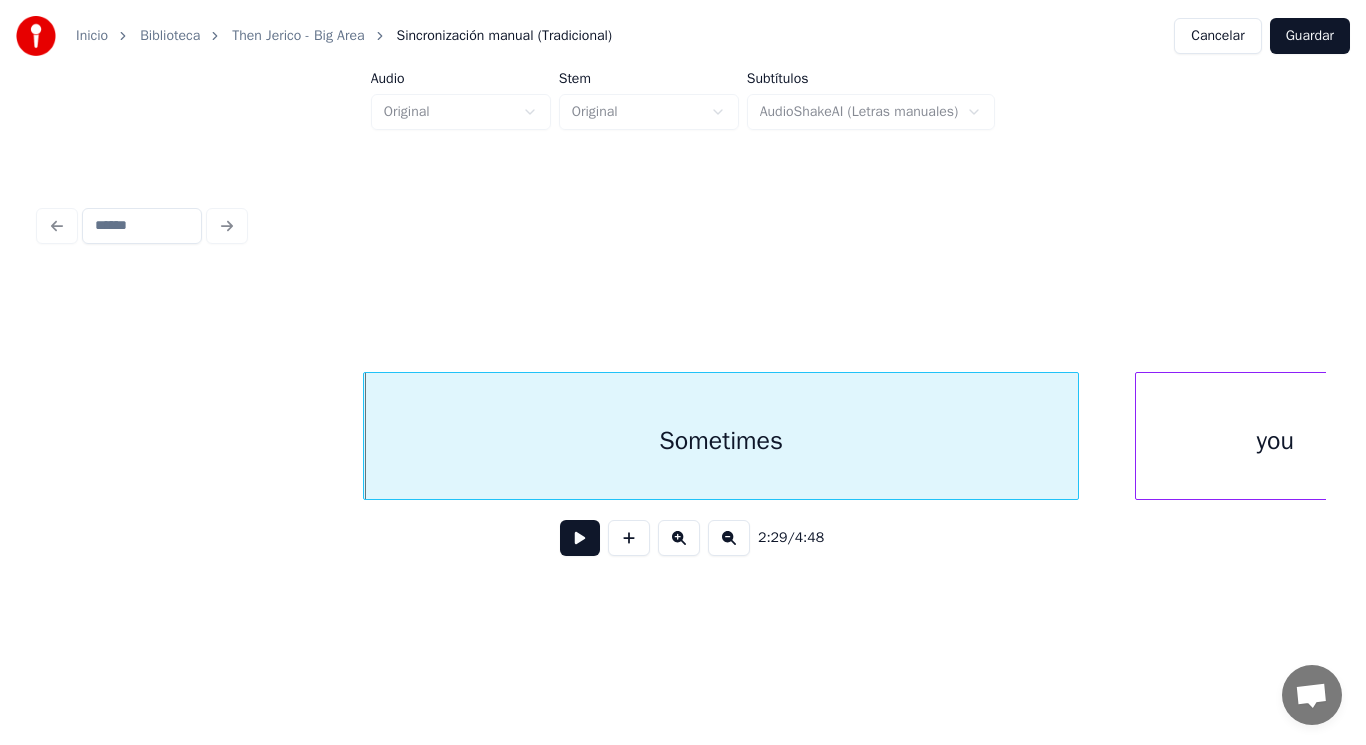 click at bounding box center [580, 538] 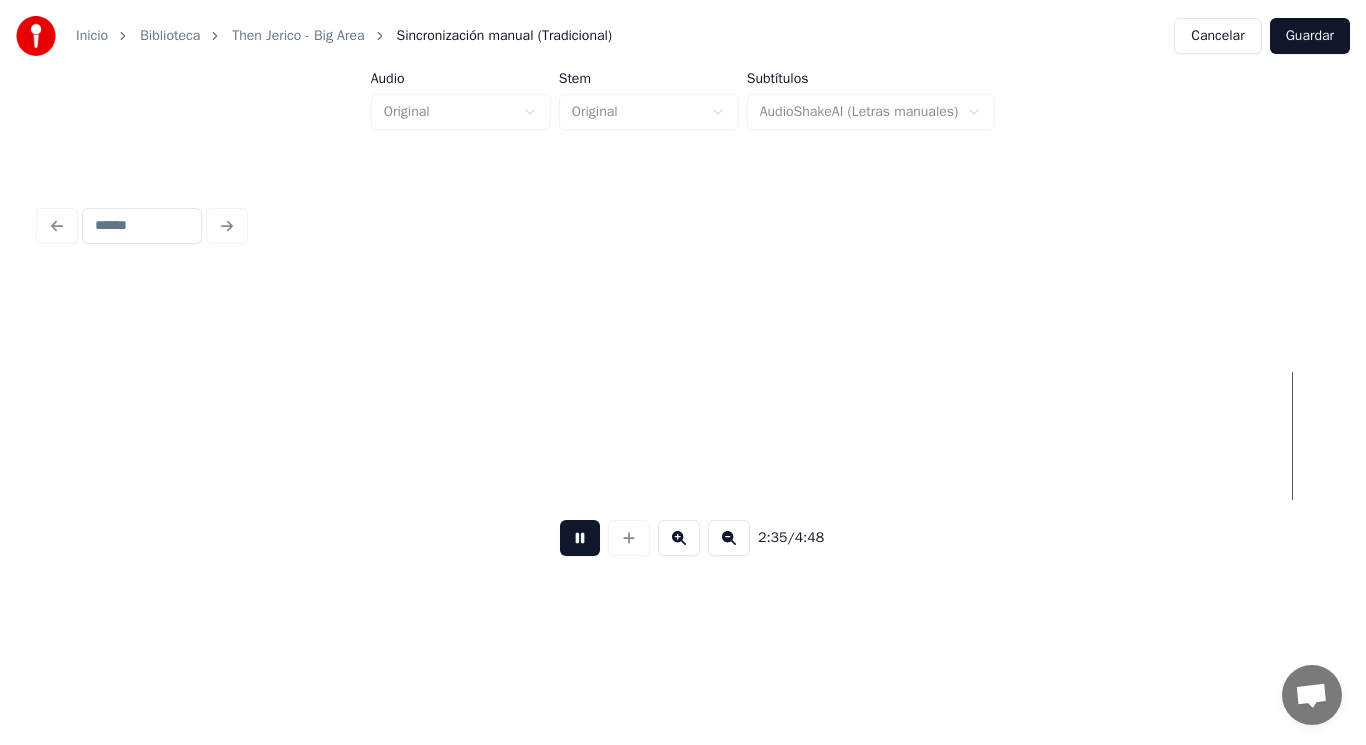 click at bounding box center (580, 538) 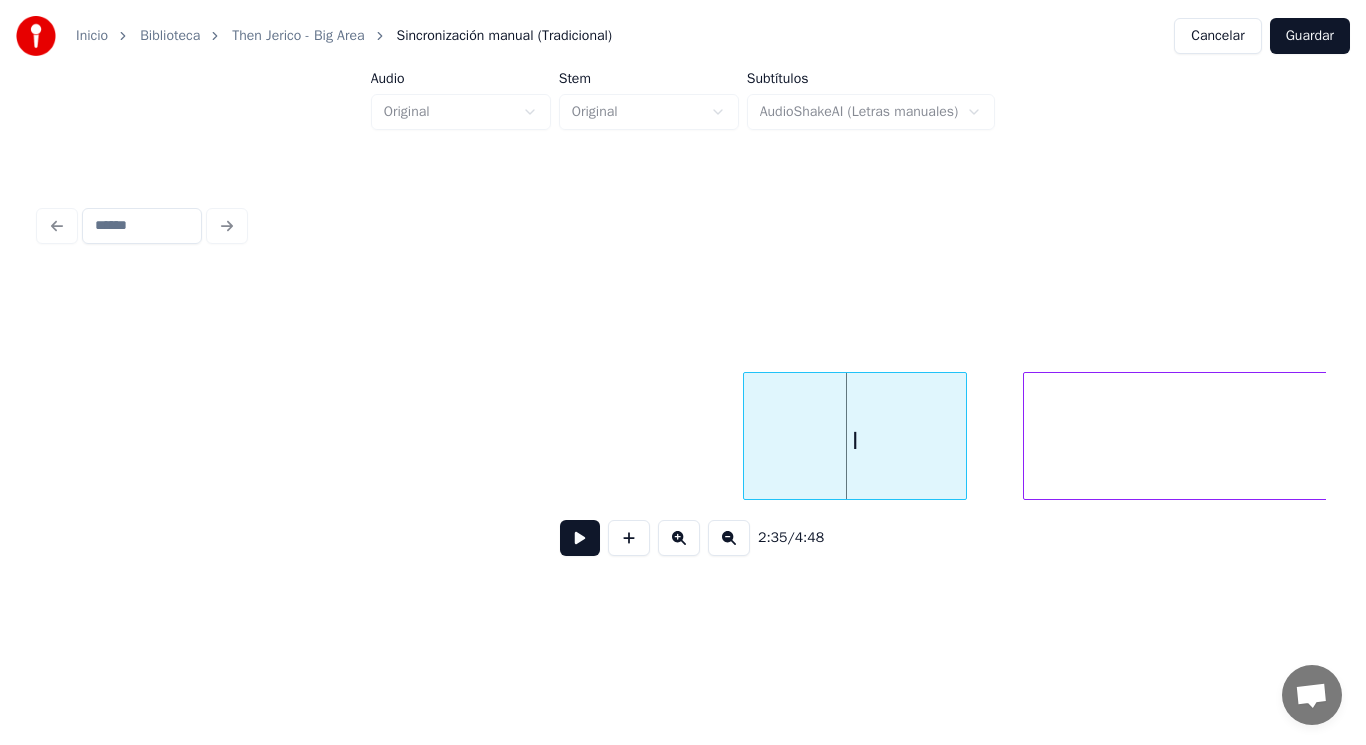 scroll, scrollTop: 0, scrollLeft: 216423, axis: horizontal 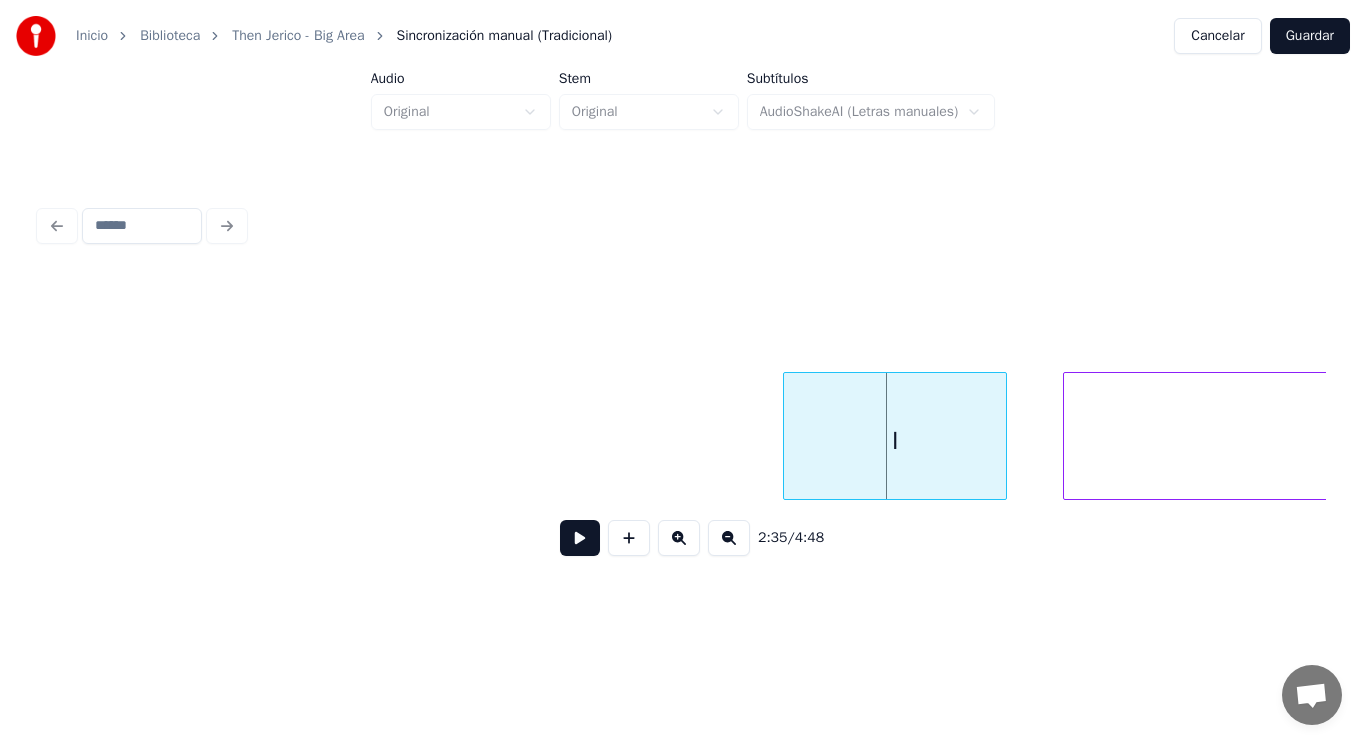 click on "I want" at bounding box center (-14378, 436) 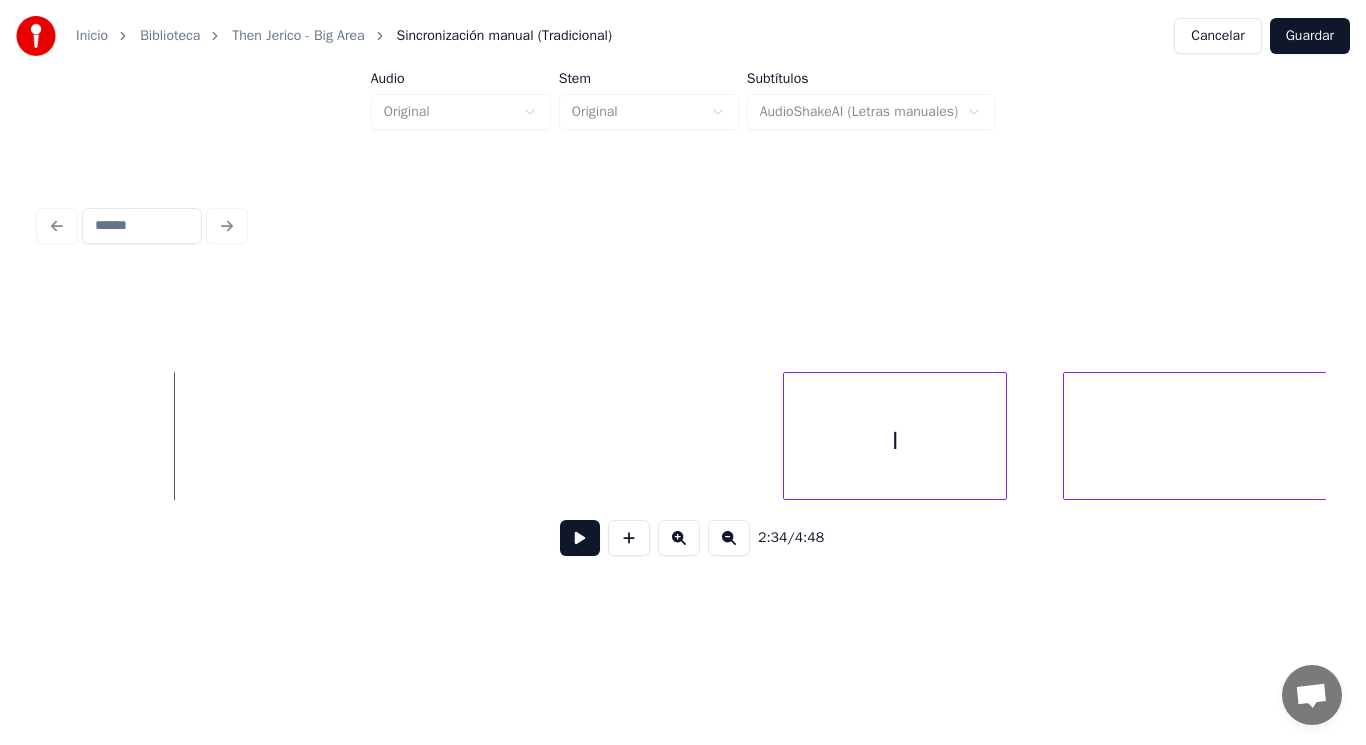 click at bounding box center (580, 538) 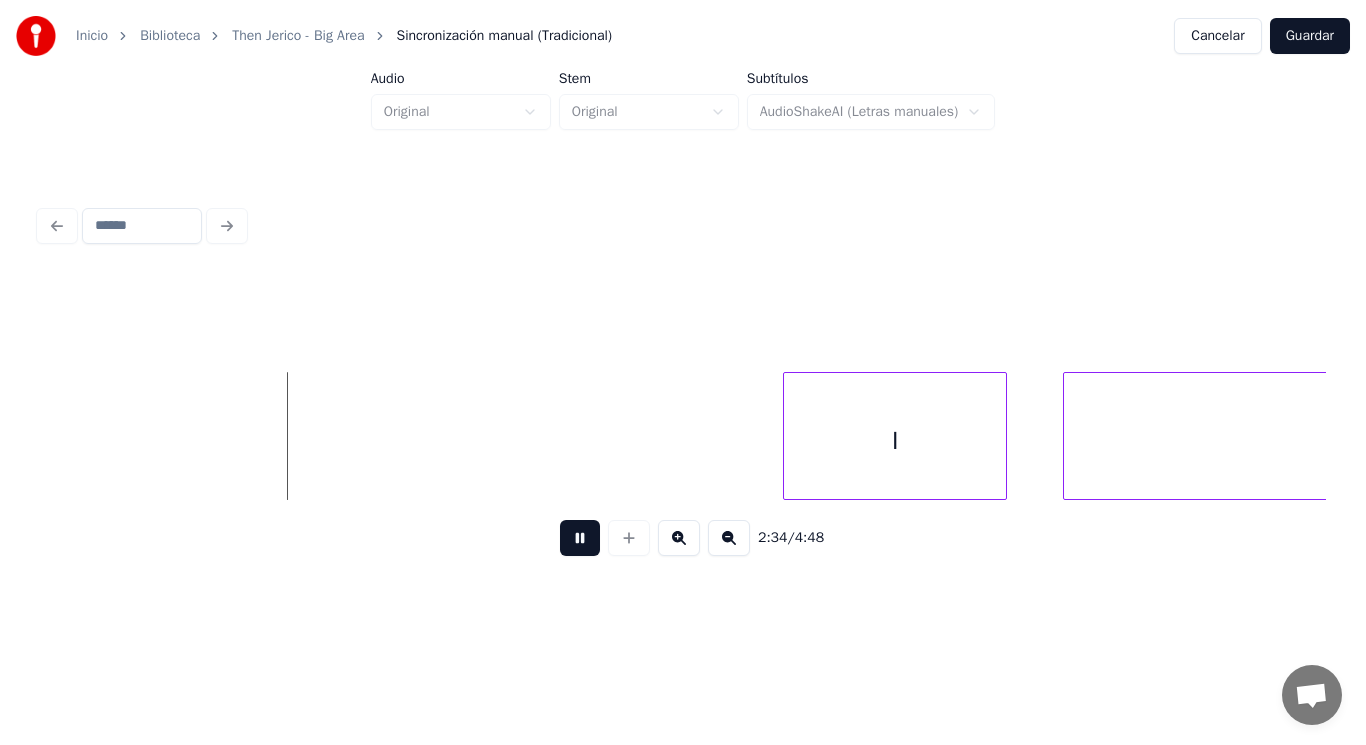 click at bounding box center (580, 538) 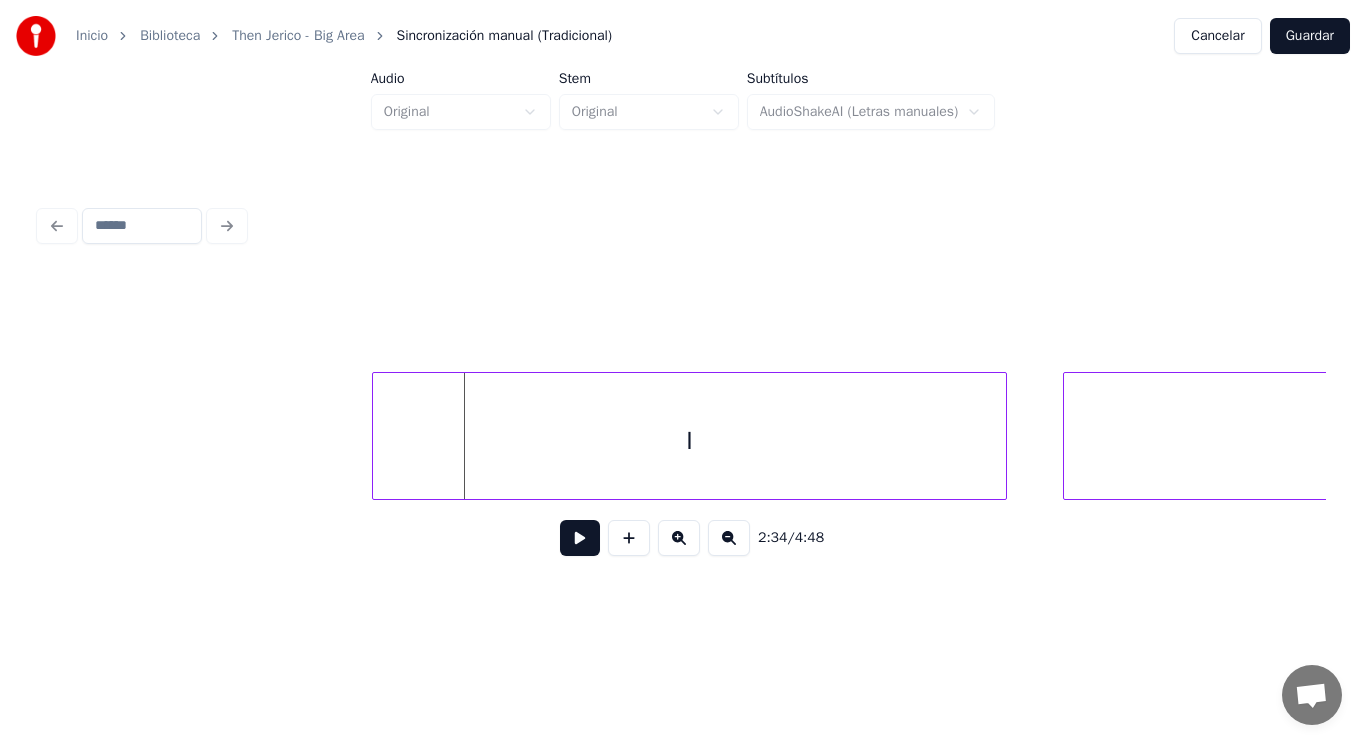 click at bounding box center [376, 436] 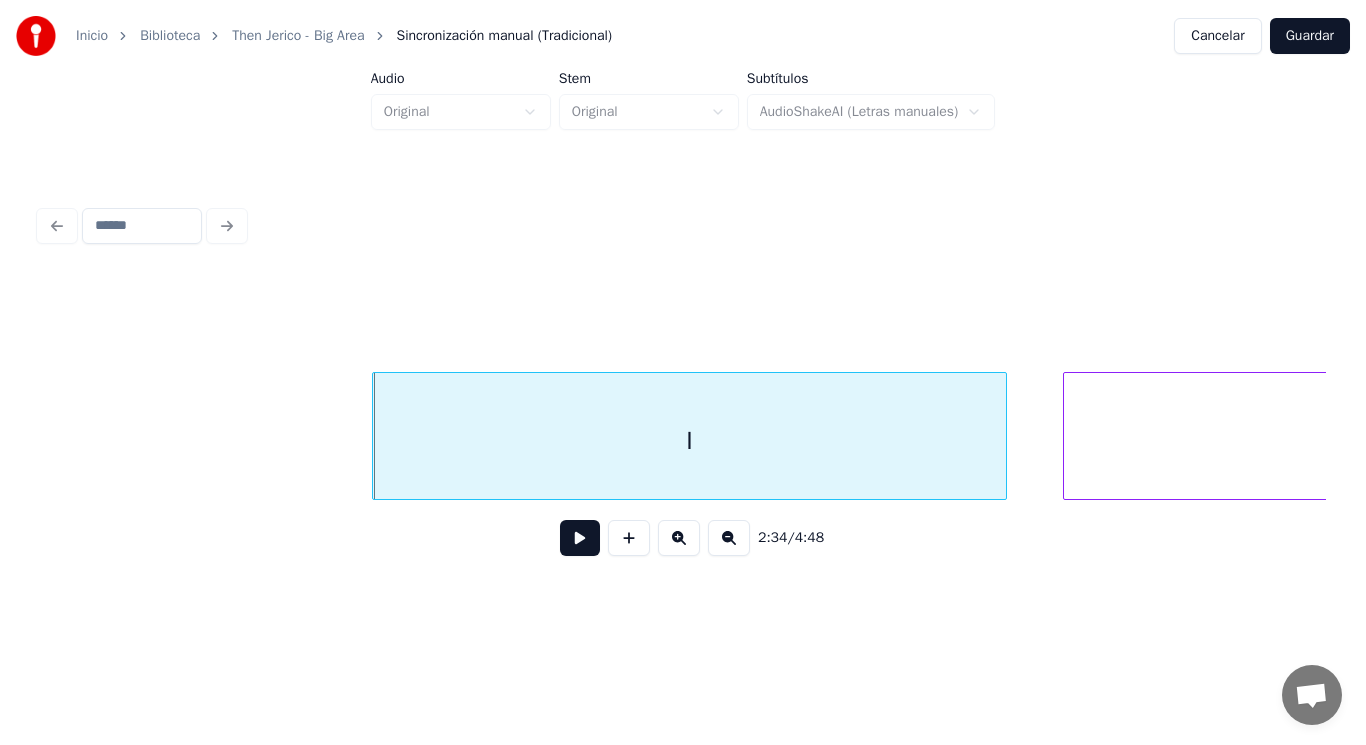 click on "I" at bounding box center [689, 436] 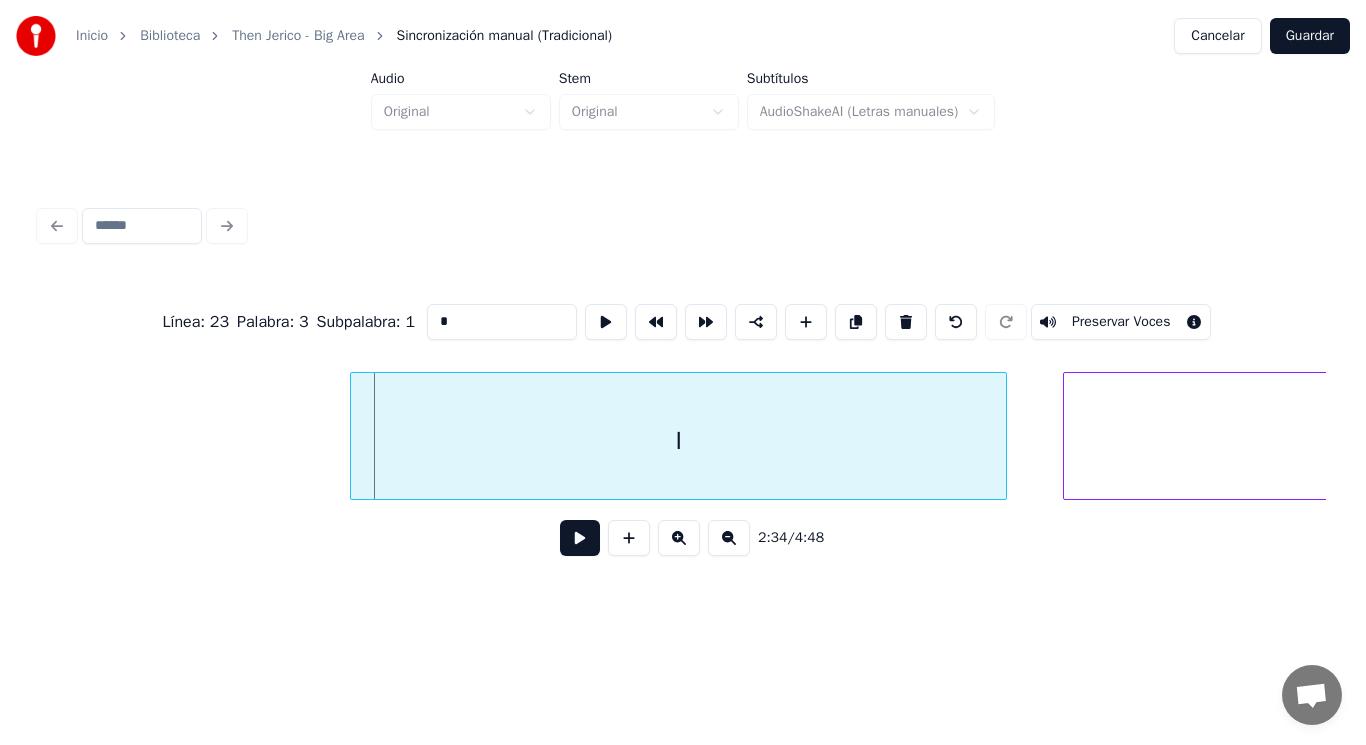 click at bounding box center (354, 436) 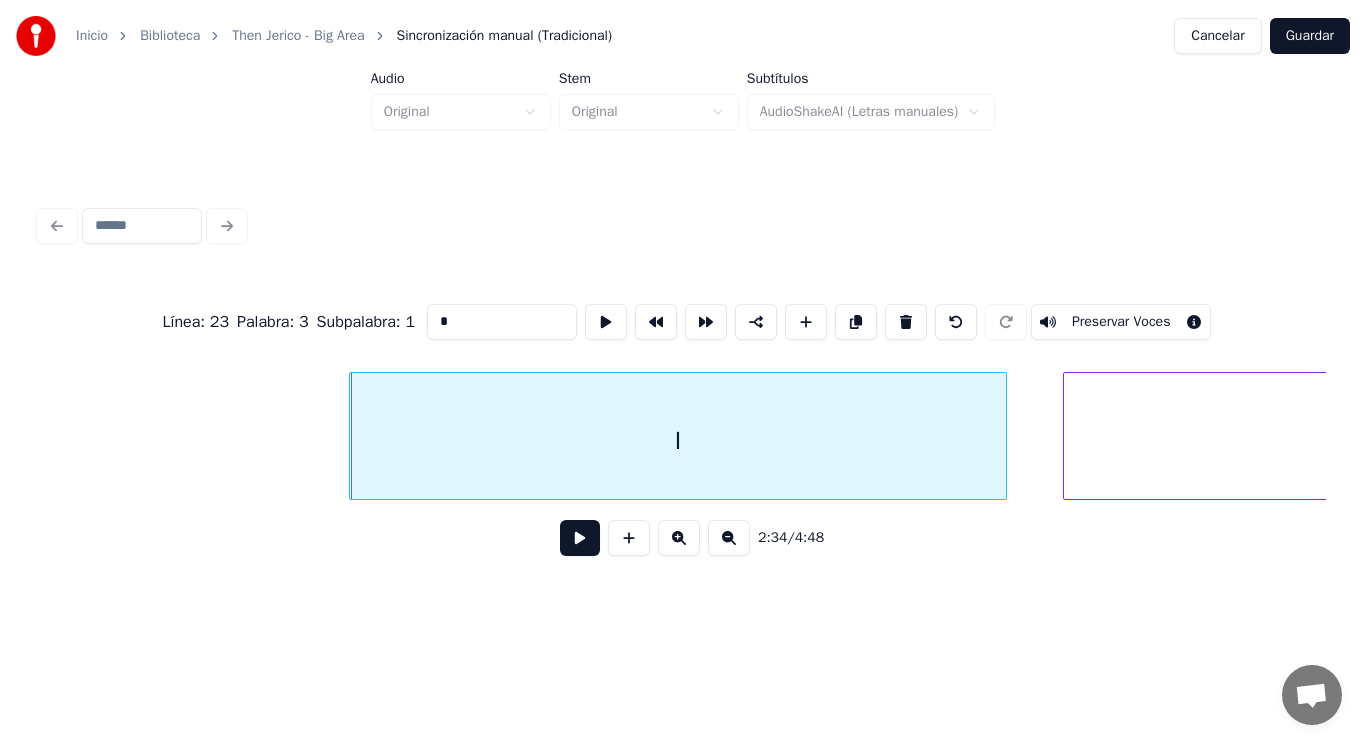 click at bounding box center [580, 538] 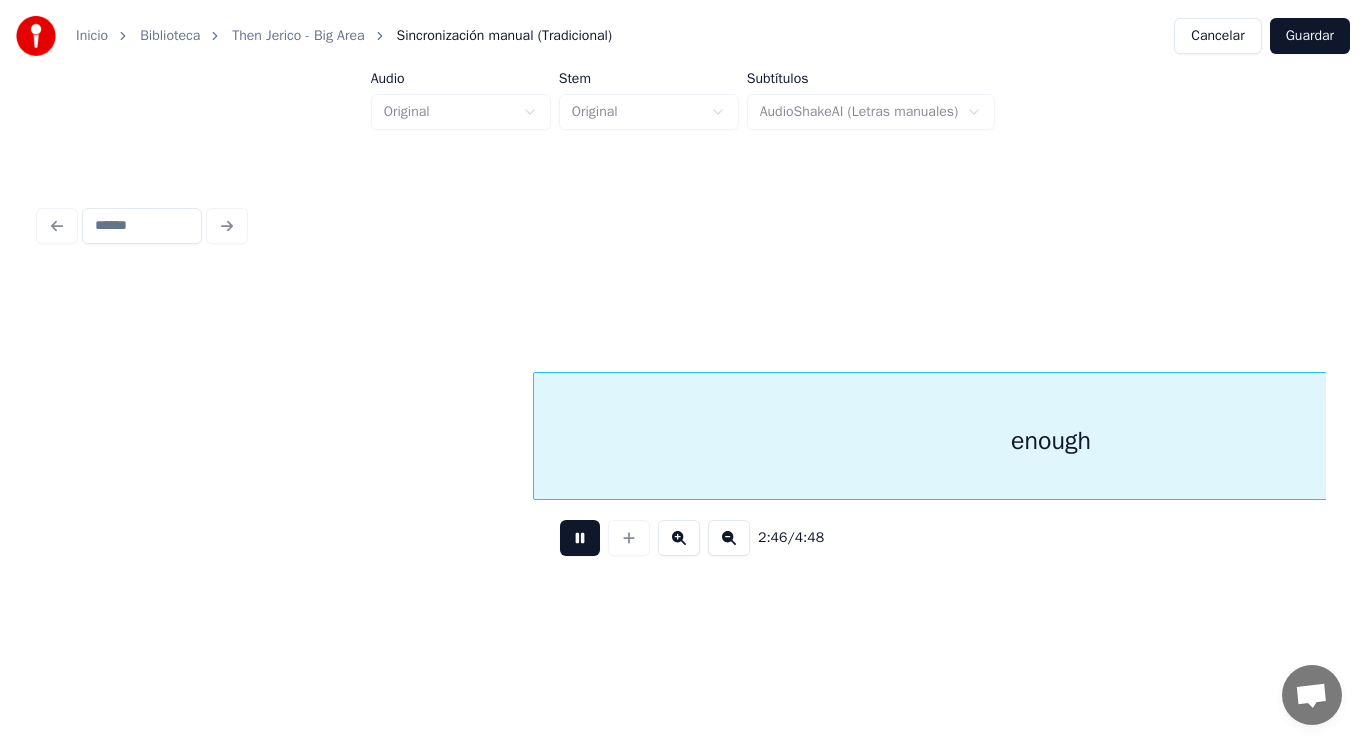 scroll, scrollTop: 0, scrollLeft: 233353, axis: horizontal 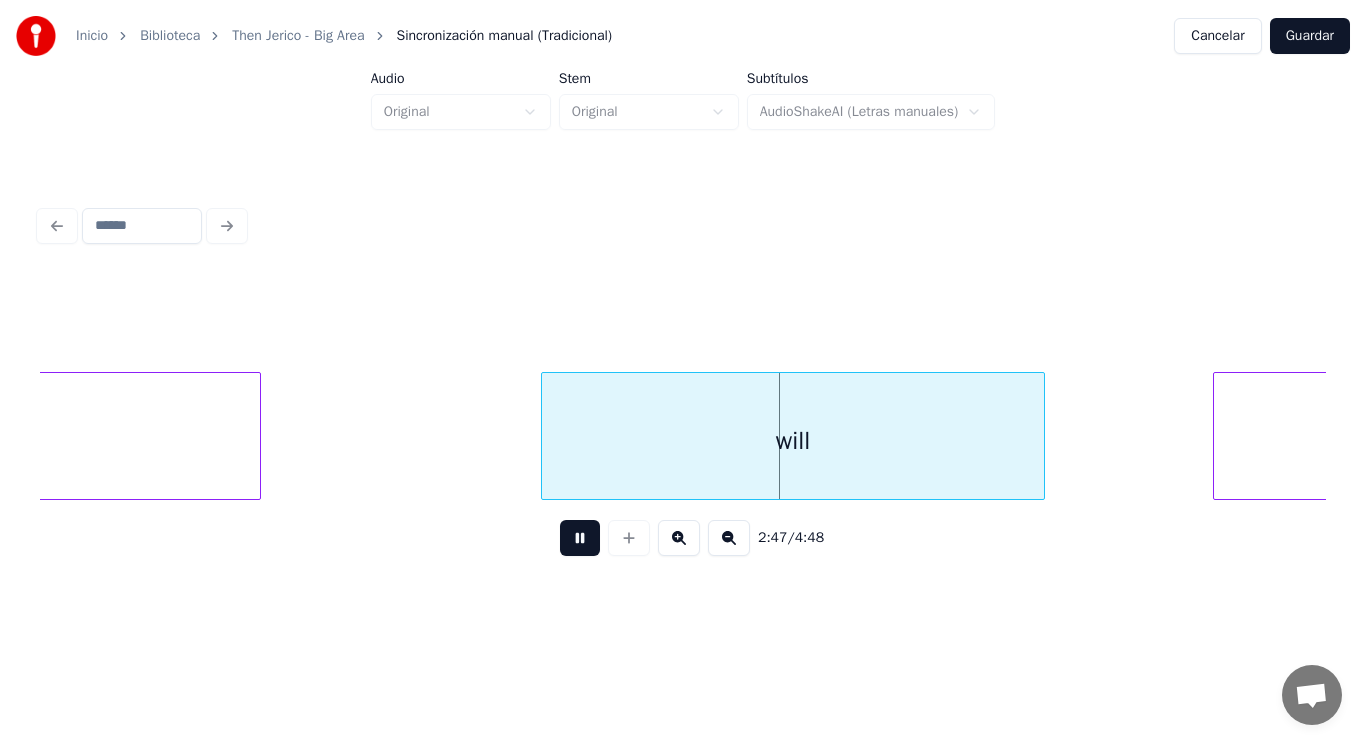 click at bounding box center [580, 538] 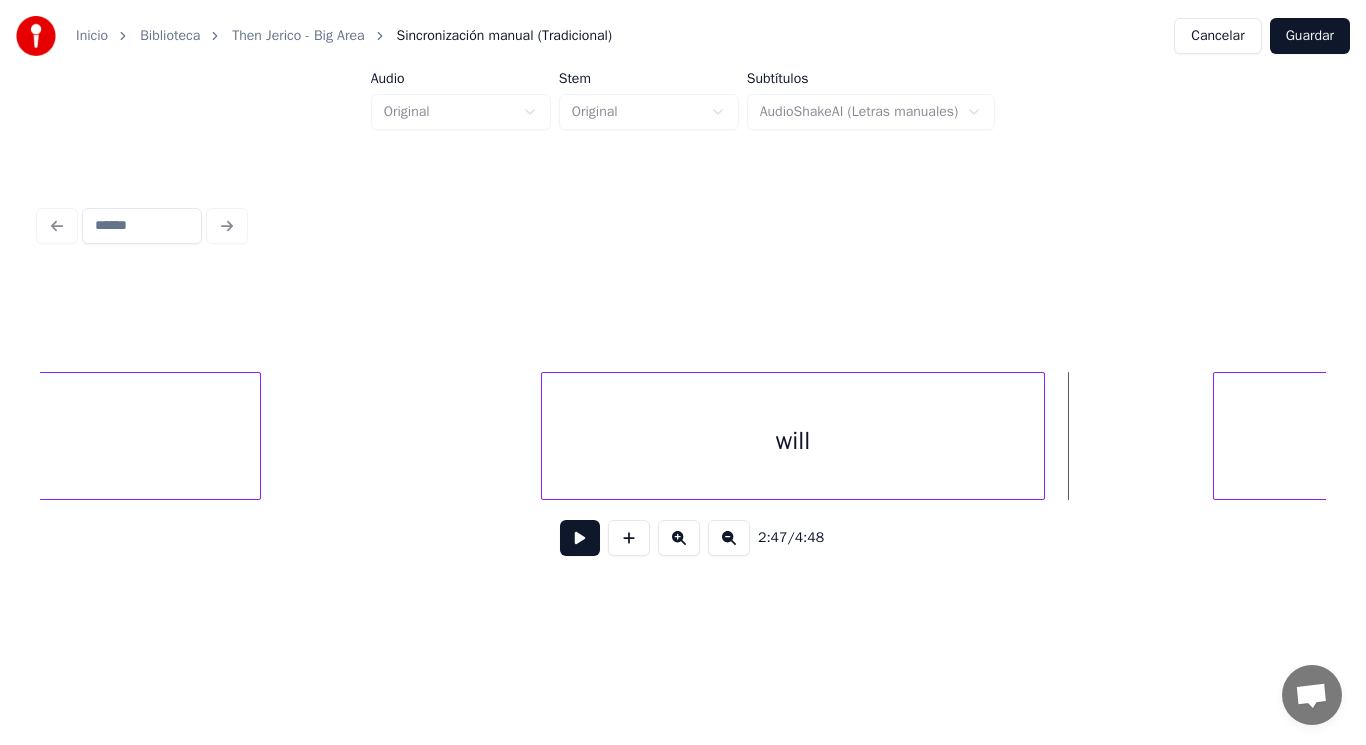 click at bounding box center [580, 538] 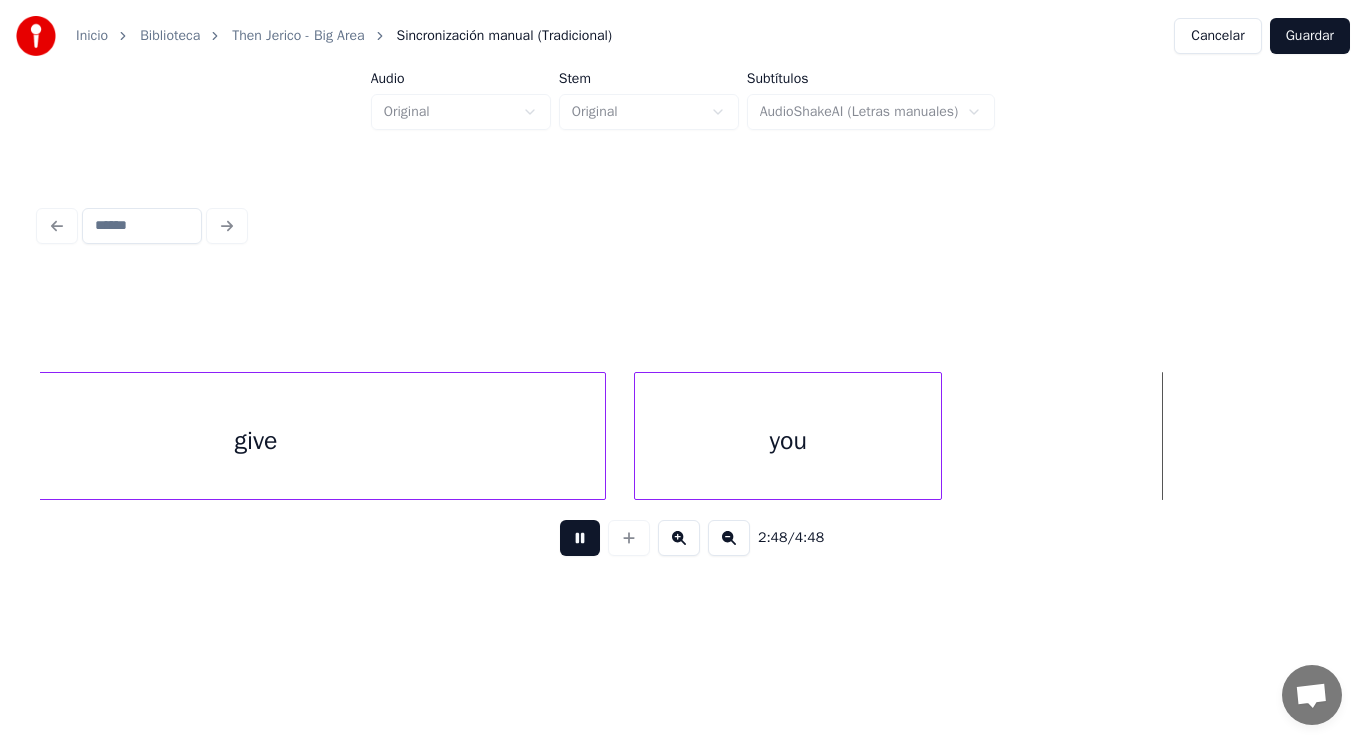 click at bounding box center (580, 538) 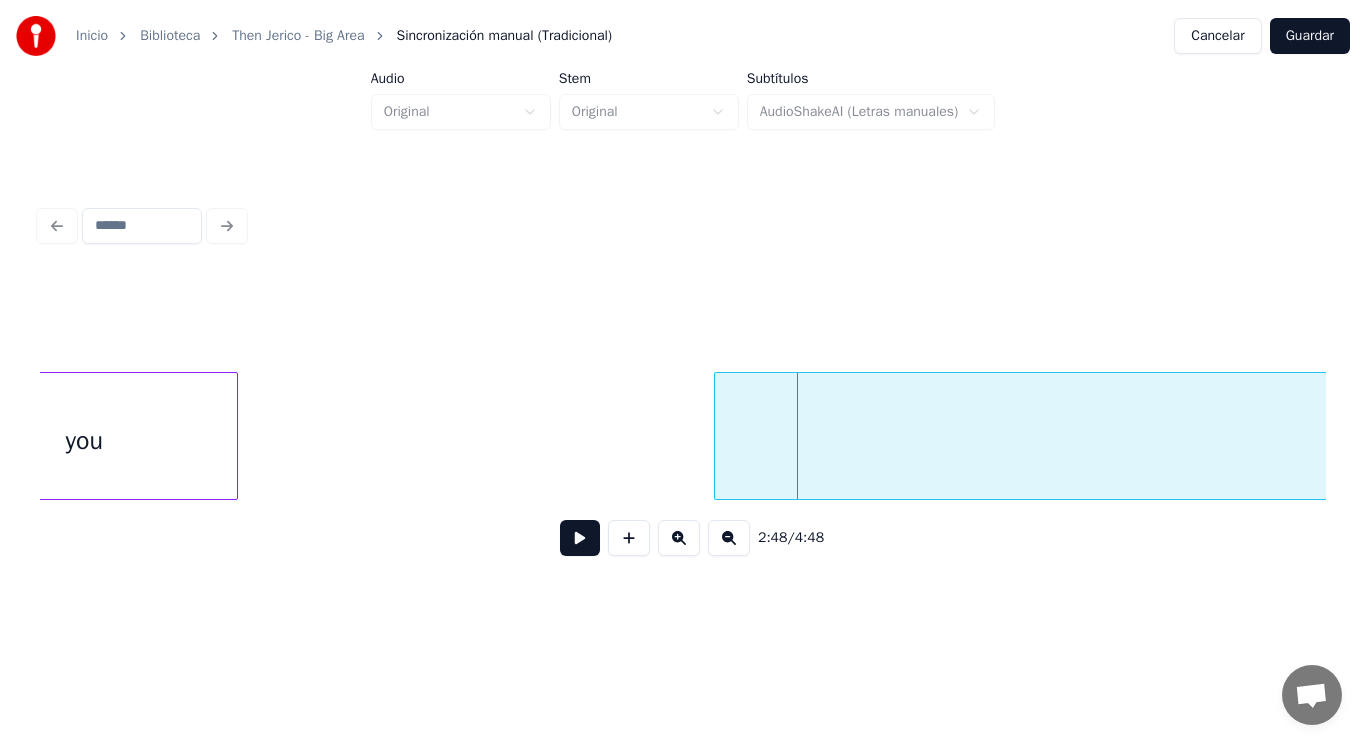 scroll, scrollTop: 0, scrollLeft: 235363, axis: horizontal 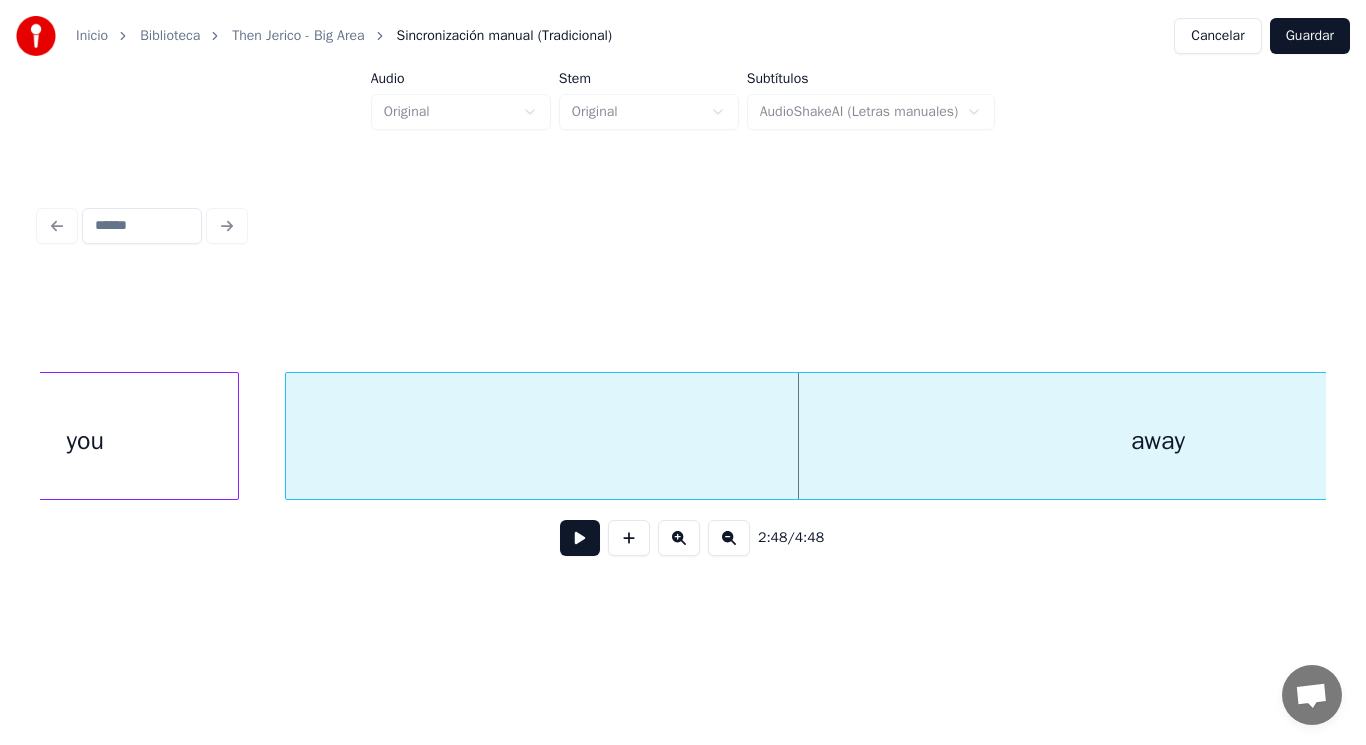 click at bounding box center (289, 436) 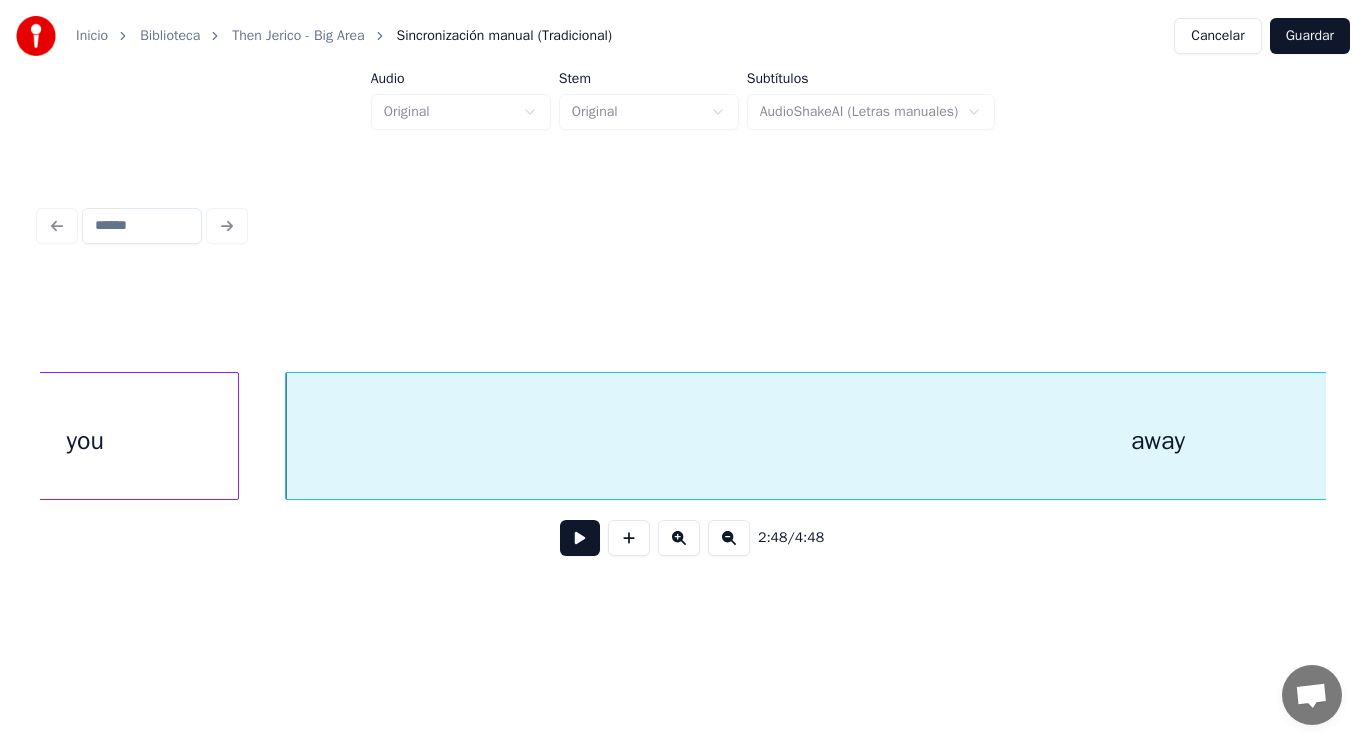 click at bounding box center (580, 538) 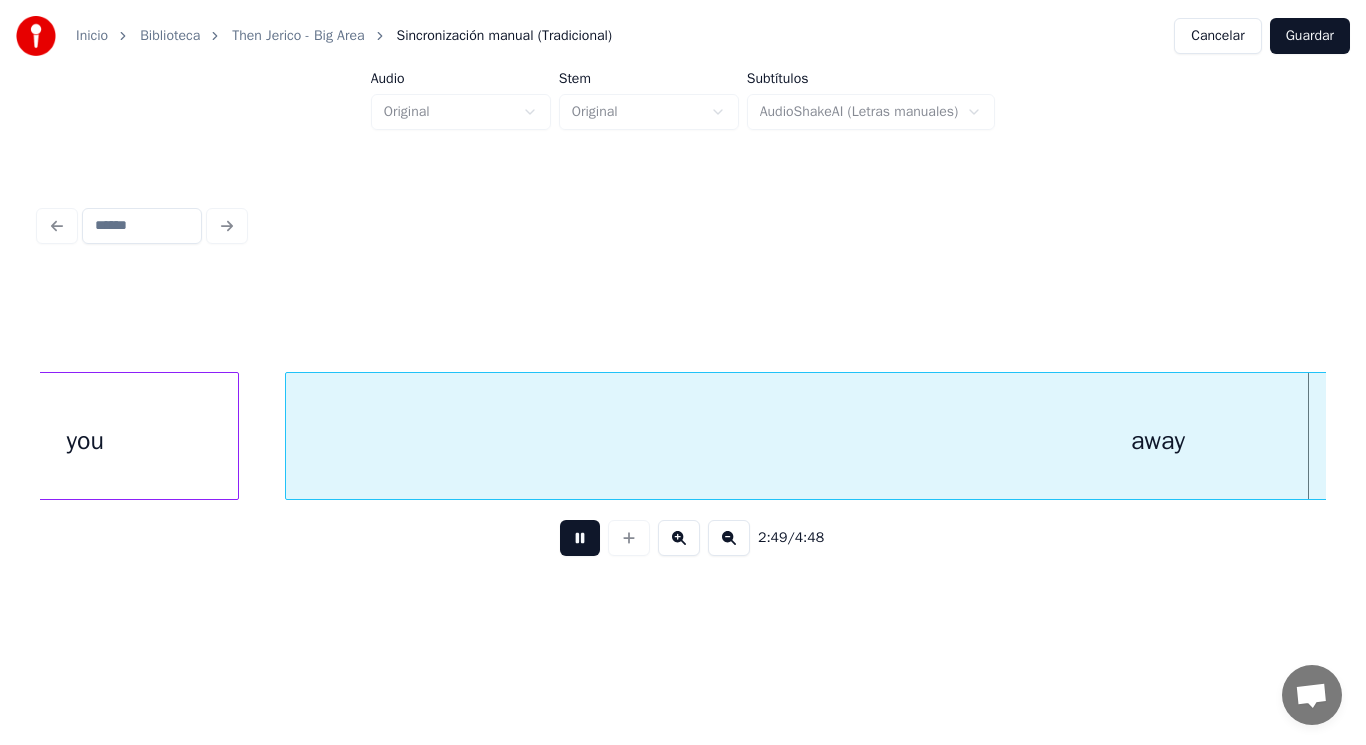 scroll, scrollTop: 0, scrollLeft: 236653, axis: horizontal 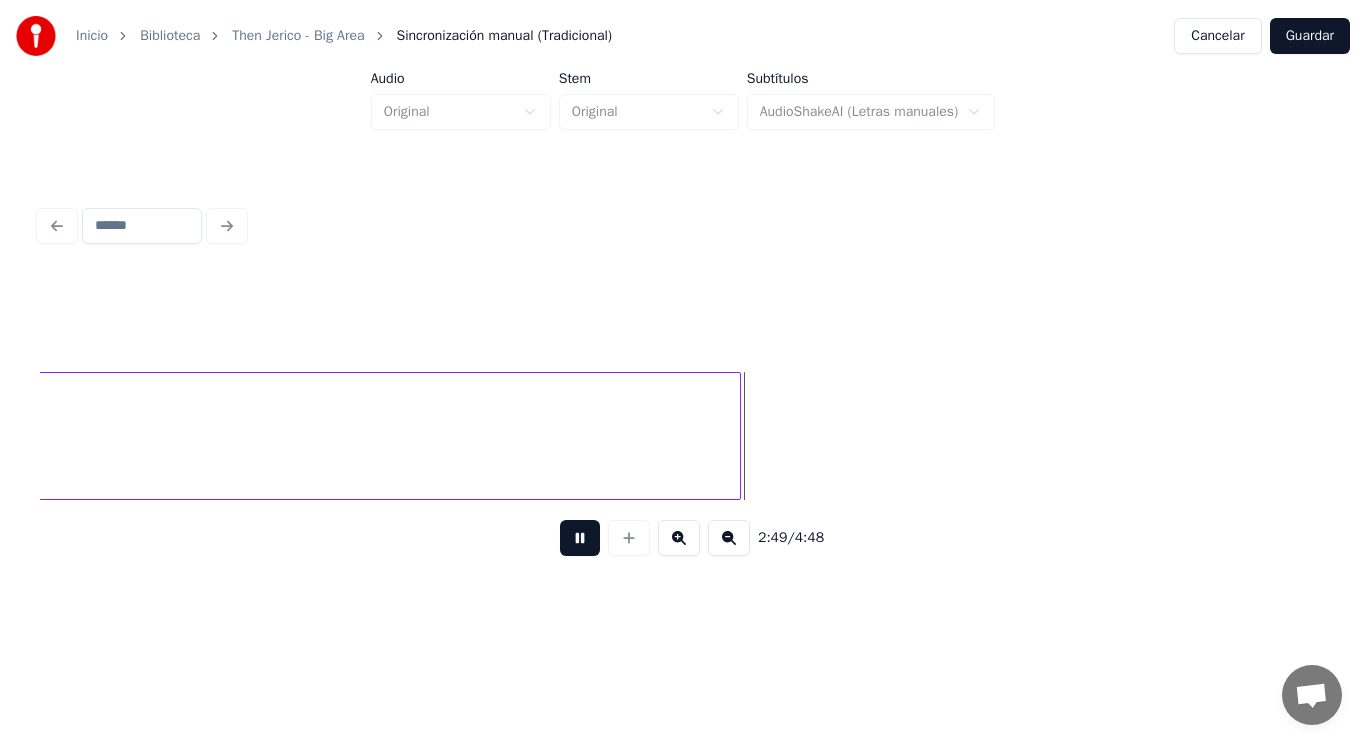 click at bounding box center (580, 538) 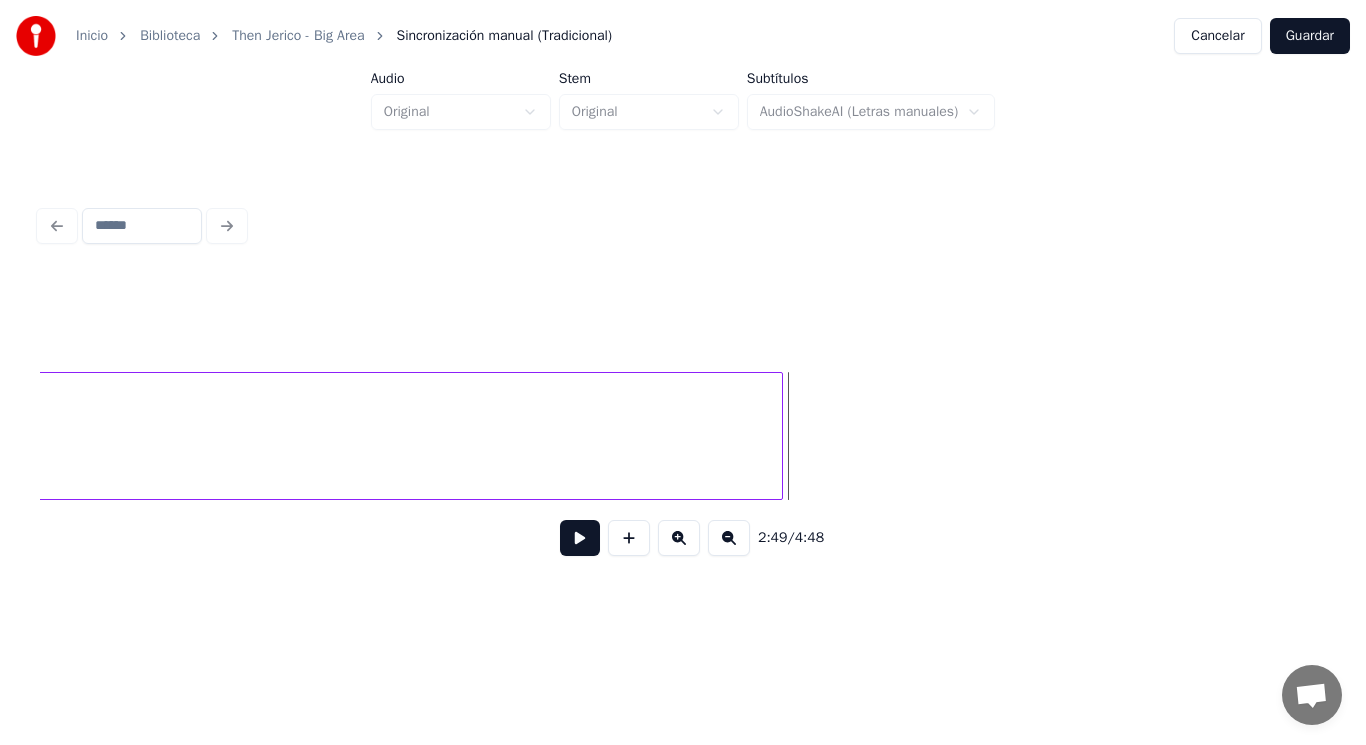 click at bounding box center (779, 436) 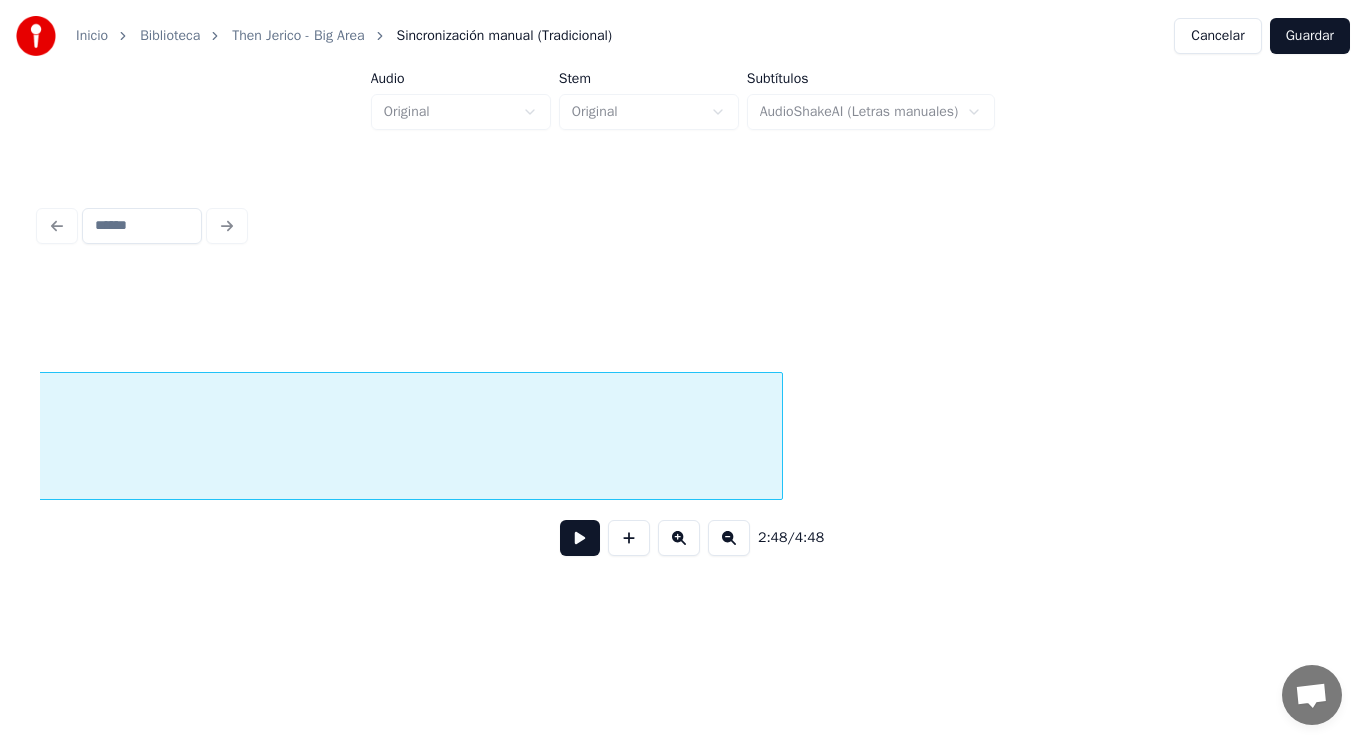 scroll, scrollTop: 0, scrollLeft: 235609, axis: horizontal 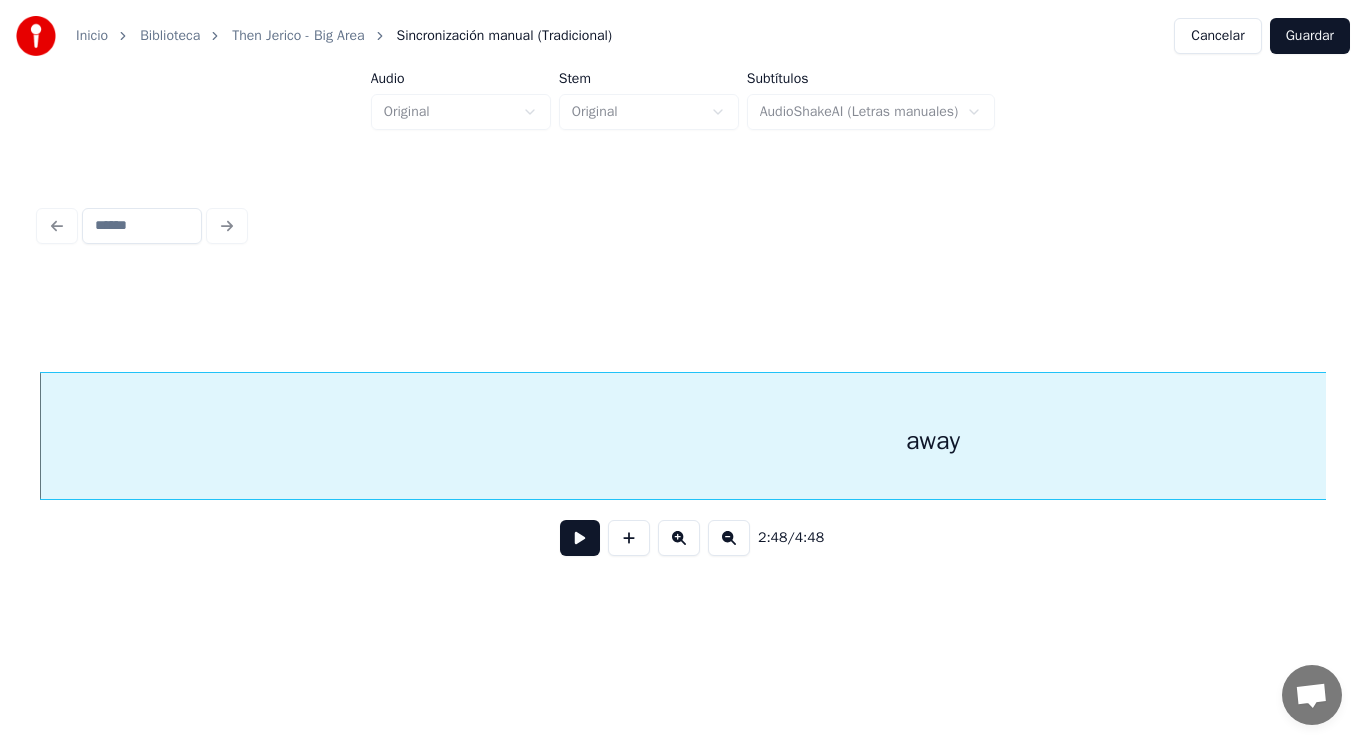 click at bounding box center (580, 538) 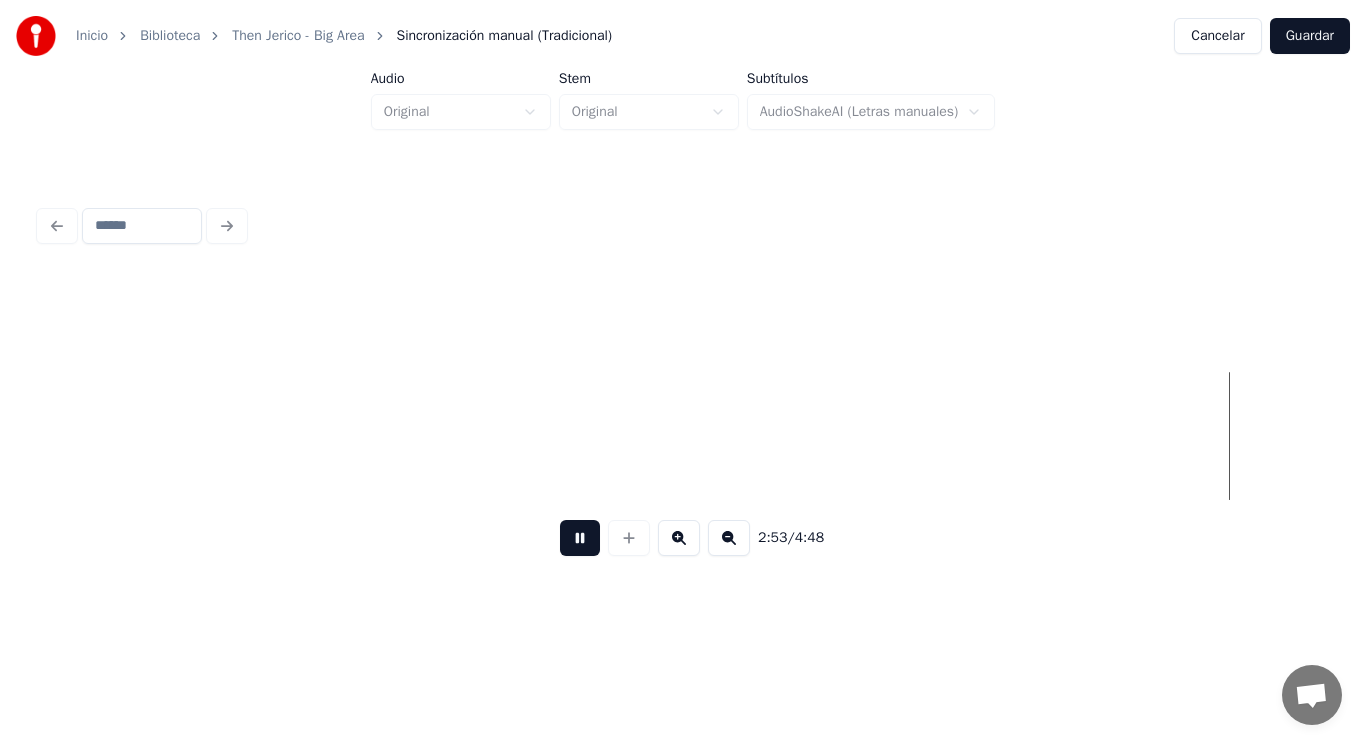 scroll, scrollTop: 0, scrollLeft: 243431, axis: horizontal 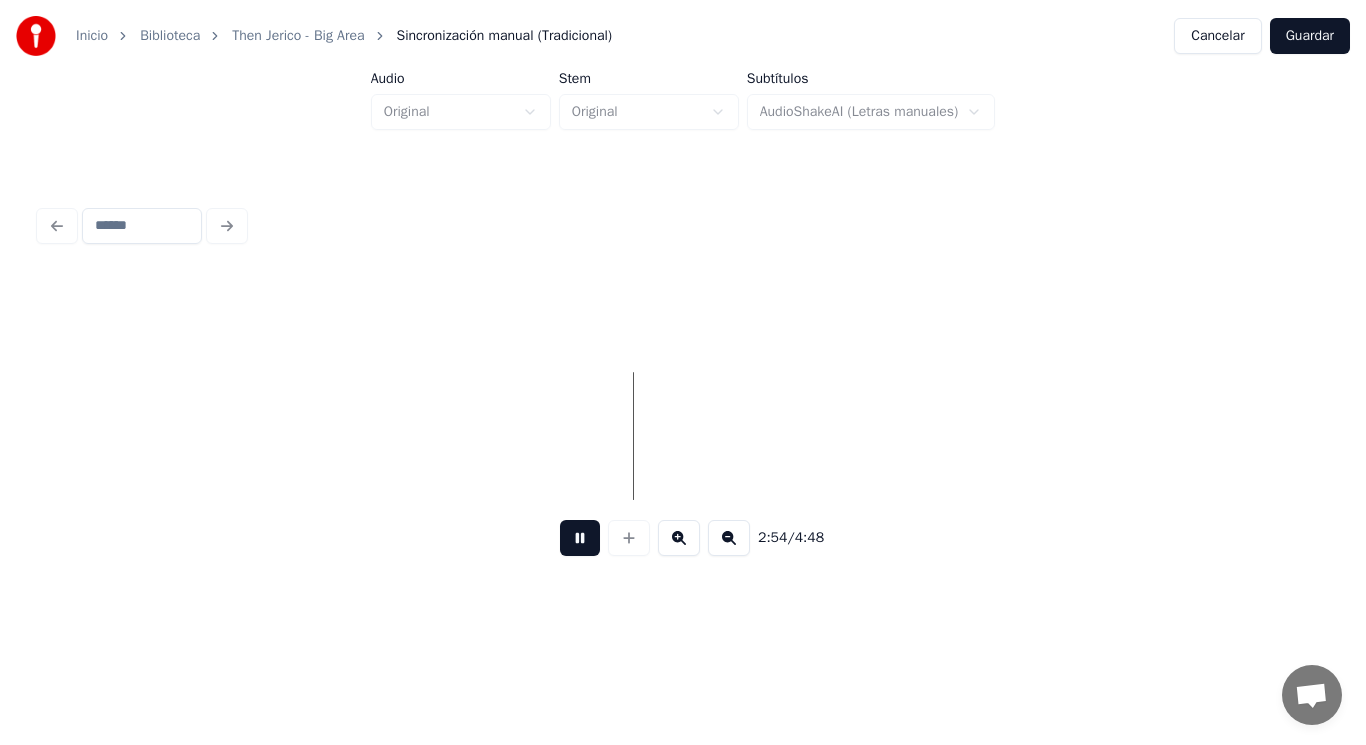 click at bounding box center (580, 538) 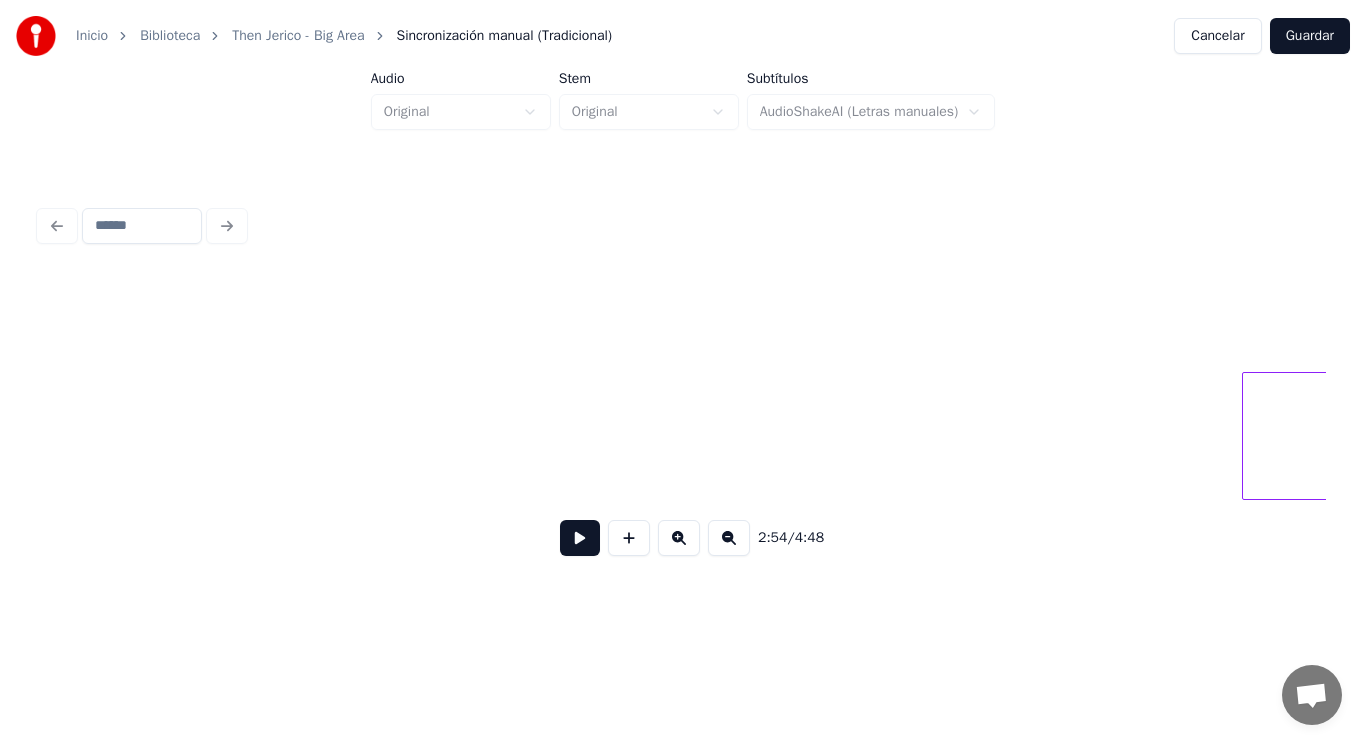 scroll, scrollTop: 0, scrollLeft: 275874, axis: horizontal 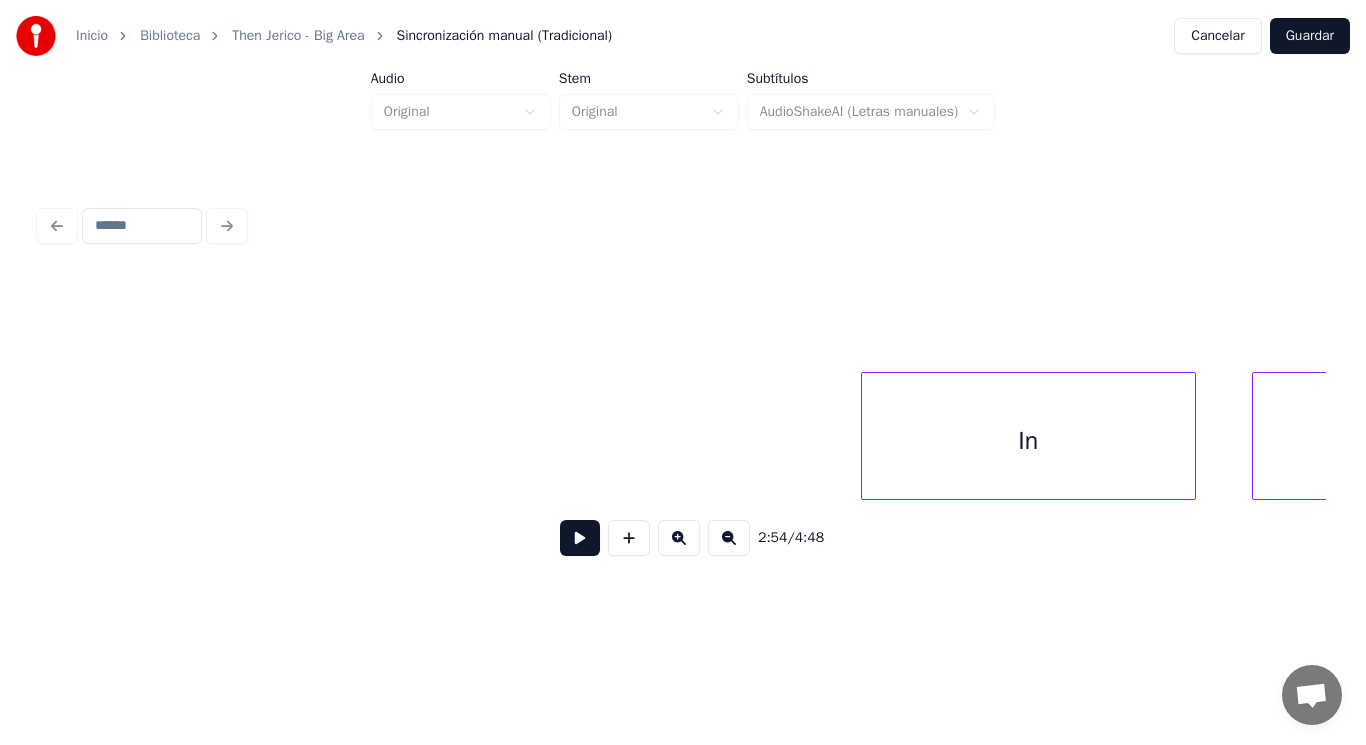 click at bounding box center [865, 436] 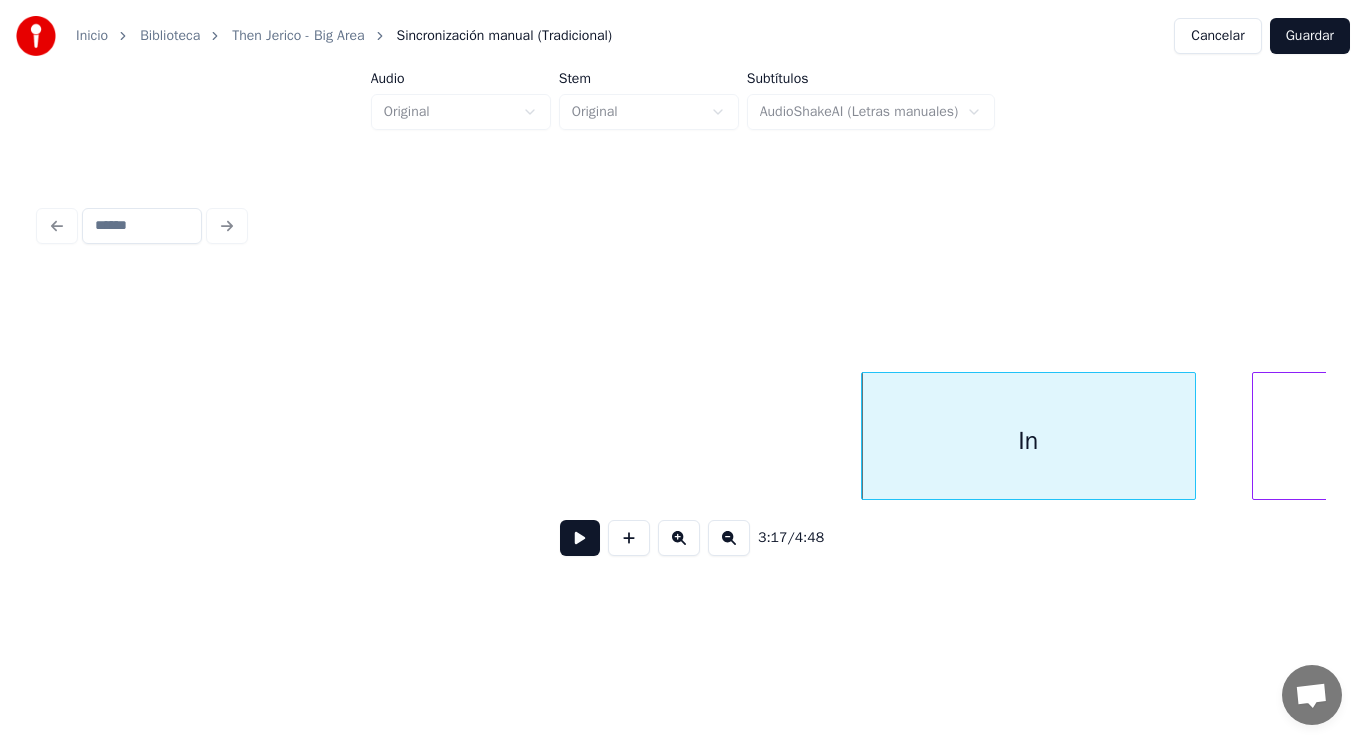 click on "In this" at bounding box center [-73829, 436] 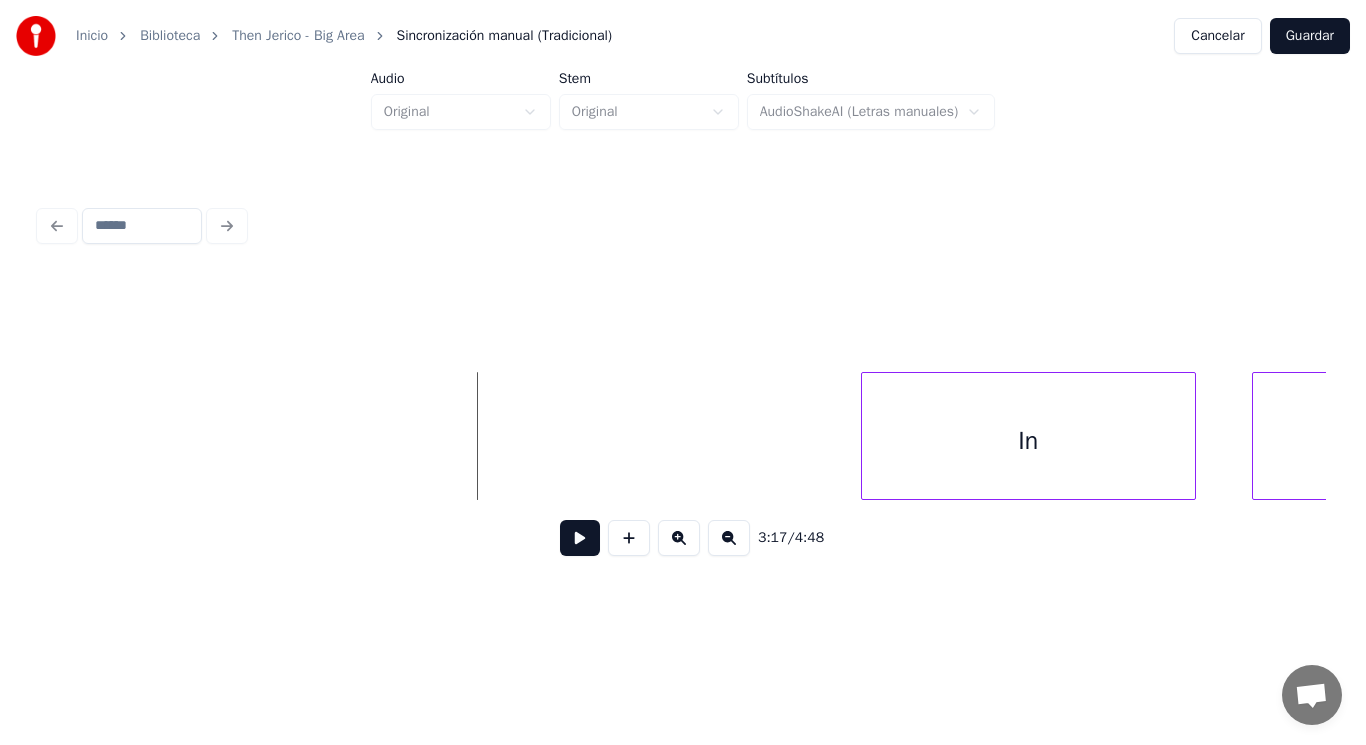 click at bounding box center (580, 538) 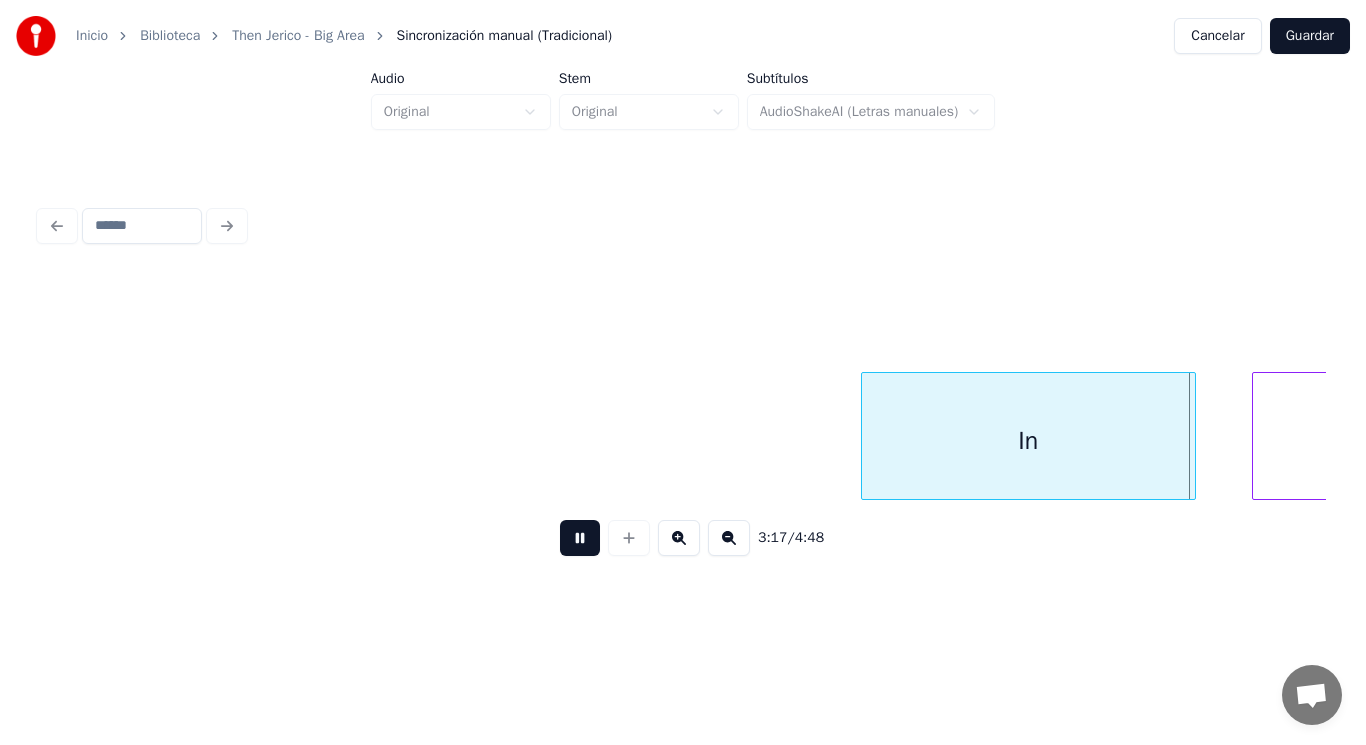 scroll, scrollTop: 0, scrollLeft: 277169, axis: horizontal 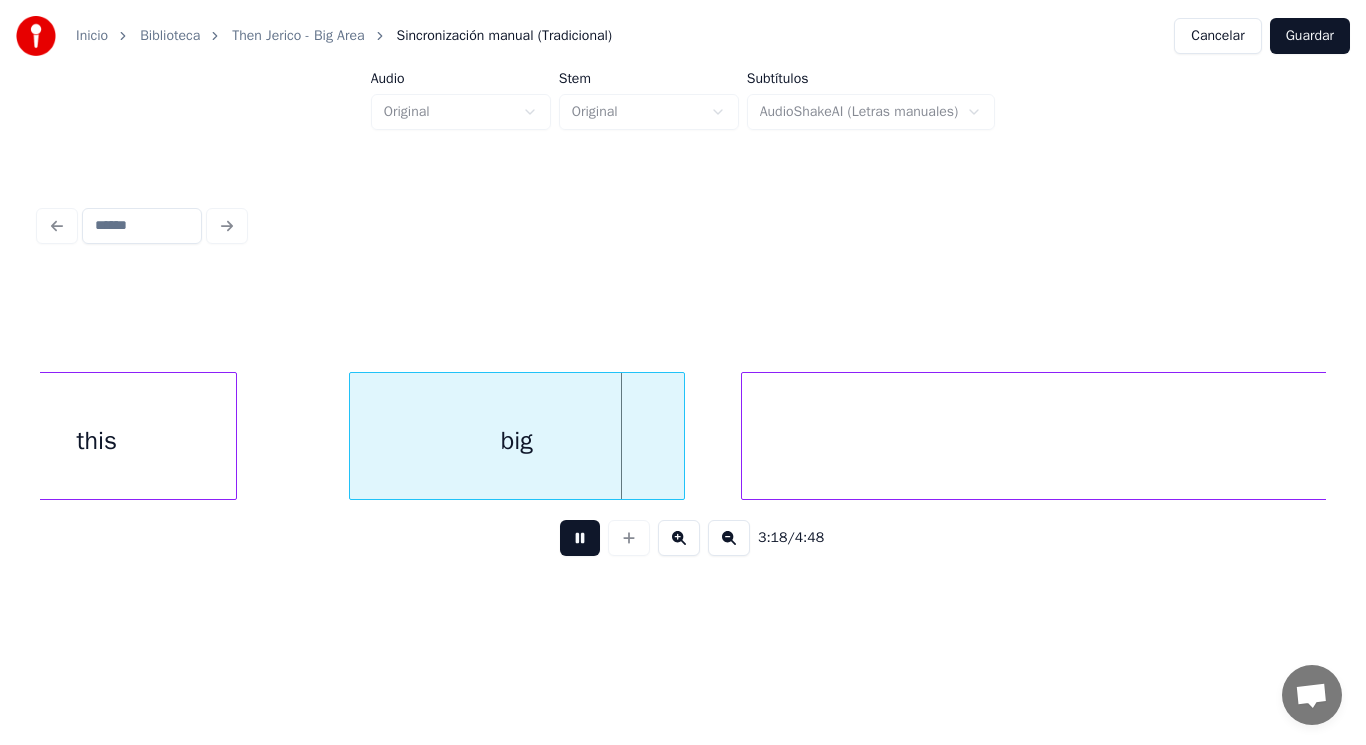 click at bounding box center [580, 538] 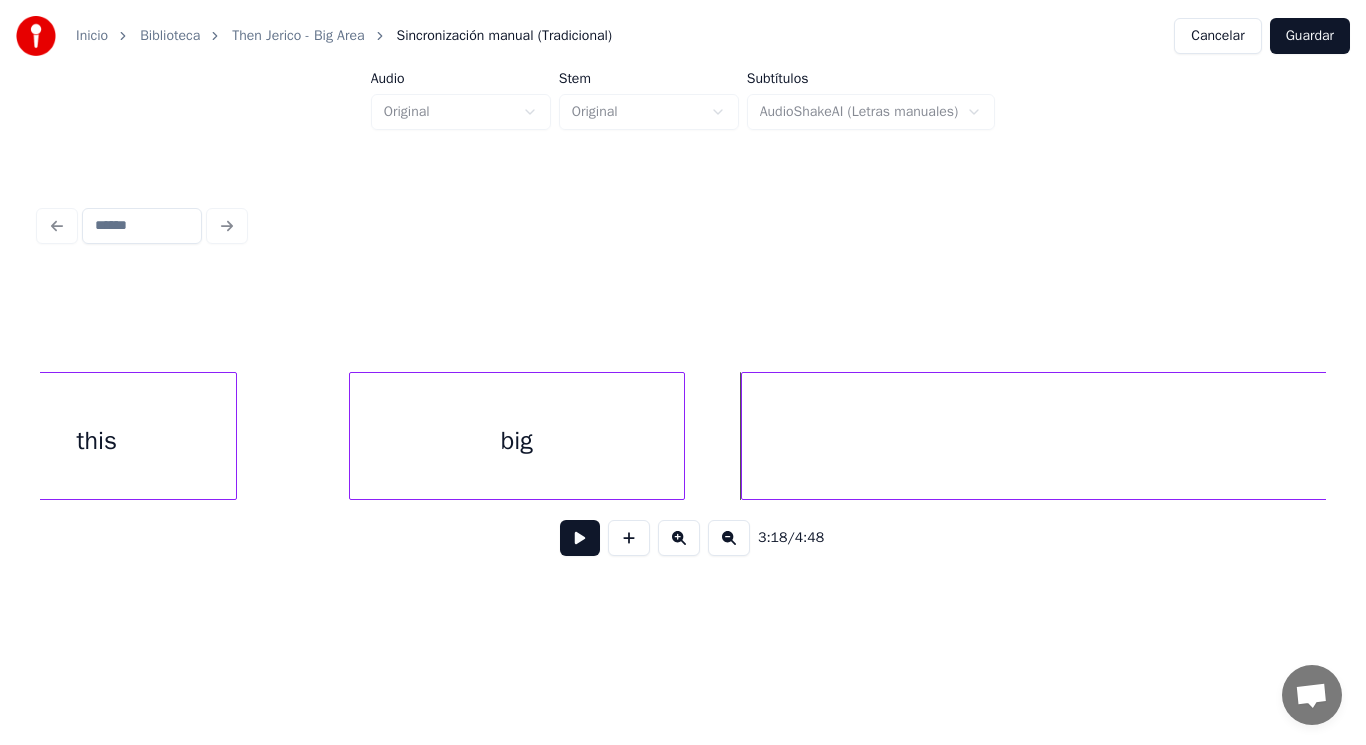 click on "this" at bounding box center [97, 441] 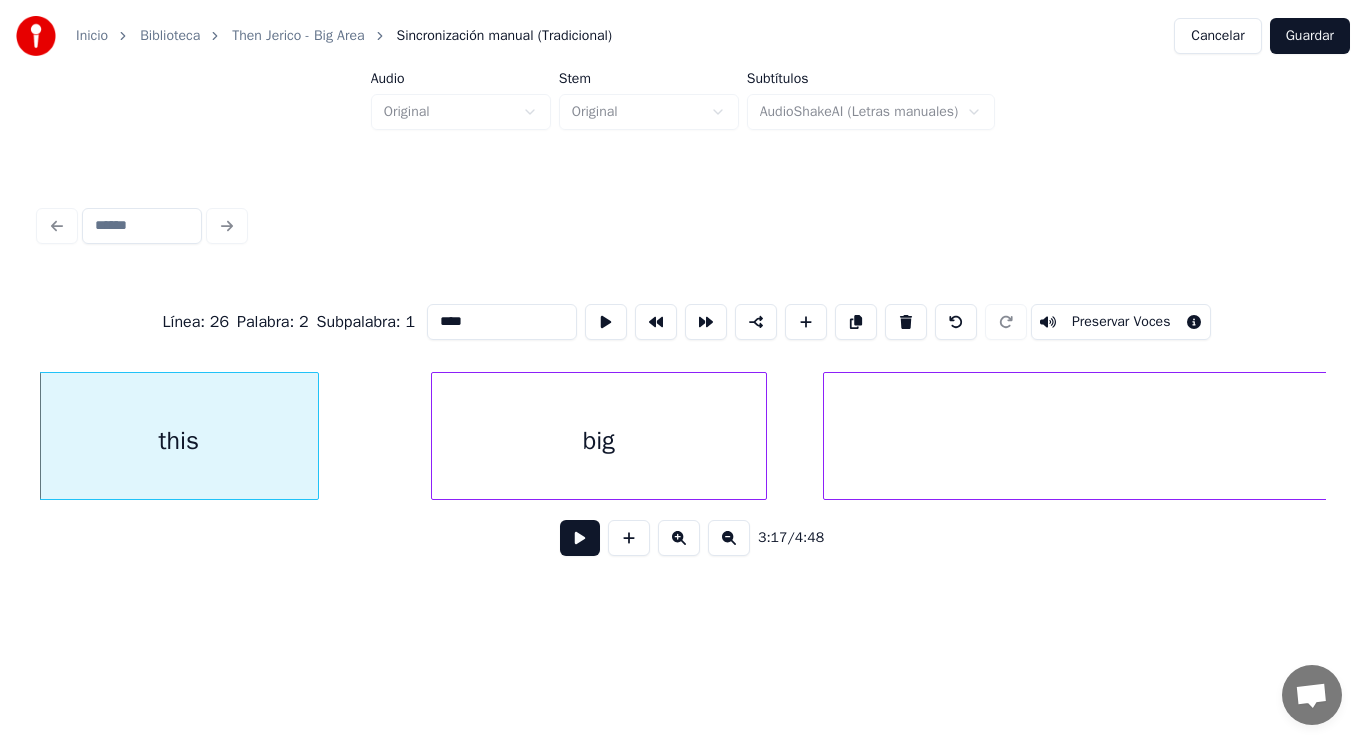 click at bounding box center [580, 538] 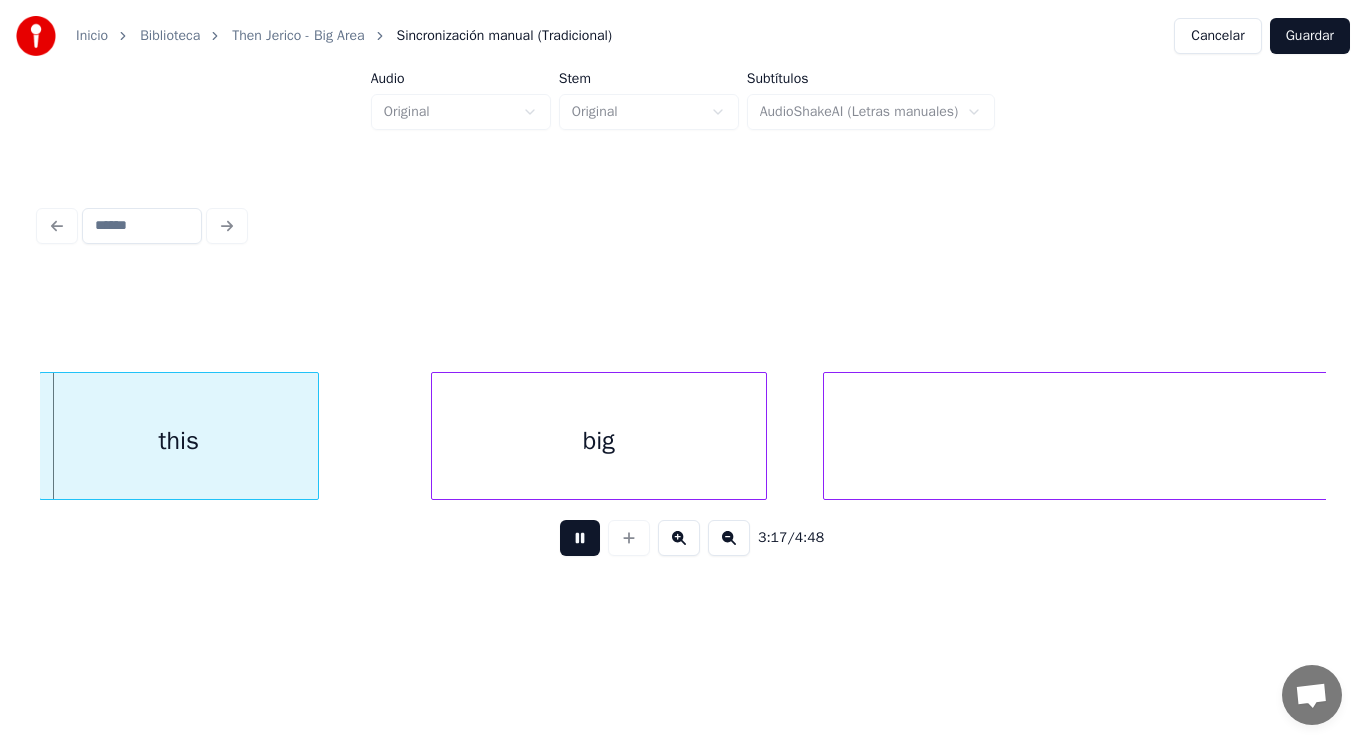 click at bounding box center [580, 538] 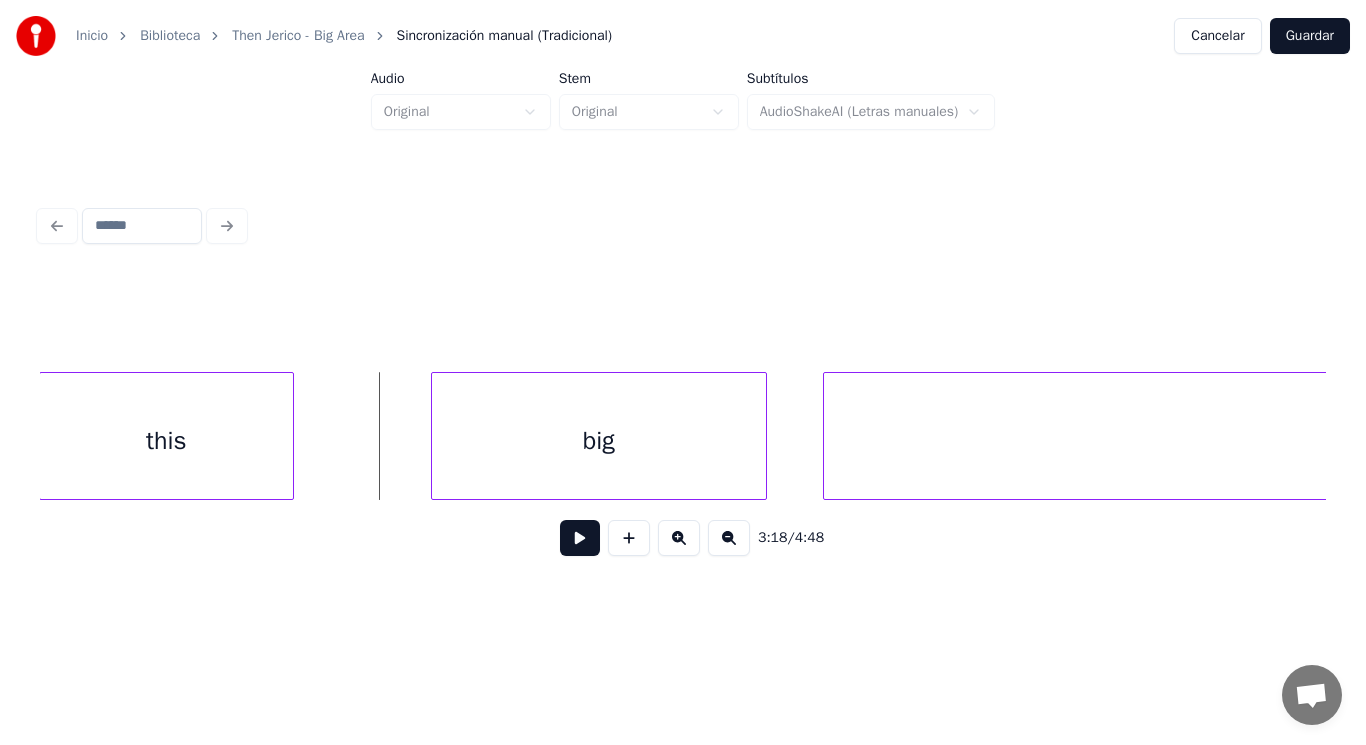 click at bounding box center [290, 436] 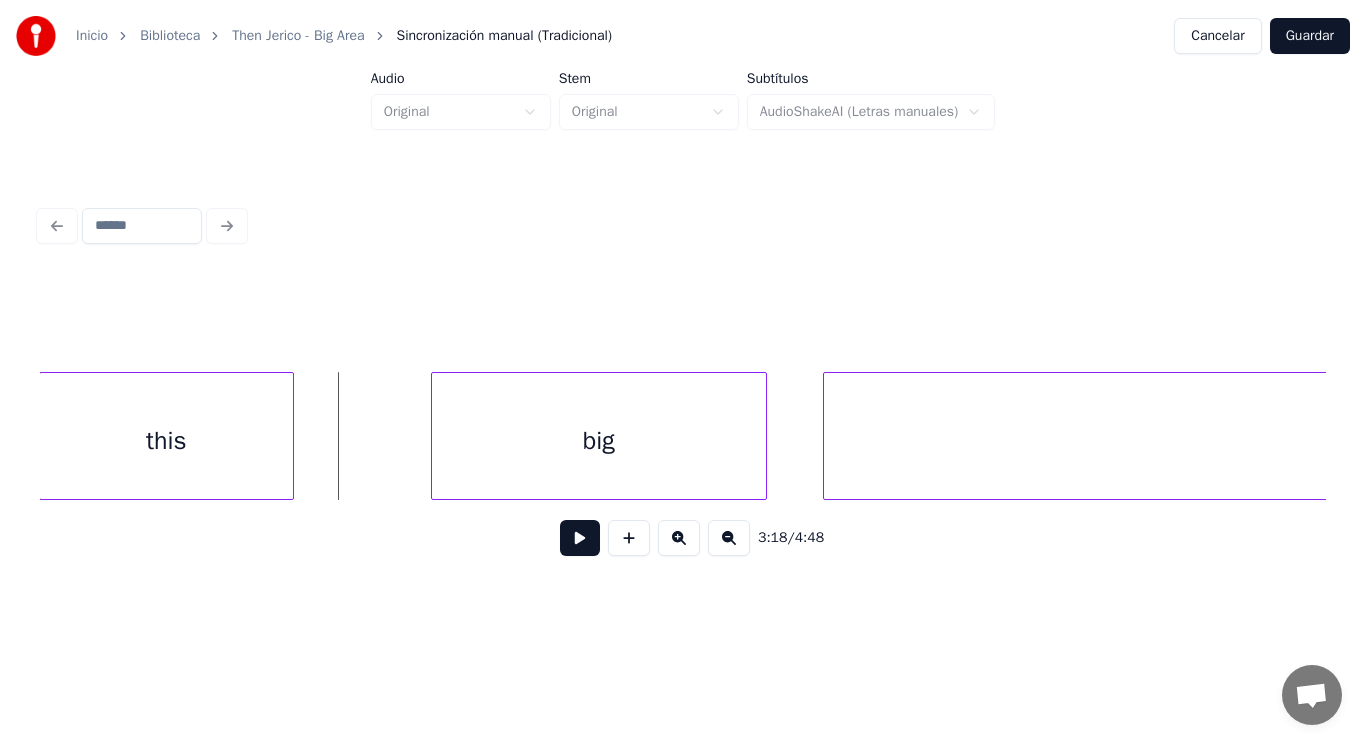 click at bounding box center [580, 538] 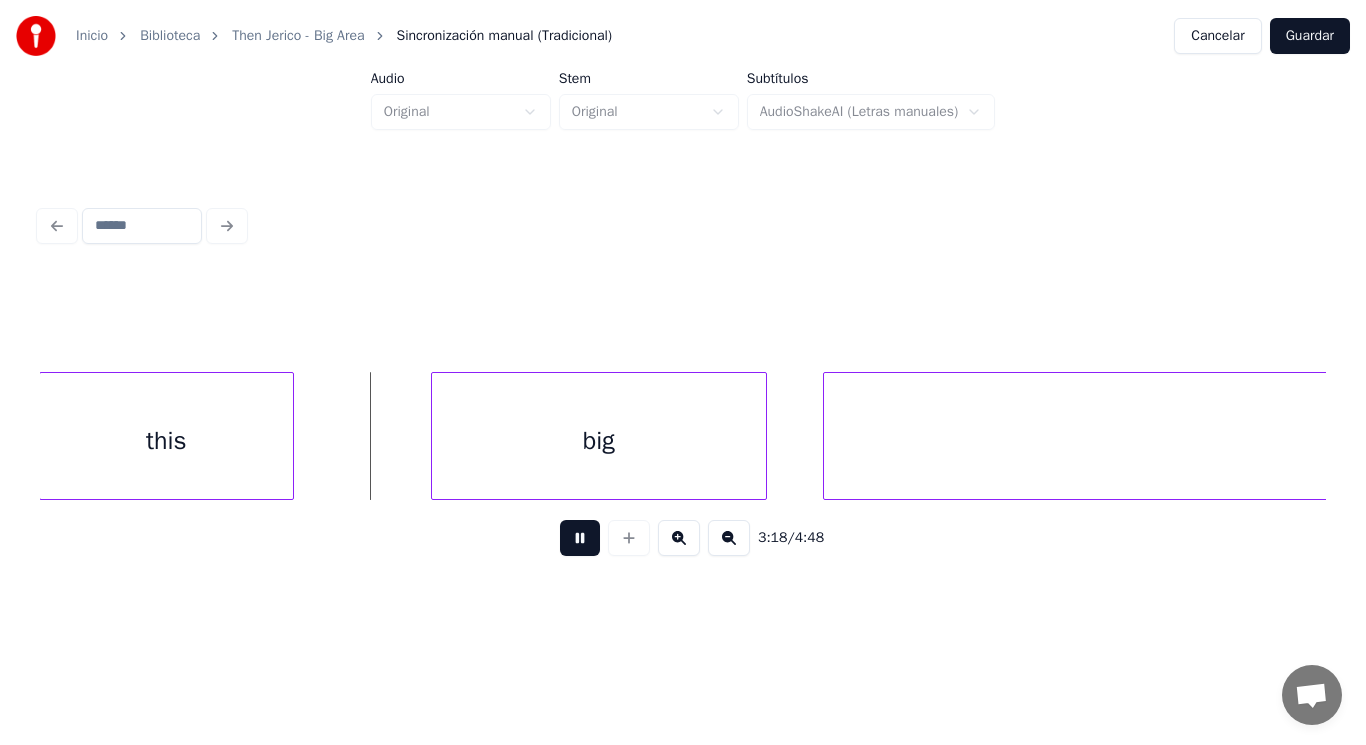 click at bounding box center (580, 538) 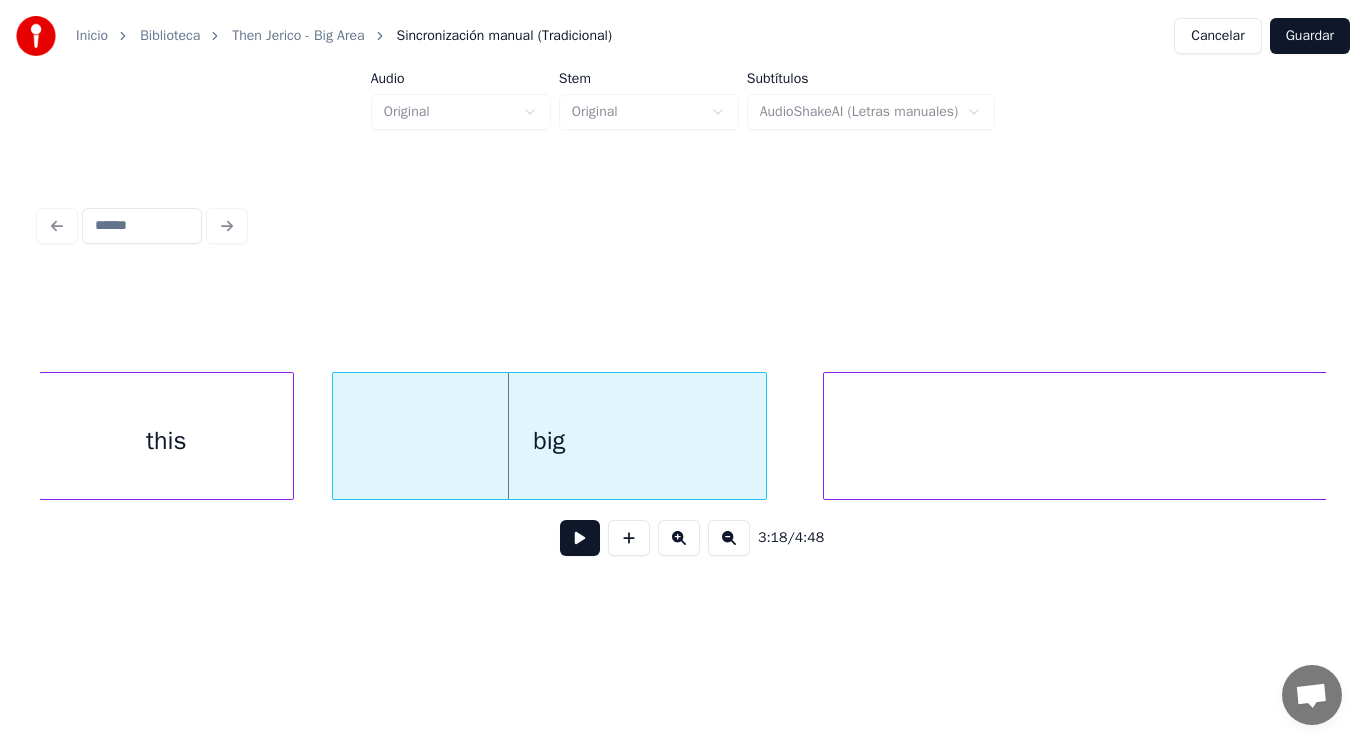 click at bounding box center (336, 436) 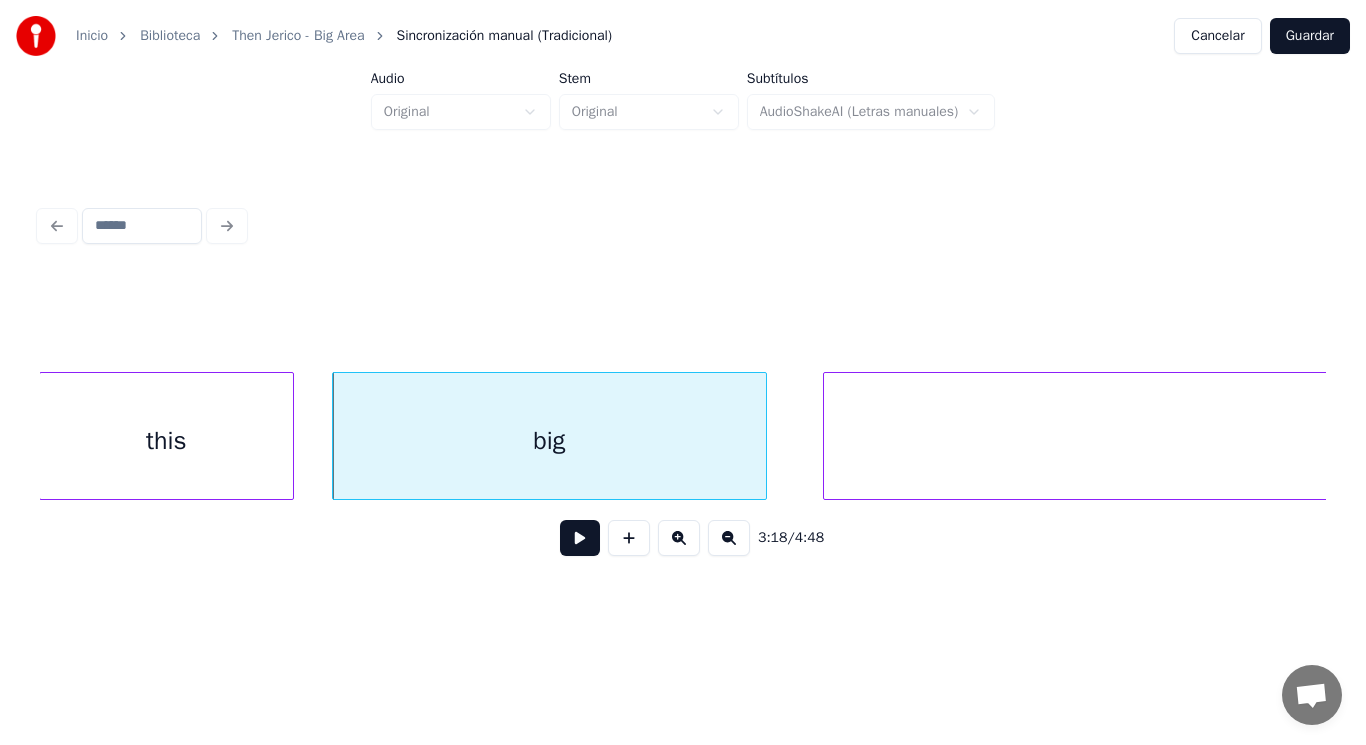 click on "big" at bounding box center (549, 441) 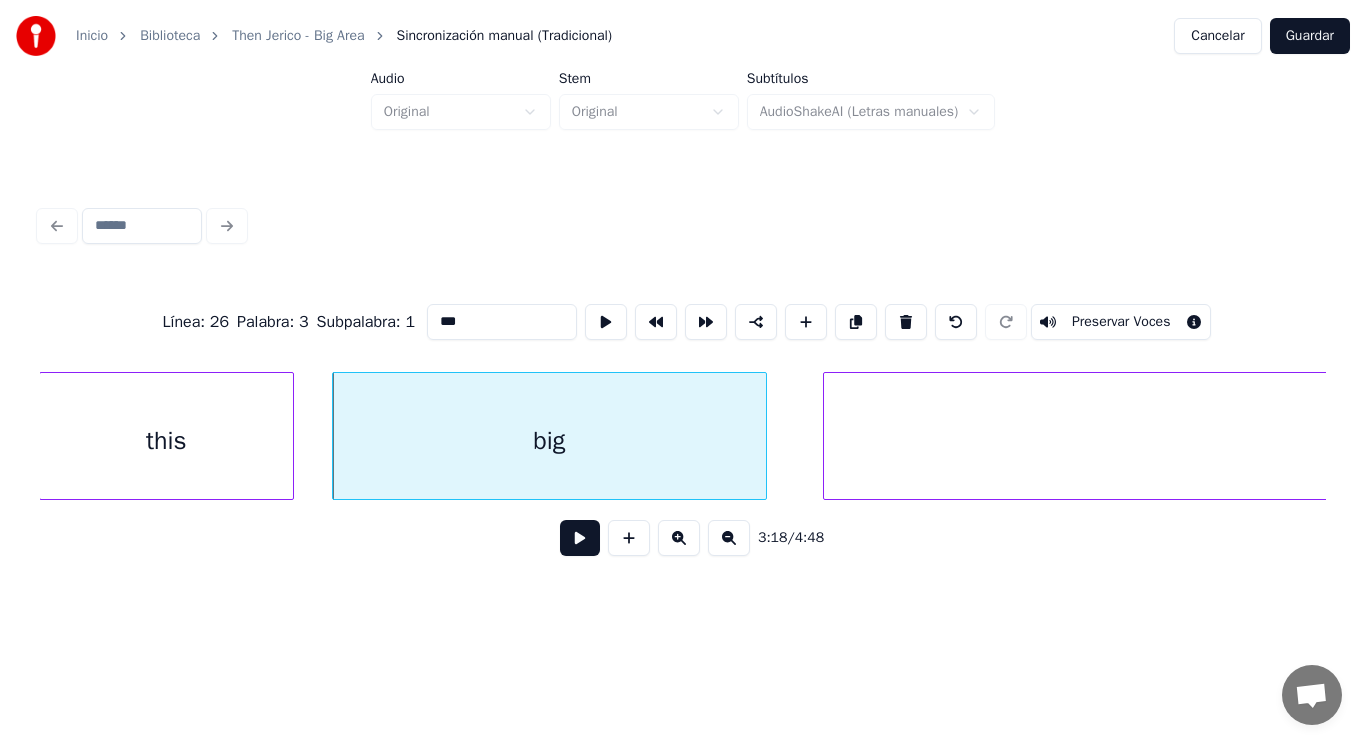 click on "***" at bounding box center (502, 322) 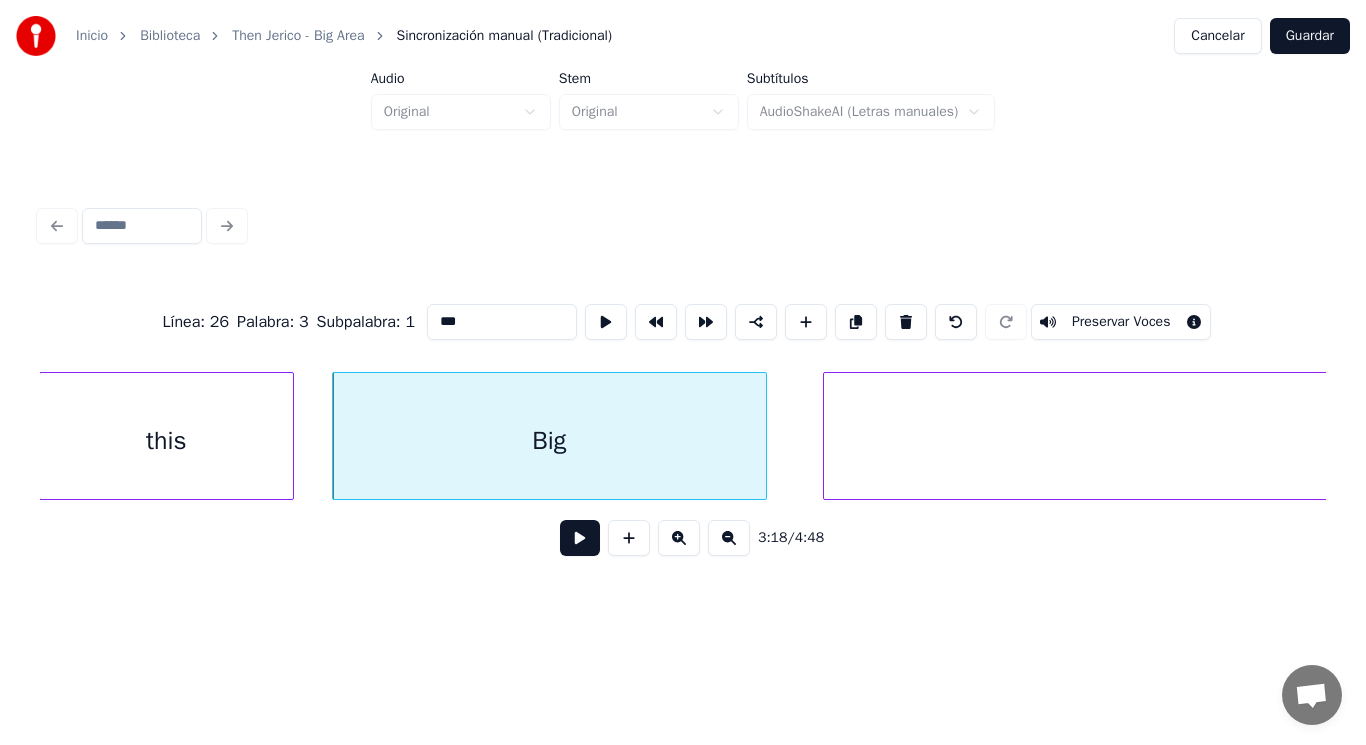 type on "***" 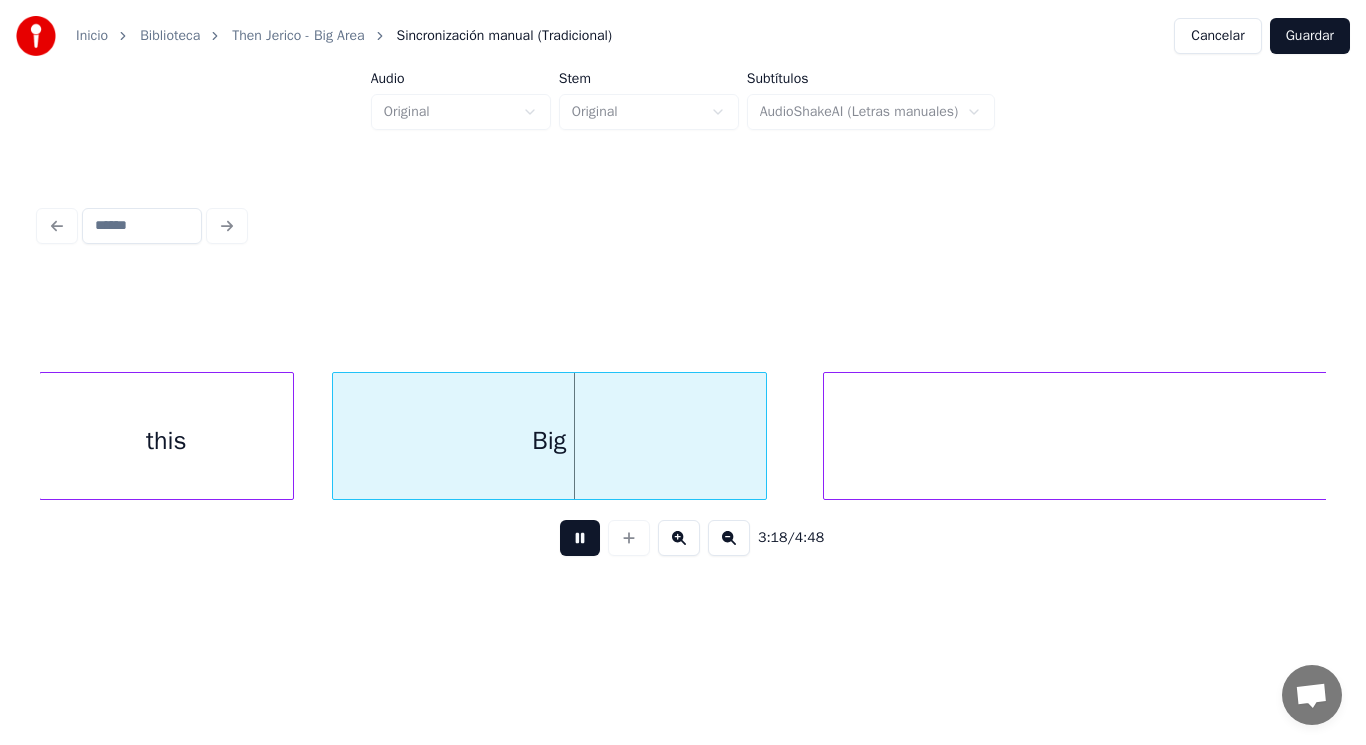 click at bounding box center (580, 538) 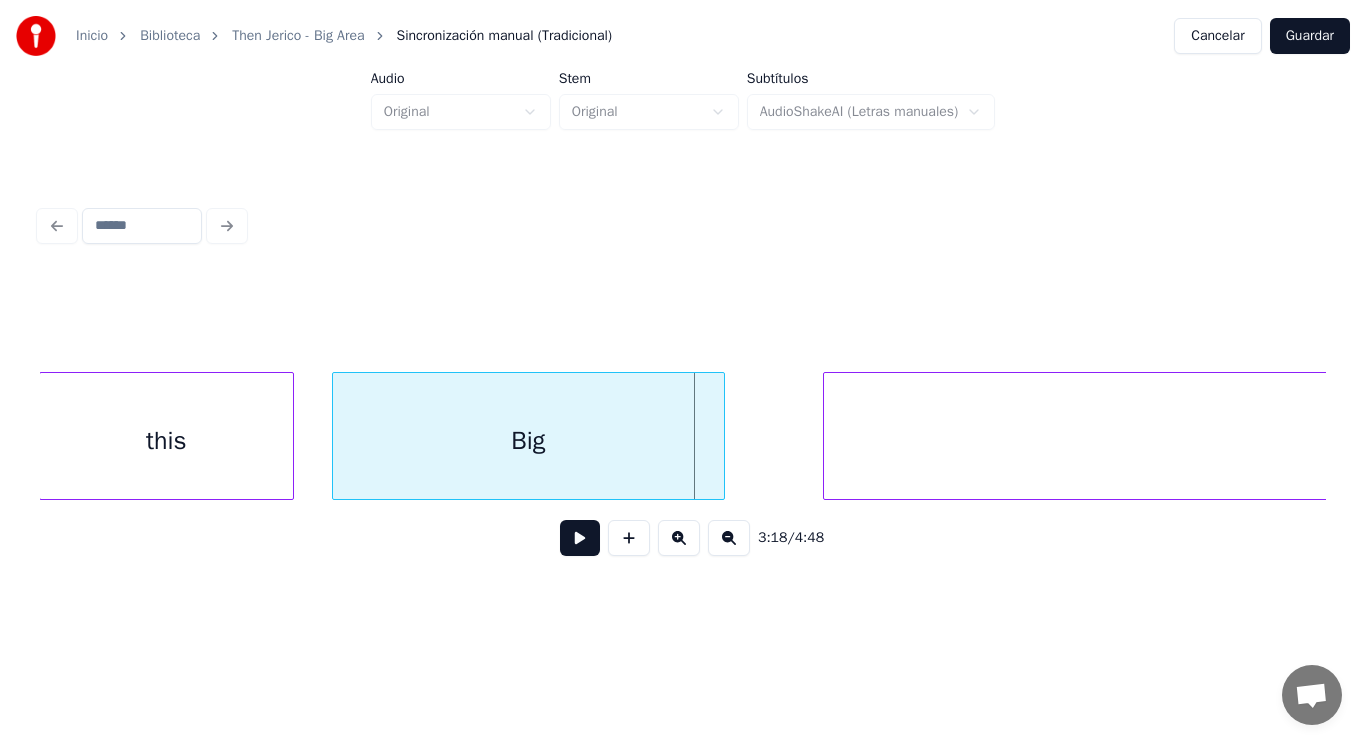 click at bounding box center (721, 436) 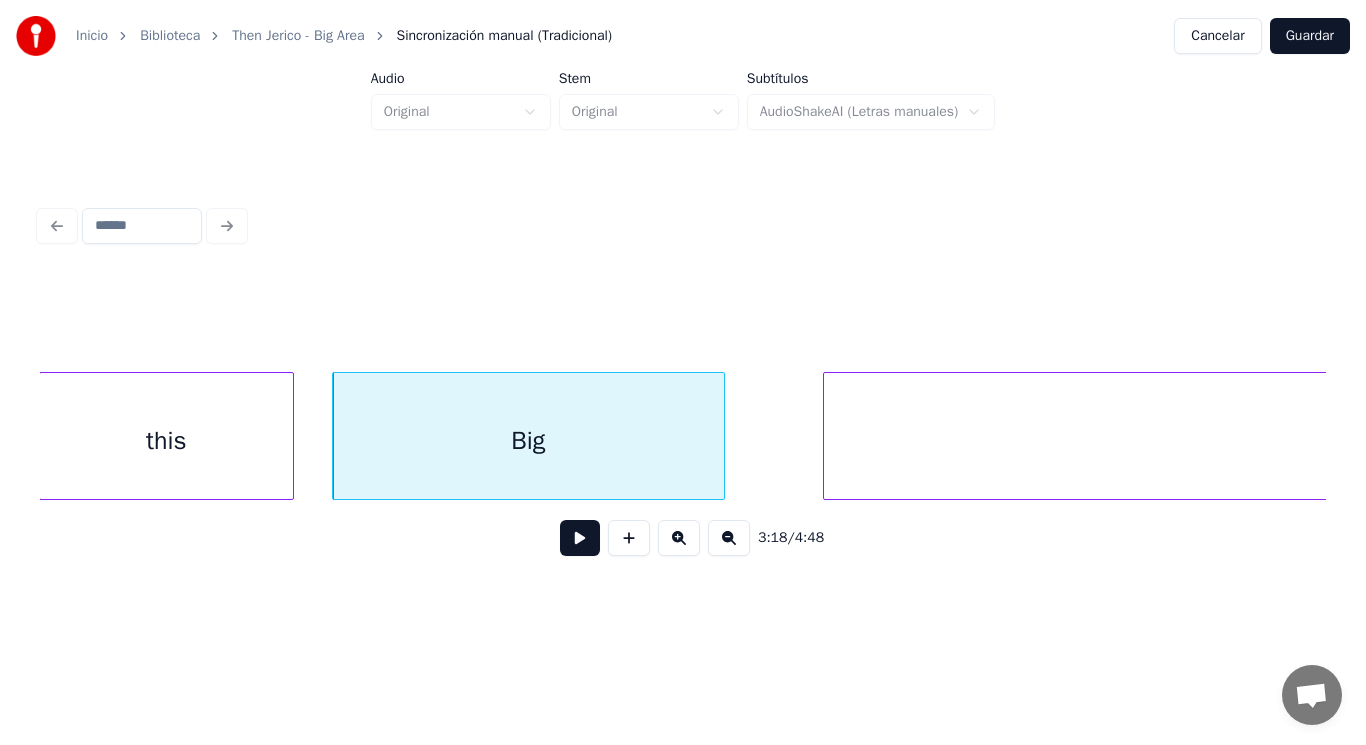 click at bounding box center [580, 538] 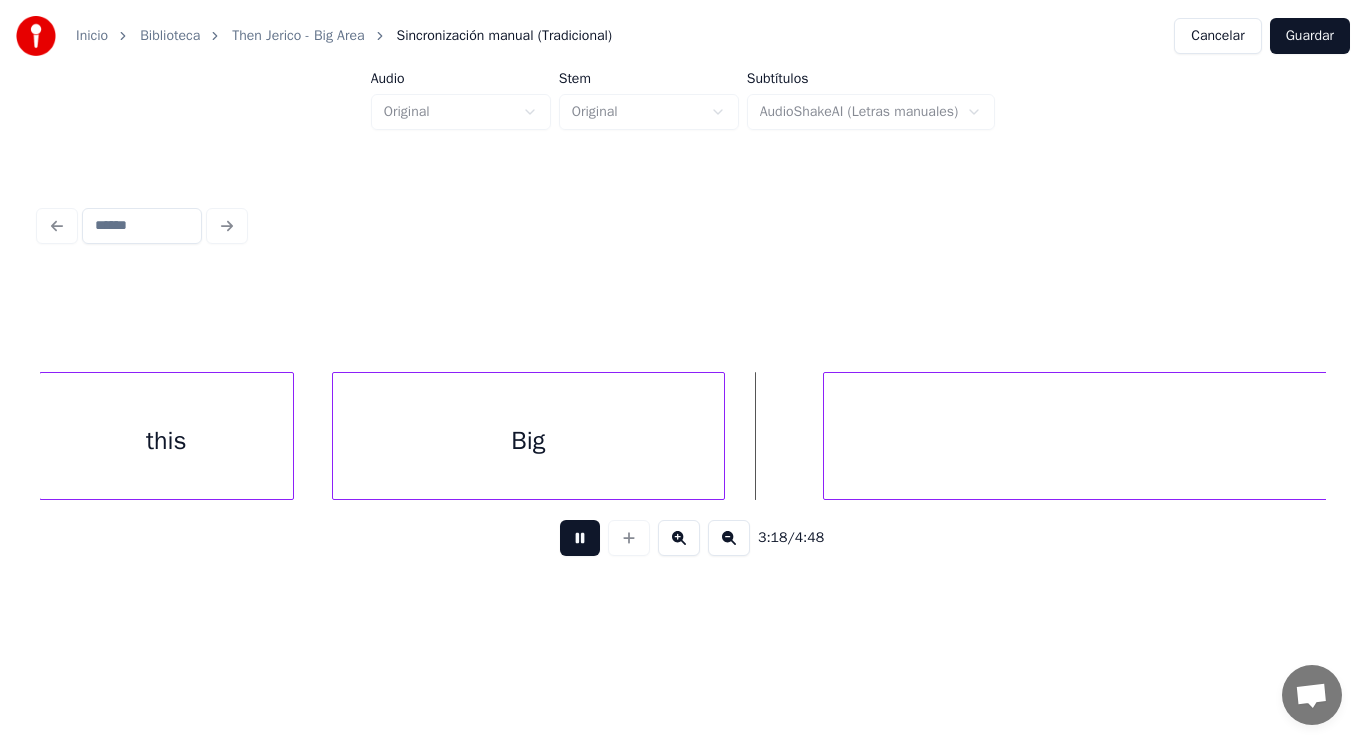 click at bounding box center (580, 538) 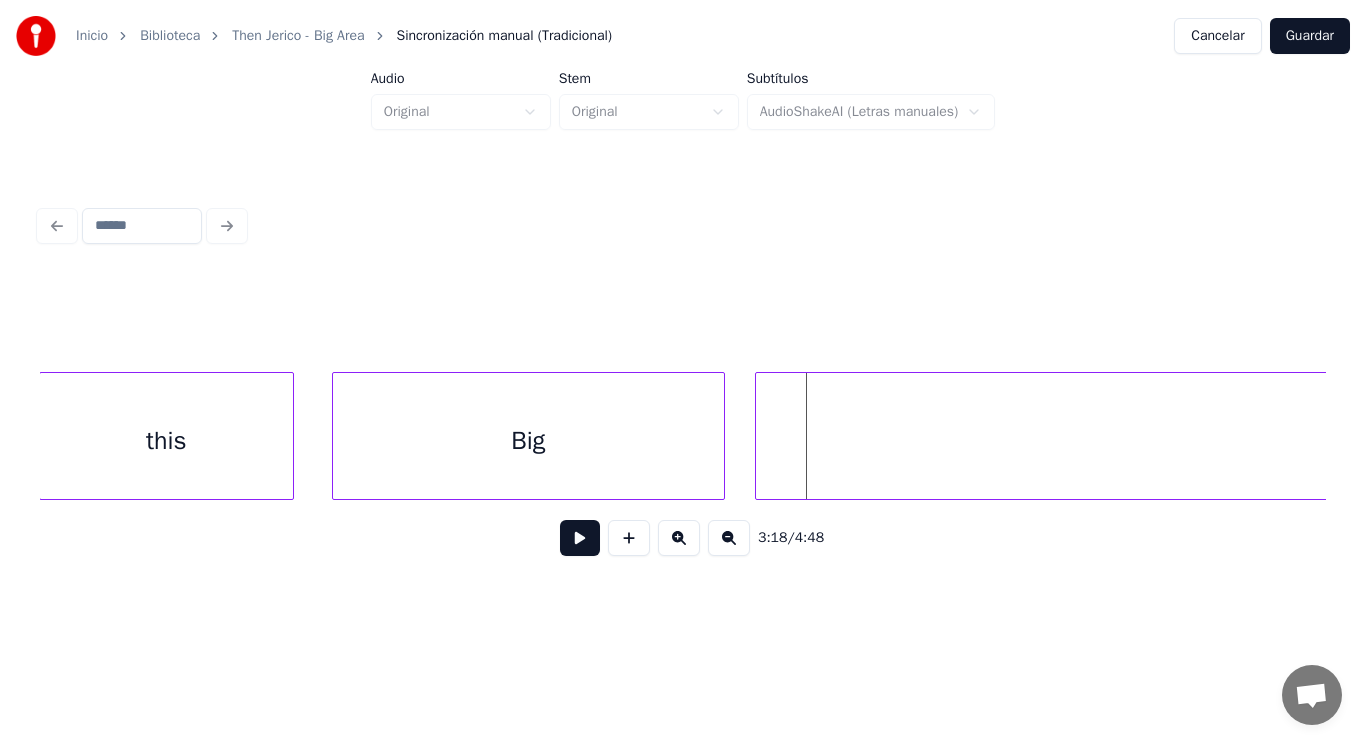 click at bounding box center (759, 436) 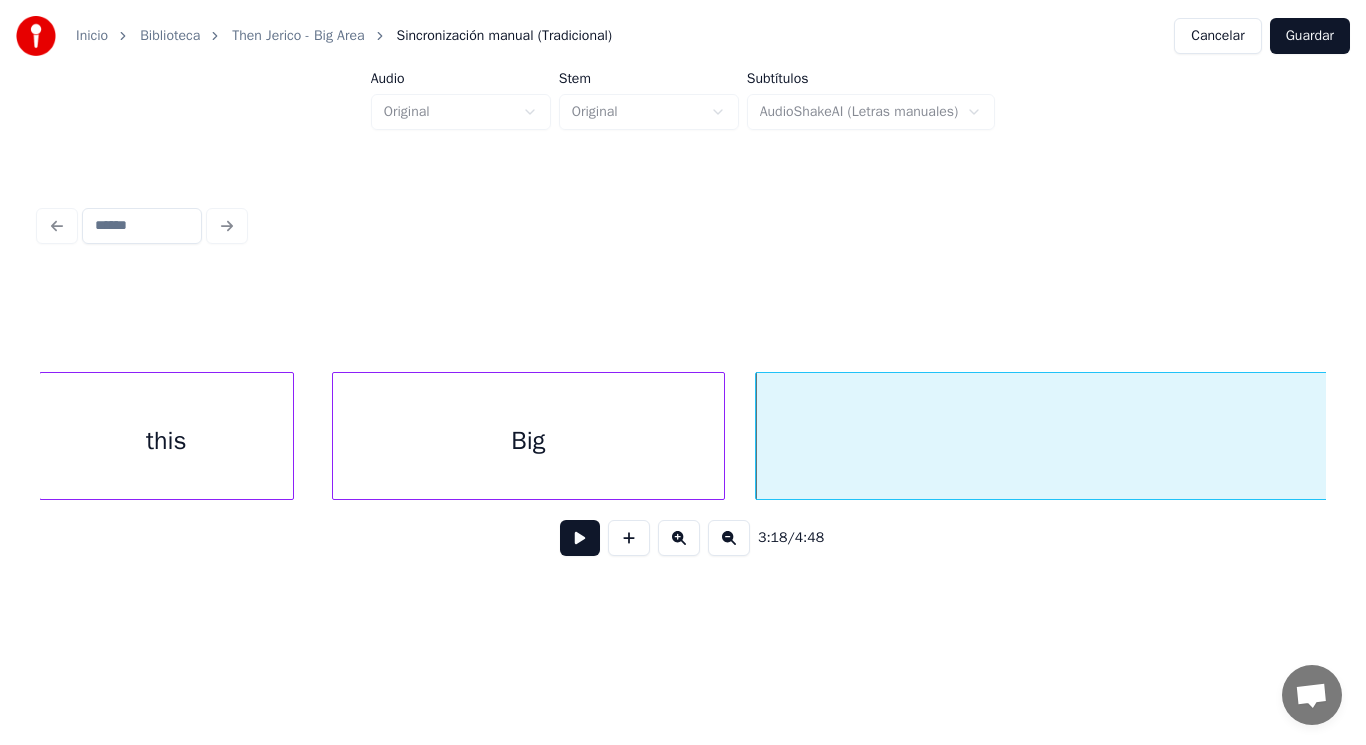click on "area...where?" at bounding box center (2987, 441) 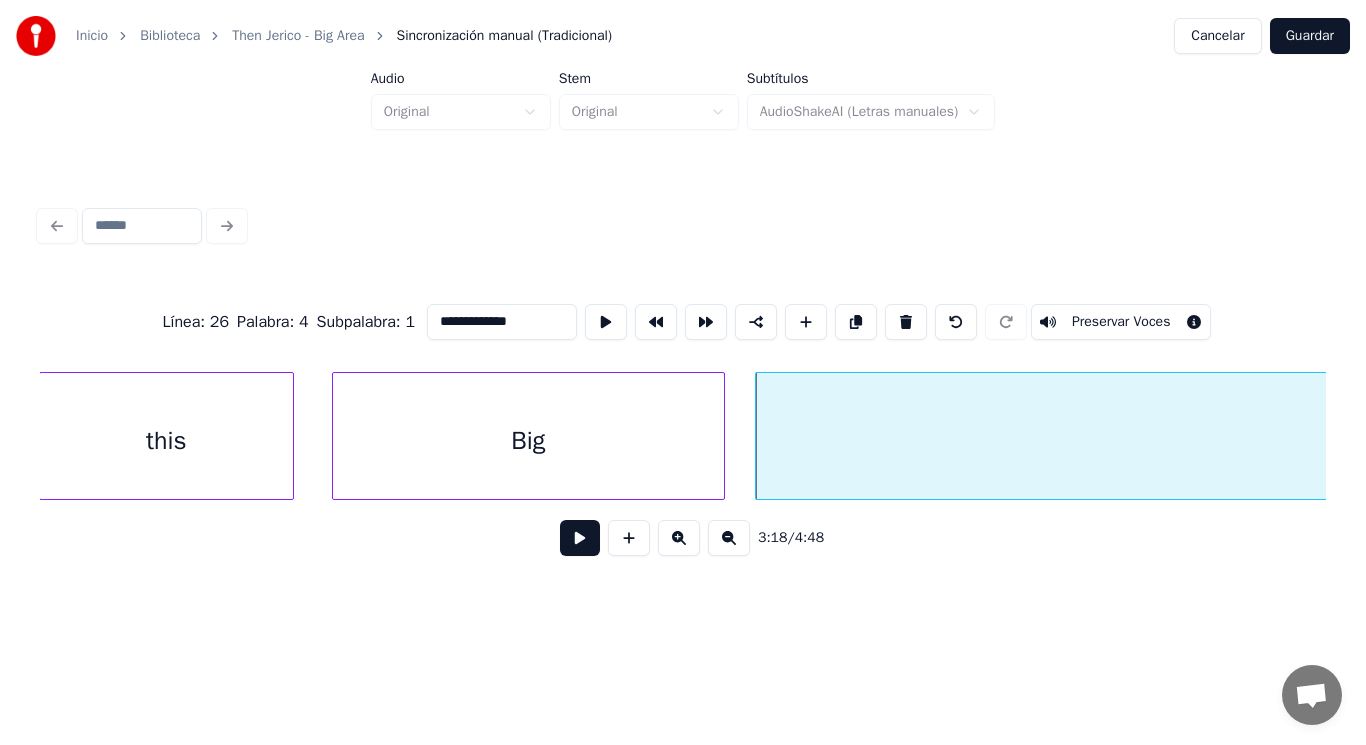 click on "**********" at bounding box center [502, 322] 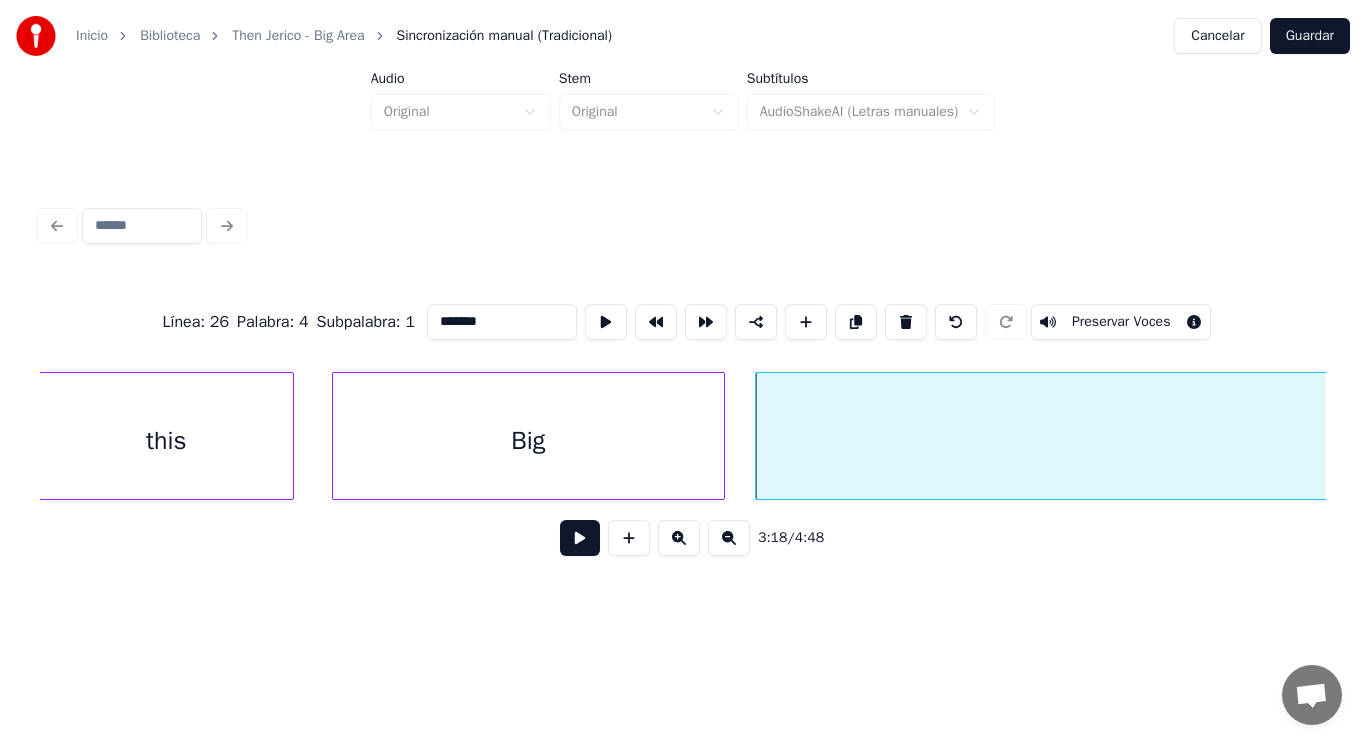 click on "Big" at bounding box center (528, 441) 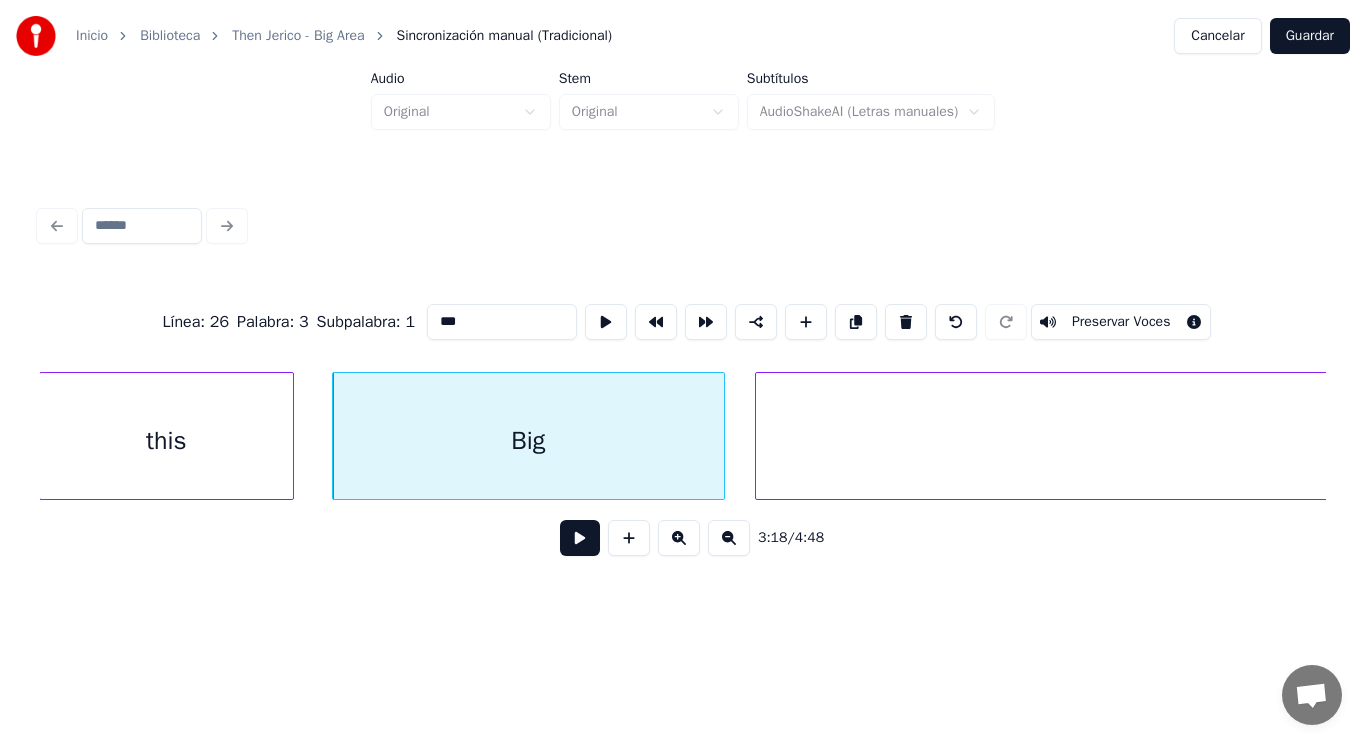 click on "Big" at bounding box center [528, 441] 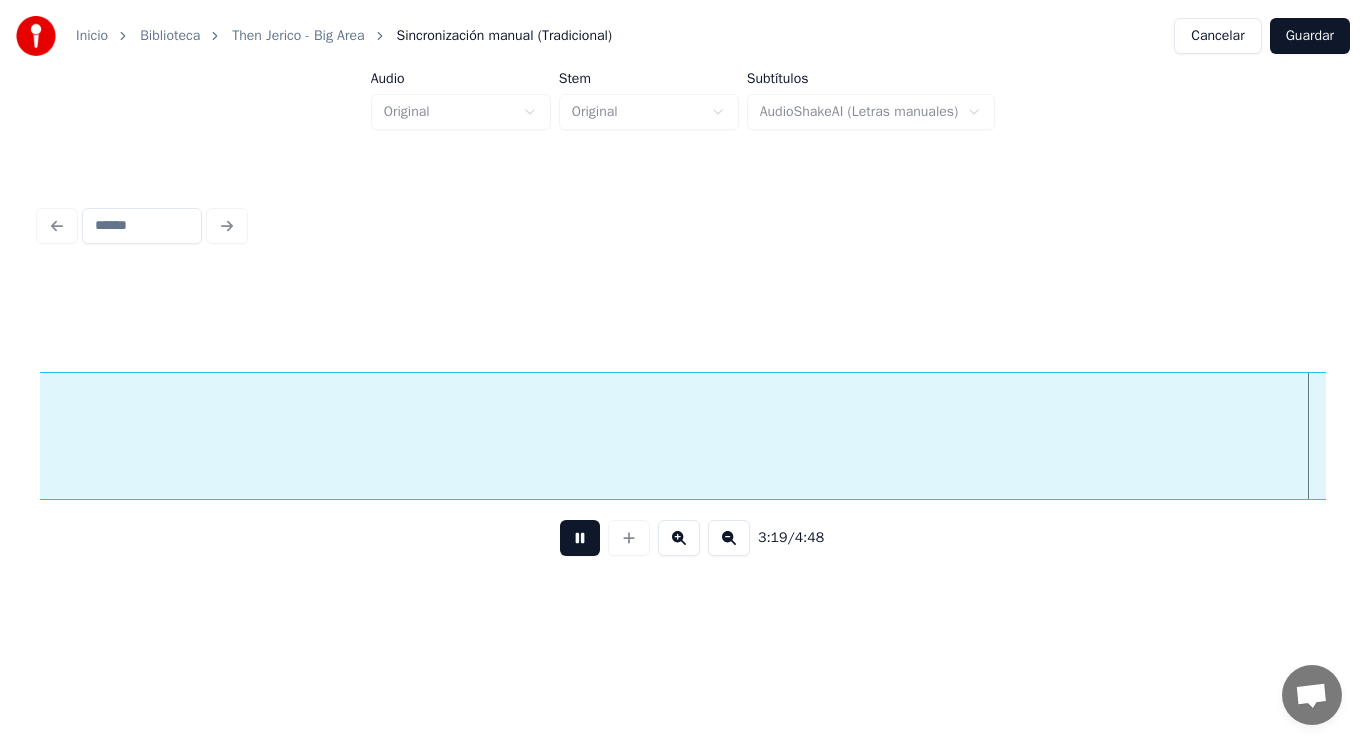 scroll, scrollTop: 0, scrollLeft: 279700, axis: horizontal 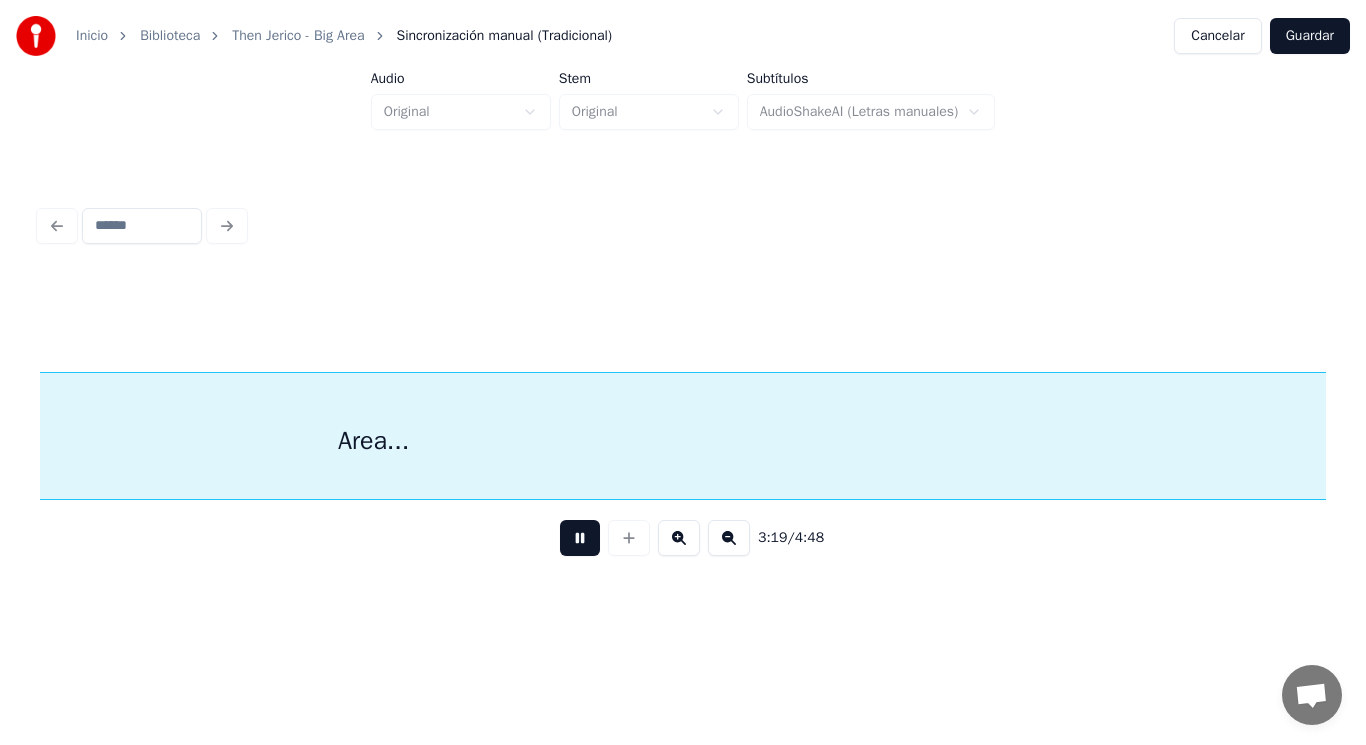 click at bounding box center [580, 538] 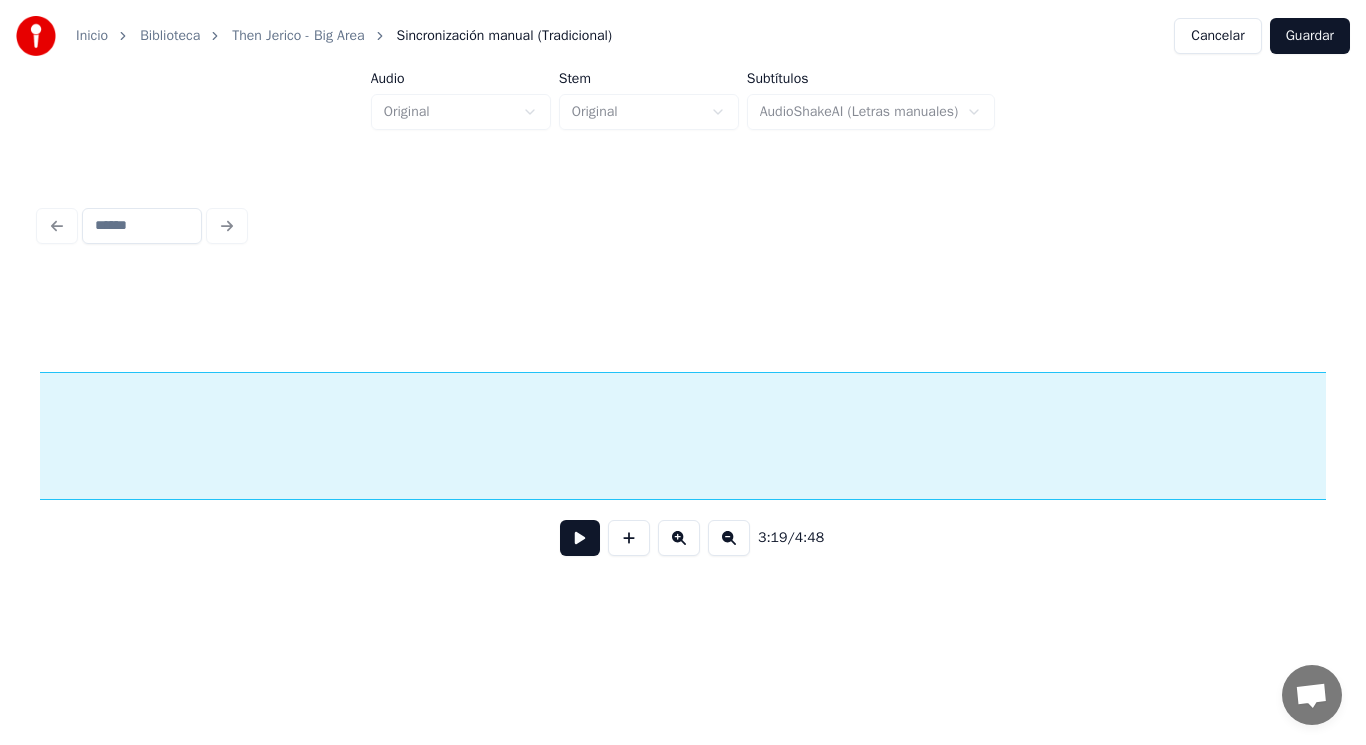 scroll, scrollTop: 0, scrollLeft: 281091, axis: horizontal 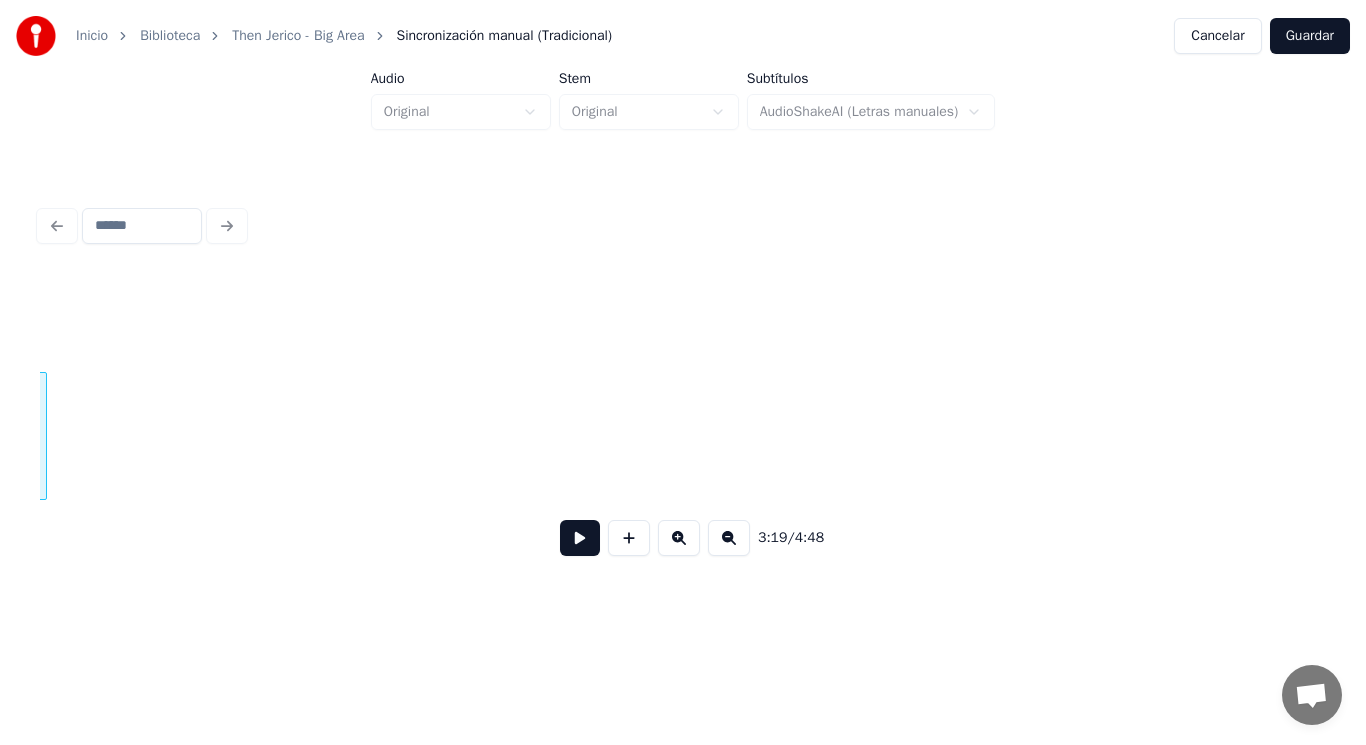 click on "Inicio Biblioteca Then Jerico - Big Area Sincronización manual (Tradicional) Cancelar Guardar Audio Original Stem Original Subtítulos AudioShakeAI (Letras manuales) 3:19  /  4:48" at bounding box center (683, 304) 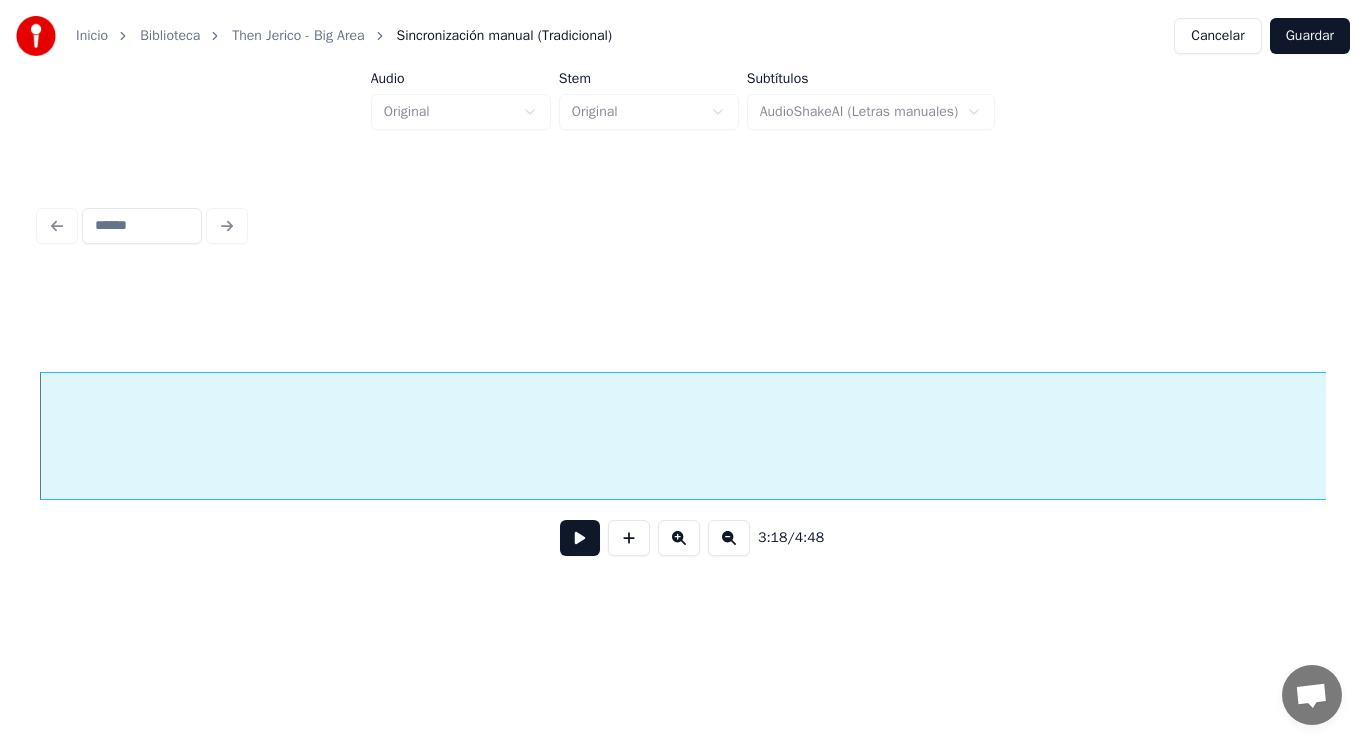 scroll, scrollTop: 0, scrollLeft: 279787, axis: horizontal 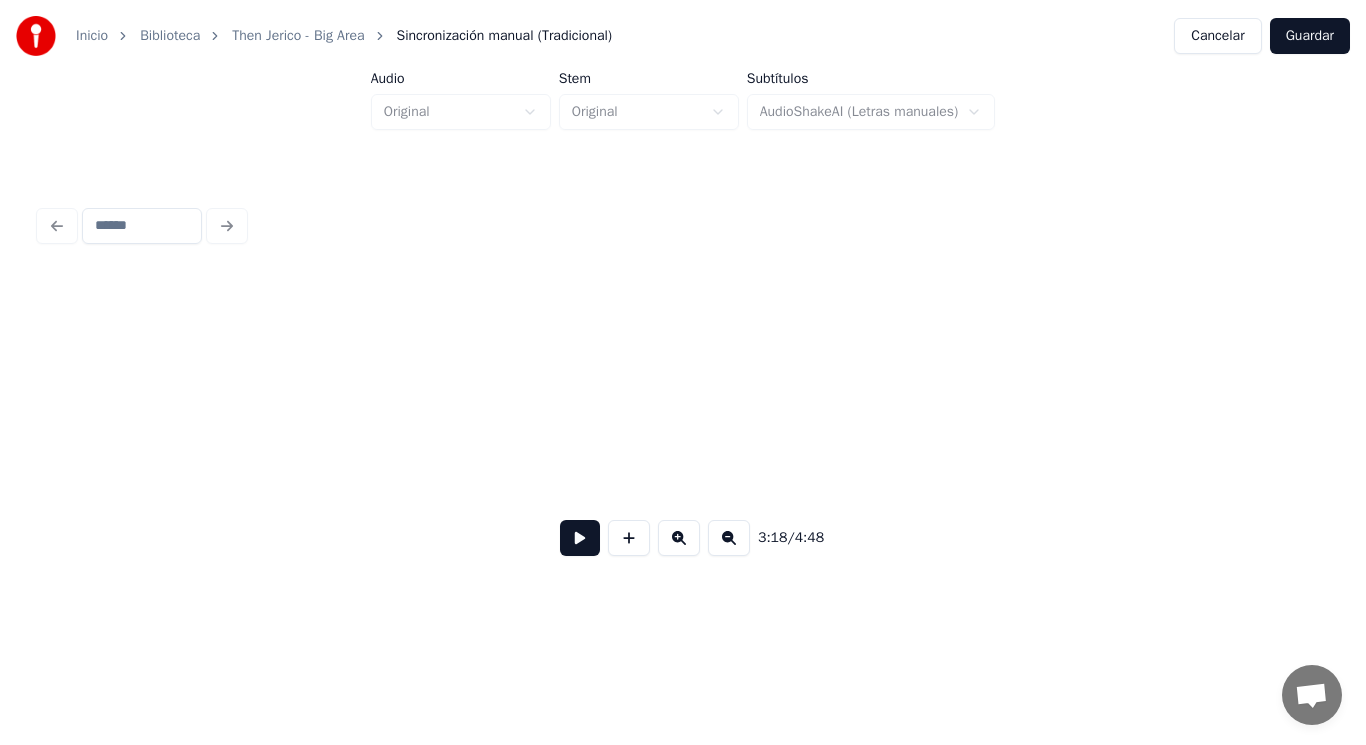 click on "Inicio Biblioteca Then Jerico - Big Area Sincronización manual (Tradicional) Cancelar Guardar Audio Original Stem Original Subtítulos AudioShakeAI (Letras manuales) 3:18  /  4:48" at bounding box center (683, 304) 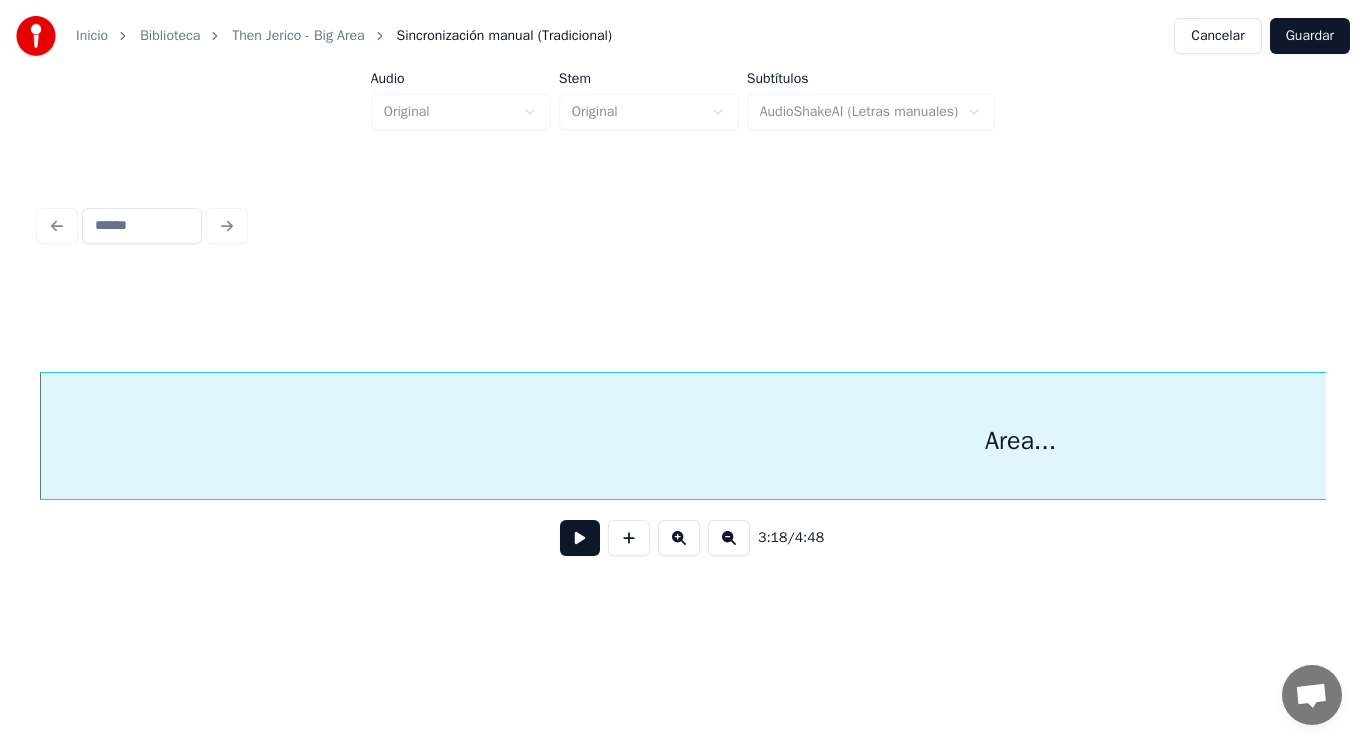 click at bounding box center (580, 538) 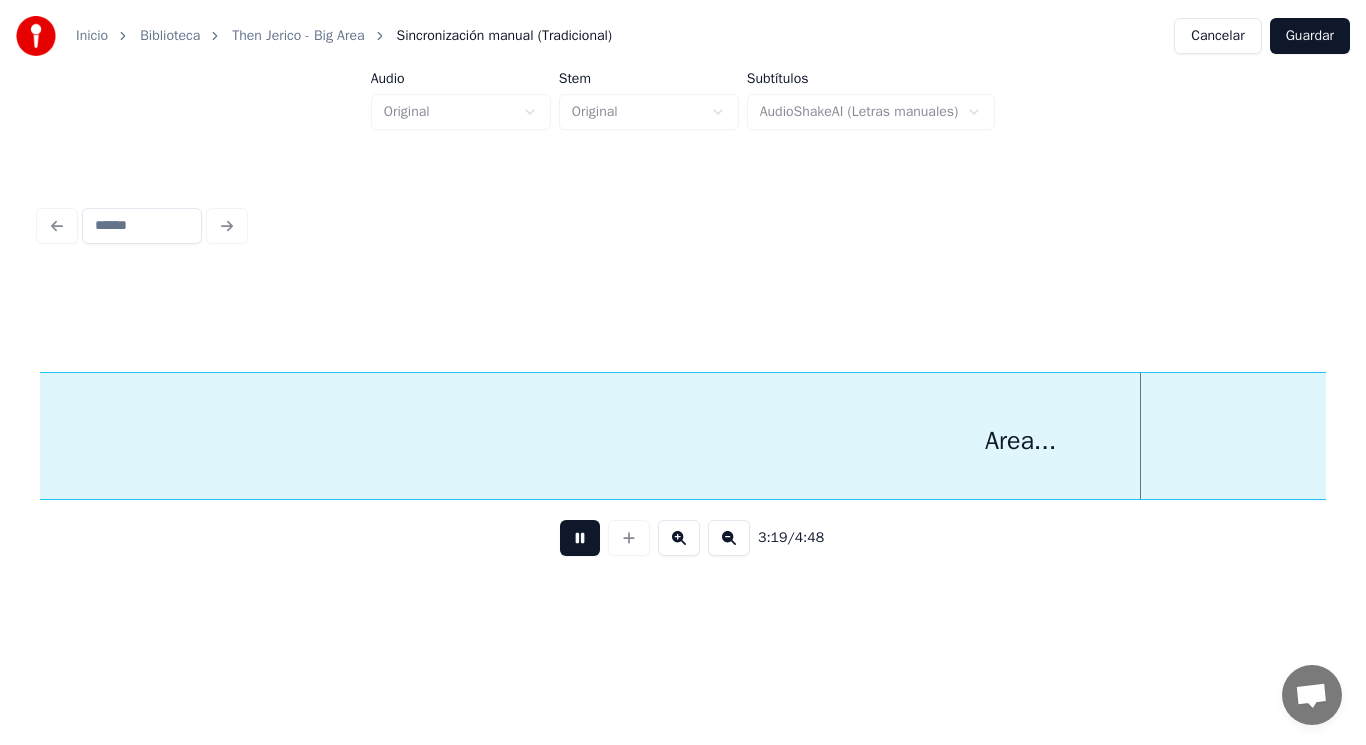 scroll, scrollTop: 0, scrollLeft: 279089, axis: horizontal 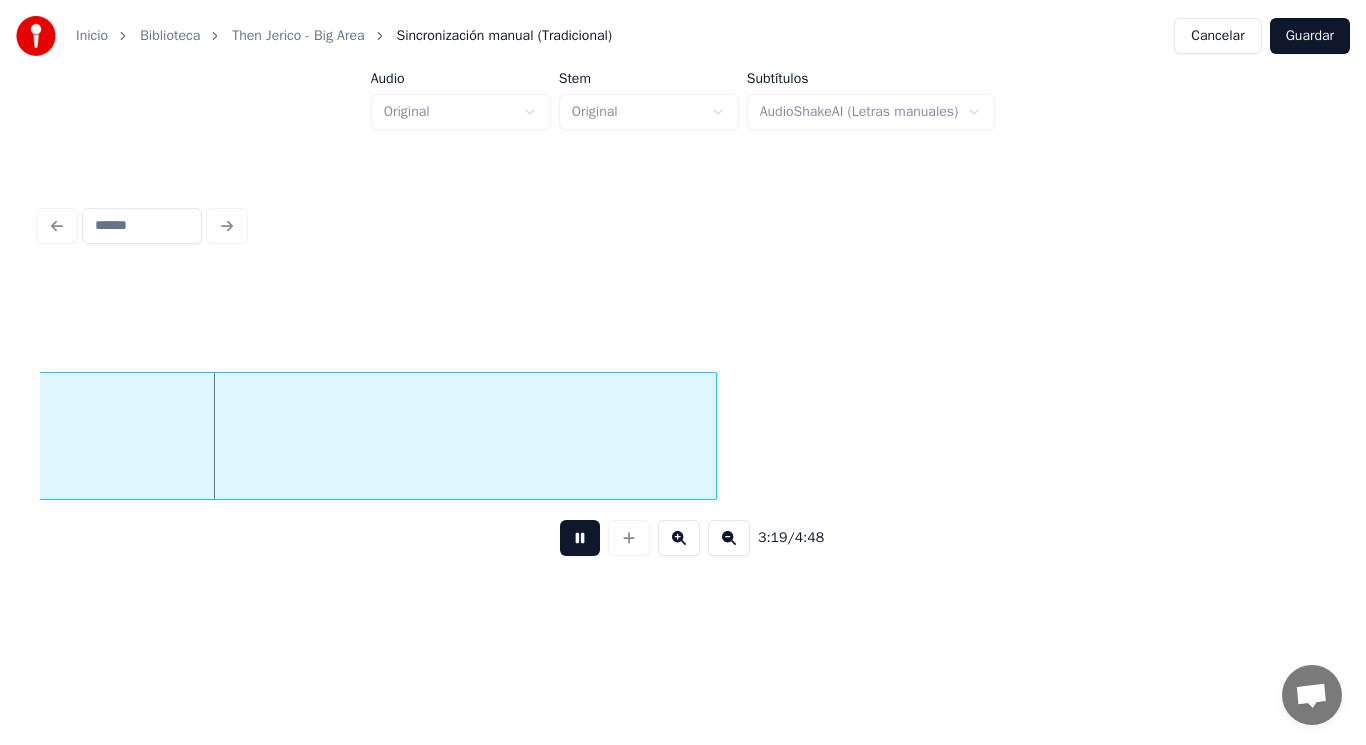 click at bounding box center (580, 538) 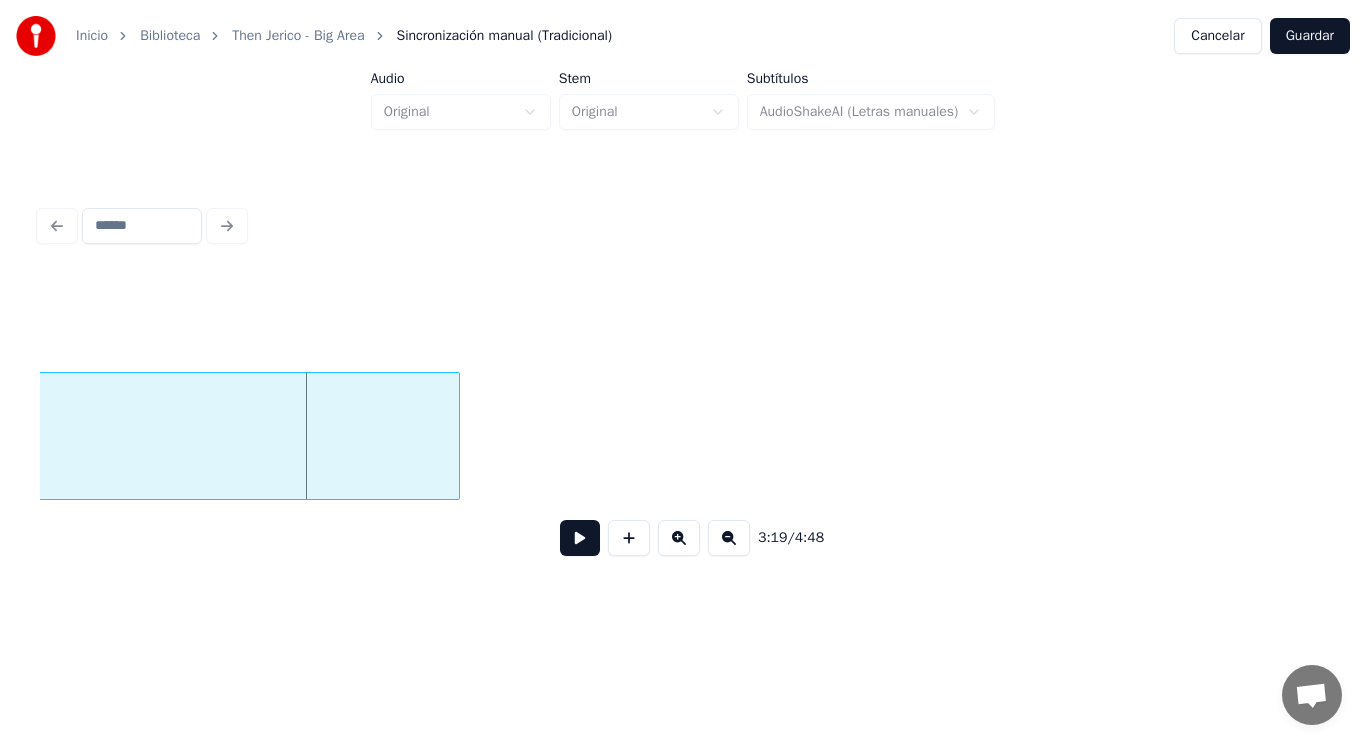 click at bounding box center [456, 436] 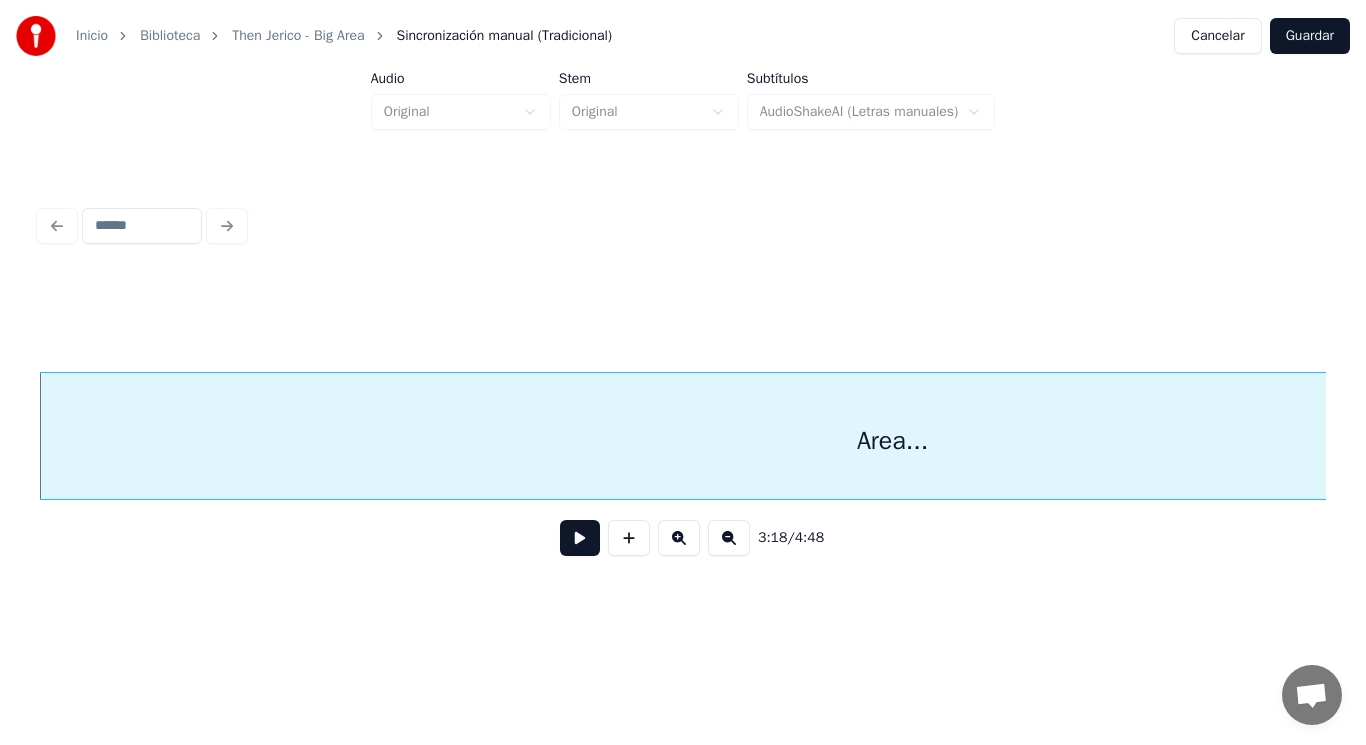 click at bounding box center [580, 538] 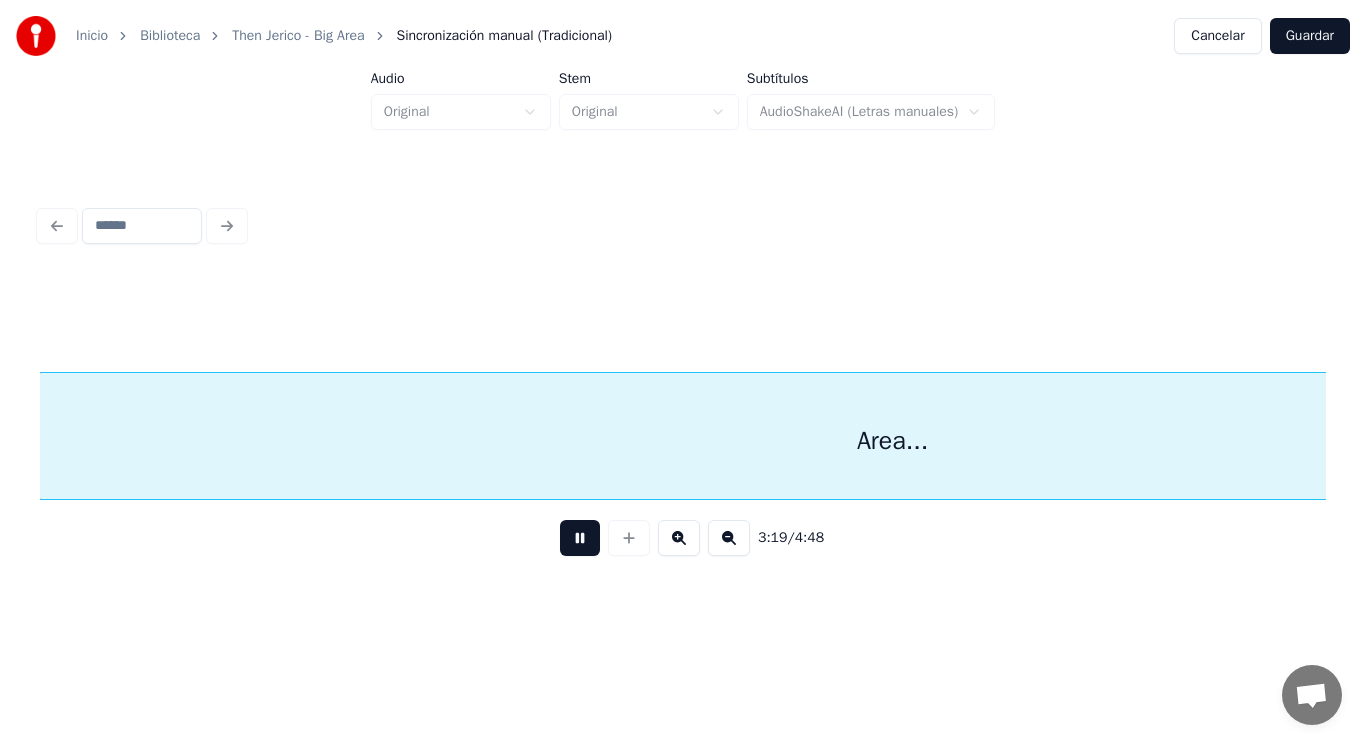 scroll, scrollTop: 0, scrollLeft: 279098, axis: horizontal 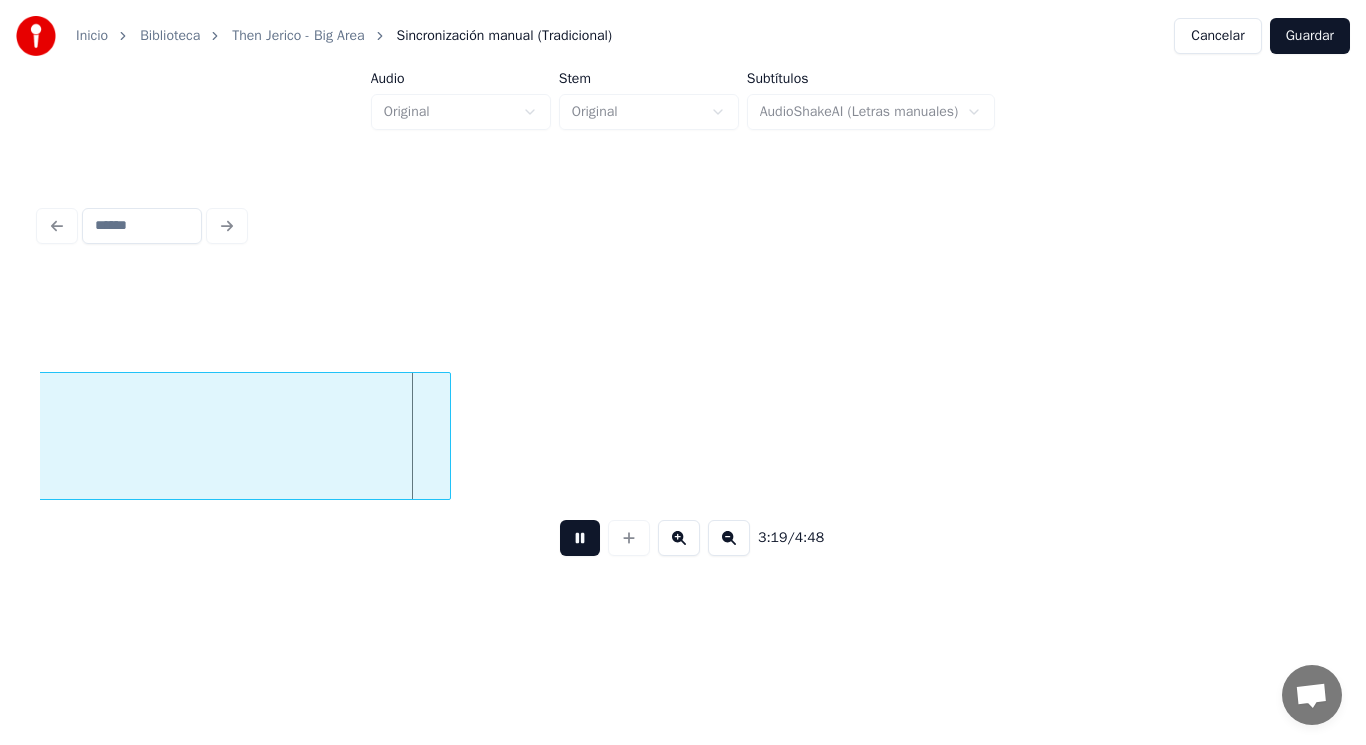 click at bounding box center (580, 538) 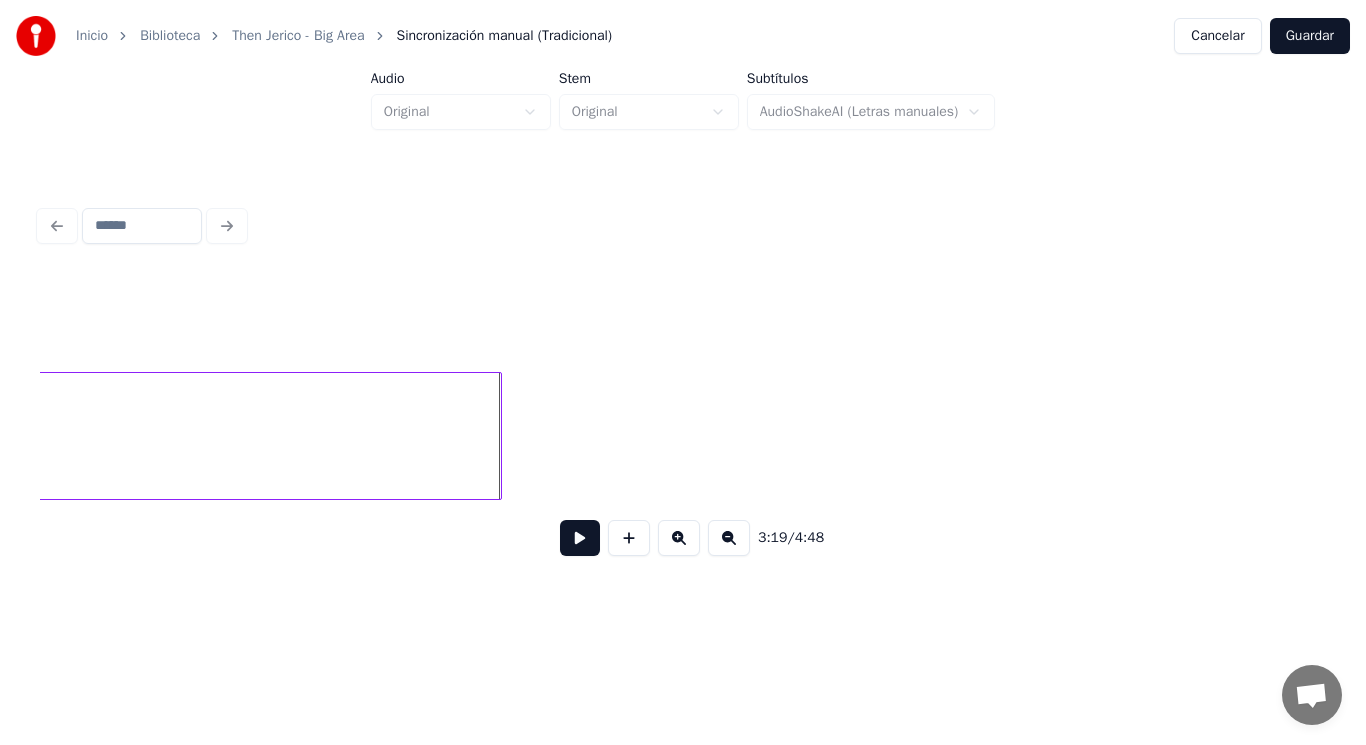 click at bounding box center (498, 436) 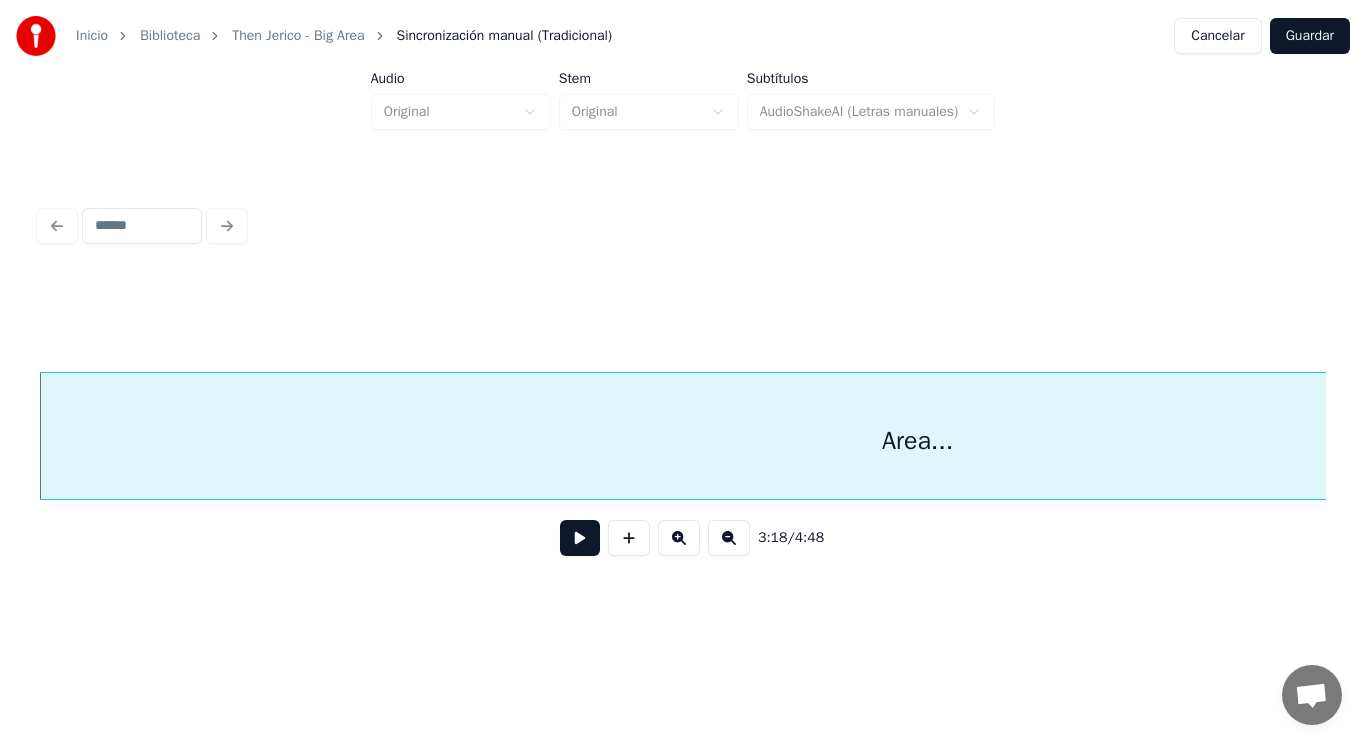 click at bounding box center (580, 538) 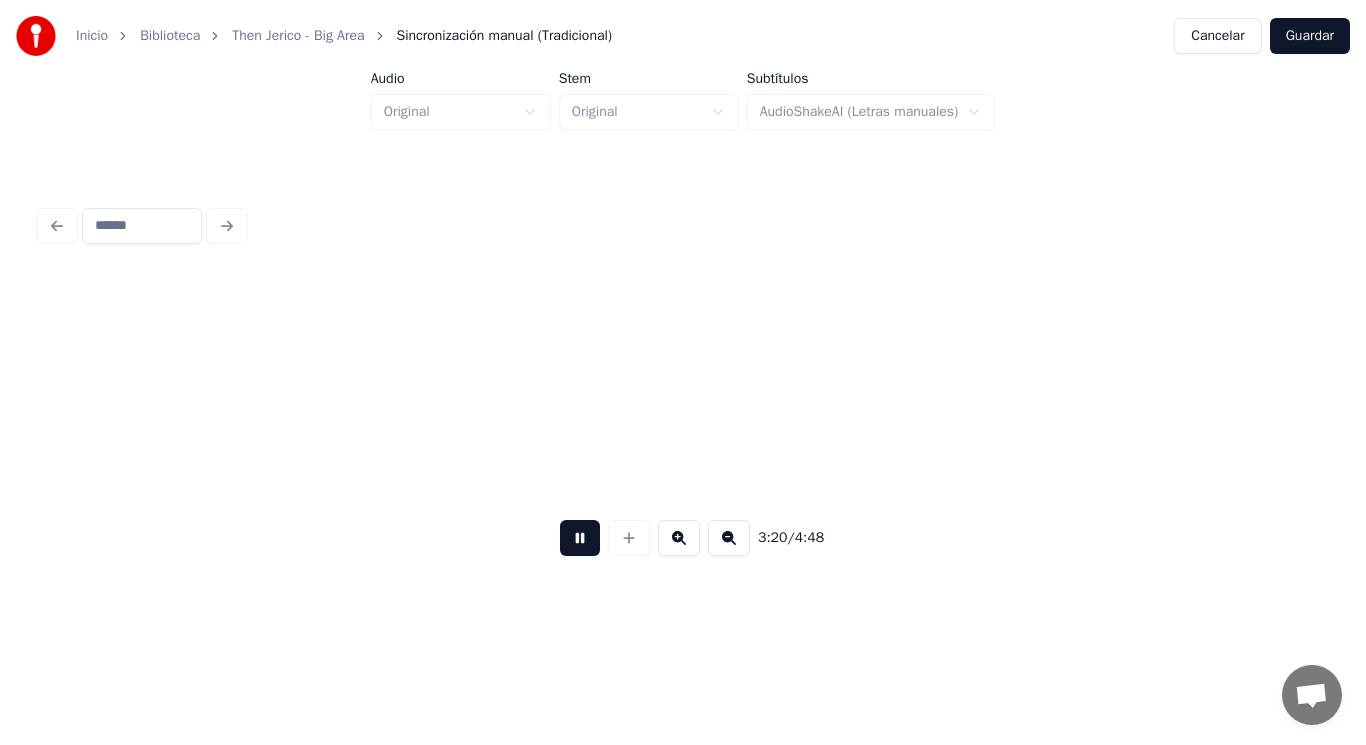 scroll, scrollTop: 0, scrollLeft: 280401, axis: horizontal 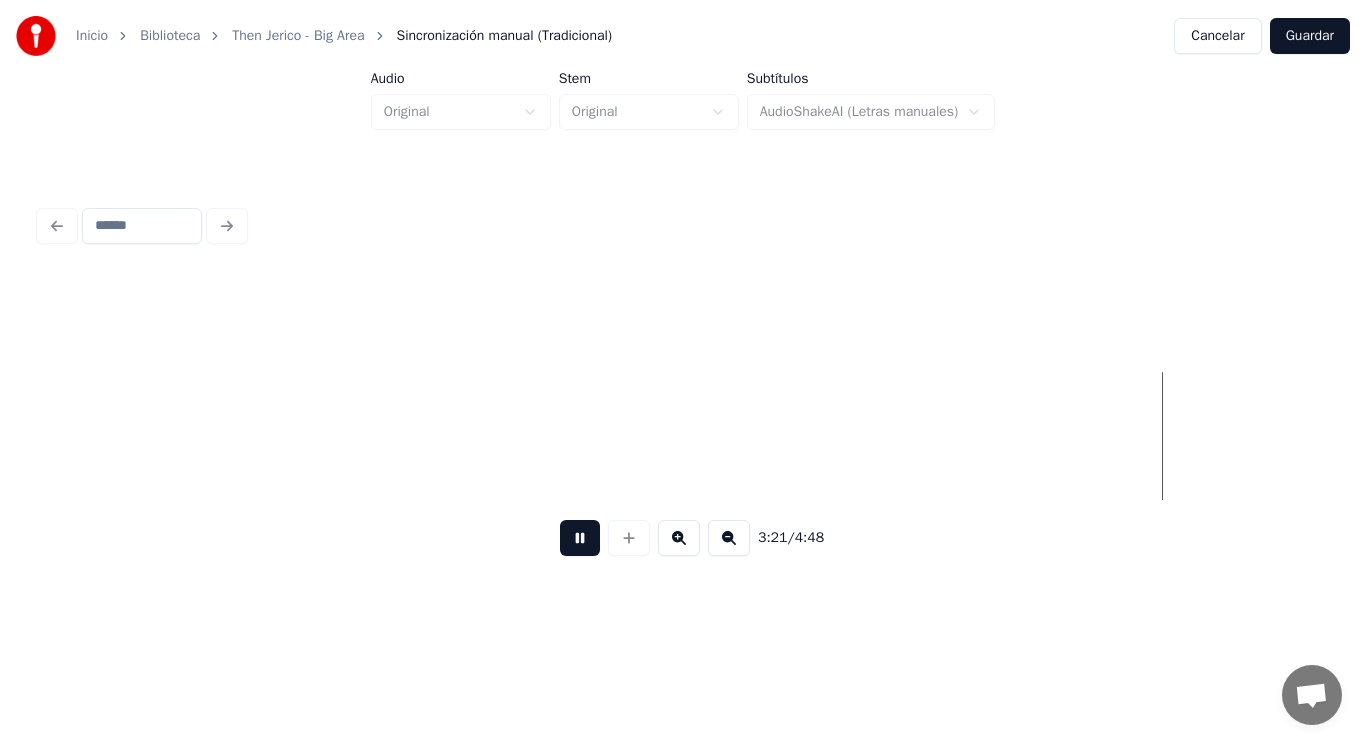 click at bounding box center [580, 538] 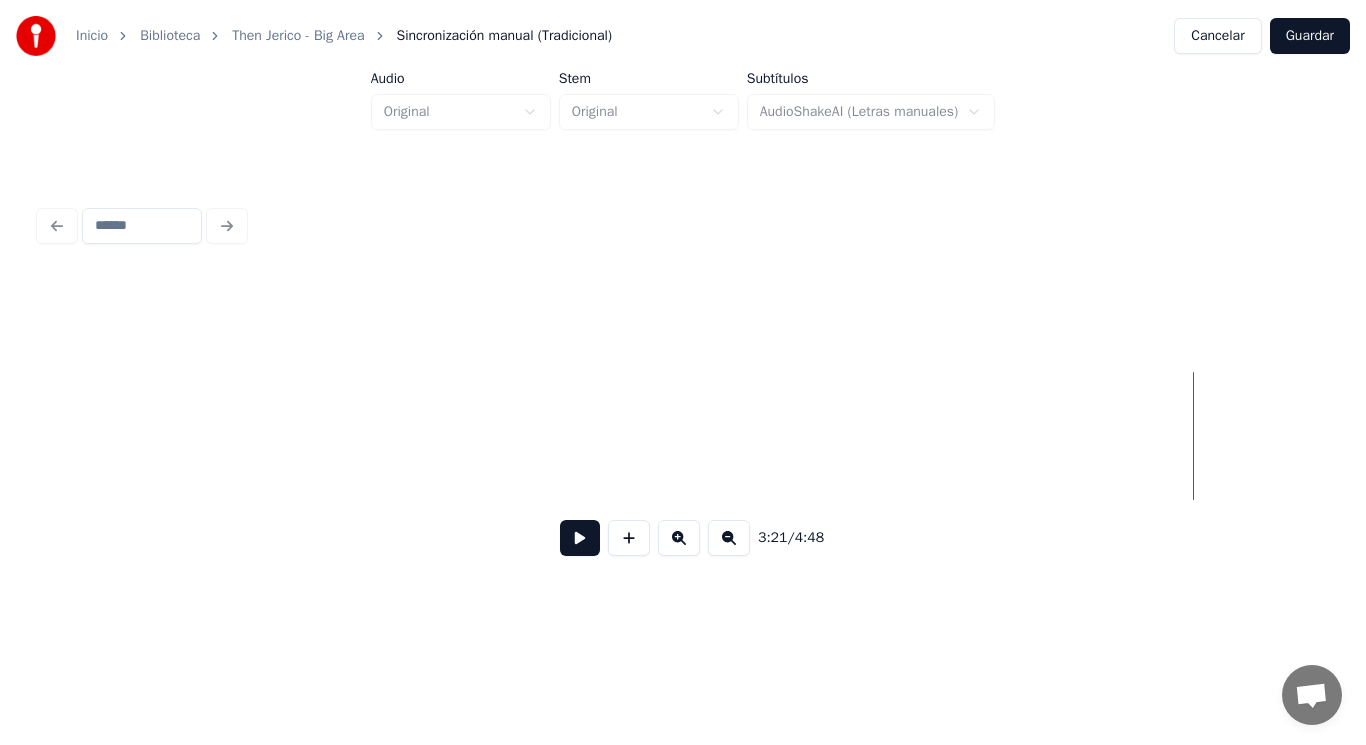 click at bounding box center (-78356, 436) 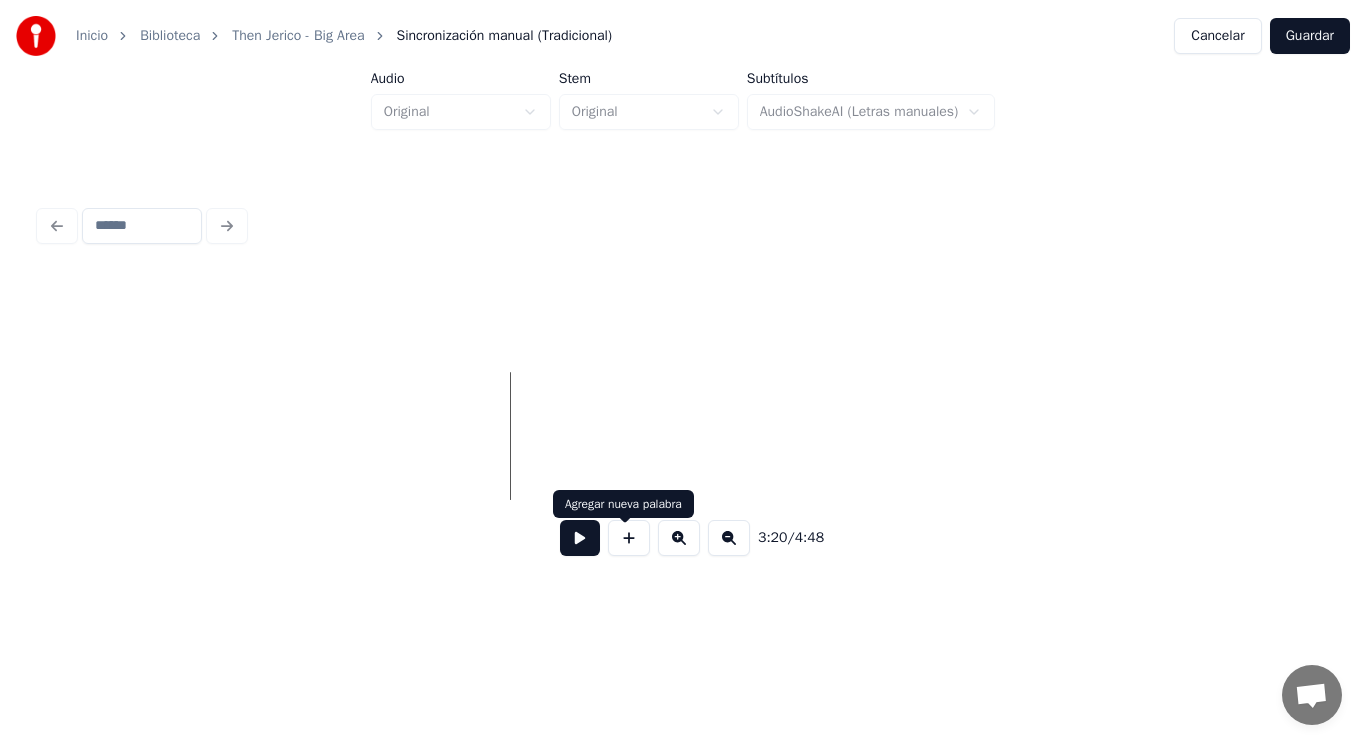 click at bounding box center [629, 538] 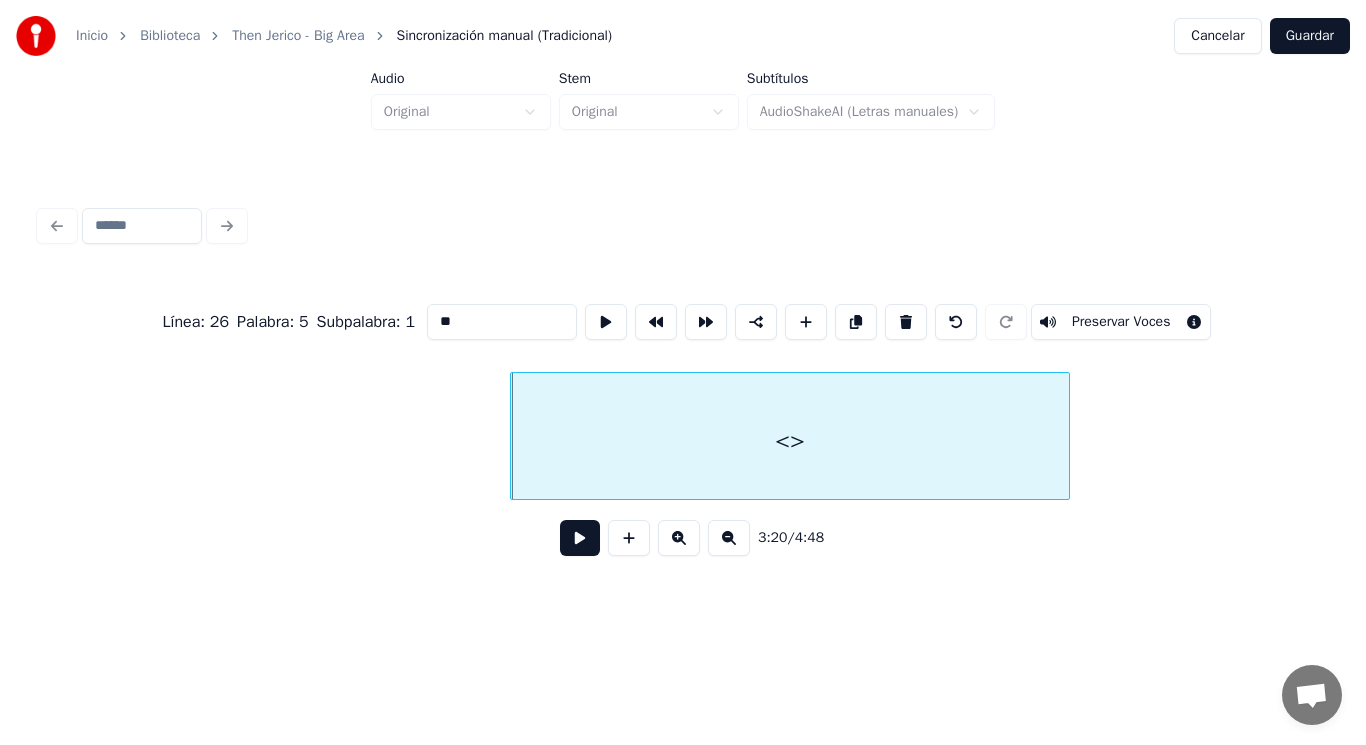 drag, startPoint x: 432, startPoint y: 315, endPoint x: 318, endPoint y: 315, distance: 114 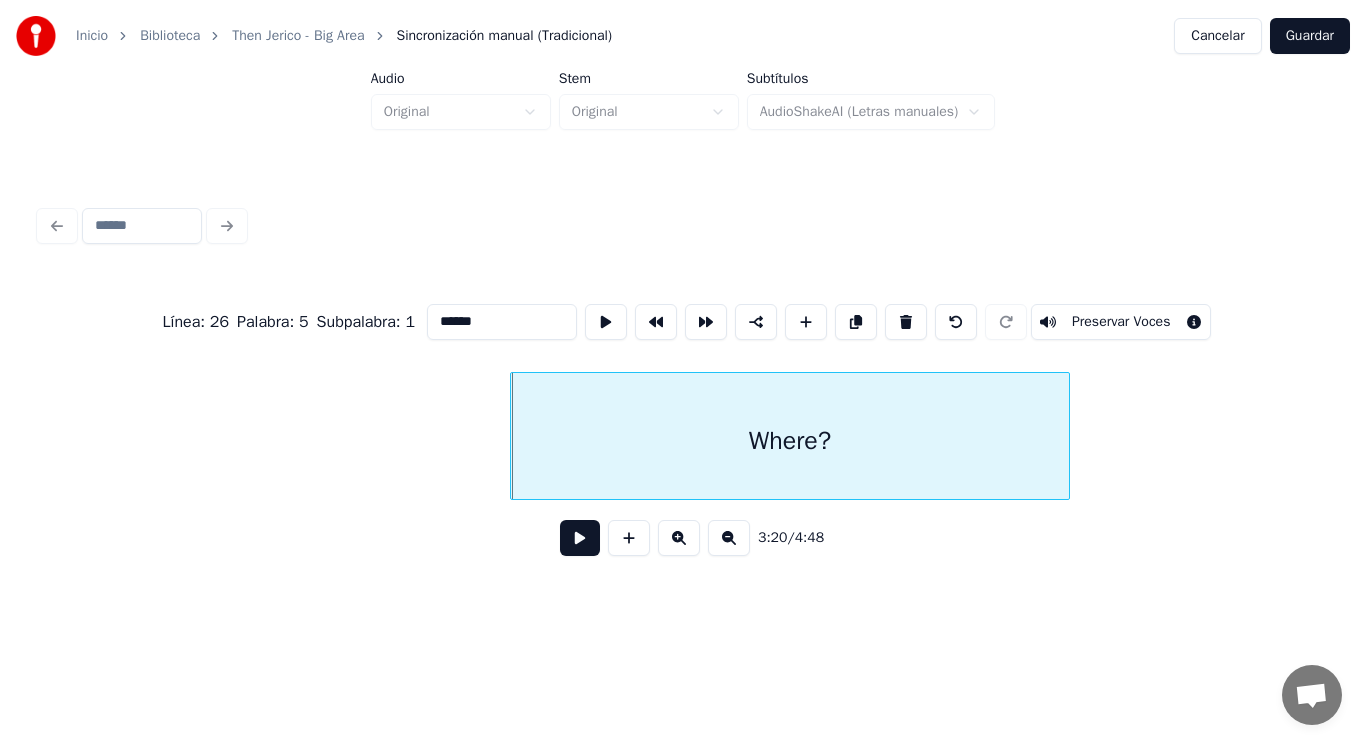 type on "******" 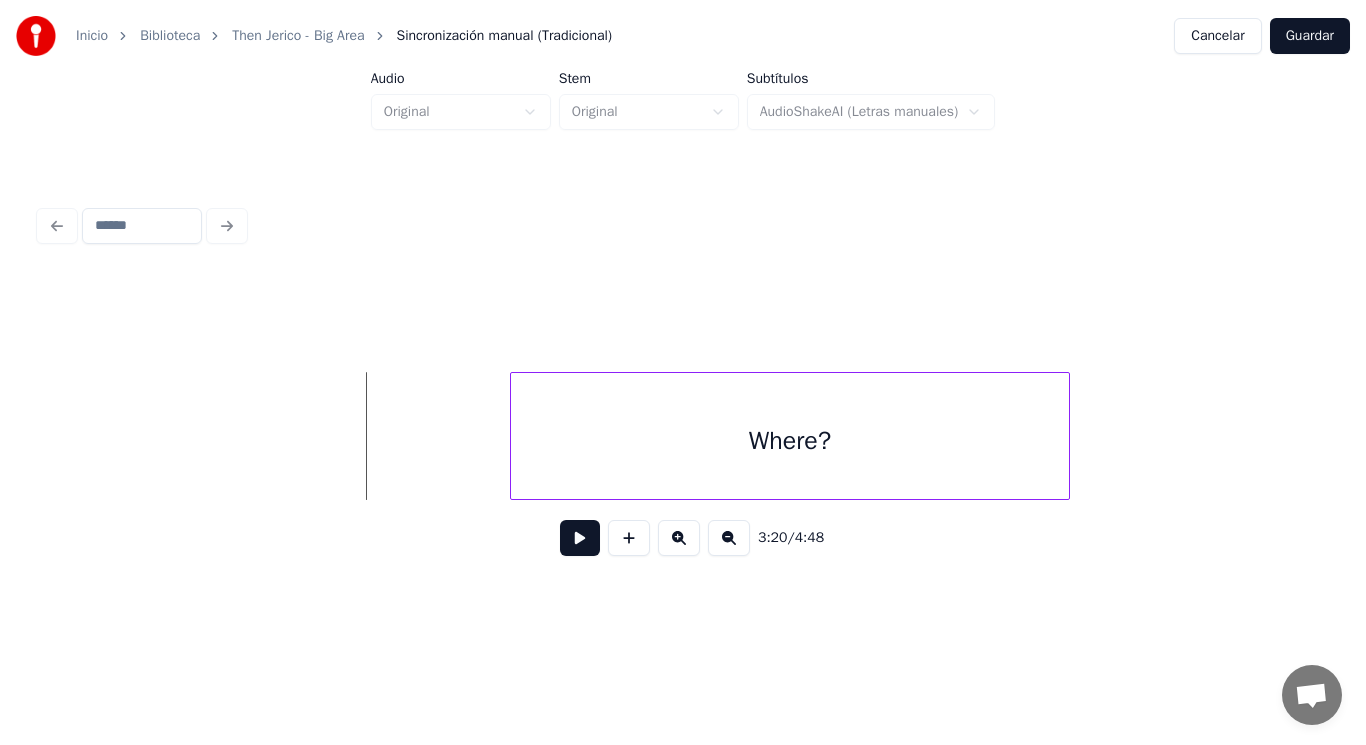click at bounding box center [580, 538] 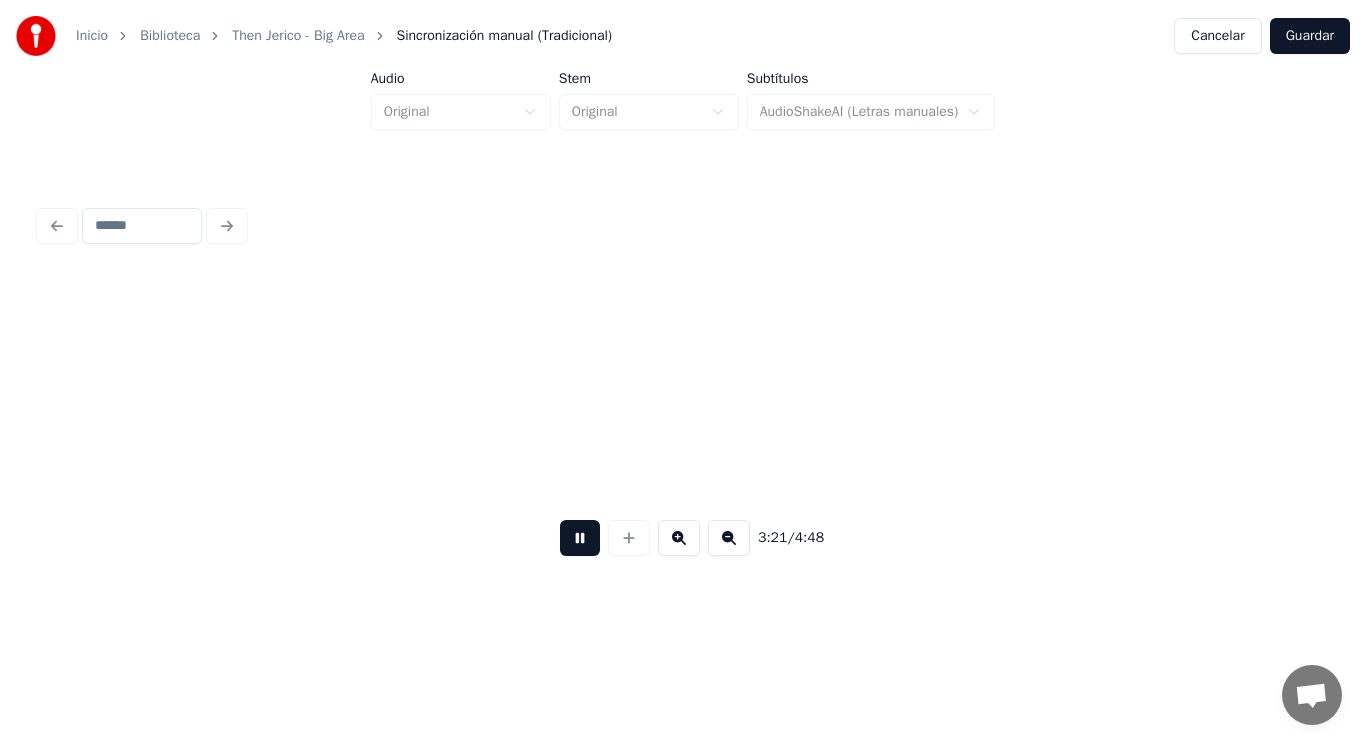 scroll, scrollTop: 0, scrollLeft: 281695, axis: horizontal 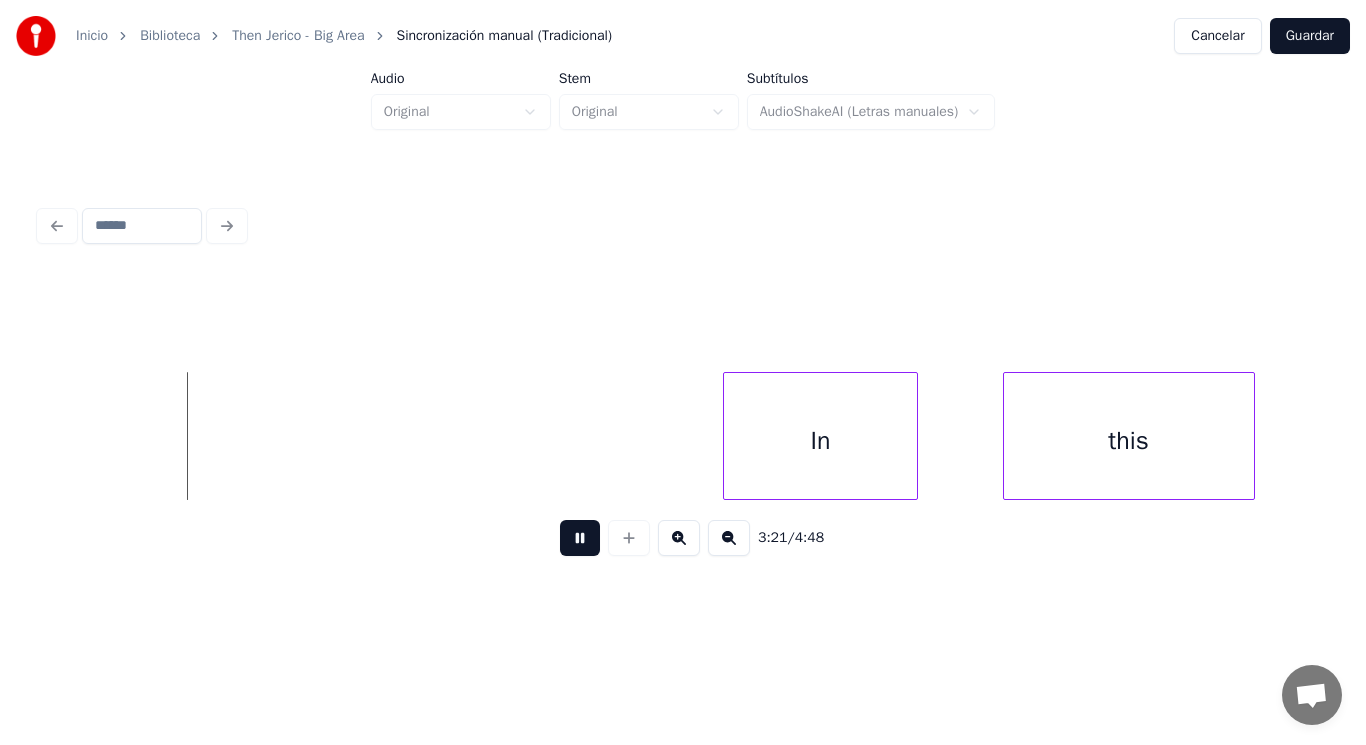 click at bounding box center [580, 538] 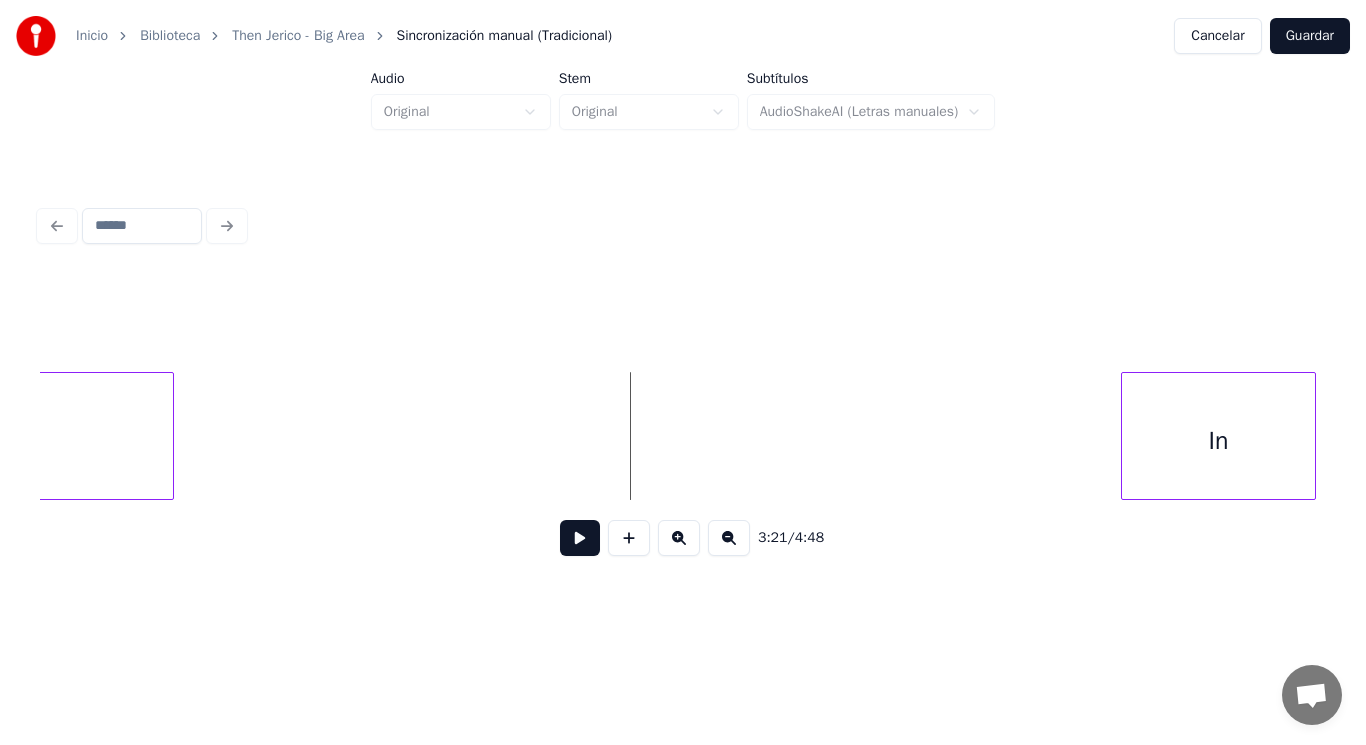 scroll, scrollTop: 0, scrollLeft: 281295, axis: horizontal 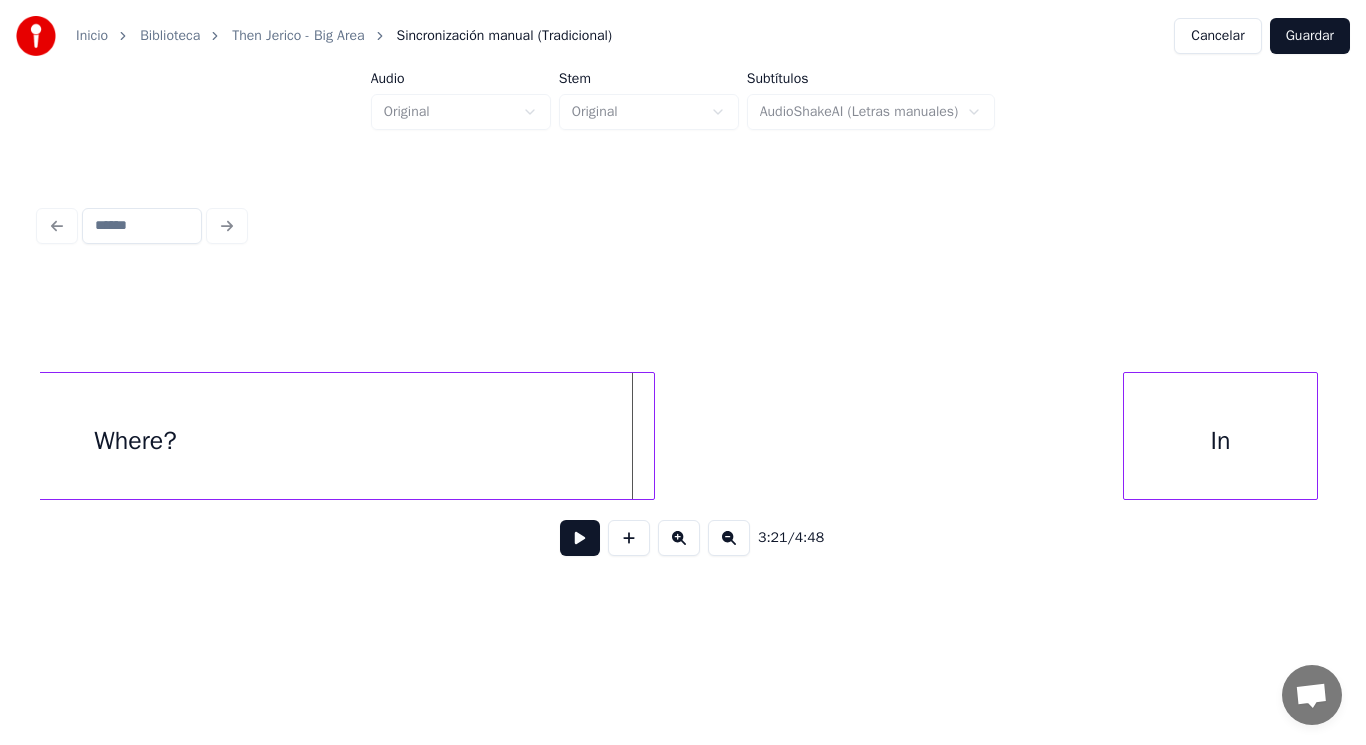 click at bounding box center (651, 436) 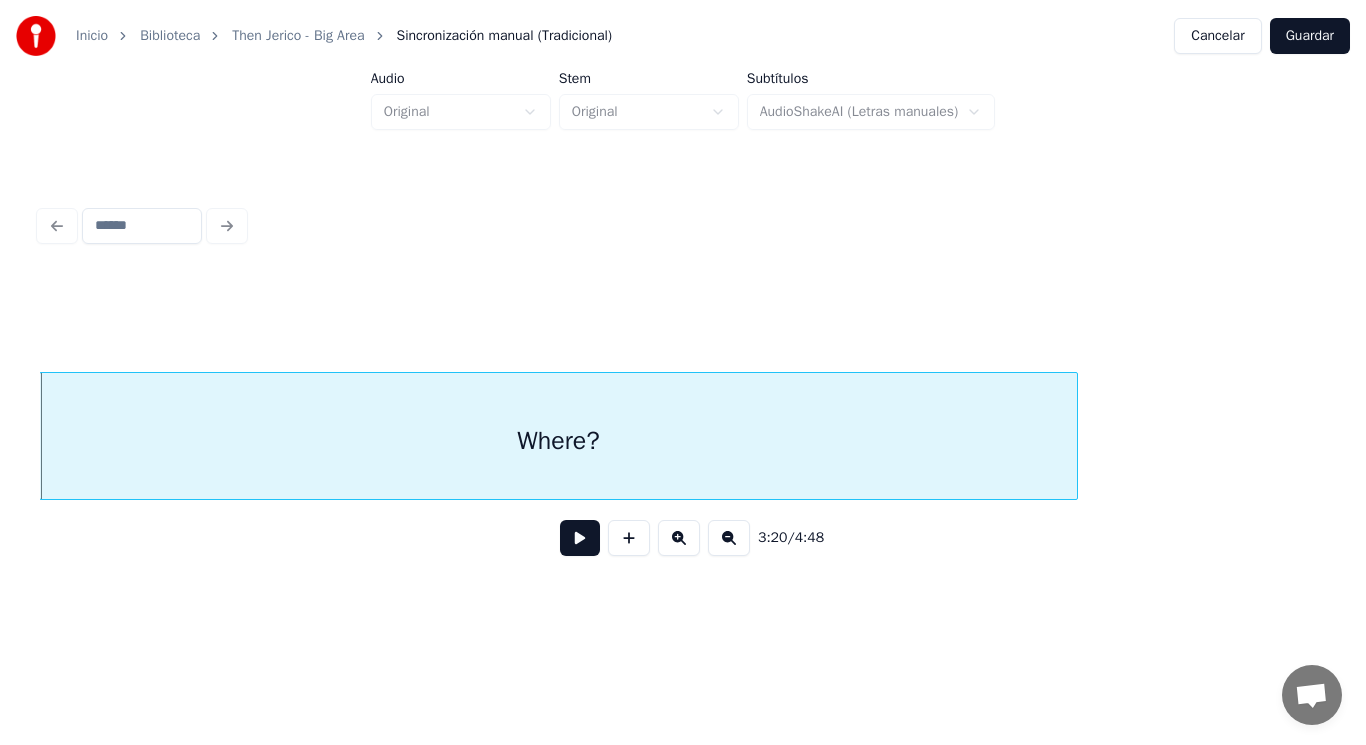 click at bounding box center [580, 538] 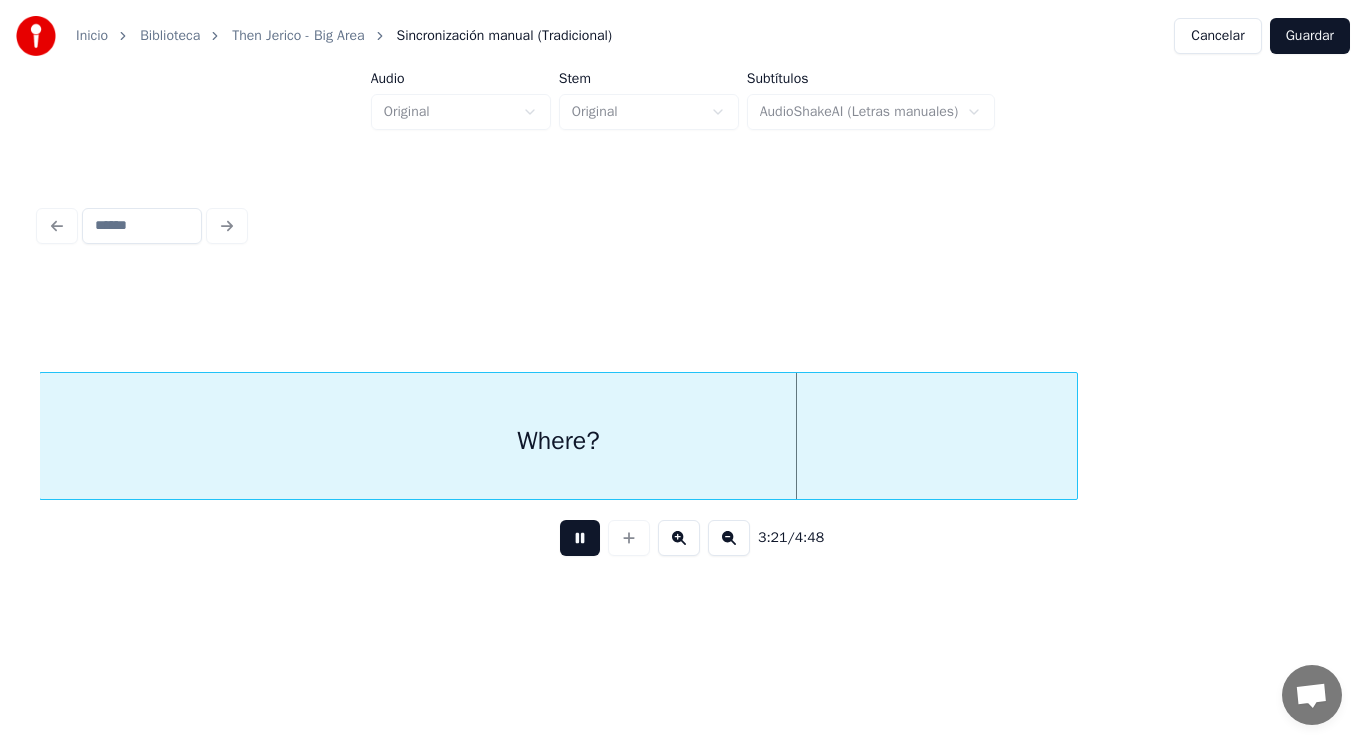 click at bounding box center (580, 538) 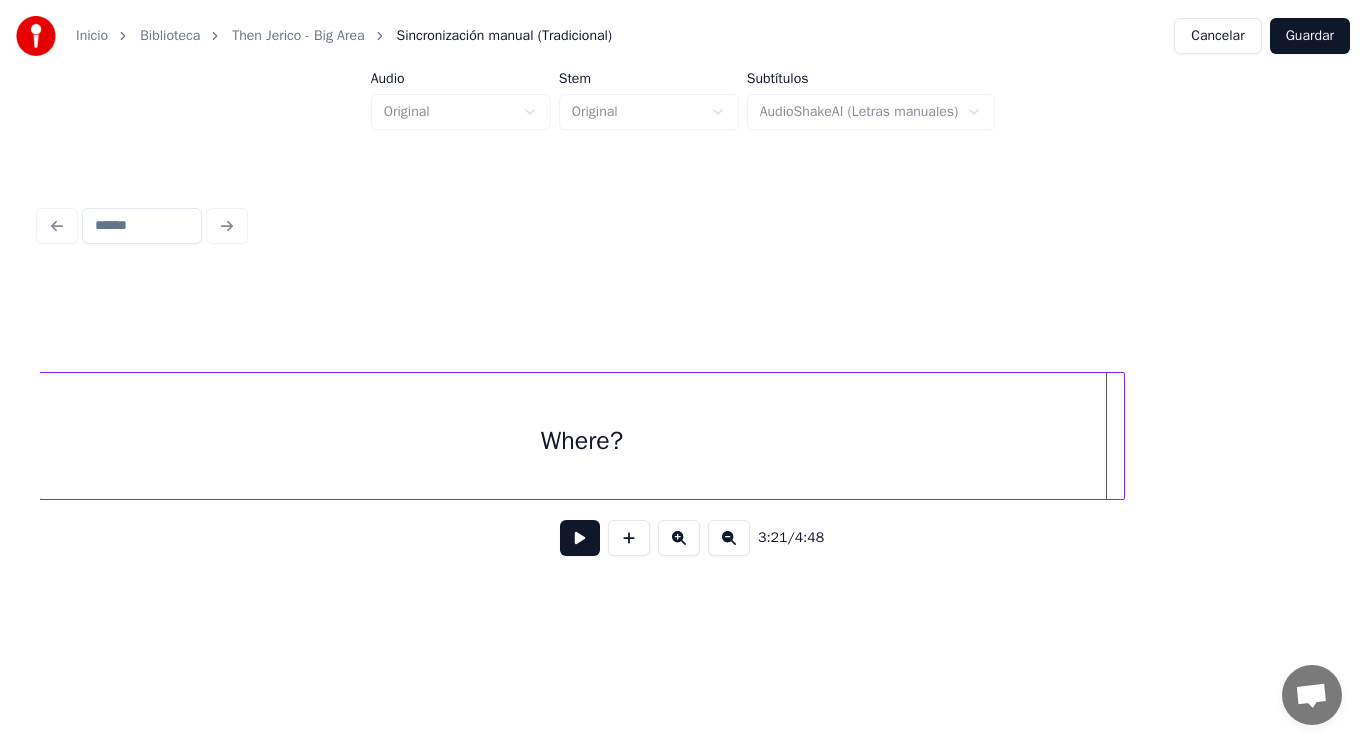 click at bounding box center (1121, 436) 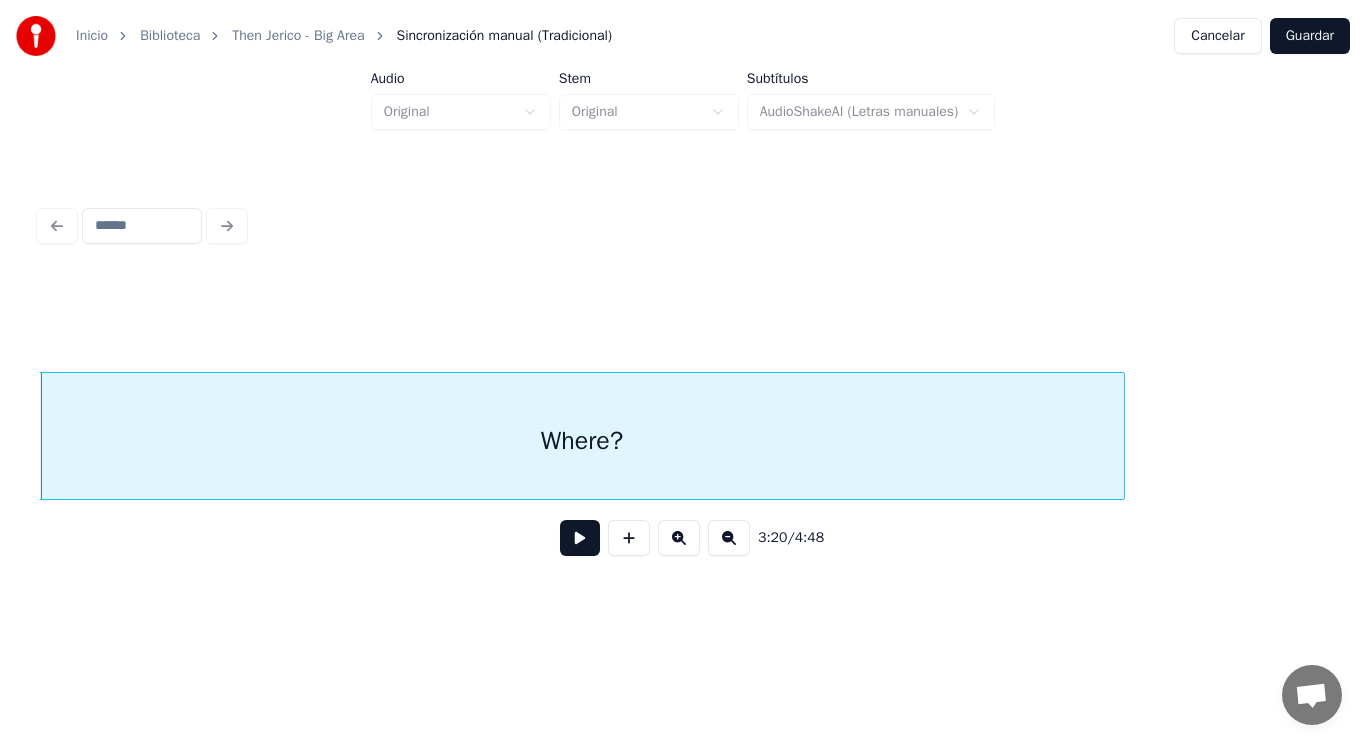 click at bounding box center (580, 538) 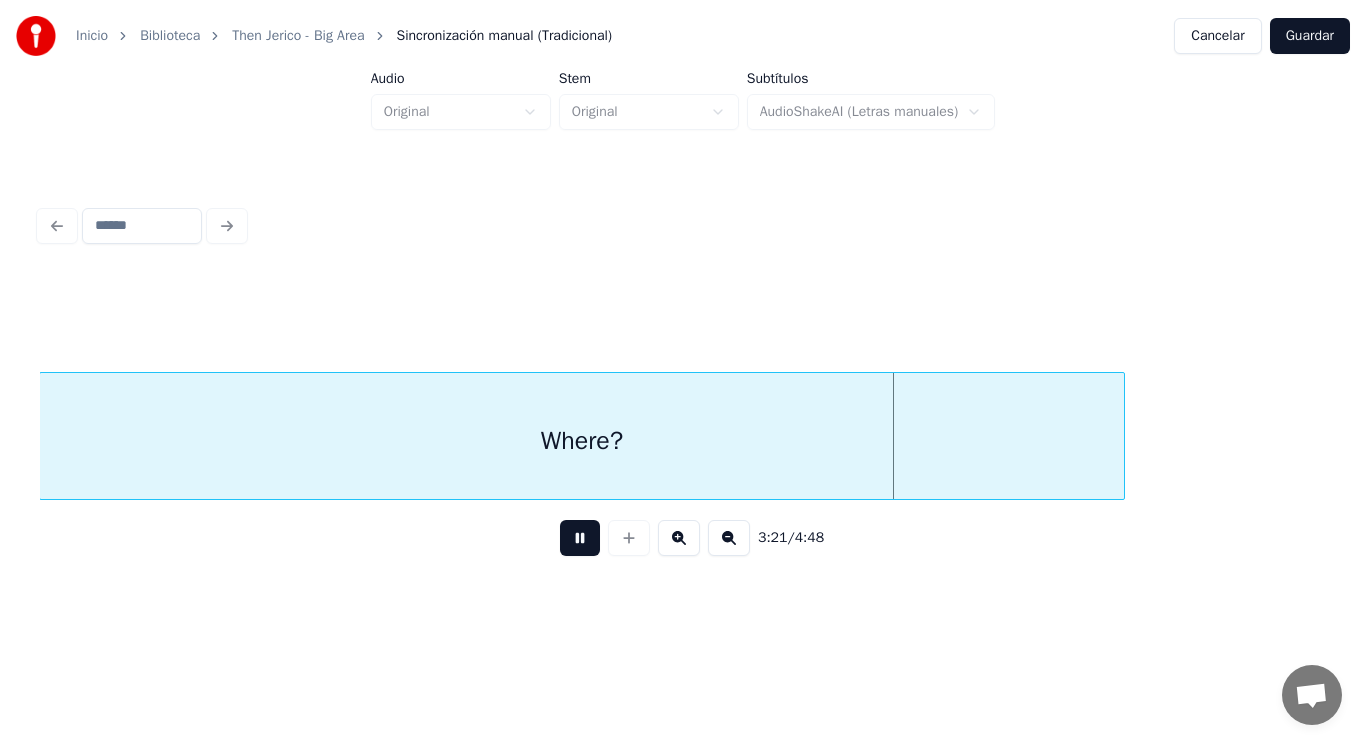 click at bounding box center (580, 538) 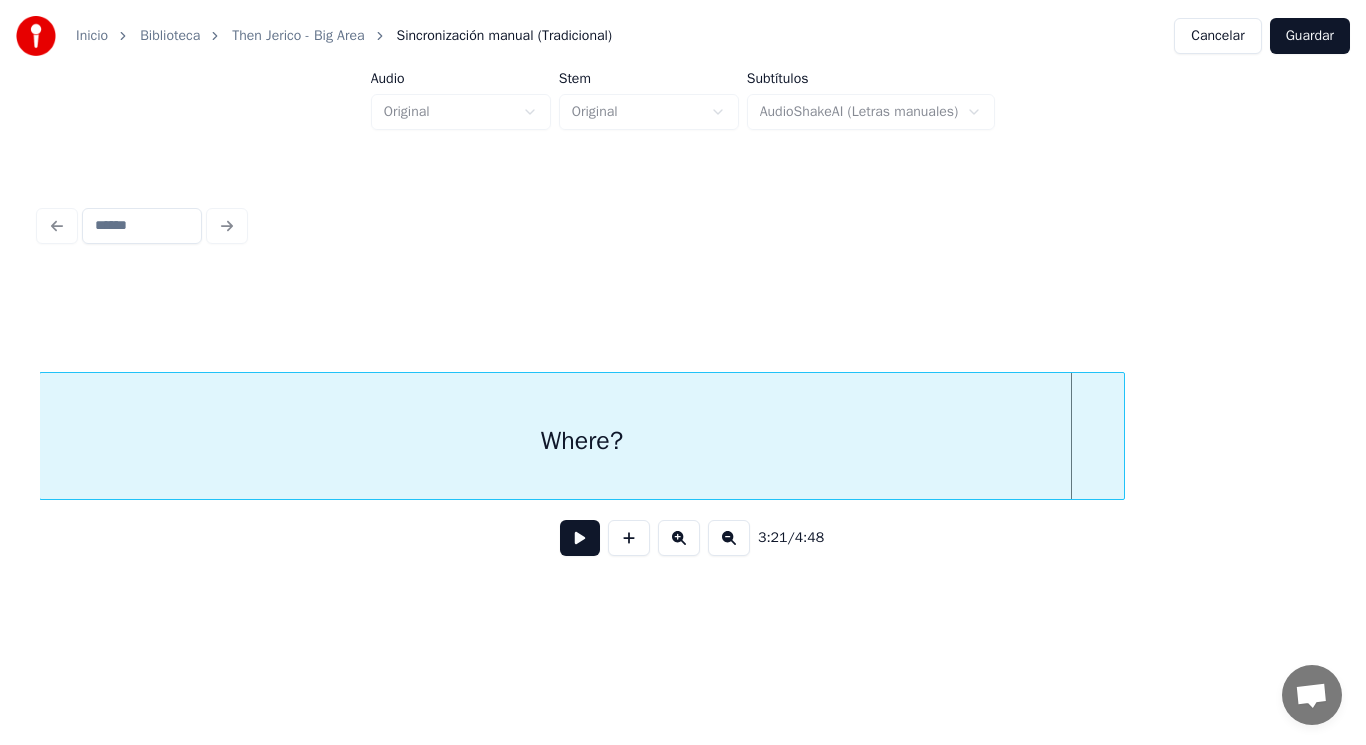 click at bounding box center [580, 538] 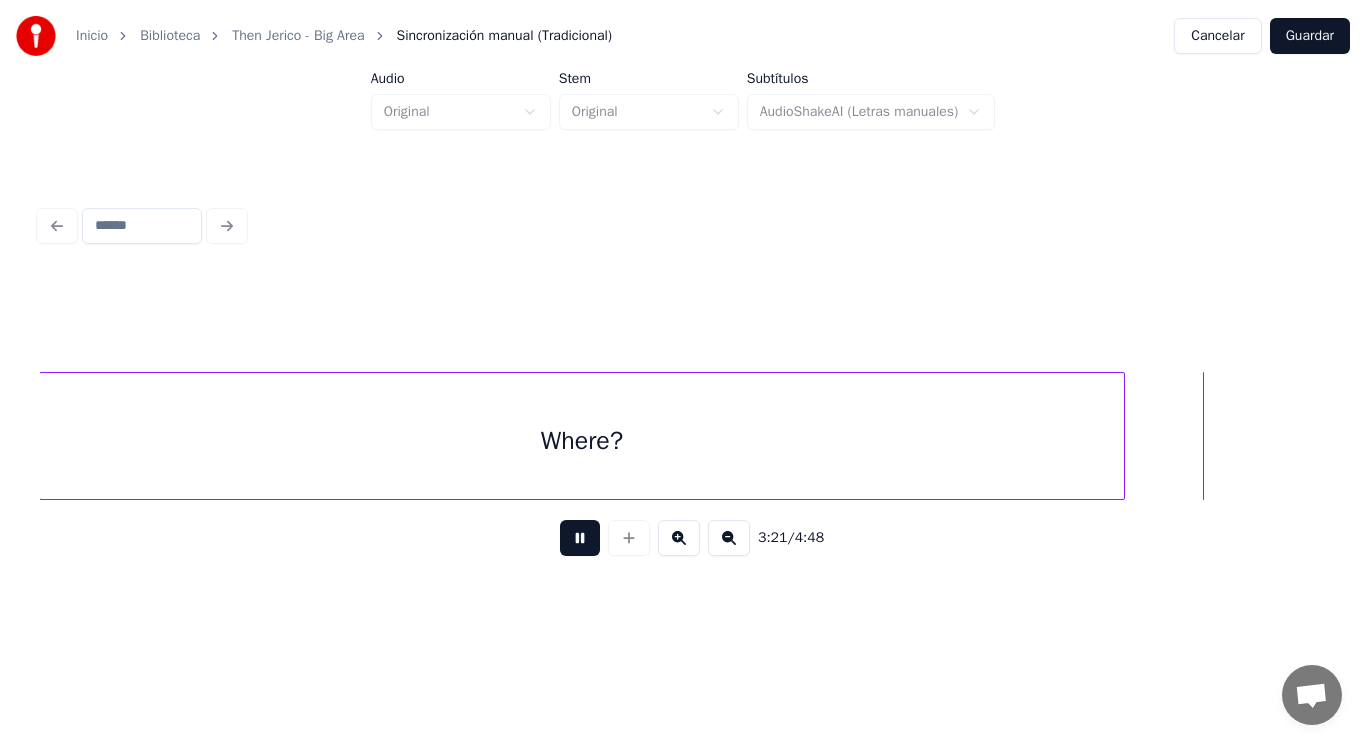 scroll, scrollTop: 0, scrollLeft: 282165, axis: horizontal 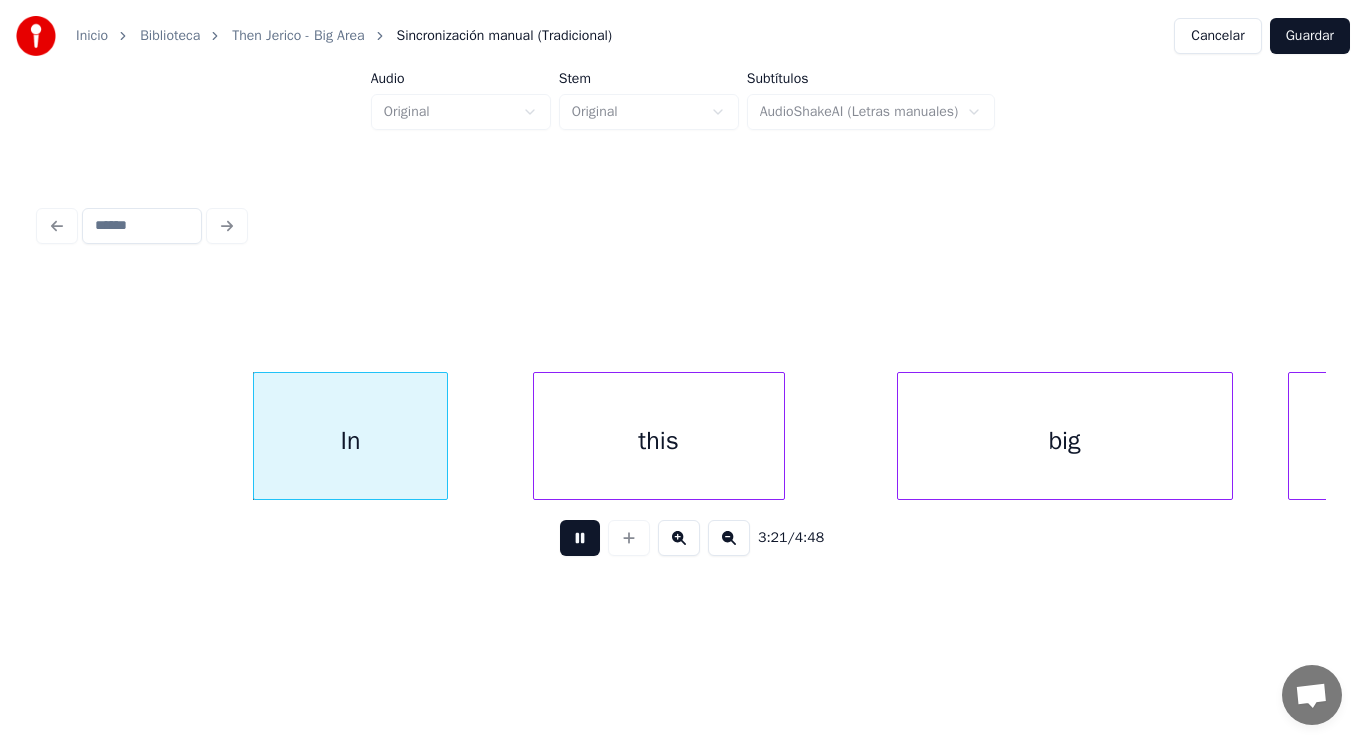 click at bounding box center (580, 538) 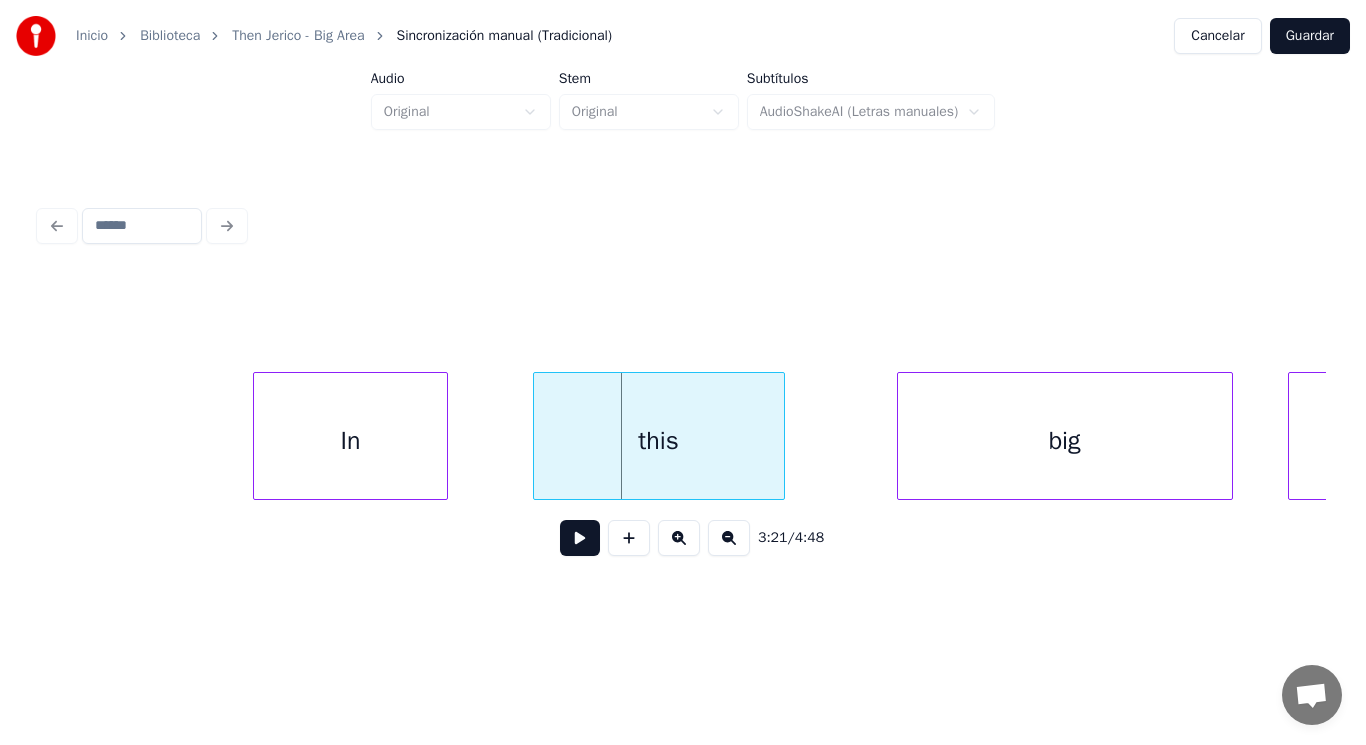 click on "In" at bounding box center (351, 441) 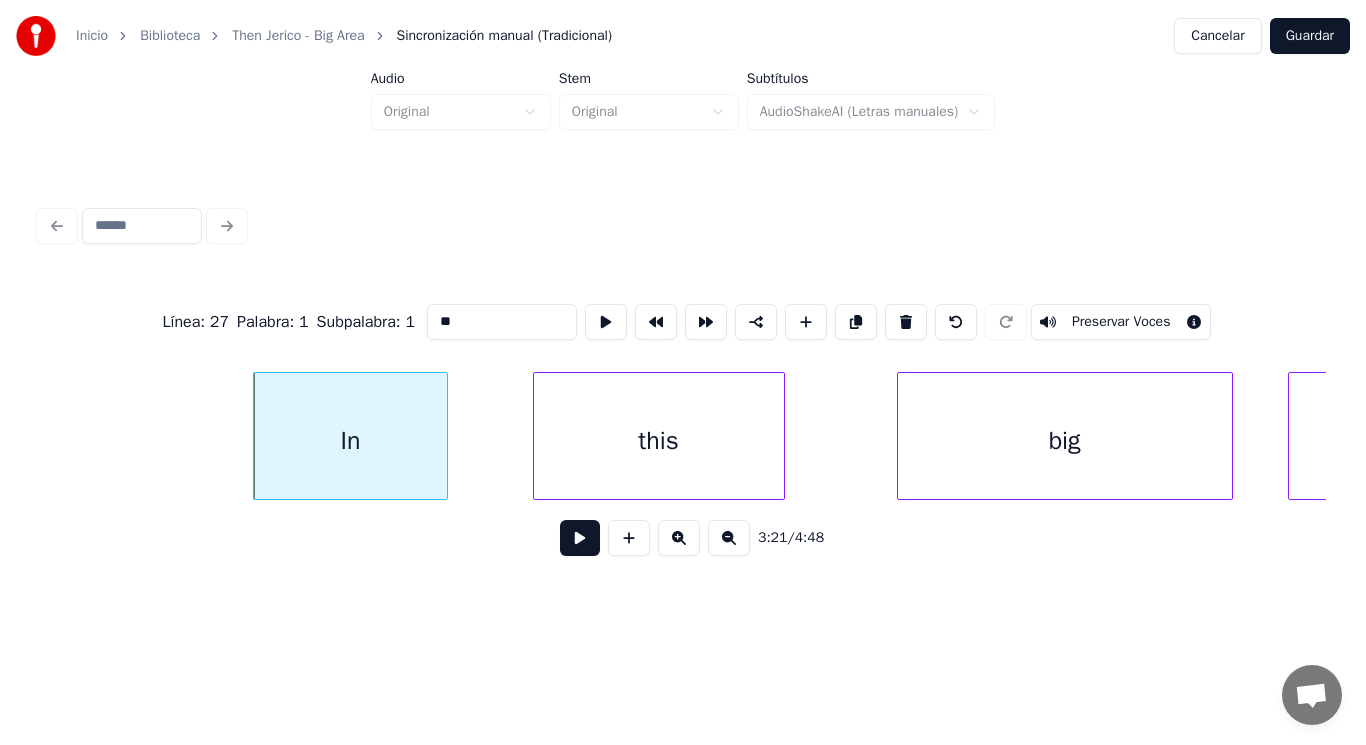 click at bounding box center [580, 538] 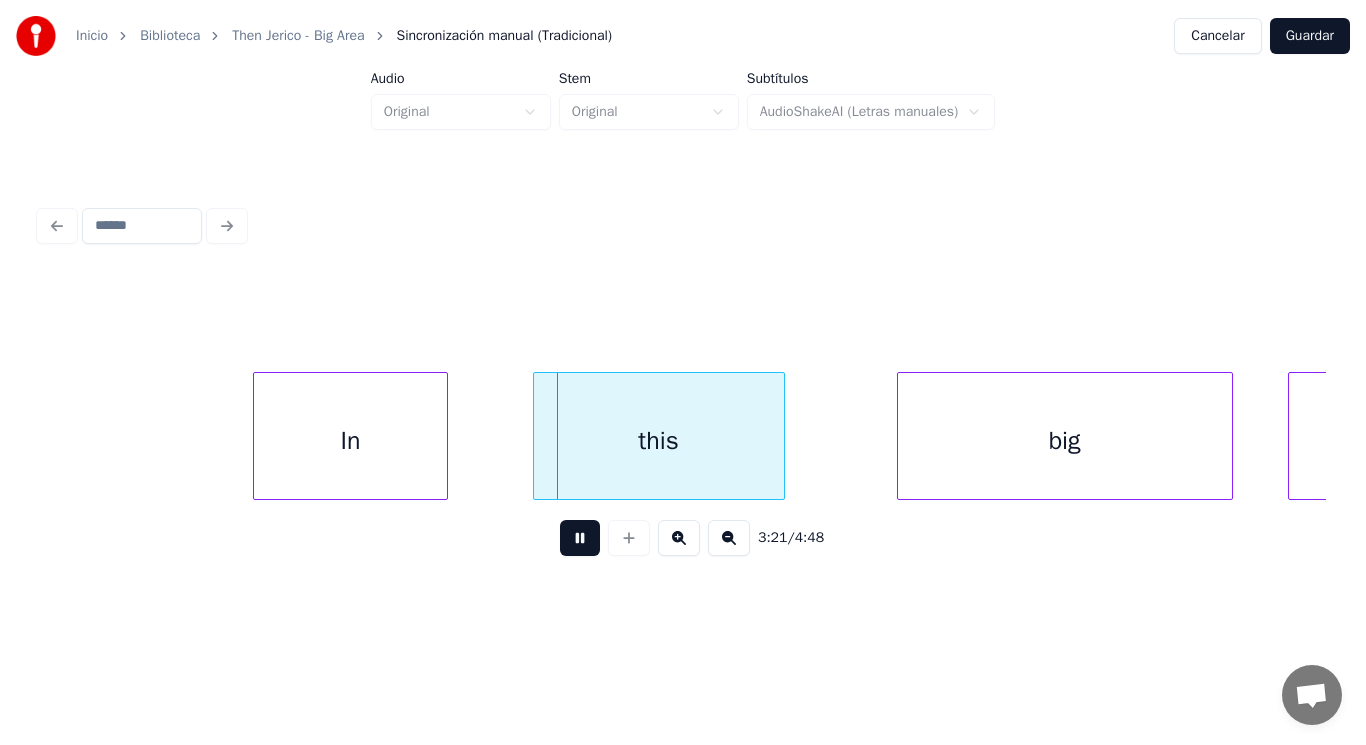 click at bounding box center (580, 538) 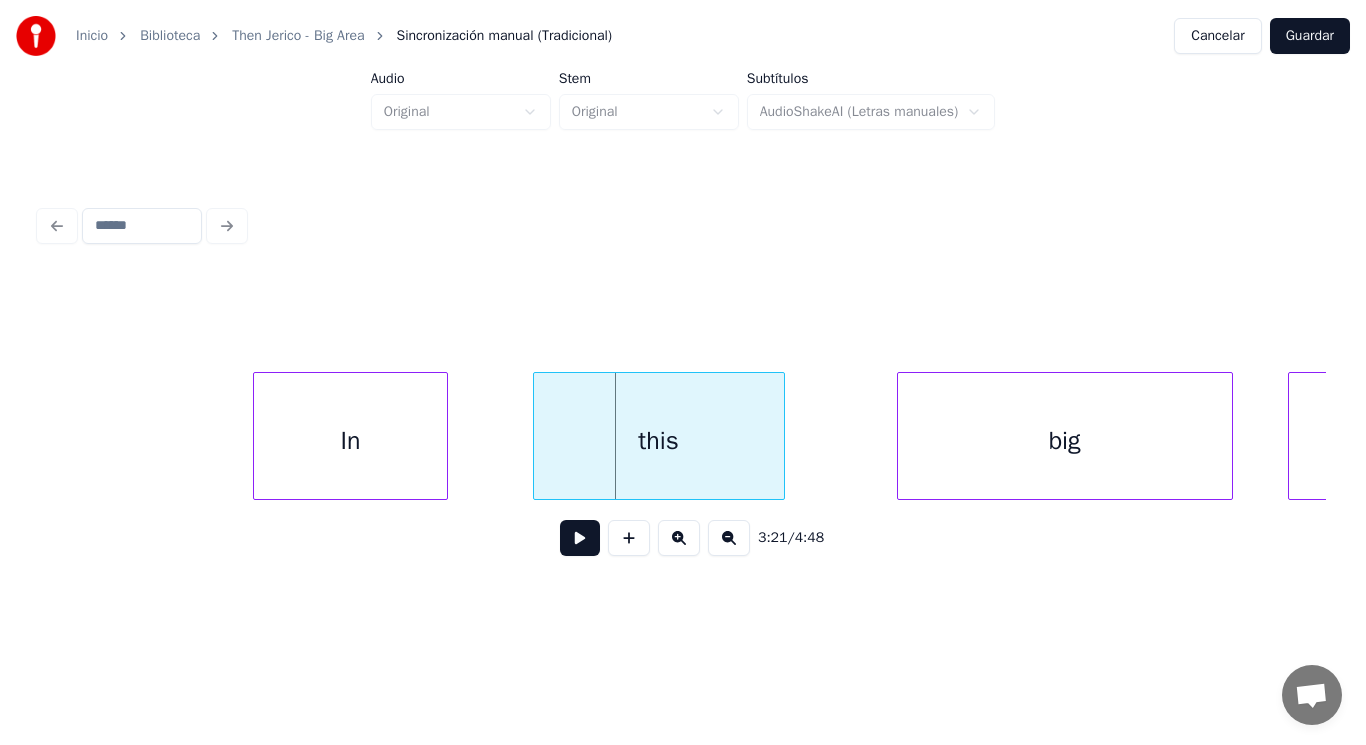 click on "In" at bounding box center (351, 441) 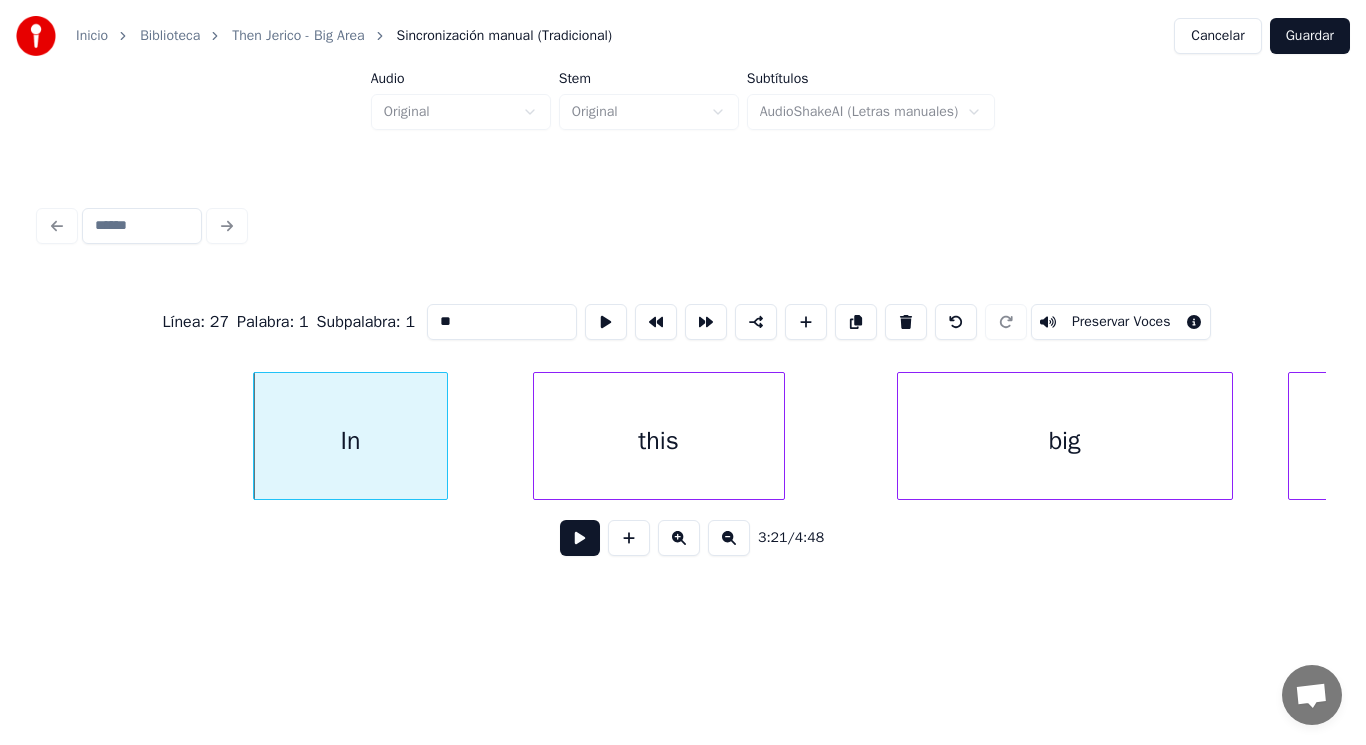click at bounding box center (580, 538) 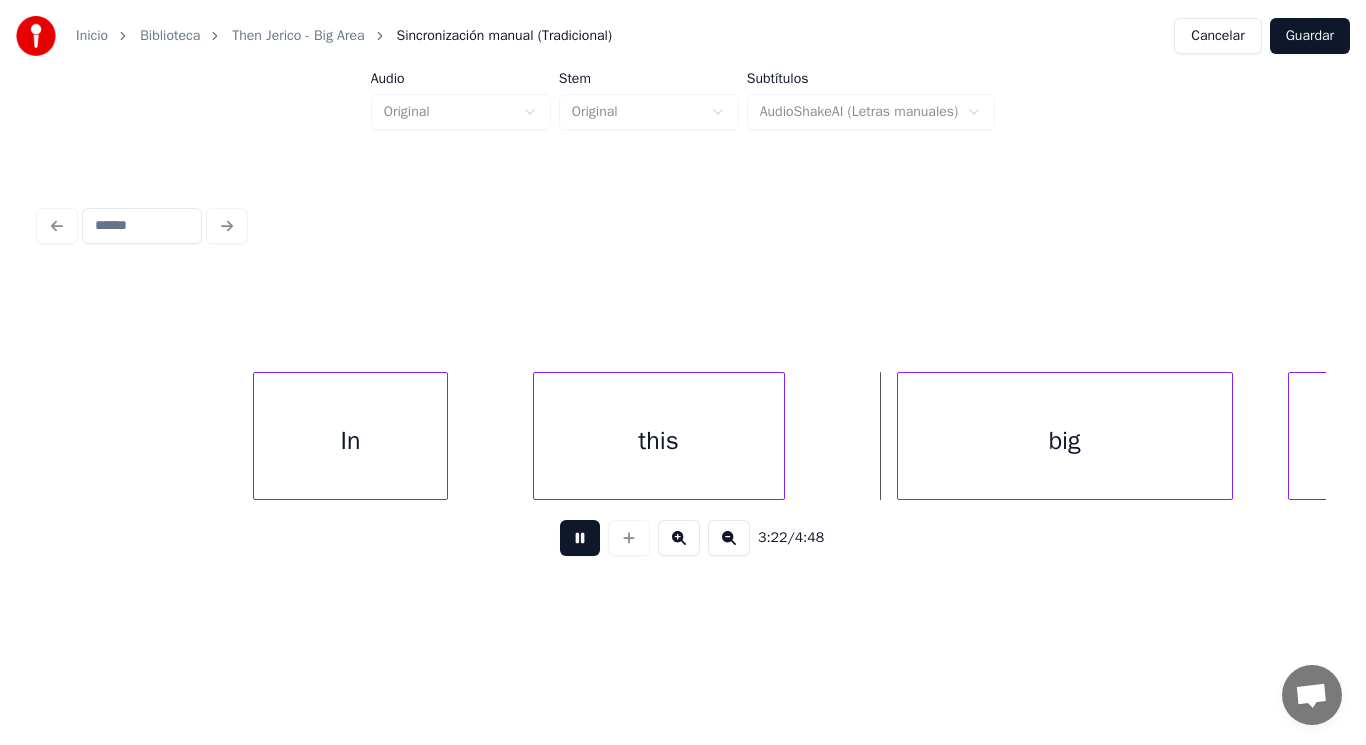click at bounding box center (580, 538) 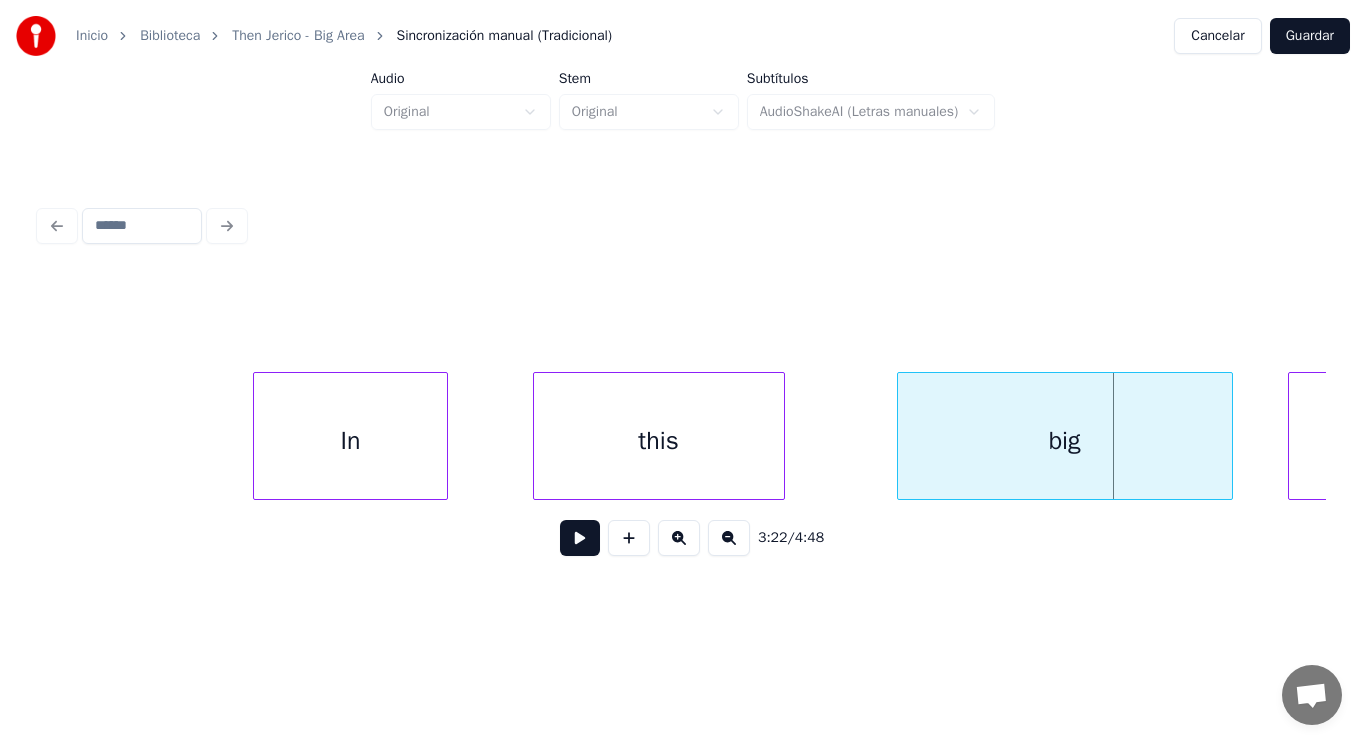 click on "big" at bounding box center (1065, 441) 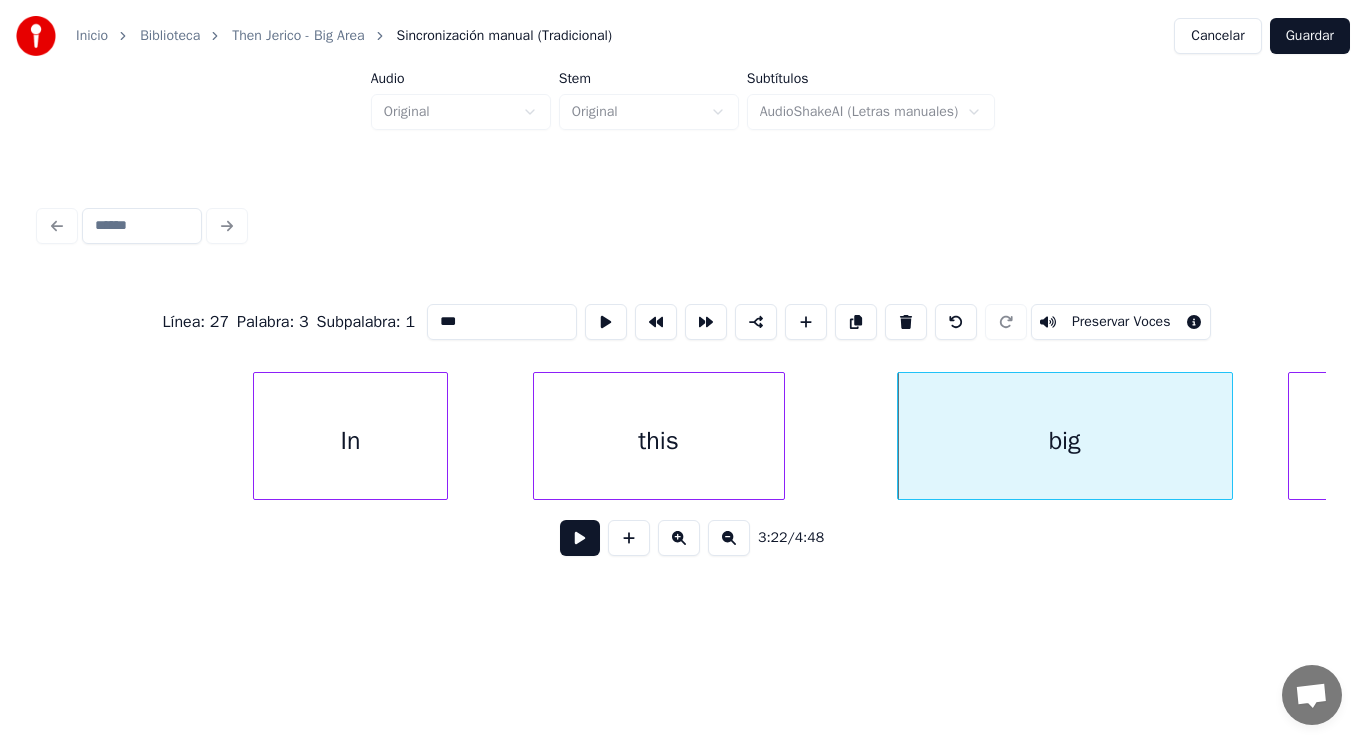 click on "***" at bounding box center [502, 322] 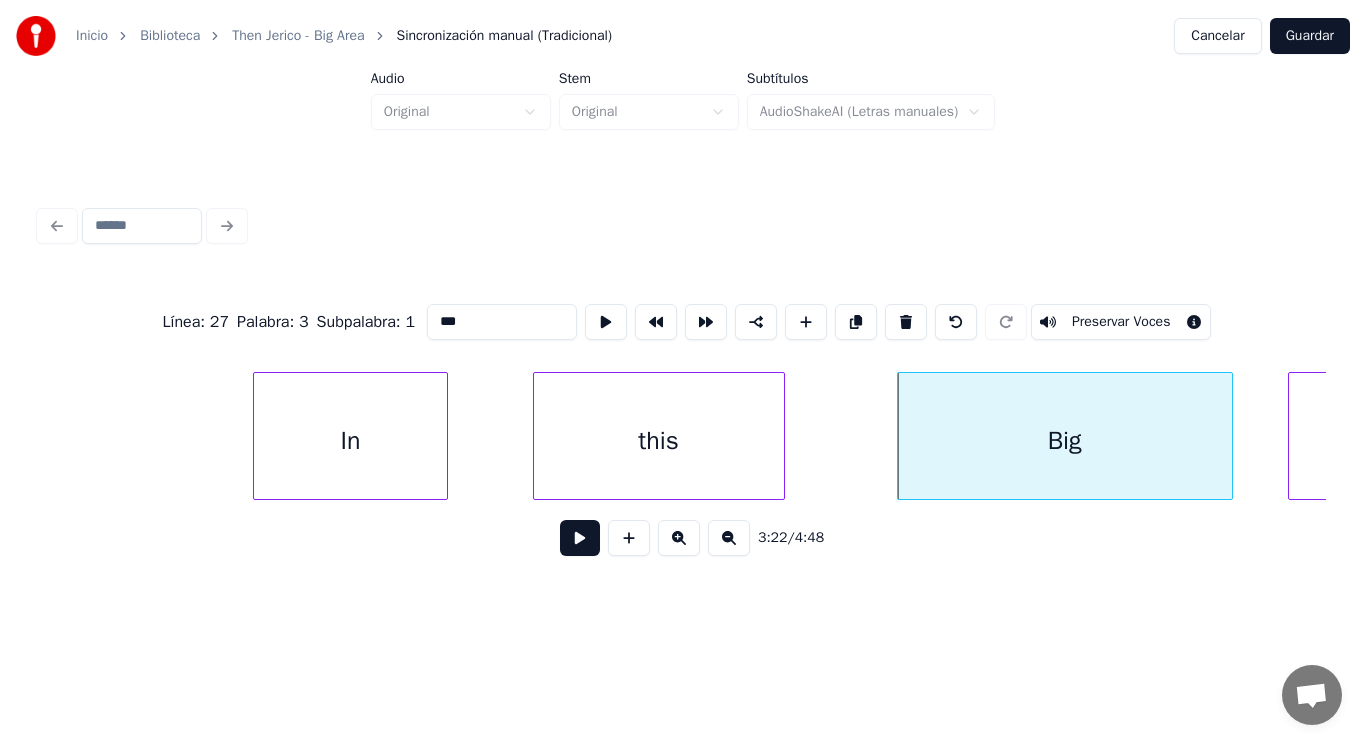 click on "In" at bounding box center [351, 441] 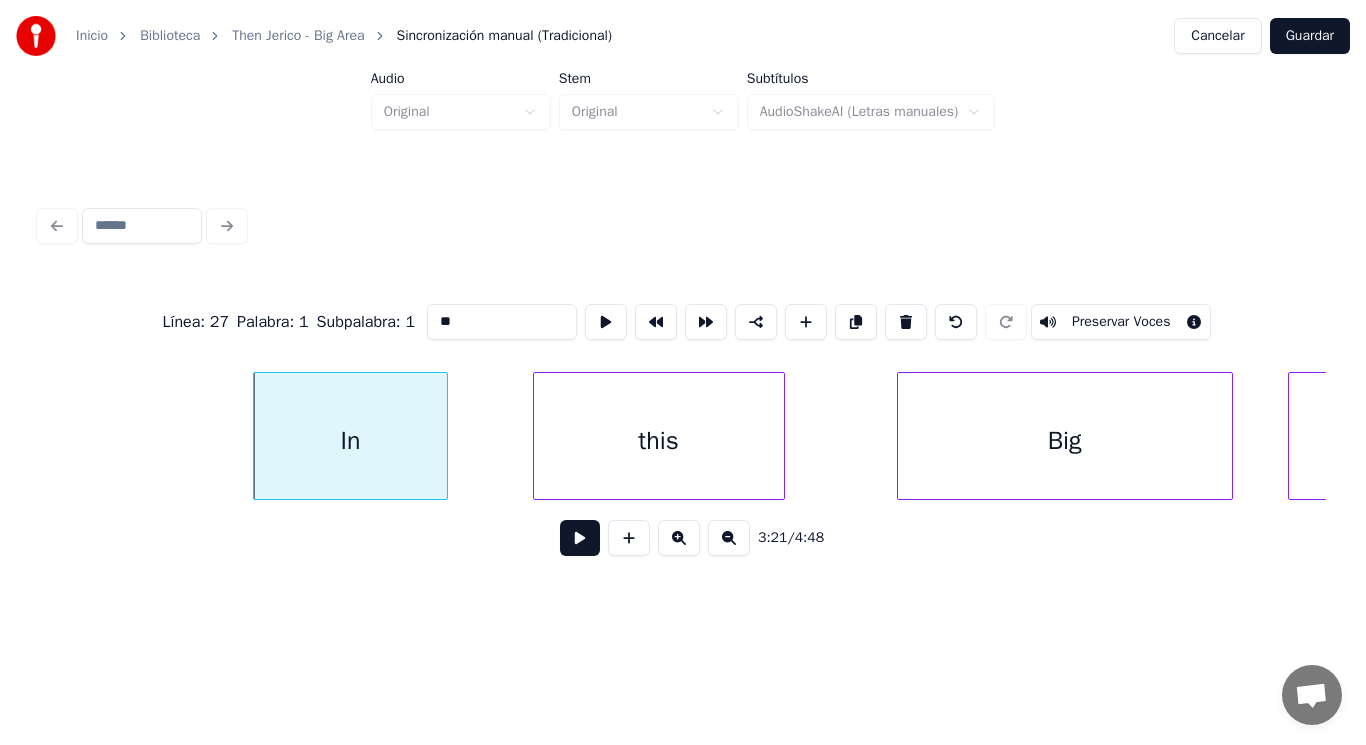 type on "**" 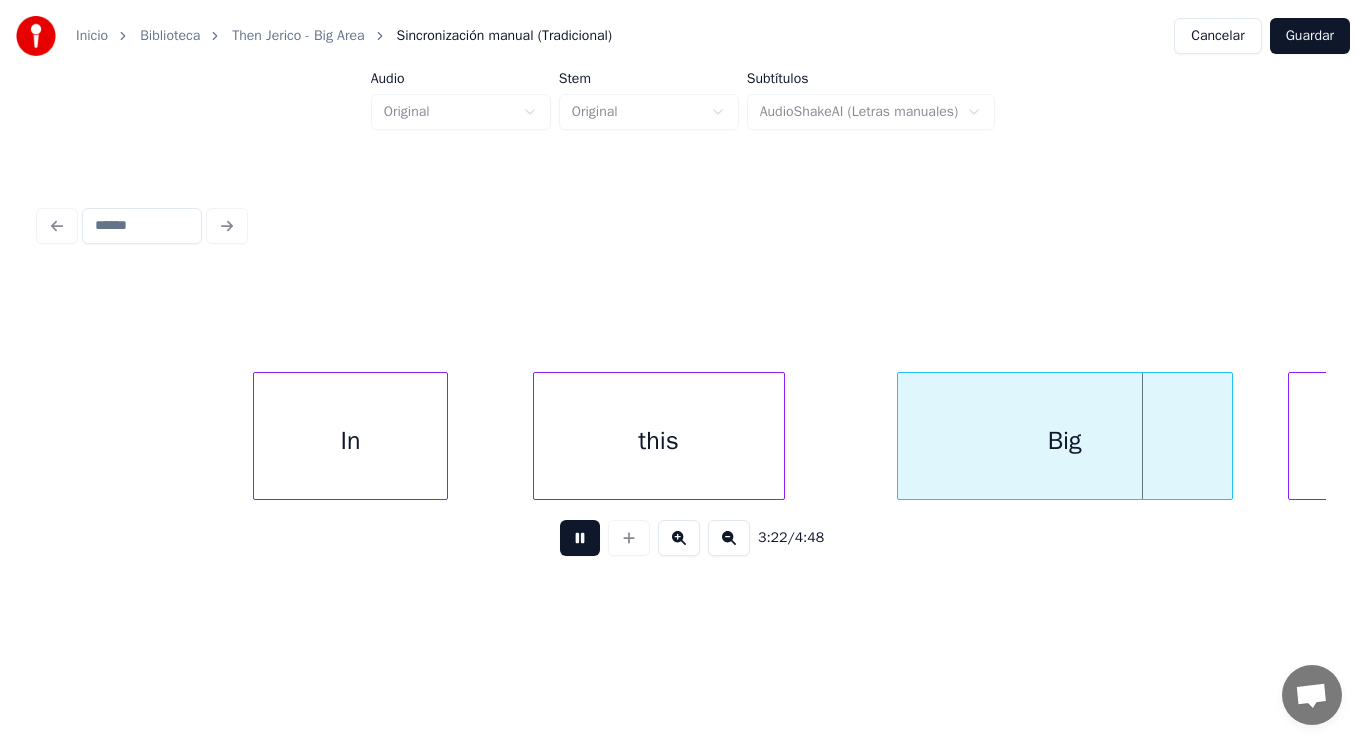 click at bounding box center (580, 538) 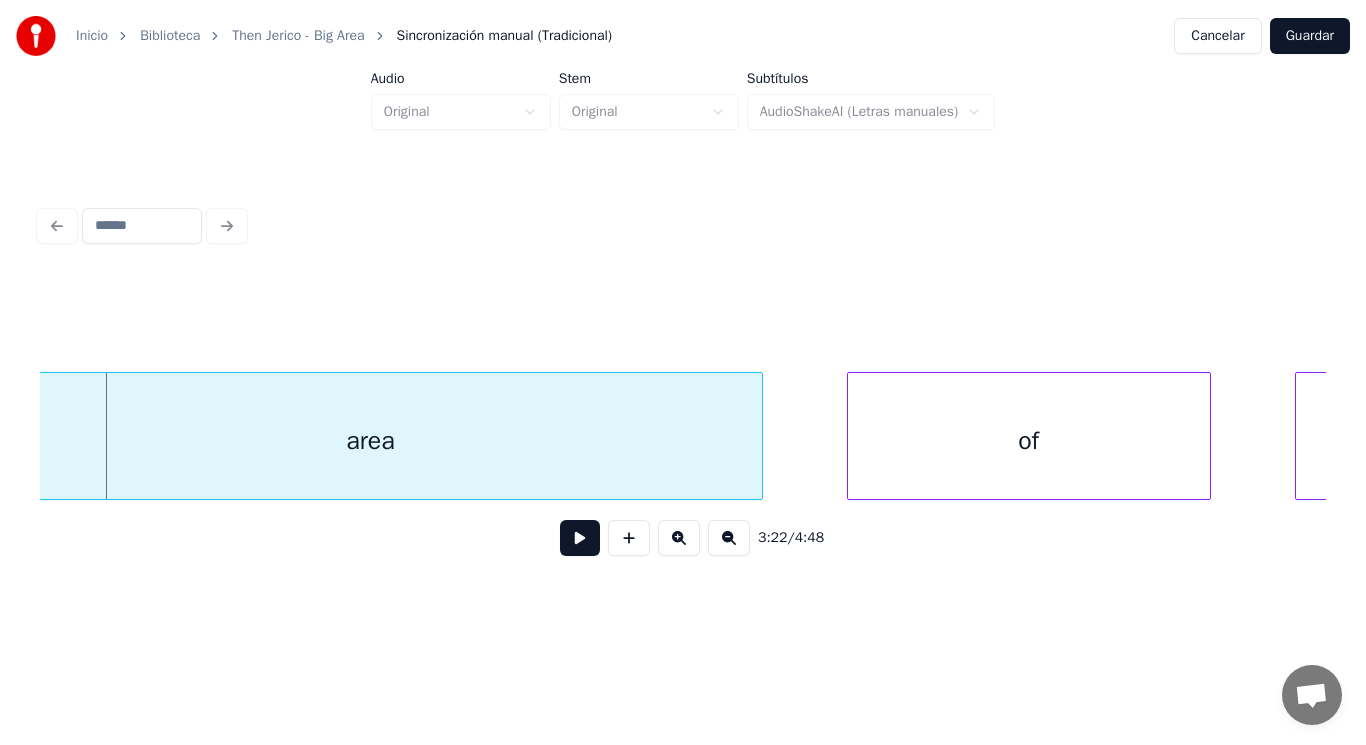 click on "area" at bounding box center (370, 441) 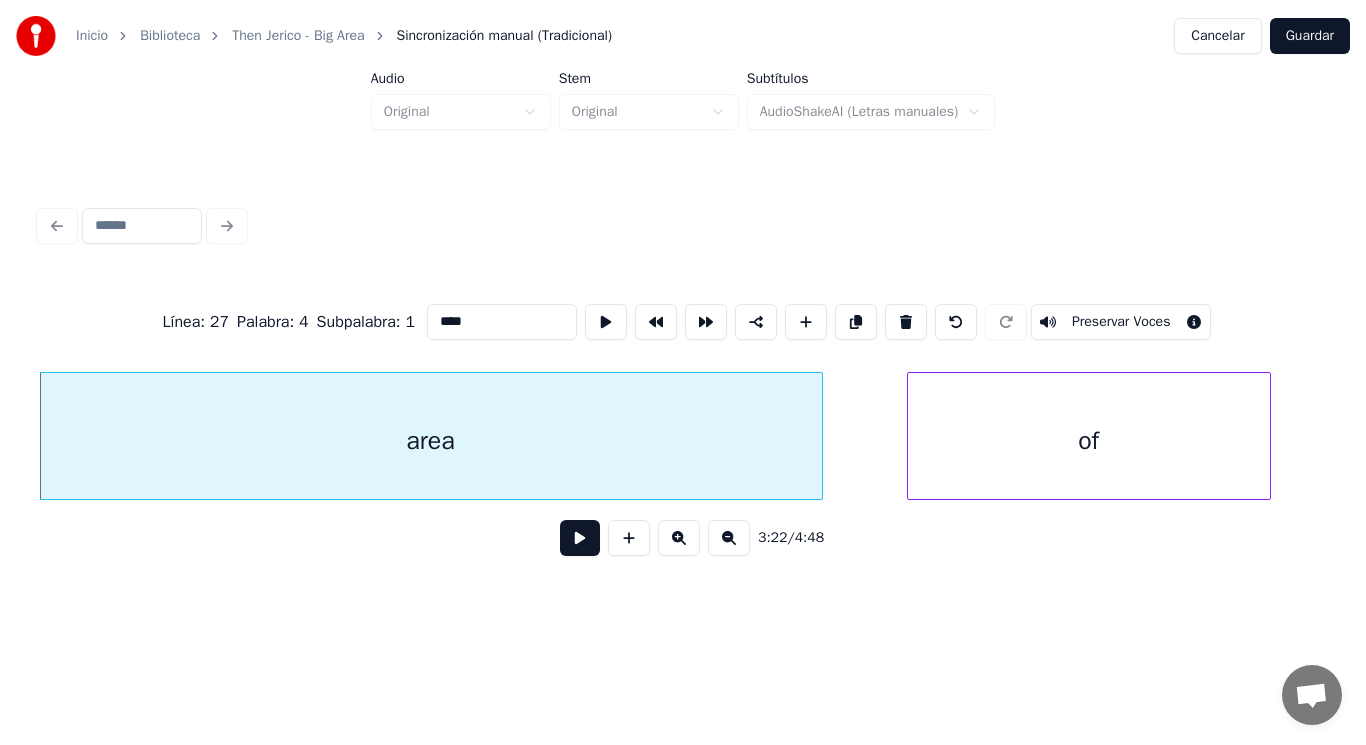 click at bounding box center [580, 538] 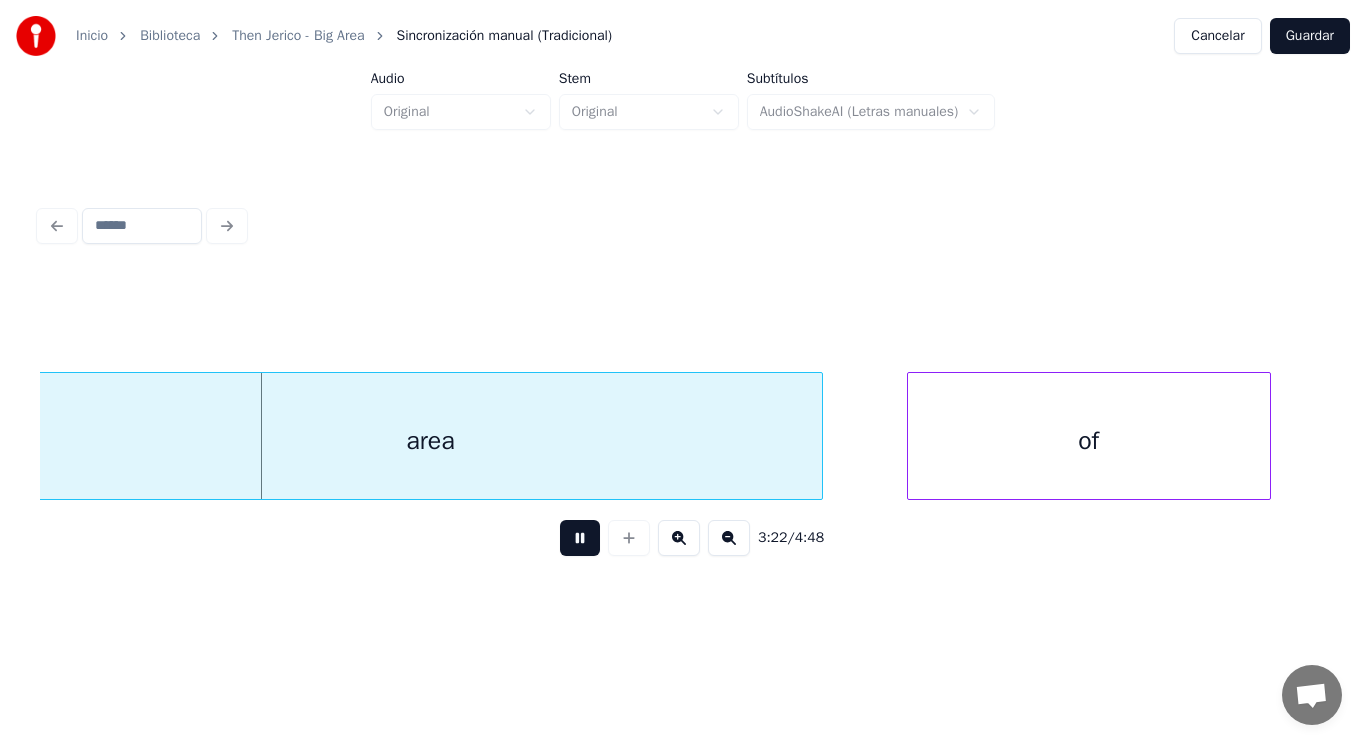 click at bounding box center [580, 538] 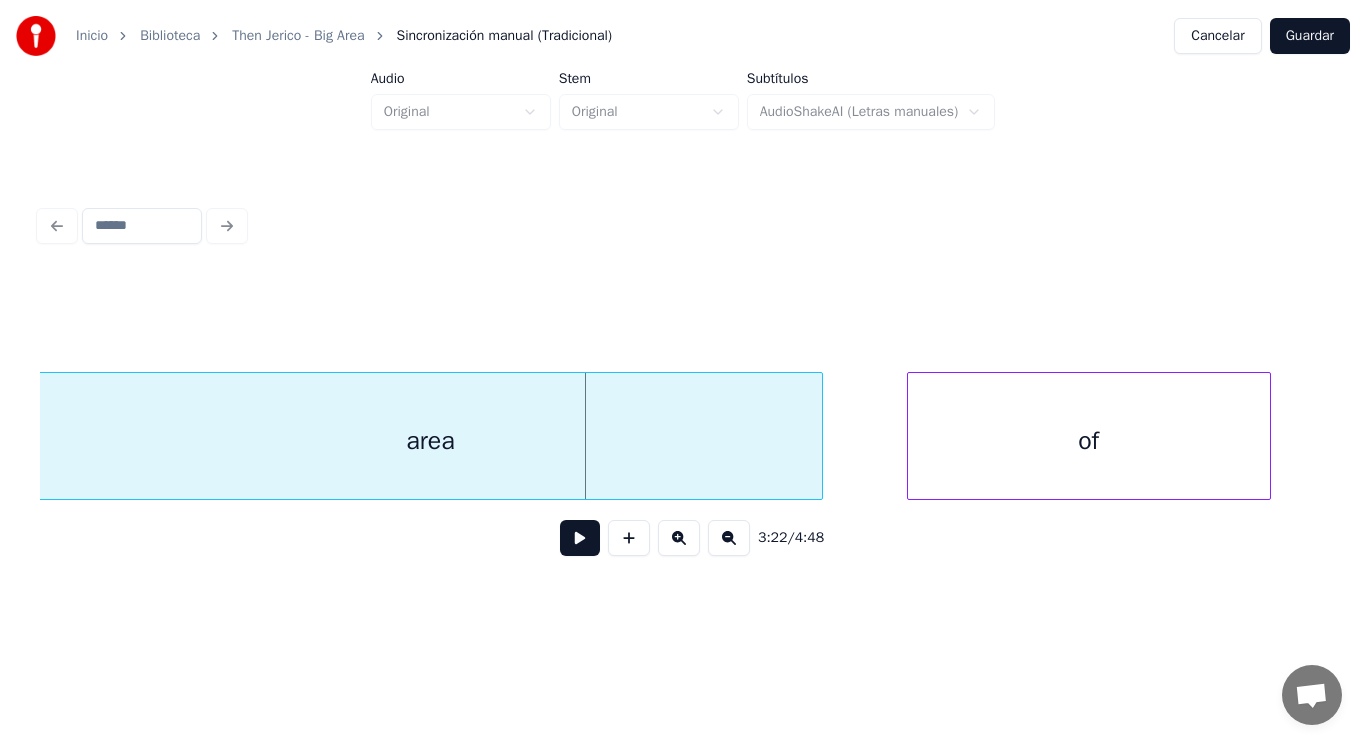 click on "area" at bounding box center (430, 441) 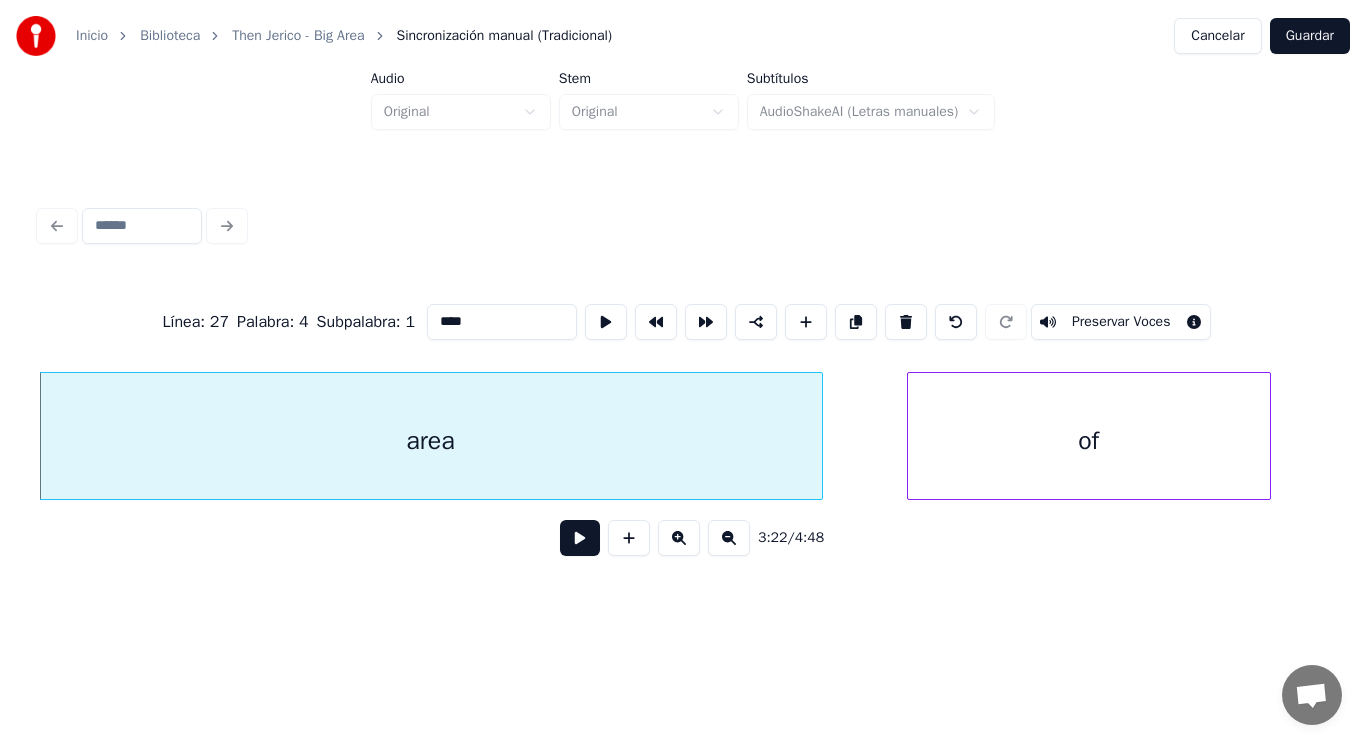 click on "****" at bounding box center [502, 322] 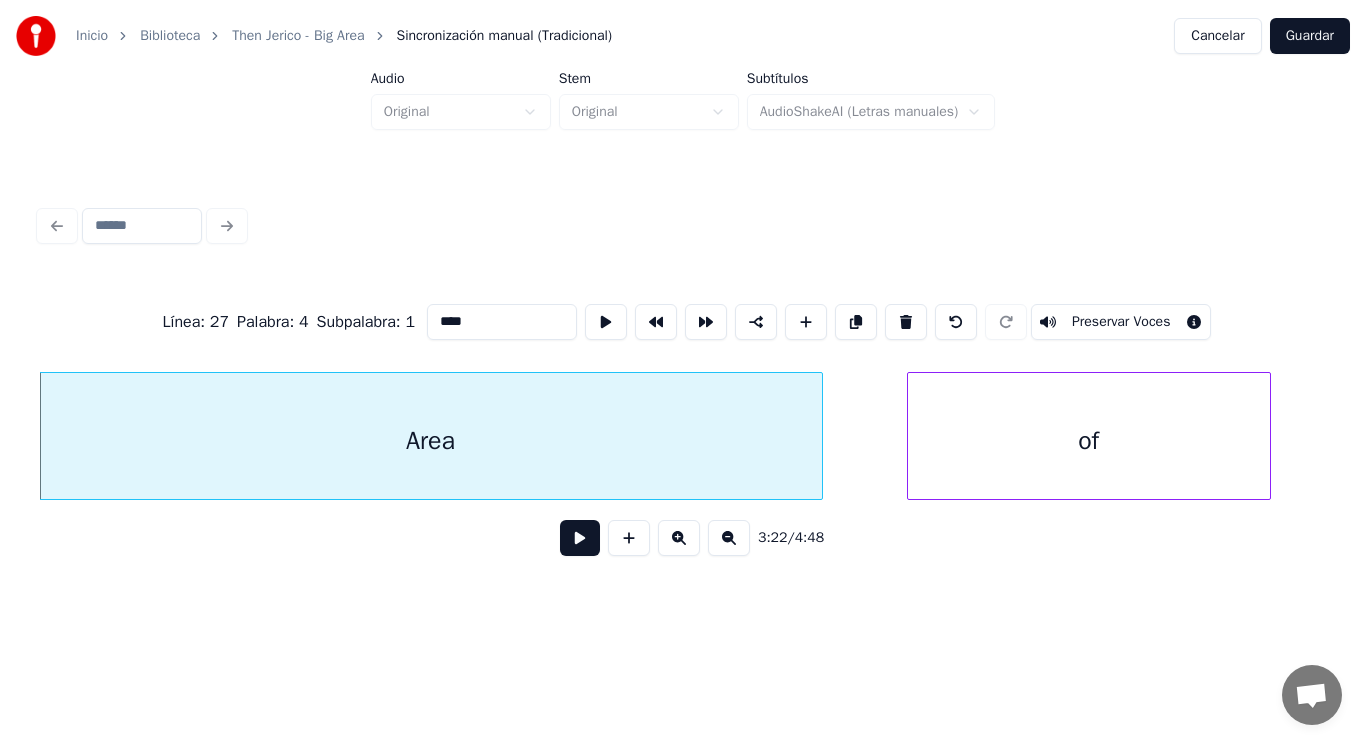 type on "****" 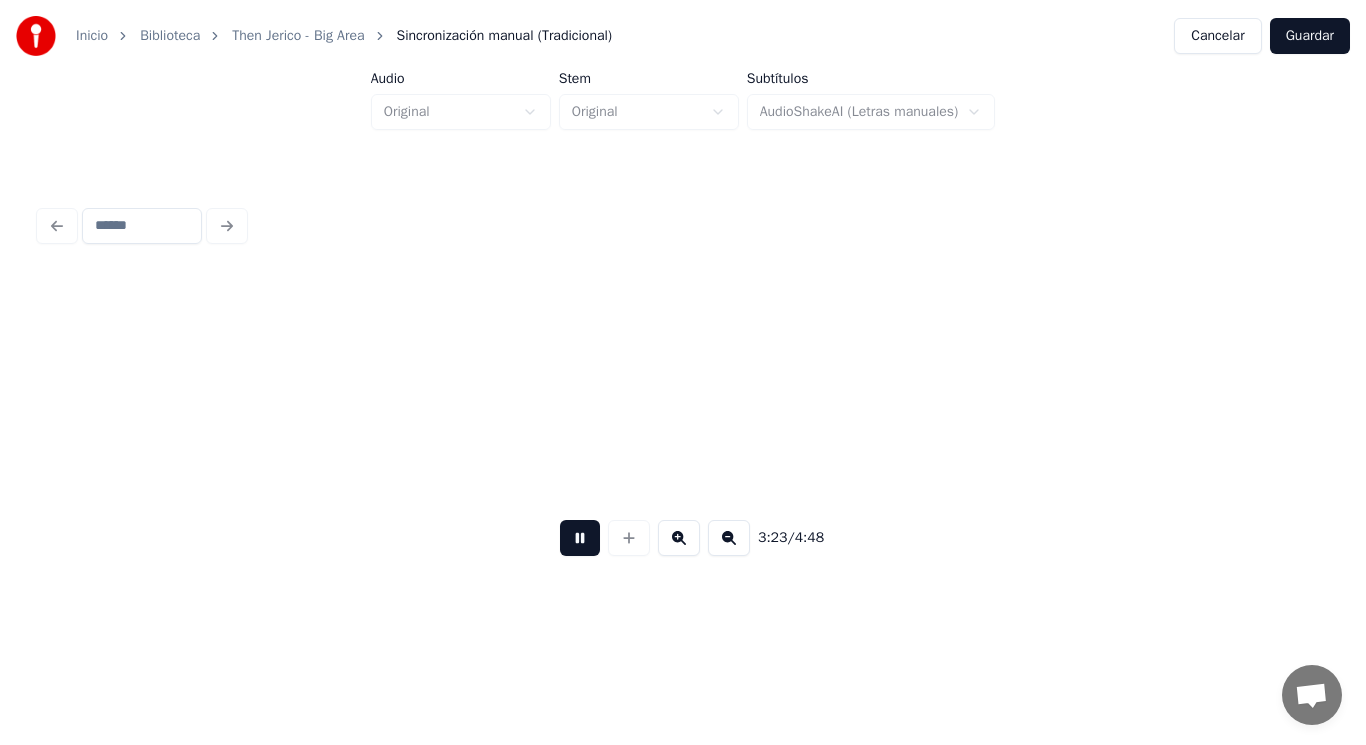 scroll, scrollTop: 0, scrollLeft: 284720, axis: horizontal 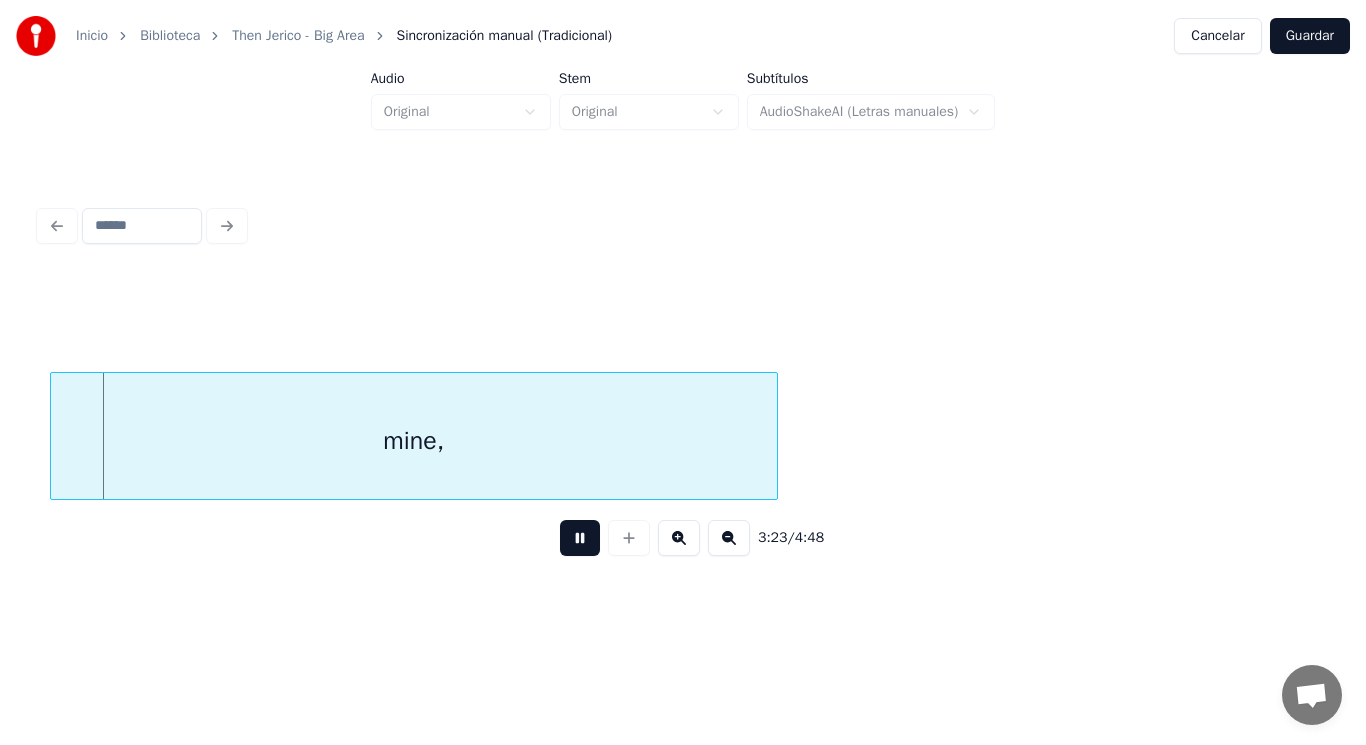 click at bounding box center [580, 538] 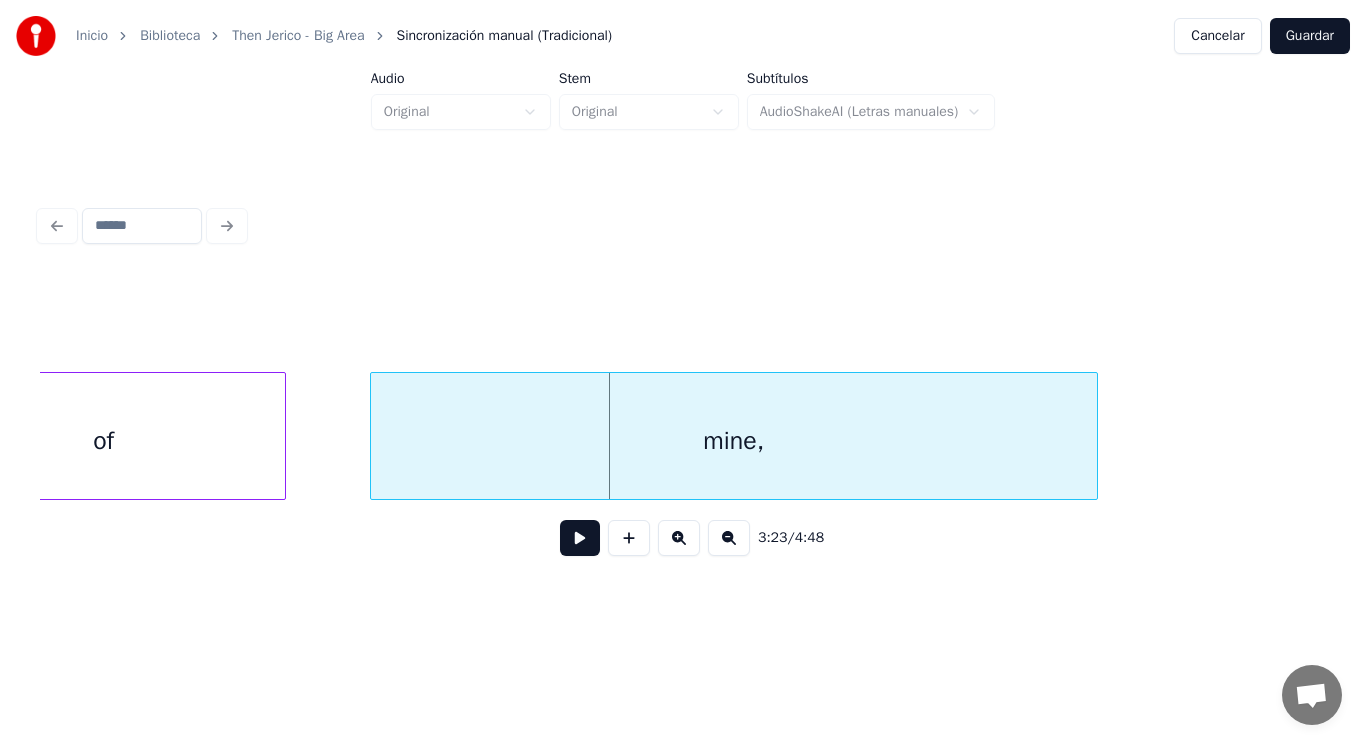 click on "of" at bounding box center (104, 441) 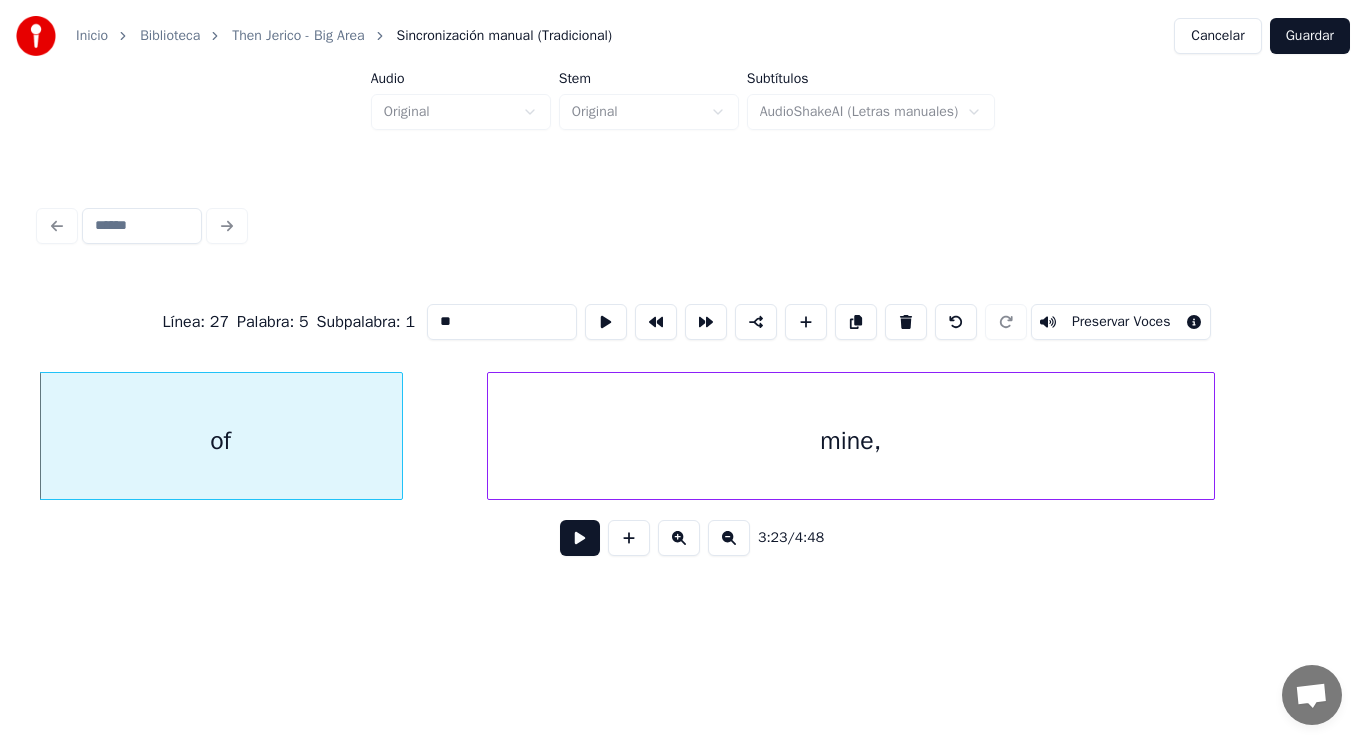 click at bounding box center [580, 538] 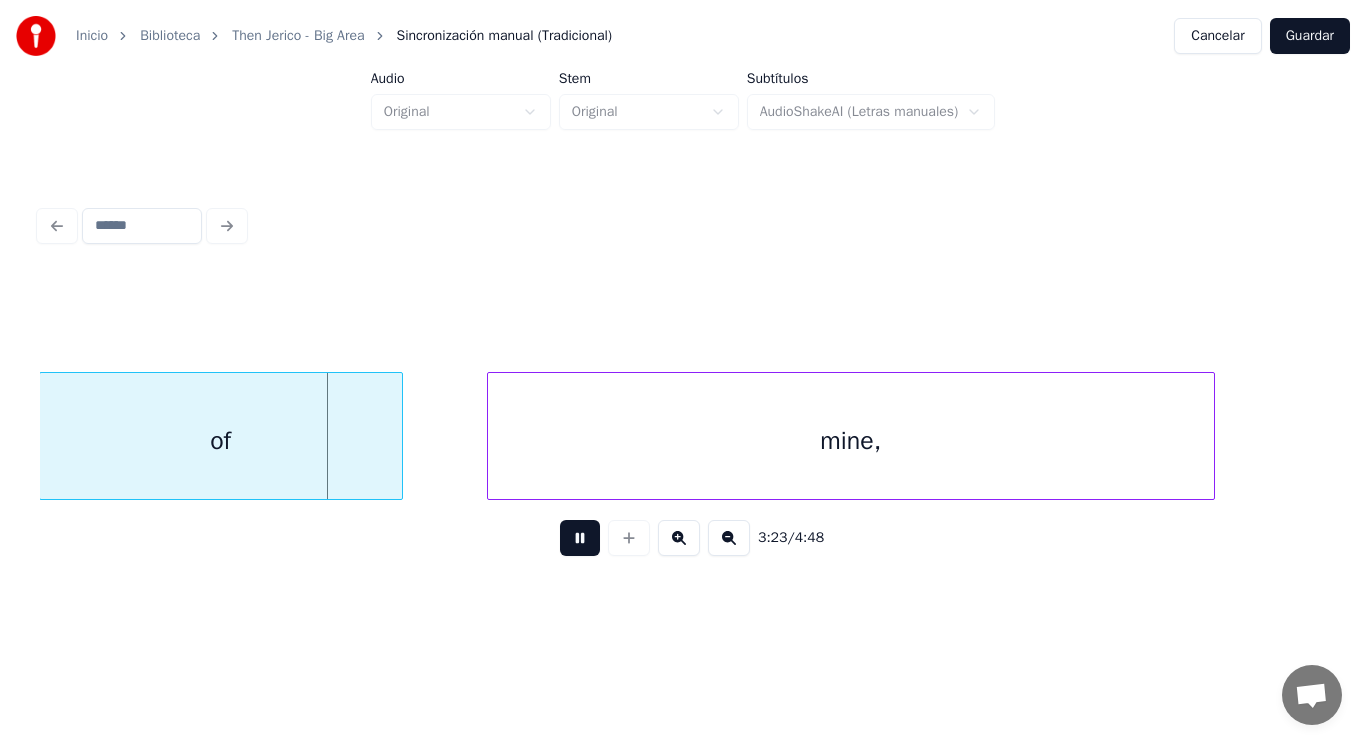 click at bounding box center (580, 538) 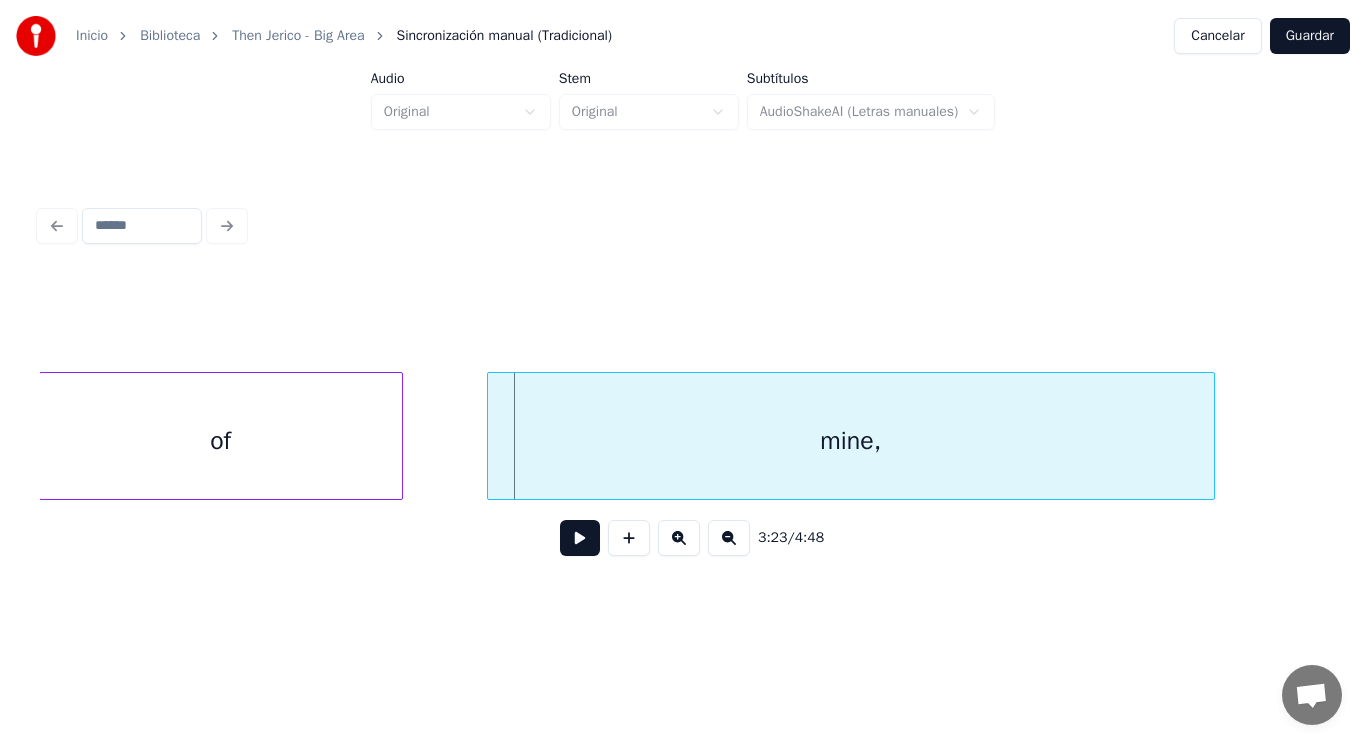 click at bounding box center (580, 538) 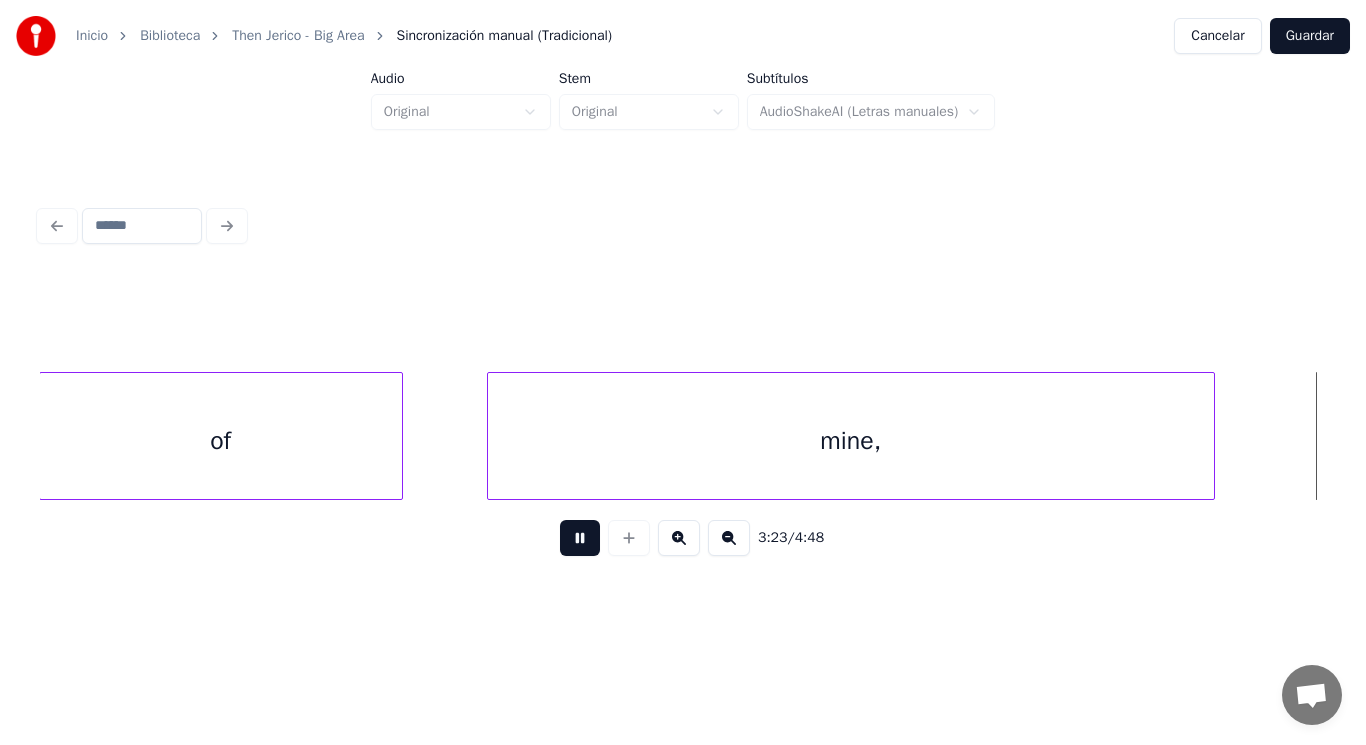 scroll, scrollTop: 0, scrollLeft: 285588, axis: horizontal 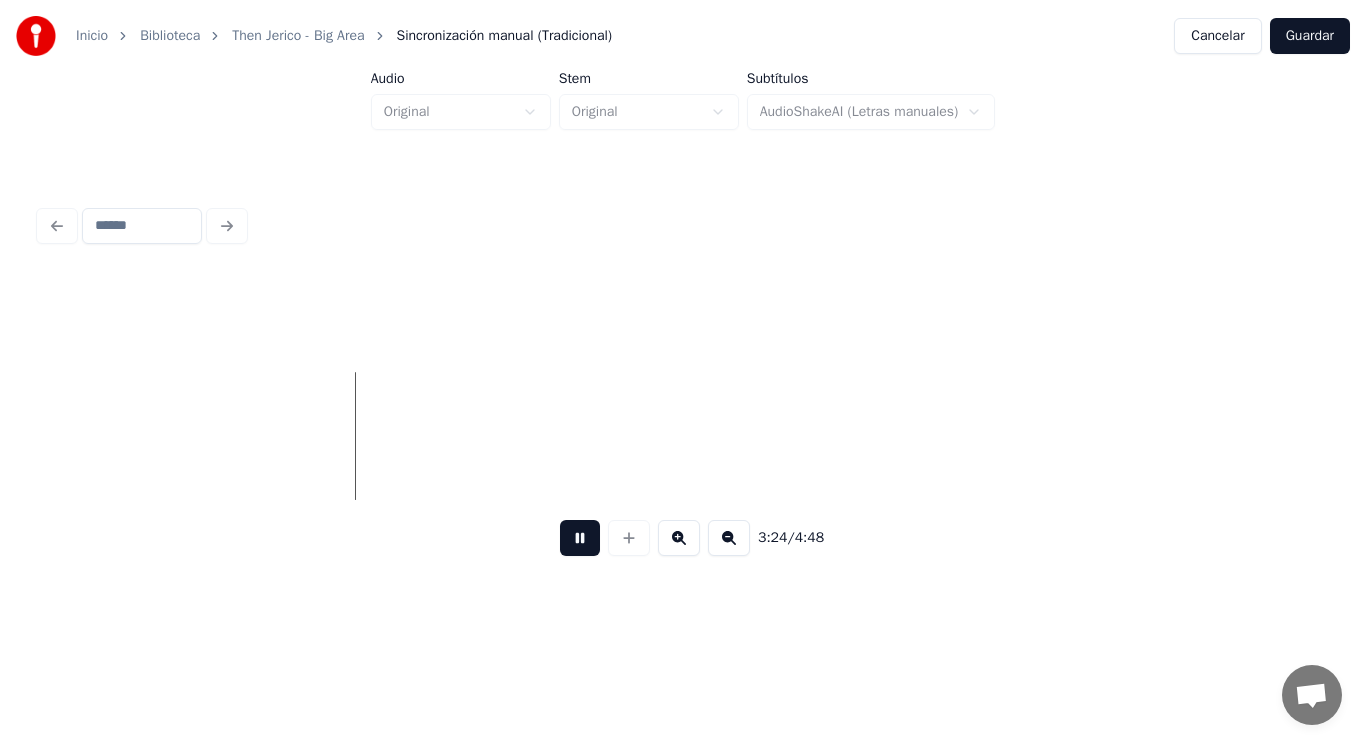 click at bounding box center [580, 538] 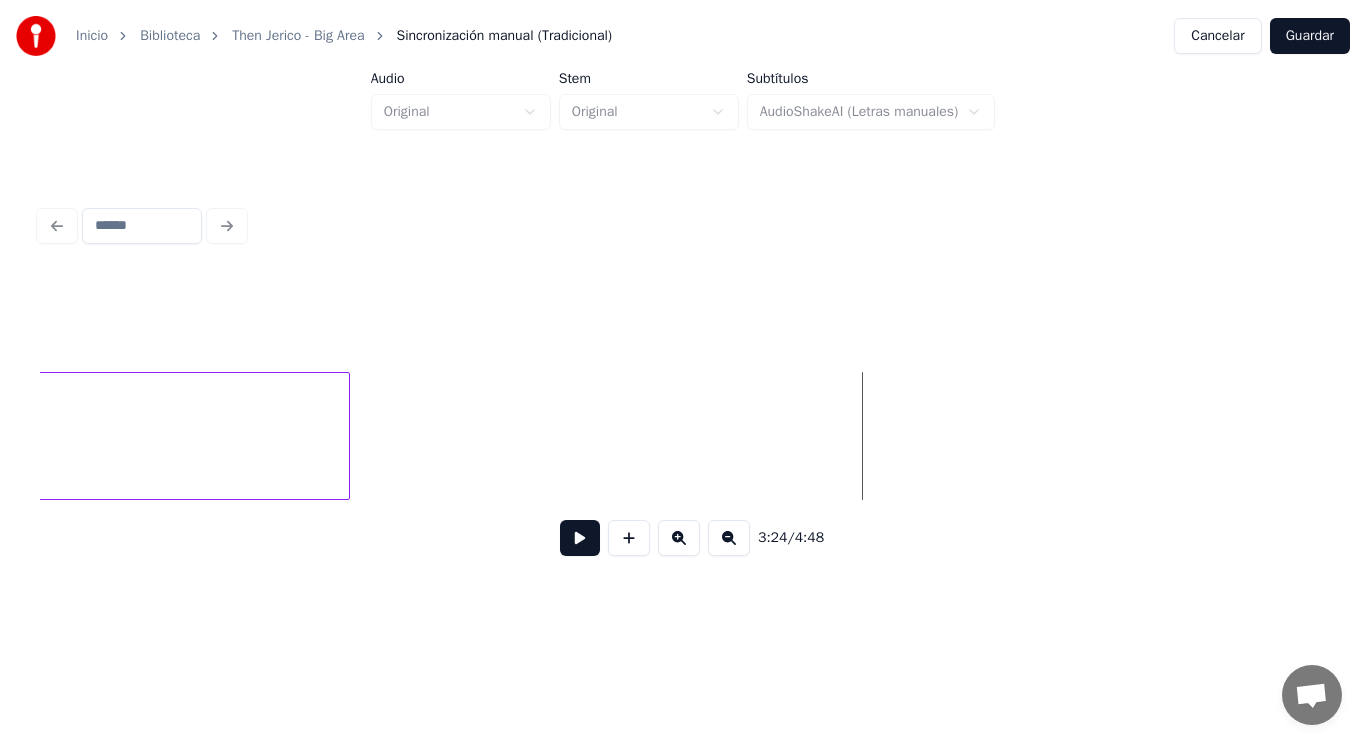 click on "mine," at bounding box center (-14, 441) 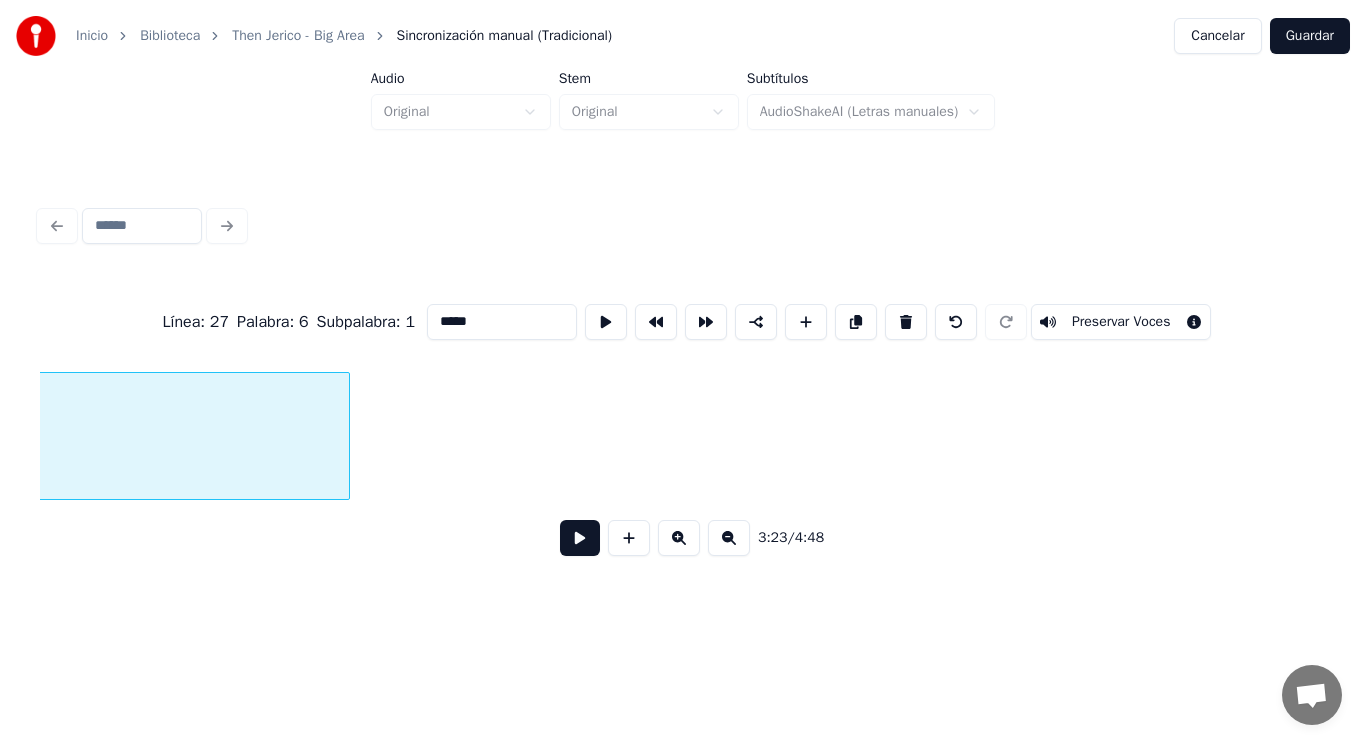 scroll, scrollTop: 0, scrollLeft: 284731, axis: horizontal 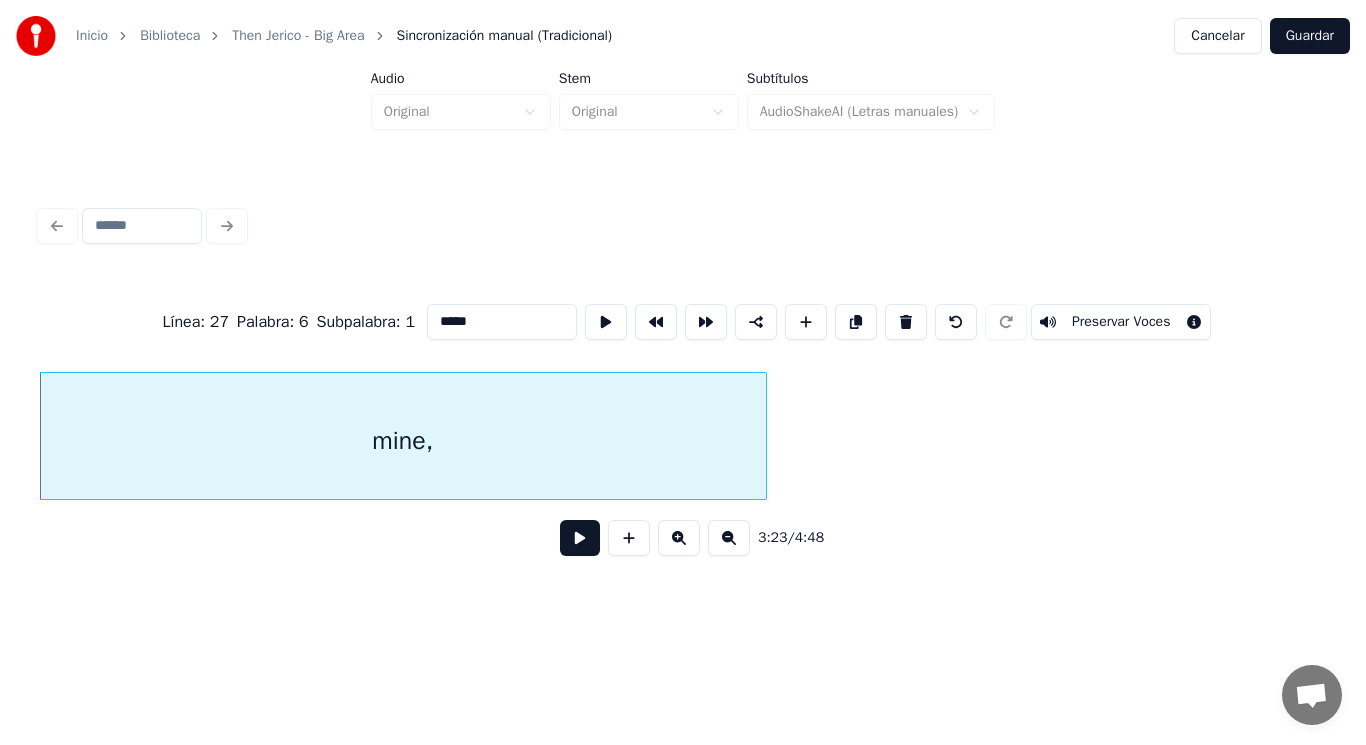 click at bounding box center [580, 538] 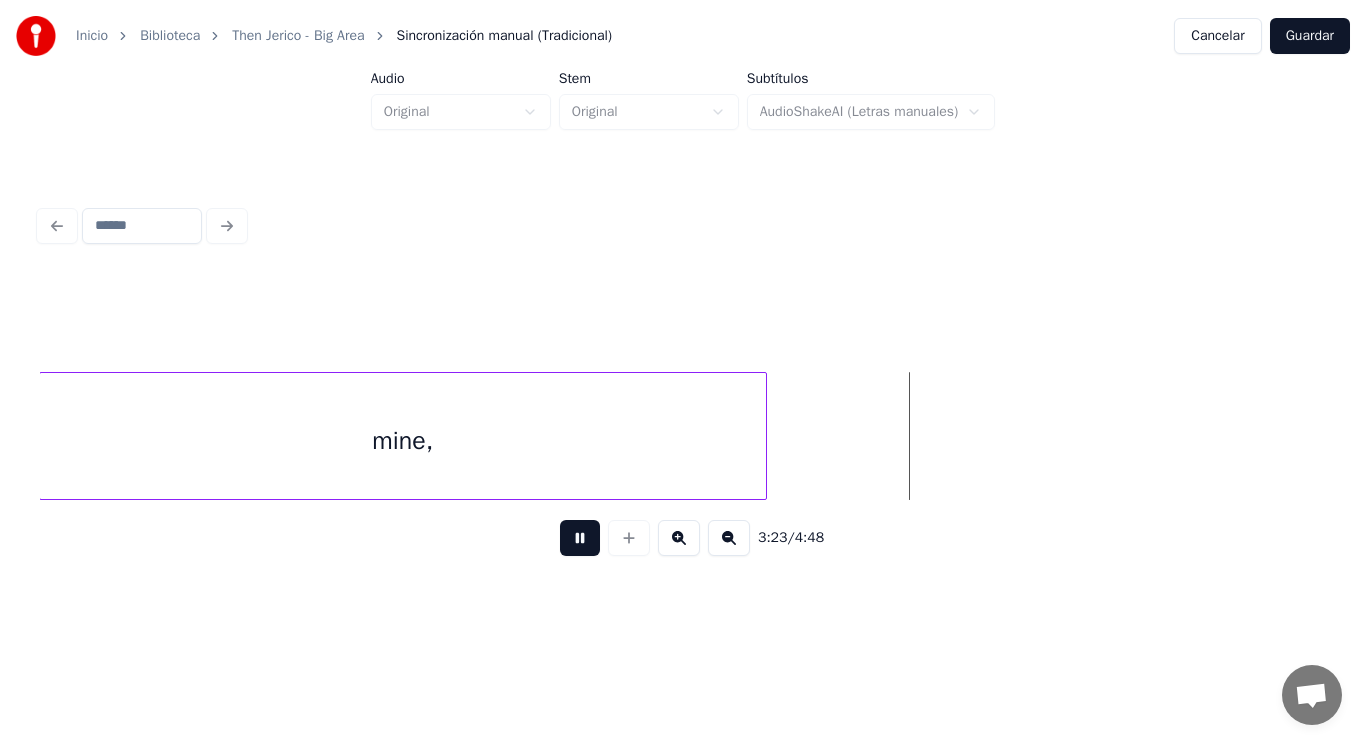 click at bounding box center (580, 538) 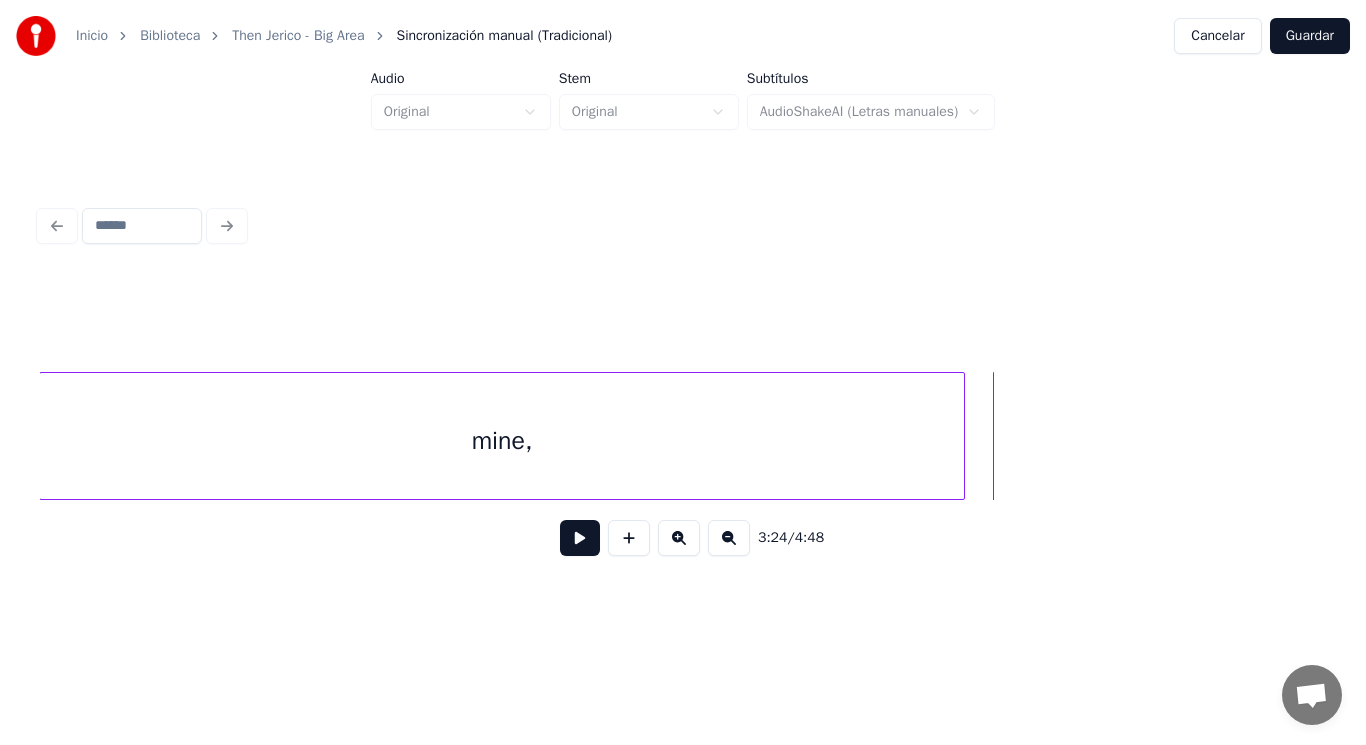 click at bounding box center [961, 436] 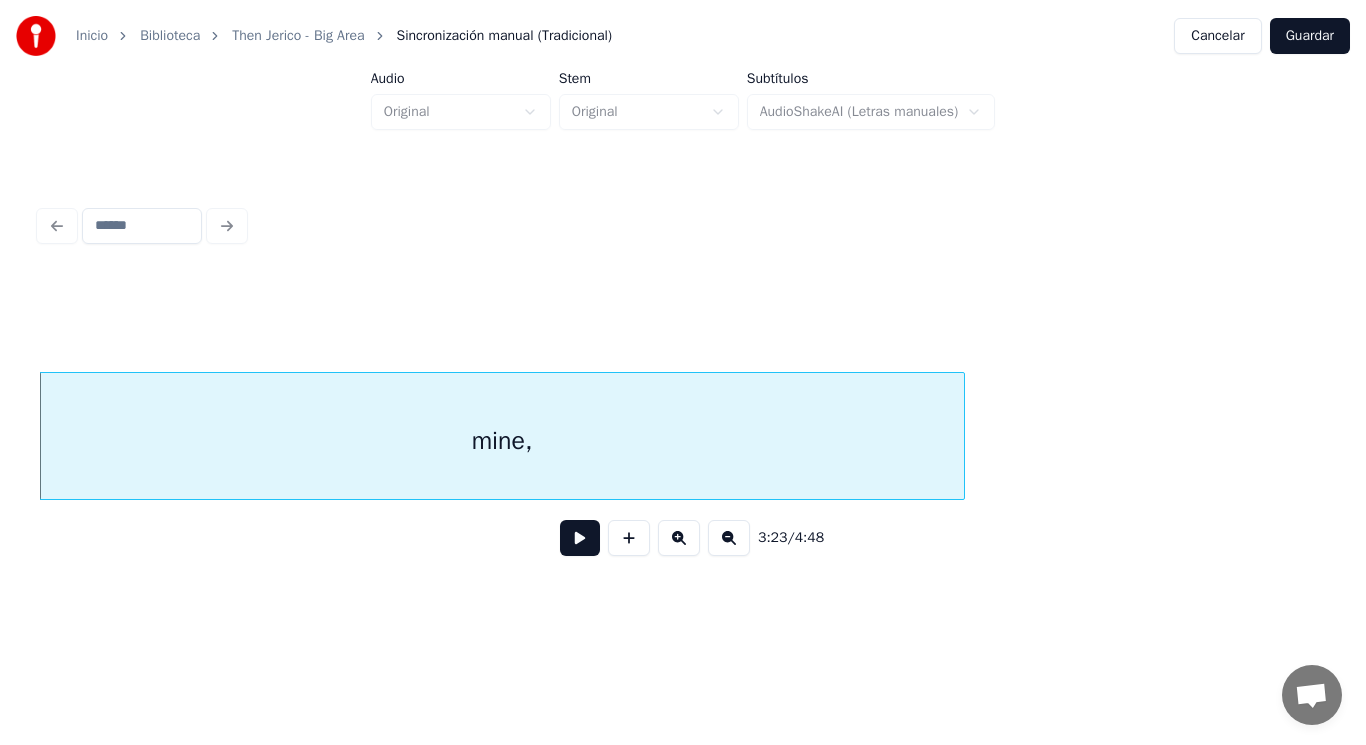 click at bounding box center (580, 538) 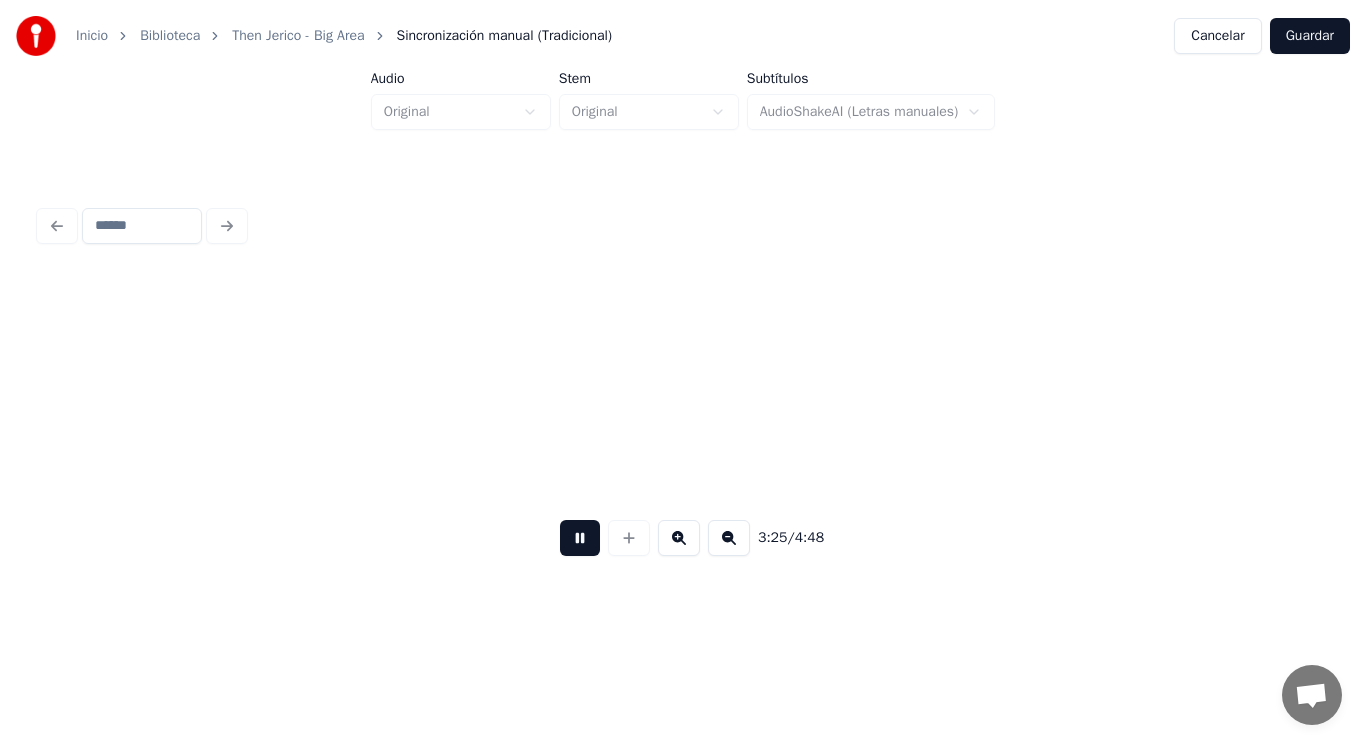 scroll, scrollTop: 0, scrollLeft: 287330, axis: horizontal 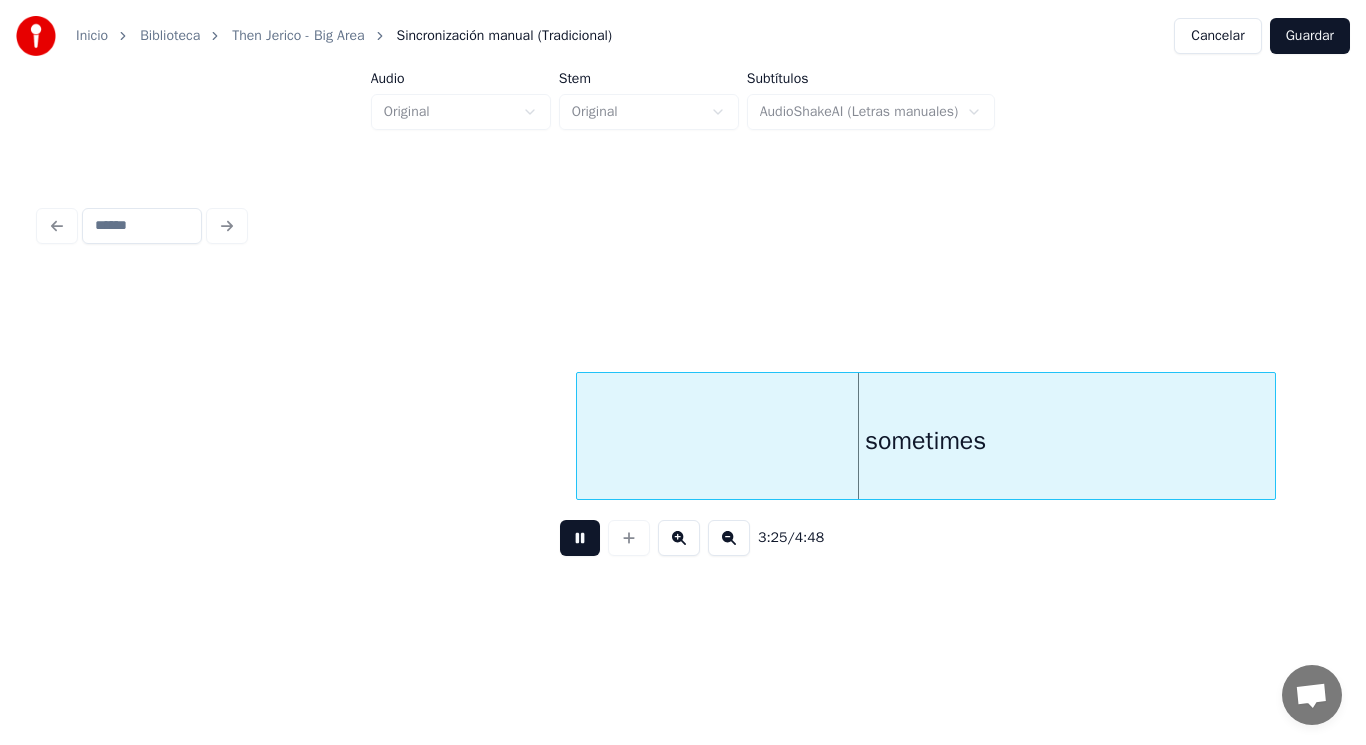 click at bounding box center [580, 538] 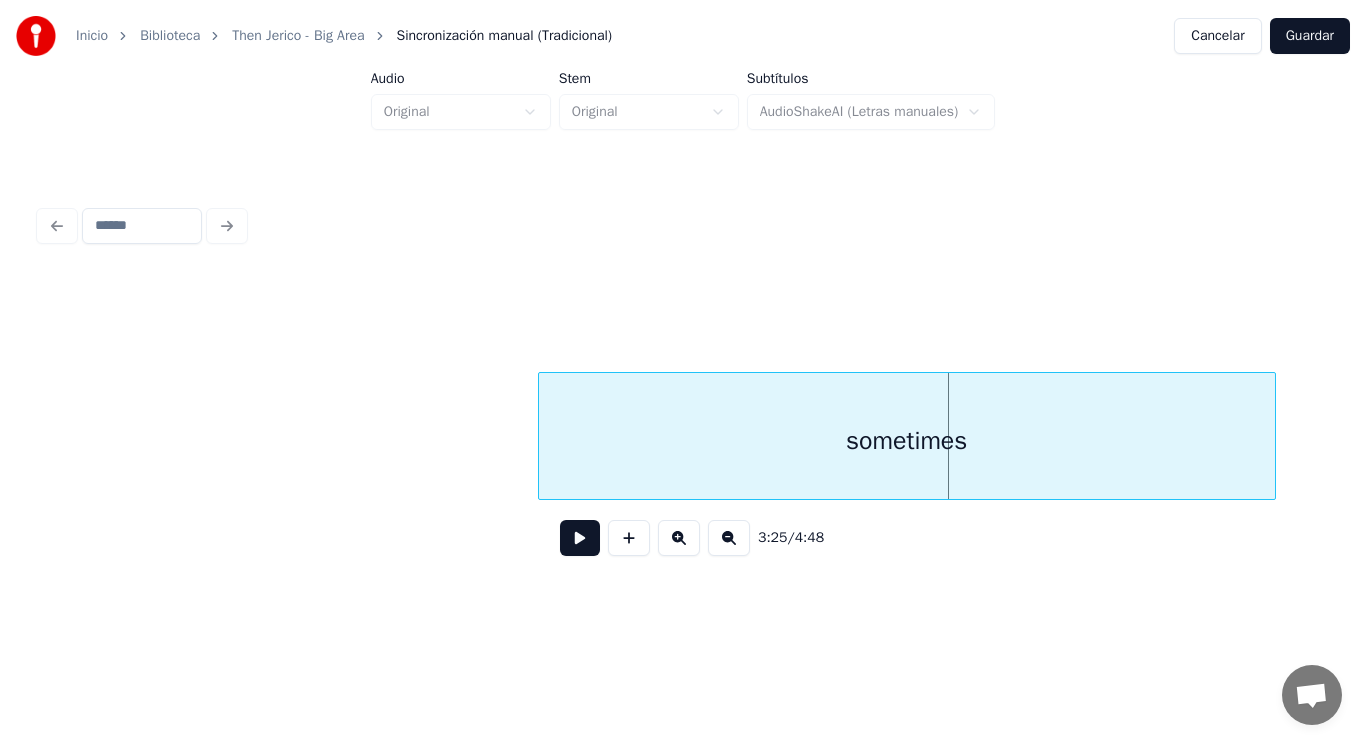 click at bounding box center (542, 436) 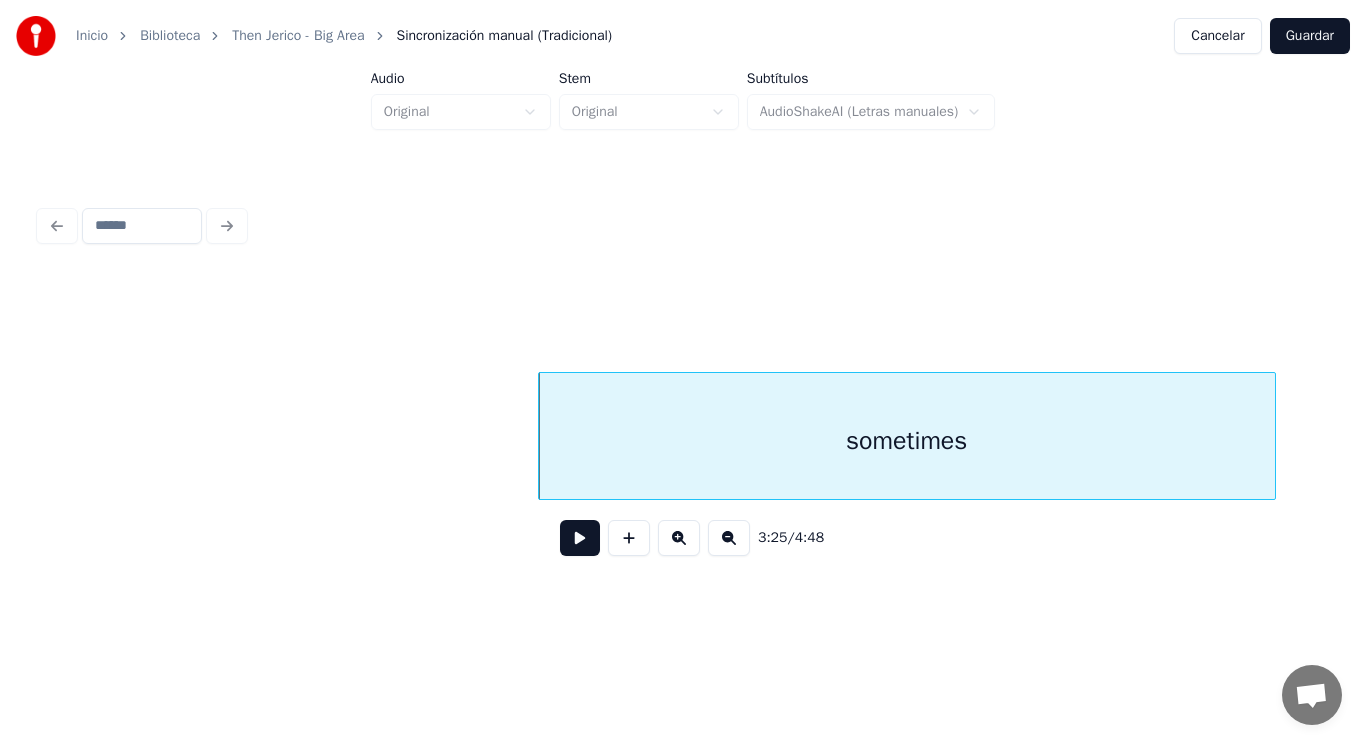 click at bounding box center (580, 538) 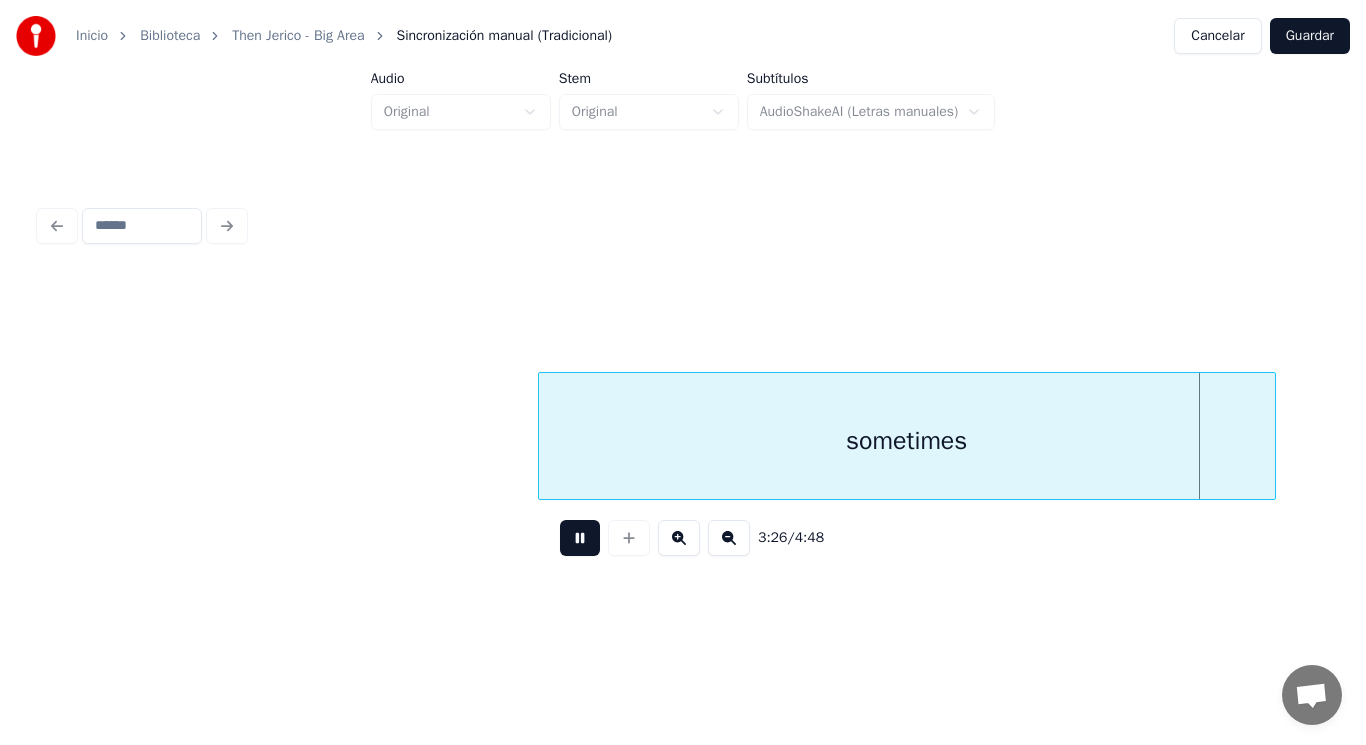 click at bounding box center [580, 538] 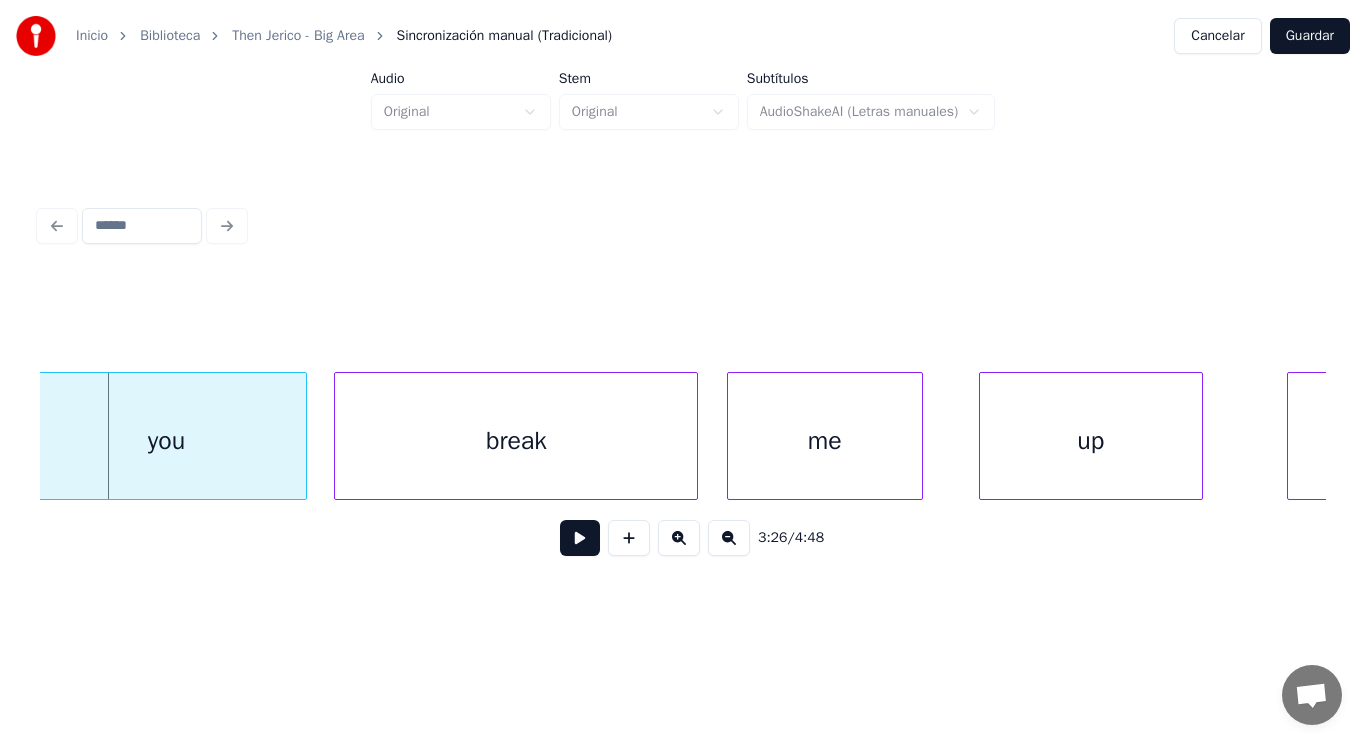 click at bounding box center (580, 538) 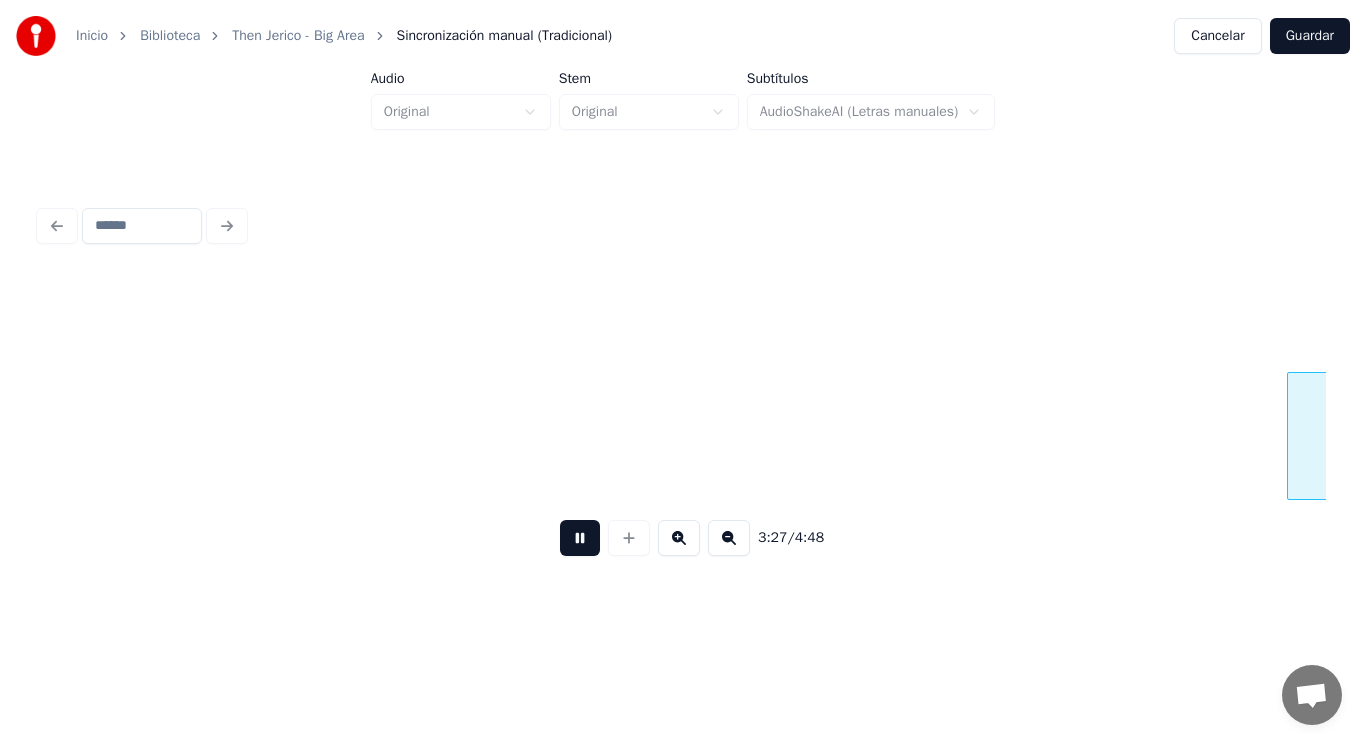 scroll, scrollTop: 0, scrollLeft: 289940, axis: horizontal 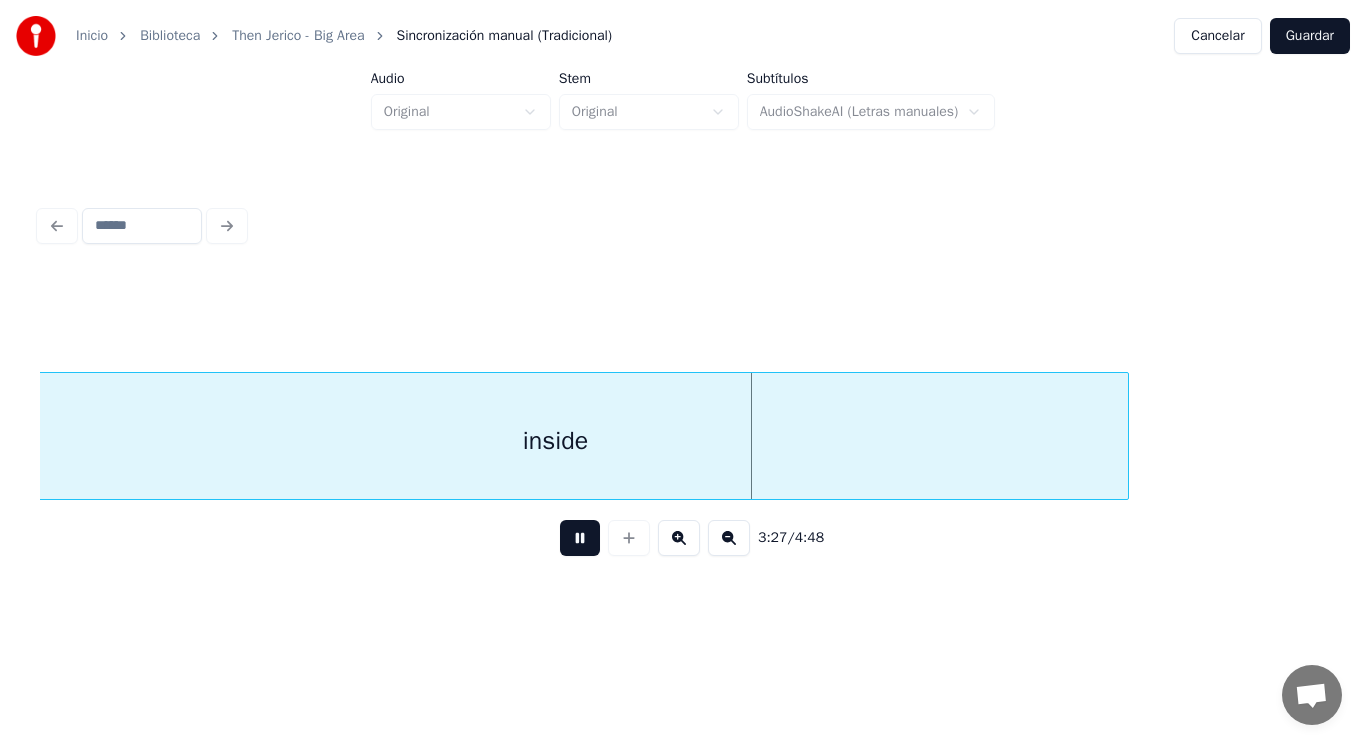 click at bounding box center [580, 538] 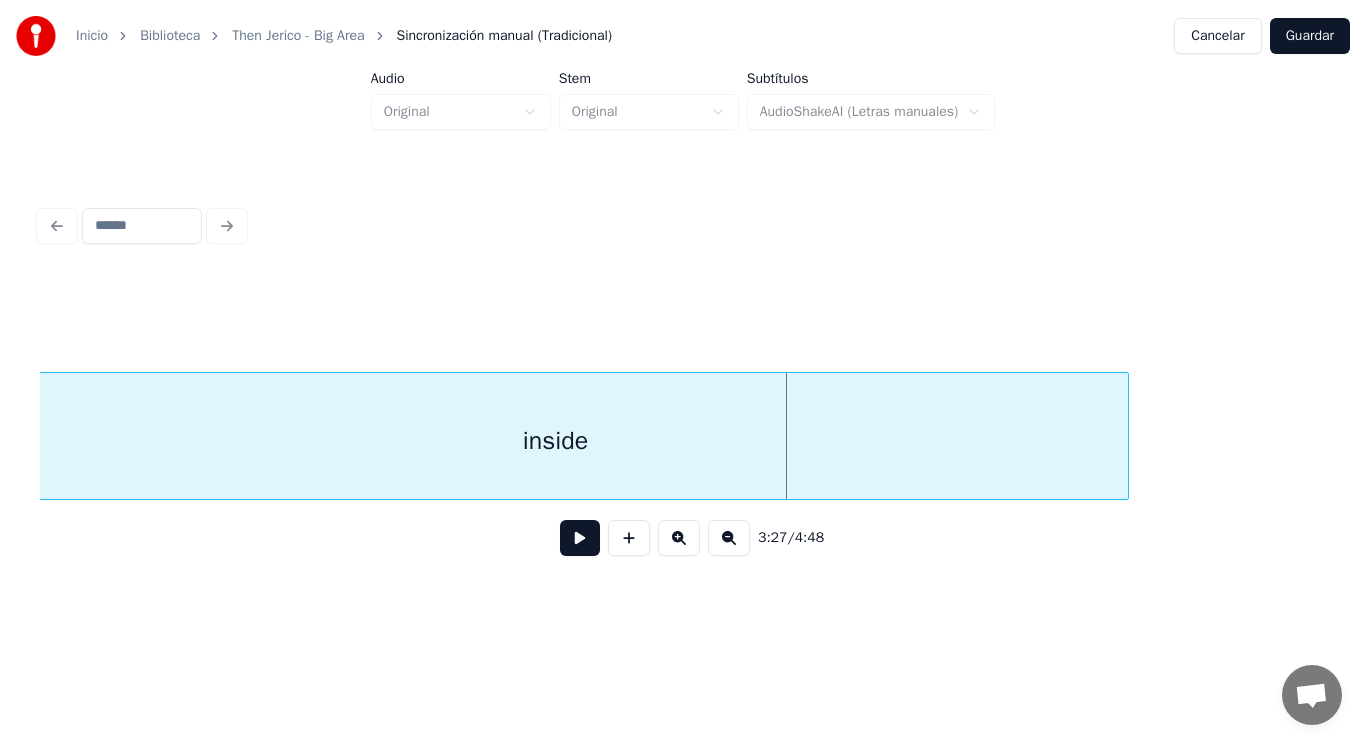 click on "inside" at bounding box center [556, 441] 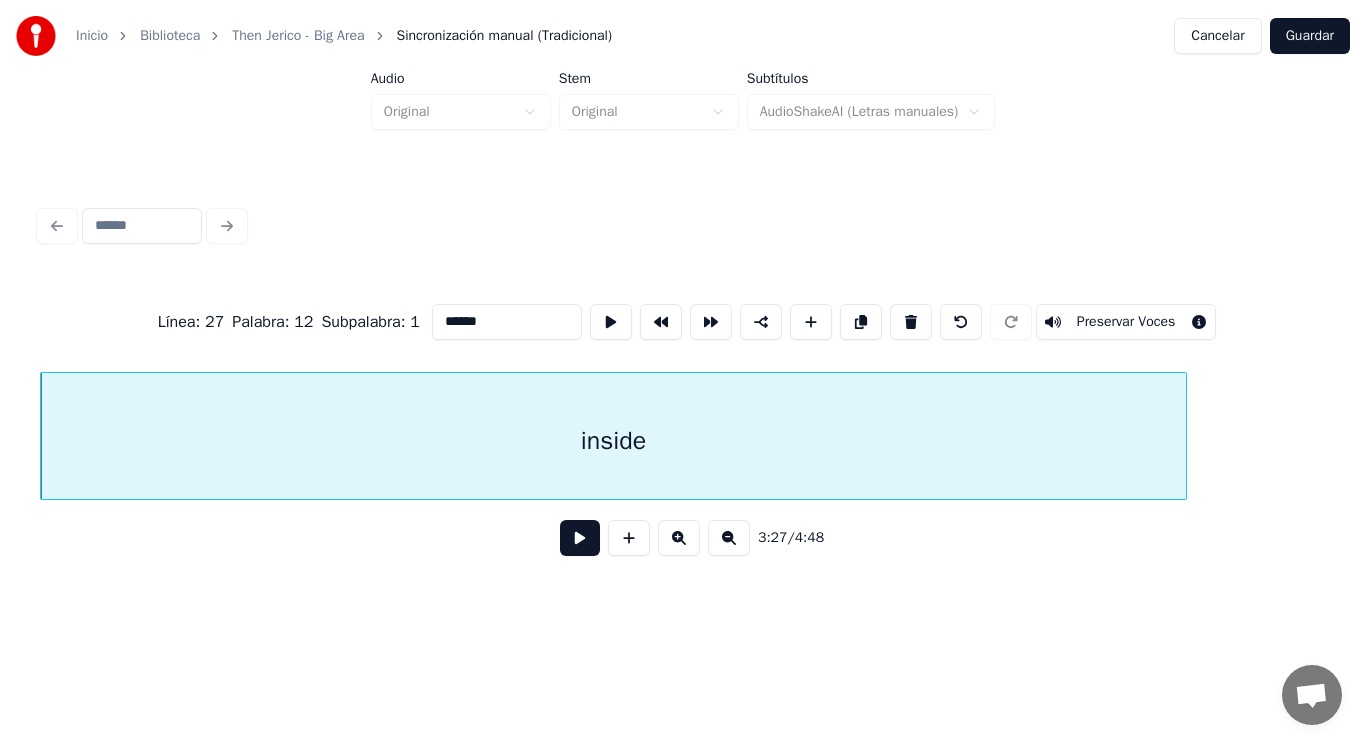 click at bounding box center [580, 538] 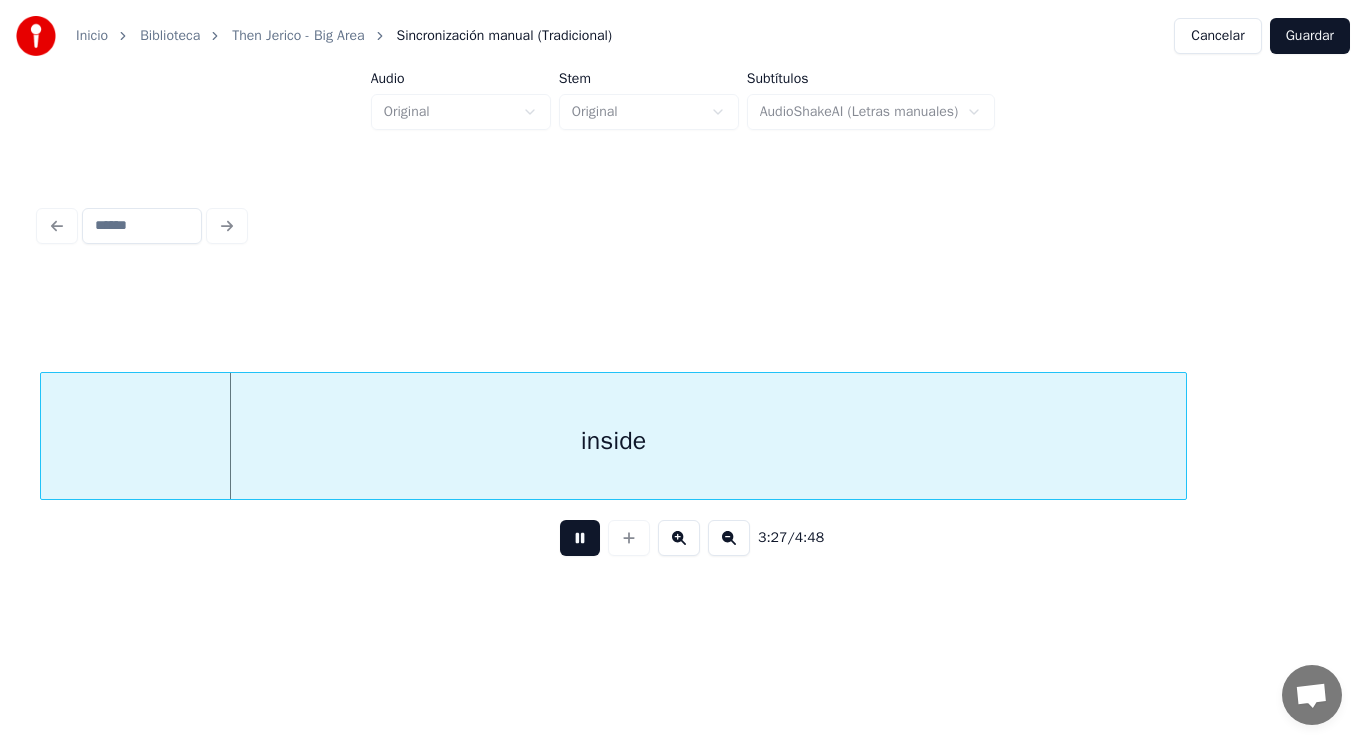 click at bounding box center (580, 538) 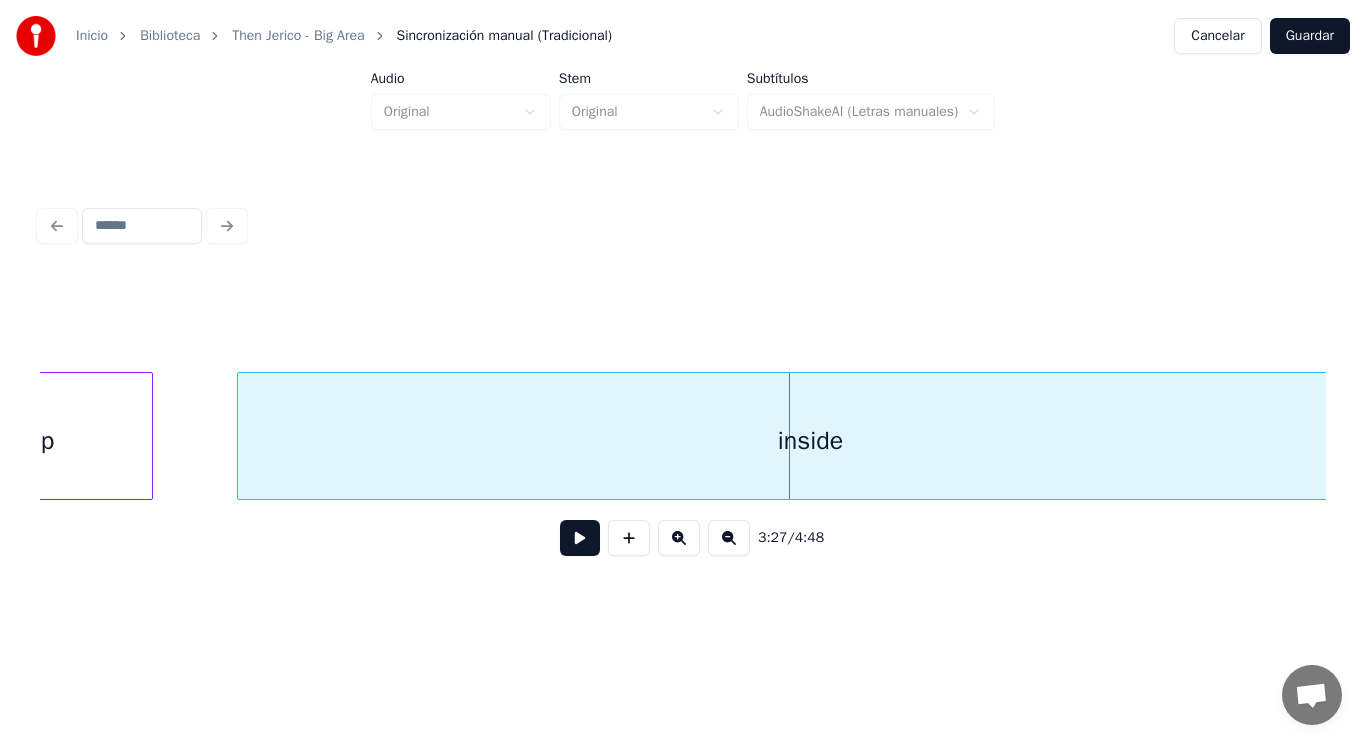 scroll, scrollTop: 0, scrollLeft: 289562, axis: horizontal 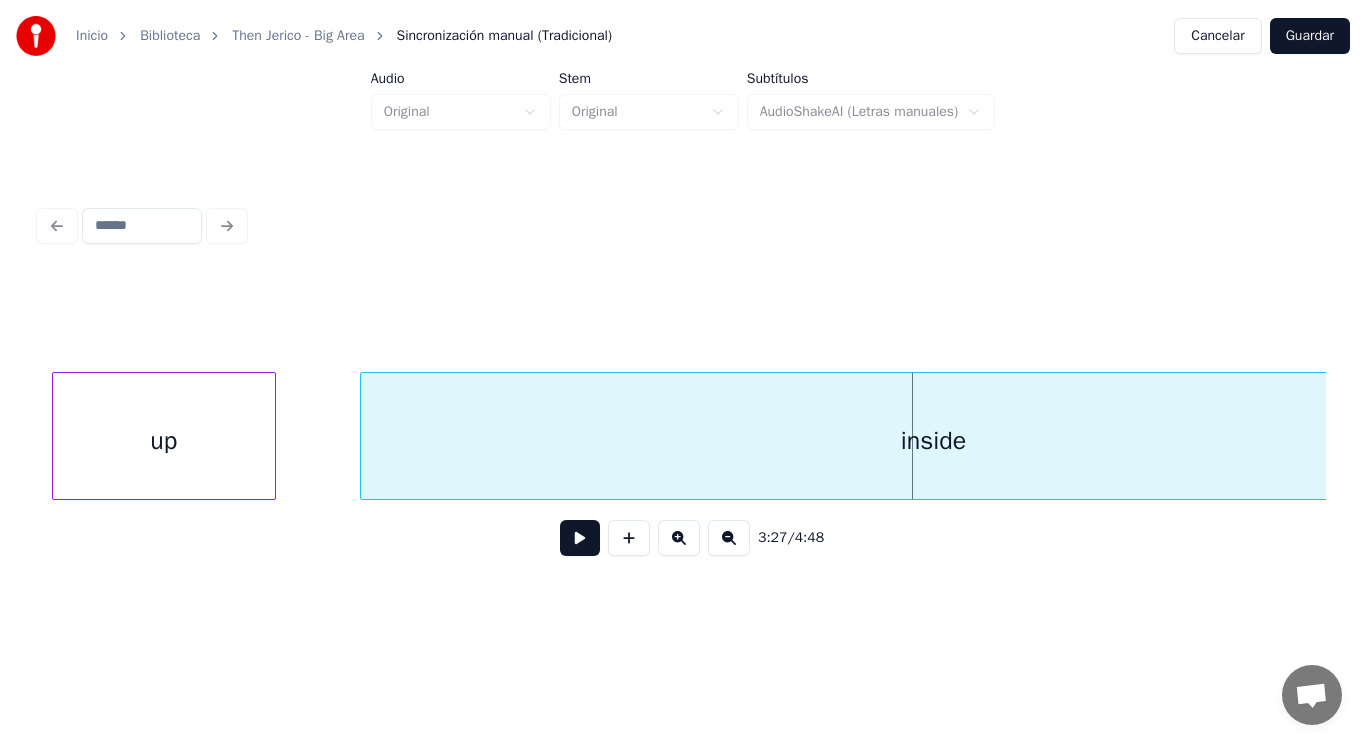 click on "inside up" at bounding box center [-87517, 436] 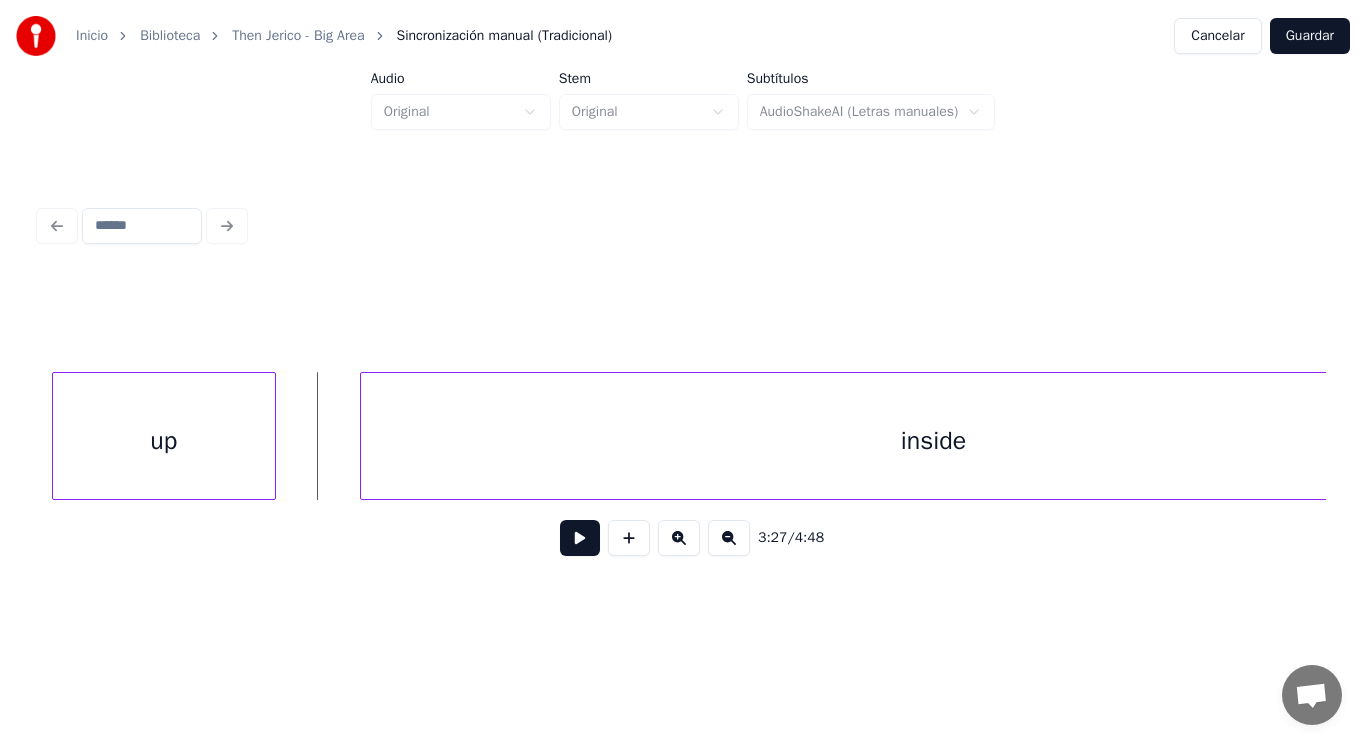 click at bounding box center [580, 538] 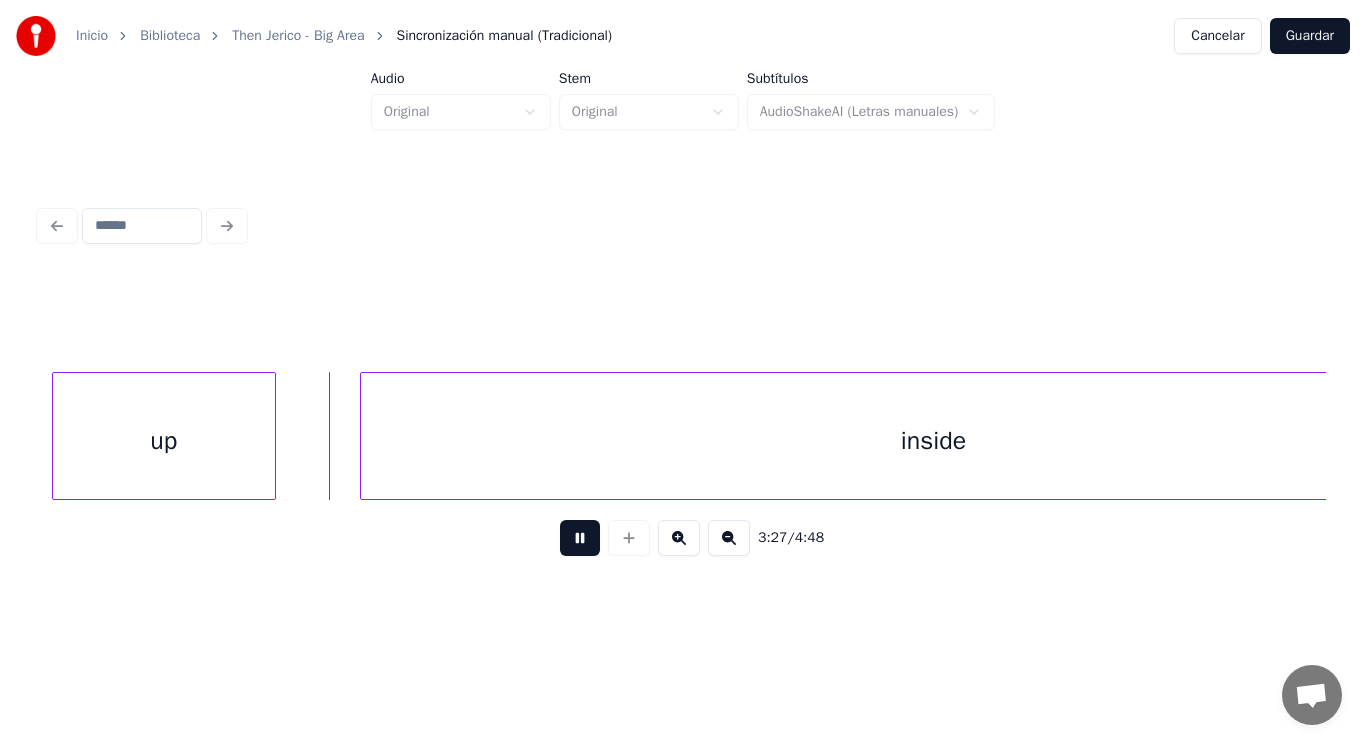 drag, startPoint x: 574, startPoint y: 544, endPoint x: 437, endPoint y: 501, distance: 143.58969 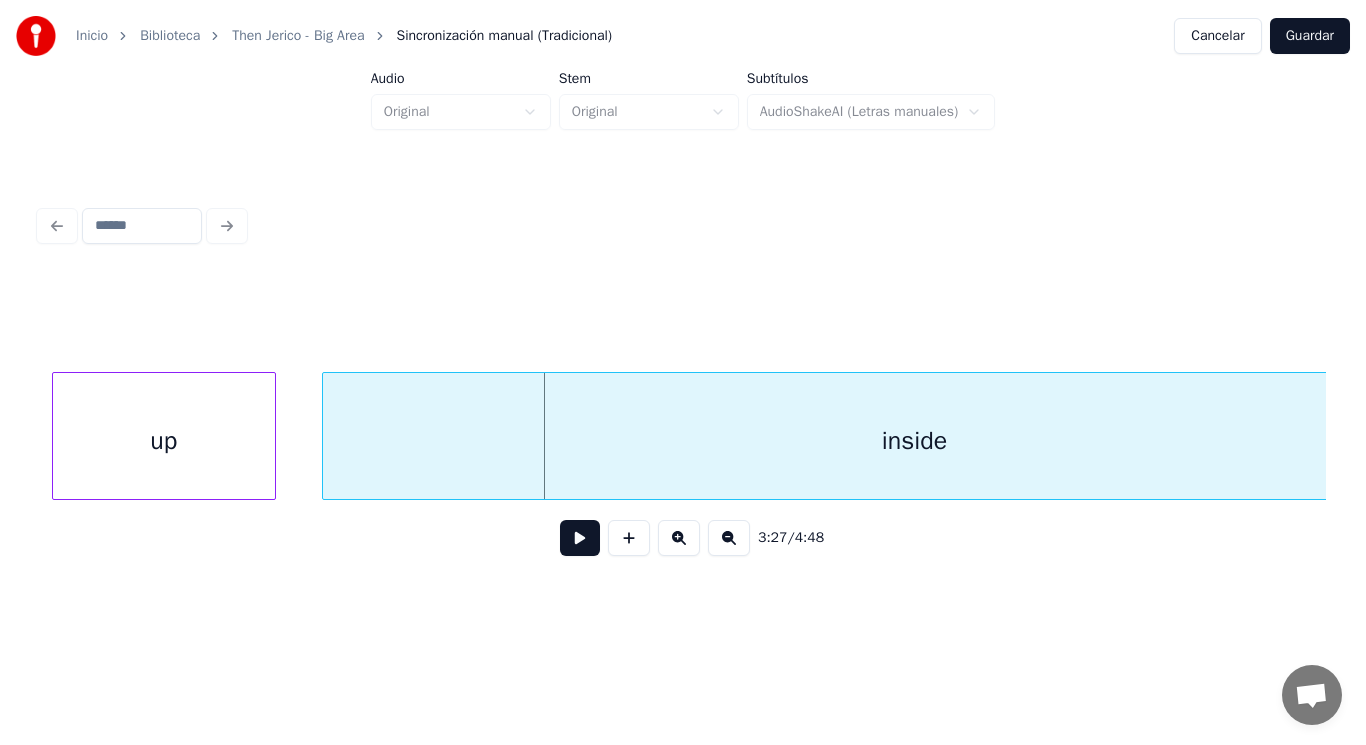 click at bounding box center (326, 436) 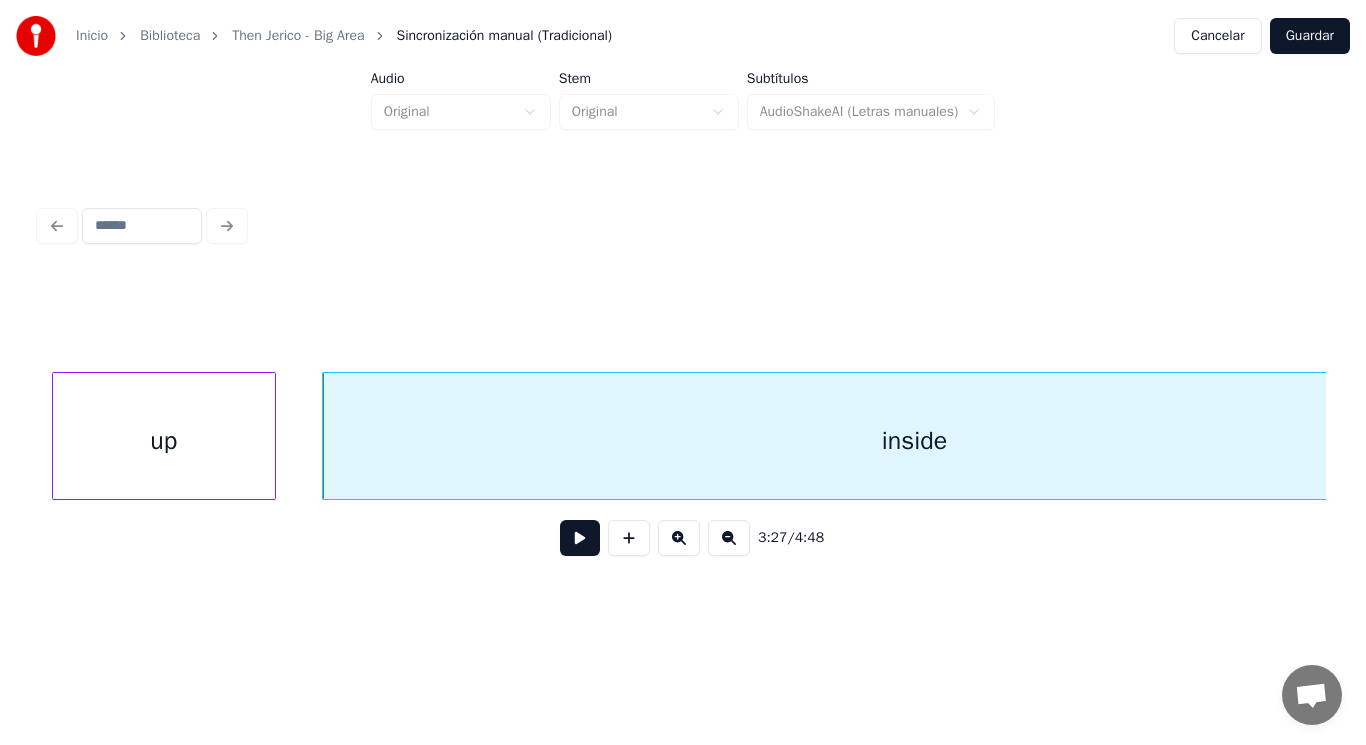 click at bounding box center (580, 538) 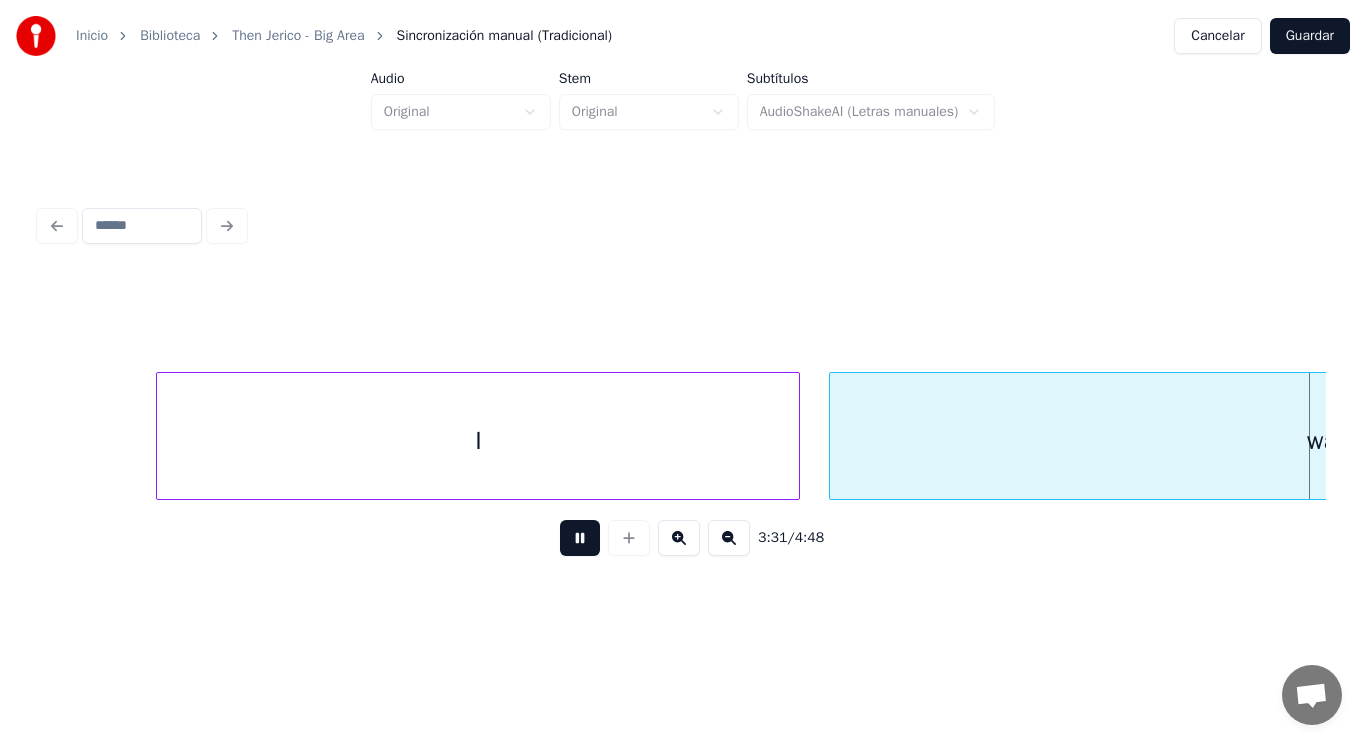 click at bounding box center (580, 538) 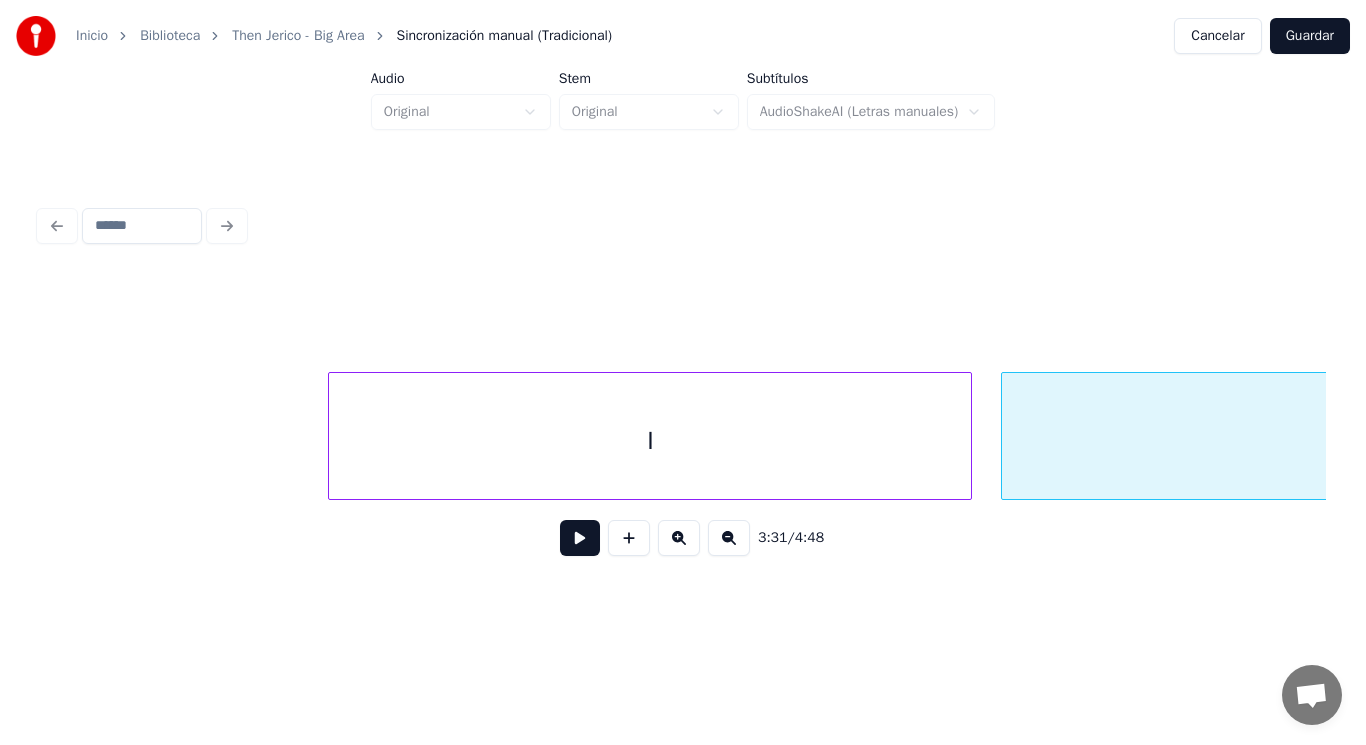 scroll, scrollTop: 0, scrollLeft: 294597, axis: horizontal 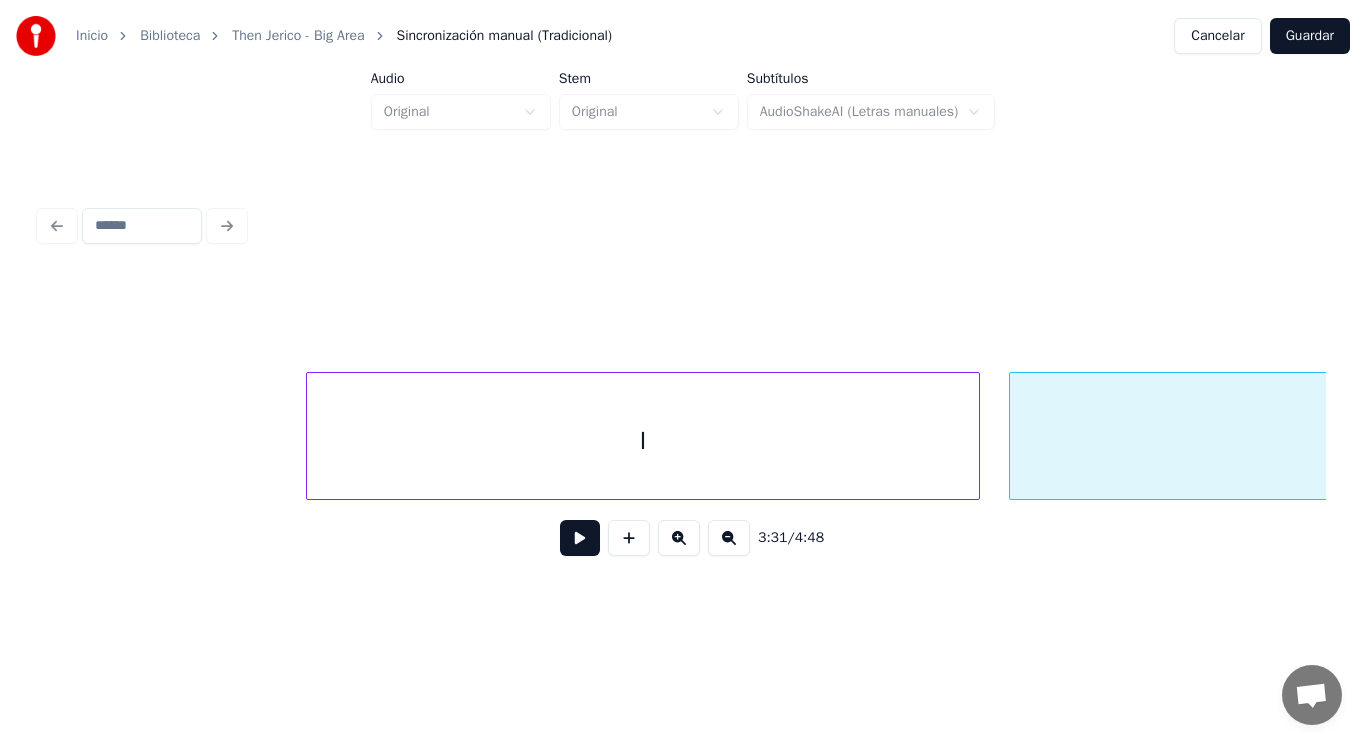 click at bounding box center (310, 436) 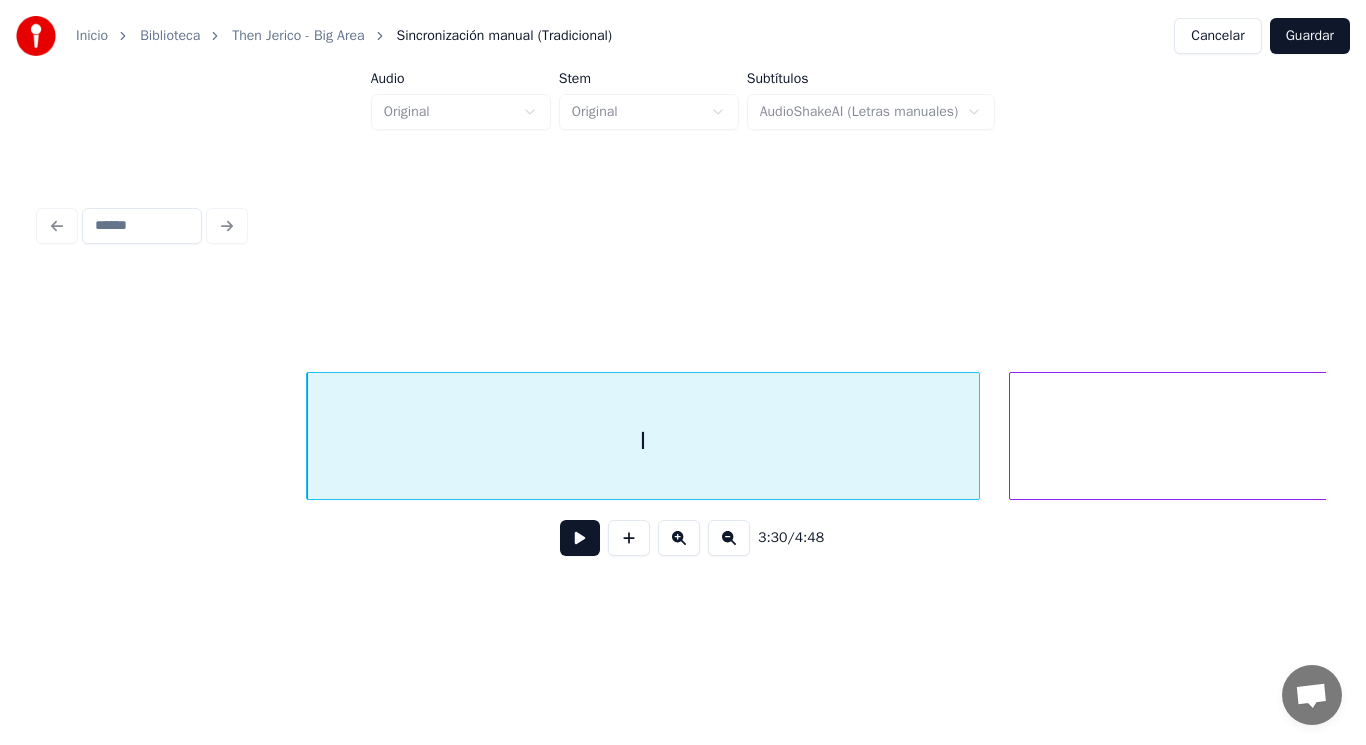 click at bounding box center (580, 538) 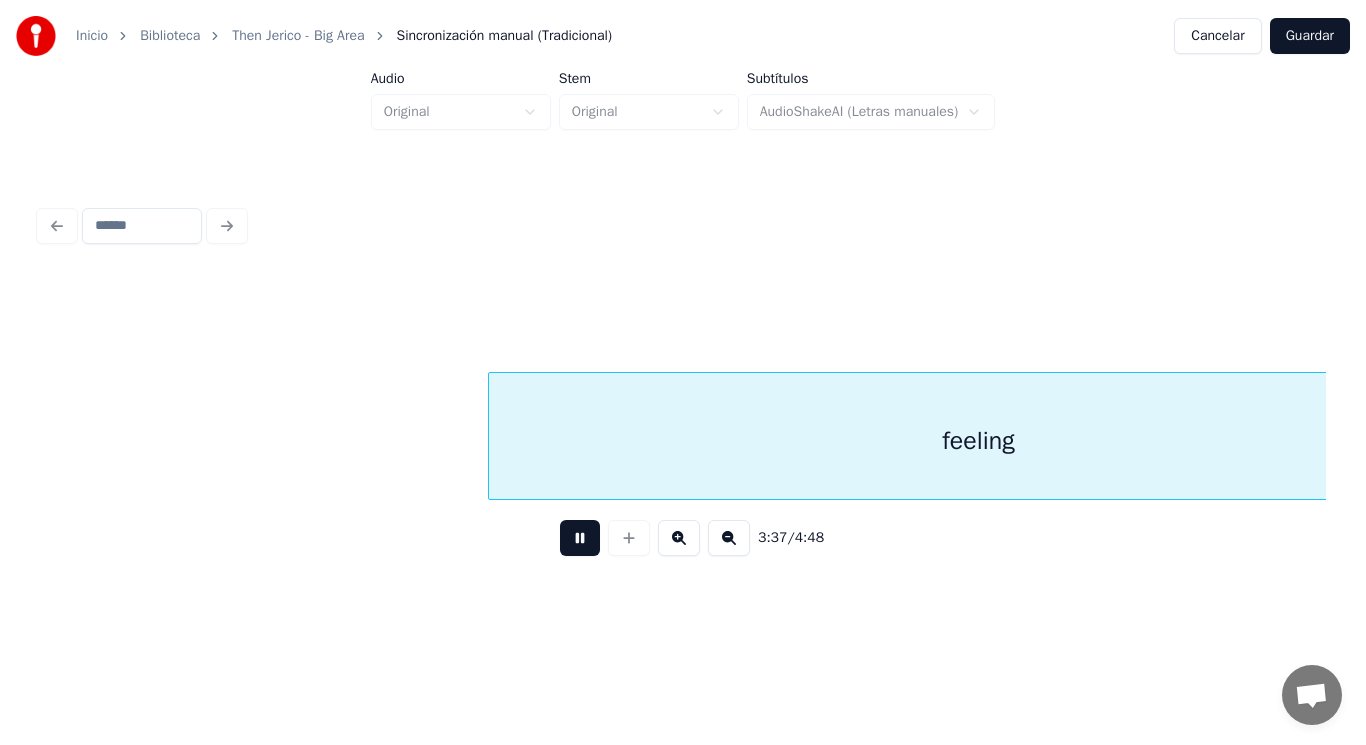 scroll, scrollTop: 0, scrollLeft: 303732, axis: horizontal 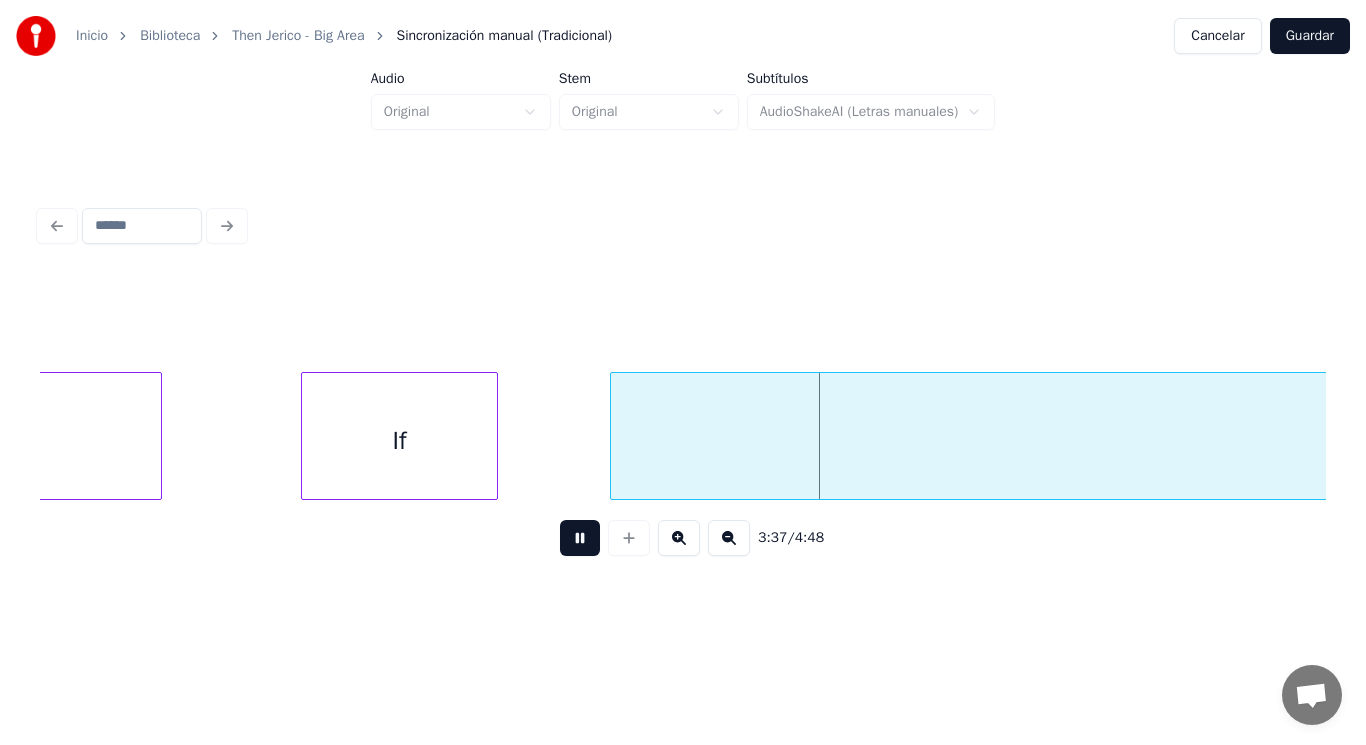click at bounding box center [580, 538] 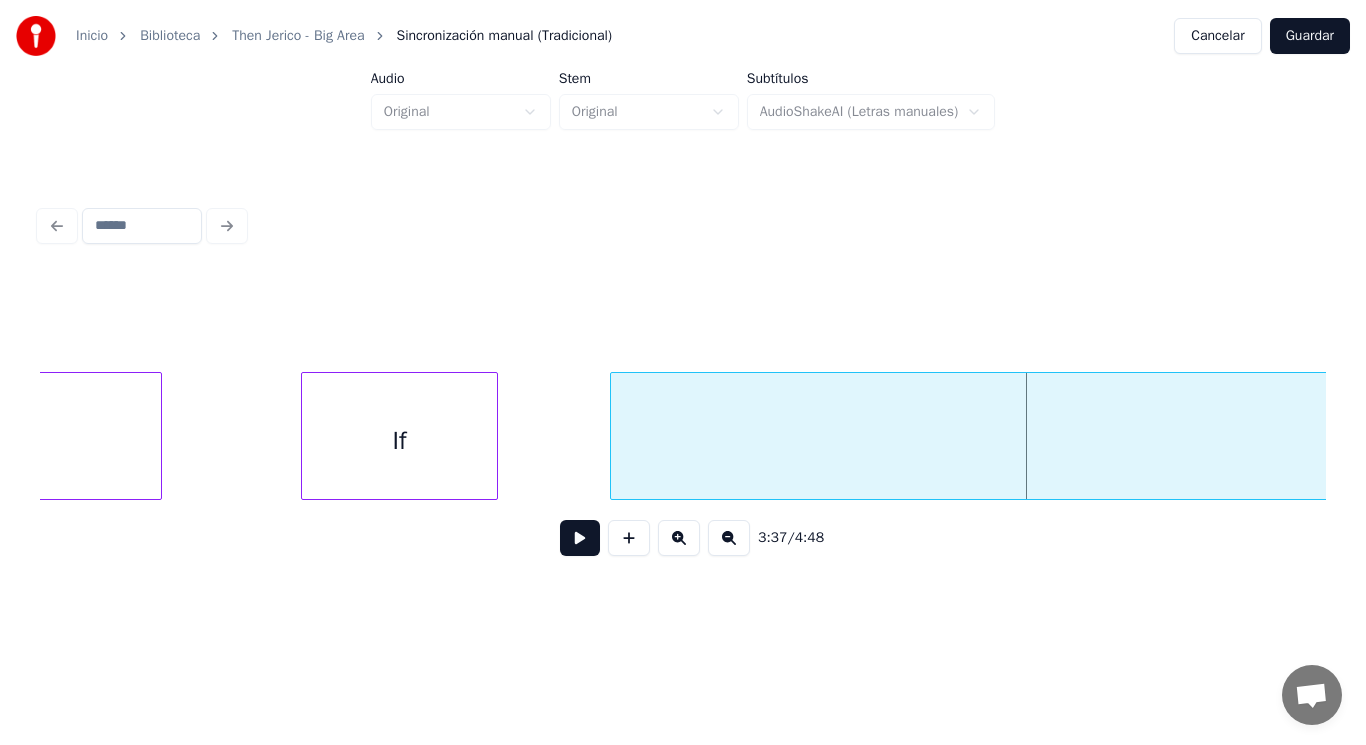 click on "feeling" at bounding box center [-329, 441] 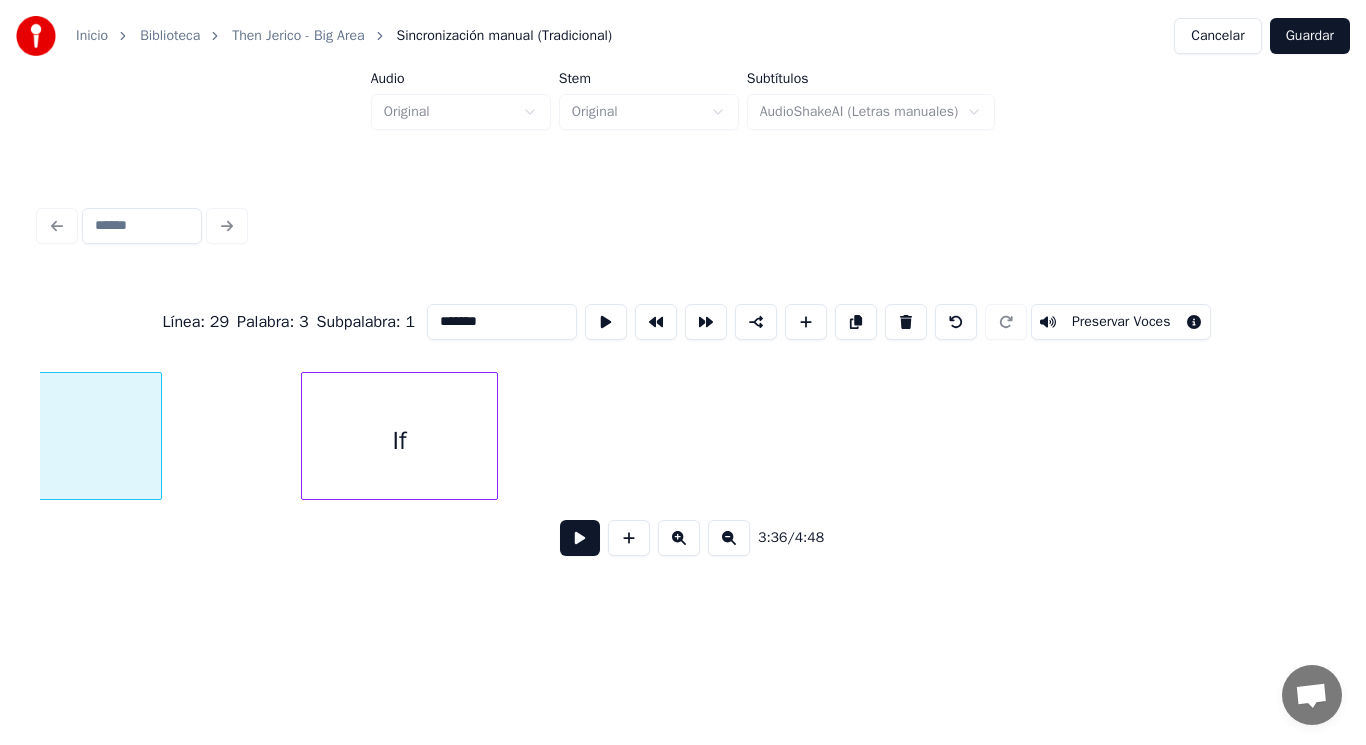 scroll, scrollTop: 0, scrollLeft: 302874, axis: horizontal 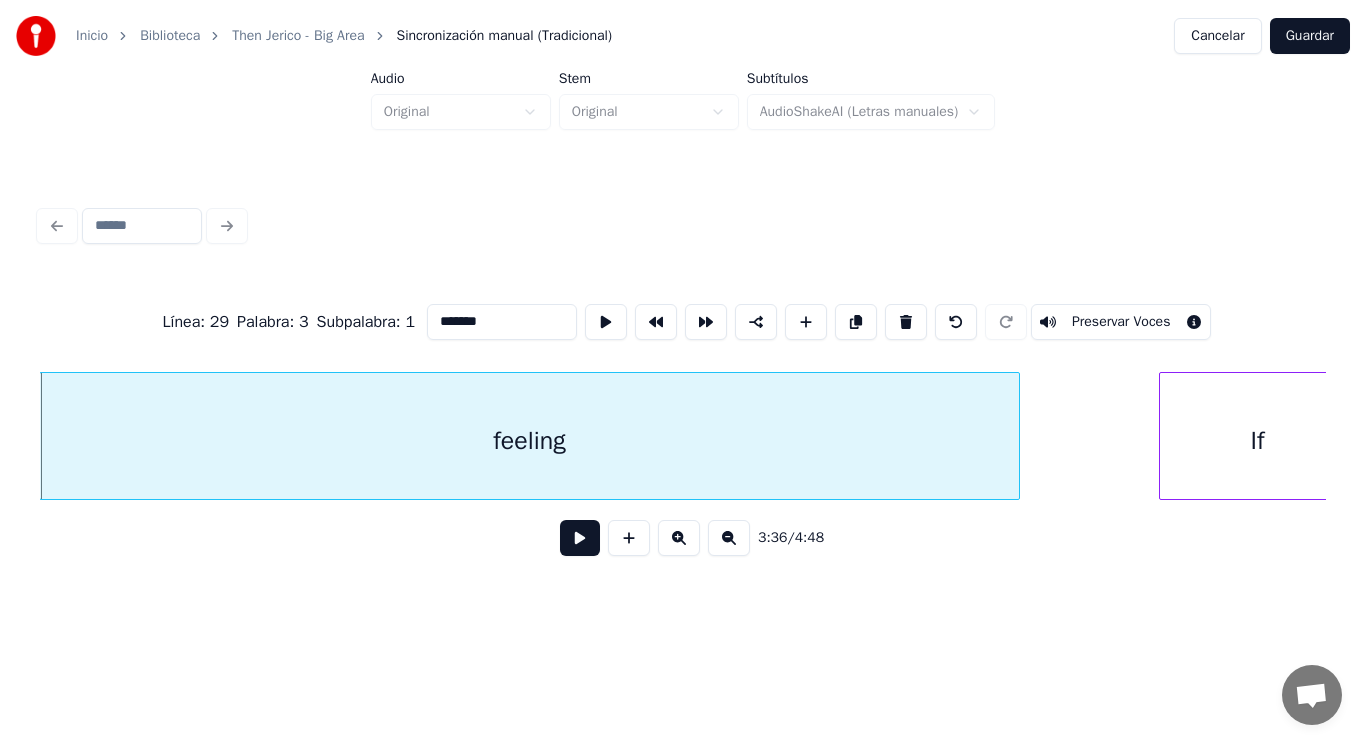 click at bounding box center [580, 538] 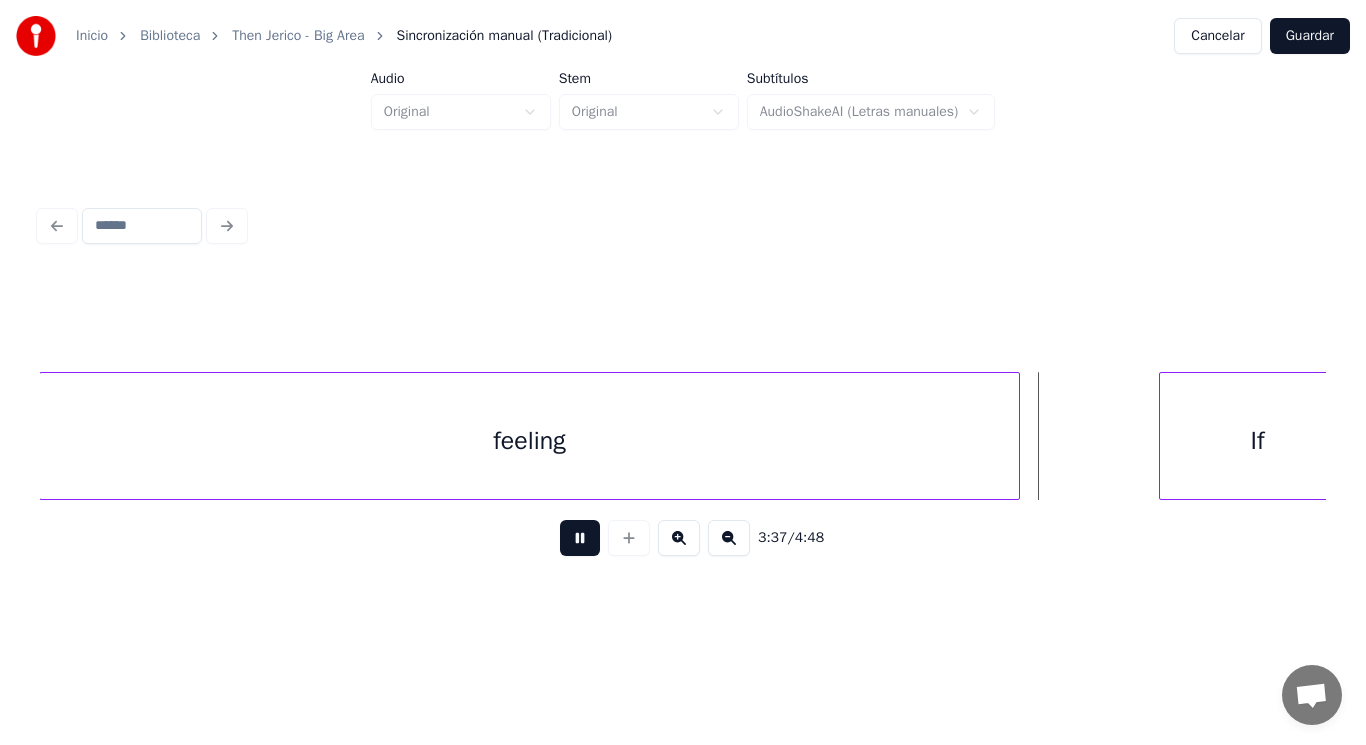 click at bounding box center (580, 538) 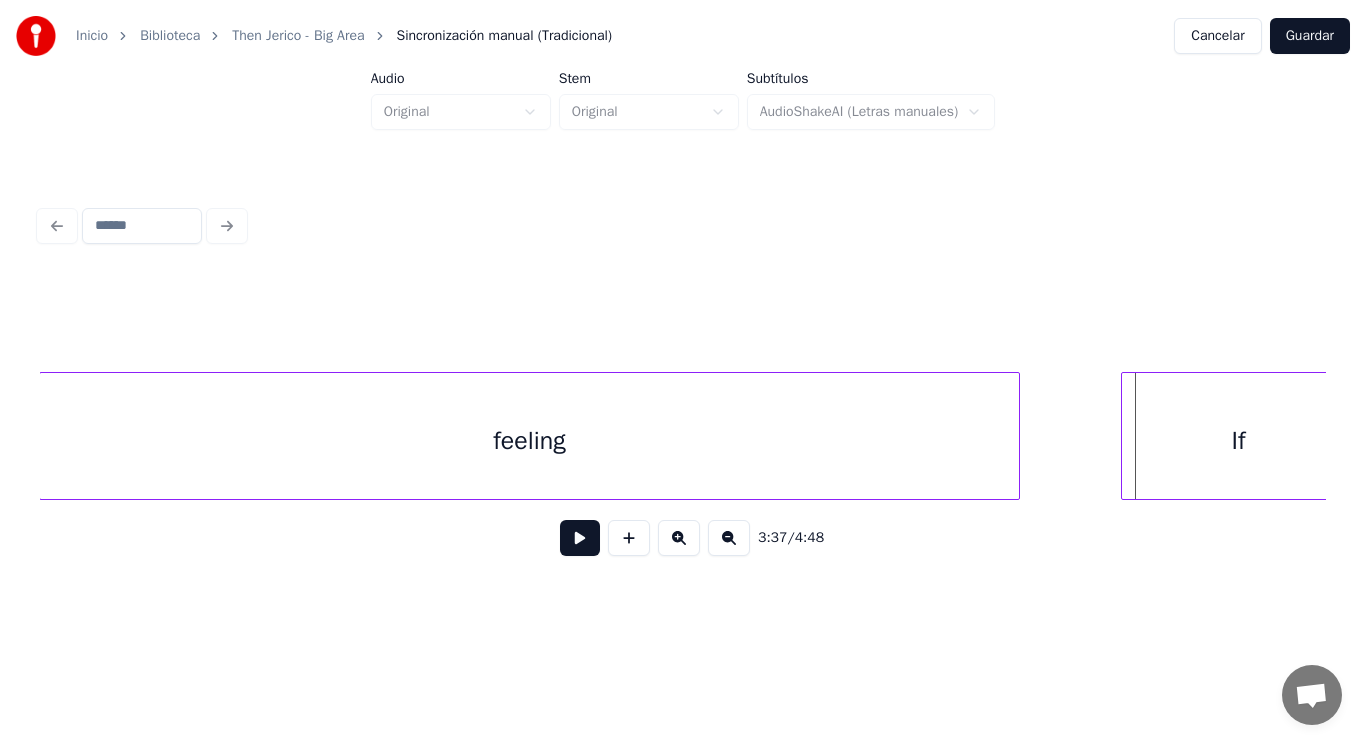 click at bounding box center (1125, 436) 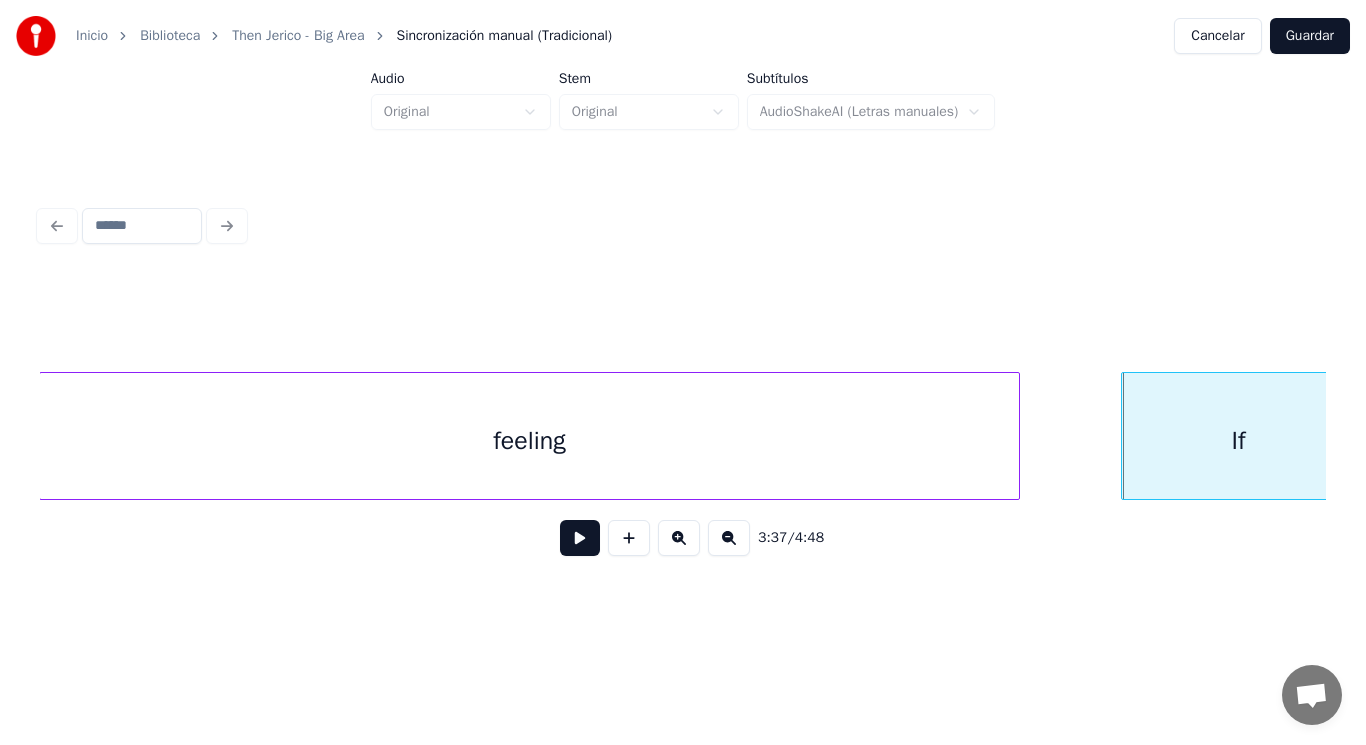 click at bounding box center (580, 538) 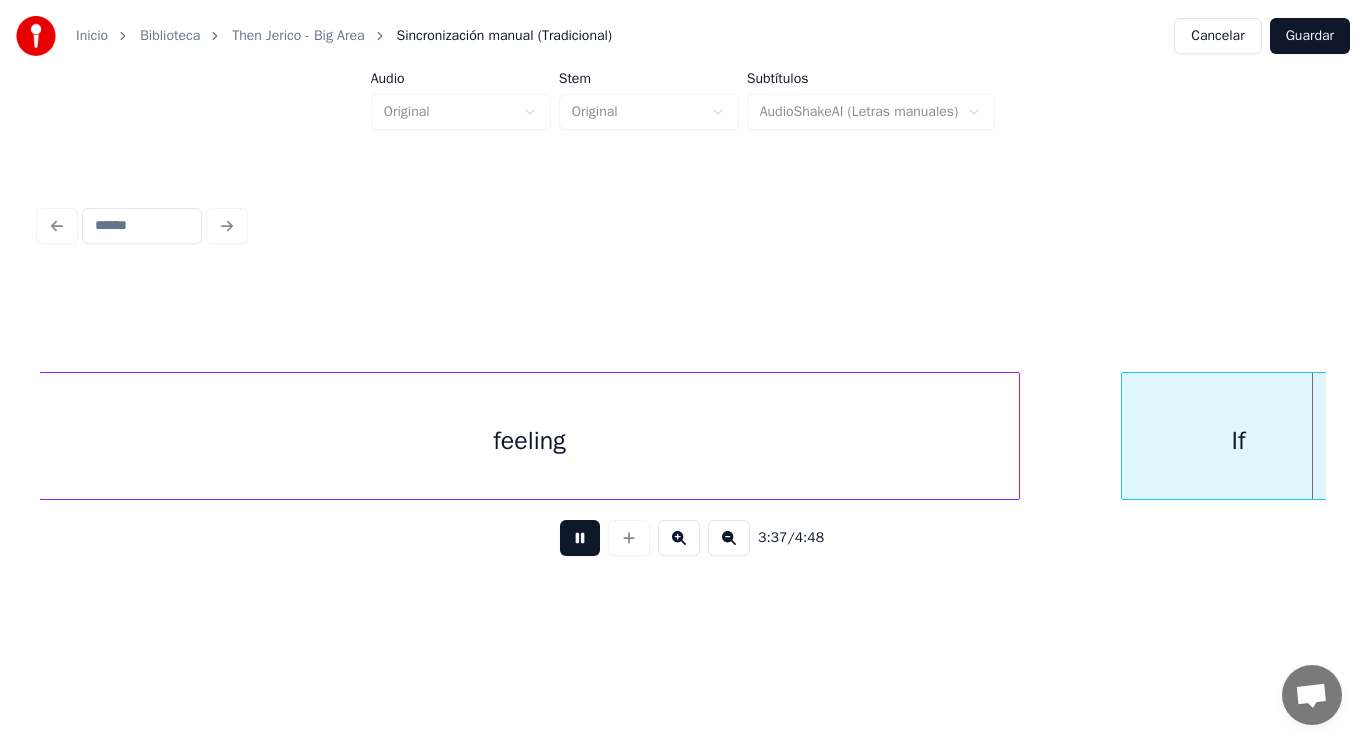 scroll, scrollTop: 0, scrollLeft: 304175, axis: horizontal 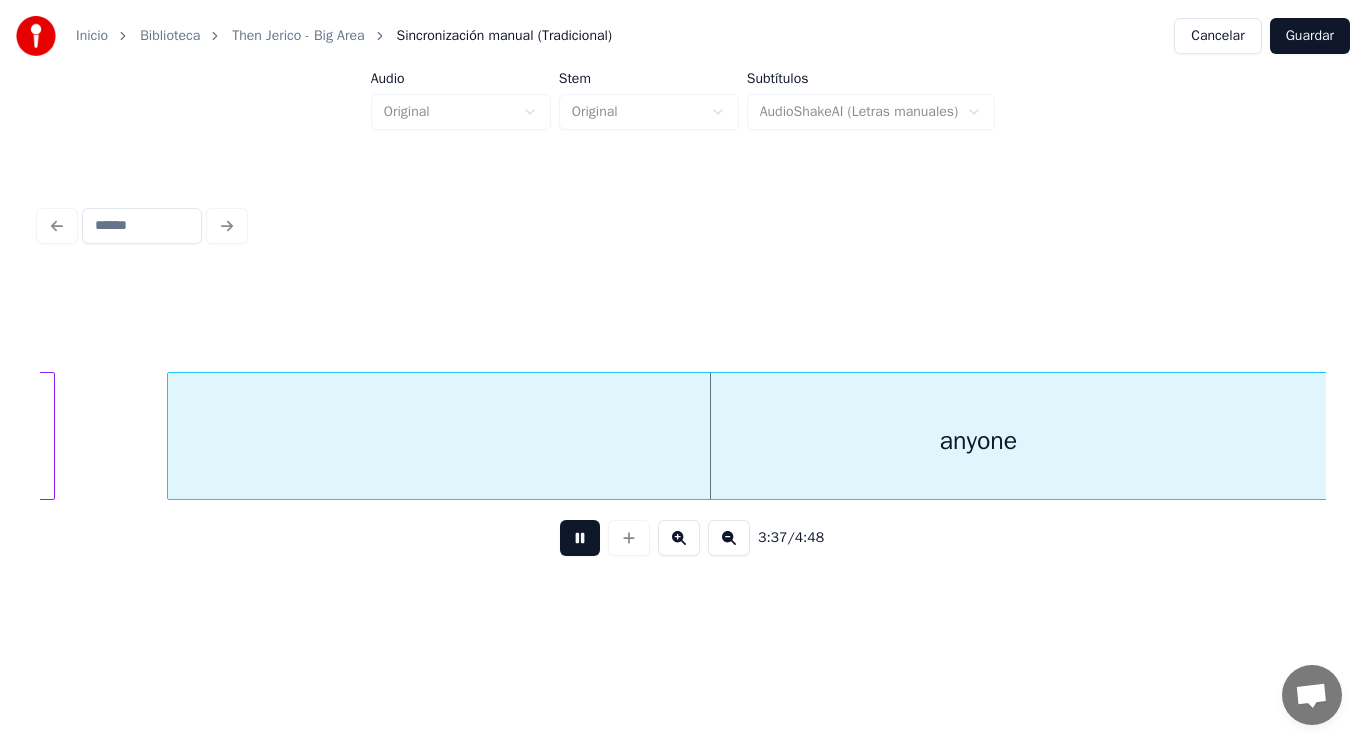 click at bounding box center (580, 538) 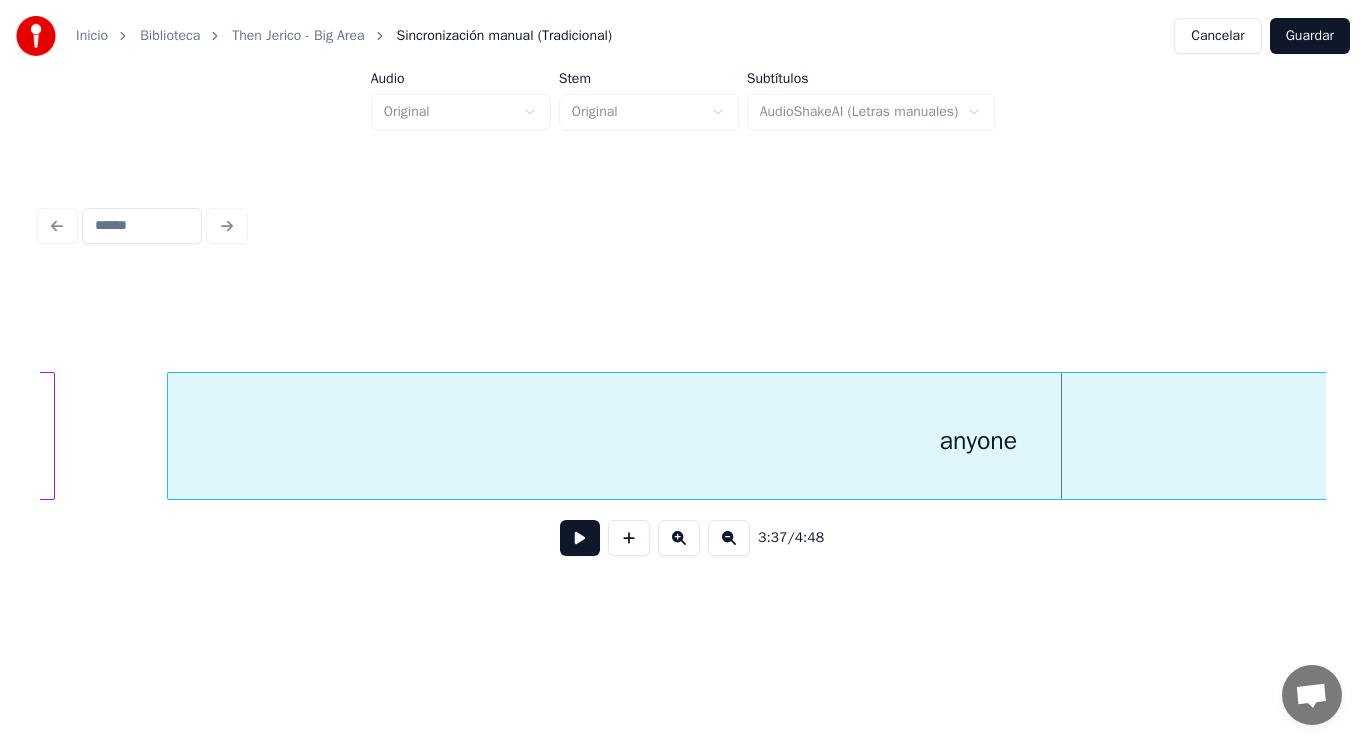 click on "If anyone" at bounding box center (-102130, 436) 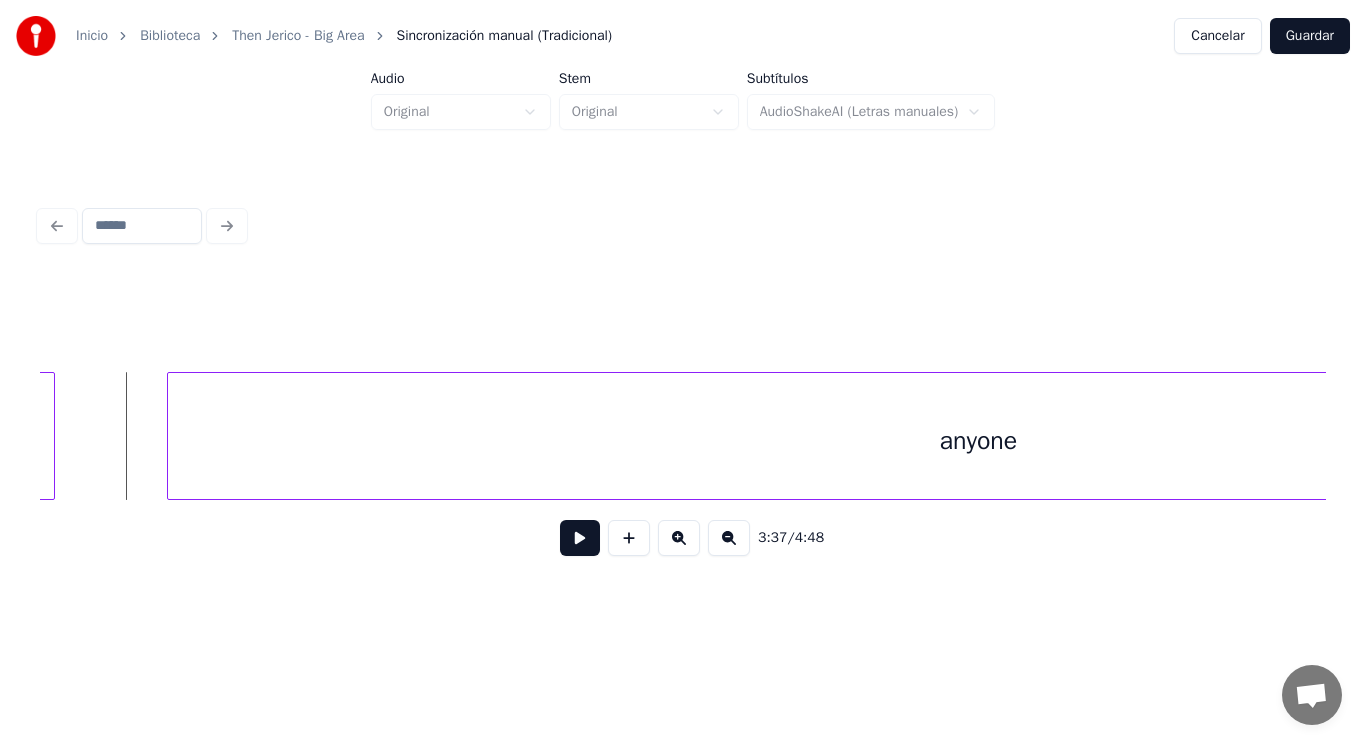 click at bounding box center [580, 538] 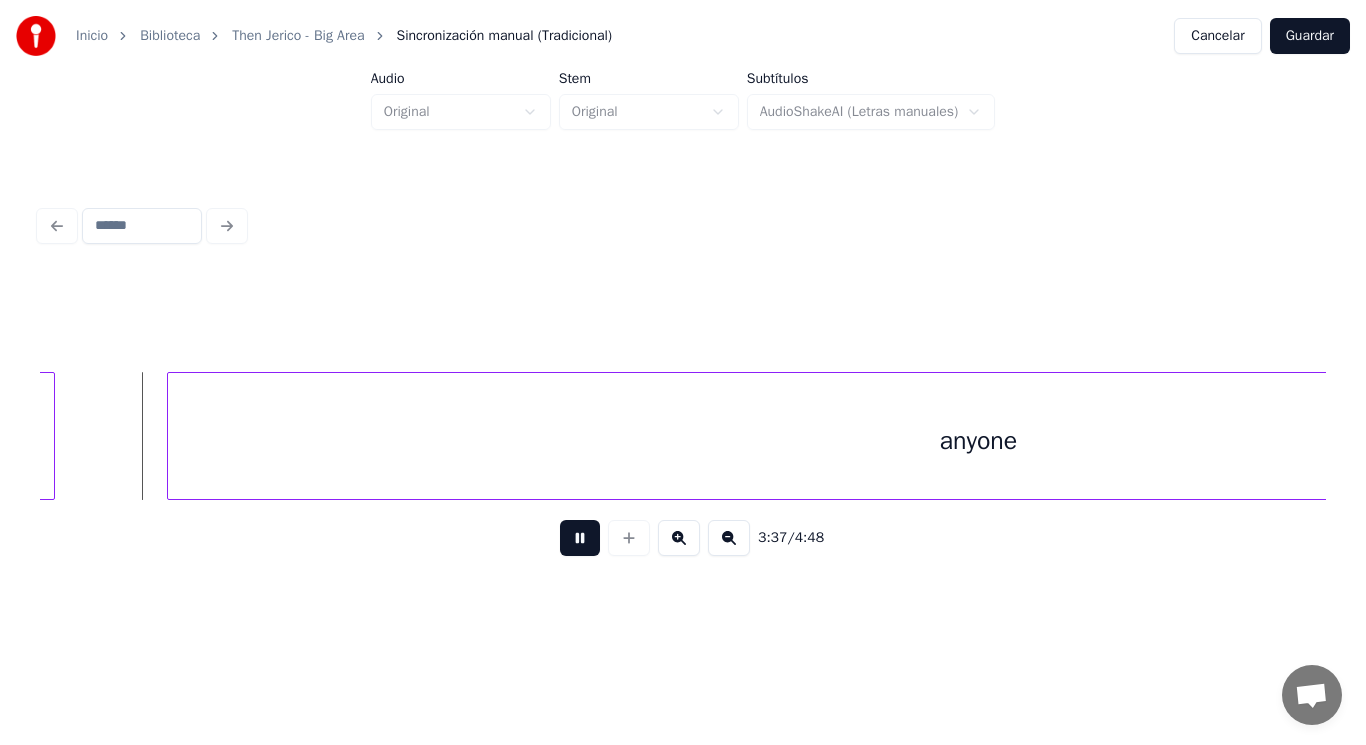 click at bounding box center (580, 538) 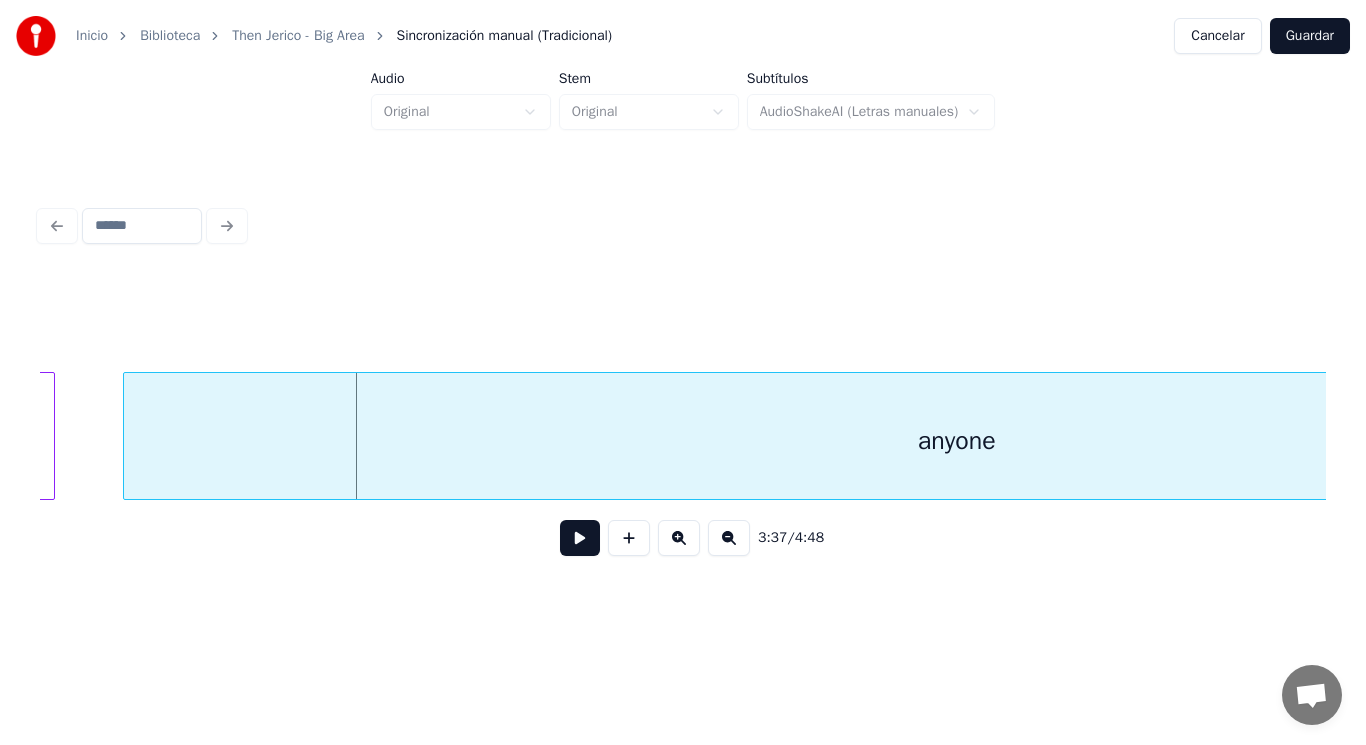 click at bounding box center [127, 436] 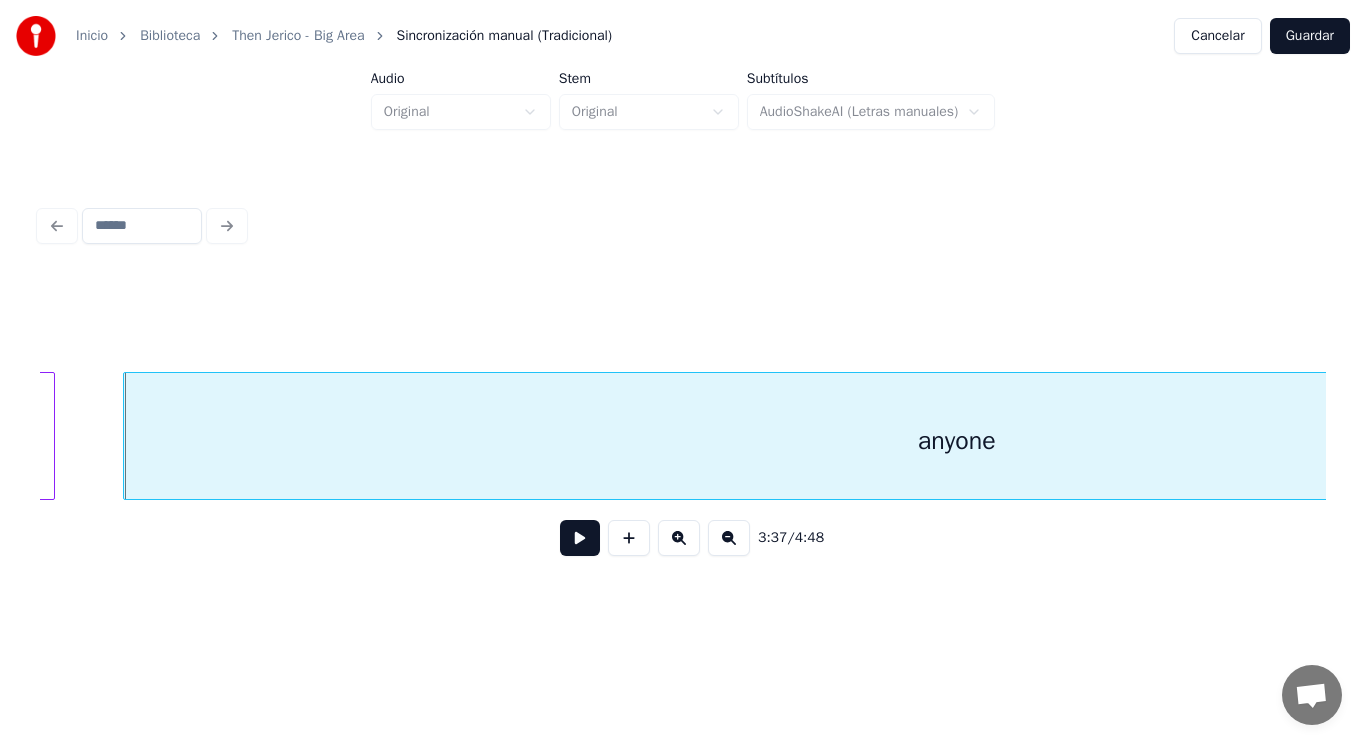 click at bounding box center [580, 538] 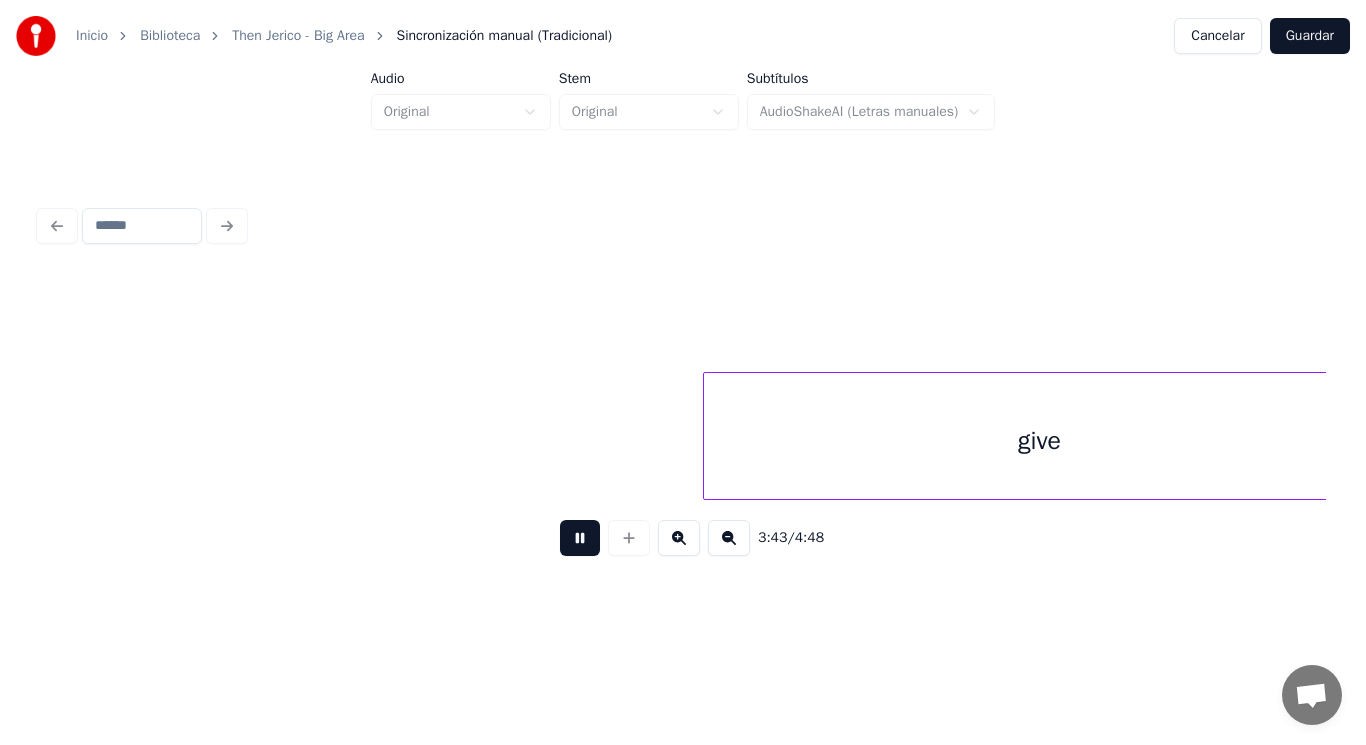 scroll, scrollTop: 0, scrollLeft: 313257, axis: horizontal 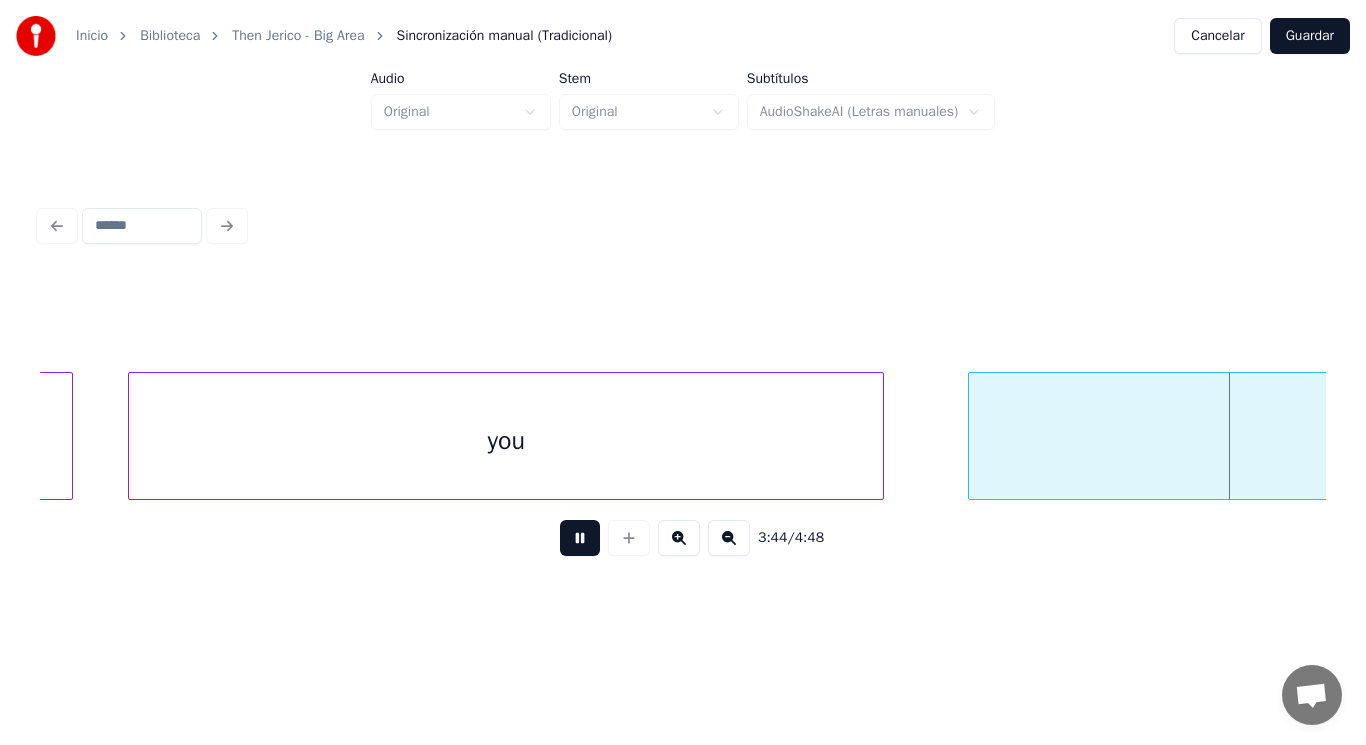 click at bounding box center (580, 538) 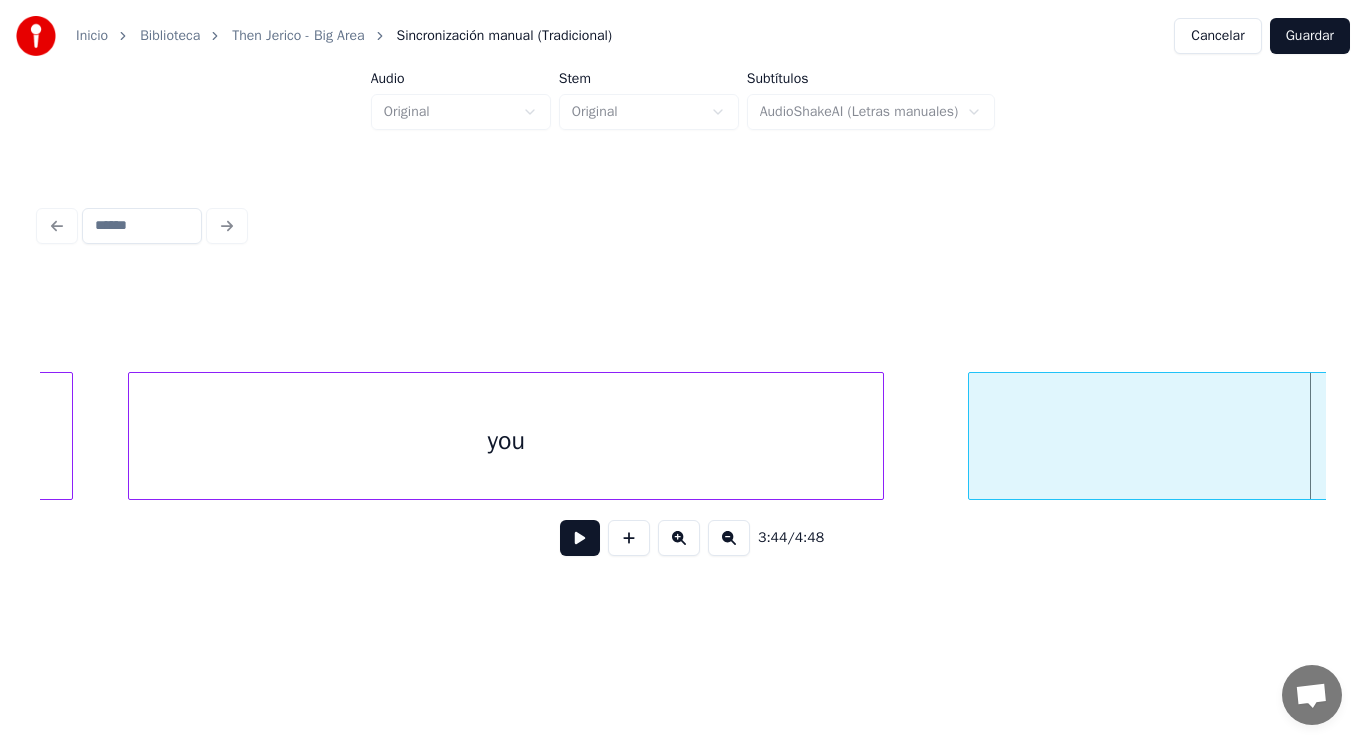 click on "you" at bounding box center (506, 441) 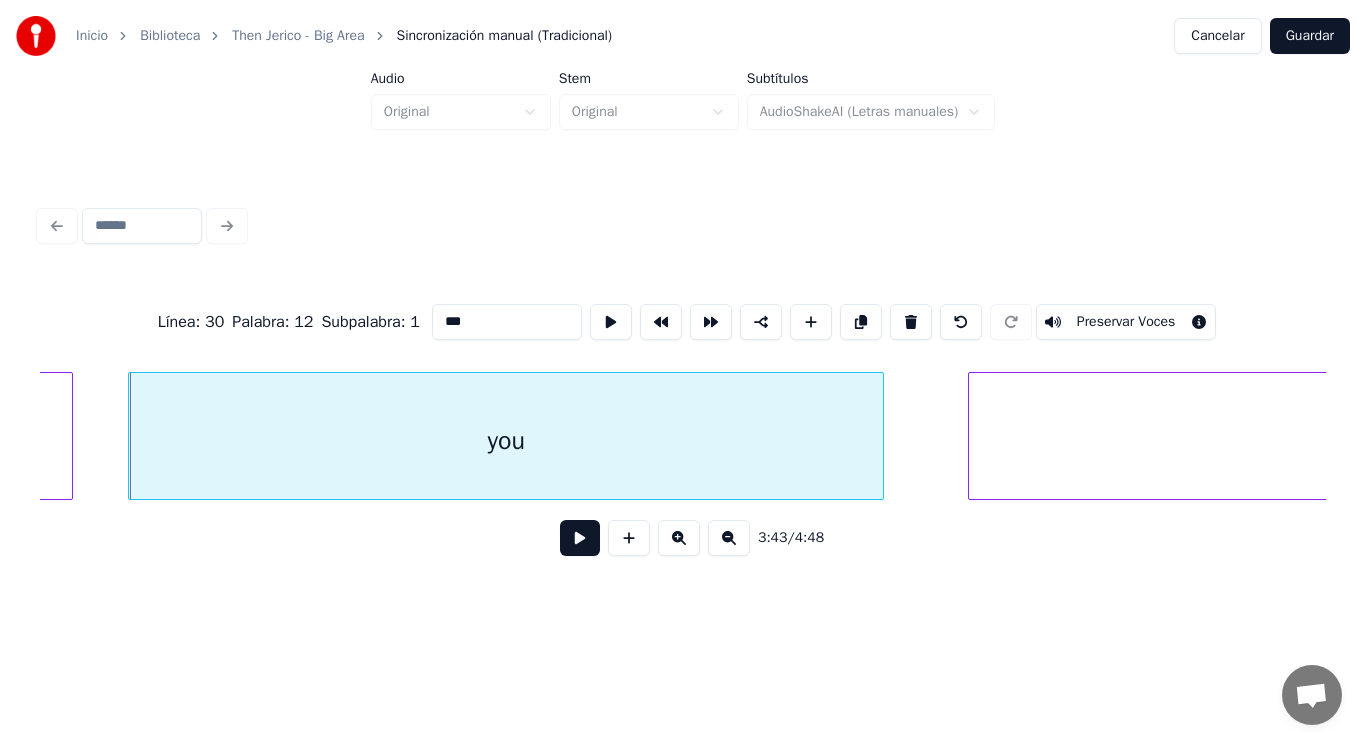 click at bounding box center (580, 538) 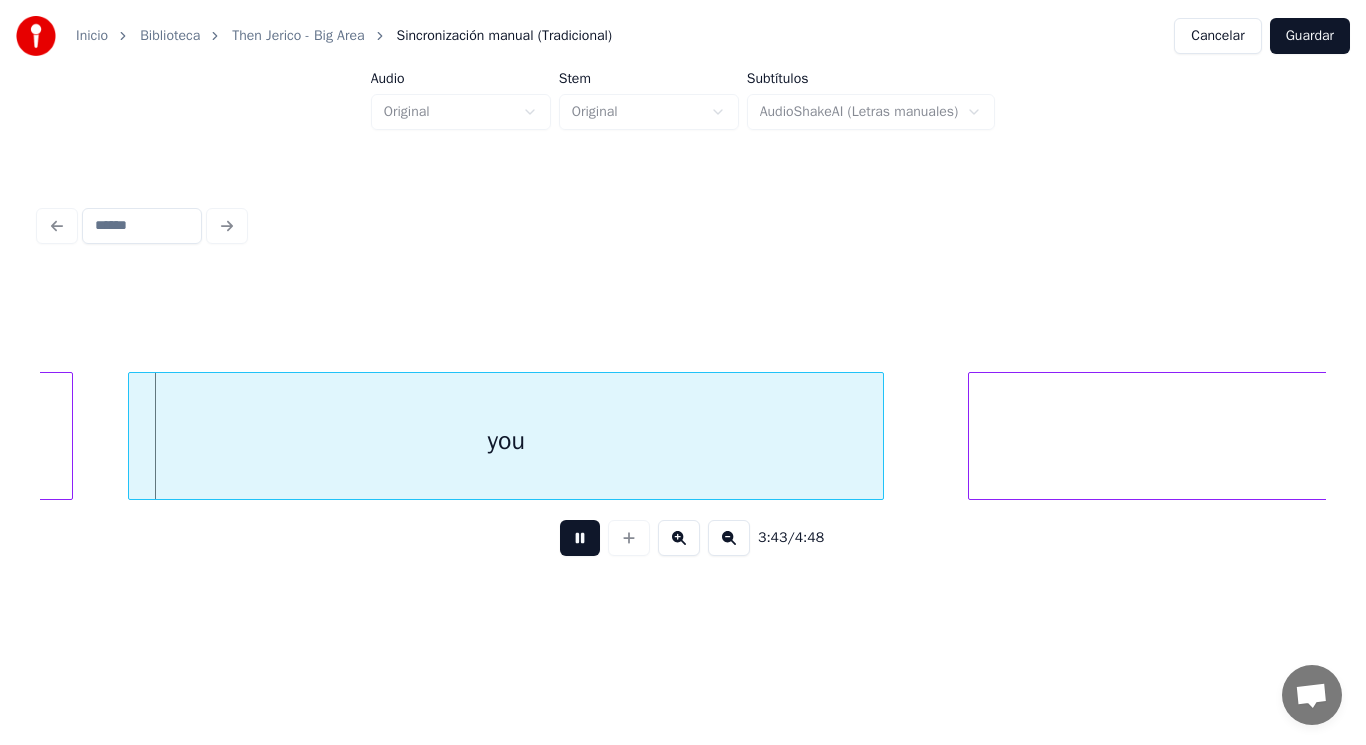 click at bounding box center (580, 538) 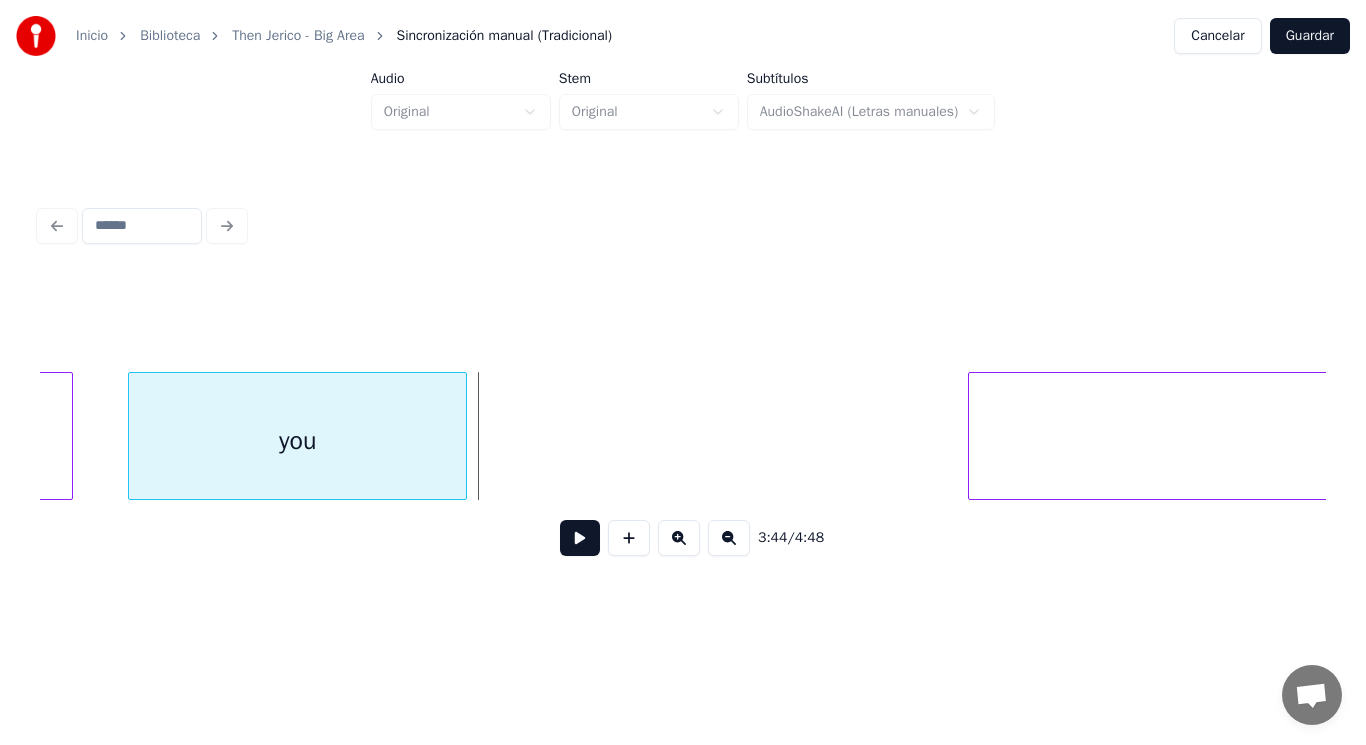 click at bounding box center (463, 436) 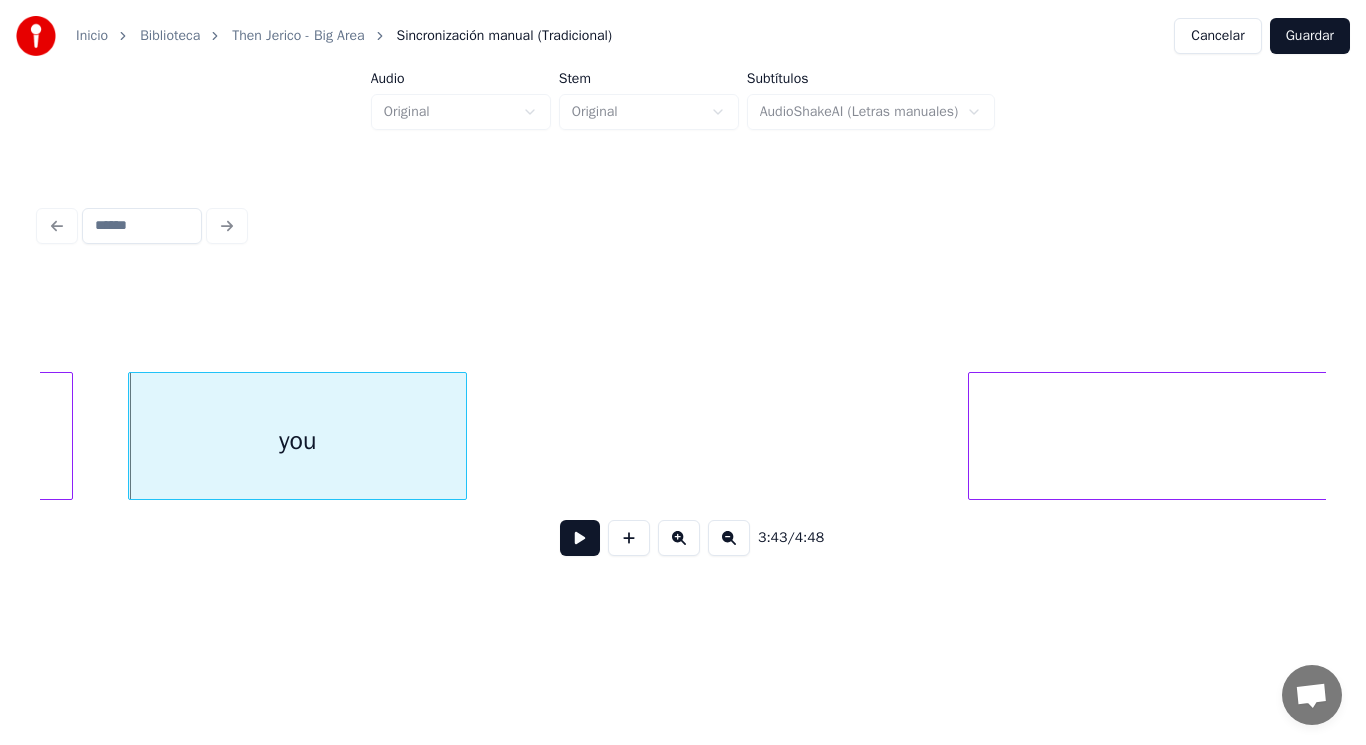 click at bounding box center (580, 538) 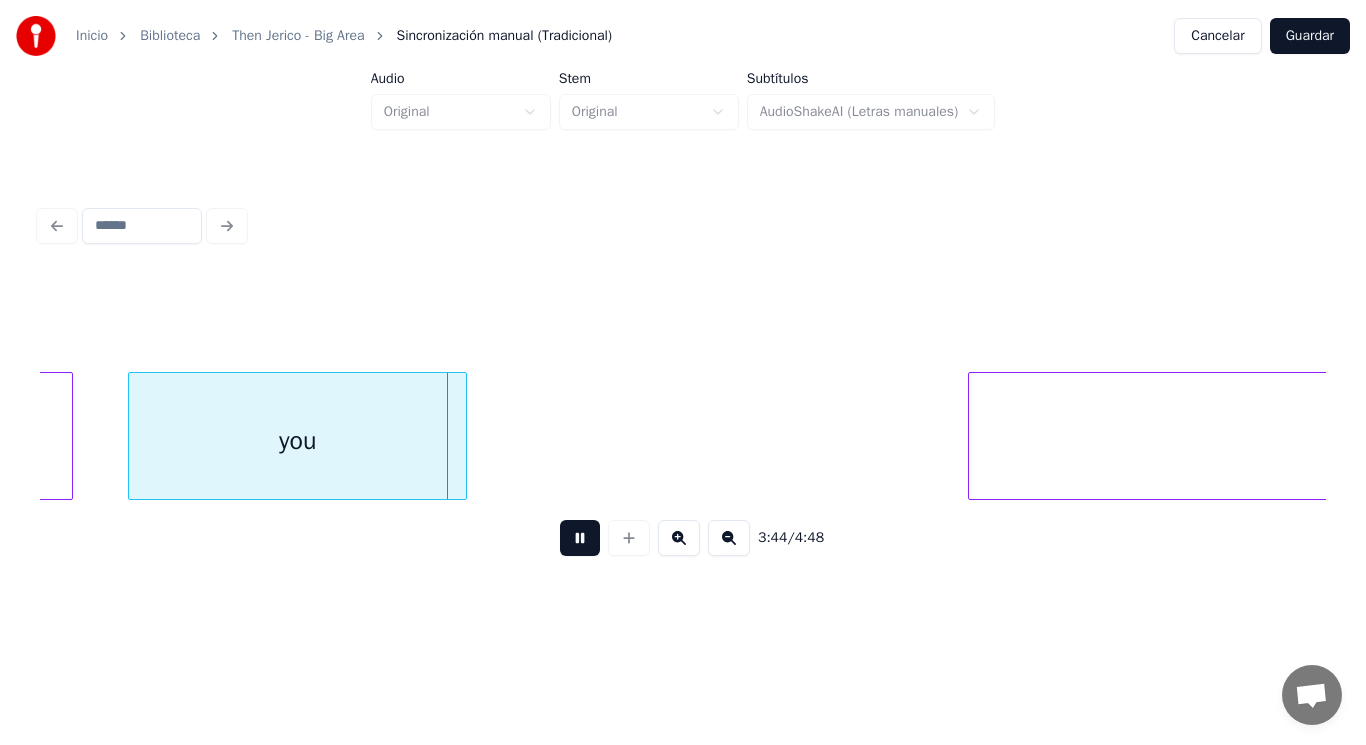 click at bounding box center (580, 538) 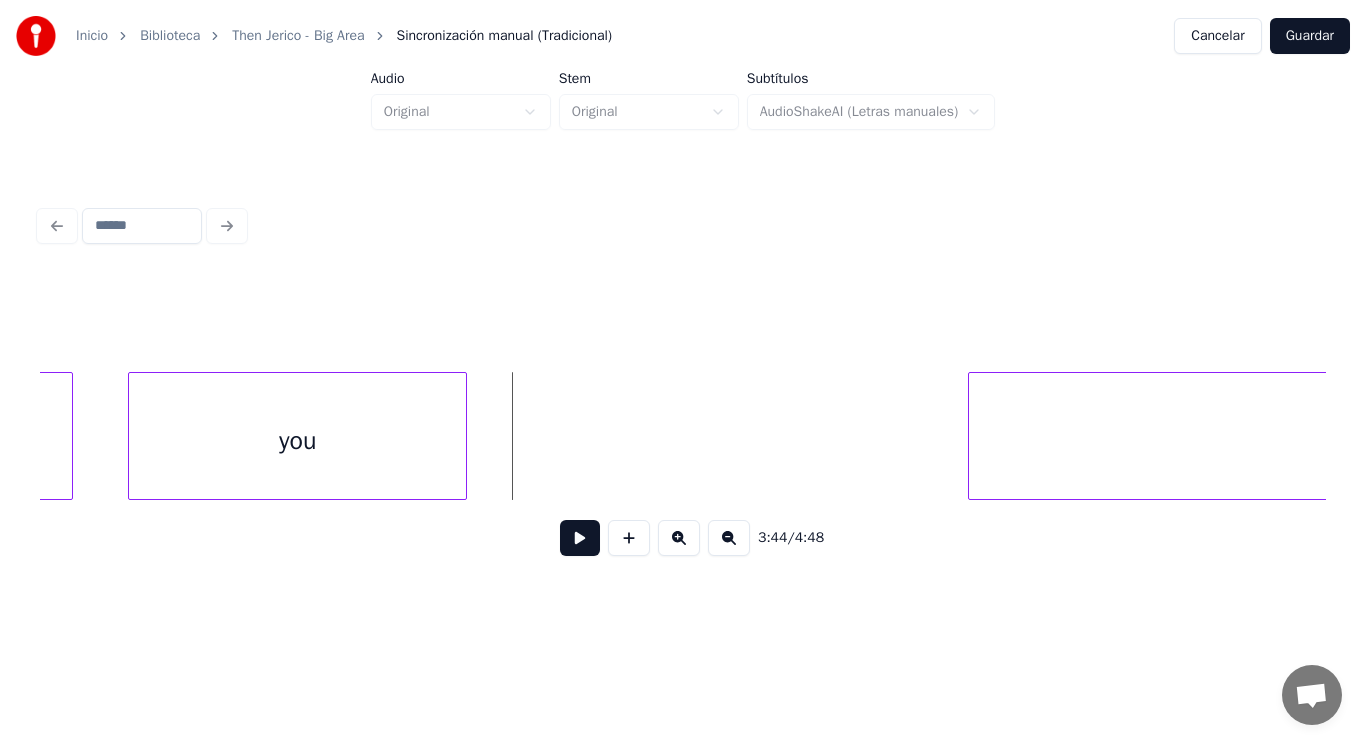 drag, startPoint x: 495, startPoint y: 464, endPoint x: 565, endPoint y: 565, distance: 122.88612 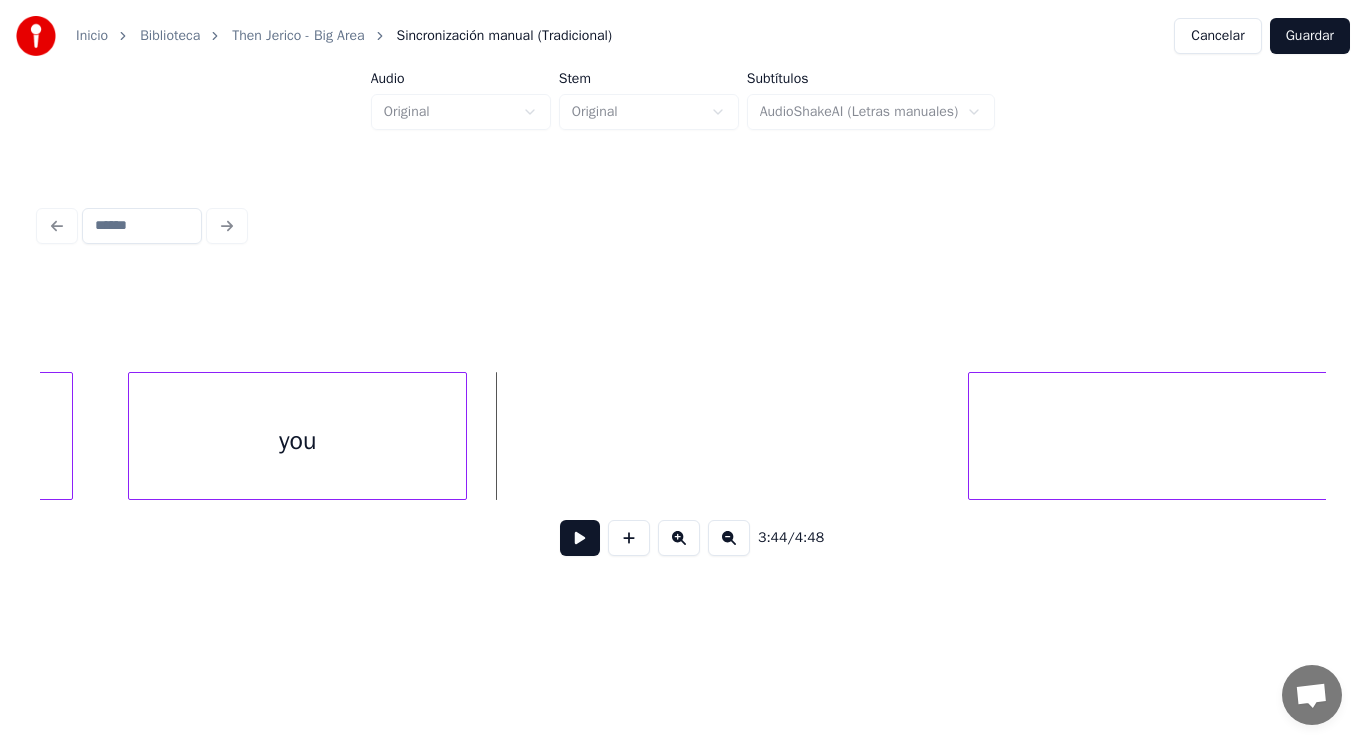 click at bounding box center (580, 538) 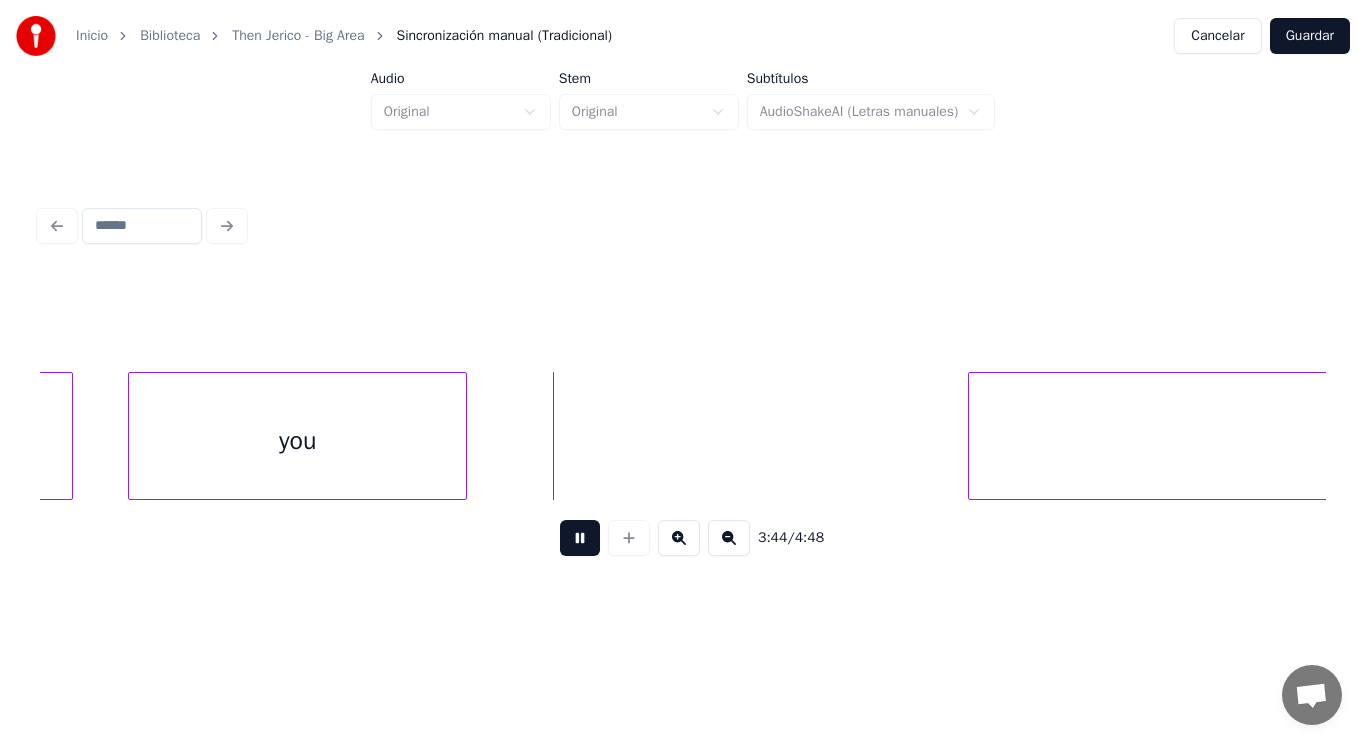 click at bounding box center [580, 538] 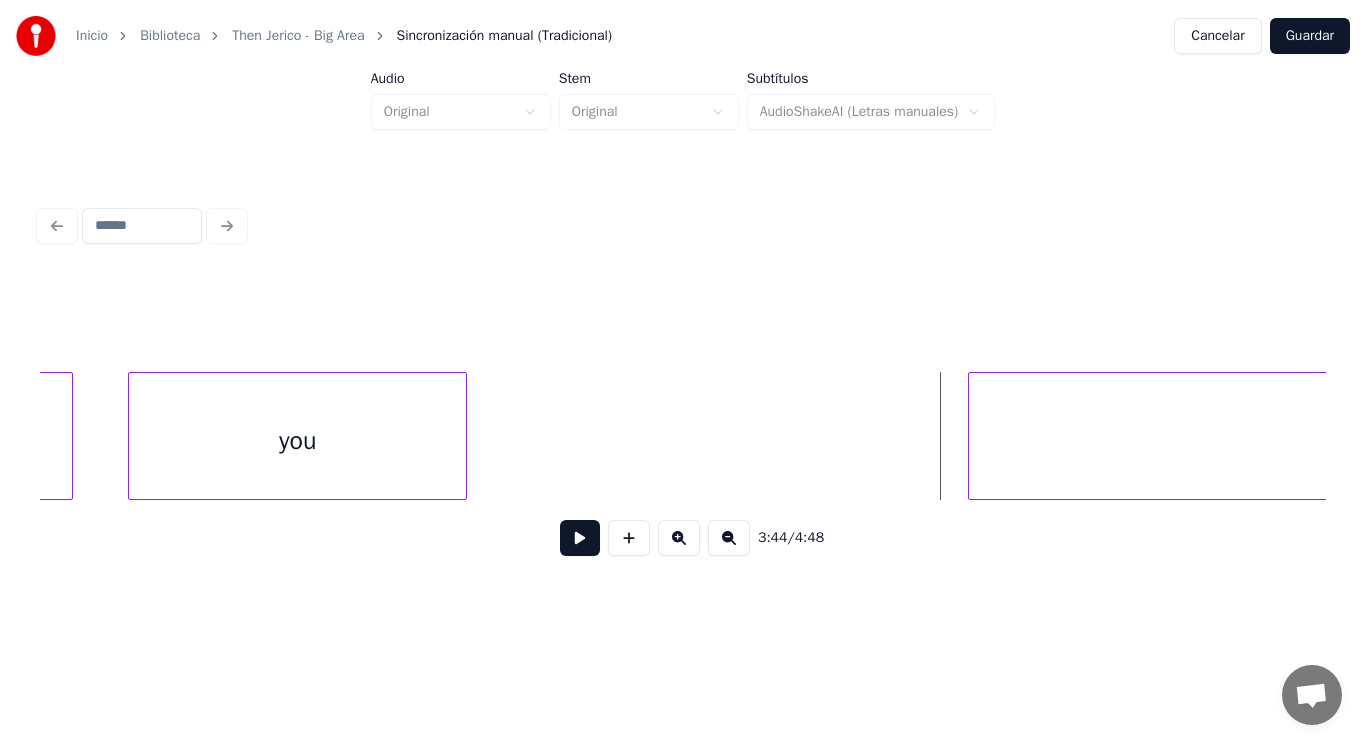 click on "you" at bounding box center [297, 441] 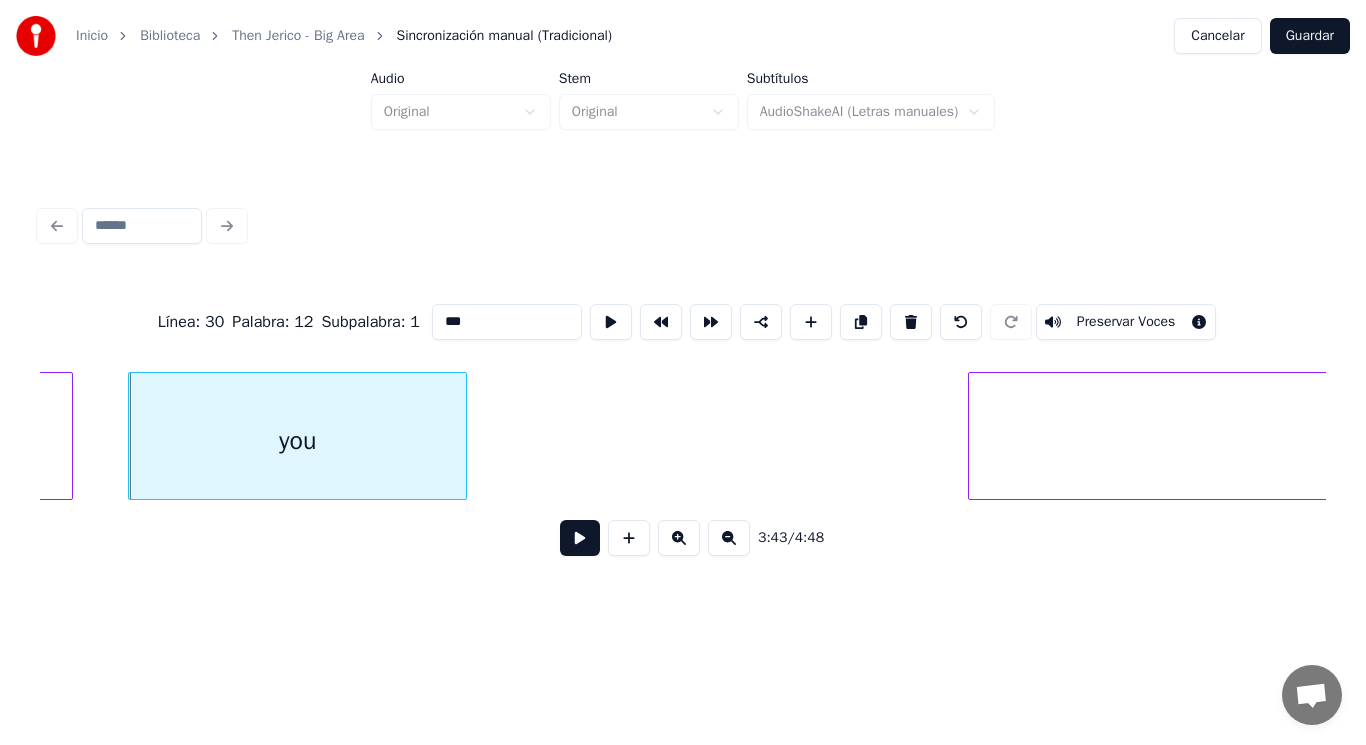 click at bounding box center [580, 538] 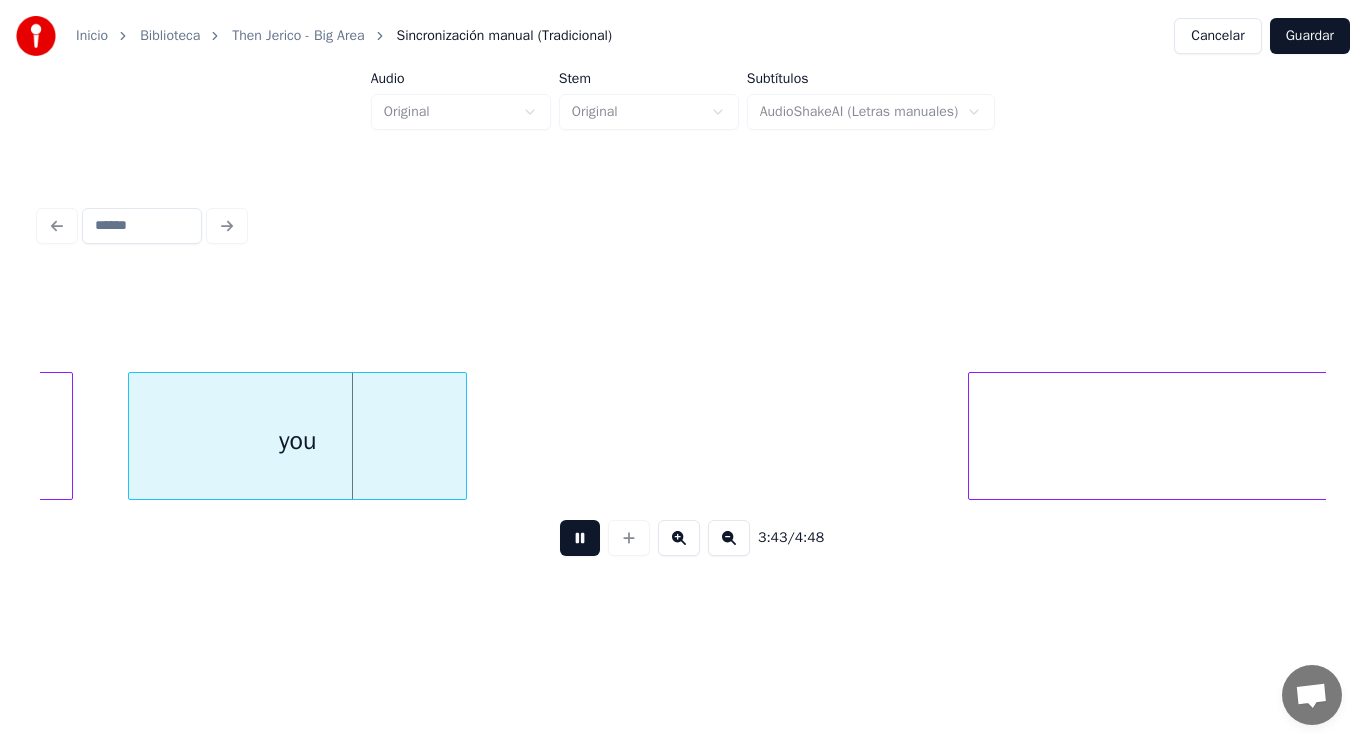 click at bounding box center (580, 538) 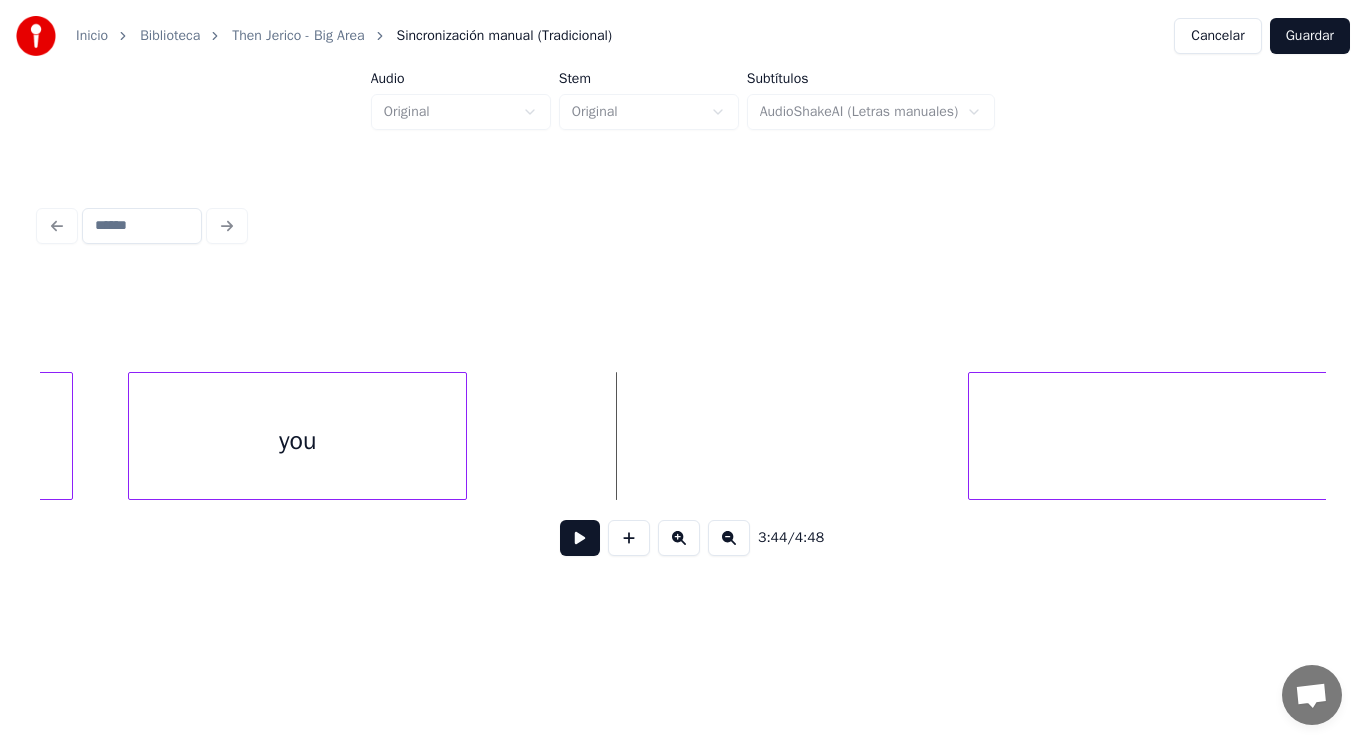 click on "away" at bounding box center [1570, 436] 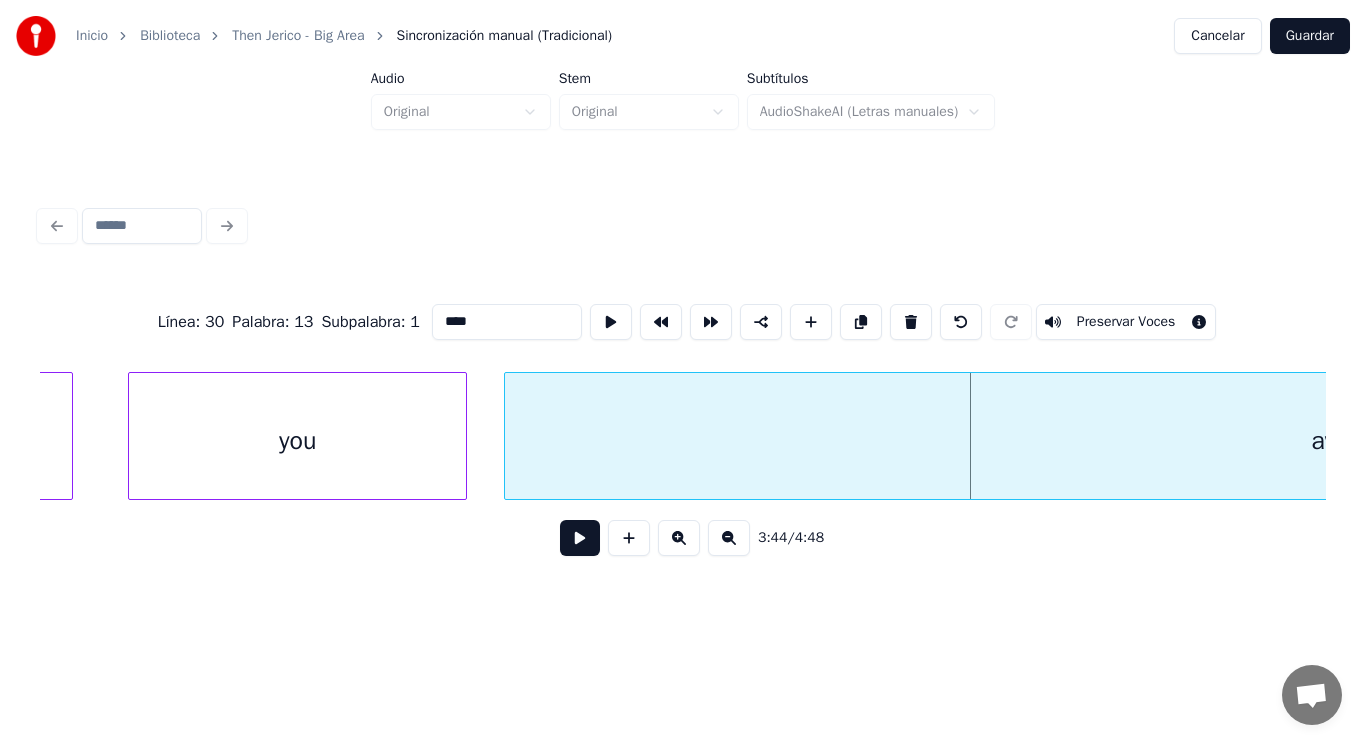 click at bounding box center (508, 436) 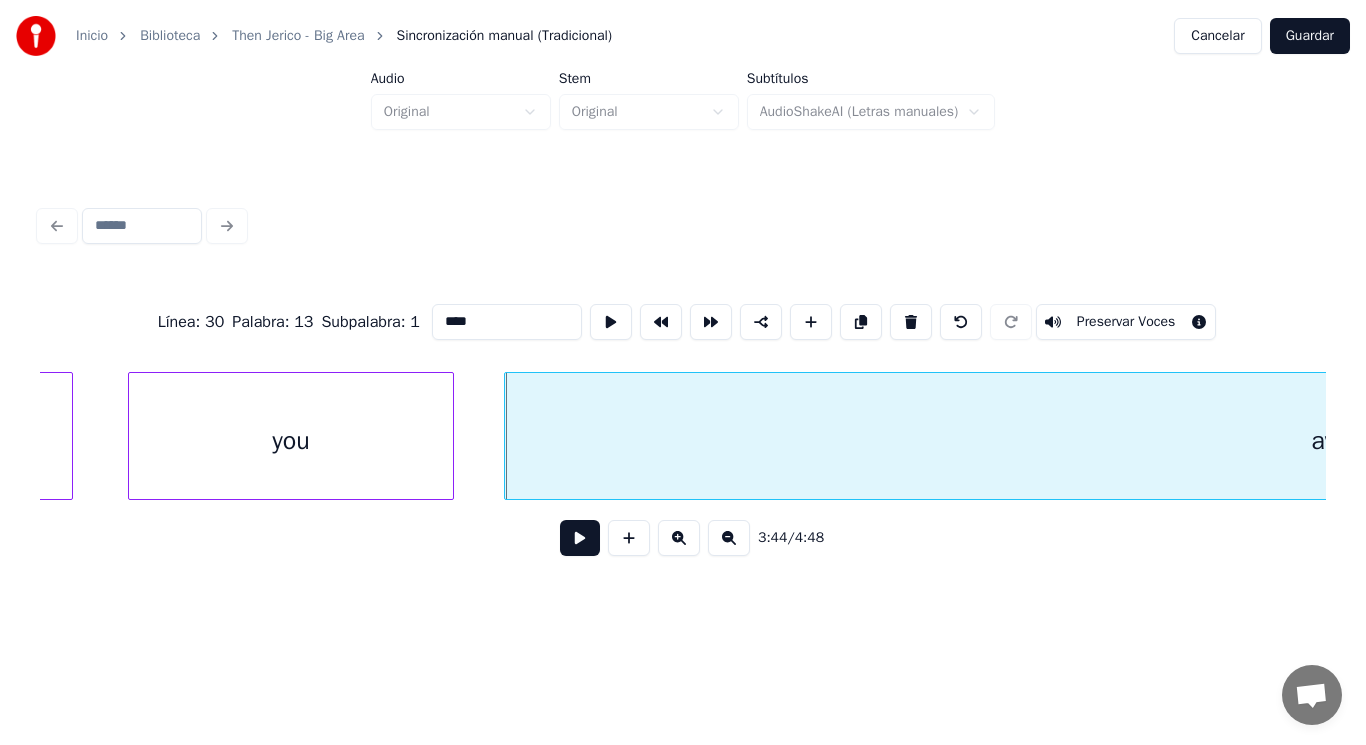 click at bounding box center (450, 436) 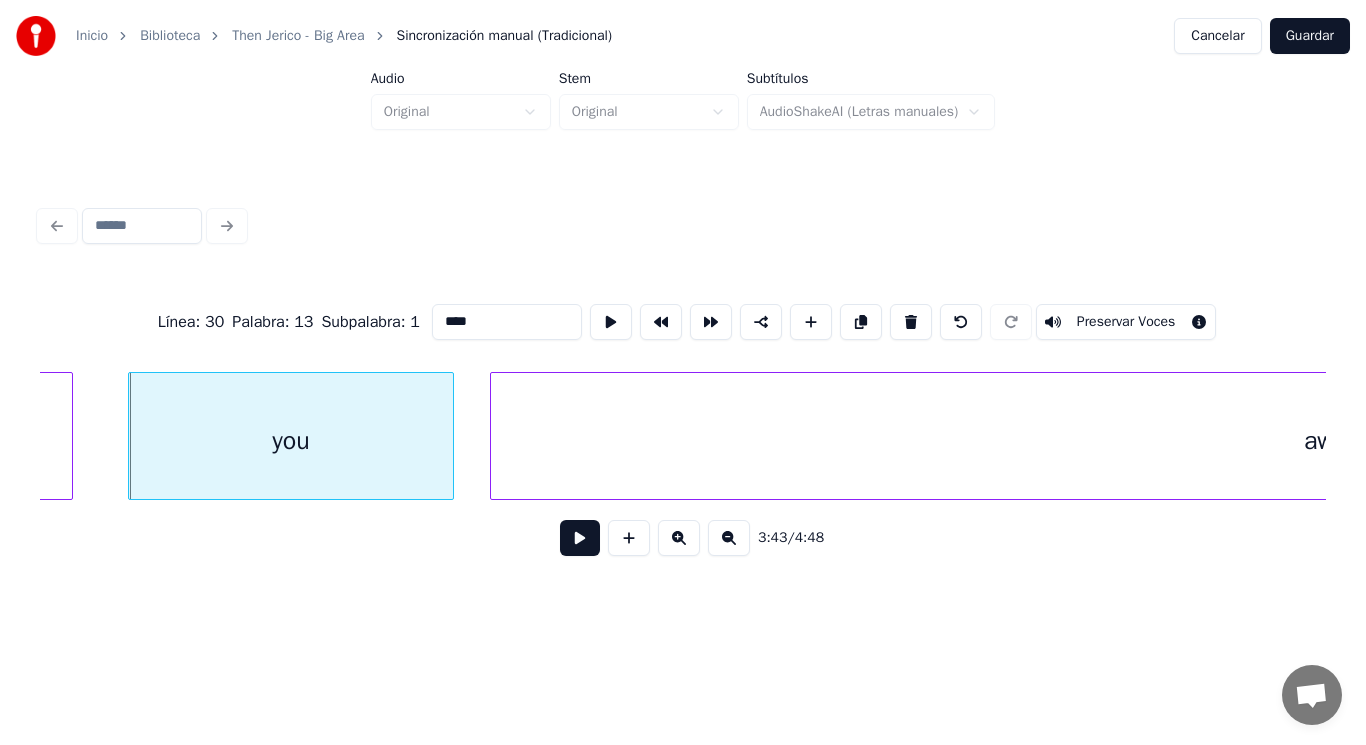 click at bounding box center (494, 436) 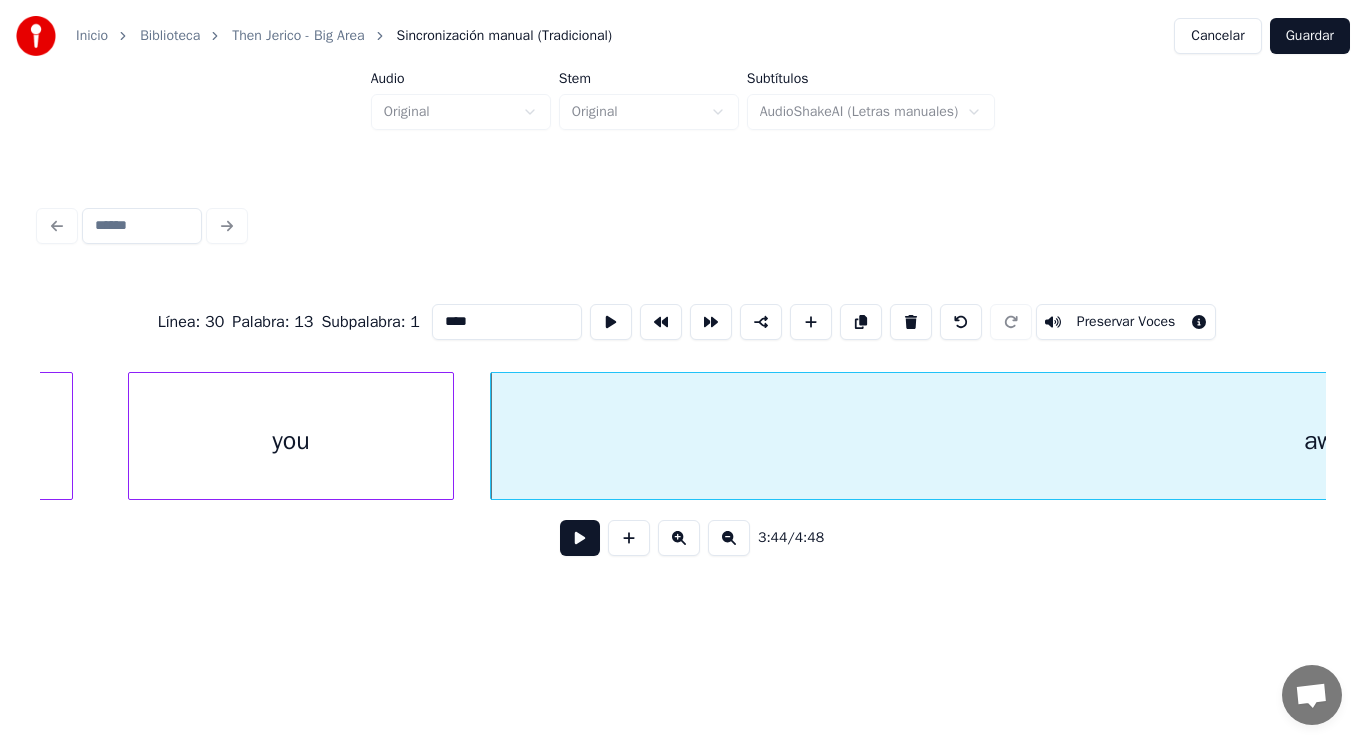 click at bounding box center (580, 538) 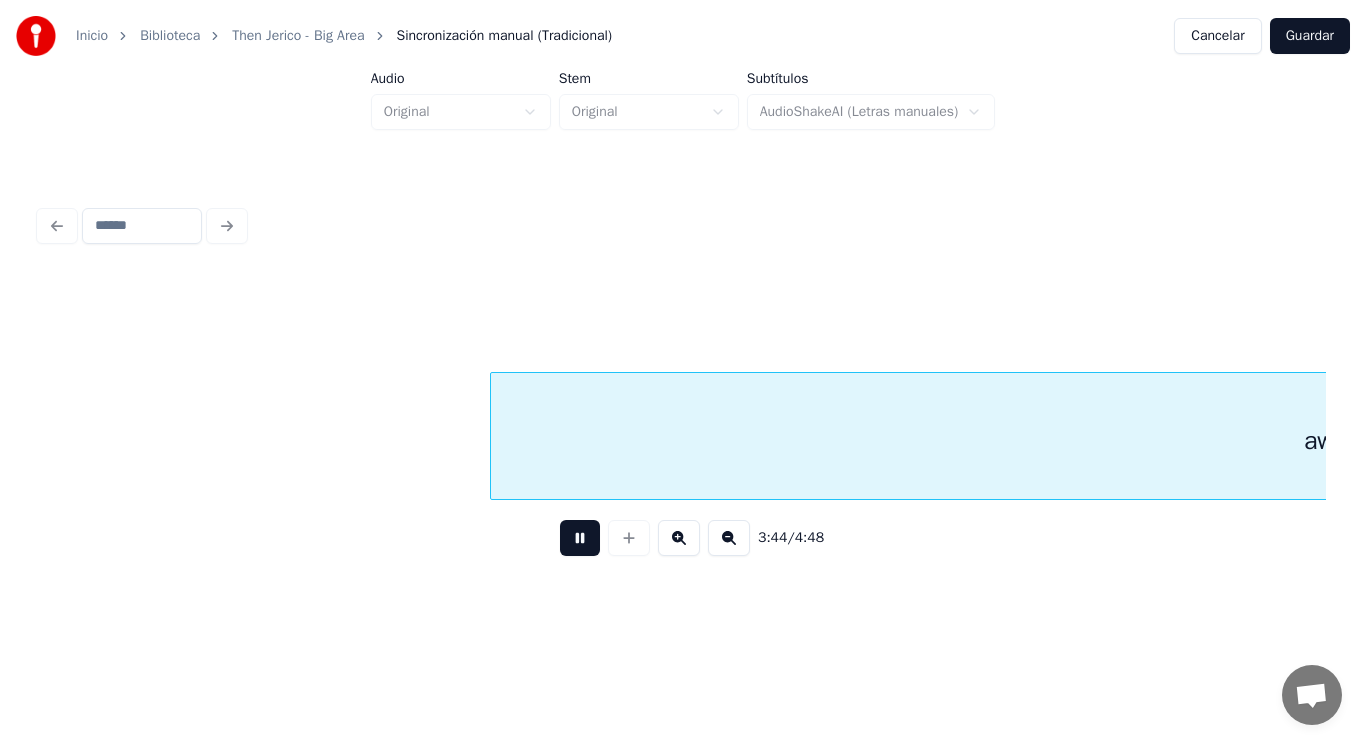 scroll, scrollTop: 0, scrollLeft: 314566, axis: horizontal 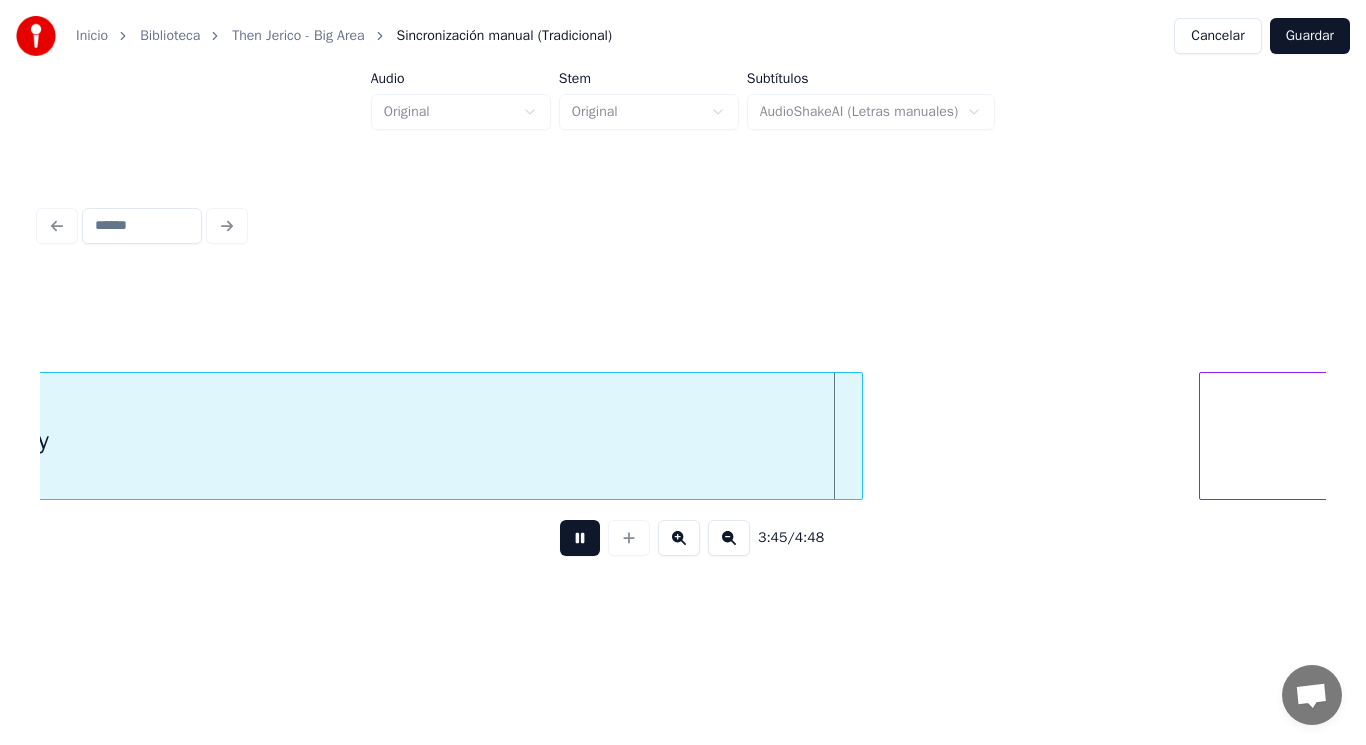 click at bounding box center (580, 538) 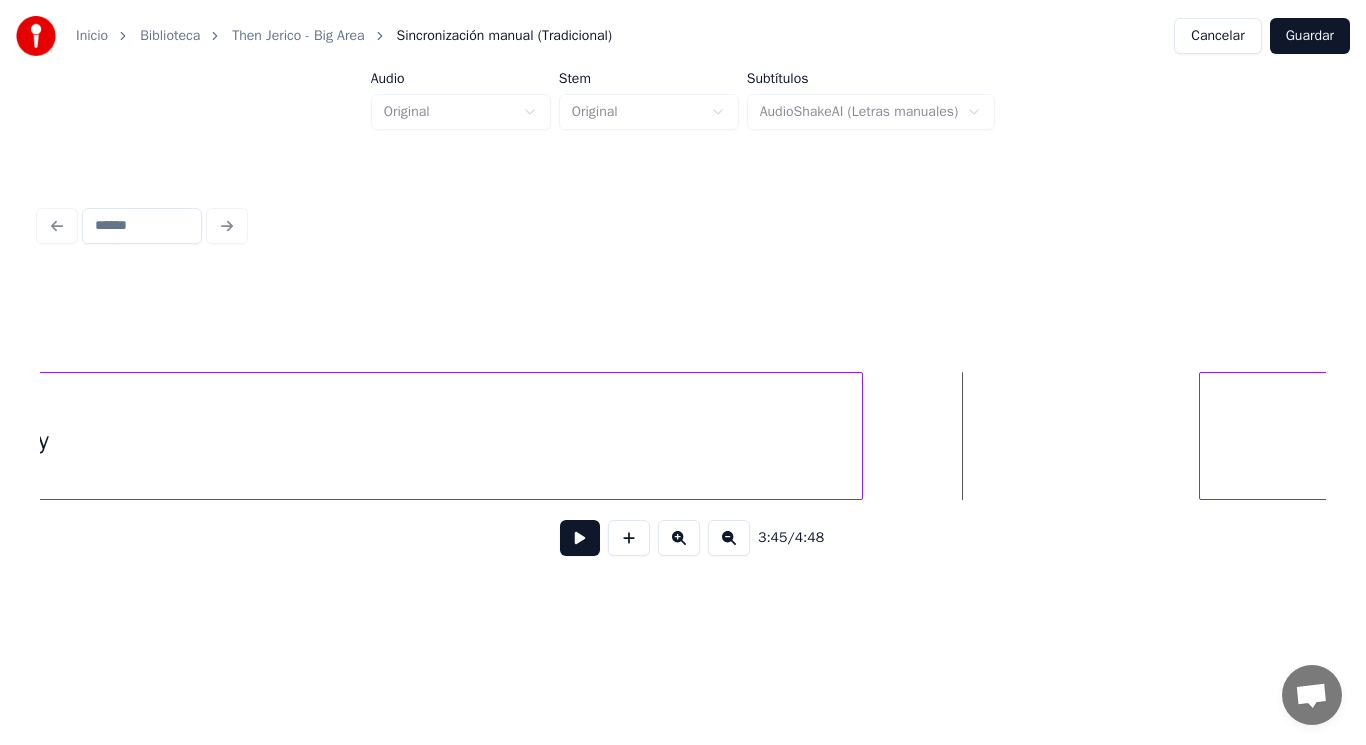 click at bounding box center (580, 538) 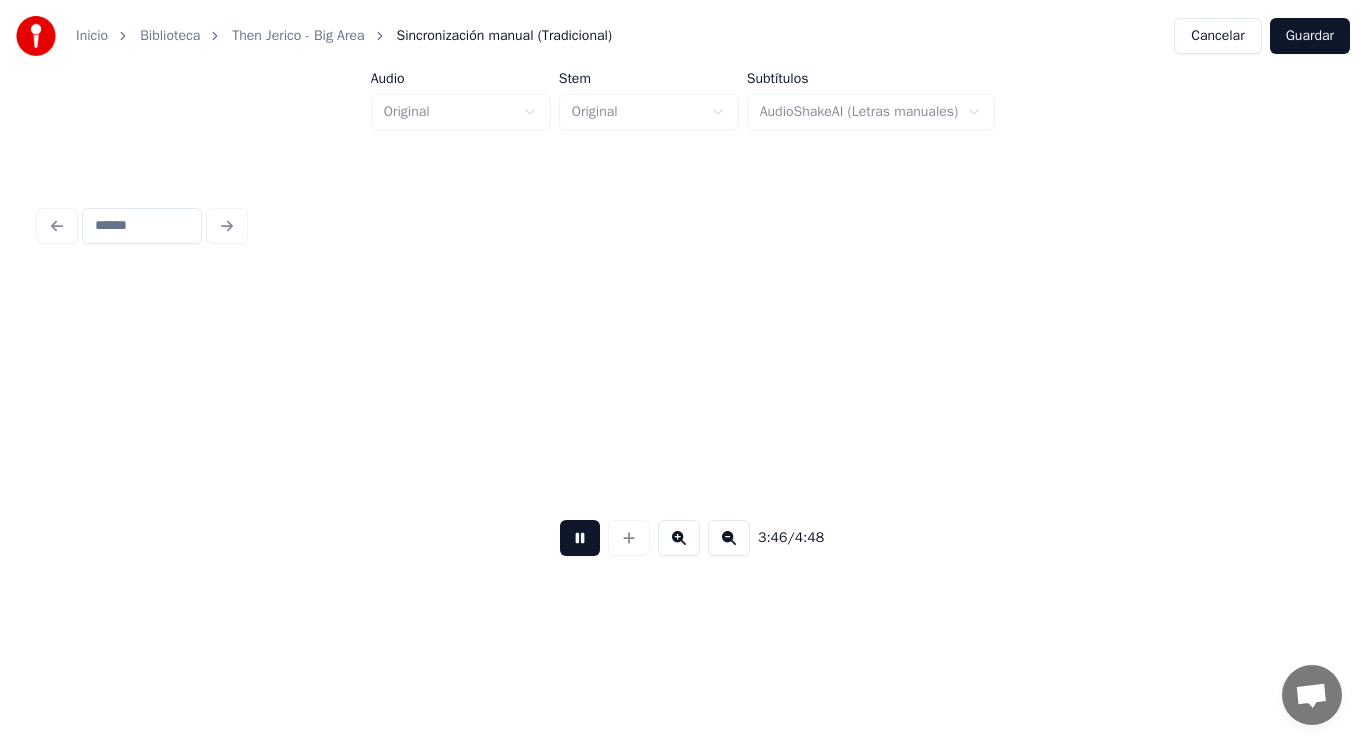 scroll, scrollTop: 0, scrollLeft: 317162, axis: horizontal 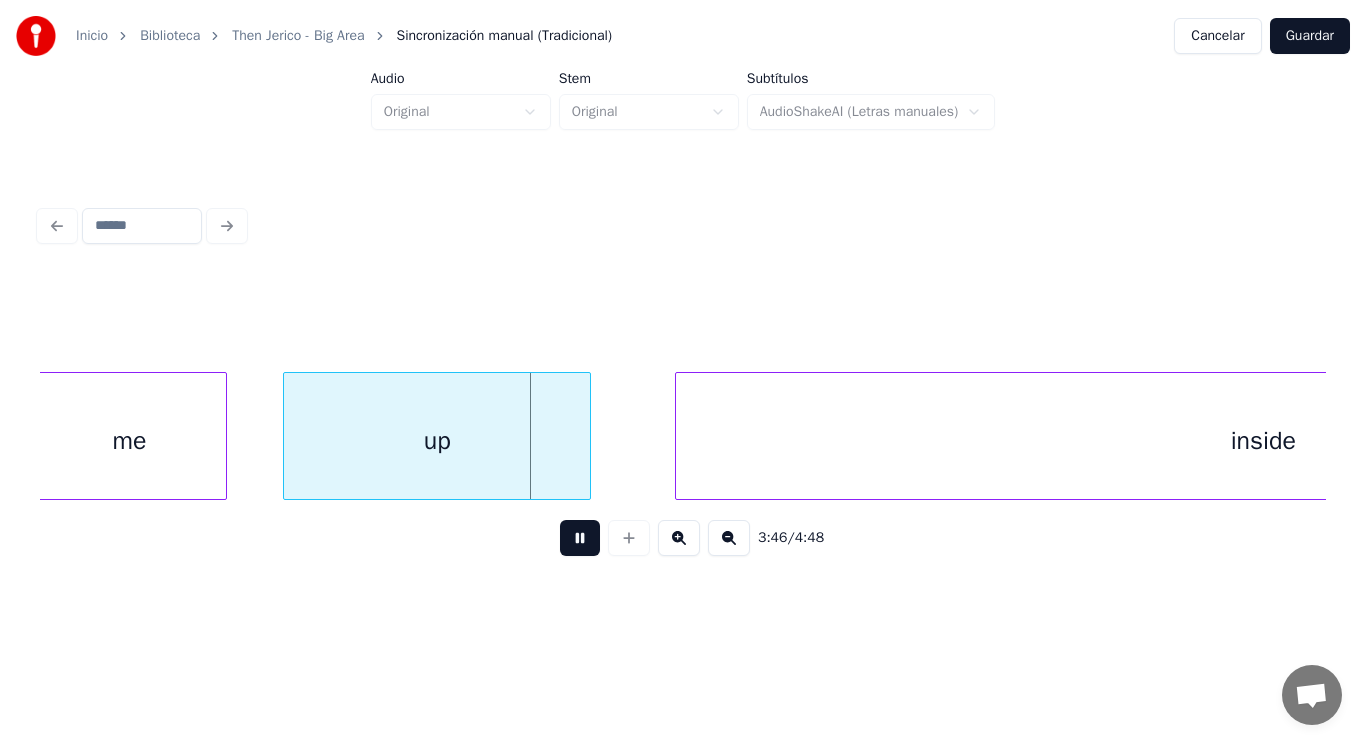 click at bounding box center (580, 538) 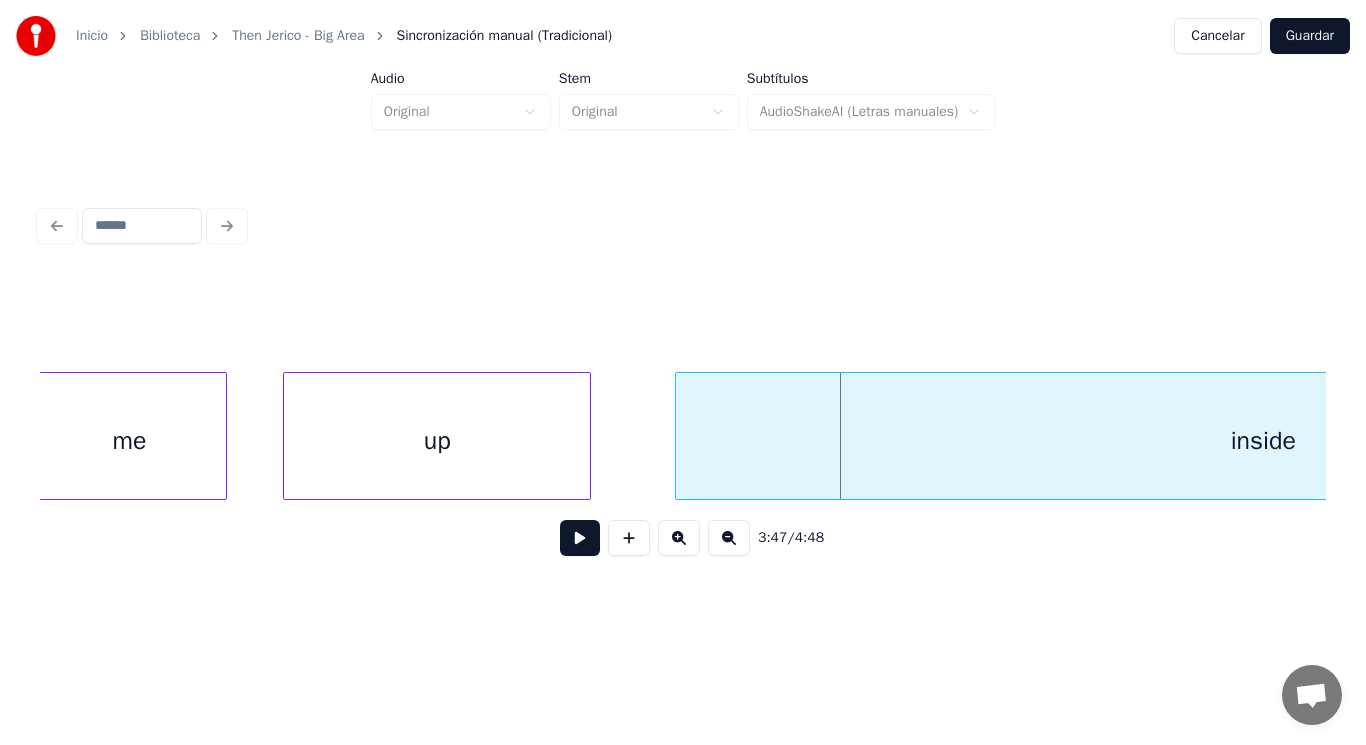 click on "me" at bounding box center [130, 441] 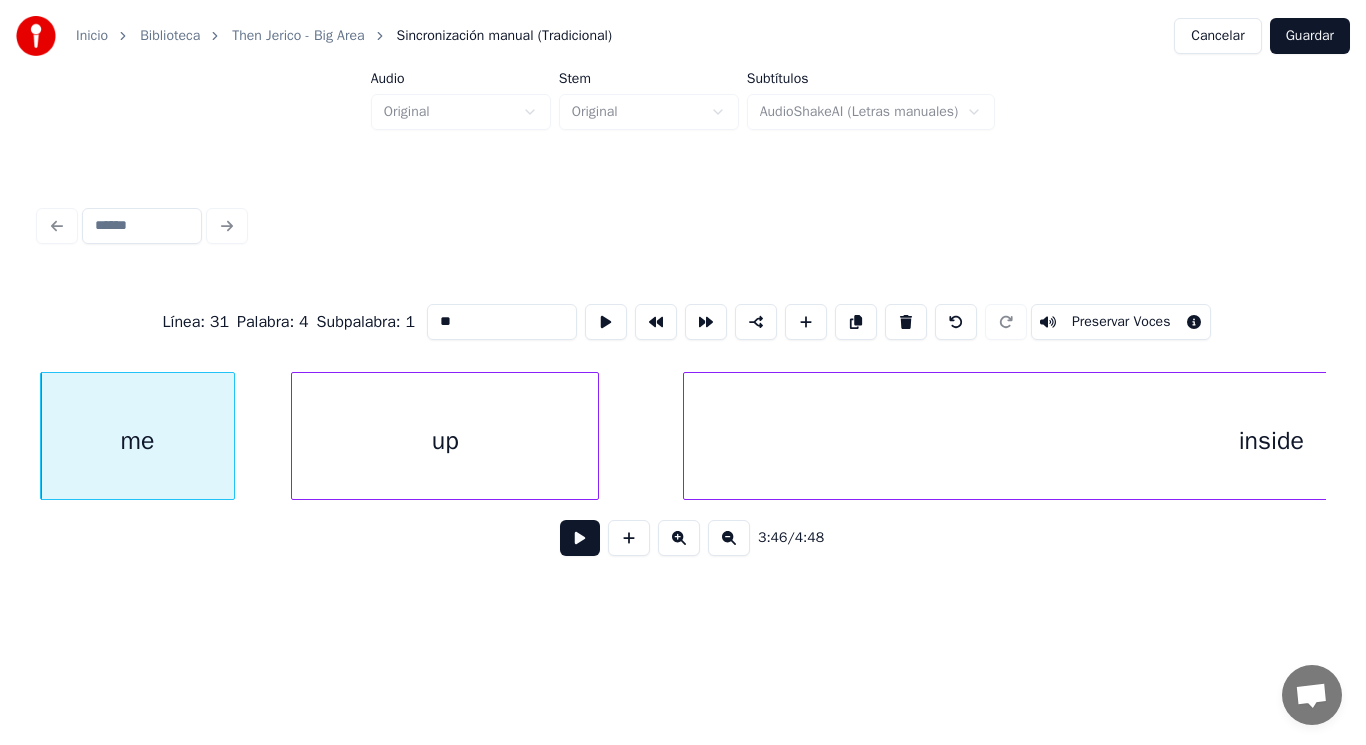 click at bounding box center (580, 538) 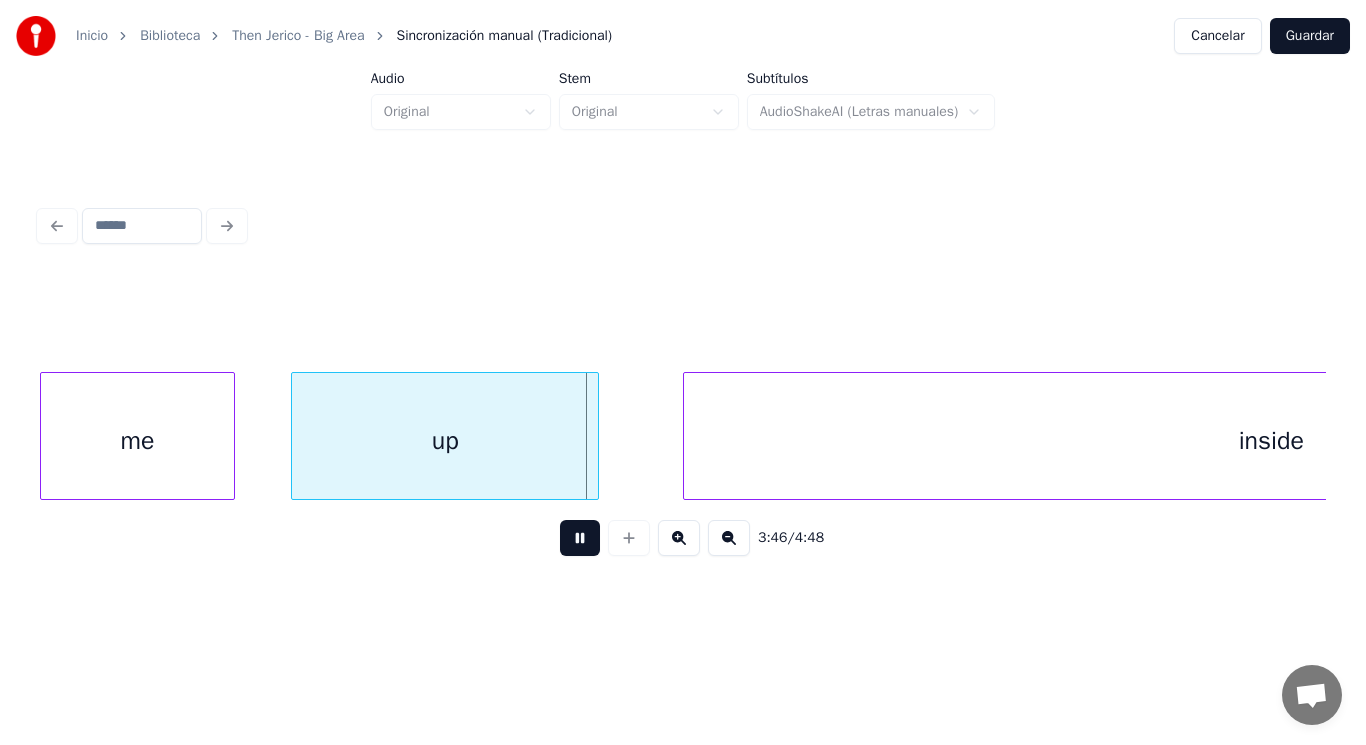 click at bounding box center [580, 538] 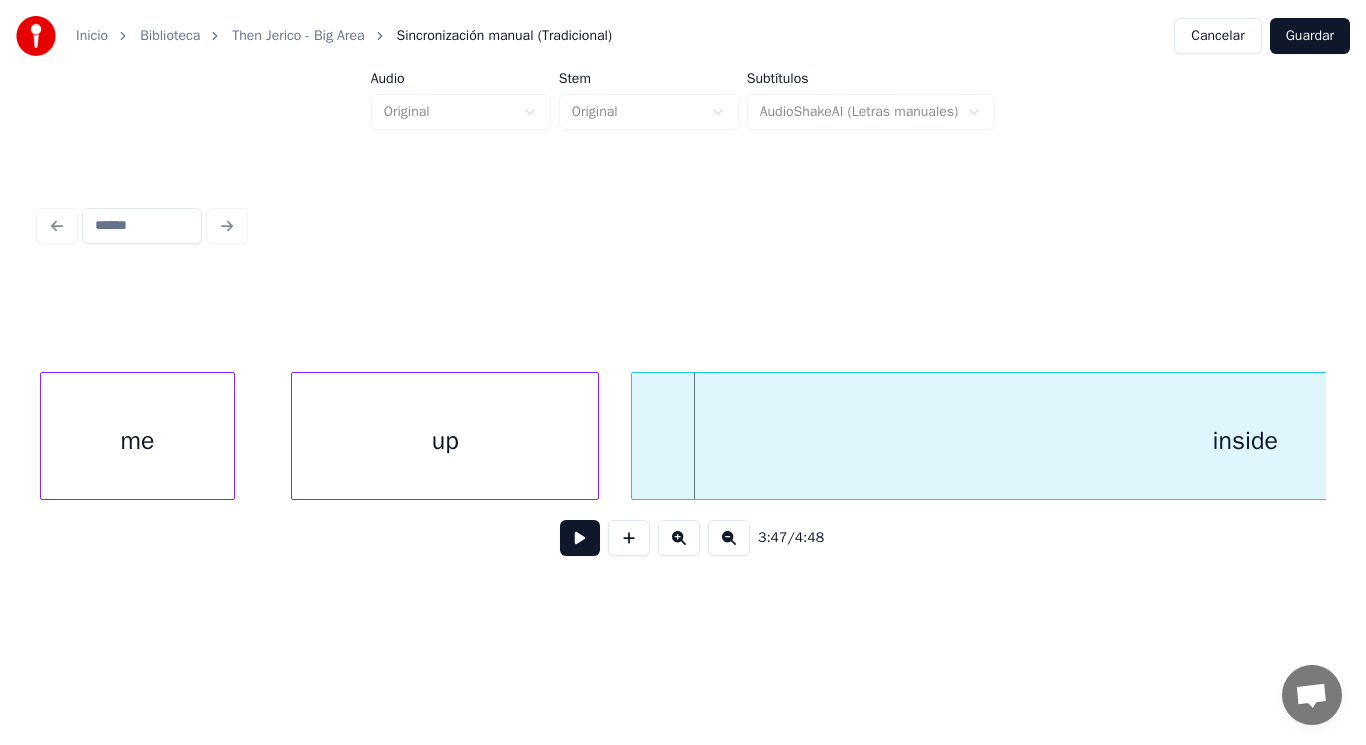 click at bounding box center (635, 436) 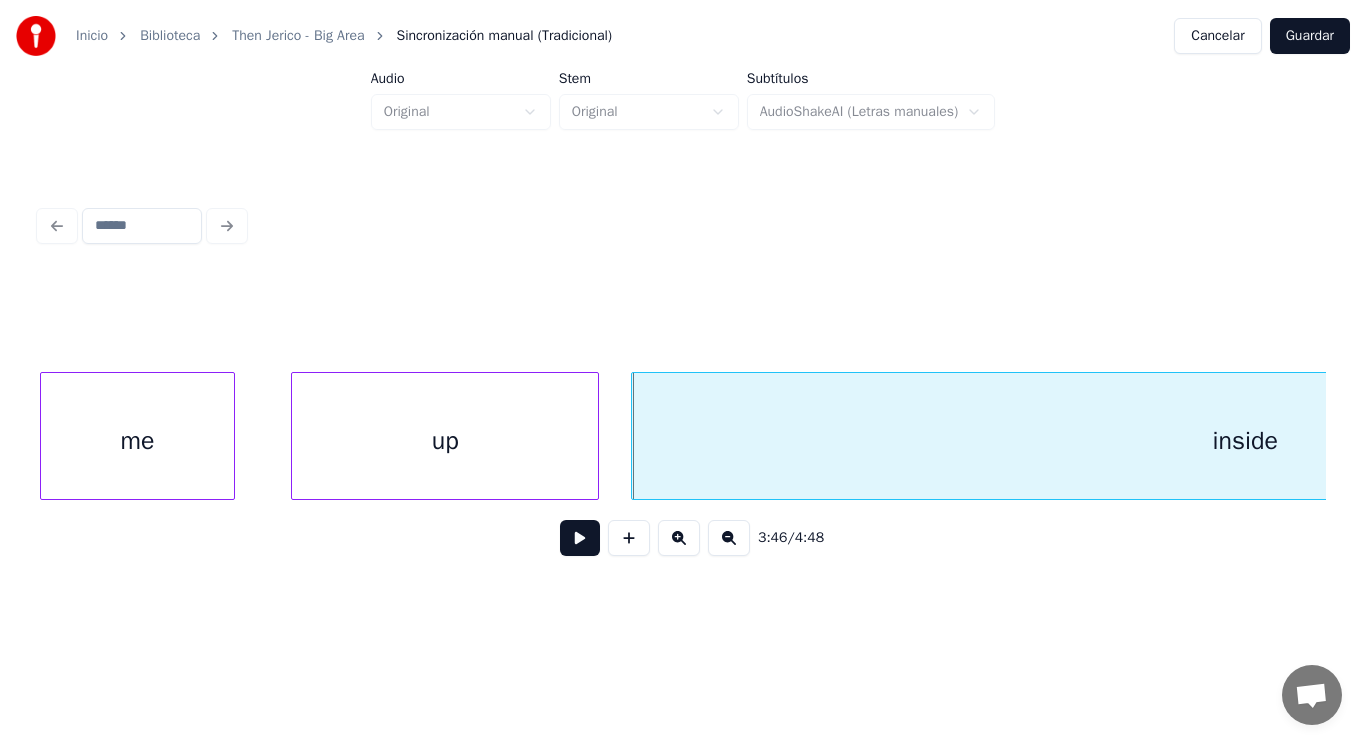 click at bounding box center [580, 538] 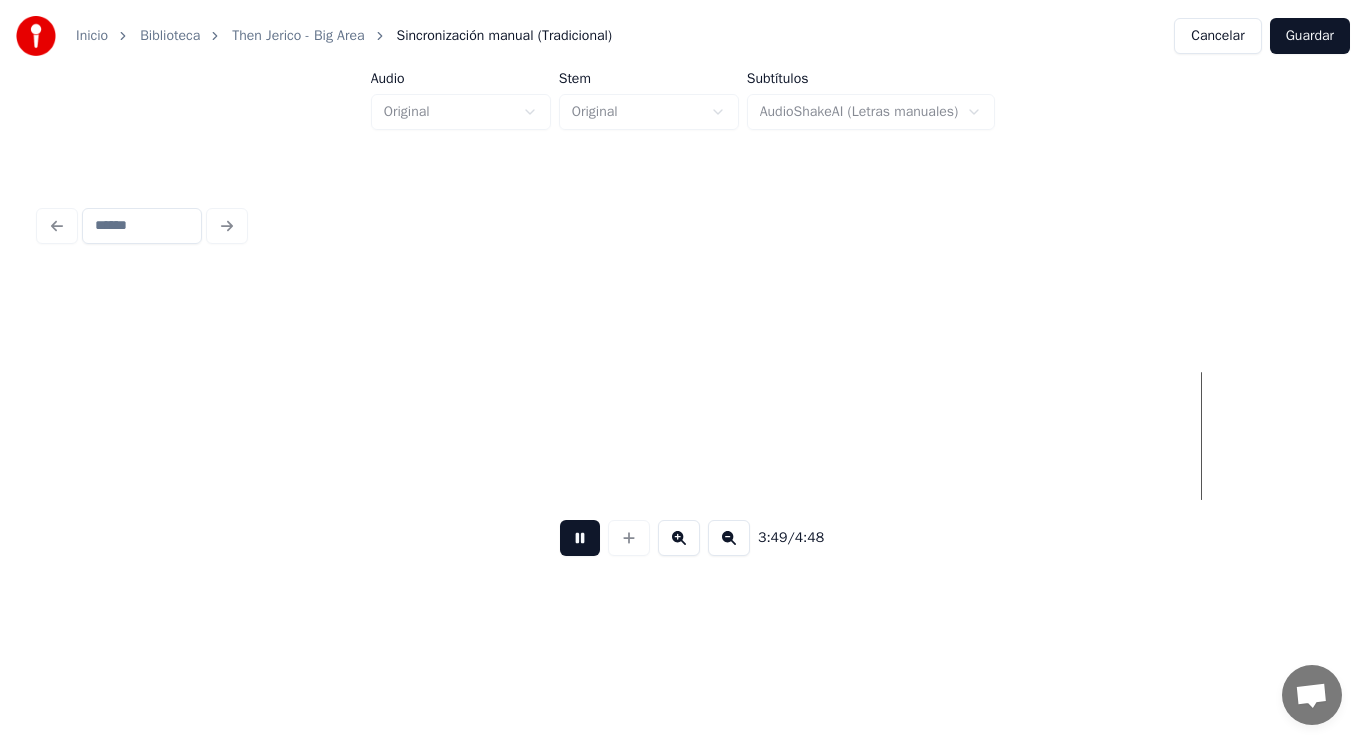 scroll, scrollTop: 0, scrollLeft: 321073, axis: horizontal 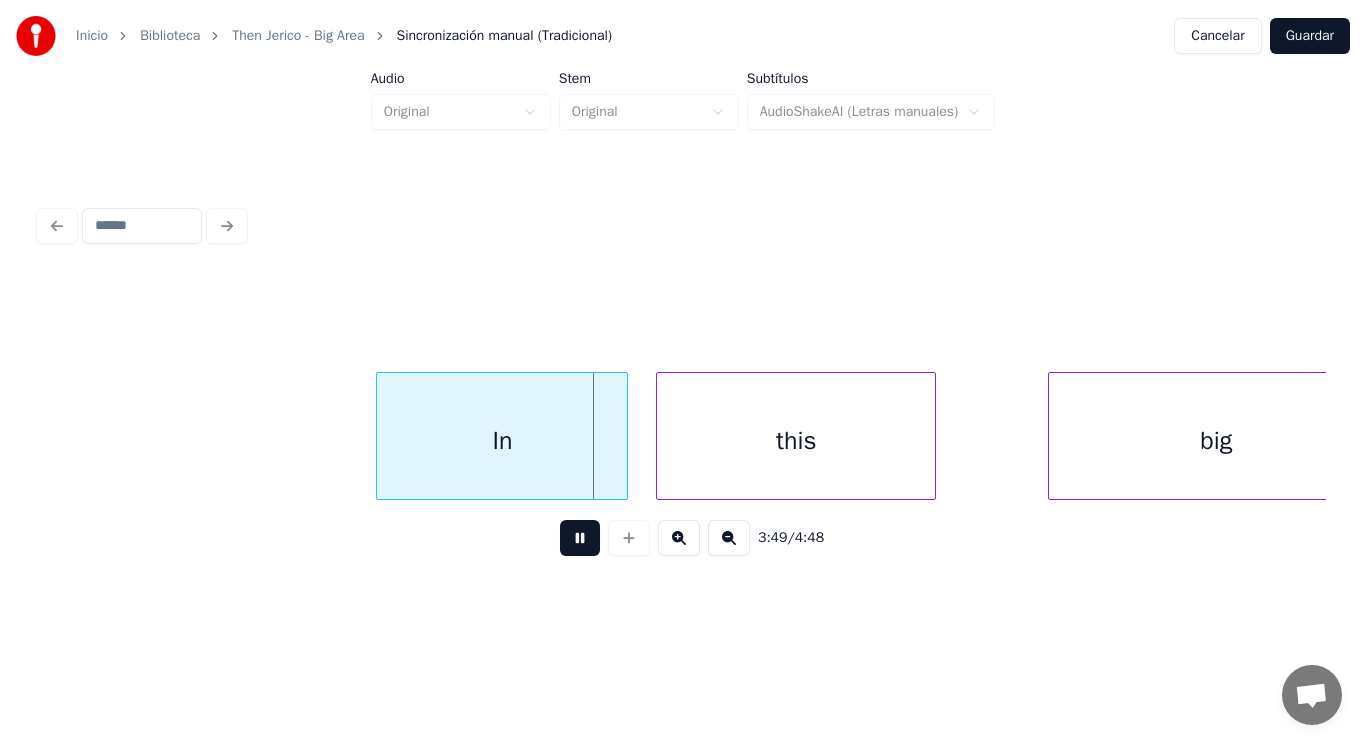 click at bounding box center [580, 538] 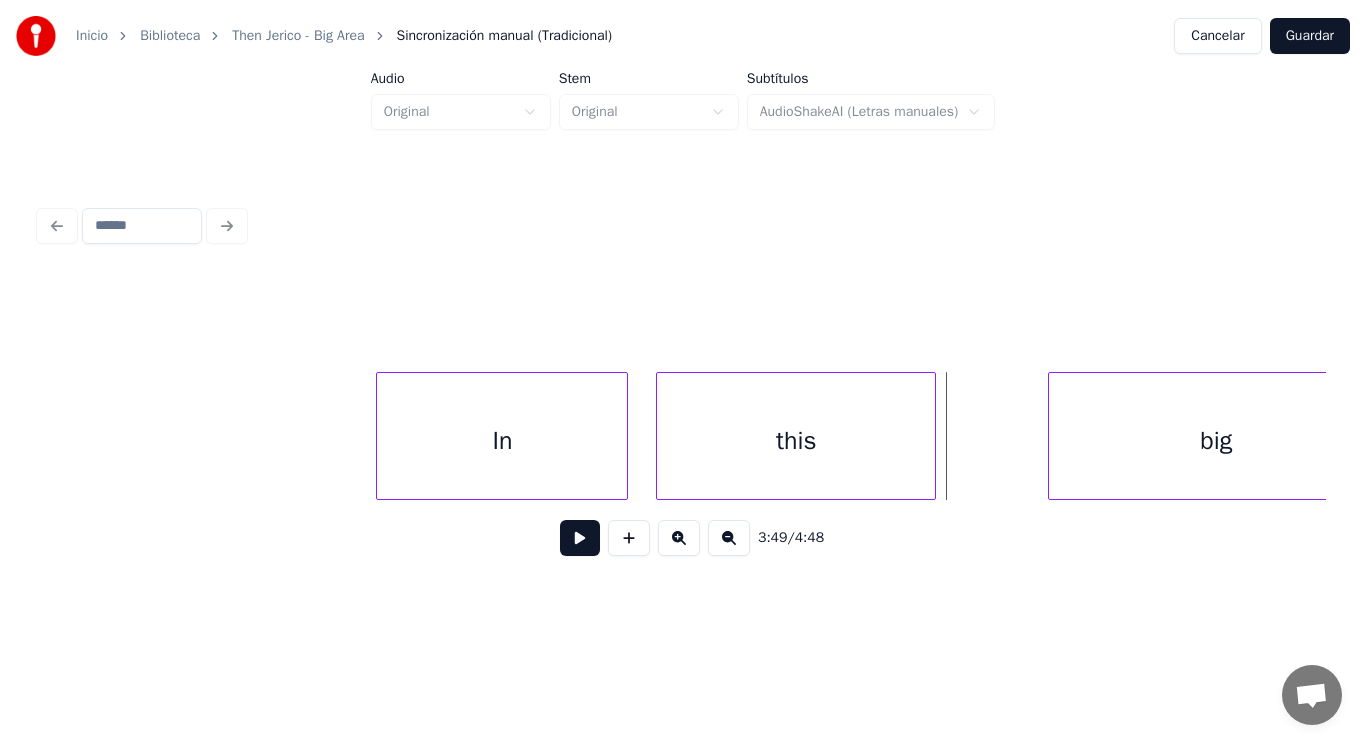 click on "In" at bounding box center (502, 441) 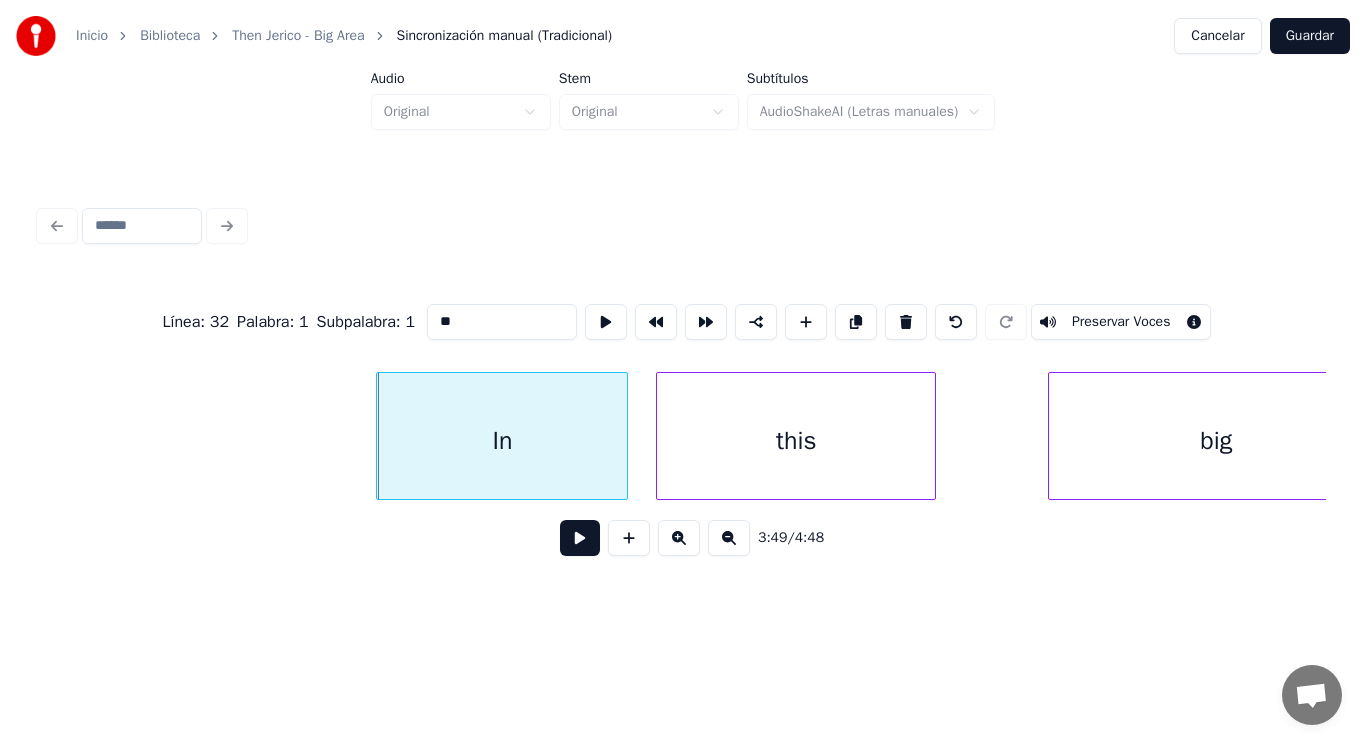 click at bounding box center [580, 538] 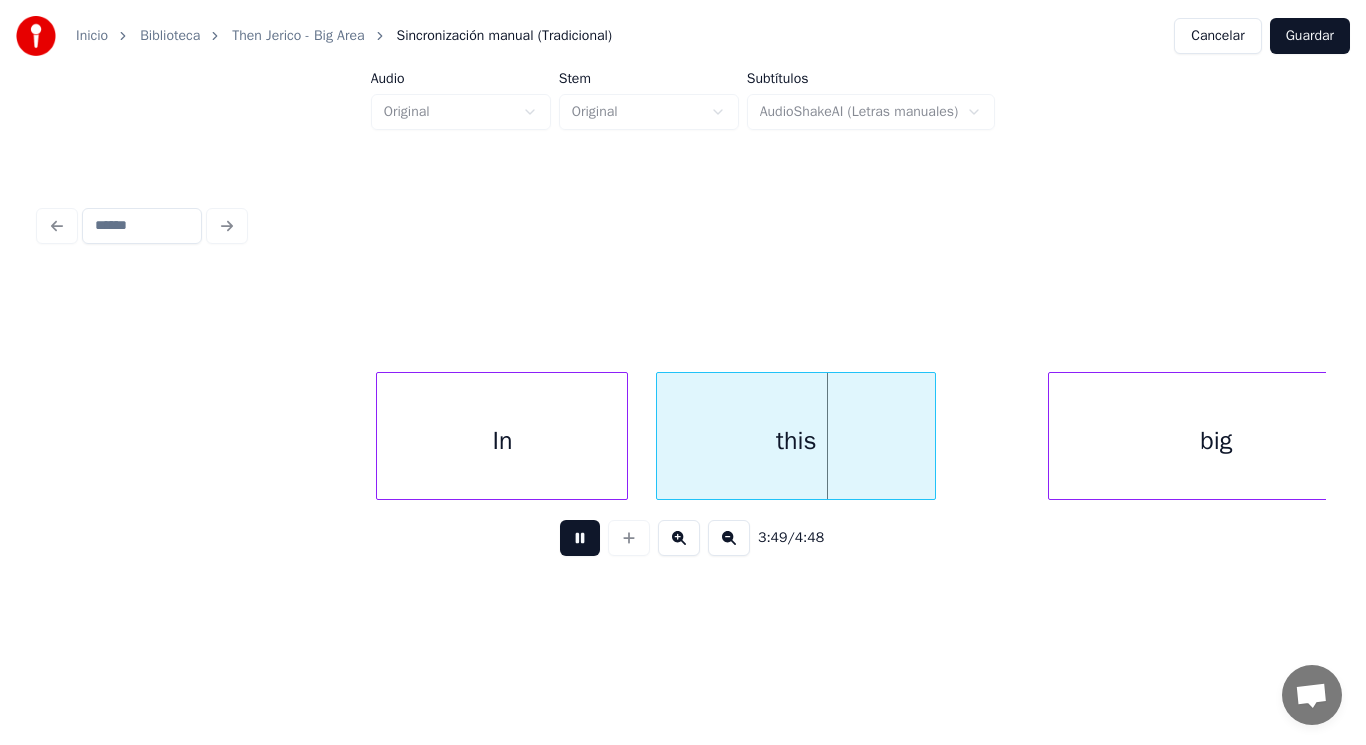 click at bounding box center [580, 538] 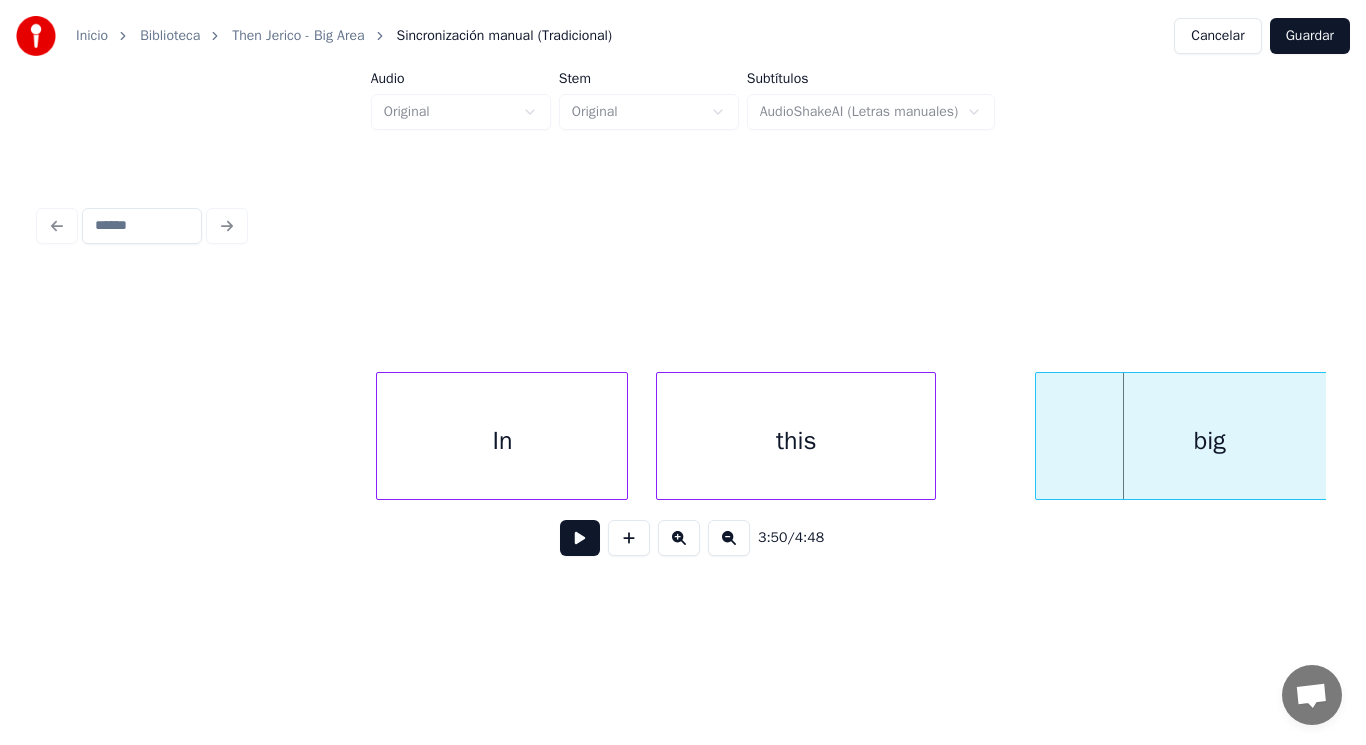 click at bounding box center [1039, 436] 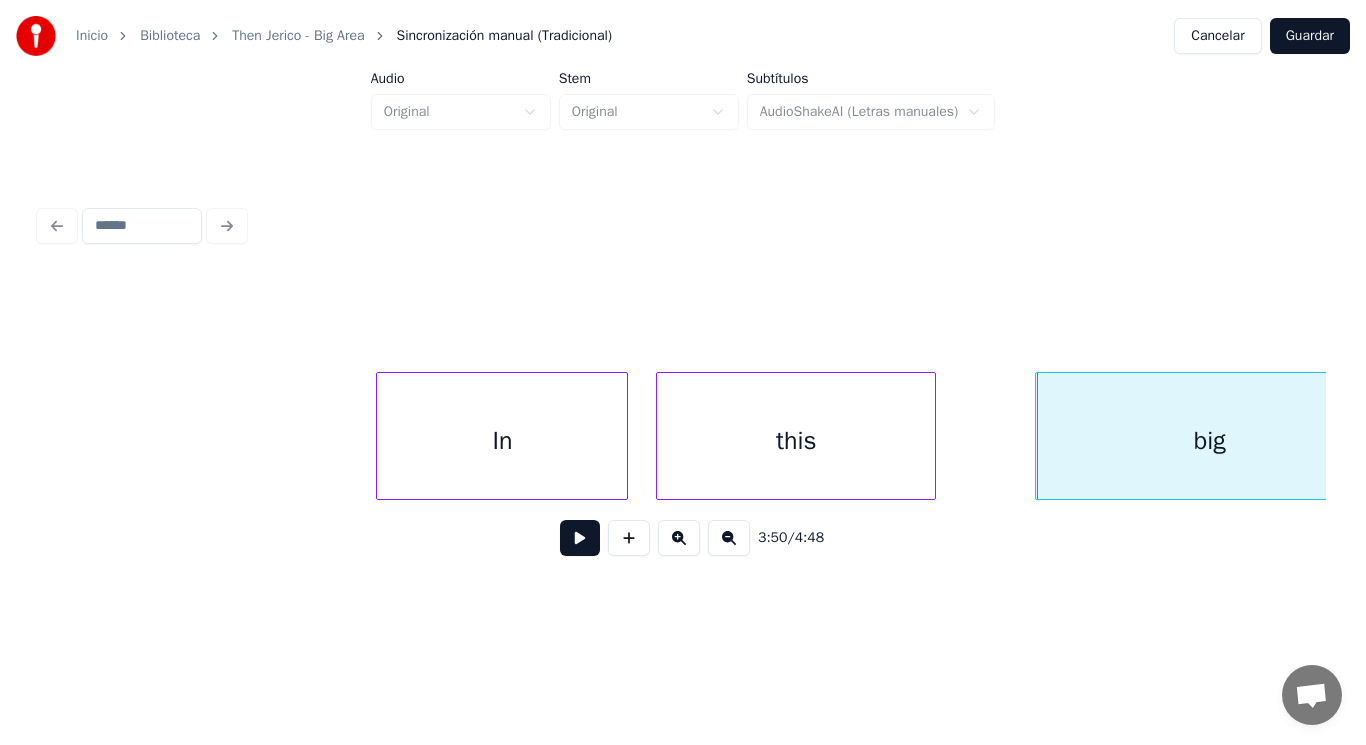 click on "big" at bounding box center (1209, 441) 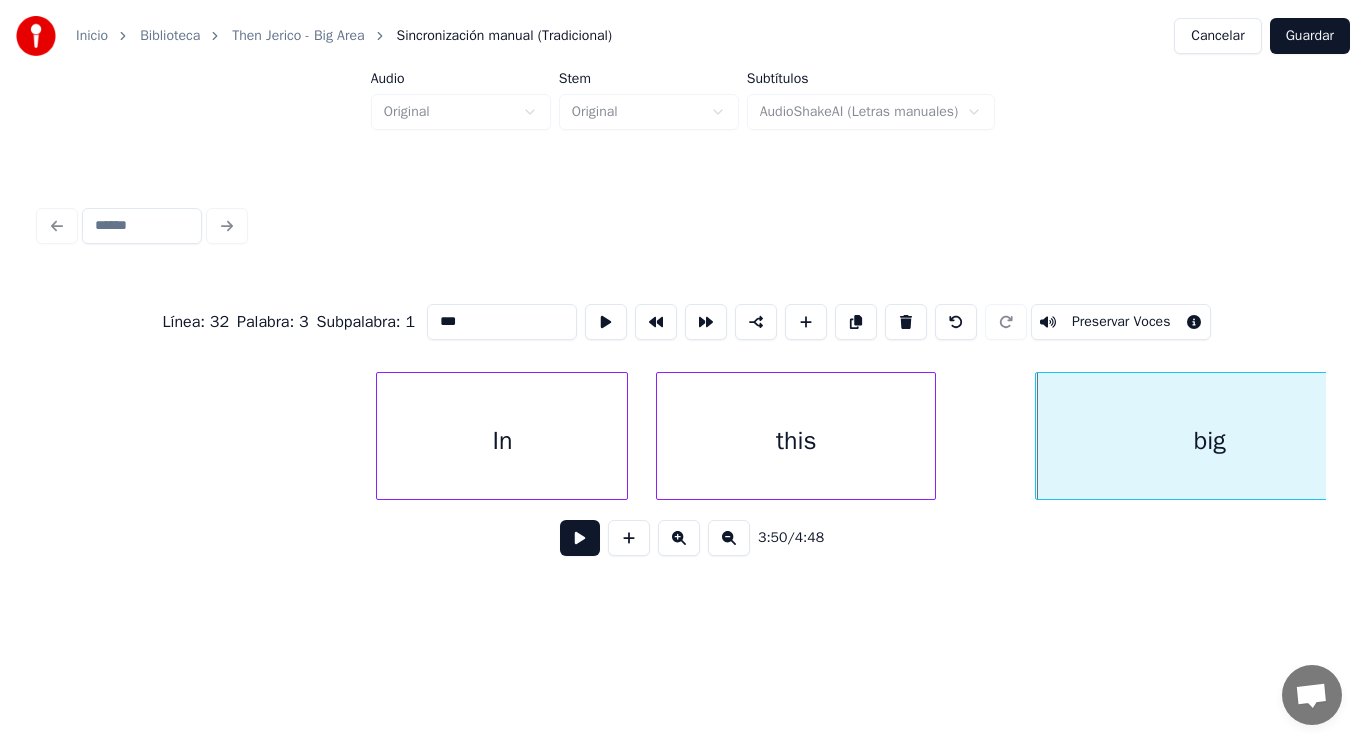 click on "***" at bounding box center (502, 322) 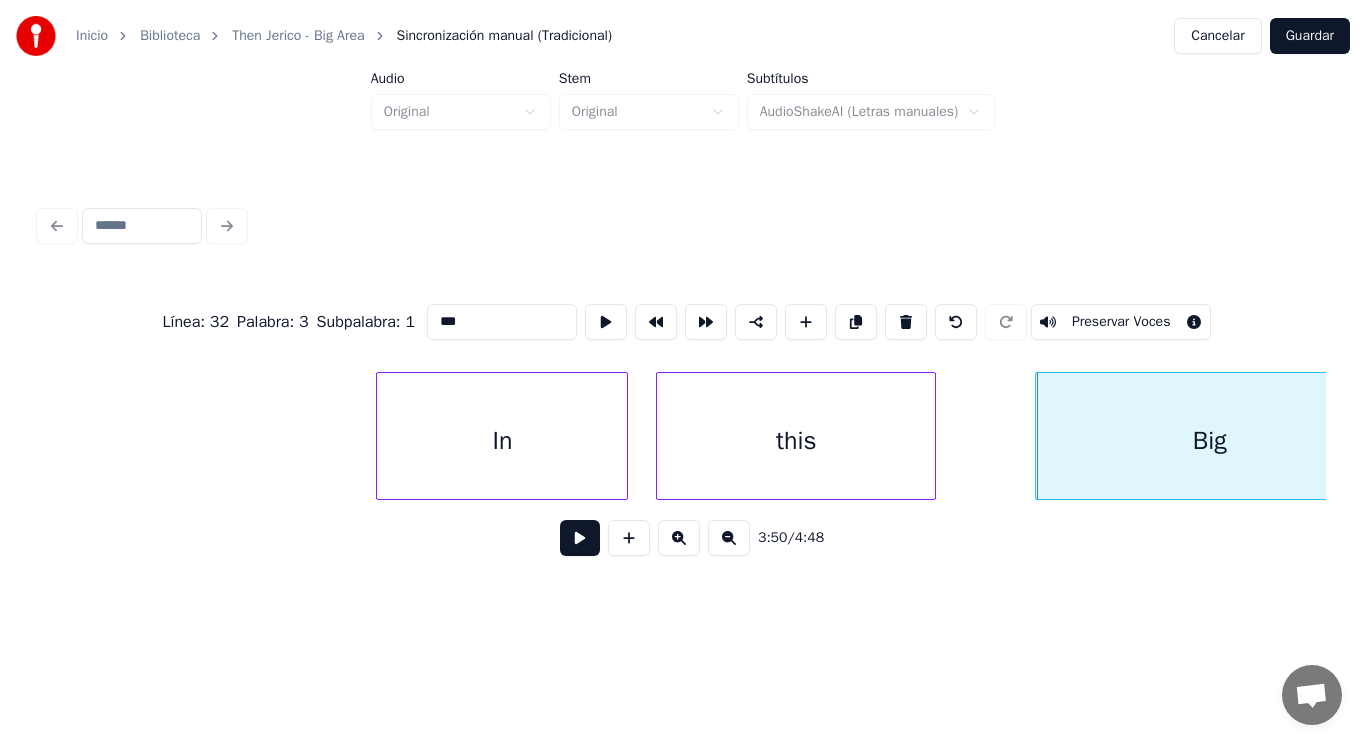 type on "***" 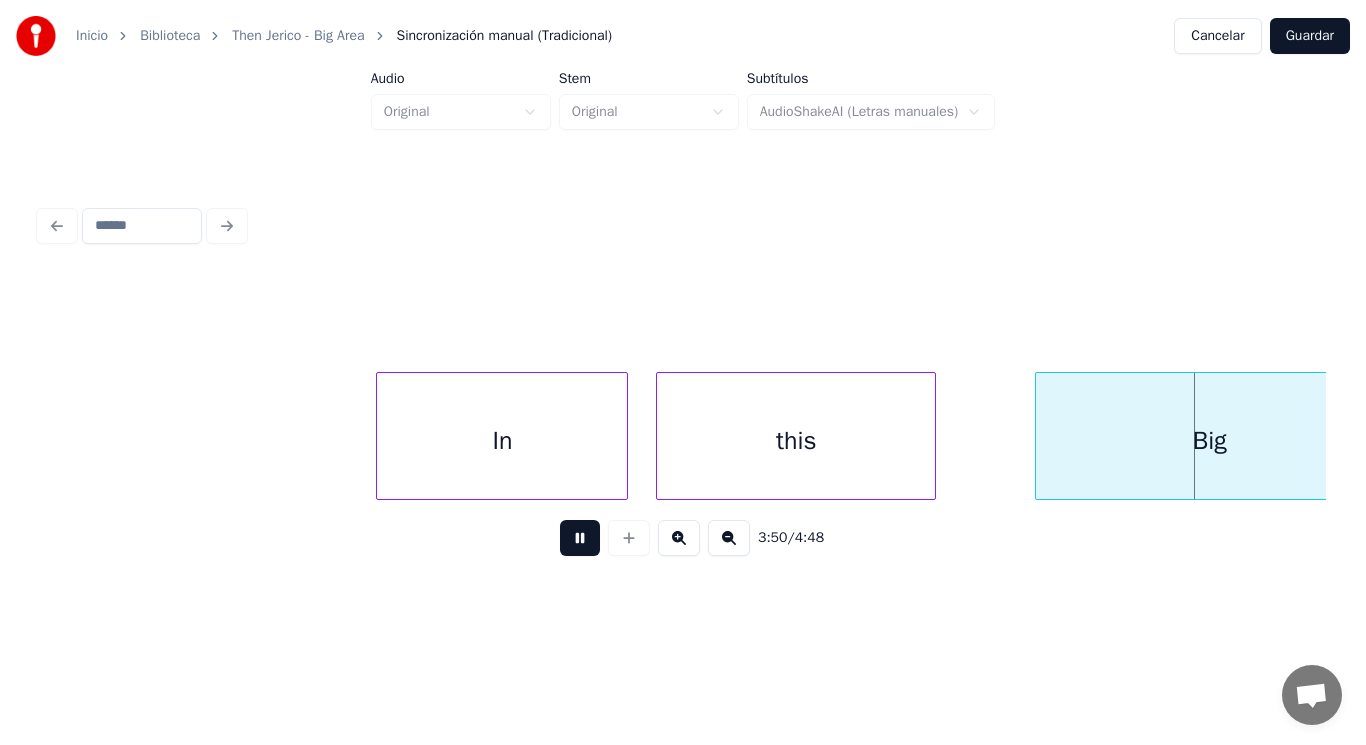 scroll, scrollTop: 0, scrollLeft: 322373, axis: horizontal 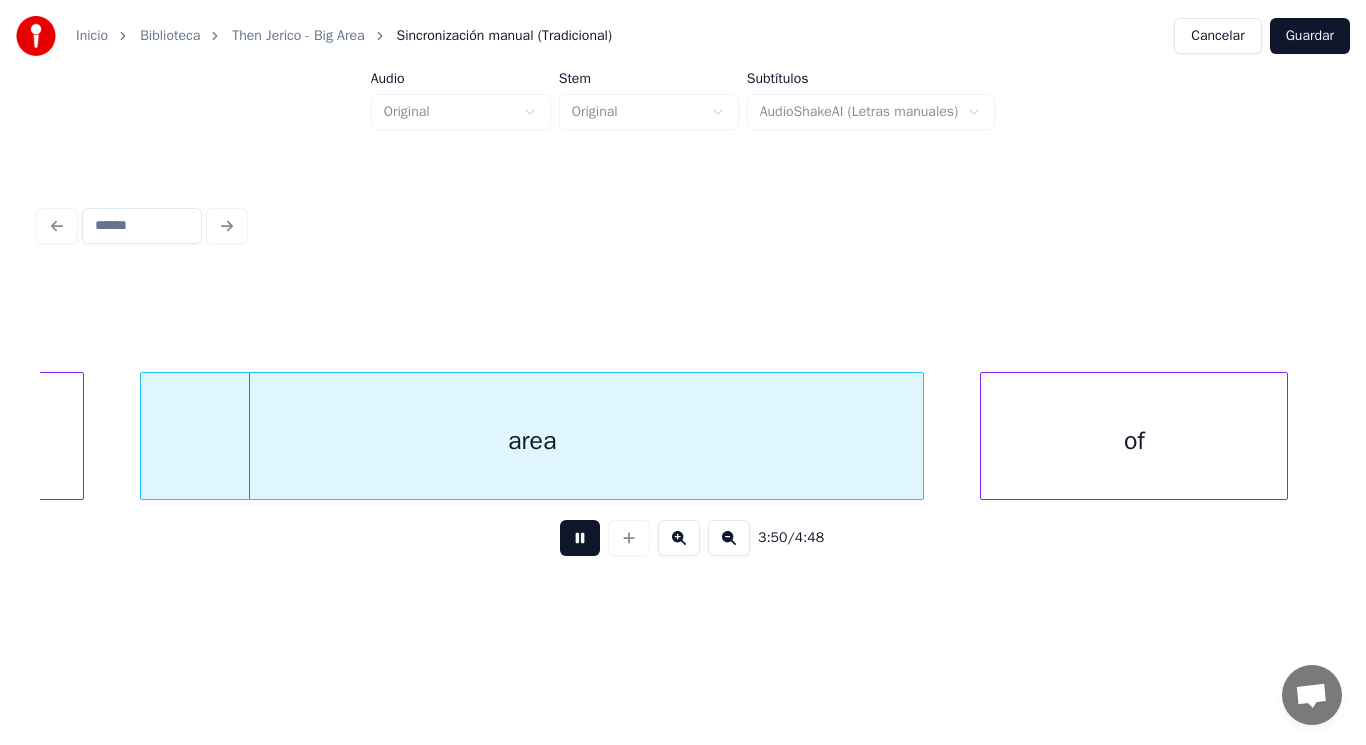 click at bounding box center (580, 538) 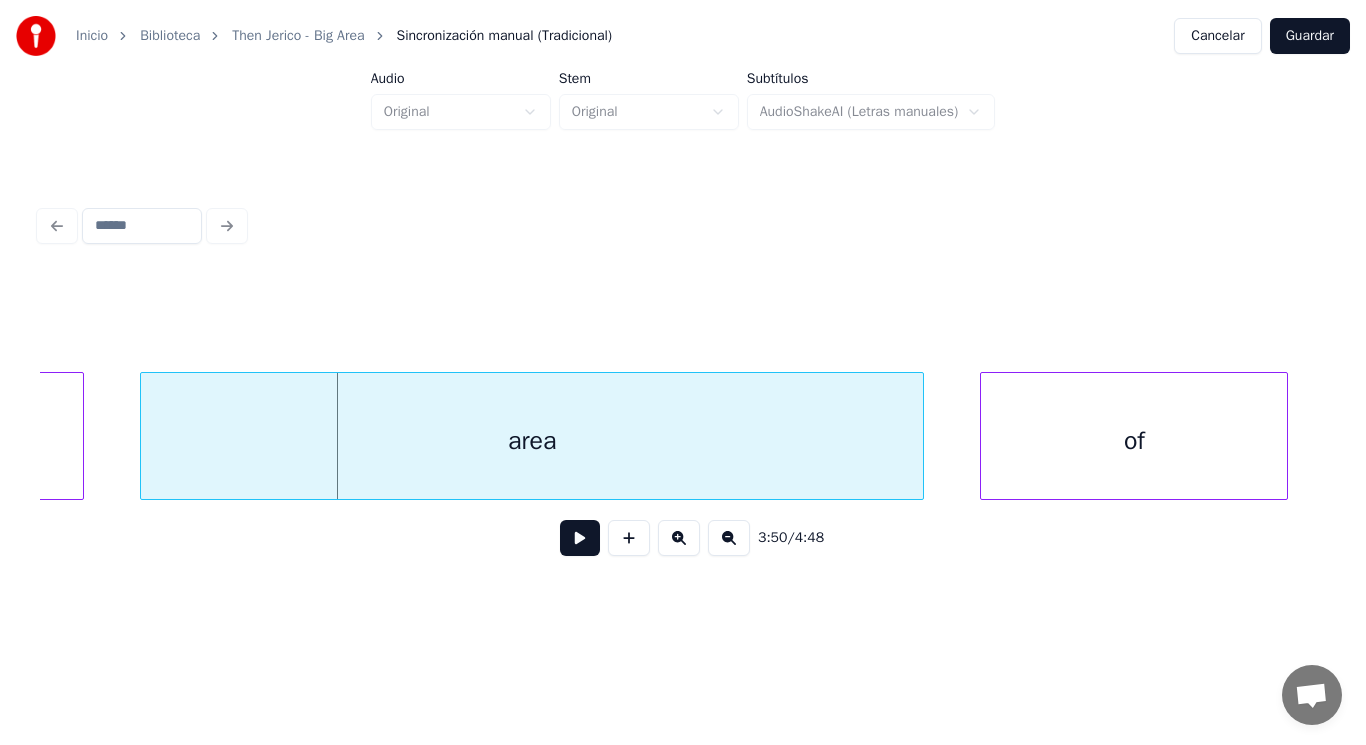click on "area" at bounding box center [532, 441] 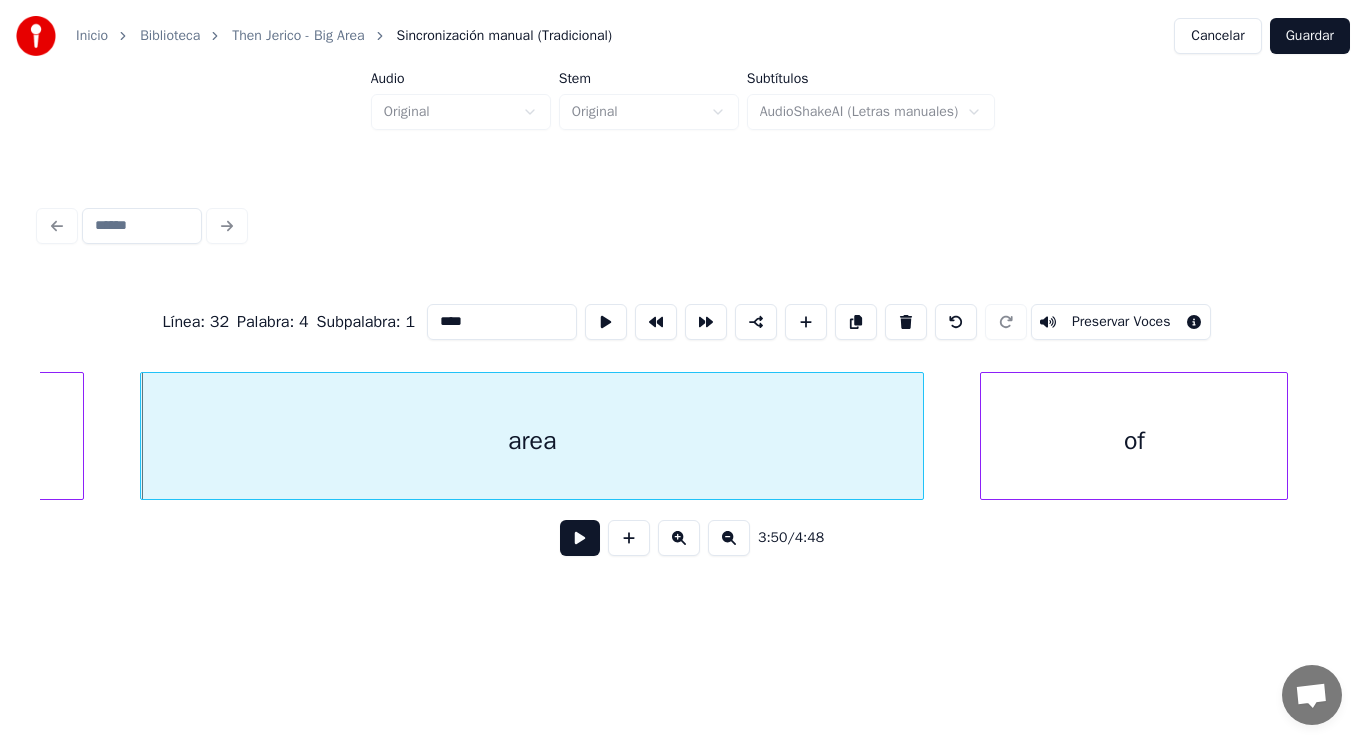 click on "****" at bounding box center (502, 322) 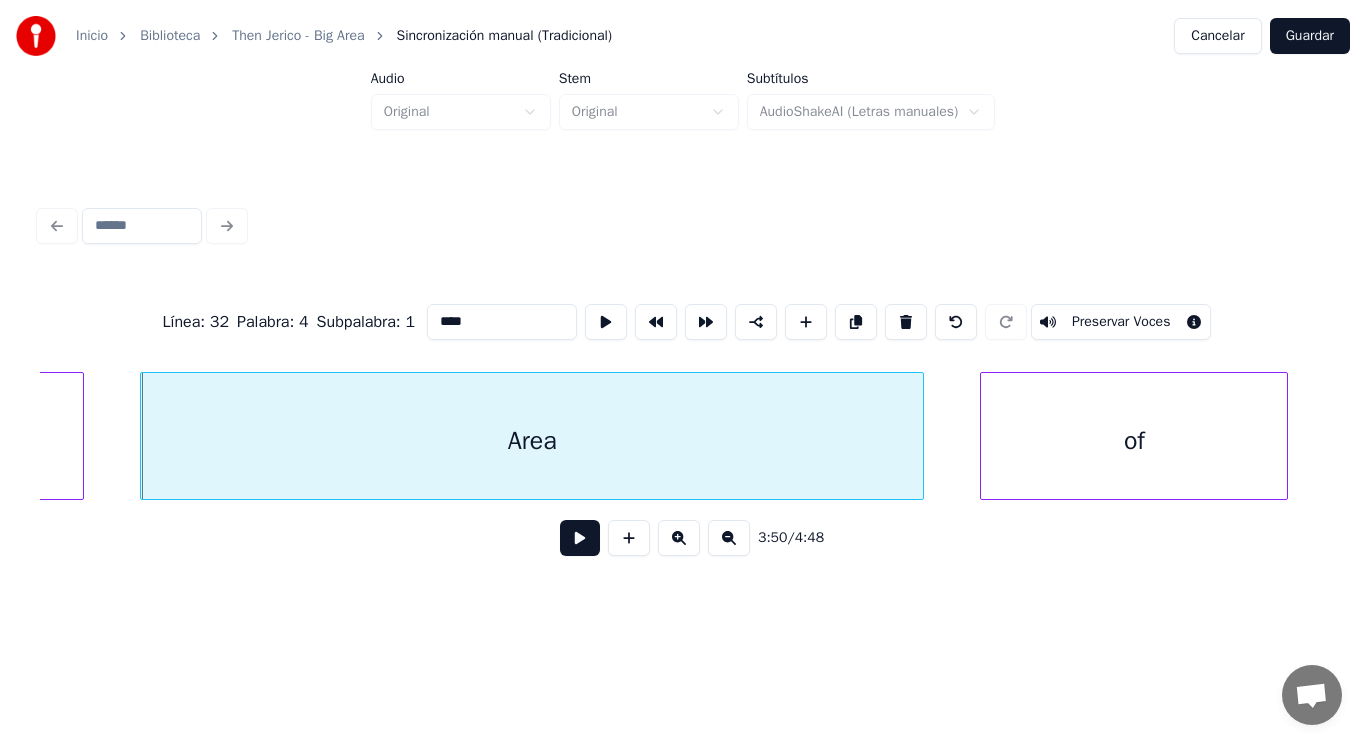 type on "****" 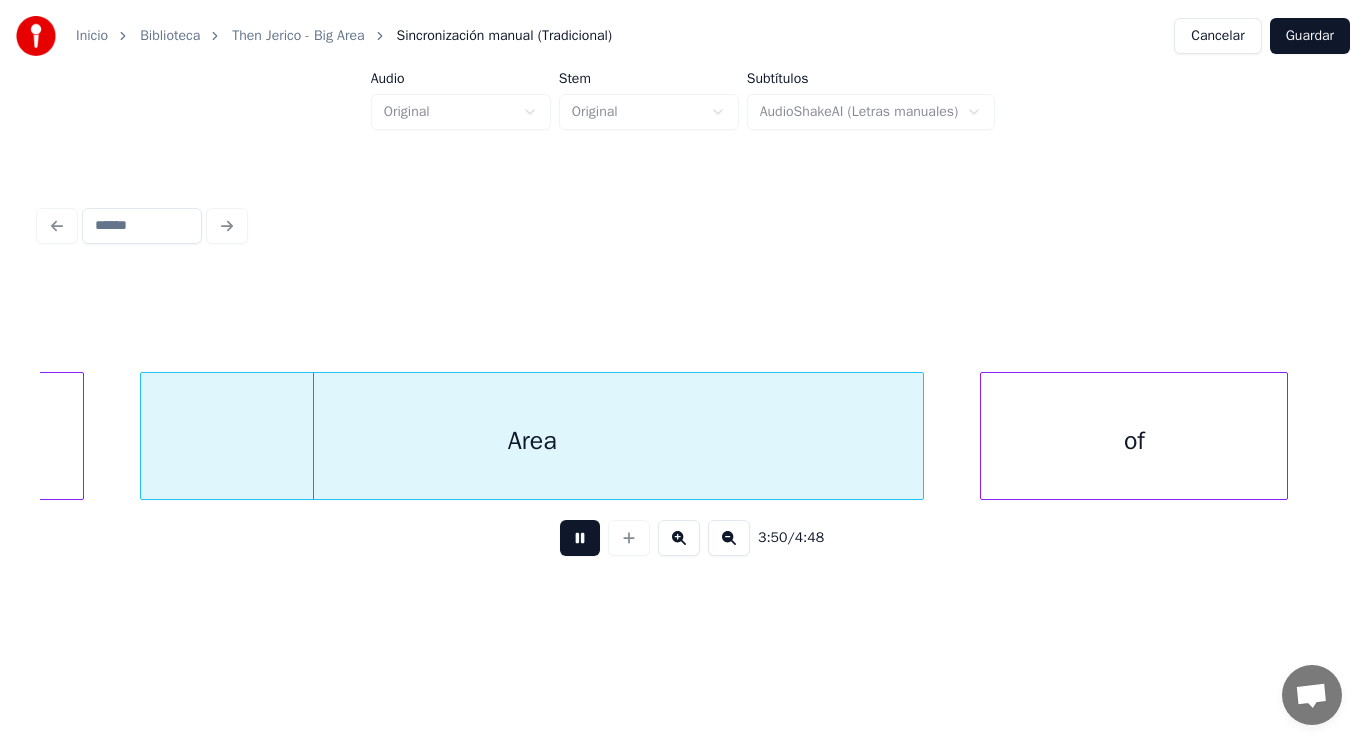 click at bounding box center [580, 538] 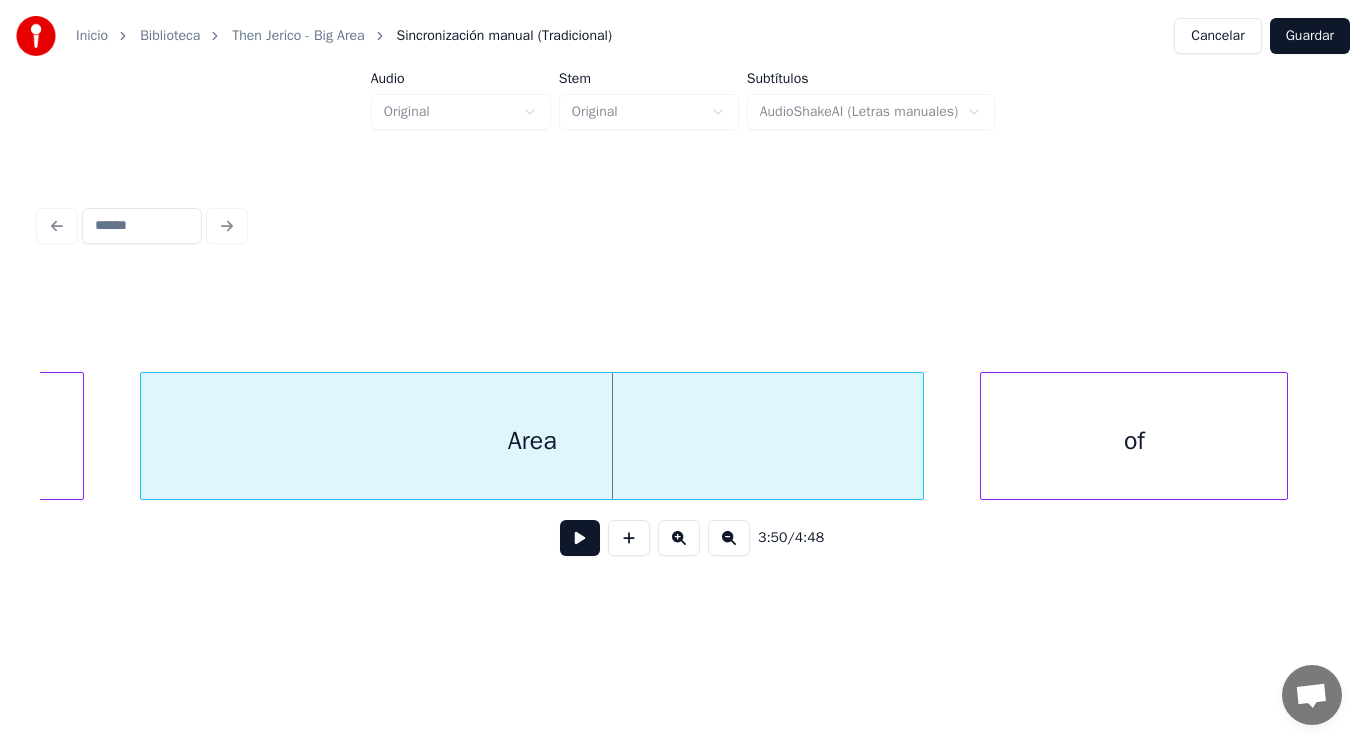 click at bounding box center [580, 538] 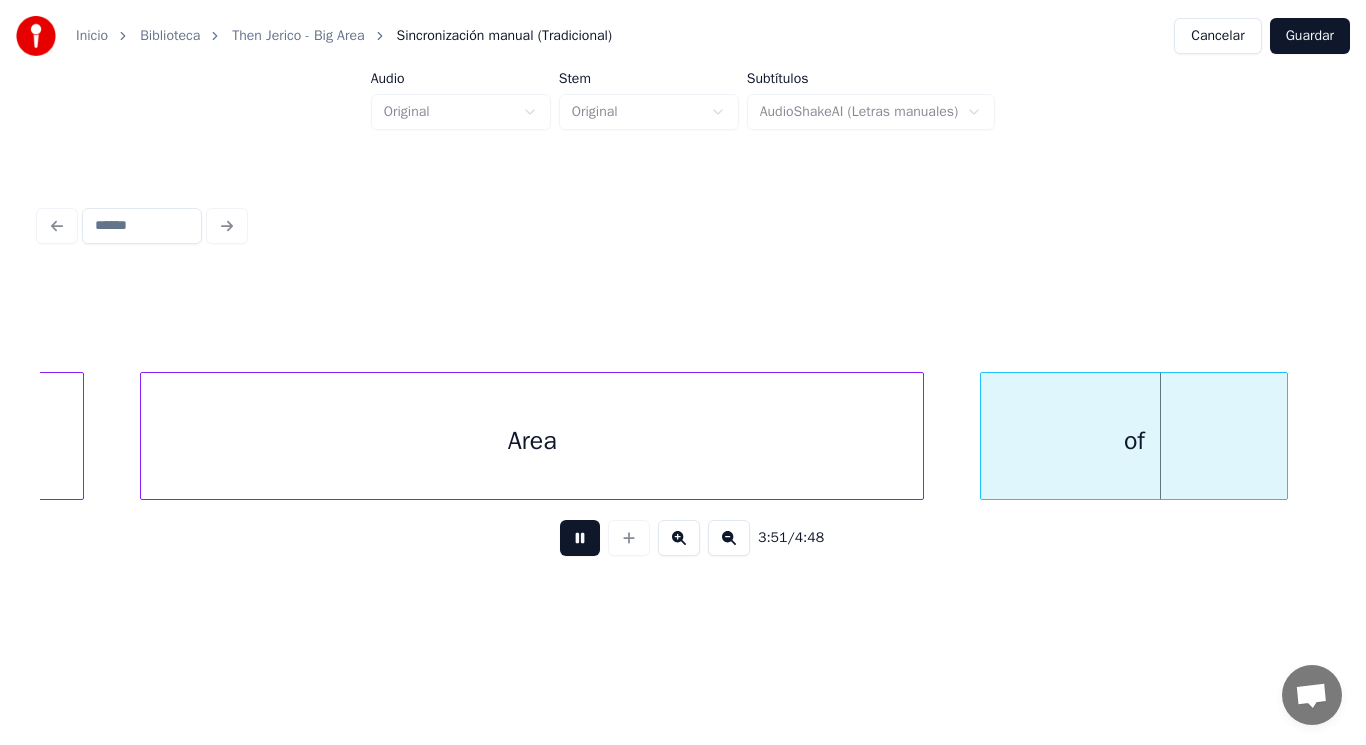 scroll, scrollTop: 0, scrollLeft: 323674, axis: horizontal 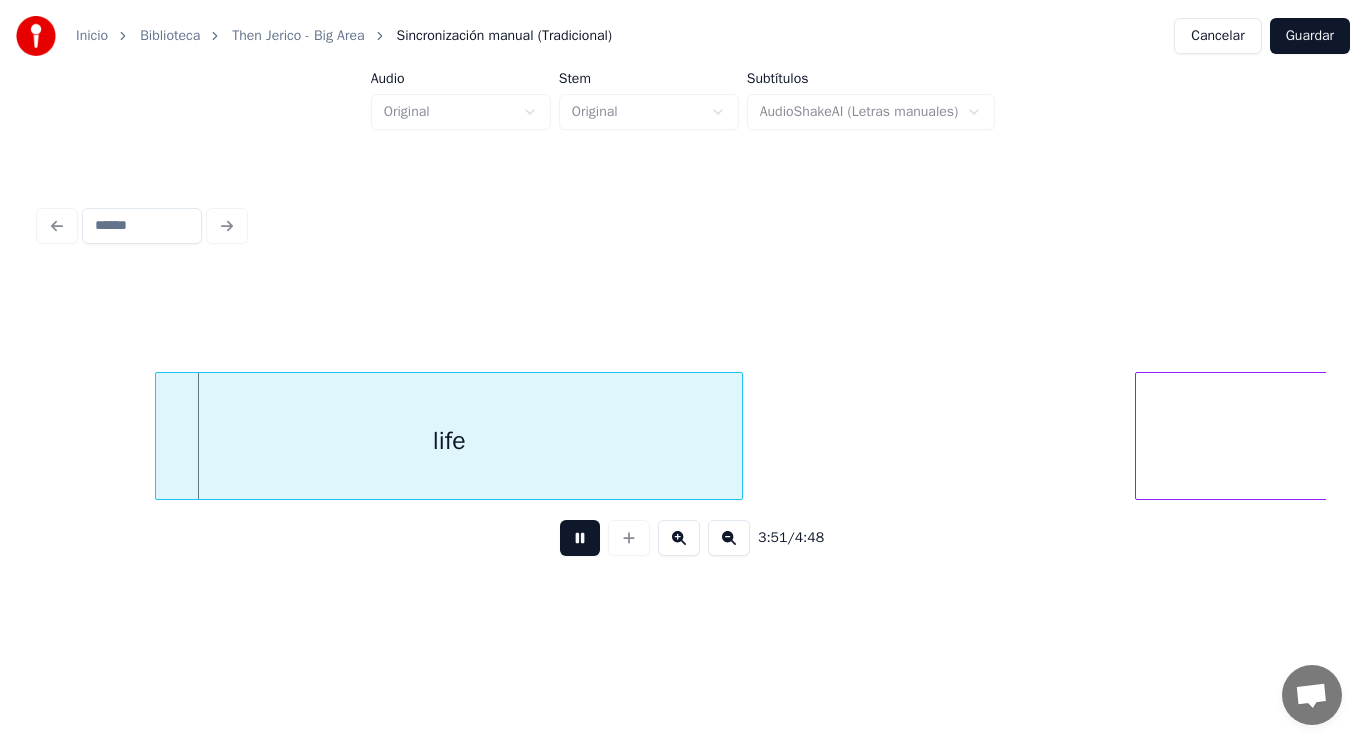 click at bounding box center (580, 538) 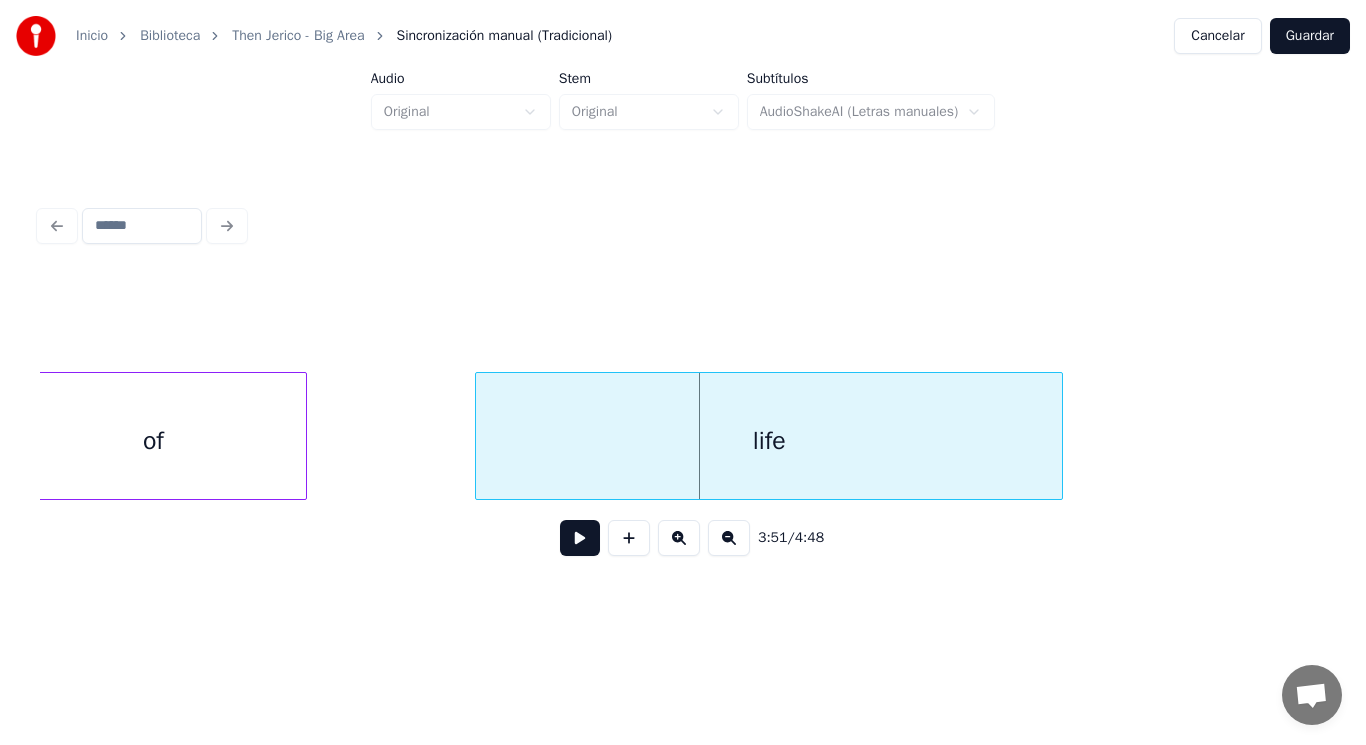 click on "of" at bounding box center [153, 441] 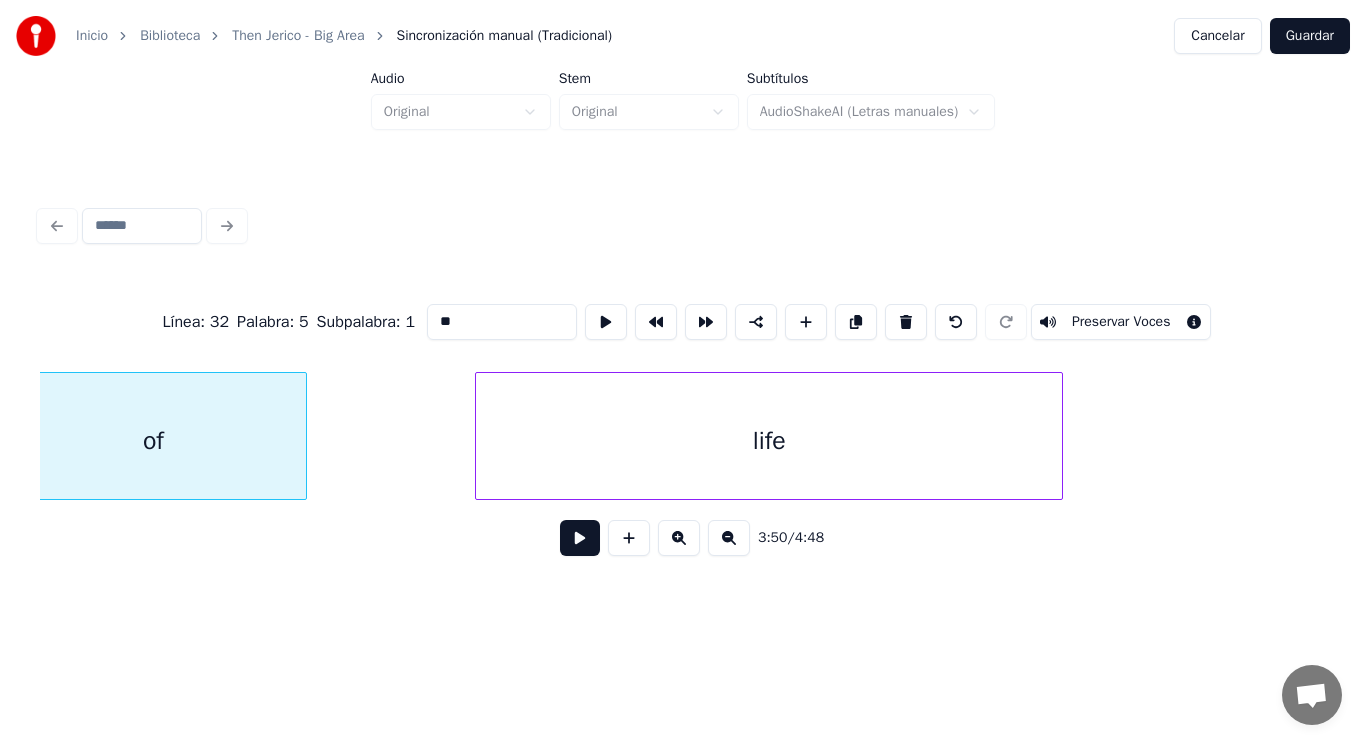 scroll, scrollTop: 0, scrollLeft: 323314, axis: horizontal 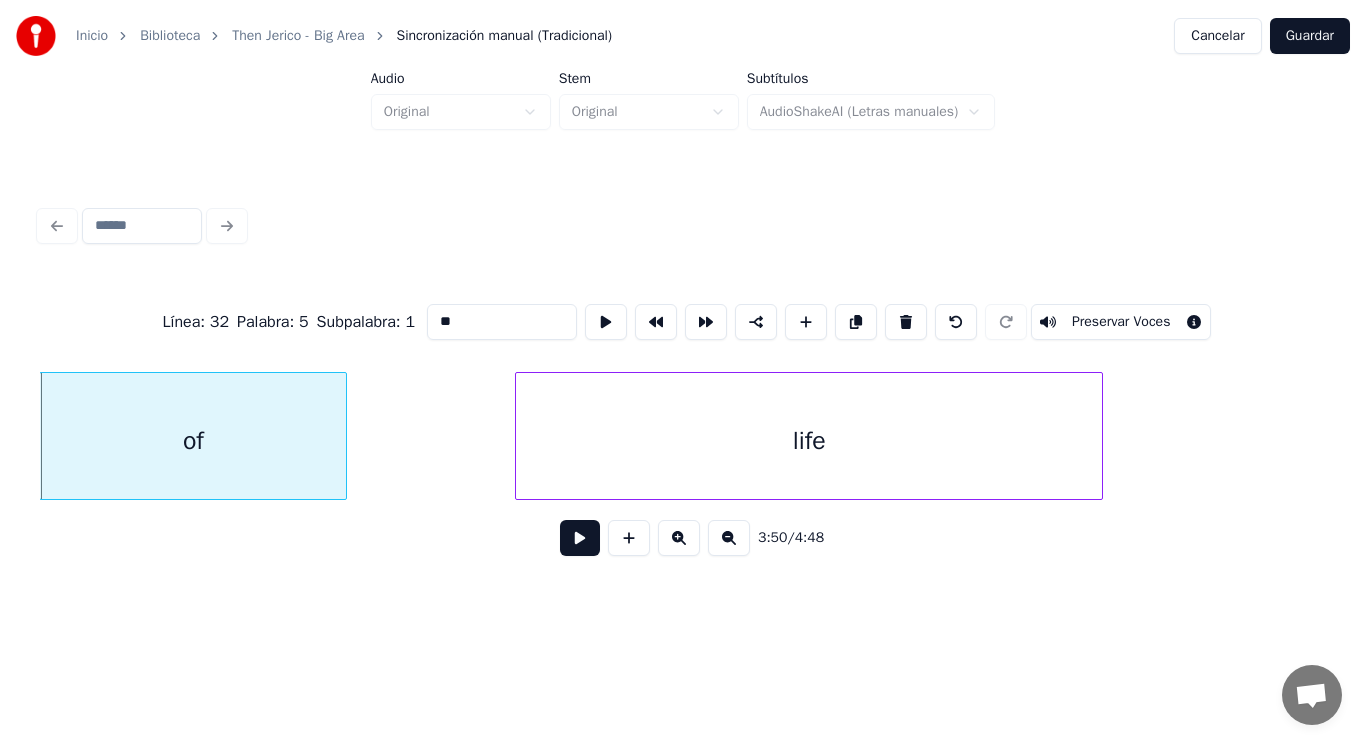 click at bounding box center (580, 538) 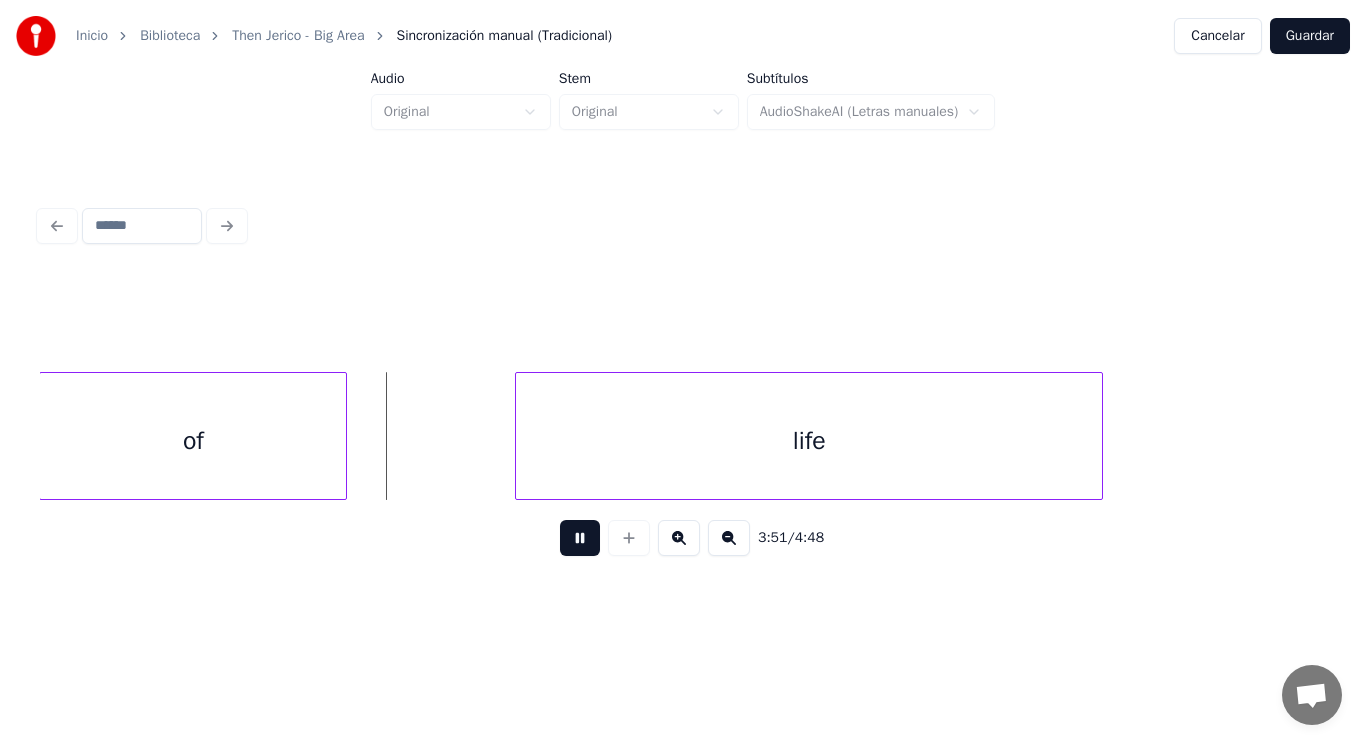 click at bounding box center [580, 538] 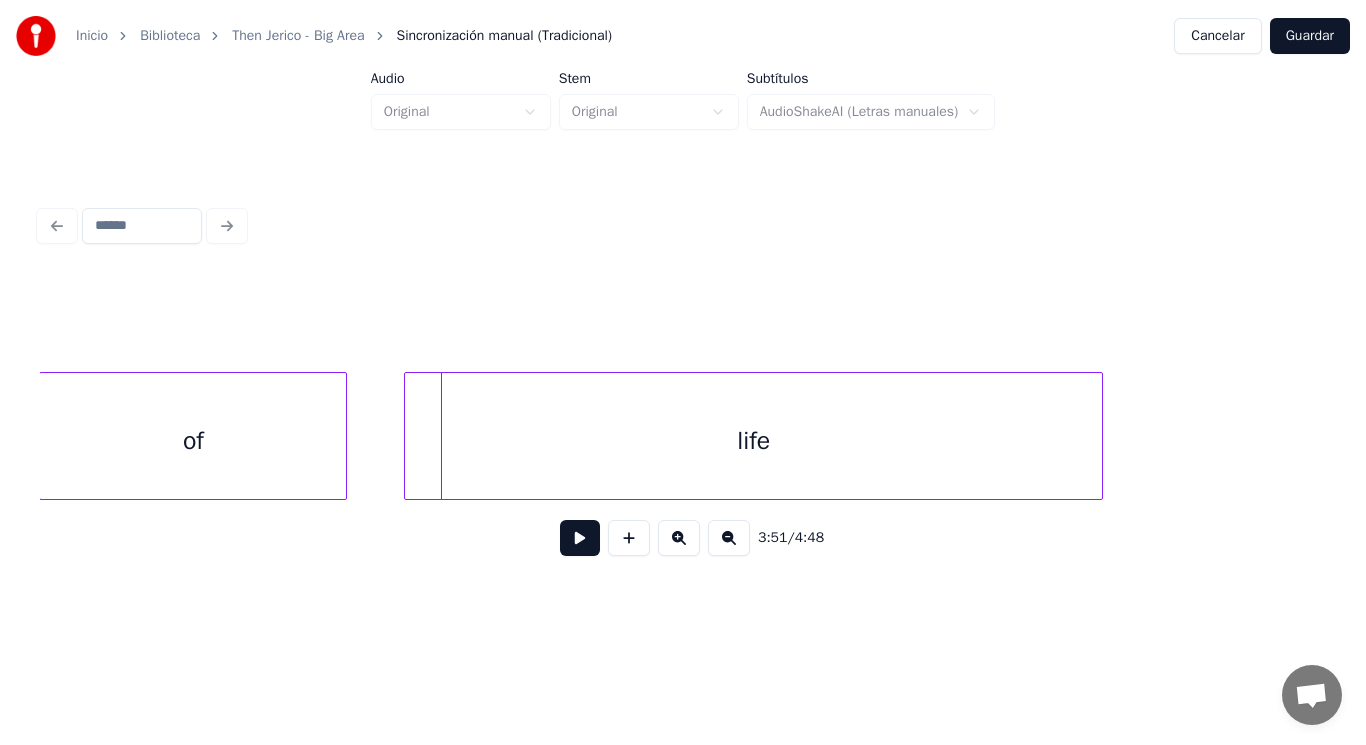 click at bounding box center (408, 436) 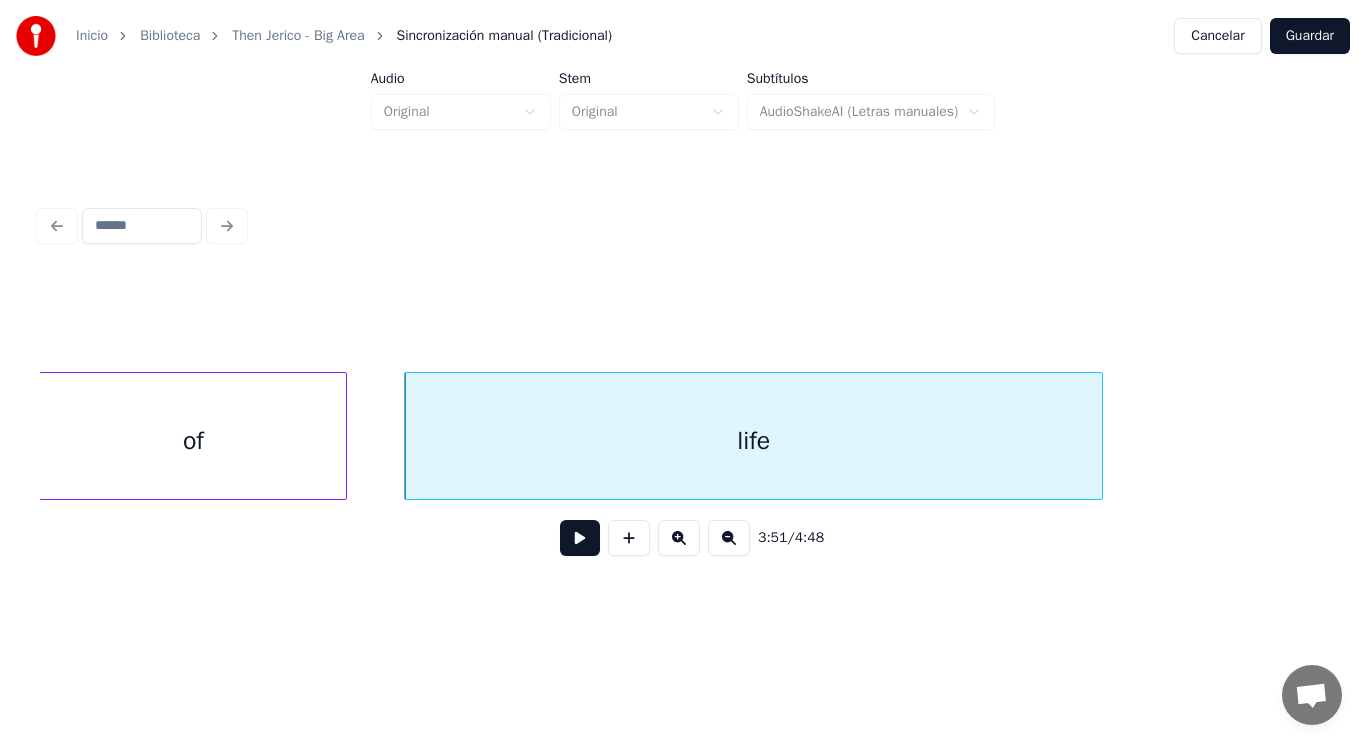 click at bounding box center [580, 538] 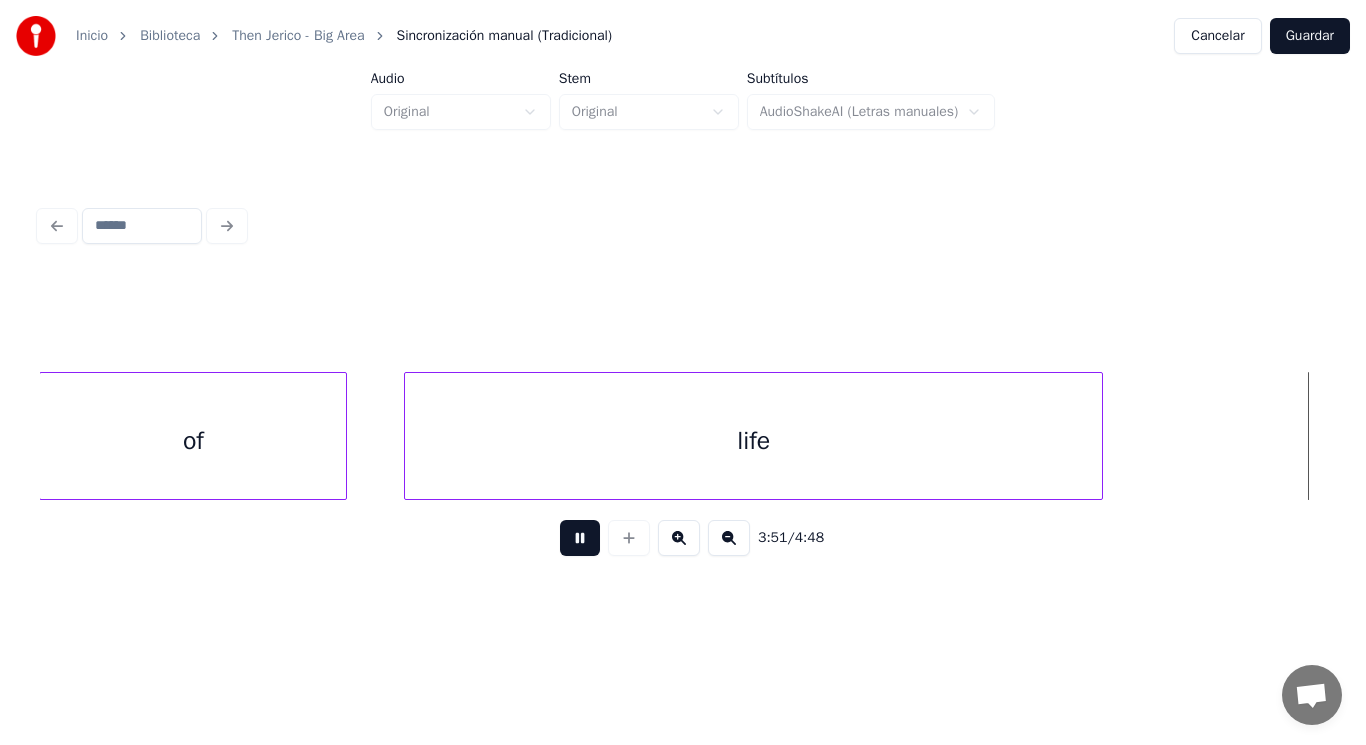 click at bounding box center [580, 538] 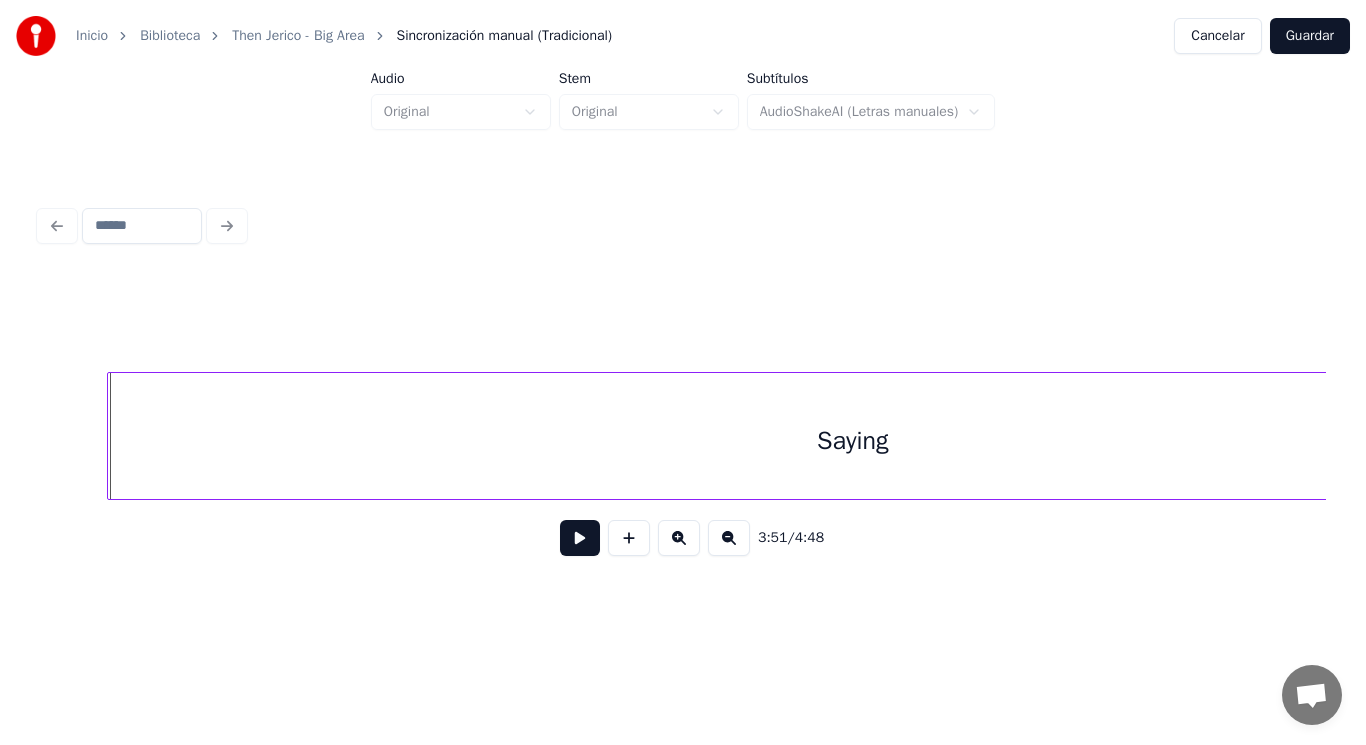click at bounding box center [111, 436] 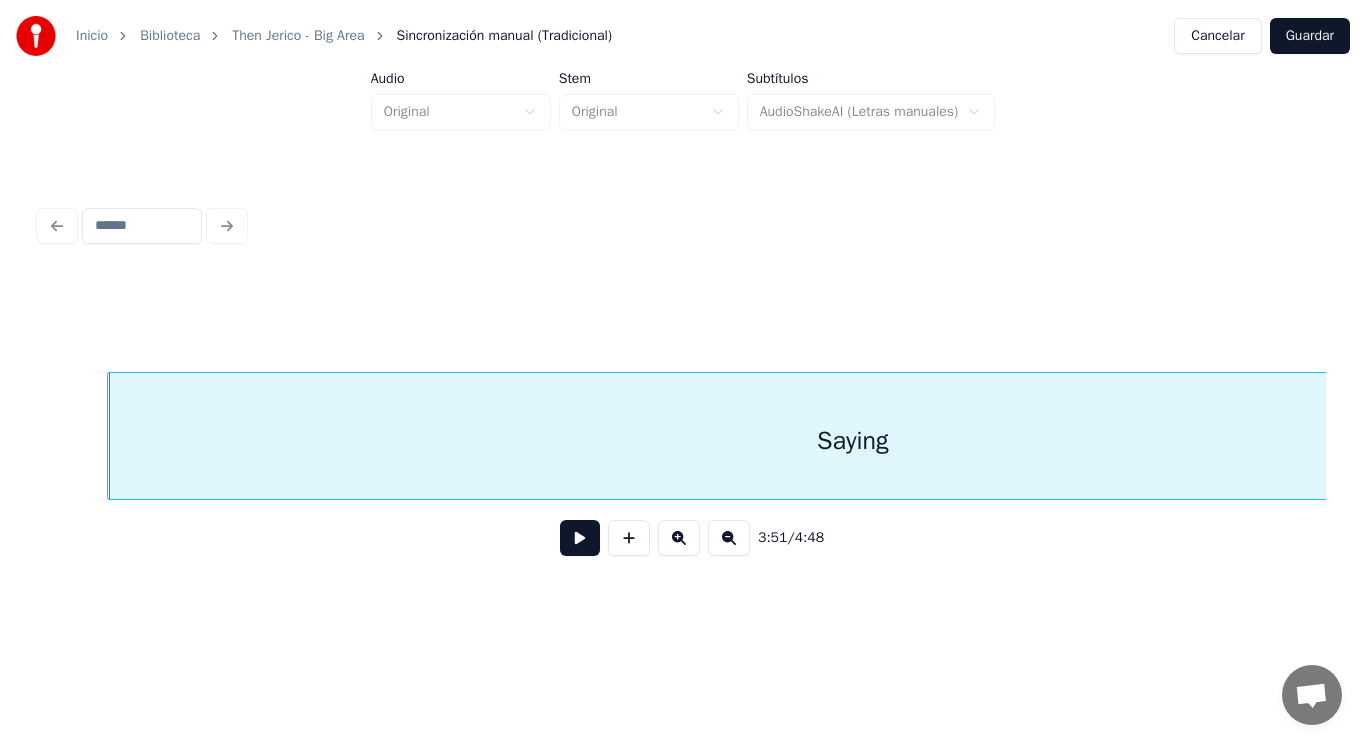 click at bounding box center (580, 538) 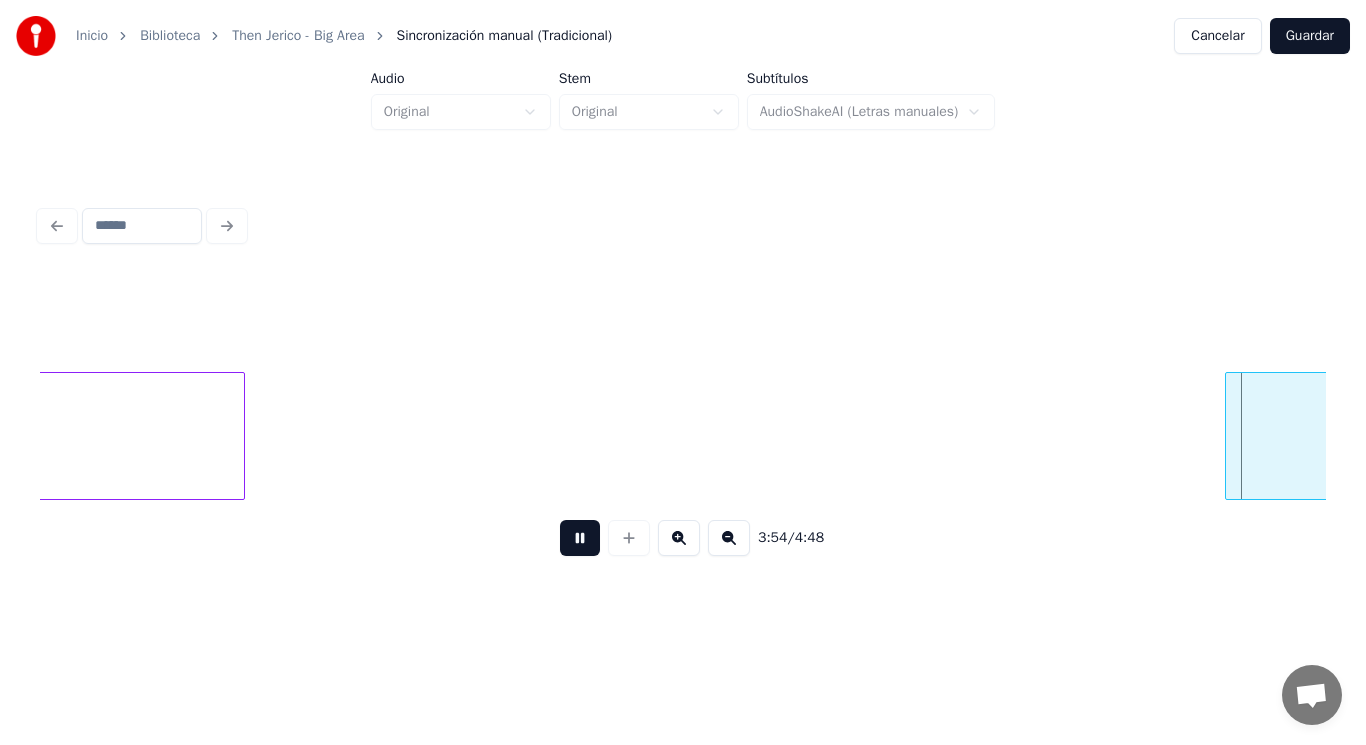 scroll, scrollTop: 0, scrollLeft: 328487, axis: horizontal 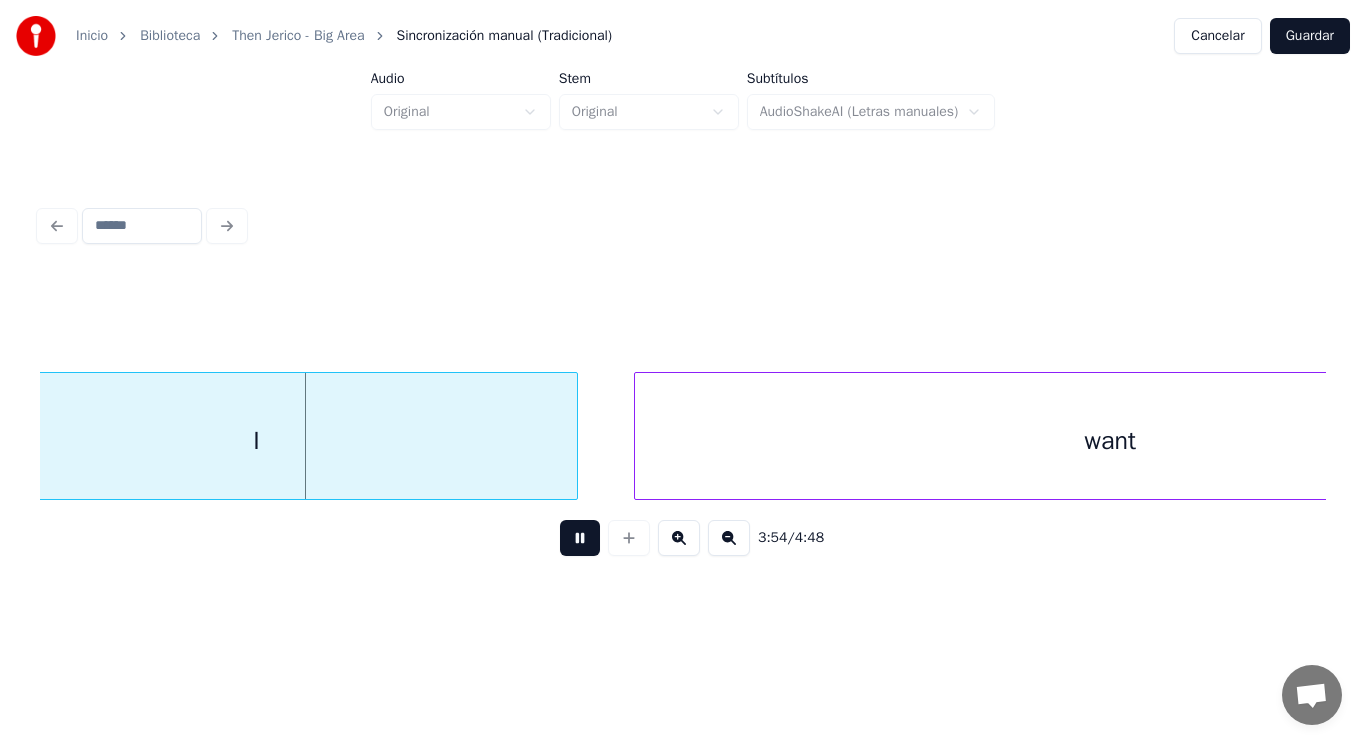 click at bounding box center (580, 538) 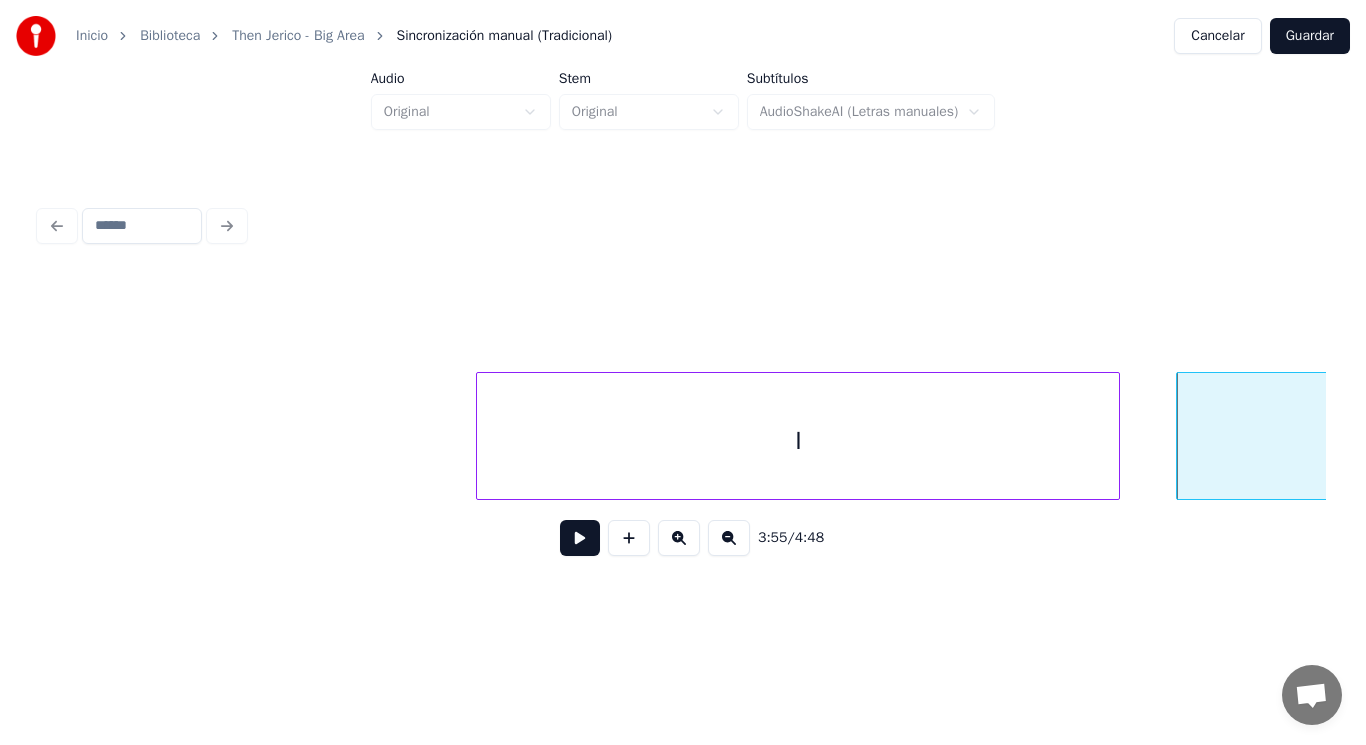 scroll, scrollTop: 0, scrollLeft: 327927, axis: horizontal 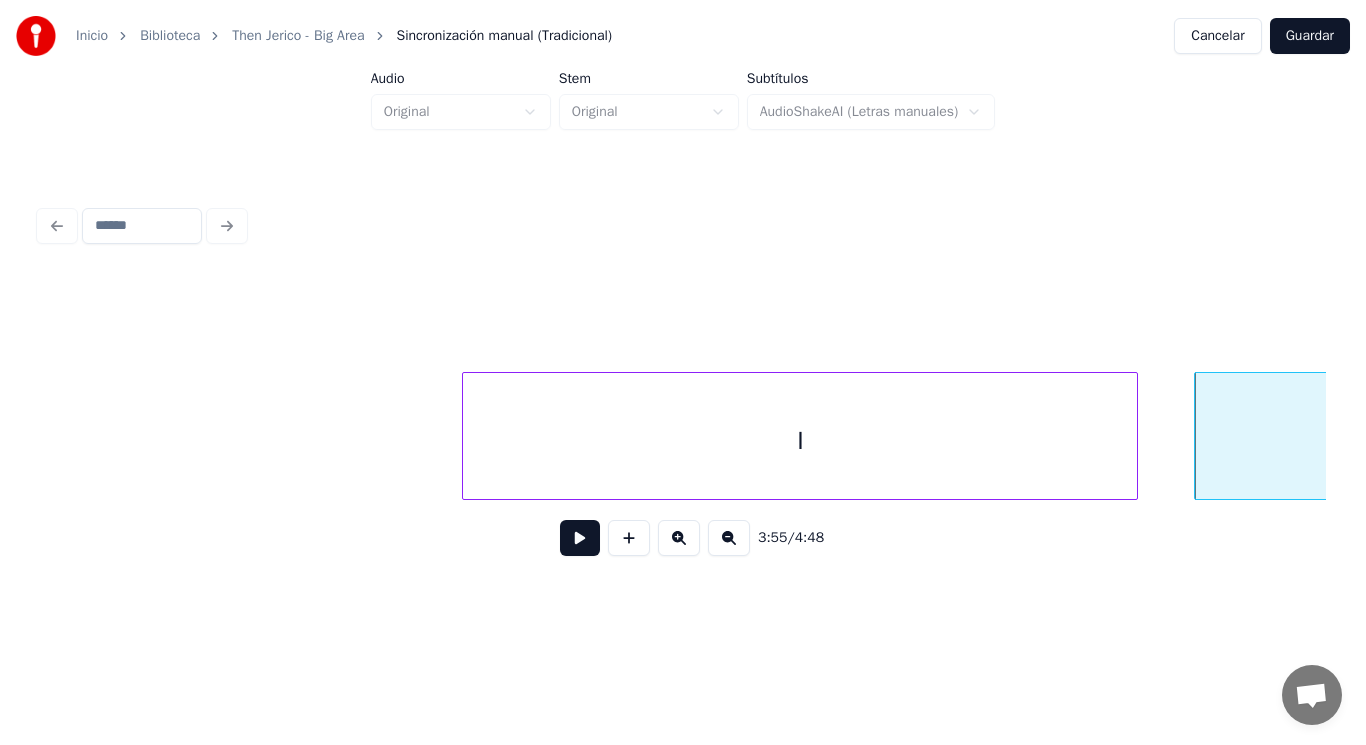 click at bounding box center (466, 436) 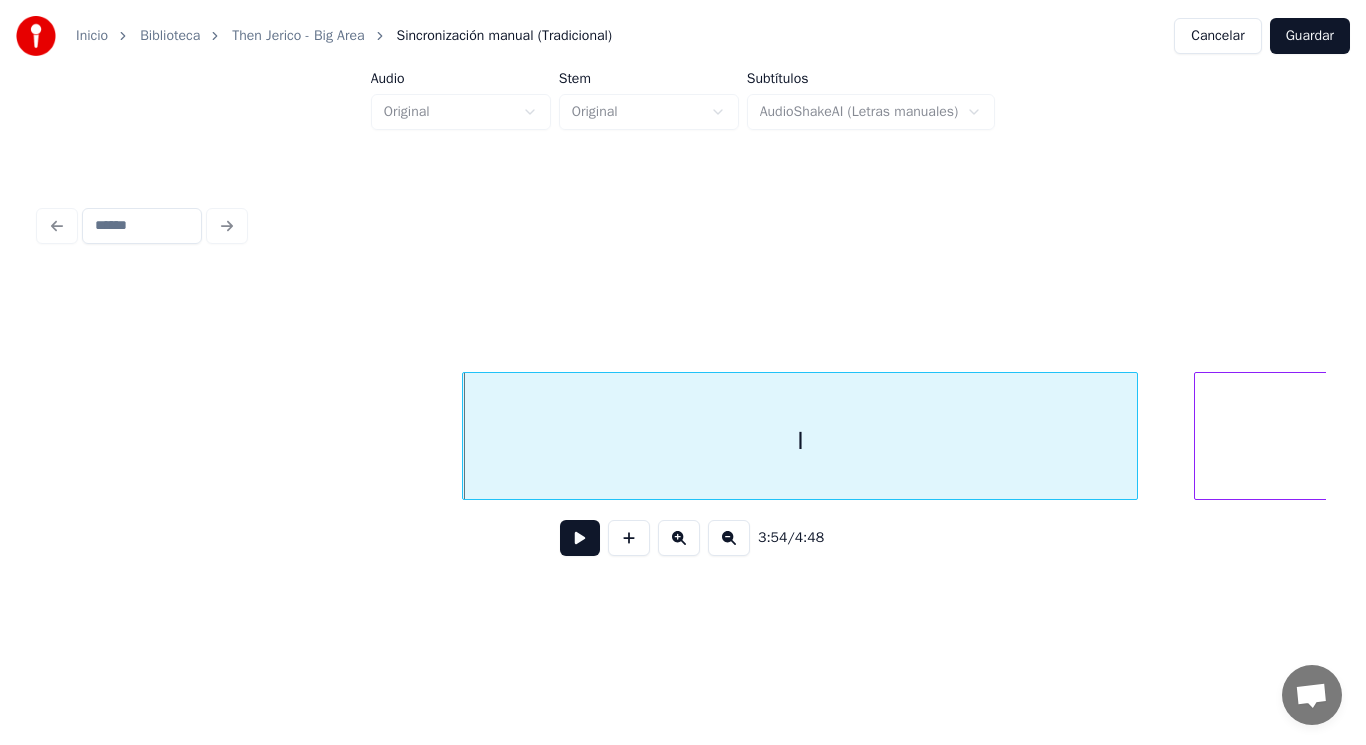 click at bounding box center [580, 538] 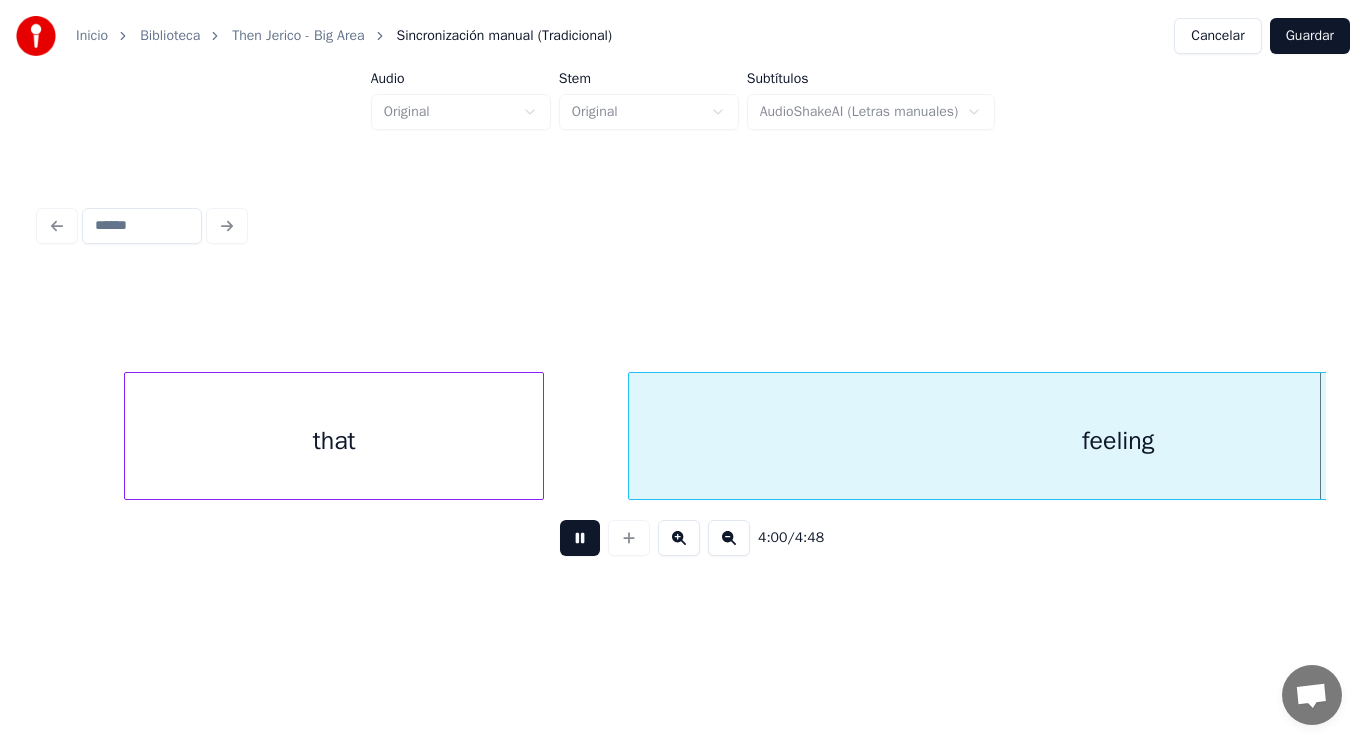 scroll, scrollTop: 0, scrollLeft: 337052, axis: horizontal 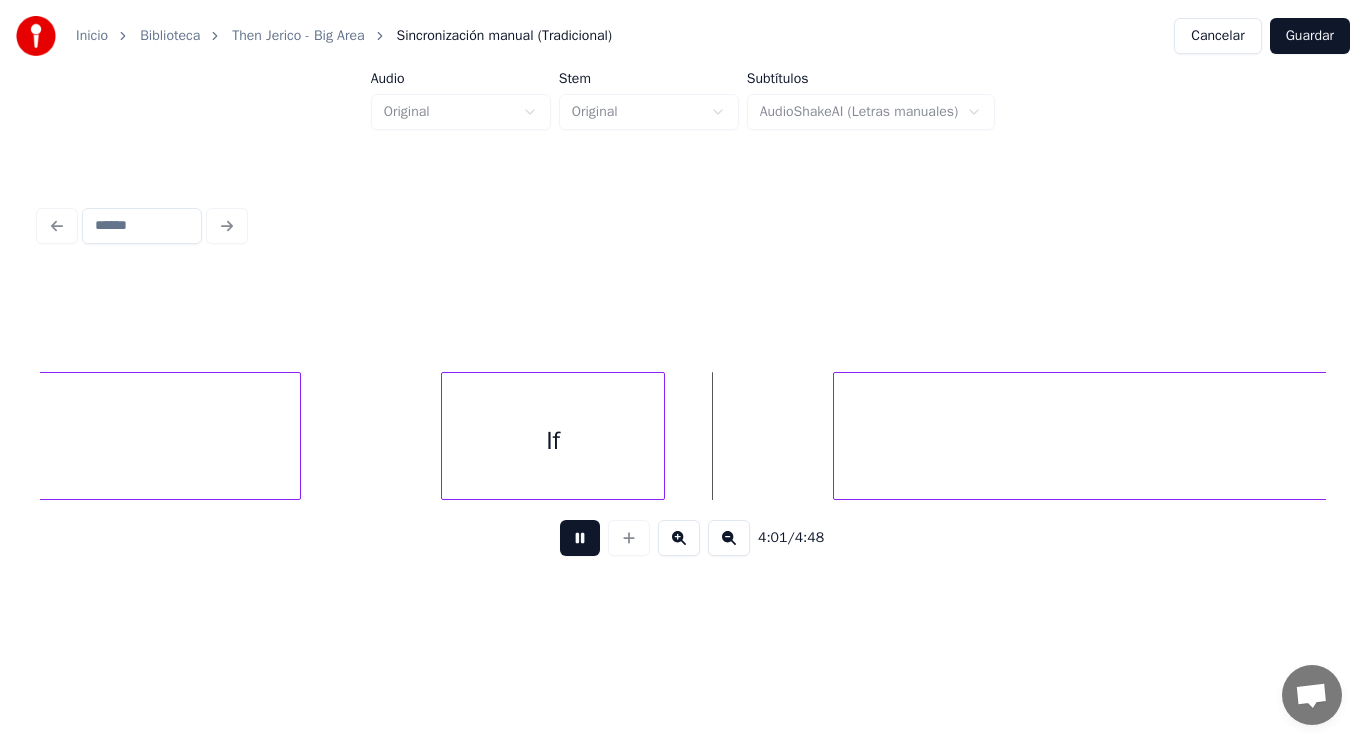 click at bounding box center (580, 538) 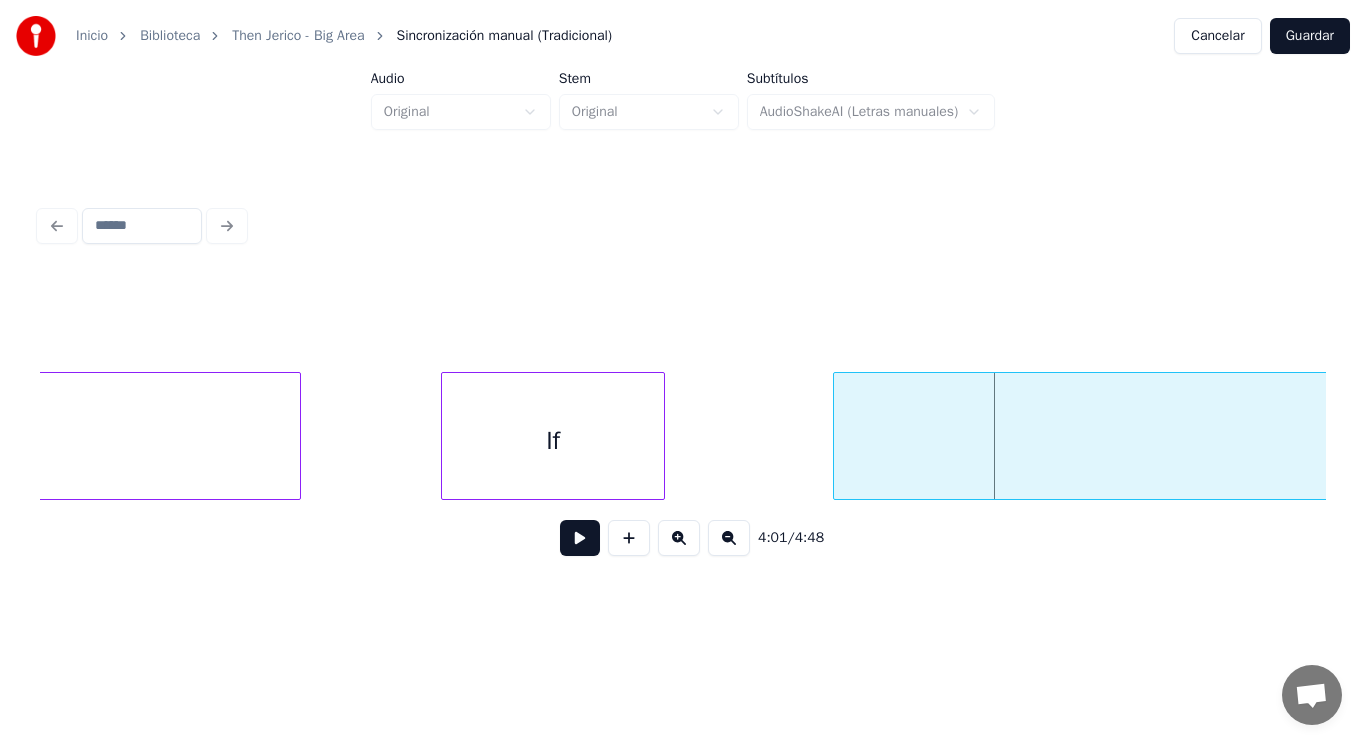 click on "feeling" at bounding box center (-189, 441) 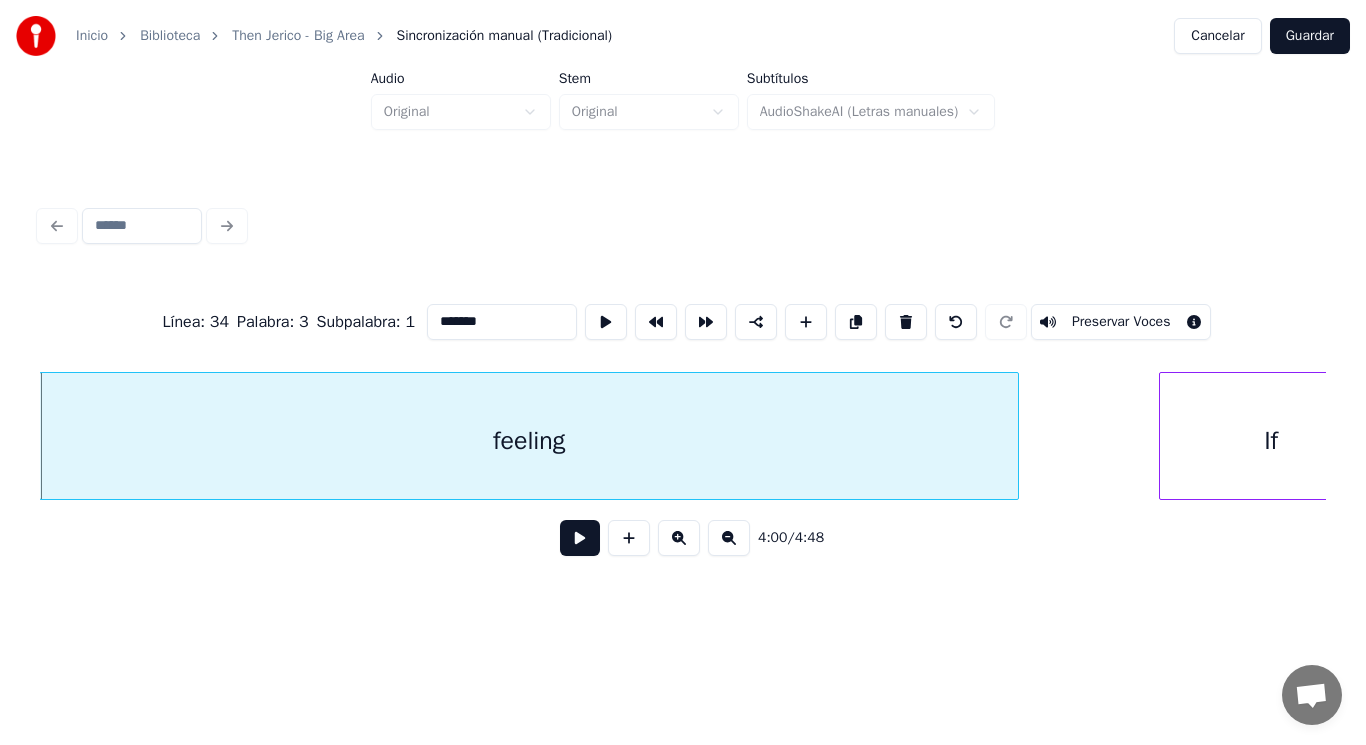click at bounding box center [580, 538] 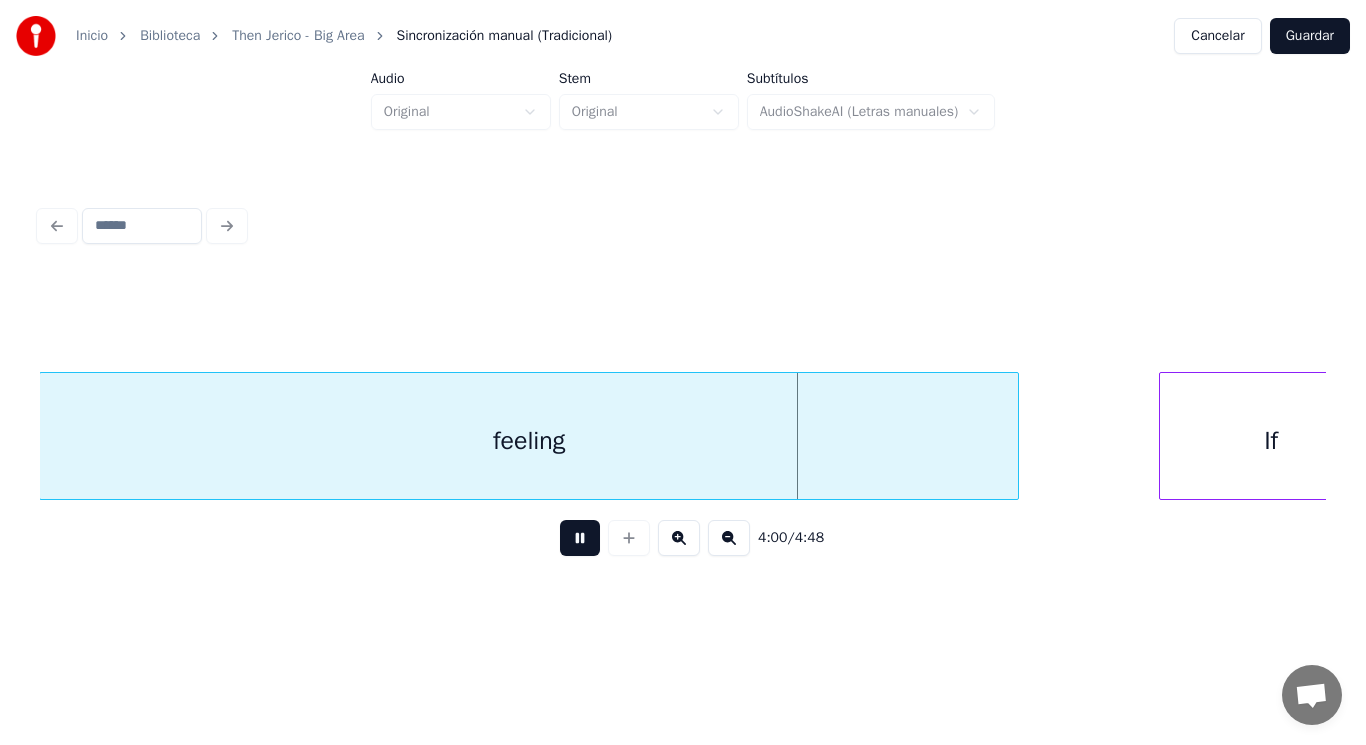click at bounding box center (580, 538) 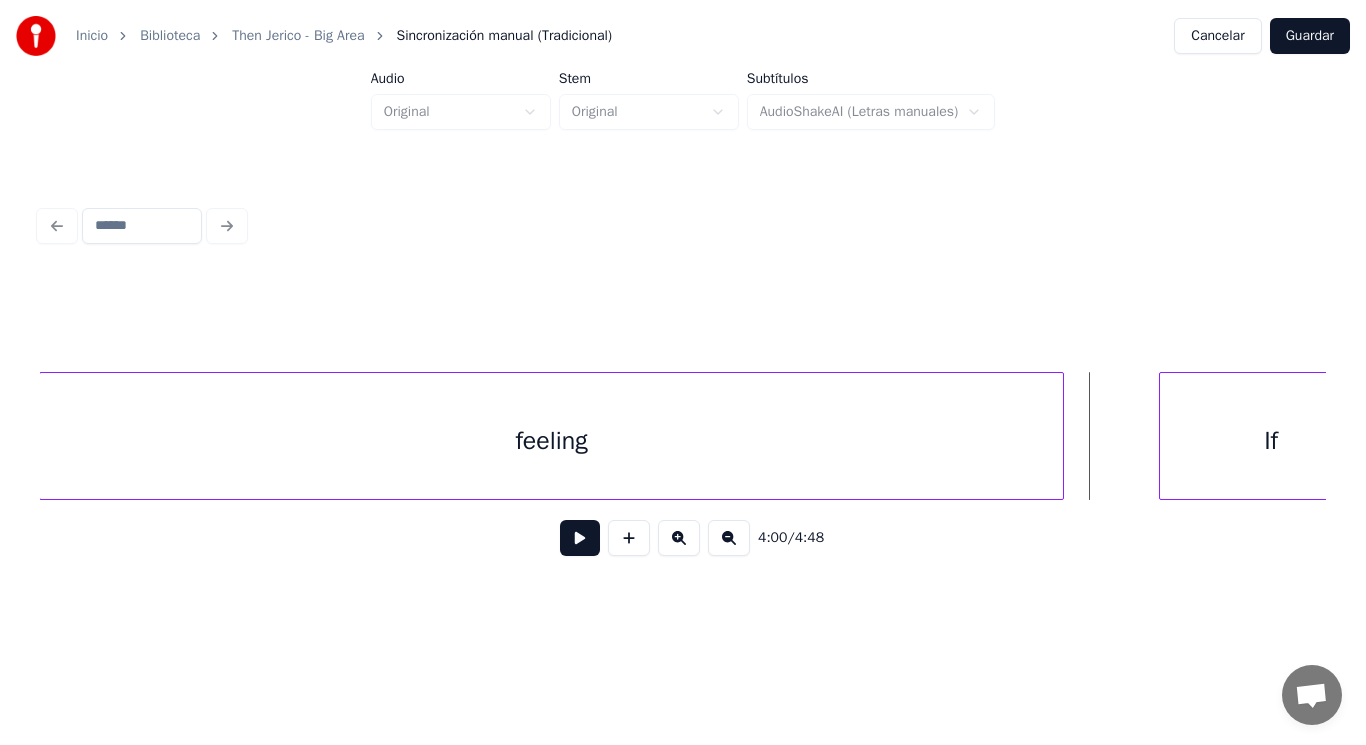 click at bounding box center (1060, 436) 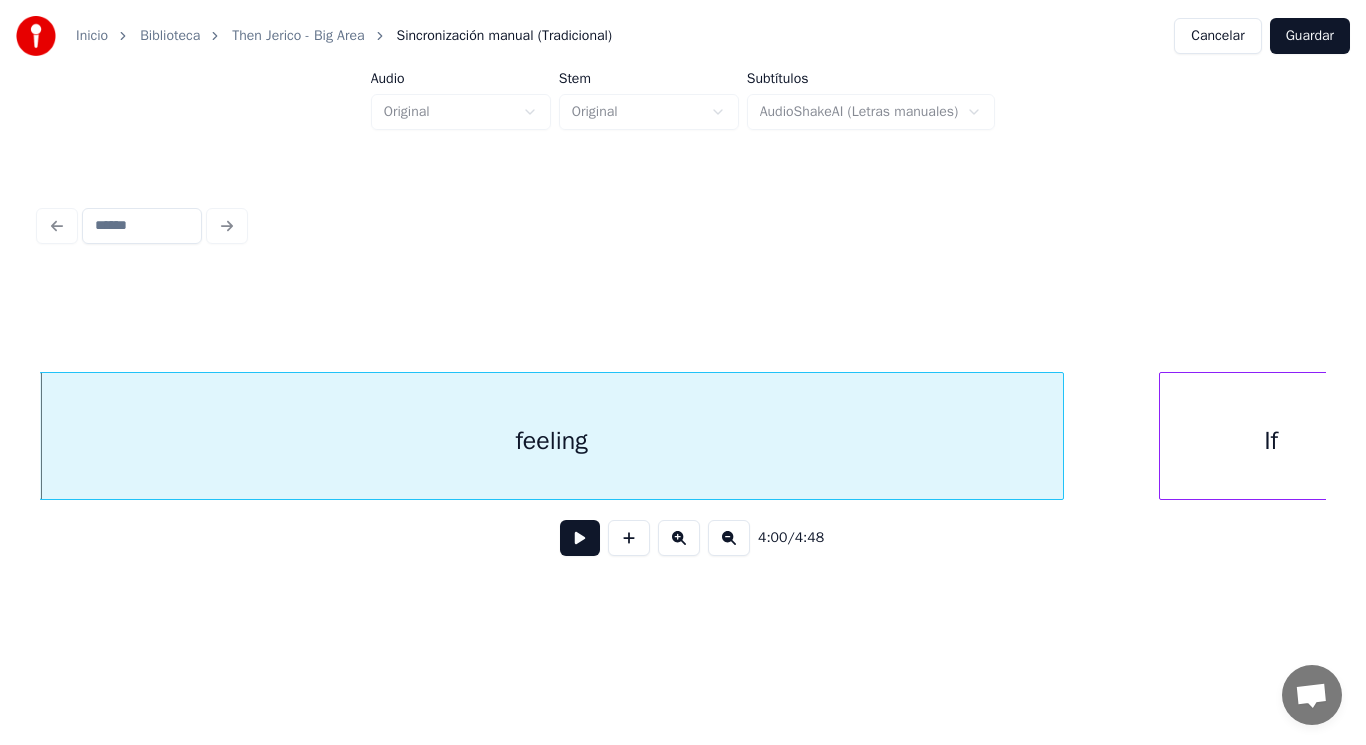 click at bounding box center [580, 538] 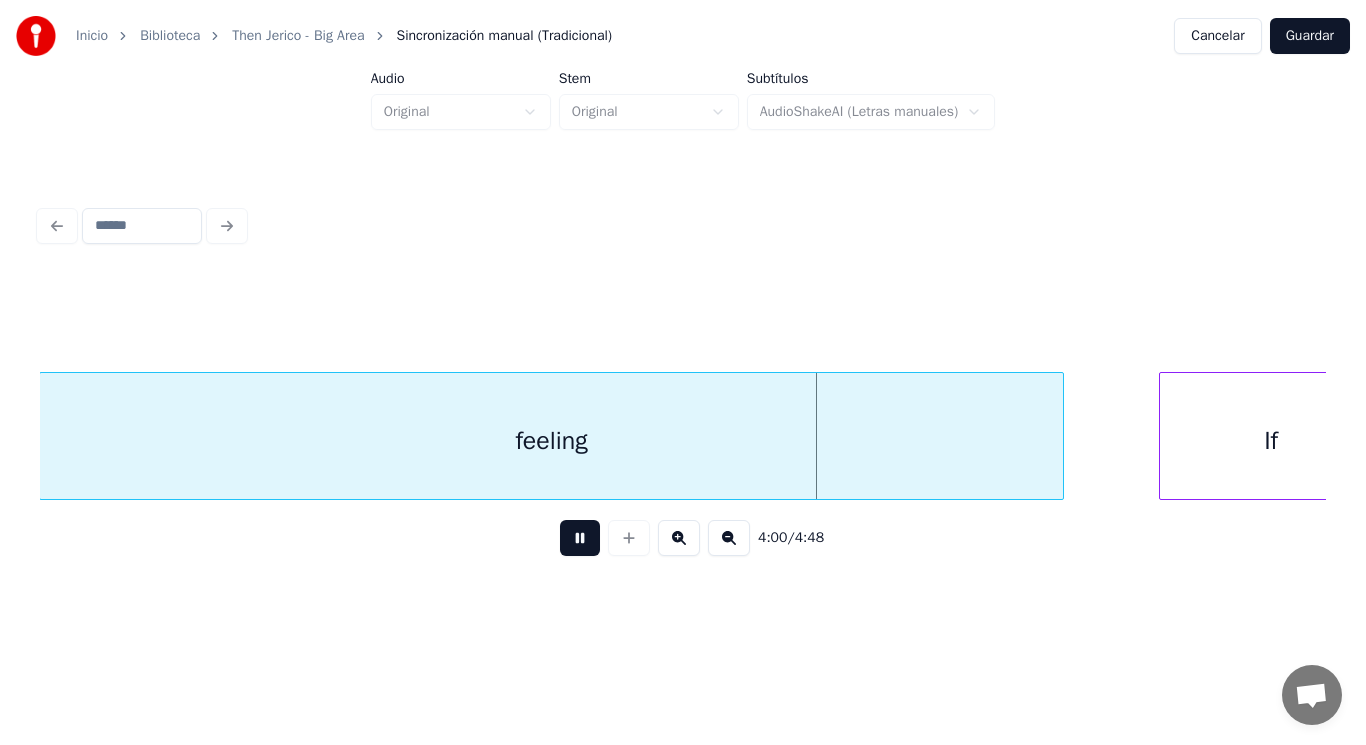 click at bounding box center [580, 538] 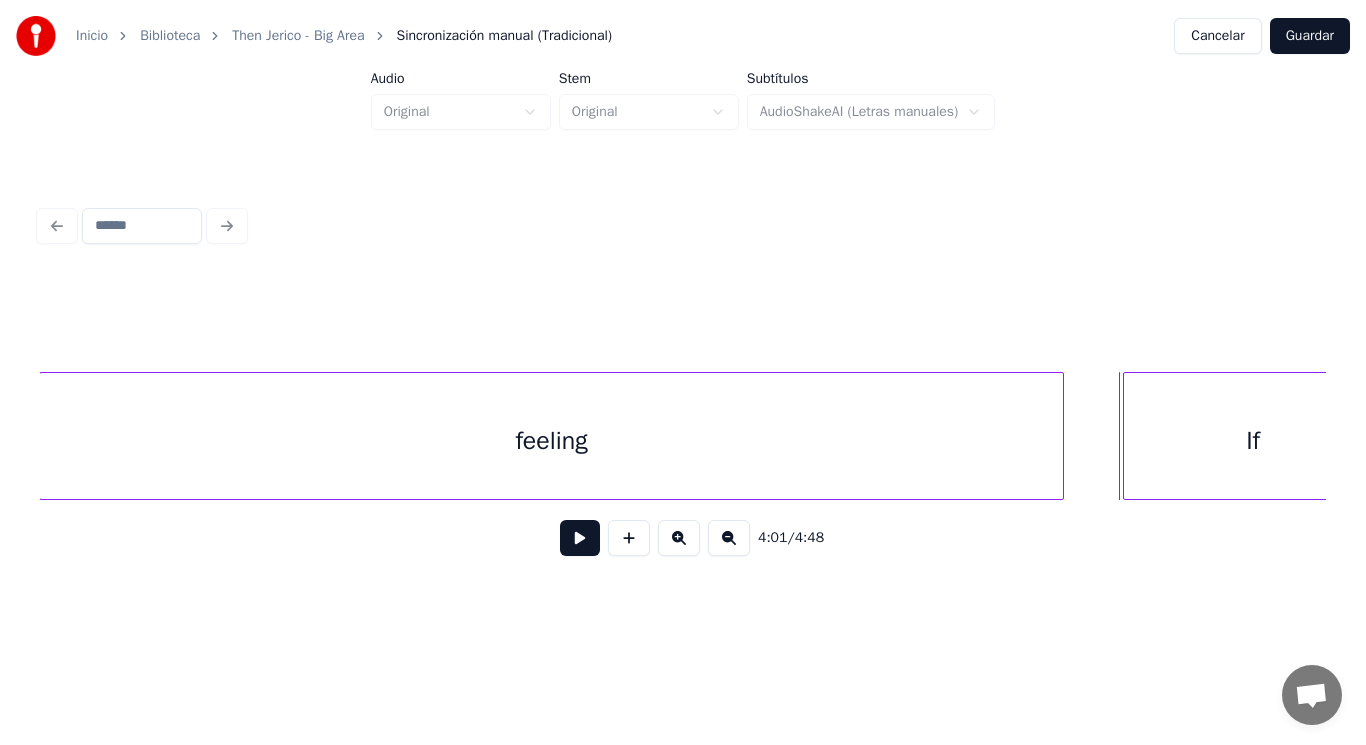 click at bounding box center [1127, 436] 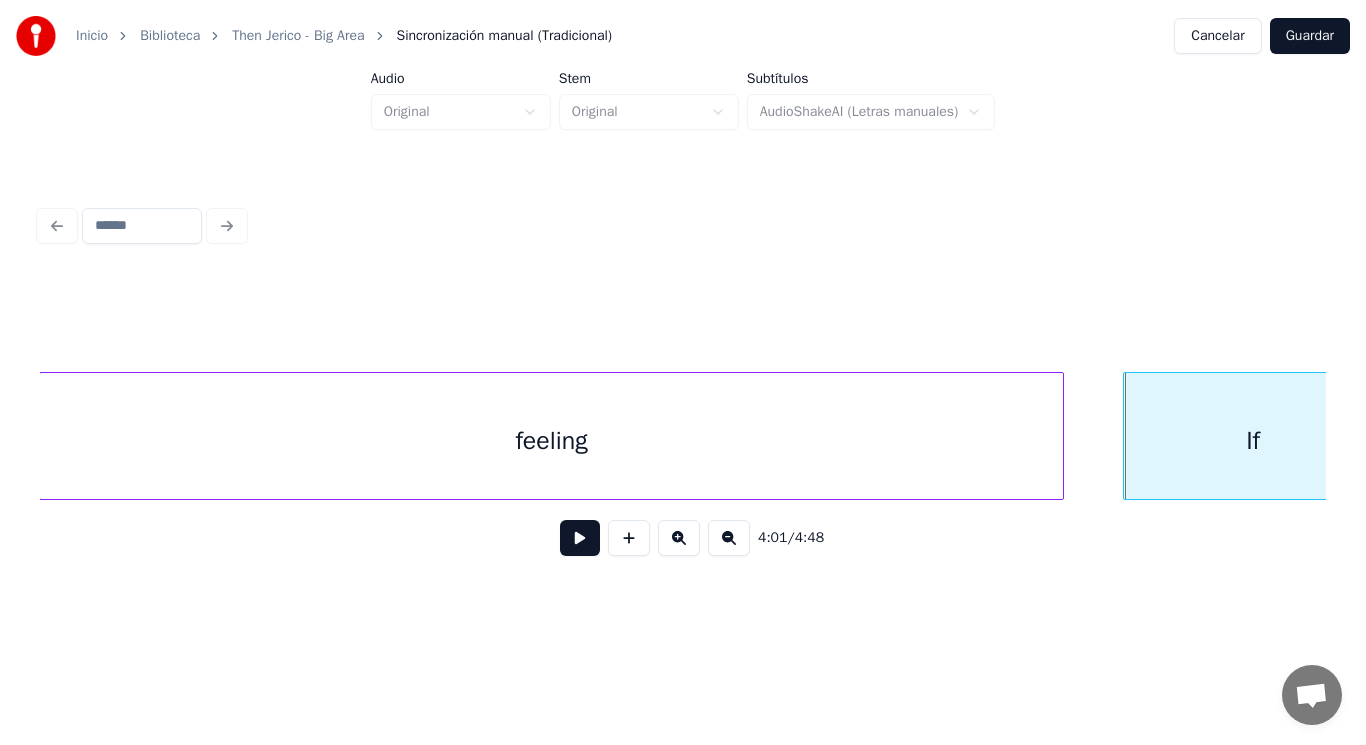 click on "feeling" at bounding box center [551, 441] 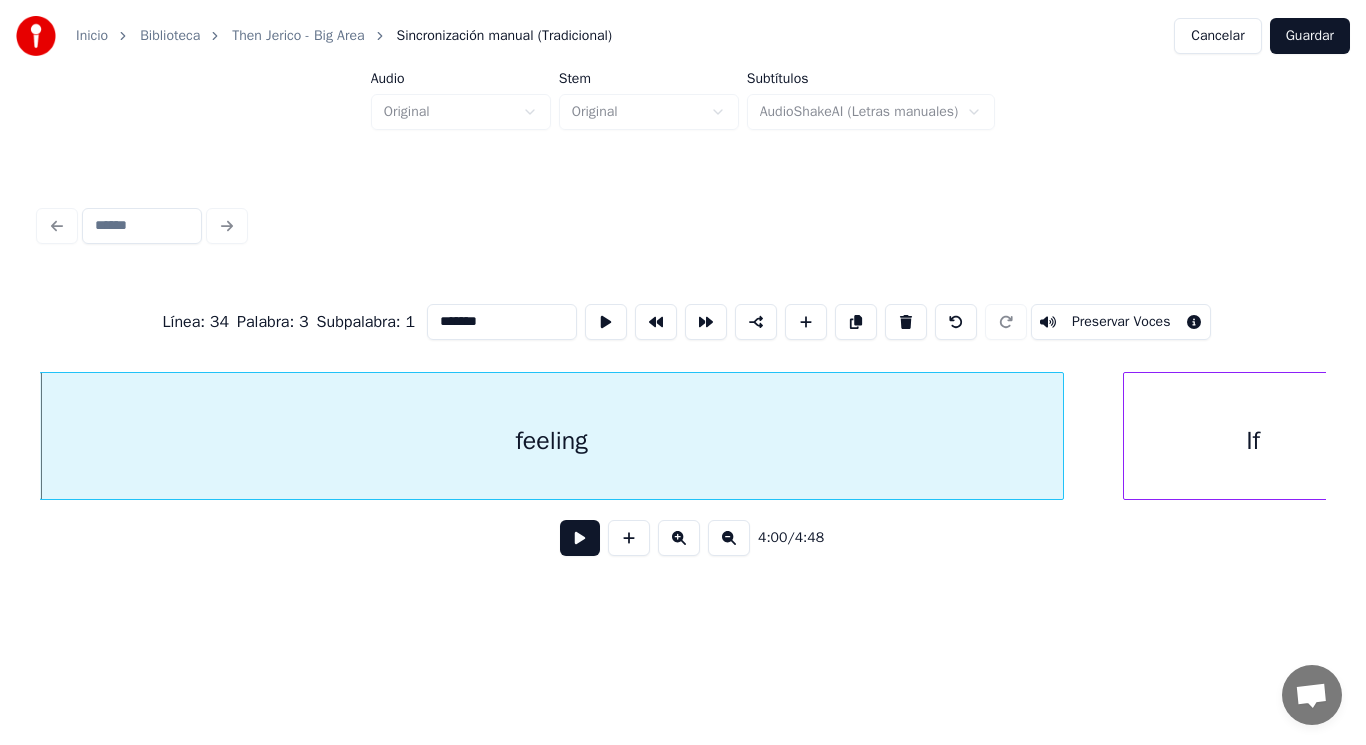 click on "*******" at bounding box center [502, 322] 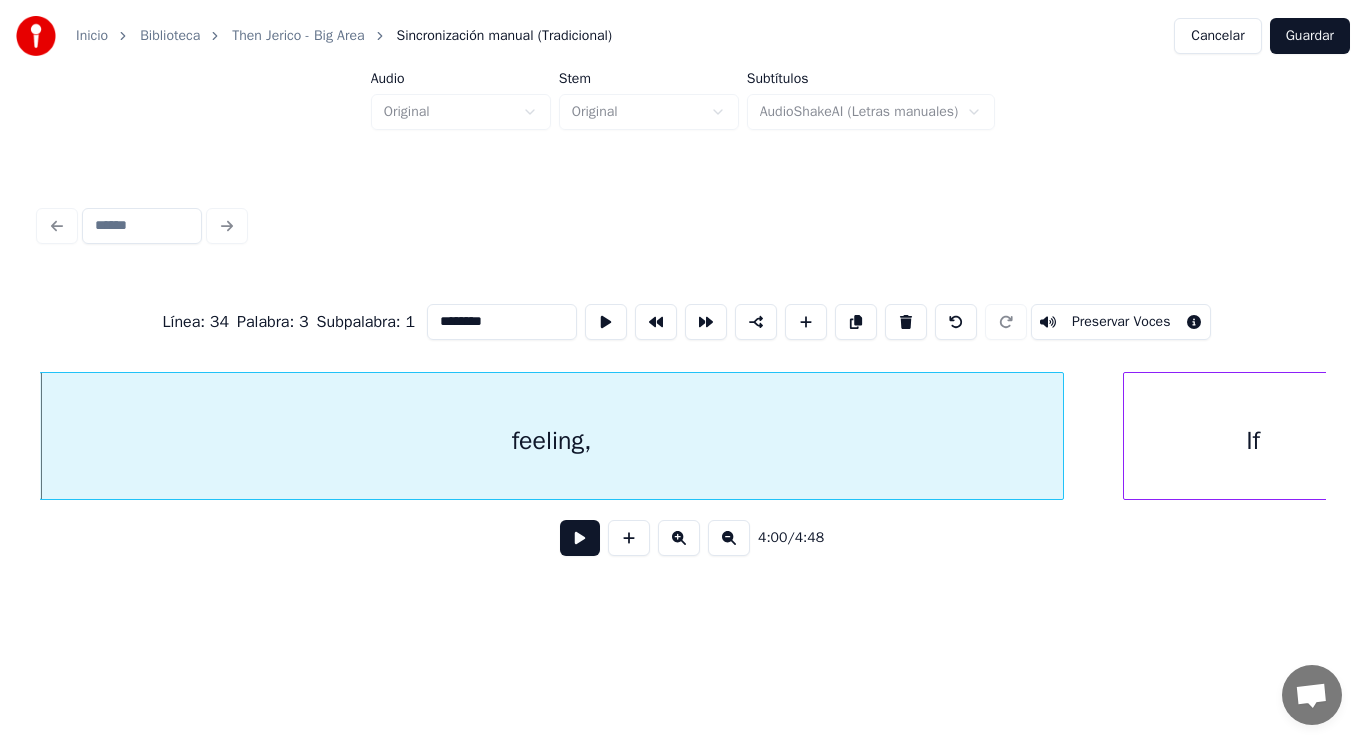 type on "********" 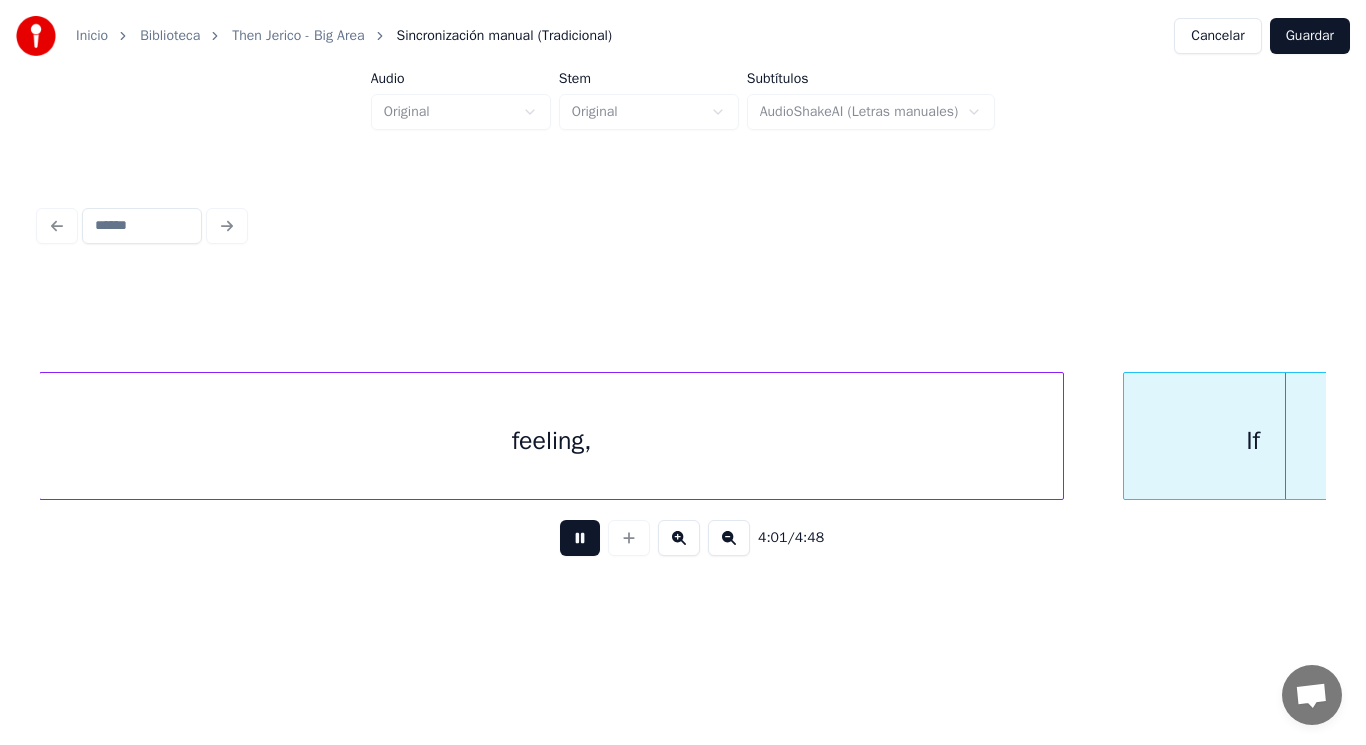 scroll, scrollTop: 0, scrollLeft: 337646, axis: horizontal 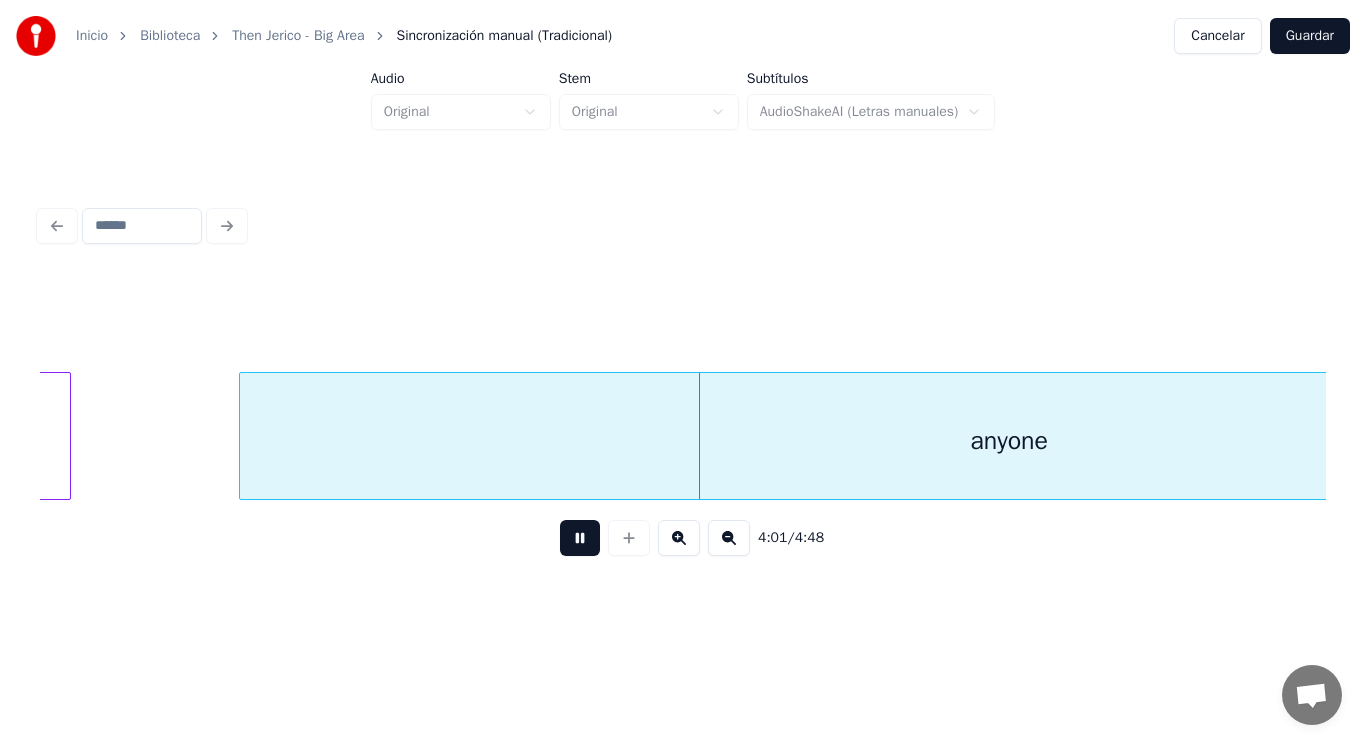 click at bounding box center (580, 538) 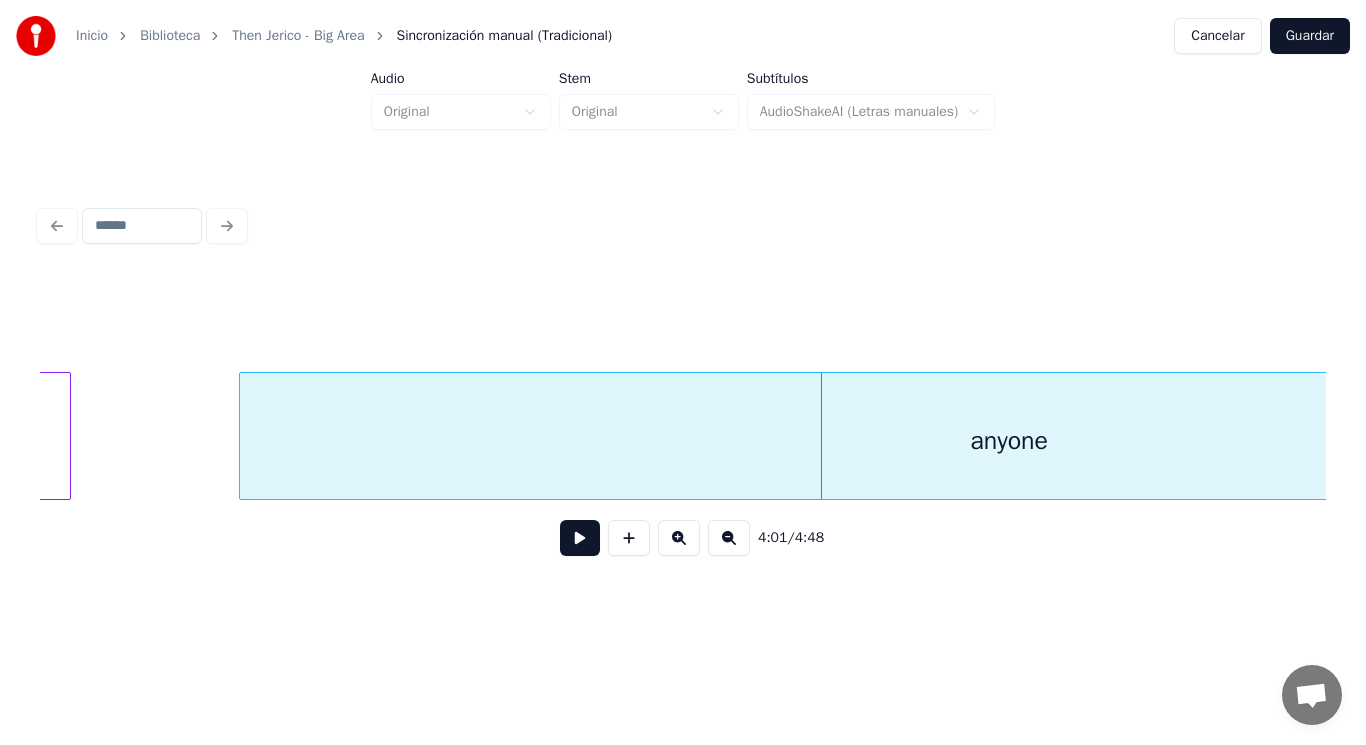 click on "If" at bounding box center (-59, 441) 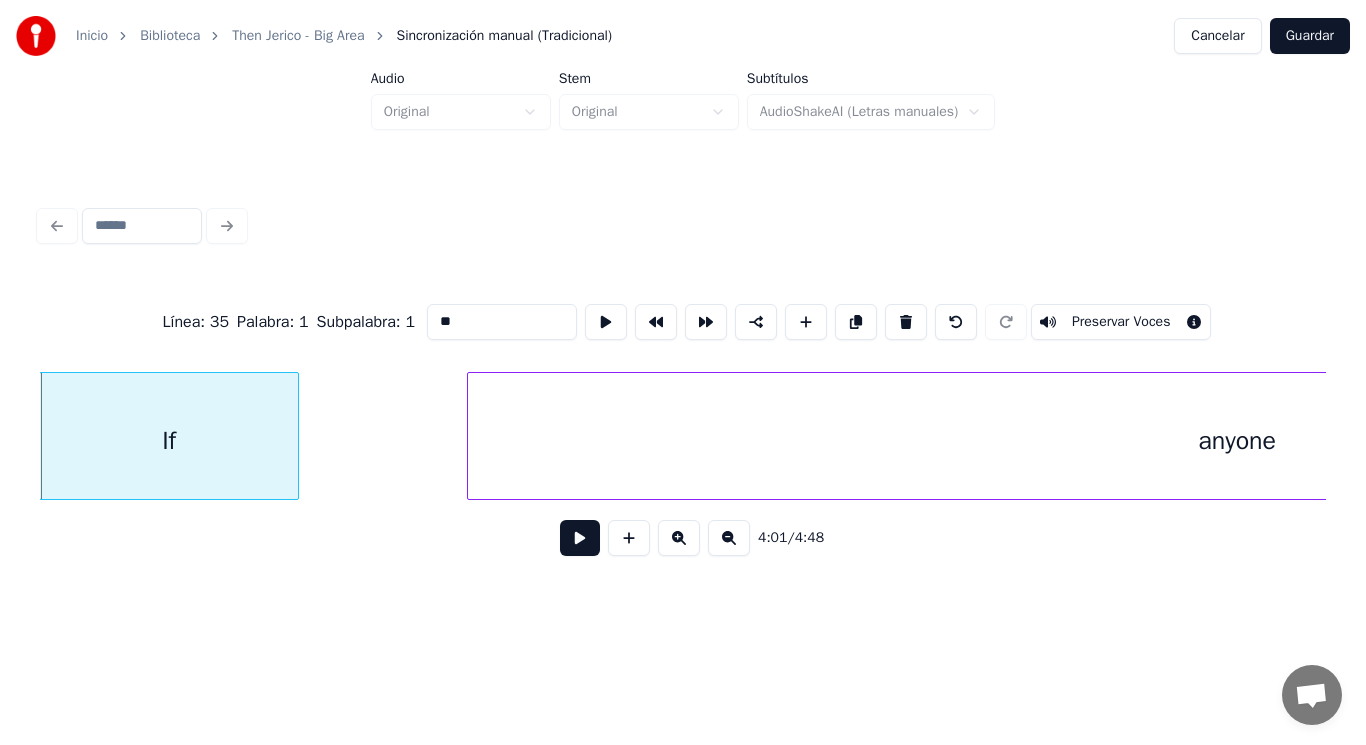 click at bounding box center [580, 538] 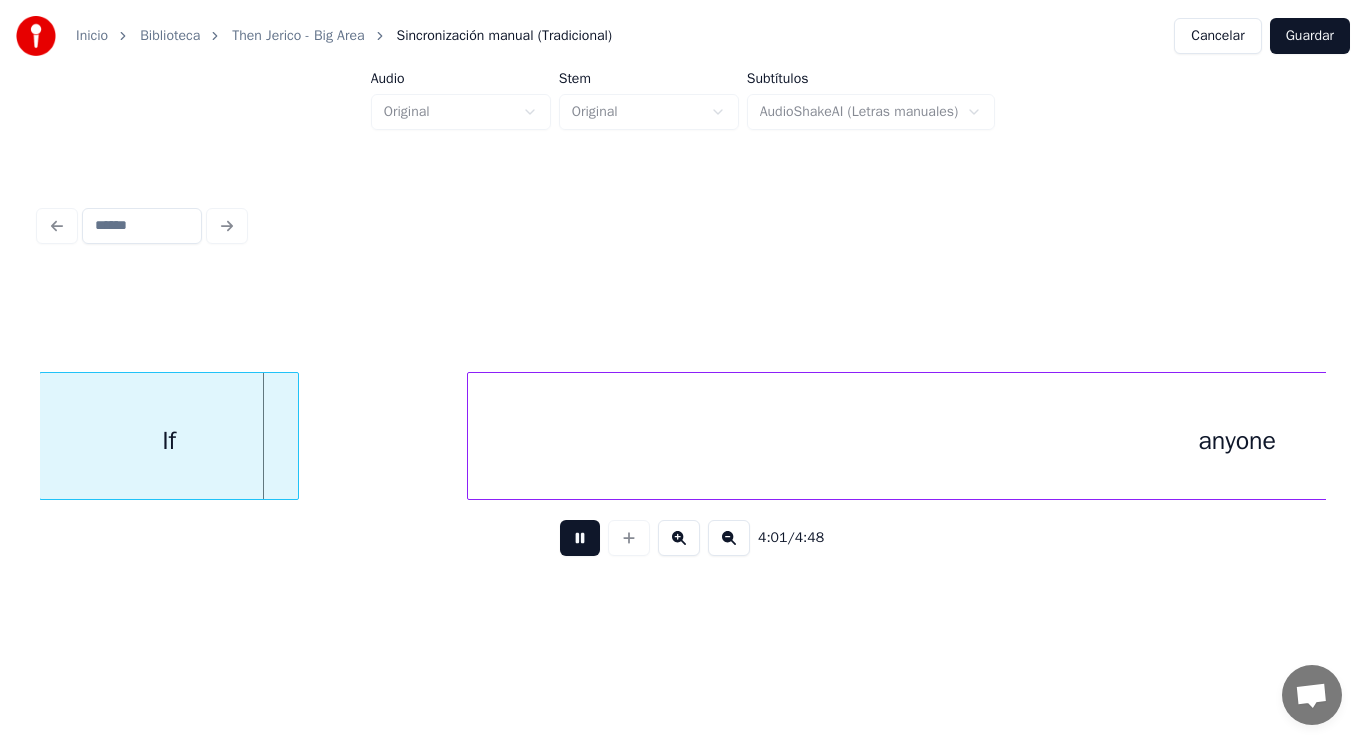 click at bounding box center [580, 538] 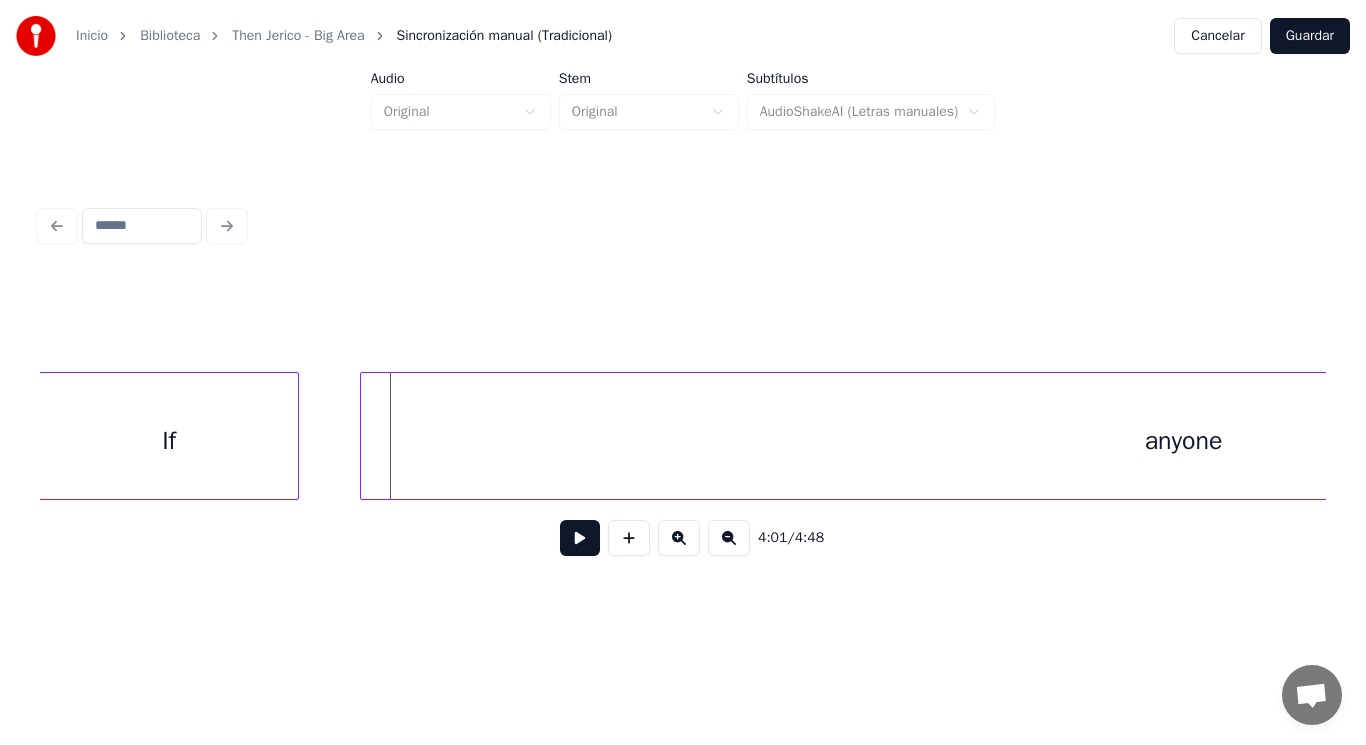 click at bounding box center [364, 436] 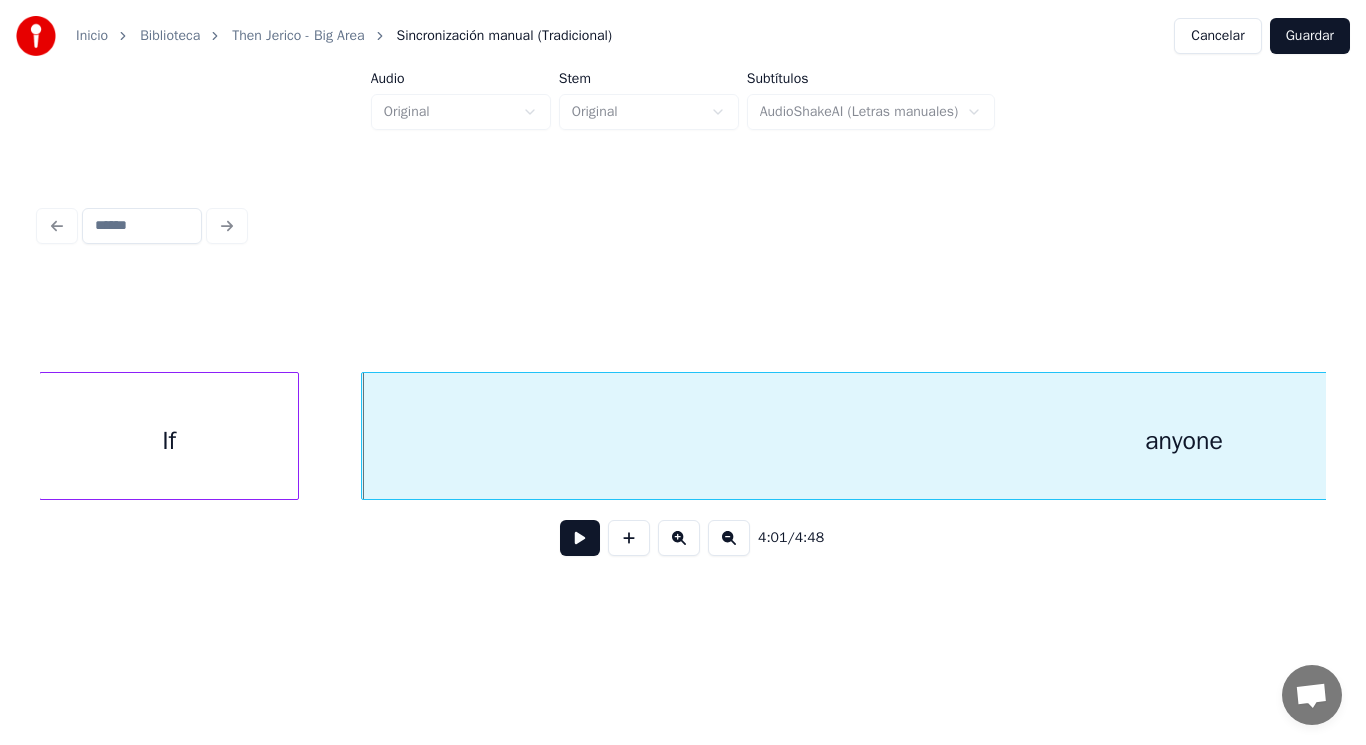click at bounding box center (580, 538) 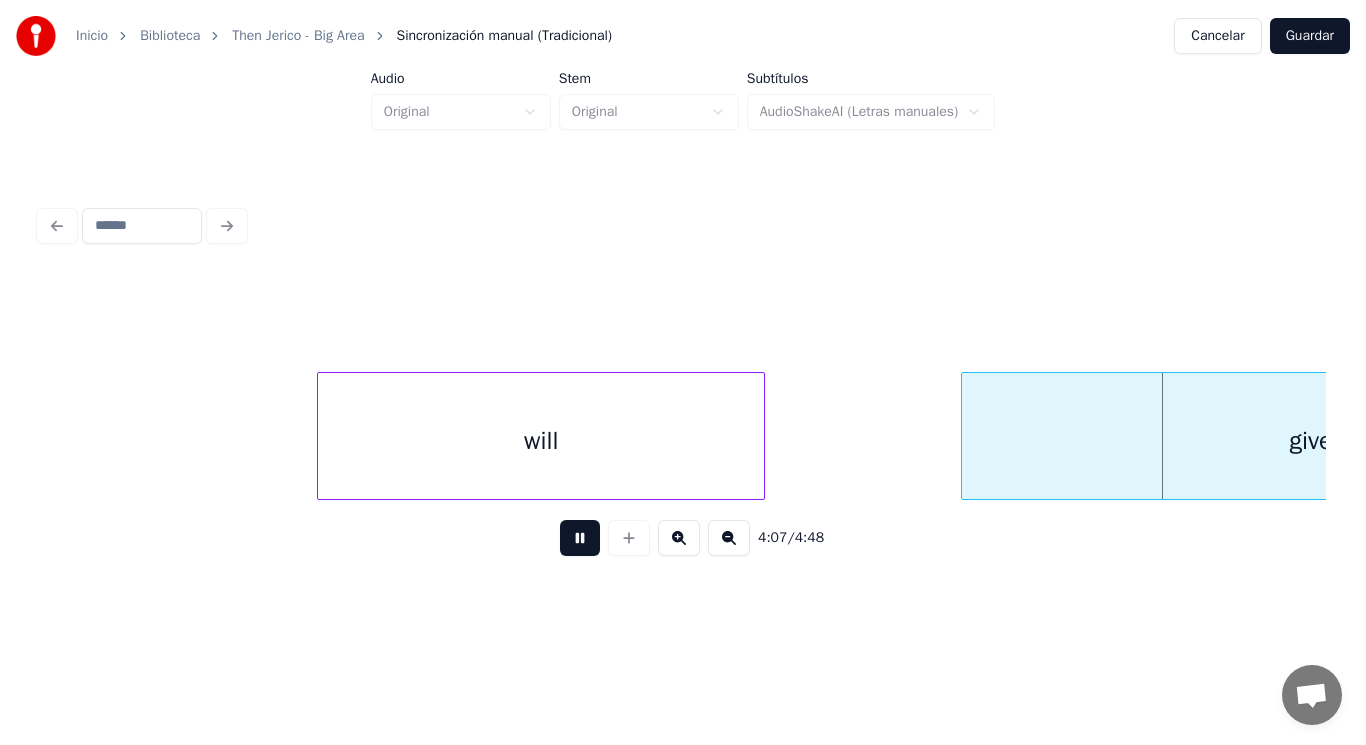 scroll, scrollTop: 0, scrollLeft: 346515, axis: horizontal 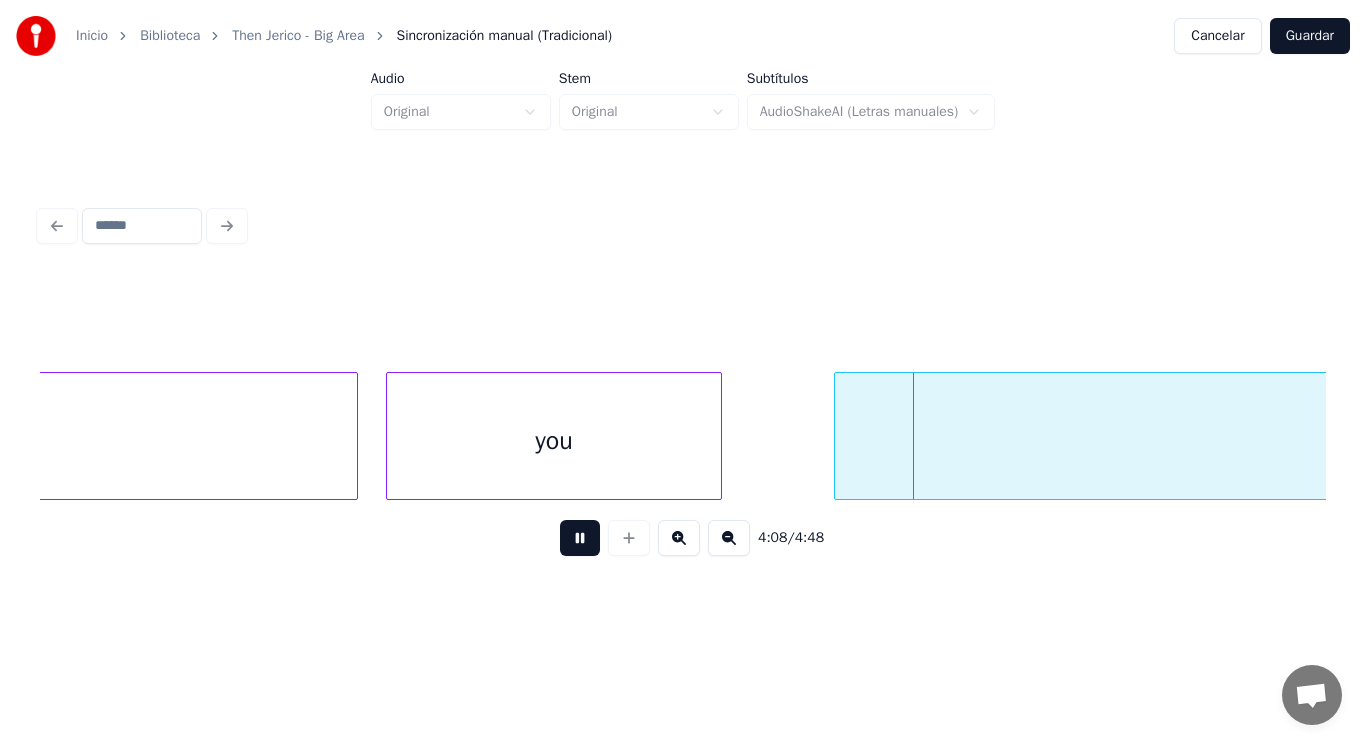 click at bounding box center (580, 538) 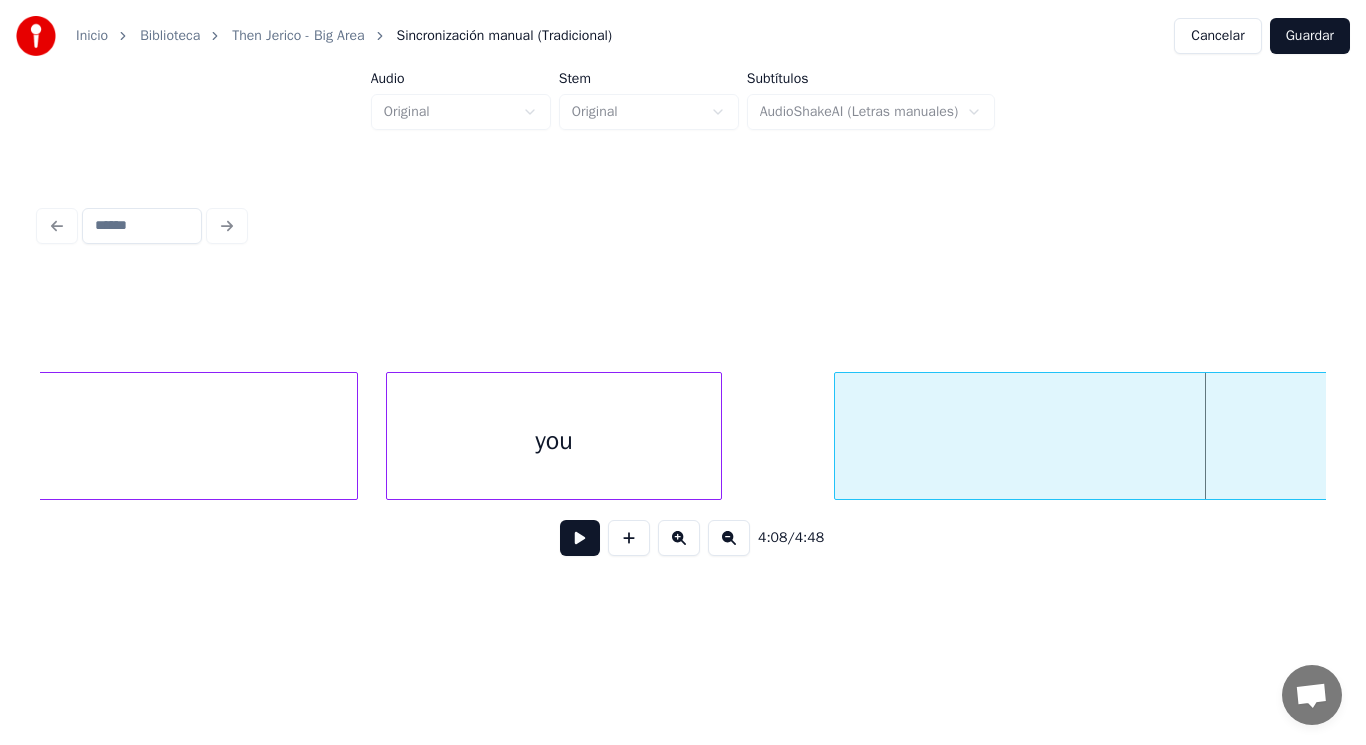 click on "you" at bounding box center (554, 441) 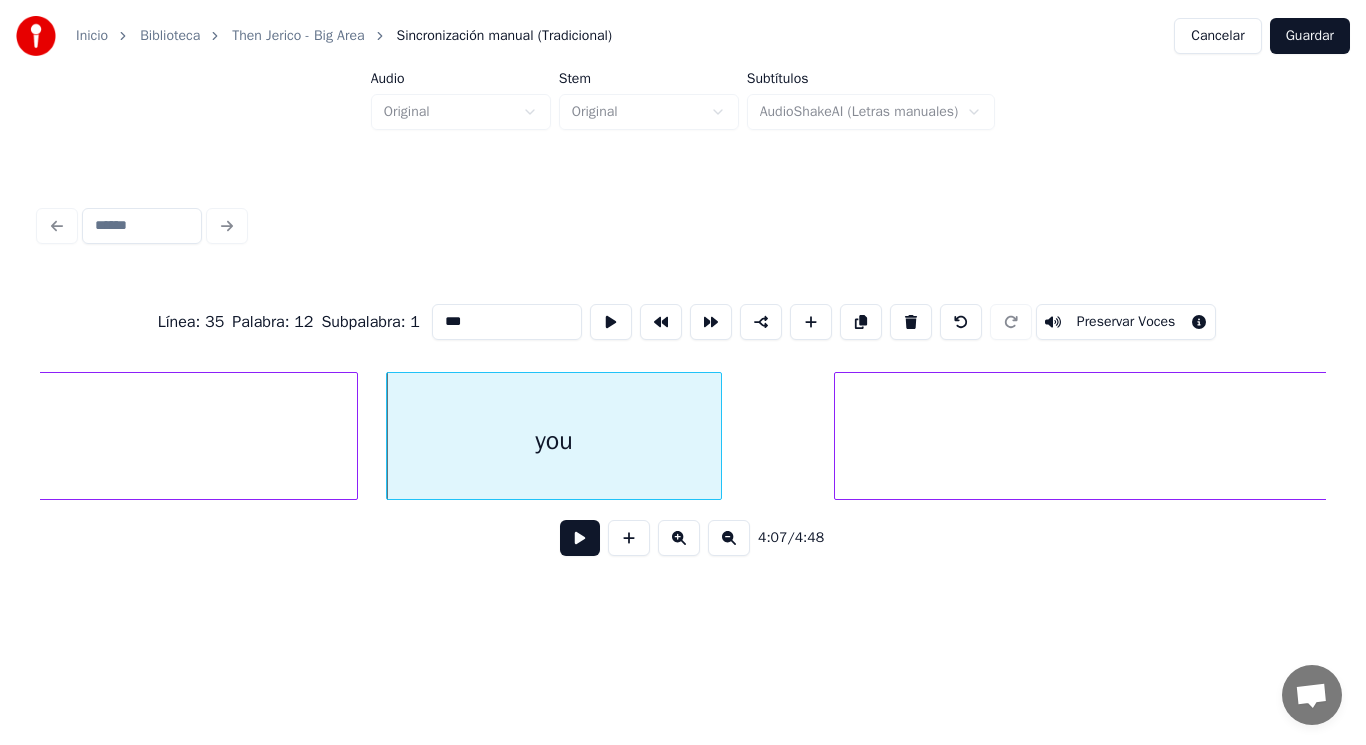 click at bounding box center [580, 538] 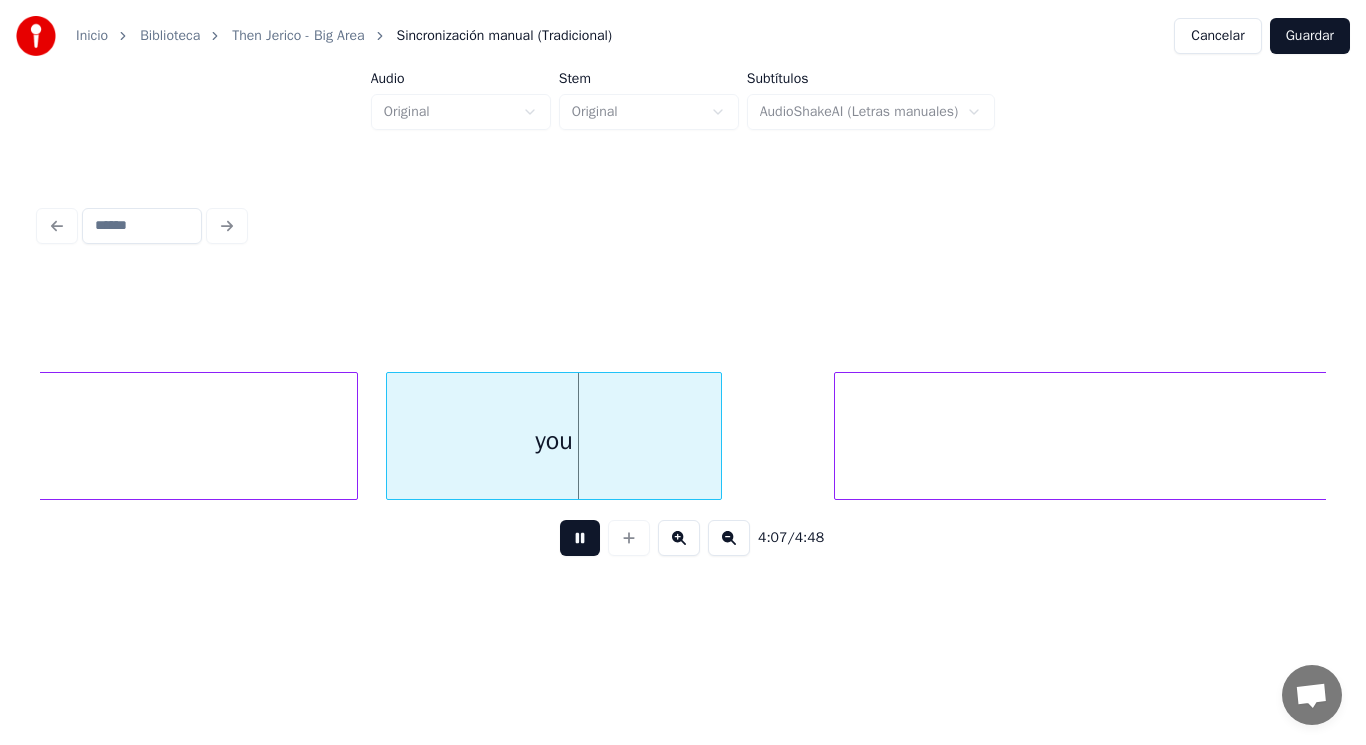 click at bounding box center [580, 538] 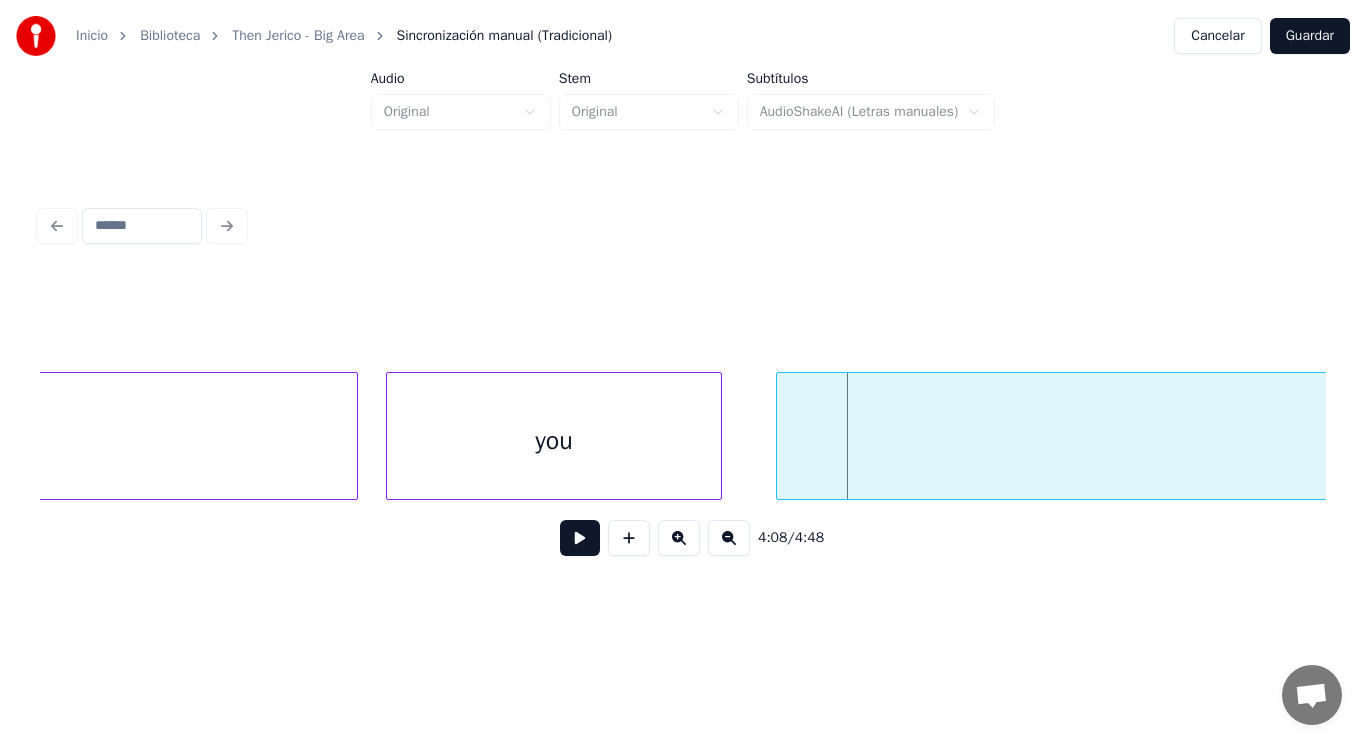click at bounding box center [780, 436] 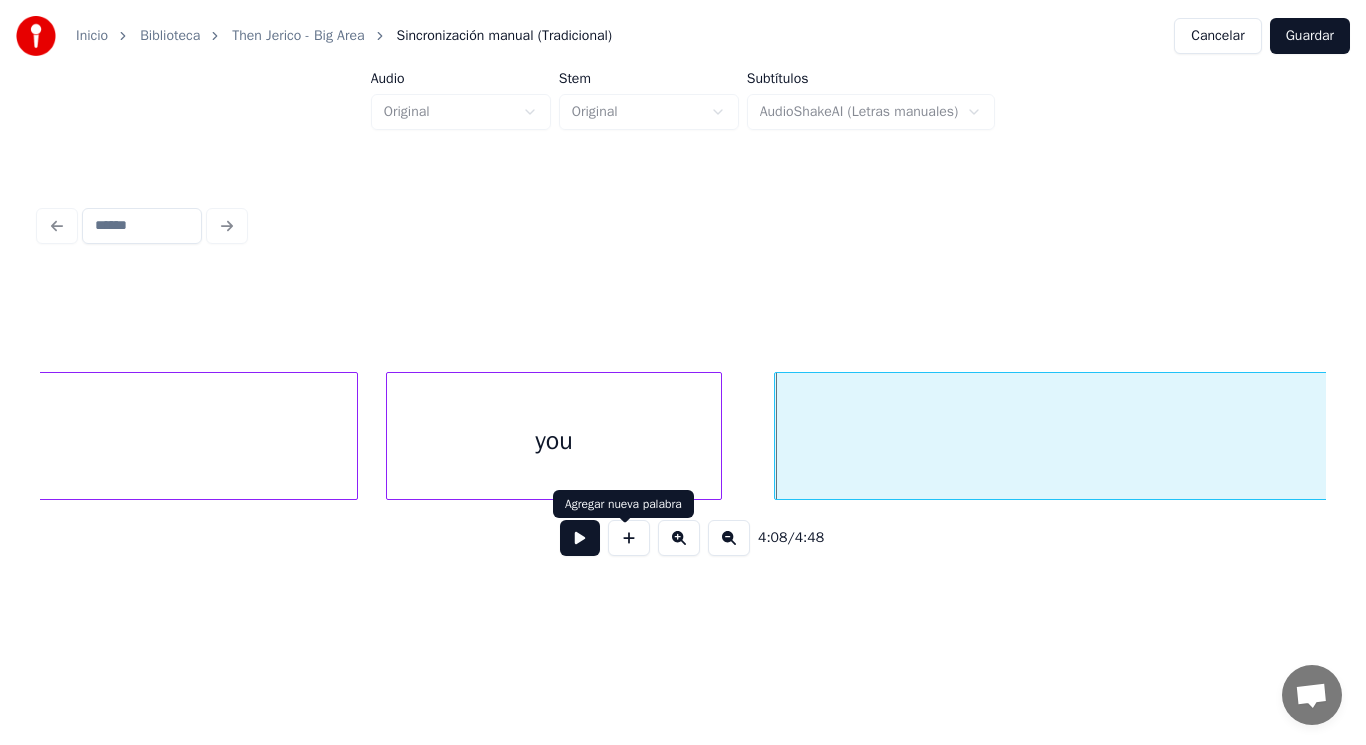 click at bounding box center (580, 538) 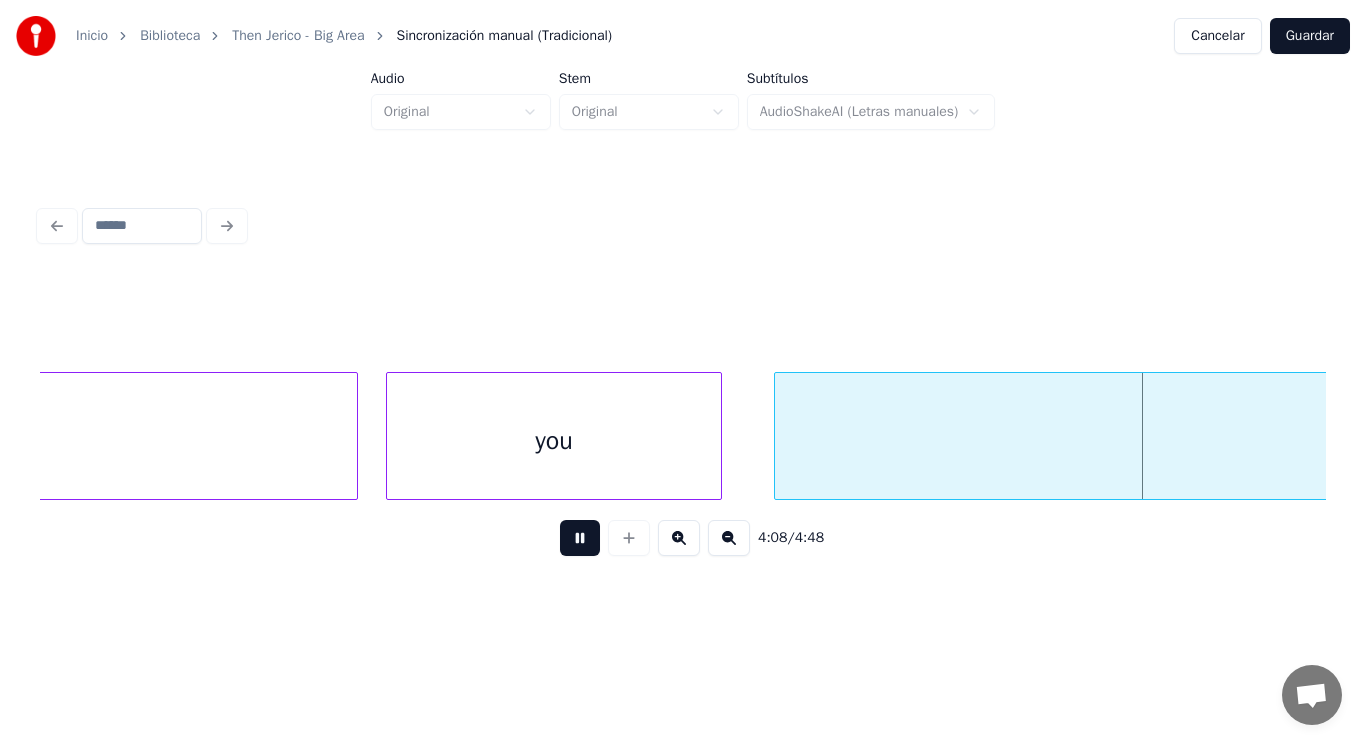scroll, scrollTop: 0, scrollLeft: 347802, axis: horizontal 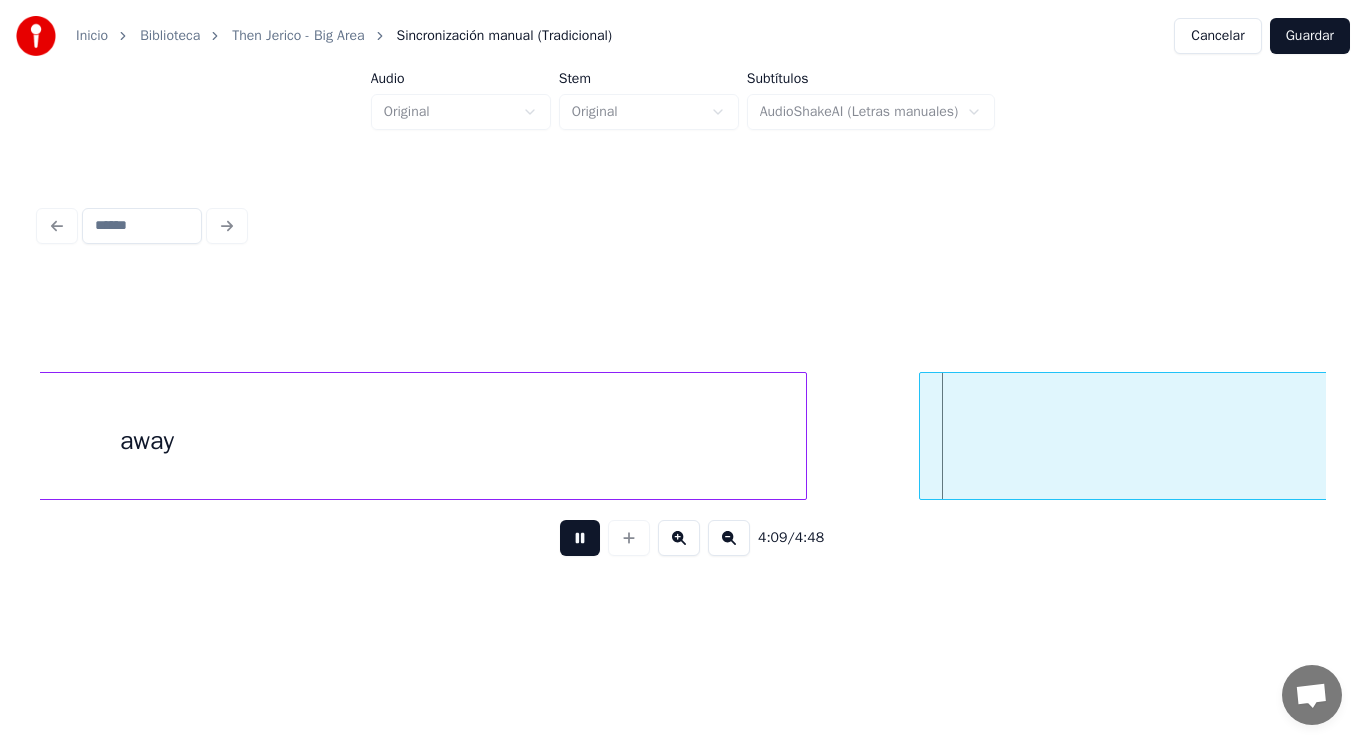 click at bounding box center [580, 538] 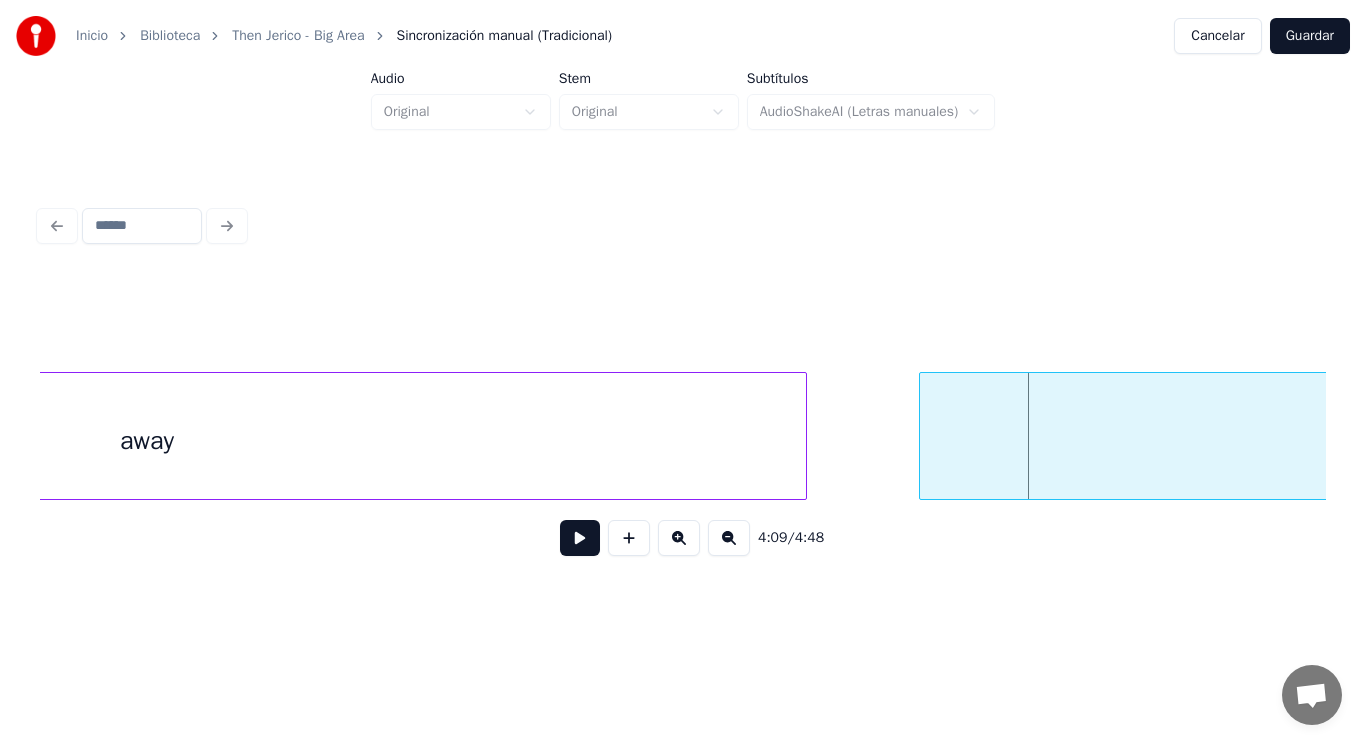 click on "outro" at bounding box center (1353, 441) 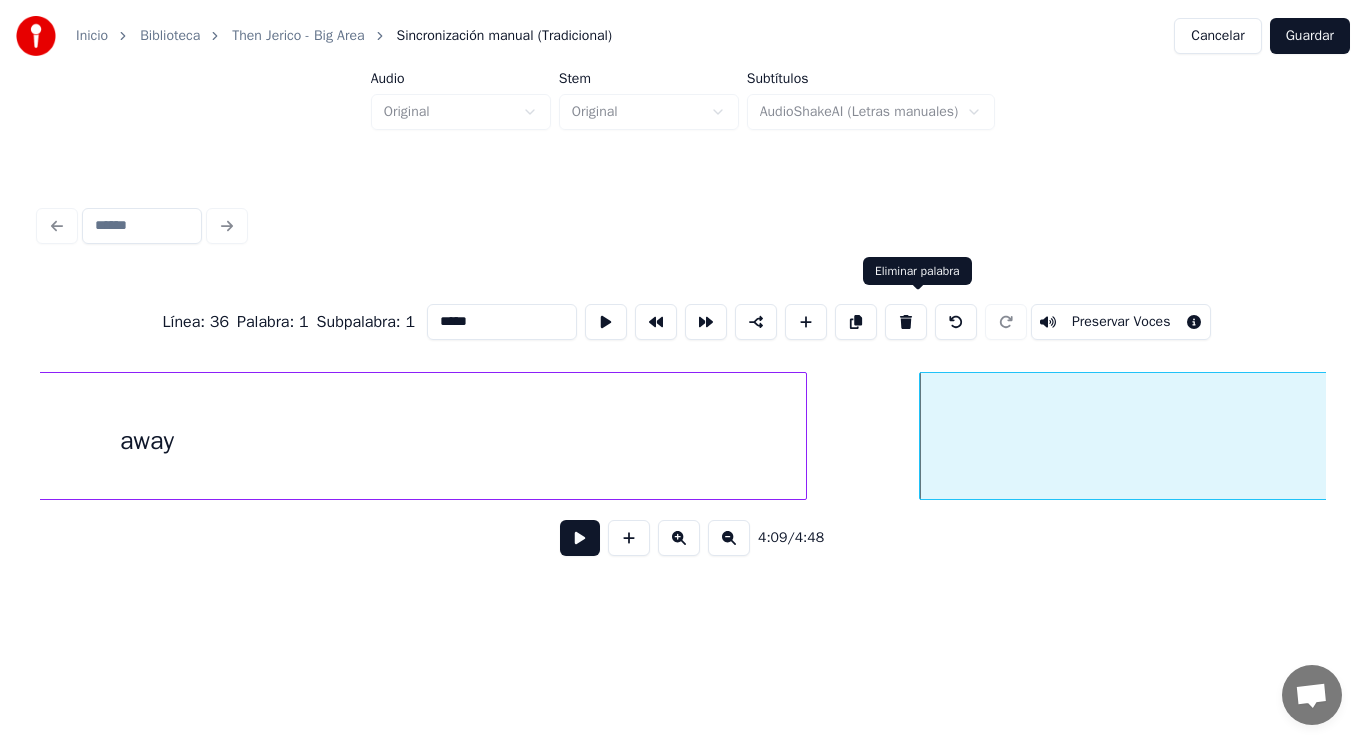 click at bounding box center [906, 322] 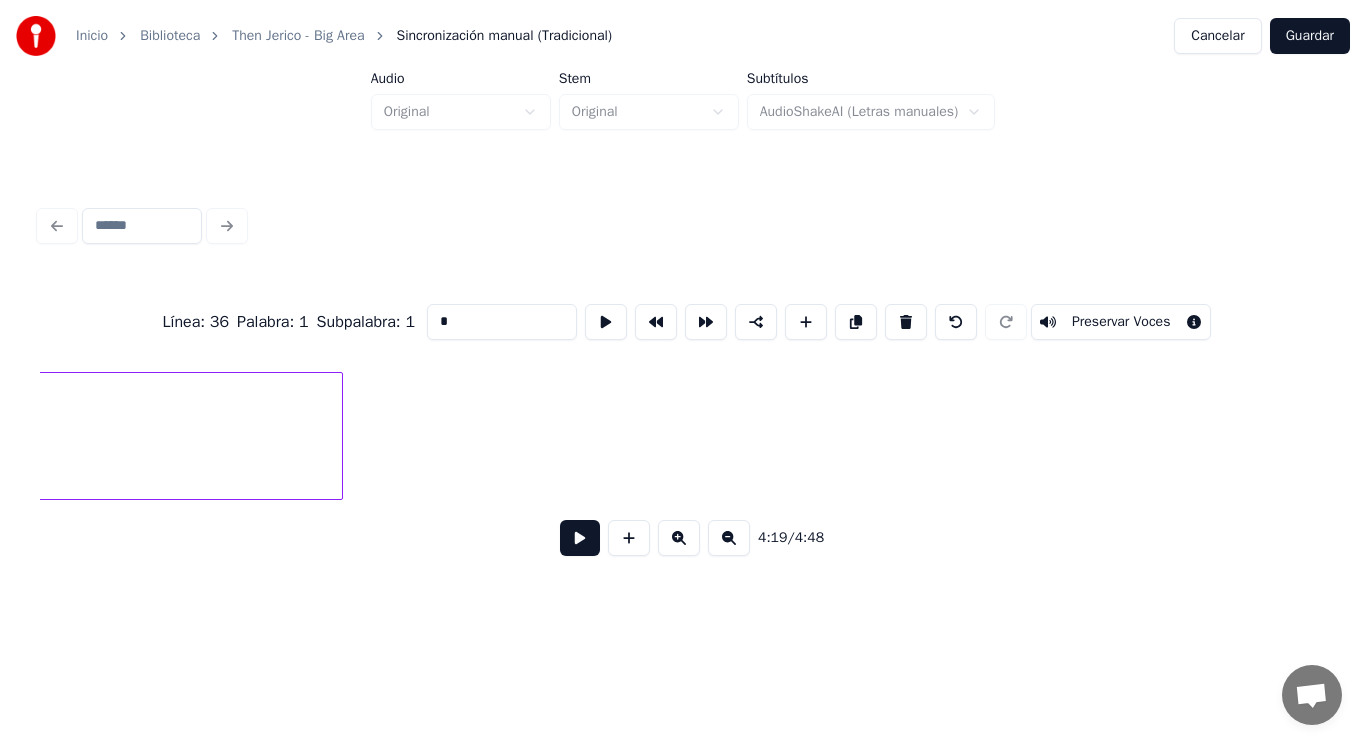 scroll, scrollTop: 0, scrollLeft: 347614, axis: horizontal 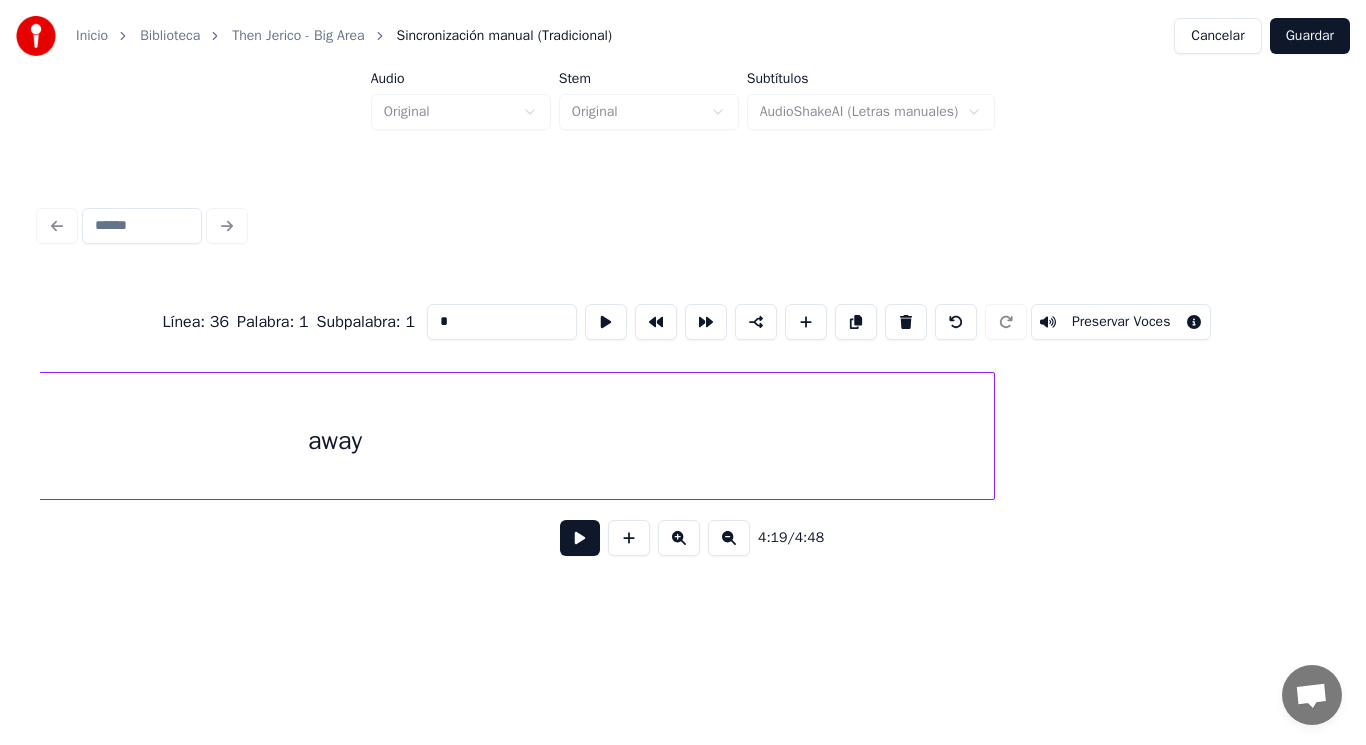 click on "away" at bounding box center [335, 441] 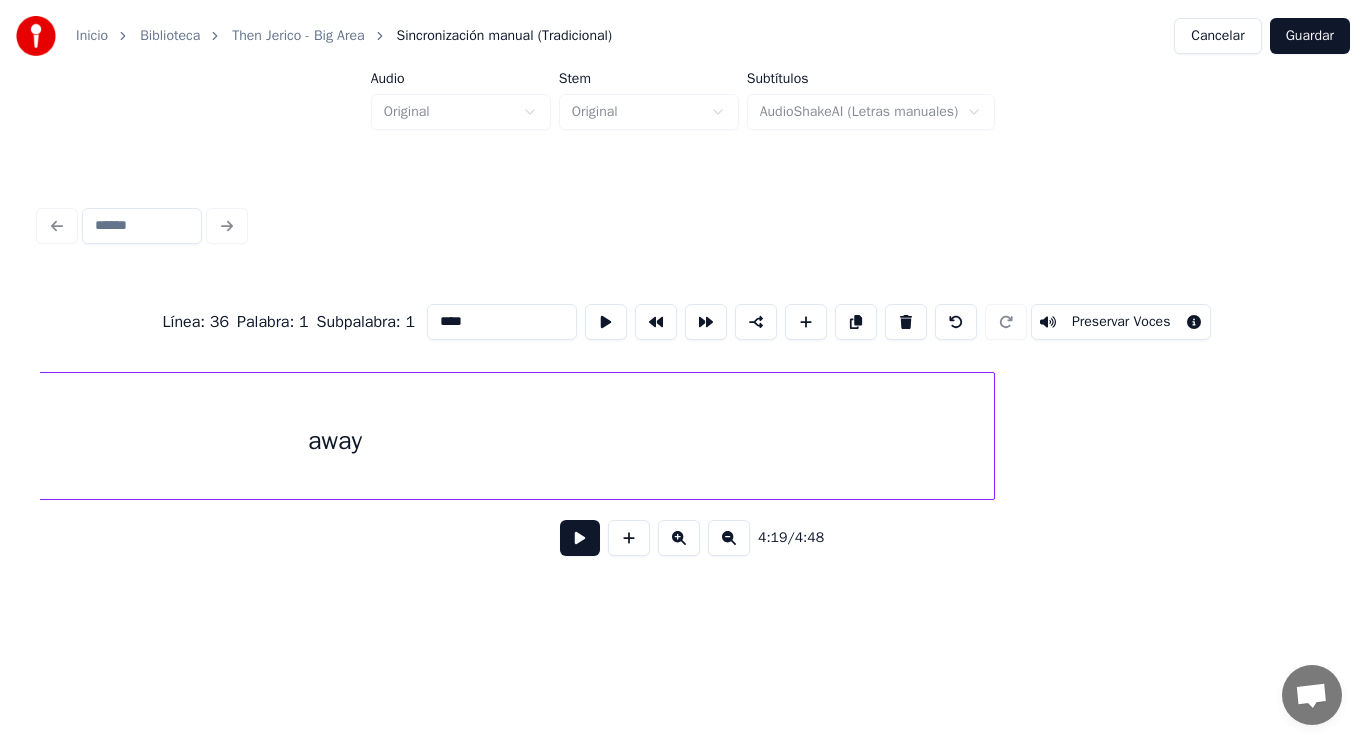 scroll, scrollTop: 0, scrollLeft: 347250, axis: horizontal 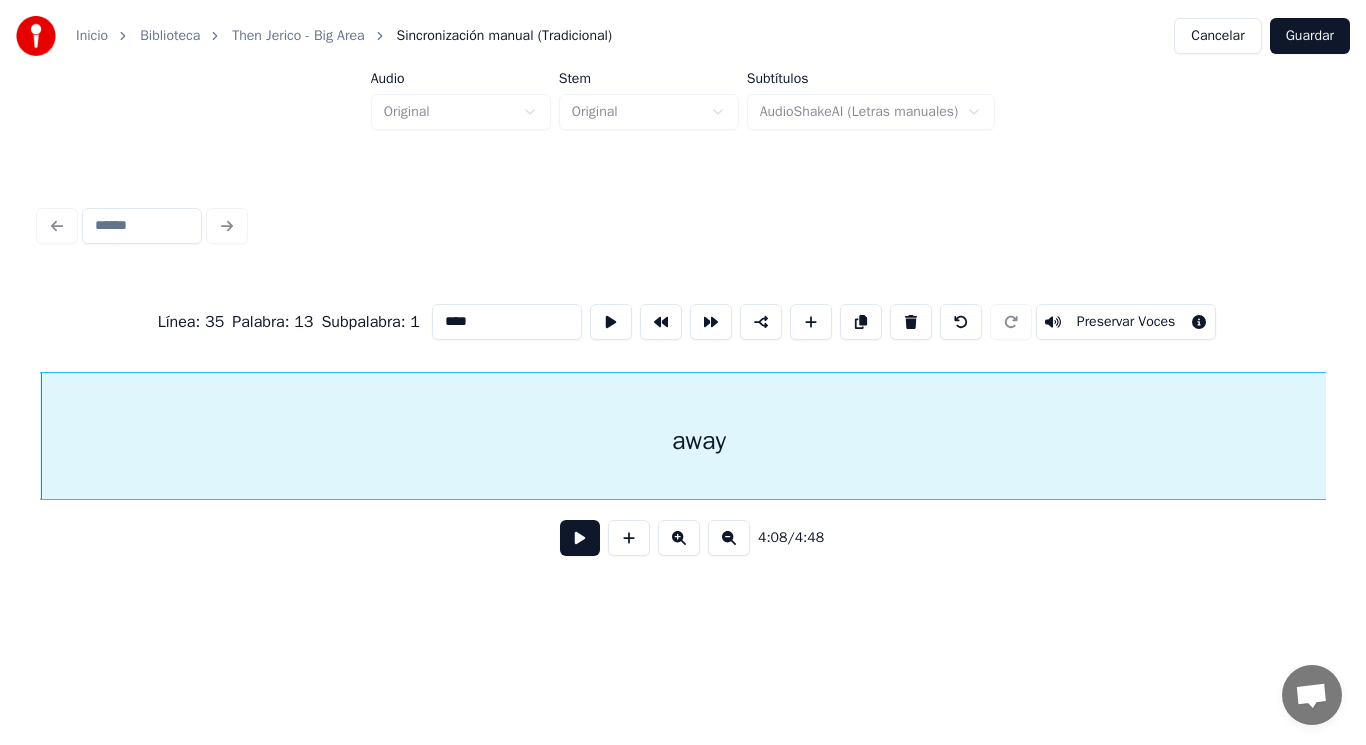 click at bounding box center [580, 538] 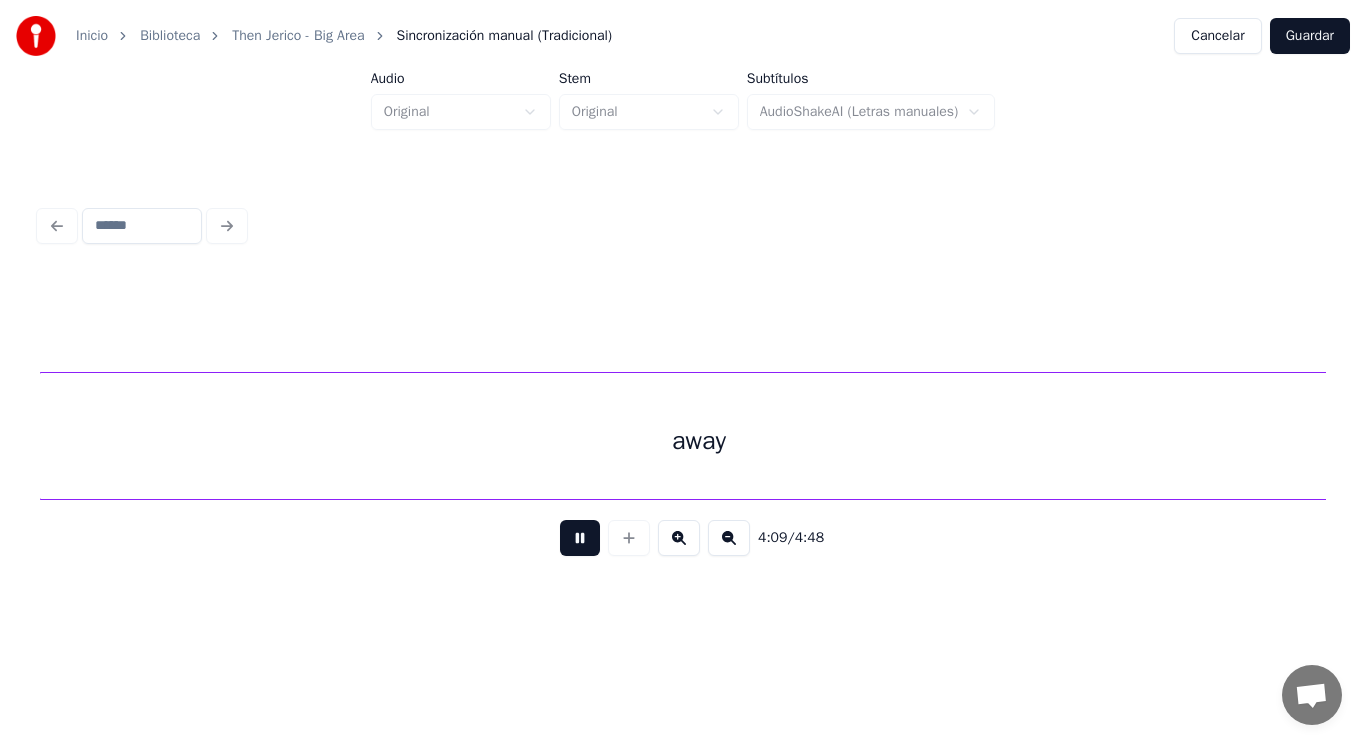 scroll, scrollTop: 0, scrollLeft: 348549, axis: horizontal 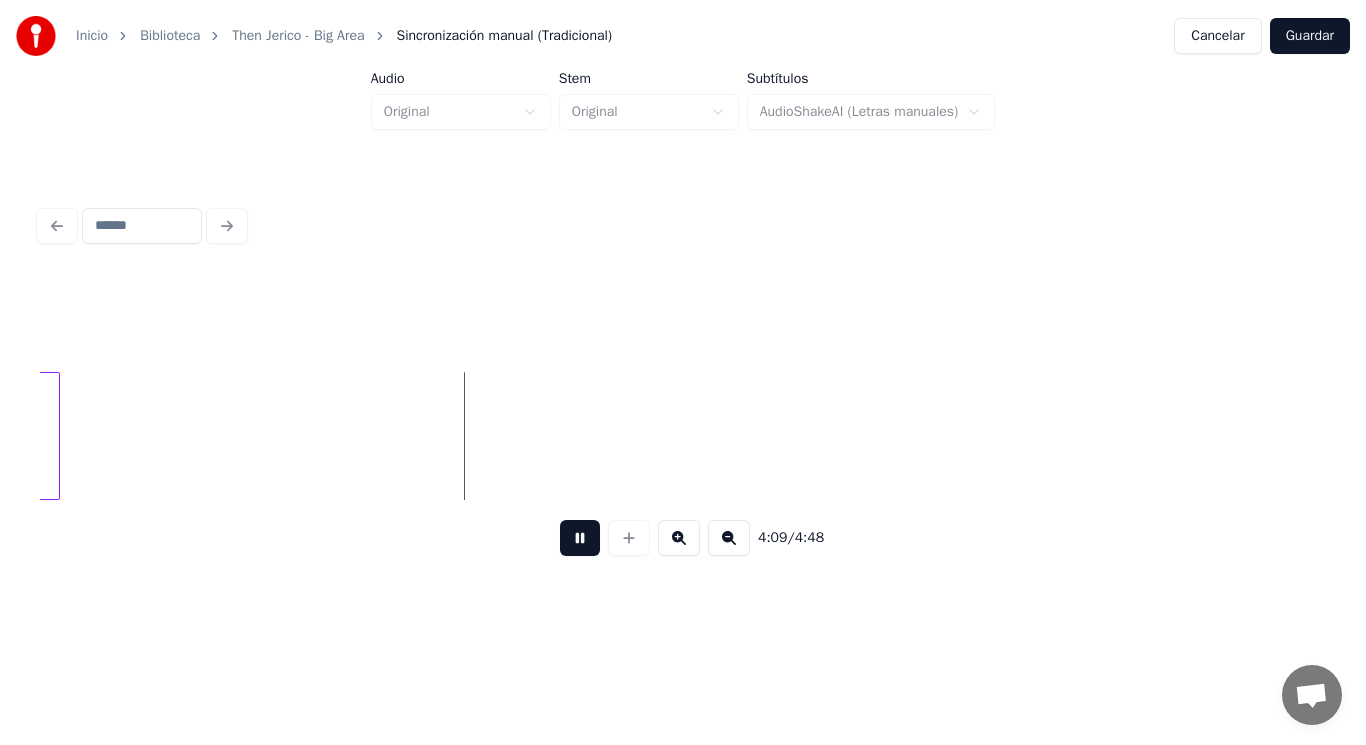 click at bounding box center [580, 538] 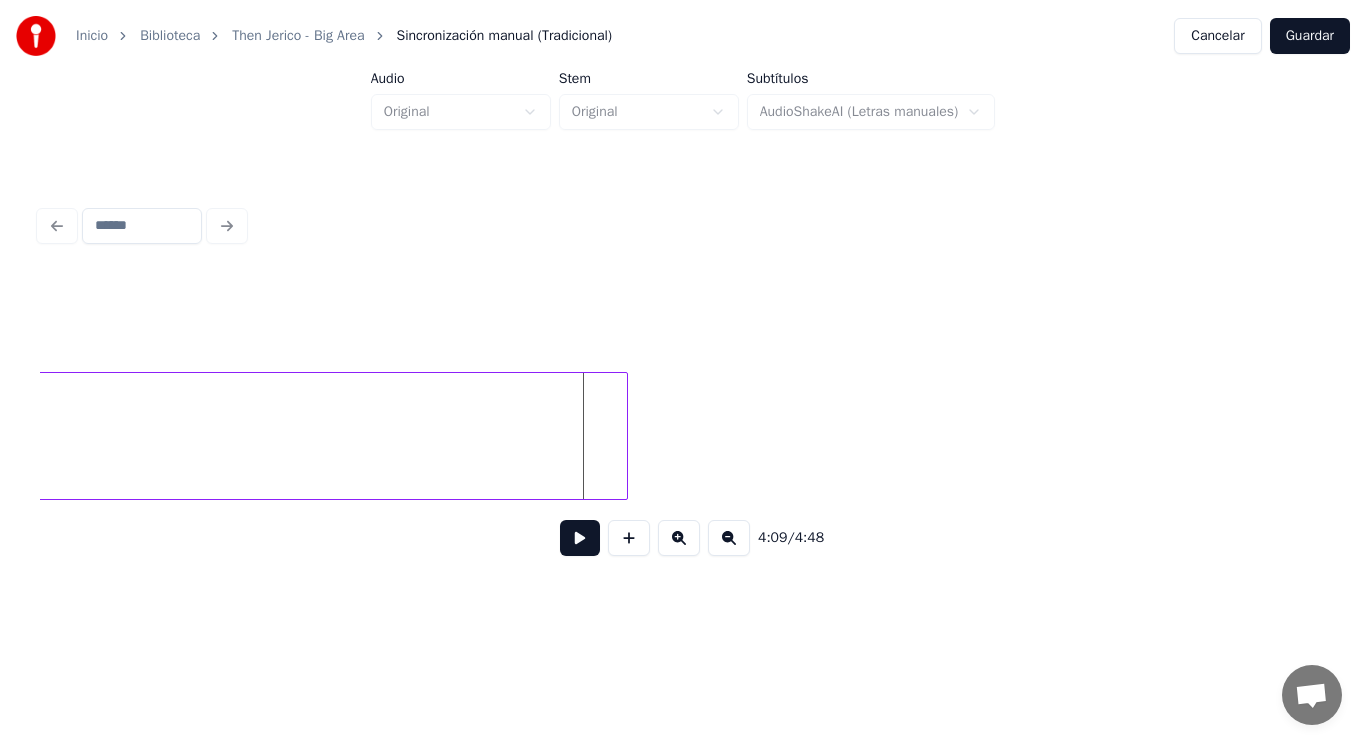 click at bounding box center (624, 436) 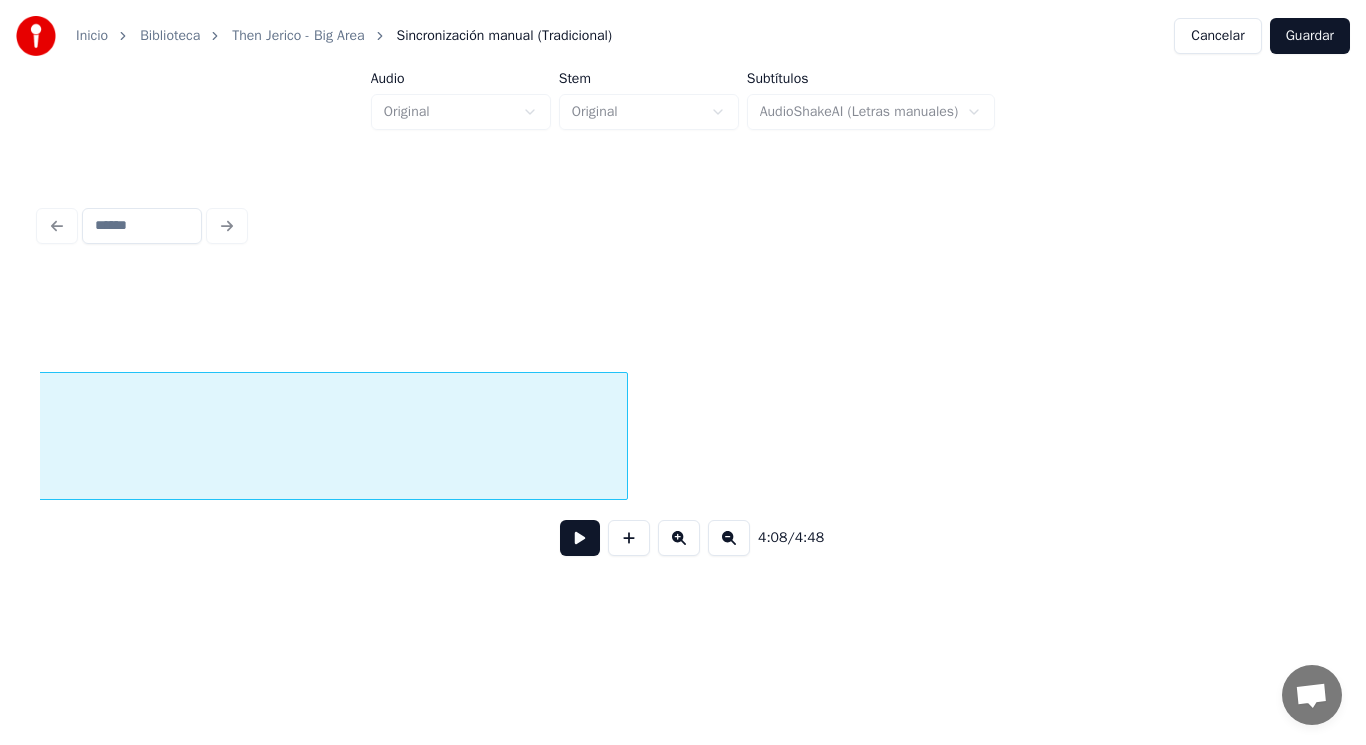 scroll, scrollTop: 0, scrollLeft: 347250, axis: horizontal 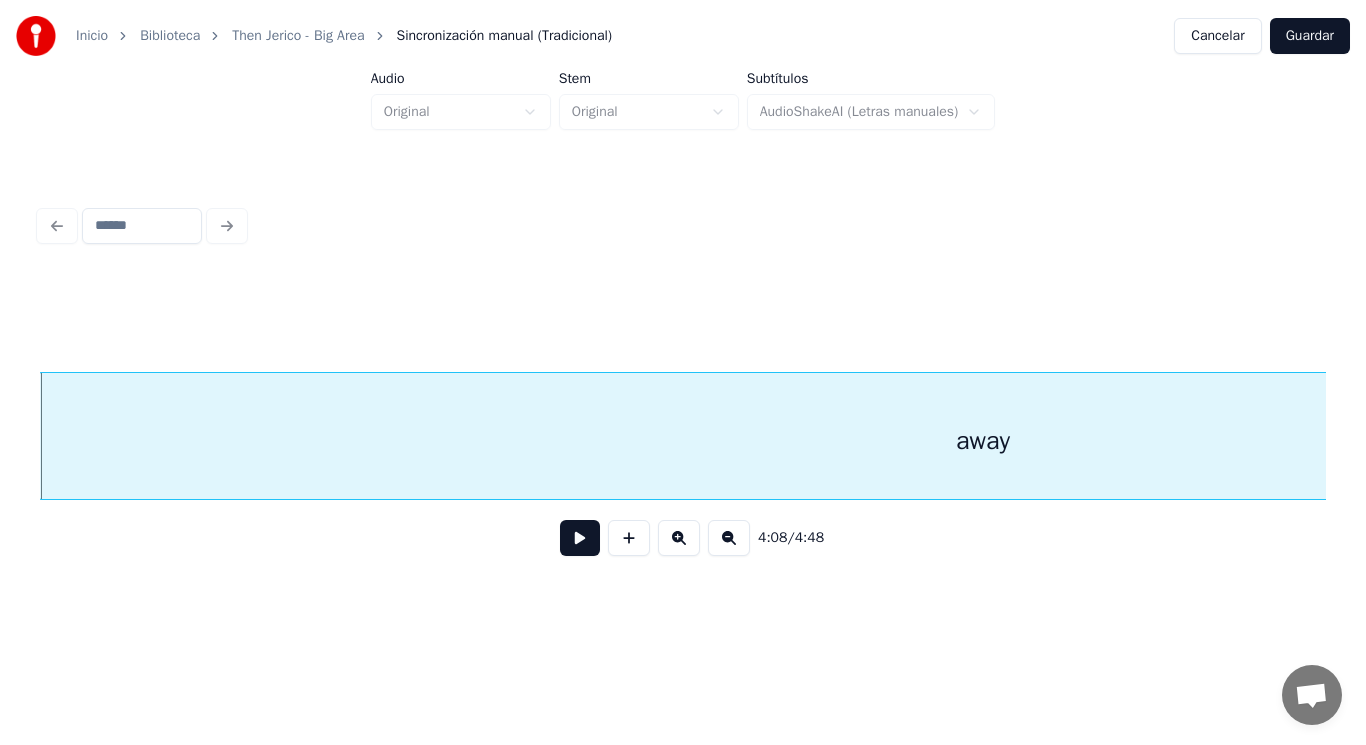 click at bounding box center [580, 538] 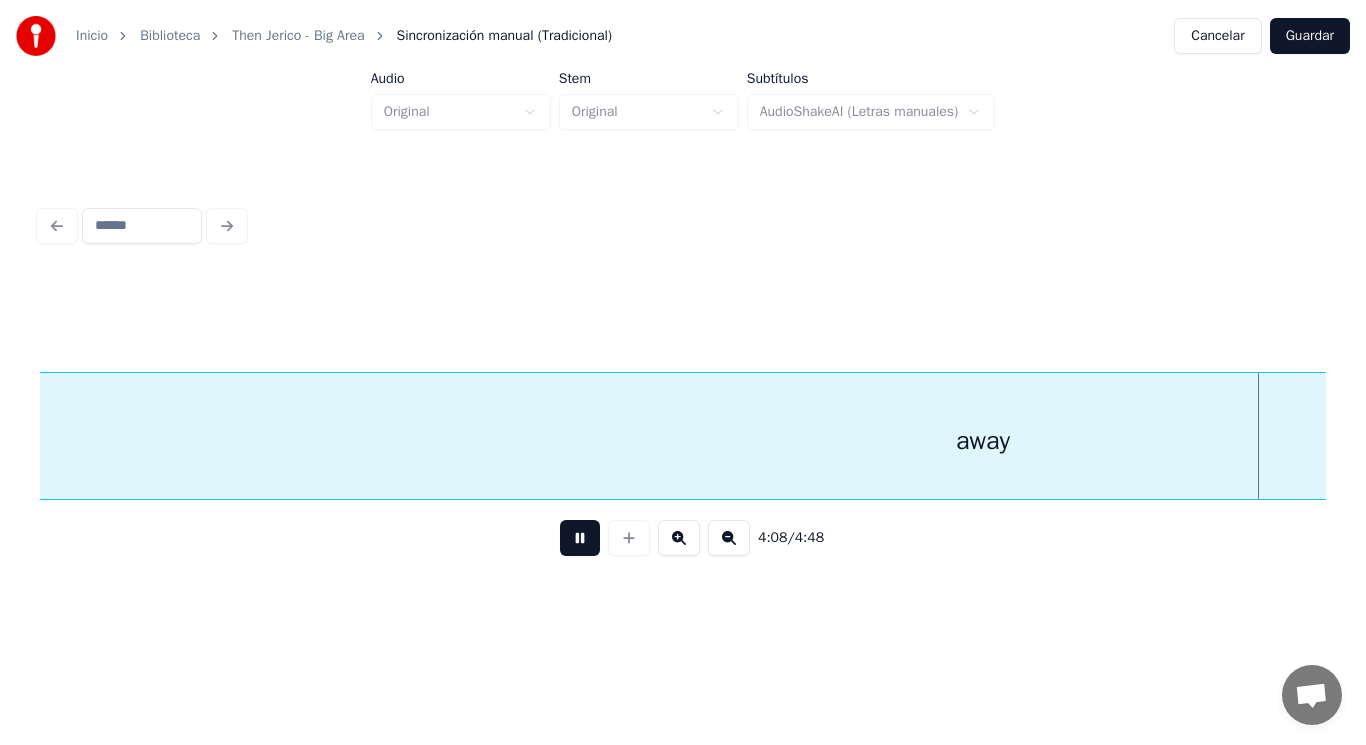 scroll, scrollTop: 0, scrollLeft: 348563, axis: horizontal 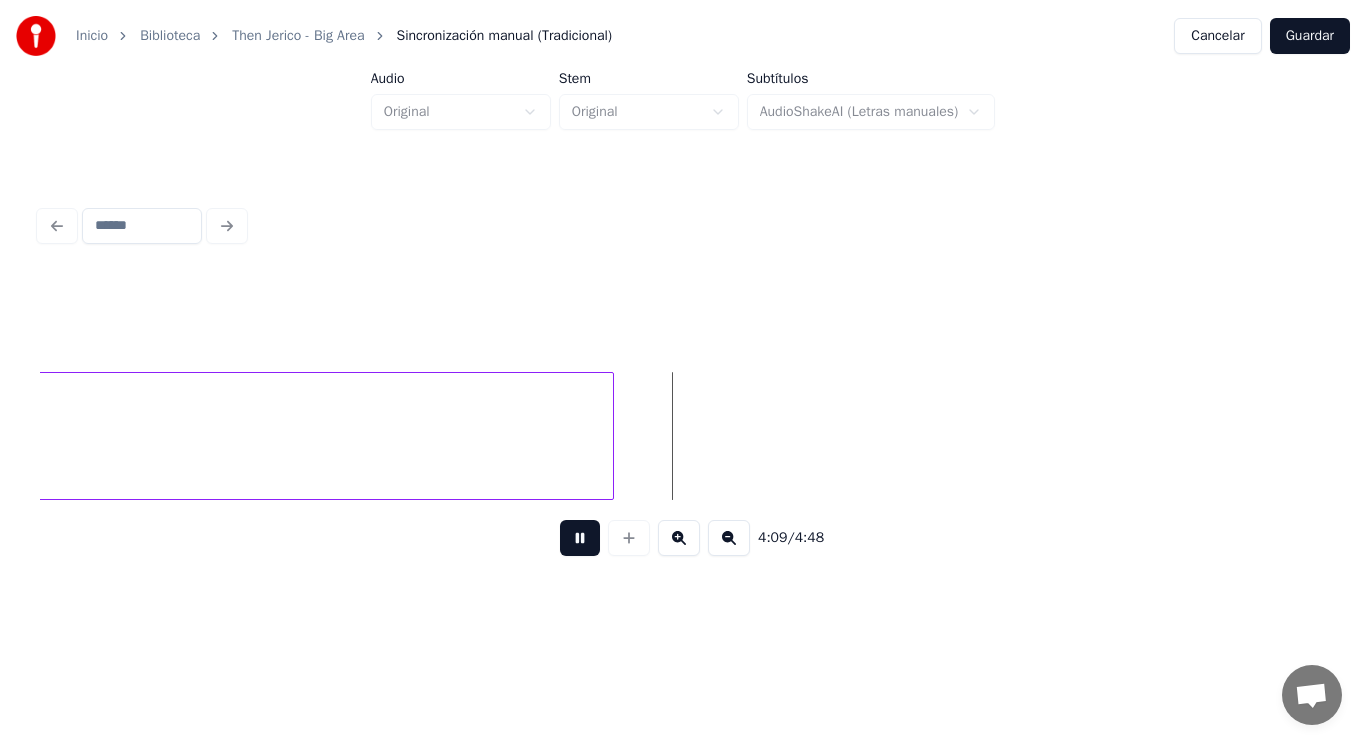 click at bounding box center (580, 538) 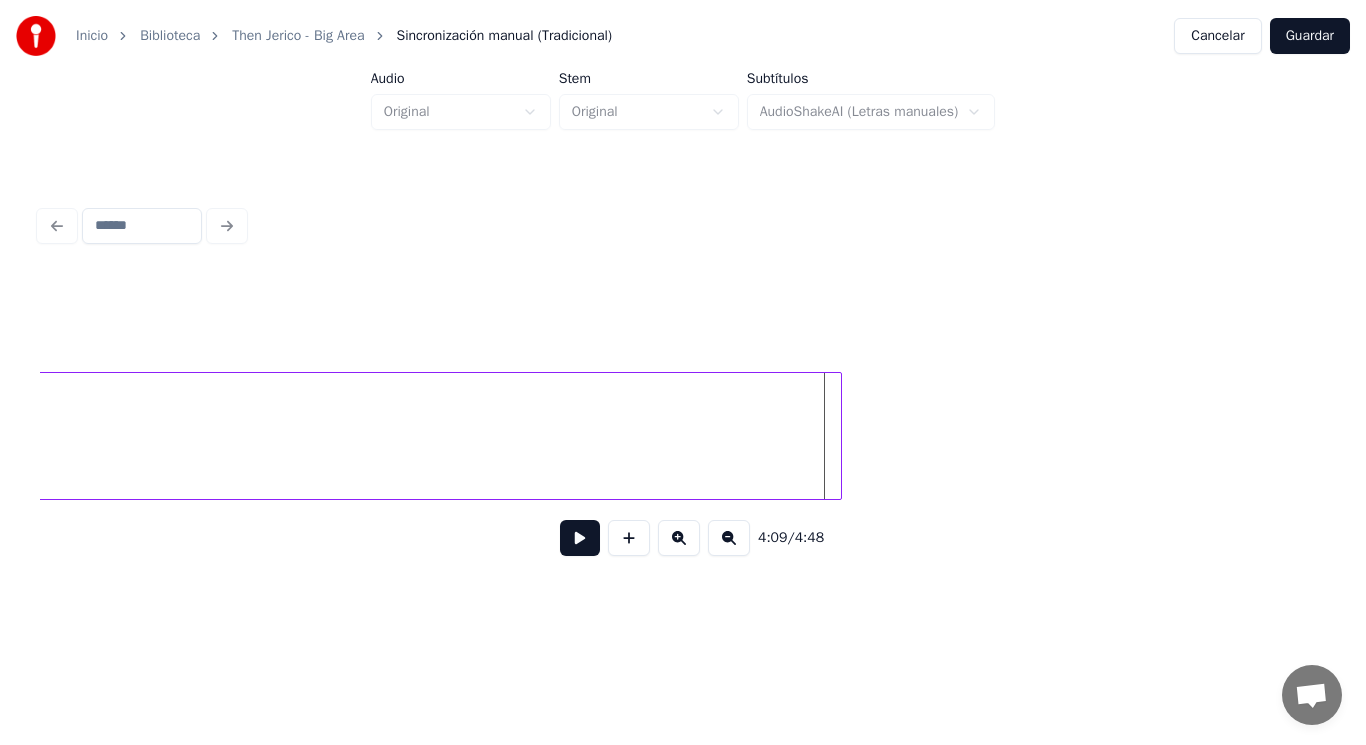 click at bounding box center [838, 436] 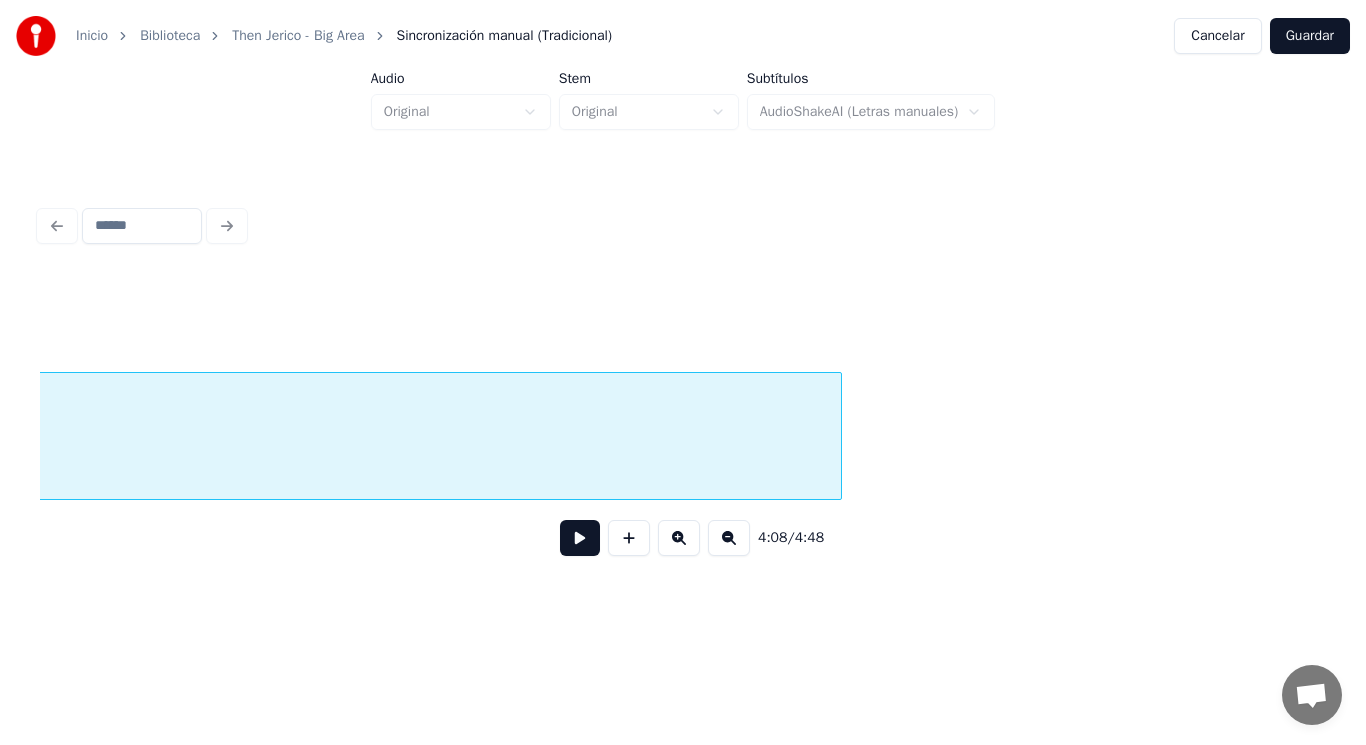 scroll, scrollTop: 0, scrollLeft: 347250, axis: horizontal 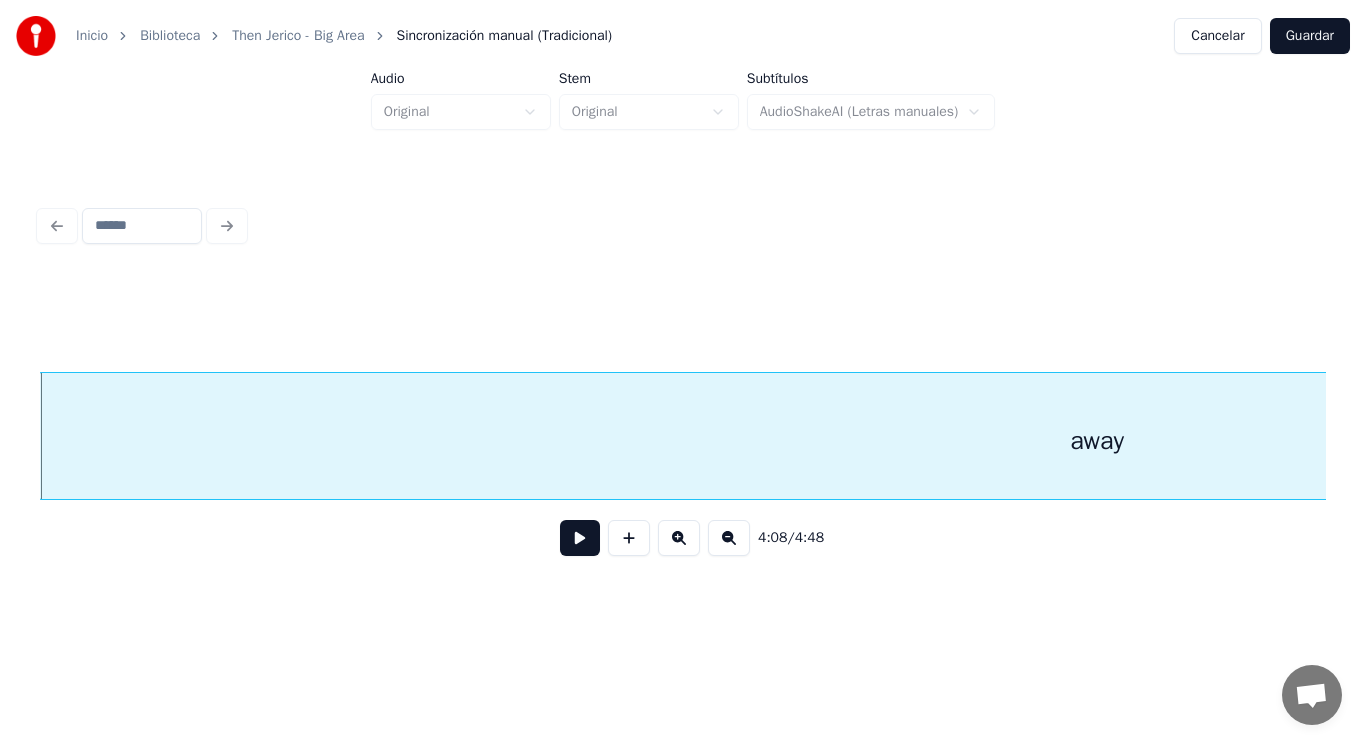click at bounding box center (580, 538) 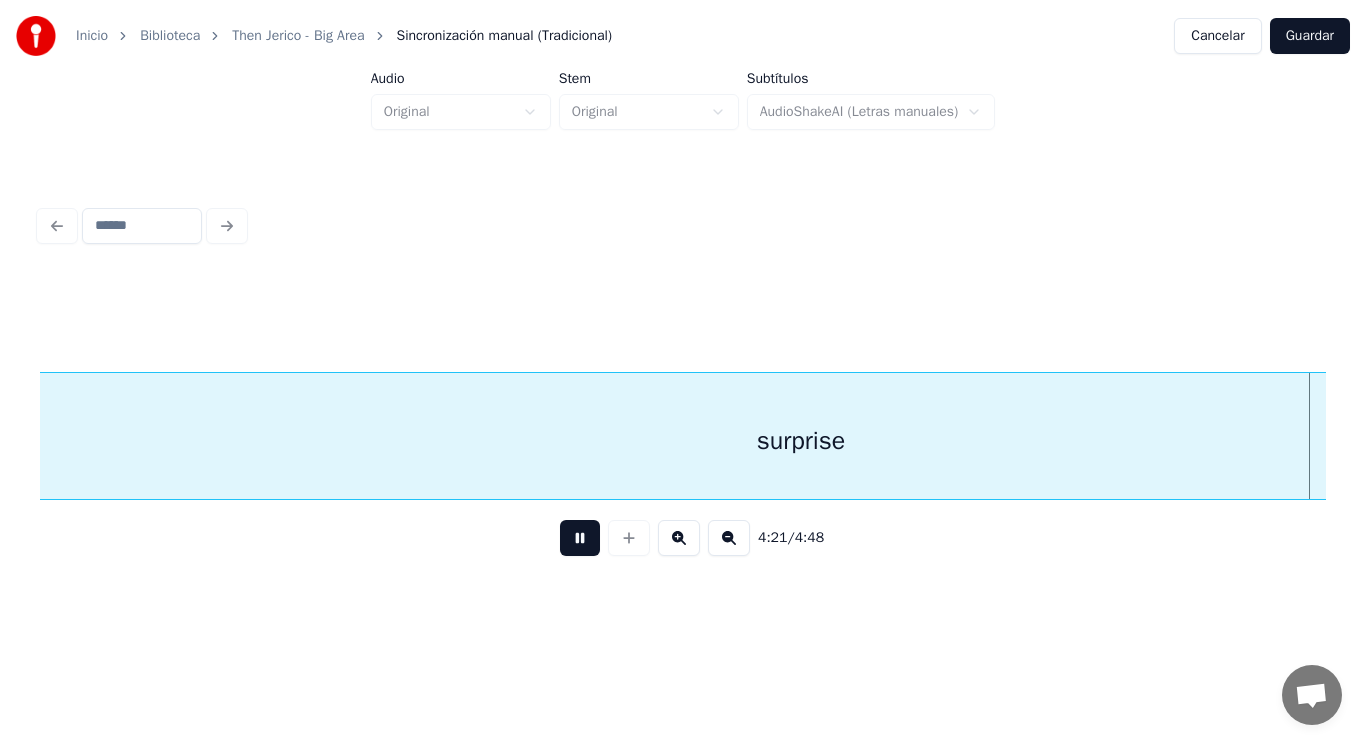 scroll, scrollTop: 0, scrollLeft: 366826, axis: horizontal 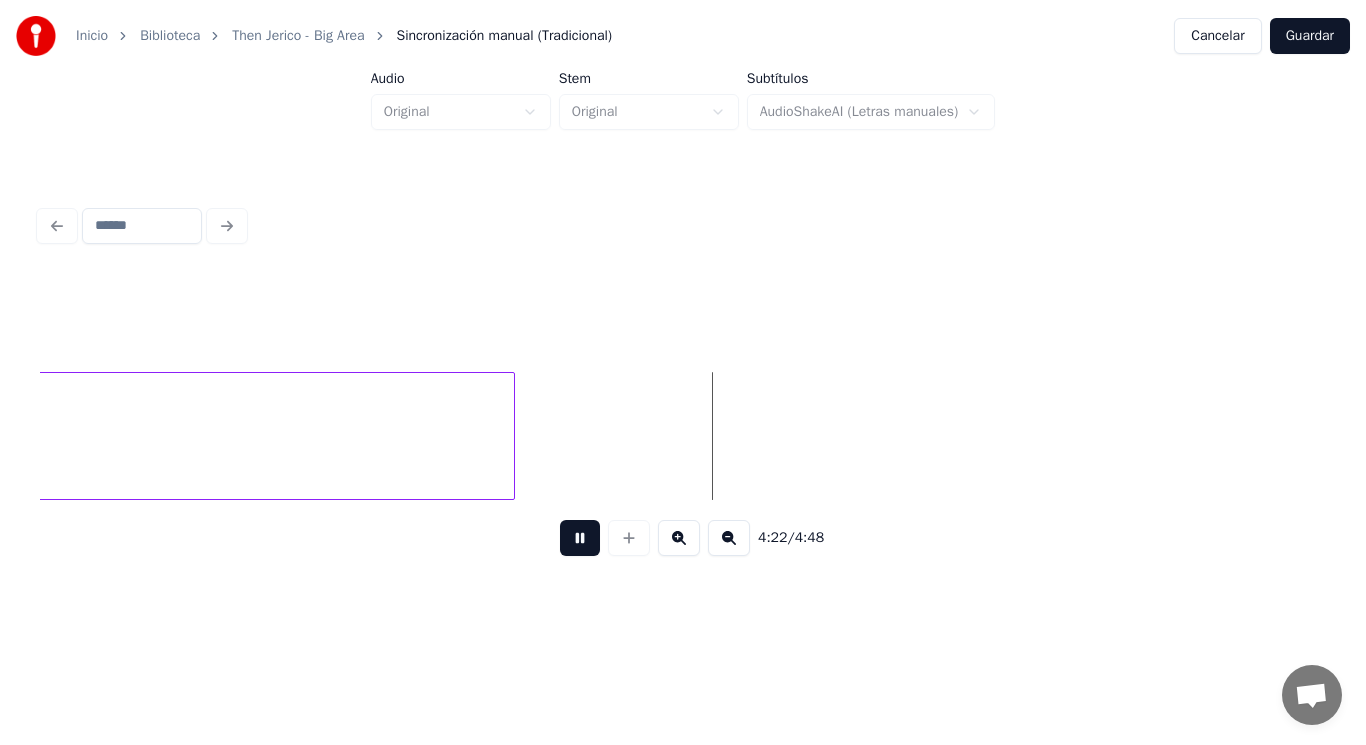click at bounding box center (580, 538) 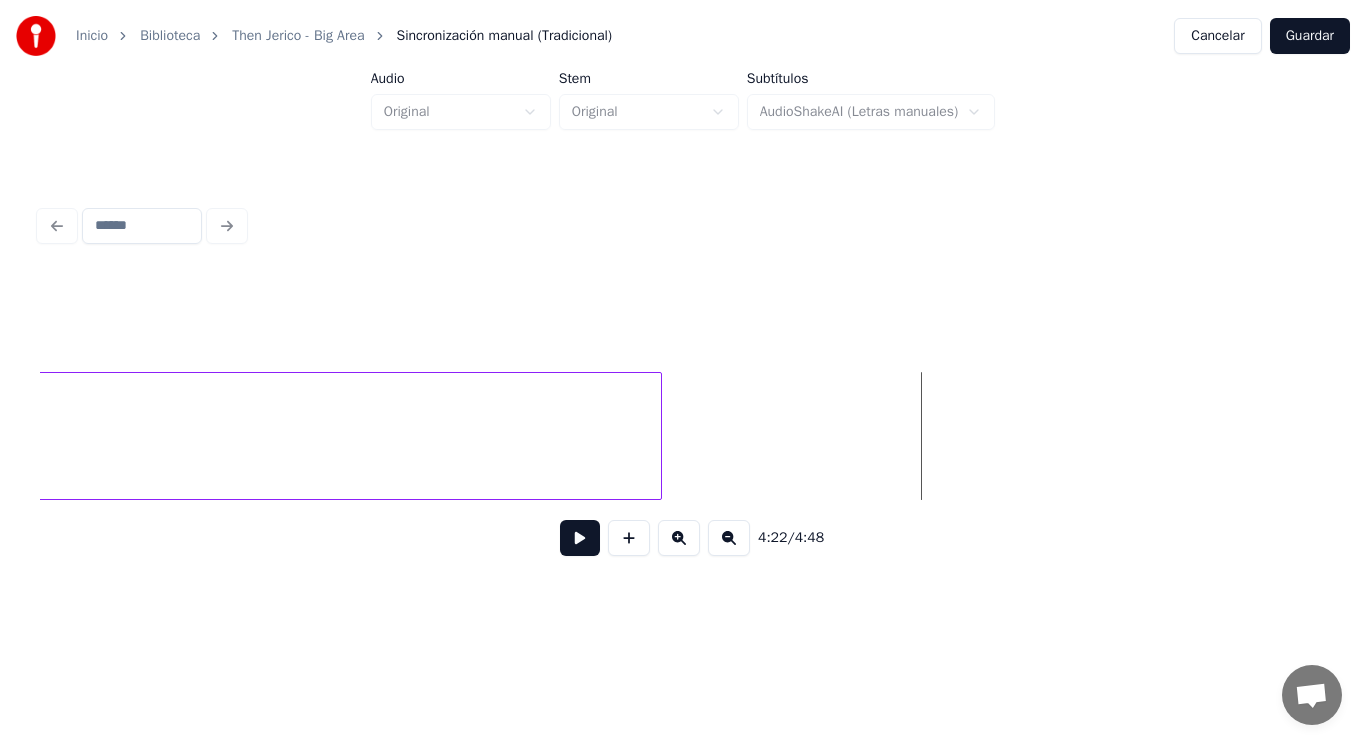 click at bounding box center [658, 436] 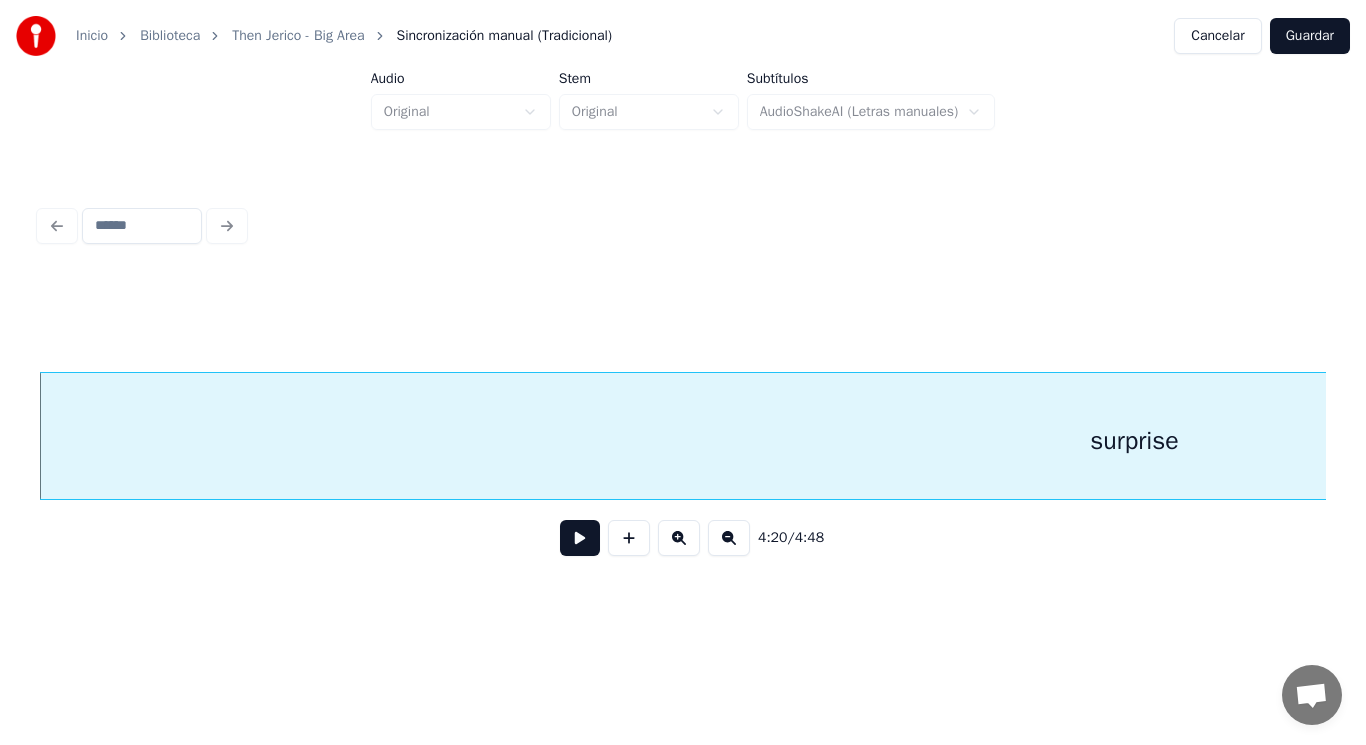 click at bounding box center [580, 538] 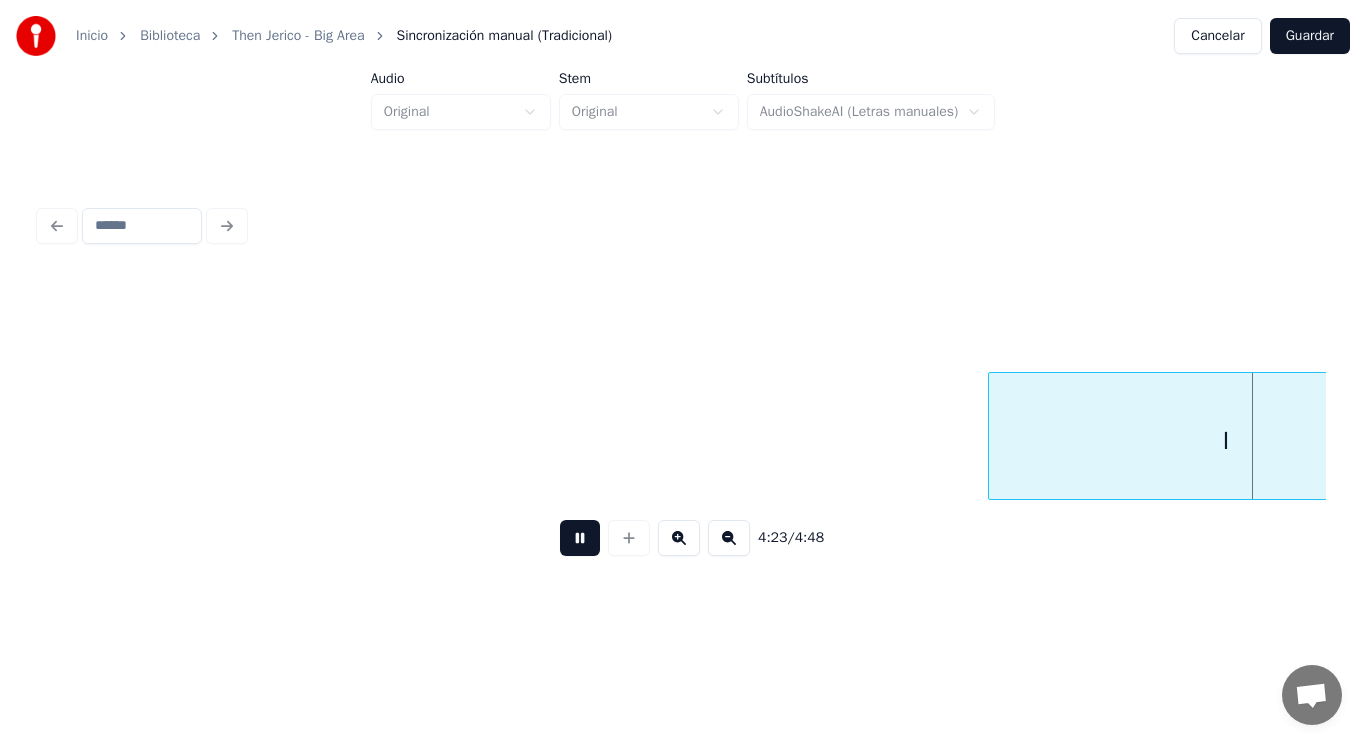 scroll, scrollTop: 0, scrollLeft: 369172, axis: horizontal 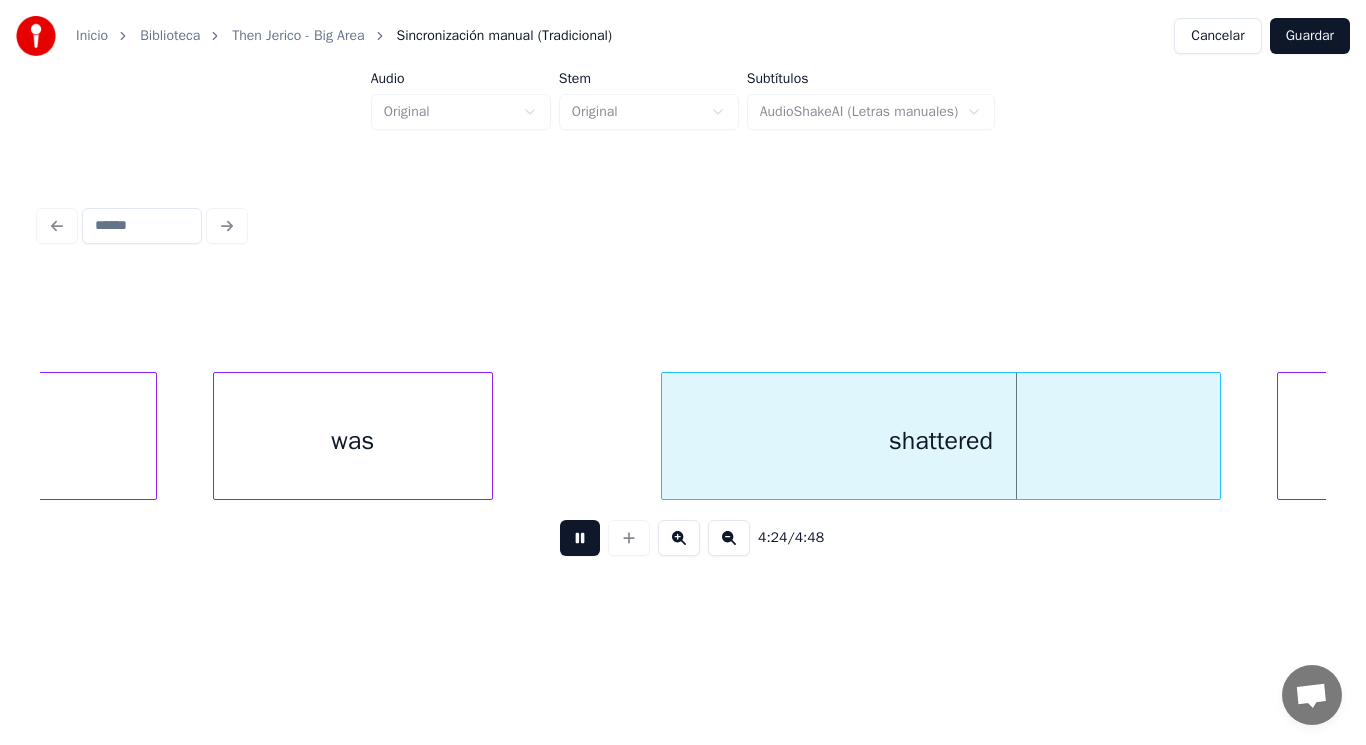 click at bounding box center (580, 538) 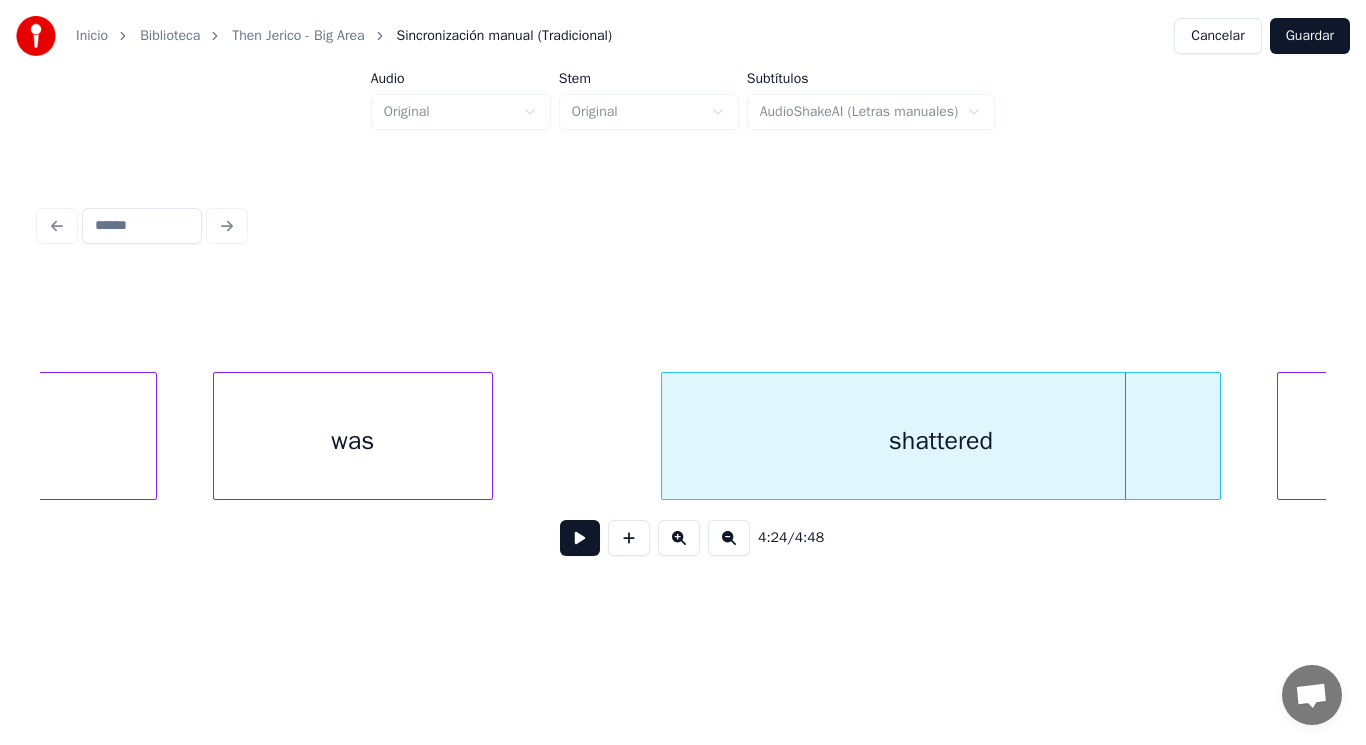 click on "was" at bounding box center [353, 441] 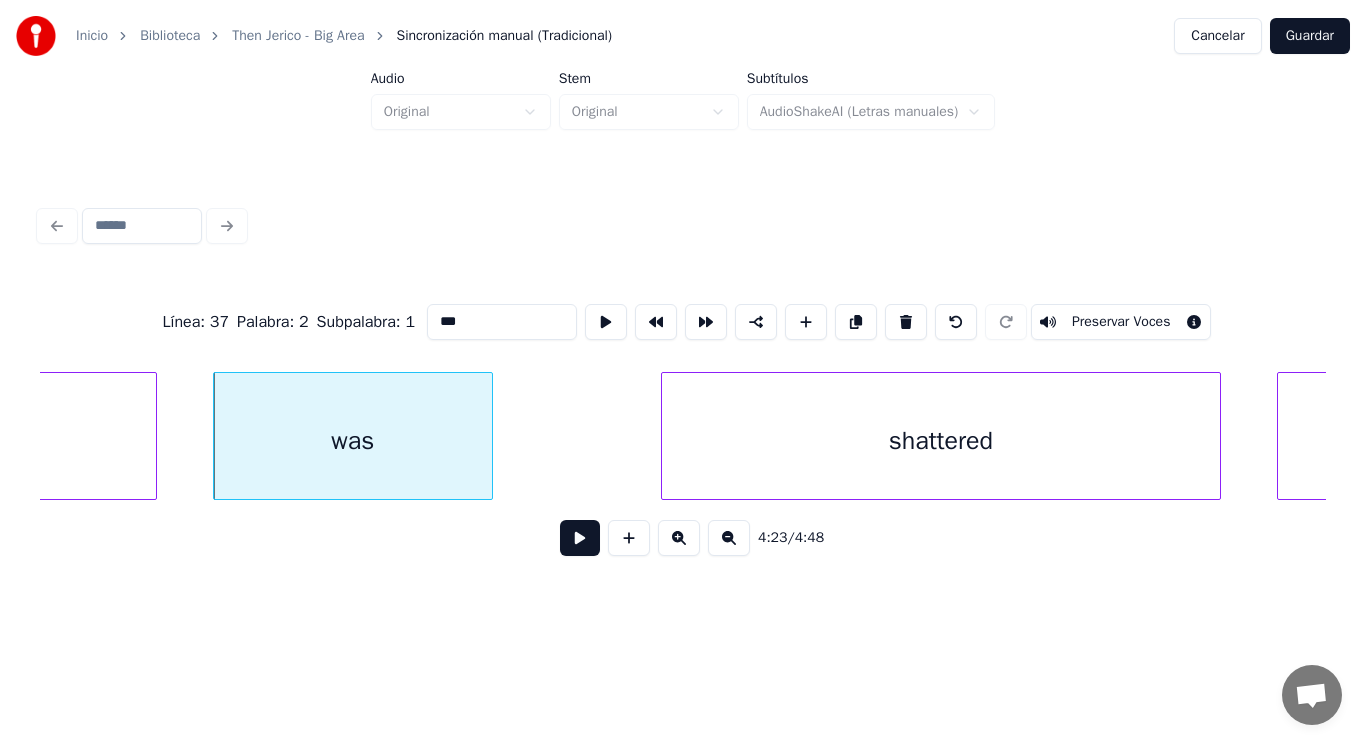 click at bounding box center [580, 538] 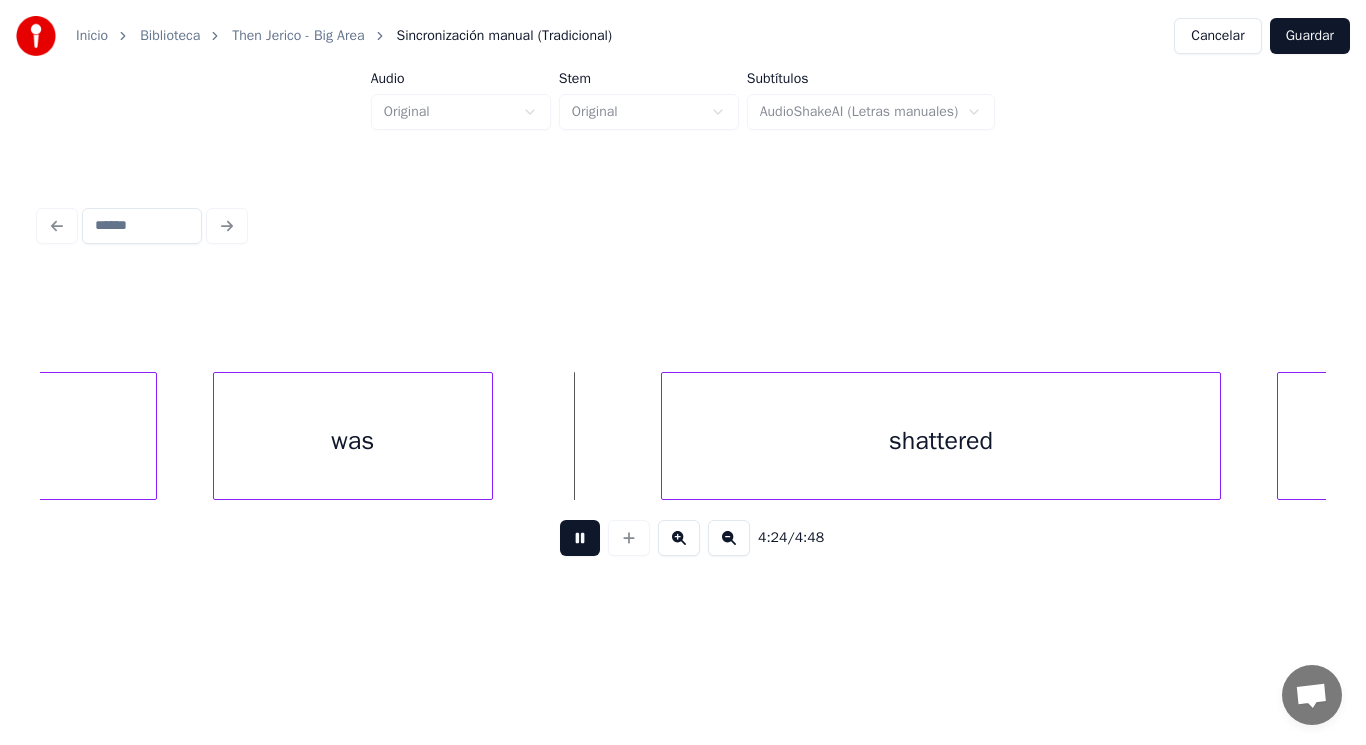 click at bounding box center [580, 538] 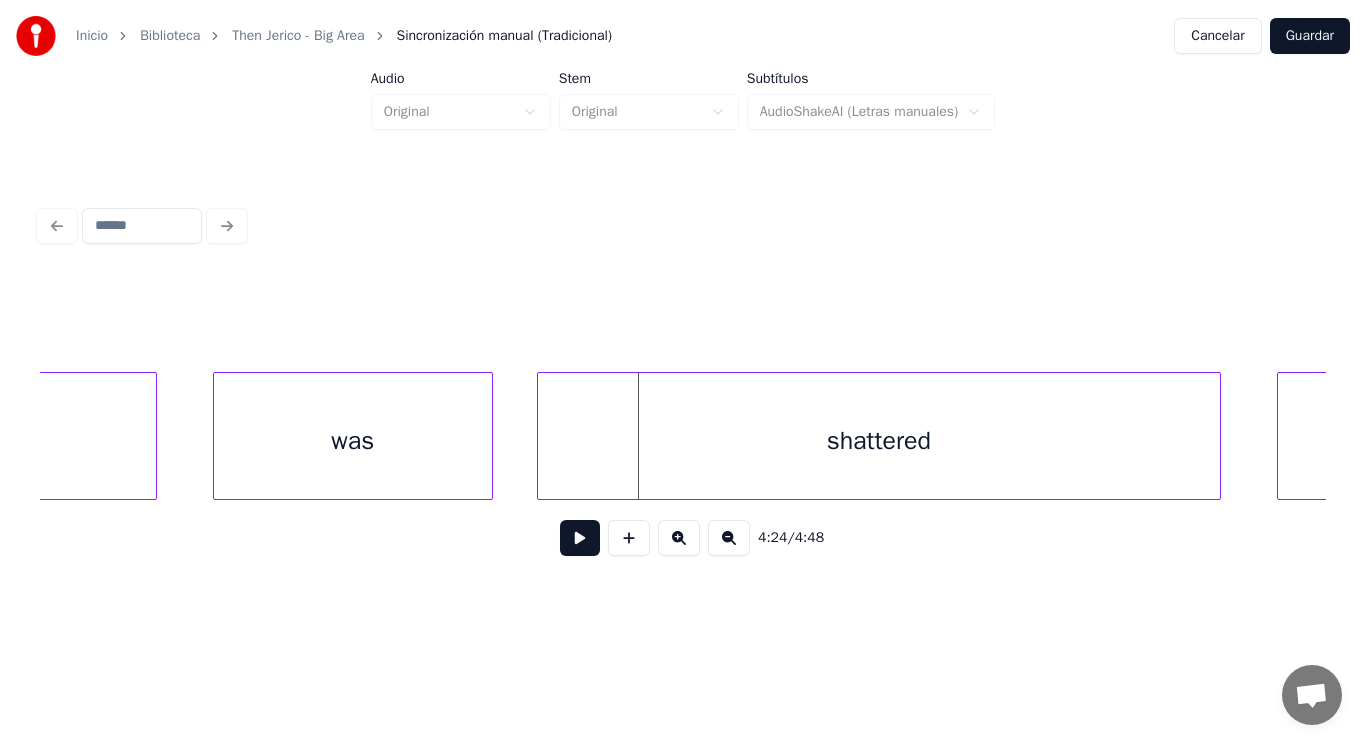 click at bounding box center (541, 436) 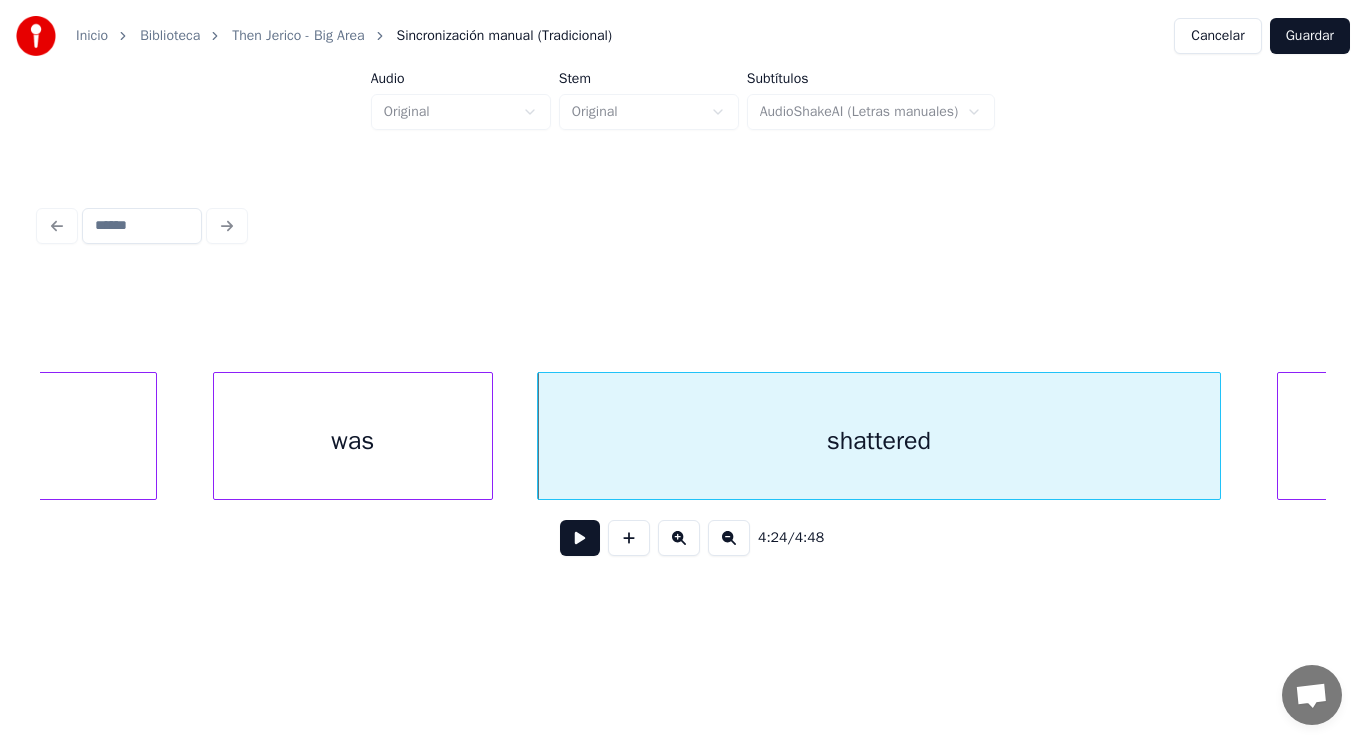 click at bounding box center (580, 538) 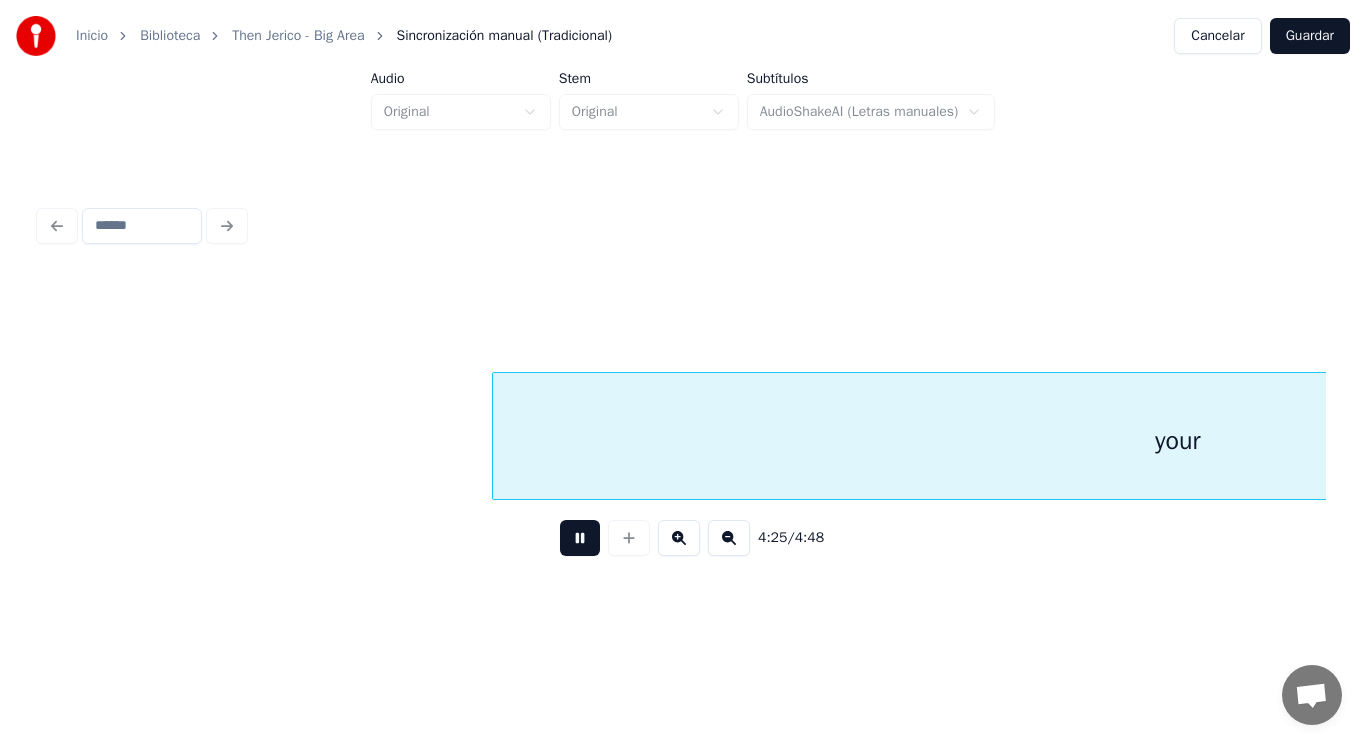 scroll, scrollTop: 0, scrollLeft: 371768, axis: horizontal 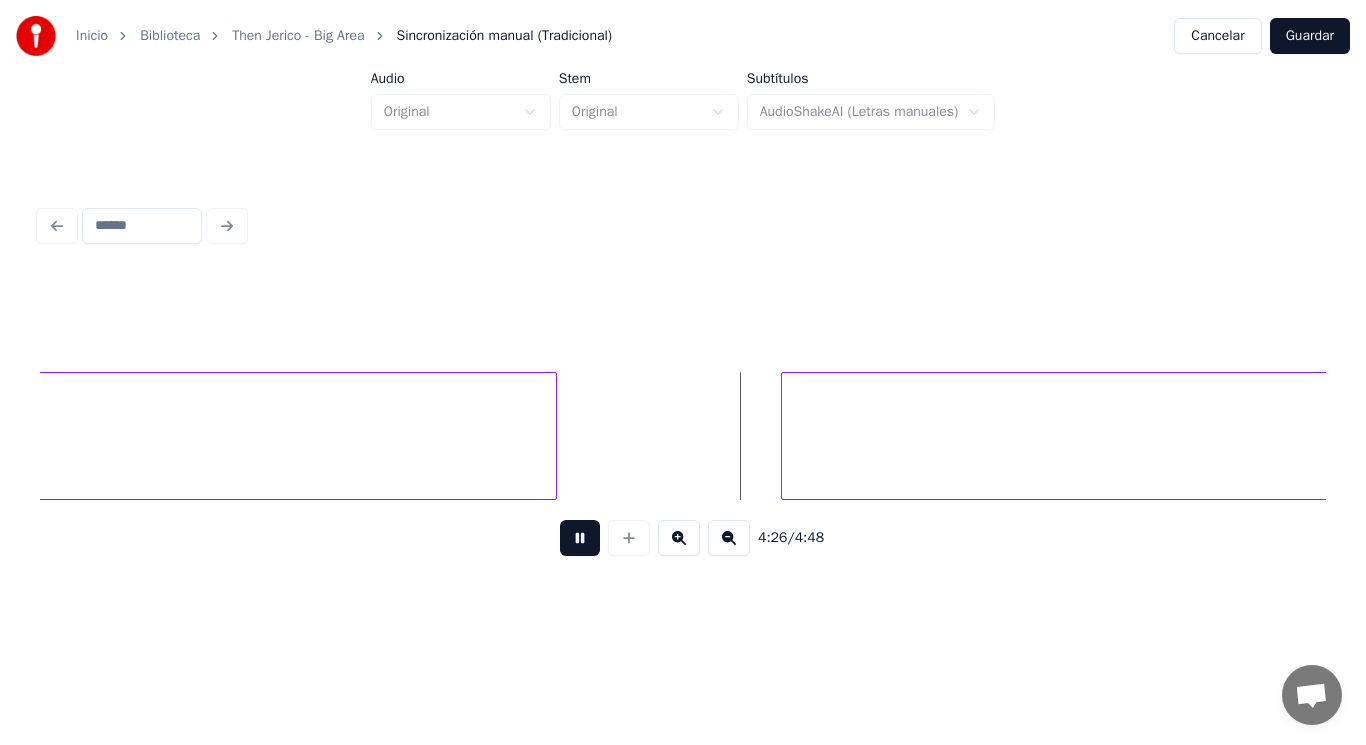 click at bounding box center [580, 538] 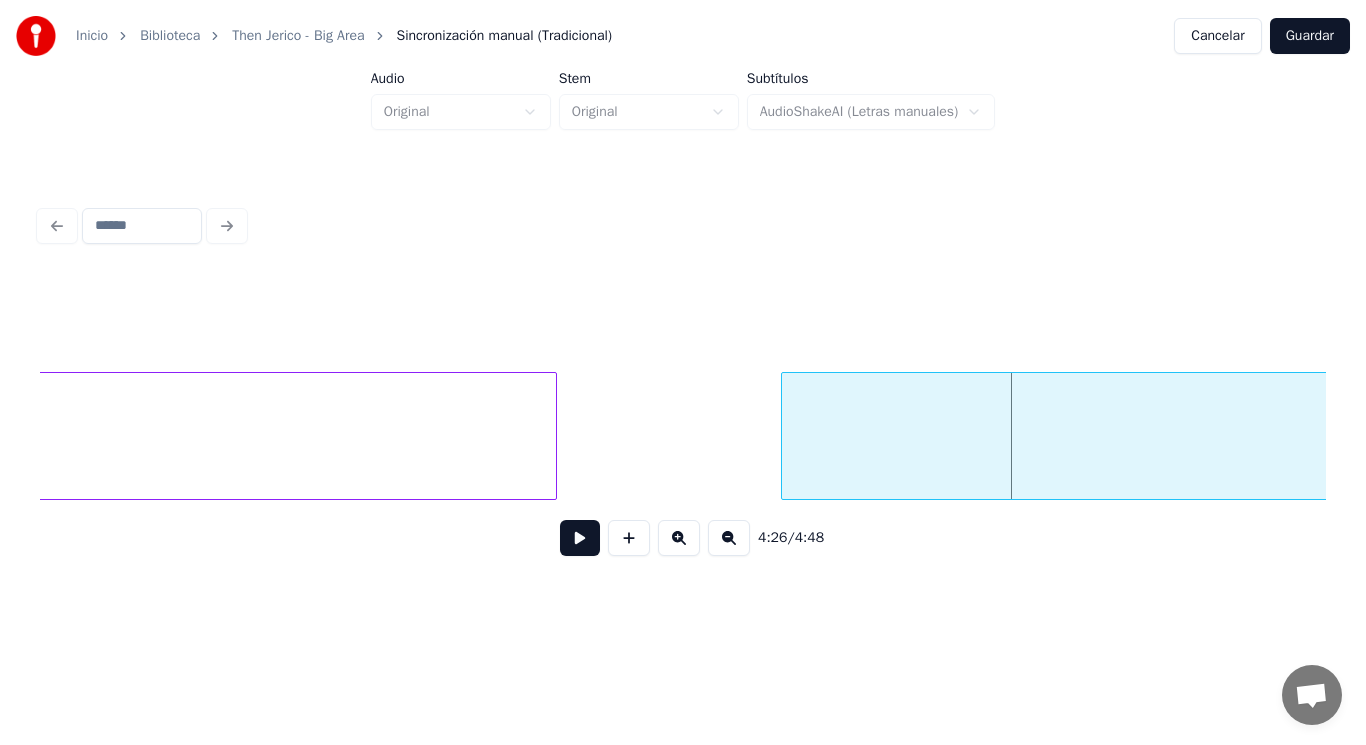 click on "your" at bounding box center (-129, 441) 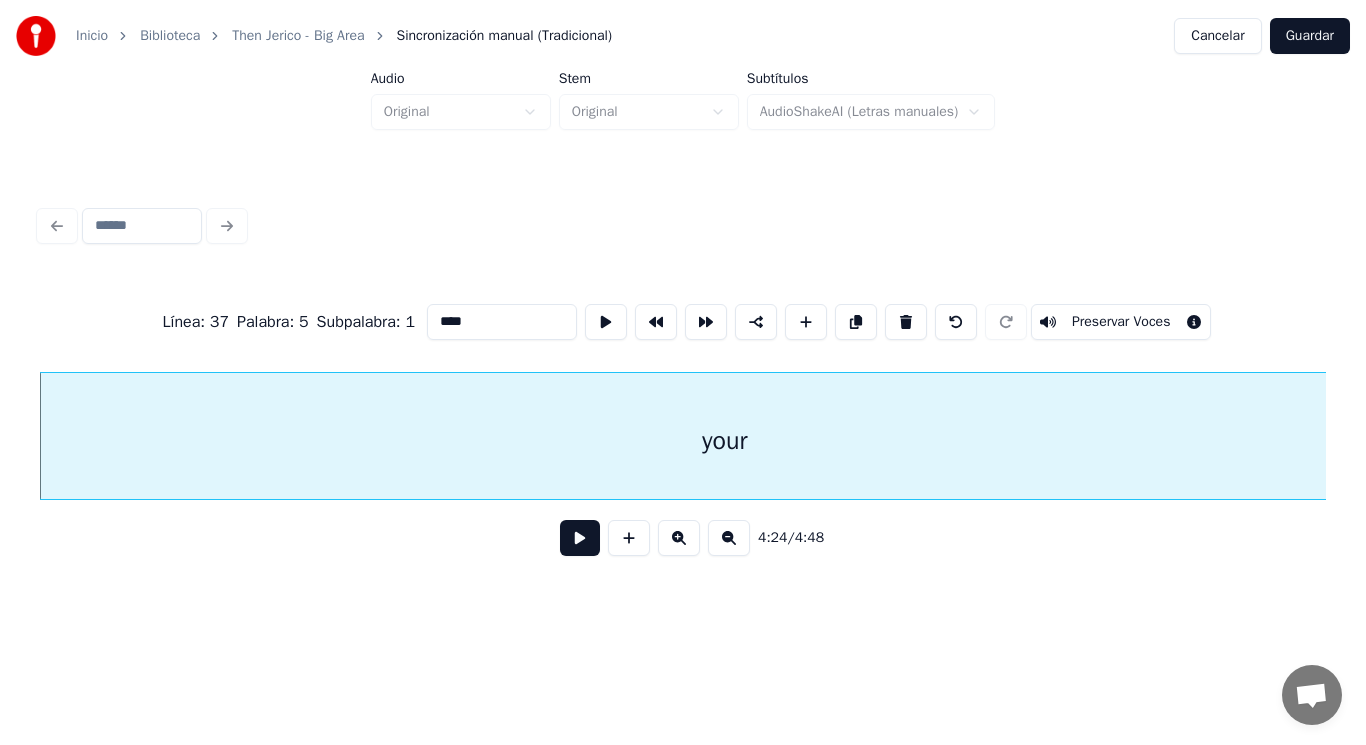 click at bounding box center [580, 538] 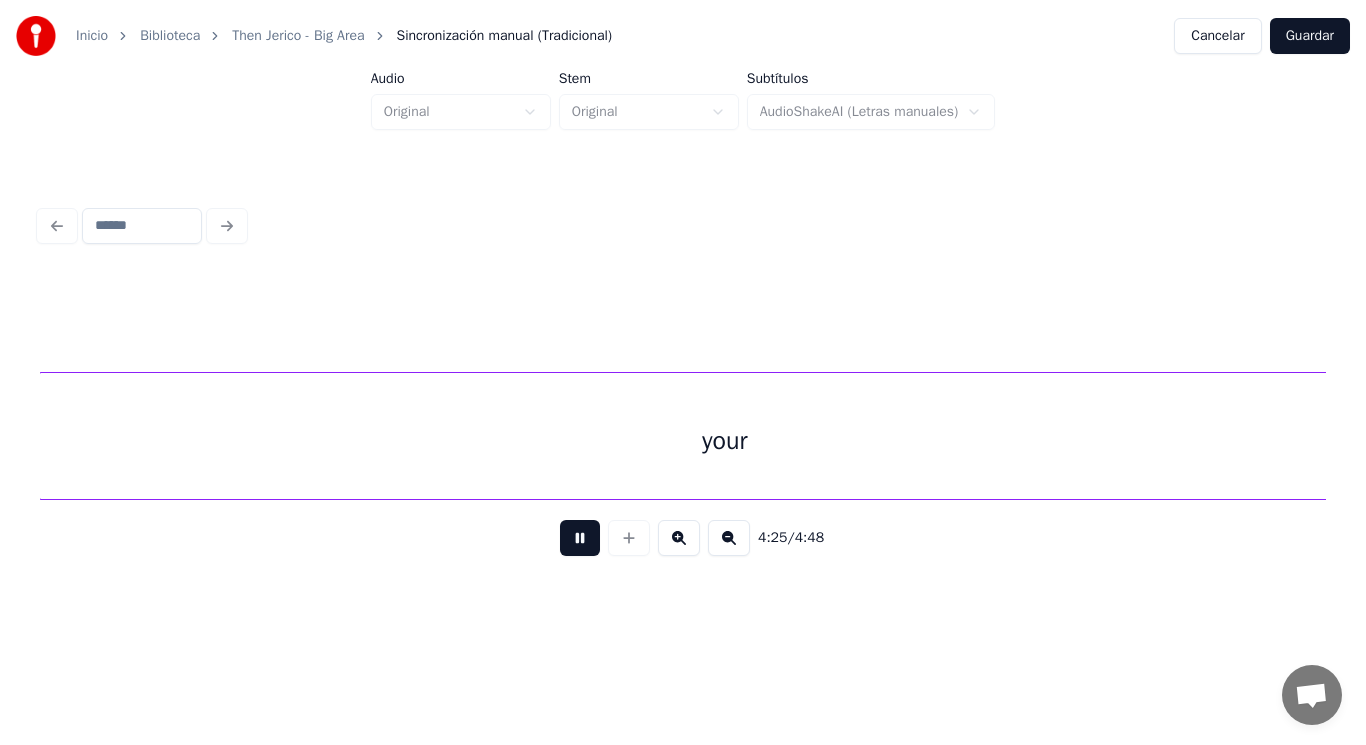 scroll, scrollTop: 0, scrollLeft: 372204, axis: horizontal 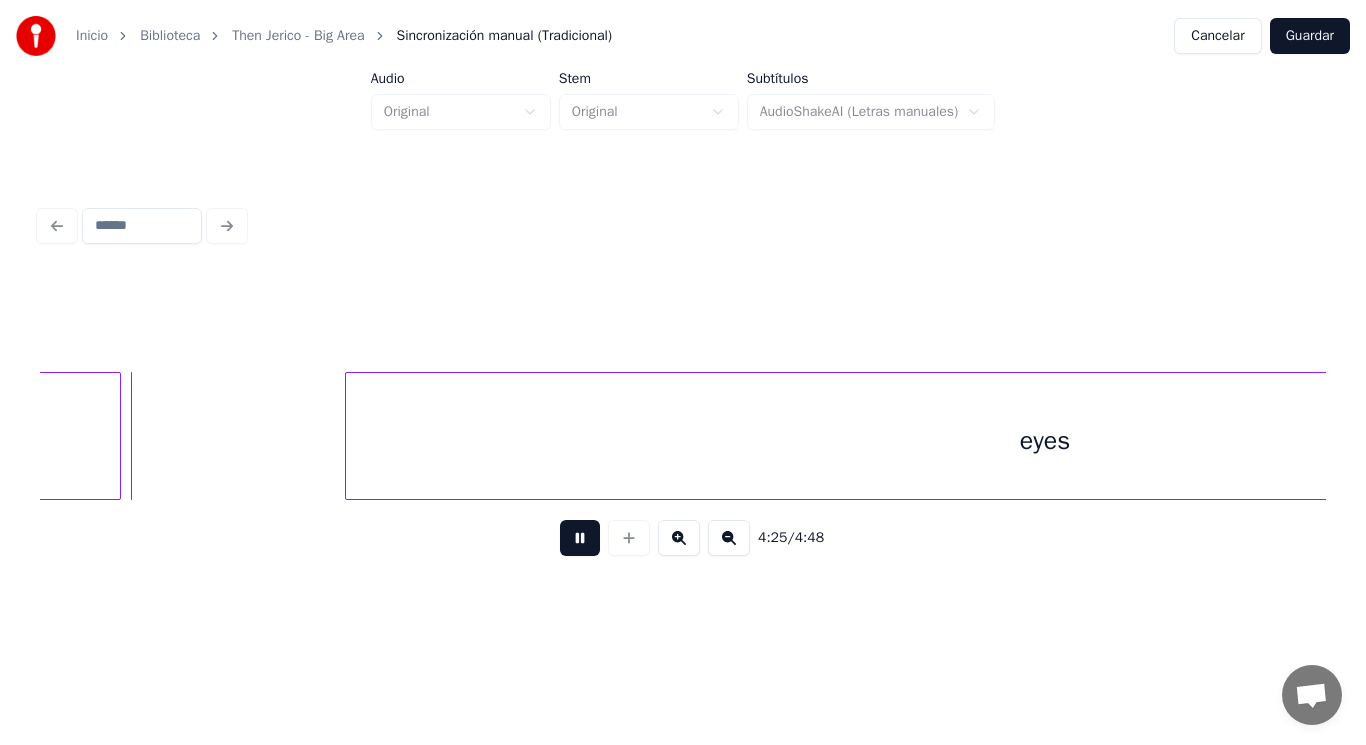 click at bounding box center [580, 538] 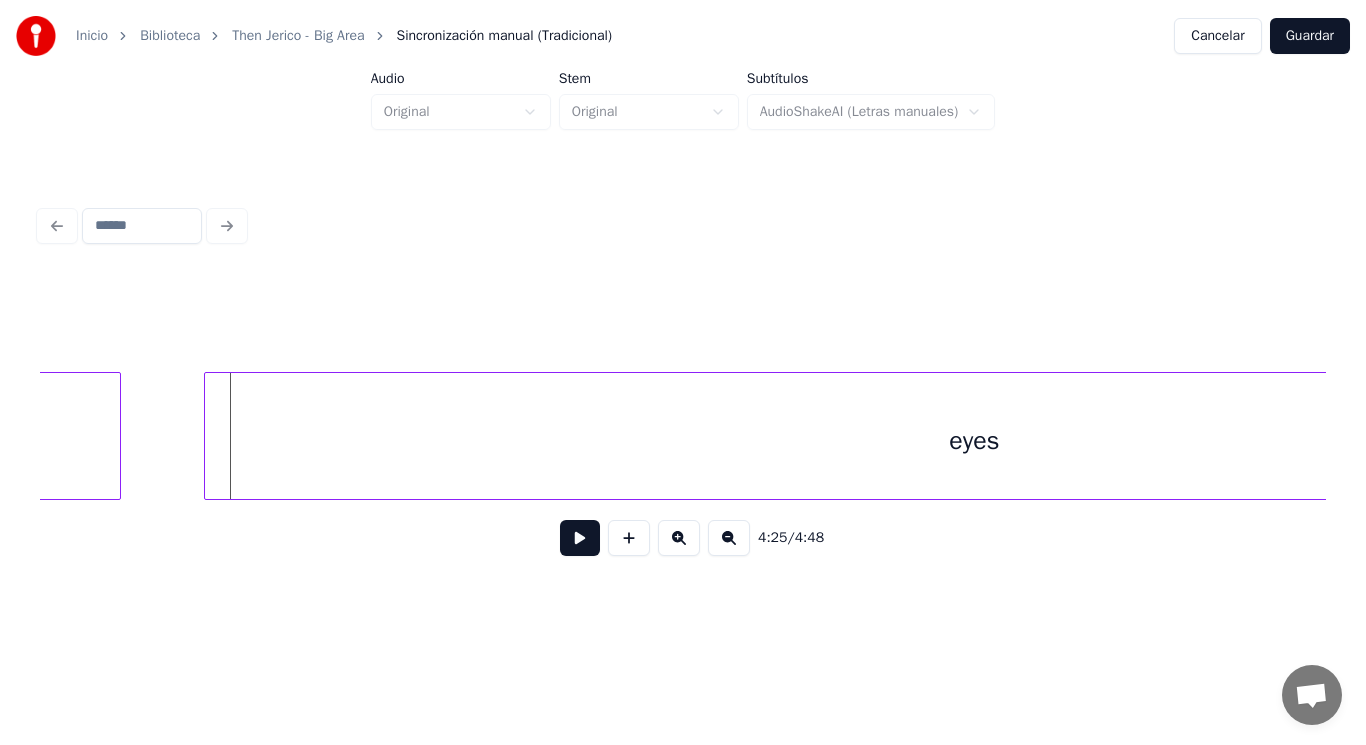 click at bounding box center [208, 436] 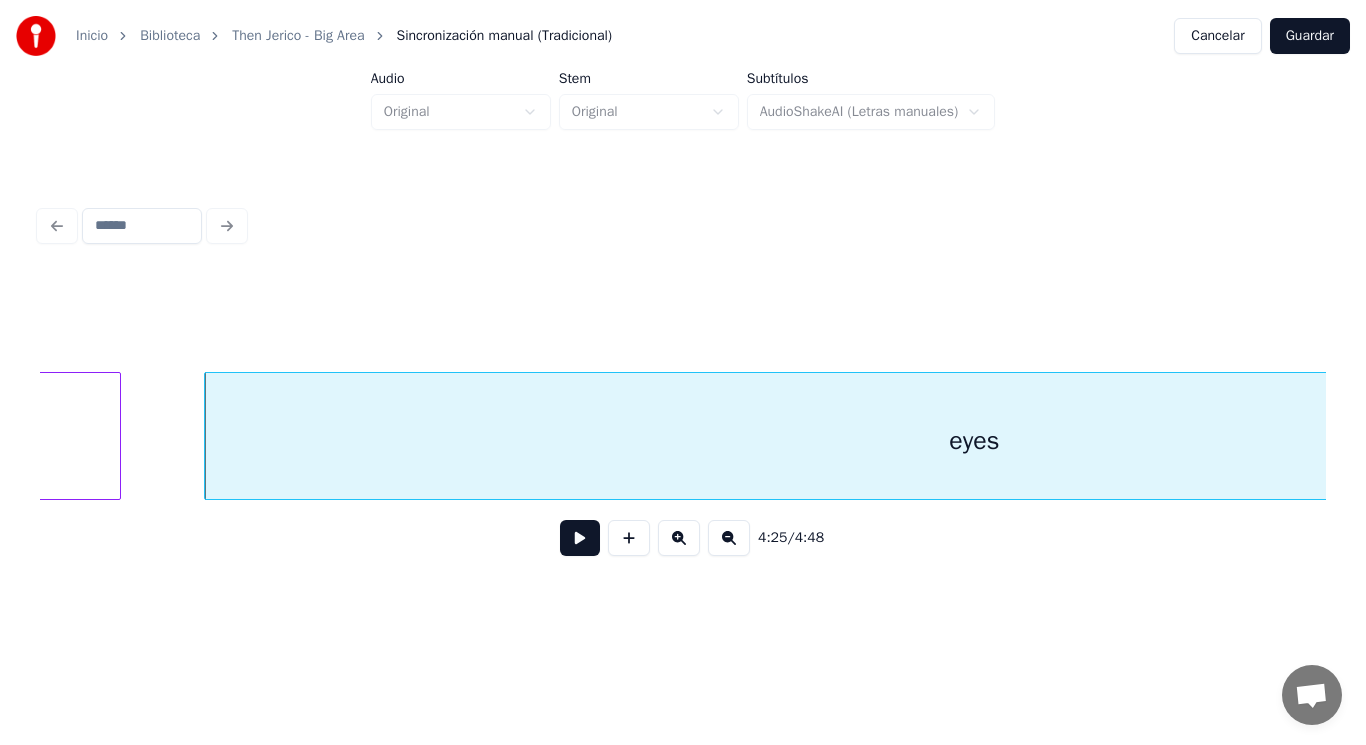 click at bounding box center [580, 538] 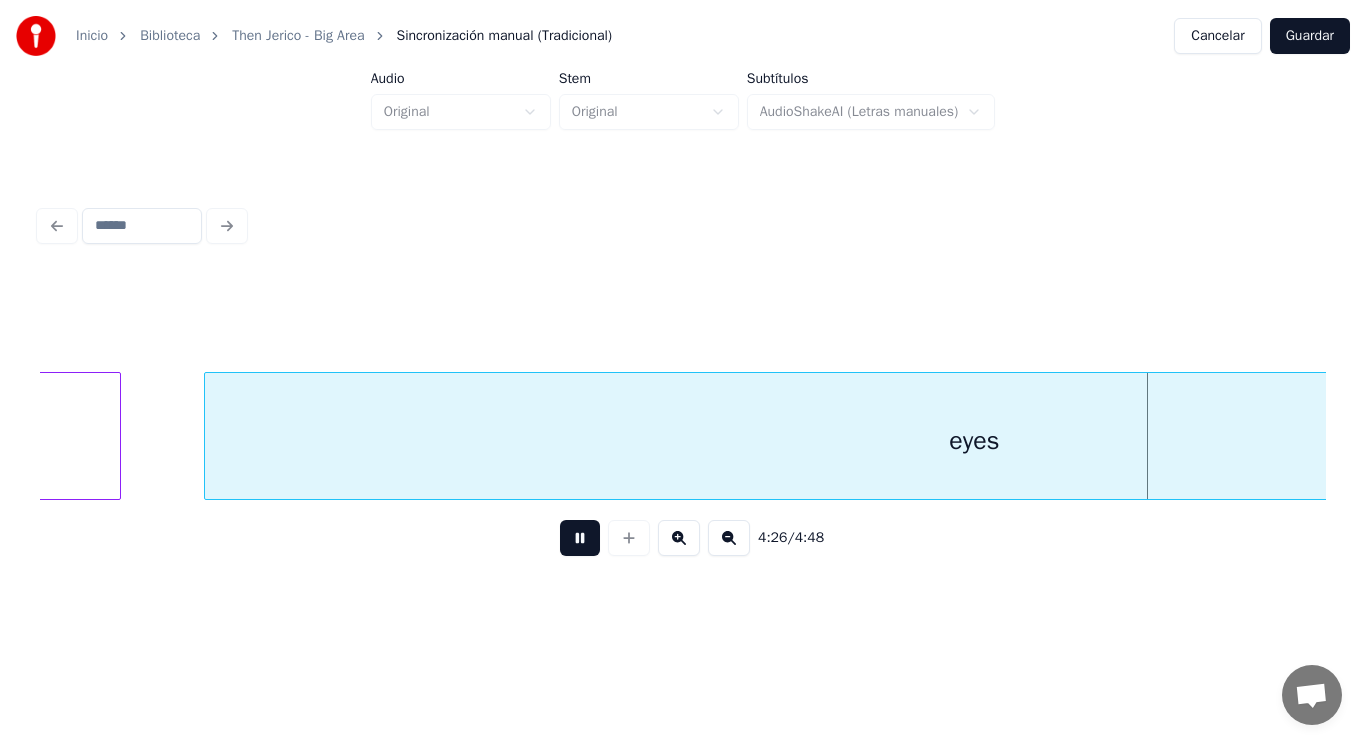 scroll, scrollTop: 0, scrollLeft: 373496, axis: horizontal 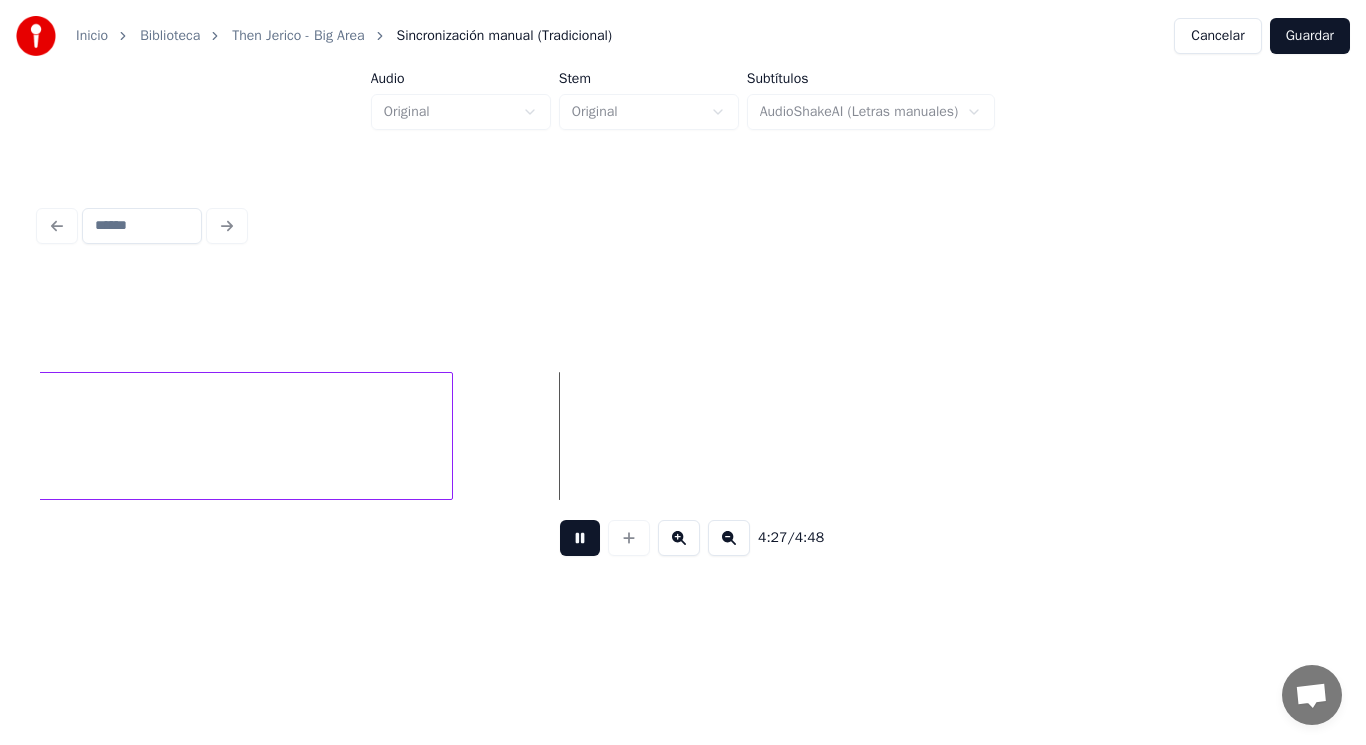 drag, startPoint x: 564, startPoint y: 535, endPoint x: 495, endPoint y: 495, distance: 79.755875 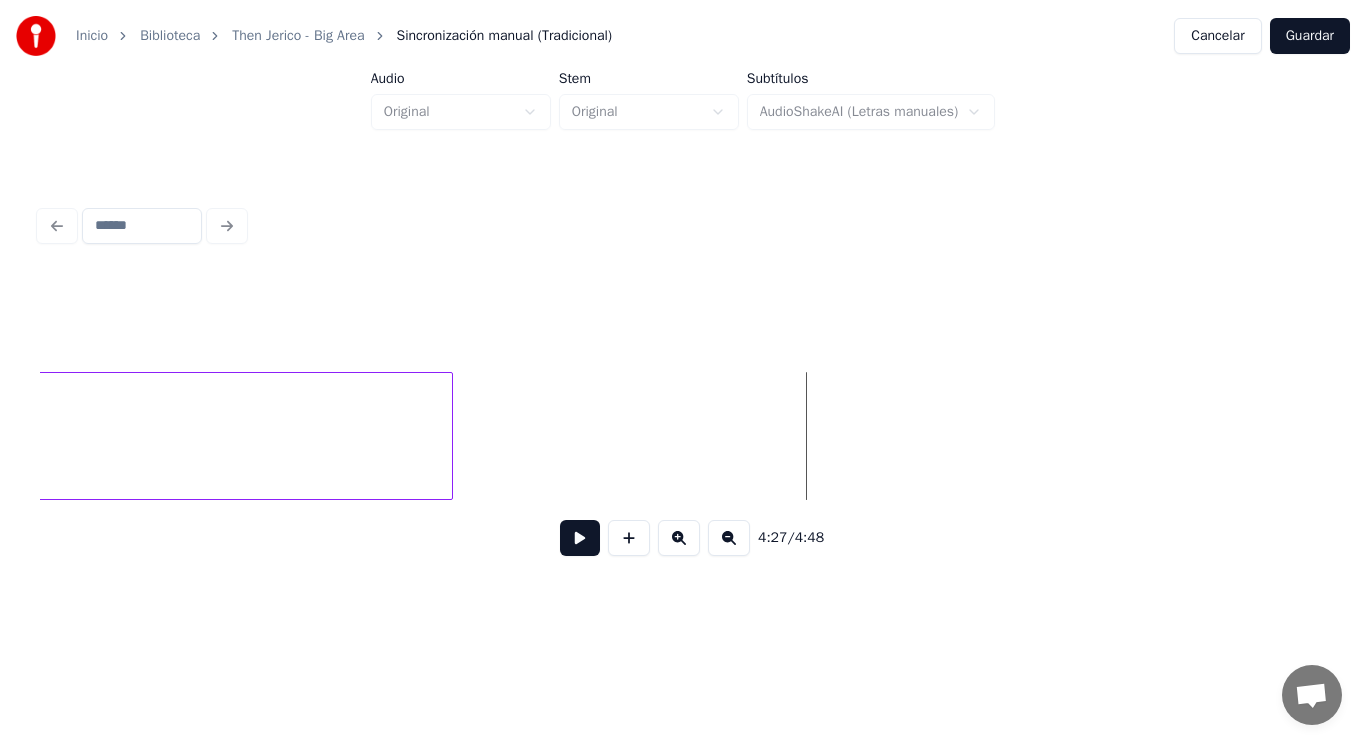 click at bounding box center (449, 436) 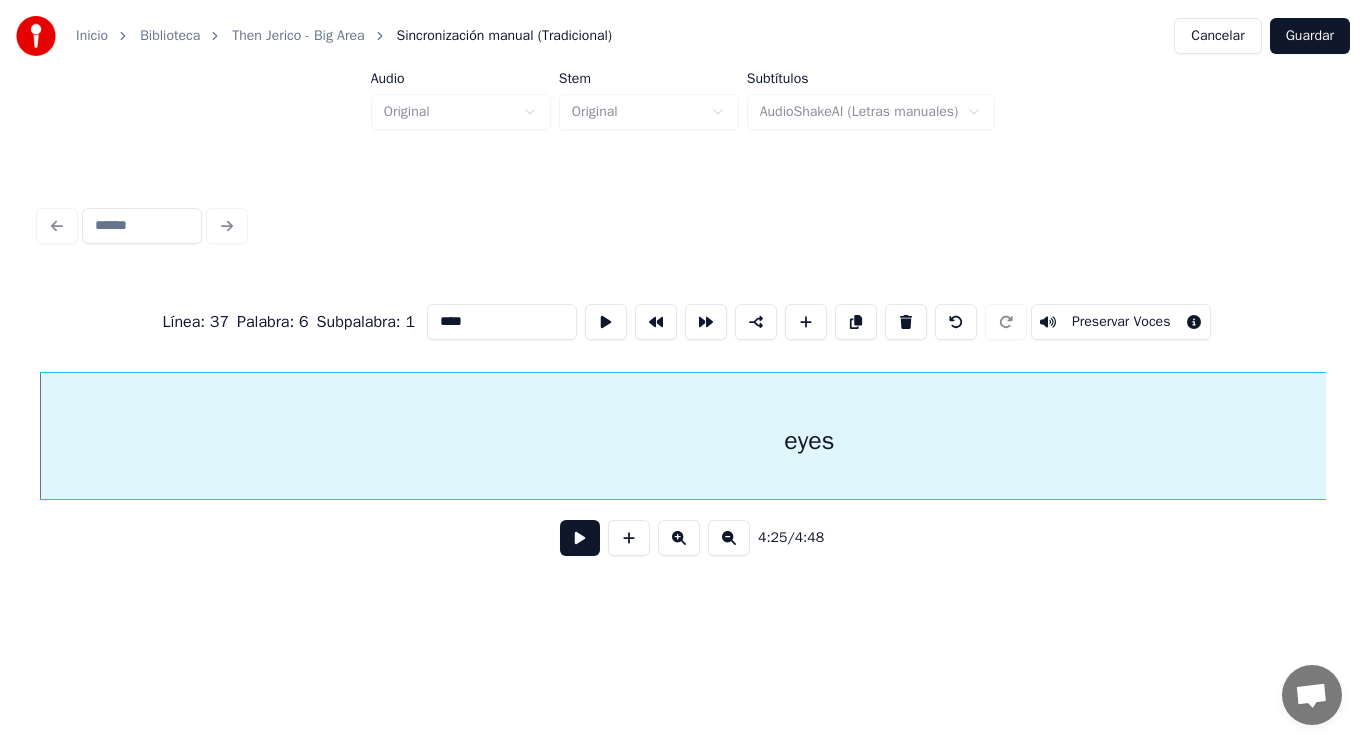 click at bounding box center [580, 538] 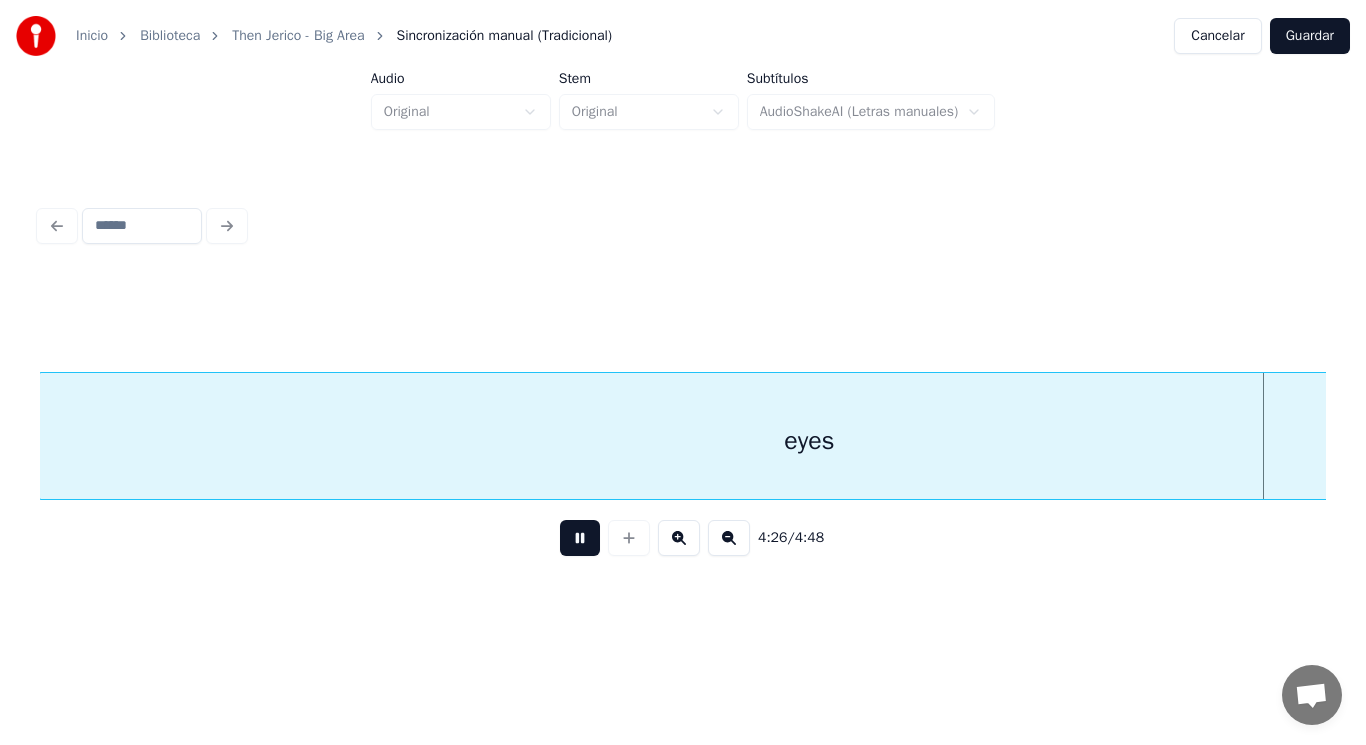 click at bounding box center (580, 538) 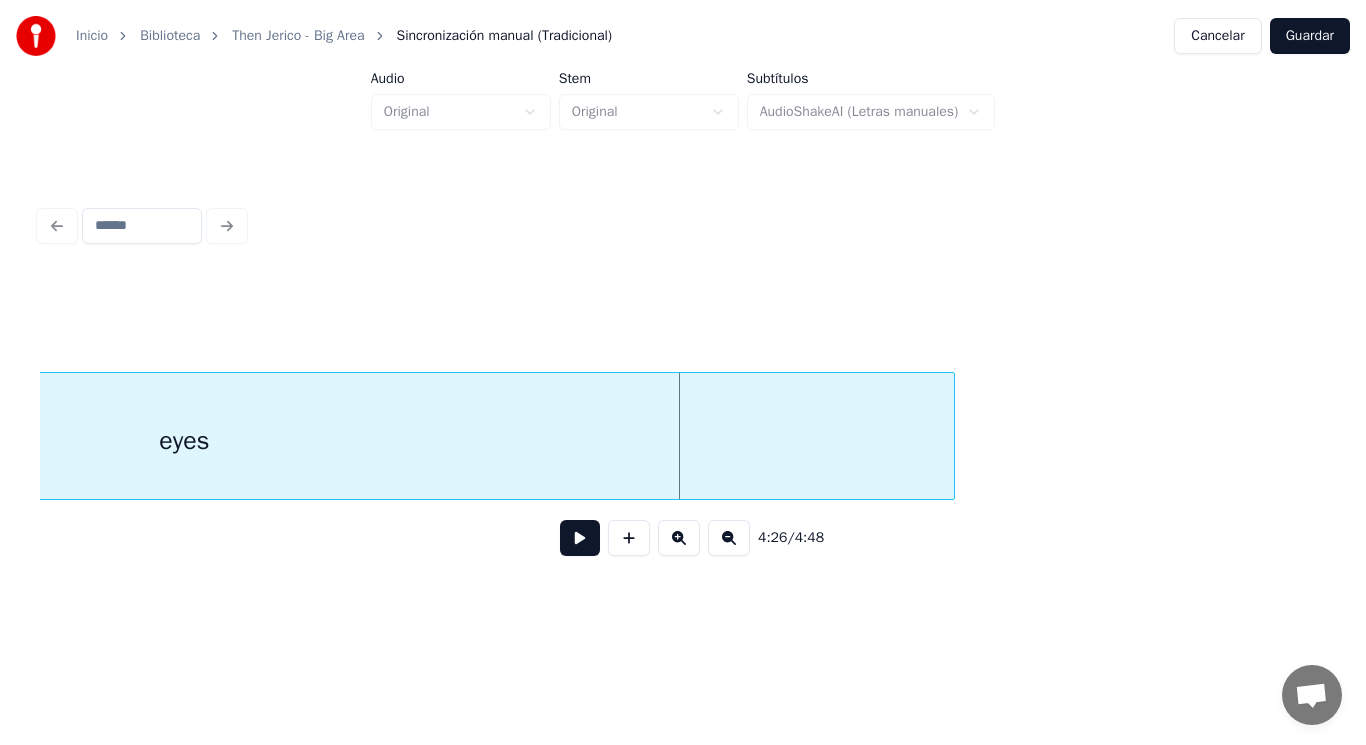 scroll, scrollTop: 0, scrollLeft: 373049, axis: horizontal 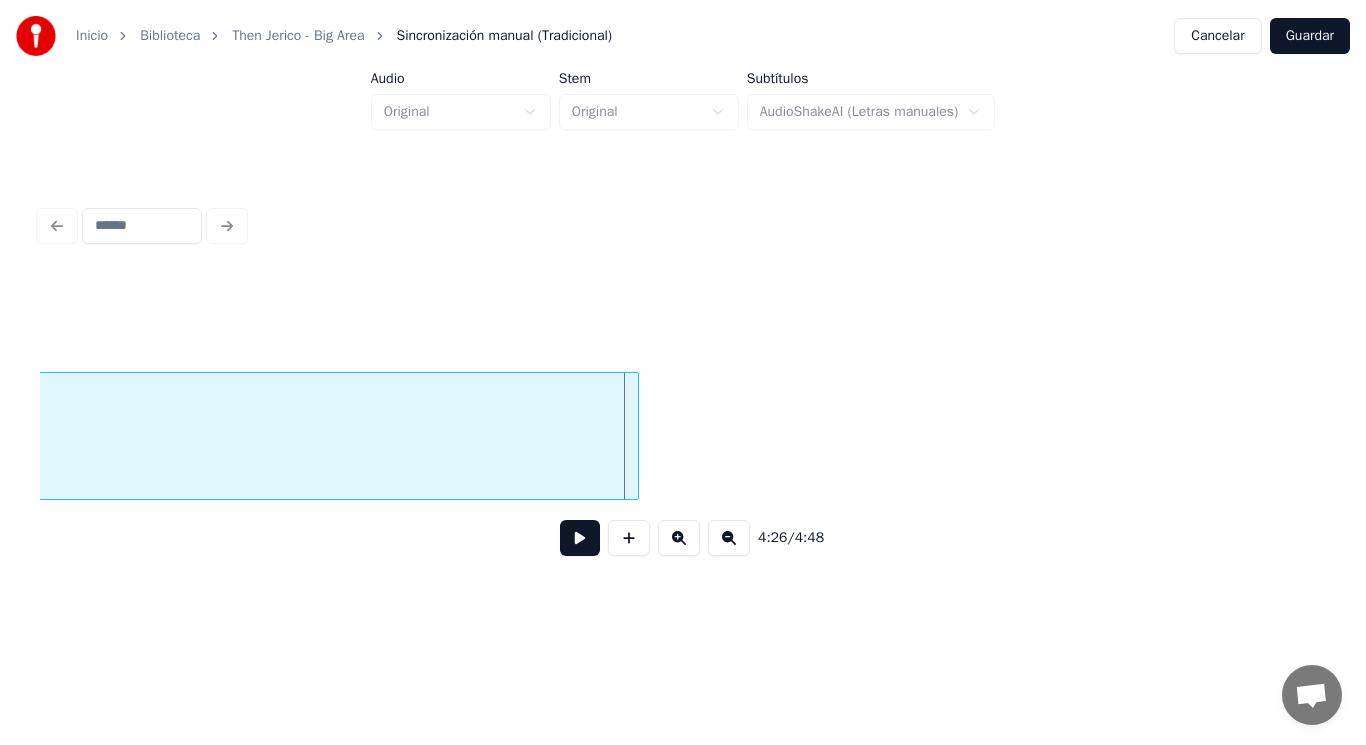 click at bounding box center [635, 436] 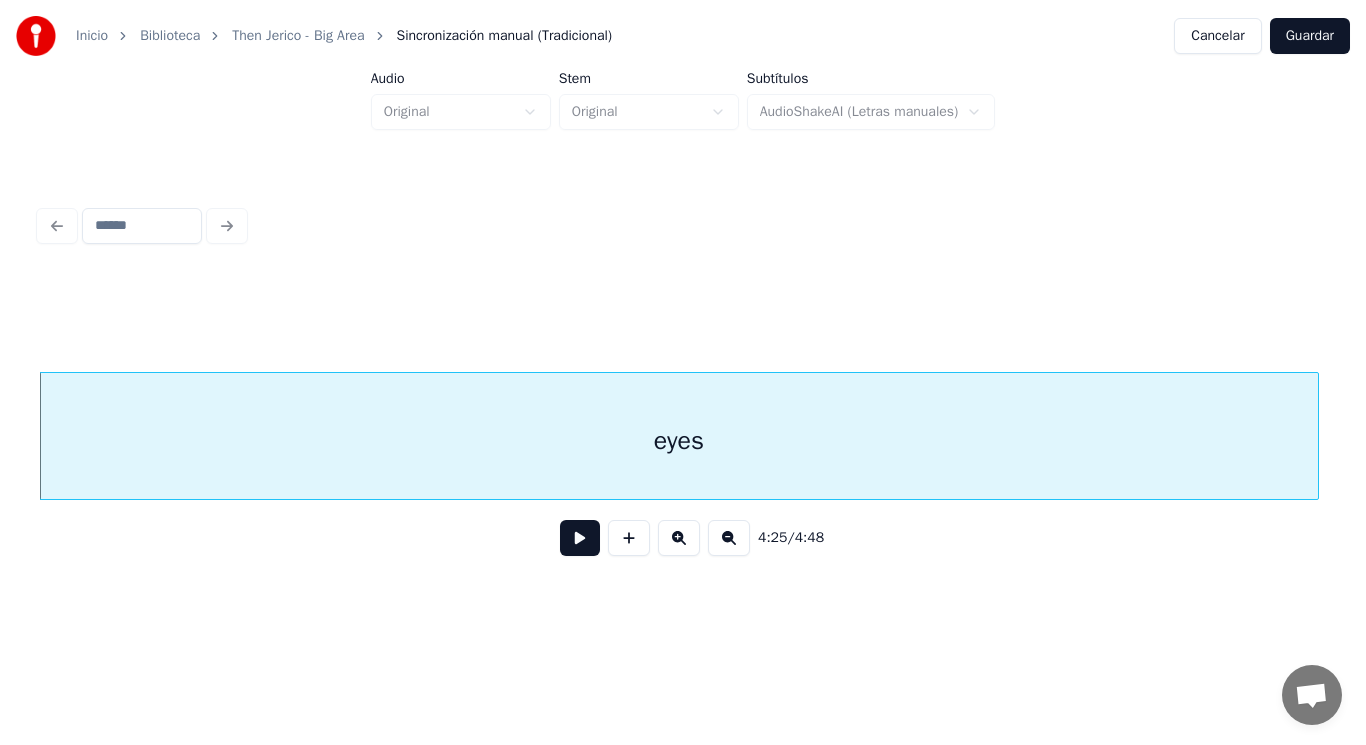 click at bounding box center [580, 538] 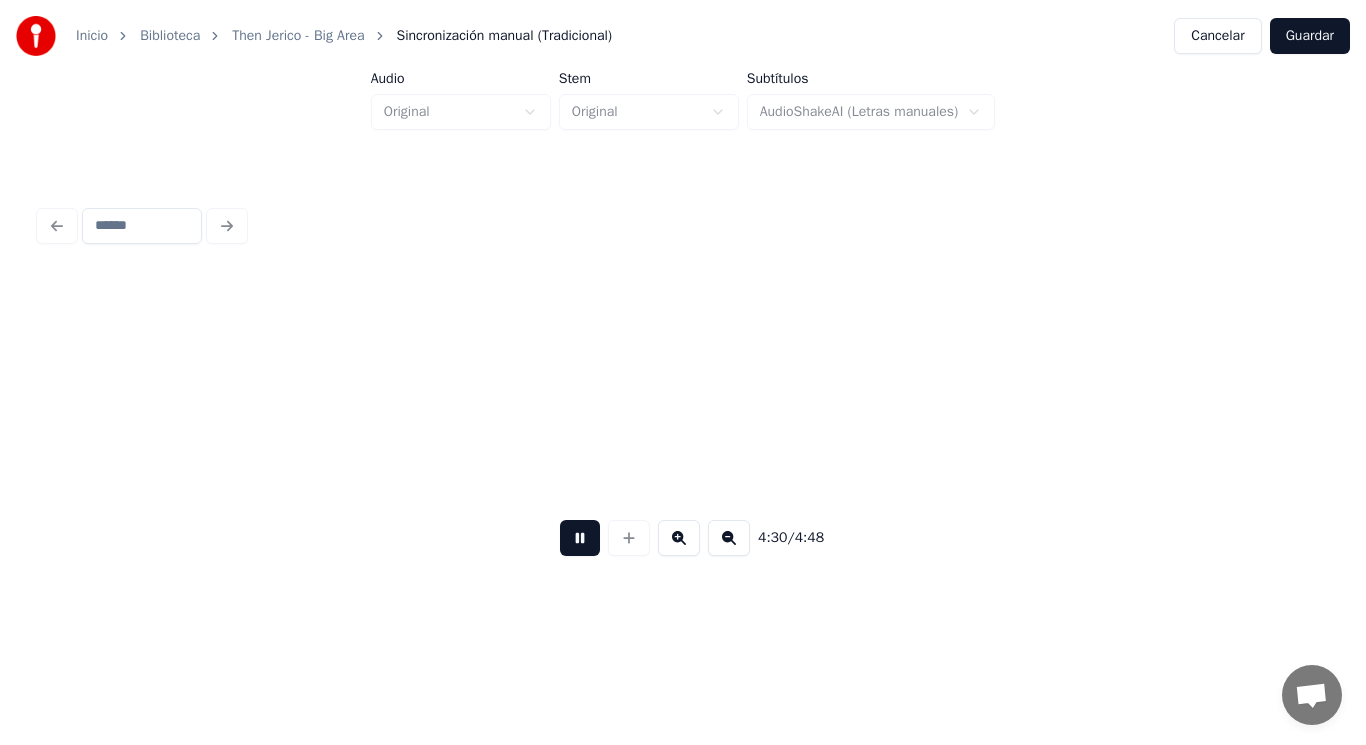 scroll, scrollTop: 0, scrollLeft: 378876, axis: horizontal 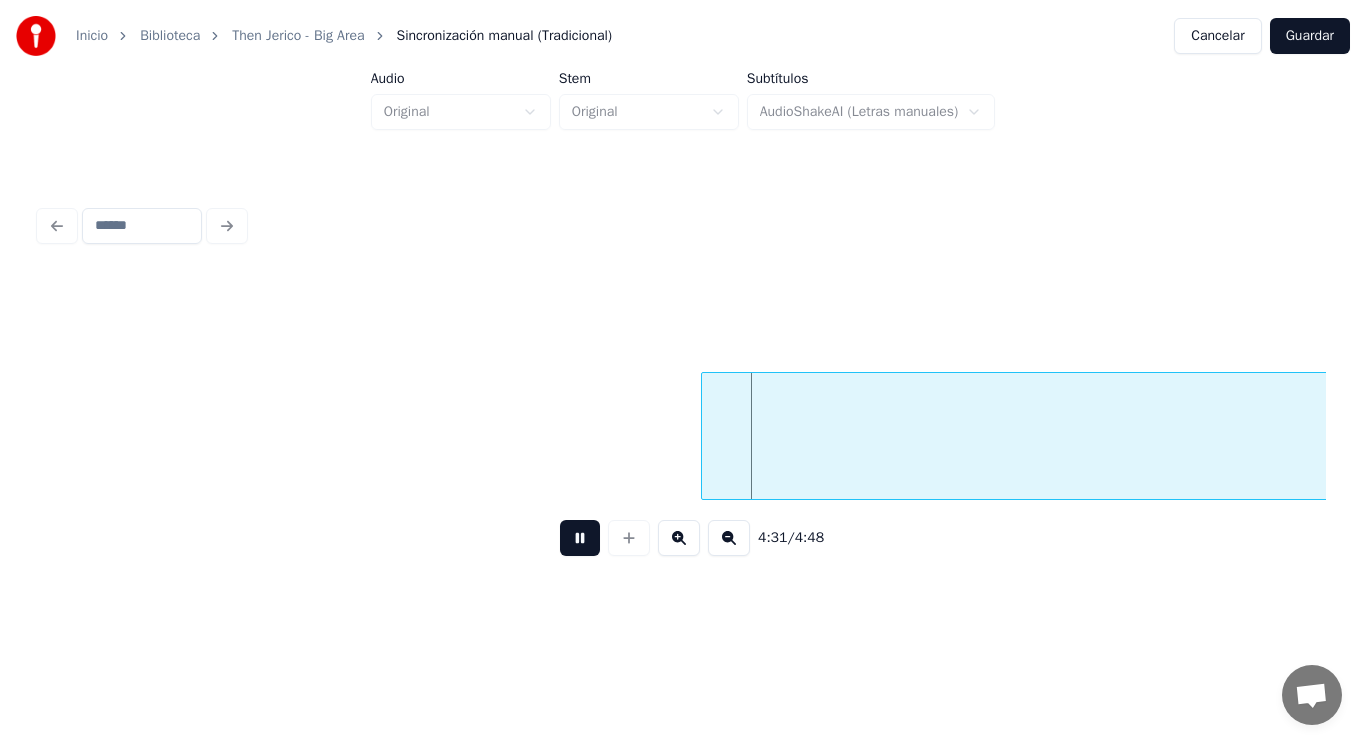 click at bounding box center [580, 538] 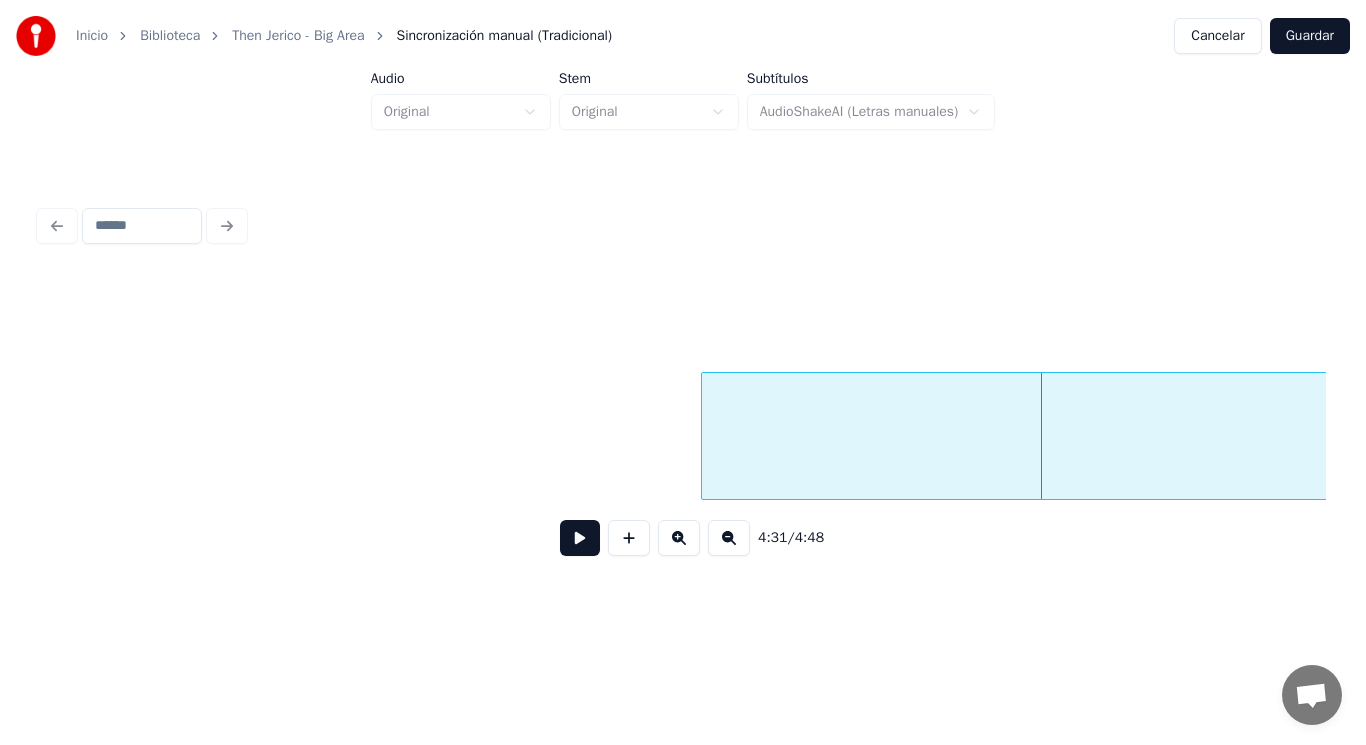 click on "something" at bounding box center [1541, 441] 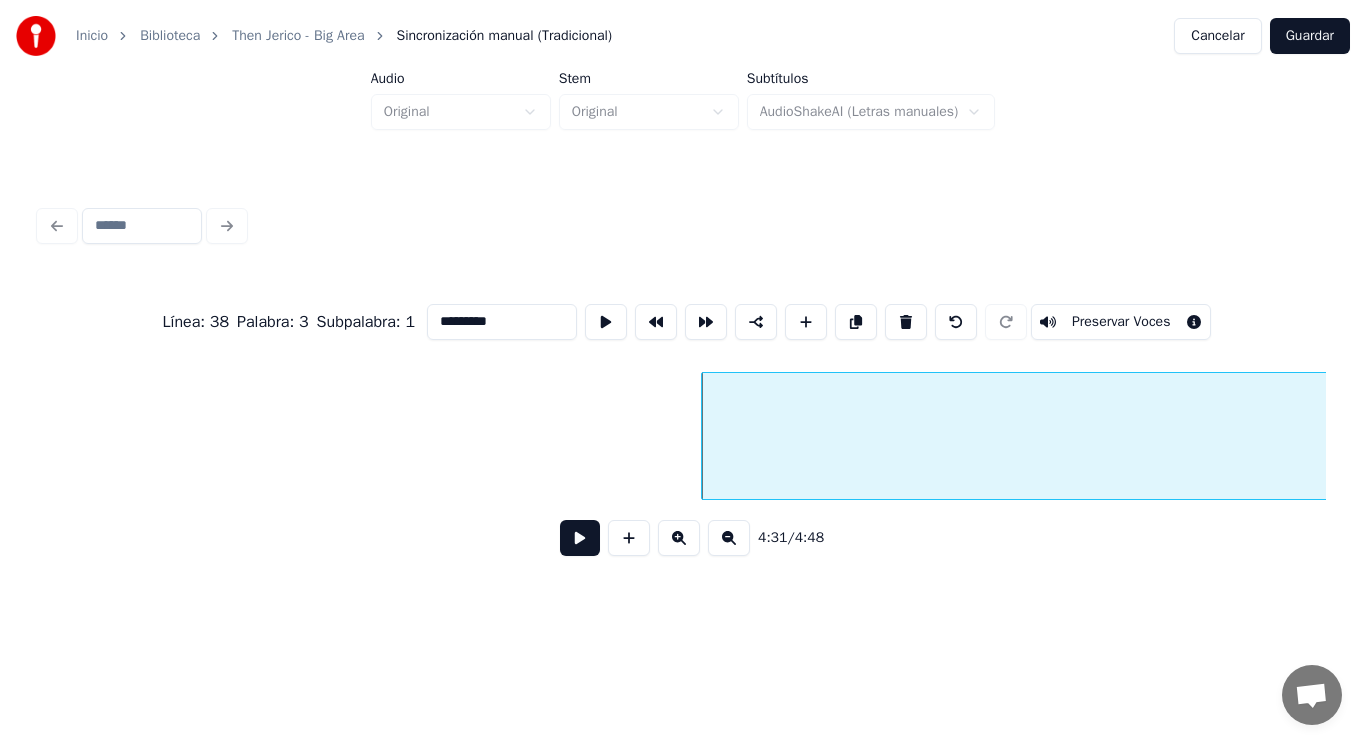 click on "something" at bounding box center [-176831, 436] 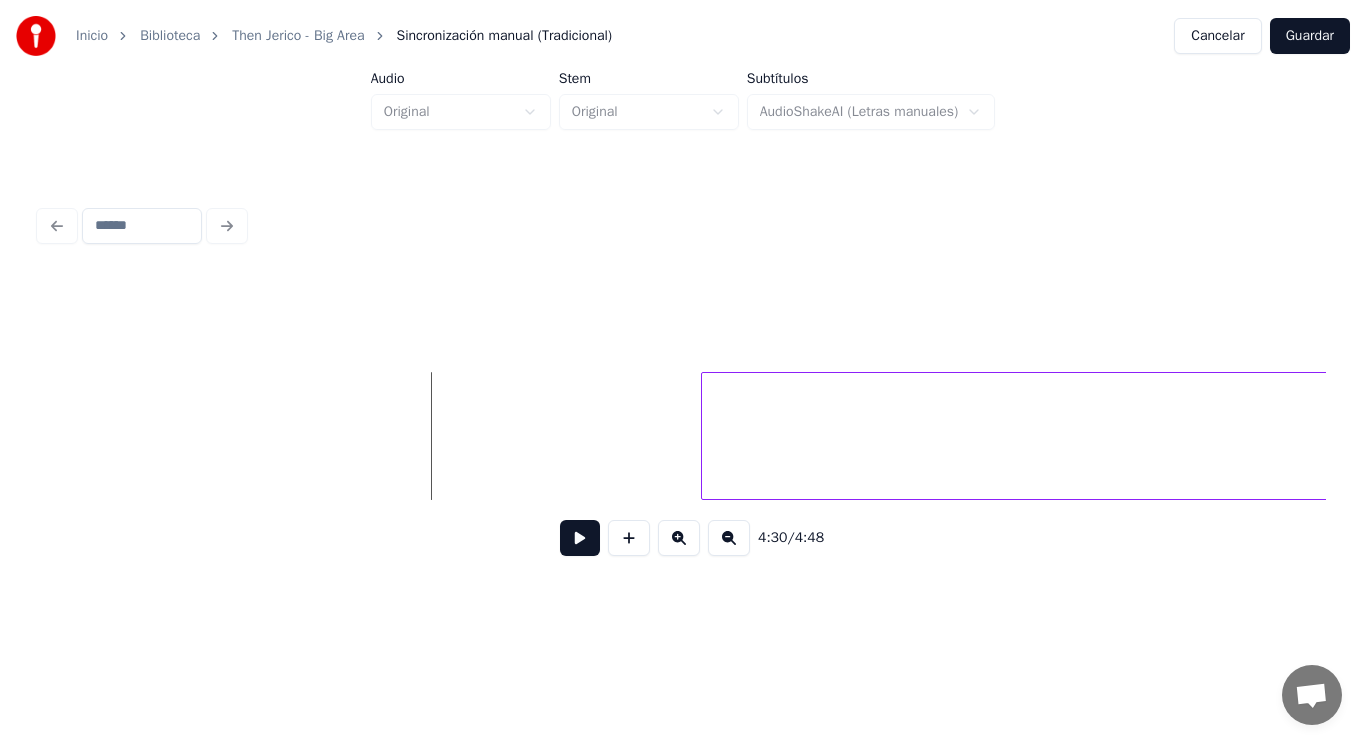 click at bounding box center [580, 538] 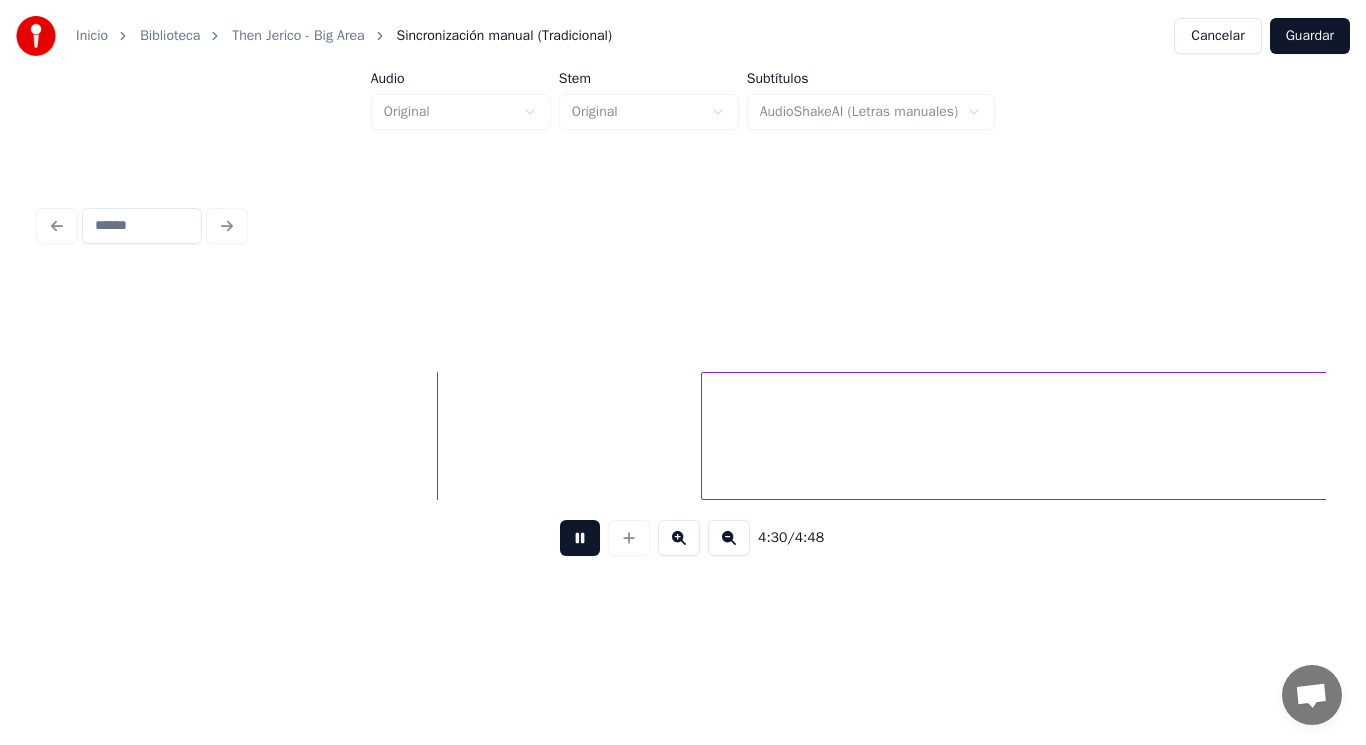 click at bounding box center [580, 538] 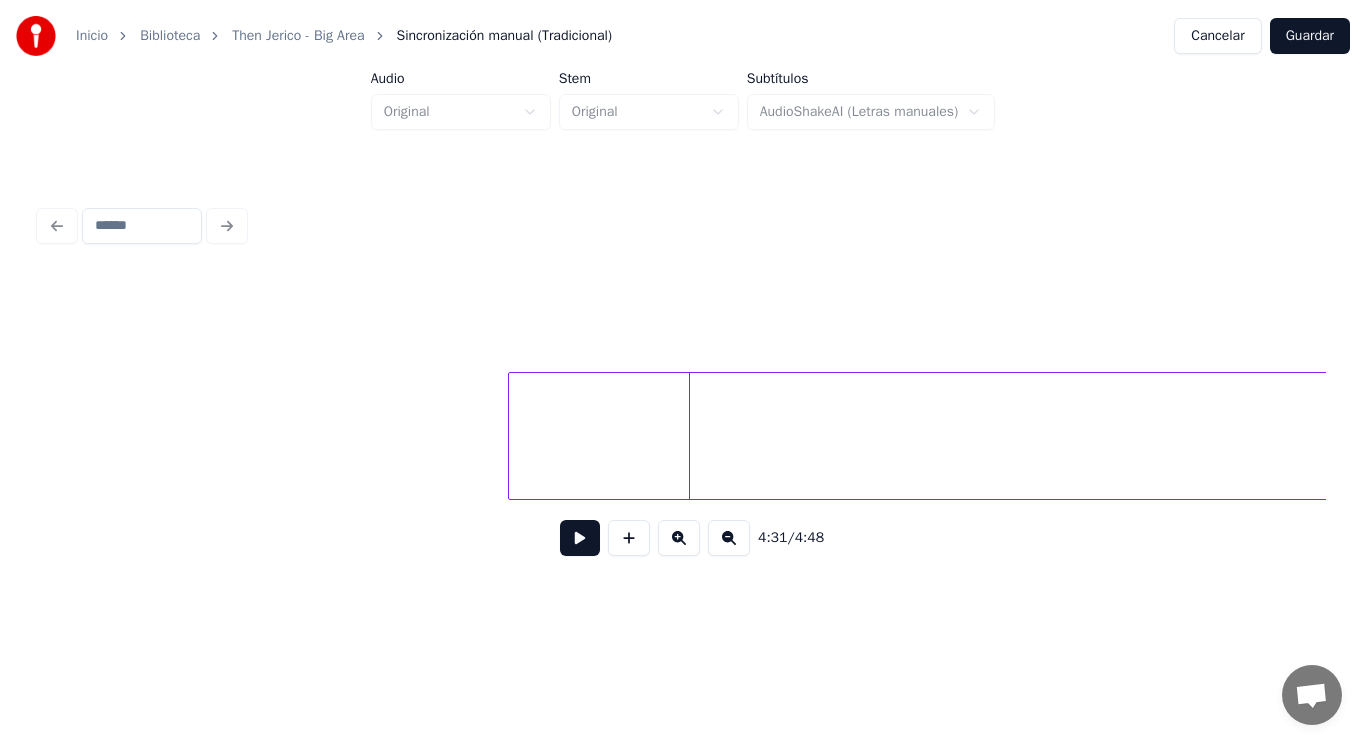 click at bounding box center [512, 436] 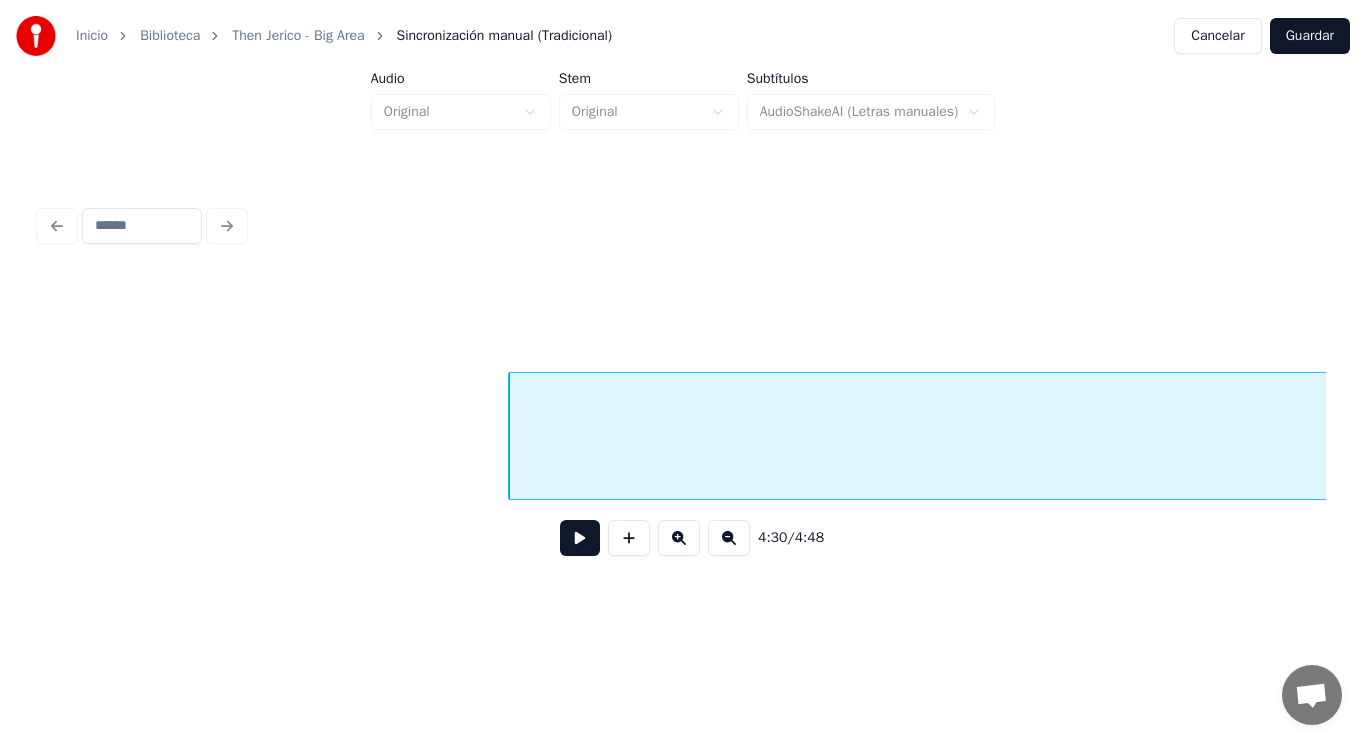click at bounding box center [580, 538] 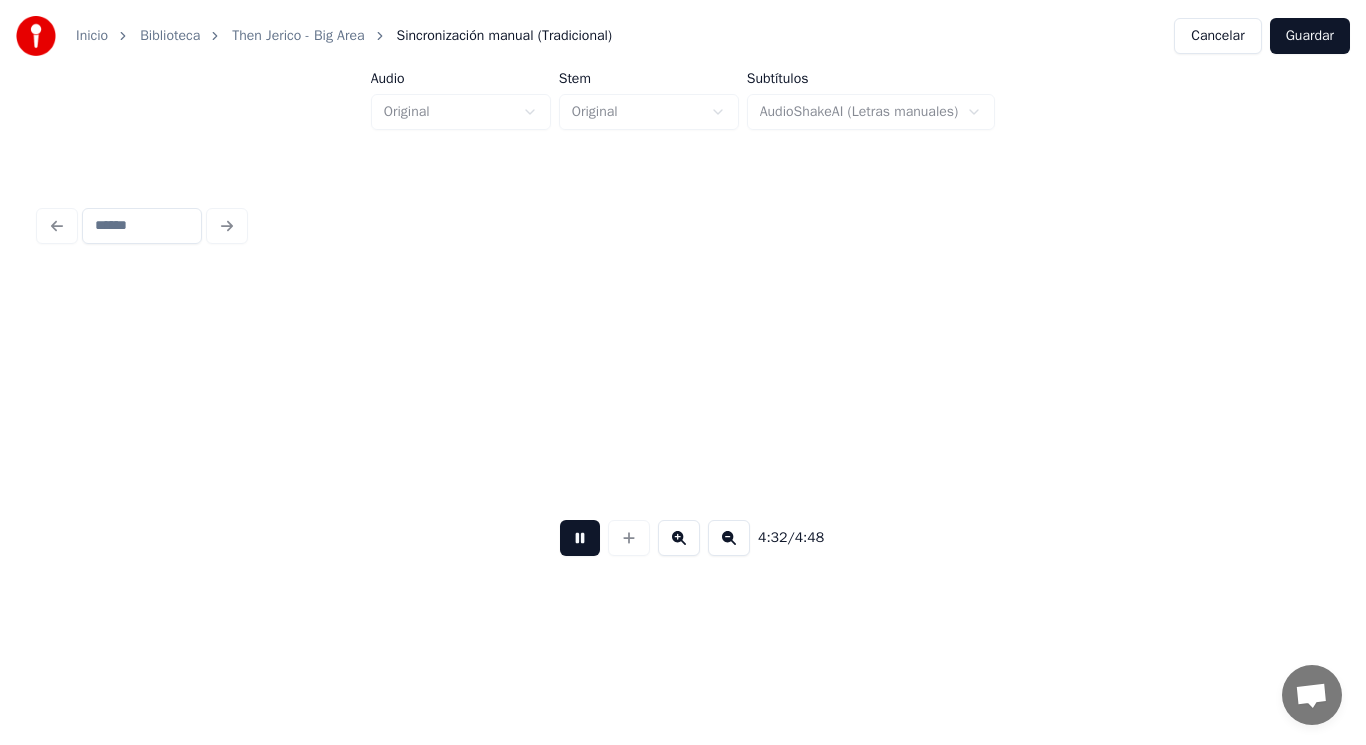 scroll, scrollTop: 0, scrollLeft: 381472, axis: horizontal 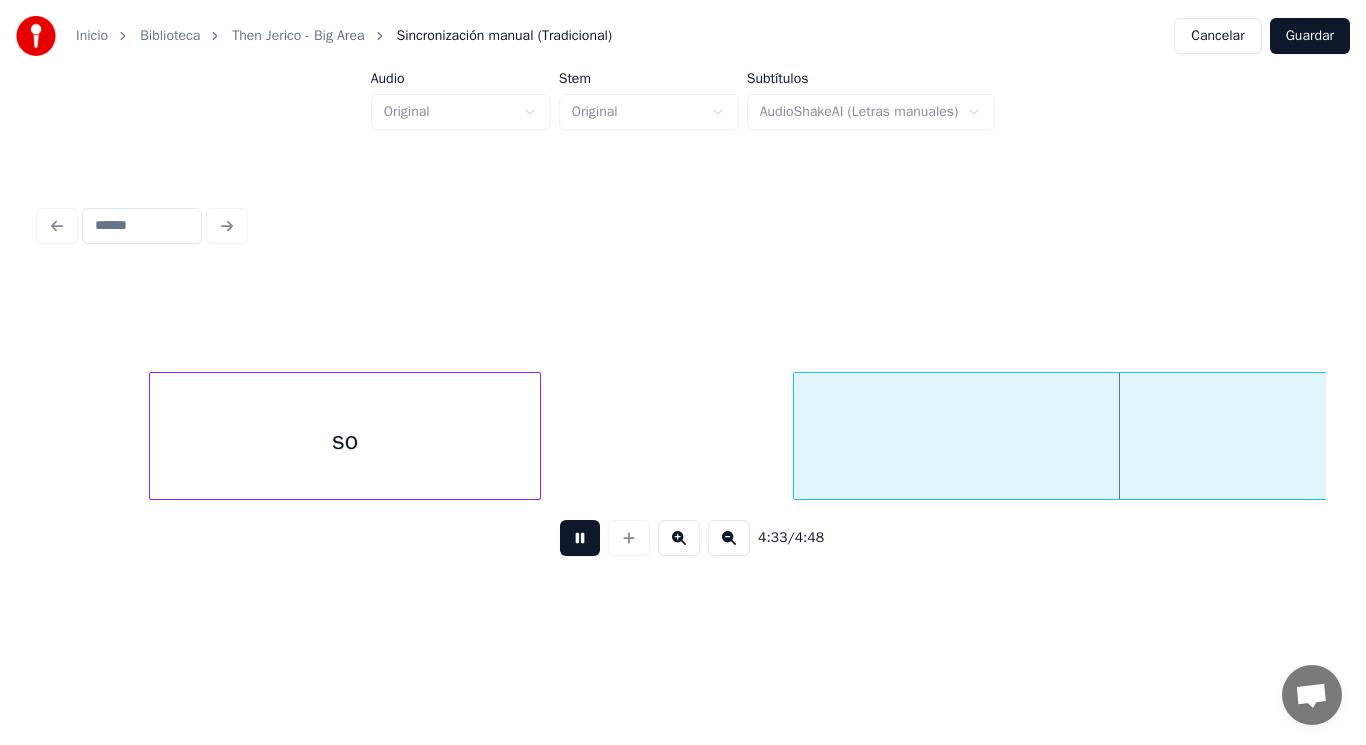 click at bounding box center [580, 538] 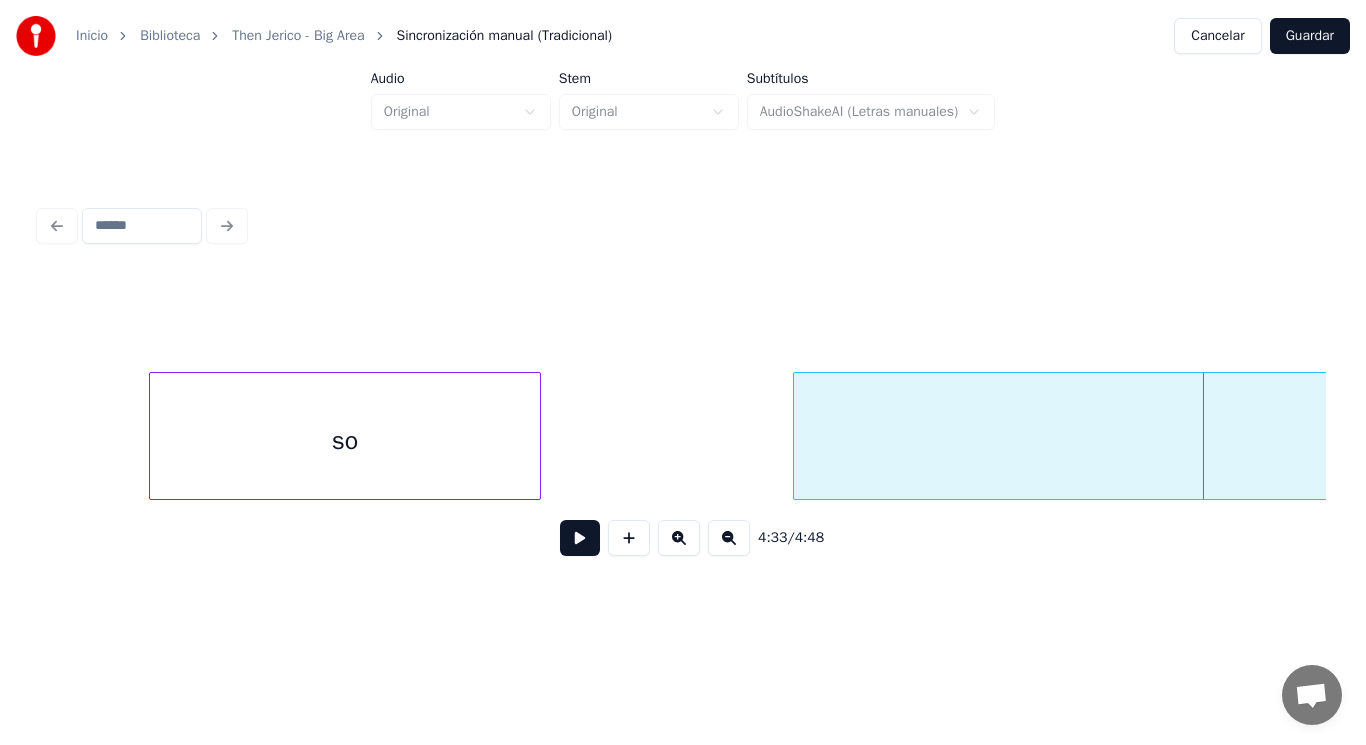click on "right" at bounding box center (2515, 441) 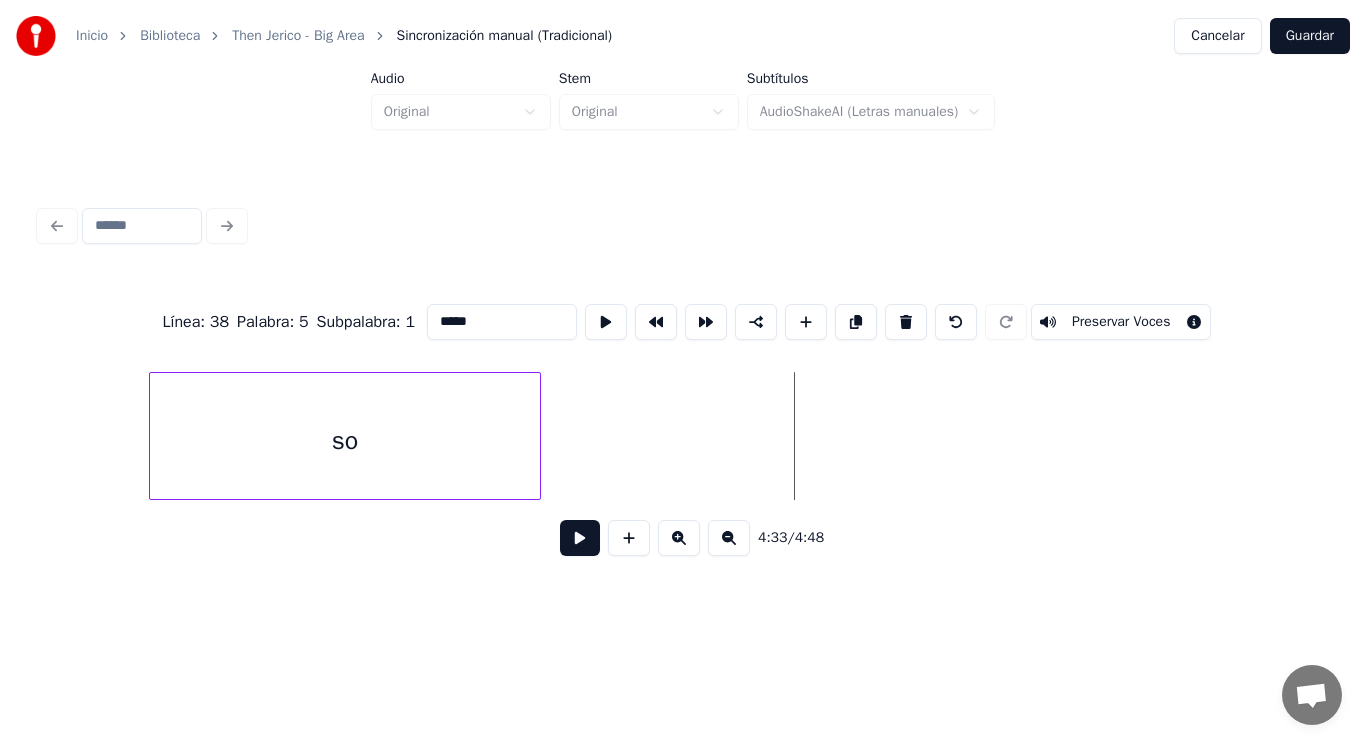 click on "Línea :   38 Palabra :   5 Subpalabra :   1 ***** Preservar Voces 4:33  /  4:48" at bounding box center [683, 386] 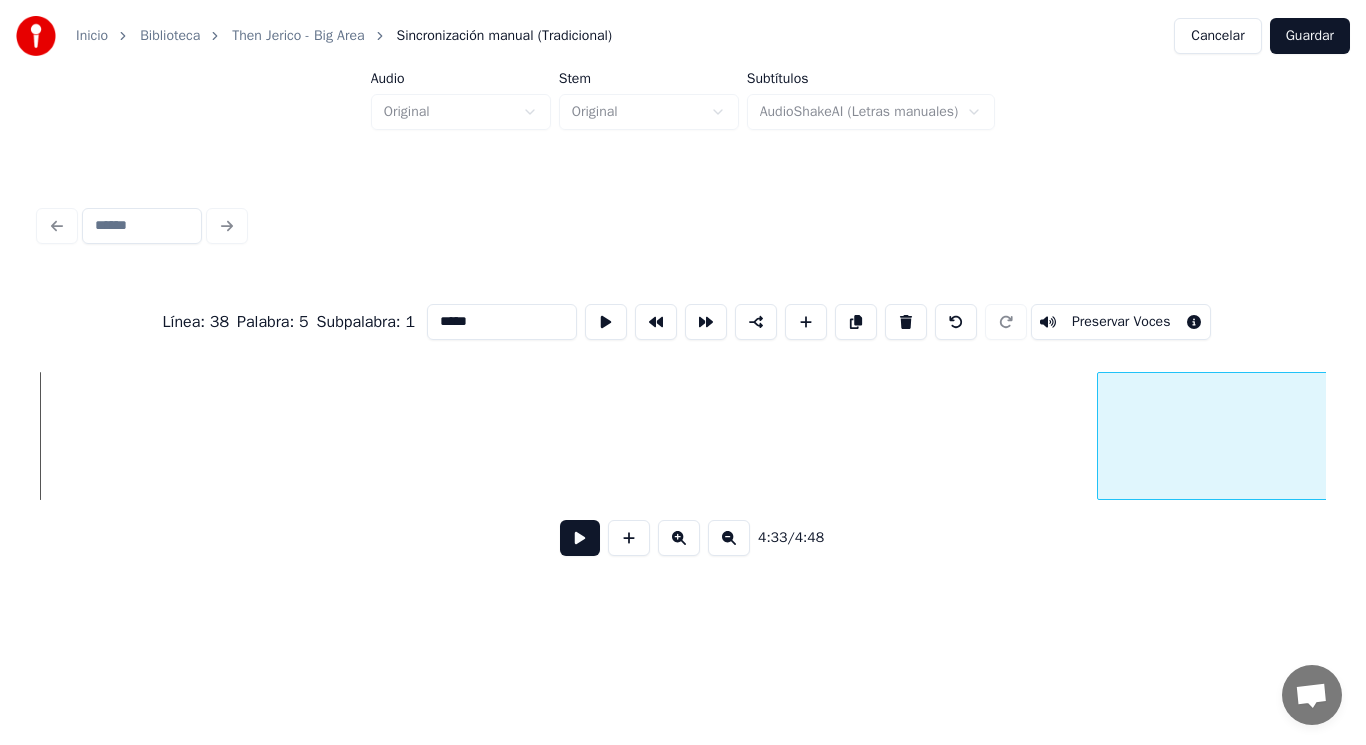 click at bounding box center (1101, 436) 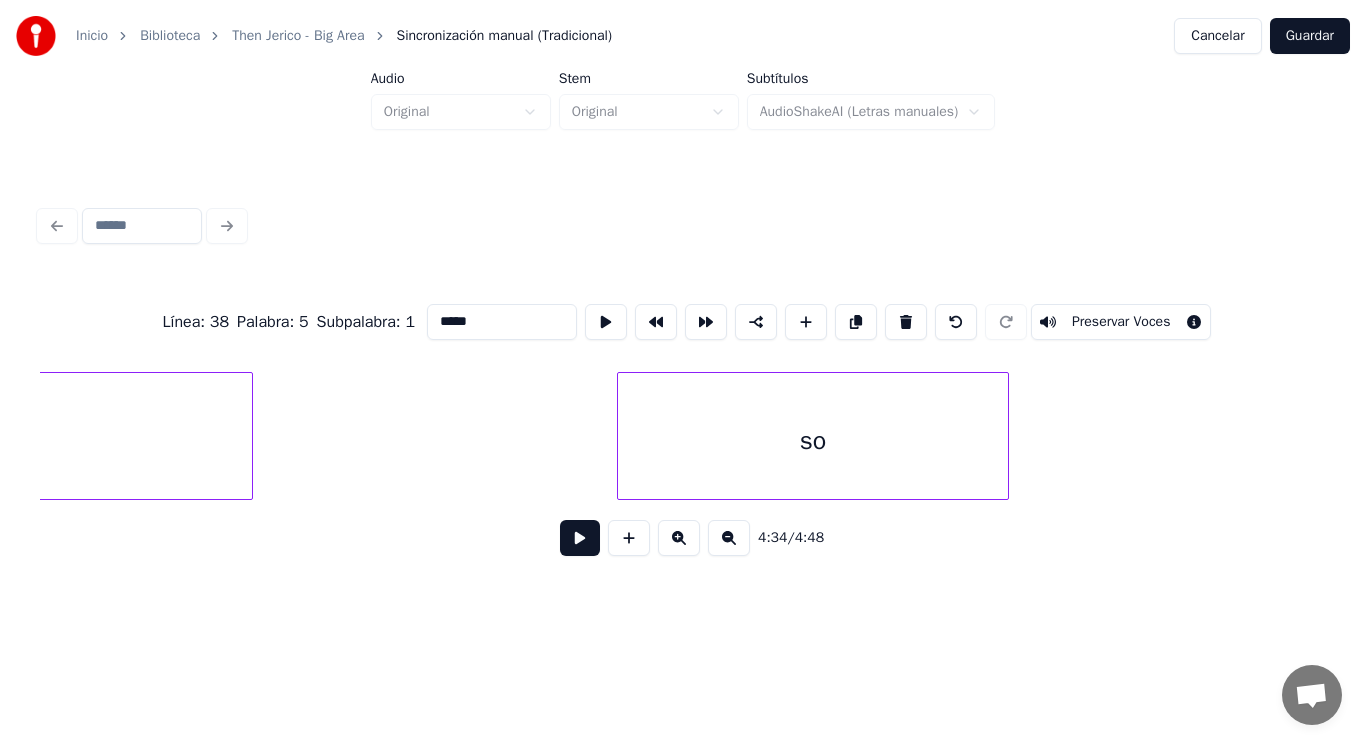 scroll, scrollTop: 0, scrollLeft: 380882, axis: horizontal 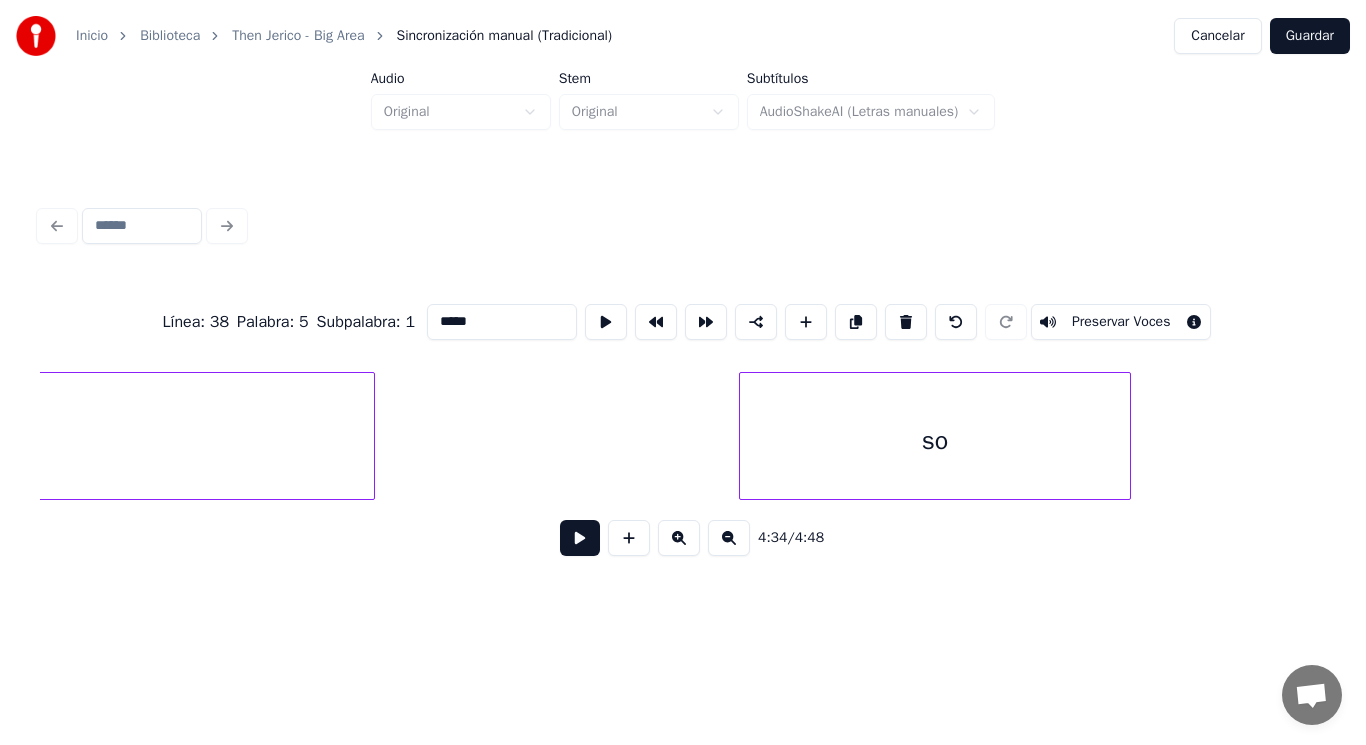 click on "so something" at bounding box center (-178837, 436) 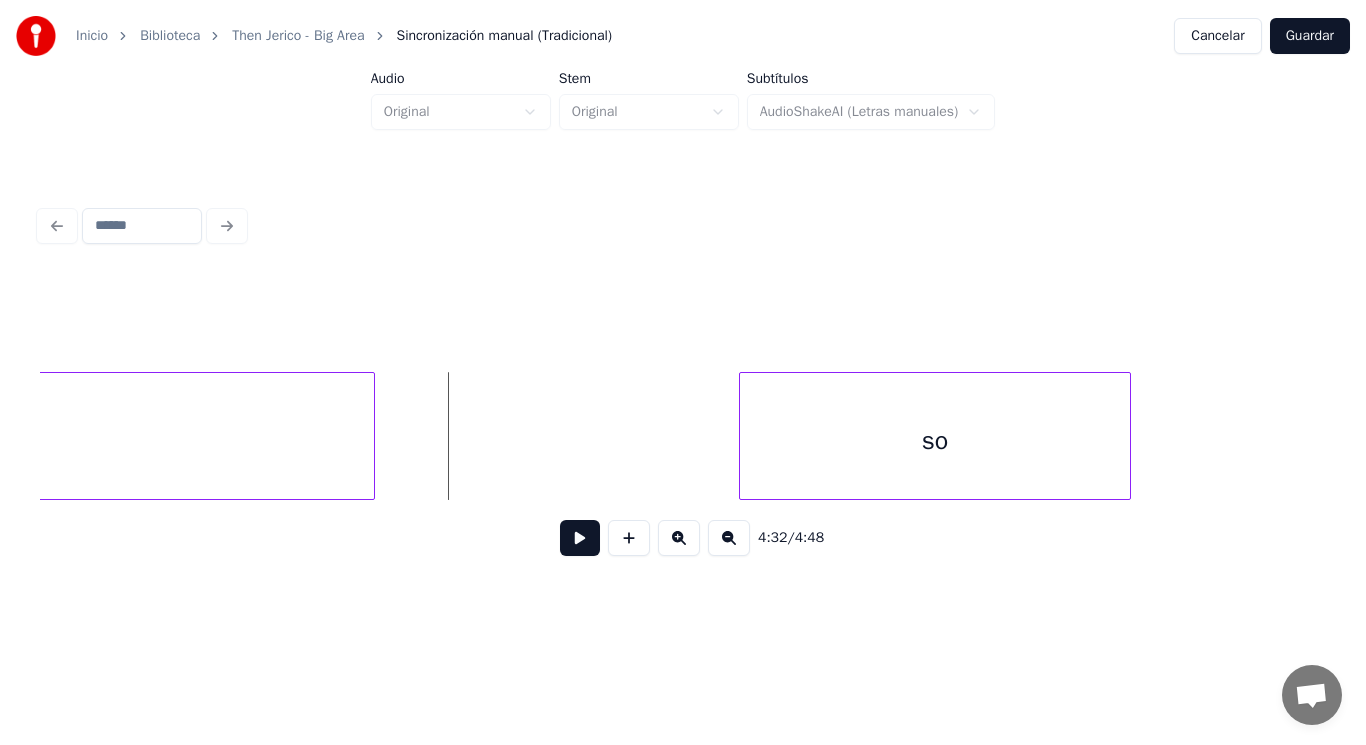 click at bounding box center [580, 538] 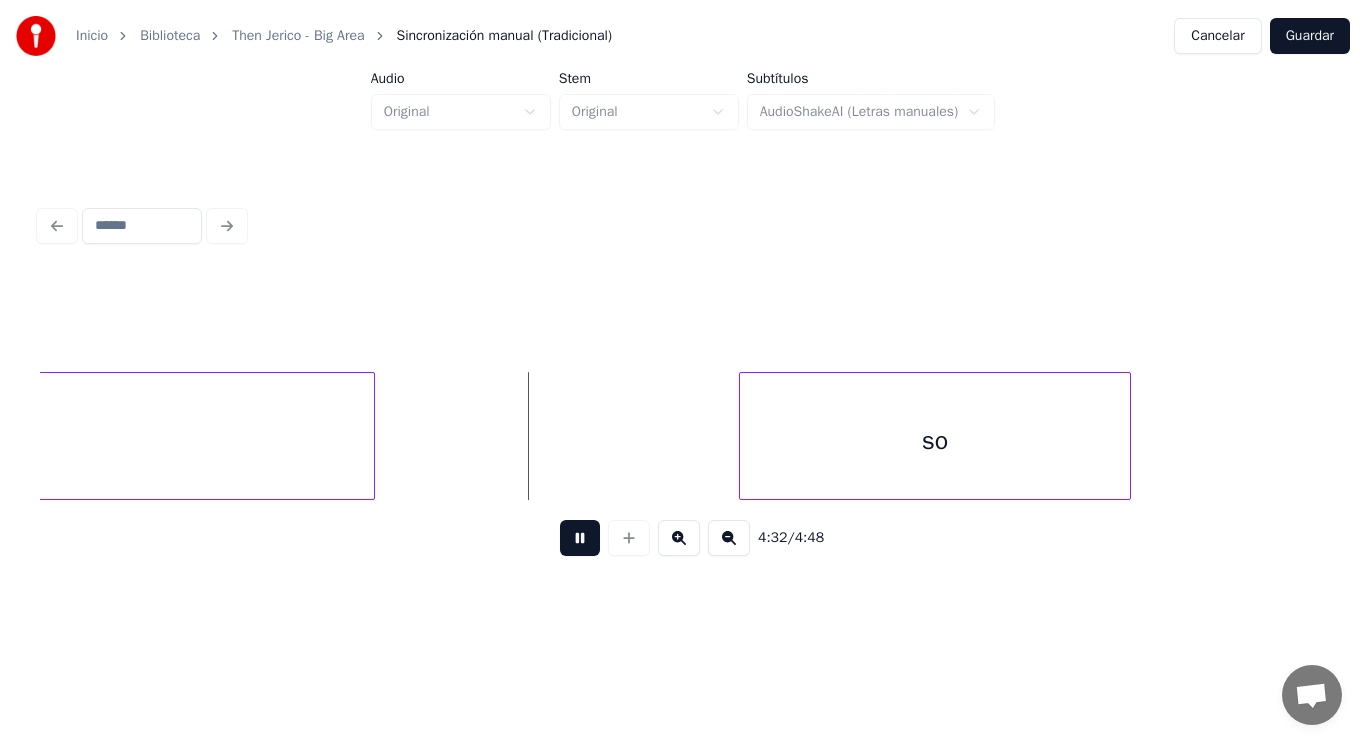 click at bounding box center (580, 538) 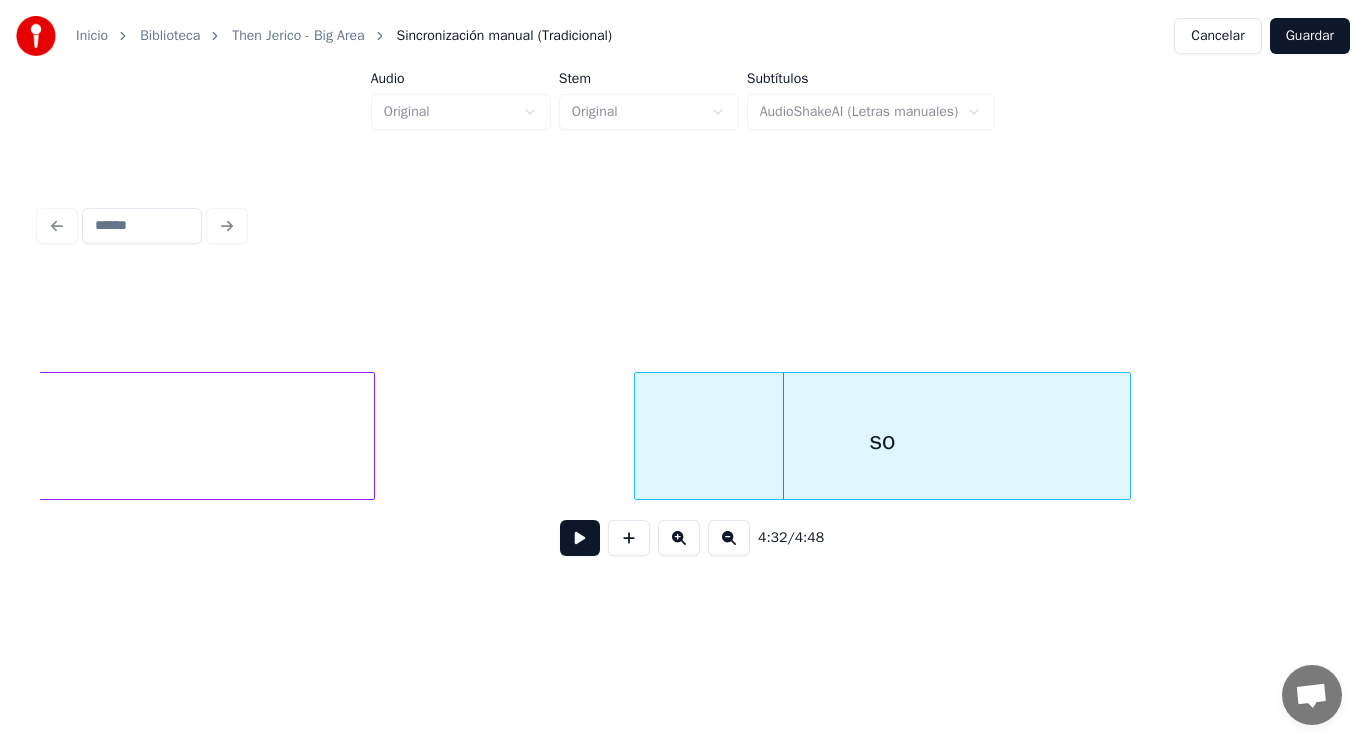 click at bounding box center [638, 436] 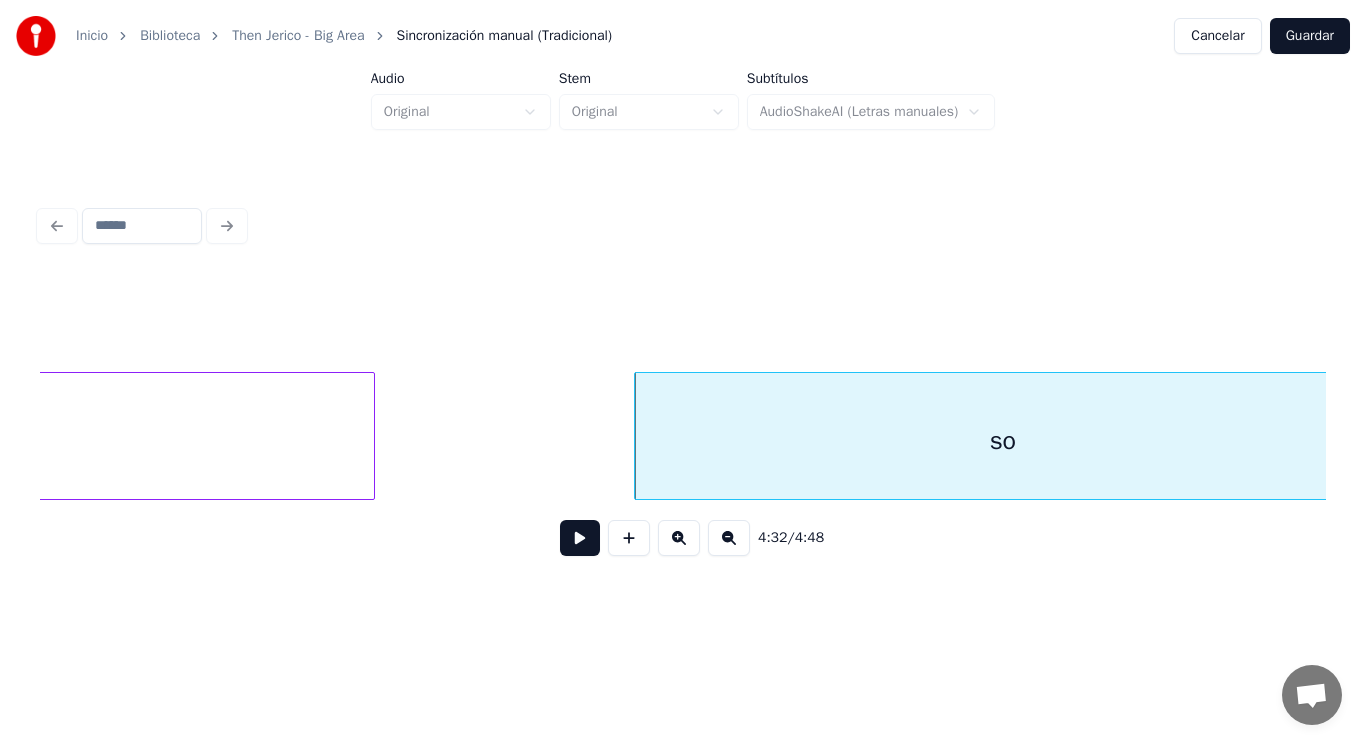 click on "Inicio Biblioteca Then Jerico - Big Area Sincronización manual (Tradicional) Cancelar Guardar Audio Original Stem Original Subtítulos AudioShakeAI (Letras manuales) 4:32  /  4:48" at bounding box center [683, 304] 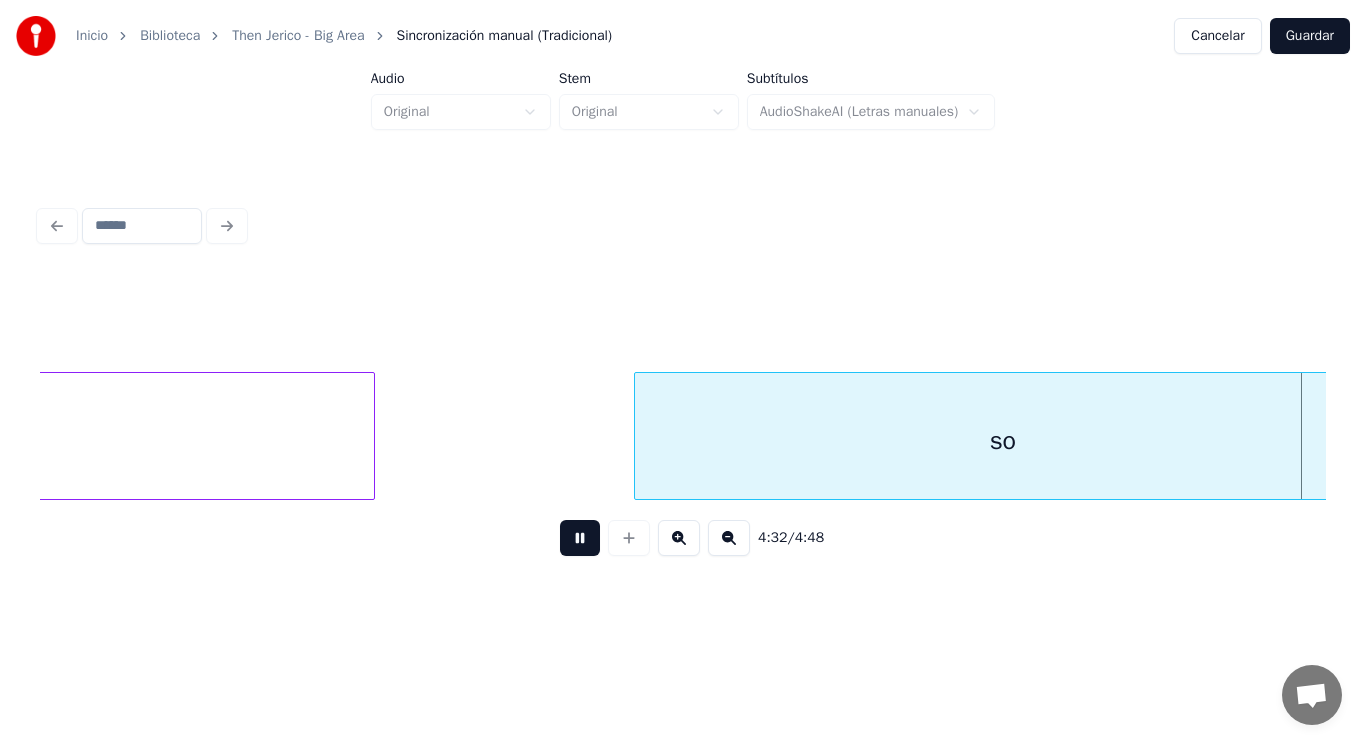 scroll, scrollTop: 0, scrollLeft: 382172, axis: horizontal 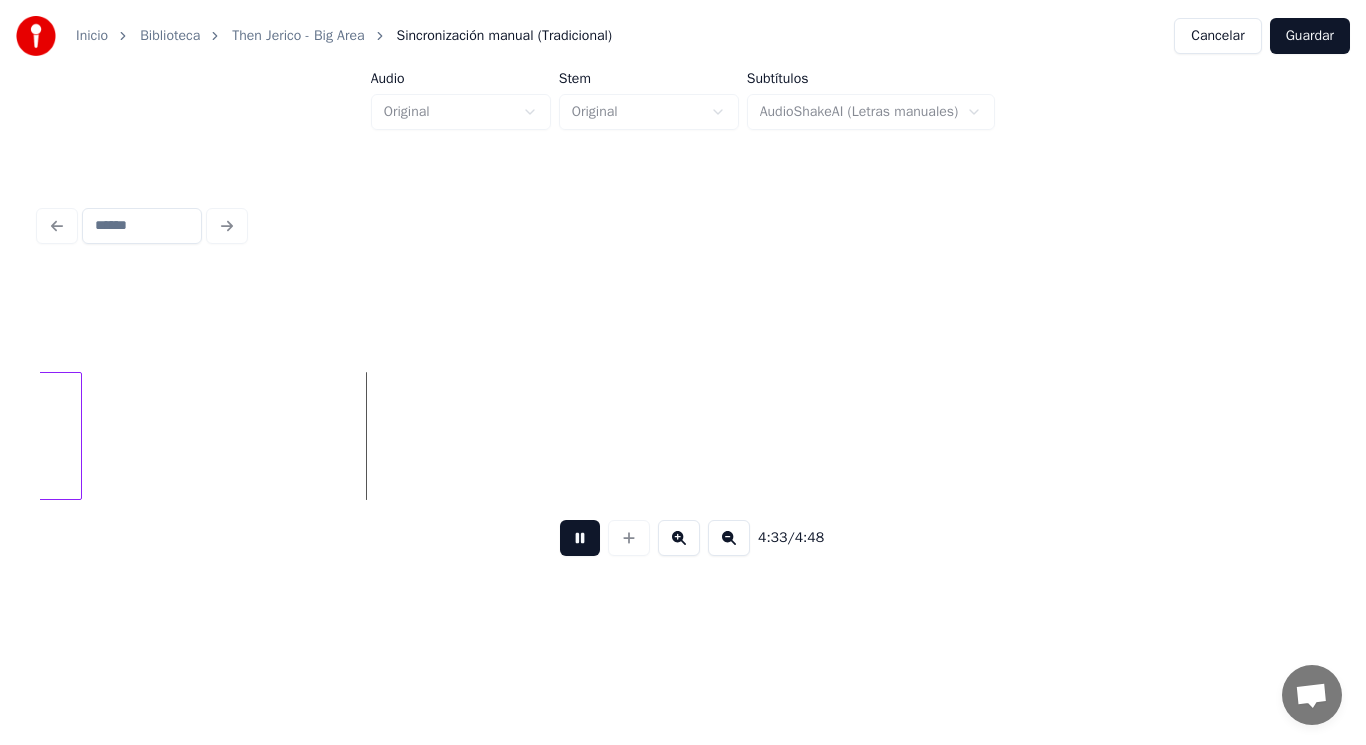 click at bounding box center (580, 538) 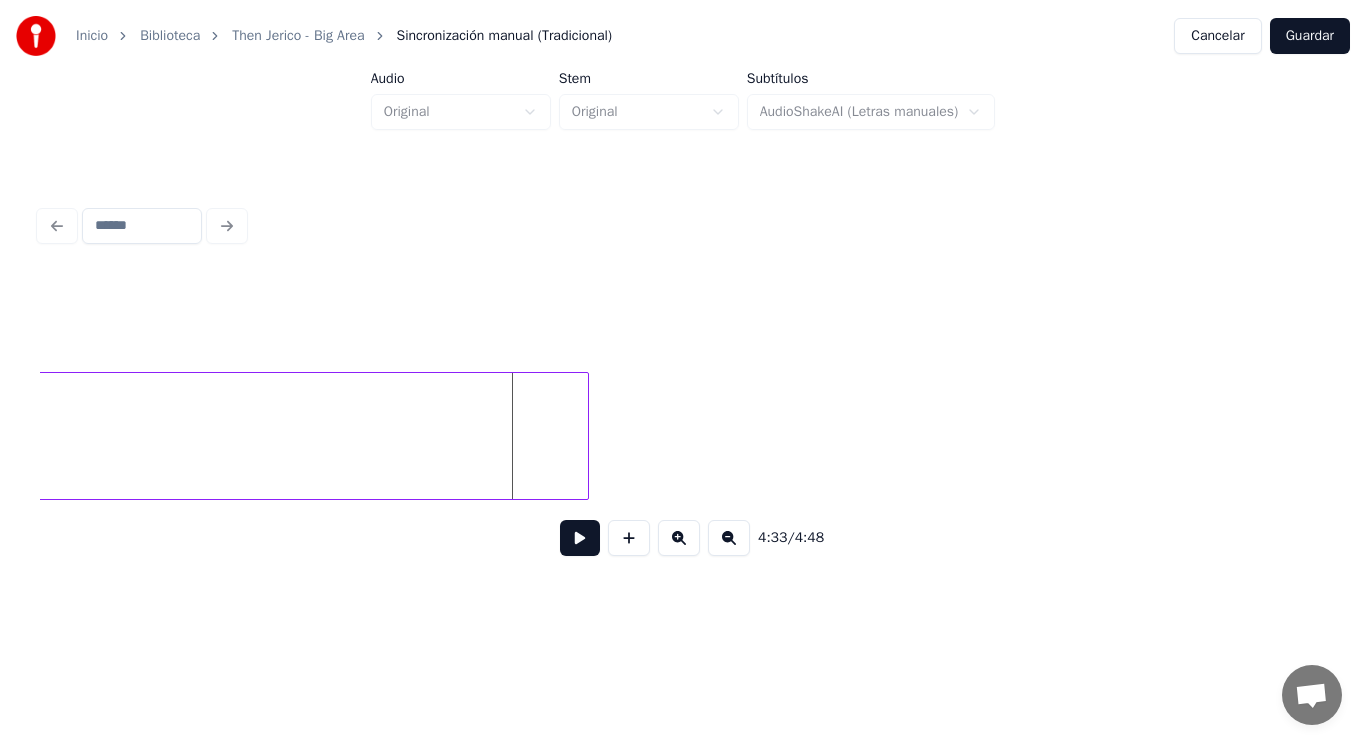 click at bounding box center (585, 436) 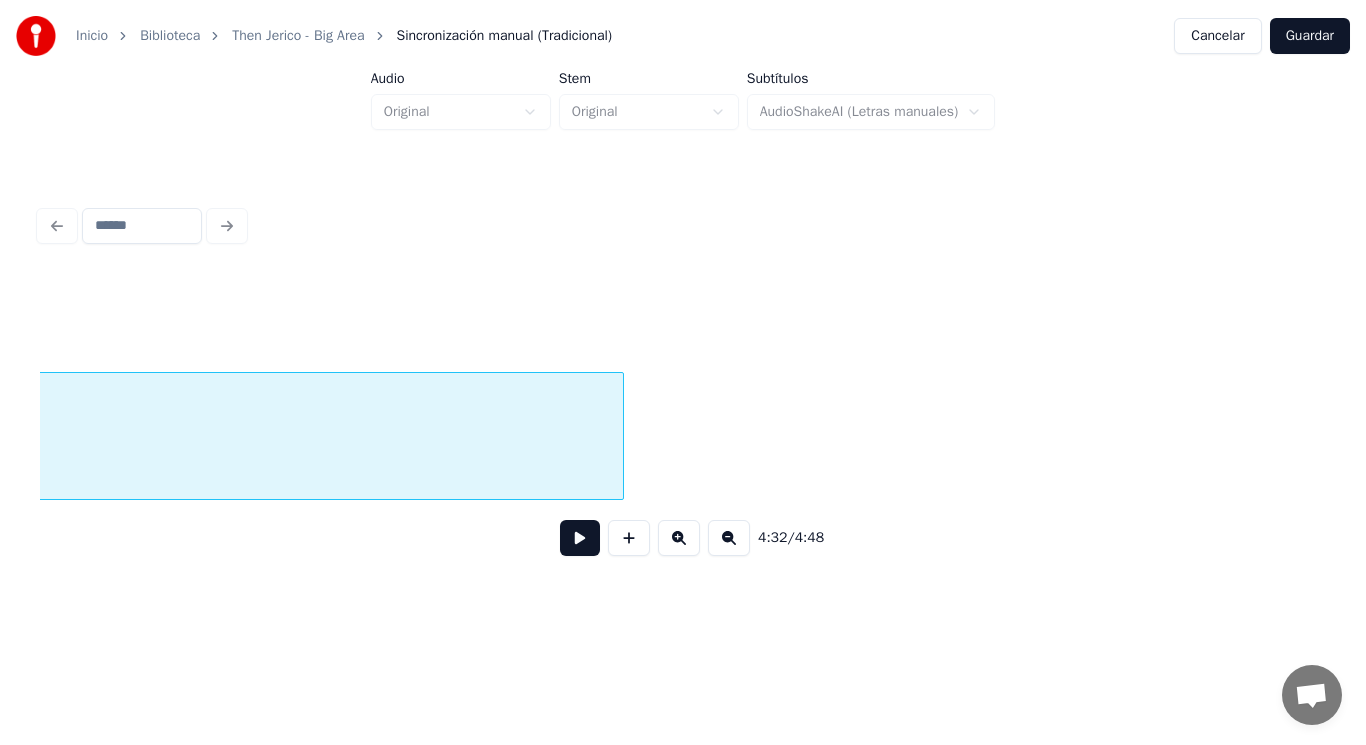 scroll, scrollTop: 0, scrollLeft: 381477, axis: horizontal 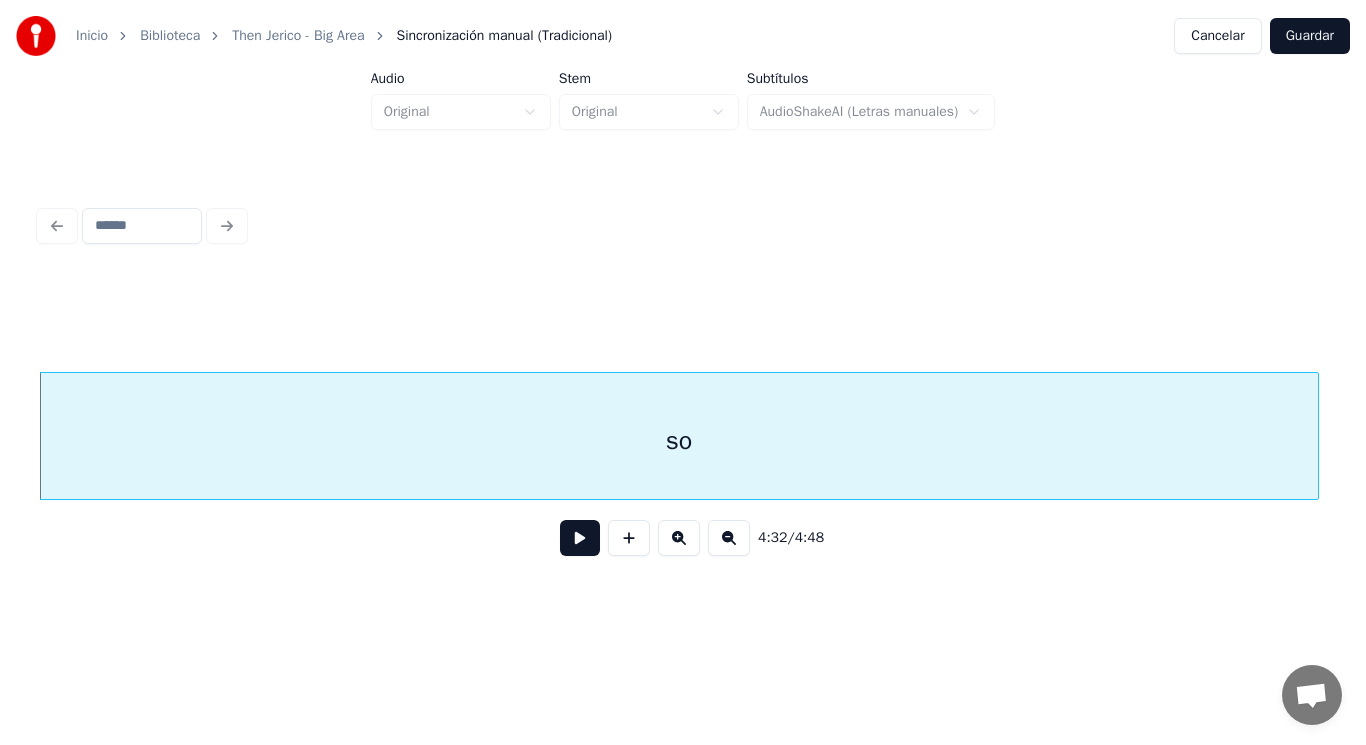 click at bounding box center (580, 538) 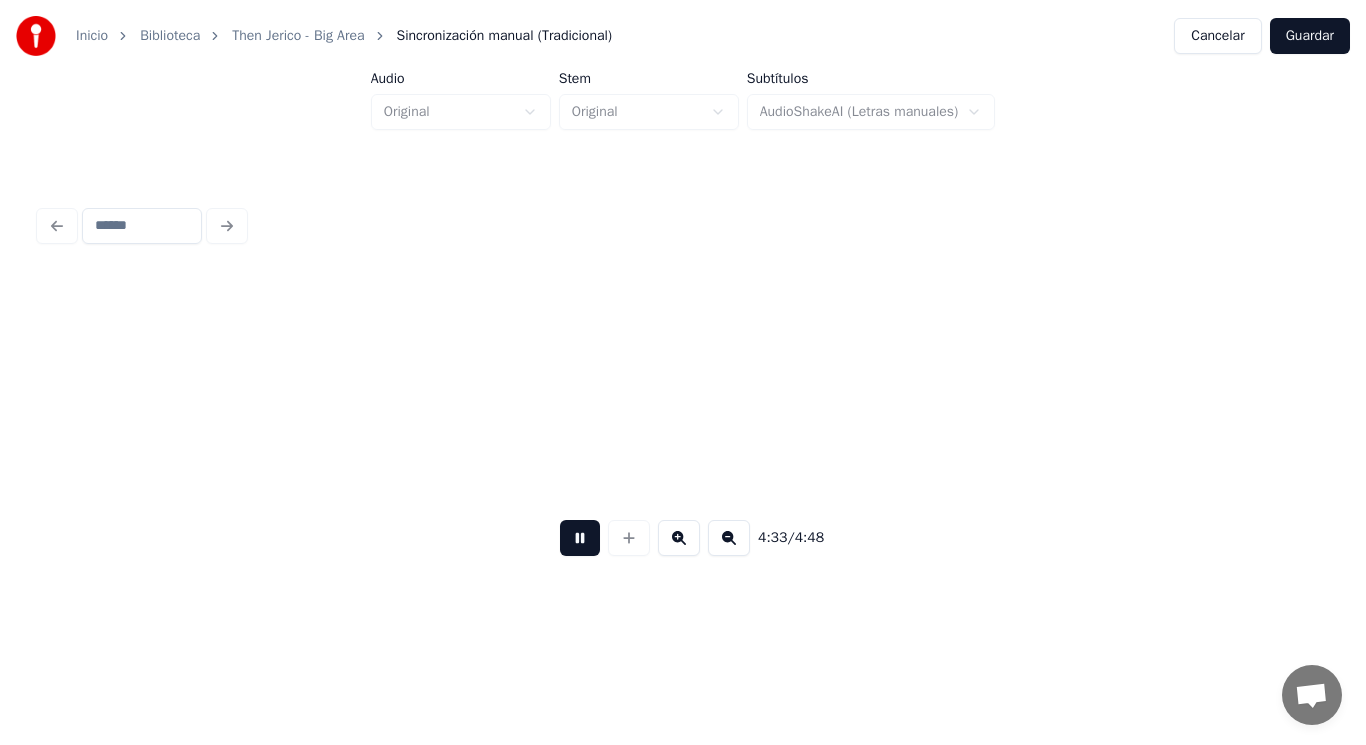 scroll, scrollTop: 0, scrollLeft: 382783, axis: horizontal 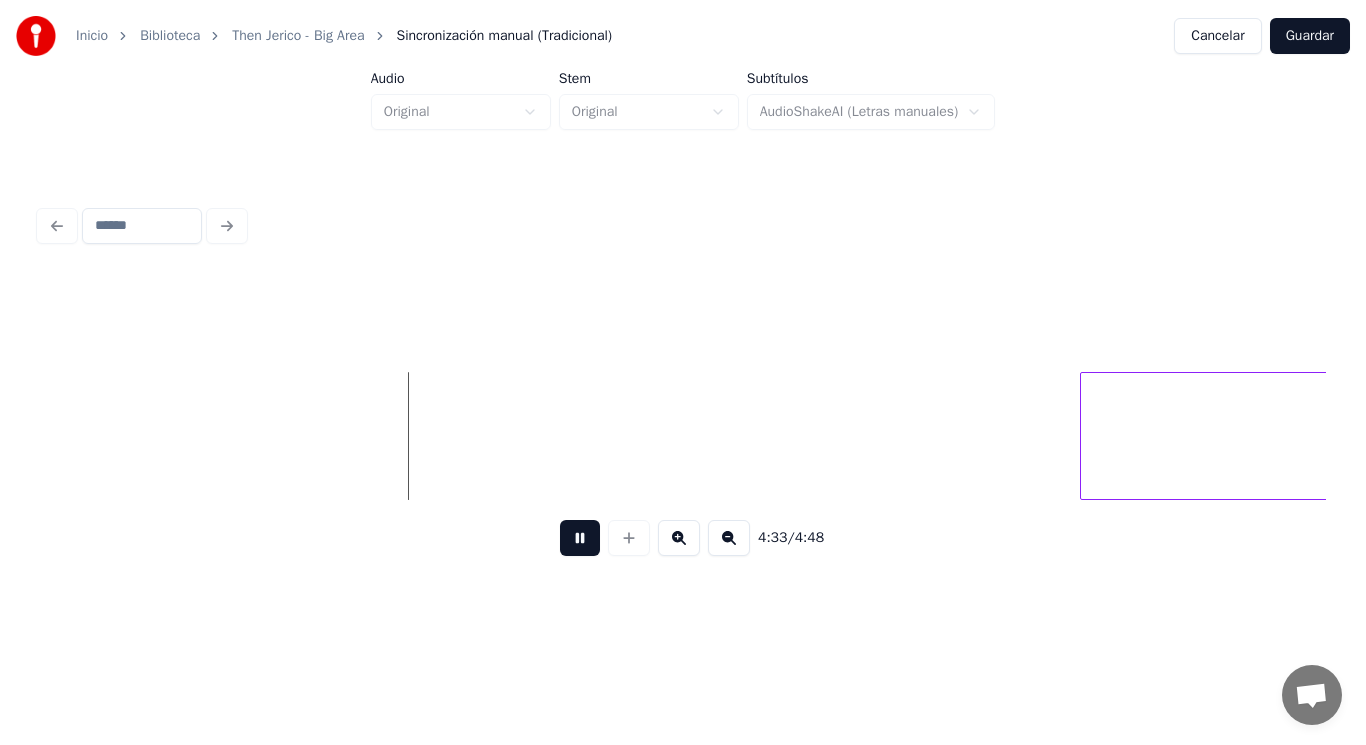 click at bounding box center [580, 538] 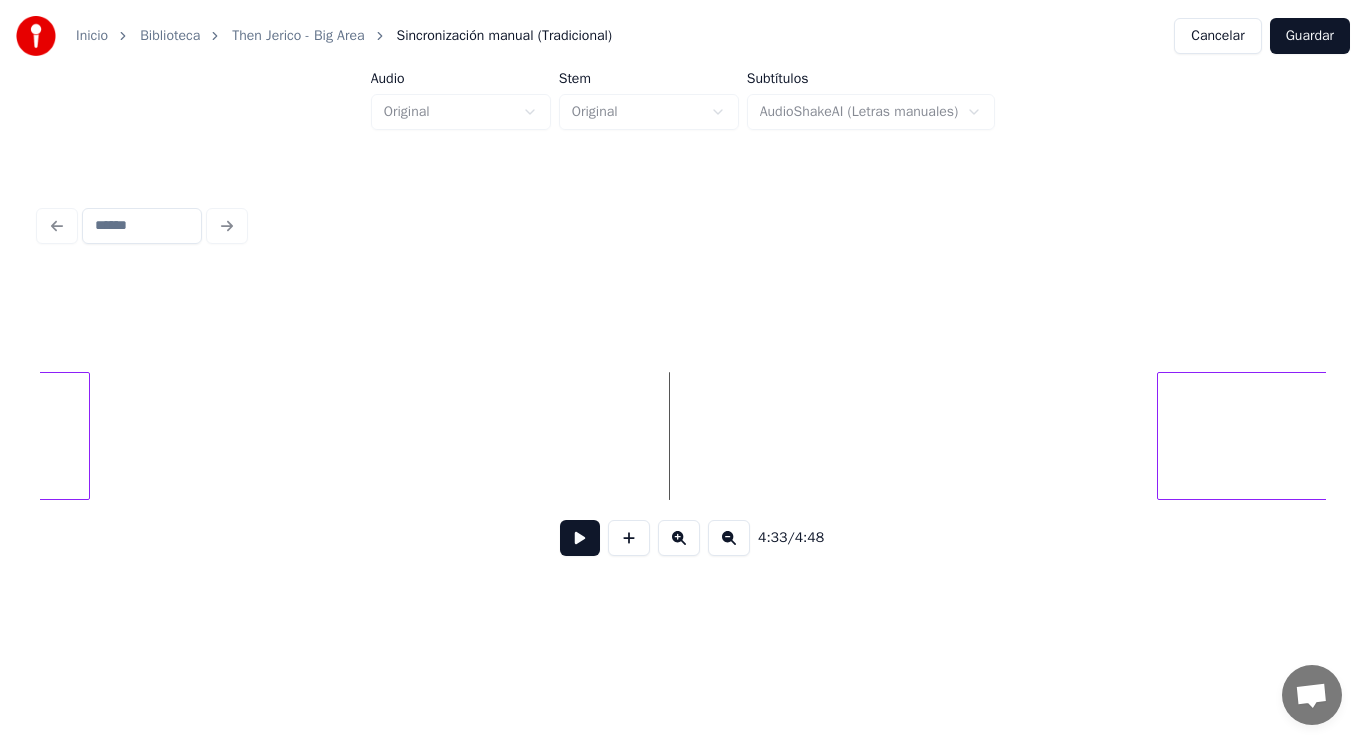 scroll, scrollTop: 0, scrollLeft: 382703, axis: horizontal 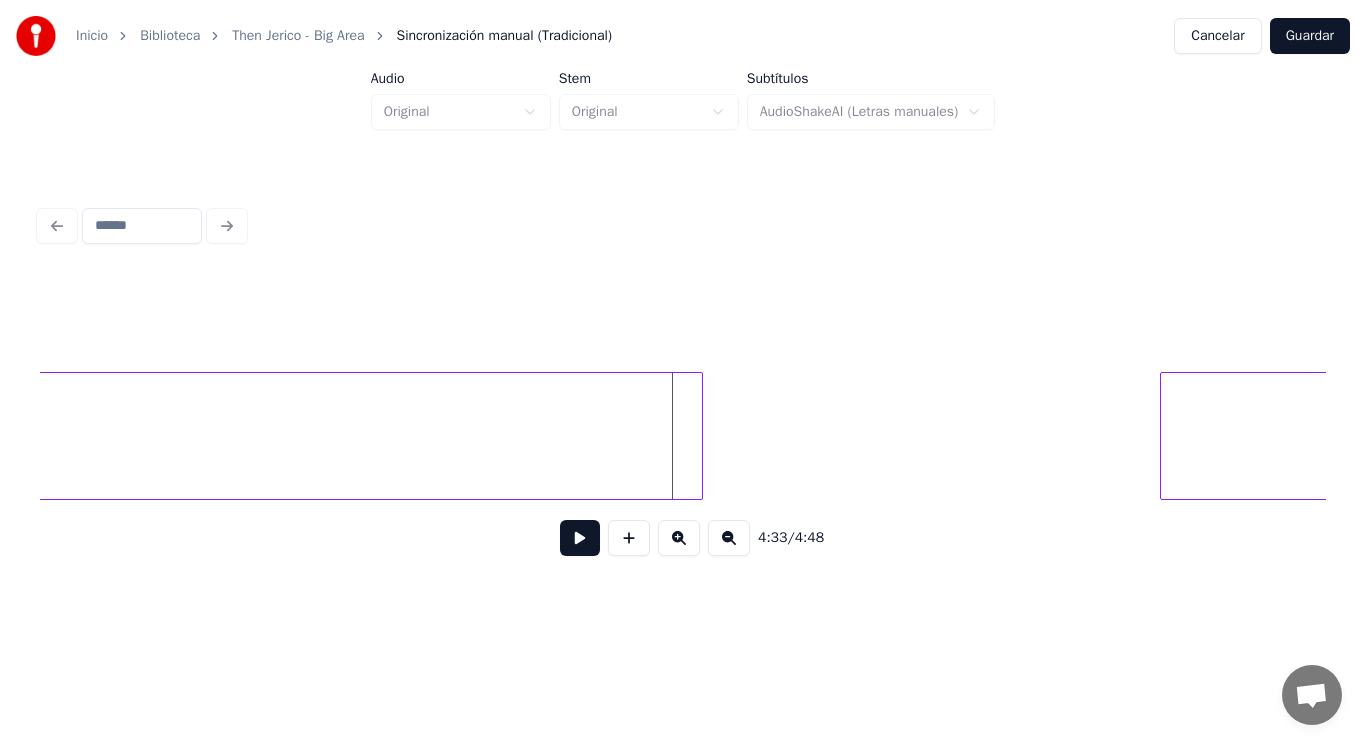 click at bounding box center [699, 436] 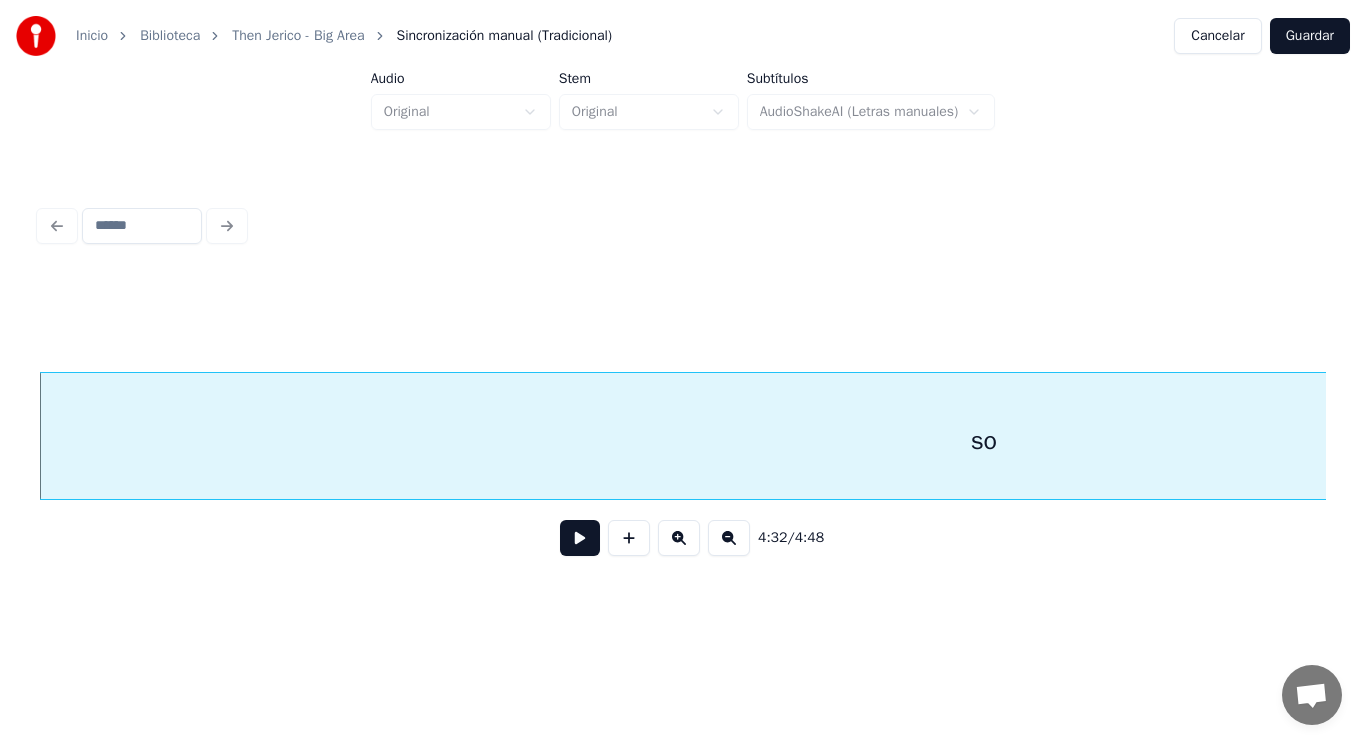 click at bounding box center [580, 538] 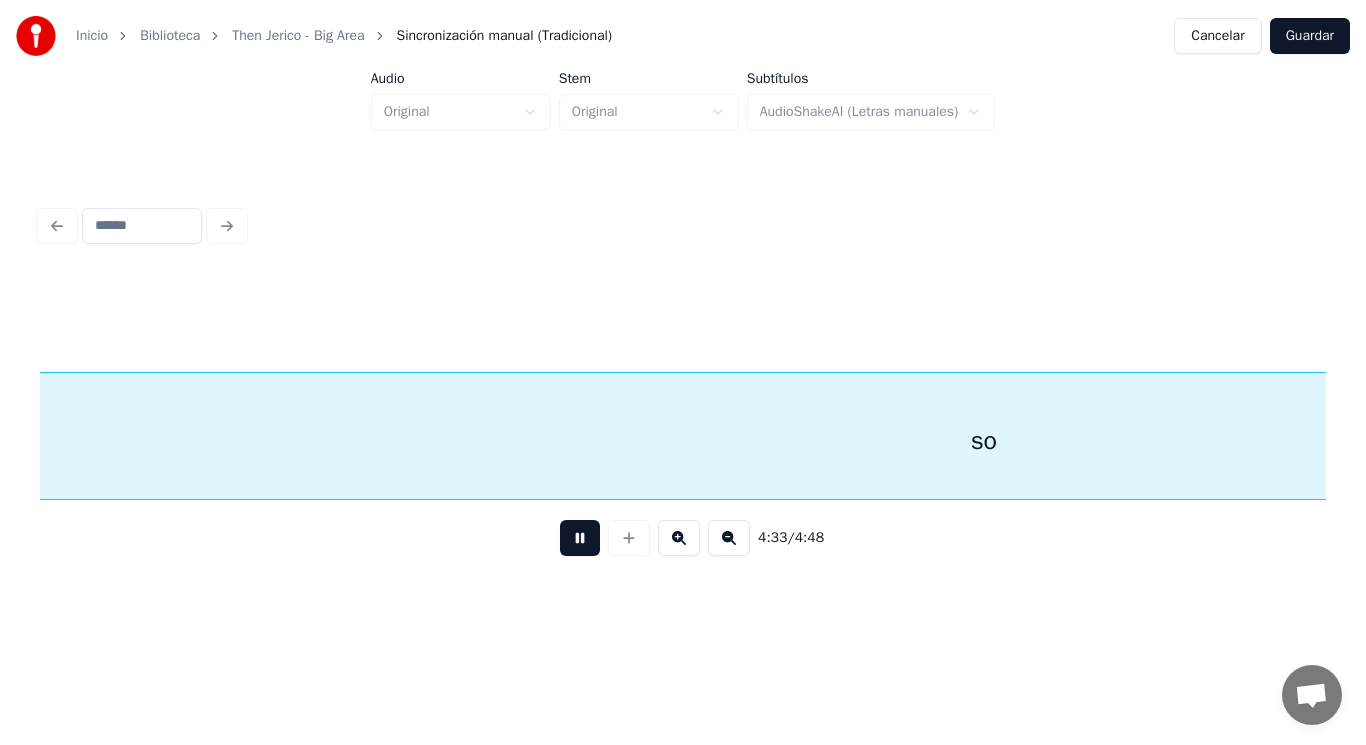scroll, scrollTop: 0, scrollLeft: 382783, axis: horizontal 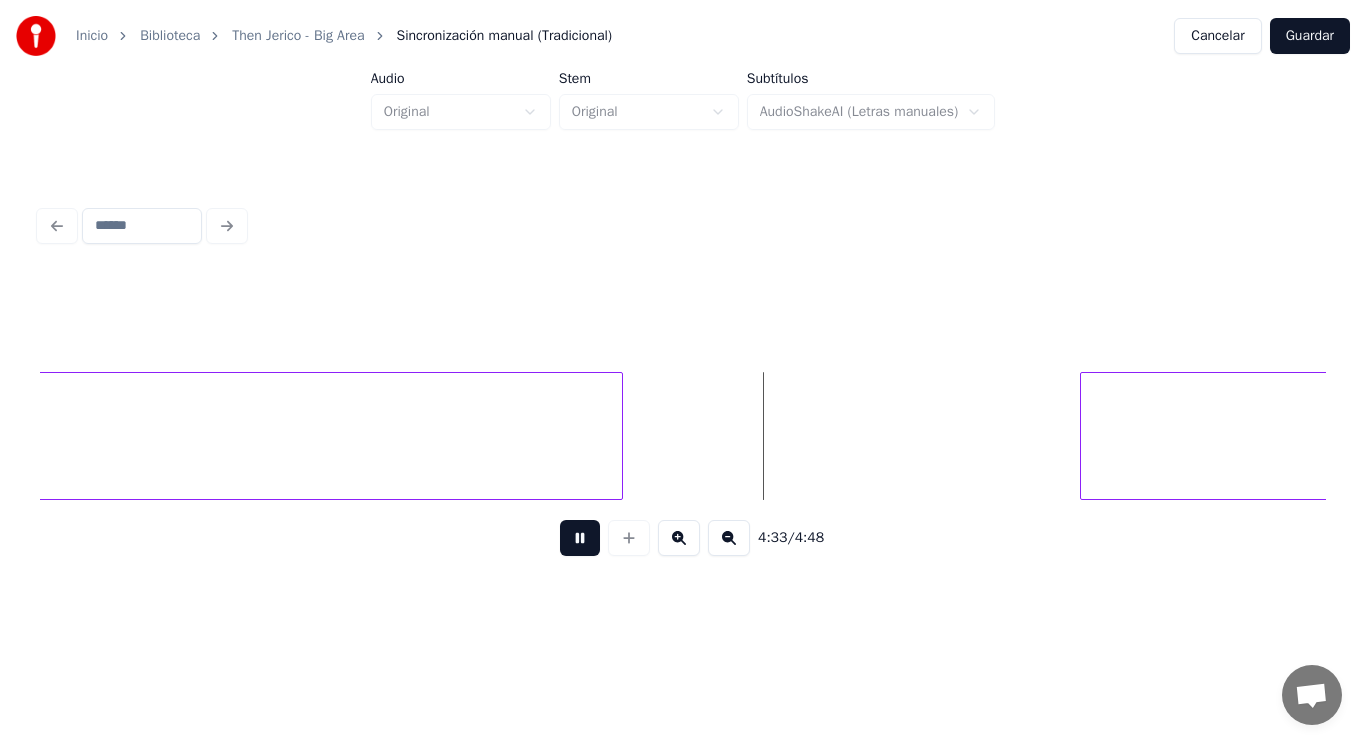click at bounding box center [580, 538] 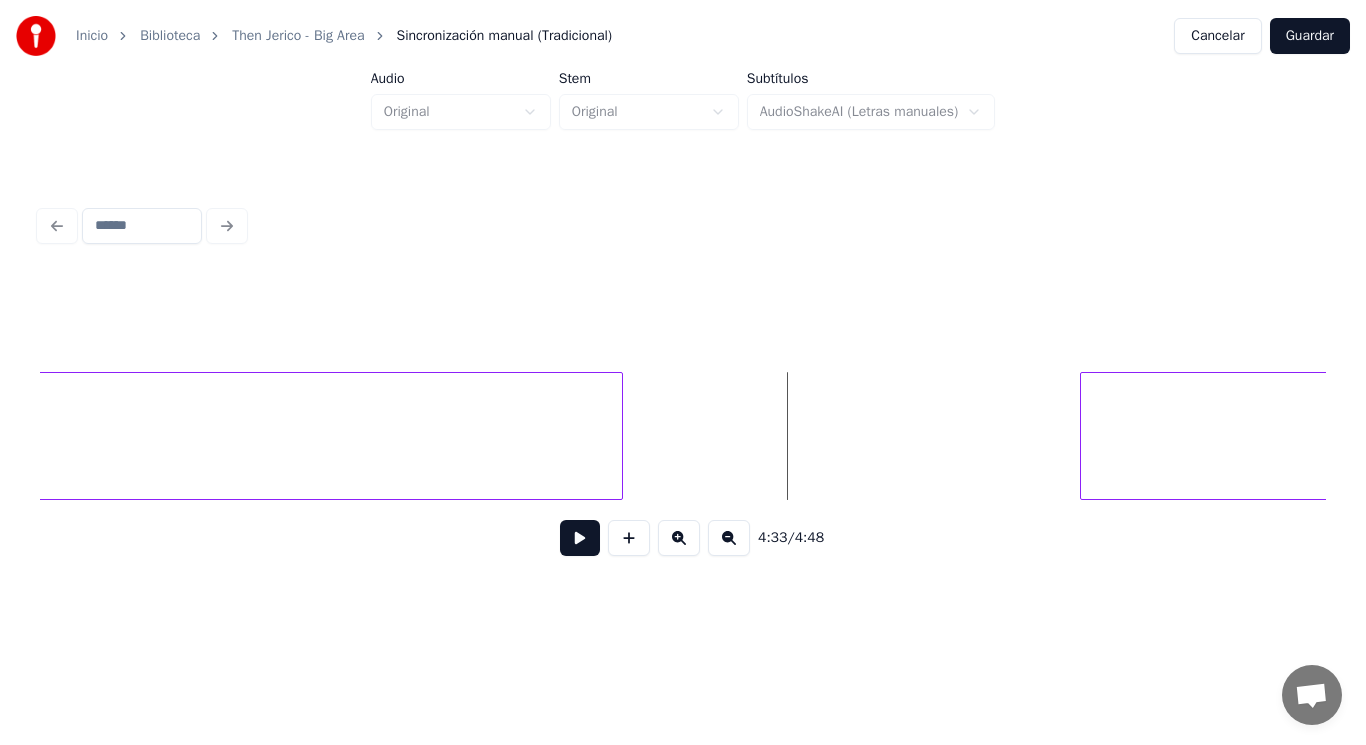 drag, startPoint x: 661, startPoint y: 464, endPoint x: 573, endPoint y: 528, distance: 108.81177 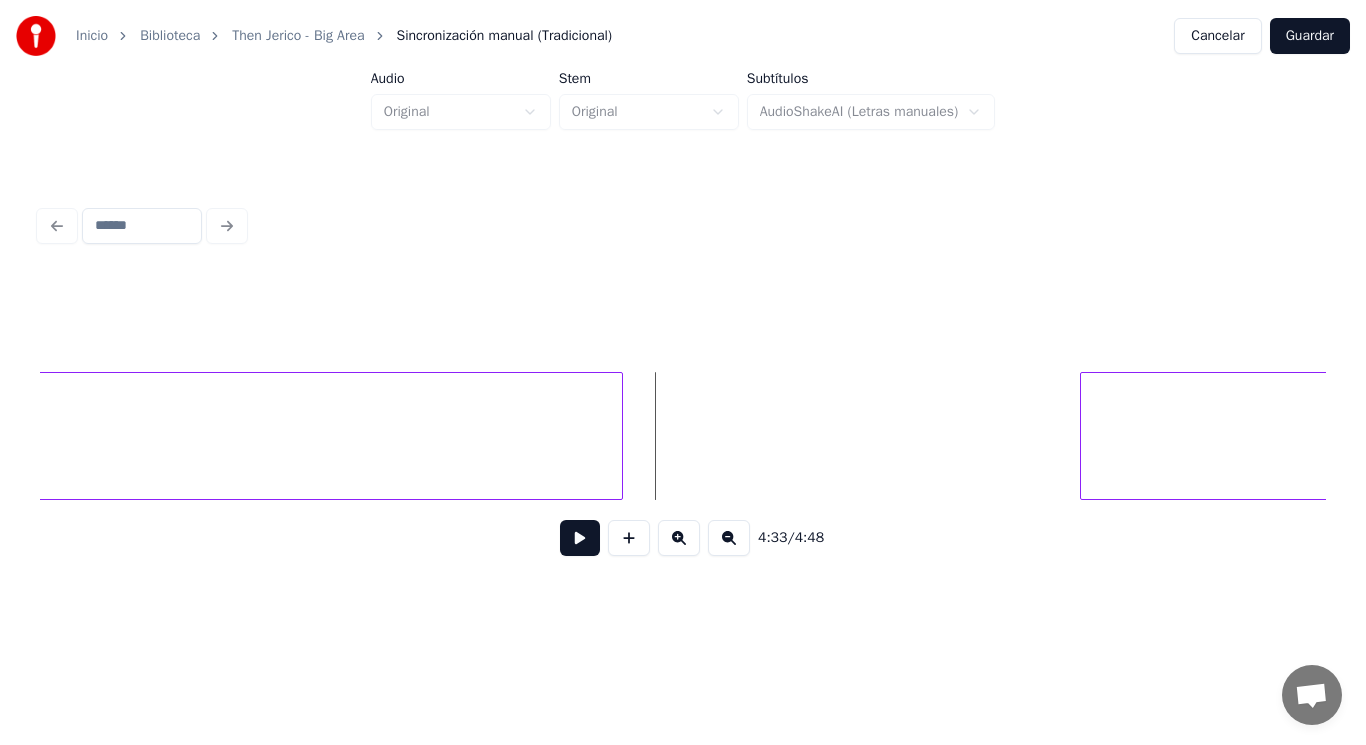 click 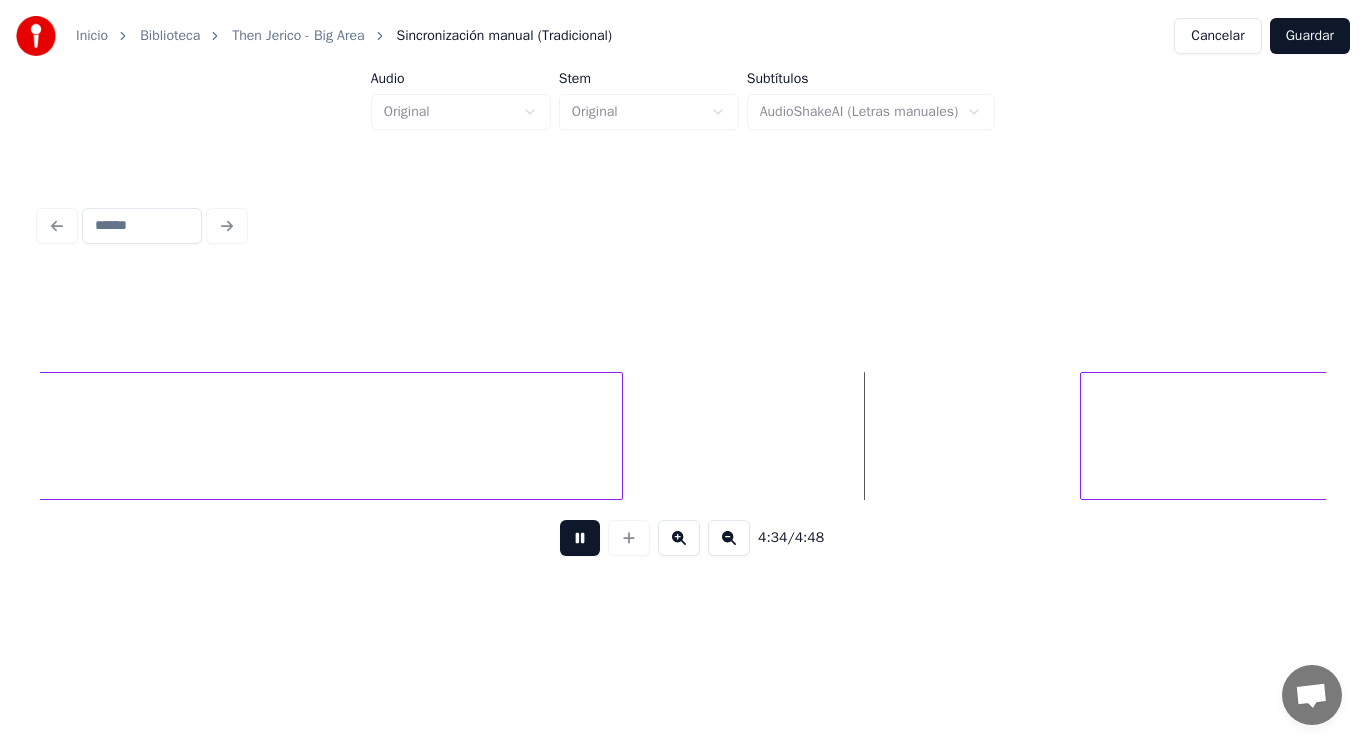 drag, startPoint x: 566, startPoint y: 552, endPoint x: 869, endPoint y: 473, distance: 313.12936 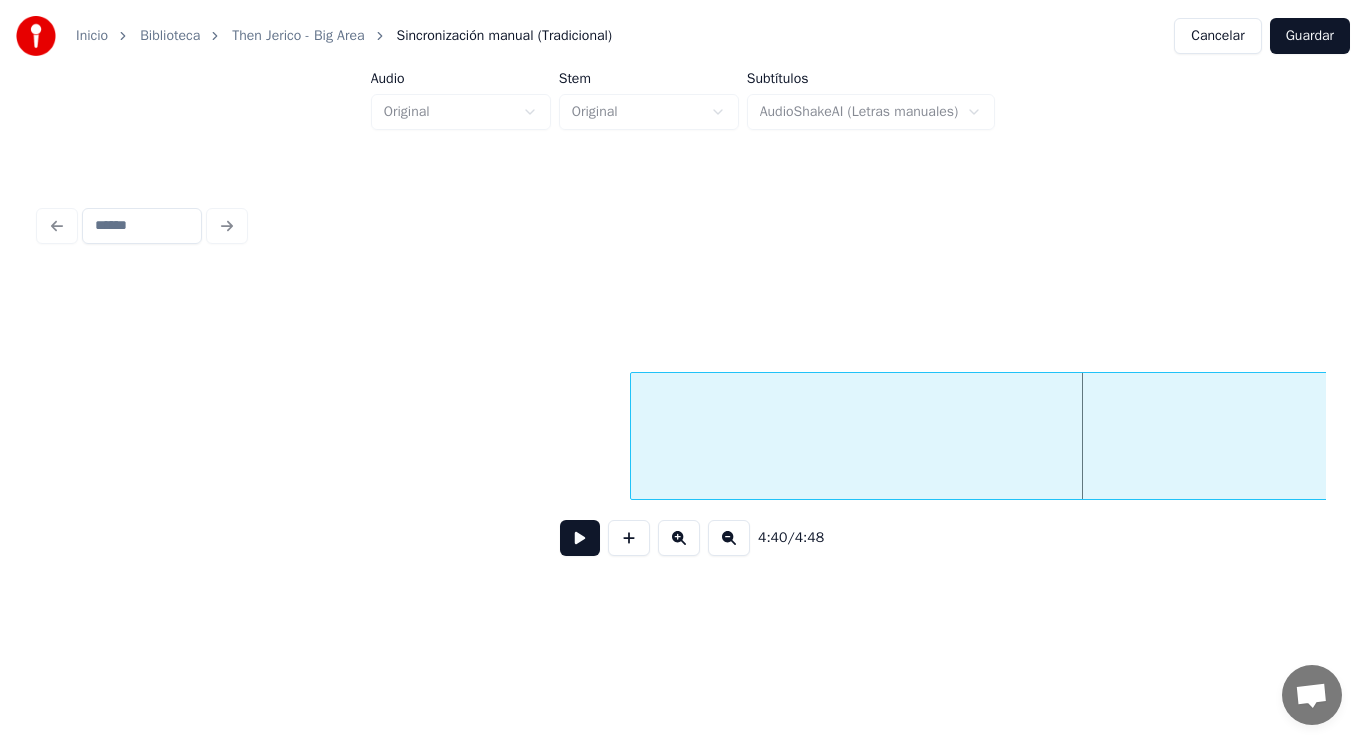scroll, scrollTop: 0, scrollLeft: 391467, axis: horizontal 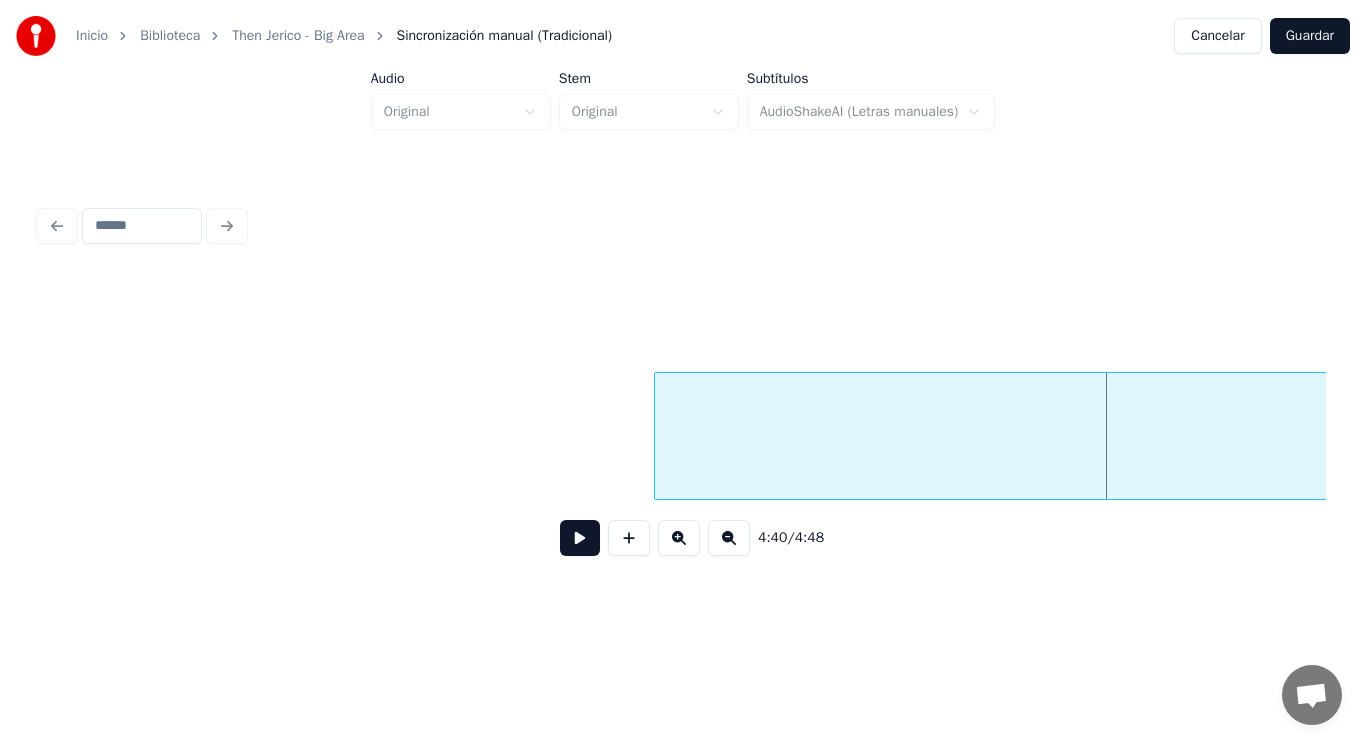 drag, startPoint x: 140, startPoint y: 449, endPoint x: 348, endPoint y: 495, distance: 213.02582 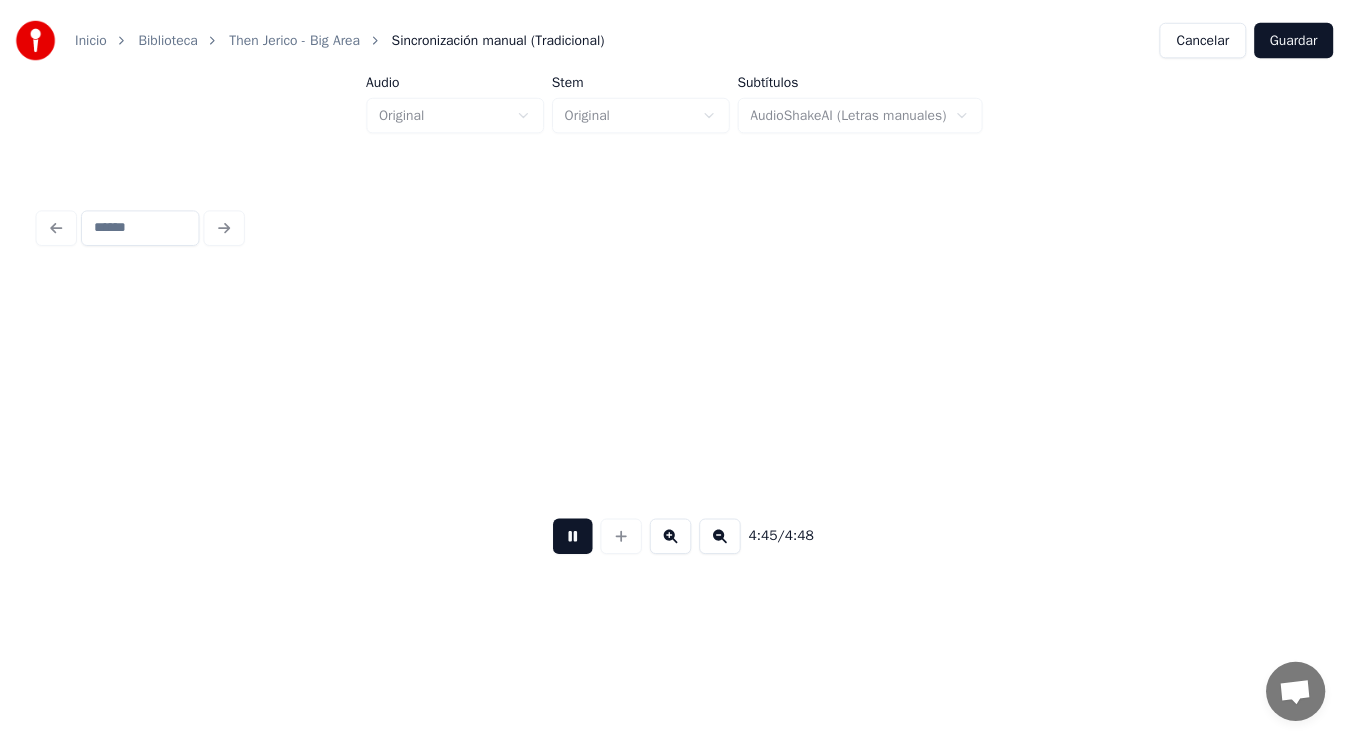 scroll, scrollTop: 0, scrollLeft: 399047, axis: horizontal 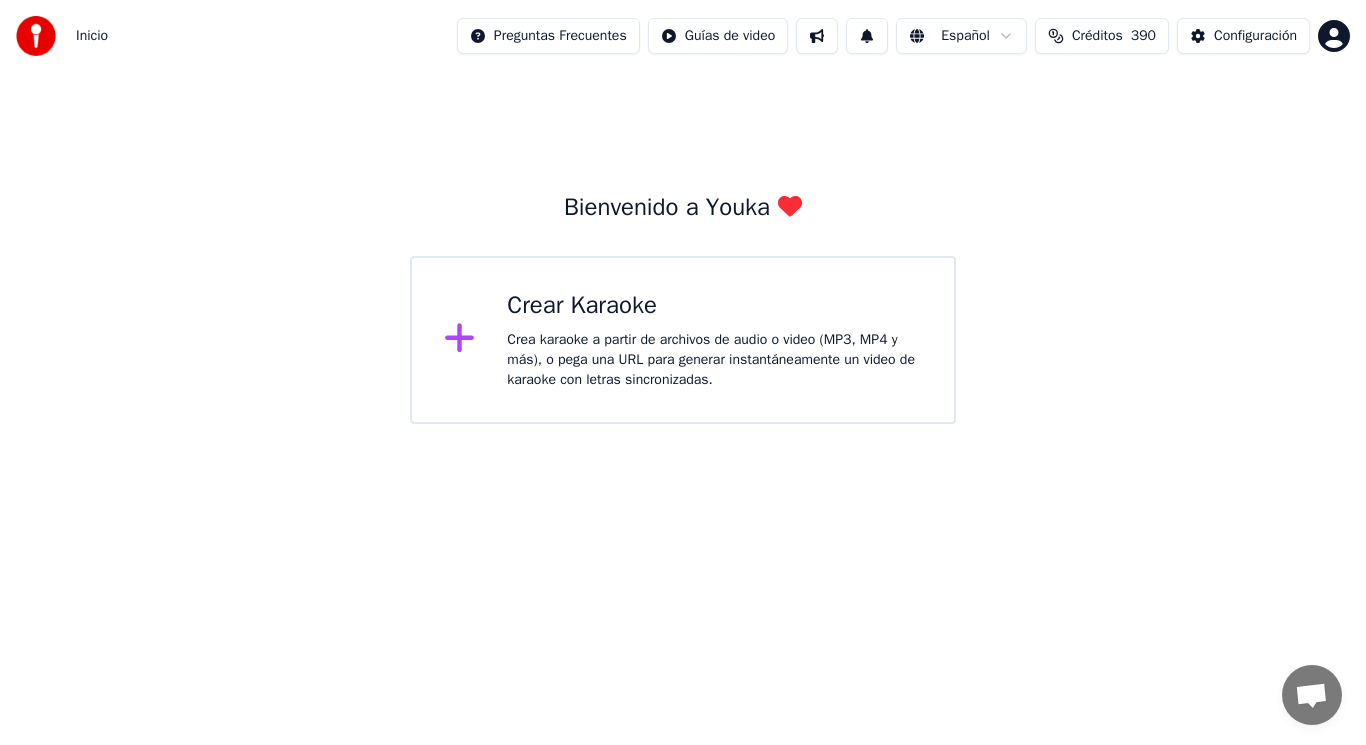 click on "Crea karaoke a partir de archivos de audio o video (MP3, MP4 y más), o pega una URL para generar instantáneamente un video de karaoke con letras sincronizadas." at bounding box center [714, 360] 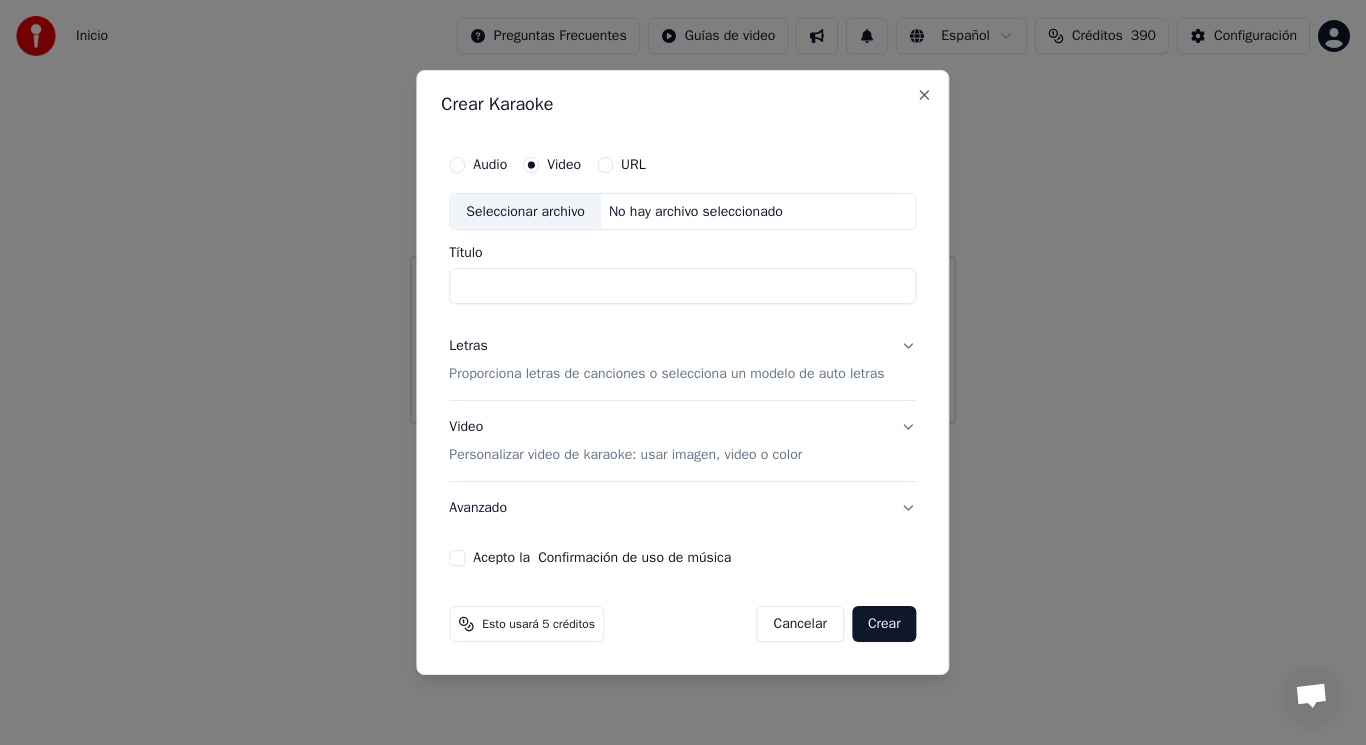 click on "Seleccionar archivo" at bounding box center [525, 212] 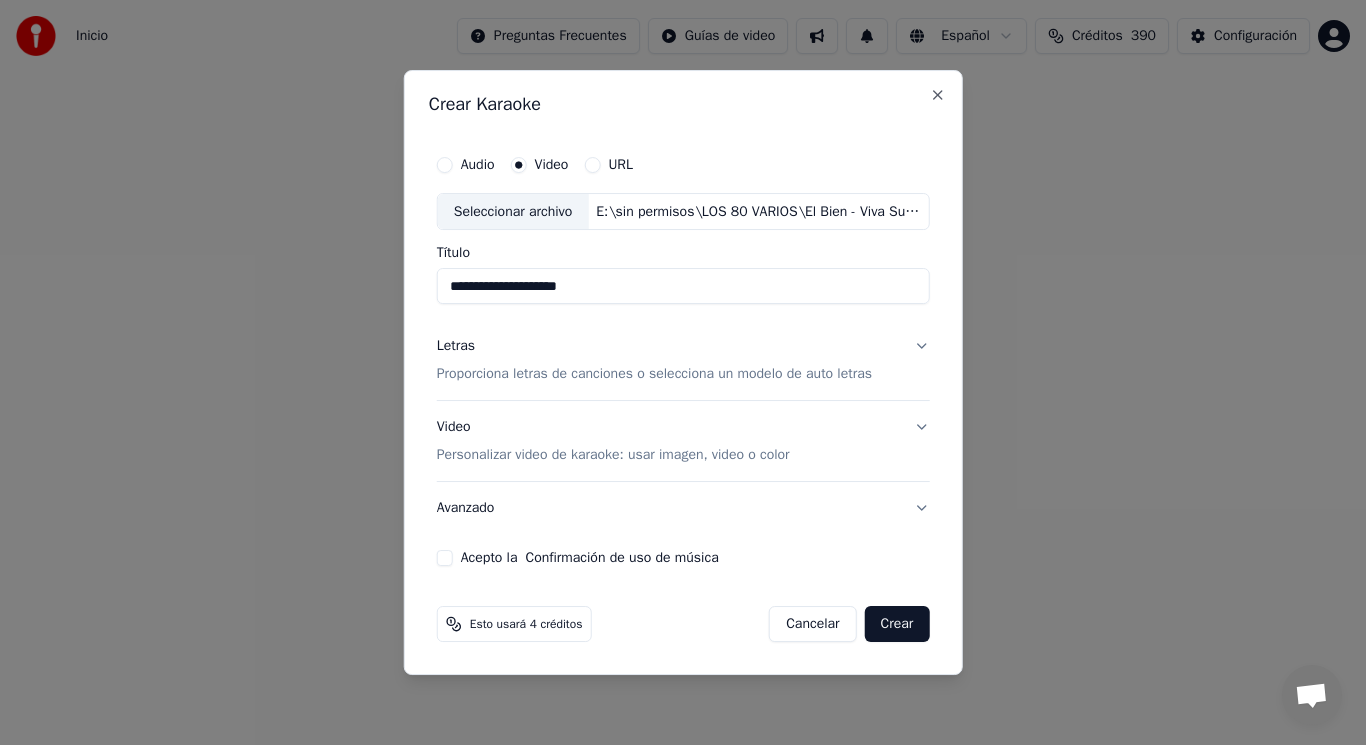 click on "**********" at bounding box center (683, 287) 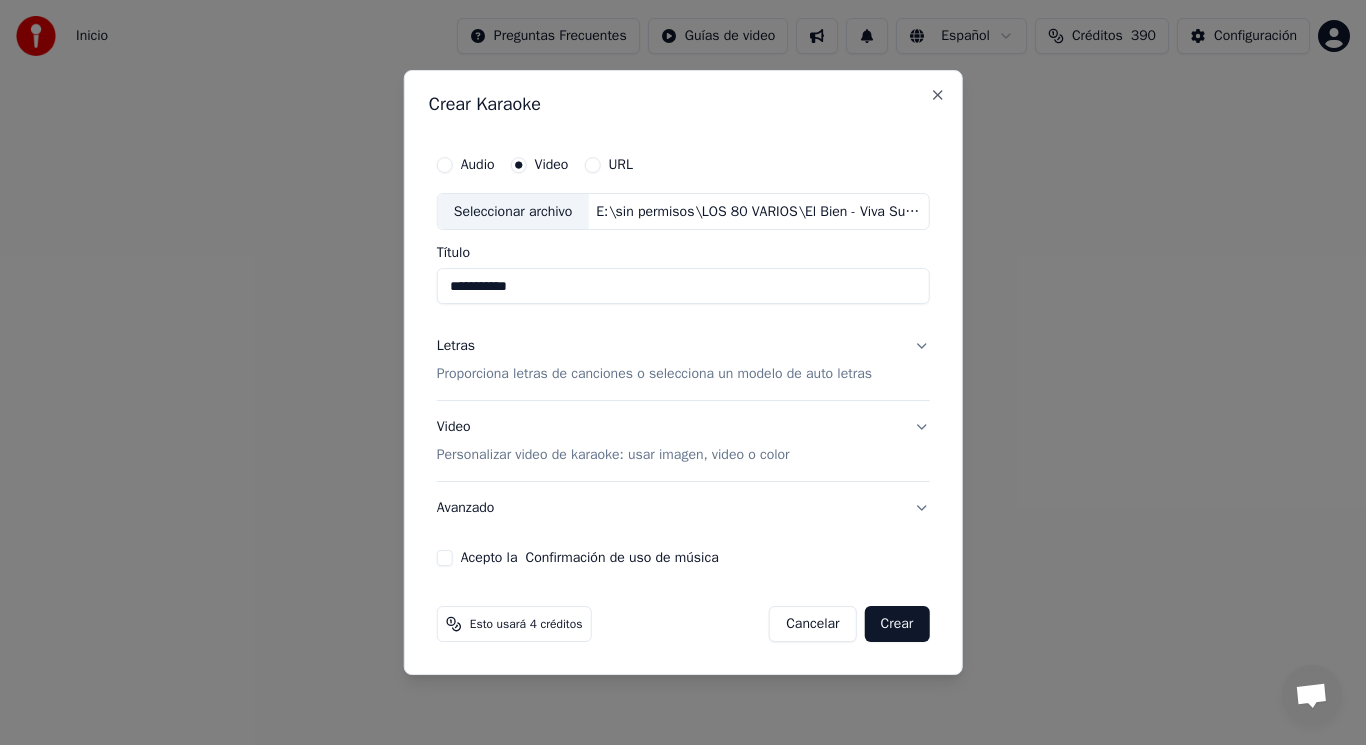 click on "**********" at bounding box center (683, 287) 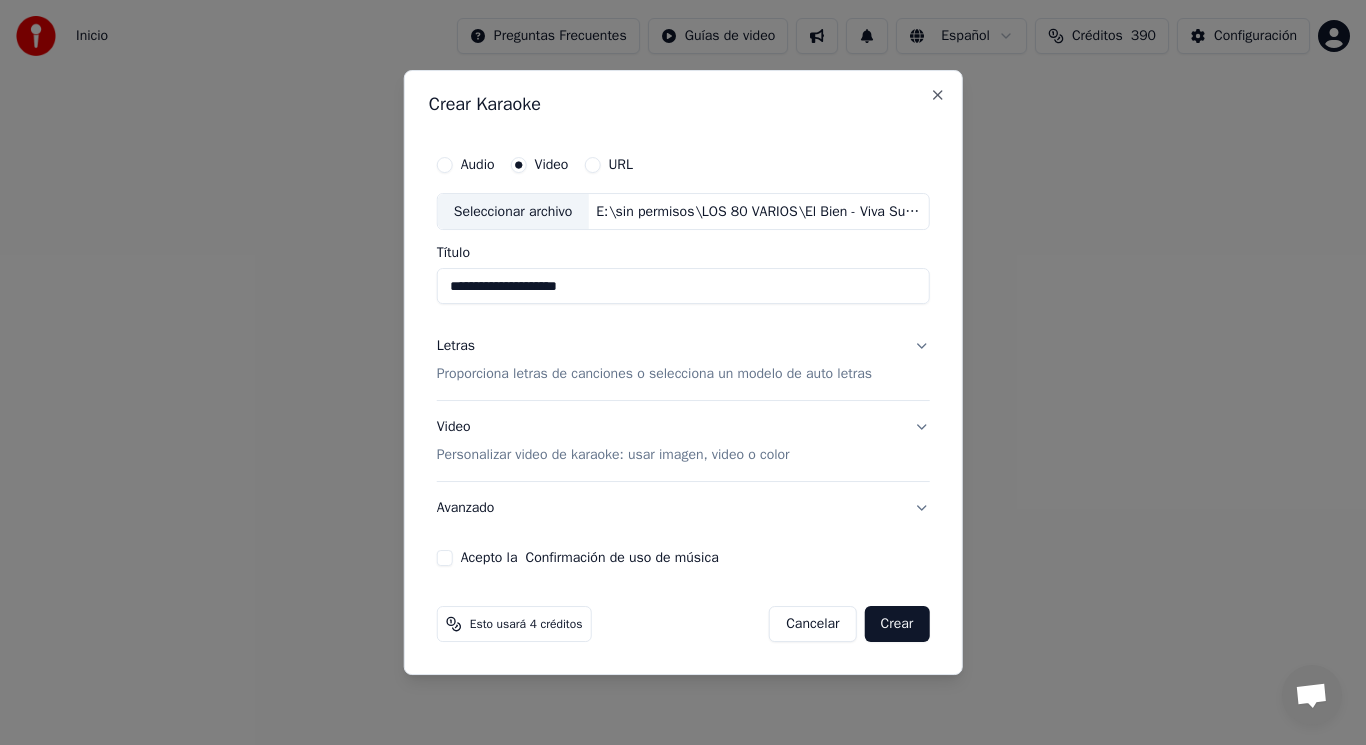 type on "**********" 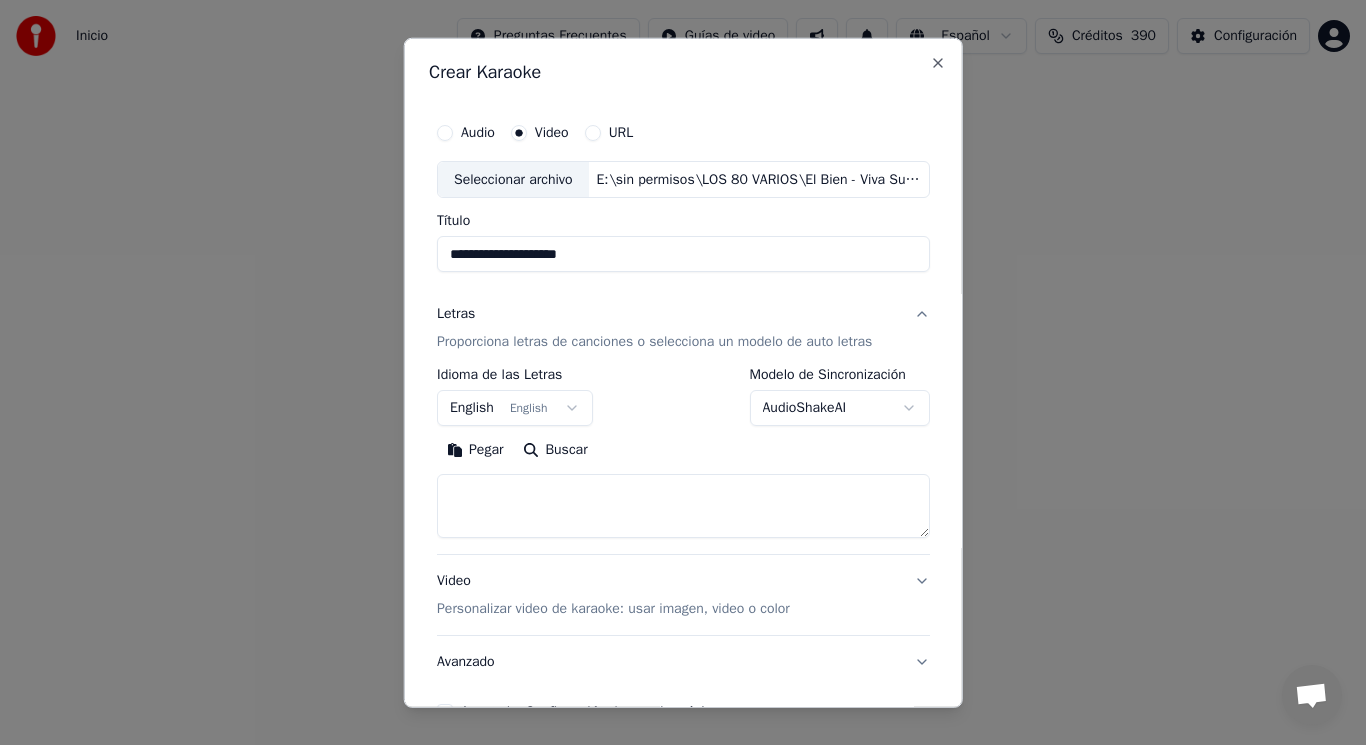click on "English English" at bounding box center (515, 408) 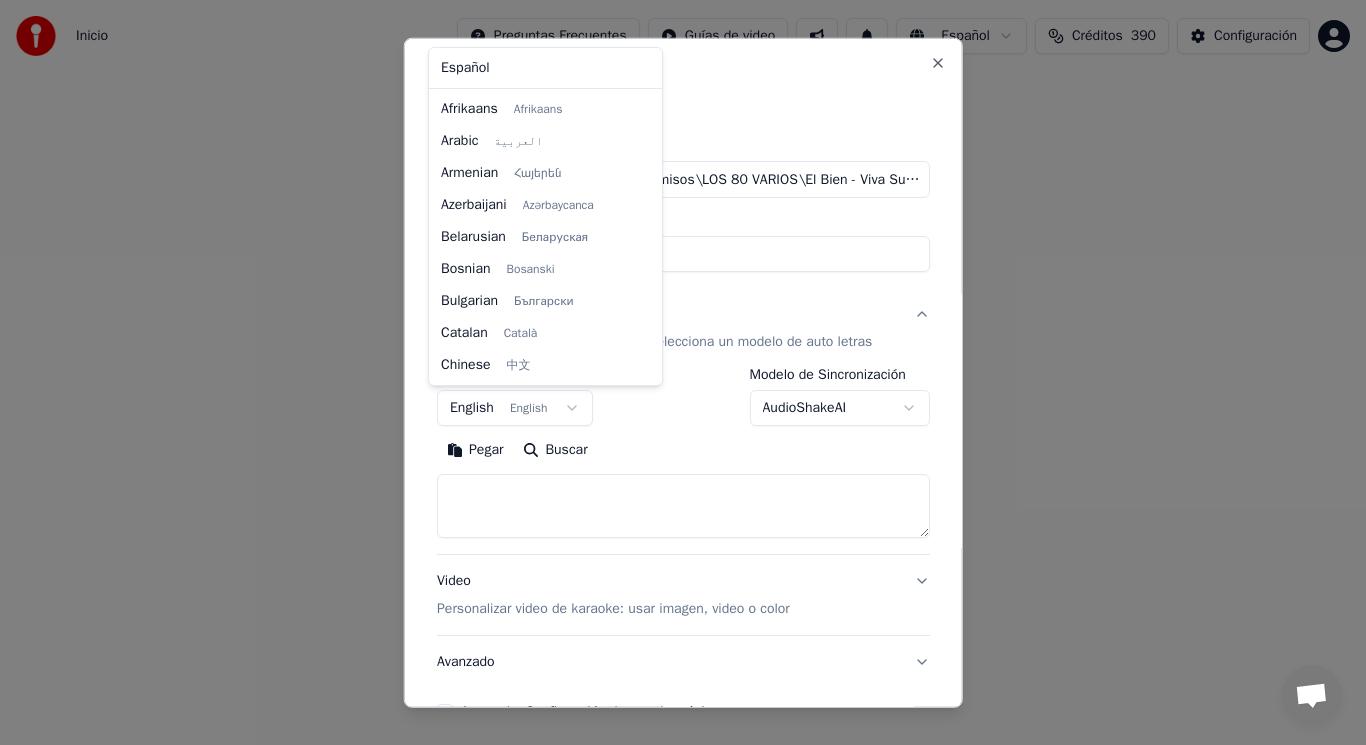 scroll, scrollTop: 160, scrollLeft: 0, axis: vertical 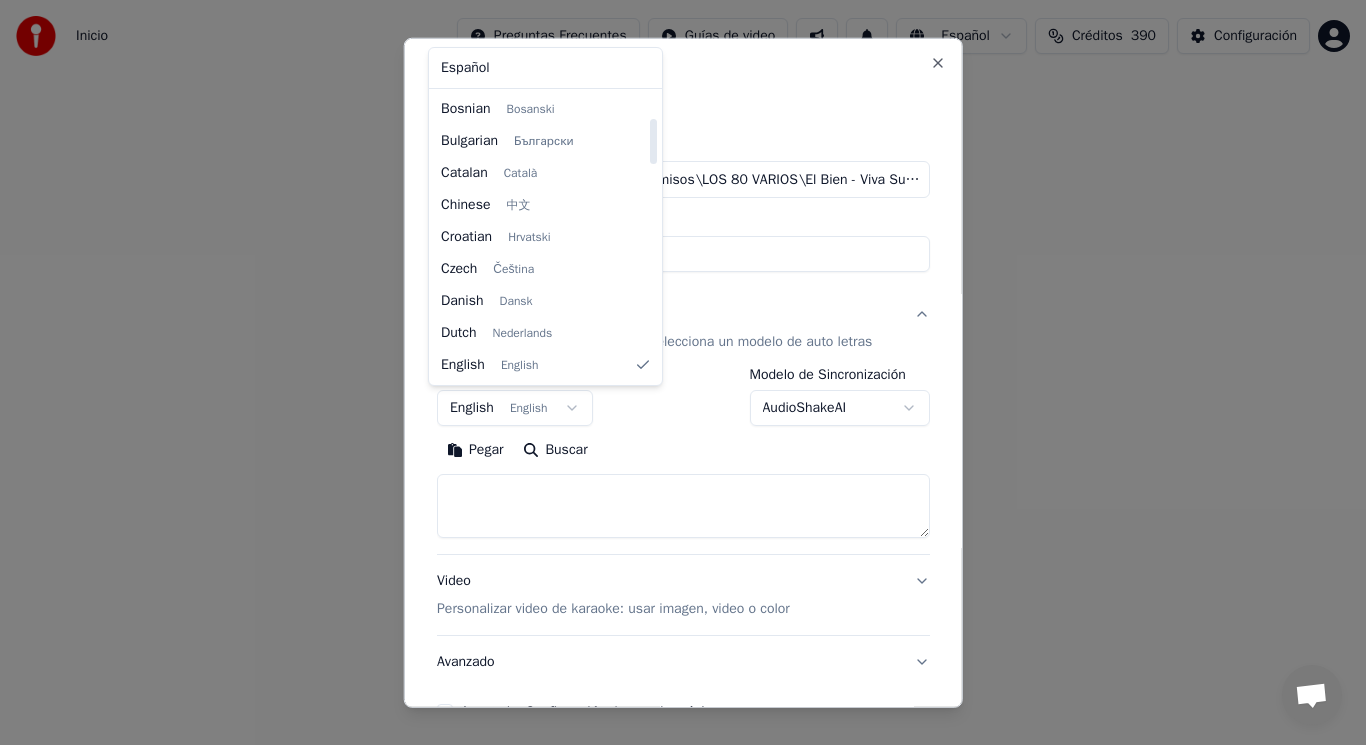 select on "**" 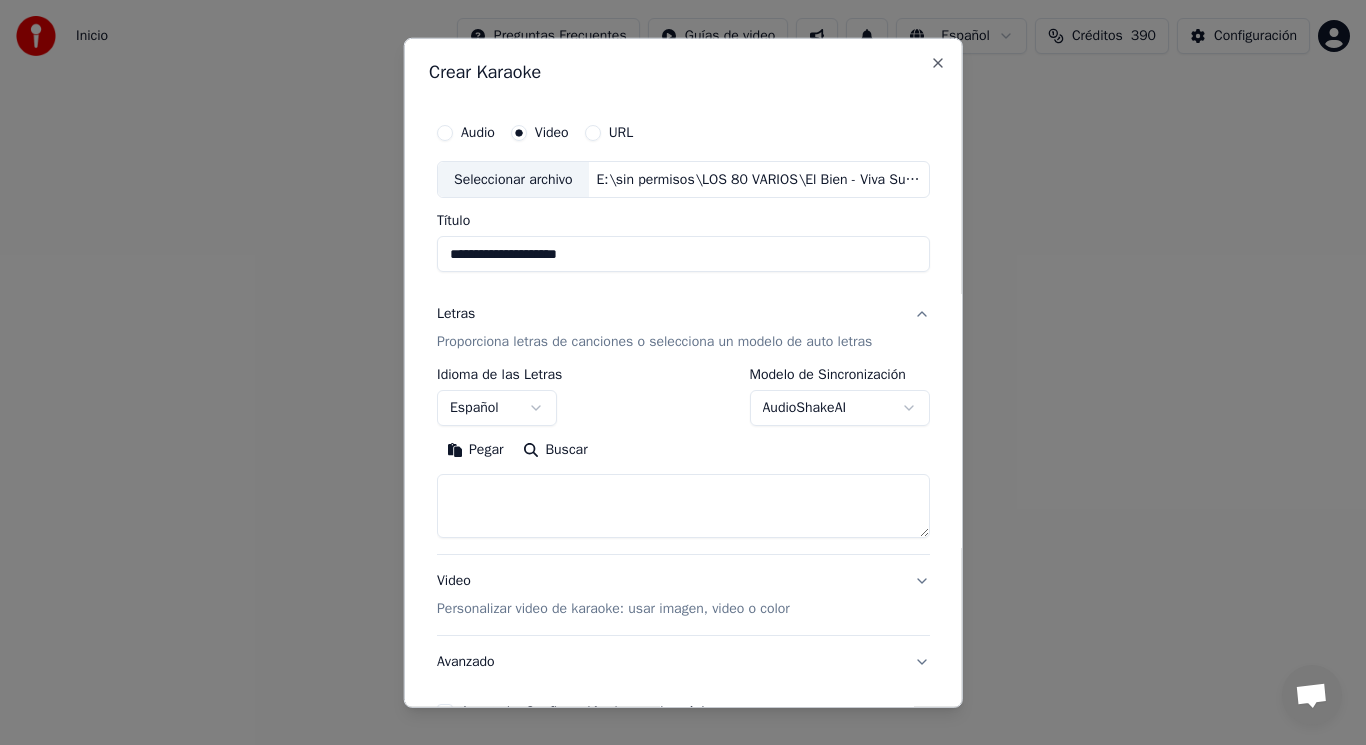 click at bounding box center [683, 506] 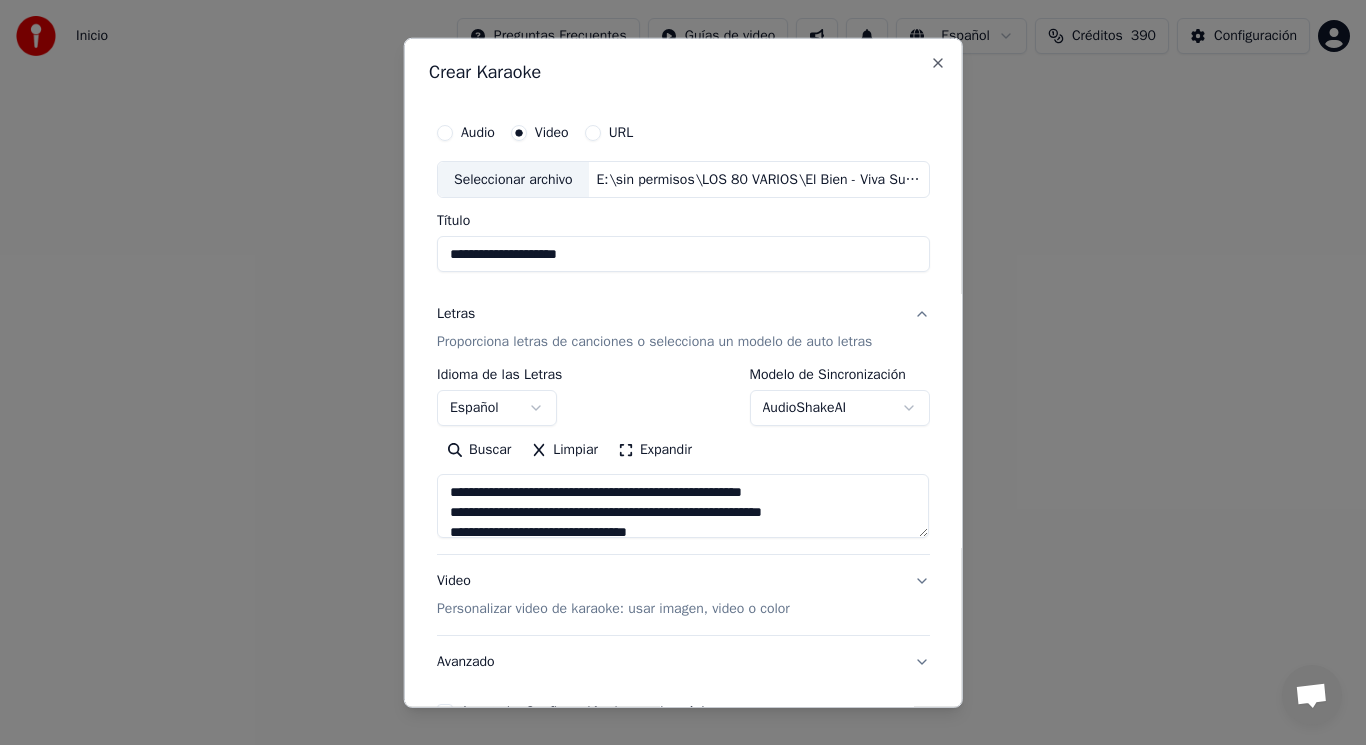 scroll, scrollTop: 365, scrollLeft: 0, axis: vertical 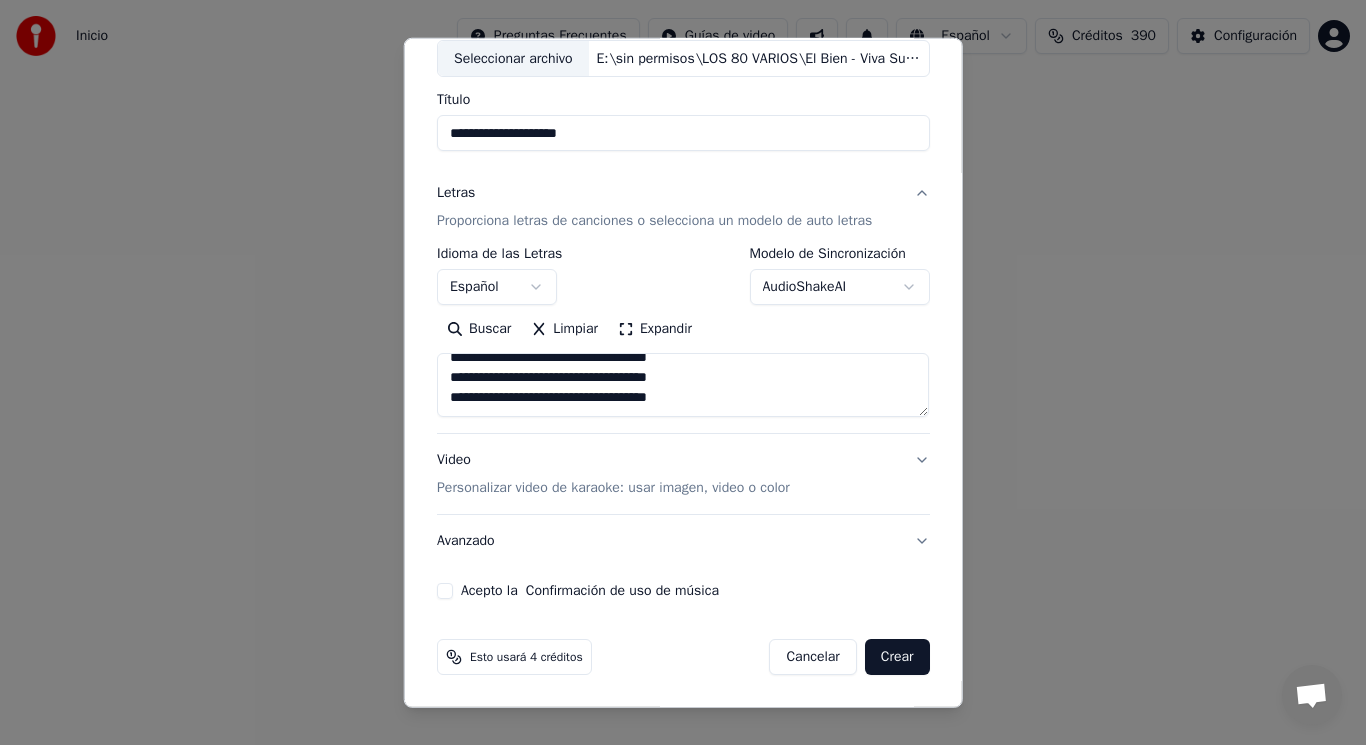 click on "Acepto la   Confirmación de uso de música" at bounding box center [445, 591] 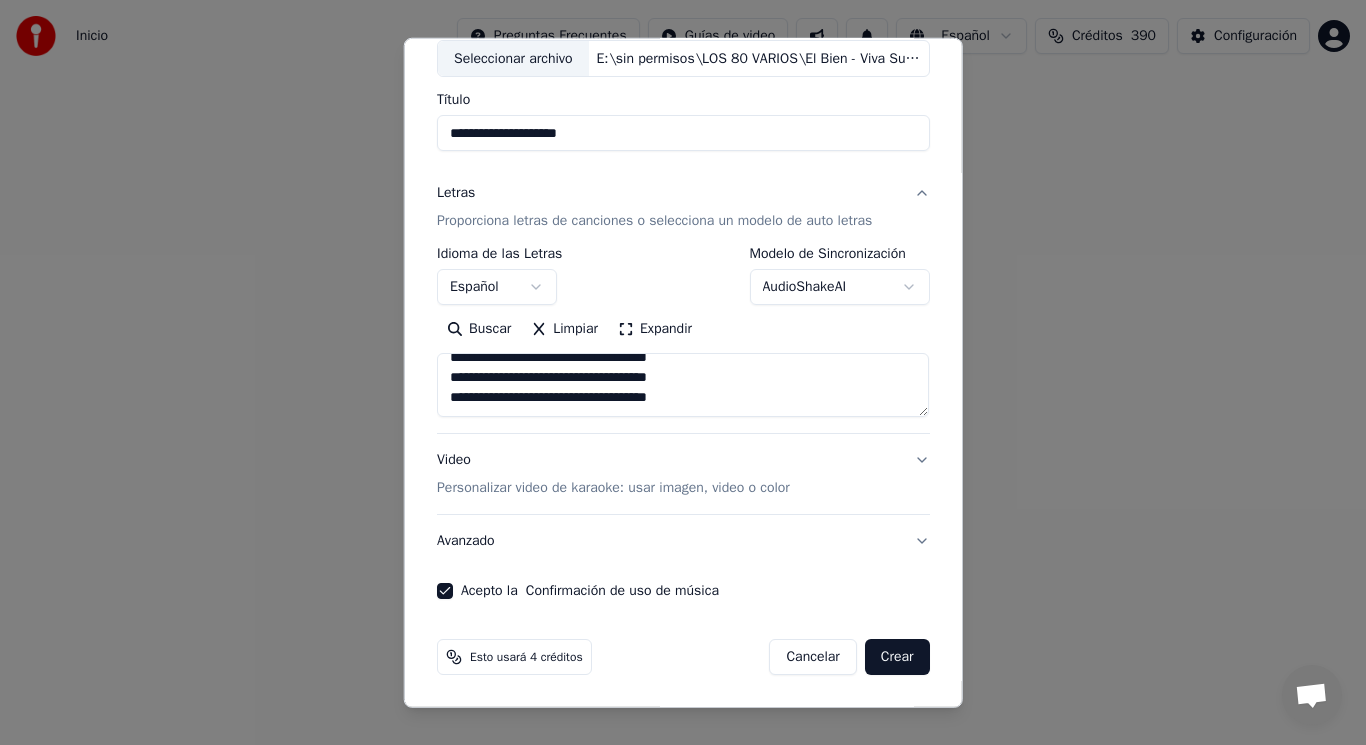 click on "Crear" at bounding box center (897, 657) 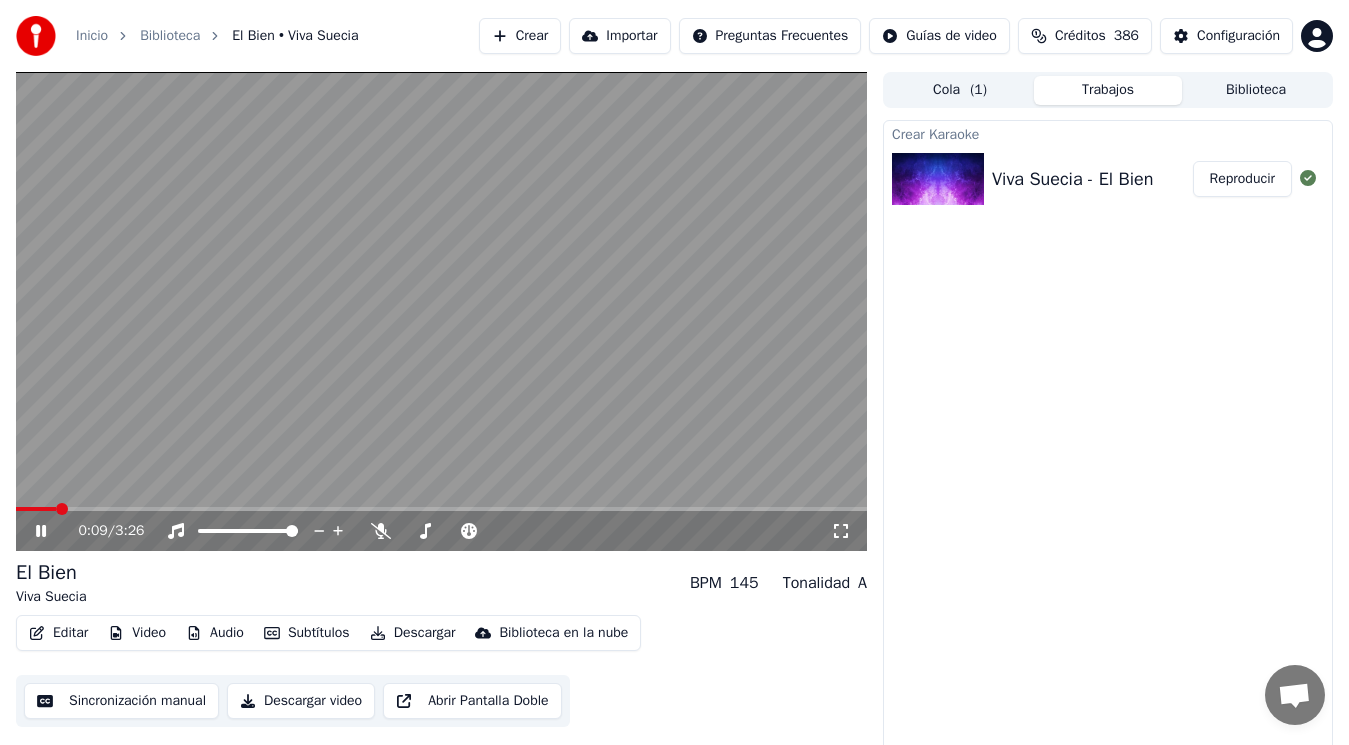 click 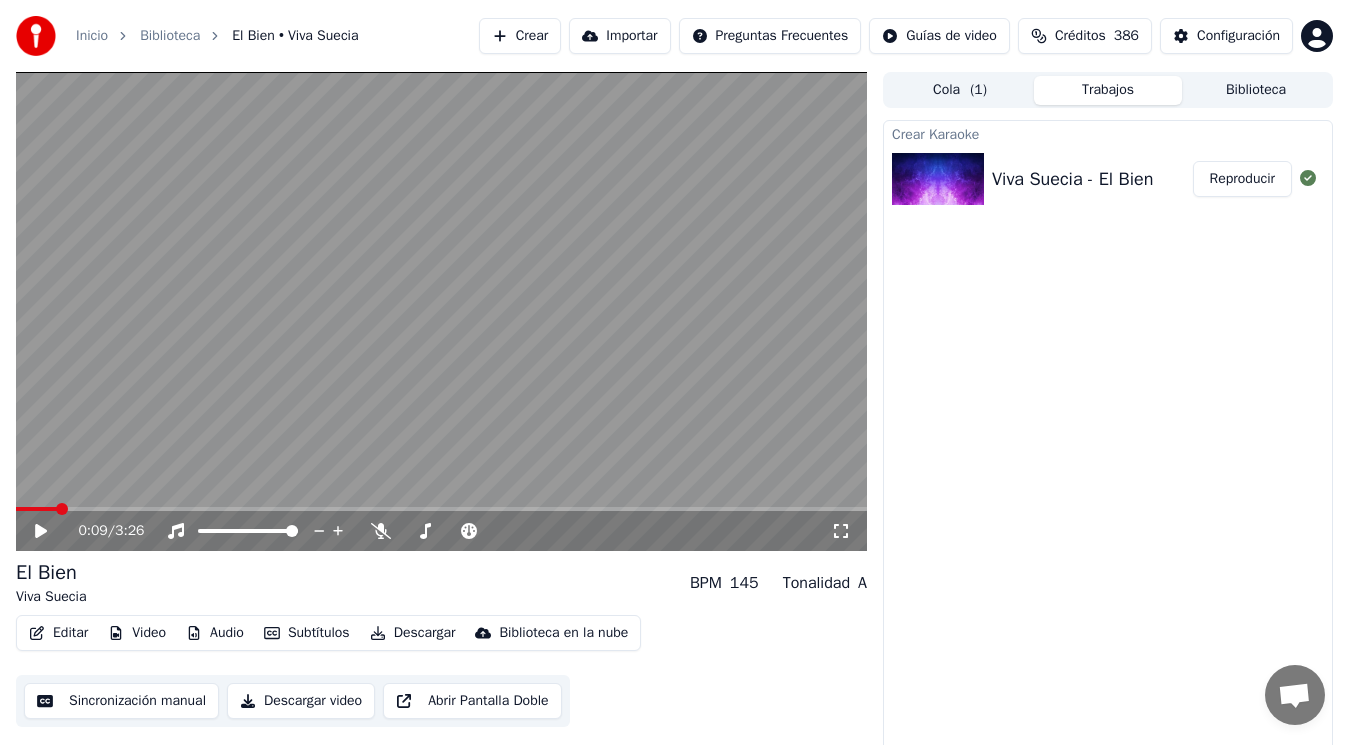click on "Editar" at bounding box center (58, 633) 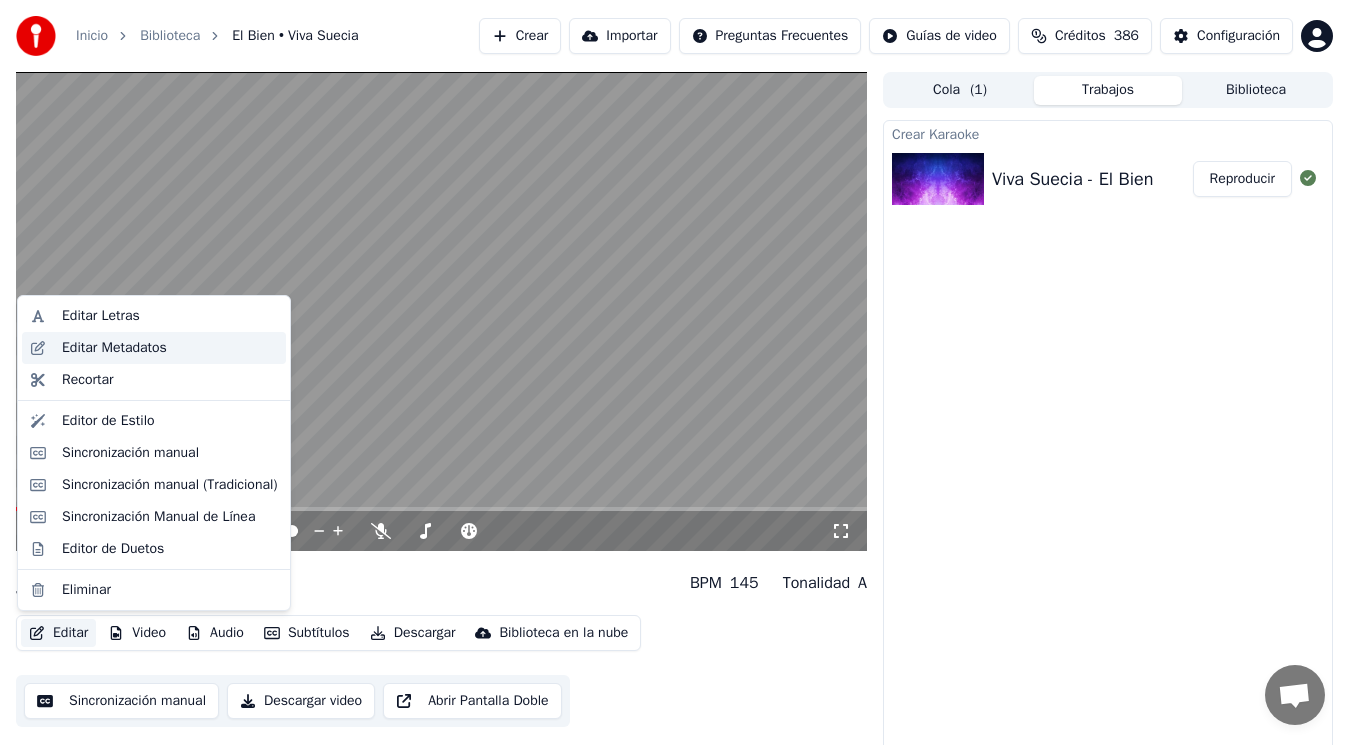 click on "Editar Metadatos" at bounding box center [114, 348] 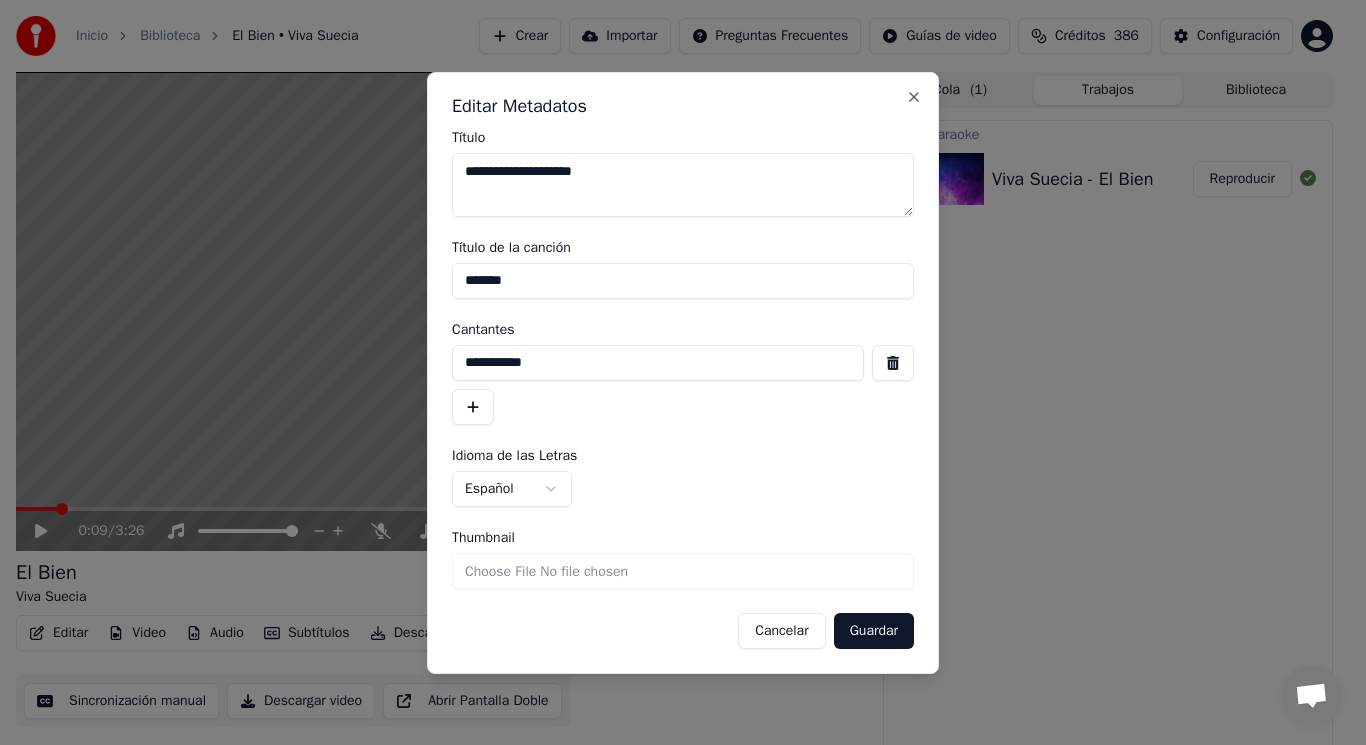 click at bounding box center [893, 363] 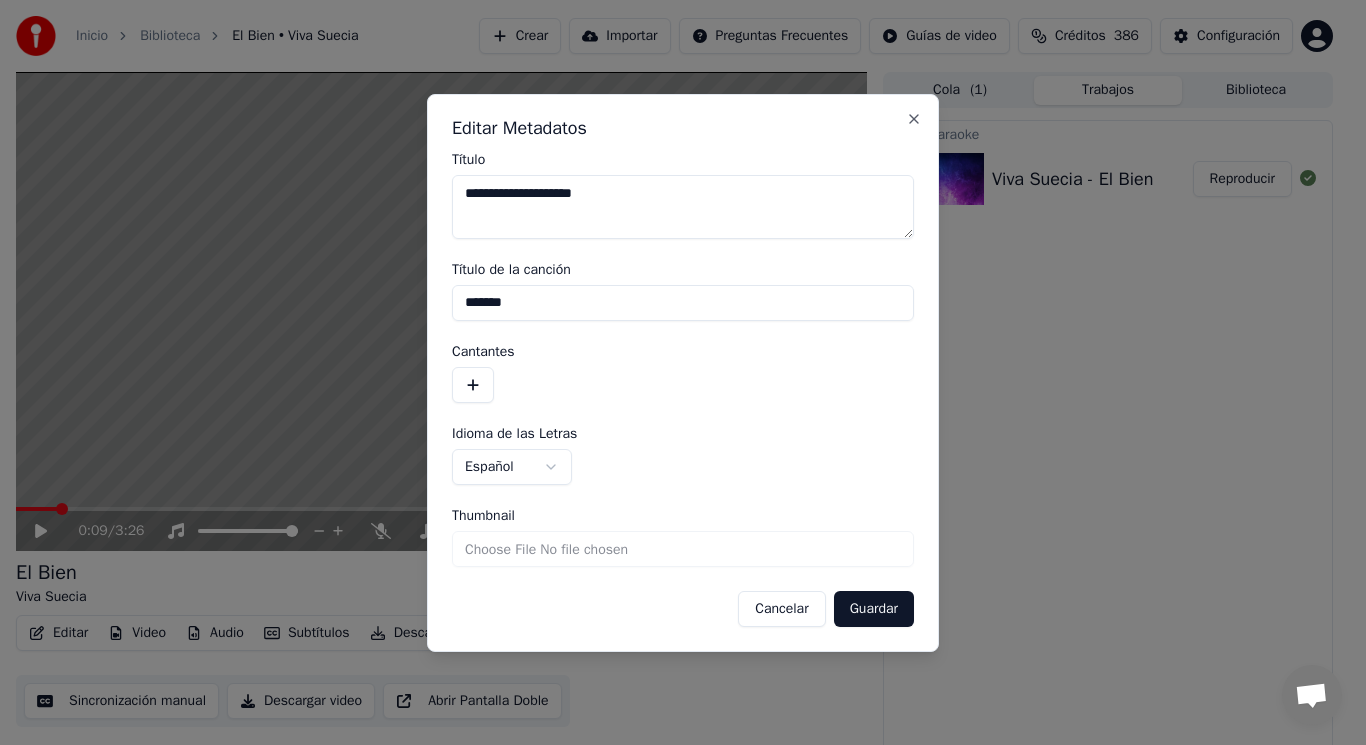 drag, startPoint x: 539, startPoint y: 303, endPoint x: 382, endPoint y: 313, distance: 157.31815 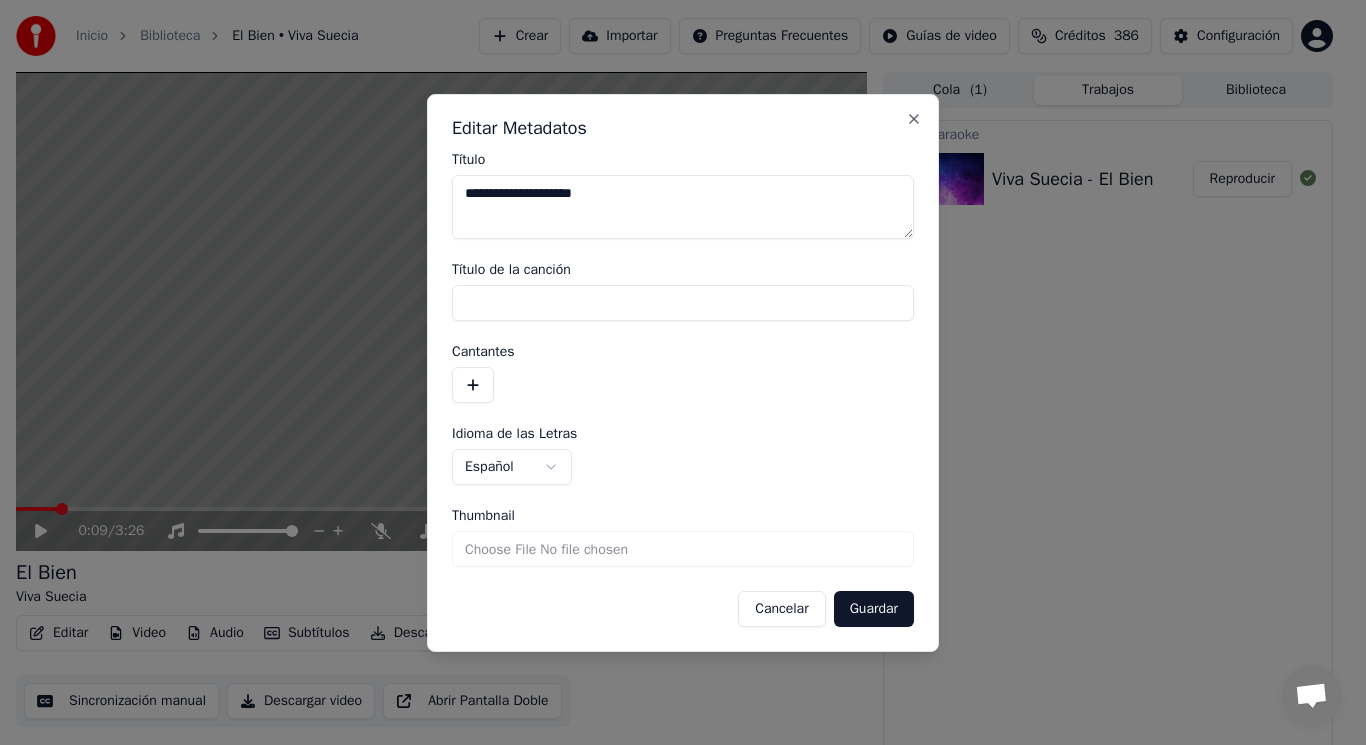 type 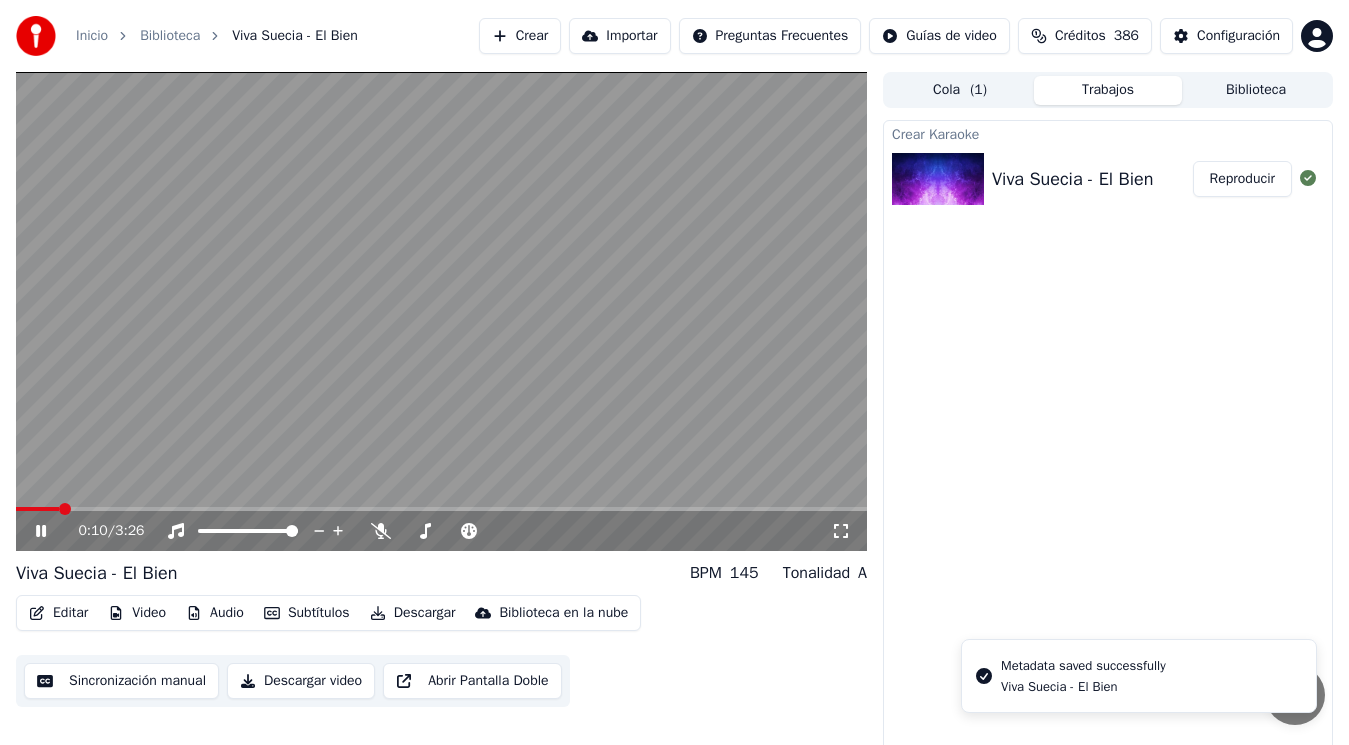 click 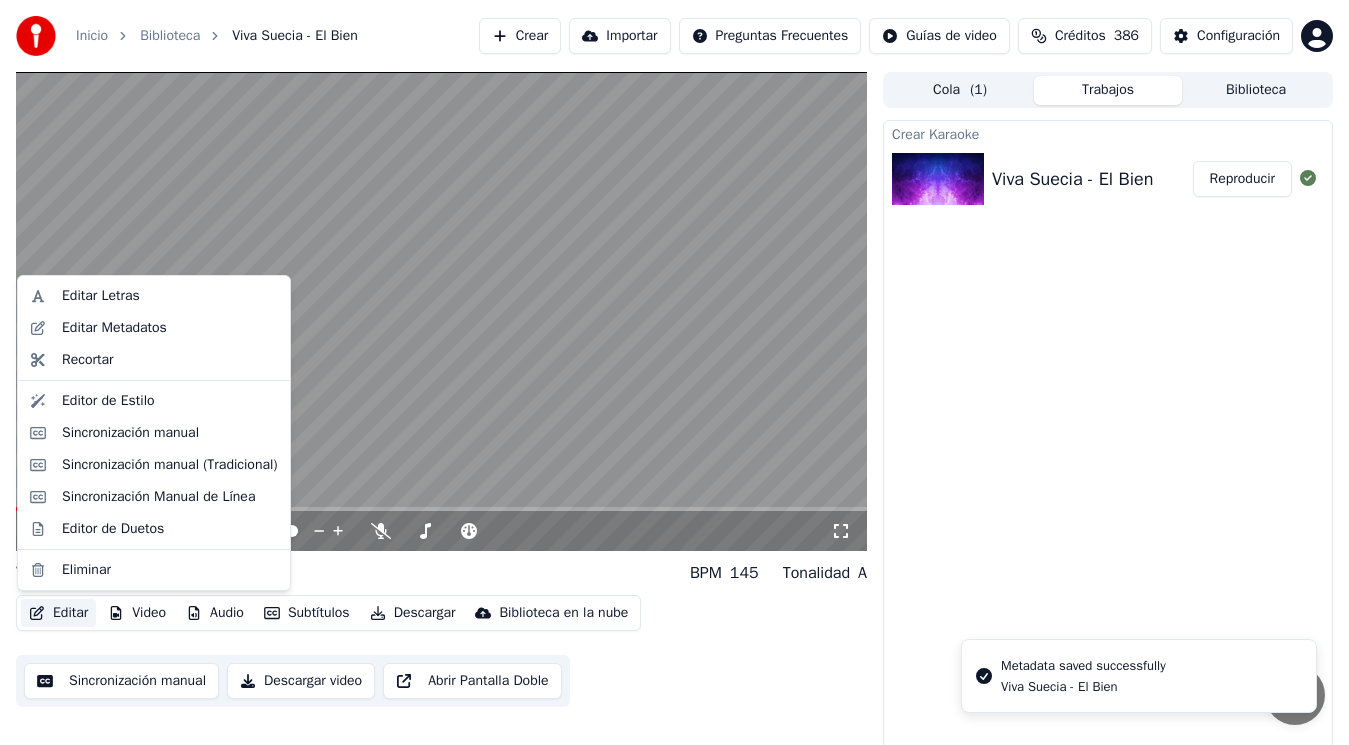 click on "Editar" at bounding box center [58, 613] 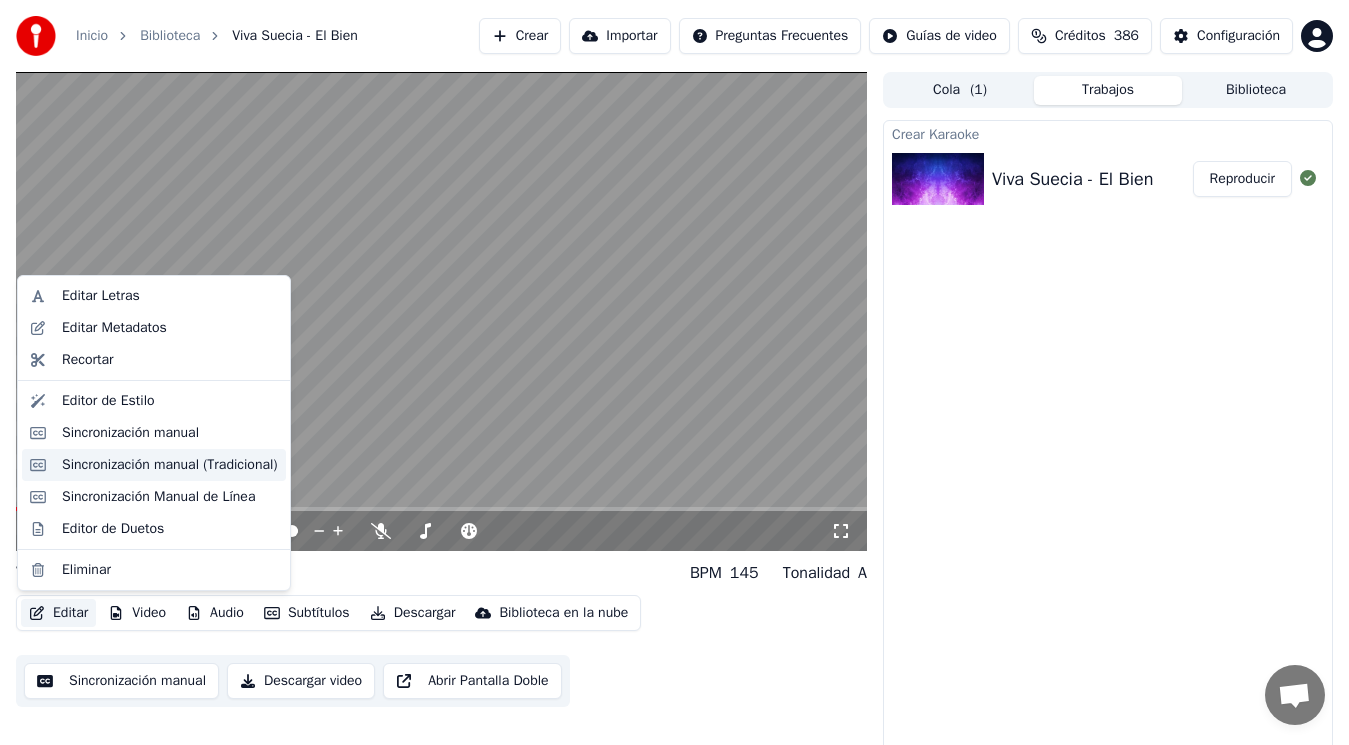 click on "Sincronización manual (Tradicional)" at bounding box center (170, 465) 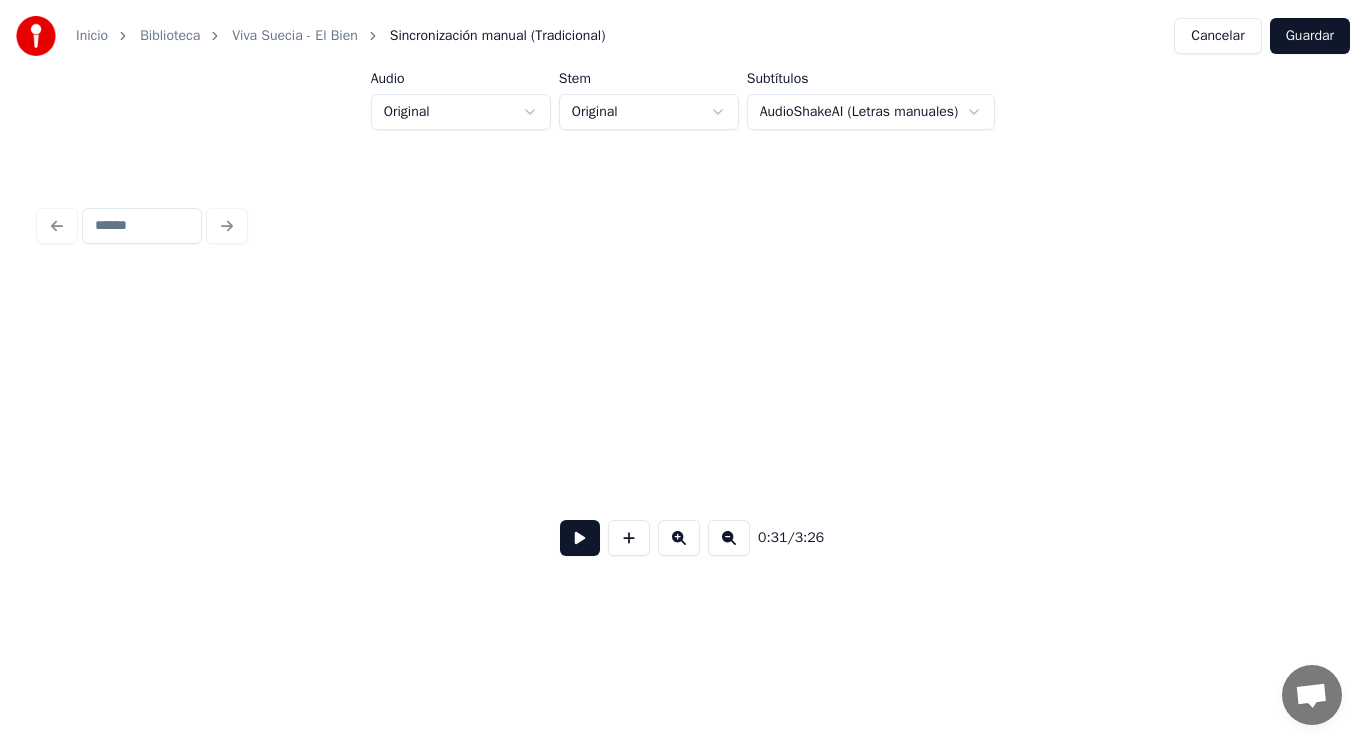 scroll, scrollTop: 0, scrollLeft: 44632, axis: horizontal 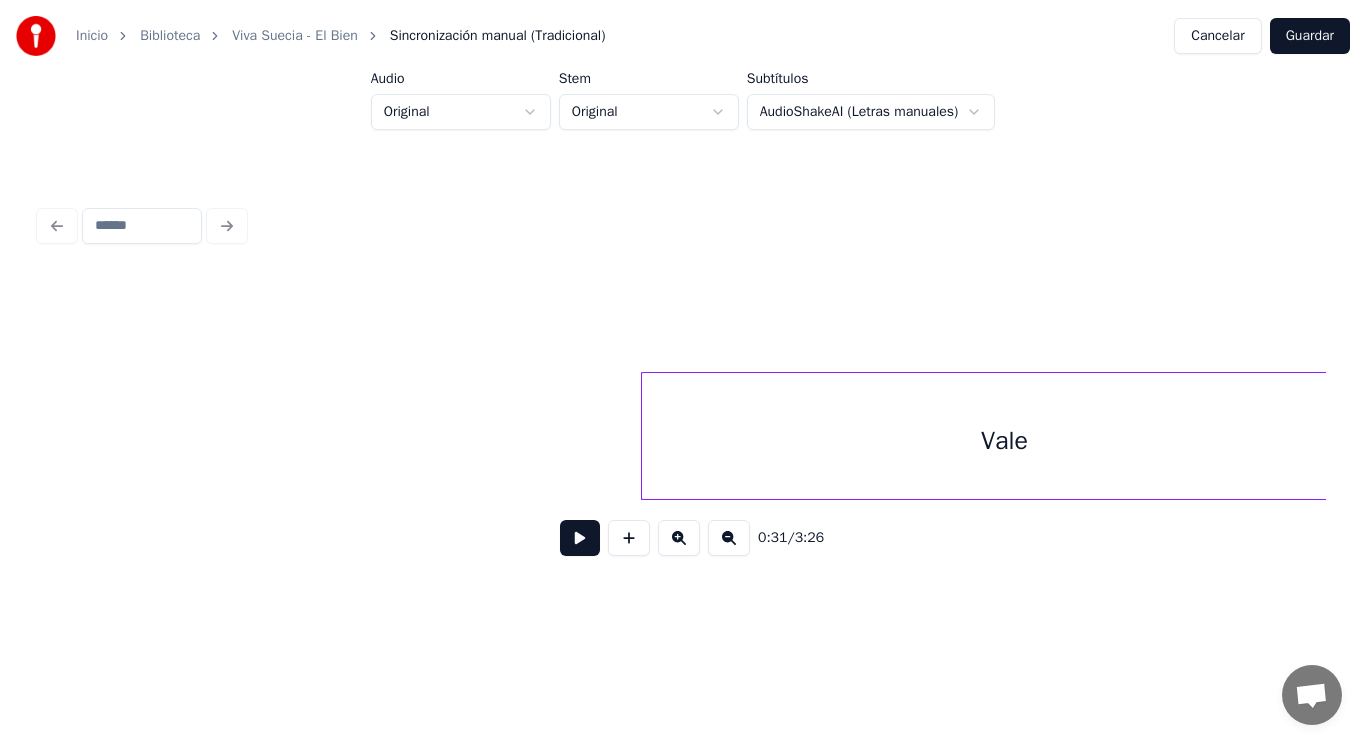 click on "Vale" at bounding box center [100896, 436] 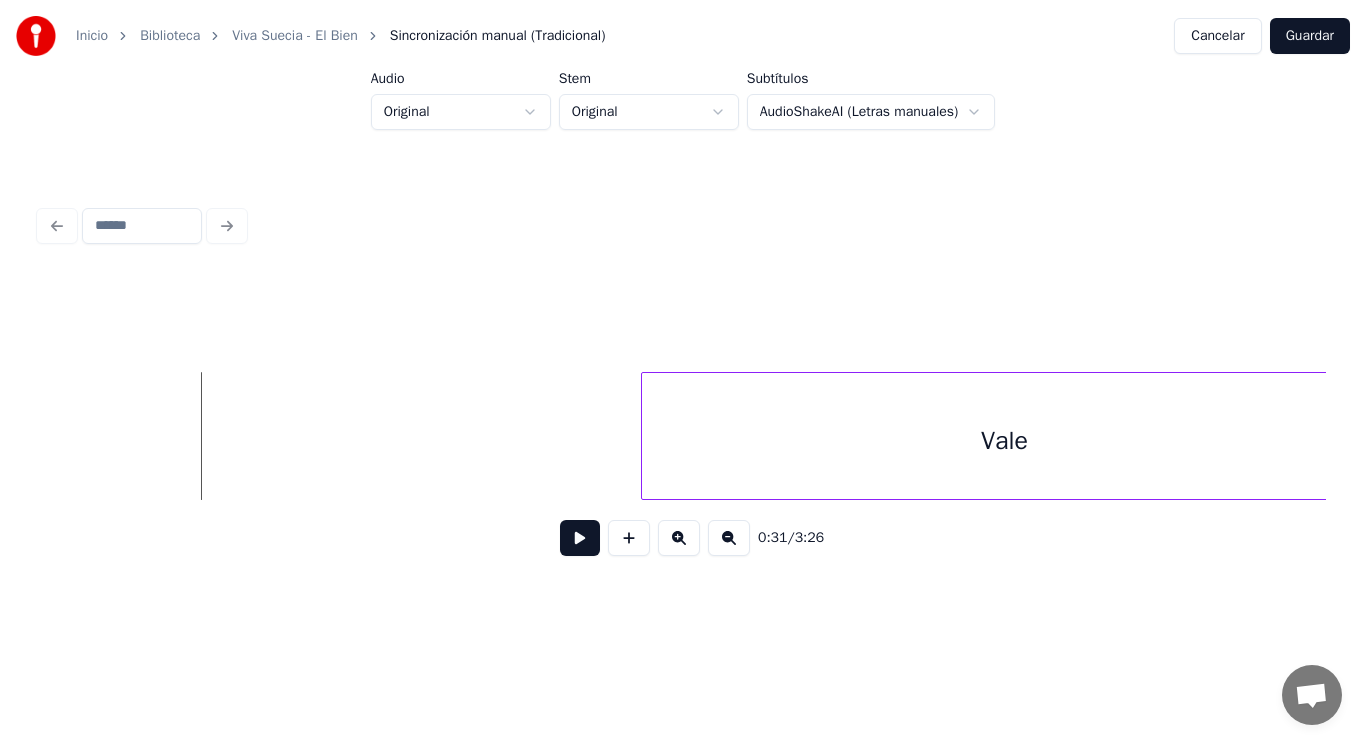 click at bounding box center (580, 538) 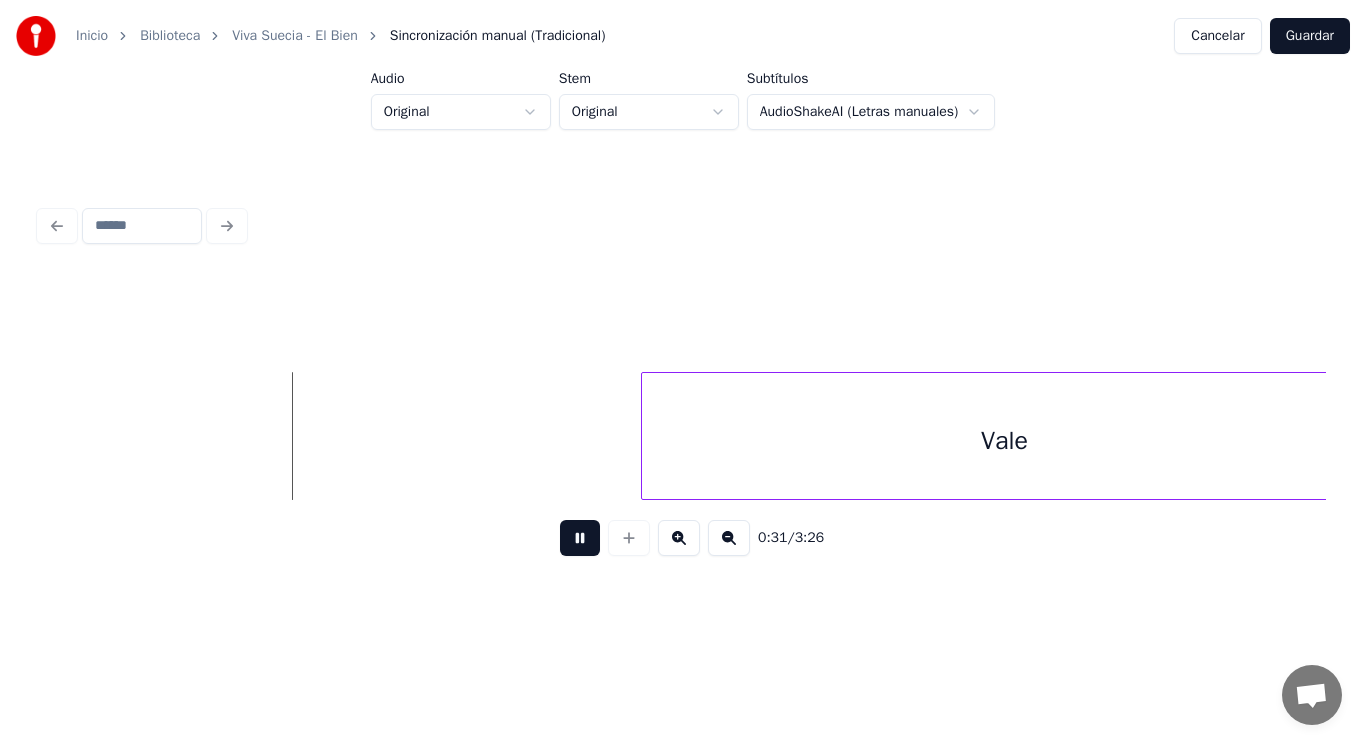 click at bounding box center [580, 538] 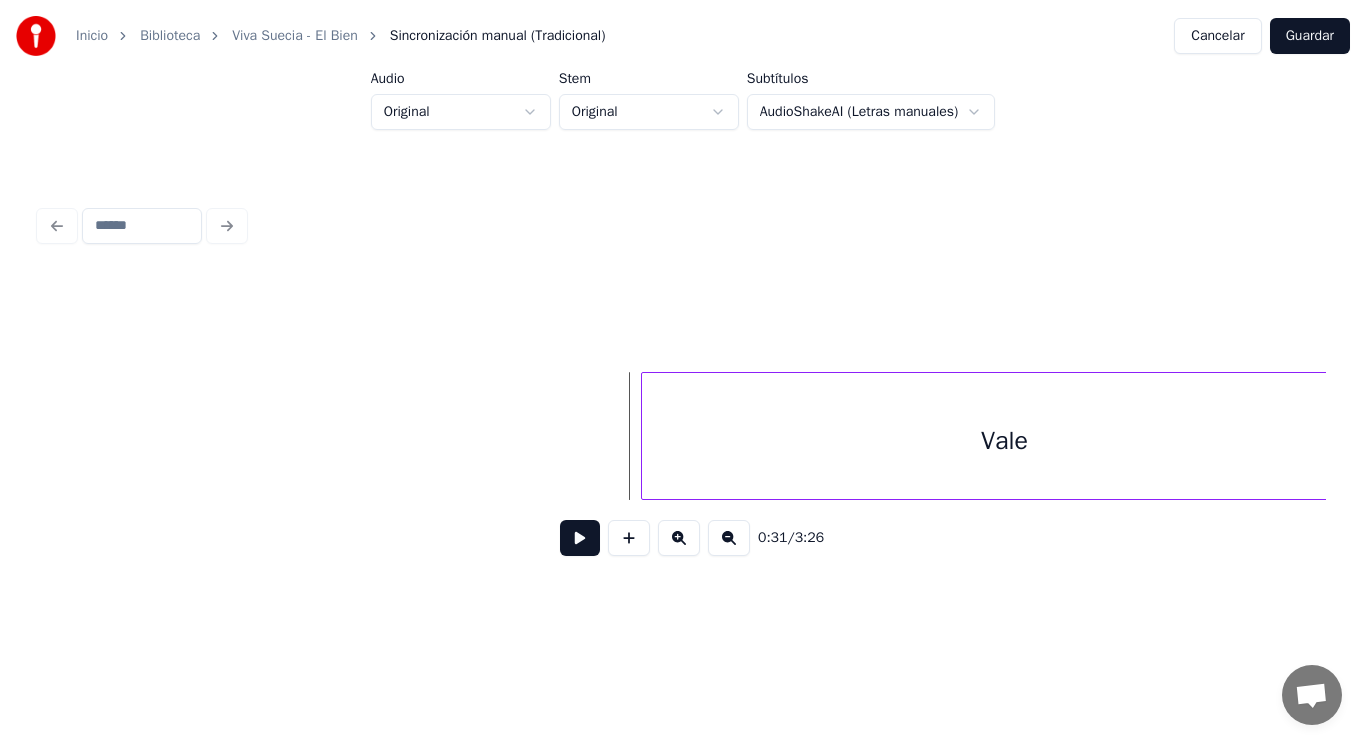 click on "Vale" at bounding box center [100896, 436] 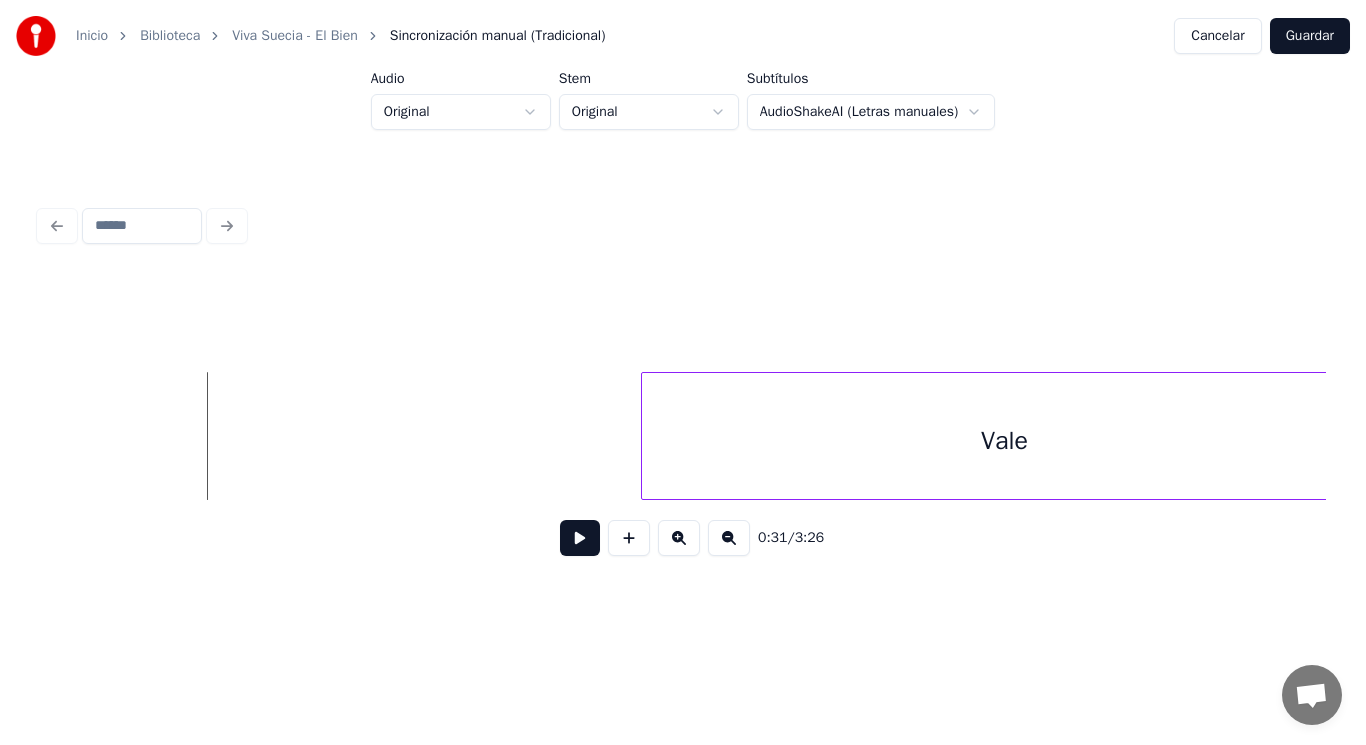 click at bounding box center [580, 538] 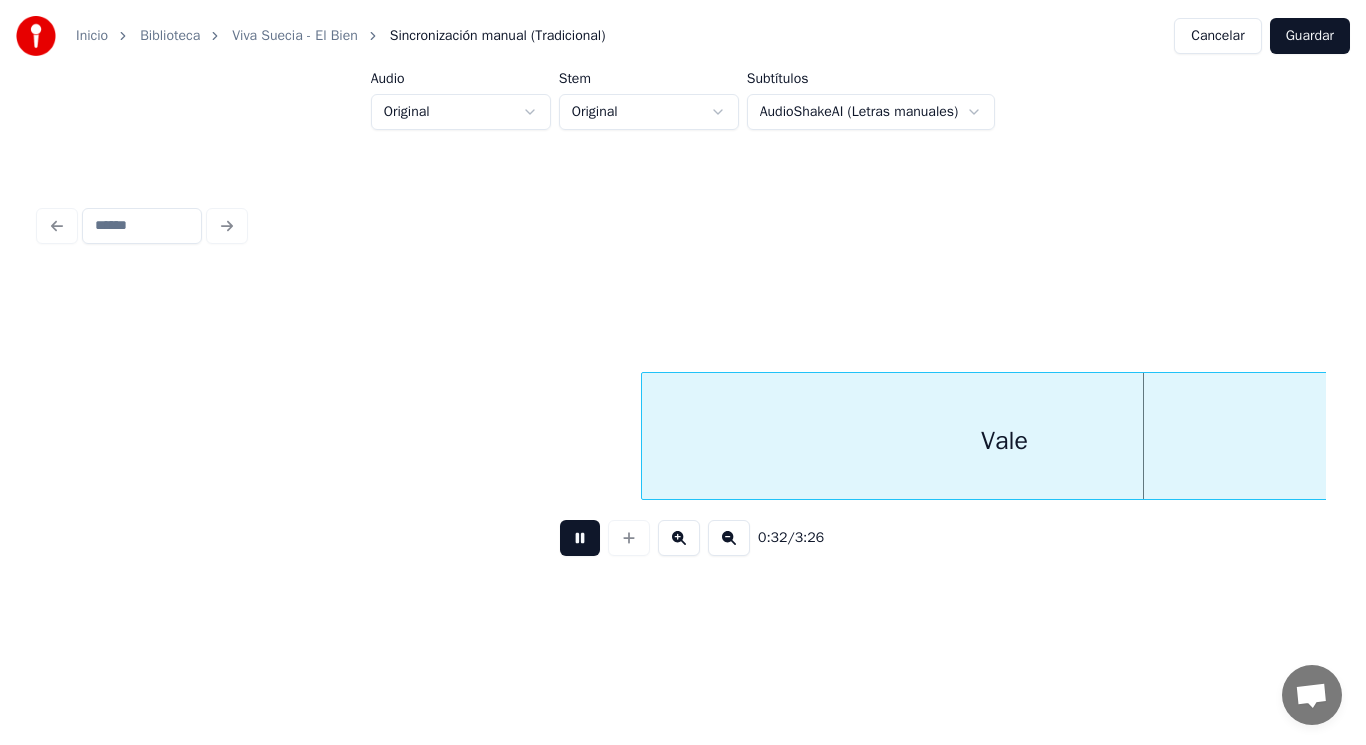 click at bounding box center (580, 538) 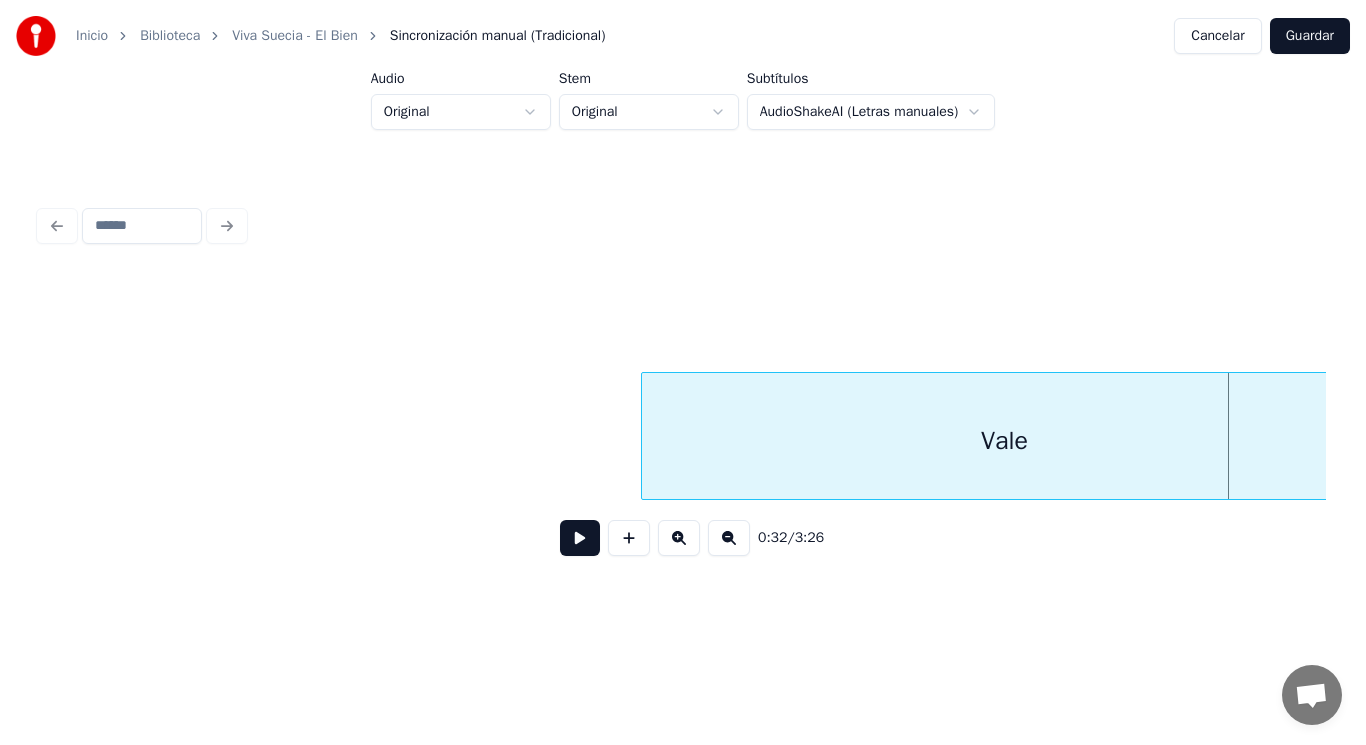 type 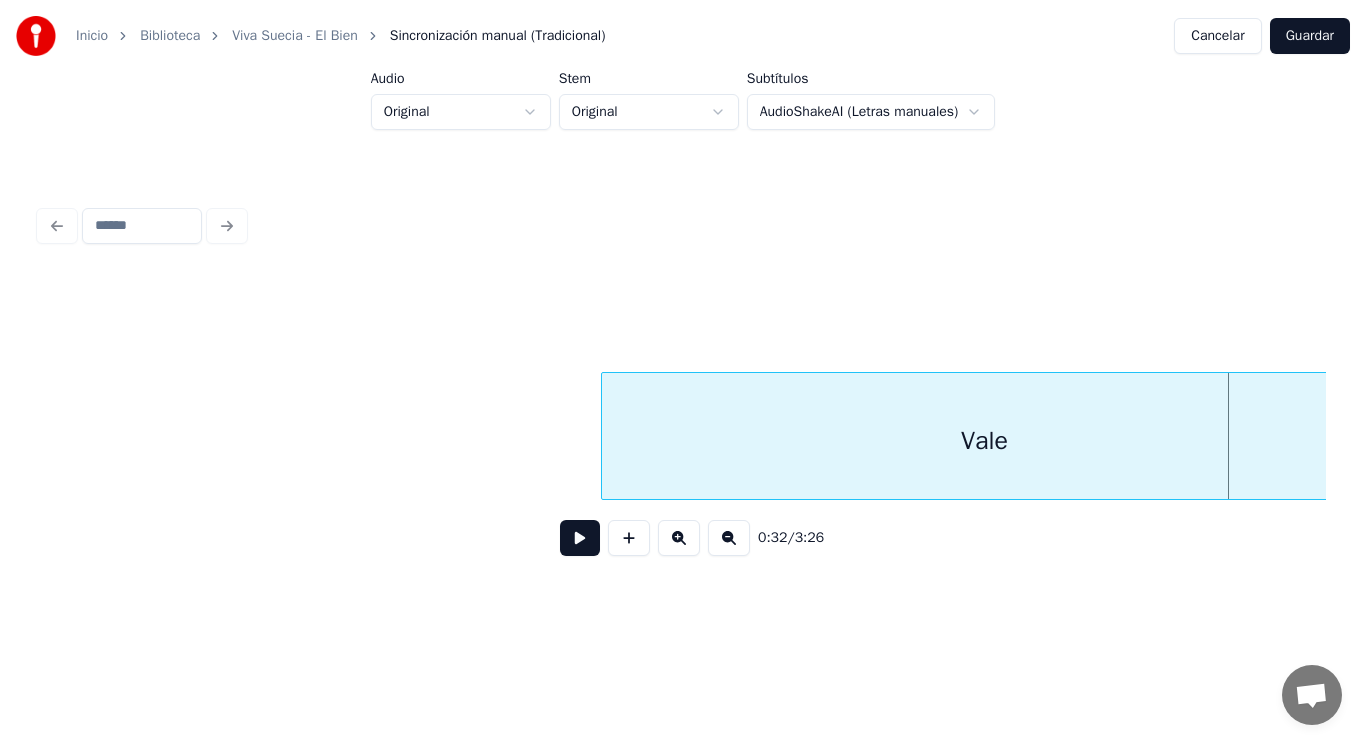 click at bounding box center [605, 436] 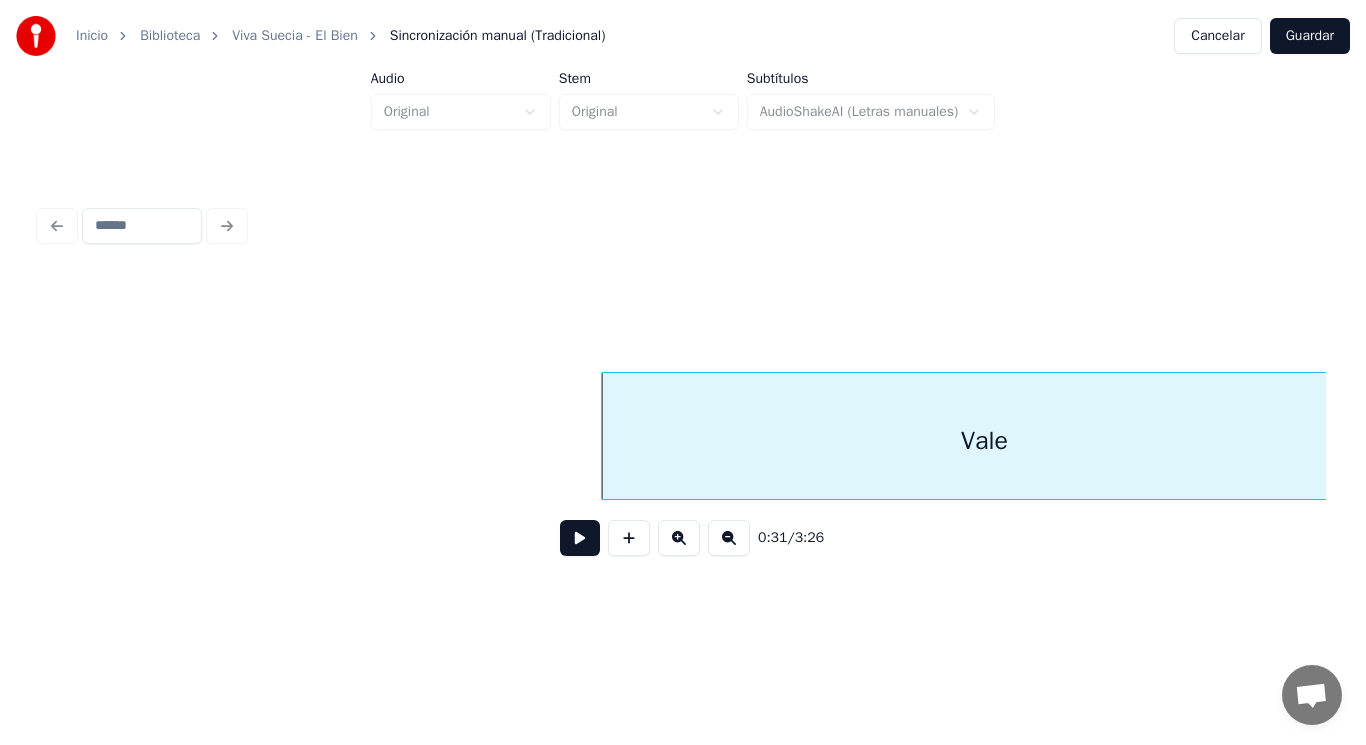 click at bounding box center (580, 538) 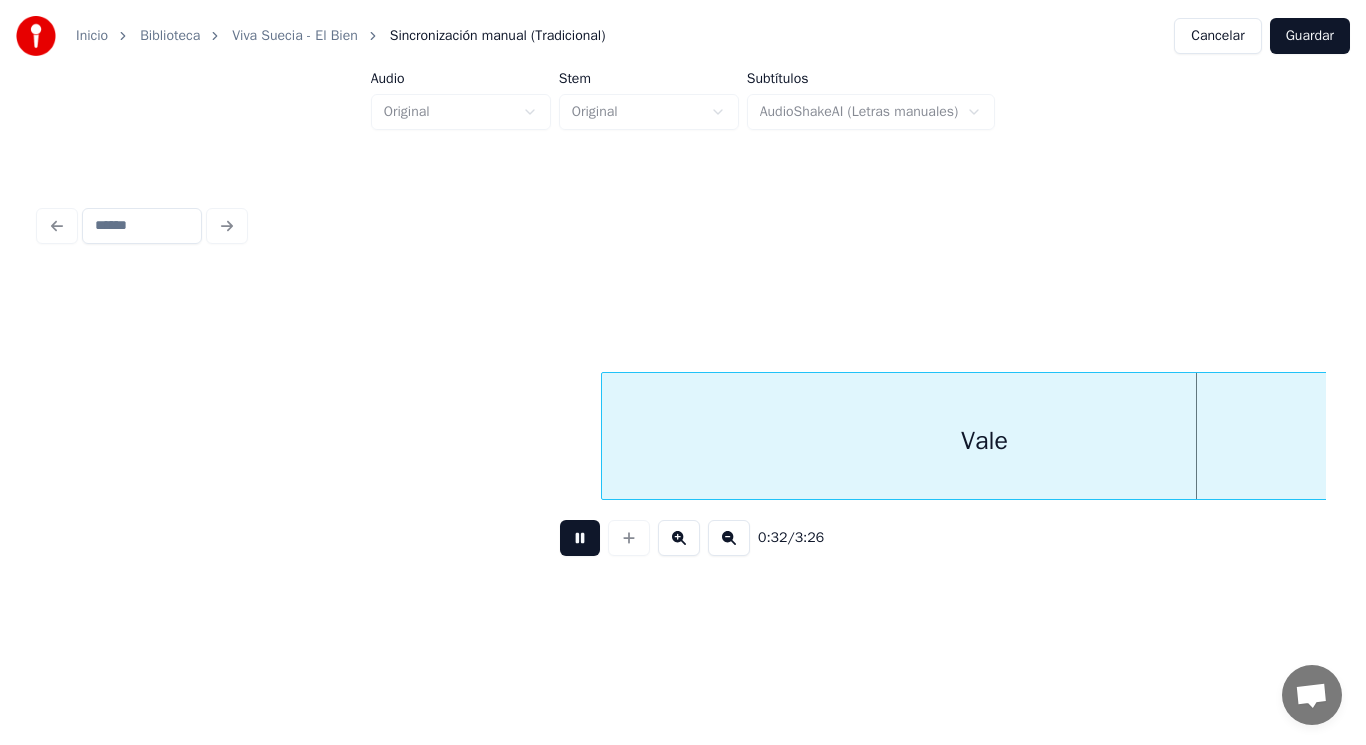 scroll, scrollTop: 0, scrollLeft: 45334, axis: horizontal 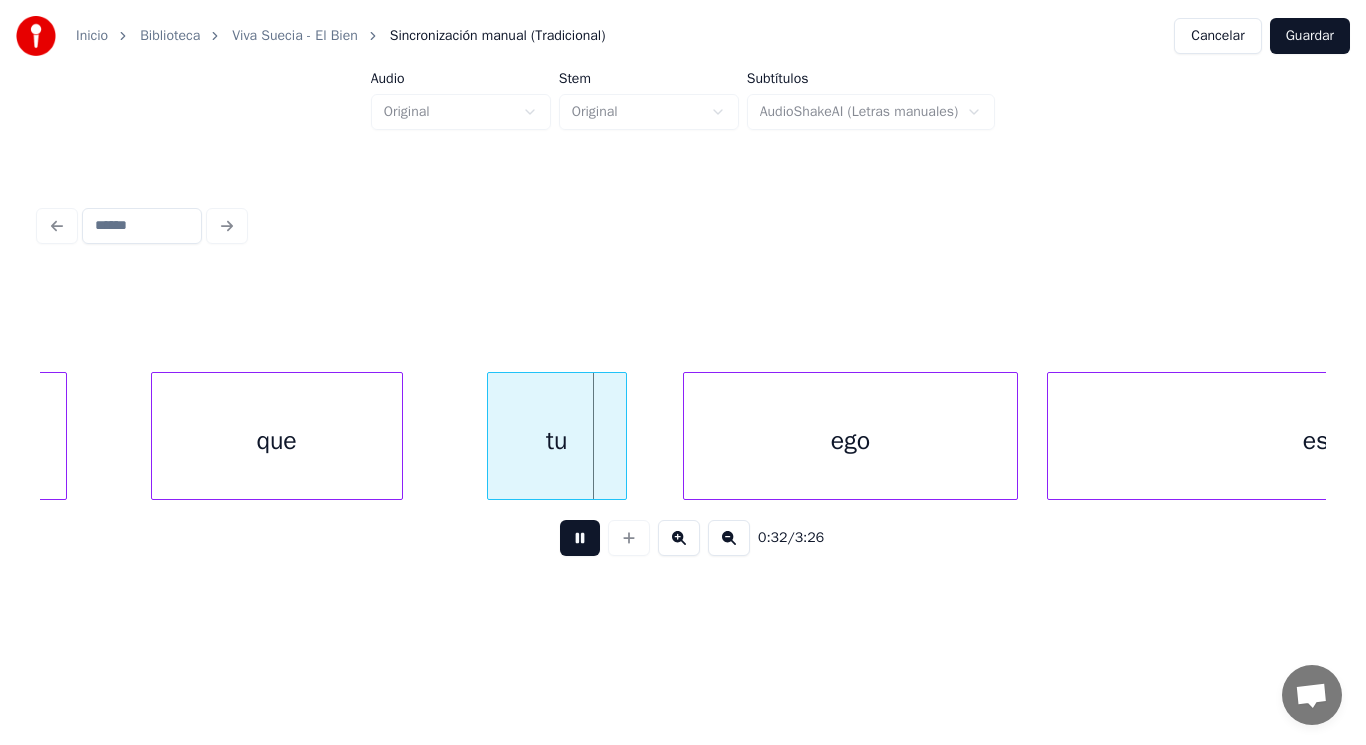 click at bounding box center [580, 538] 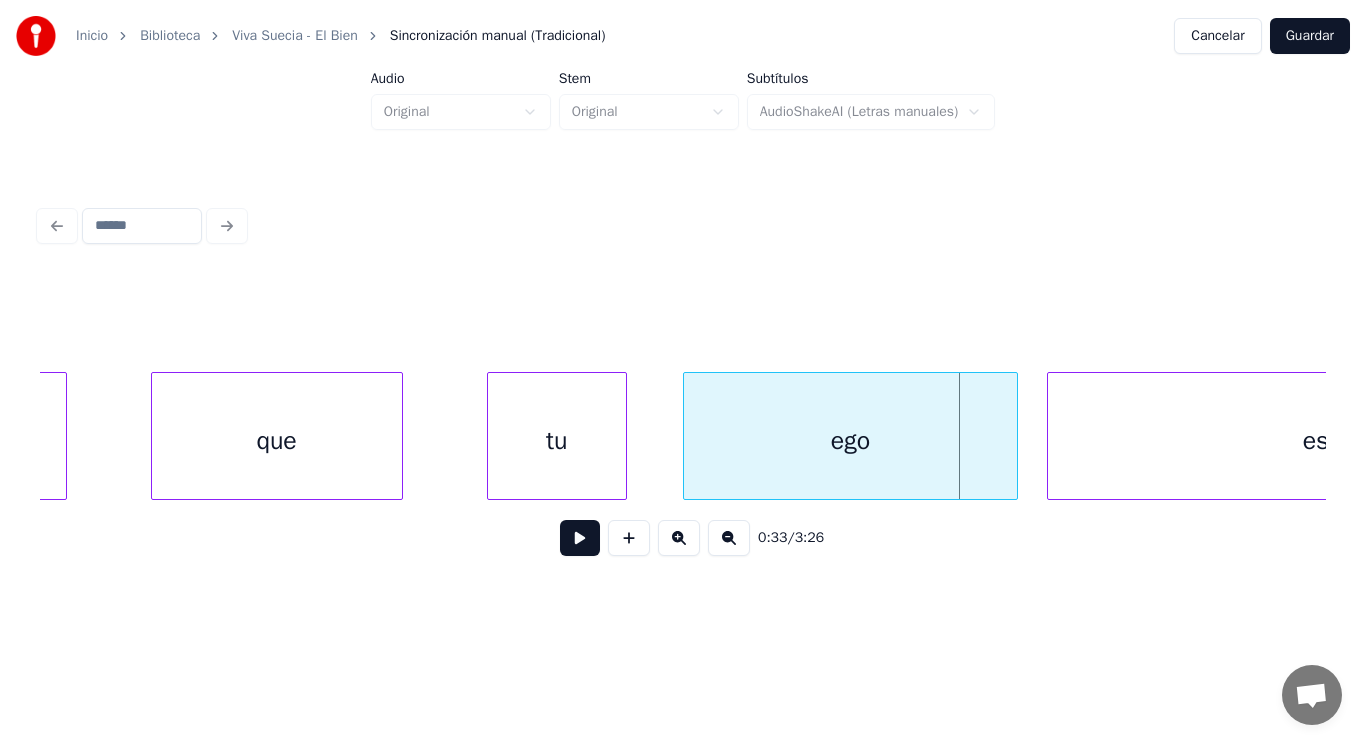 click on "tu" at bounding box center (557, 441) 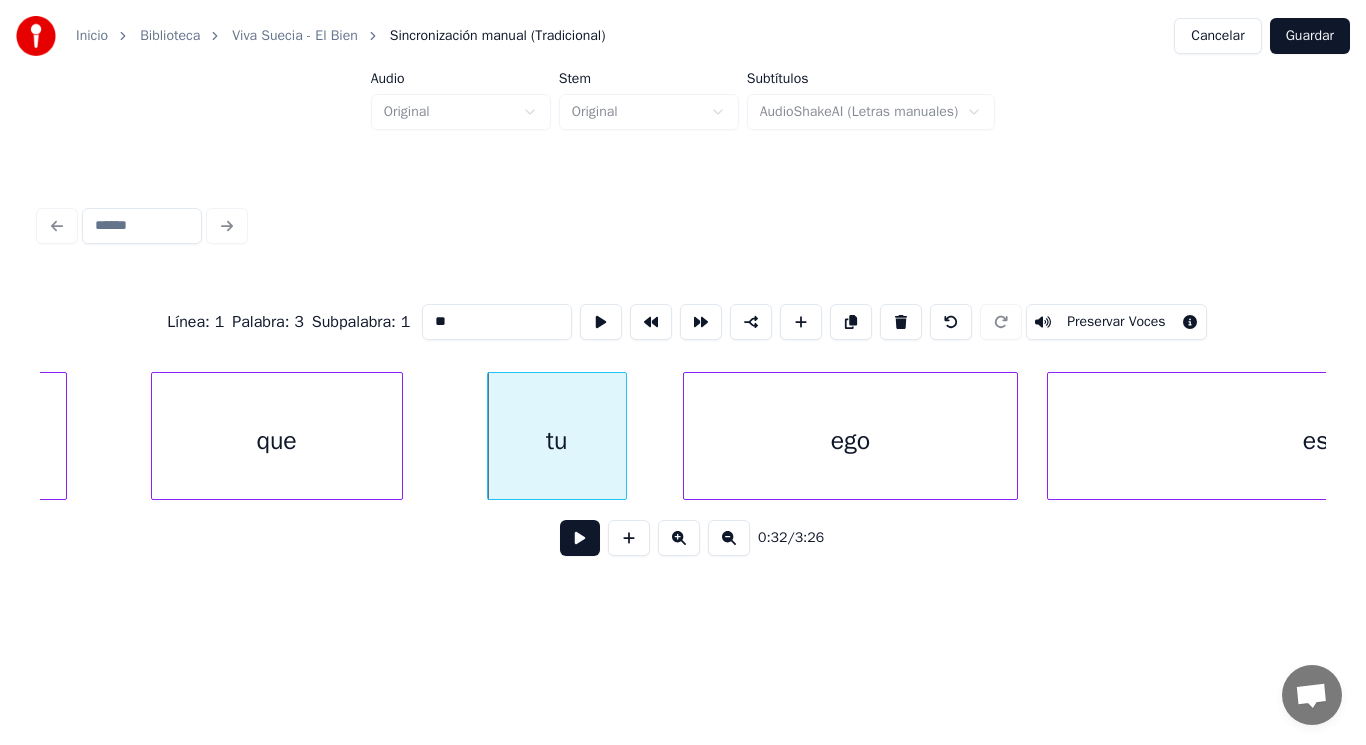 click at bounding box center (580, 538) 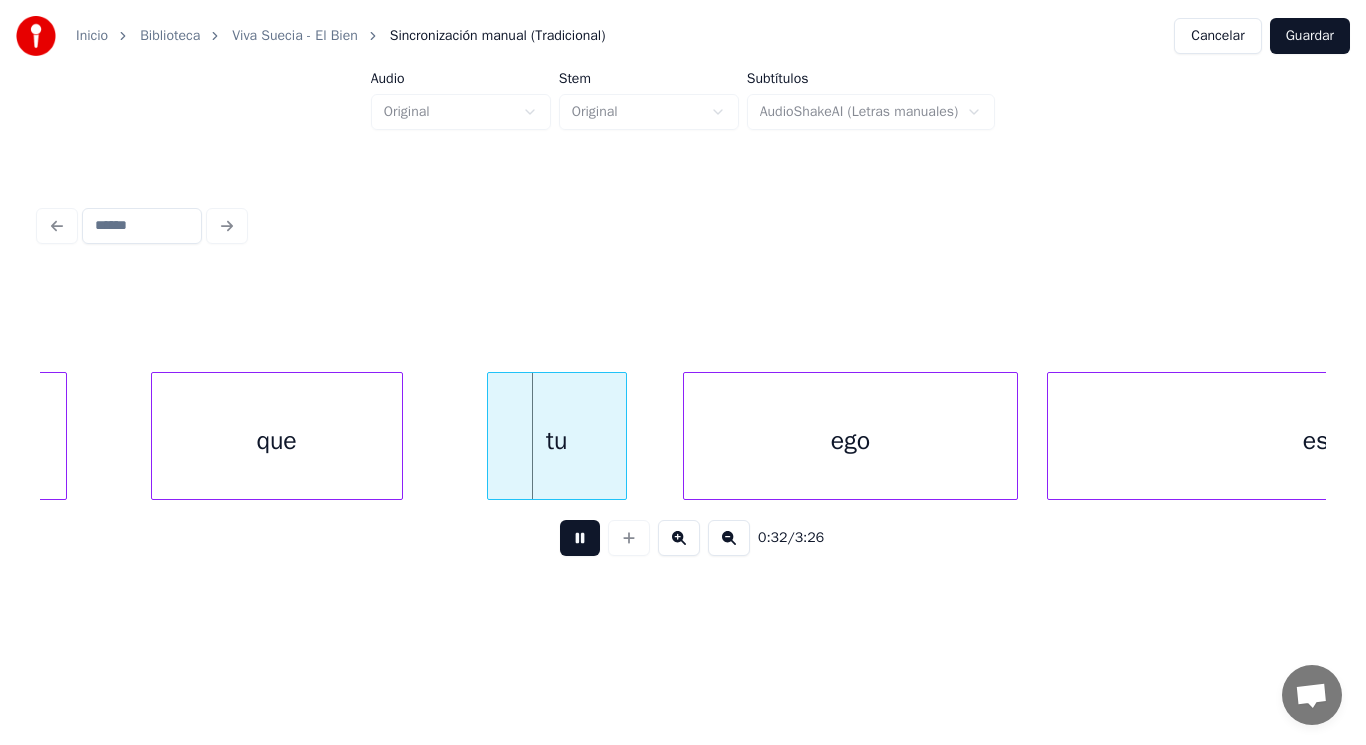 click at bounding box center (580, 538) 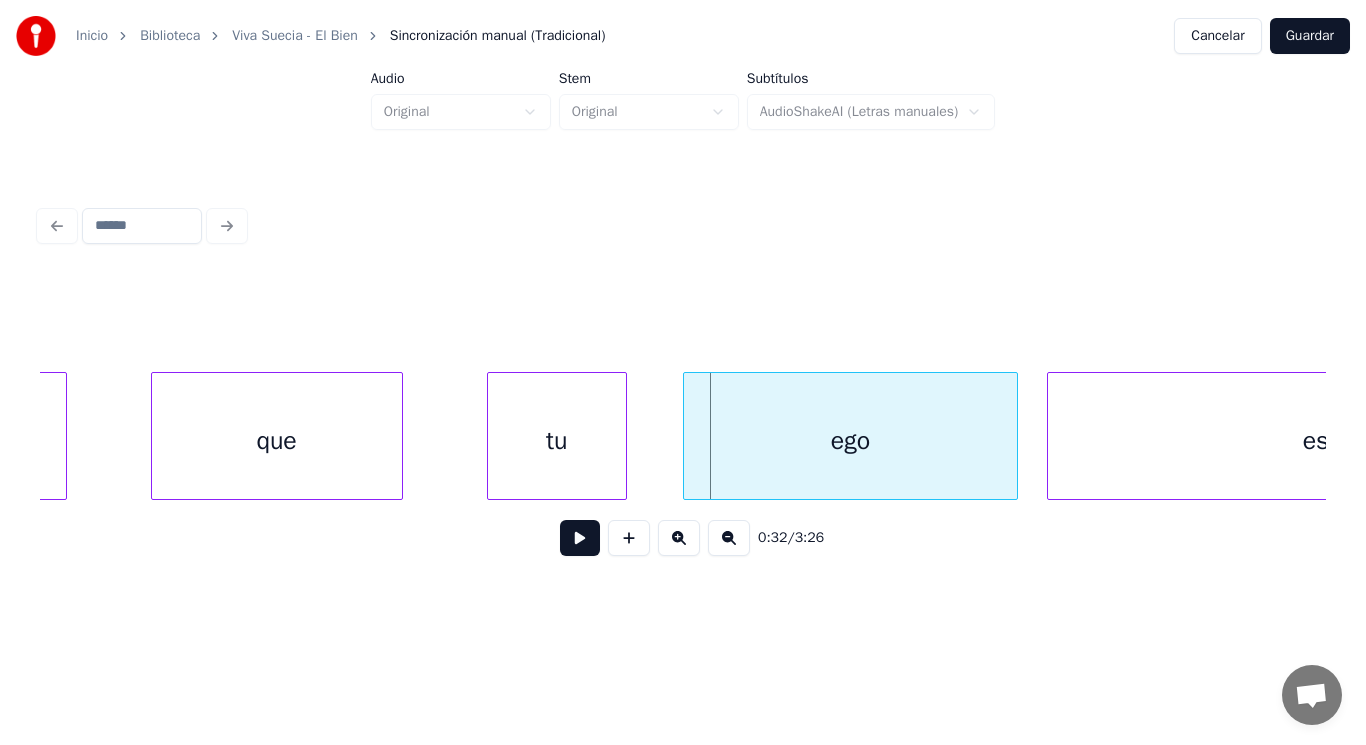 click on "tu" at bounding box center [557, 441] 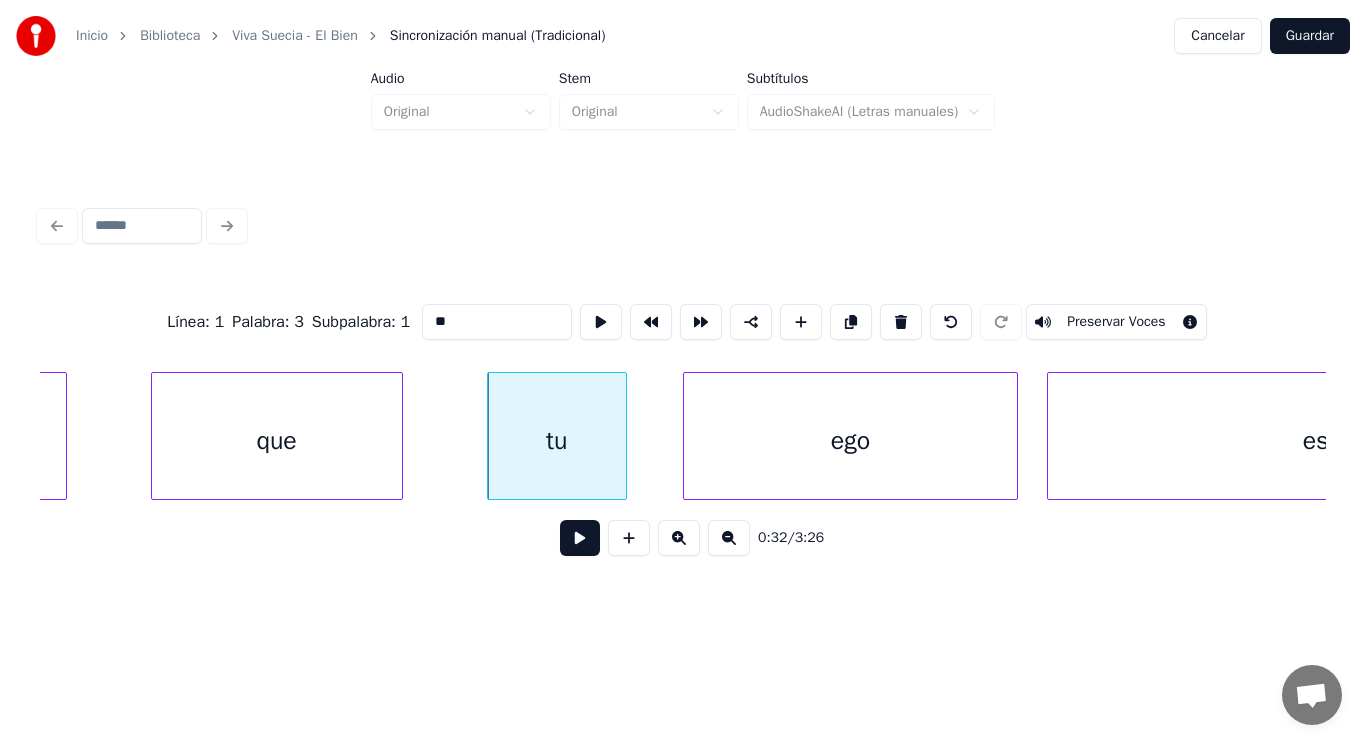 click on "que" at bounding box center [277, 441] 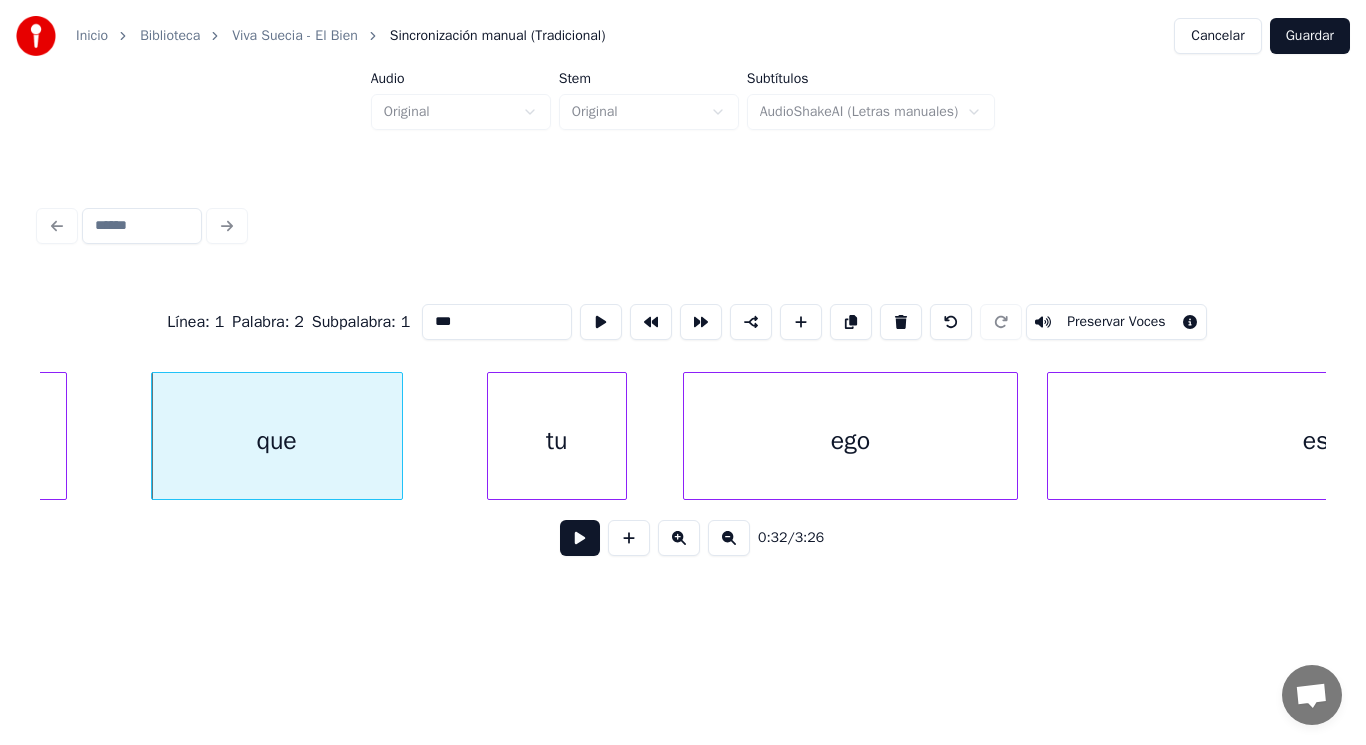 click at bounding box center (580, 538) 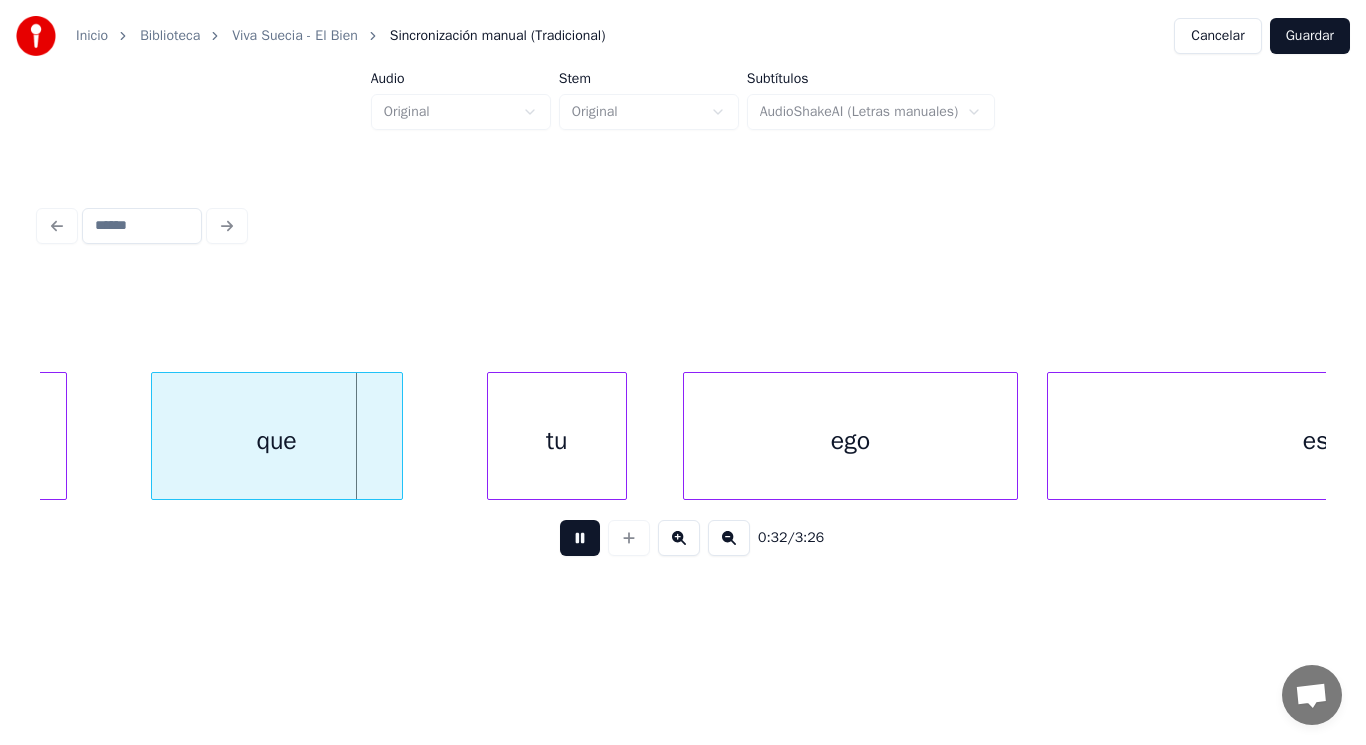 click at bounding box center [580, 538] 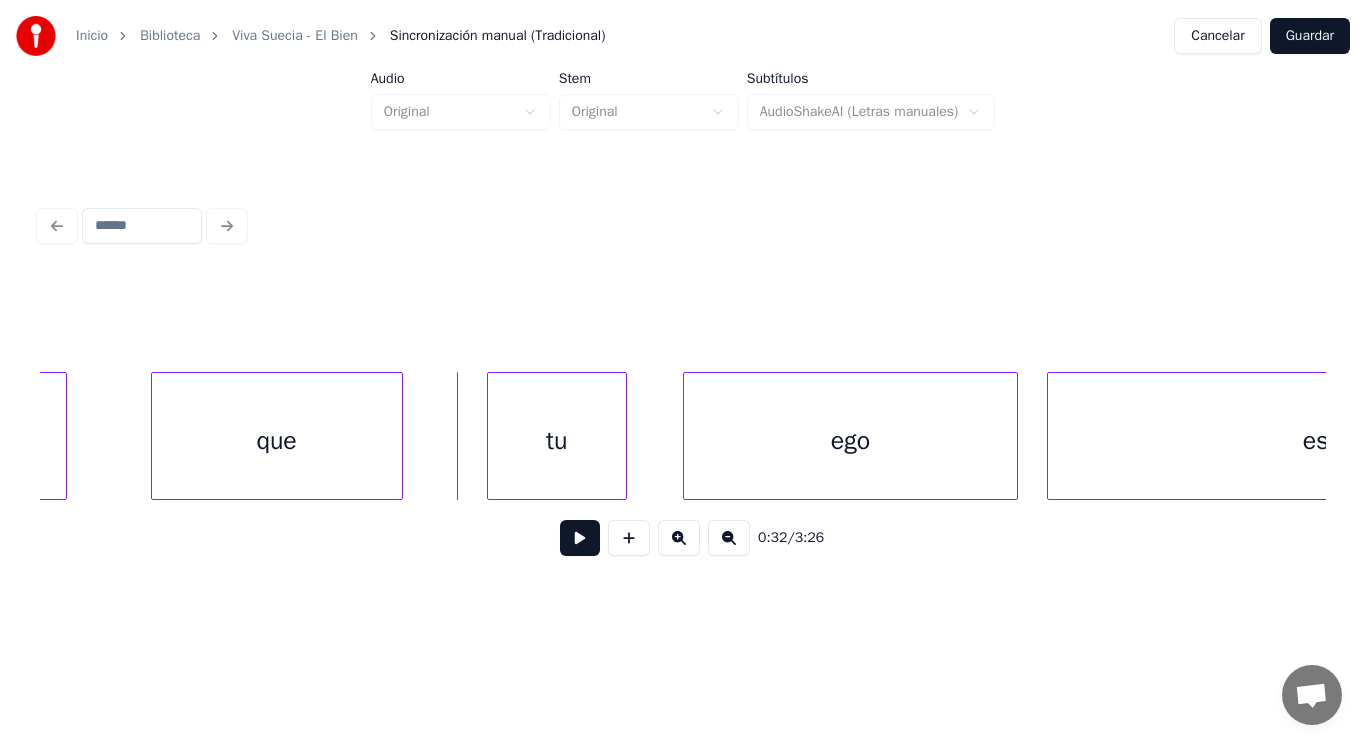 click at bounding box center (580, 538) 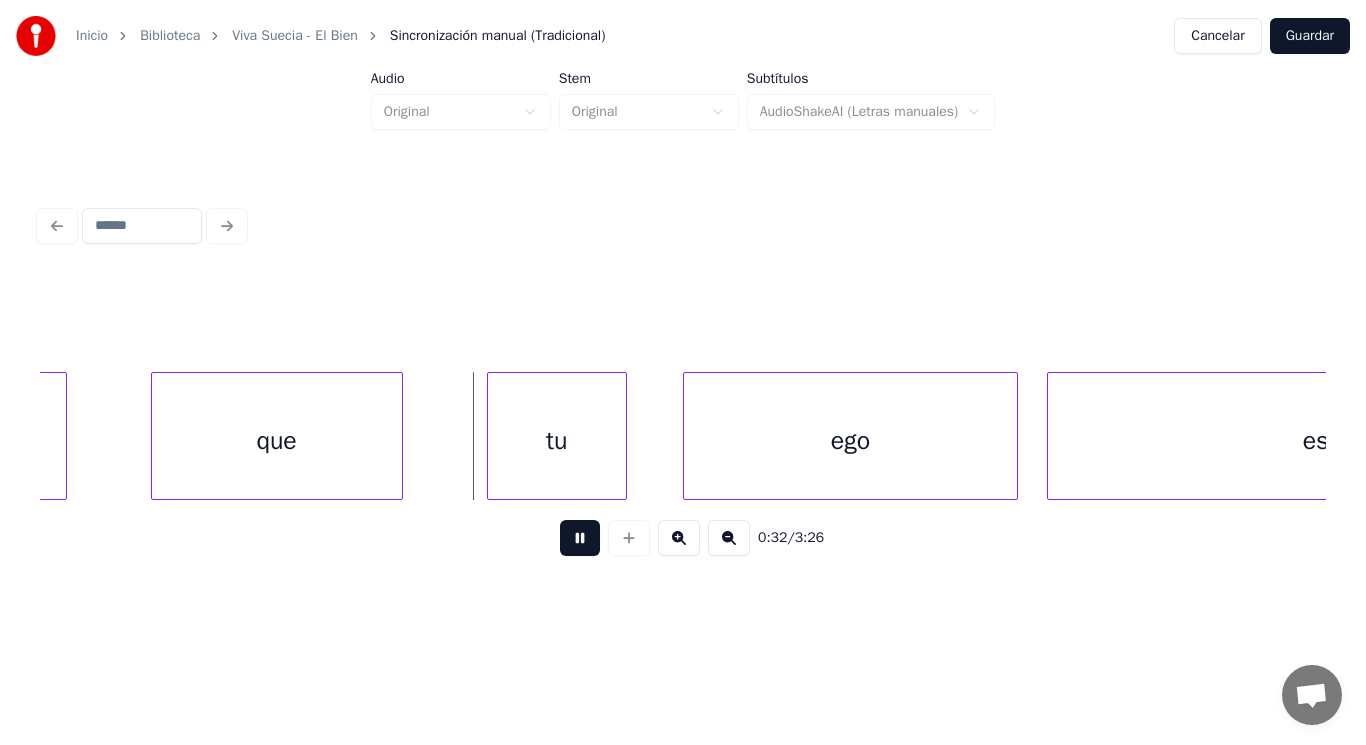 click at bounding box center [580, 538] 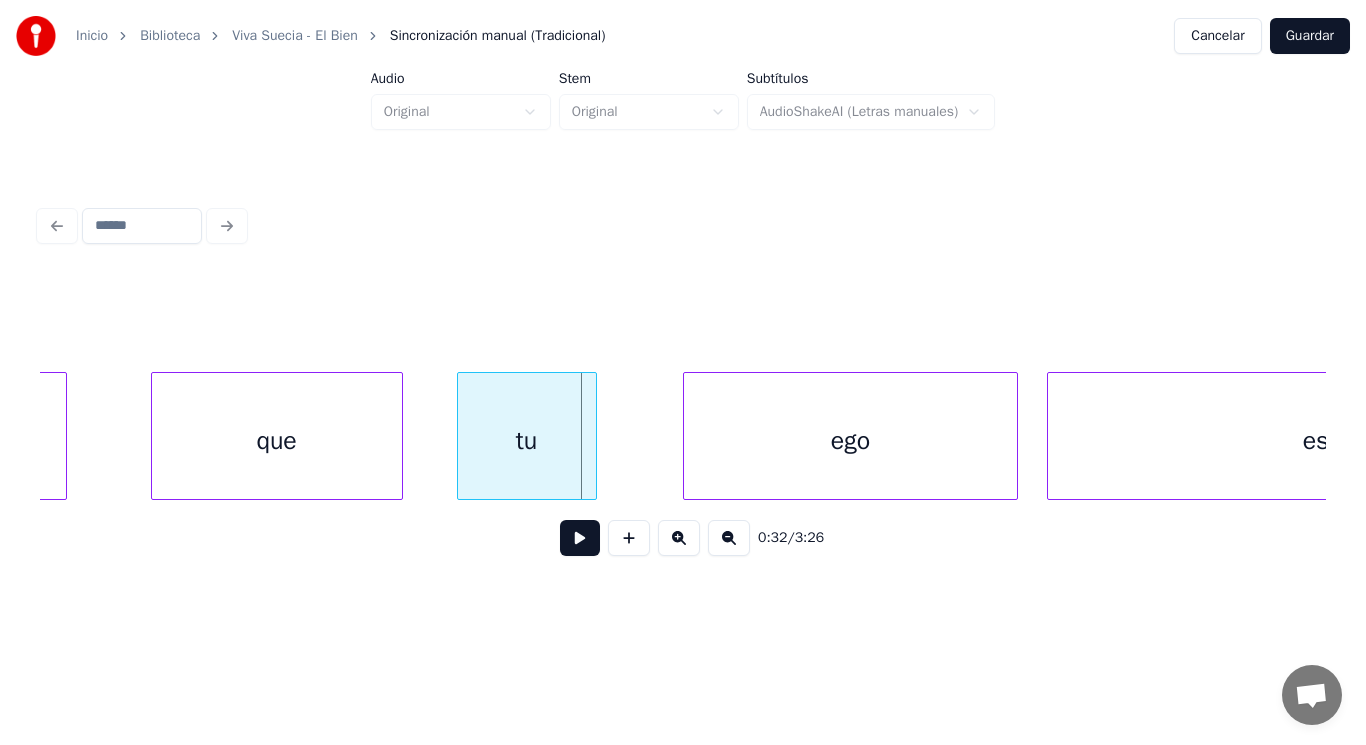 click on "tu" at bounding box center [527, 441] 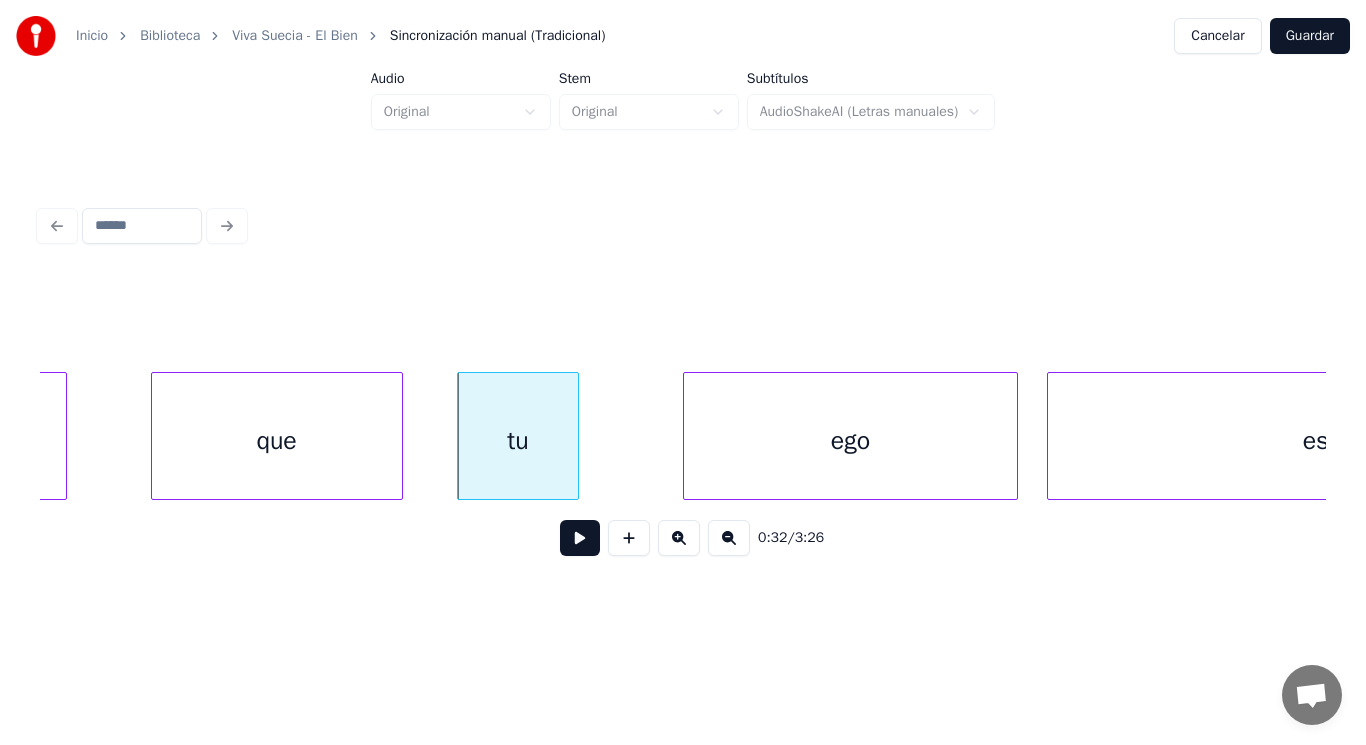 click at bounding box center [575, 436] 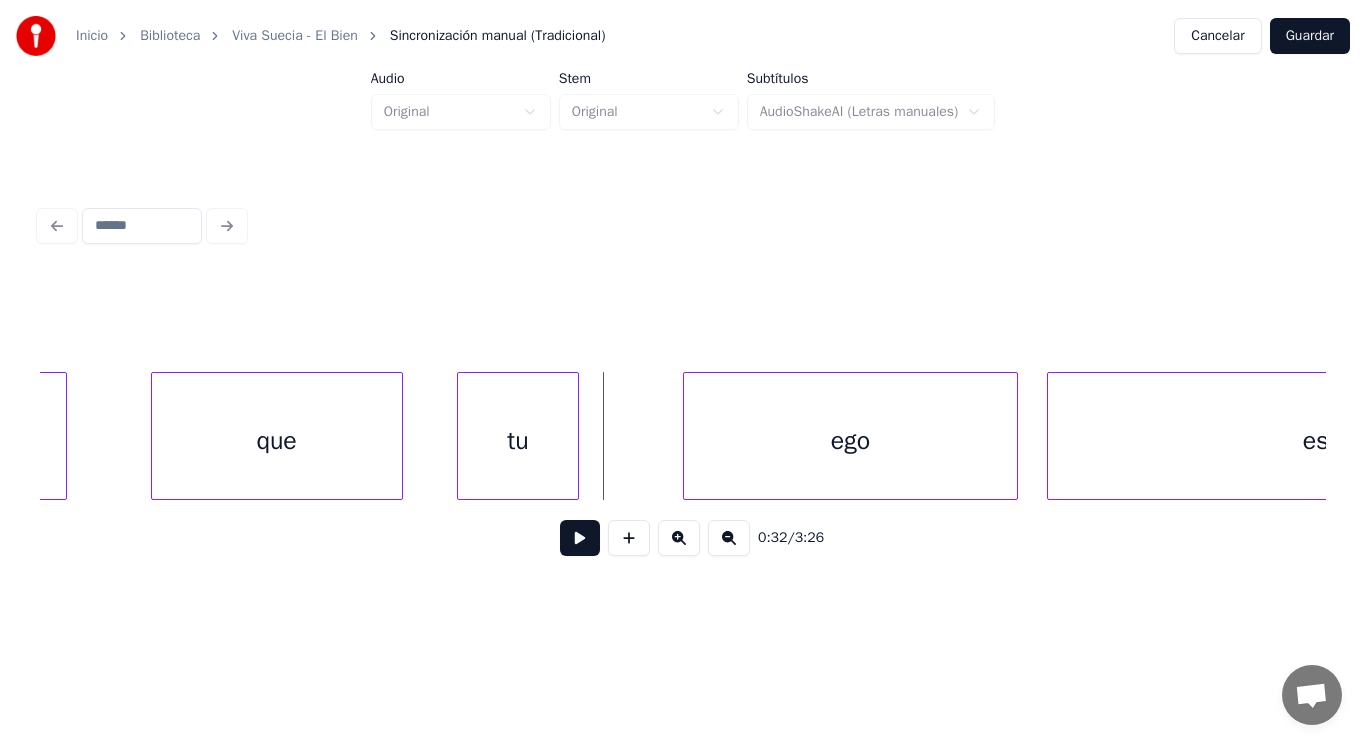 click at bounding box center (580, 538) 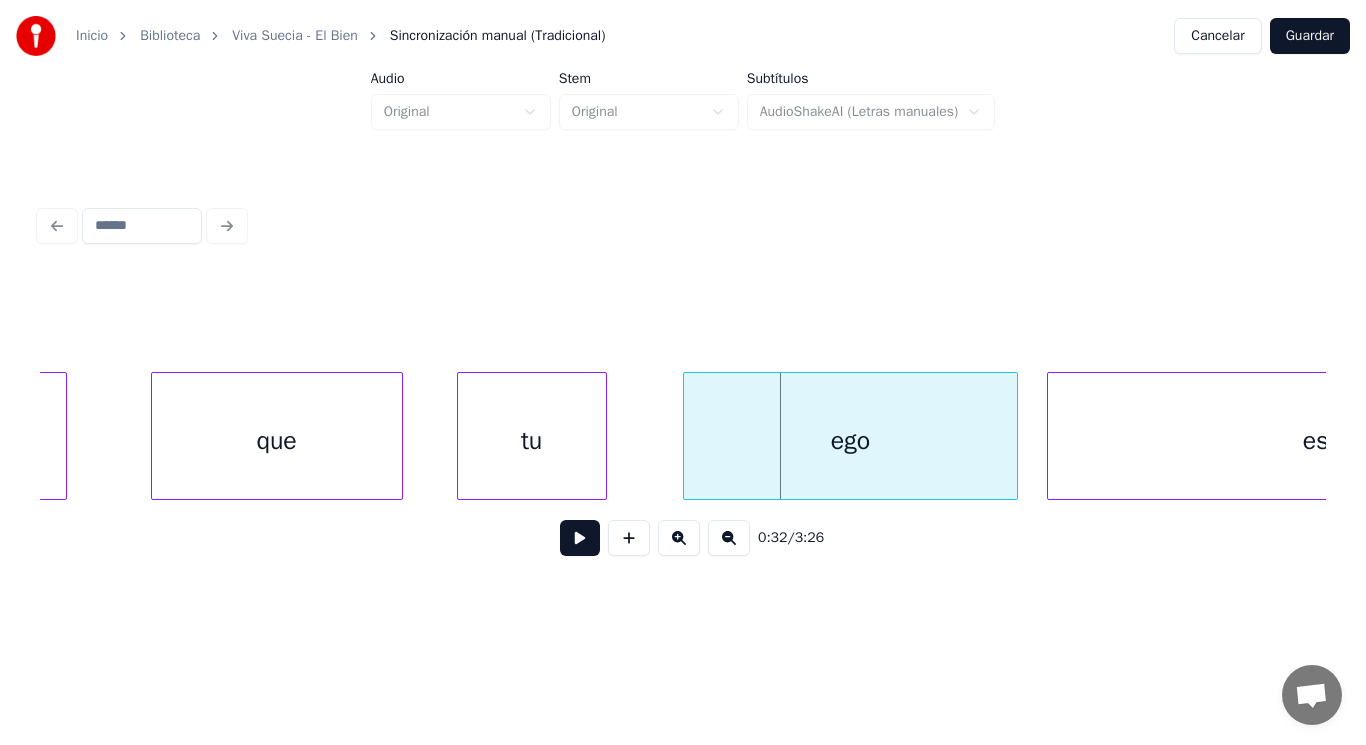 click at bounding box center [603, 436] 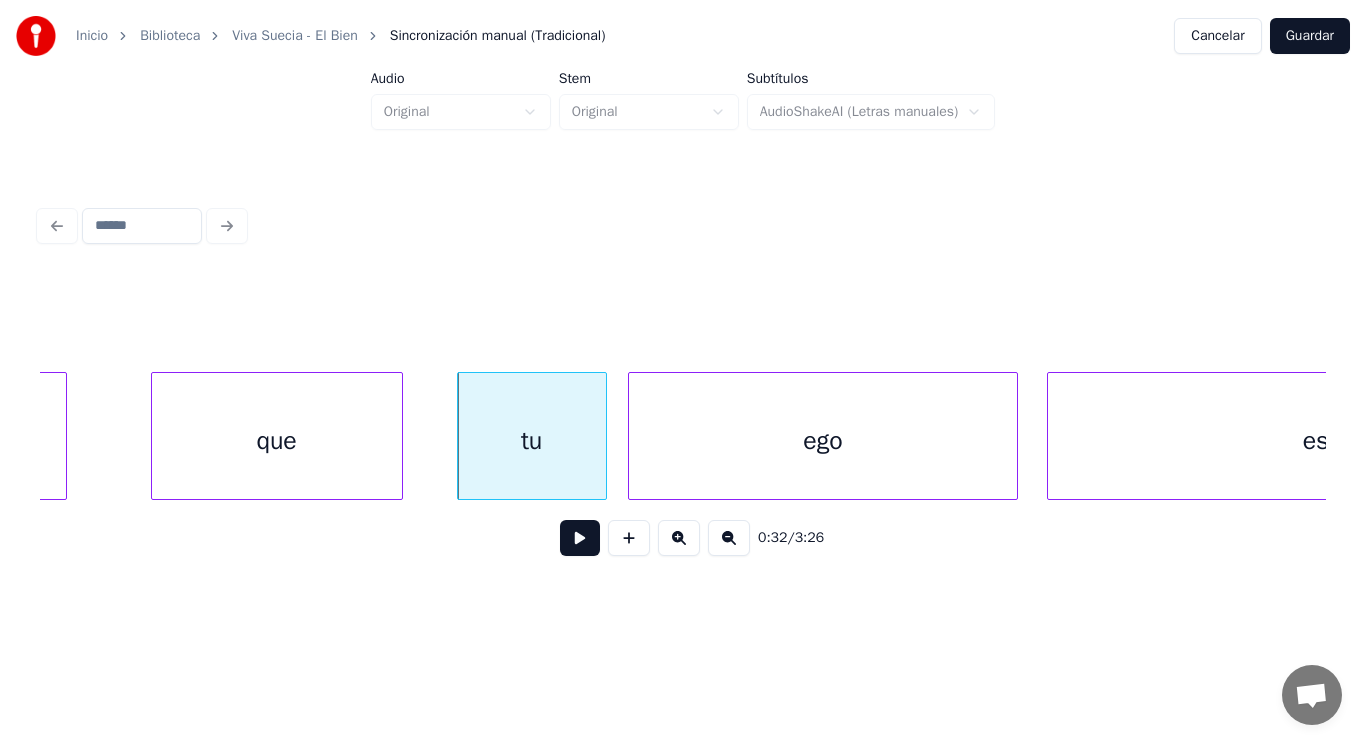 click at bounding box center [632, 436] 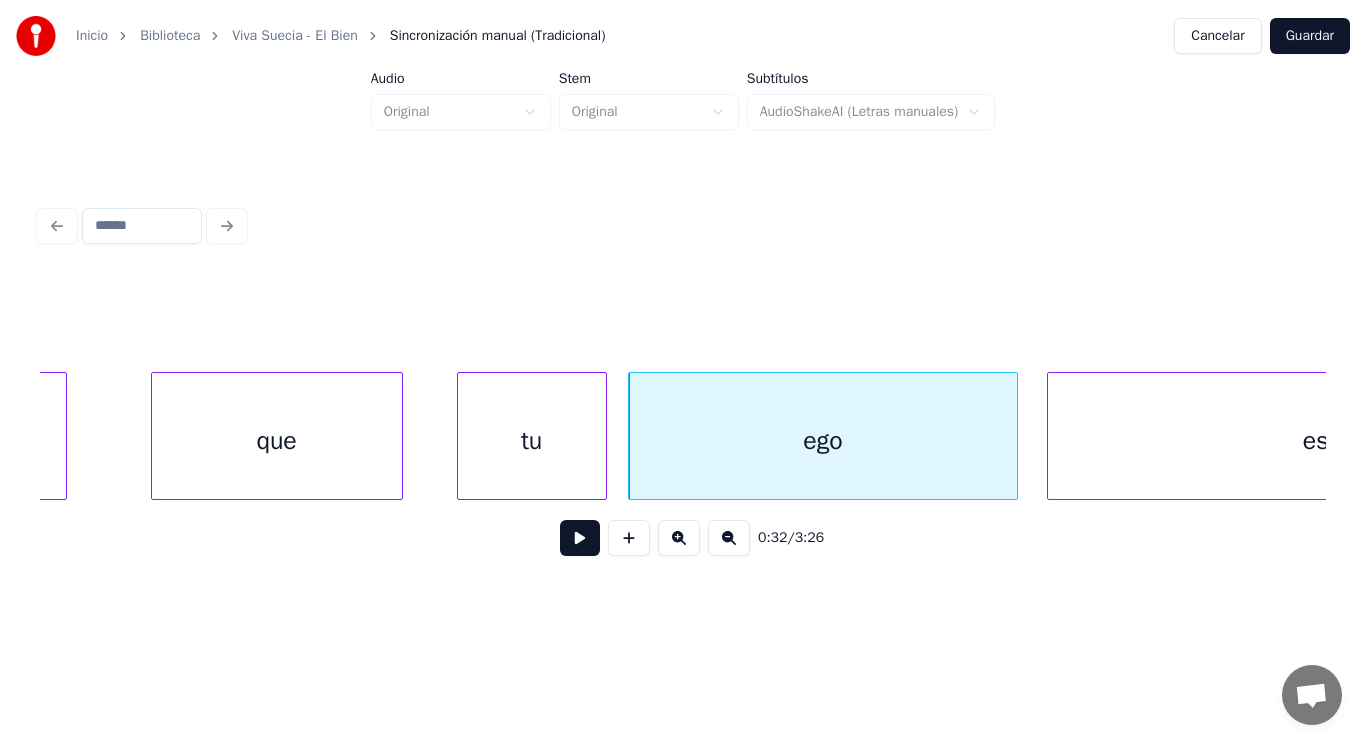 click on "tu" at bounding box center [532, 441] 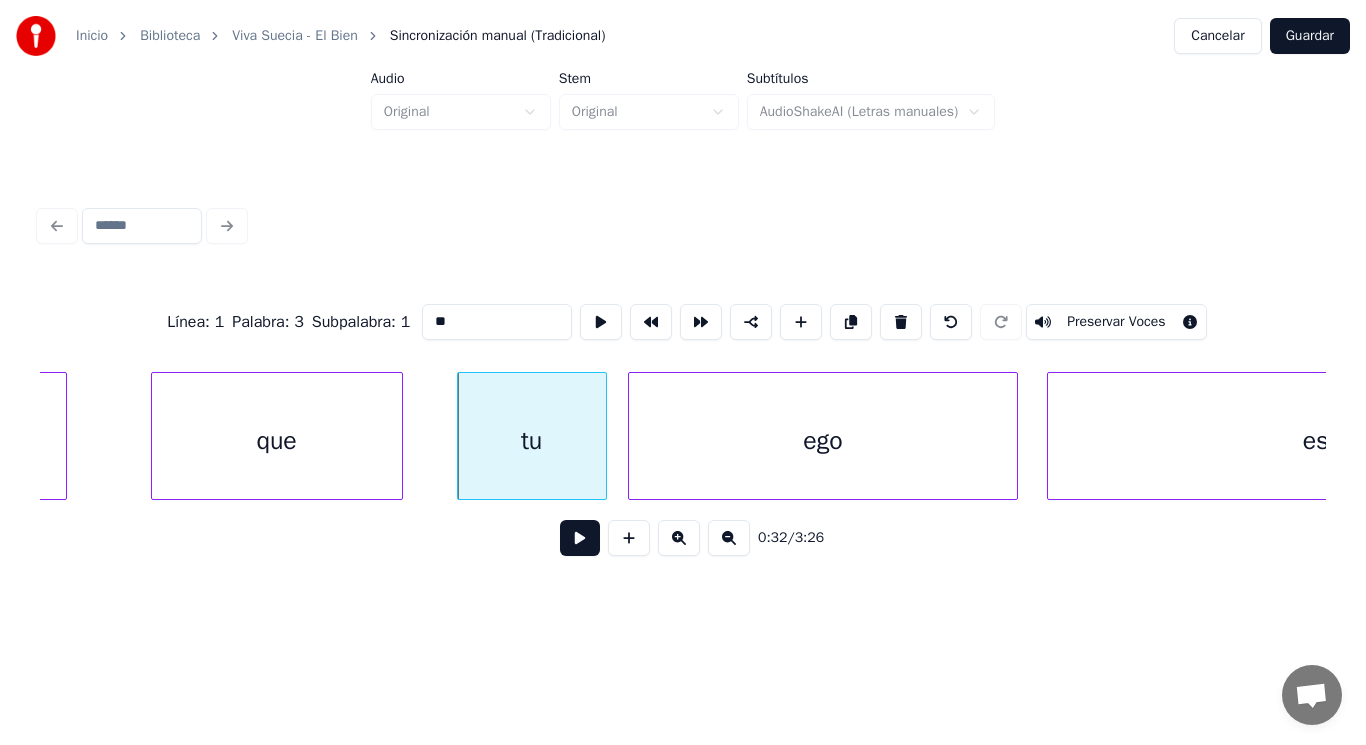 click at bounding box center [580, 538] 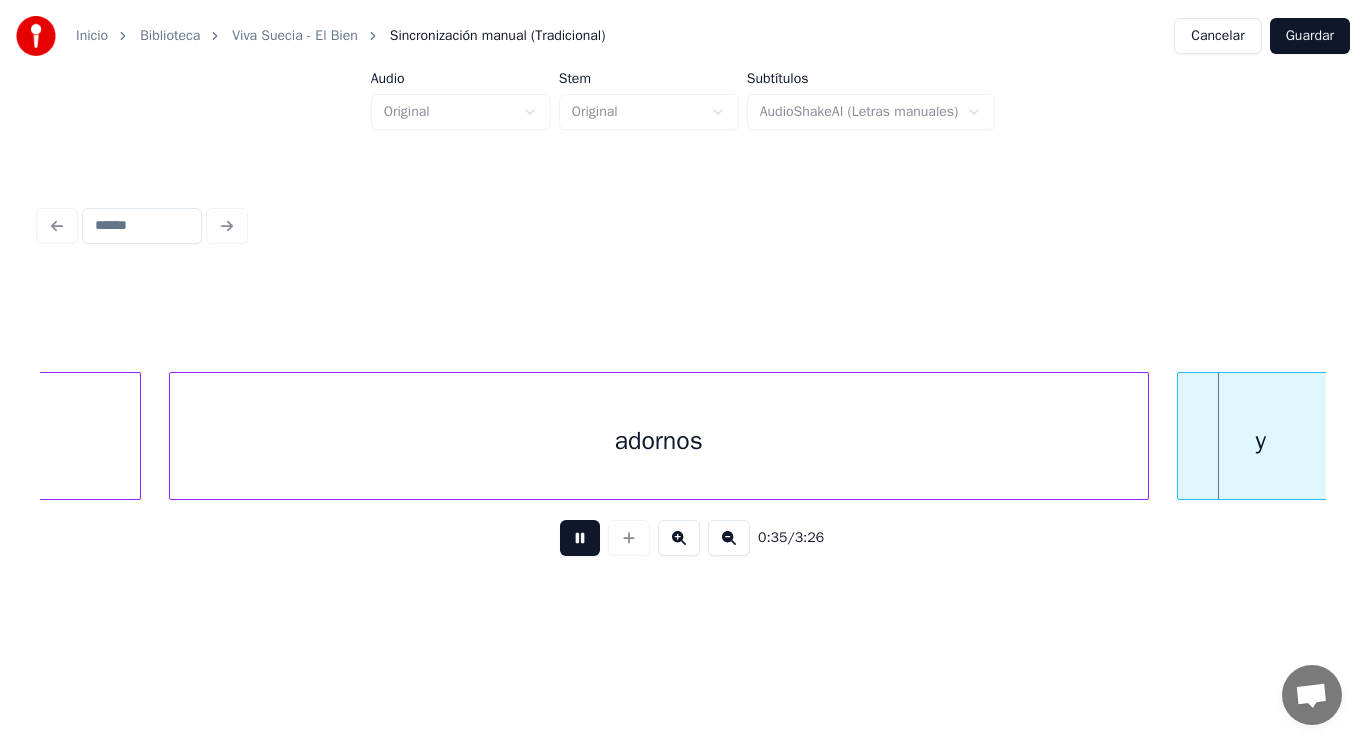 scroll, scrollTop: 0, scrollLeft: 49244, axis: horizontal 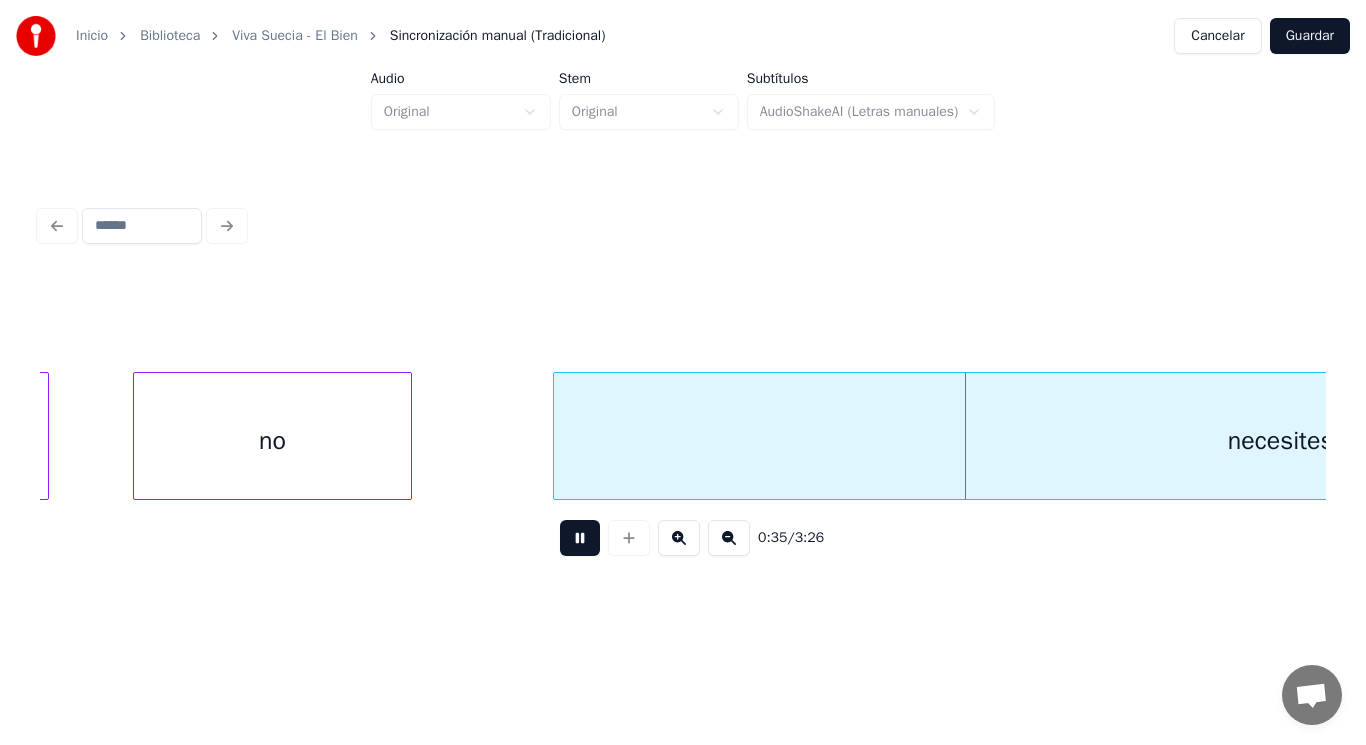 click at bounding box center (580, 538) 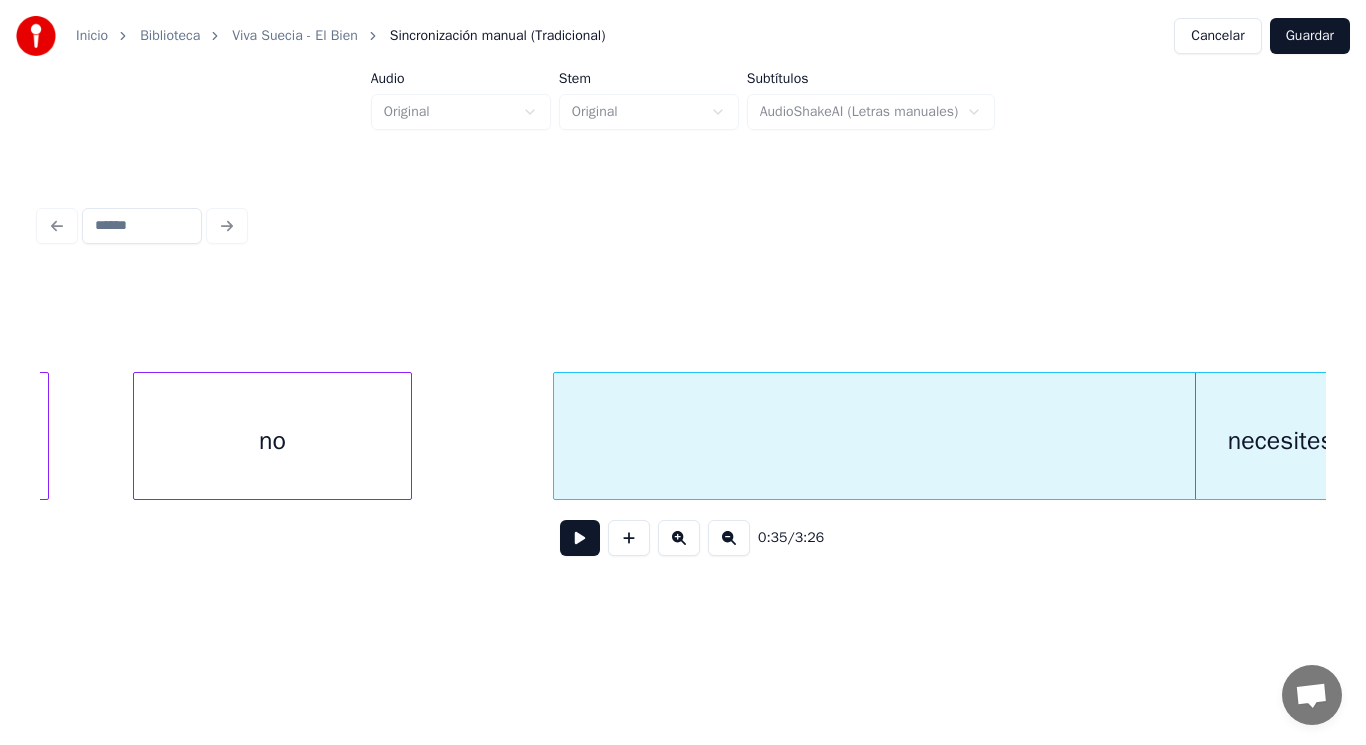 click on "no" at bounding box center [273, 441] 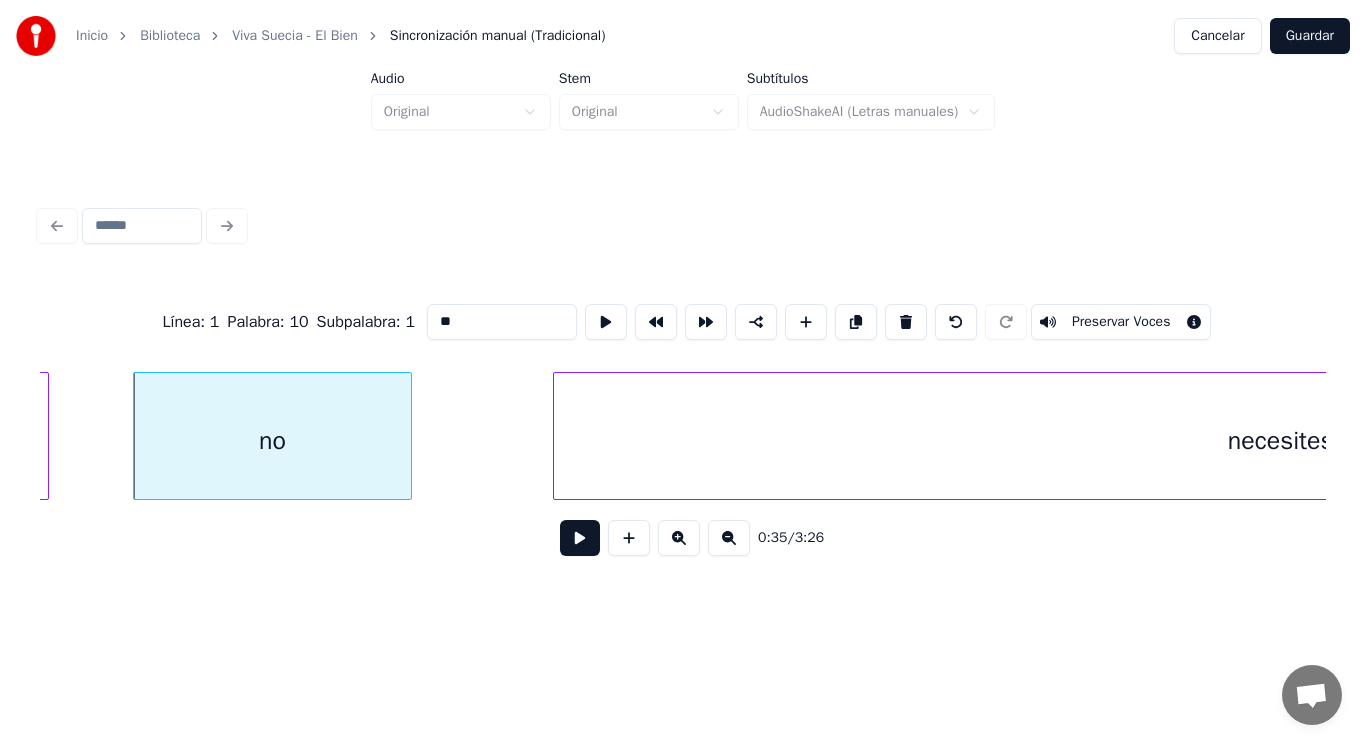 click at bounding box center [580, 538] 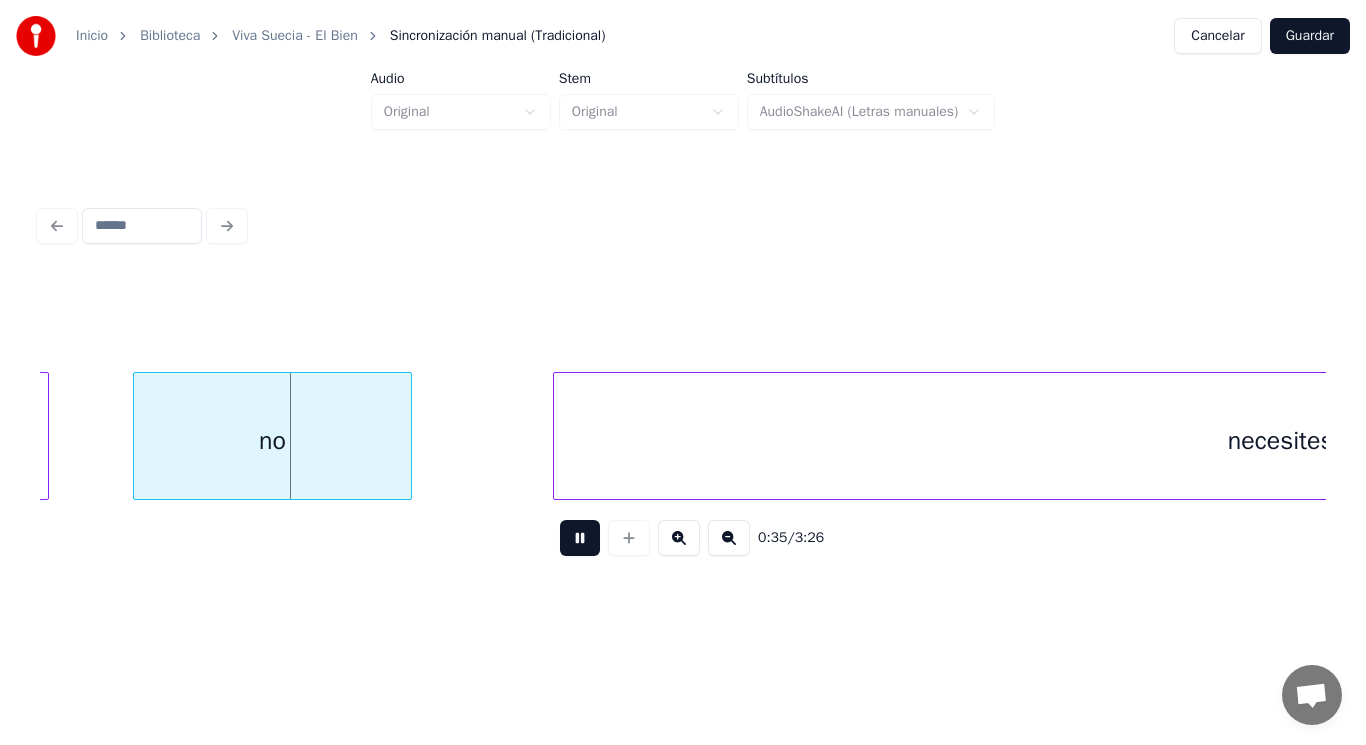 click at bounding box center [580, 538] 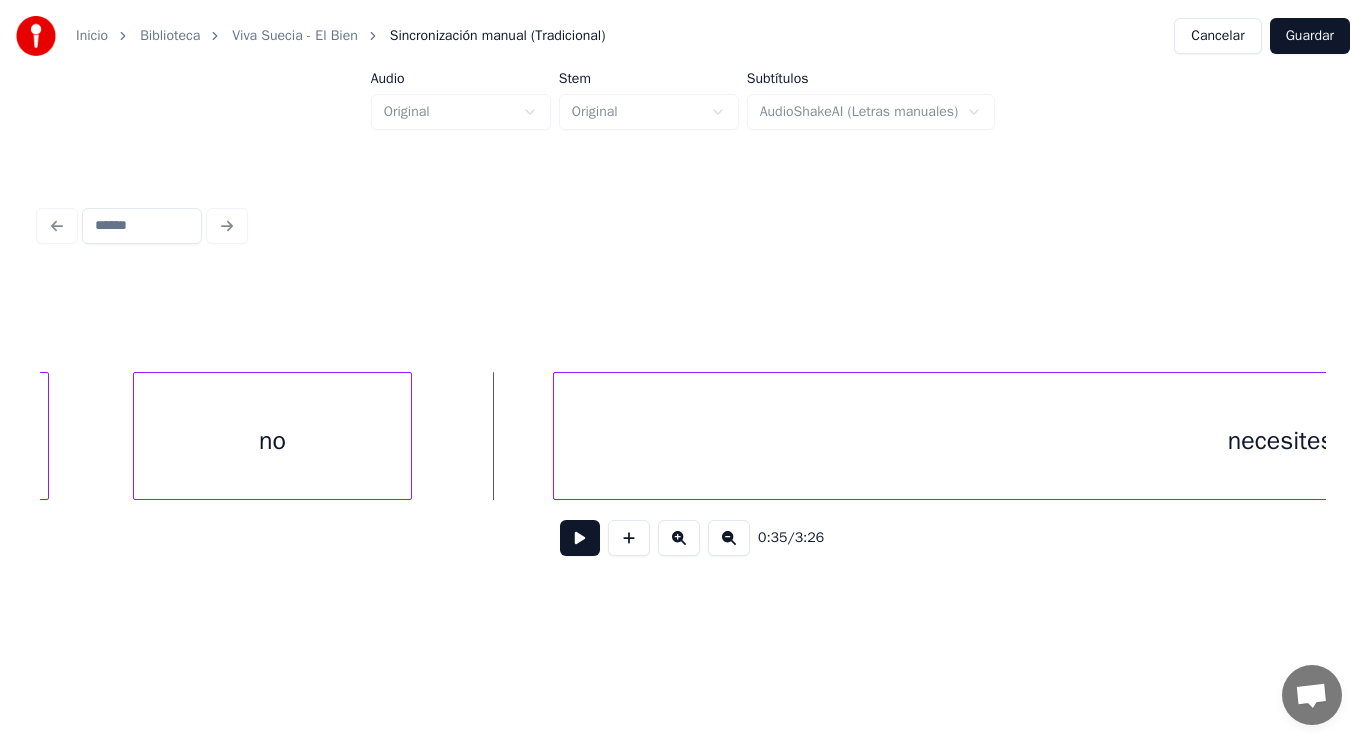 click at bounding box center [580, 538] 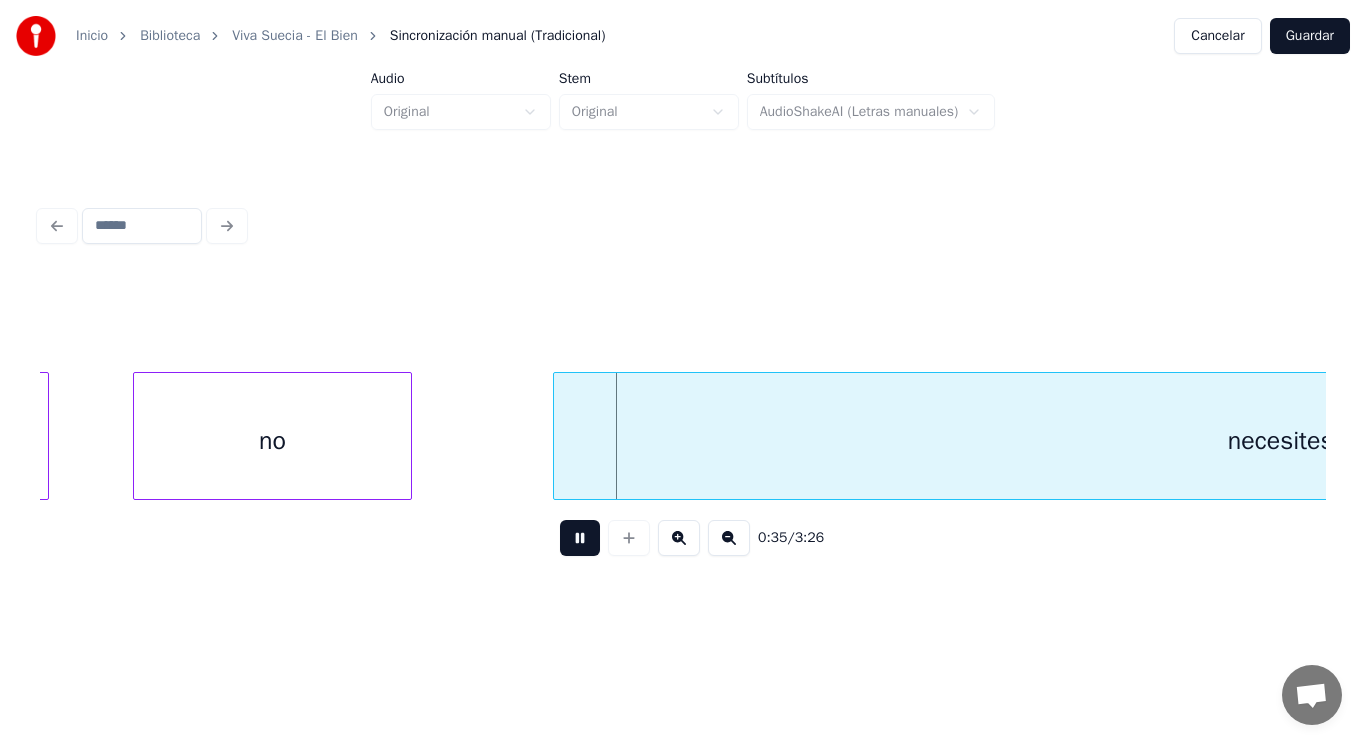 click at bounding box center (580, 538) 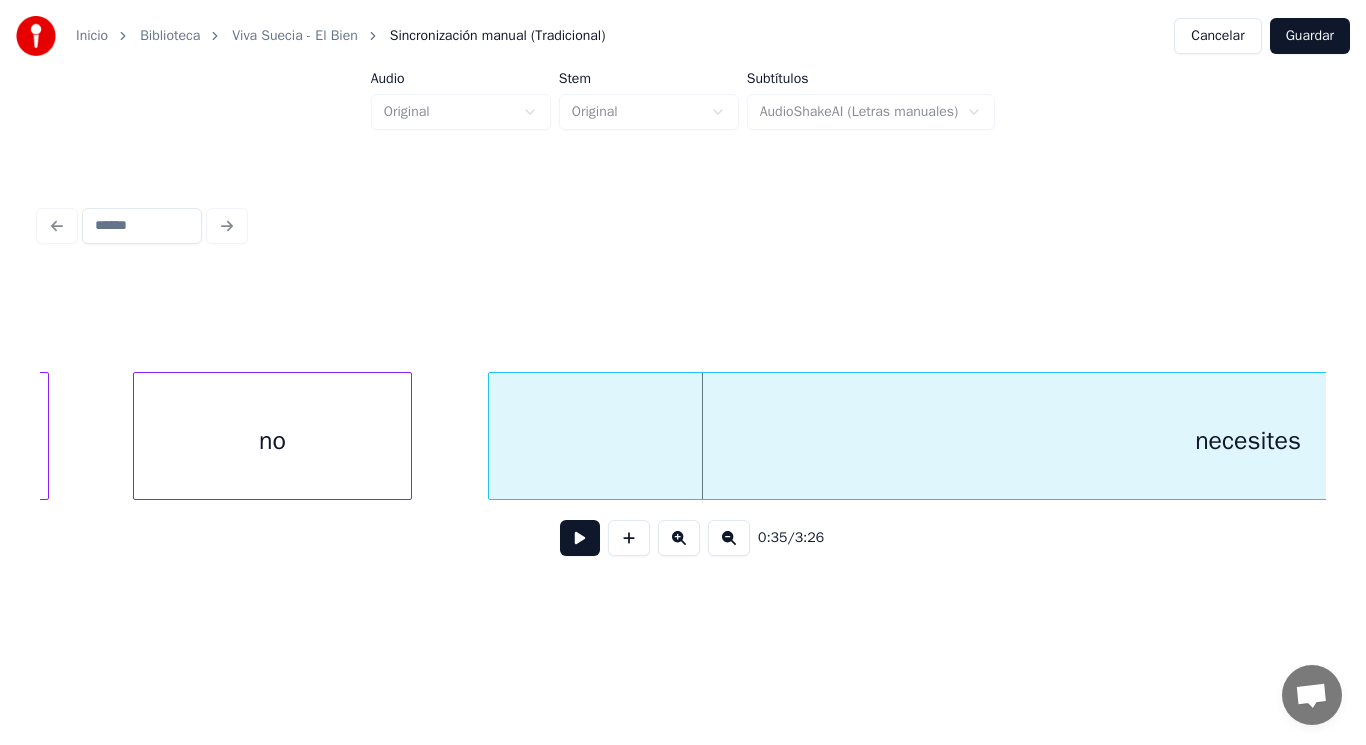 click at bounding box center [492, 436] 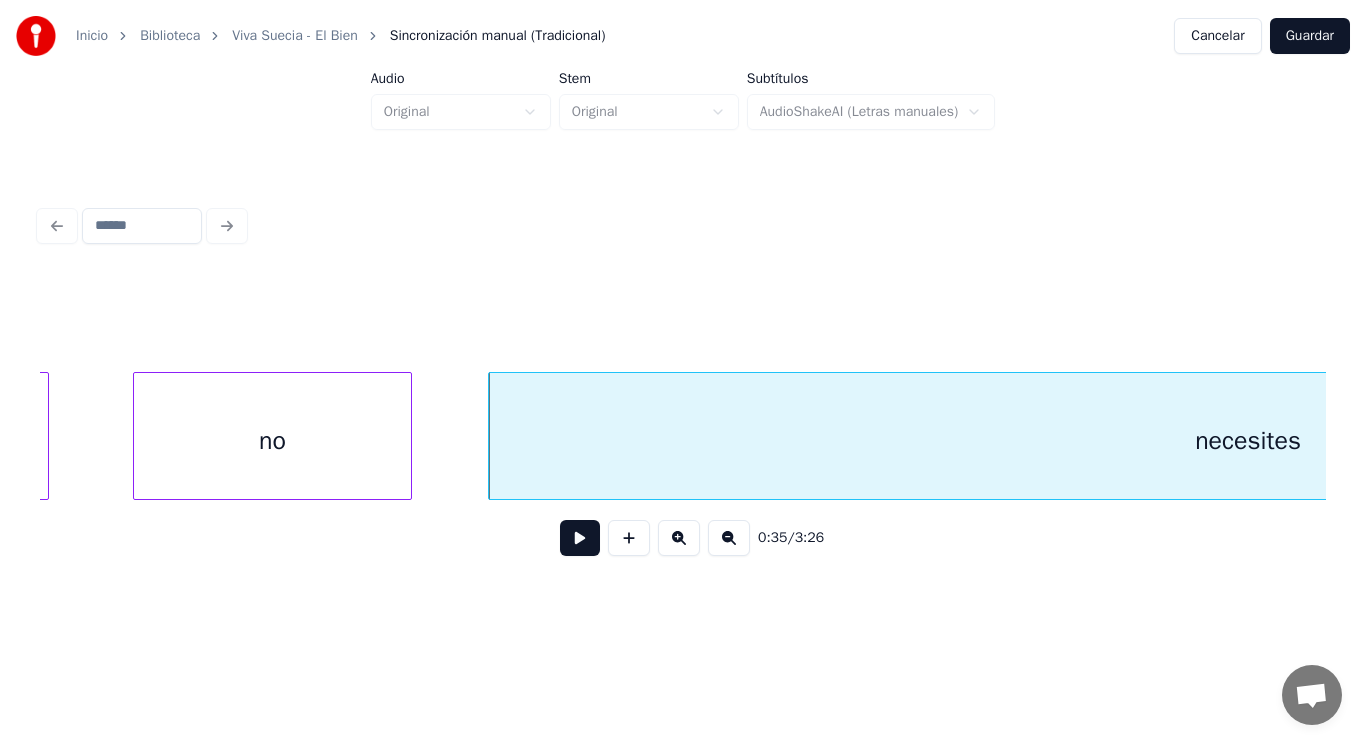click at bounding box center [580, 538] 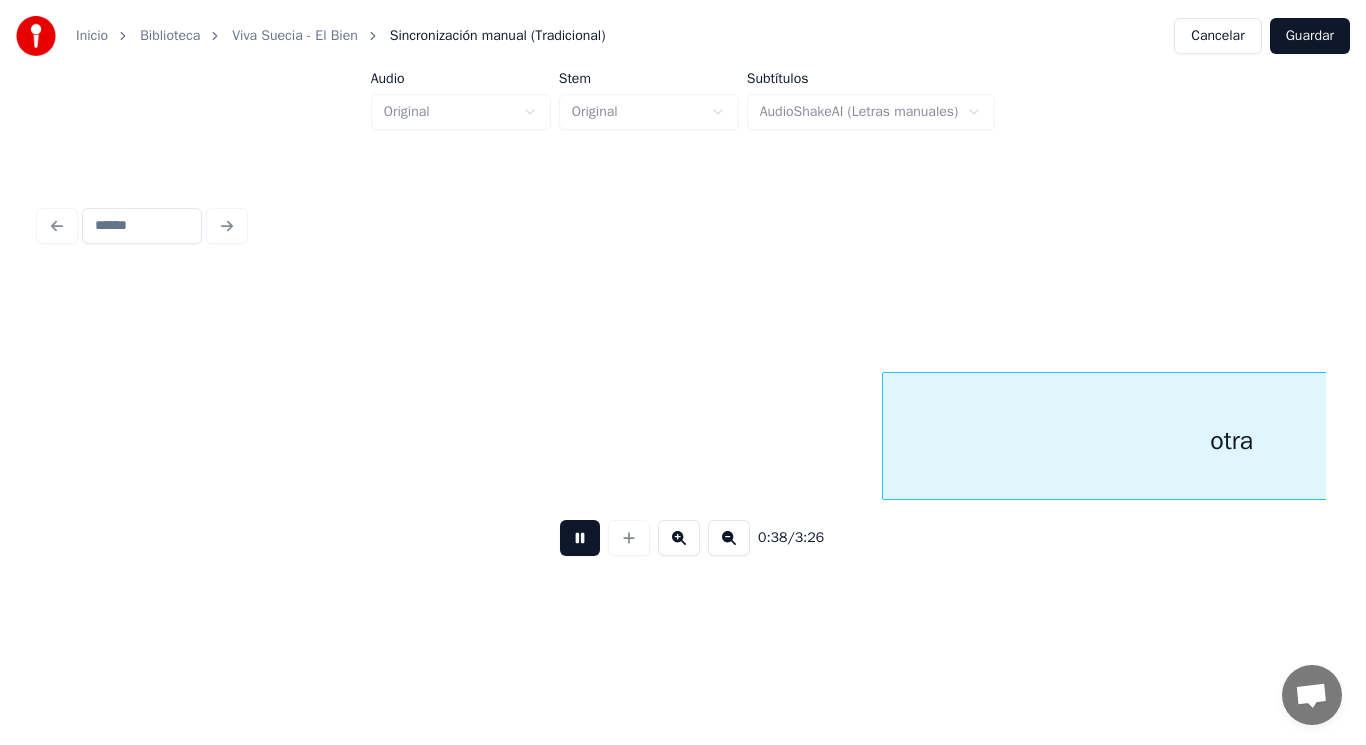 scroll, scrollTop: 0, scrollLeft: 54451, axis: horizontal 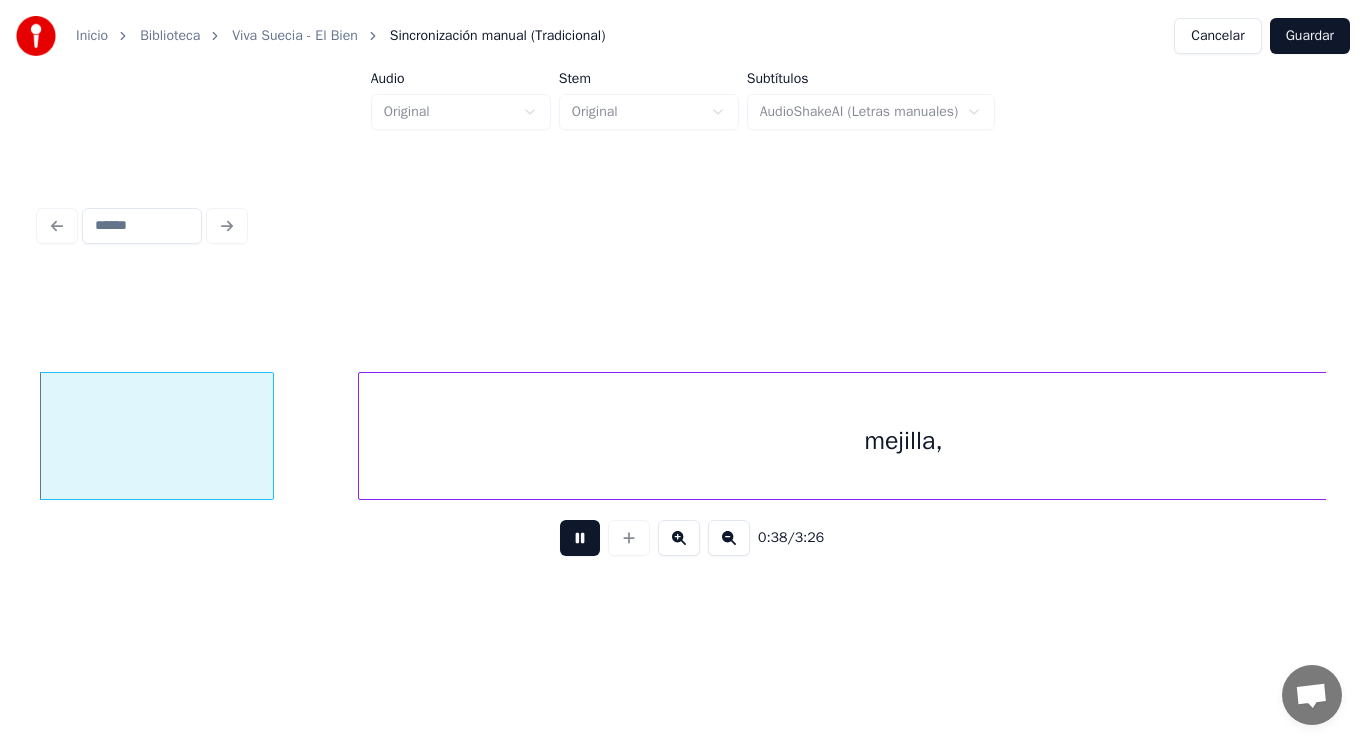 click at bounding box center (580, 538) 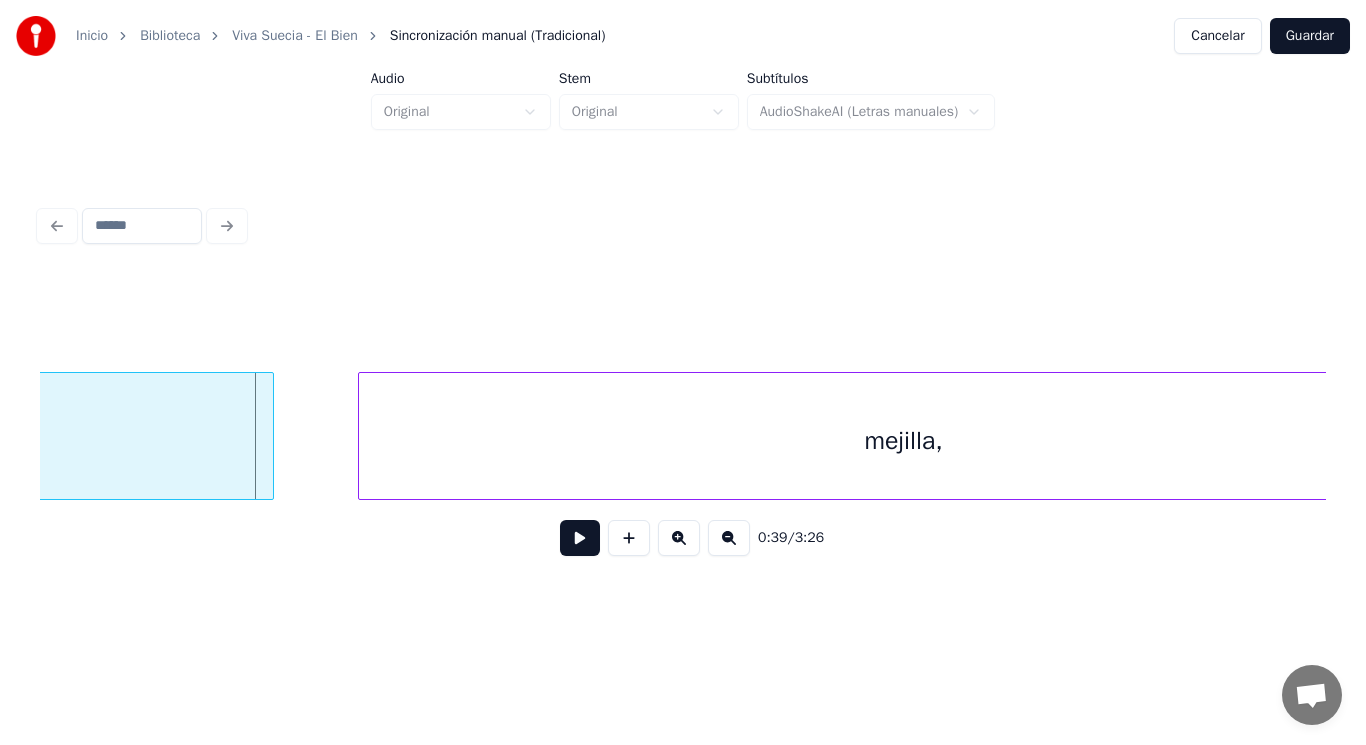 click on "mejilla," at bounding box center [904, 441] 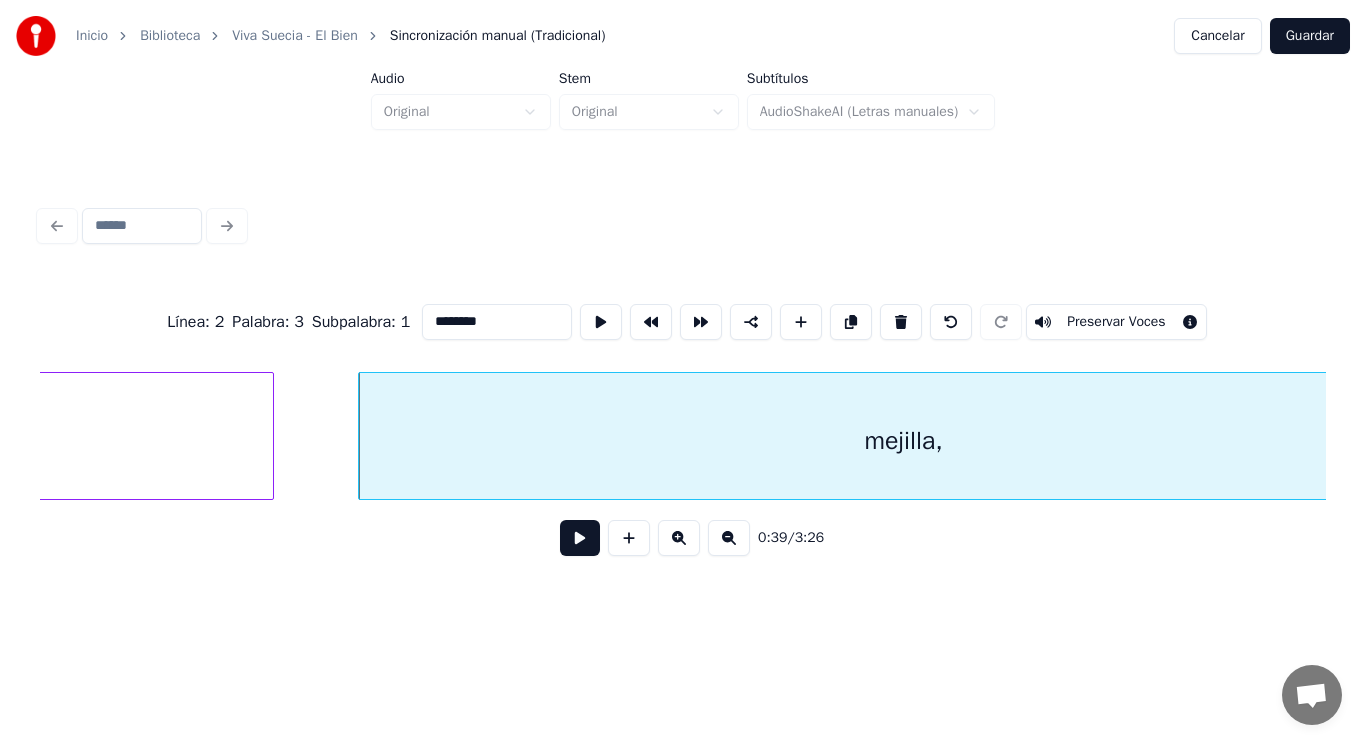 click at bounding box center (580, 538) 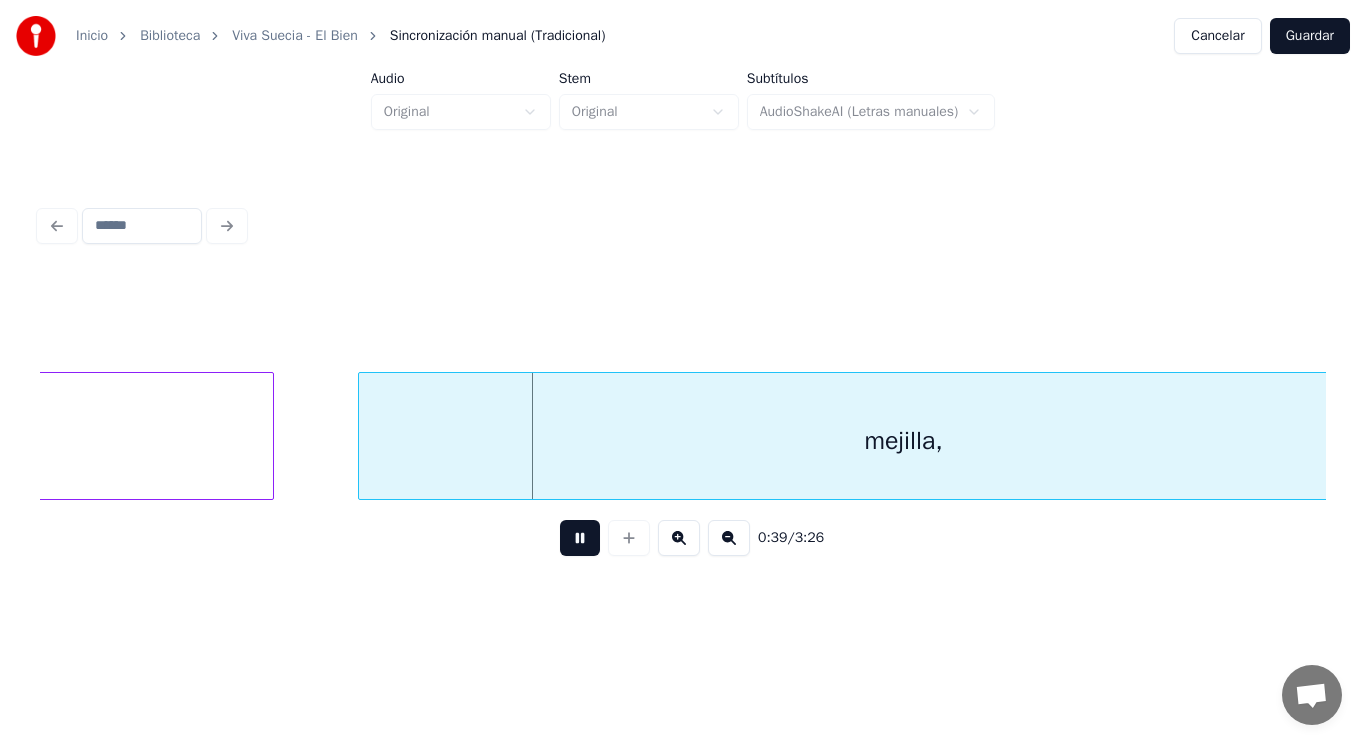 click at bounding box center [580, 538] 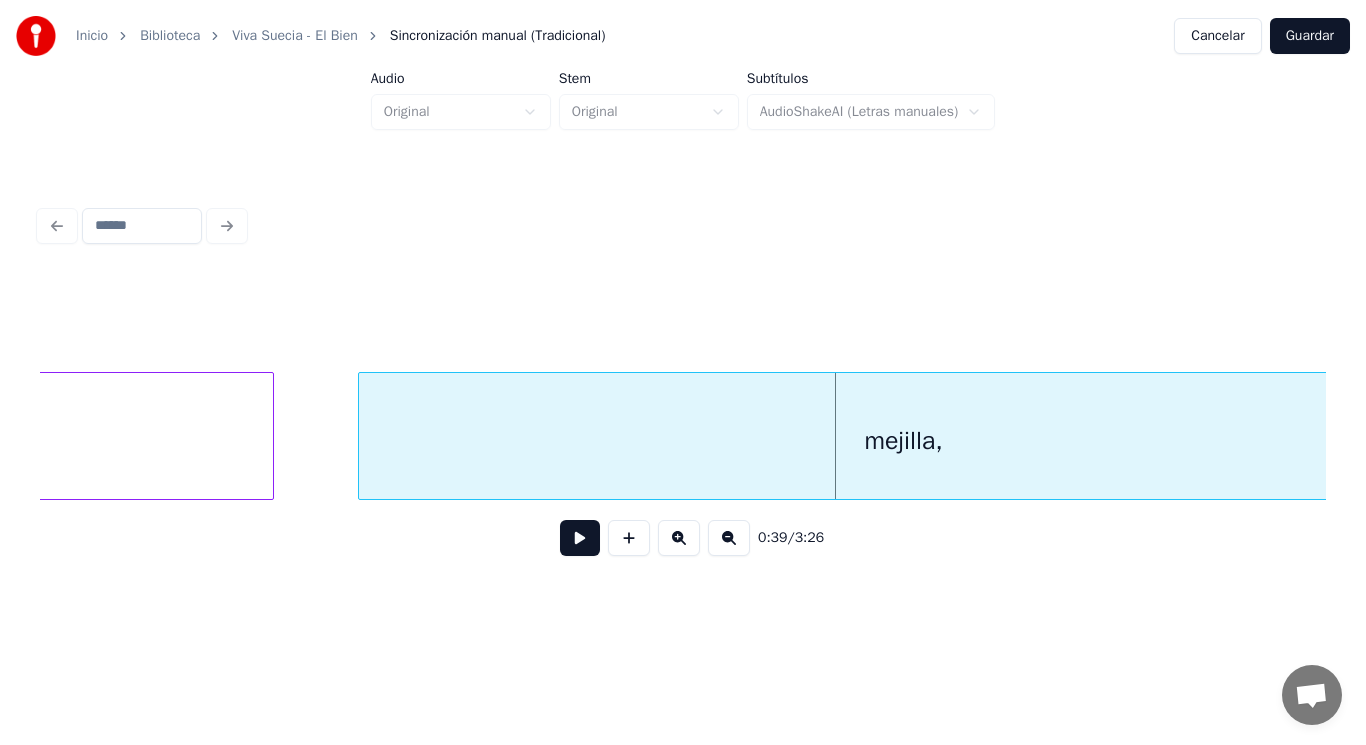click at bounding box center [580, 538] 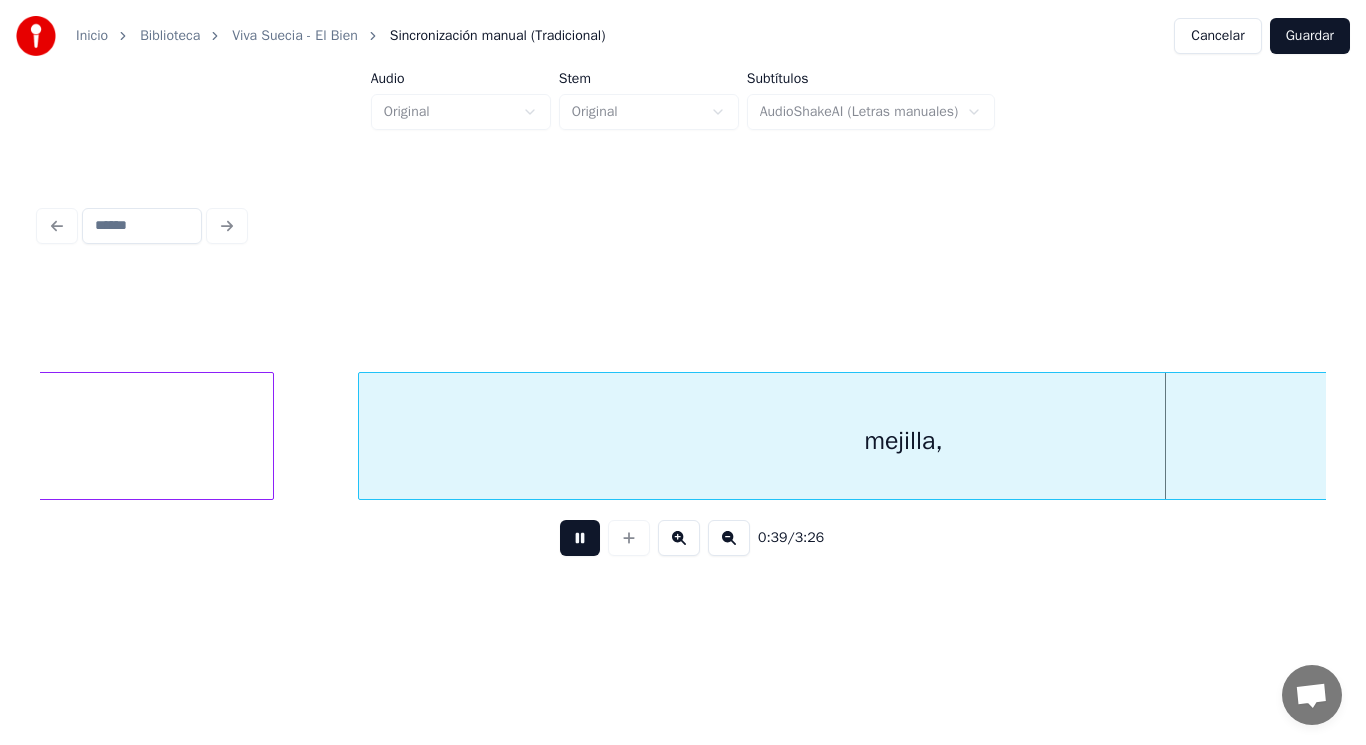 scroll, scrollTop: 0, scrollLeft: 55761, axis: horizontal 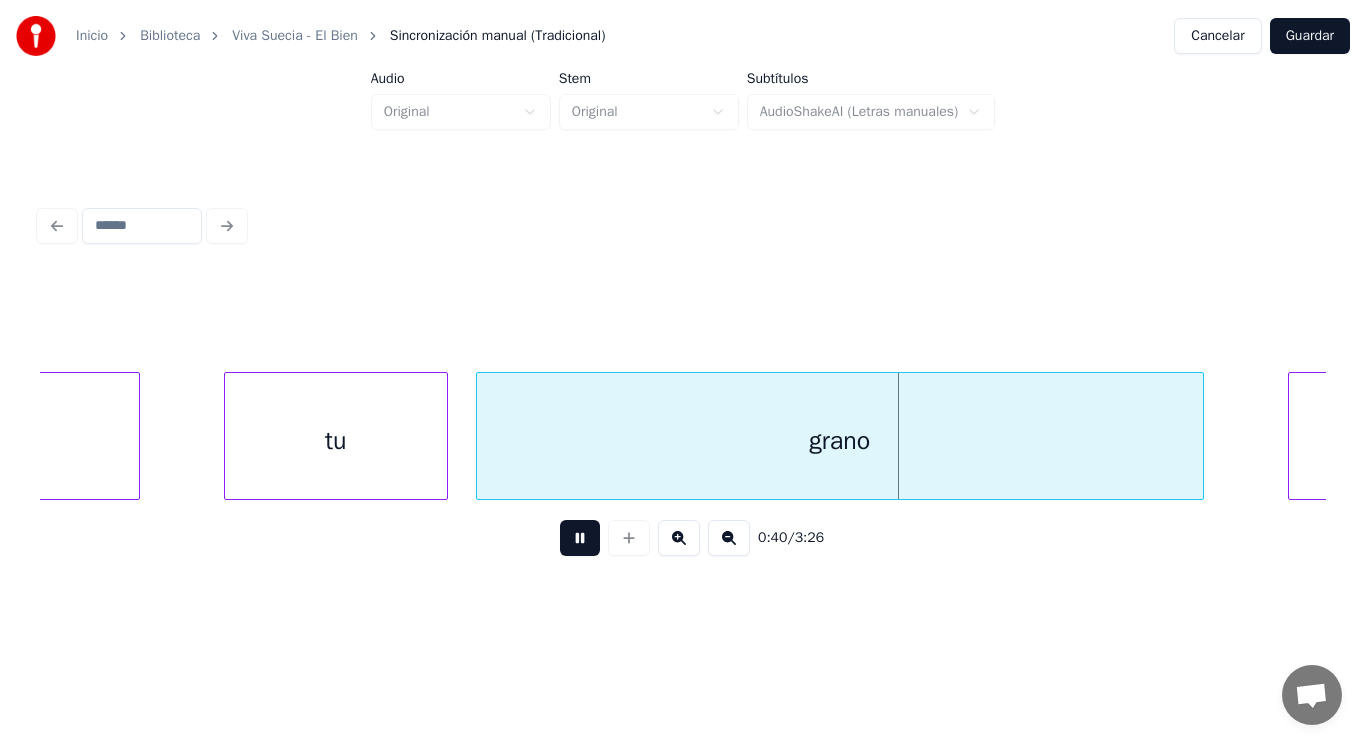 click at bounding box center (580, 538) 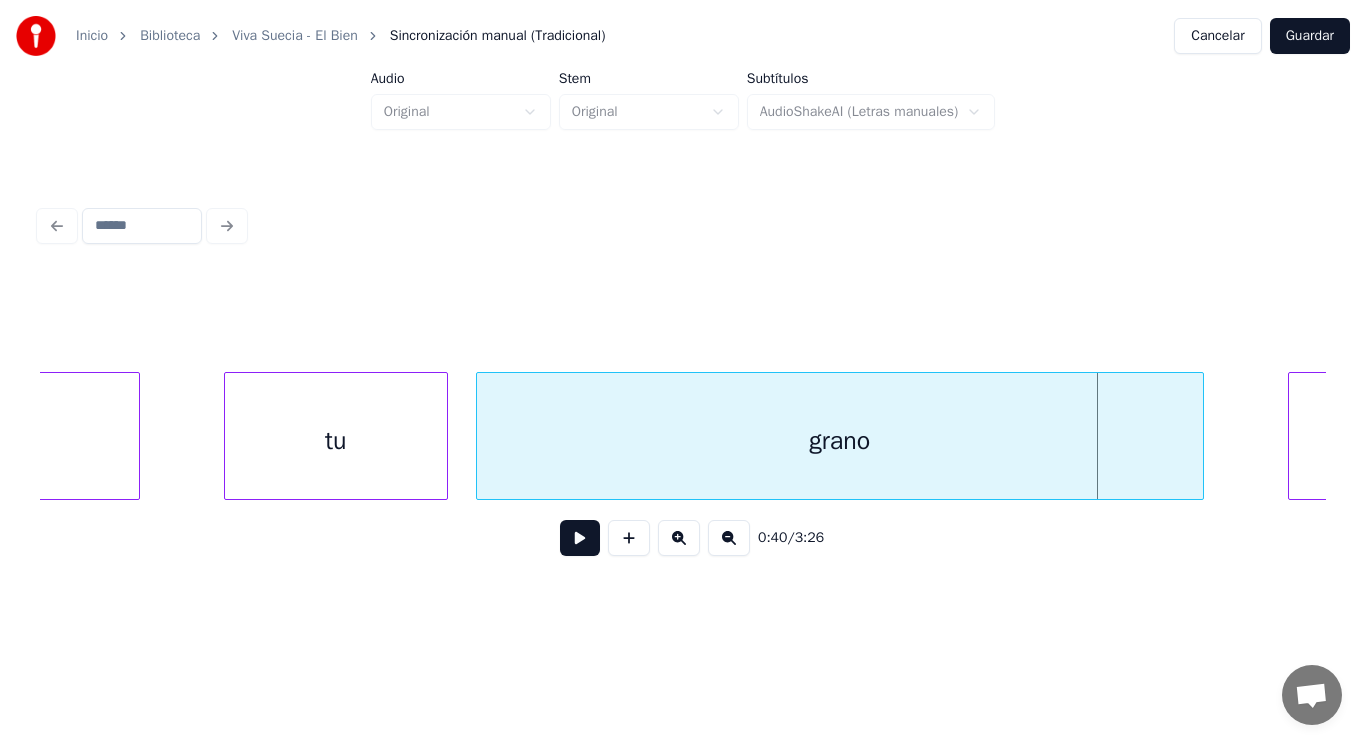 click at bounding box center [580, 538] 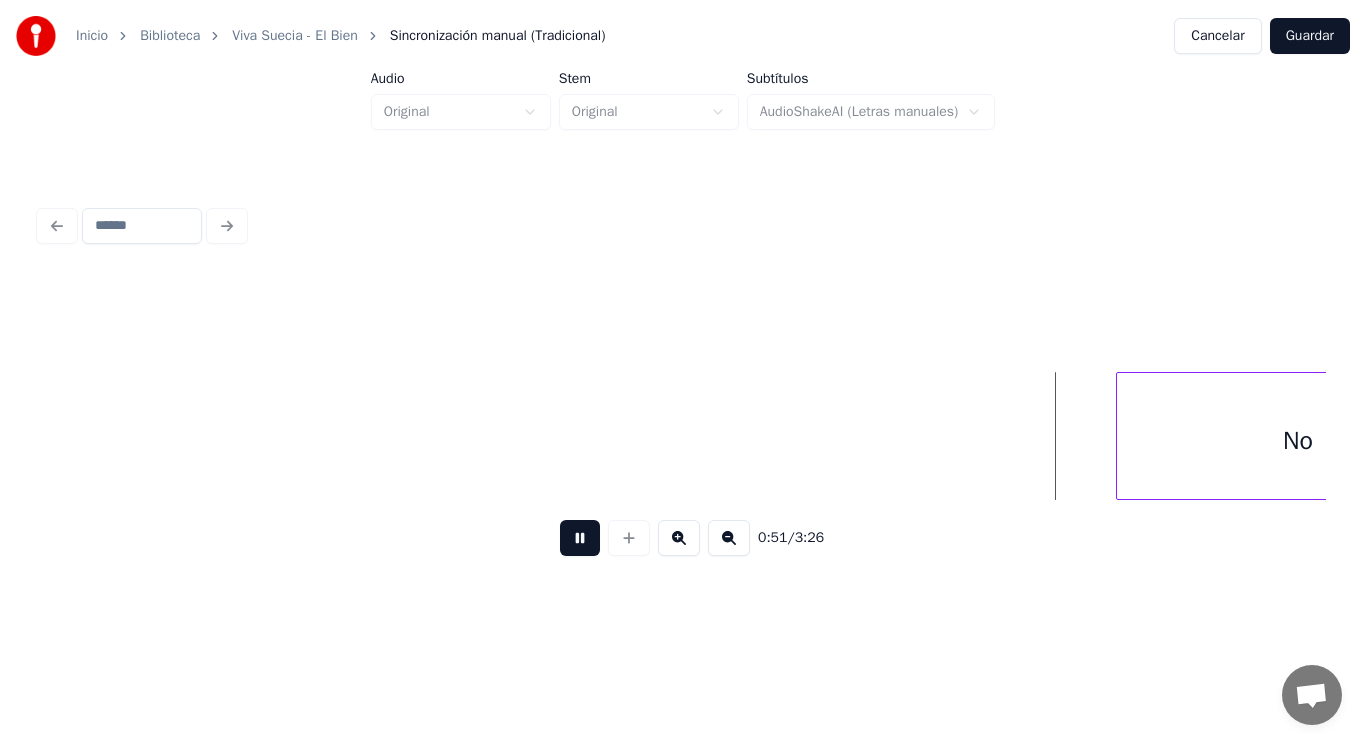 click at bounding box center (580, 538) 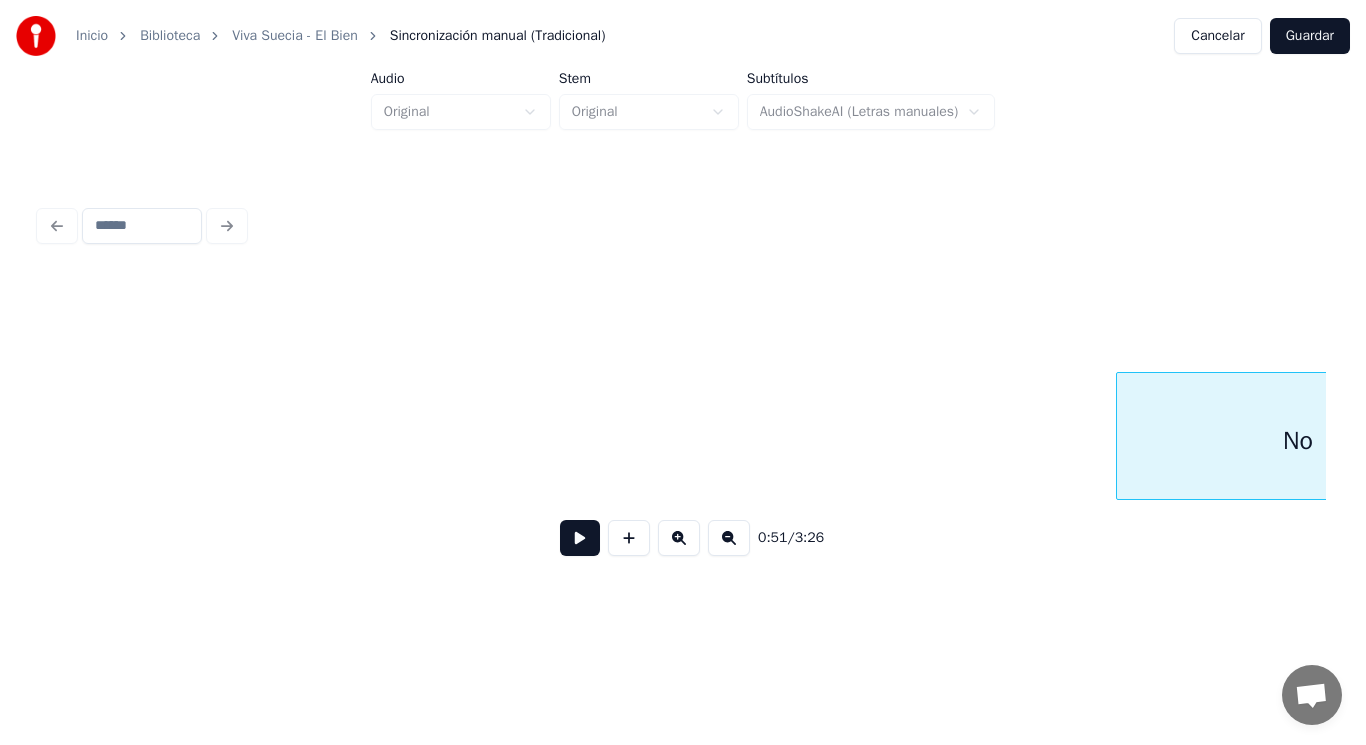 scroll, scrollTop: 0, scrollLeft: 72724, axis: horizontal 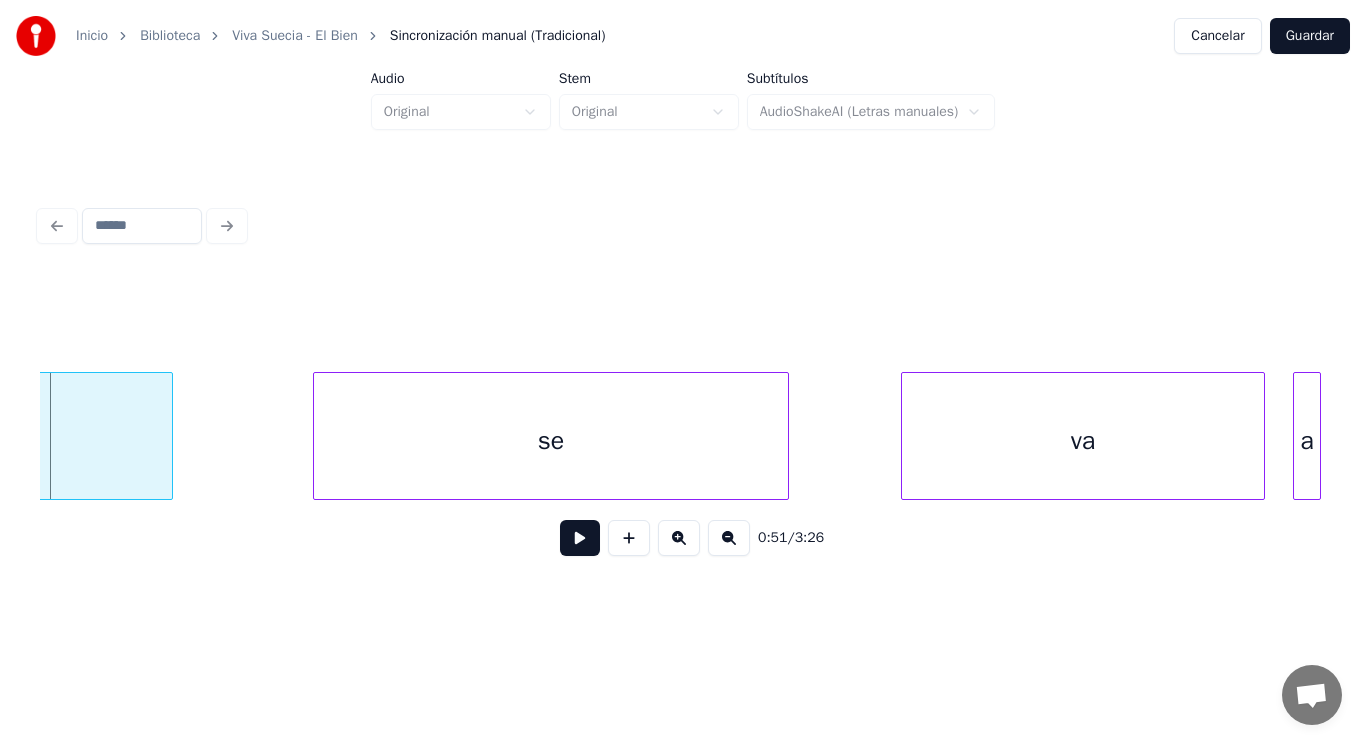 click on "No" at bounding box center [-9, 441] 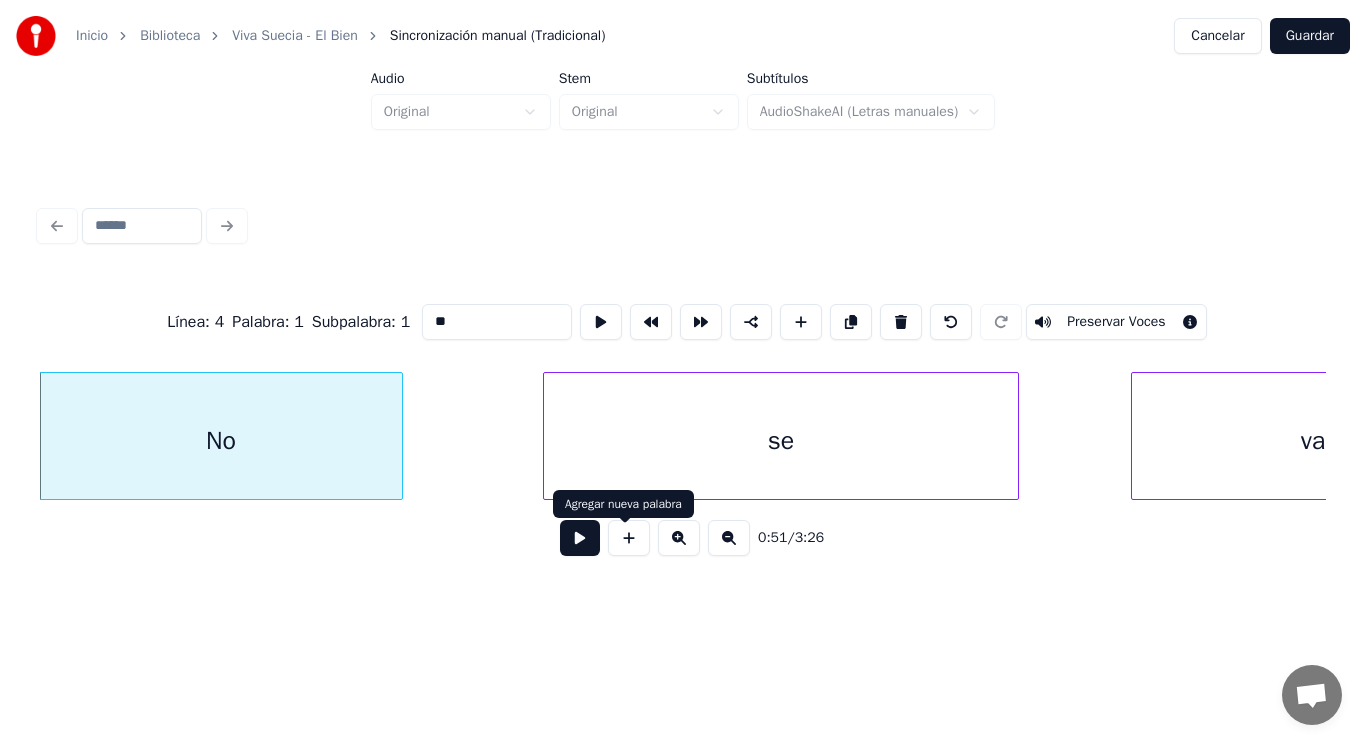 click at bounding box center (580, 538) 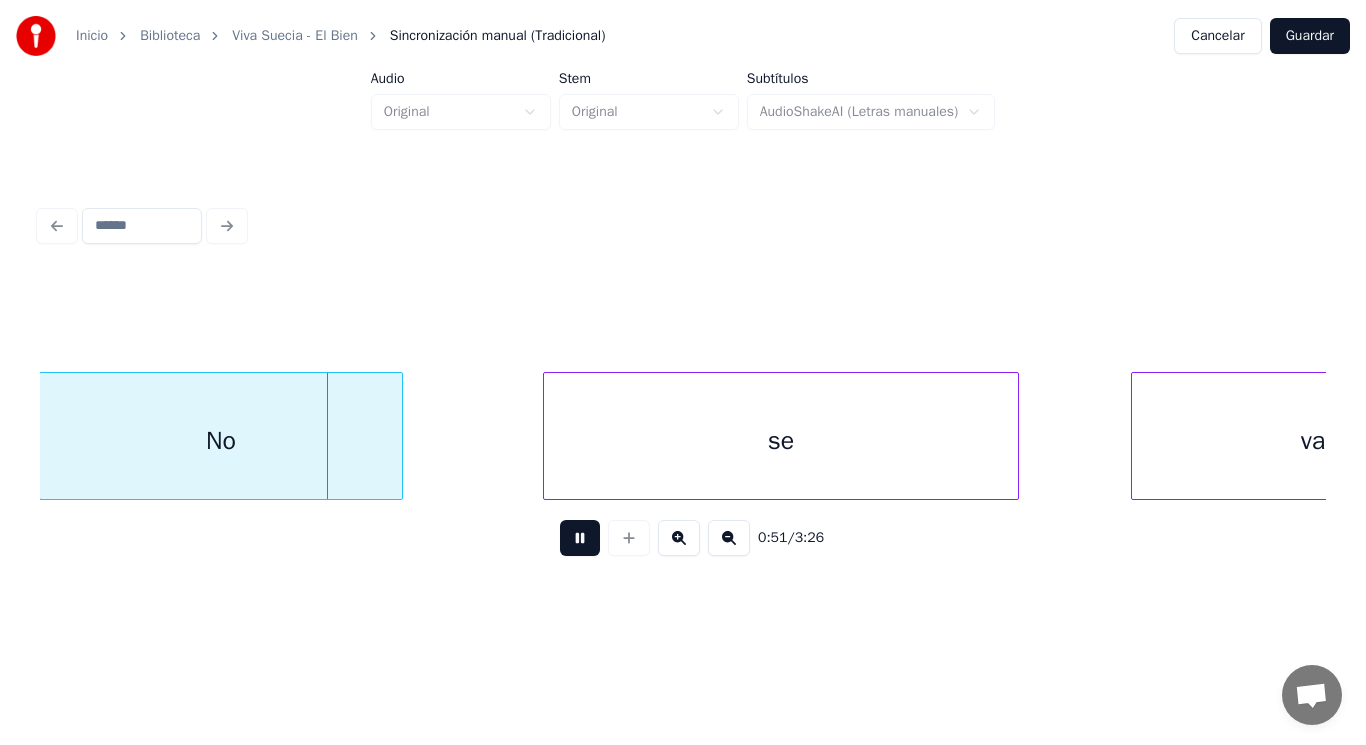 click at bounding box center [580, 538] 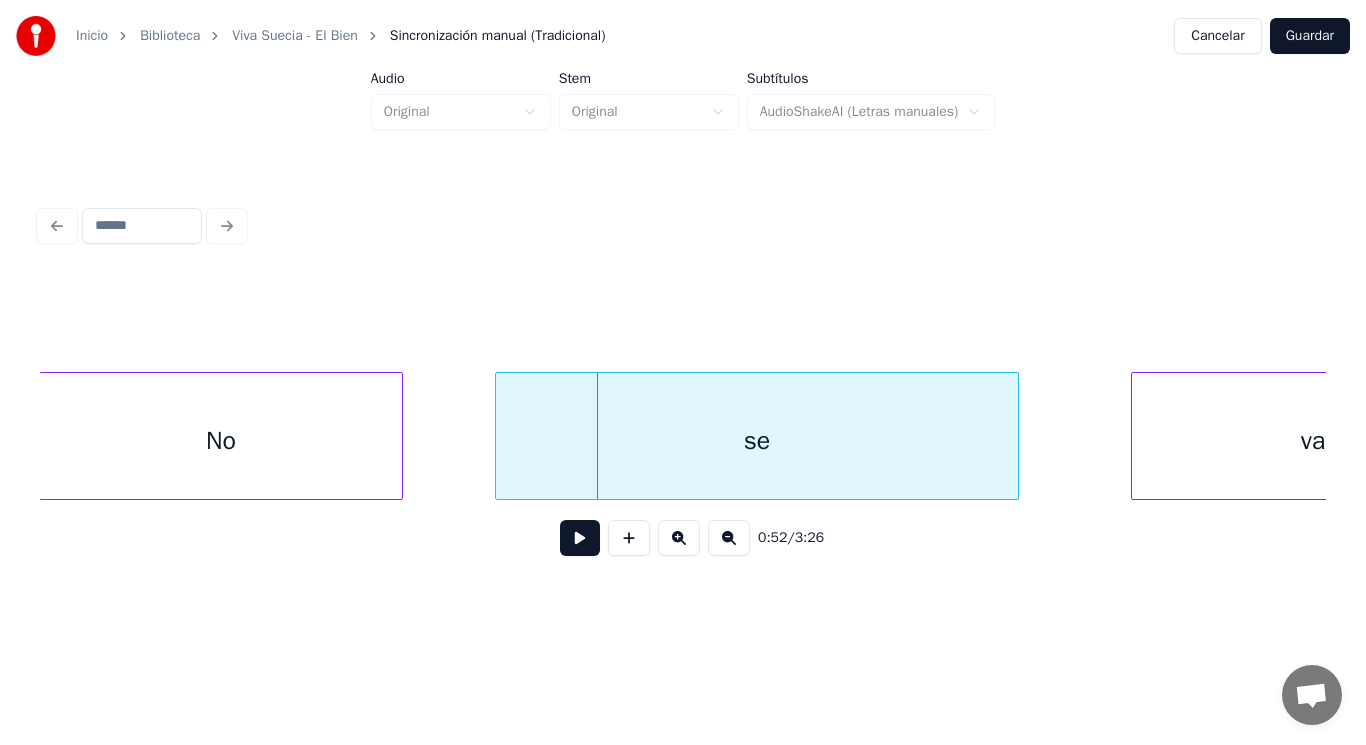 click at bounding box center [499, 436] 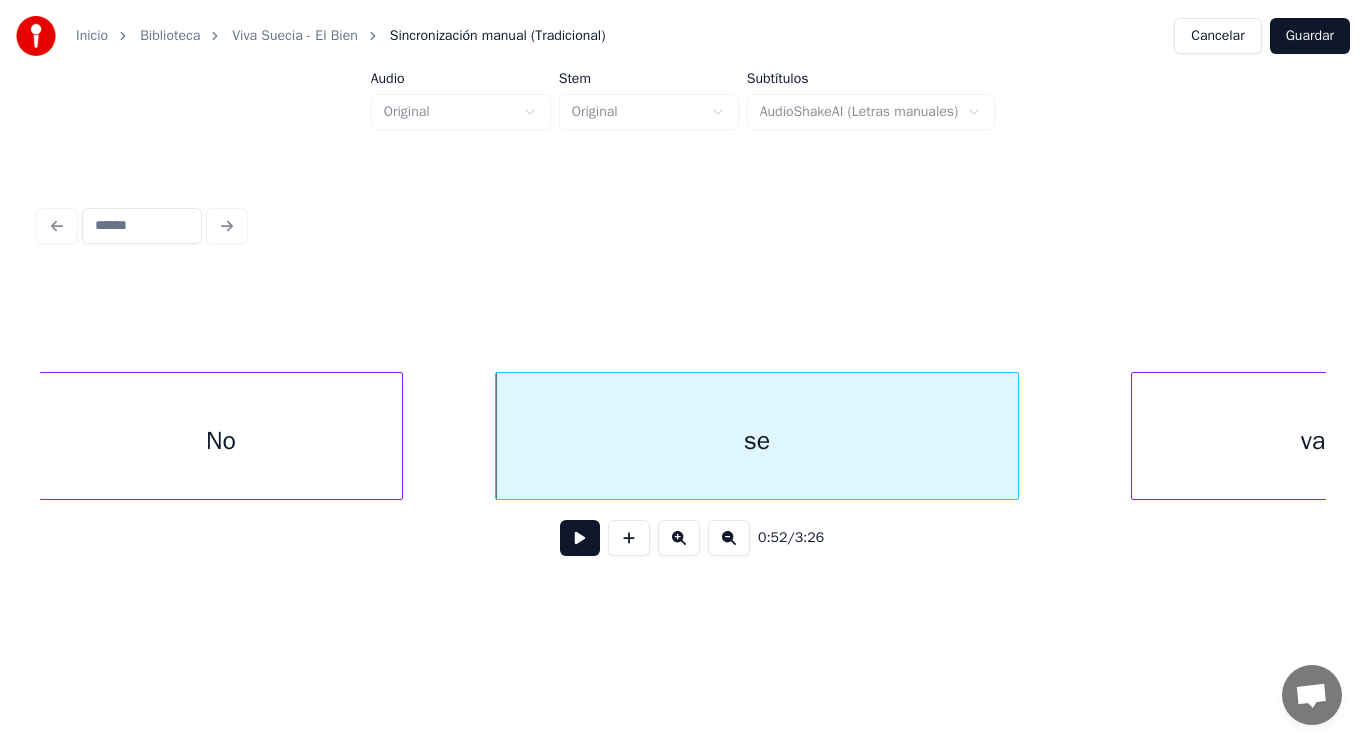 click at bounding box center (580, 538) 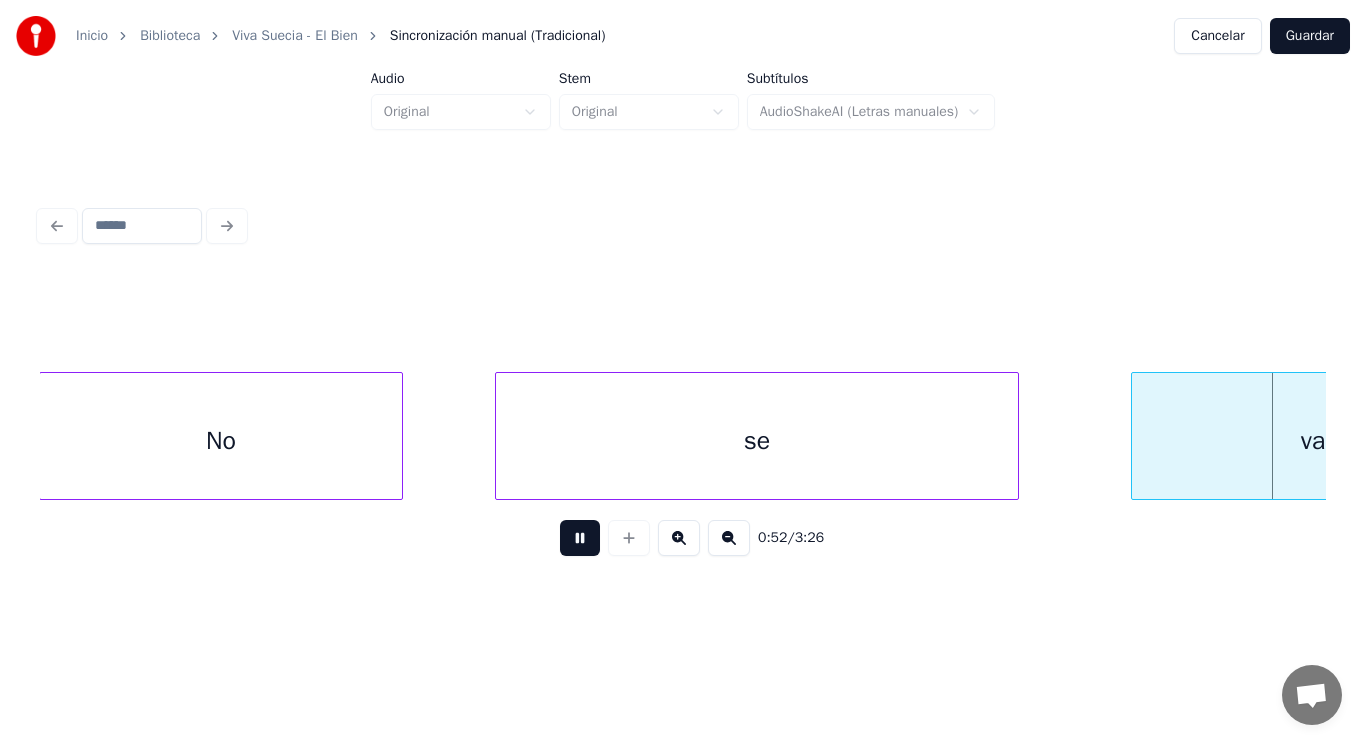 scroll, scrollTop: 0, scrollLeft: 73805, axis: horizontal 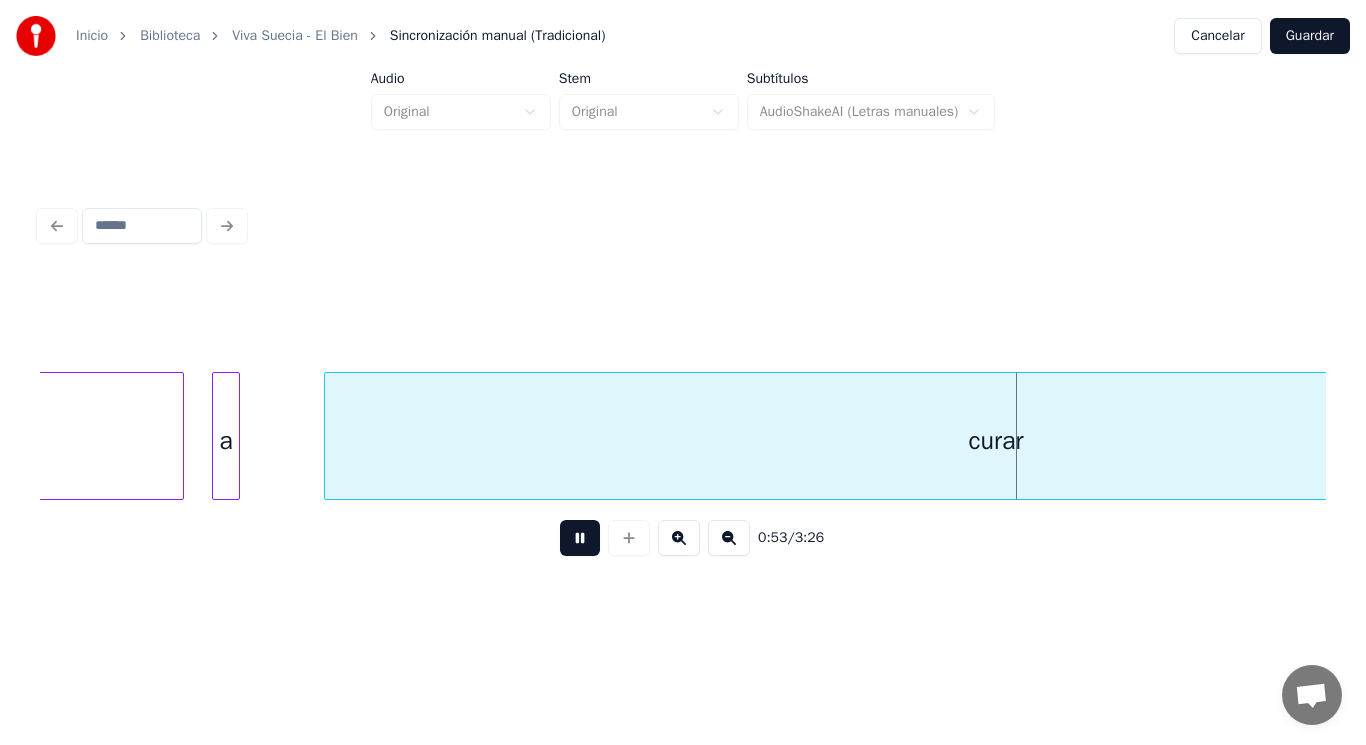 click at bounding box center [580, 538] 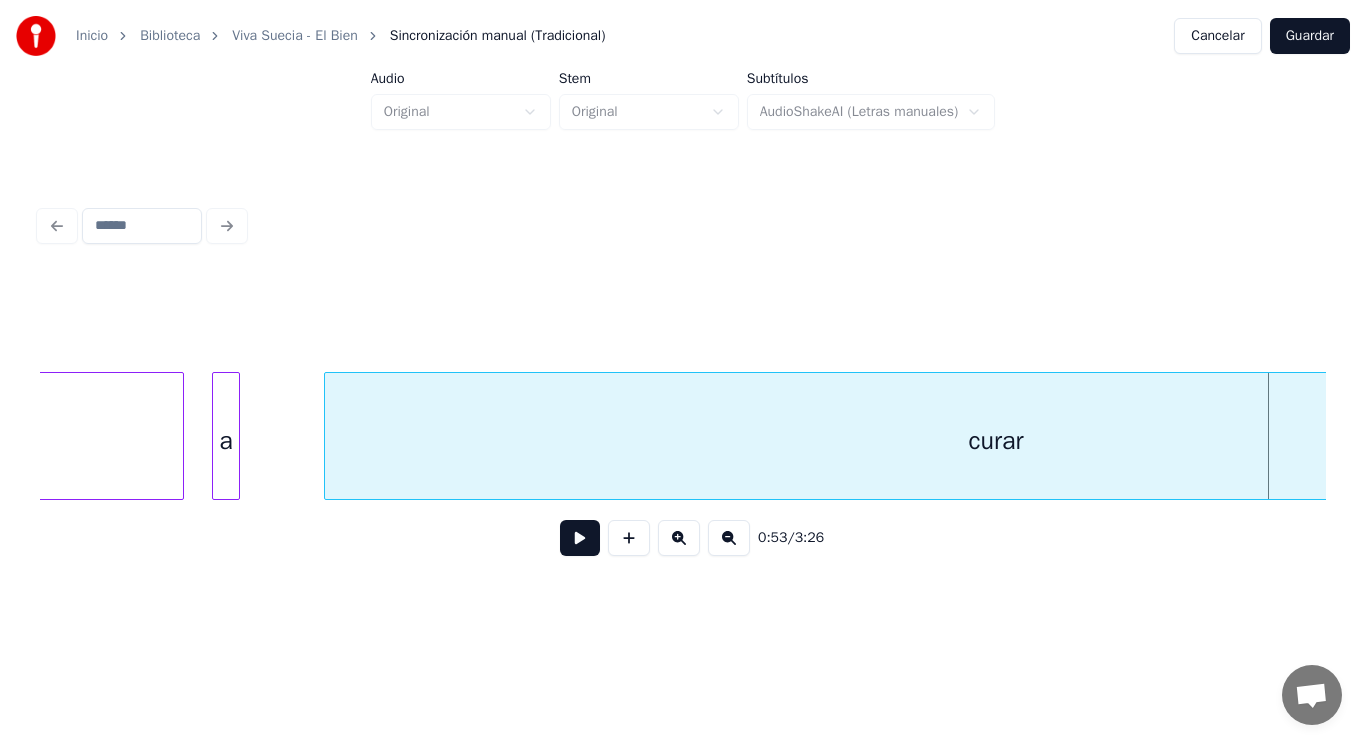 click on "va" at bounding box center (2, 441) 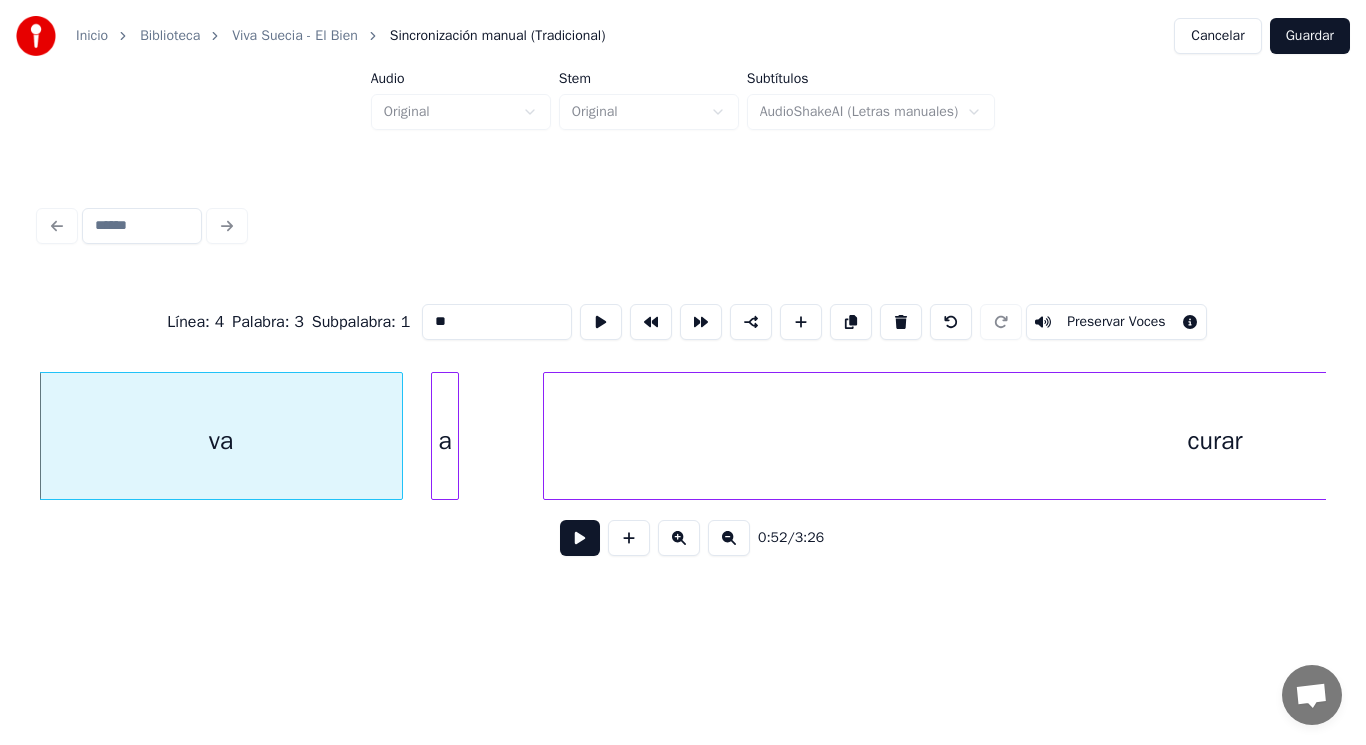 click at bounding box center [580, 538] 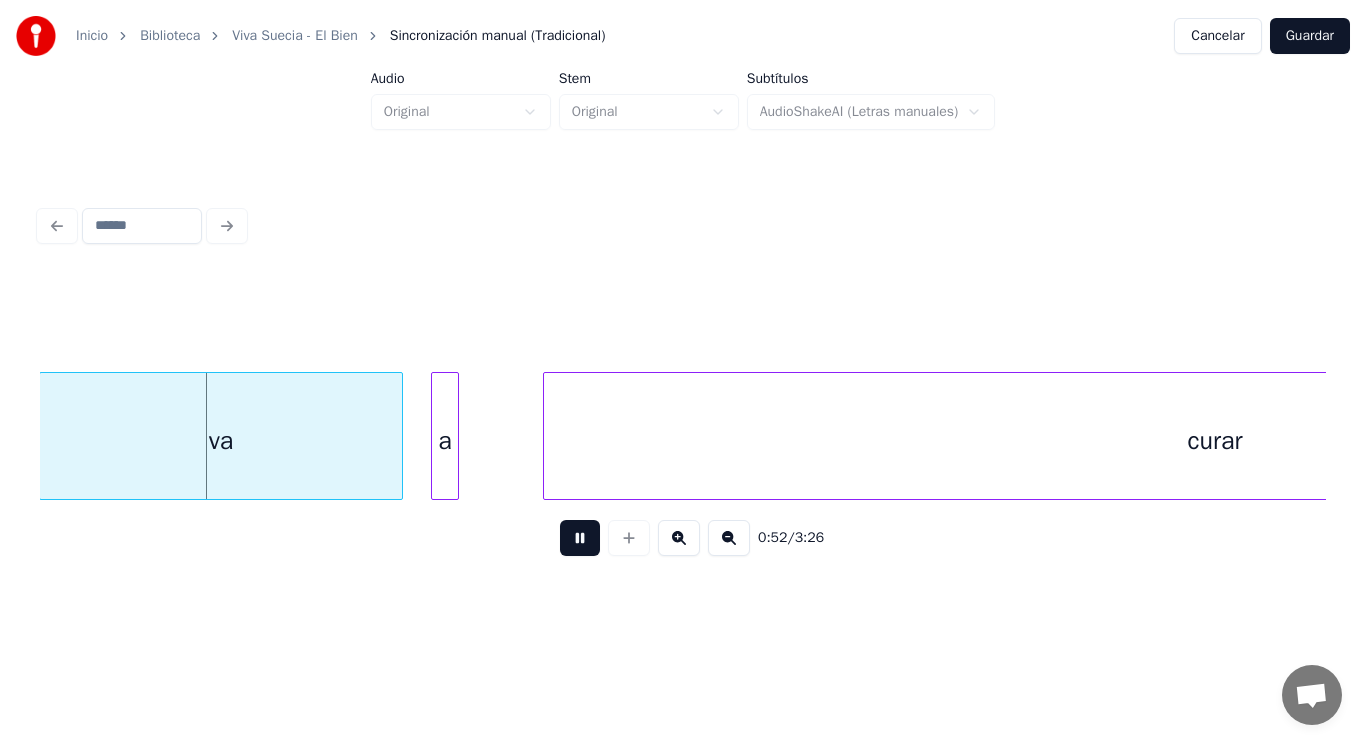 click at bounding box center [580, 538] 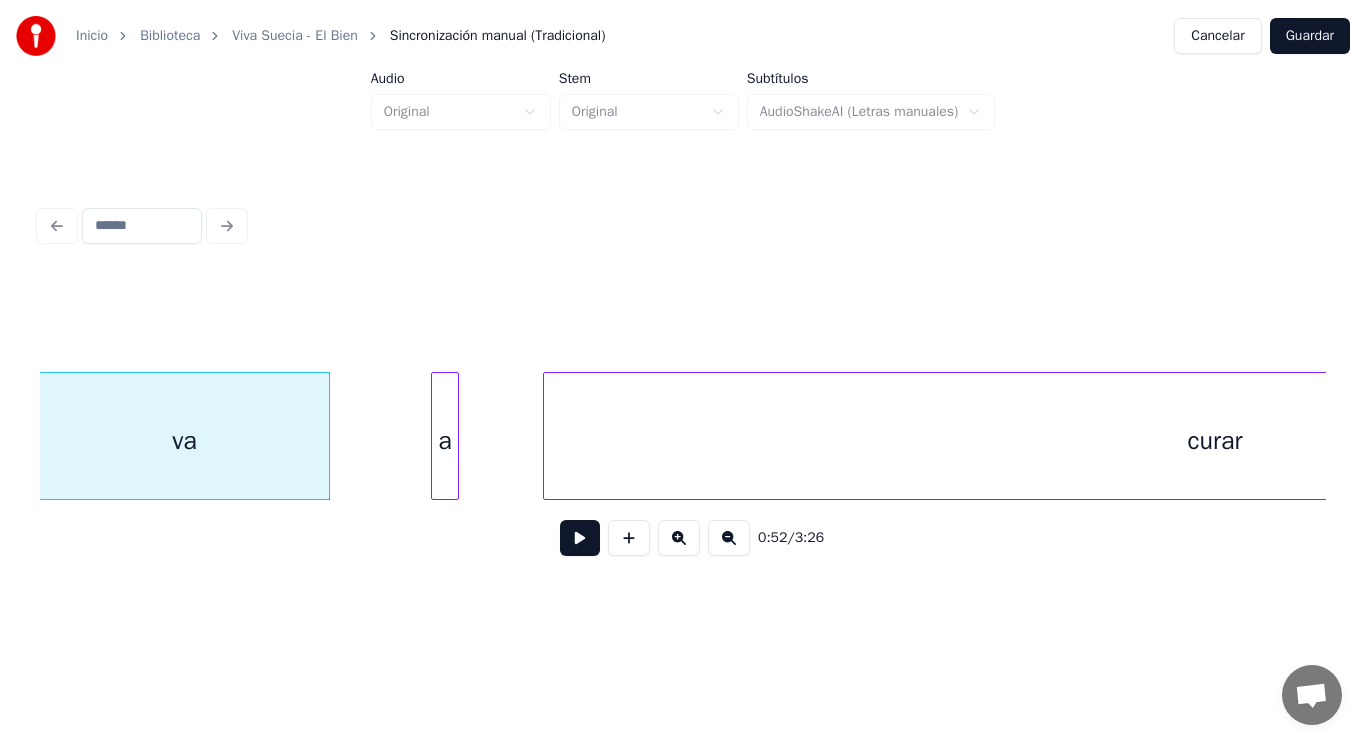 click at bounding box center (326, 436) 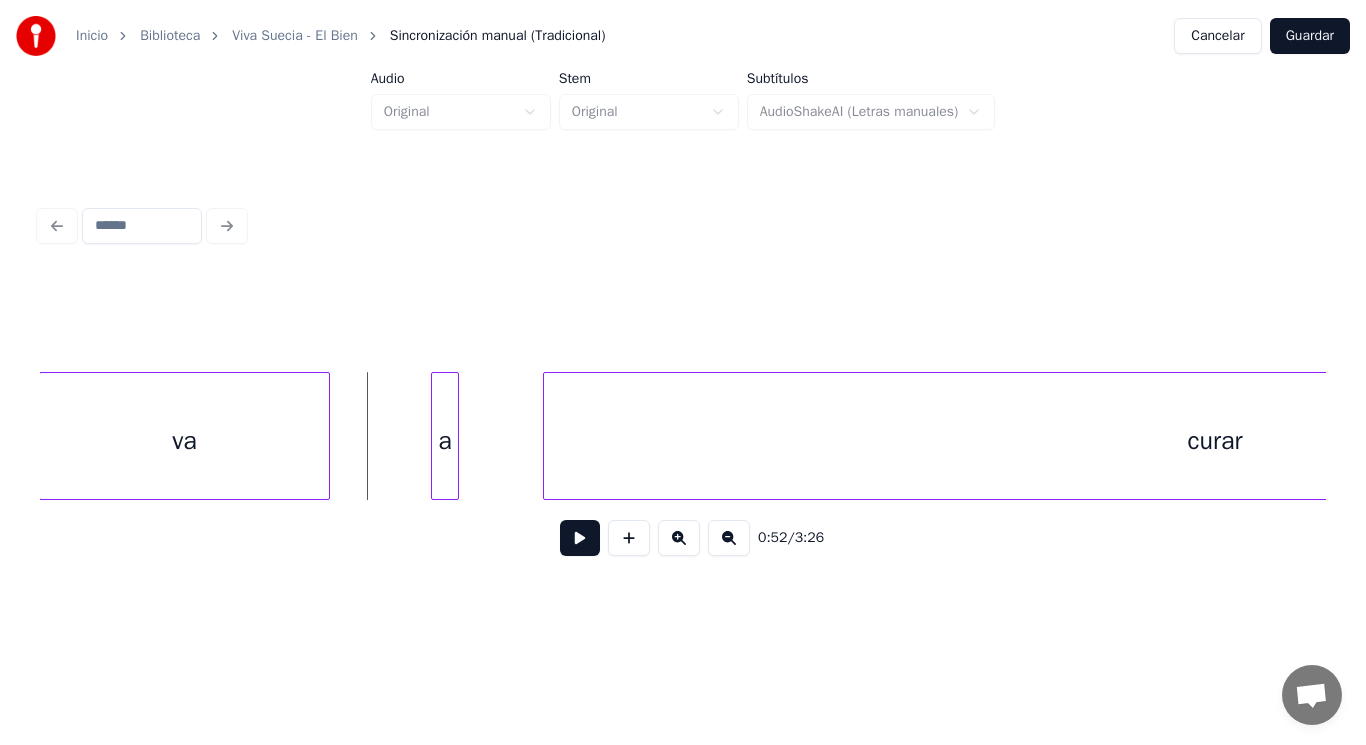 click at bounding box center [580, 538] 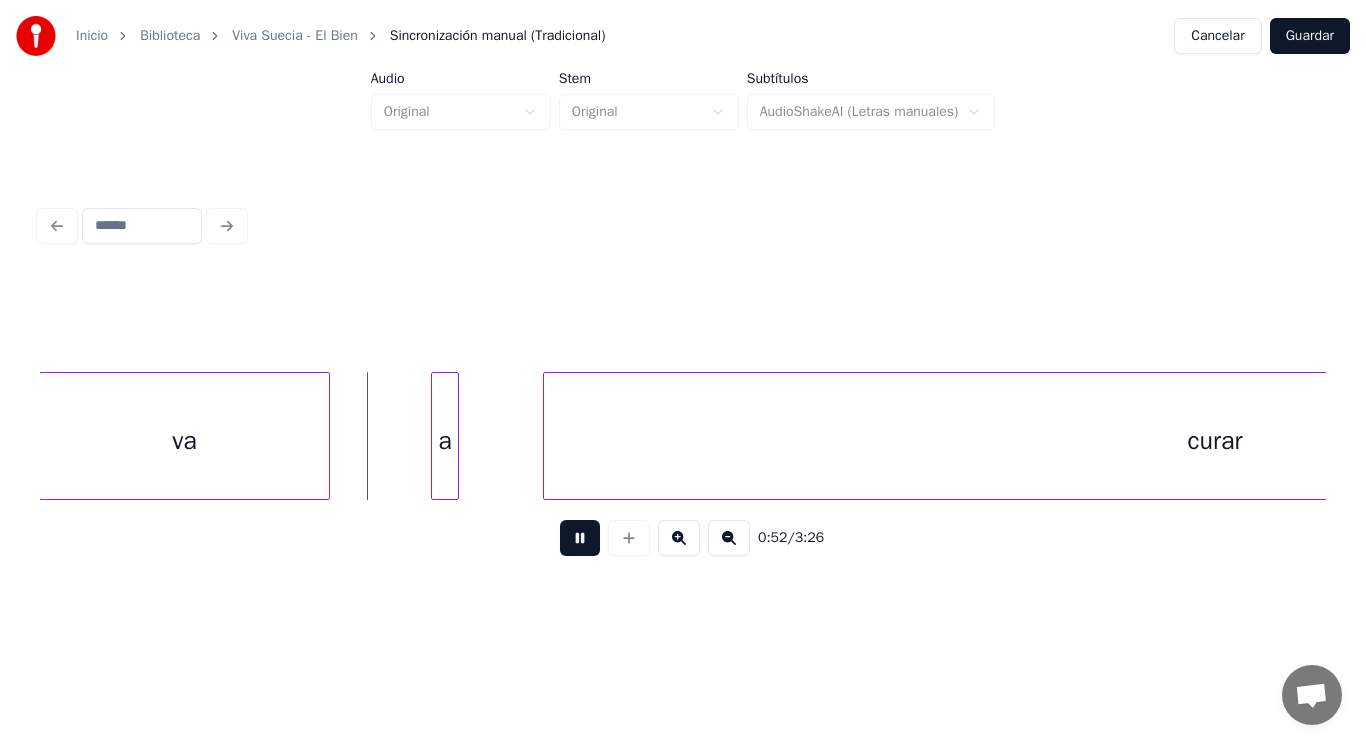 click at bounding box center [580, 538] 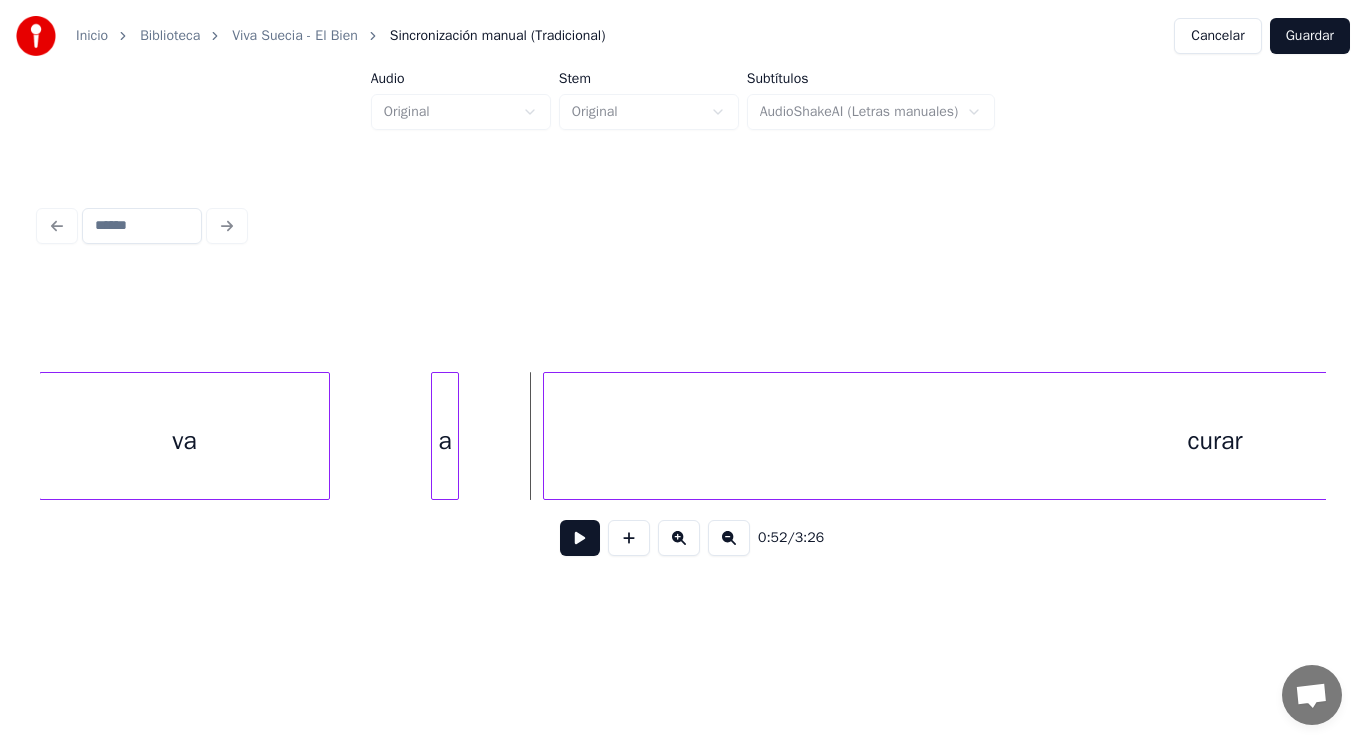click on "va" at bounding box center [184, 441] 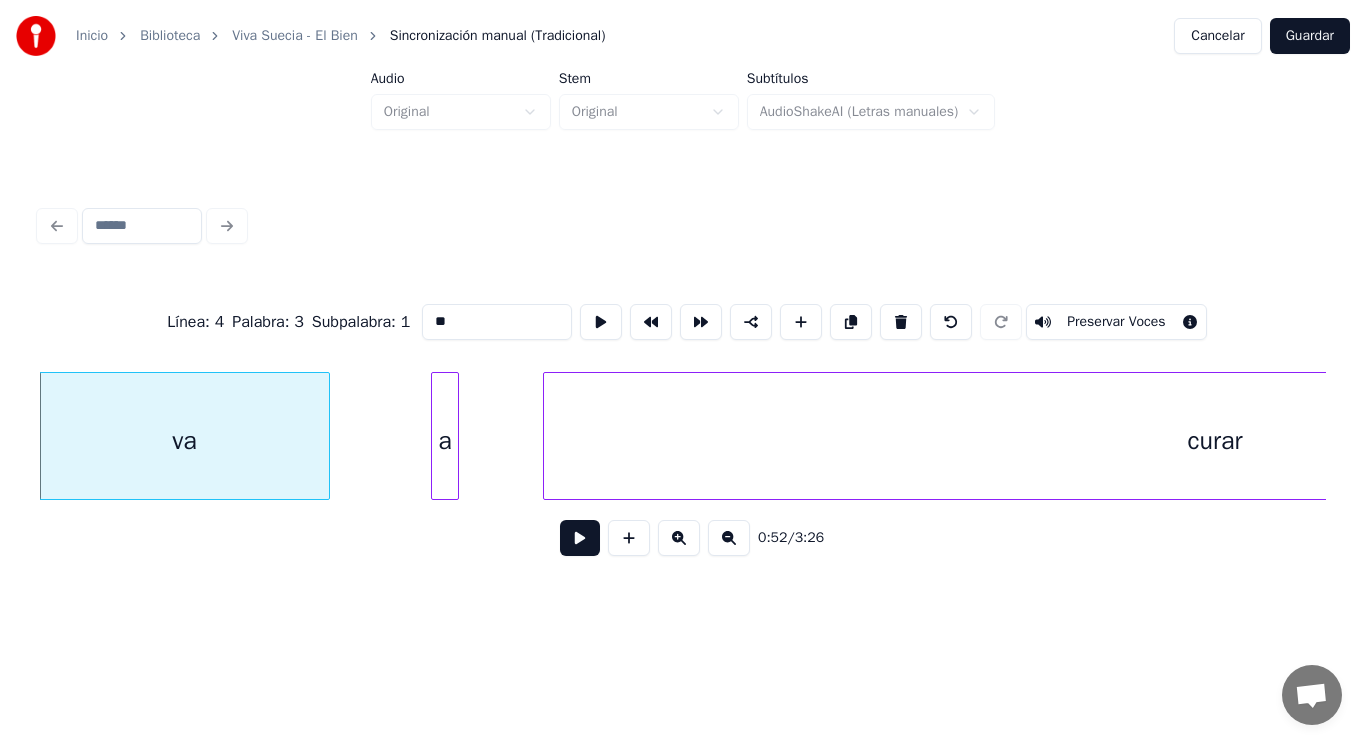 click at bounding box center (580, 538) 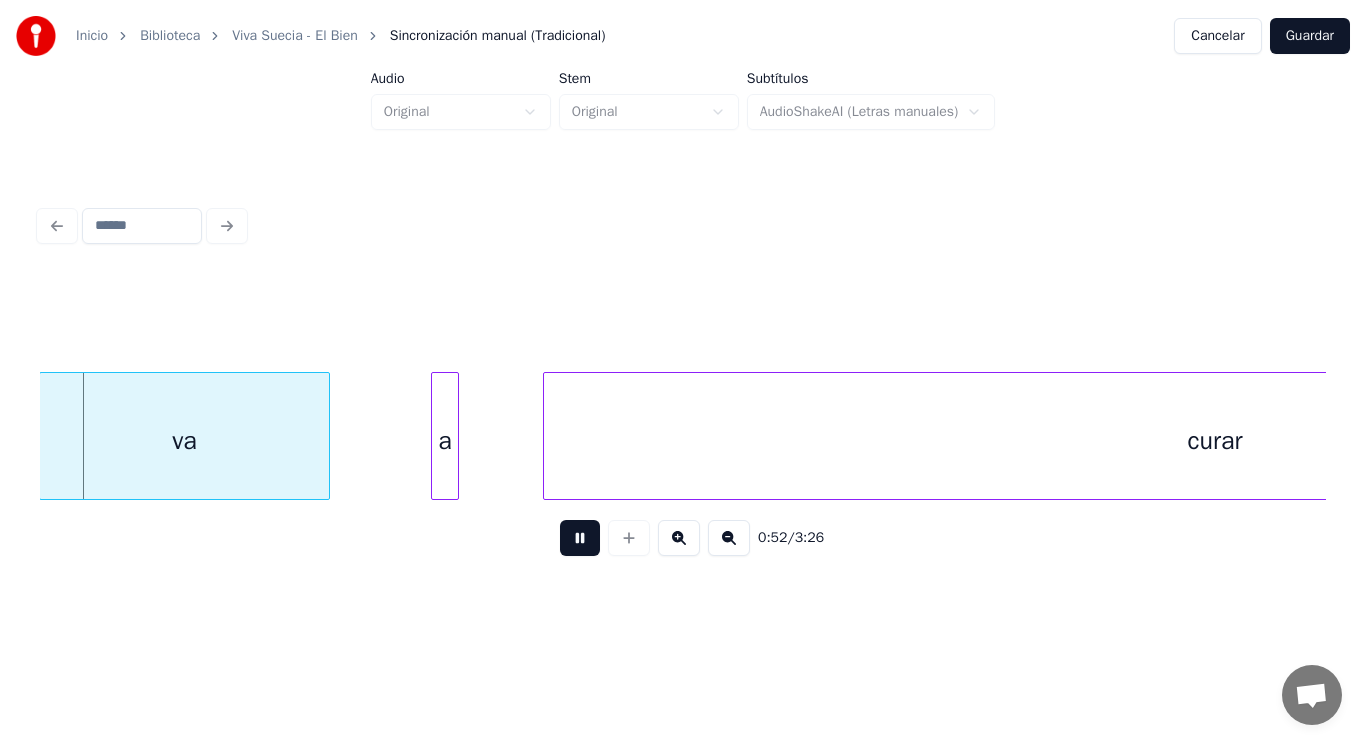 click at bounding box center (580, 538) 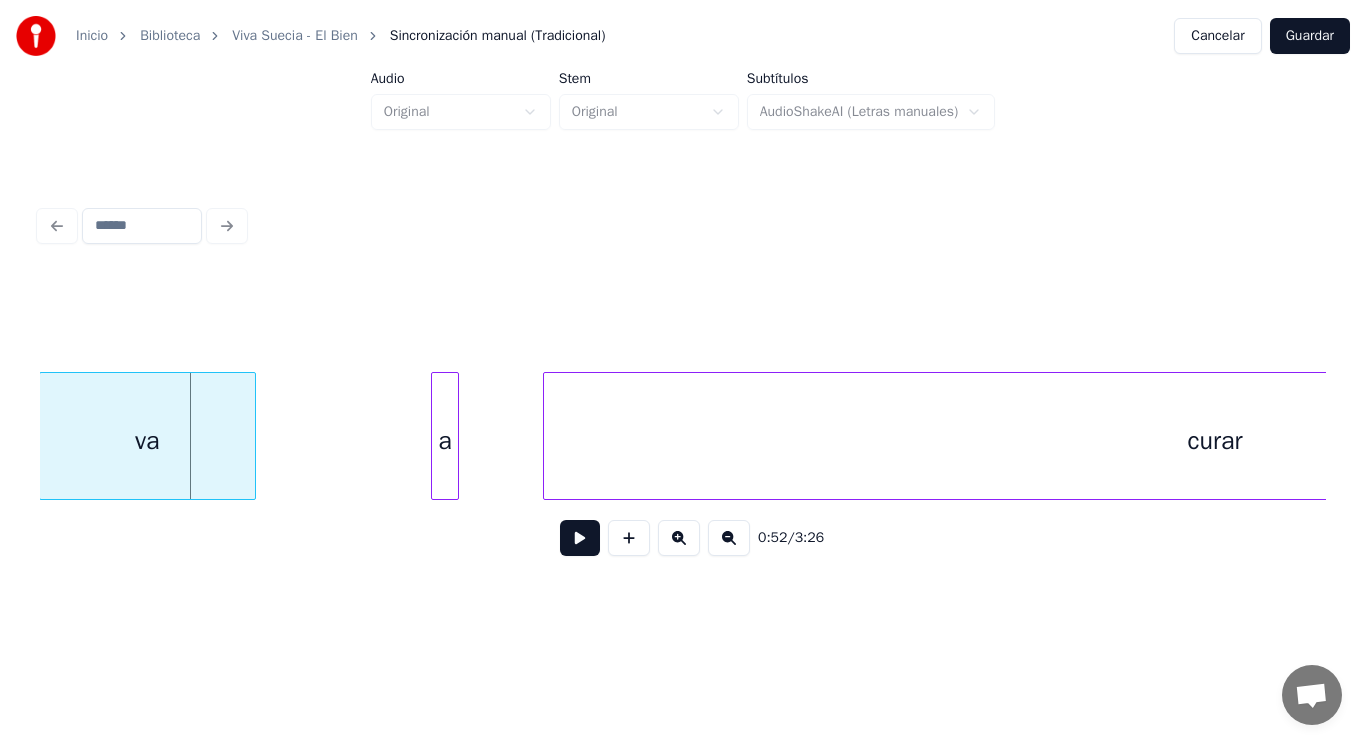 click at bounding box center [252, 436] 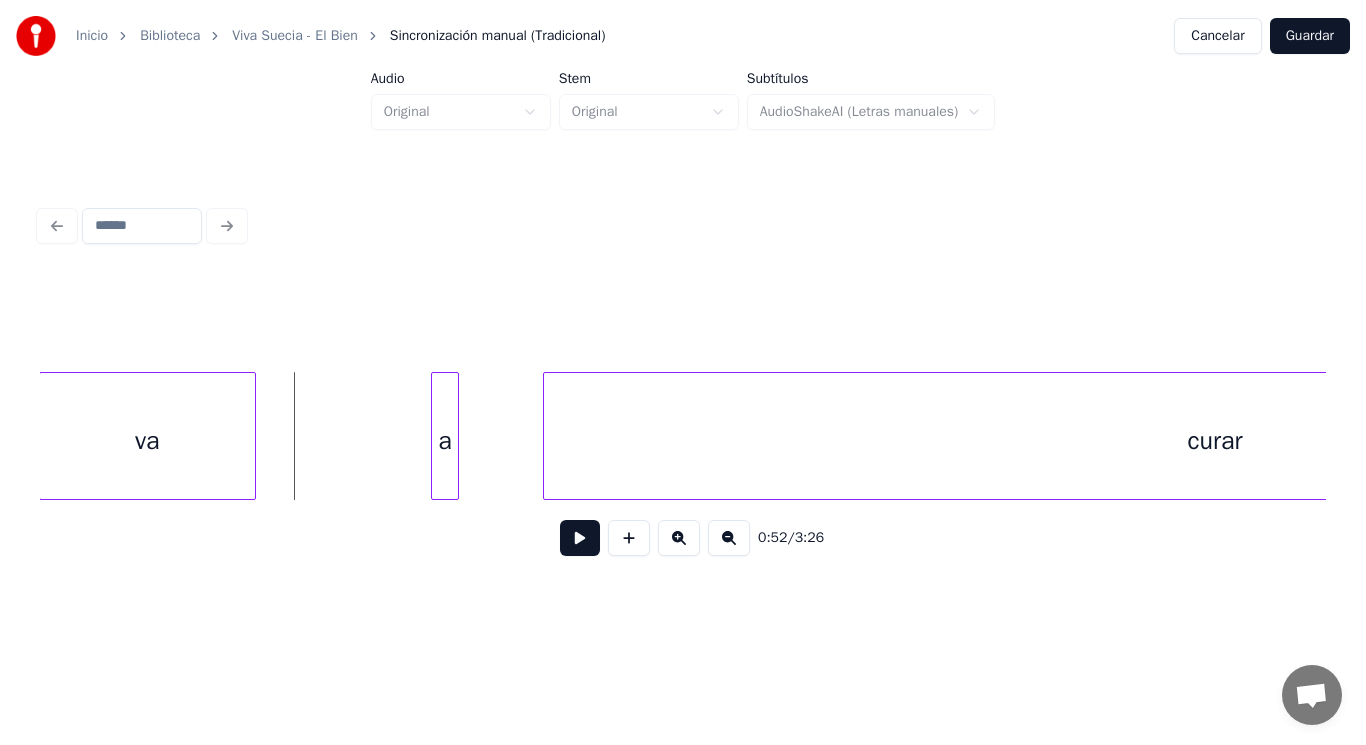 click at bounding box center [580, 538] 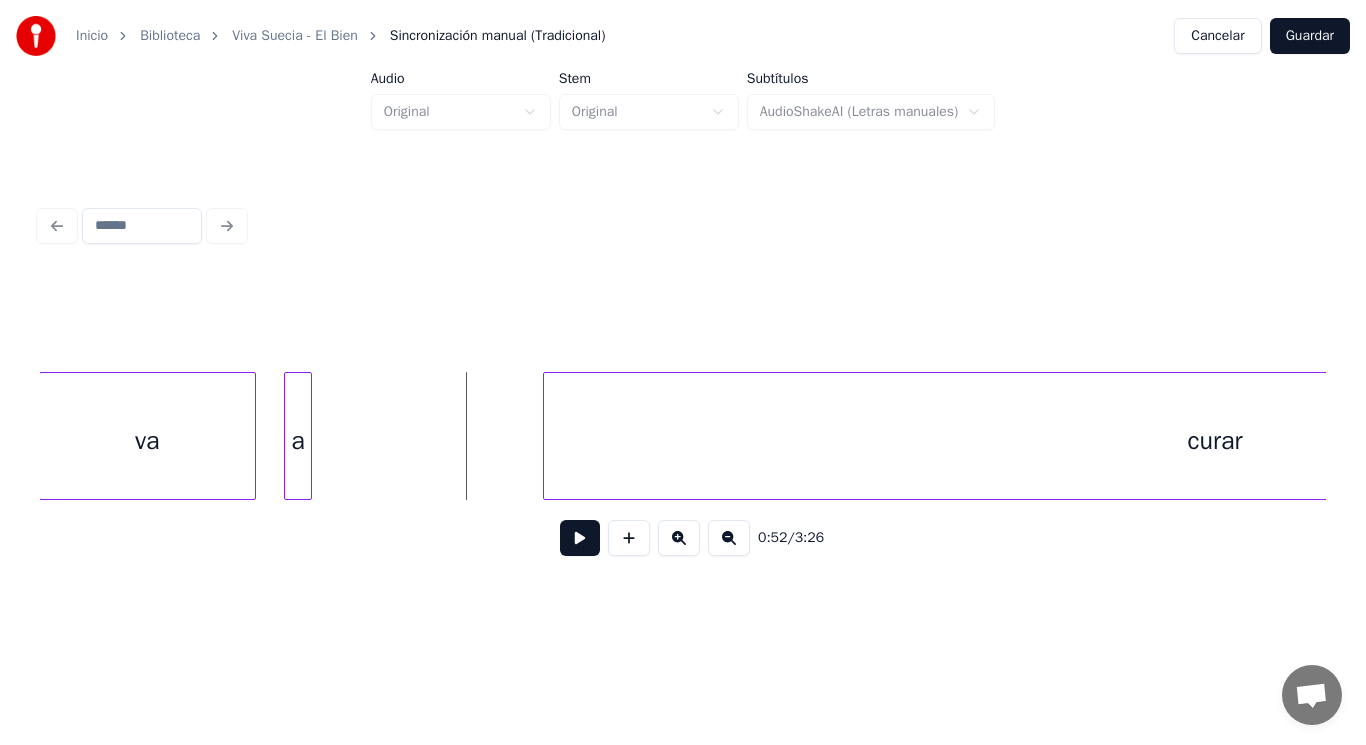 click on "a" at bounding box center (298, 441) 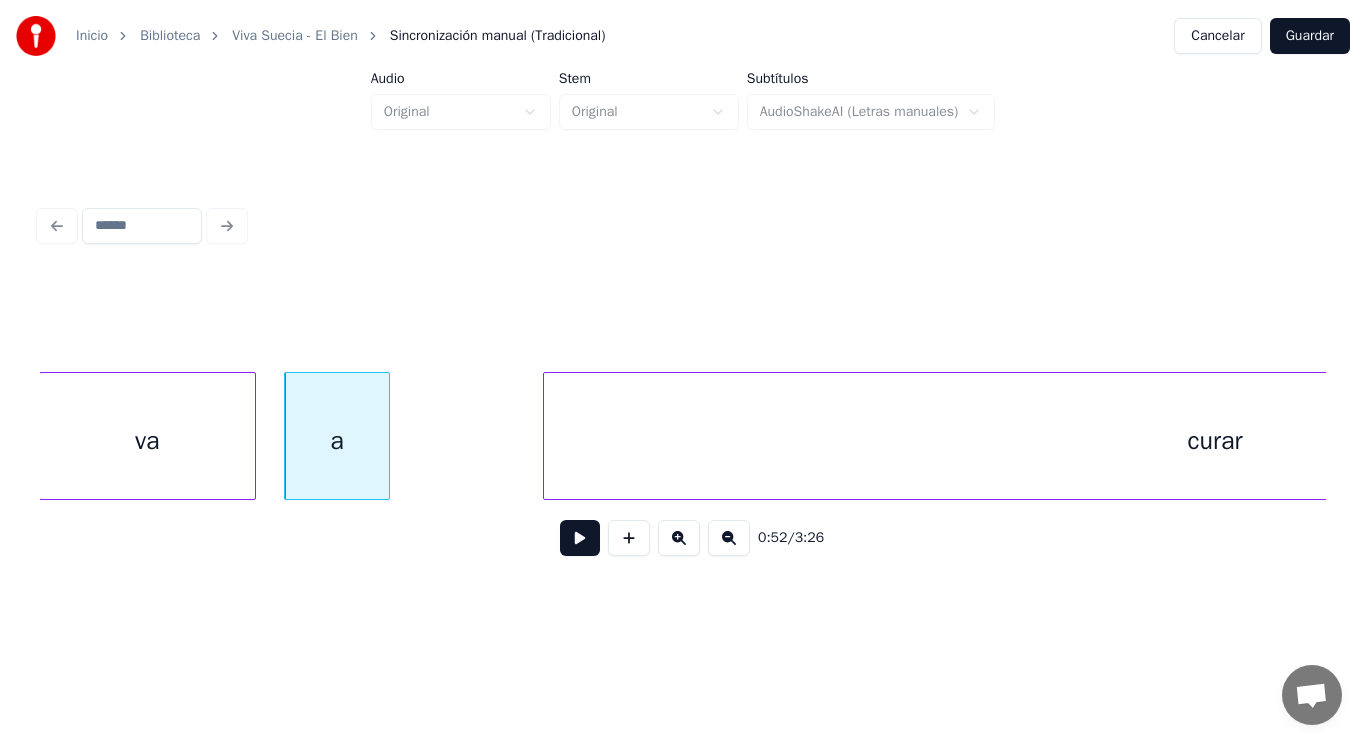 click at bounding box center (386, 436) 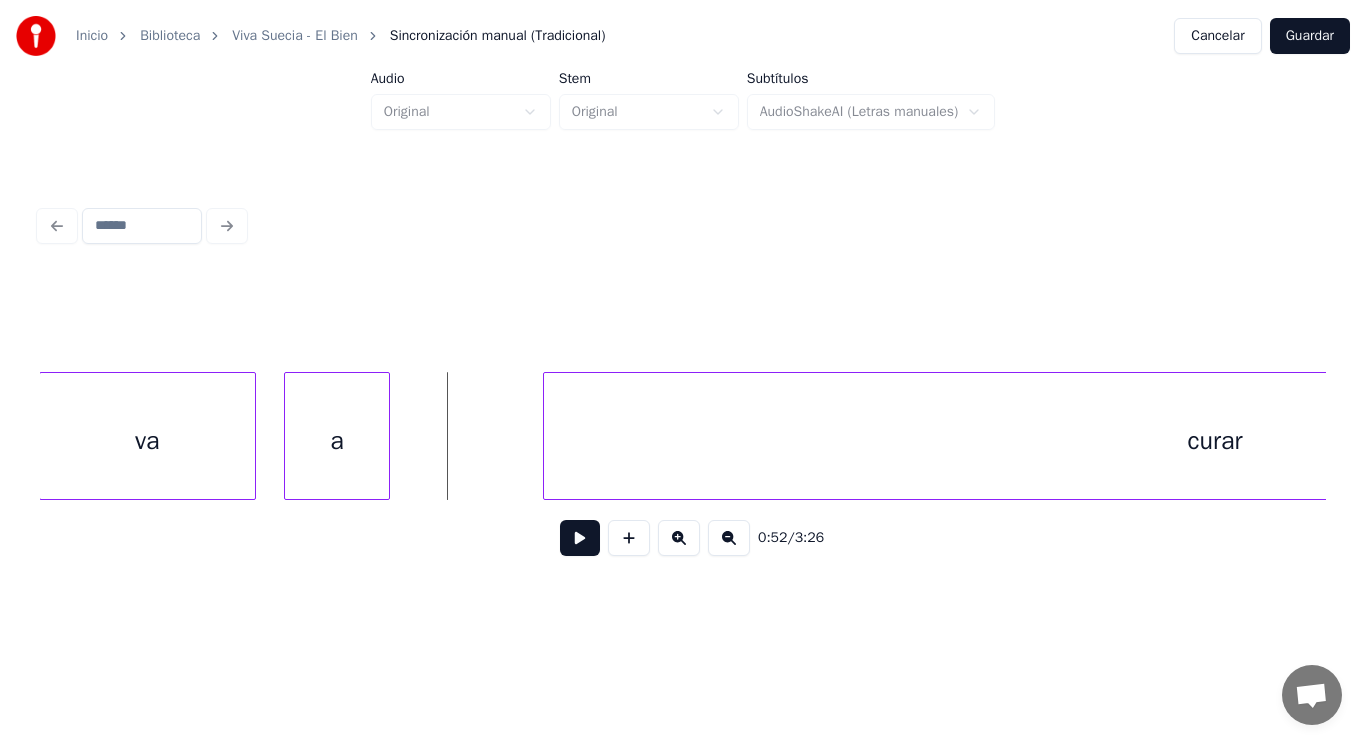 click at bounding box center [580, 538] 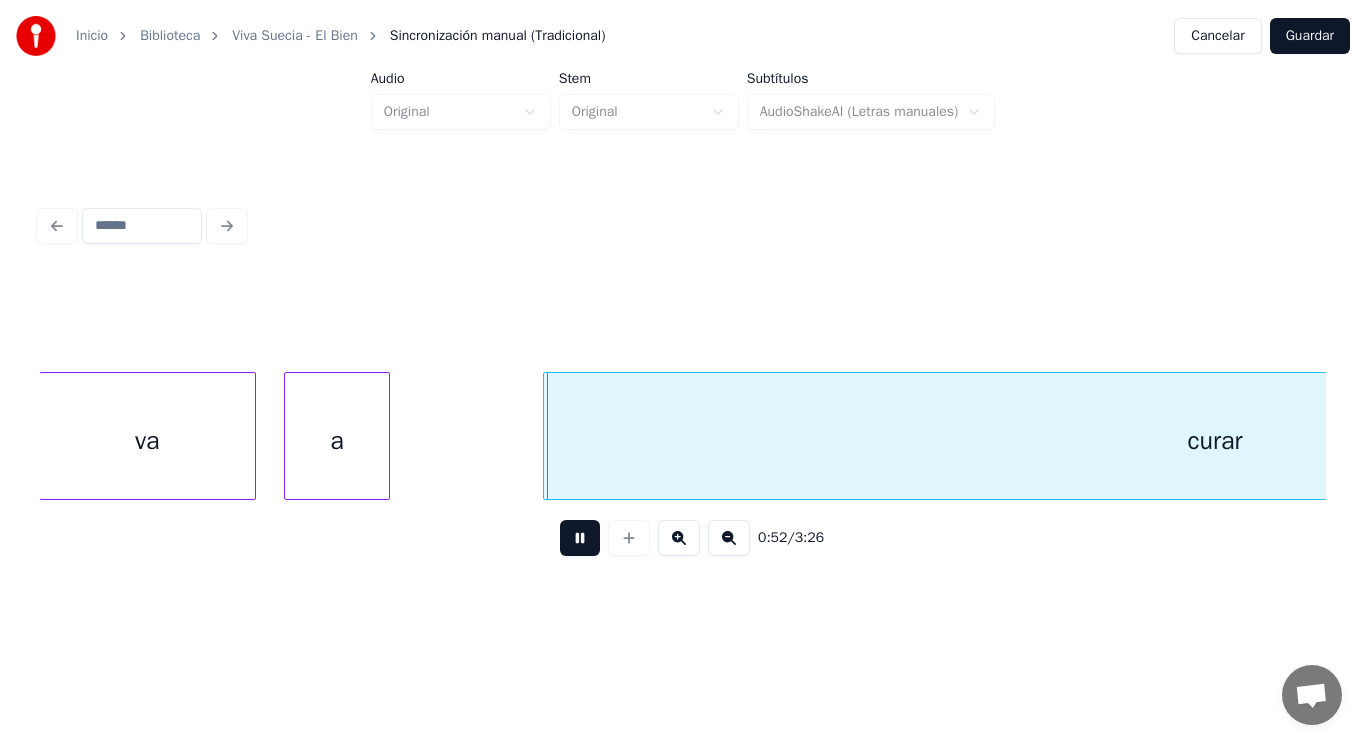 click at bounding box center (580, 538) 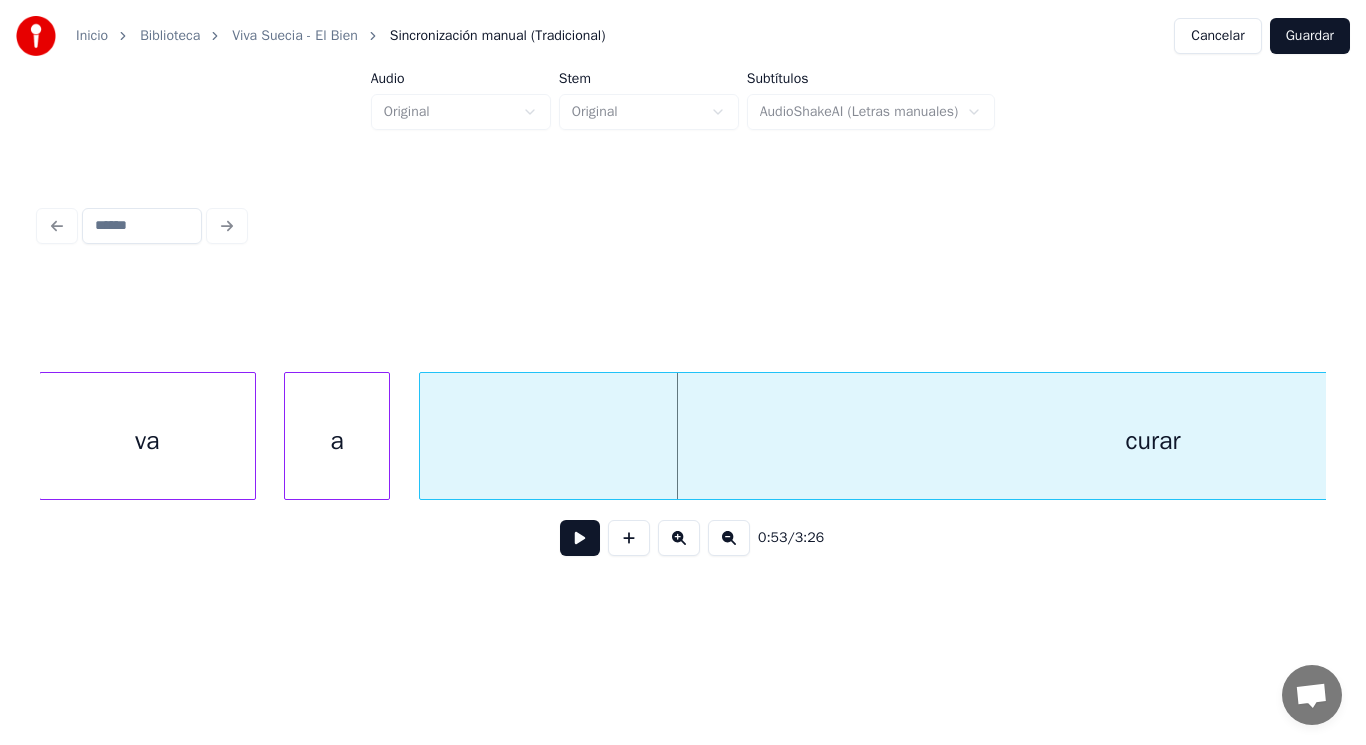 click at bounding box center (423, 436) 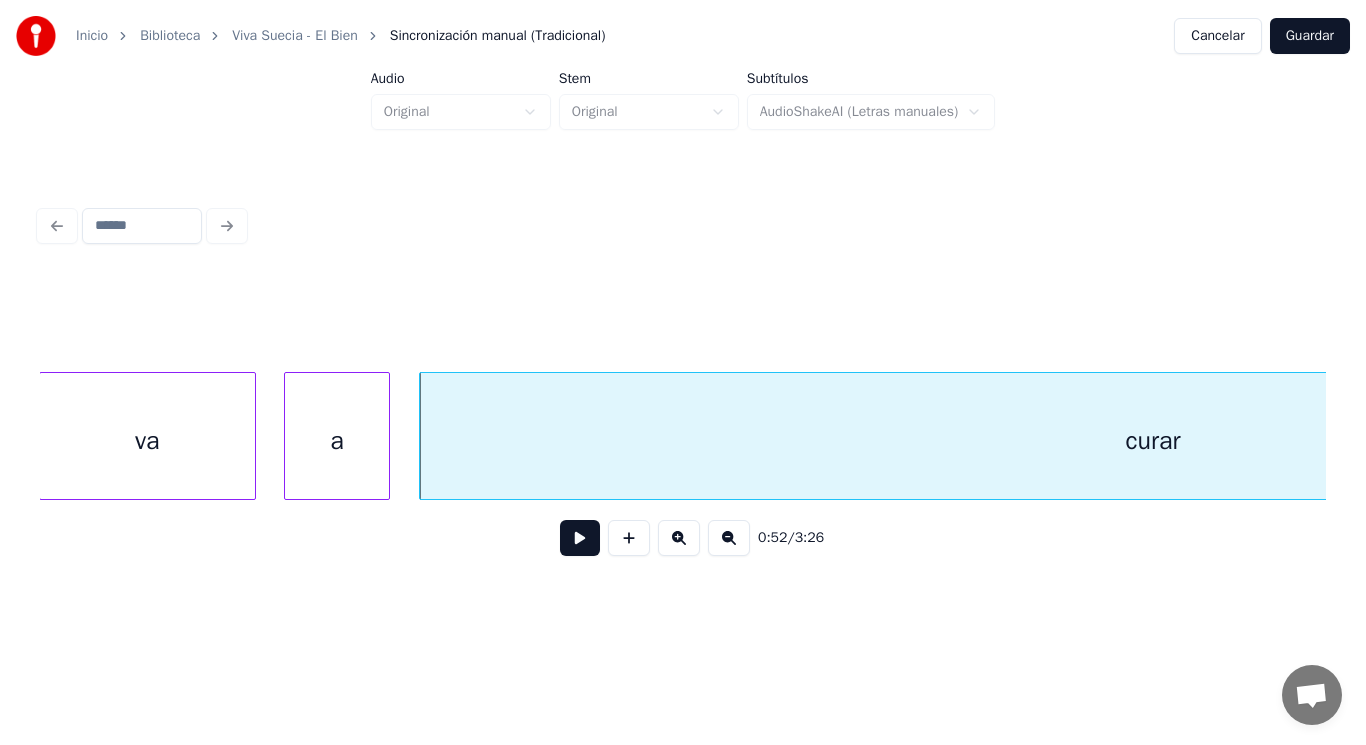 click at bounding box center [580, 538] 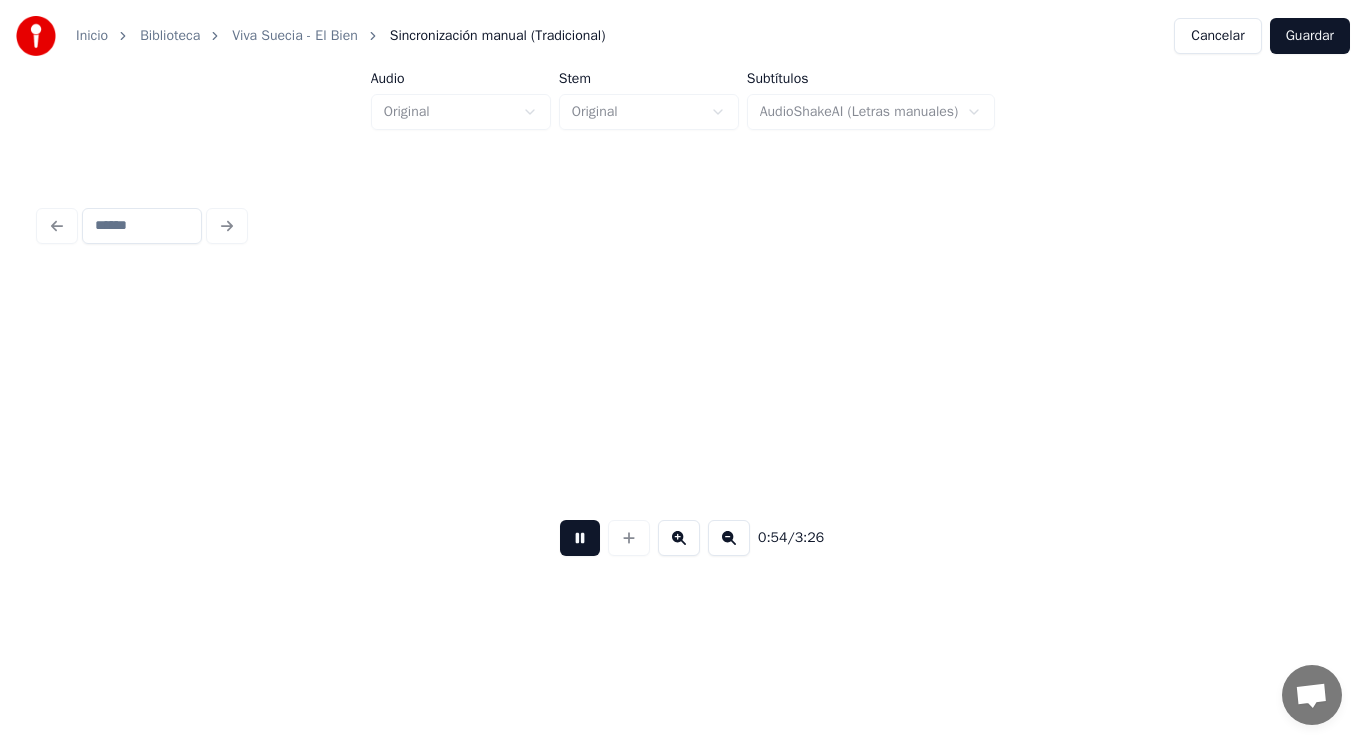 scroll, scrollTop: 0, scrollLeft: 76186, axis: horizontal 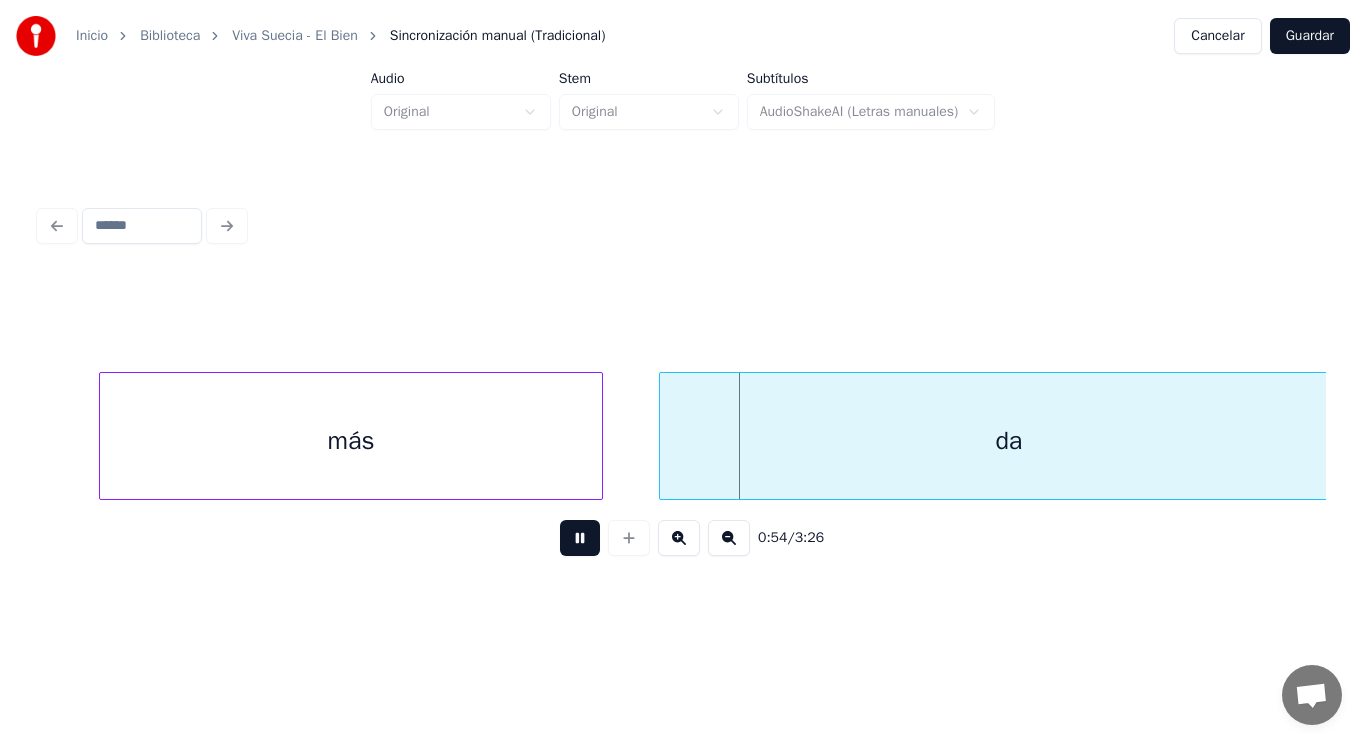 click at bounding box center (580, 538) 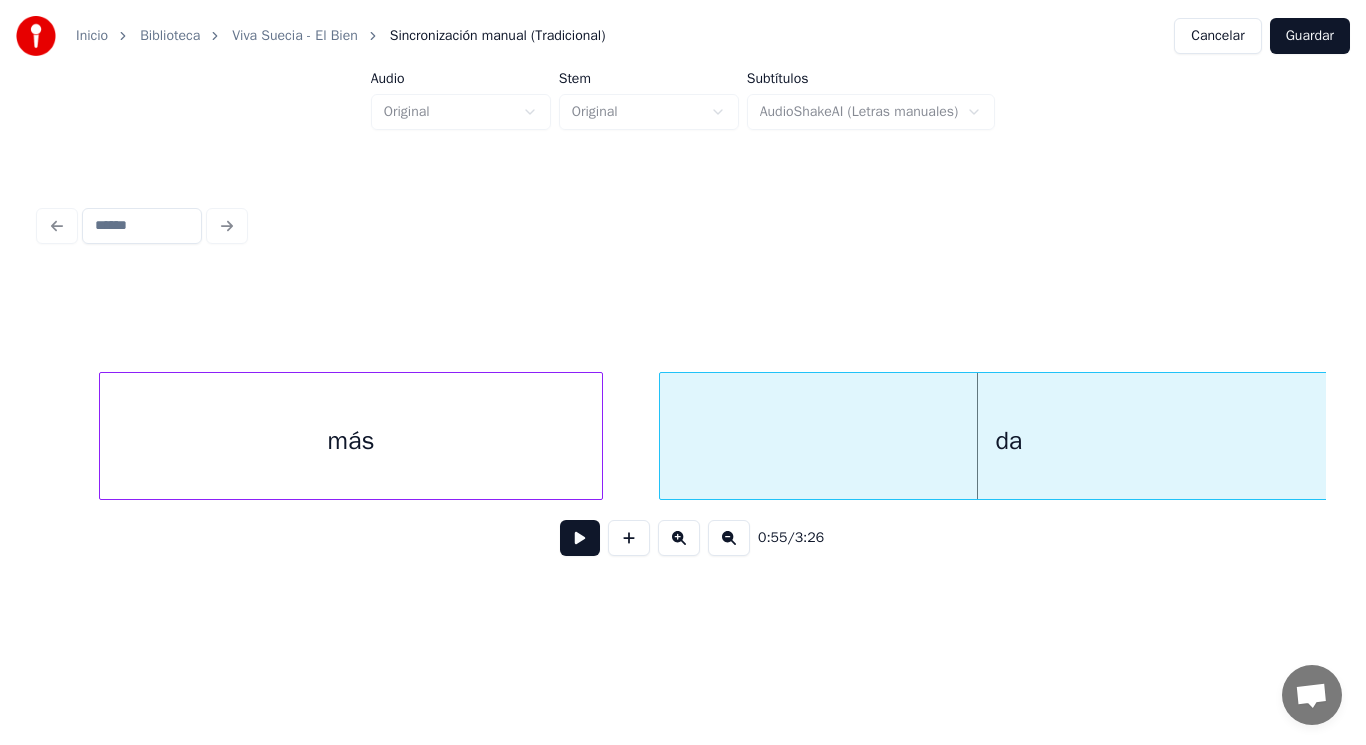 click at bounding box center (580, 538) 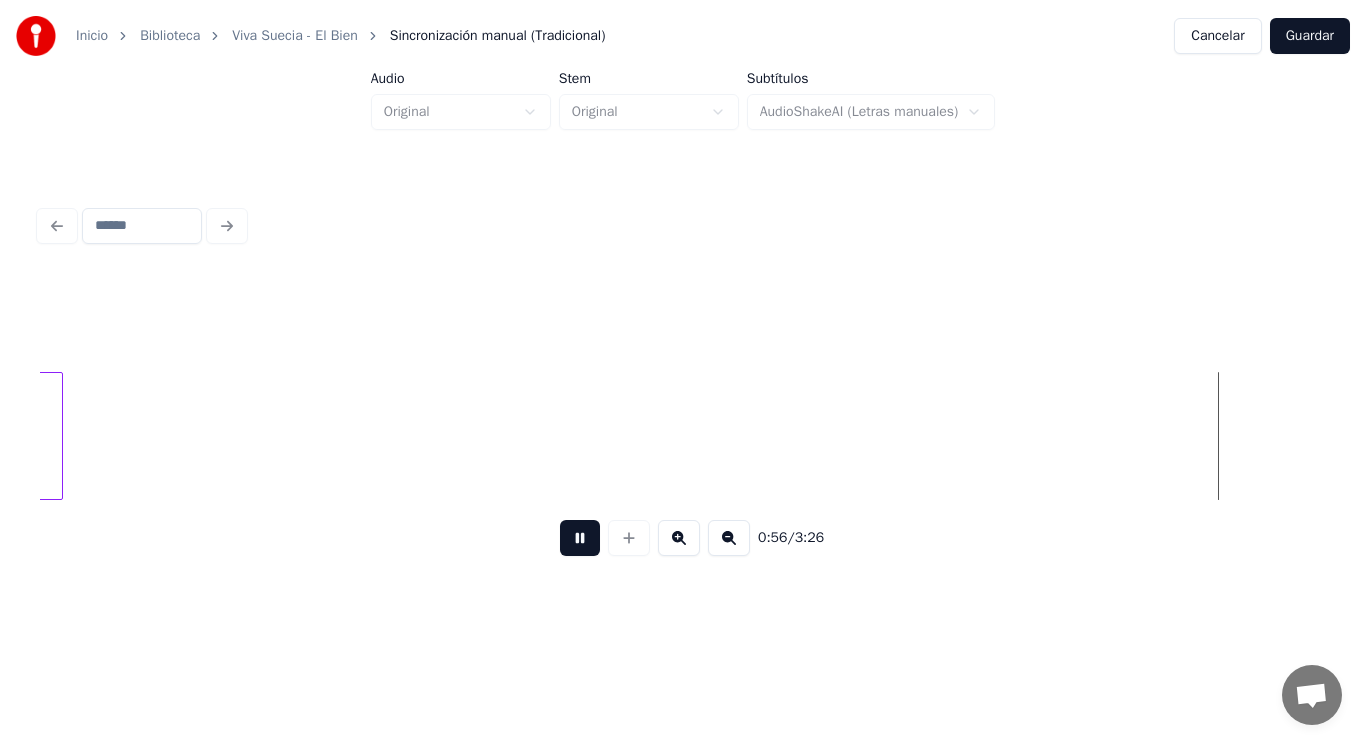 scroll, scrollTop: 0, scrollLeft: 78789, axis: horizontal 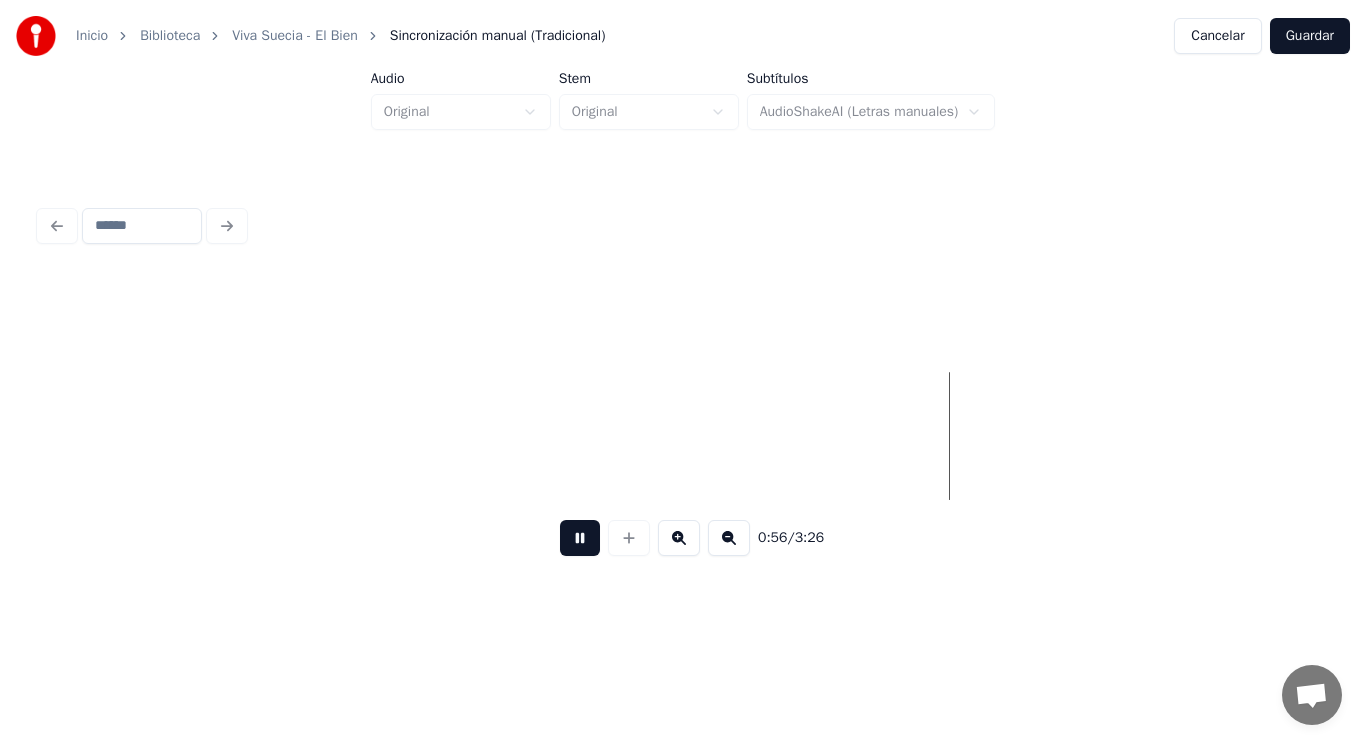 click at bounding box center [580, 538] 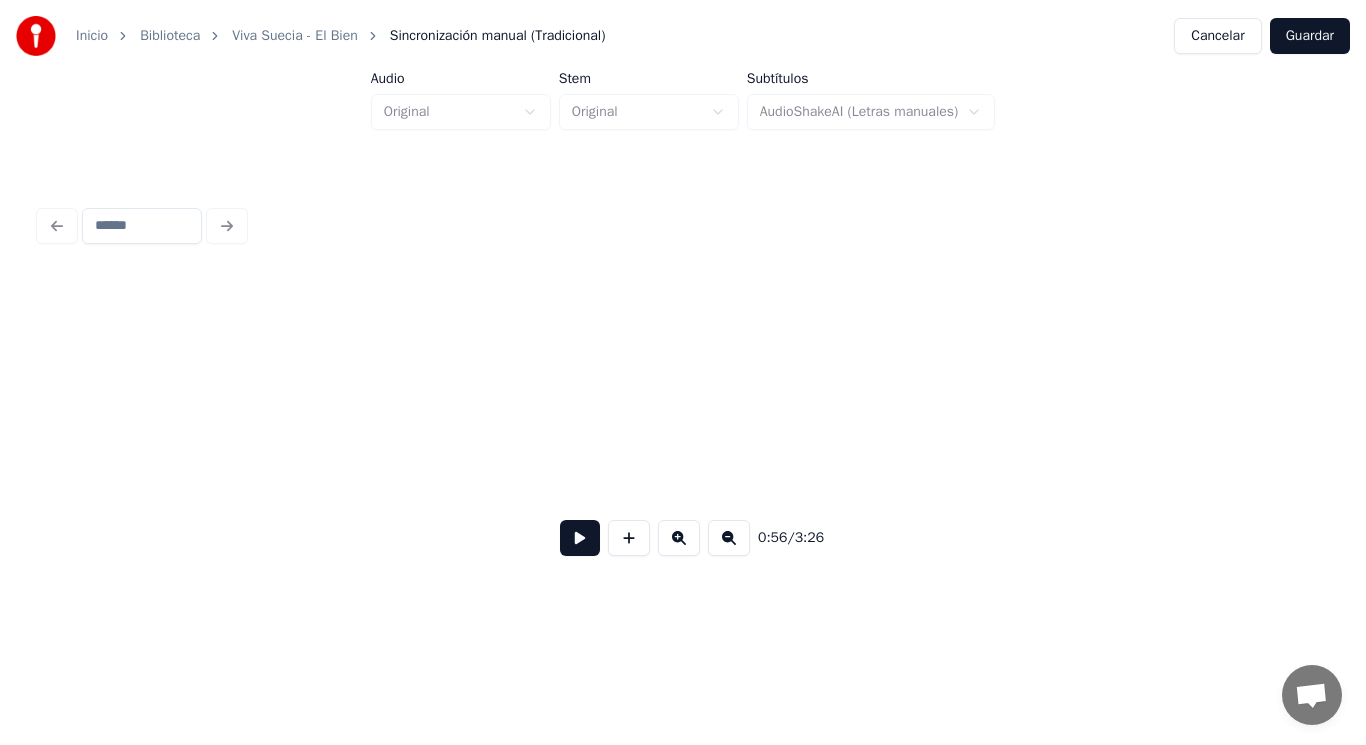 scroll, scrollTop: 0, scrollLeft: 78109, axis: horizontal 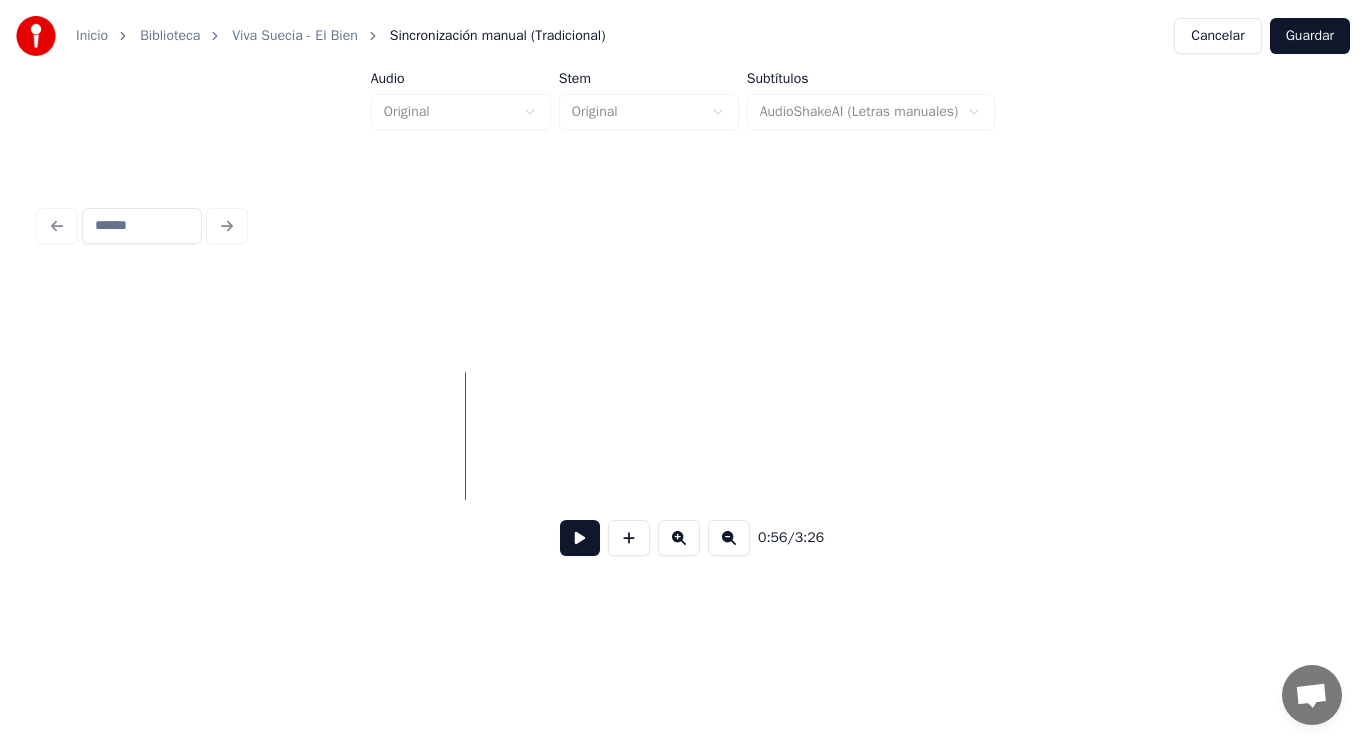 click at bounding box center (580, 538) 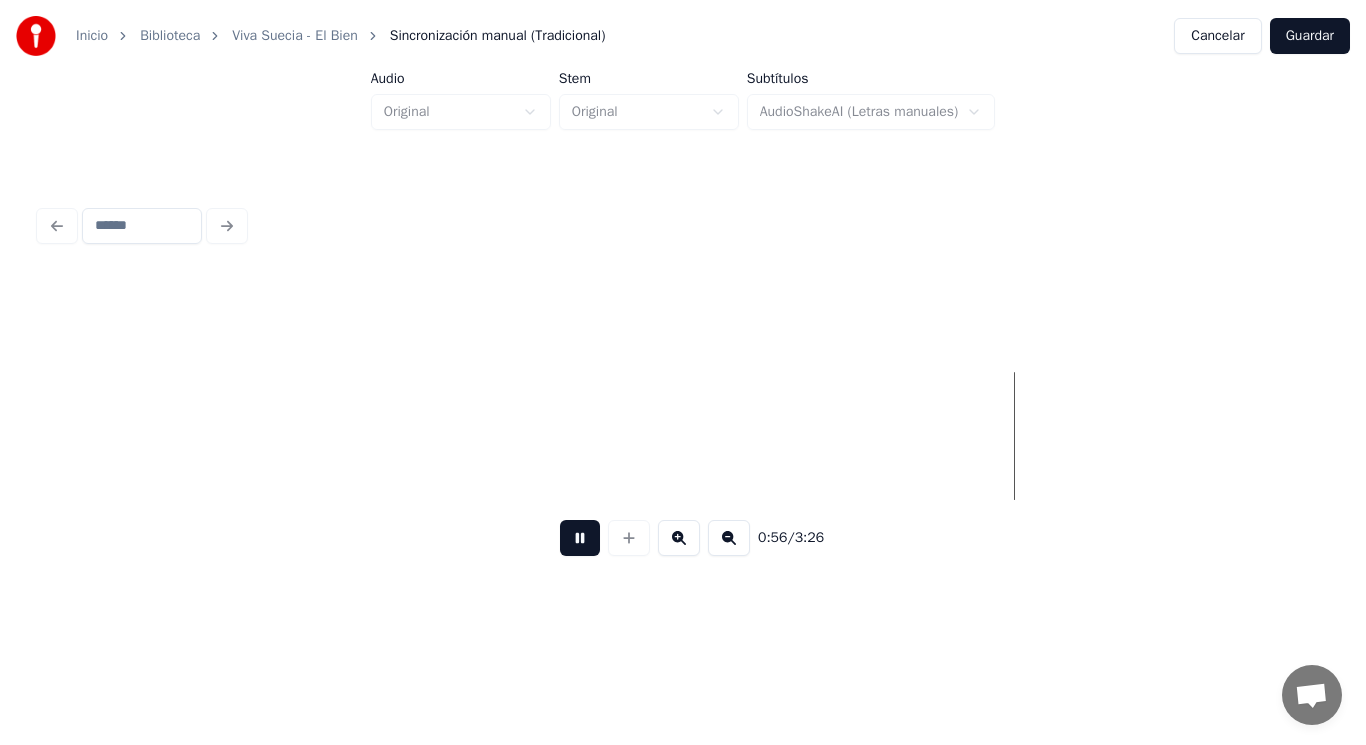 click at bounding box center (580, 538) 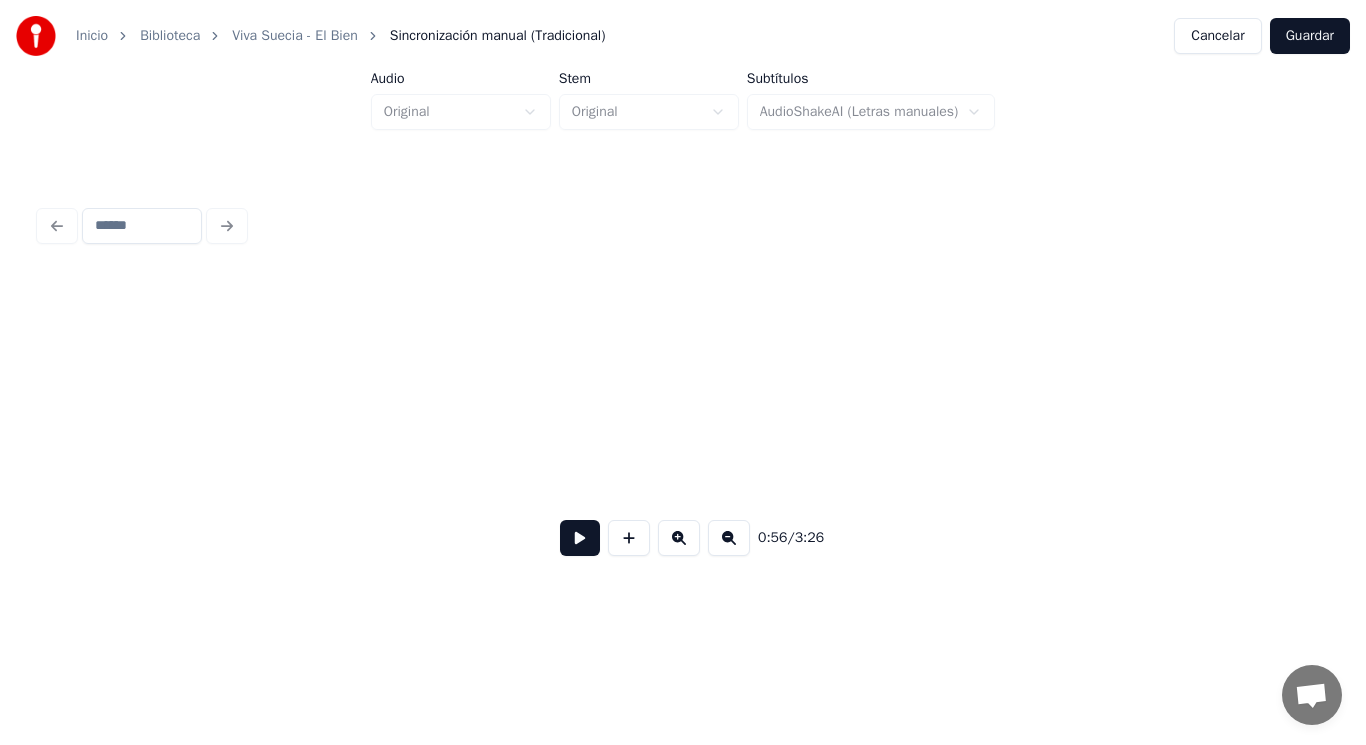 scroll, scrollTop: 0, scrollLeft: 77918, axis: horizontal 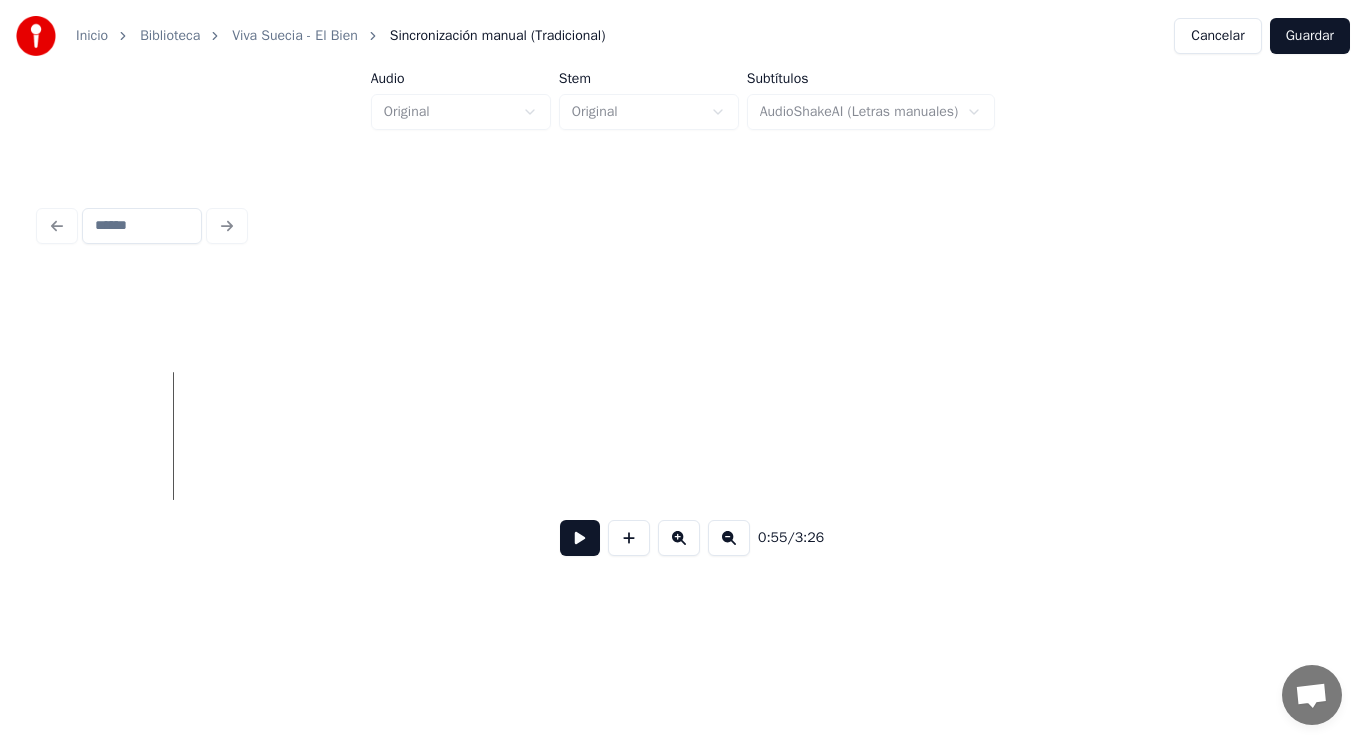 click at bounding box center [580, 538] 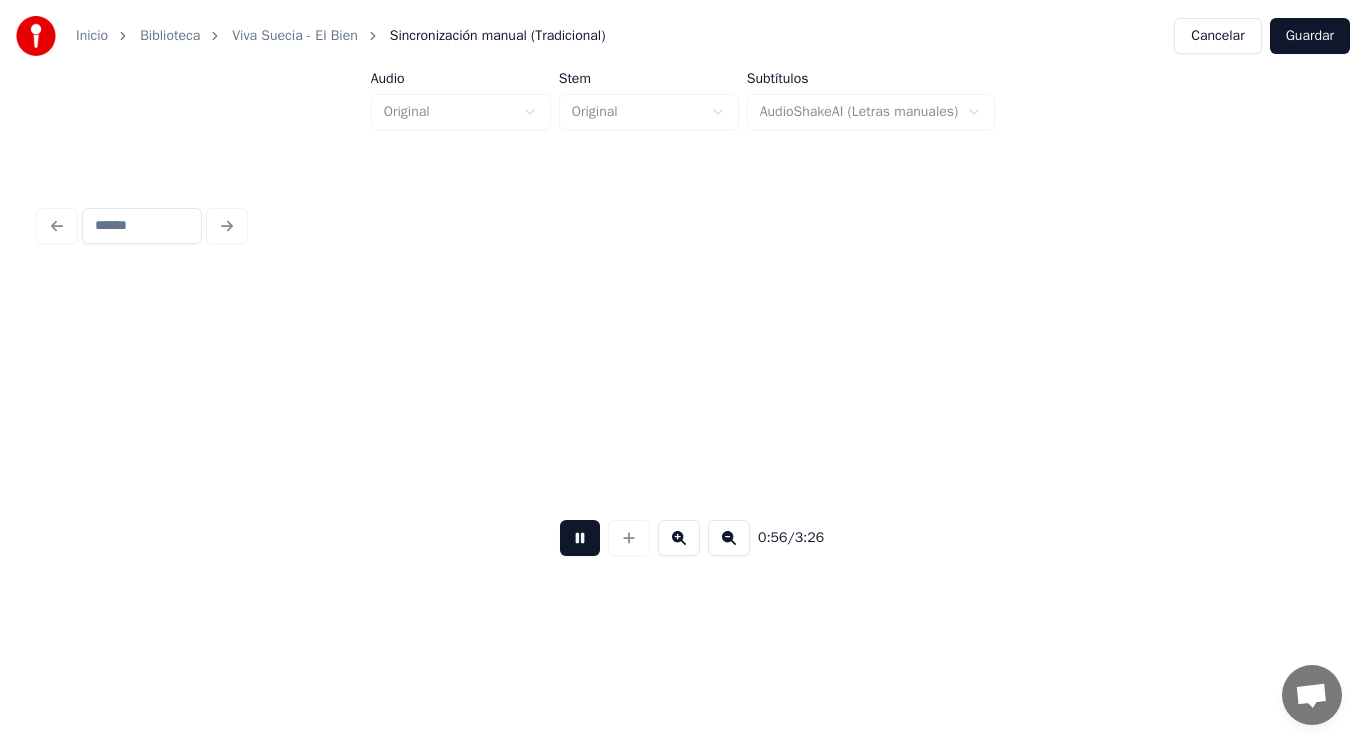 scroll, scrollTop: 0, scrollLeft: 79205, axis: horizontal 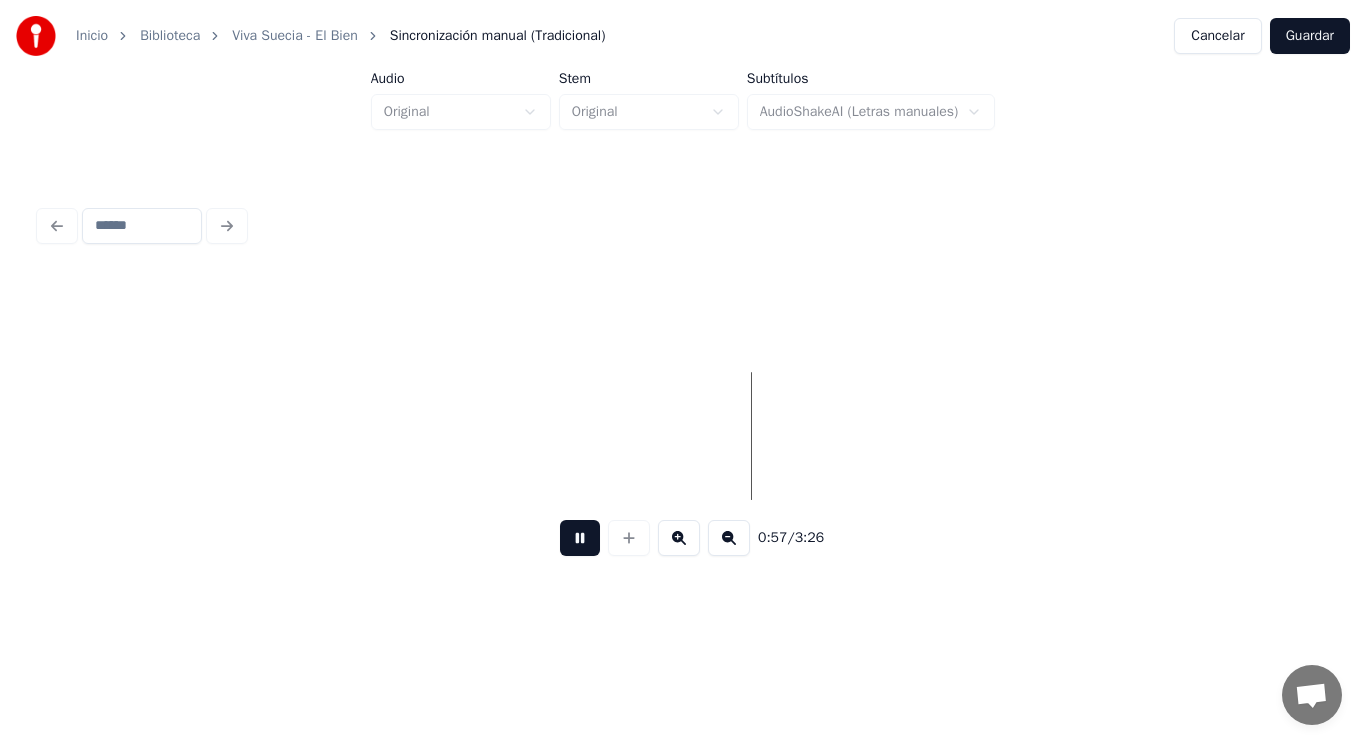 click at bounding box center [580, 538] 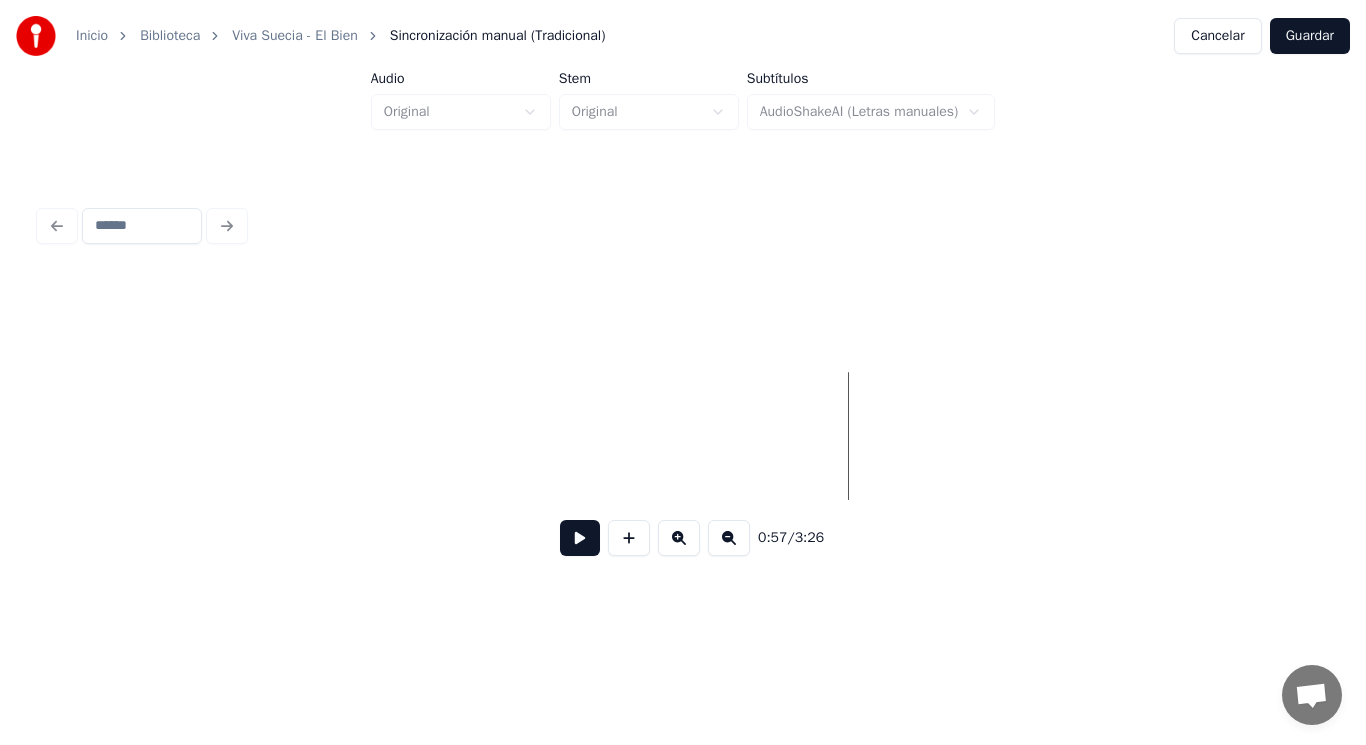 click at bounding box center (580, 538) 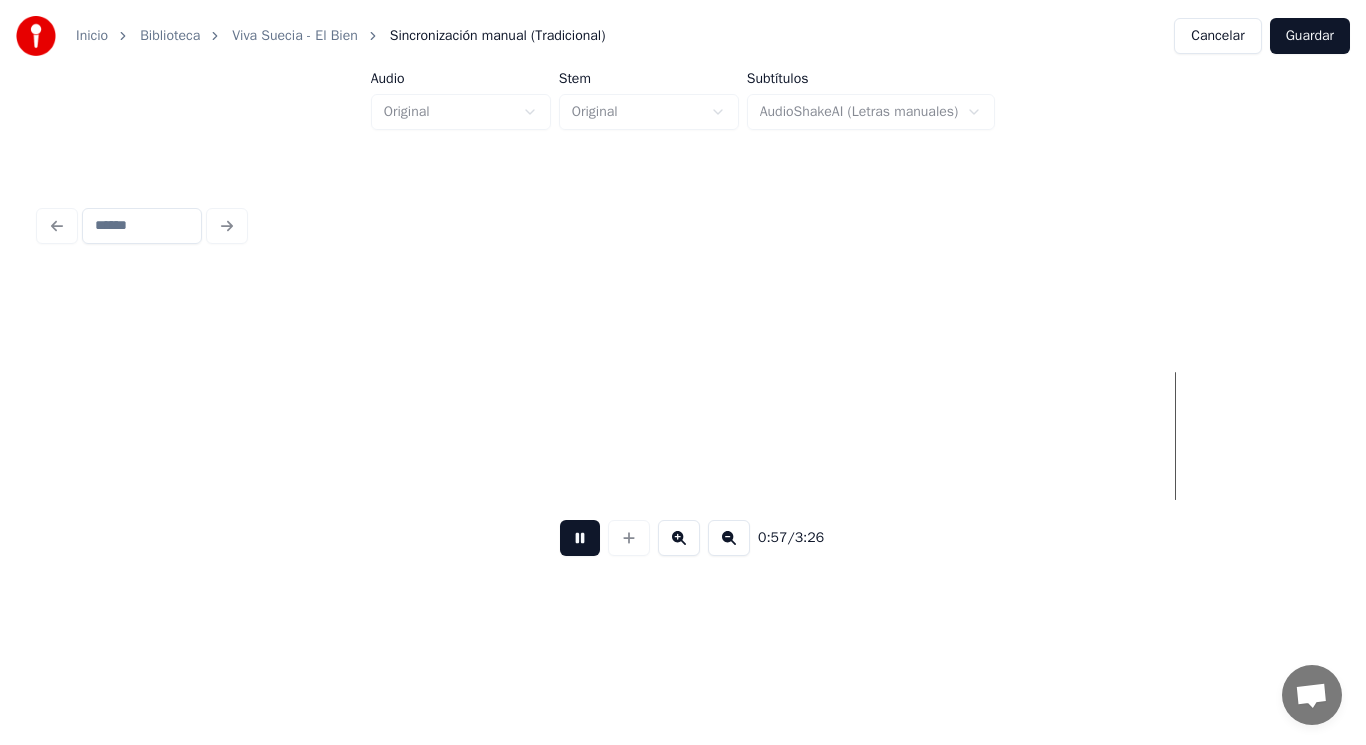 scroll, scrollTop: 0, scrollLeft: 80498, axis: horizontal 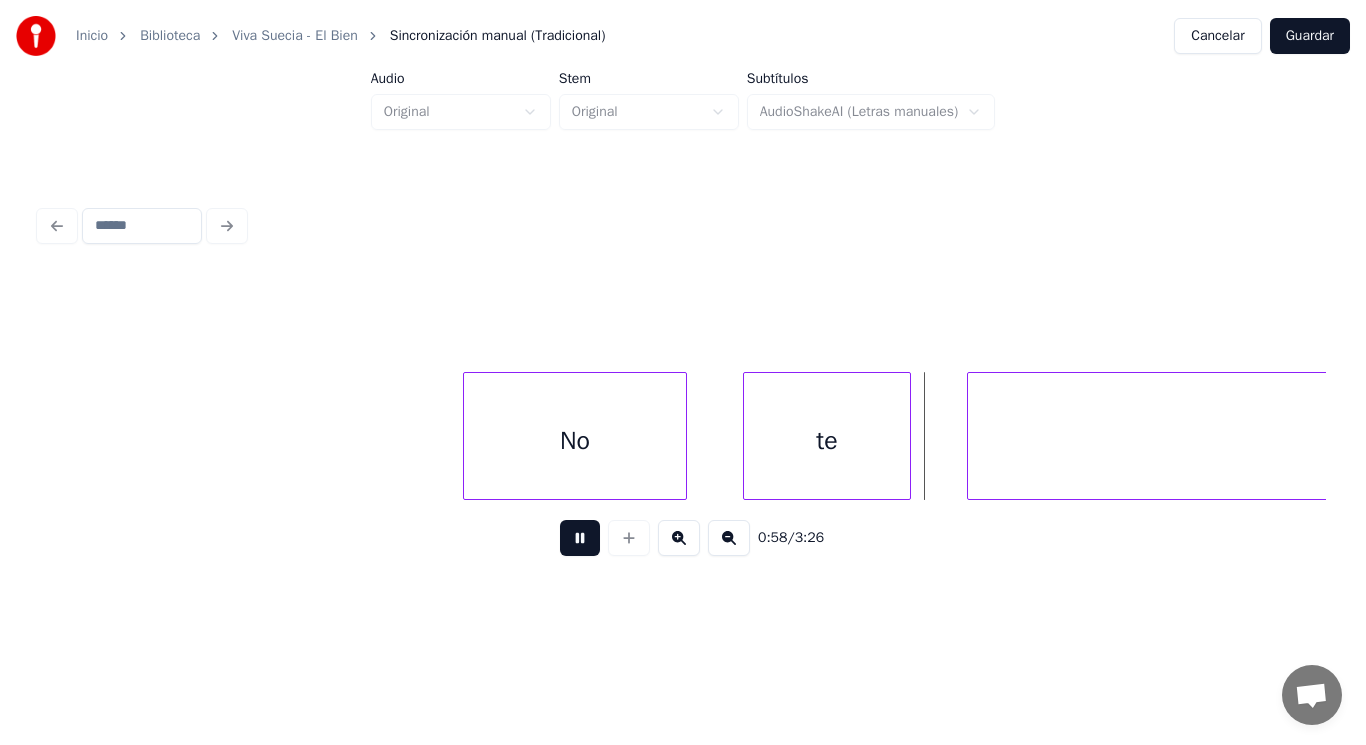 click at bounding box center [580, 538] 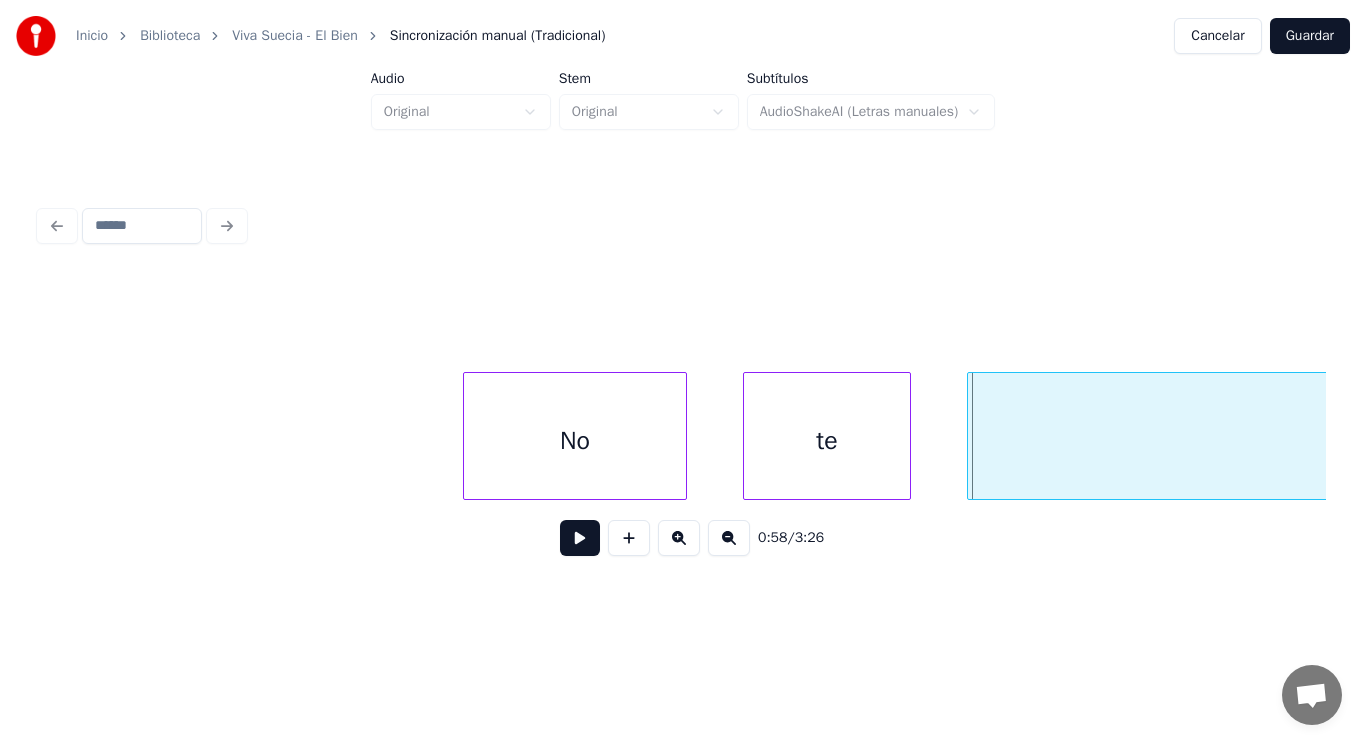 click on "No te creas" at bounding box center (64430, 436) 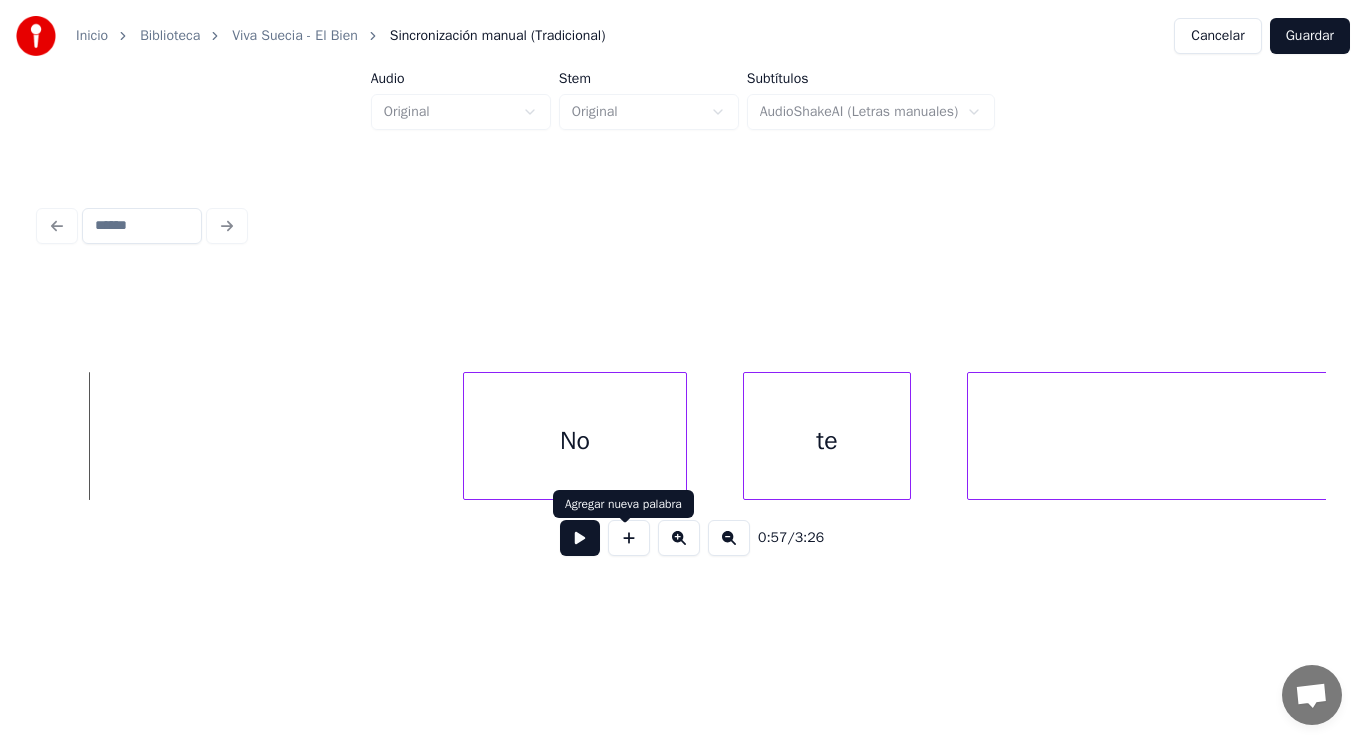 click at bounding box center [580, 538] 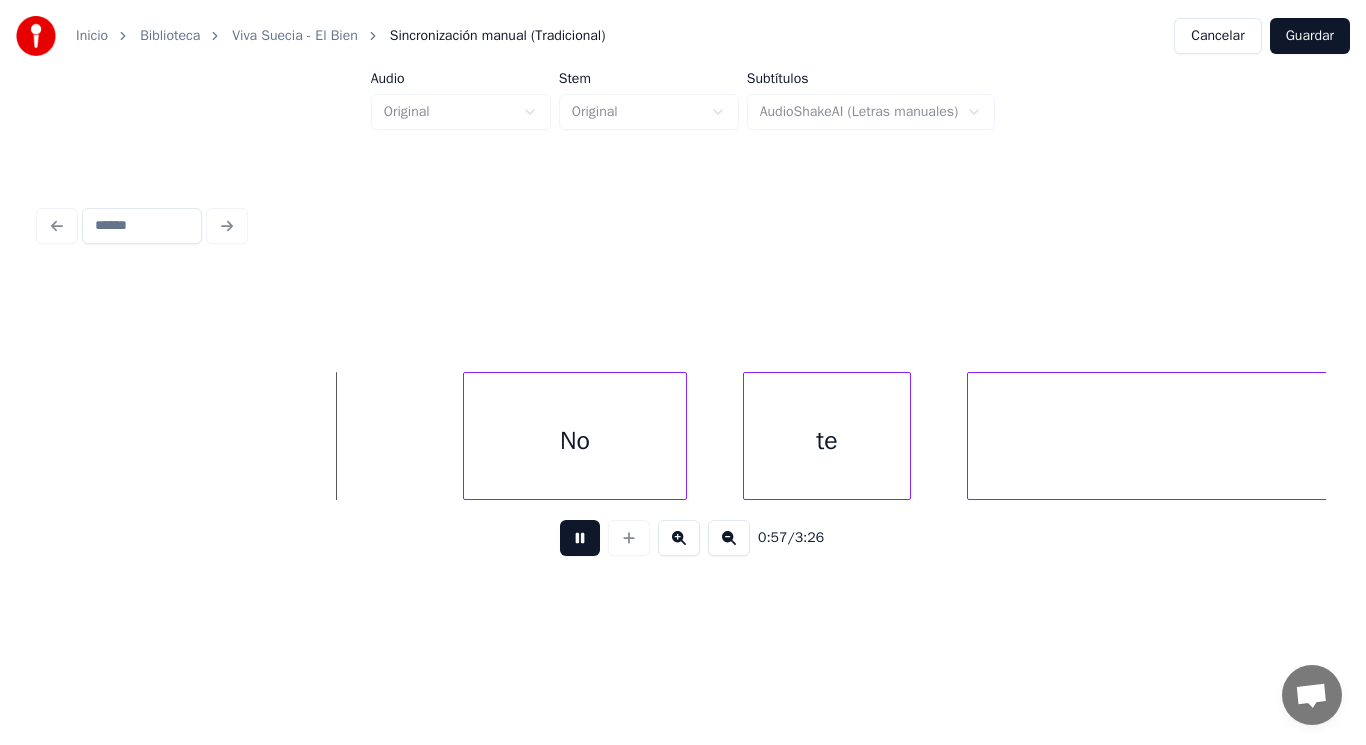 click at bounding box center [580, 538] 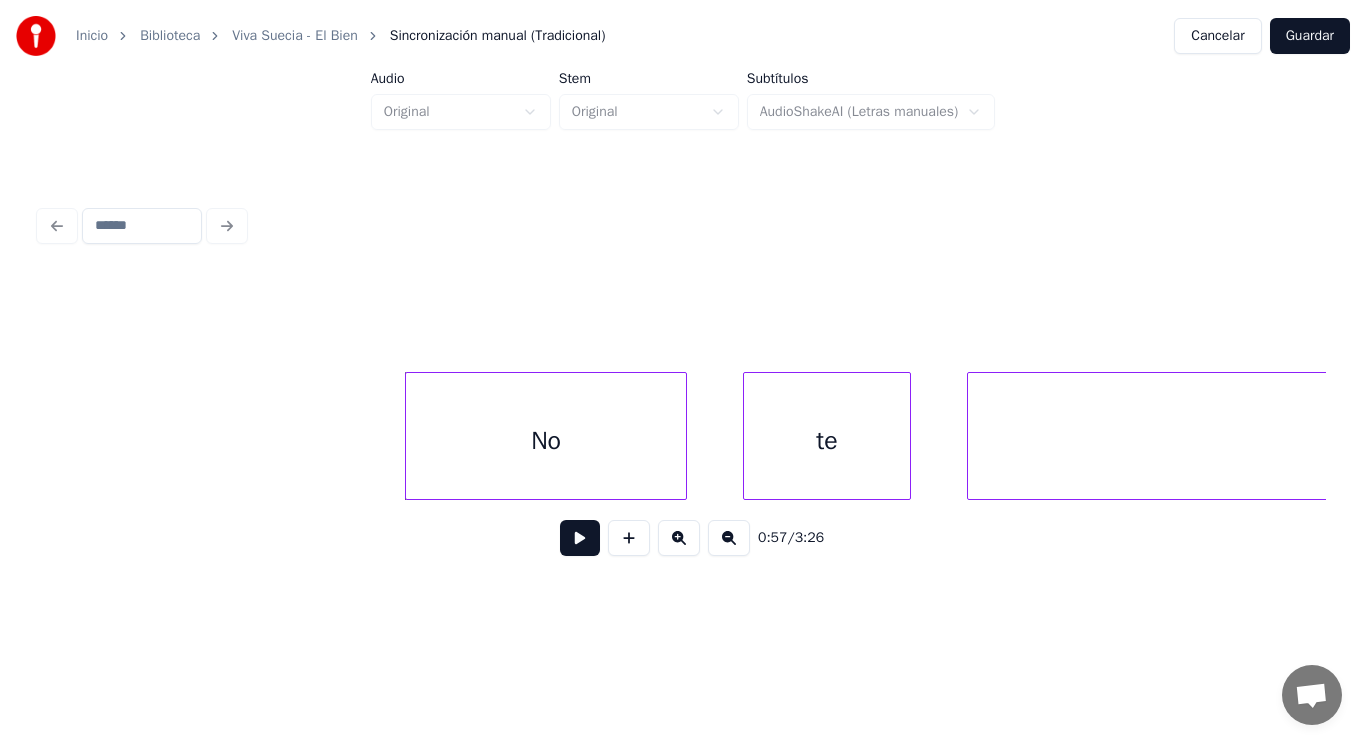 click at bounding box center [409, 436] 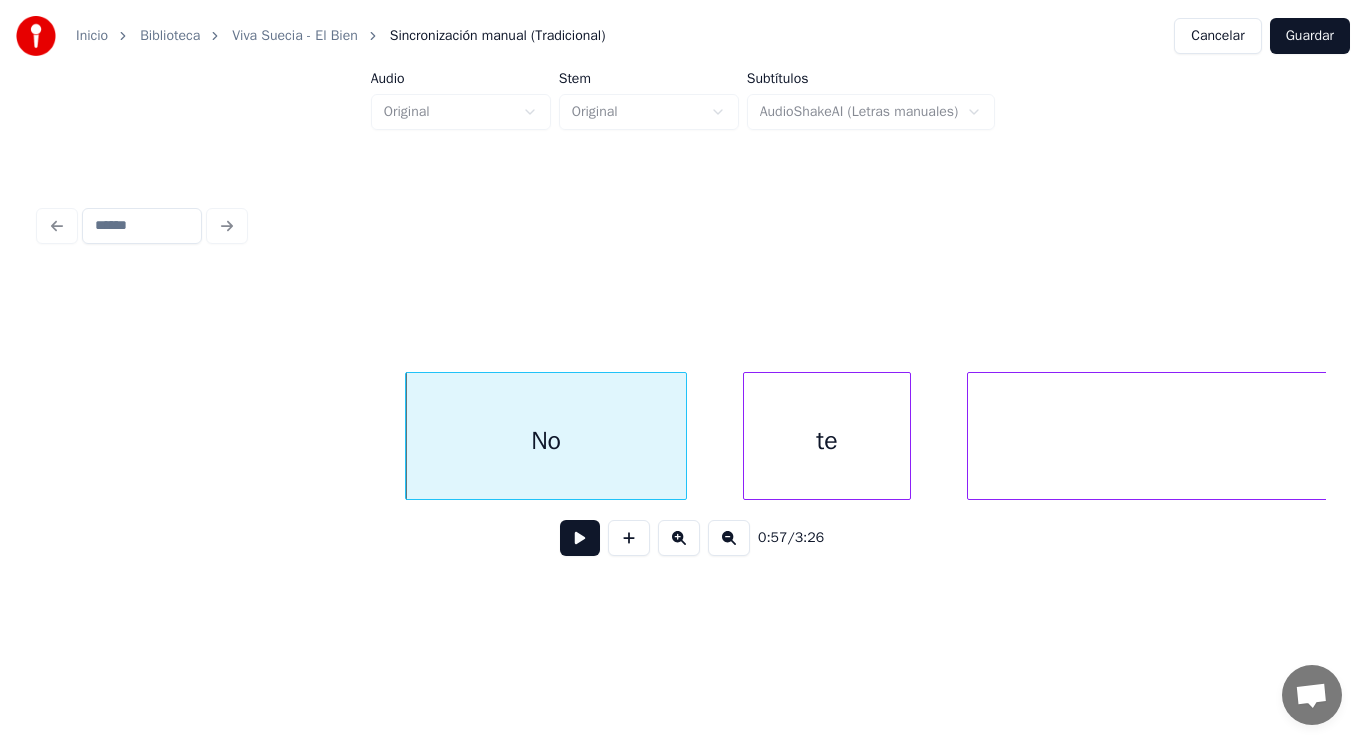 click at bounding box center [580, 538] 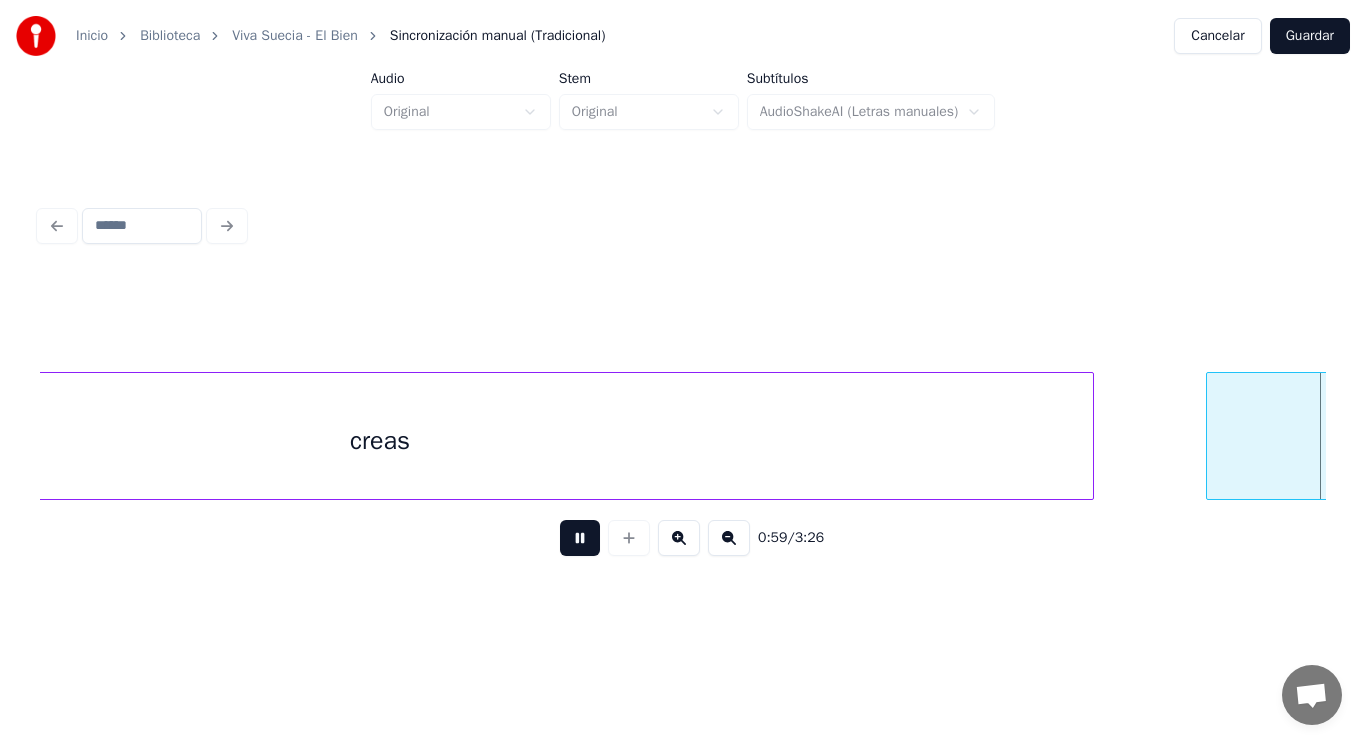 scroll, scrollTop: 0, scrollLeft: 83106, axis: horizontal 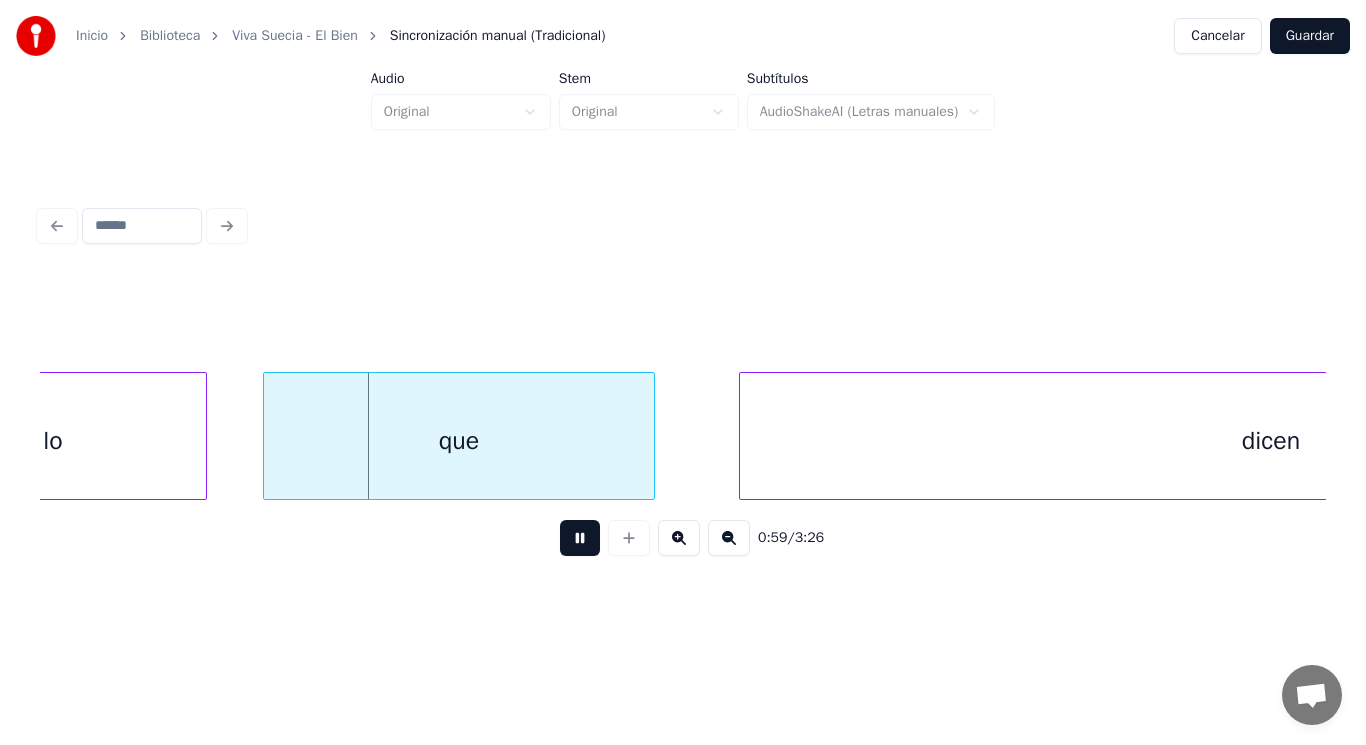 click at bounding box center (580, 538) 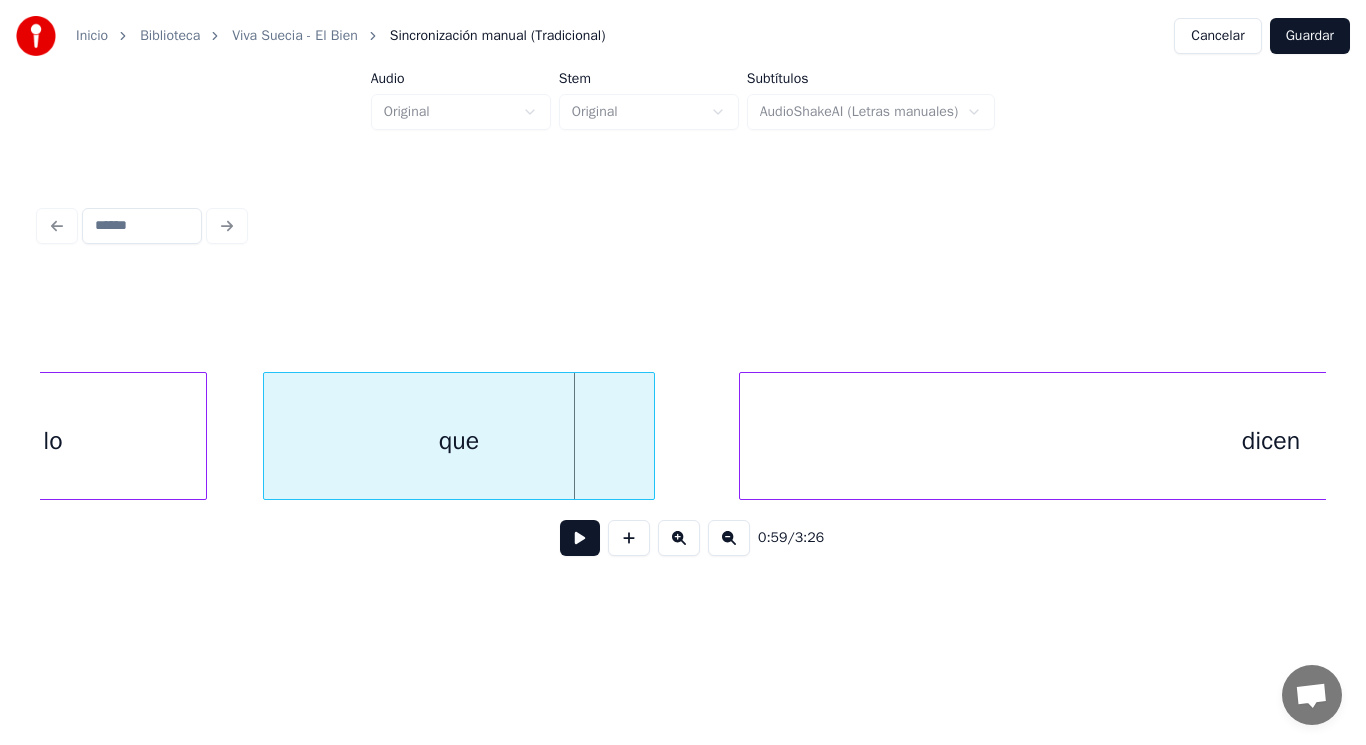 click at bounding box center (580, 538) 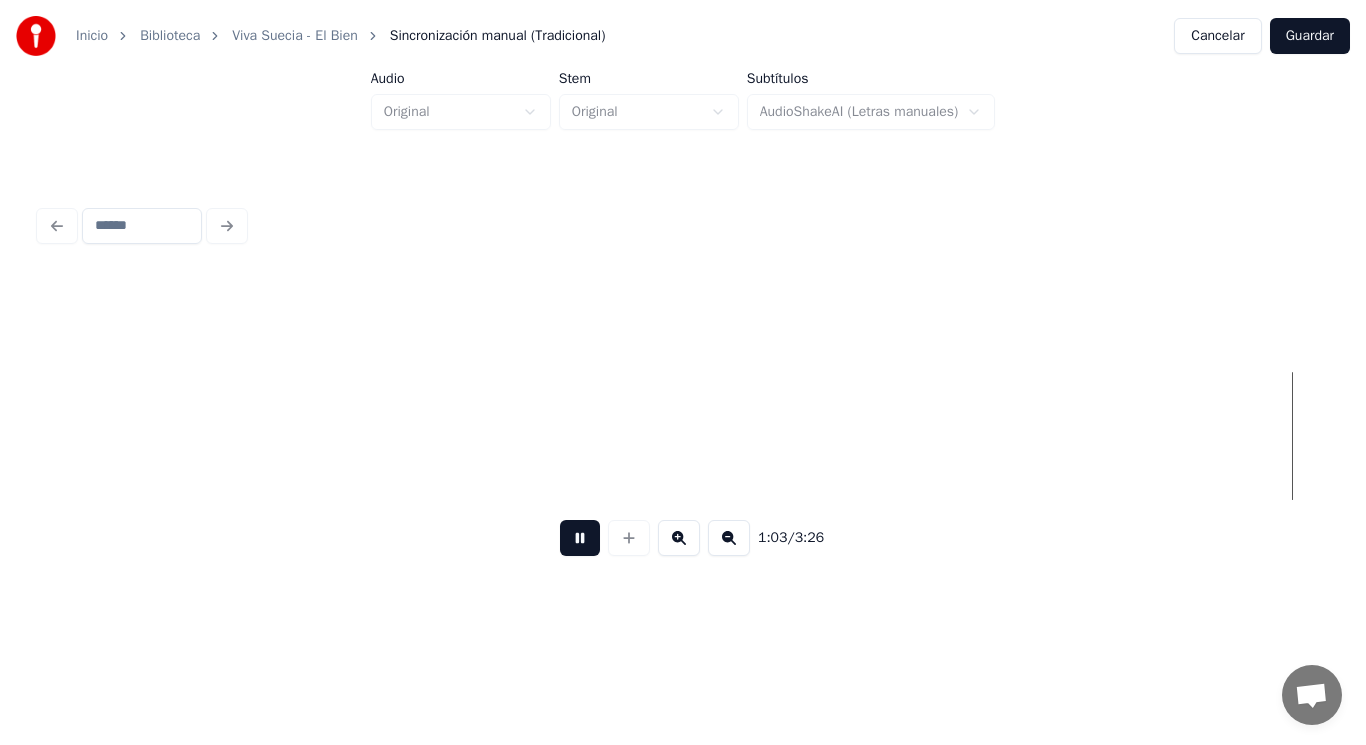 scroll, scrollTop: 0, scrollLeft: 89613, axis: horizontal 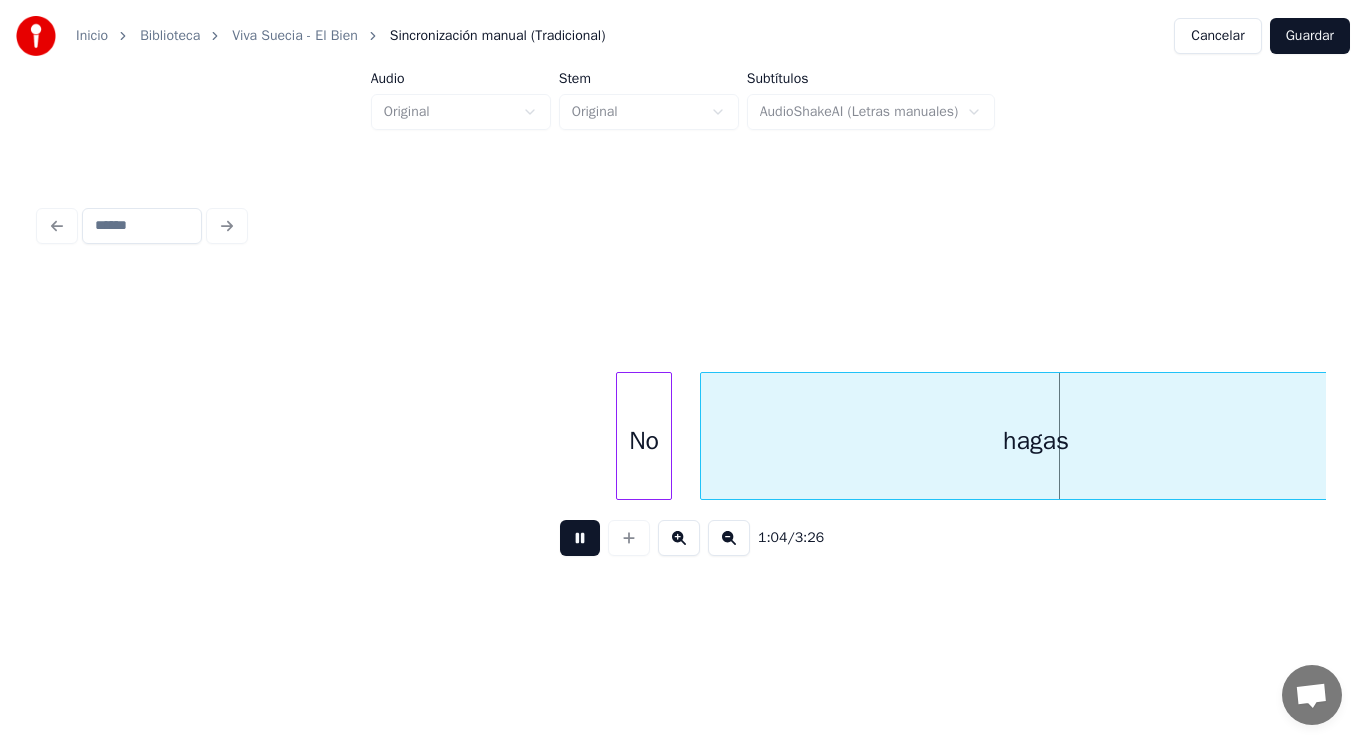 click at bounding box center [580, 538] 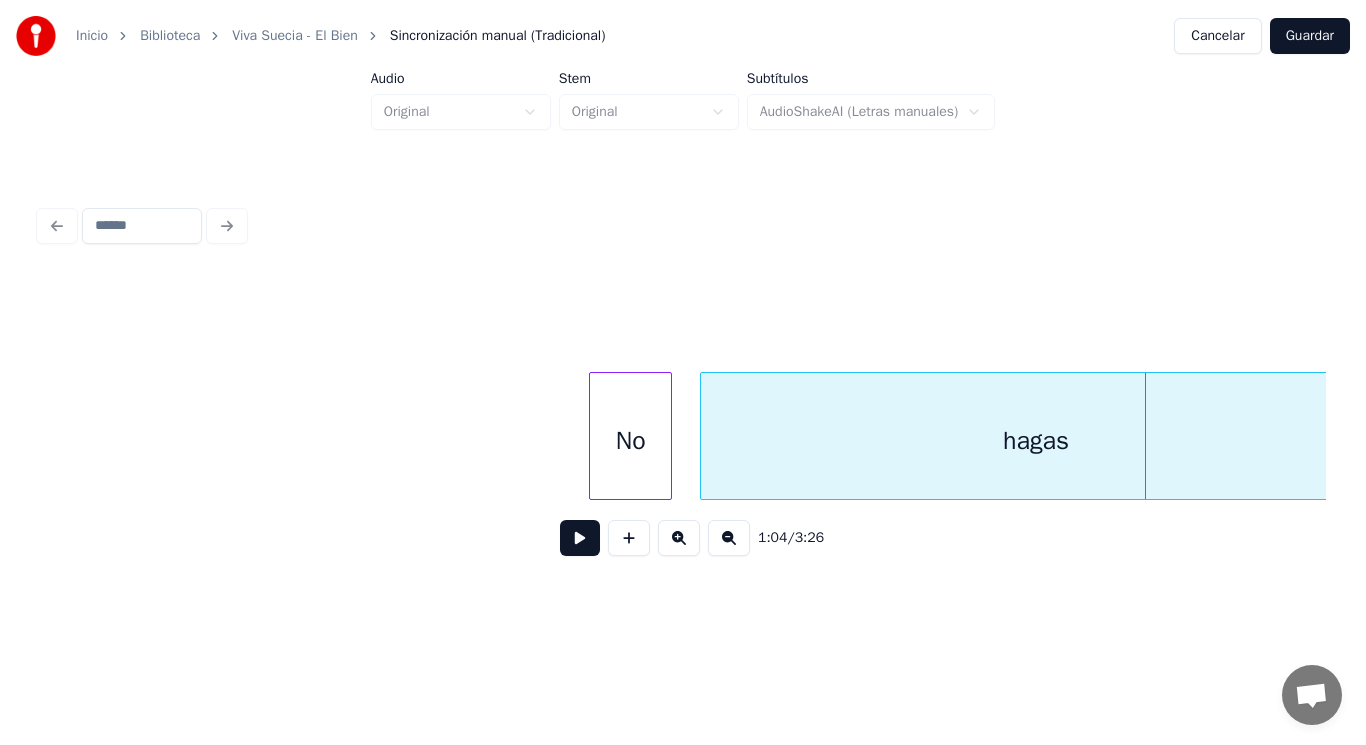 click at bounding box center (593, 436) 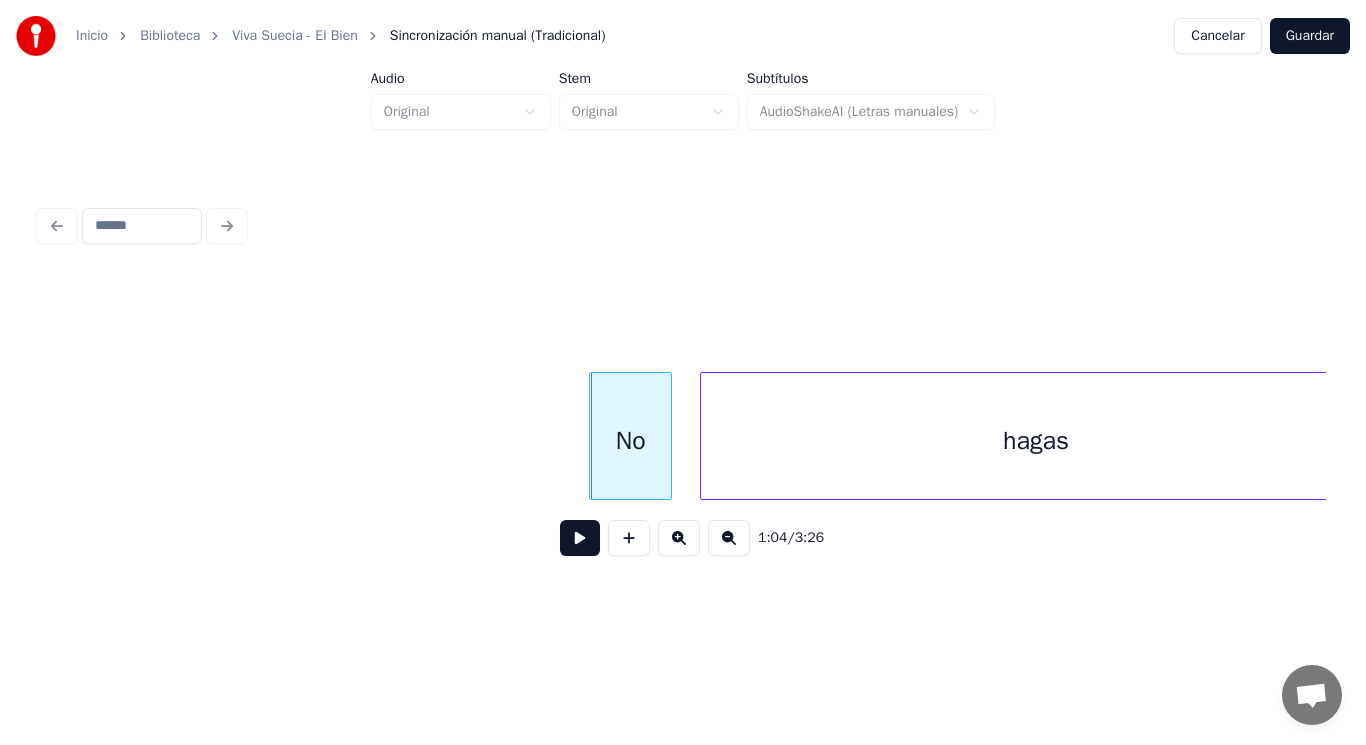 click at bounding box center [580, 538] 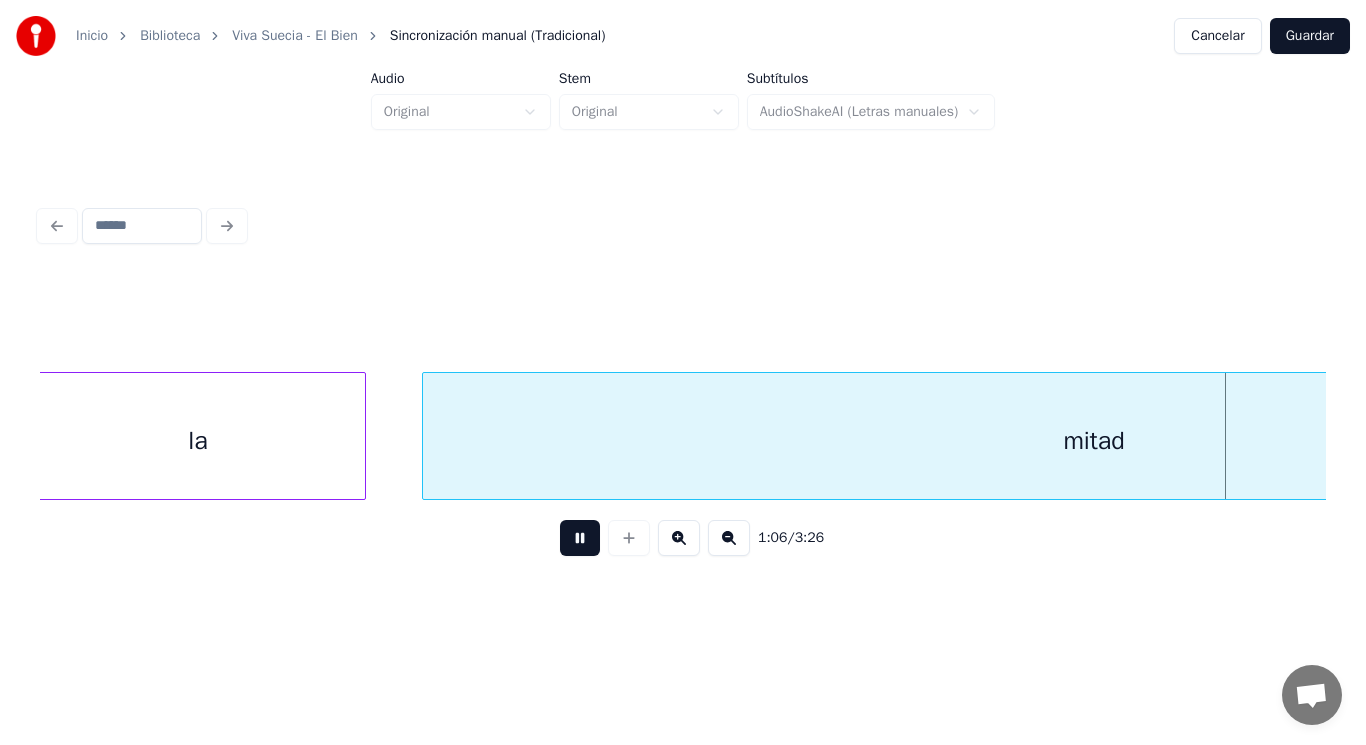 scroll, scrollTop: 0, scrollLeft: 93522, axis: horizontal 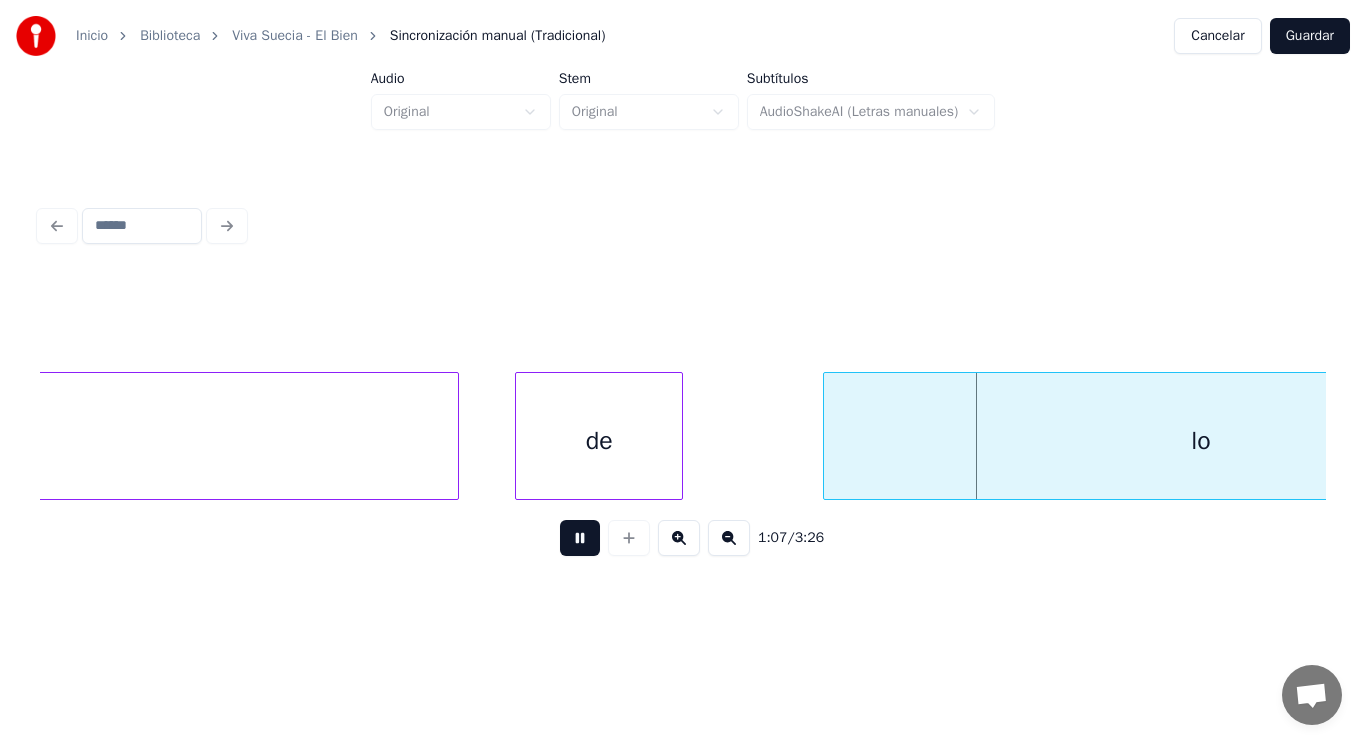 click at bounding box center (580, 538) 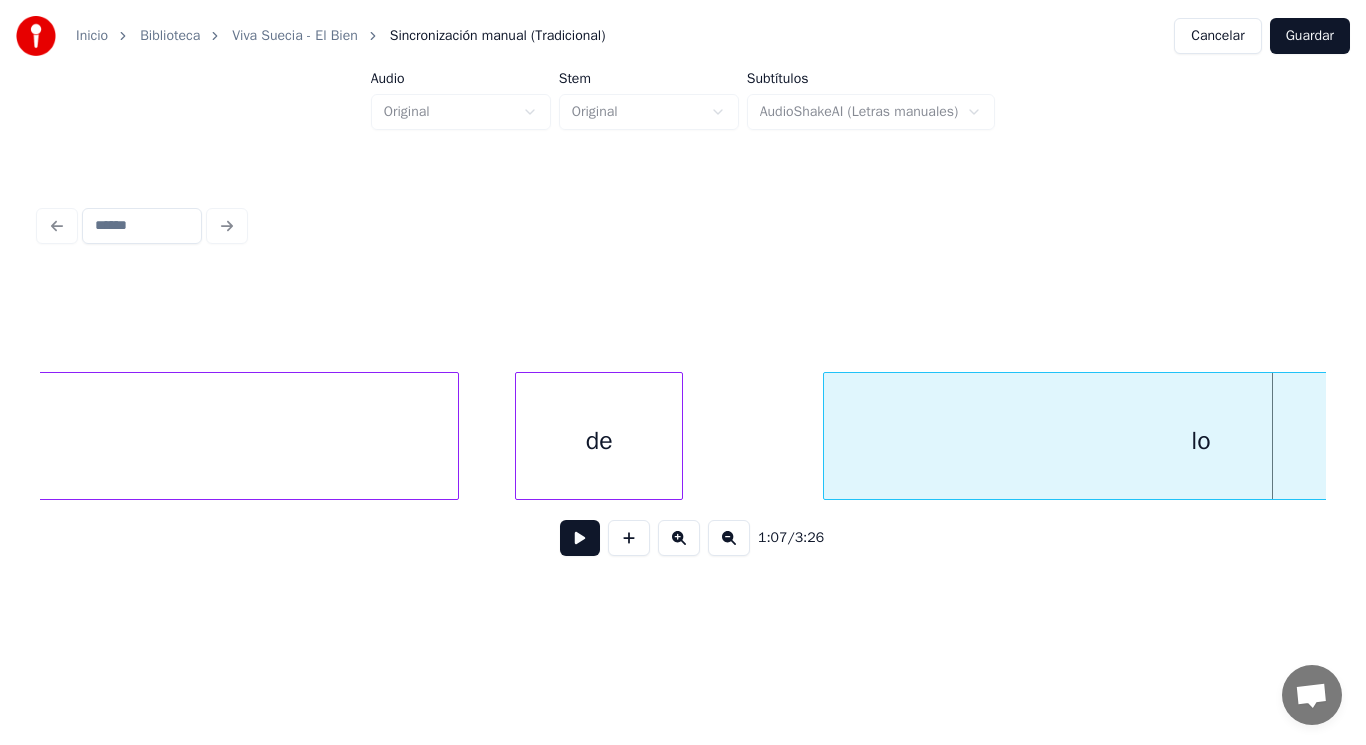 click on "de" at bounding box center [599, 441] 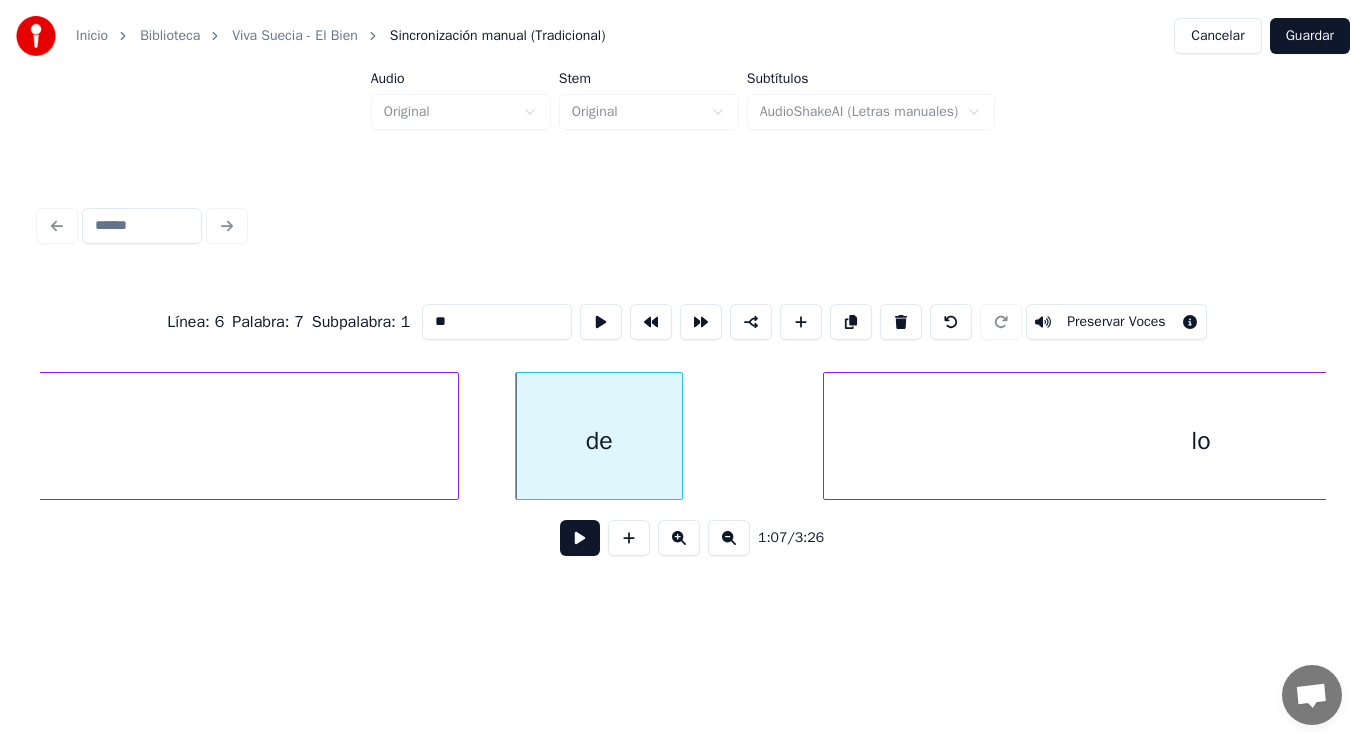 click at bounding box center [580, 538] 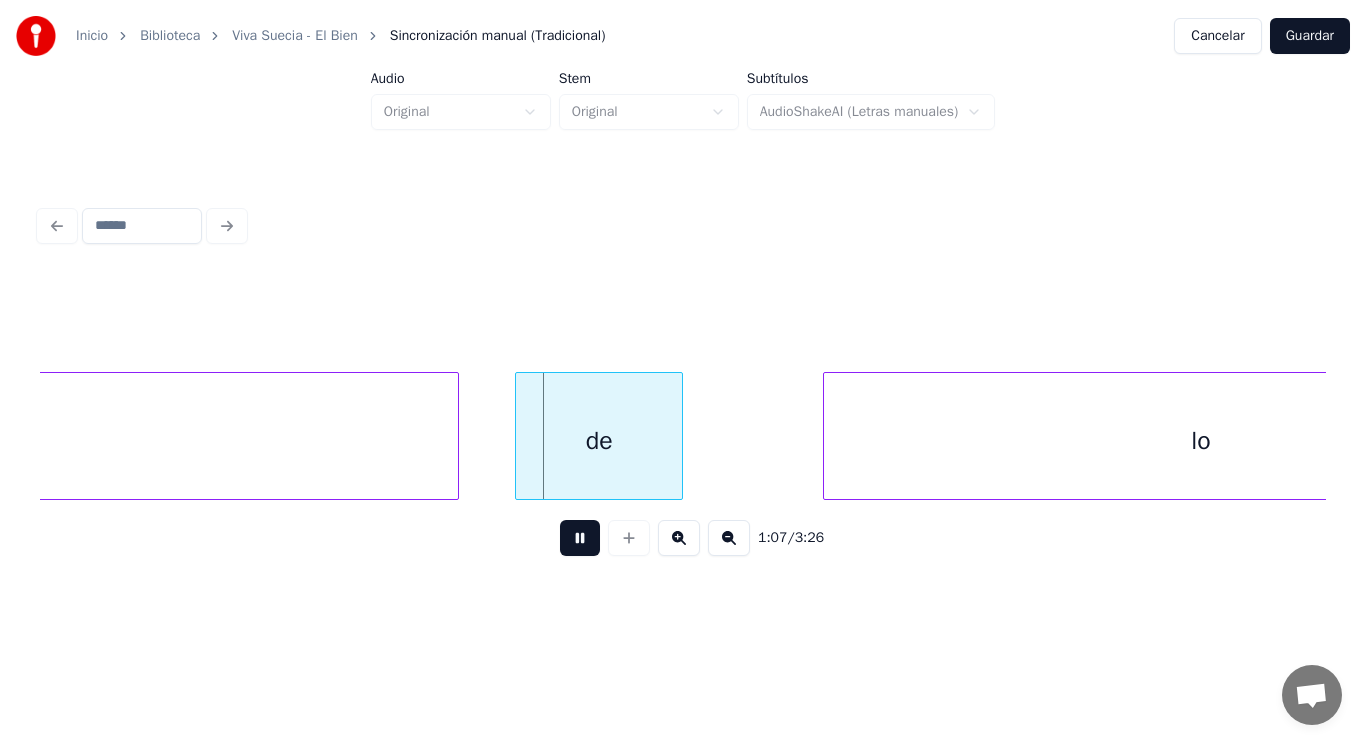 click at bounding box center [580, 538] 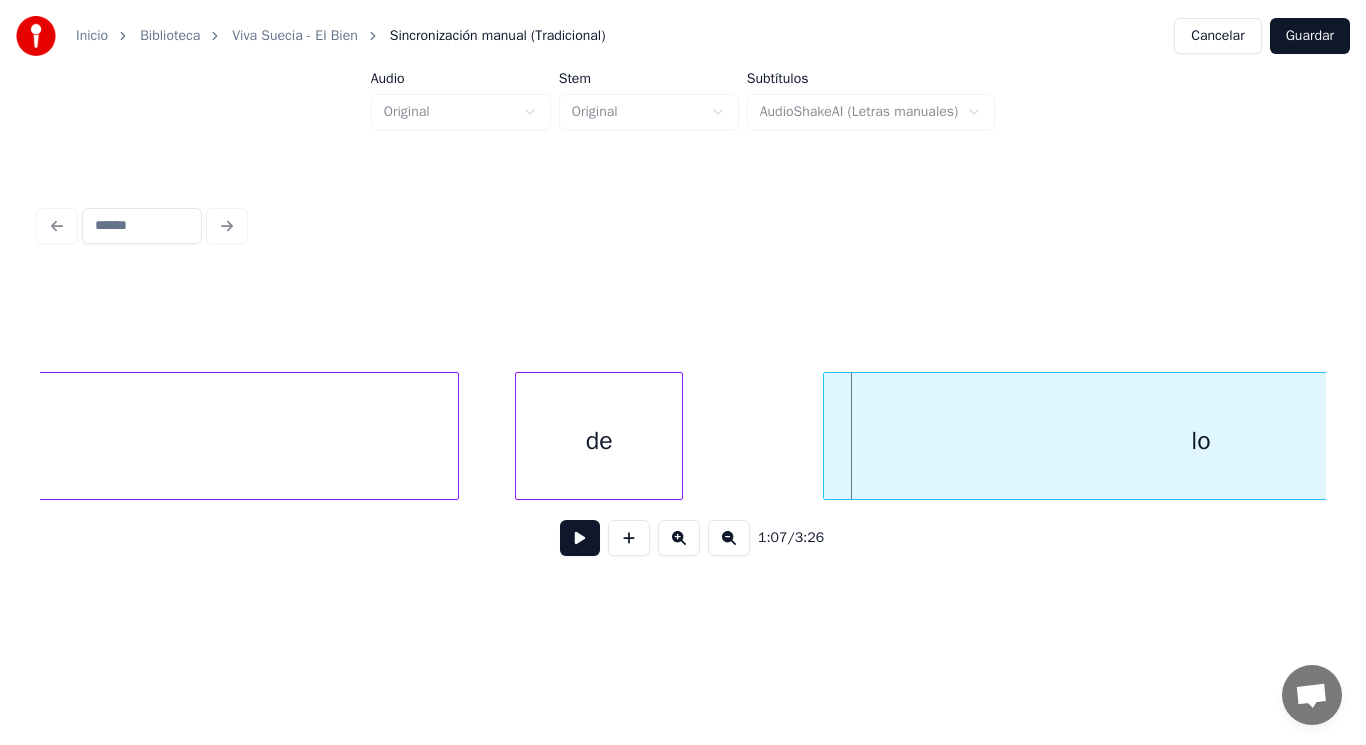 click on "mitad de lo" at bounding box center (51406, 436) 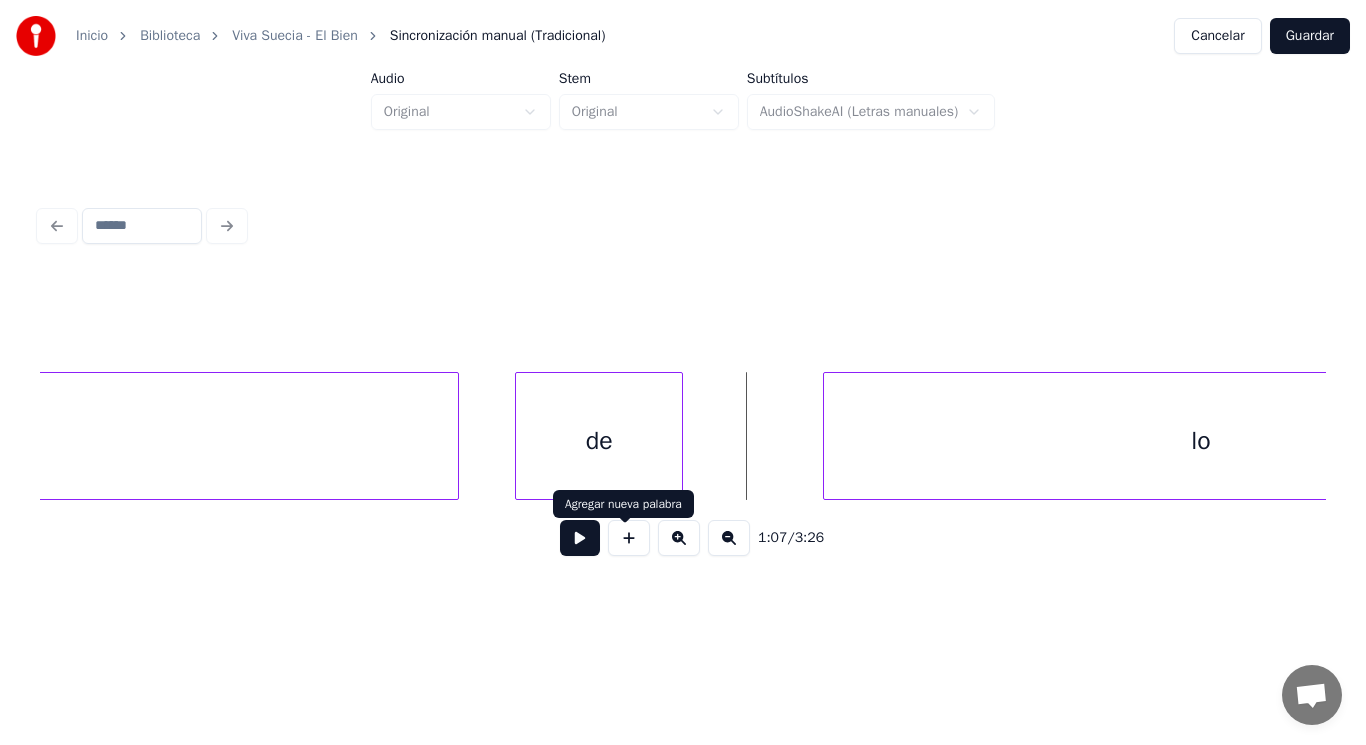 click at bounding box center [580, 538] 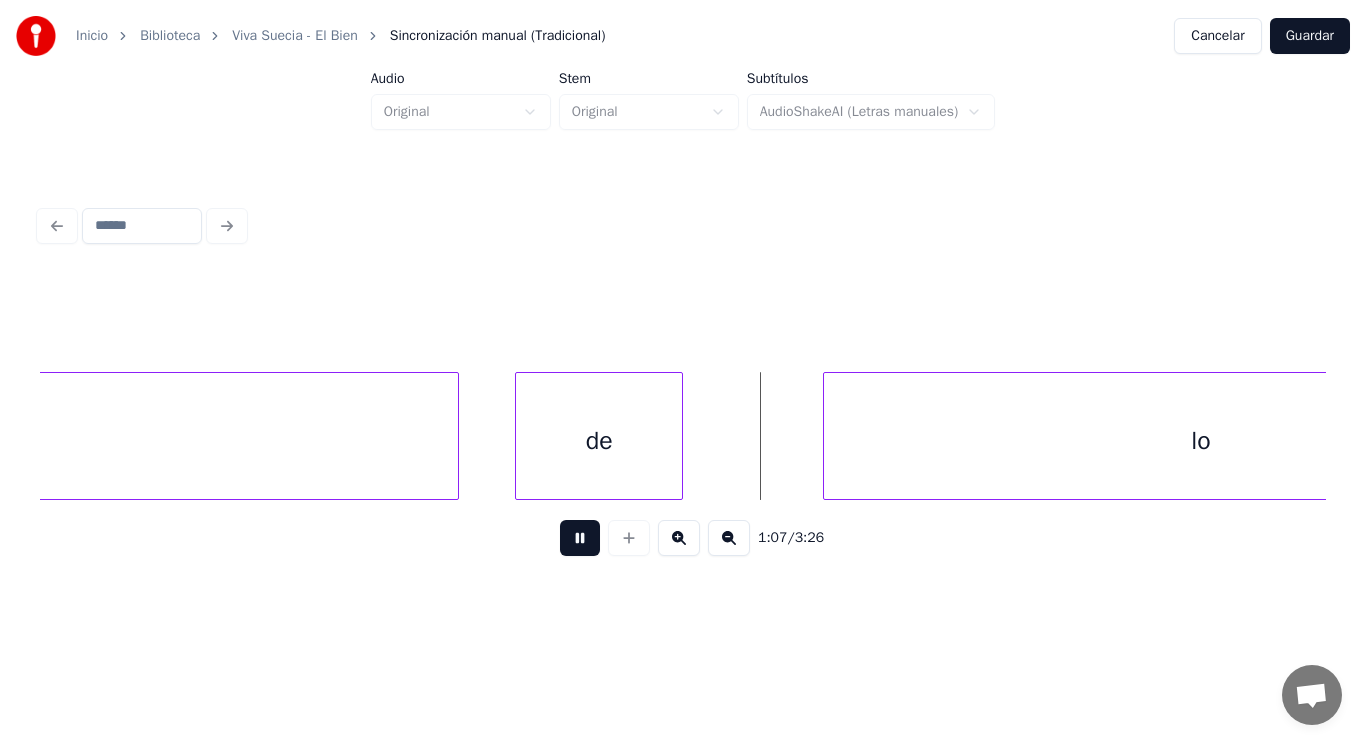 click at bounding box center (580, 538) 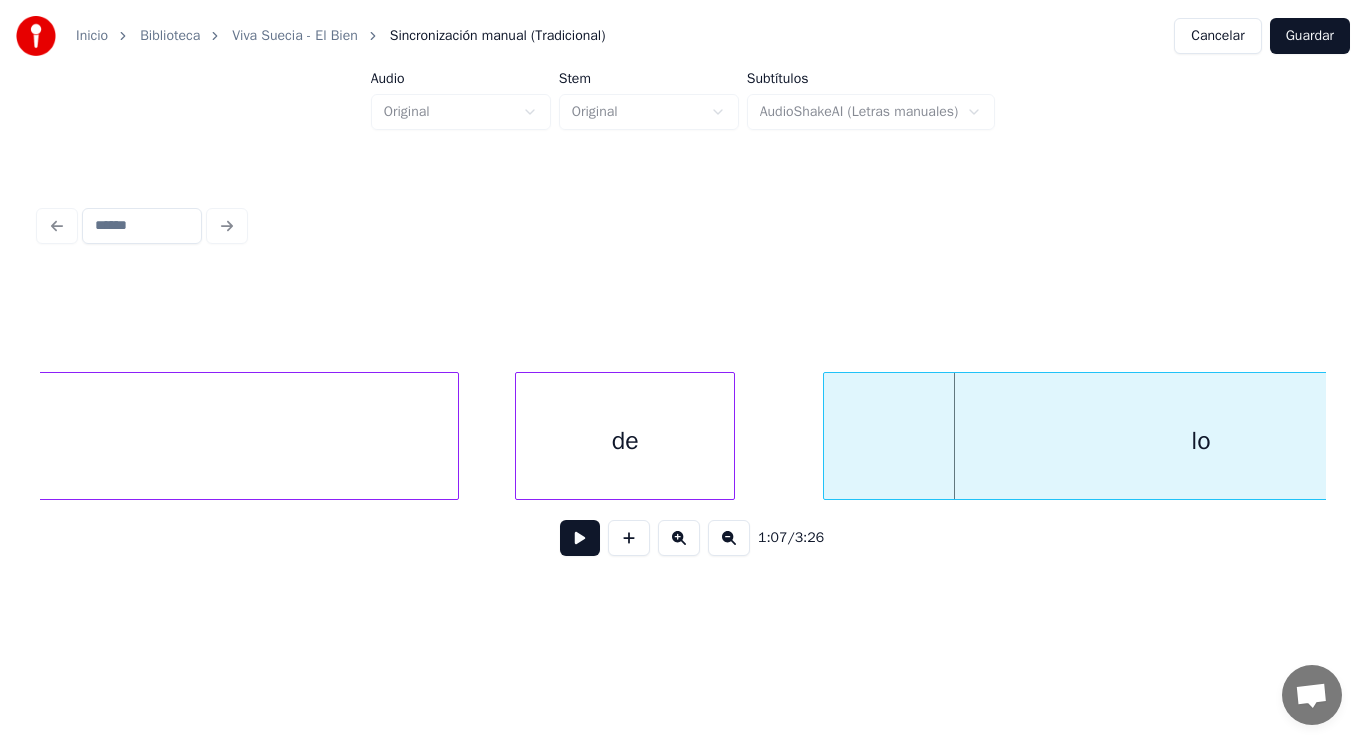 click at bounding box center [731, 436] 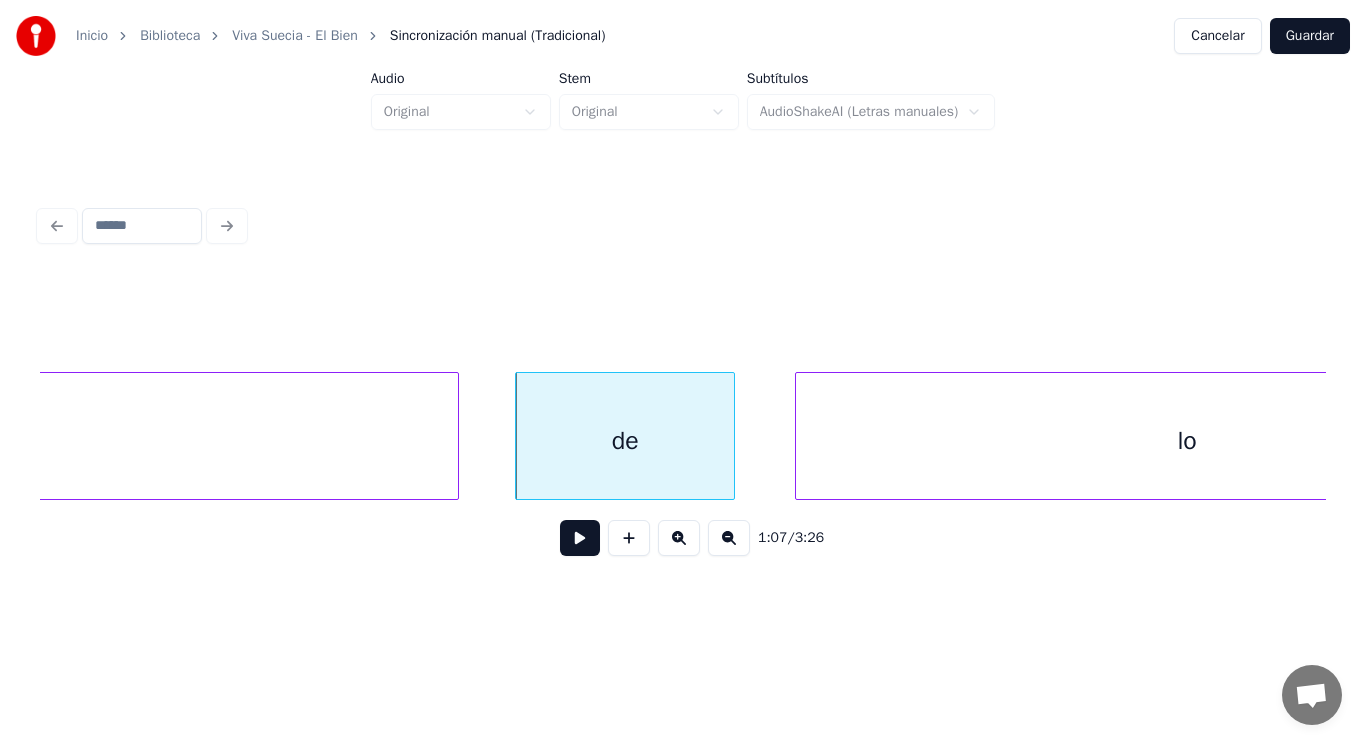 click at bounding box center [799, 436] 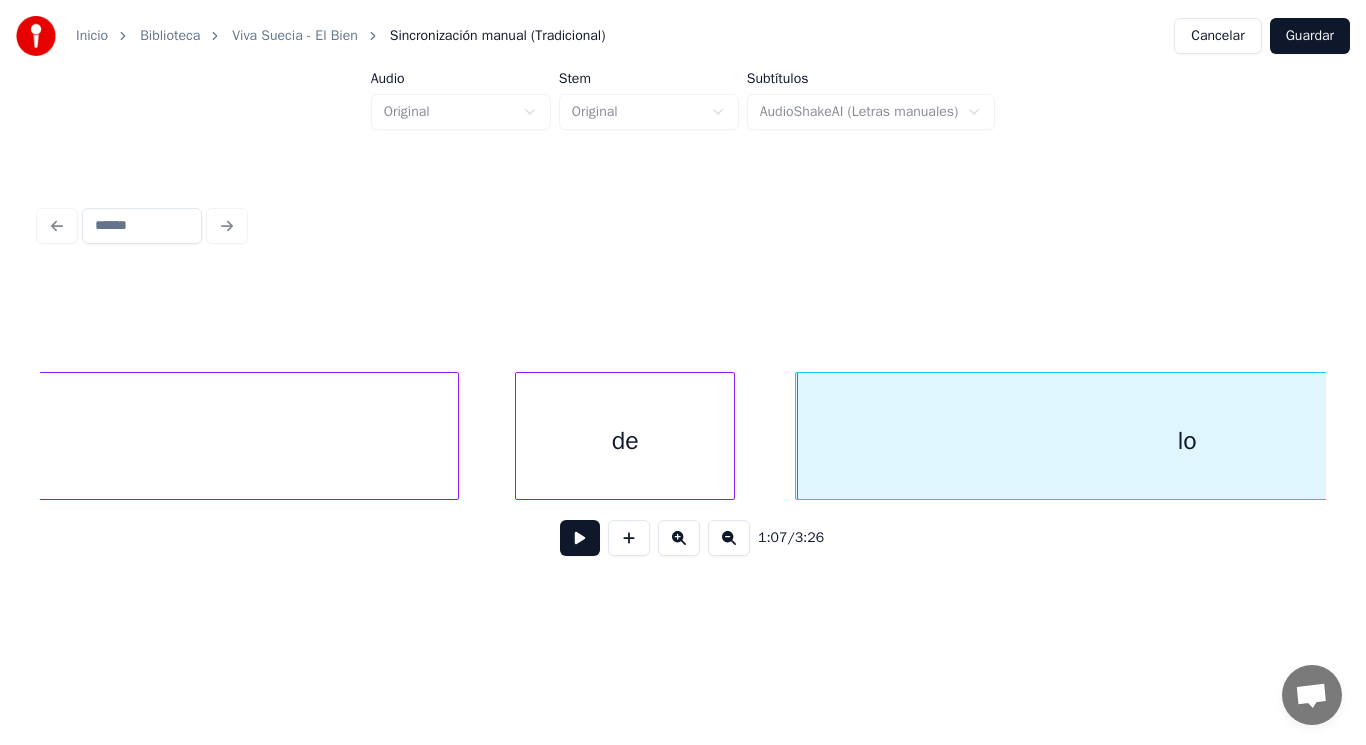 click on "de" at bounding box center [625, 441] 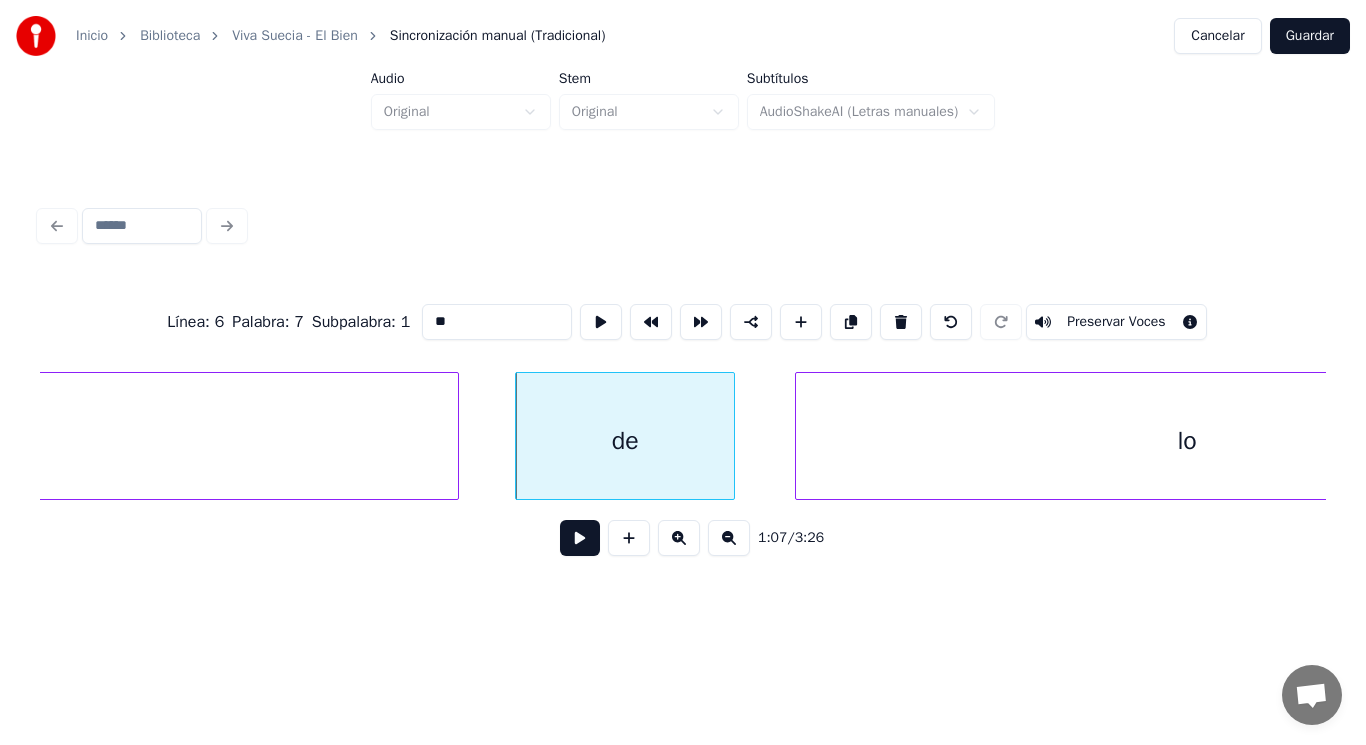 click at bounding box center [580, 538] 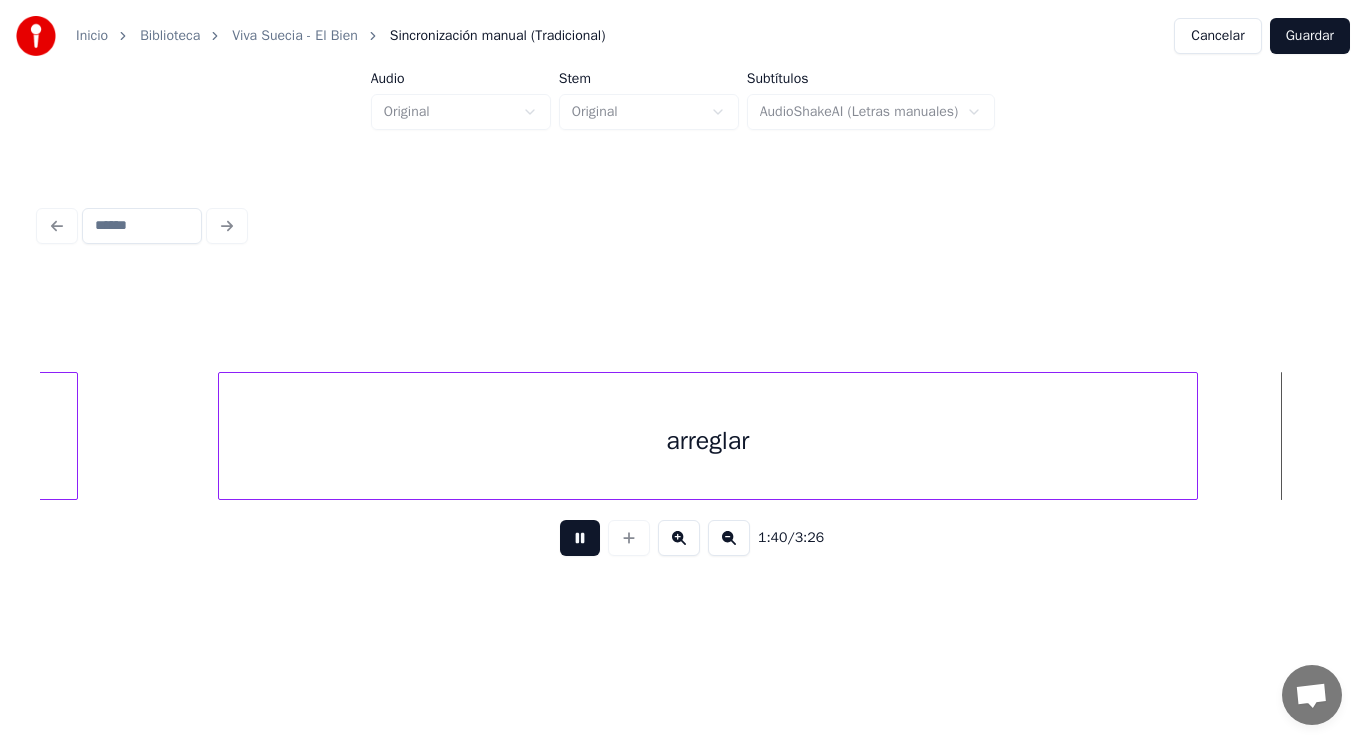 scroll, scrollTop: 0, scrollLeft: 140375, axis: horizontal 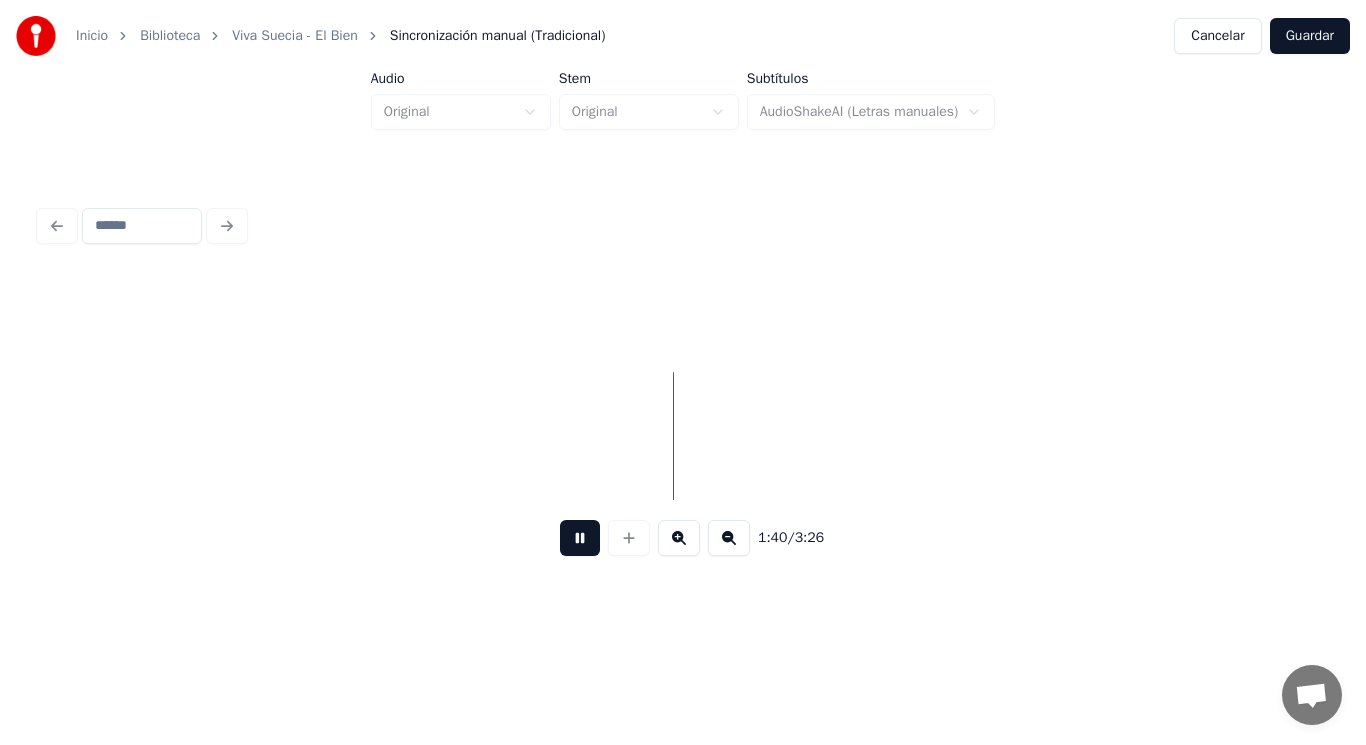 click at bounding box center [580, 538] 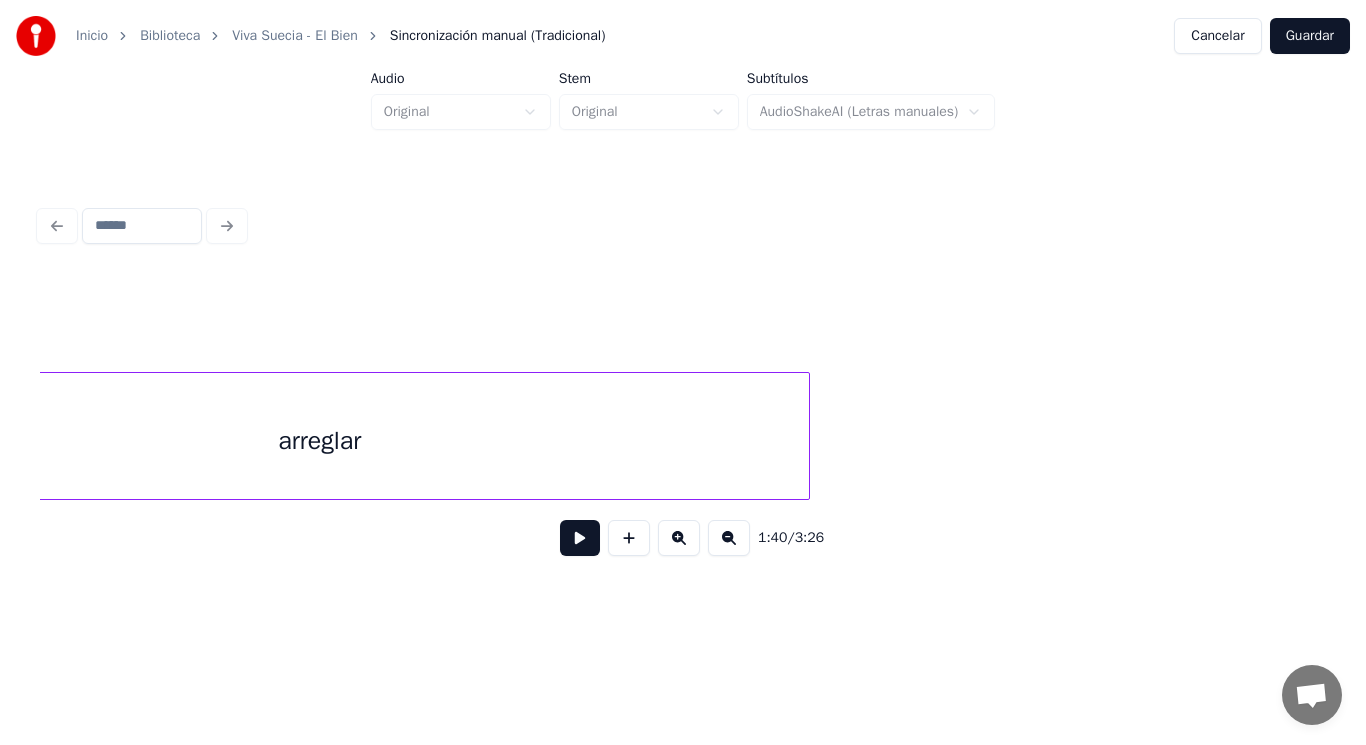 scroll, scrollTop: 0, scrollLeft: 138989, axis: horizontal 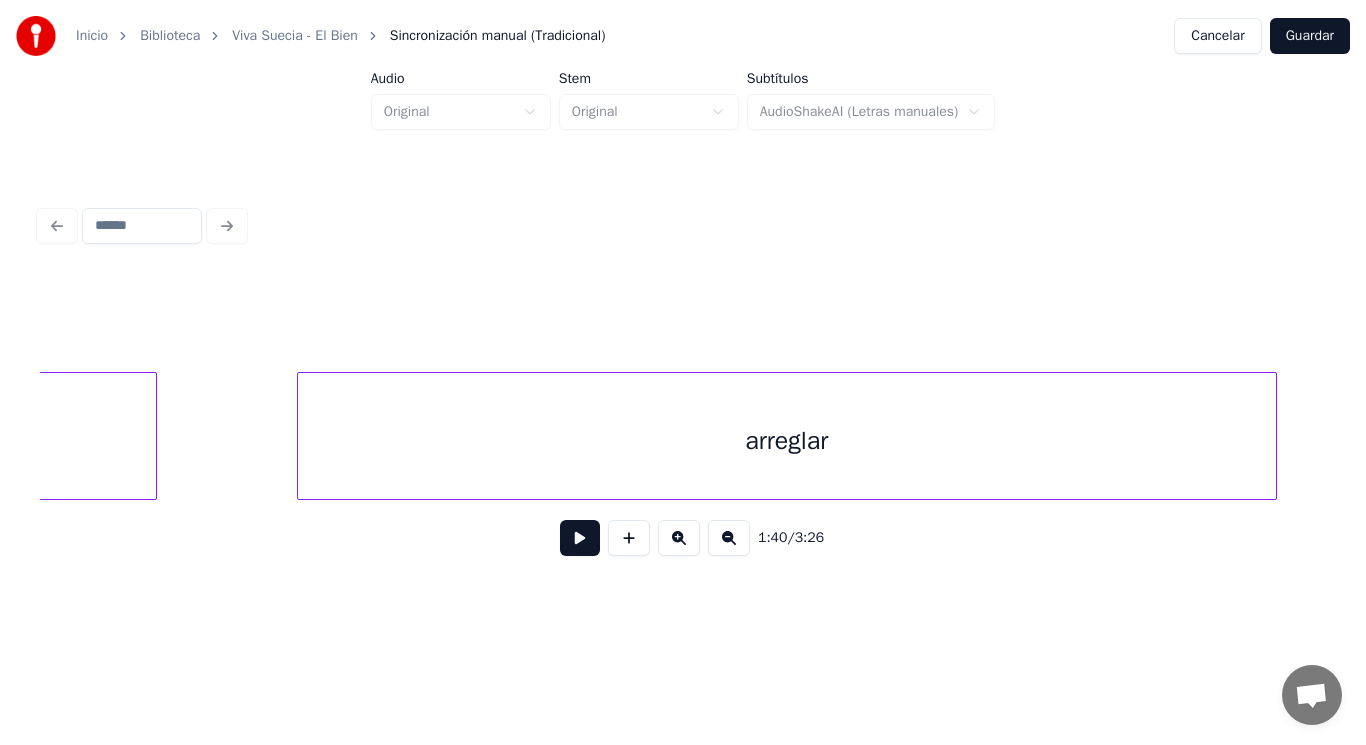 click on "arreglar" at bounding box center [787, 441] 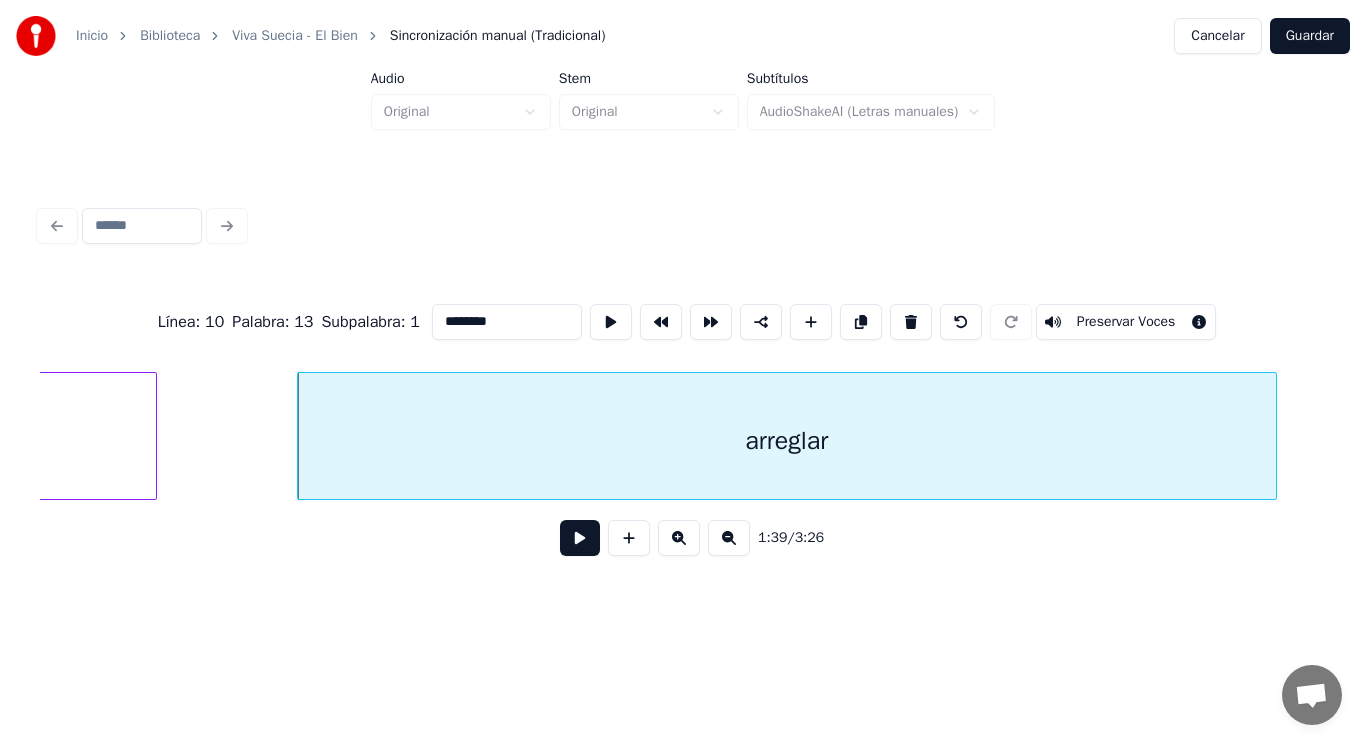 click at bounding box center (580, 538) 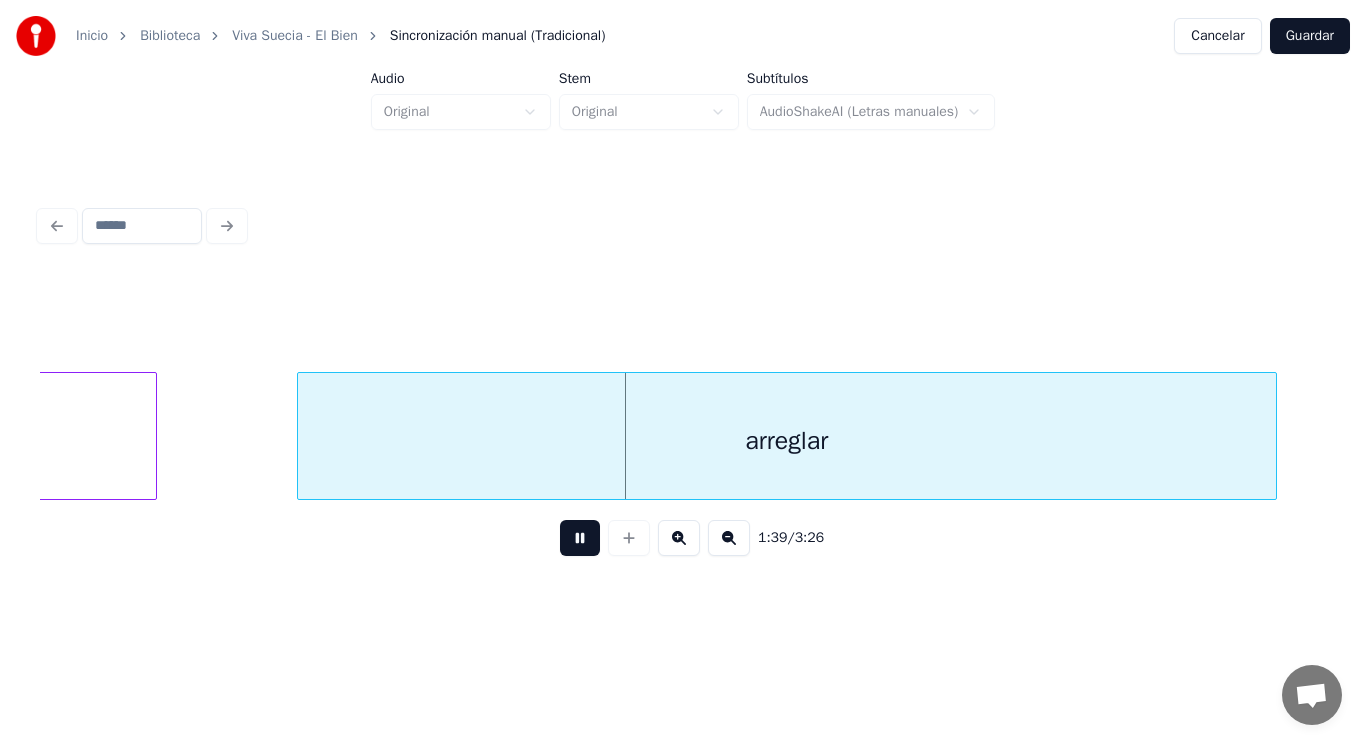 click at bounding box center (580, 538) 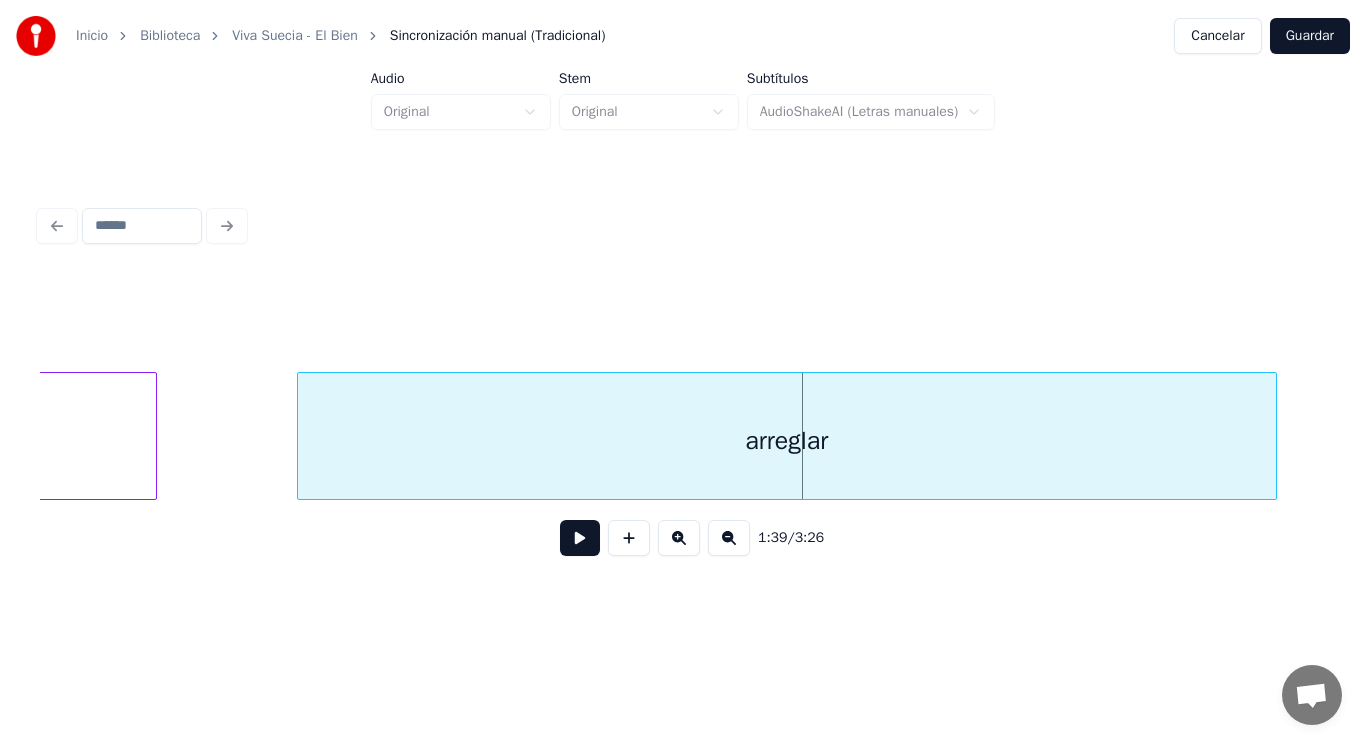 click on "puede" at bounding box center (-95, 441) 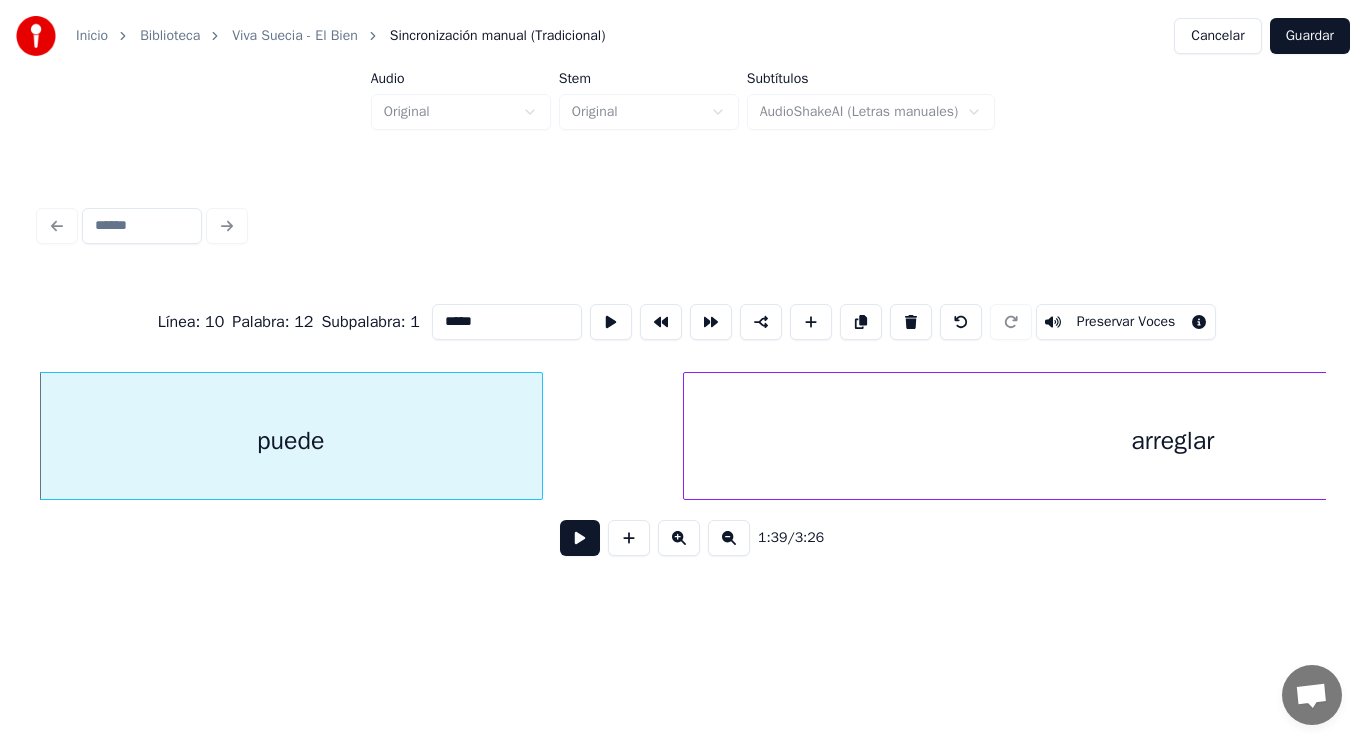 click at bounding box center (580, 538) 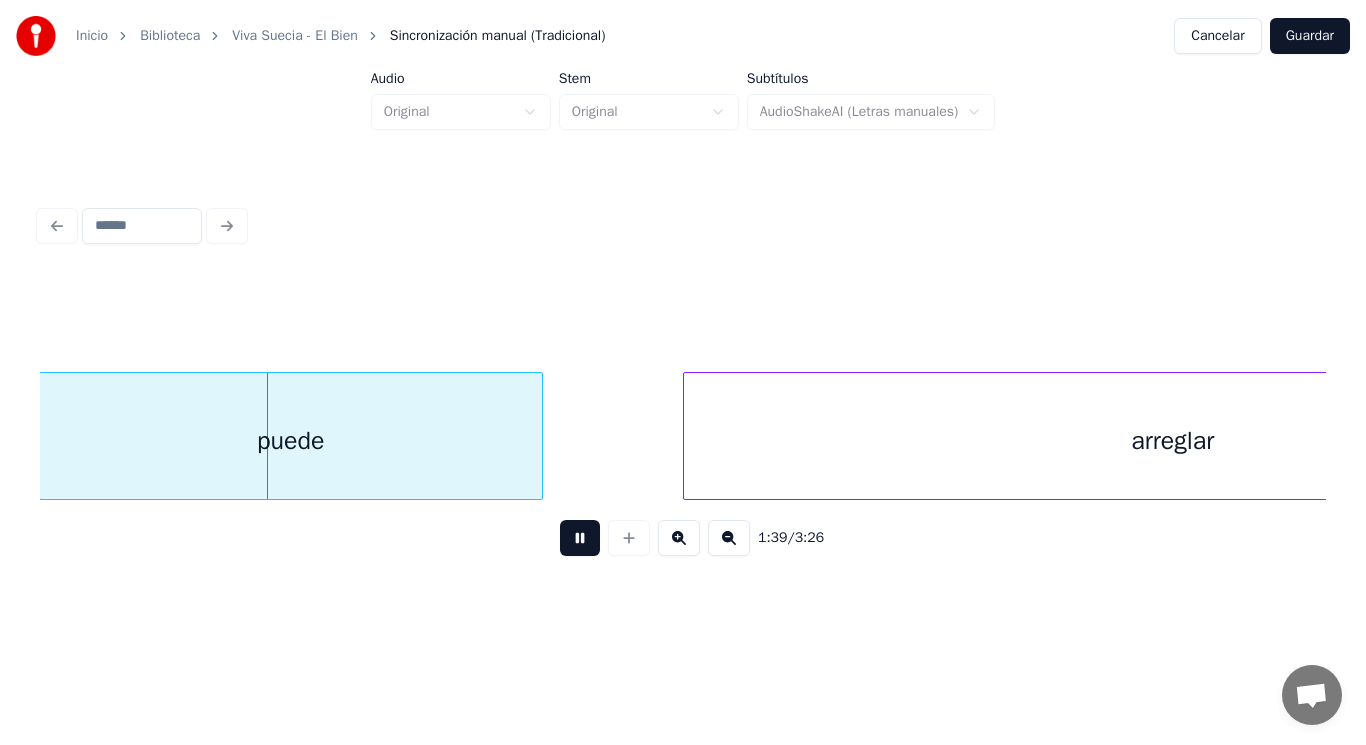 click at bounding box center (580, 538) 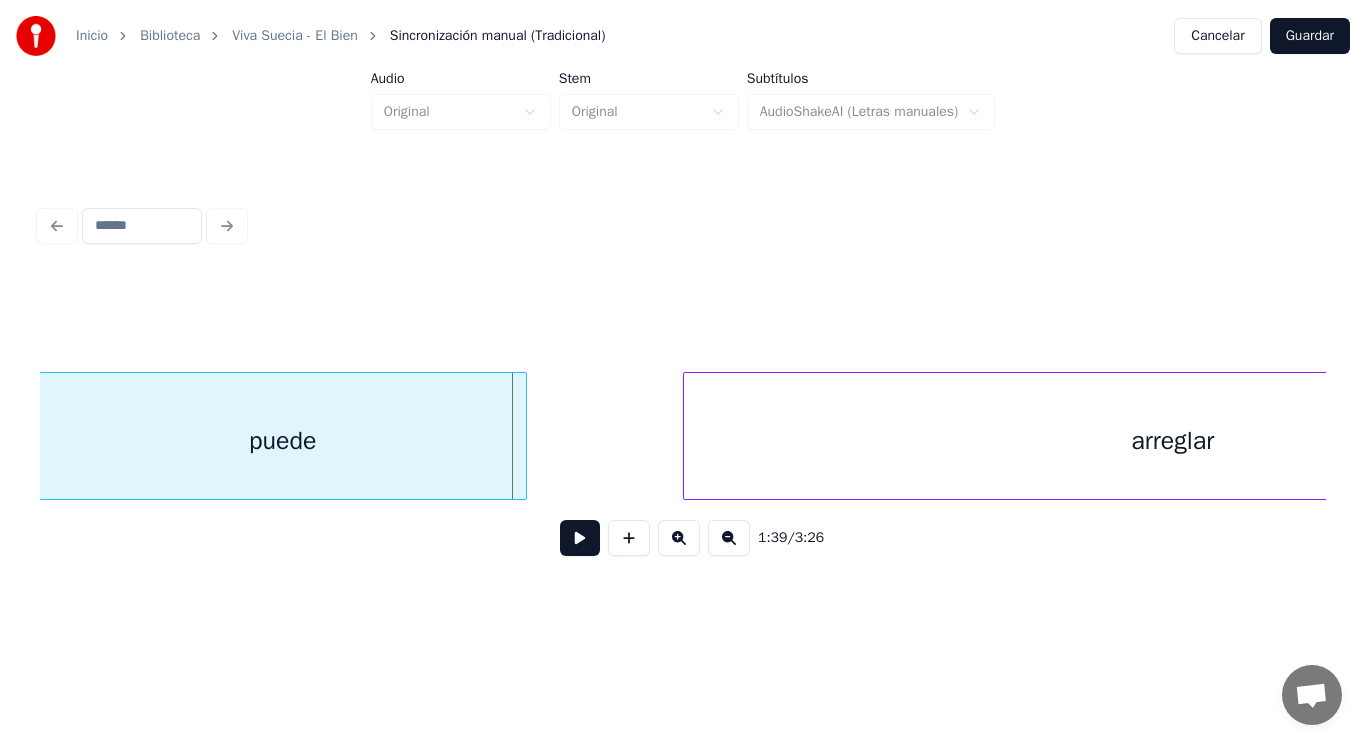 click at bounding box center [523, 436] 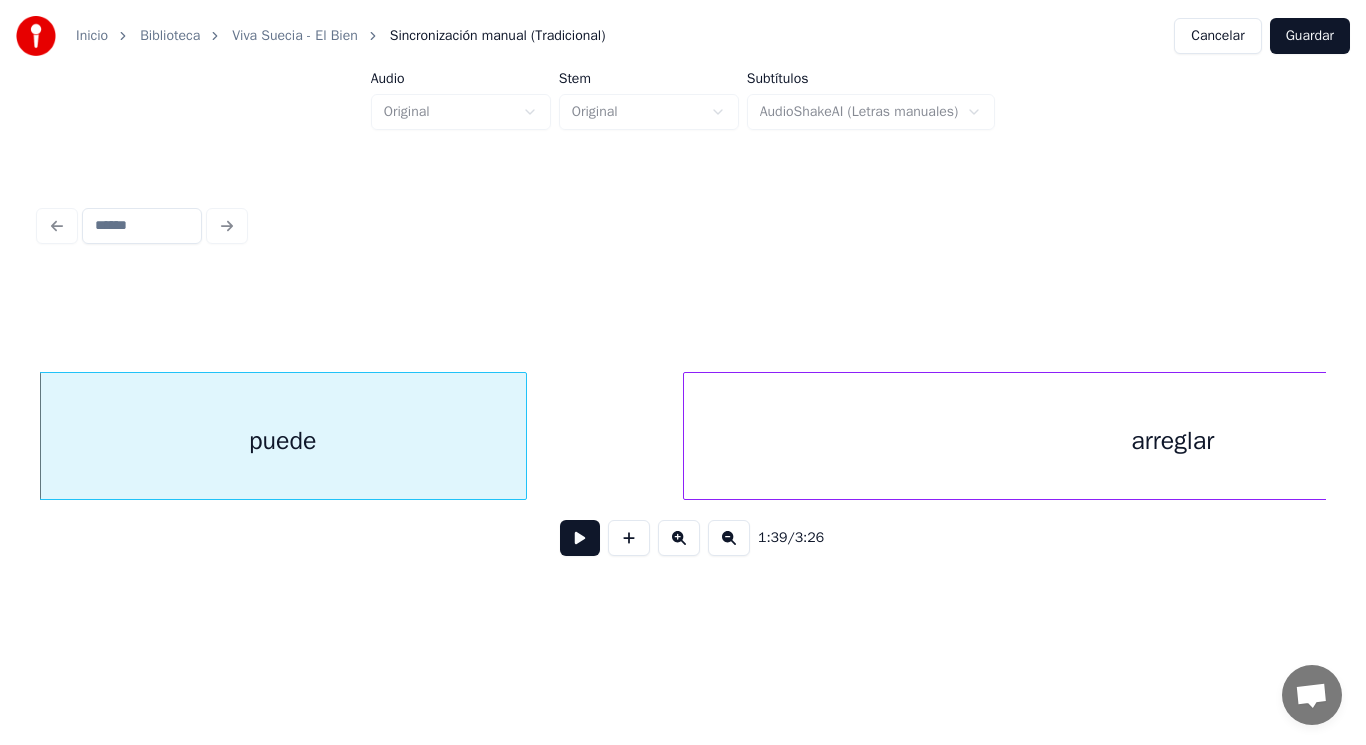 click at bounding box center (580, 538) 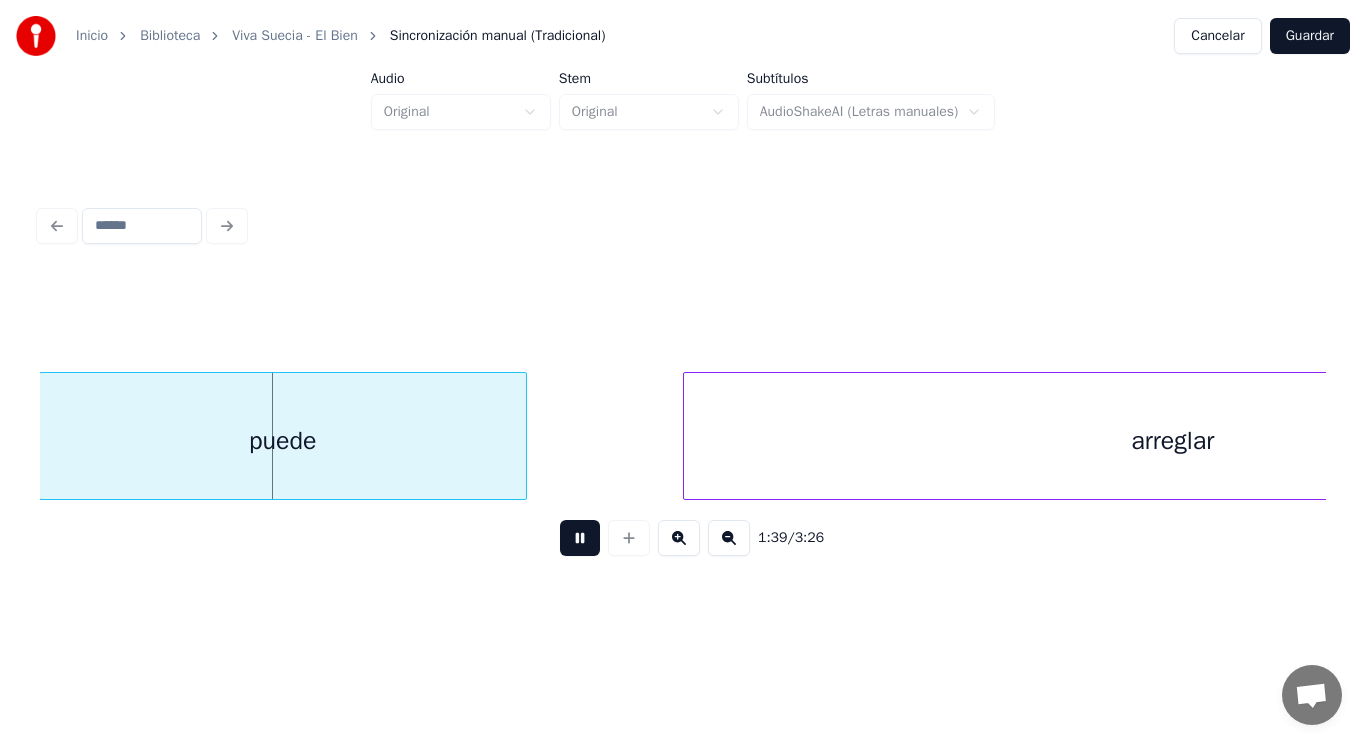 click at bounding box center (580, 538) 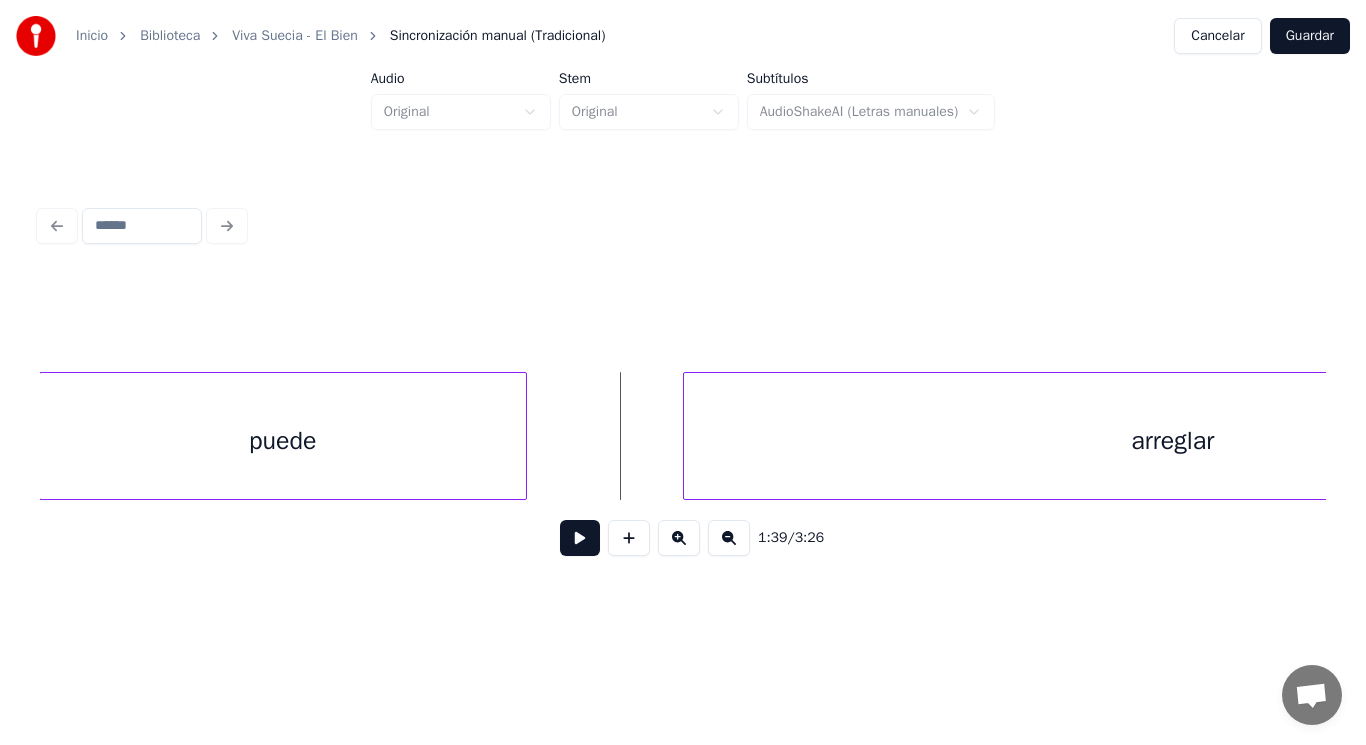 click on "arreglar puede" at bounding box center (6325, 436) 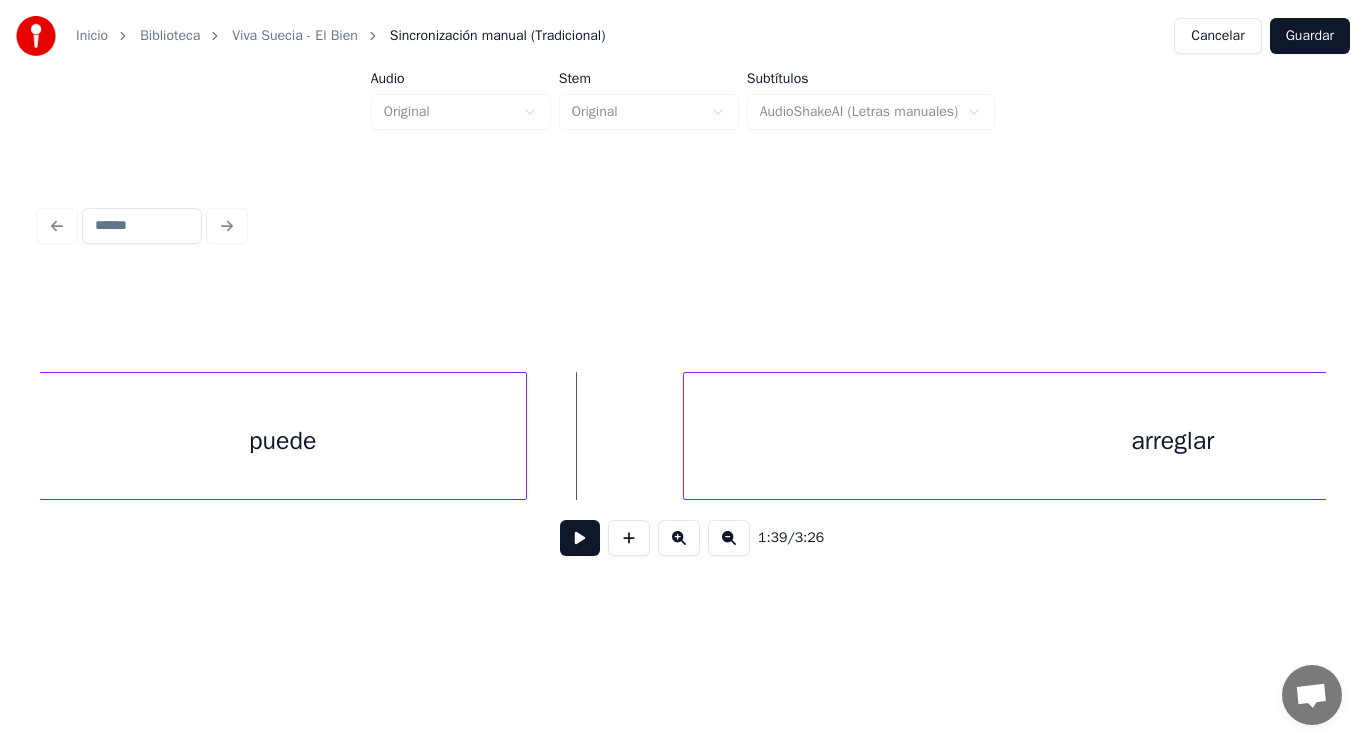 click at bounding box center [580, 538] 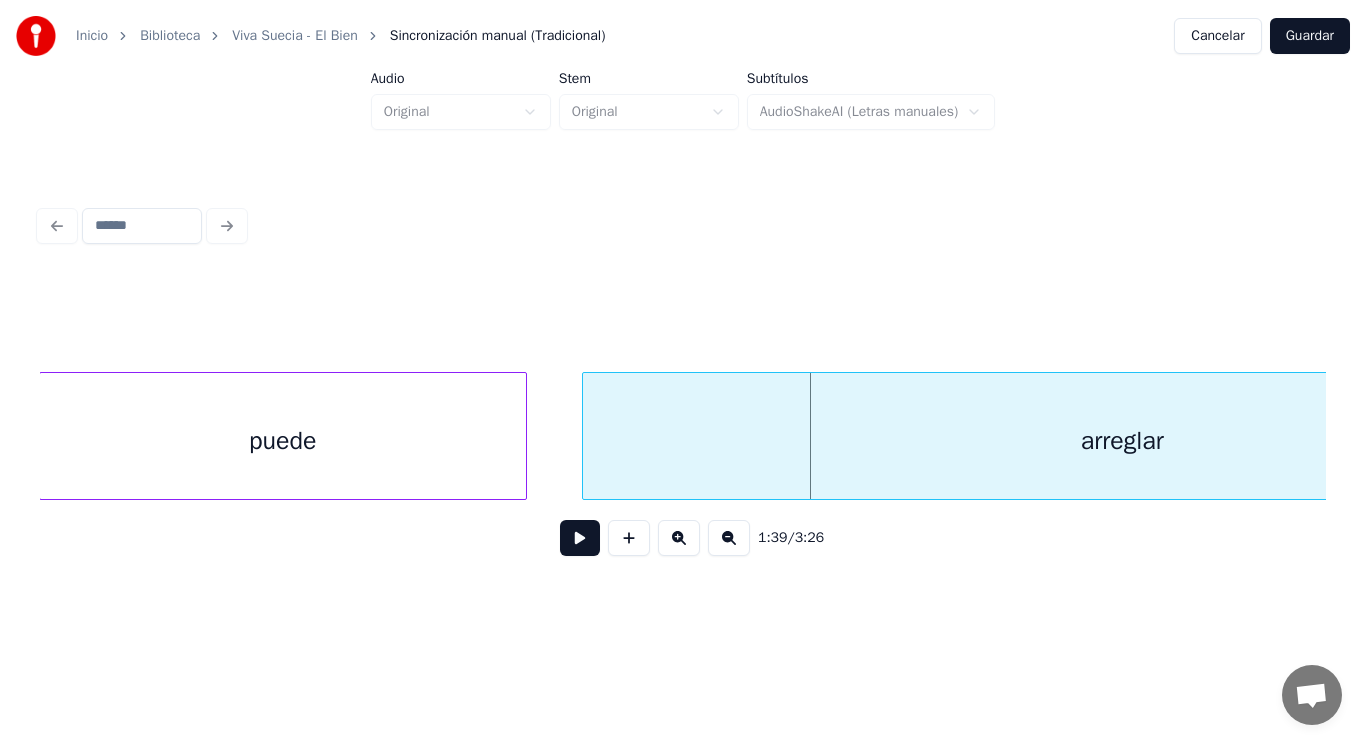 click at bounding box center [586, 436] 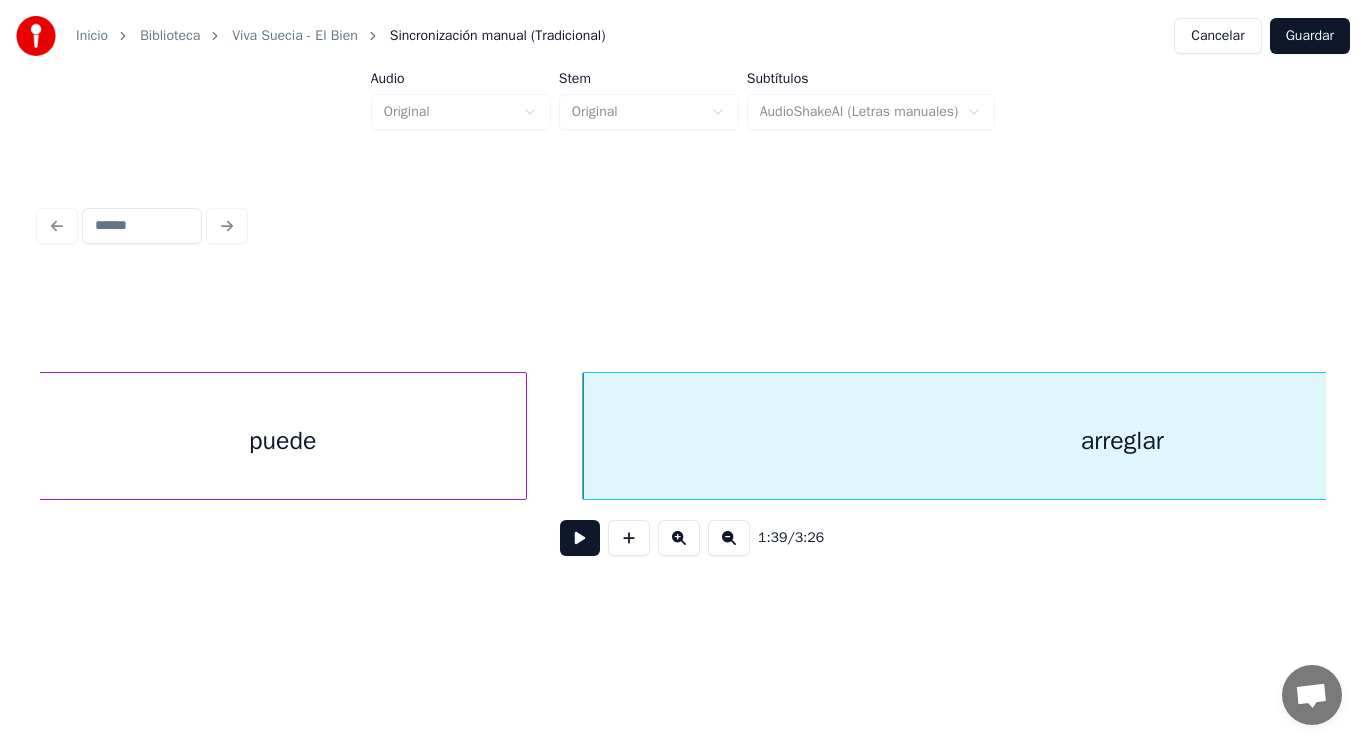 click at bounding box center [580, 538] 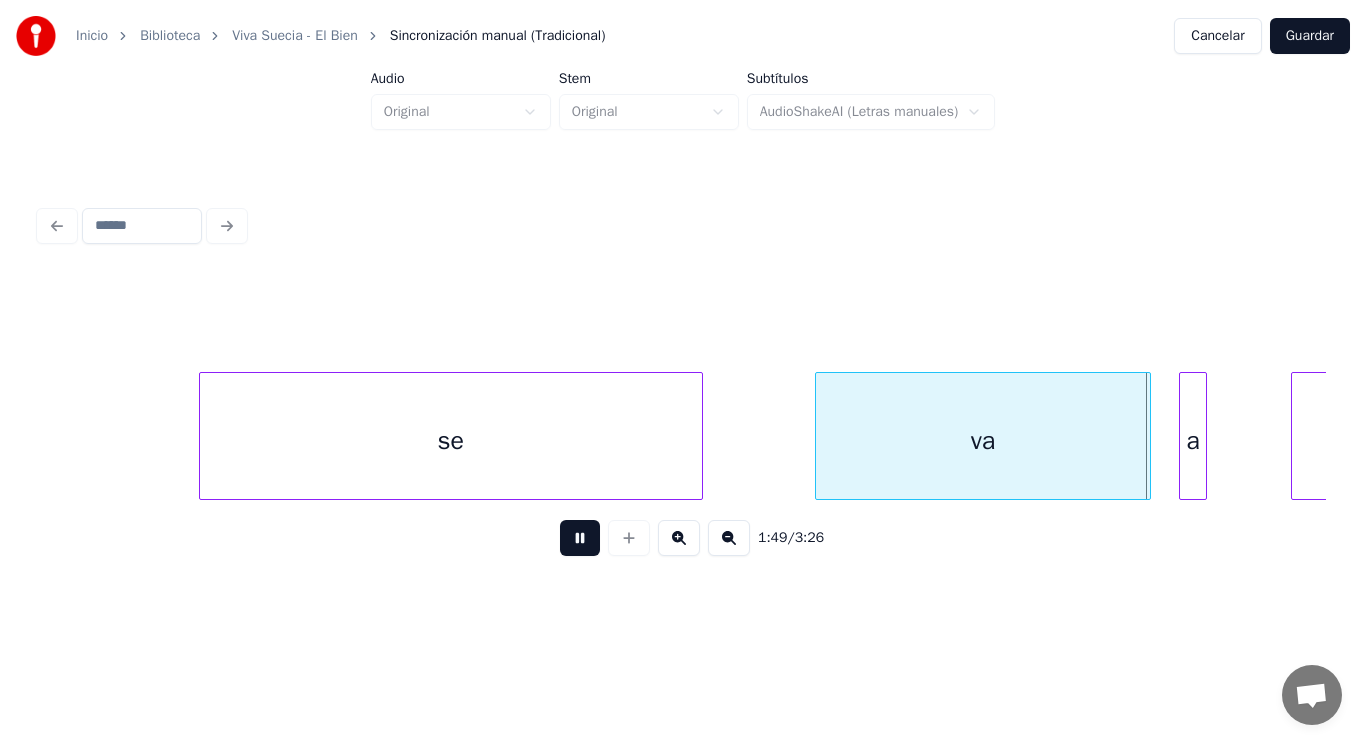 scroll, scrollTop: 0, scrollLeft: 152938, axis: horizontal 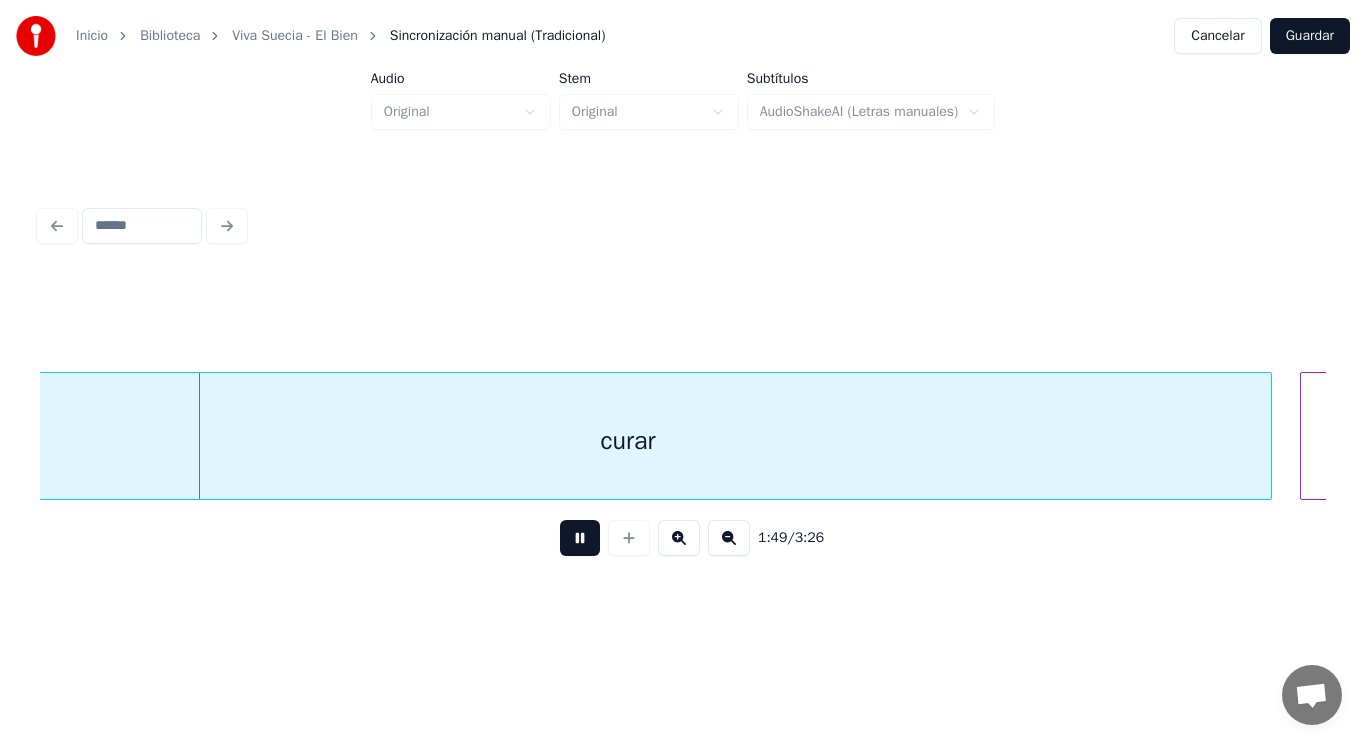 click at bounding box center [580, 538] 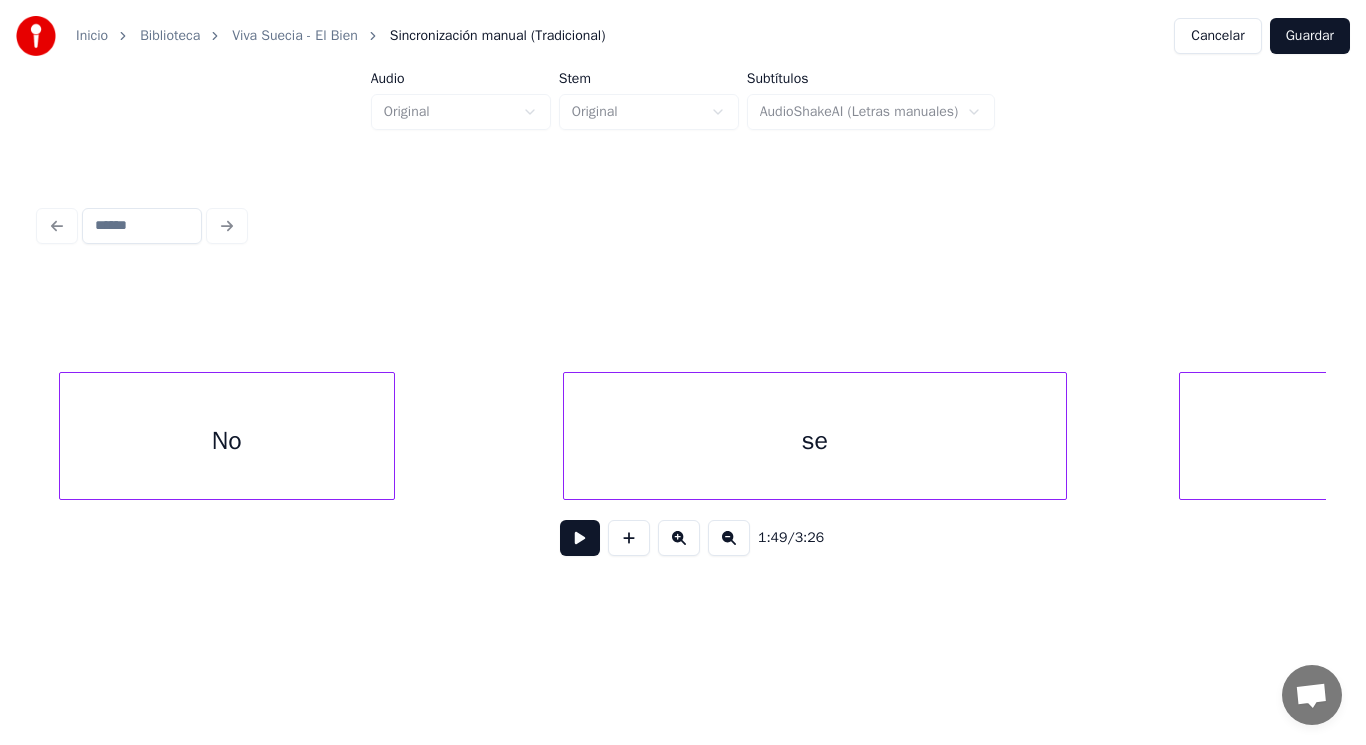 scroll, scrollTop: 0, scrollLeft: 151258, axis: horizontal 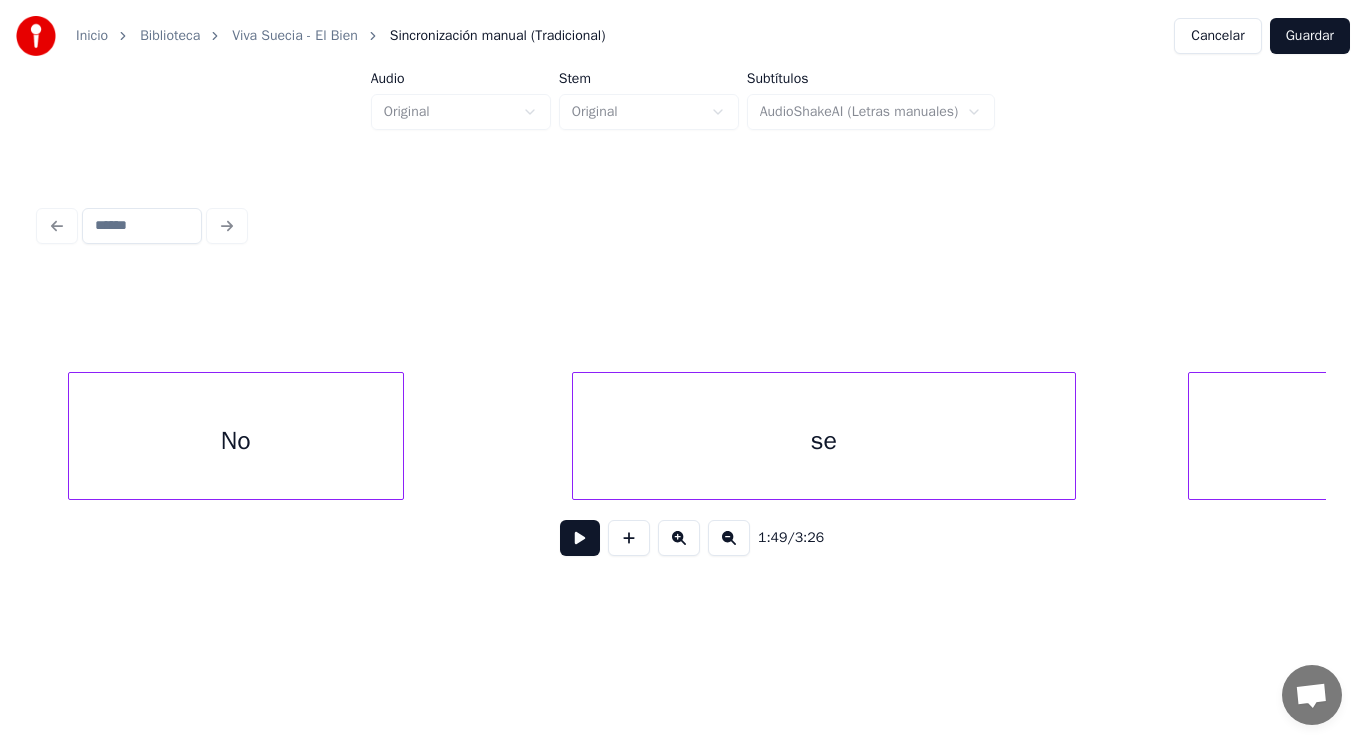click on "No" at bounding box center (236, 441) 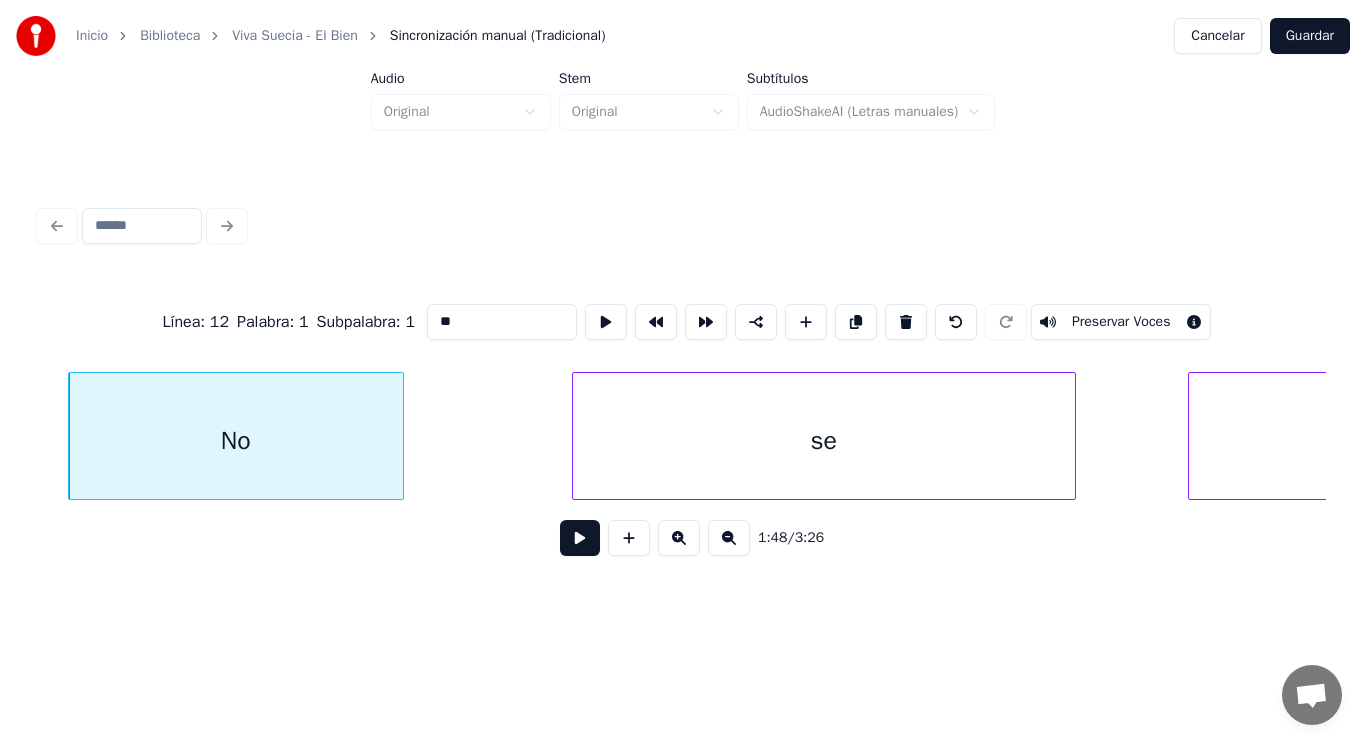 click at bounding box center (580, 538) 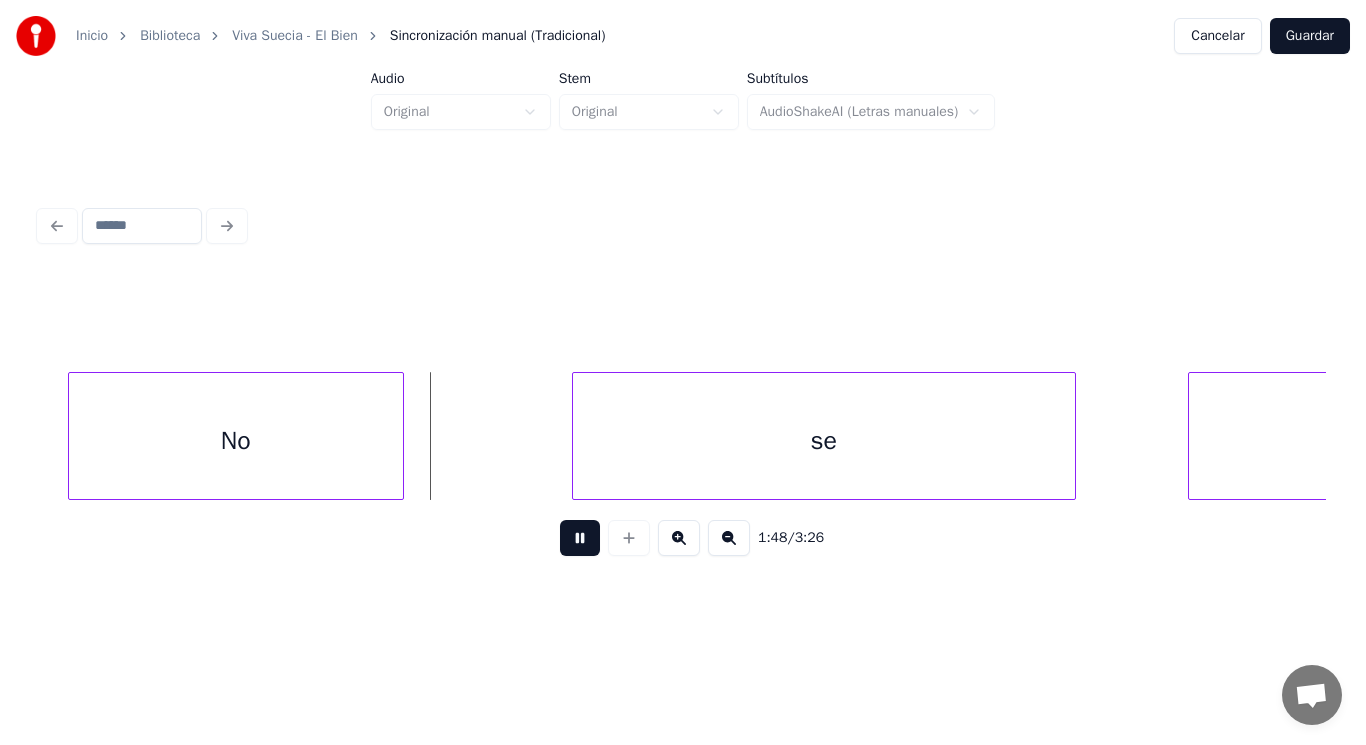click at bounding box center (580, 538) 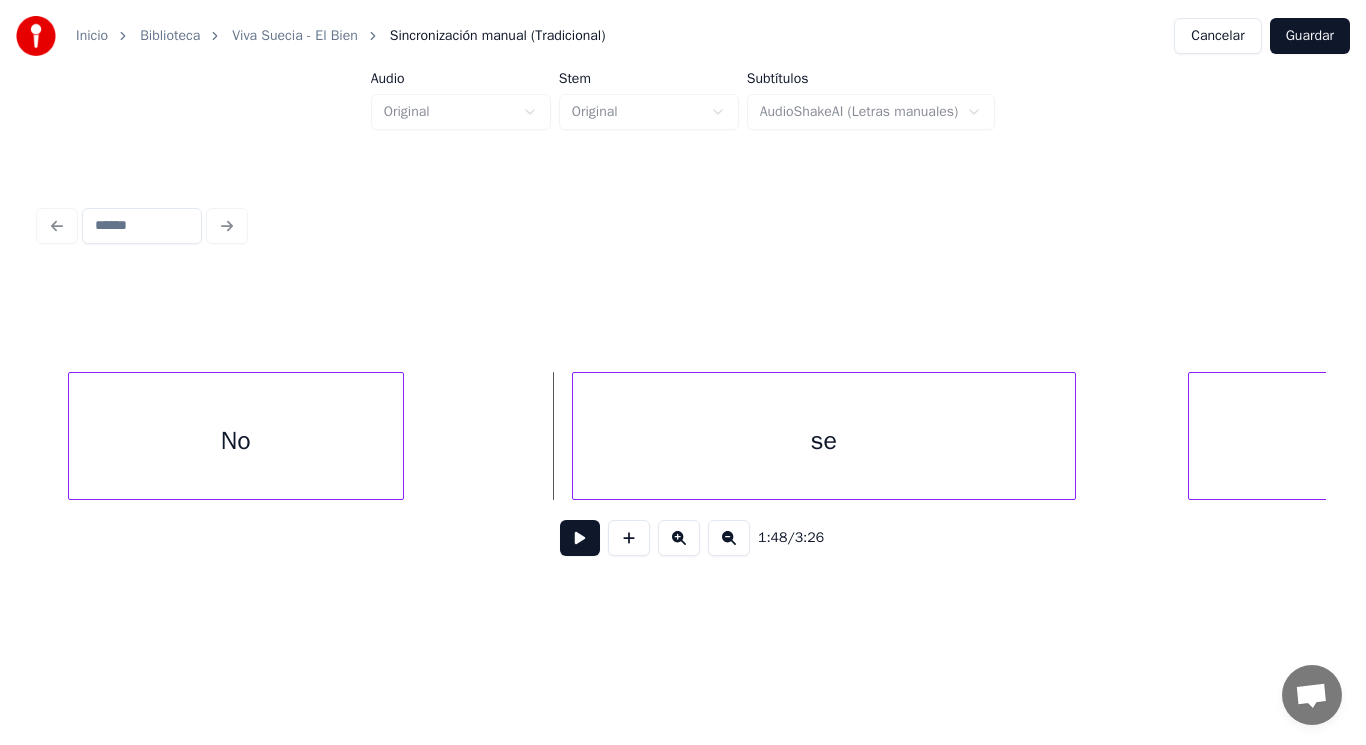 click on "va se No" at bounding box center (-6330, 436) 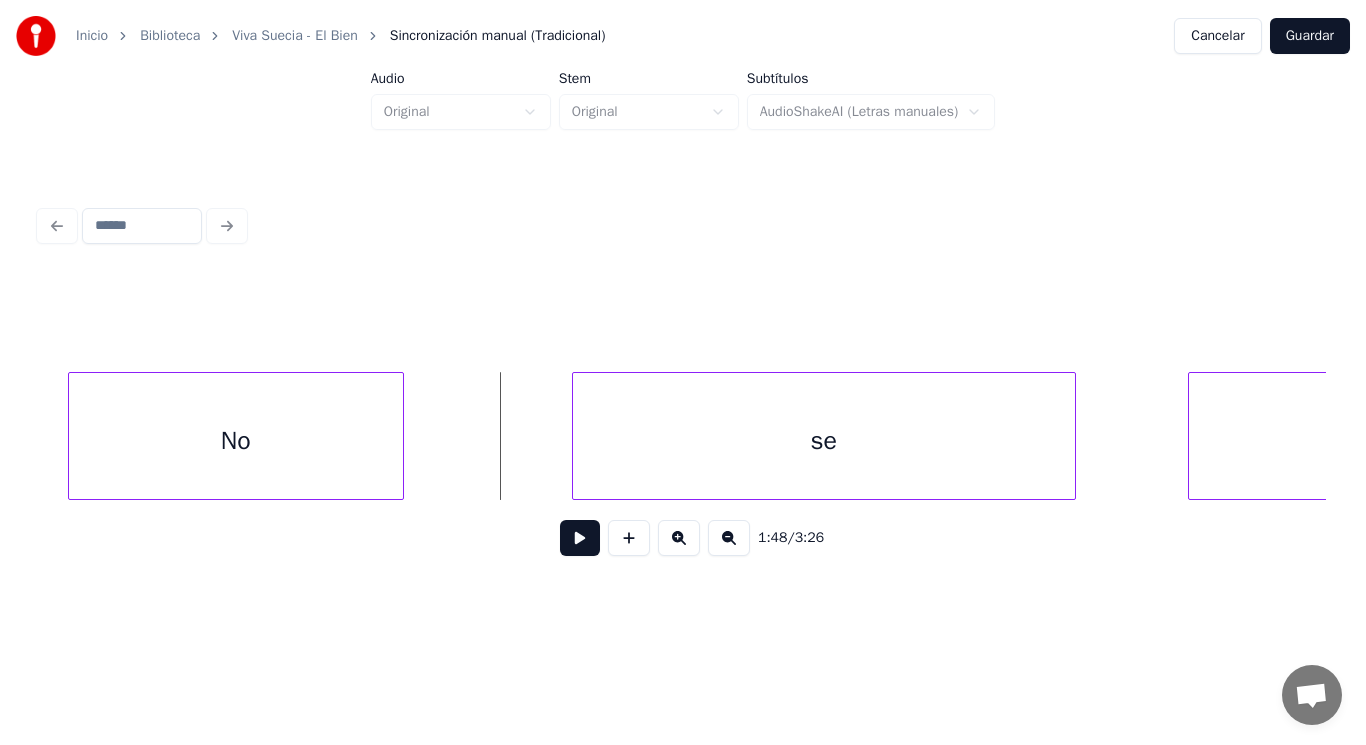 click at bounding box center [580, 538] 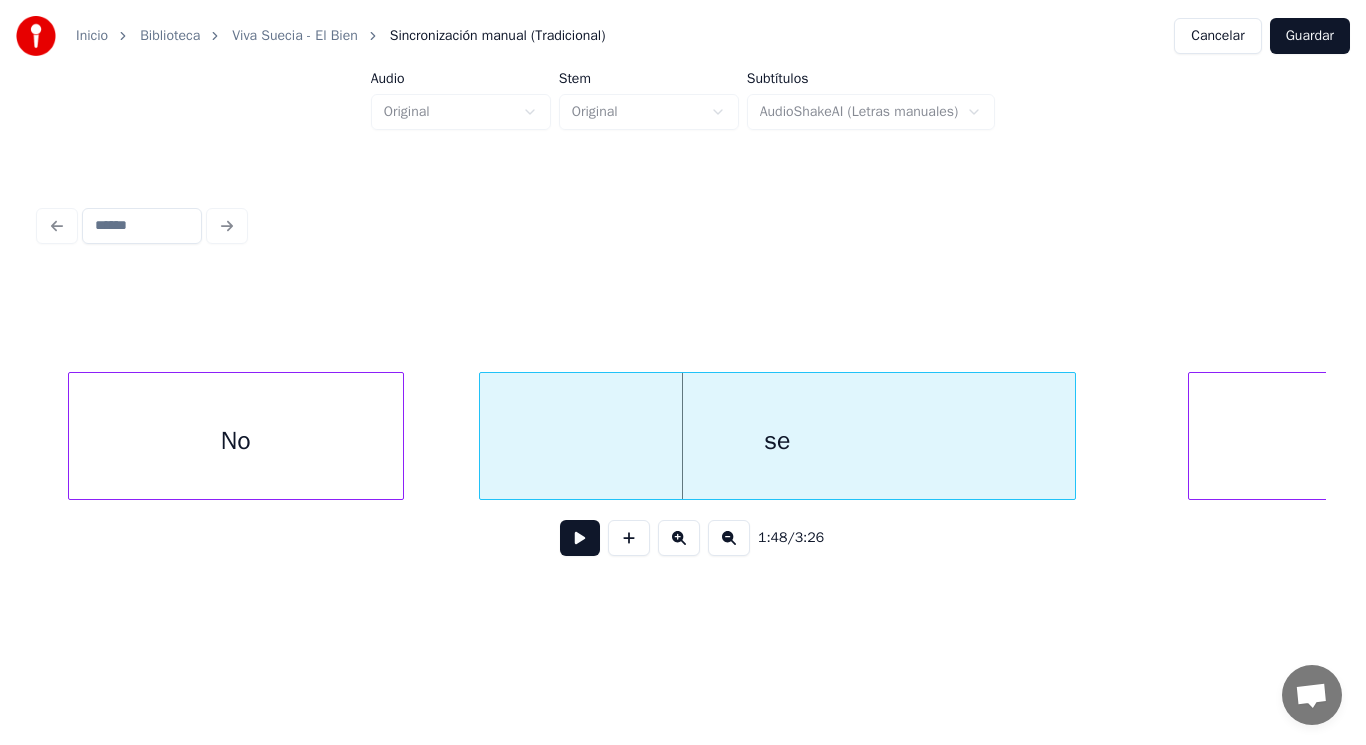 click at bounding box center (483, 436) 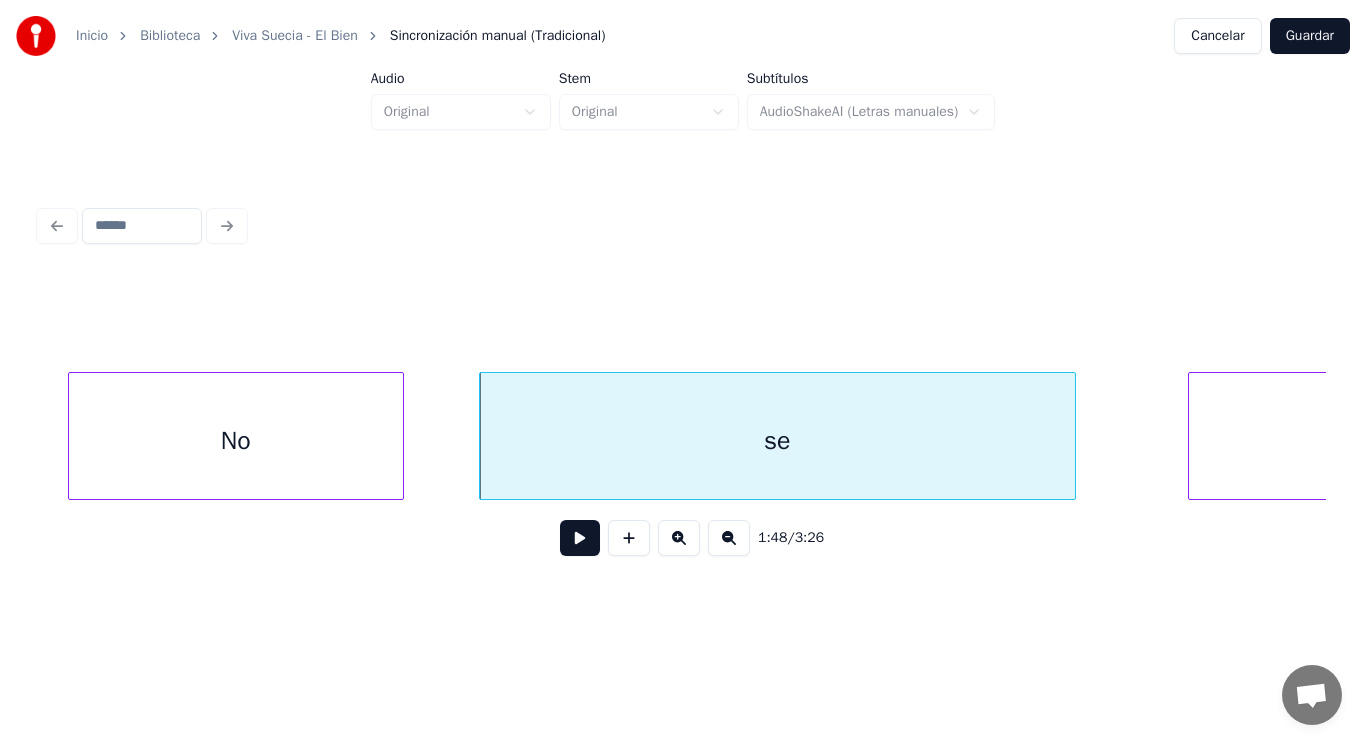 click at bounding box center [580, 538] 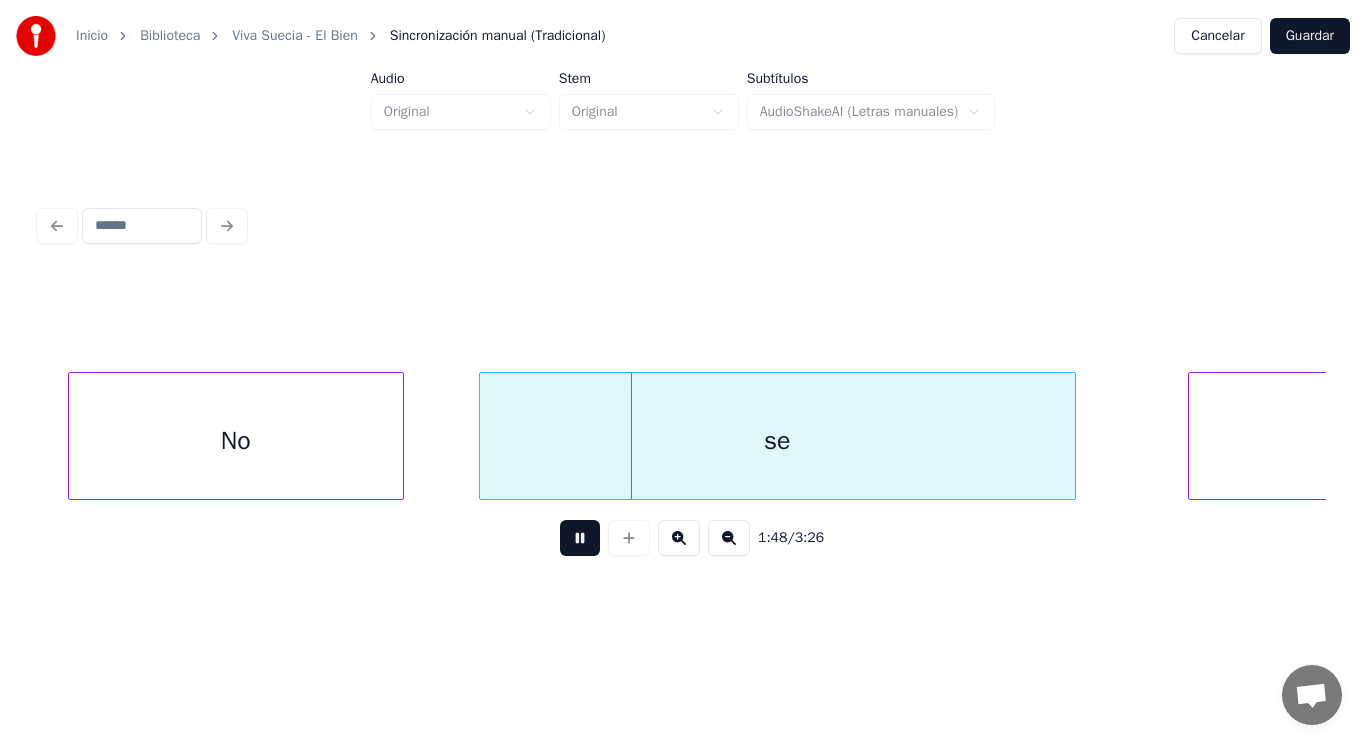 click at bounding box center [580, 538] 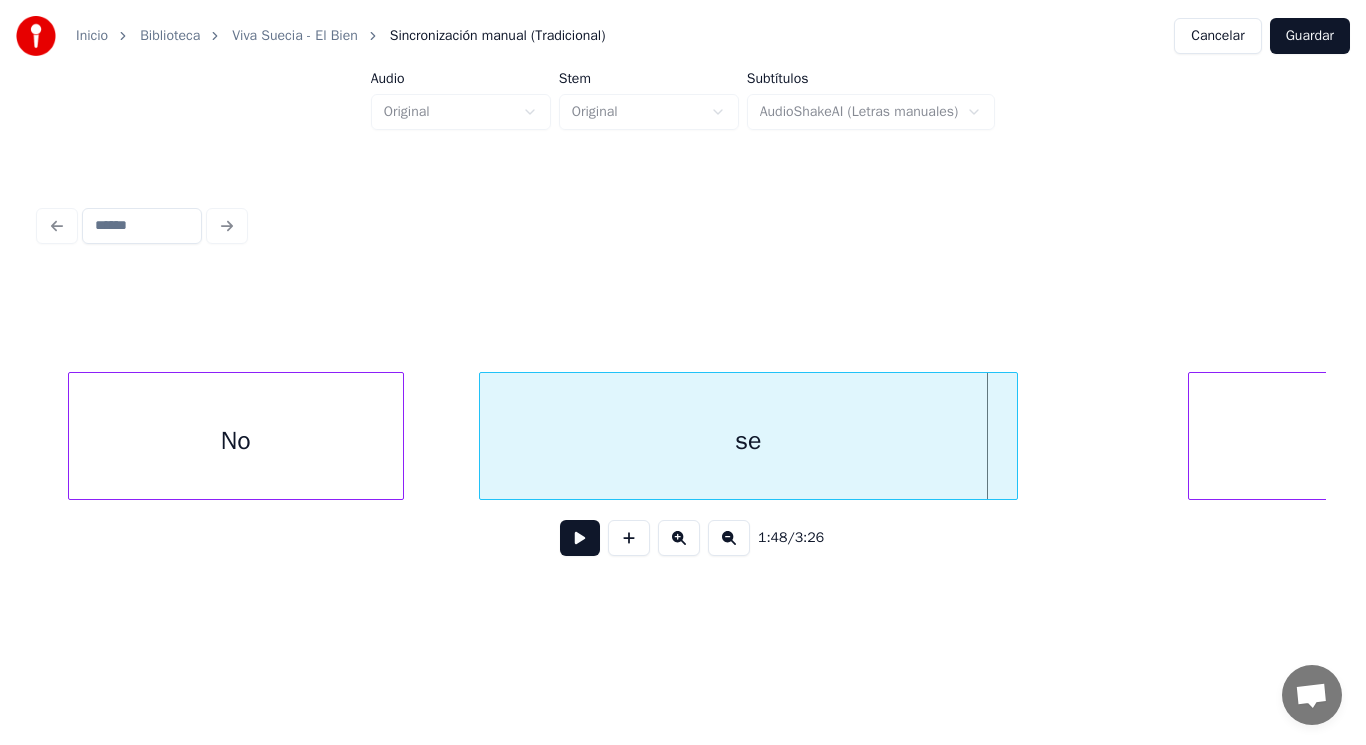 click at bounding box center [1014, 436] 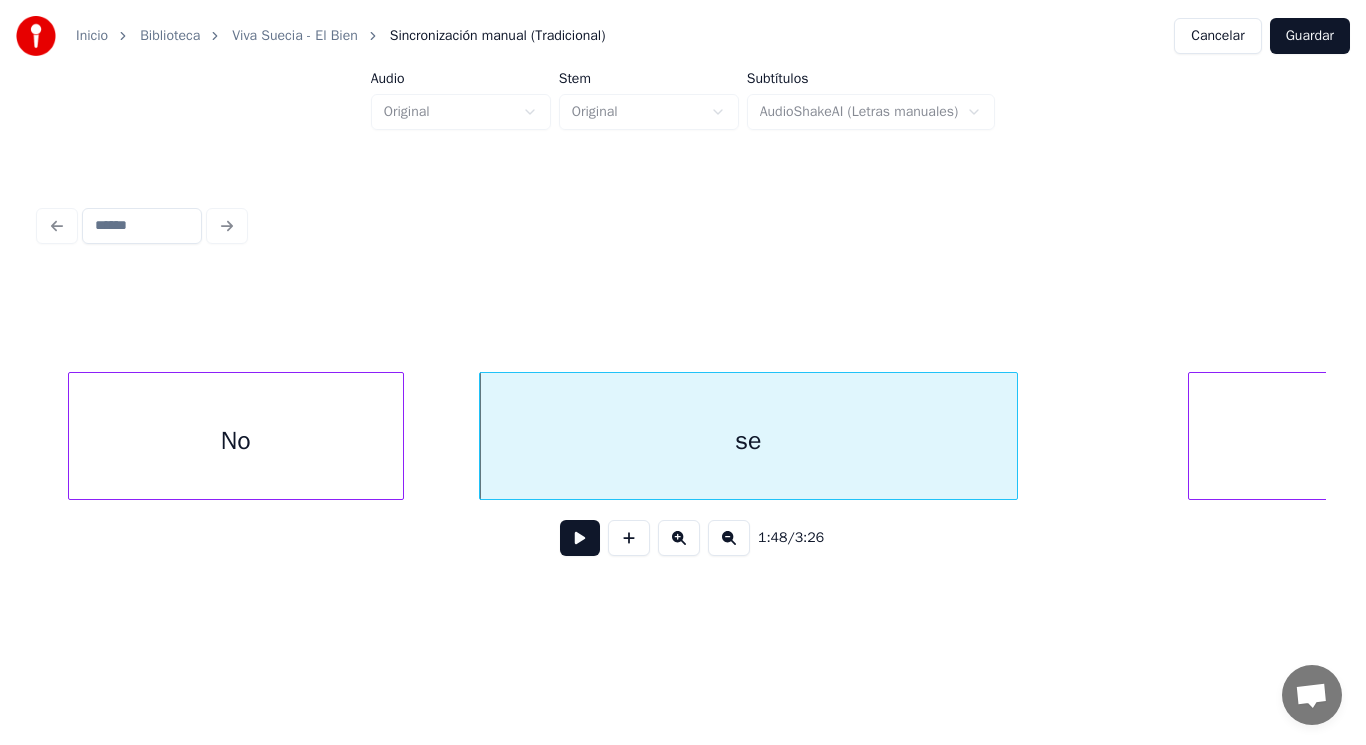 click at bounding box center (580, 538) 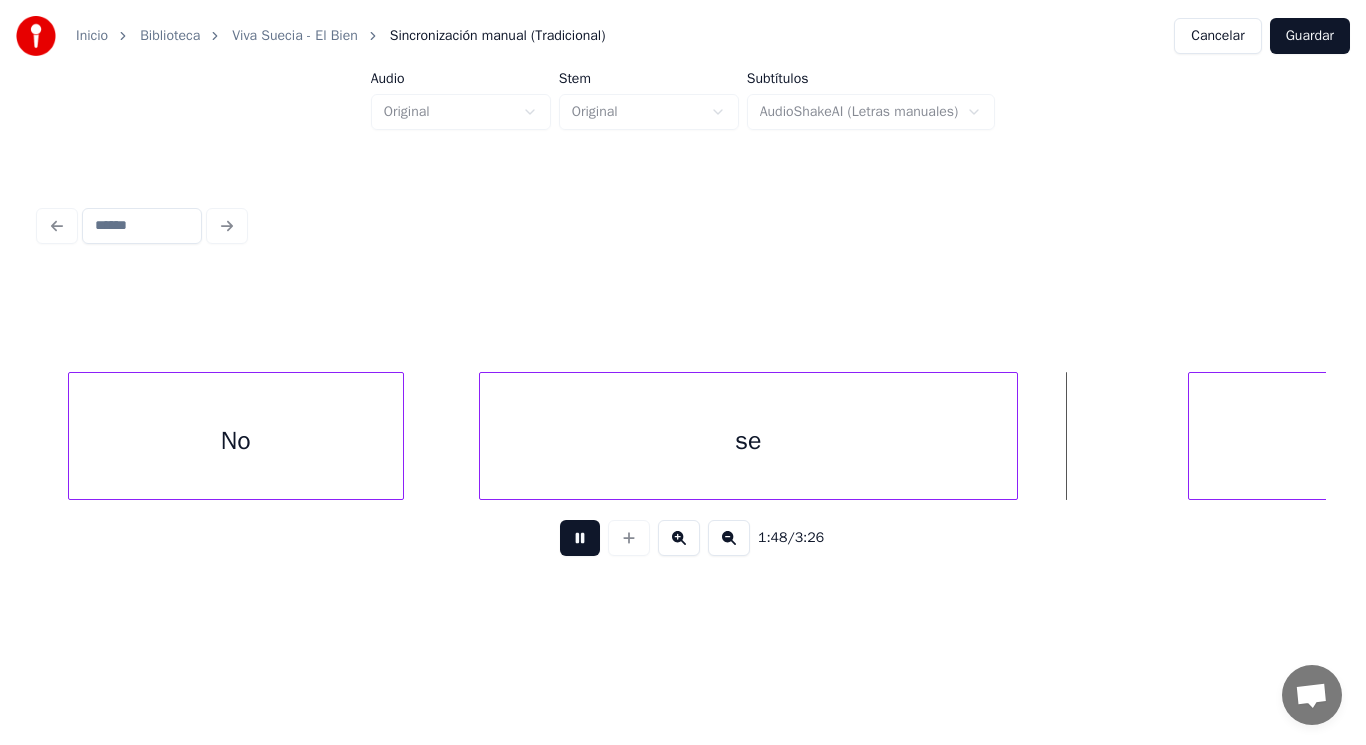 click at bounding box center (580, 538) 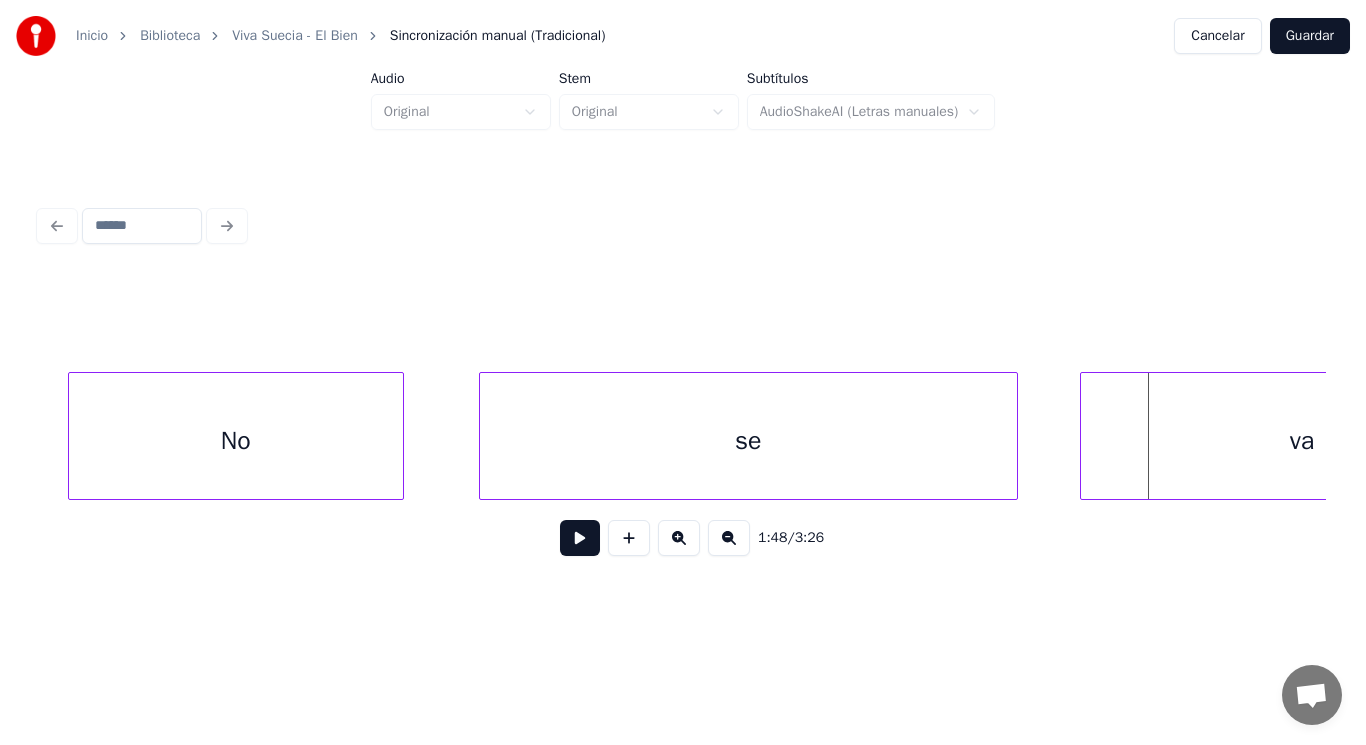 click at bounding box center (1084, 436) 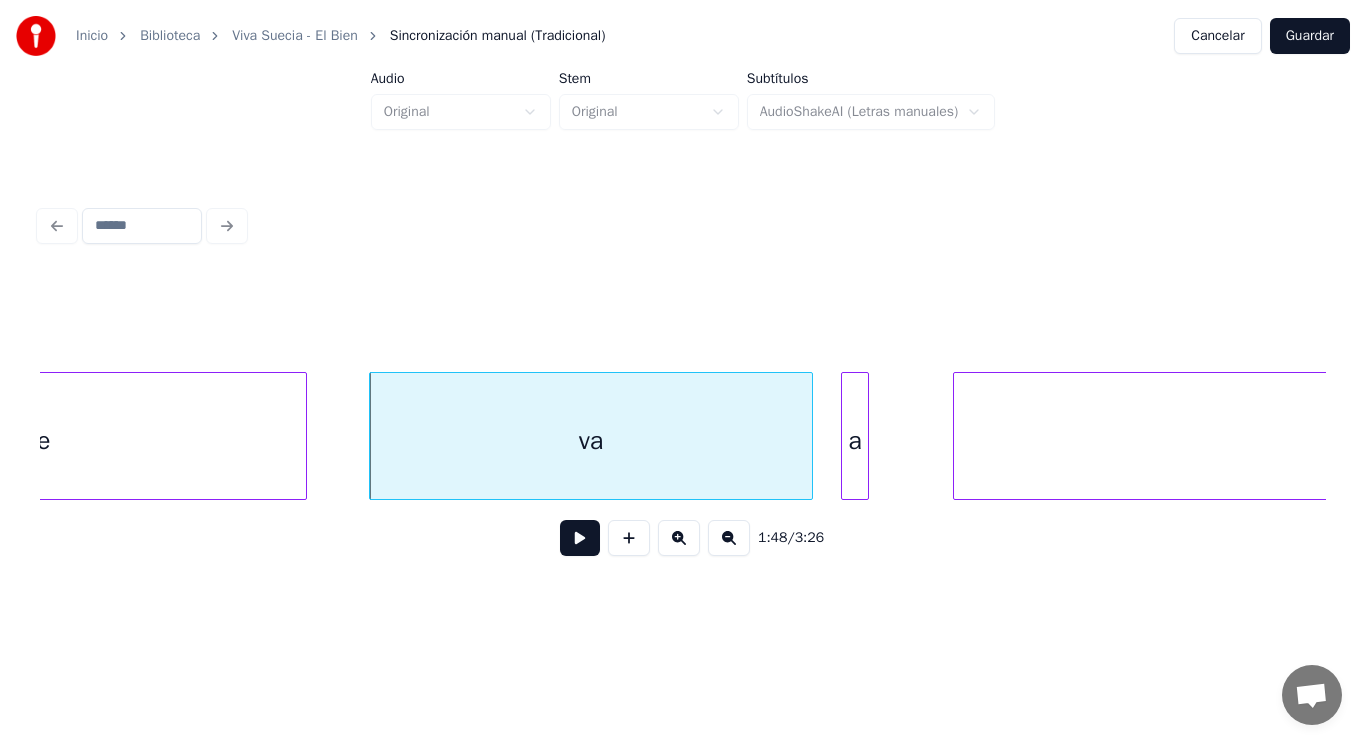 scroll, scrollTop: 0, scrollLeft: 151978, axis: horizontal 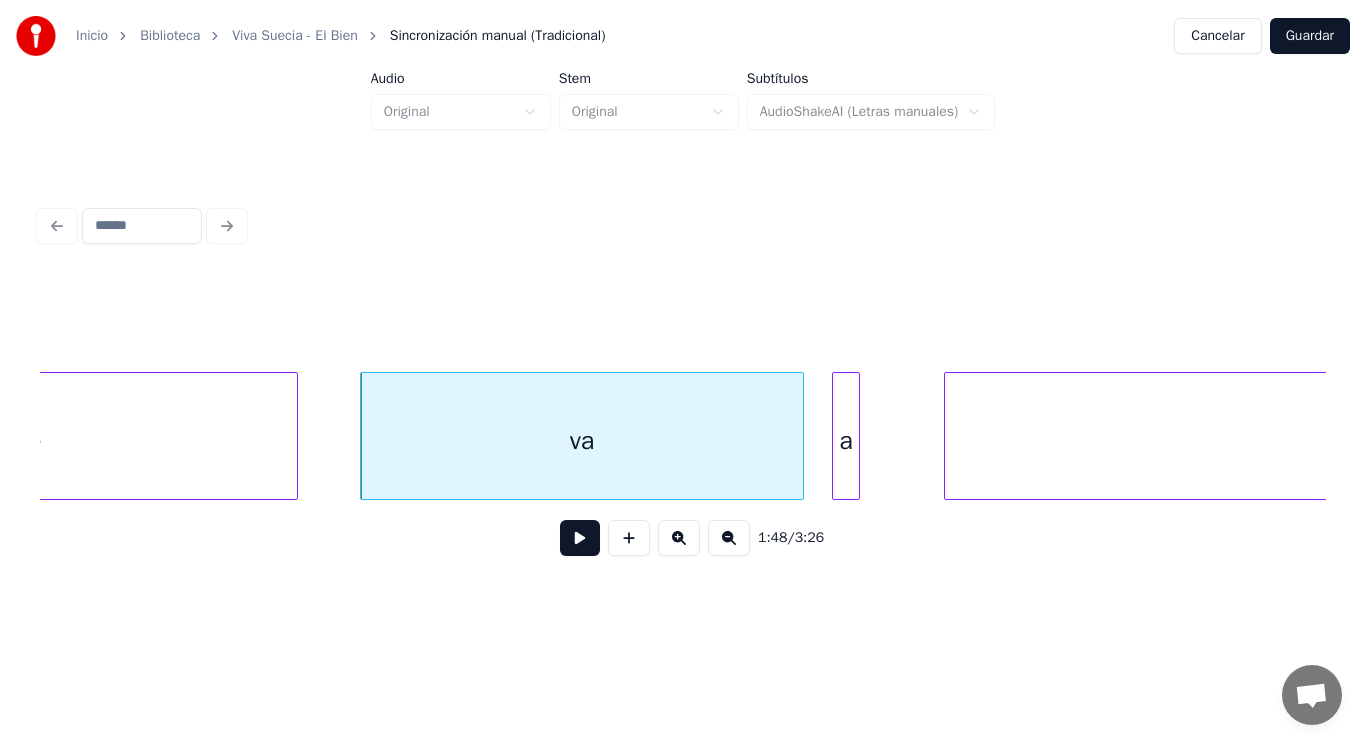 click at bounding box center [580, 538] 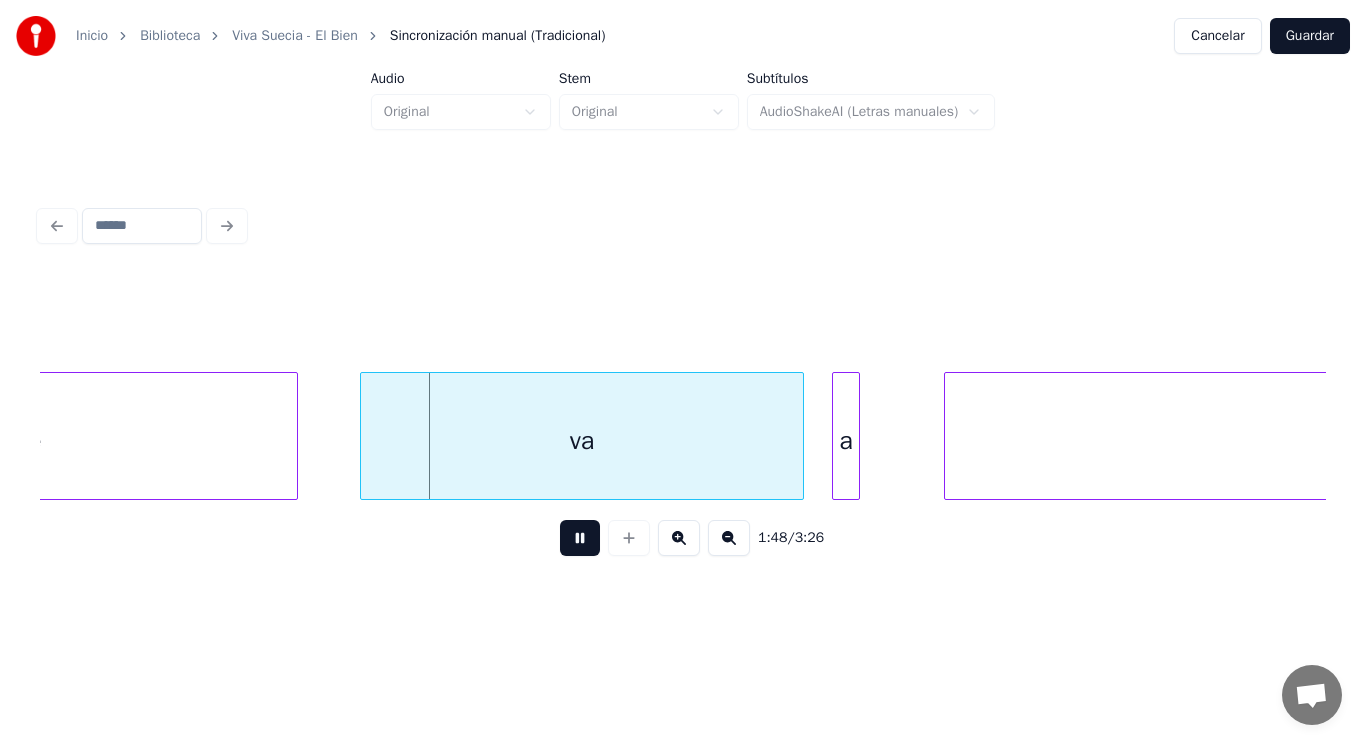 click at bounding box center [580, 538] 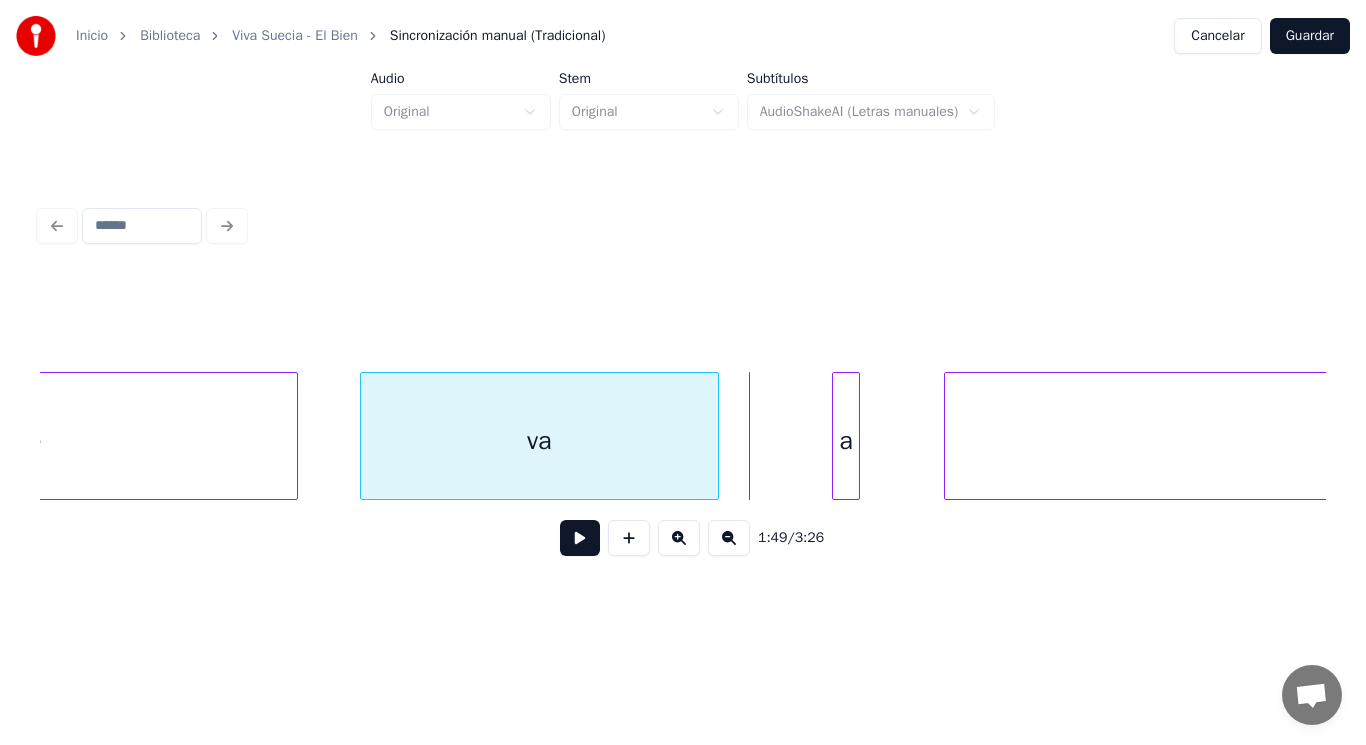 click at bounding box center (715, 436) 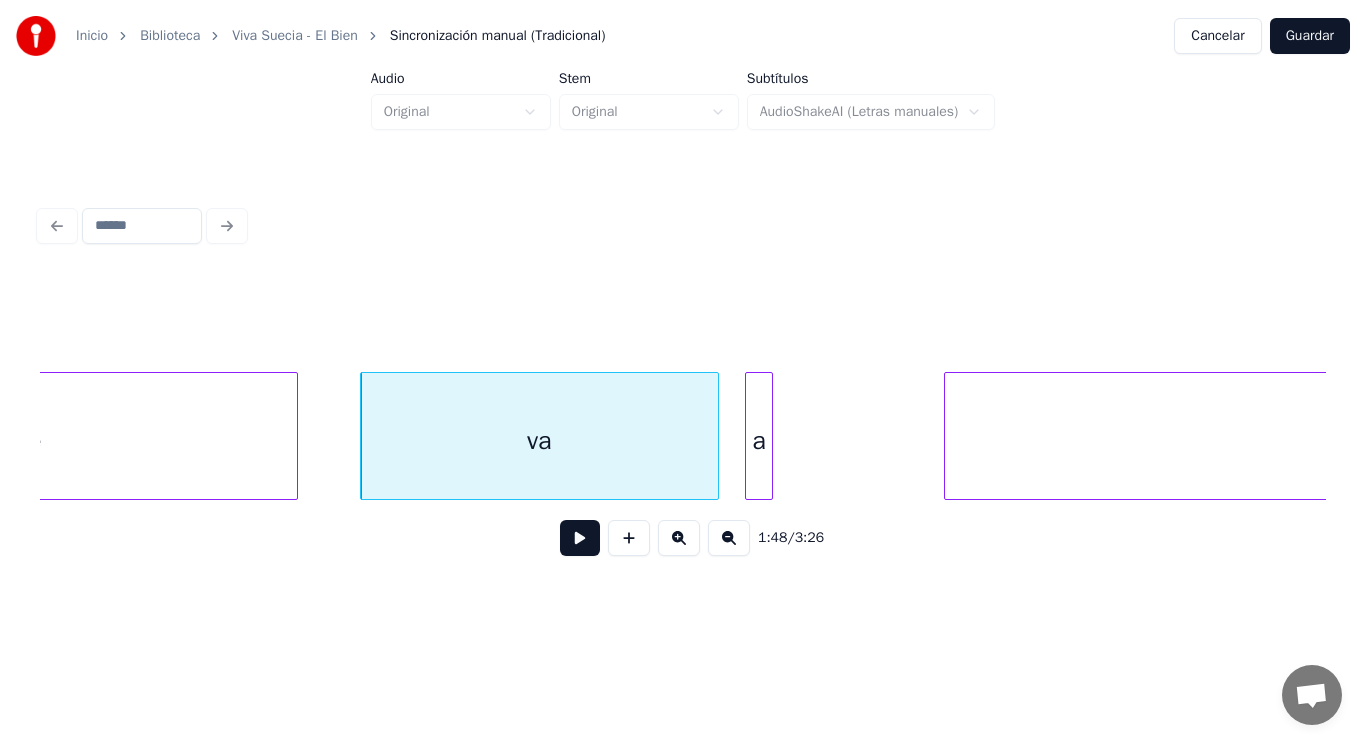 click on "a" at bounding box center [759, 441] 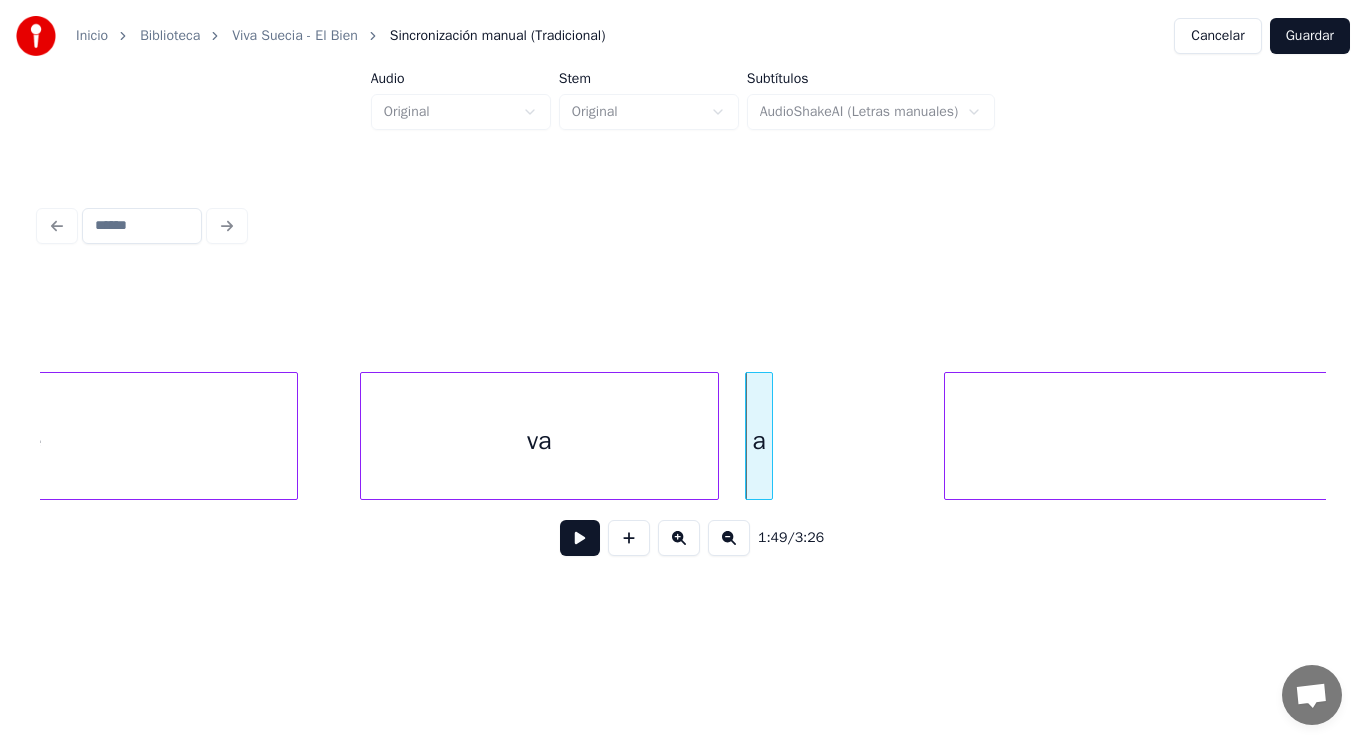 click at bounding box center (580, 538) 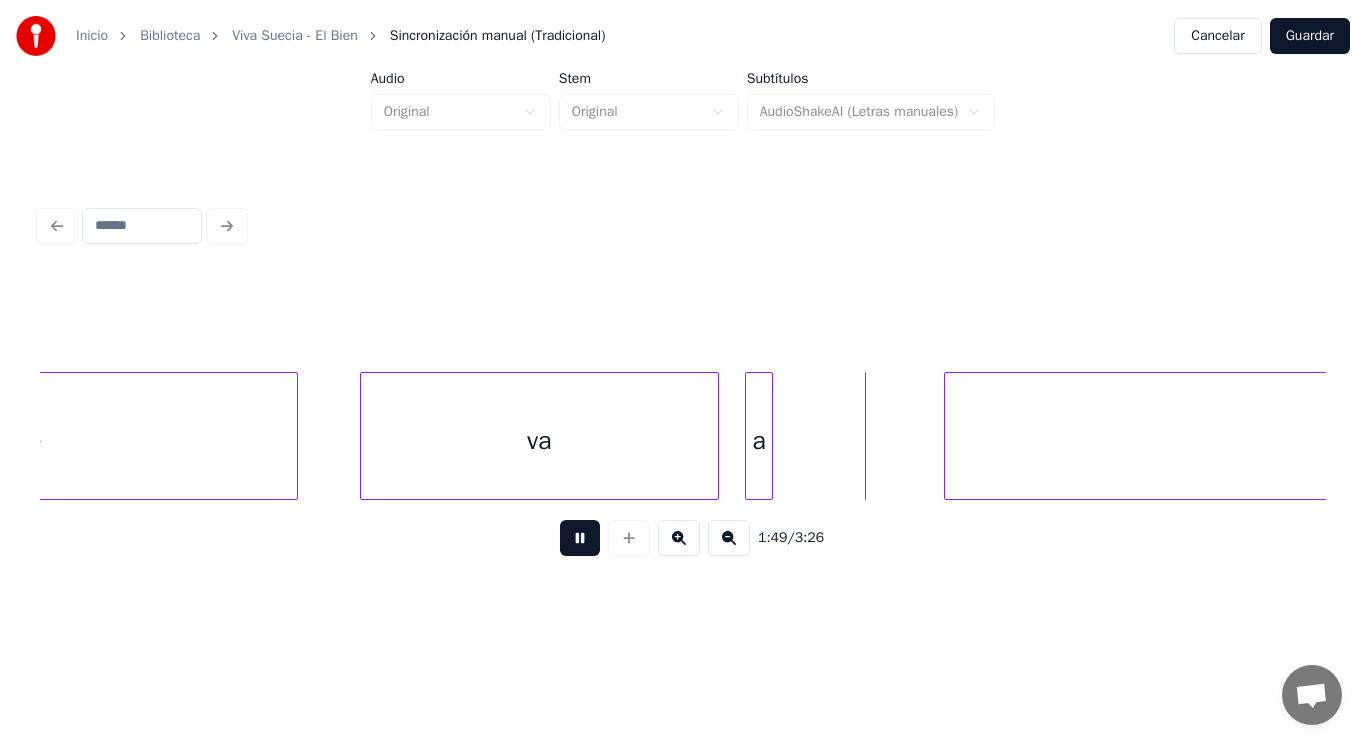 click at bounding box center [580, 538] 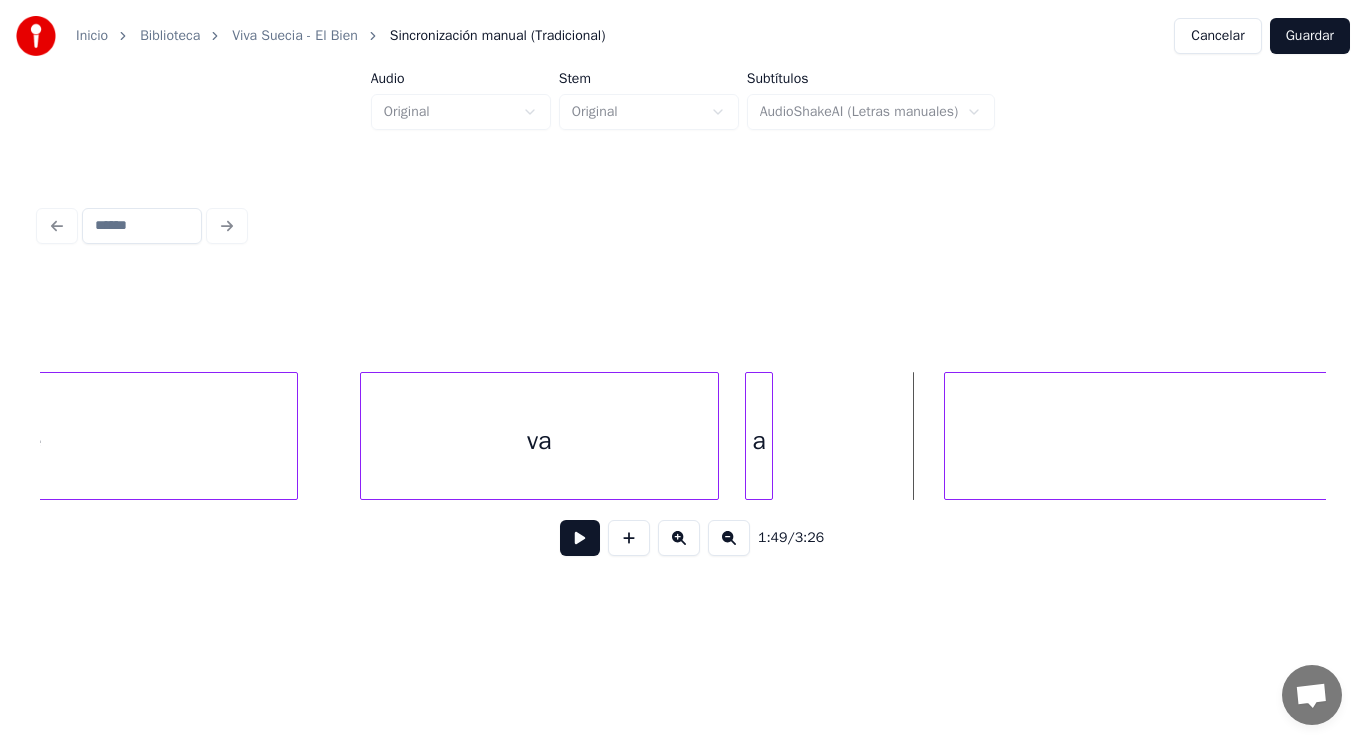 click on "va" at bounding box center (539, 441) 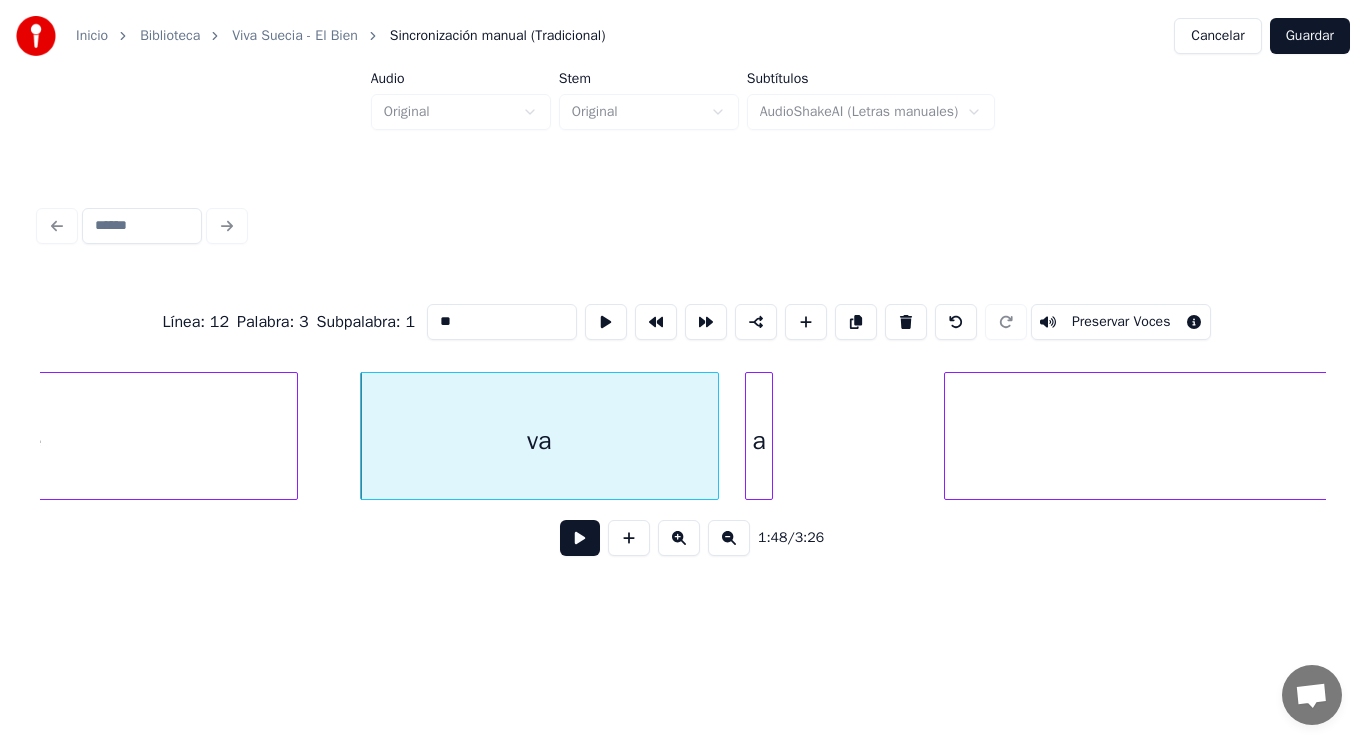 click at bounding box center (580, 538) 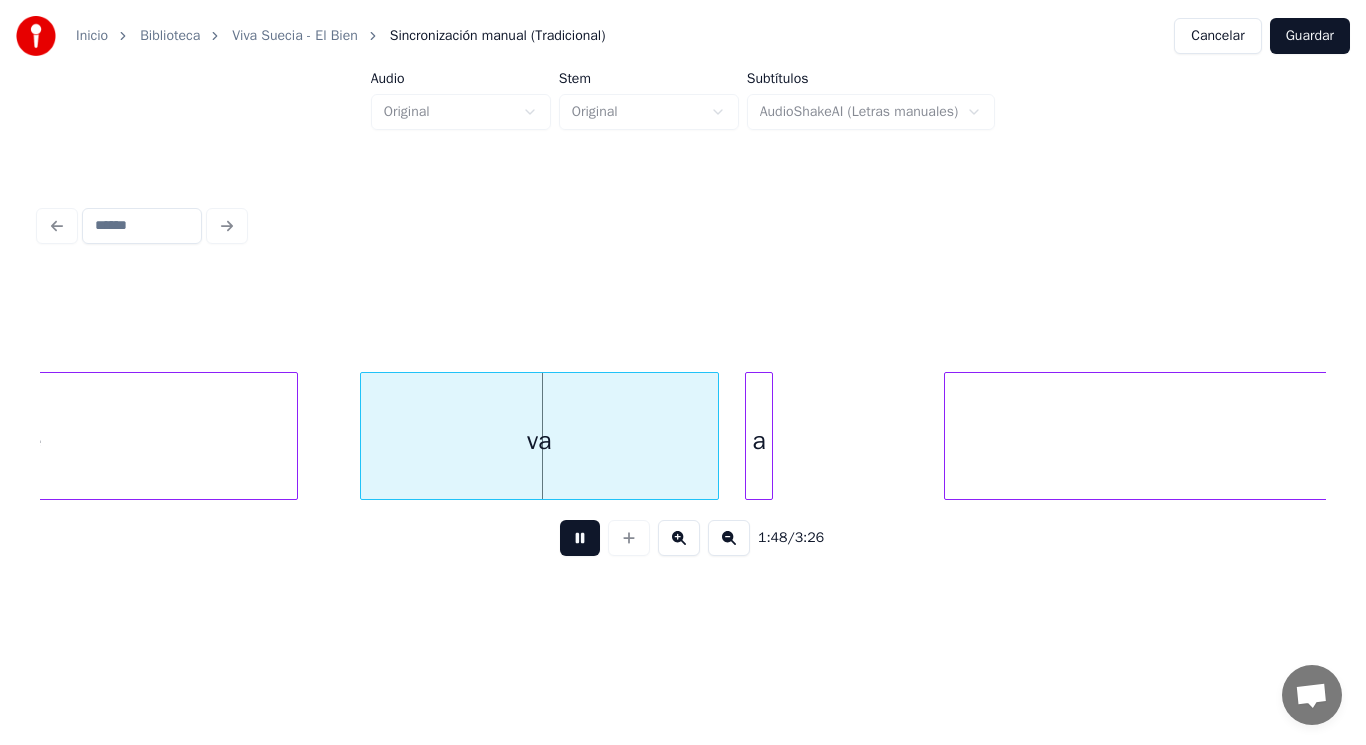 click at bounding box center [580, 538] 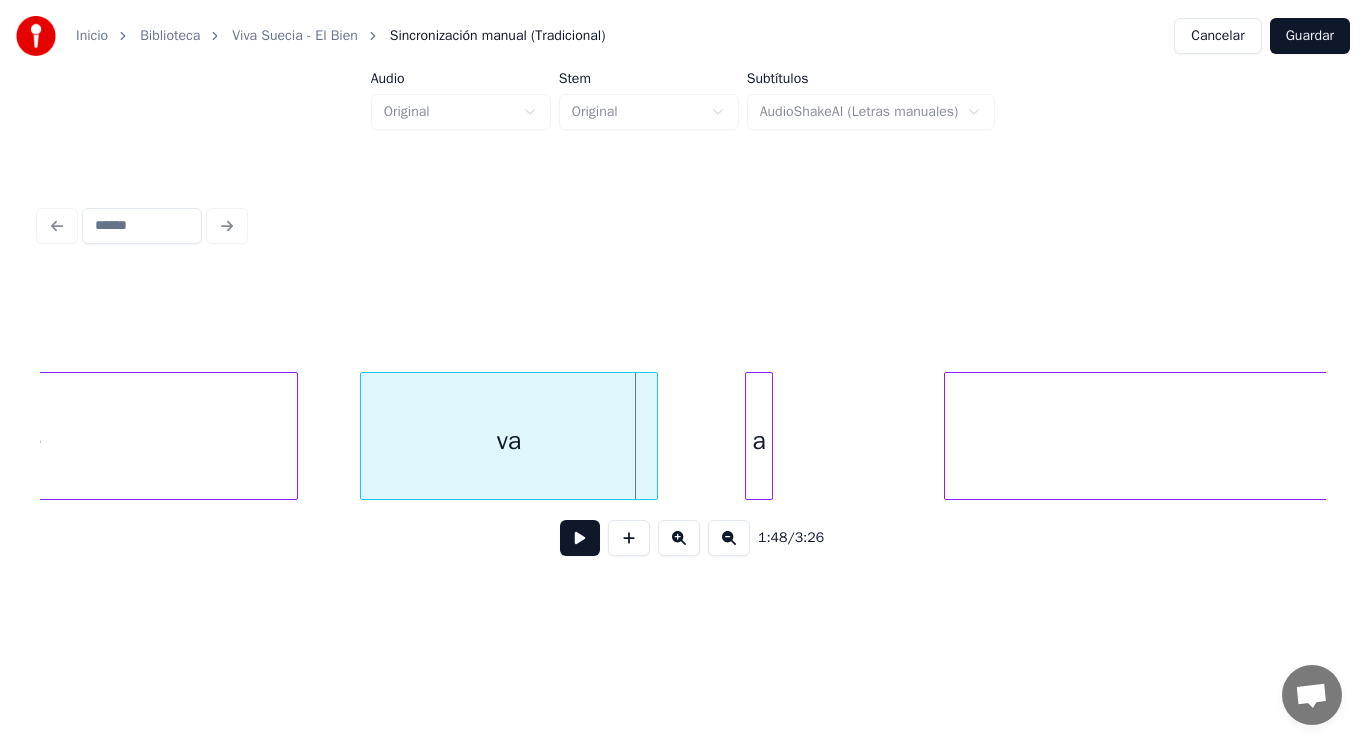 click at bounding box center (654, 436) 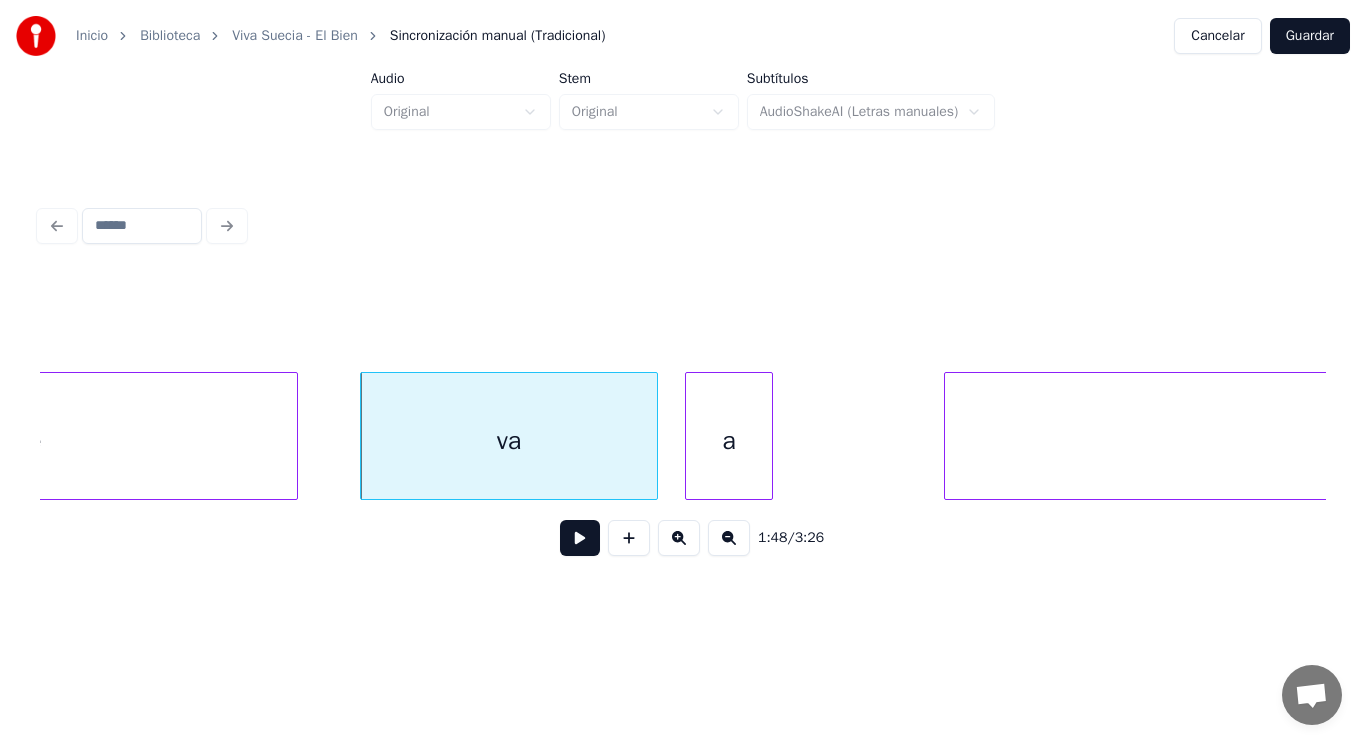 click at bounding box center [689, 436] 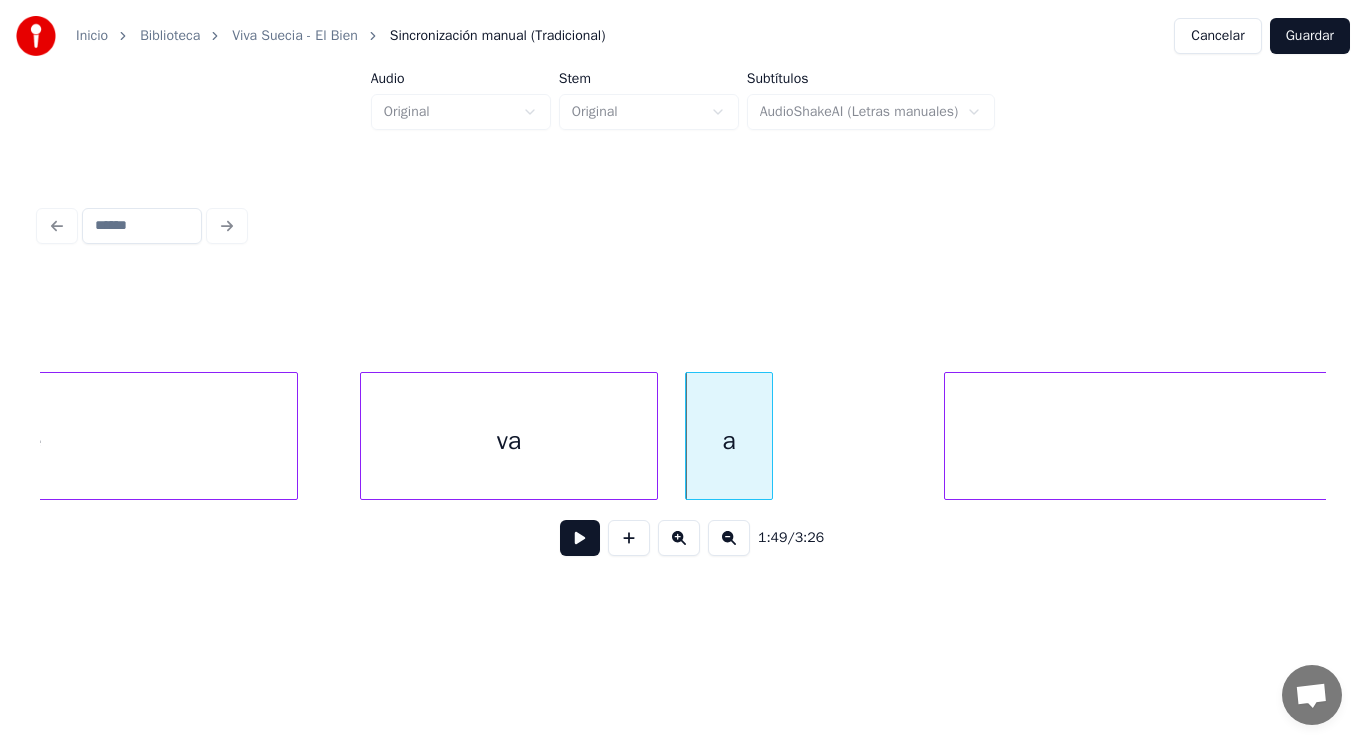 click at bounding box center (580, 538) 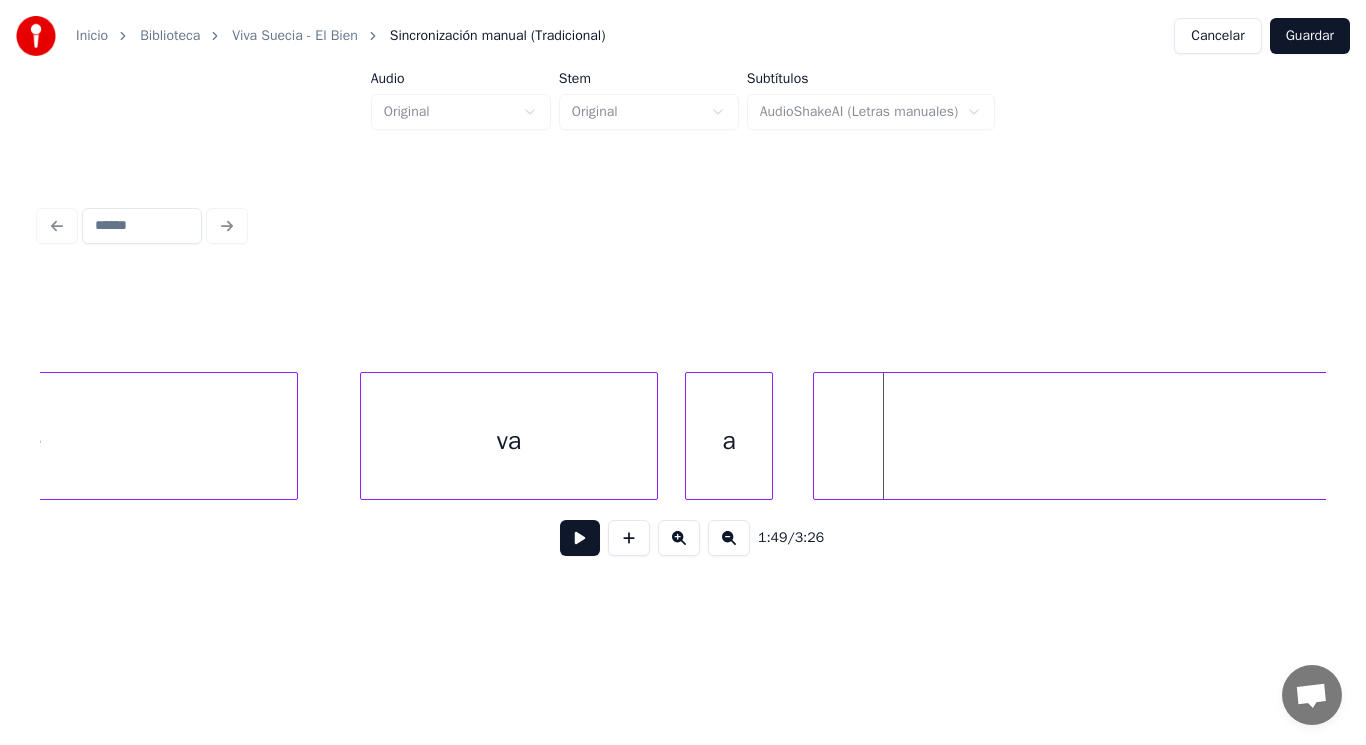 click at bounding box center [817, 436] 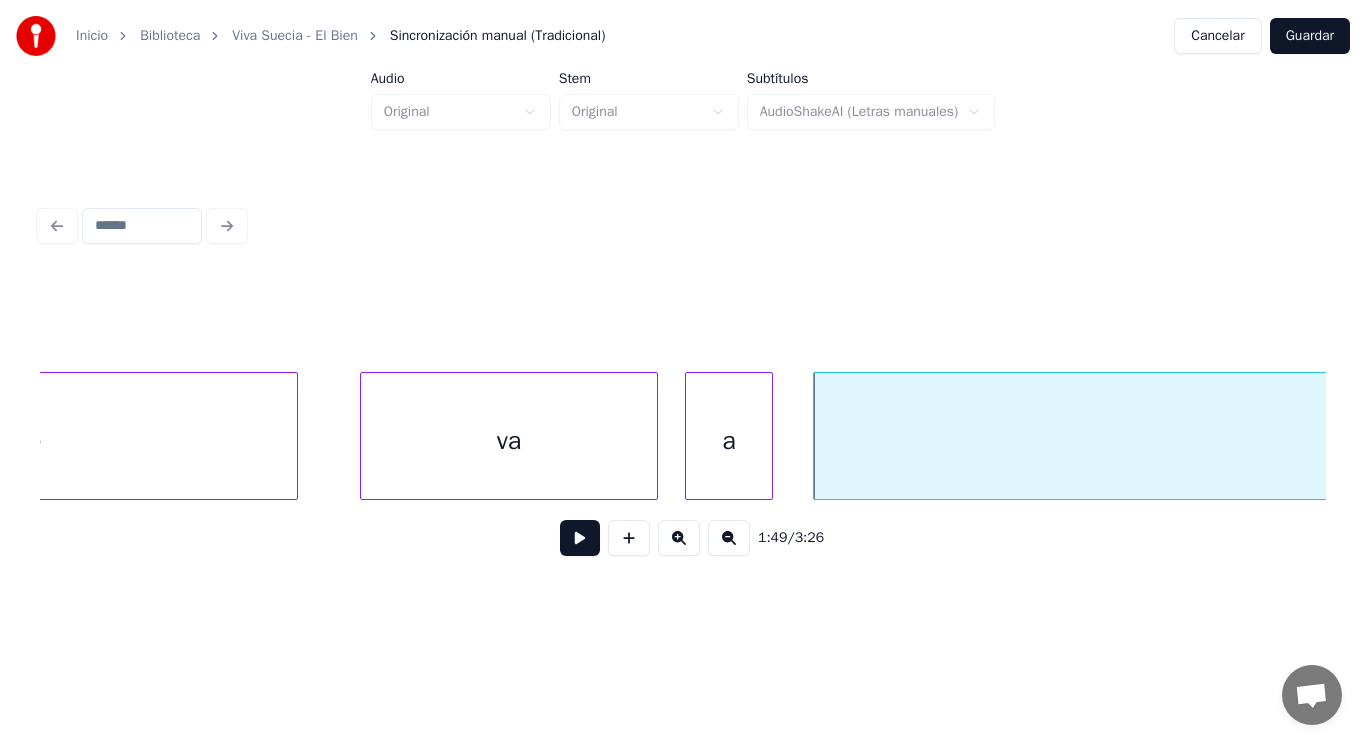 click at bounding box center [580, 538] 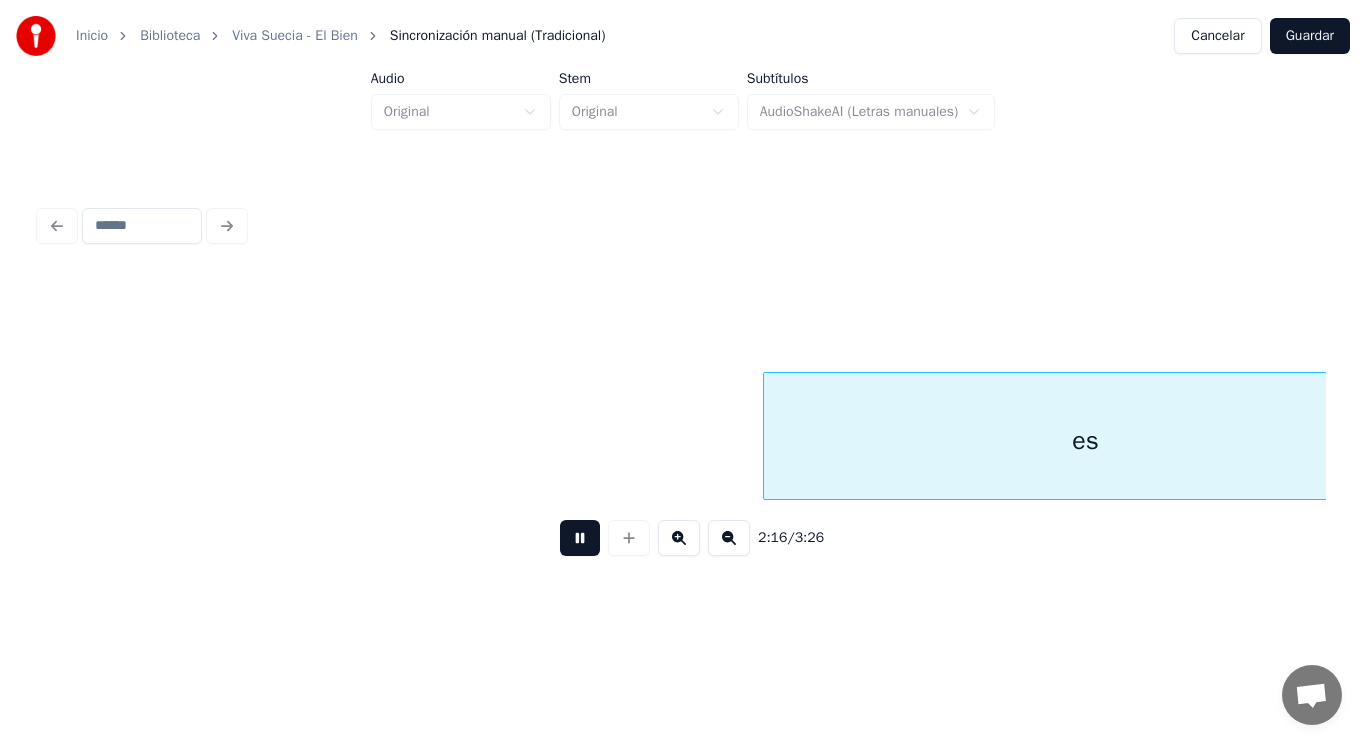 scroll, scrollTop: 0, scrollLeft: 191081, axis: horizontal 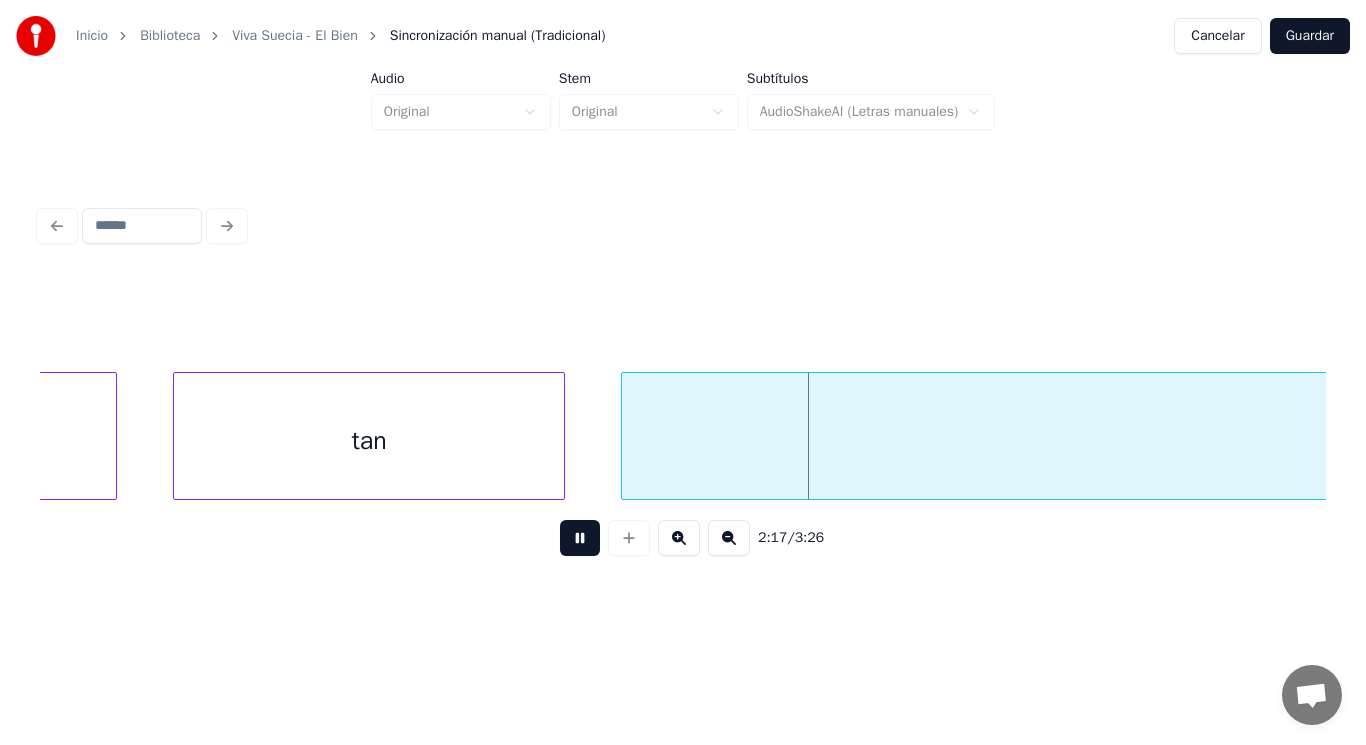 click at bounding box center (580, 538) 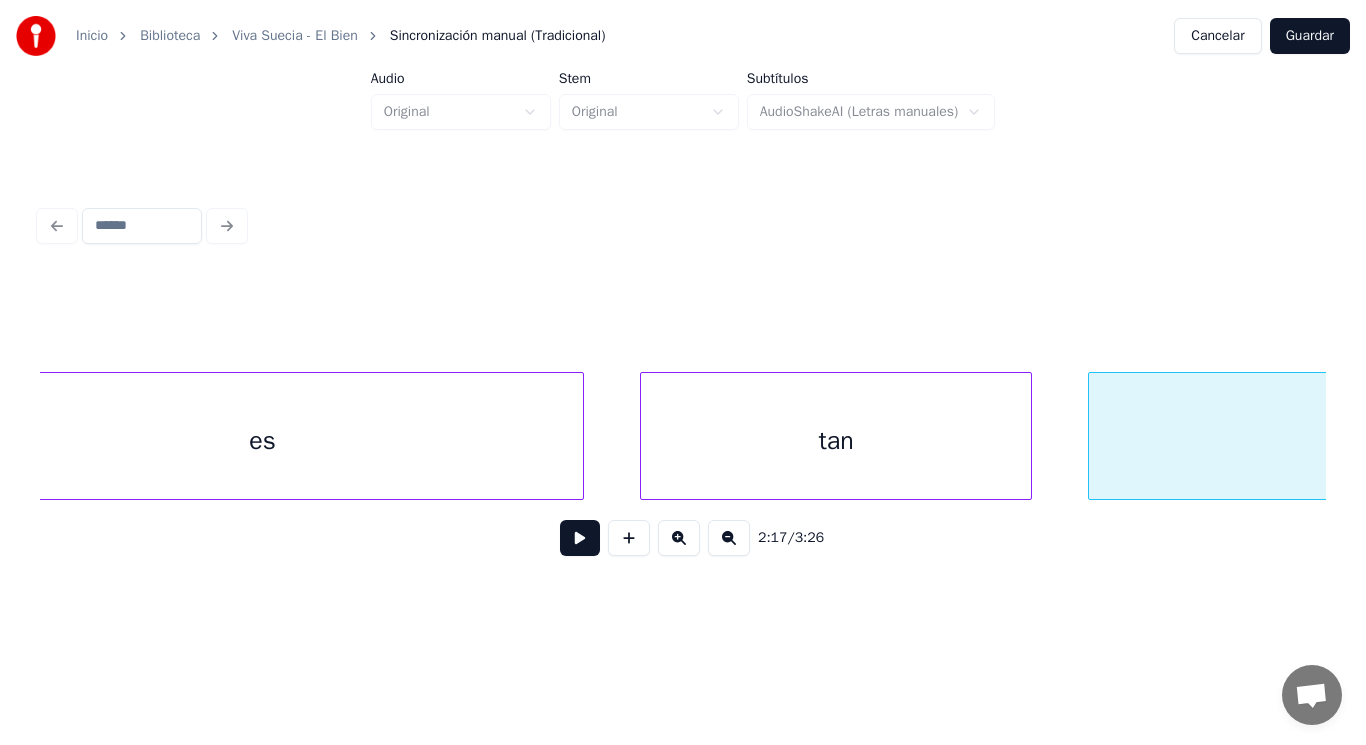 scroll, scrollTop: 0, scrollLeft: 190147, axis: horizontal 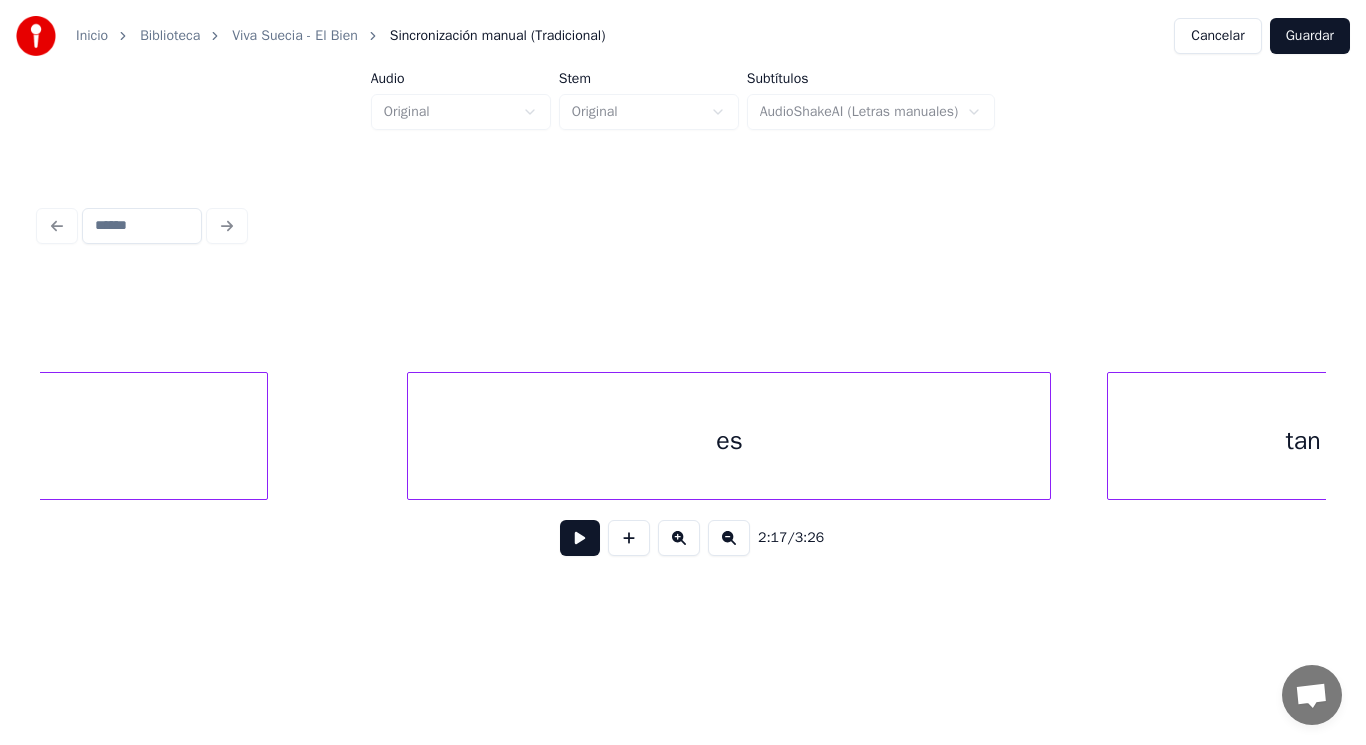 click on "nada" at bounding box center [-167, 441] 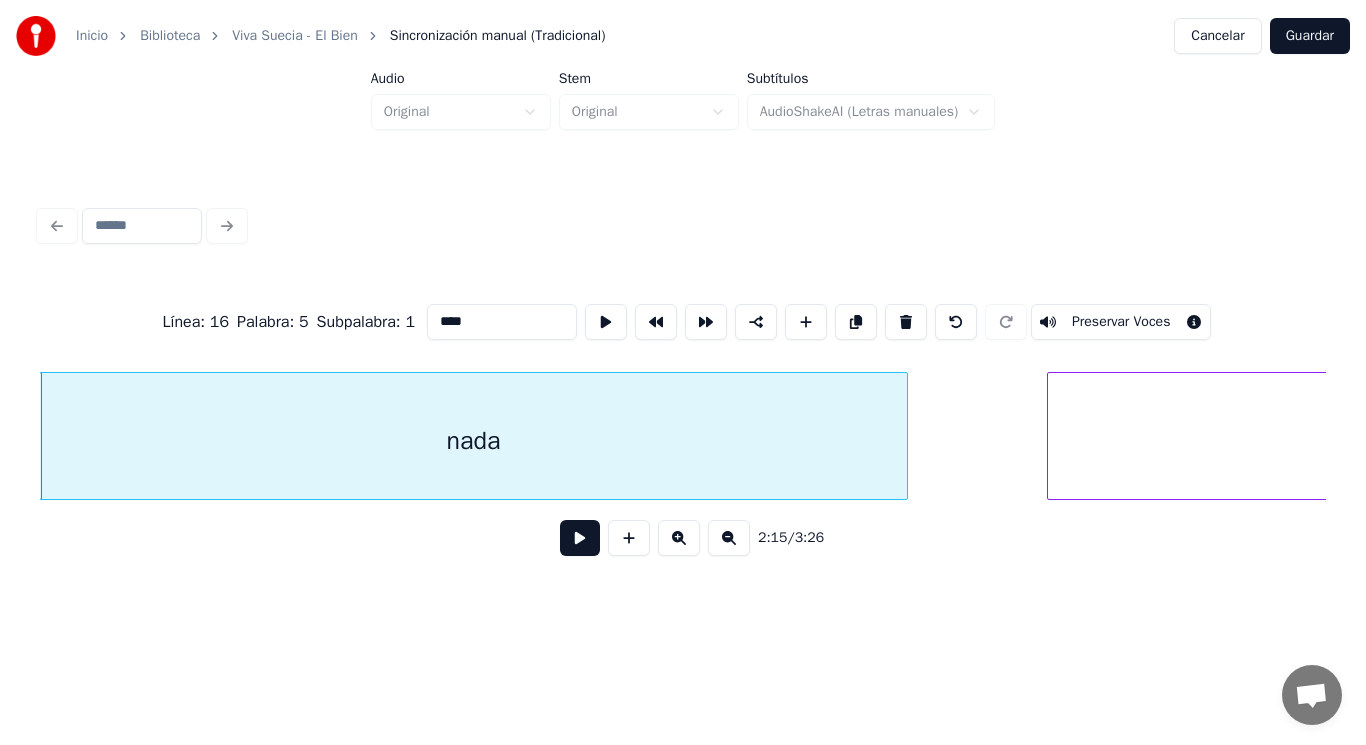click at bounding box center (580, 538) 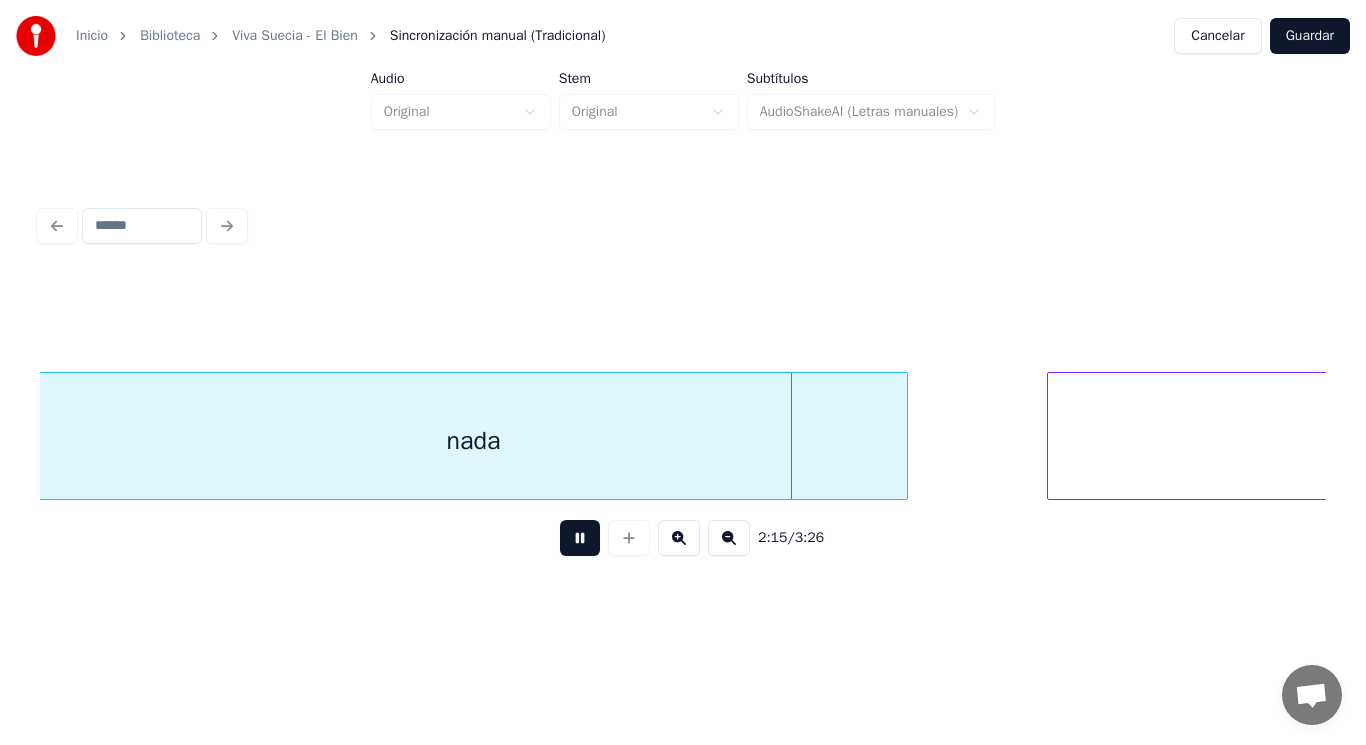 click at bounding box center [580, 538] 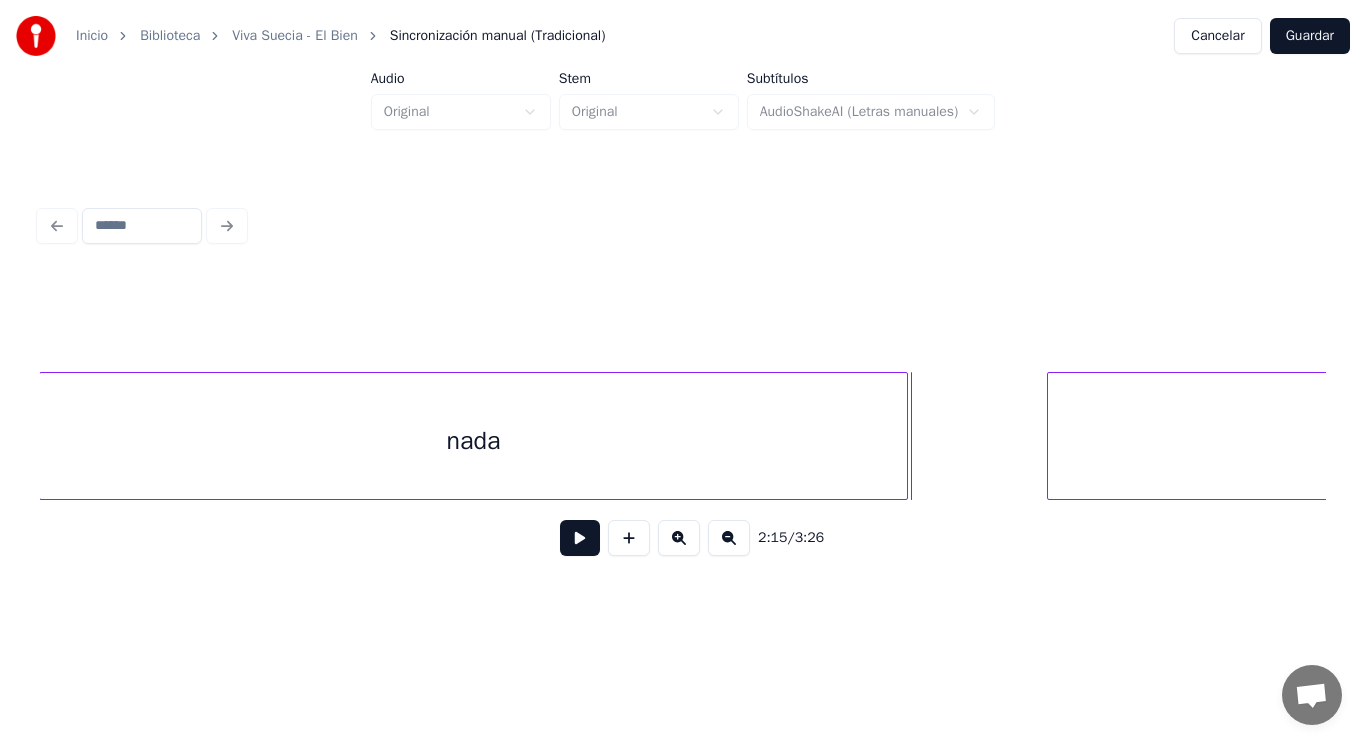 click on "nada" at bounding box center (473, 441) 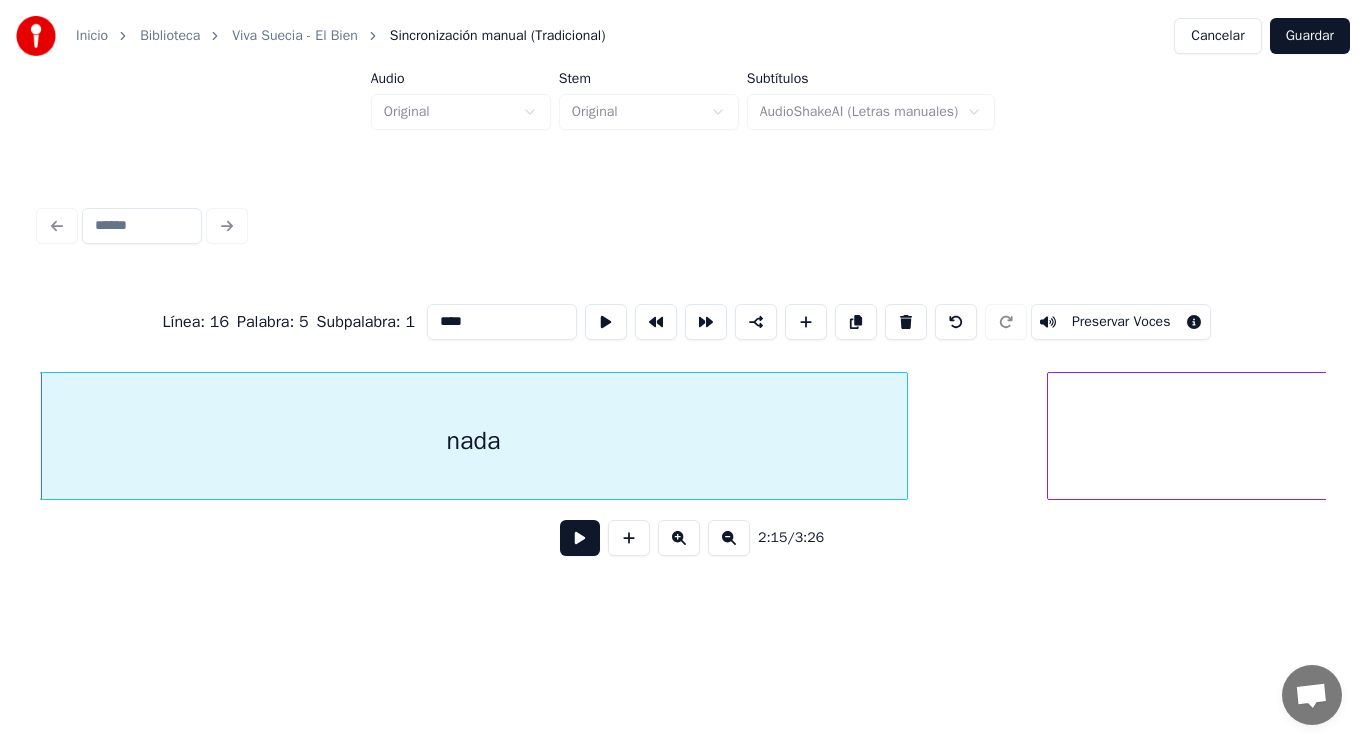 click at bounding box center (580, 538) 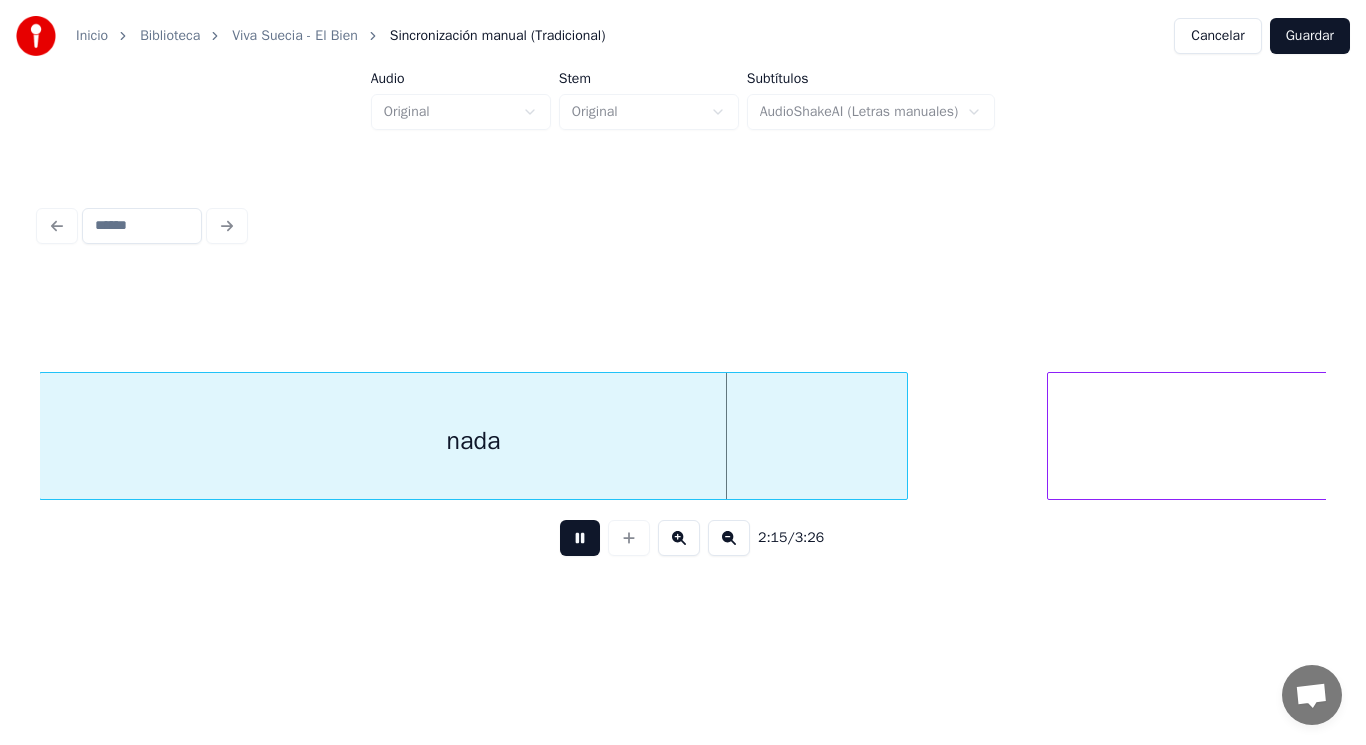 click at bounding box center (580, 538) 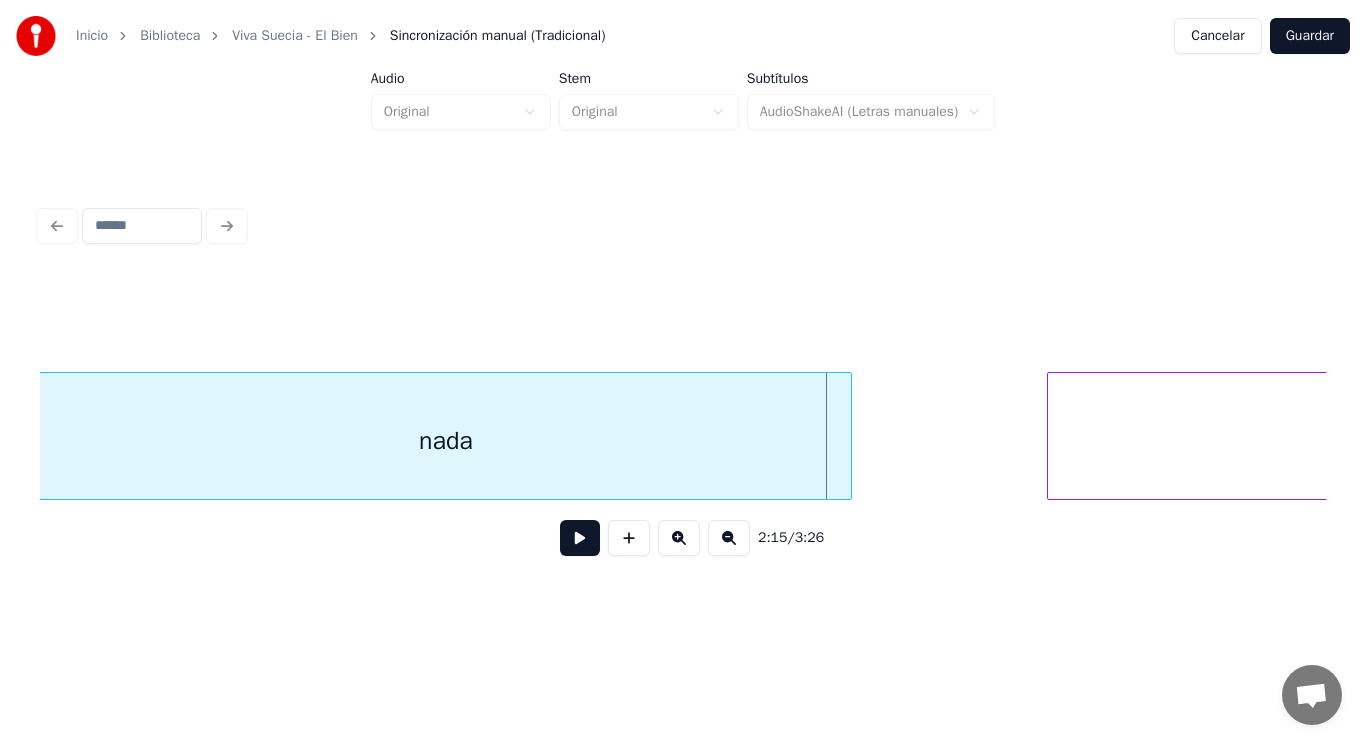 click at bounding box center [848, 436] 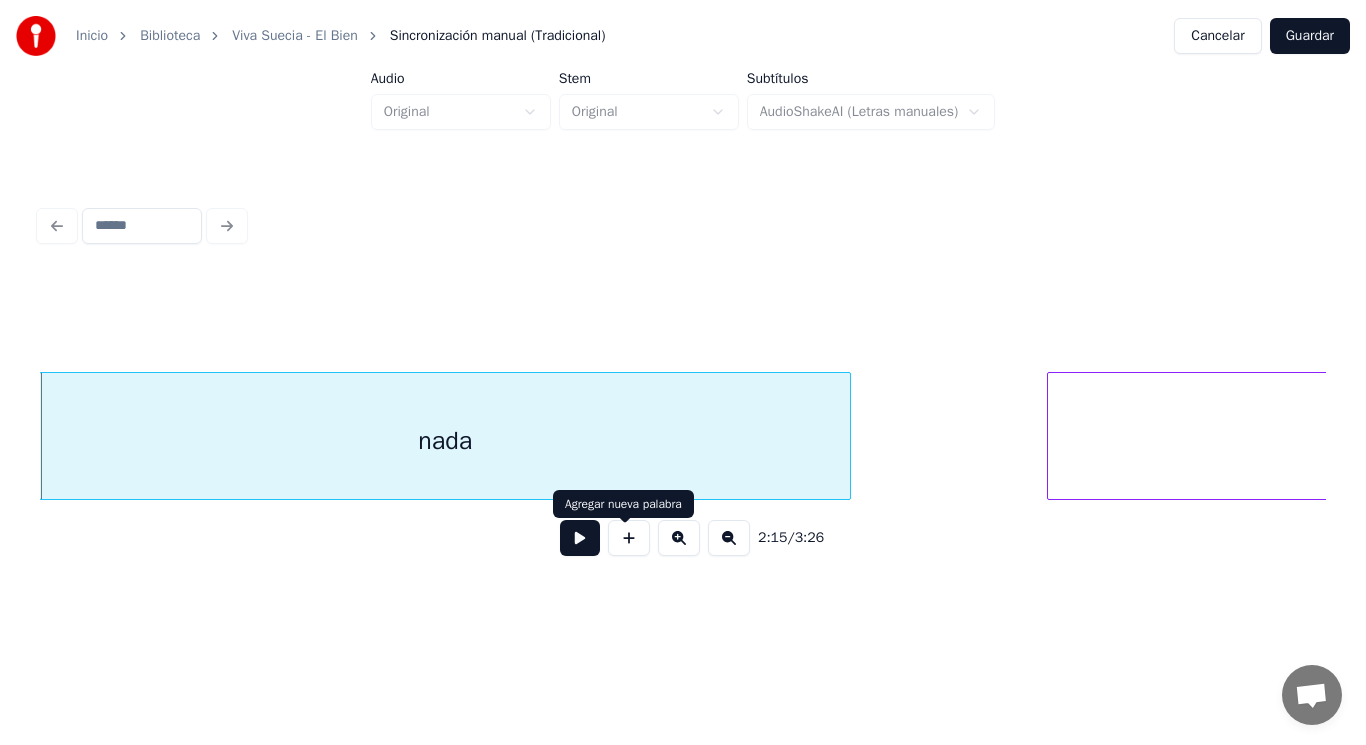 click at bounding box center (580, 538) 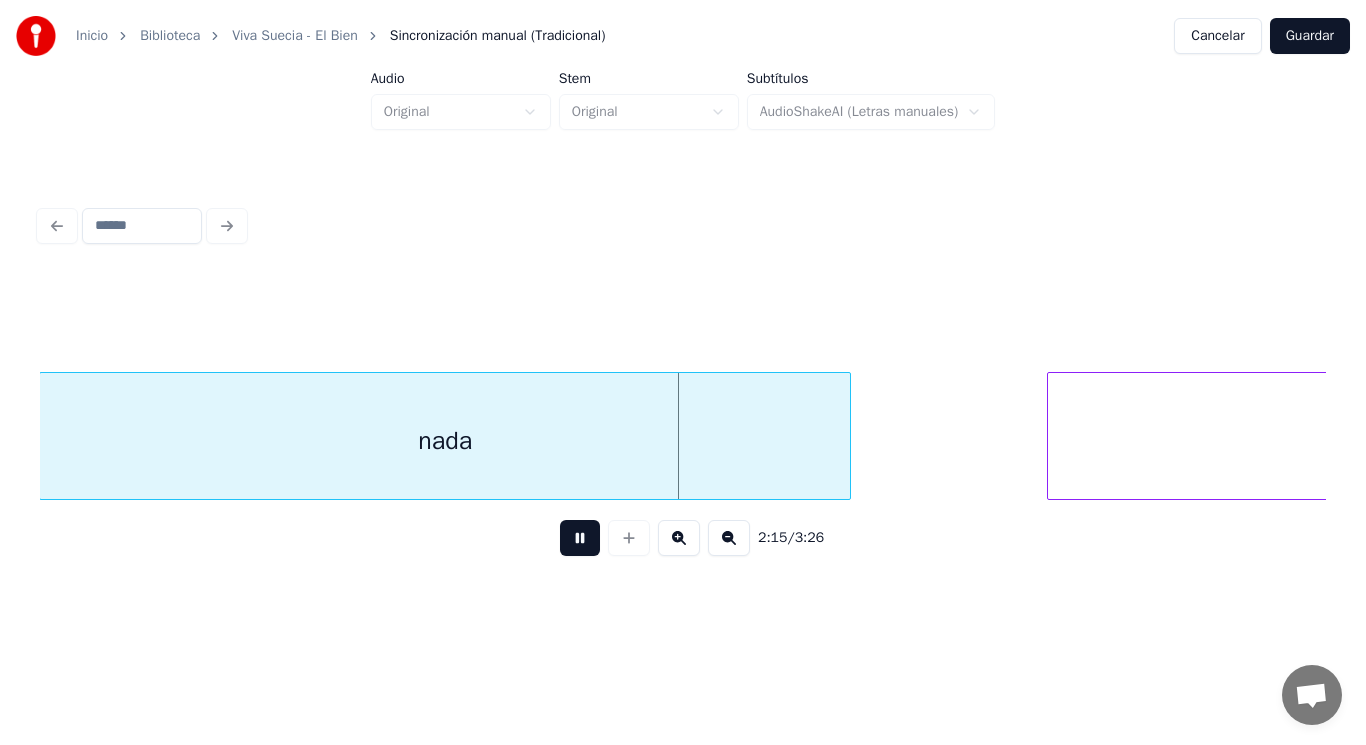 click at bounding box center (580, 538) 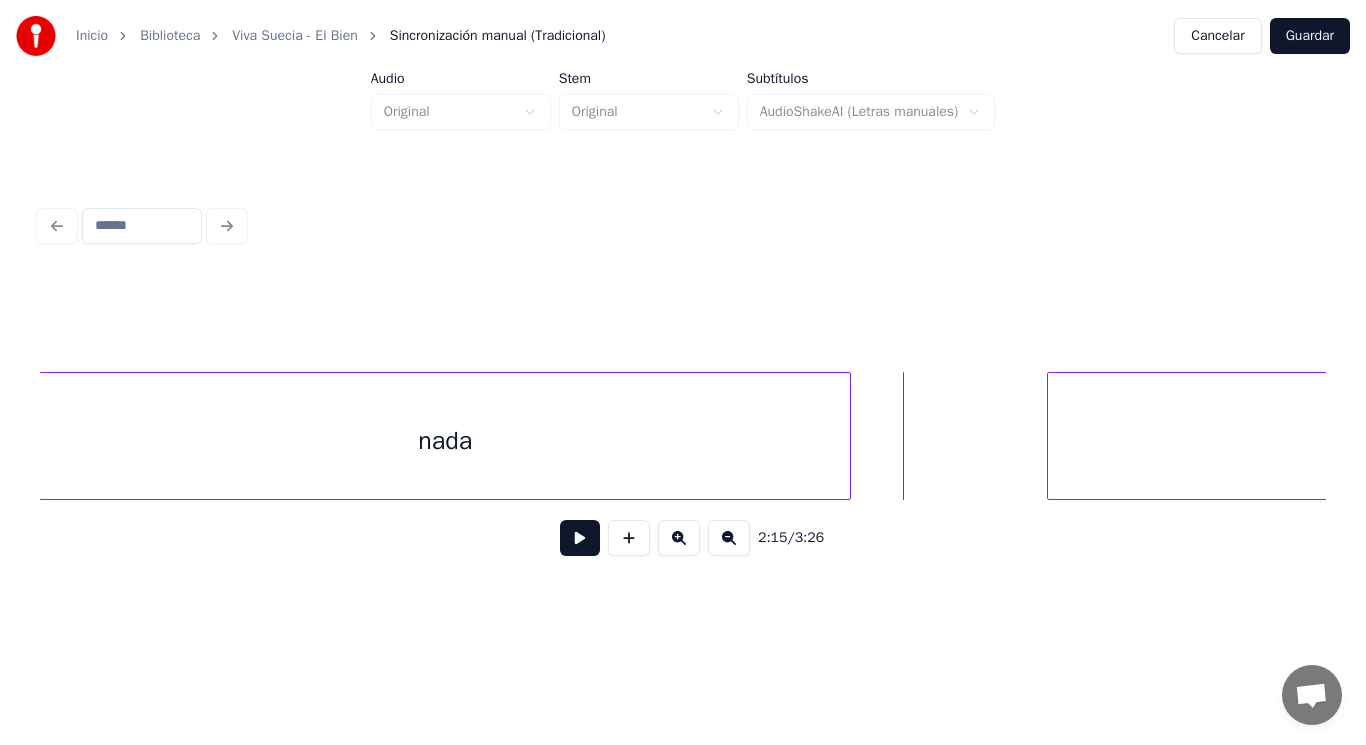 click at bounding box center (580, 538) 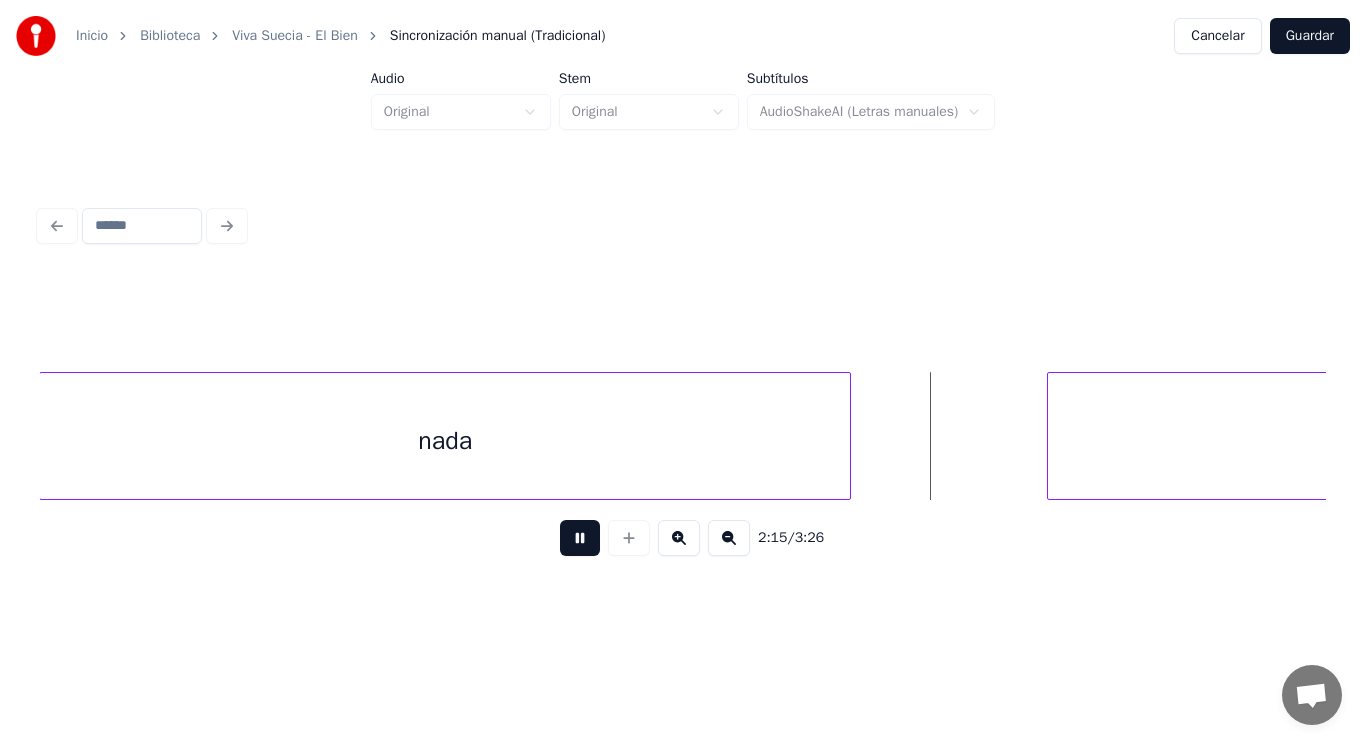 click at bounding box center (580, 538) 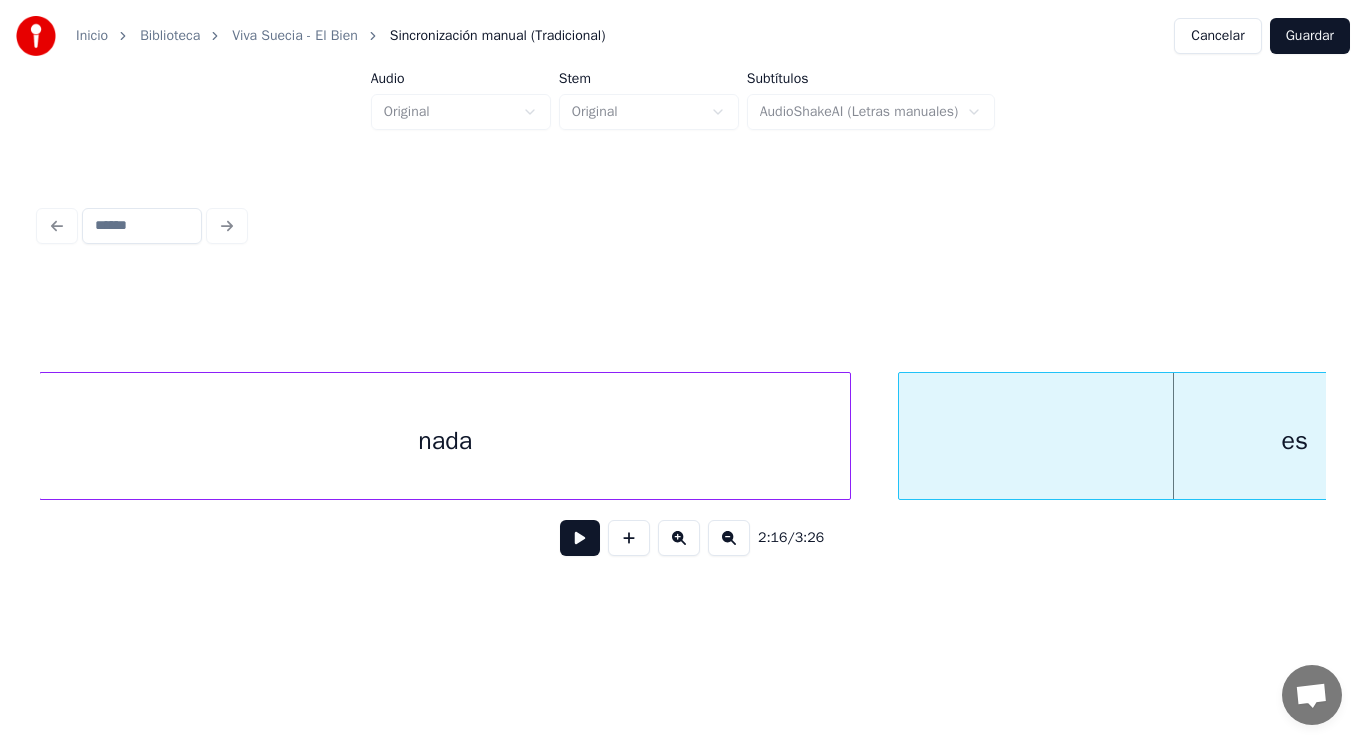 click at bounding box center [902, 436] 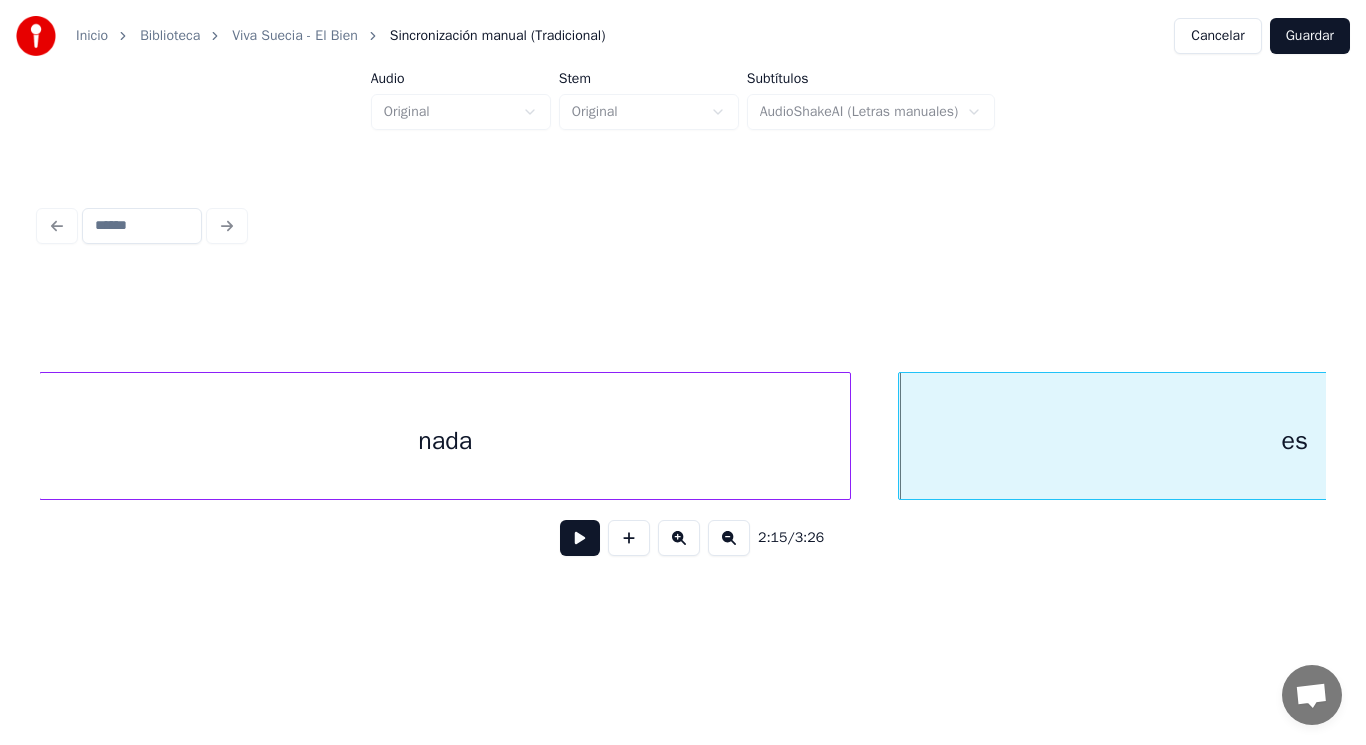 click at bounding box center [580, 538] 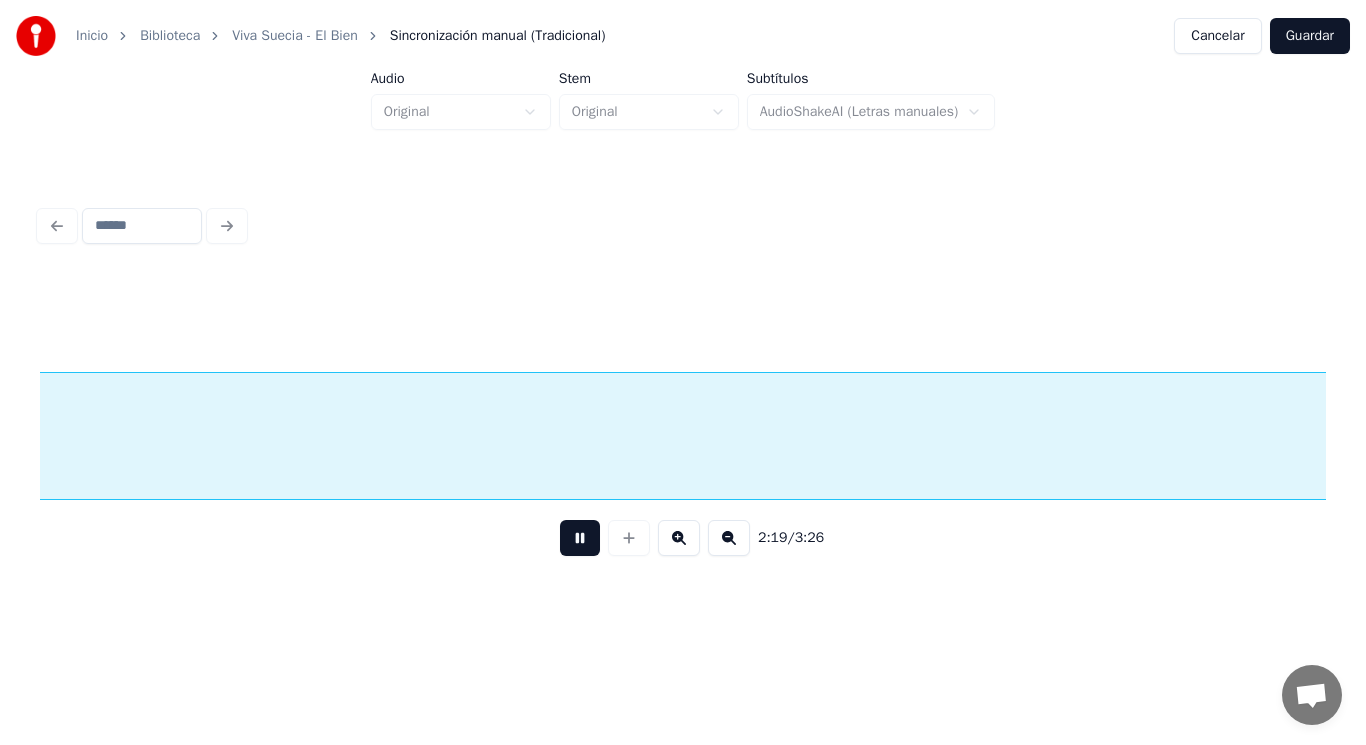 scroll, scrollTop: 0, scrollLeft: 194725, axis: horizontal 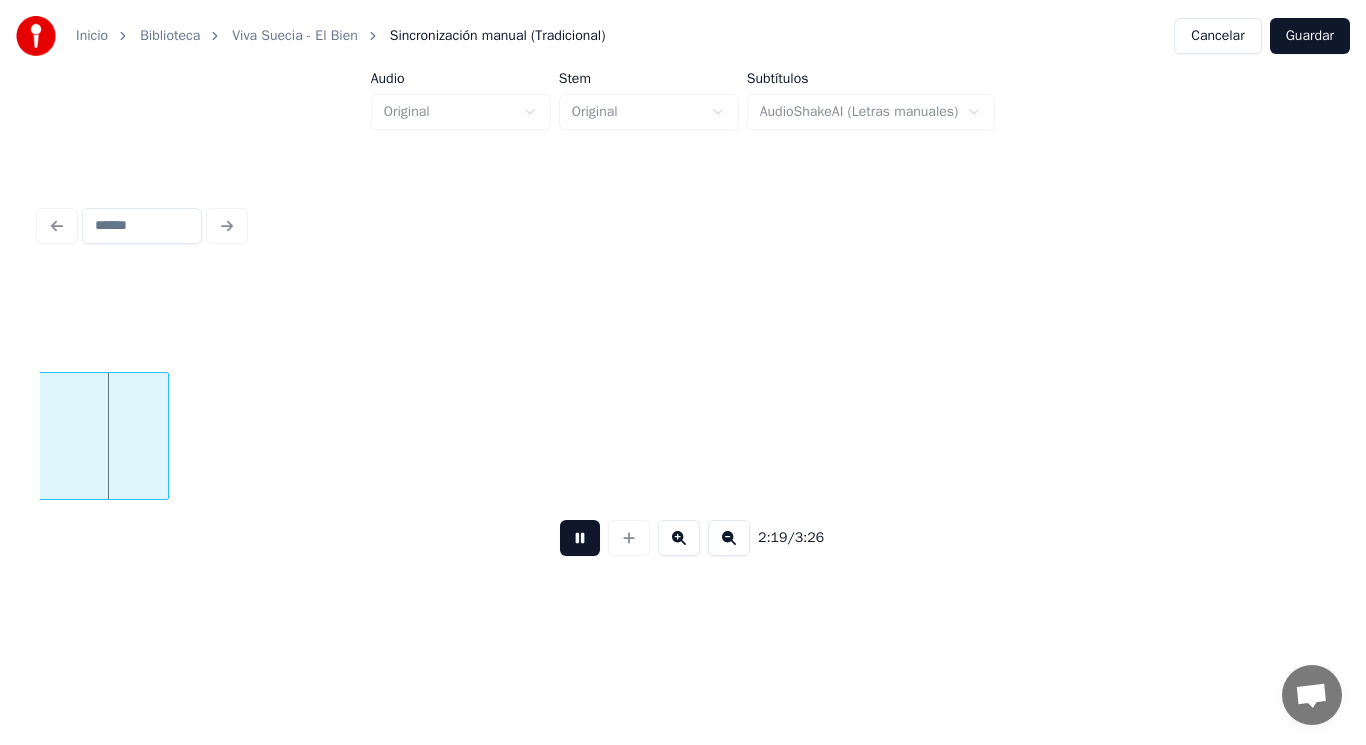 click at bounding box center [580, 538] 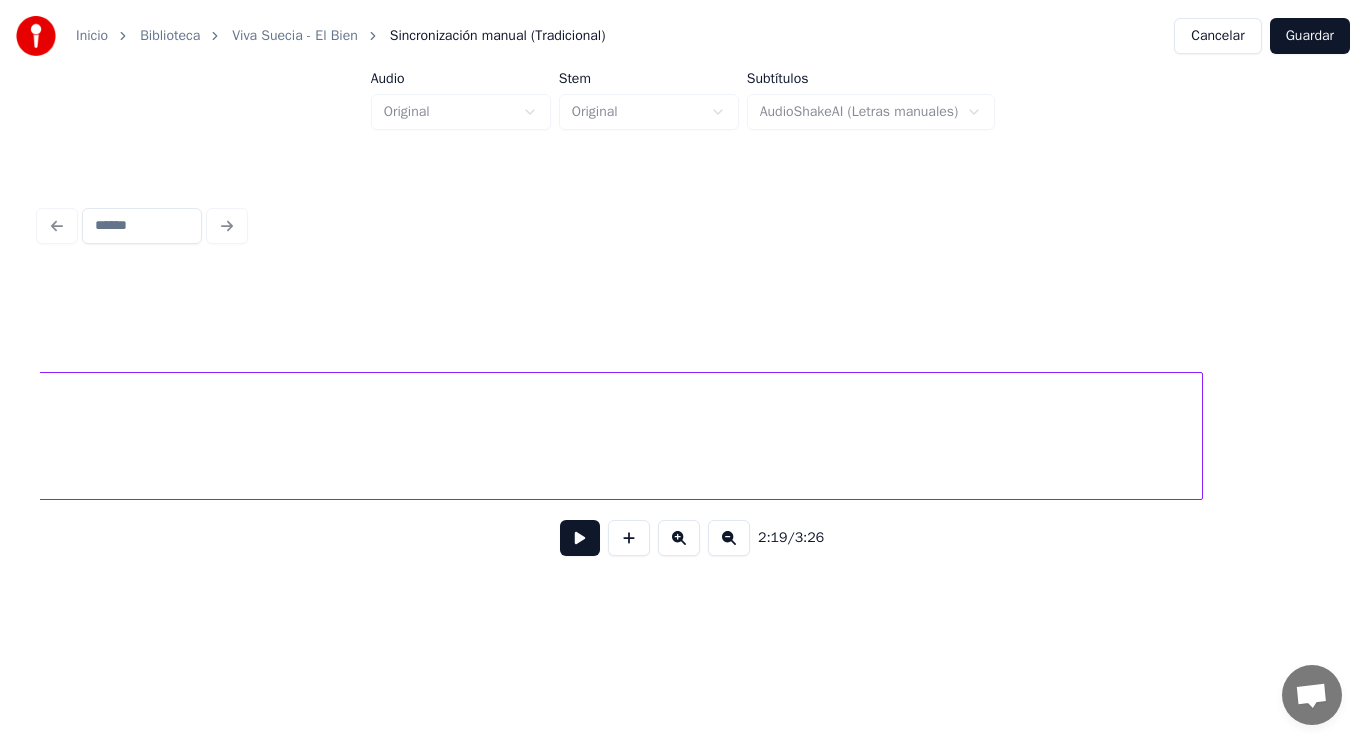 scroll, scrollTop: 0, scrollLeft: 193685, axis: horizontal 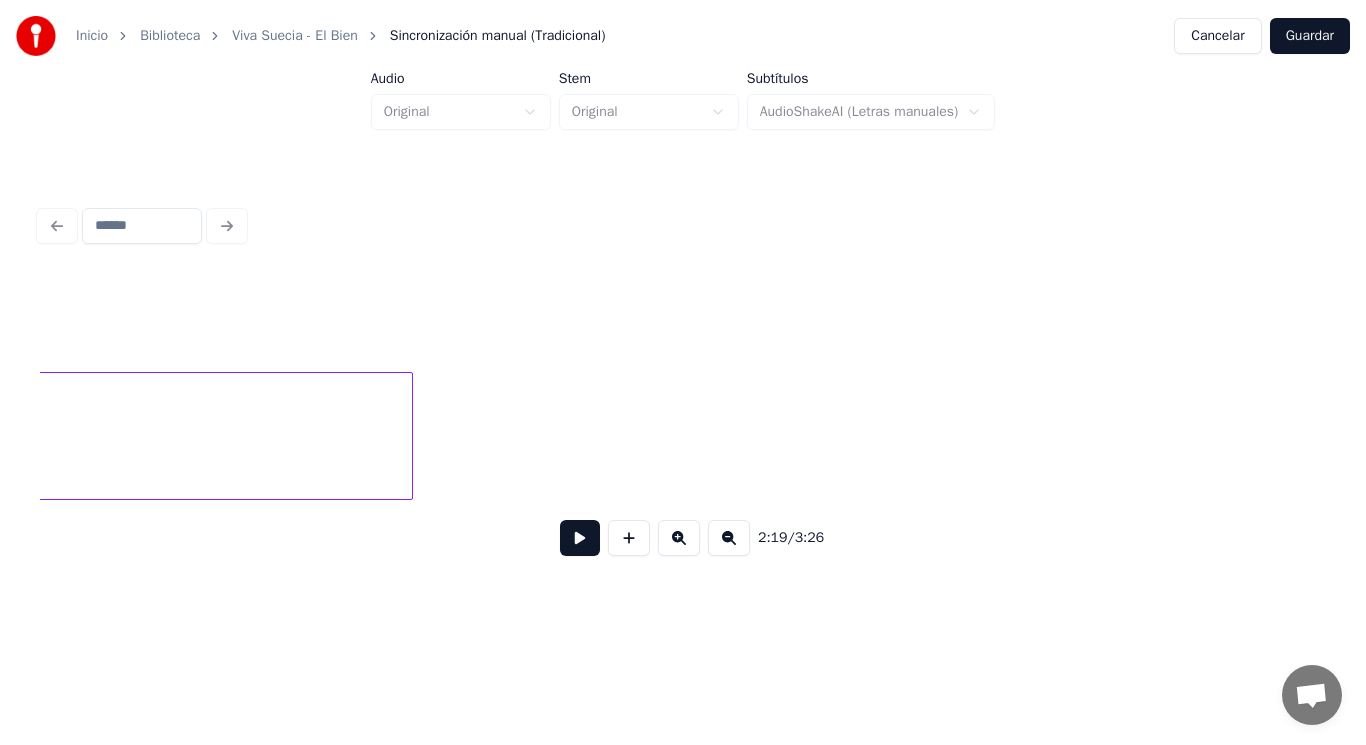 click at bounding box center (409, 436) 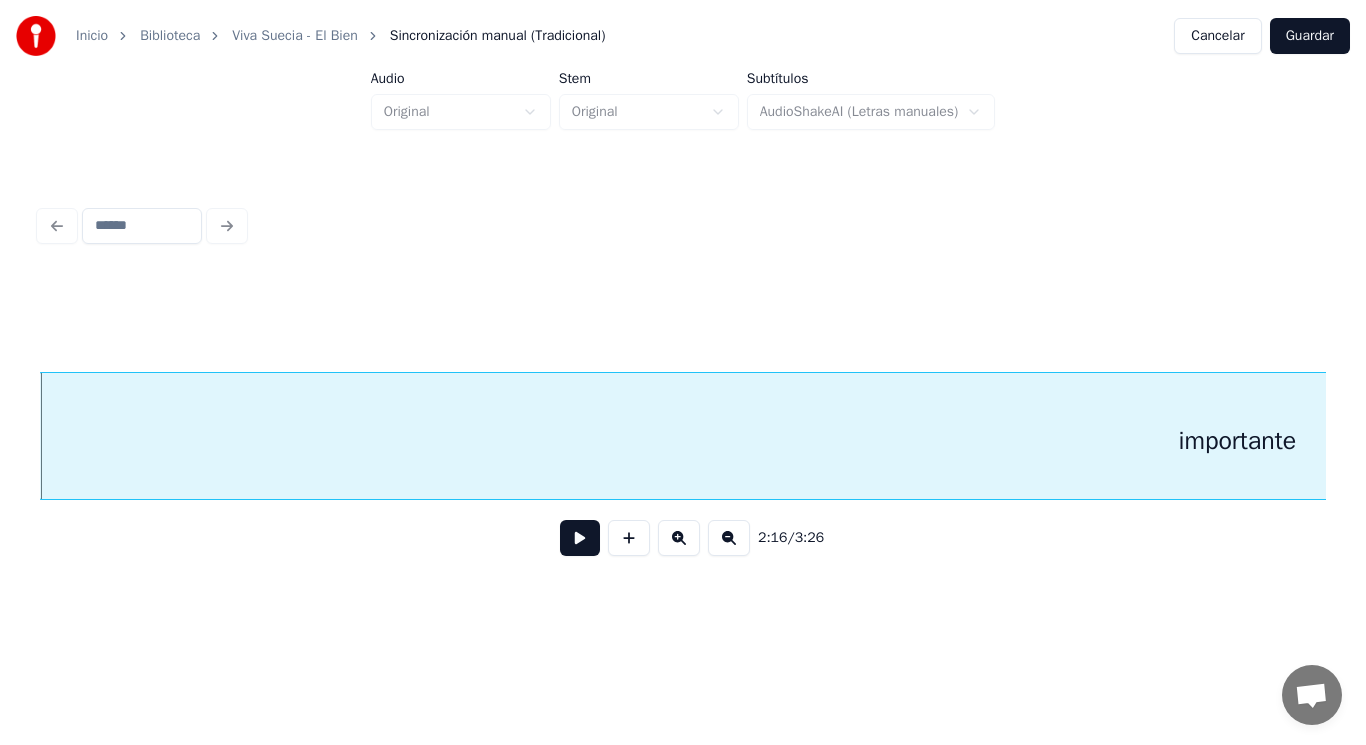 click at bounding box center (580, 538) 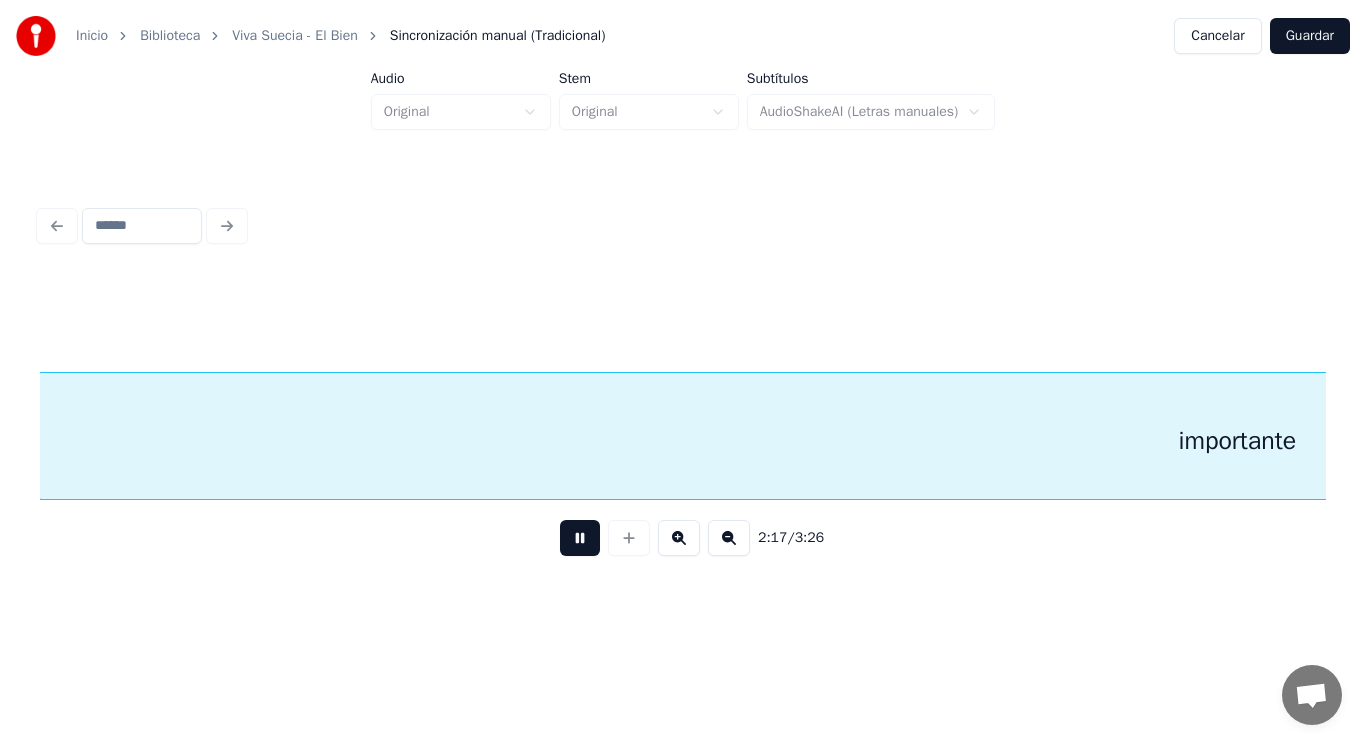 scroll, scrollTop: 0, scrollLeft: 192953, axis: horizontal 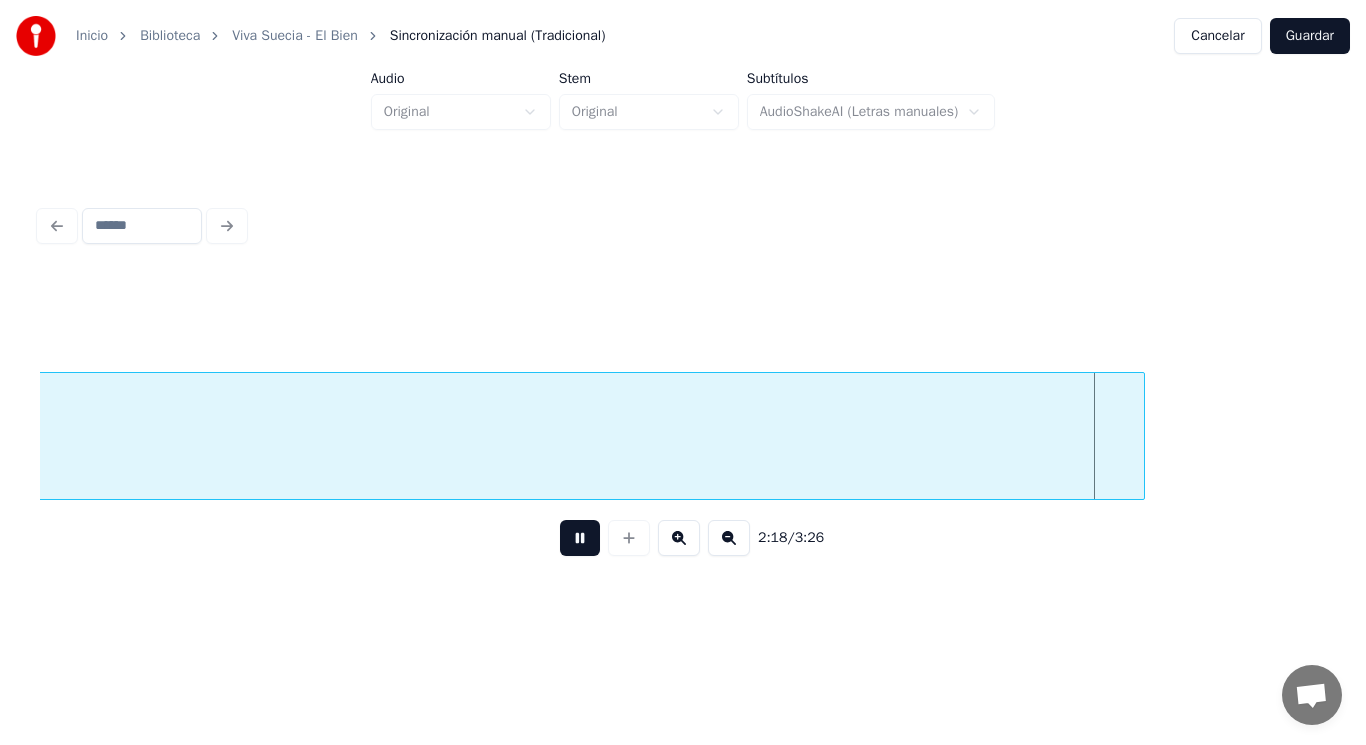 click at bounding box center [580, 538] 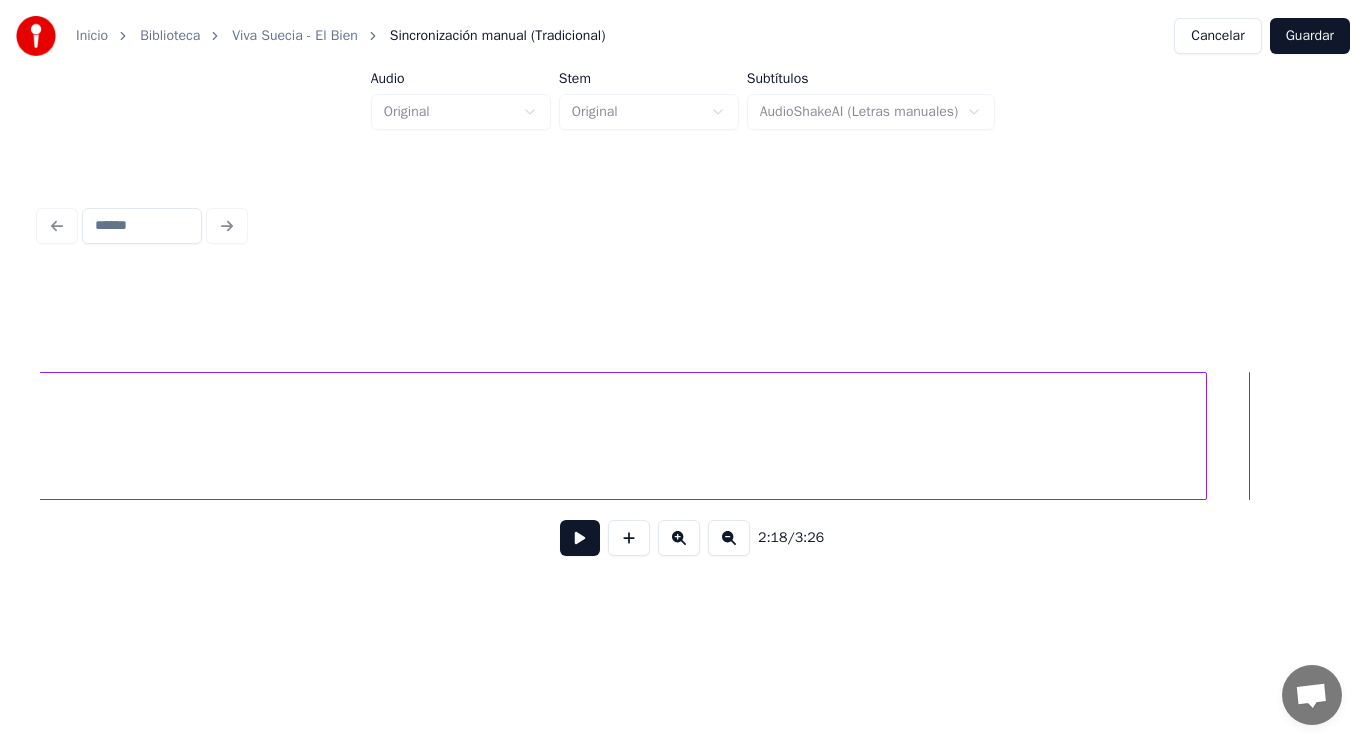 click at bounding box center [1203, 436] 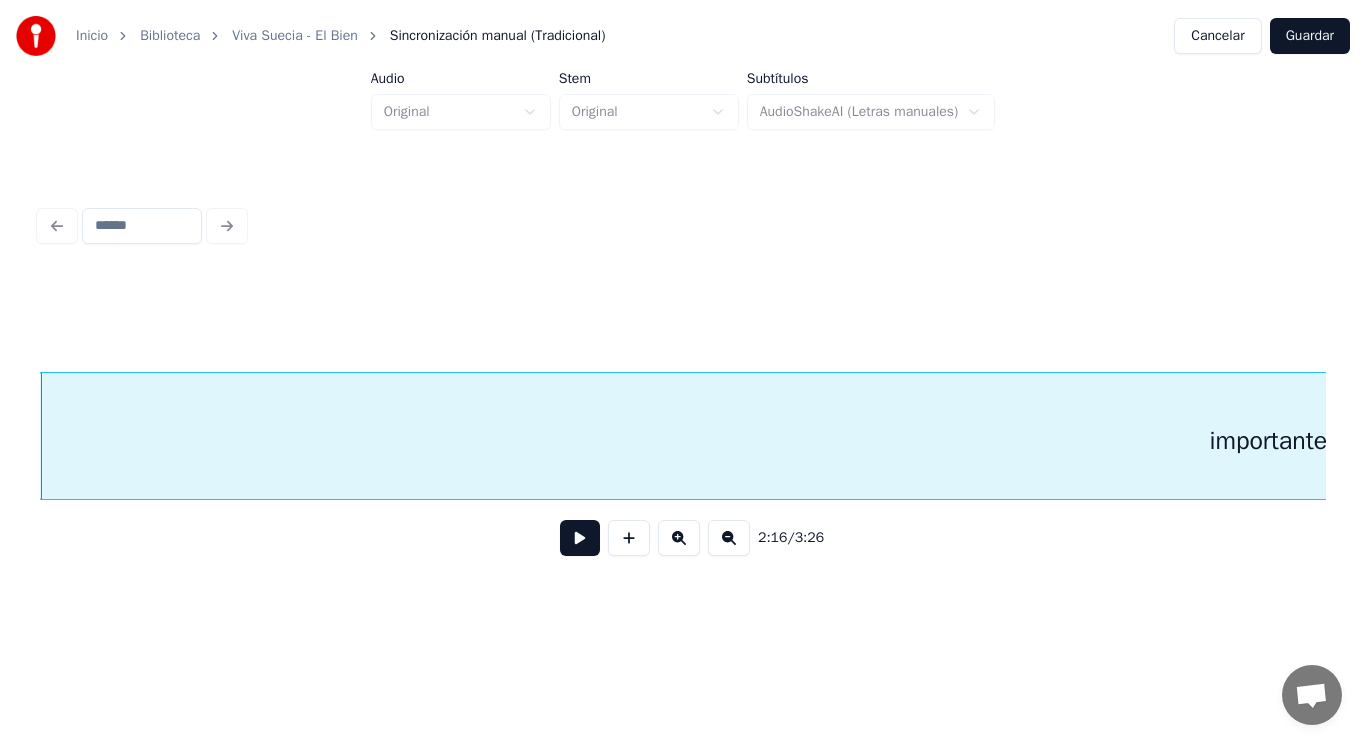 click at bounding box center [580, 538] 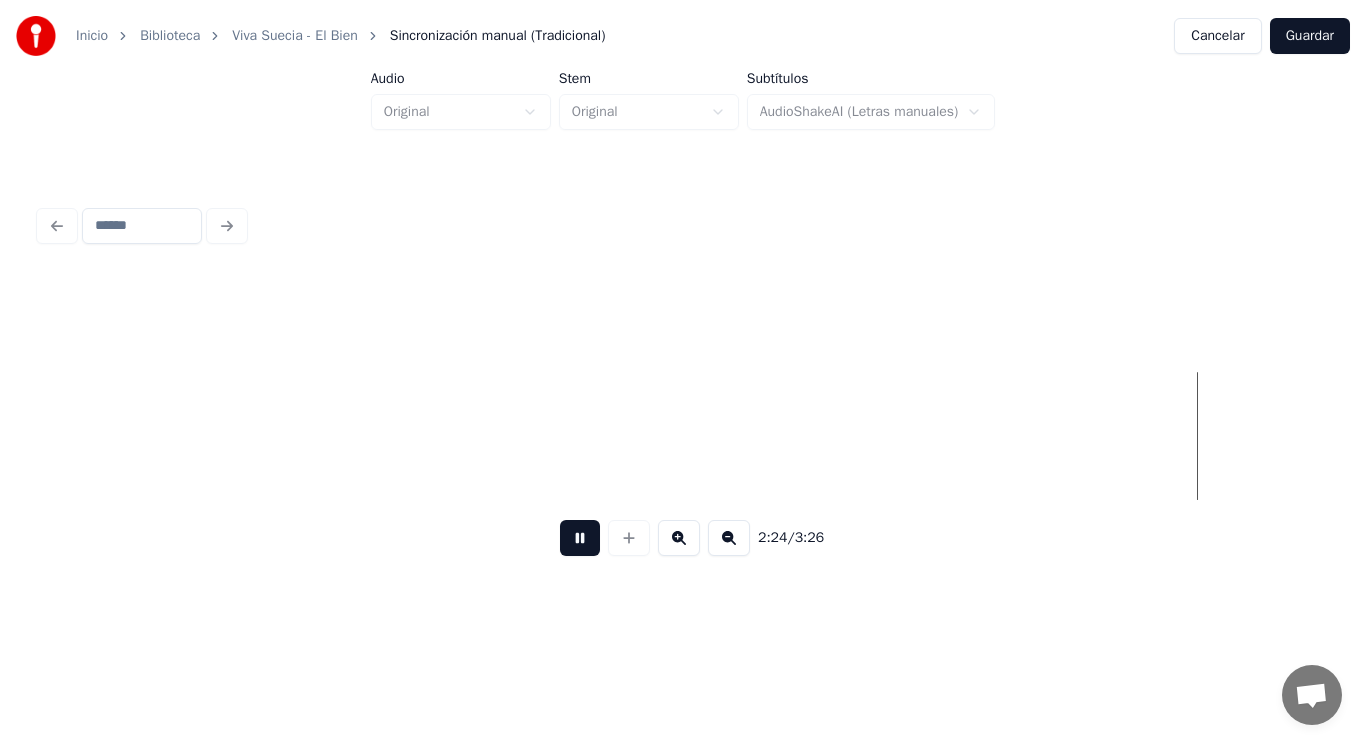 scroll, scrollTop: 0, scrollLeft: 202097, axis: horizontal 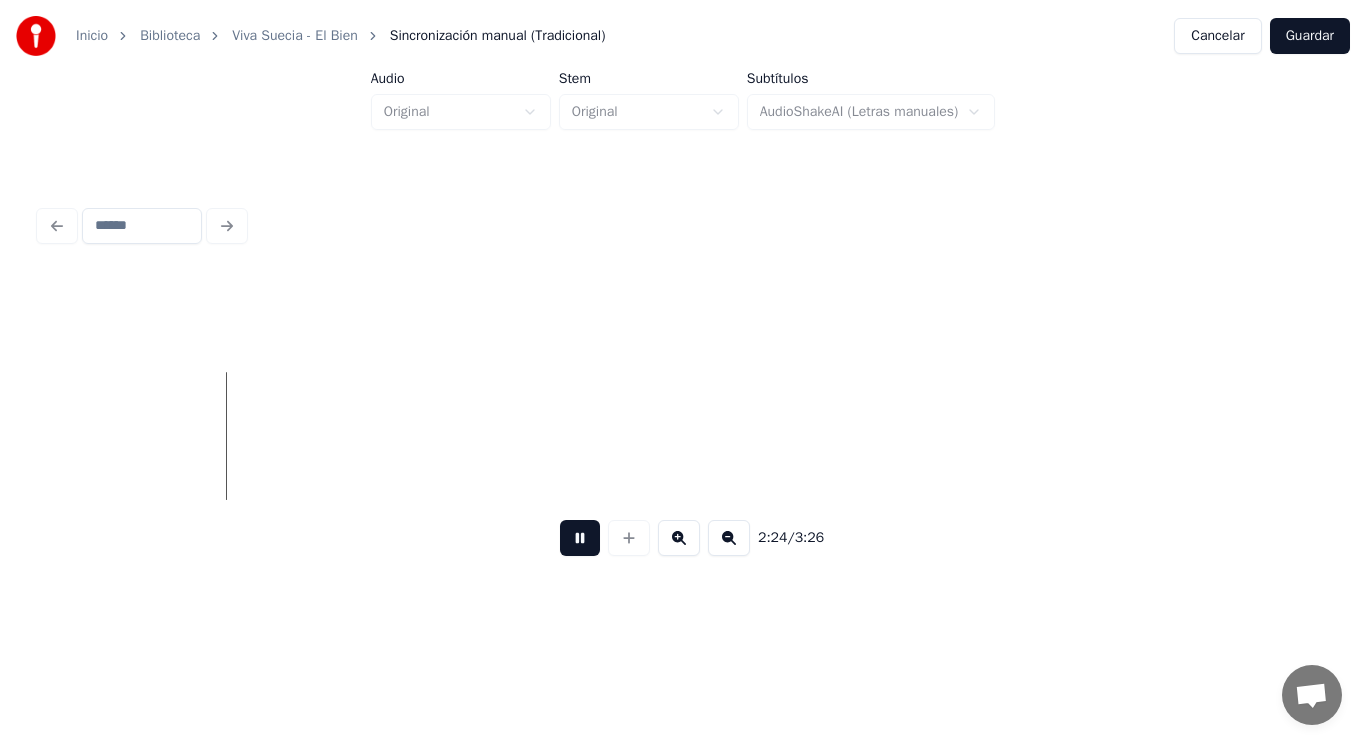 click at bounding box center (580, 538) 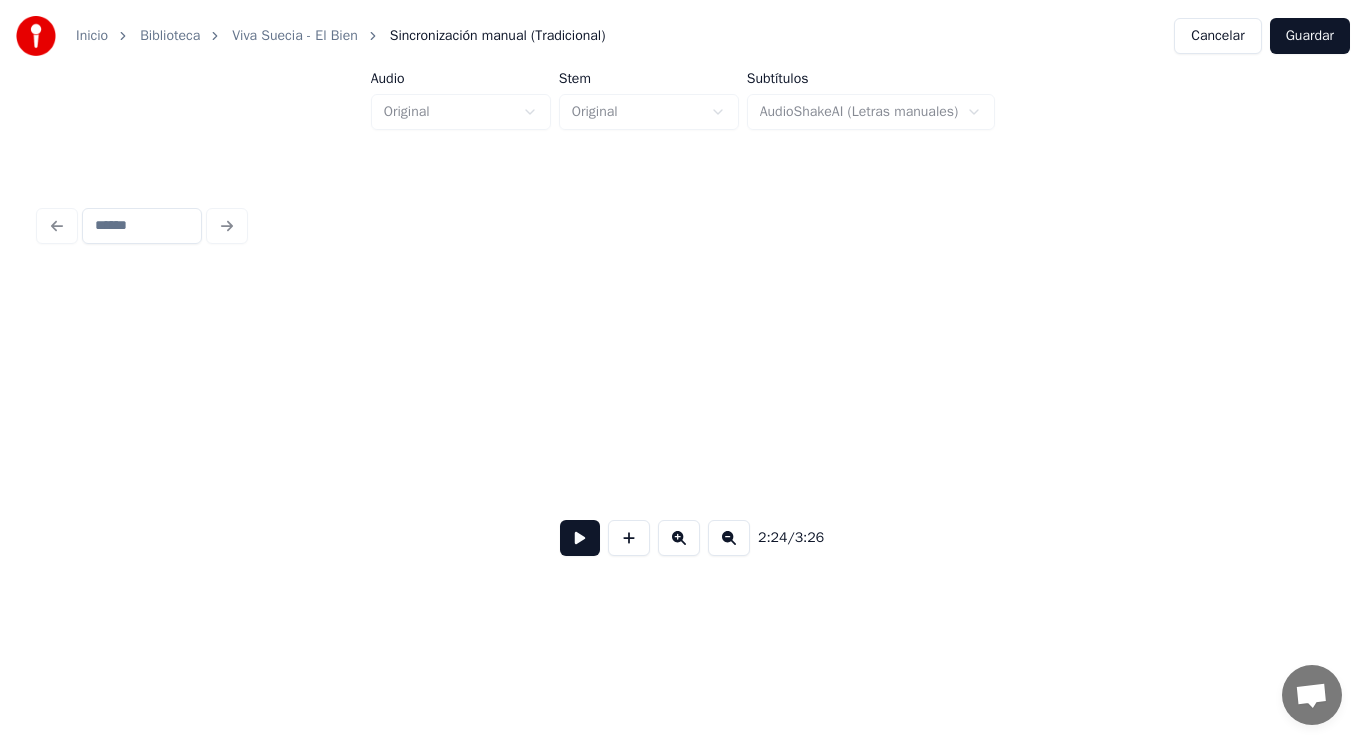 scroll, scrollTop: 0, scrollLeft: 218879, axis: horizontal 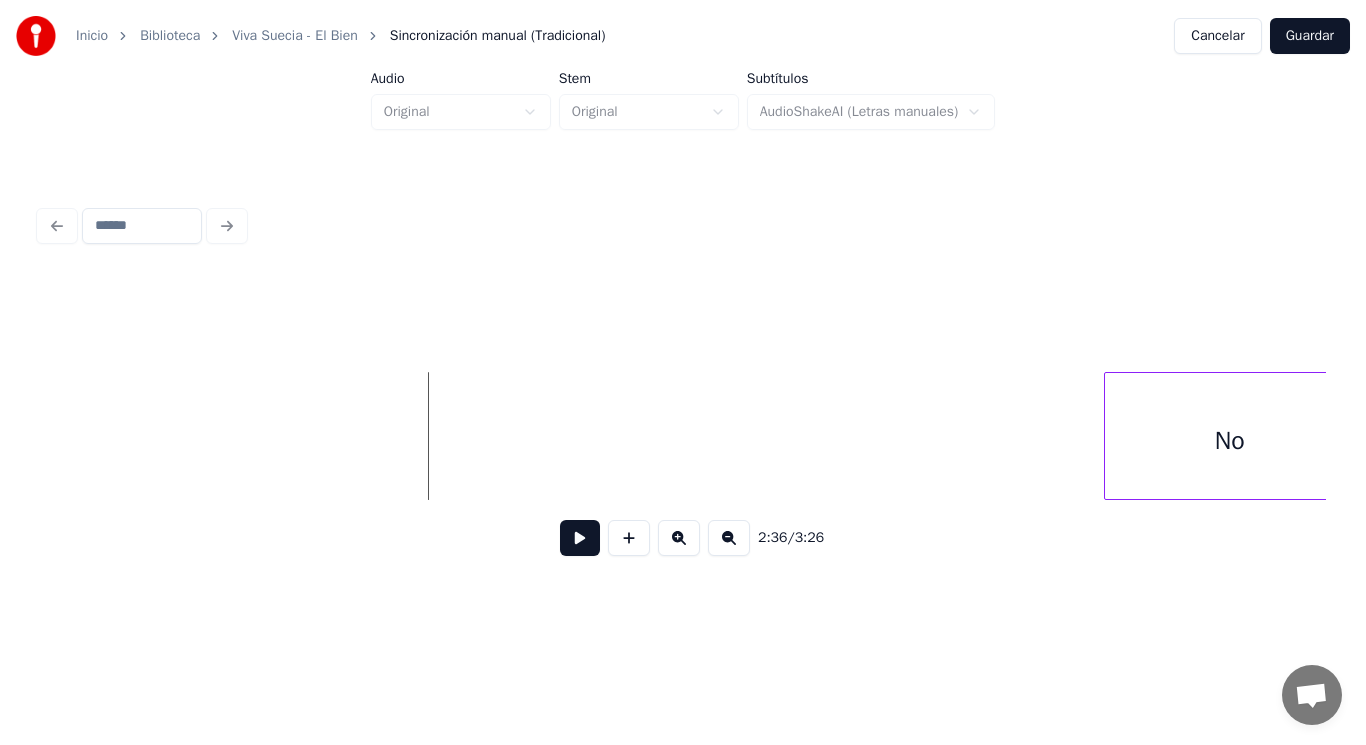 click at bounding box center (580, 538) 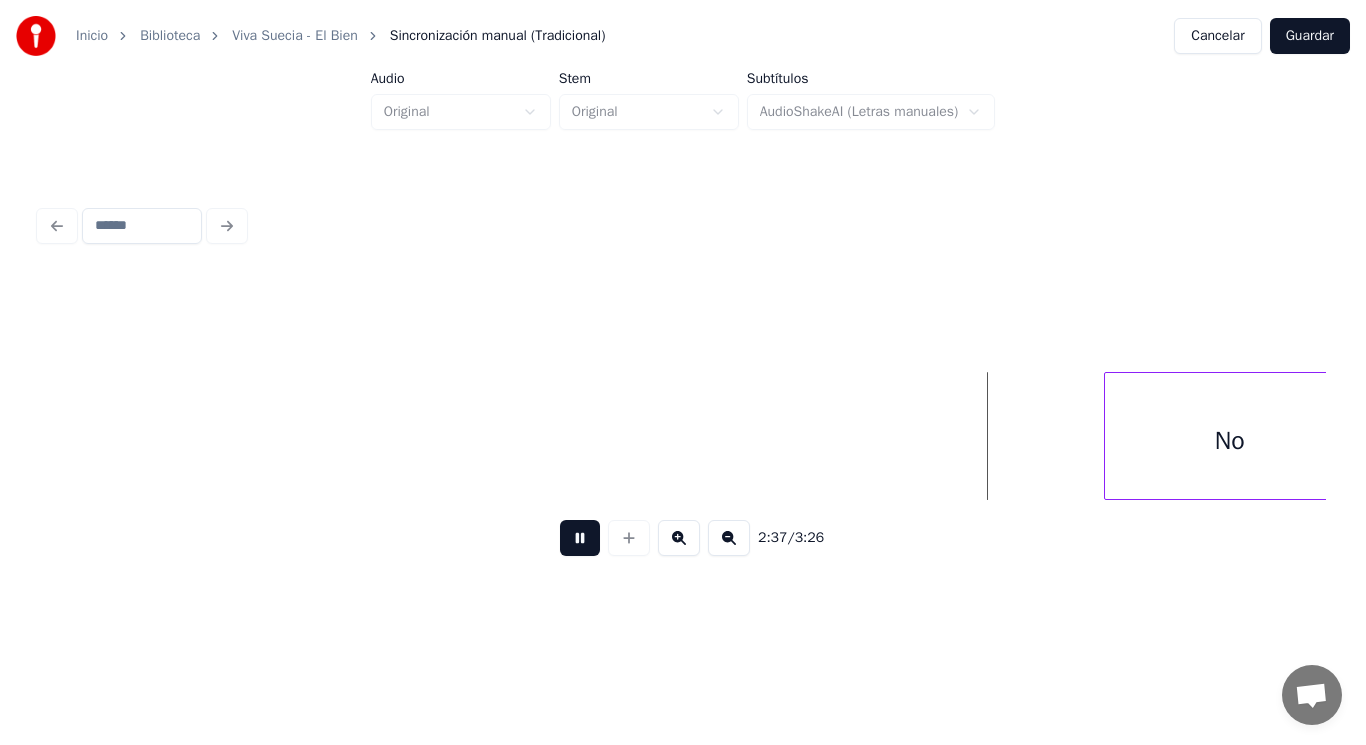 click at bounding box center (580, 538) 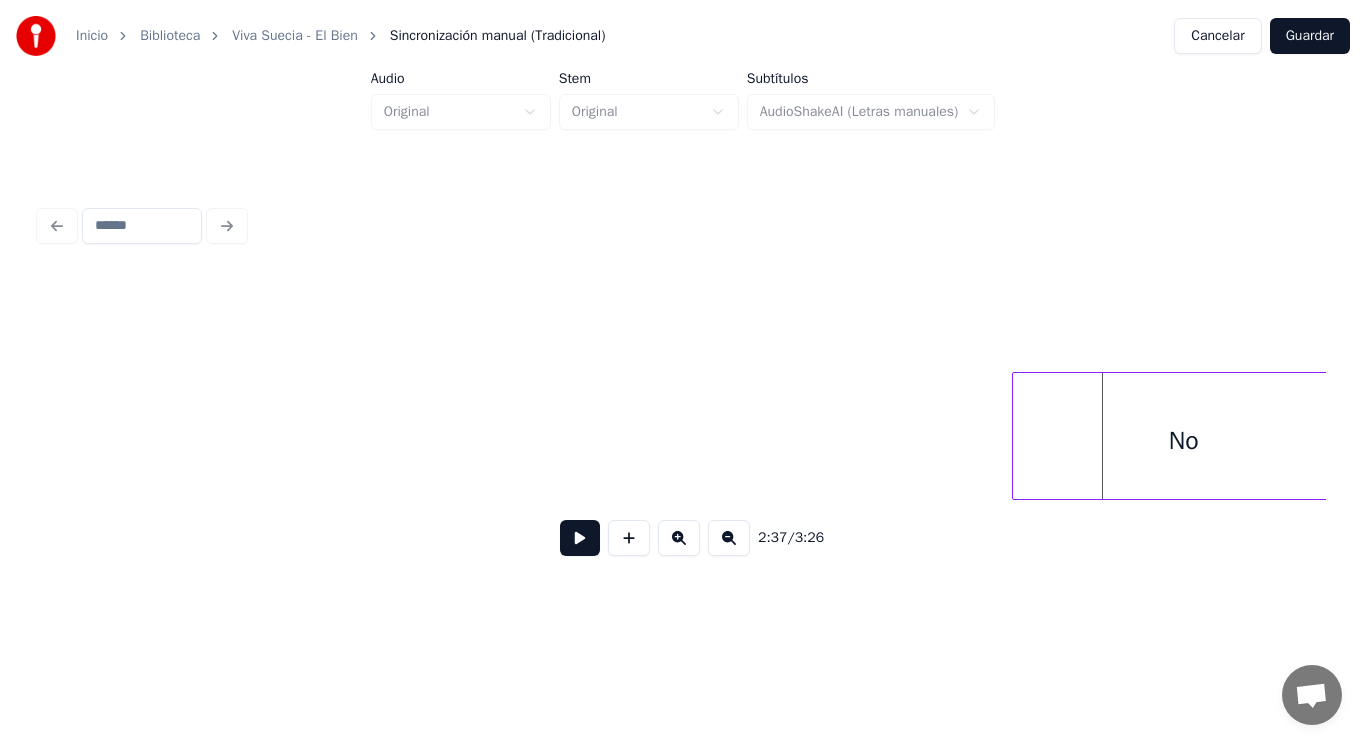 click at bounding box center (1016, 436) 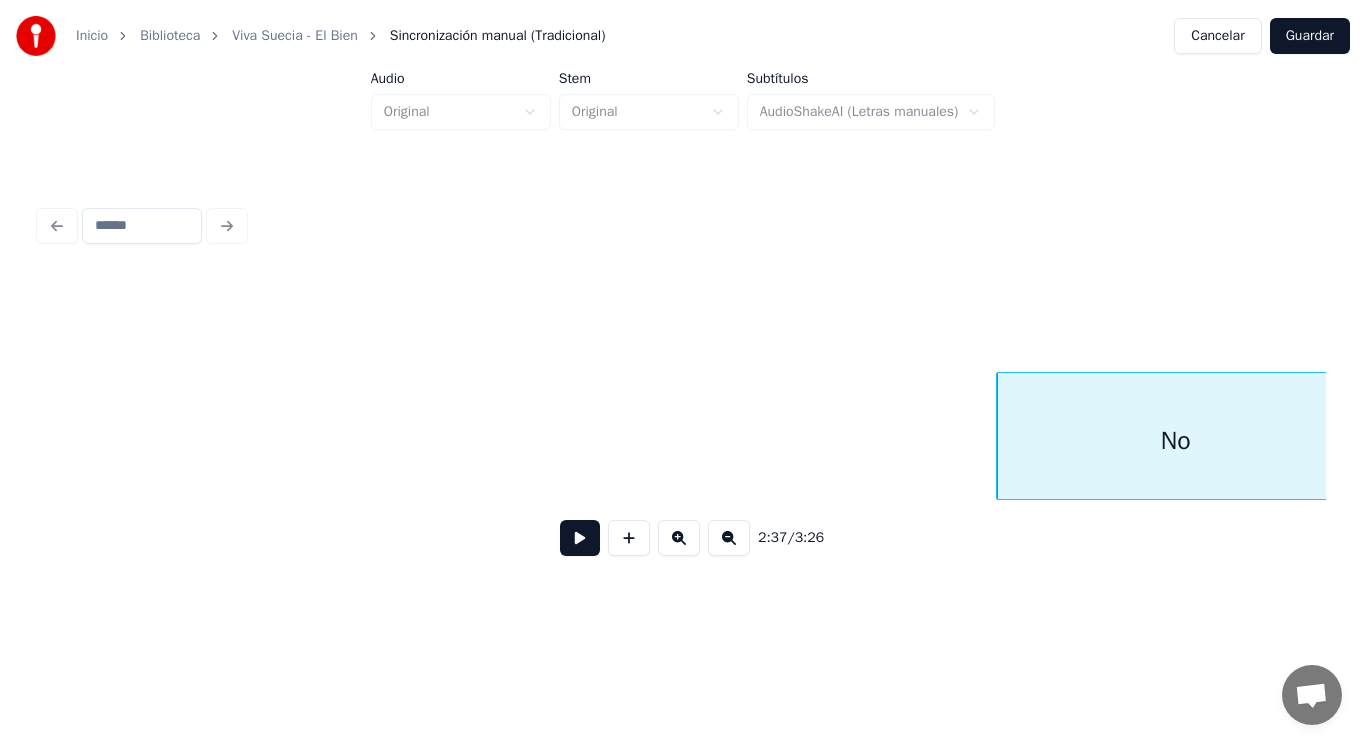 click at bounding box center (580, 538) 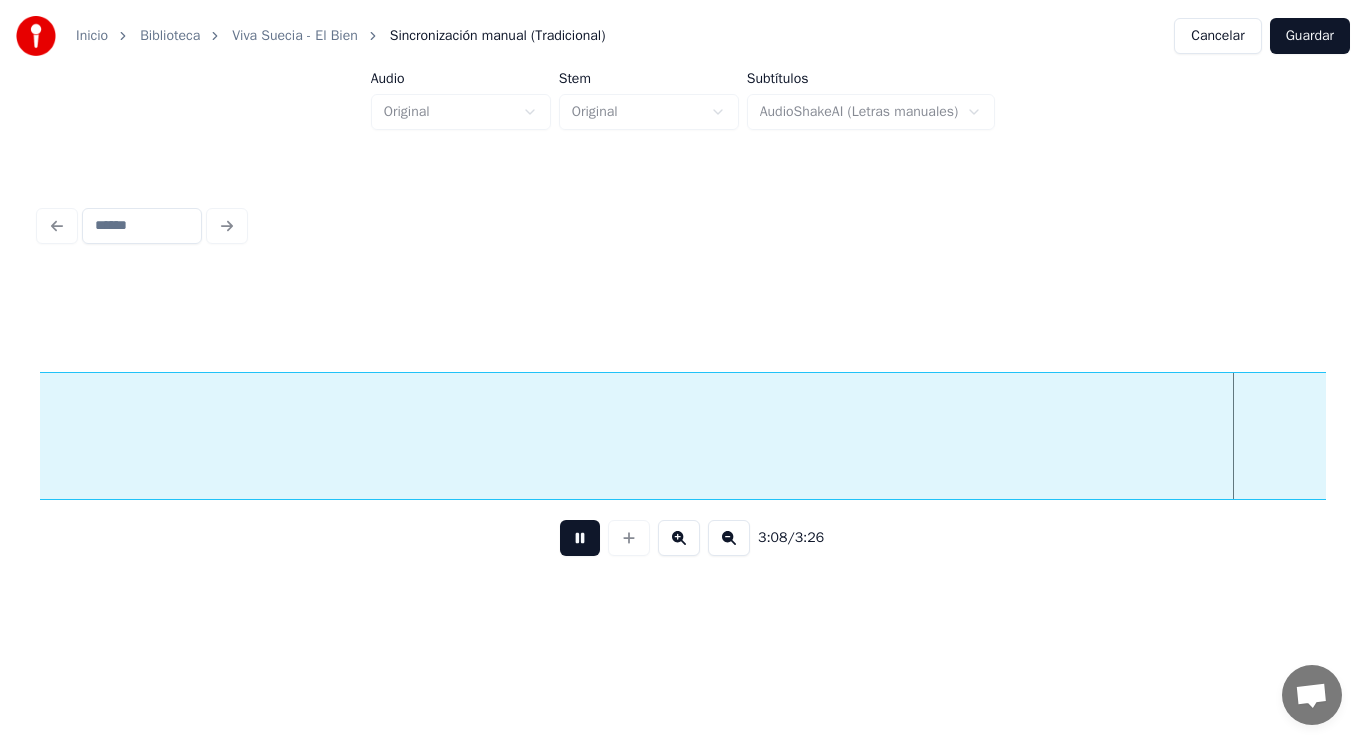 click at bounding box center [580, 538] 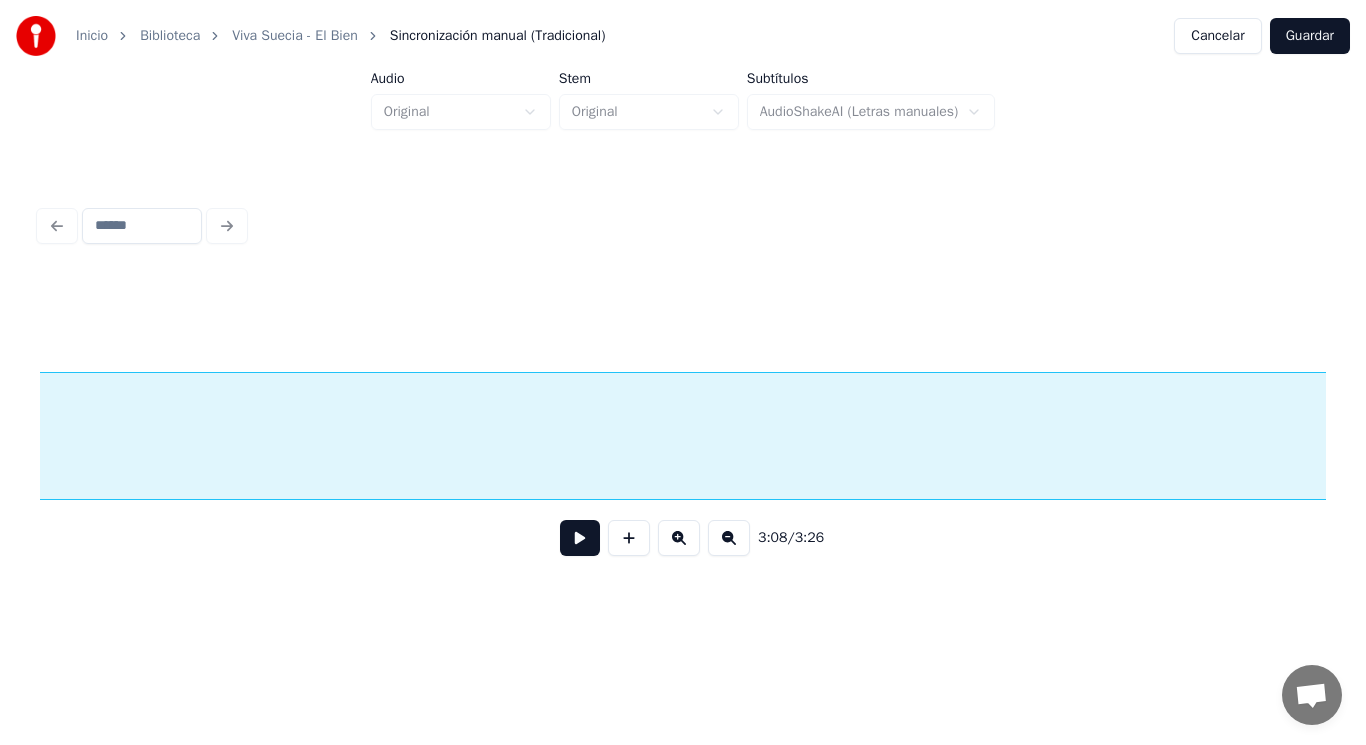 scroll, scrollTop: 0, scrollLeft: 275643, axis: horizontal 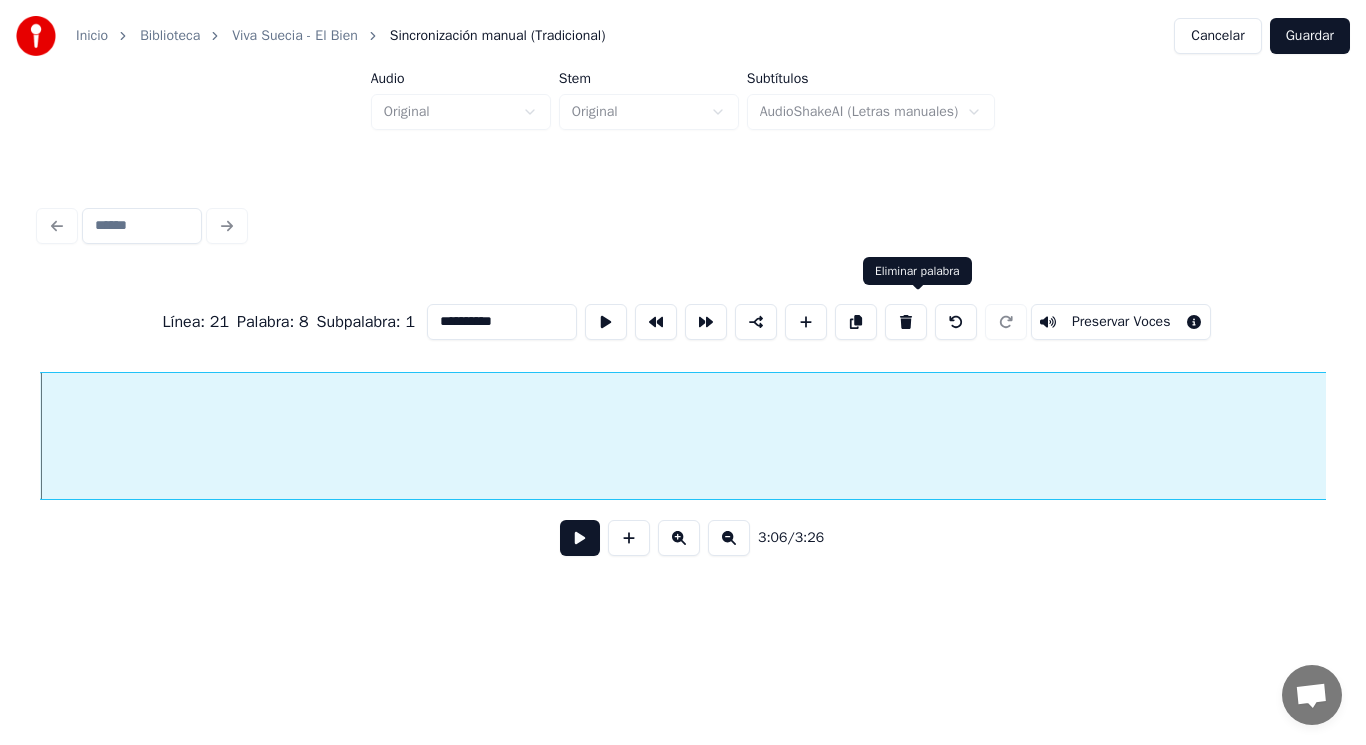 click at bounding box center [906, 322] 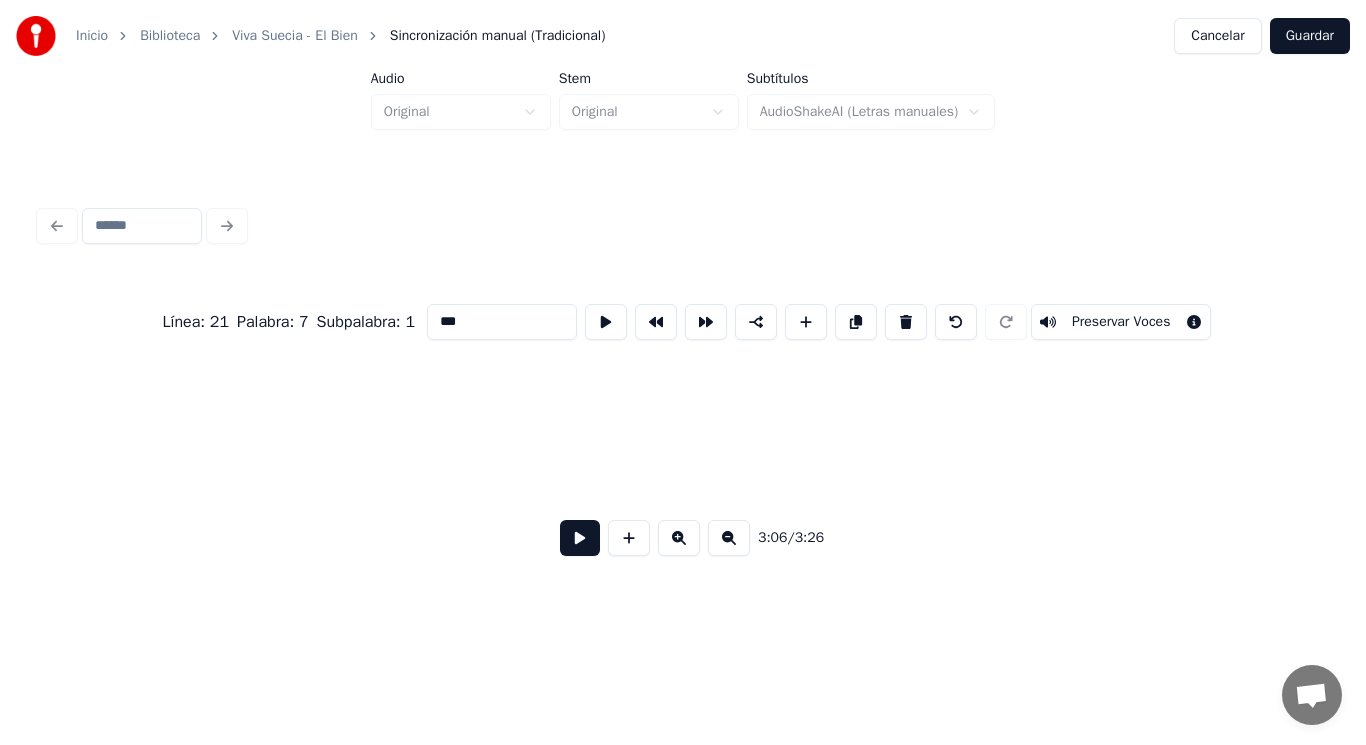 scroll, scrollTop: 0, scrollLeft: 260796, axis: horizontal 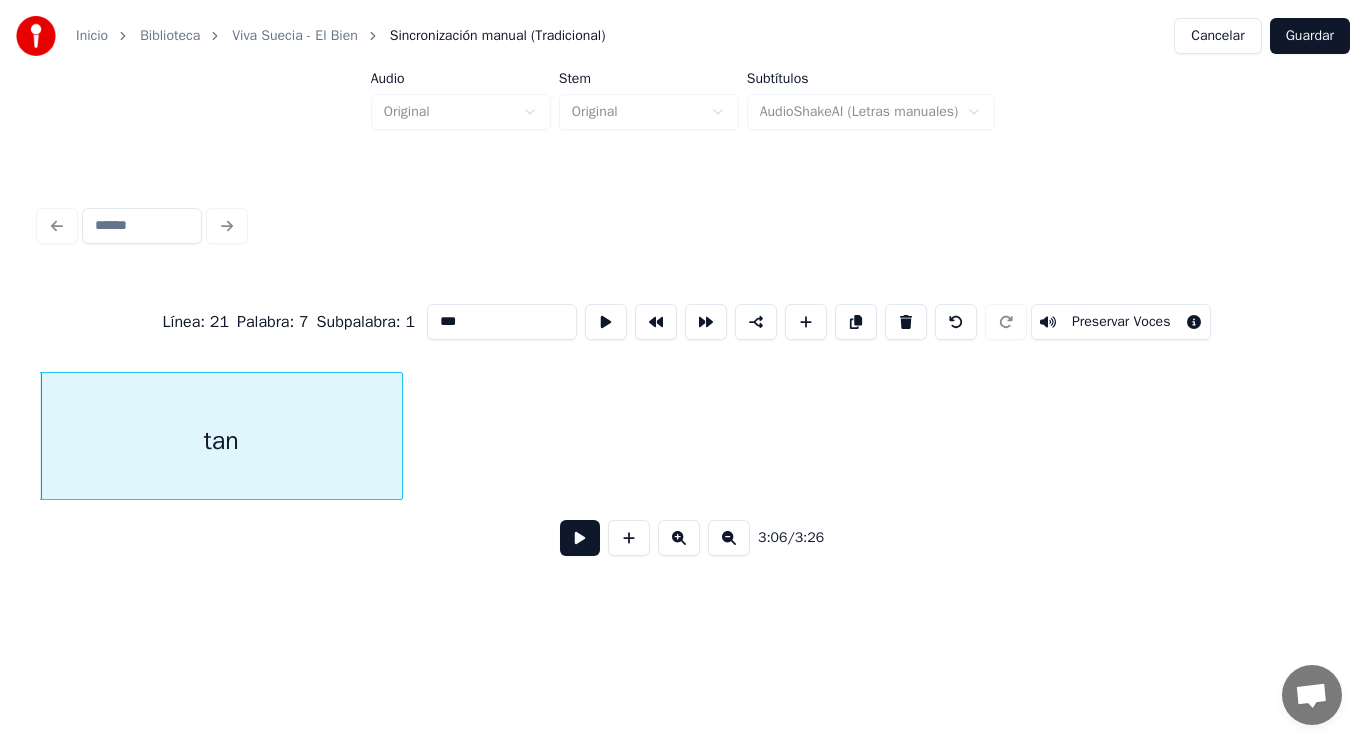 click at bounding box center (580, 538) 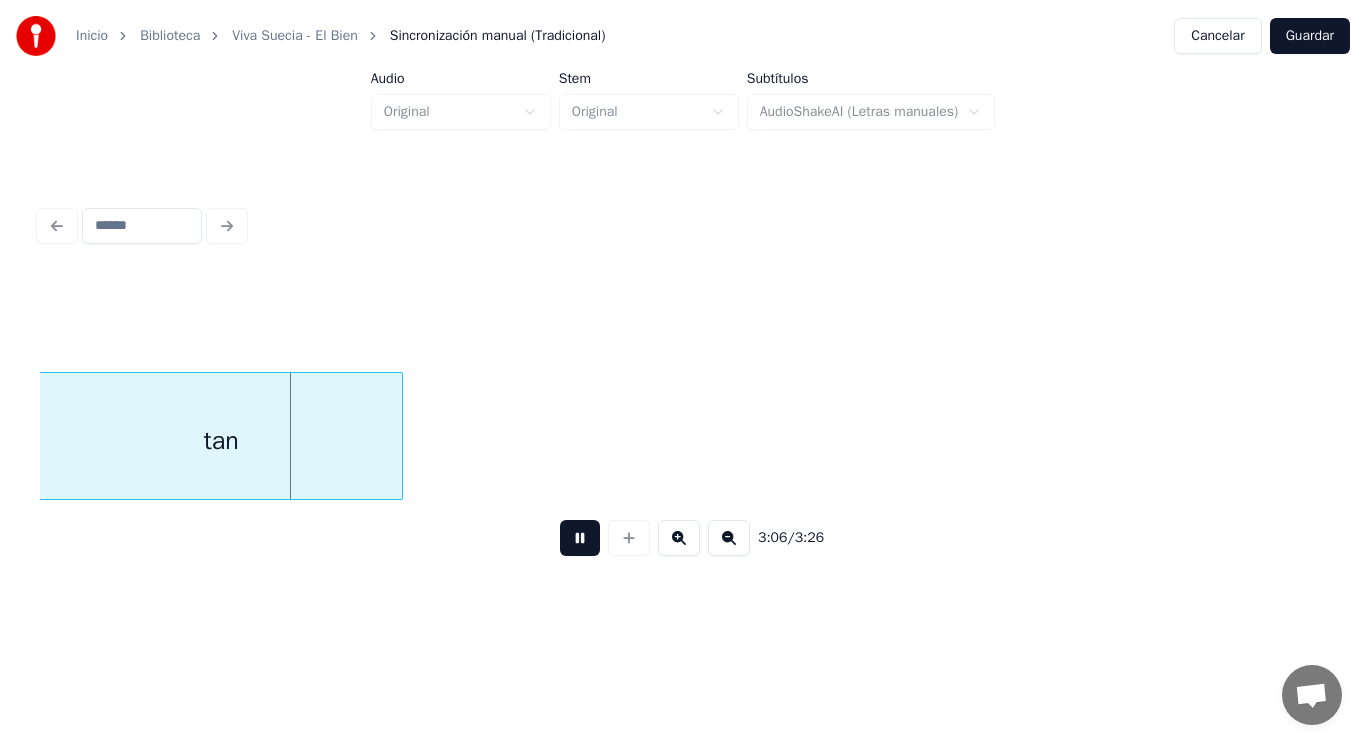 click at bounding box center (580, 538) 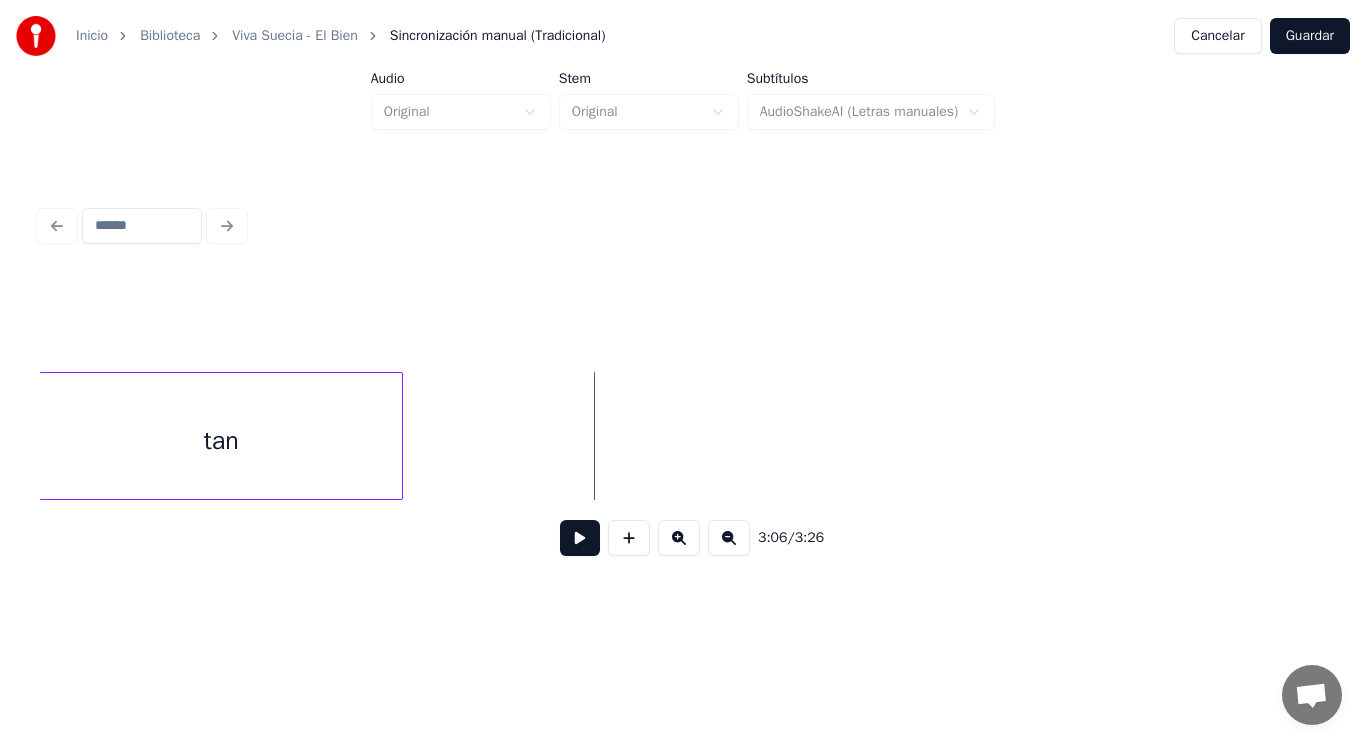 click on "tan" at bounding box center (-115868, 436) 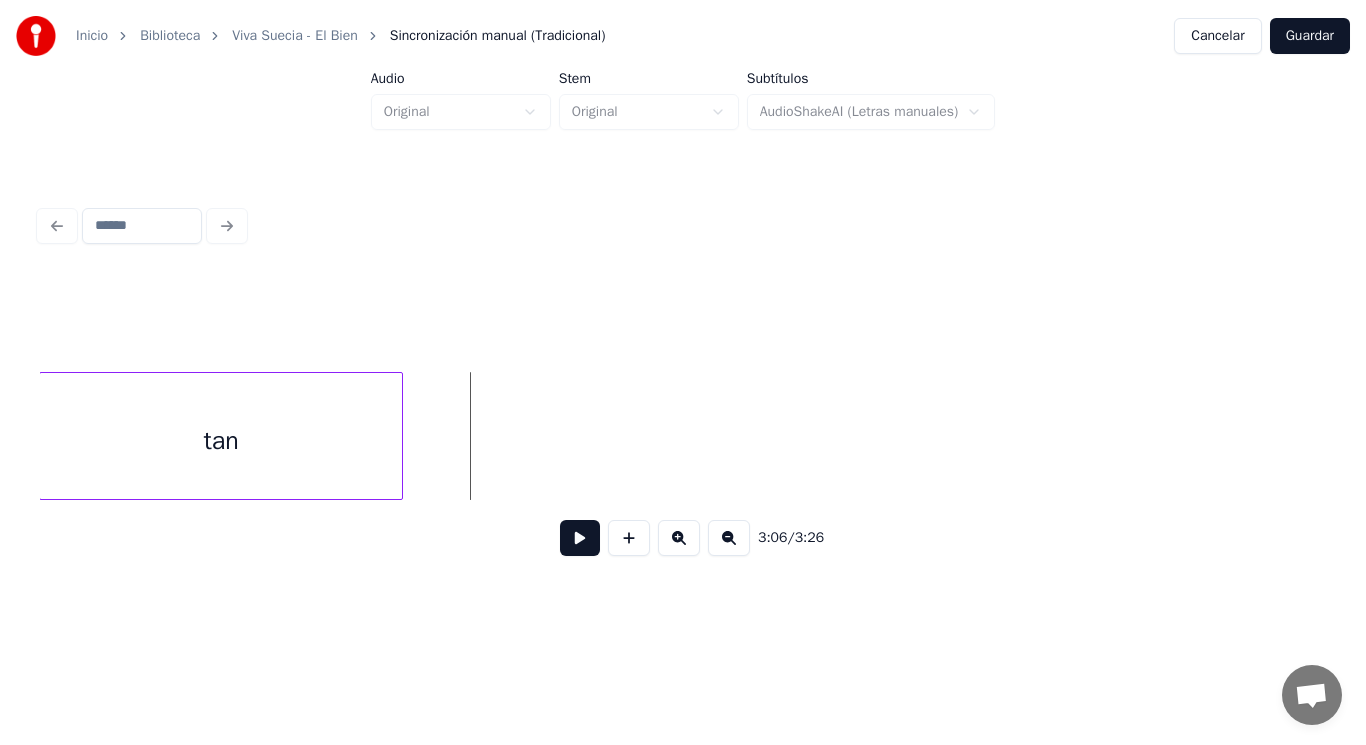click at bounding box center [580, 538] 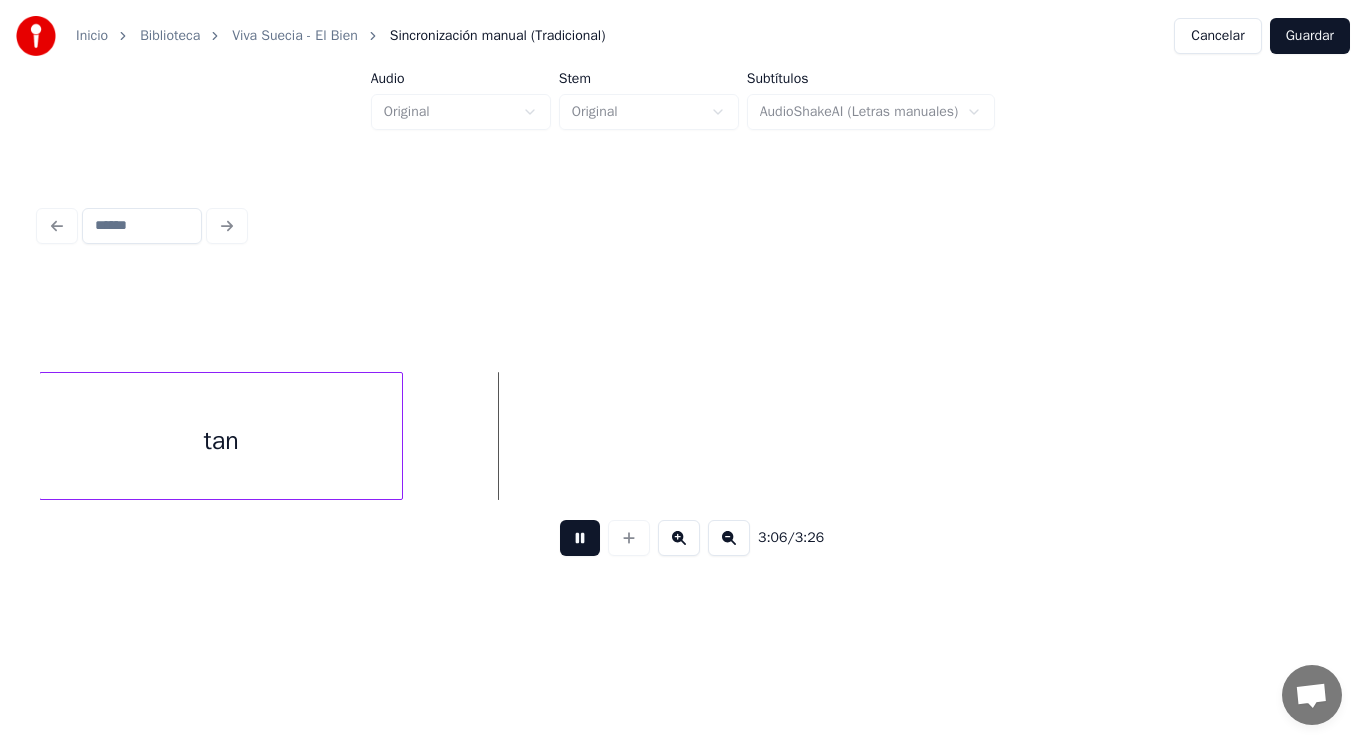click at bounding box center [580, 538] 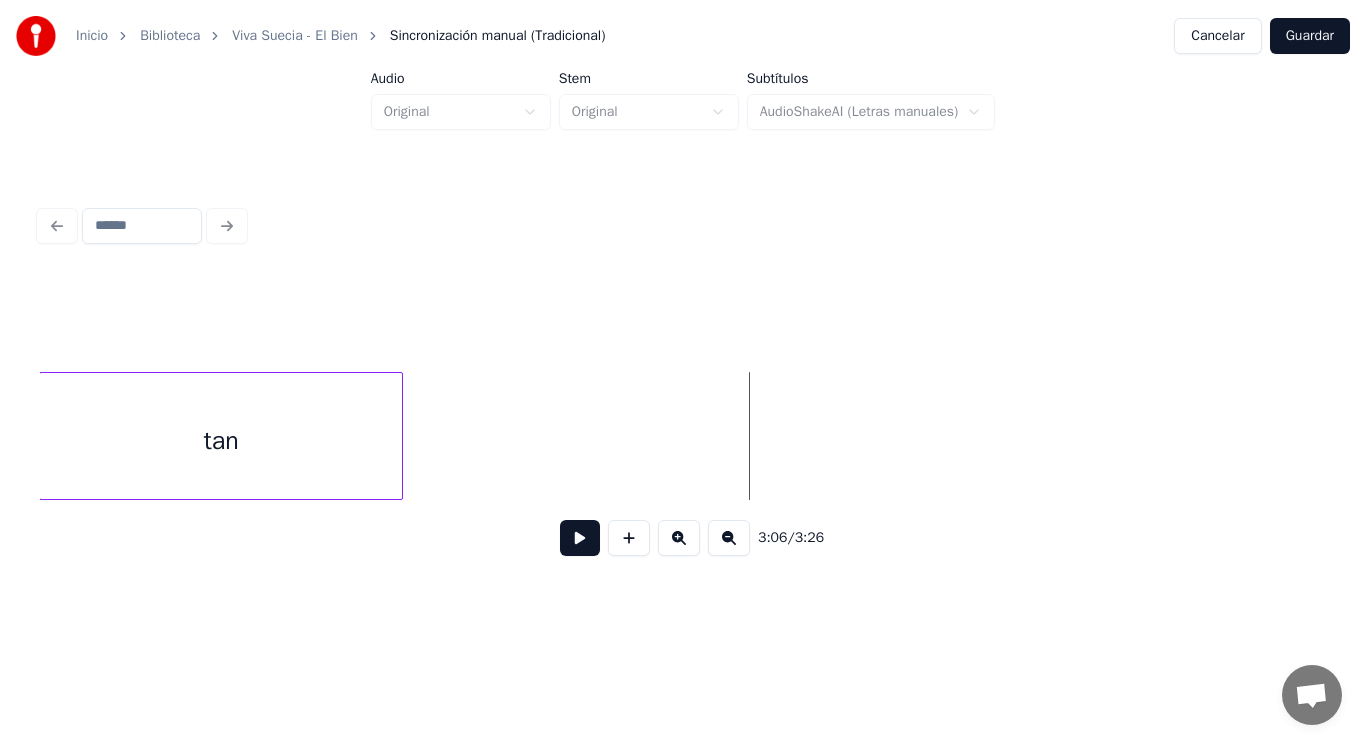 click on "tan" at bounding box center [-115868, 436] 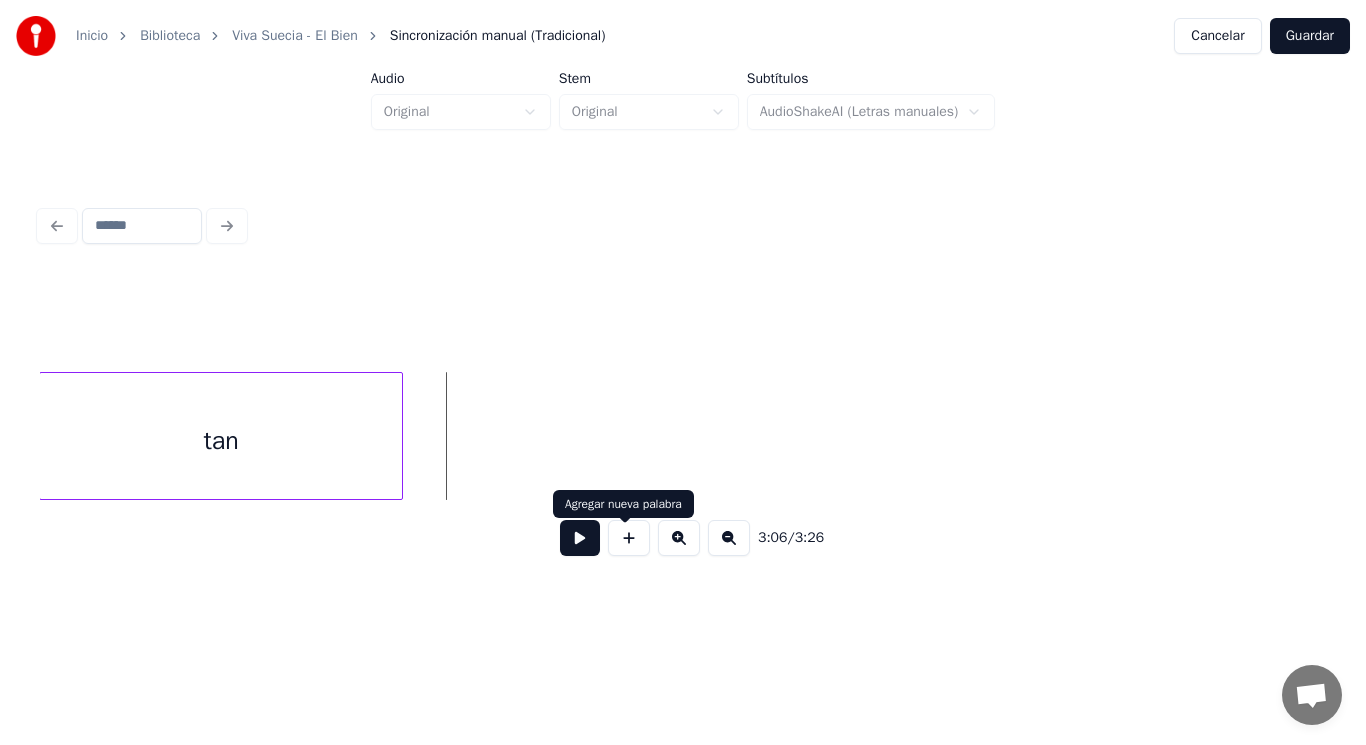 click at bounding box center [629, 538] 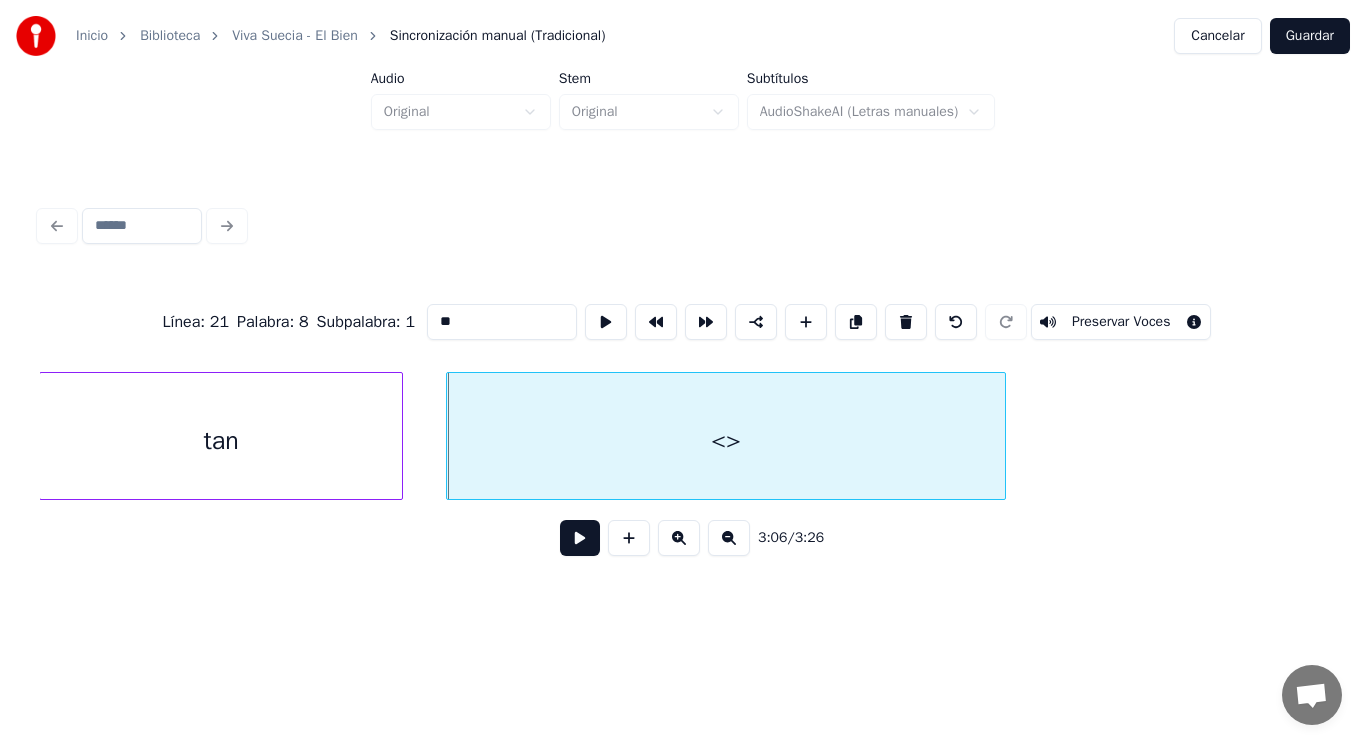 drag, startPoint x: 423, startPoint y: 308, endPoint x: 352, endPoint y: 311, distance: 71.063354 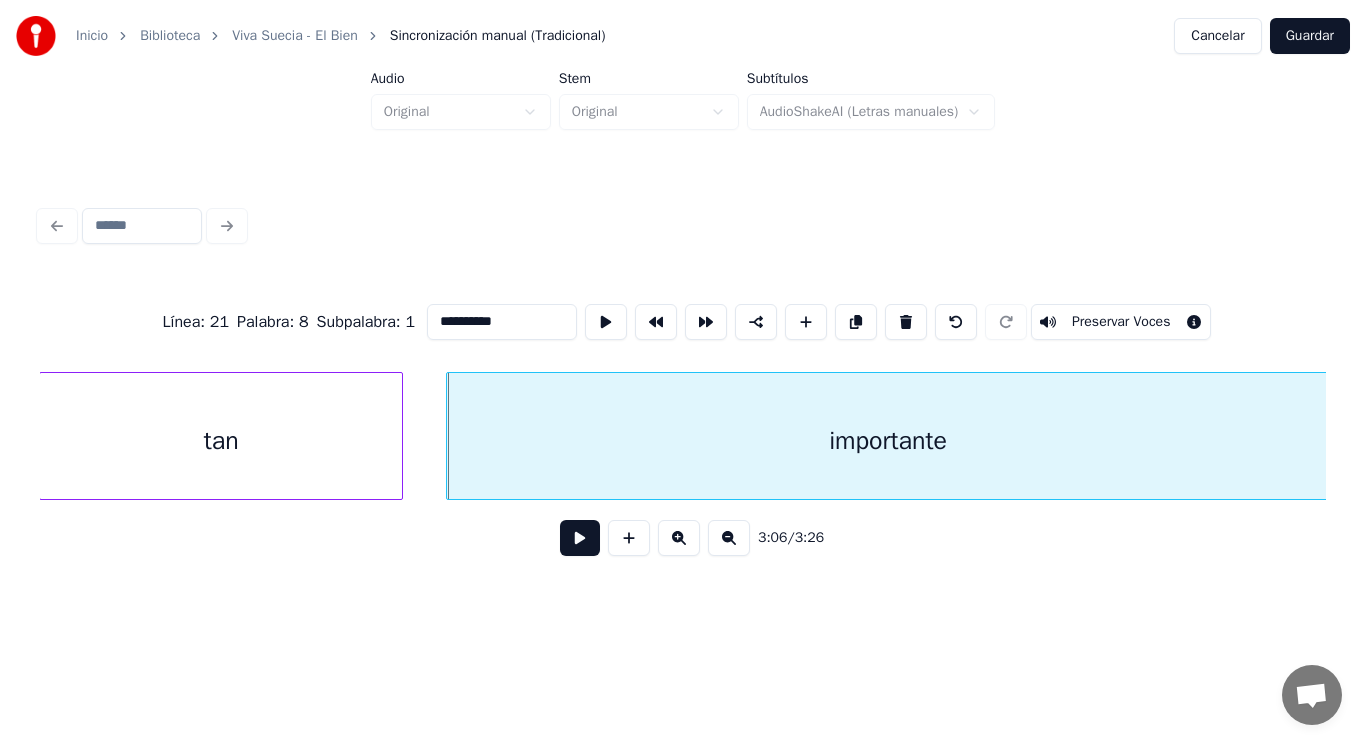 click on "**********" at bounding box center (683, 386) 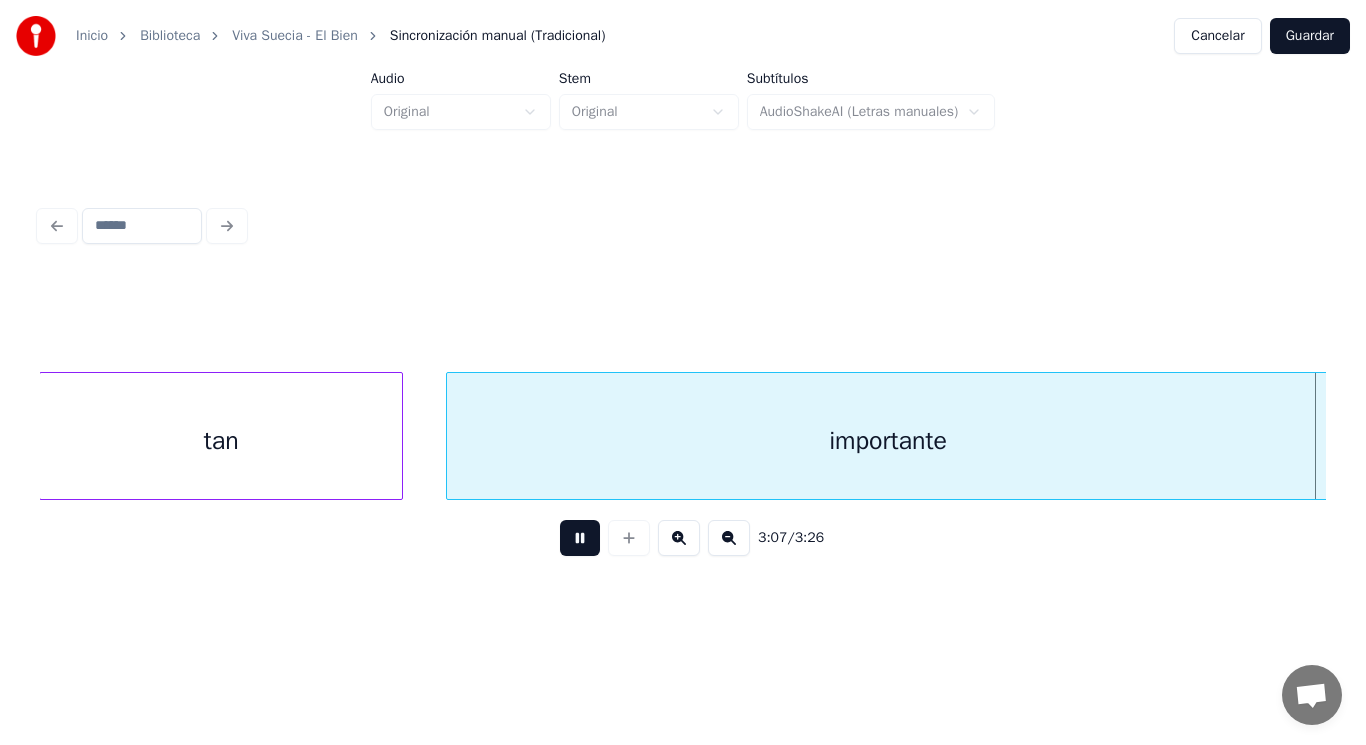 scroll, scrollTop: 0, scrollLeft: 262098, axis: horizontal 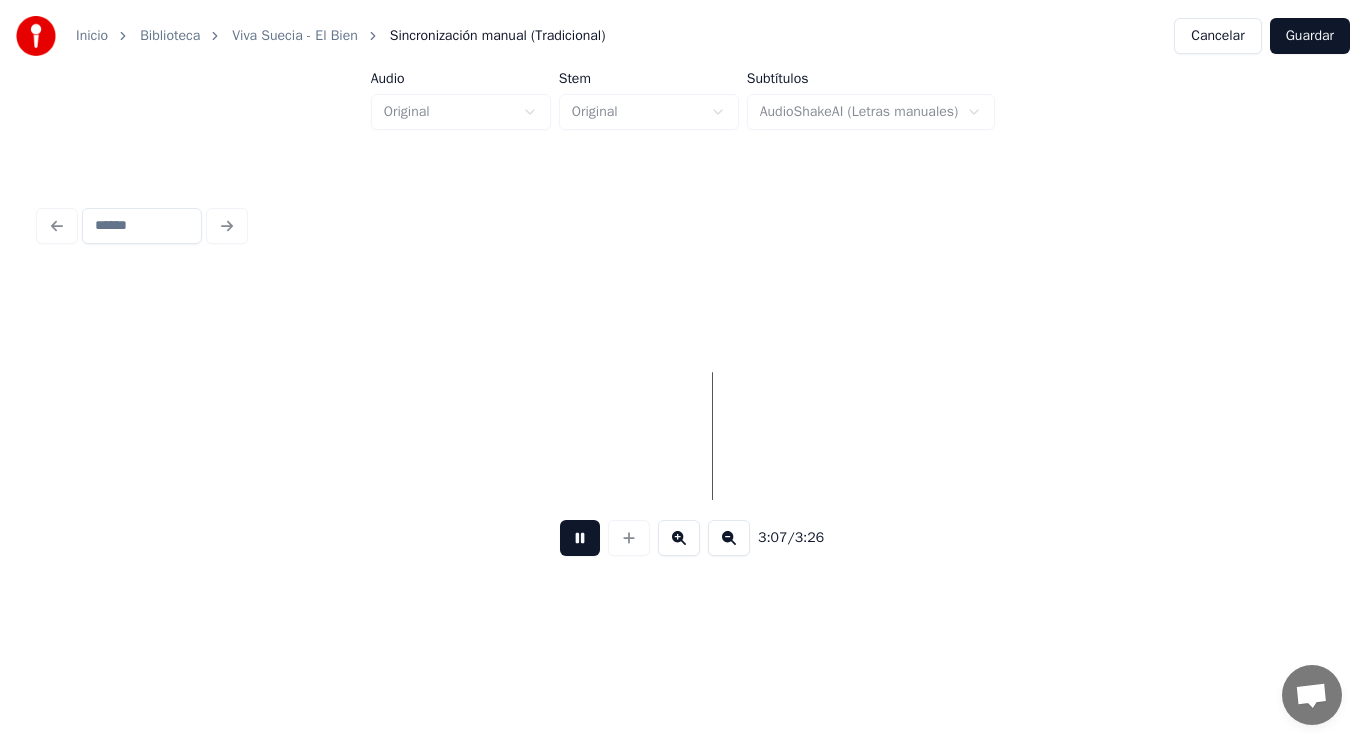 drag, startPoint x: 565, startPoint y: 549, endPoint x: 131, endPoint y: 455, distance: 444.06305 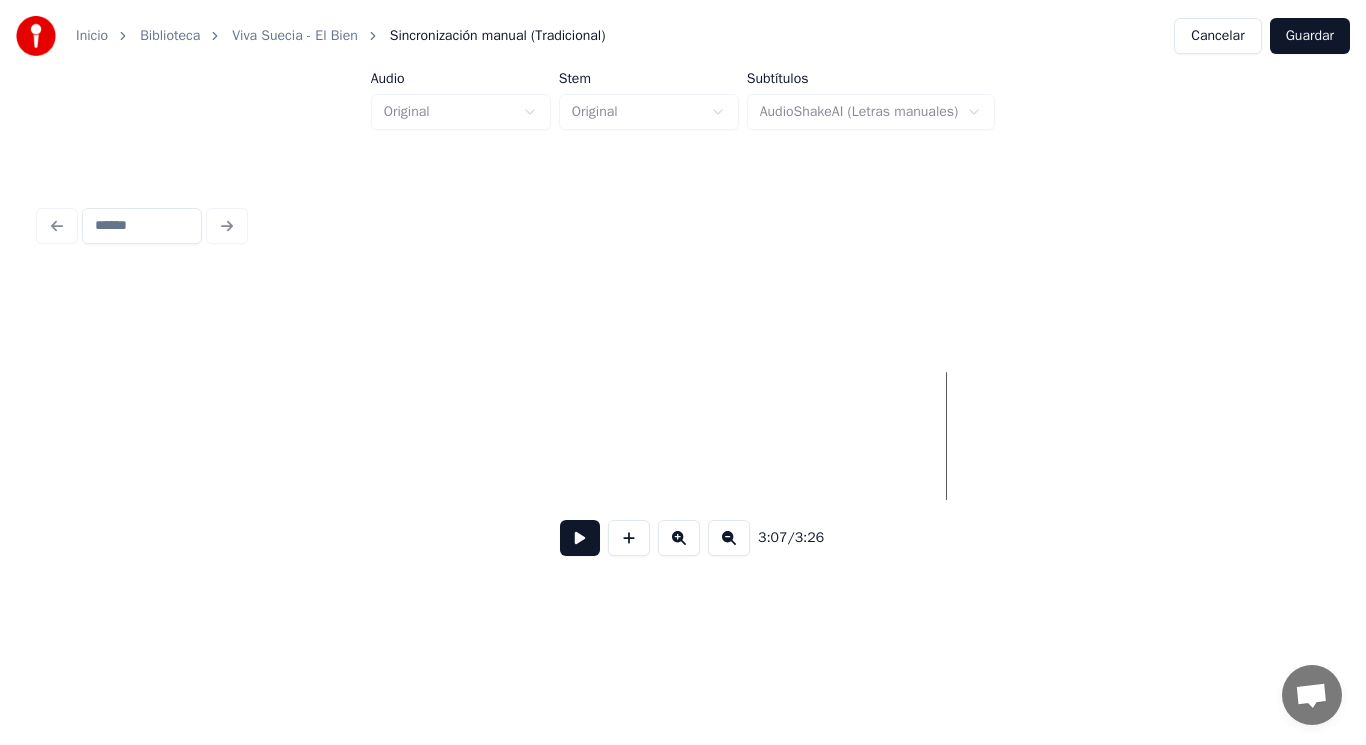 scroll, scrollTop: 0, scrollLeft: 262058, axis: horizontal 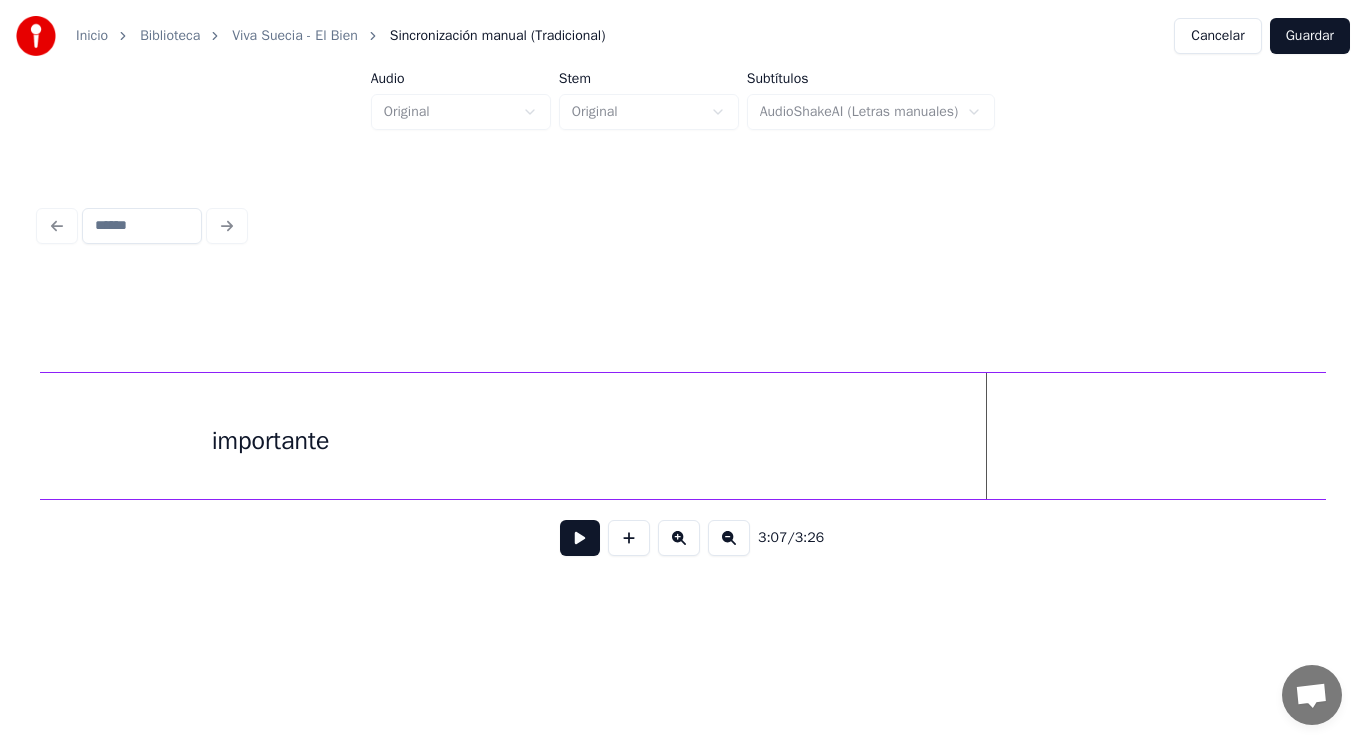 click on "Inicio Biblioteca Viva Suecia - El Bien Sincronización manual (Tradicional) Cancelar Guardar Audio Original Stem Original Subtítulos AudioShakeAI (Letras manuales) 3:07  /  3:26" at bounding box center [683, 304] 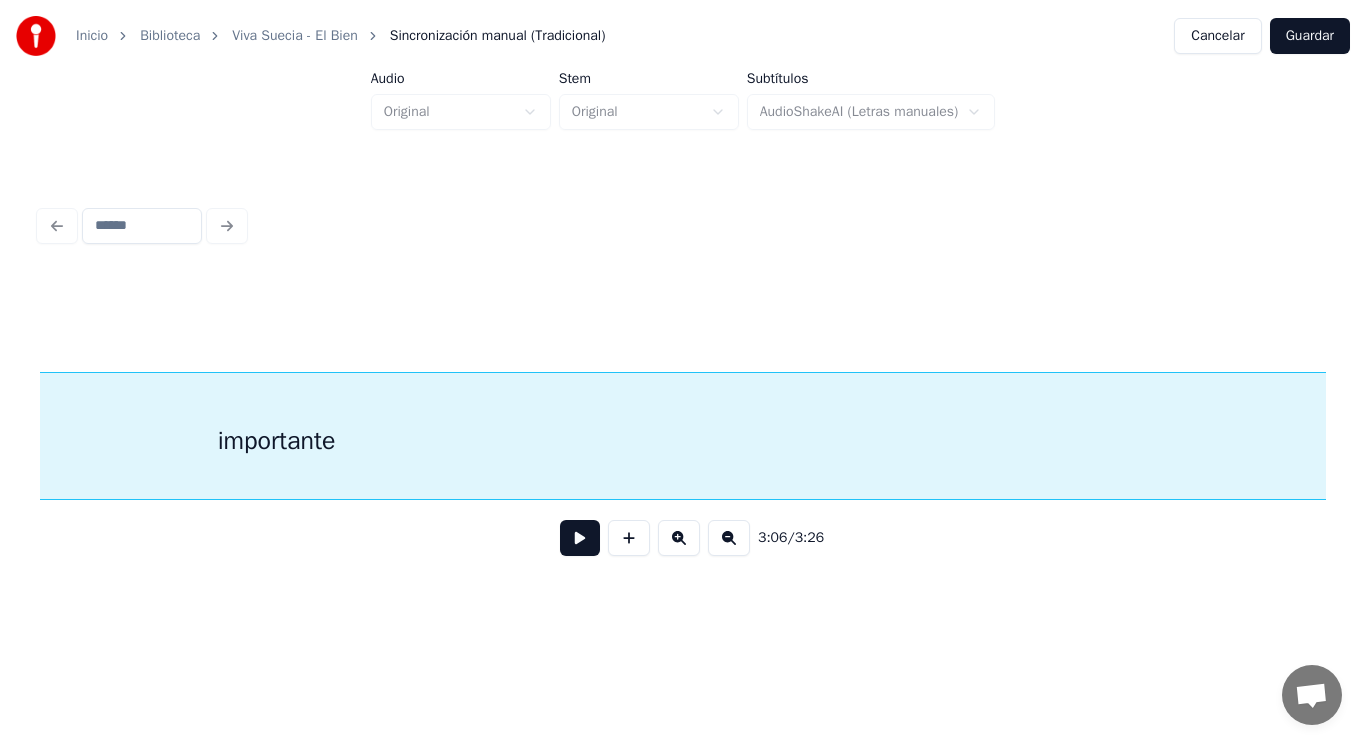 scroll, scrollTop: 0, scrollLeft: 261203, axis: horizontal 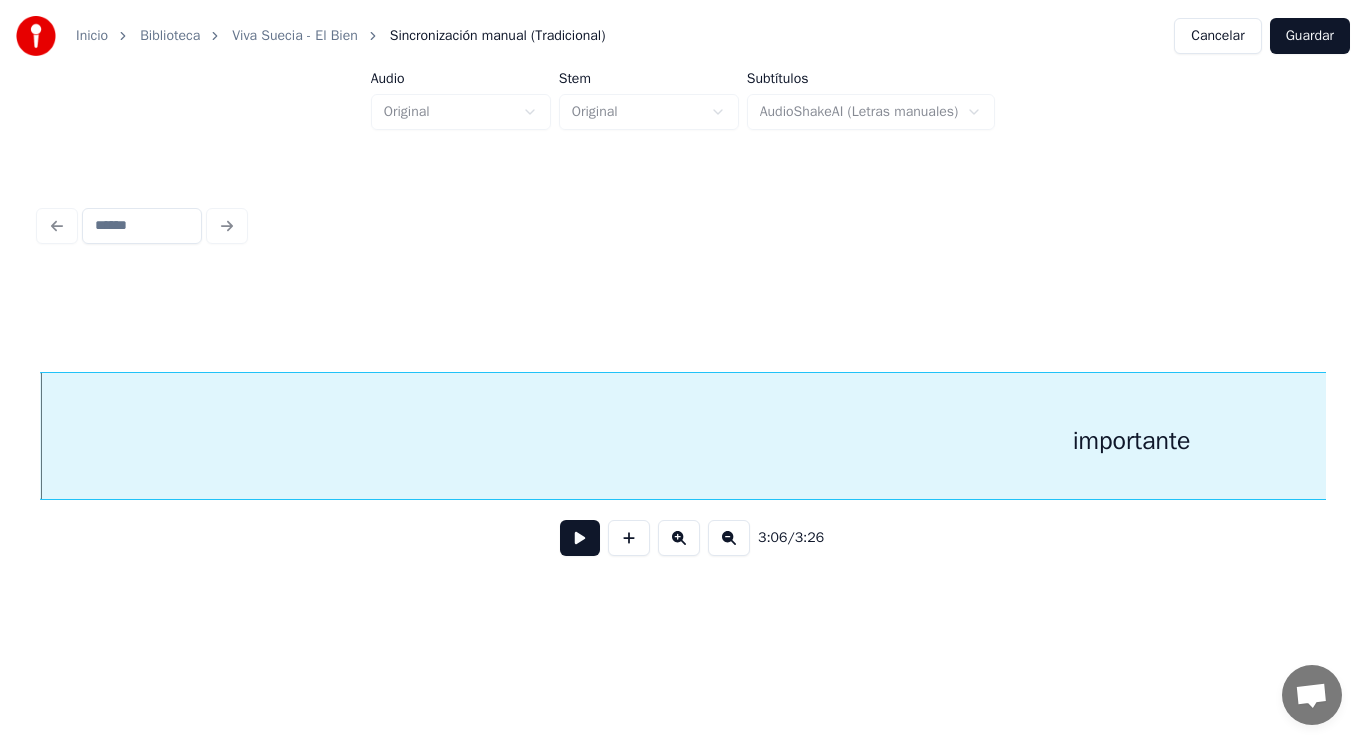 click at bounding box center (580, 538) 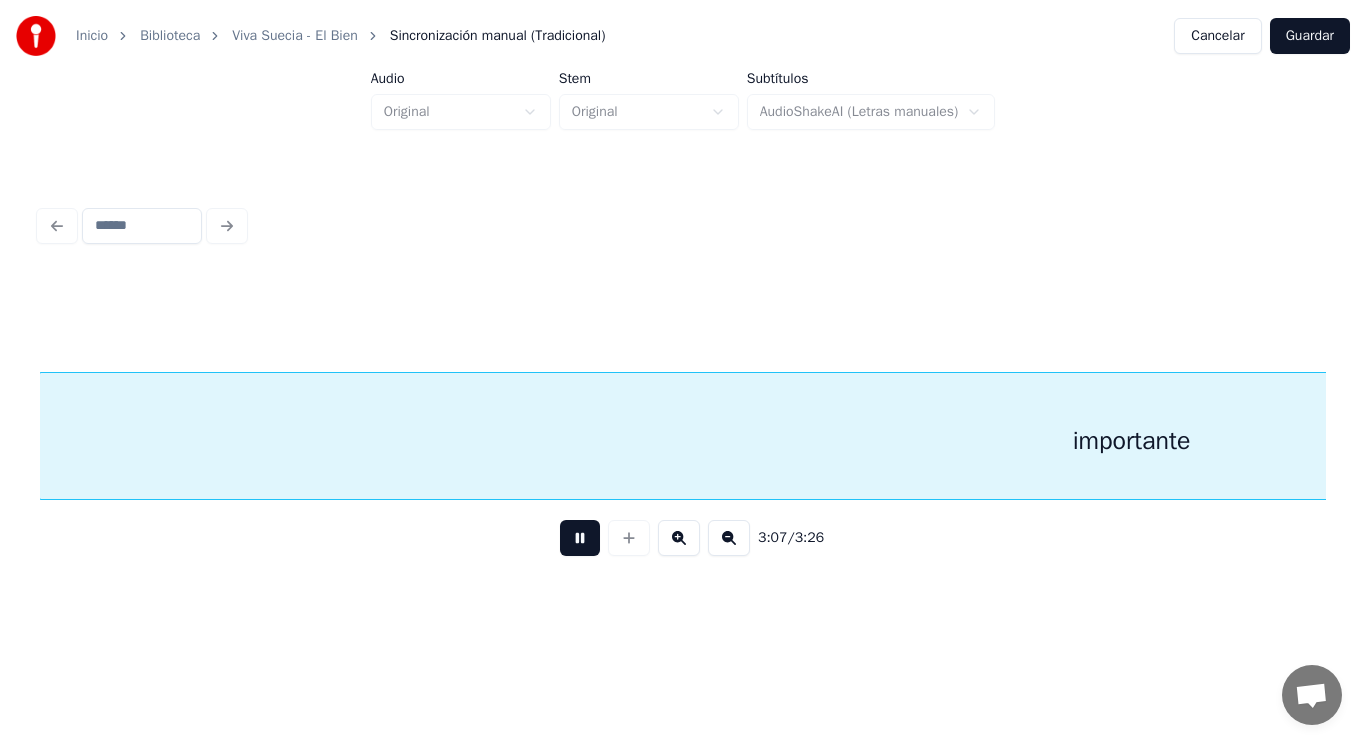 scroll, scrollTop: 0, scrollLeft: 262502, axis: horizontal 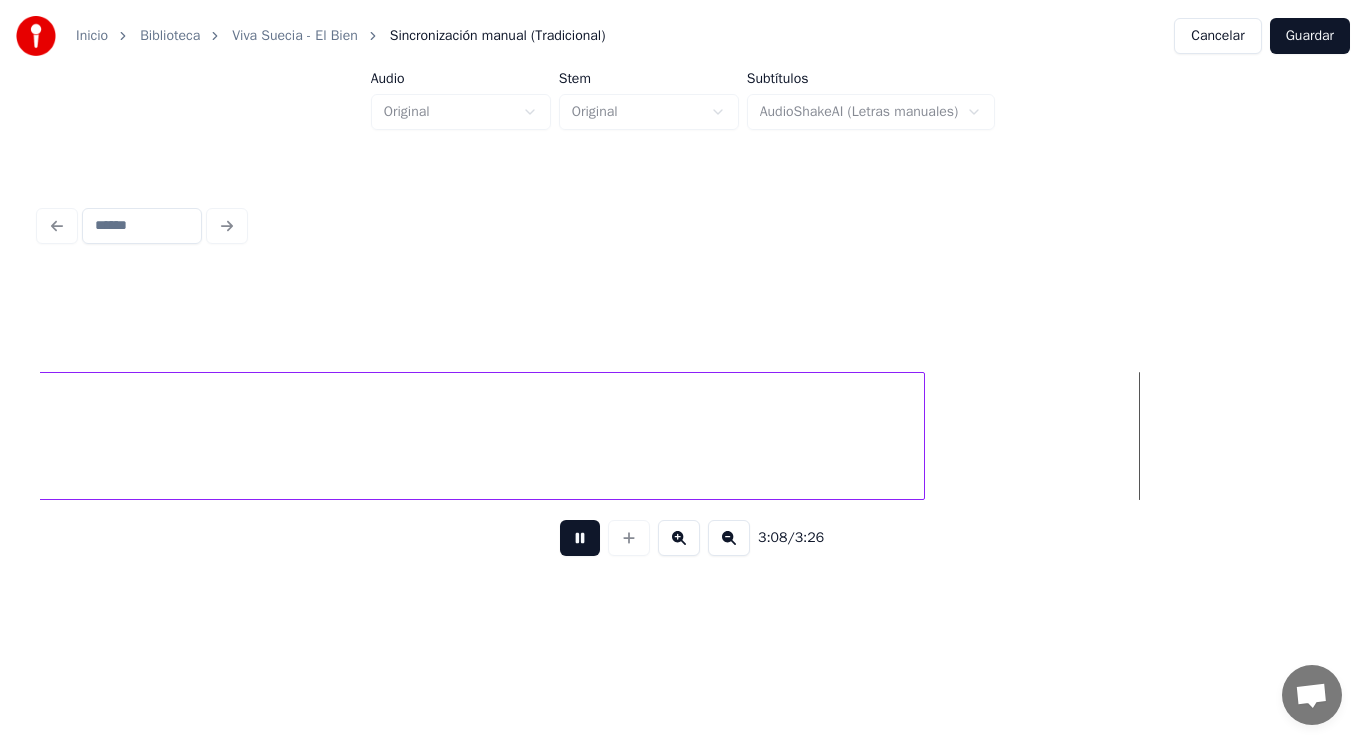 click at bounding box center [580, 538] 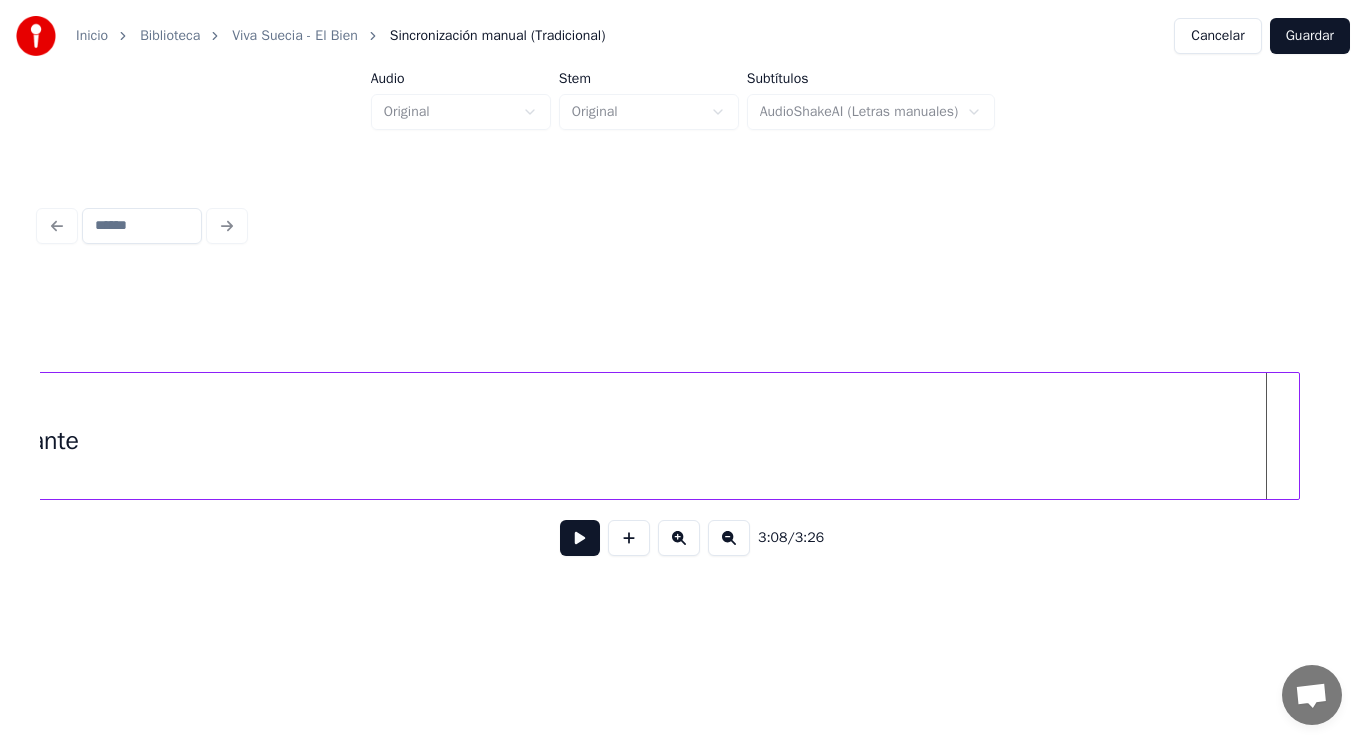 click at bounding box center (1296, 436) 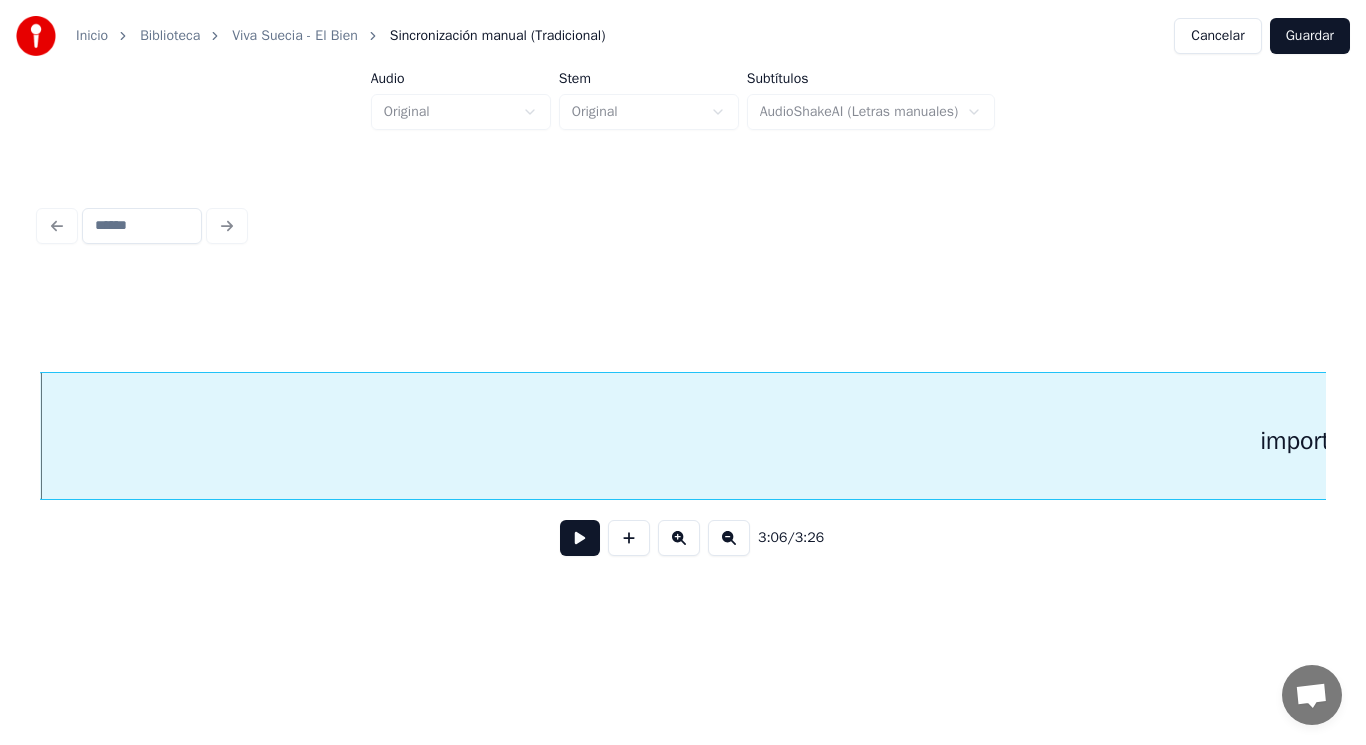 click at bounding box center [580, 538] 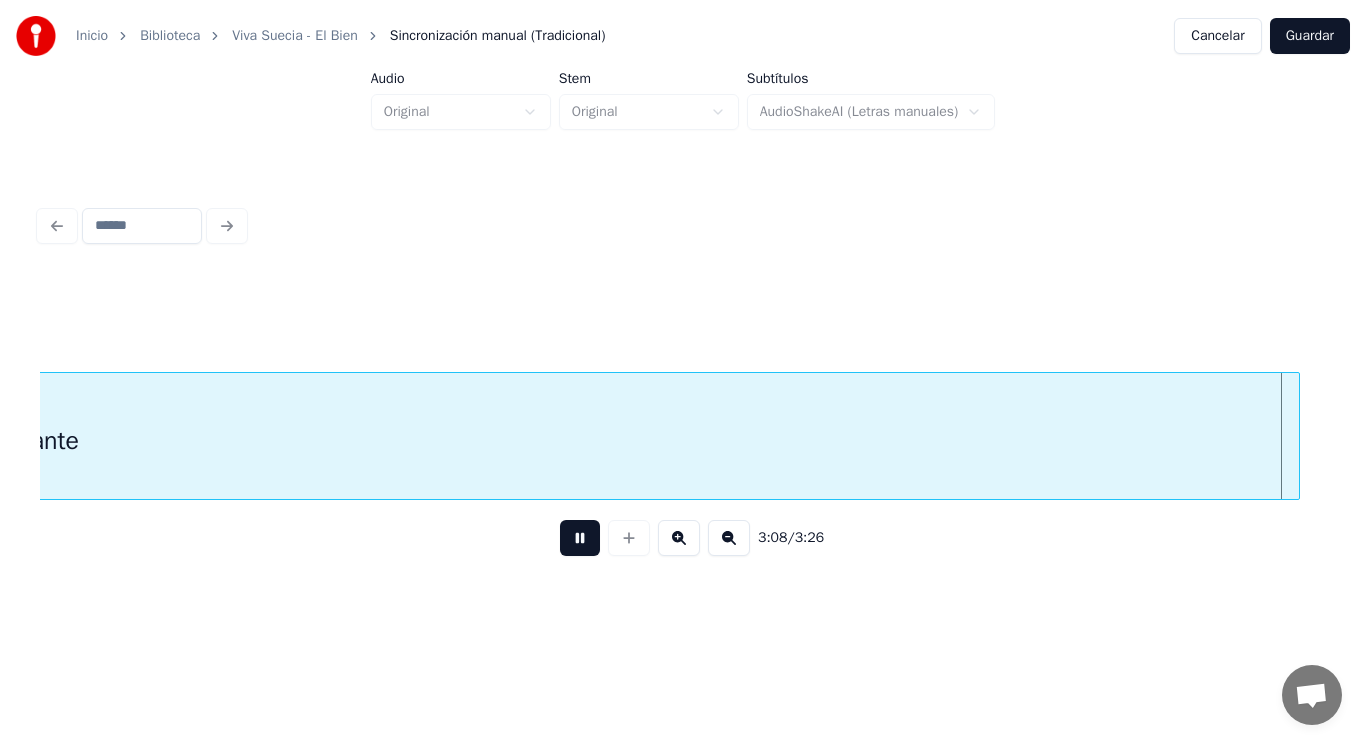 scroll, scrollTop: 0, scrollLeft: 263810, axis: horizontal 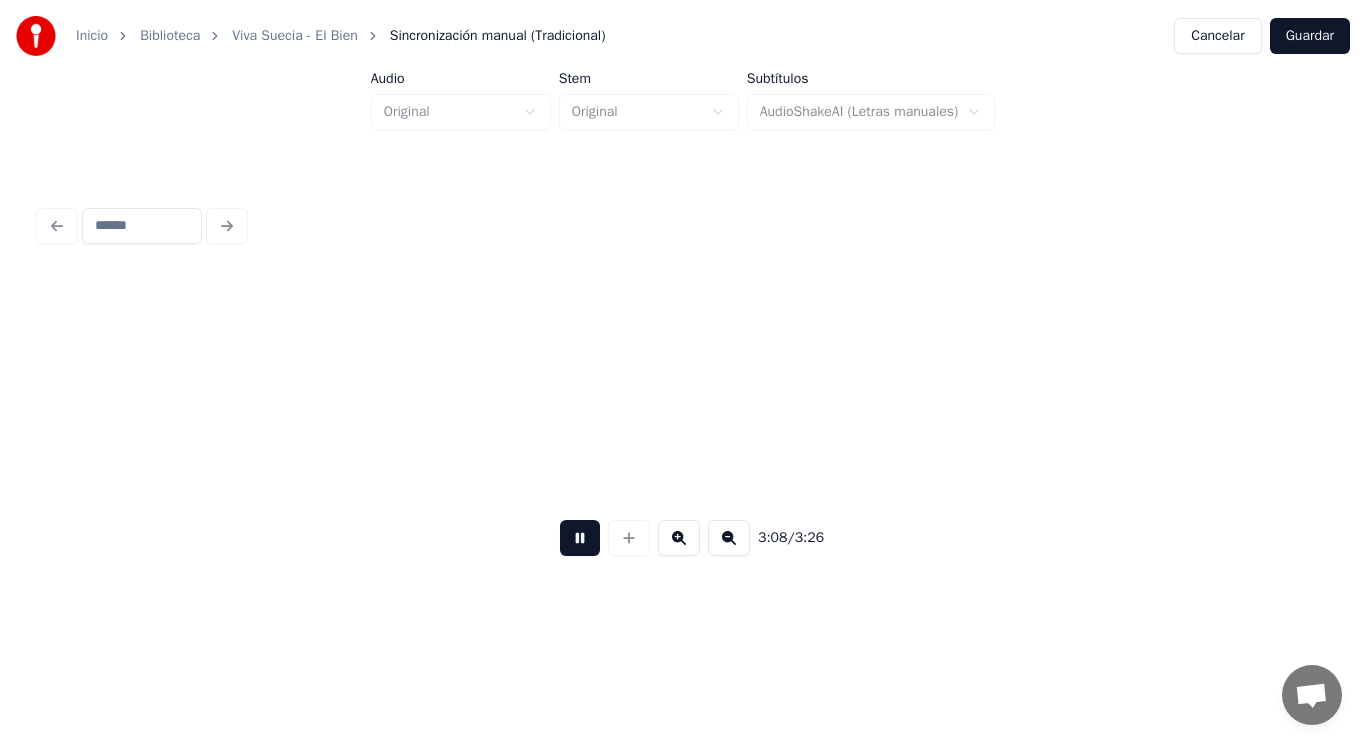 click at bounding box center (580, 538) 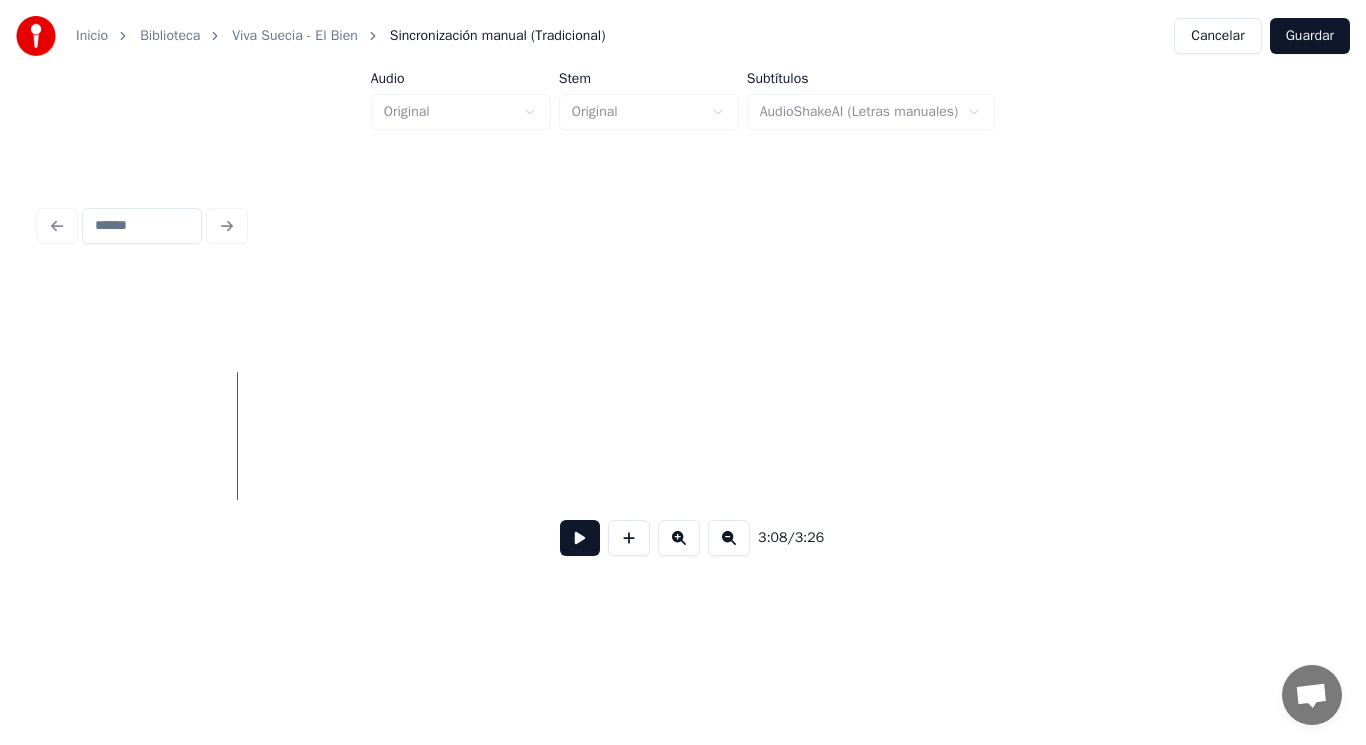 click at bounding box center (580, 538) 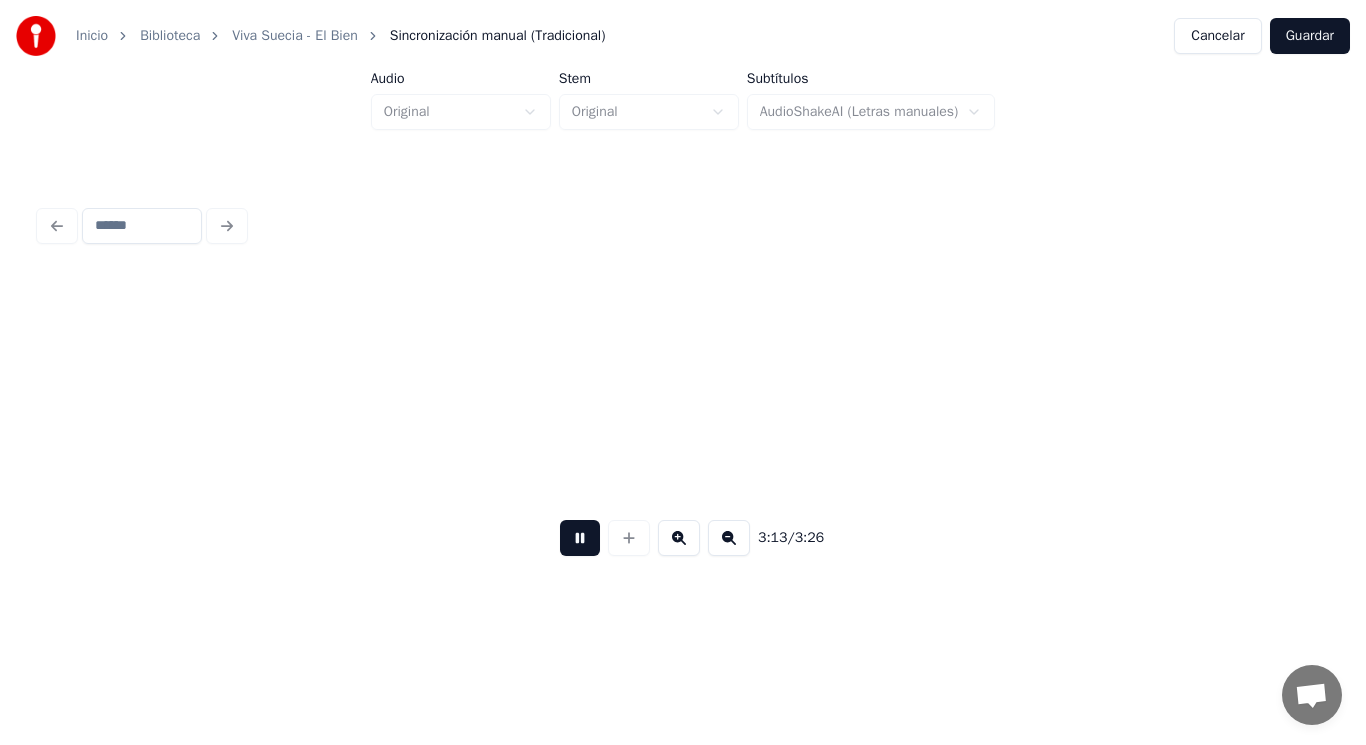 scroll, scrollTop: 0, scrollLeft: 270309, axis: horizontal 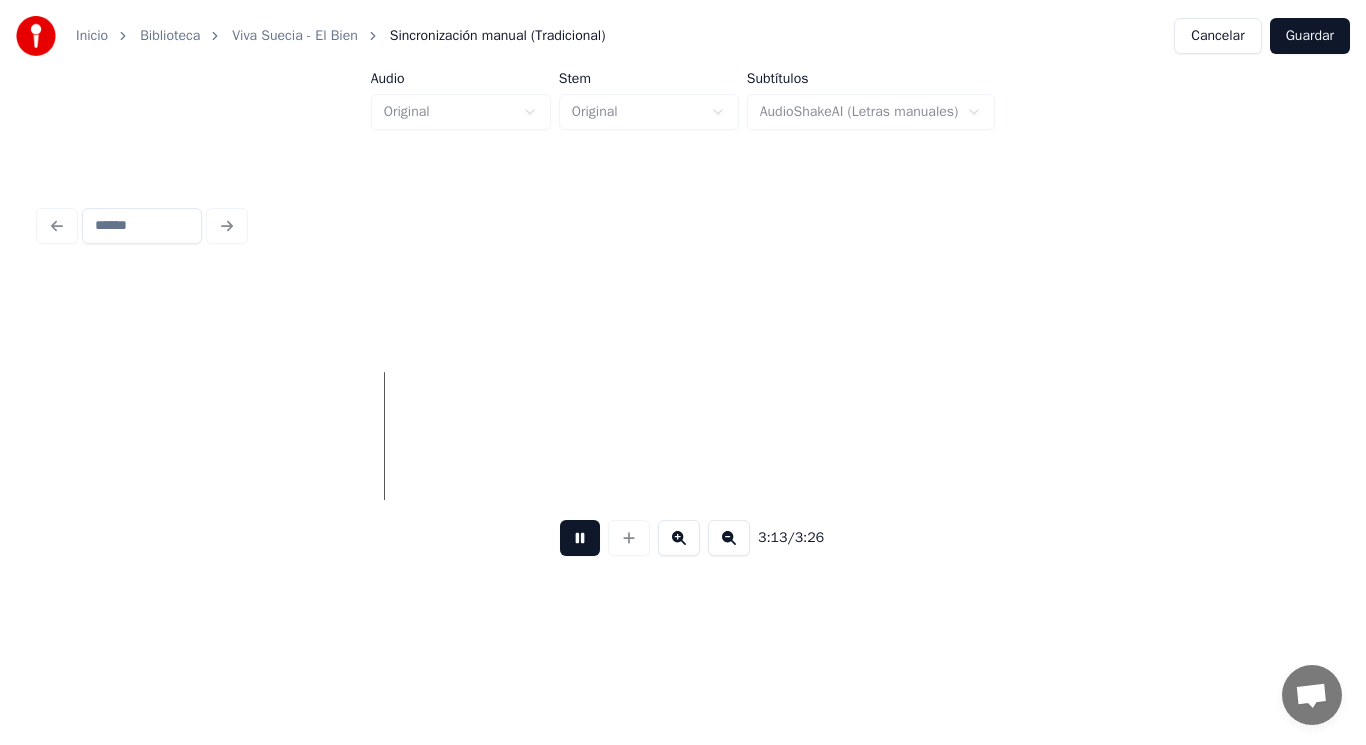click at bounding box center [580, 538] 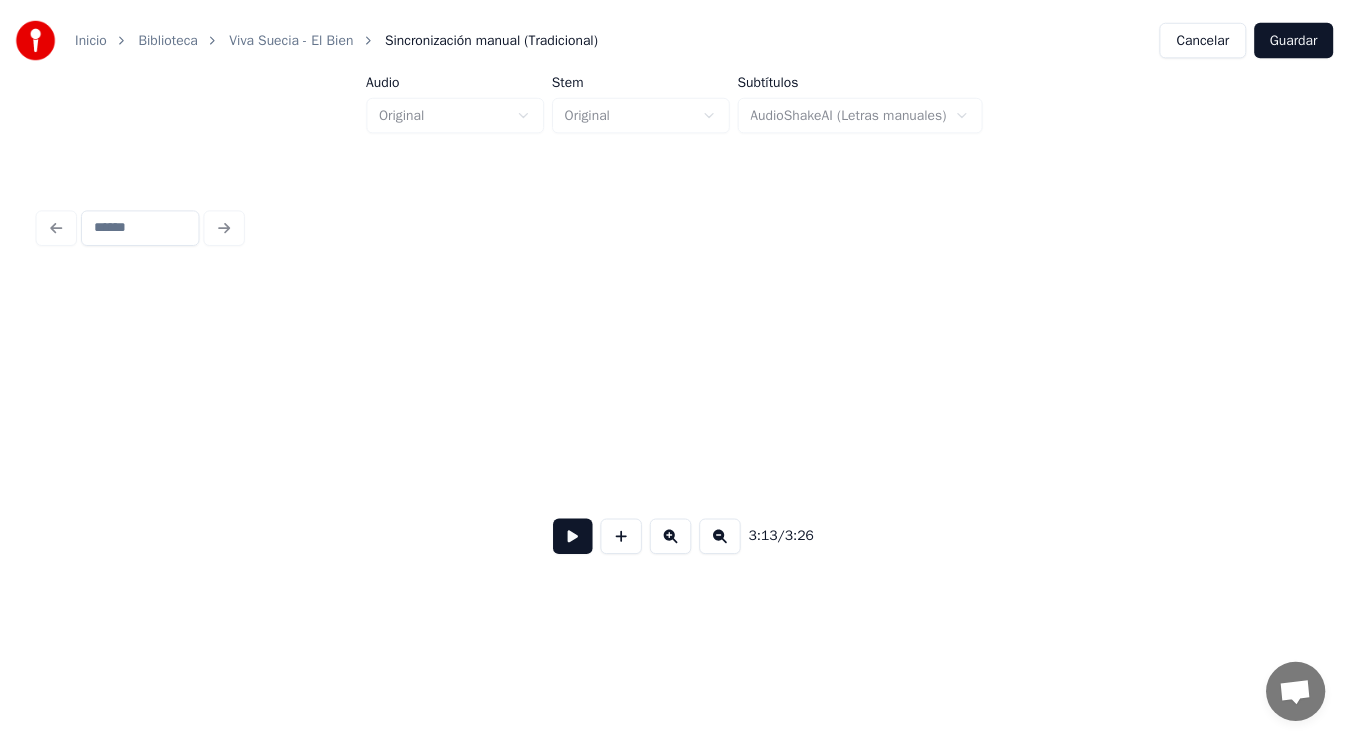 scroll, scrollTop: 0, scrollLeft: 286155, axis: horizontal 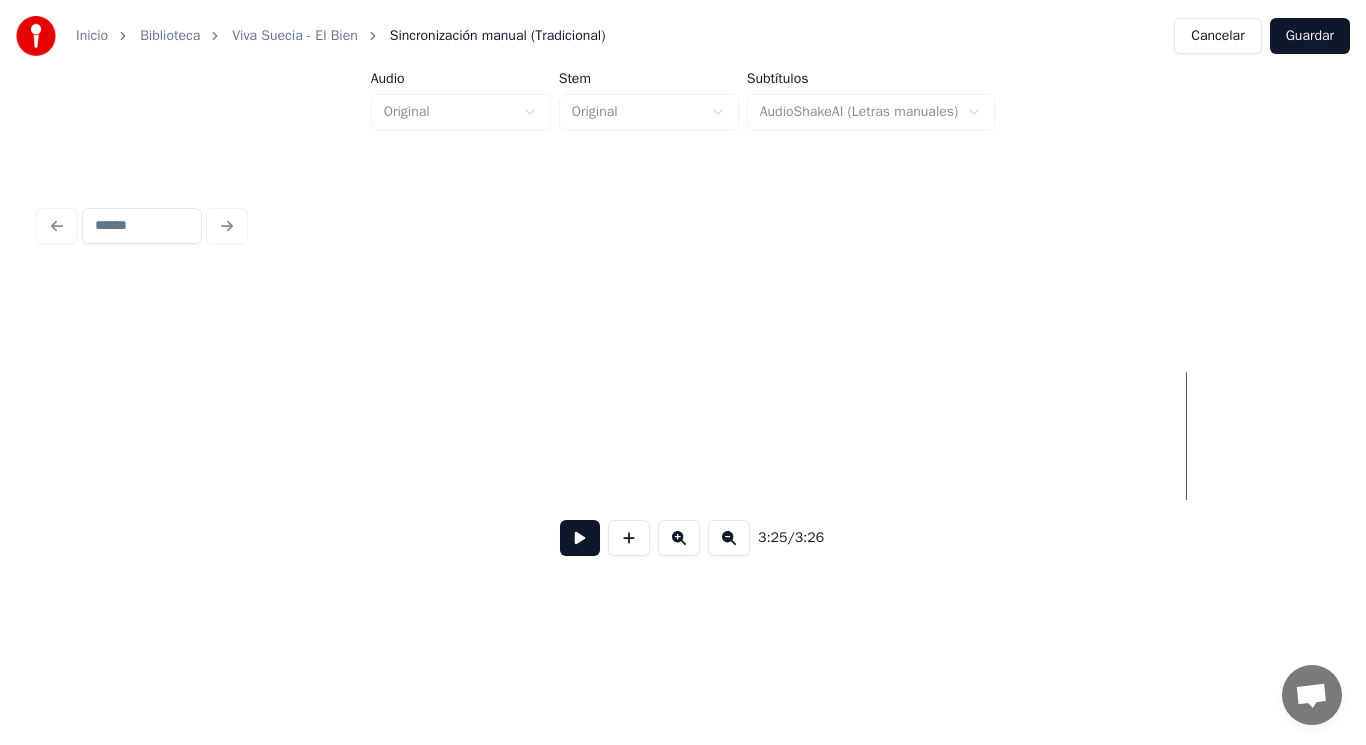 click on "Guardar" at bounding box center [1310, 36] 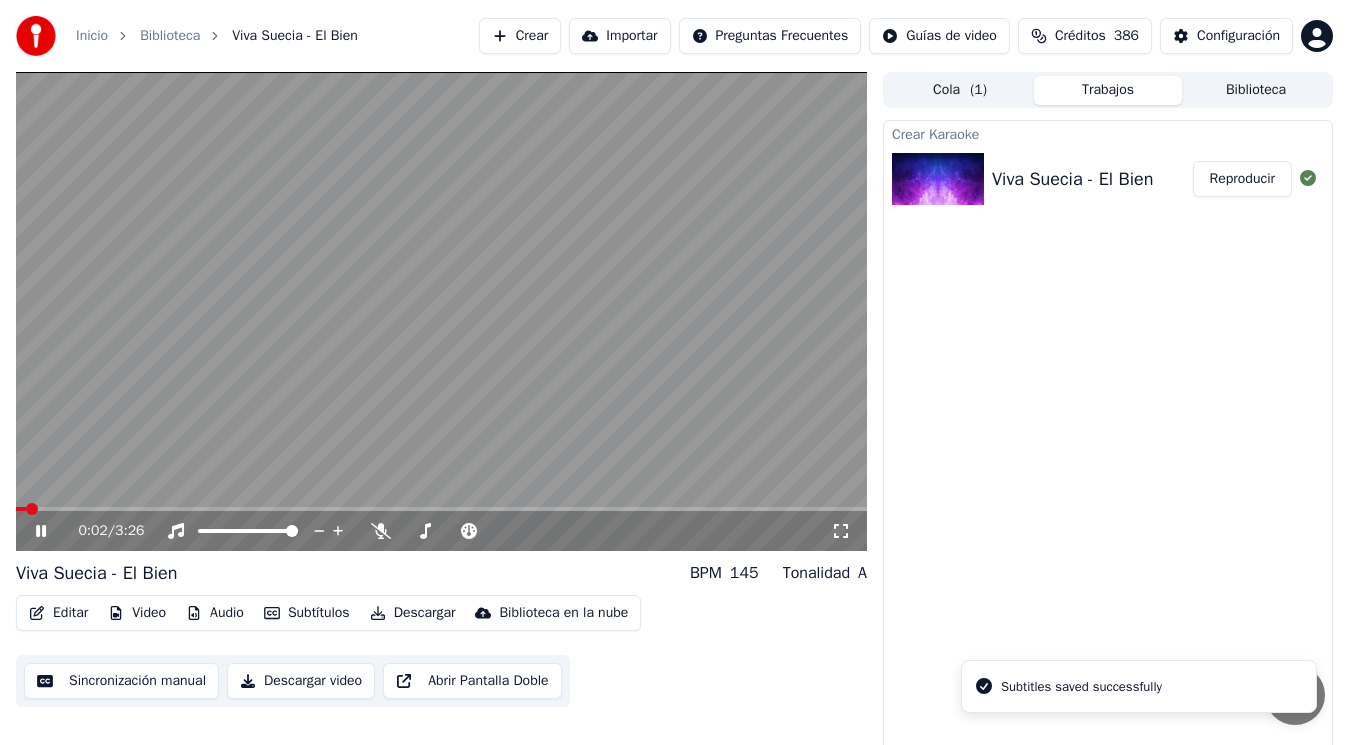 click 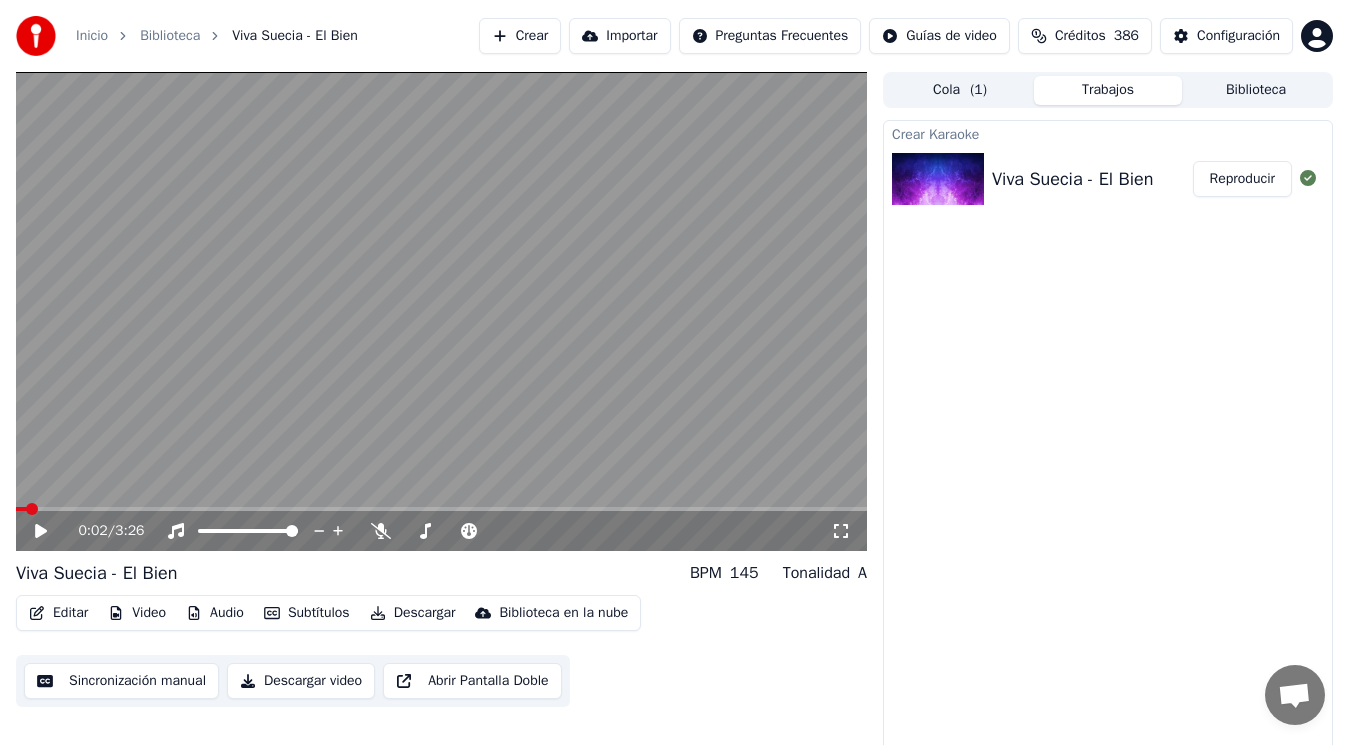 click on "Descargar" at bounding box center (413, 613) 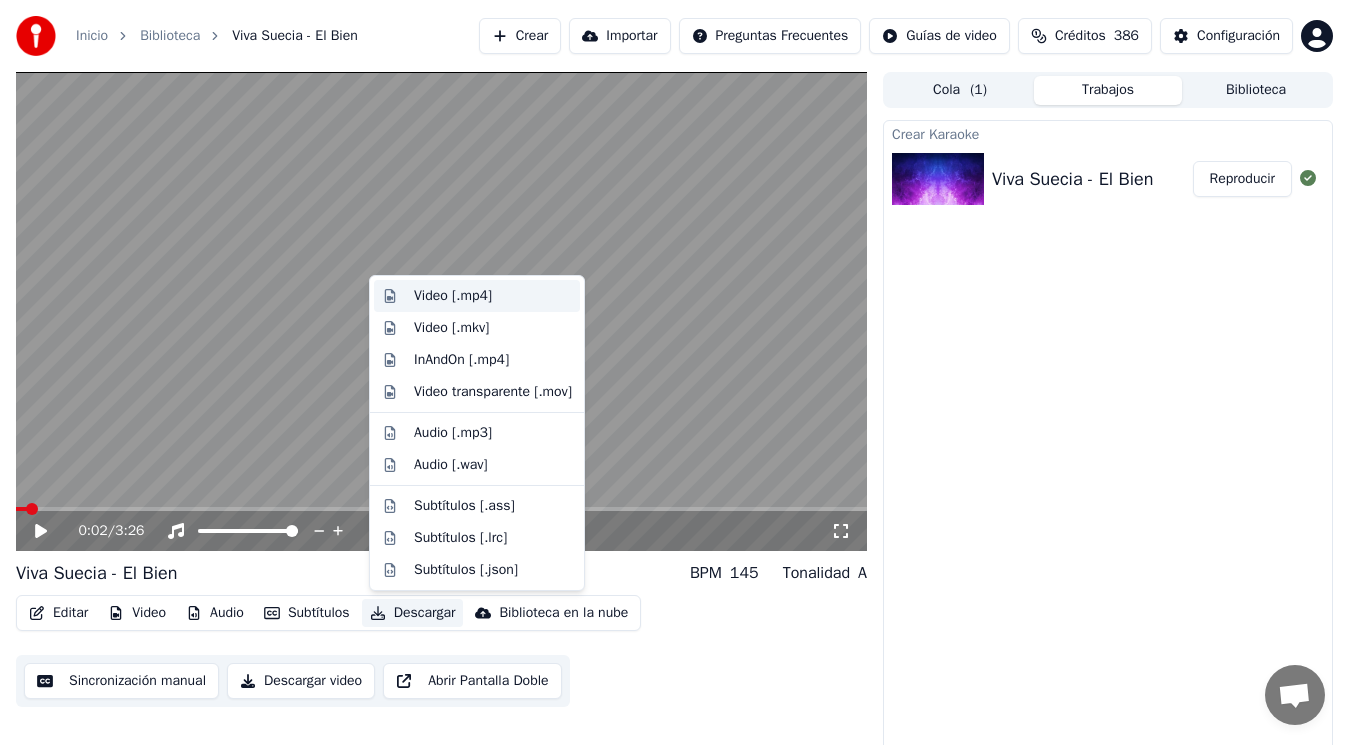 click on "Video [.mp4]" at bounding box center (453, 296) 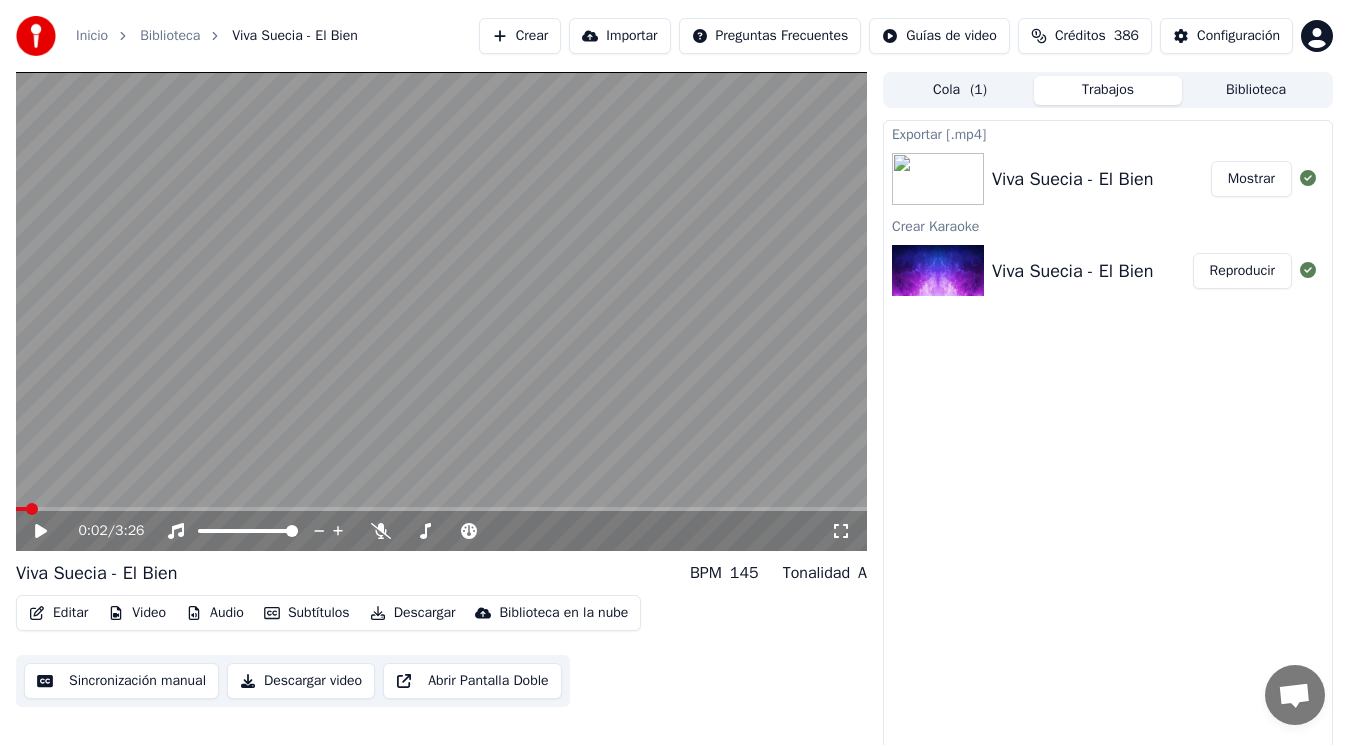 click on "Mostrar" at bounding box center (1251, 179) 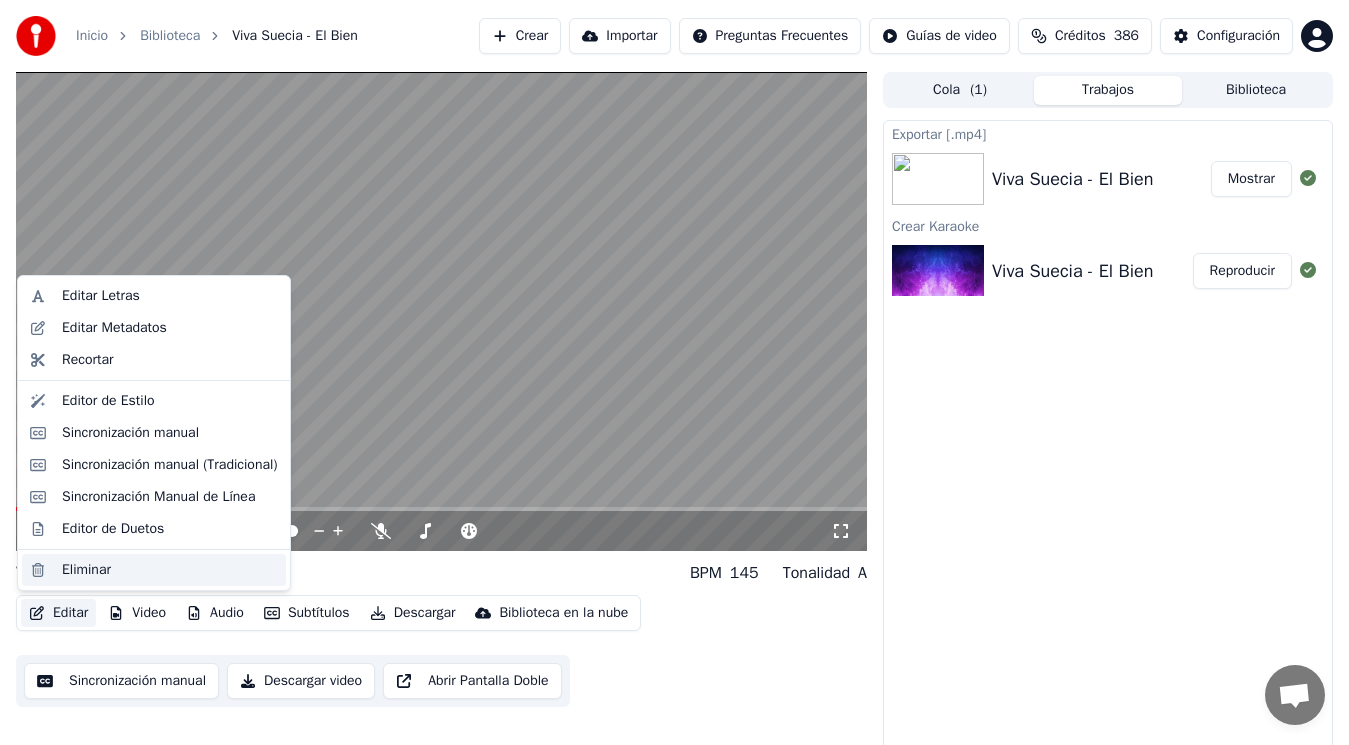 click on "Eliminar" at bounding box center [86, 570] 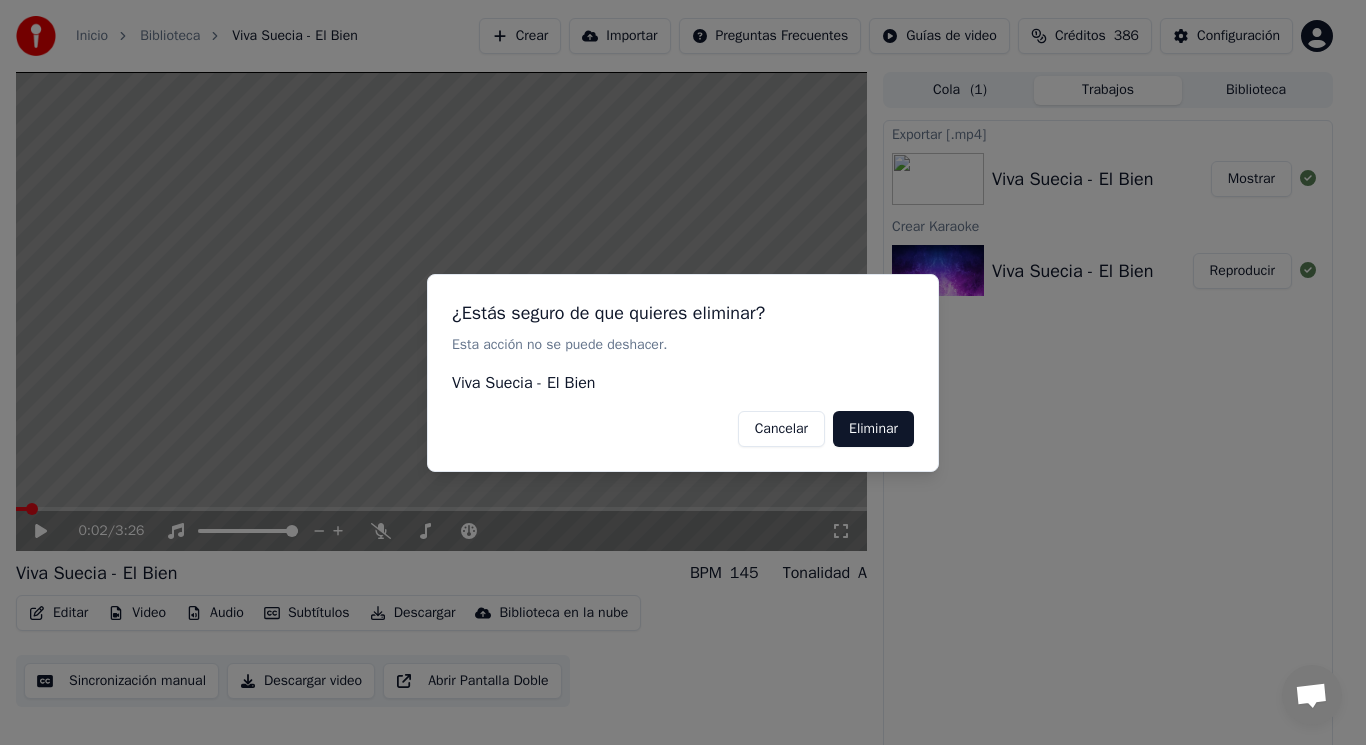 click on "Eliminar" at bounding box center (873, 428) 